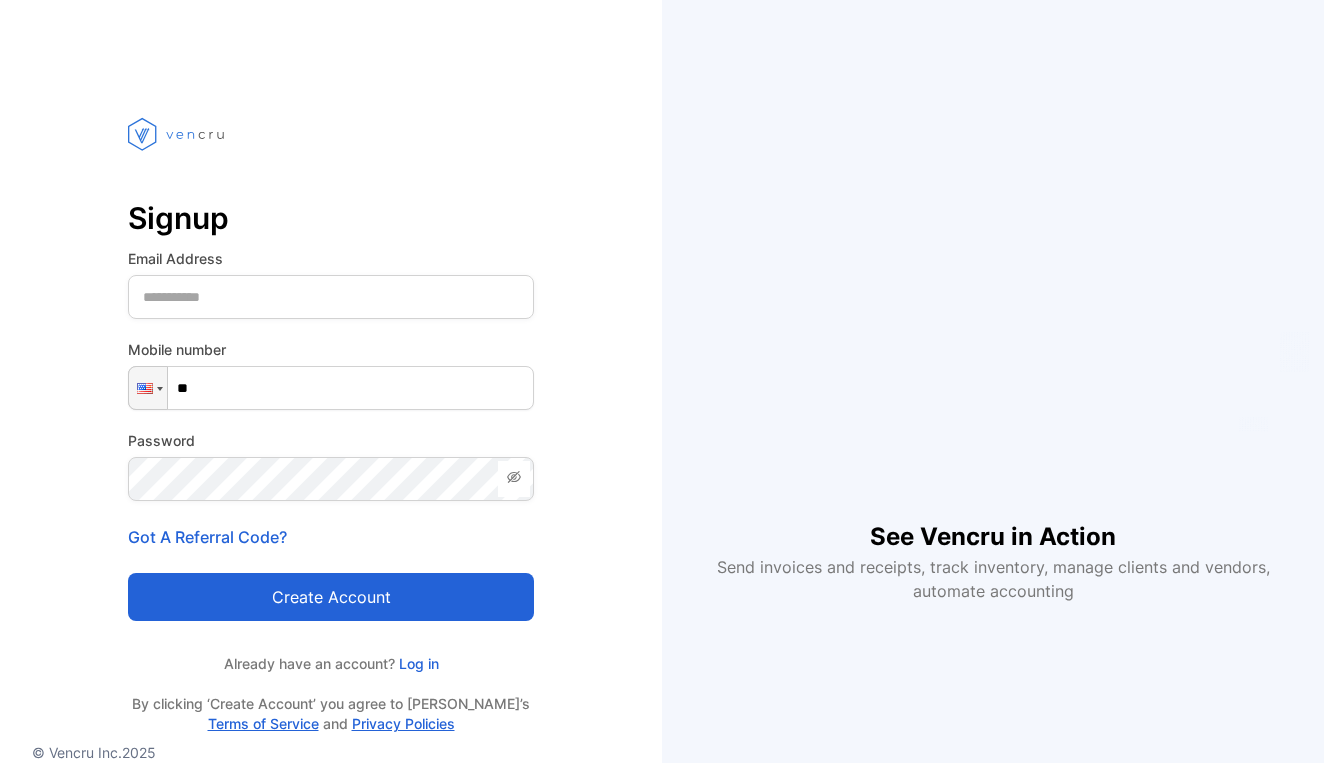 scroll, scrollTop: 0, scrollLeft: 0, axis: both 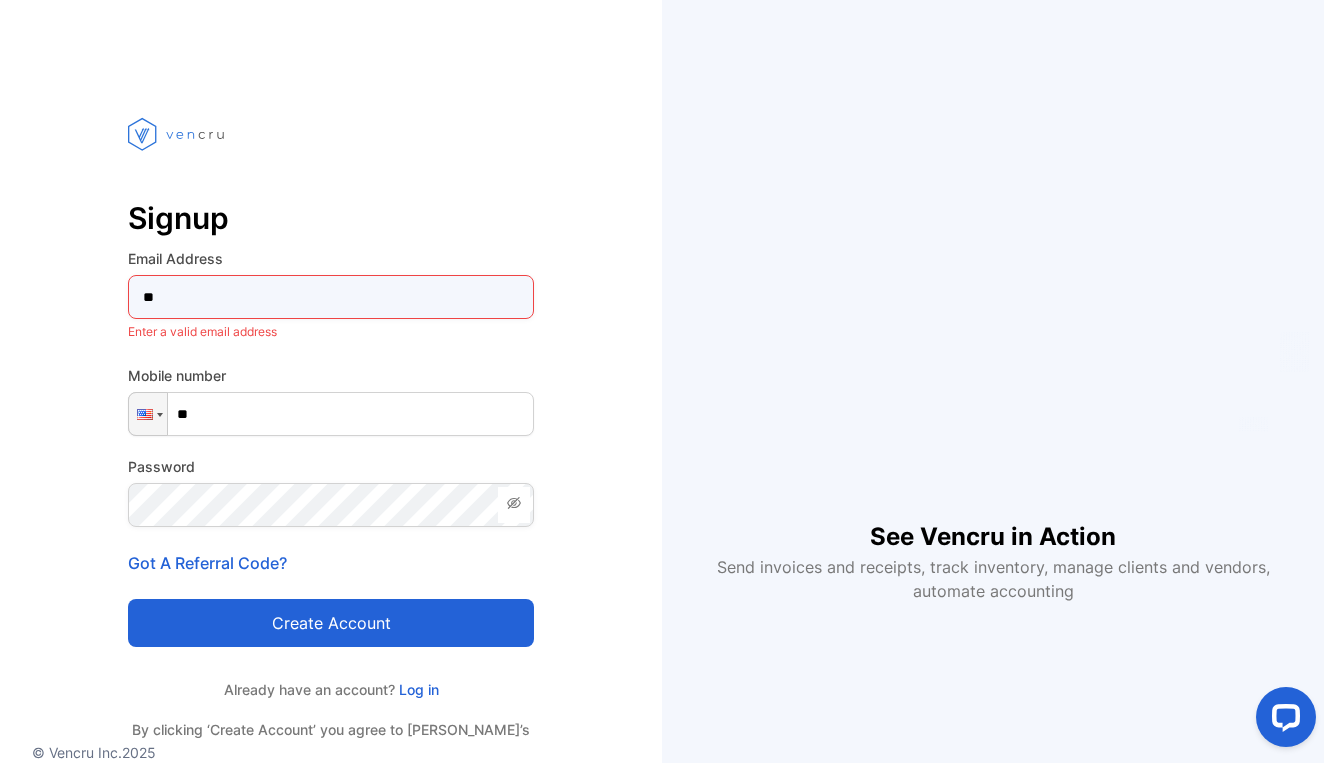 type on "*" 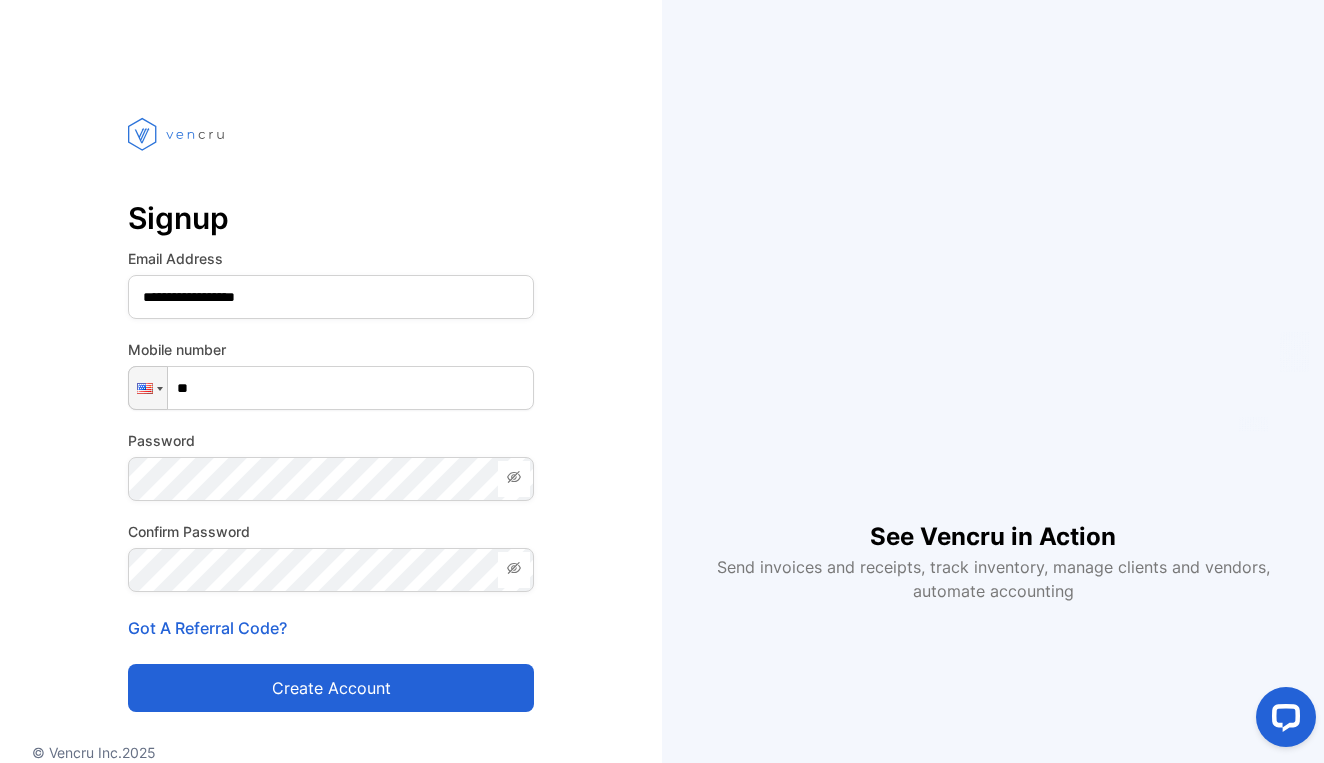 click 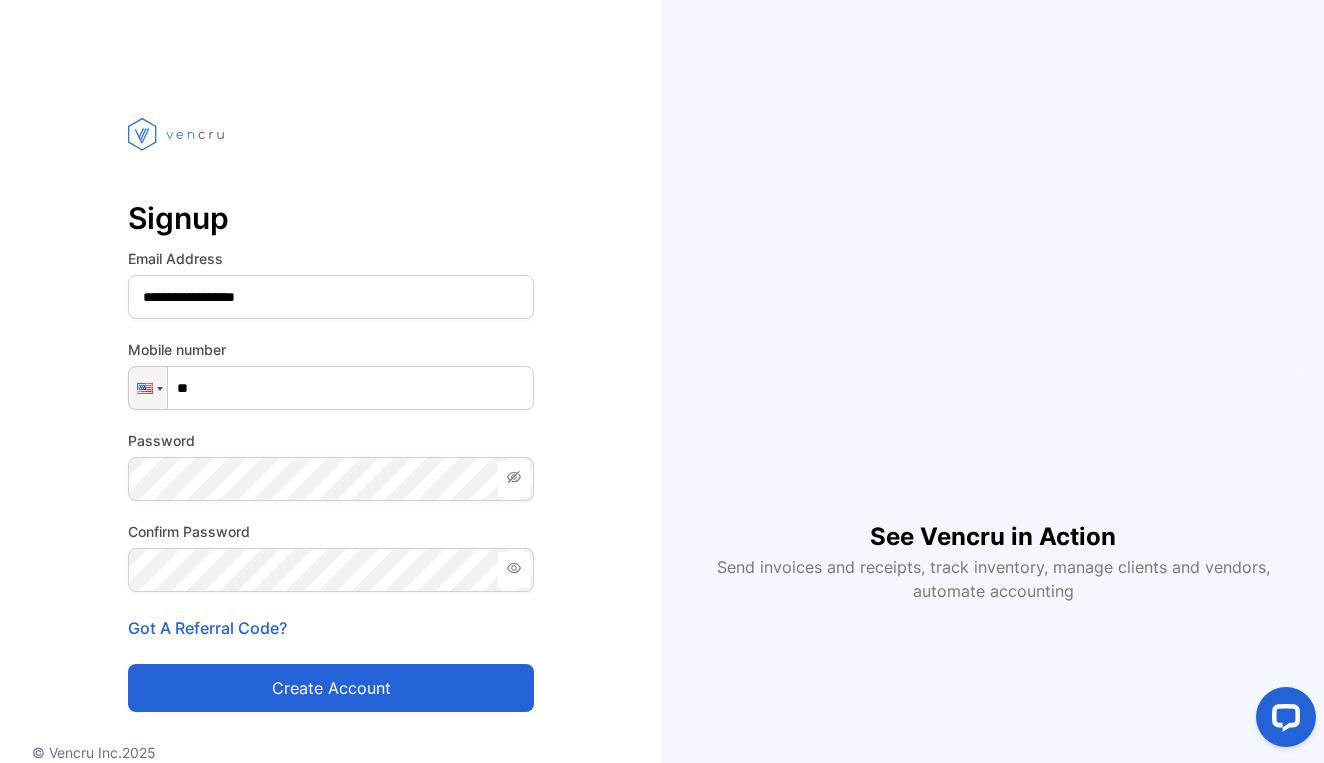 click on "Create account" at bounding box center (331, 688) 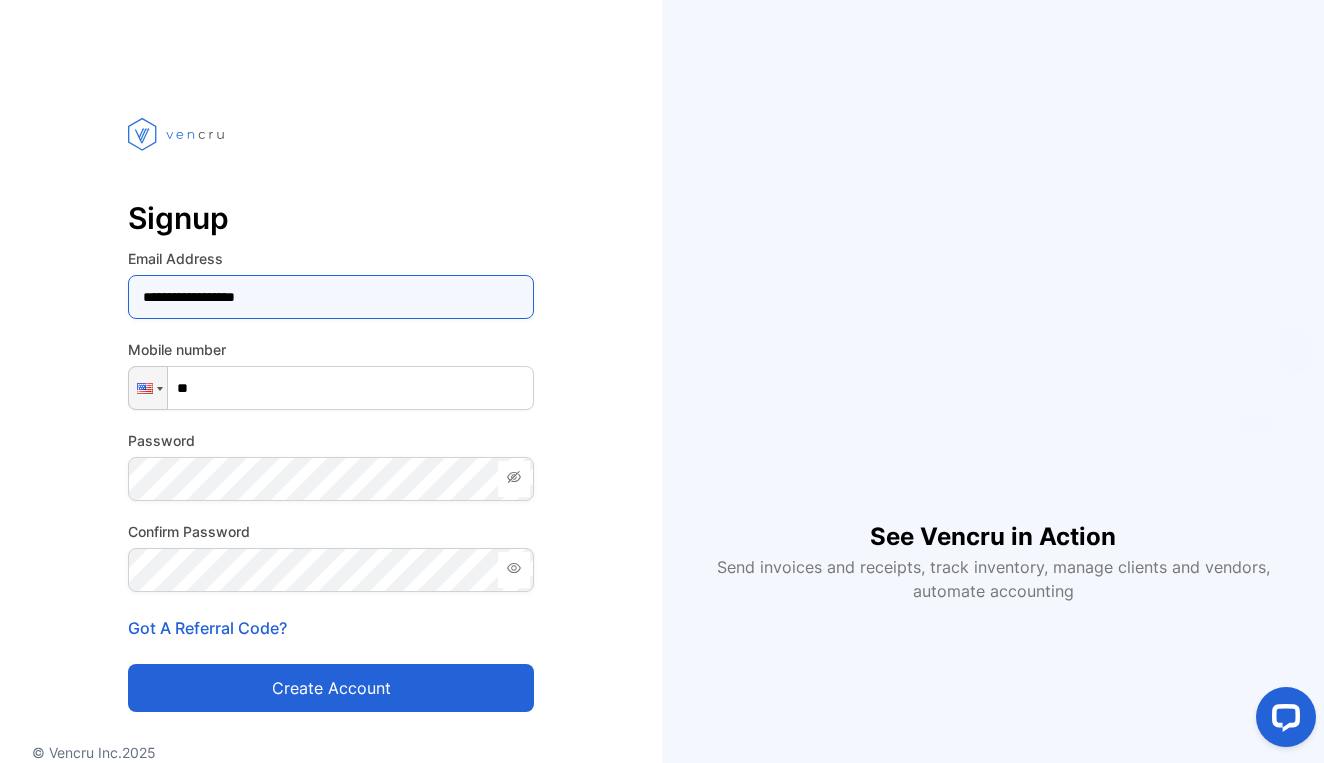 click on "**********" at bounding box center [331, 297] 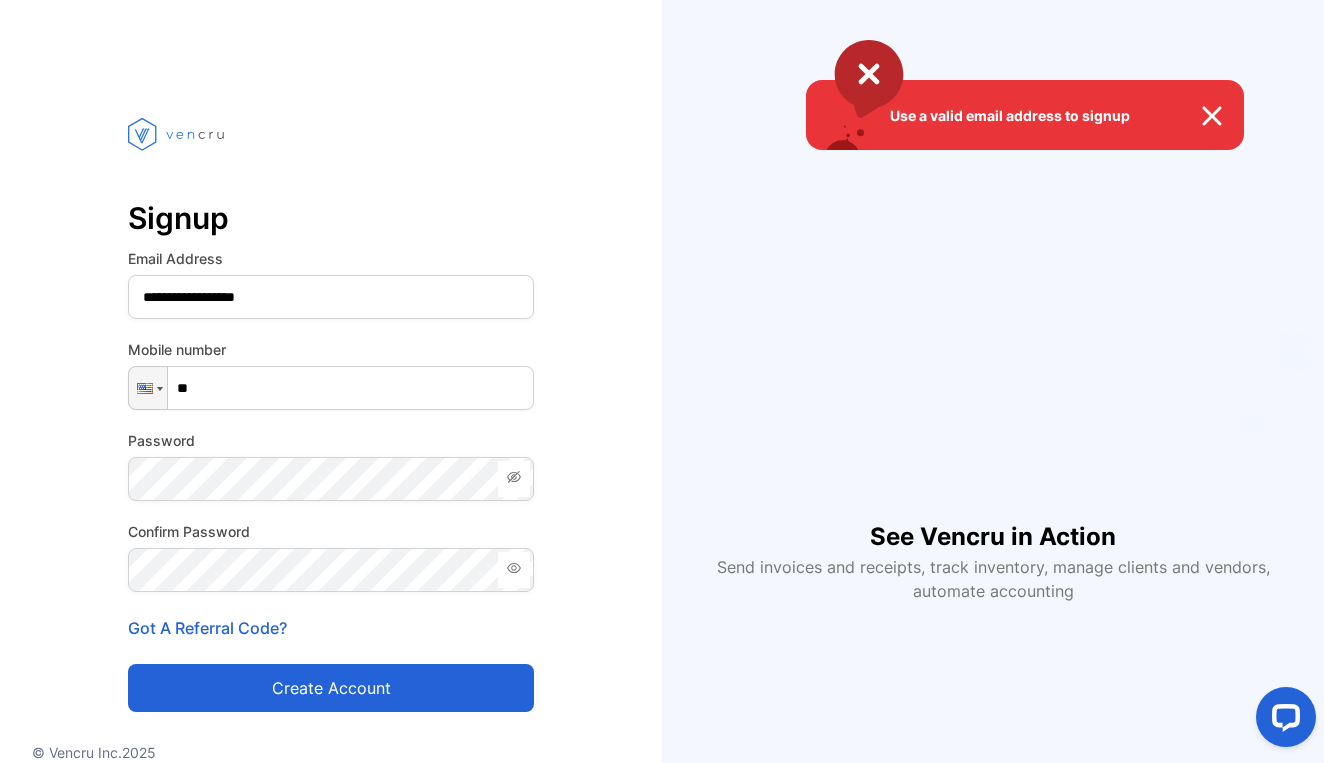 click on "Use a valid email address to signup" at bounding box center (662, 381) 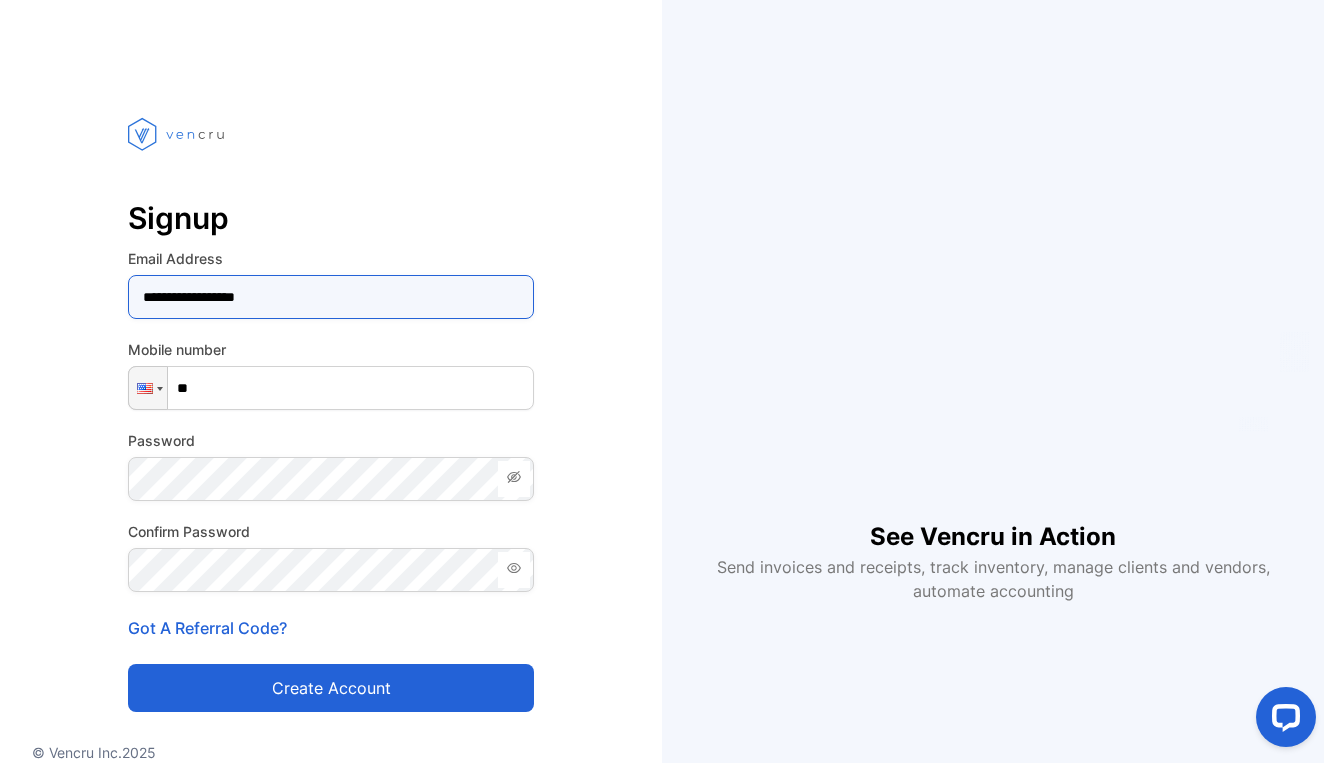 click on "**********" at bounding box center [331, 297] 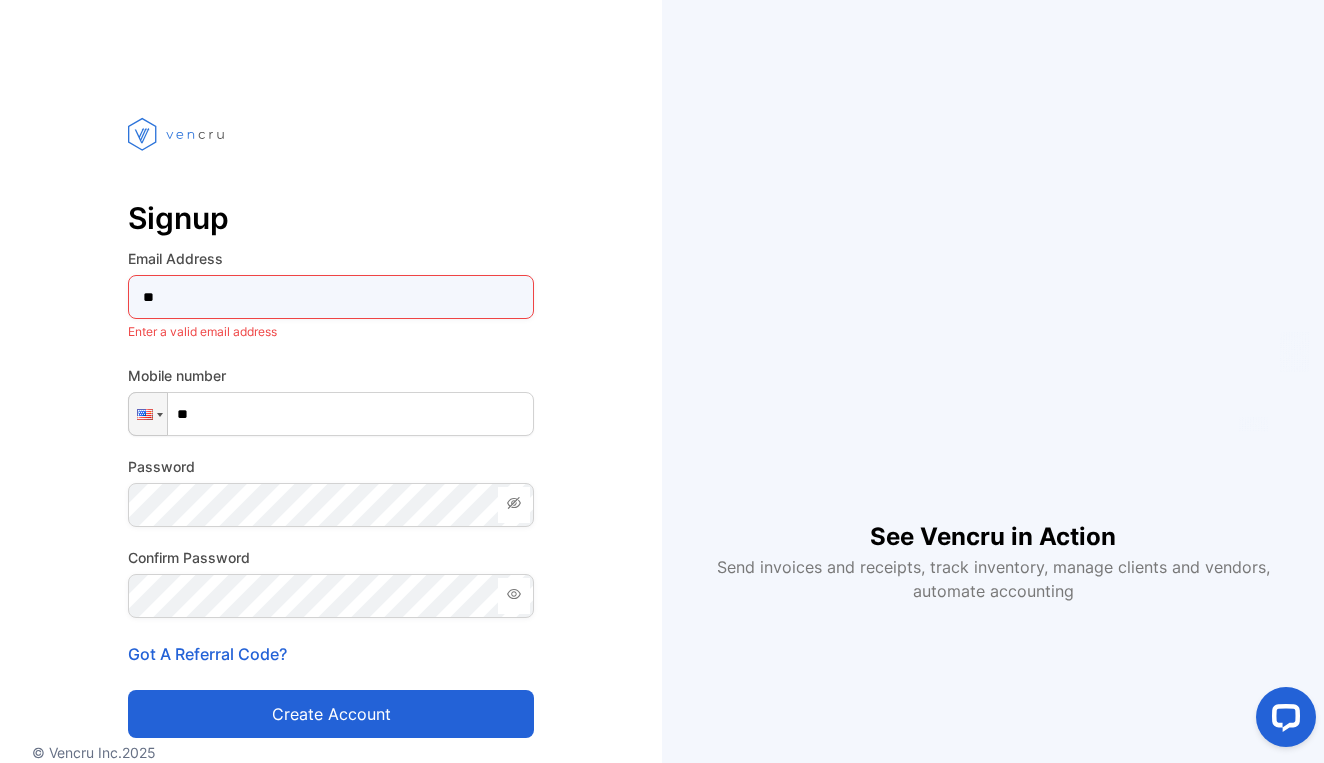 type on "*" 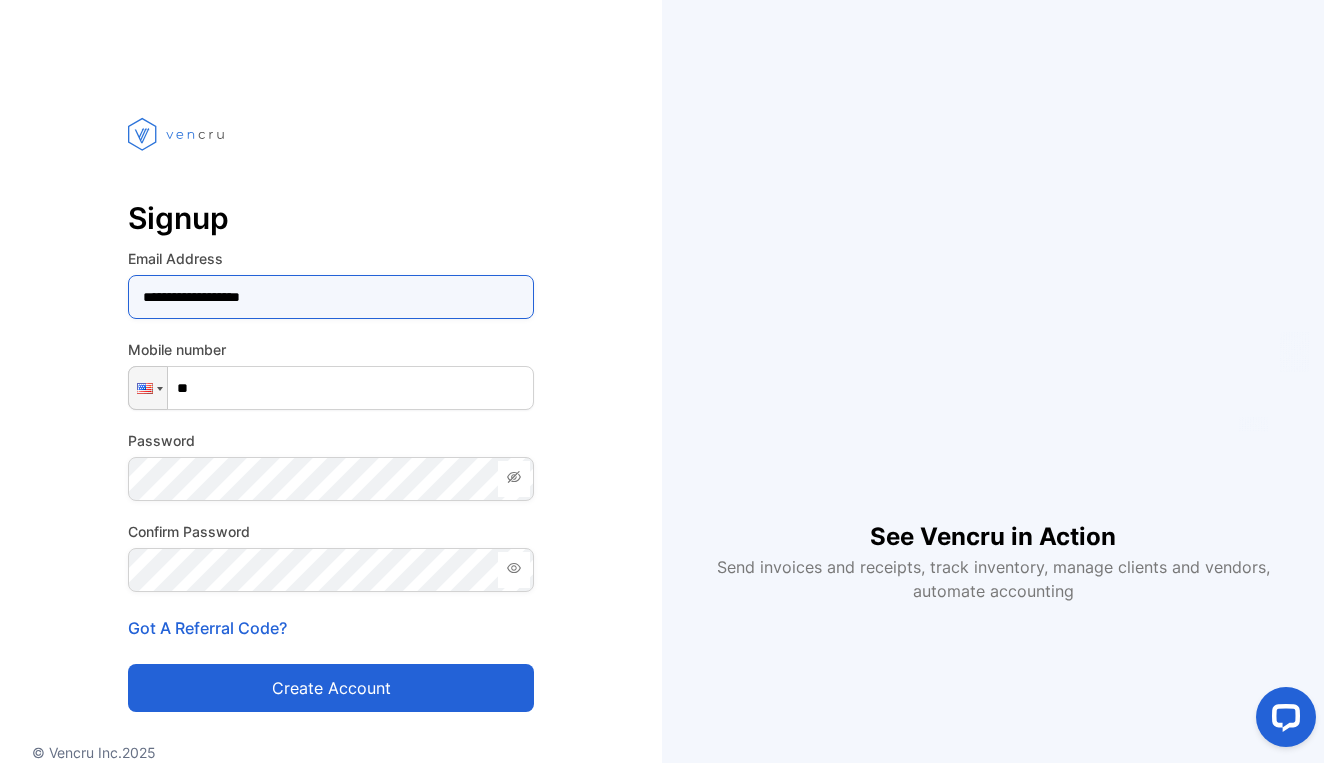 type on "**********" 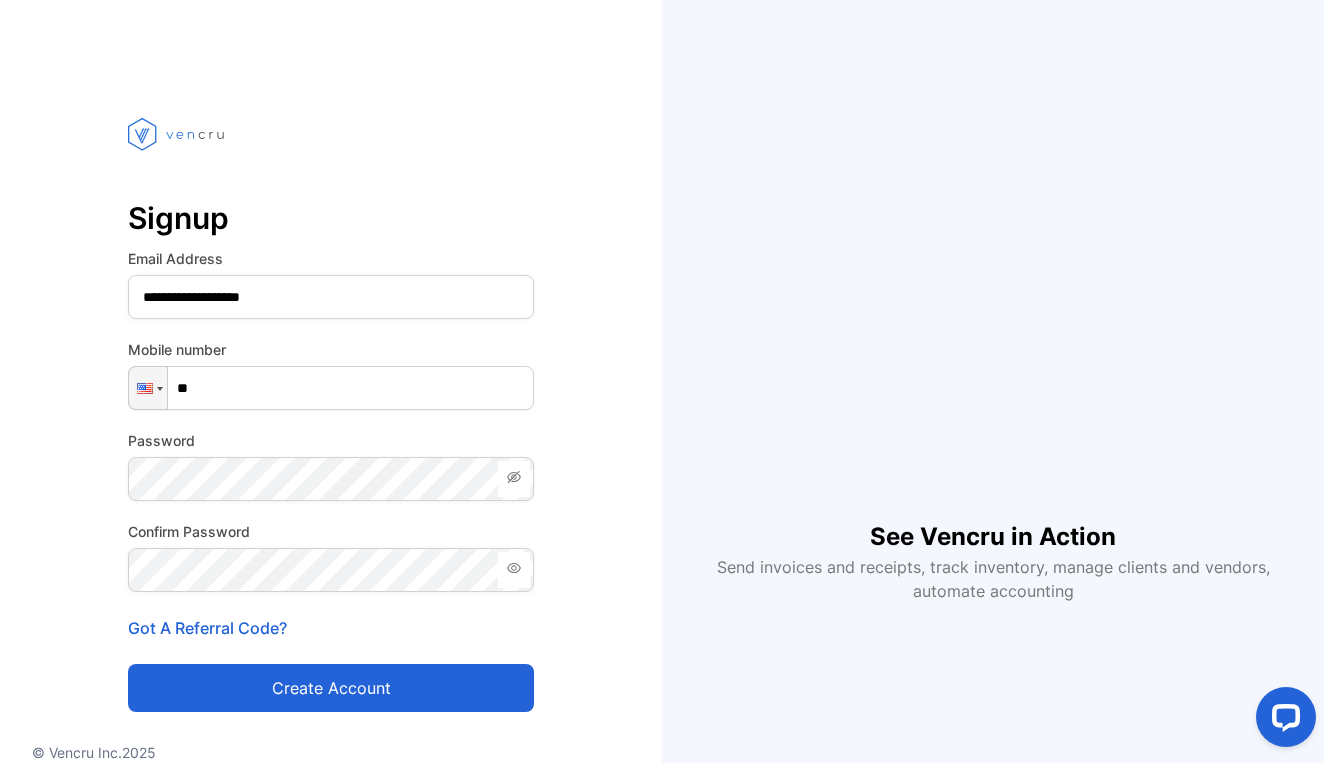 click on "Create account" at bounding box center (331, 688) 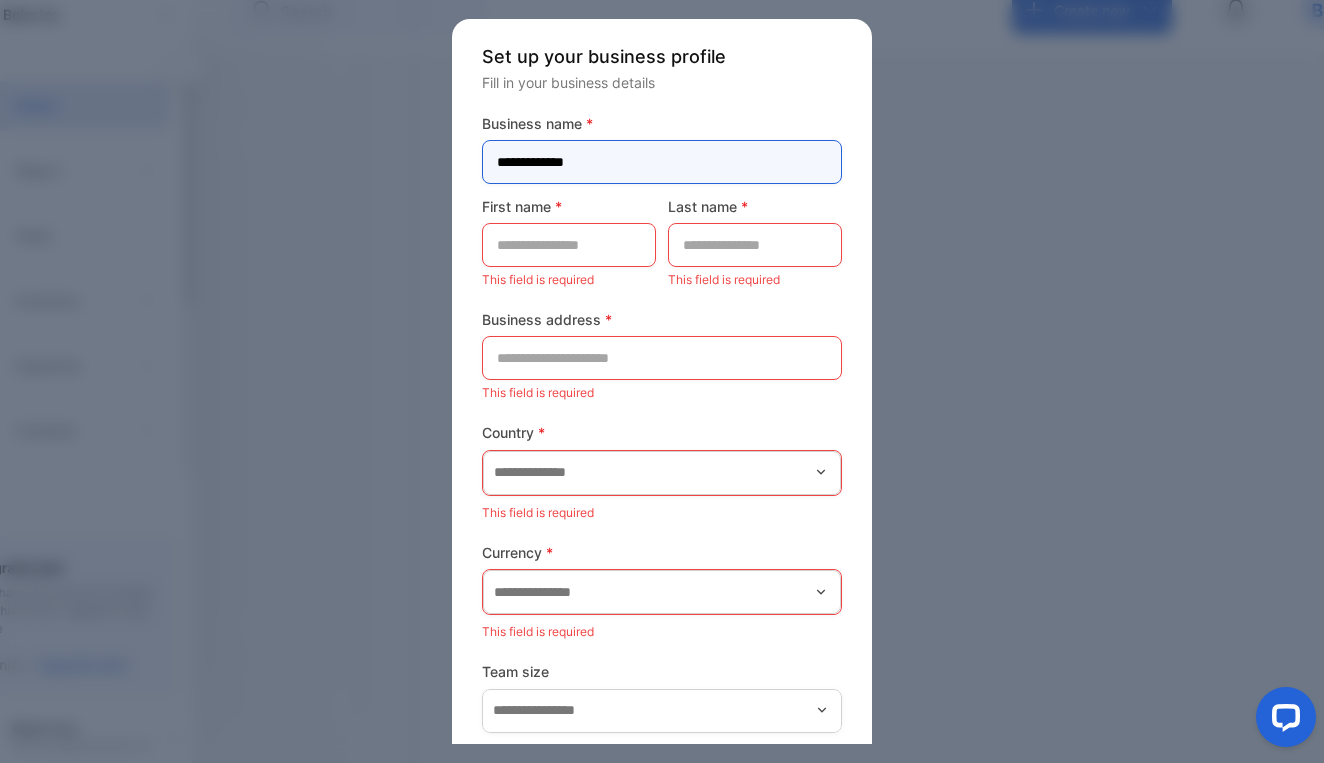type on "**********" 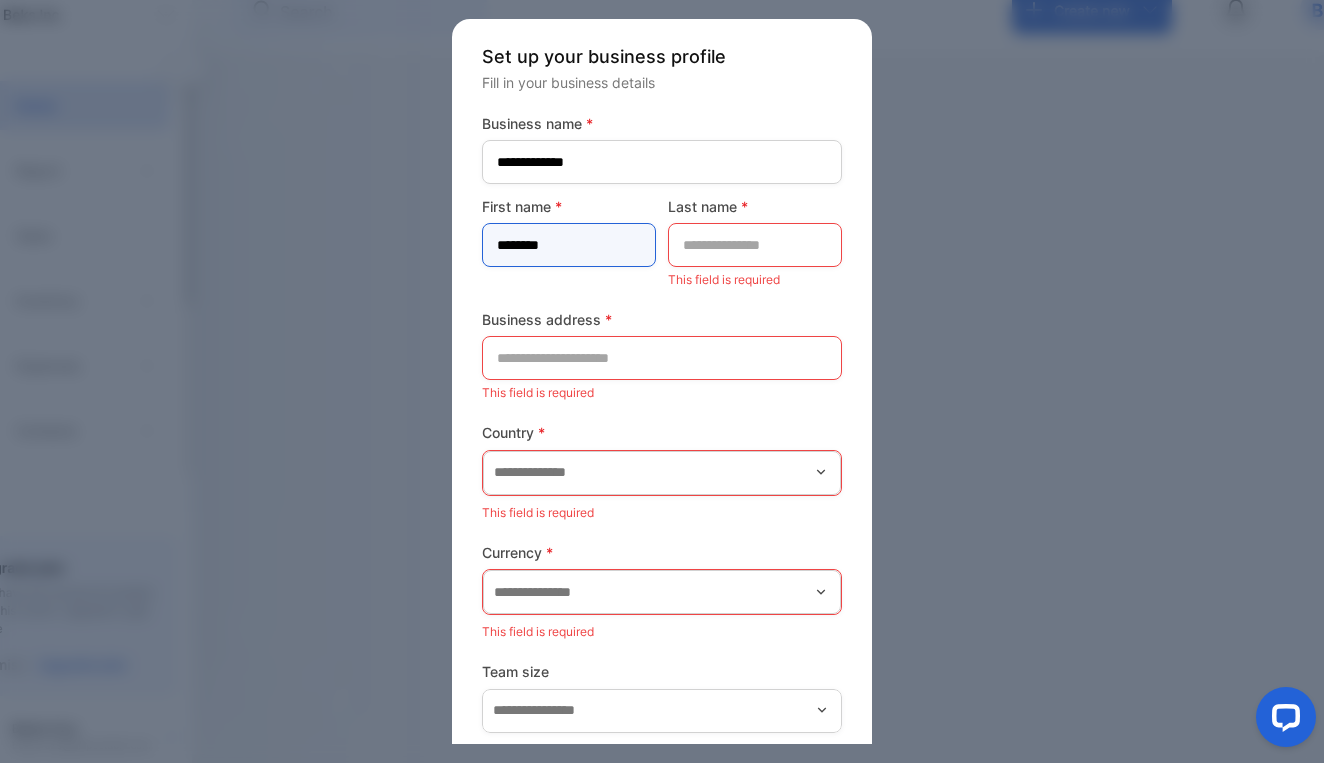 type on "********" 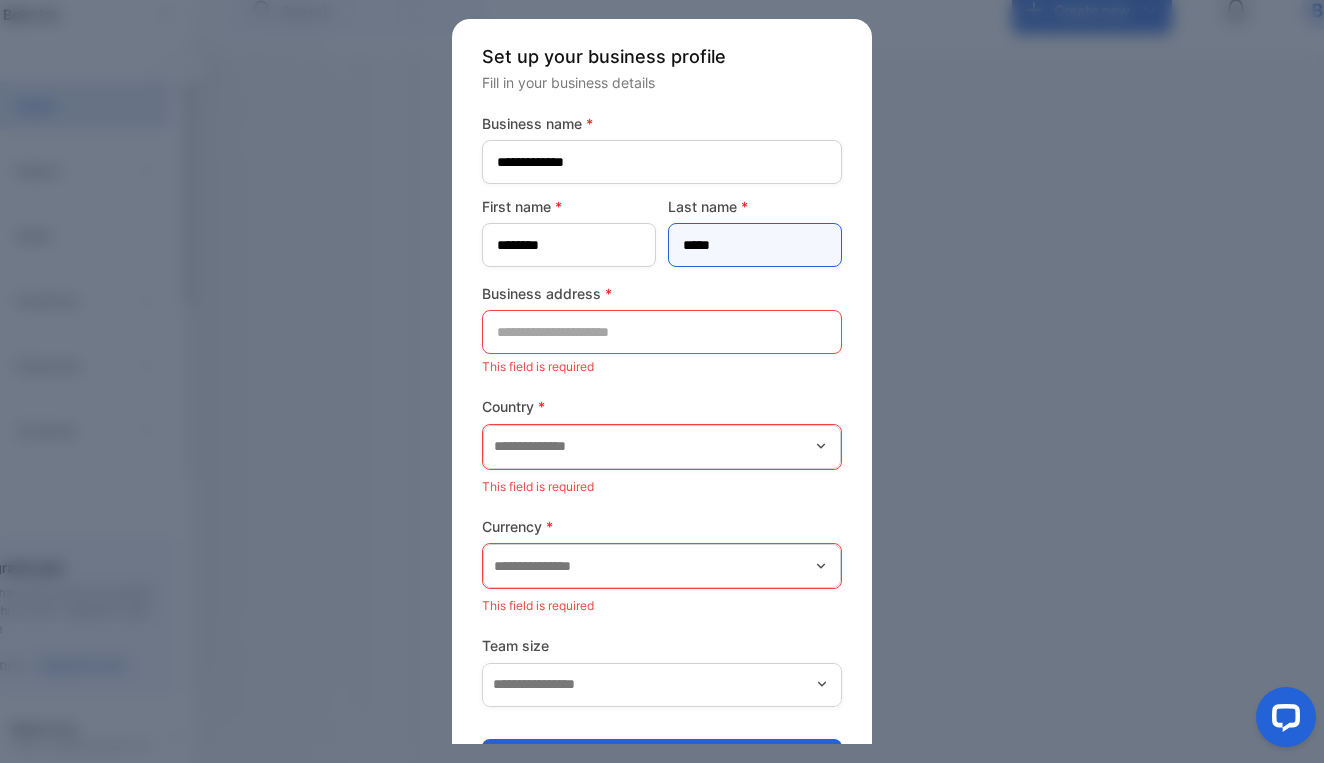 type on "*****" 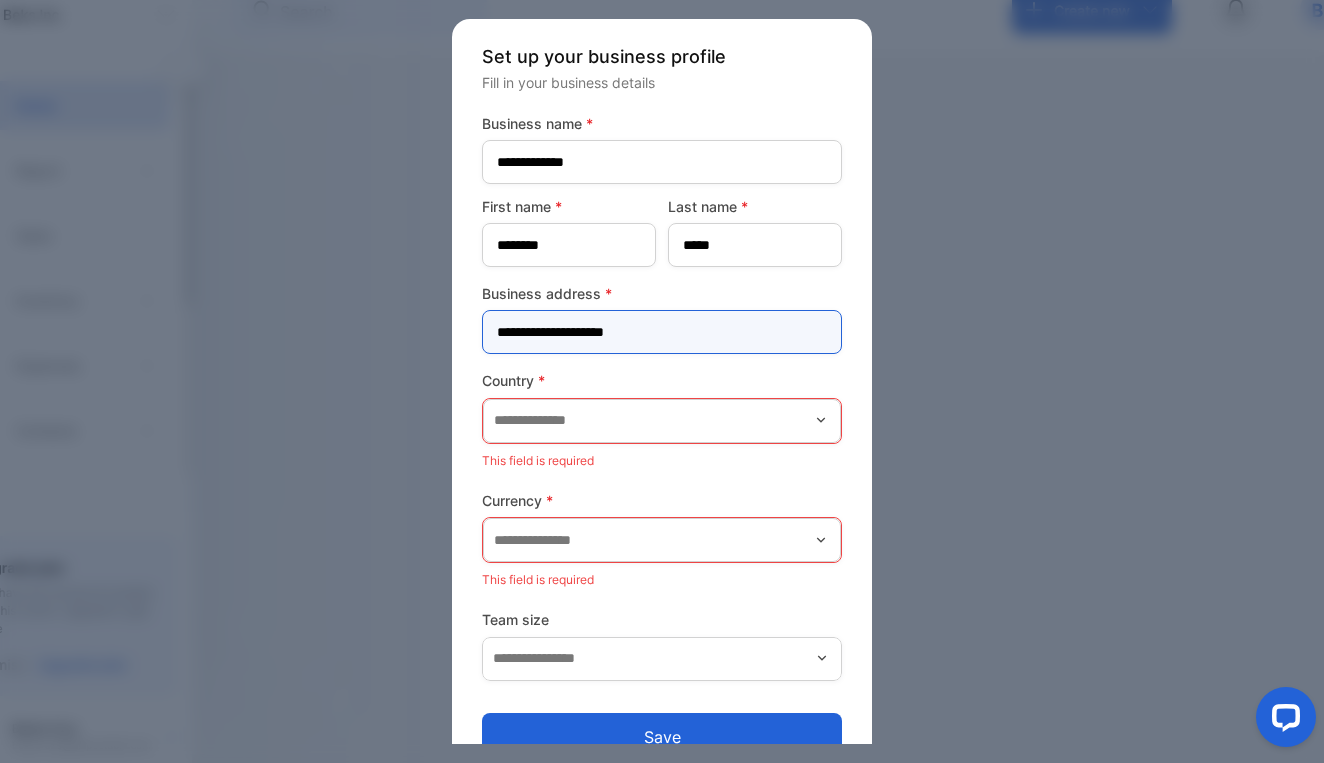 type on "**********" 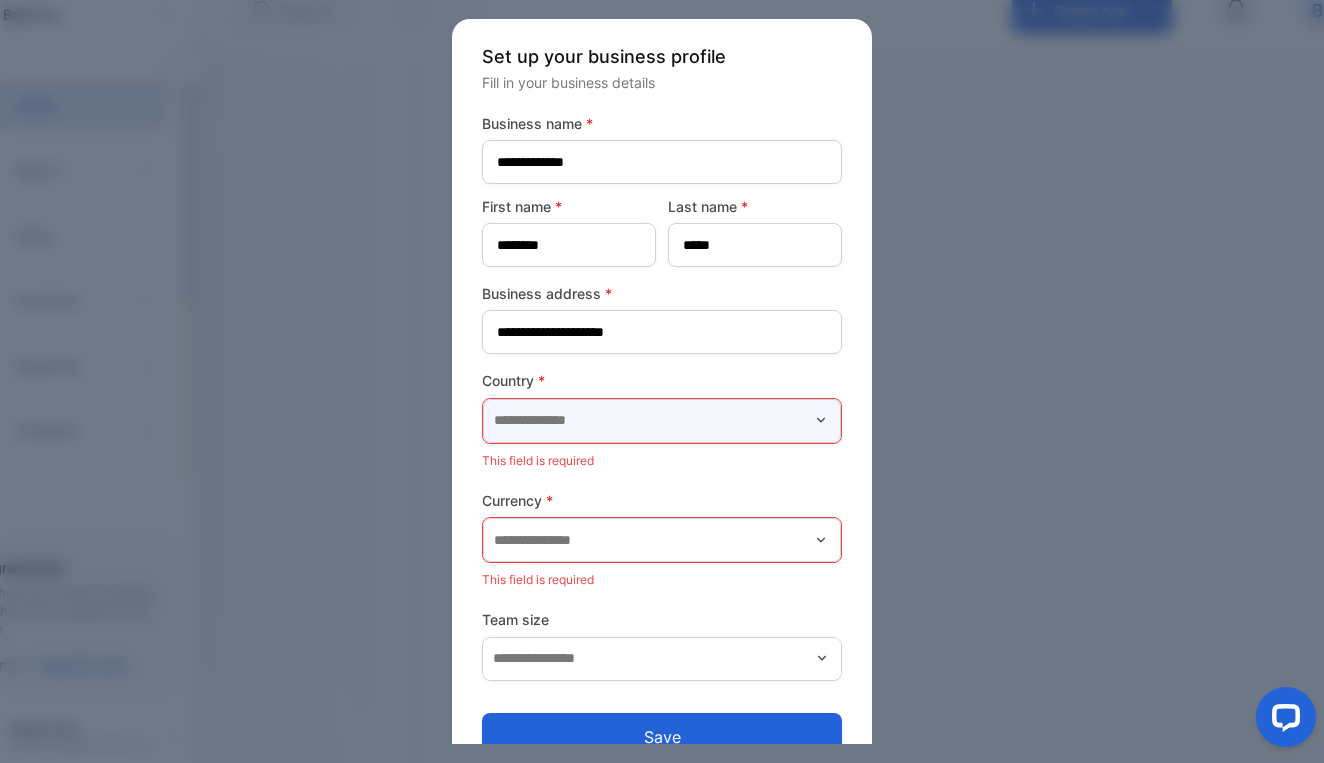click at bounding box center [662, 421] 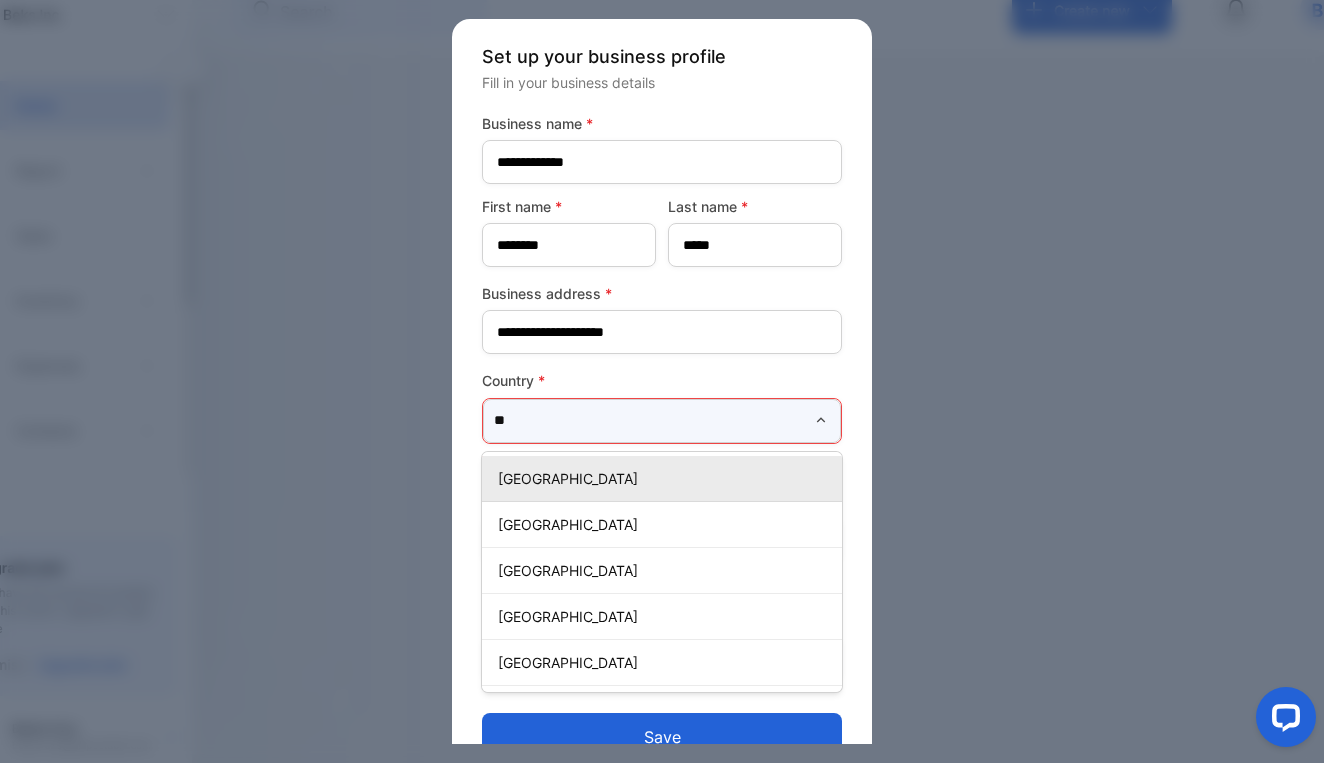 type on "*" 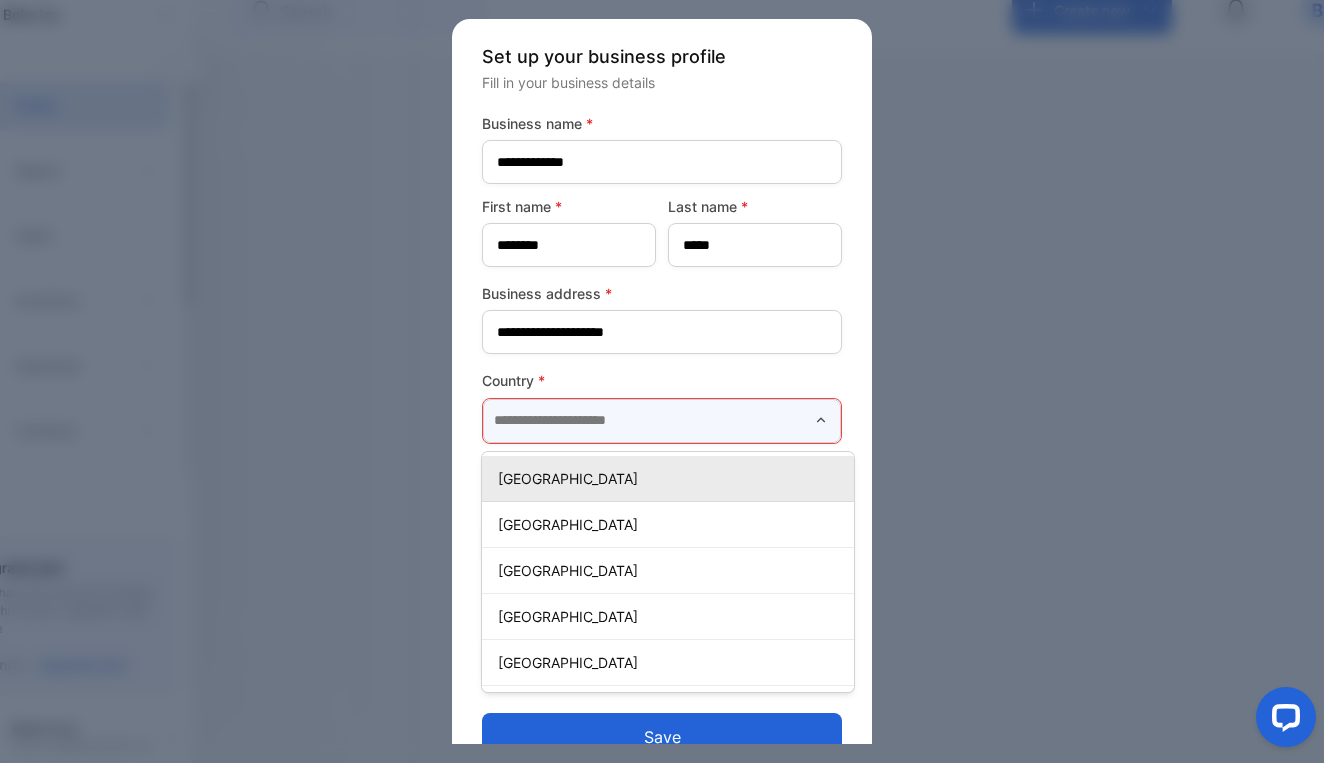 type on "**********" 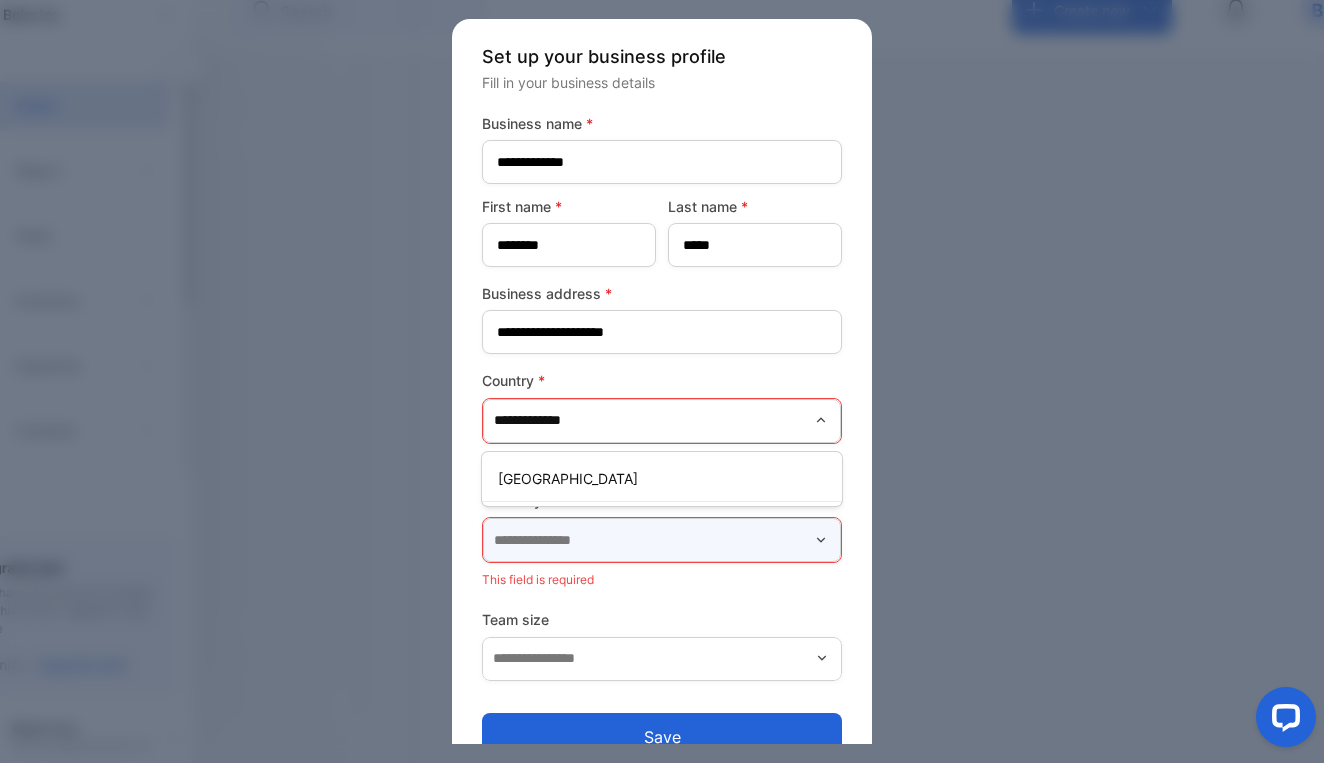 type 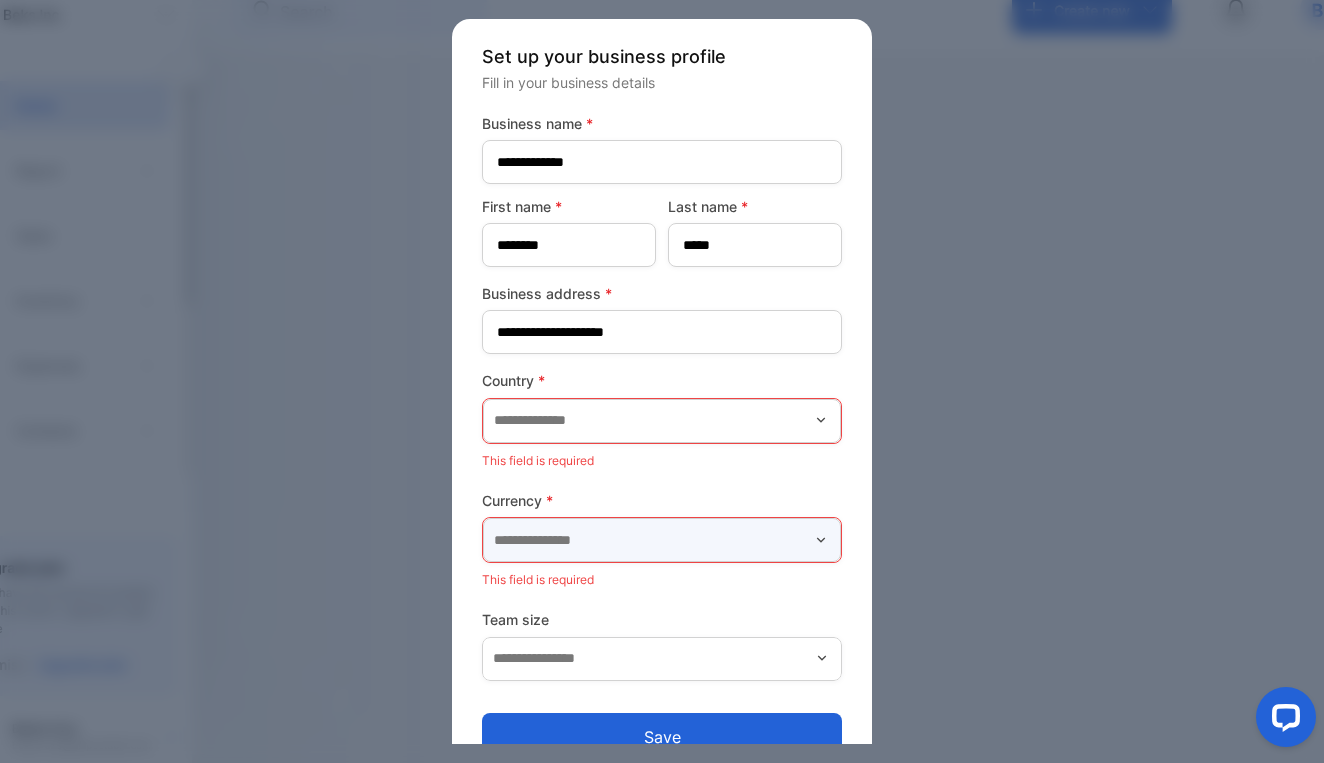 click at bounding box center (662, 540) 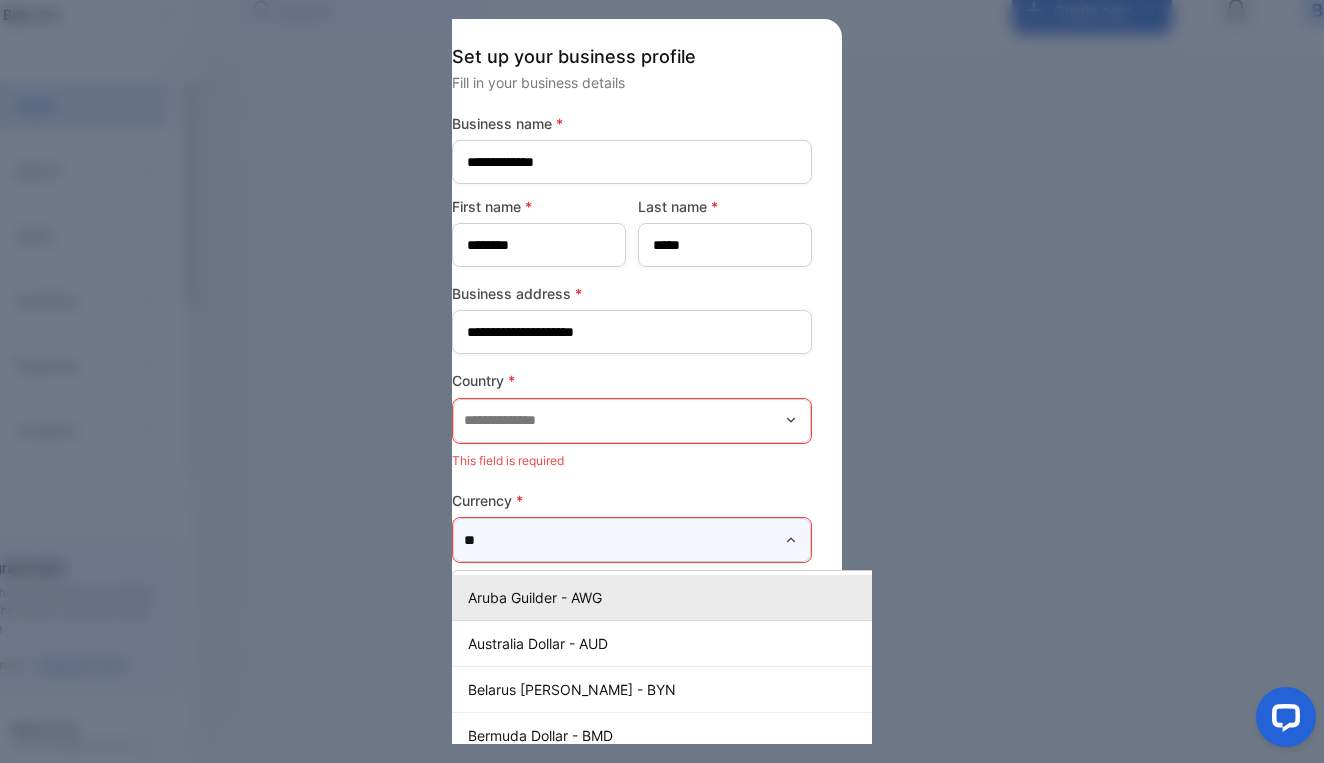 scroll, scrollTop: 0, scrollLeft: 0, axis: both 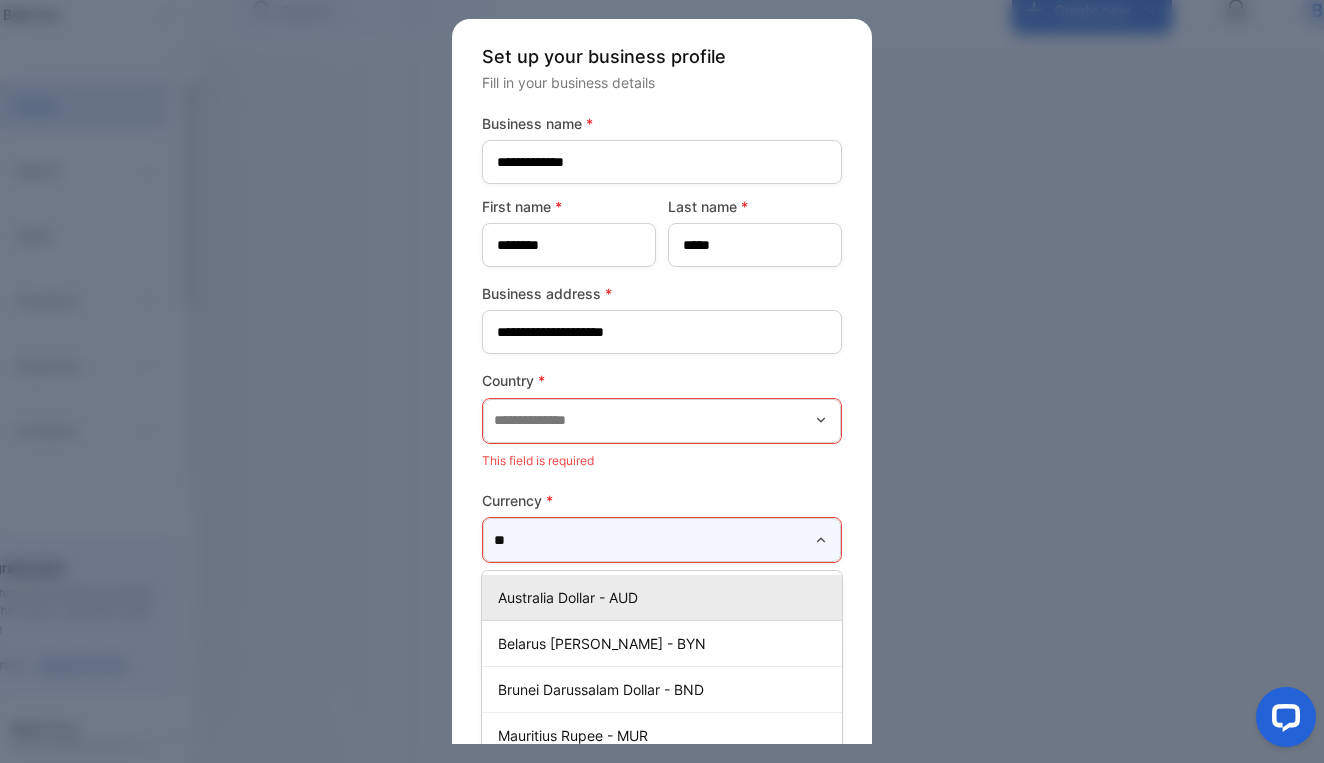 type on "*" 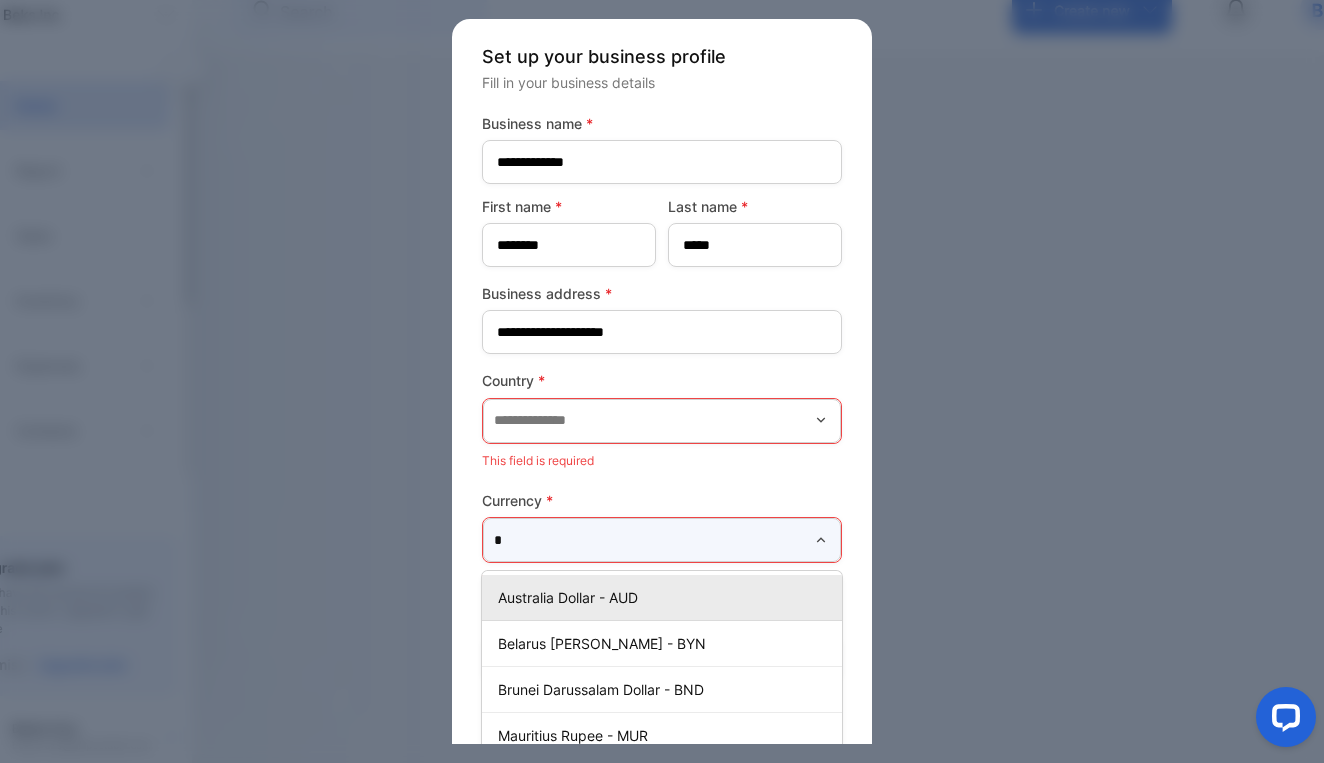 scroll, scrollTop: 0, scrollLeft: 30, axis: horizontal 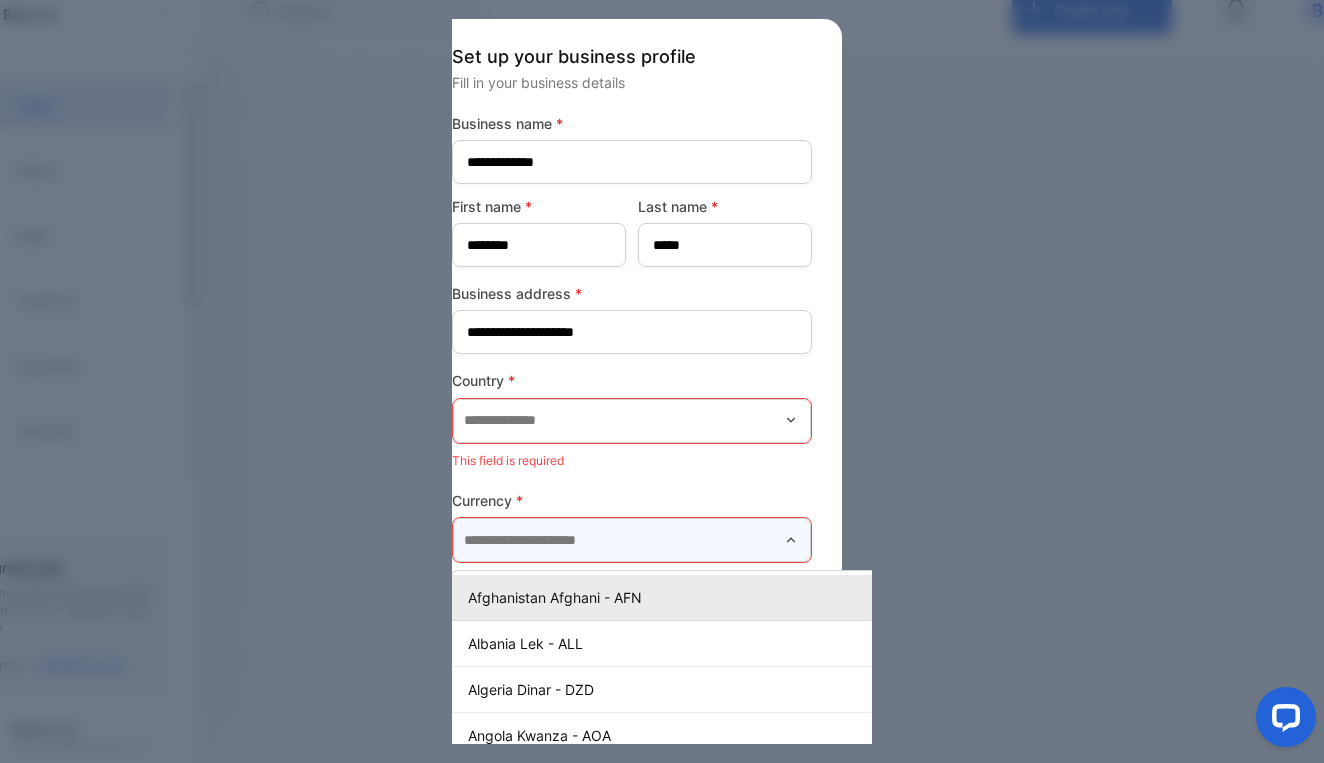 type on "*" 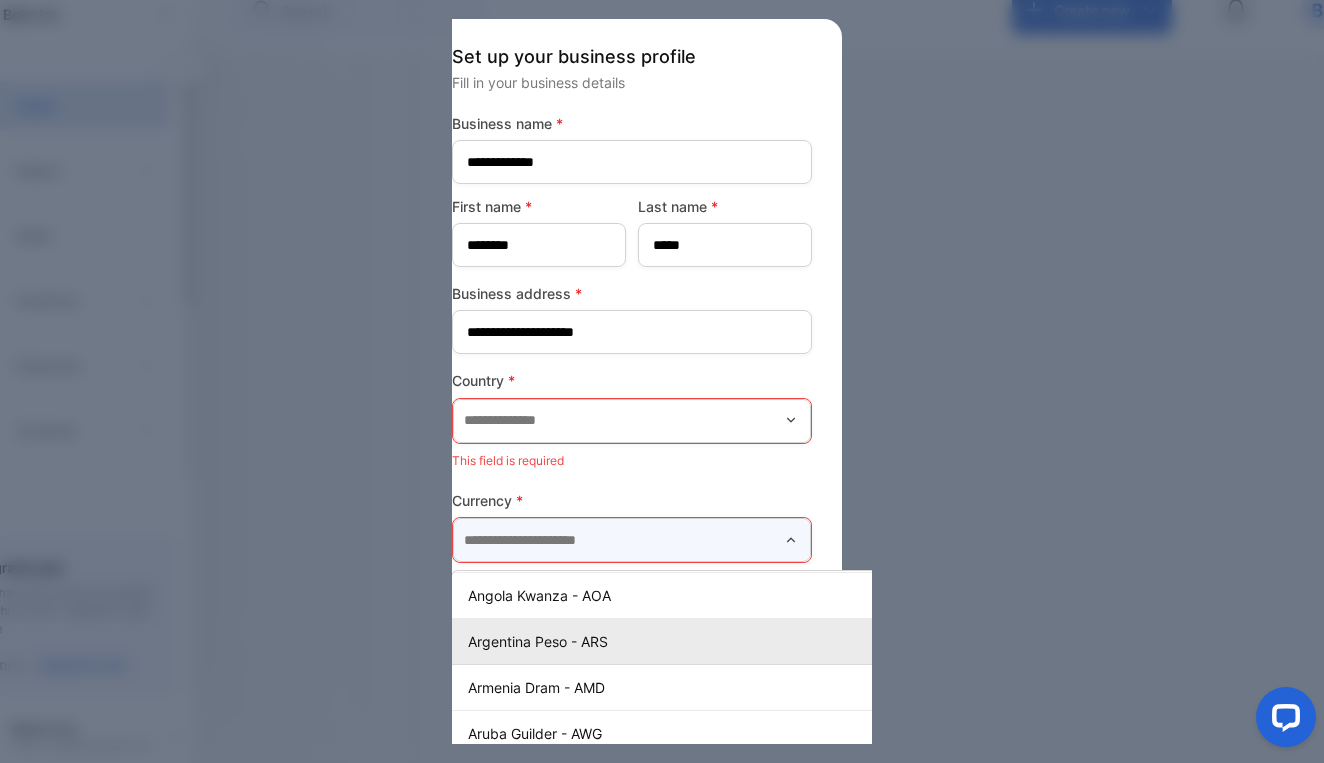 scroll, scrollTop: 141, scrollLeft: 0, axis: vertical 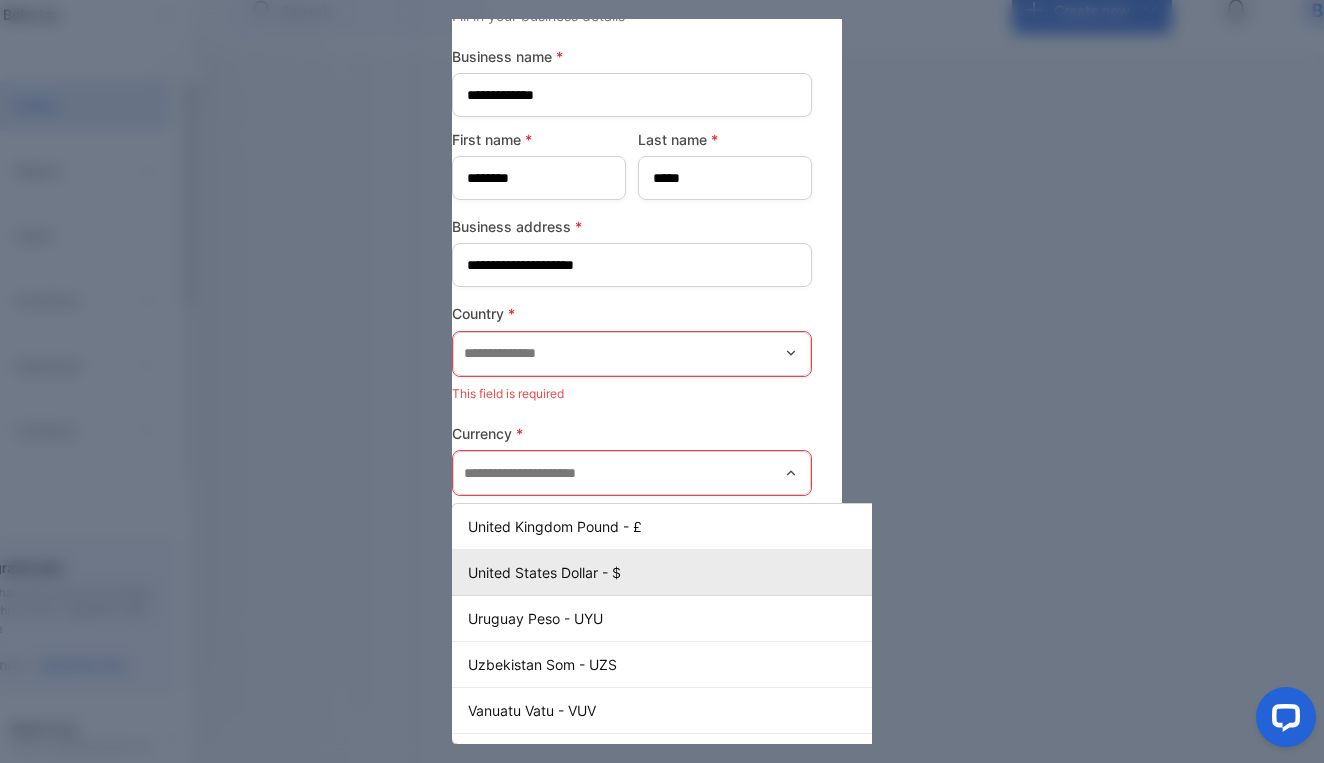click on "United States Dollar - $" at bounding box center [709, 572] 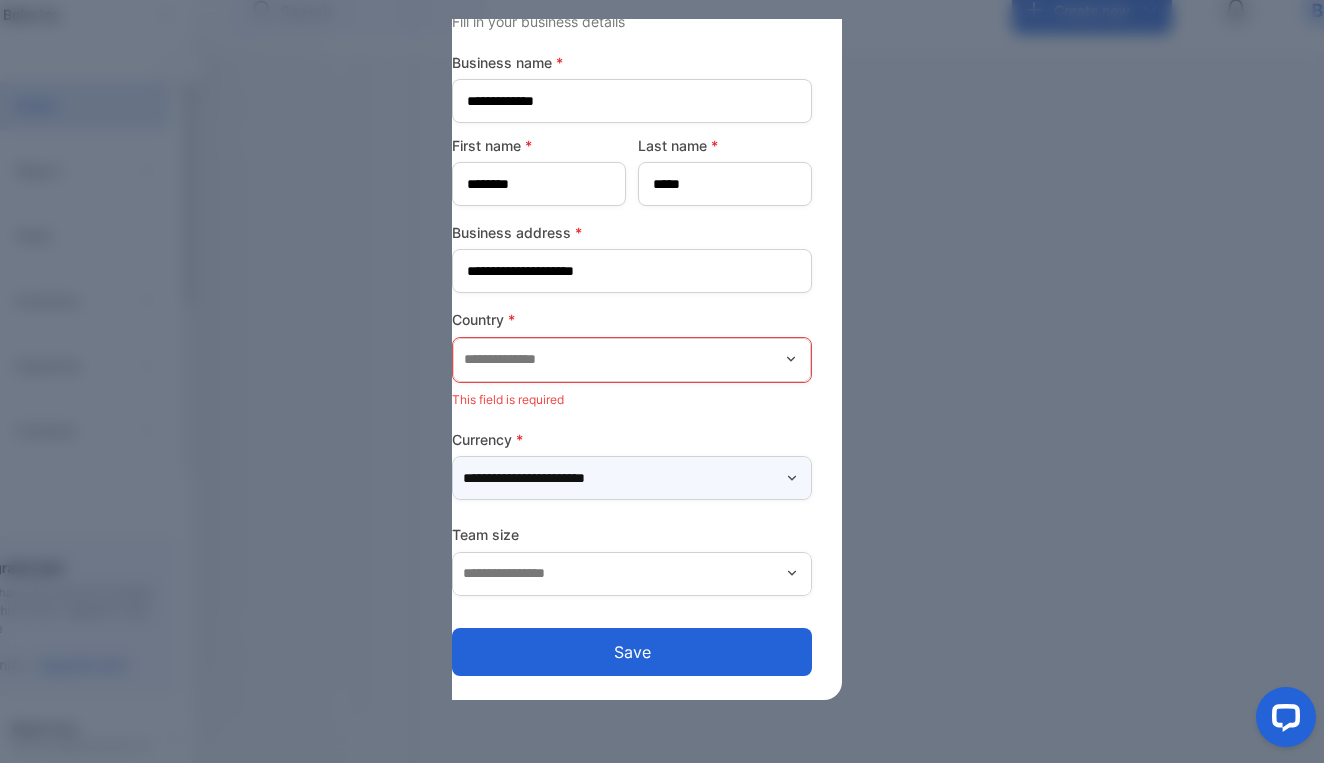 scroll, scrollTop: 17, scrollLeft: 0, axis: vertical 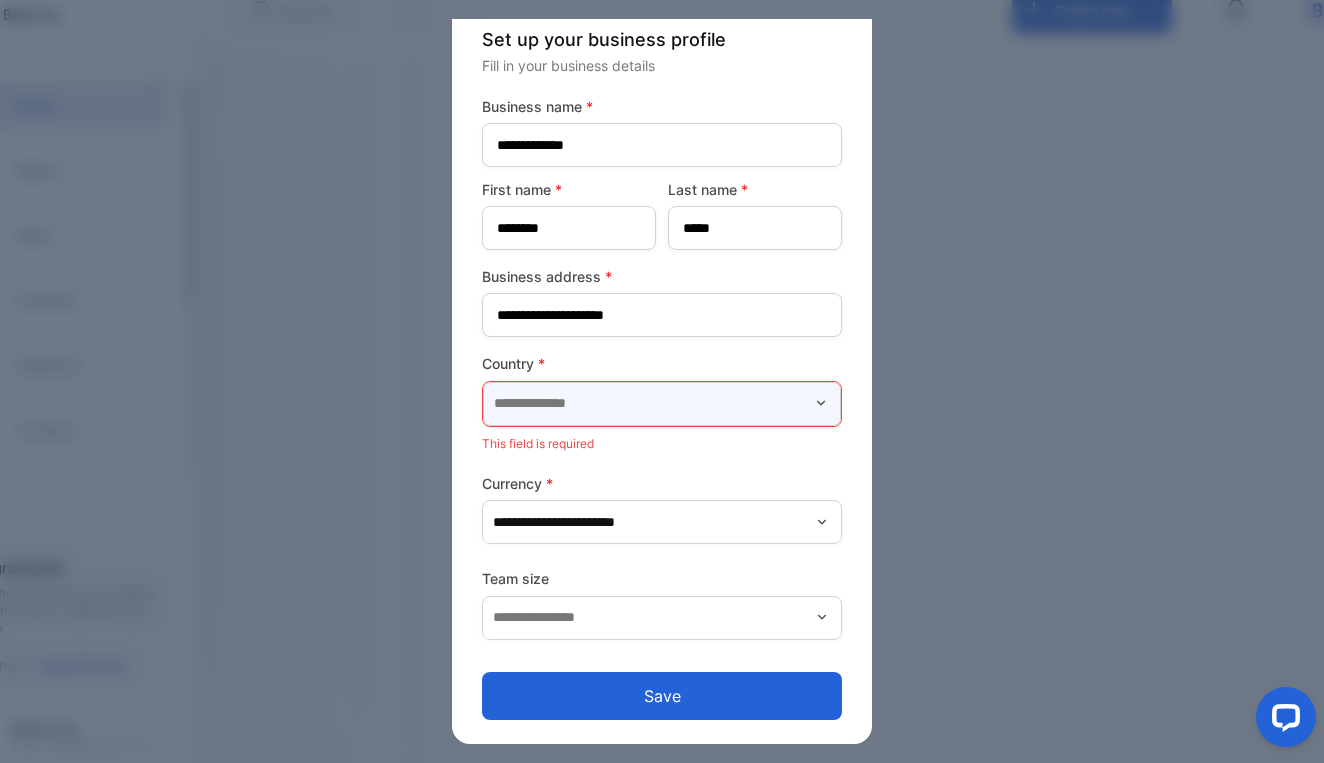 click at bounding box center [662, 404] 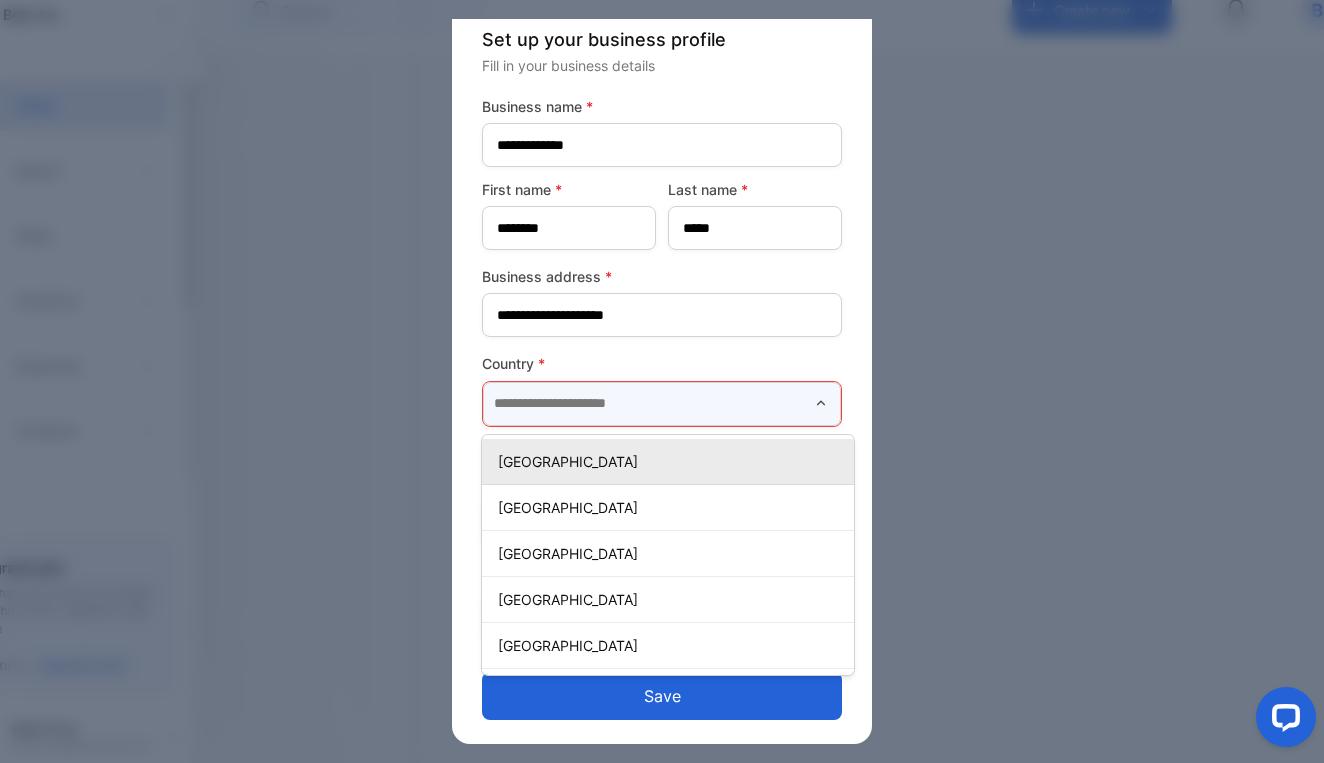 type on "*" 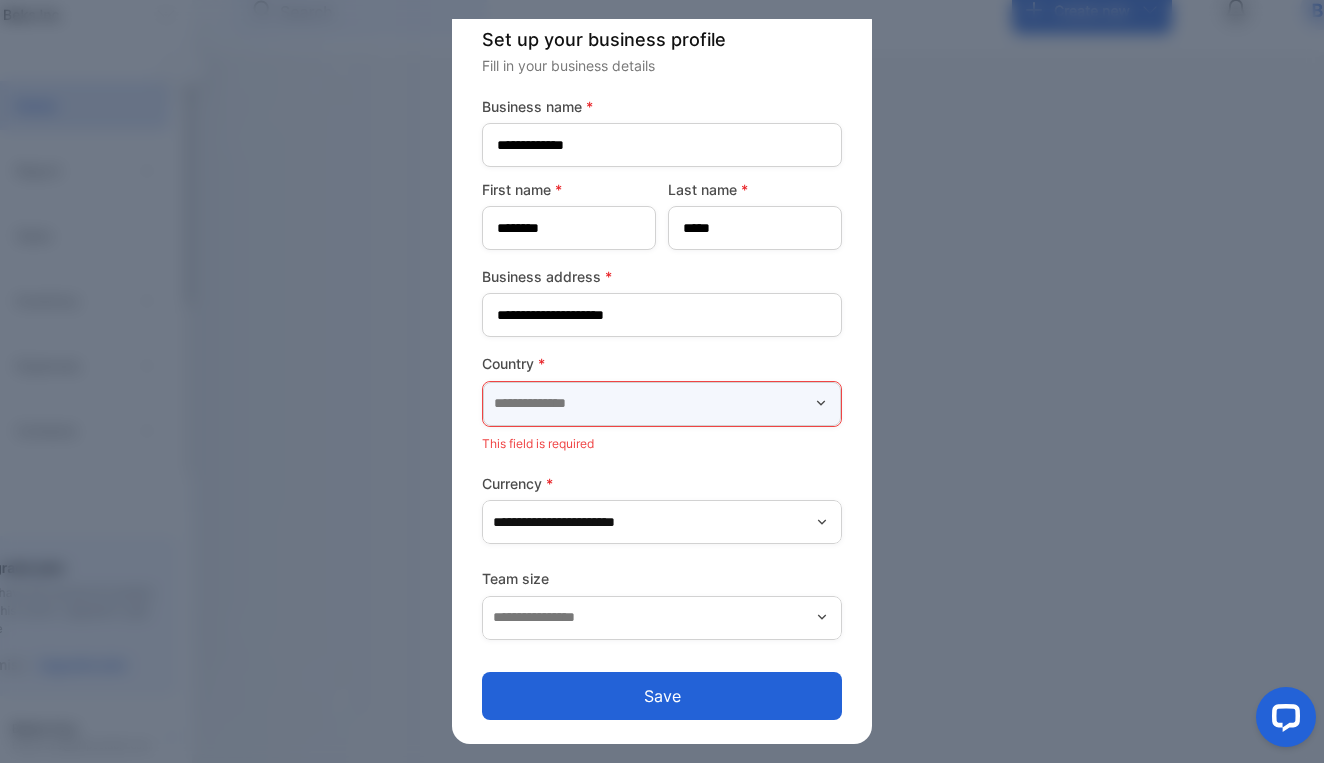 click at bounding box center (662, 404) 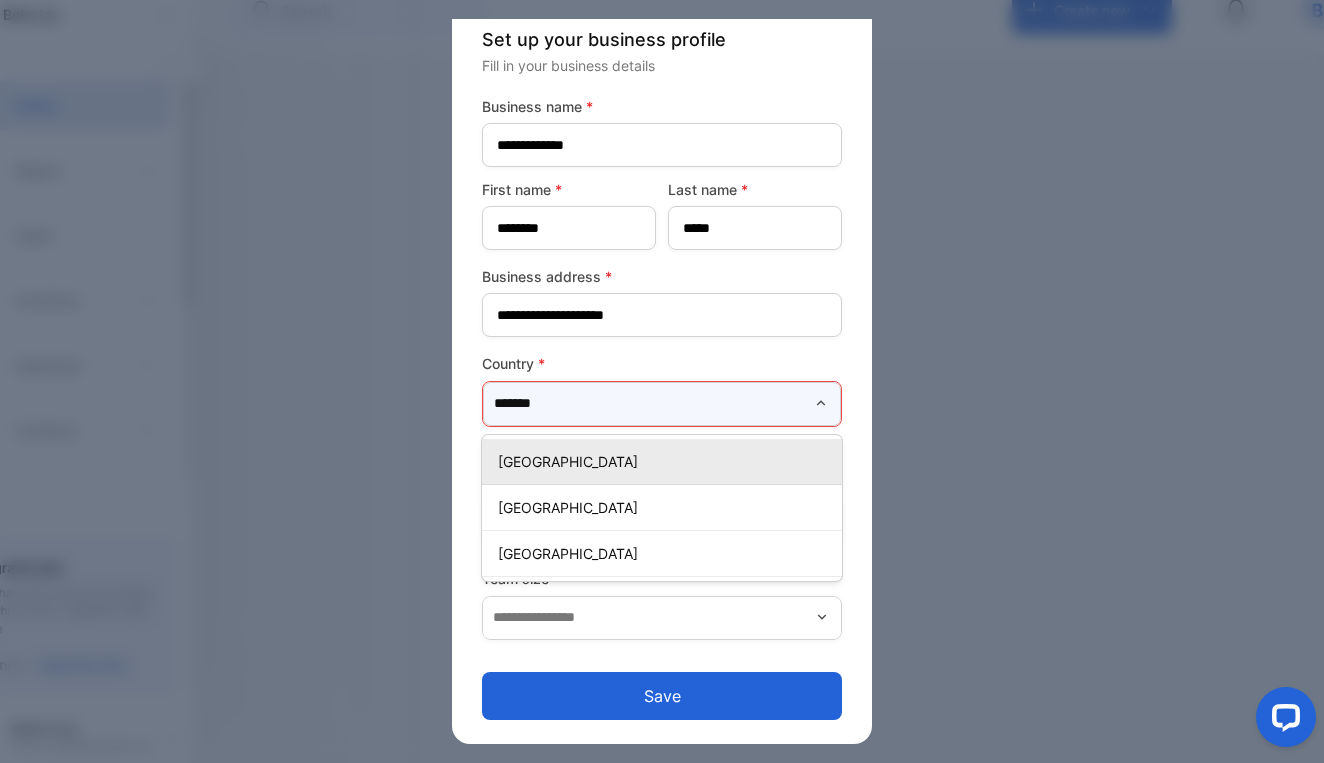 click on "******" at bounding box center (662, 404) 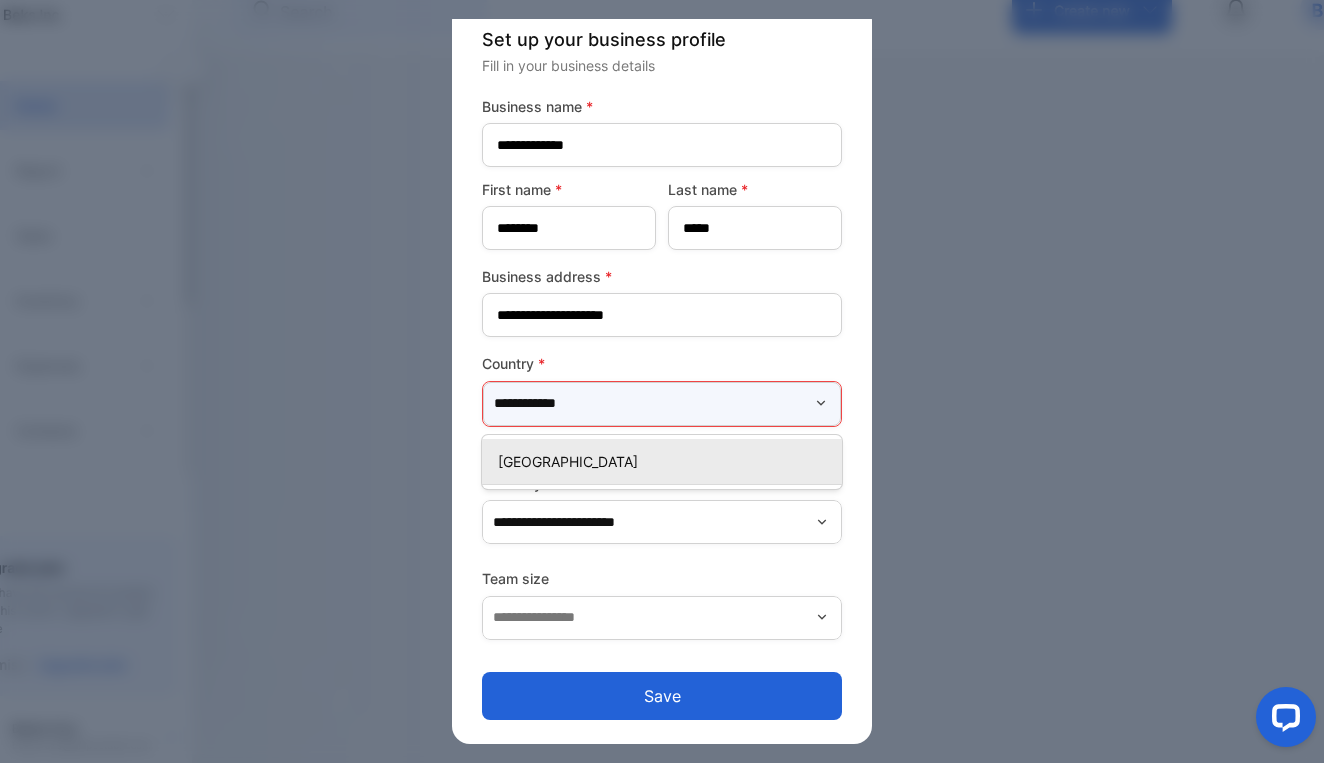 type on "**********" 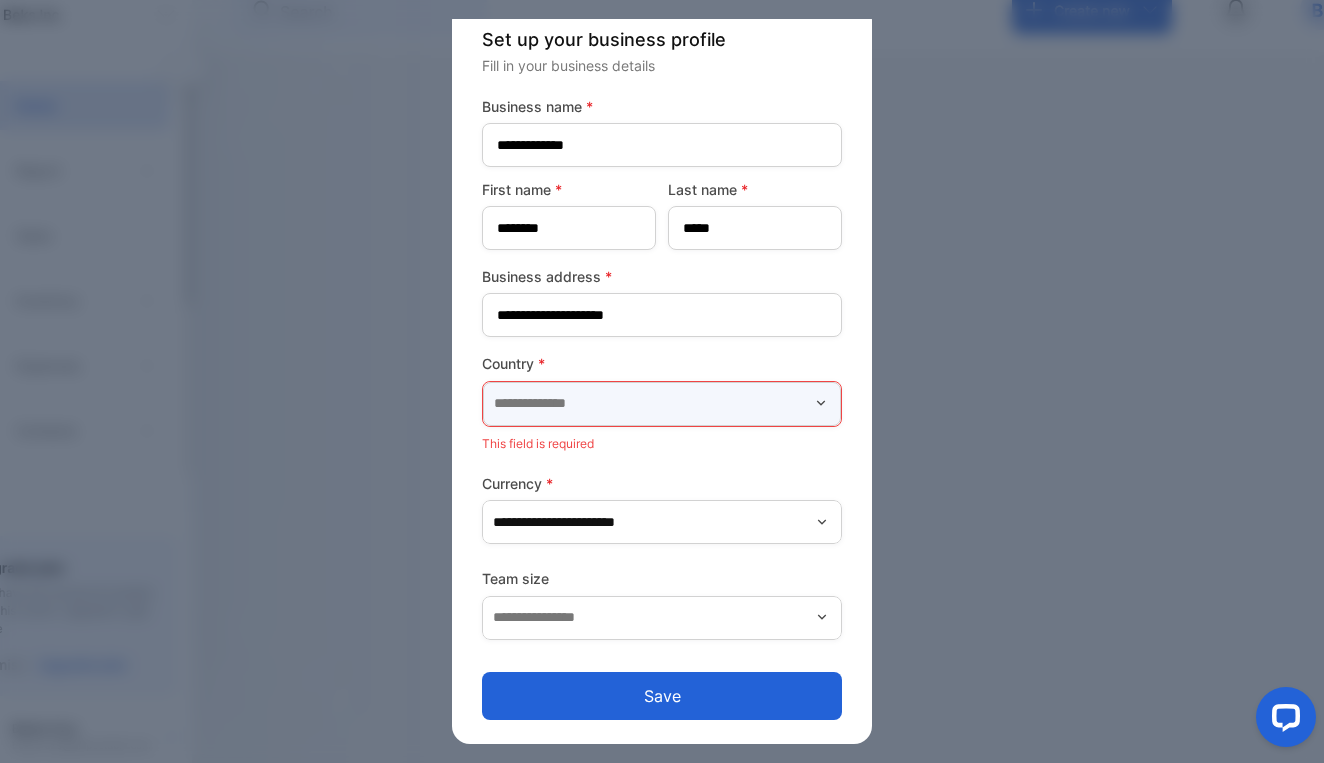 click at bounding box center (662, 404) 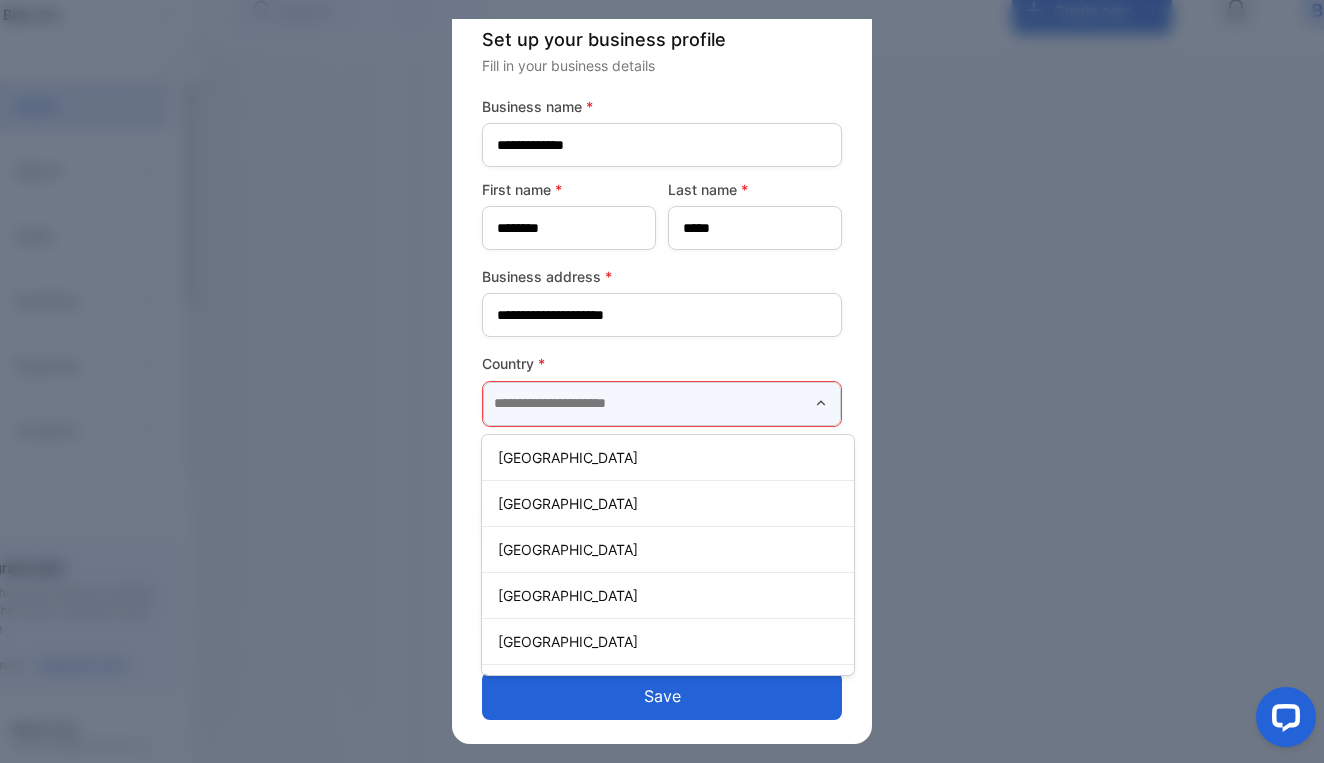 scroll, scrollTop: 8514, scrollLeft: 0, axis: vertical 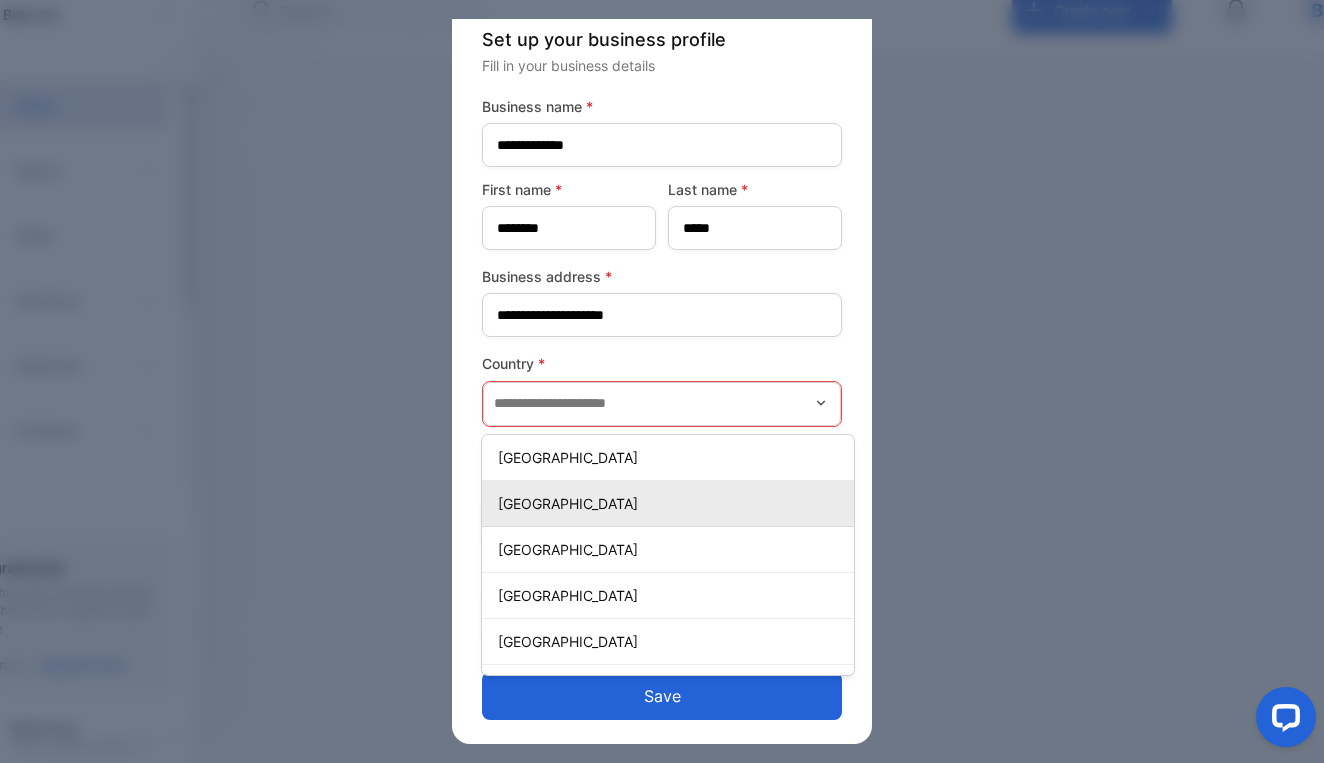 click on "[GEOGRAPHIC_DATA]" at bounding box center [672, 503] 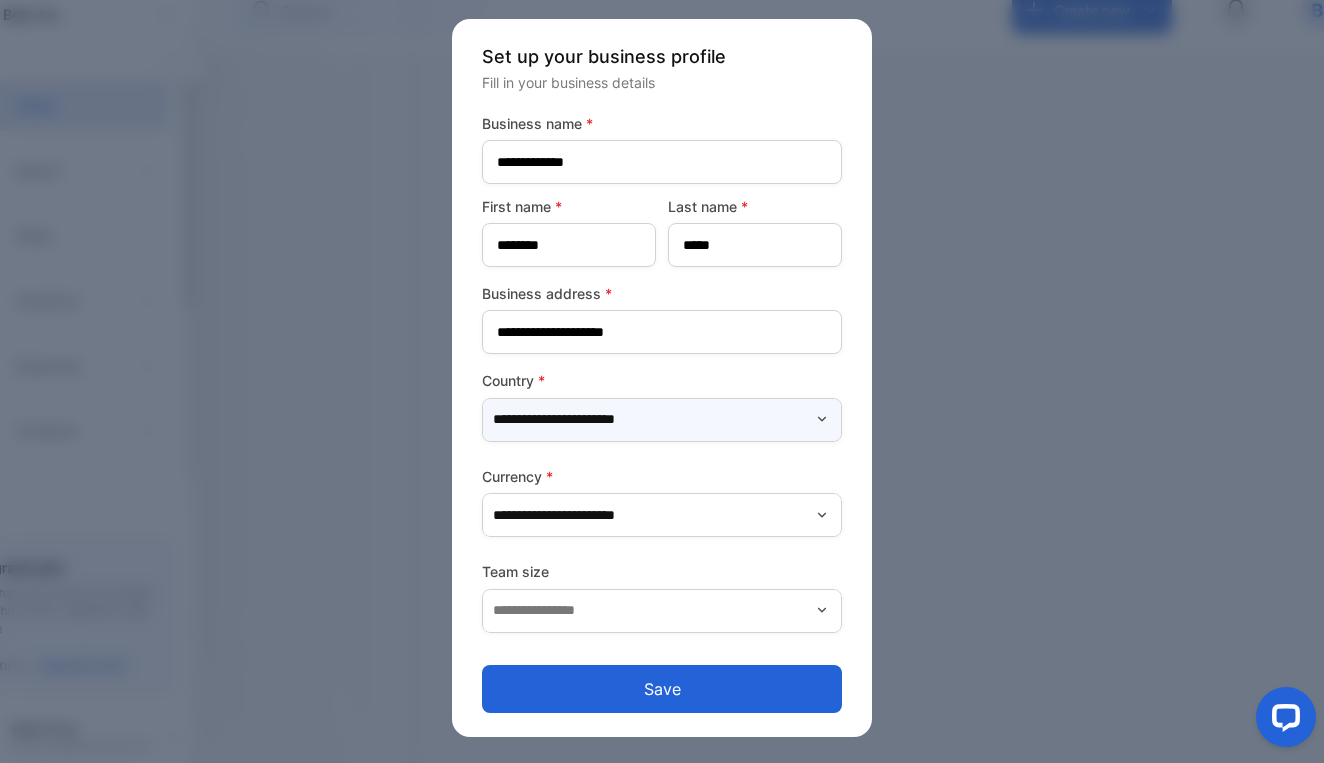 scroll, scrollTop: 0, scrollLeft: 0, axis: both 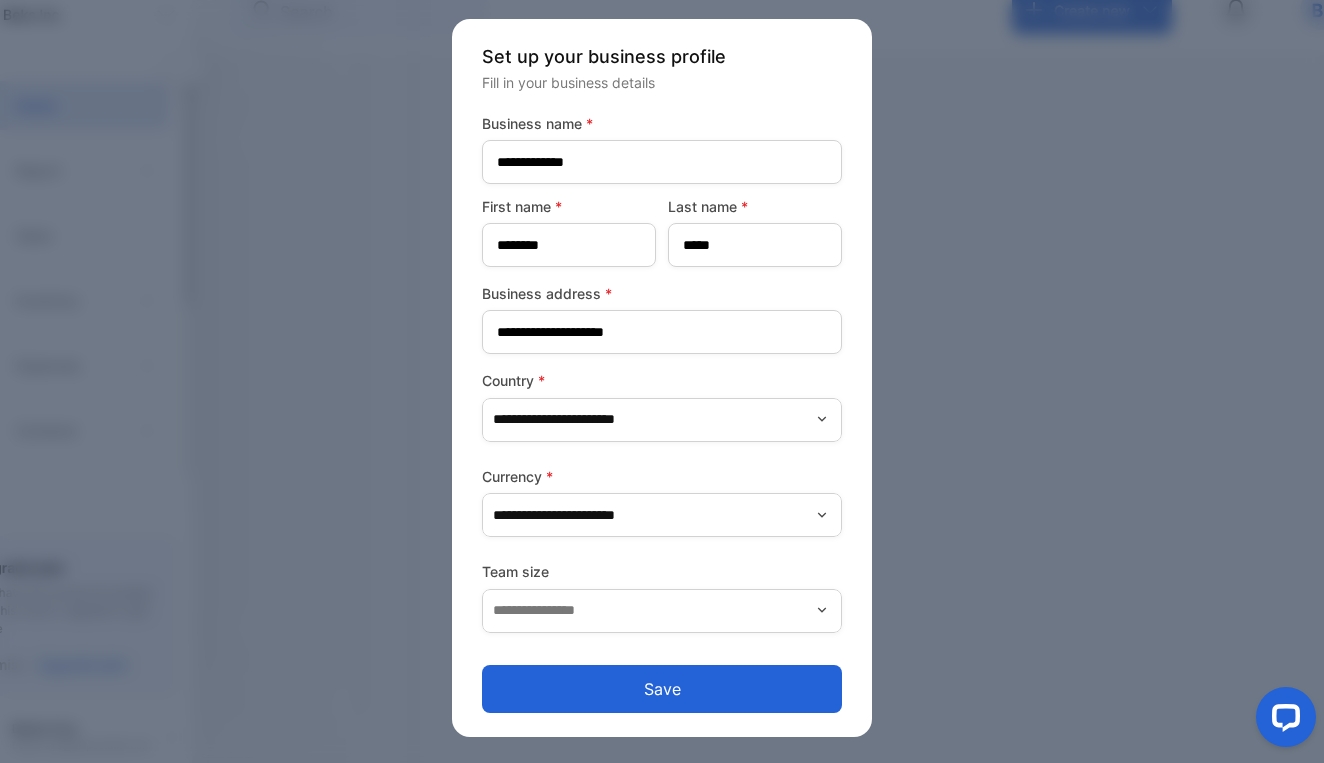 click on "Save" at bounding box center [662, 689] 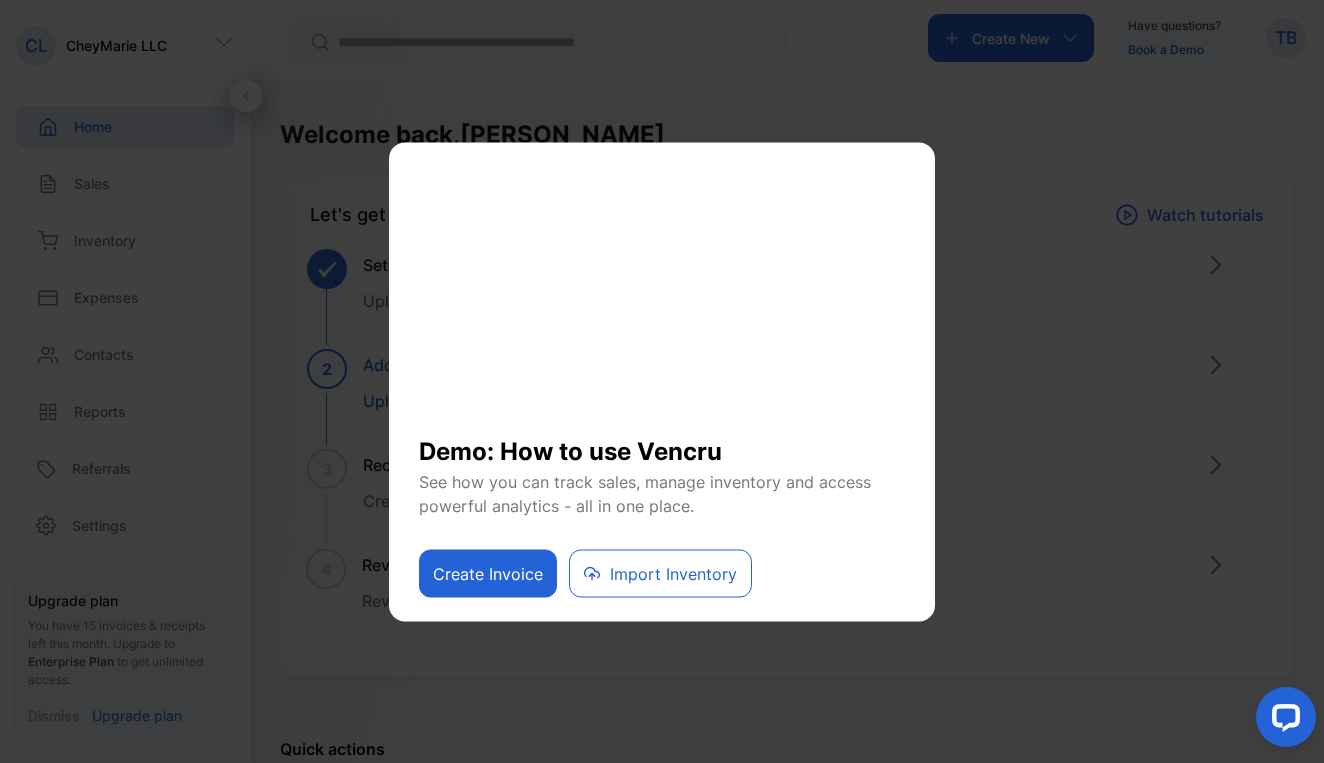 click on "Create Invoice" at bounding box center (488, 573) 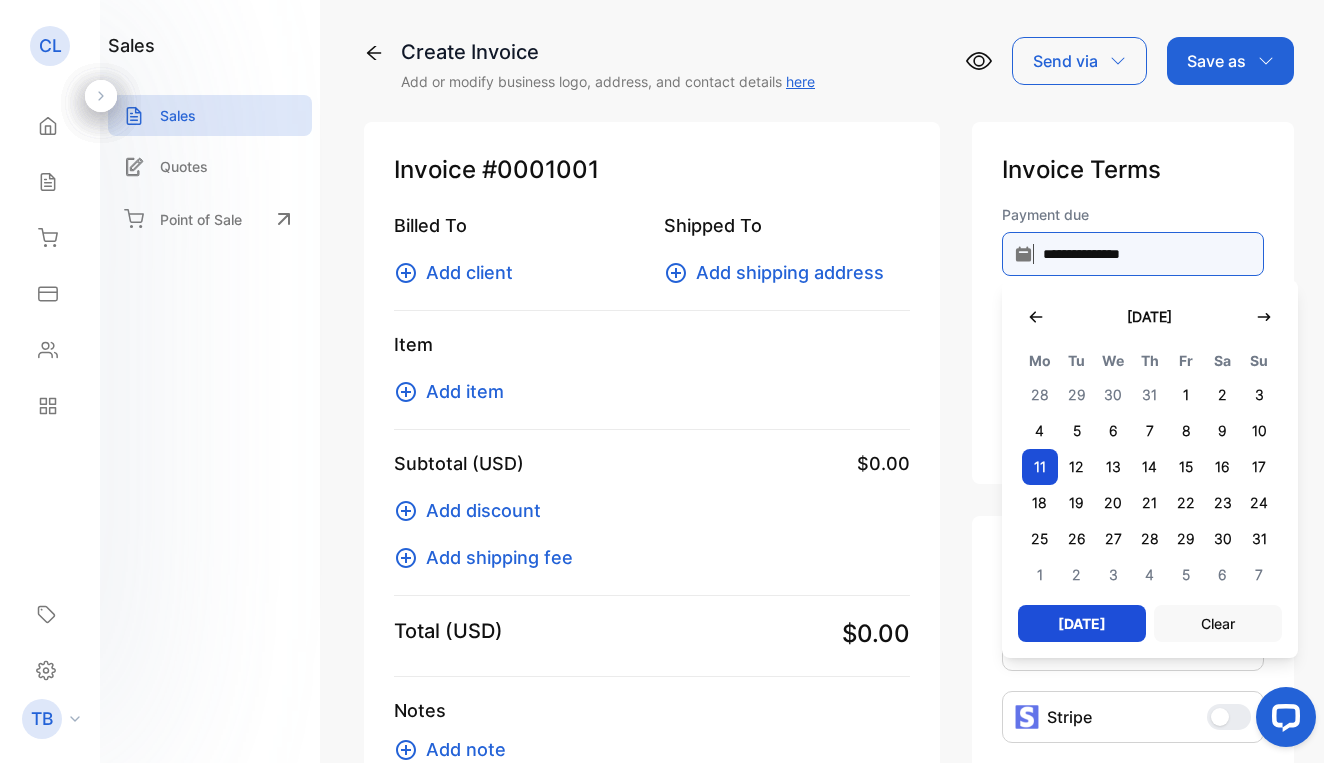 click on "**********" at bounding box center [1133, 254] 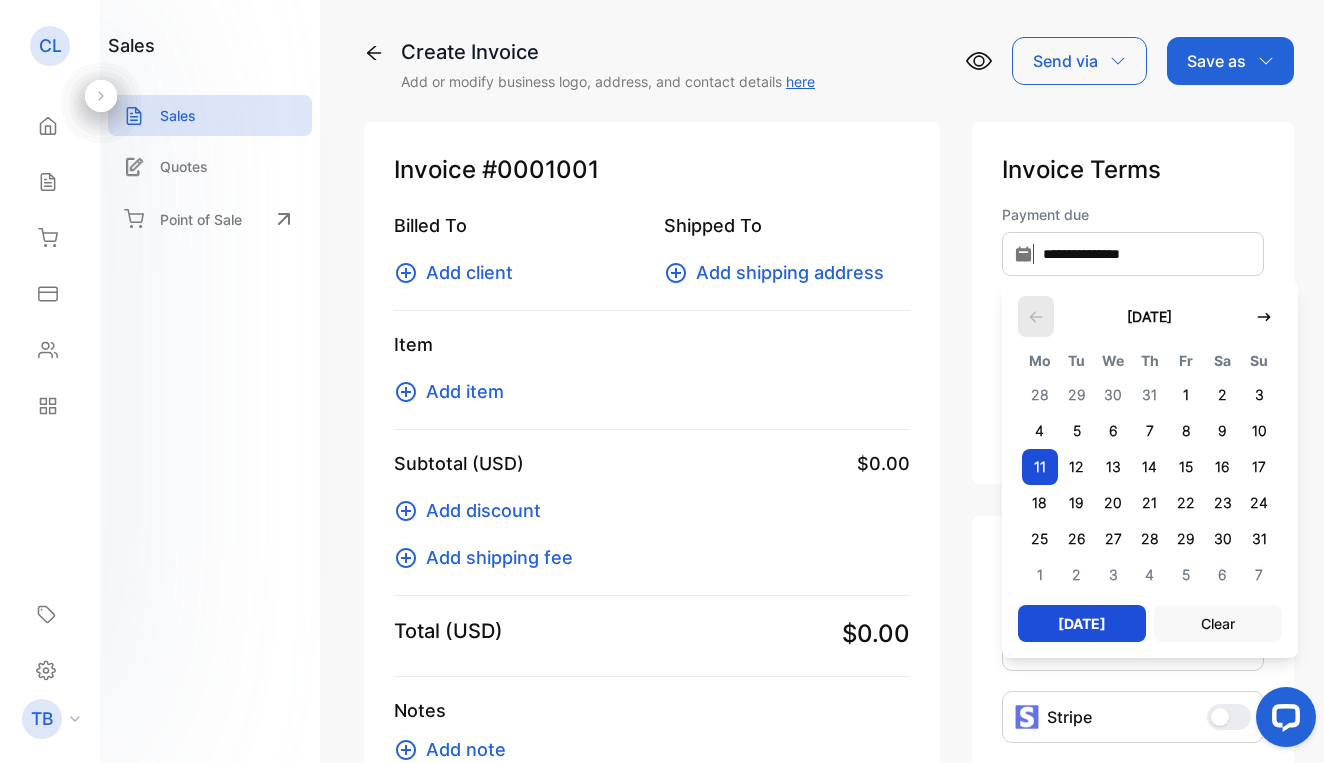 click 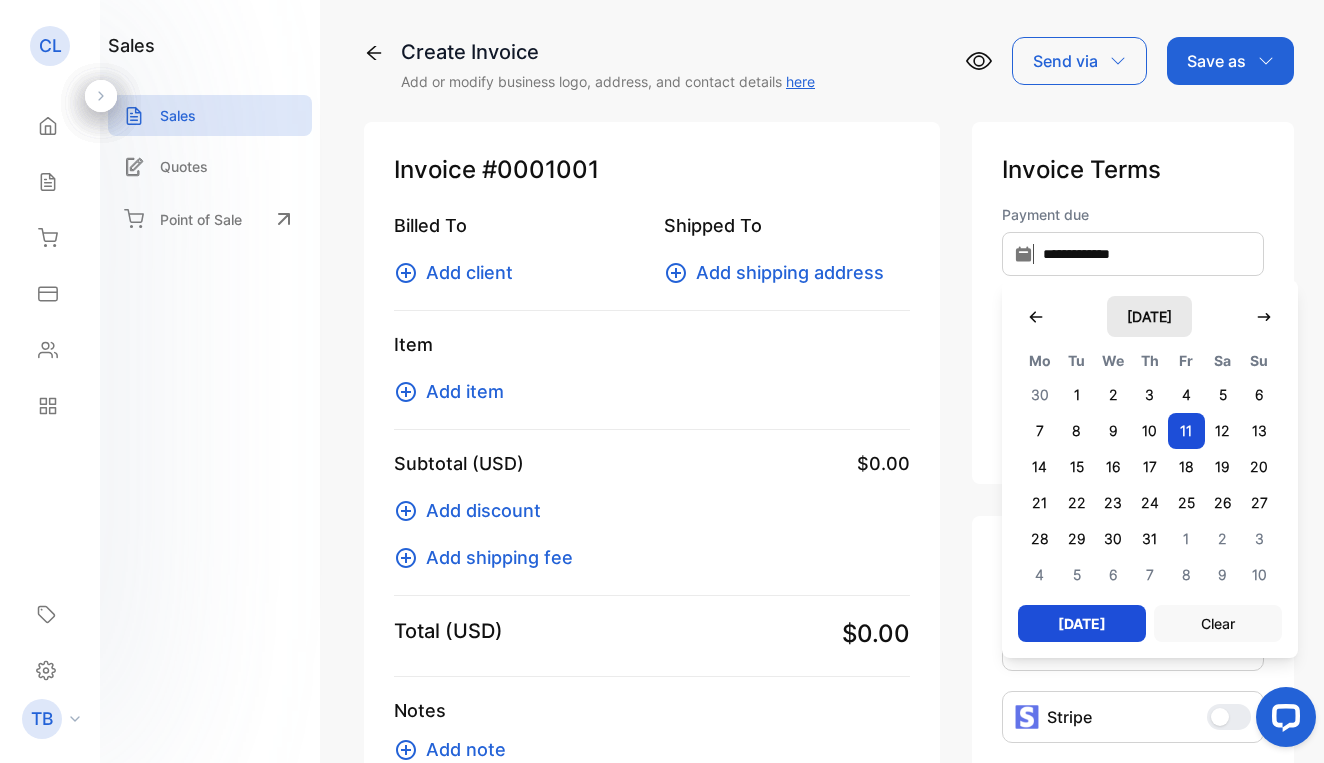 click on "[DATE]" at bounding box center [1149, 316] 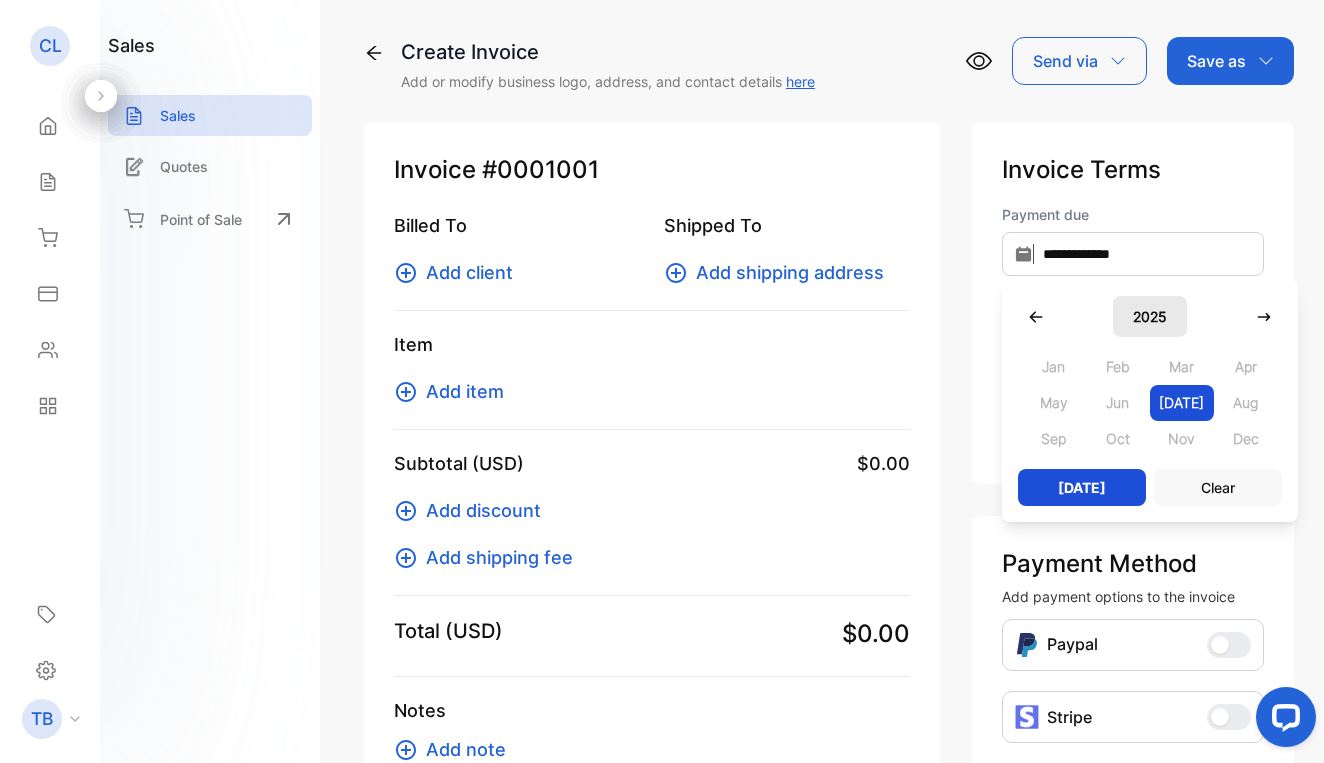 click on "2025" at bounding box center (1150, 316) 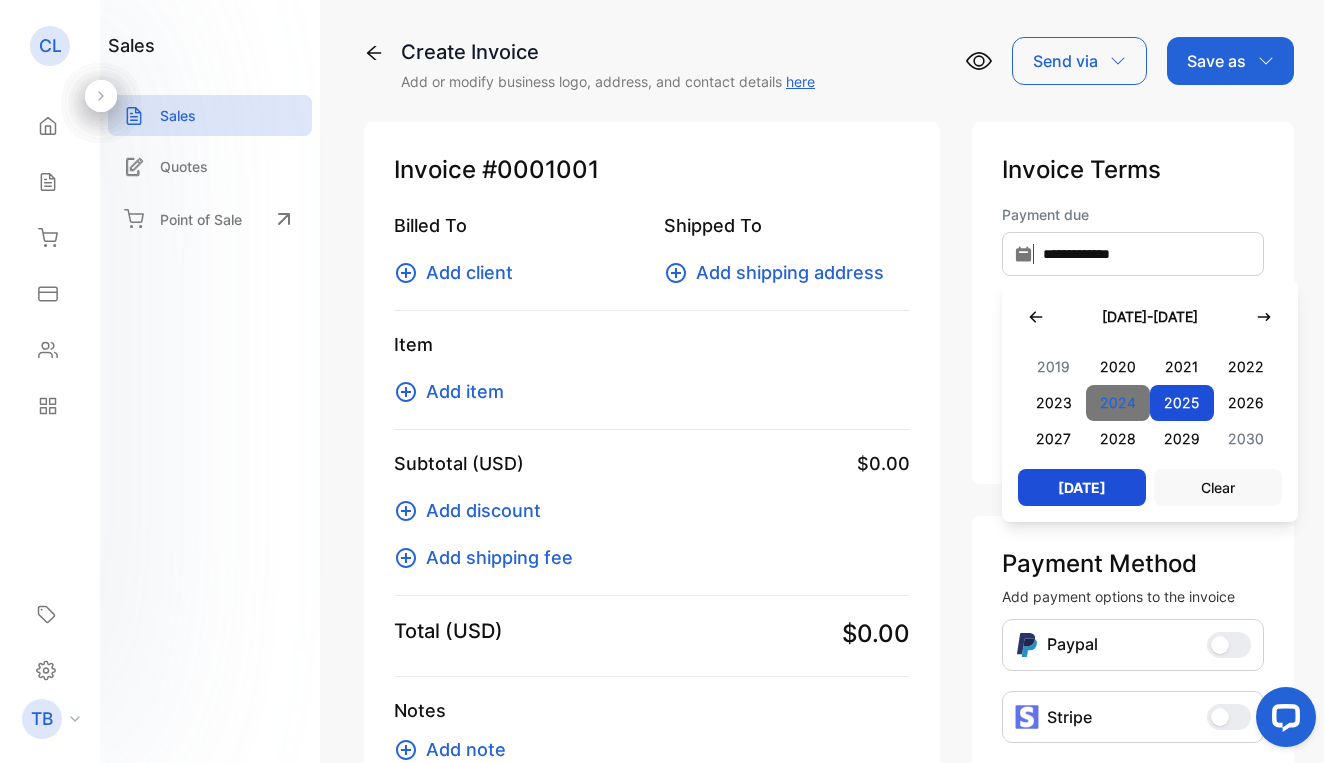 click on "2024" at bounding box center [1118, 403] 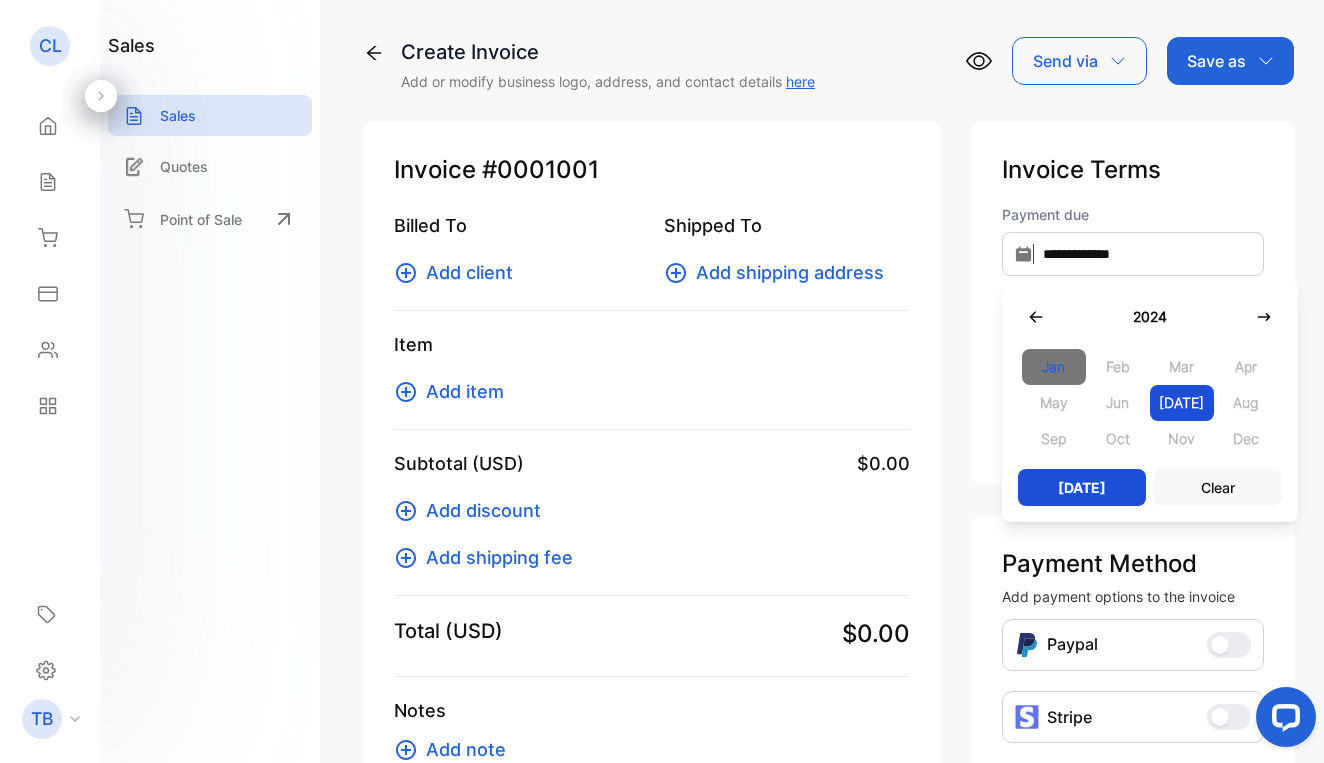 click on "Jan" at bounding box center (1054, 367) 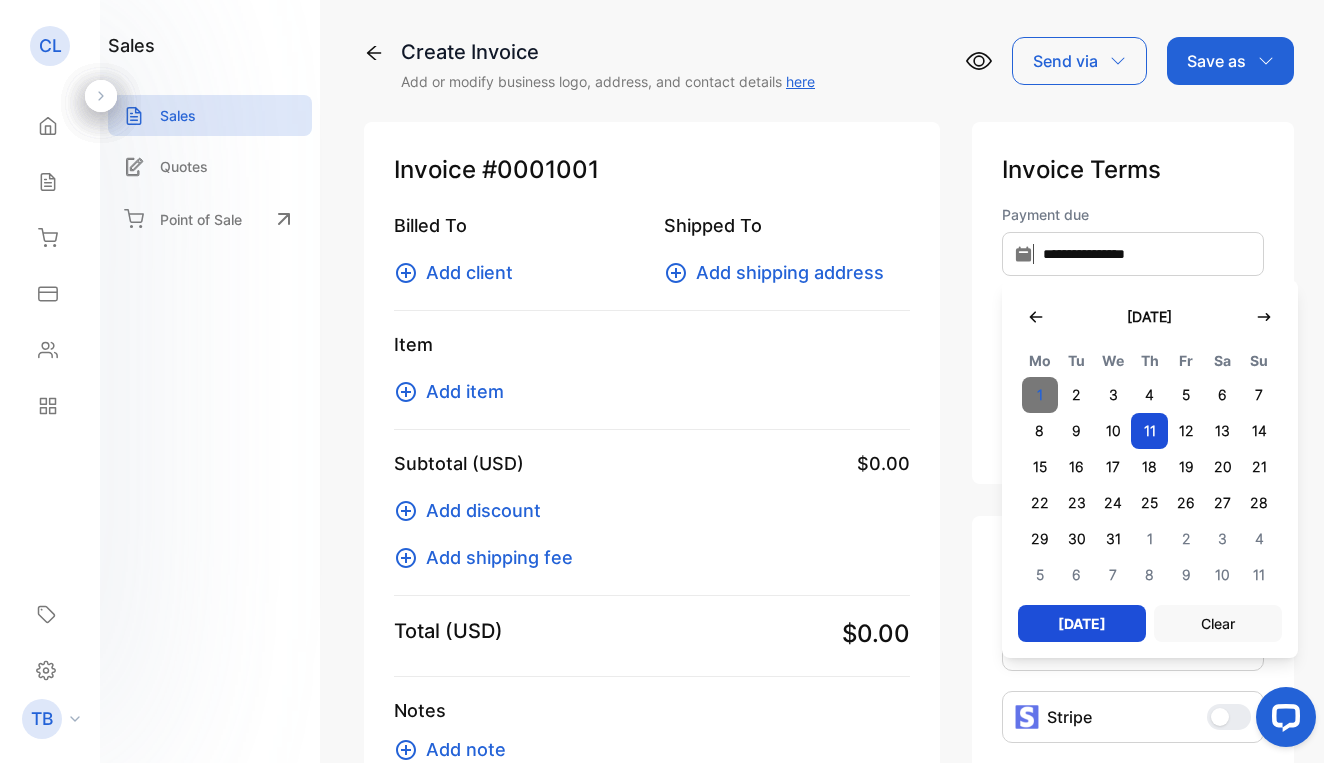 click on "1" at bounding box center (1040, 395) 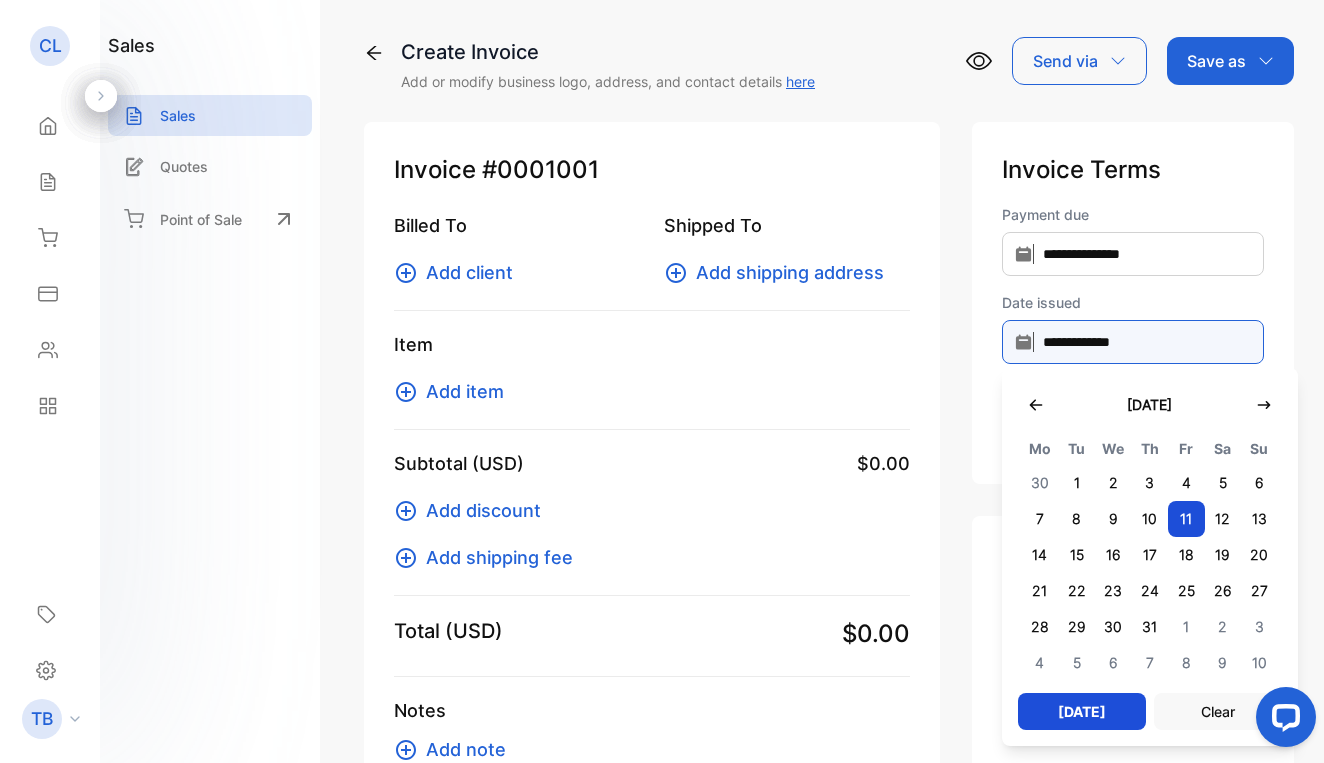click on "**********" at bounding box center (1133, 342) 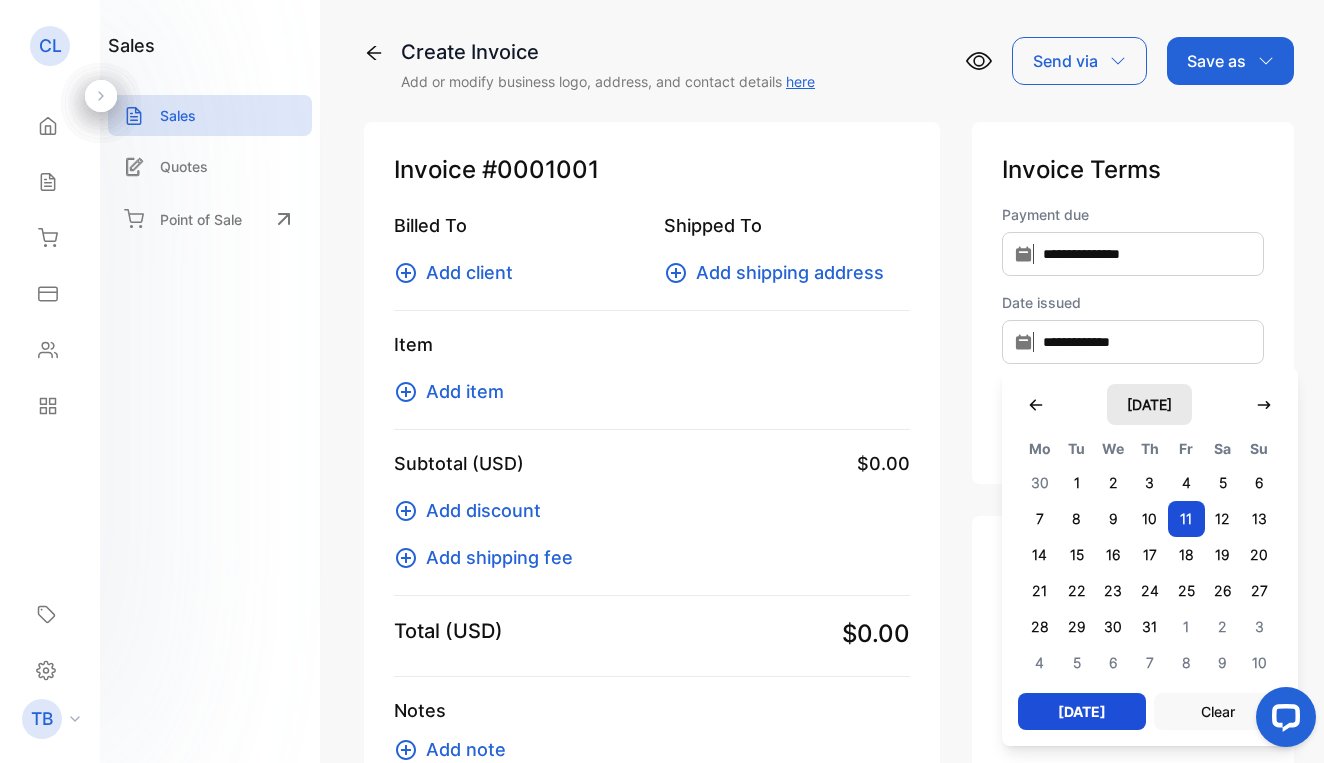 click on "[DATE]" at bounding box center [1149, 404] 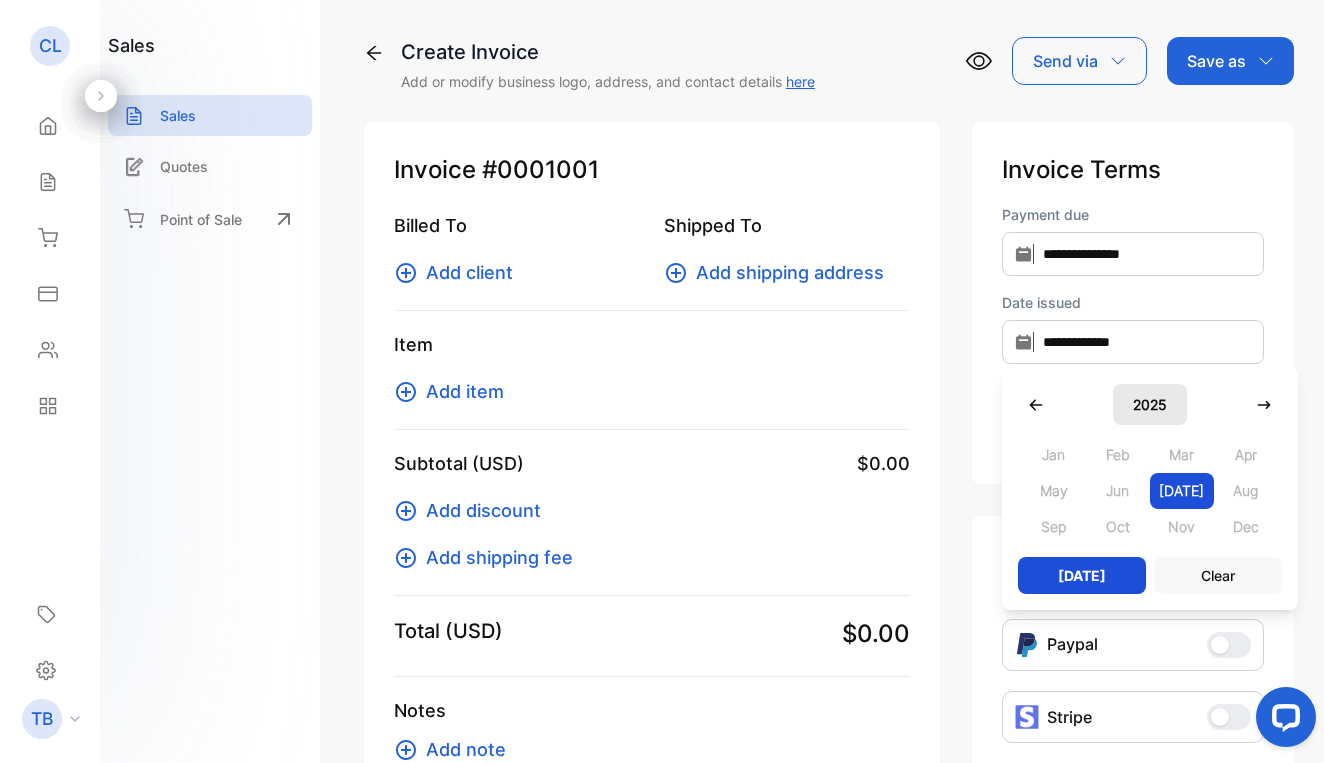 click on "2025" at bounding box center (1150, 404) 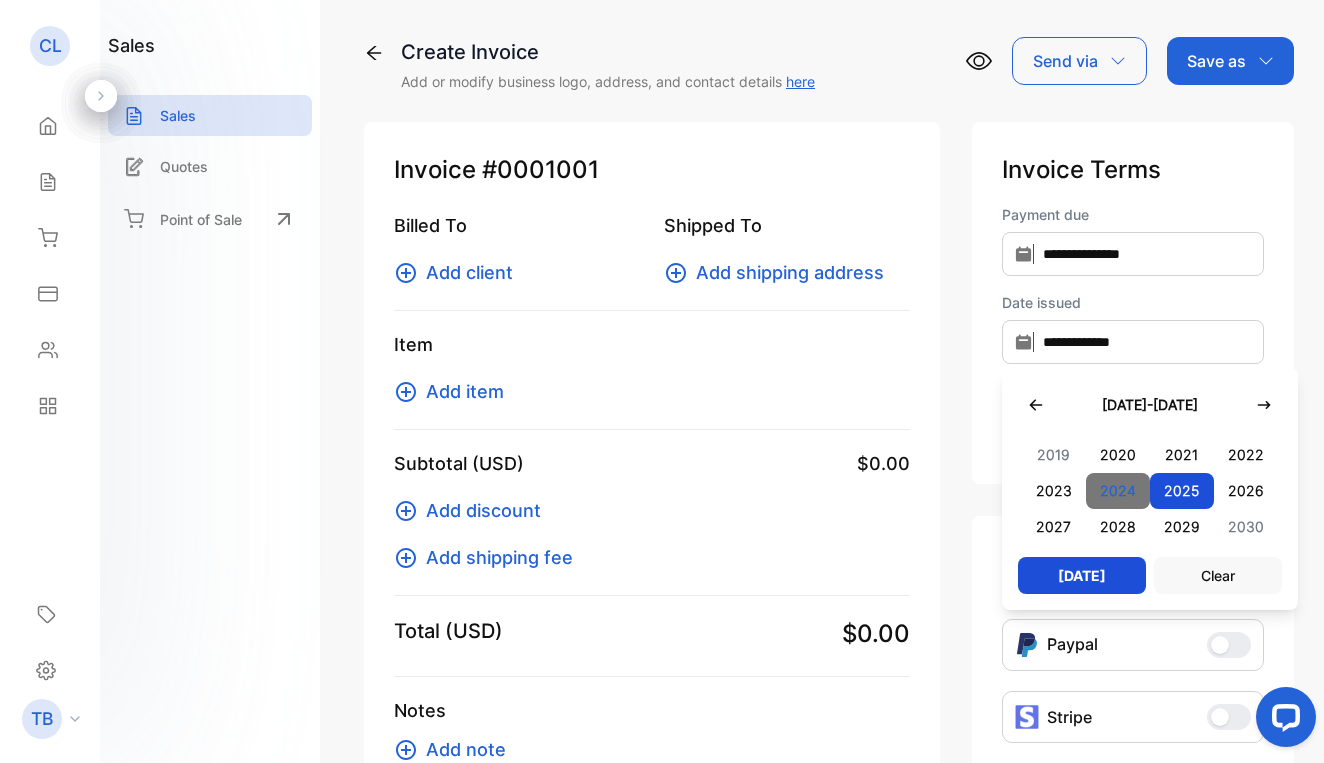 click on "2024" at bounding box center (1118, 491) 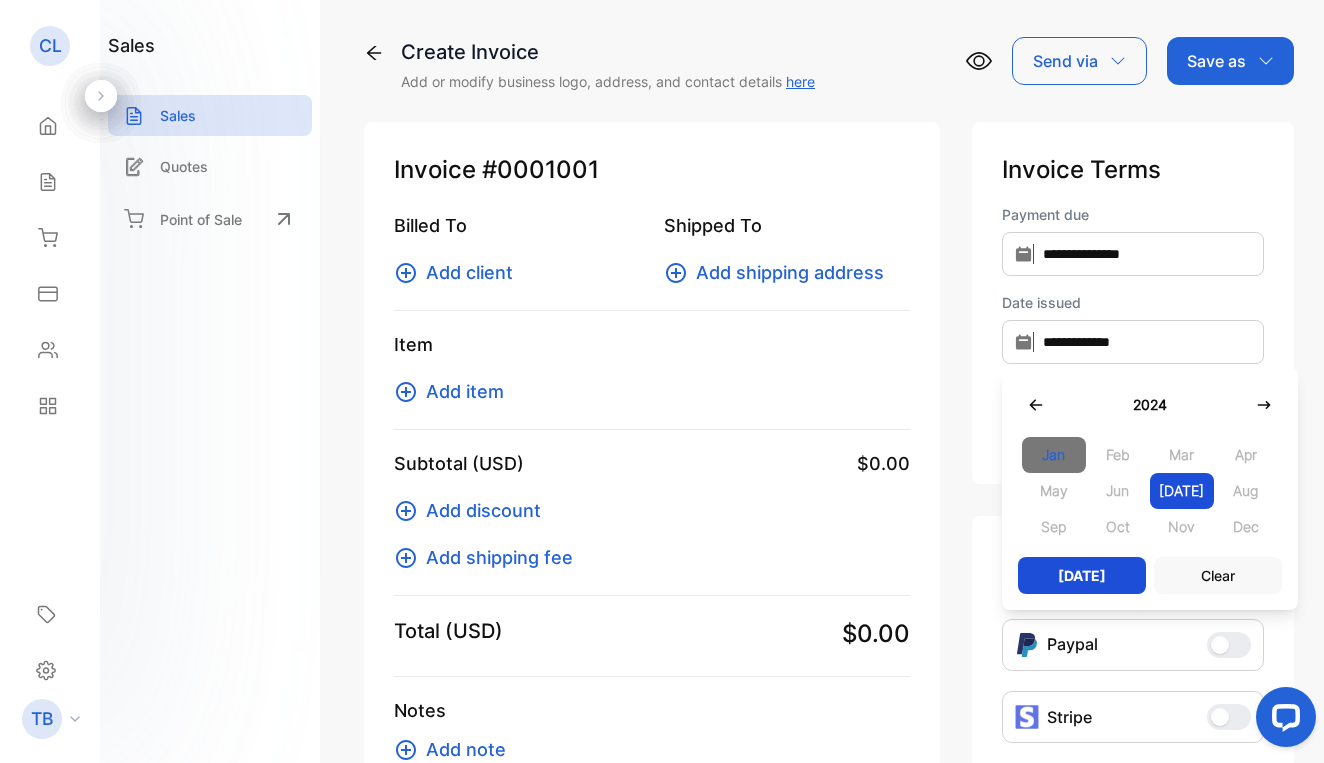 click on "Jan" at bounding box center (1054, 455) 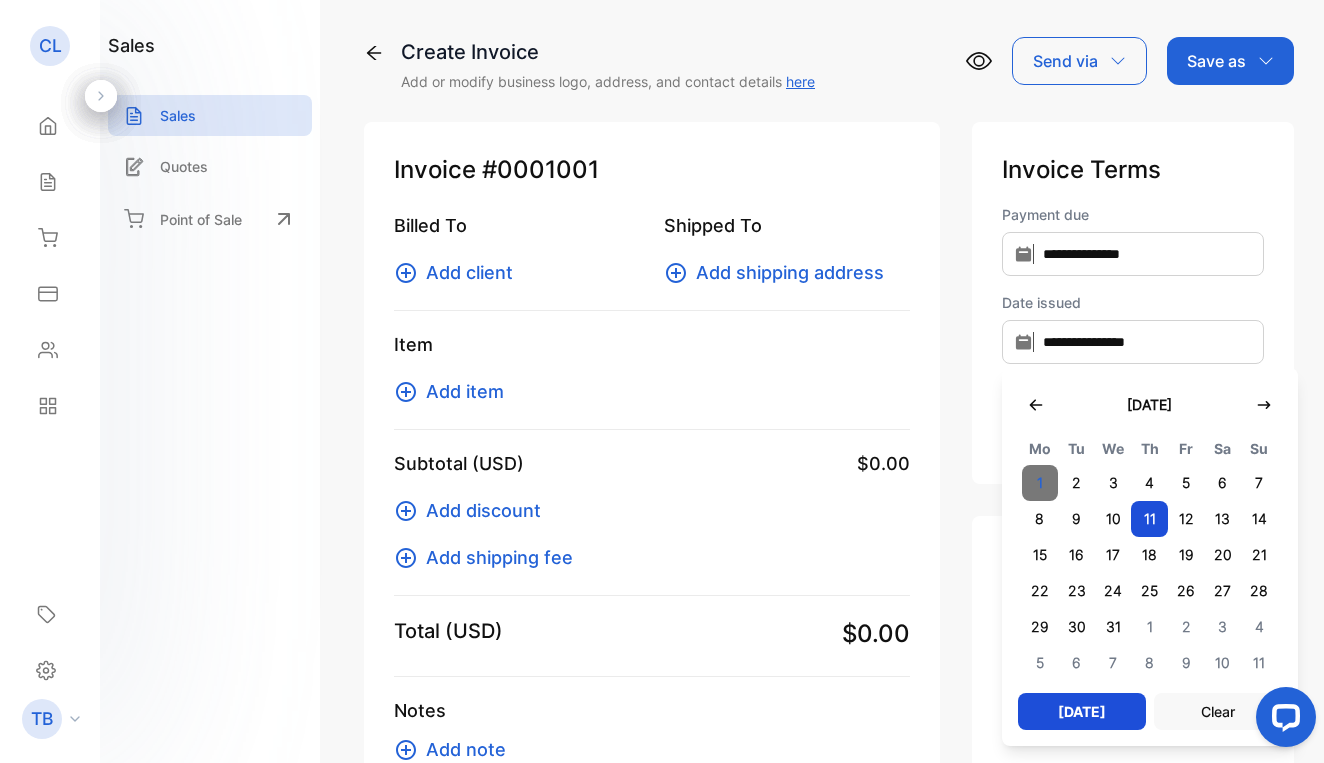click on "1" at bounding box center [1040, 483] 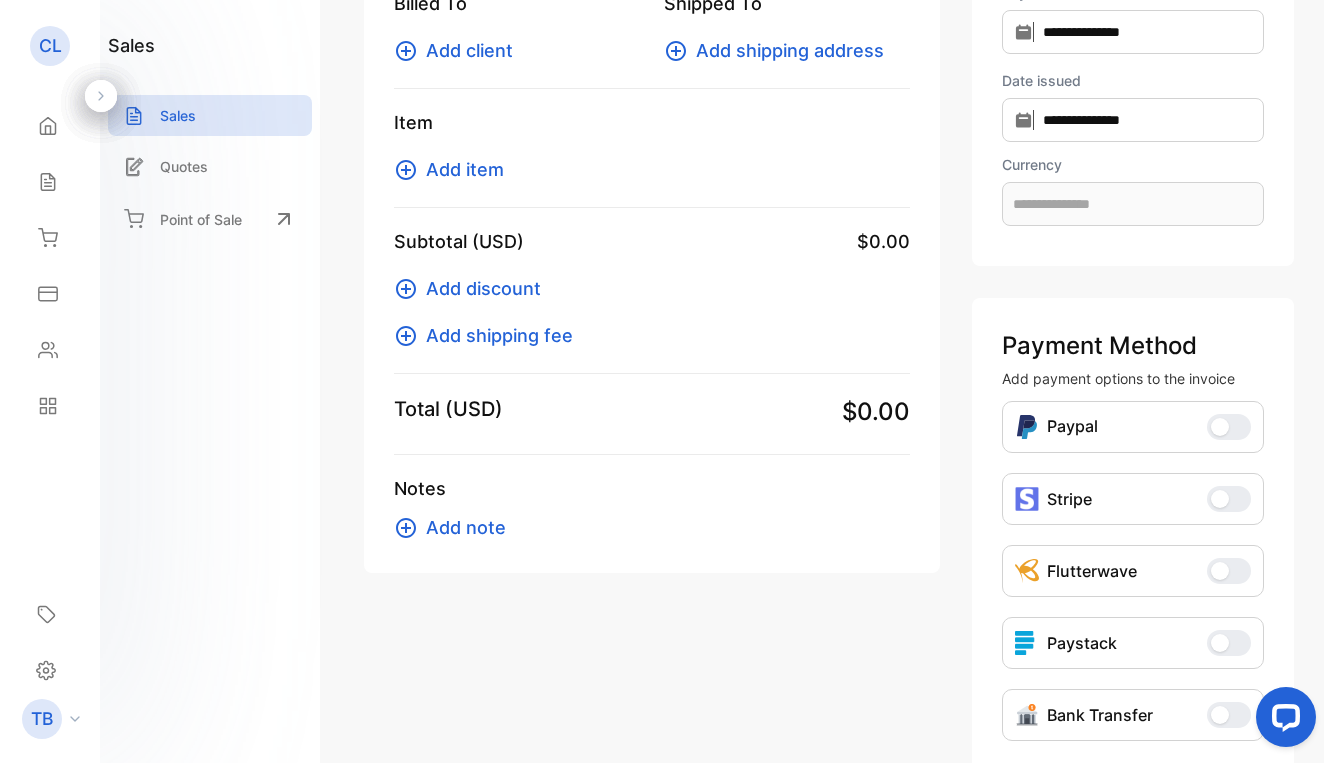 scroll, scrollTop: 245, scrollLeft: 0, axis: vertical 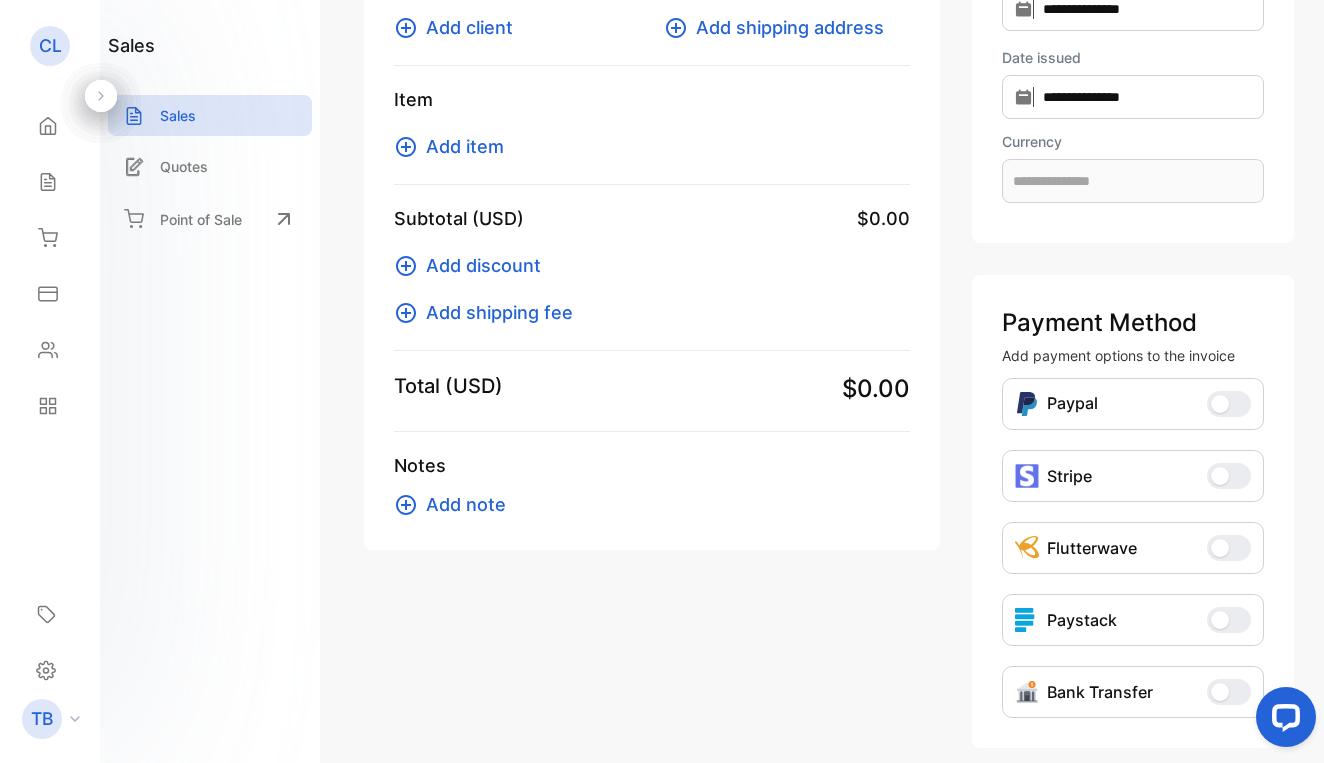click on "Stripe" at bounding box center [1229, 476] 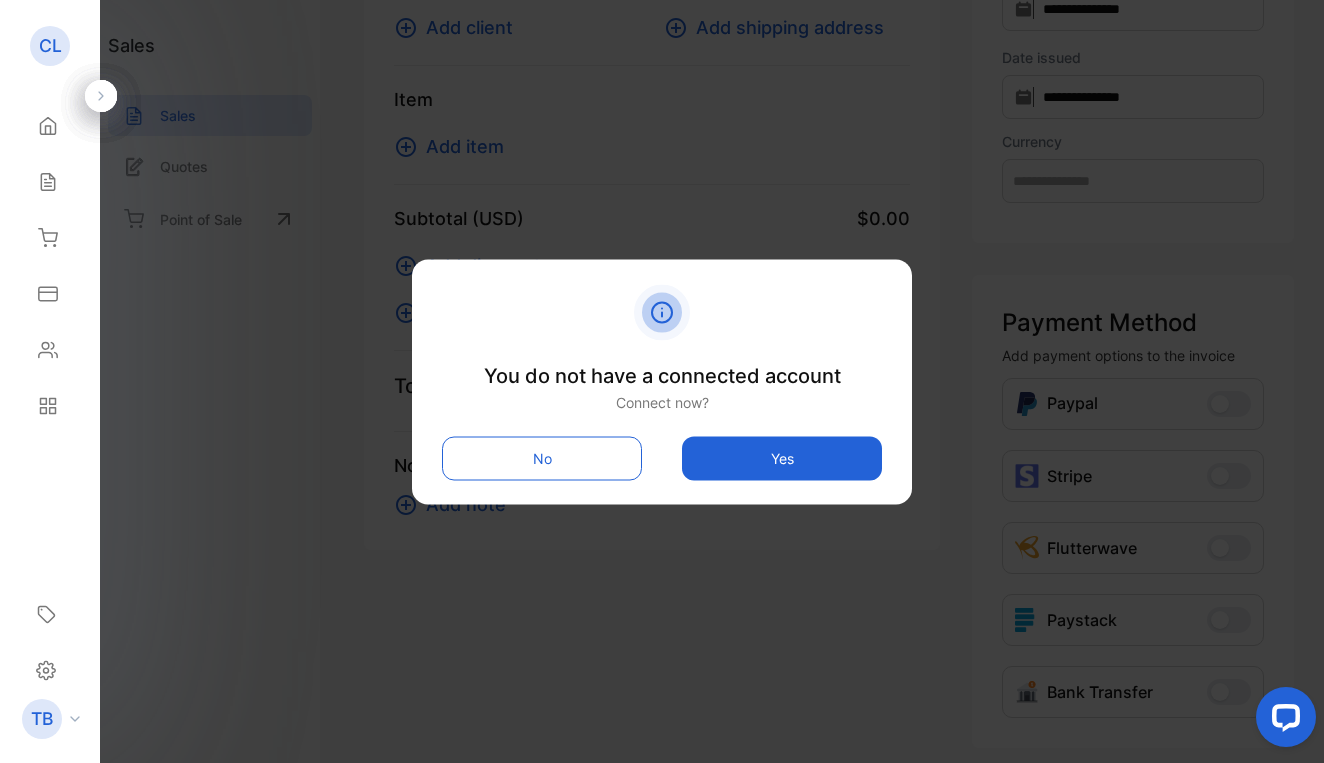 click on "No" at bounding box center [542, 458] 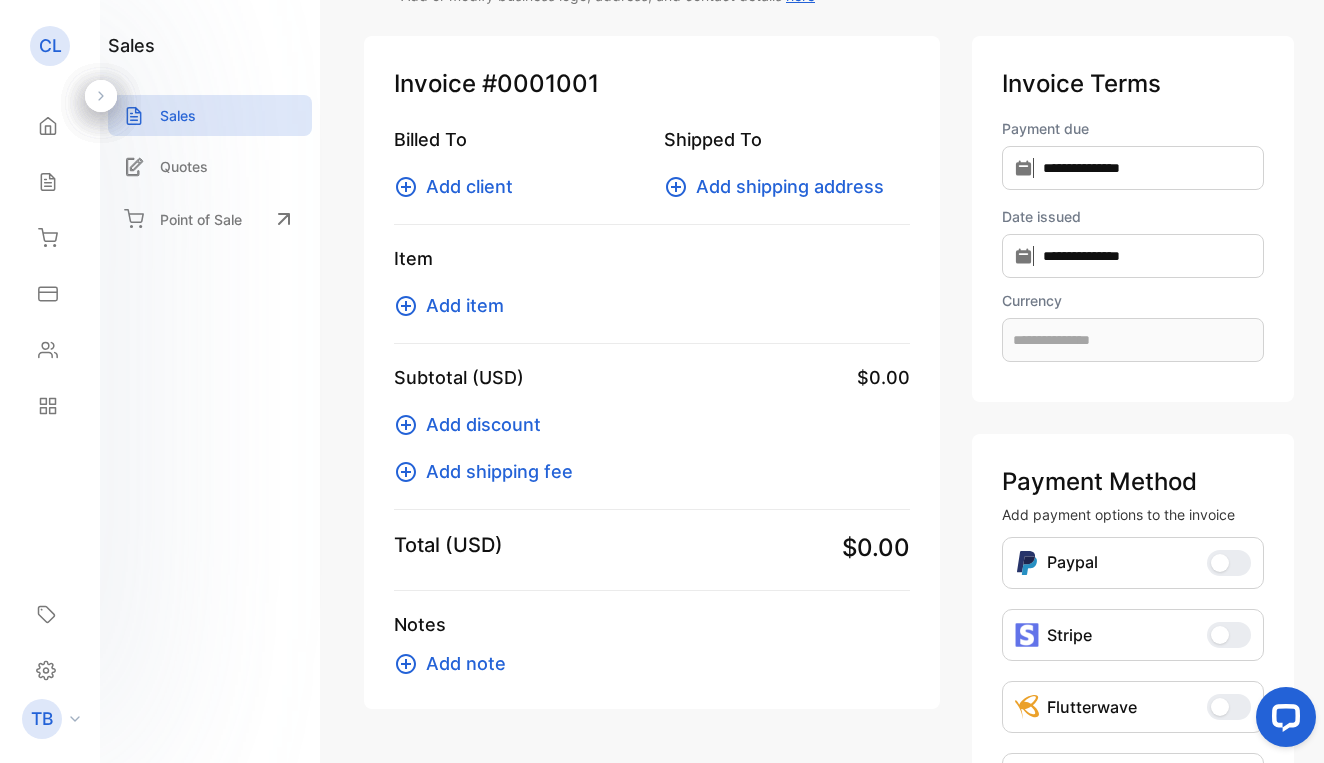 scroll, scrollTop: 74, scrollLeft: 0, axis: vertical 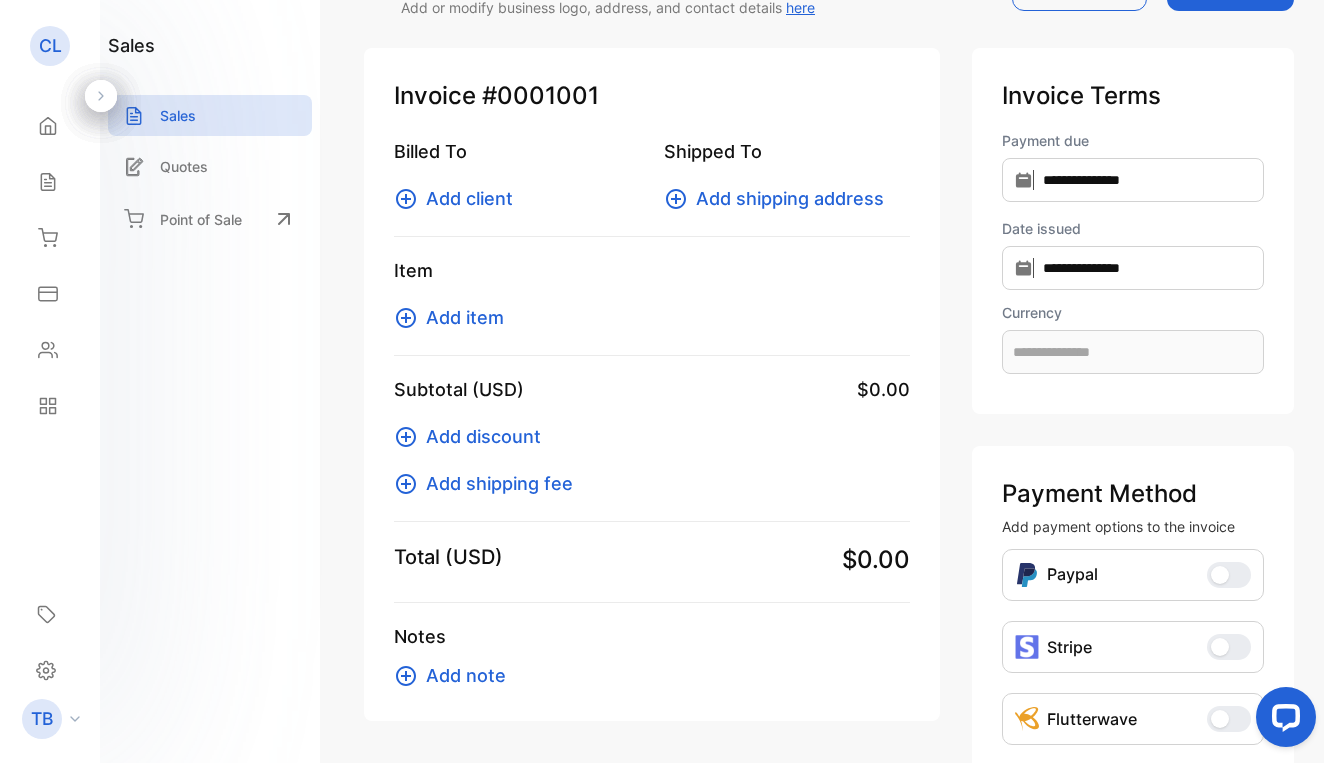 click on "Add client" at bounding box center [469, 198] 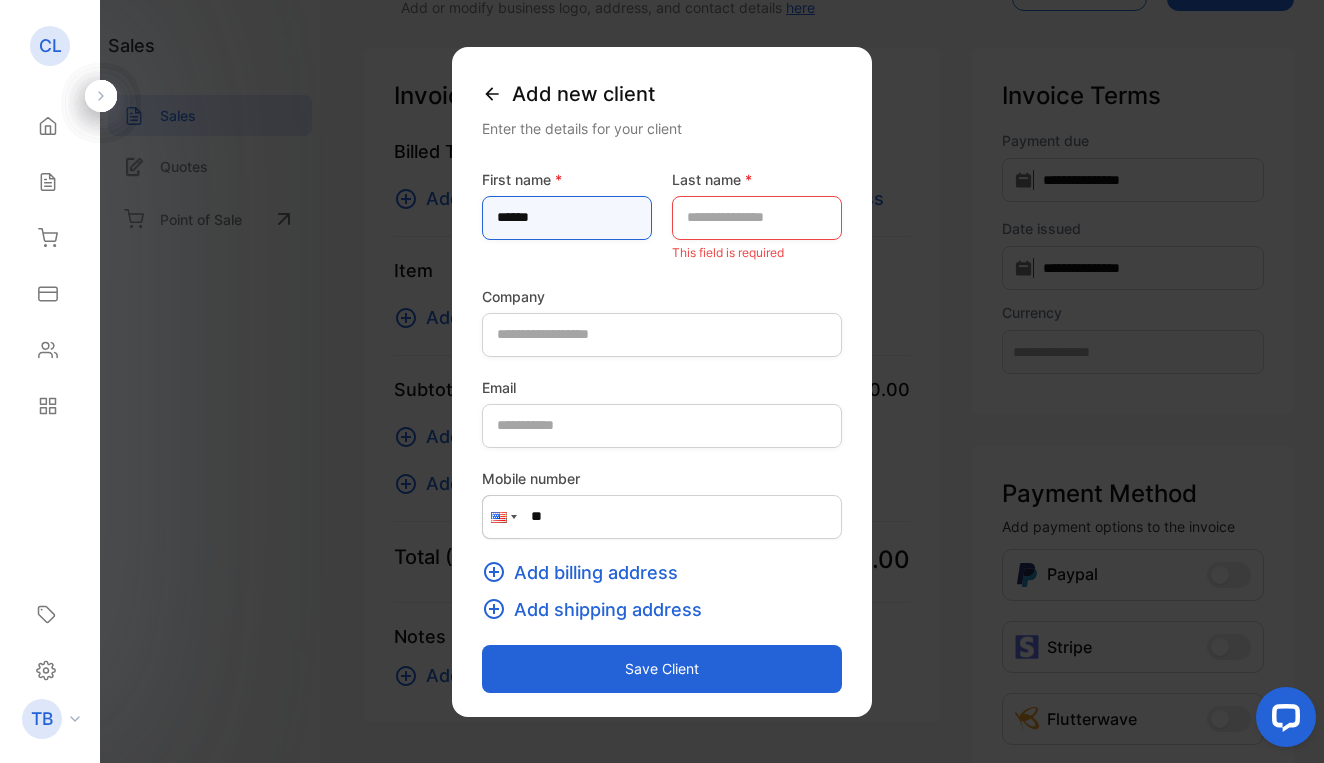 type on "******" 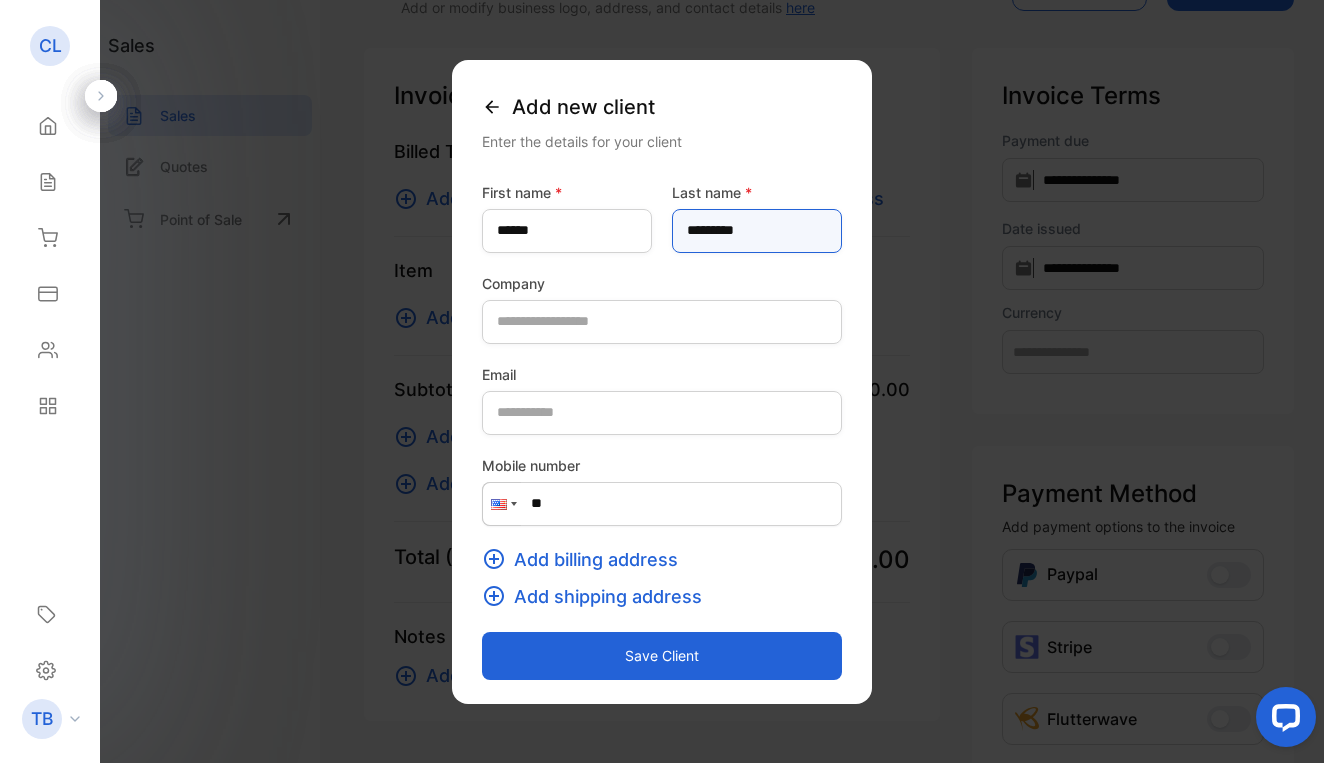 type on "*********" 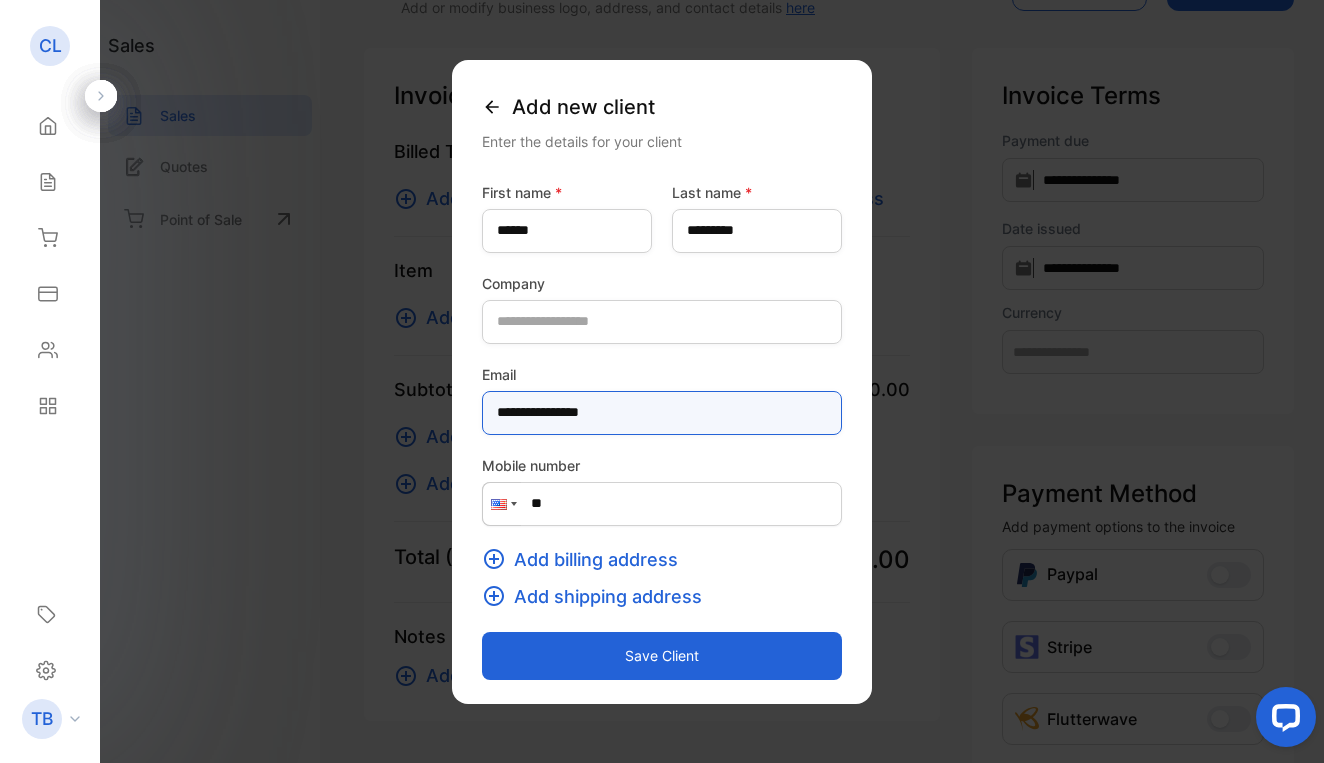 type on "**********" 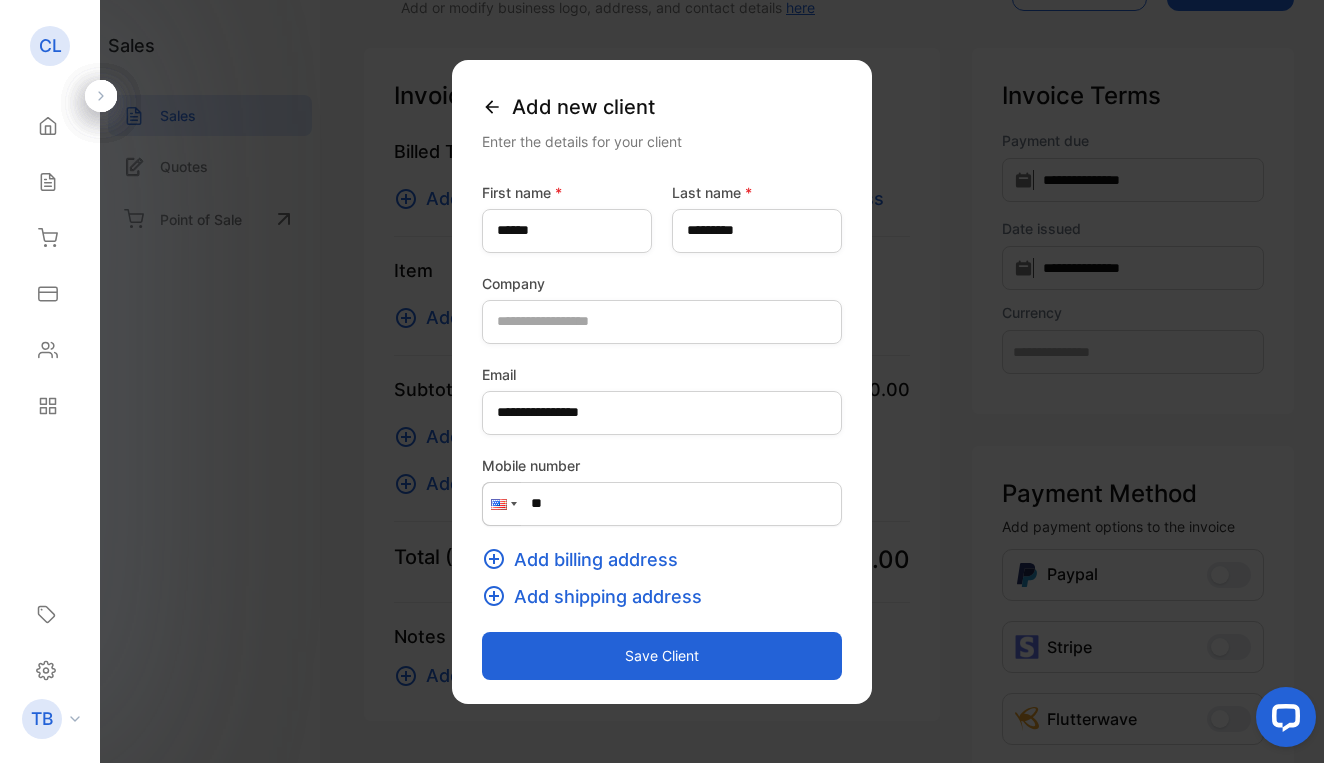 click on "Add shipping address" at bounding box center (608, 596) 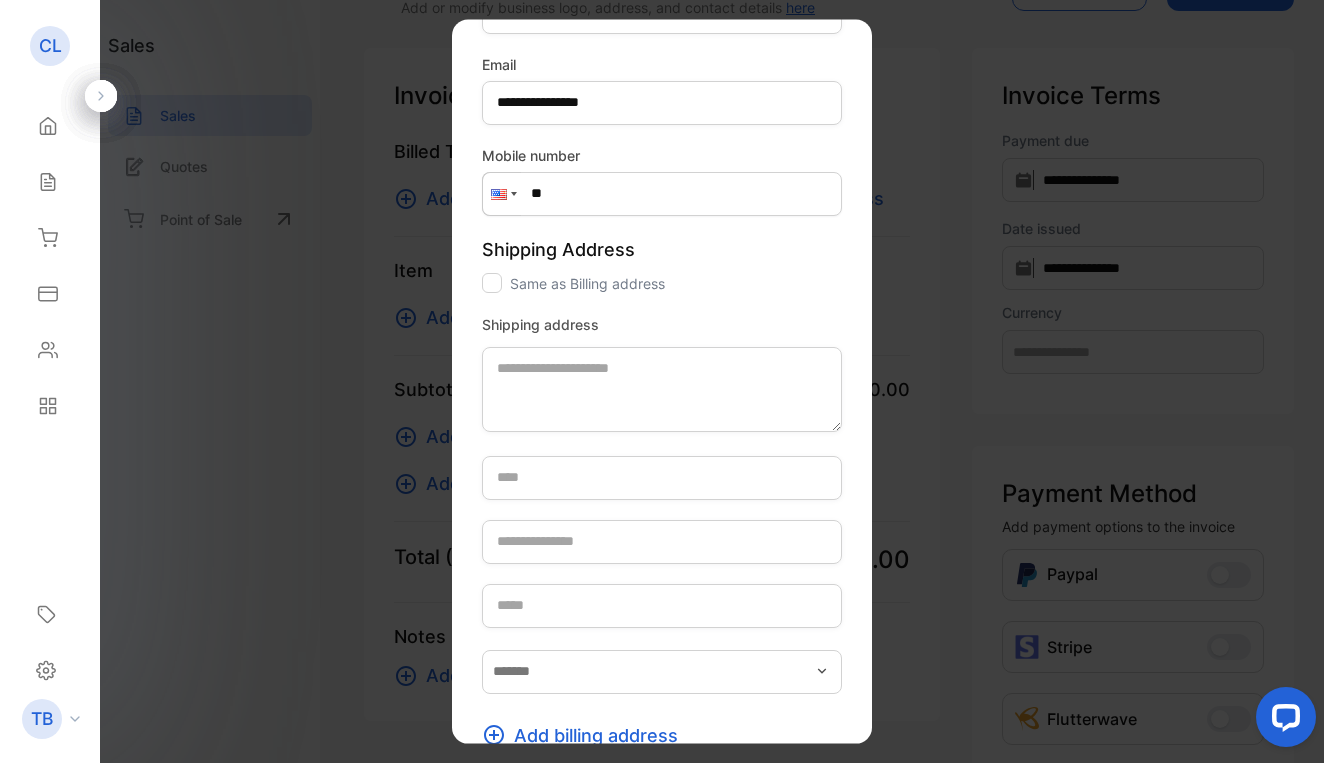 scroll, scrollTop: 281, scrollLeft: 0, axis: vertical 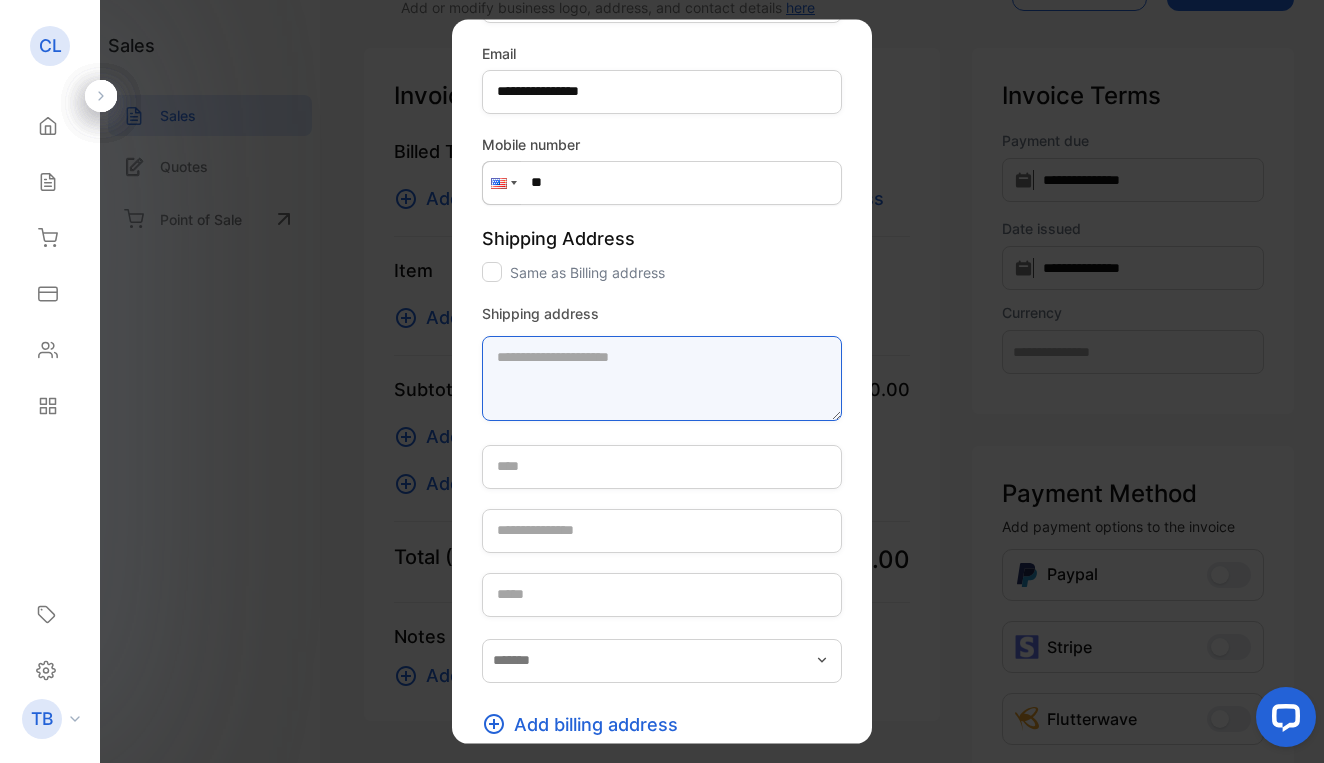 click on "Shipping address" at bounding box center (662, 377) 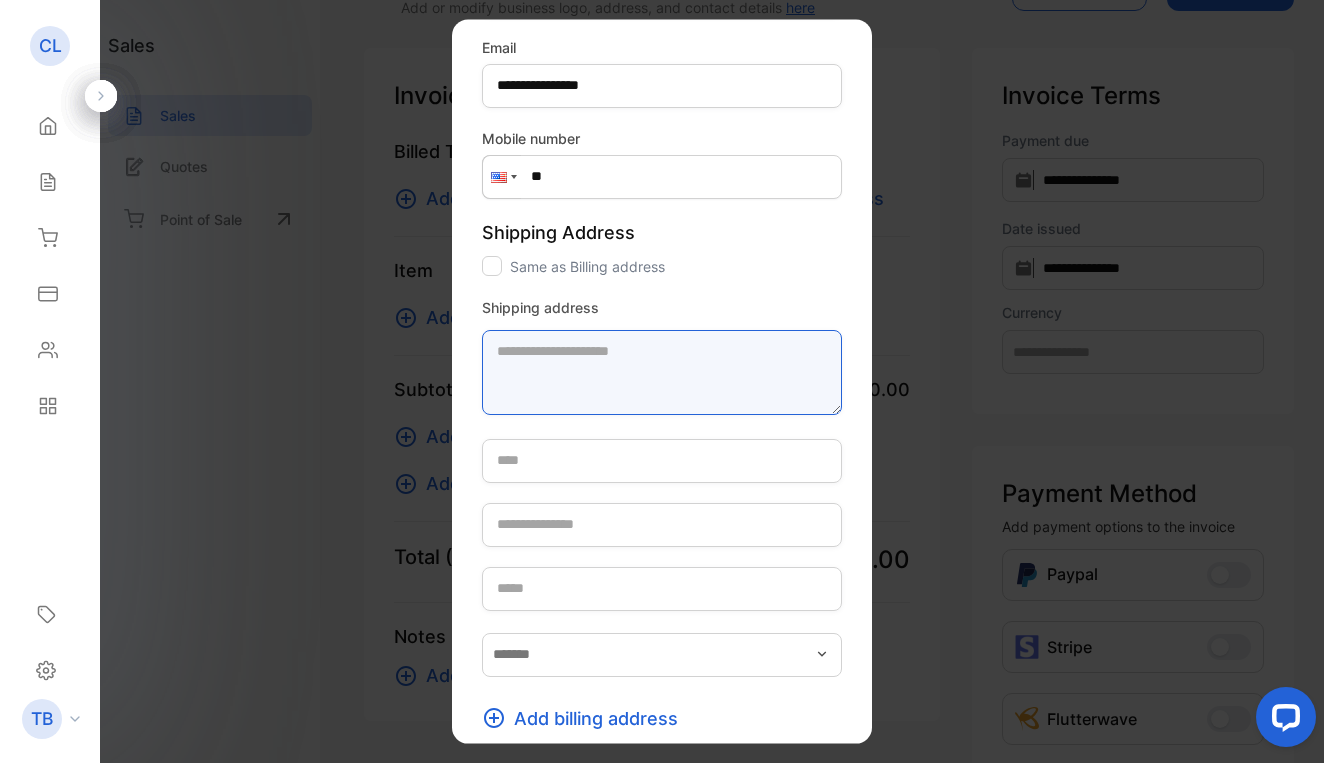scroll, scrollTop: 285, scrollLeft: 0, axis: vertical 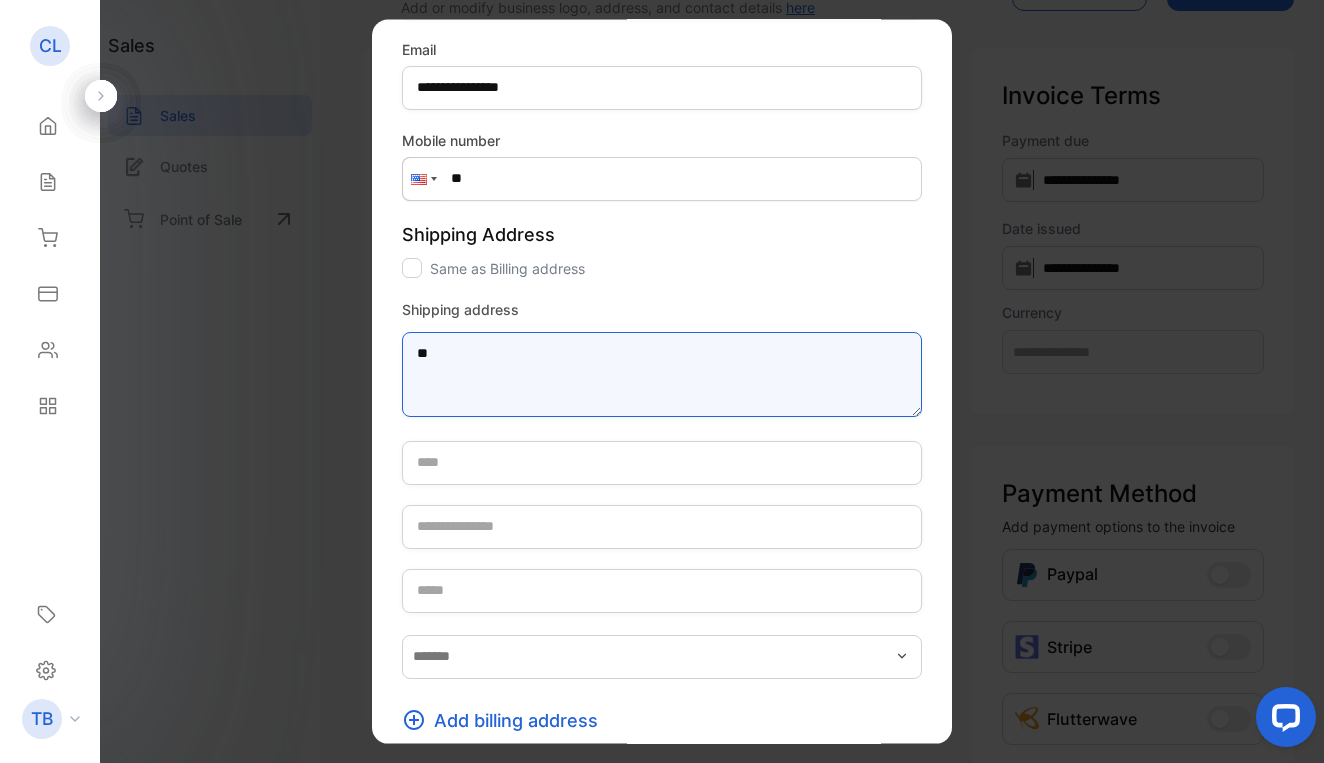 type on "*" 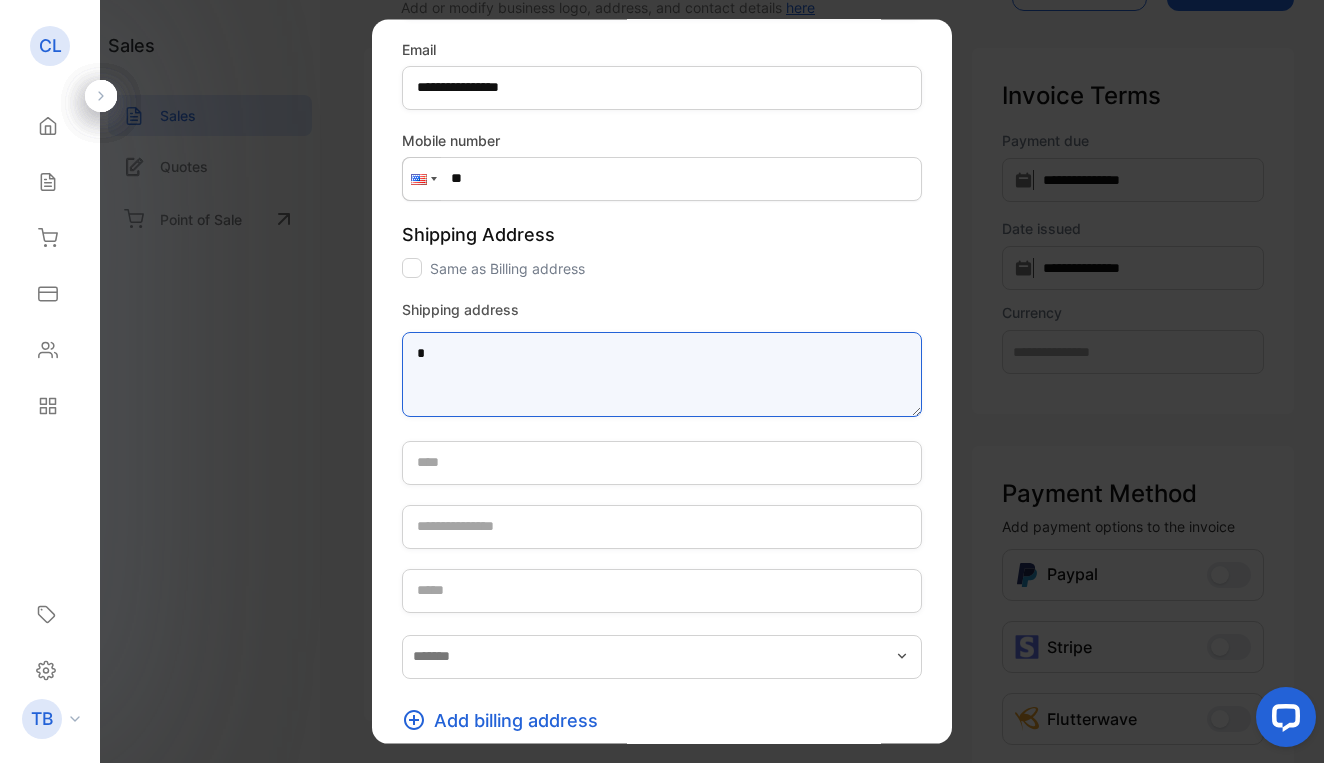 type 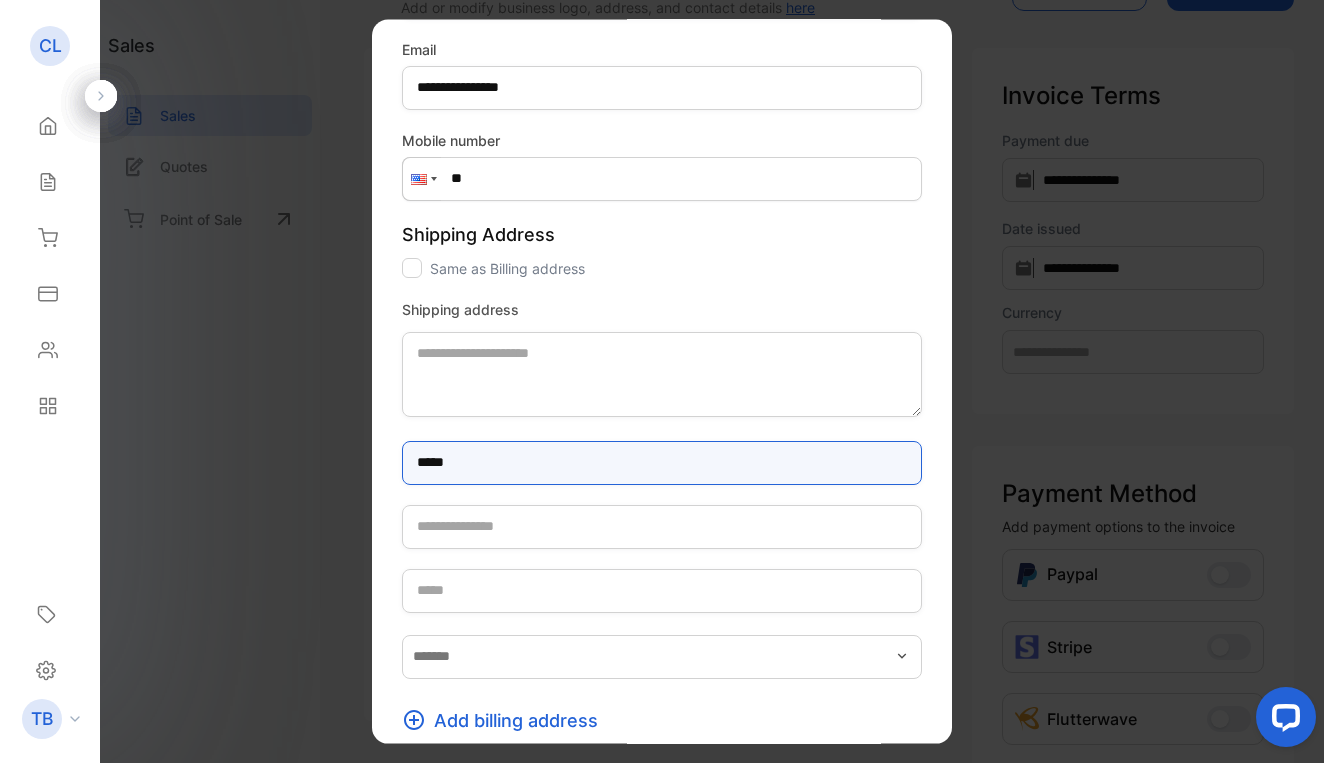 type on "*****" 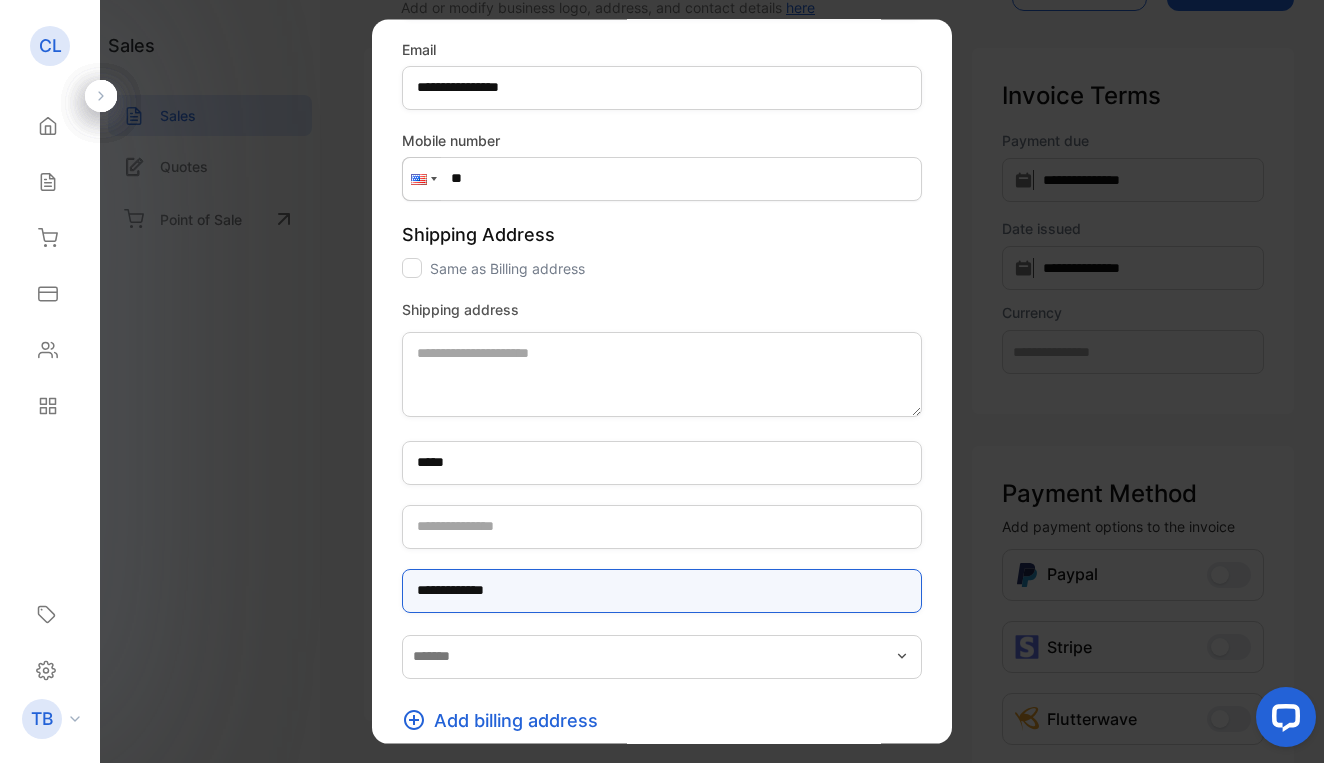 type on "**********" 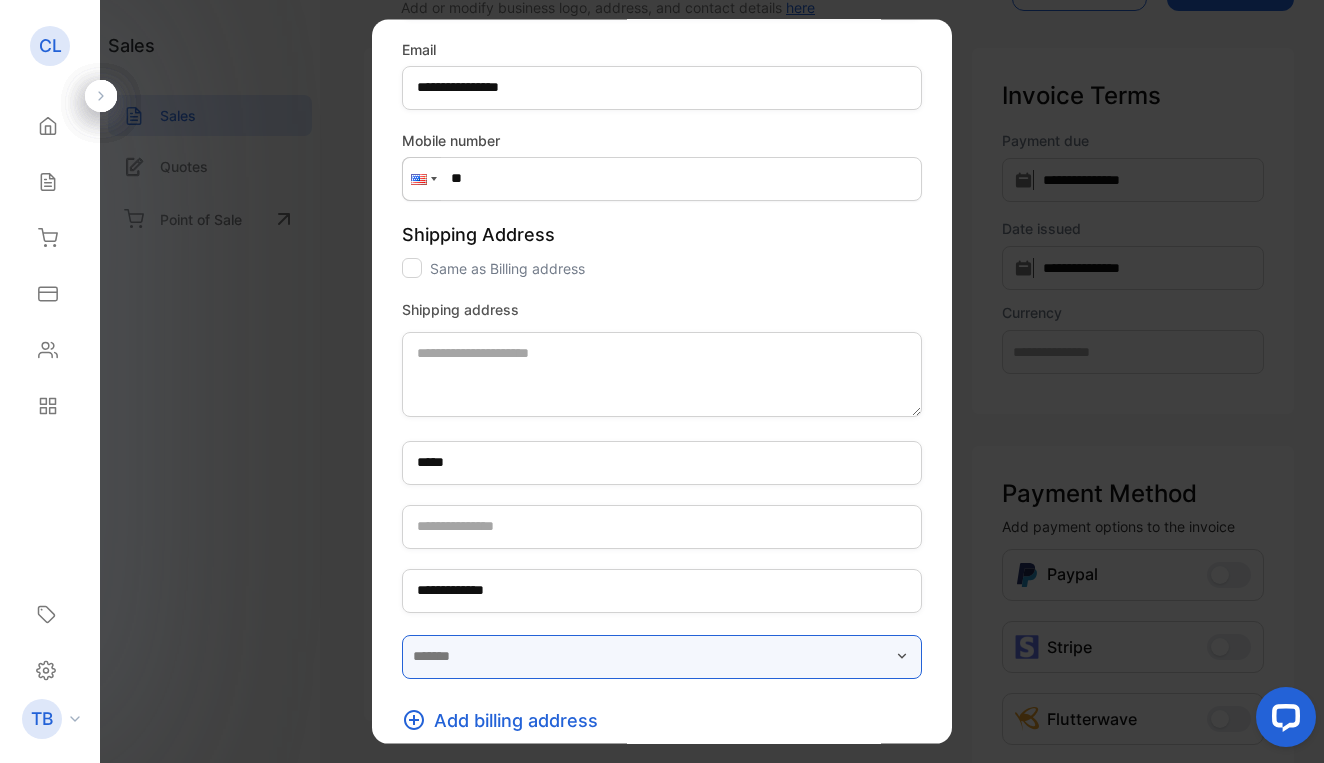drag, startPoint x: 442, startPoint y: 469, endPoint x: 493, endPoint y: 670, distance: 207.36923 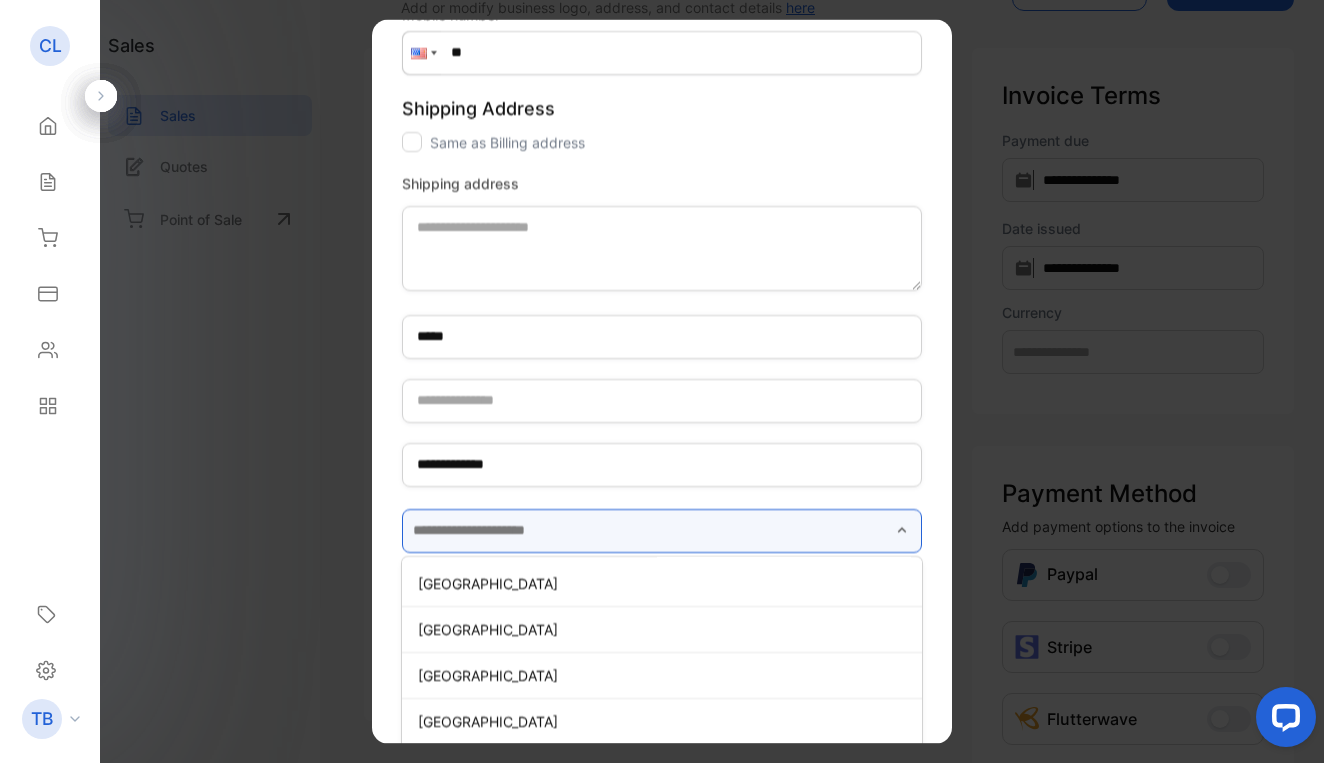 scroll, scrollTop: 457, scrollLeft: 0, axis: vertical 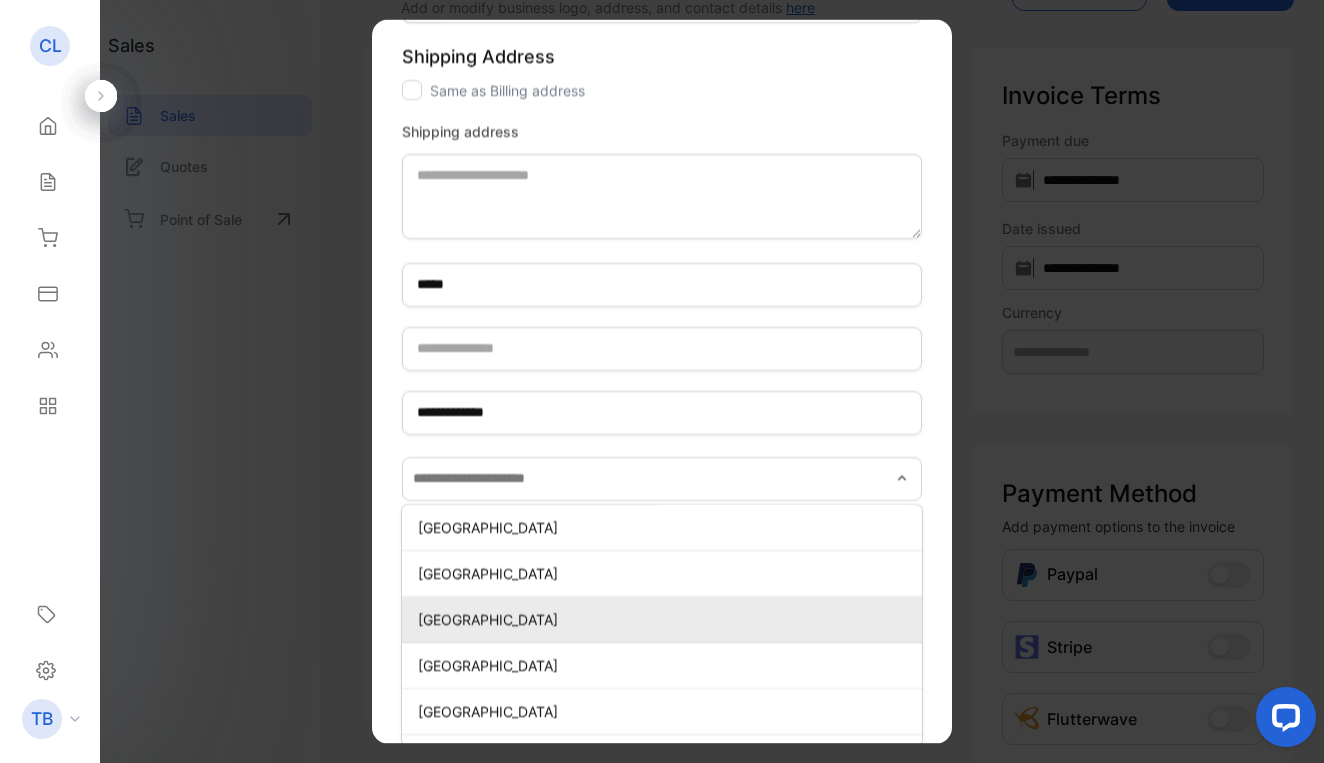 click on "[GEOGRAPHIC_DATA]" at bounding box center [666, 618] 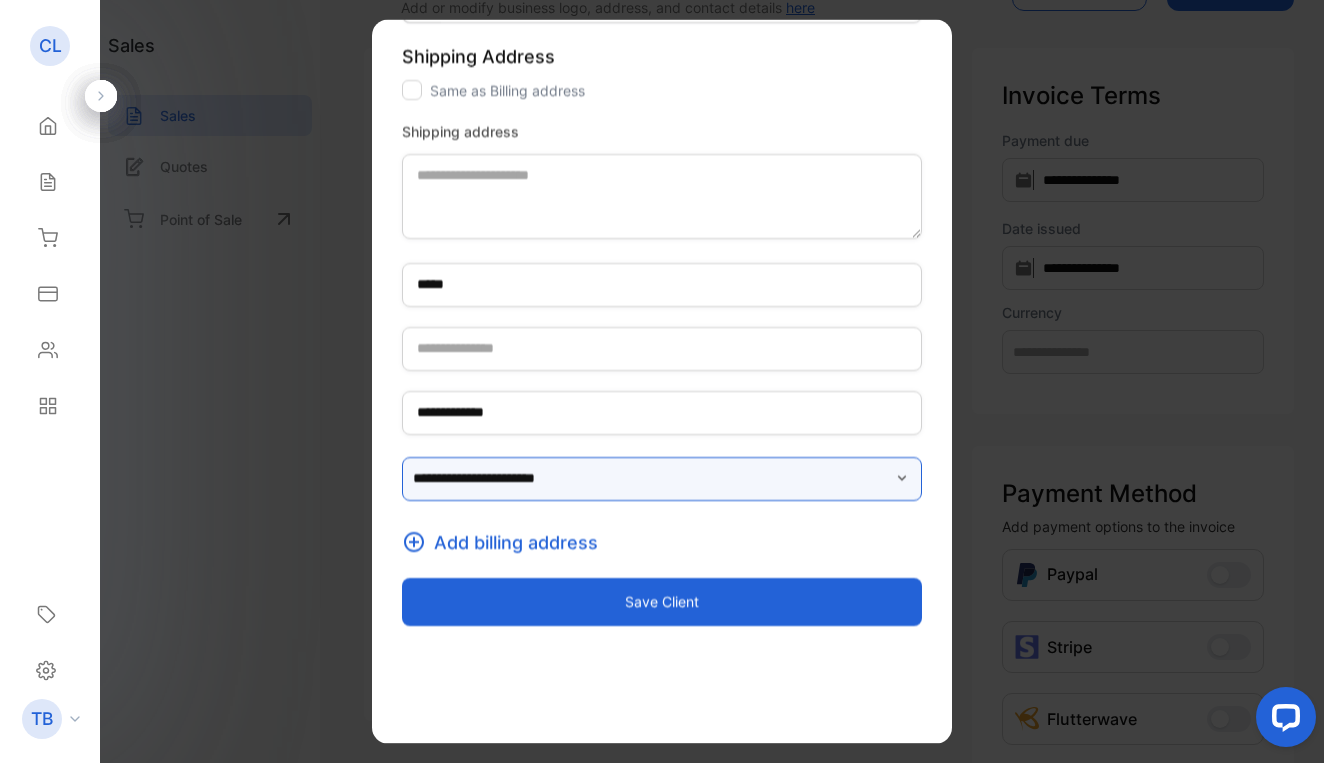 scroll, scrollTop: 368, scrollLeft: 0, axis: vertical 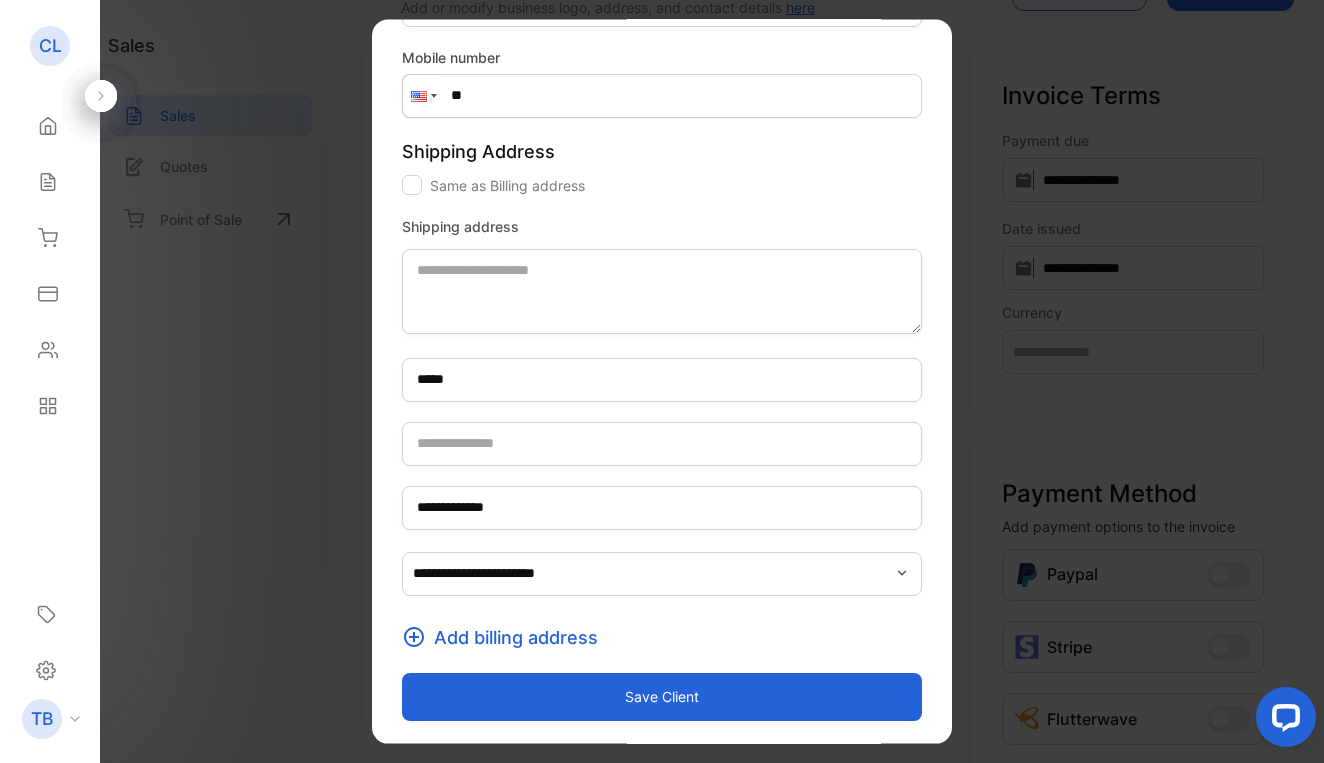 click on "Save client" at bounding box center (662, 696) 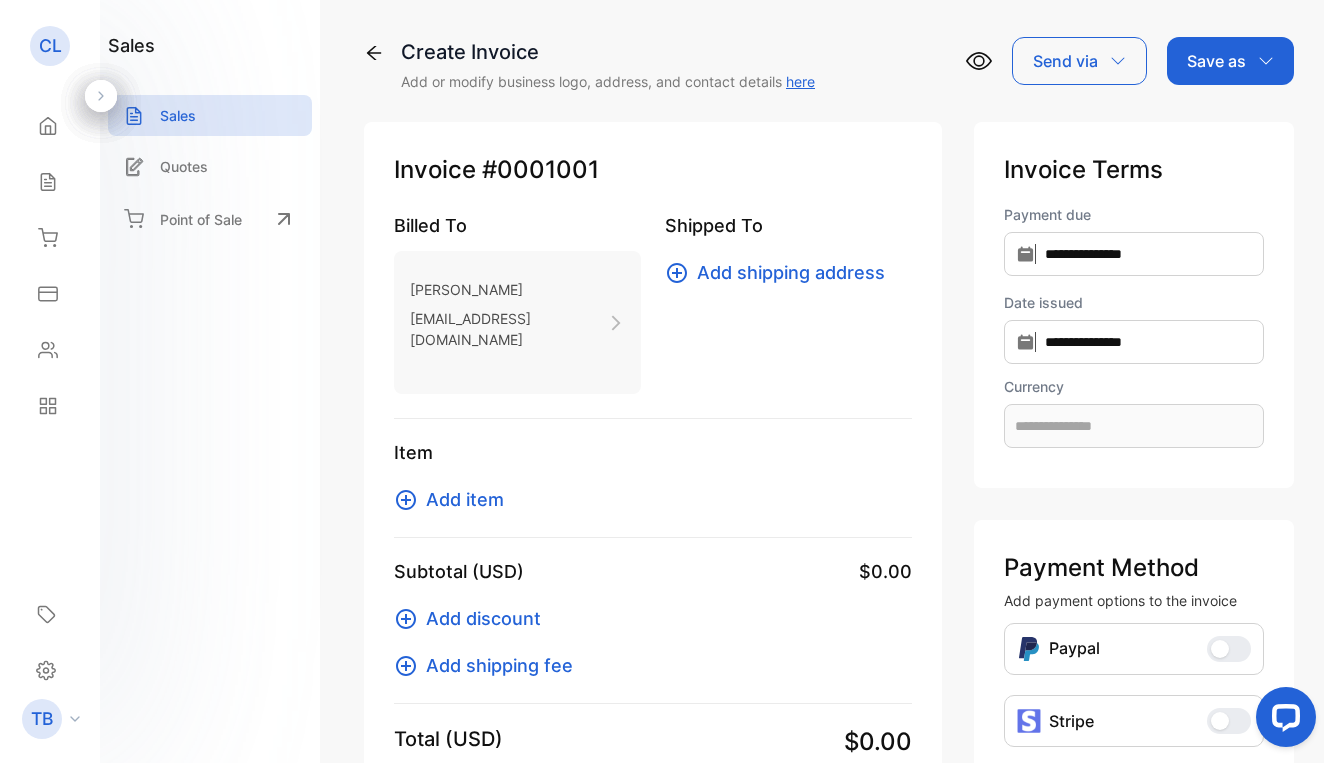 scroll, scrollTop: 0, scrollLeft: 0, axis: both 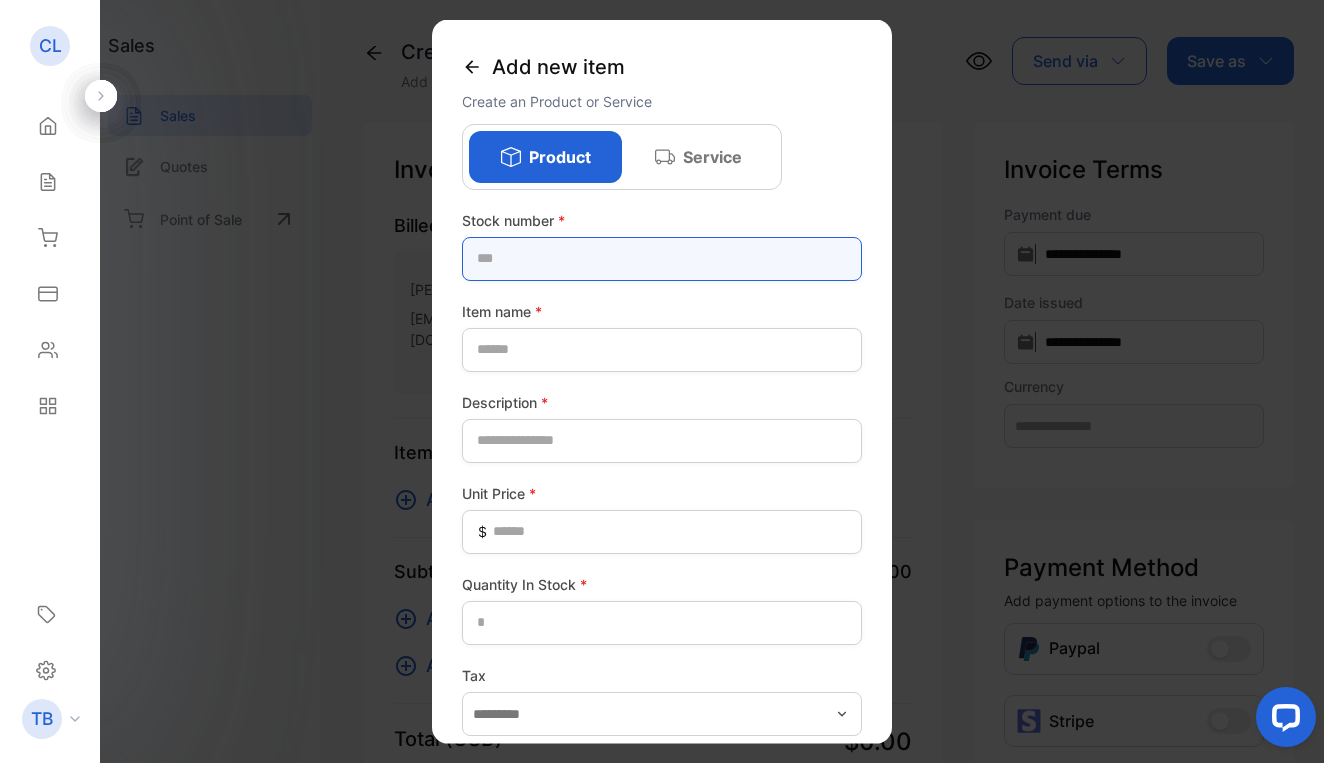 click at bounding box center [662, 258] 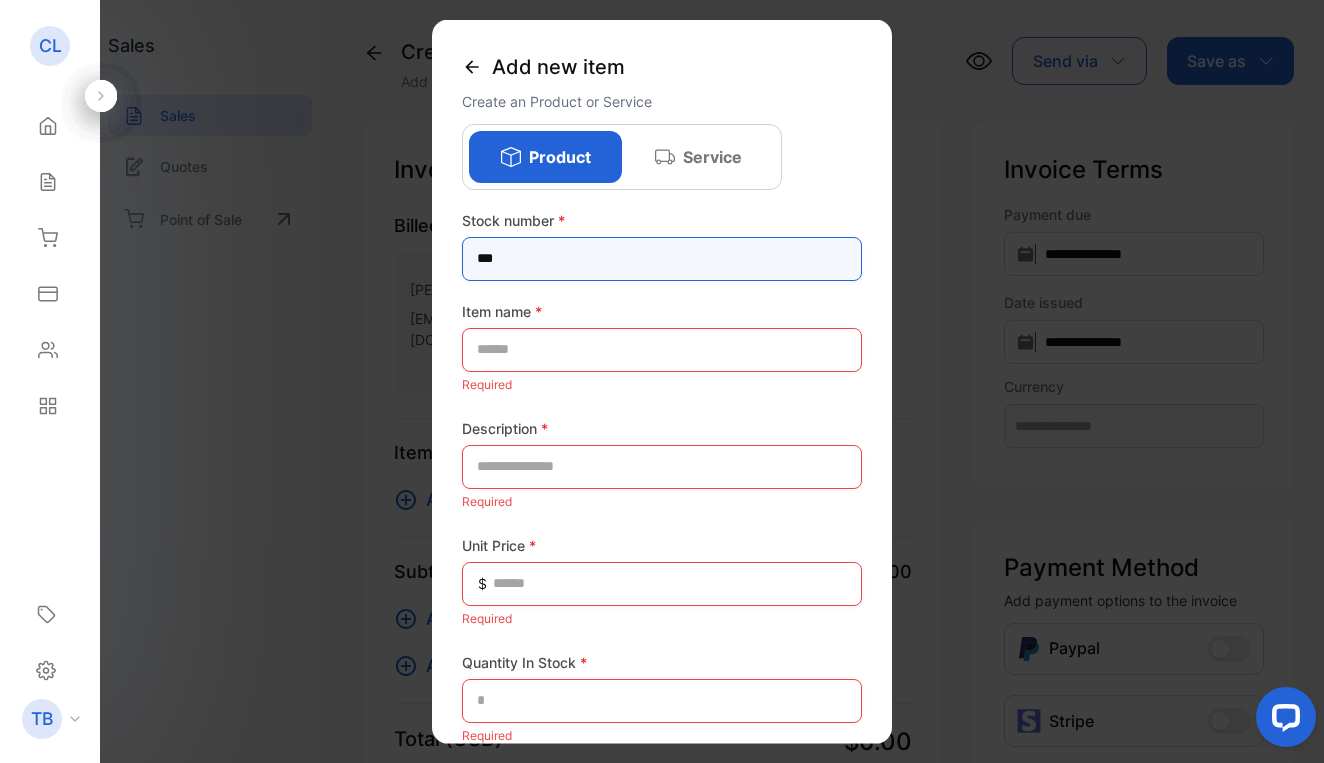 type on "***" 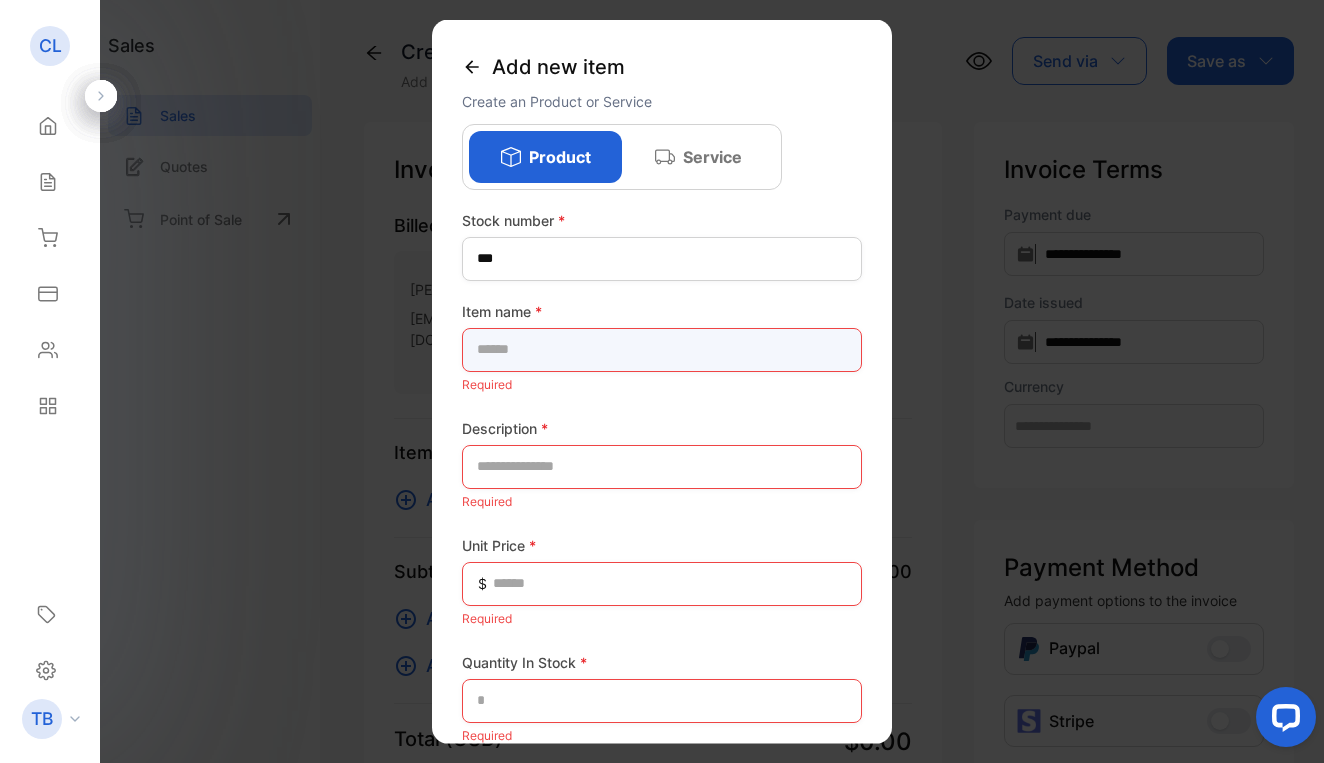 click at bounding box center (662, 349) 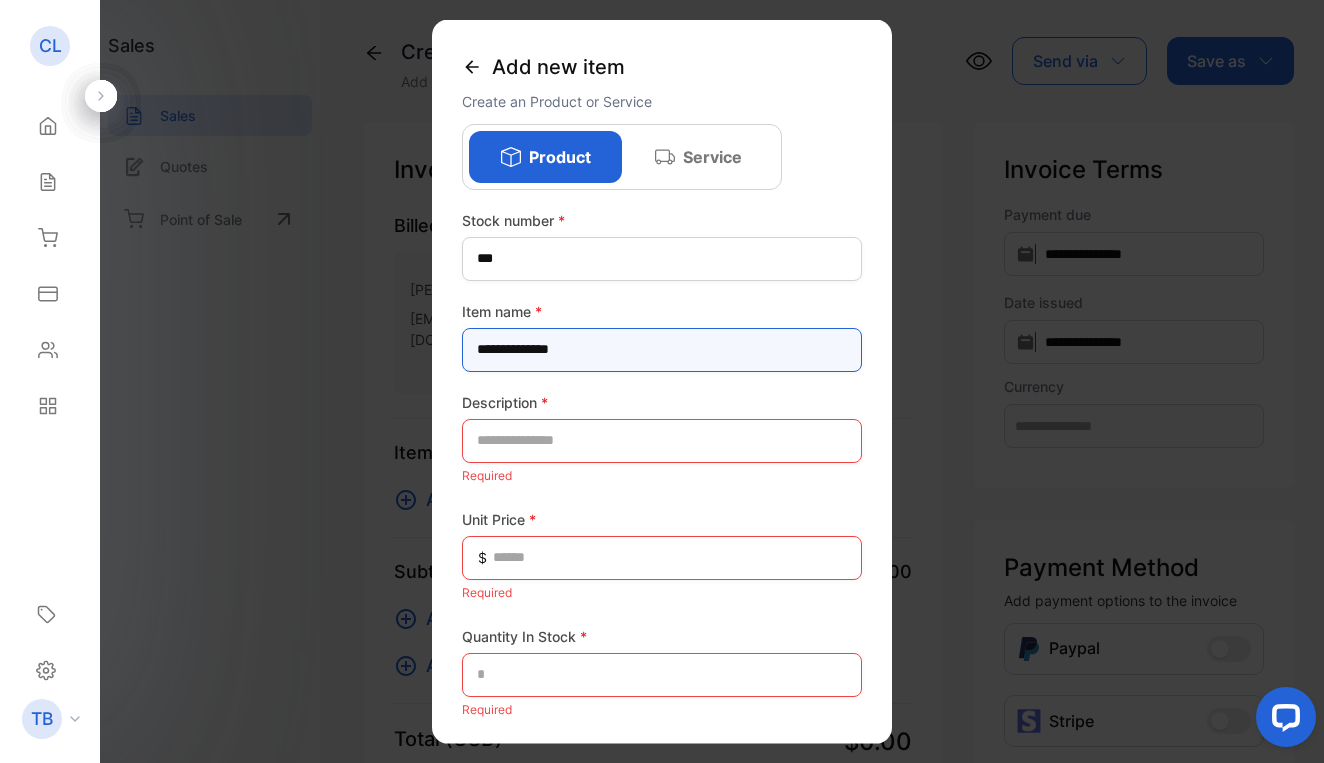 type on "**********" 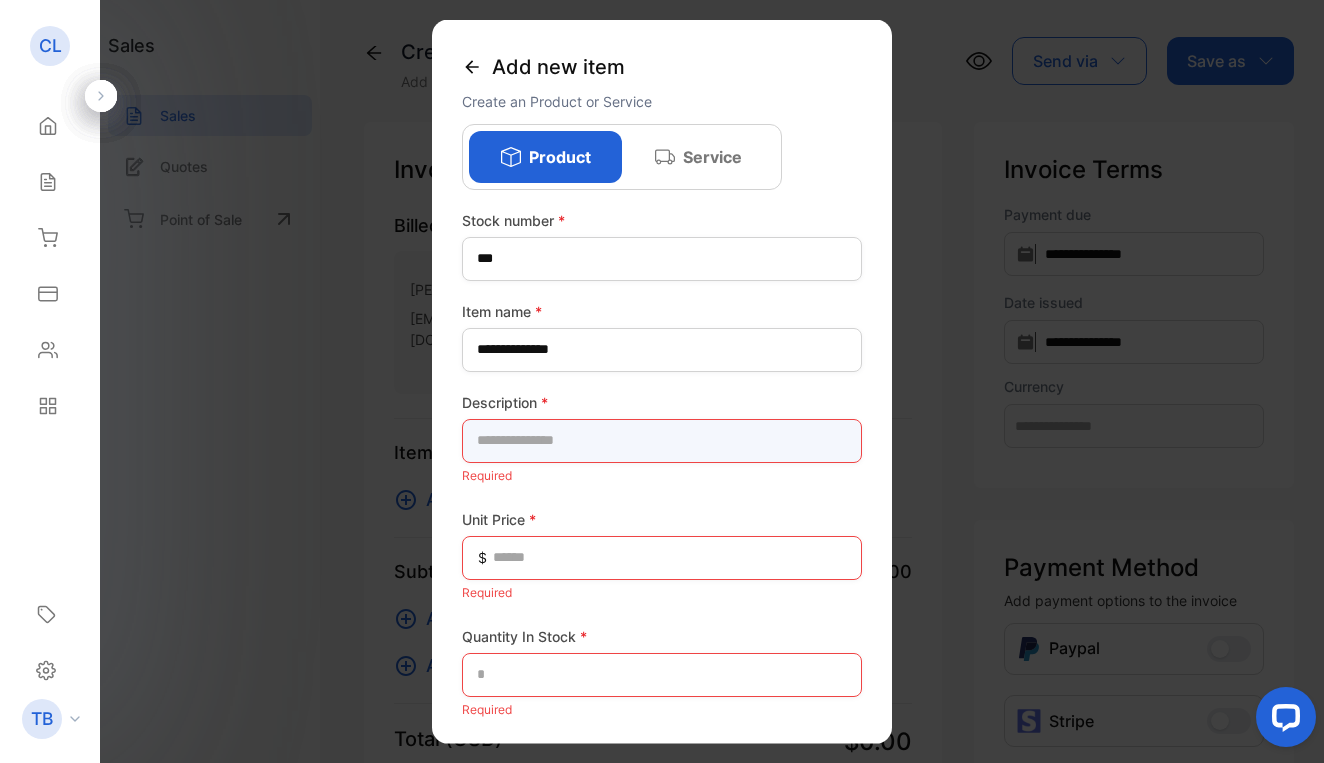 click at bounding box center [662, 440] 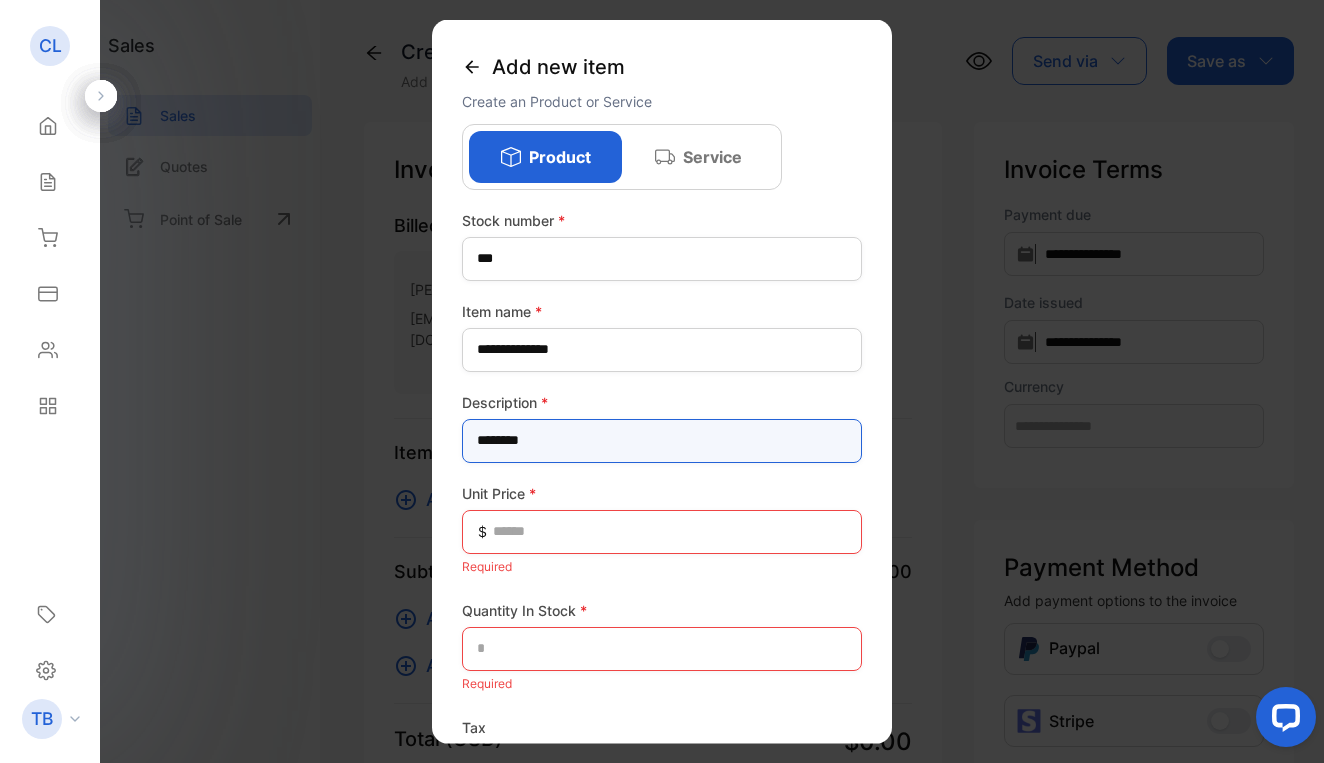 type on "********" 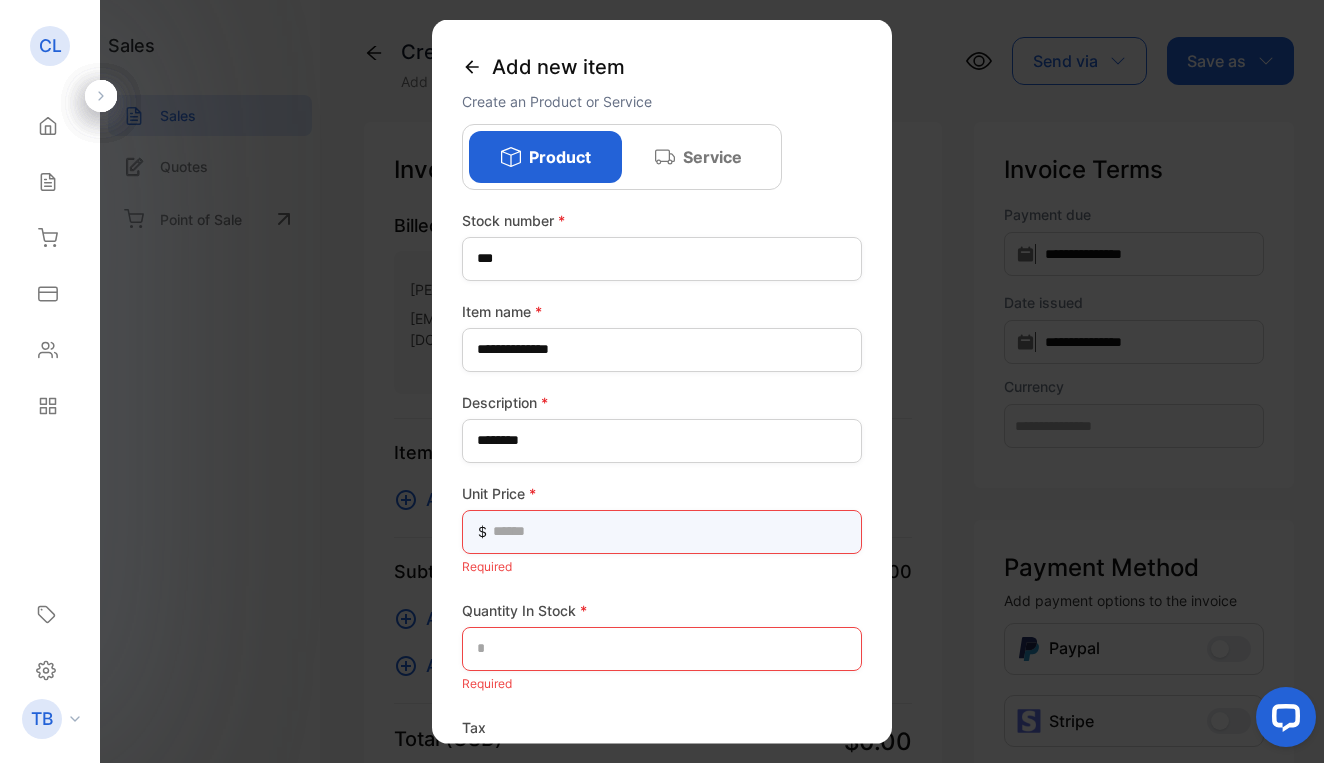 click at bounding box center (662, 531) 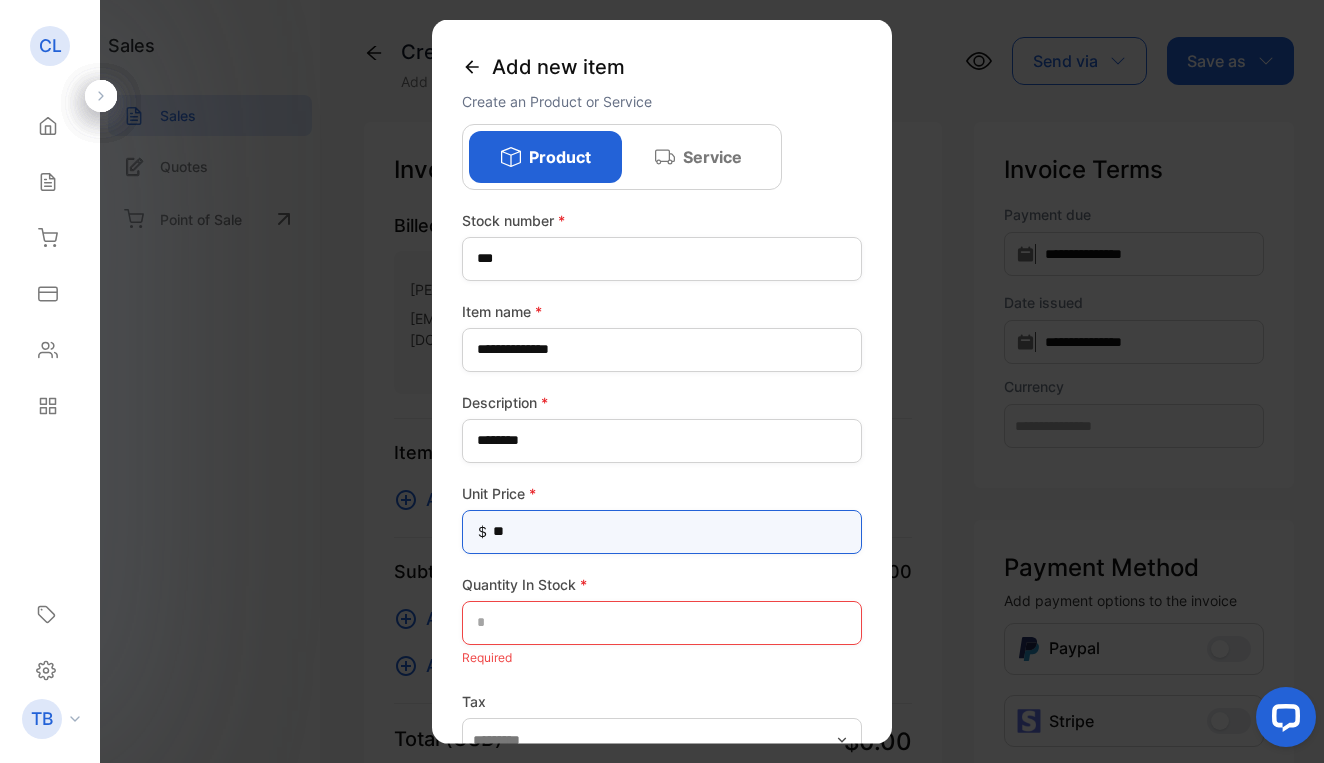 type on "***" 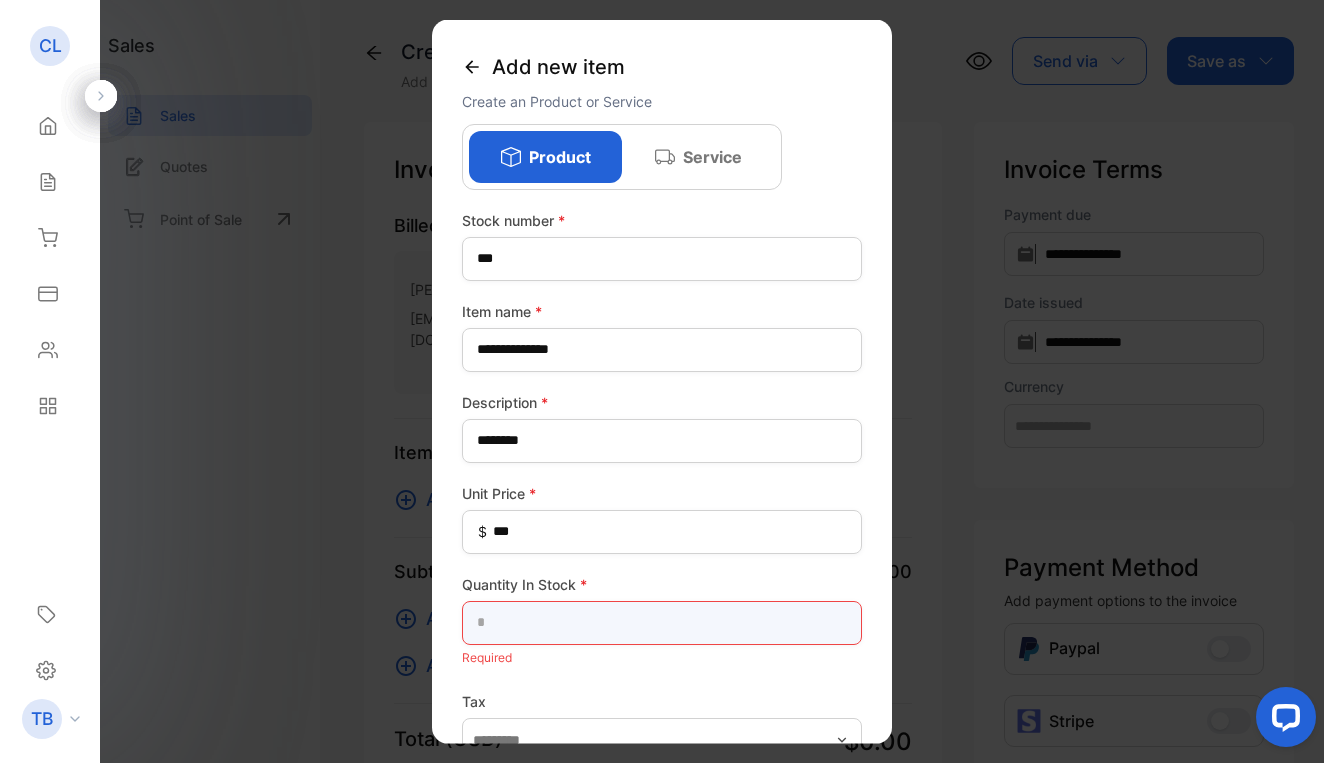 click at bounding box center [662, 622] 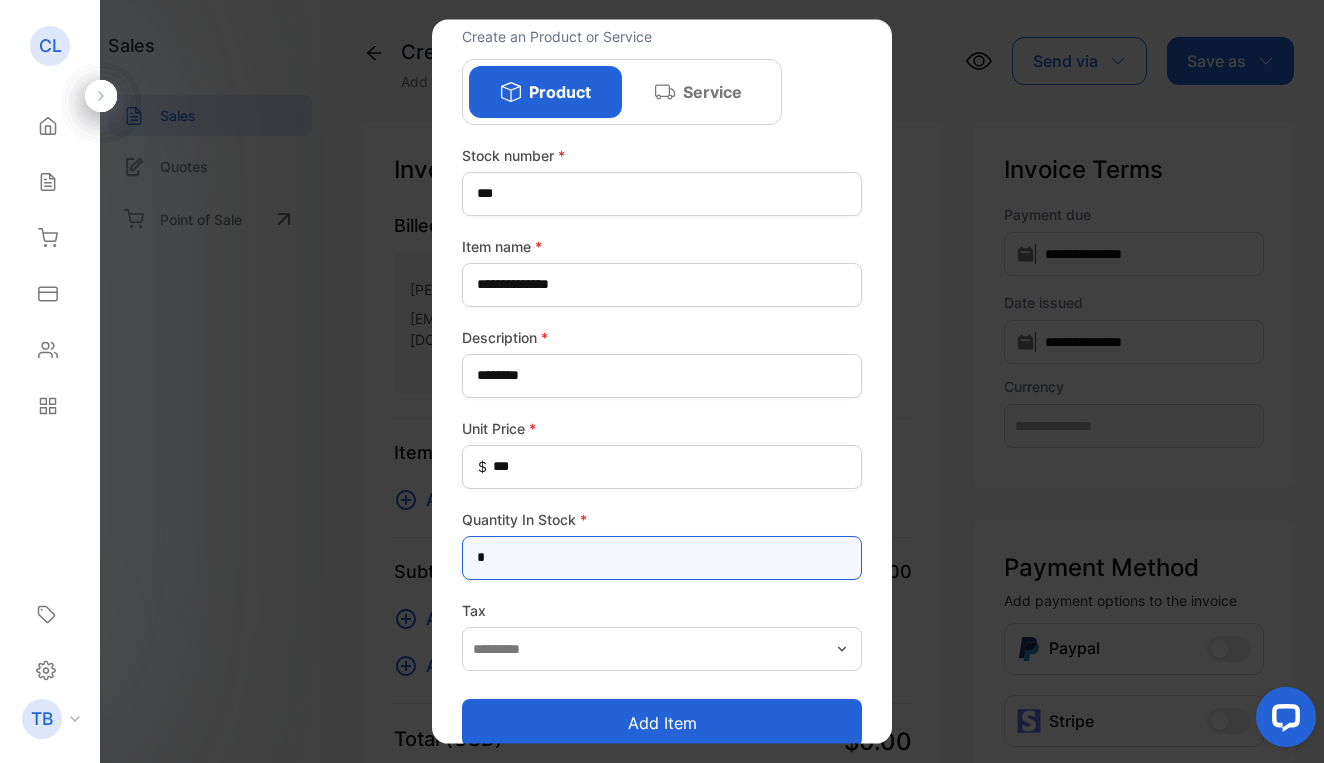 scroll, scrollTop: 92, scrollLeft: 0, axis: vertical 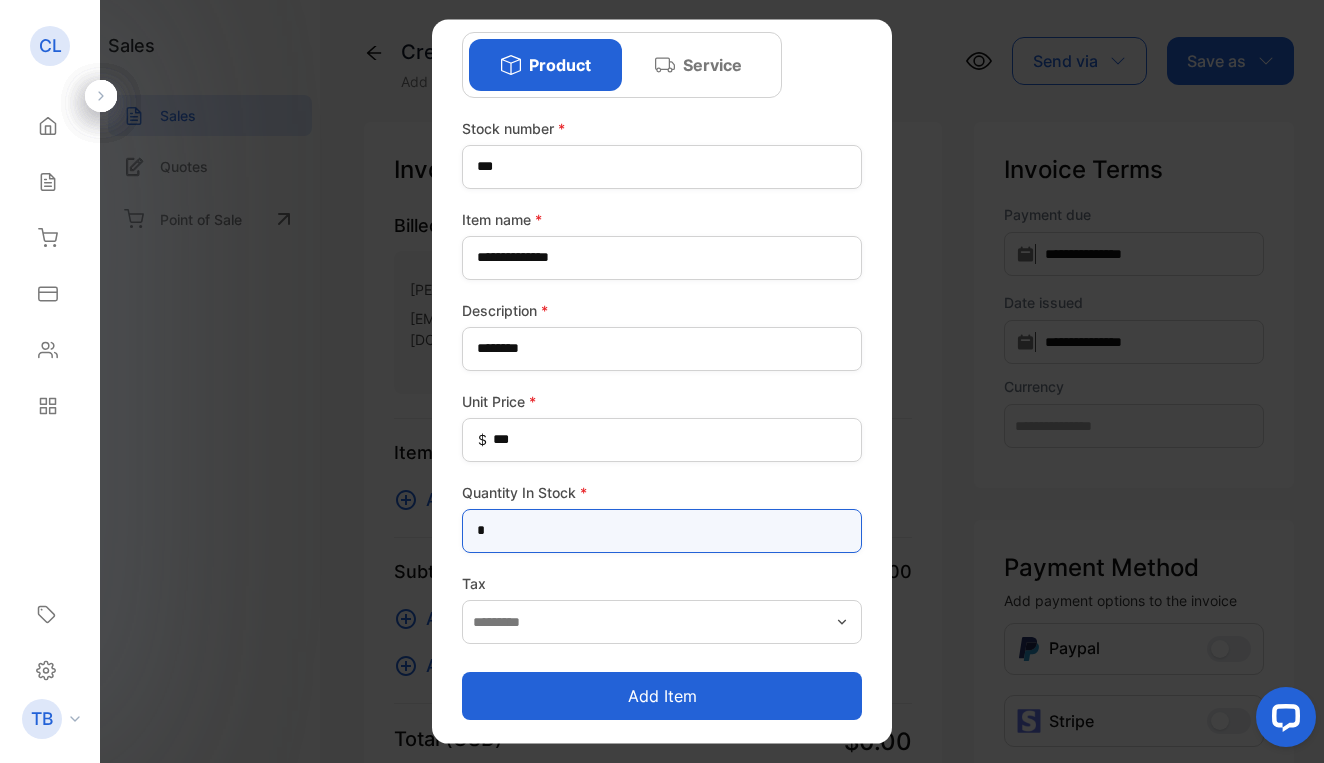 type on "*" 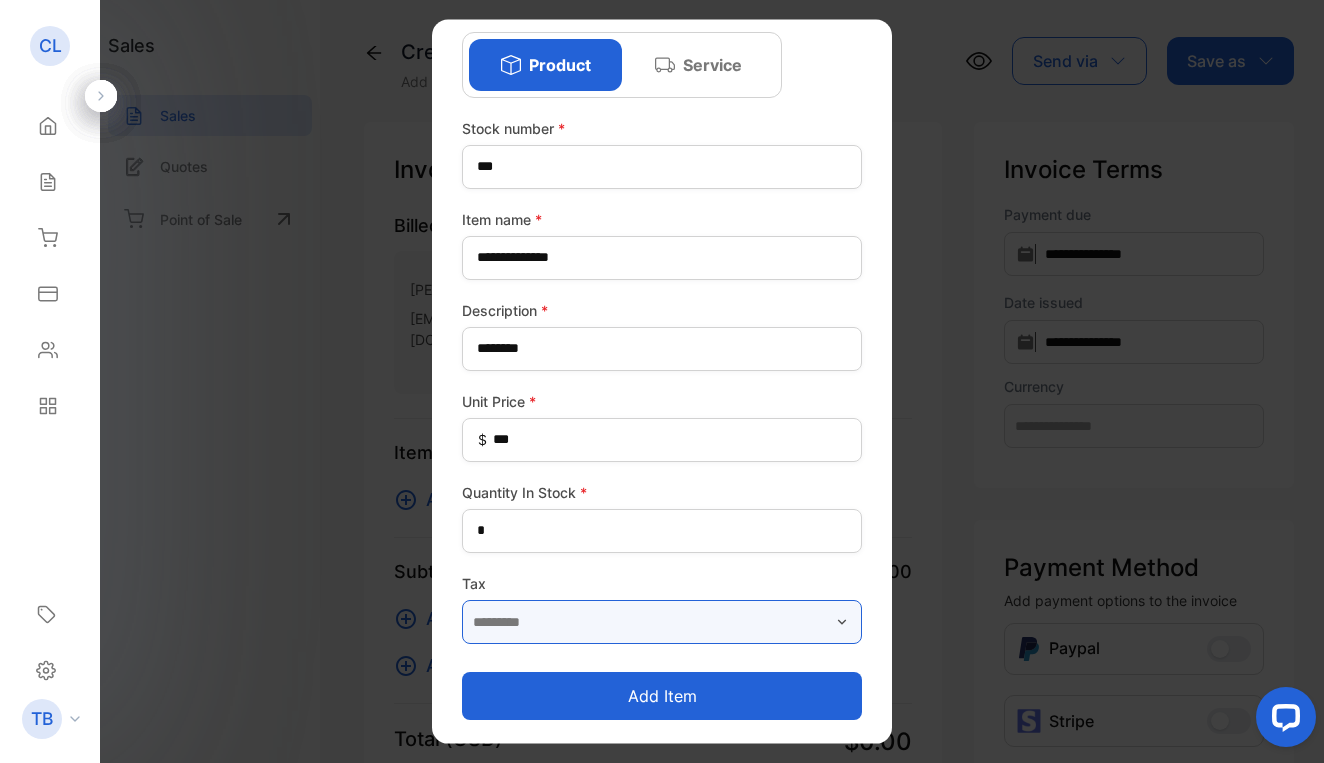 click at bounding box center (662, 622) 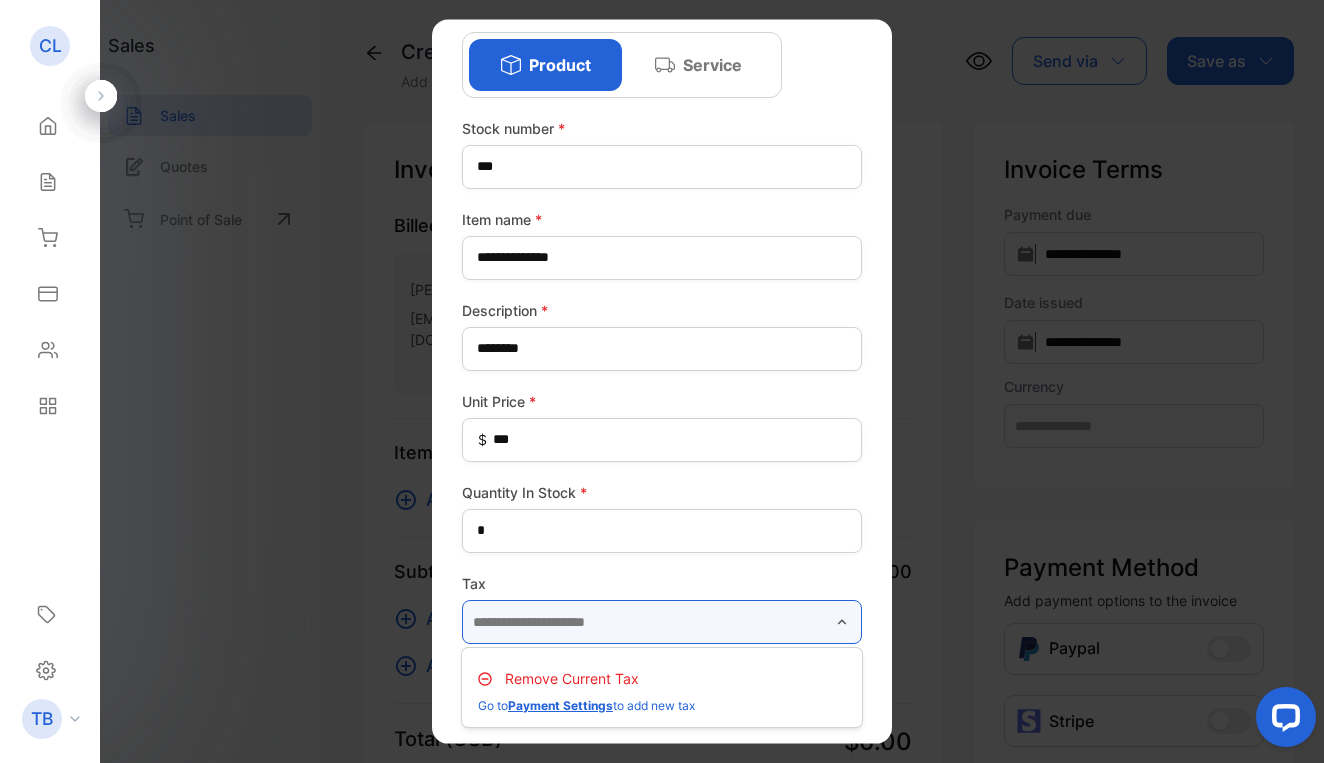 click at bounding box center [662, 622] 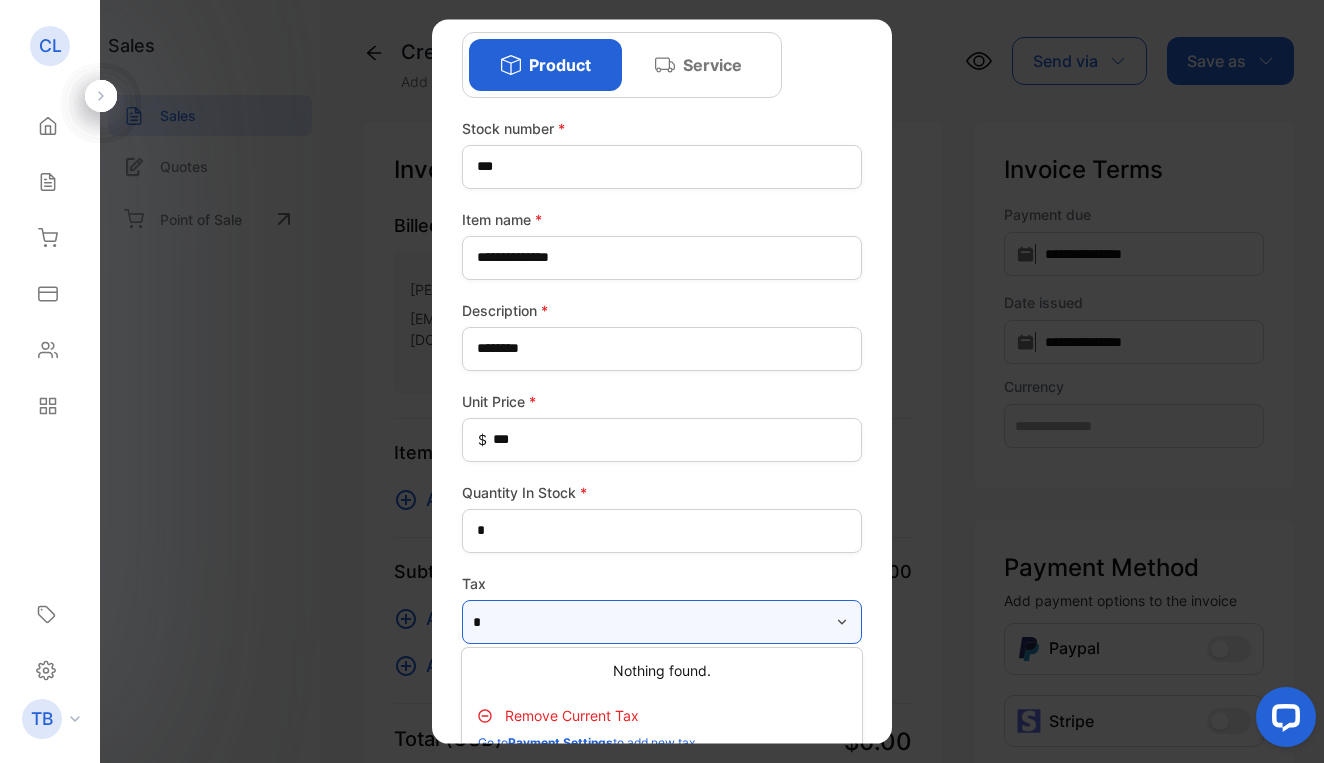 scroll, scrollTop: 108, scrollLeft: 0, axis: vertical 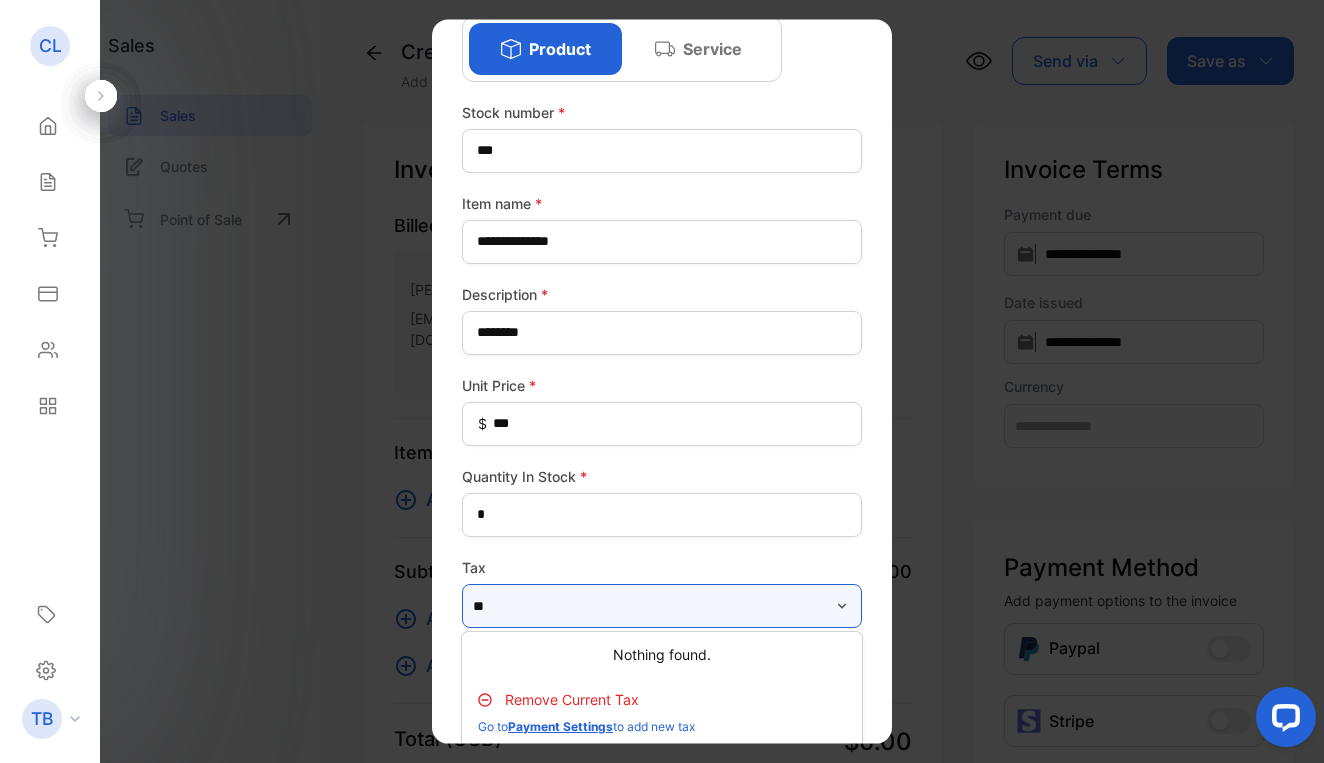 type on "*" 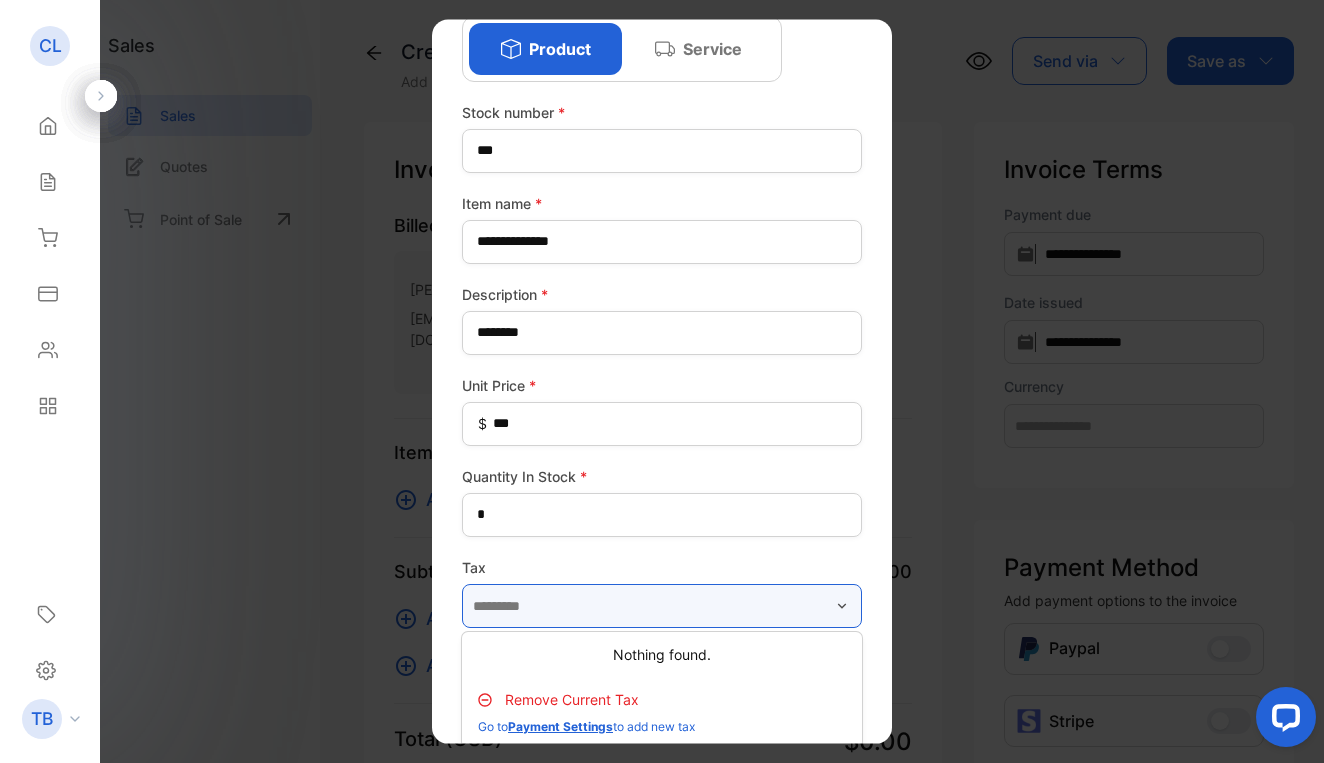 scroll, scrollTop: 92, scrollLeft: 0, axis: vertical 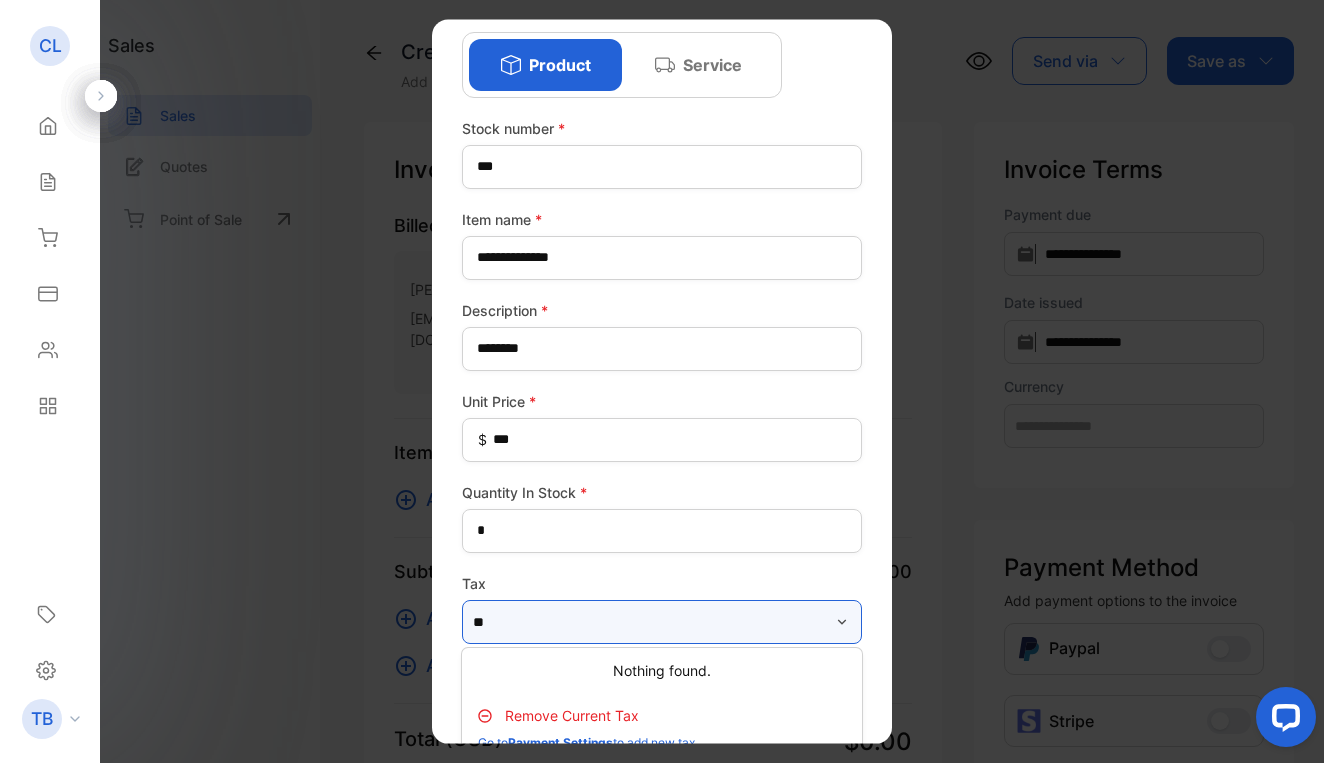 type on "*" 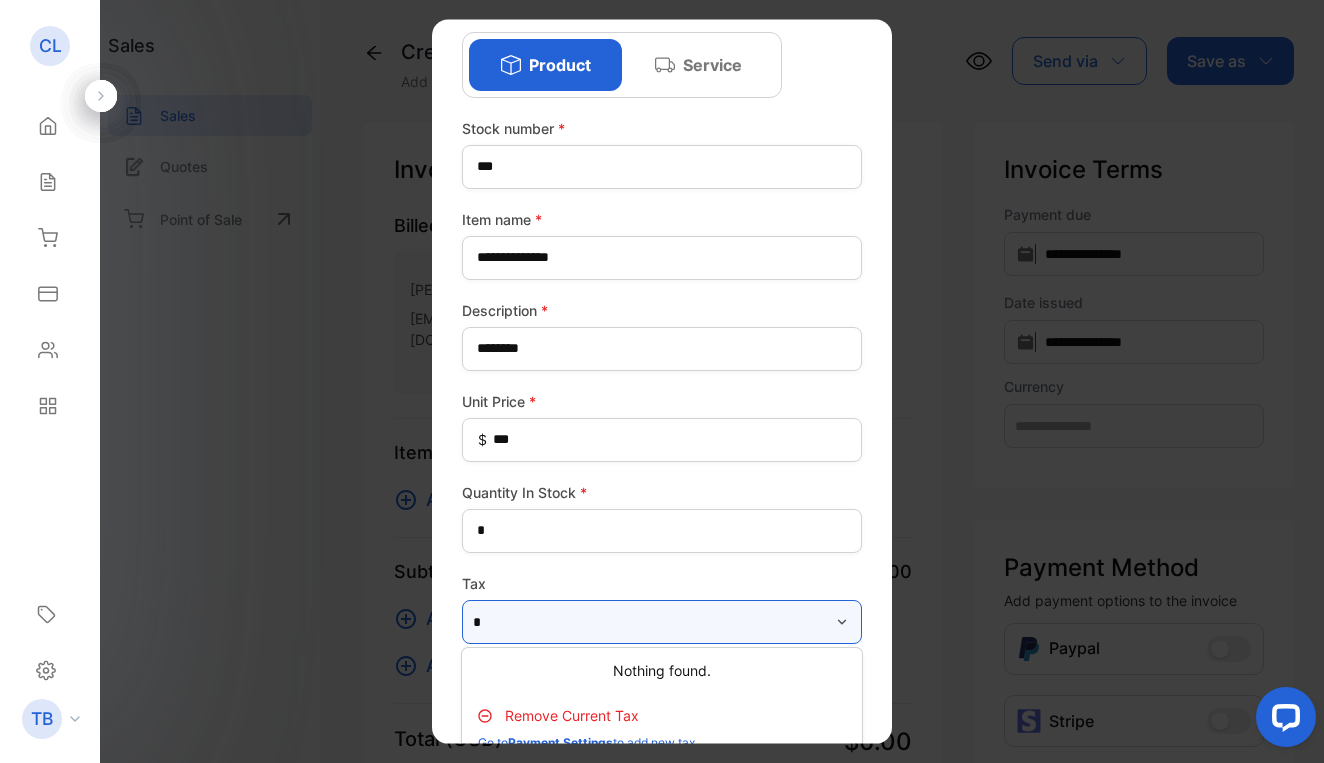 type 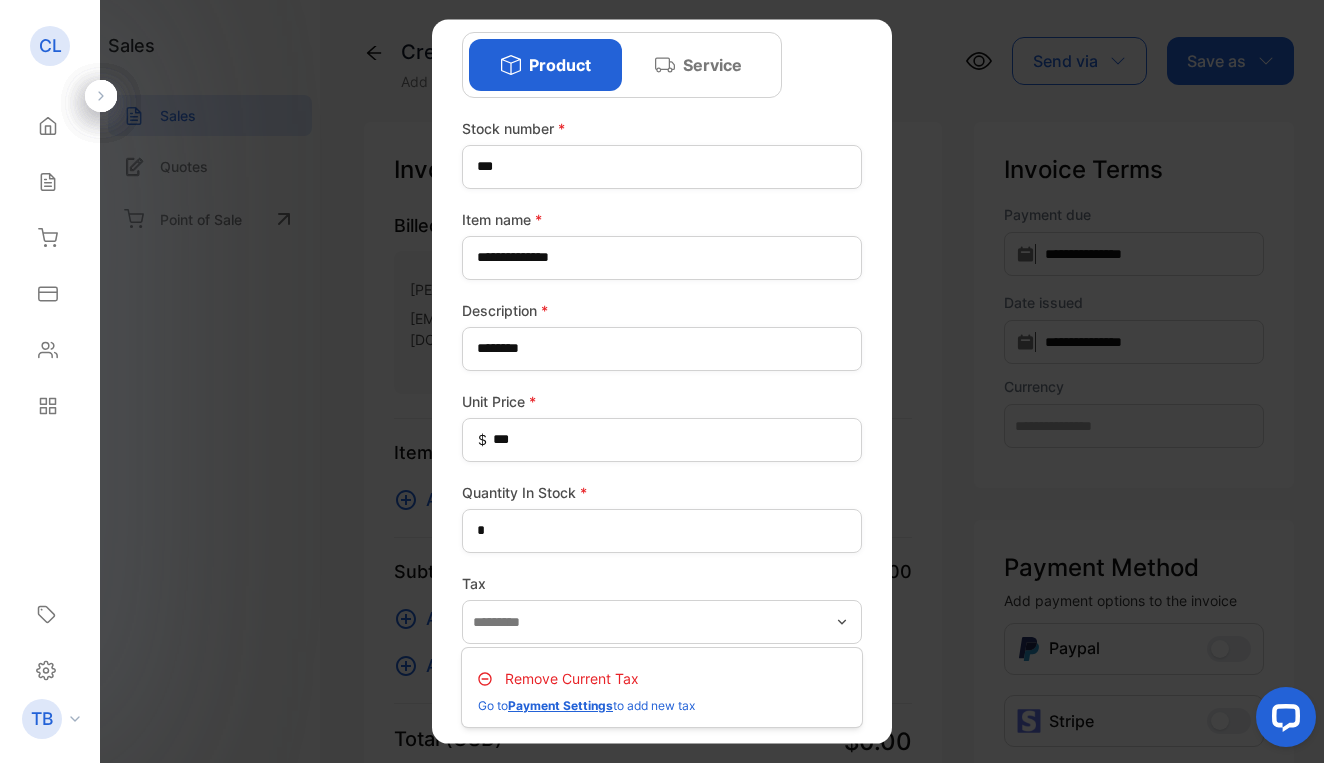 click on "Remove Current Tax" at bounding box center (572, 678) 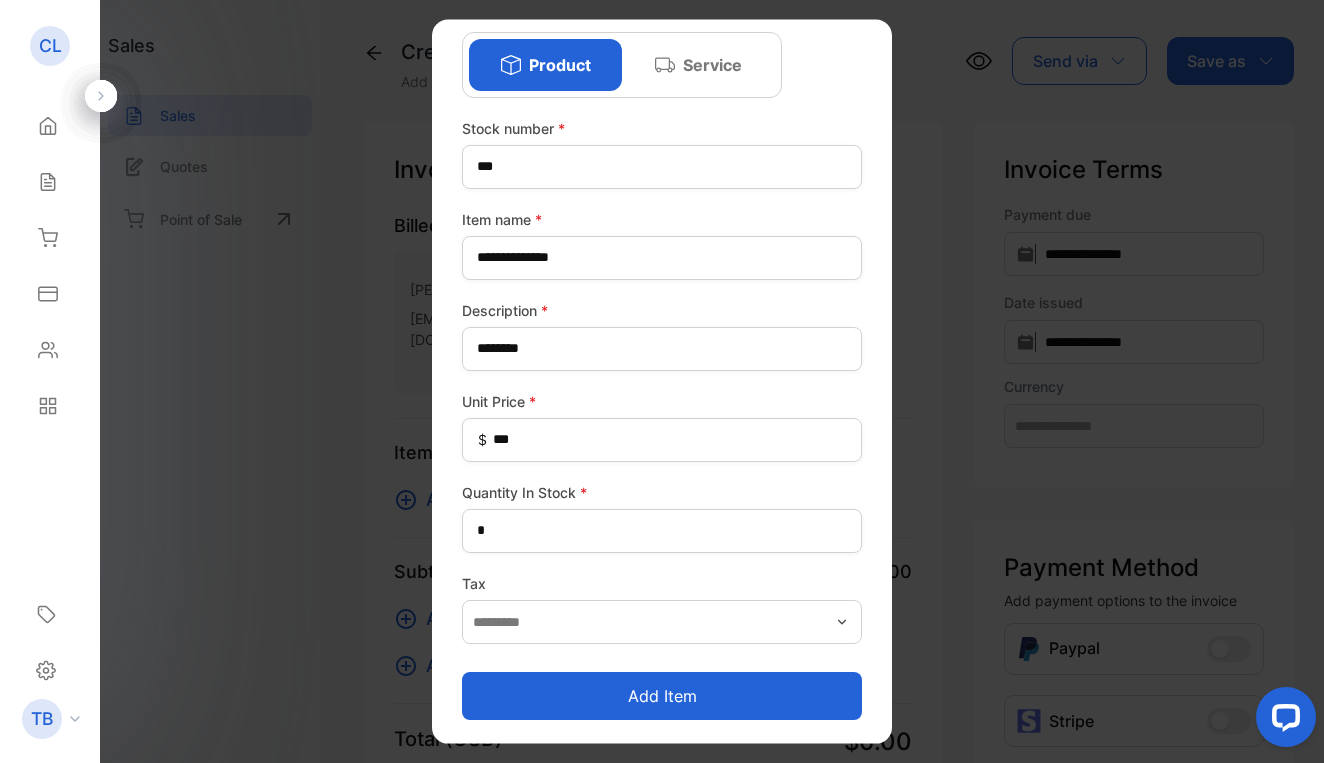 click on "Add item" at bounding box center (662, 696) 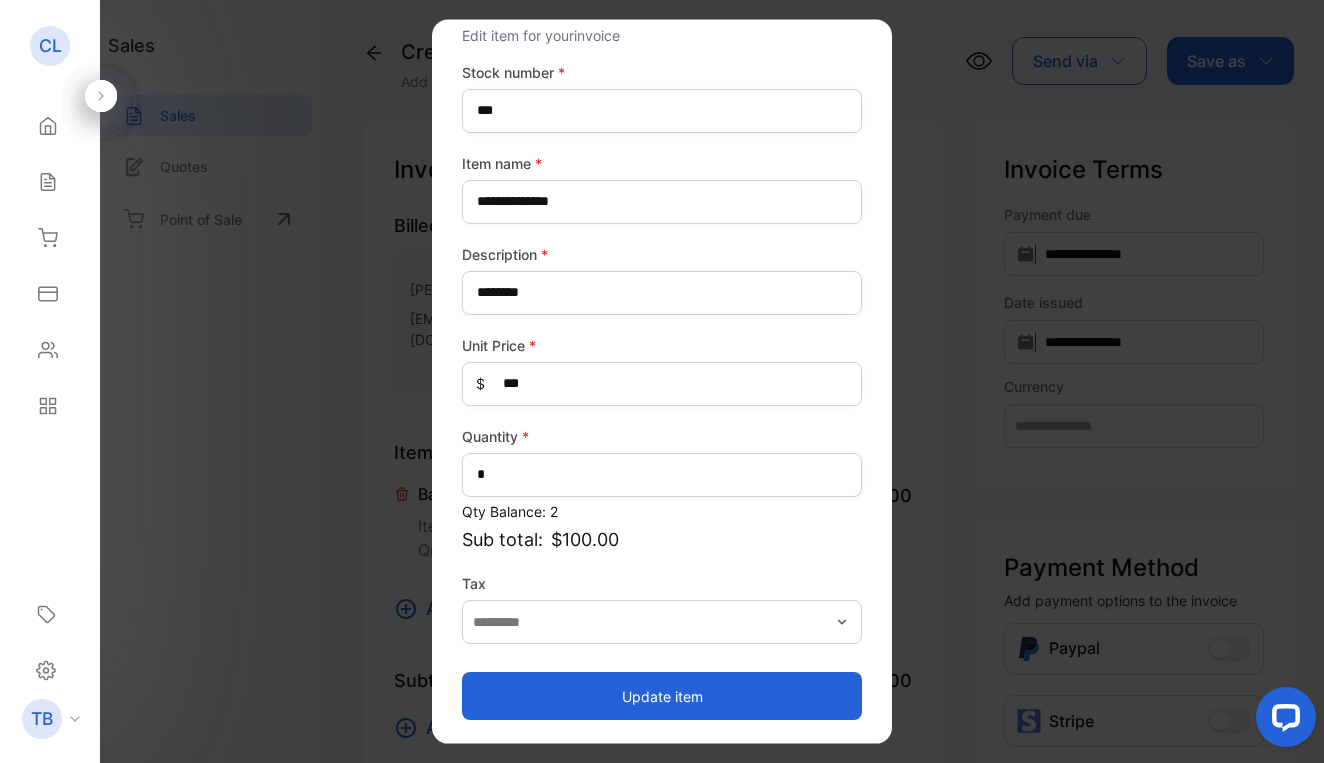 scroll, scrollTop: 66, scrollLeft: 0, axis: vertical 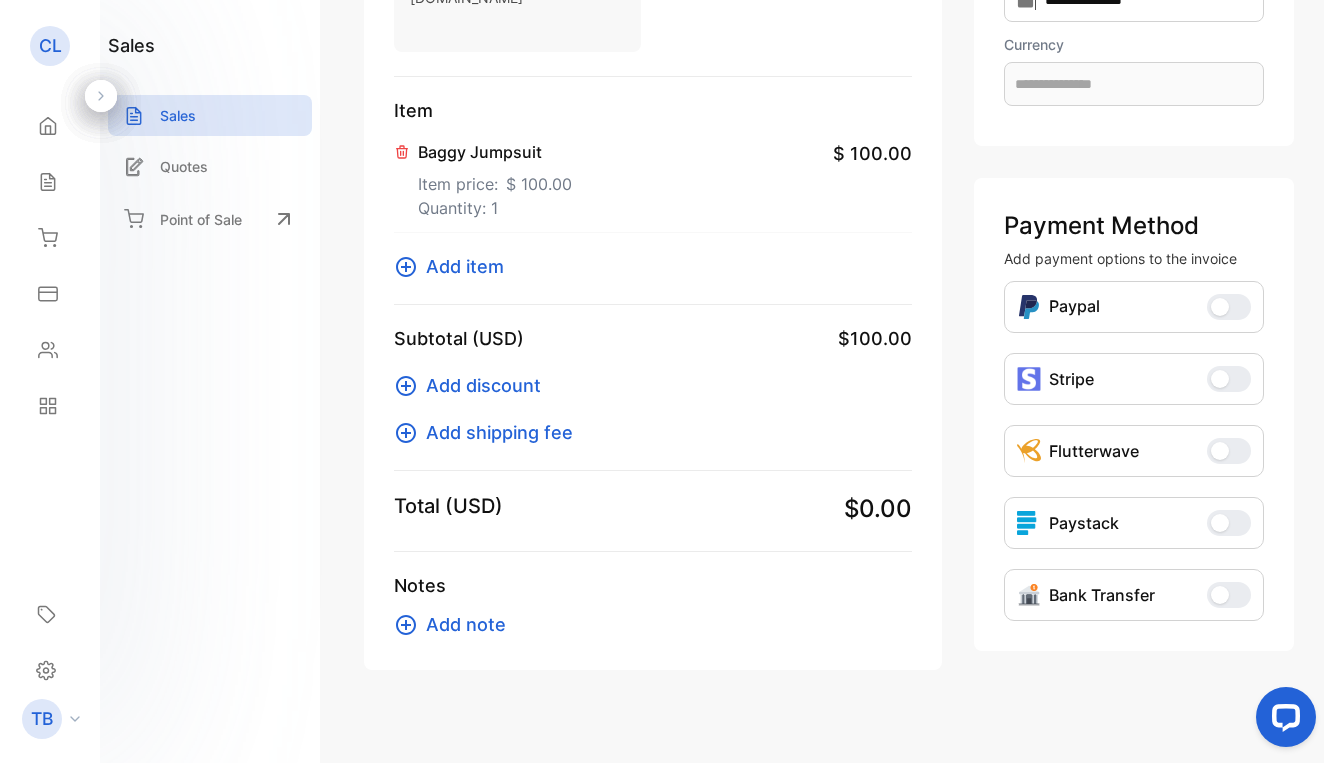click on "Add shipping fee" at bounding box center [499, 432] 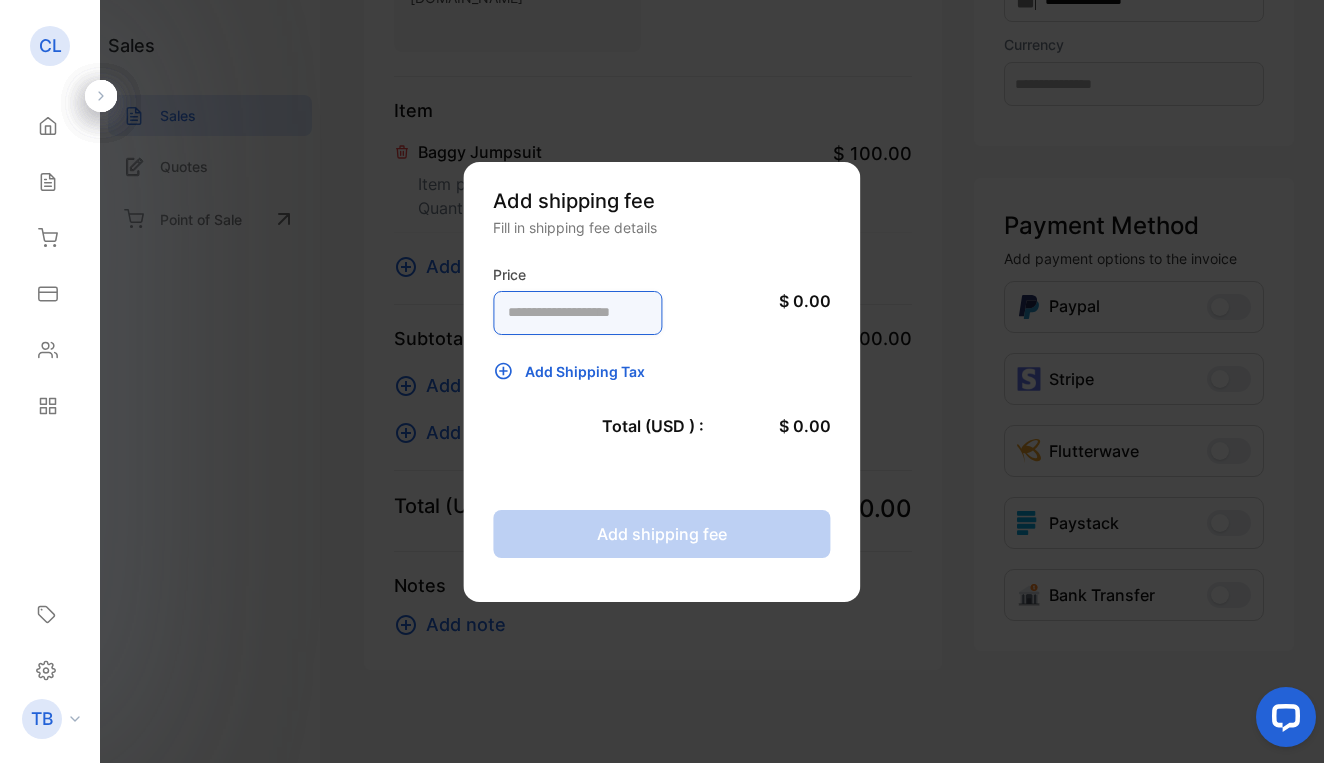 click at bounding box center (577, 313) 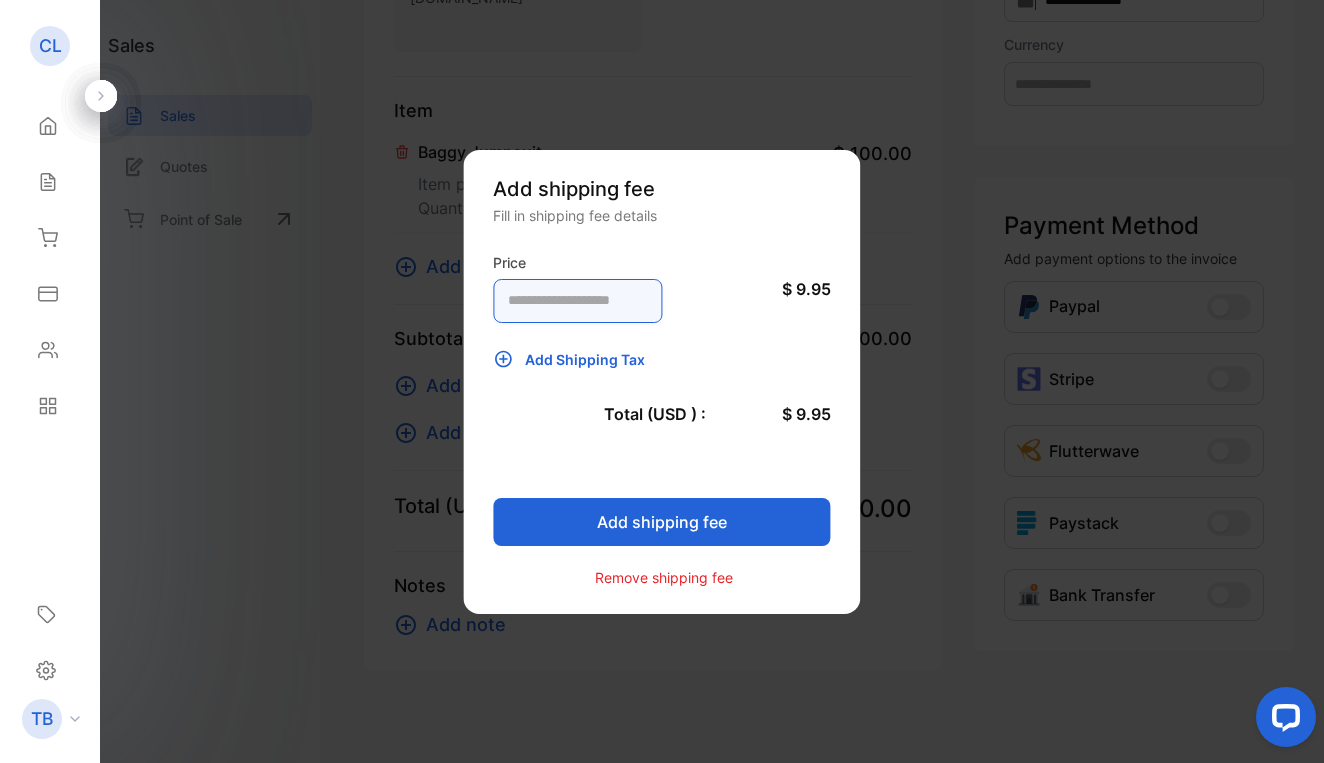 type on "****" 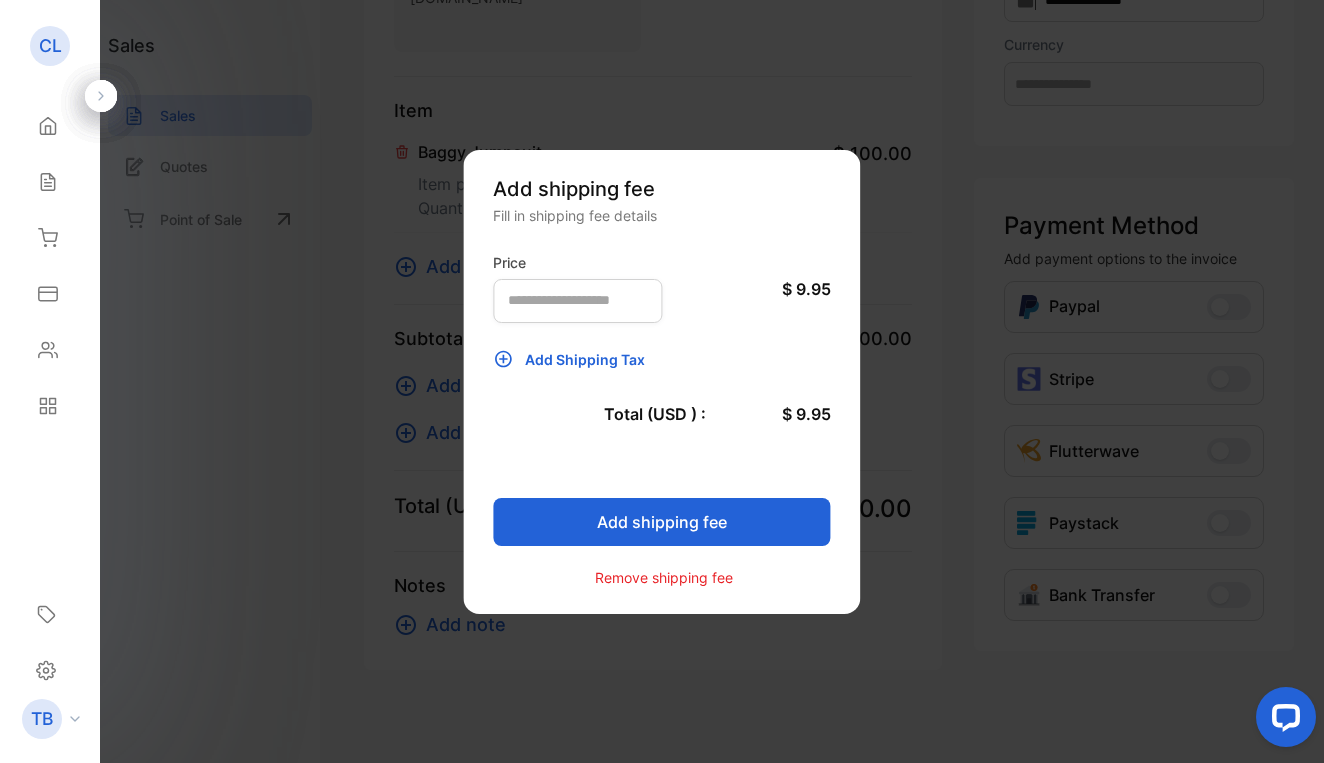 click on "Add shipping fee" at bounding box center [661, 522] 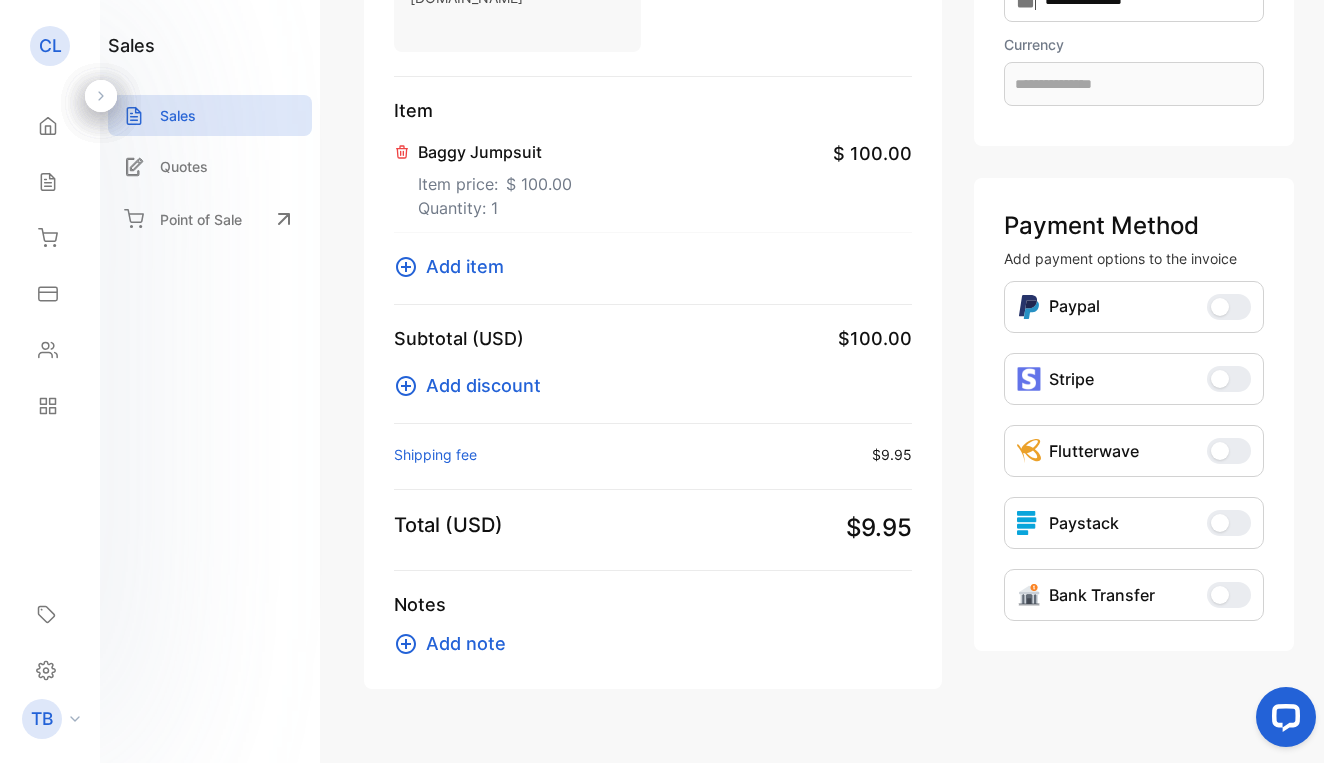 click on "Baggy Jumpsuit" at bounding box center (495, 152) 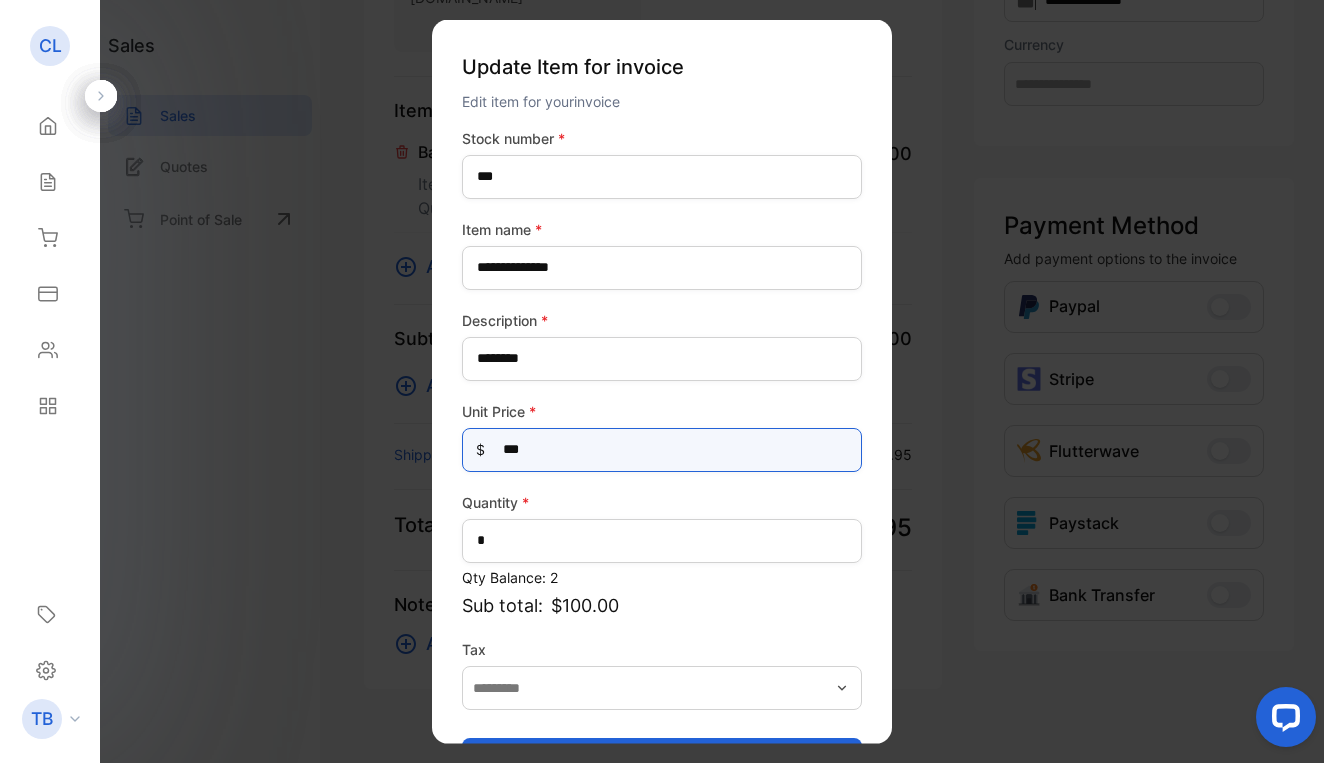 click on "***" at bounding box center (662, 449) 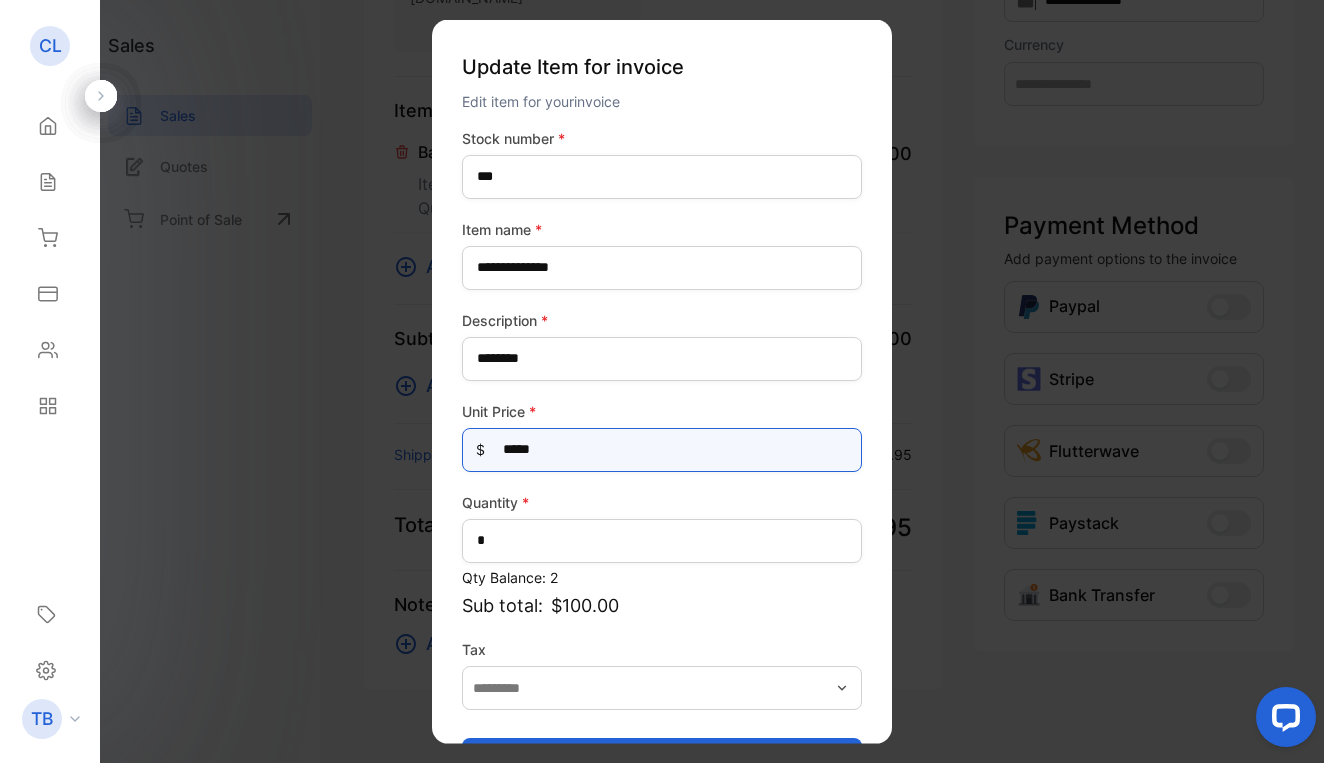 type on "******" 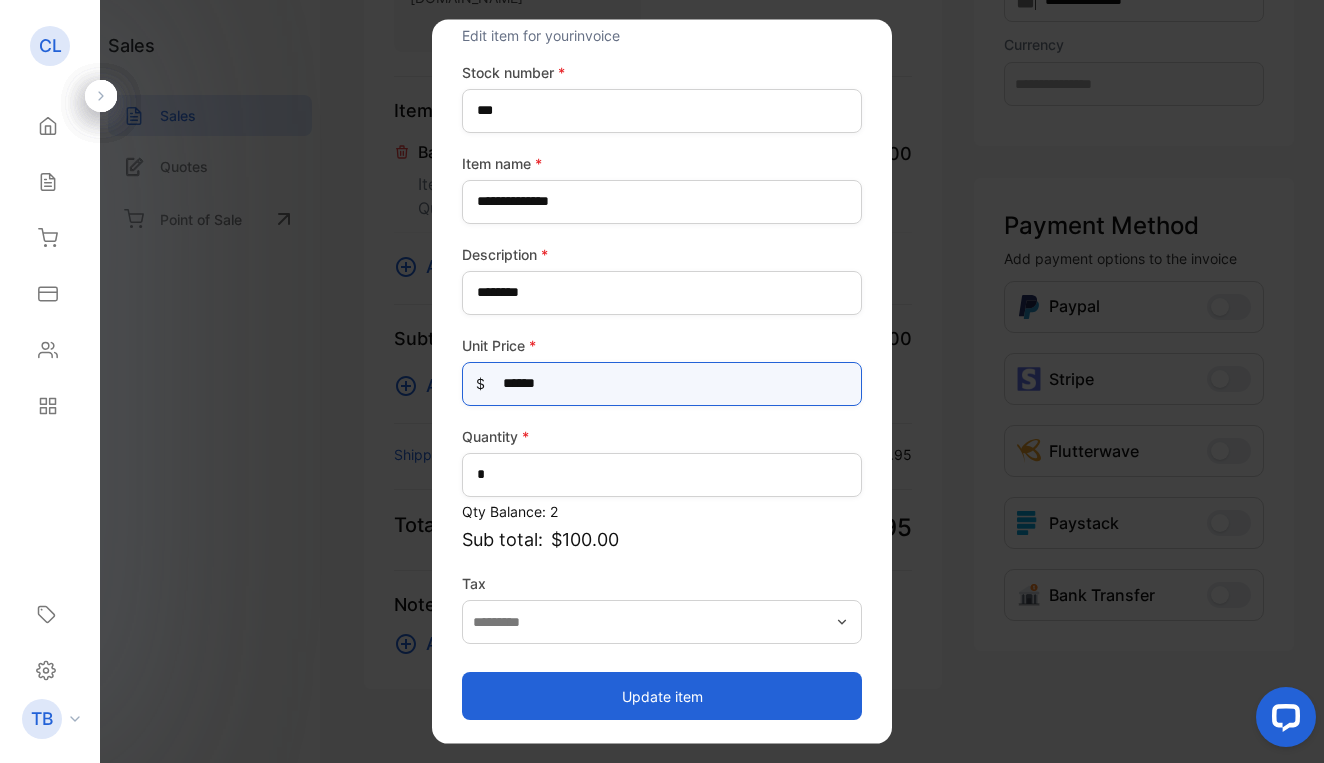 scroll, scrollTop: 66, scrollLeft: 0, axis: vertical 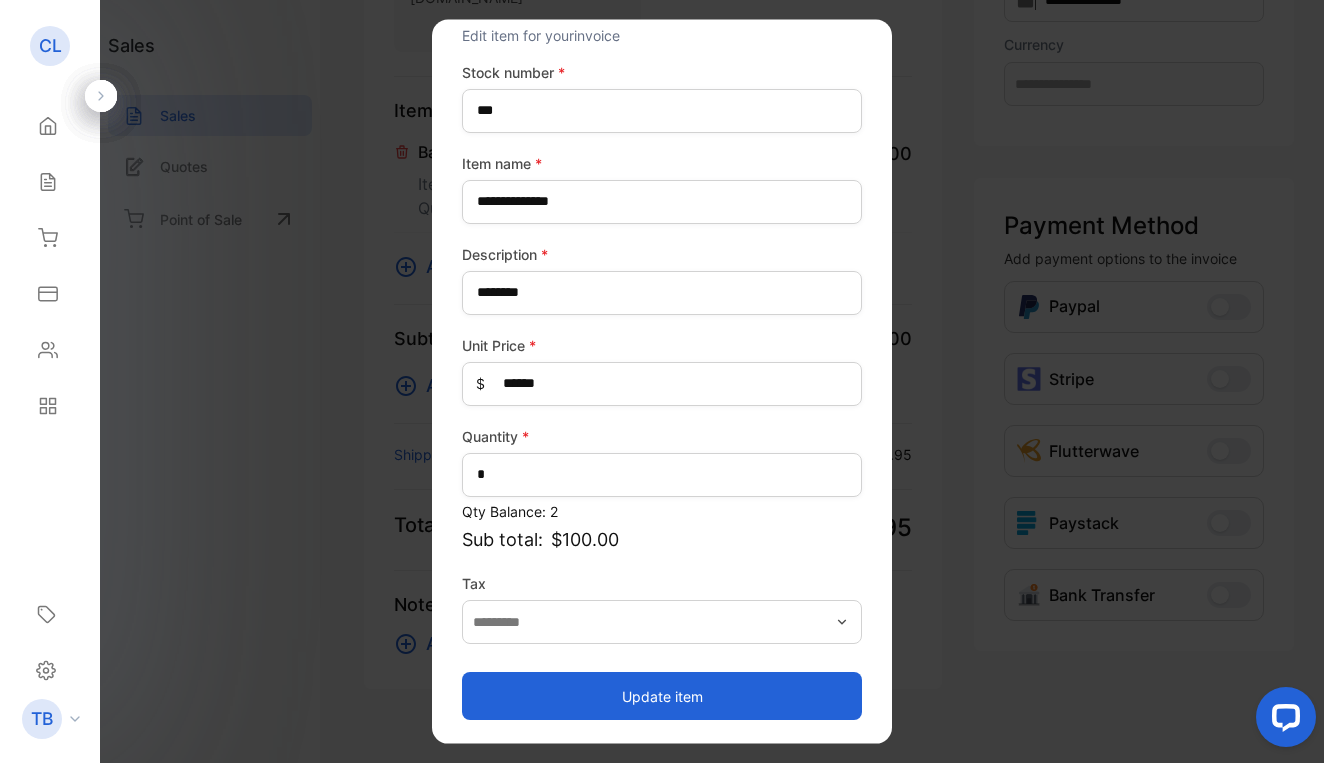 click on "Update item" at bounding box center (662, 696) 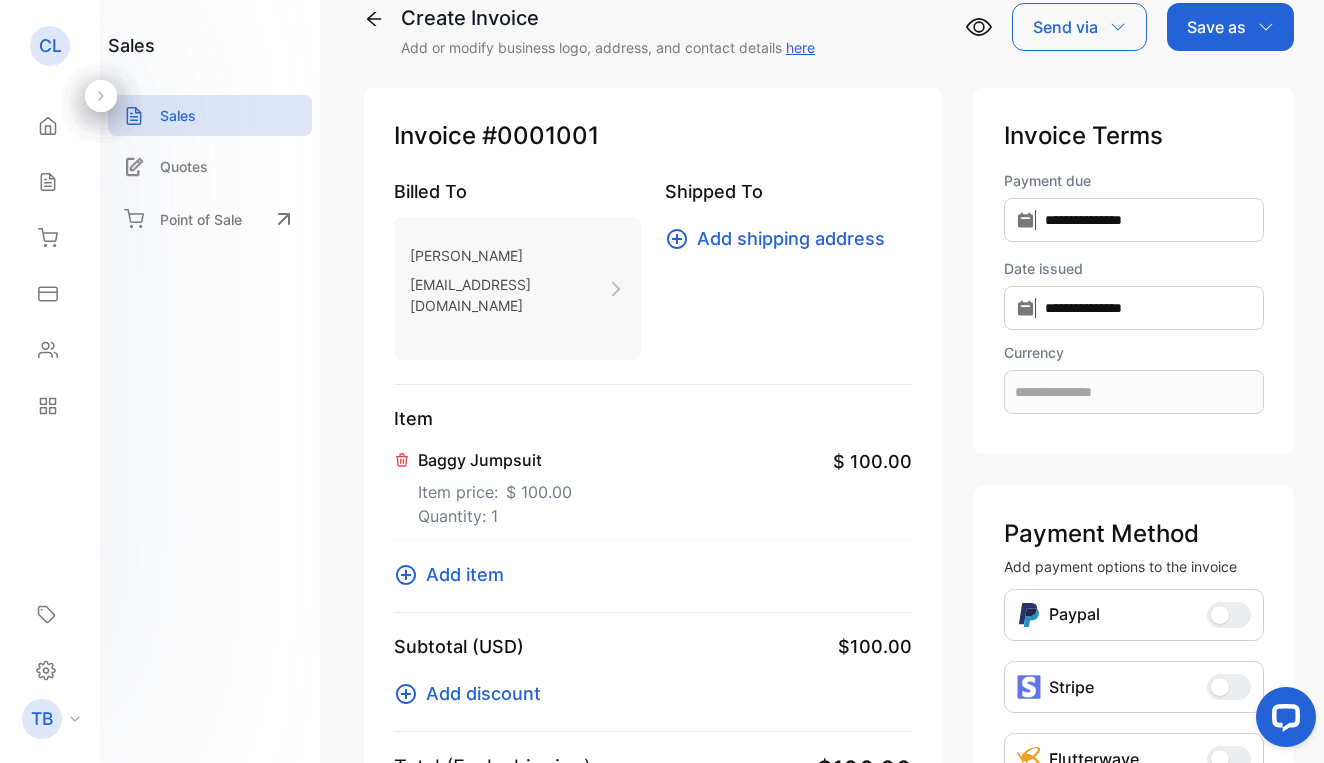 scroll, scrollTop: 33, scrollLeft: 0, axis: vertical 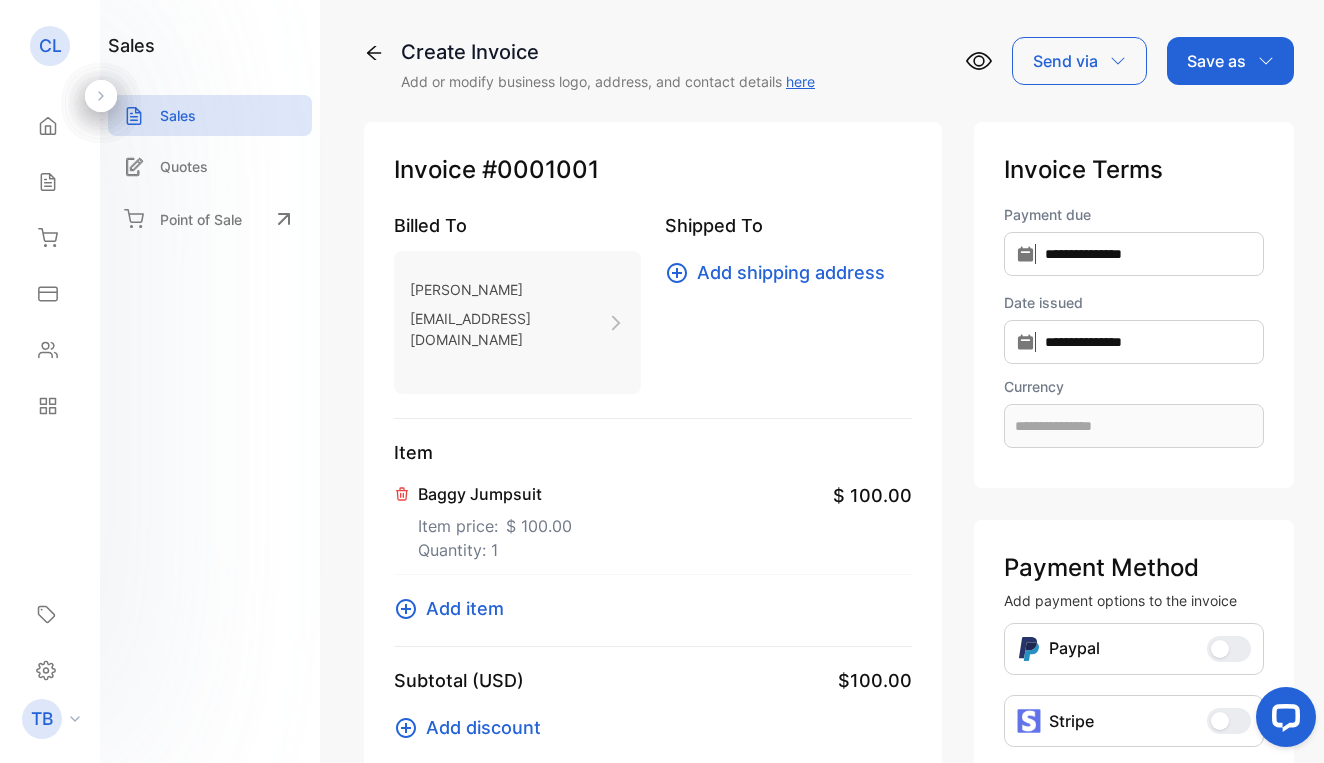 click on "Save as" at bounding box center (1216, 61) 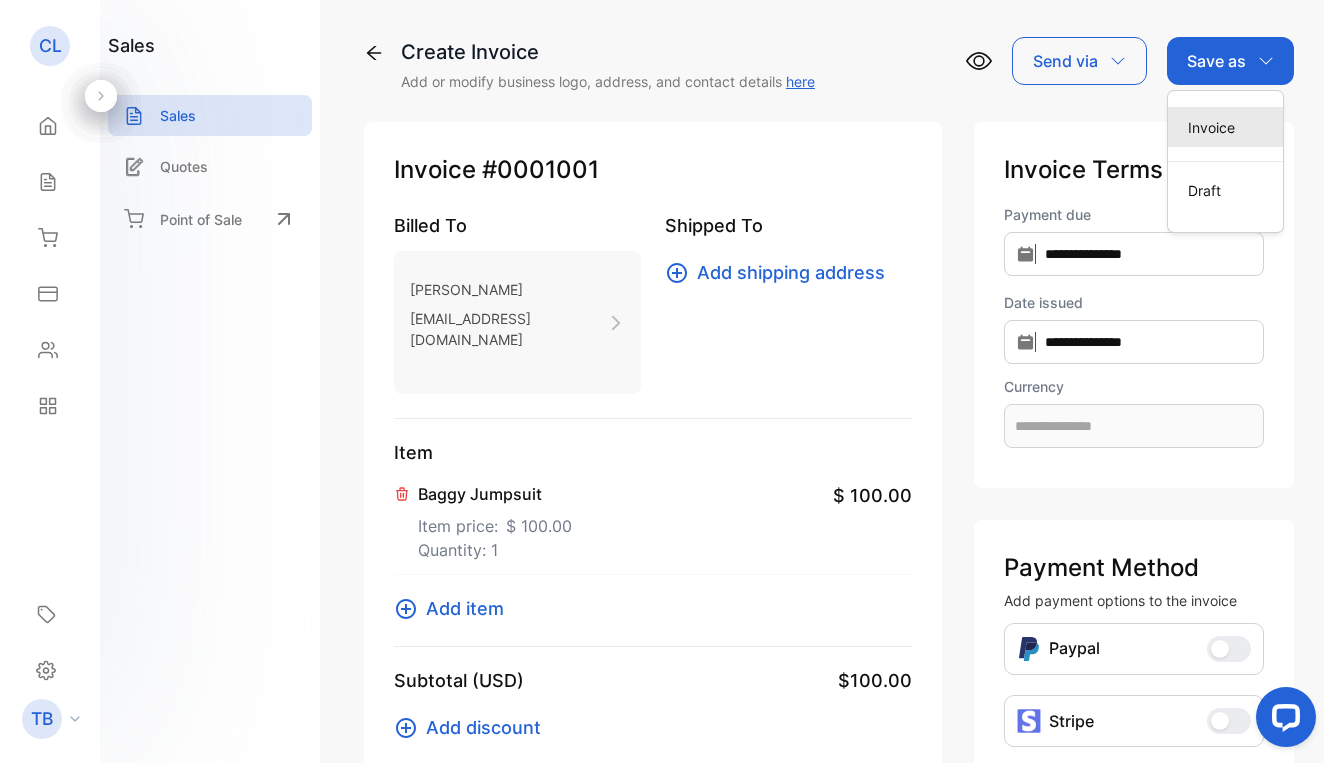 click on "Invoice" at bounding box center (1225, 127) 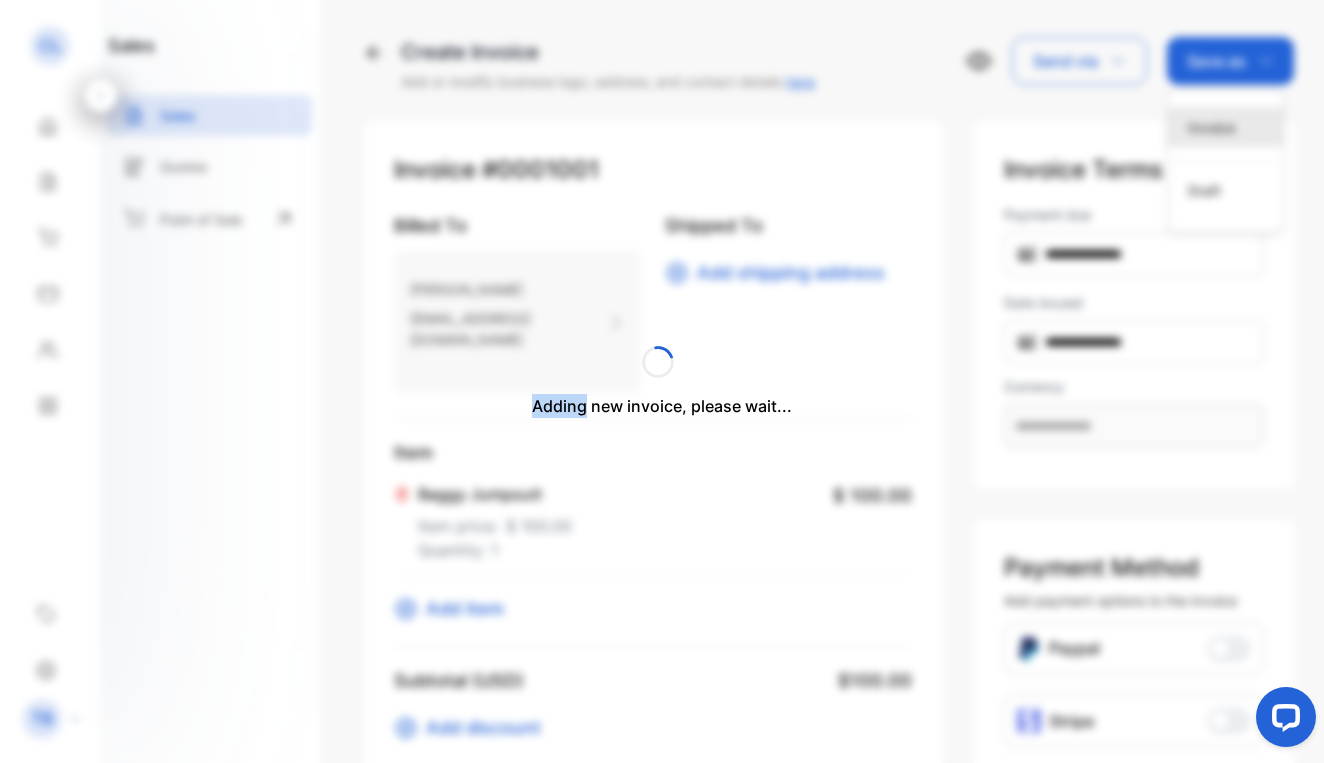 click on "Adding new invoice, please wait..." at bounding box center [662, 381] 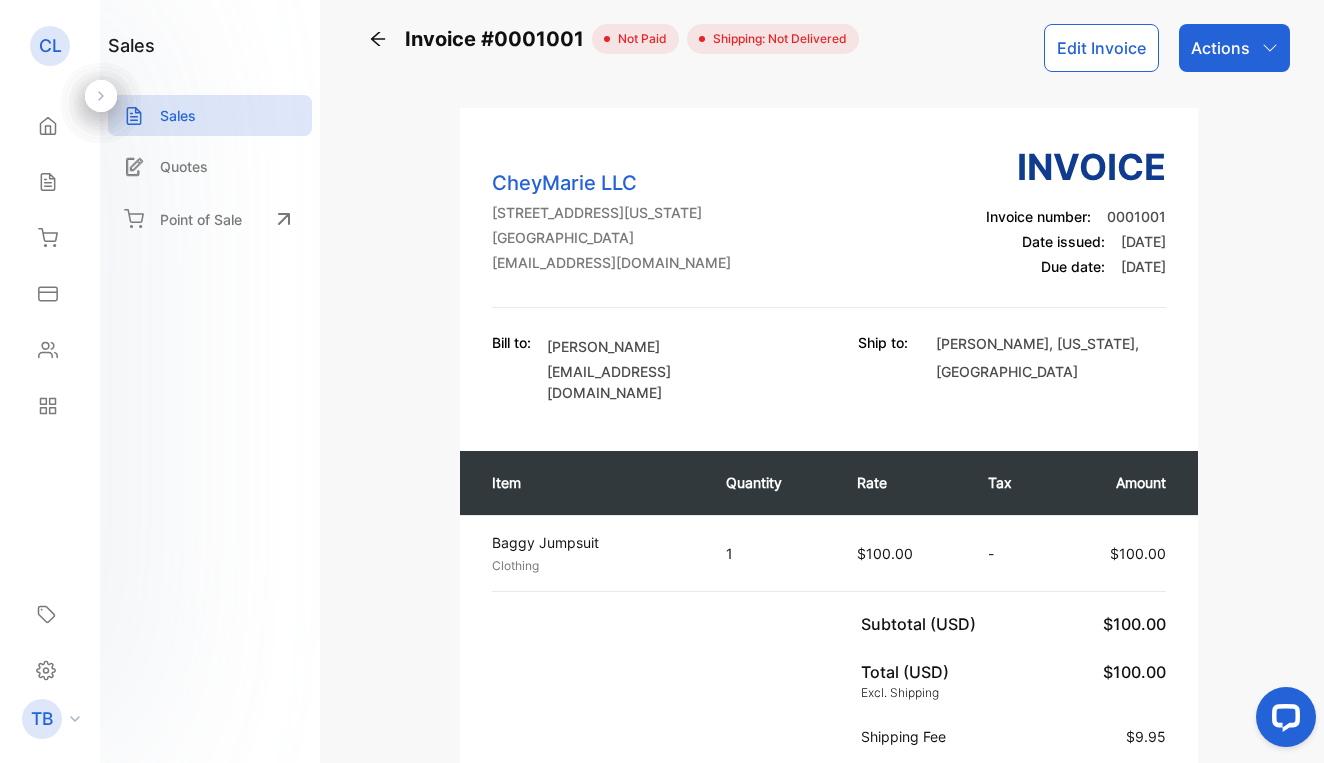 scroll, scrollTop: 0, scrollLeft: 0, axis: both 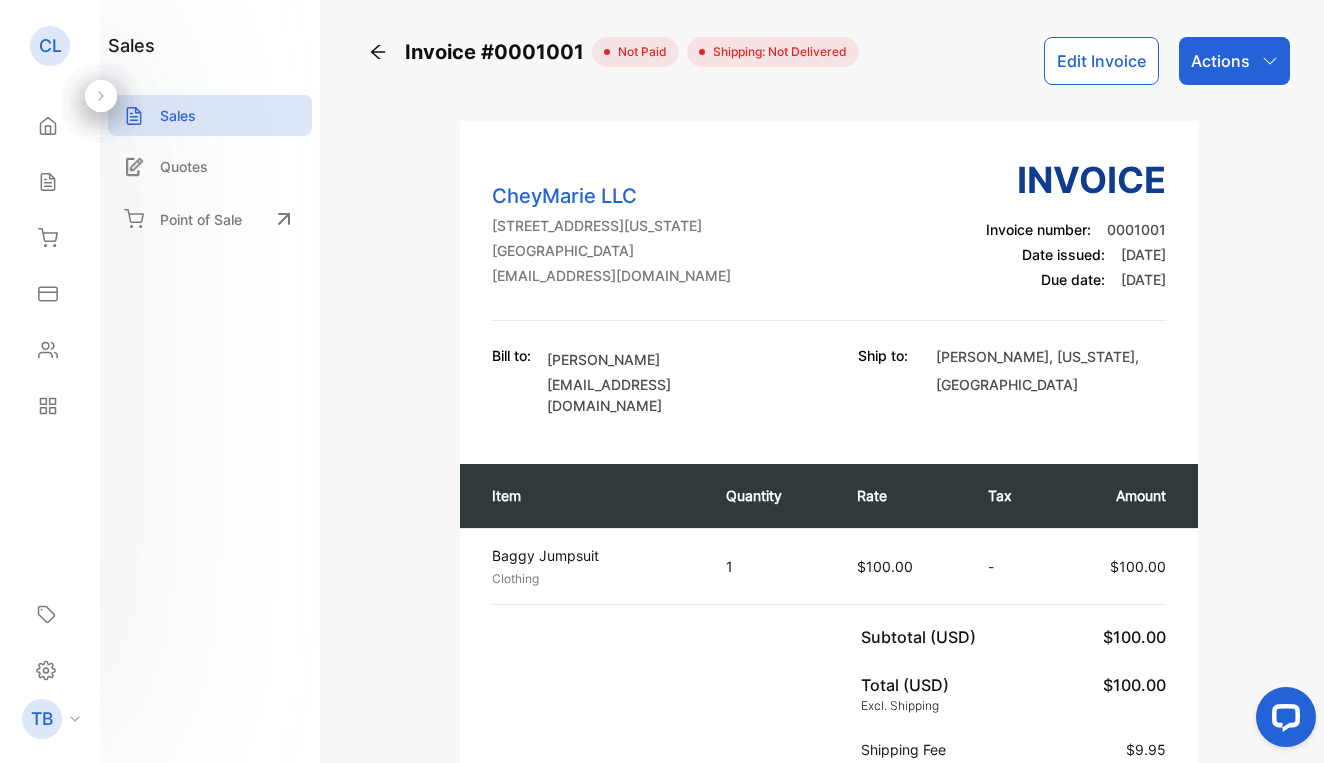 click on "Edit Invoice" at bounding box center (1101, 61) 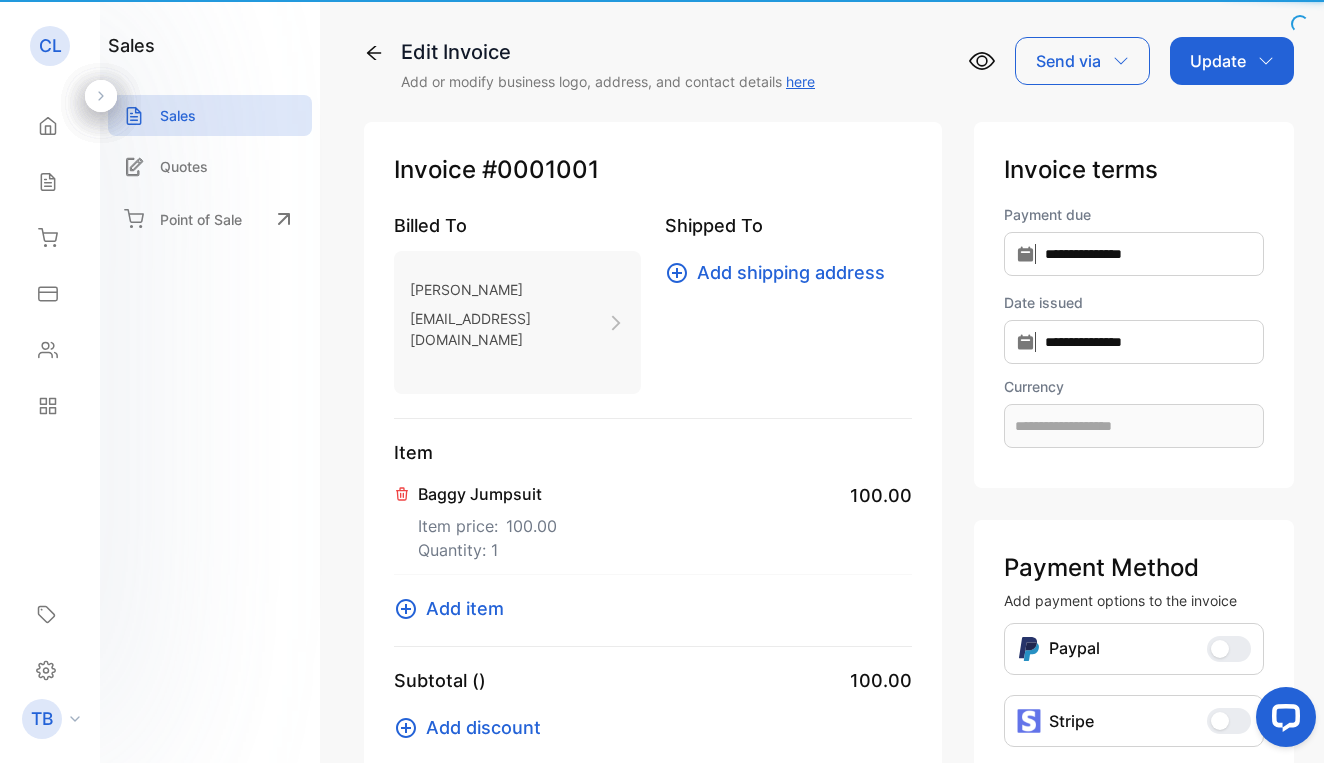 type on "**********" 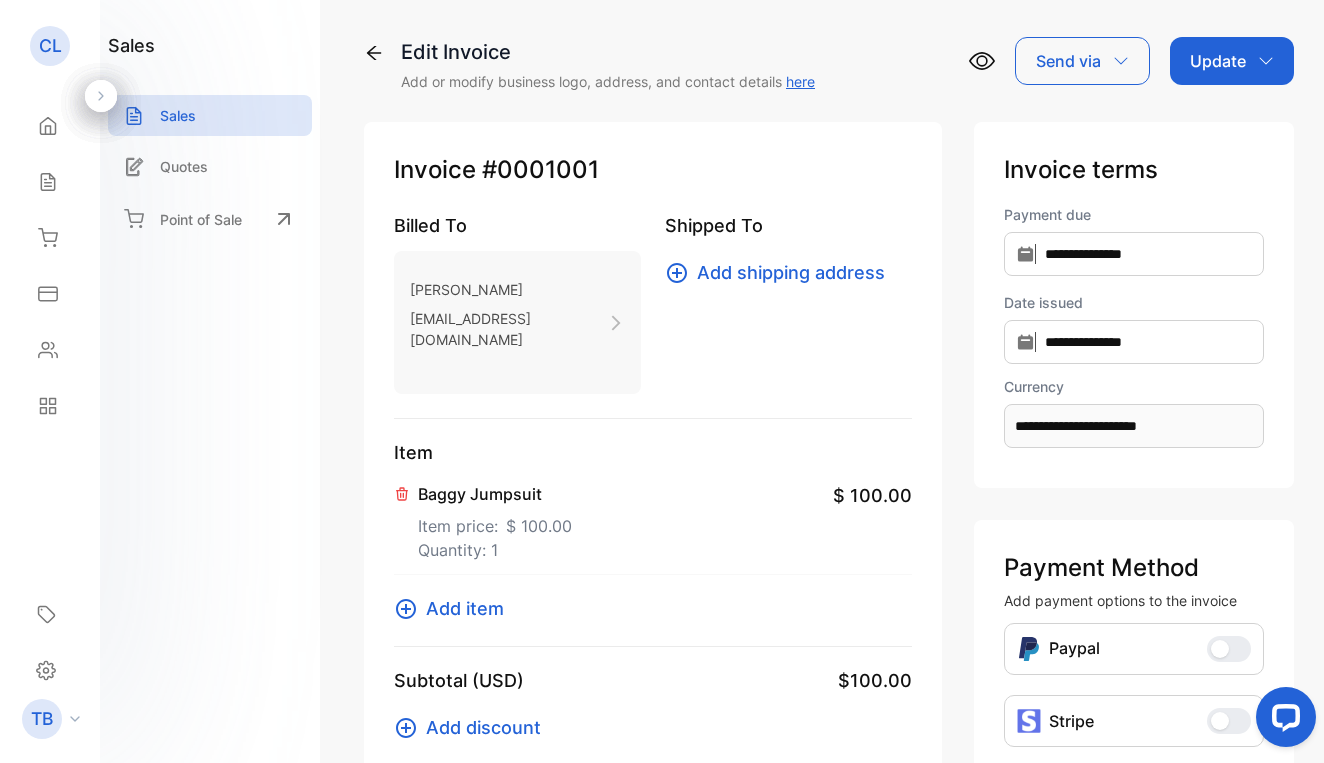 scroll, scrollTop: 0, scrollLeft: 0, axis: both 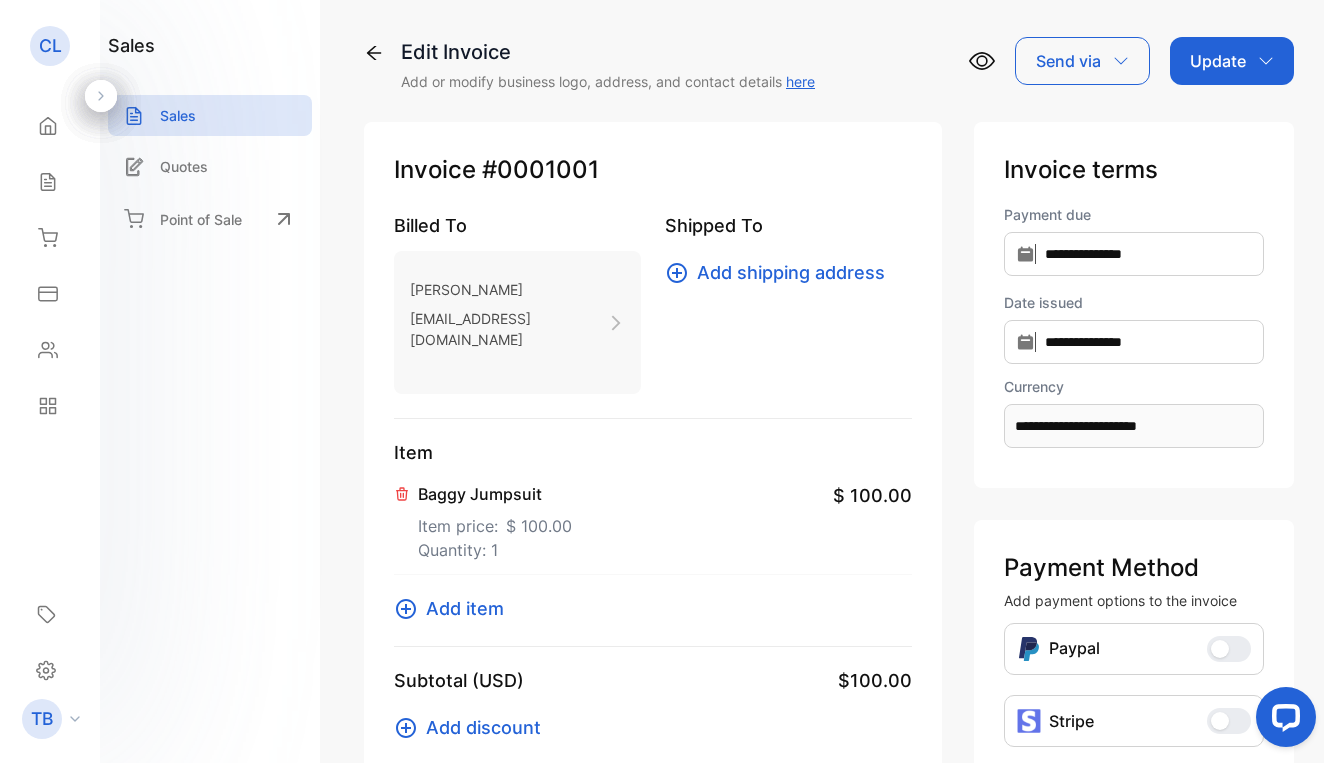 click 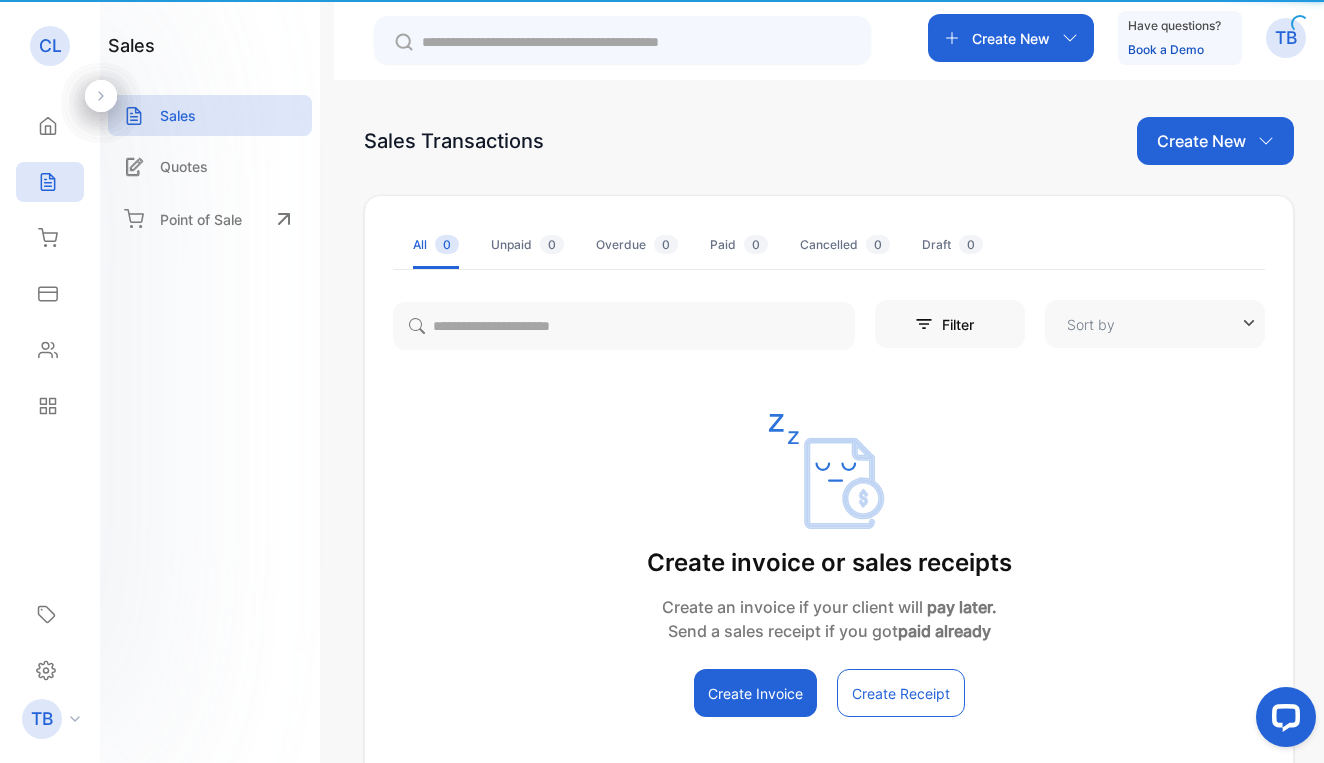 type on "**********" 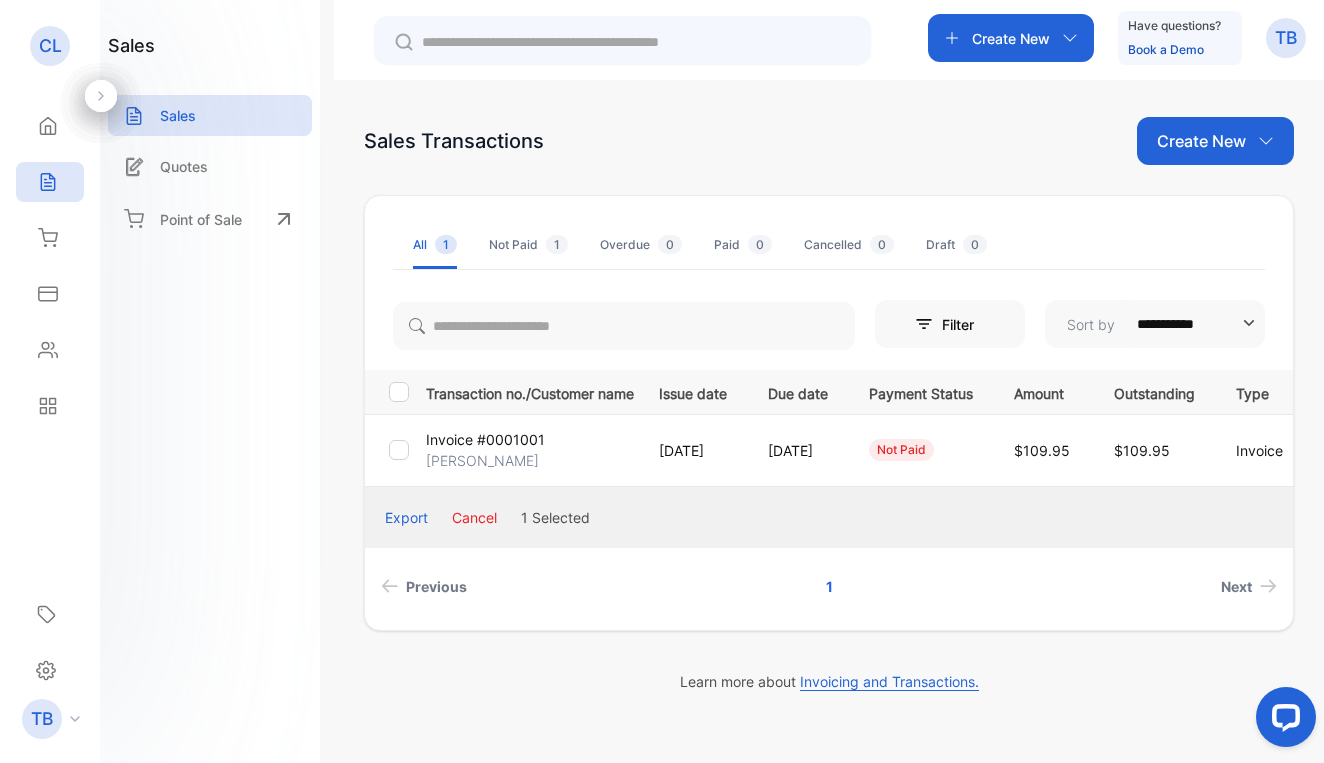 click on "Not  Paid 1" at bounding box center [528, 245] 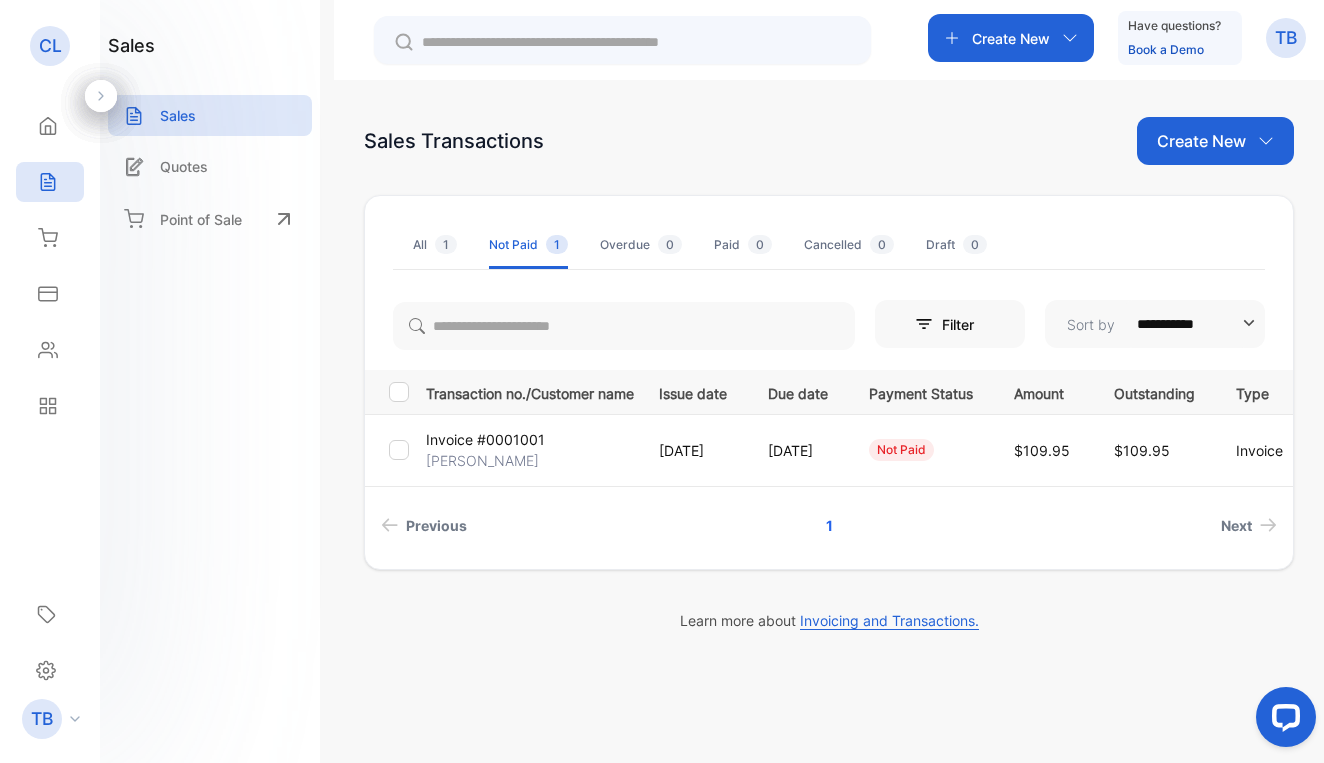 click at bounding box center (403, 450) 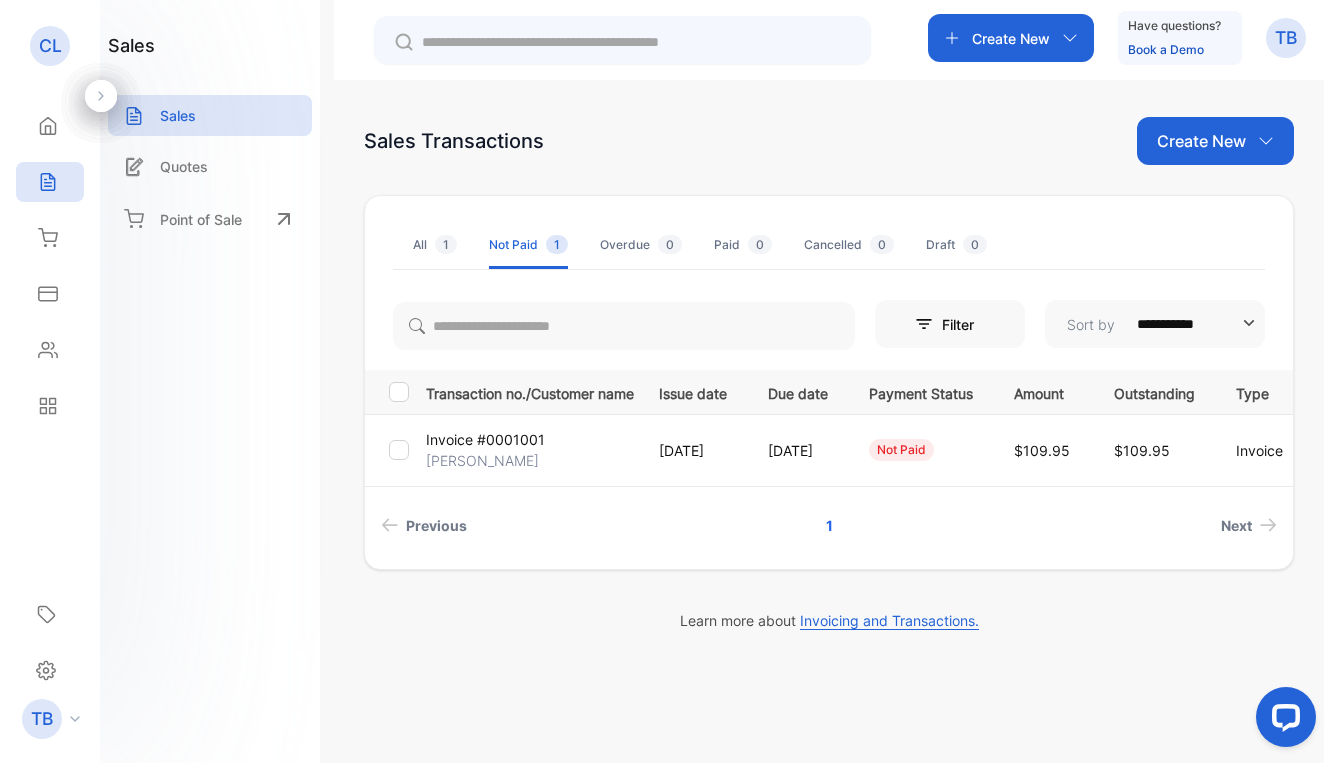click on "1" at bounding box center (446, 244) 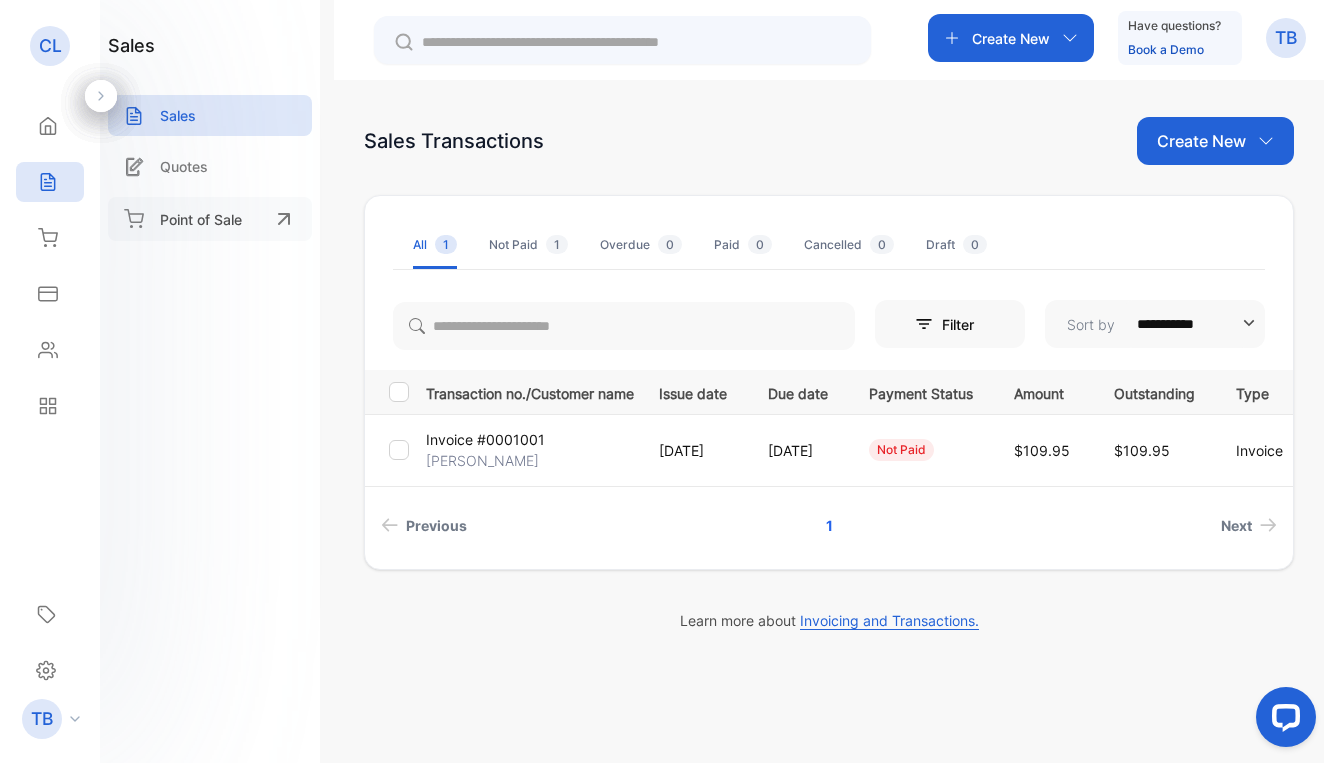 click on "Point of Sale" at bounding box center [201, 219] 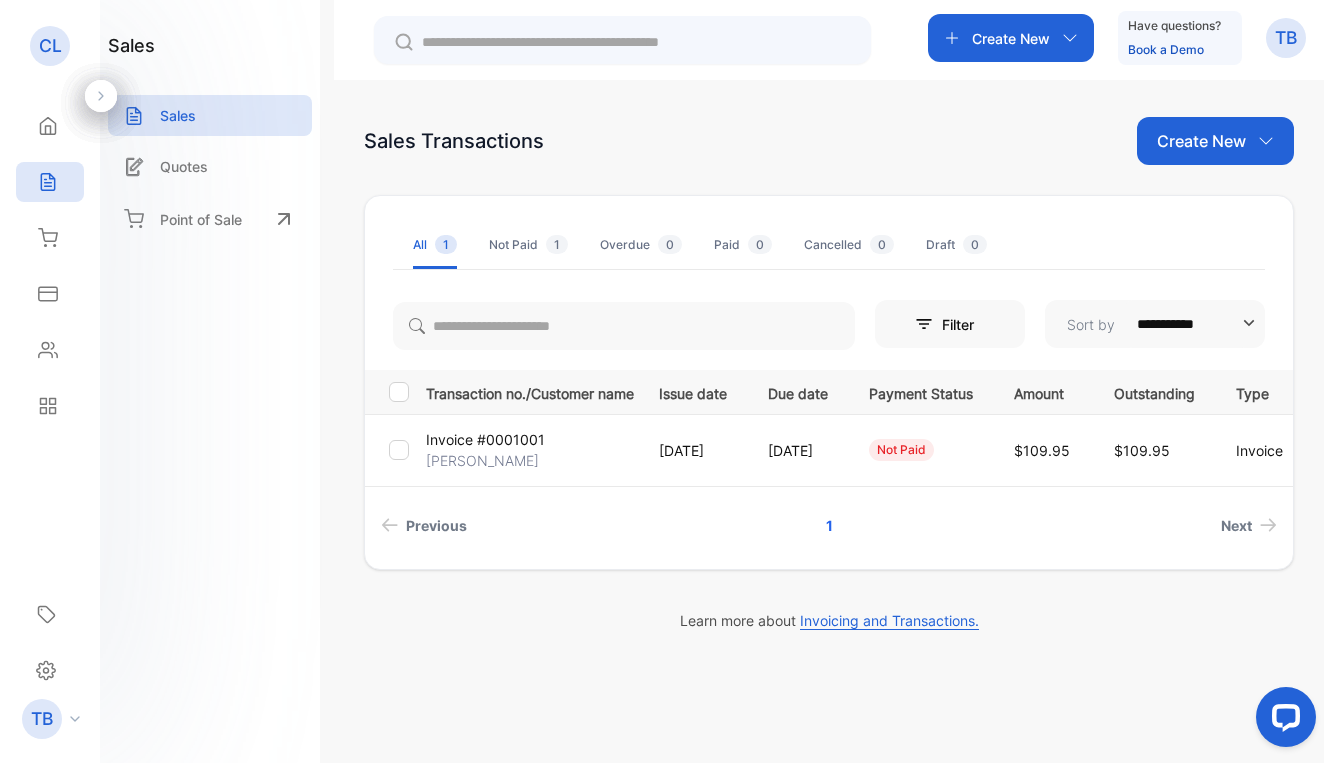 click on "[DATE]" at bounding box center [693, 450] 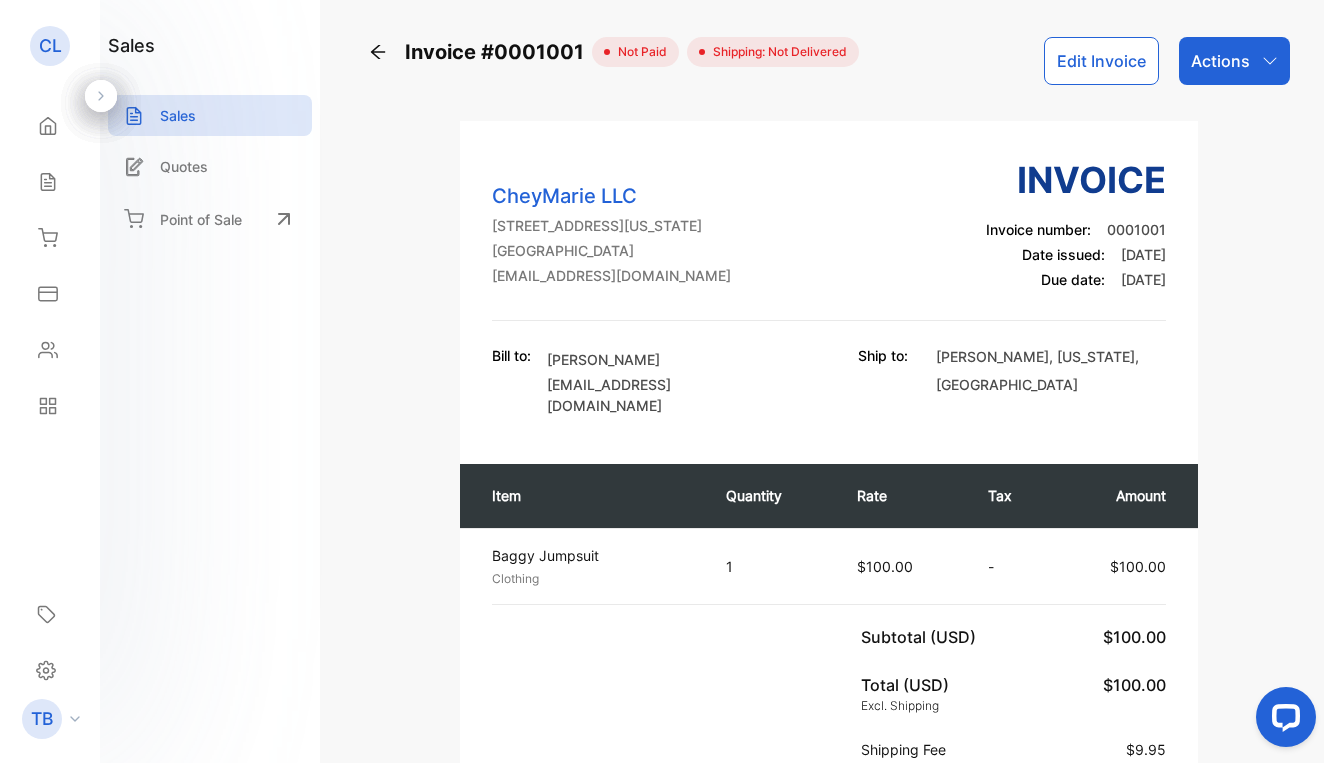 scroll, scrollTop: 0, scrollLeft: 0, axis: both 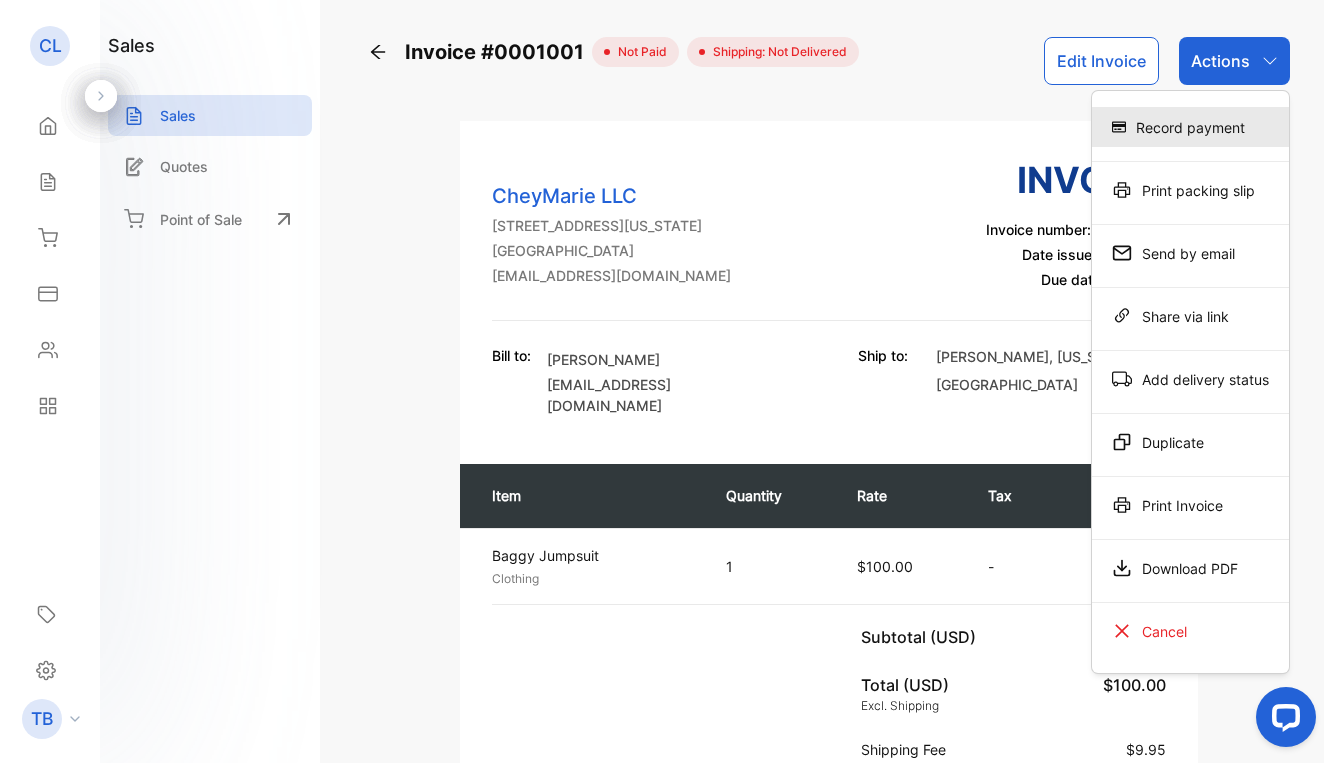 click on "Record payment" at bounding box center [1190, 127] 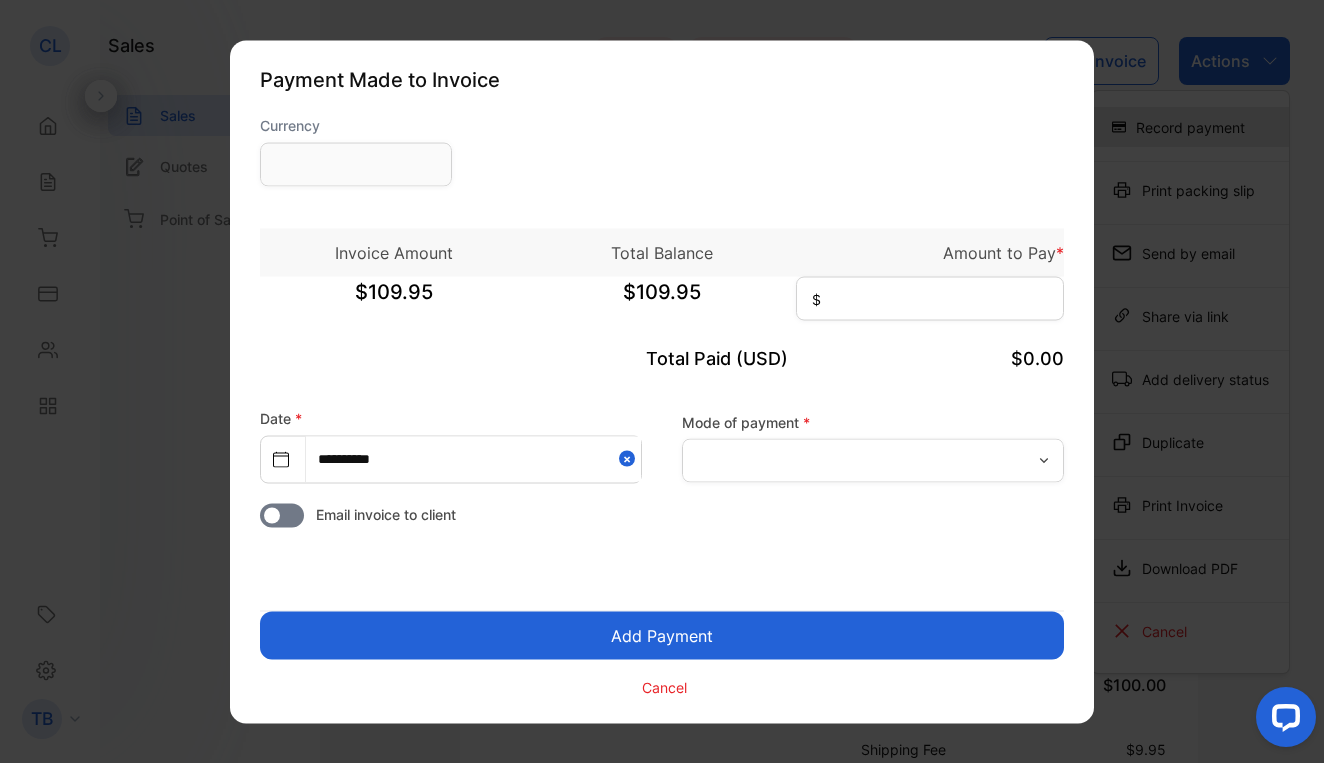 type on "**********" 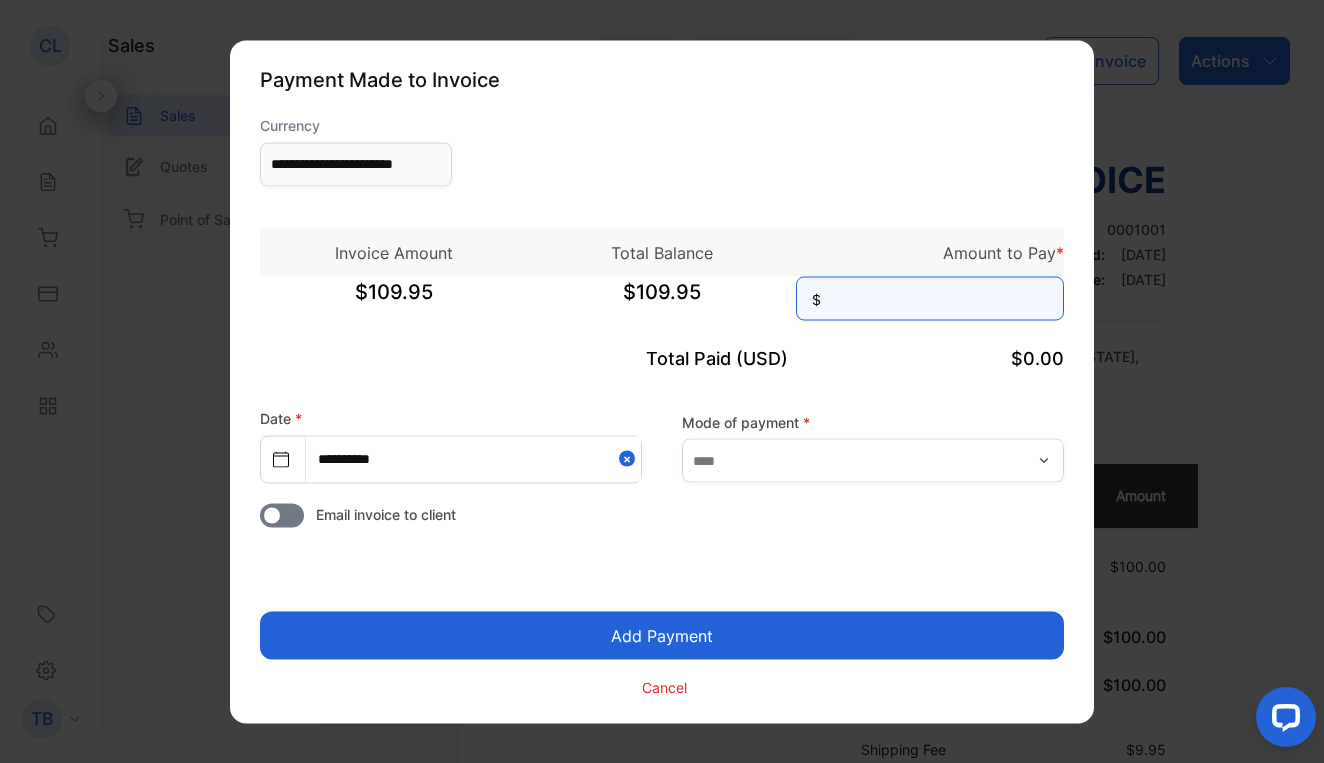 click at bounding box center (930, 298) 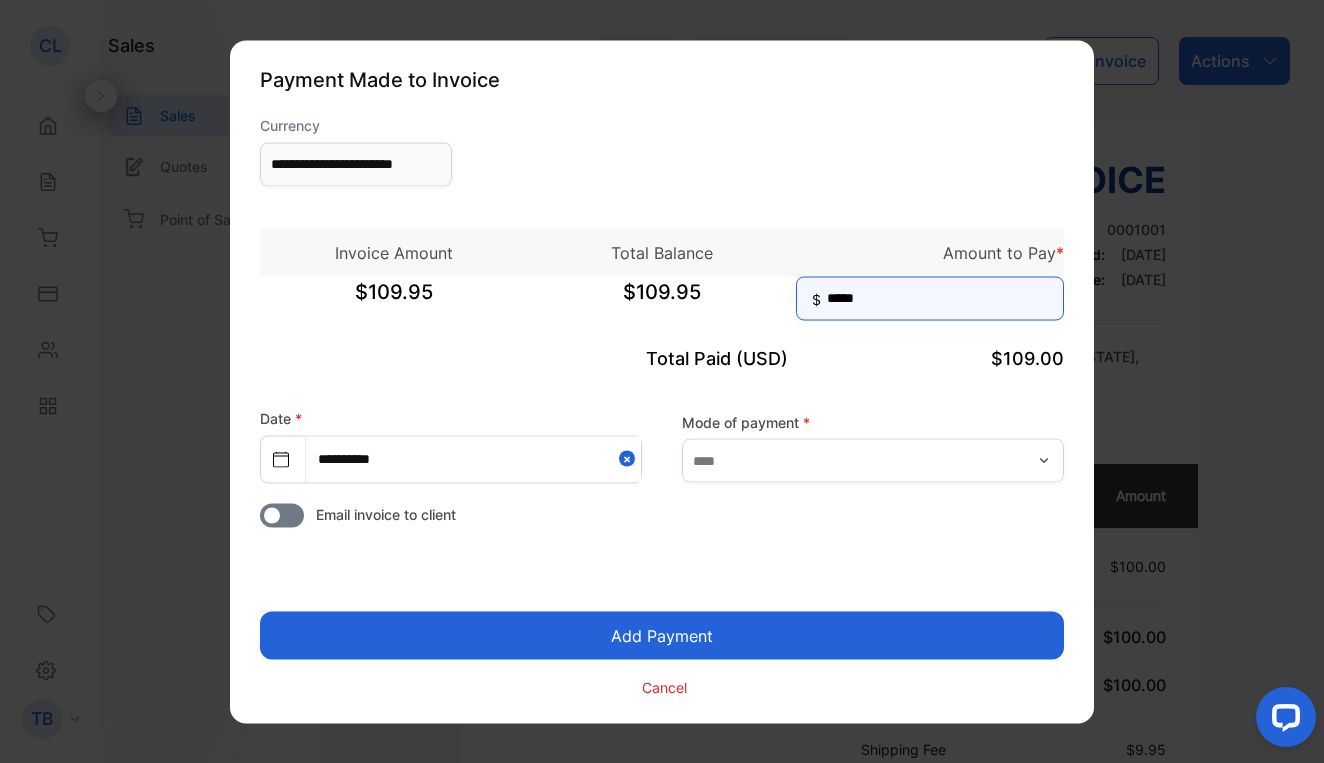 type on "******" 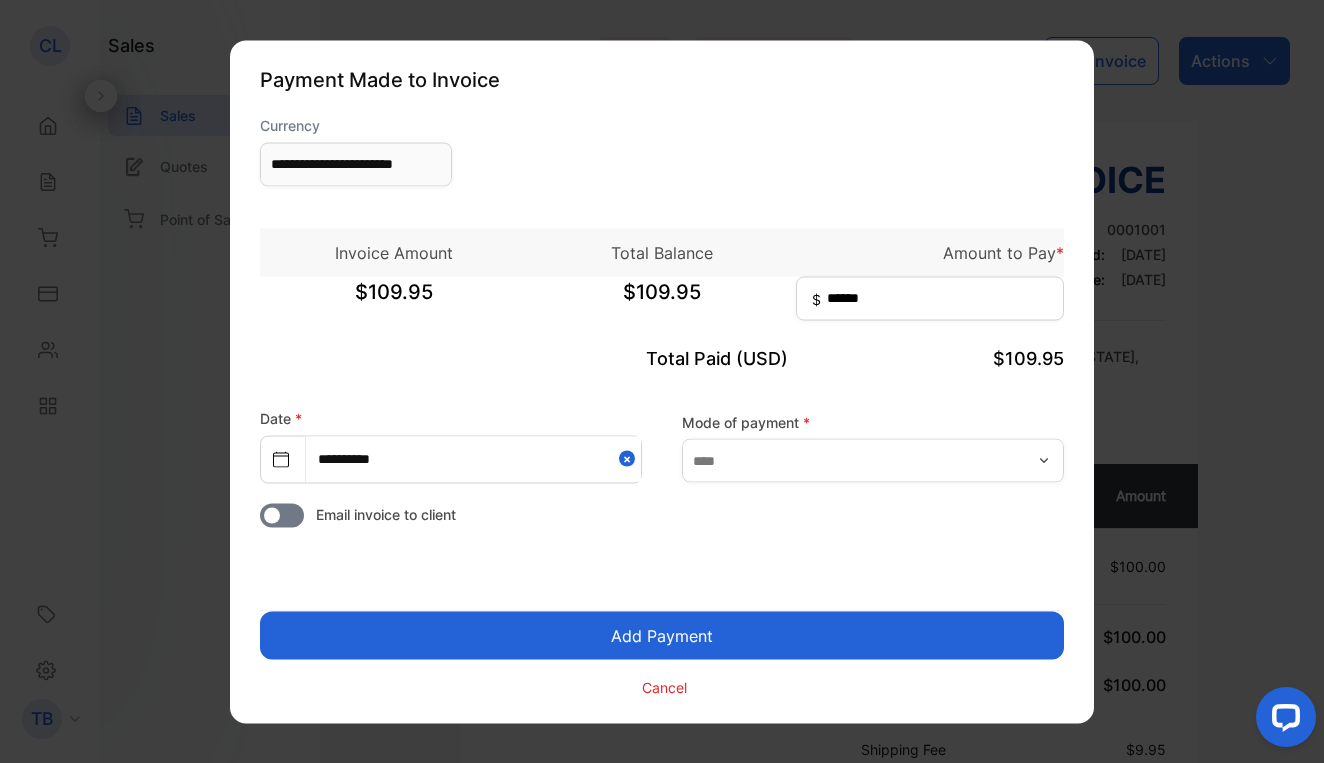 select on "*" 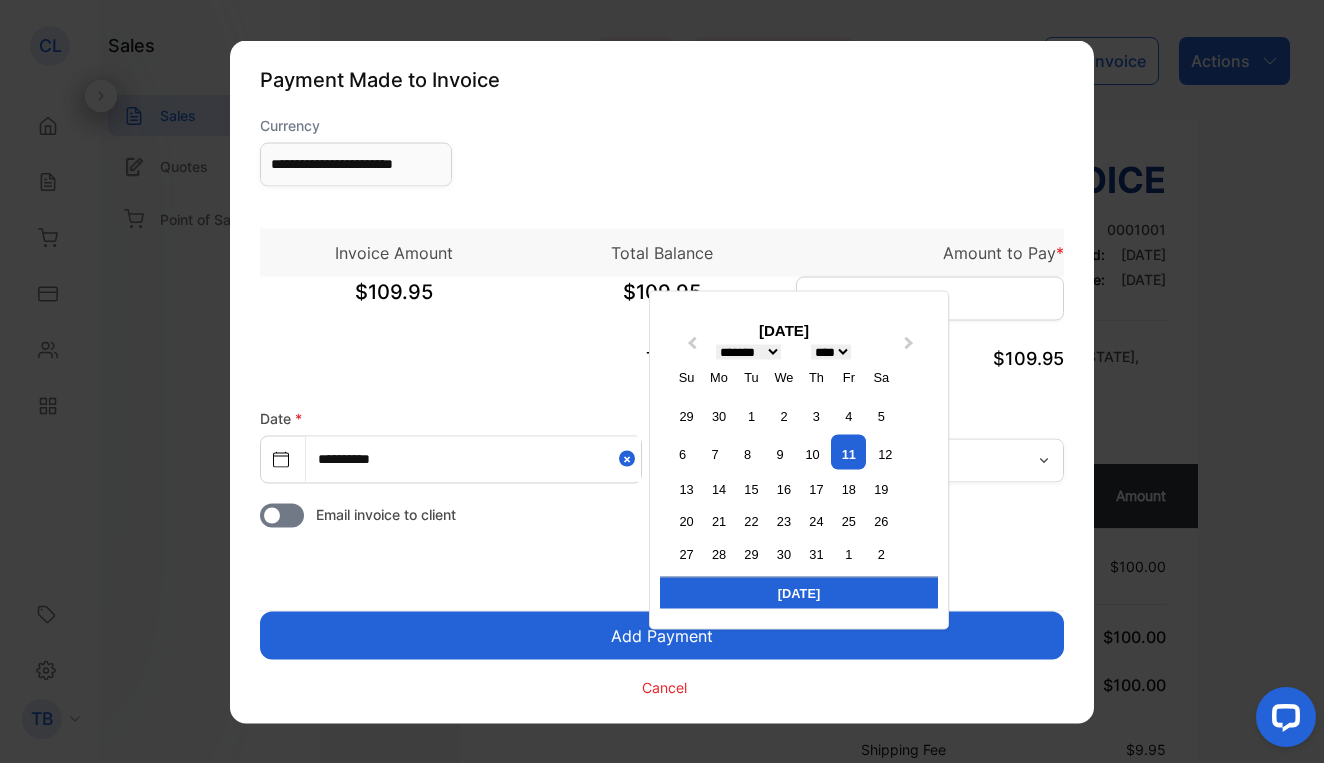 click on "**********" at bounding box center [473, 458] 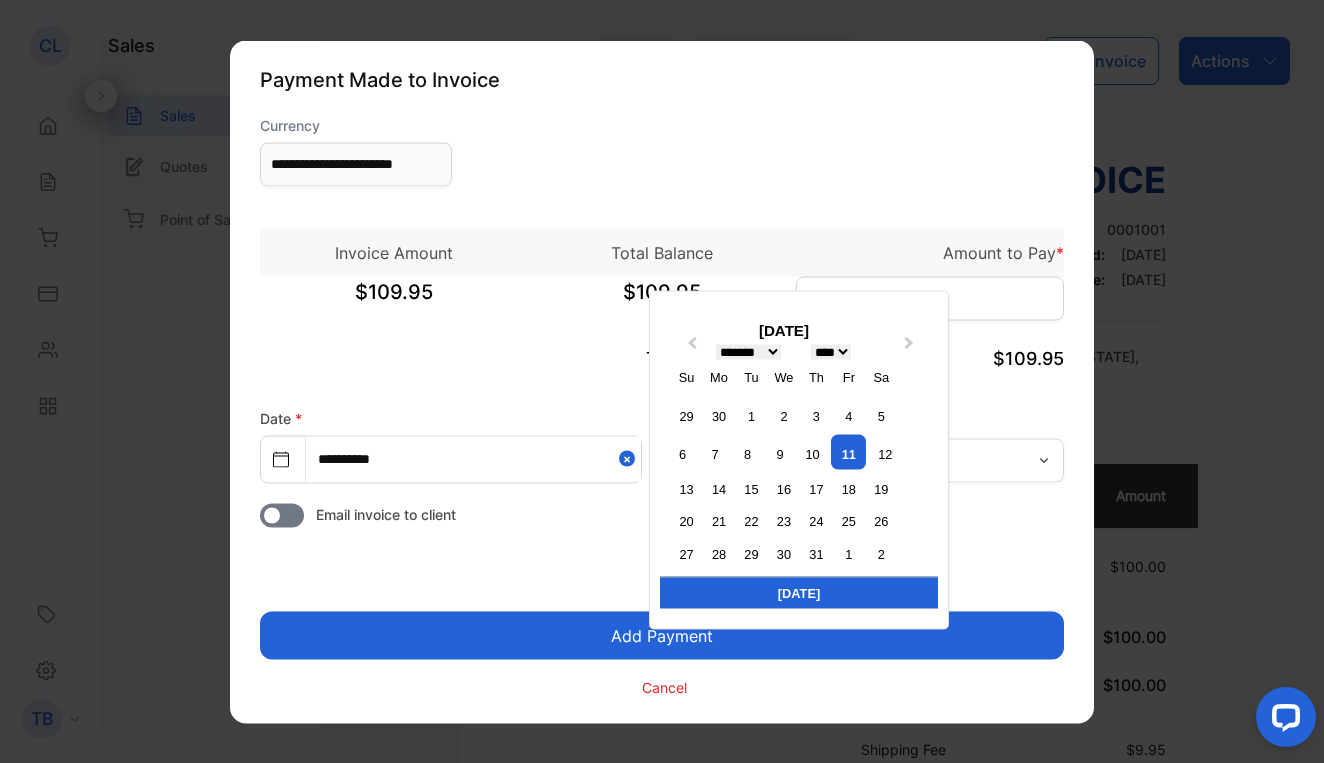 click on "**********" at bounding box center [473, 458] 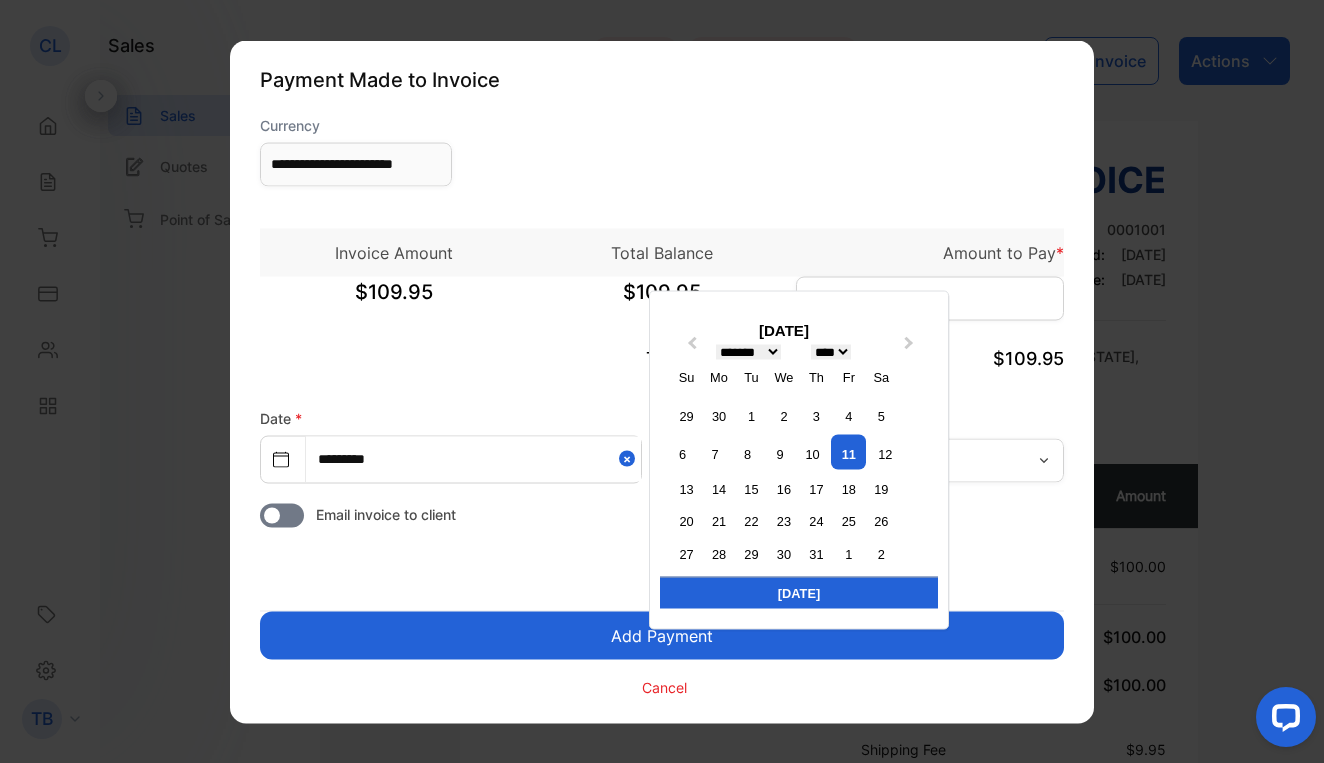 type on "**********" 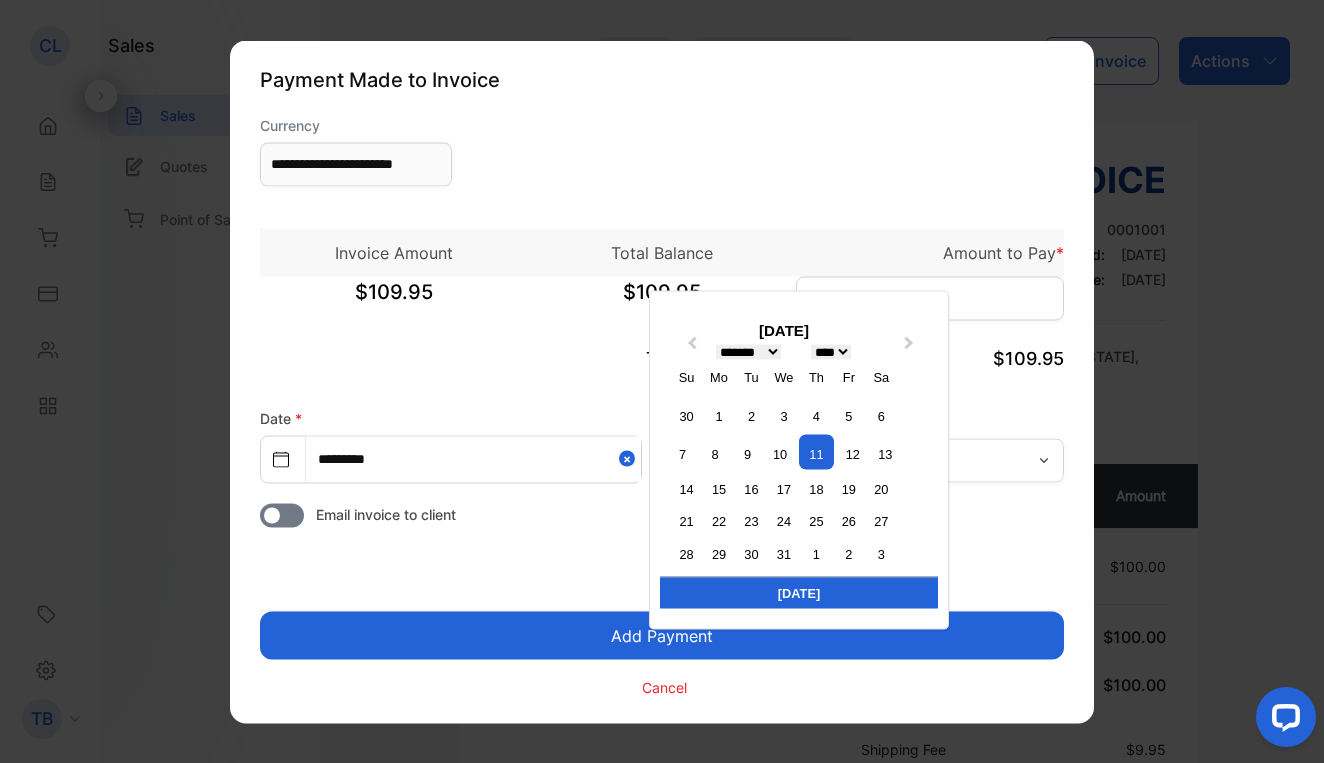 type on "**********" 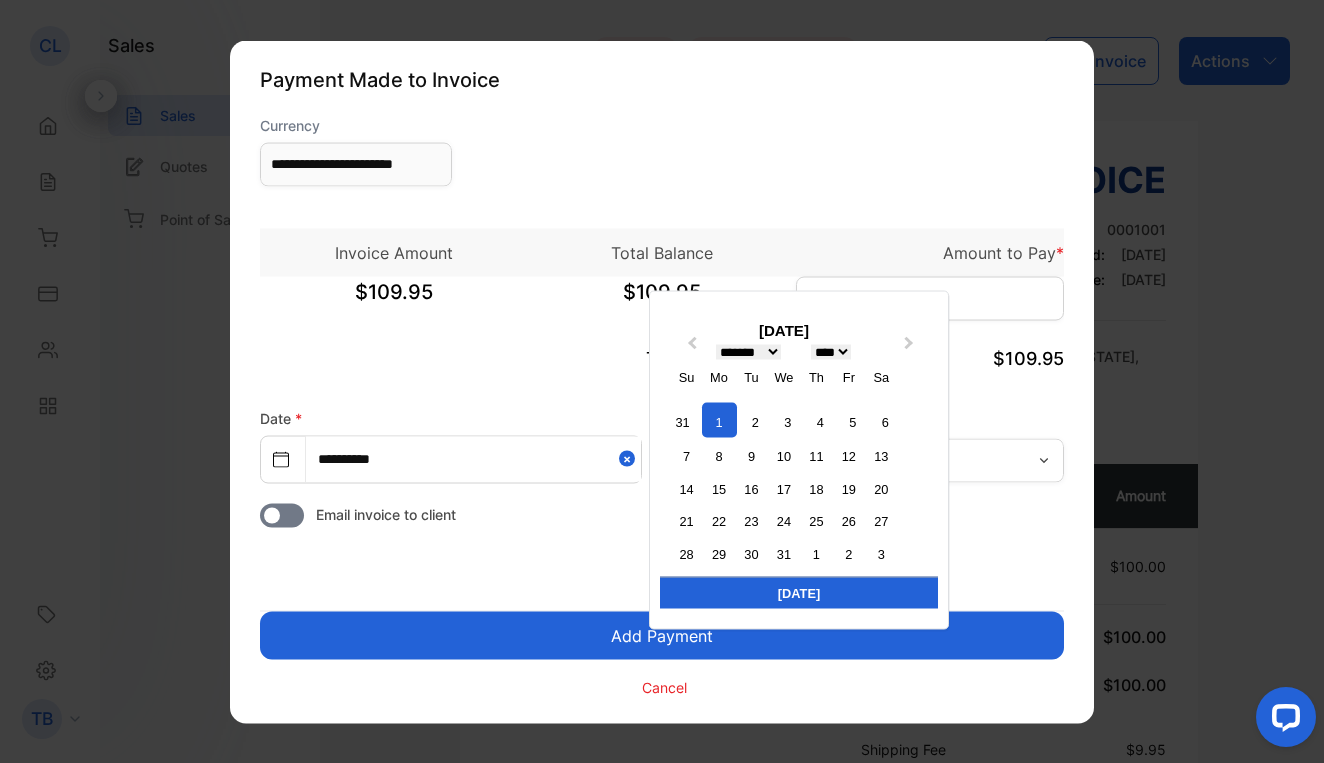 type on "**********" 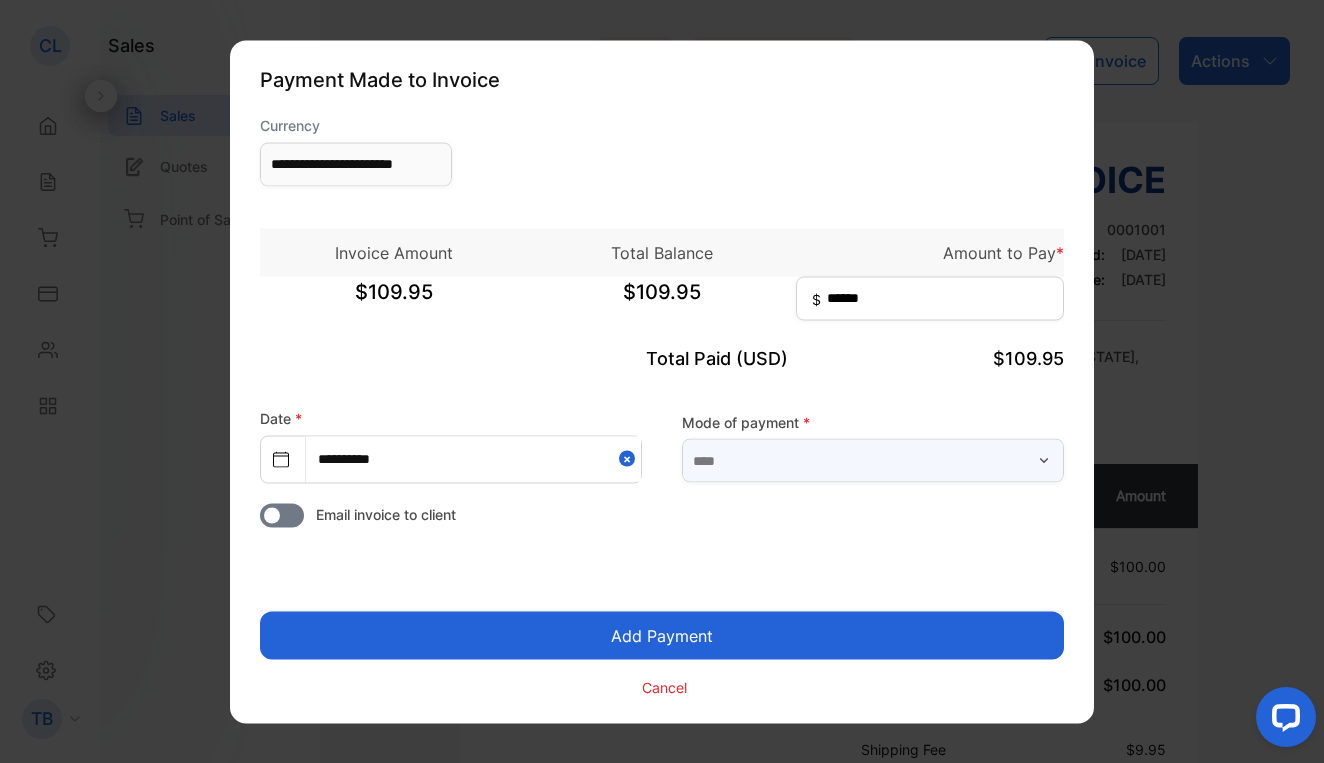 click at bounding box center (873, 461) 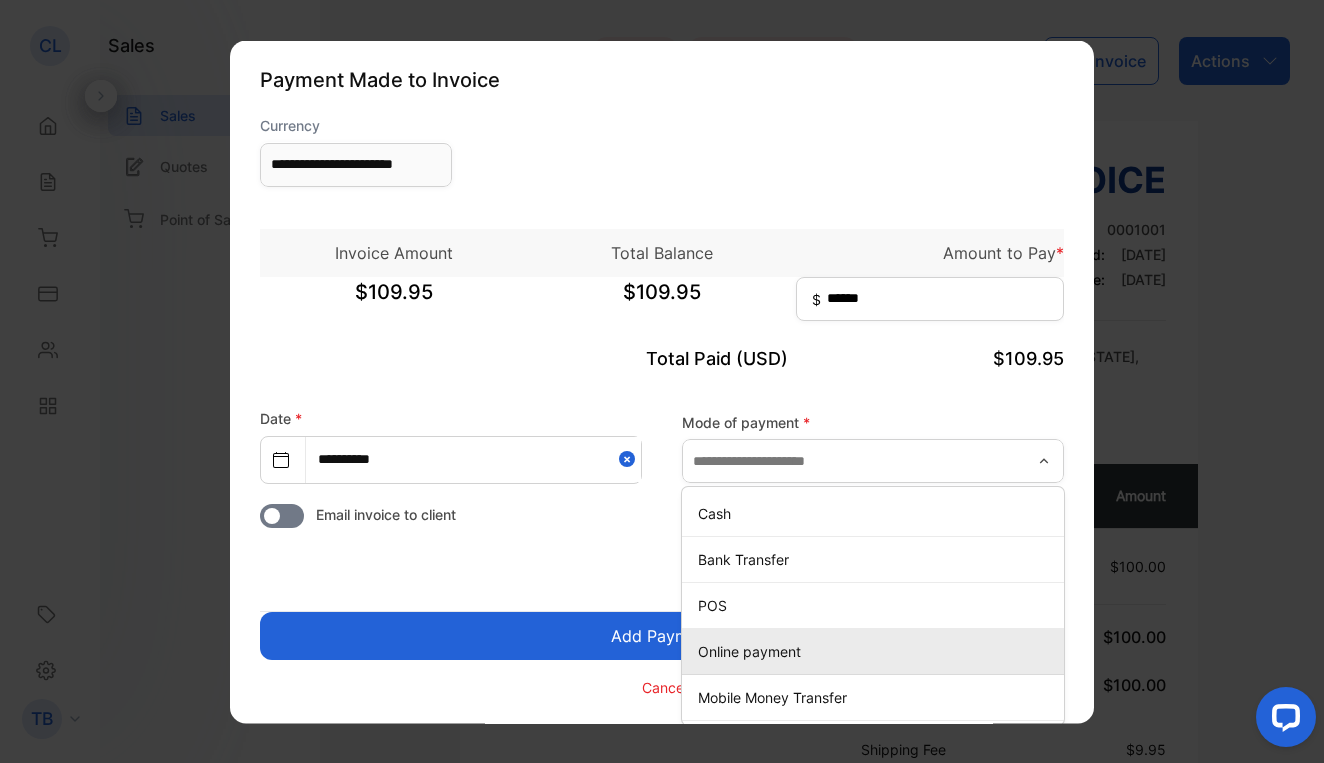 click on "Online payment" at bounding box center (877, 651) 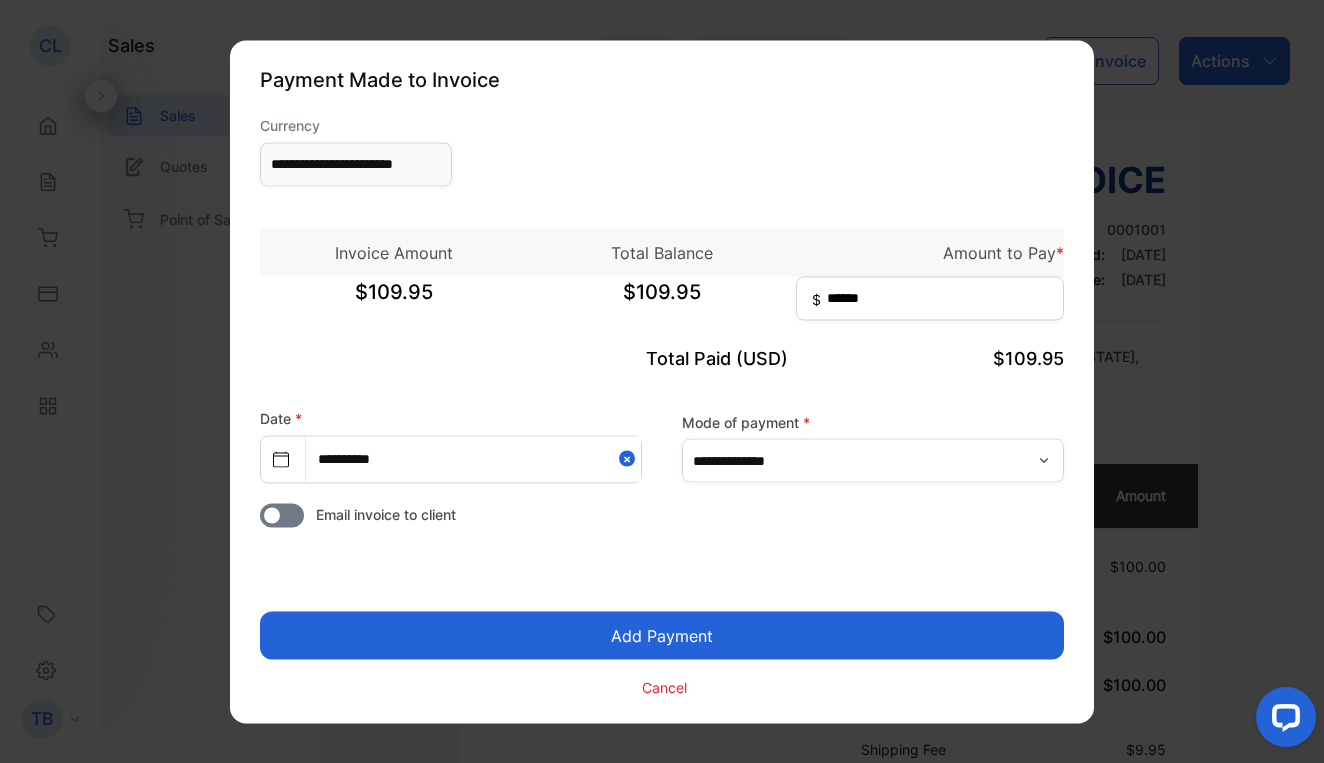 click on "Add Payment" at bounding box center (662, 635) 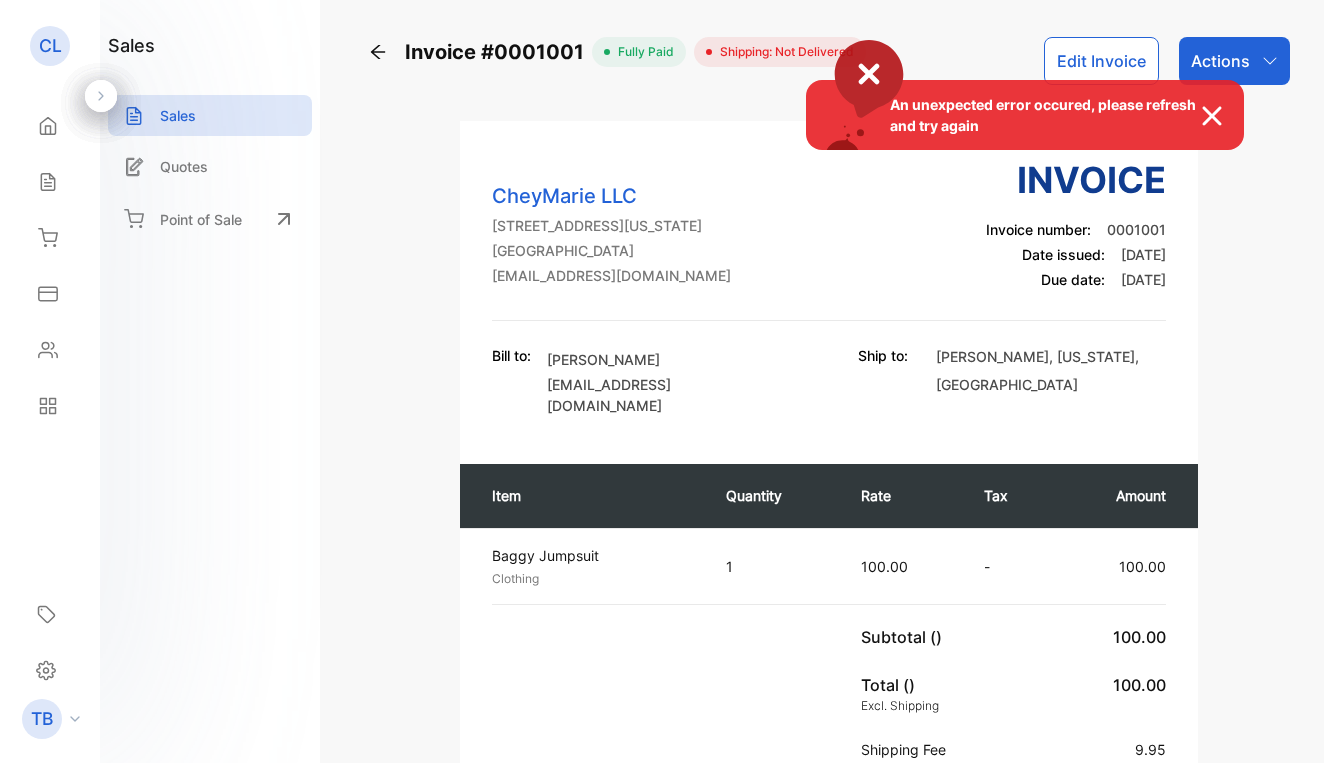 scroll, scrollTop: 0, scrollLeft: 0, axis: both 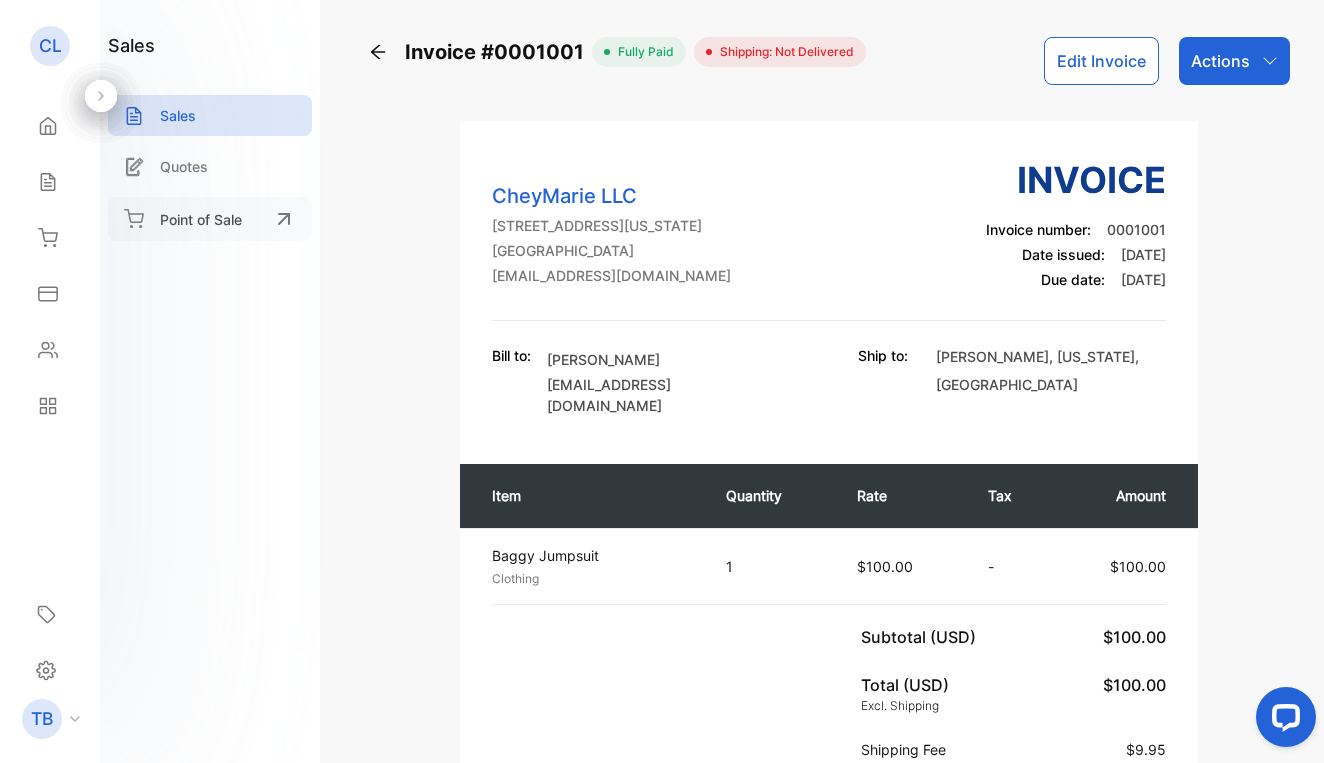 click on "Point of Sale" at bounding box center [201, 219] 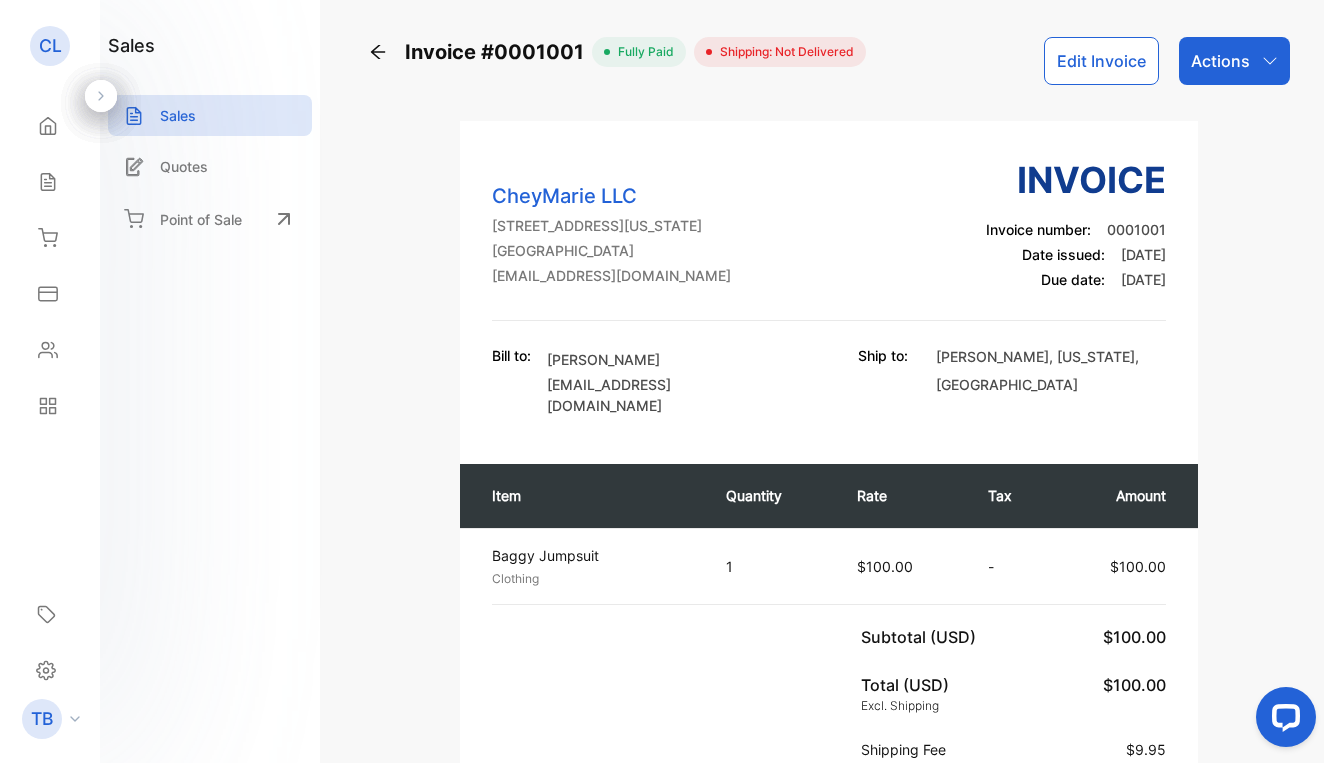 click 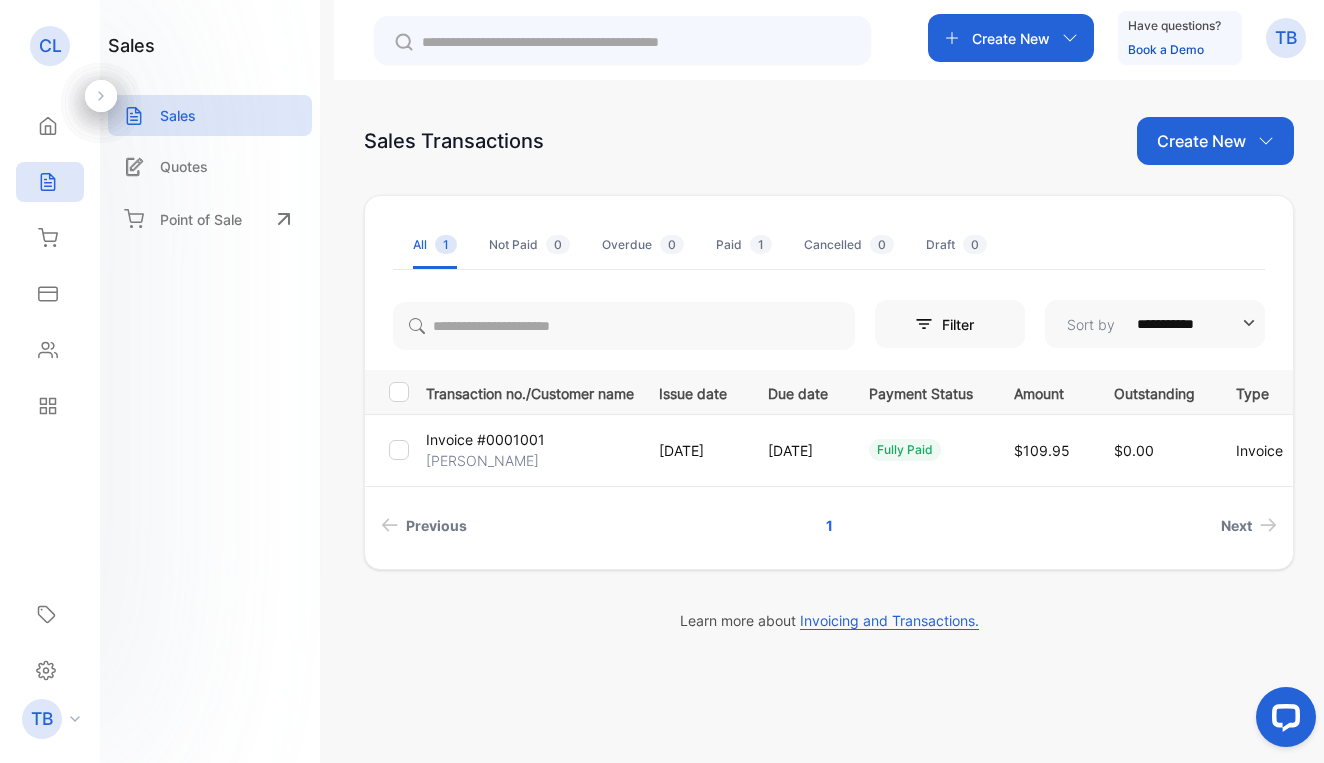 click on "Create New" at bounding box center [1011, 38] 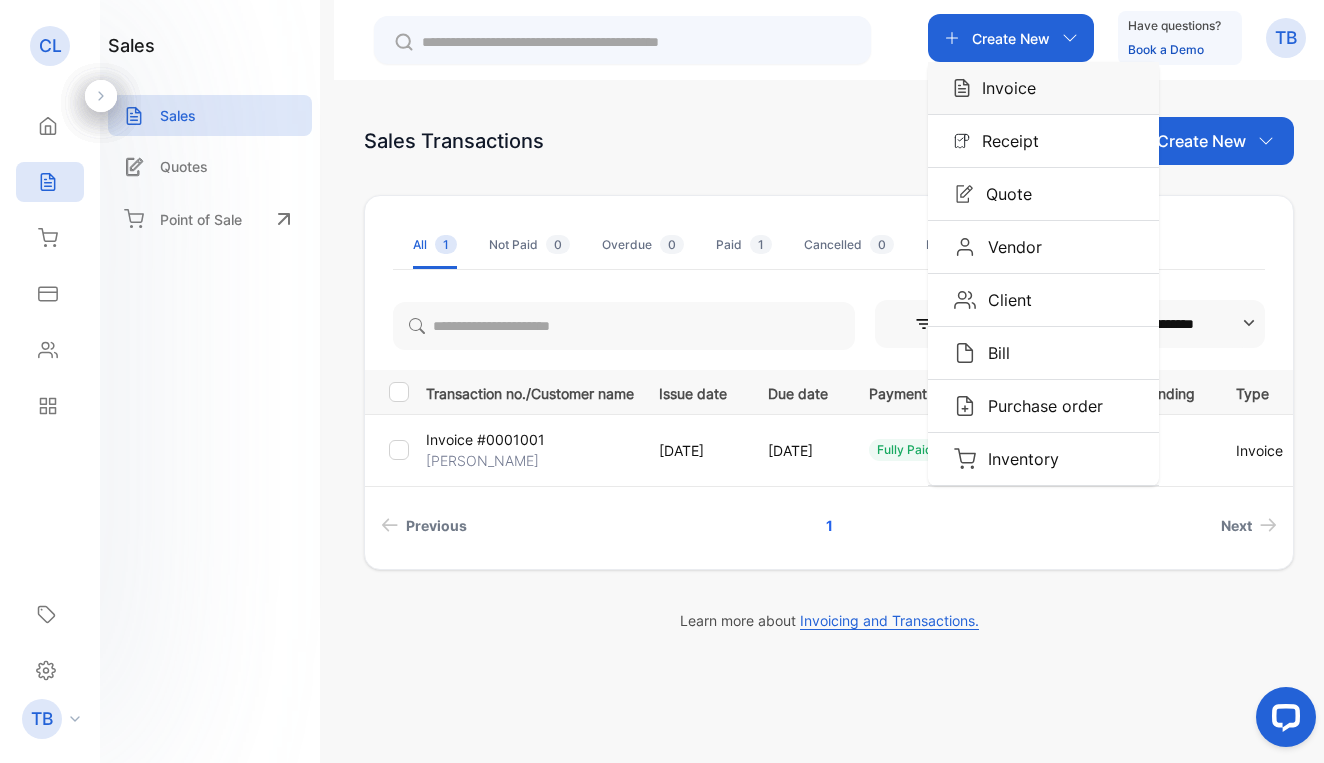 click on "Invoice" at bounding box center (1003, 88) 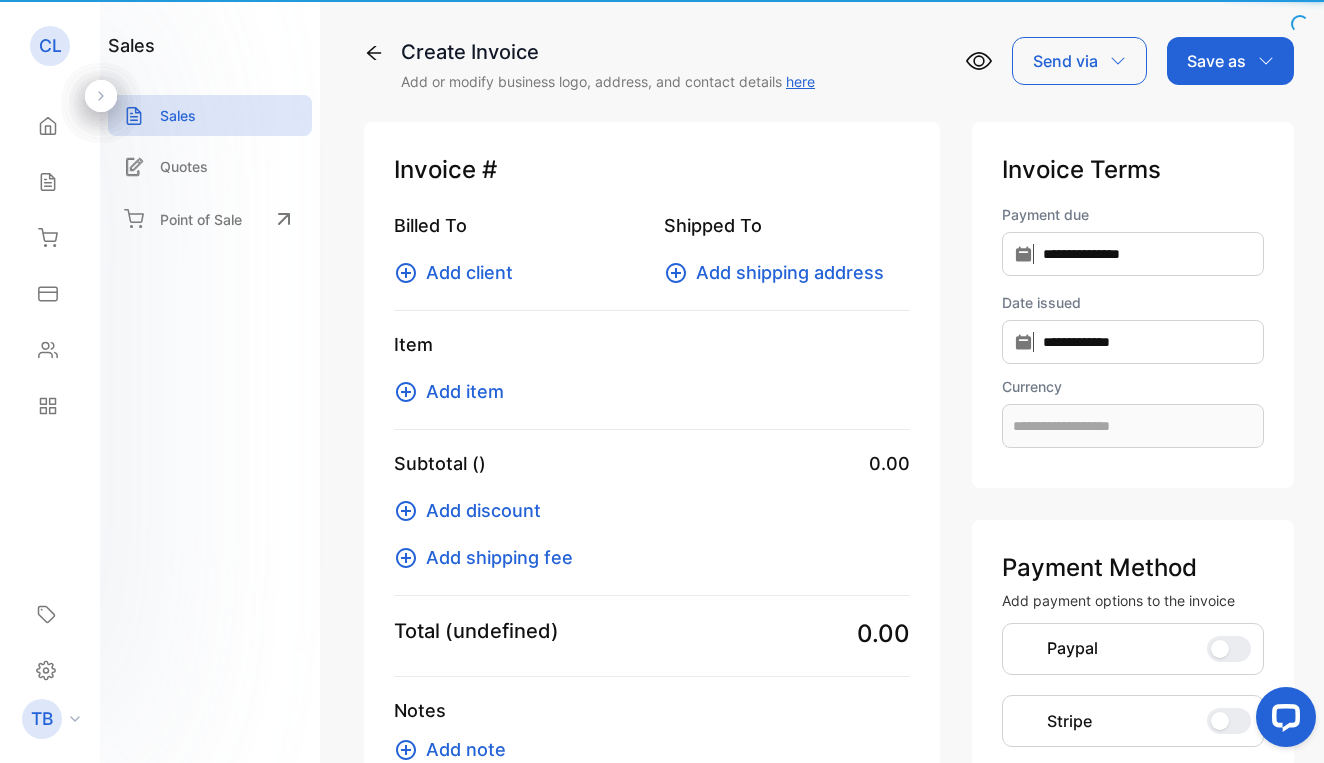 type on "**********" 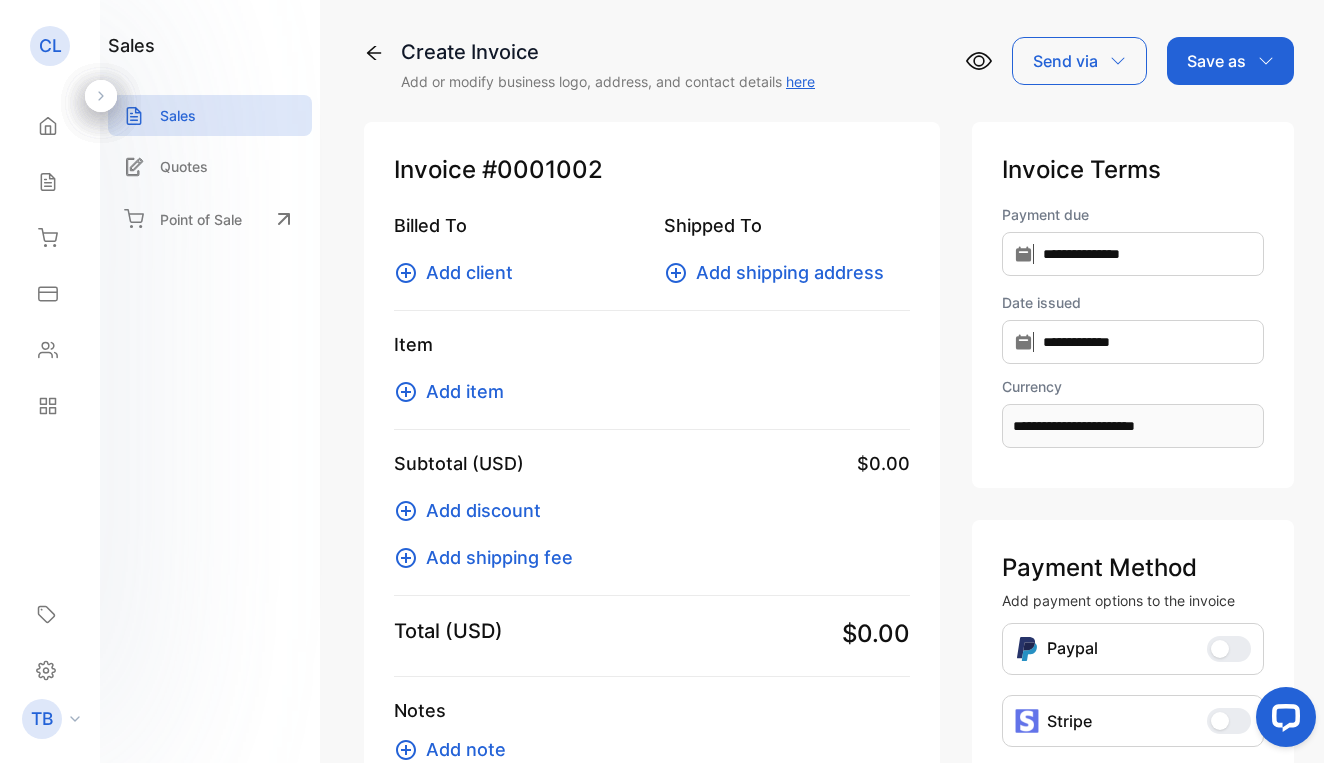 click 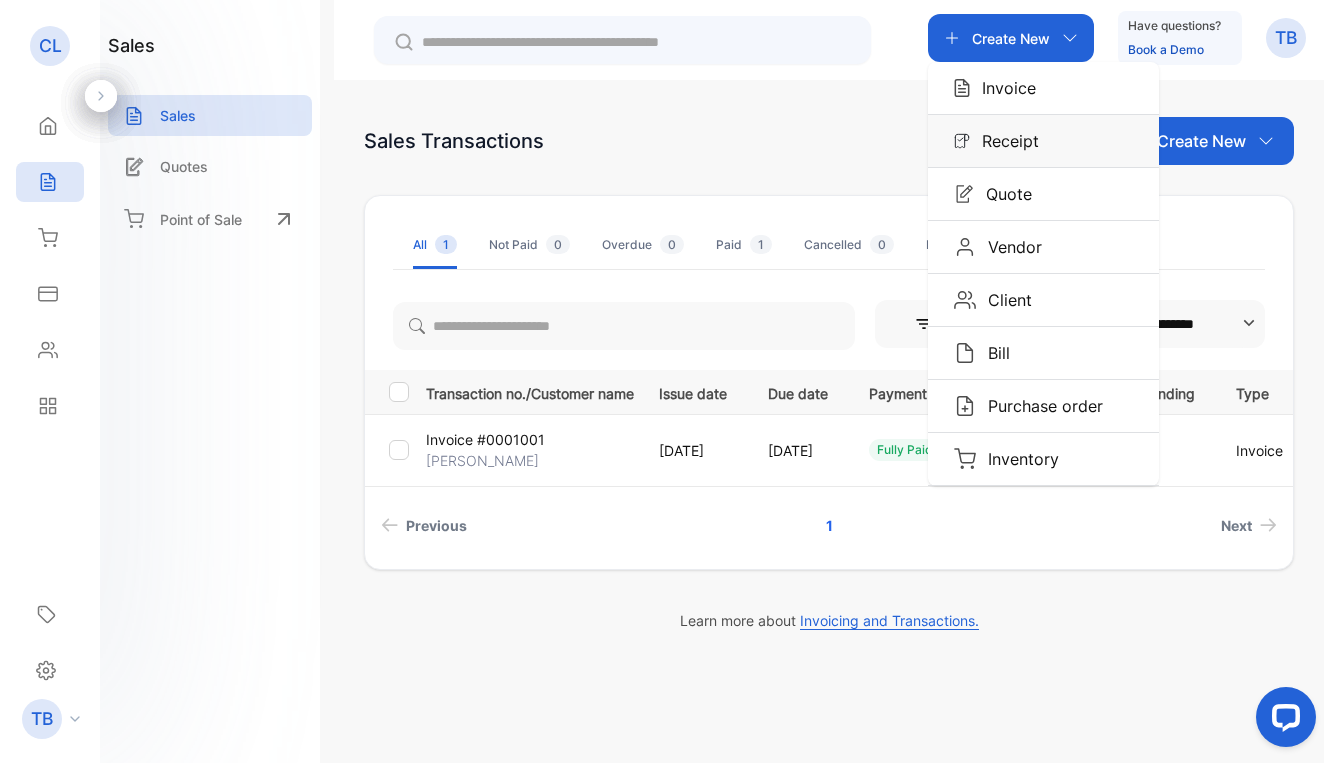 click on "Receipt" at bounding box center (1004, 141) 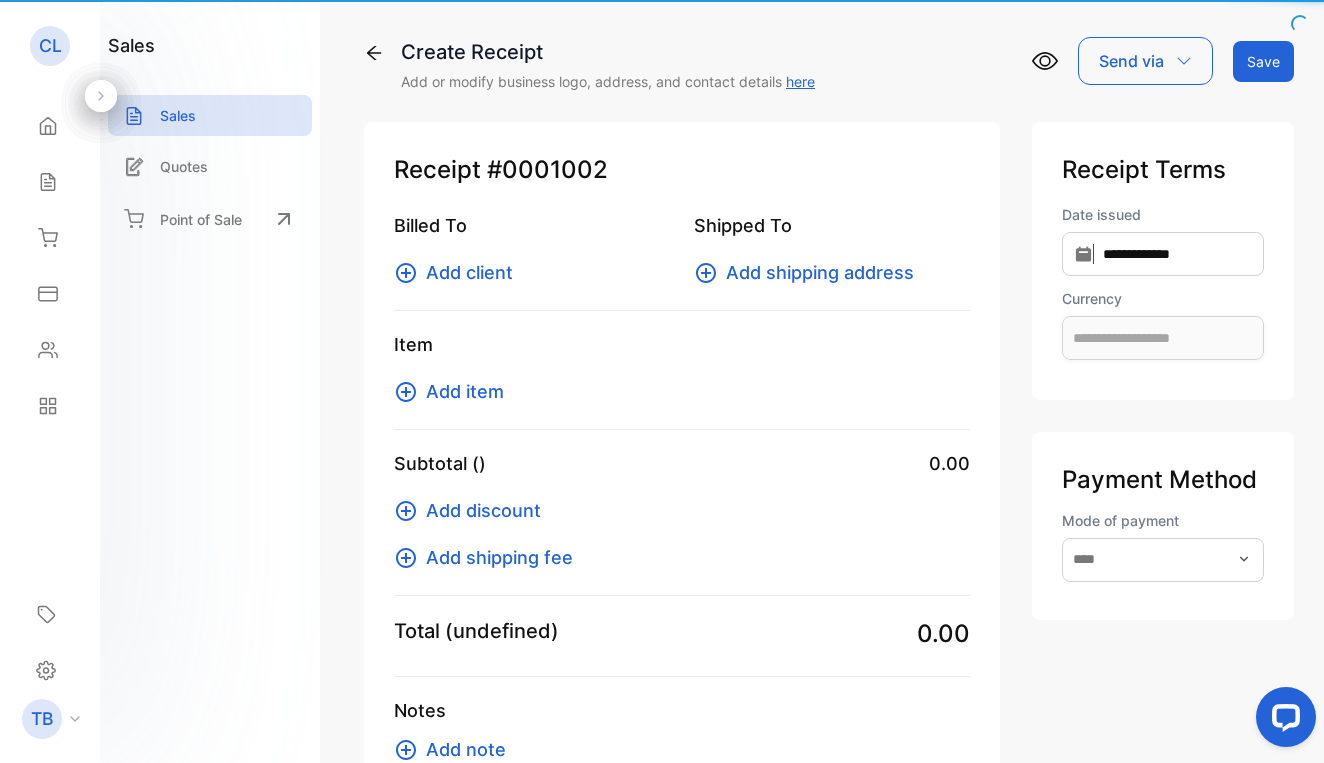 type on "**********" 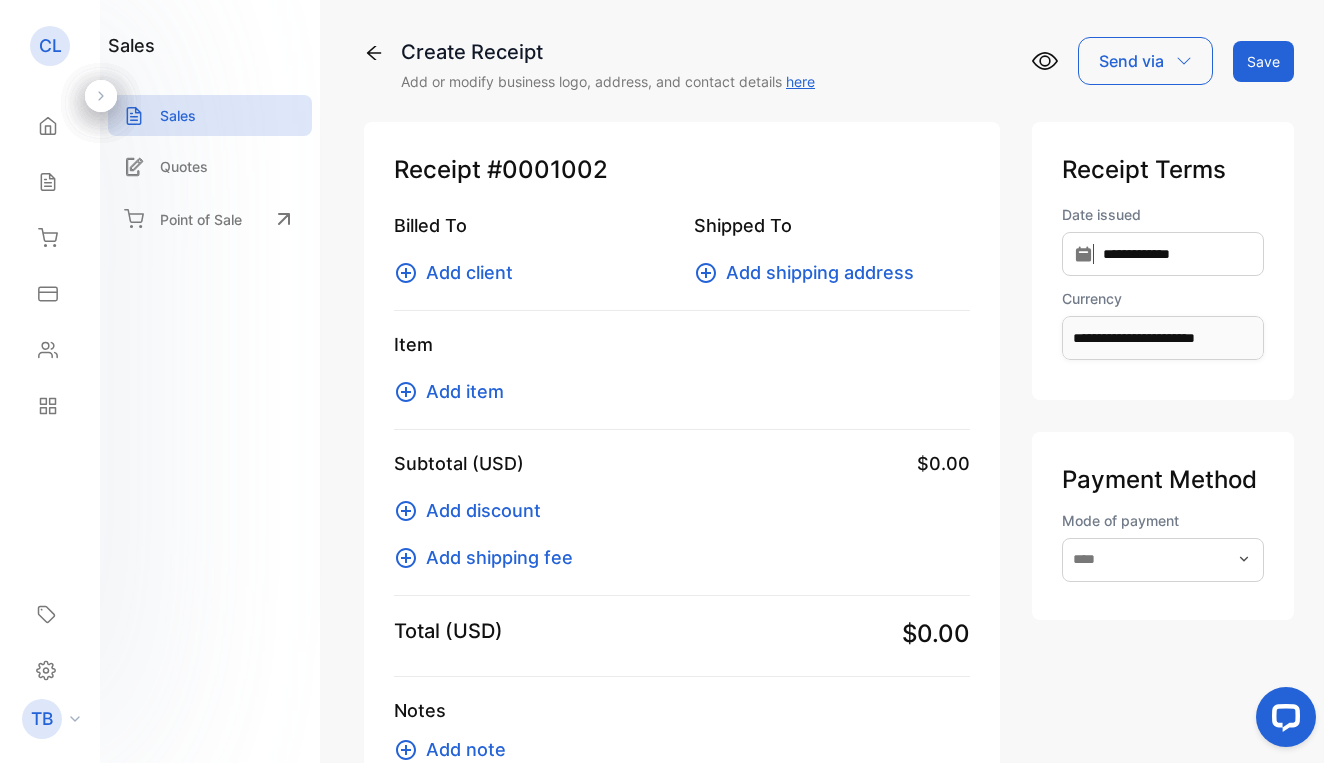 click on "Add client" at bounding box center (469, 272) 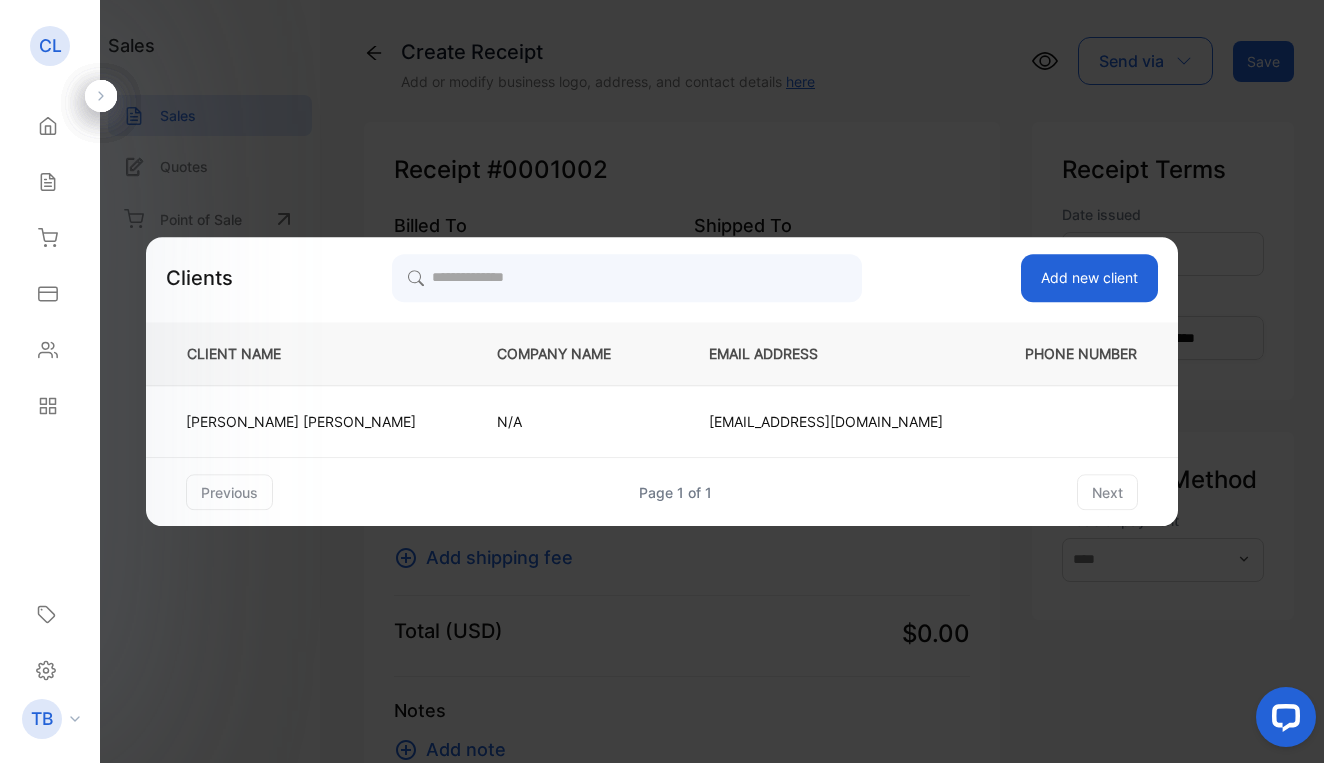 click on "Add new client" at bounding box center (1089, 278) 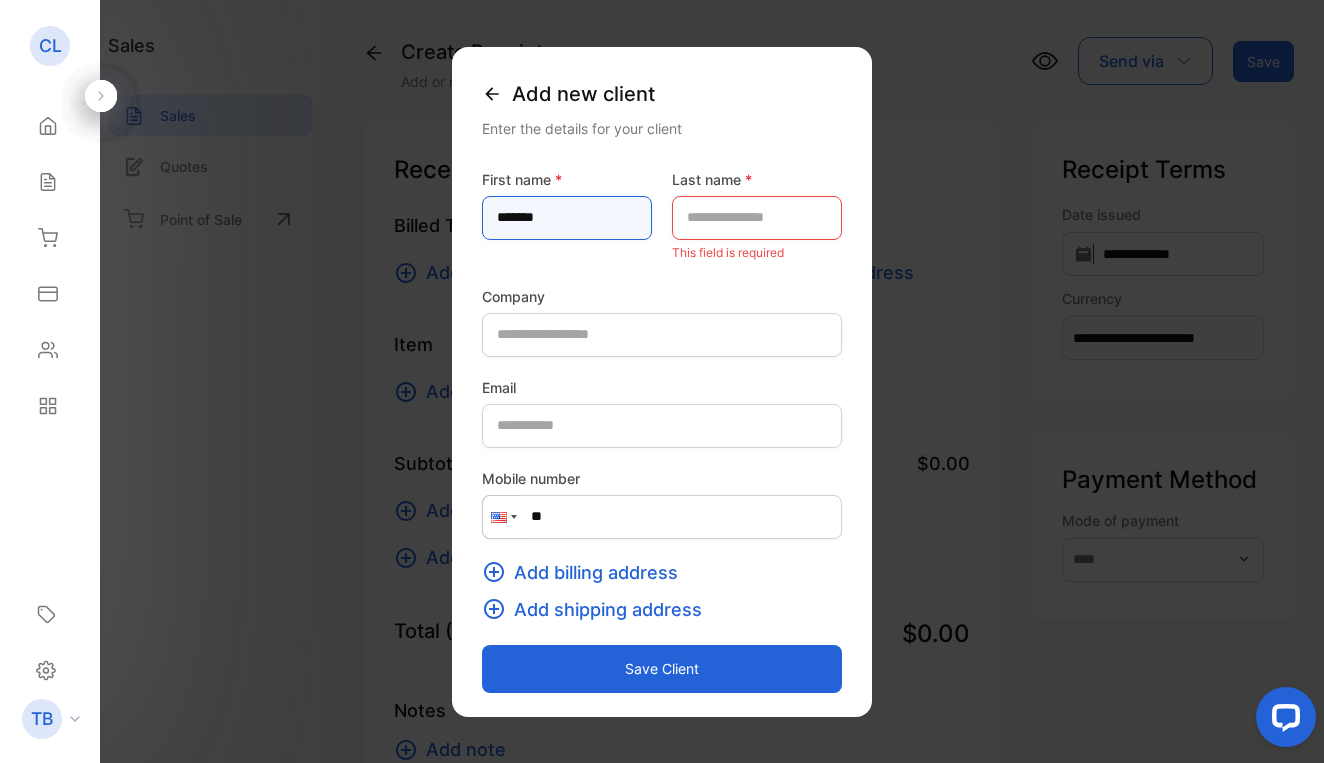 type on "******" 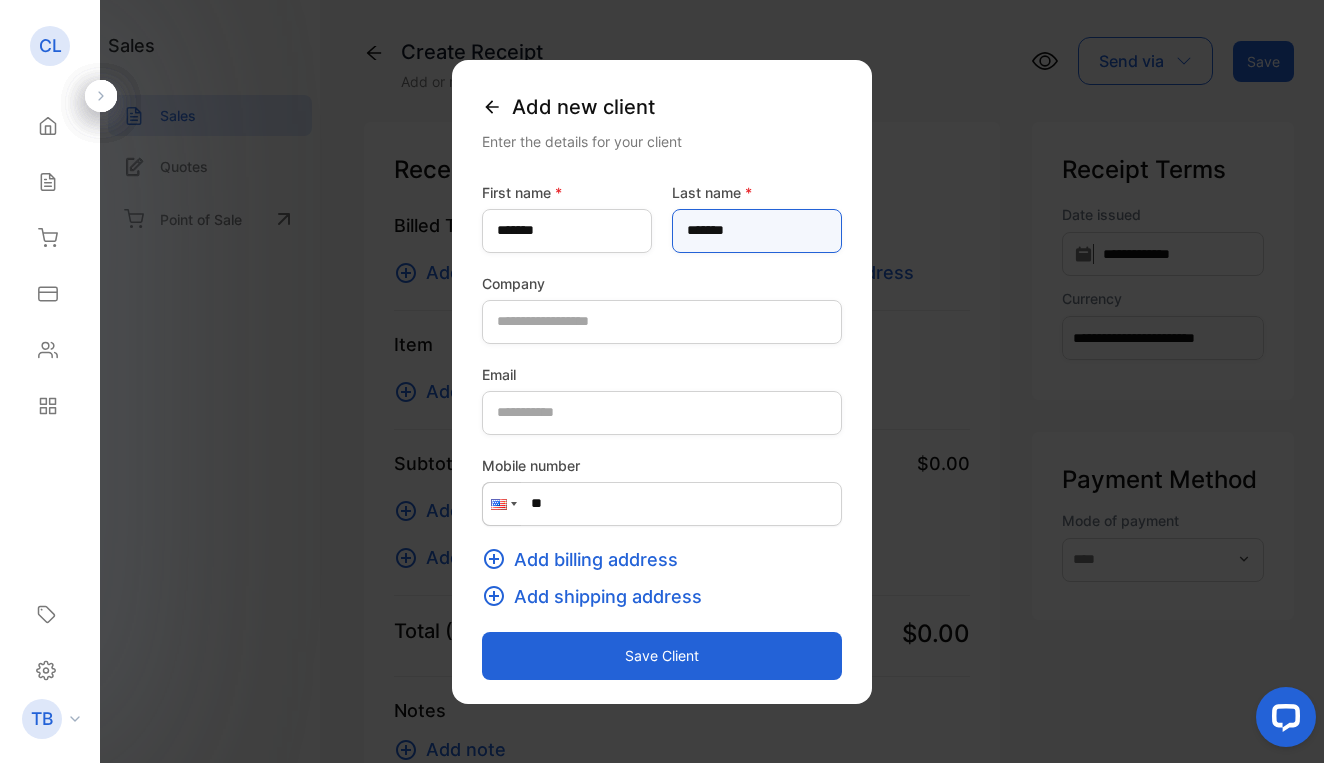 type on "*******" 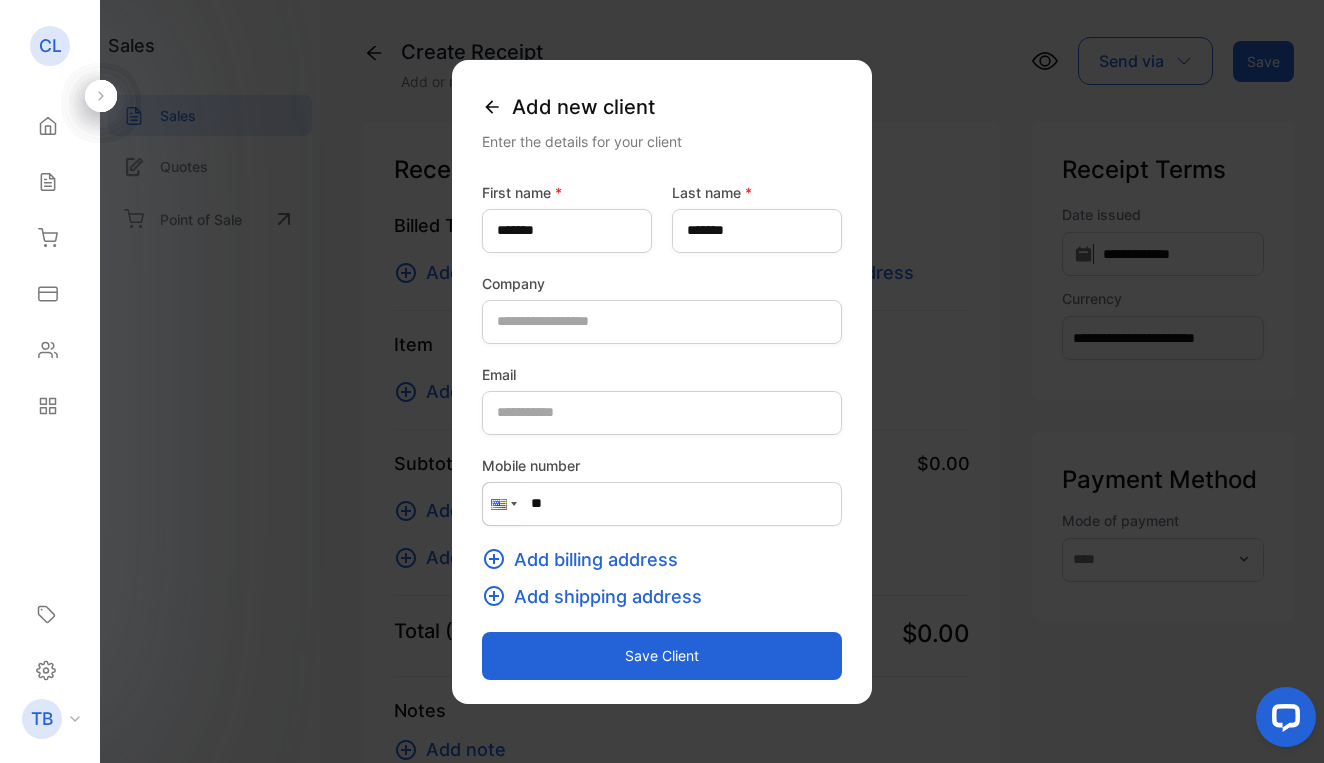 click on "Add billing address" at bounding box center (596, 559) 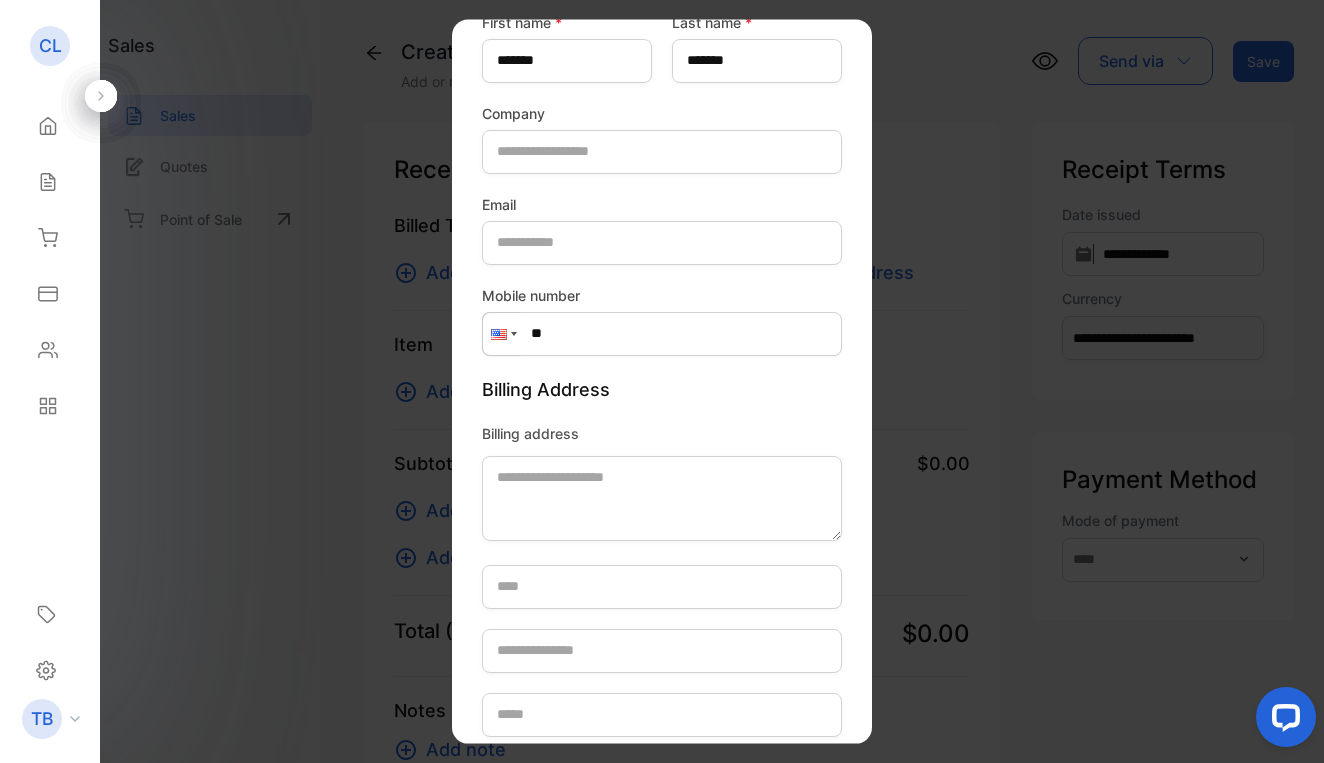 scroll, scrollTop: 132, scrollLeft: 0, axis: vertical 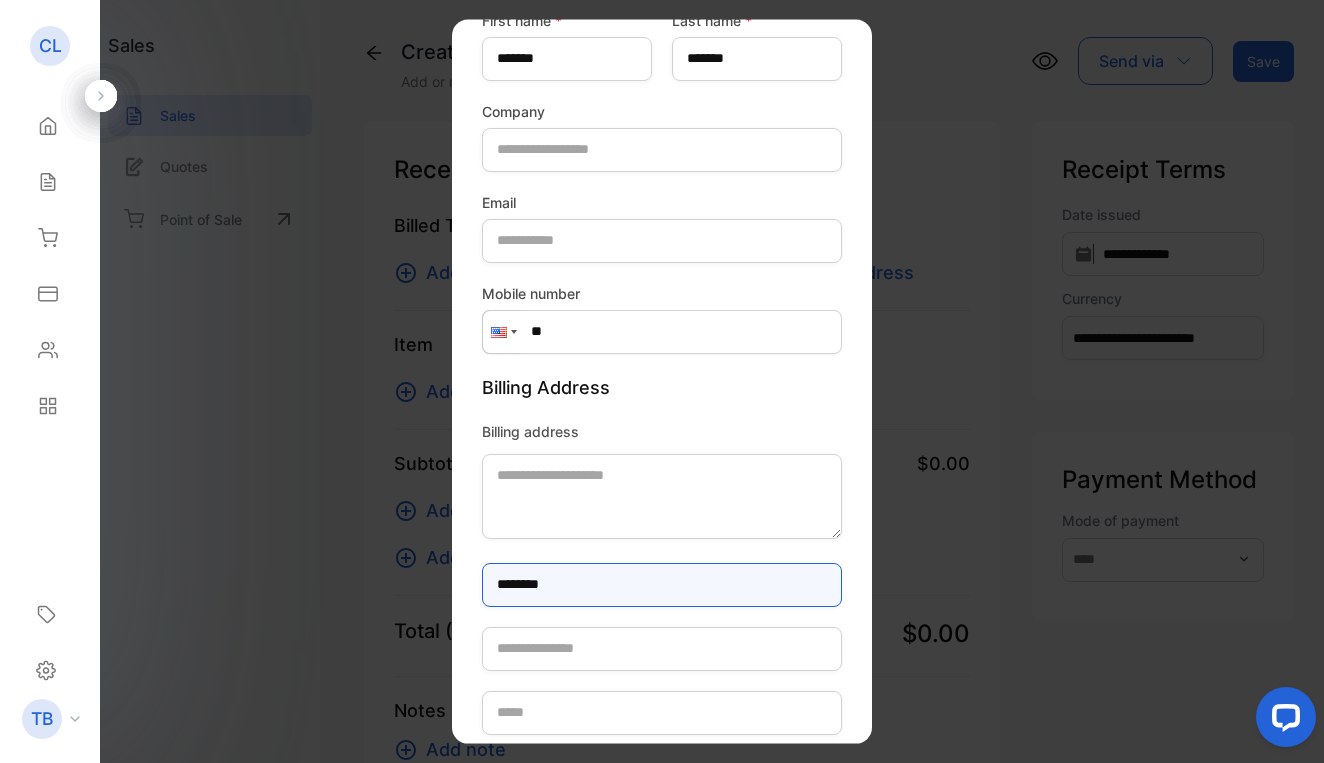 type on "********" 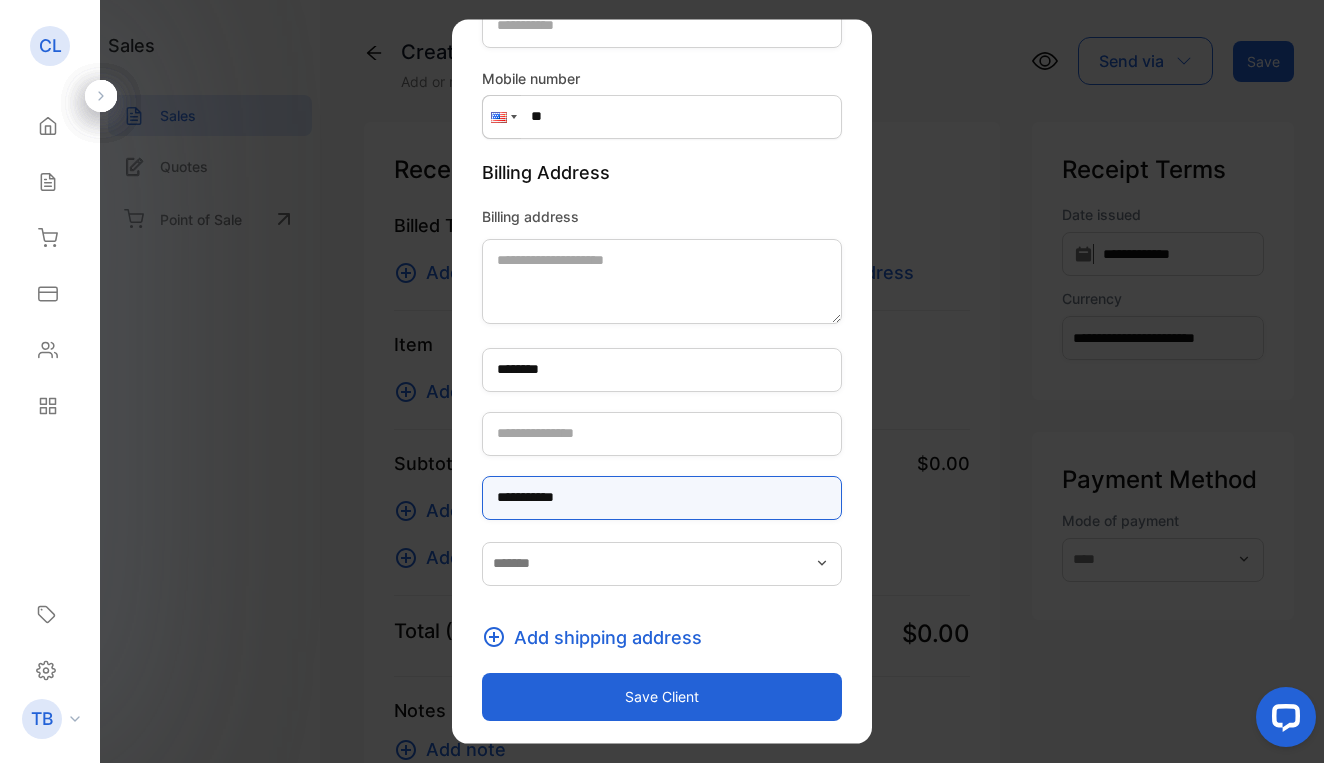 scroll, scrollTop: 347, scrollLeft: 0, axis: vertical 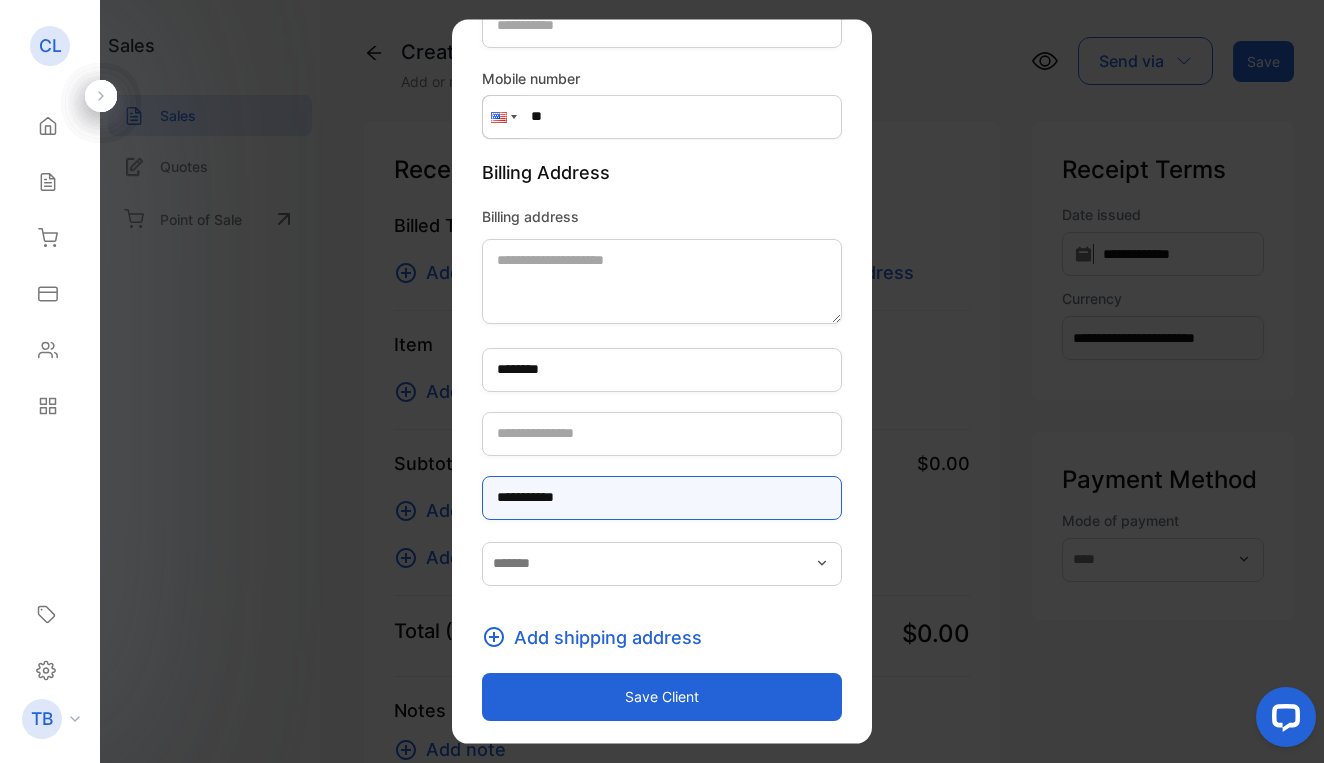 type on "**********" 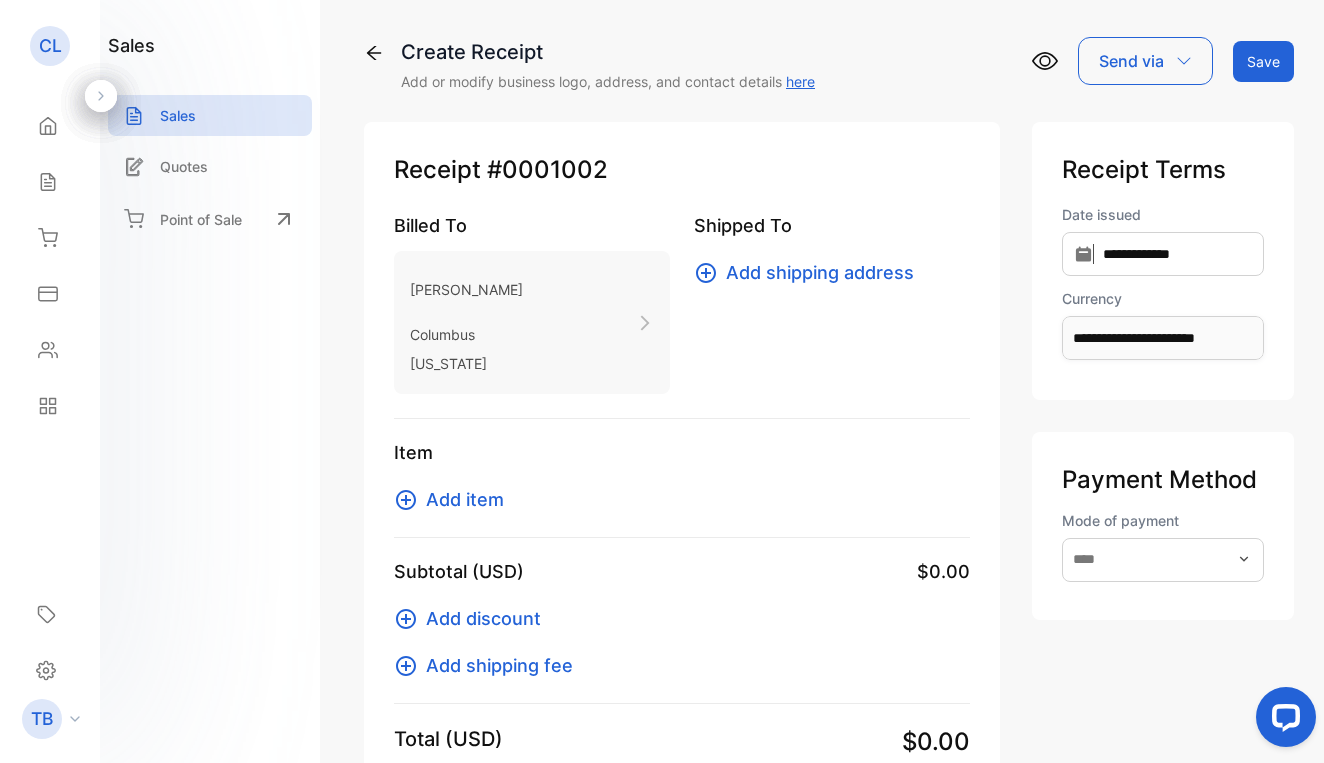 click on "Add item" at bounding box center (465, 499) 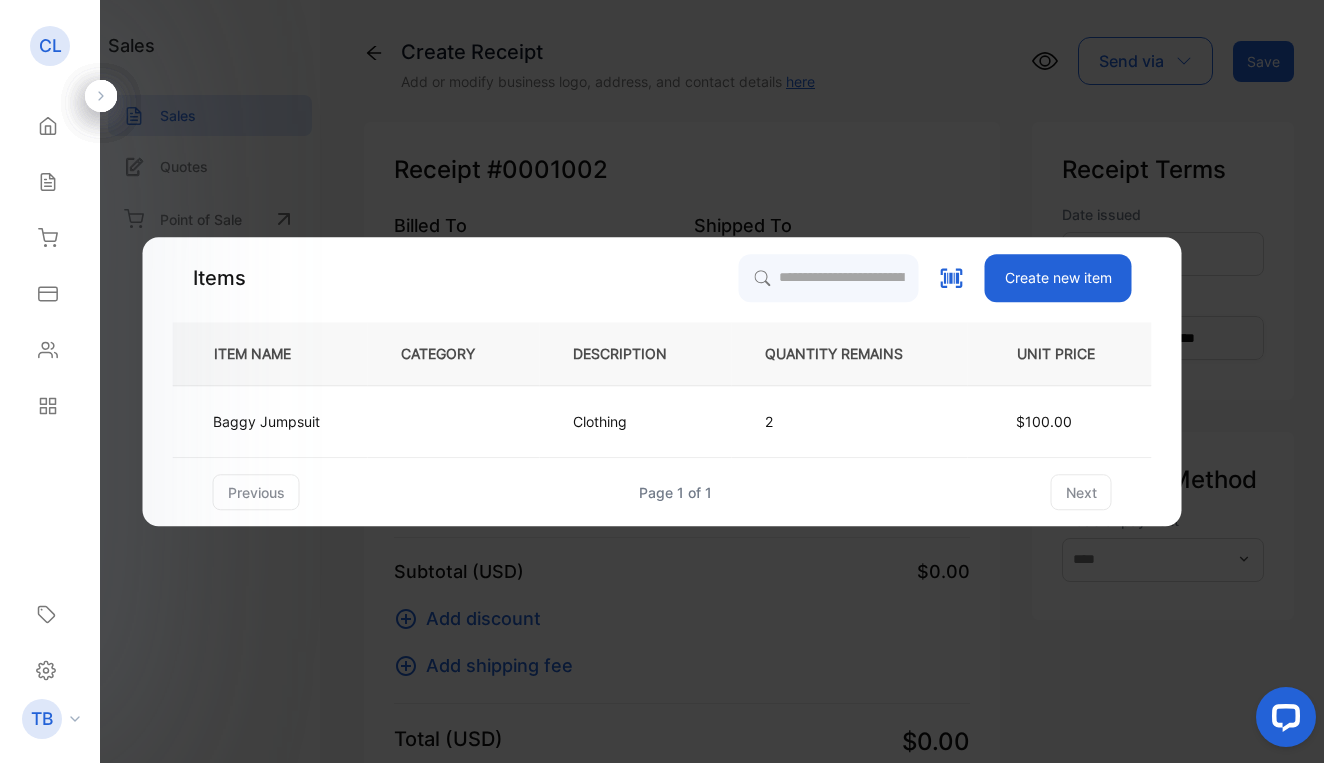 click on "Create new item" at bounding box center (1058, 278) 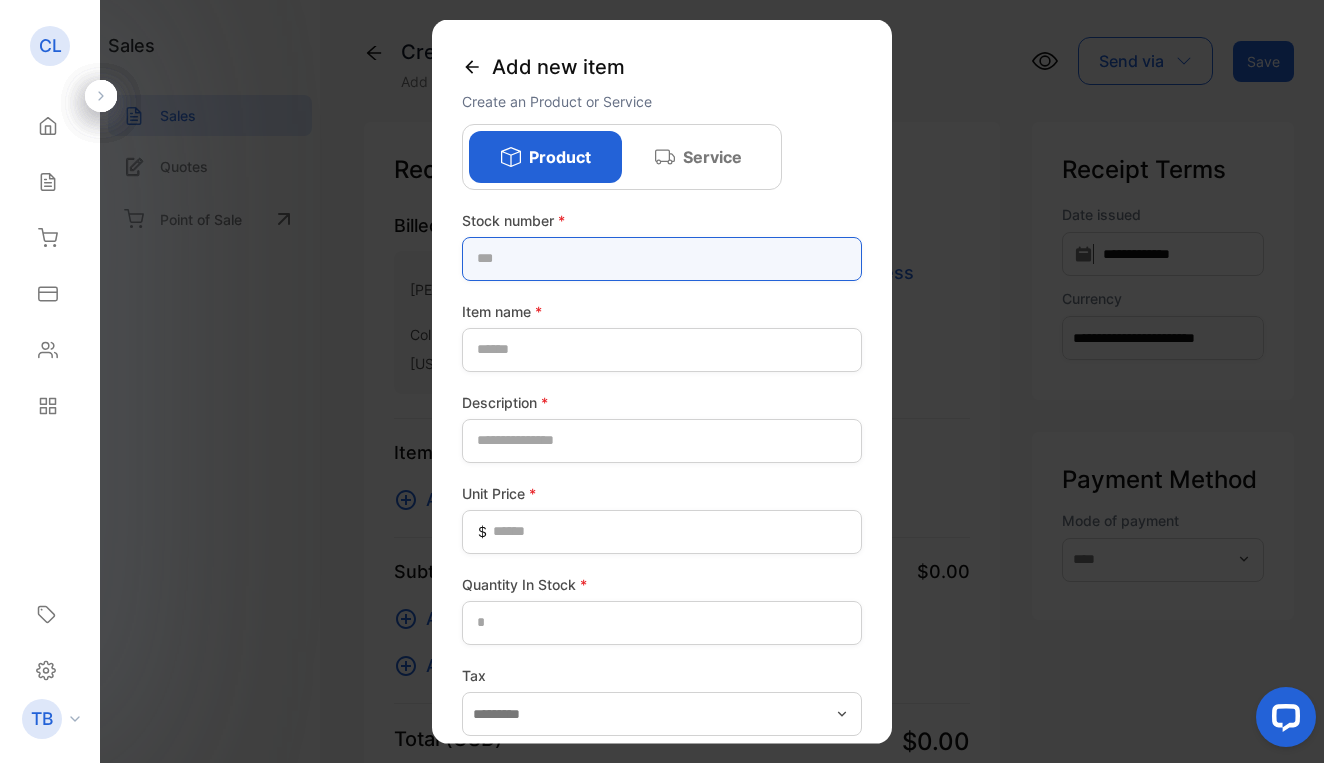 click at bounding box center [662, 258] 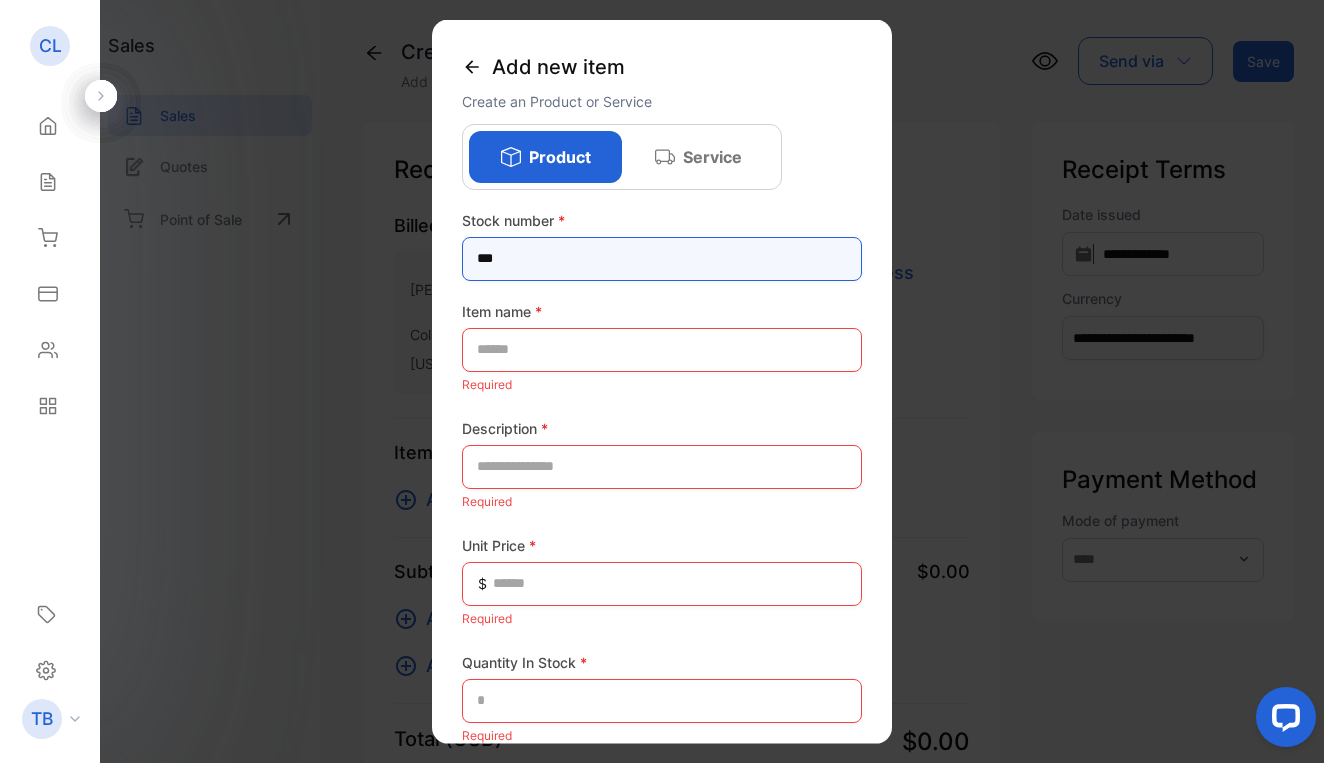 type on "***" 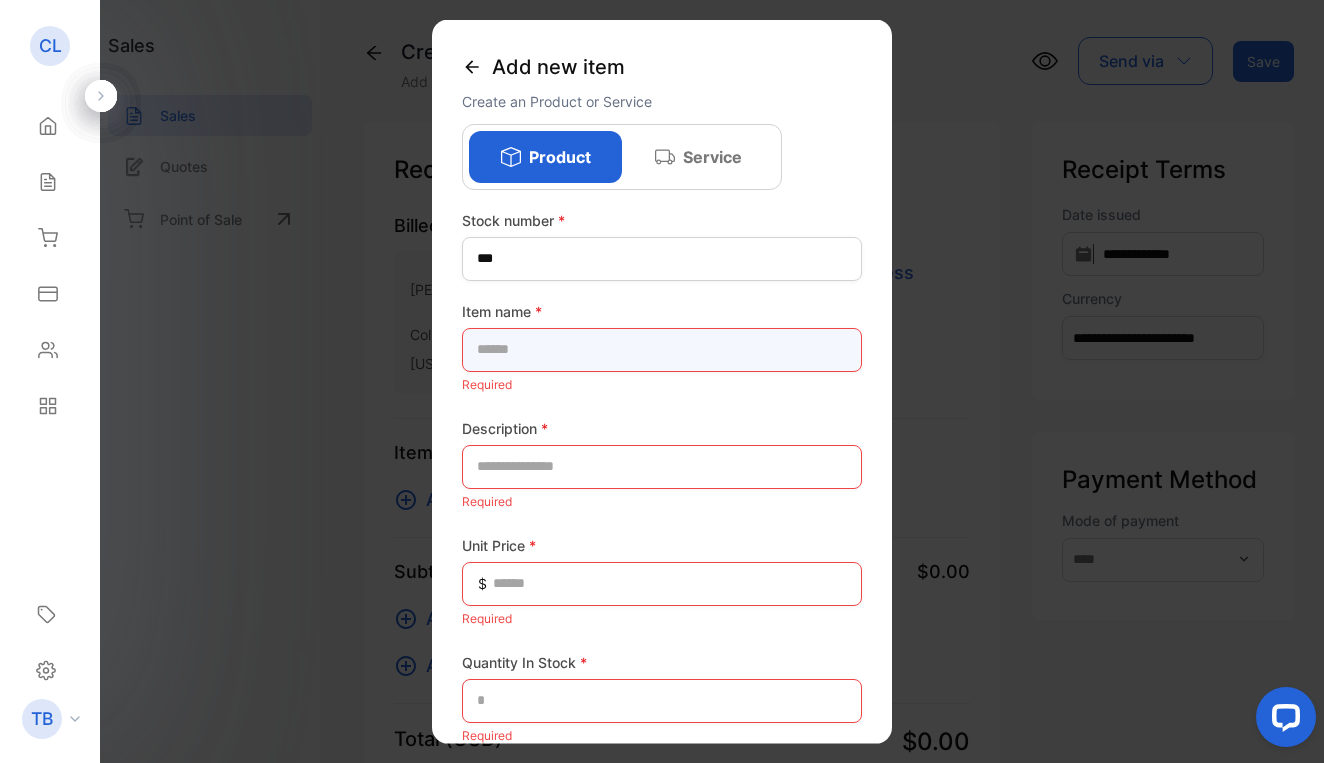 click at bounding box center (662, 349) 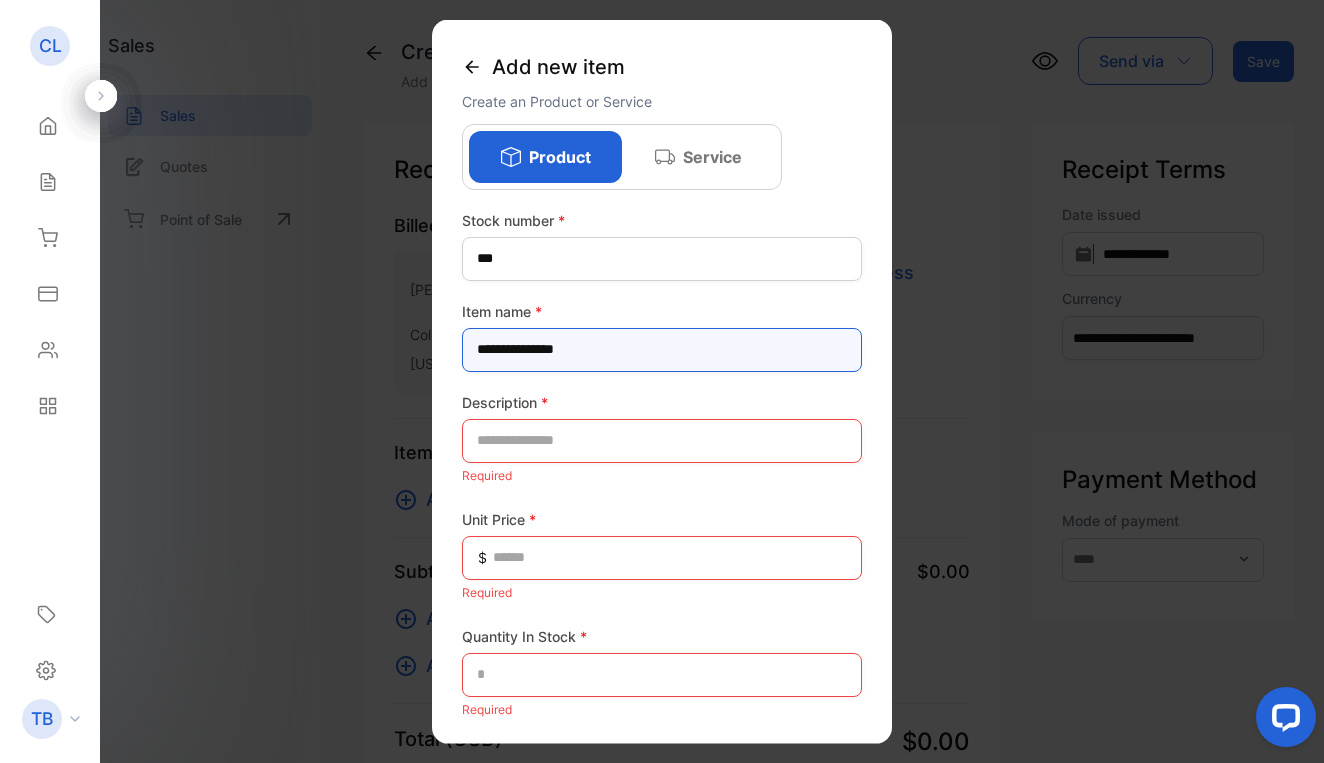 type on "**********" 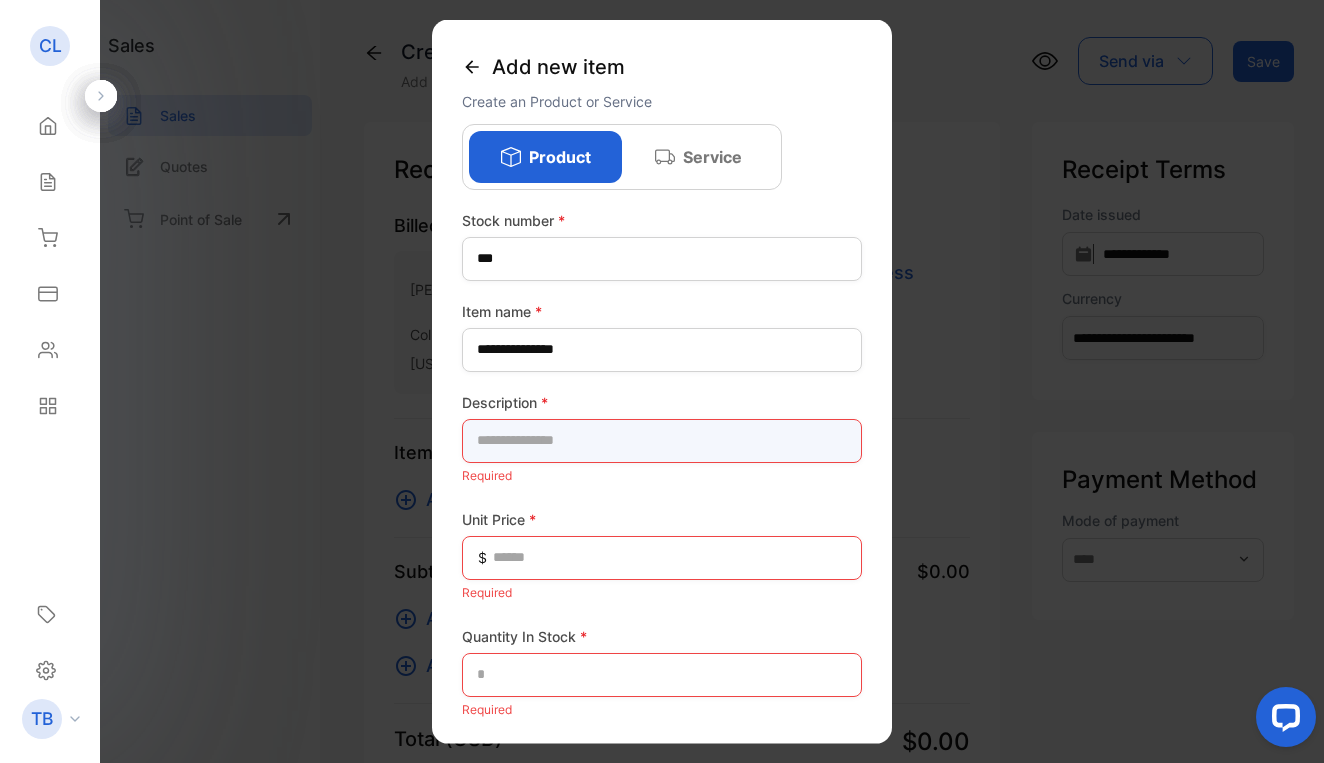 click at bounding box center [662, 440] 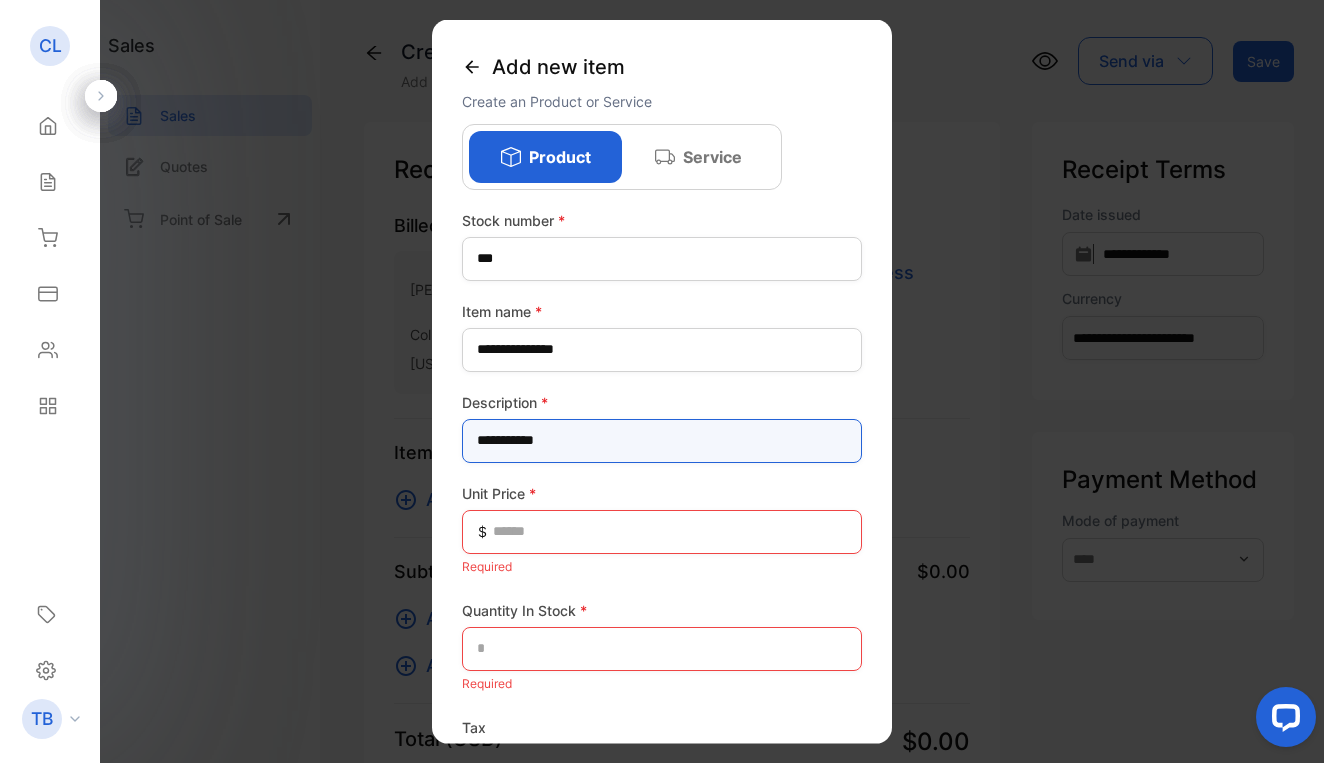 type on "**********" 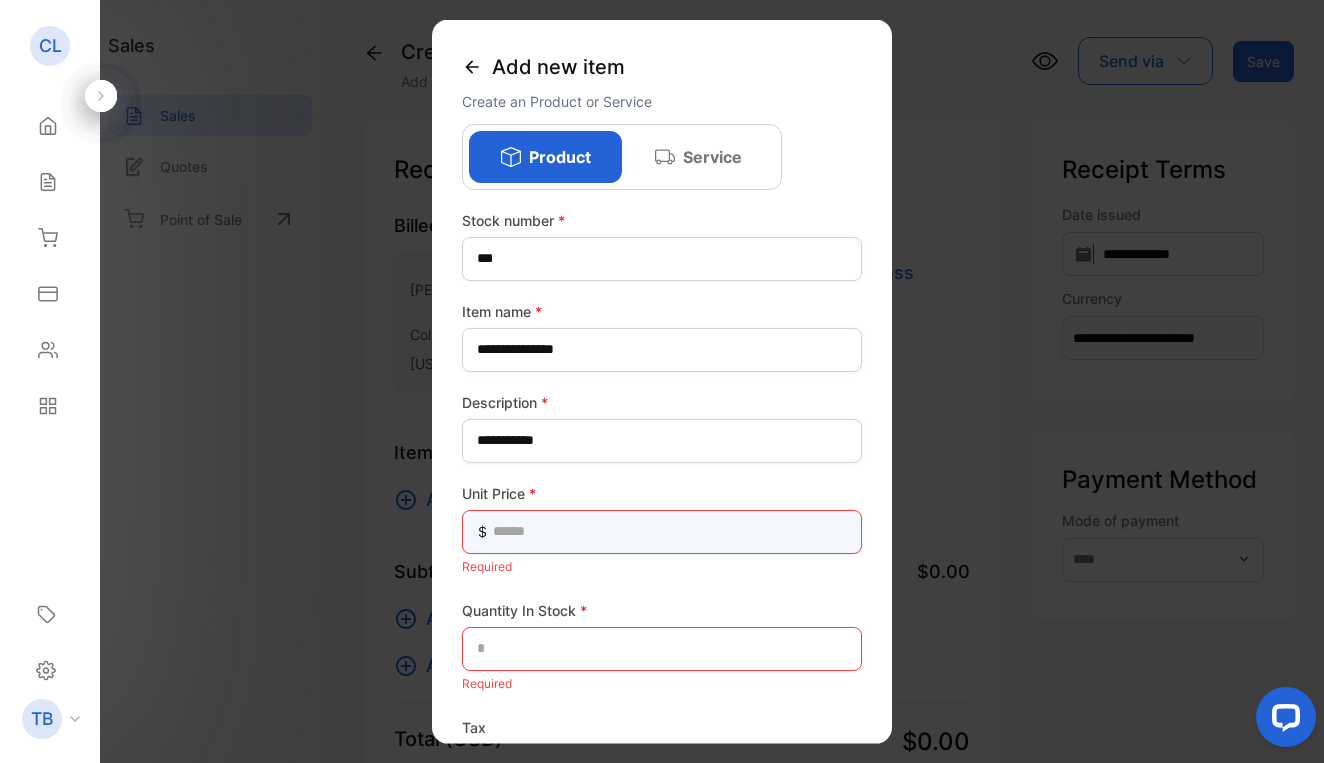 click at bounding box center [662, 531] 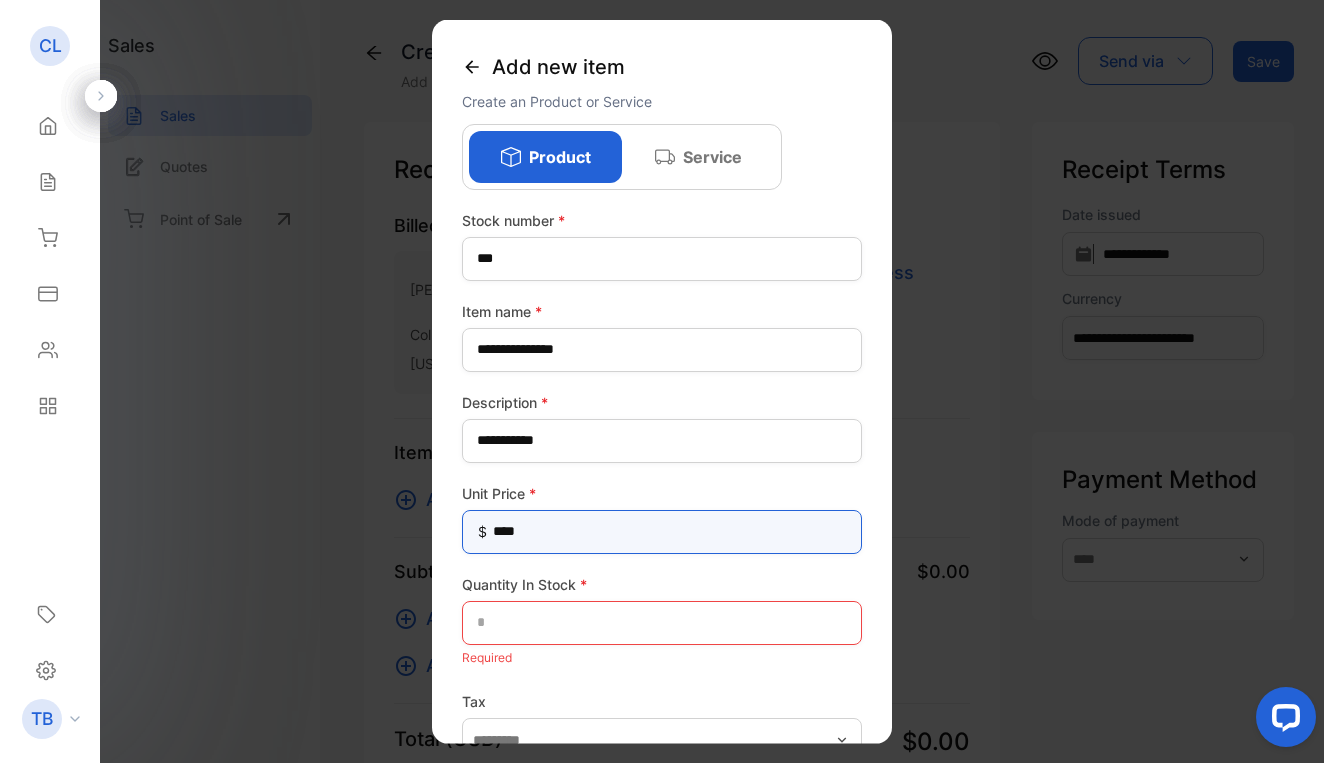 type on "*****" 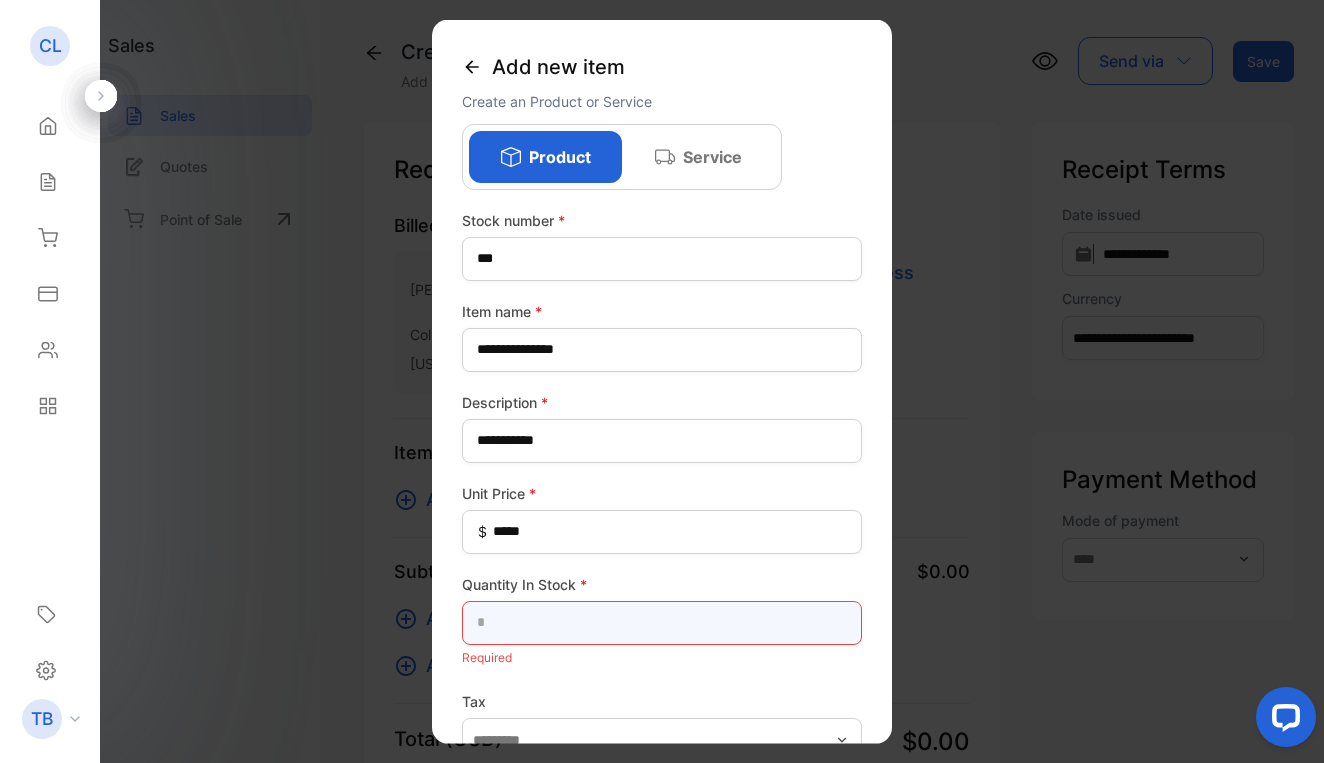 click at bounding box center (662, 622) 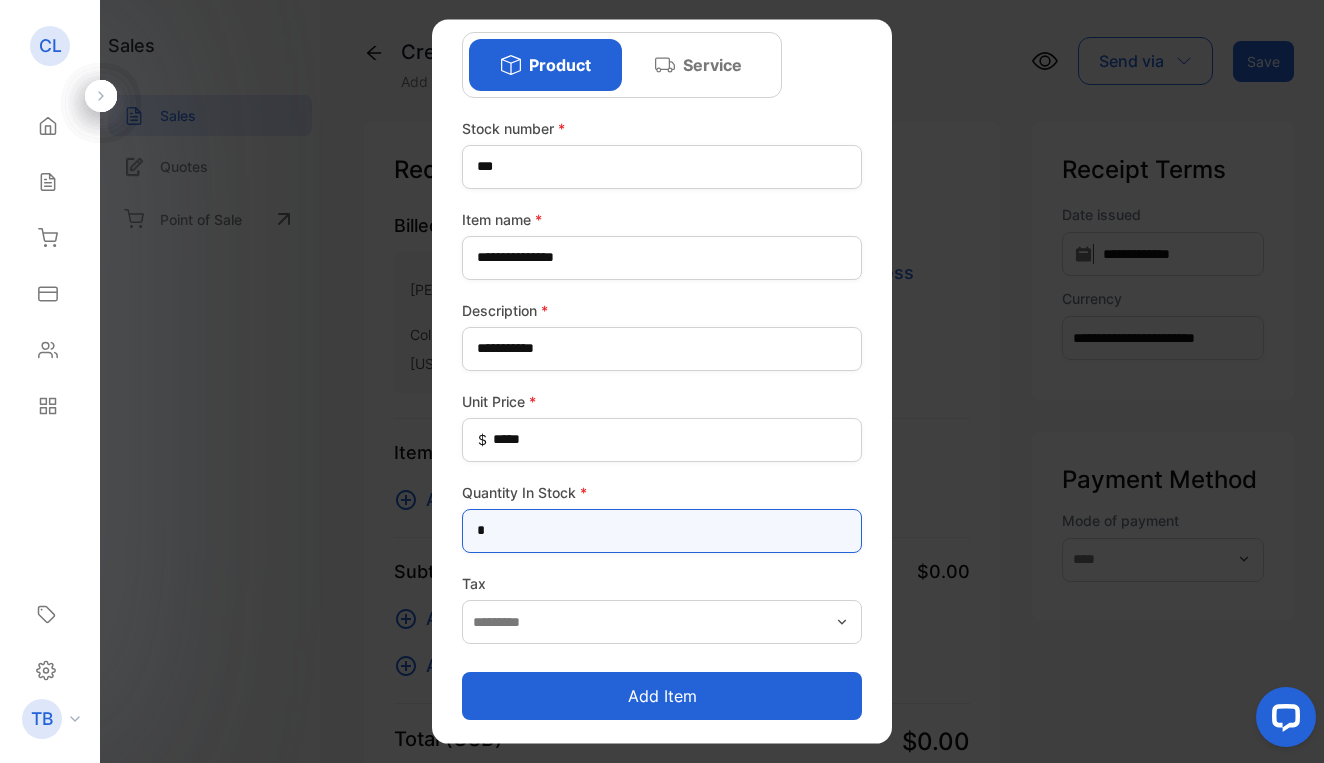scroll, scrollTop: 92, scrollLeft: 0, axis: vertical 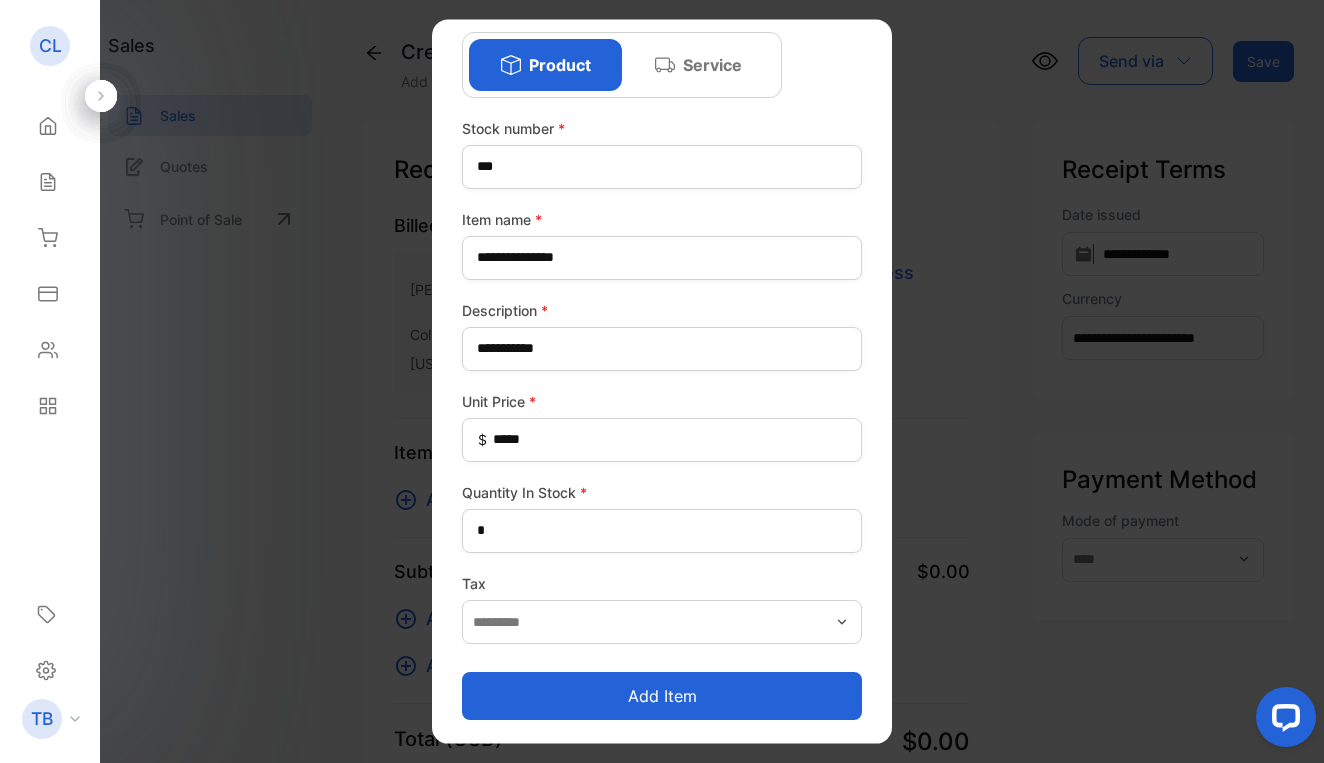 click on "Add item" at bounding box center [662, 696] 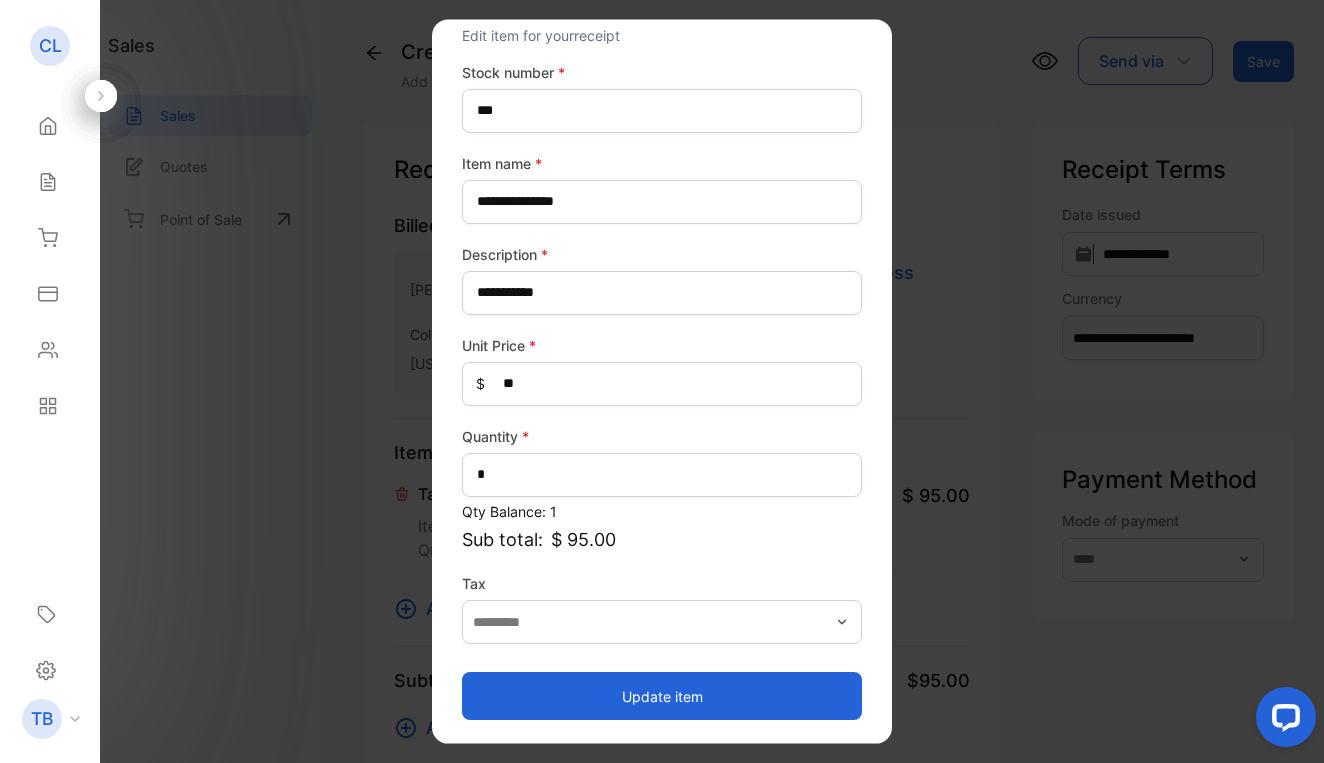 scroll, scrollTop: 66, scrollLeft: 0, axis: vertical 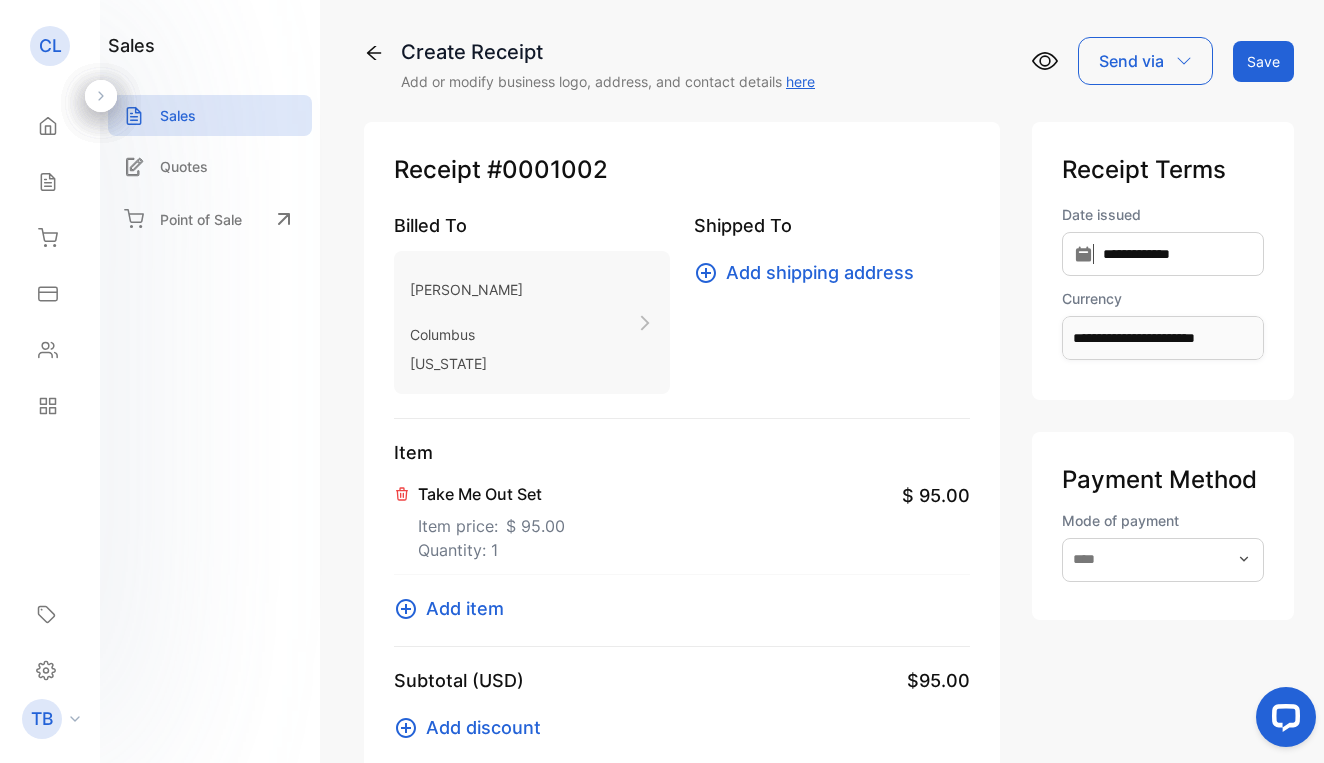 click 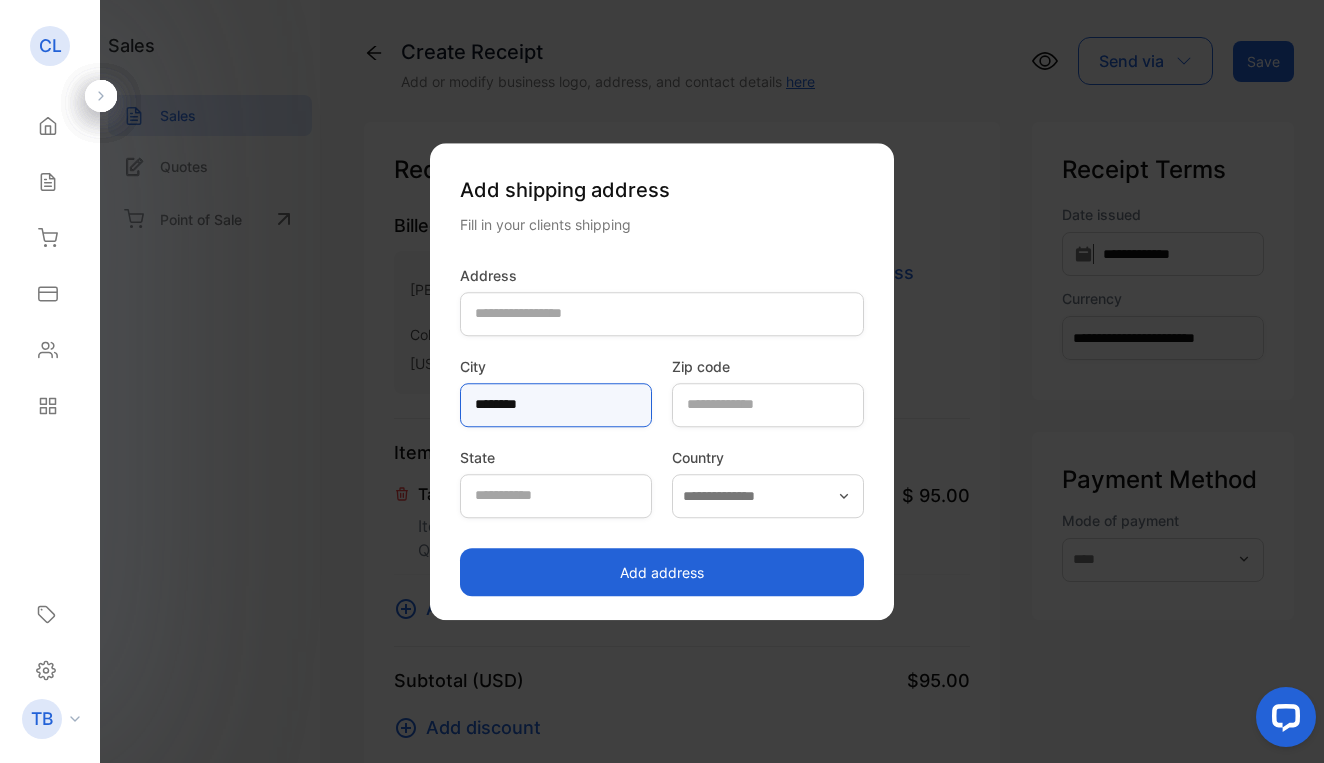 type on "********" 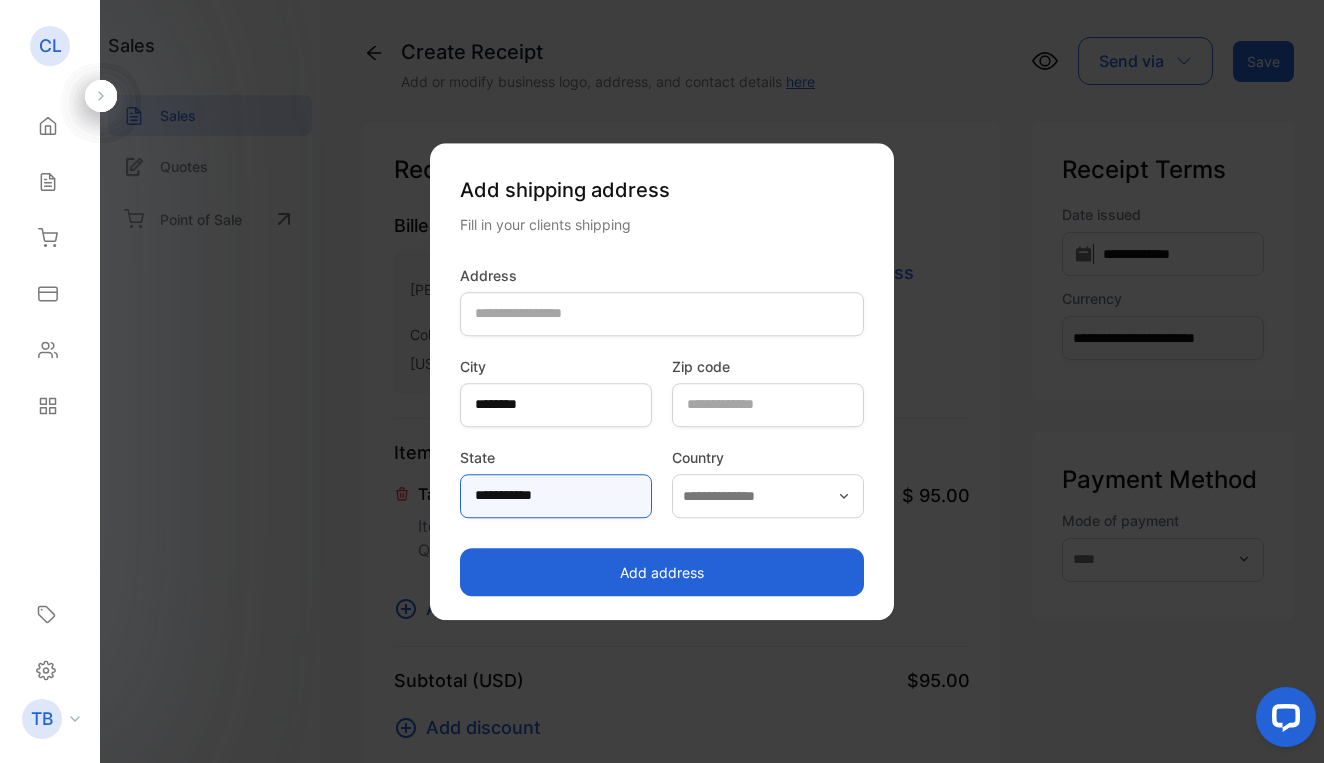 type on "**********" 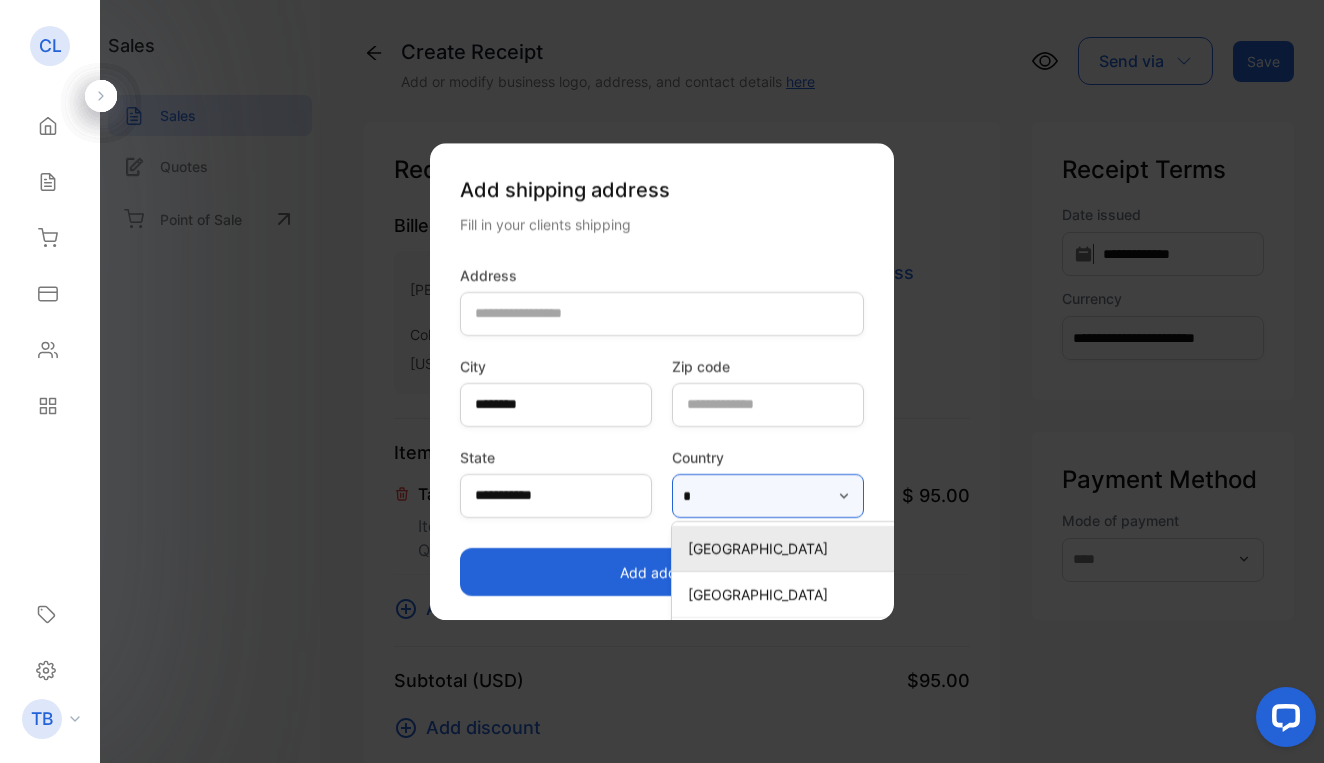 type on "**" 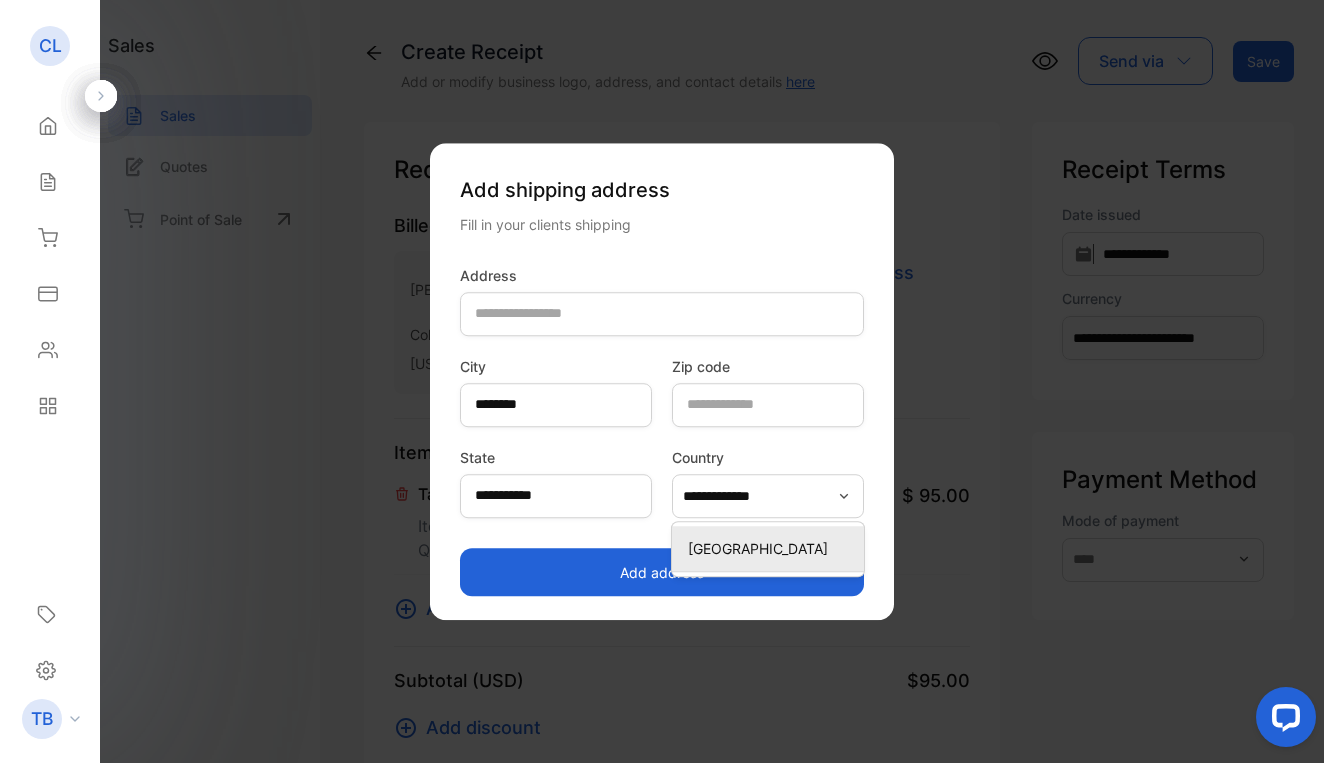 click on "United States of America" at bounding box center (772, 548) 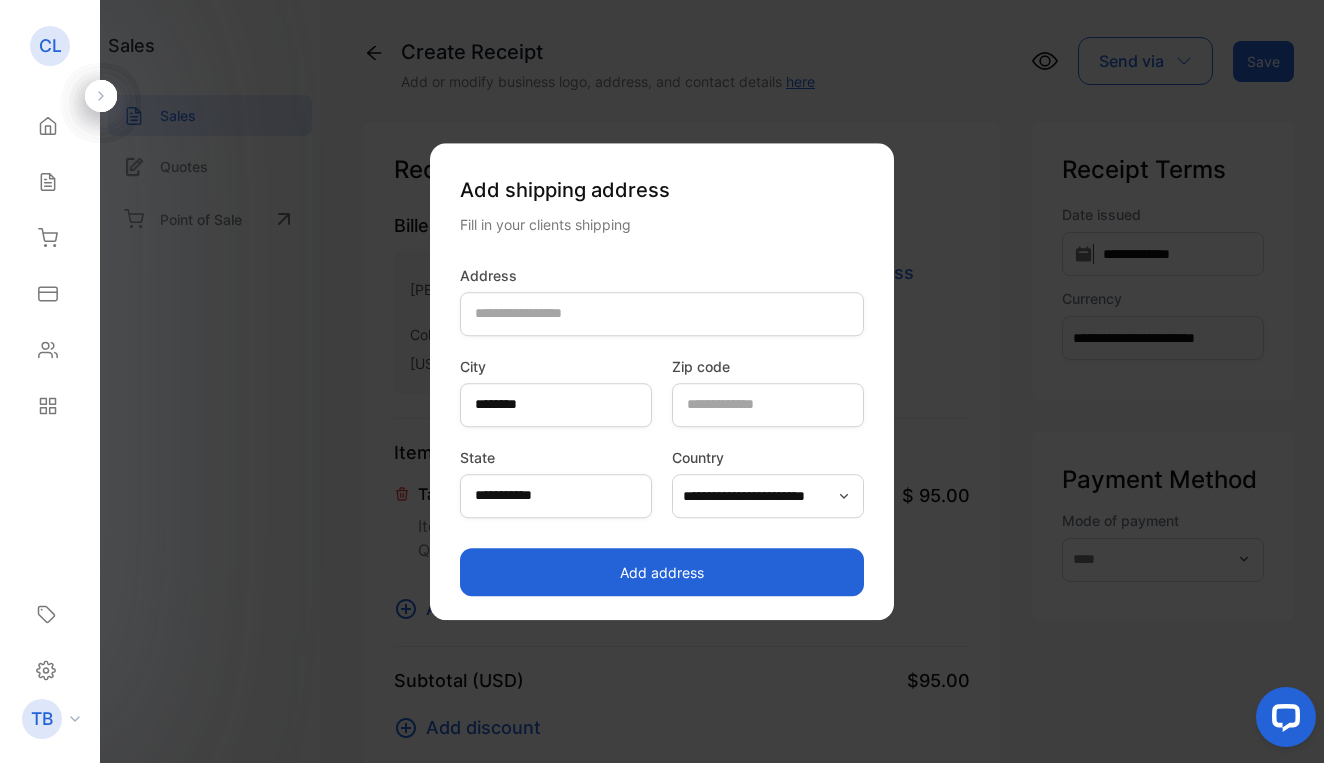 click on "Add address" at bounding box center [662, 572] 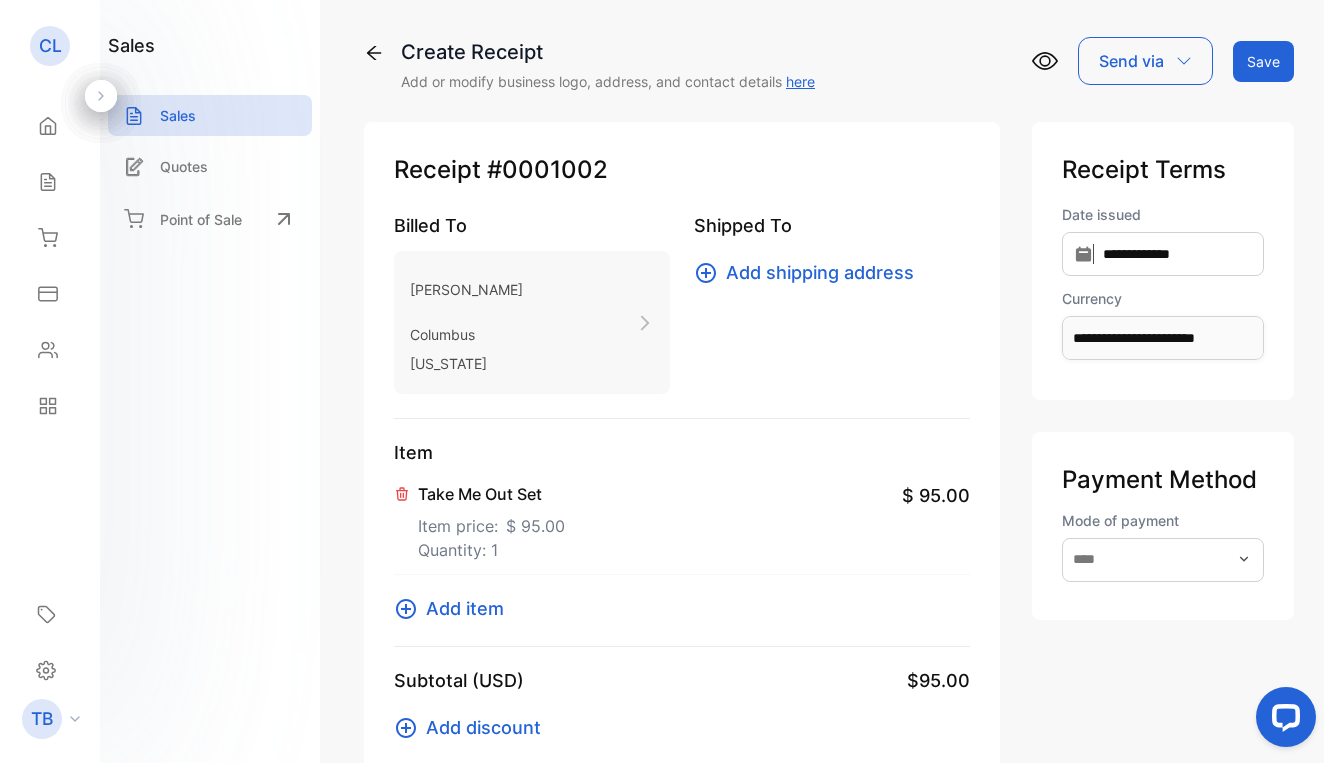 click 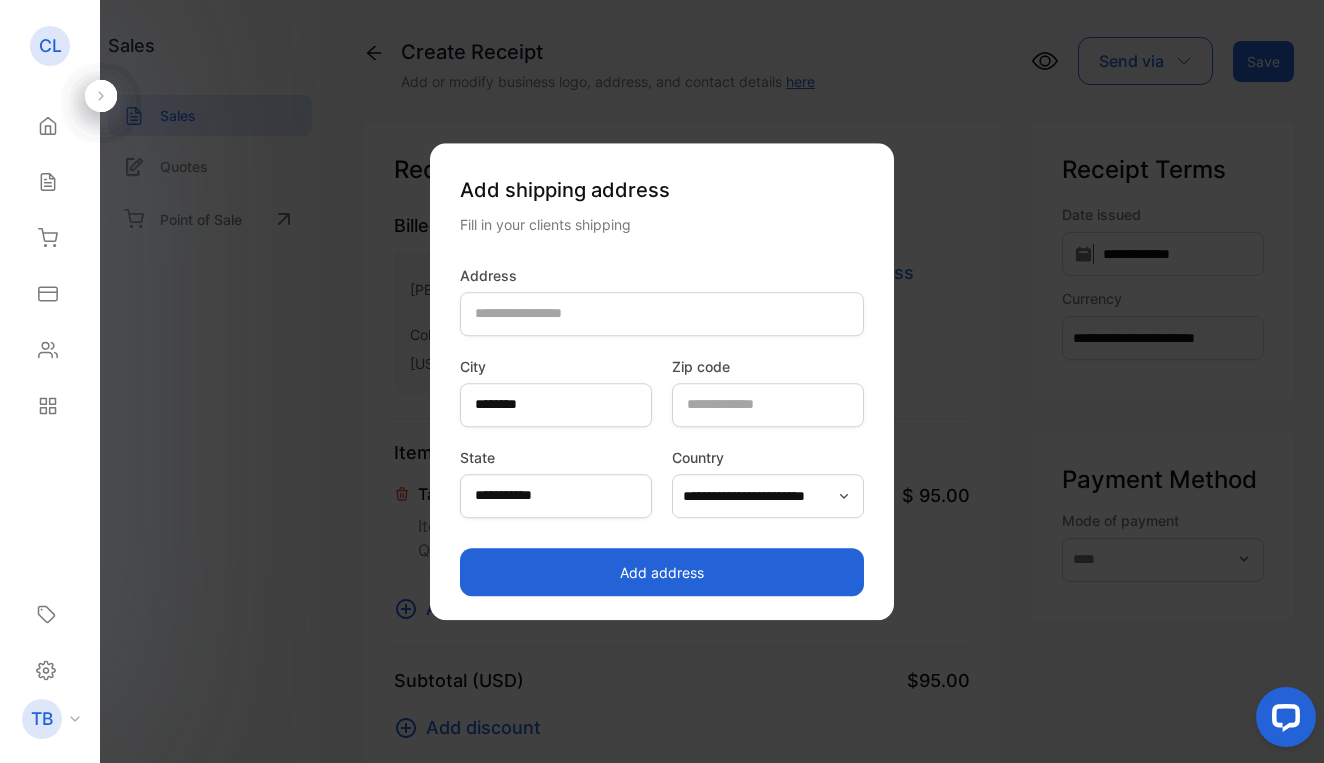 click on "Add address" at bounding box center (662, 572) 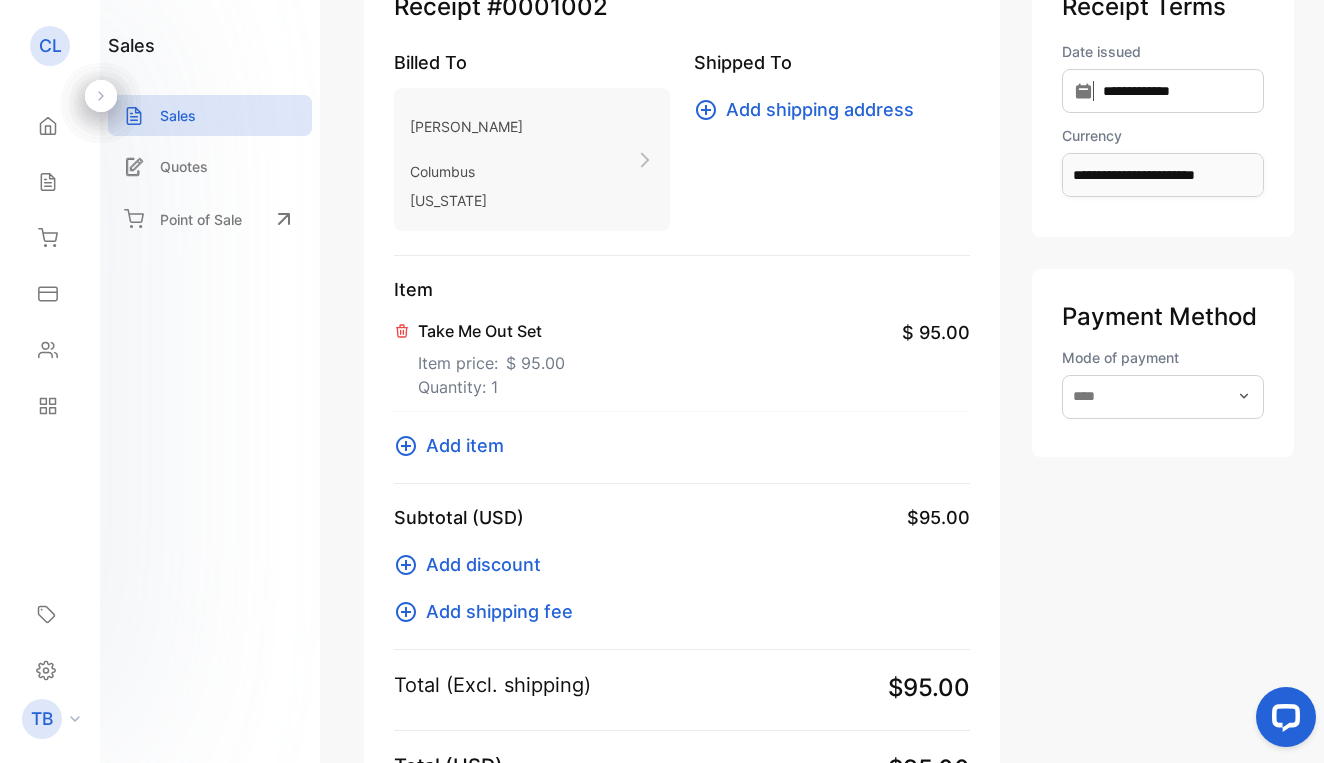 scroll, scrollTop: 164, scrollLeft: 0, axis: vertical 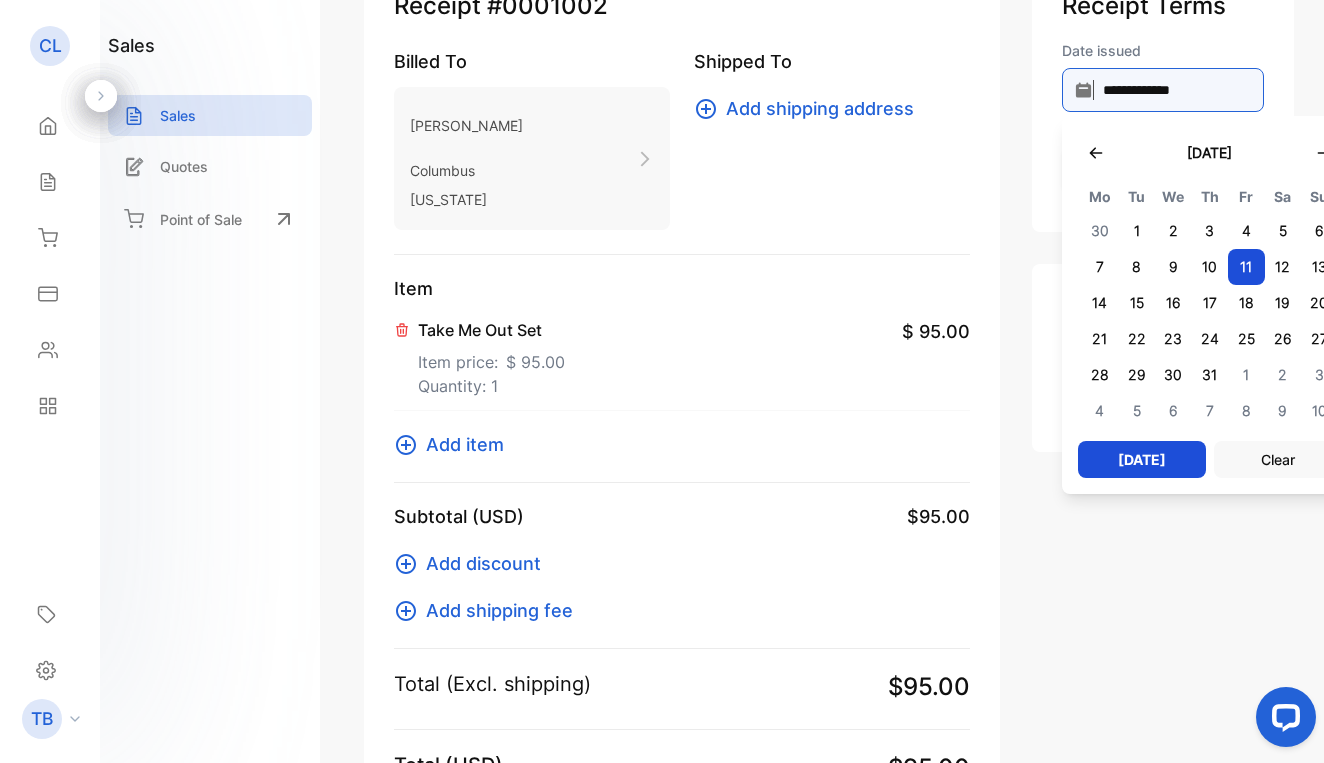 click on "**********" at bounding box center [1163, 90] 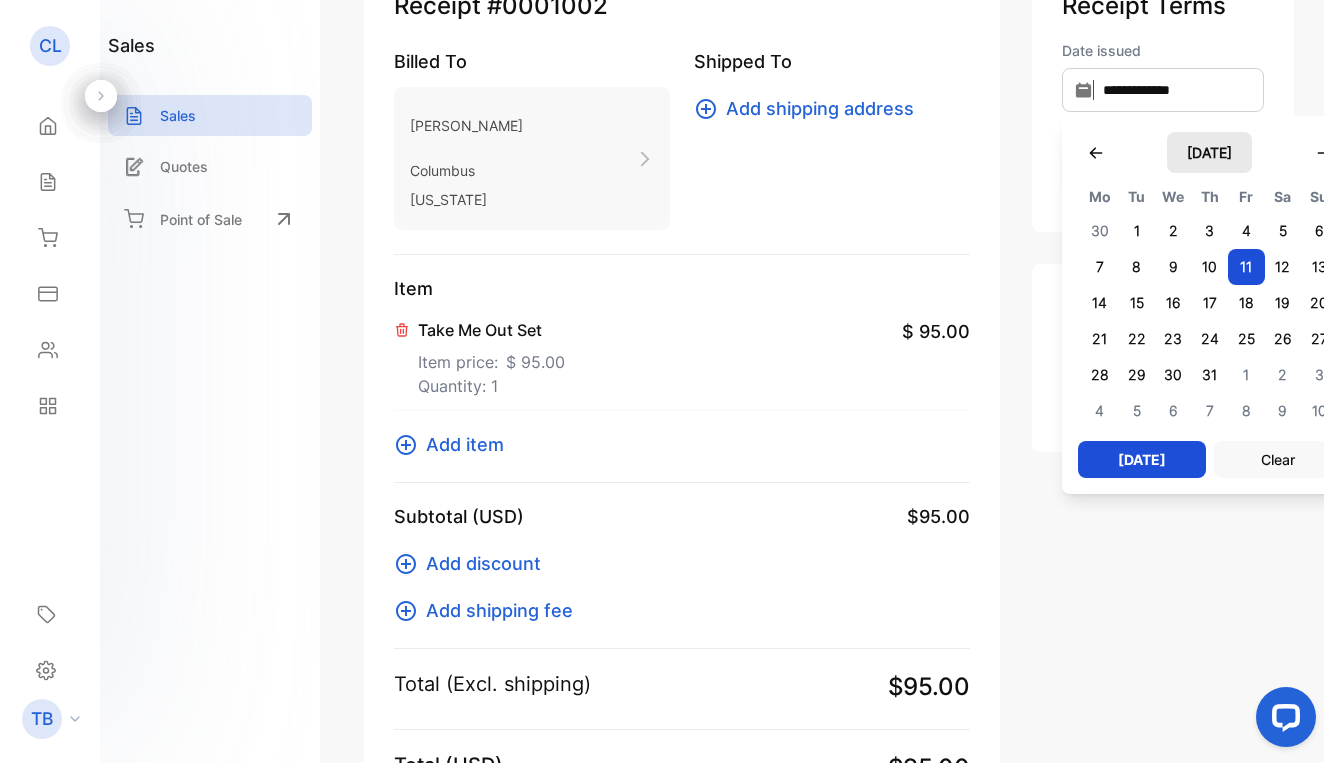 click on "July 2025" at bounding box center [1209, 152] 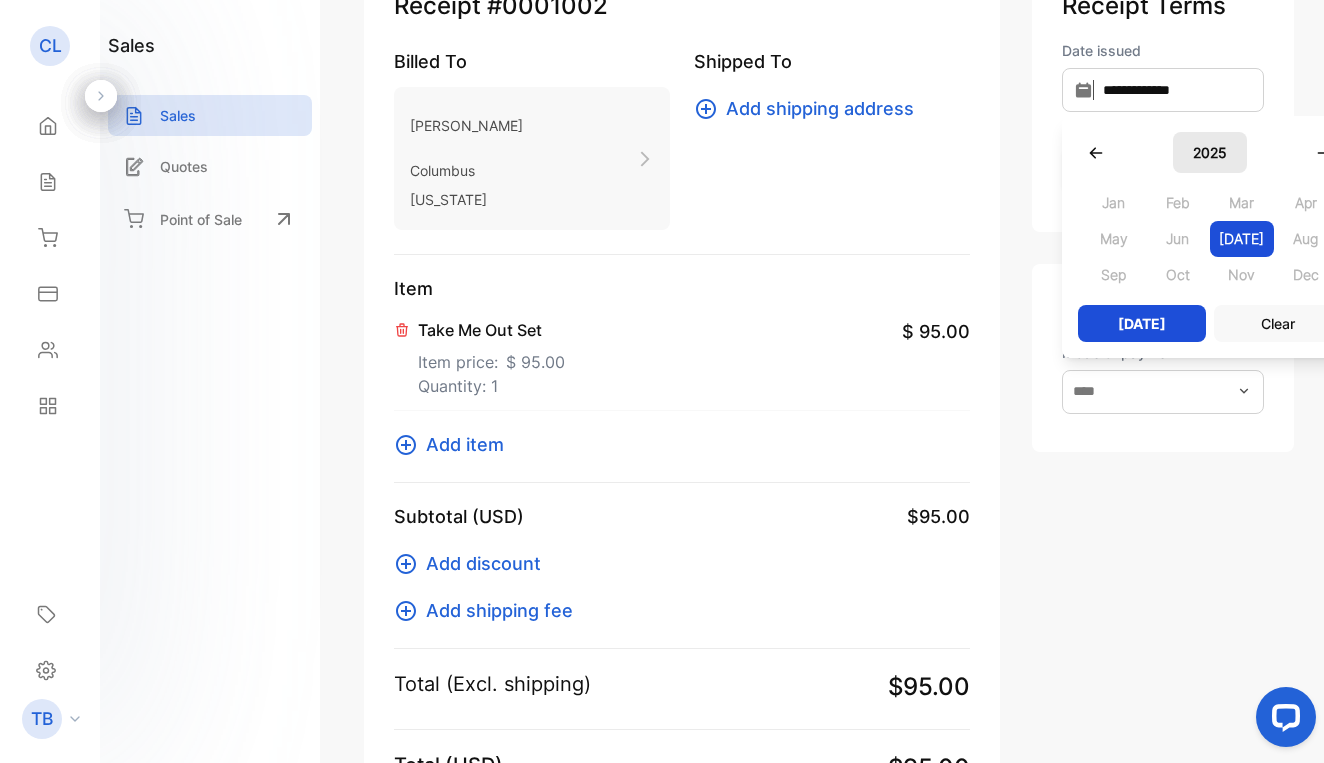 click on "2025" at bounding box center [1210, 152] 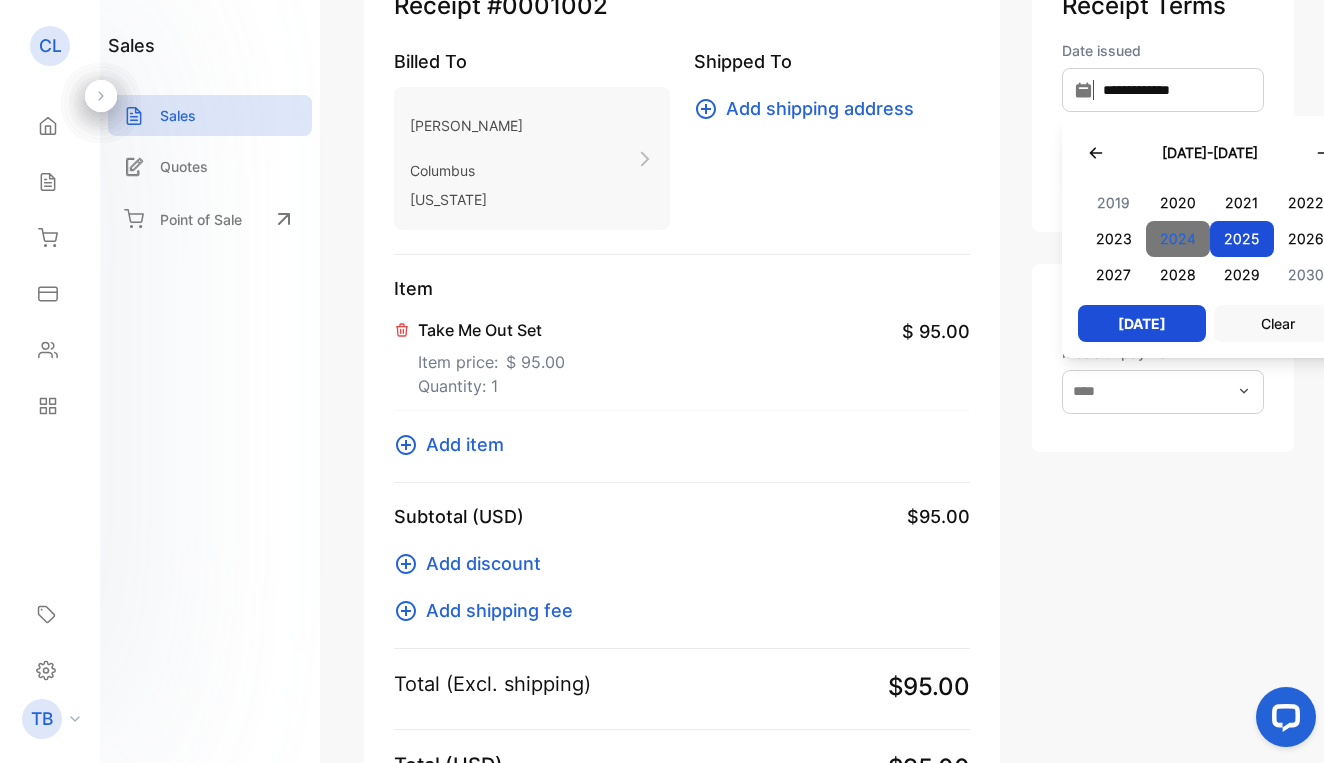 click on "2024" at bounding box center [1178, 239] 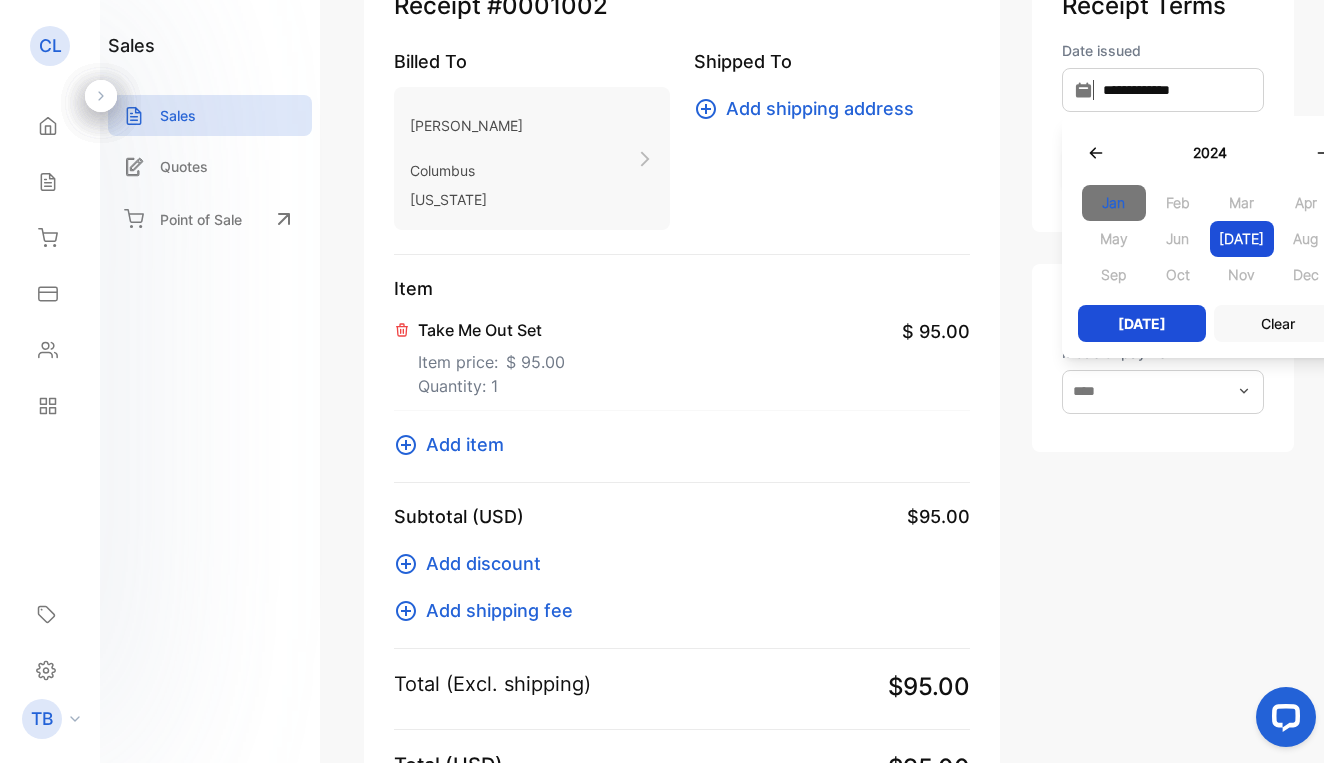 click on "Jan" at bounding box center [1114, 203] 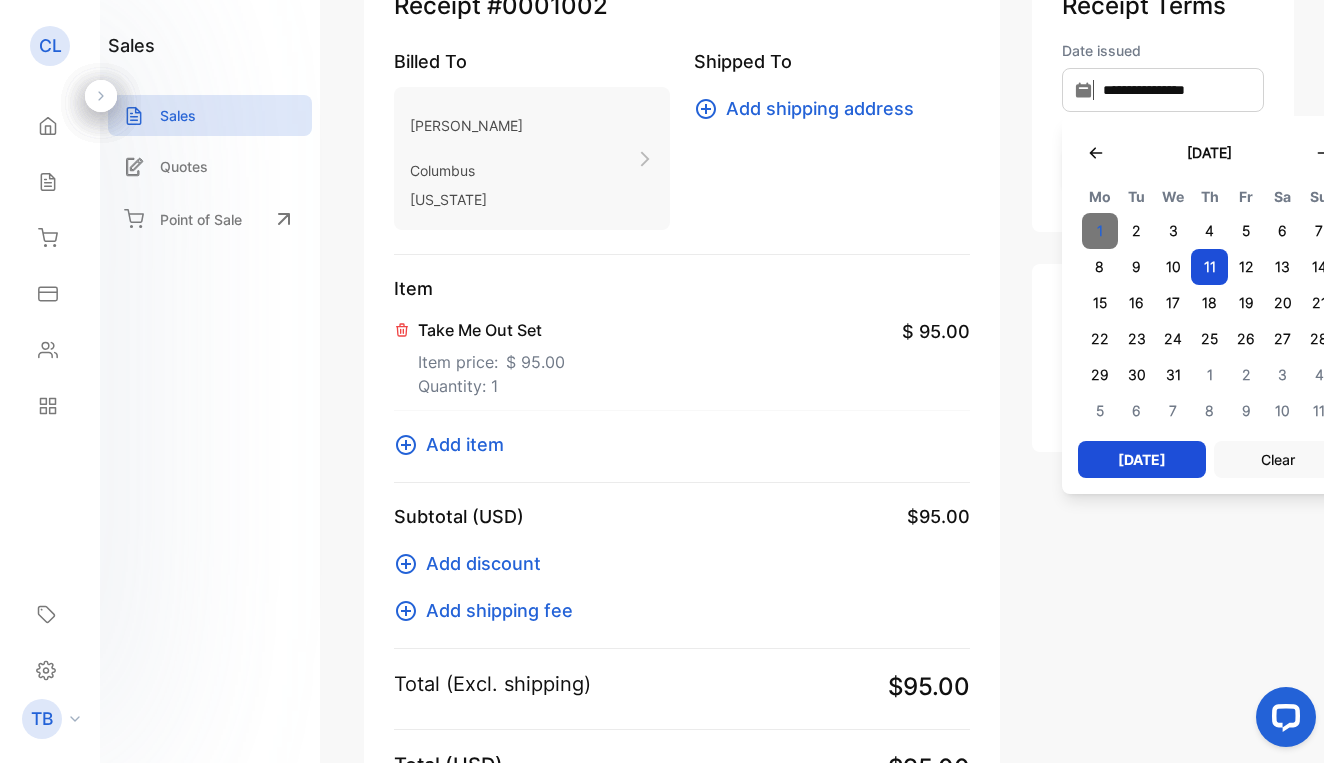 click on "1" at bounding box center [1100, 231] 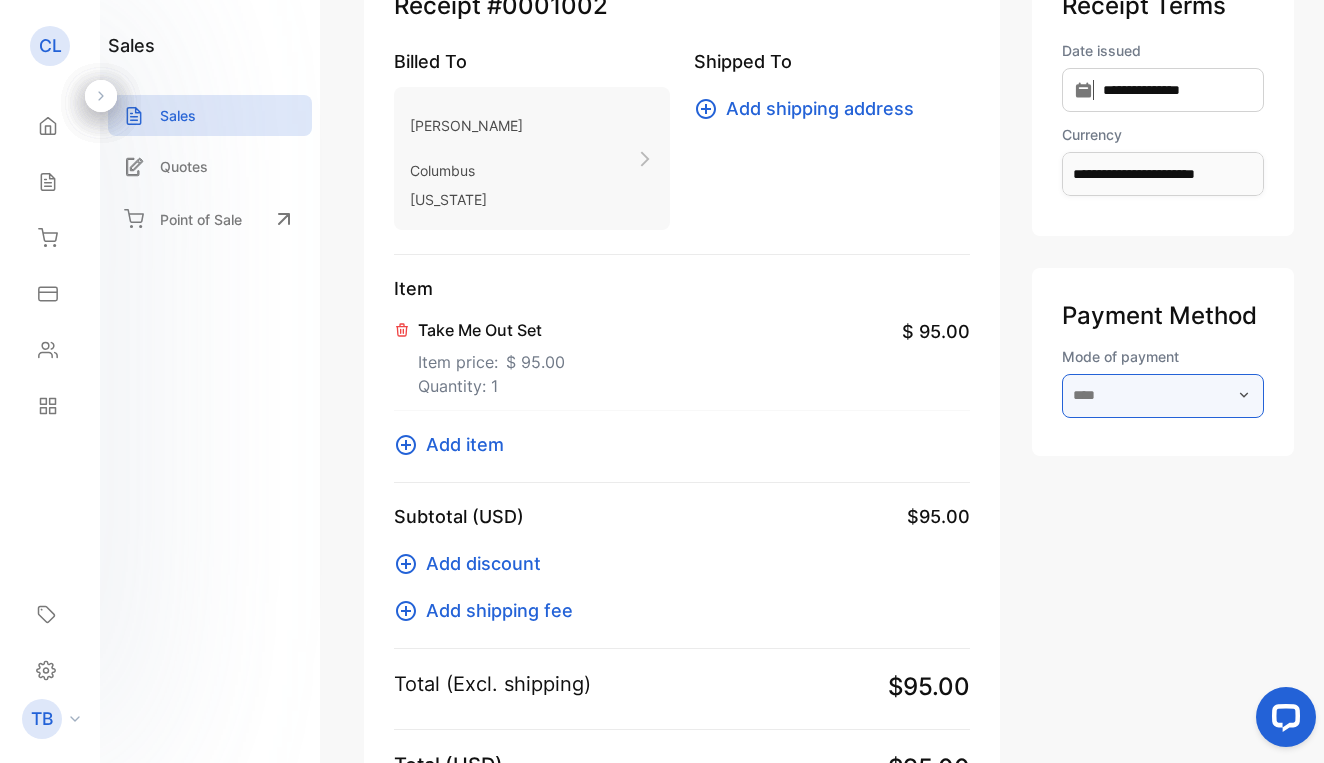 click at bounding box center (1163, 396) 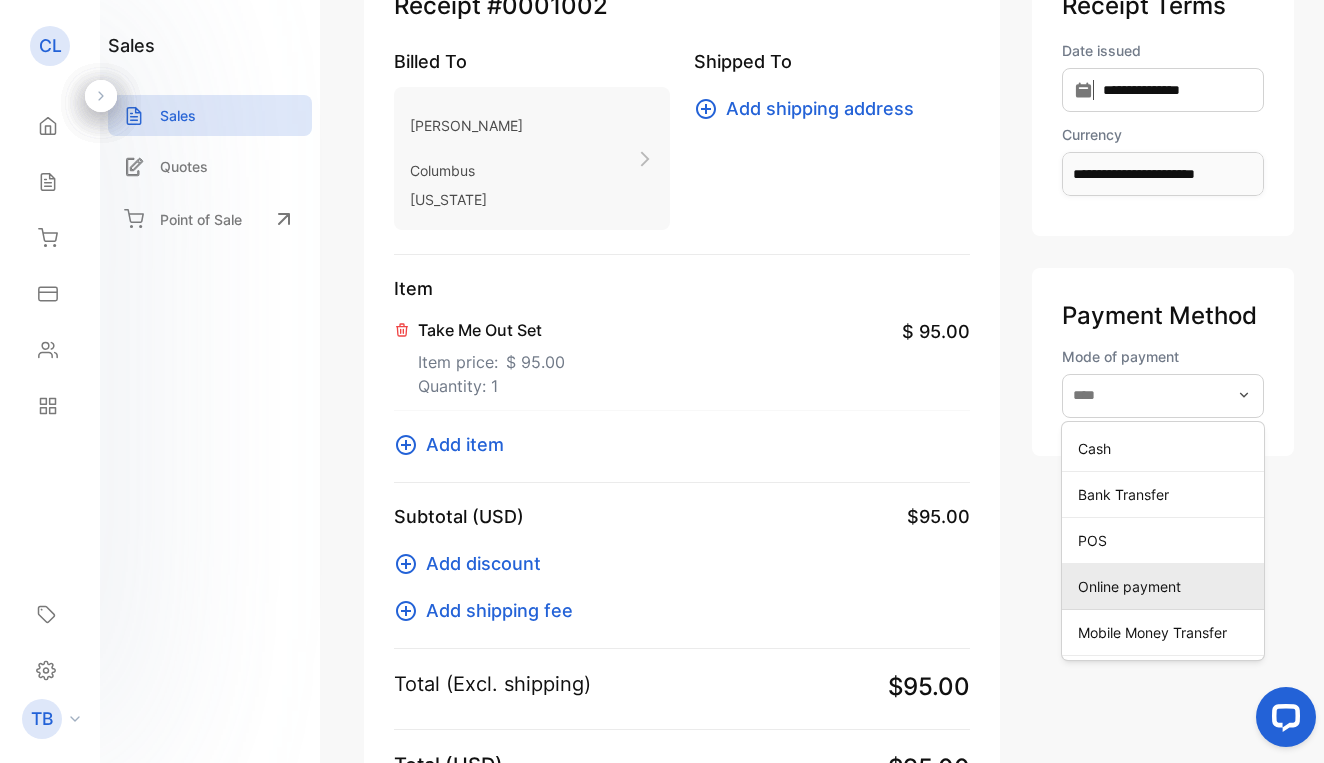 click on "Online payment" at bounding box center (1167, 586) 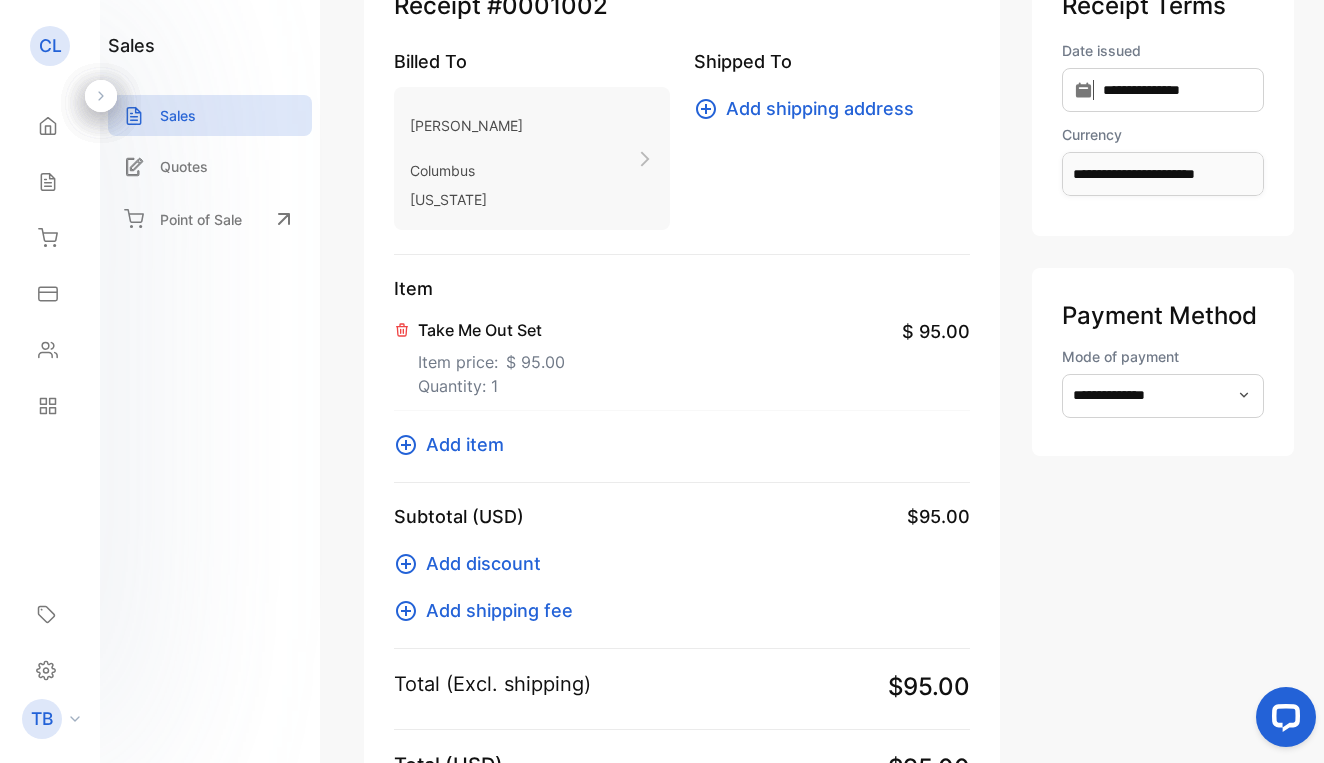 click on "Add shipping fee" at bounding box center [499, 610] 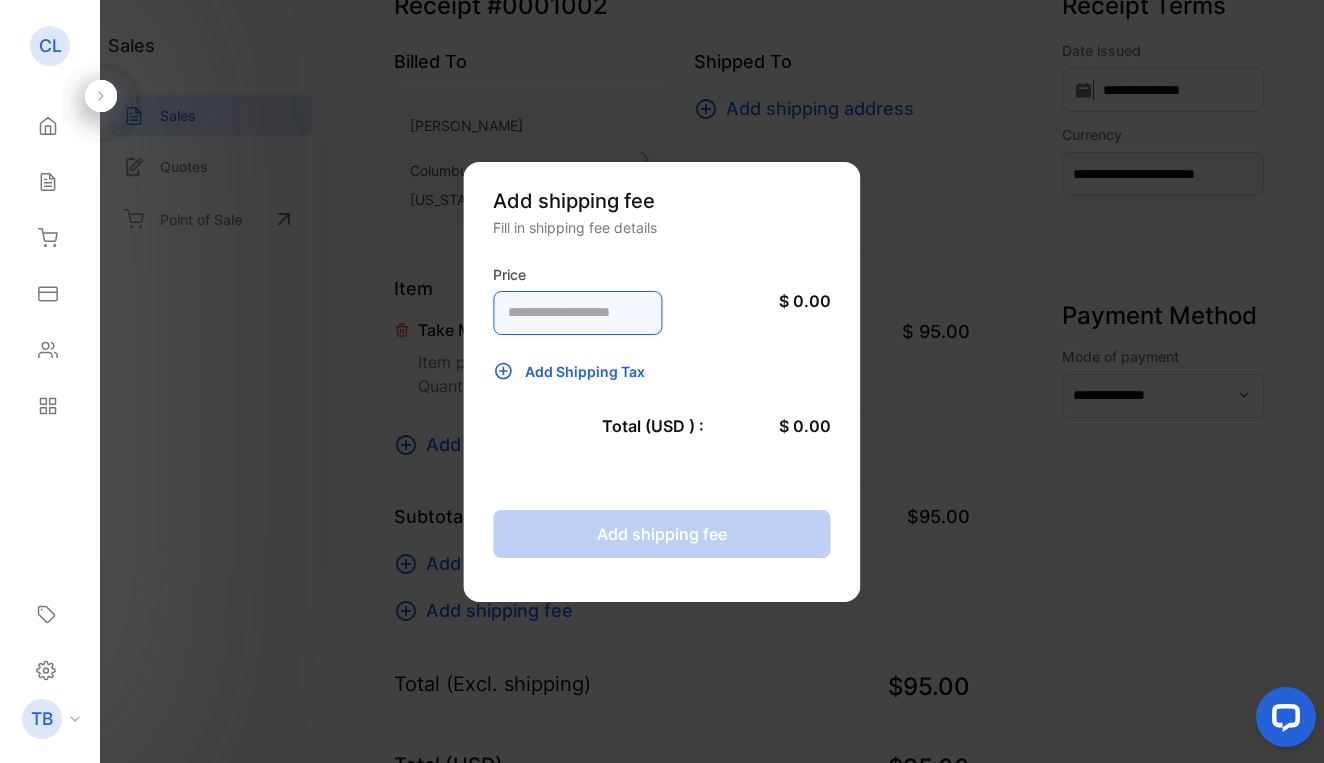 click at bounding box center (577, 313) 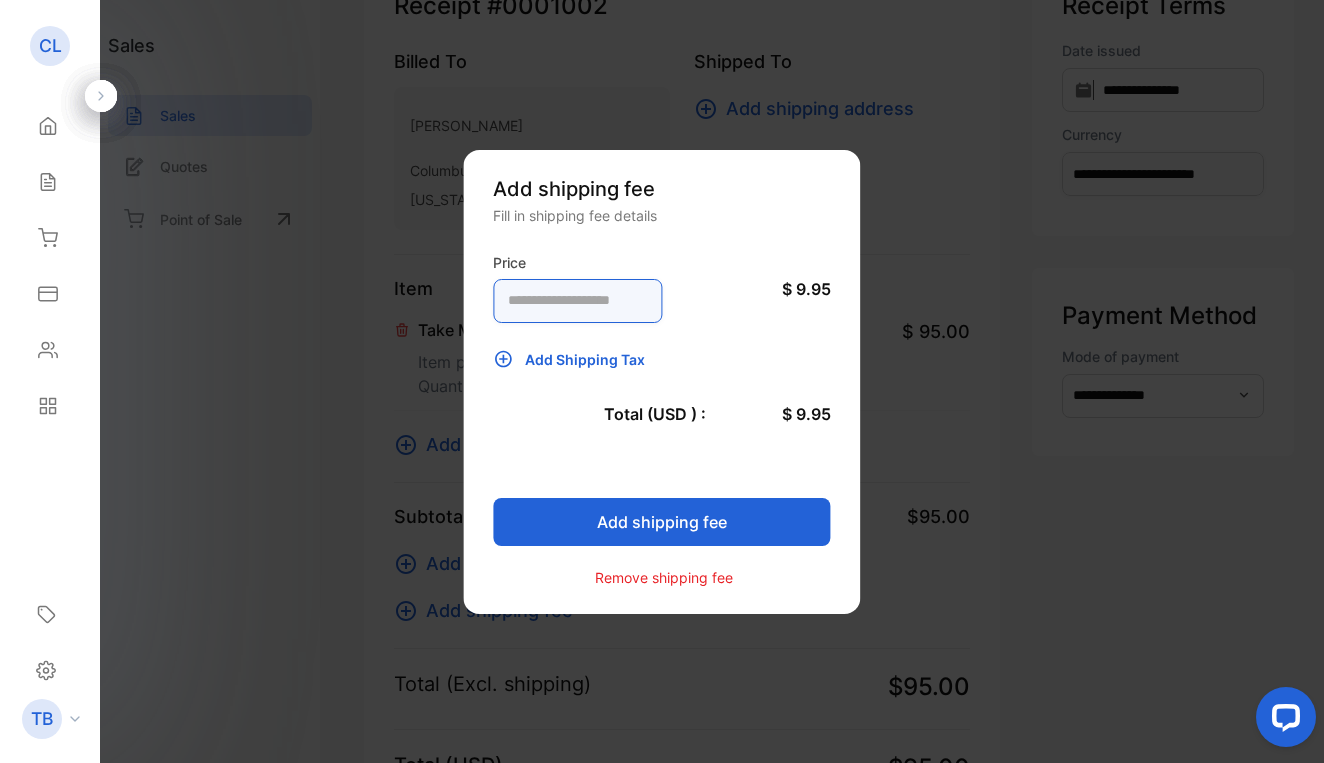type on "****" 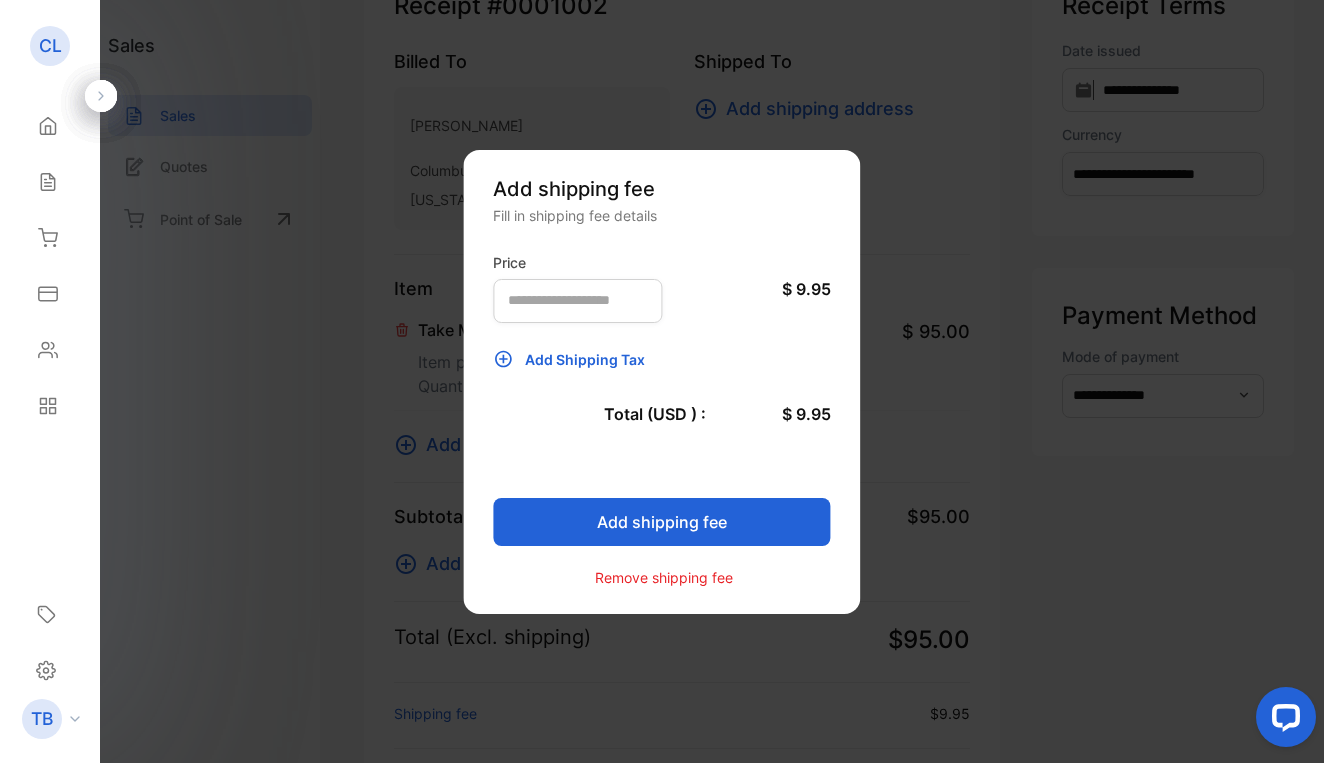 click on "Add shipping fee" at bounding box center (661, 522) 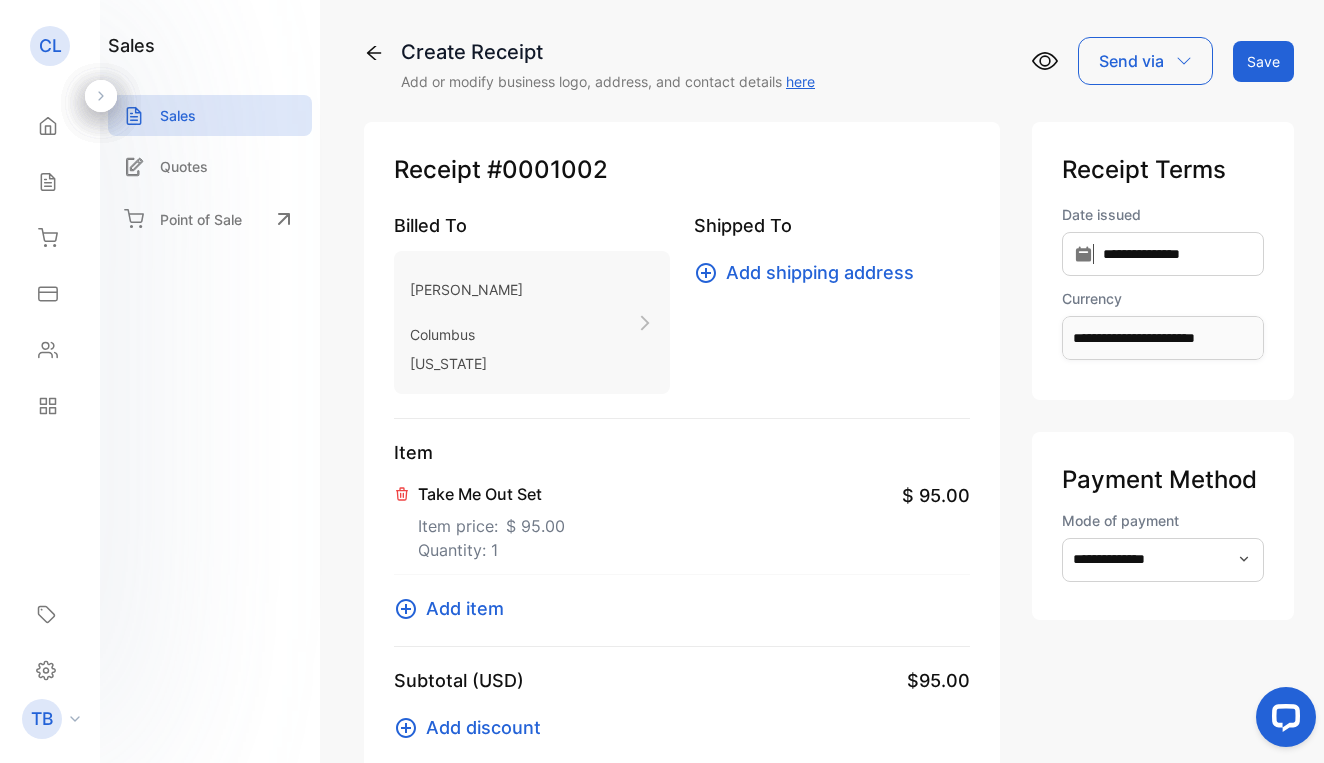 scroll, scrollTop: 0, scrollLeft: 0, axis: both 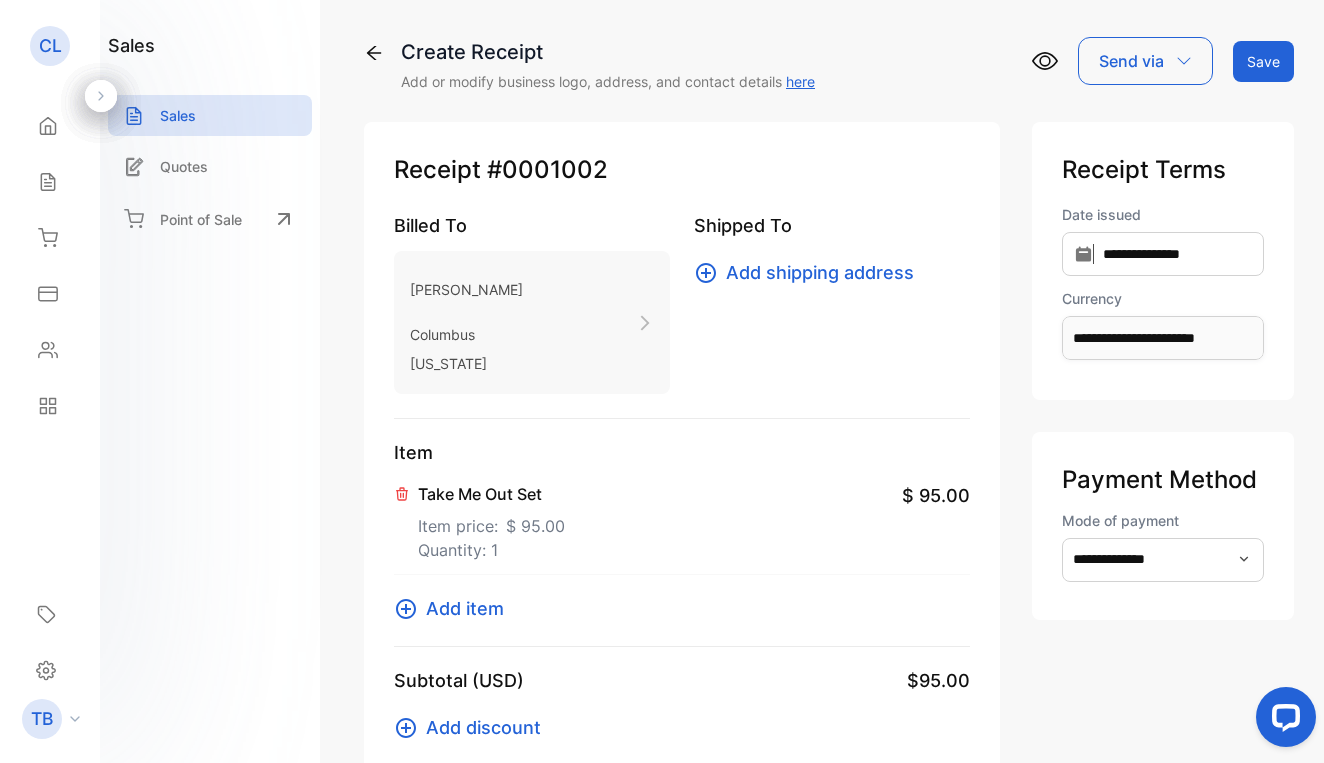 click on "Save" at bounding box center (1263, 61) 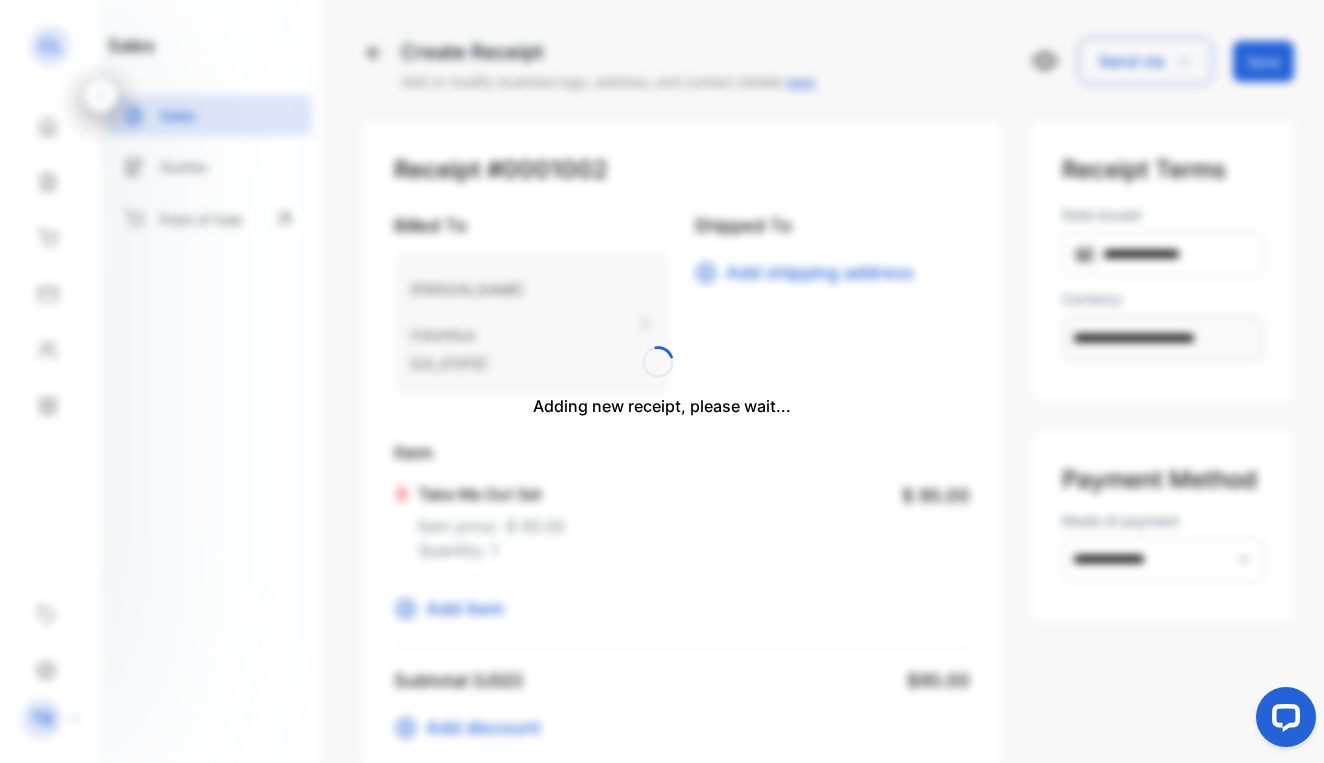 type 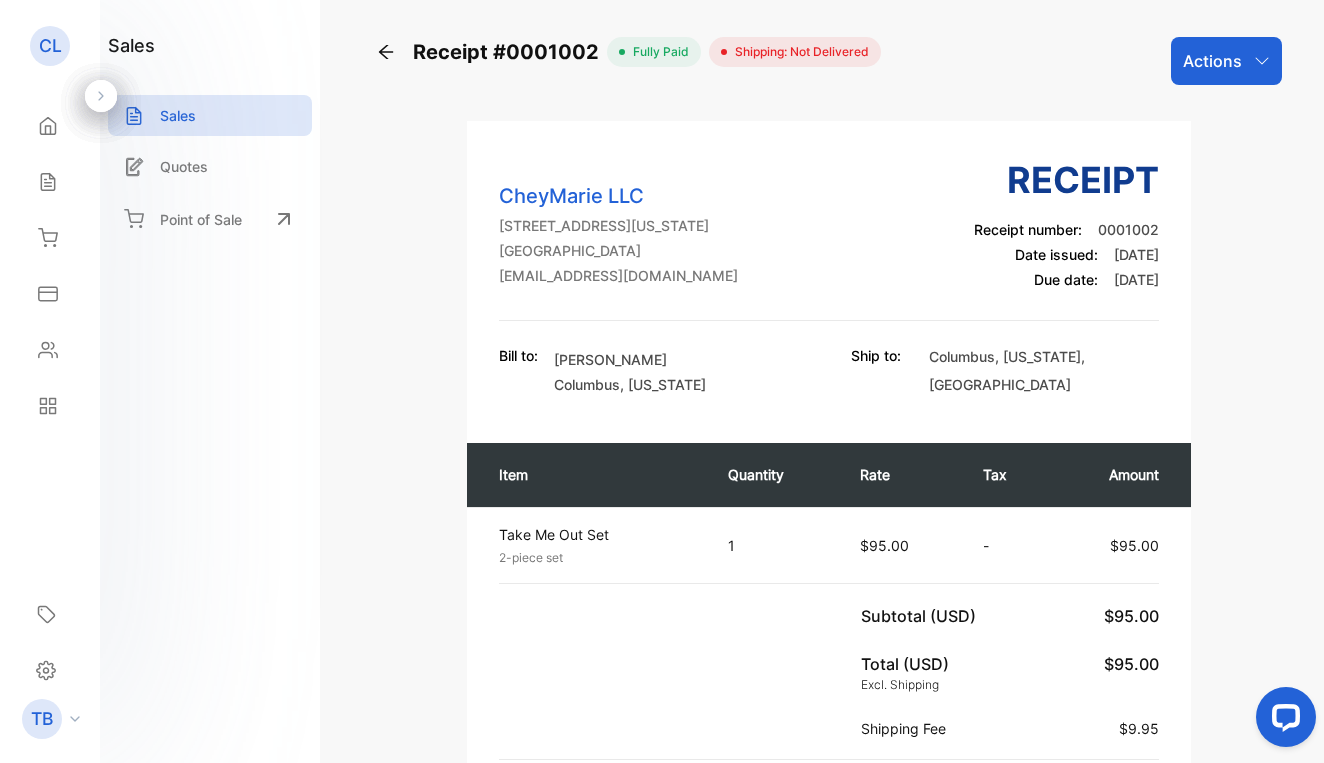 scroll, scrollTop: 0, scrollLeft: 0, axis: both 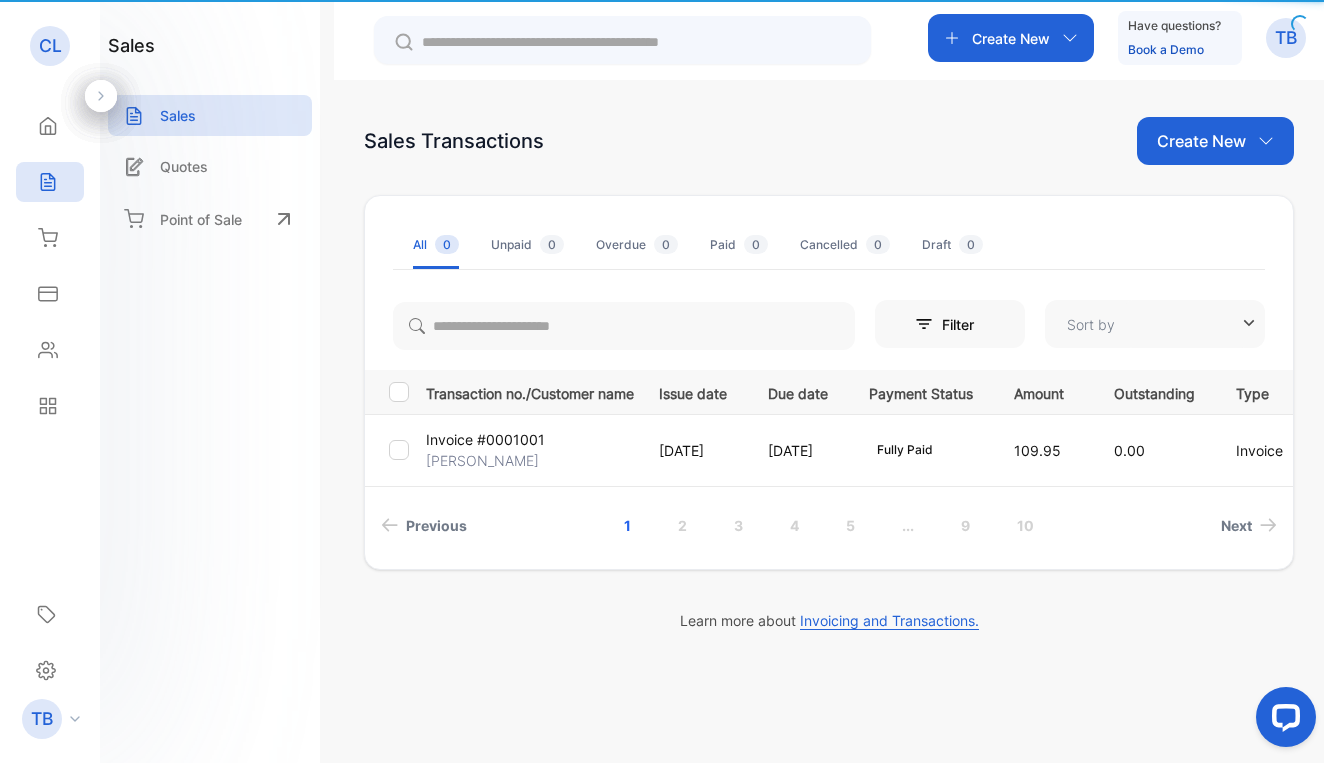 type on "**********" 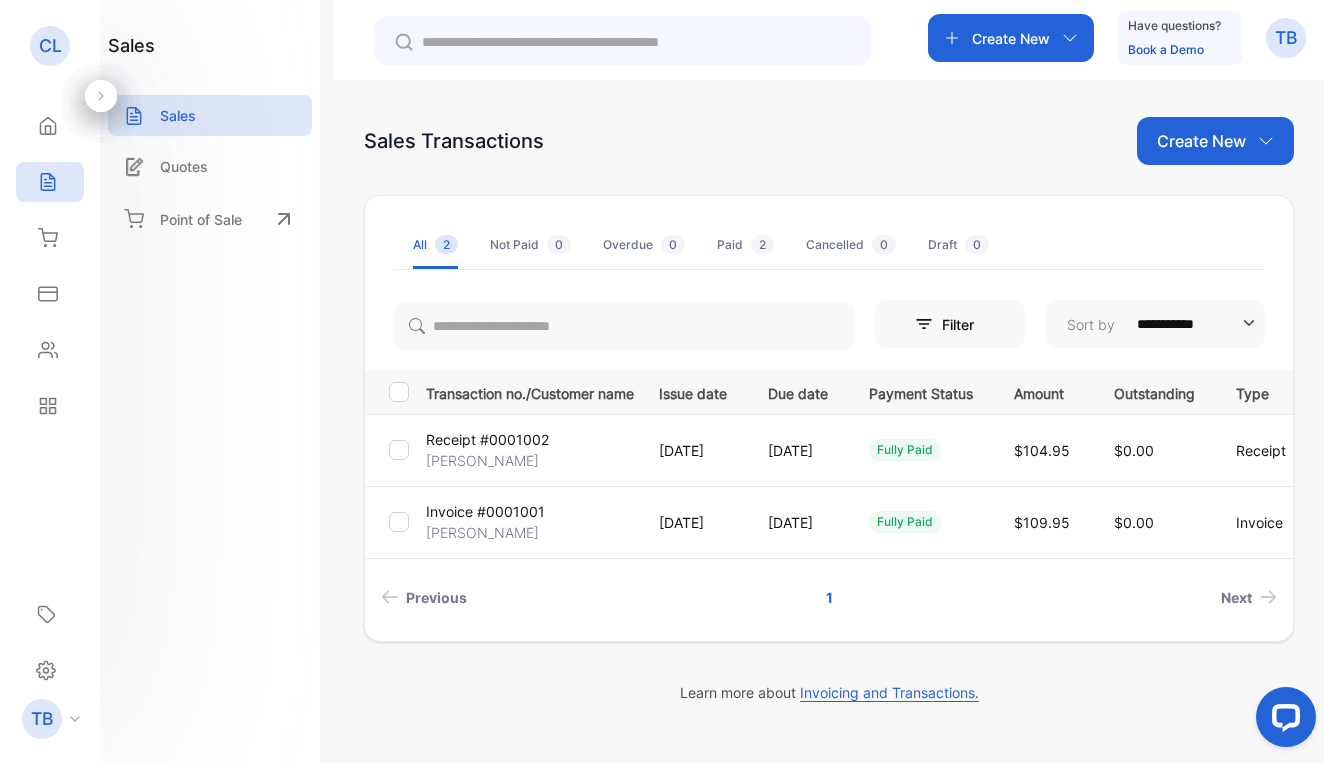 click on "Create New" at bounding box center [1201, 141] 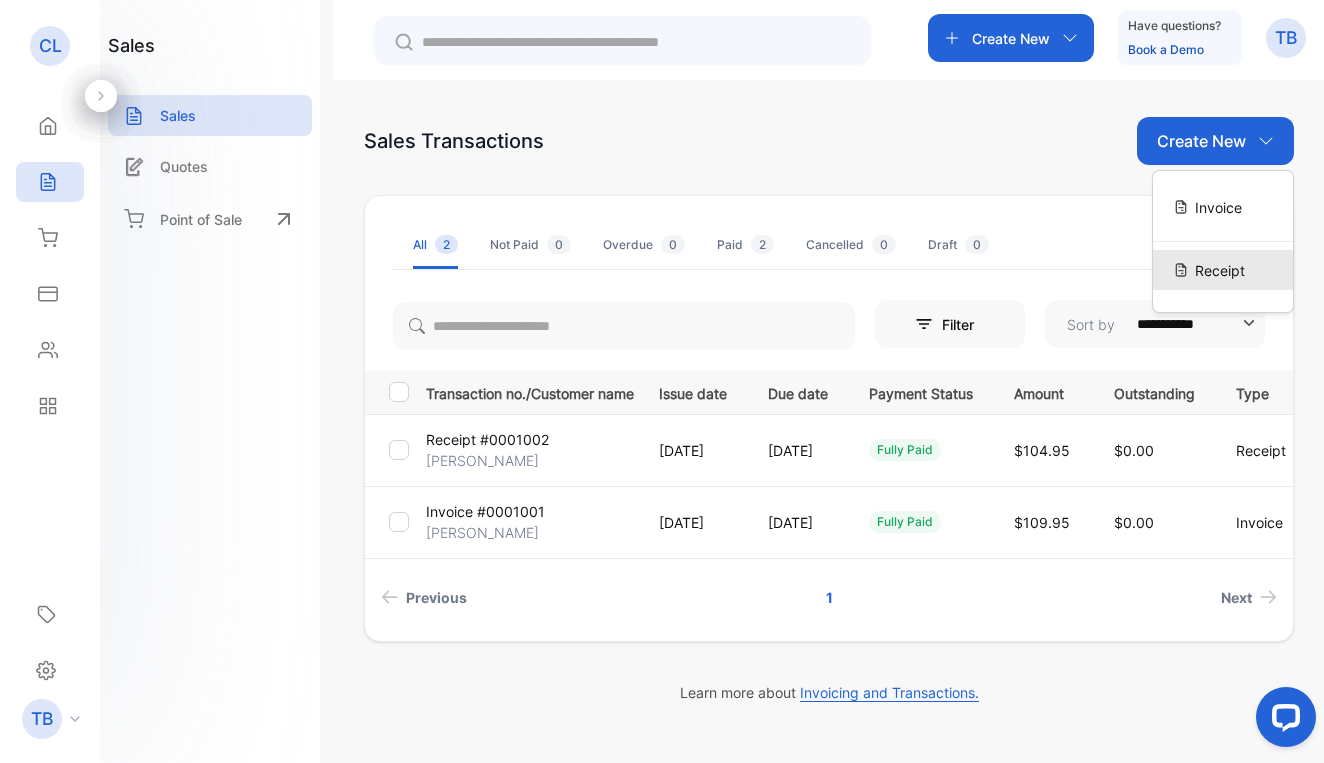 click on "Receipt" at bounding box center (1220, 270) 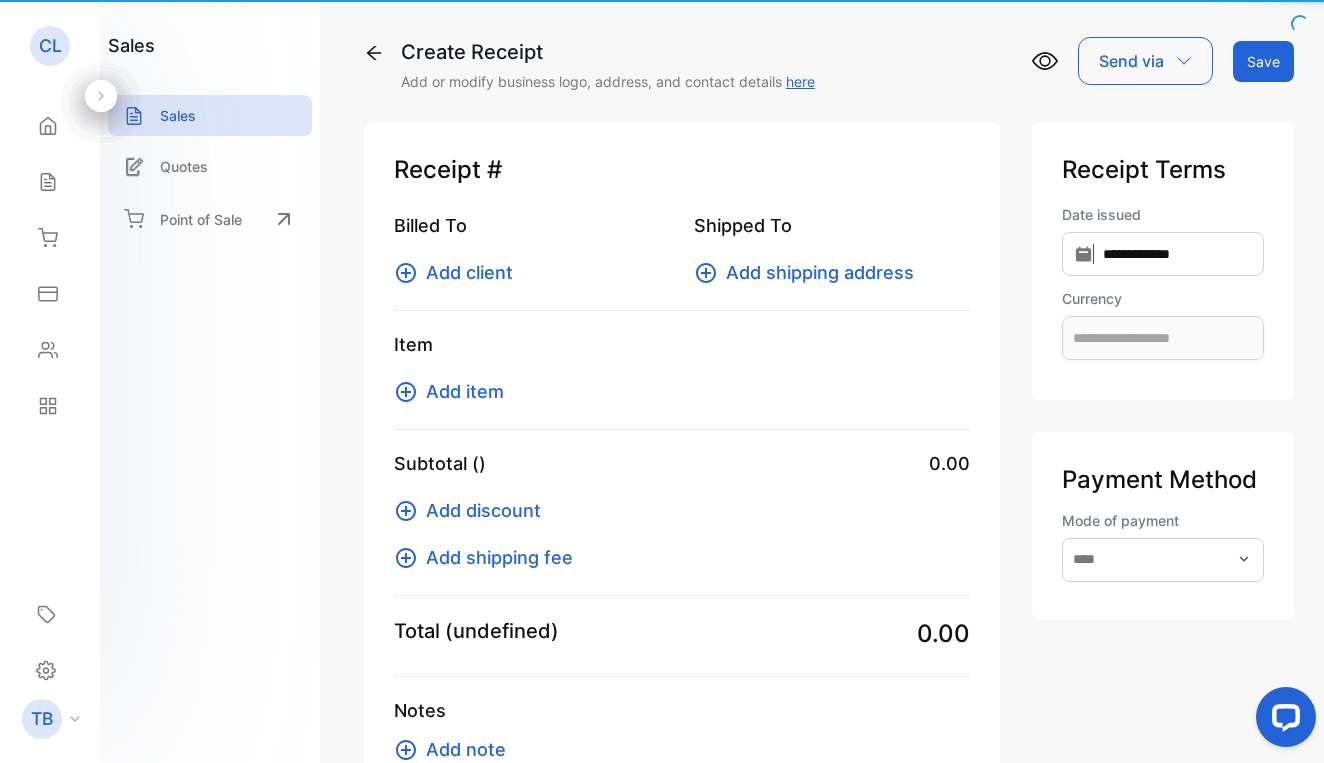 type on "**********" 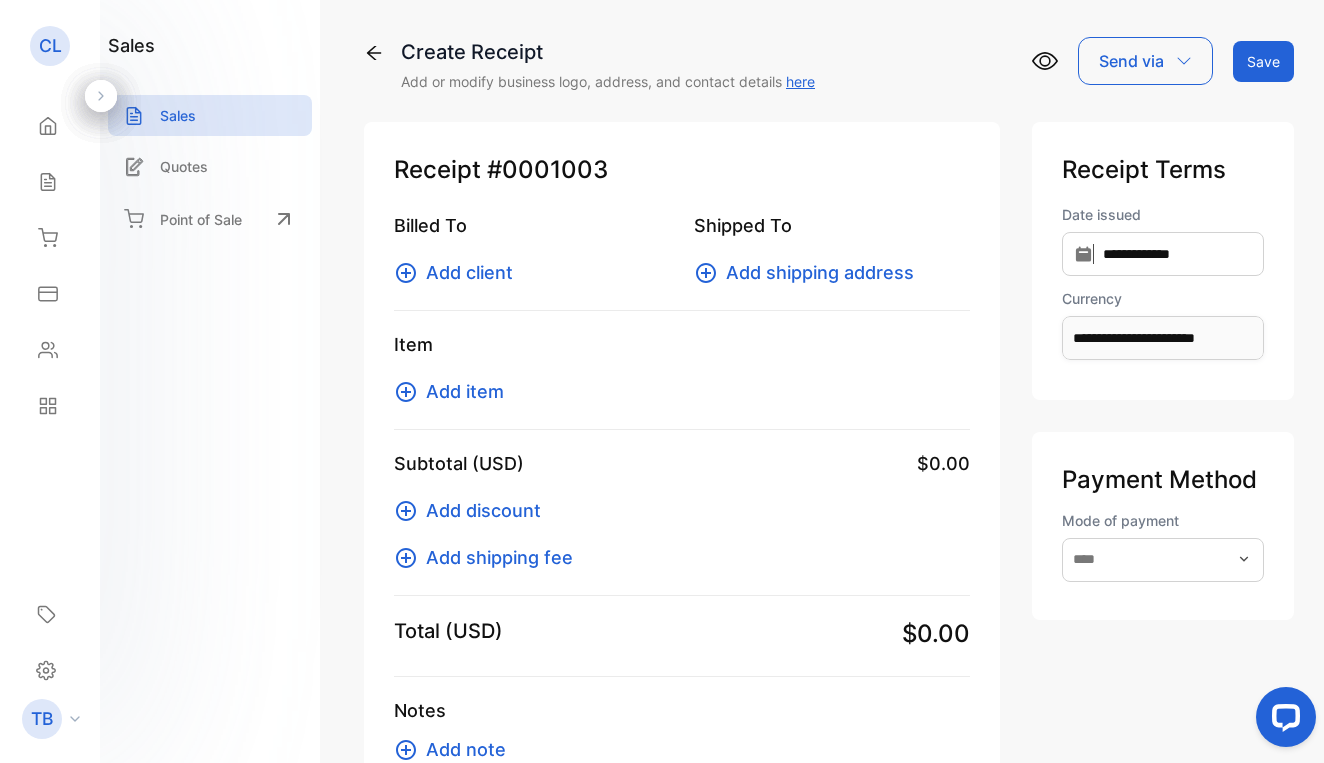 click on "Add client" at bounding box center (469, 272) 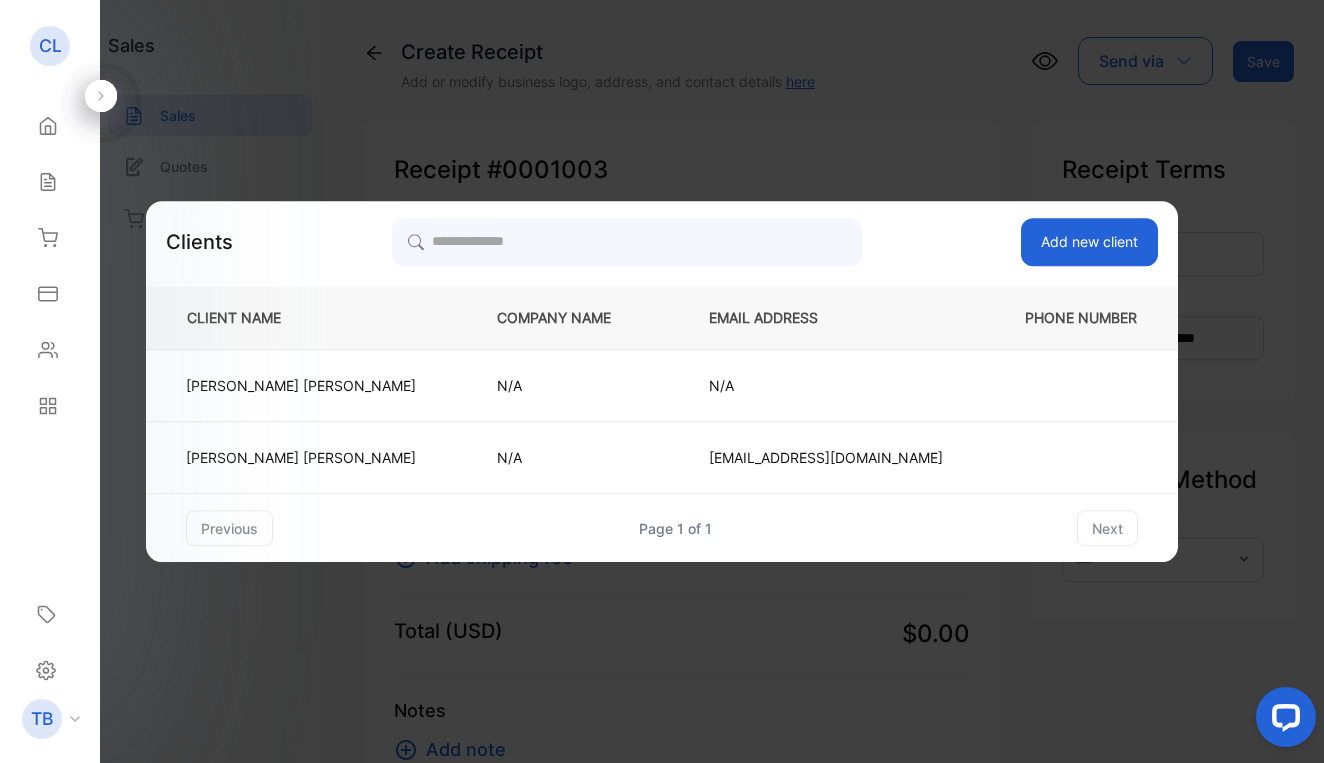 click on "Add new client" at bounding box center (1089, 242) 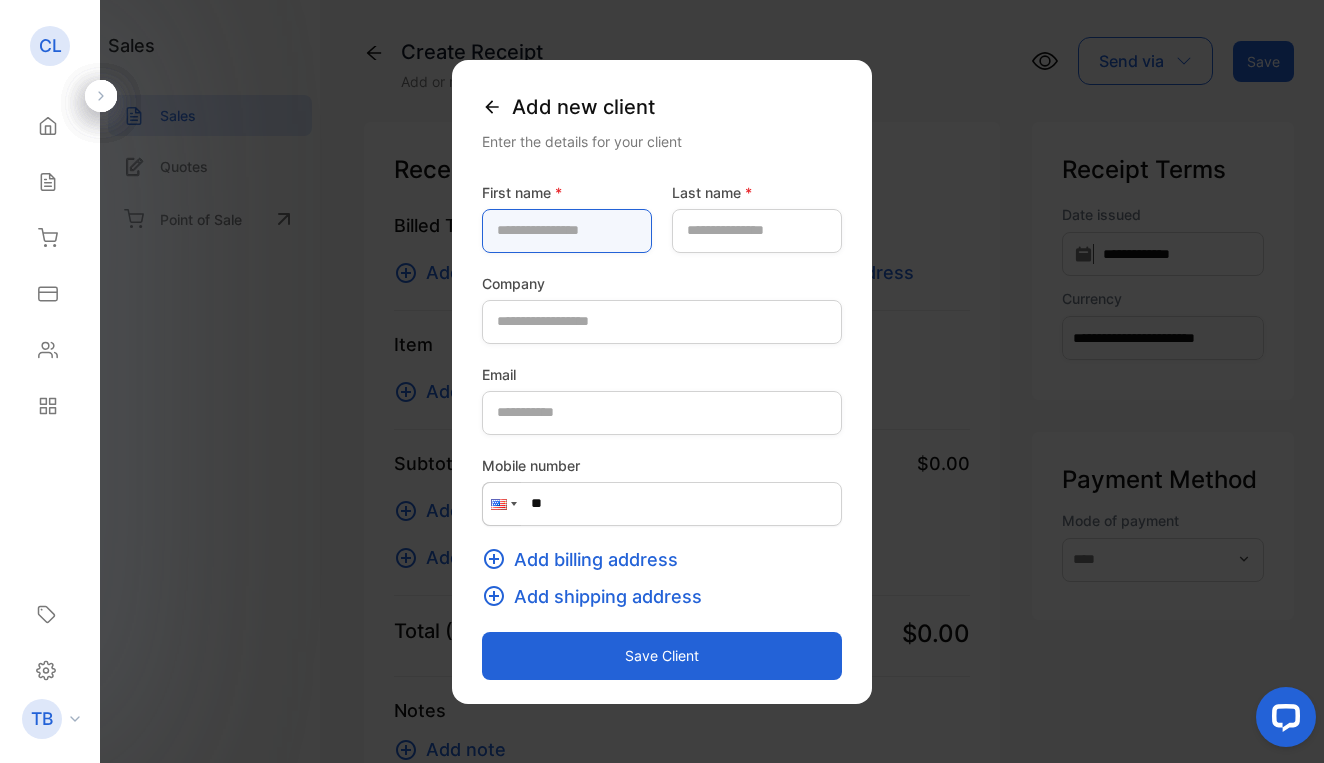 click on "Save client" at bounding box center [662, 656] 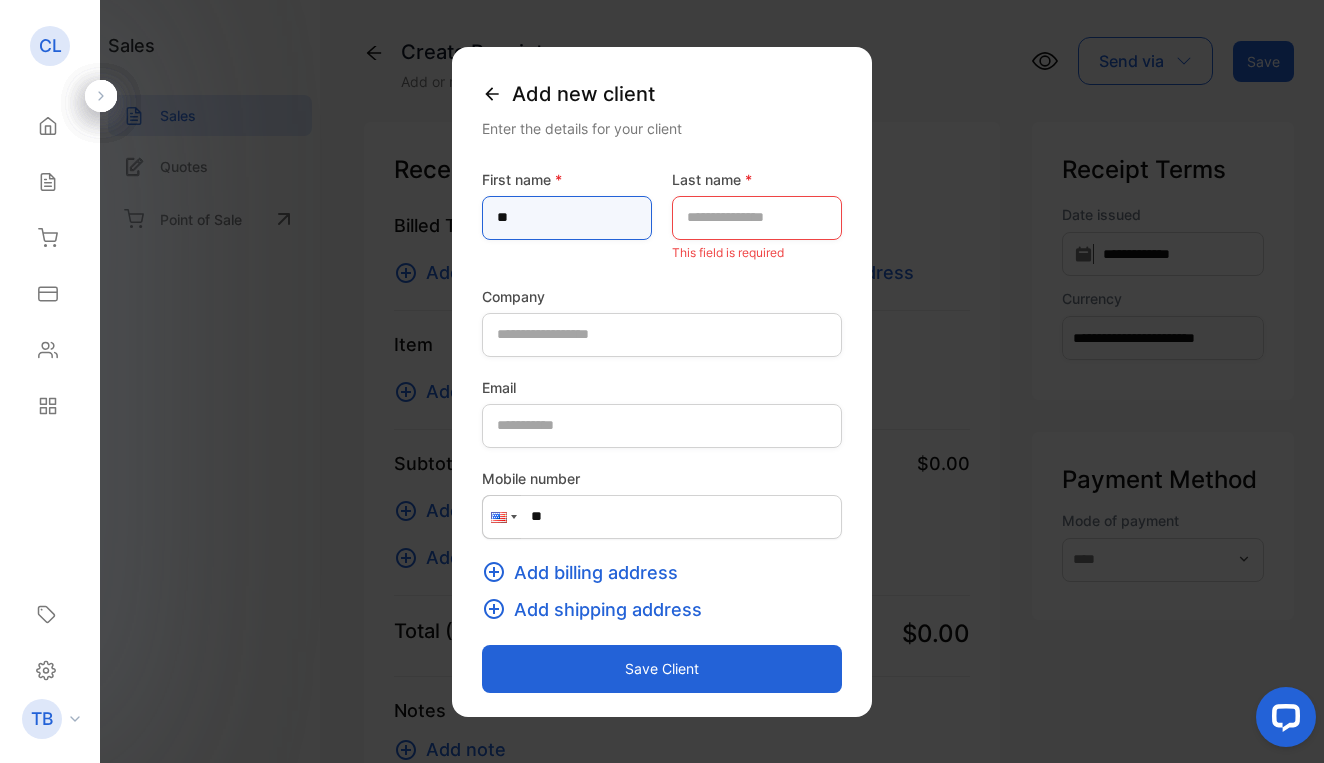 type on "*" 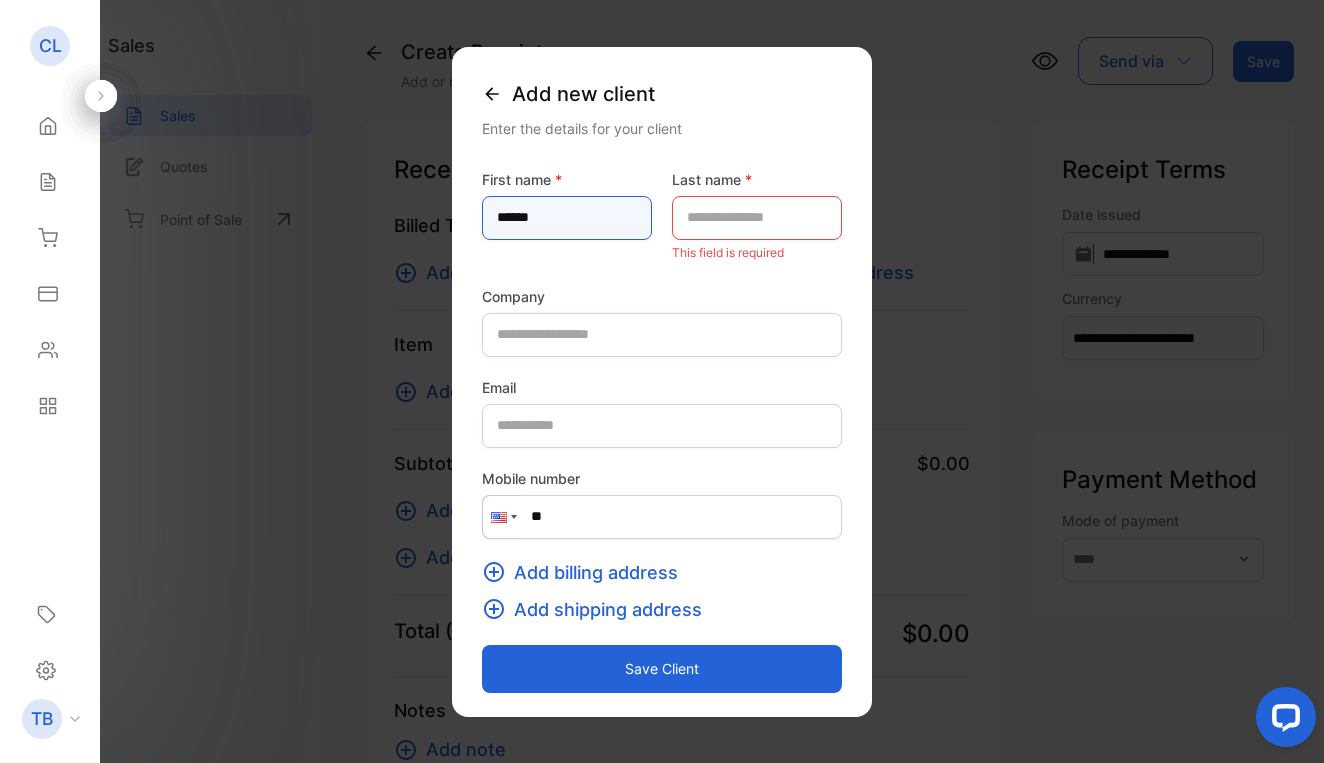 type on "******" 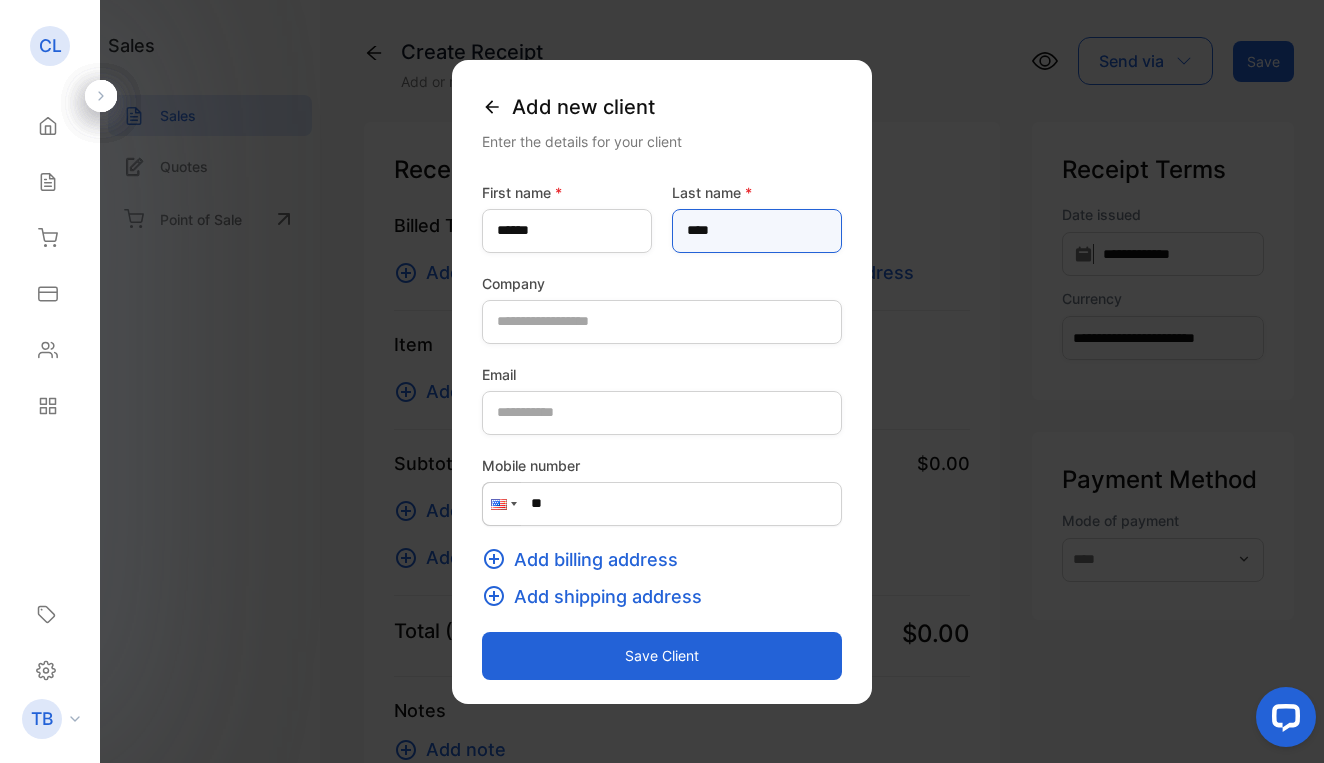 type on "****" 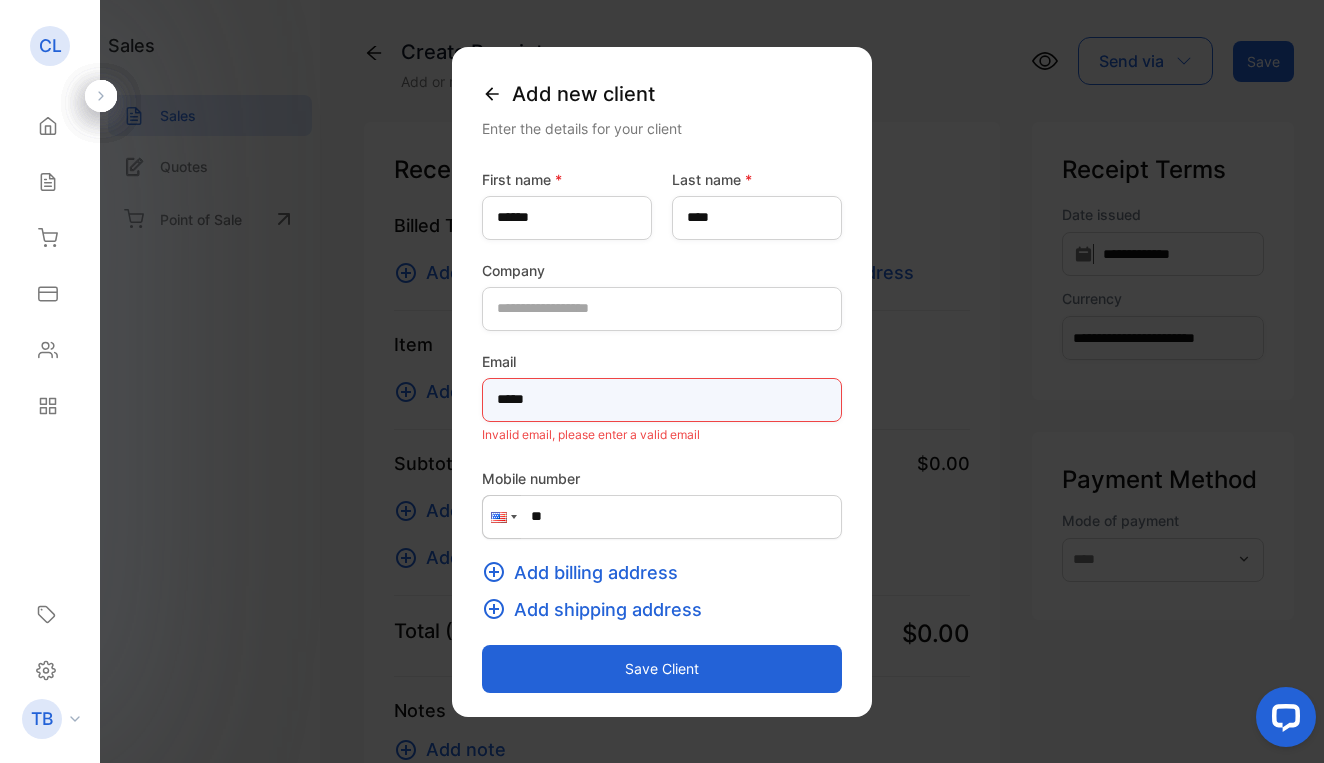 type on "*****" 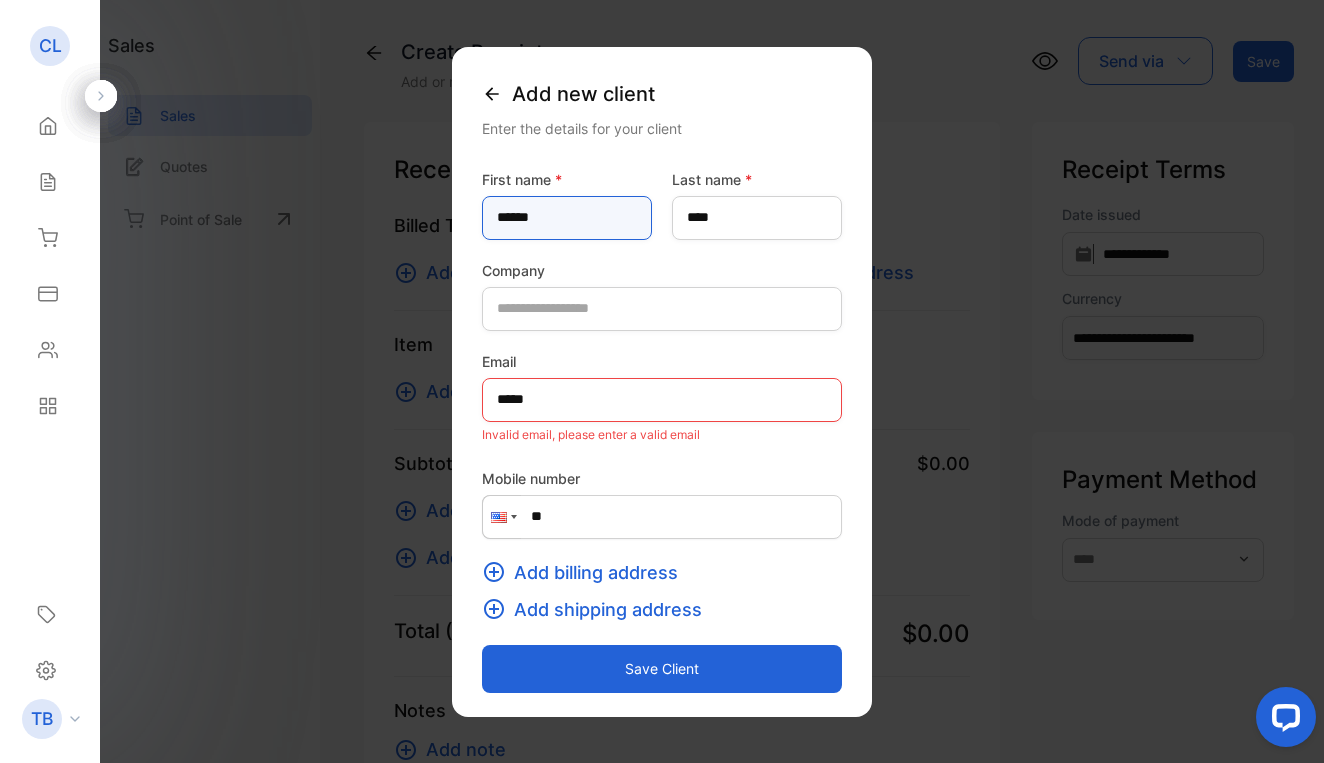 click on "******" at bounding box center [567, 218] 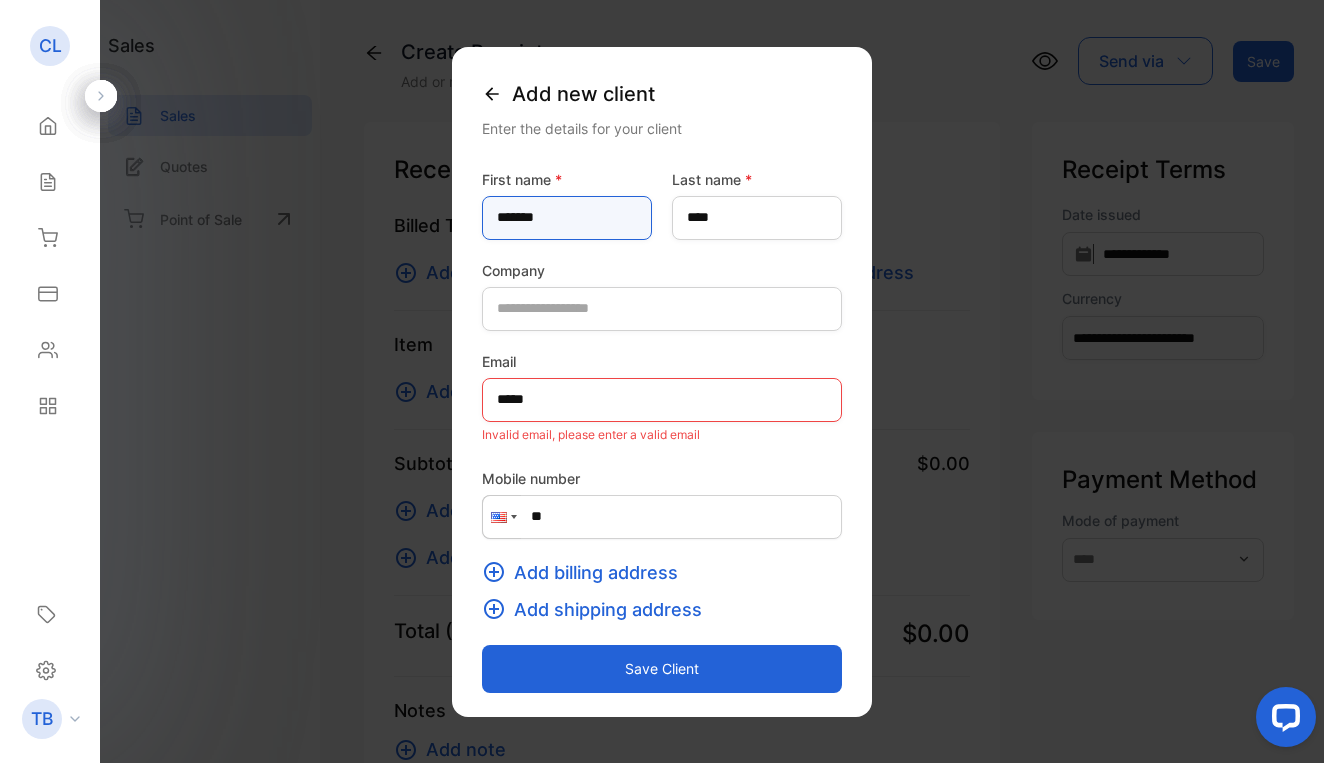 type on "*******" 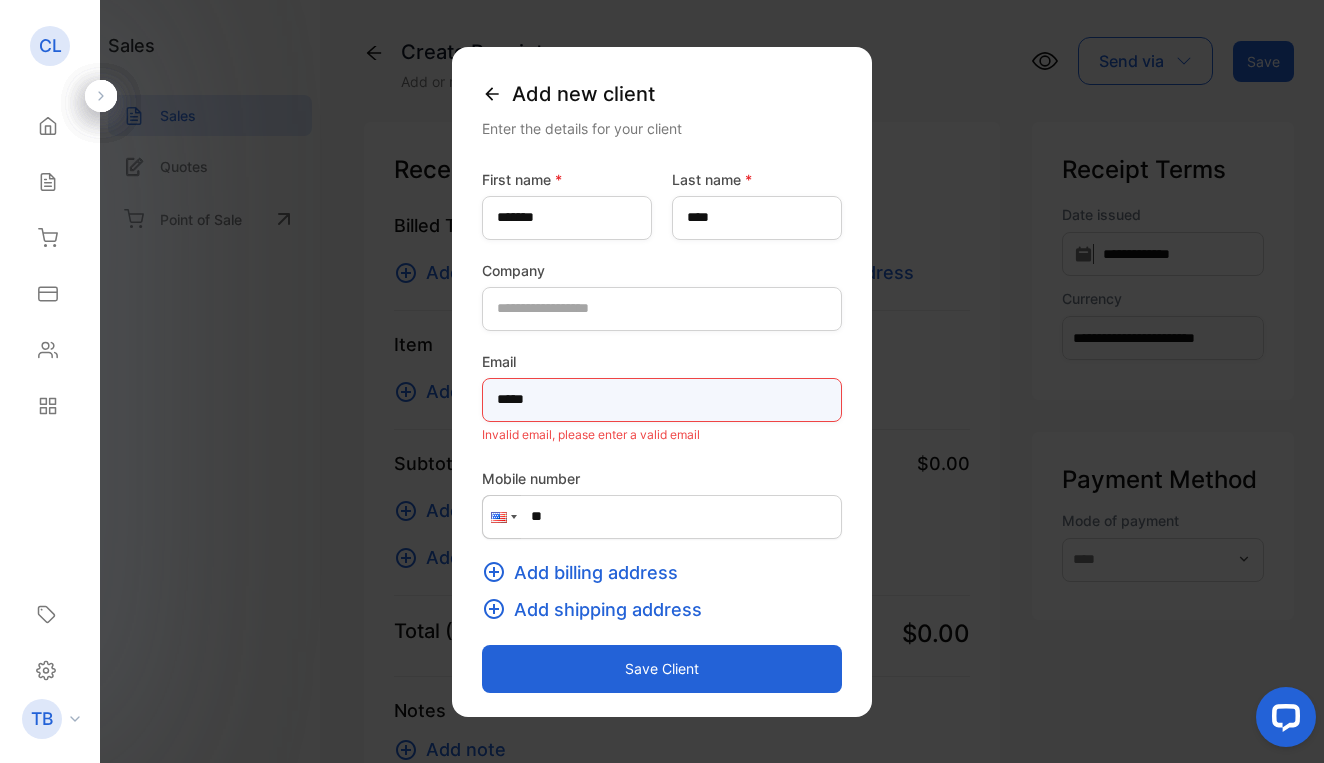 click on "*****" at bounding box center (662, 400) 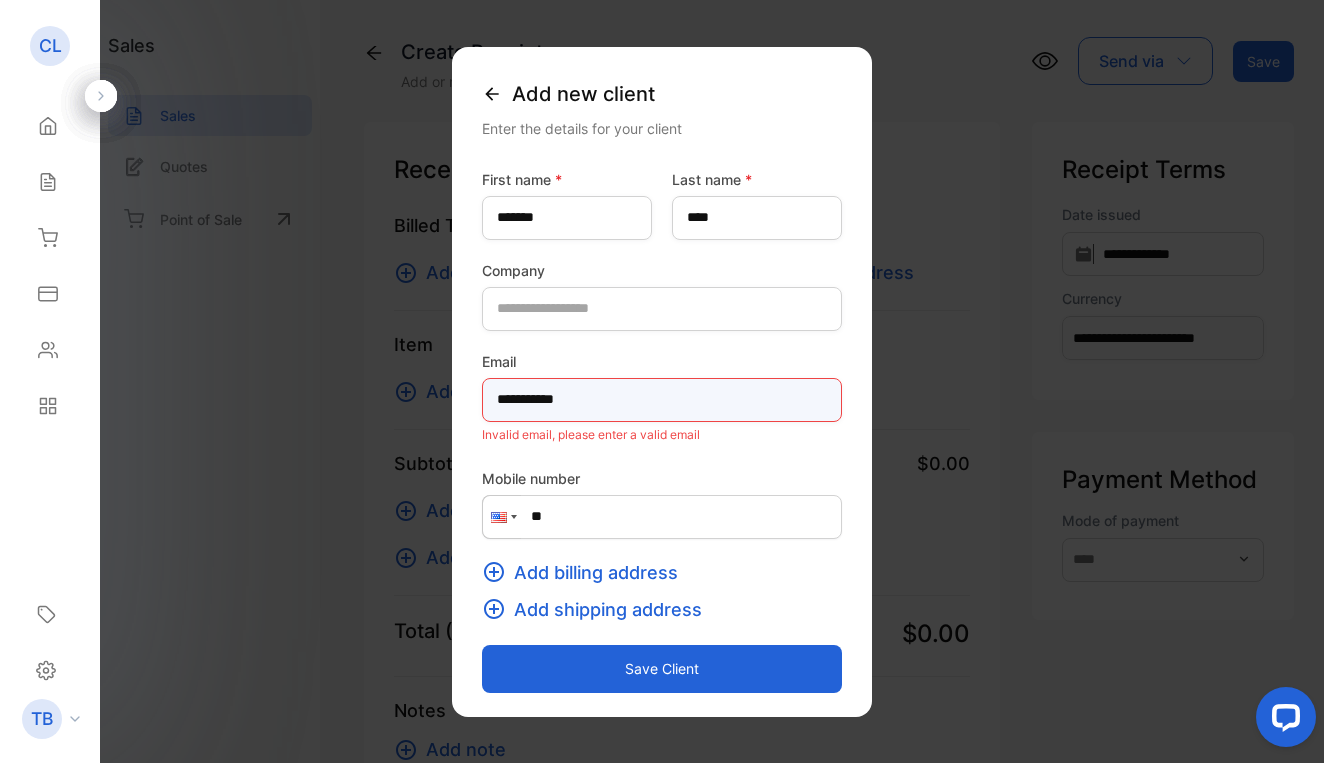 type on "**********" 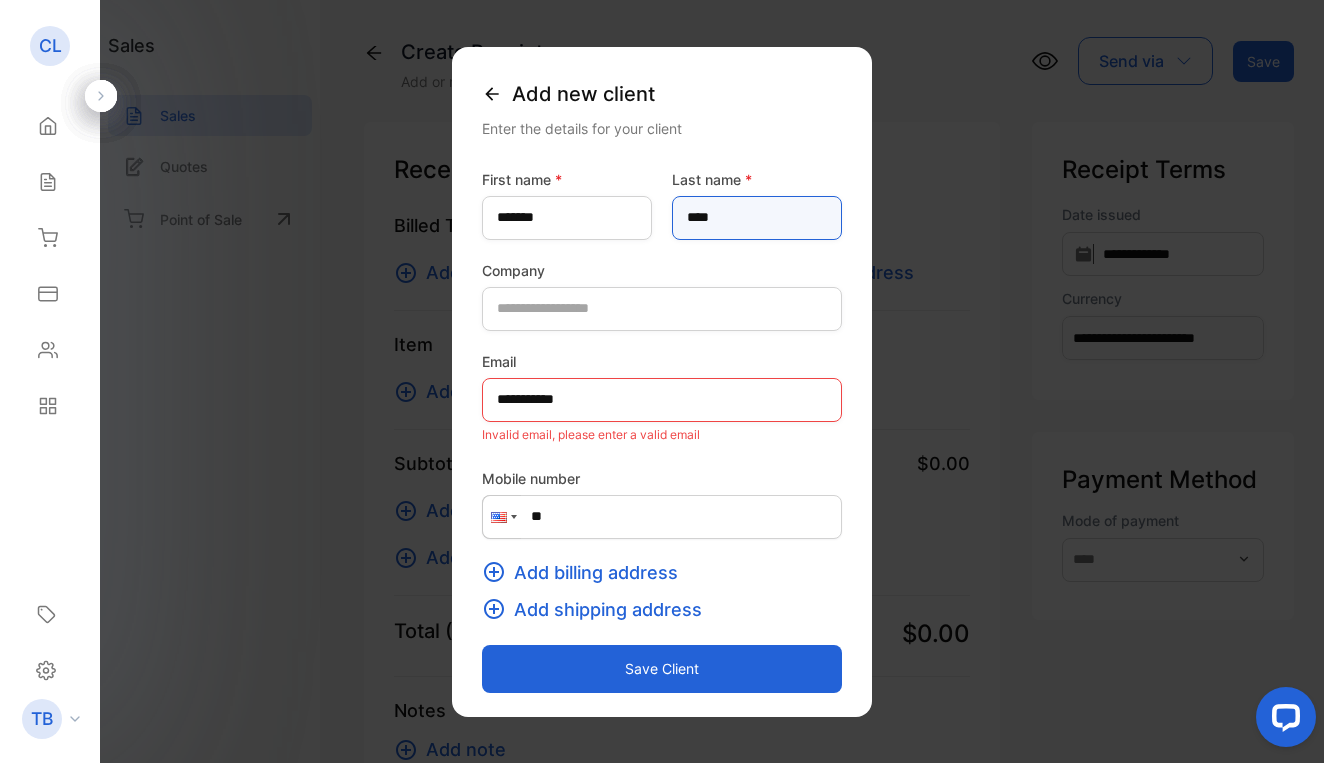 click on "****" at bounding box center [757, 218] 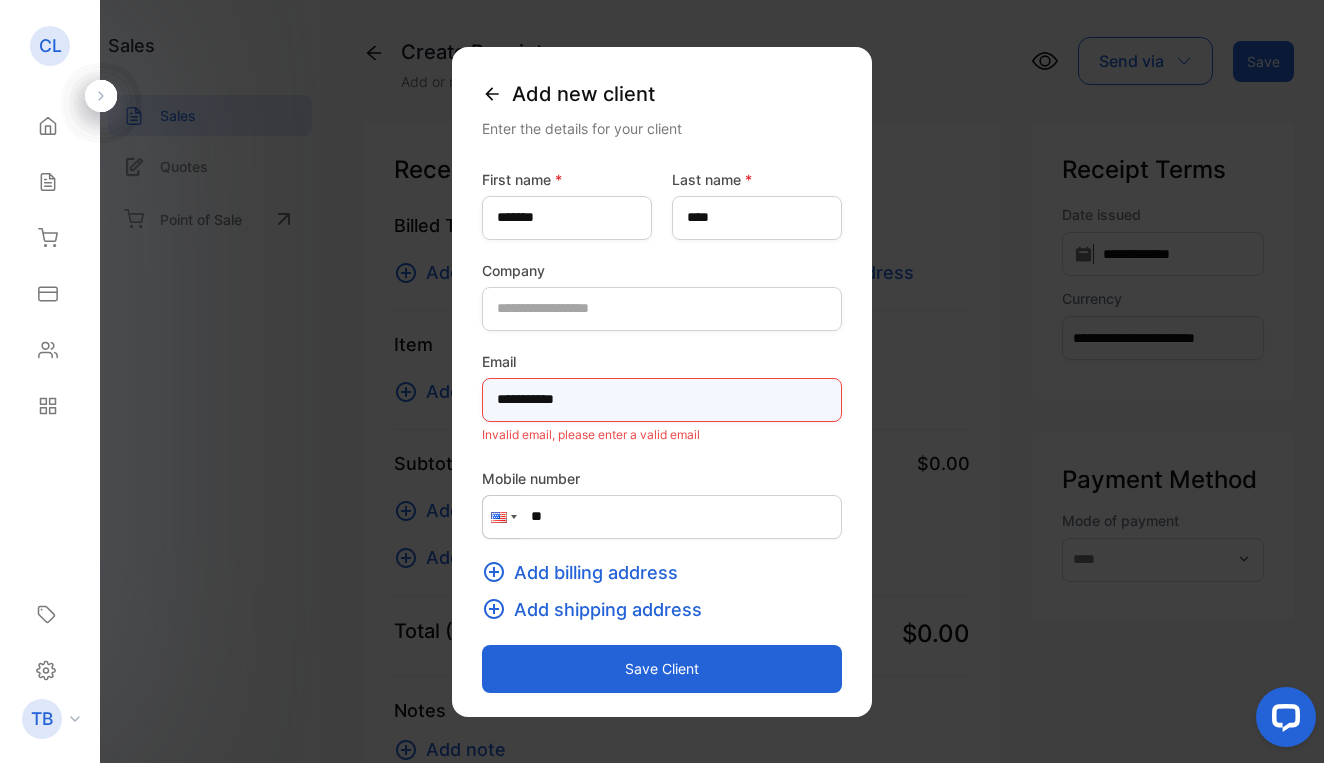 click on "**********" at bounding box center [662, 400] 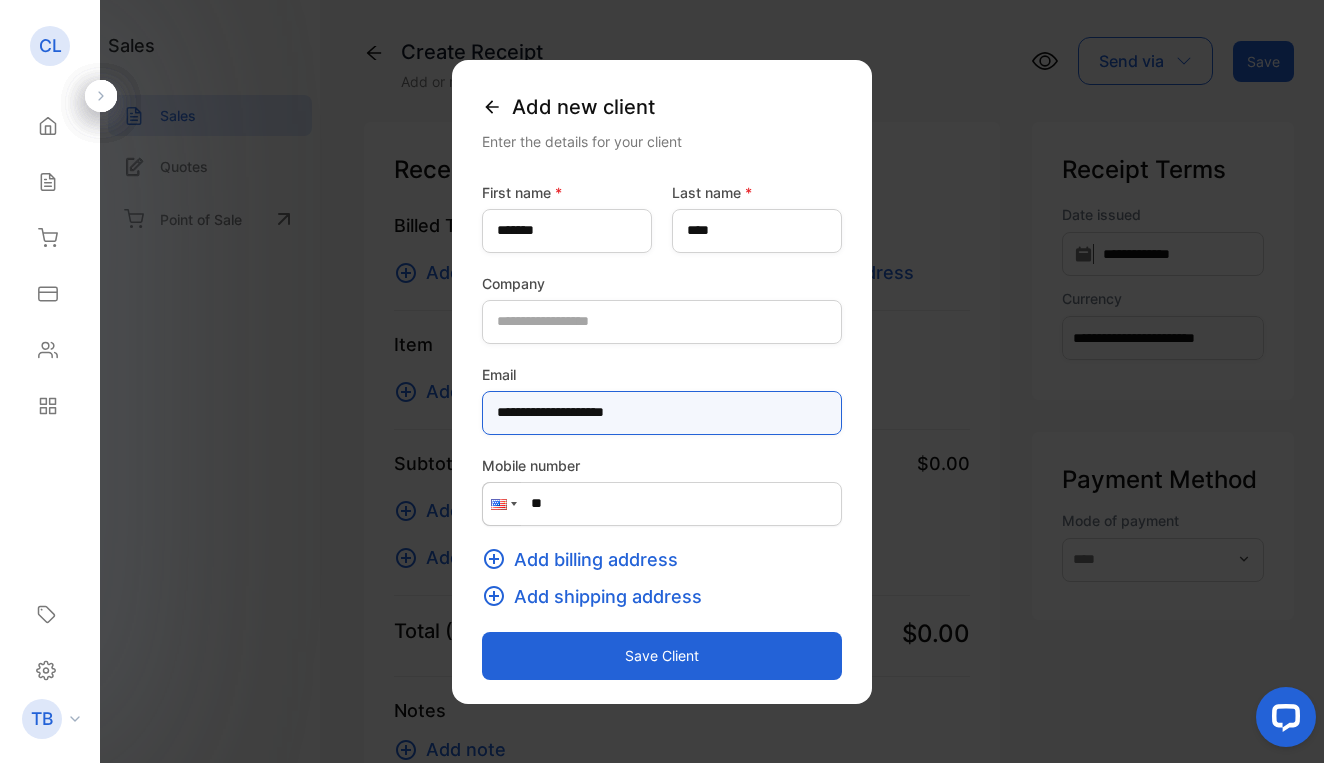 type on "**********" 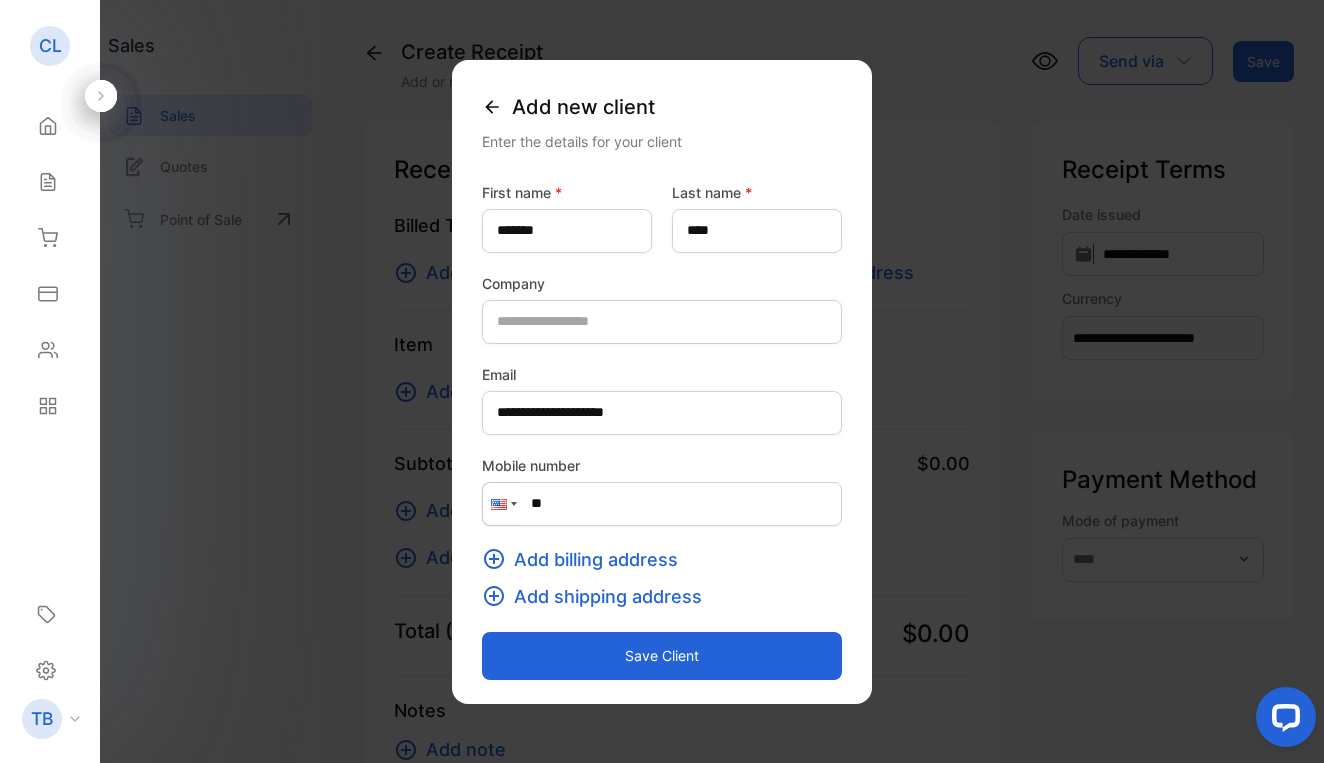 click on "Add billing address" at bounding box center [596, 559] 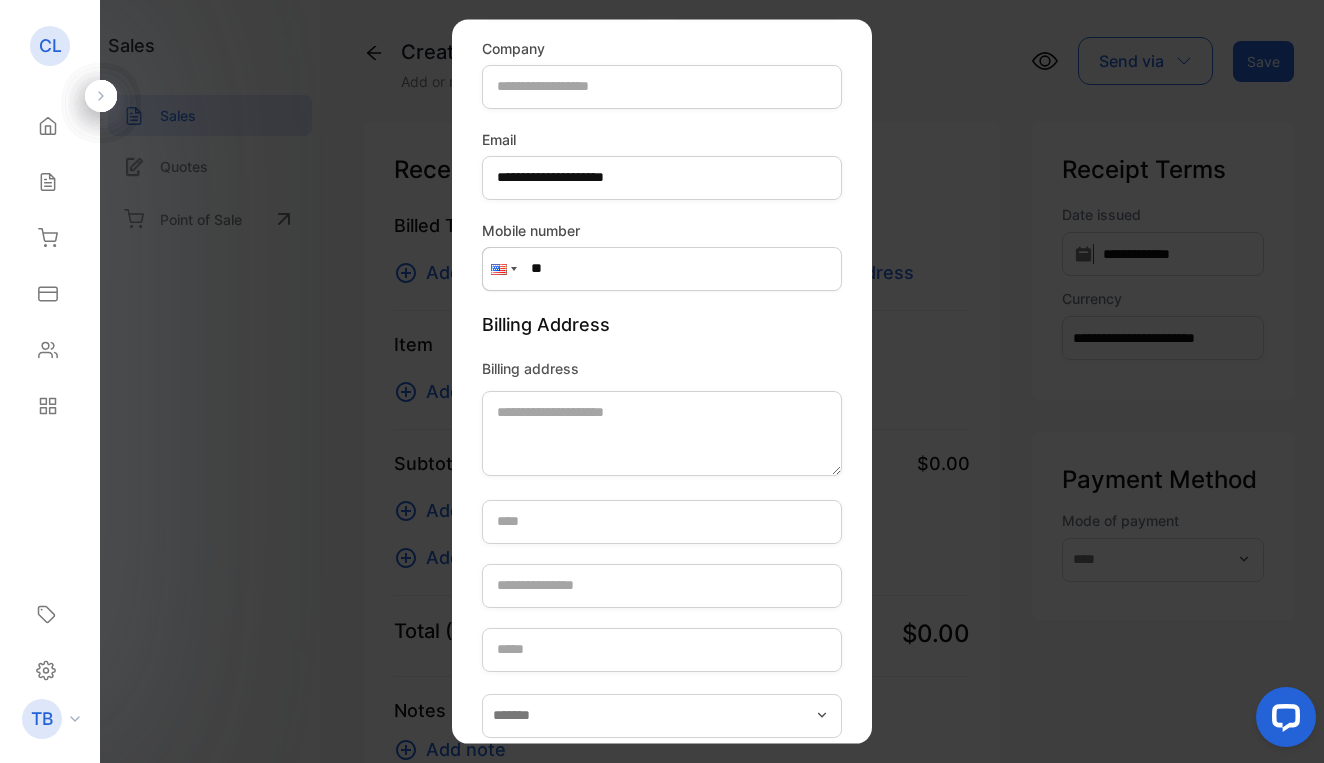 scroll, scrollTop: 212, scrollLeft: 0, axis: vertical 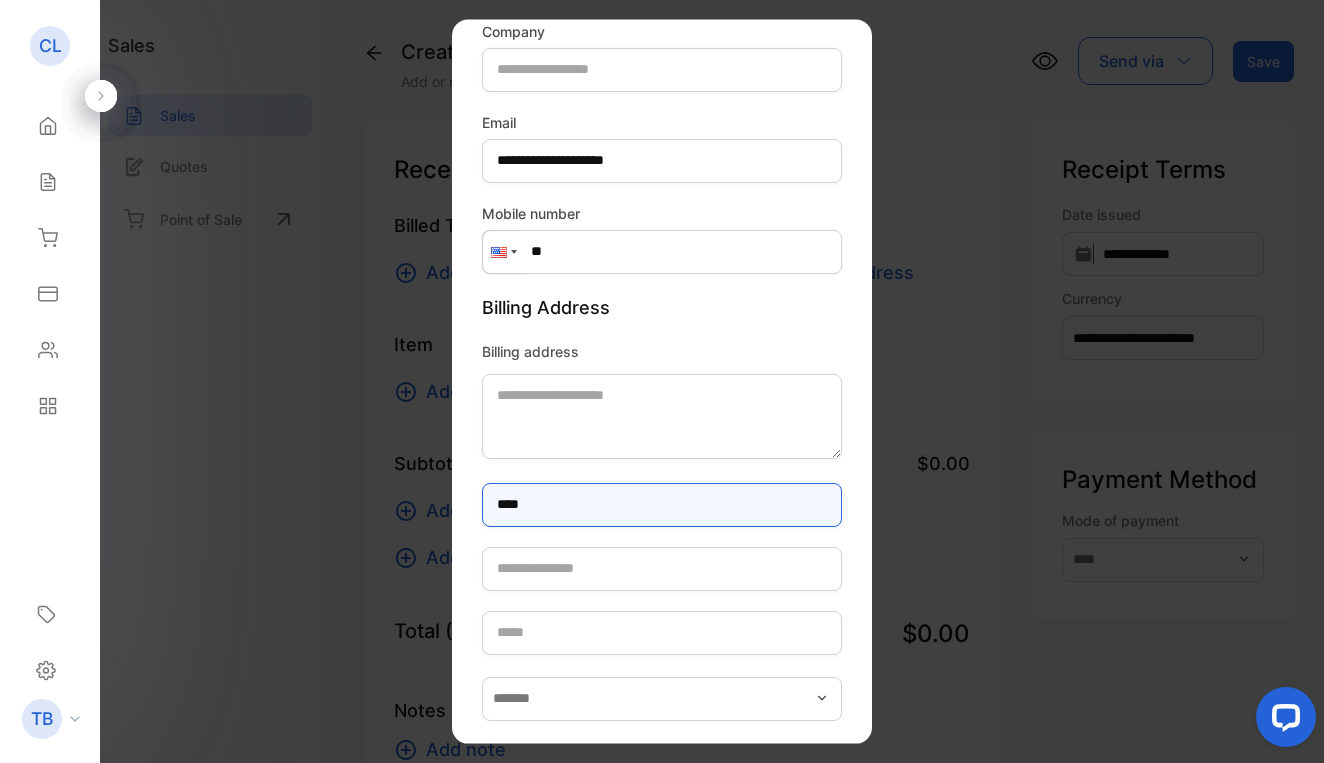 type on "****" 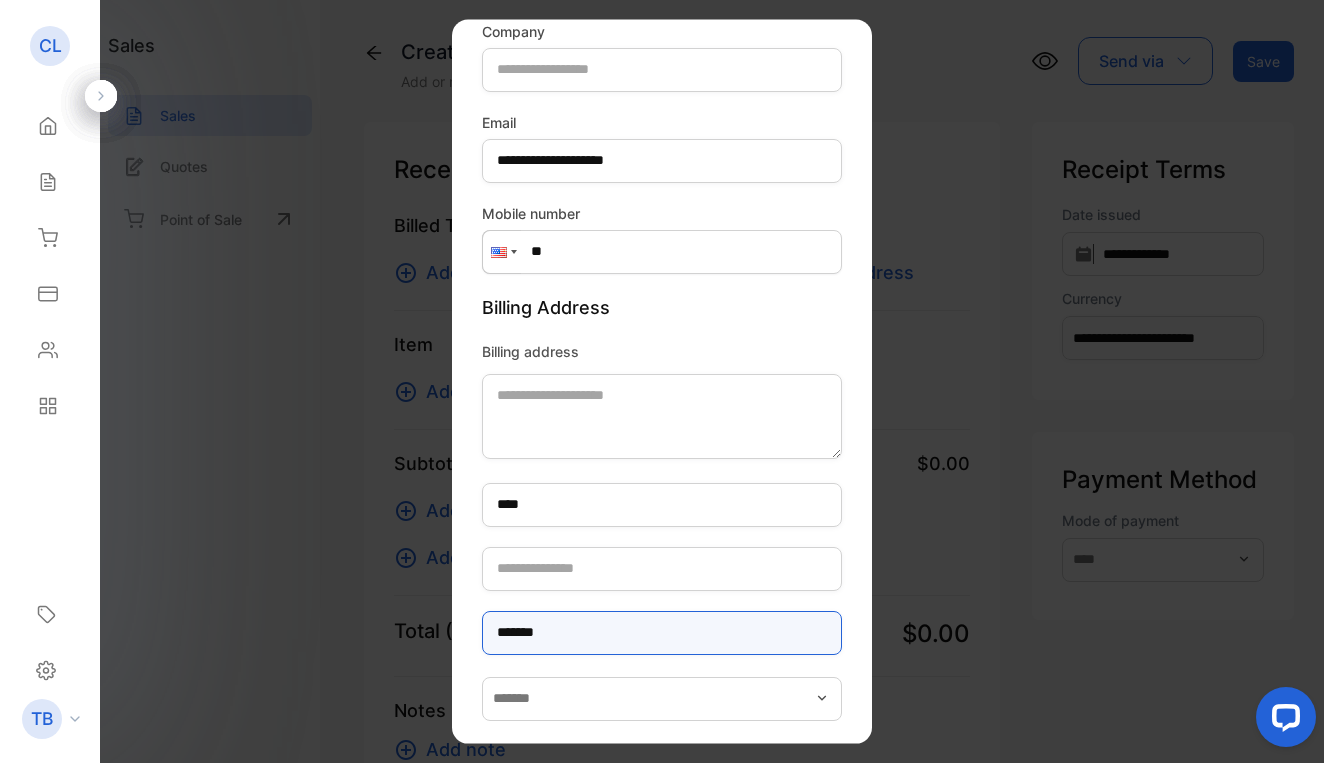 type on "*******" 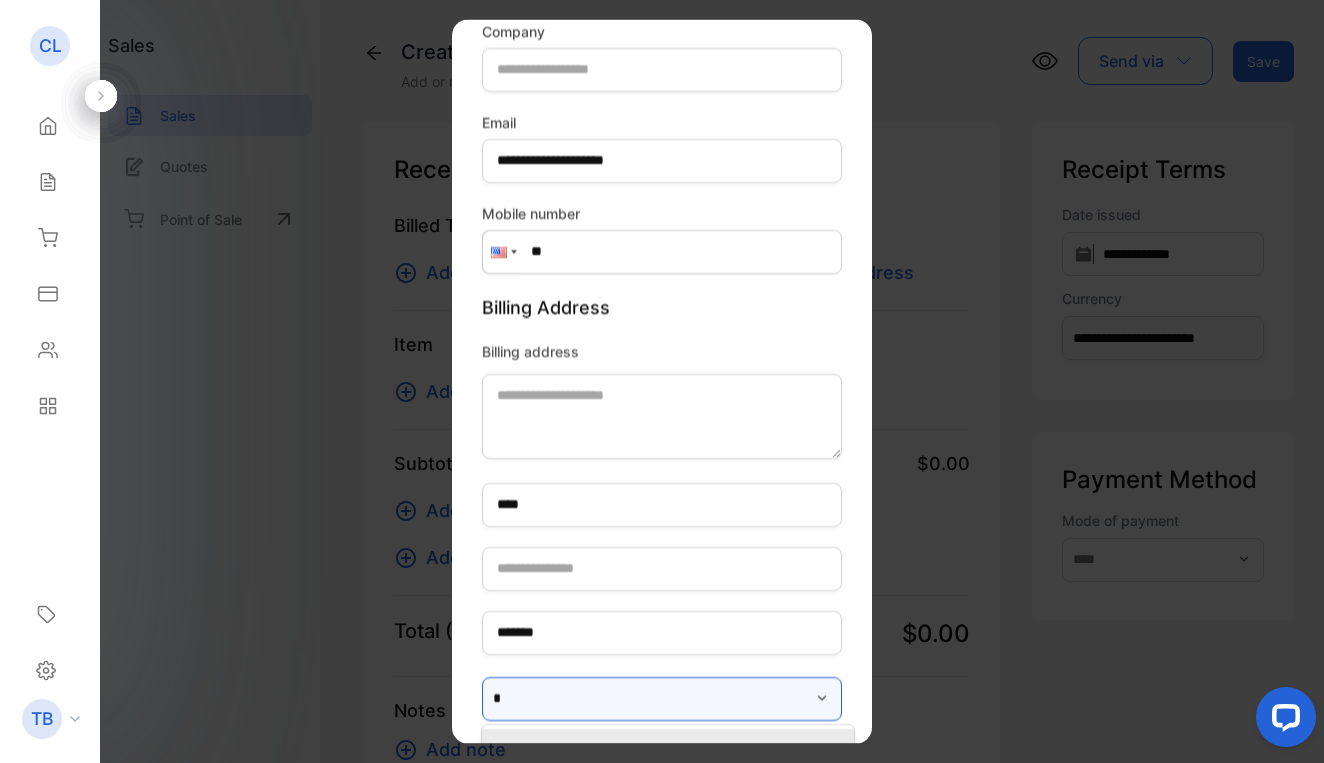 scroll, scrollTop: 242, scrollLeft: 0, axis: vertical 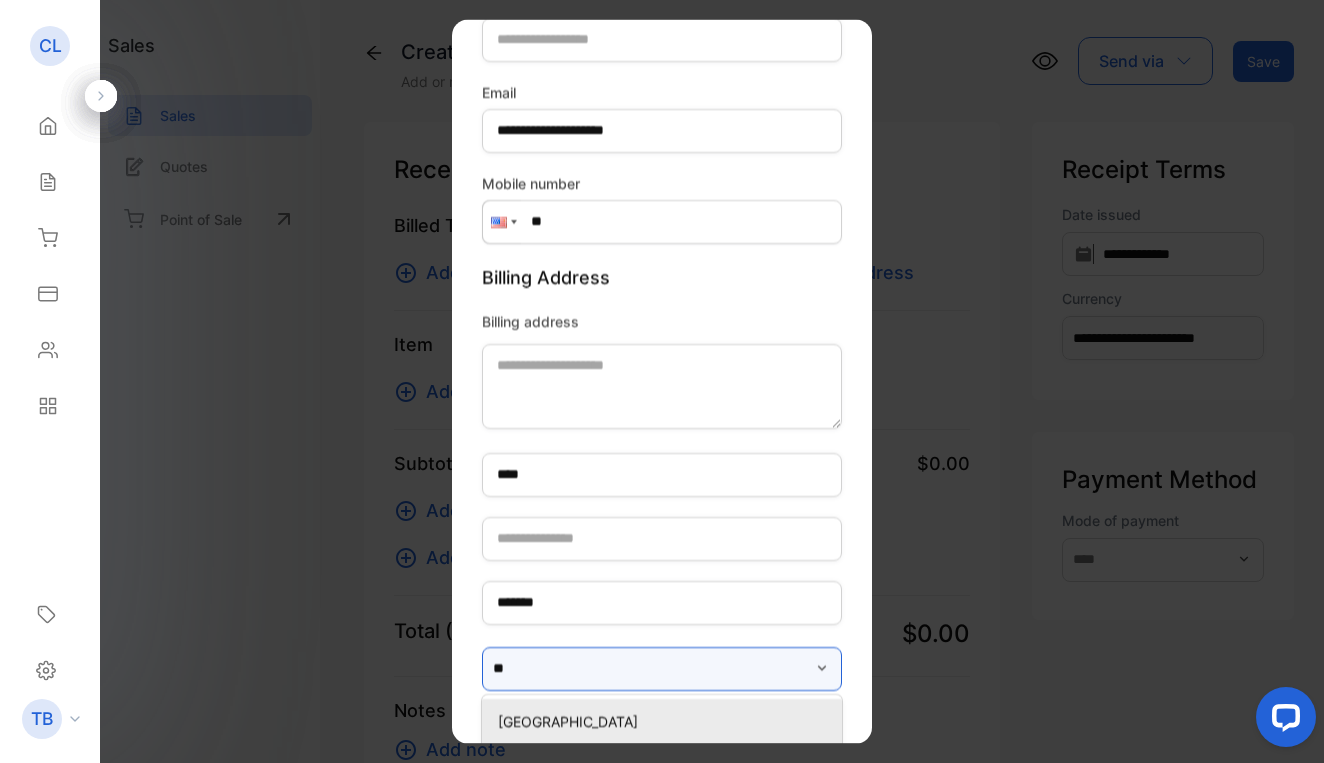 type on "***" 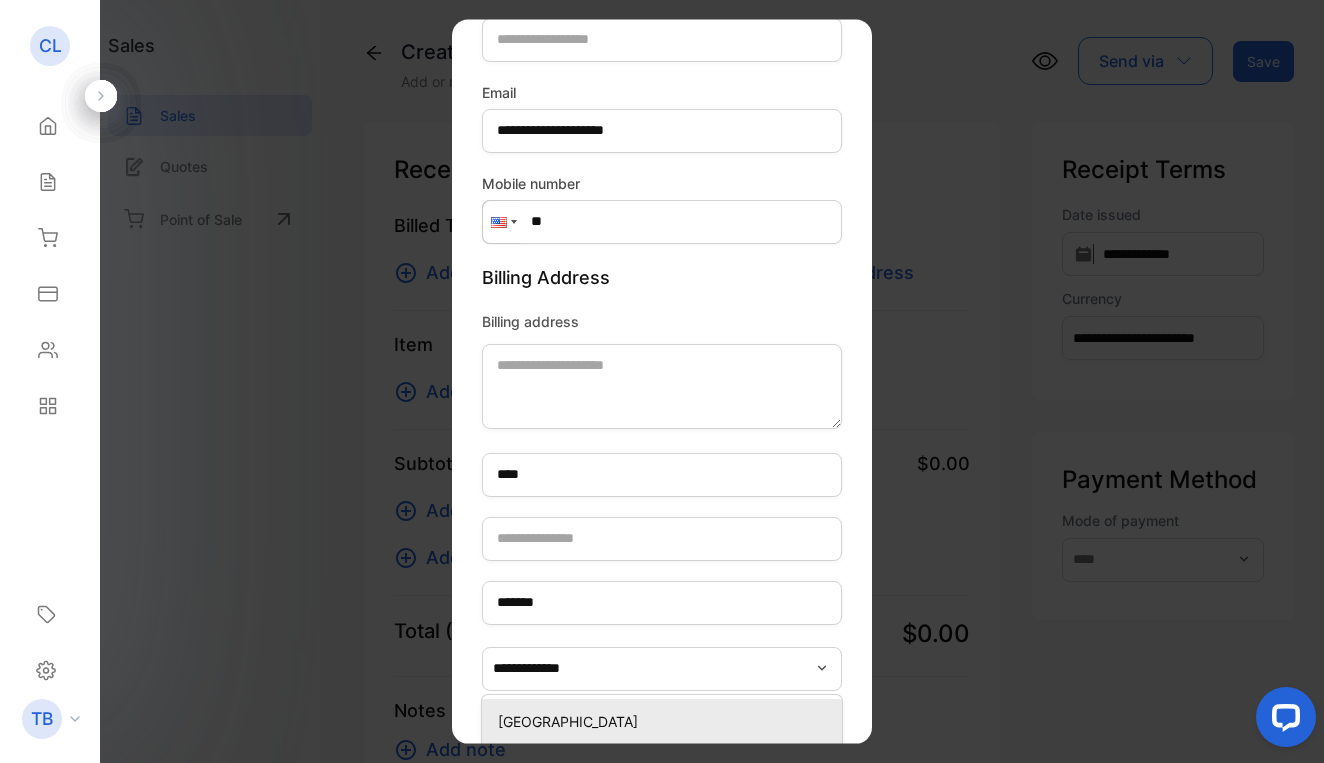 click on "United States of America" at bounding box center (666, 720) 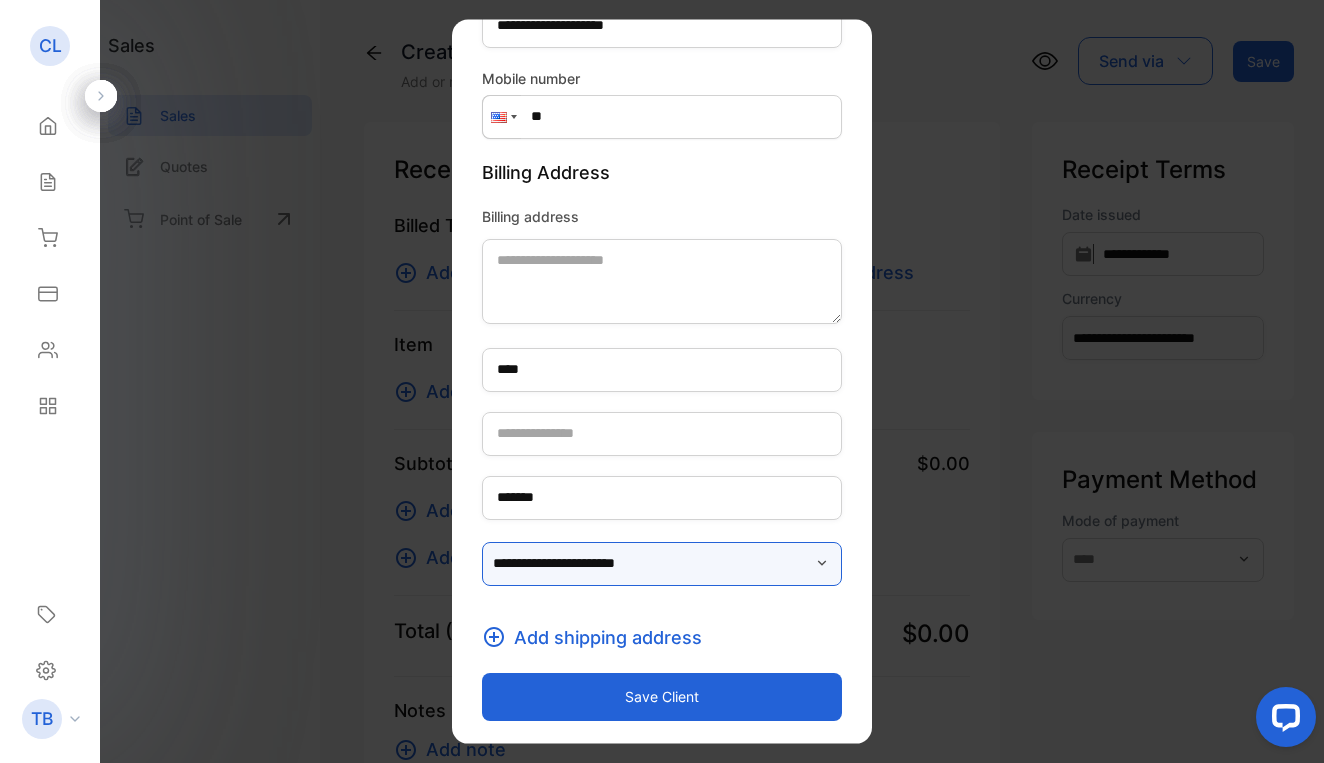 scroll, scrollTop: 347, scrollLeft: 0, axis: vertical 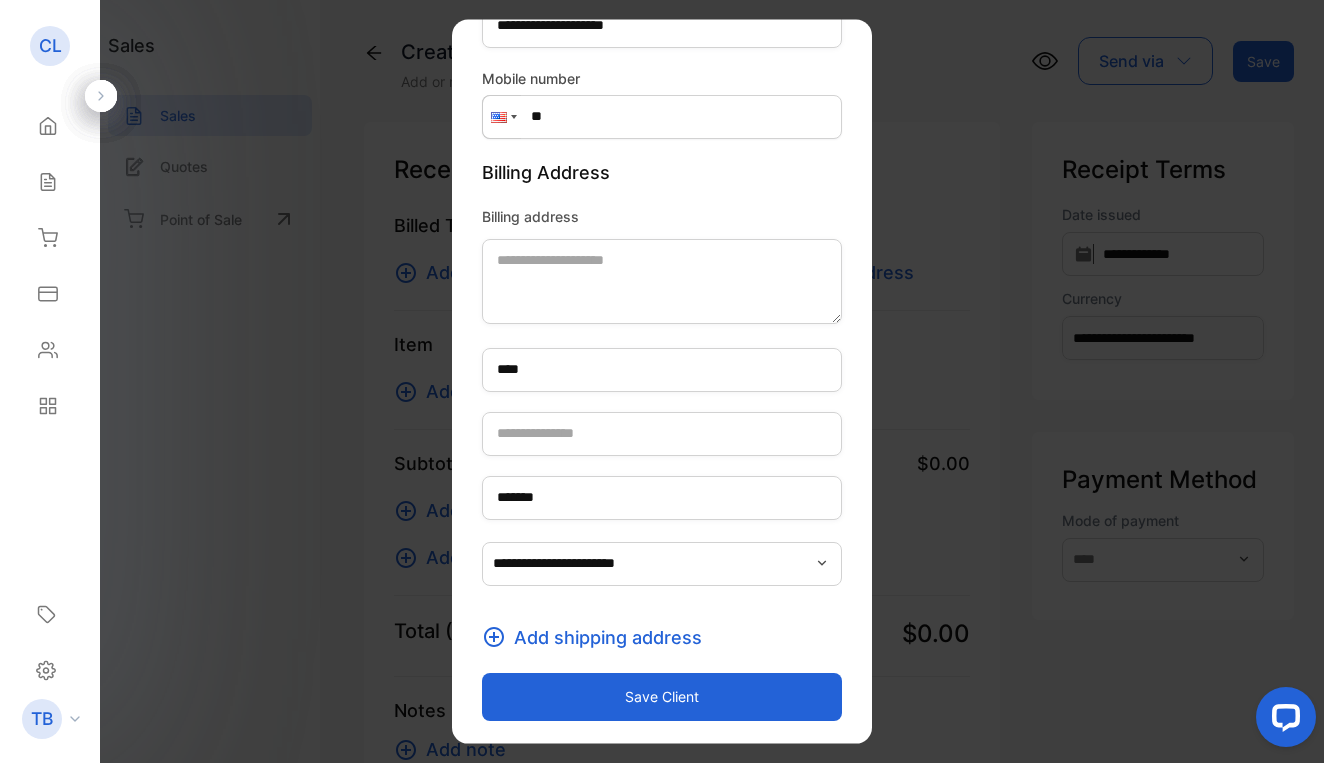 click on "Save client" at bounding box center [662, 696] 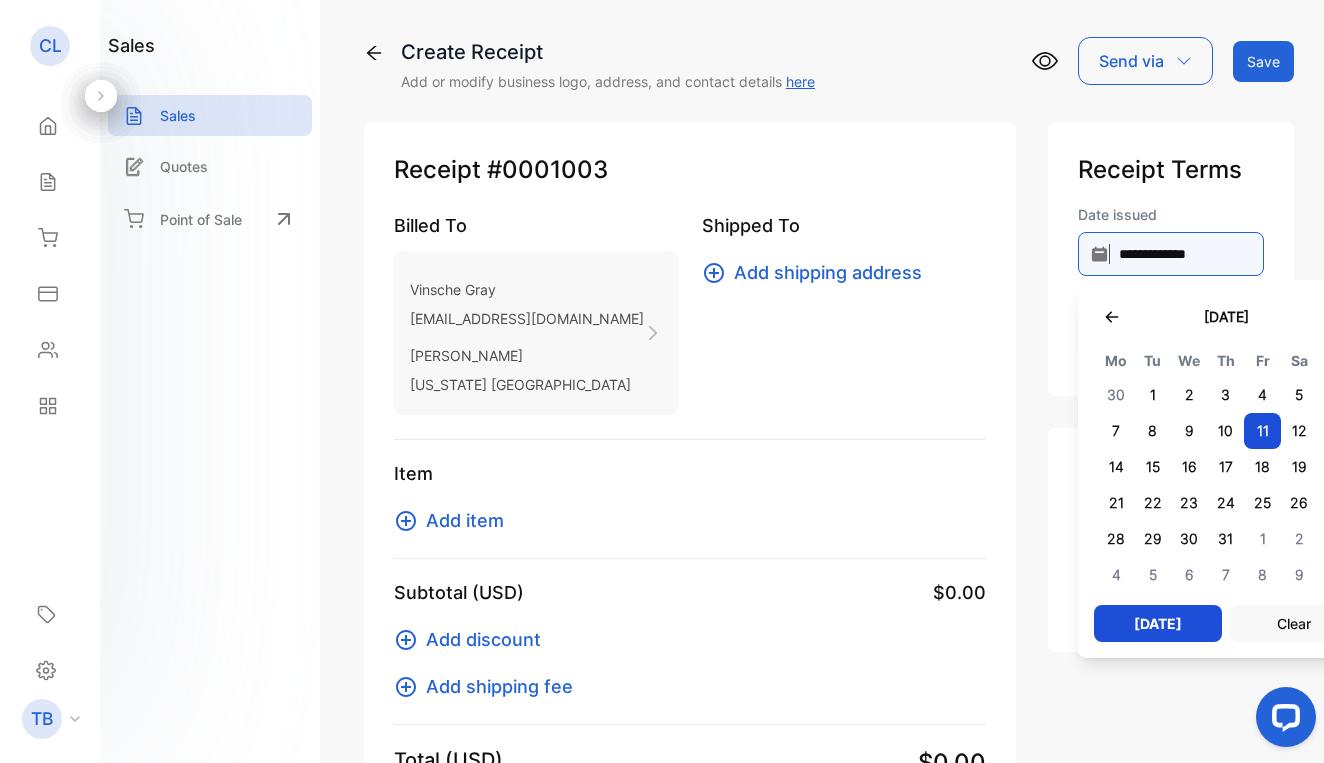 click on "**********" at bounding box center (1171, 254) 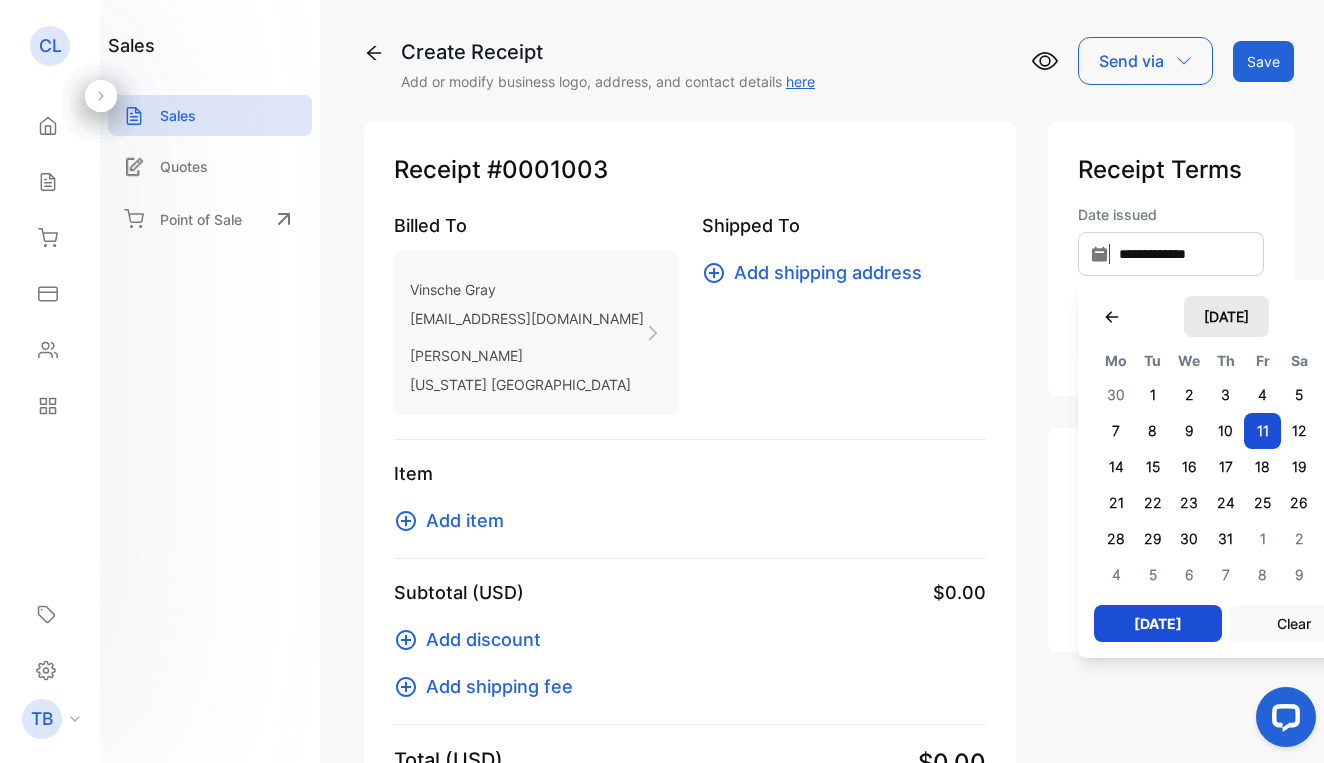 click on "July 2025" at bounding box center (1226, 316) 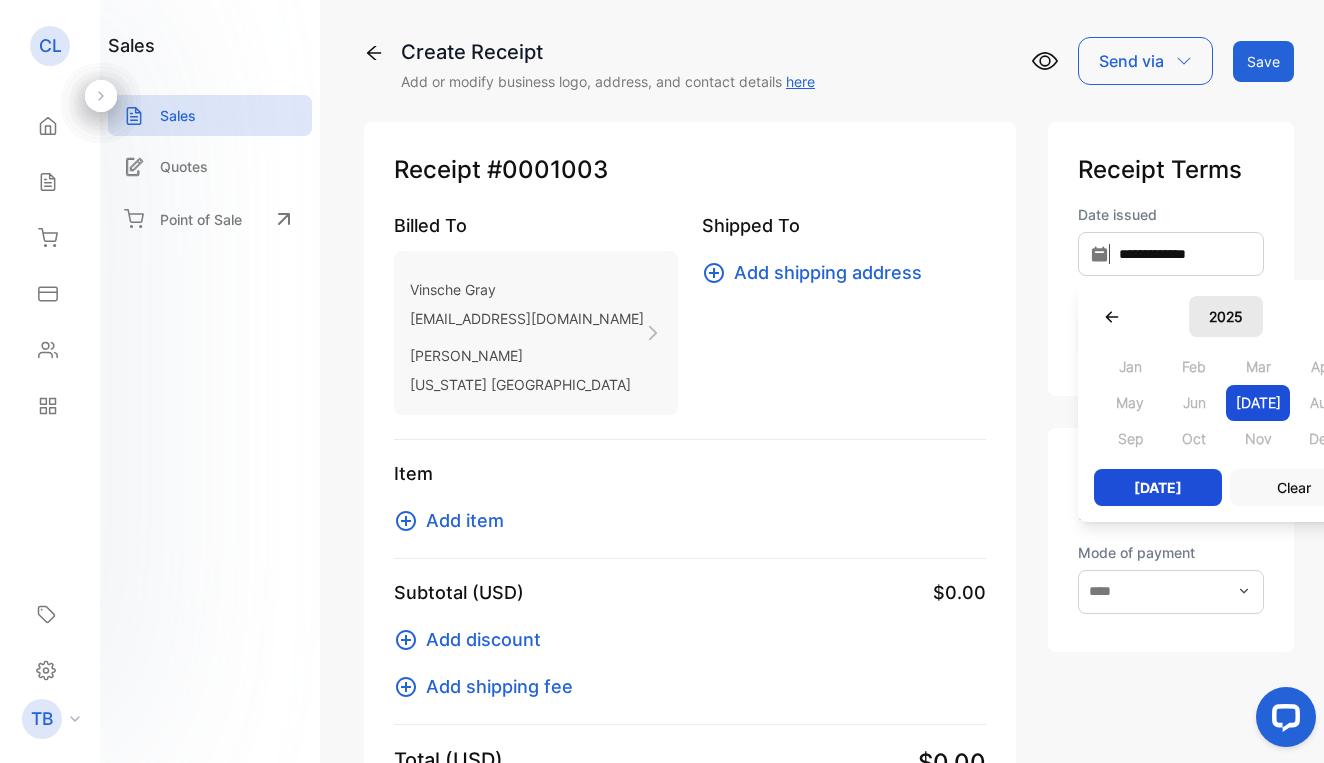 click on "2025" at bounding box center (1226, 316) 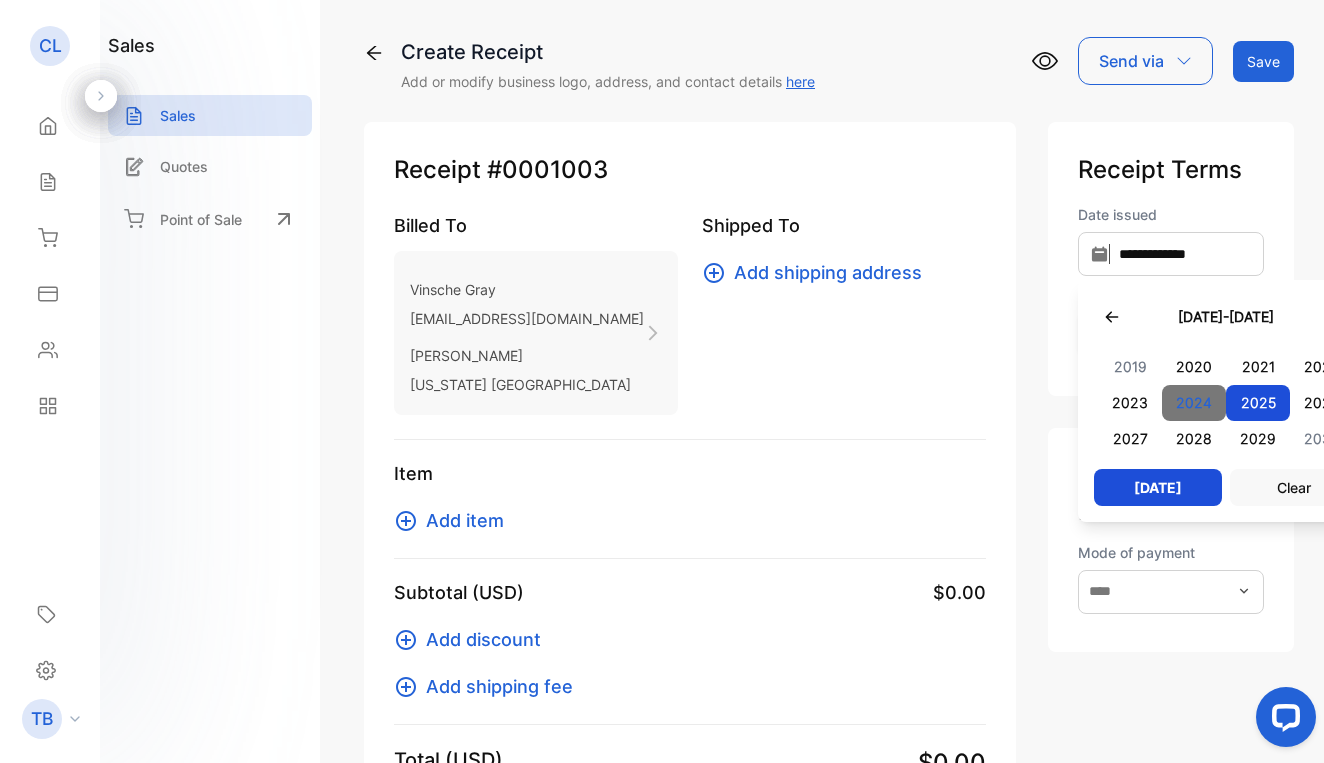 click on "2024" at bounding box center [1194, 403] 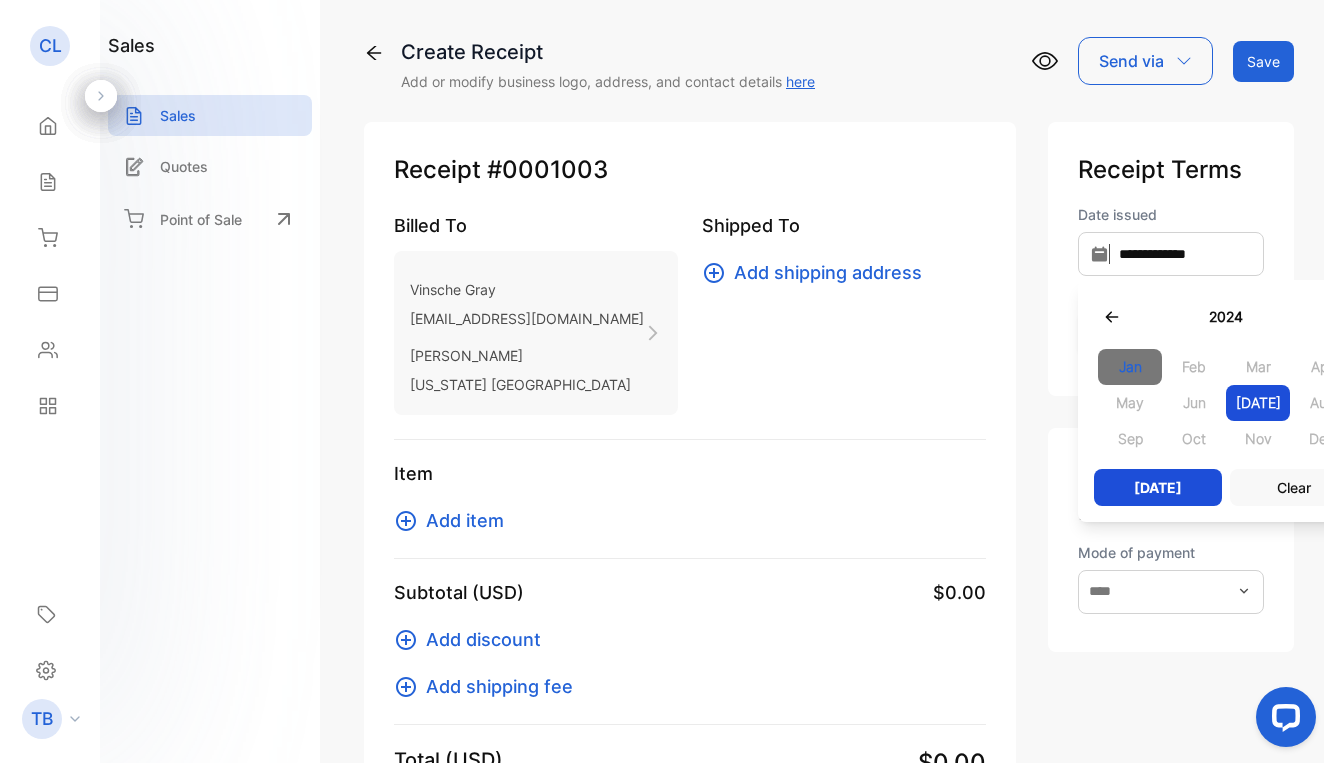 click on "Jan" at bounding box center [1130, 367] 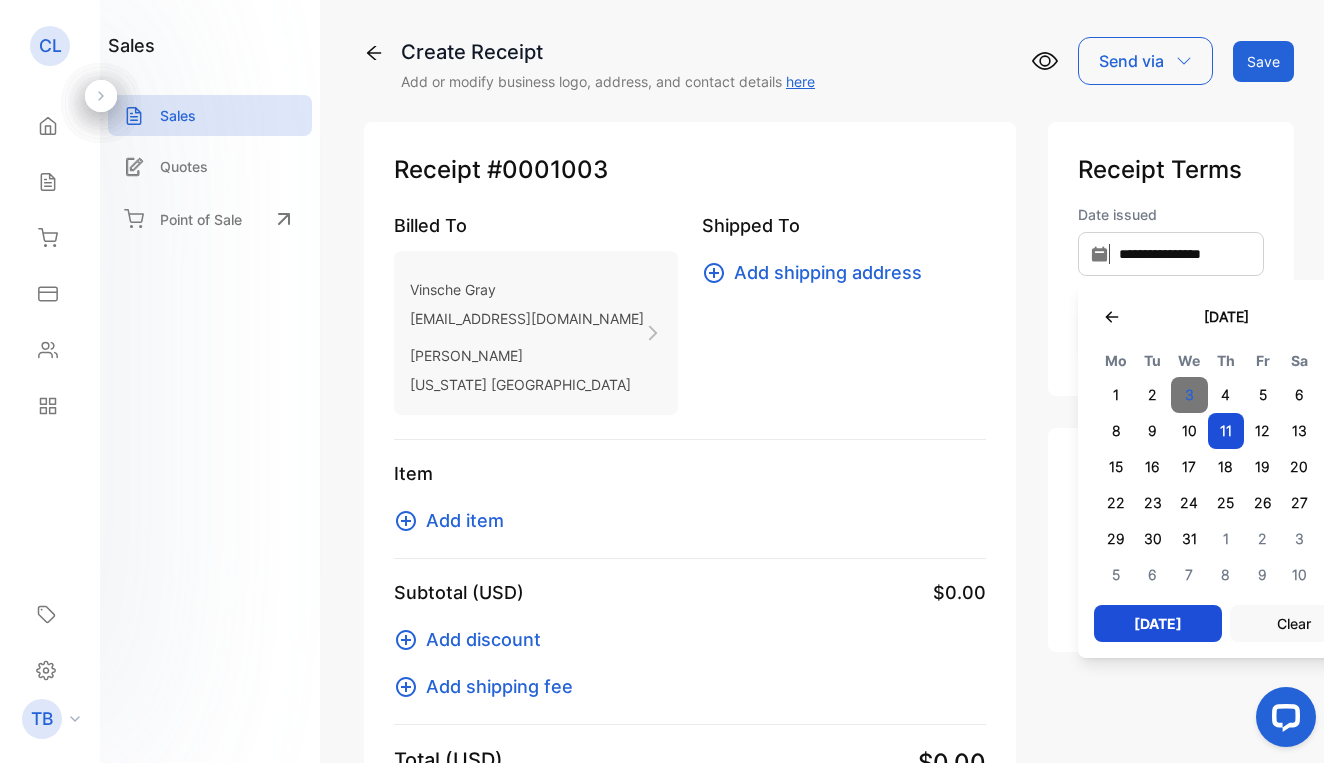 click on "3" at bounding box center (1189, 395) 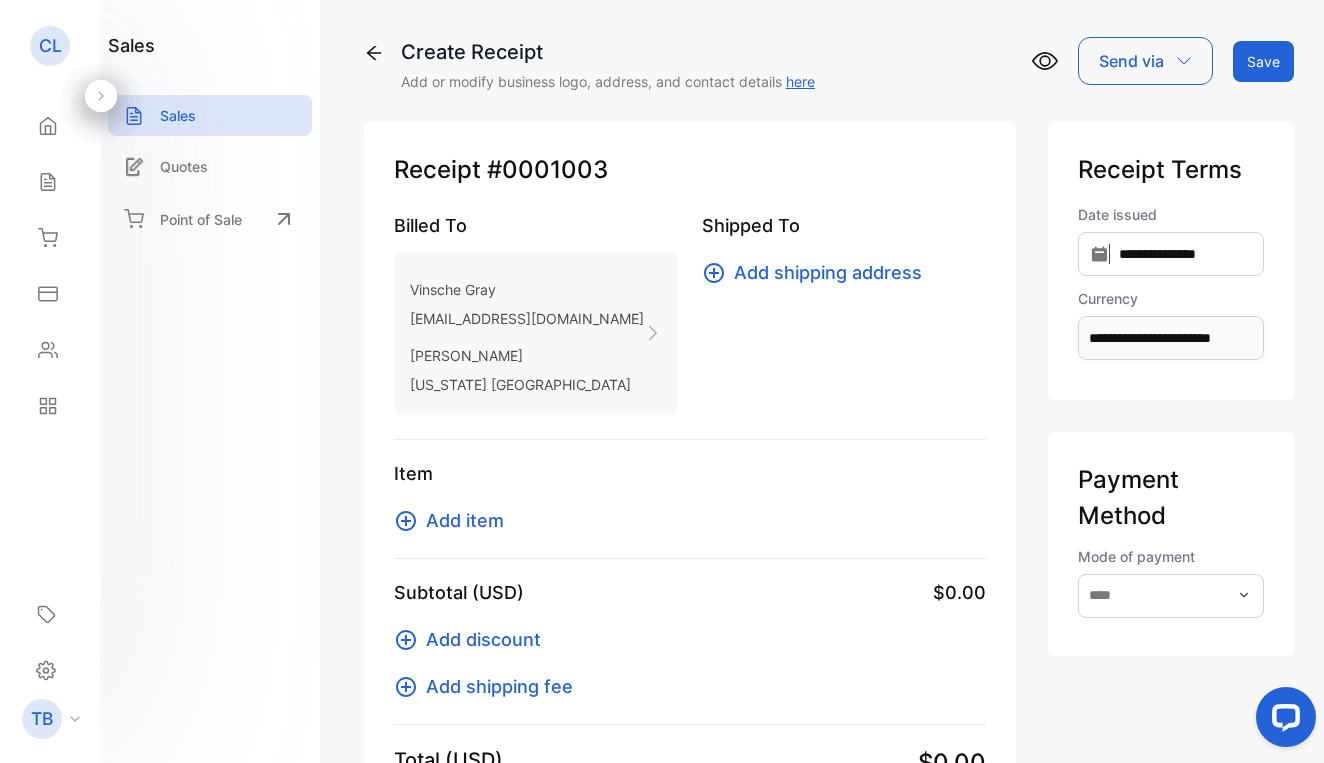 click on "Add item" at bounding box center [465, 520] 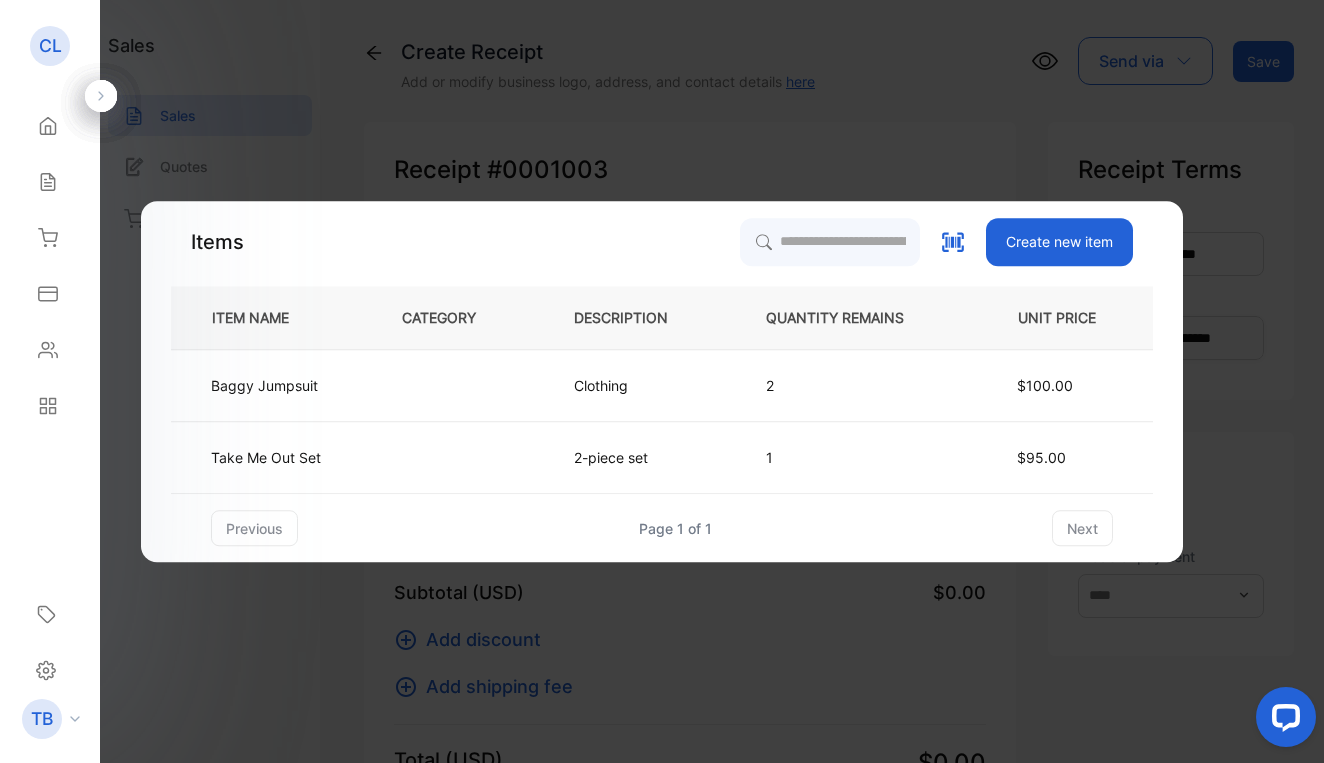 click on "Create new item" at bounding box center (1059, 242) 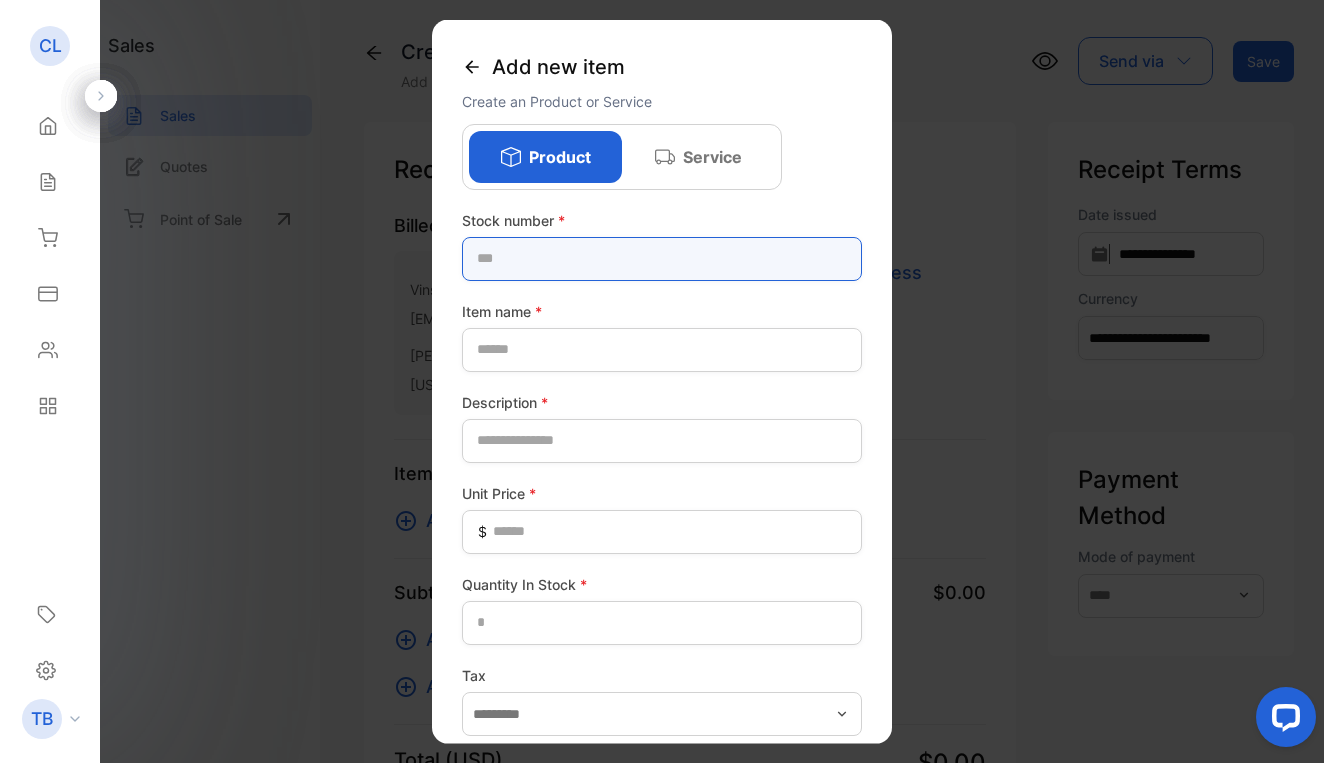 click at bounding box center (662, 258) 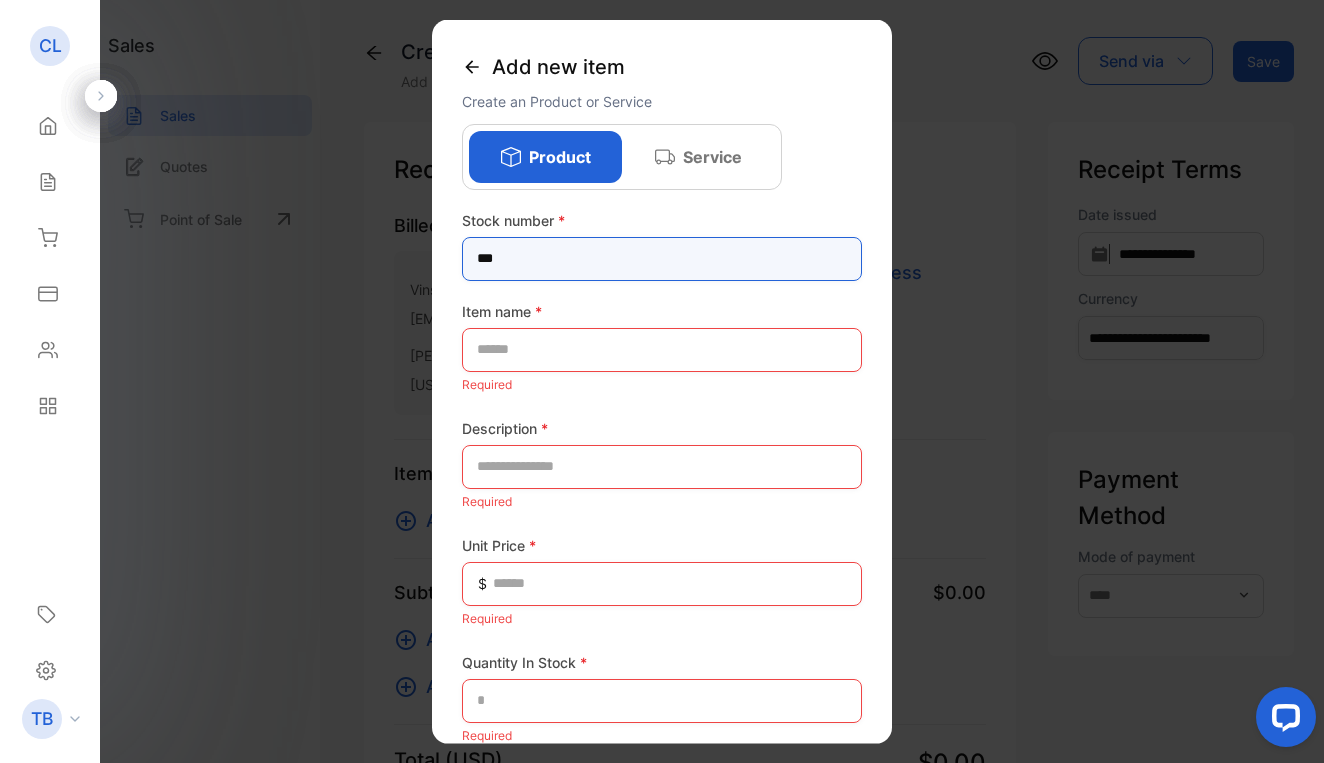 type on "***" 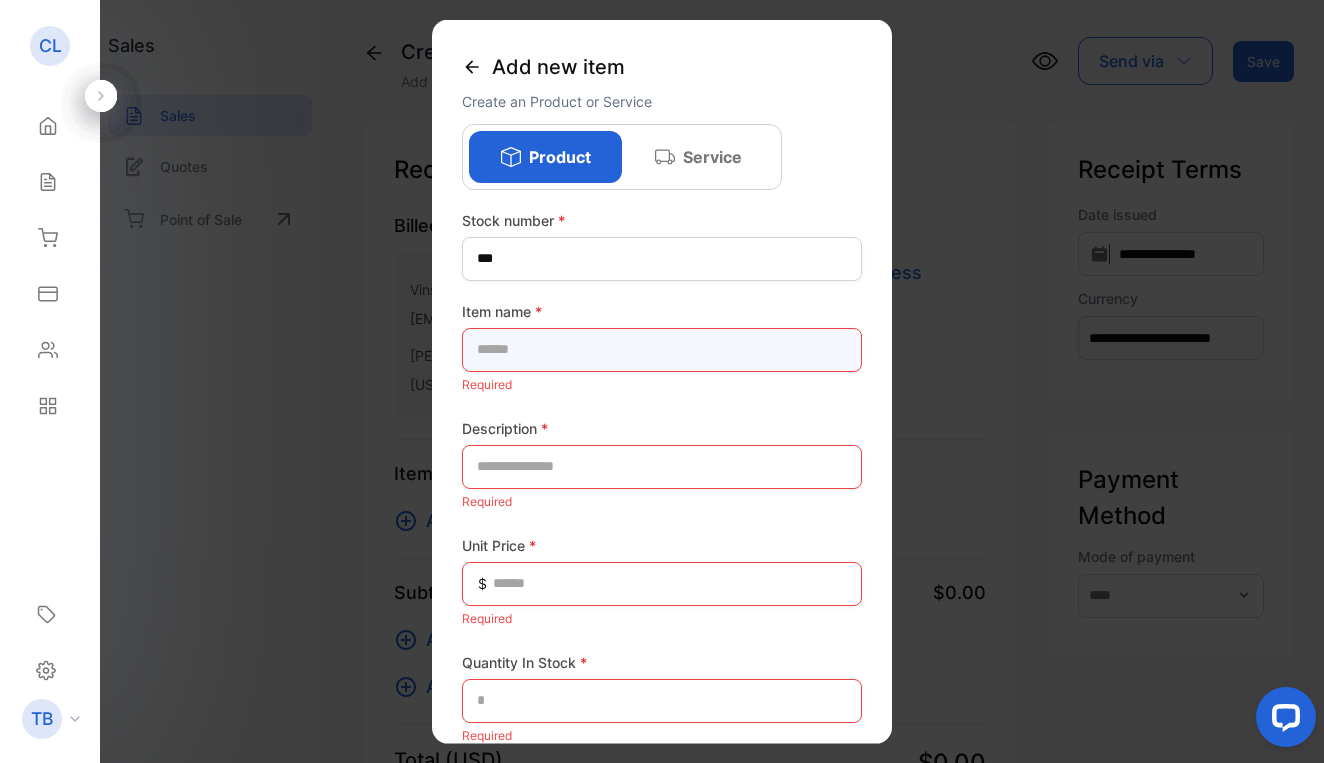 click at bounding box center (662, 349) 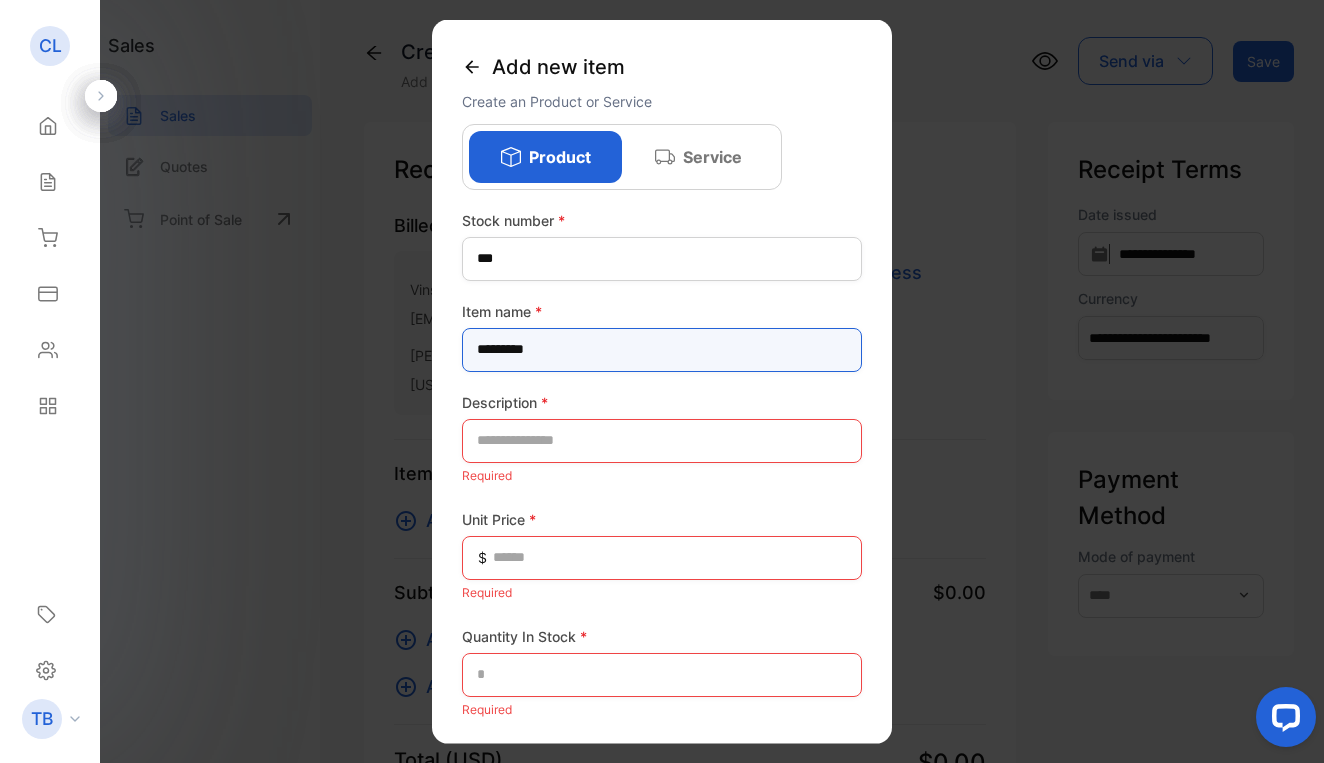 click on "*********" at bounding box center (662, 349) 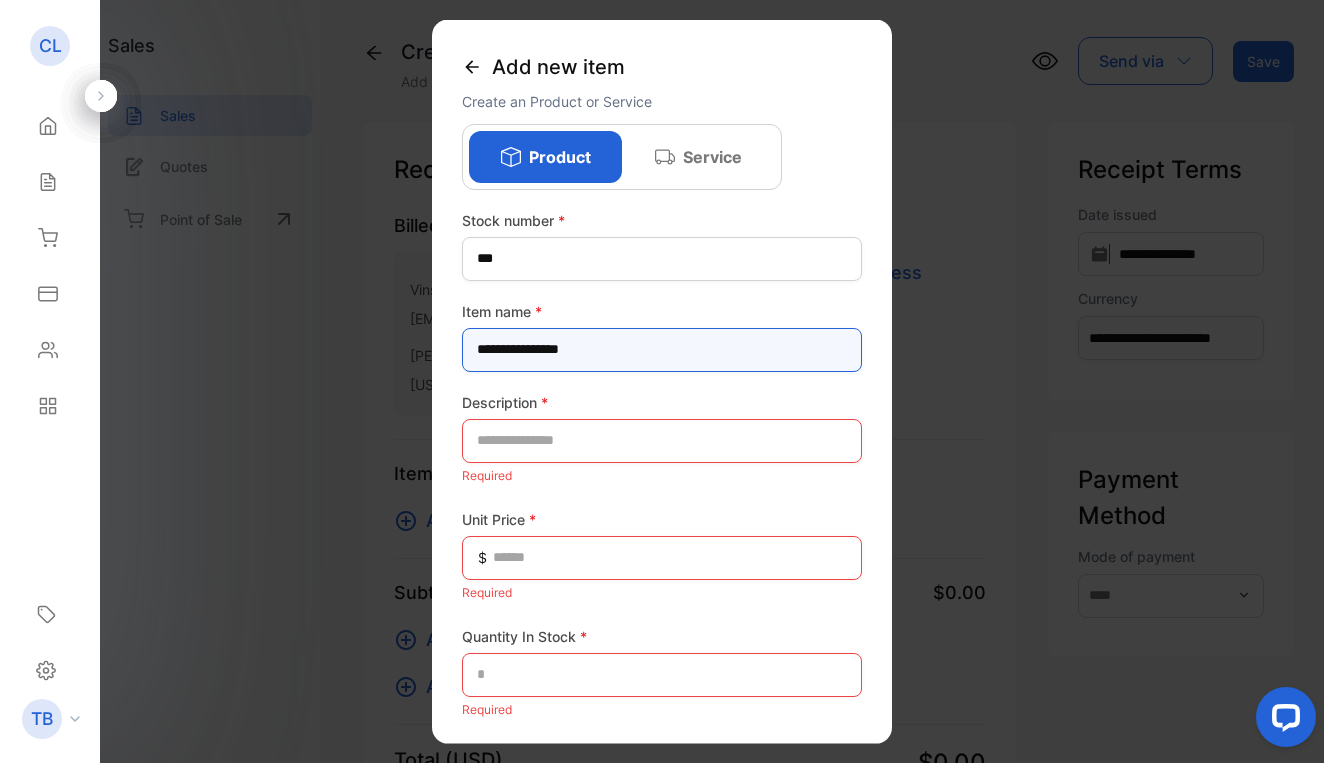 type on "**********" 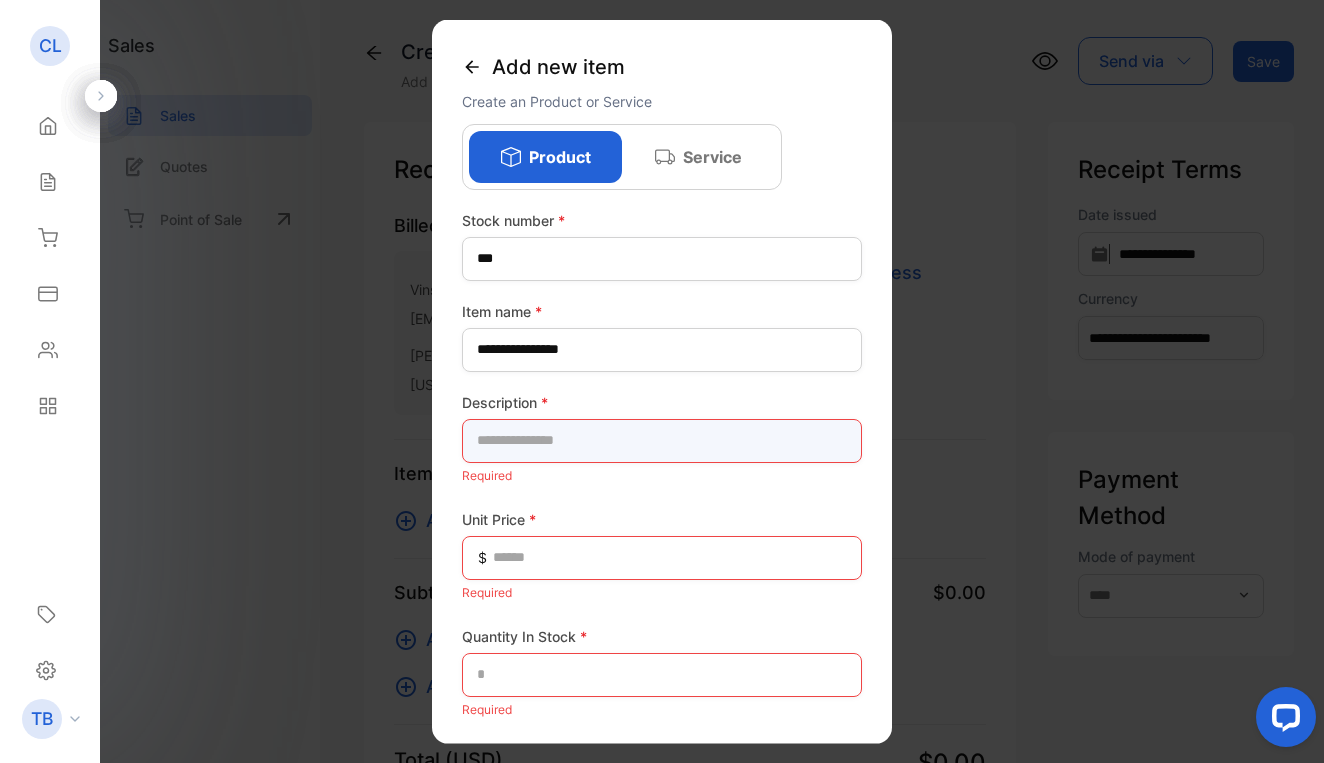 click at bounding box center [662, 440] 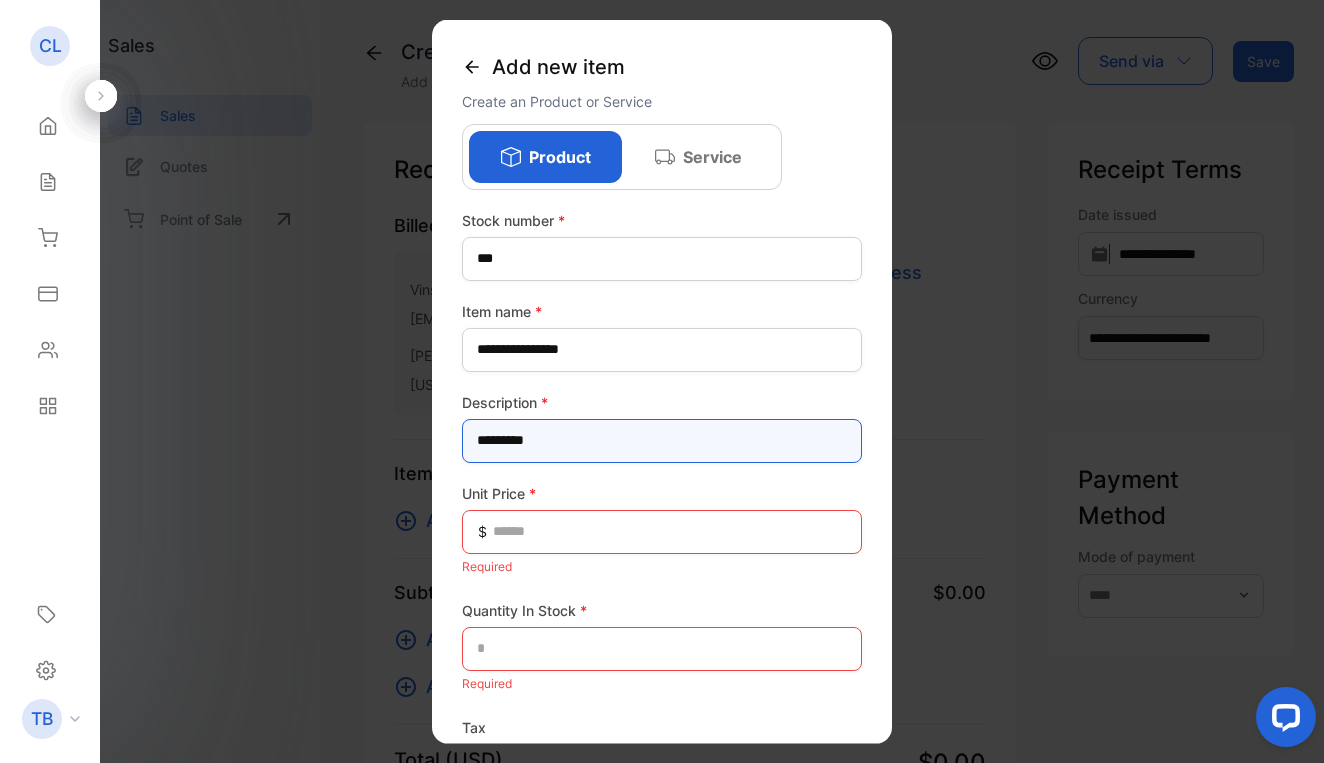 type on "*********" 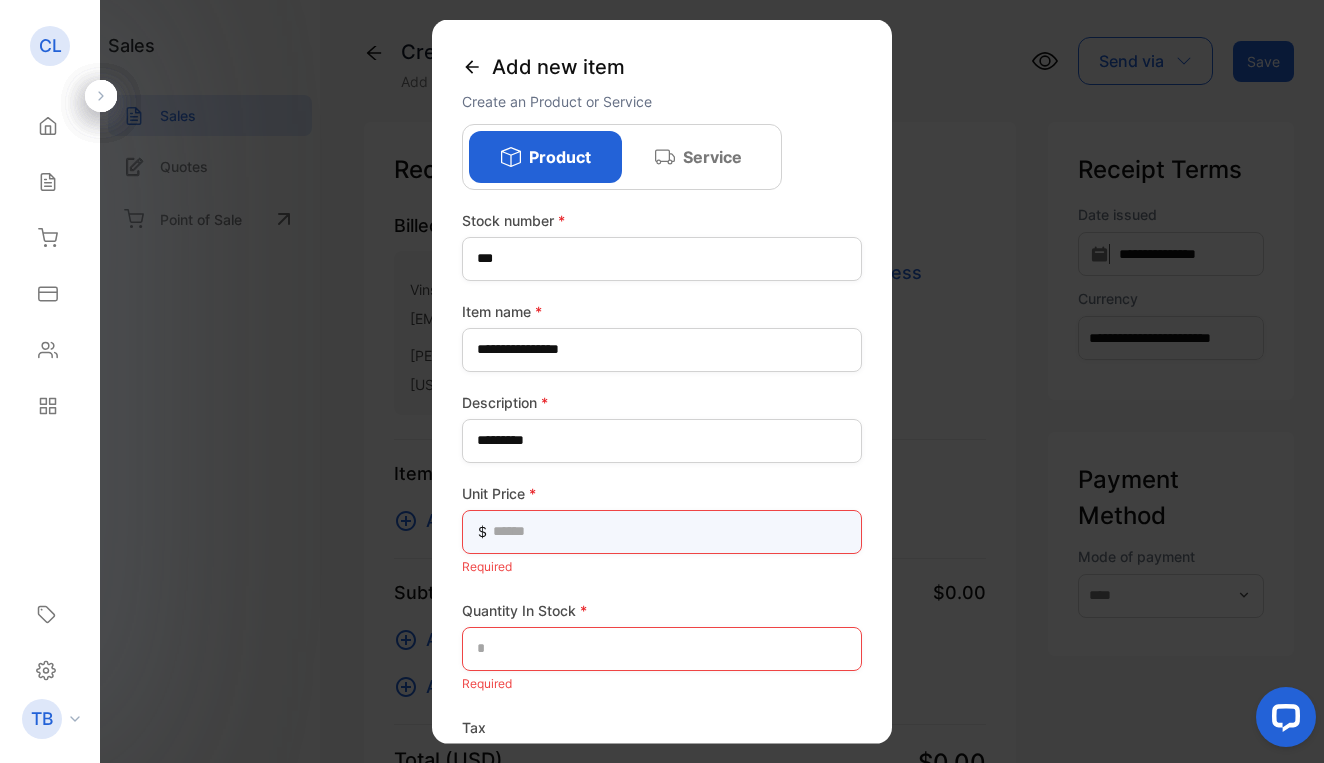click at bounding box center (662, 531) 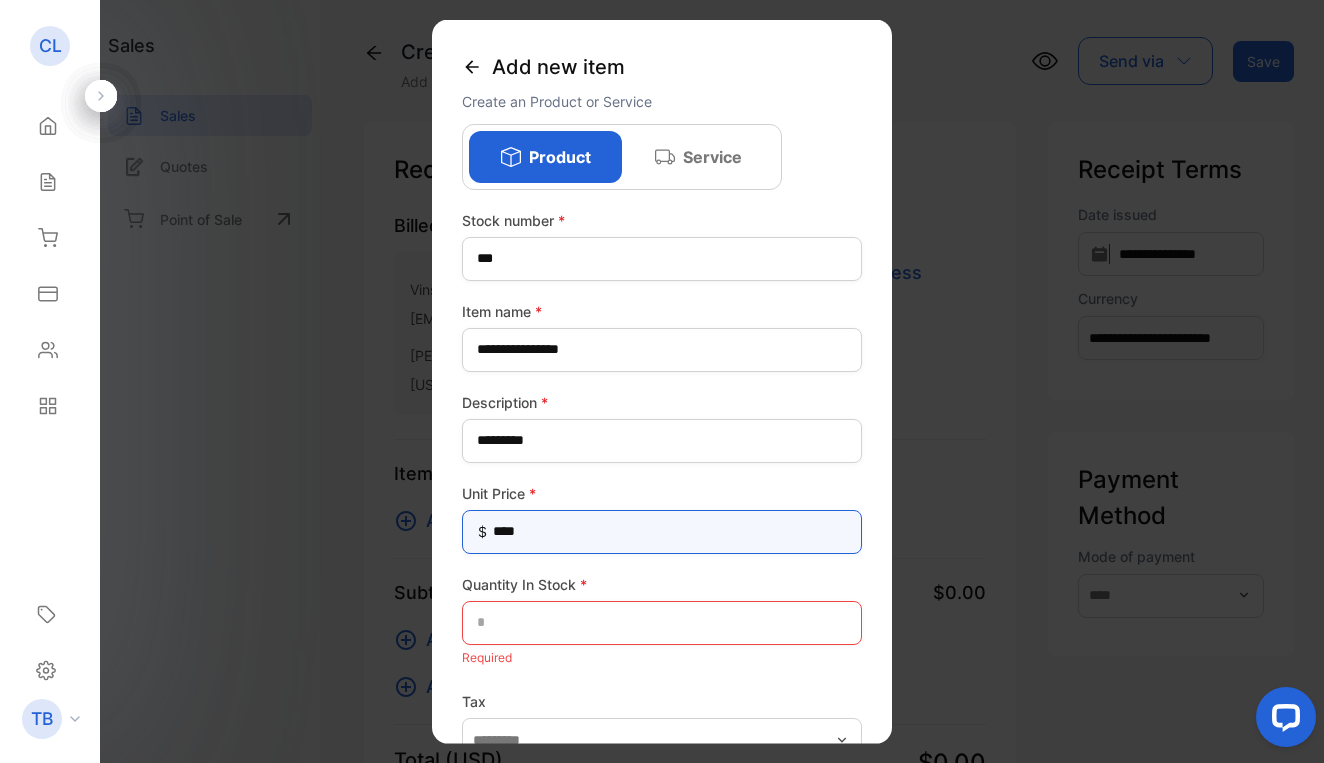 type on "*****" 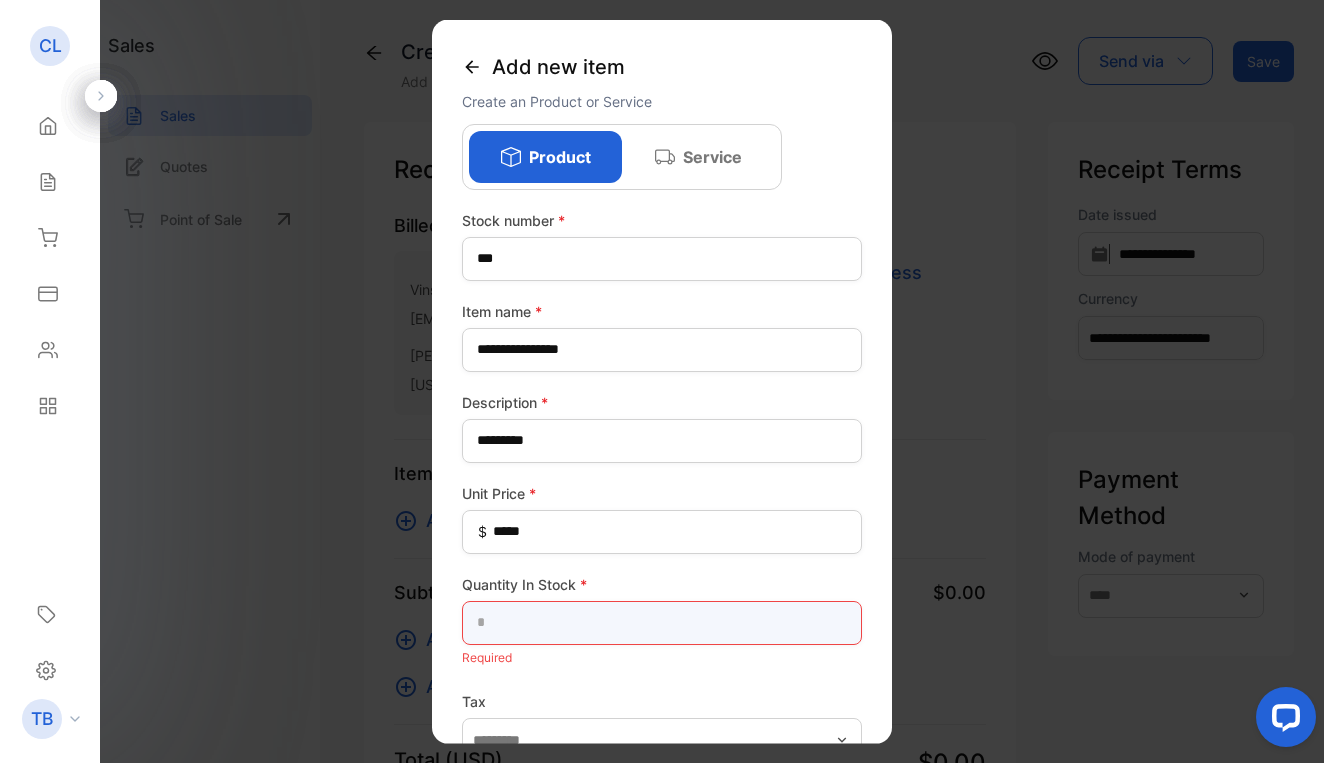 click at bounding box center (662, 622) 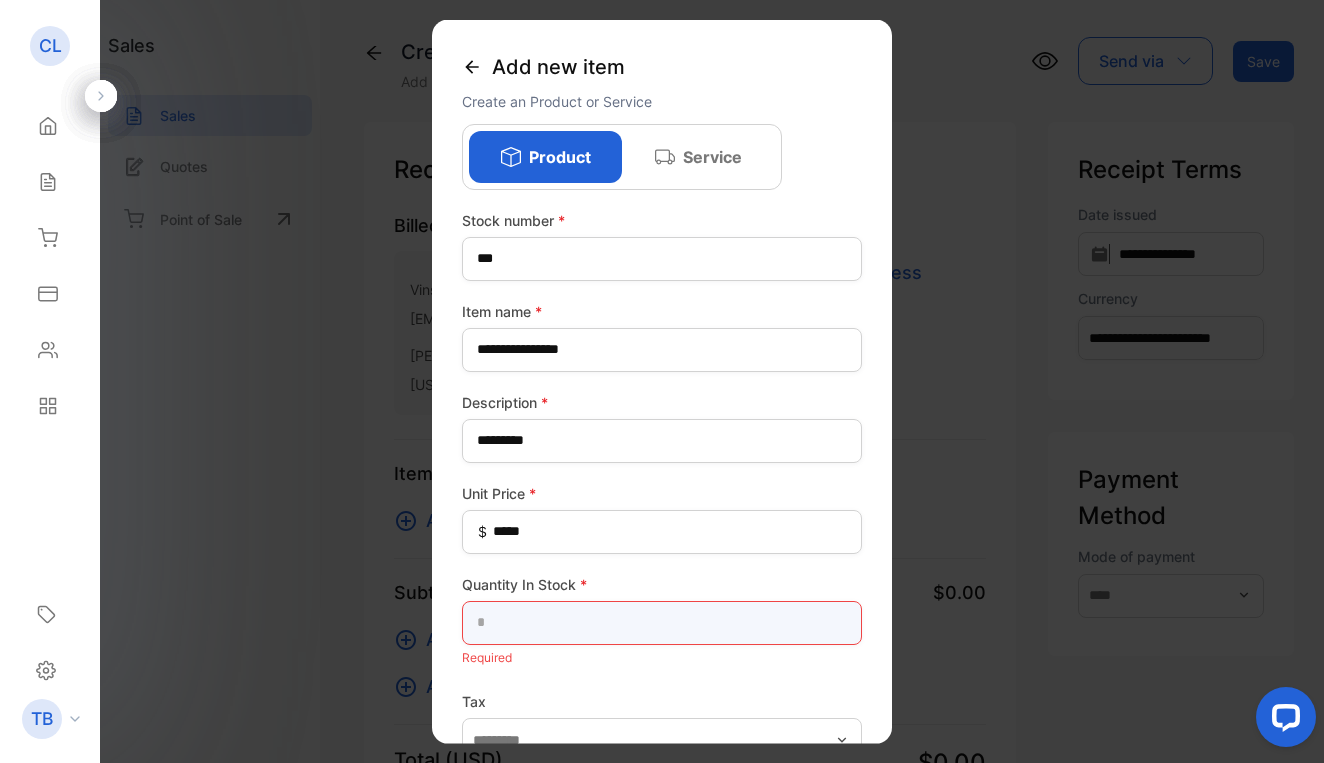 type on "*" 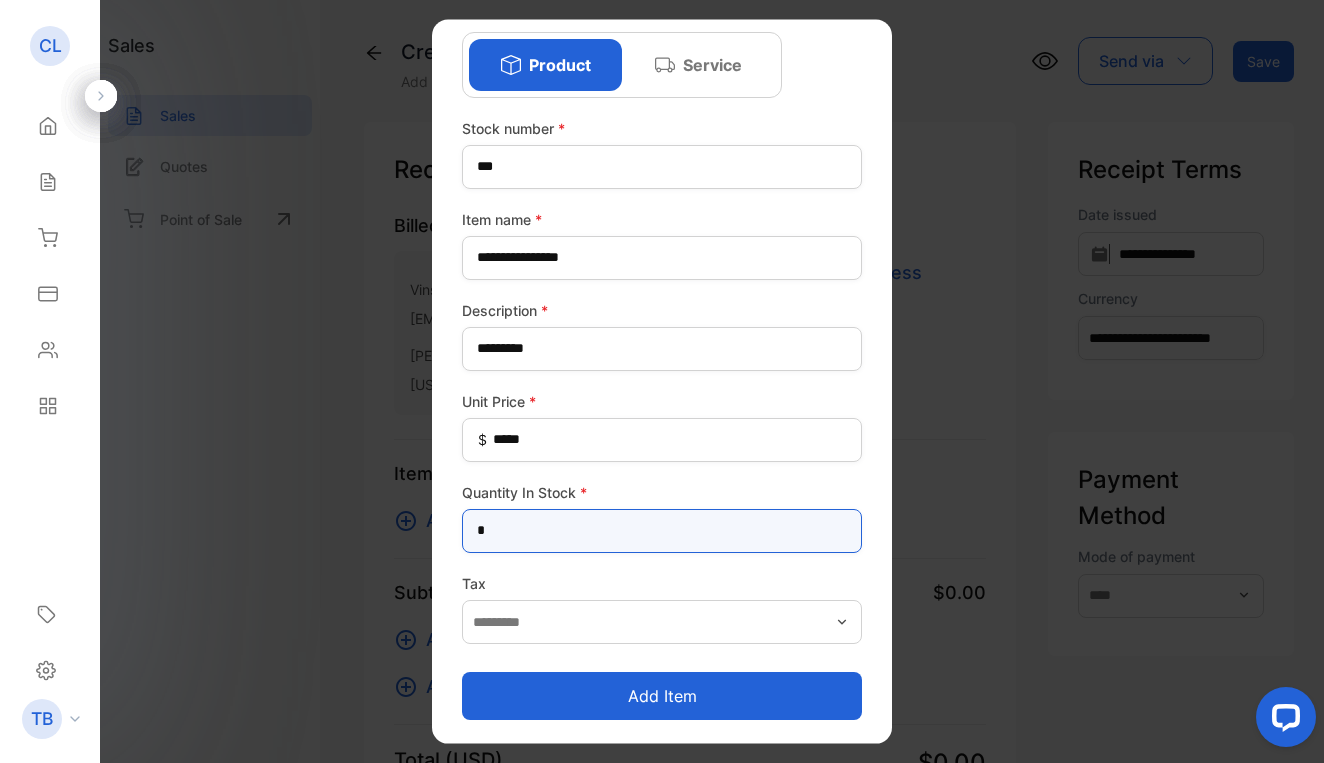 scroll, scrollTop: 92, scrollLeft: 0, axis: vertical 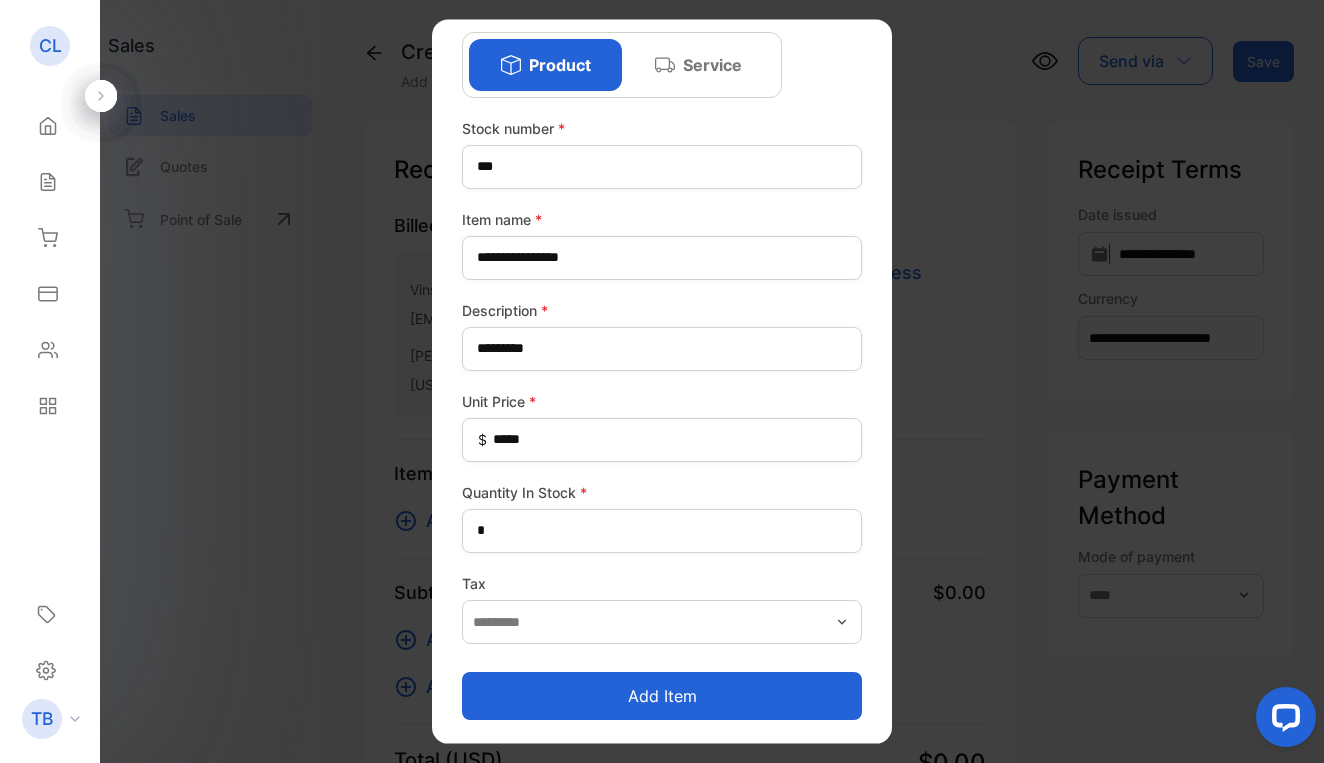 click on "Add item" at bounding box center [662, 696] 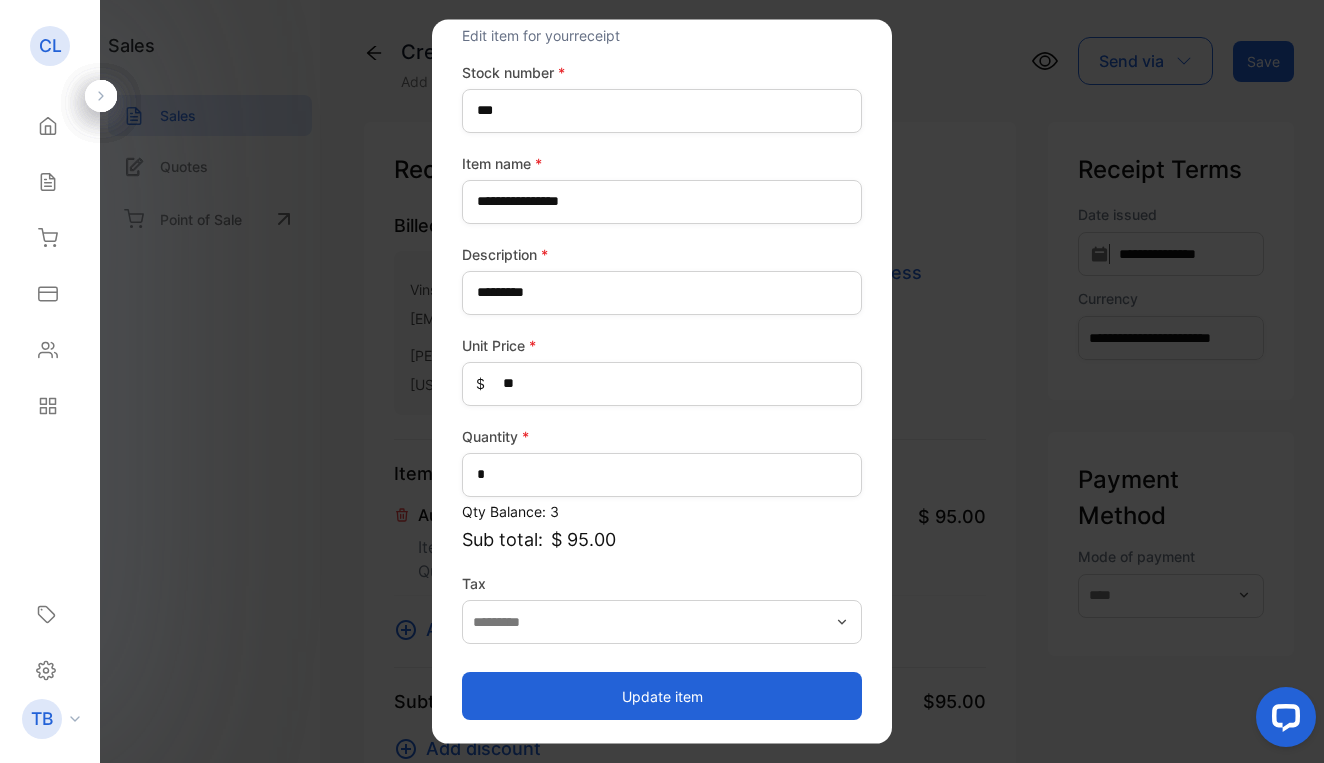 scroll, scrollTop: 66, scrollLeft: 0, axis: vertical 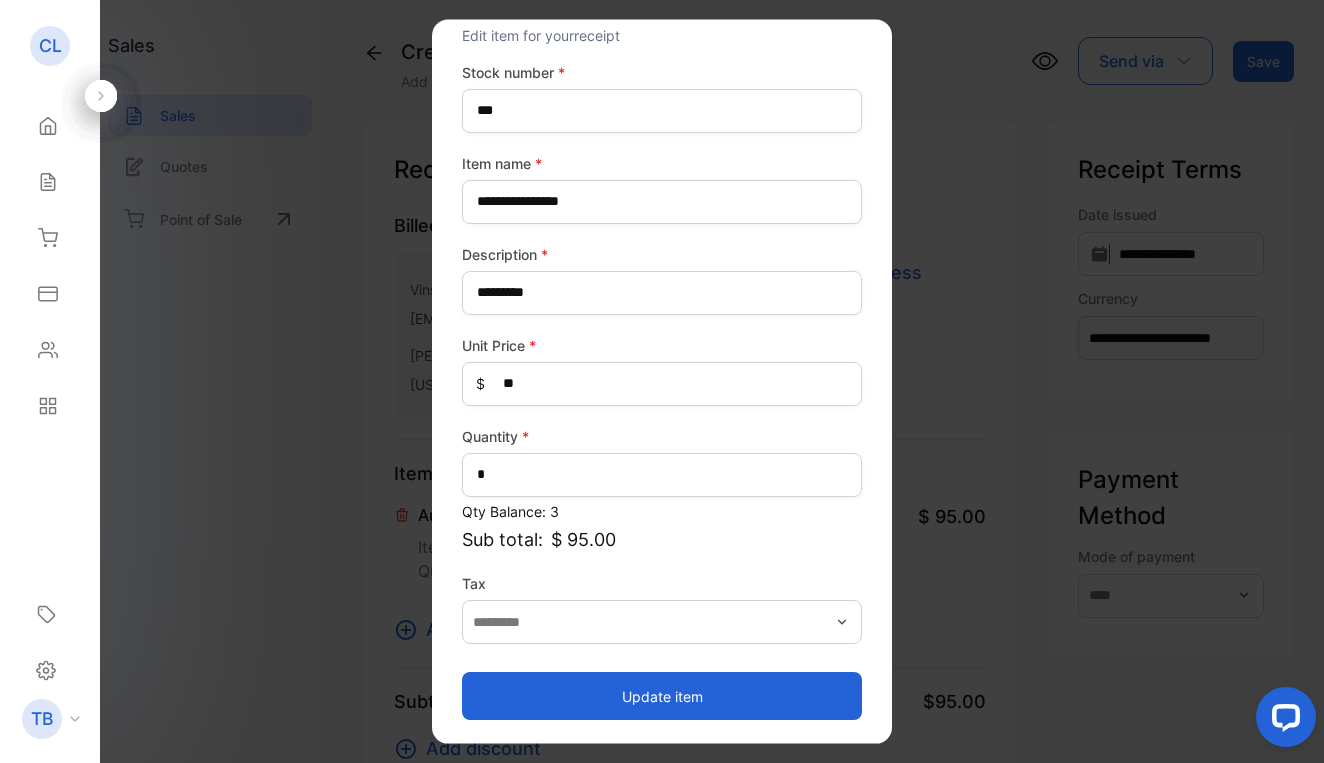 click on "Update item" at bounding box center (662, 696) 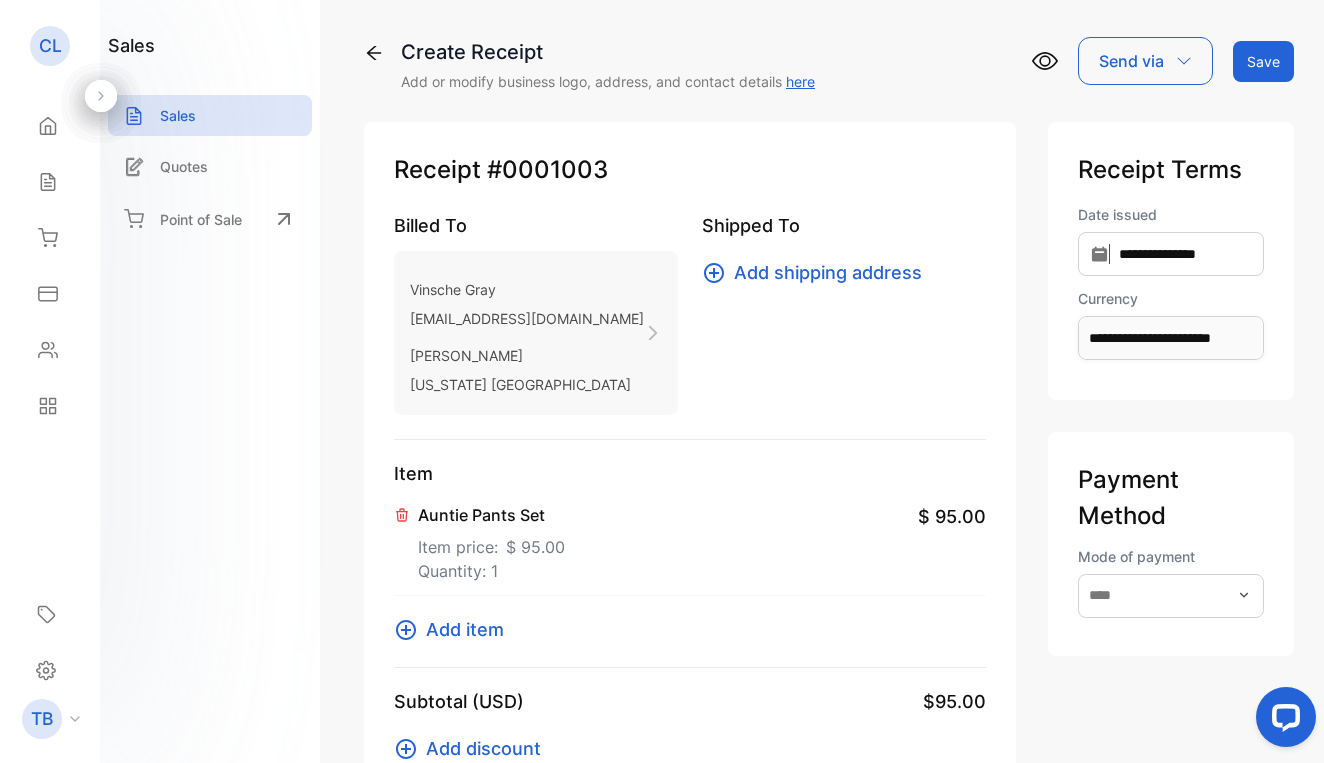 click on "Add item" at bounding box center [465, 629] 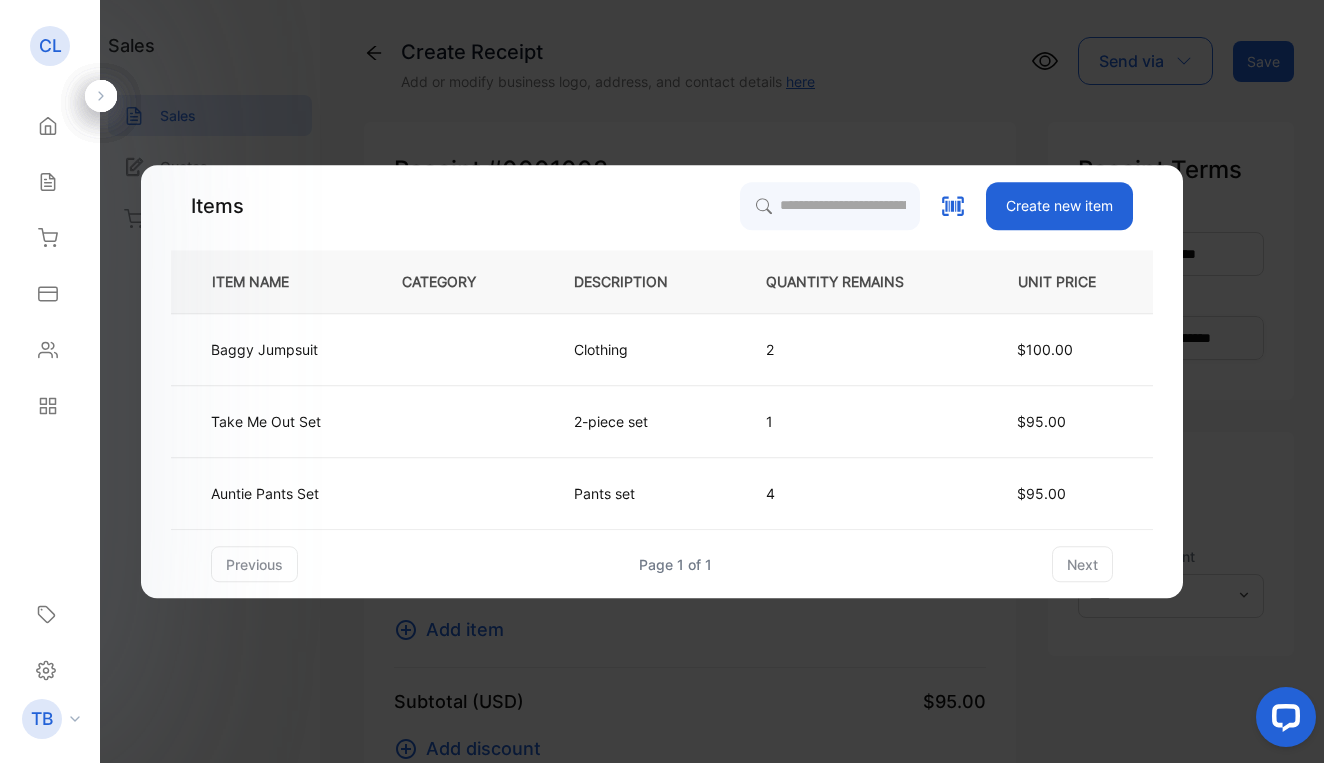 click on "Create new item" at bounding box center [1059, 206] 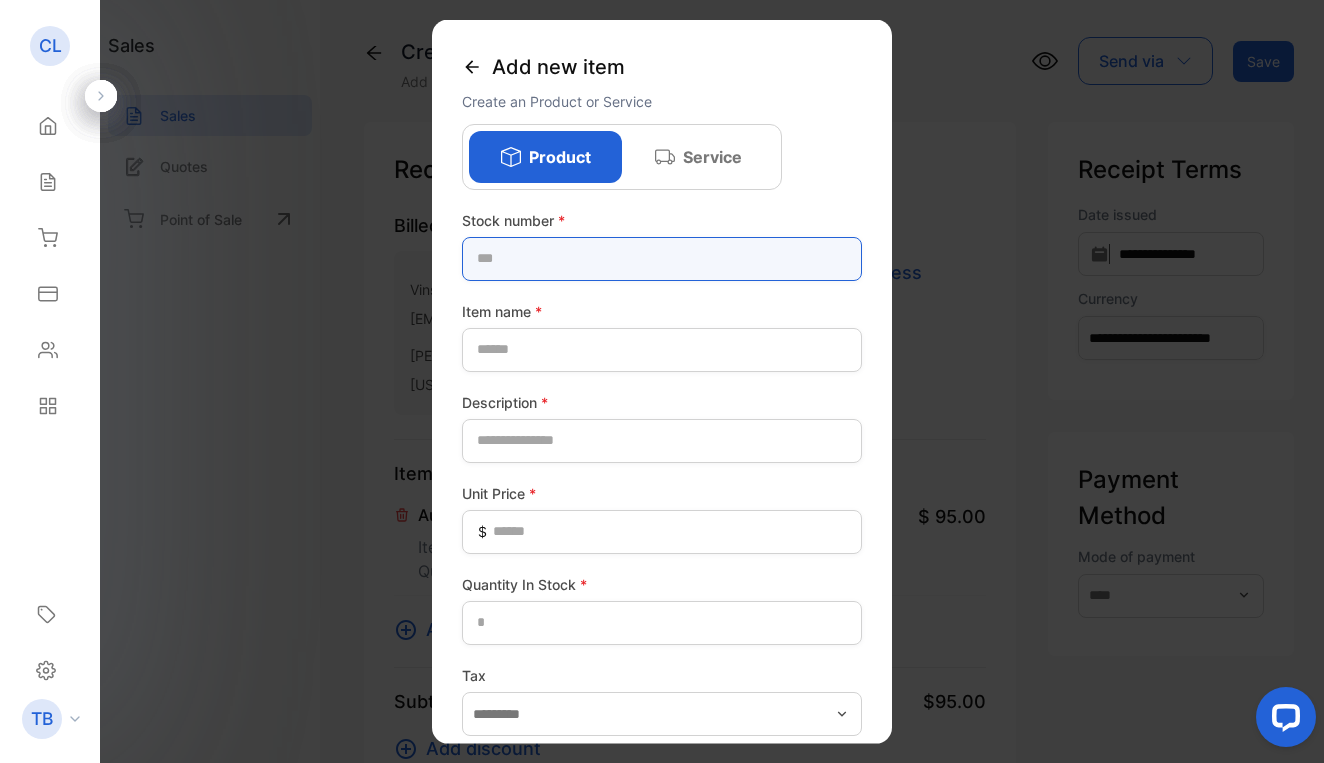 click at bounding box center [662, 258] 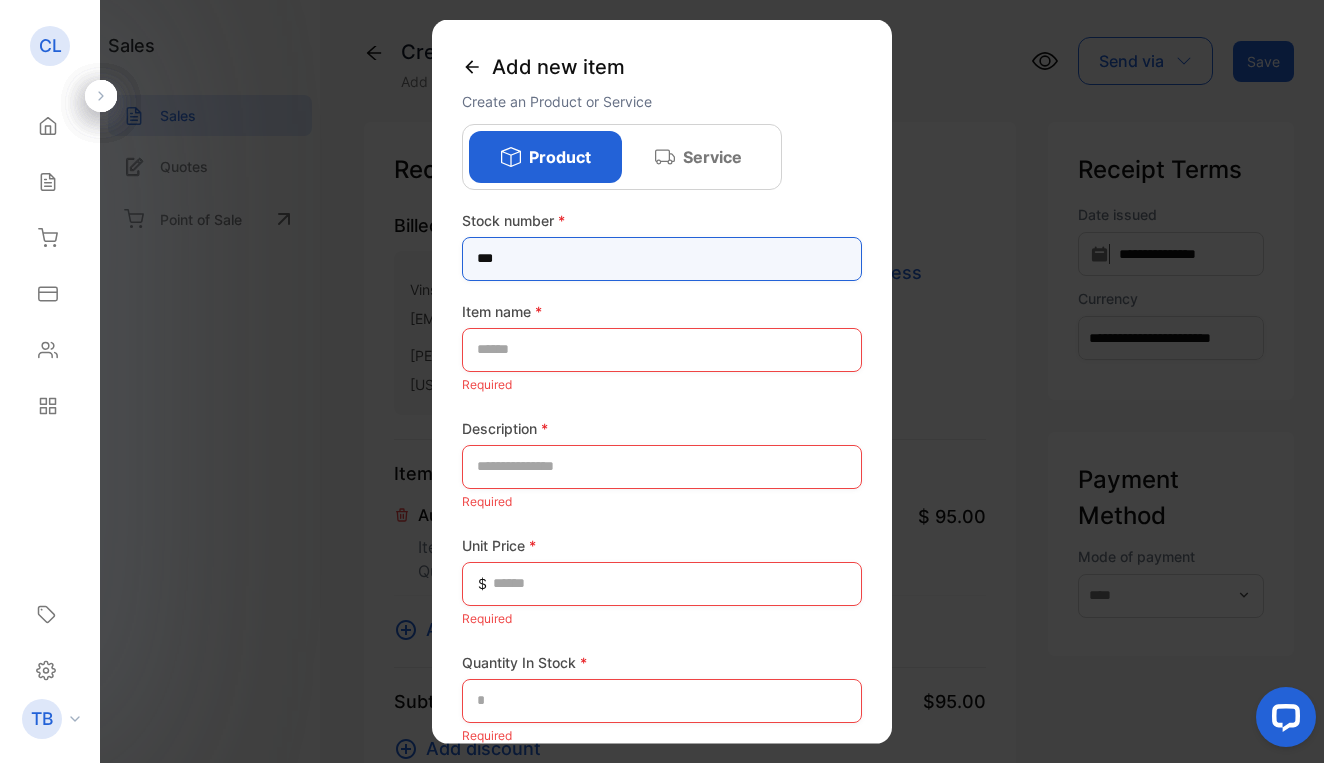 type on "***" 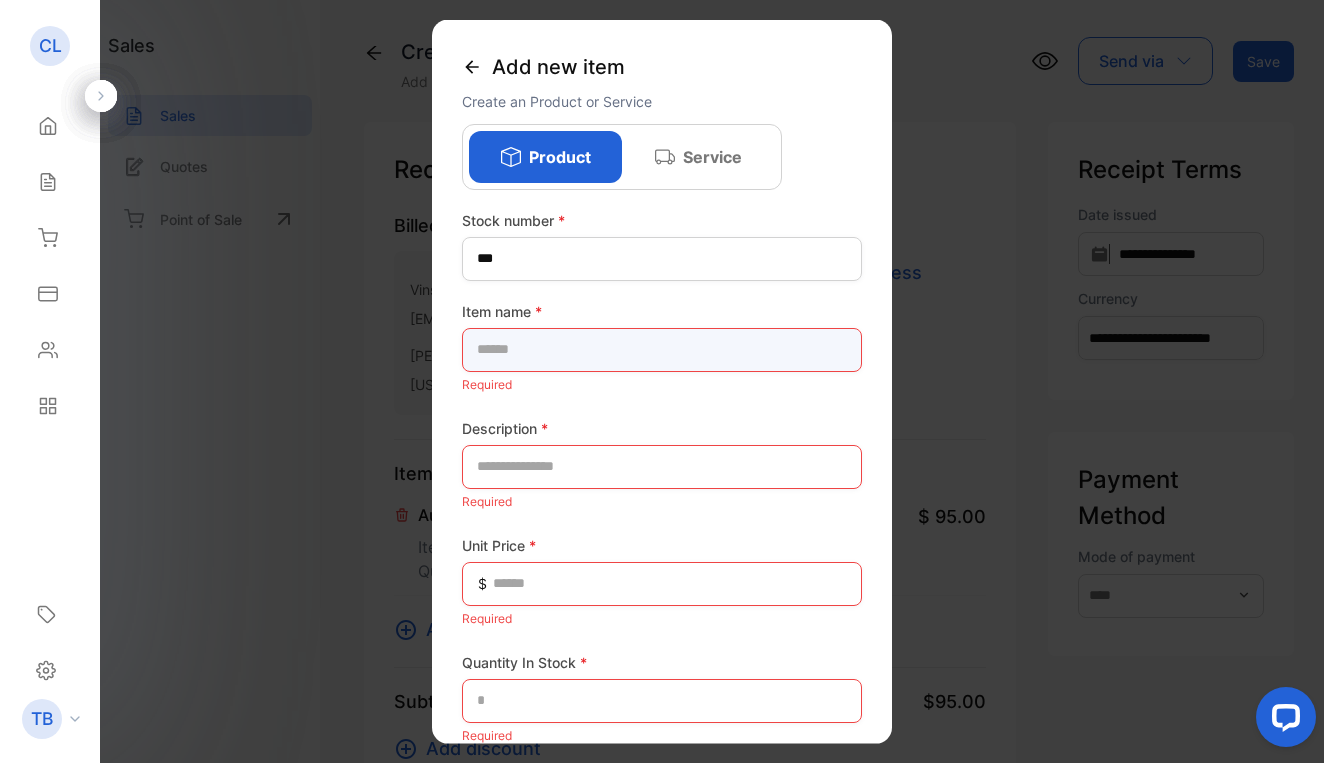 click at bounding box center (662, 349) 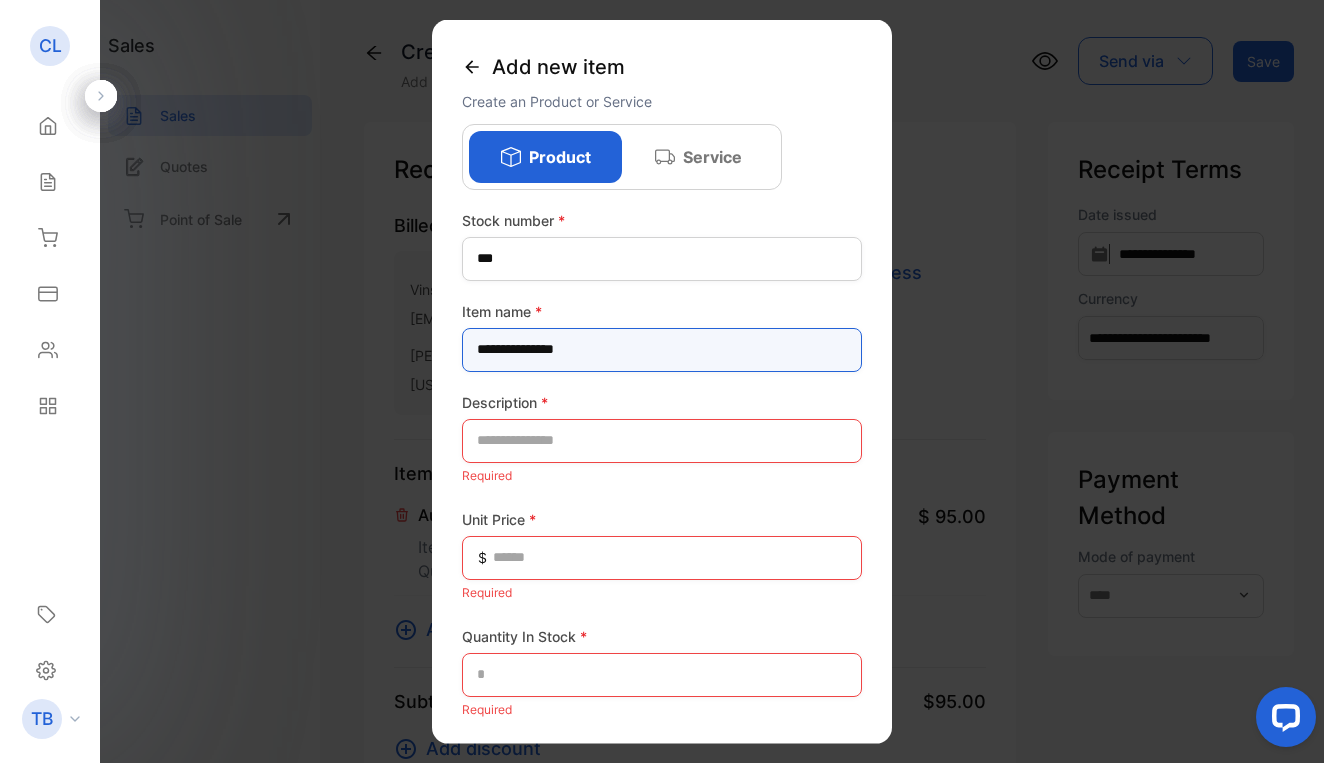 type on "**********" 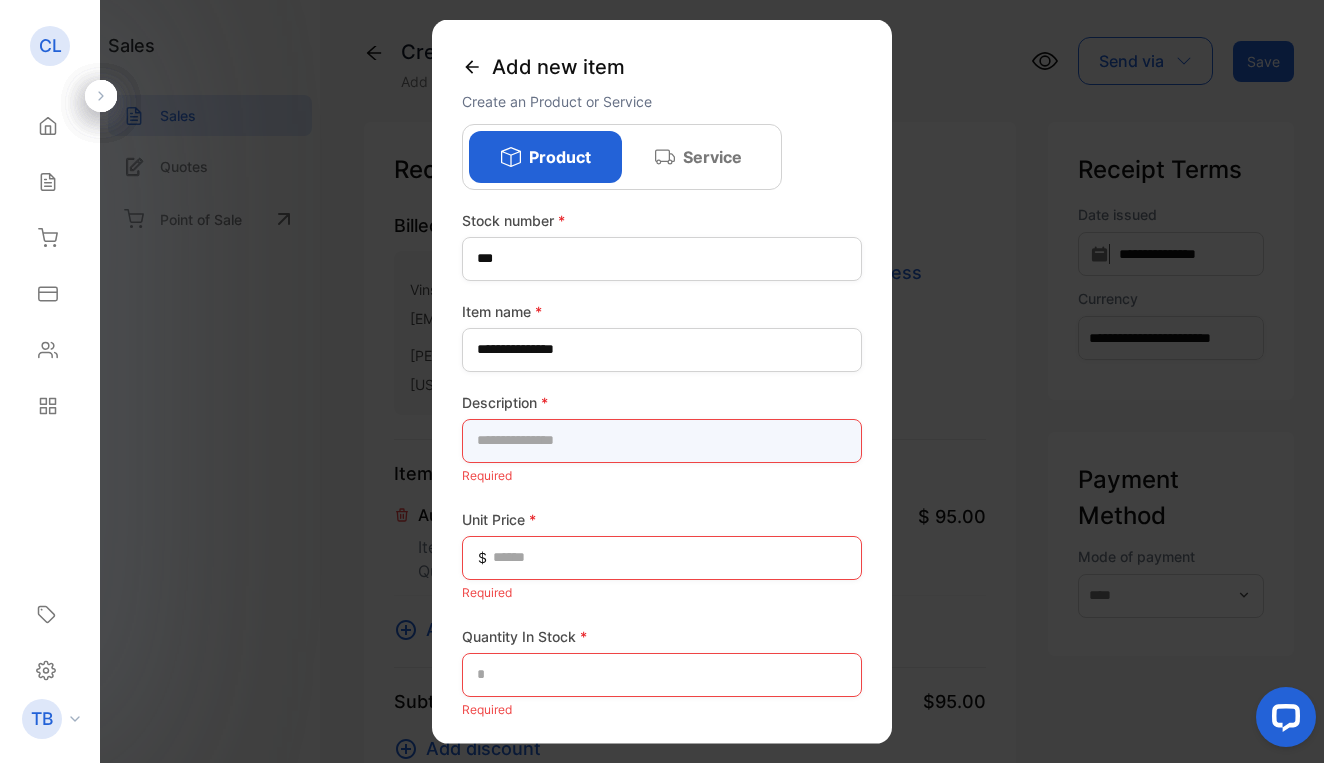 click at bounding box center [662, 440] 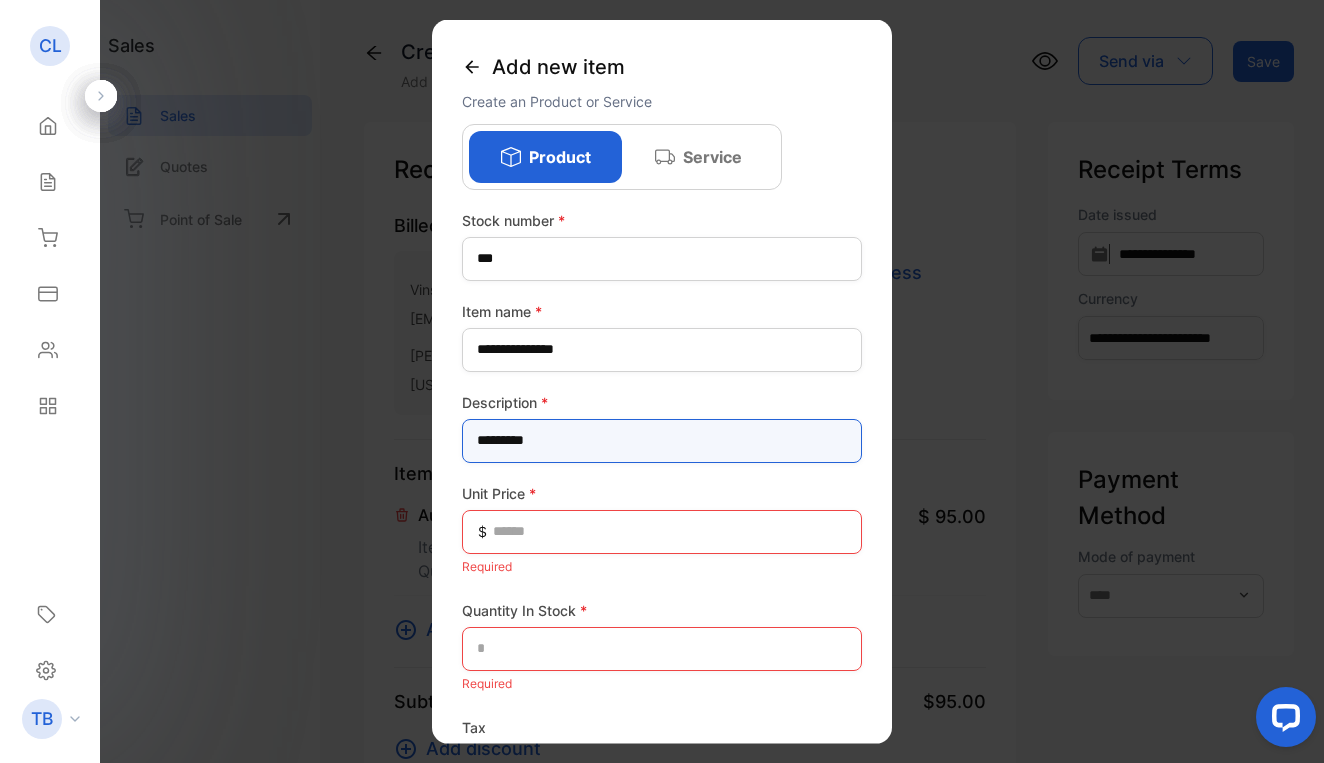 type on "*********" 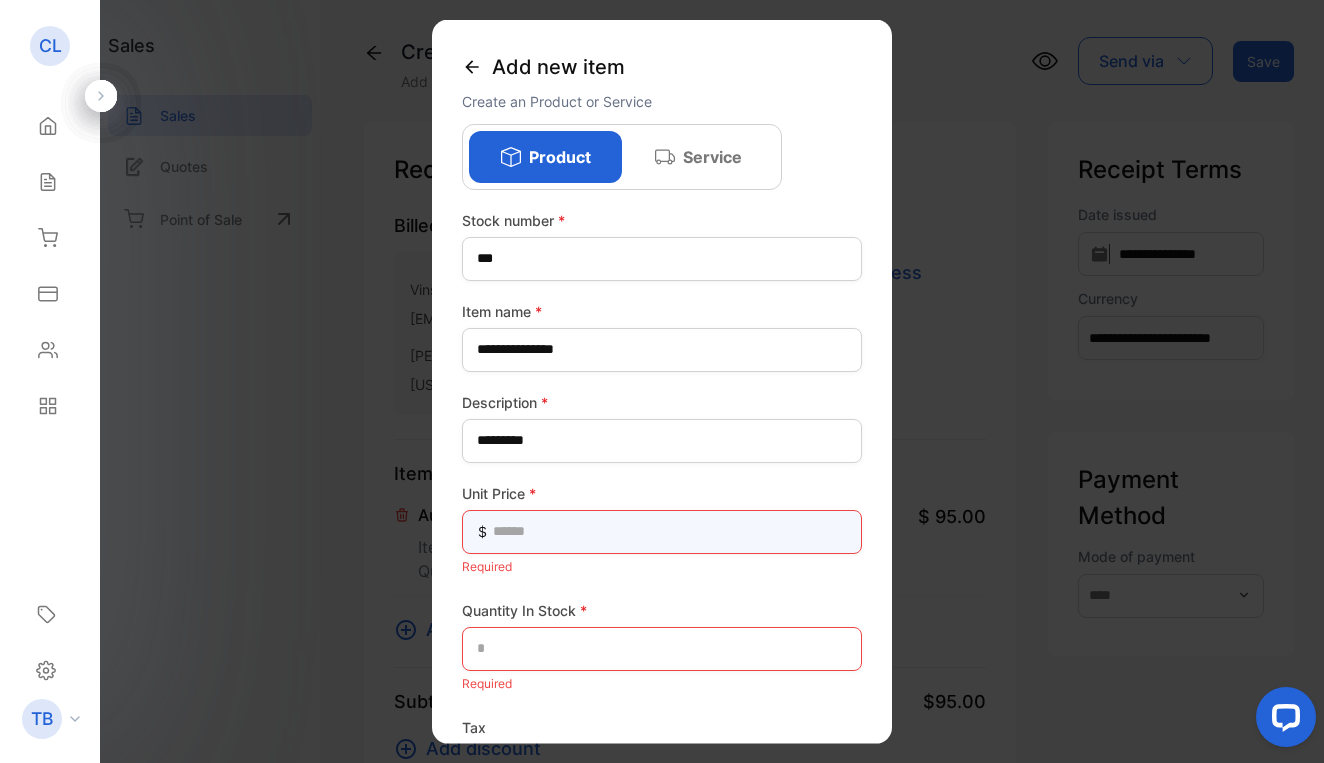 click at bounding box center (662, 531) 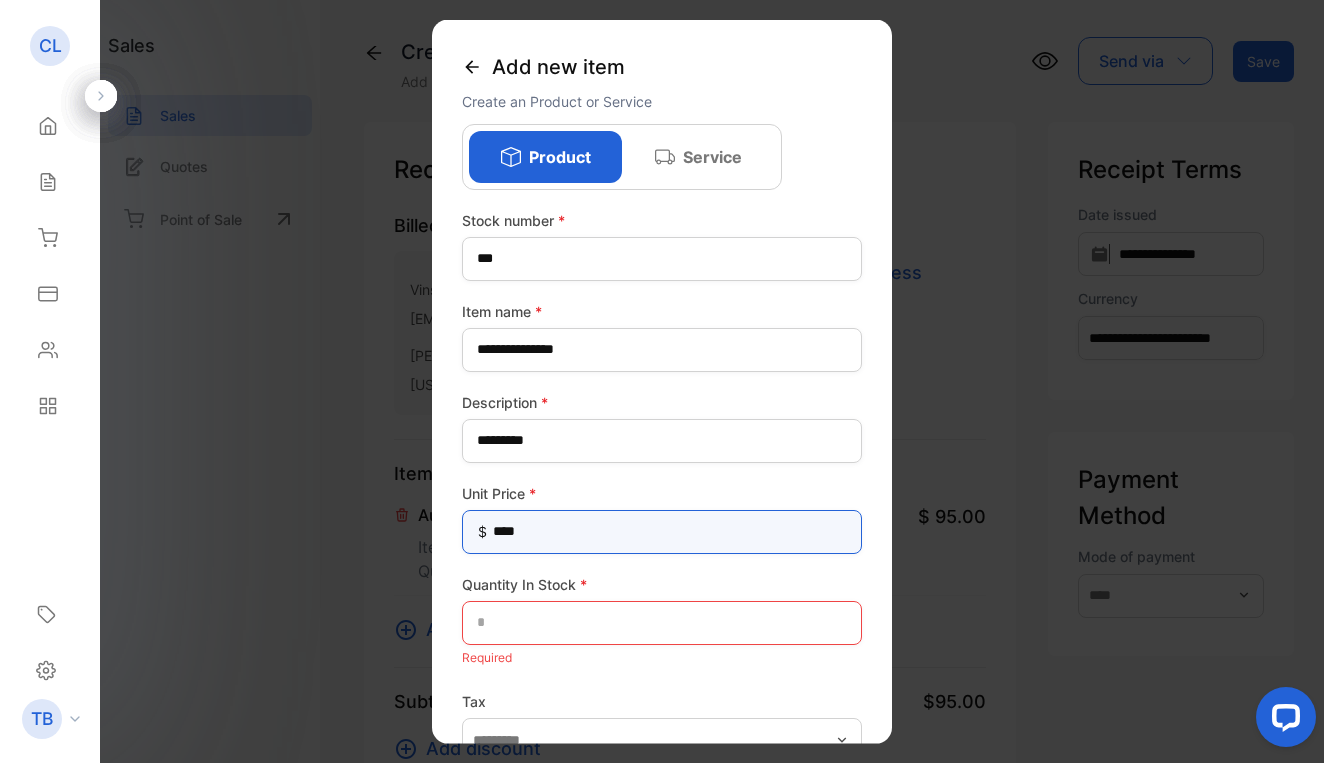 type on "*****" 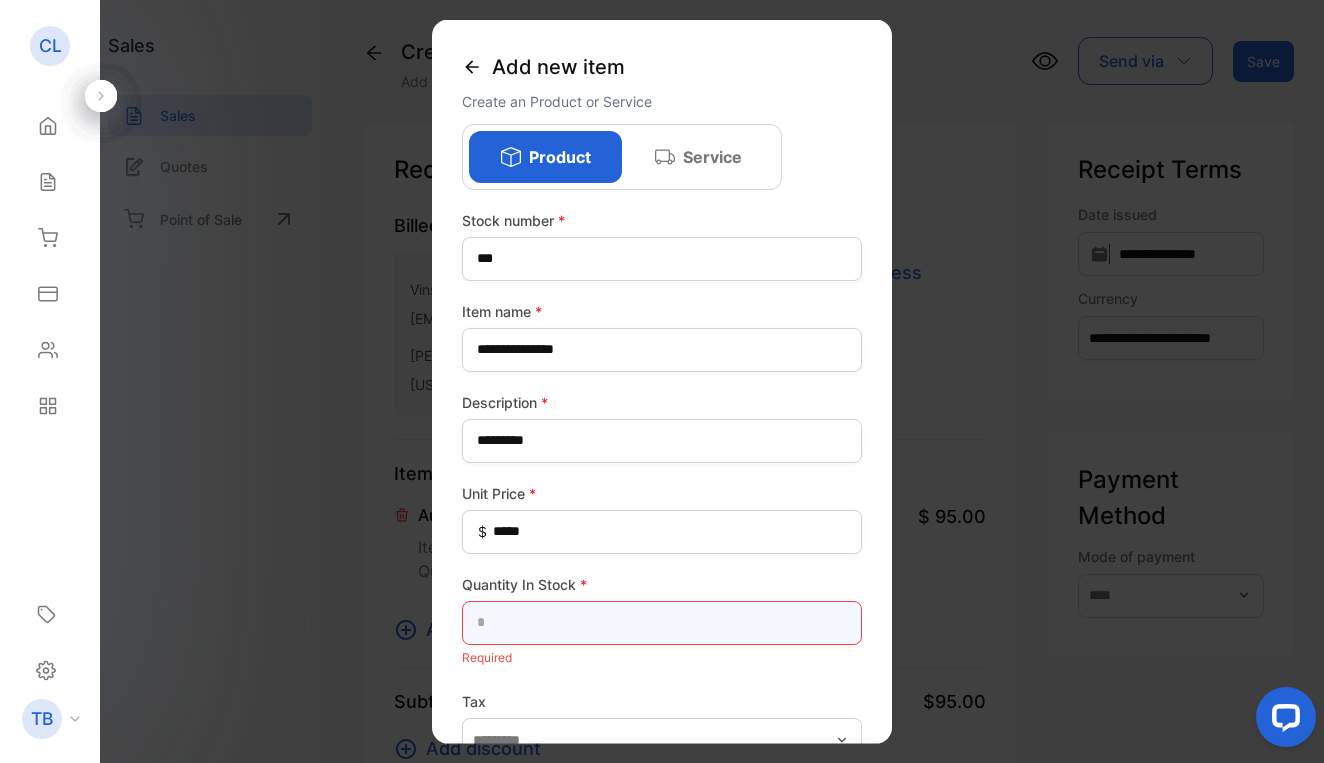 click at bounding box center [662, 622] 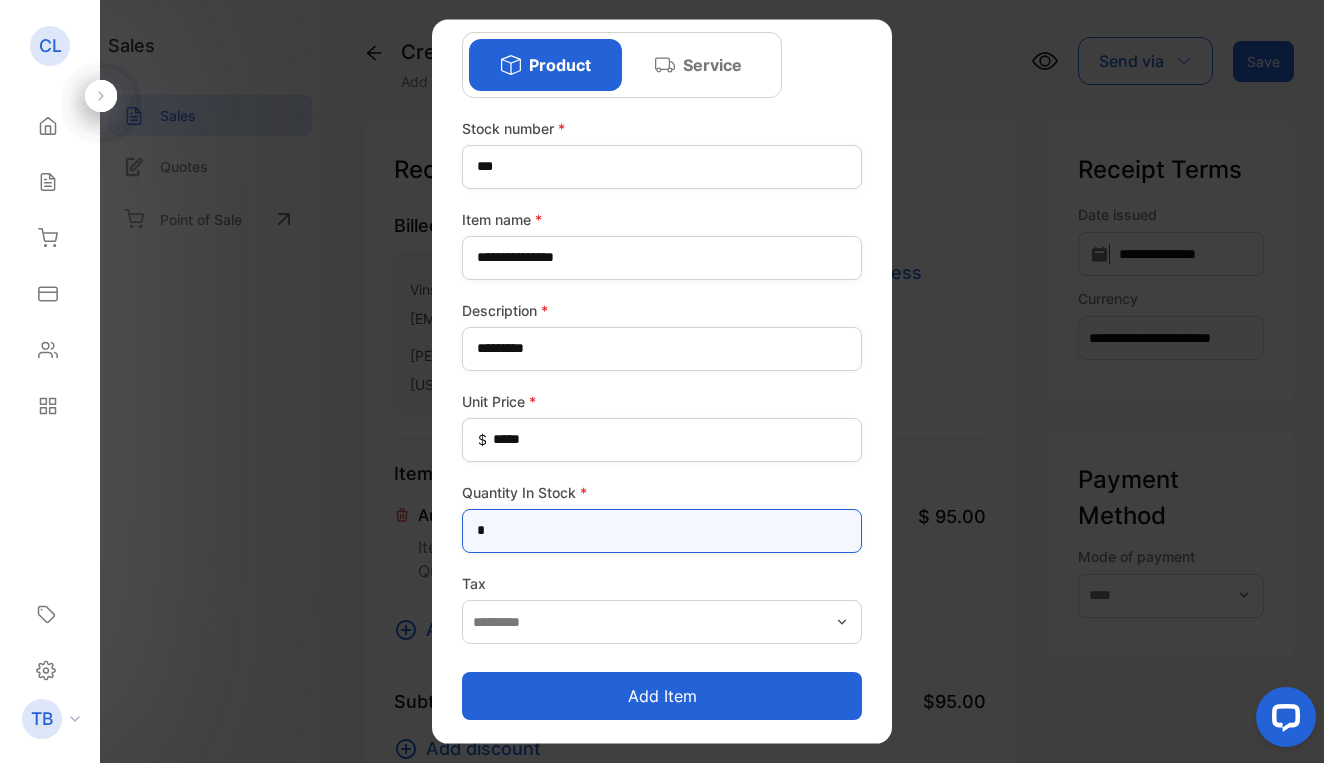 scroll, scrollTop: 92, scrollLeft: 0, axis: vertical 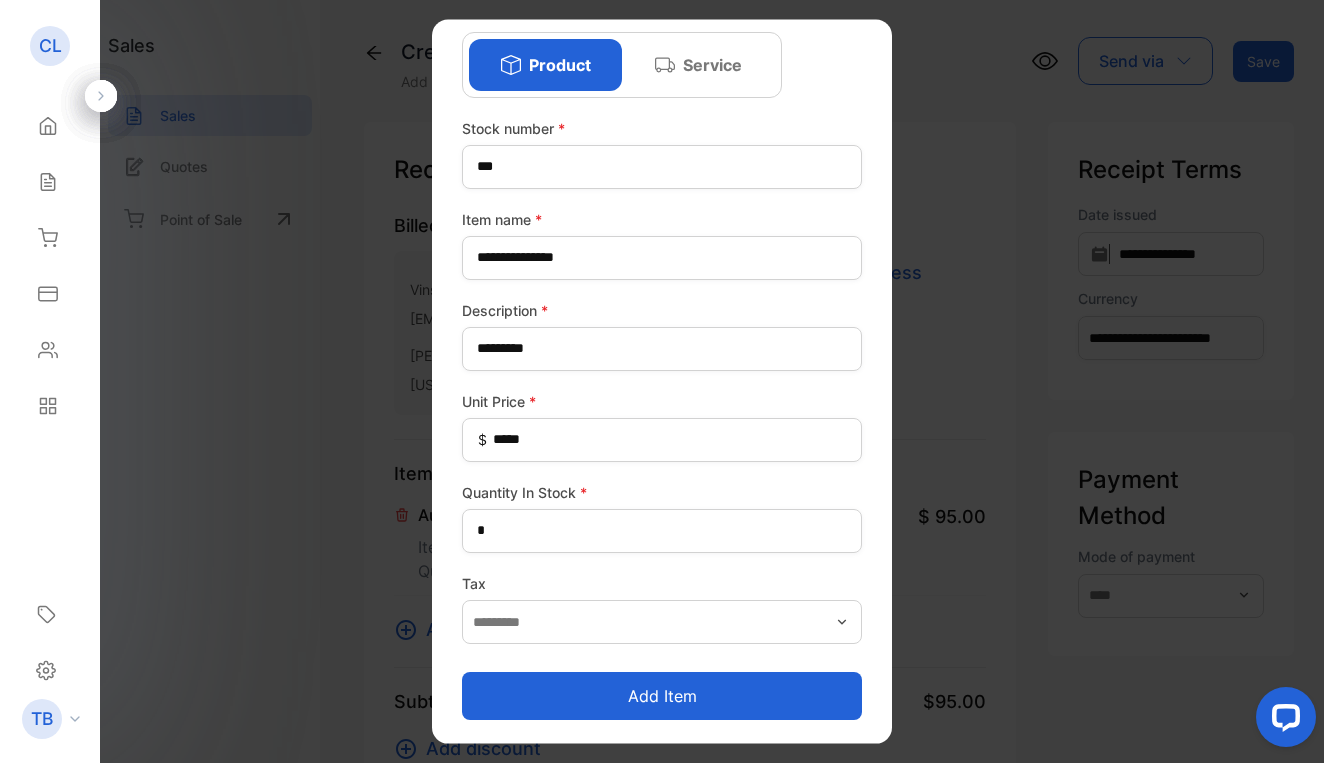 click on "Add item" at bounding box center [662, 696] 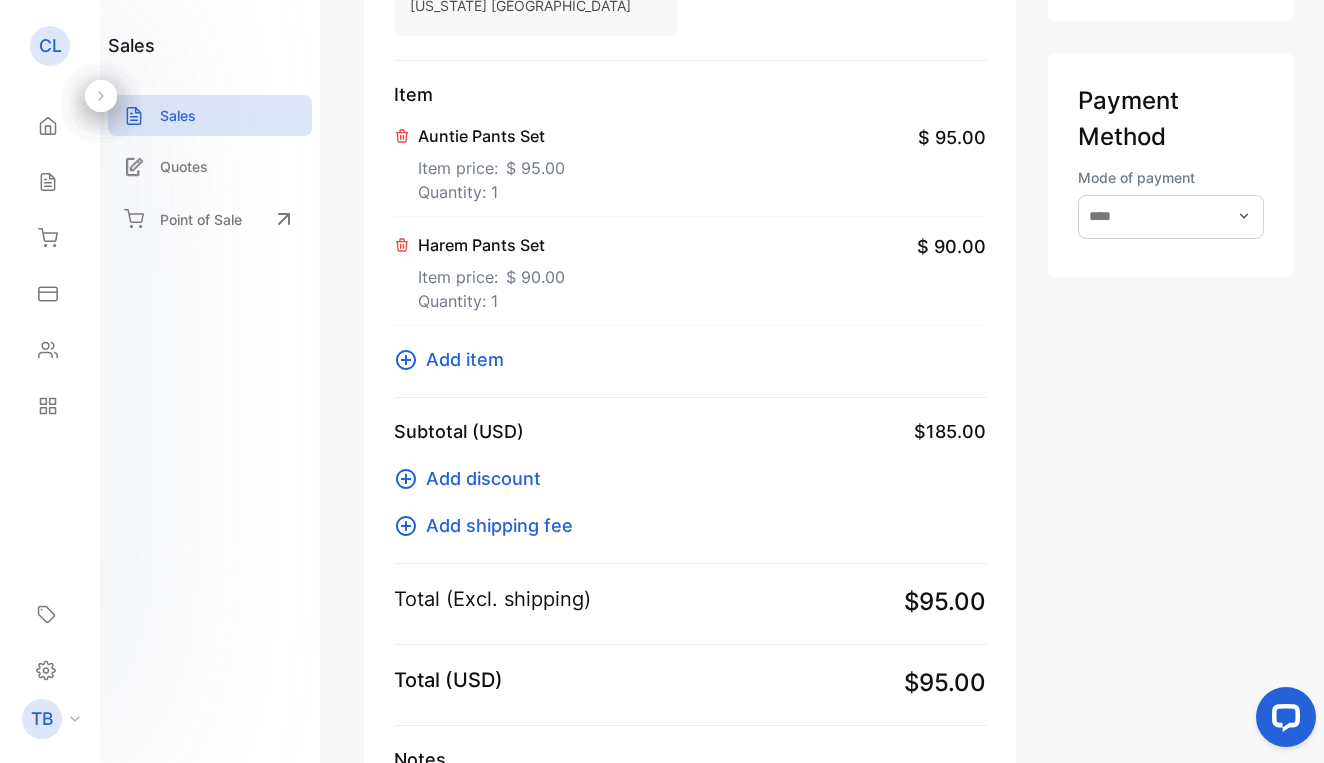 scroll, scrollTop: 381, scrollLeft: 0, axis: vertical 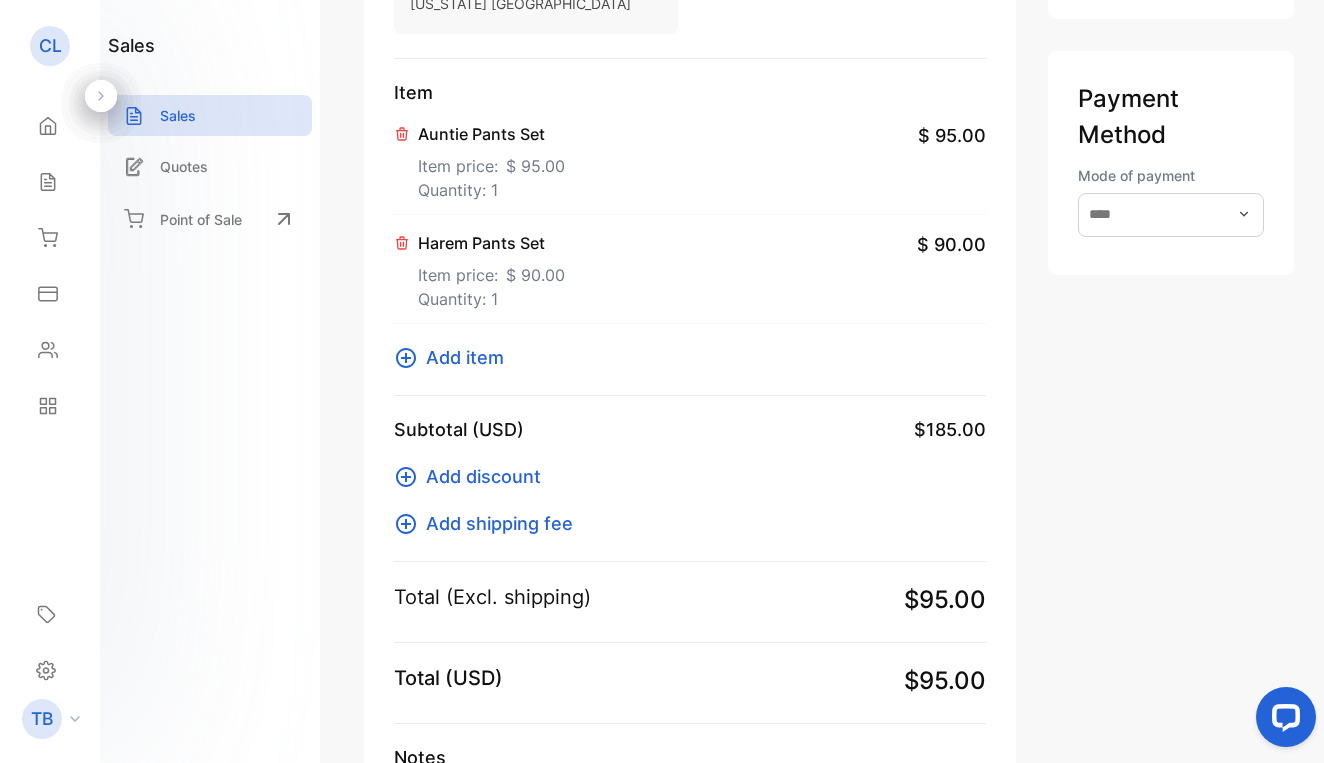 click on "Add item" at bounding box center [465, 357] 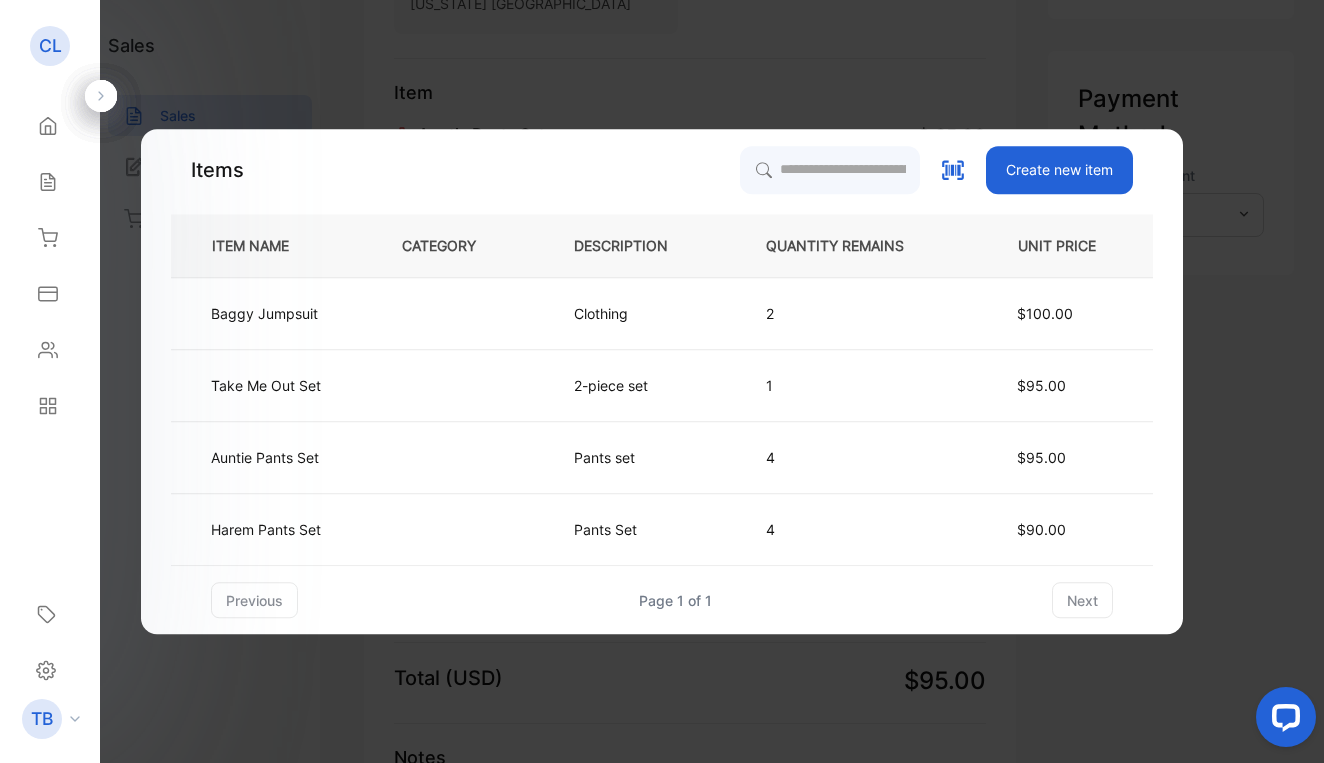 click on "Create new item" at bounding box center [1059, 170] 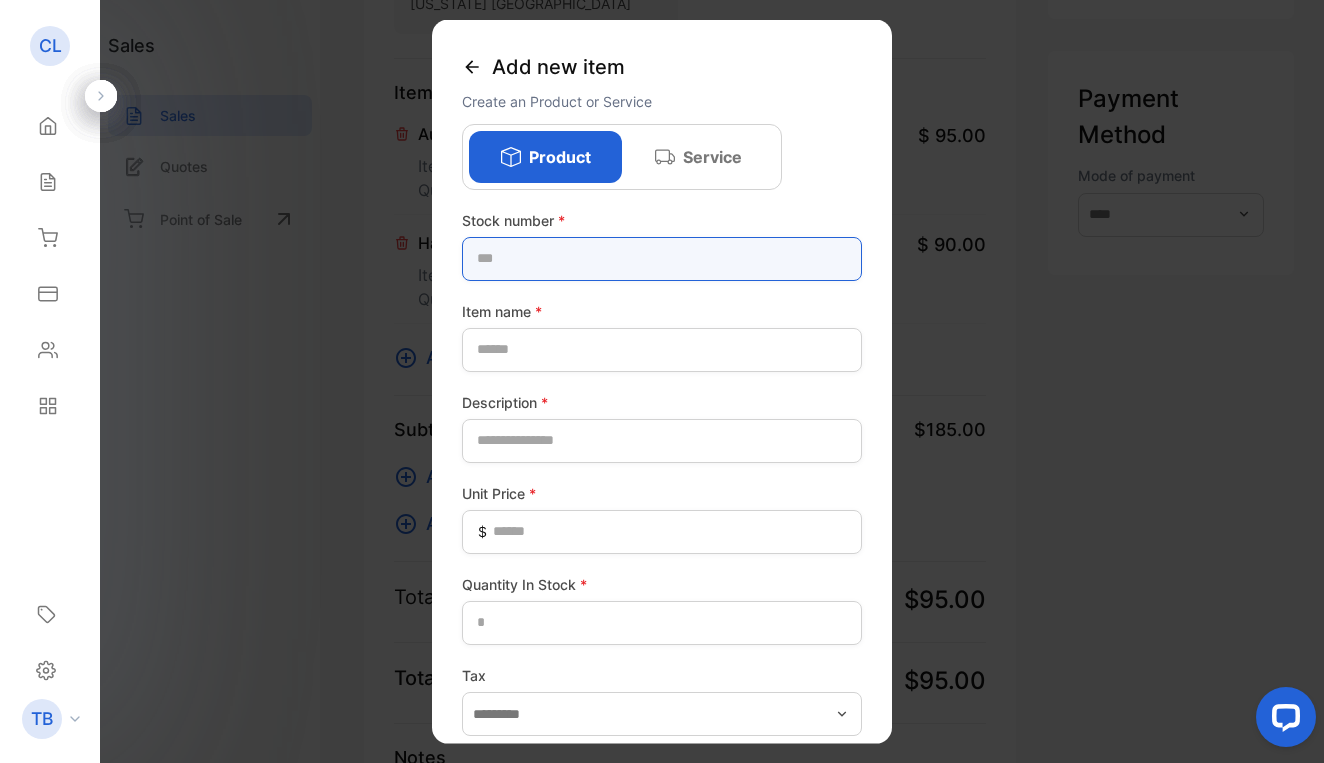 click at bounding box center (662, 258) 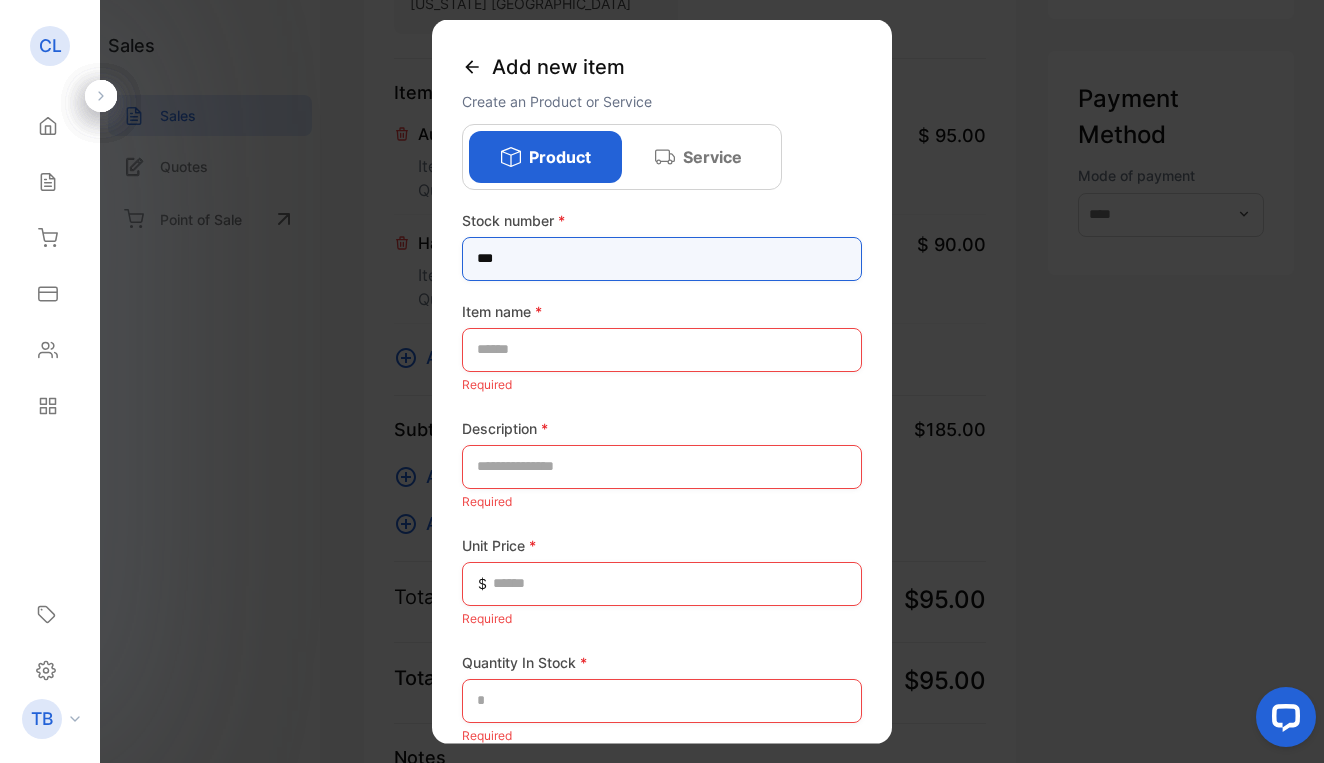 type on "***" 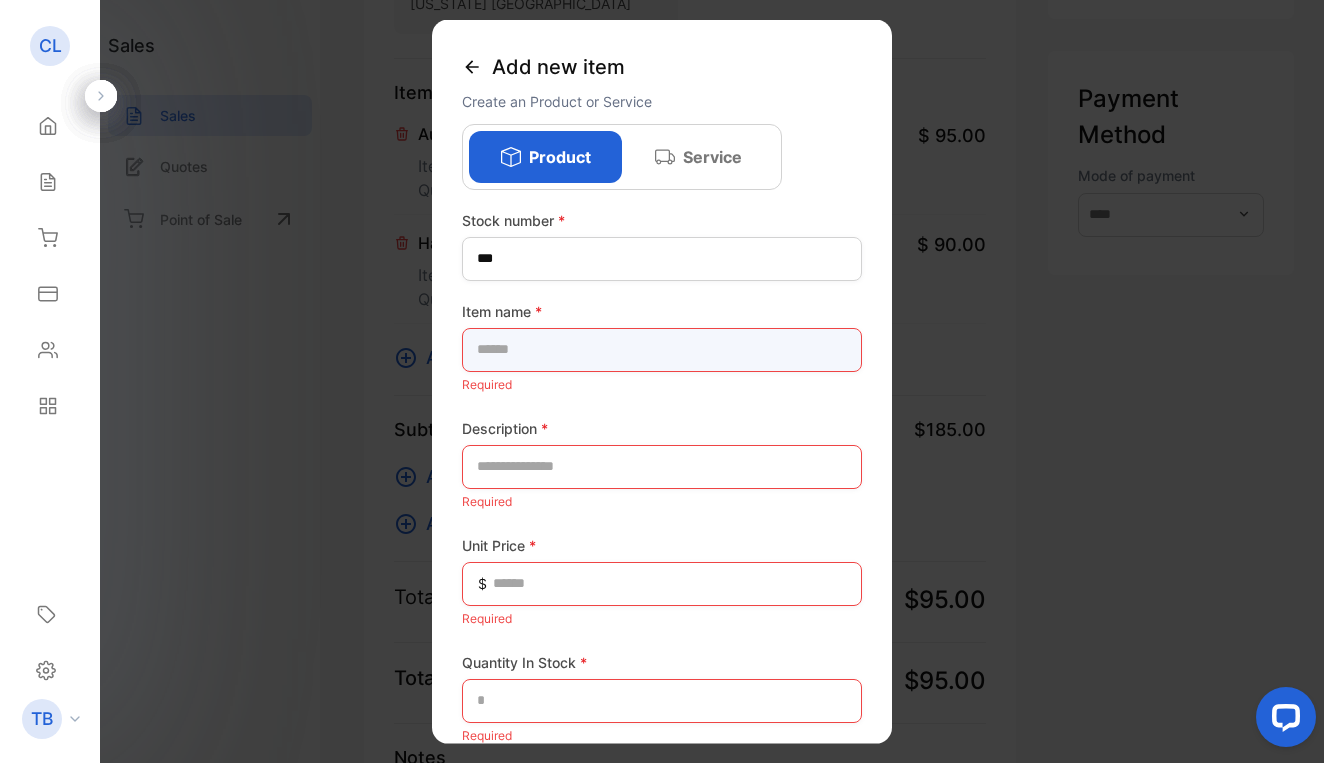 click at bounding box center (662, 349) 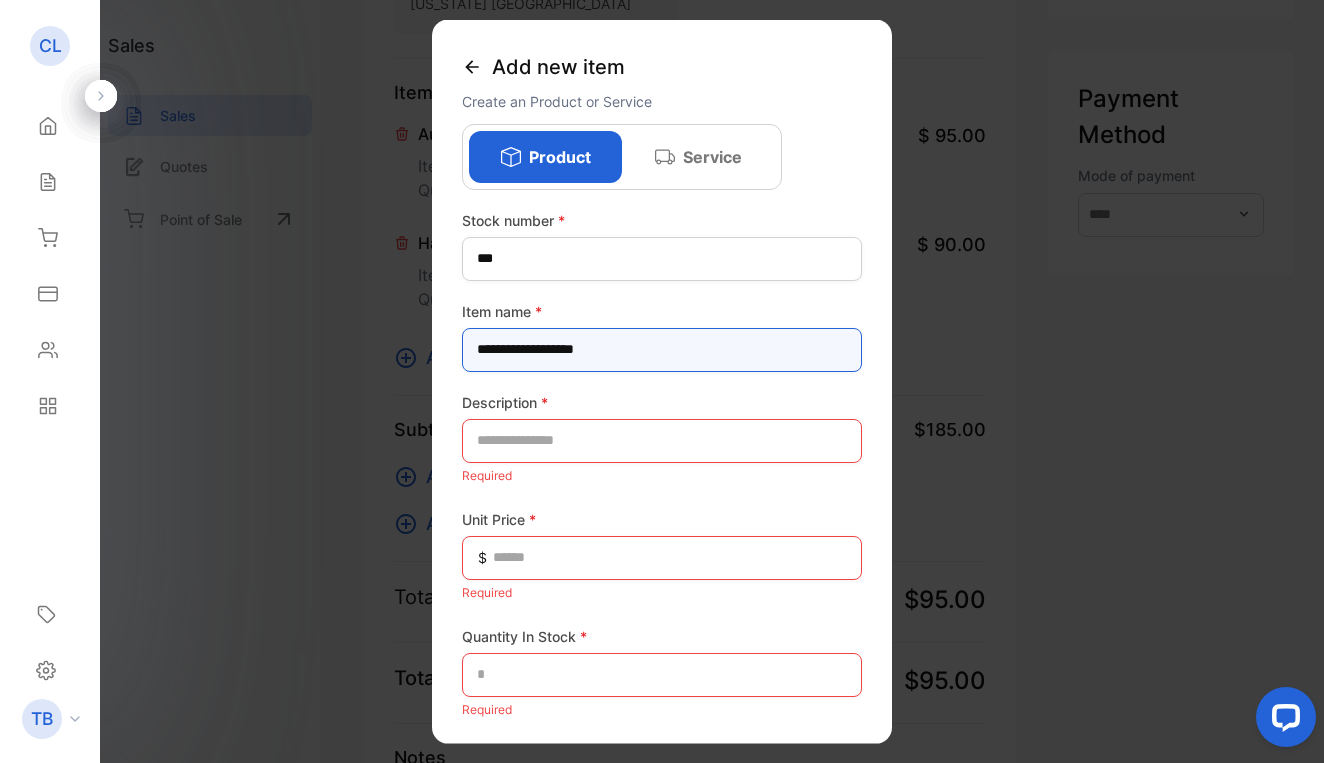 type on "**********" 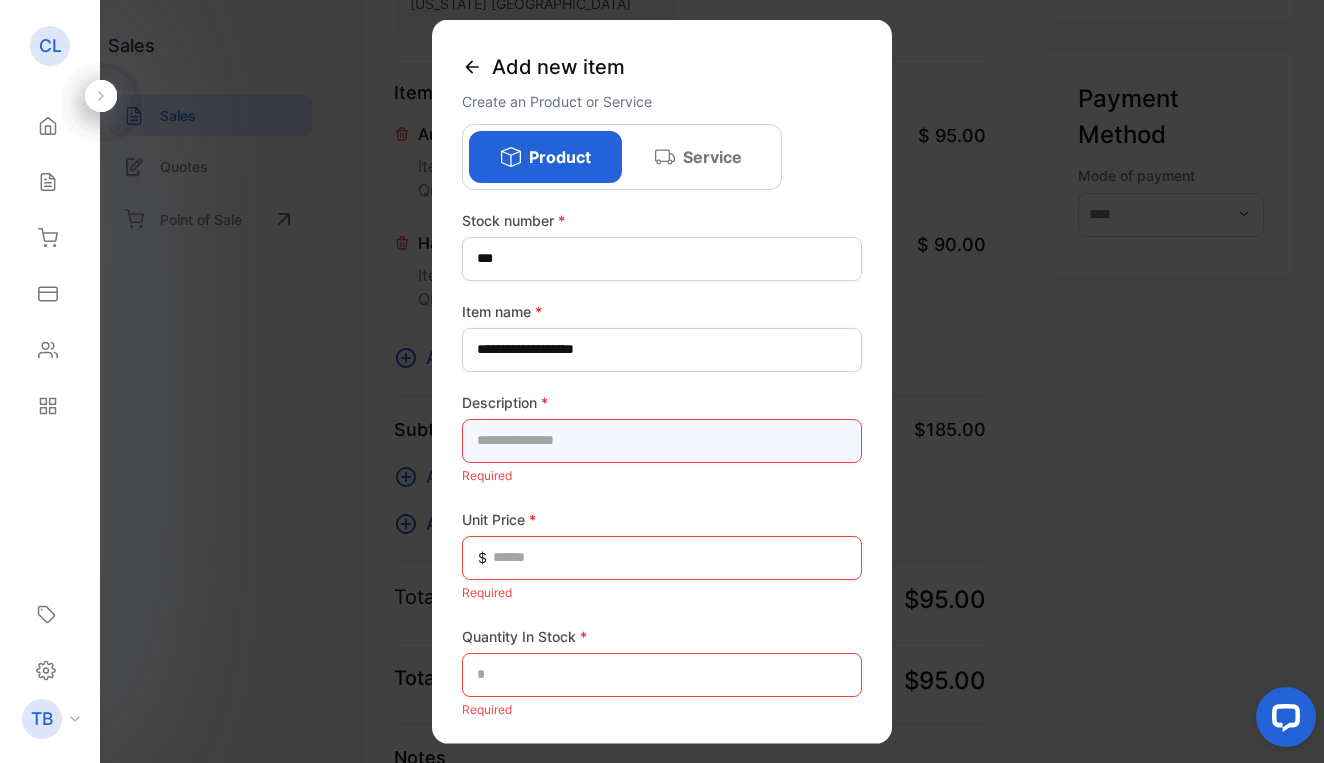 click at bounding box center (662, 440) 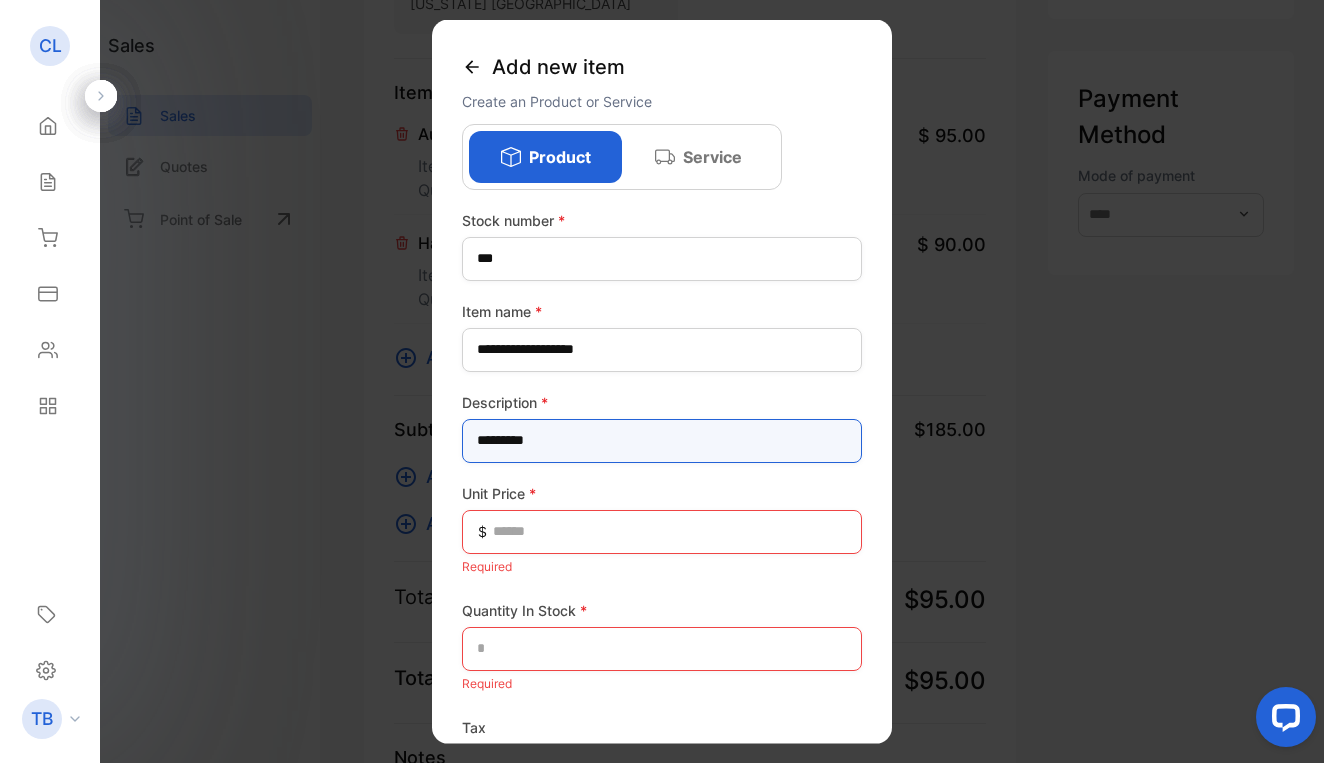 type on "*********" 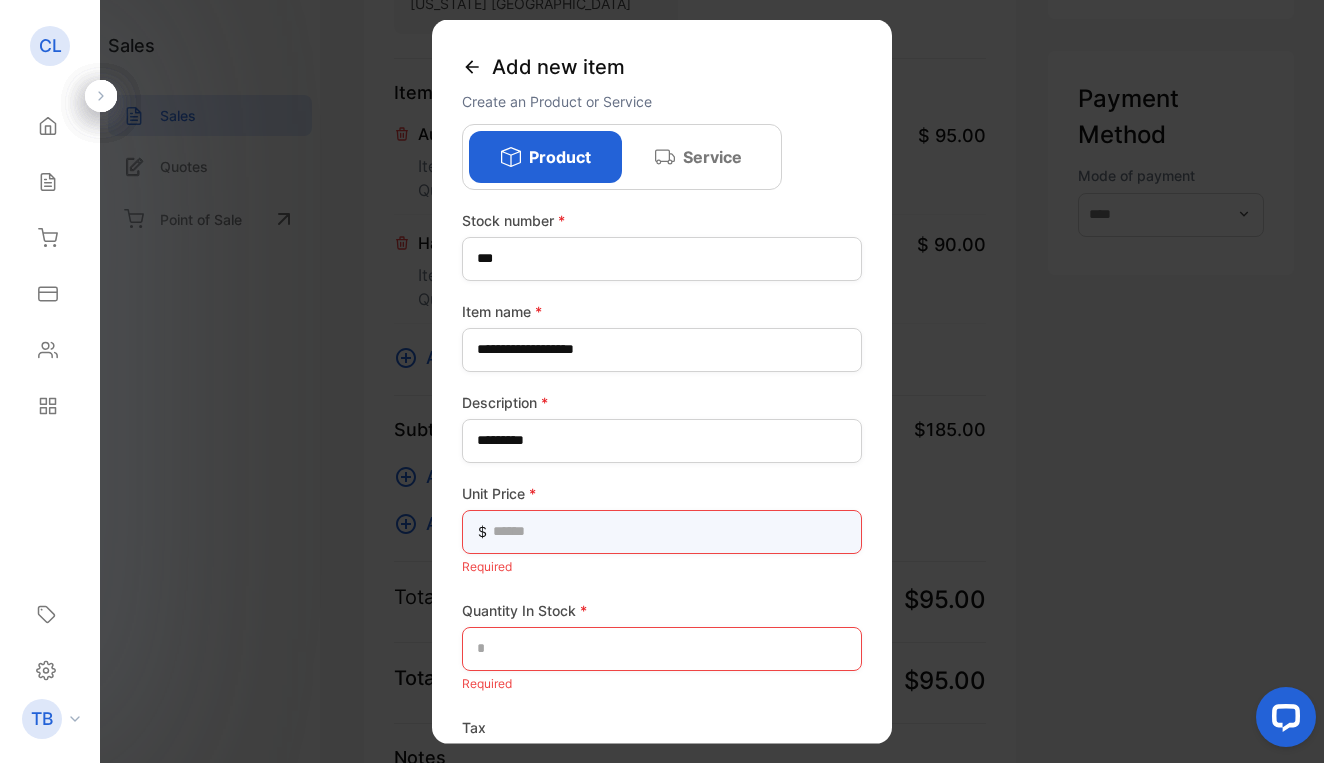 click at bounding box center (662, 531) 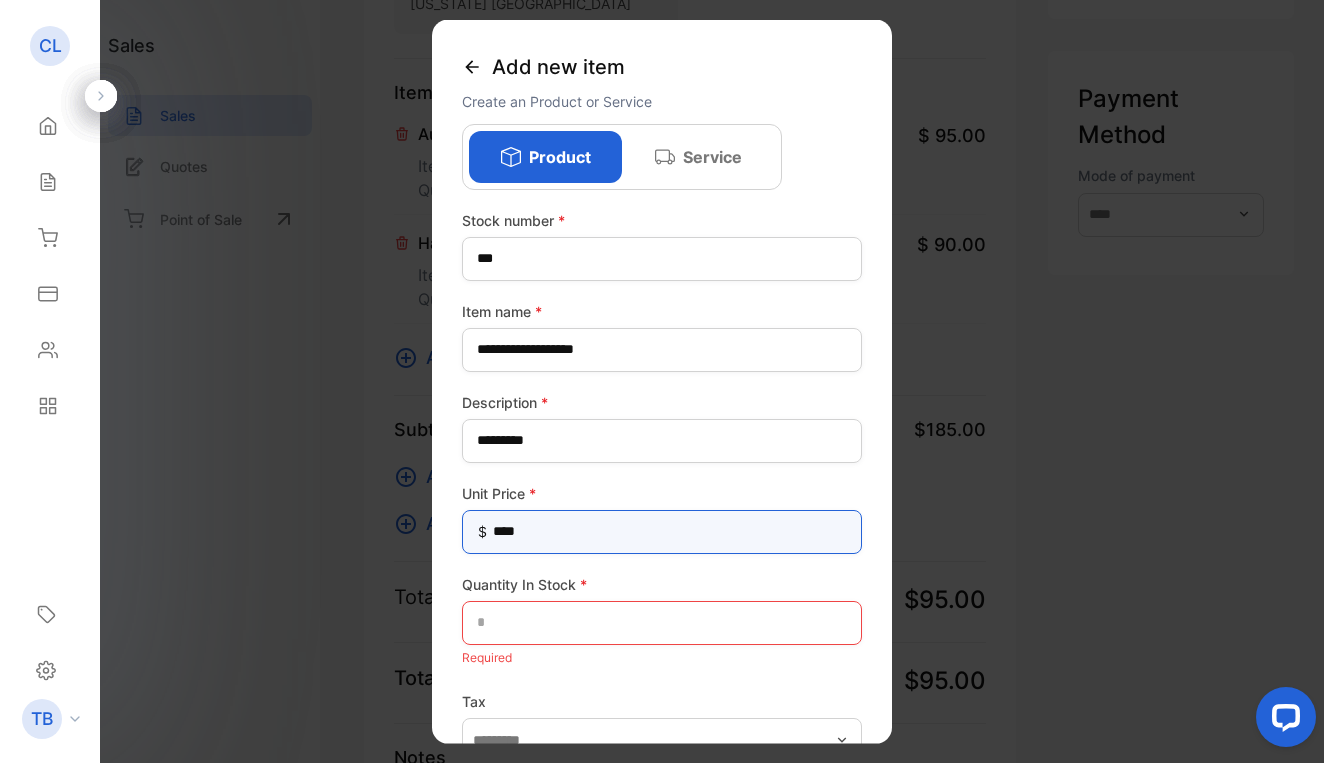 type on "*****" 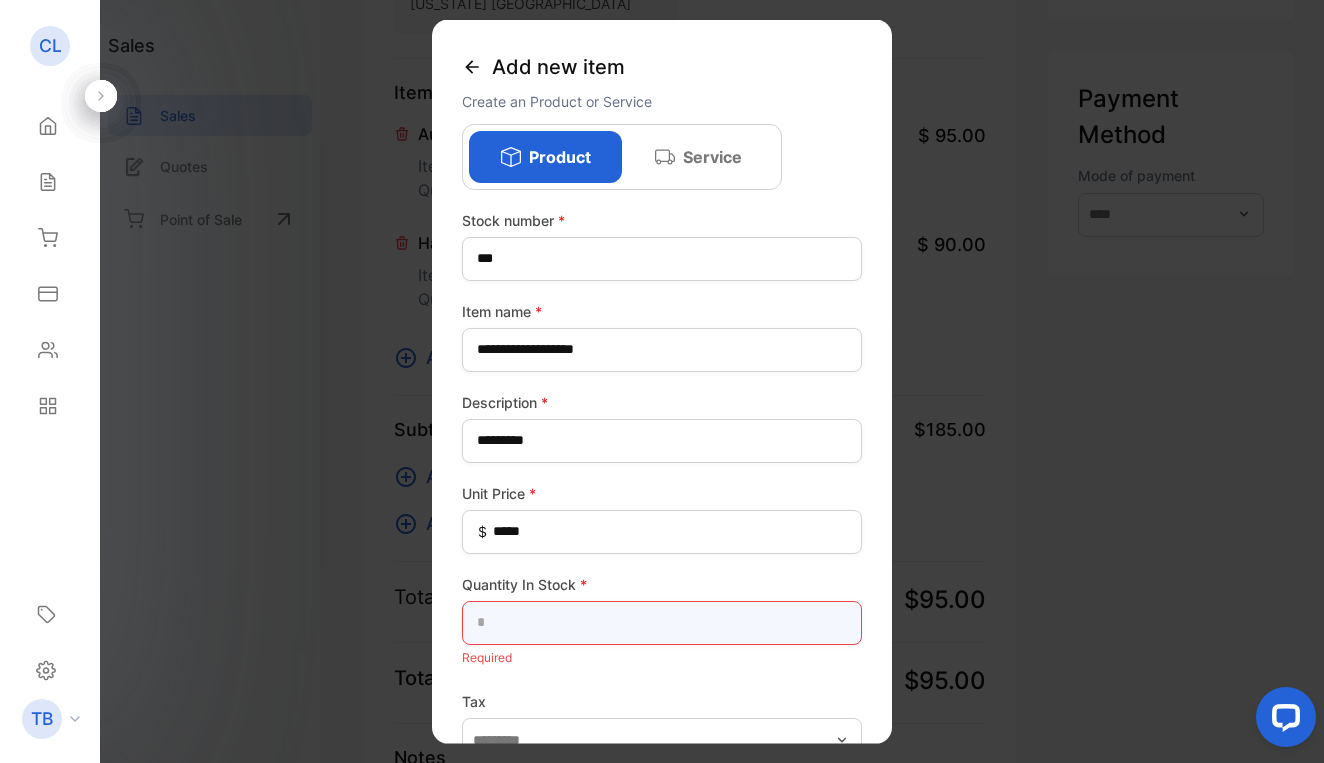 click at bounding box center [662, 622] 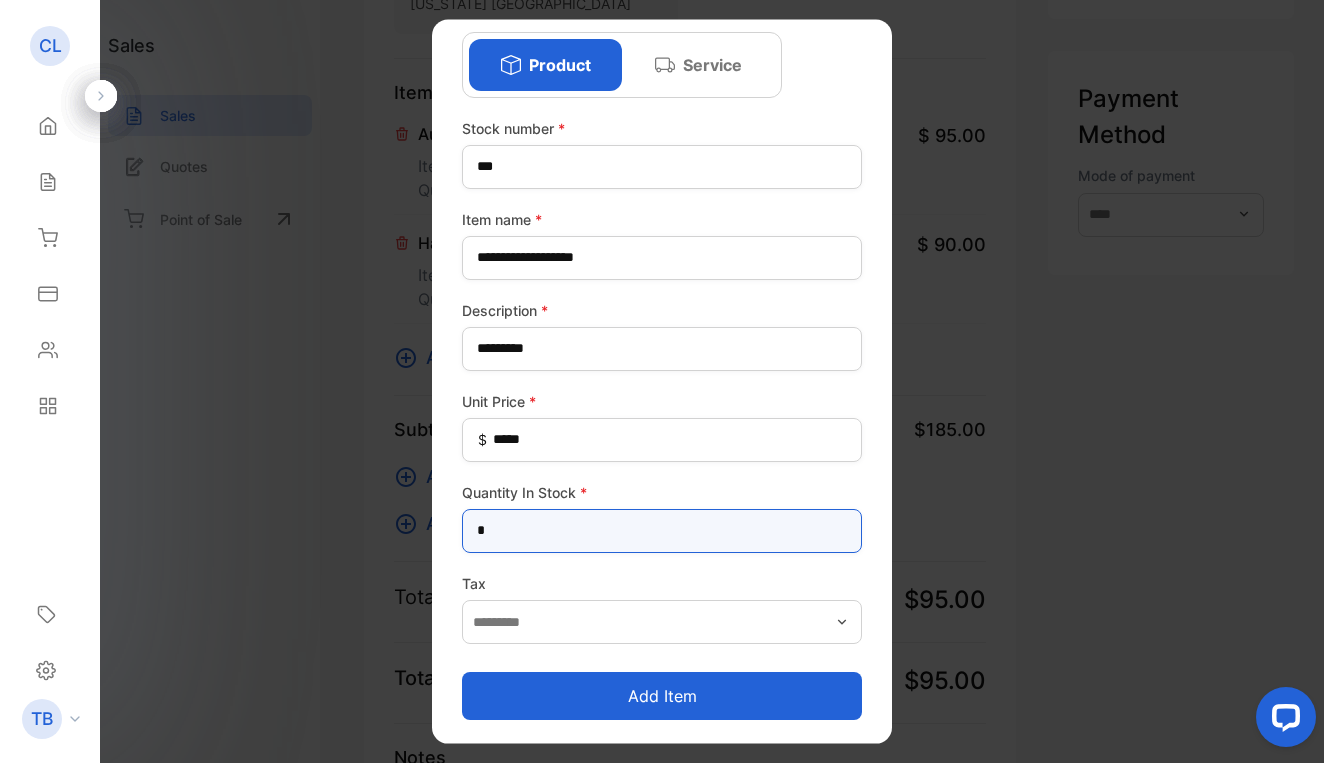 scroll, scrollTop: 92, scrollLeft: 0, axis: vertical 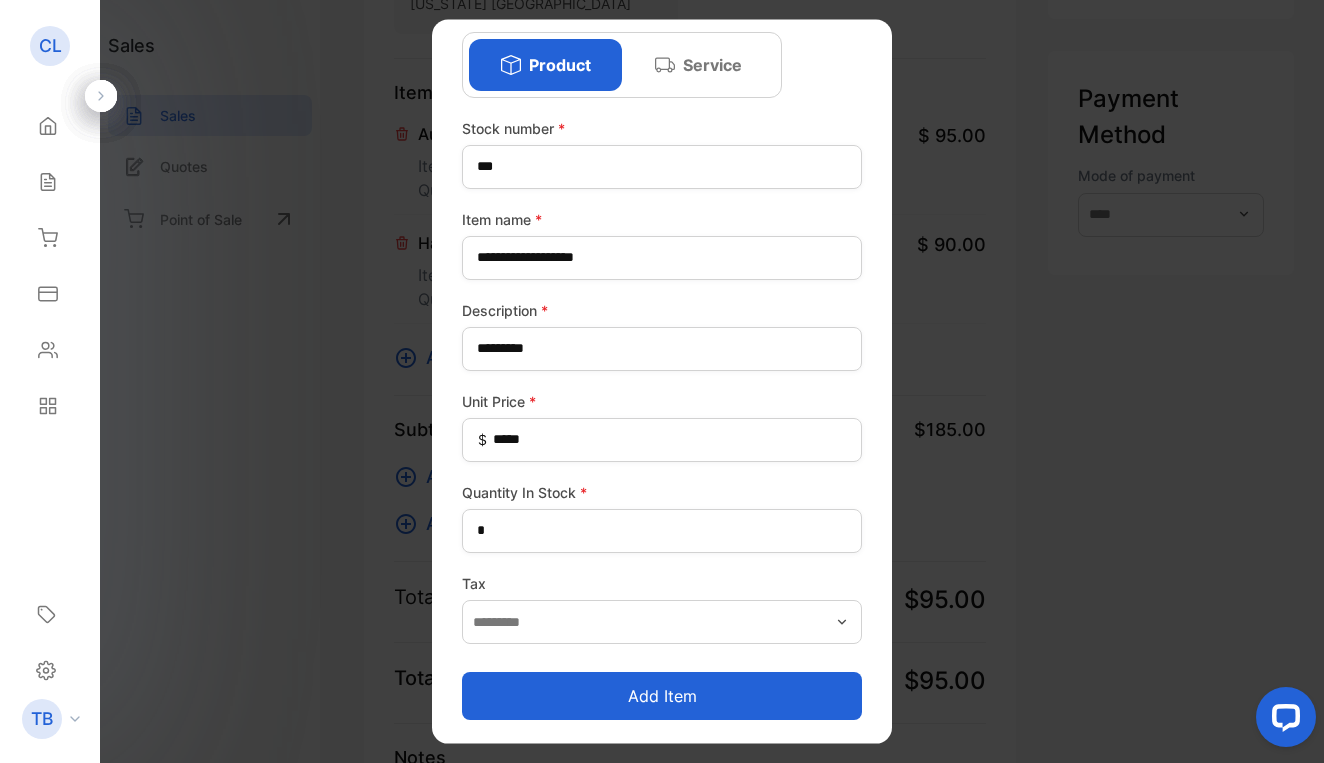 click on "Add item" at bounding box center [662, 696] 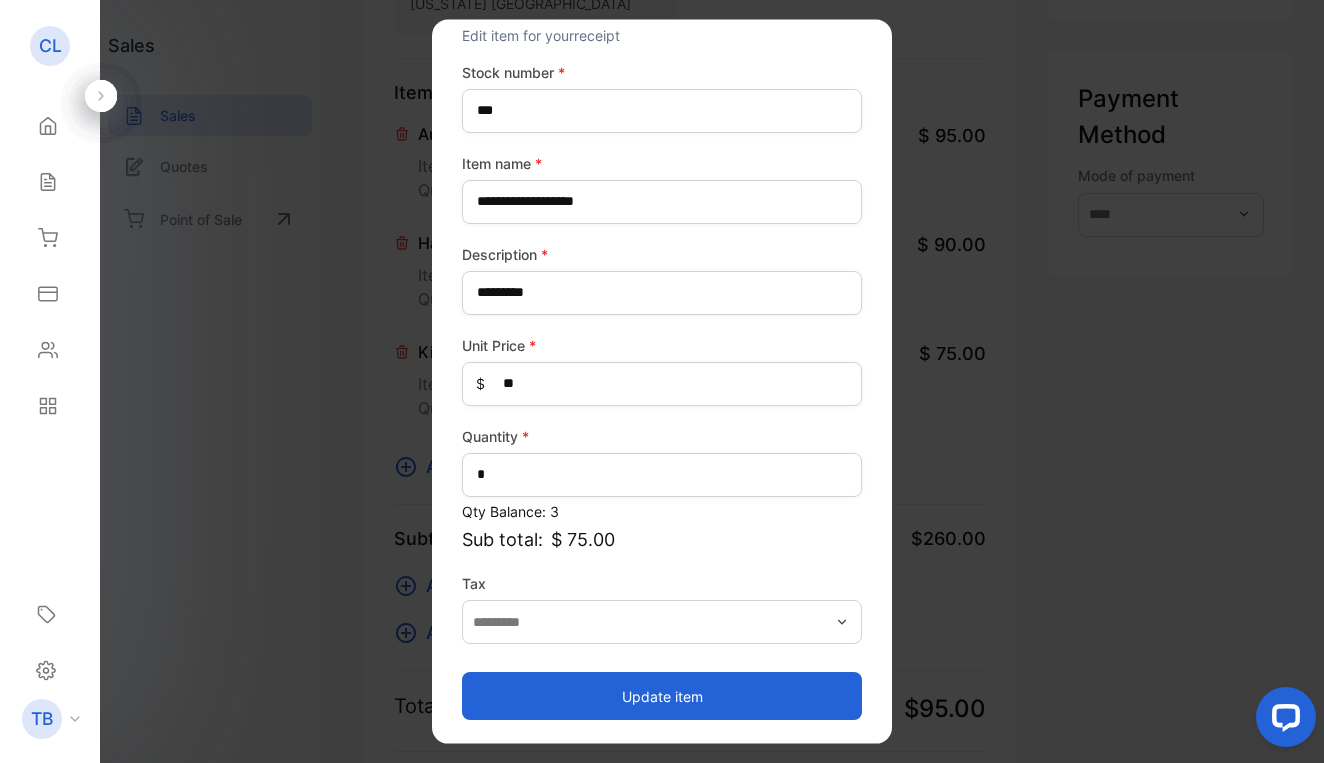 scroll, scrollTop: 66, scrollLeft: 0, axis: vertical 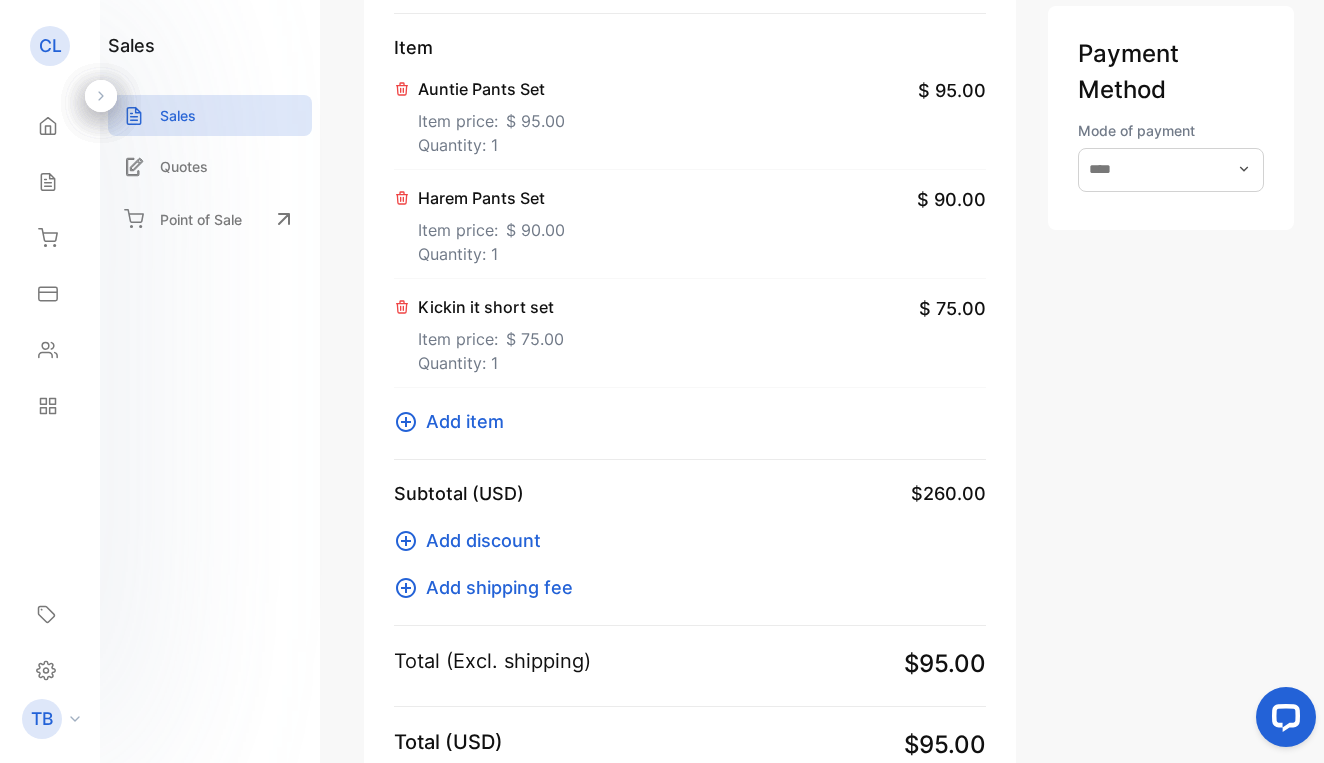 click on "Item price: $ 95.00" at bounding box center (491, 117) 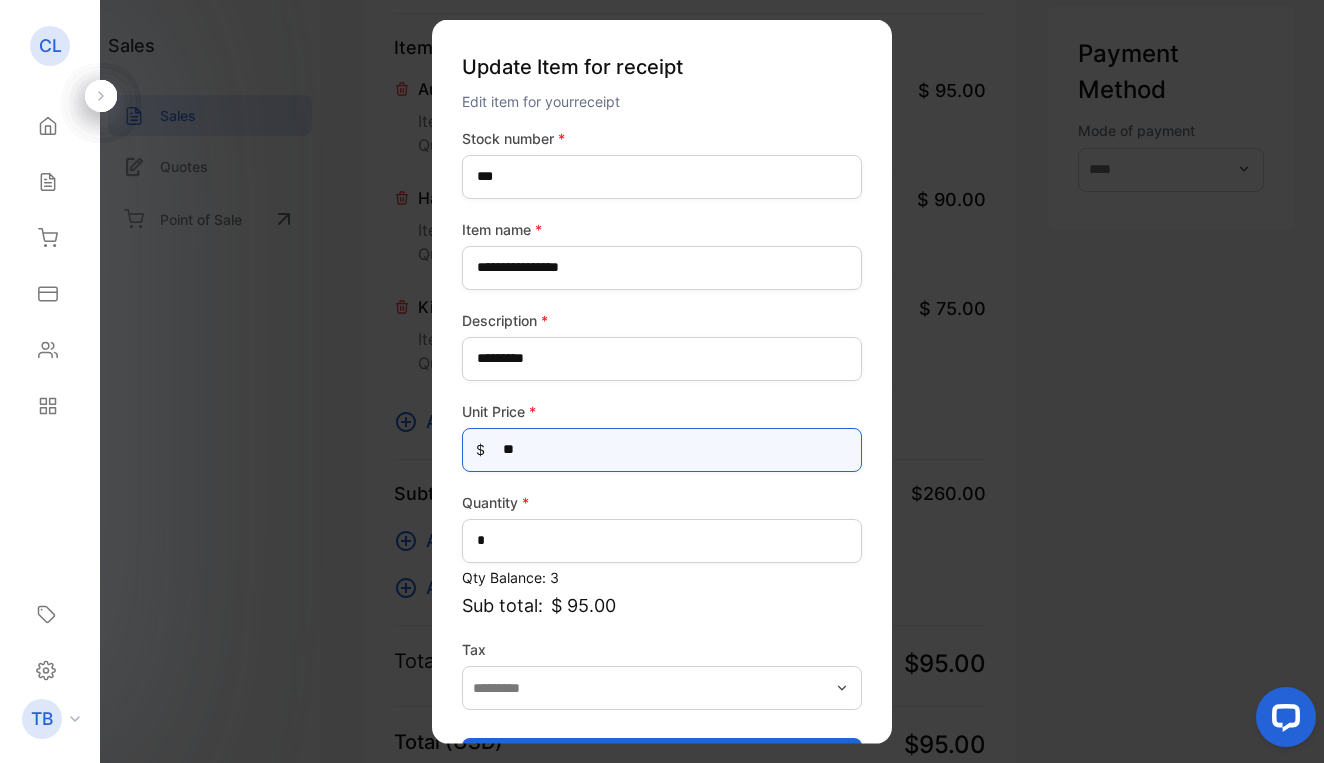 click on "**" at bounding box center (662, 449) 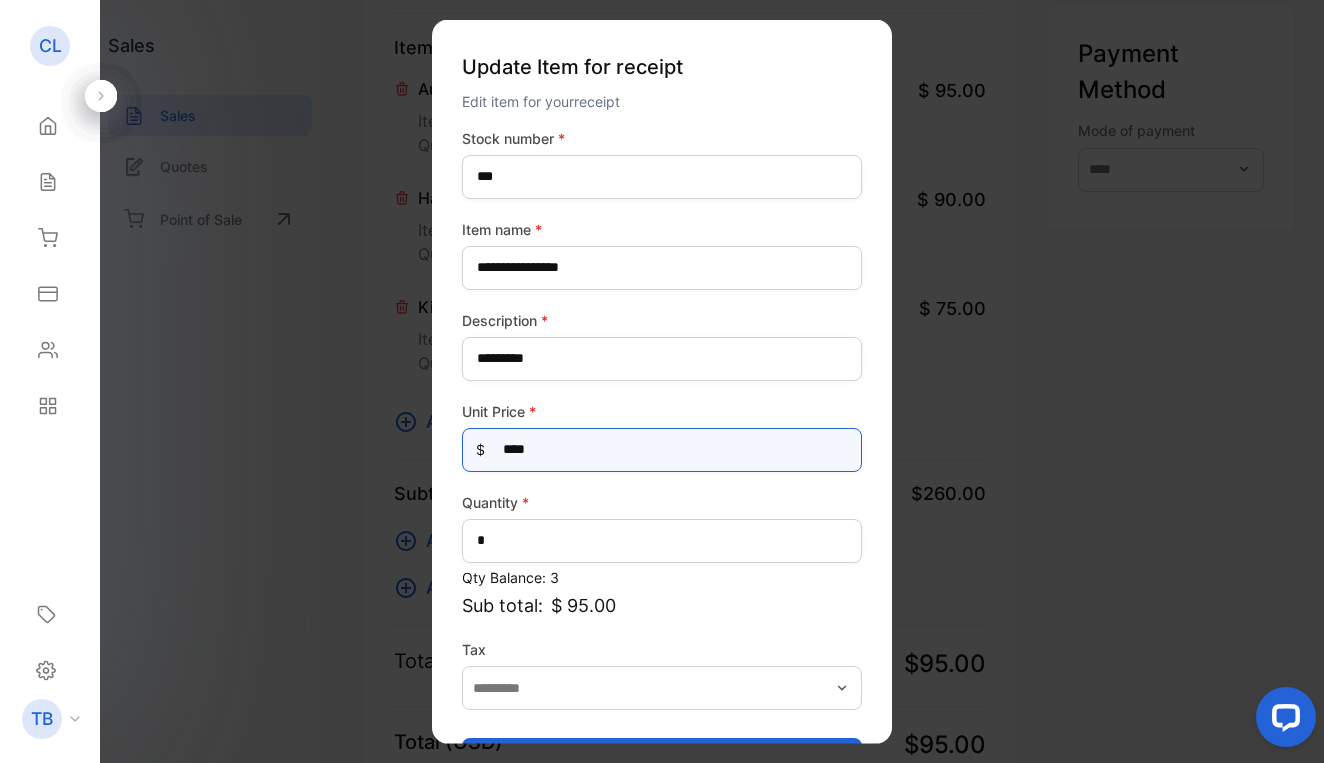 type on "*****" 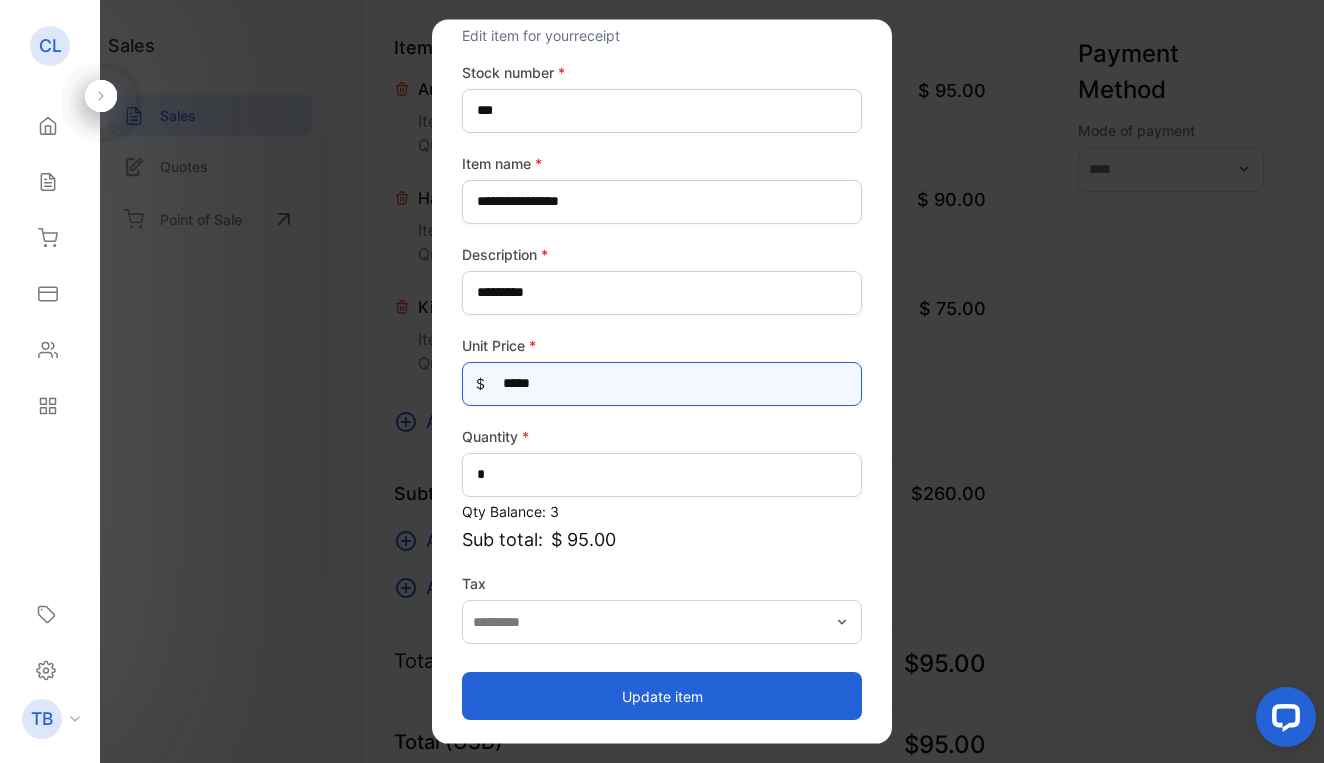 scroll, scrollTop: 66, scrollLeft: 0, axis: vertical 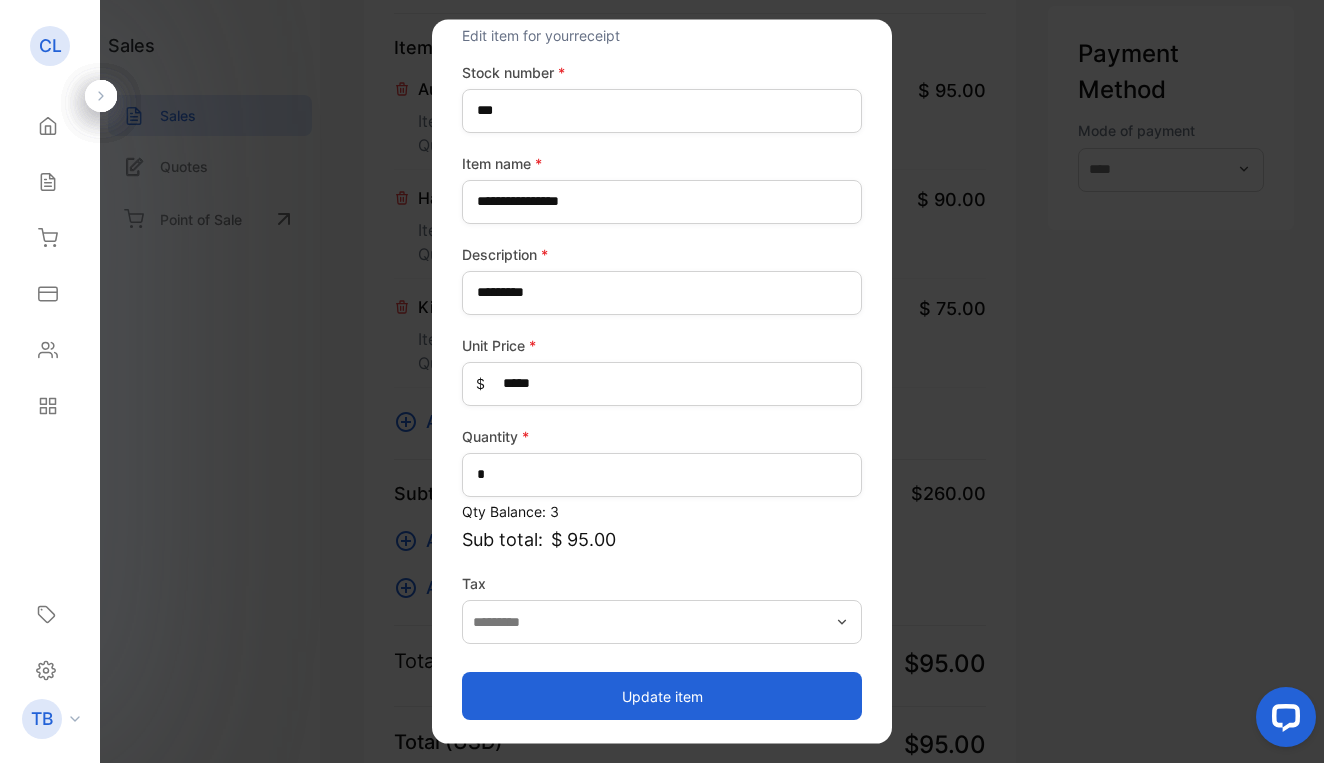 click on "Update item" at bounding box center [662, 696] 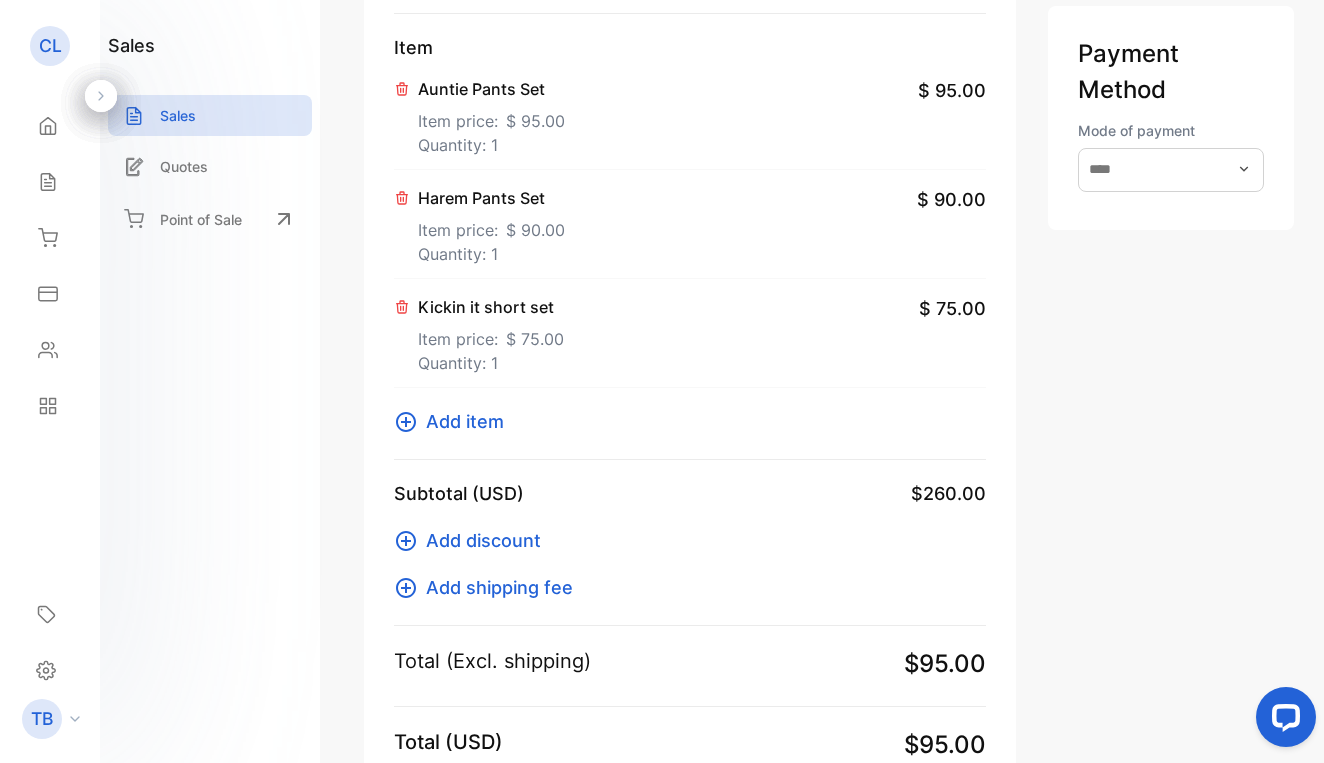 click on "Item price: $ 90.00" at bounding box center [491, 226] 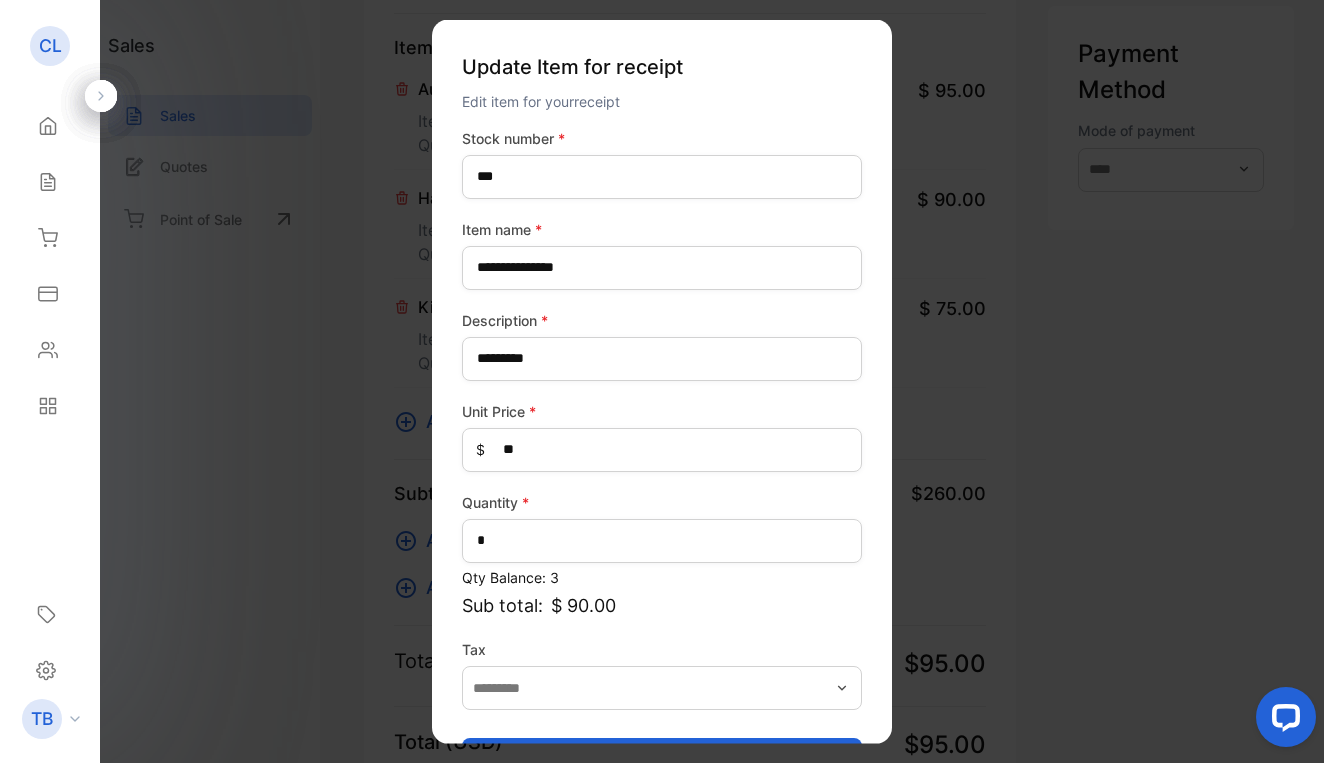 click on "Item name   *" at bounding box center [662, 228] 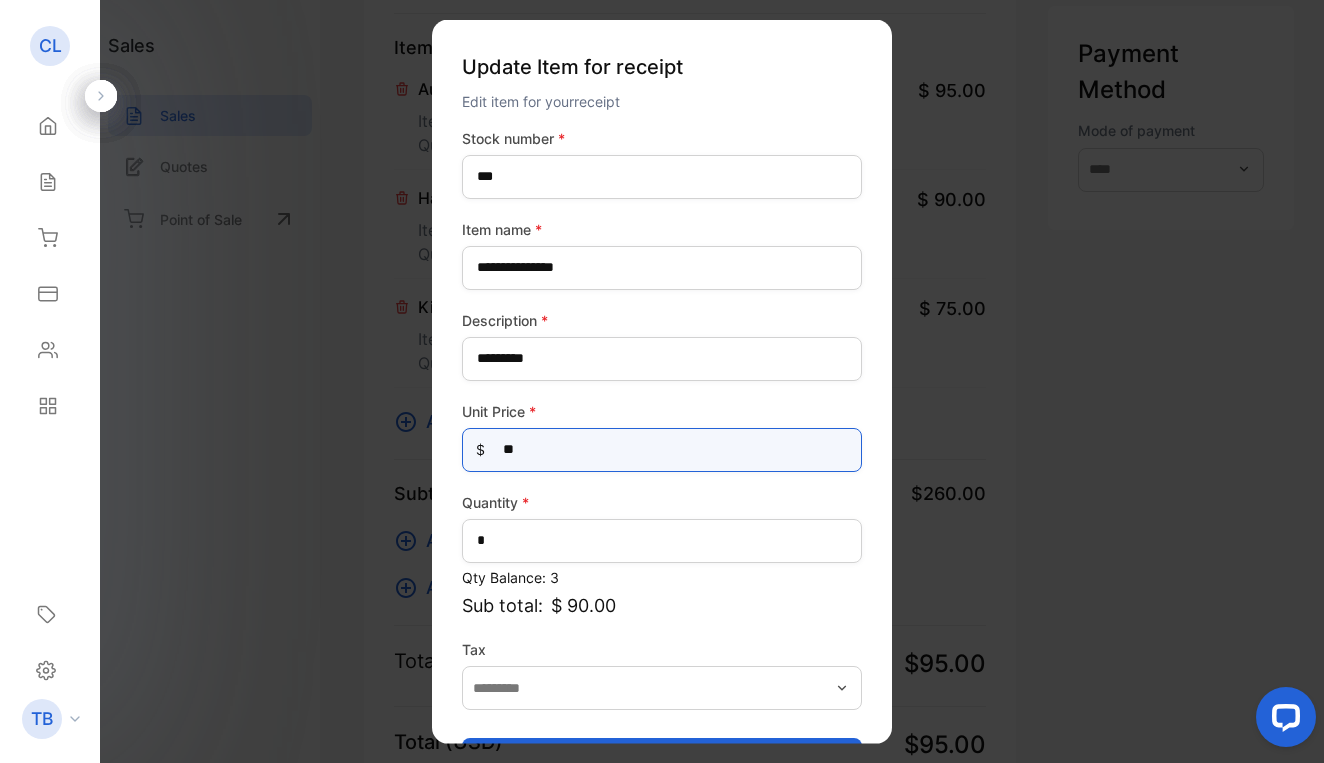 click on "**" at bounding box center [662, 449] 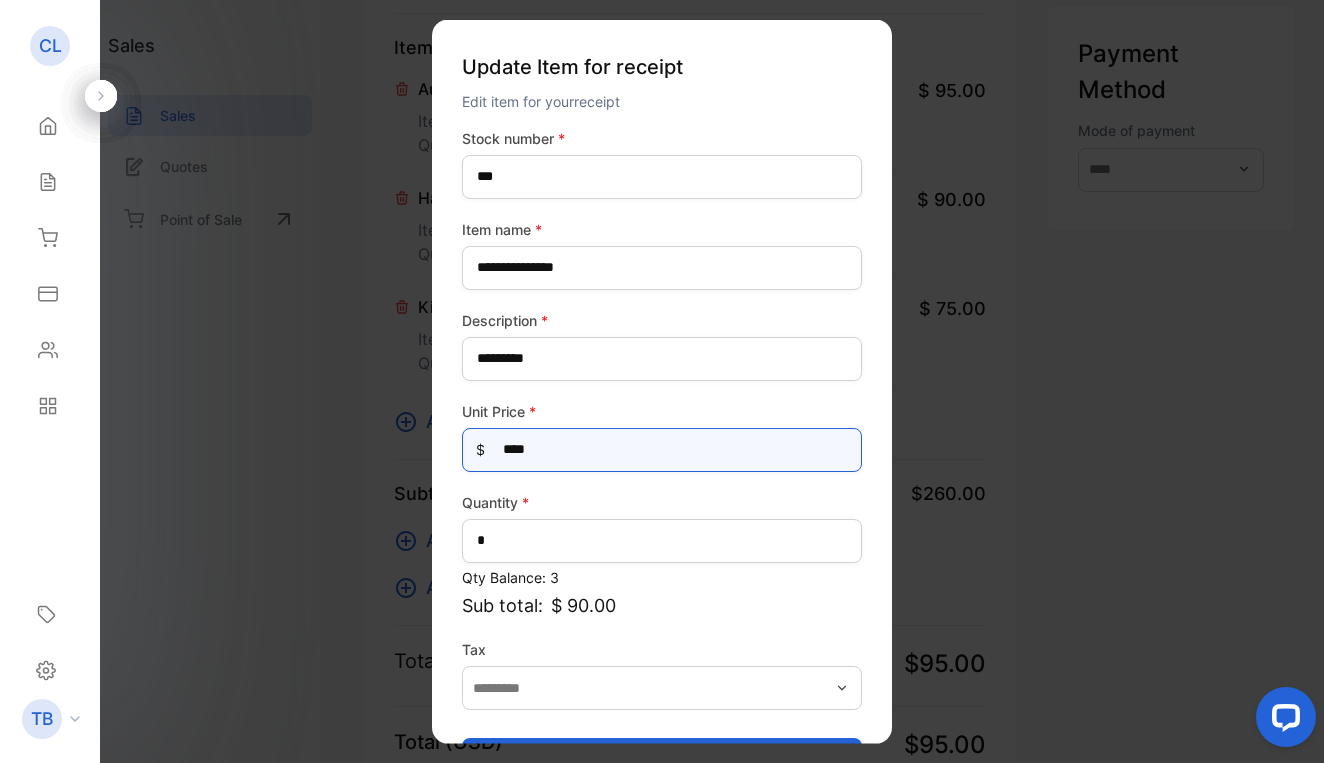 type on "*****" 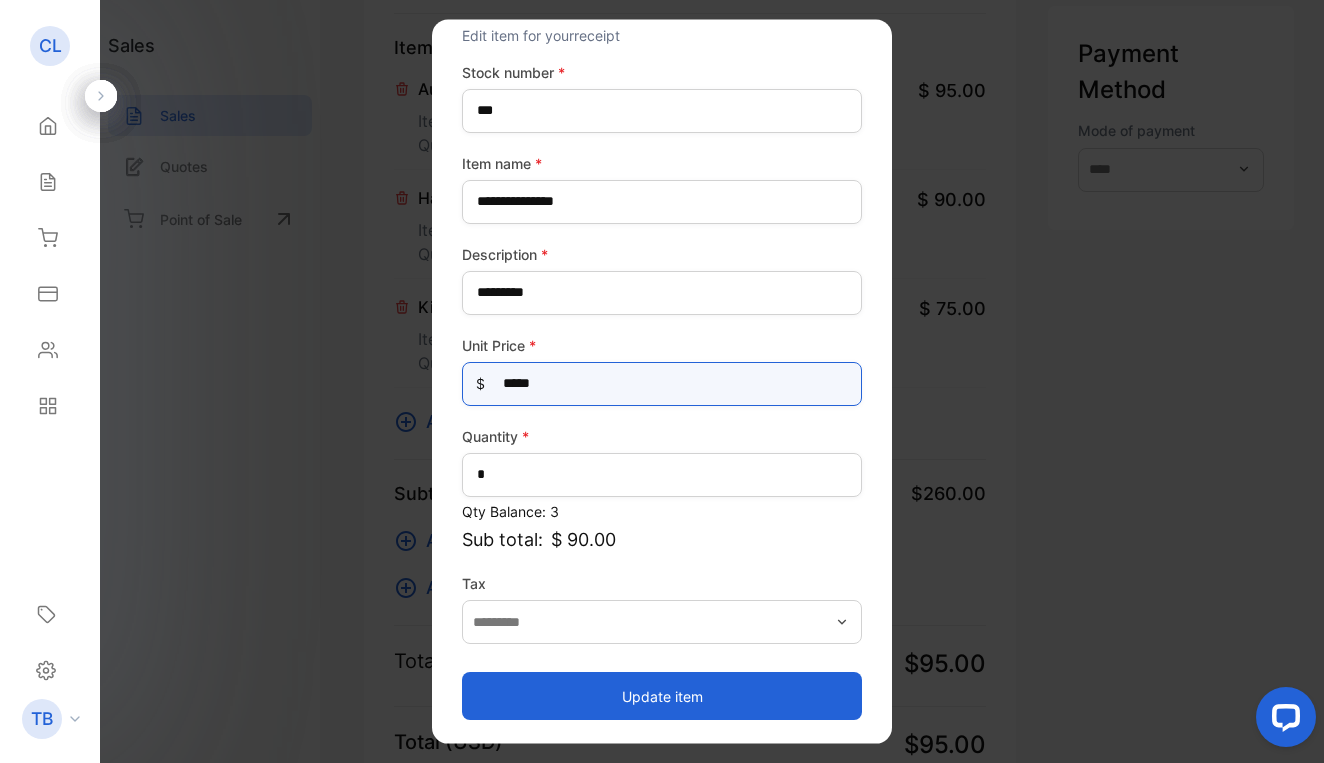 scroll, scrollTop: 66, scrollLeft: 0, axis: vertical 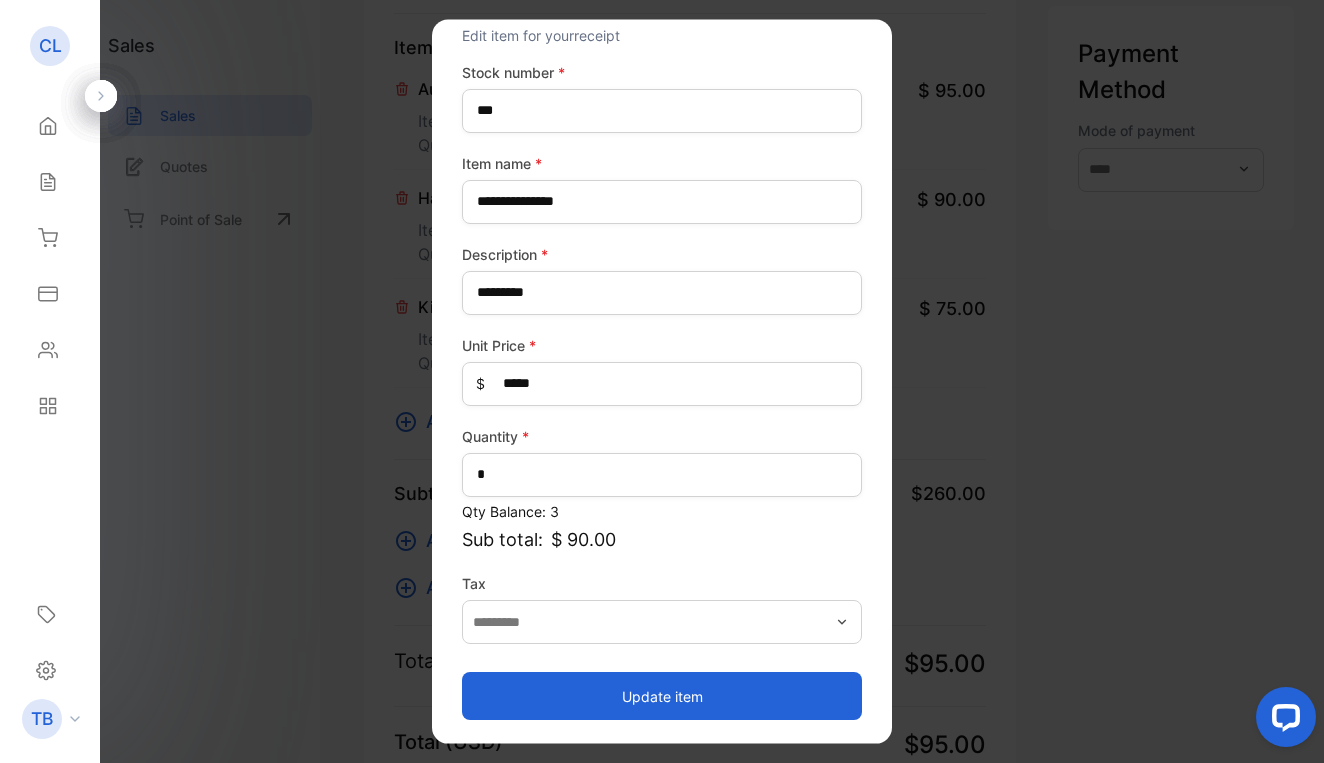 click on "Update item" at bounding box center [662, 696] 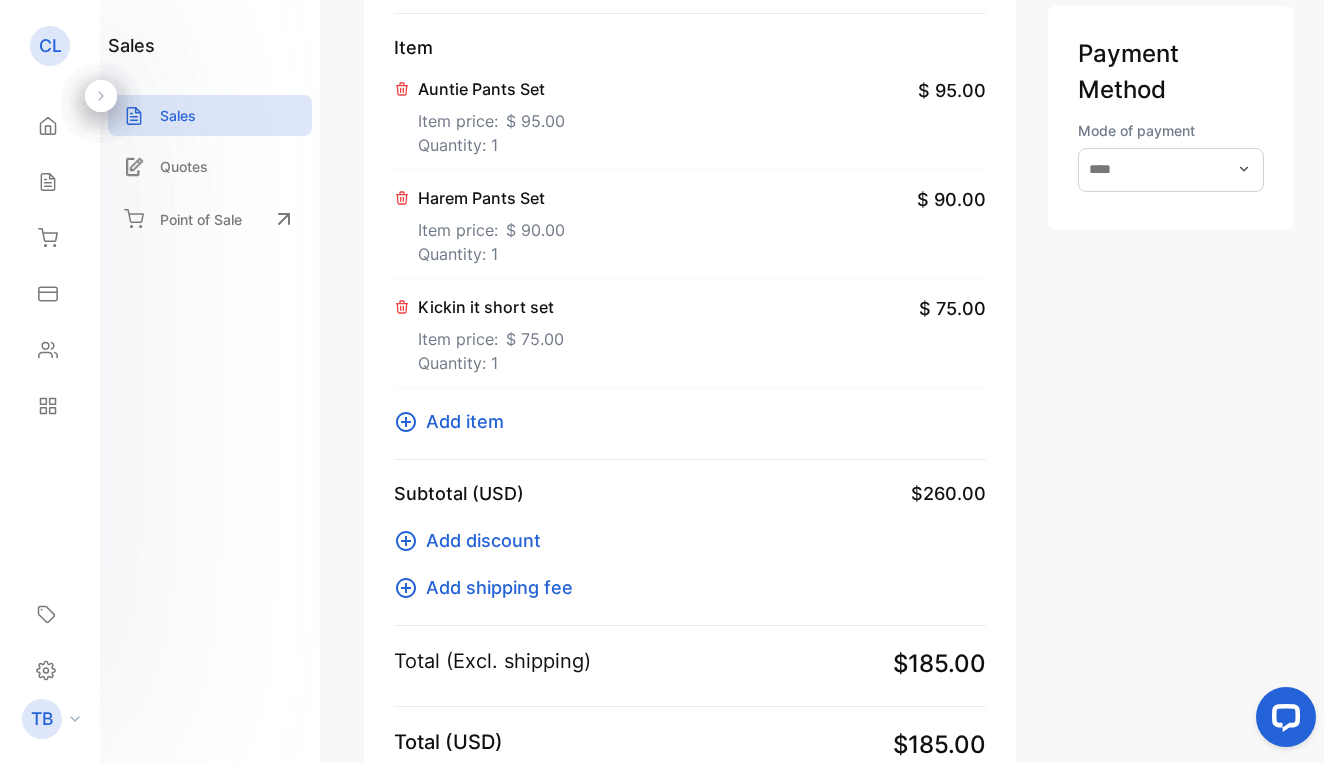 click on "Kickin it short set" at bounding box center (491, 307) 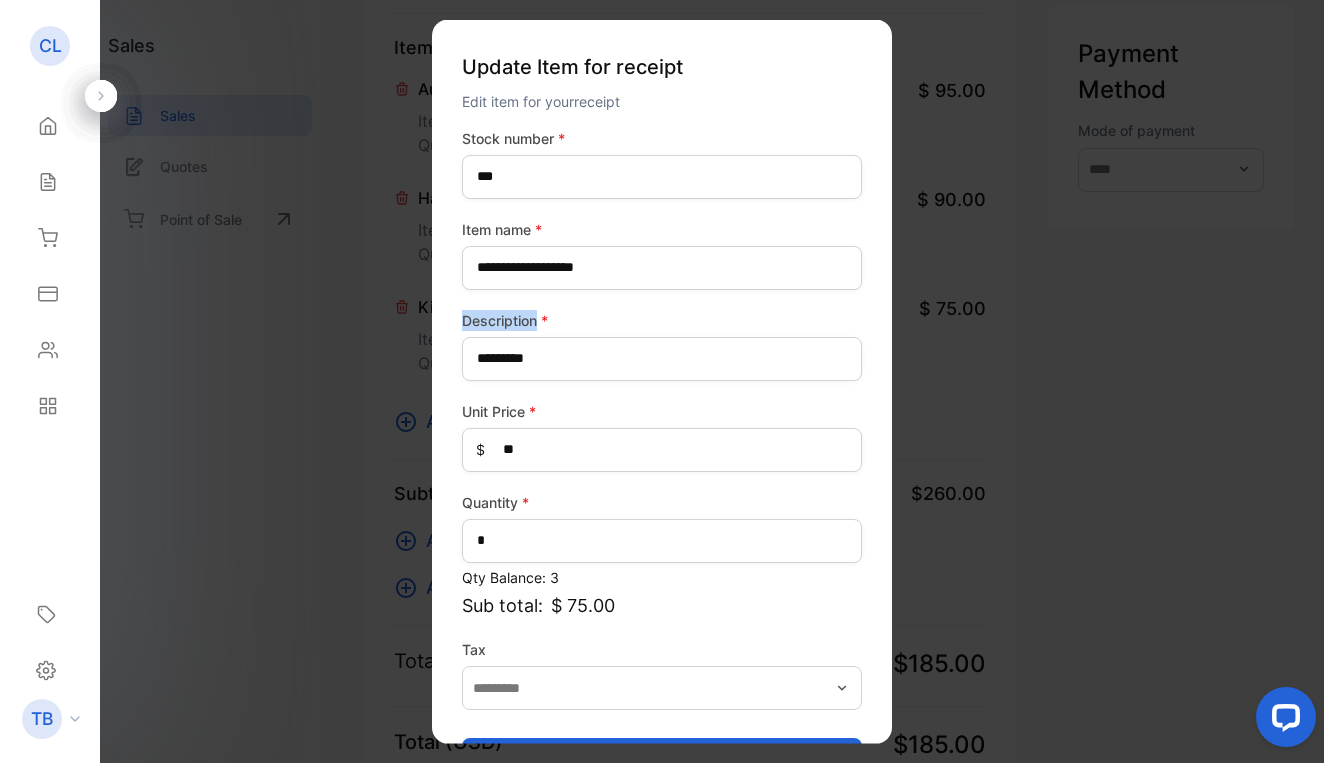 click on "**********" at bounding box center [662, 456] 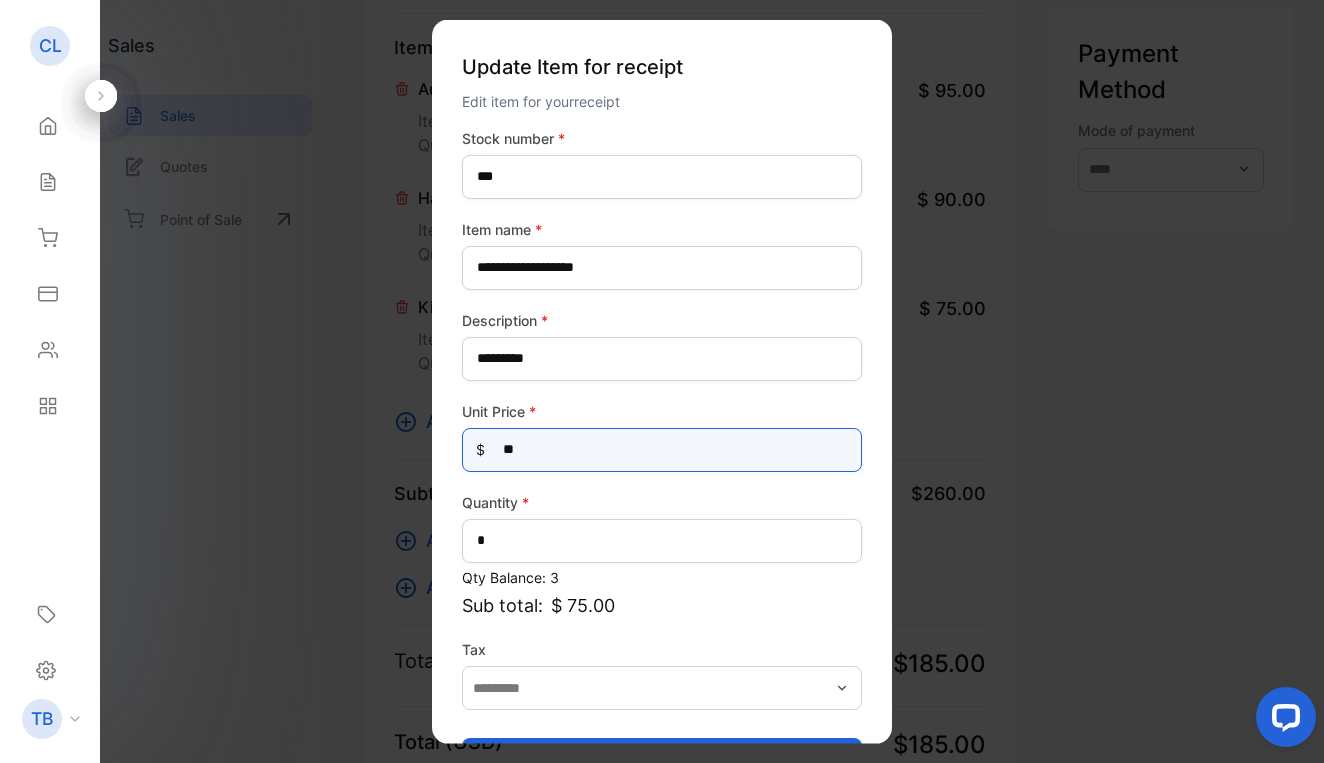 click on "**" at bounding box center [662, 449] 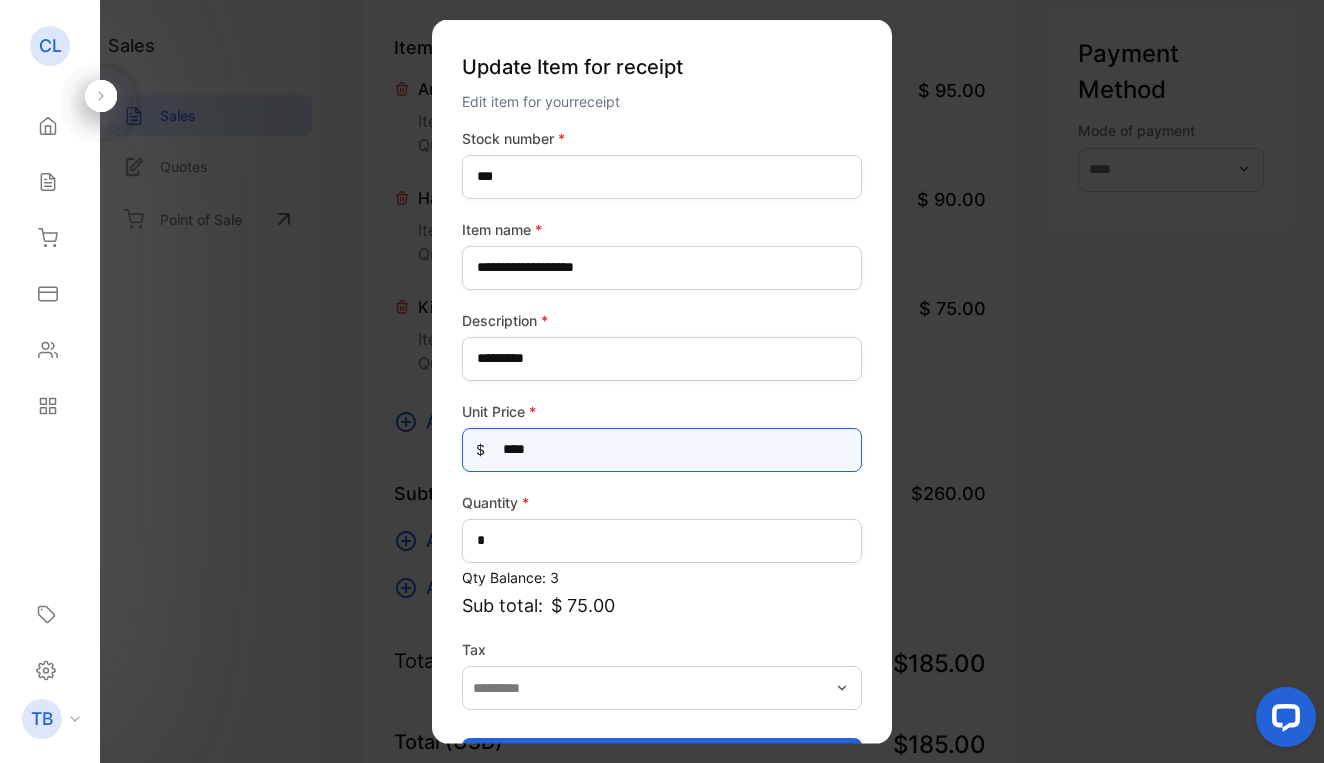type on "*****" 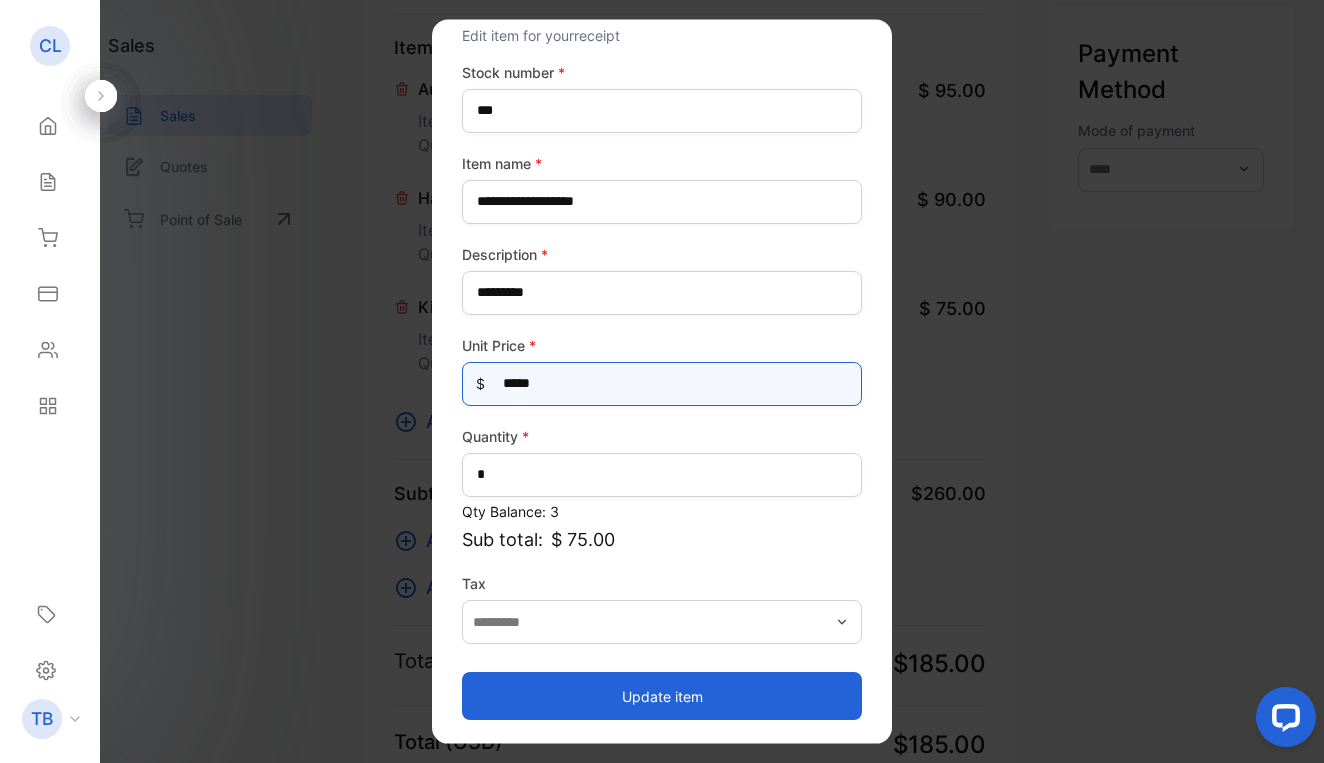 scroll, scrollTop: 66, scrollLeft: 0, axis: vertical 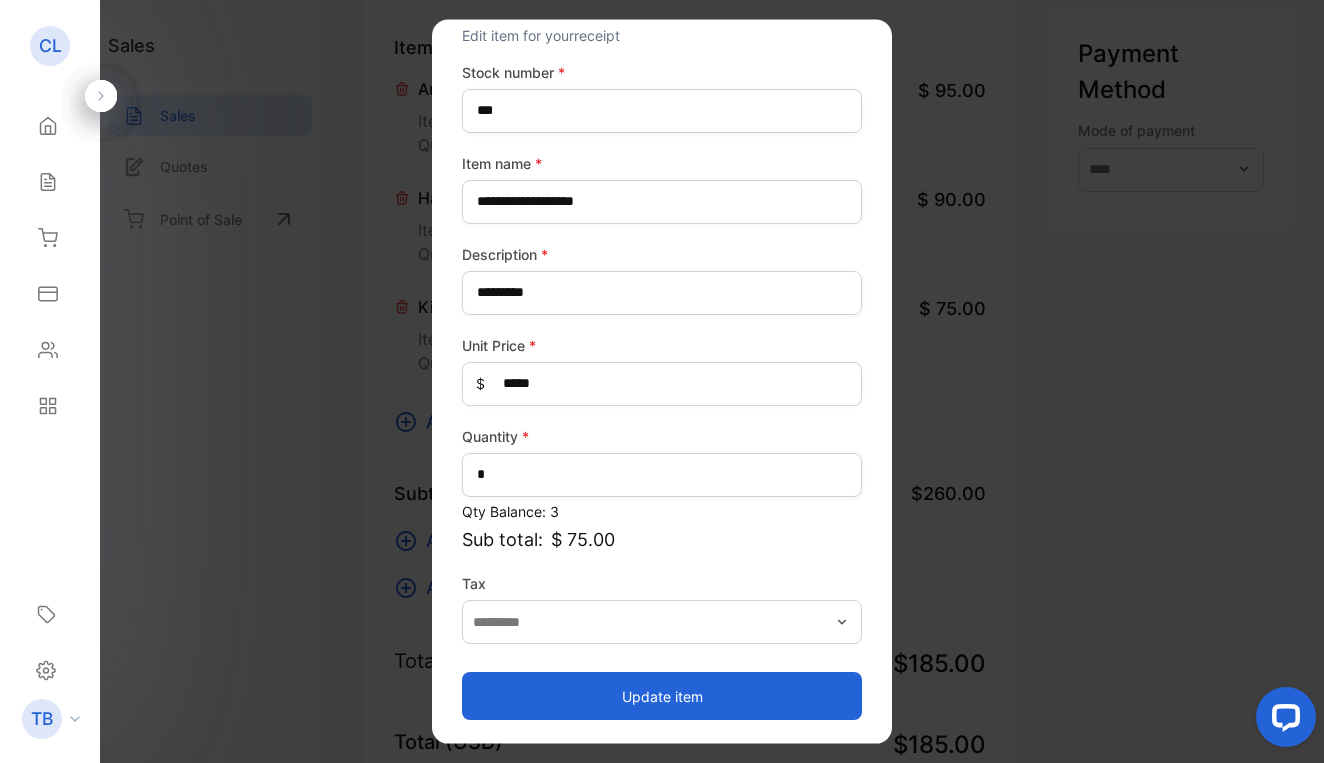 click on "Update item" at bounding box center [662, 696] 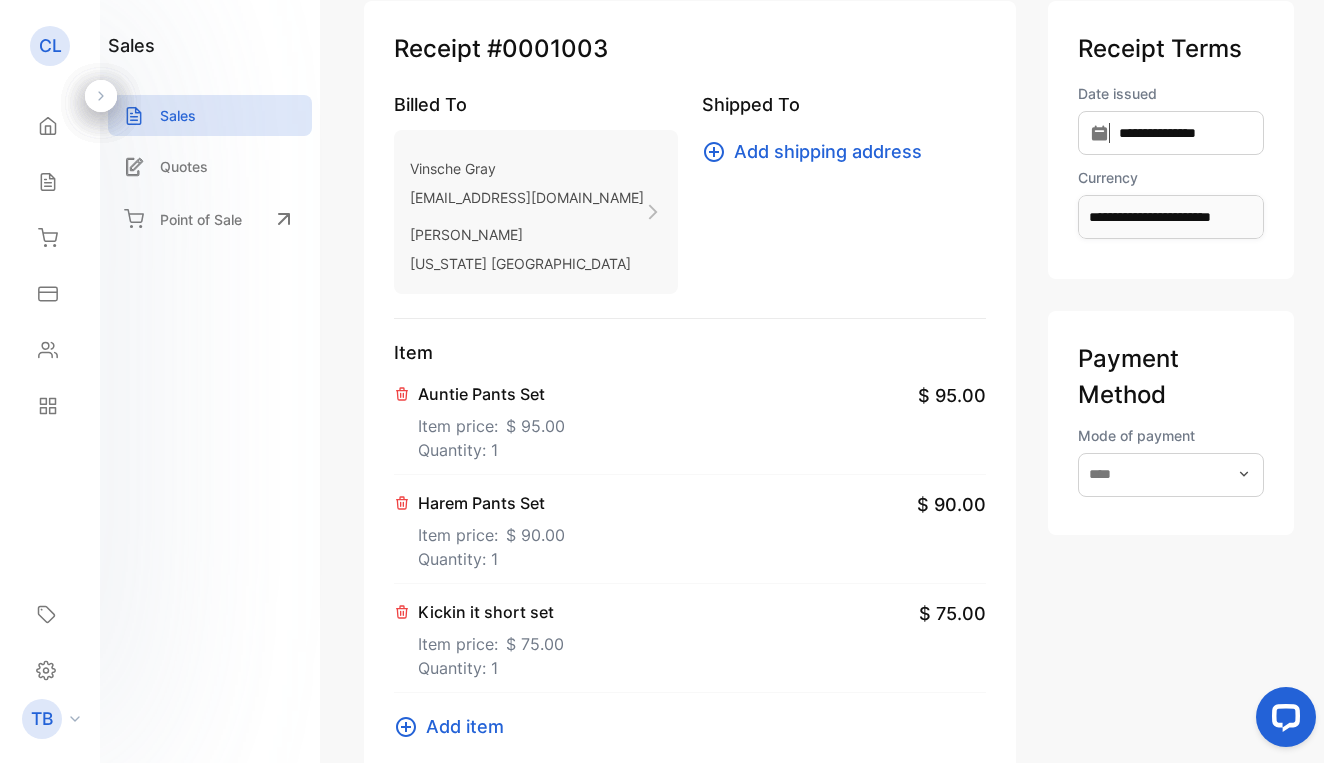 scroll, scrollTop: 113, scrollLeft: 0, axis: vertical 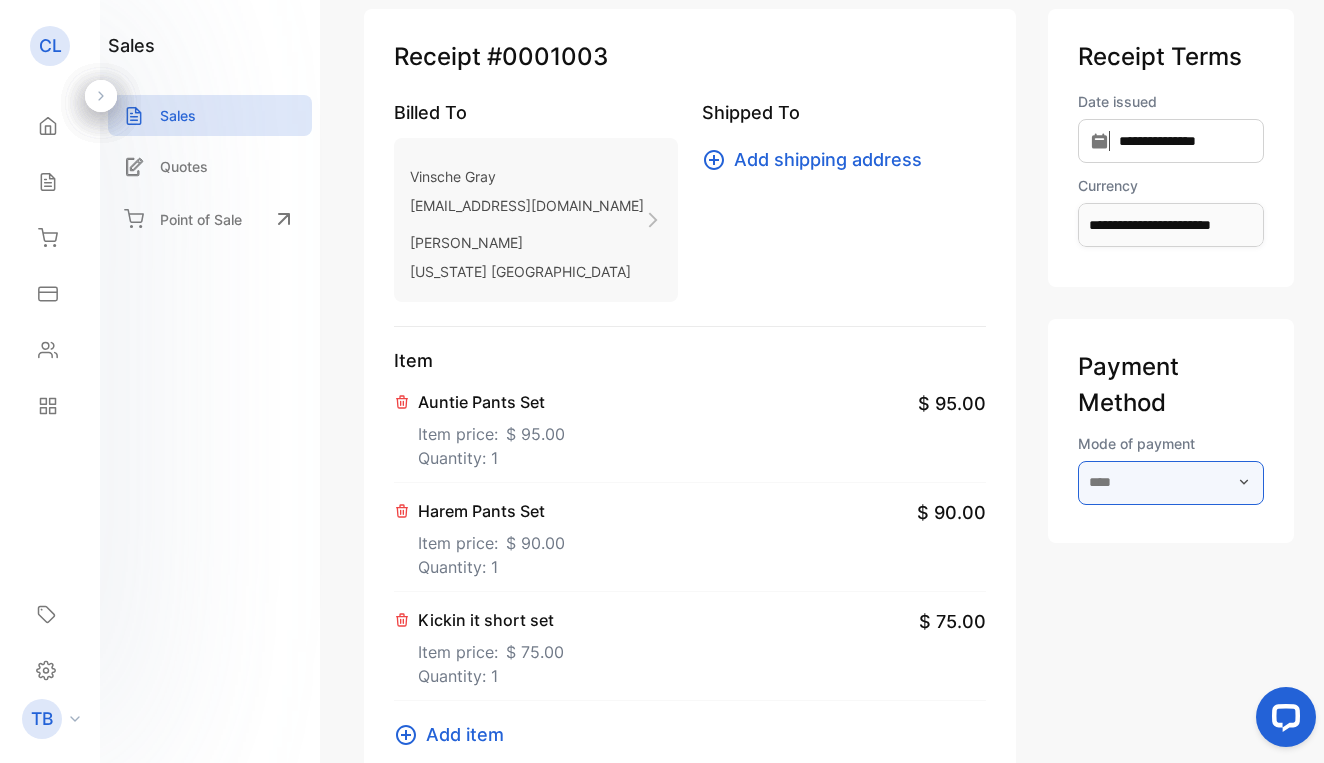 click at bounding box center (1171, 483) 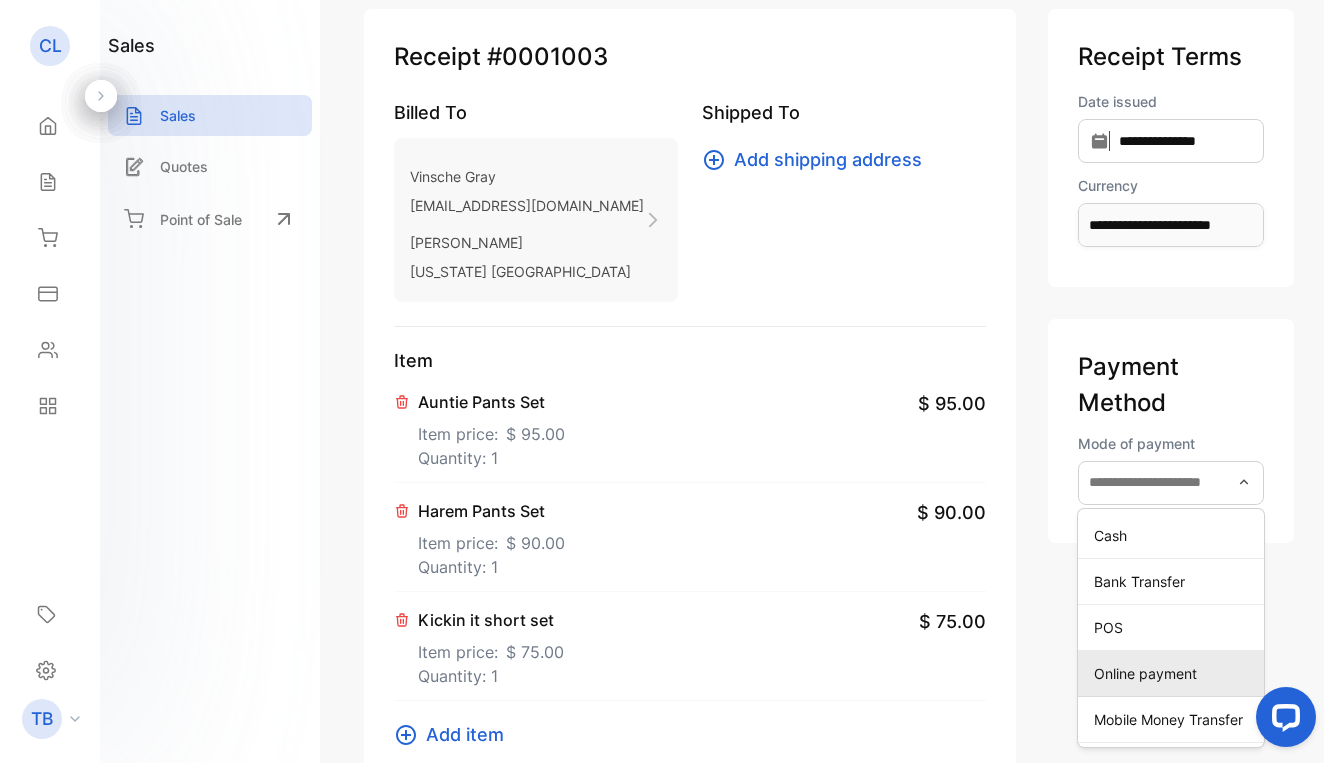 click on "Online payment" at bounding box center (1175, 673) 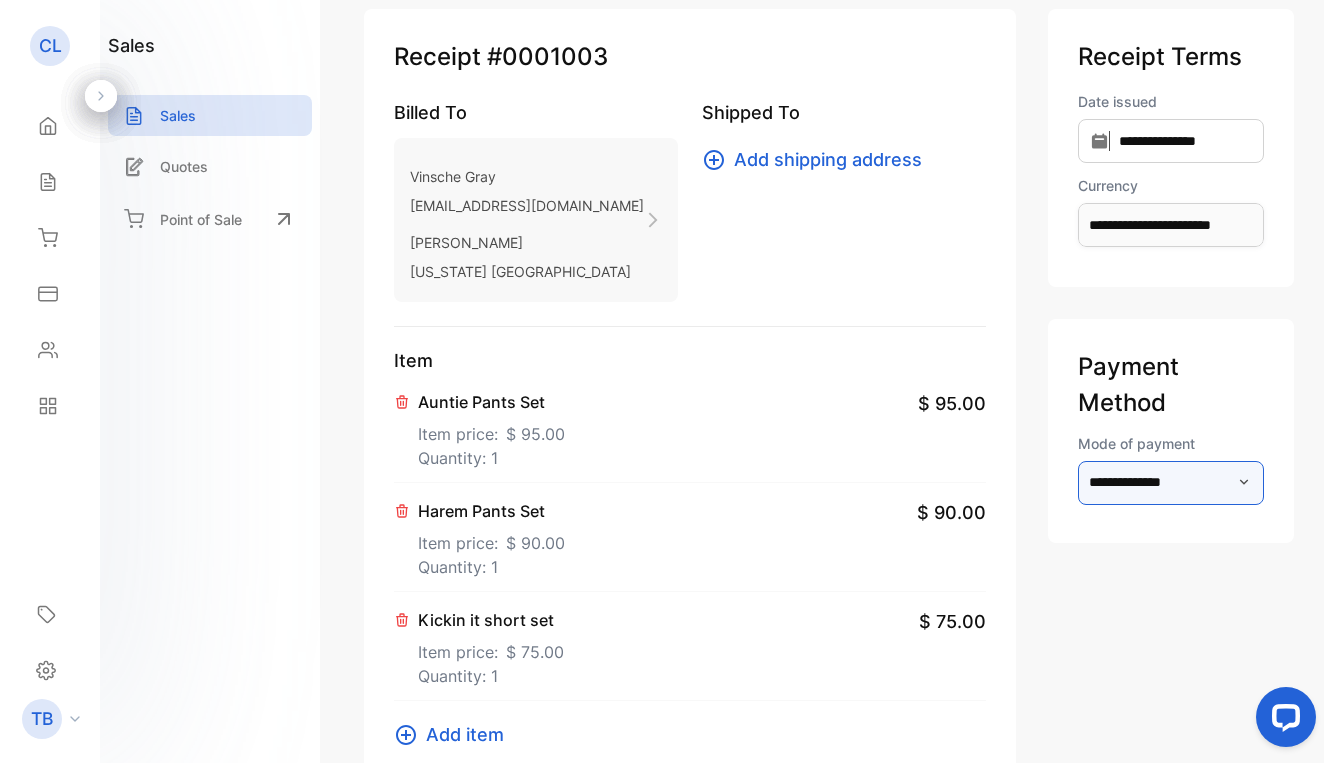 click on "**********" at bounding box center (1171, 483) 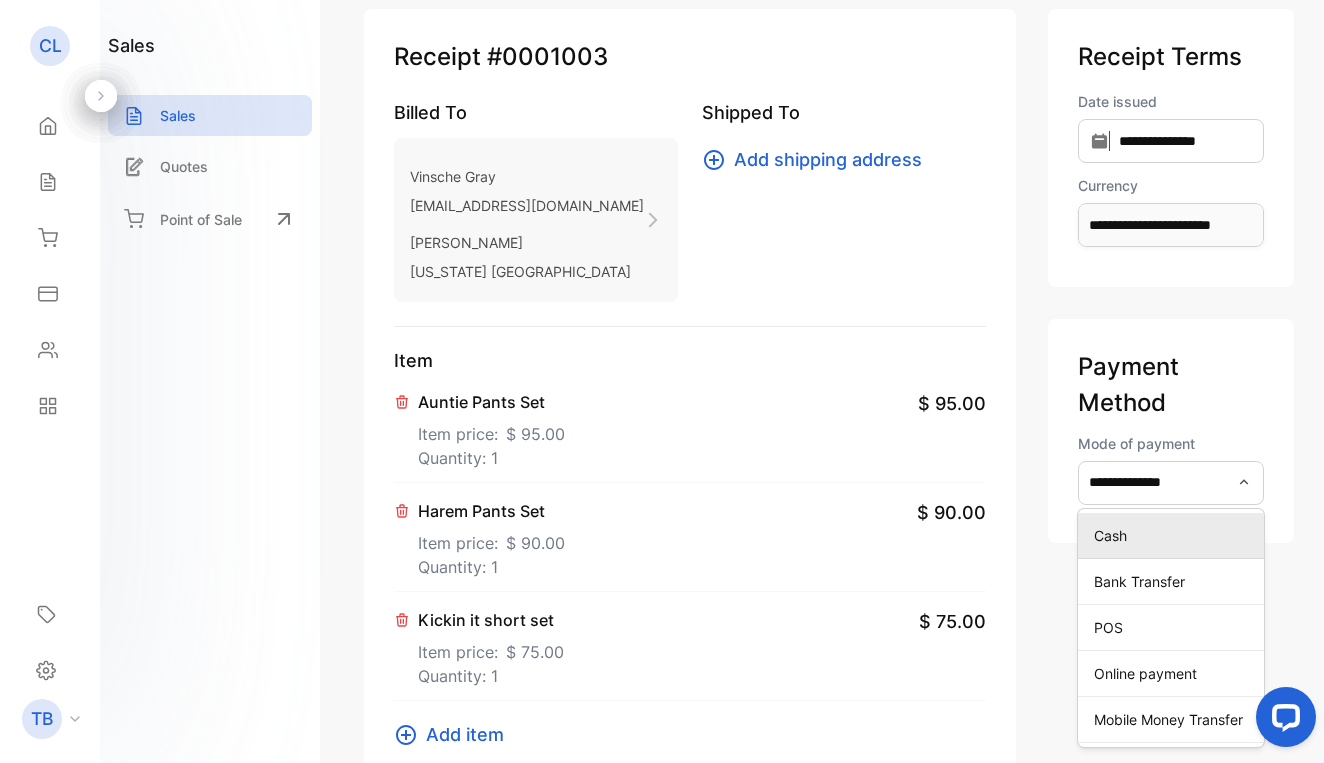 click on "Cash" at bounding box center [1175, 535] 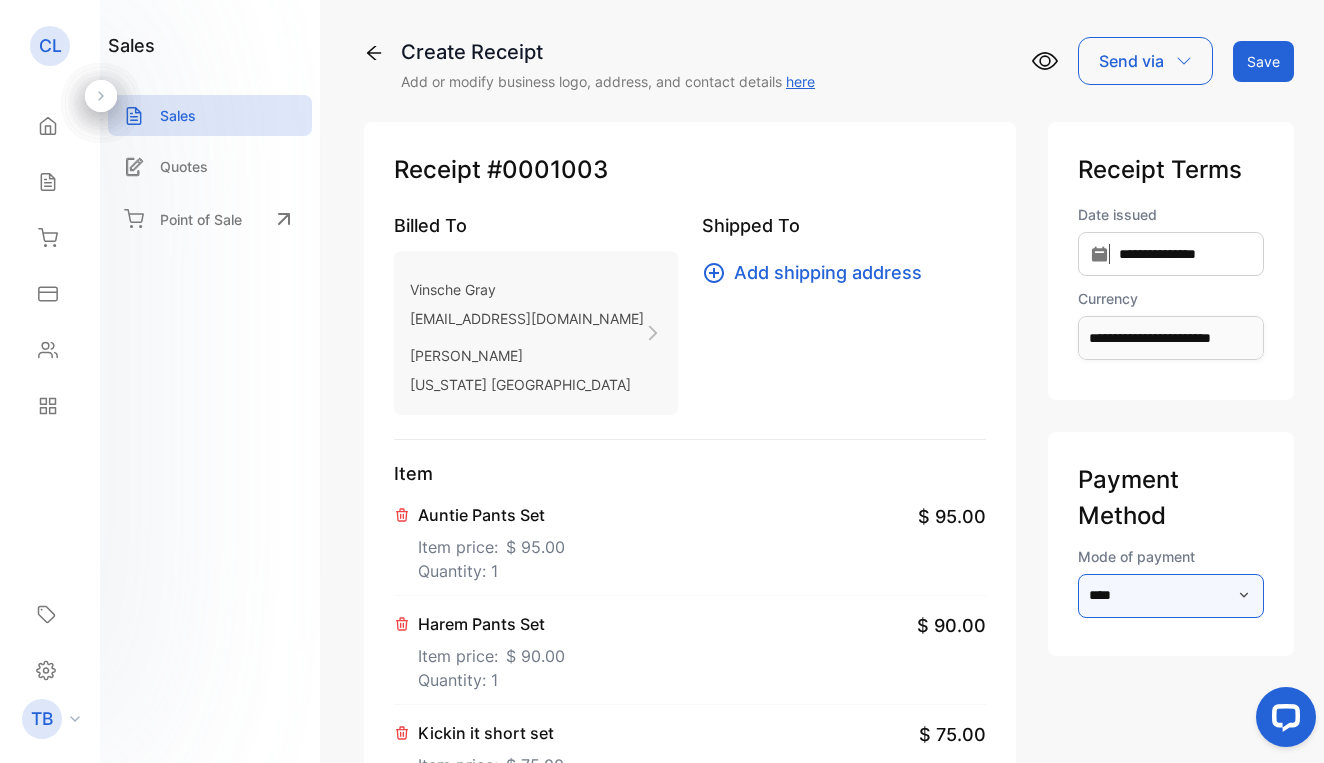 scroll, scrollTop: 0, scrollLeft: 0, axis: both 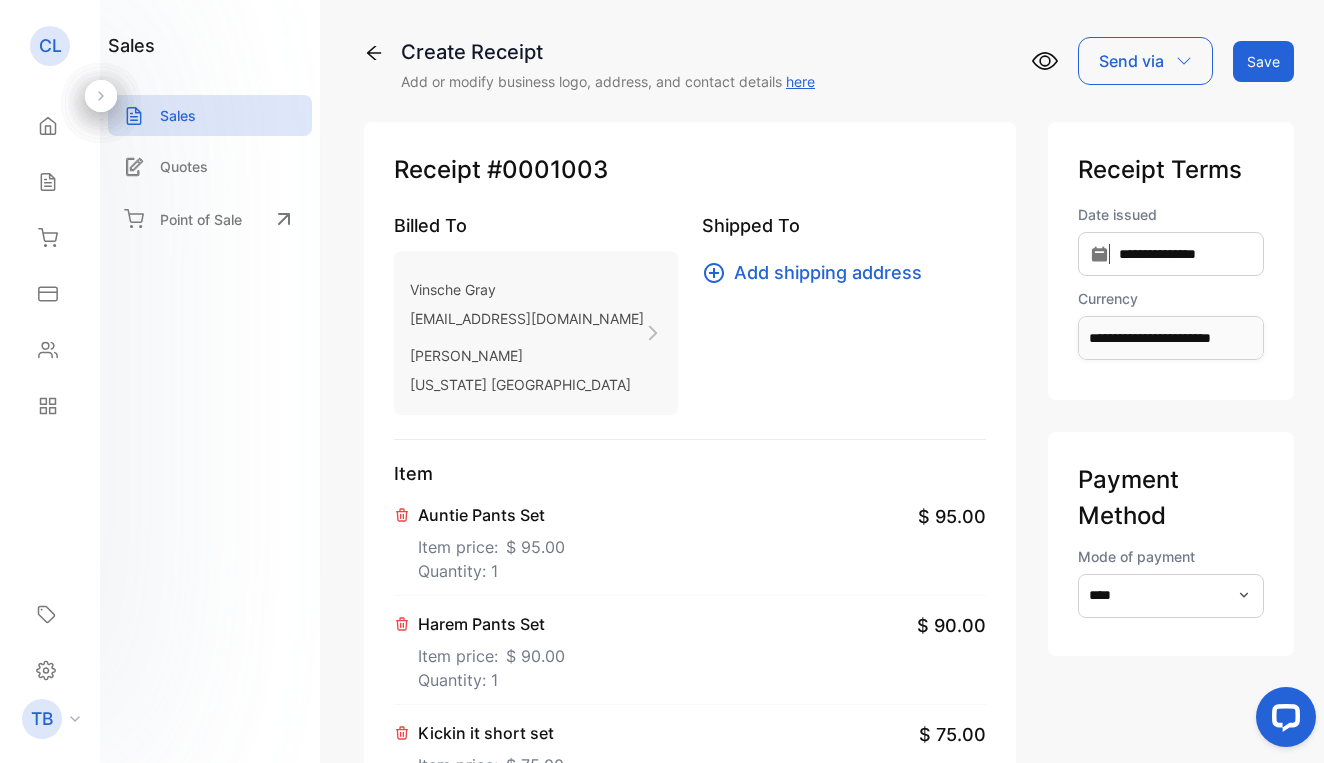 click on "Save" at bounding box center [1263, 61] 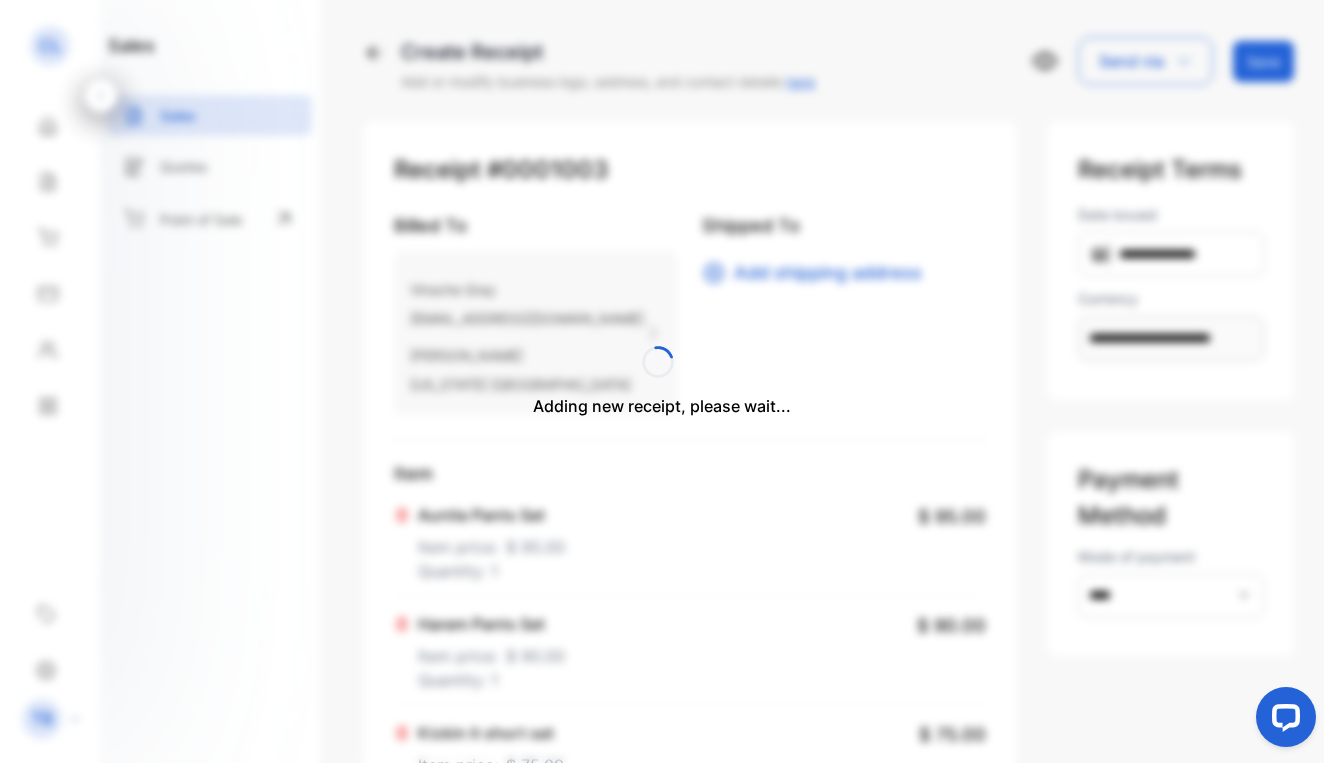 type 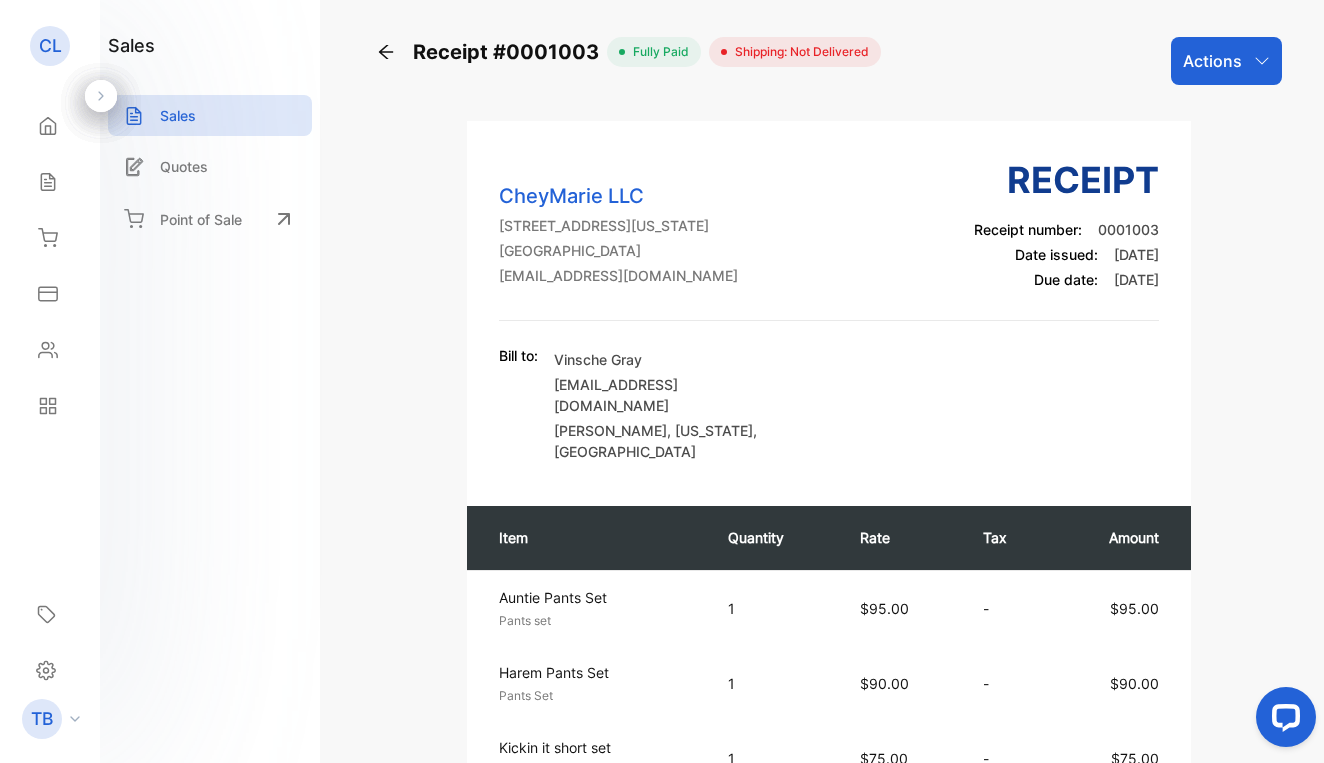 scroll, scrollTop: 0, scrollLeft: 0, axis: both 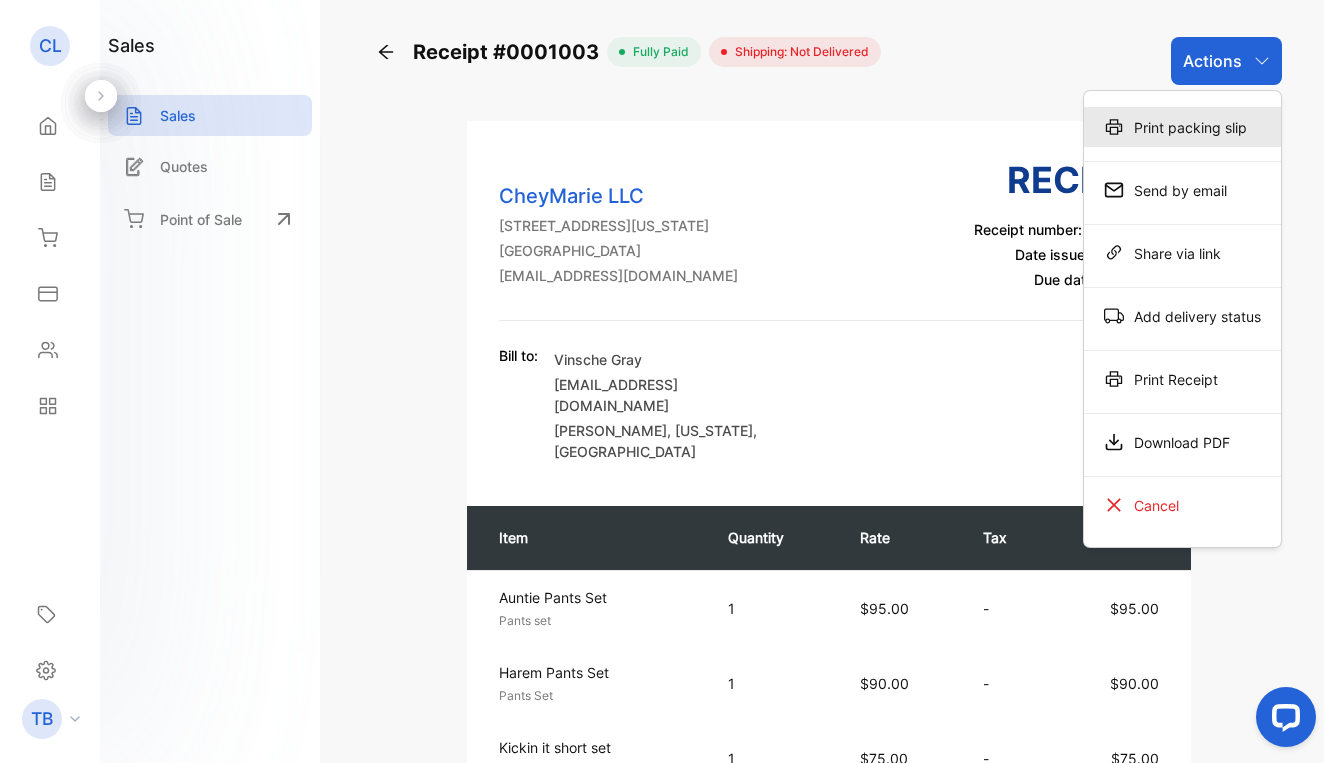 click on "Print packing slip" at bounding box center (1182, 127) 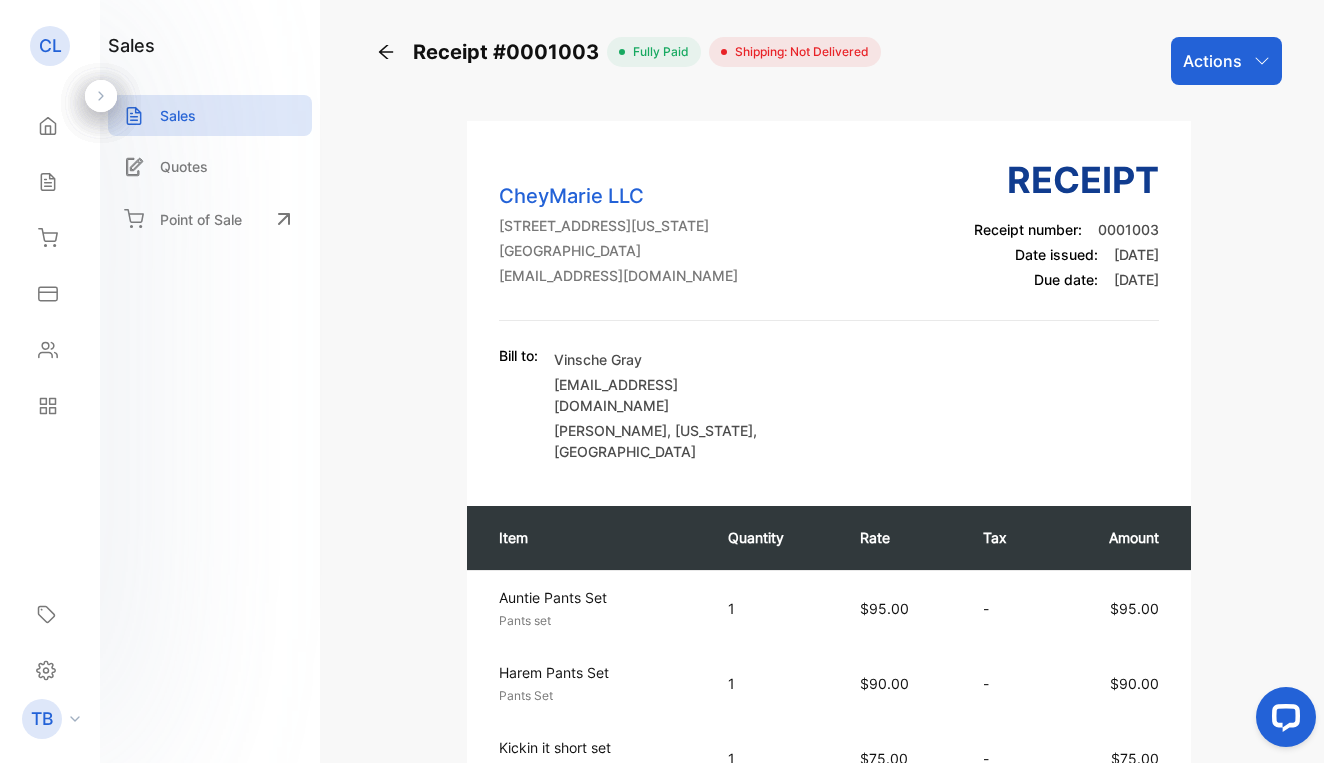 click 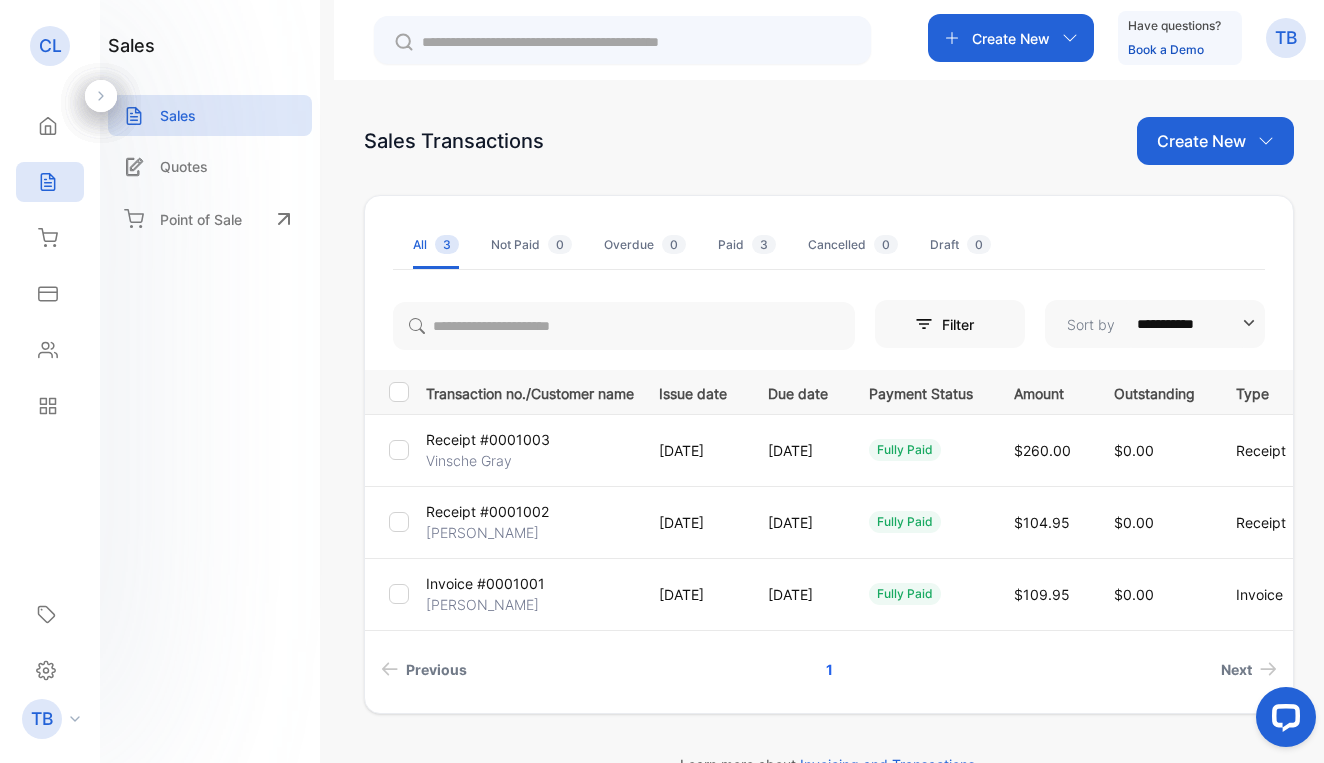 click on "Create New" at bounding box center (1201, 141) 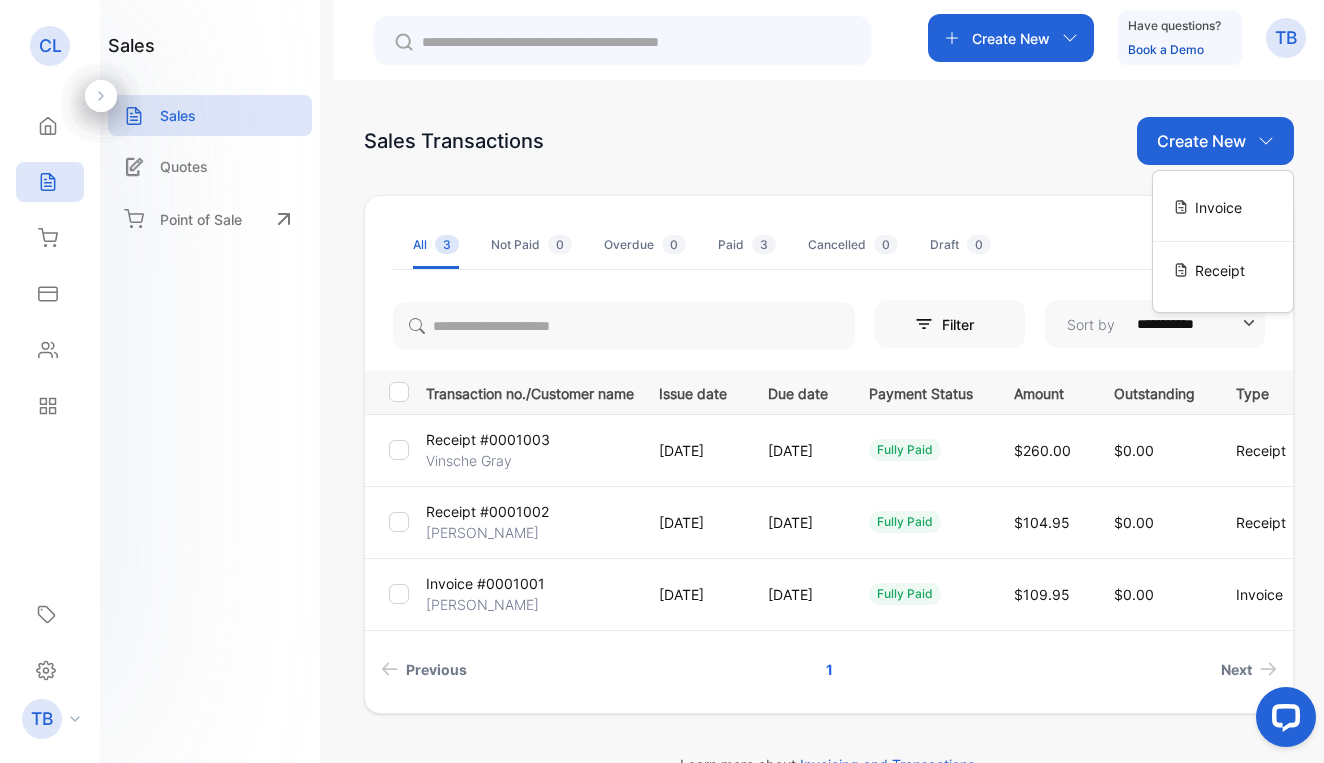 click on "Receipt" at bounding box center (1223, 273) 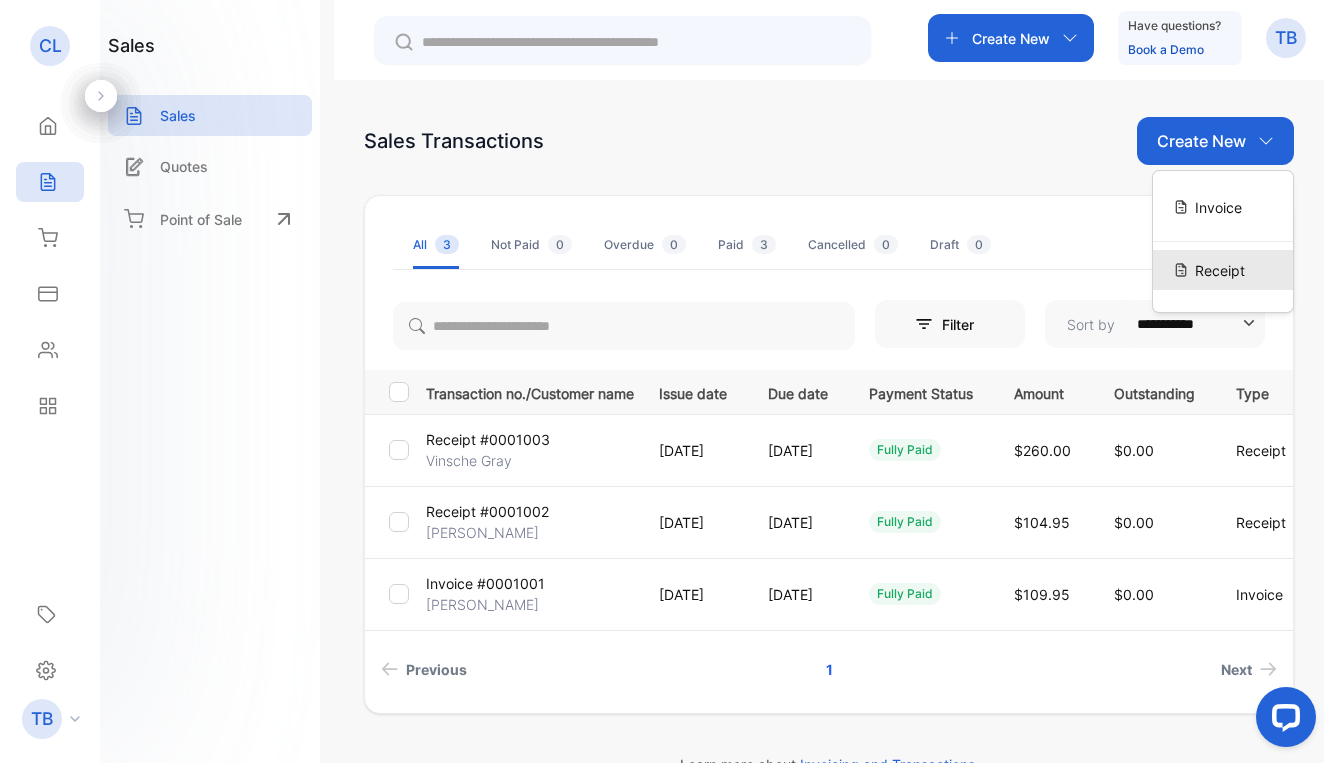 click on "Receipt" at bounding box center (1220, 270) 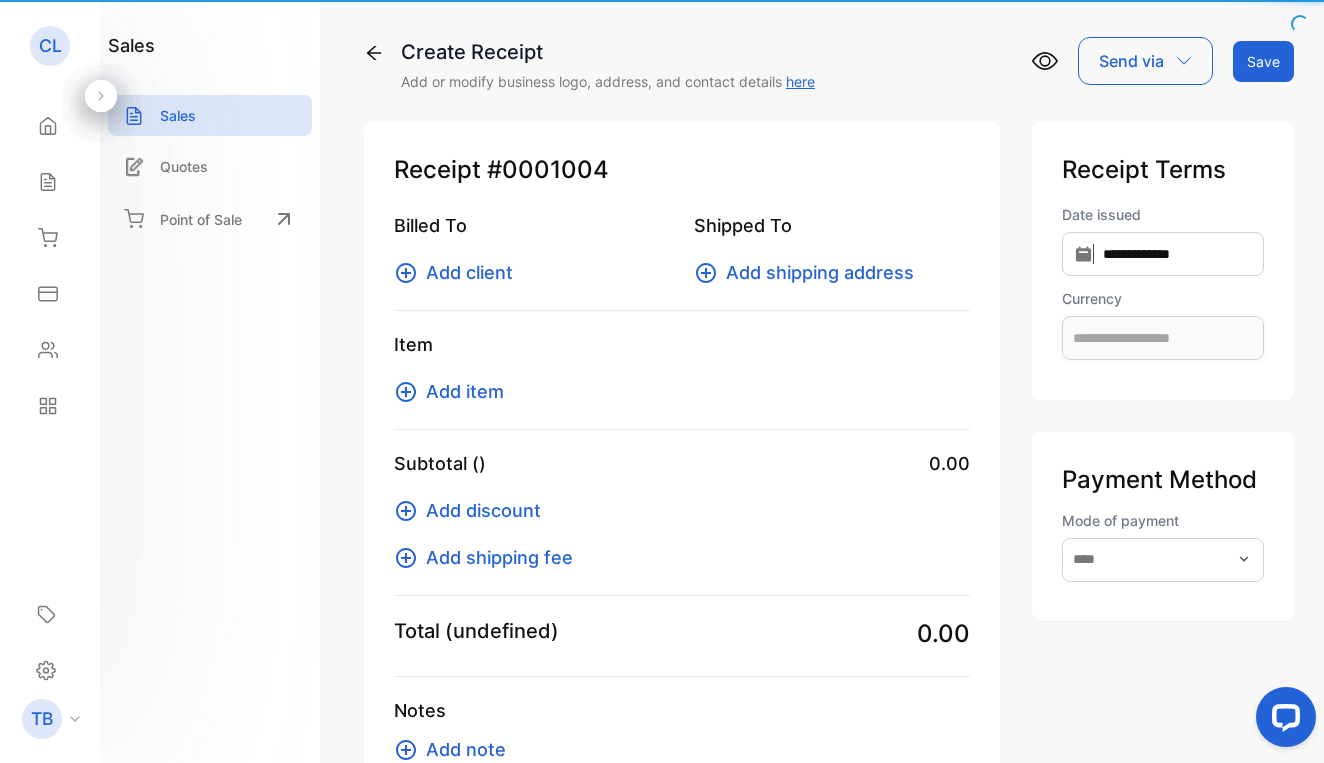 type on "**********" 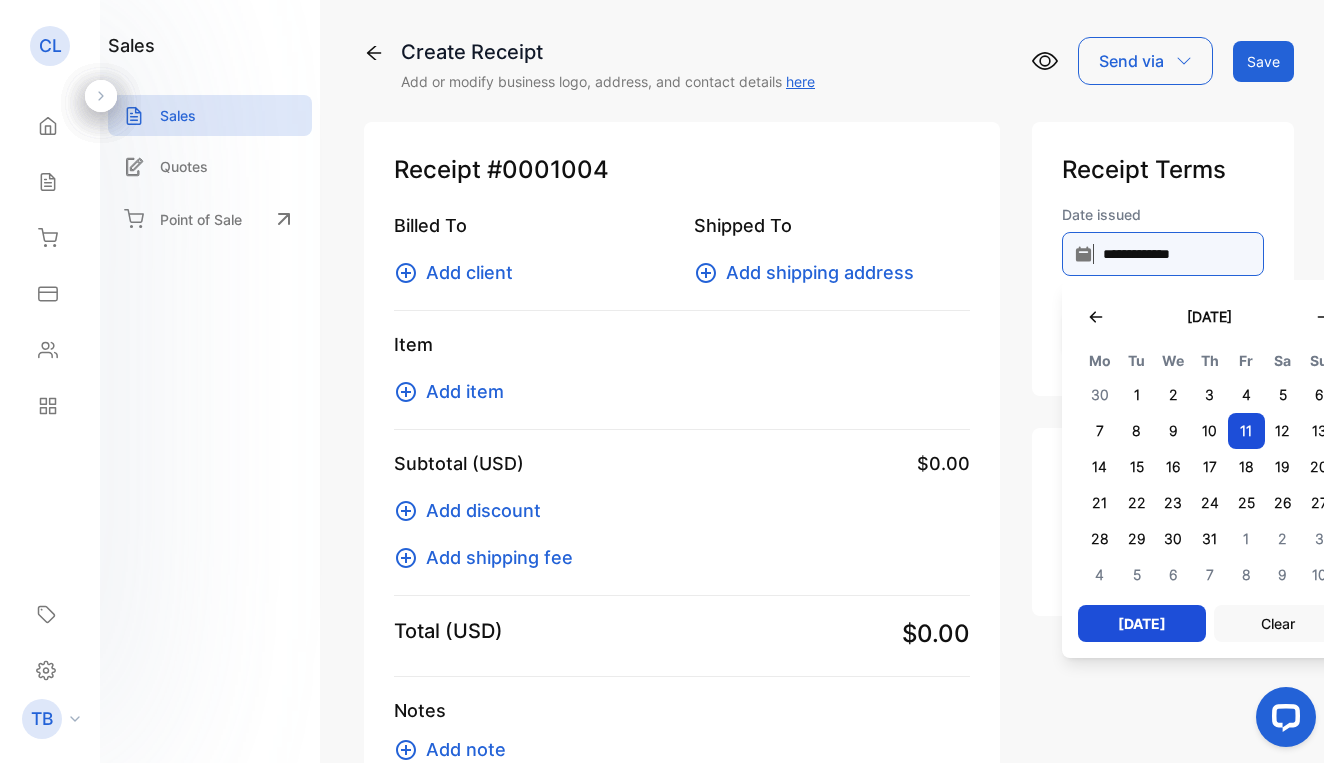 click on "**********" at bounding box center (1163, 254) 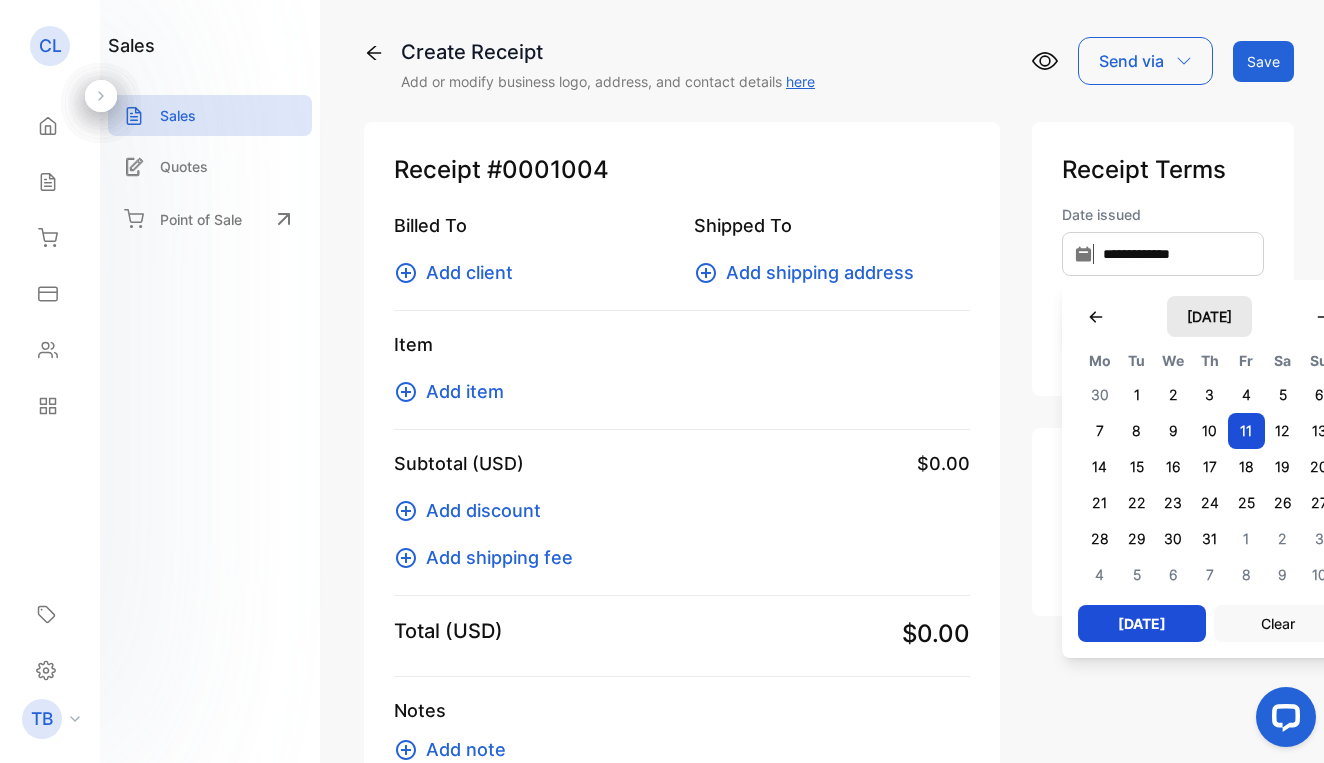 click on "July 2025" at bounding box center [1209, 316] 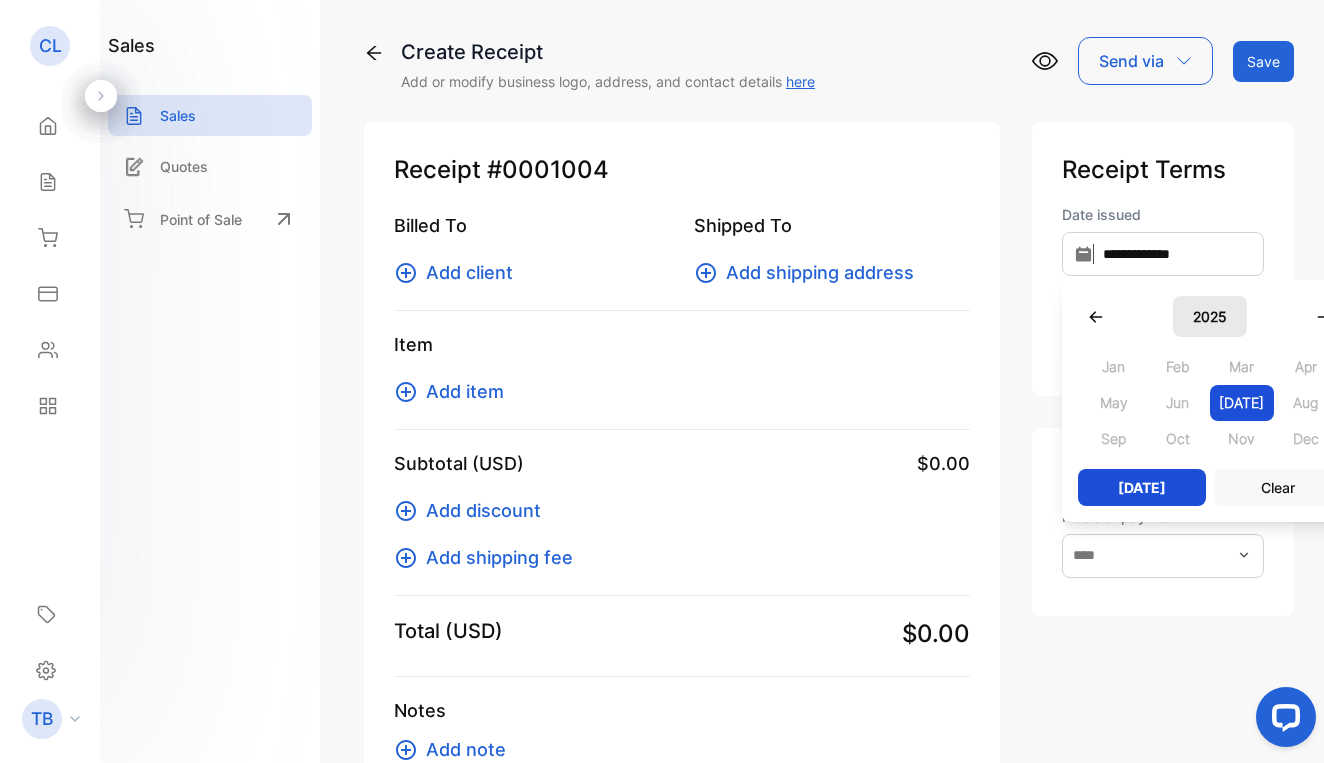 click on "2025" at bounding box center [1210, 316] 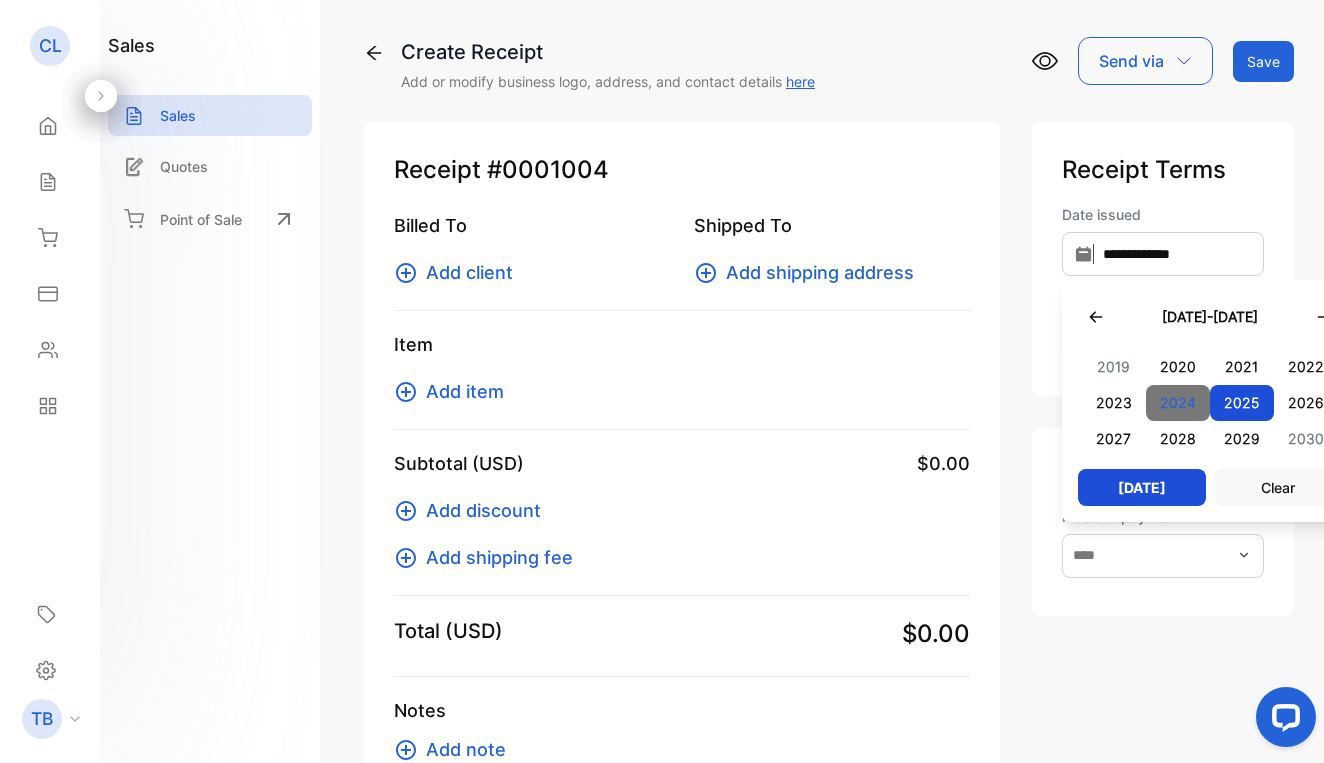 click on "2024" at bounding box center (1178, 403) 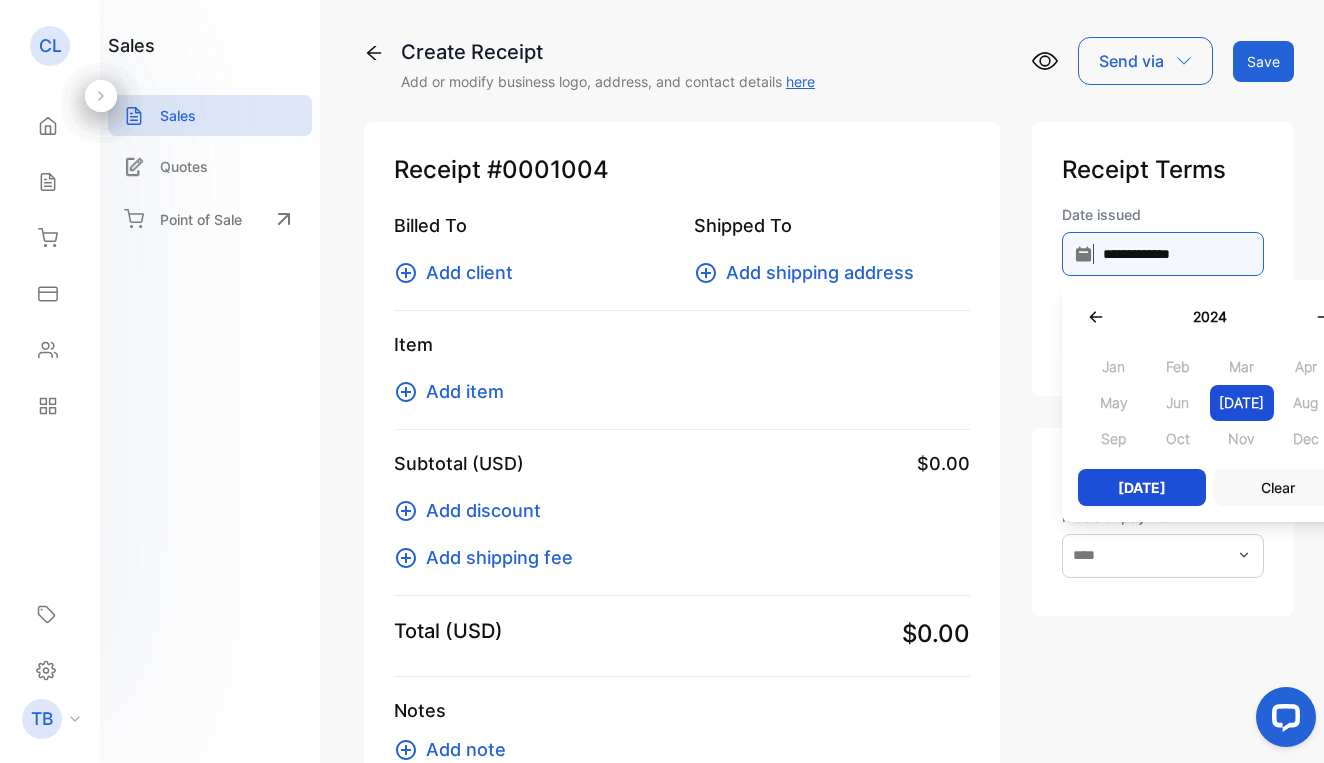 click on "**********" at bounding box center [1163, 254] 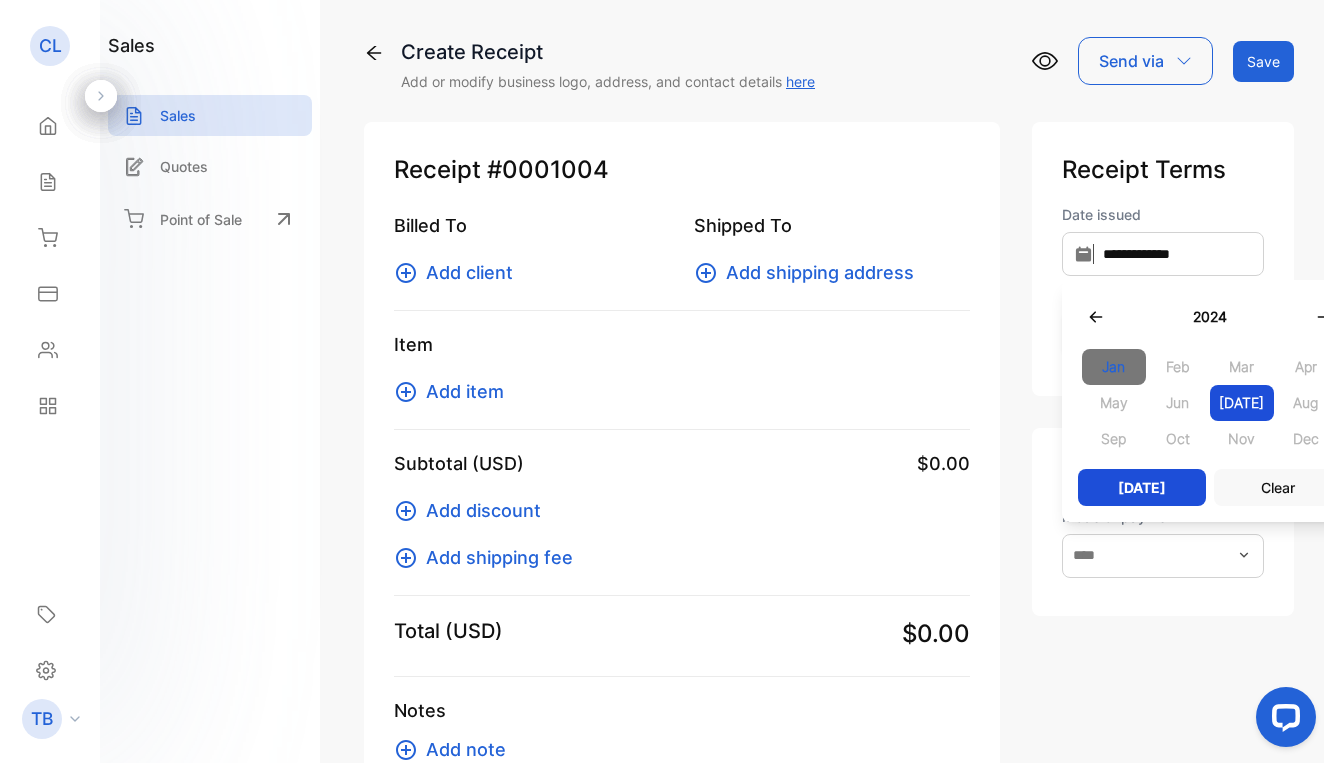 click on "Jan" at bounding box center [1114, 367] 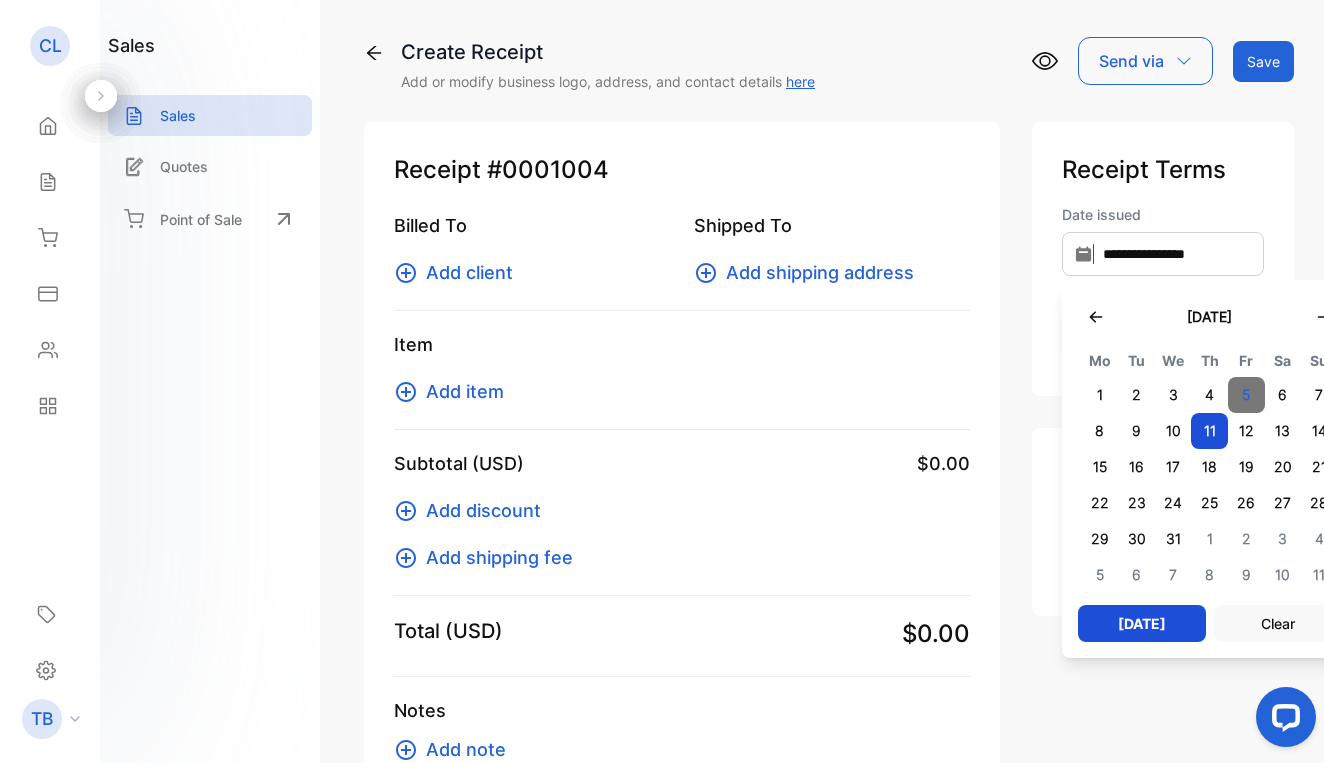 click on "5" at bounding box center (1246, 395) 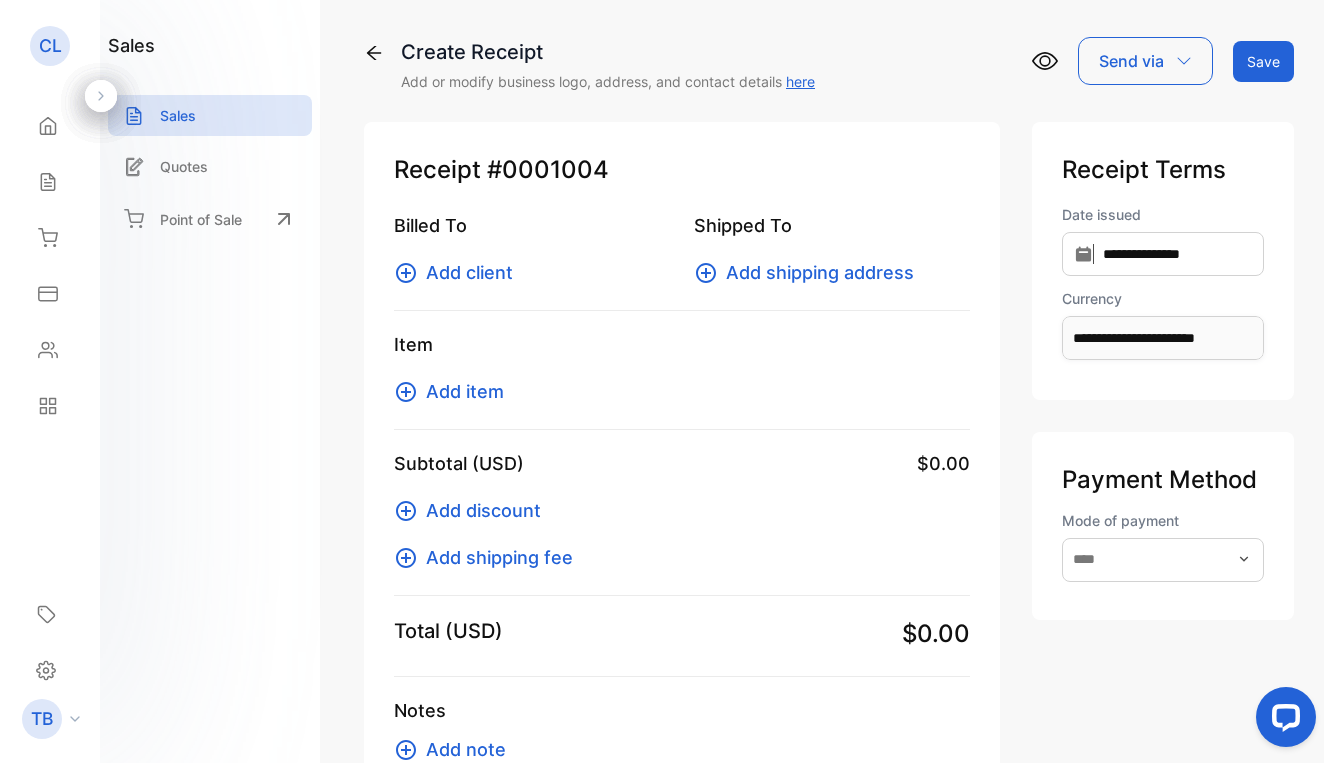 click on "Add client" at bounding box center (469, 272) 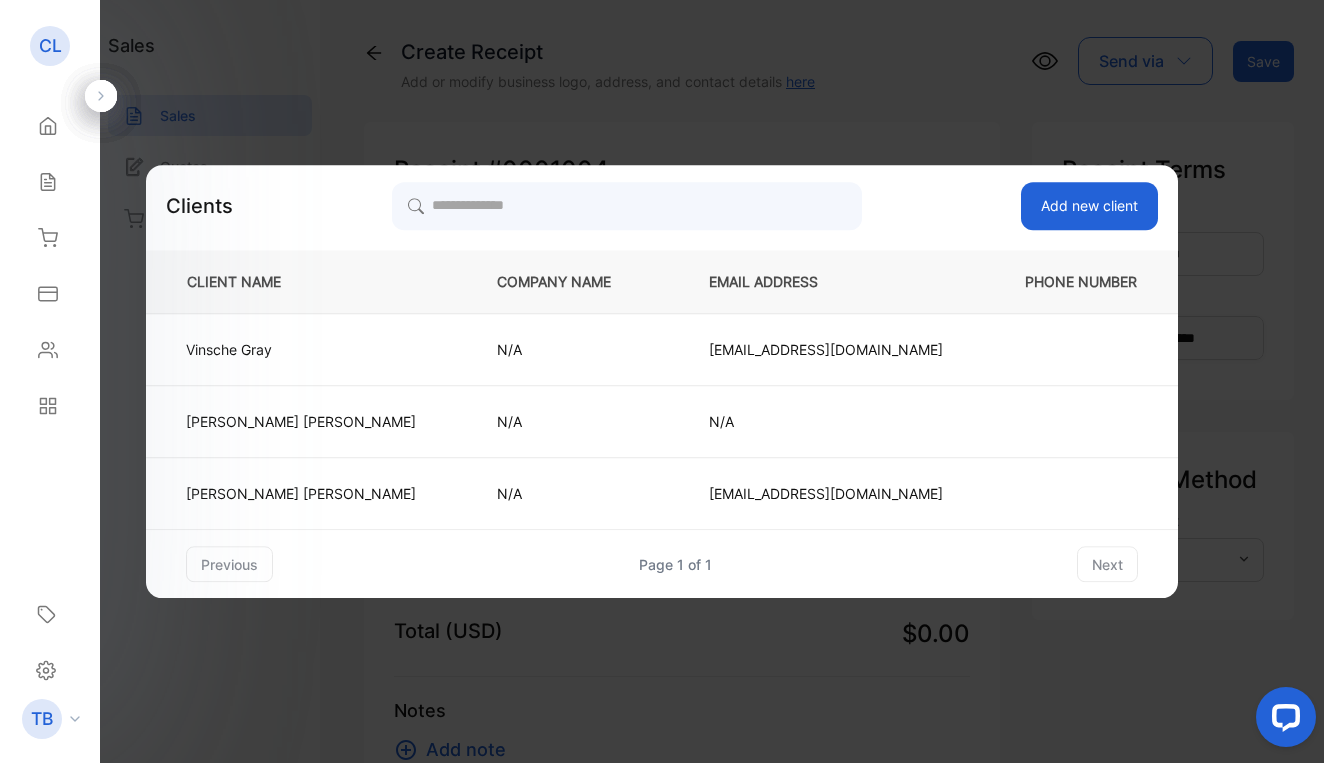 click on "Add new client" at bounding box center (1089, 206) 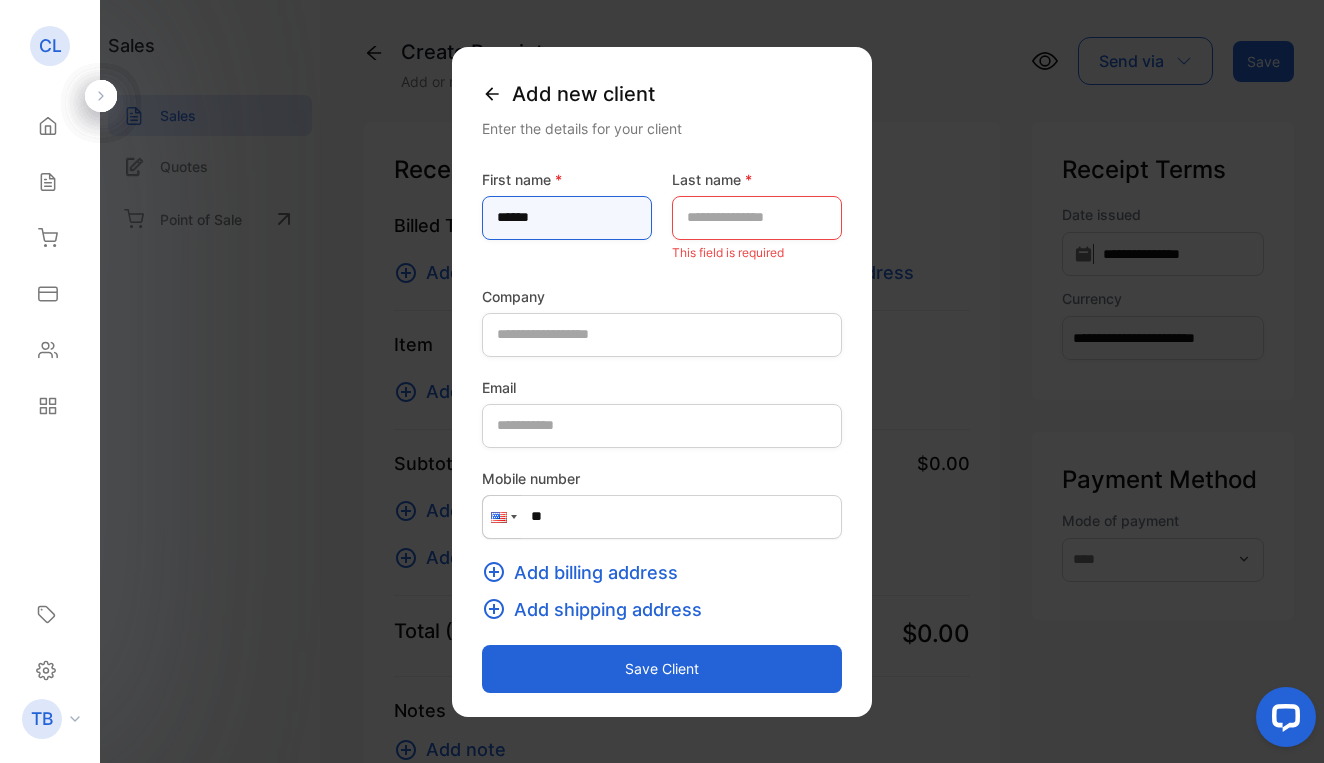 type on "******" 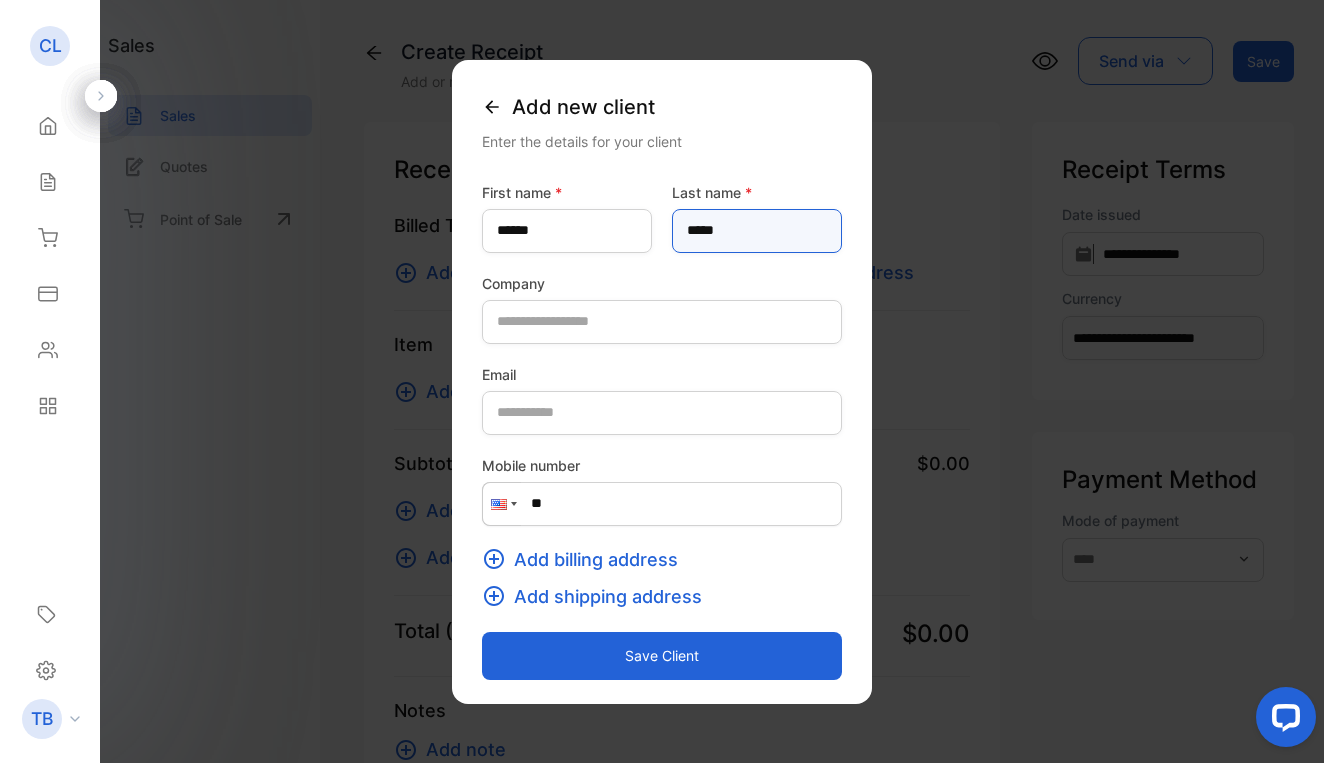 type on "*****" 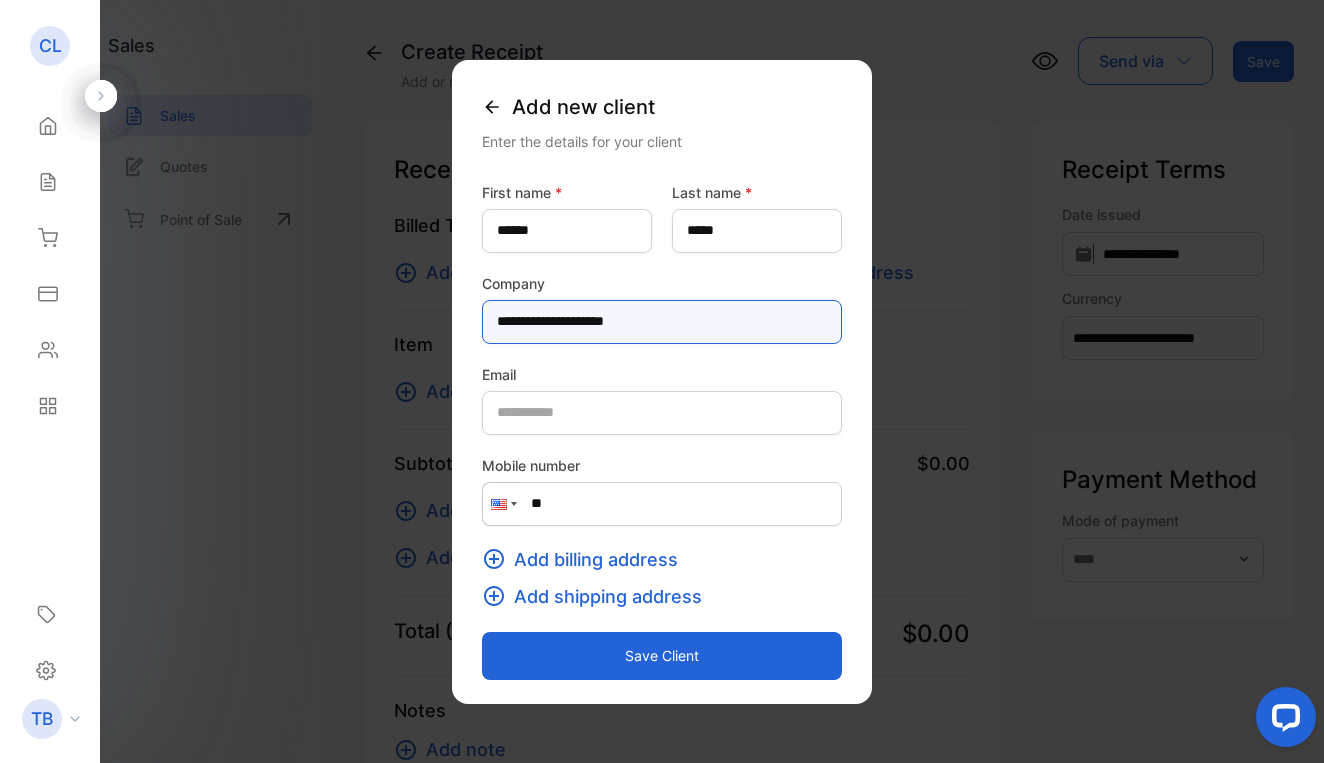 type on "**********" 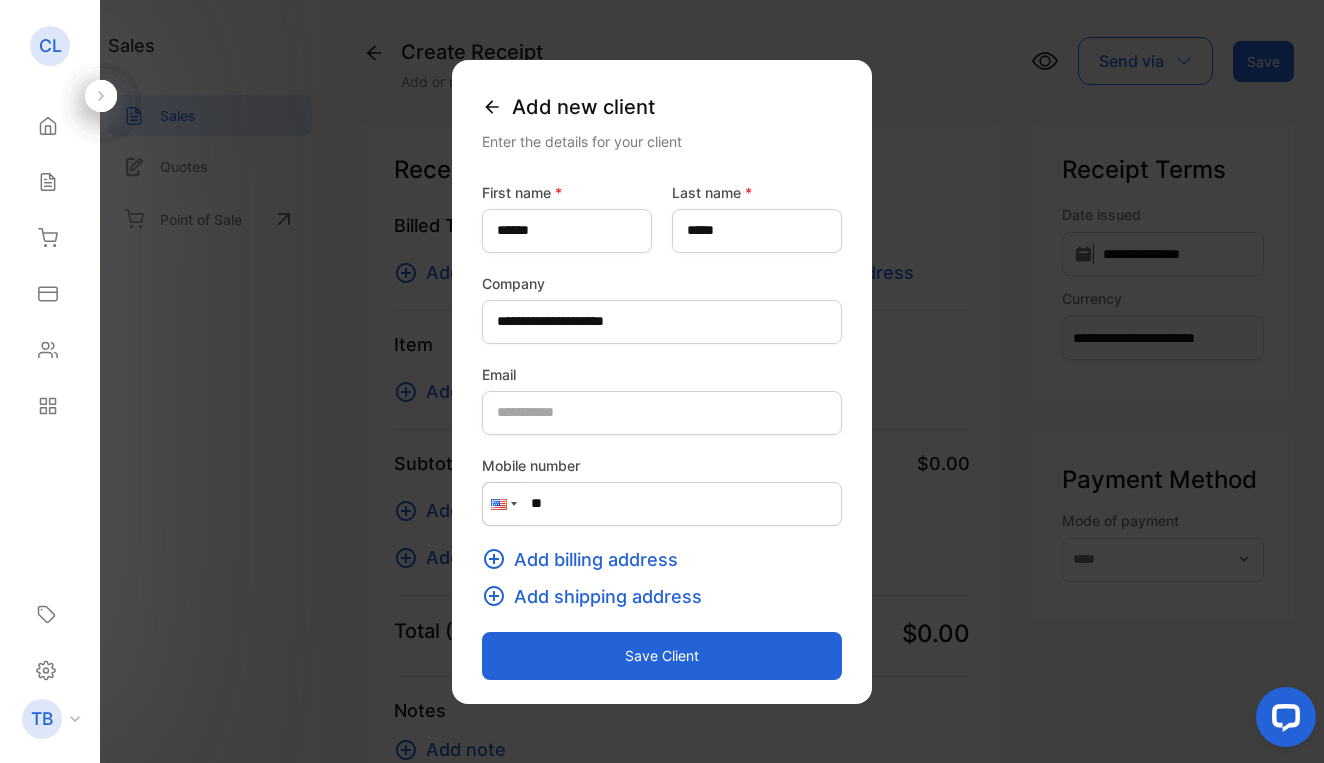 click on "Add billing address" at bounding box center [596, 559] 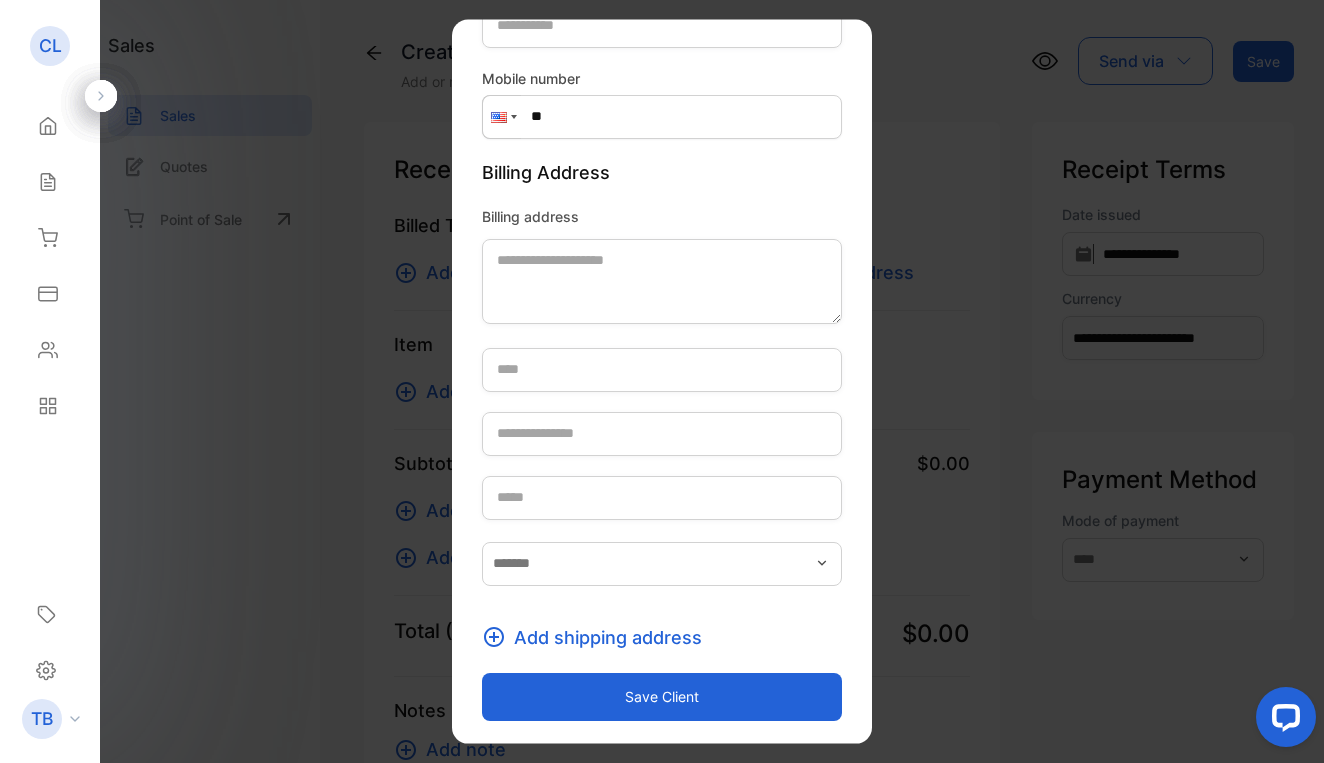 scroll, scrollTop: 347, scrollLeft: 0, axis: vertical 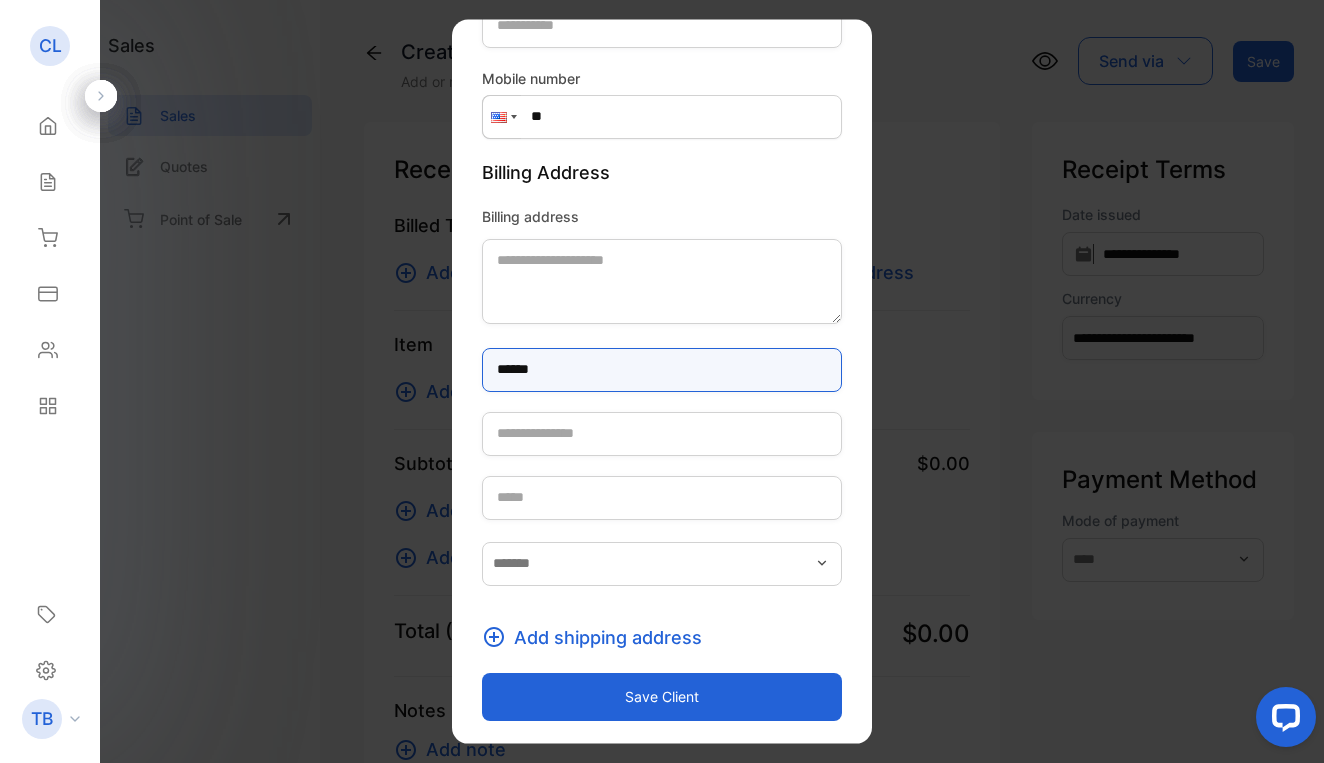 type on "******" 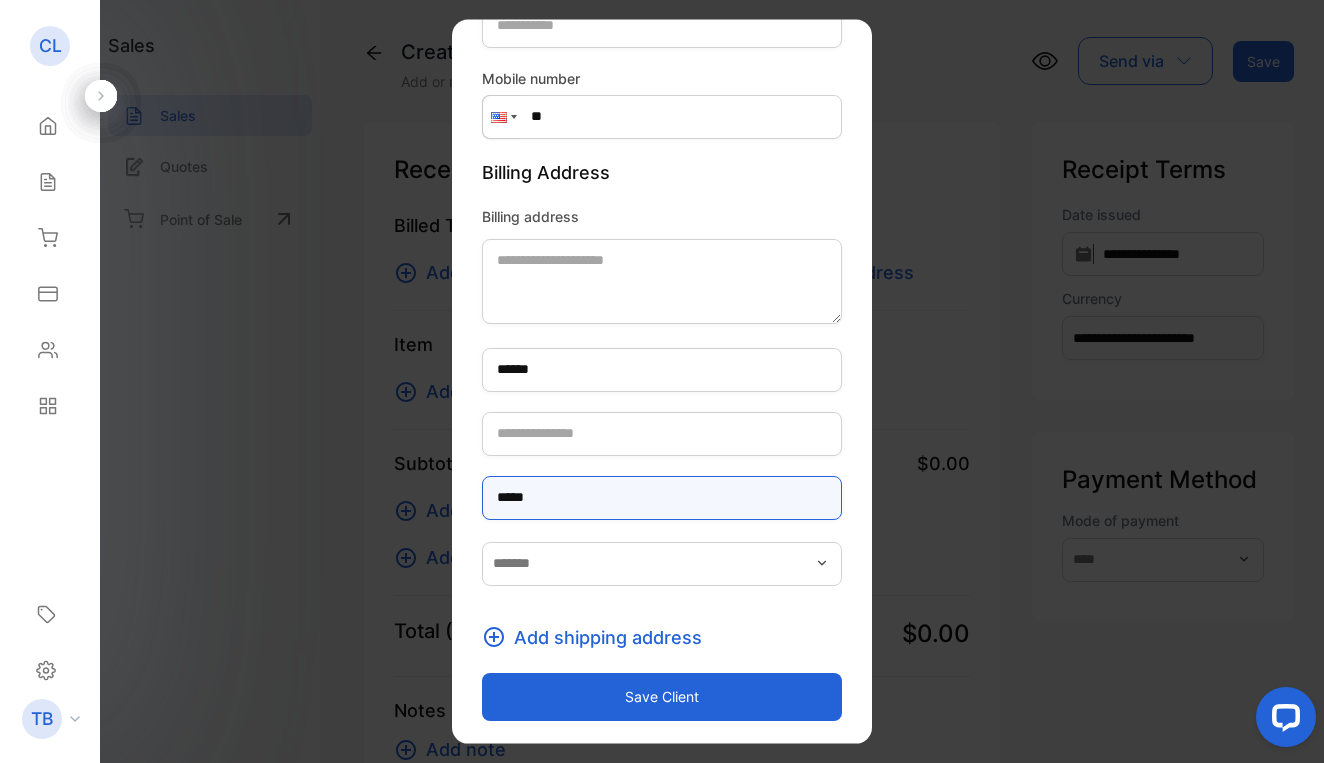 type on "*****" 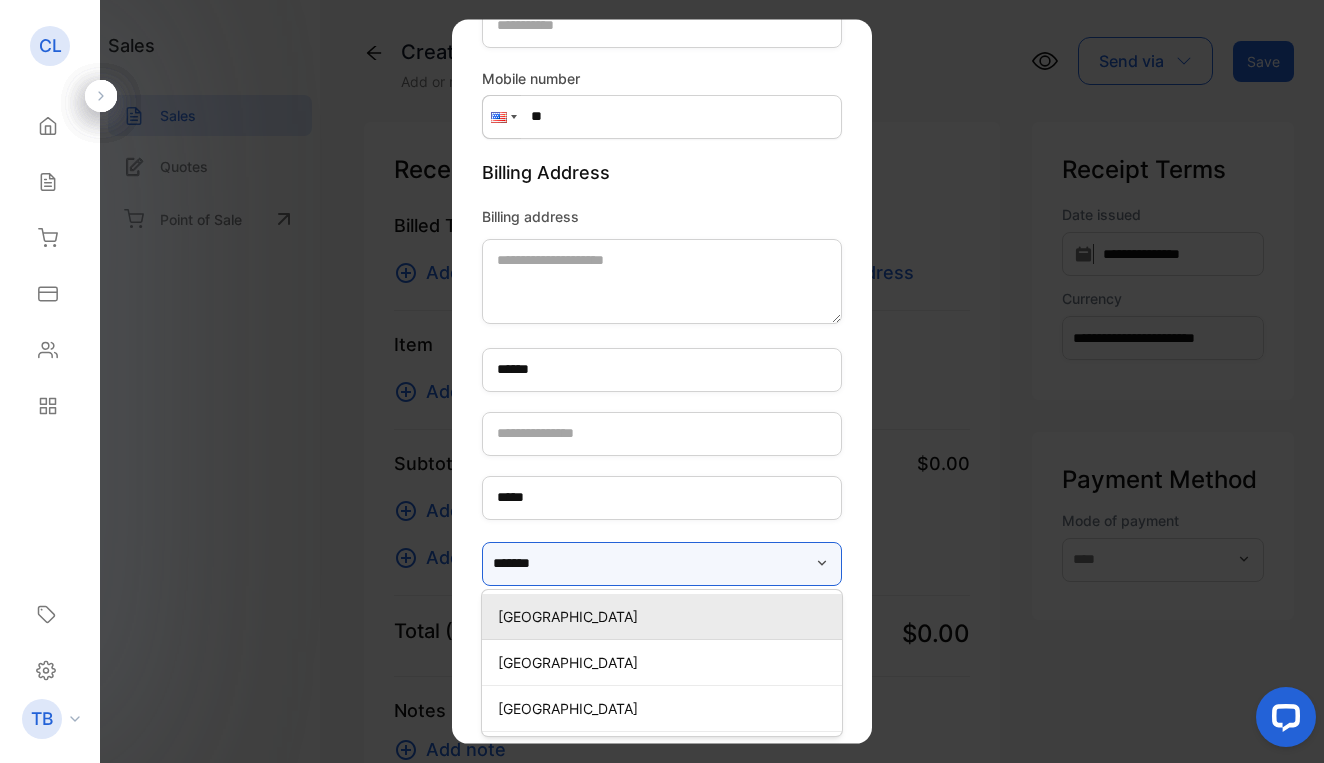 click on "******" at bounding box center [662, 563] 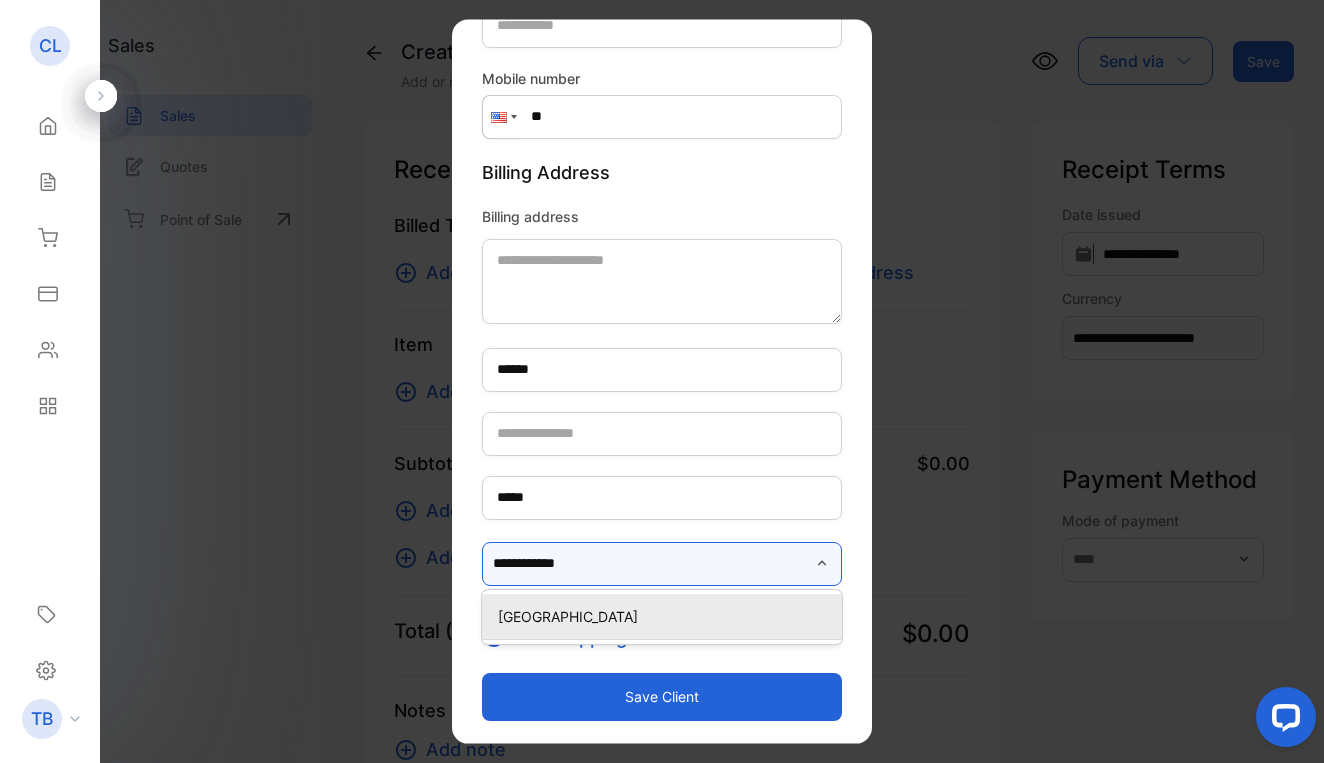 type on "**********" 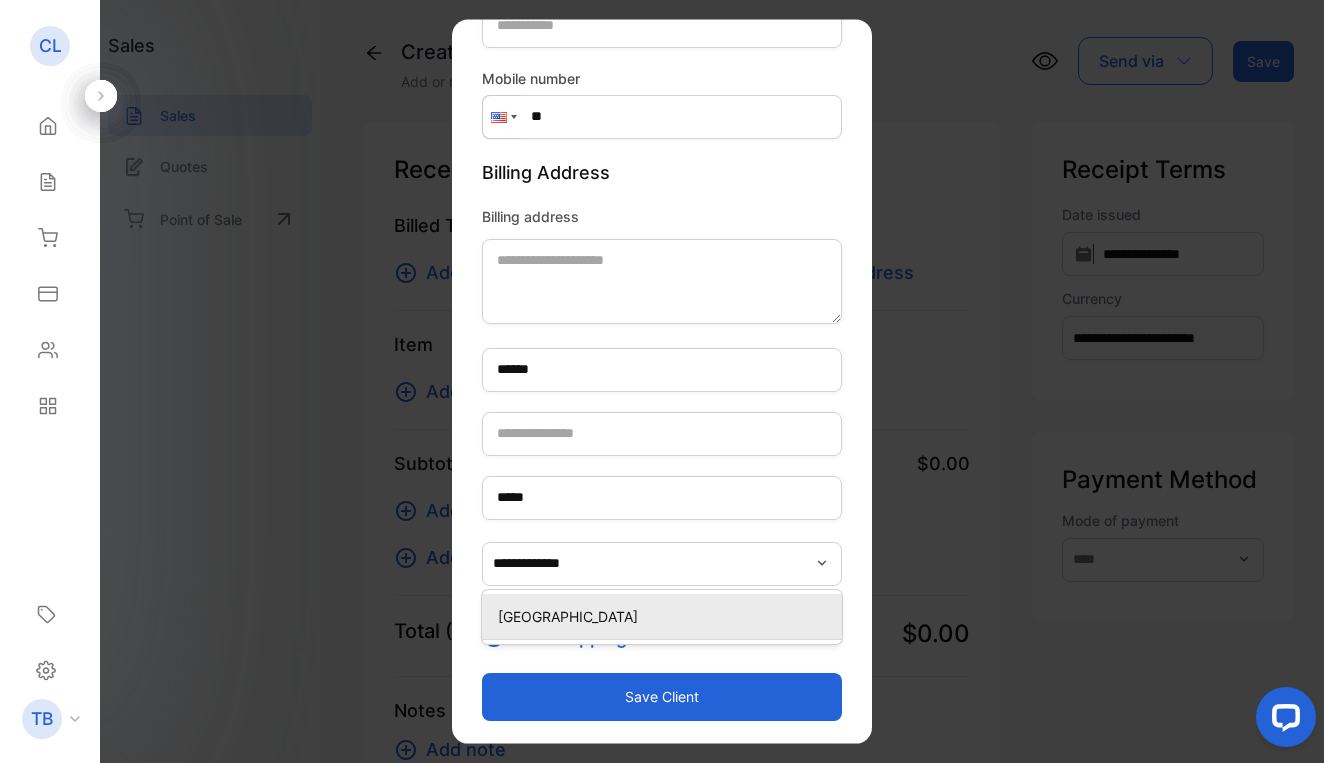 click on "United States of America" at bounding box center (666, 615) 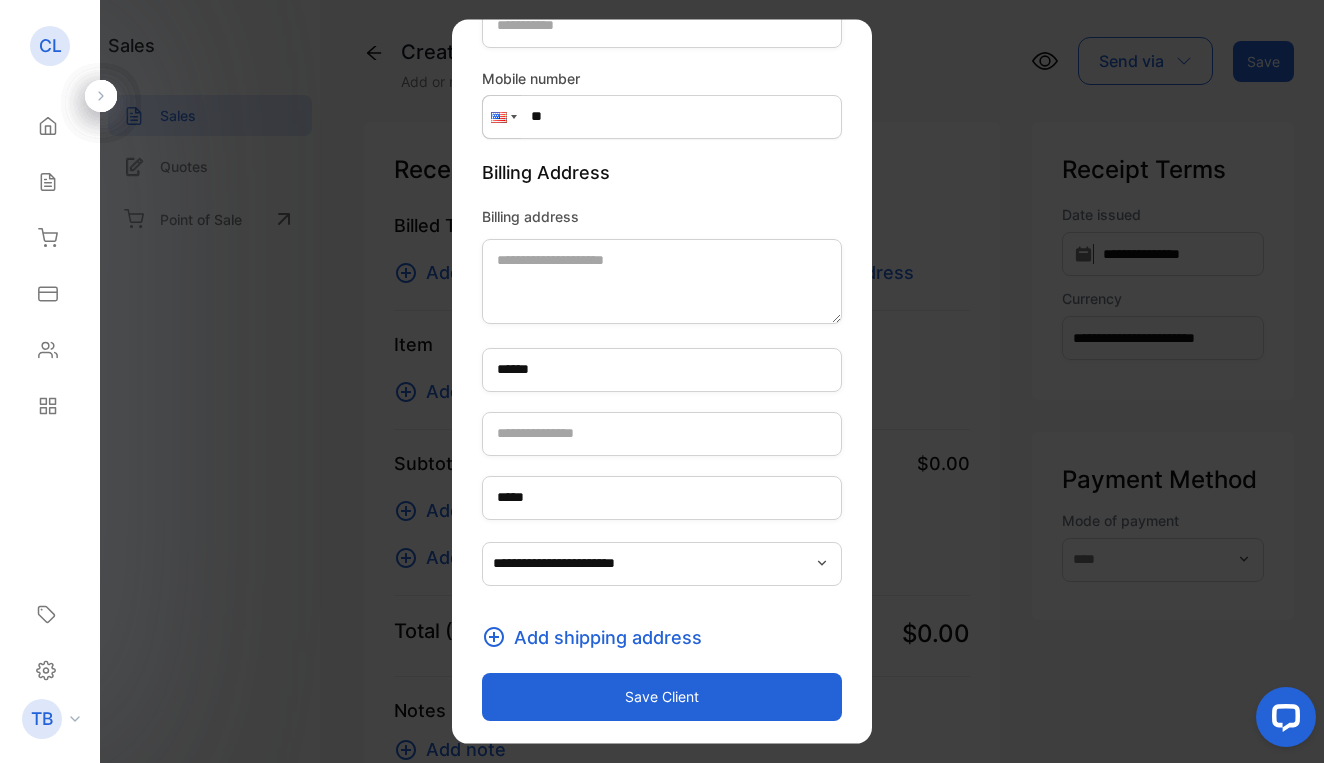 click on "Save client" at bounding box center (662, 696) 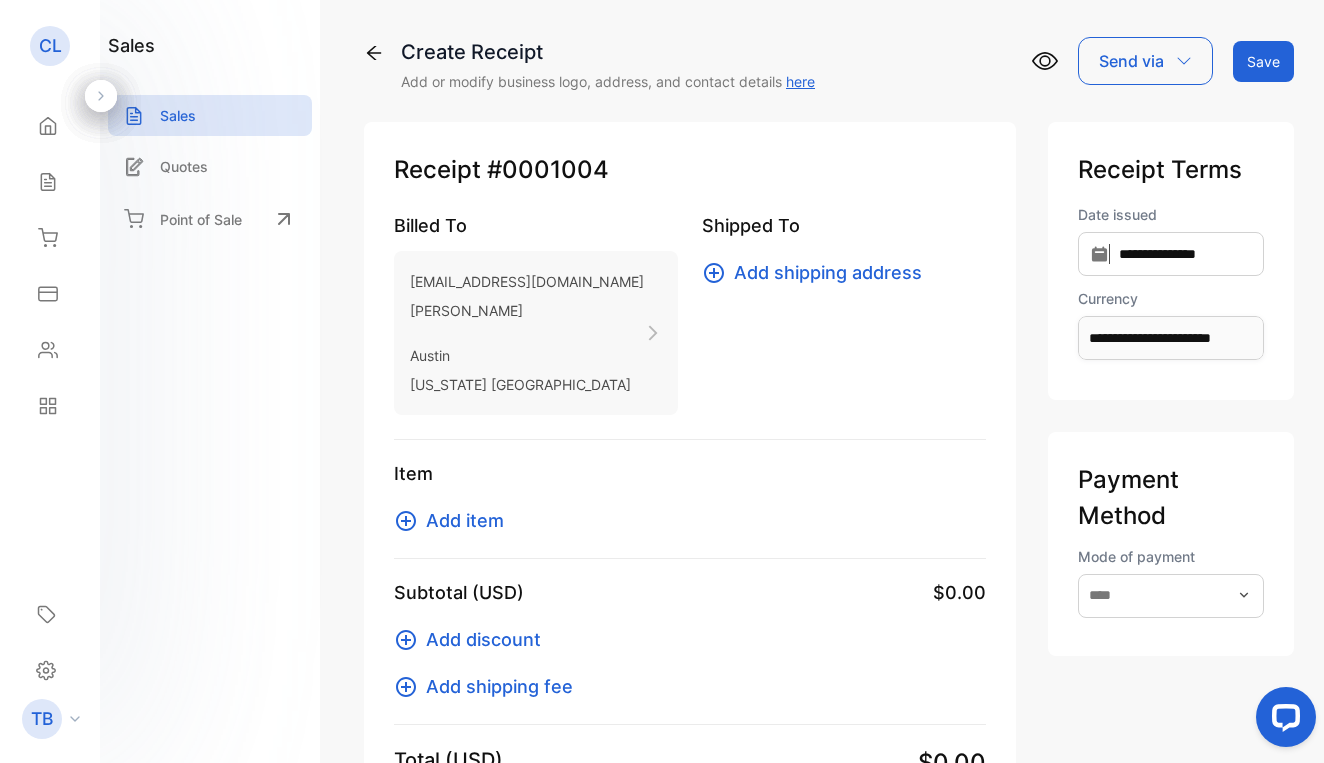 click on "Add item" at bounding box center (465, 520) 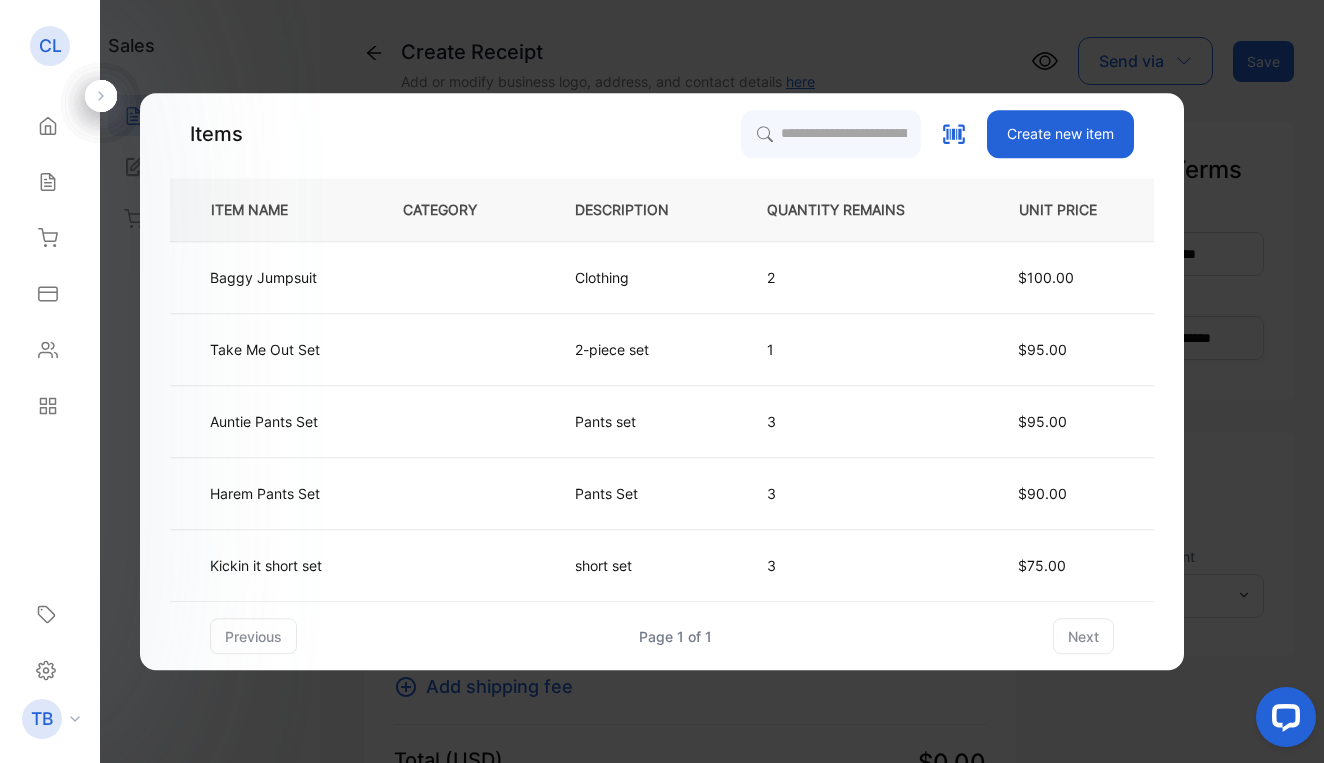 click on "Create new item" at bounding box center [1060, 134] 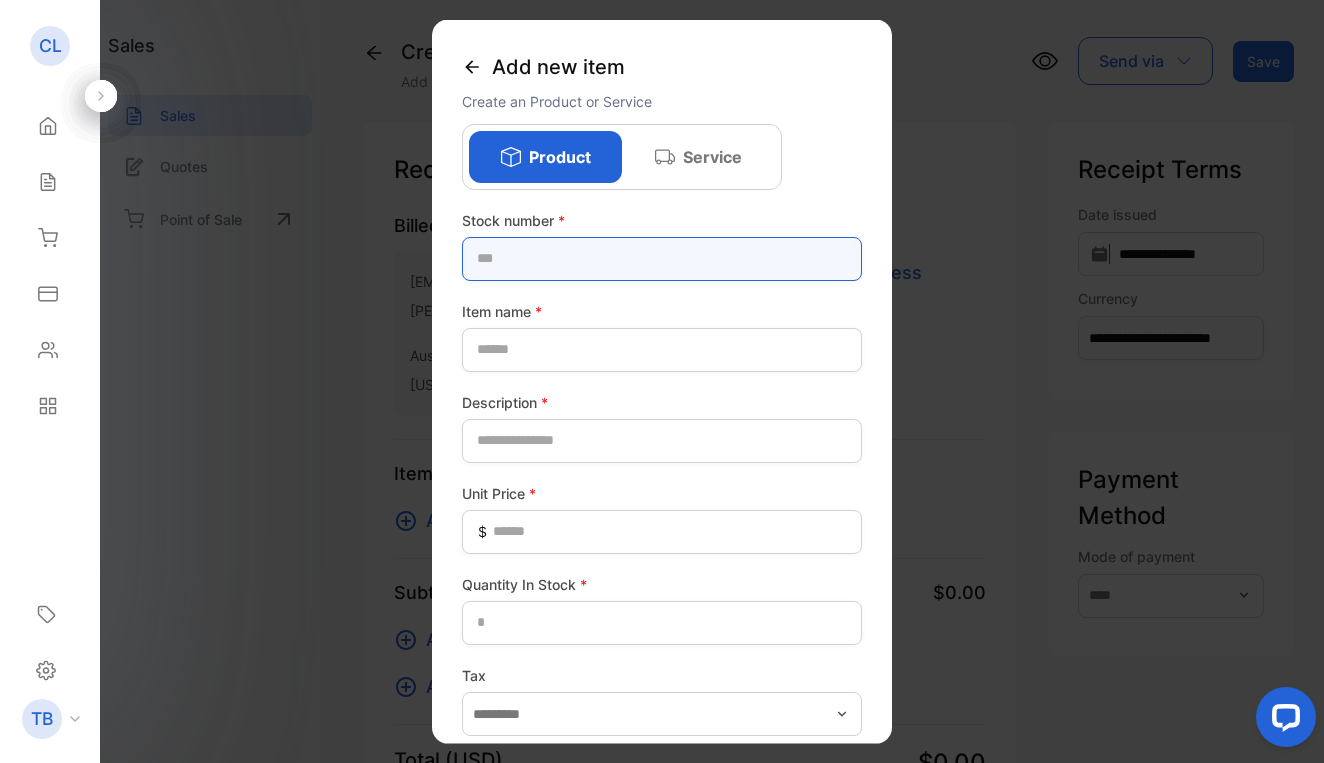 click at bounding box center [662, 258] 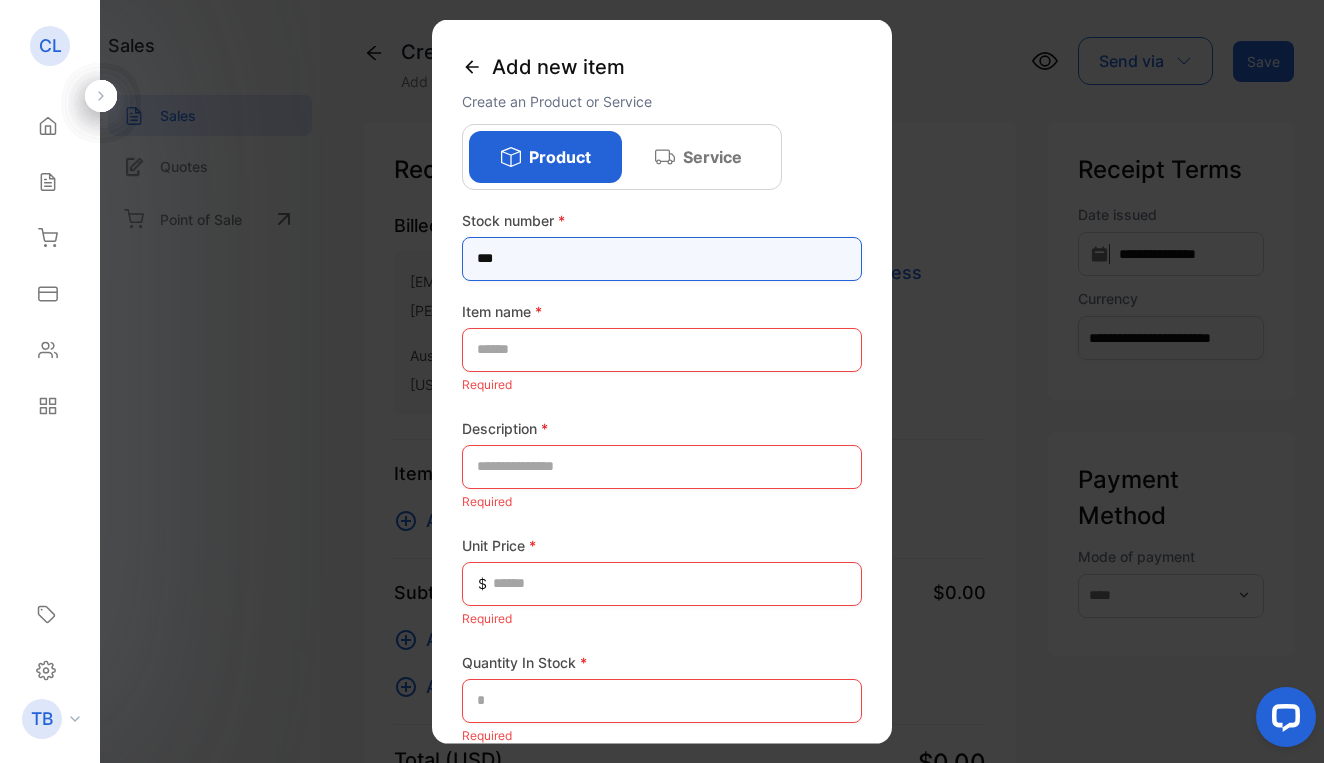 type on "***" 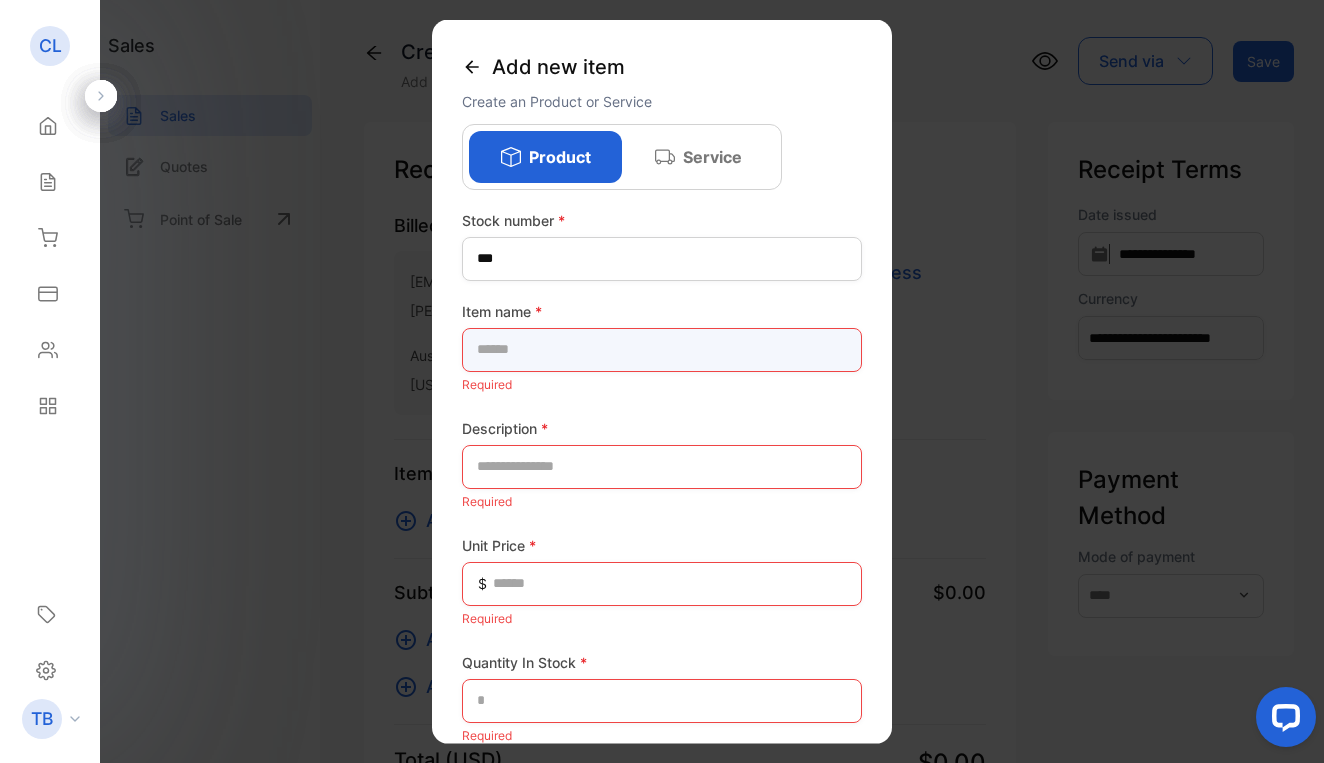 click at bounding box center (662, 349) 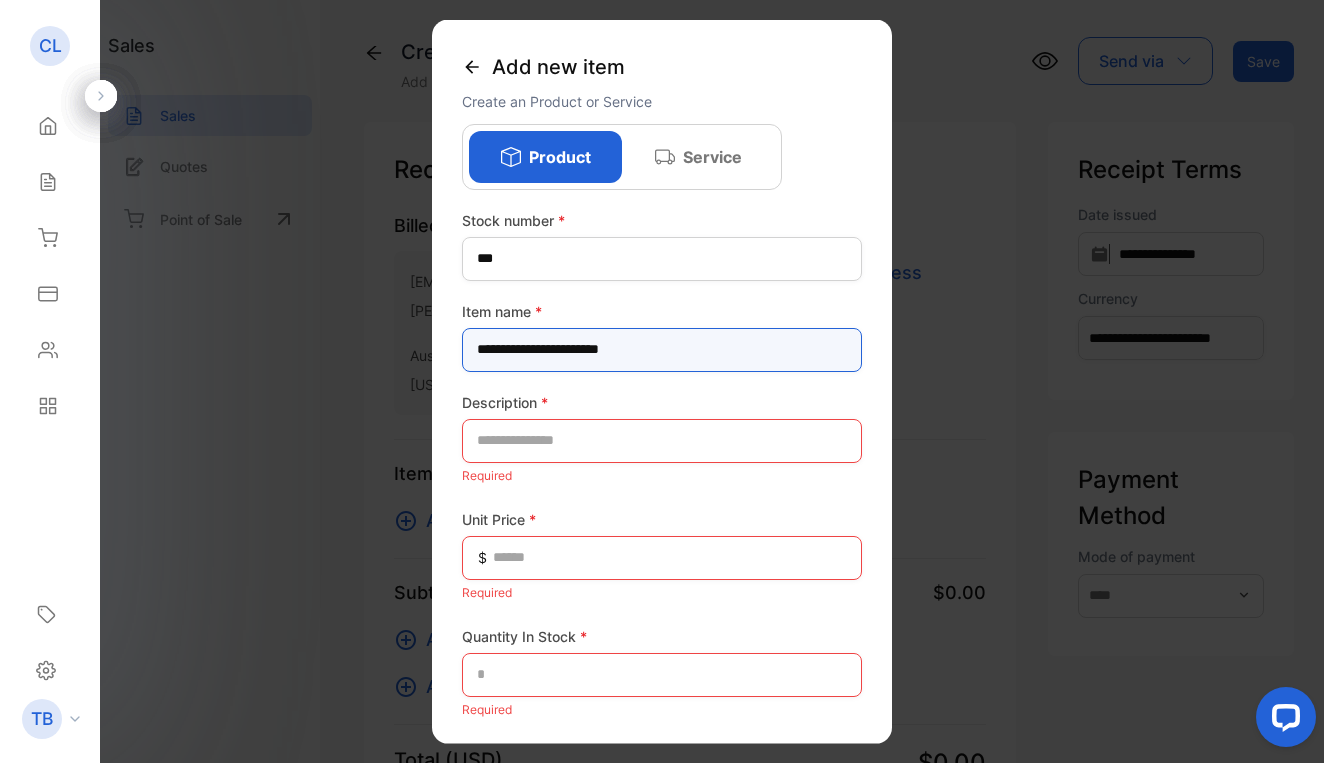 type on "**********" 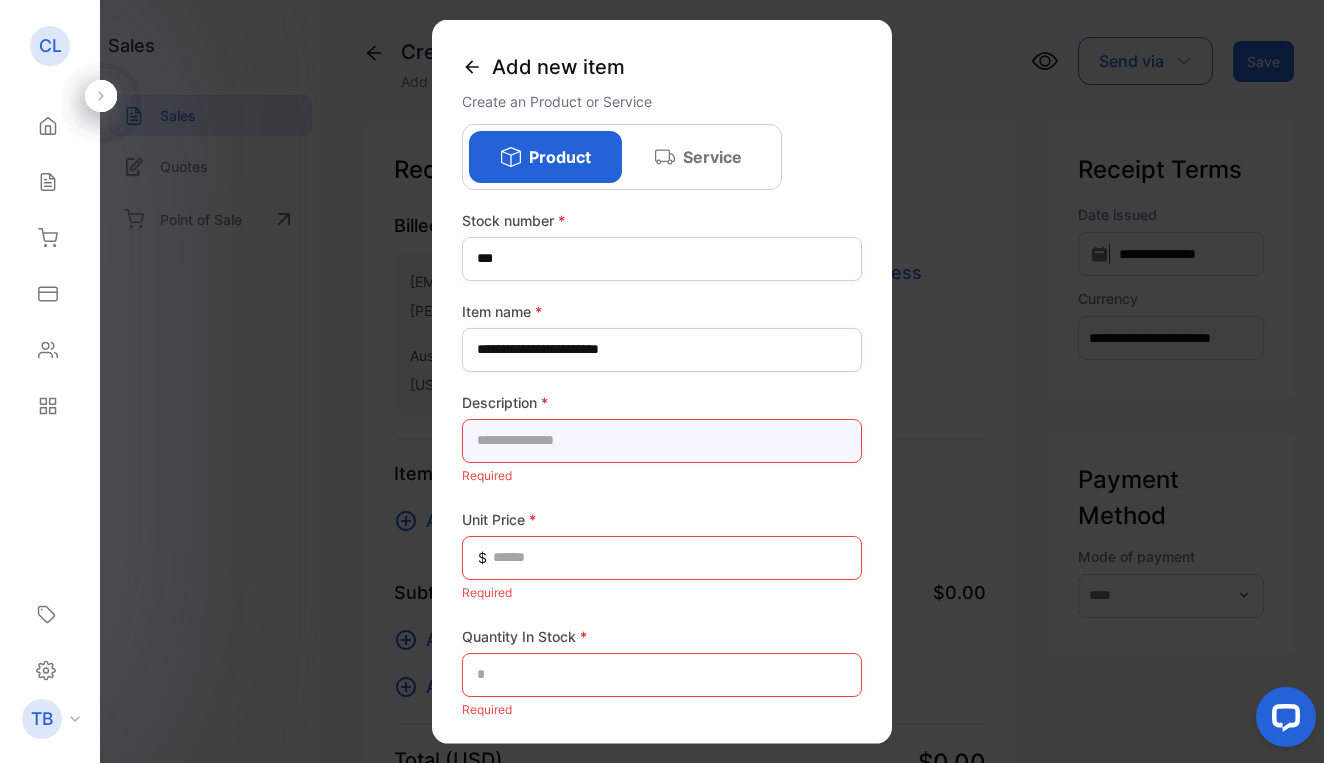click at bounding box center [662, 440] 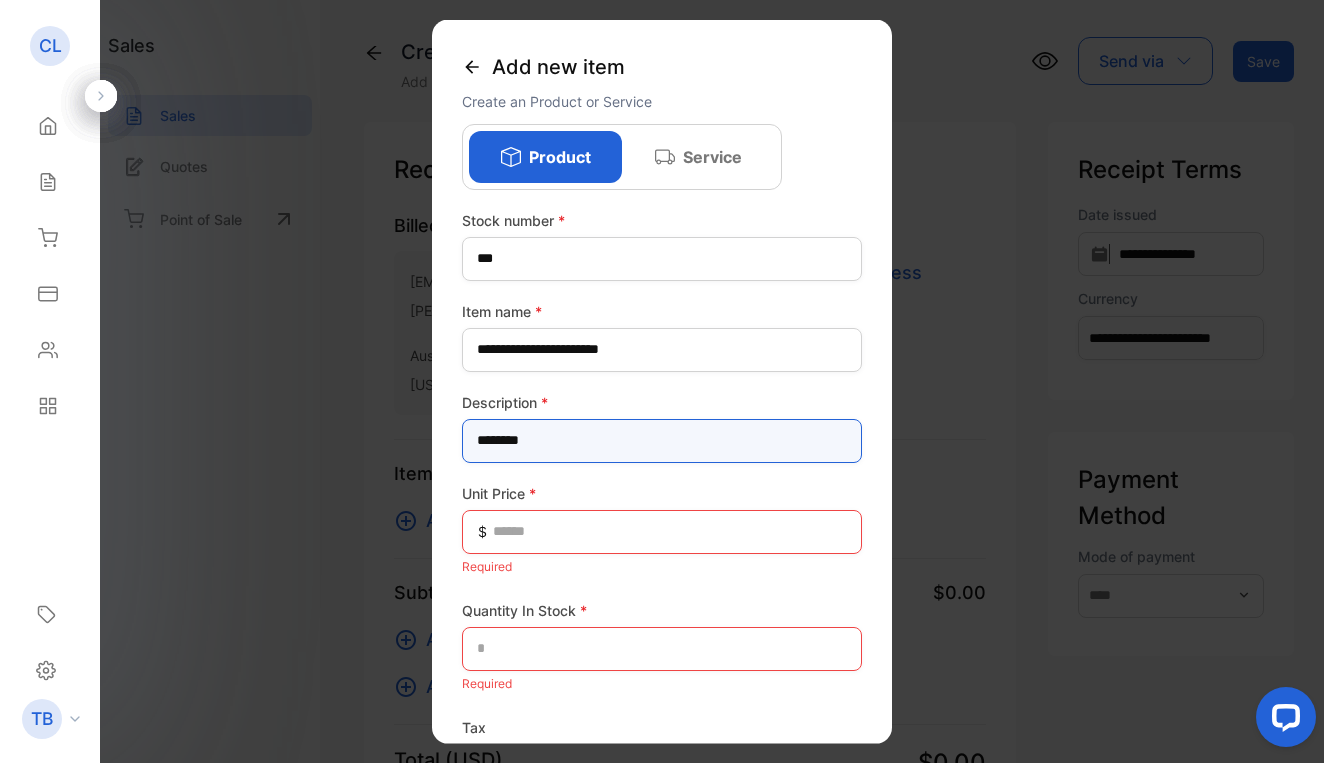 type on "********" 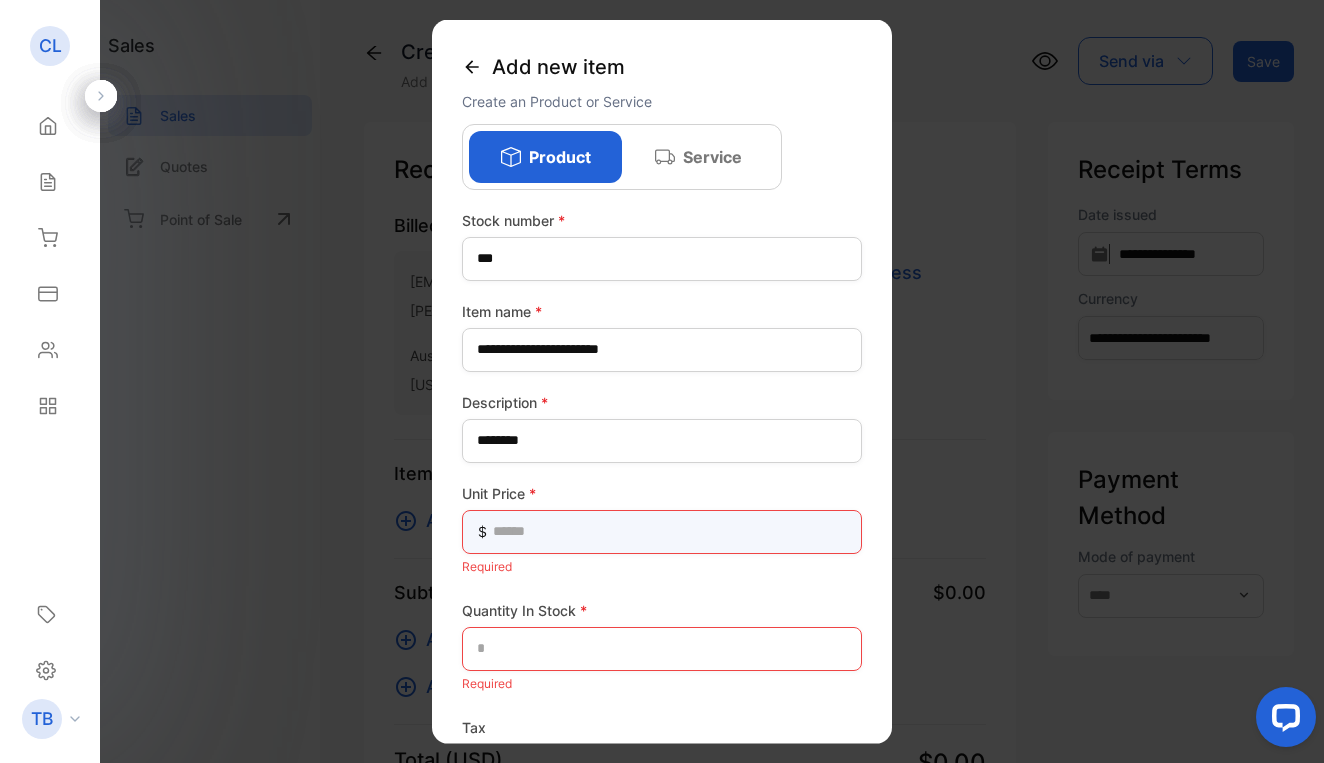 click at bounding box center (662, 531) 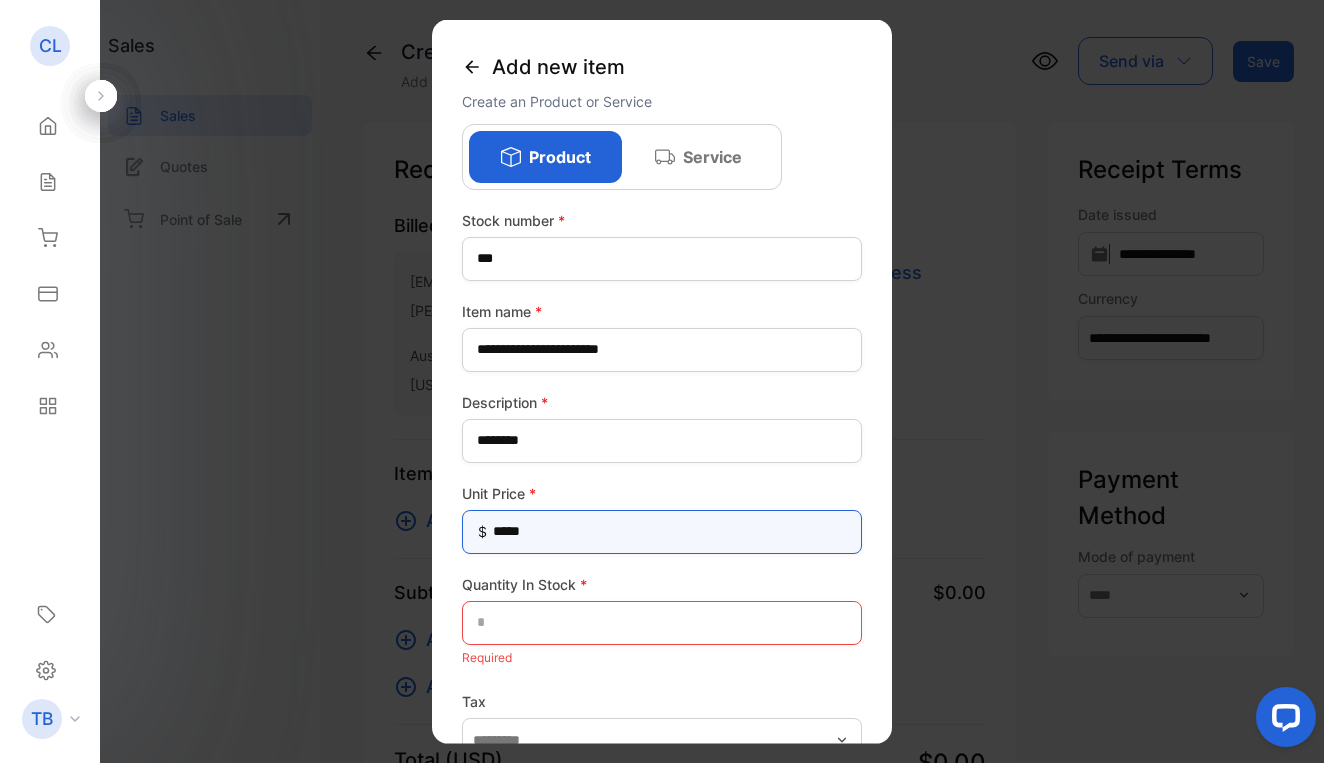 type on "******" 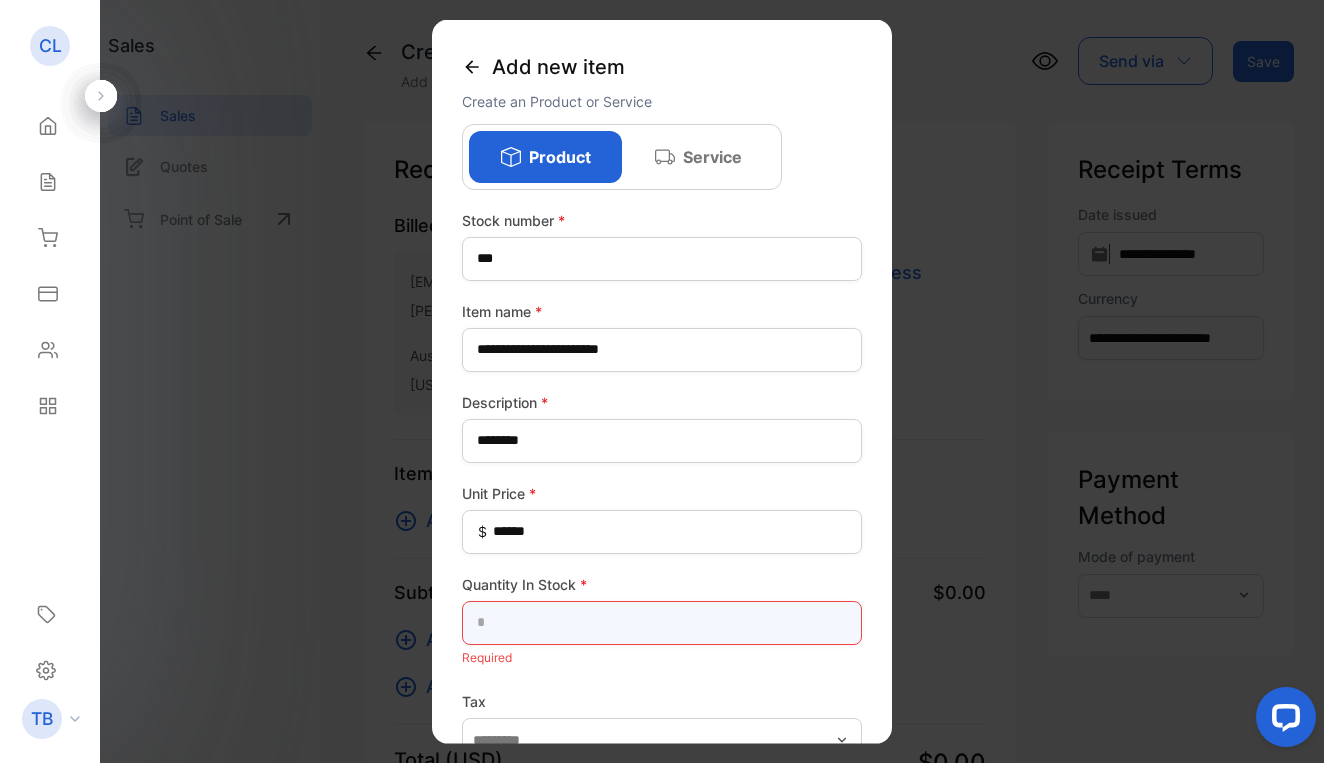 click at bounding box center (662, 622) 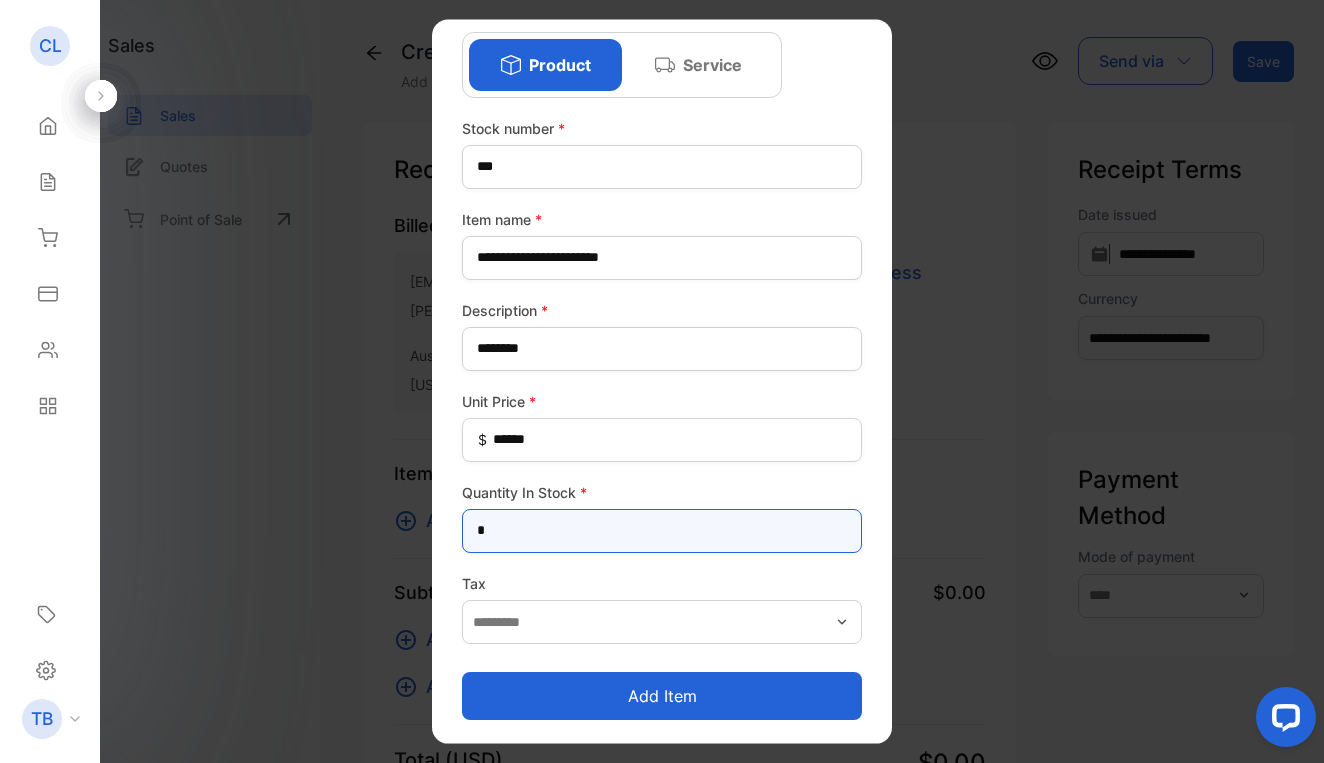 scroll, scrollTop: 92, scrollLeft: 0, axis: vertical 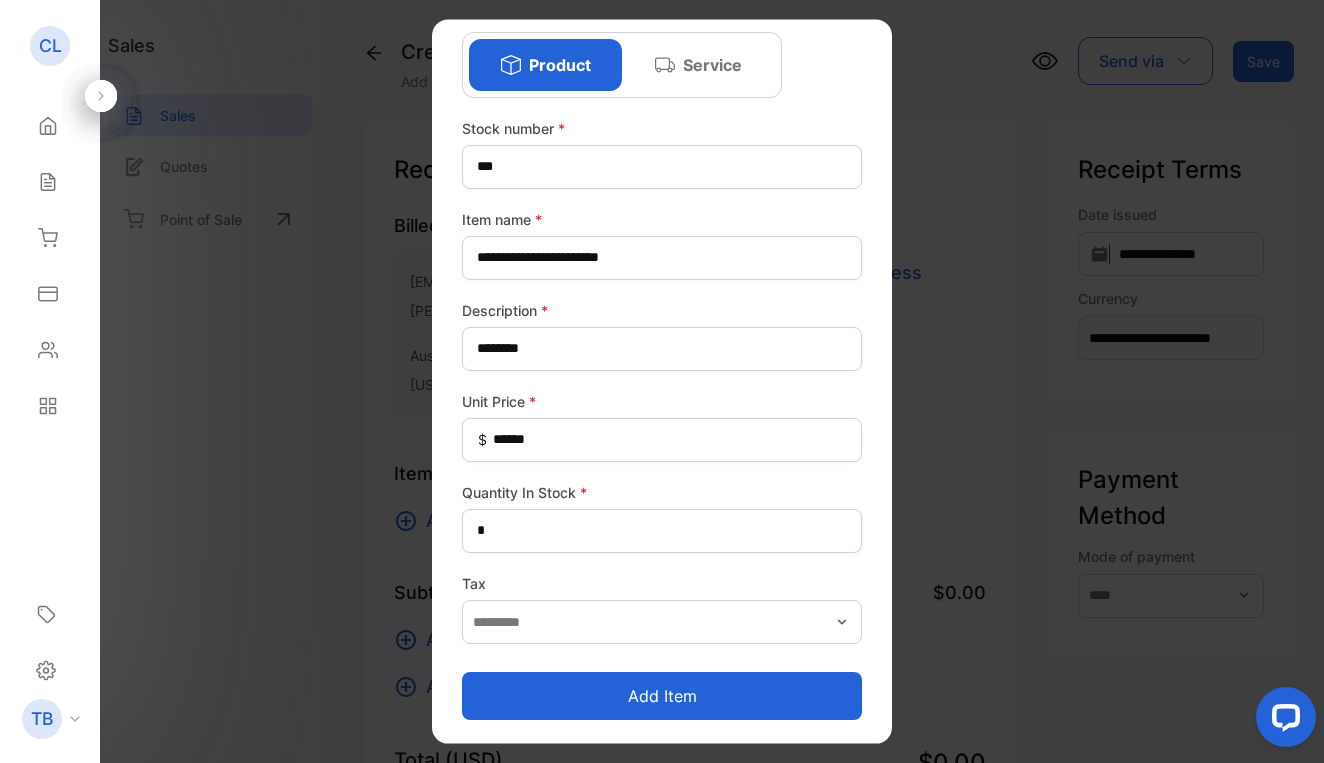 click on "Add item" at bounding box center (662, 696) 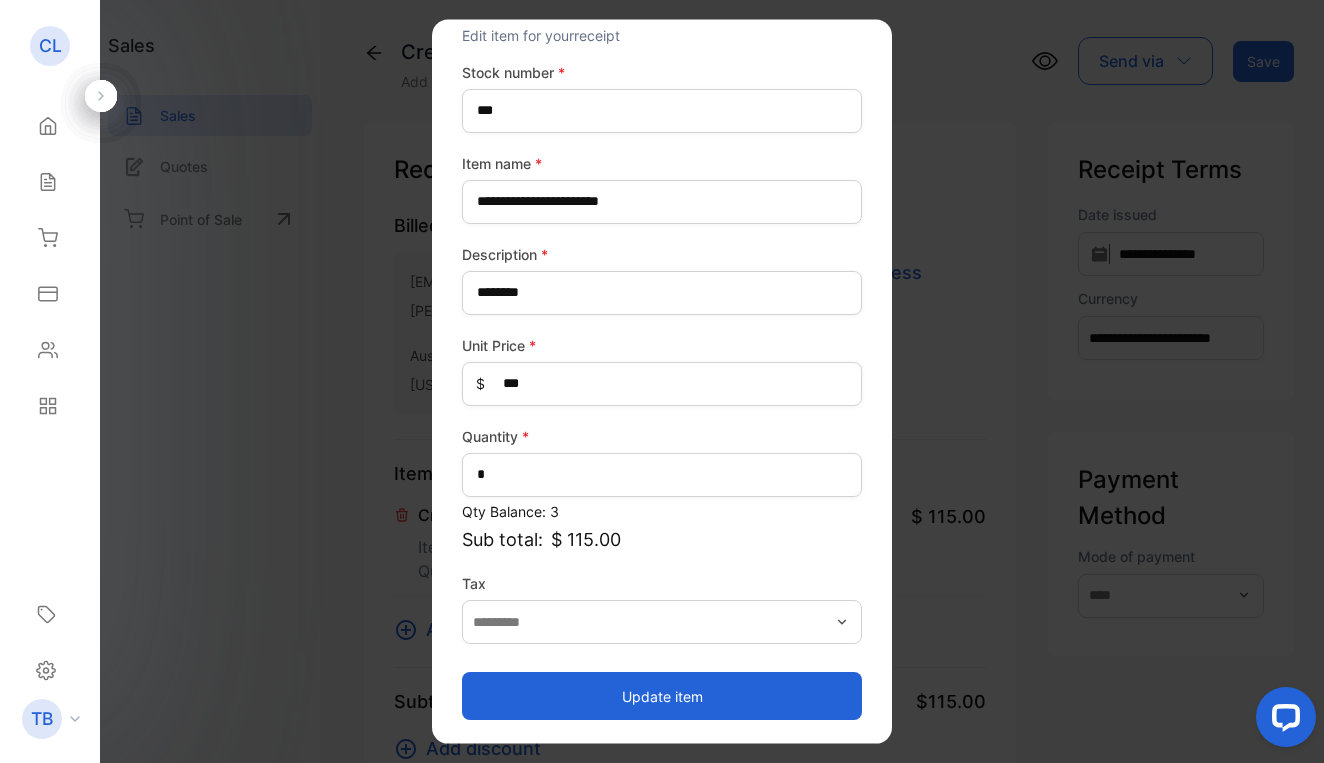 scroll, scrollTop: 66, scrollLeft: 0, axis: vertical 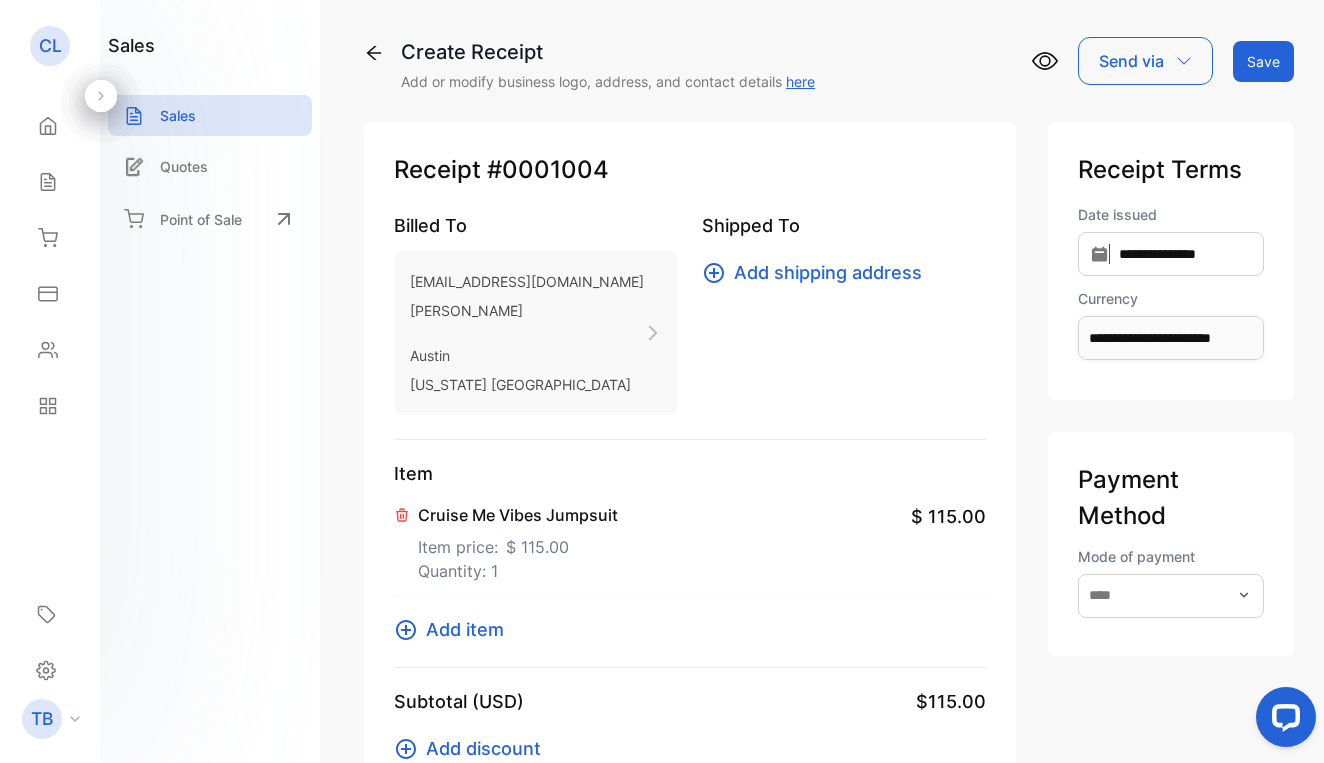 click on "Add item" at bounding box center (465, 629) 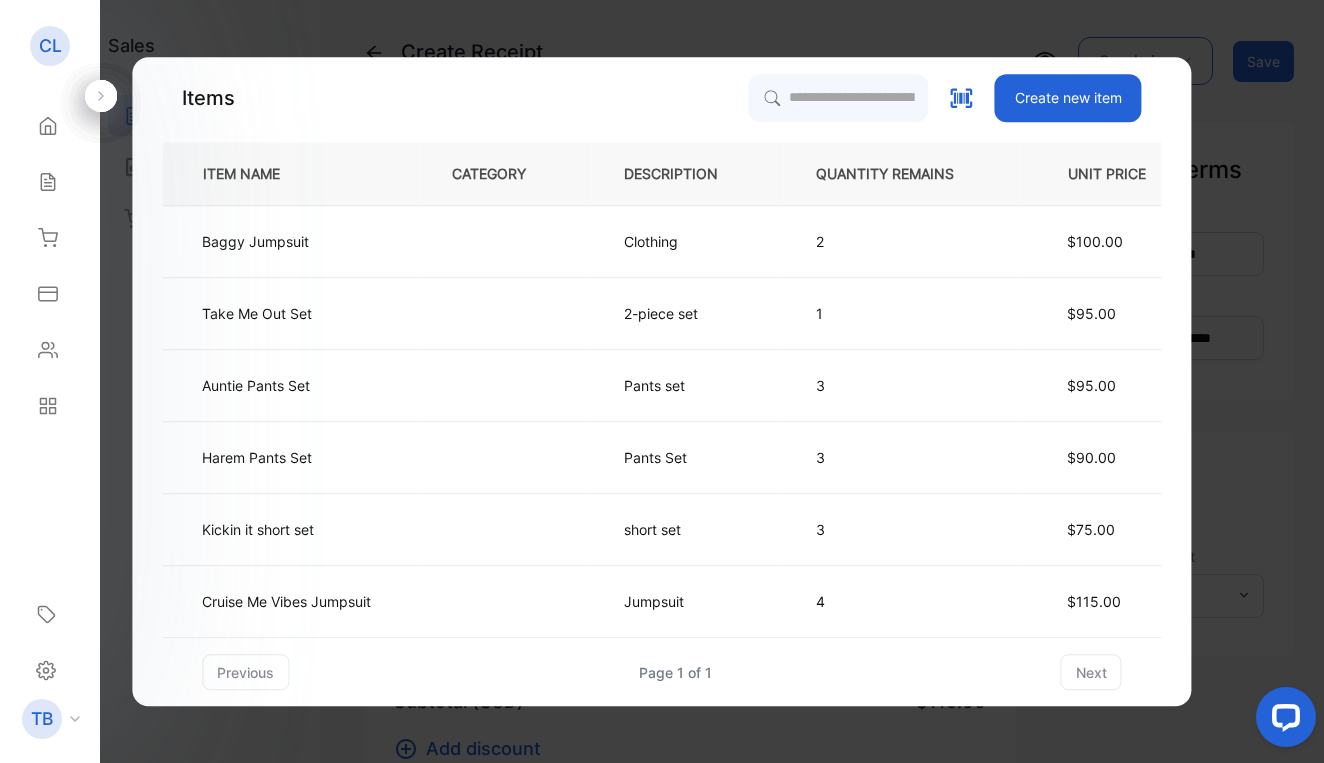 click on "Create new item" at bounding box center (1068, 98) 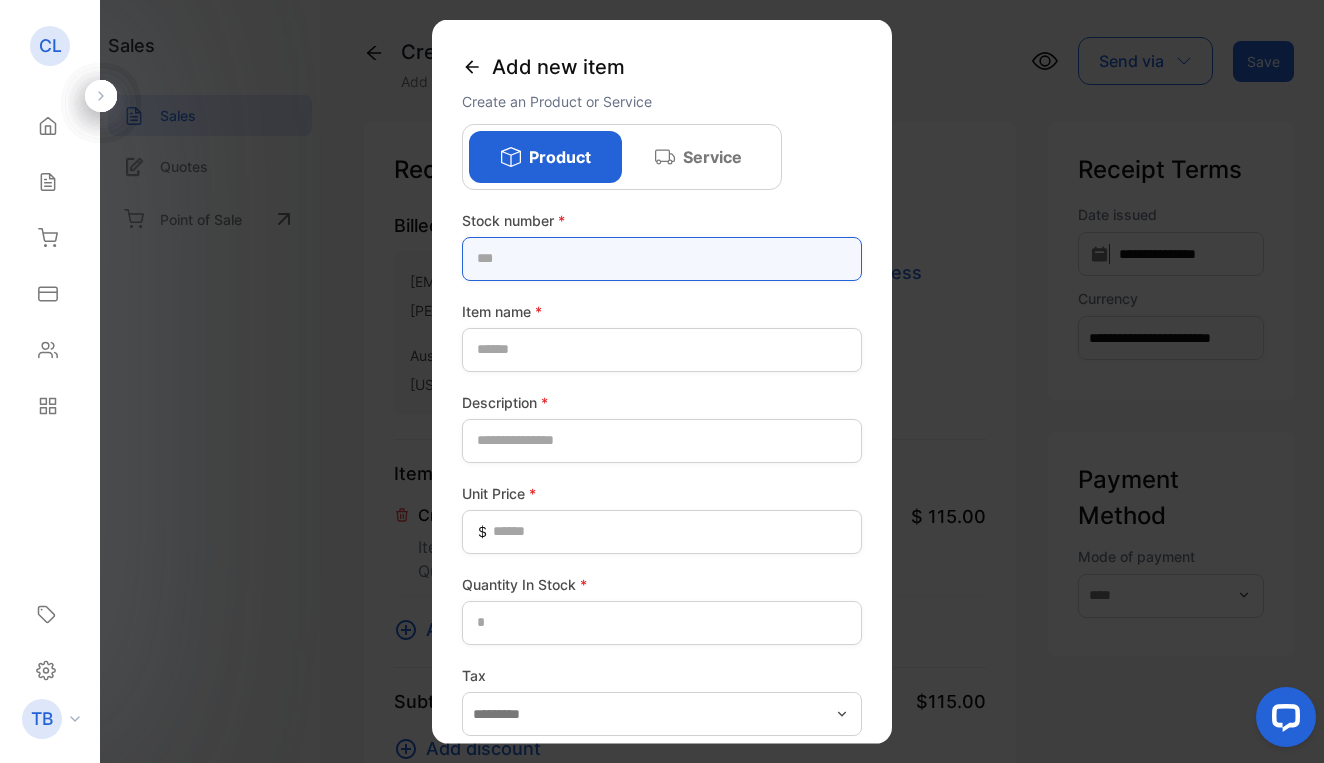 click at bounding box center (662, 258) 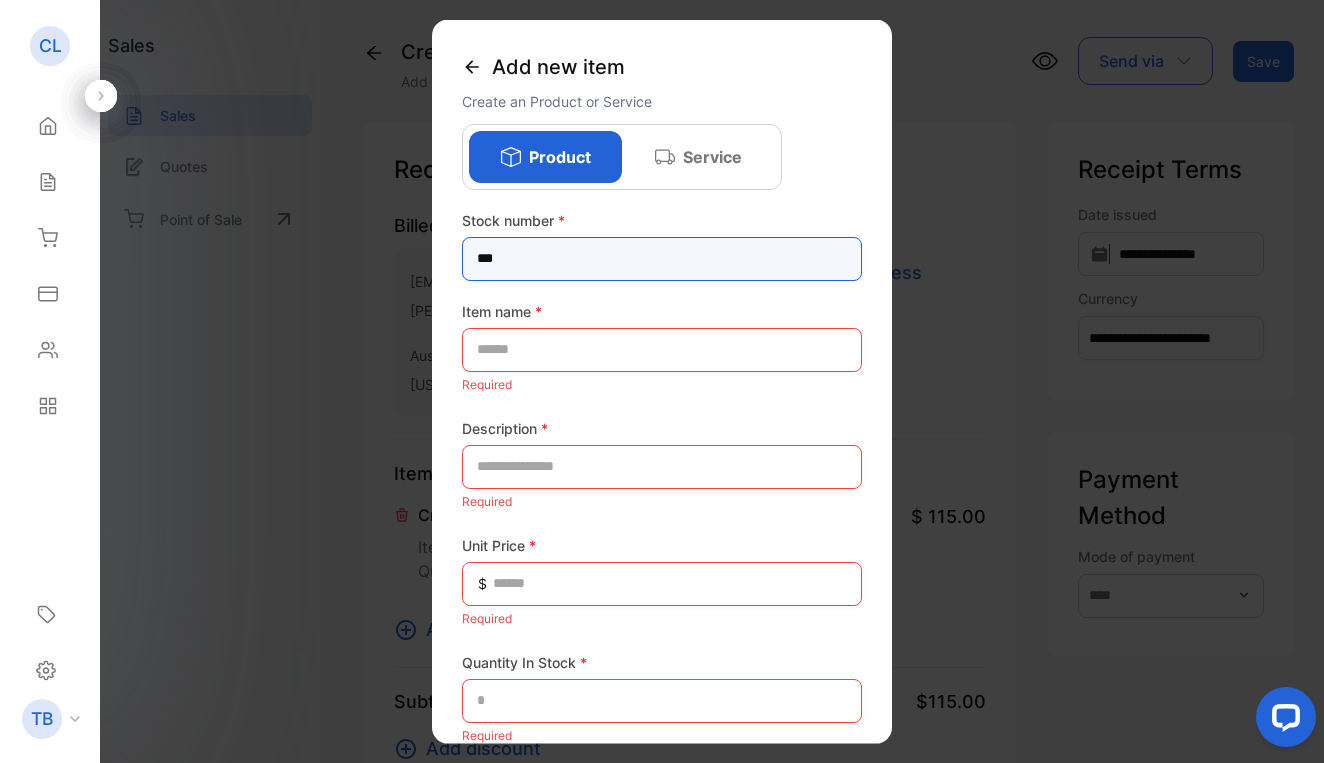type on "***" 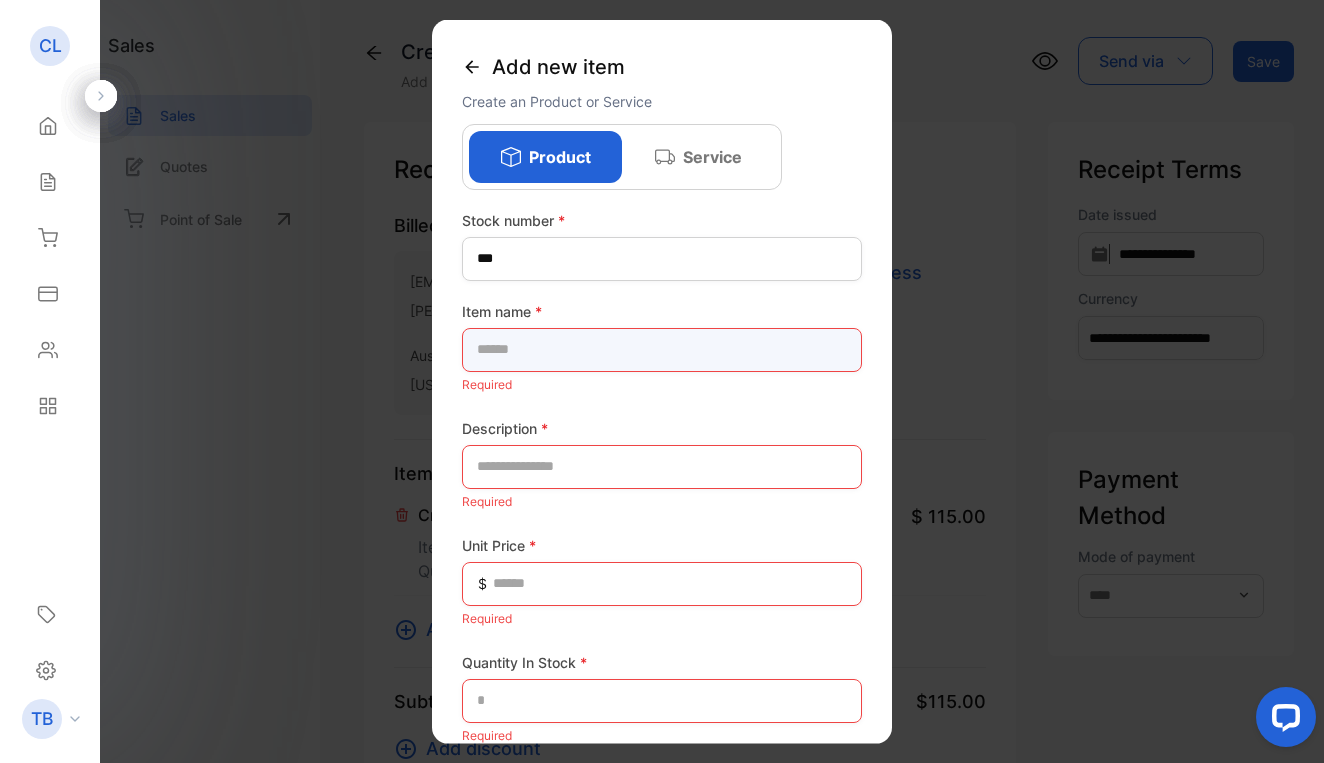 click at bounding box center (662, 349) 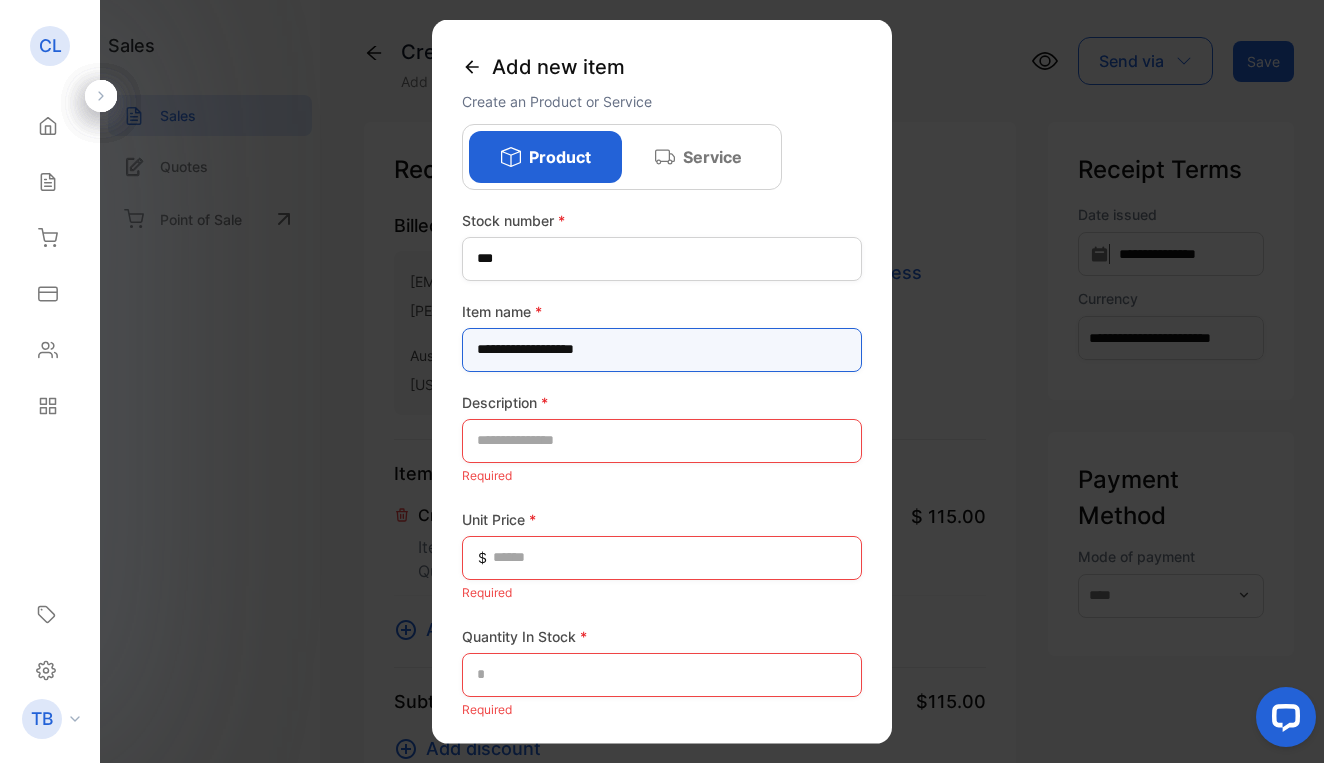 type on "**********" 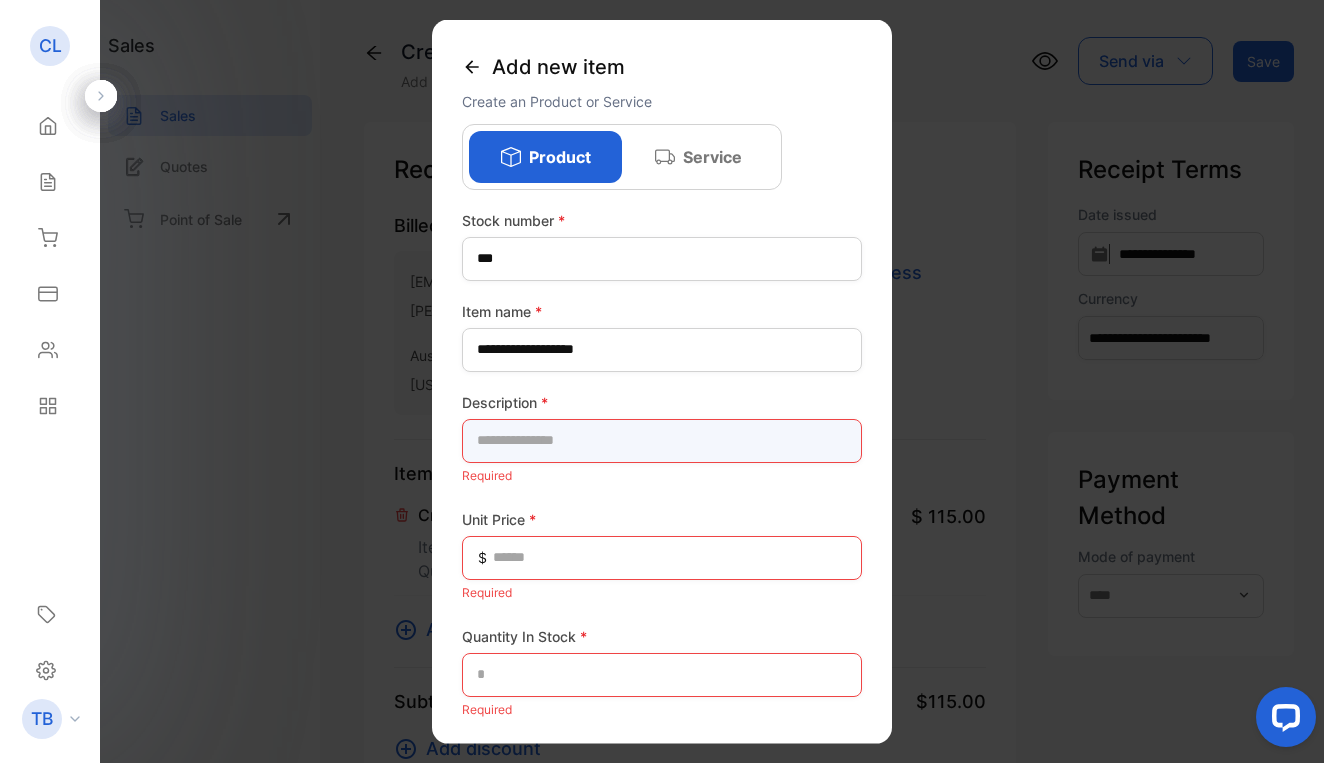 click at bounding box center [662, 440] 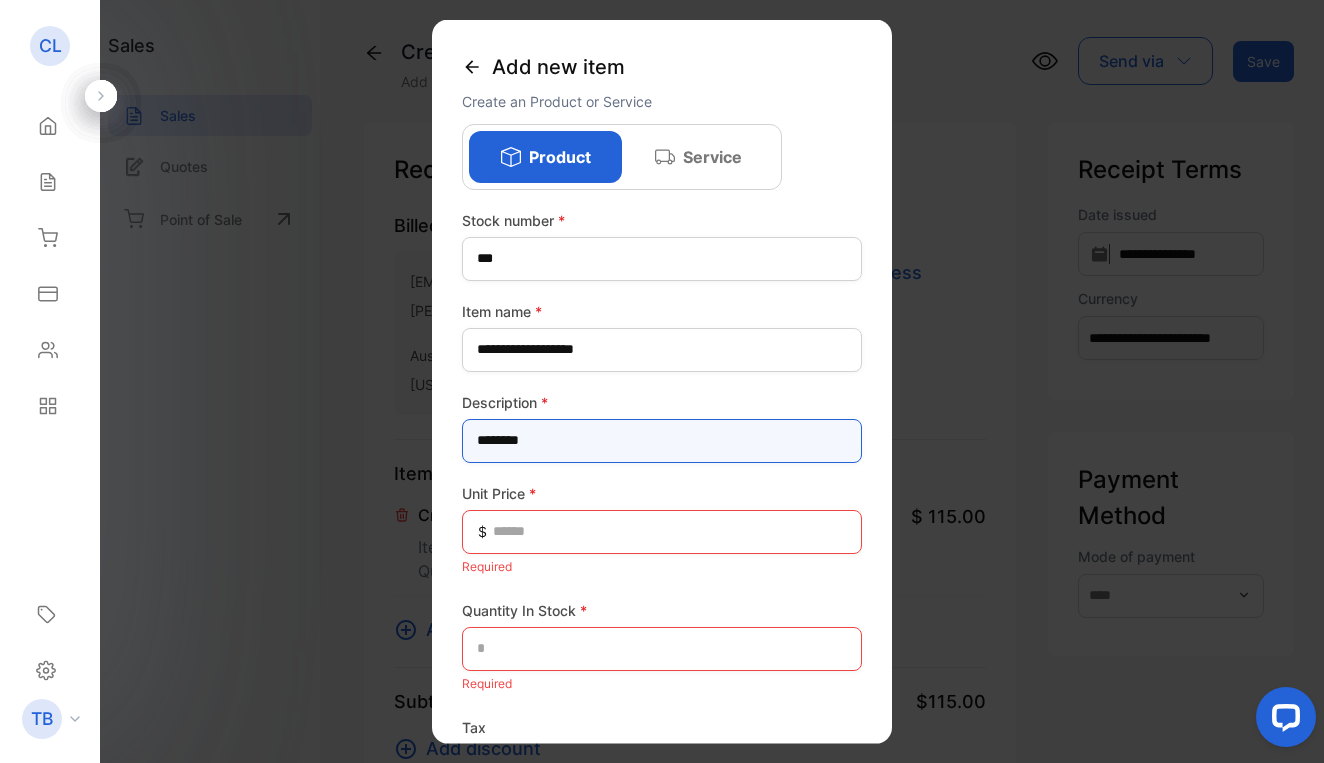 type on "********" 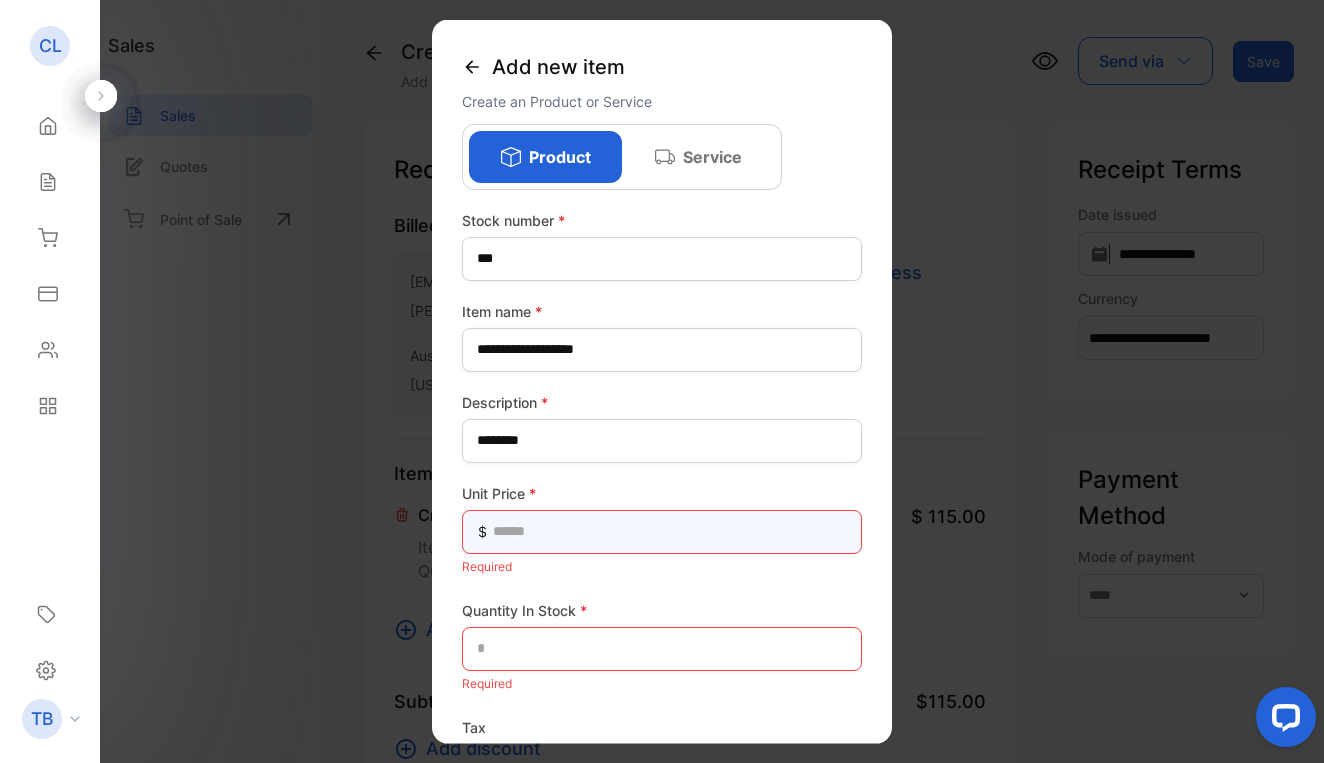 click at bounding box center [662, 531] 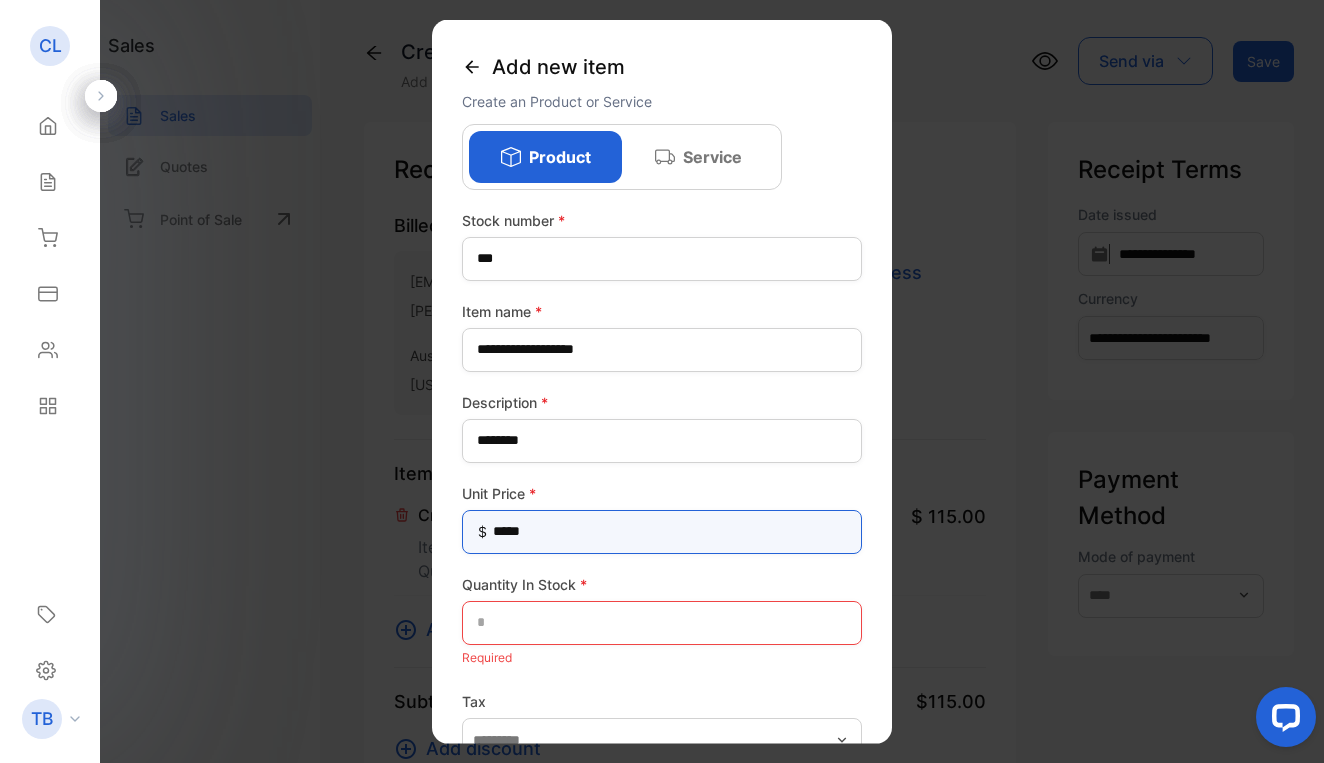 type on "******" 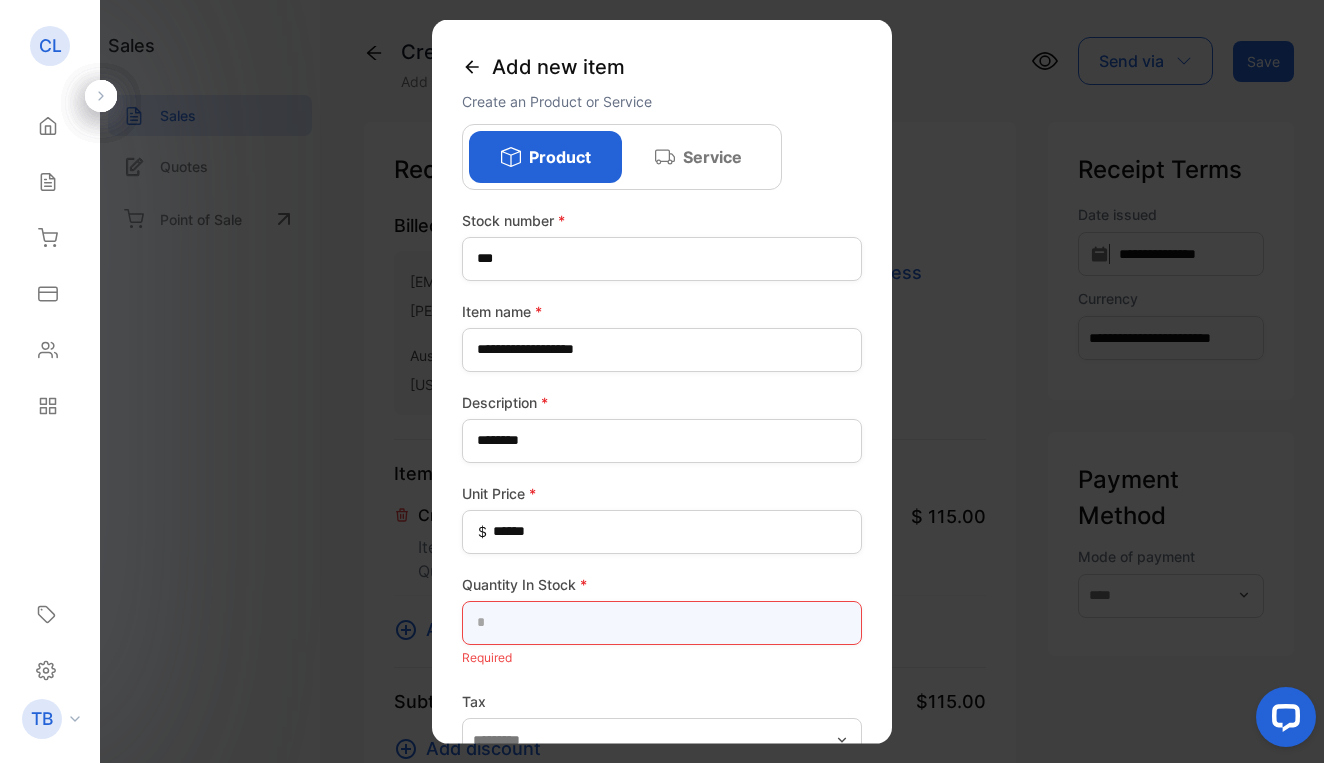 click at bounding box center (662, 622) 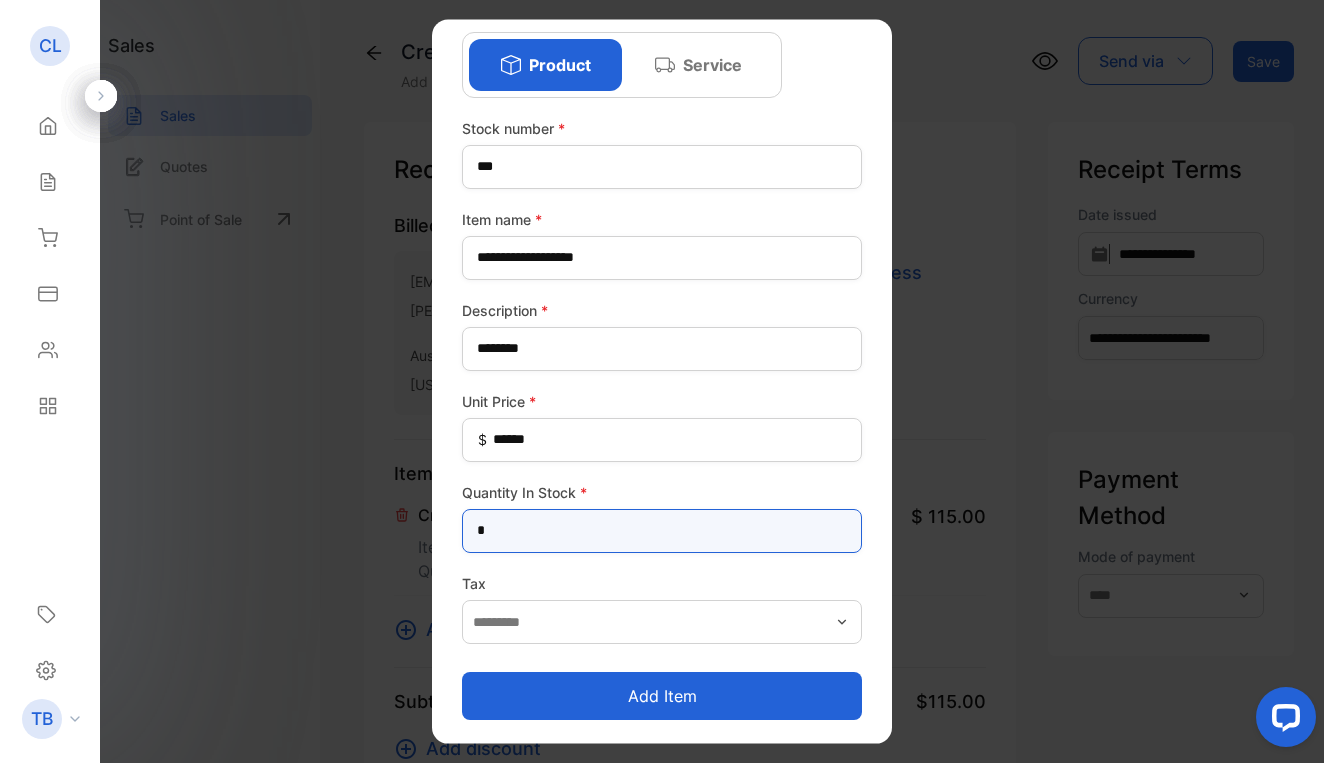 scroll, scrollTop: 92, scrollLeft: 0, axis: vertical 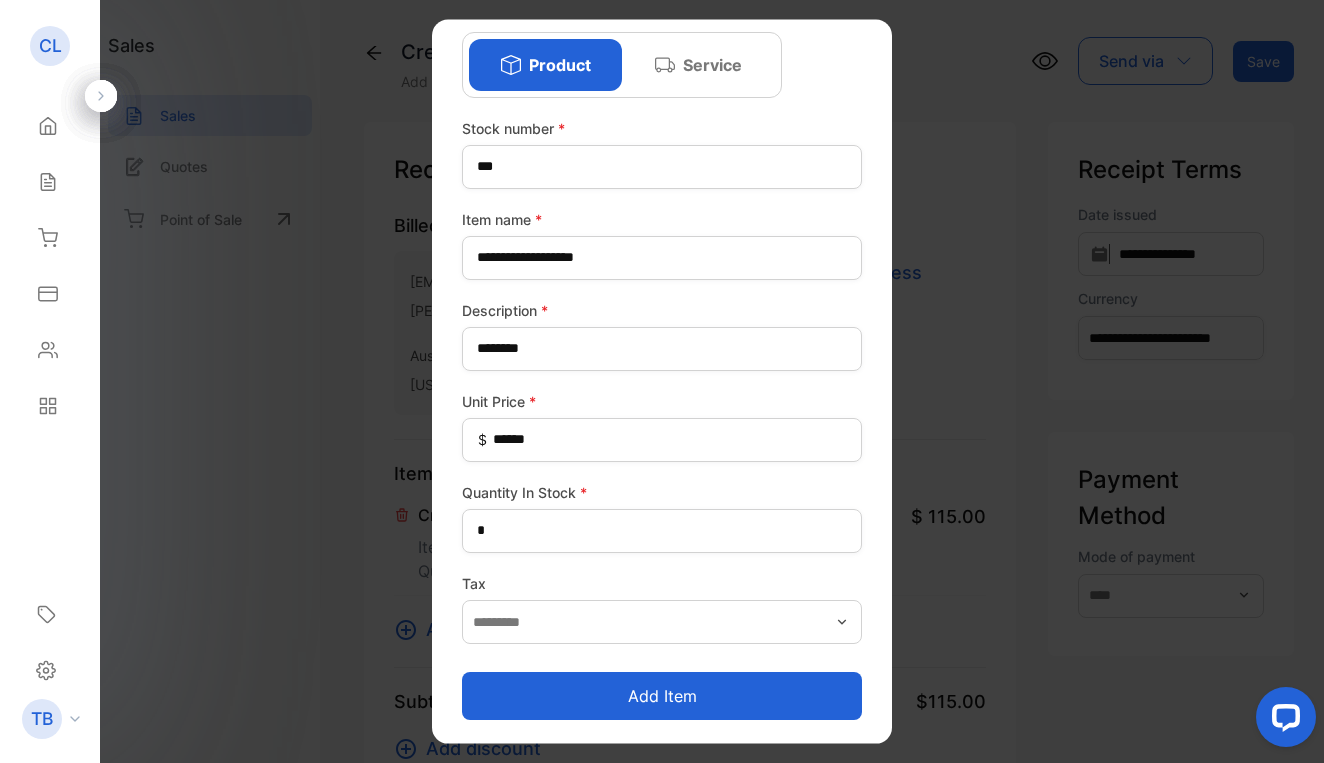 click on "Add item" at bounding box center (662, 696) 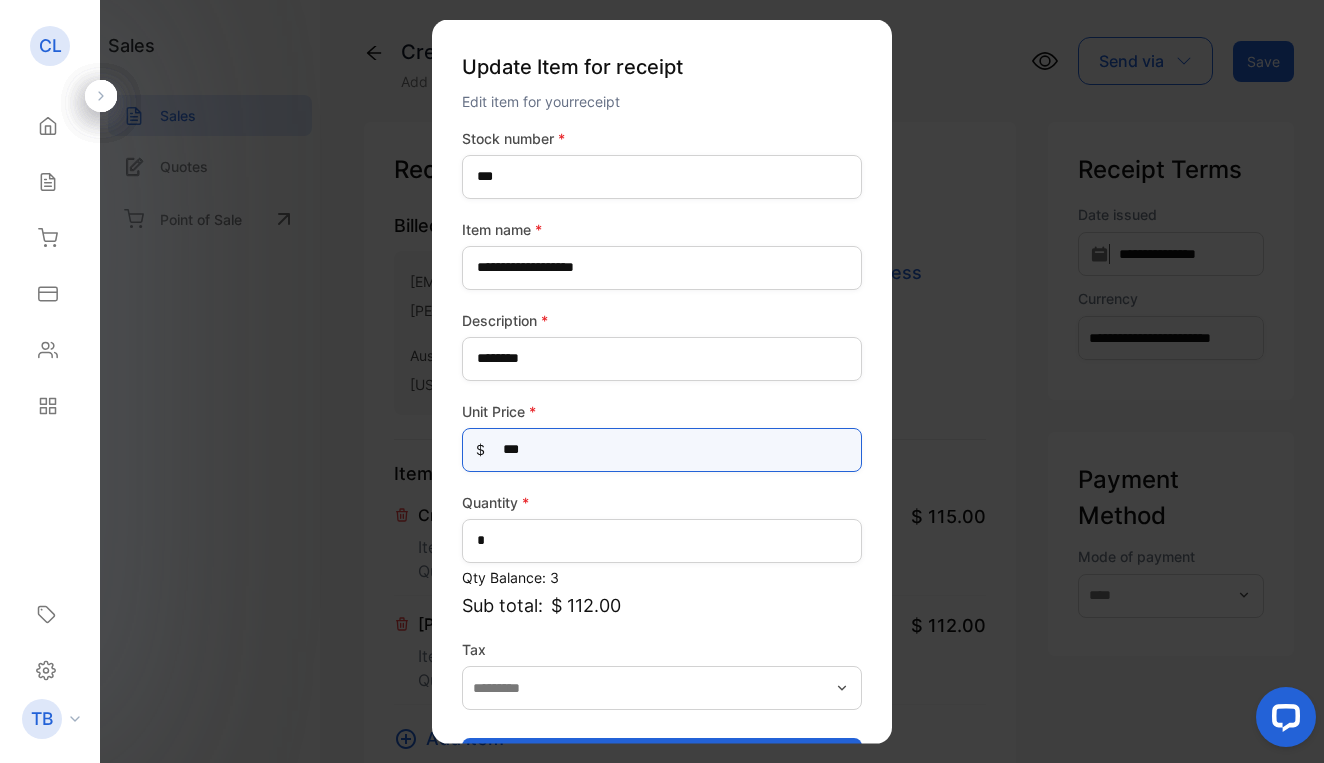 click on "***" at bounding box center [662, 449] 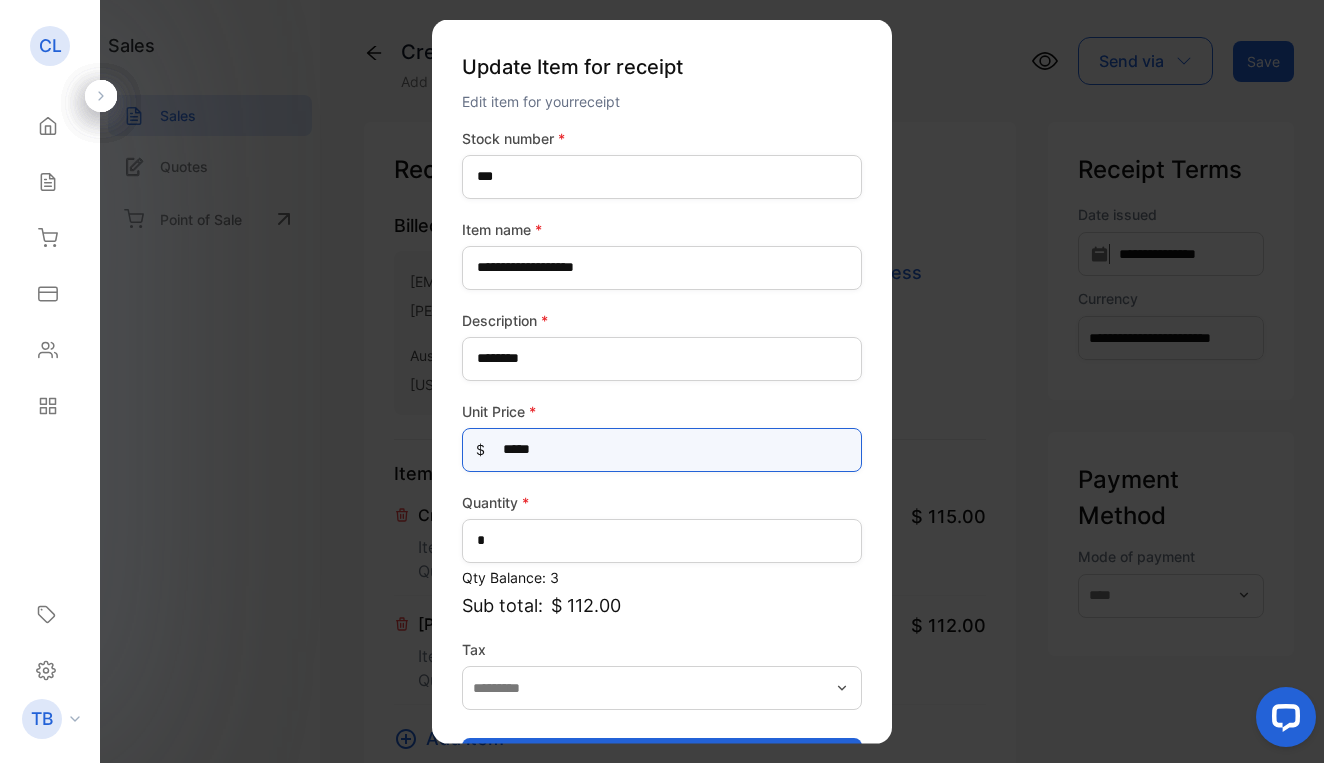 type on "******" 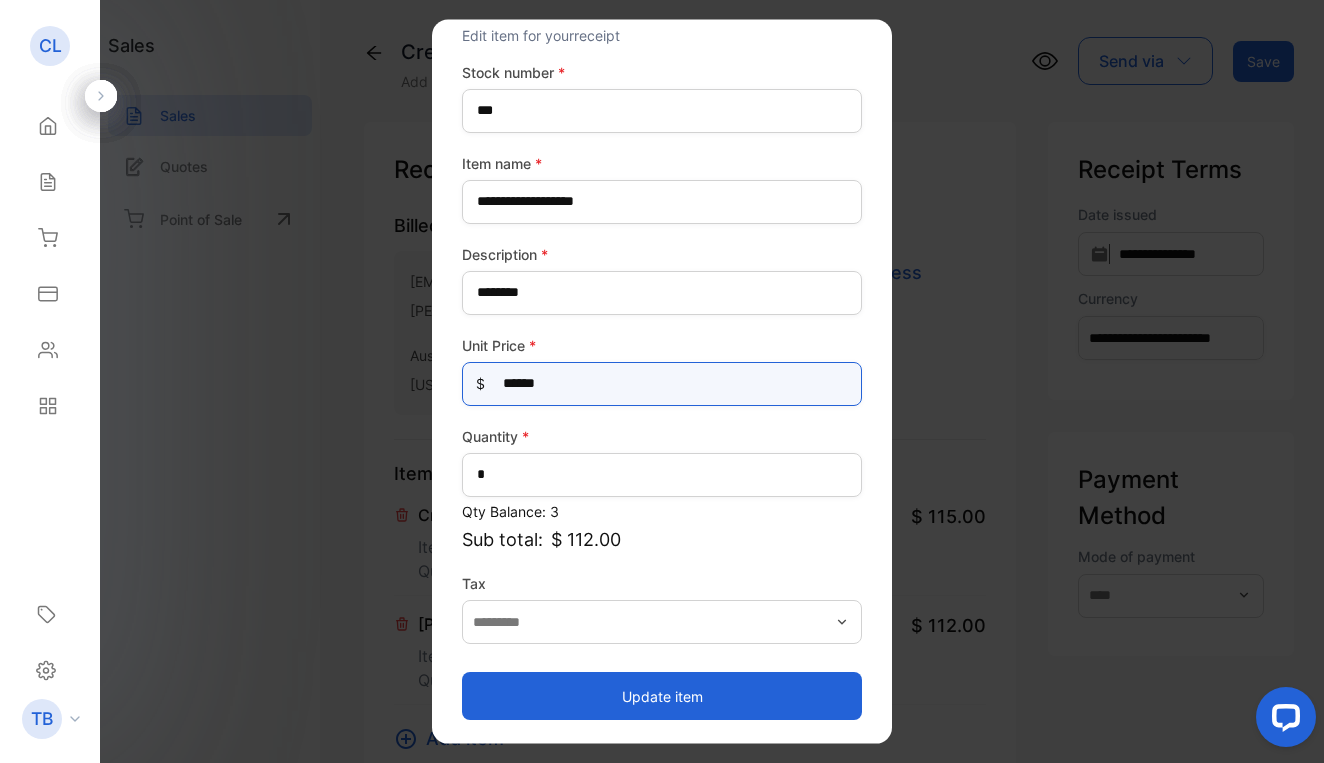 scroll, scrollTop: 66, scrollLeft: 0, axis: vertical 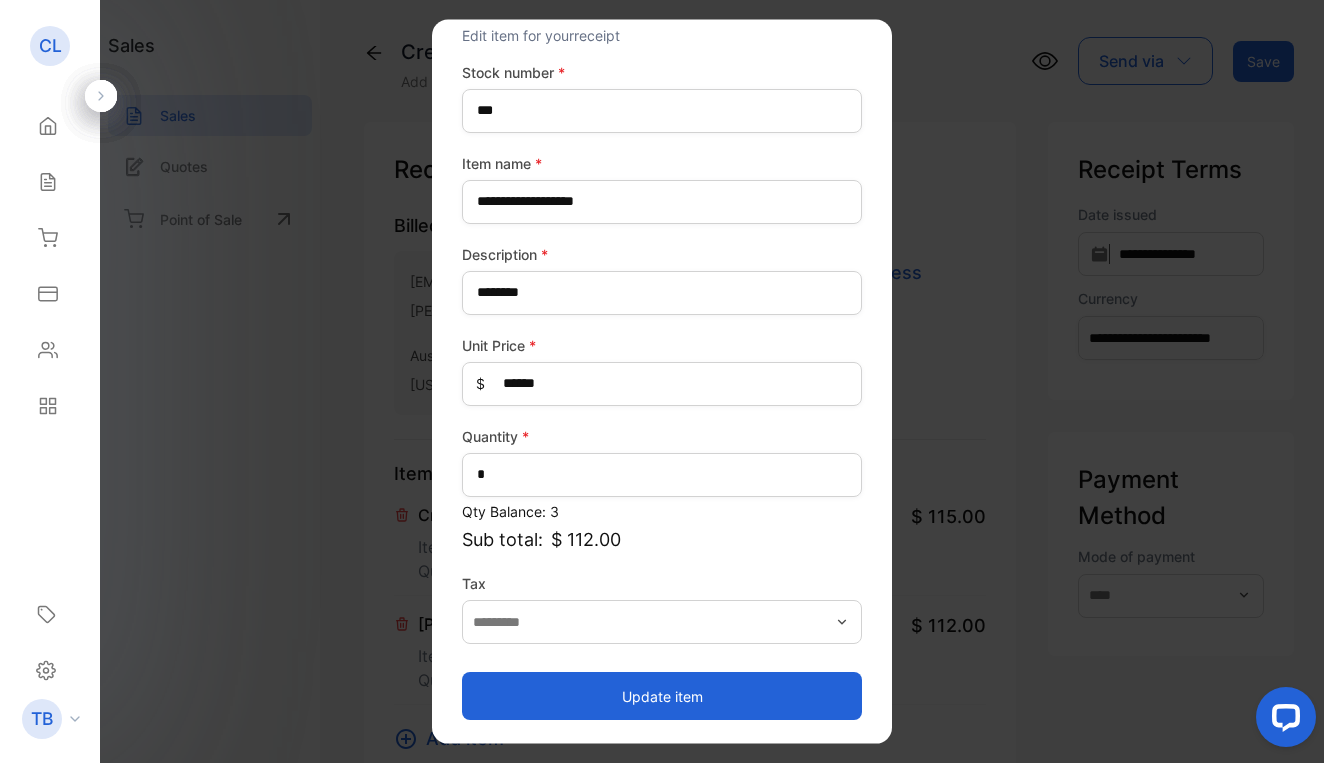 click on "Update item" at bounding box center (662, 696) 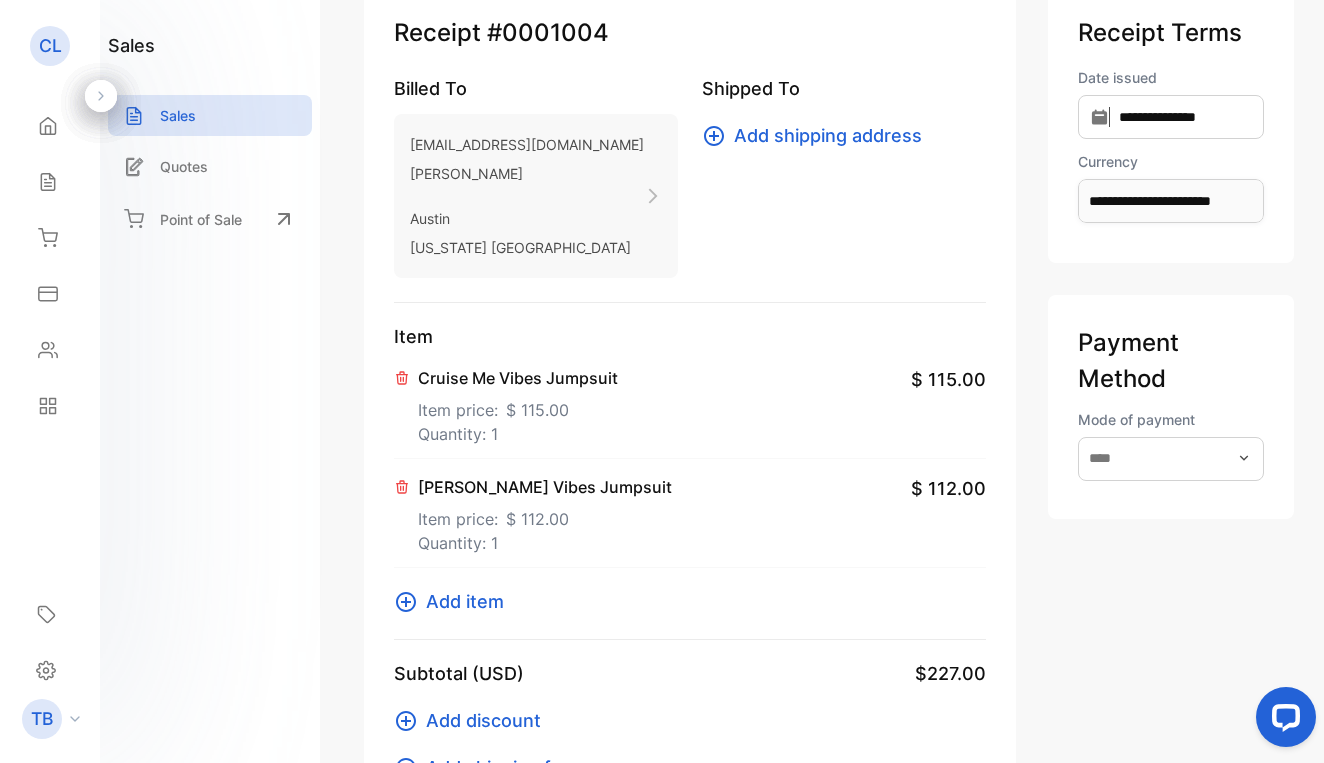 scroll, scrollTop: 164, scrollLeft: 0, axis: vertical 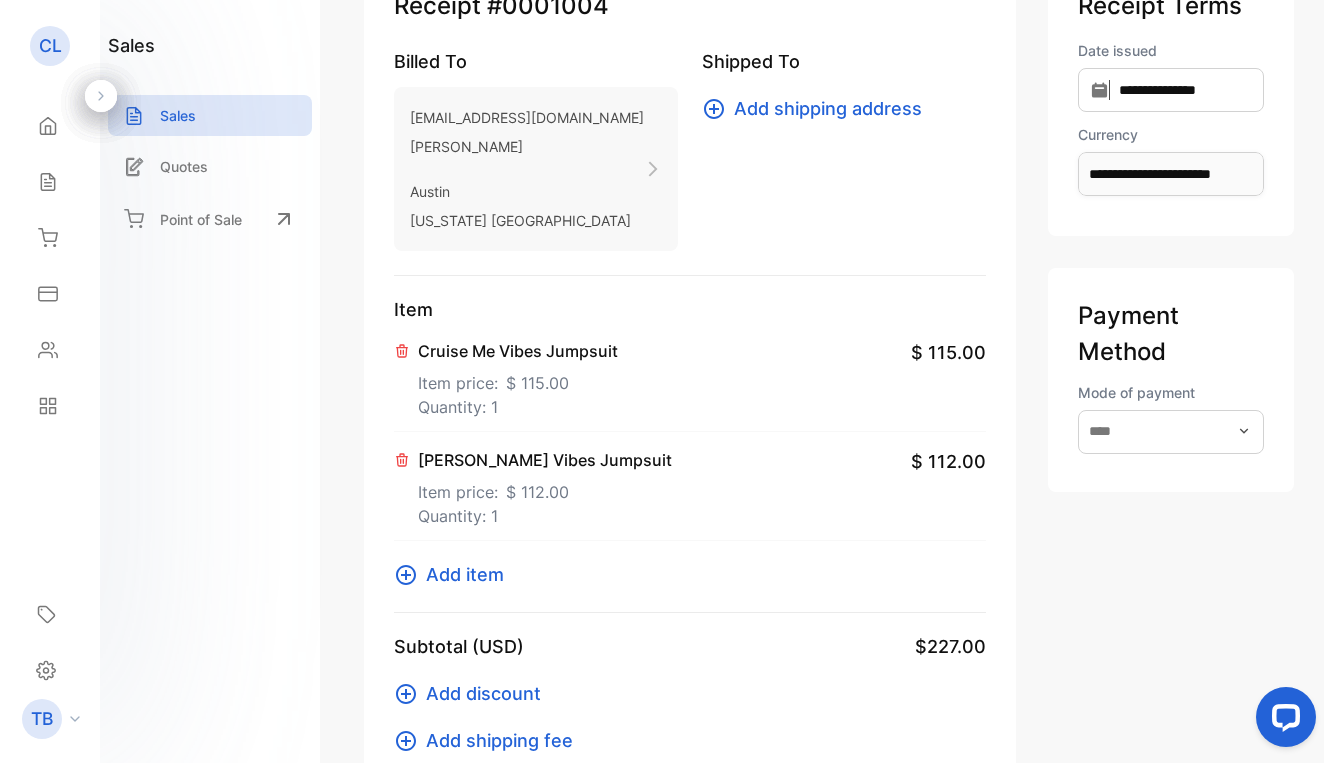 click on "Cruise Me Vibes Jumpsuit" at bounding box center [518, 351] 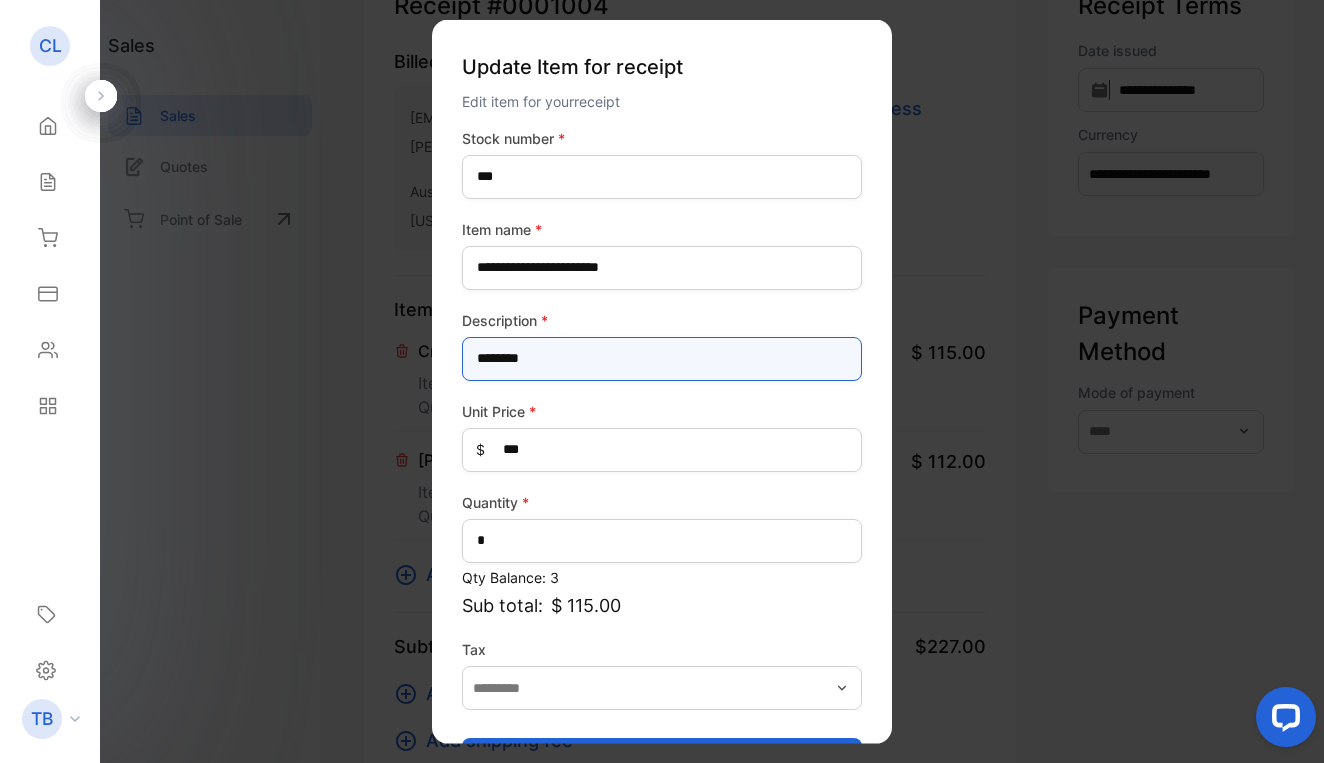 click on "********" at bounding box center [662, 358] 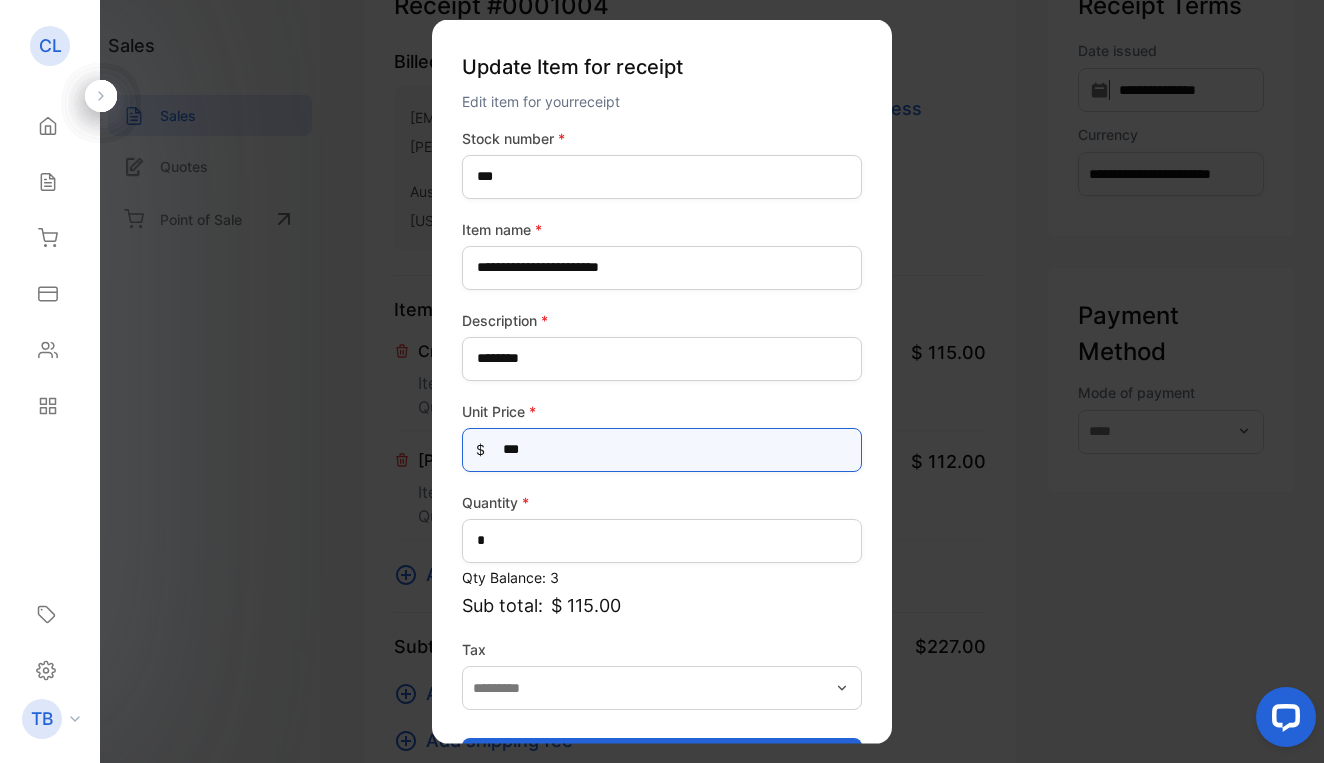 click on "***" at bounding box center [662, 449] 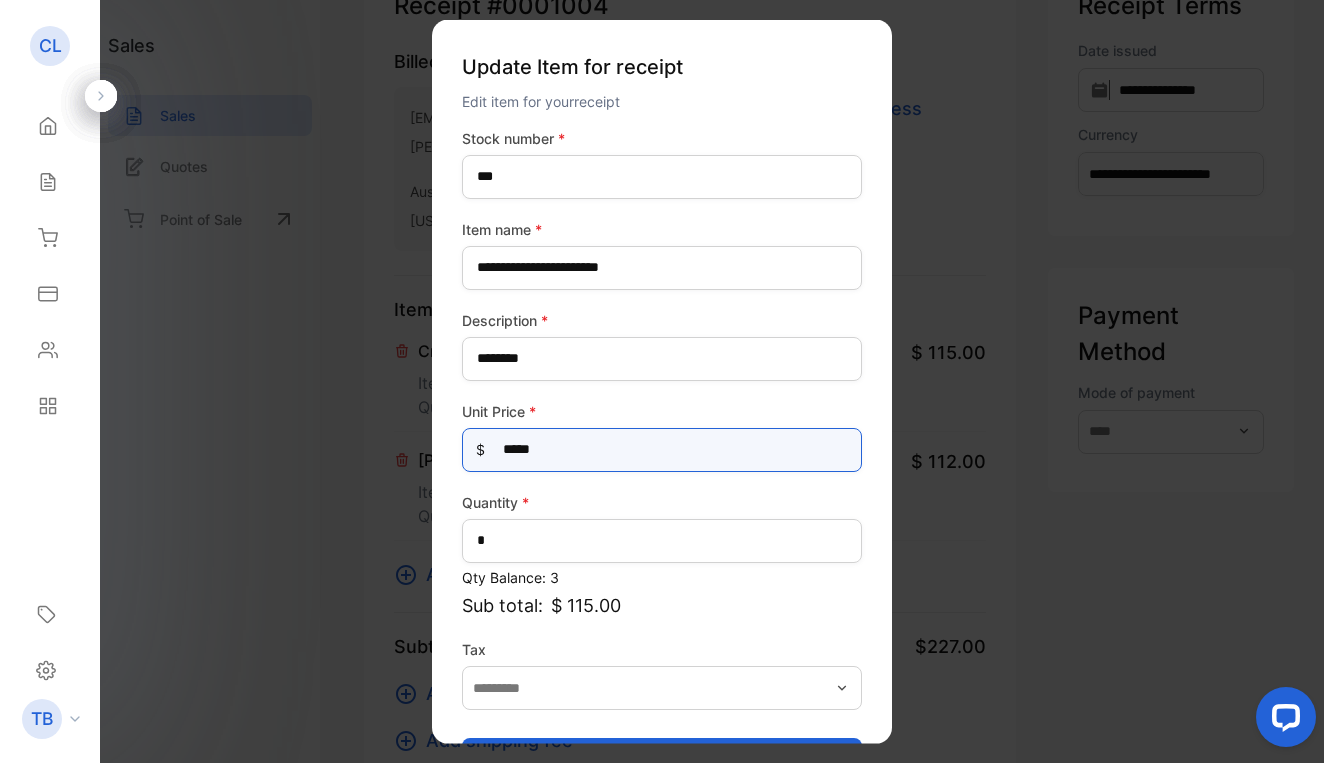 type on "******" 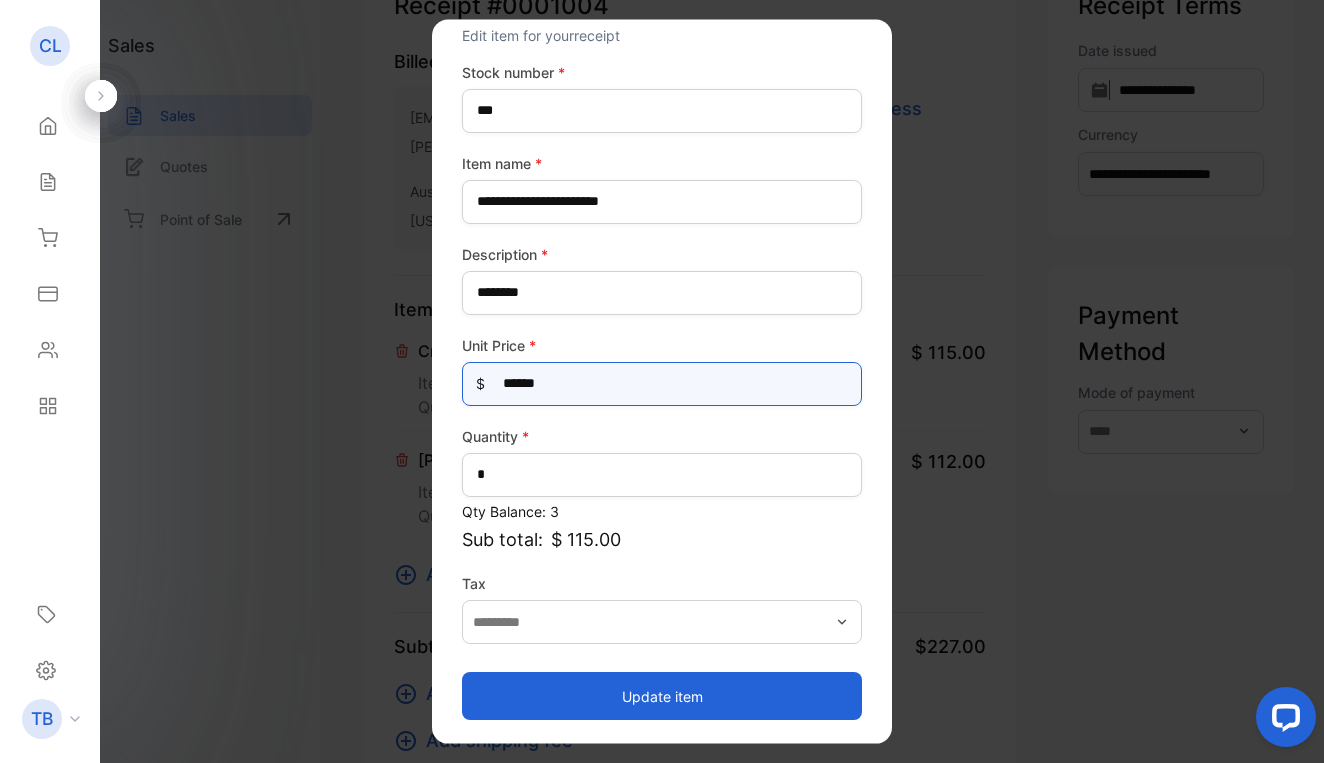 scroll, scrollTop: 66, scrollLeft: 0, axis: vertical 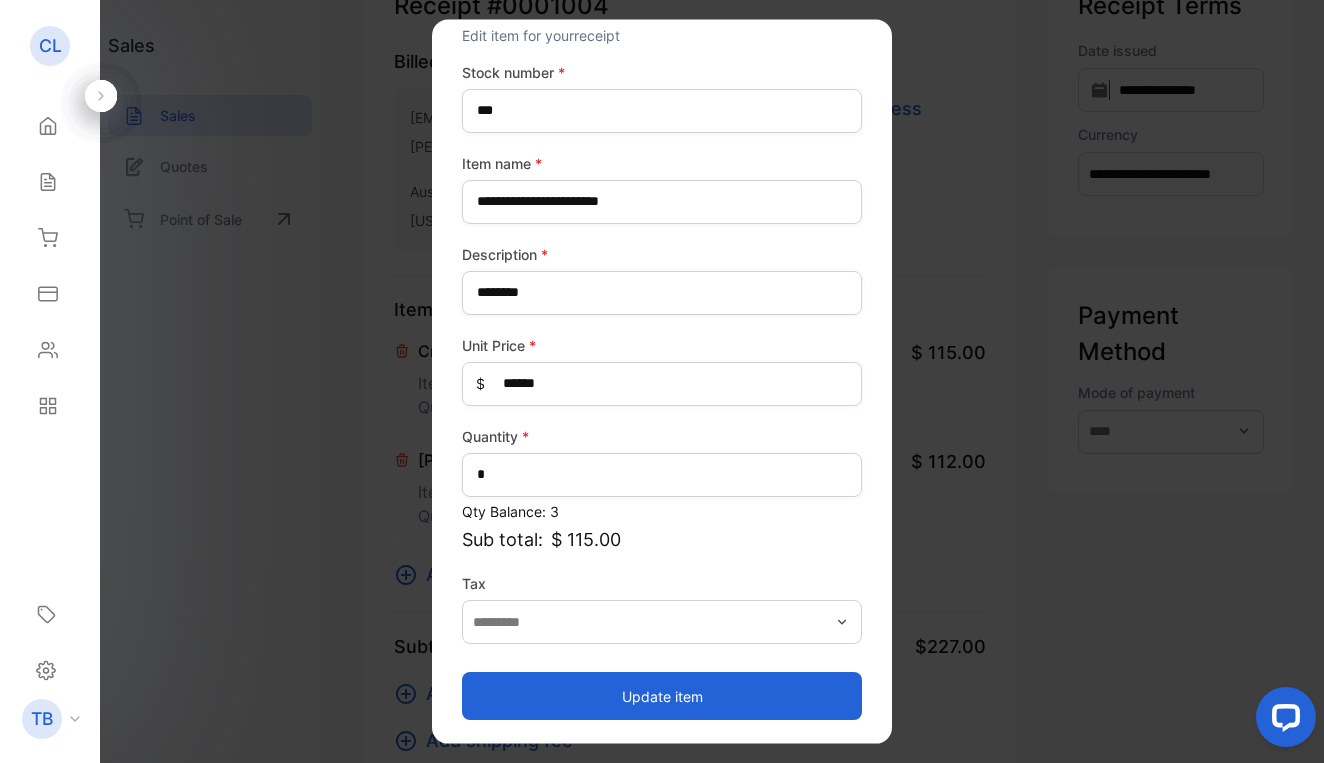 click on "Update item" at bounding box center (662, 696) 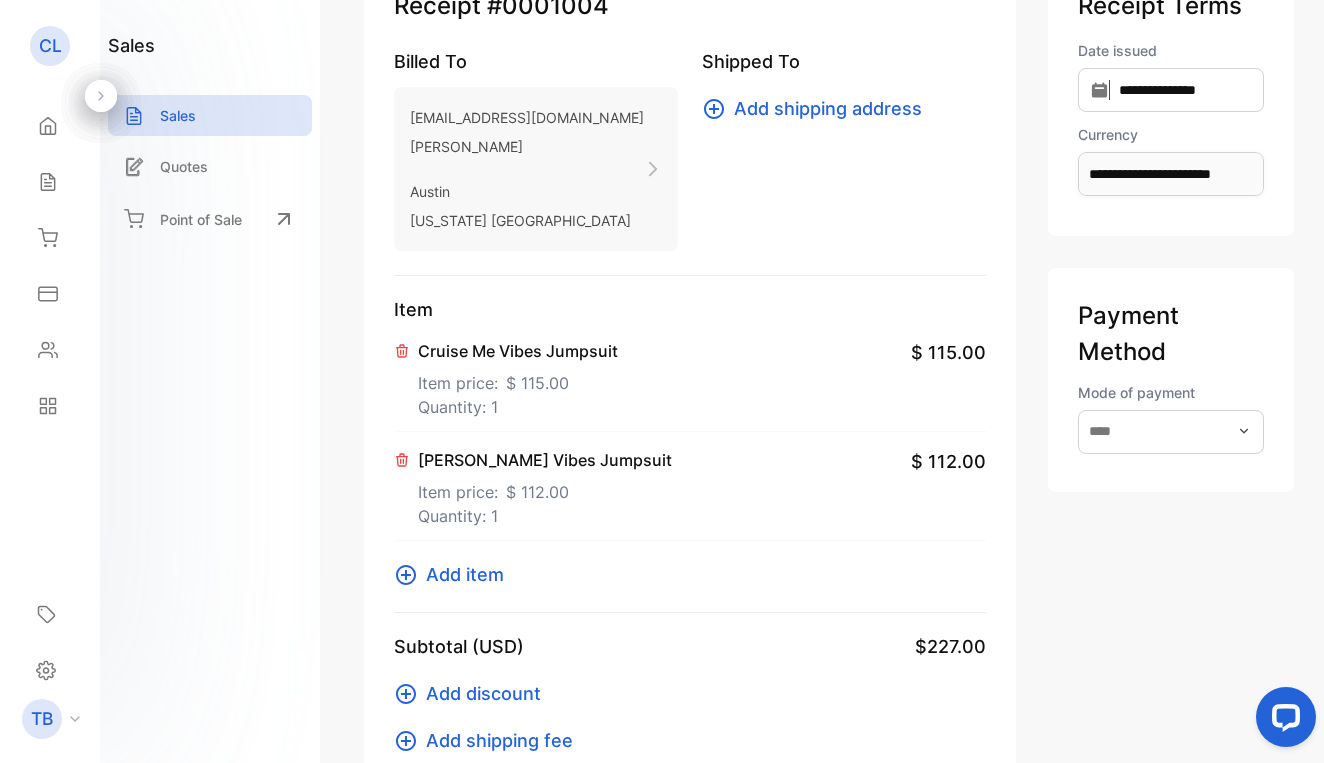 click on "Add item" at bounding box center (465, 574) 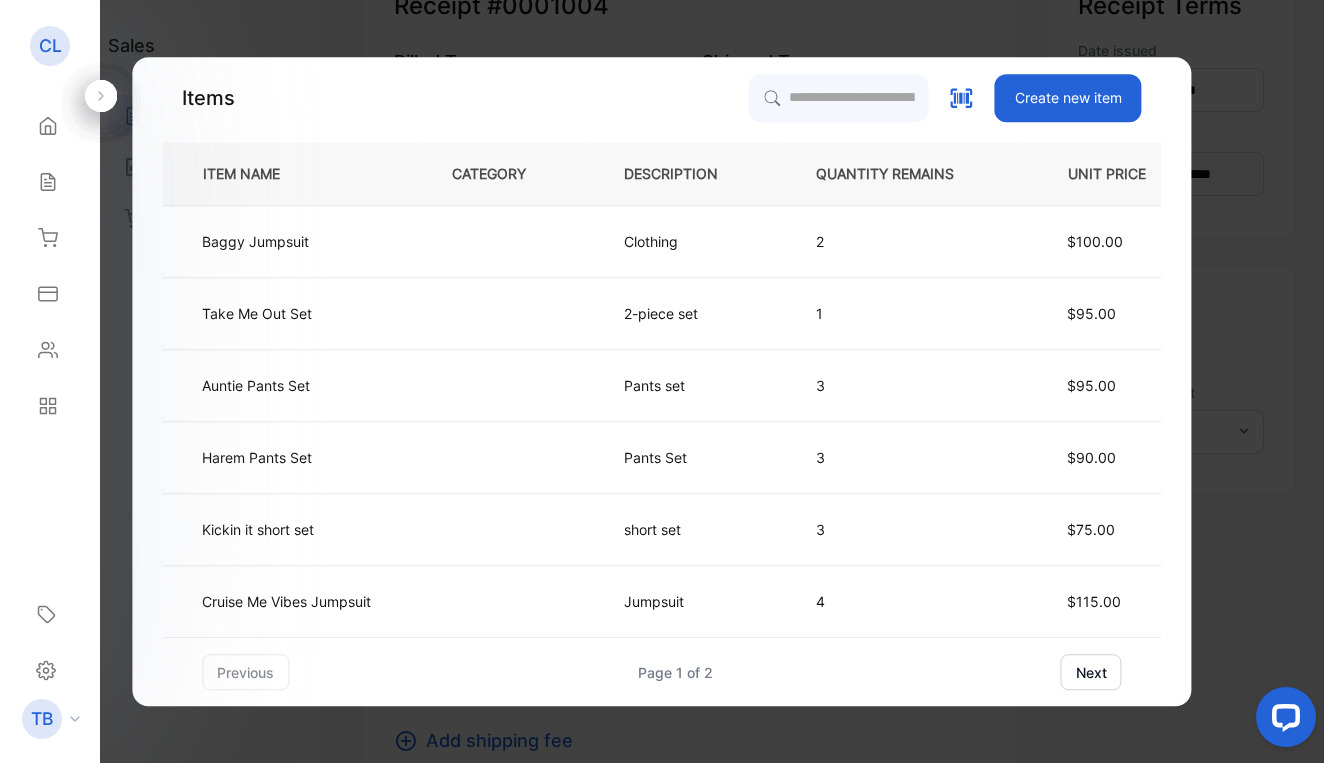 click on "Create new item" at bounding box center [1068, 98] 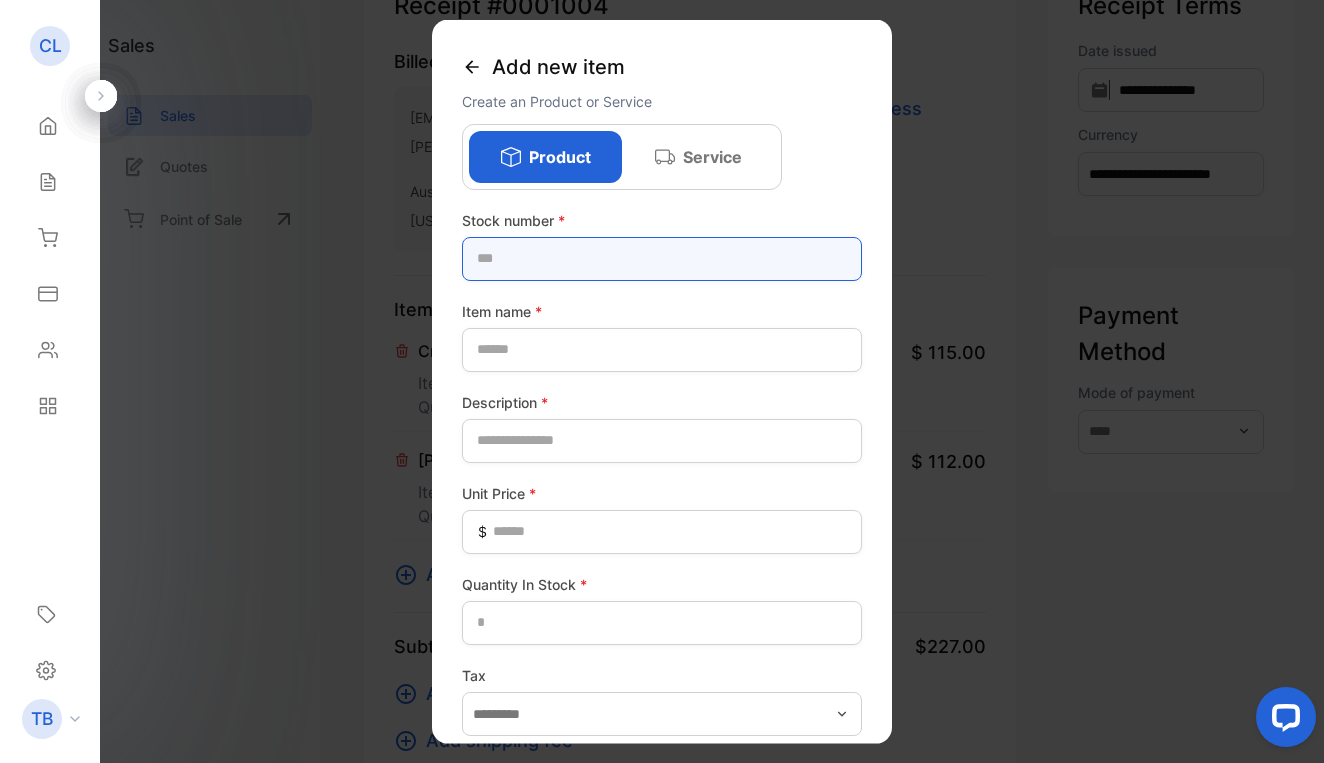 click at bounding box center [662, 258] 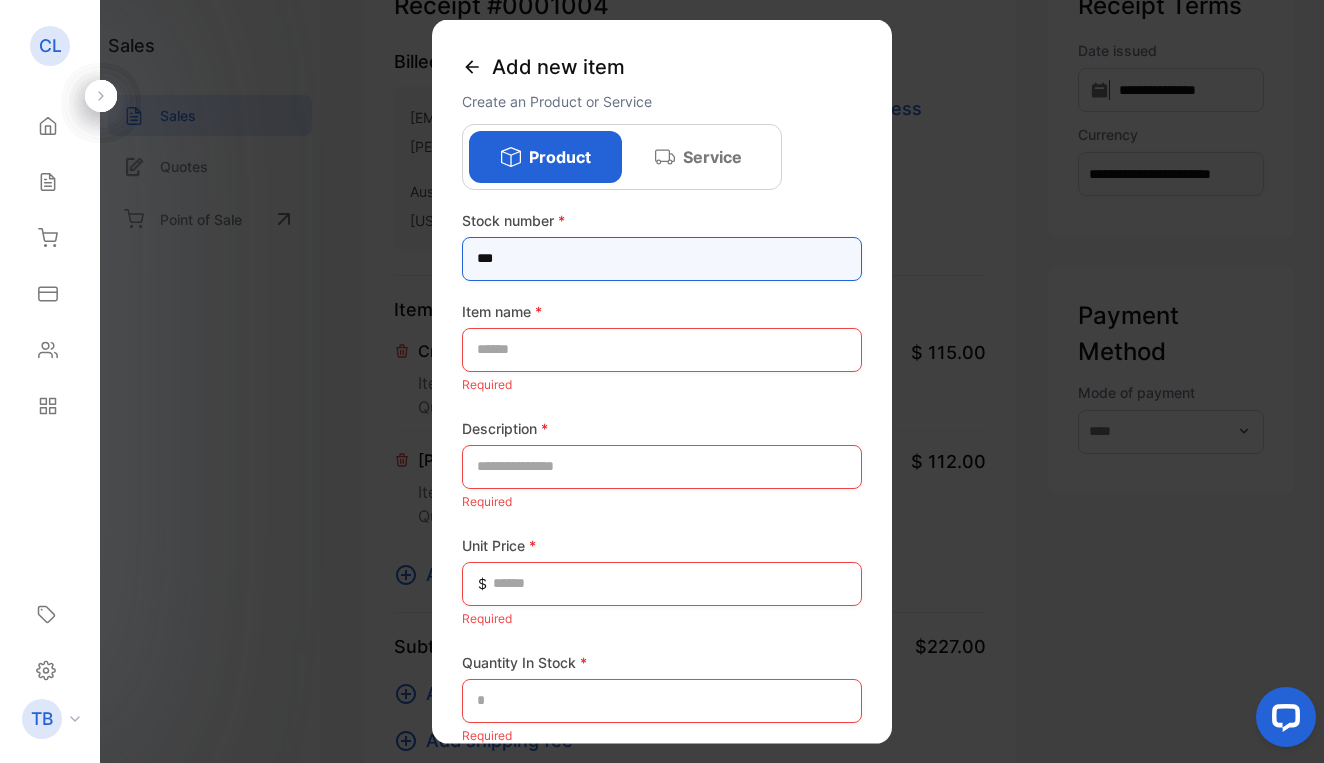 type on "***" 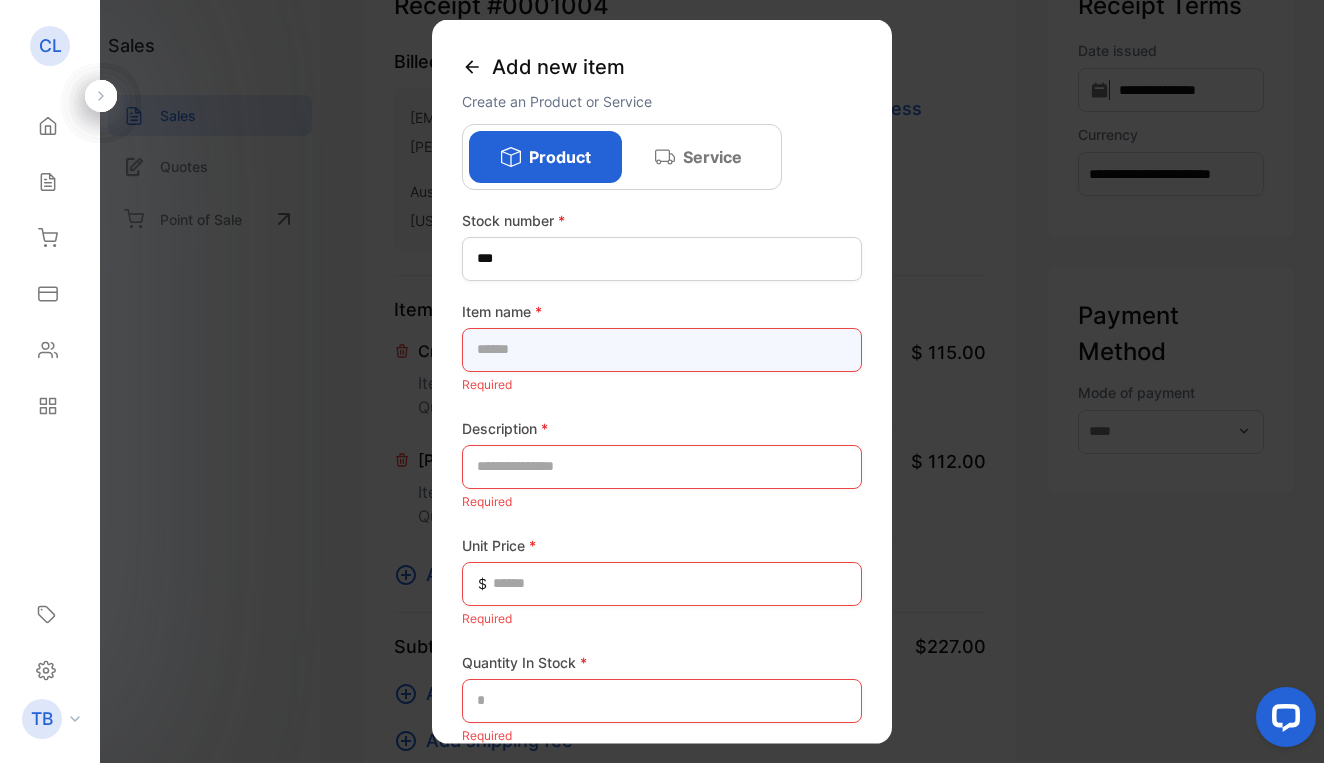 click at bounding box center [662, 349] 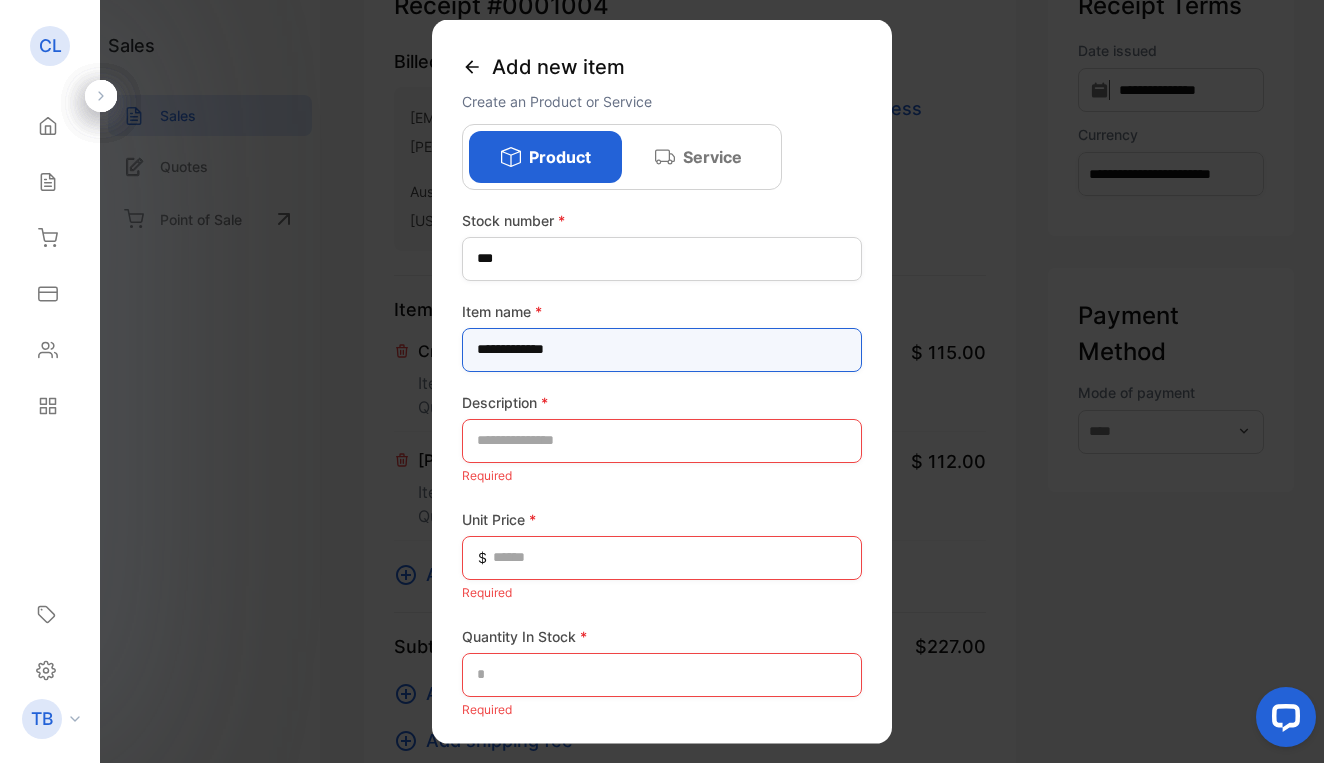 type on "**********" 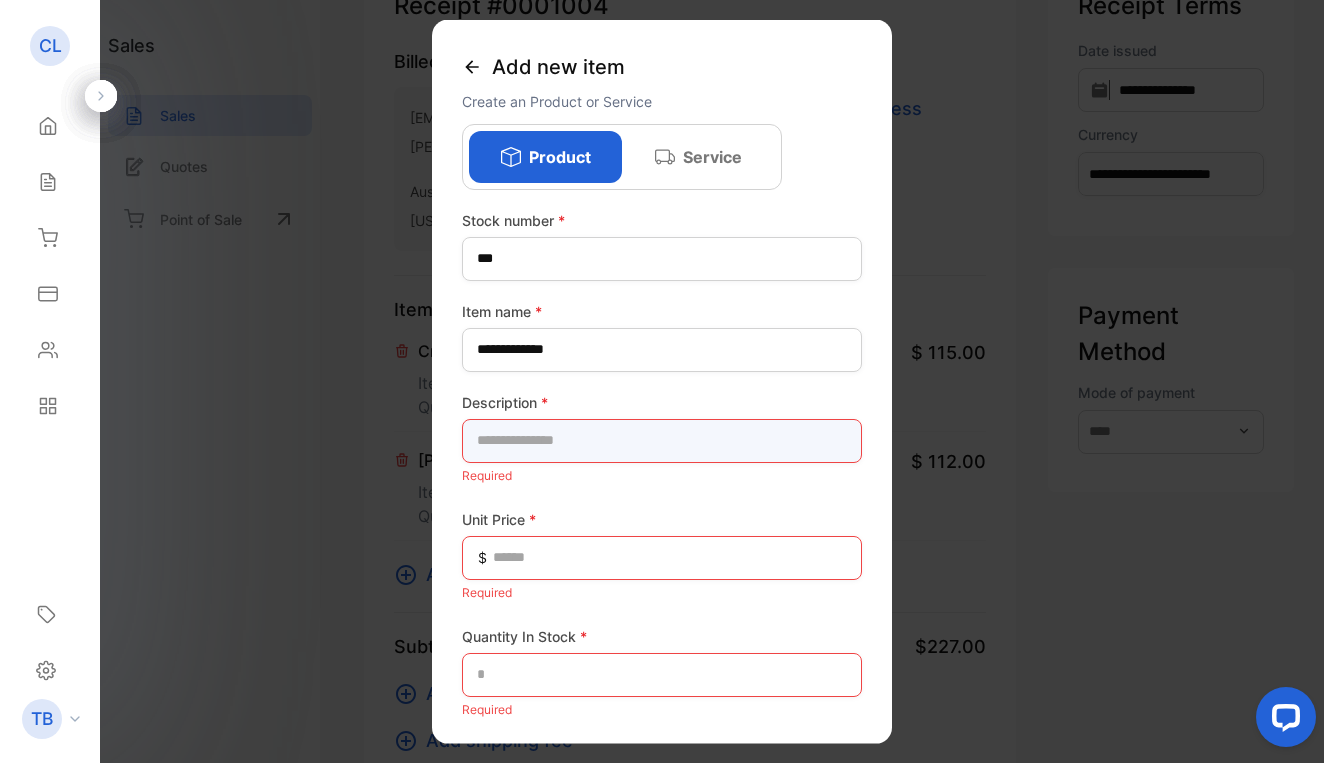 click at bounding box center (662, 440) 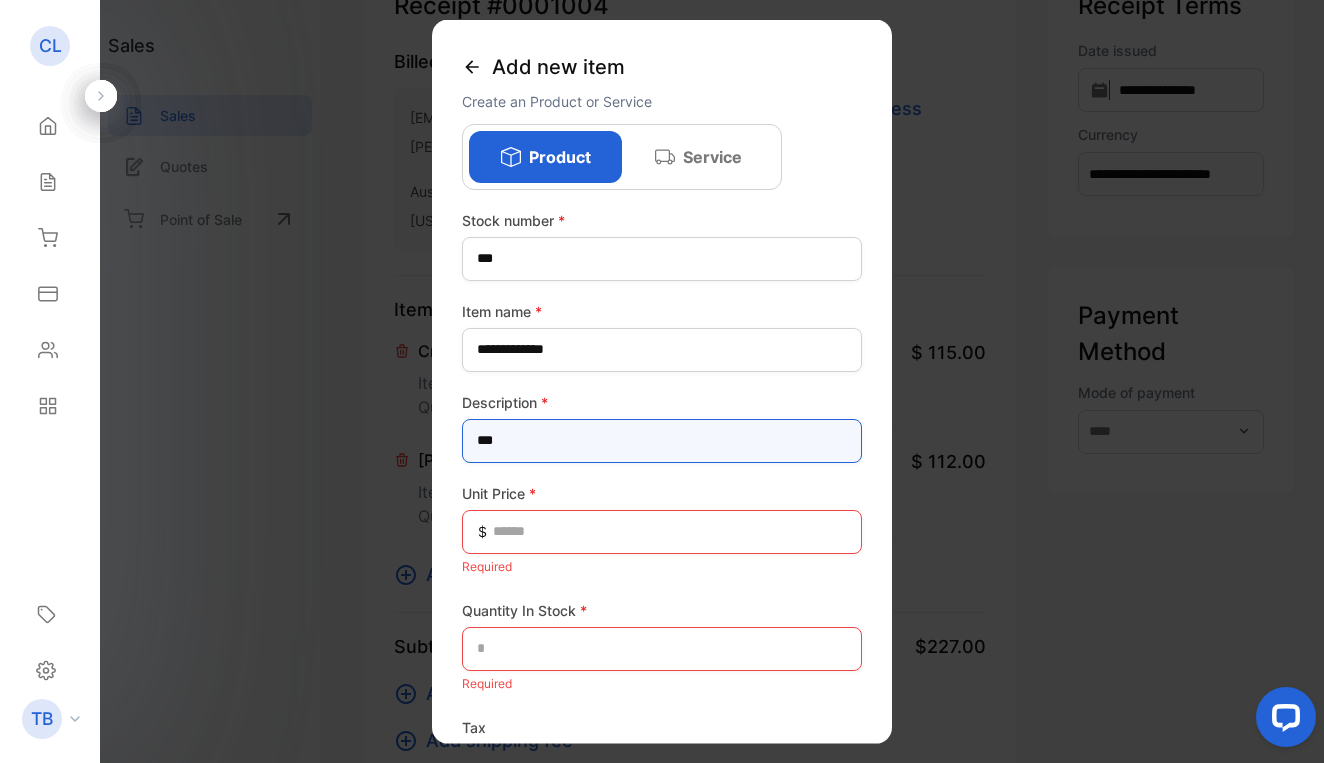 type on "***" 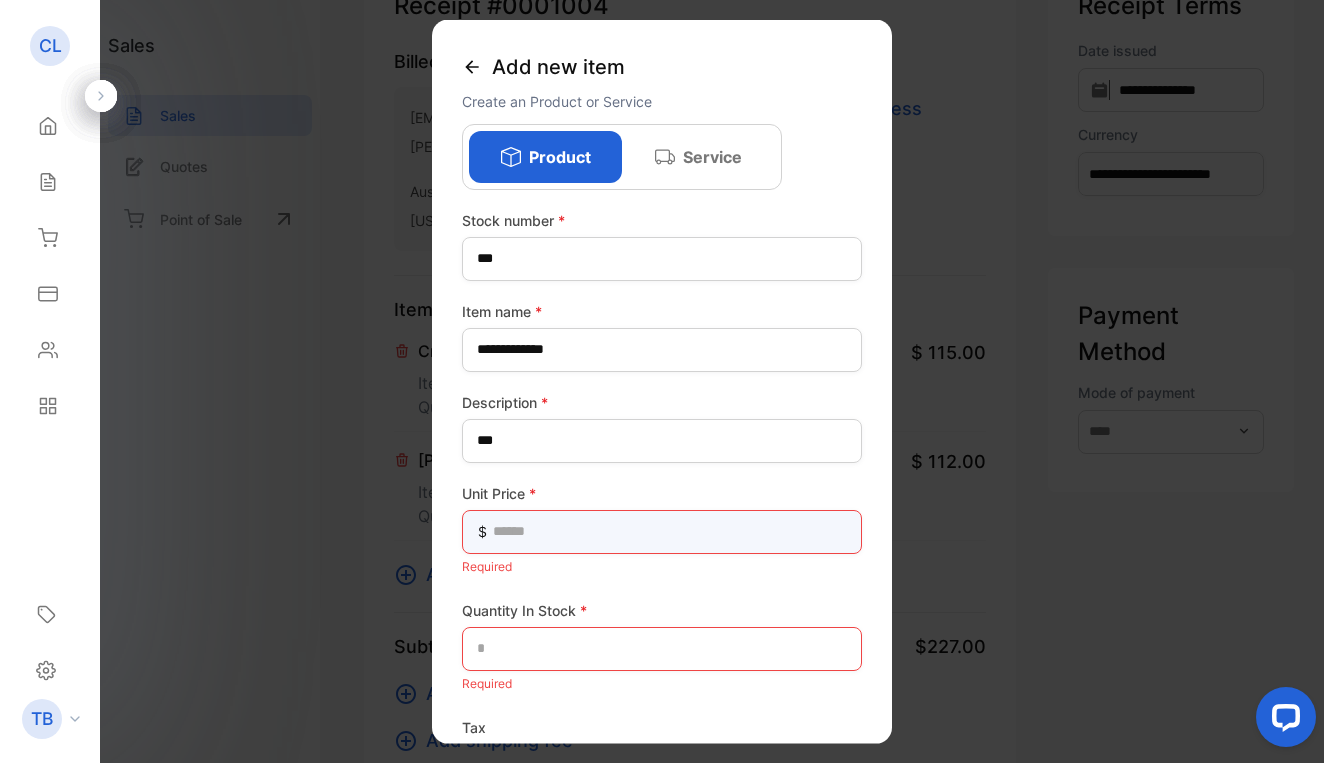 click at bounding box center (662, 531) 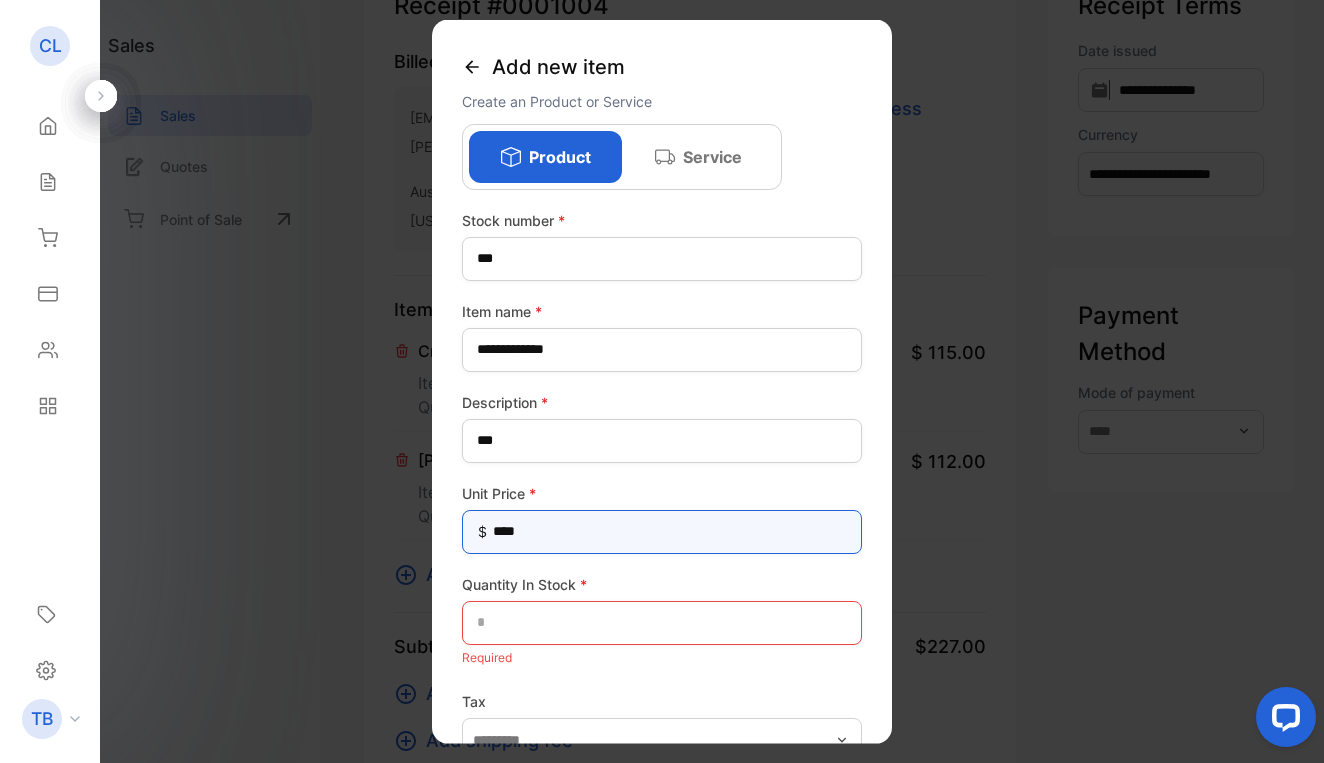 type on "*****" 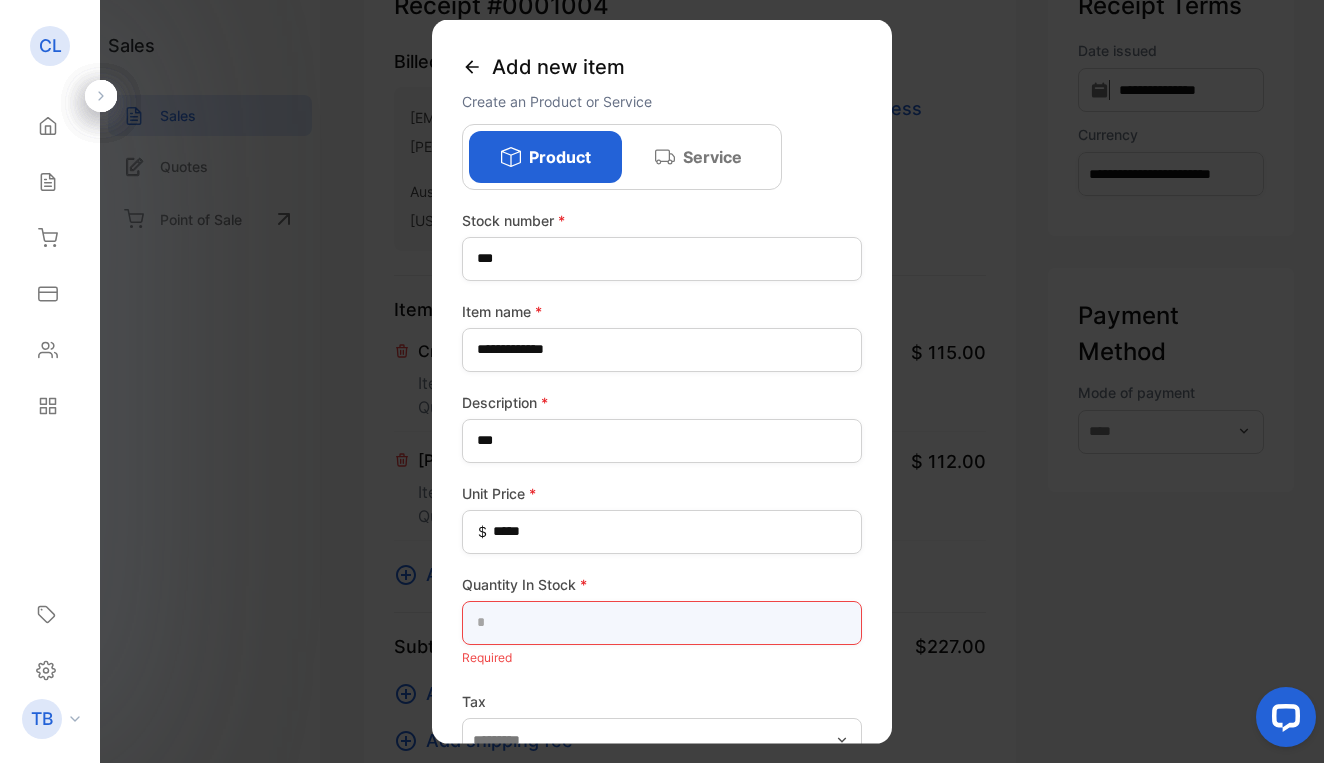 click at bounding box center (662, 622) 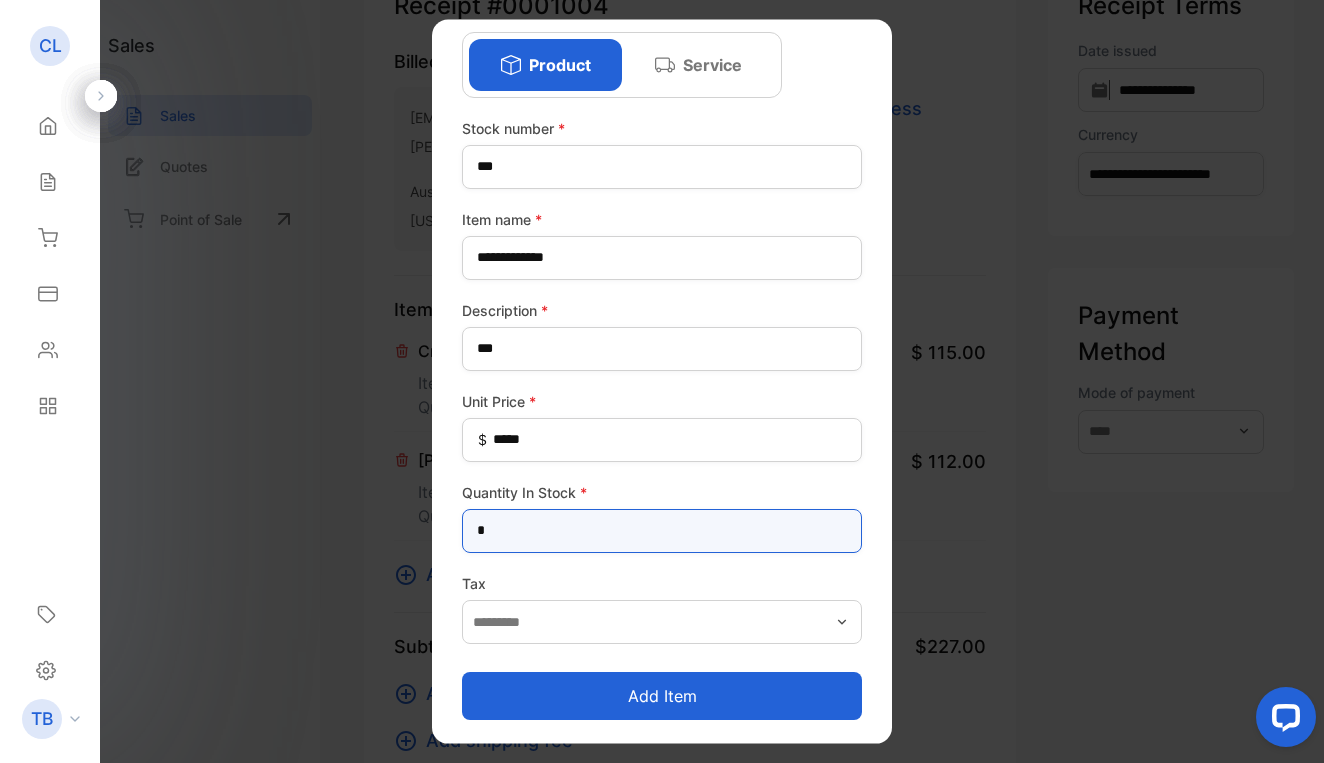 scroll, scrollTop: 92, scrollLeft: 0, axis: vertical 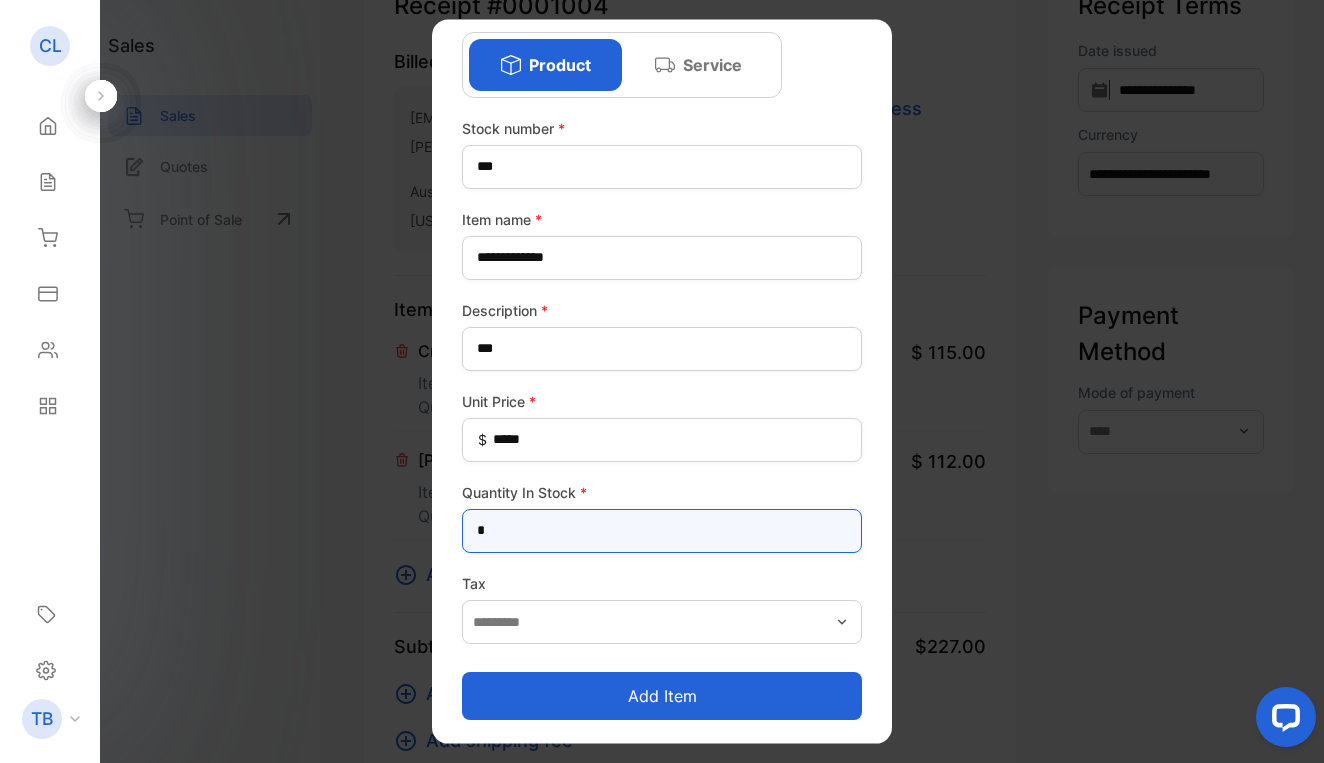 type on "*" 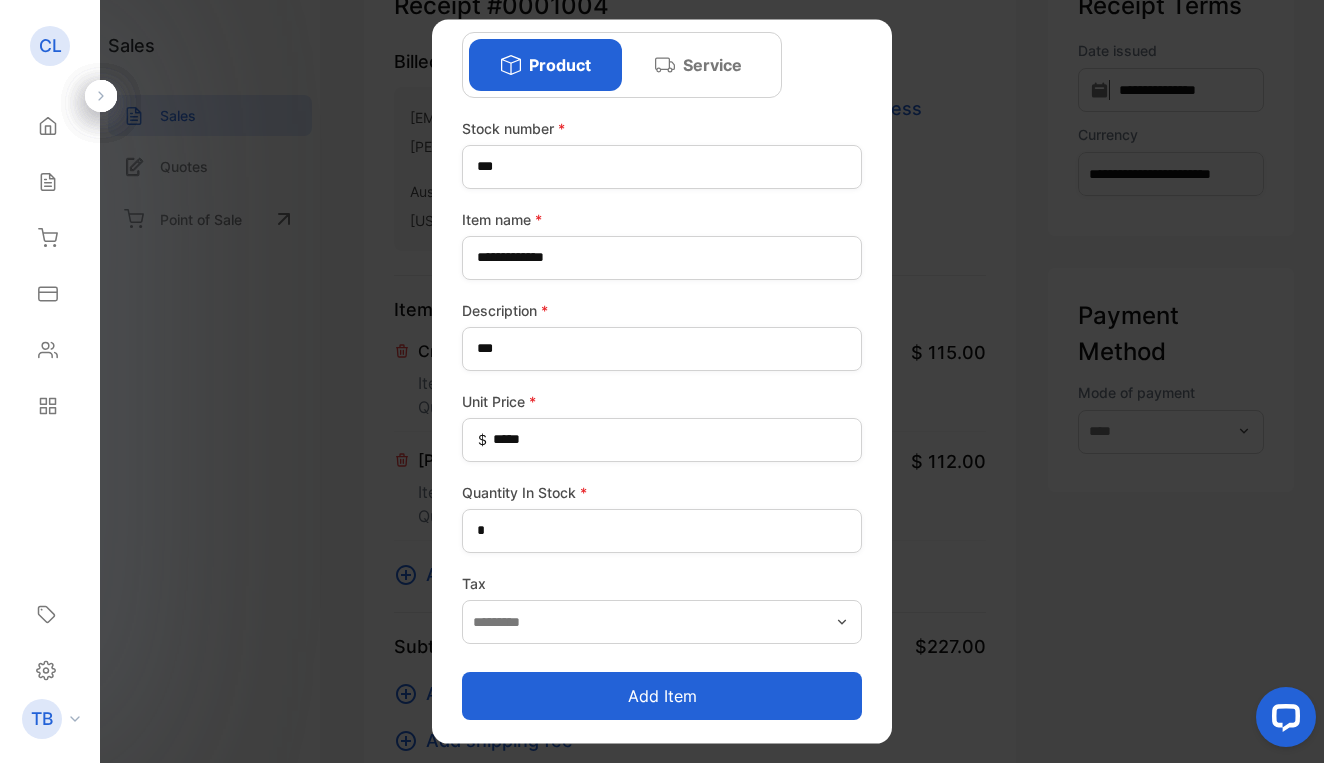 click on "Add item" at bounding box center (662, 696) 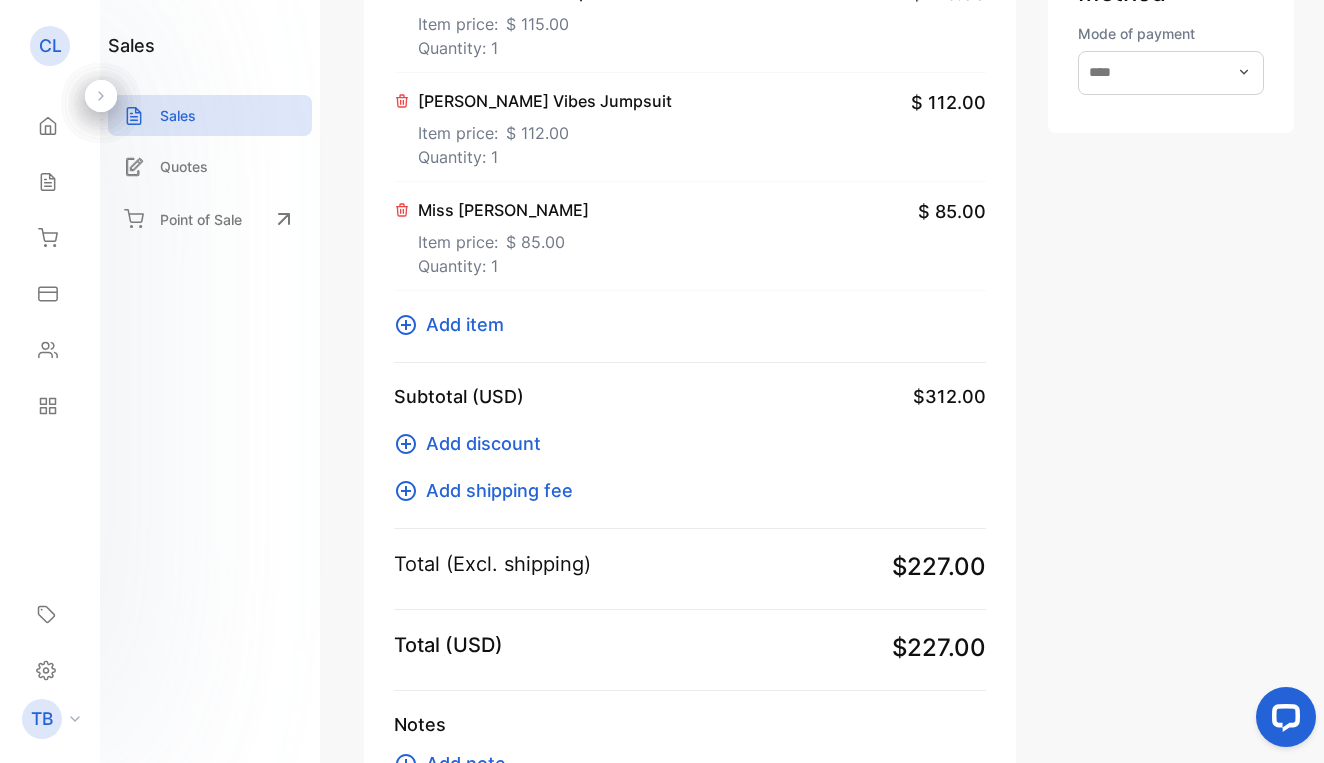 scroll, scrollTop: 503, scrollLeft: 0, axis: vertical 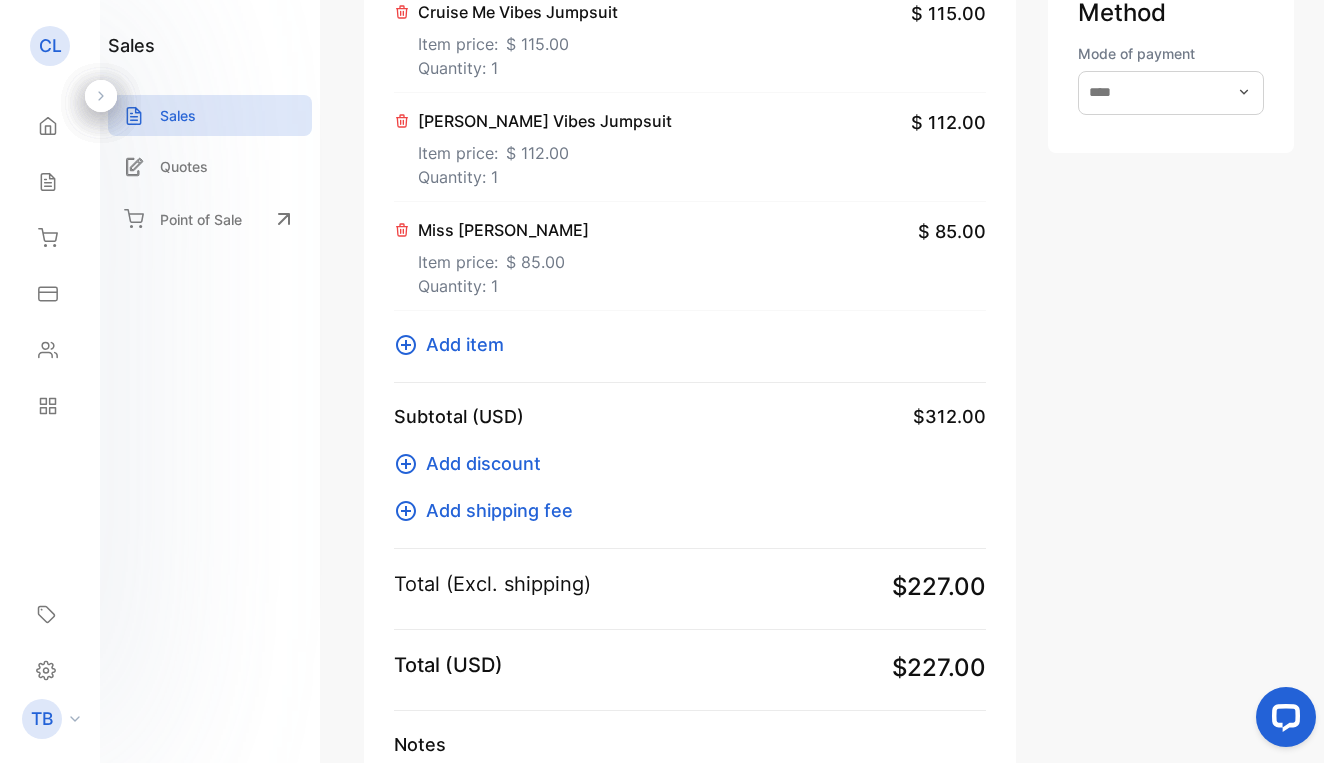 click on "Miss Tina Top" at bounding box center [503, 230] 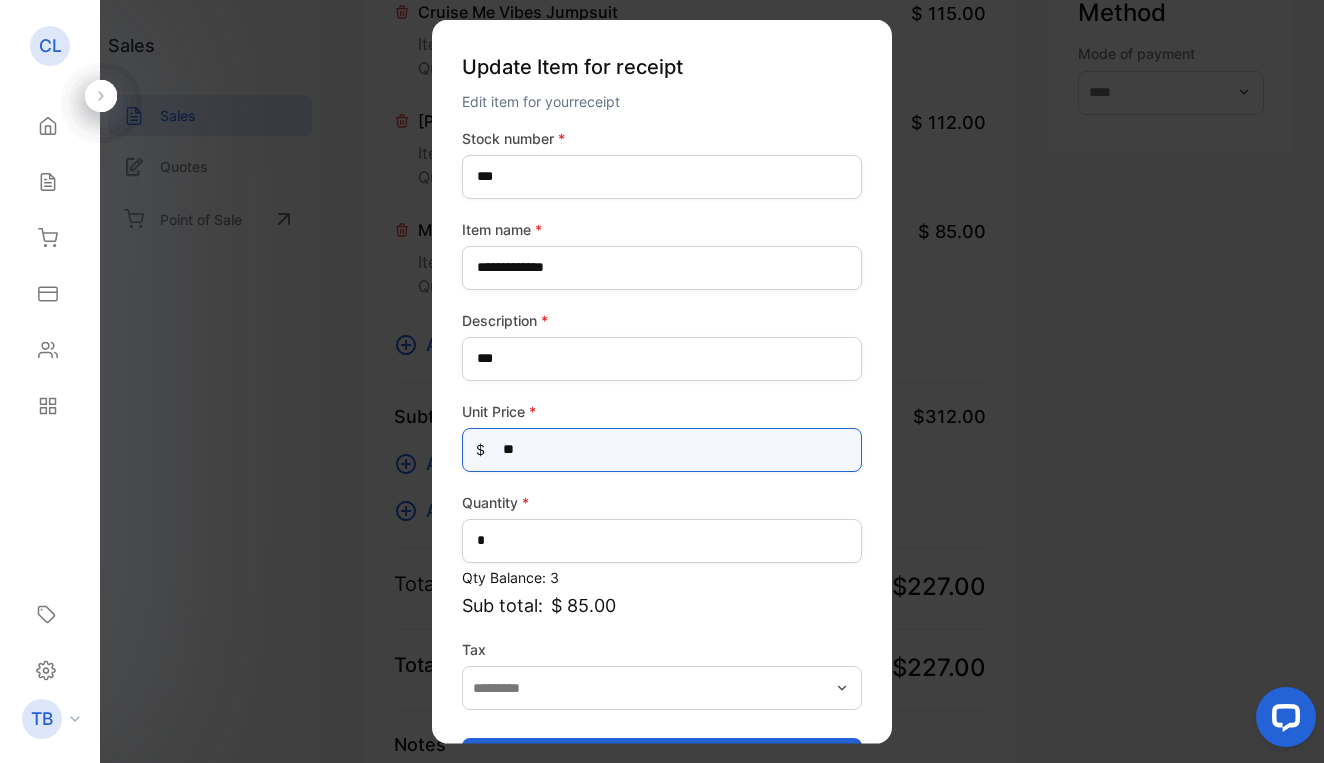 click on "**" at bounding box center (662, 449) 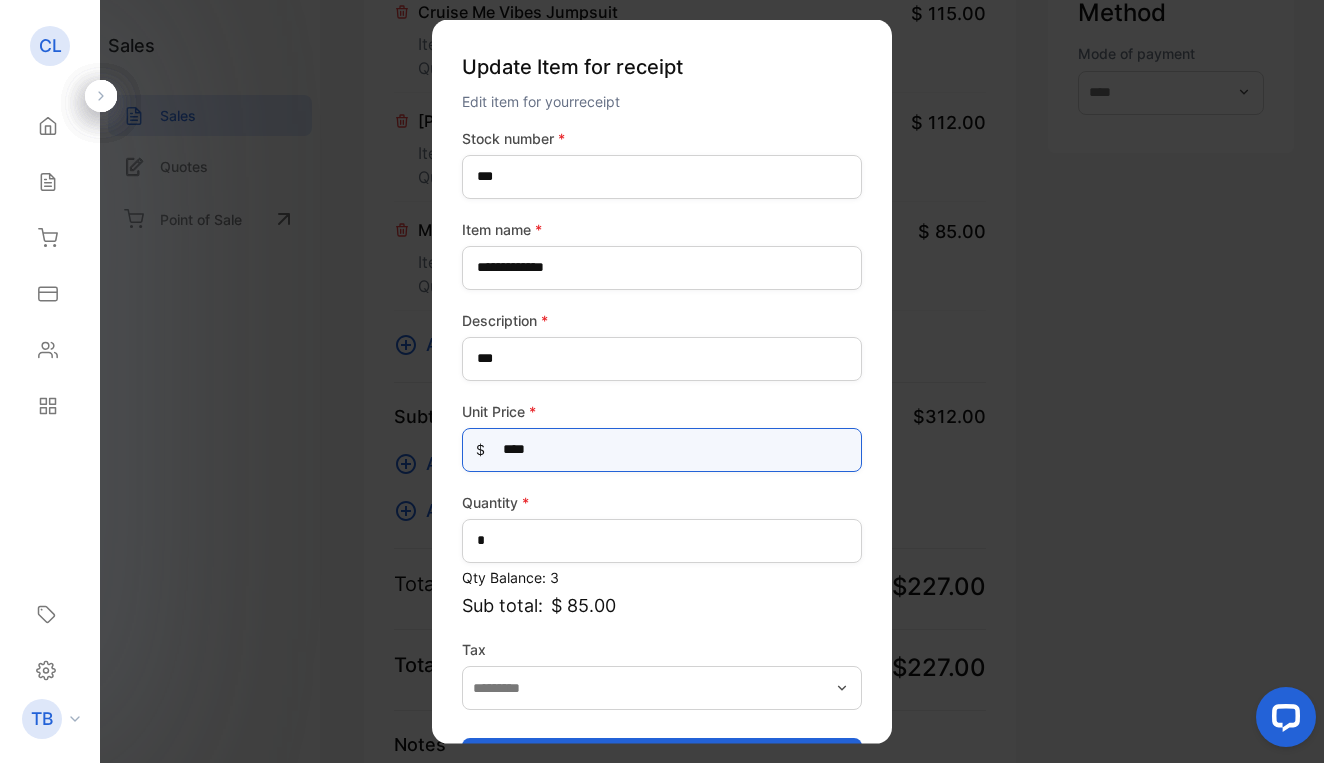 type on "*****" 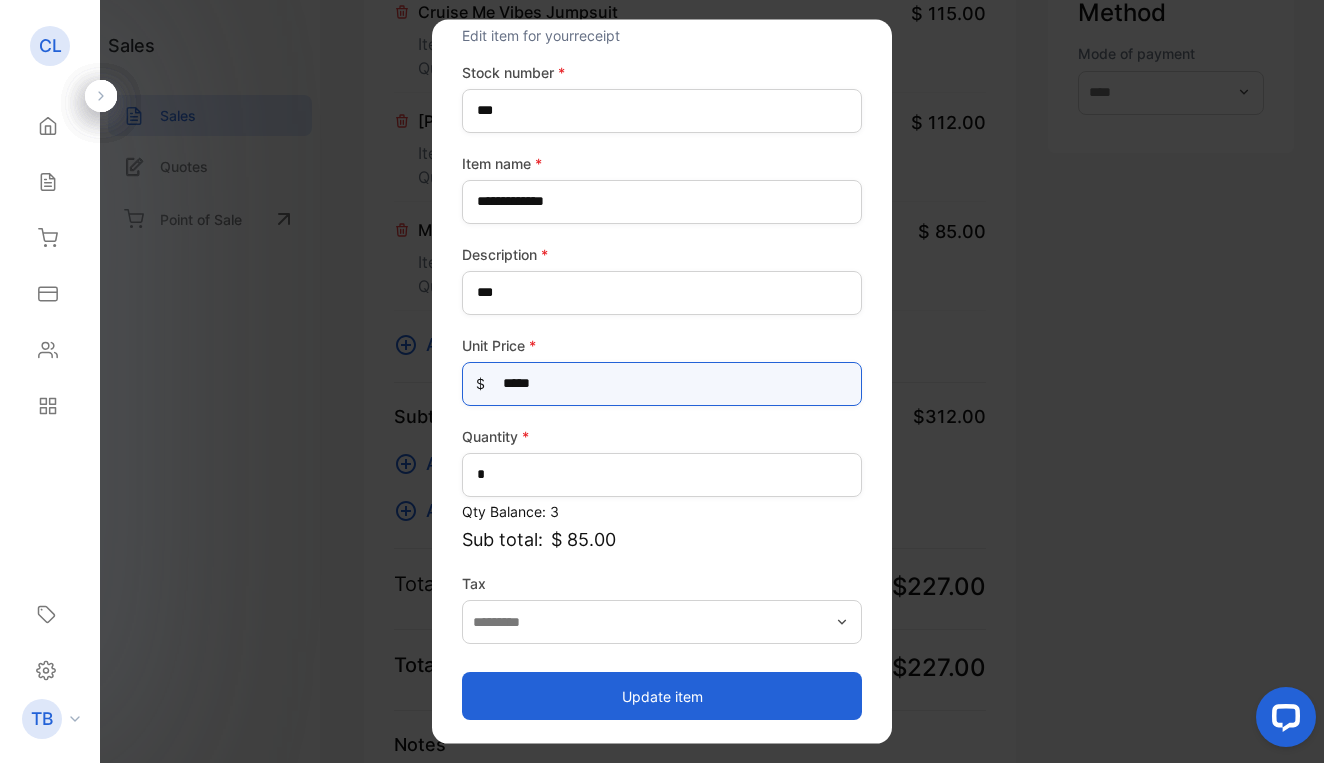 scroll, scrollTop: 66, scrollLeft: 0, axis: vertical 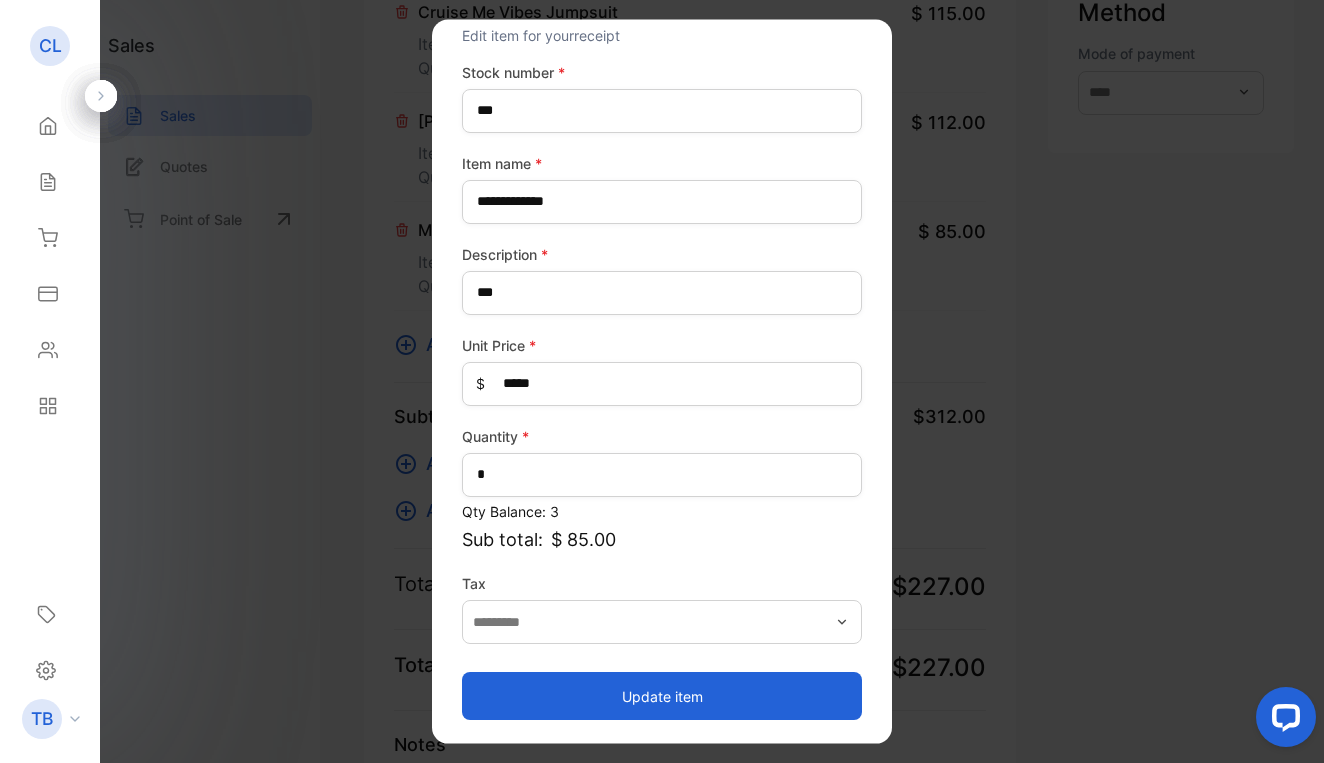click on "Update item" at bounding box center (662, 696) 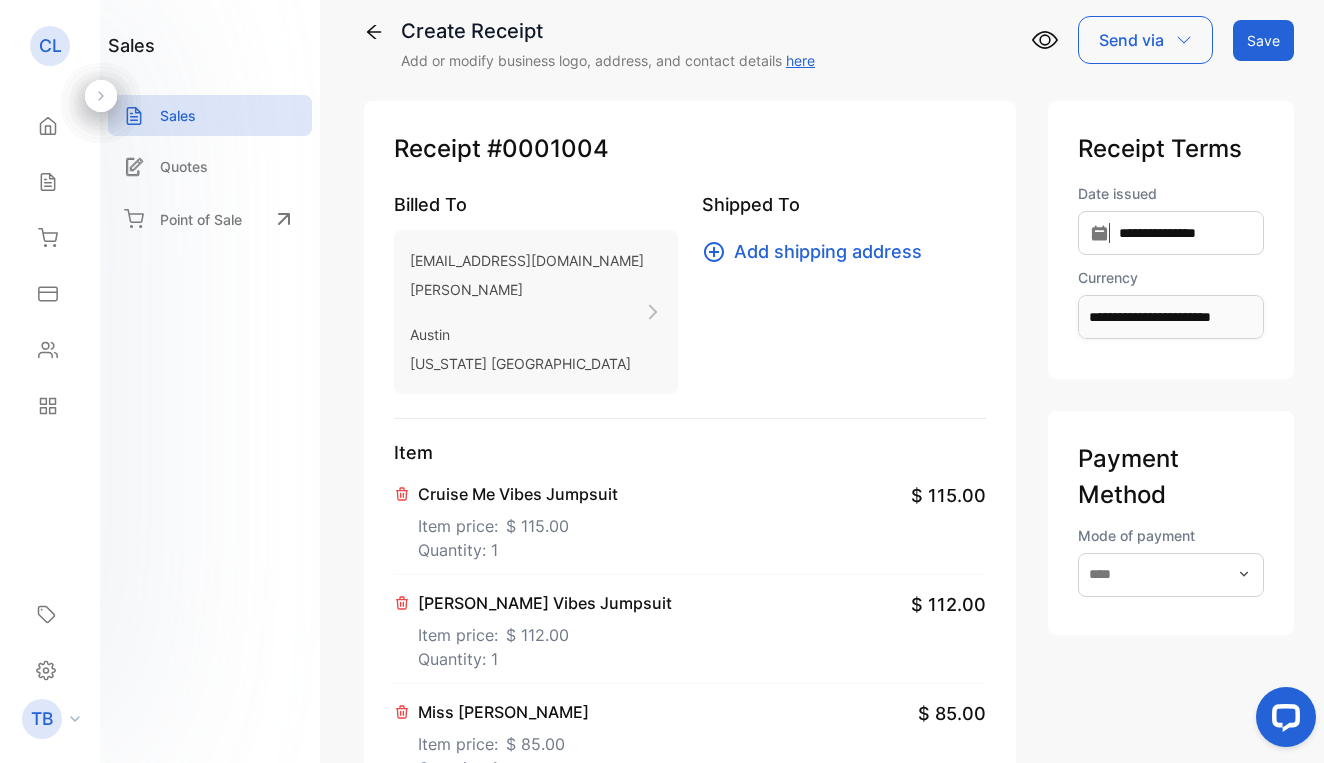 scroll, scrollTop: 20, scrollLeft: 0, axis: vertical 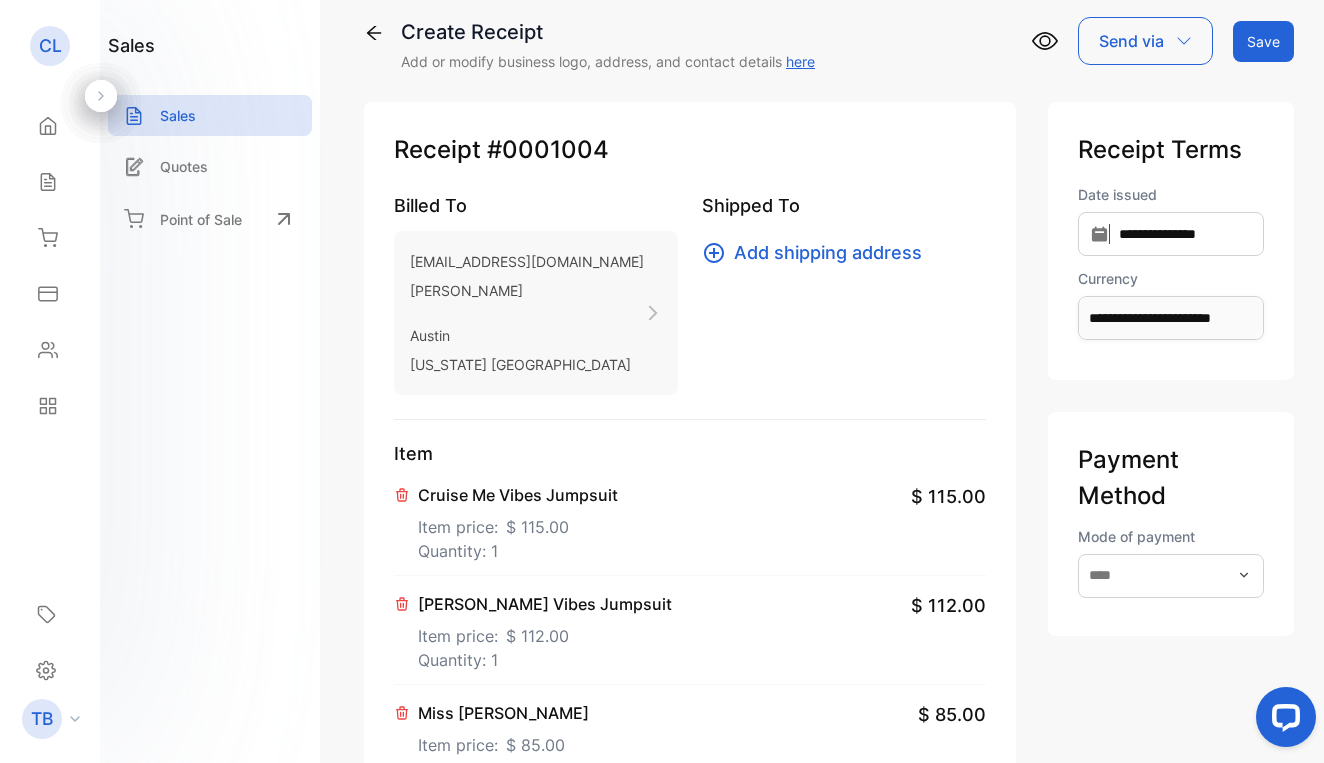 click on "Save" at bounding box center [1263, 41] 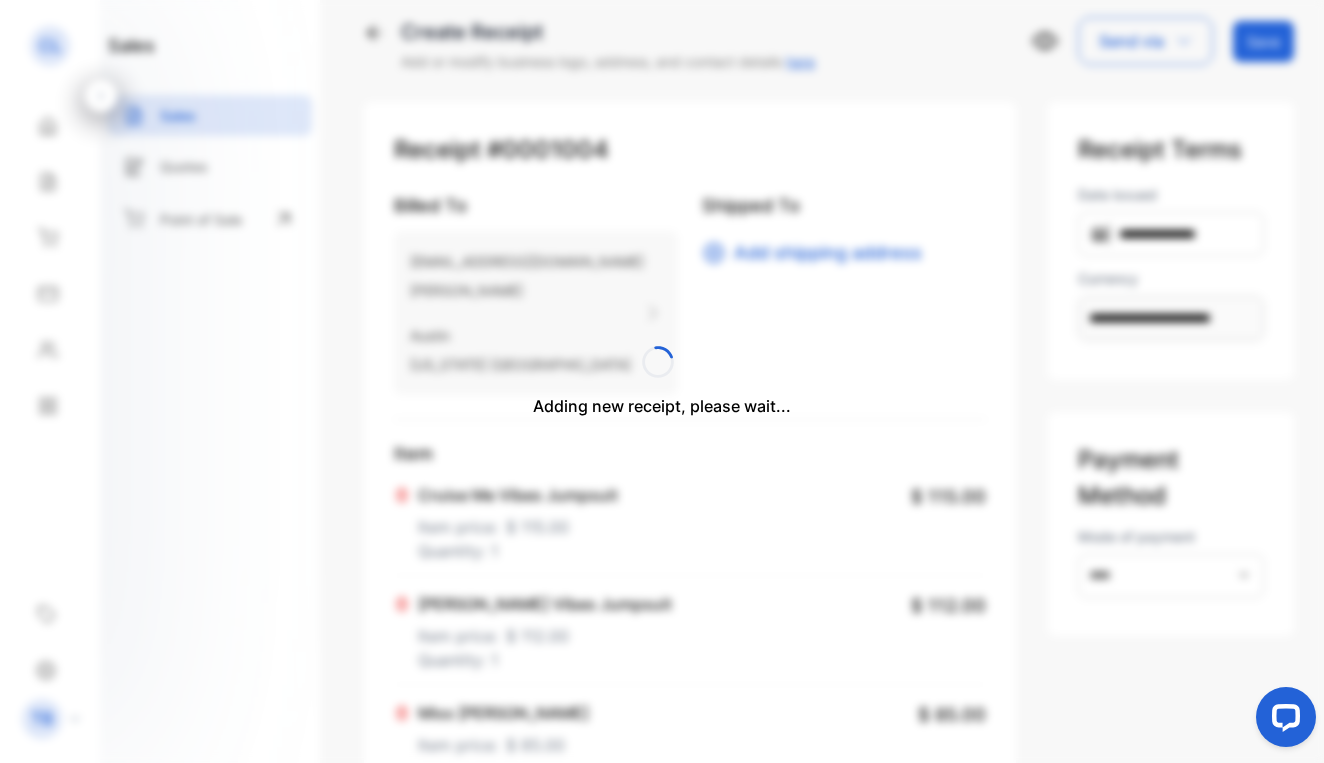 type 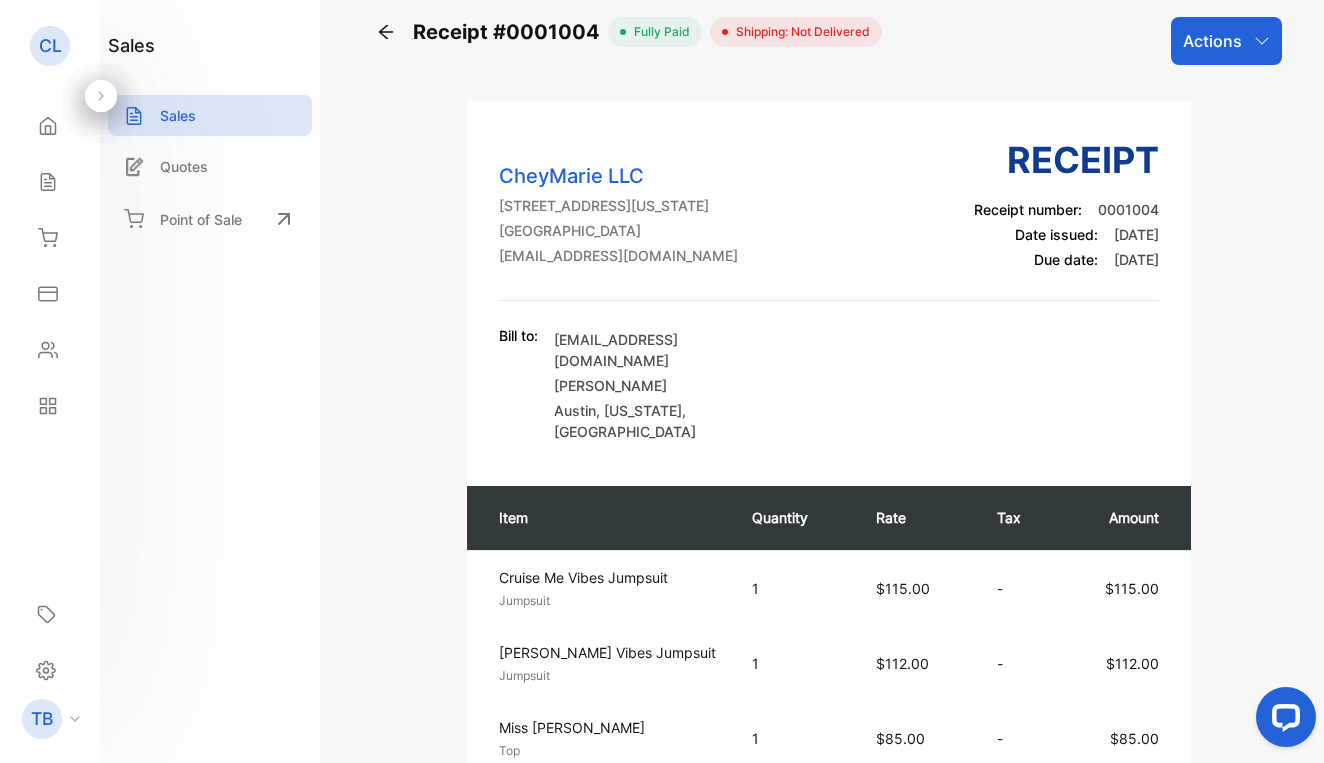 click 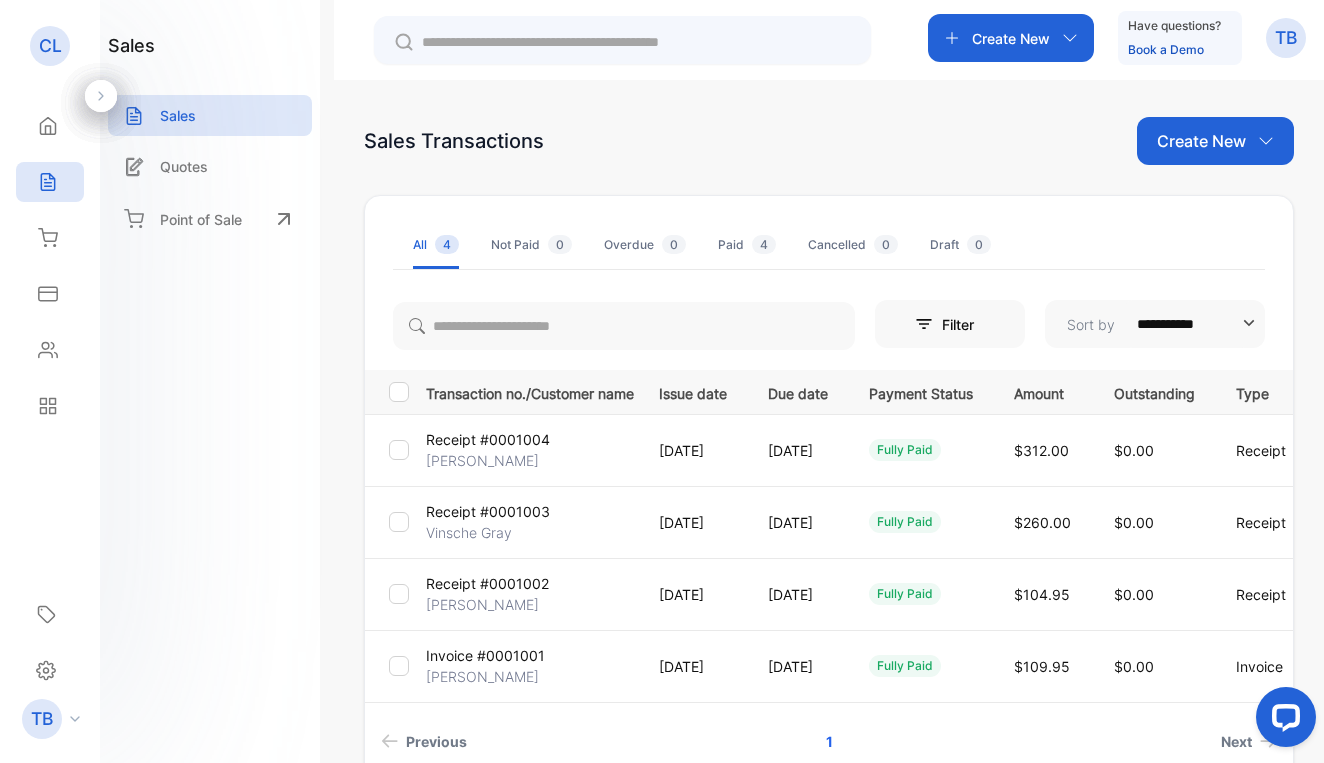 scroll, scrollTop: 0, scrollLeft: 0, axis: both 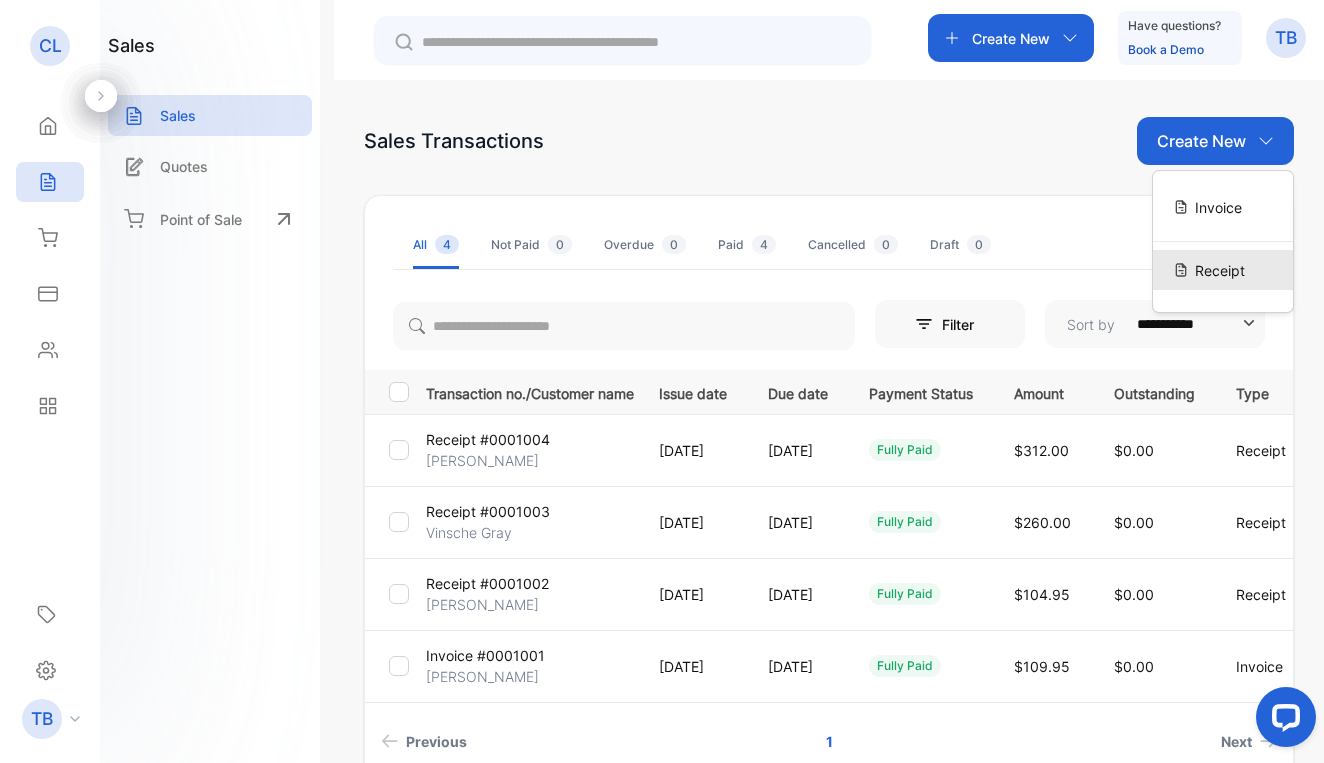 click on "Receipt" at bounding box center (1220, 270) 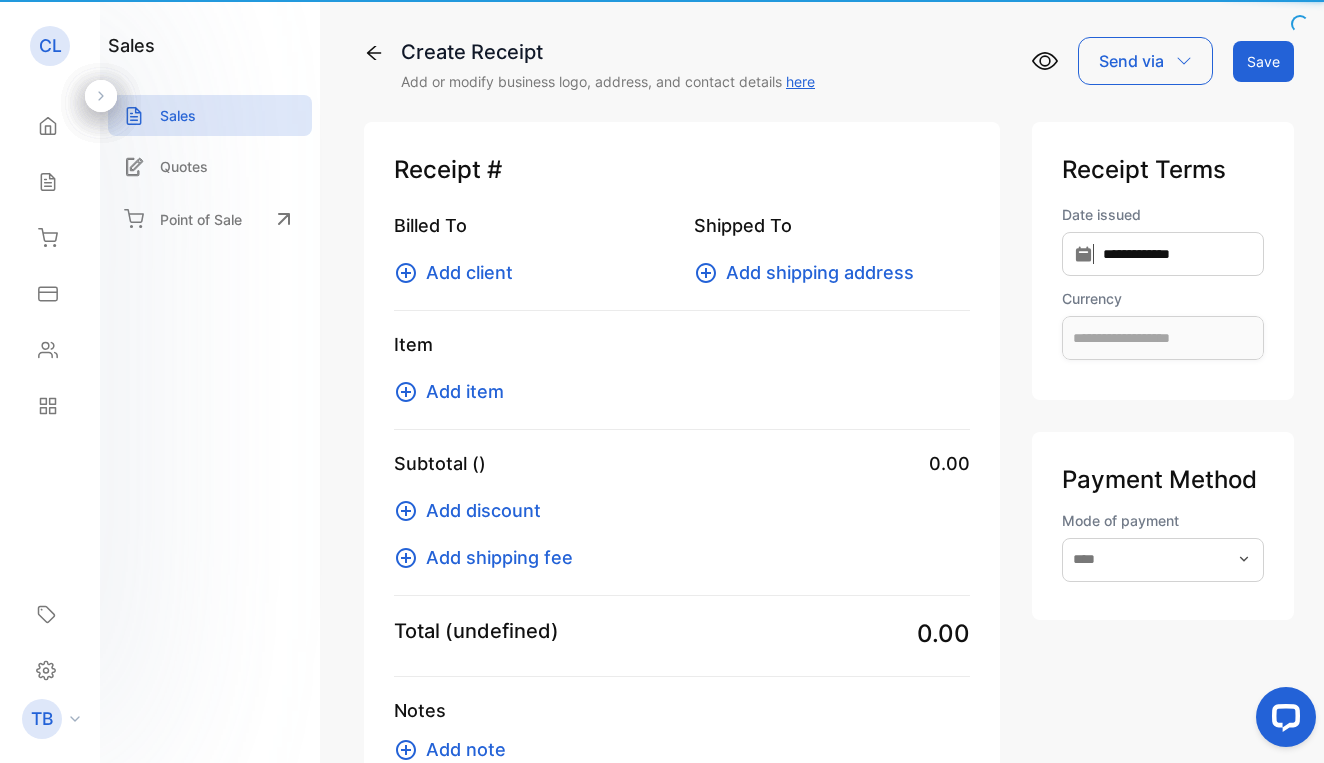 type on "**********" 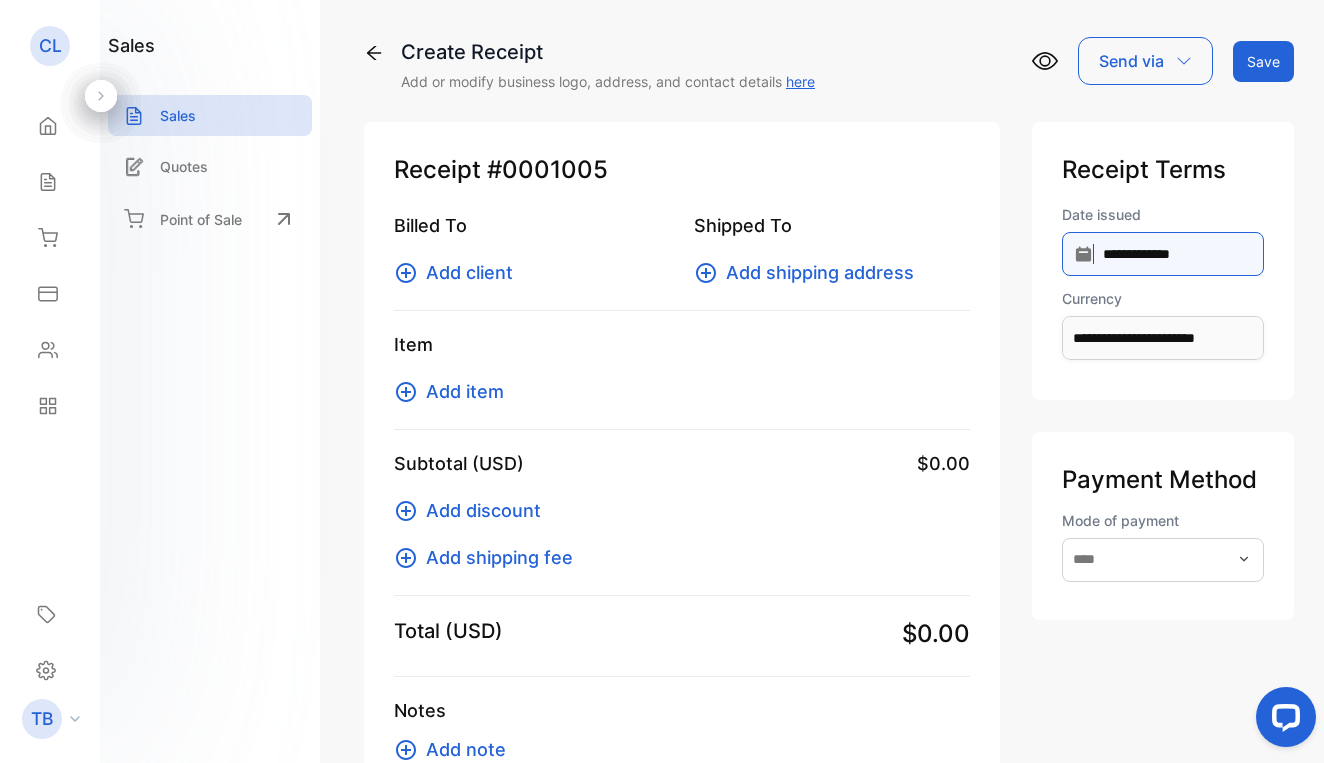 click on "**********" at bounding box center (1163, 254) 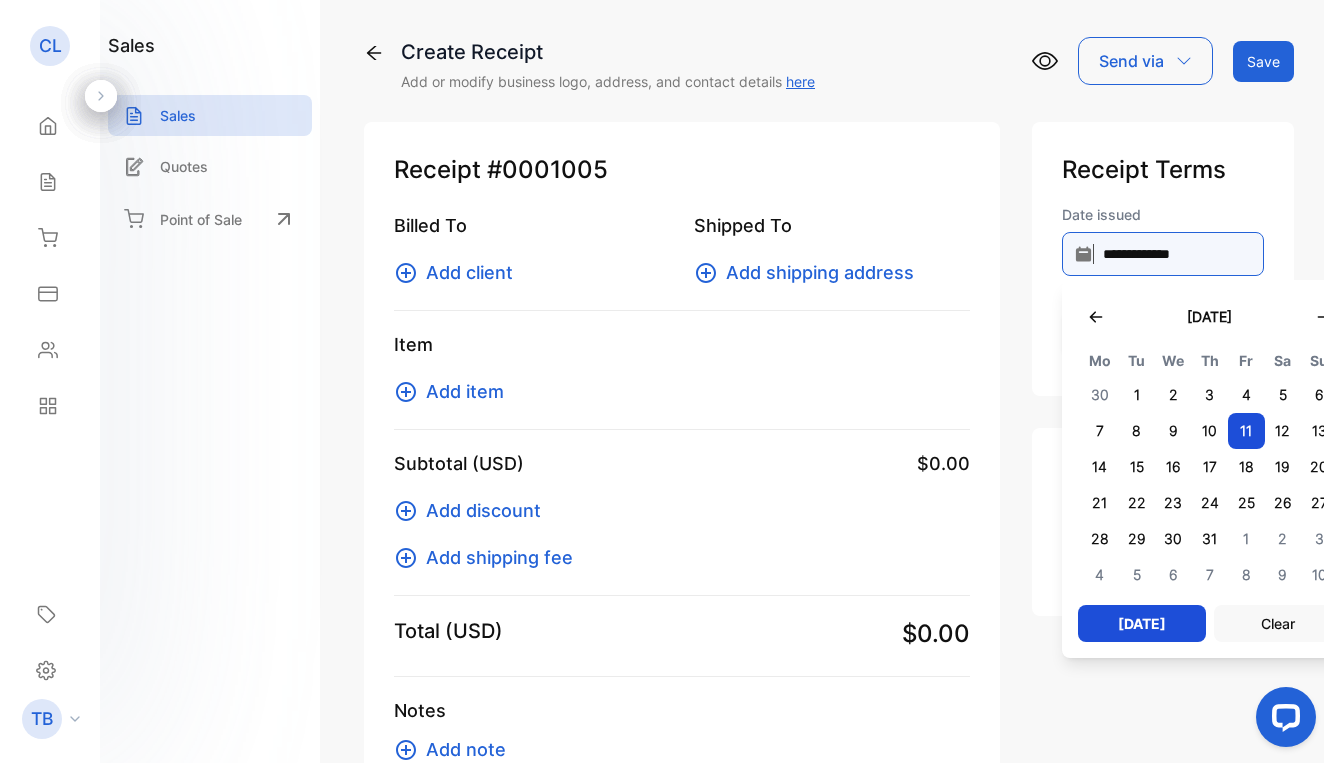 click on "**********" at bounding box center (1163, 254) 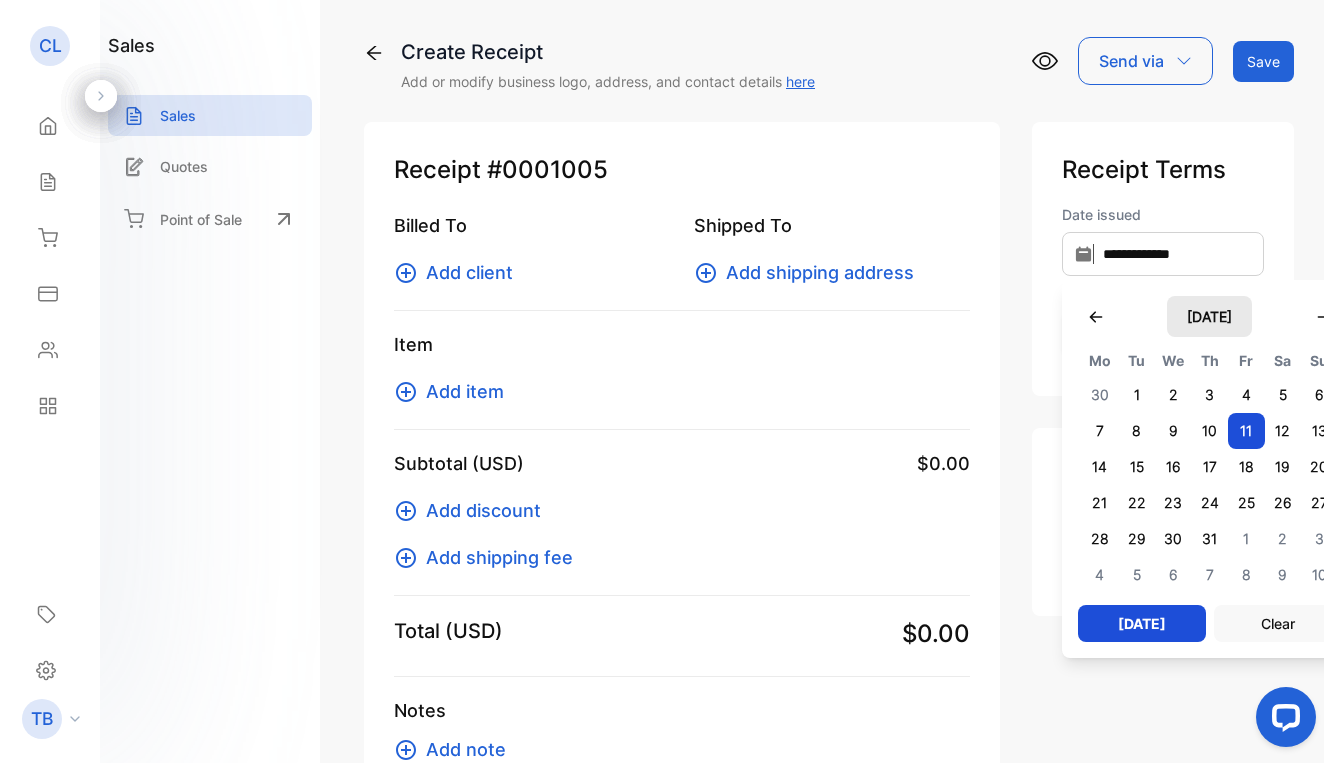 click on "July 2025" at bounding box center (1209, 316) 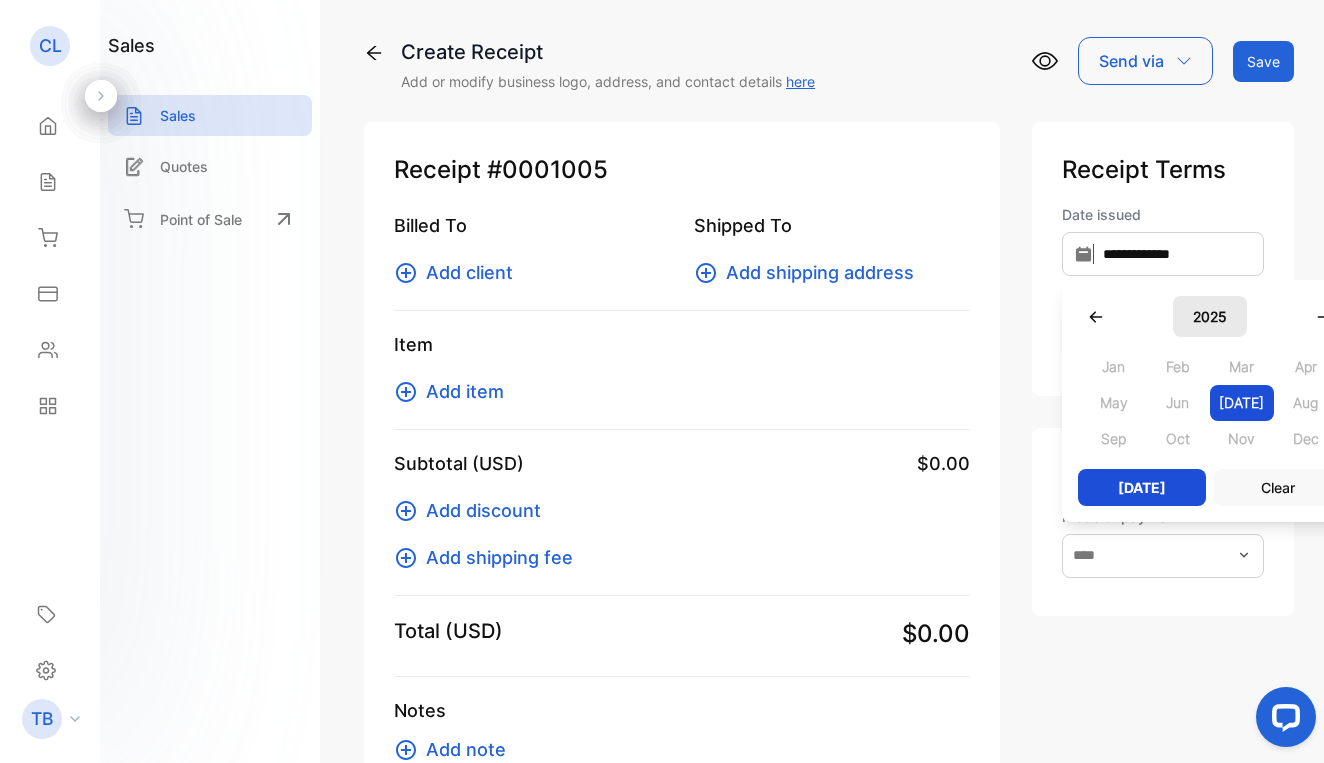 click on "2025" at bounding box center [1210, 316] 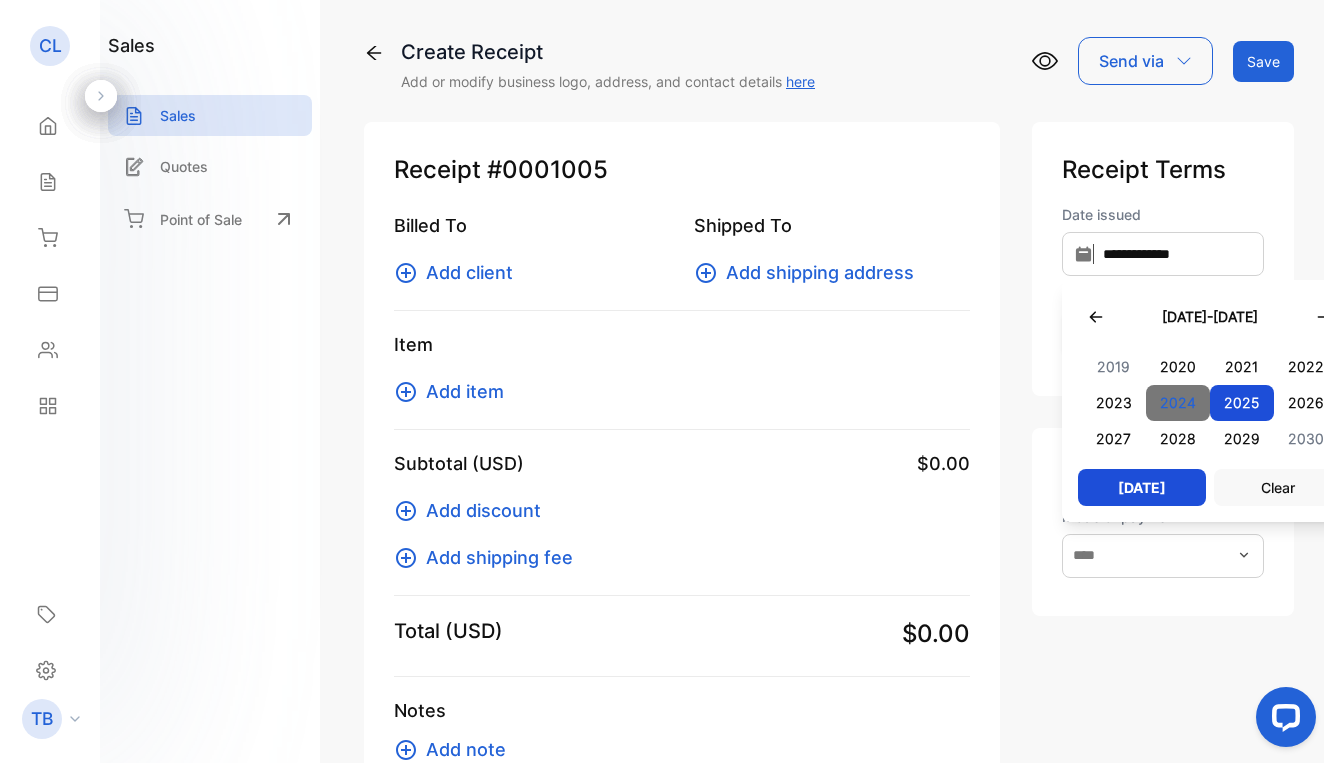 click on "2024" at bounding box center [1178, 403] 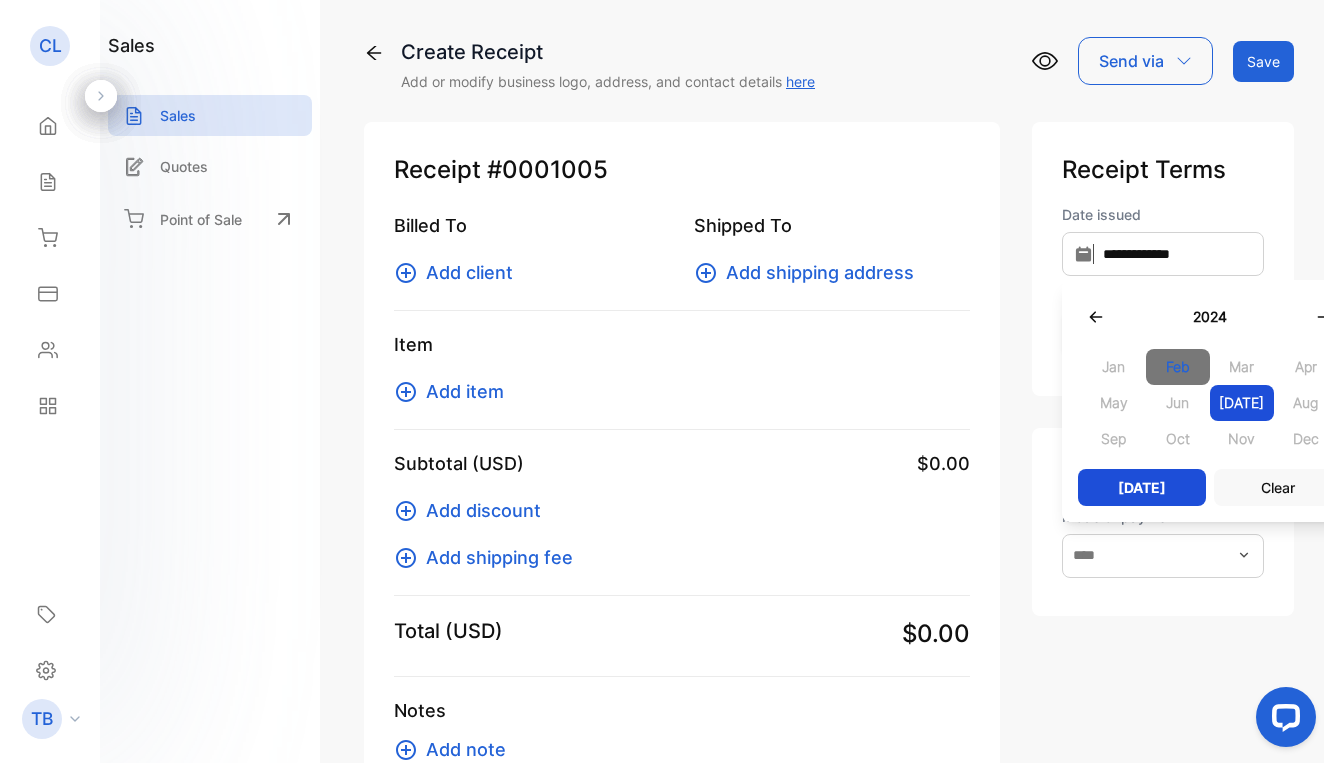click on "Feb" at bounding box center [1178, 367] 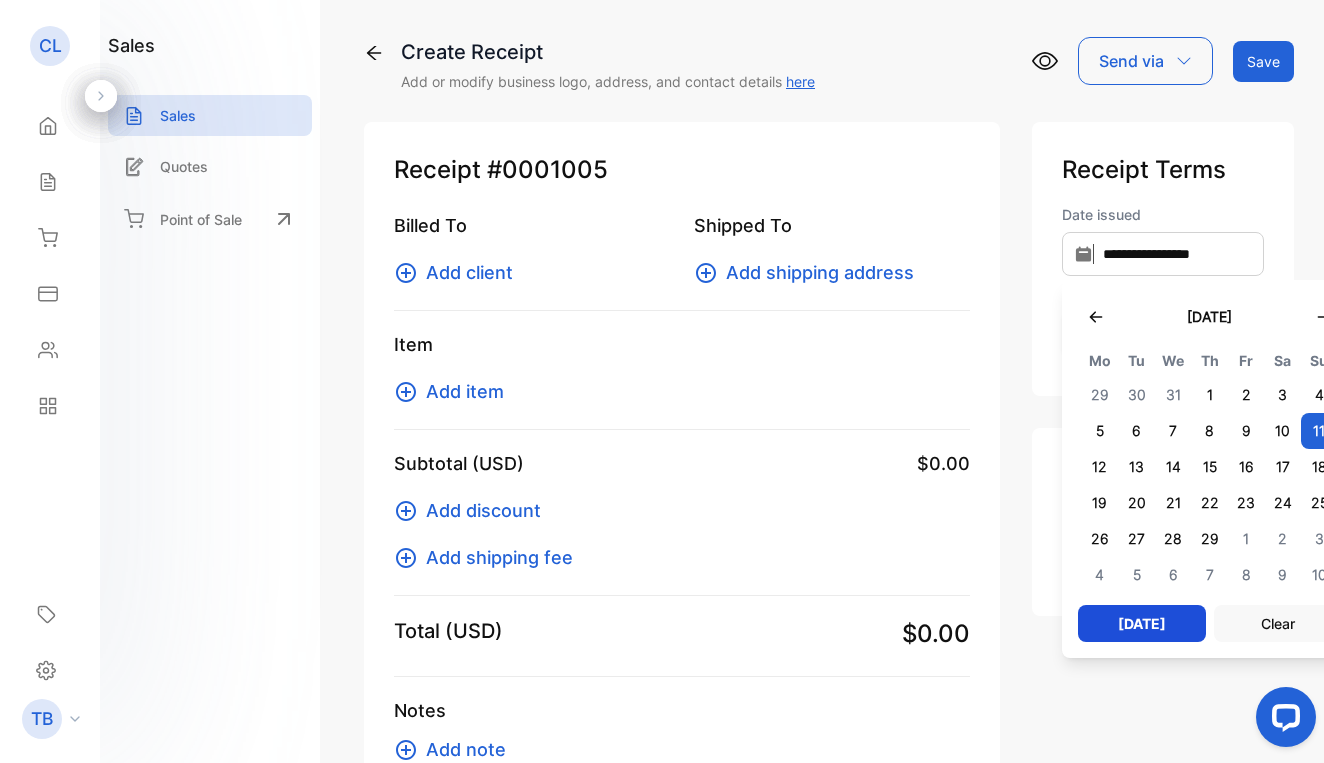 click on "11" at bounding box center [1319, 431] 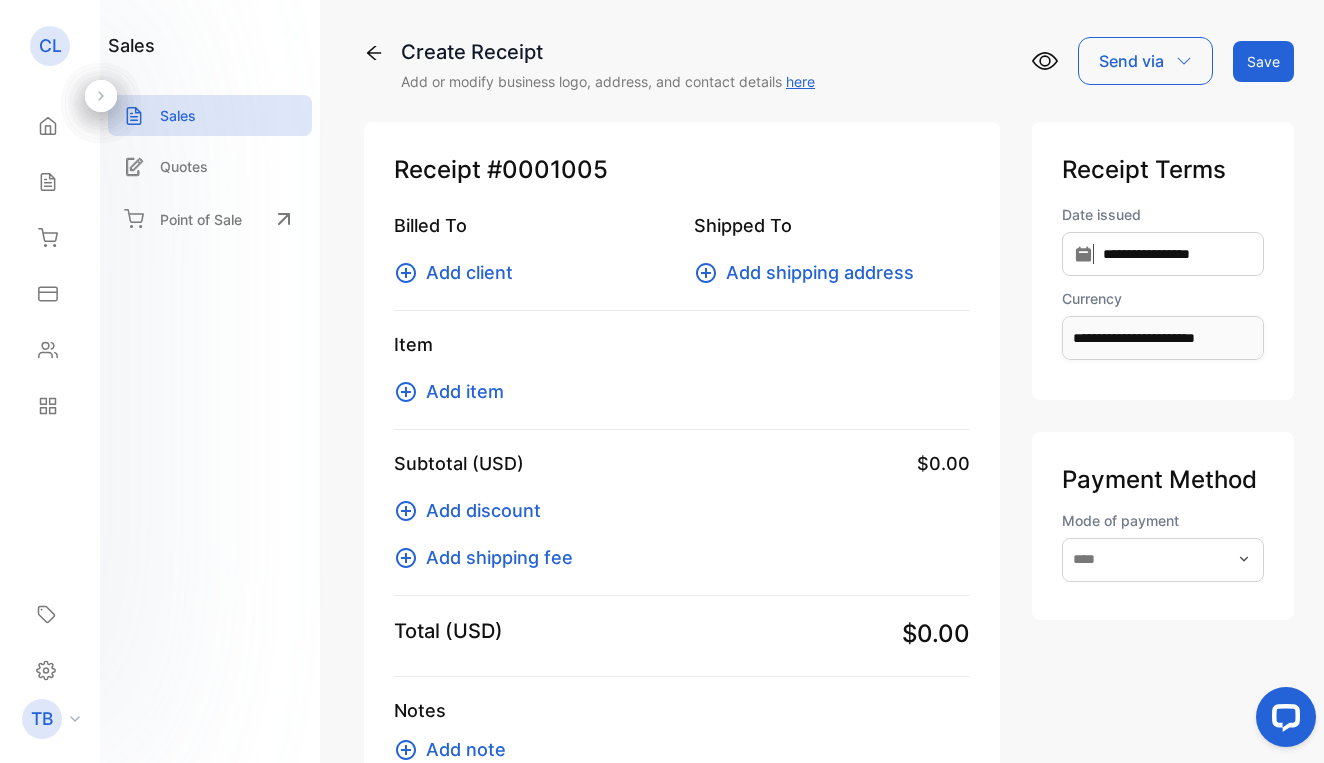 click on "Add client" at bounding box center (469, 272) 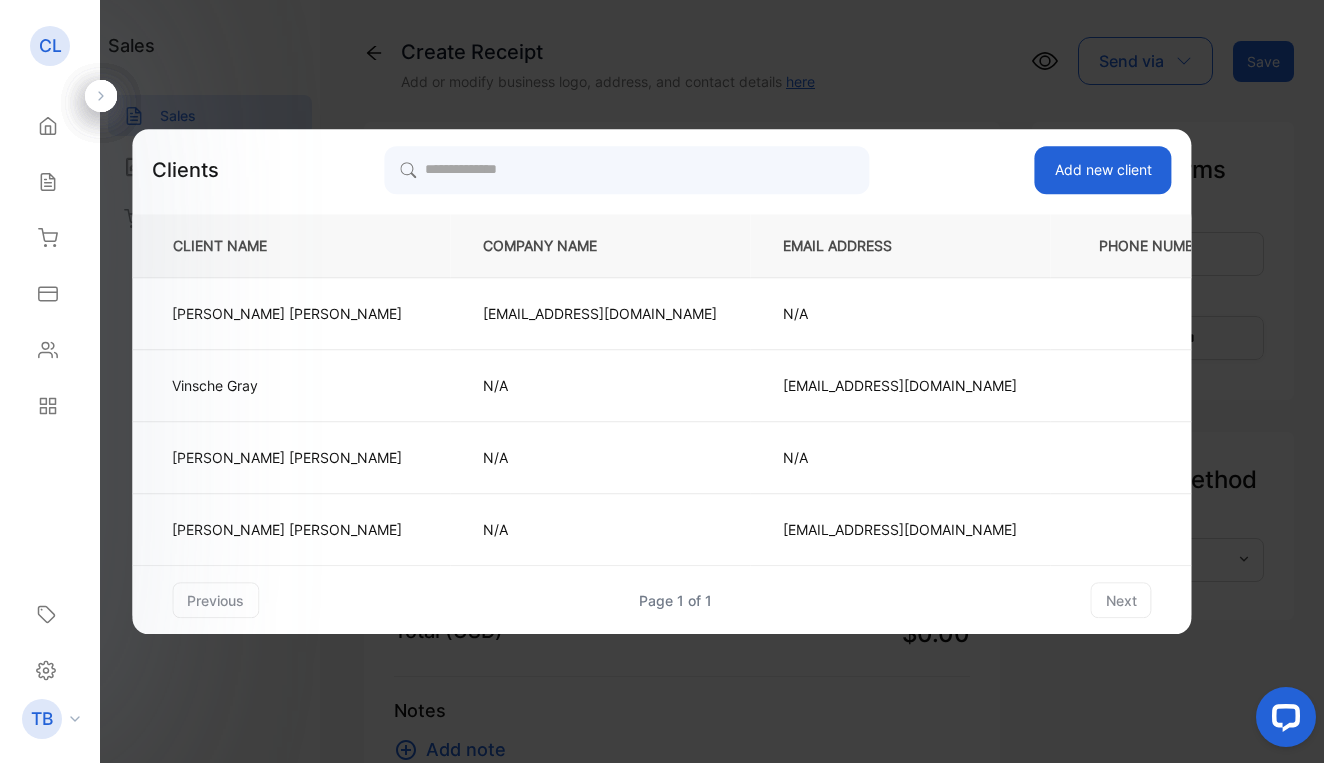 click on "Add new client" at bounding box center [1103, 170] 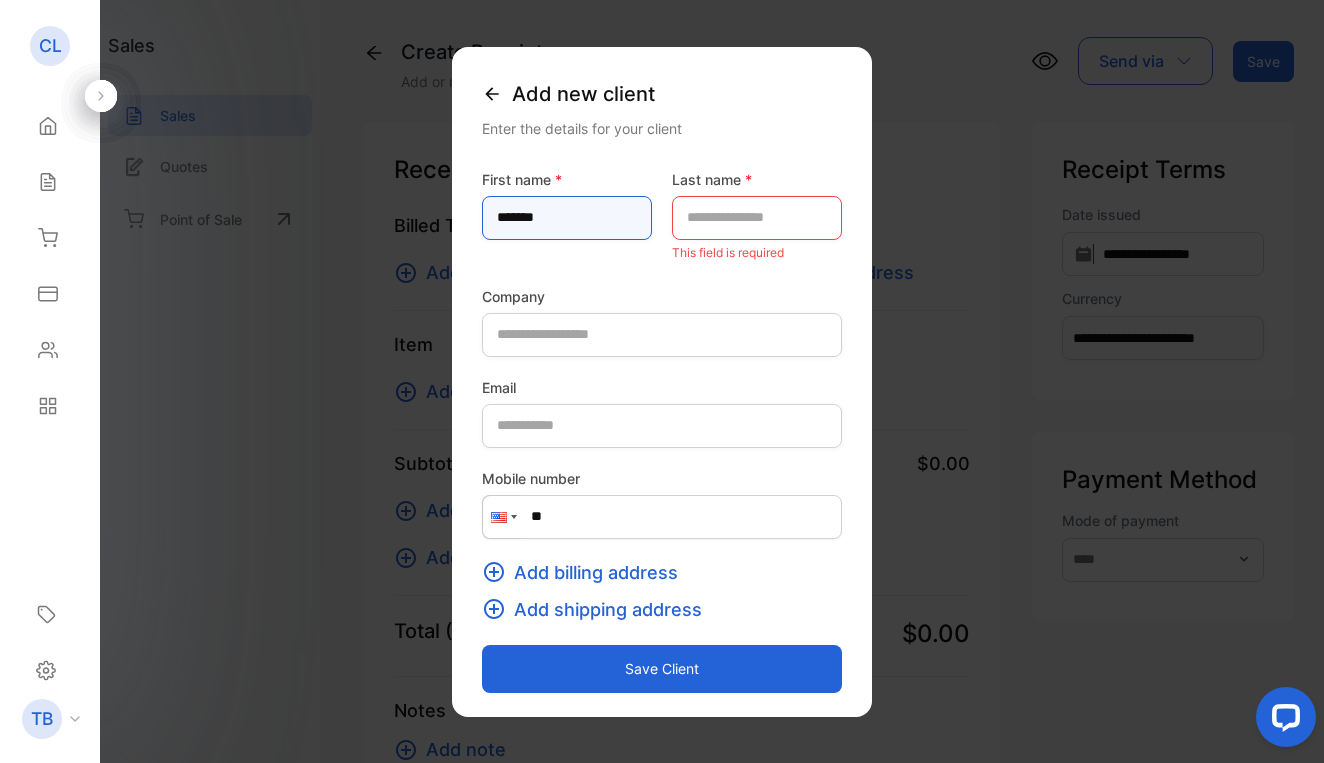 type on "*******" 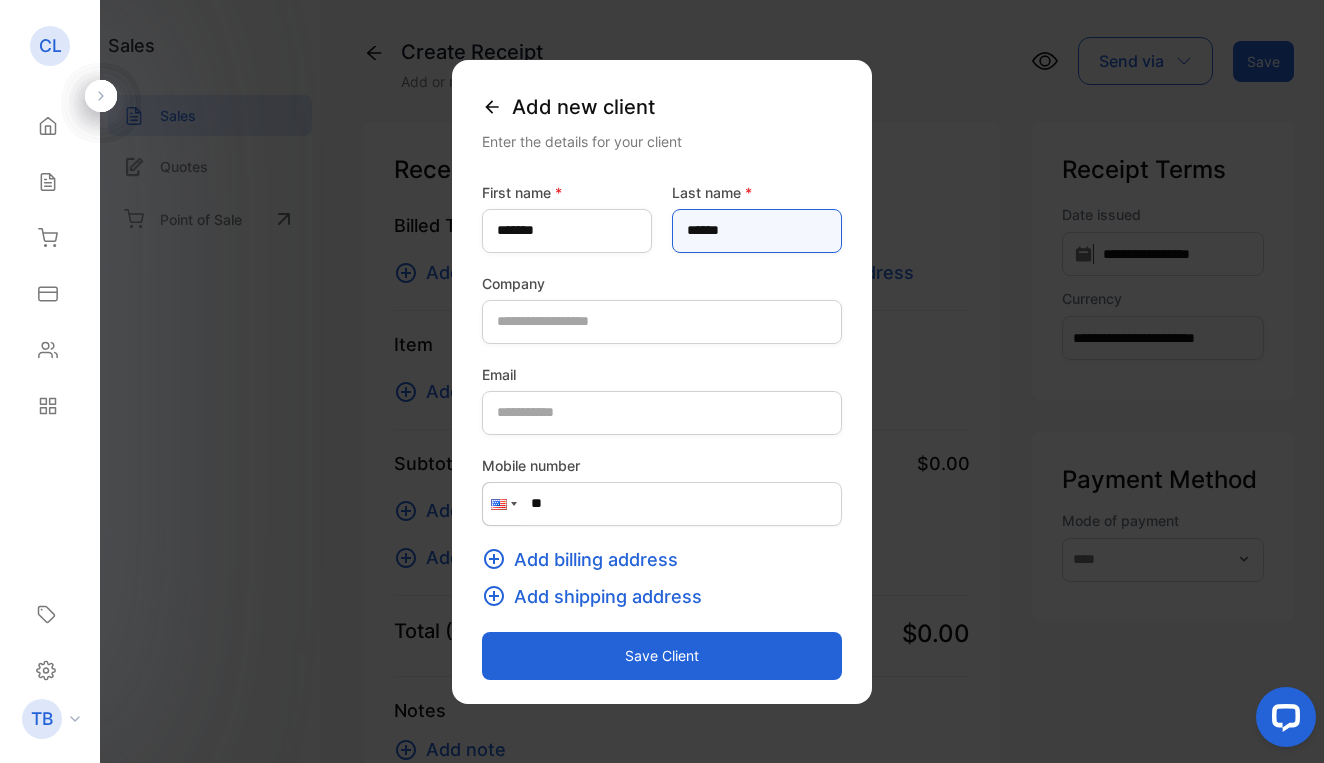 type on "******" 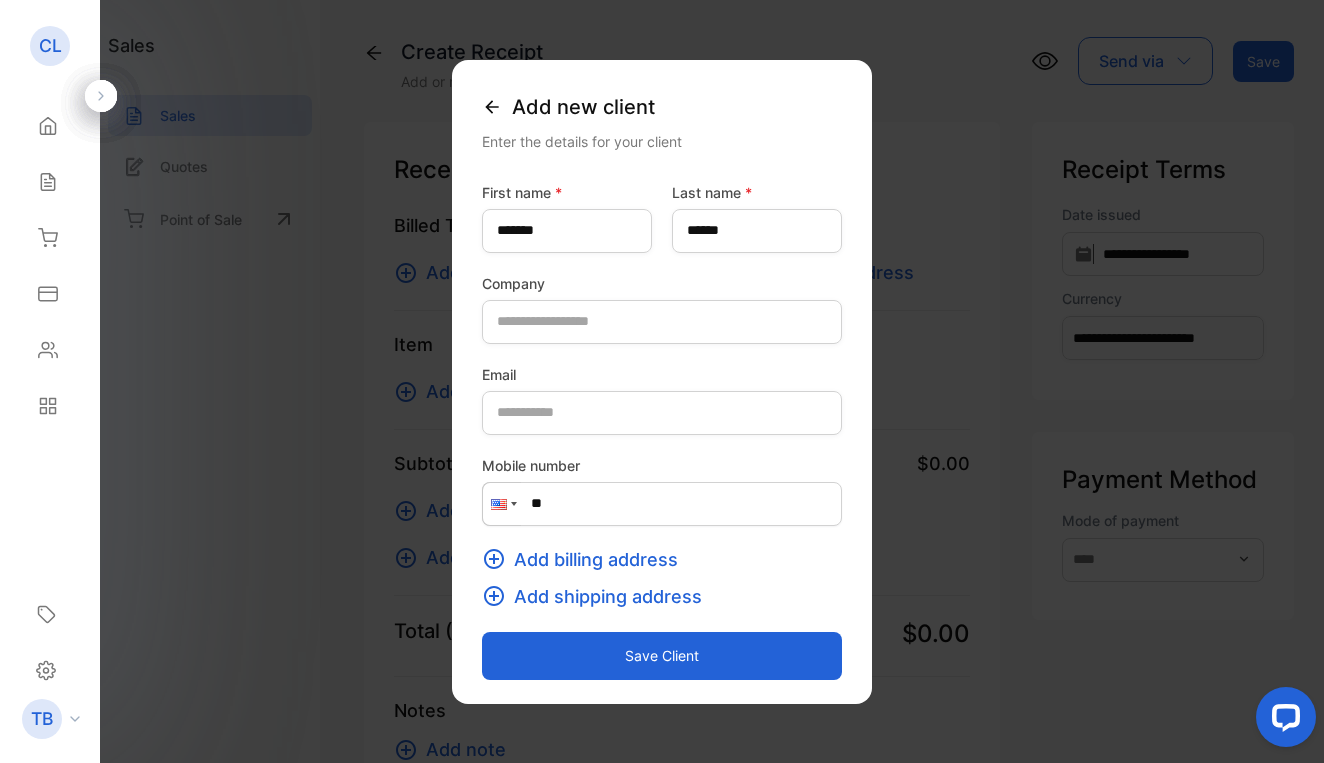 click on "Add billing address" at bounding box center [596, 559] 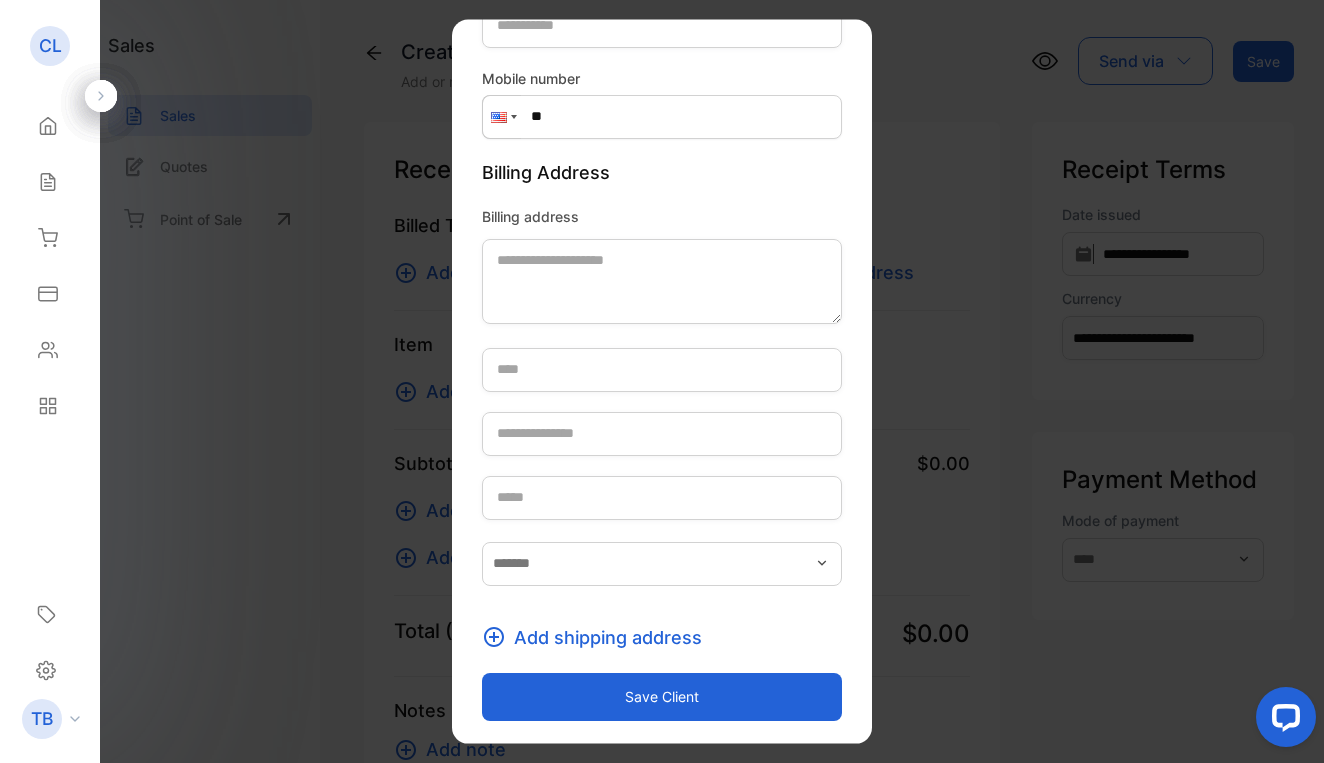 scroll, scrollTop: 347, scrollLeft: 0, axis: vertical 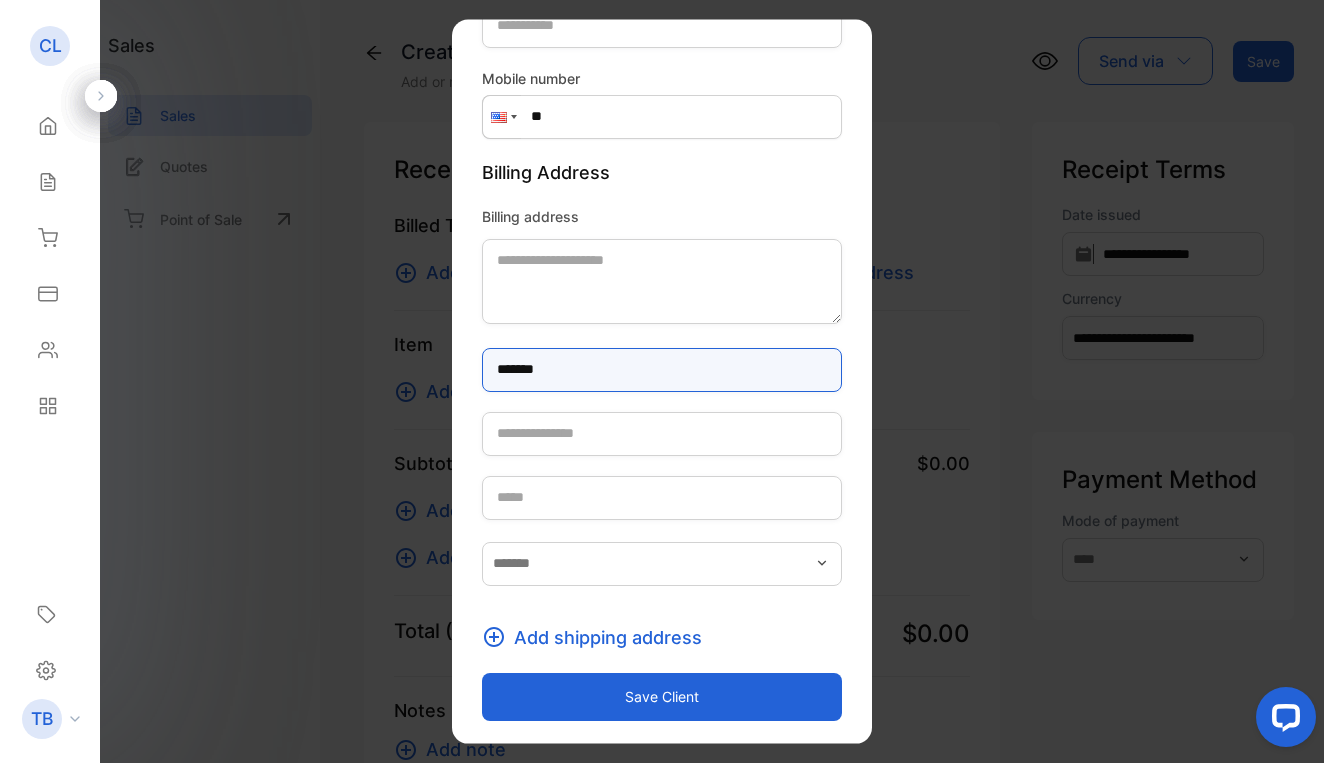 type on "*******" 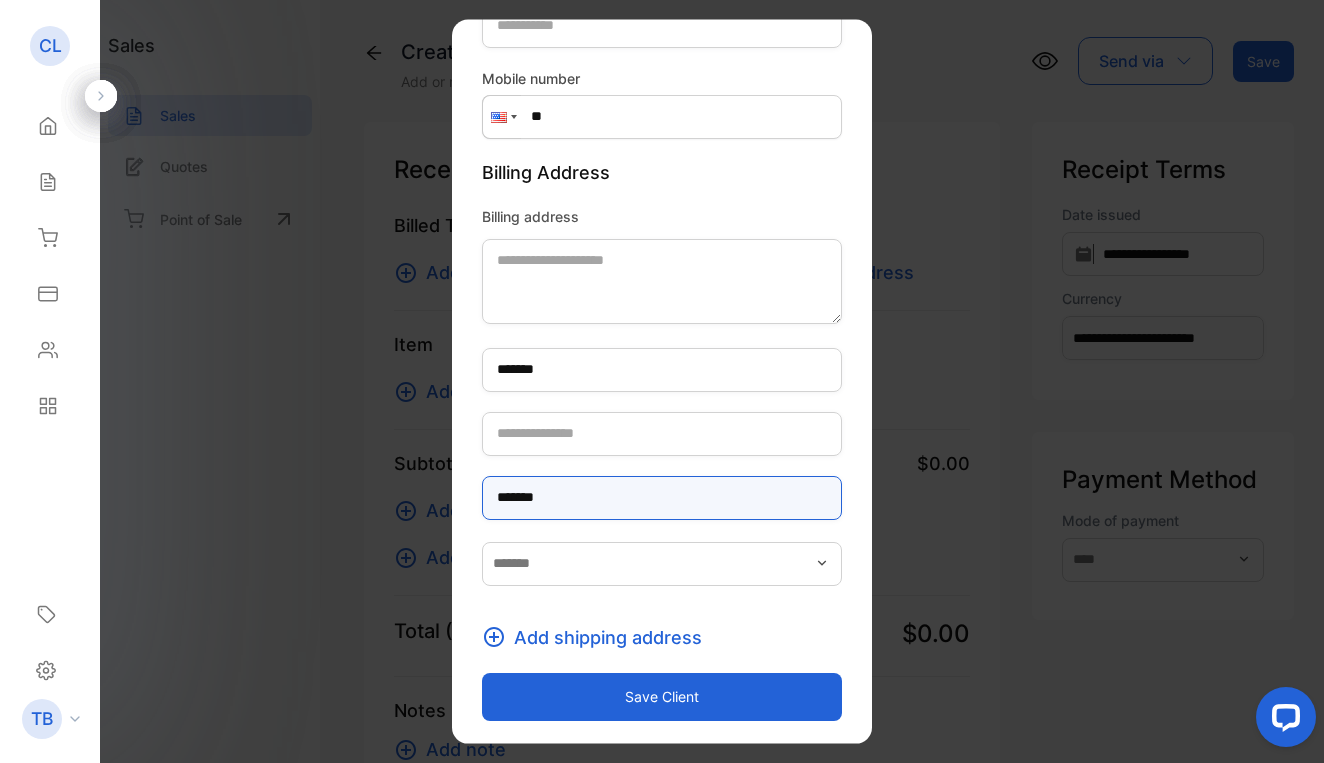 type on "*******" 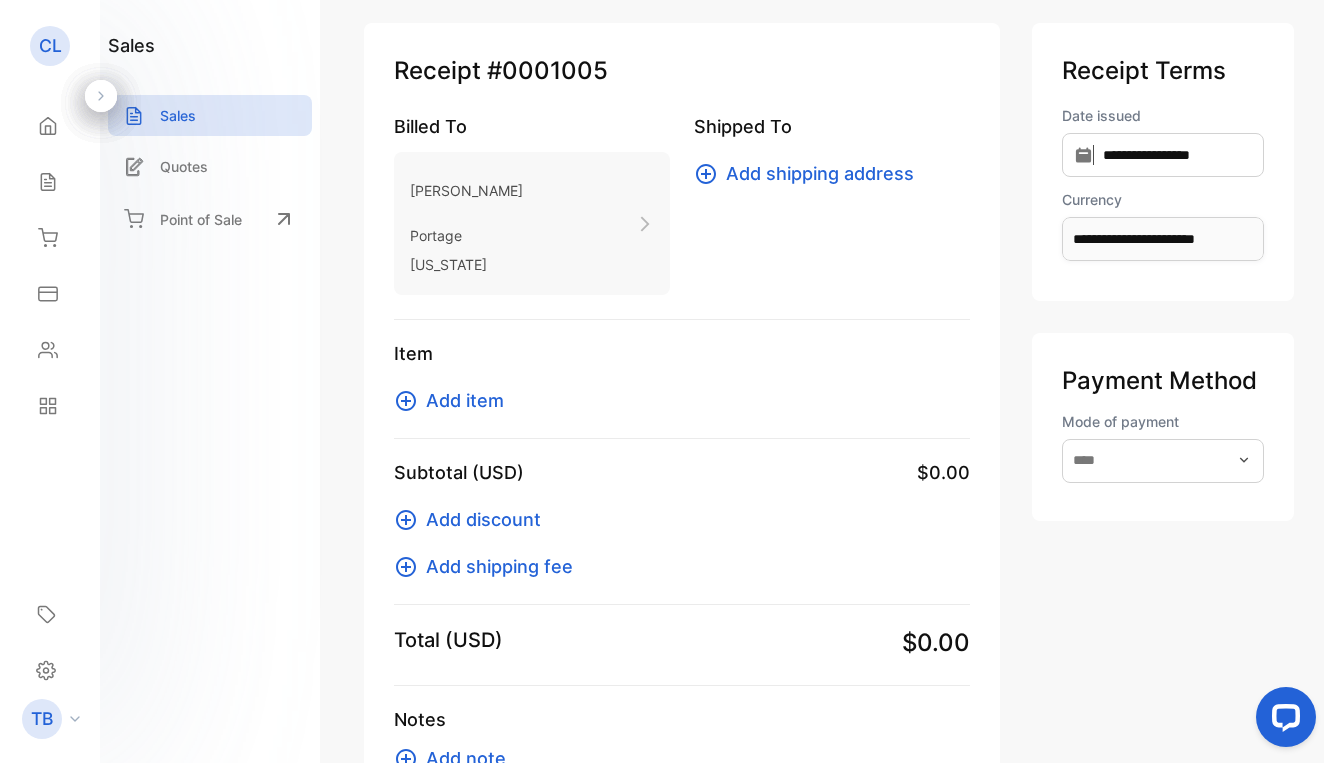 scroll, scrollTop: 100, scrollLeft: 0, axis: vertical 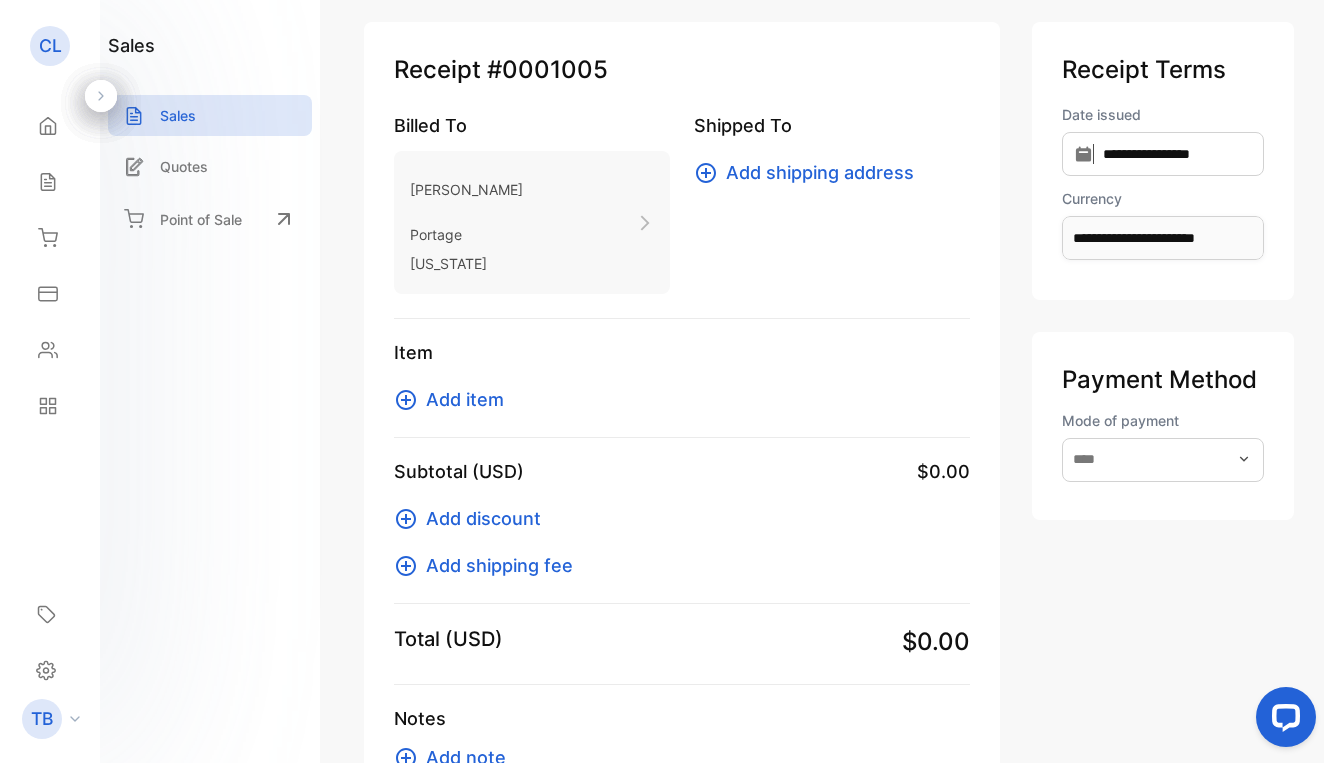 click on "Sherrie Golden  Portage Indiana" at bounding box center [532, 222] 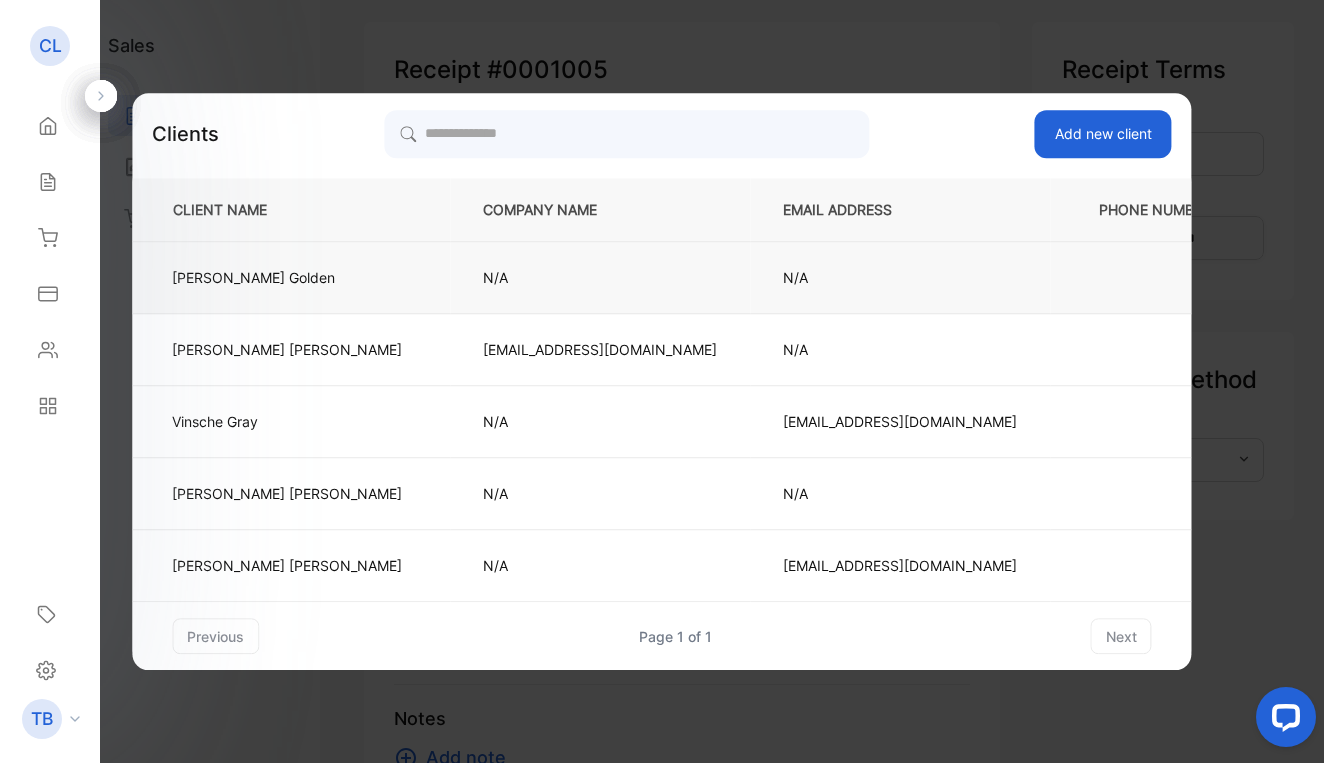 click on "Sherrie   Golden" at bounding box center [287, 277] 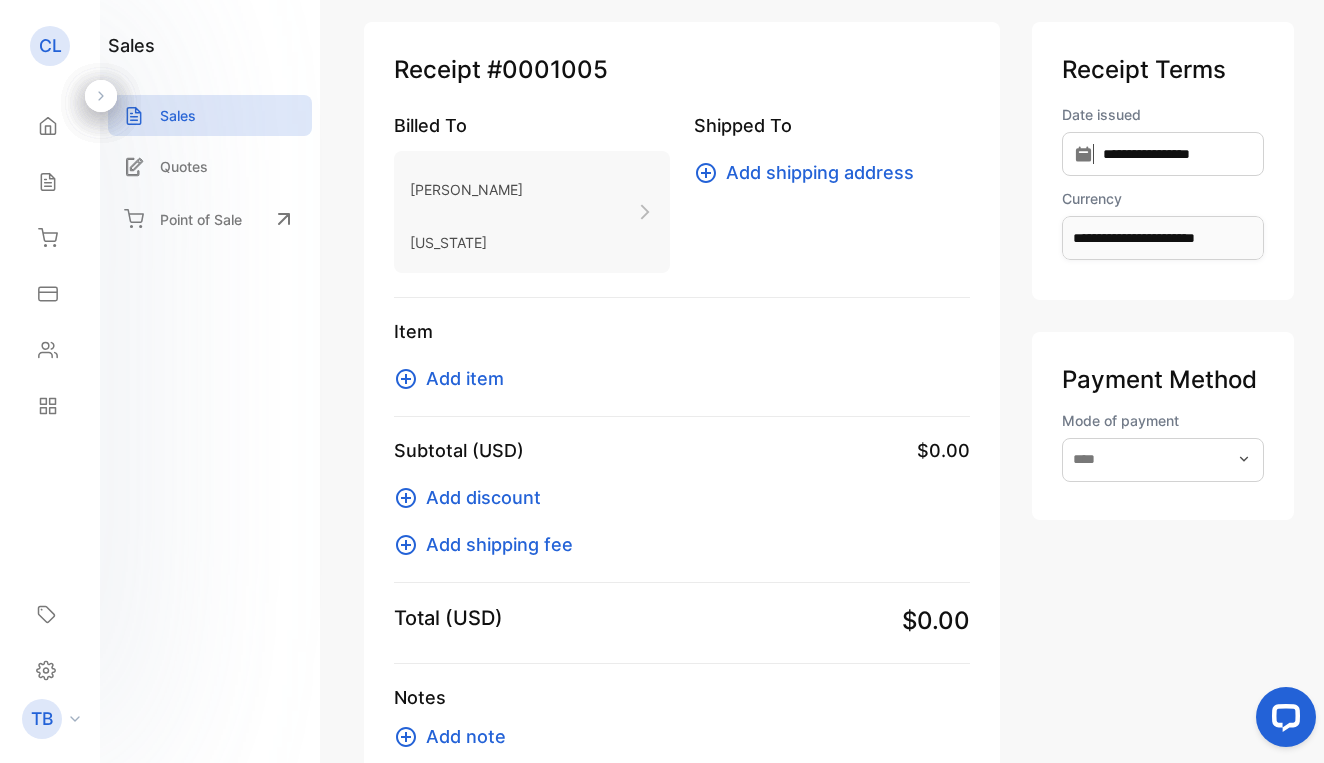 click on "Add item" at bounding box center [465, 378] 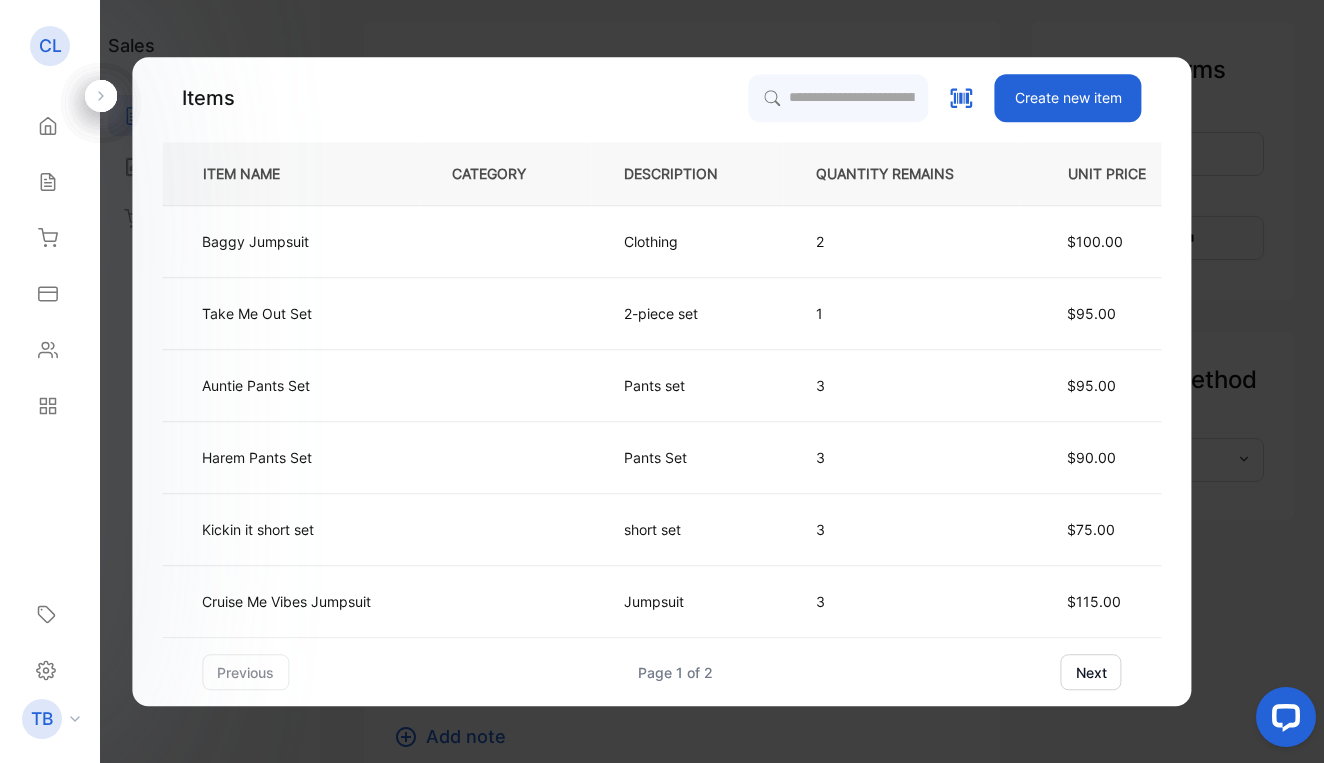 click on "Create new item" at bounding box center (1068, 98) 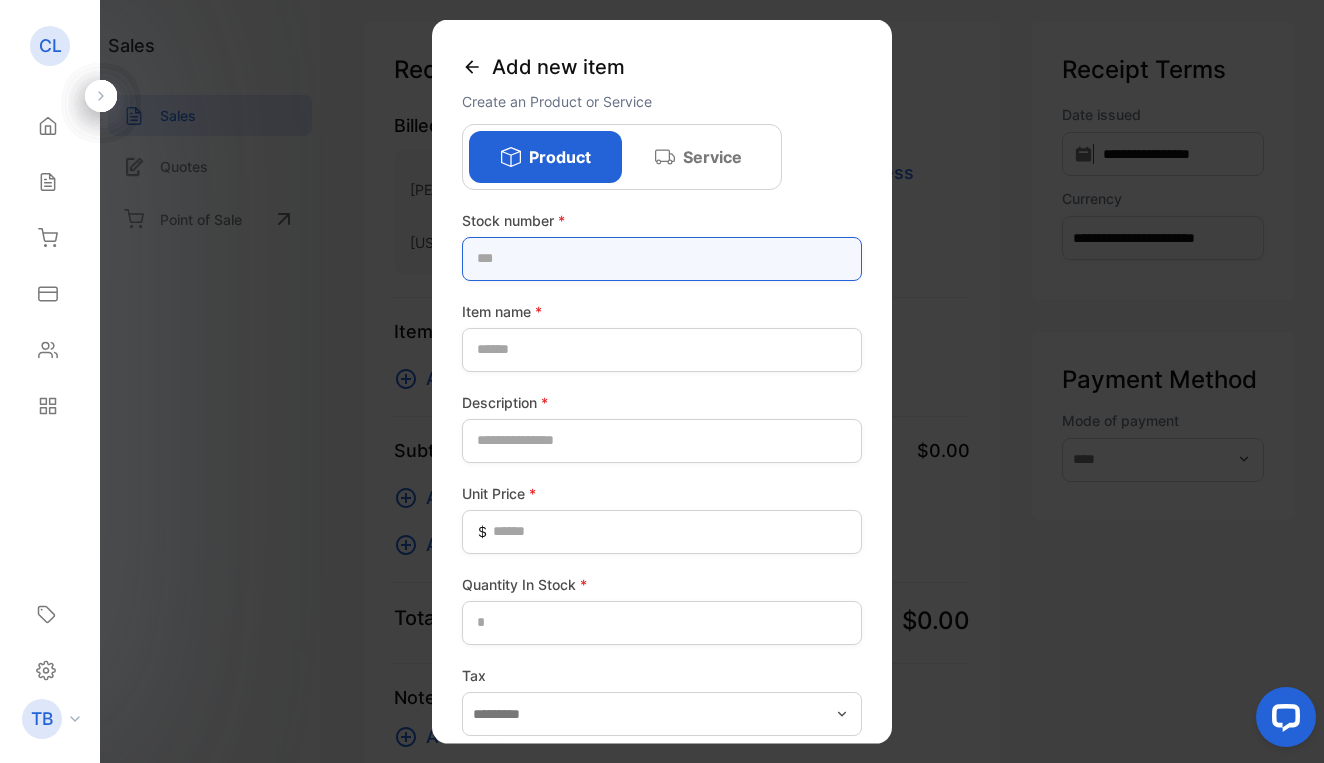click at bounding box center [662, 258] 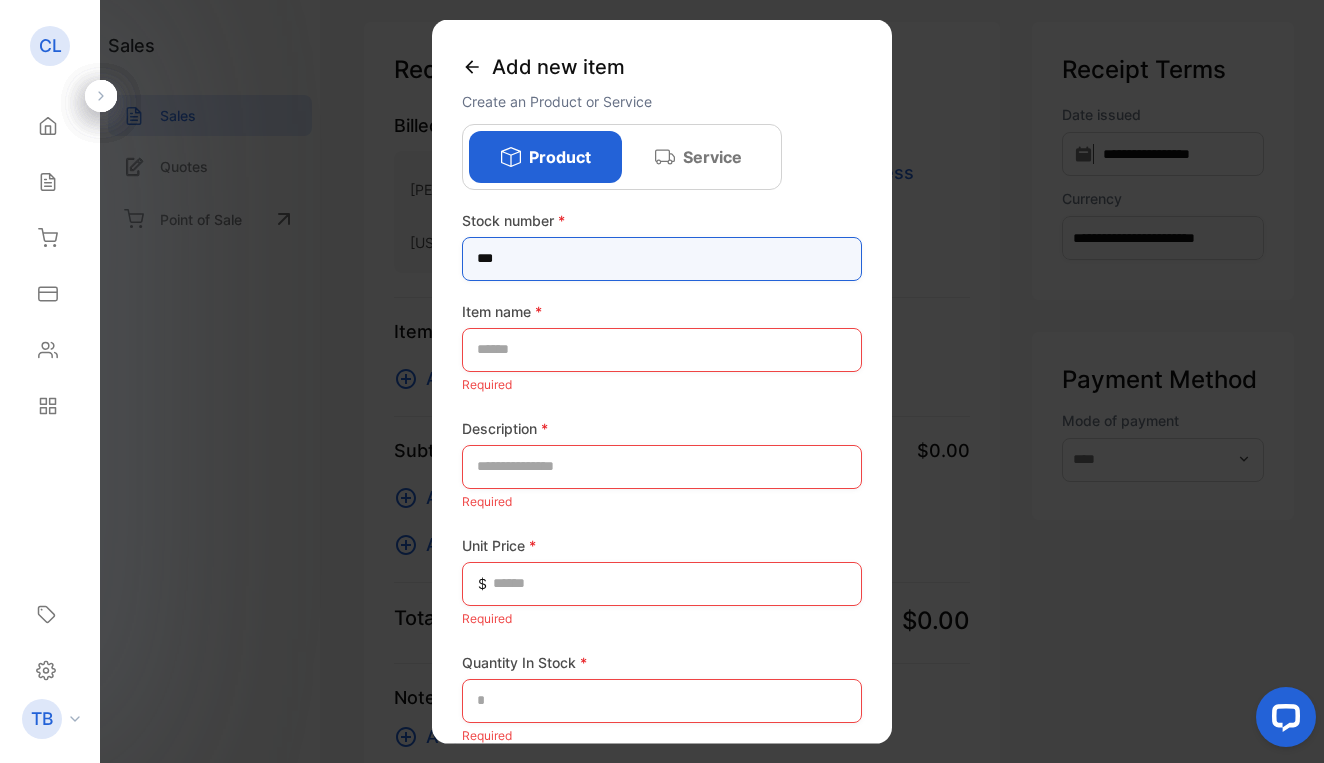 type on "***" 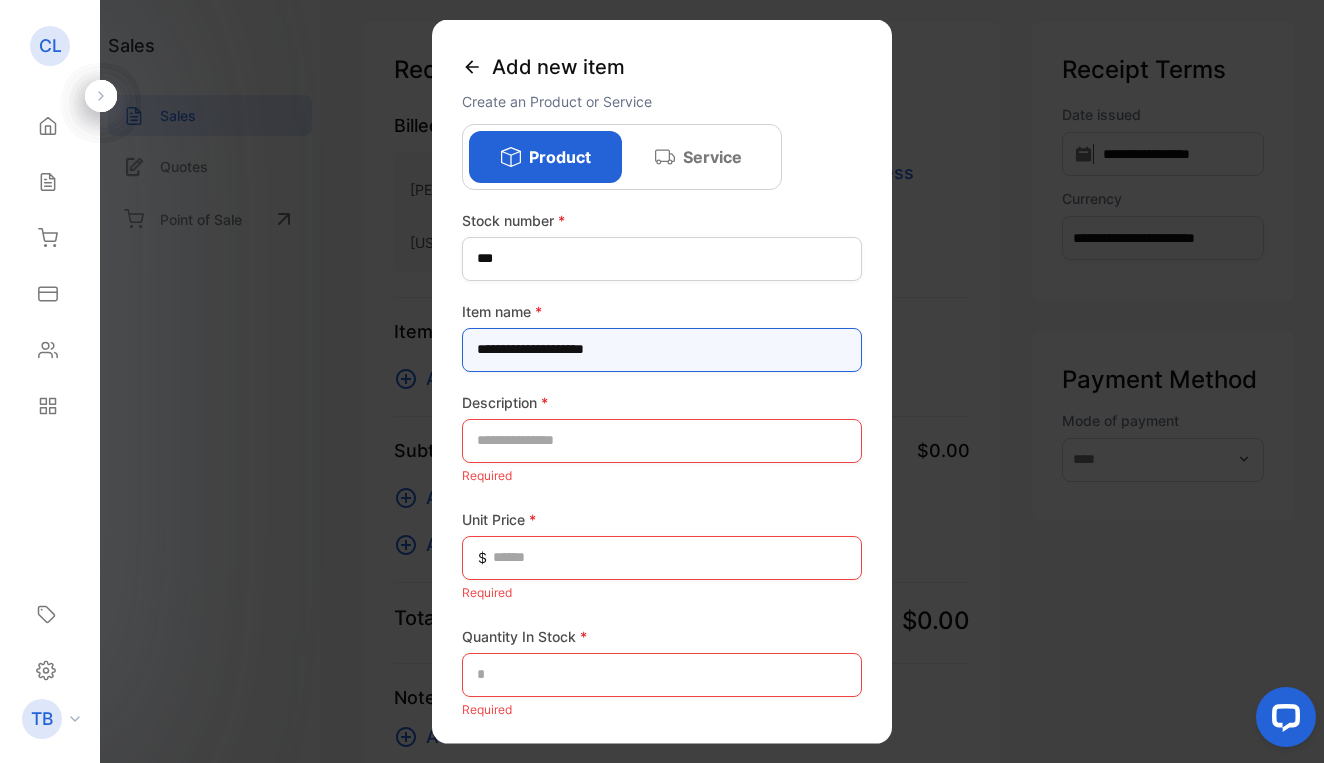 type on "**********" 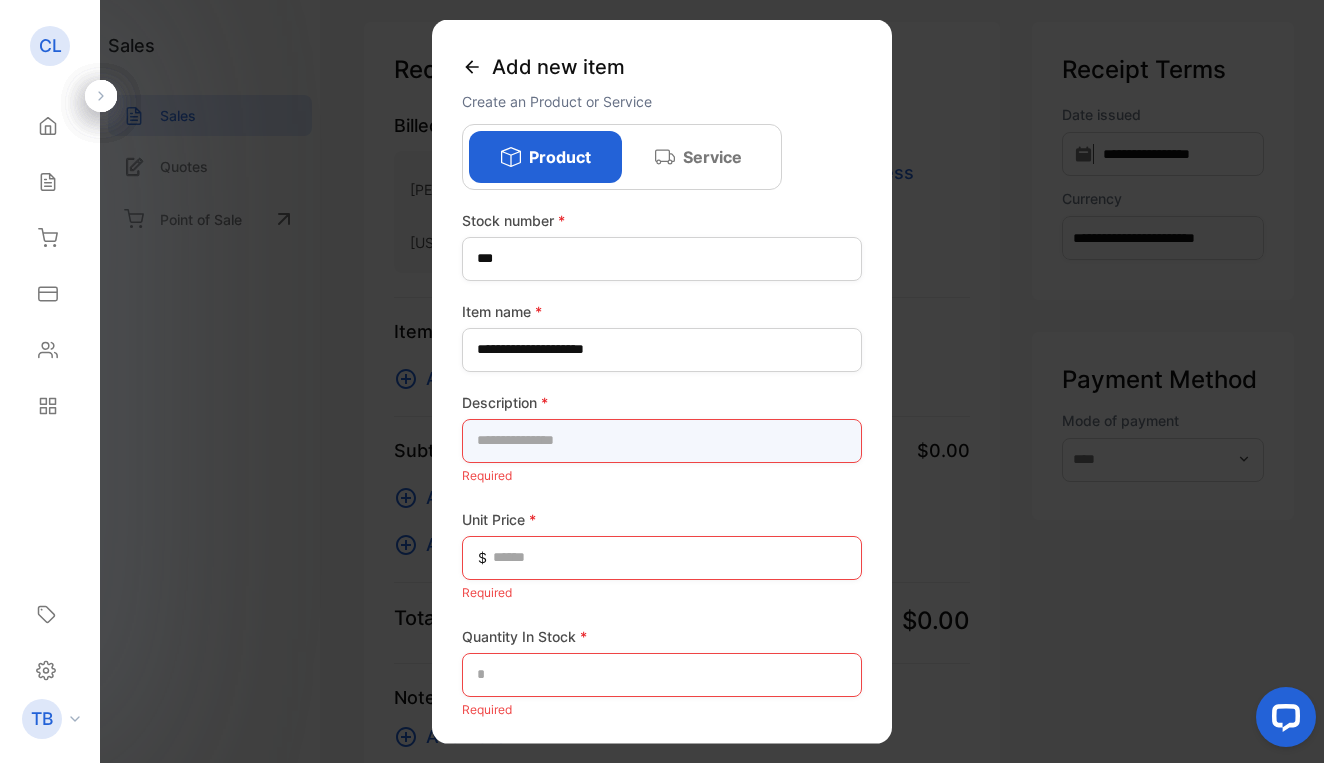 click at bounding box center (662, 440) 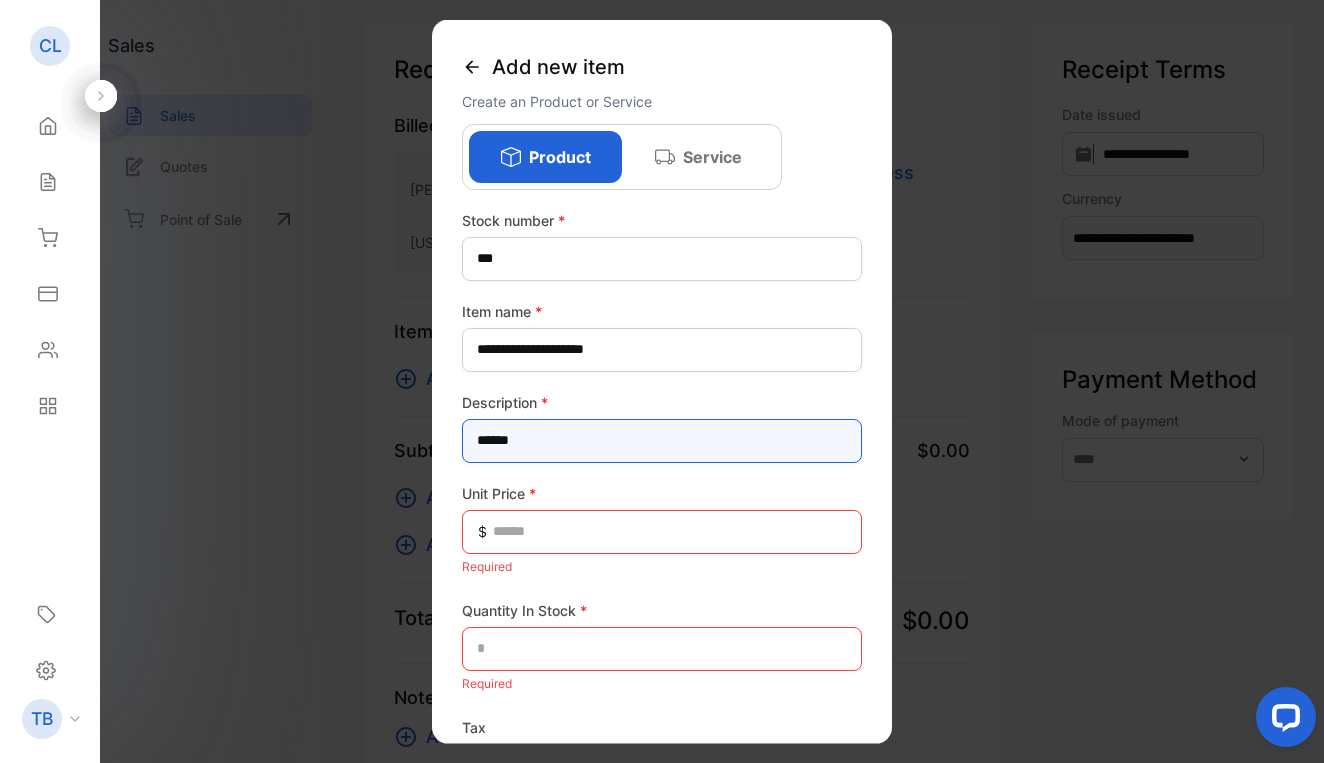type on "******" 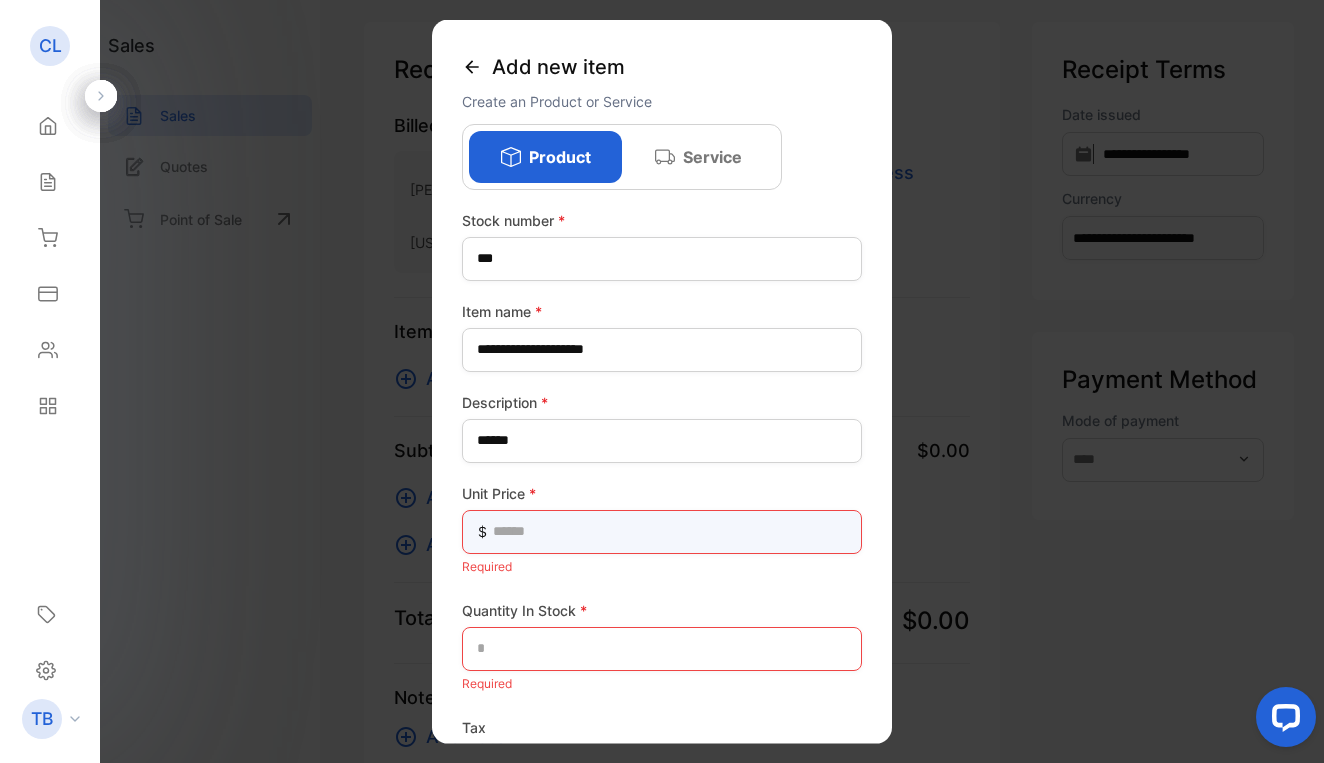 click at bounding box center [662, 531] 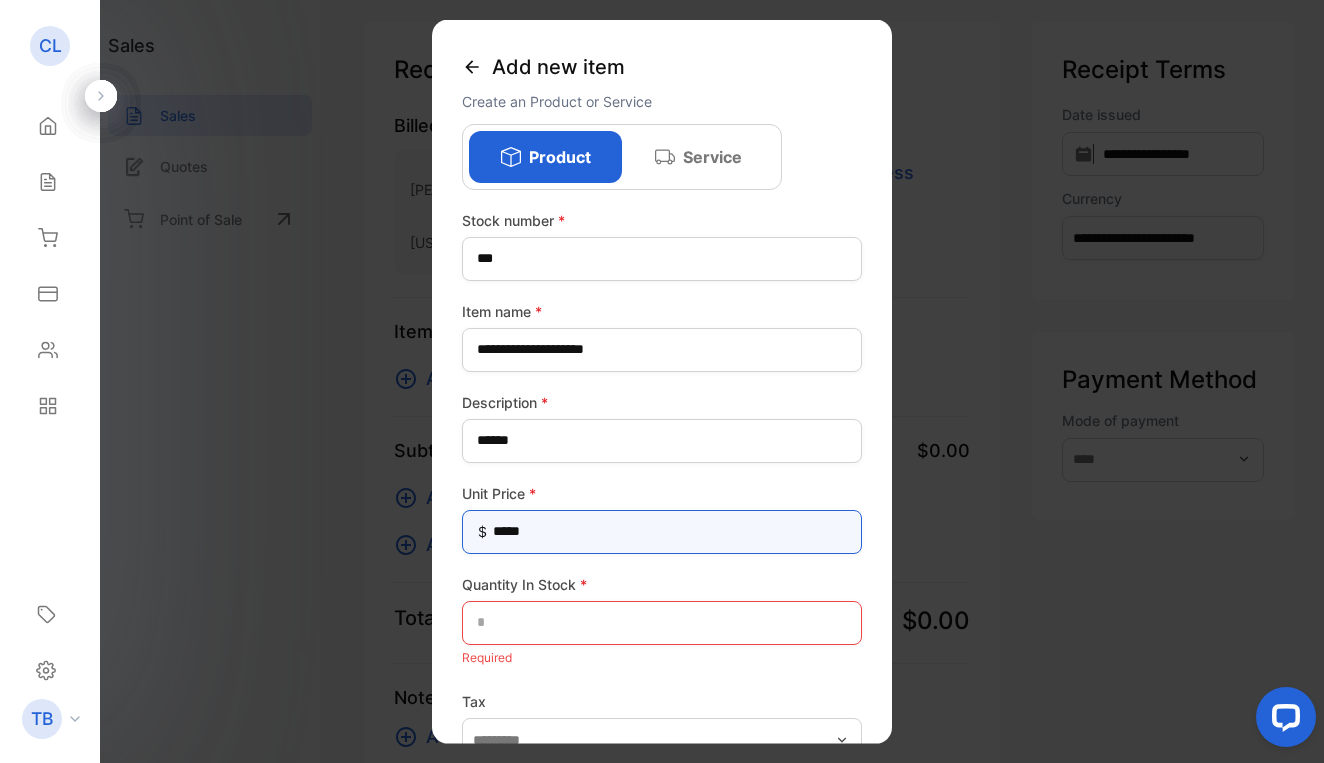 type on "******" 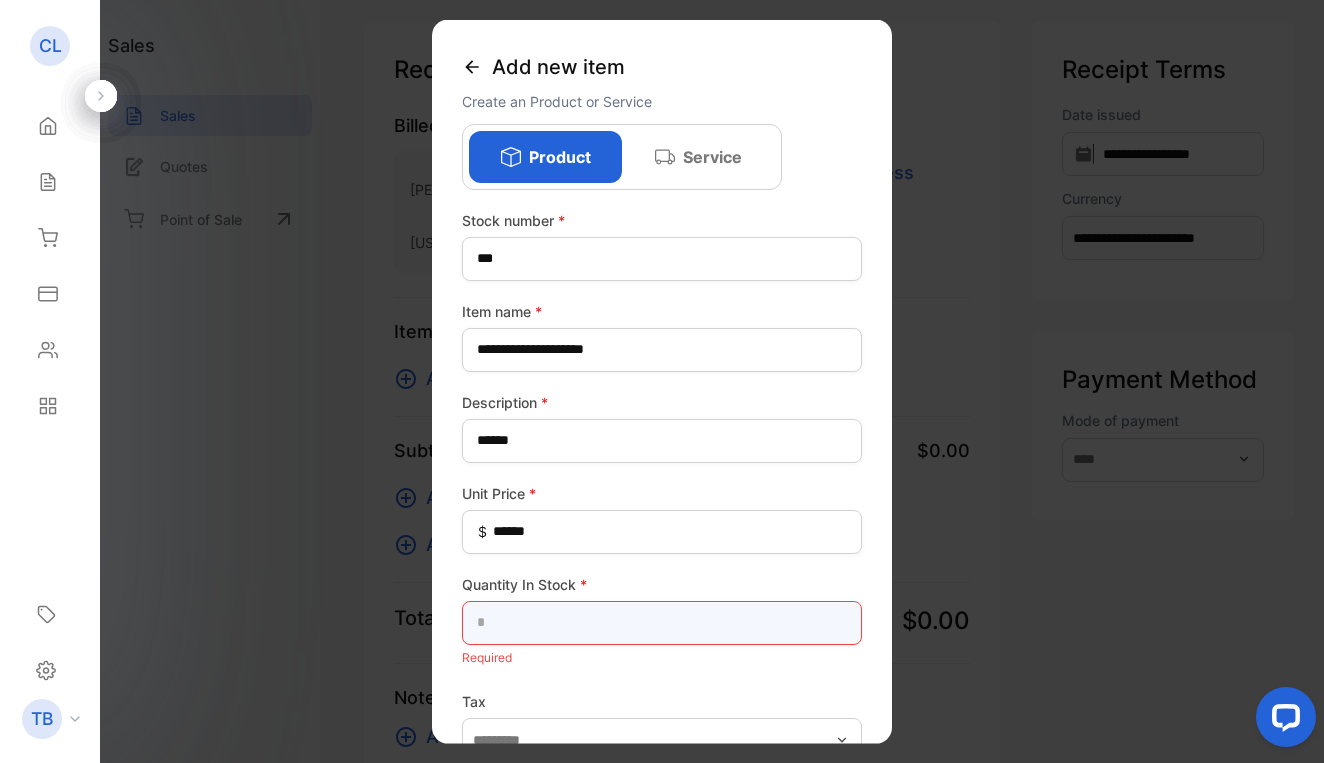 click at bounding box center [662, 622] 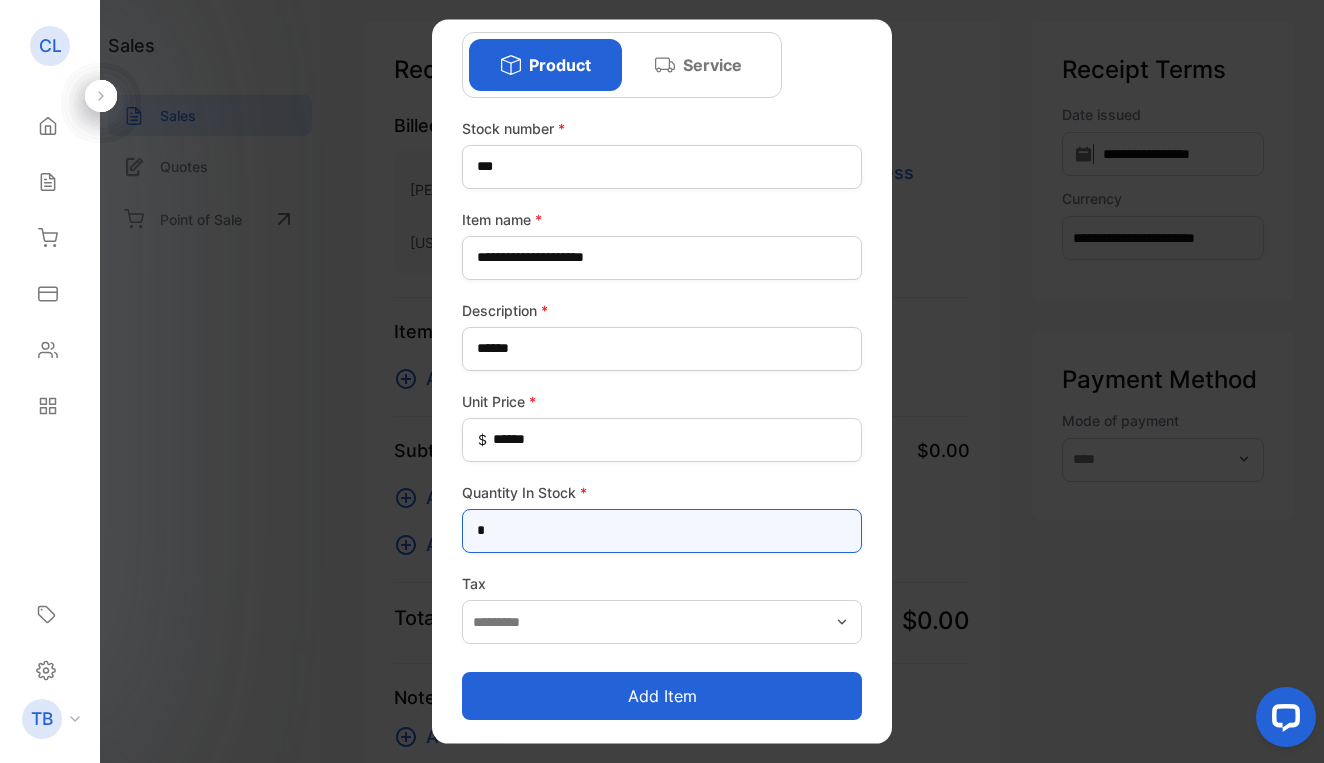 scroll, scrollTop: 92, scrollLeft: 0, axis: vertical 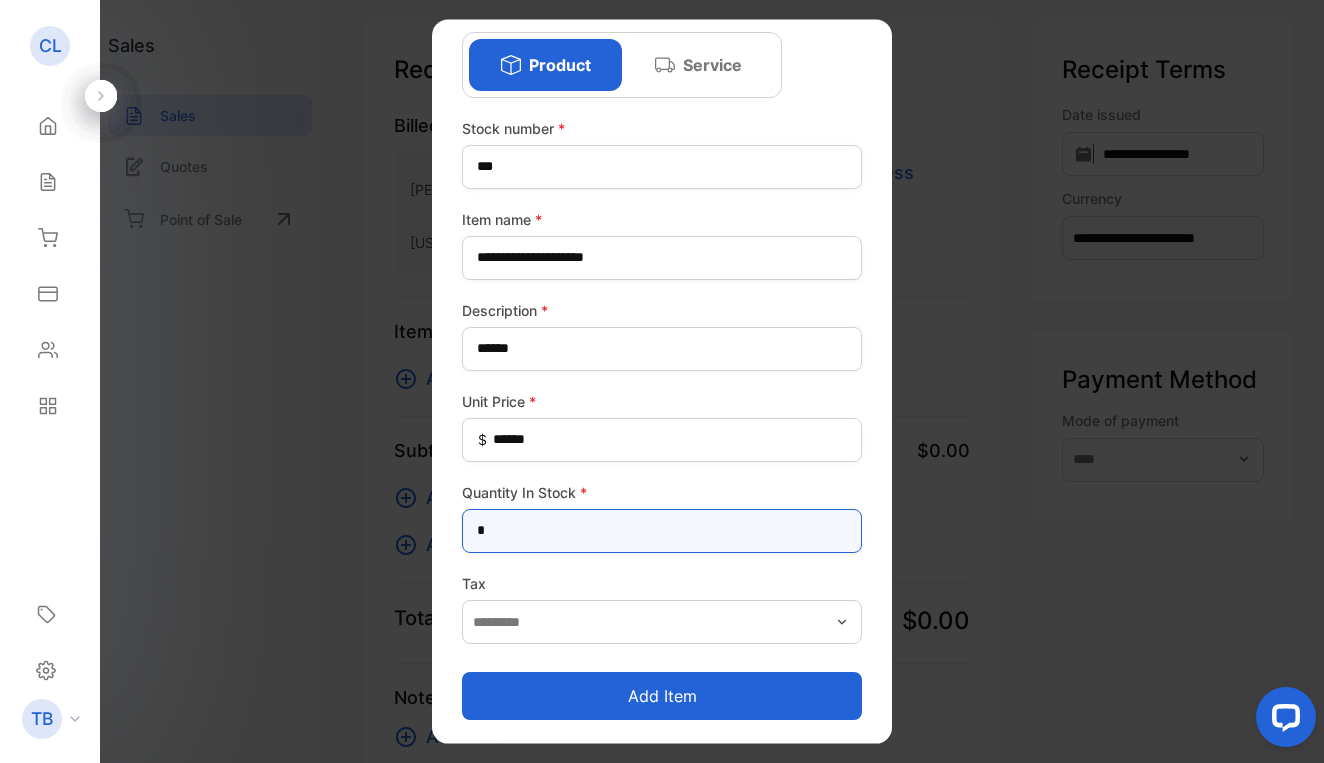 type on "*" 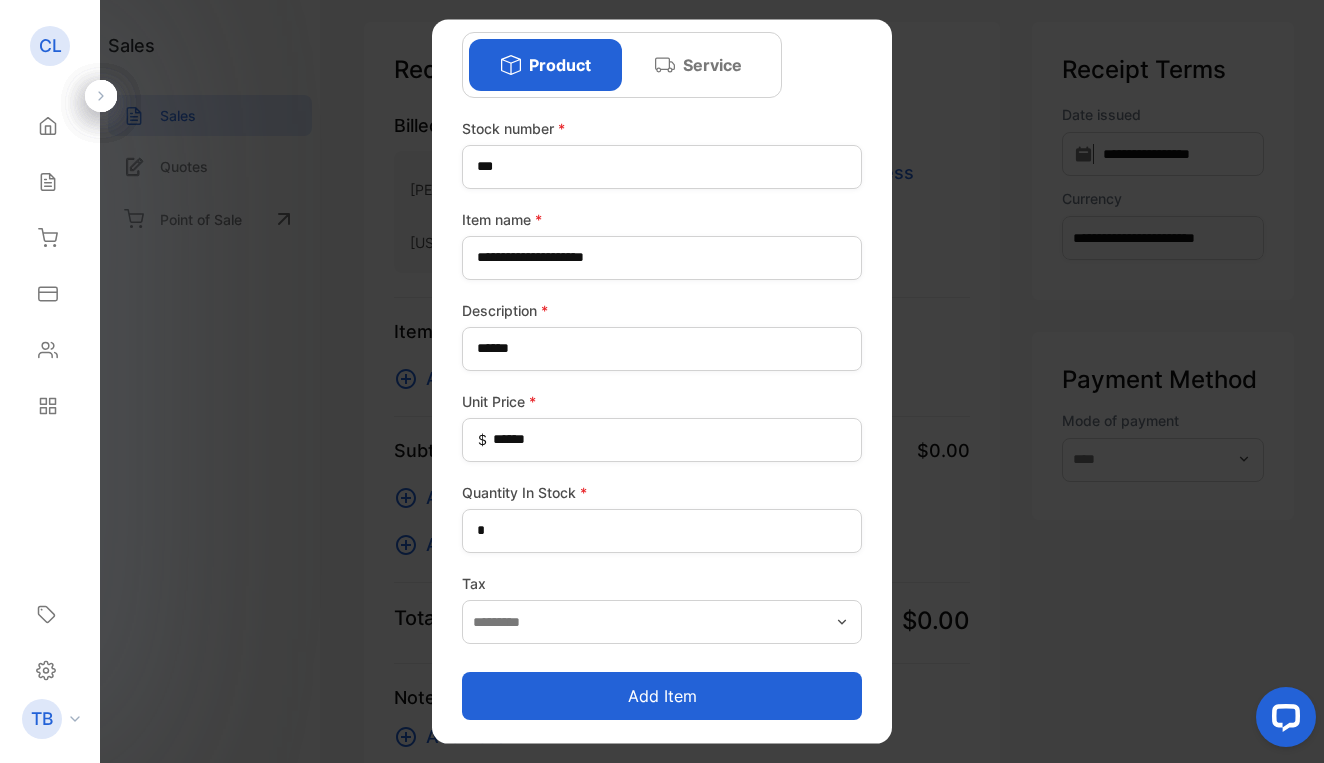 click on "Add item" at bounding box center [662, 696] 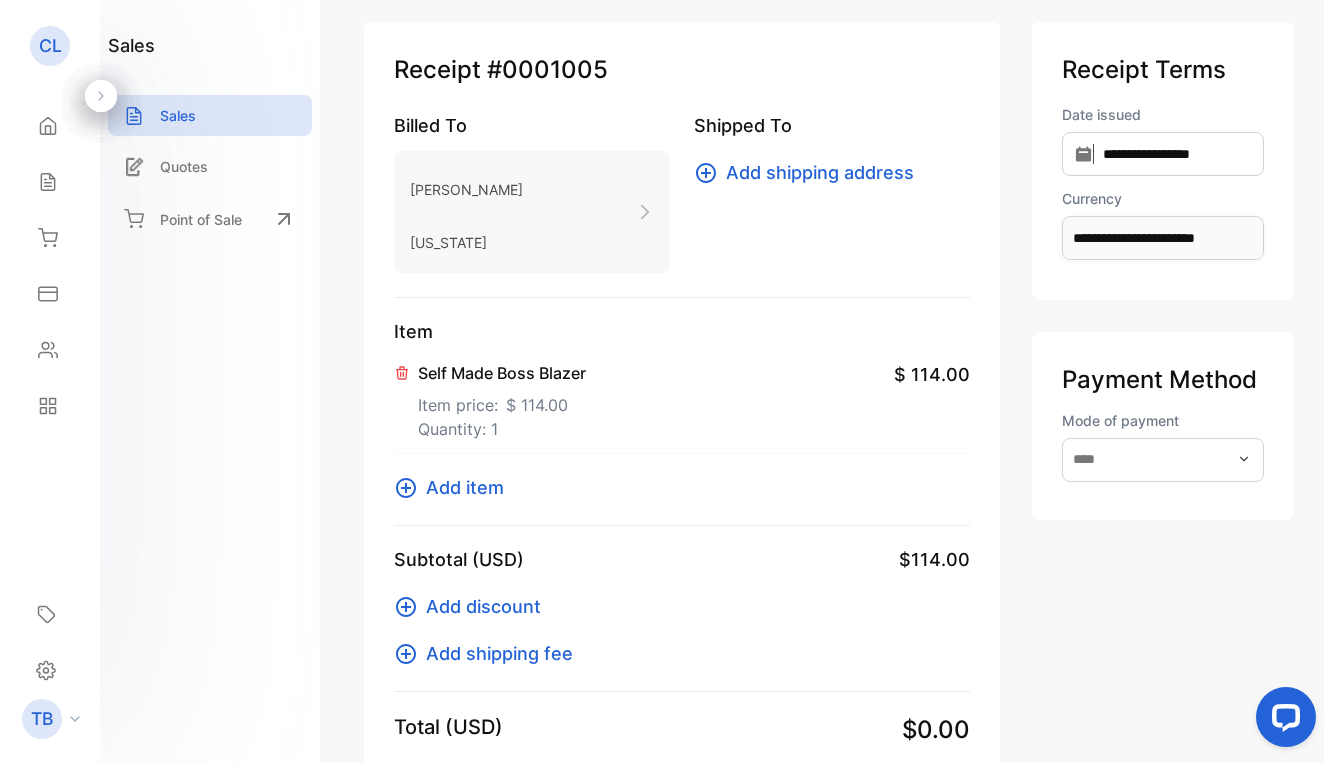 click on "Add item" at bounding box center [465, 487] 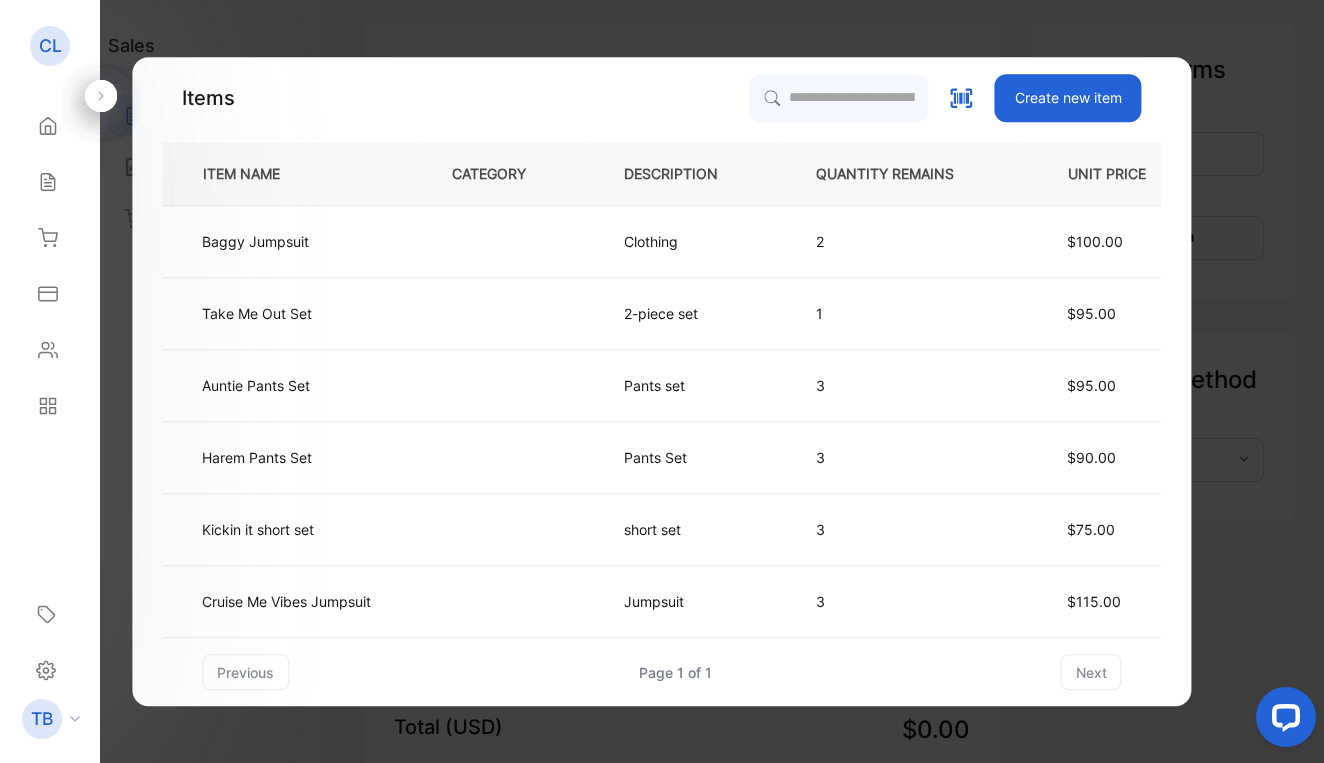 click on "Create new item" at bounding box center (1068, 98) 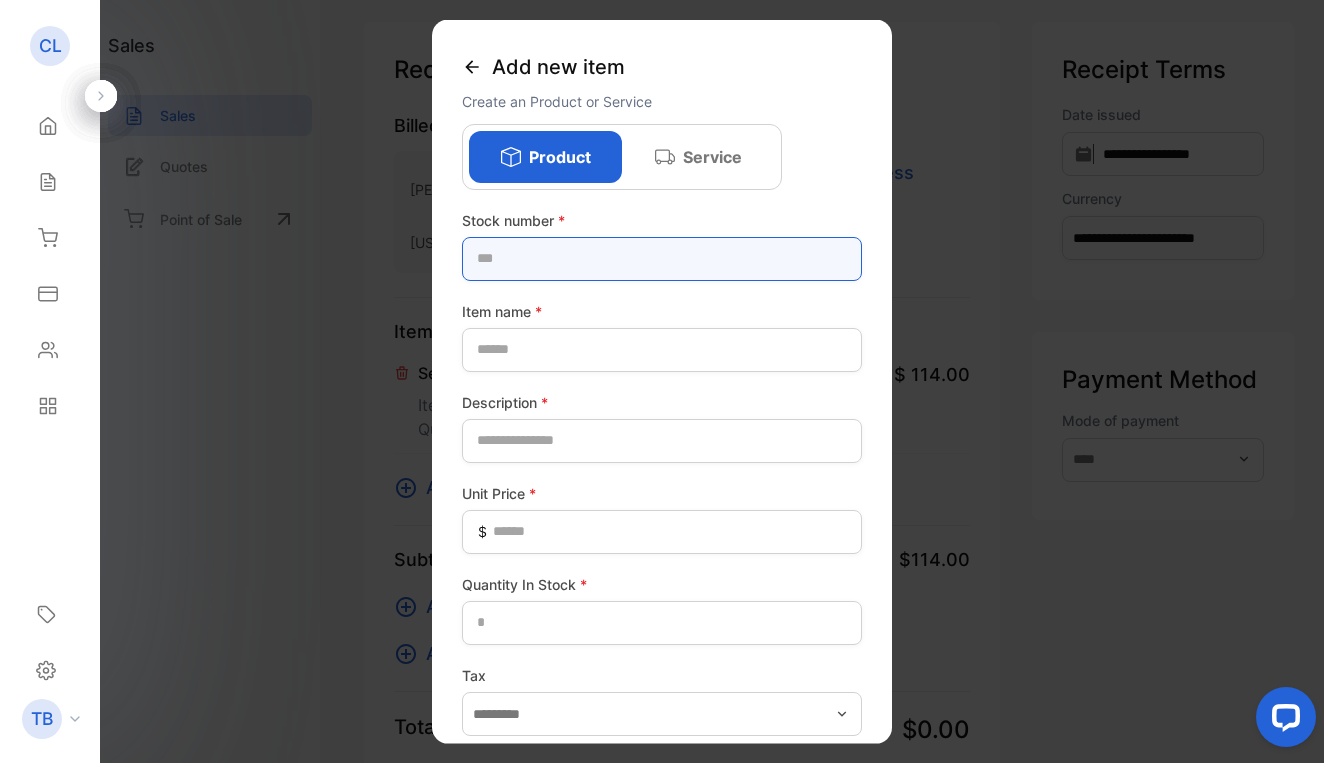 click at bounding box center (662, 258) 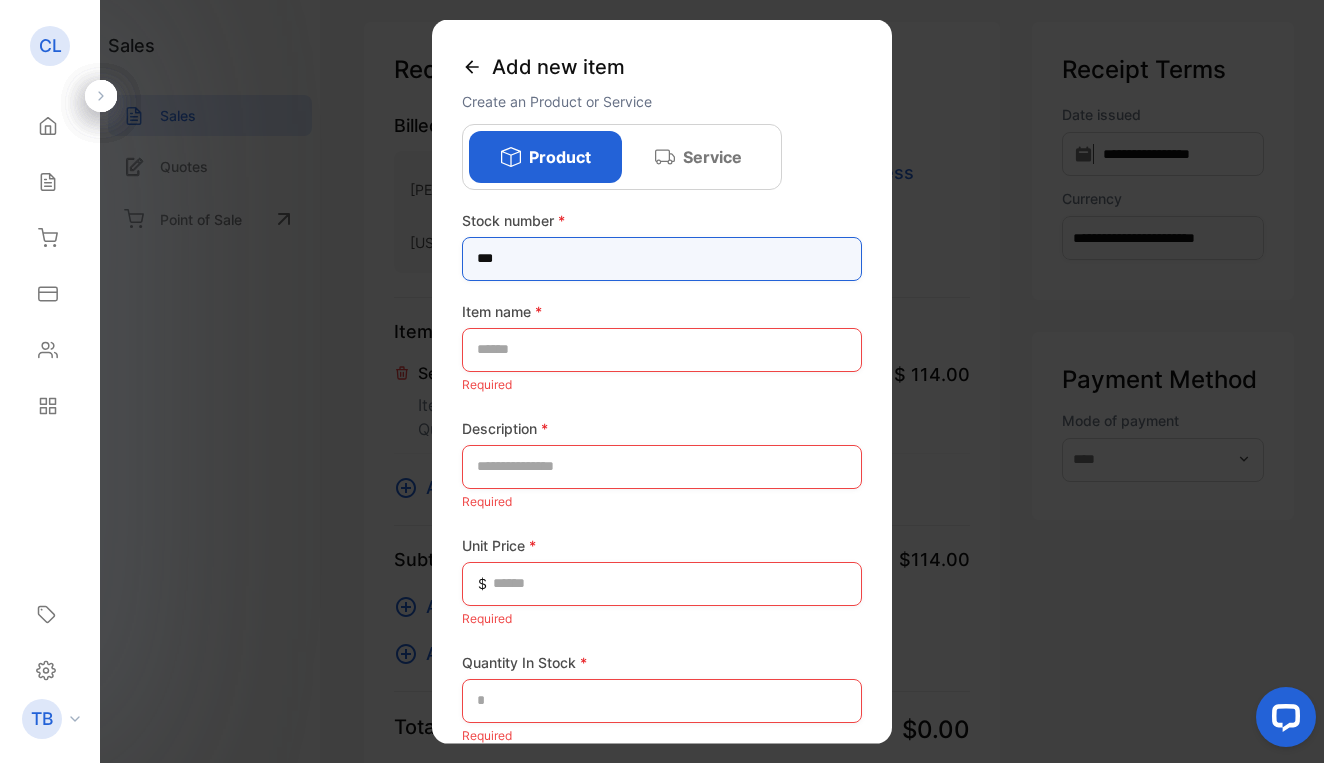 type on "***" 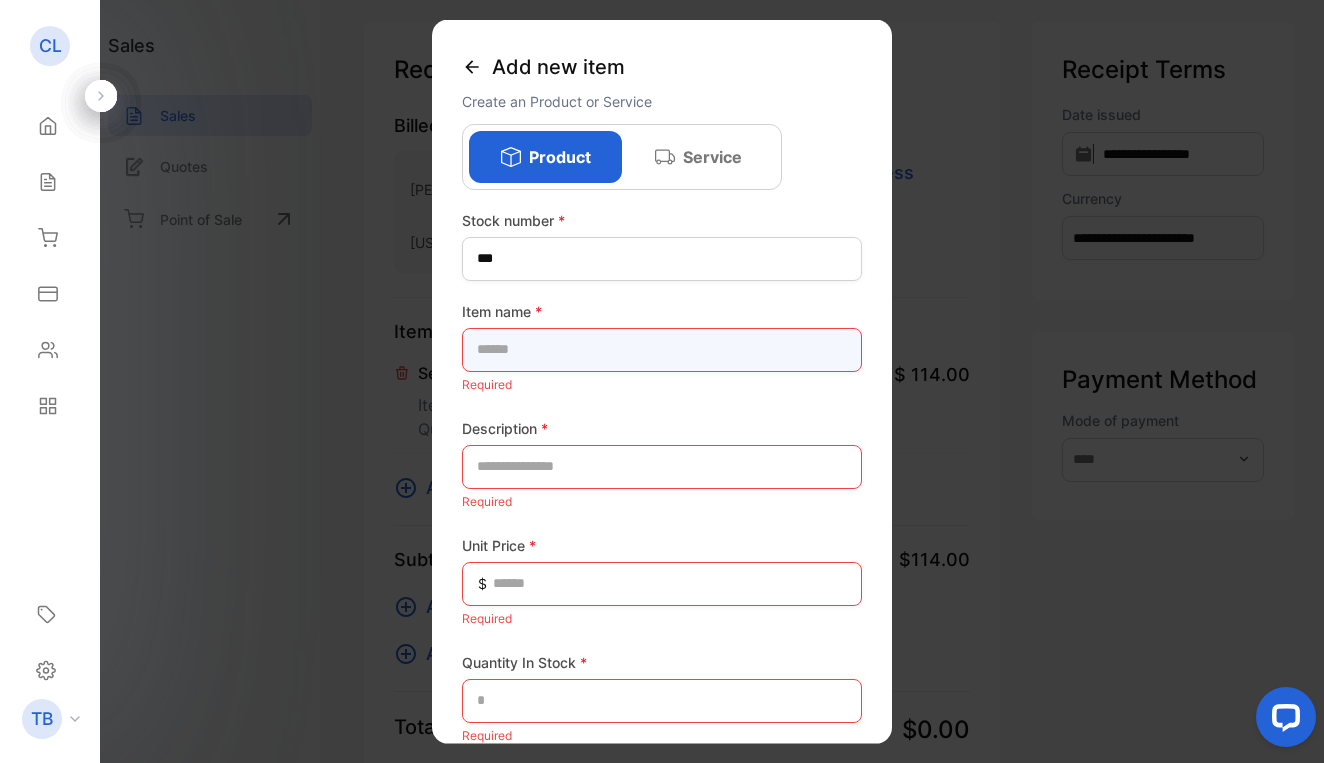 click at bounding box center (662, 349) 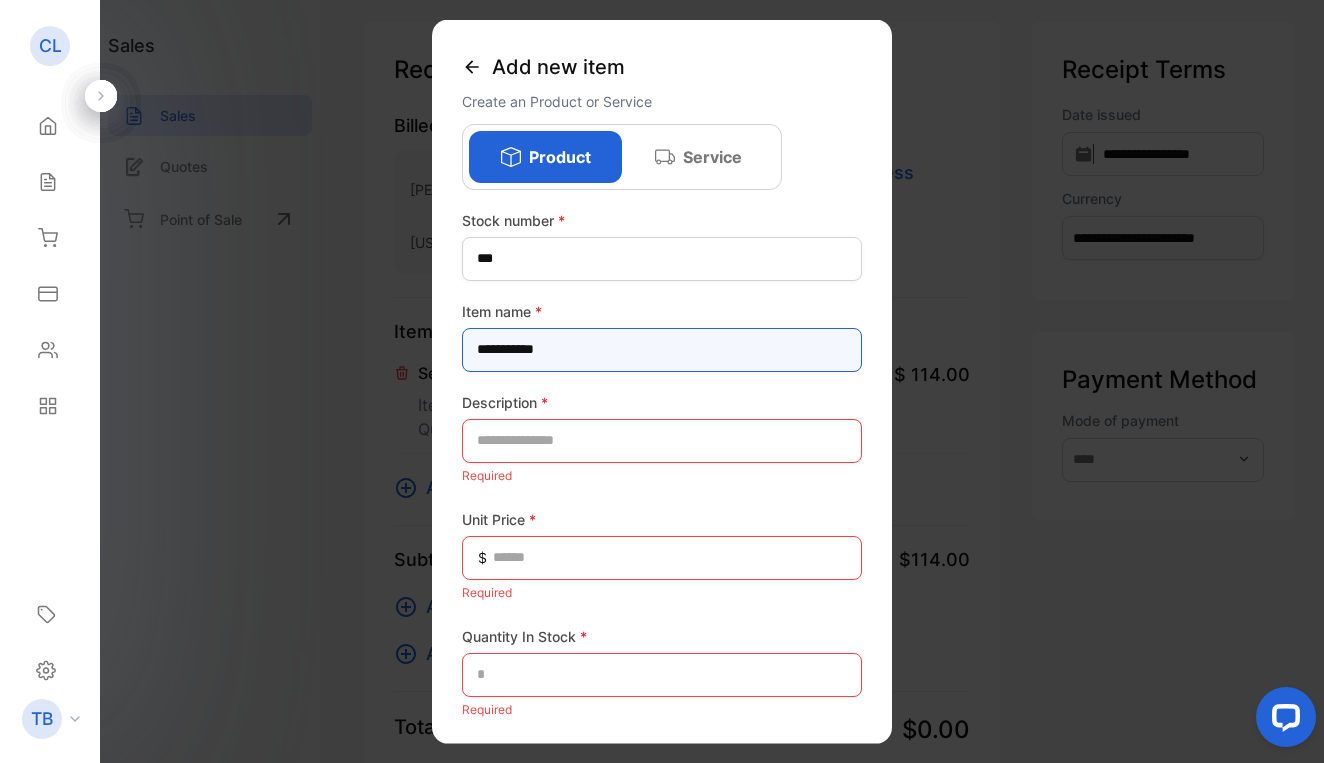 type on "**********" 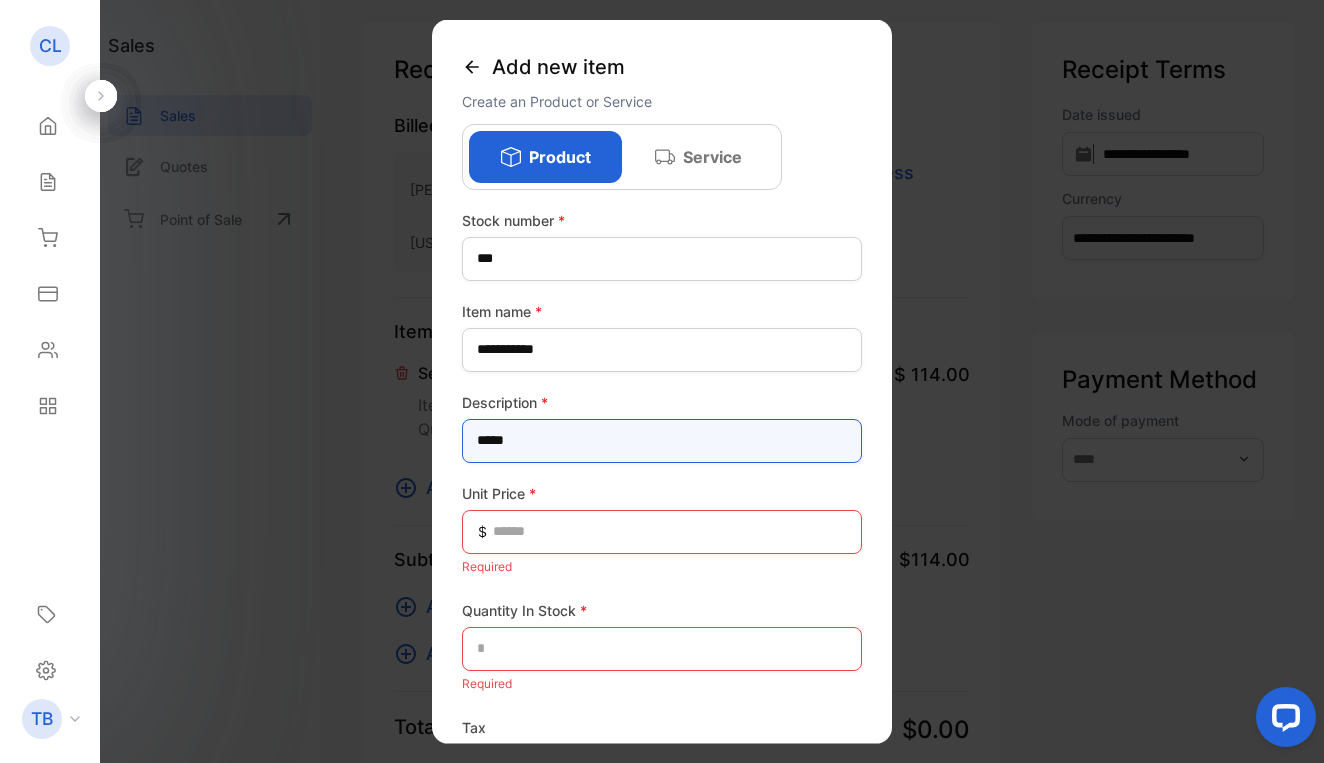 type on "*****" 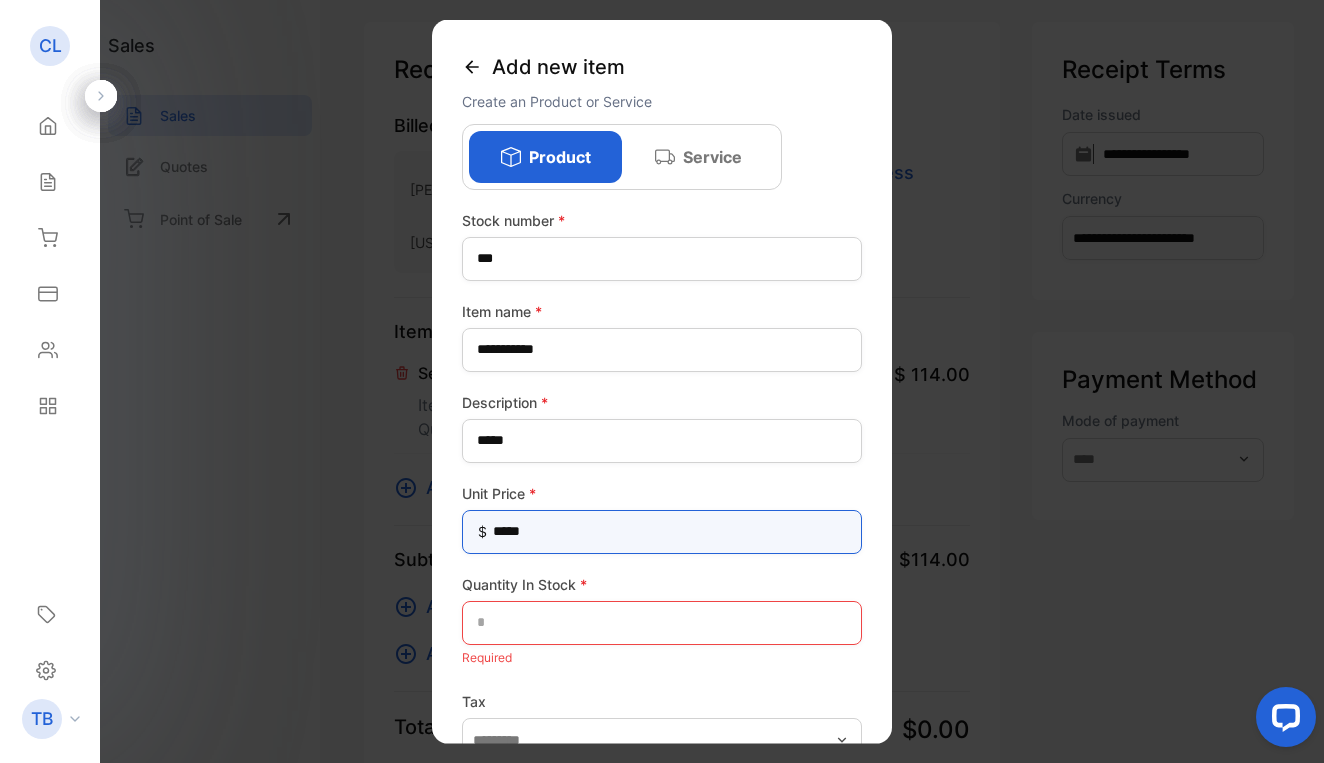 type on "******" 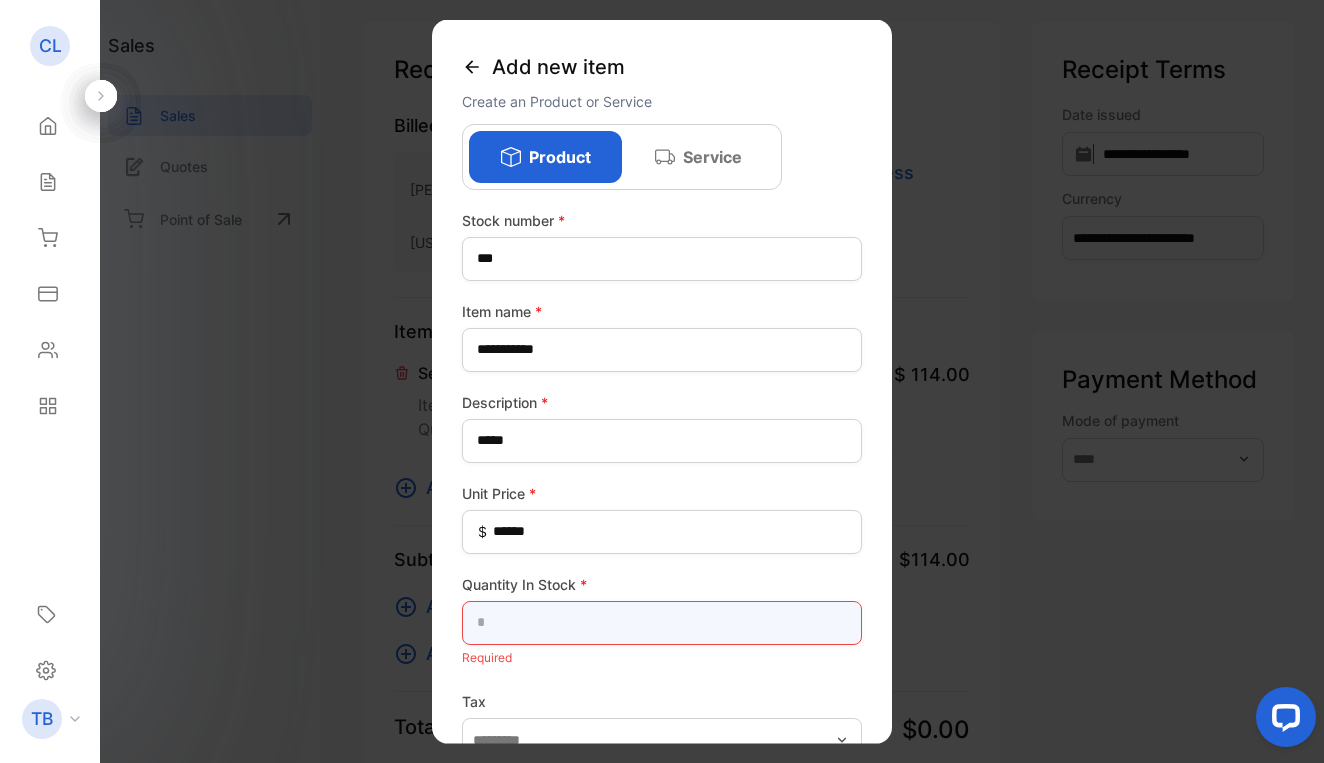 click at bounding box center [662, 622] 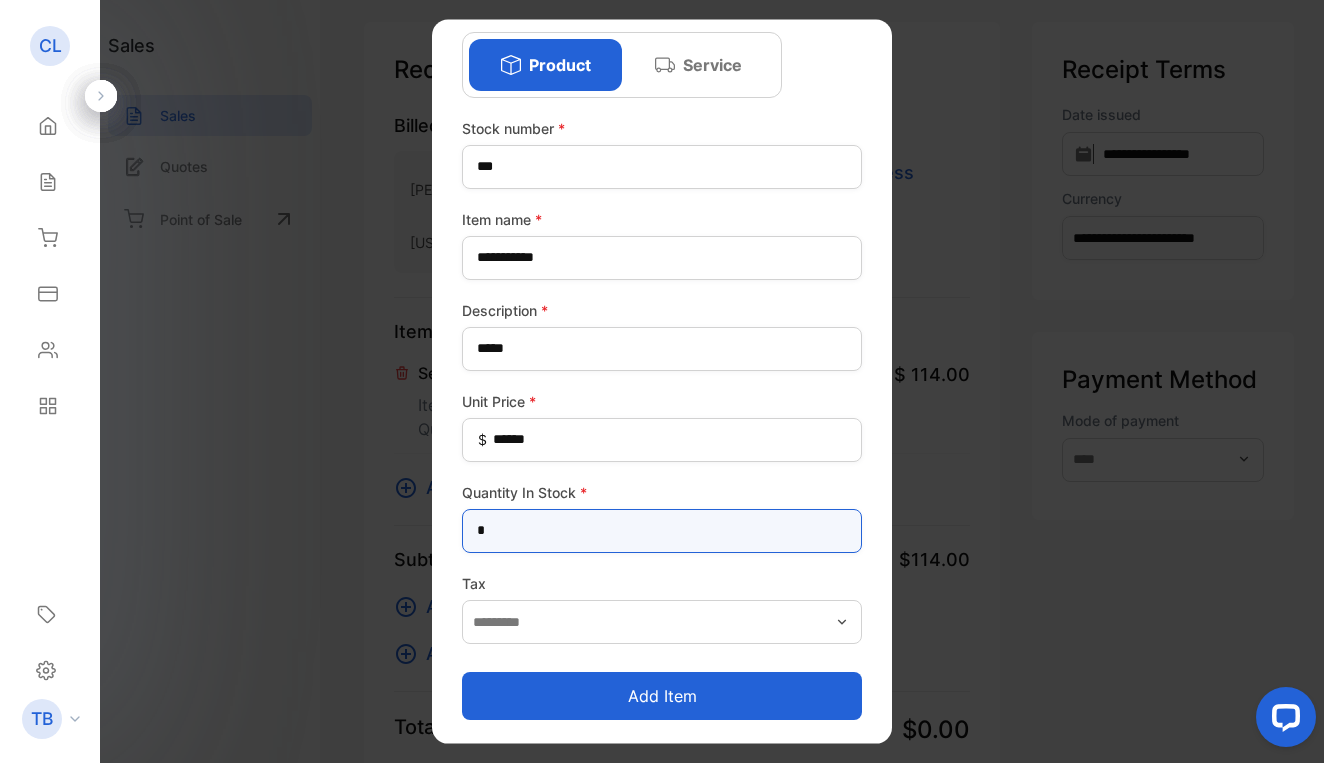 scroll, scrollTop: 92, scrollLeft: 0, axis: vertical 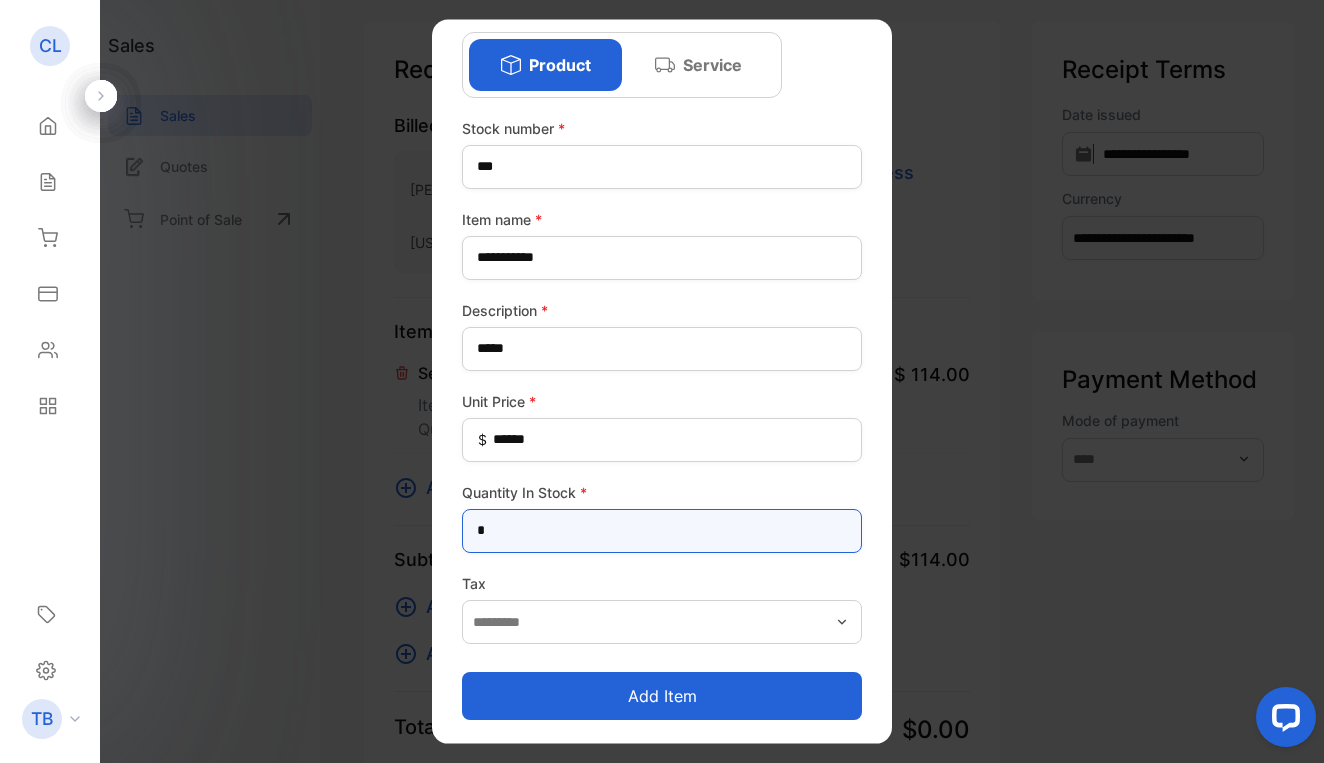 type on "*" 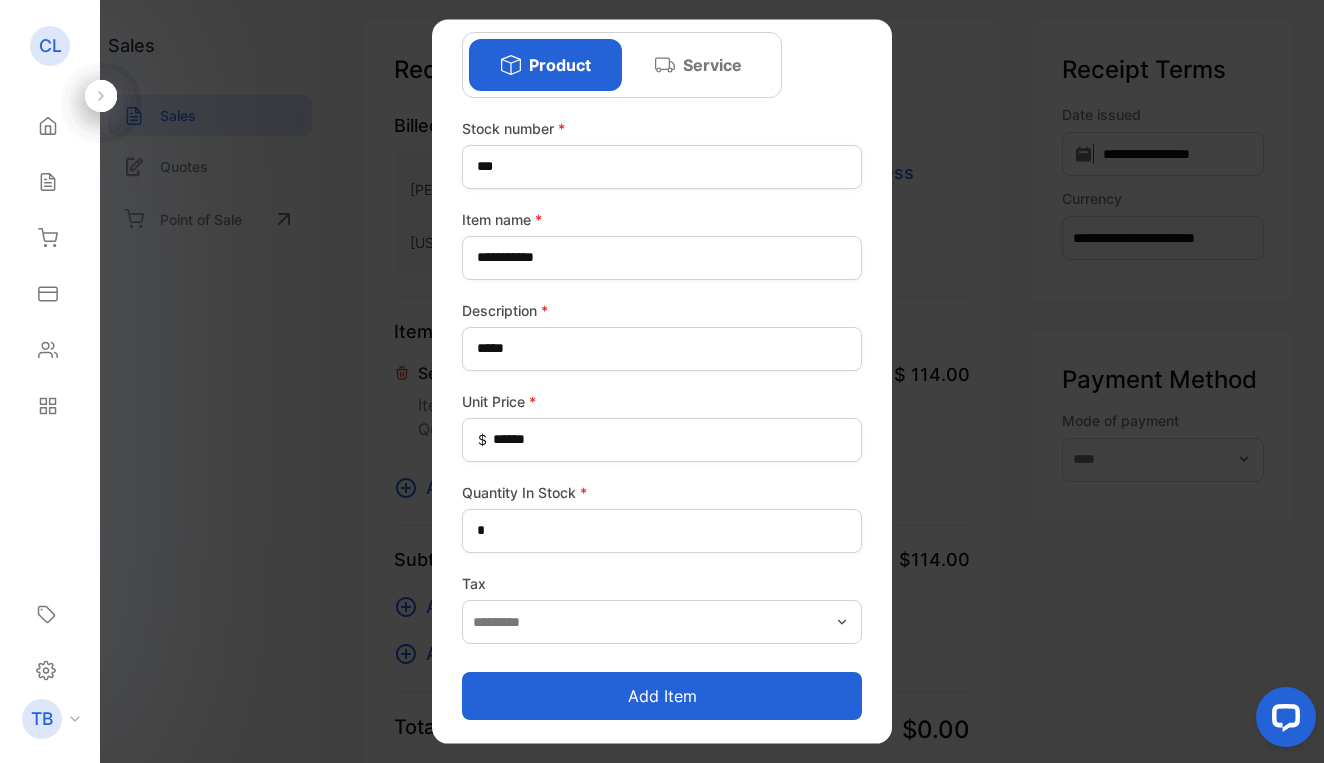 click on "Add item" at bounding box center (662, 696) 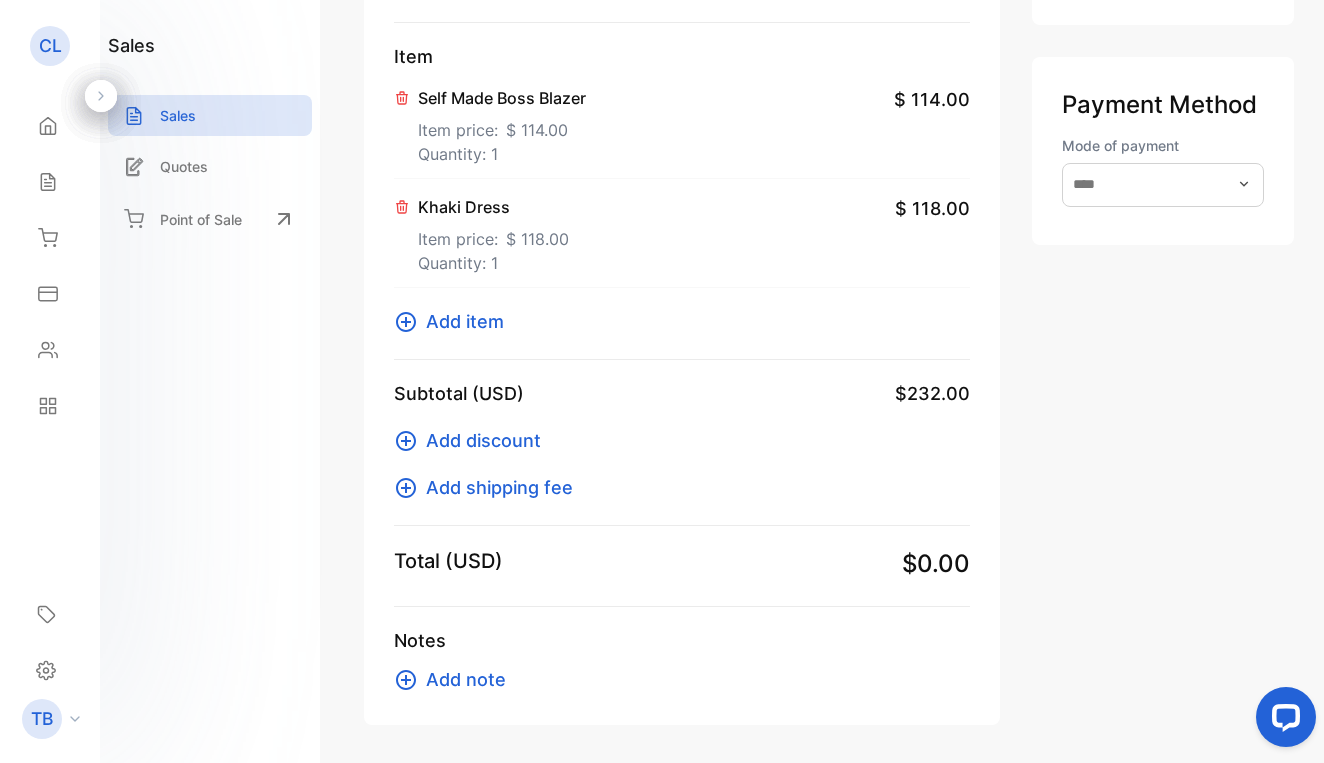 scroll, scrollTop: 407, scrollLeft: 0, axis: vertical 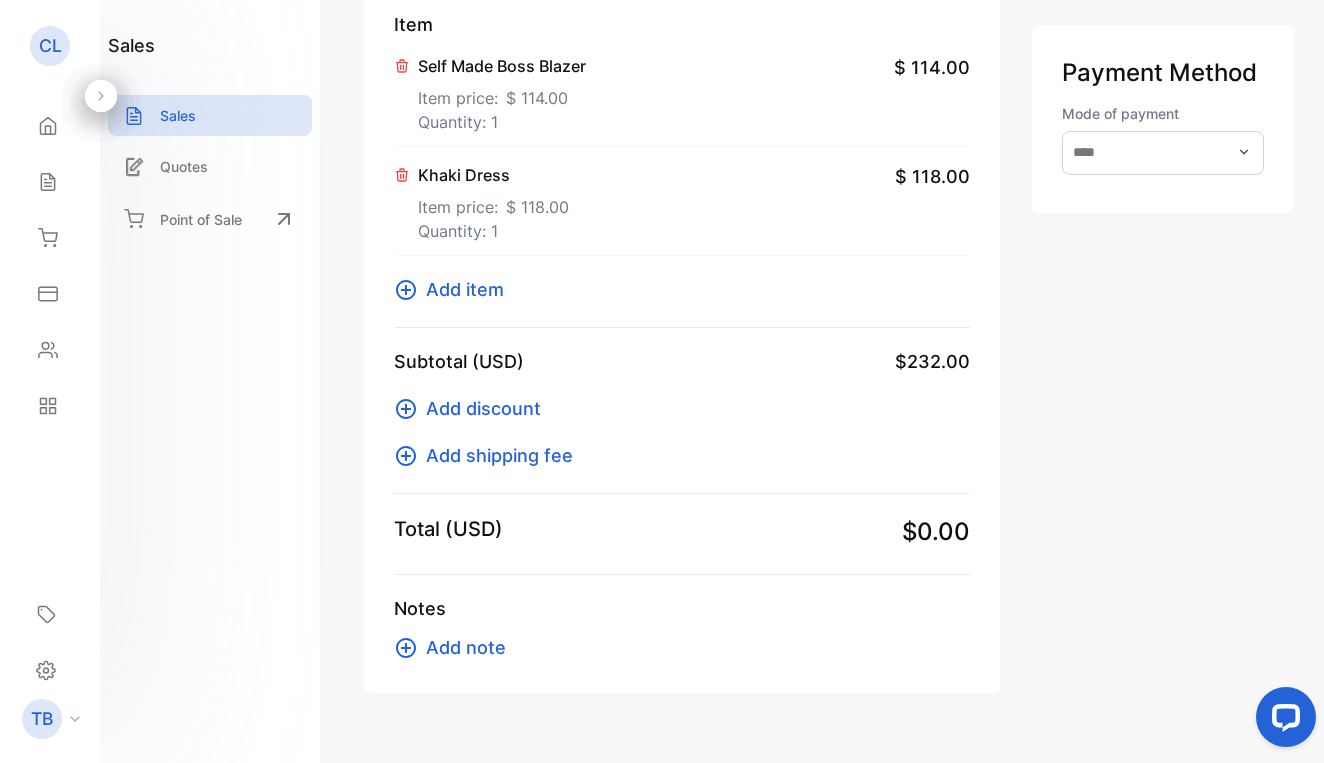 click on "$ 114.00" at bounding box center [537, 98] 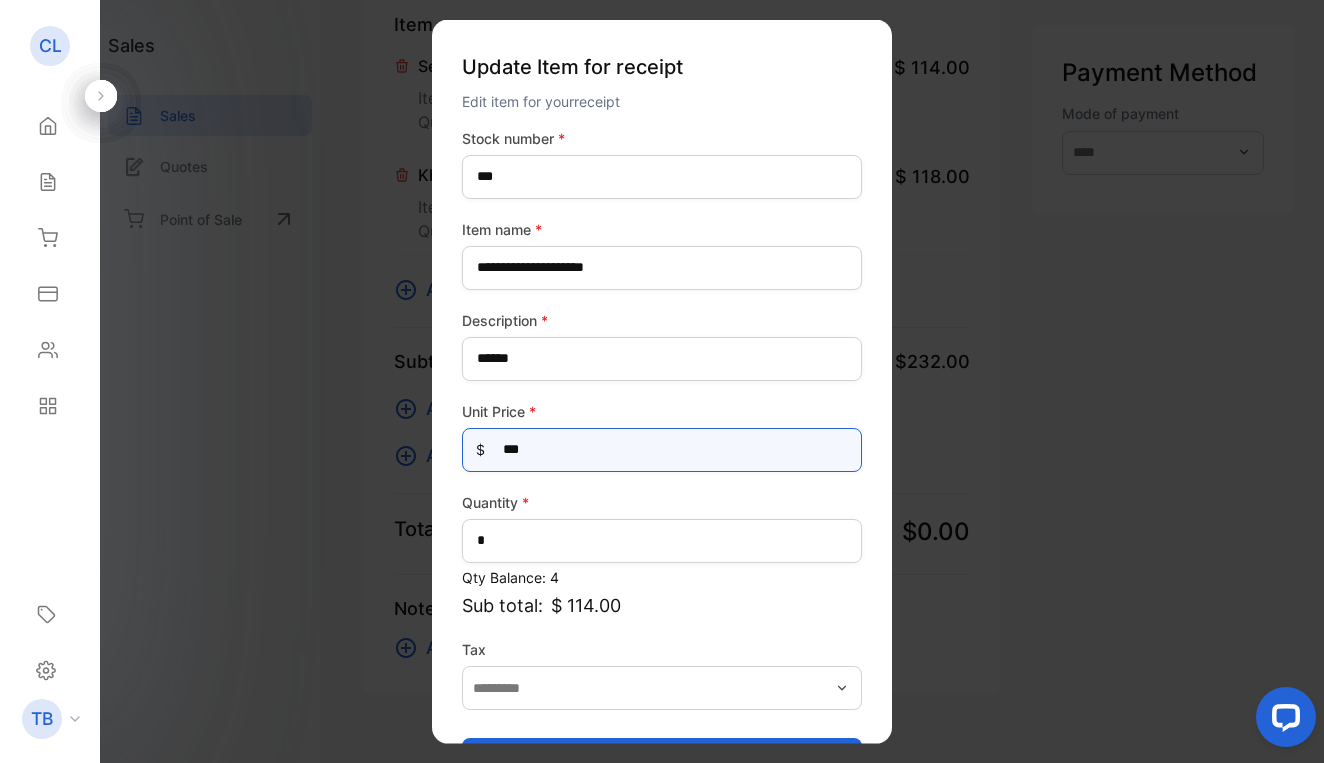 click on "***" at bounding box center [662, 449] 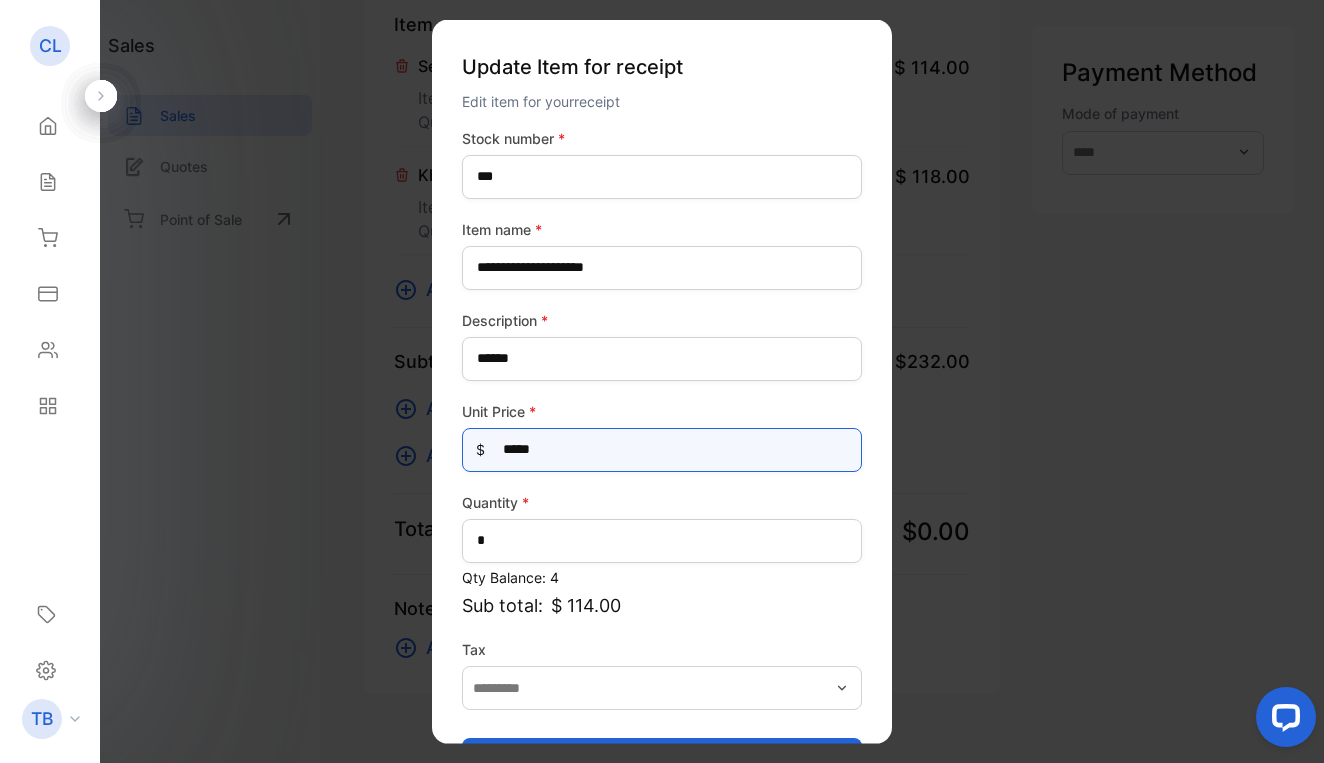 type on "******" 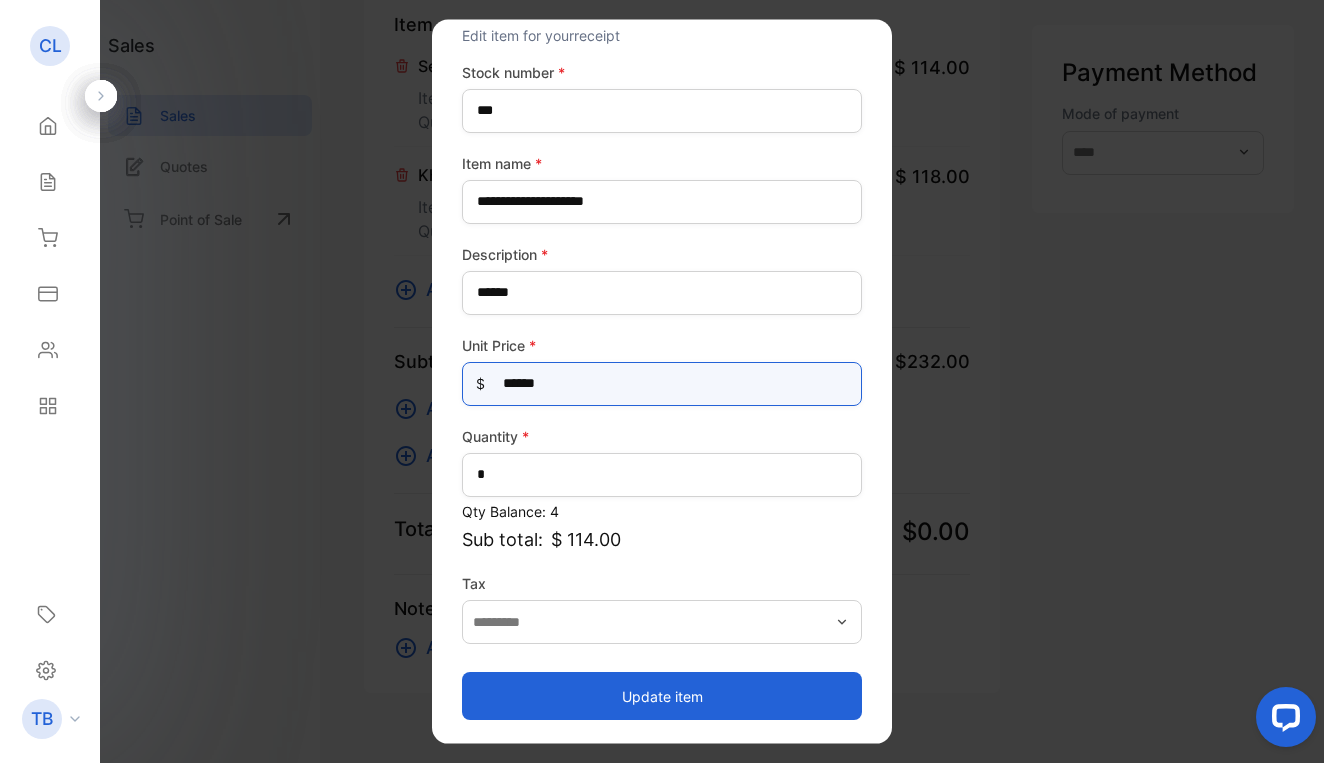 scroll, scrollTop: 66, scrollLeft: 0, axis: vertical 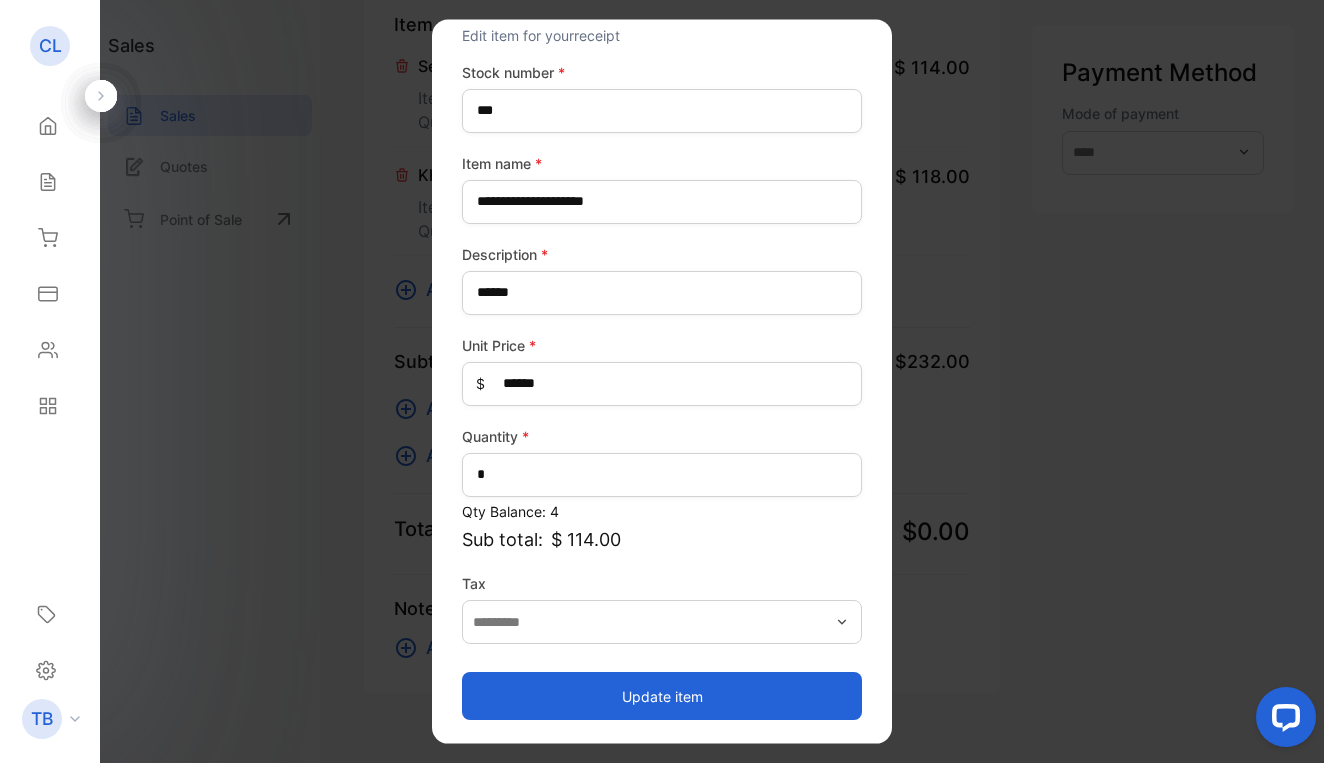 click on "Update item" at bounding box center (662, 696) 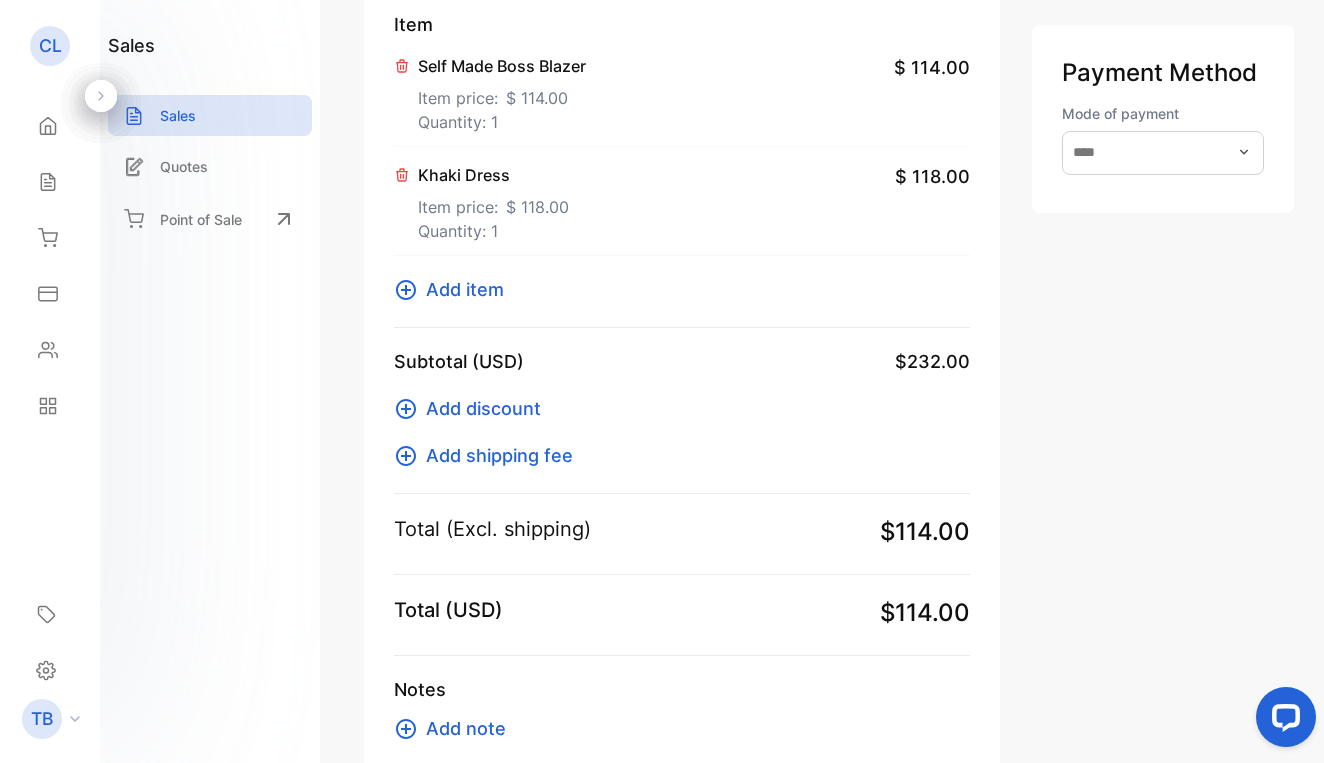 click on "Khaki Dress" at bounding box center [493, 175] 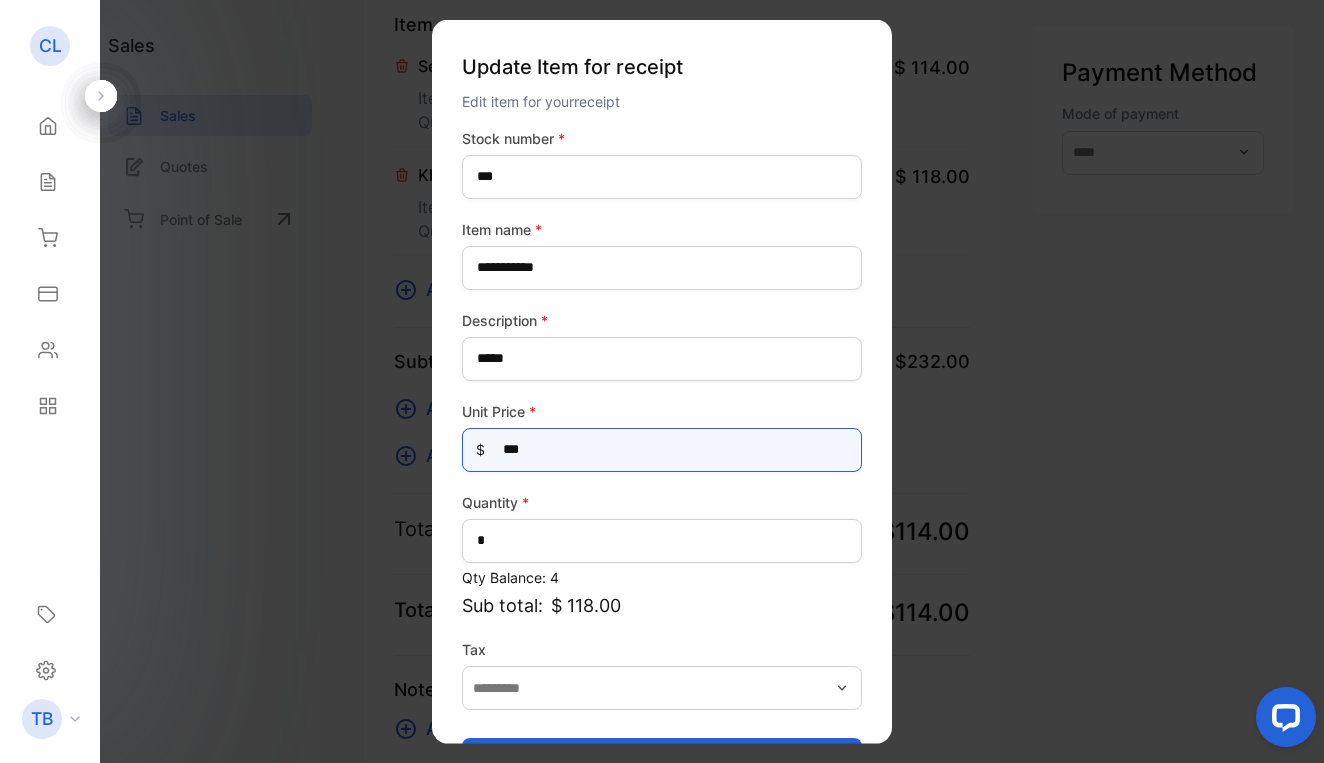 click on "***" at bounding box center (662, 449) 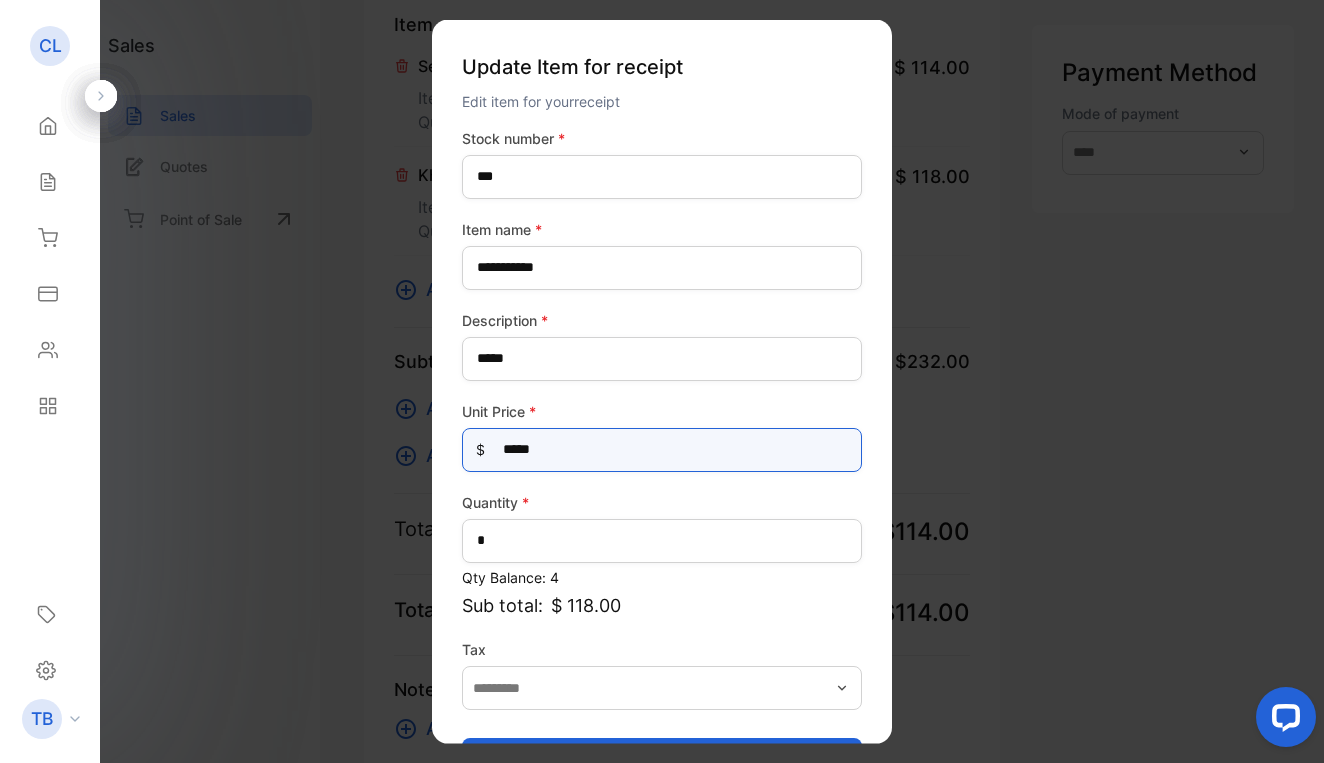 type on "******" 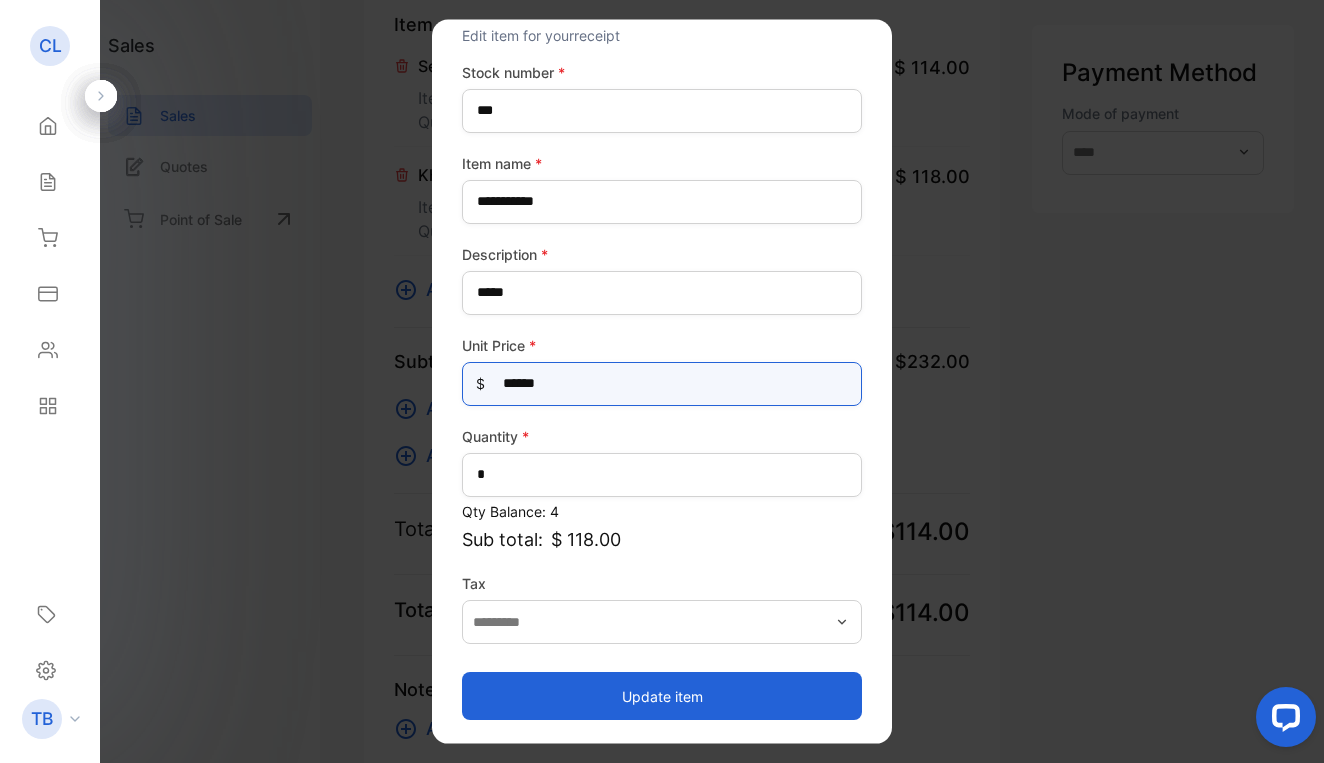scroll, scrollTop: 66, scrollLeft: 0, axis: vertical 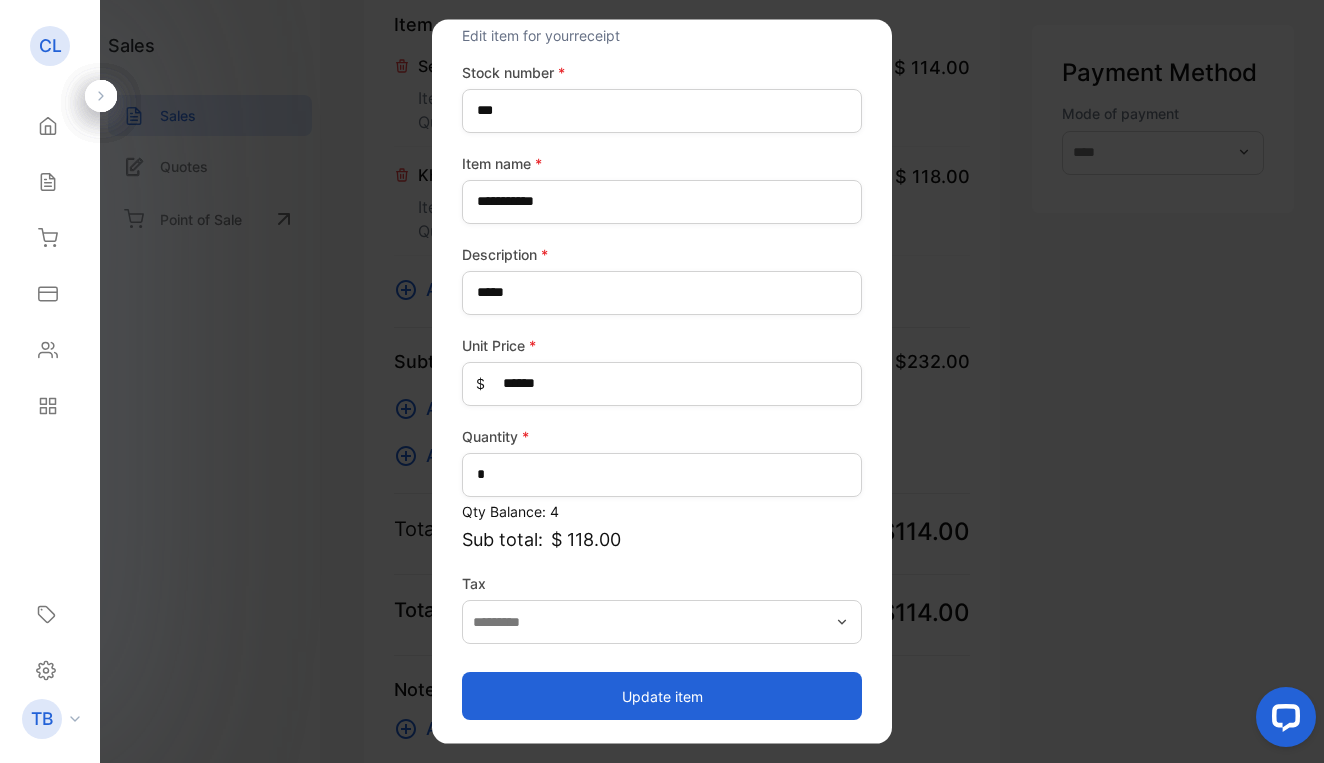 click on "Update item" at bounding box center [662, 696] 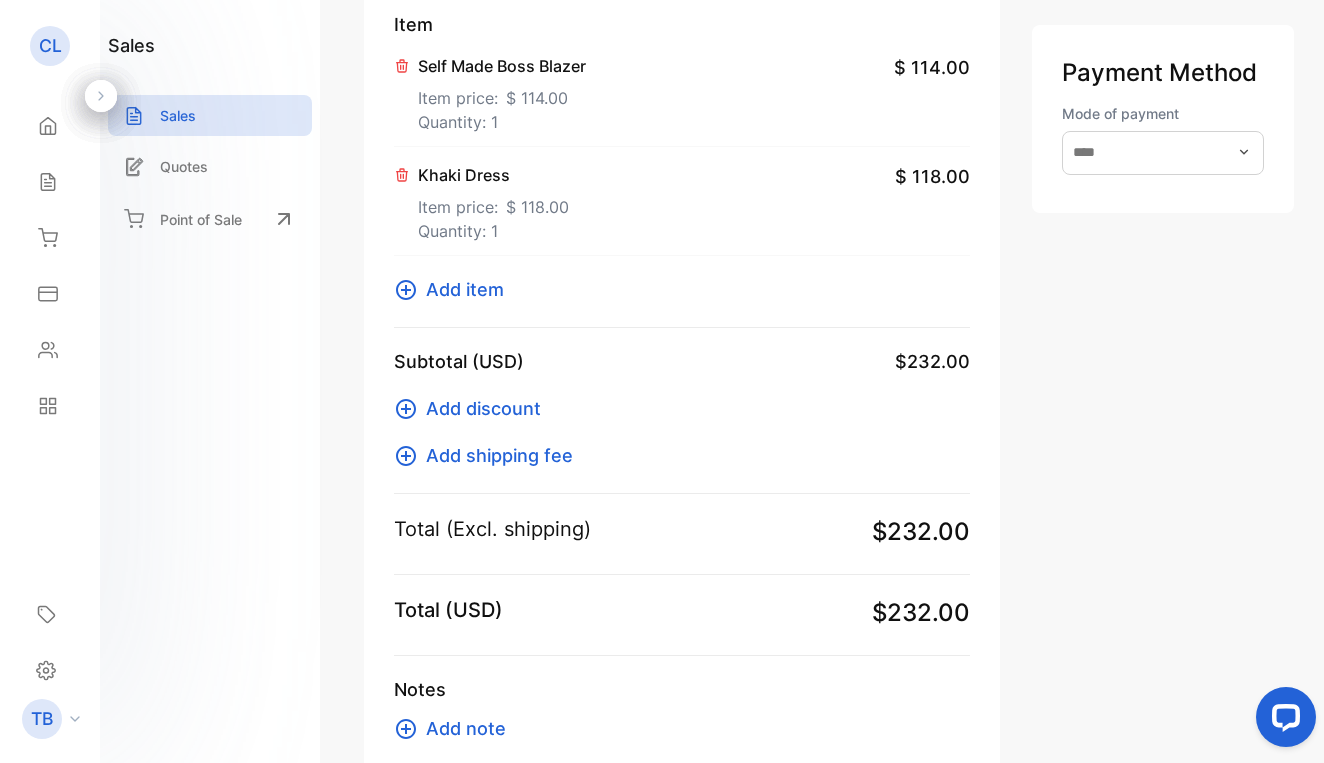 click on "Add shipping fee" at bounding box center (499, 455) 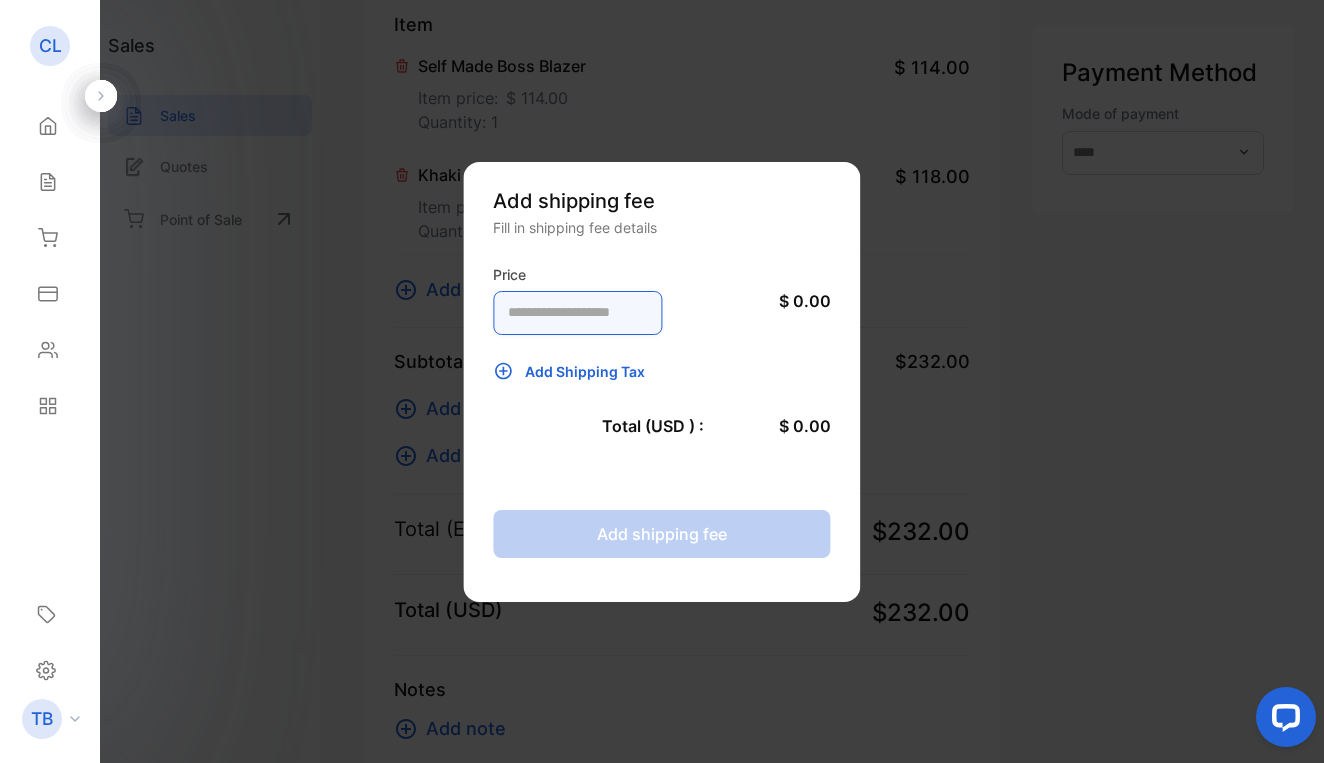click at bounding box center (577, 313) 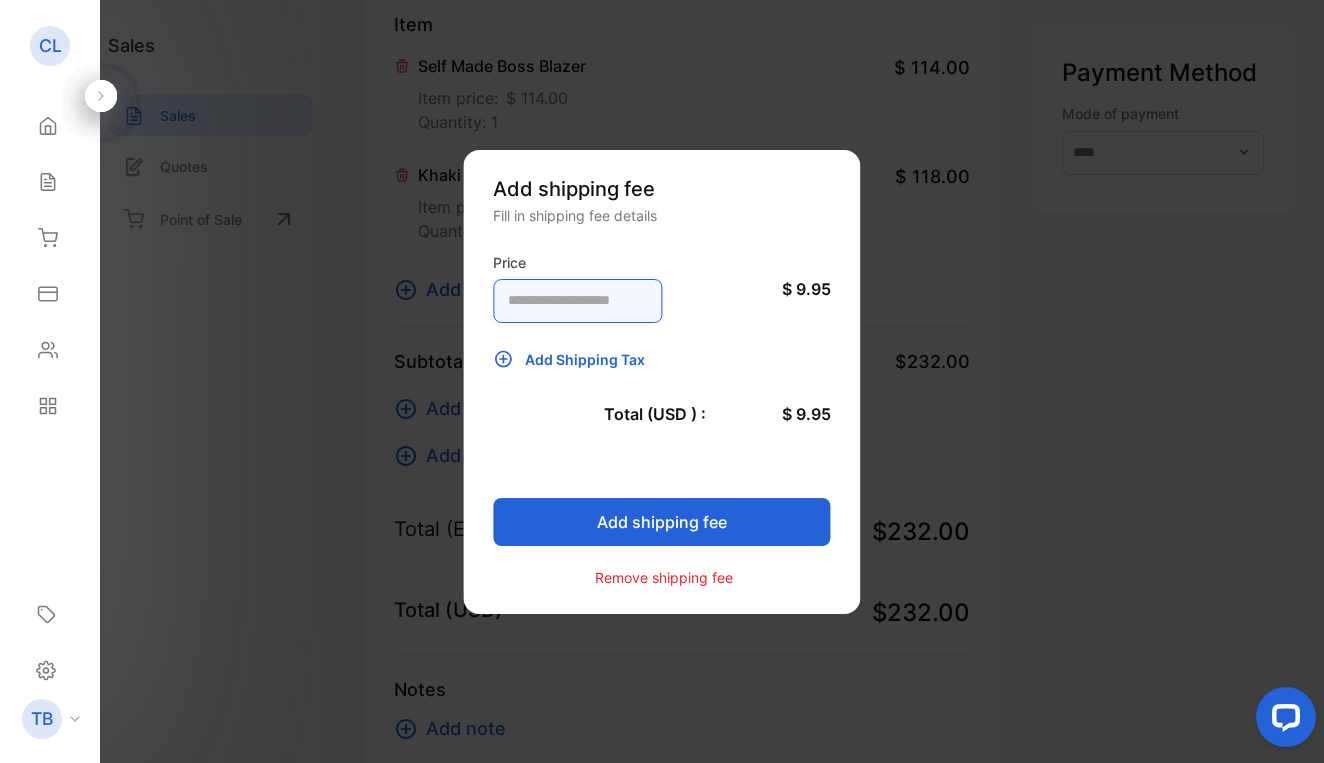type on "****" 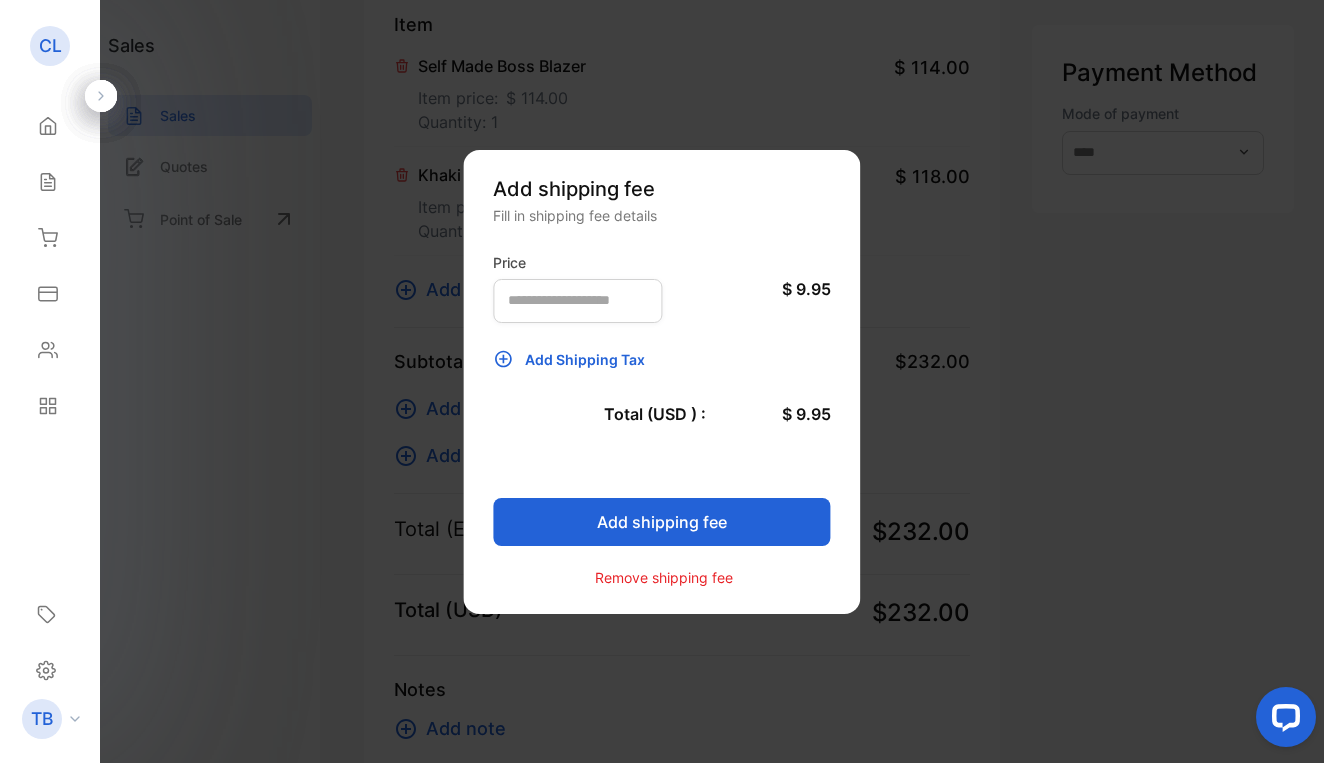 click on "Add shipping fee" at bounding box center (661, 522) 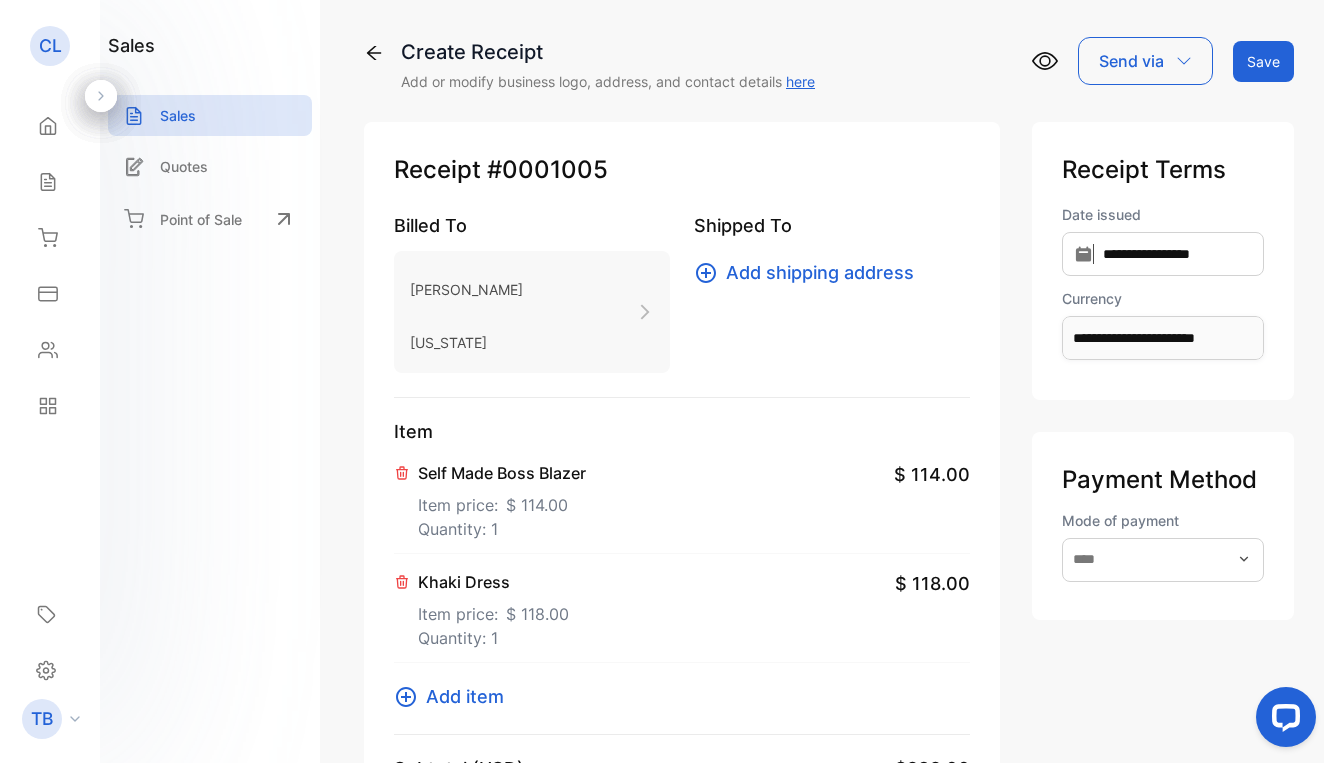 scroll, scrollTop: 0, scrollLeft: 0, axis: both 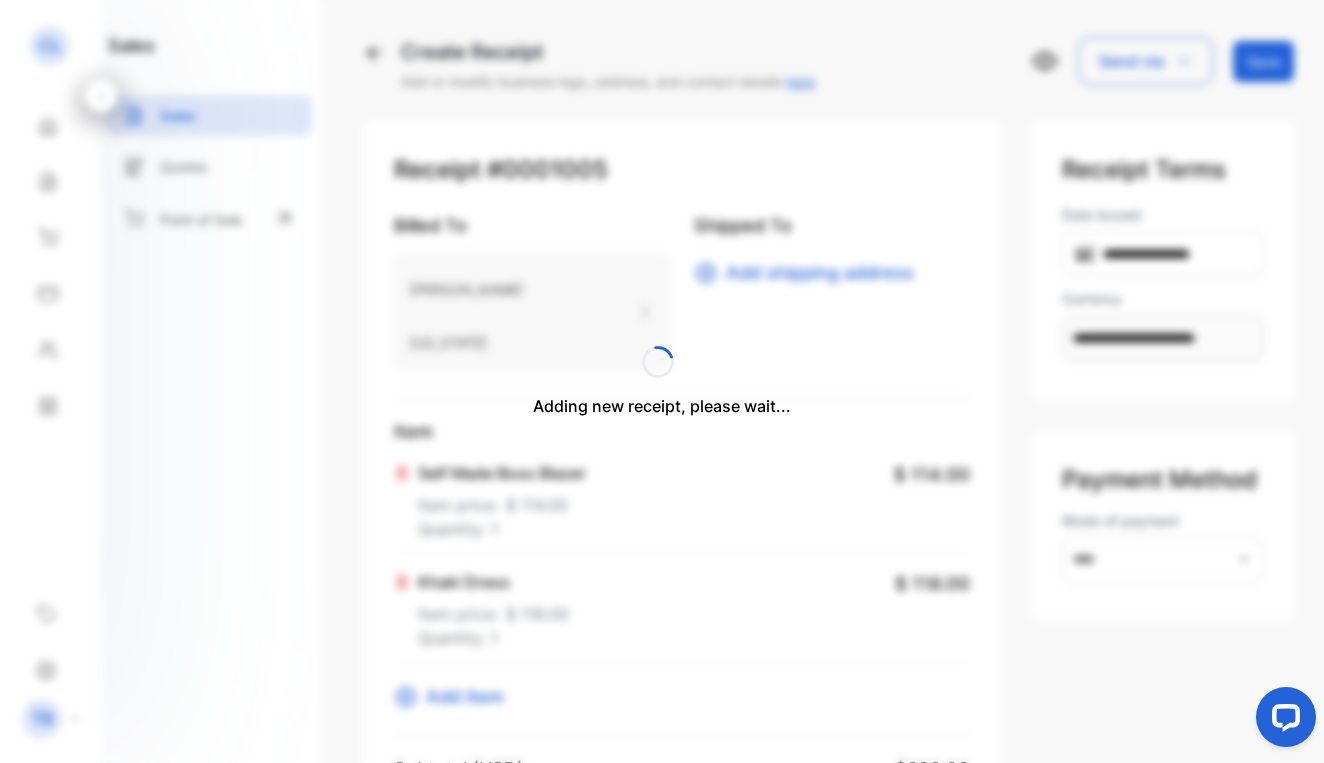 type 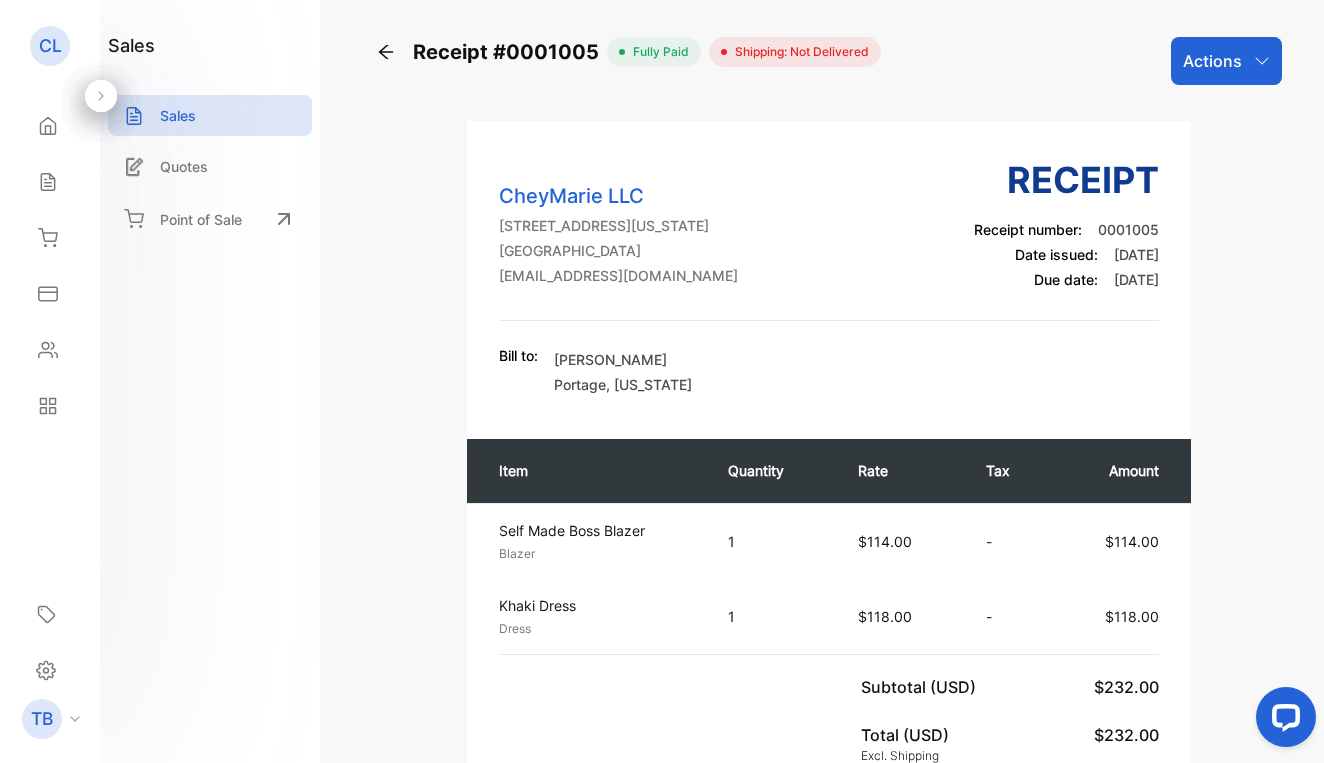 click 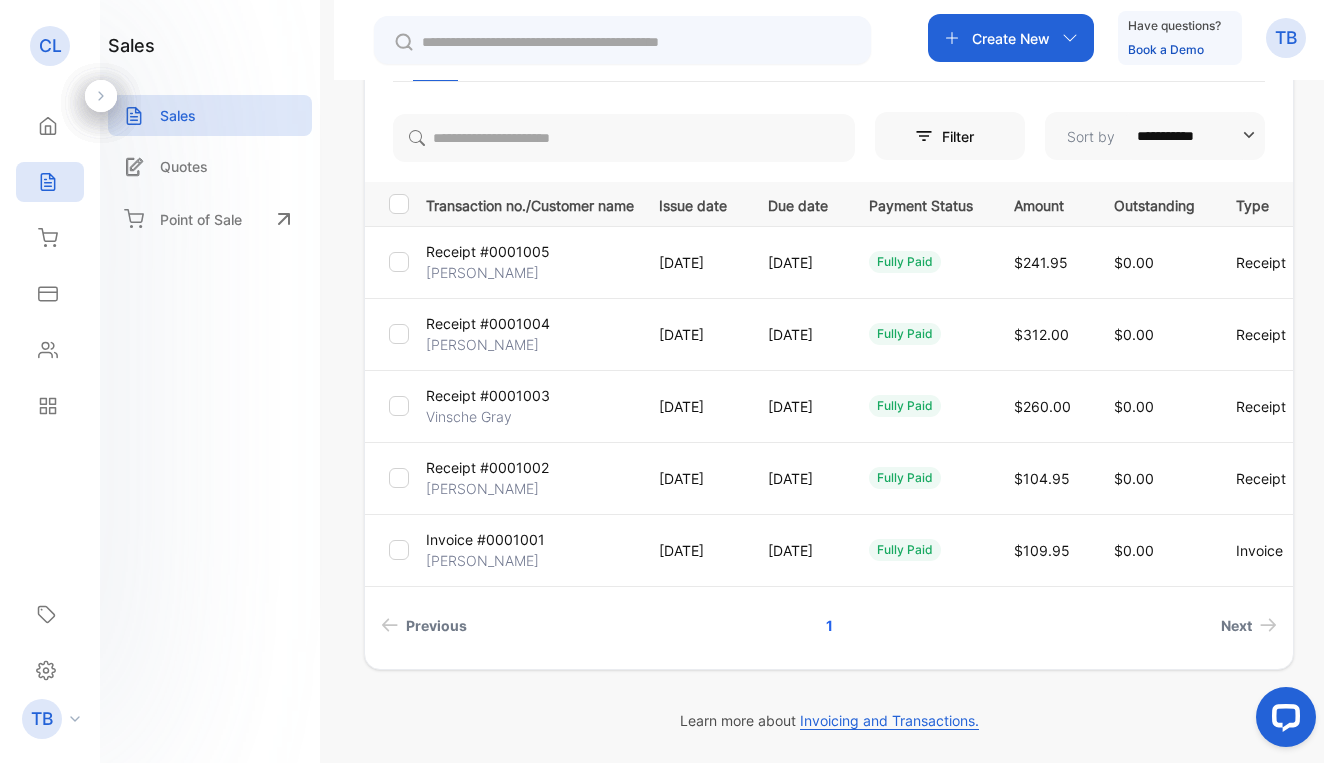 scroll, scrollTop: 188, scrollLeft: 0, axis: vertical 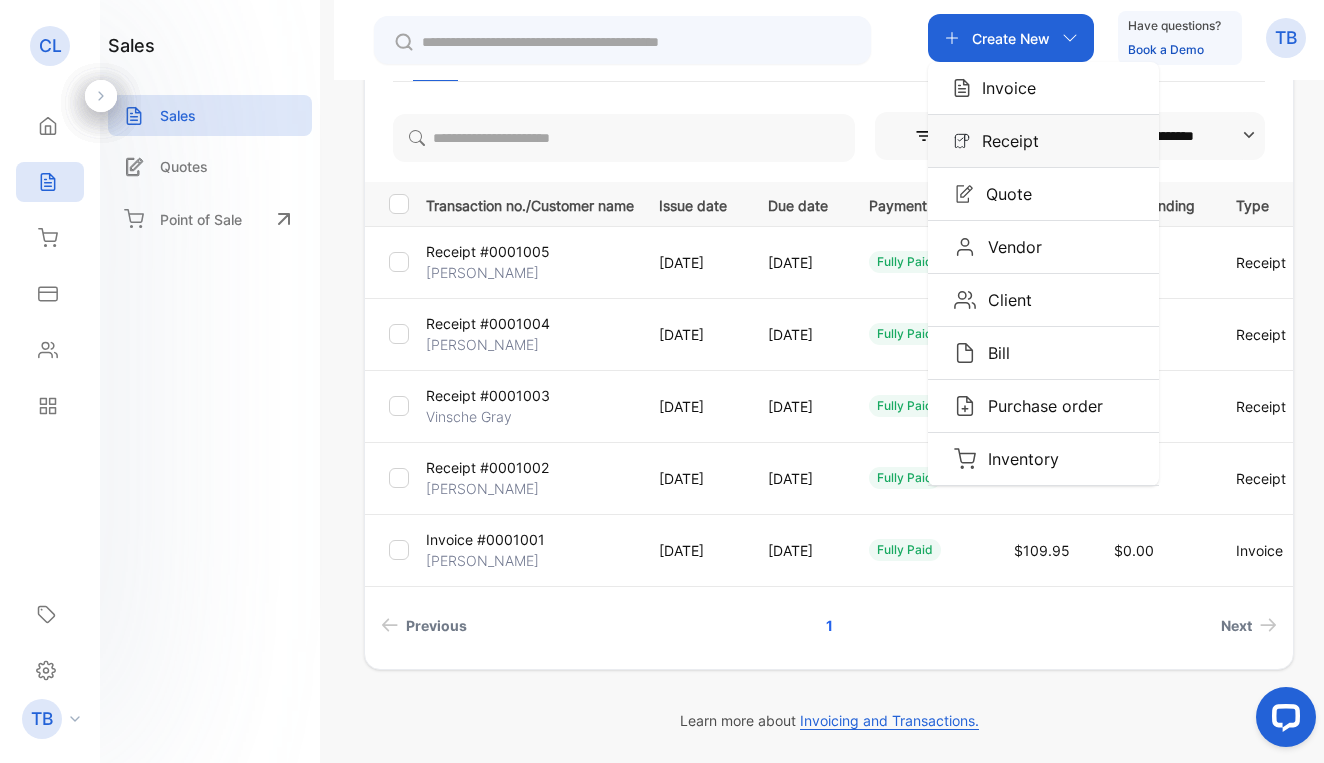 click on "Receipt" at bounding box center [1043, 141] 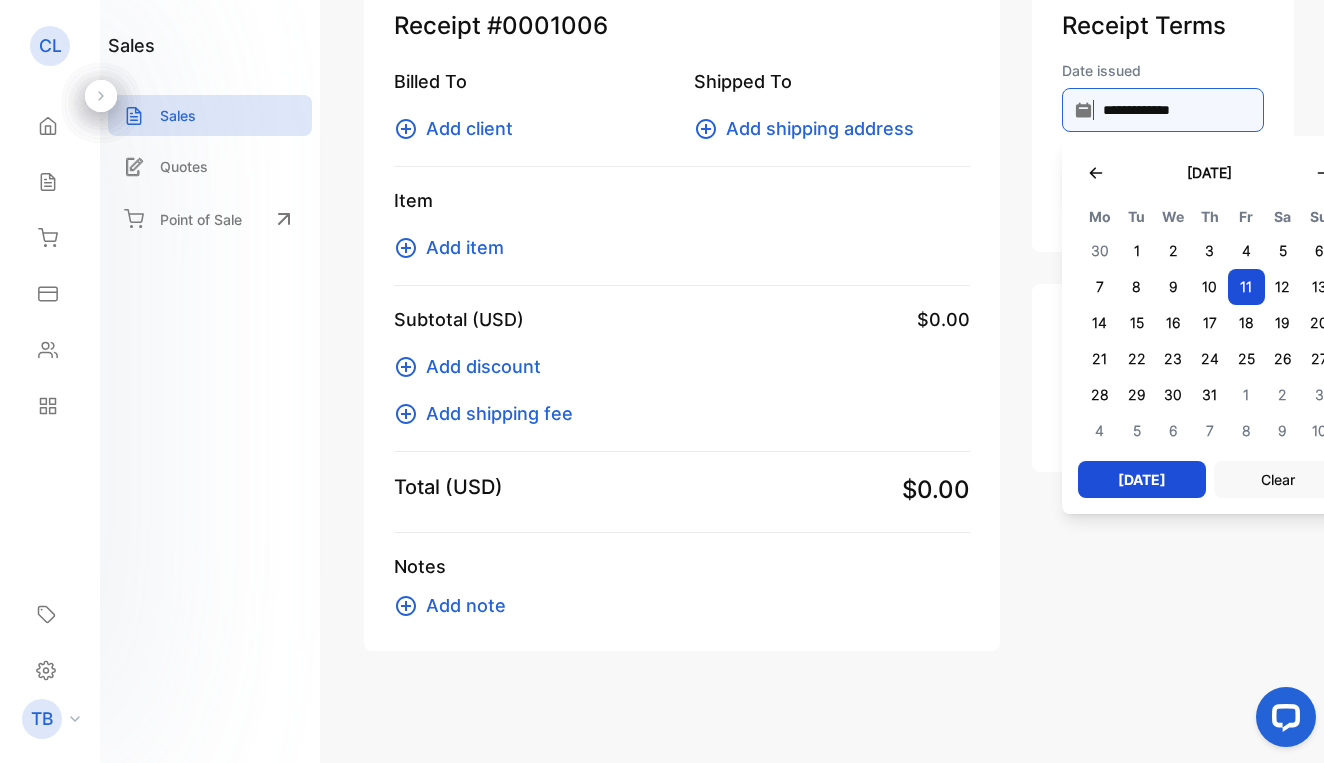 click on "**********" at bounding box center (1163, 110) 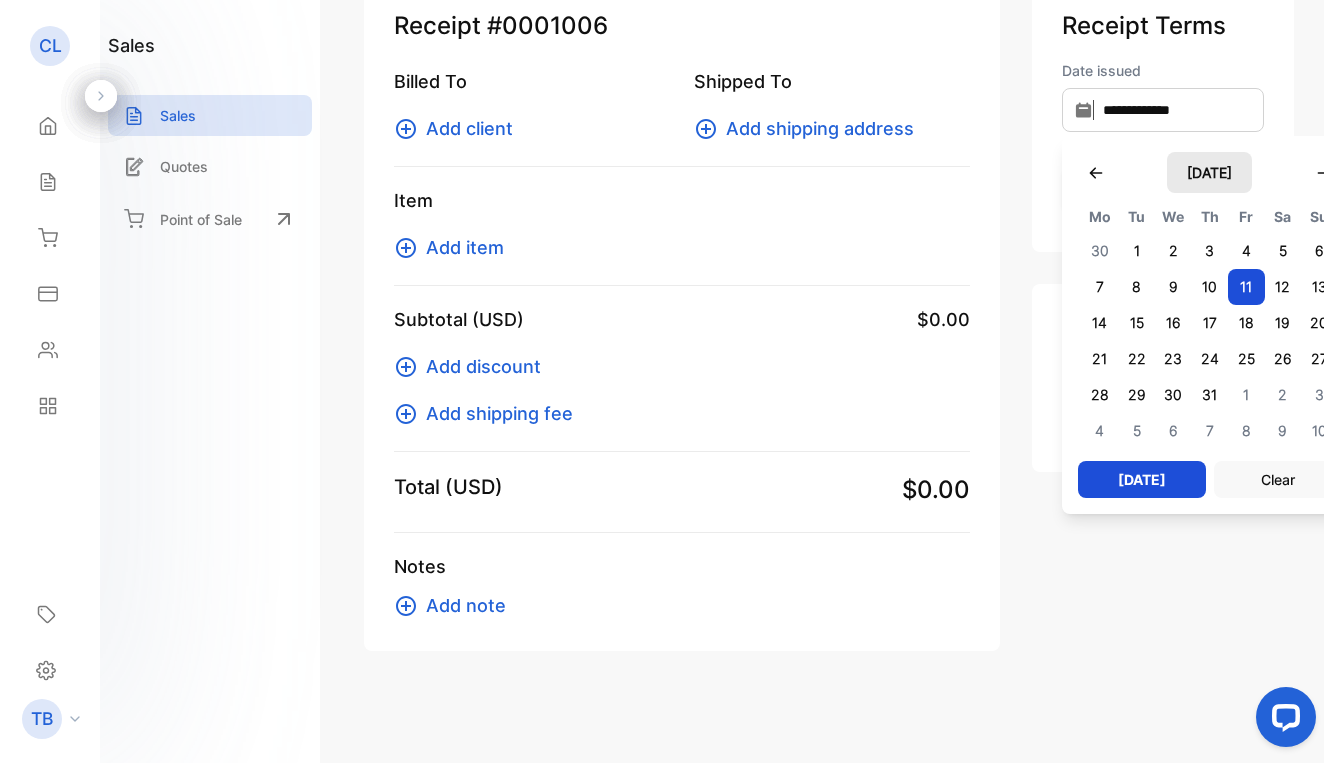 click on "July 2025" at bounding box center [1209, 172] 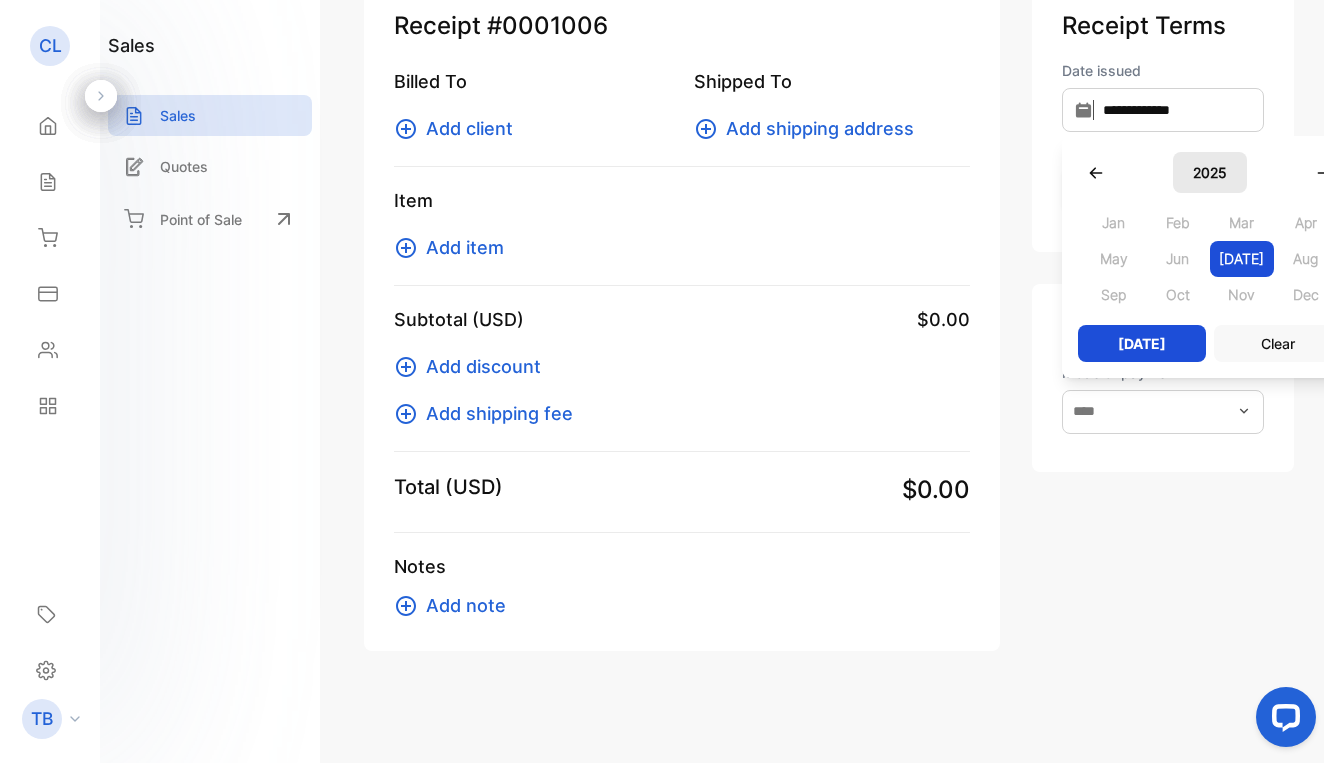 click on "2025" at bounding box center (1210, 172) 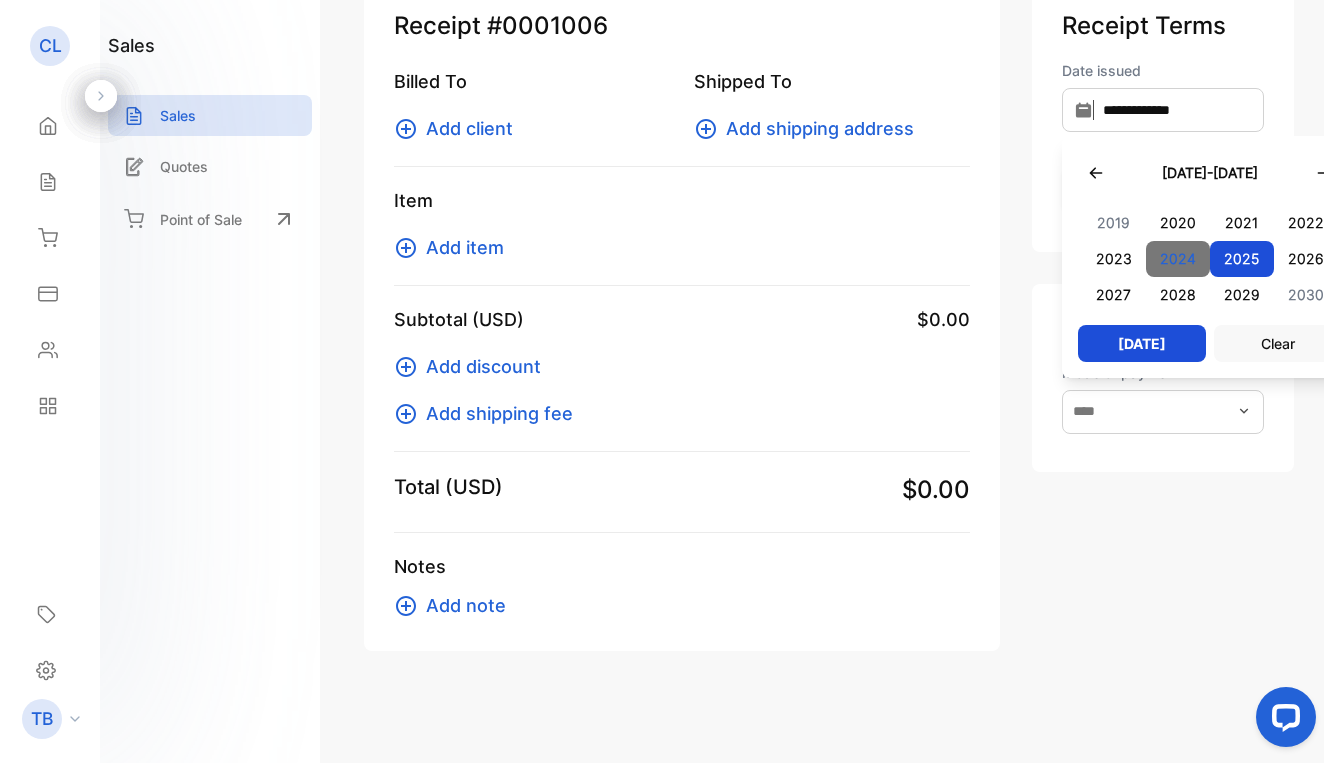 click on "2024" at bounding box center (1178, 259) 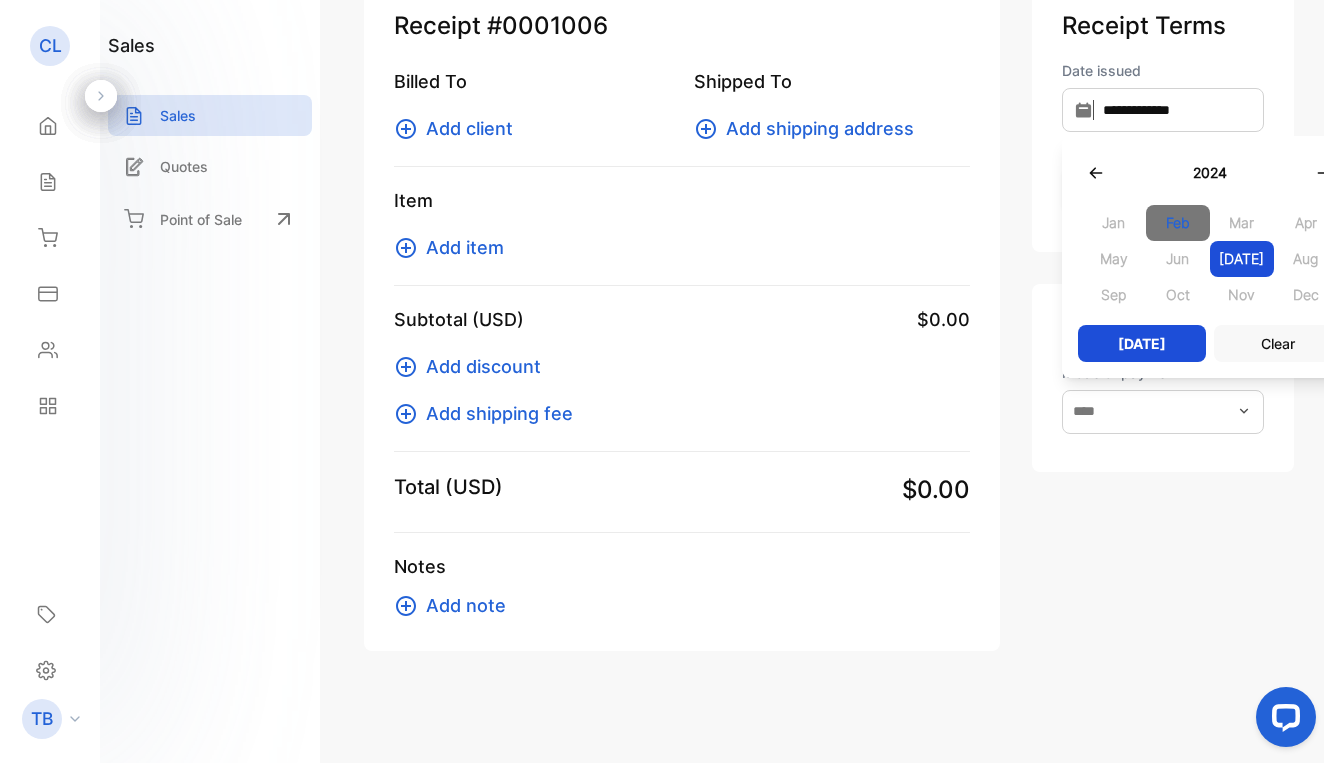 click on "Feb" at bounding box center [1178, 223] 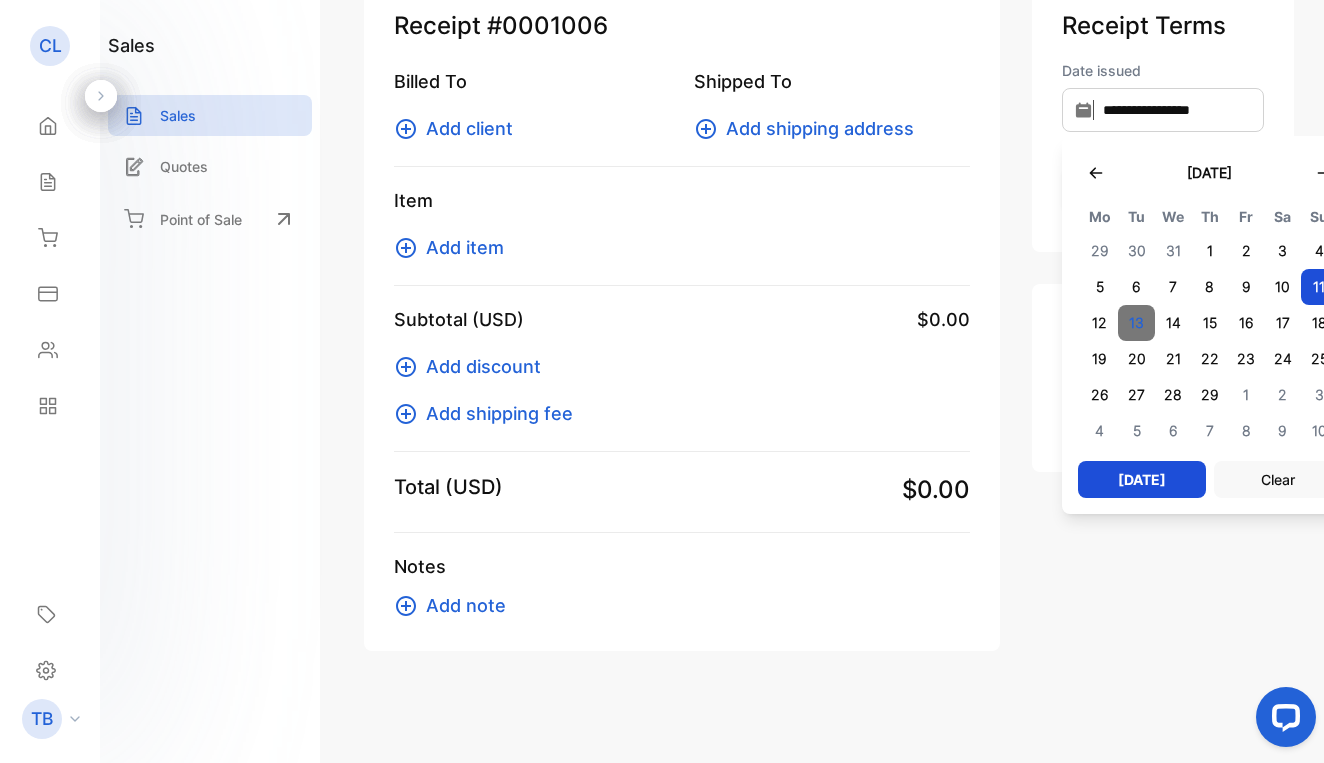 click on "13" at bounding box center (1136, 323) 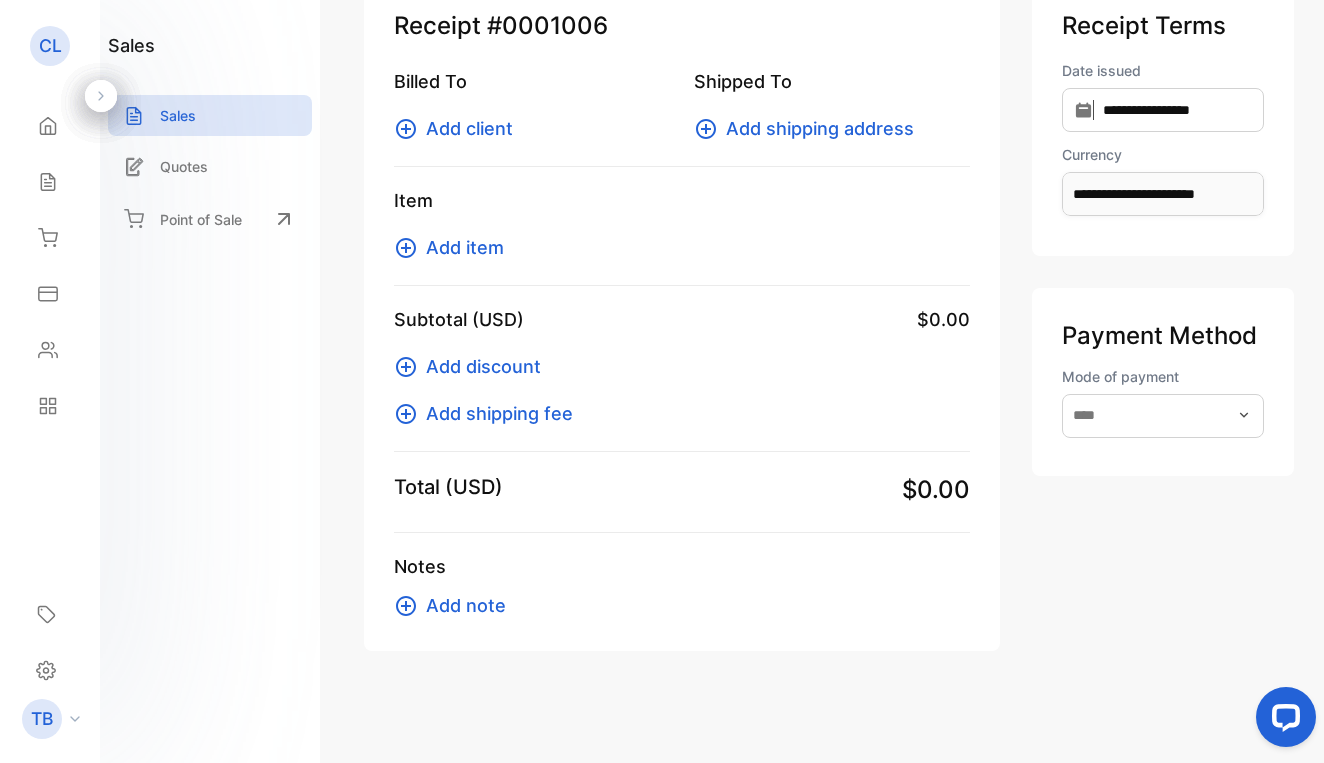 click on "Add client" at bounding box center [469, 128] 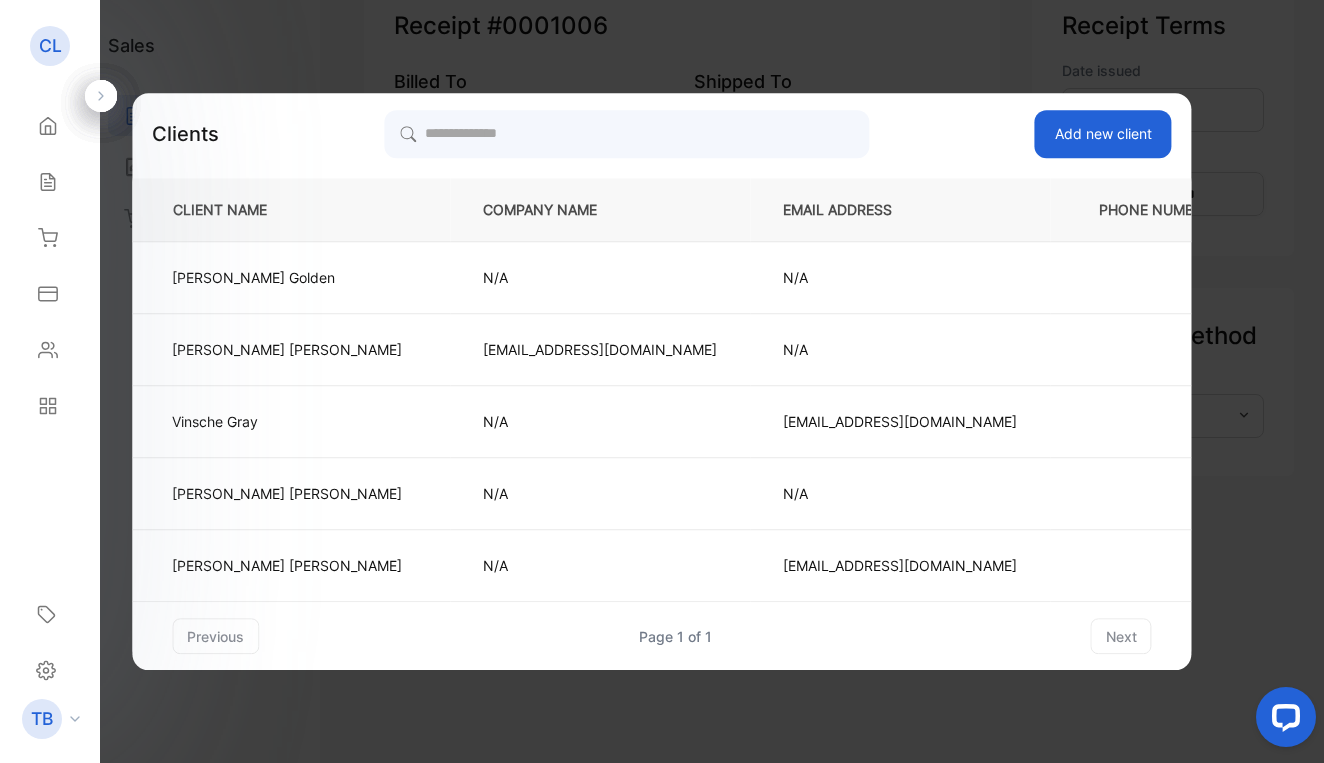 click on "Add new client" at bounding box center [1103, 134] 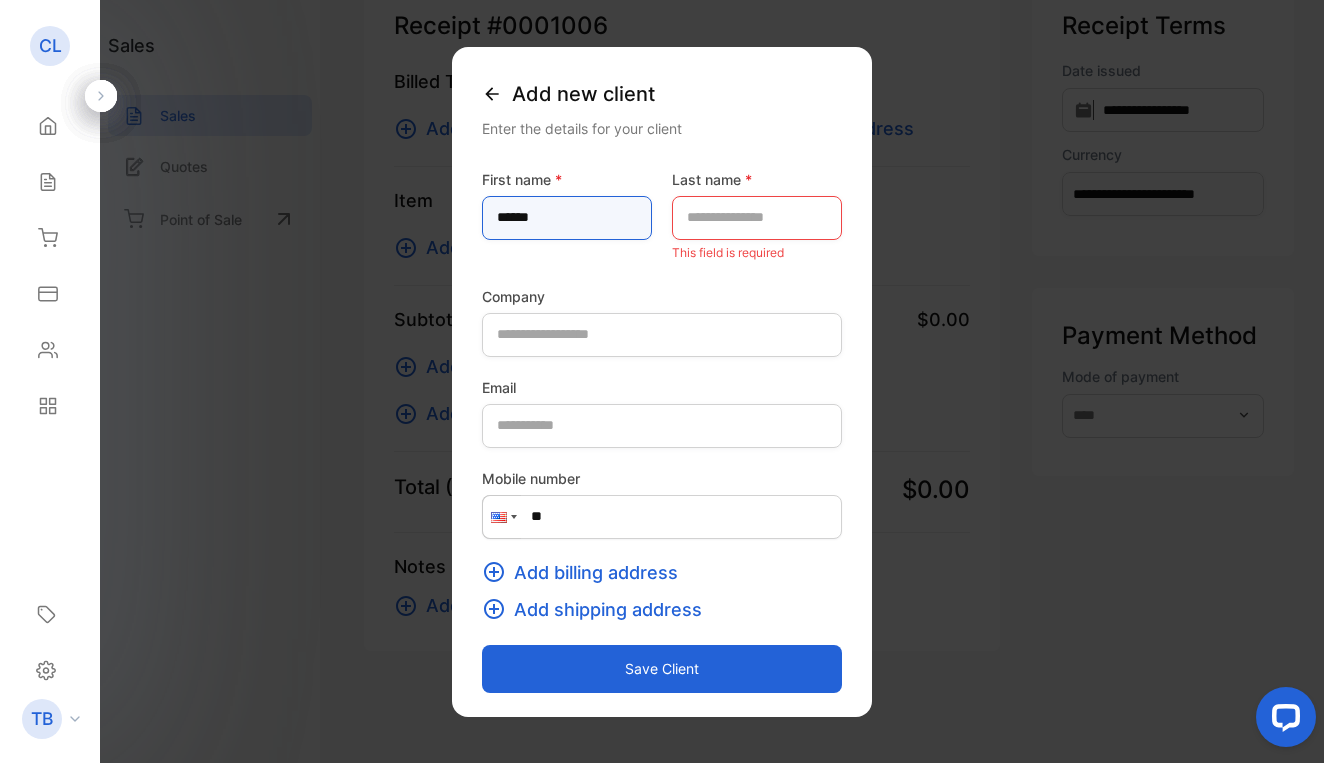 type on "******" 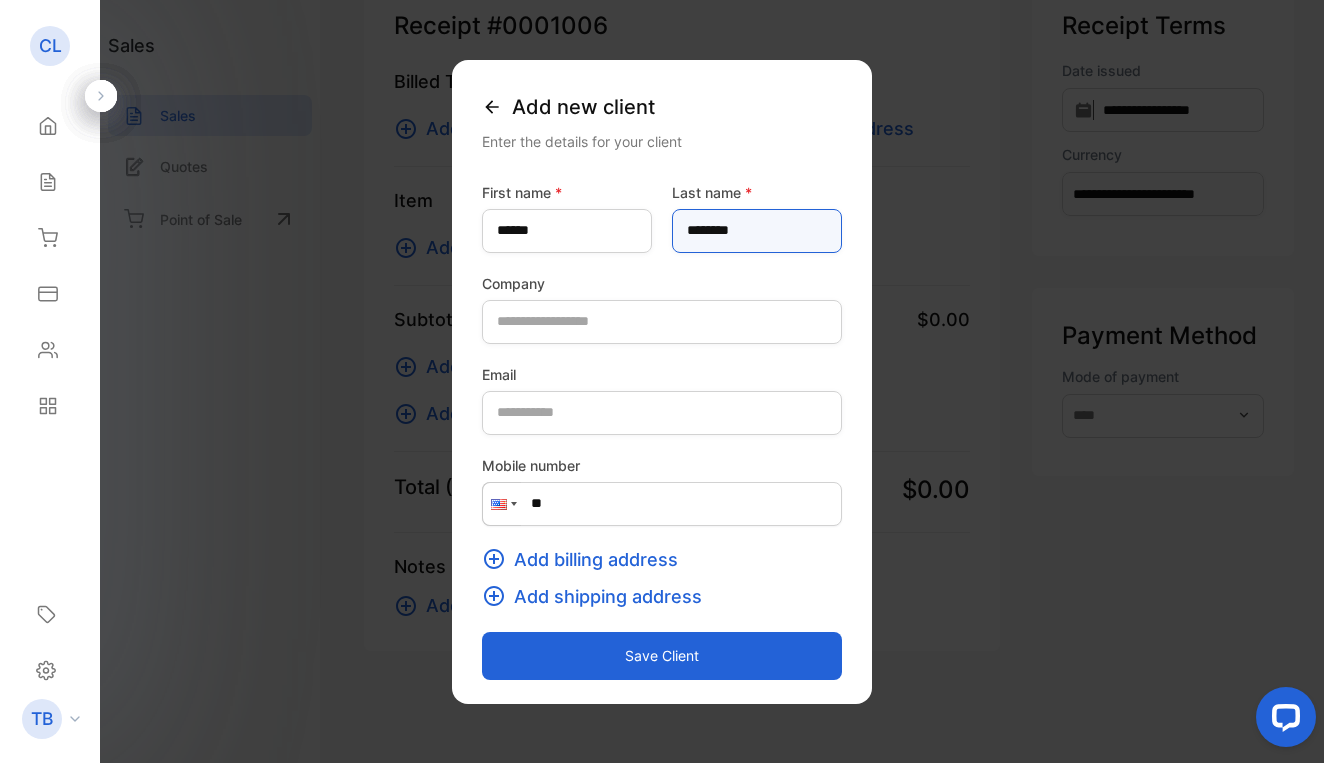 type on "********" 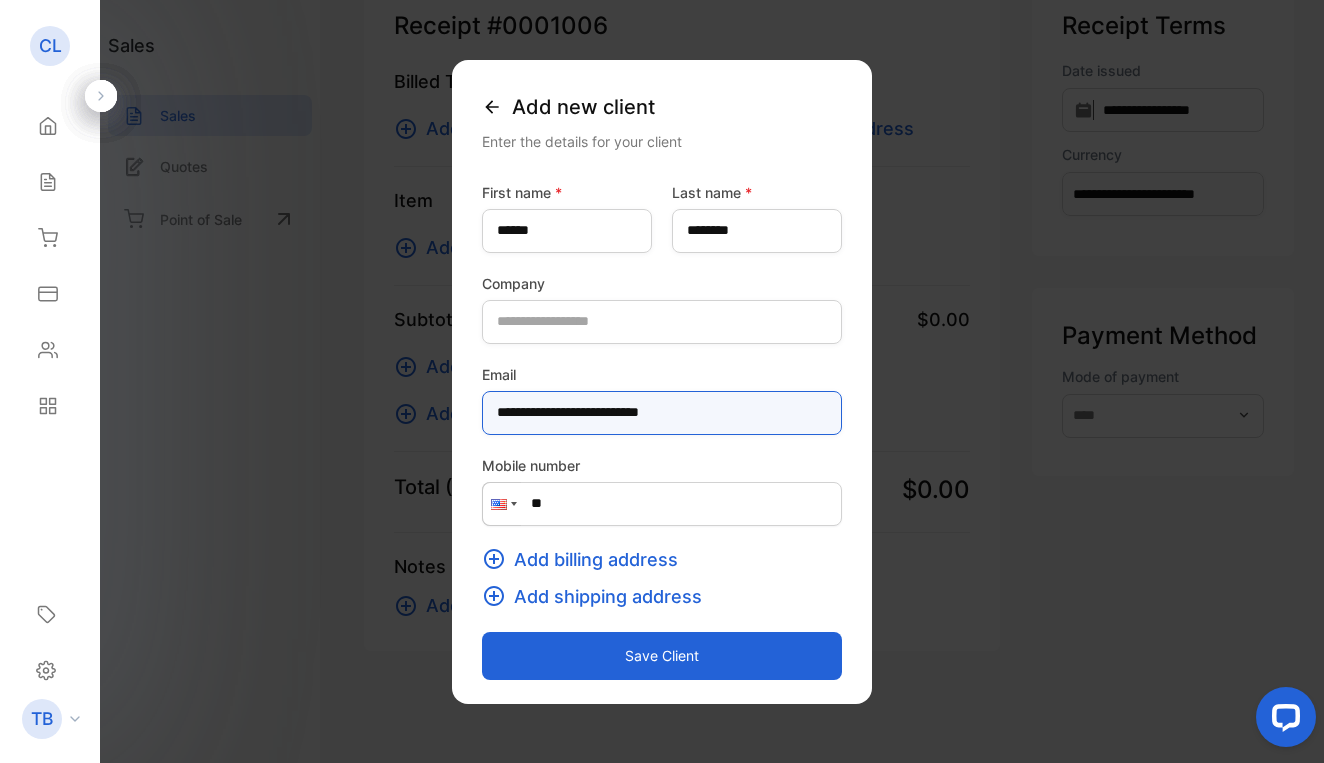 type on "**********" 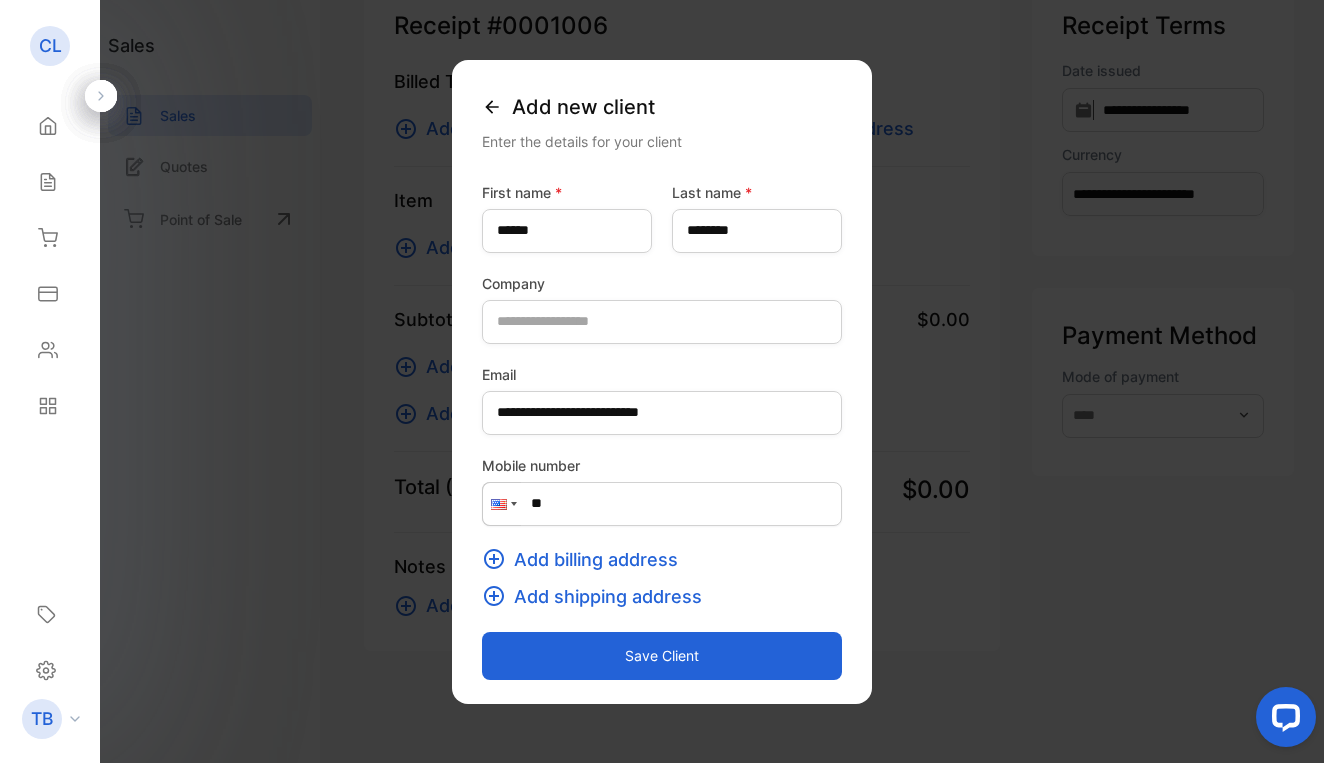 click on "Save client" at bounding box center [662, 656] 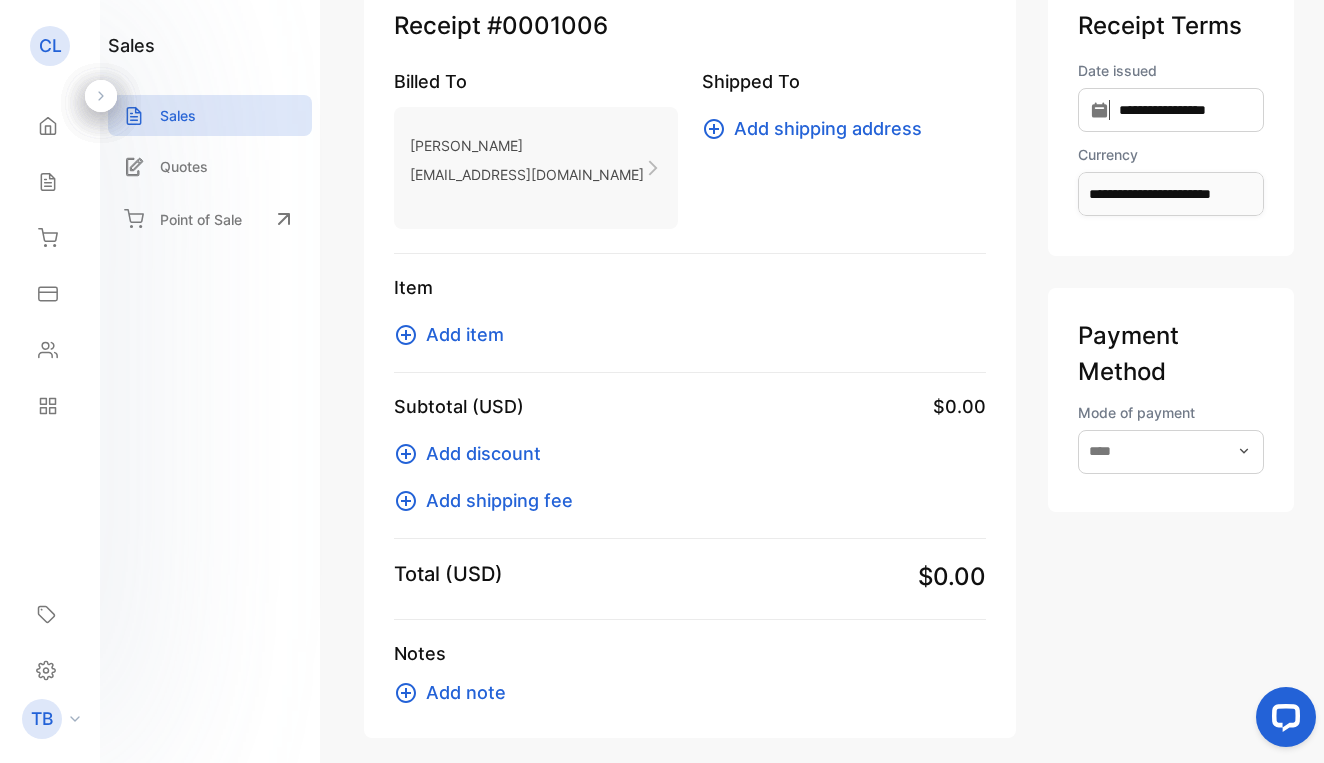 click on "Pamela McKinney" at bounding box center (527, 145) 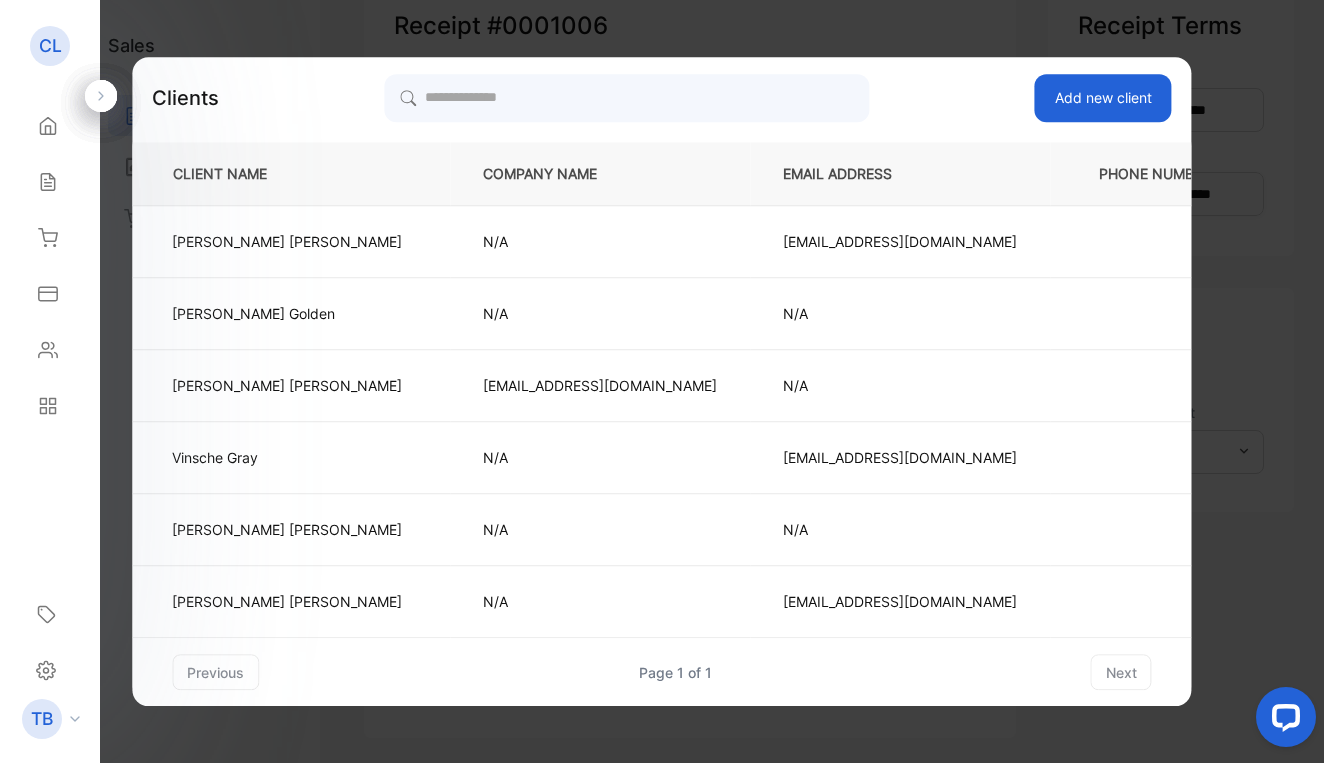 click on "COMPANY NAME" at bounding box center [600, 174] 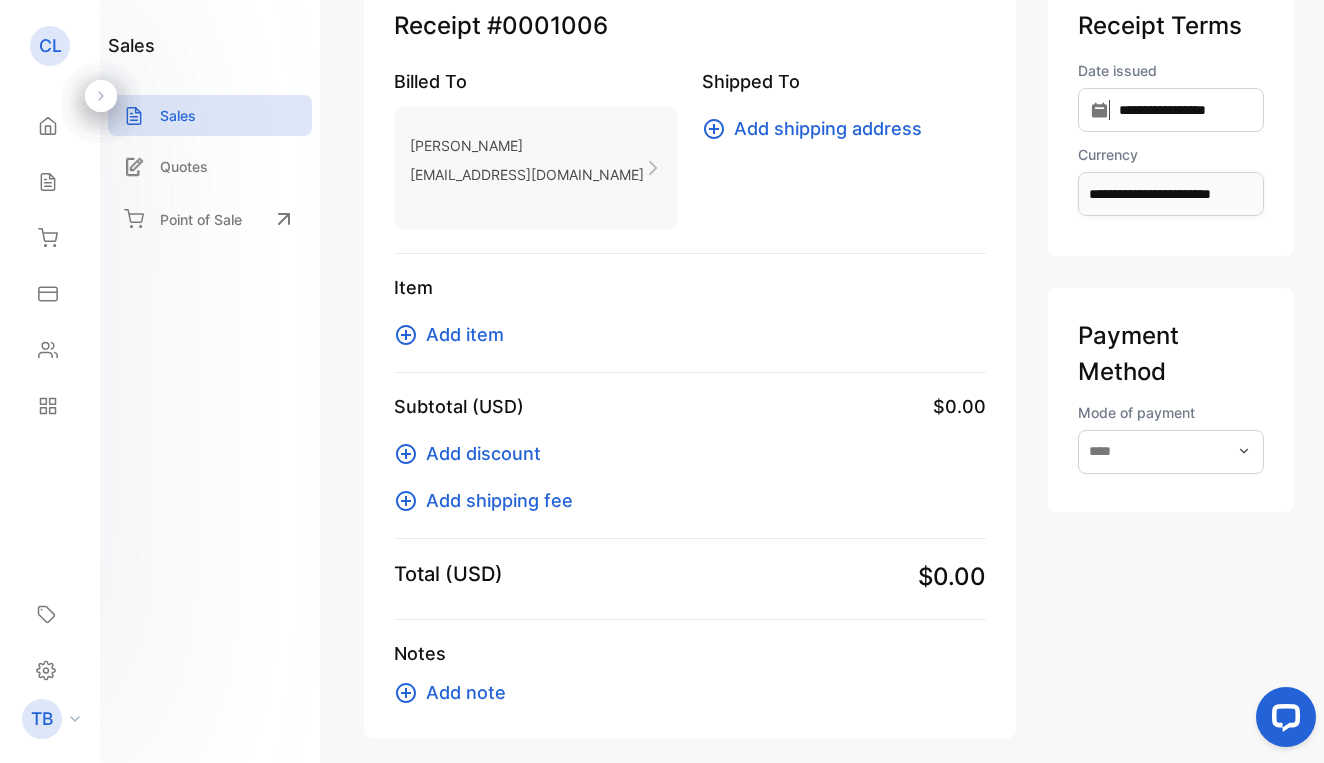 click 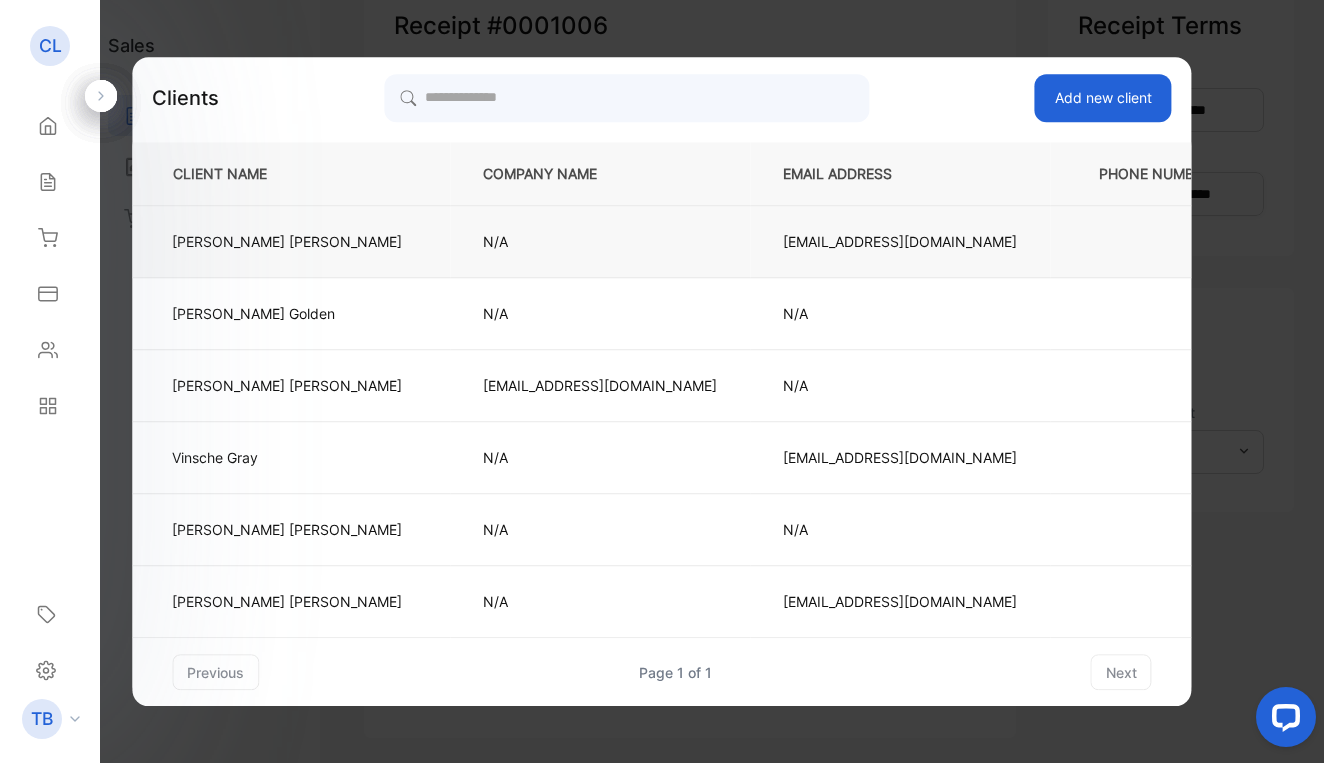 click on "earlyrainbeautyspa@gmail.com" at bounding box center [900, 241] 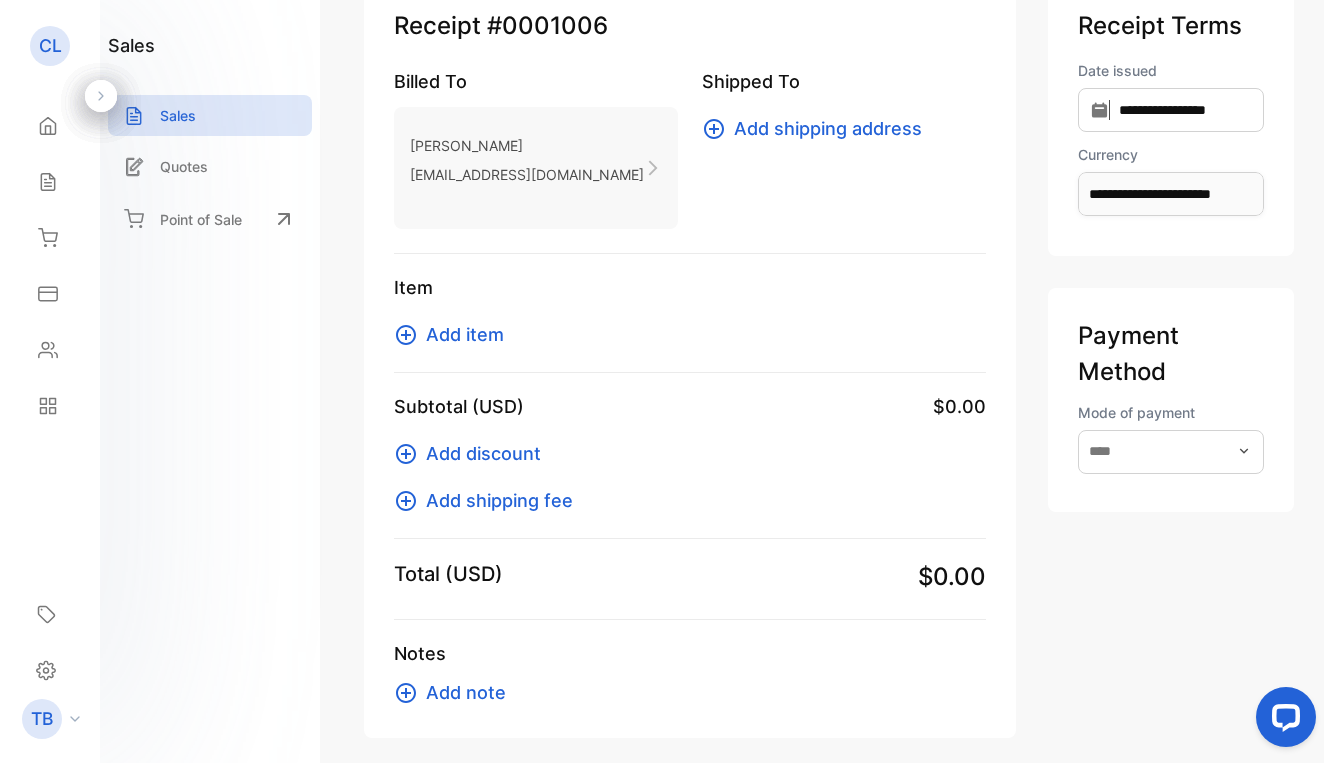 click on "Add item" at bounding box center (465, 334) 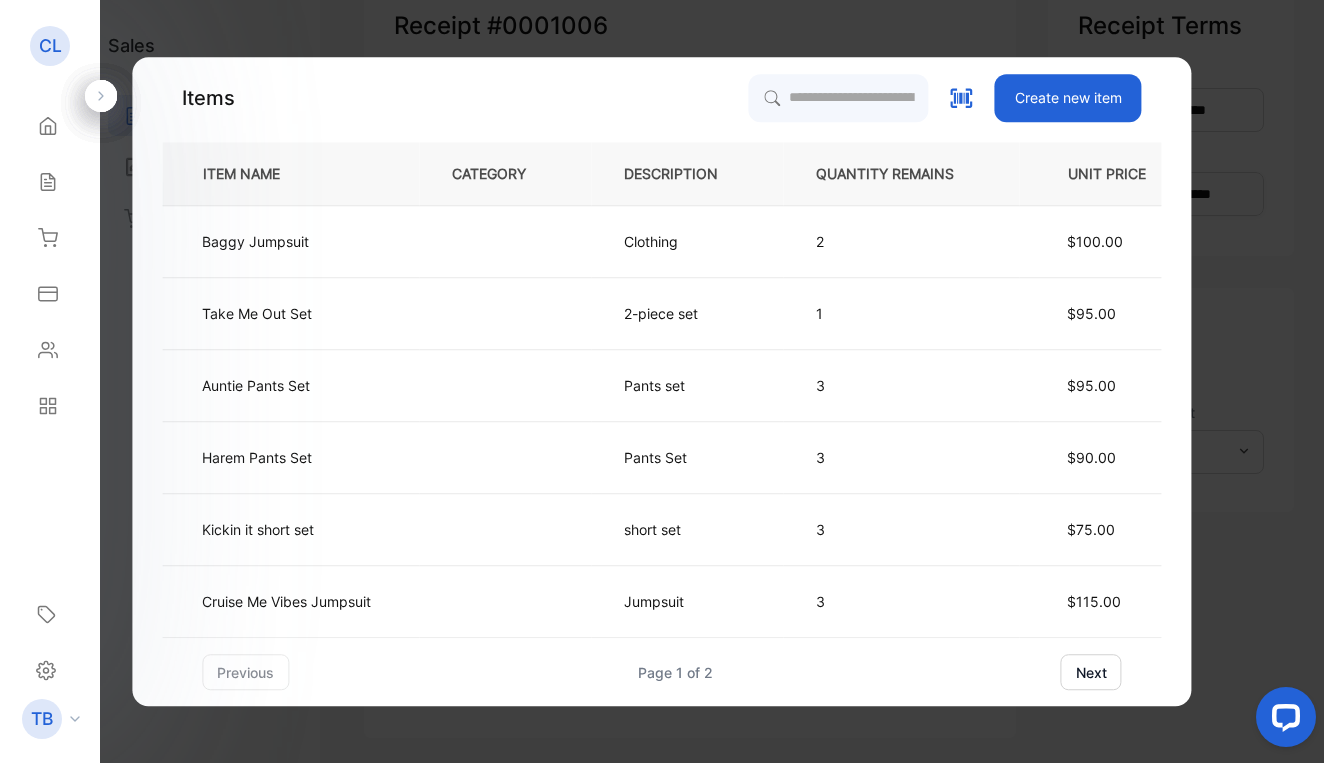 click on "Create new item" at bounding box center (1068, 98) 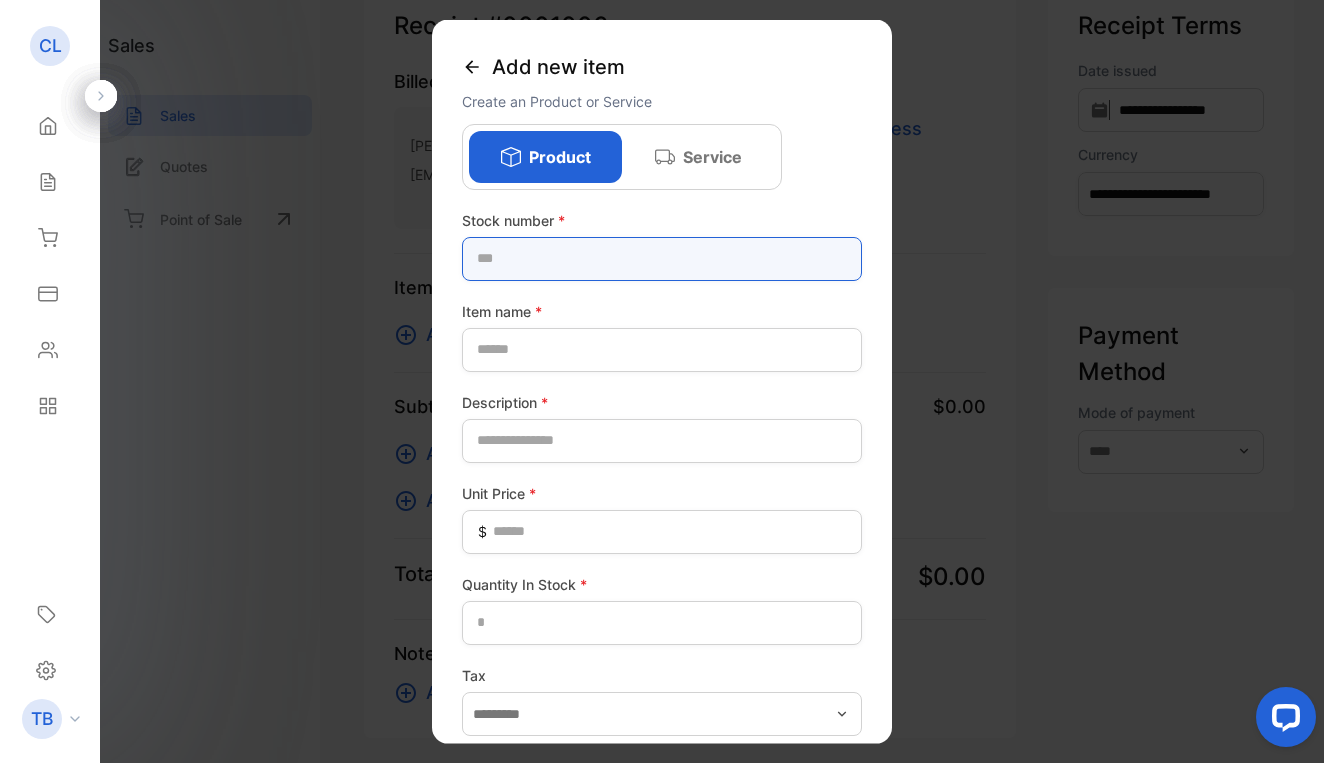click at bounding box center (662, 258) 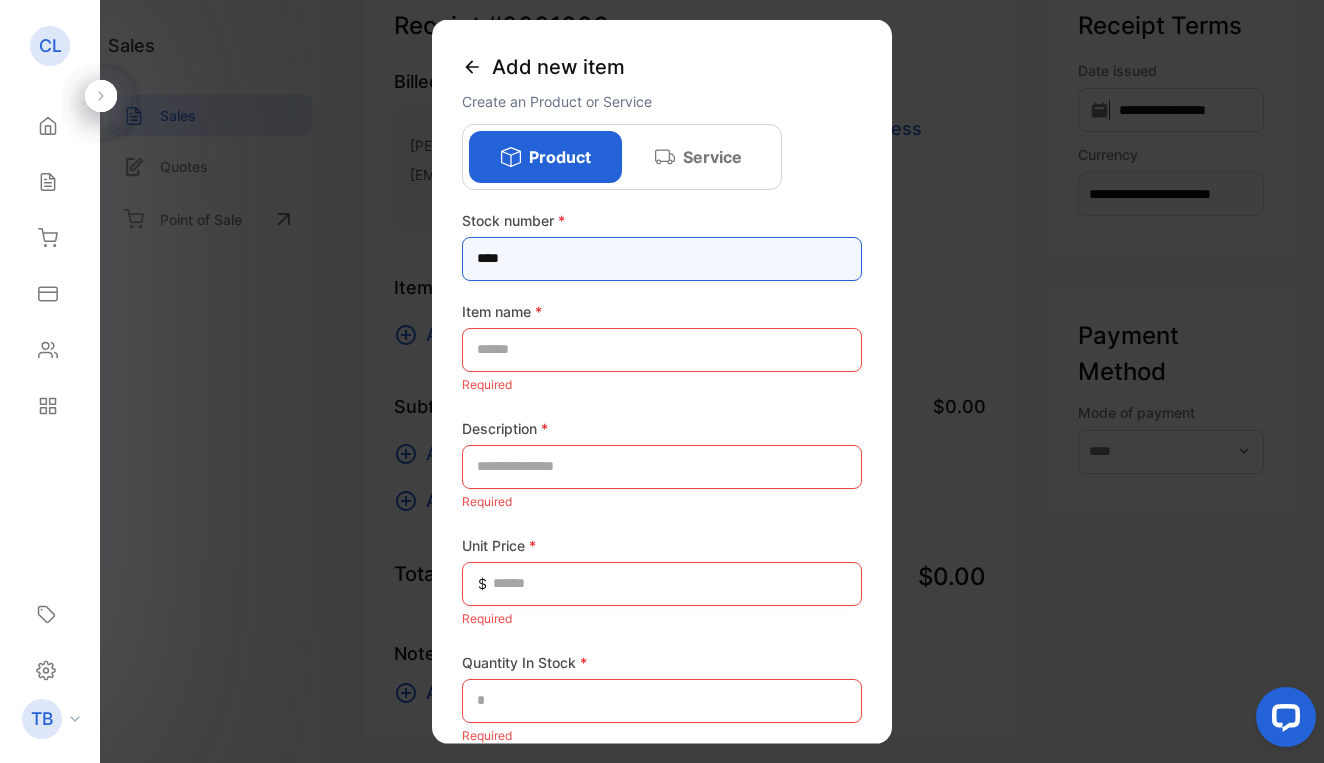 type on "****" 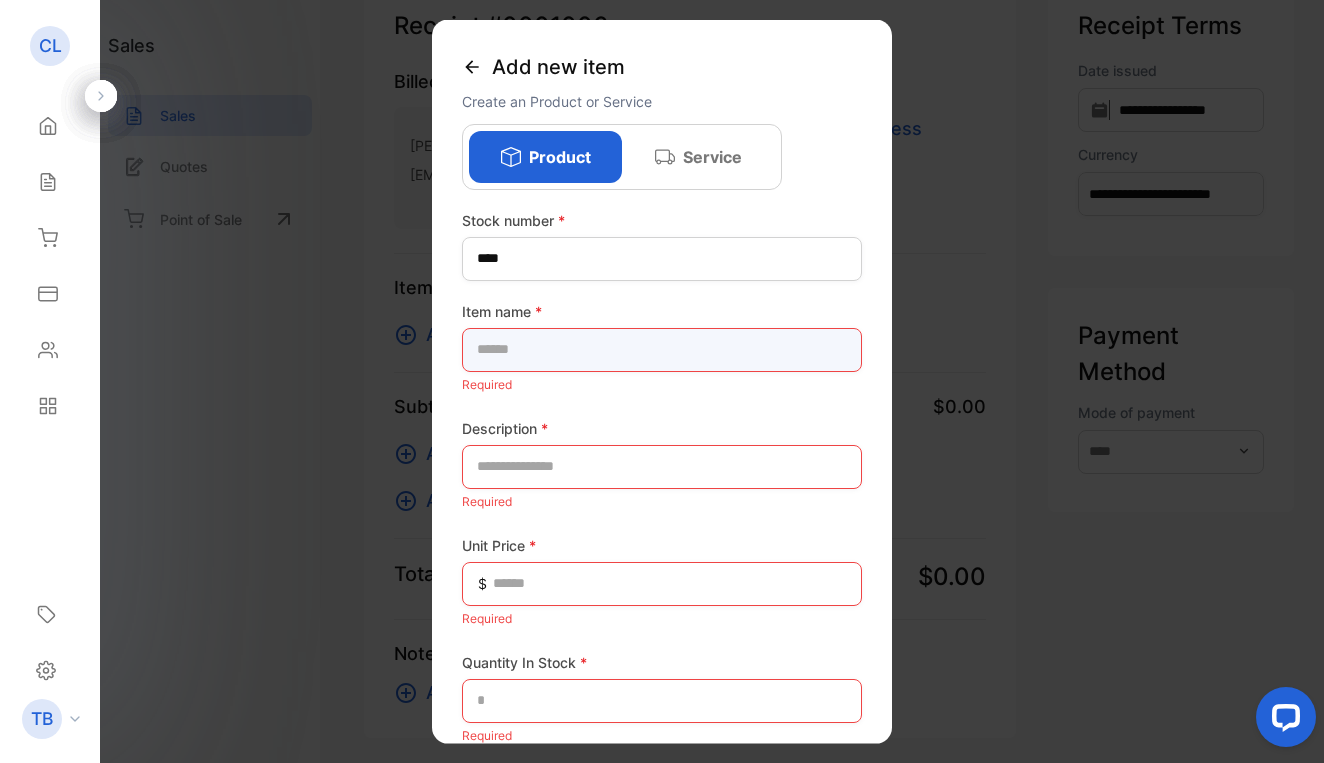 click at bounding box center [662, 349] 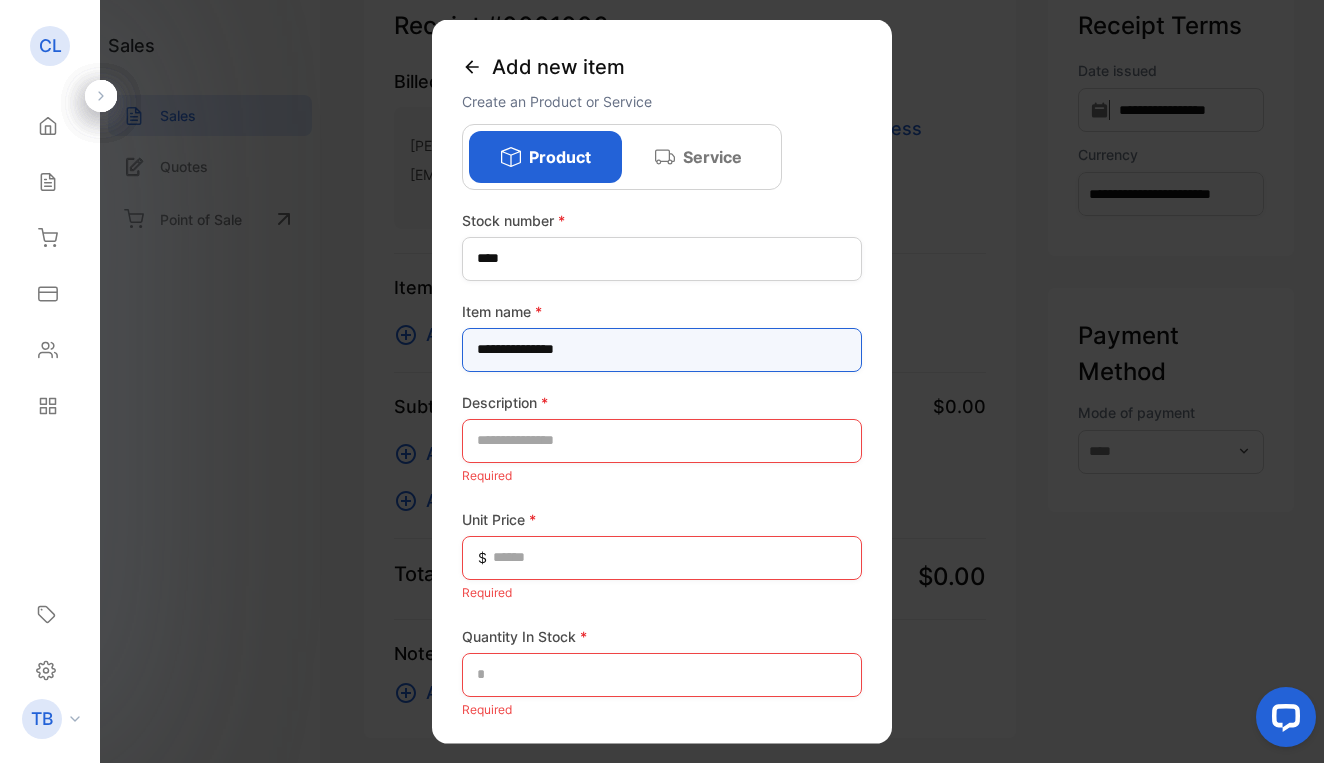 type on "**********" 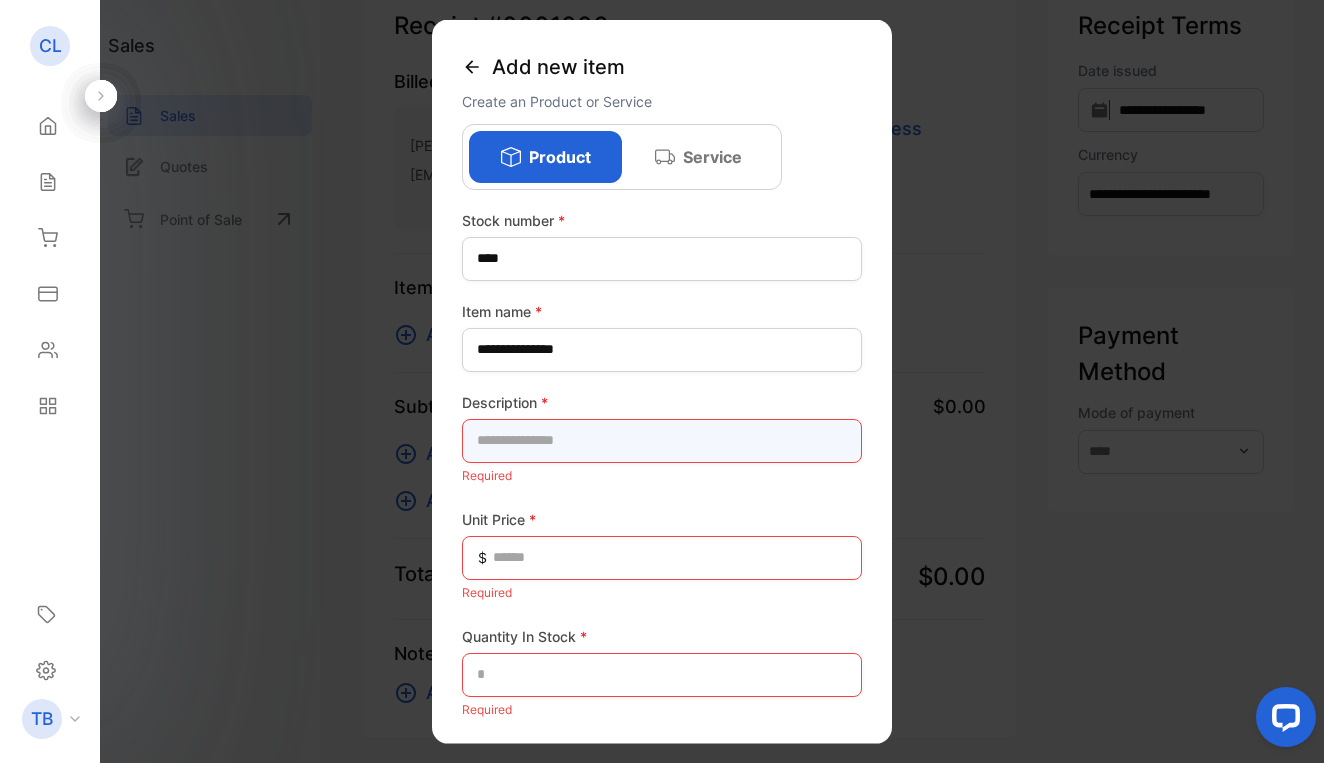 click at bounding box center (662, 440) 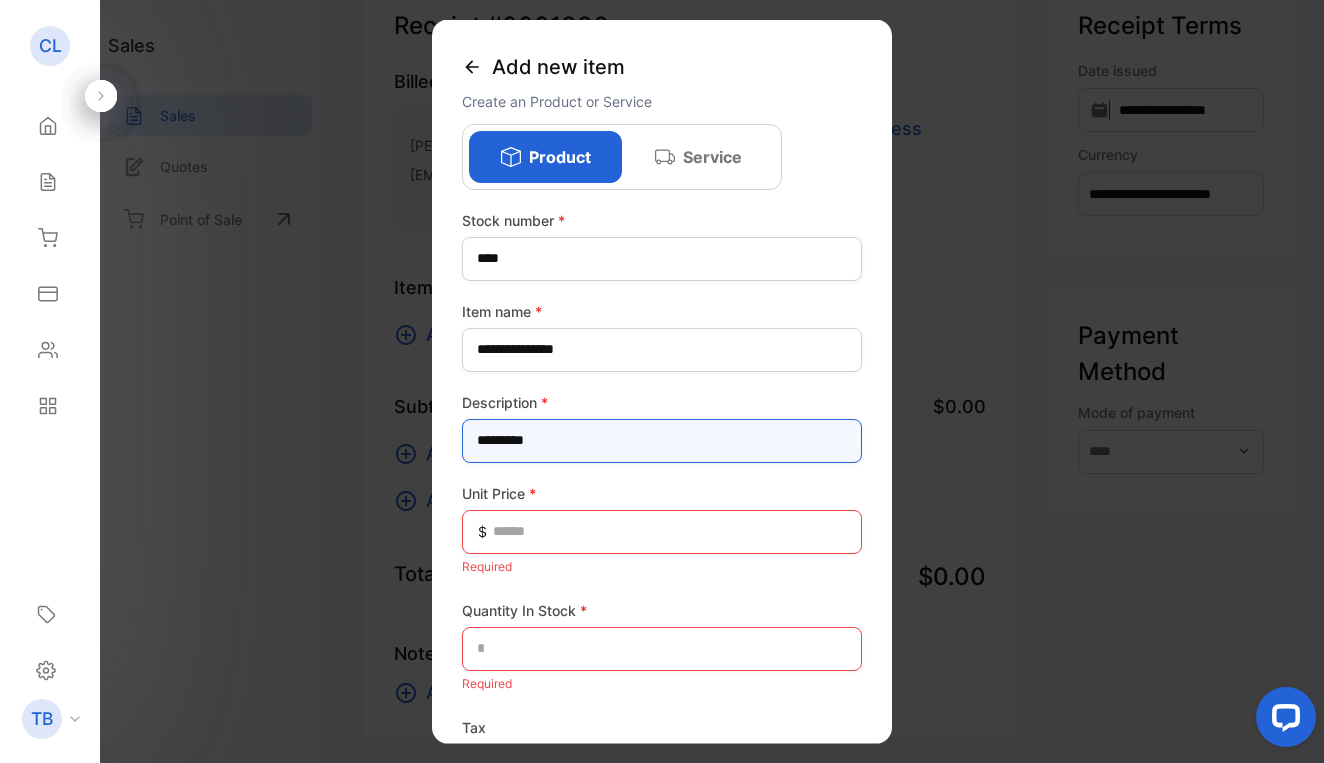 type on "*********" 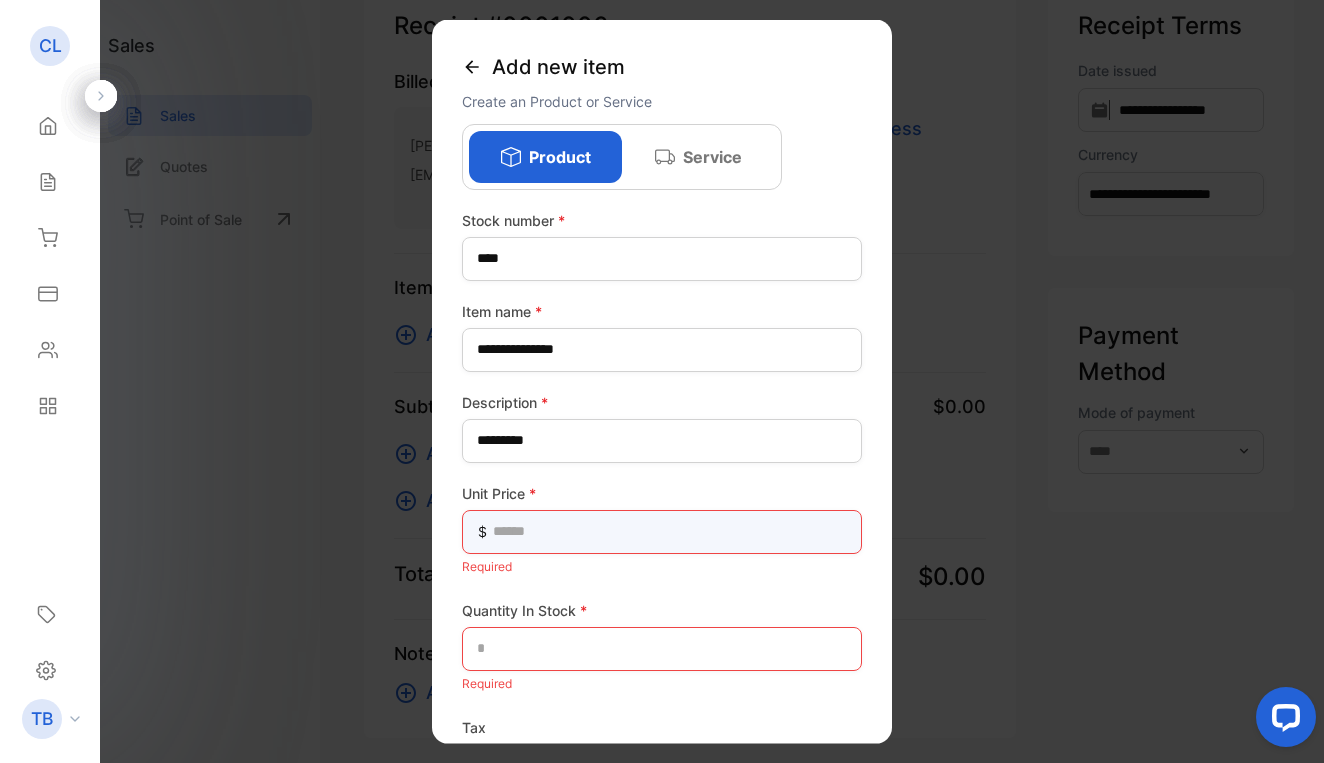 click at bounding box center (662, 531) 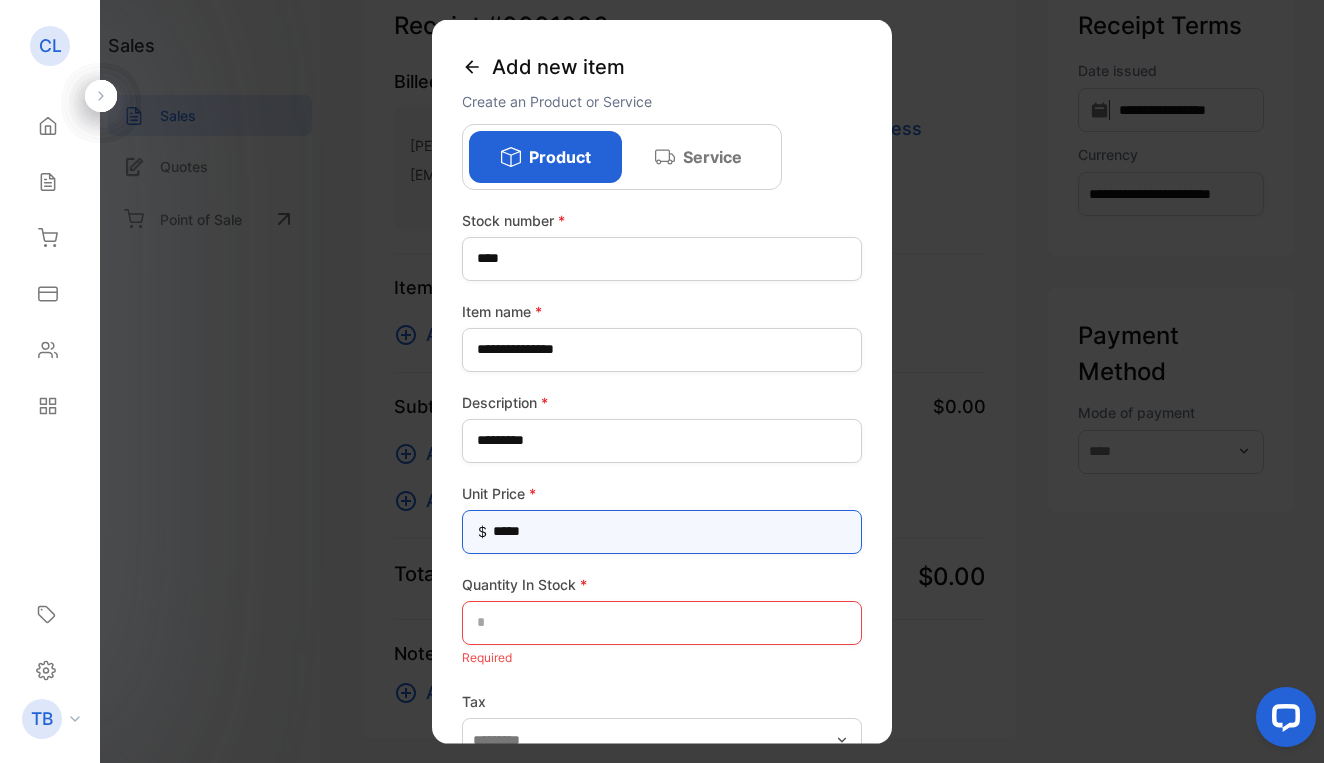 type on "******" 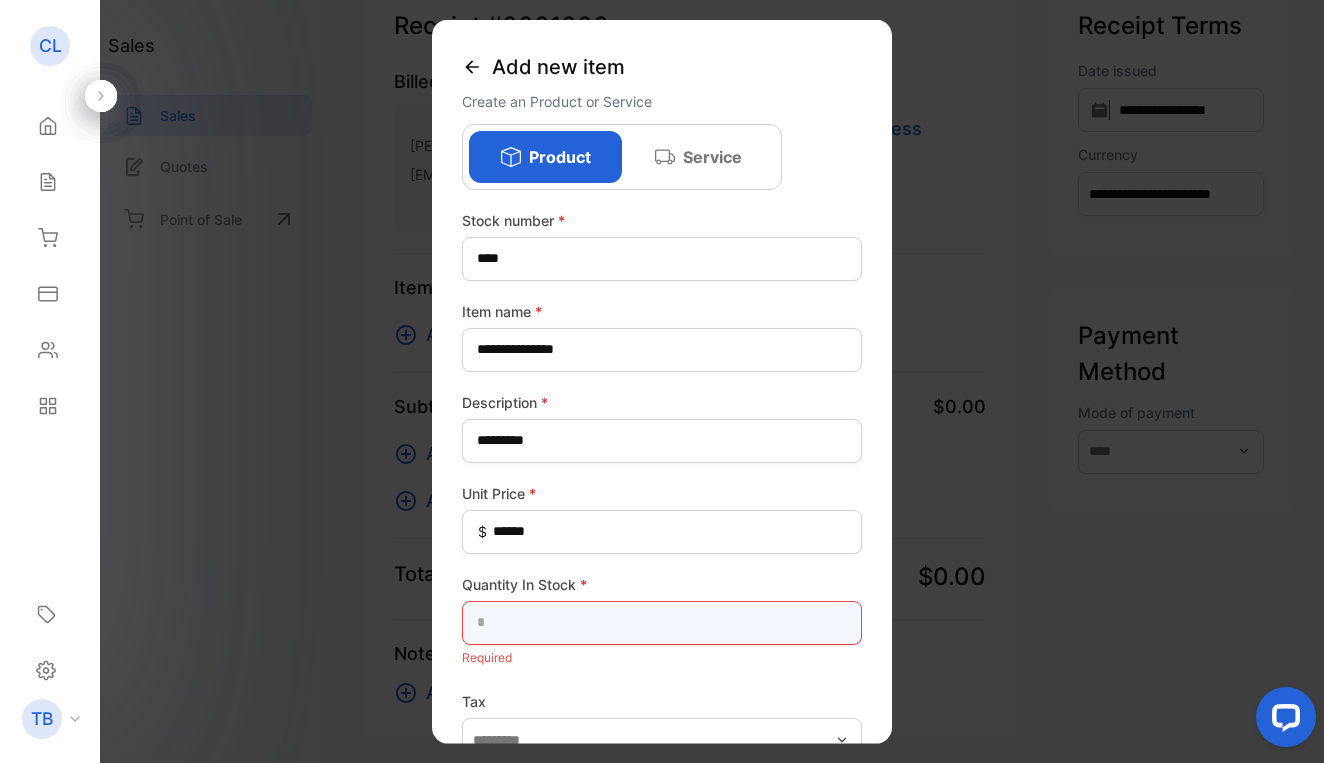 click at bounding box center (662, 622) 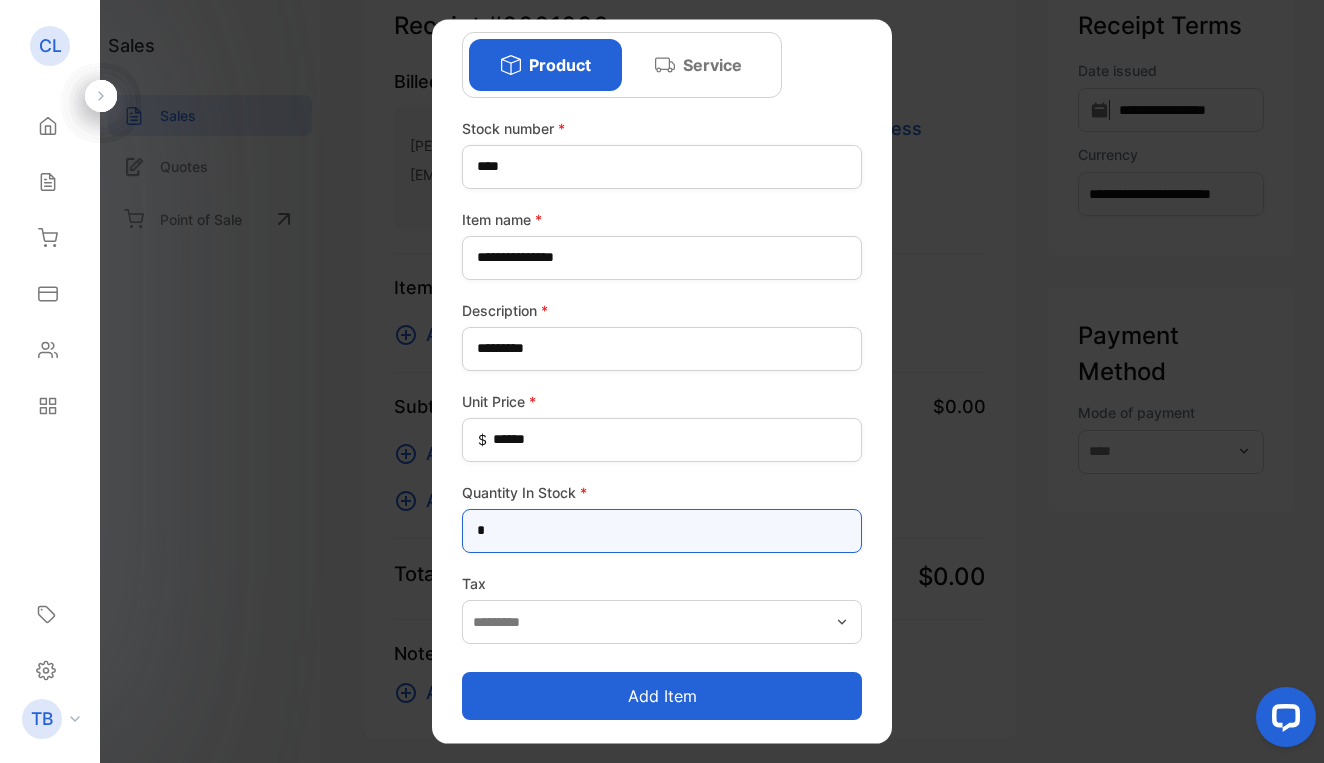 scroll, scrollTop: 92, scrollLeft: 0, axis: vertical 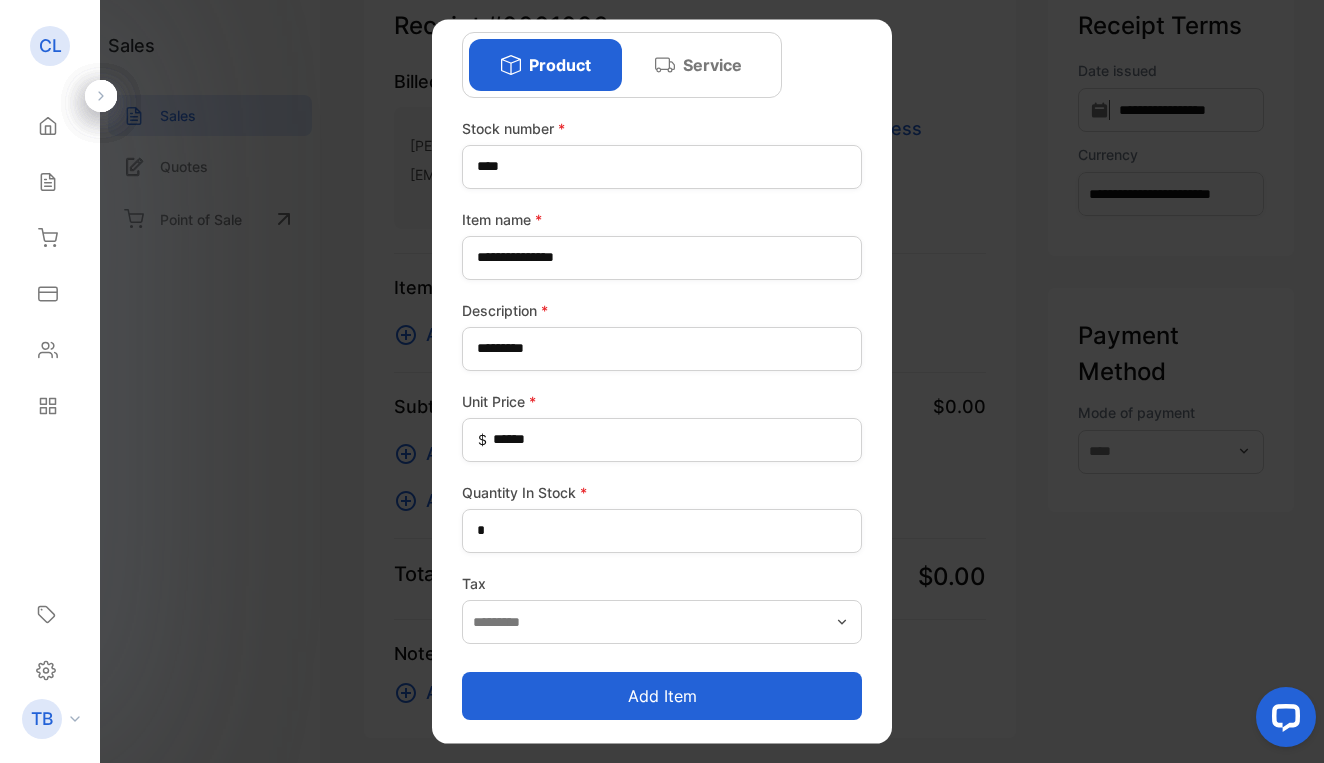 click on "Add item" at bounding box center [662, 696] 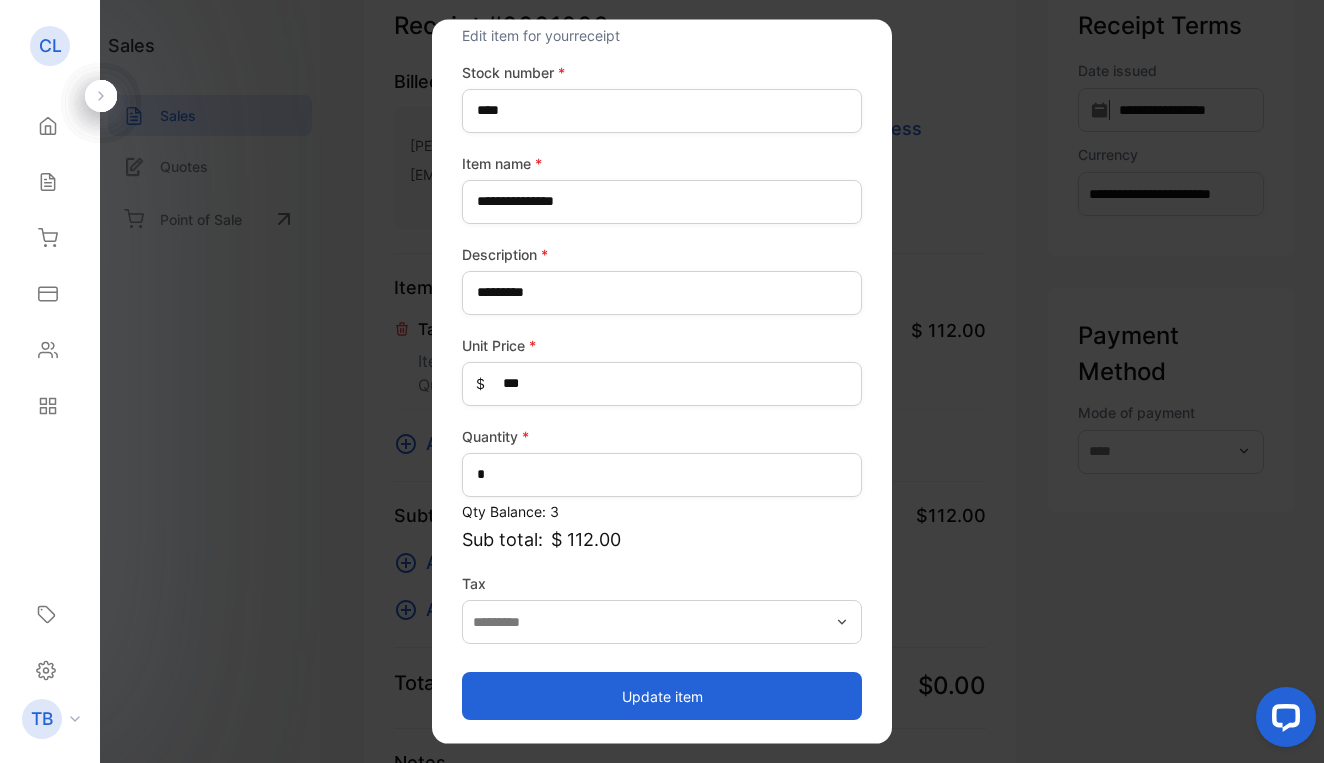 scroll, scrollTop: 66, scrollLeft: 0, axis: vertical 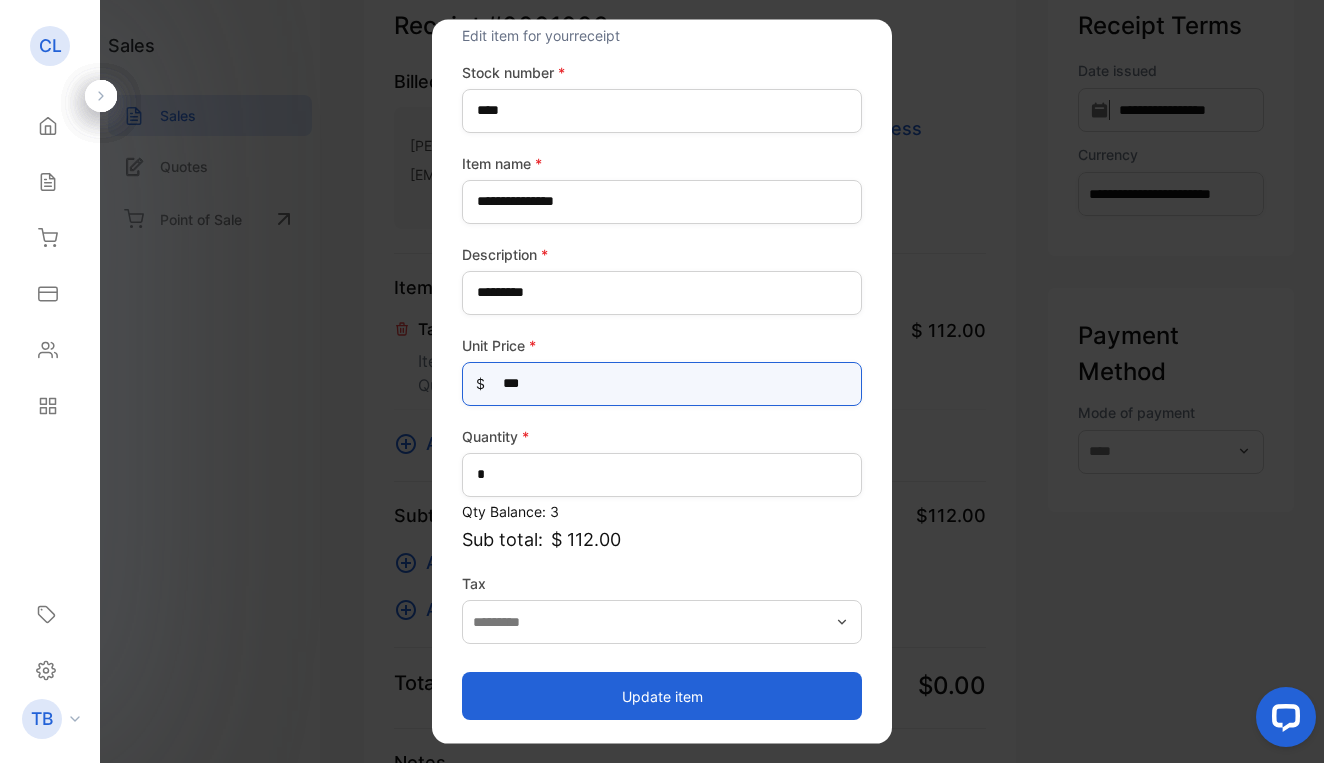 click on "***" at bounding box center [662, 383] 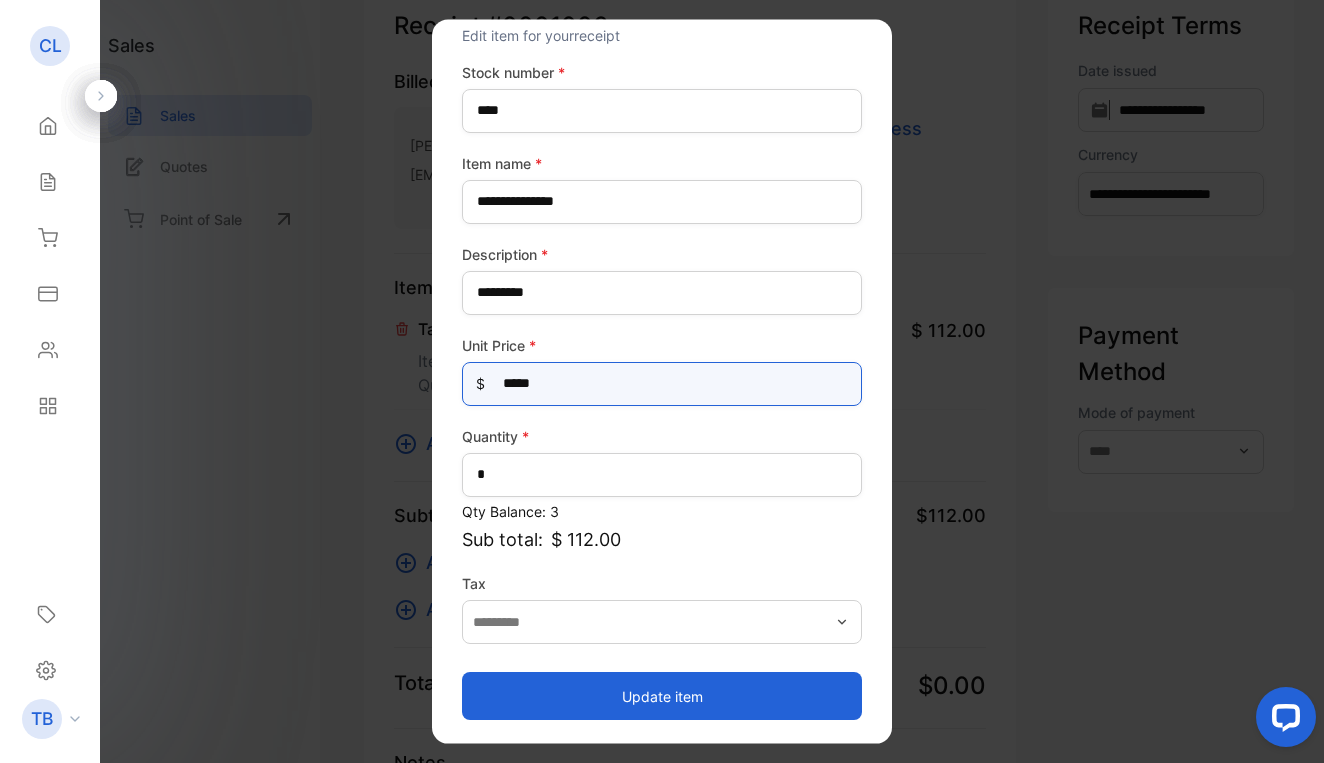 type on "******" 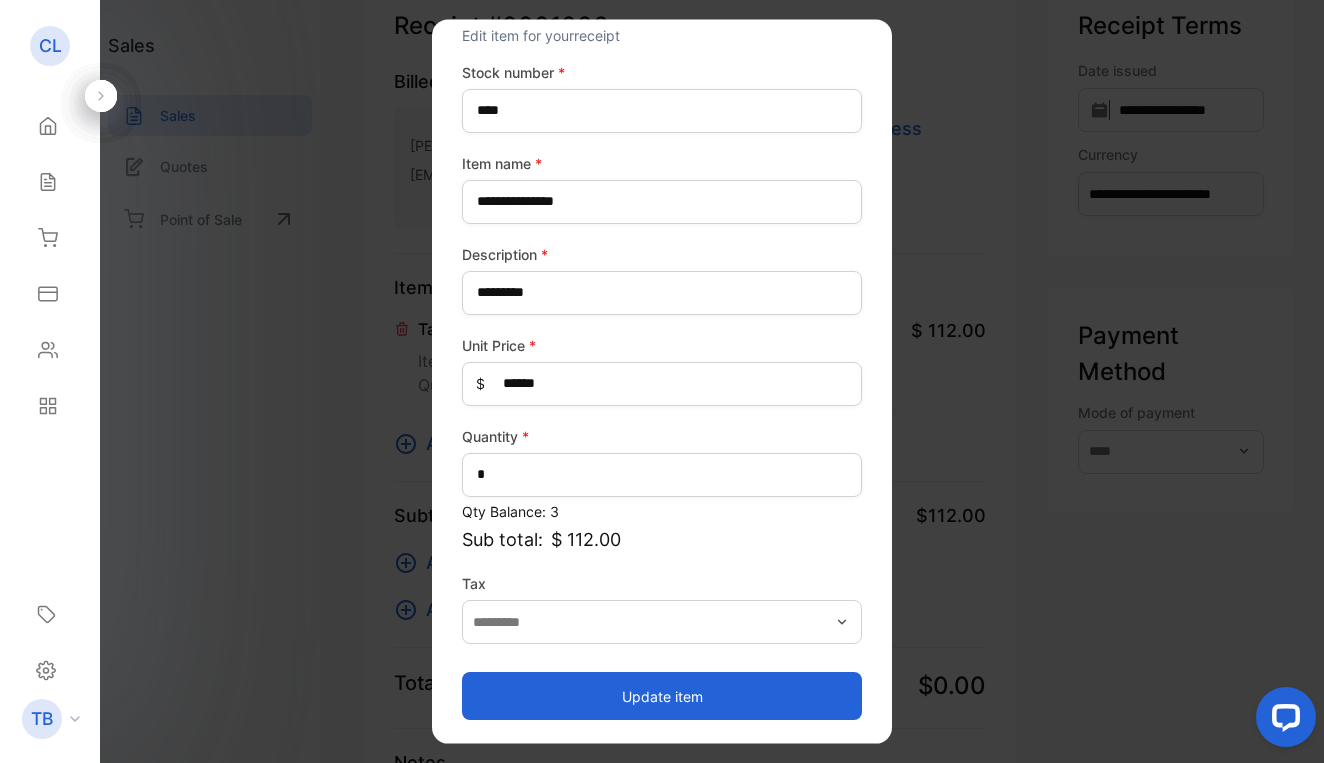 click on "Update item" at bounding box center [662, 696] 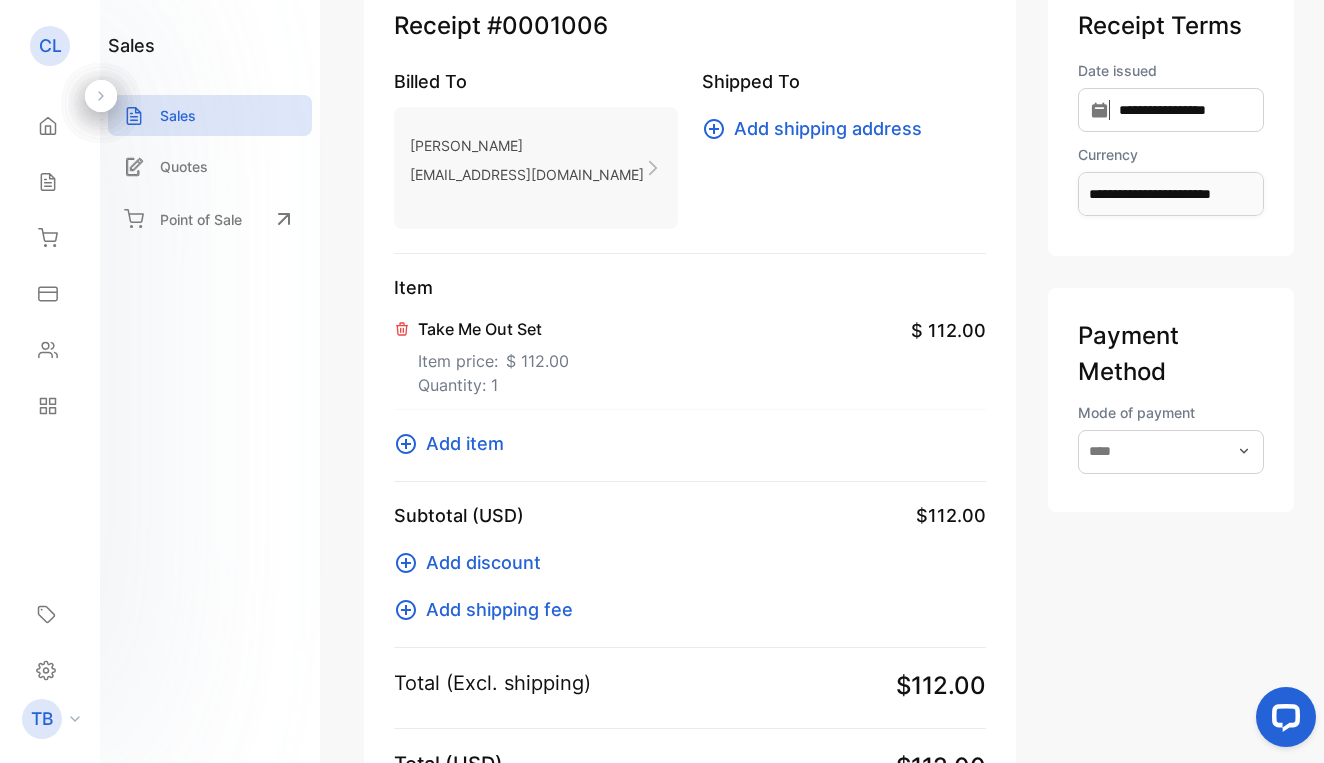 click on "Add item" at bounding box center [465, 443] 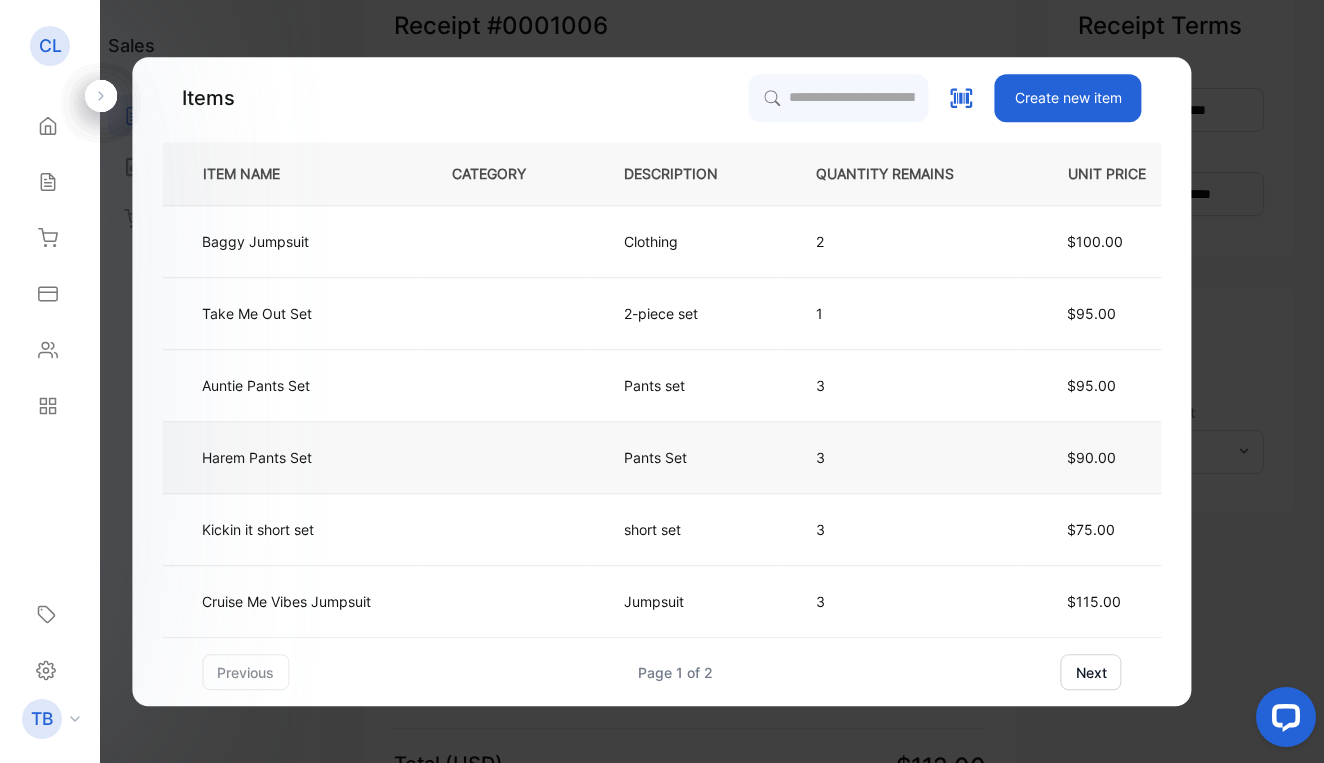 click on "Harem Pants Set" at bounding box center [257, 457] 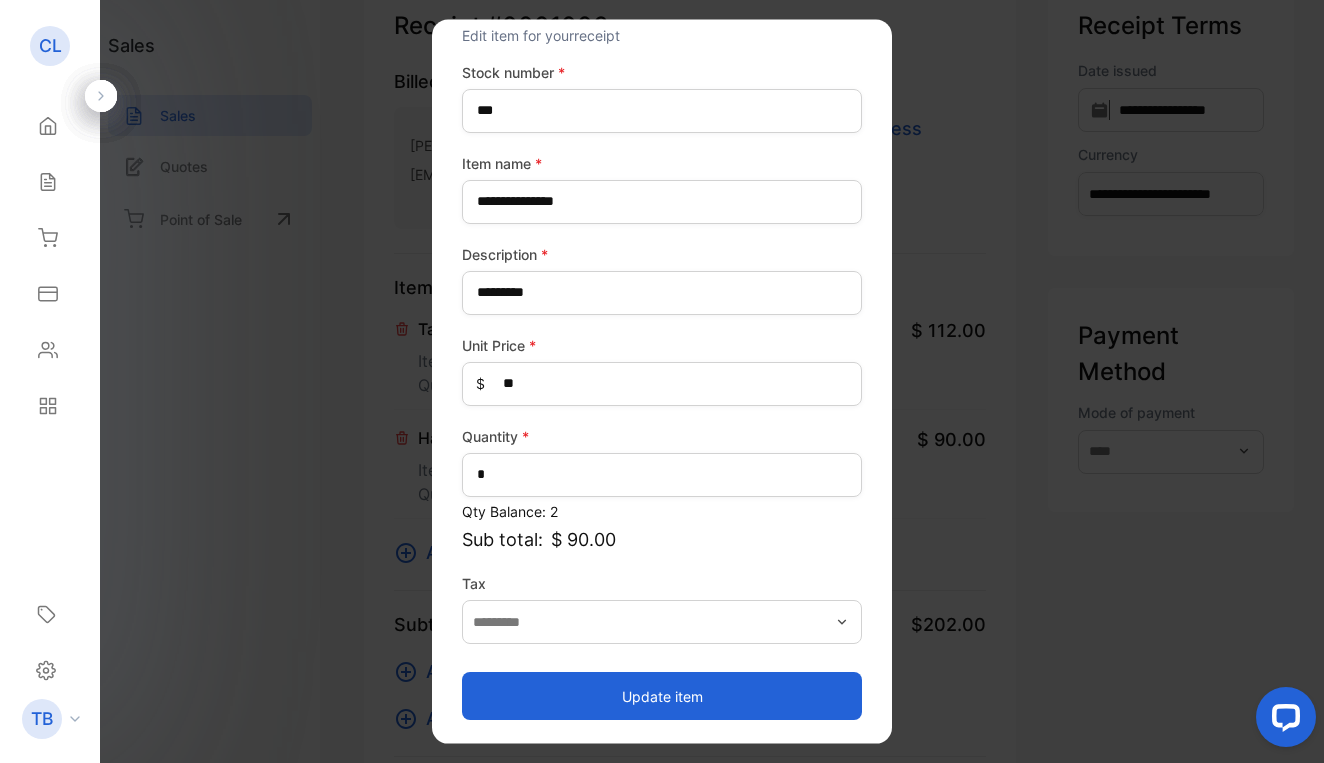 scroll, scrollTop: 66, scrollLeft: 0, axis: vertical 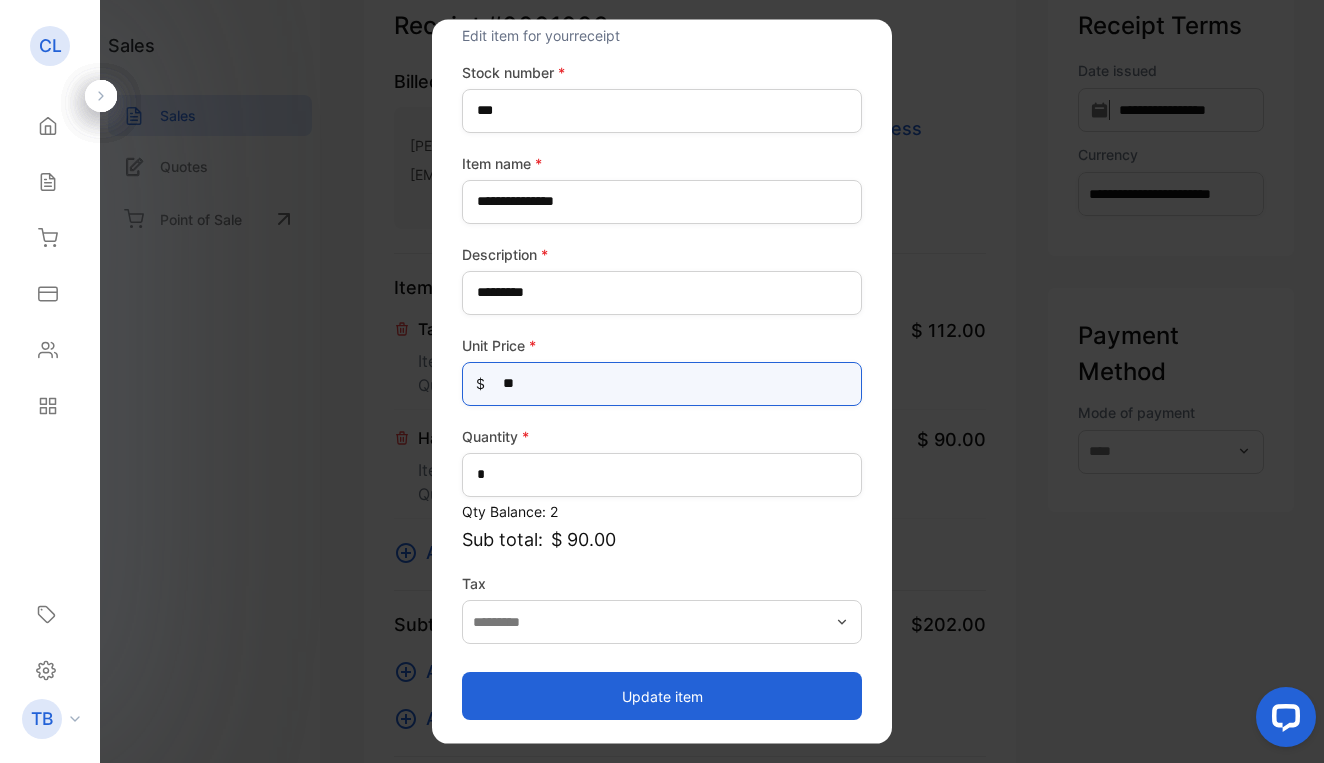 click on "**" at bounding box center (662, 383) 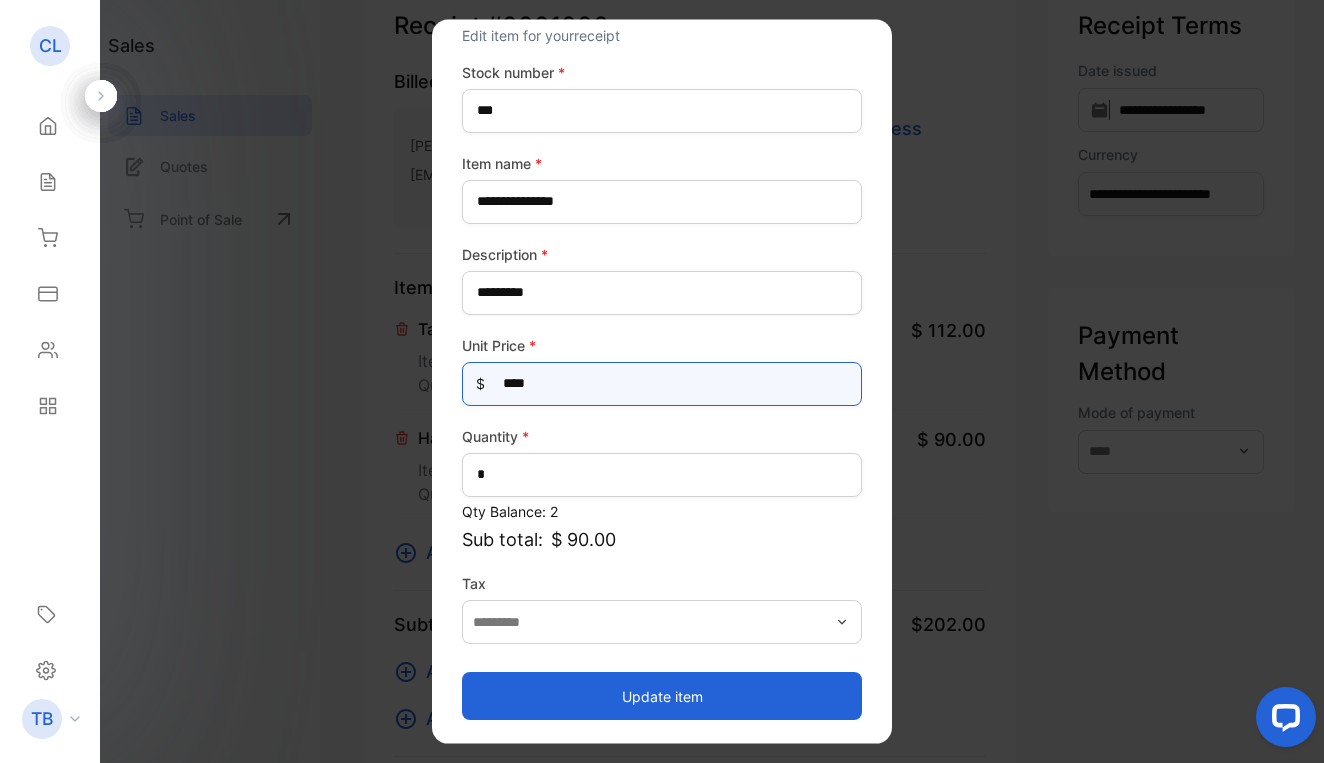 type on "*****" 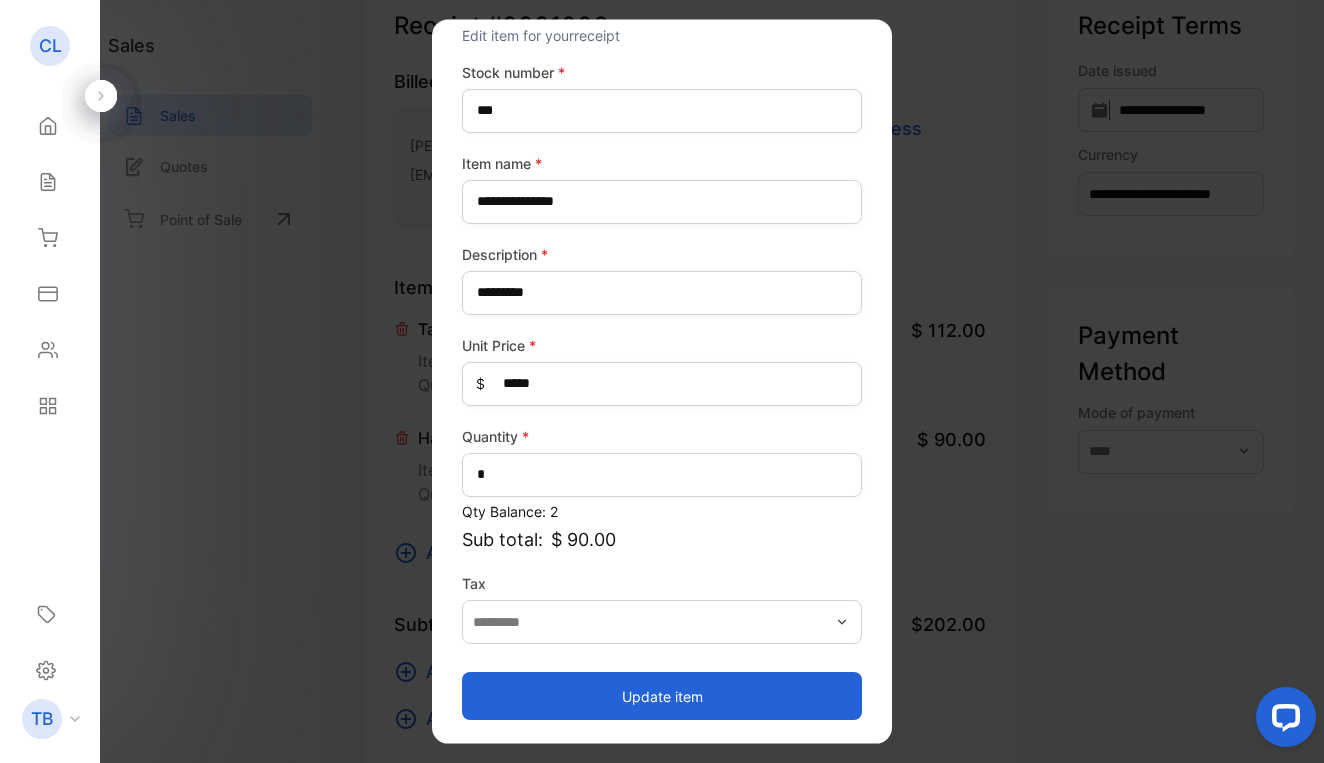 click on "Update item" at bounding box center (662, 696) 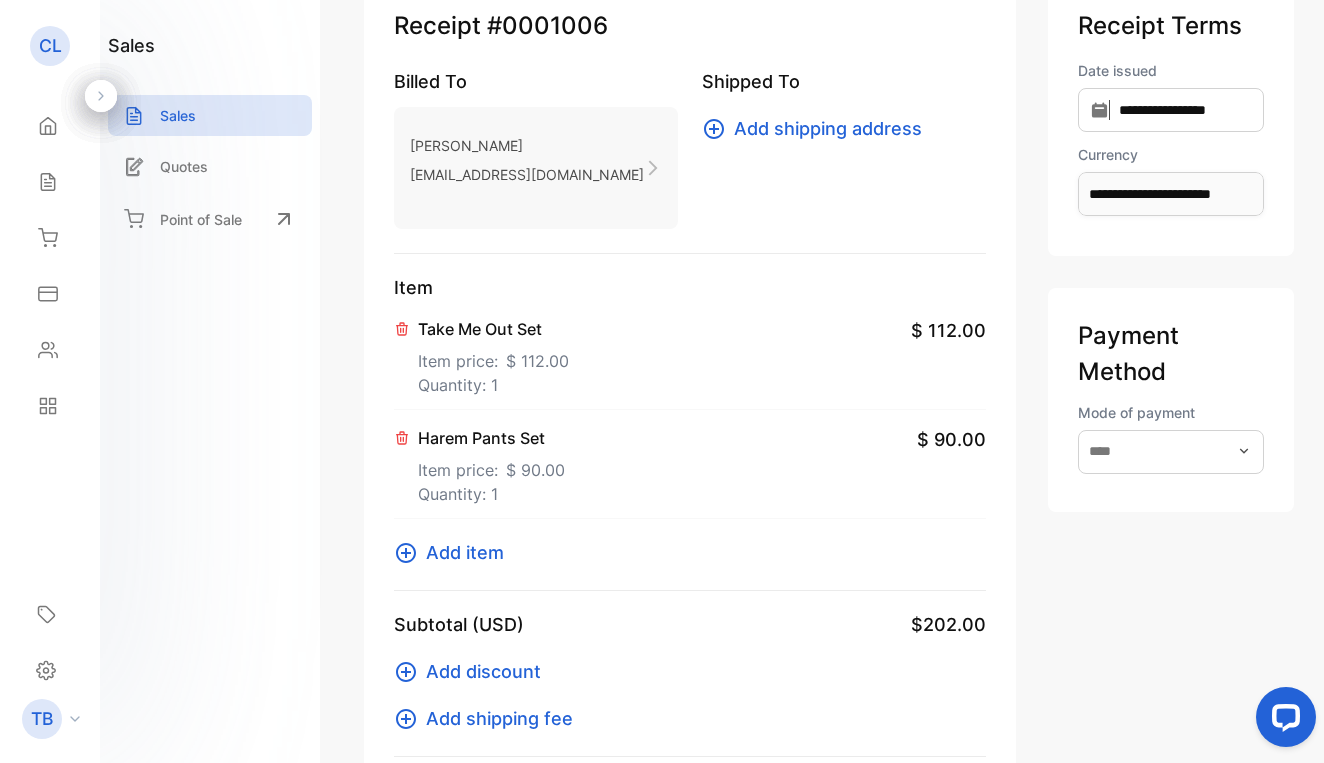 click on "Add item" at bounding box center (465, 552) 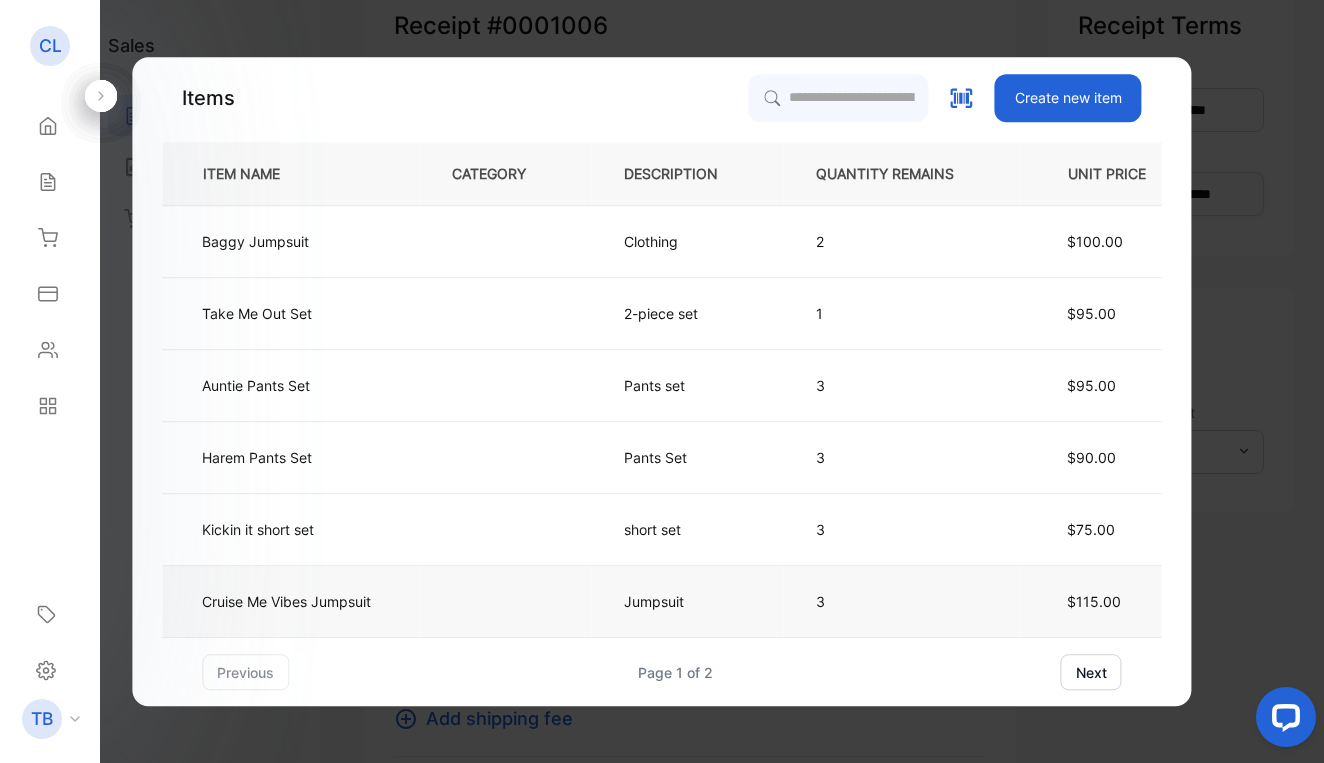 click on "Cruise Me Vibes Jumpsuit" at bounding box center [286, 601] 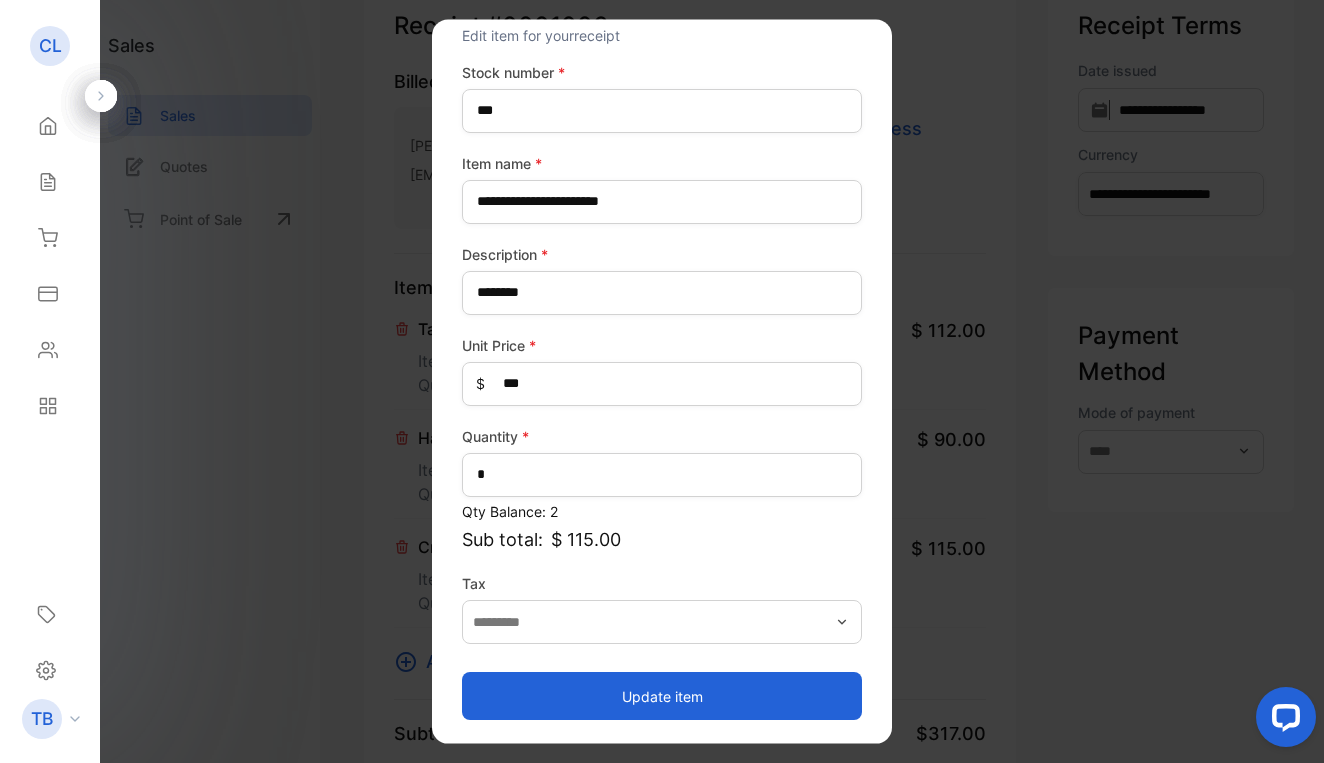 scroll, scrollTop: 66, scrollLeft: 0, axis: vertical 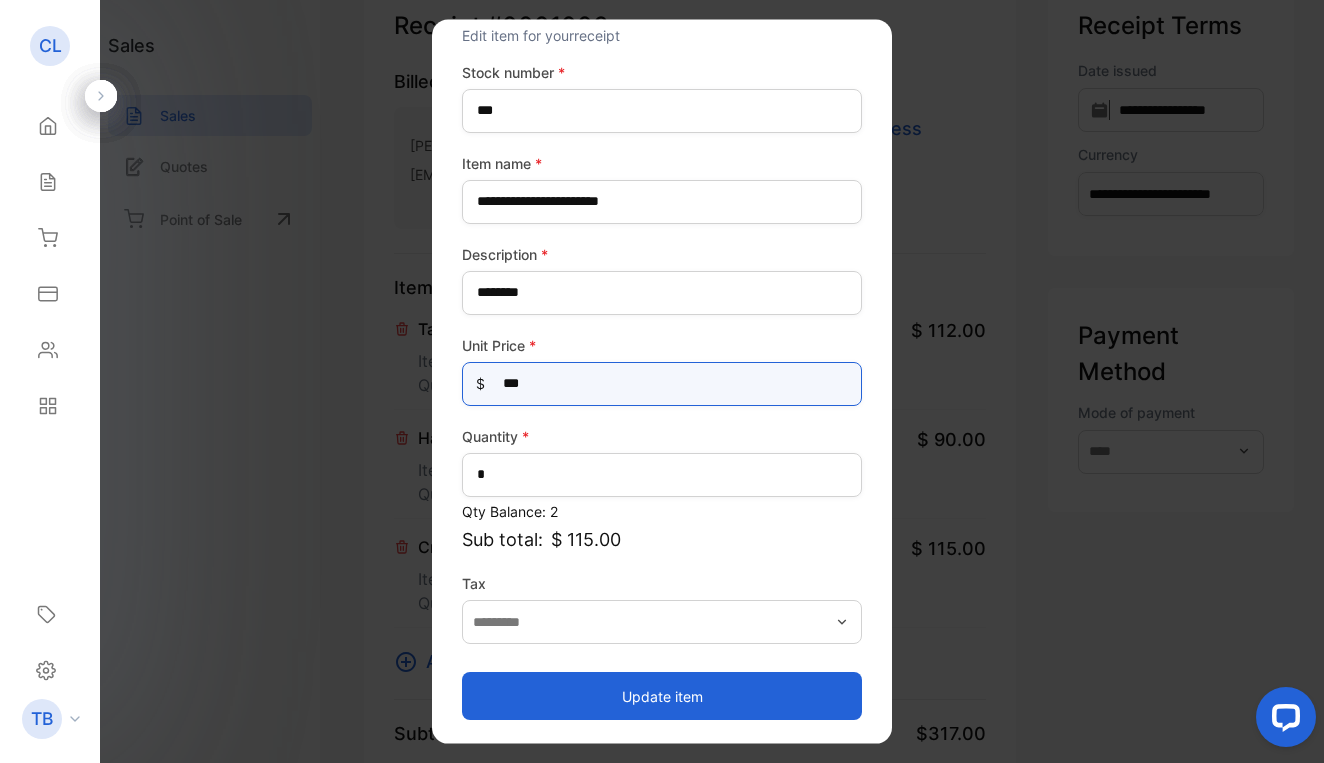 click on "***" at bounding box center (662, 383) 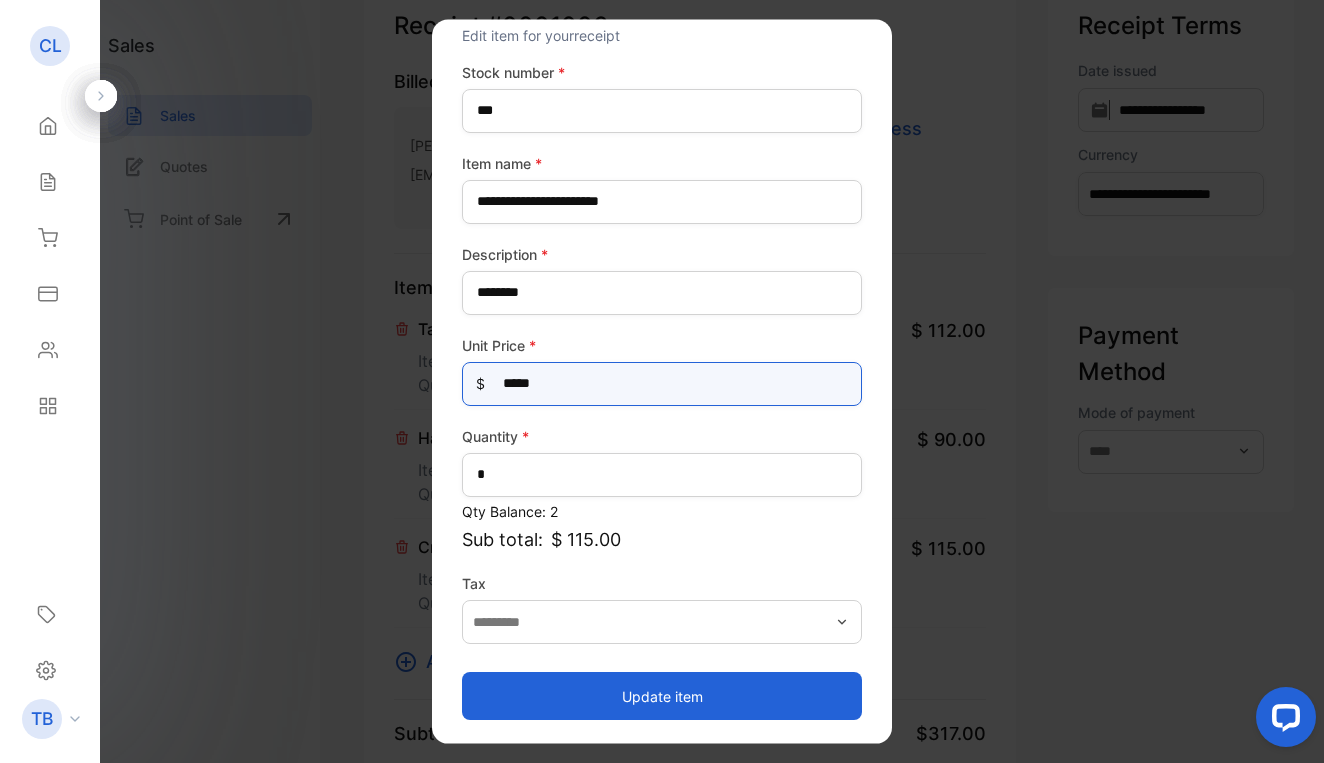 type on "******" 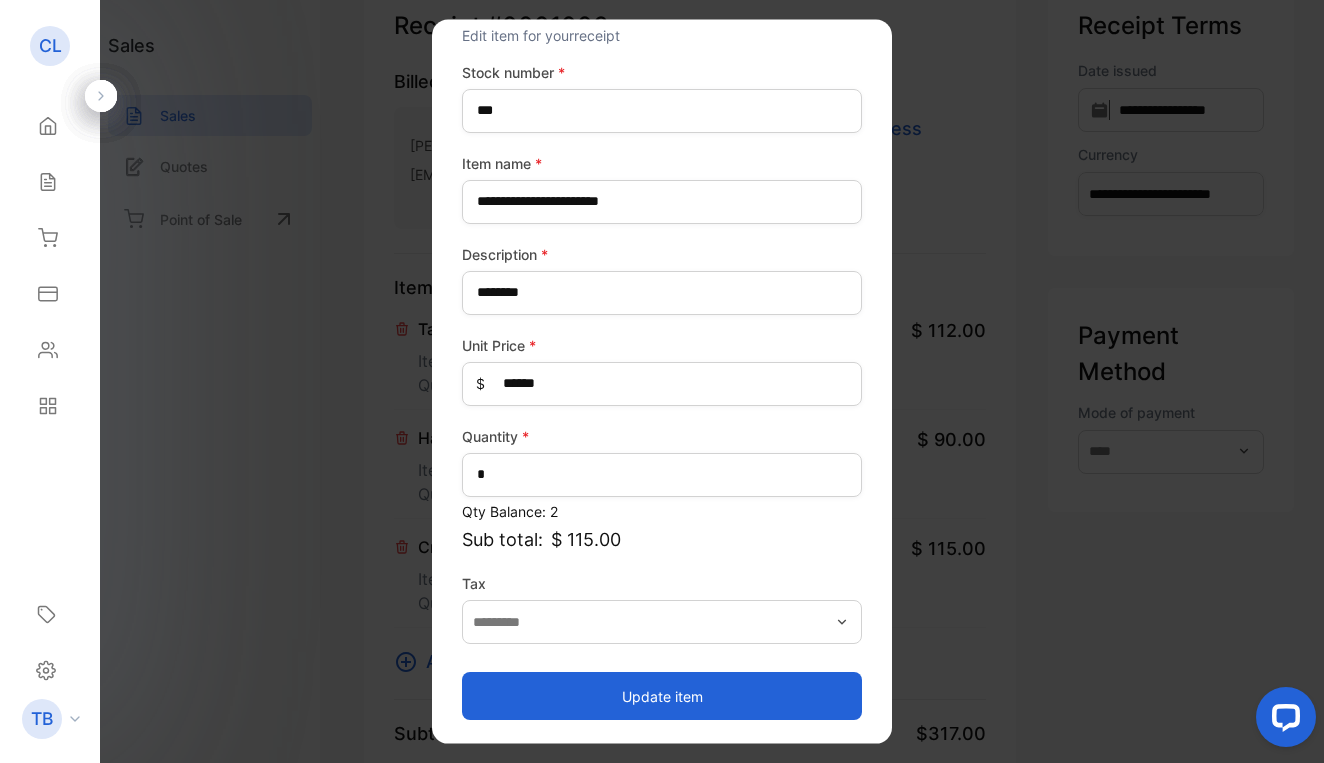 click on "Update item" at bounding box center [662, 696] 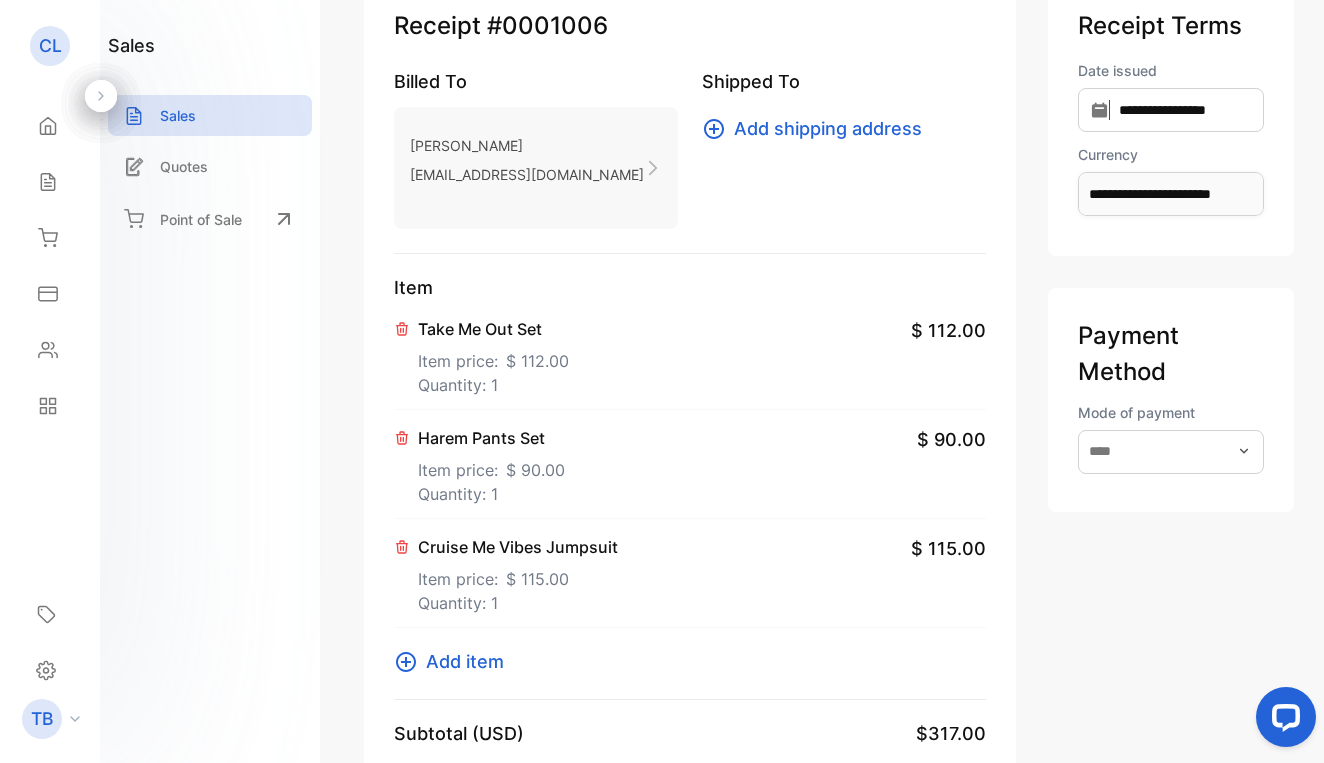 click on "Add item" at bounding box center (465, 661) 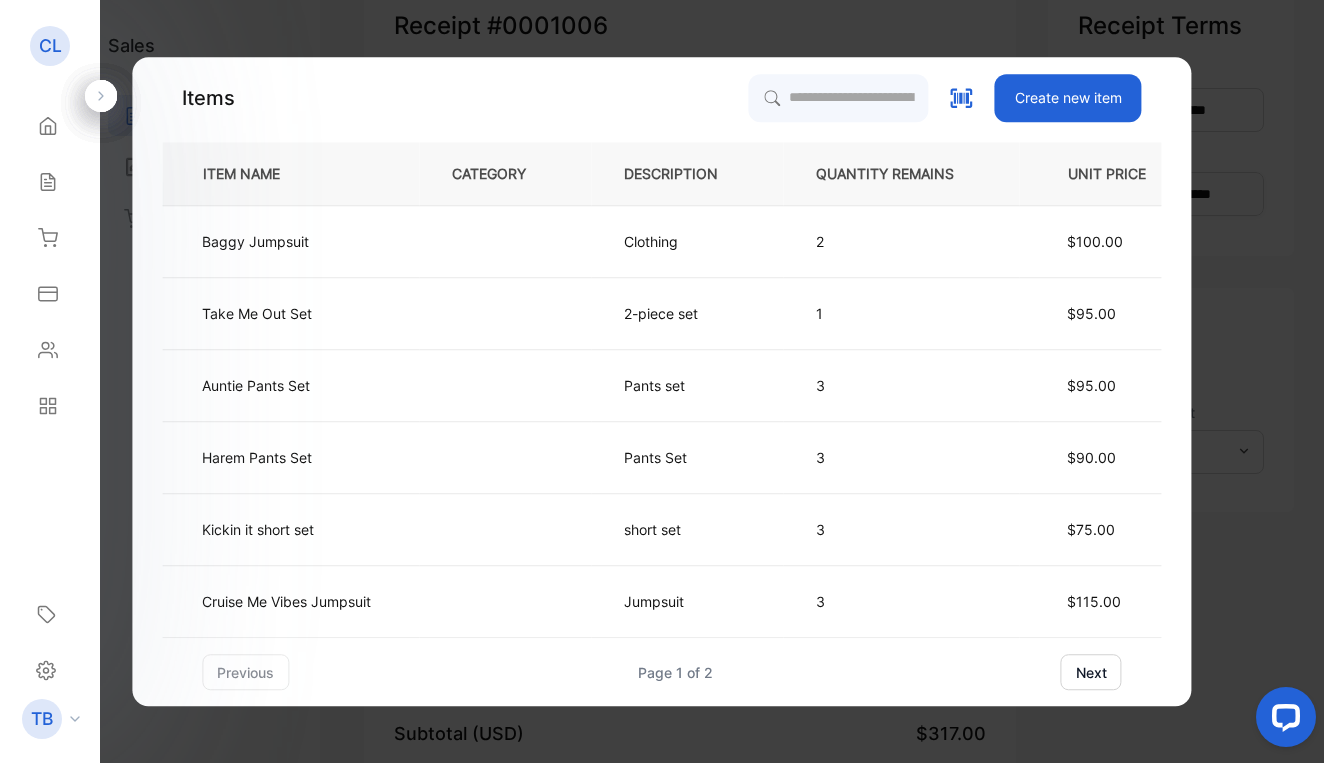 click on "Create new item" at bounding box center (1068, 98) 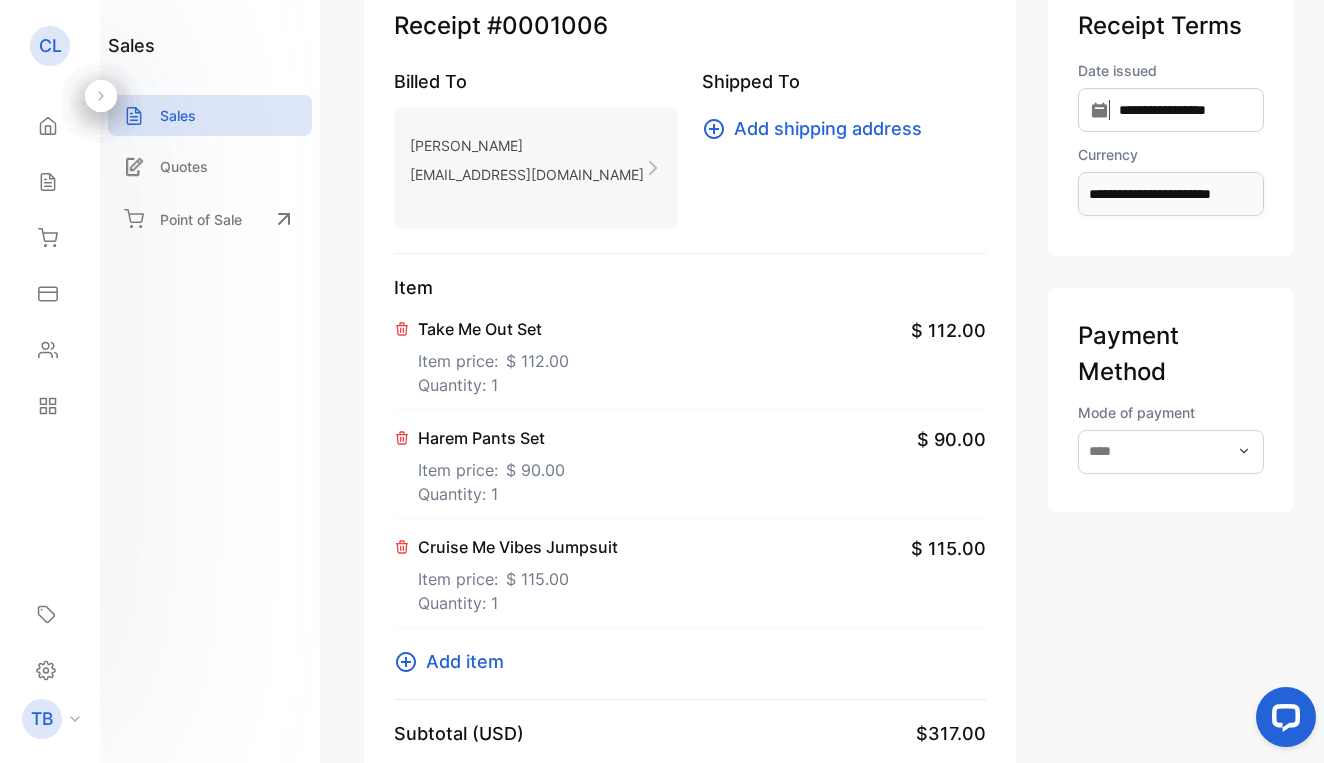 click on "Add item" at bounding box center (465, 661) 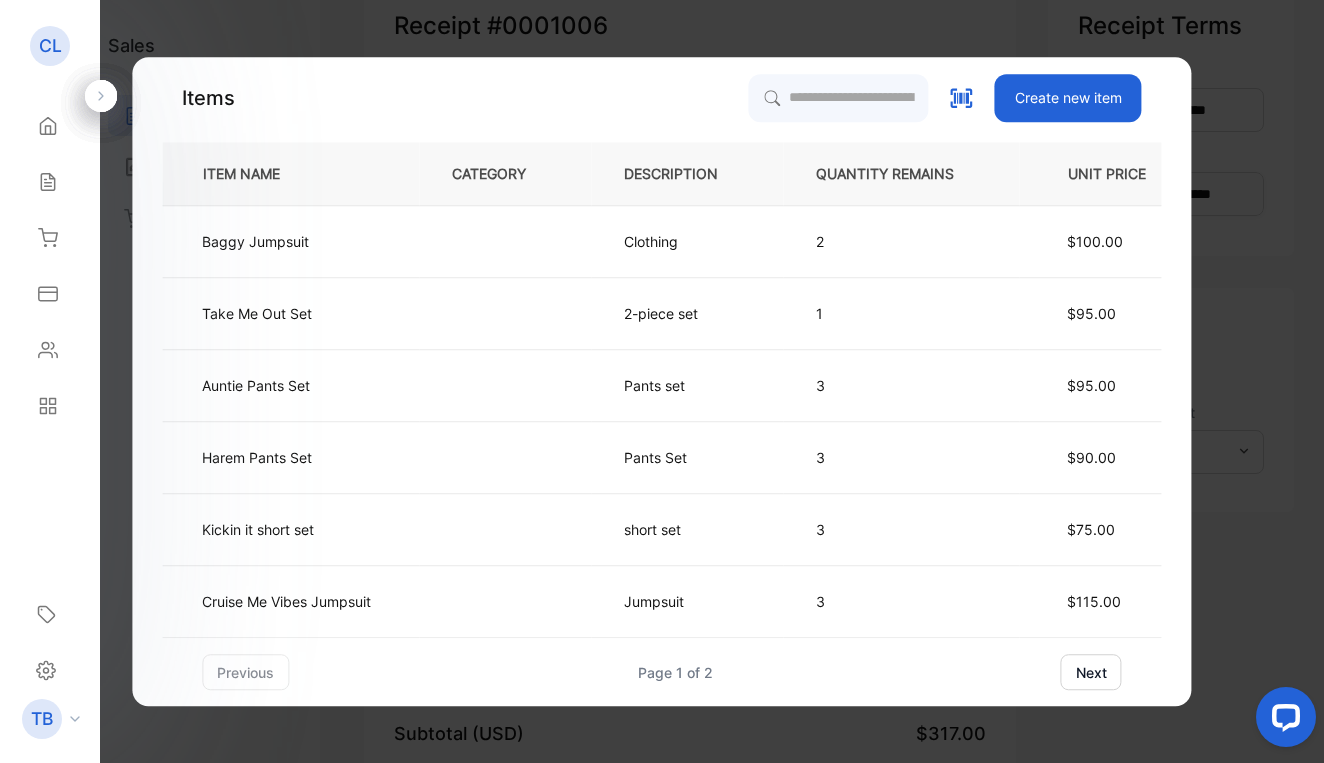click on "Create new item" at bounding box center (1068, 98) 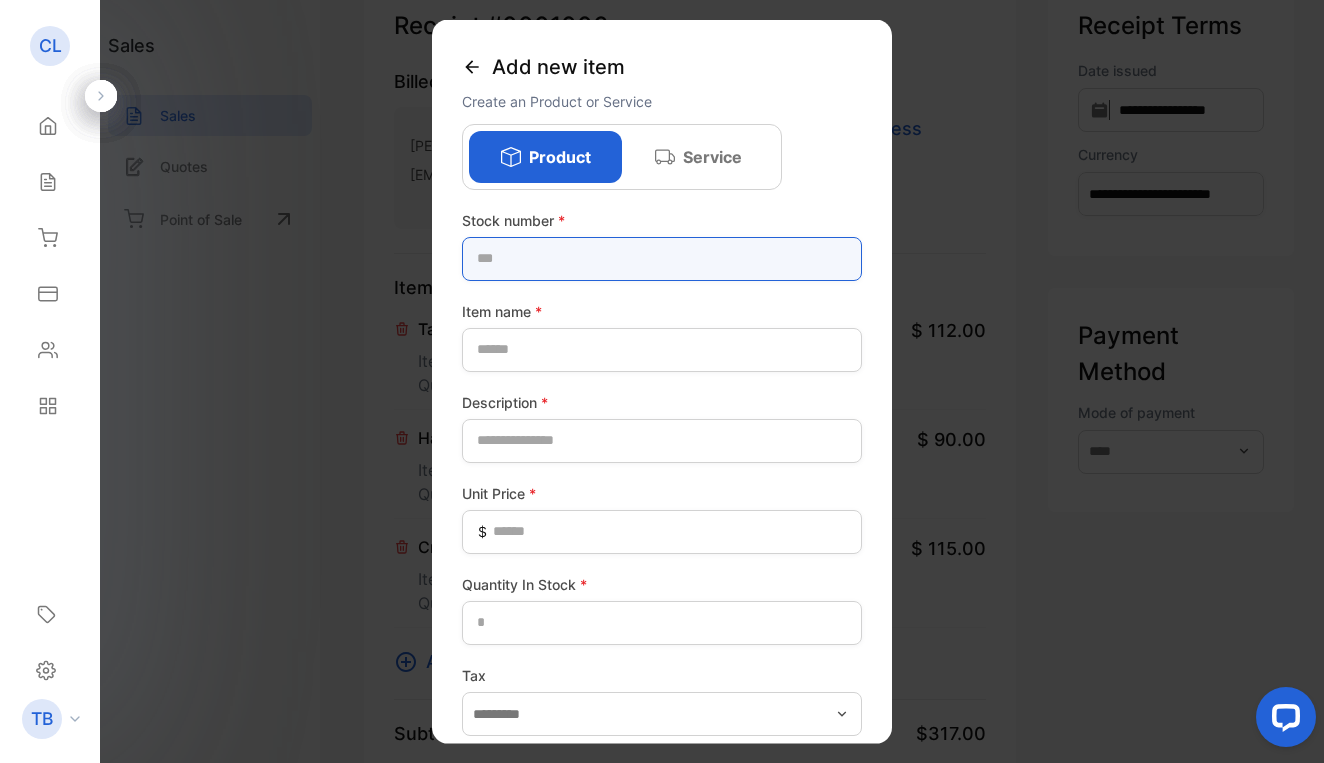 click at bounding box center (662, 258) 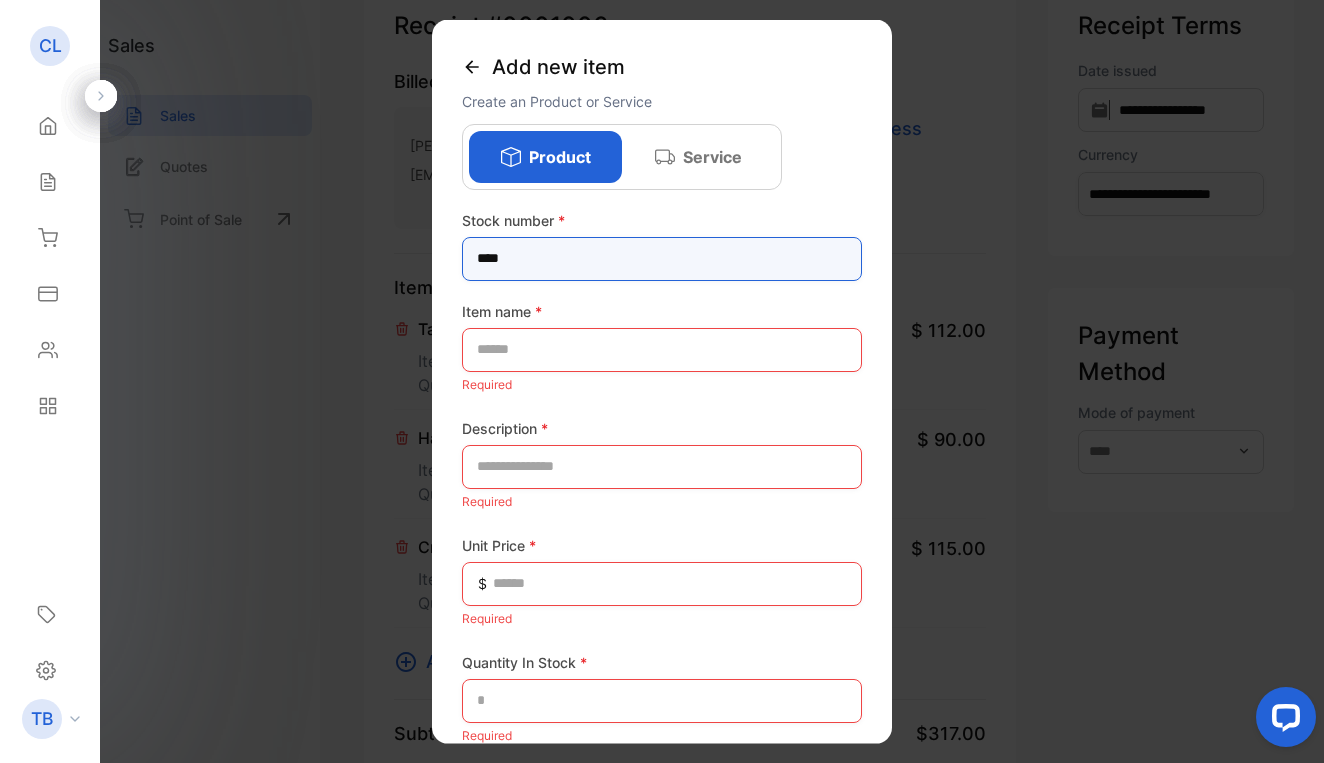 type on "****" 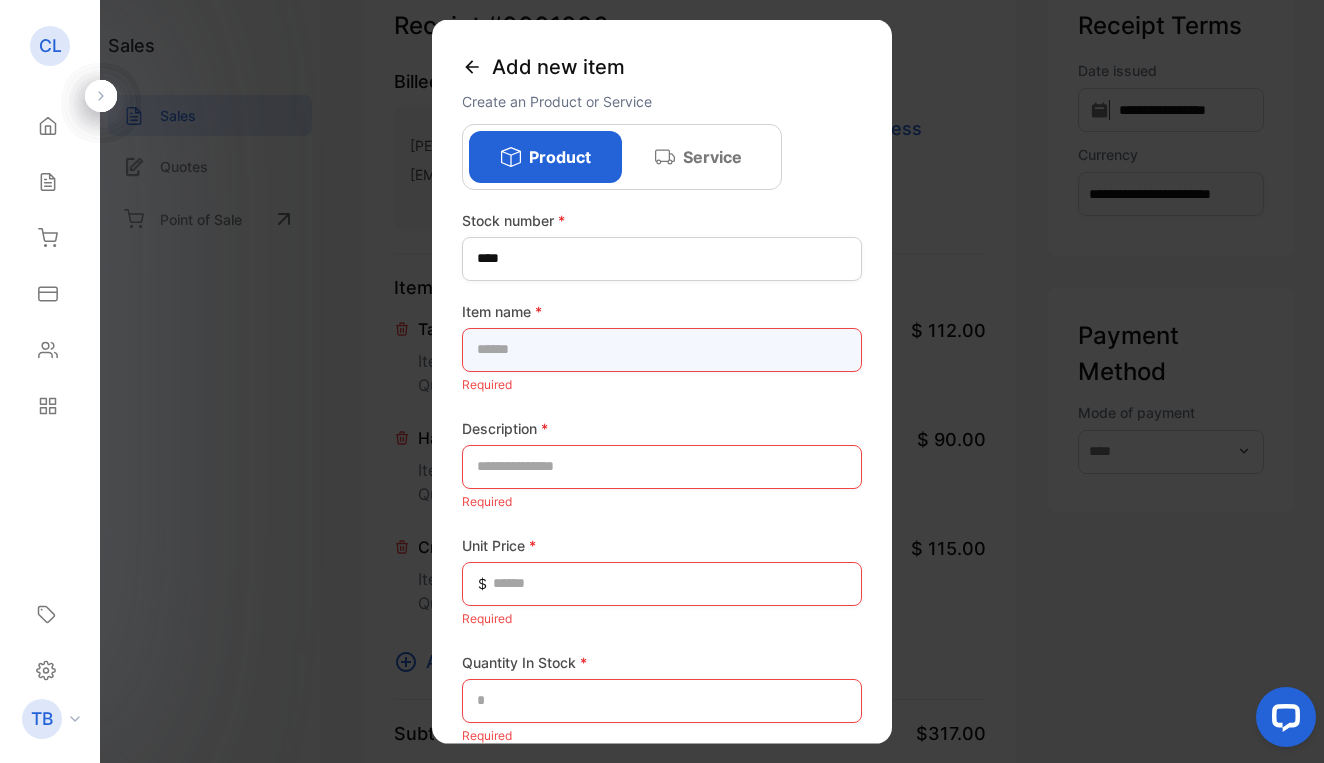 click at bounding box center (662, 349) 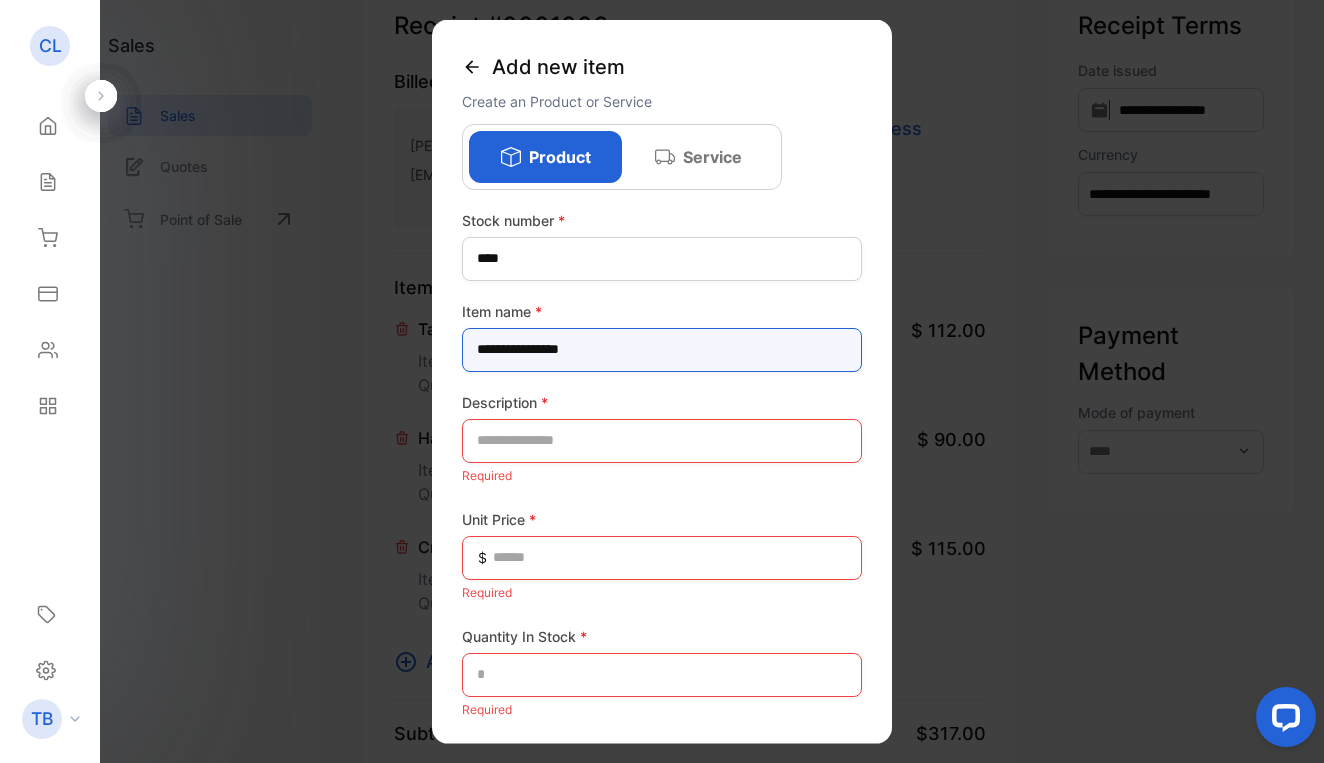 type on "**********" 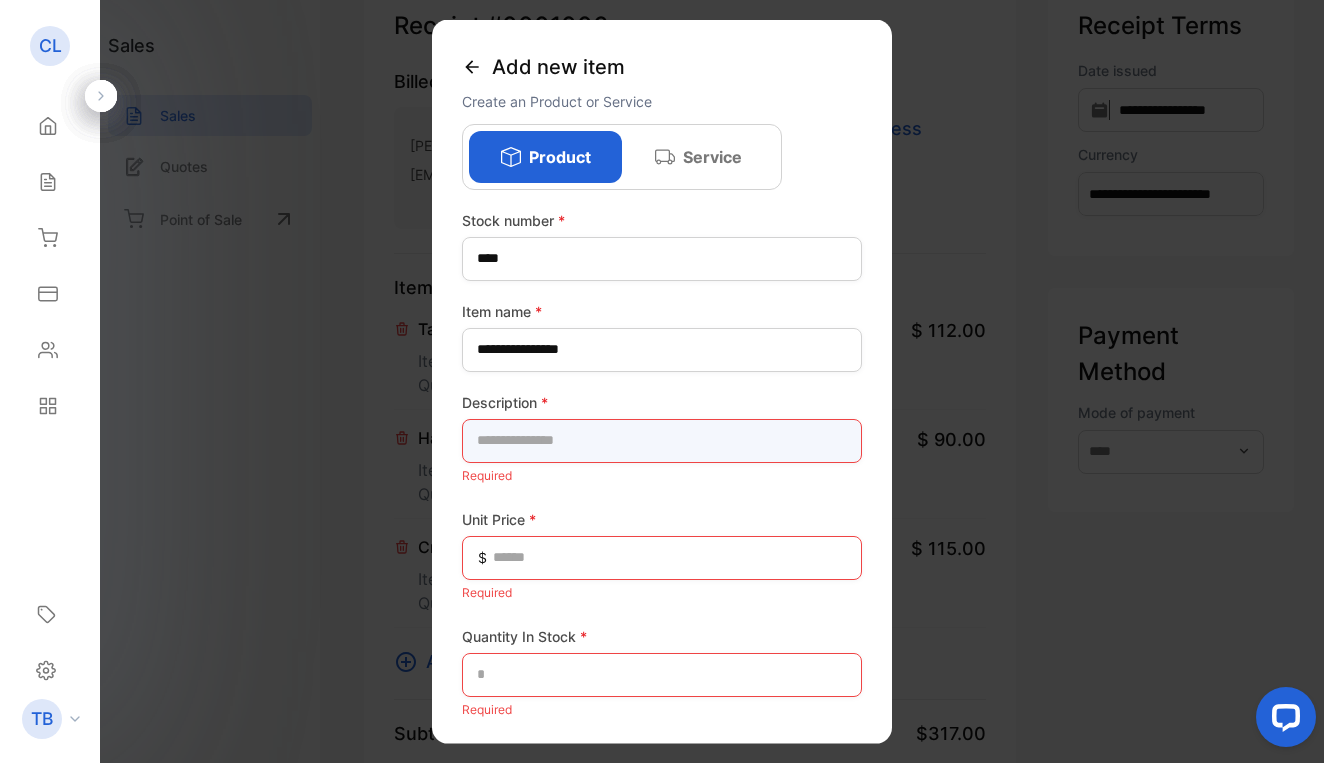 click at bounding box center [662, 440] 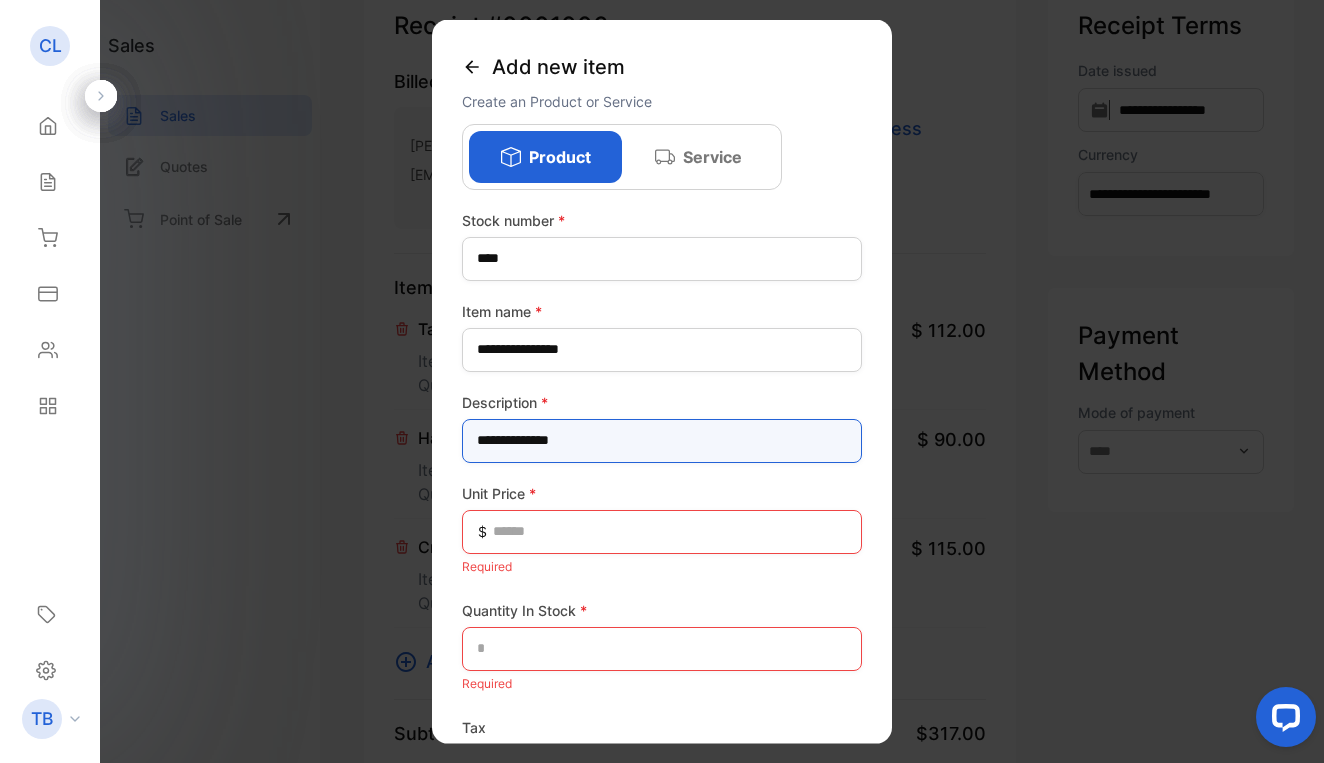 type on "**********" 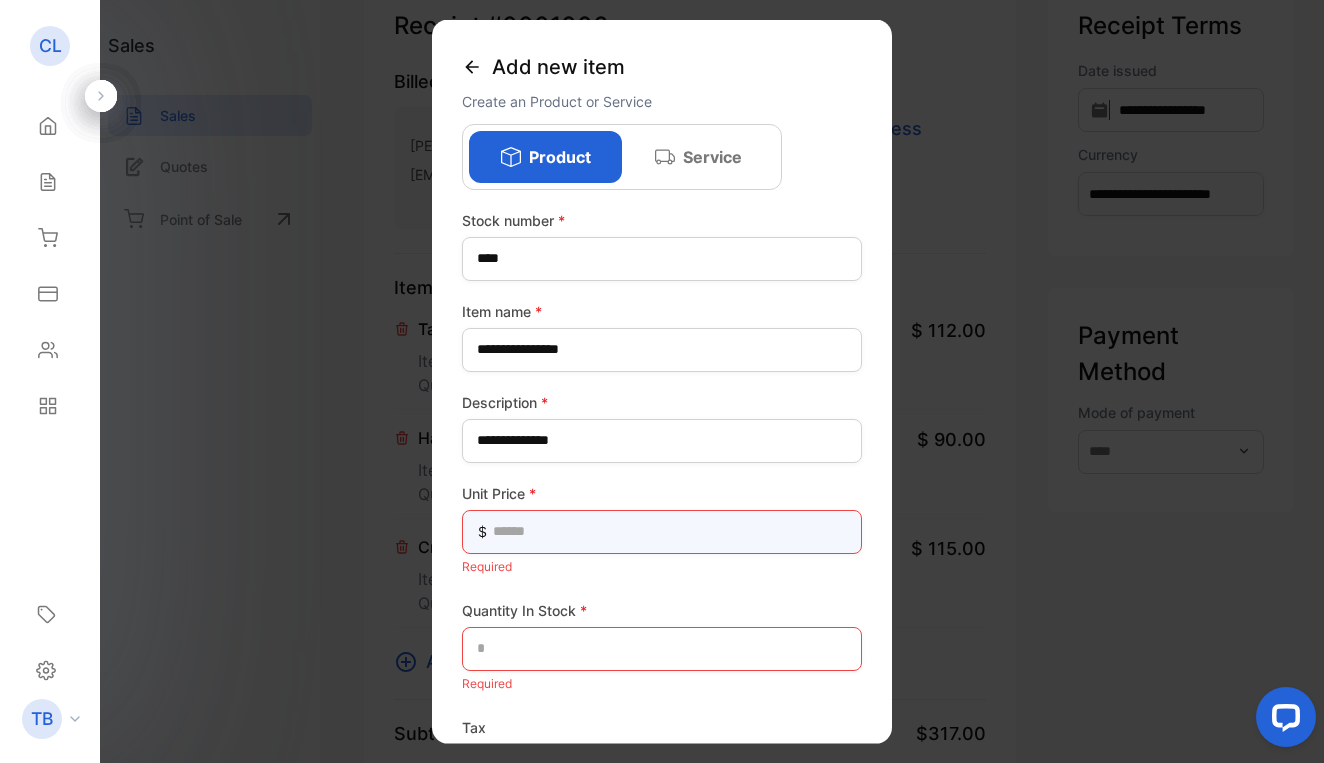 click at bounding box center [662, 531] 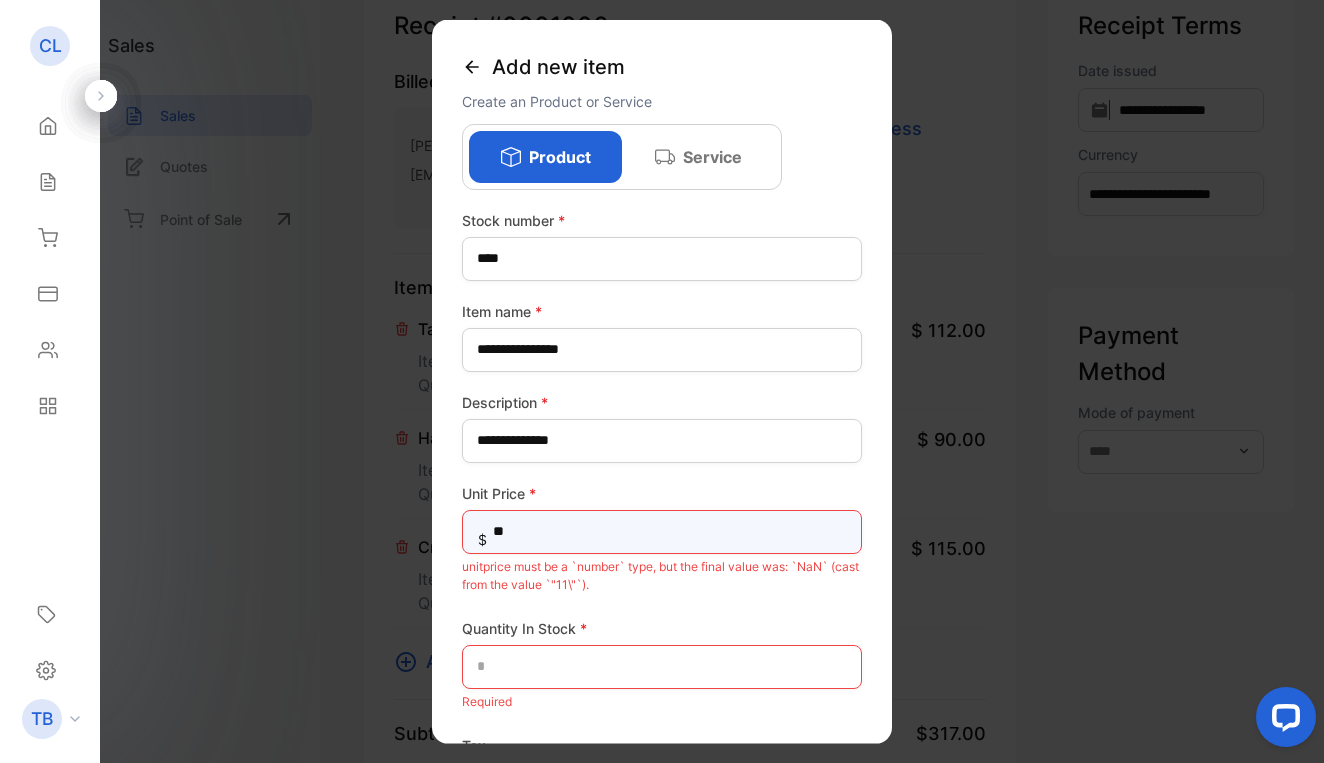 type on "*" 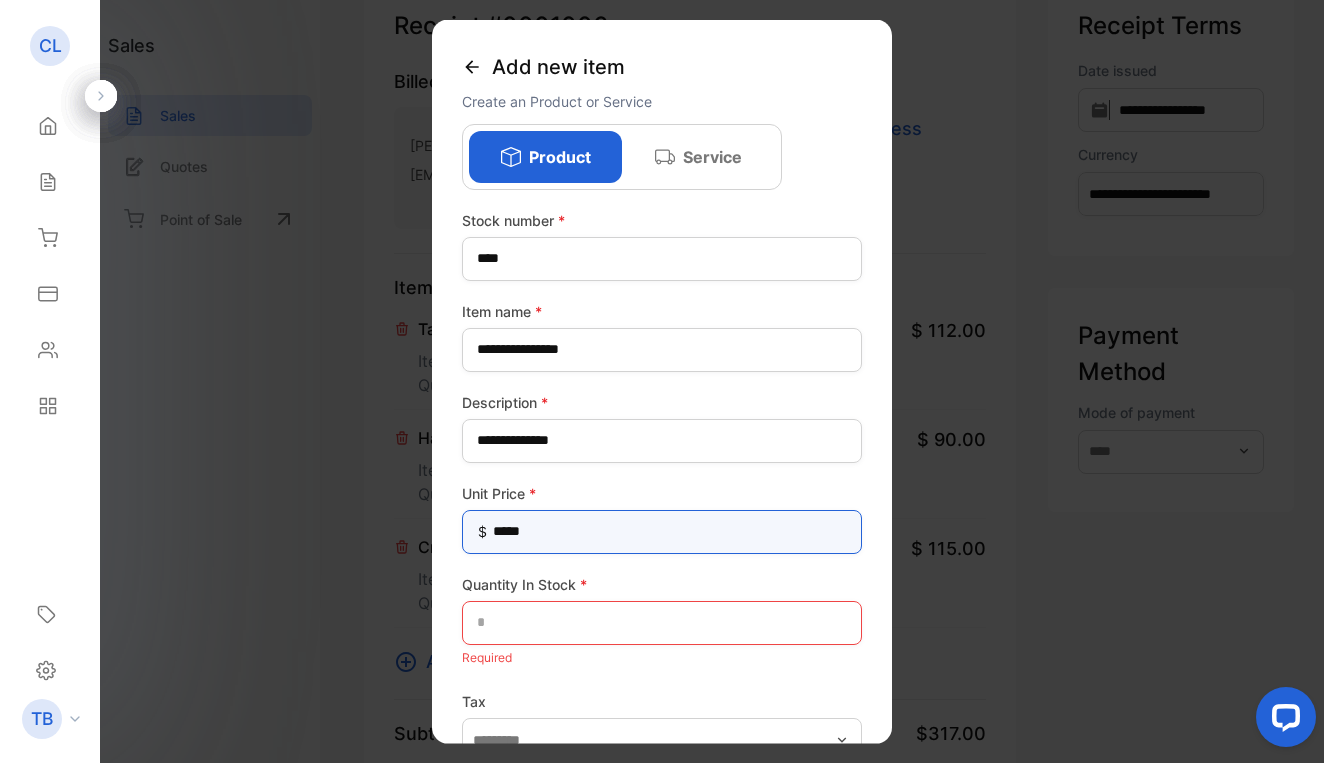 type on "******" 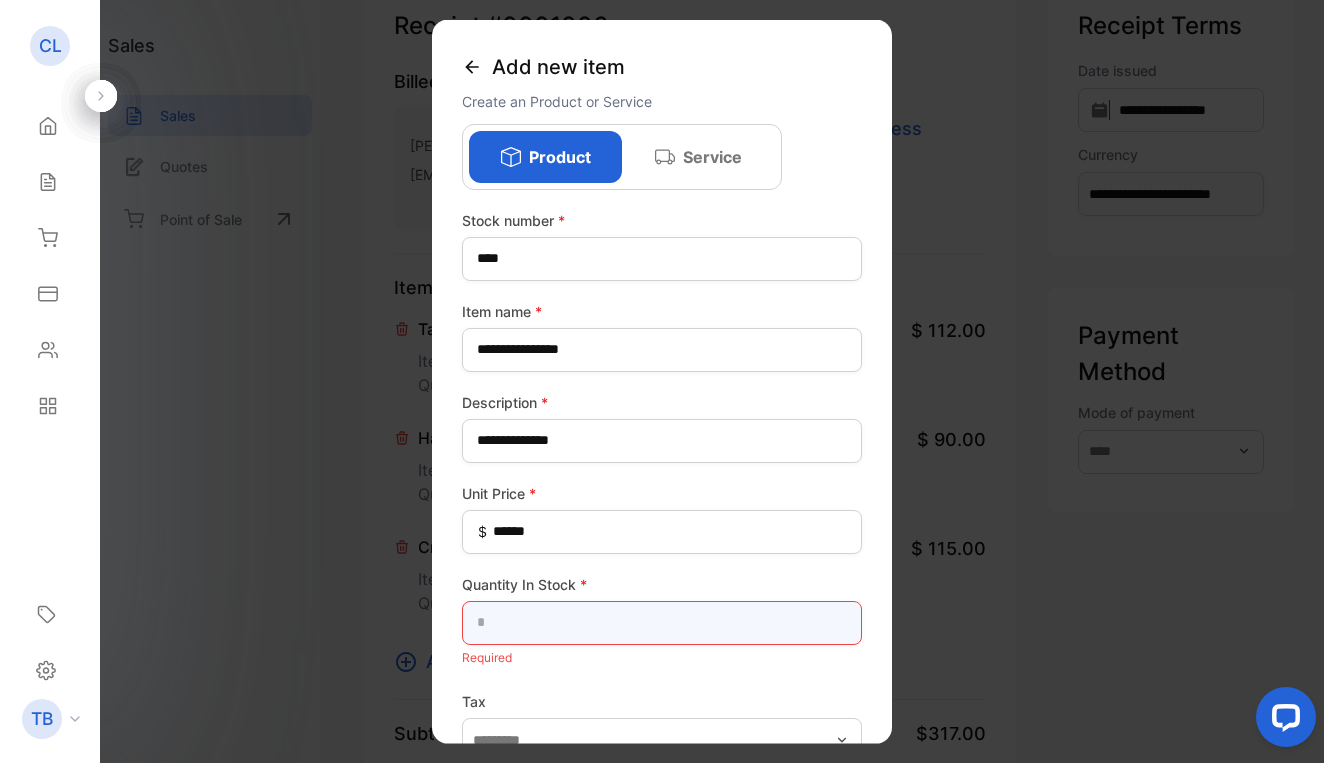 click at bounding box center [662, 622] 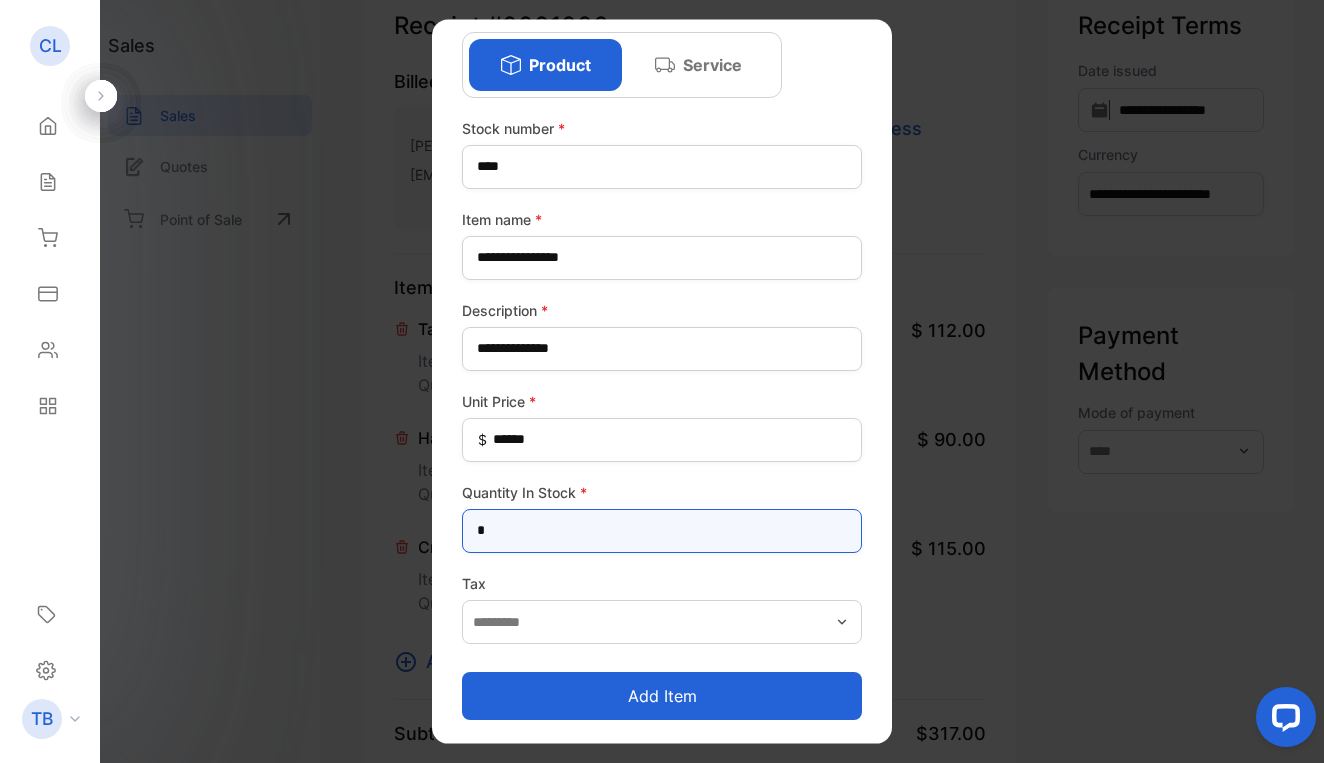 scroll, scrollTop: 92, scrollLeft: 0, axis: vertical 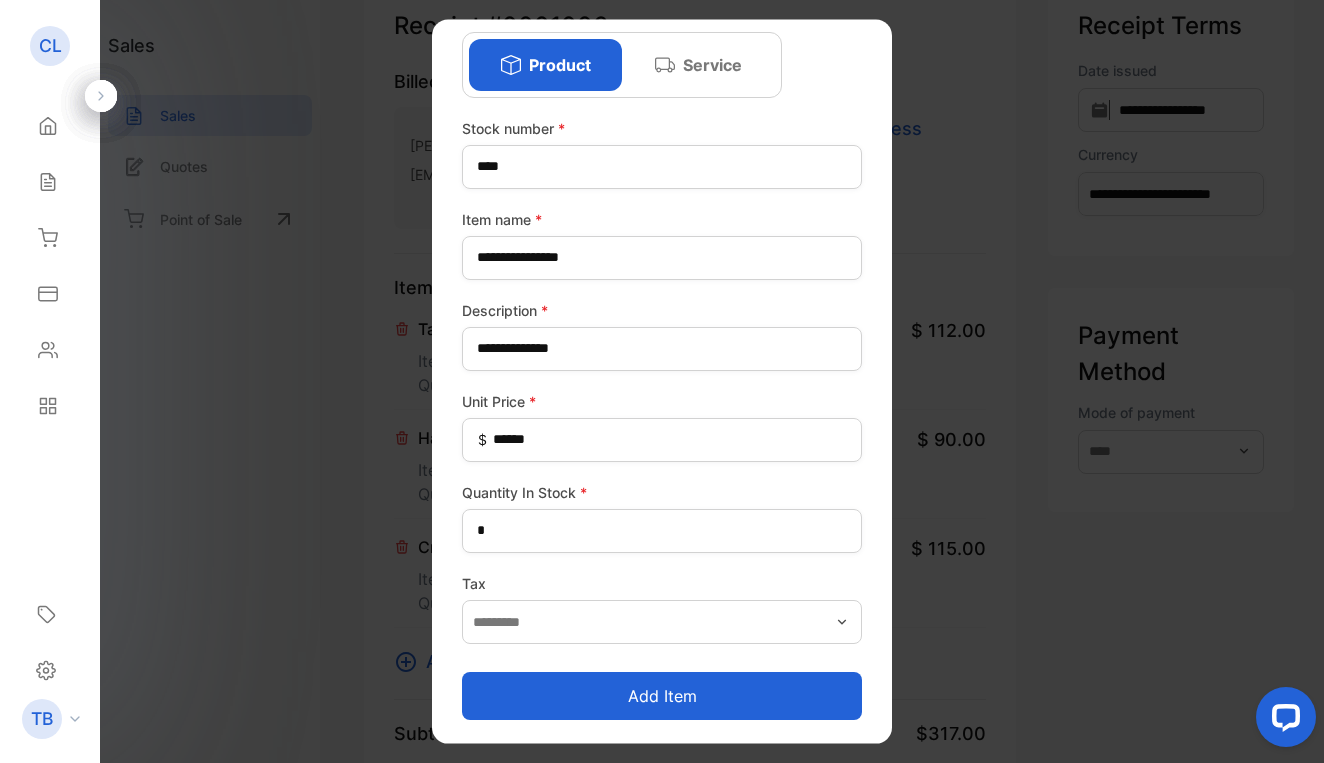 click on "Add item" at bounding box center [662, 696] 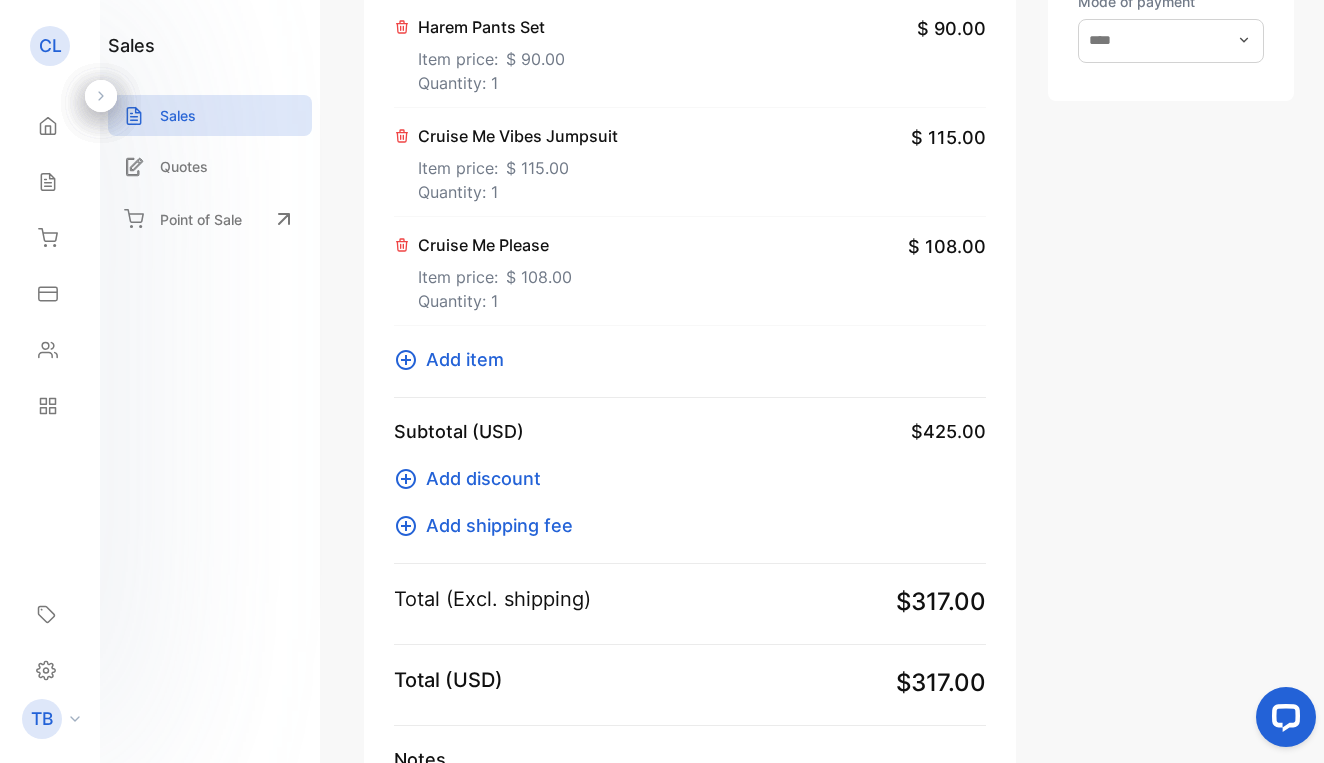 scroll, scrollTop: 542, scrollLeft: 0, axis: vertical 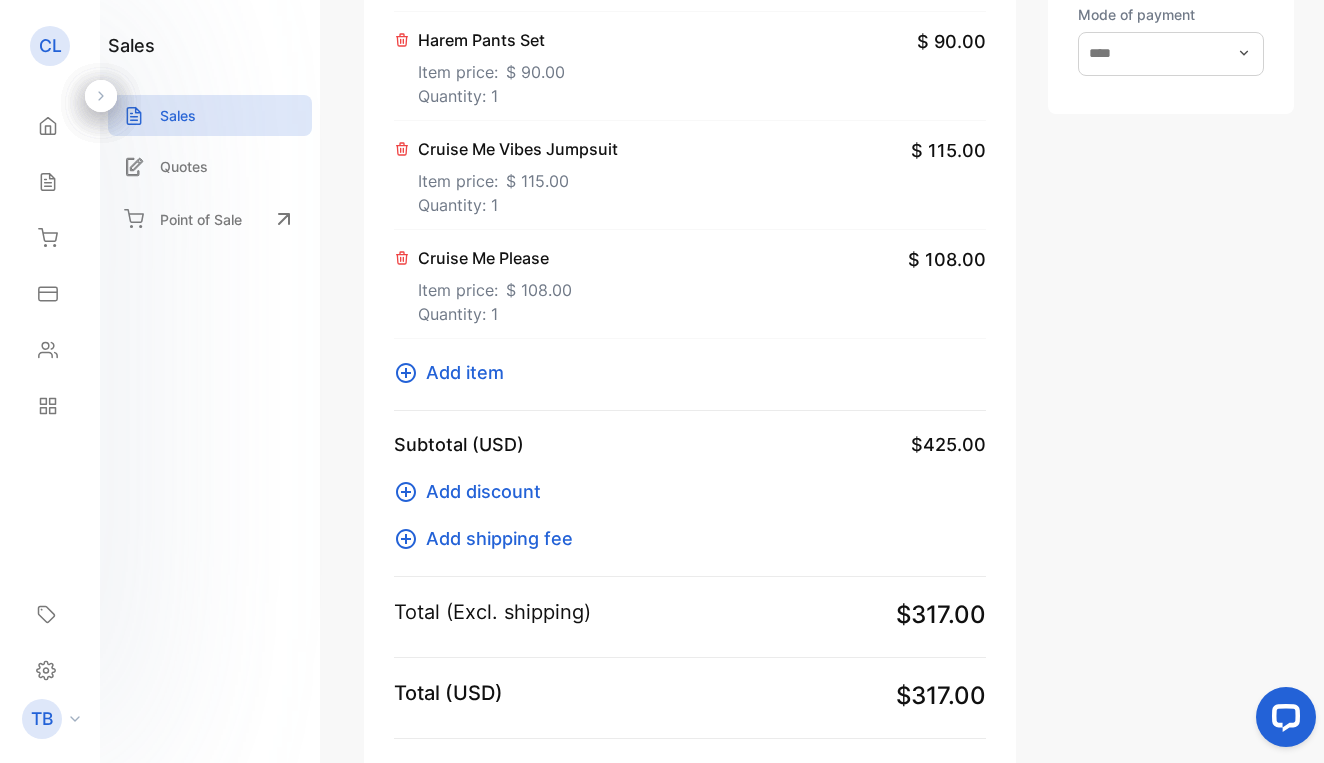click on "Cruise Me Please" at bounding box center (495, 258) 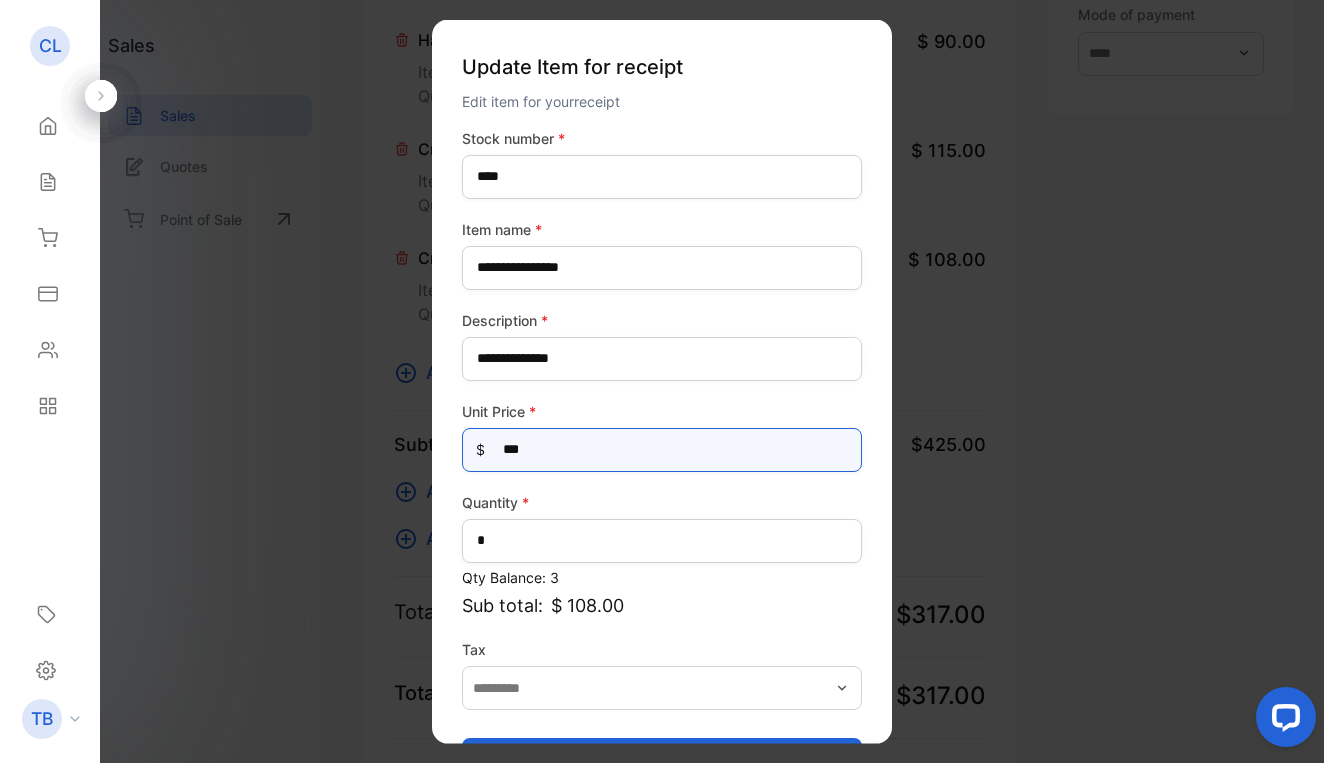 click on "***" at bounding box center [662, 449] 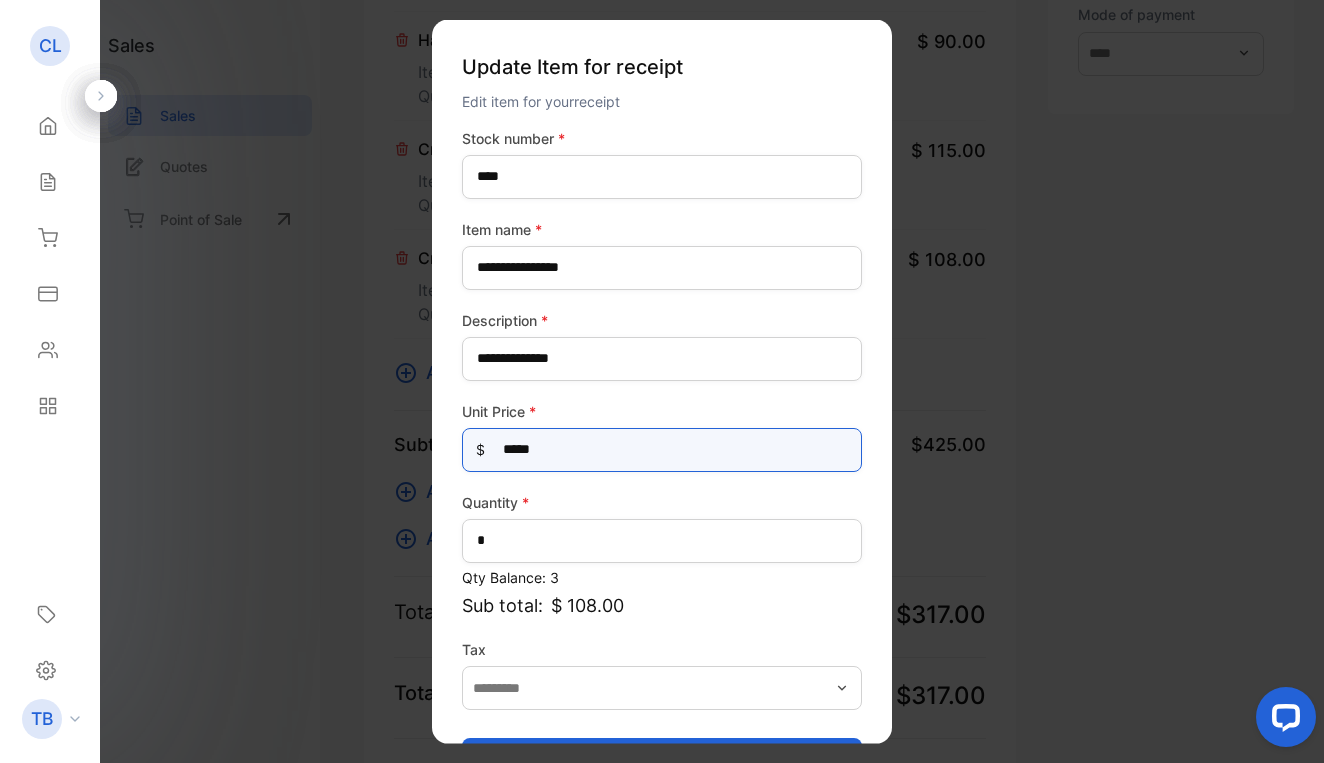 type on "******" 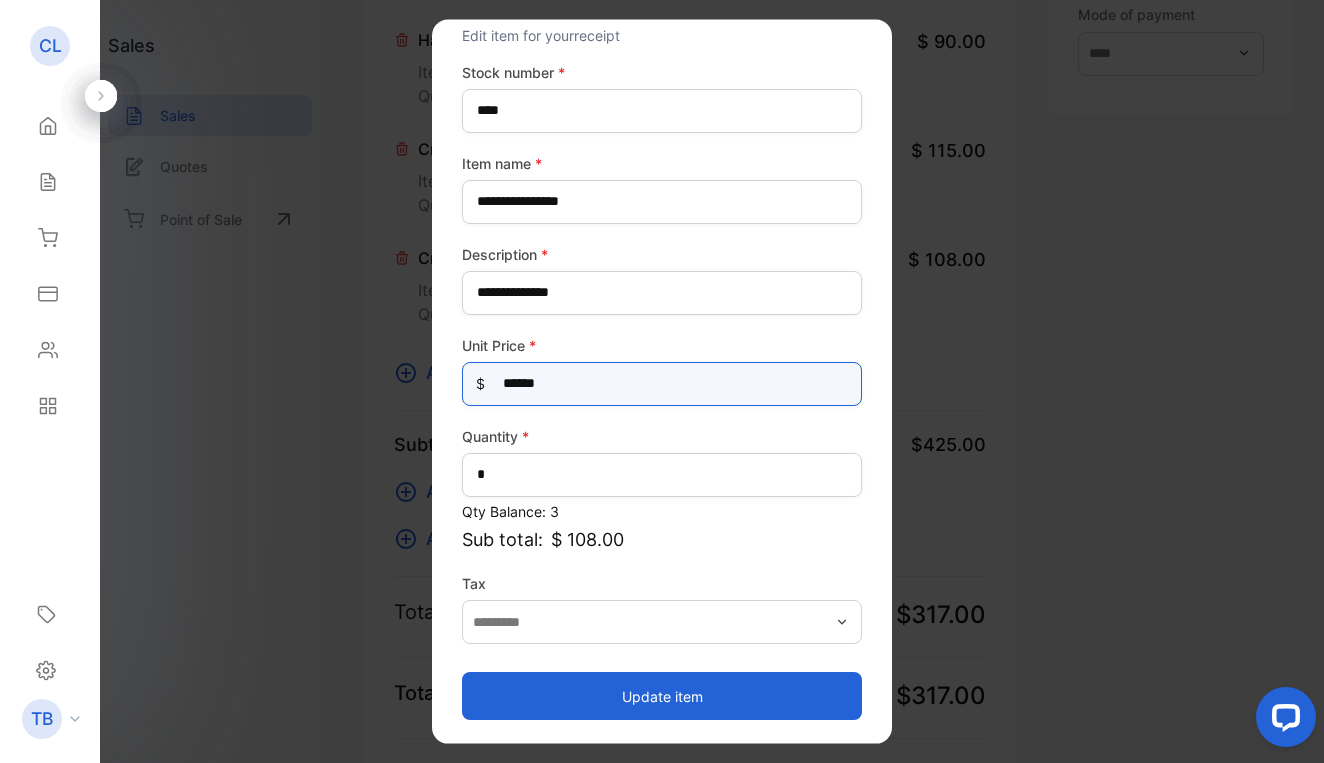 scroll, scrollTop: 66, scrollLeft: 0, axis: vertical 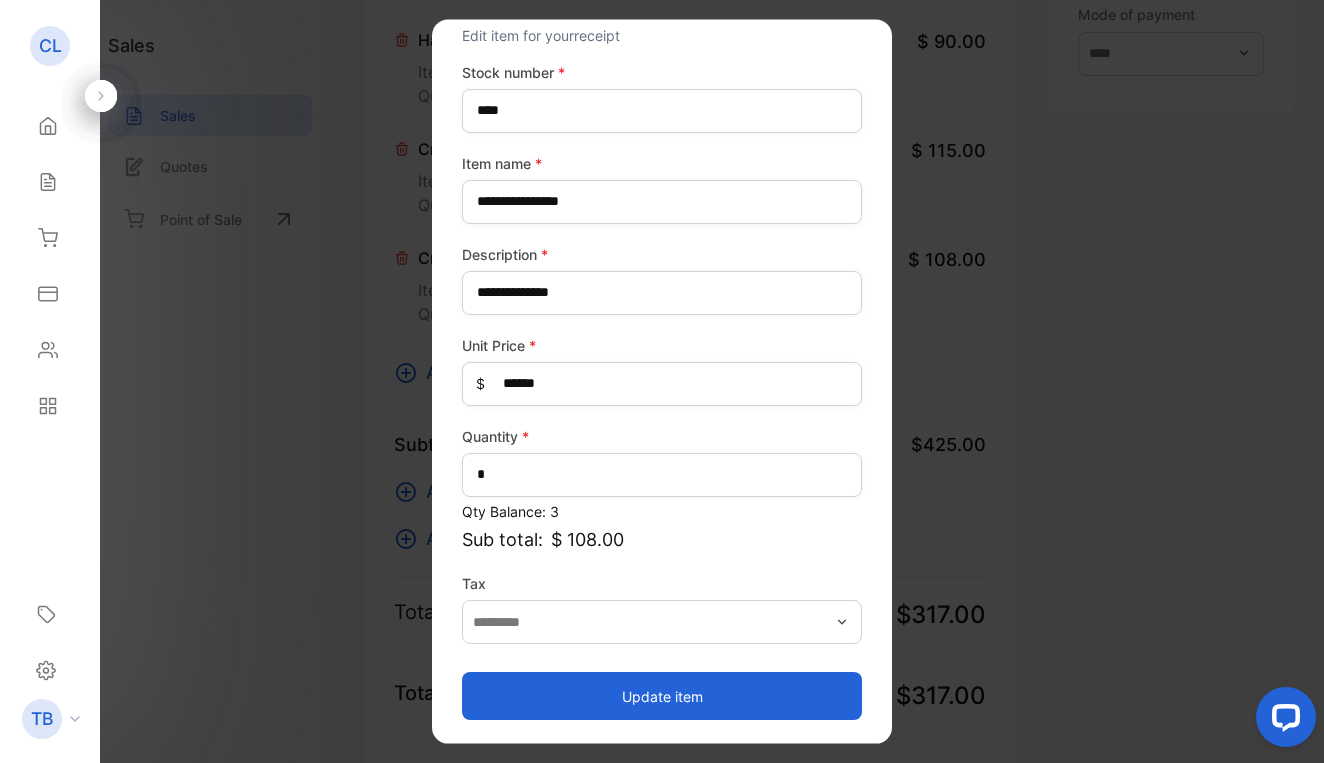 click on "Update item" at bounding box center (662, 696) 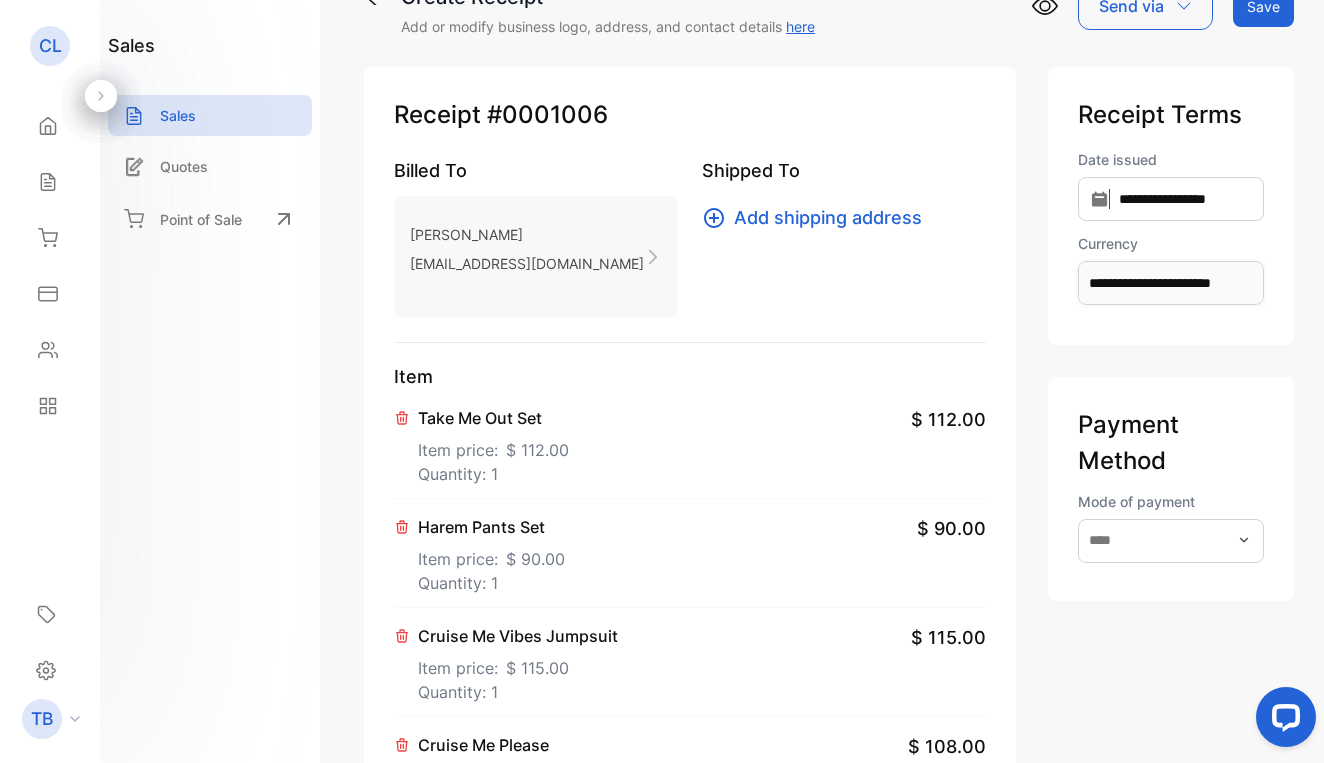 scroll, scrollTop: 53, scrollLeft: 0, axis: vertical 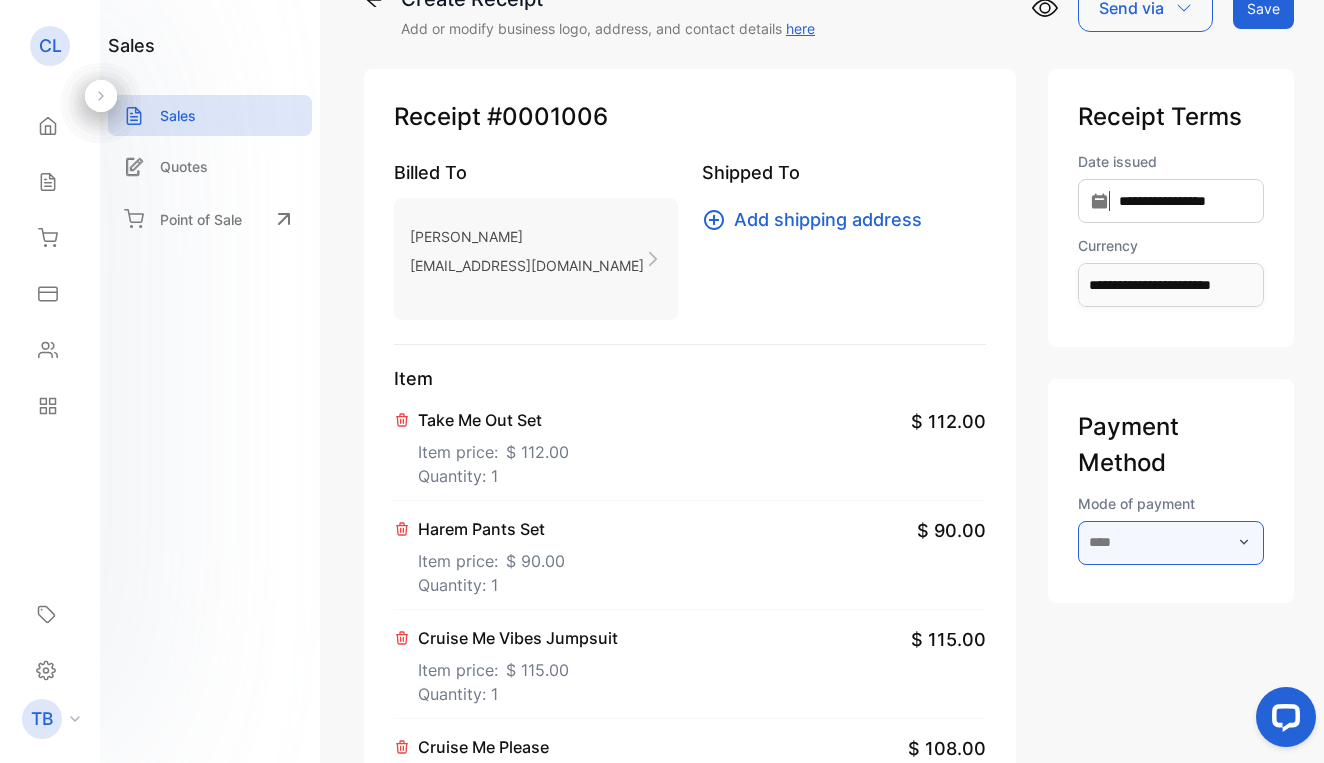 click at bounding box center (1171, 543) 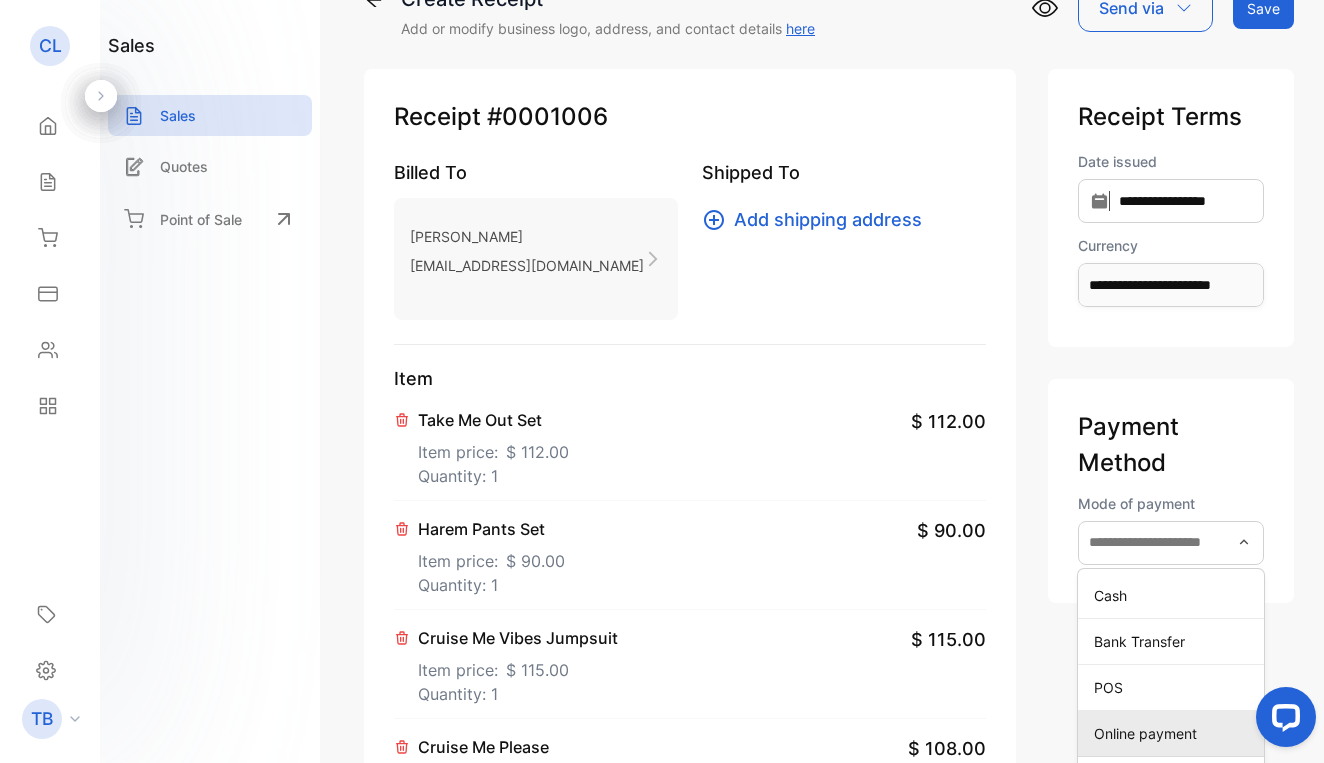 click on "Online payment" at bounding box center [1175, 733] 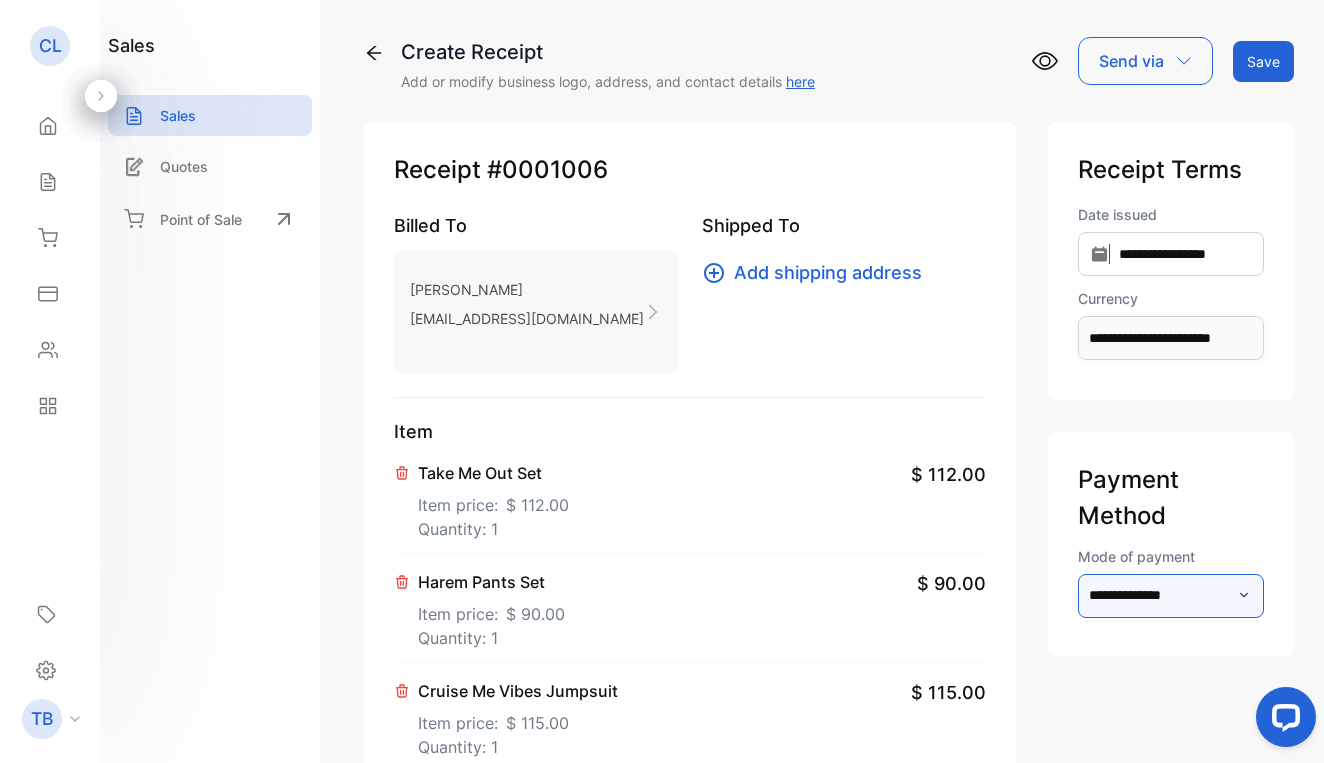 scroll, scrollTop: 0, scrollLeft: 0, axis: both 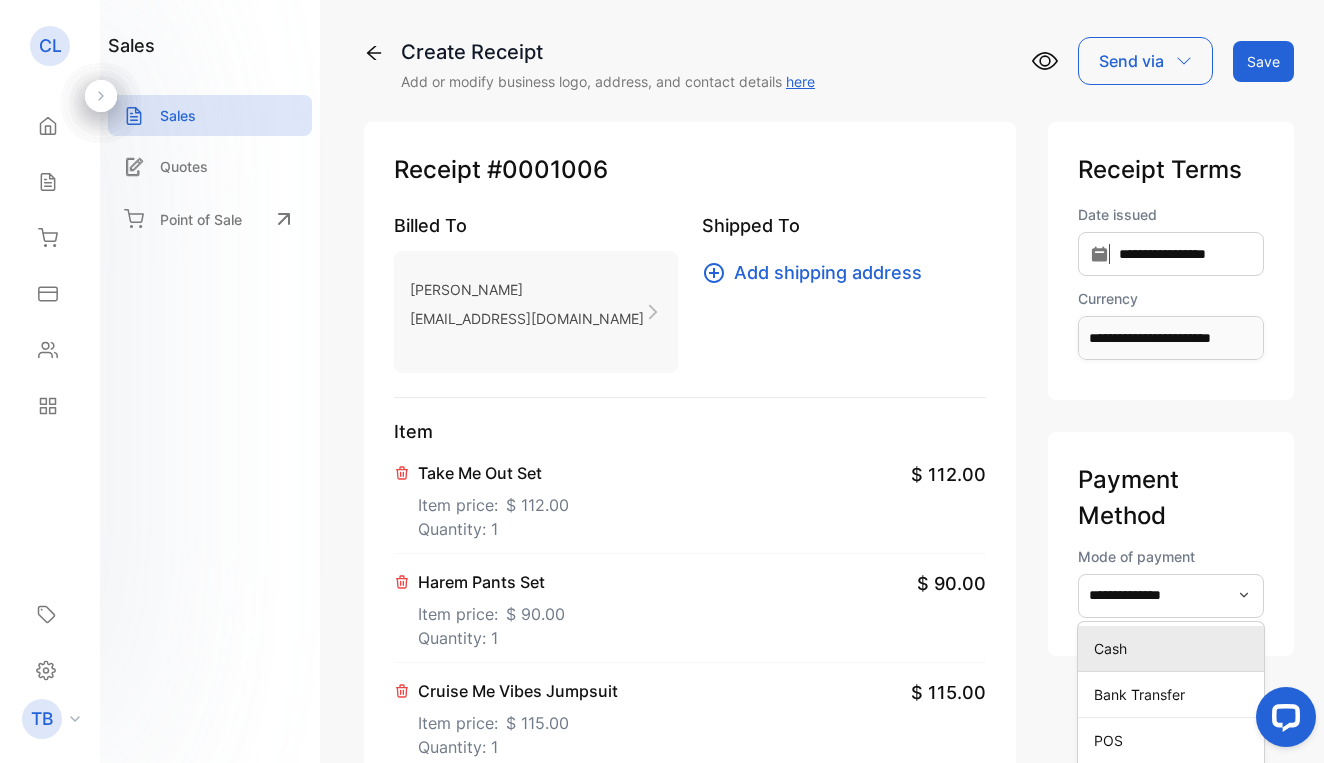 click on "Cash" at bounding box center [1175, 648] 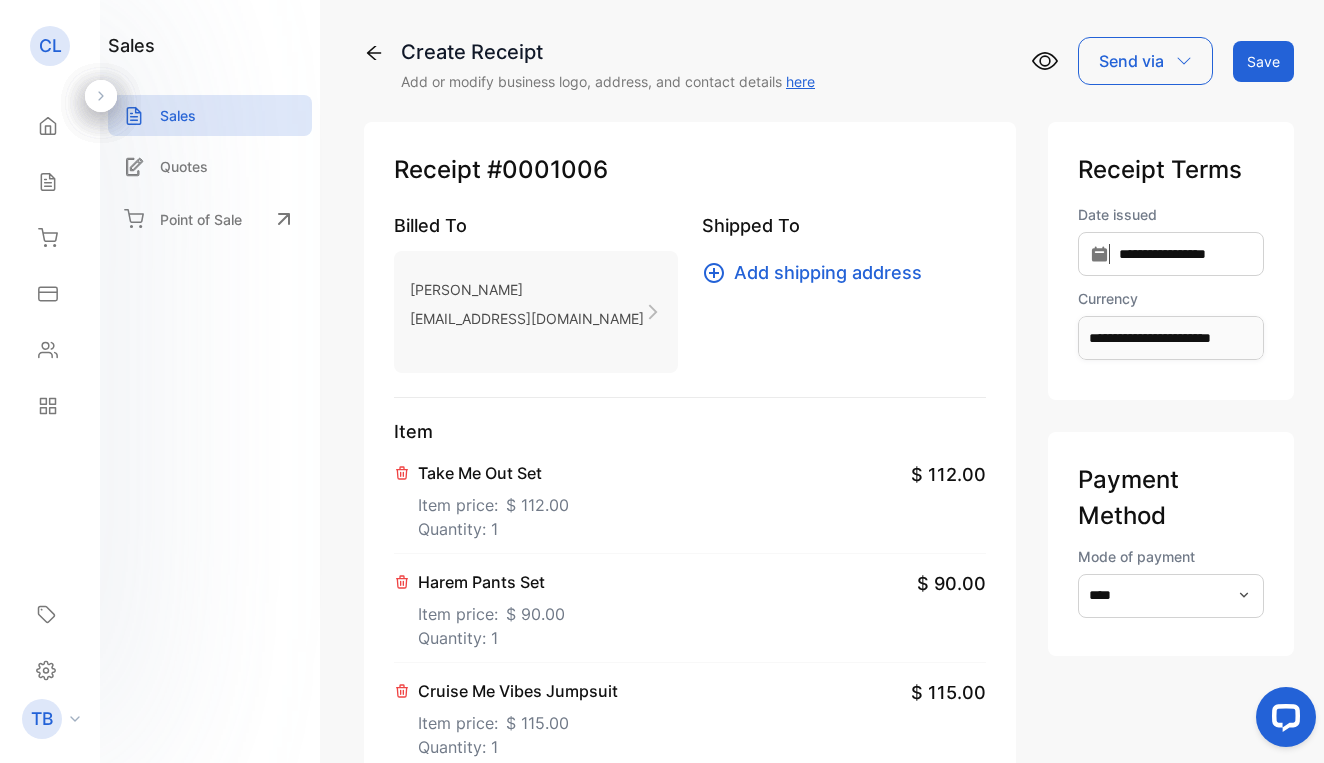 click on "Save" at bounding box center (1263, 61) 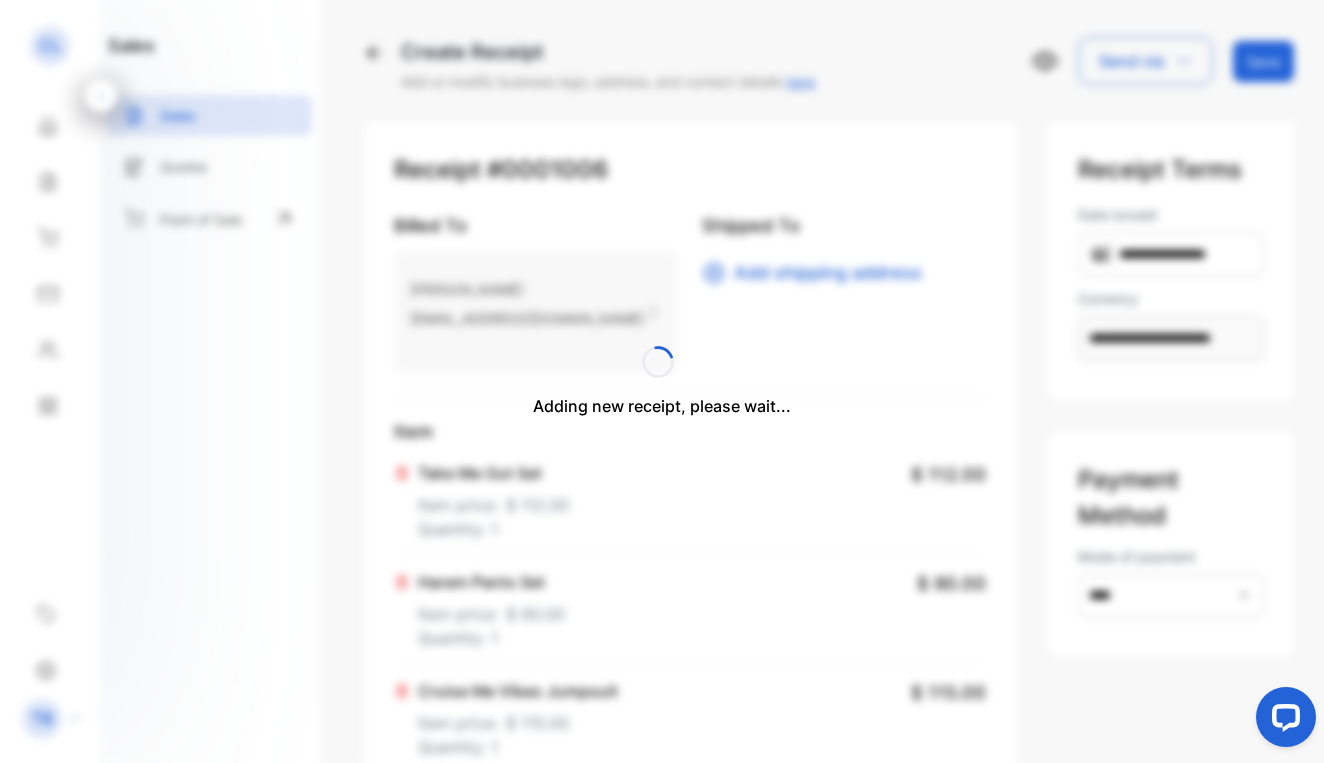 type 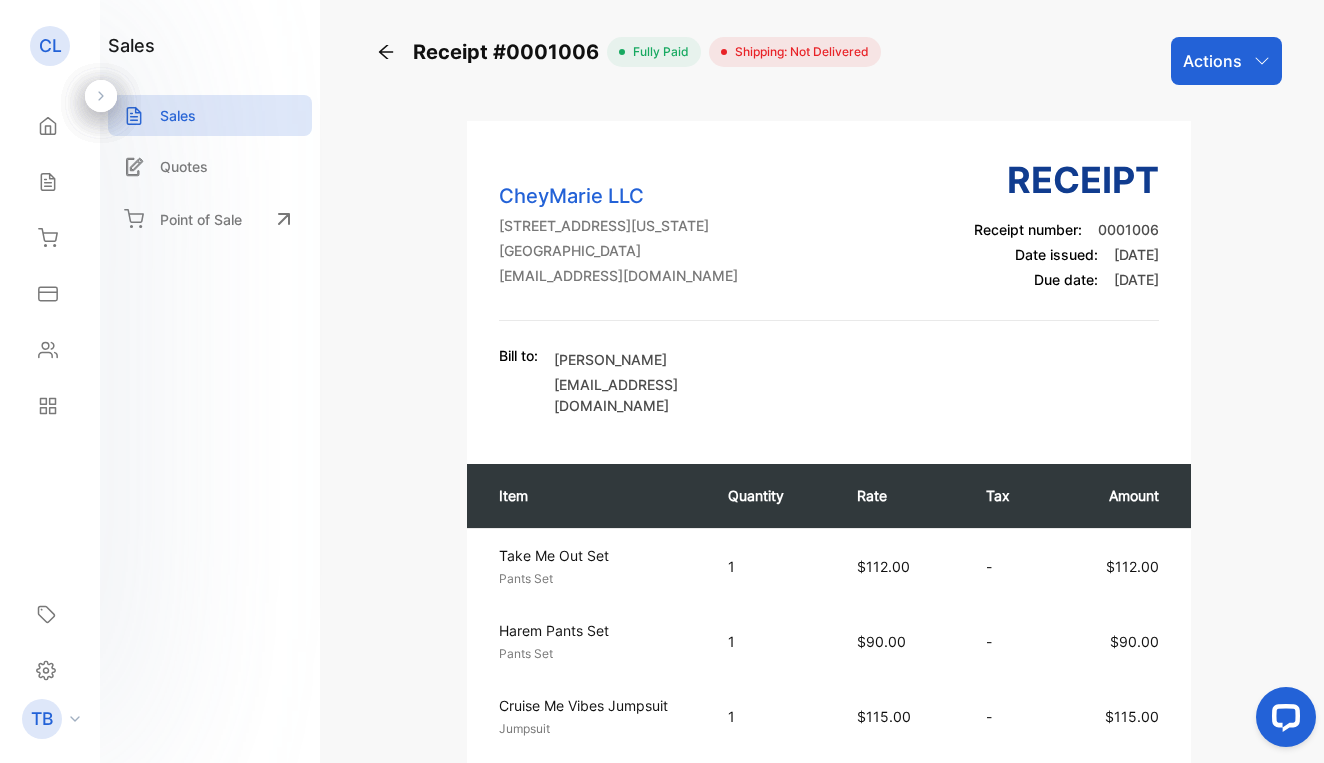 click 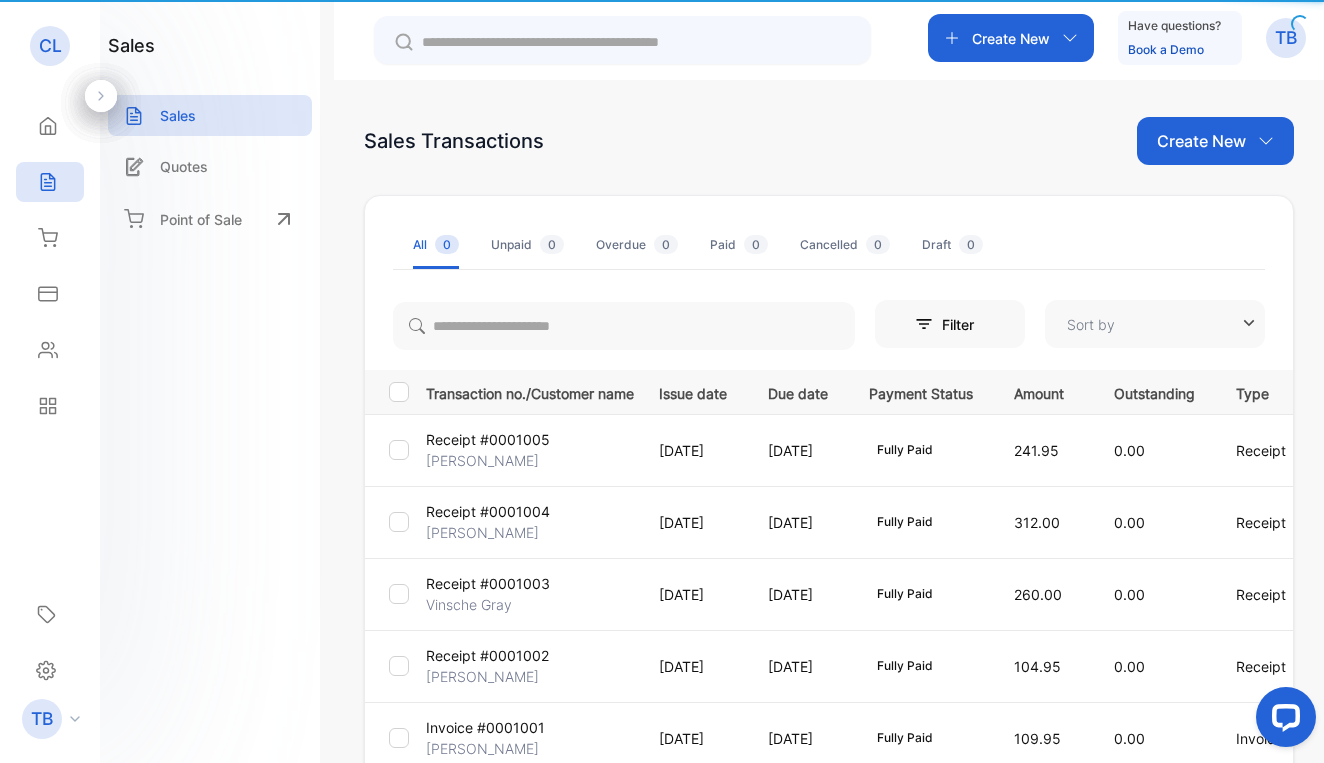 type on "**********" 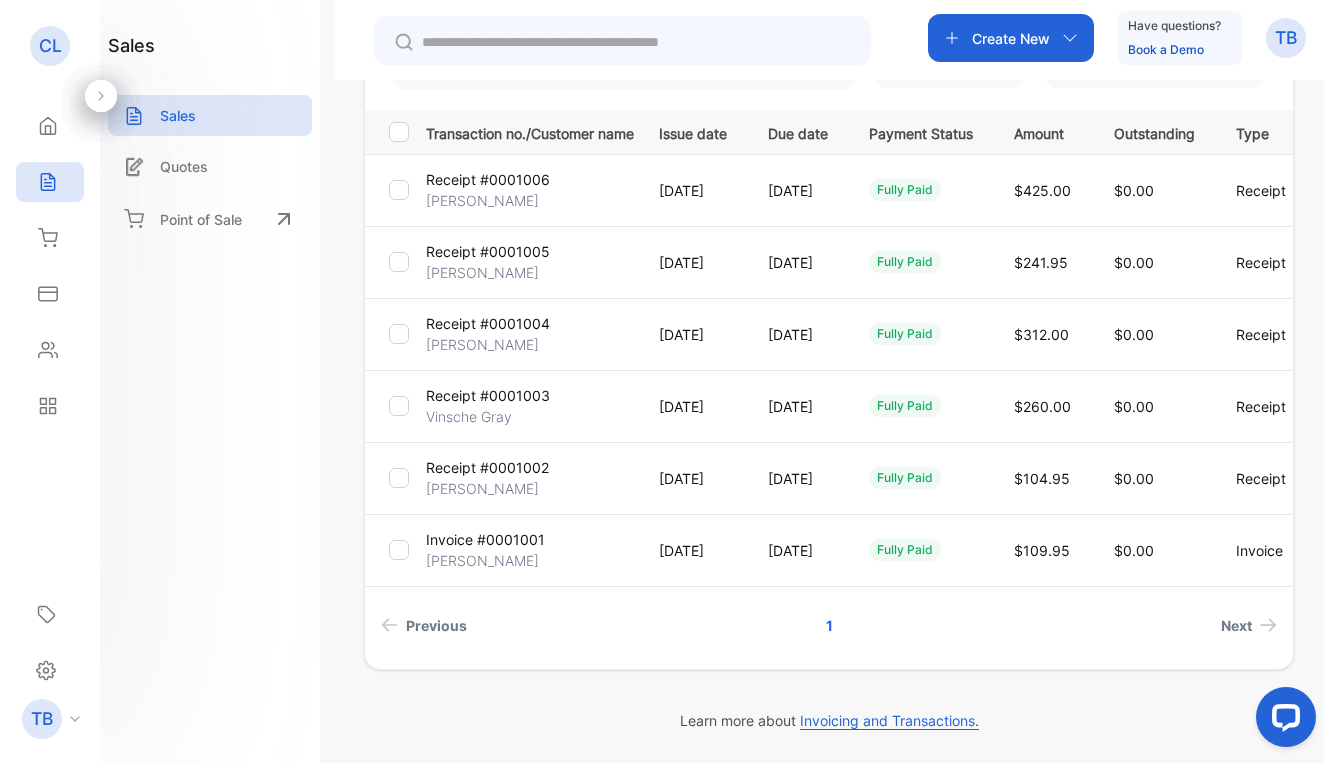 scroll, scrollTop: 260, scrollLeft: 0, axis: vertical 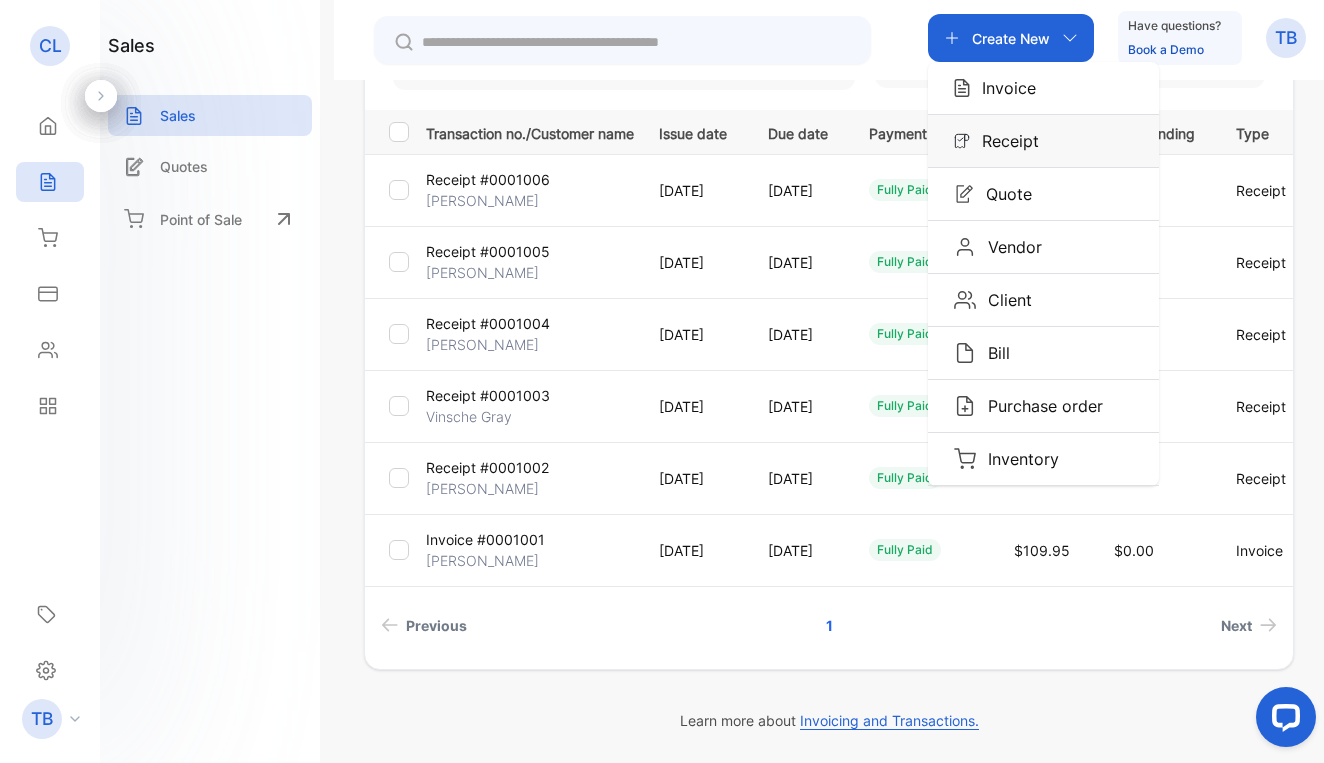 click on "Receipt" at bounding box center [1004, 141] 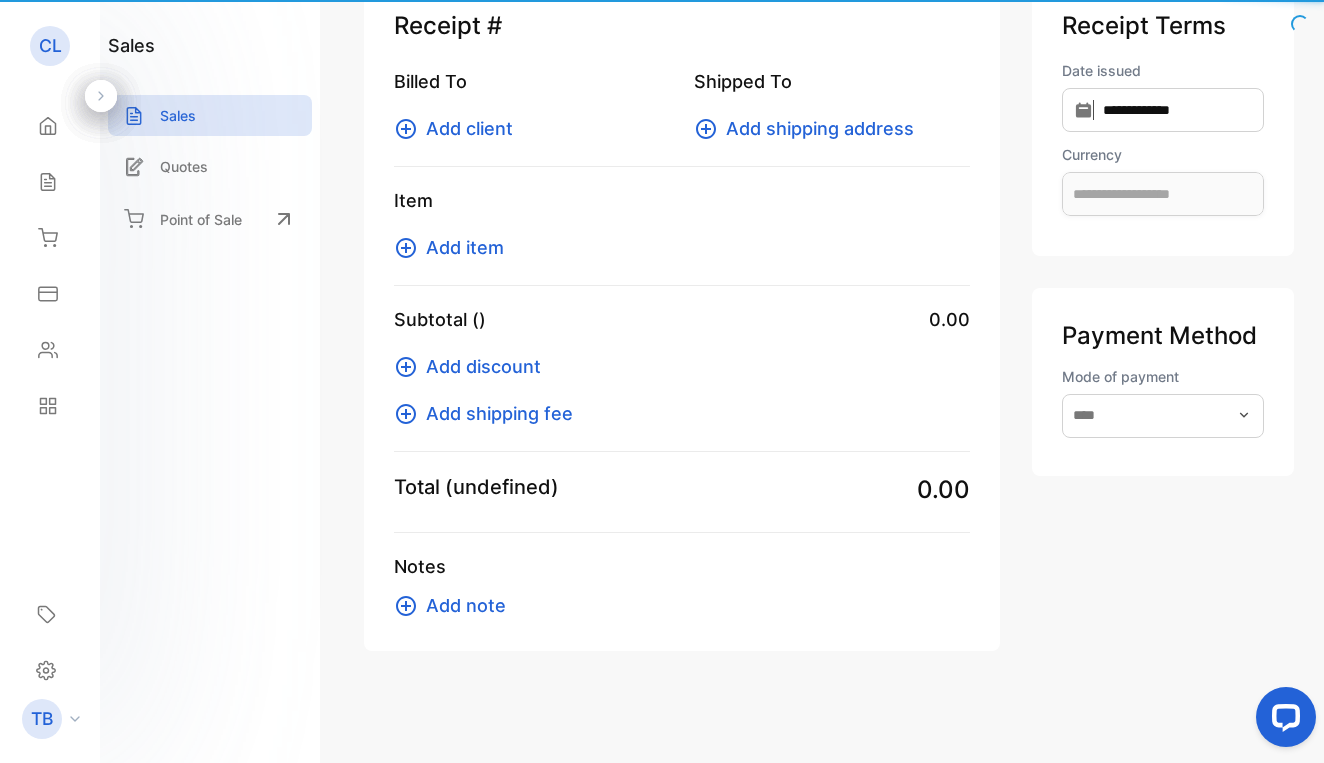 scroll, scrollTop: 144, scrollLeft: 0, axis: vertical 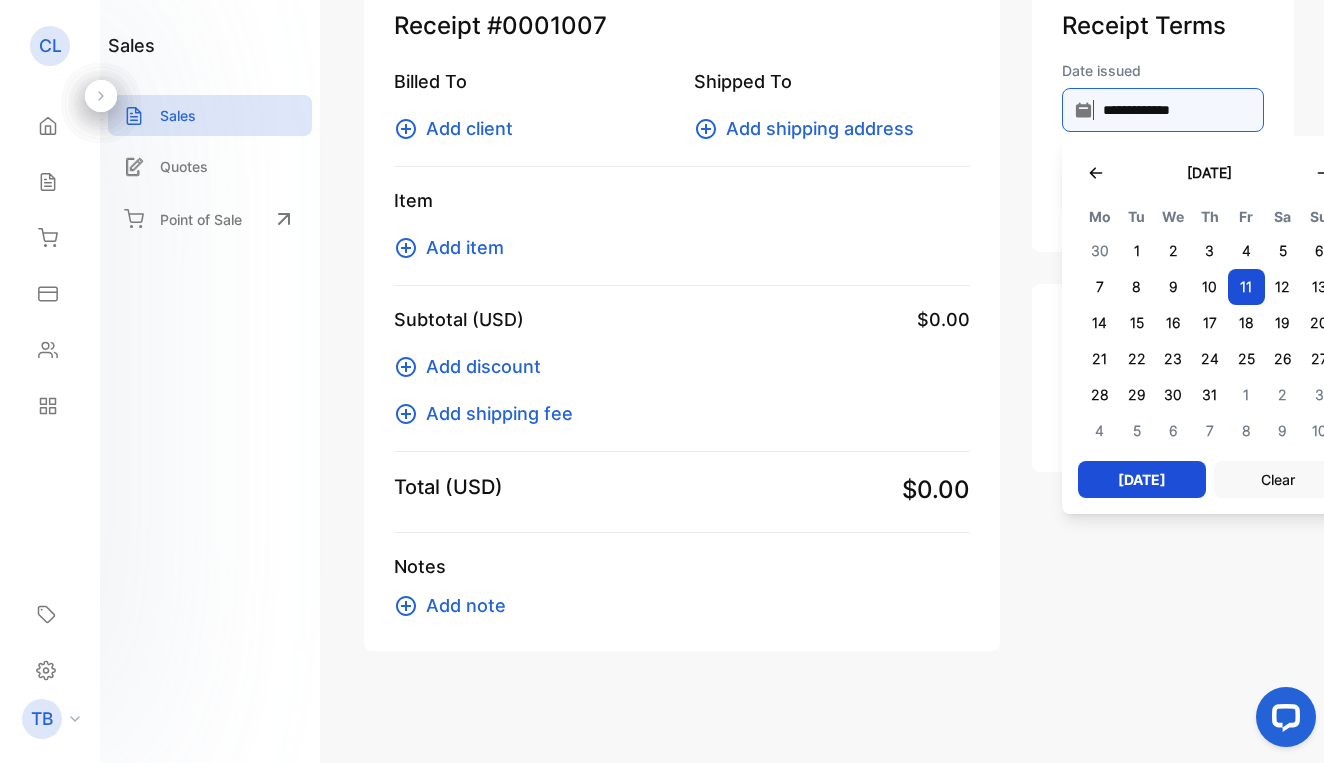 click on "**********" at bounding box center (1163, 110) 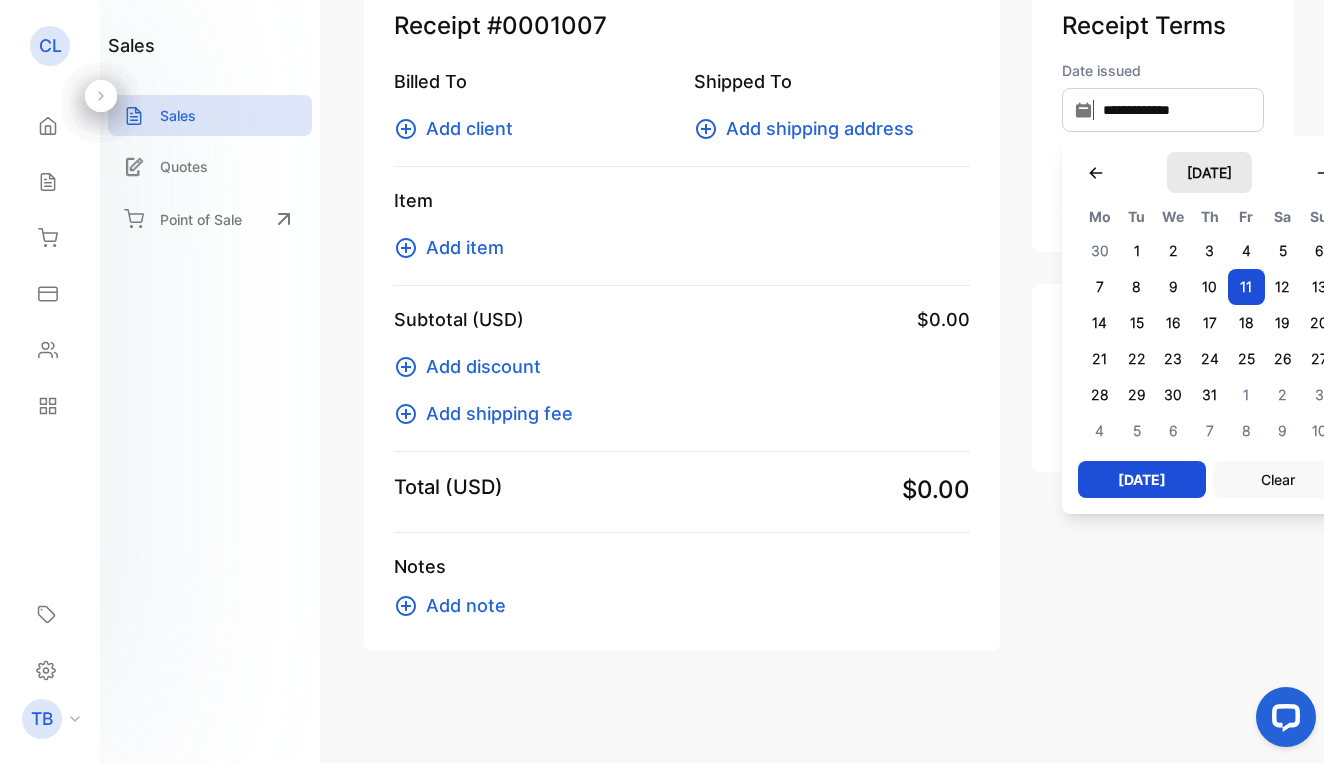 click on "July 2025" at bounding box center [1209, 172] 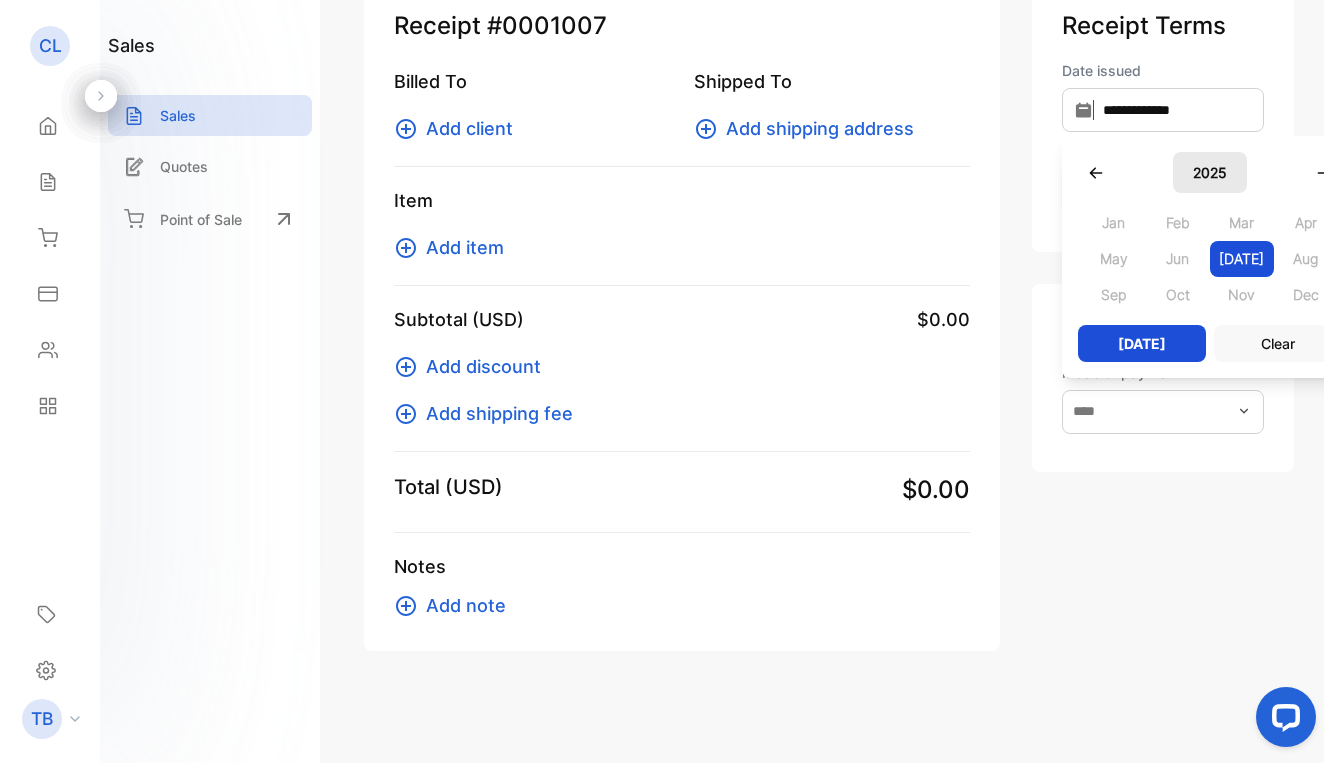 click on "2025" at bounding box center [1210, 172] 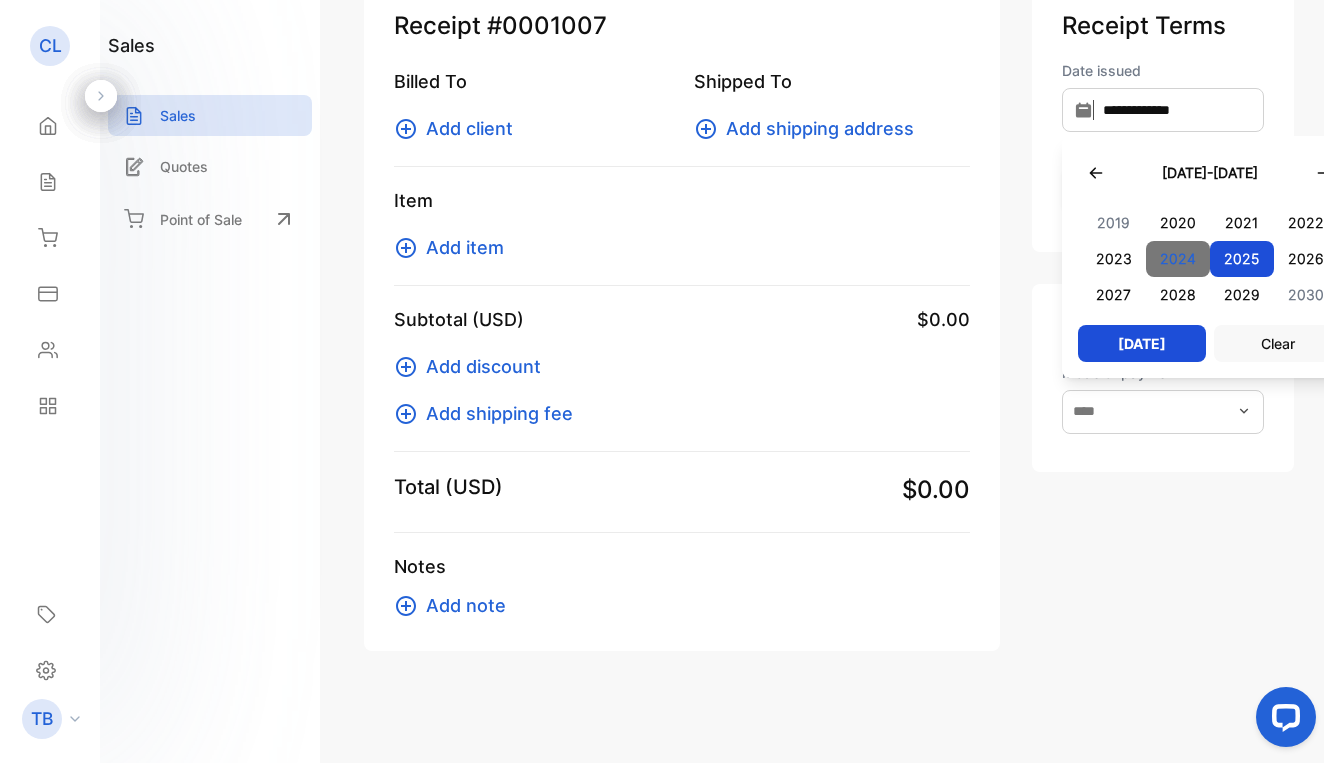 click on "2024" at bounding box center (1178, 259) 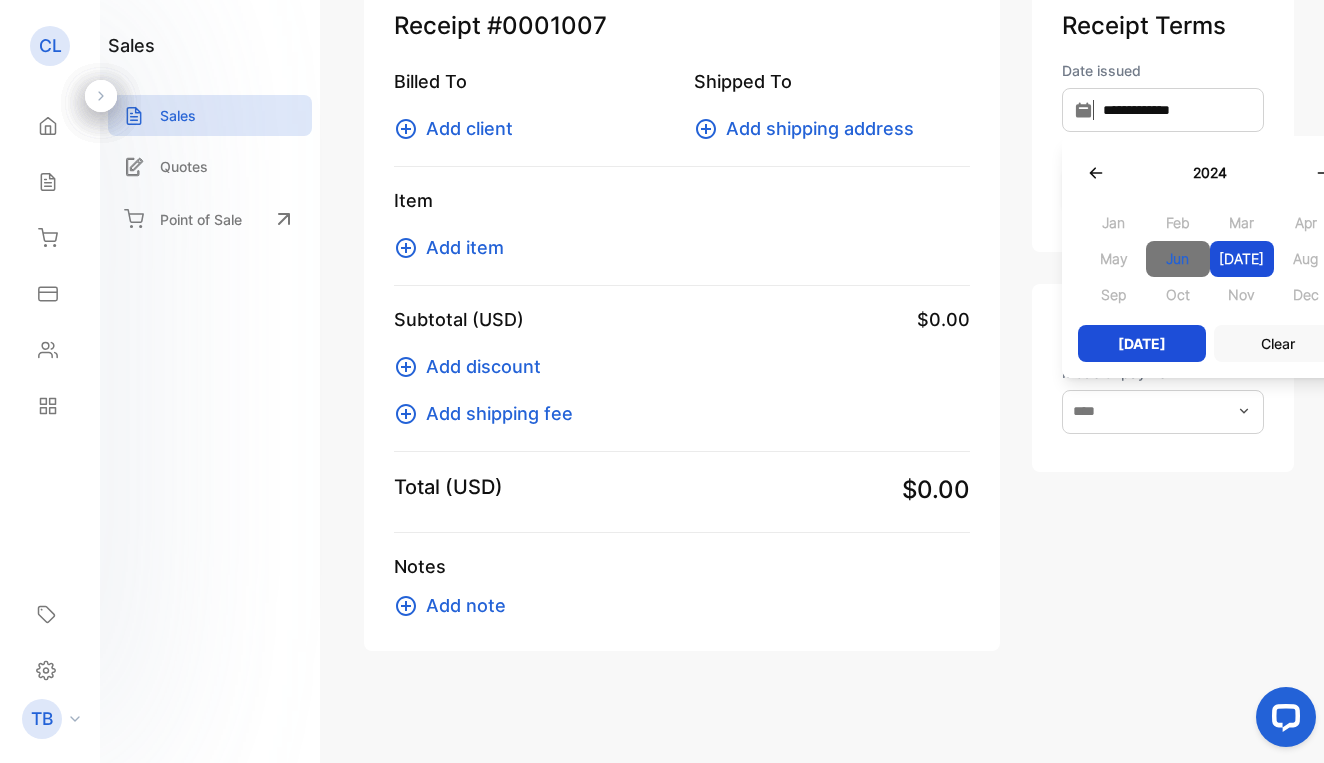 click on "Jun" at bounding box center [1178, 259] 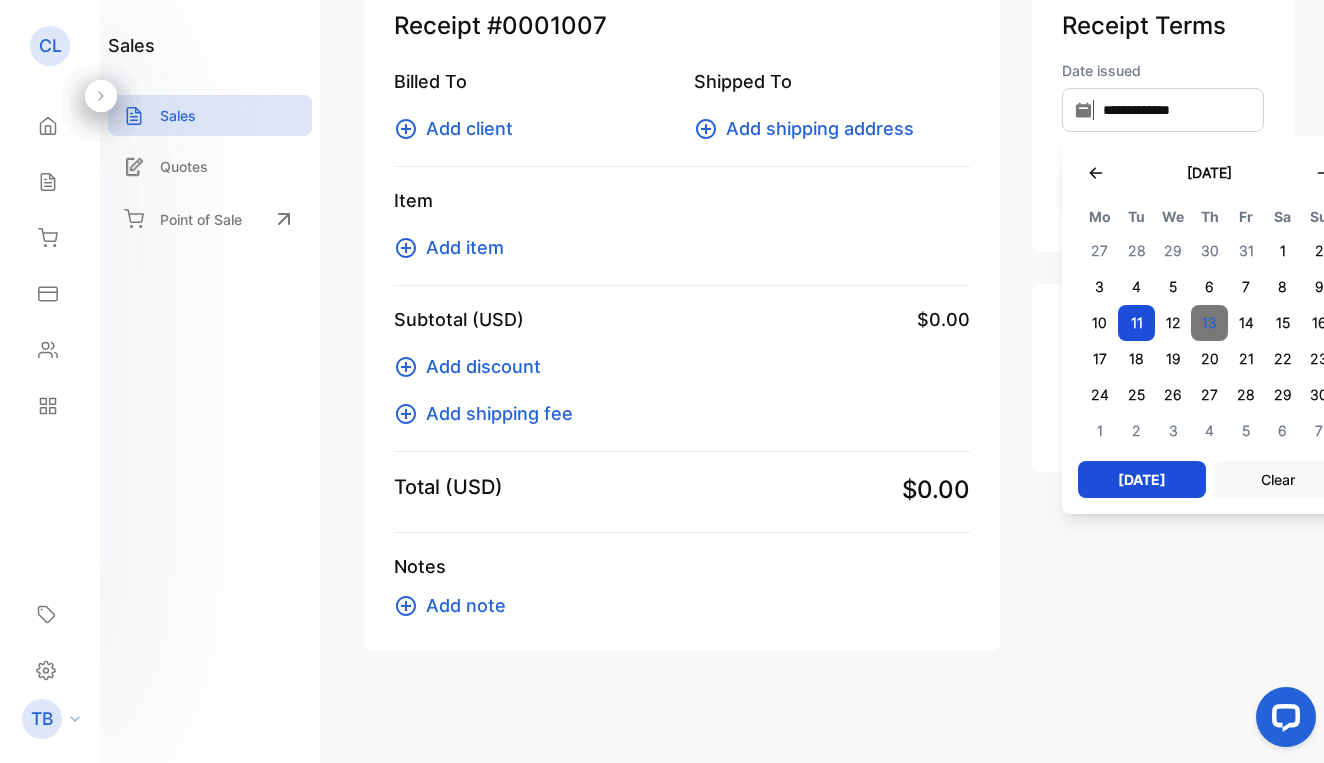 click on "13" at bounding box center (1209, 323) 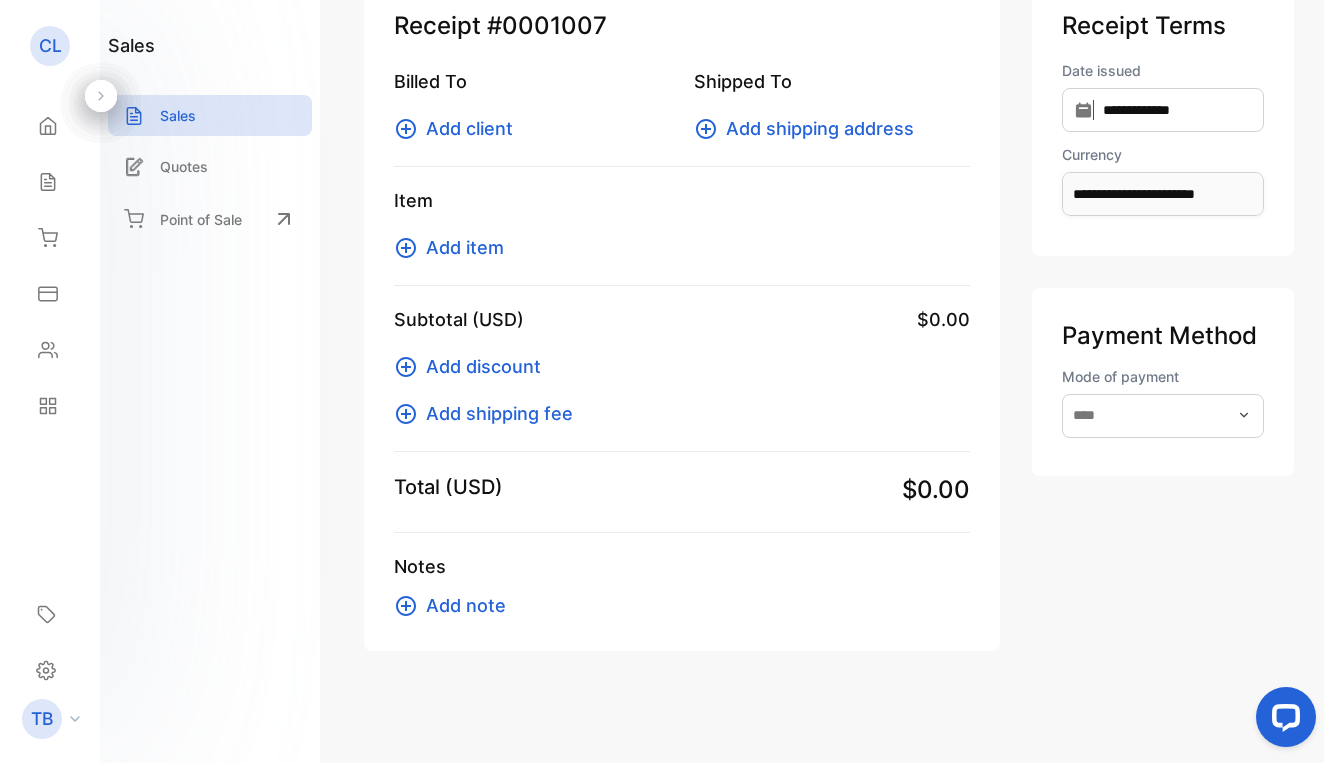 click on "Add client" at bounding box center [469, 128] 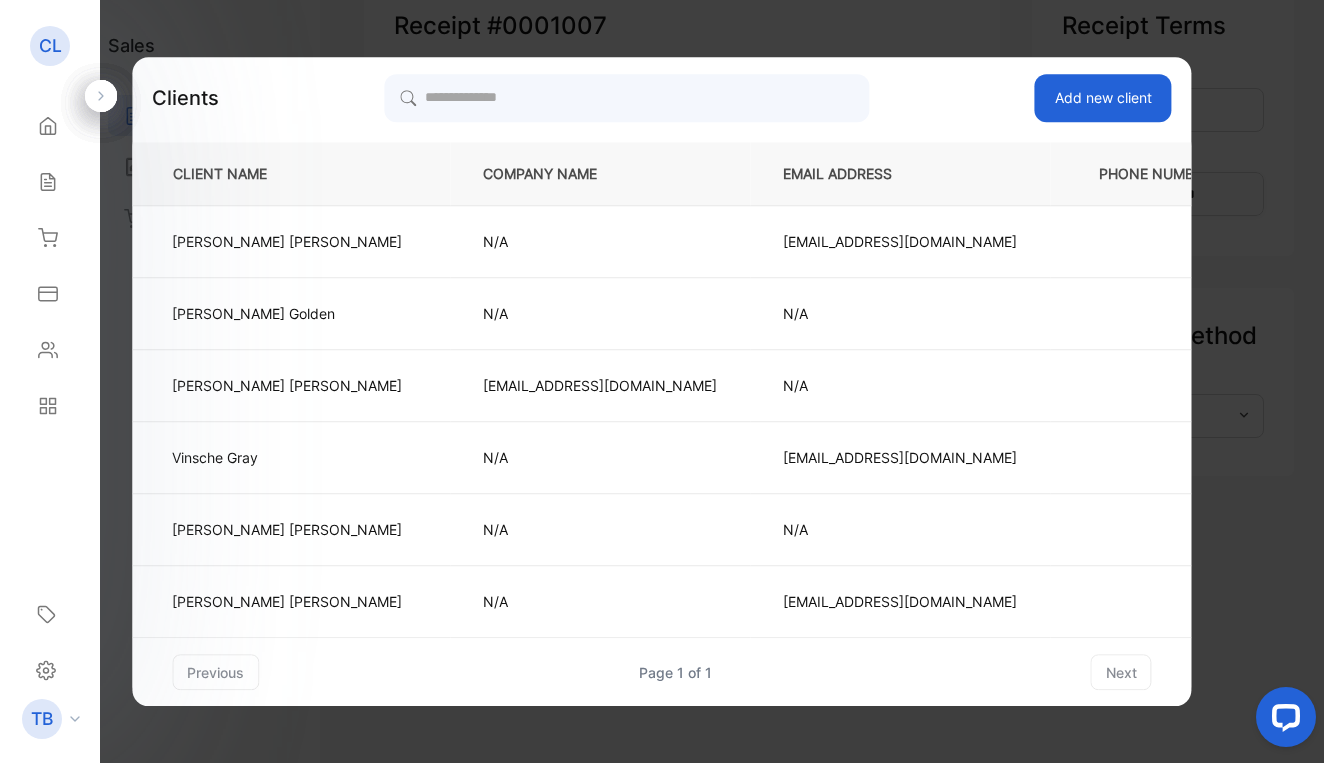 click on "Add new client" at bounding box center (1103, 98) 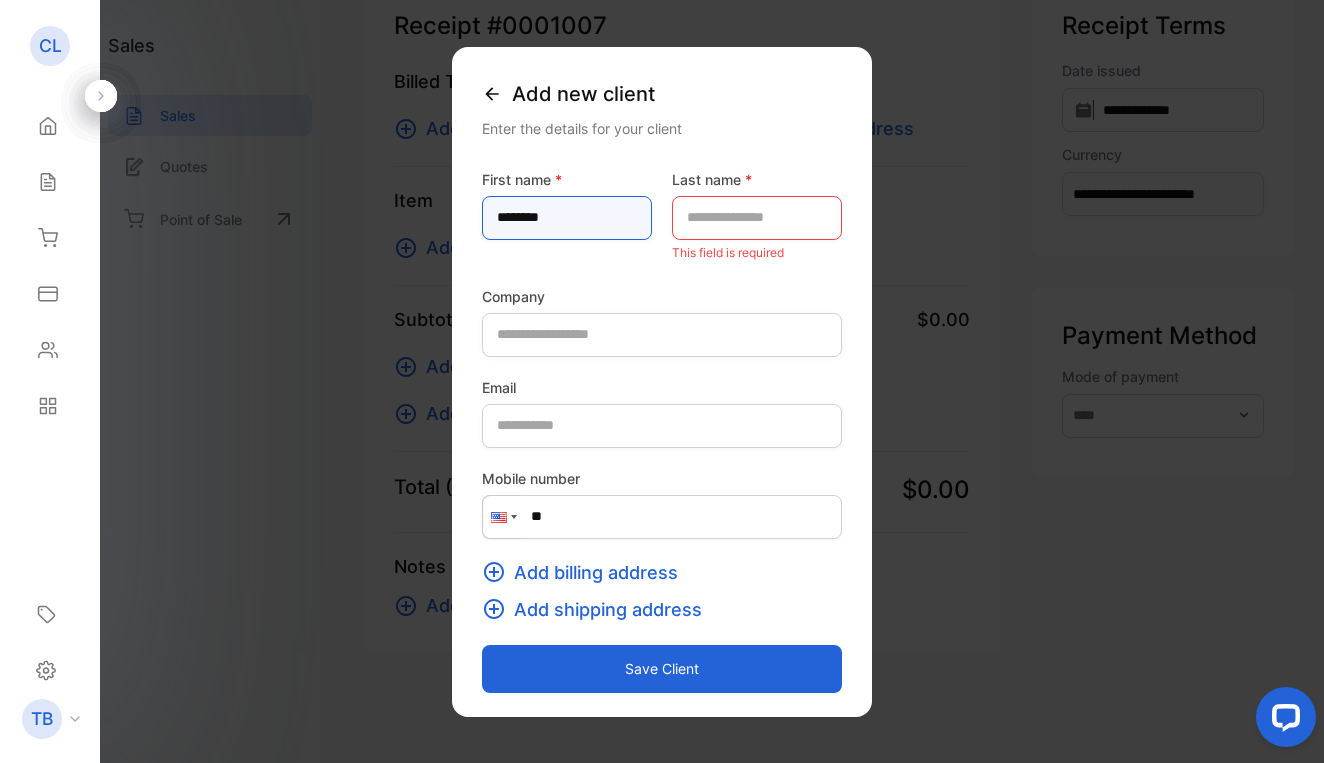 type on "********" 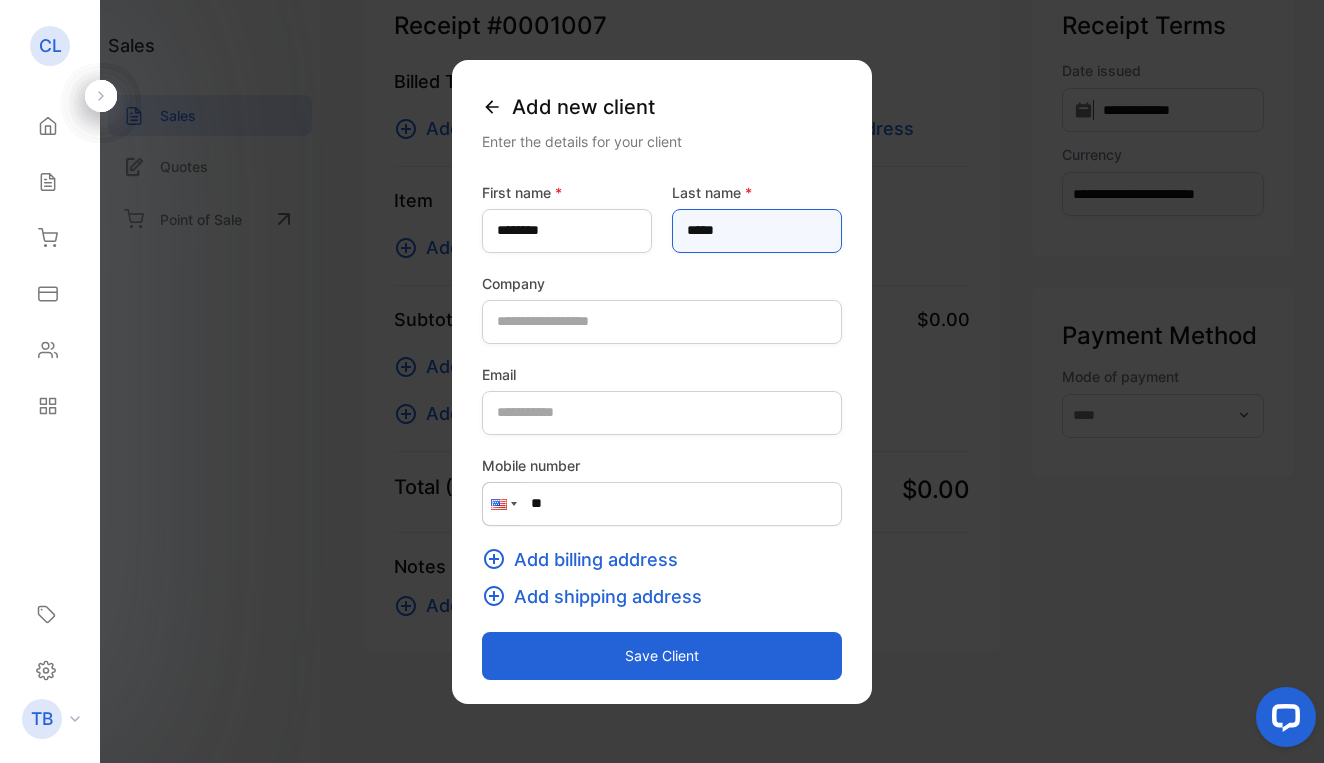 type on "*****" 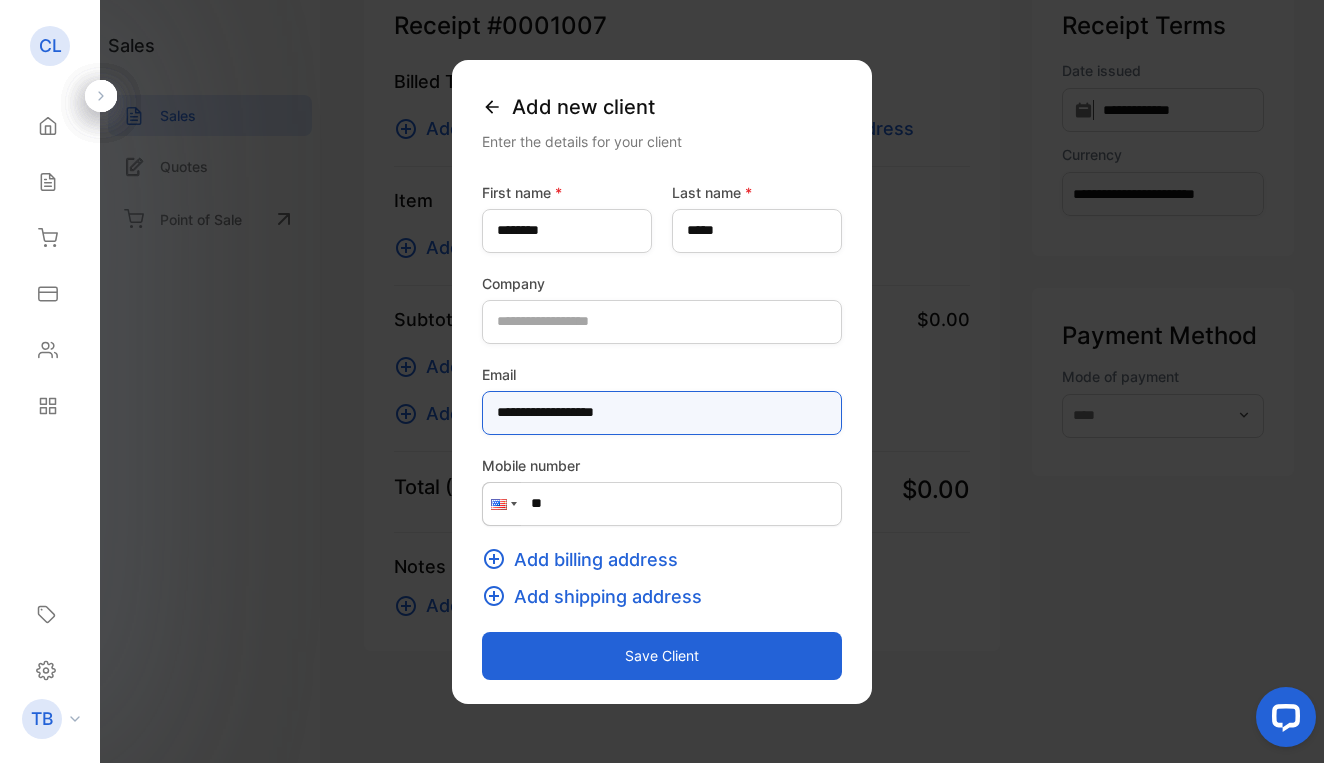 type on "**********" 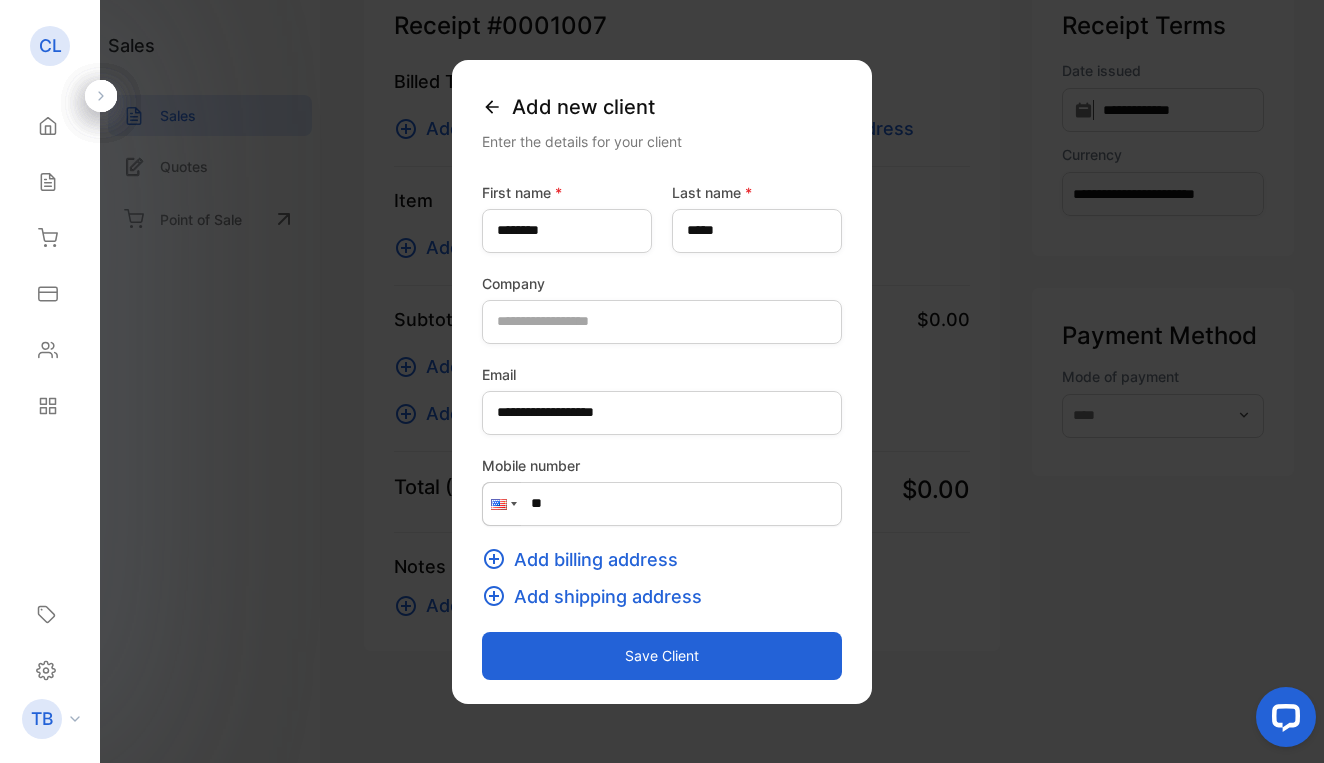 click on "Add billing address" at bounding box center [596, 559] 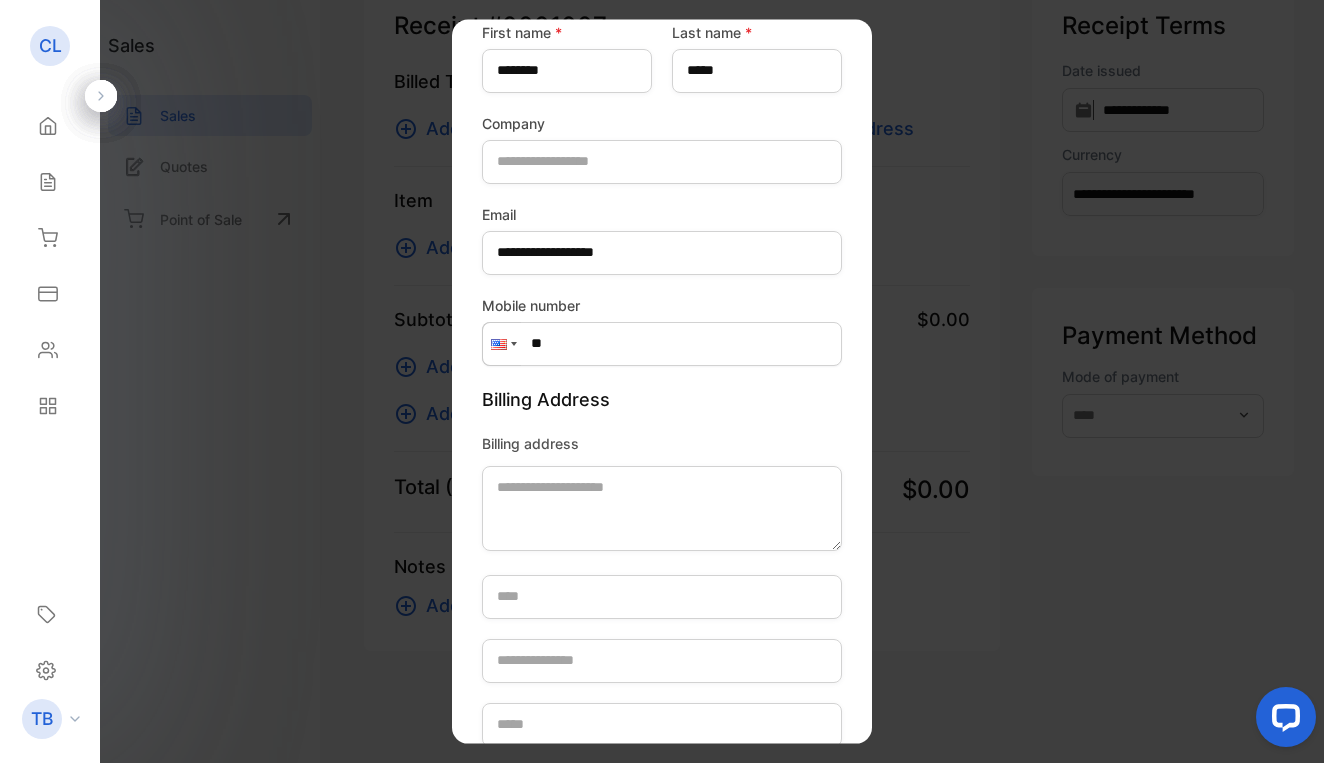 scroll, scrollTop: 122, scrollLeft: 0, axis: vertical 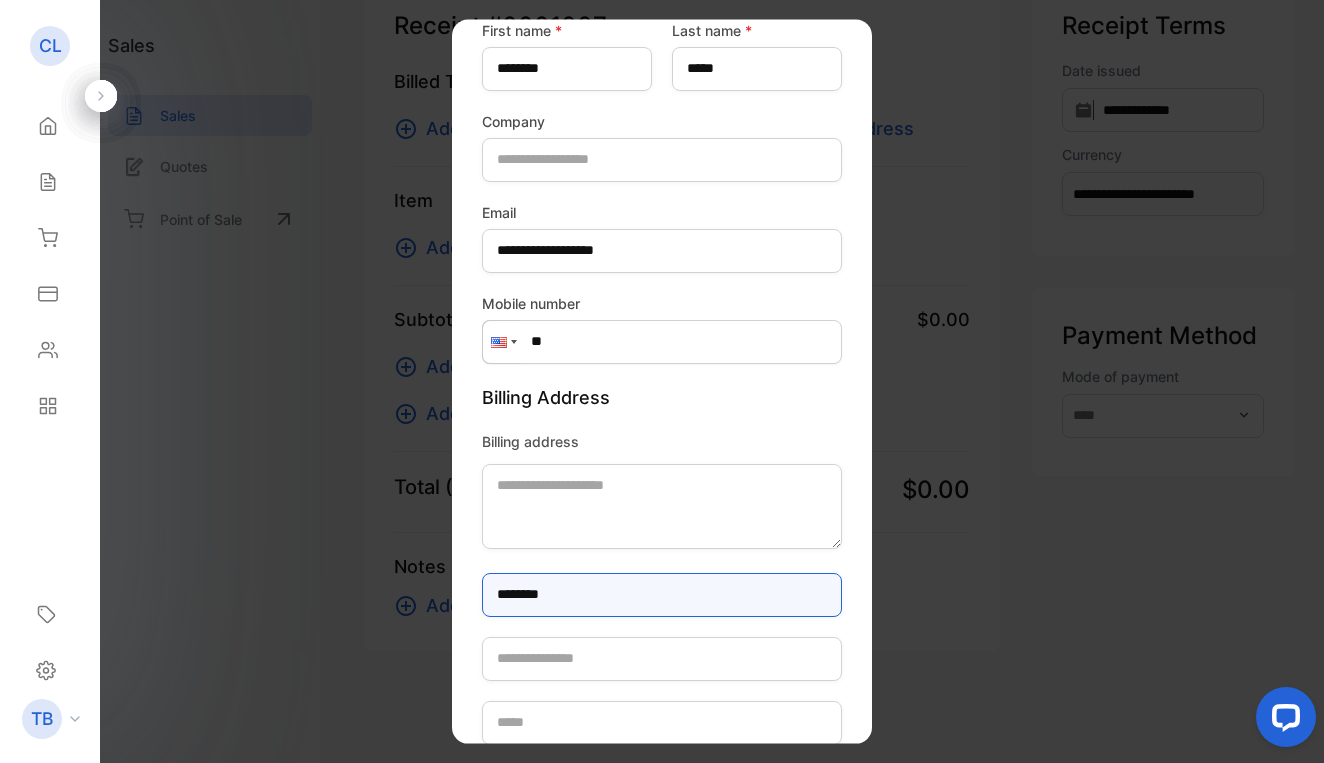 type on "********" 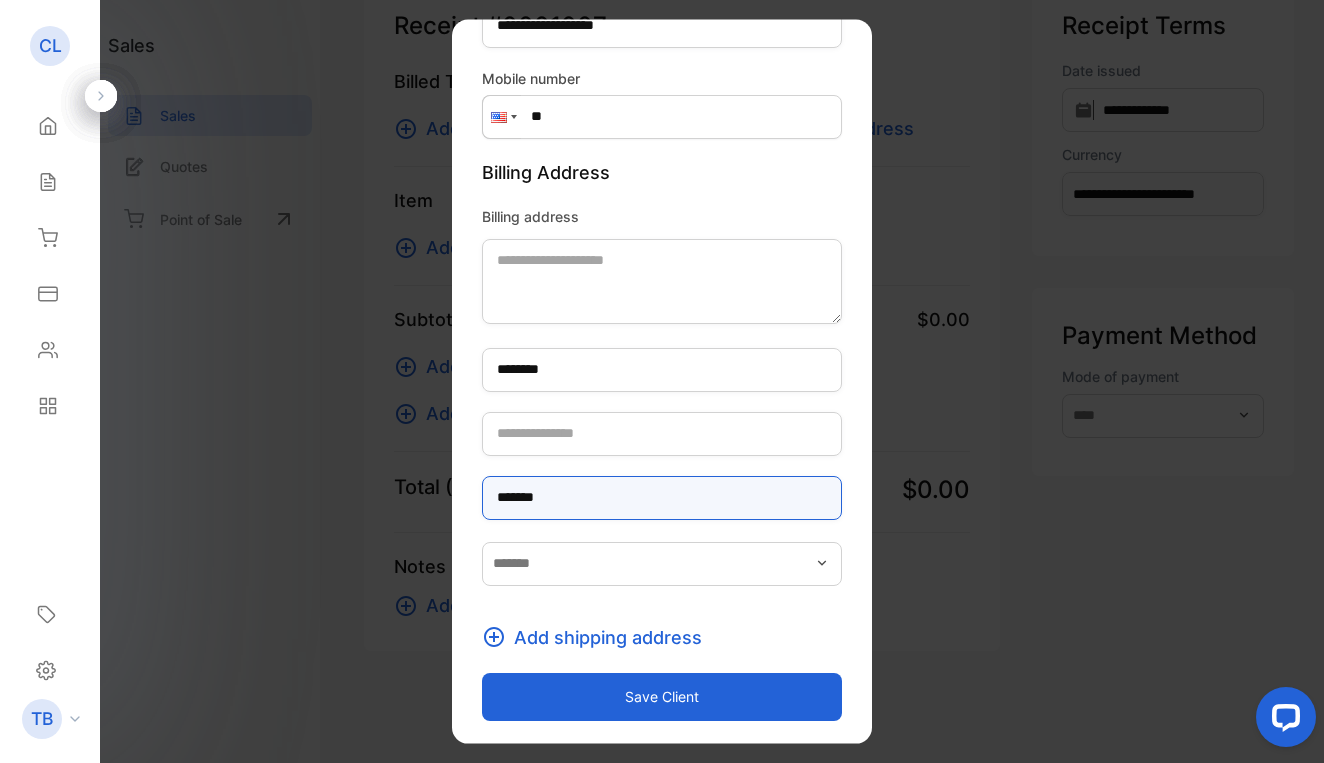 scroll, scrollTop: 347, scrollLeft: 0, axis: vertical 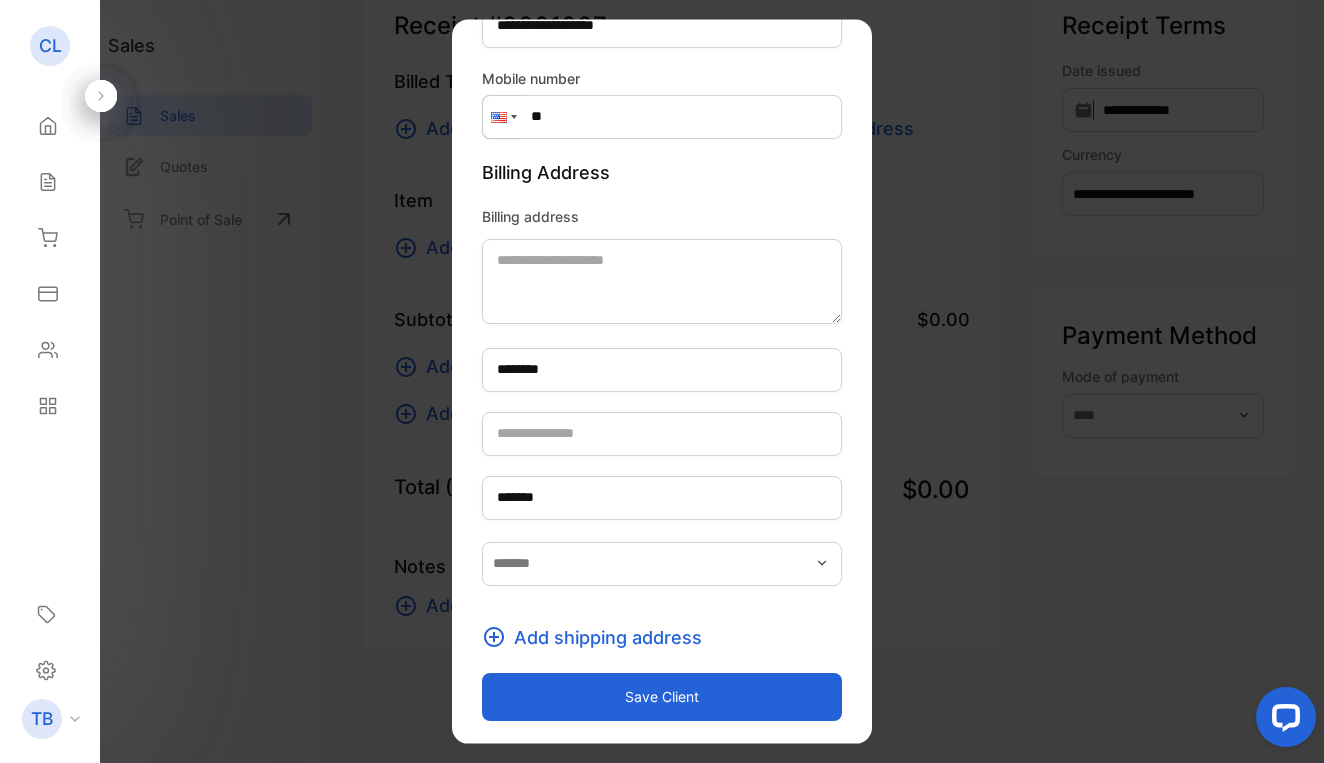 click on "Save client" at bounding box center (662, 696) 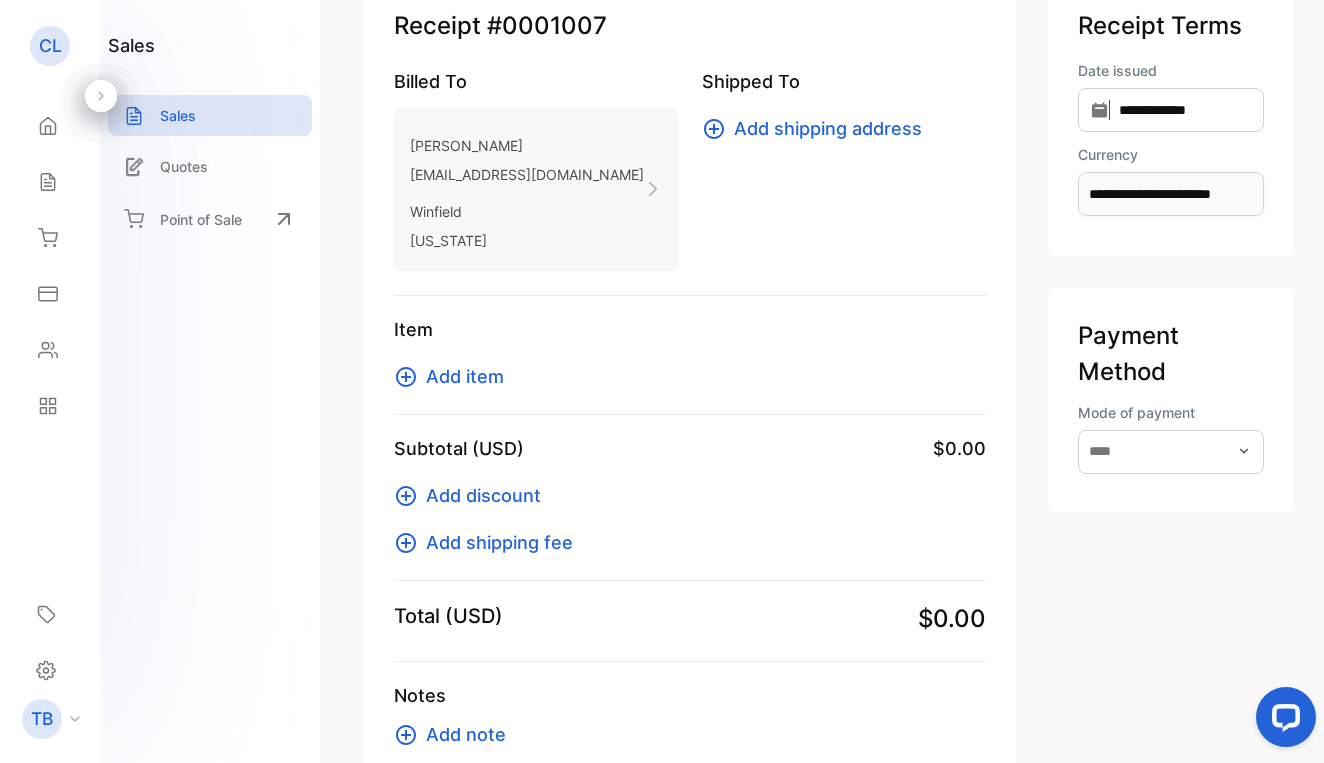 click on "Add item" at bounding box center [465, 376] 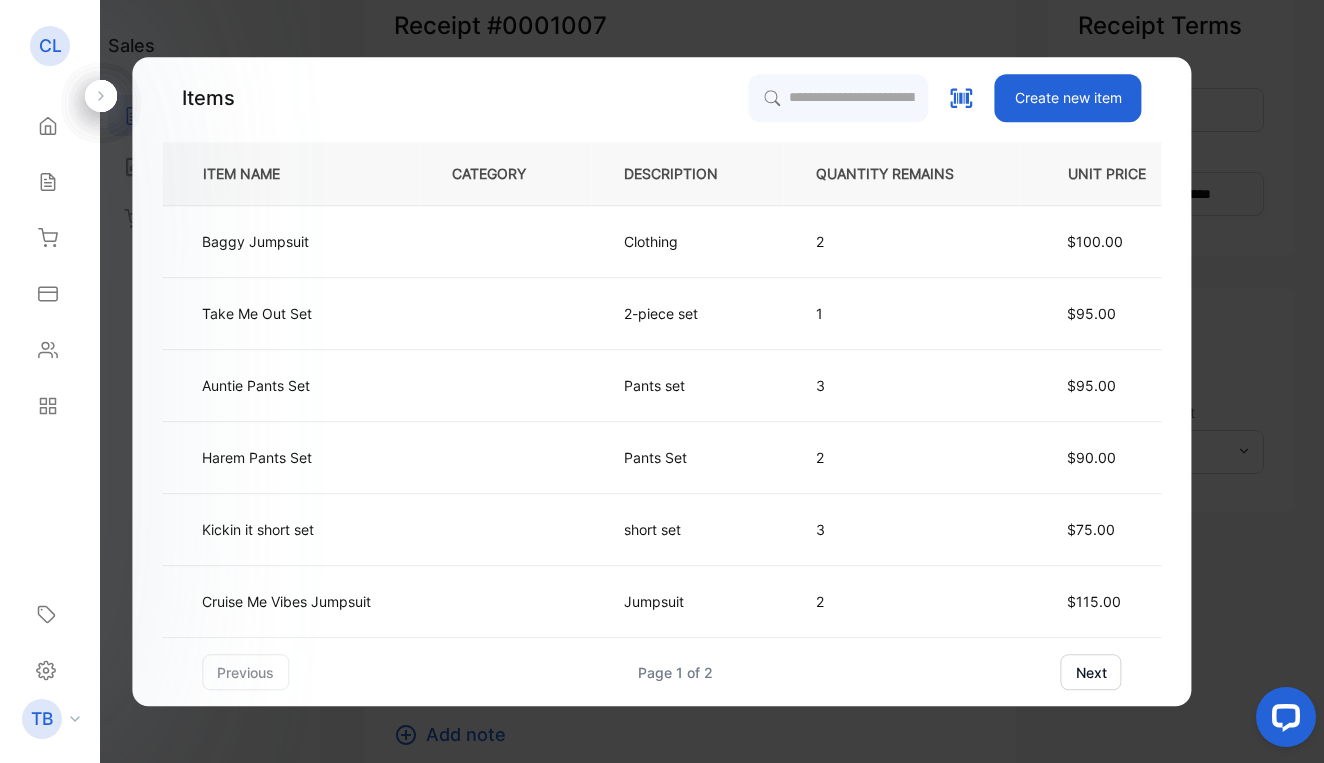 click on "Create new item" at bounding box center (1068, 98) 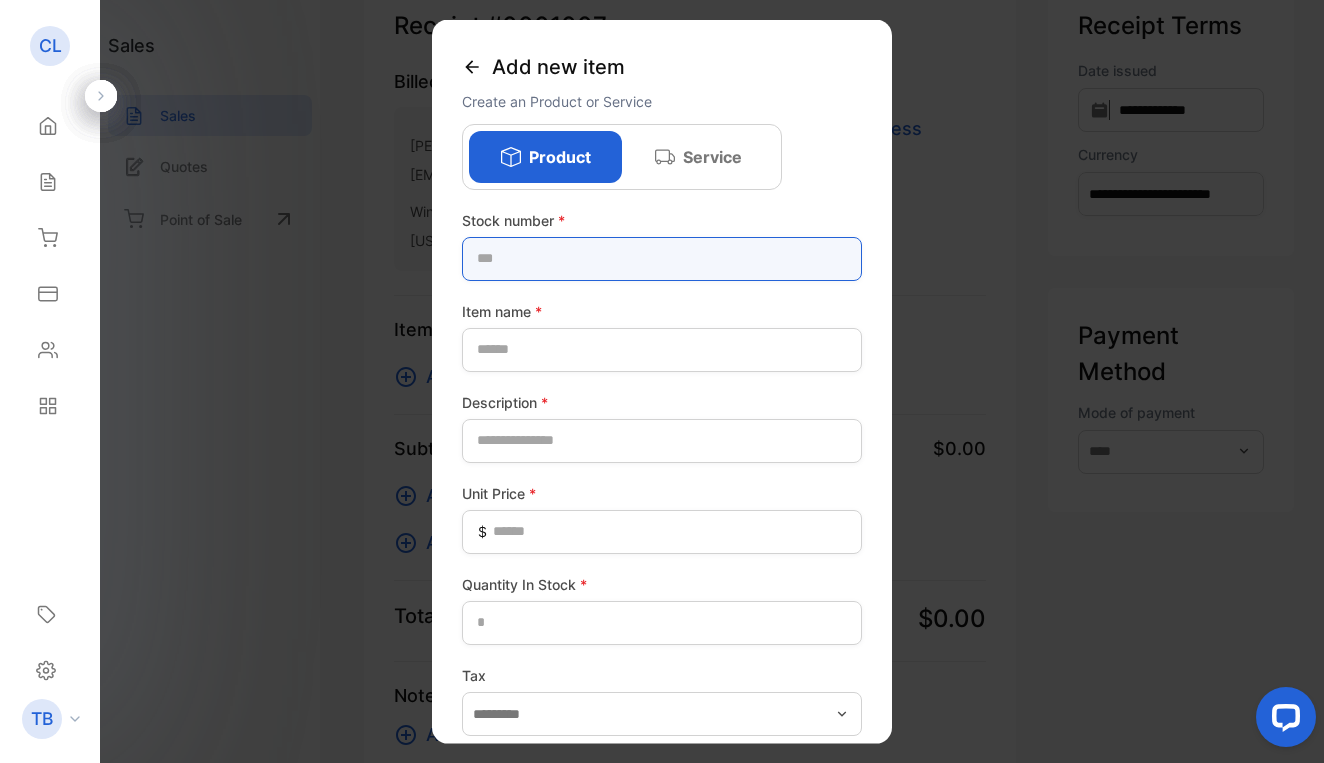 click at bounding box center [662, 258] 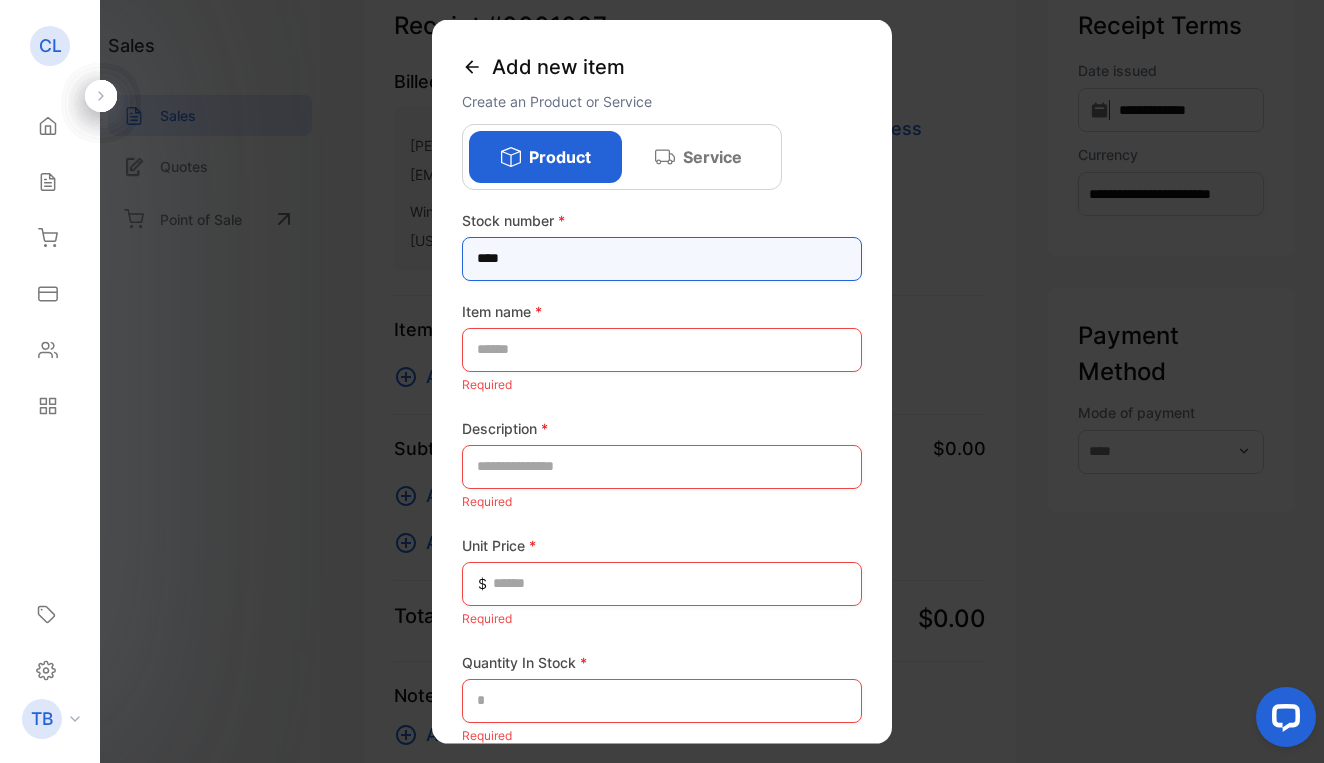 type on "****" 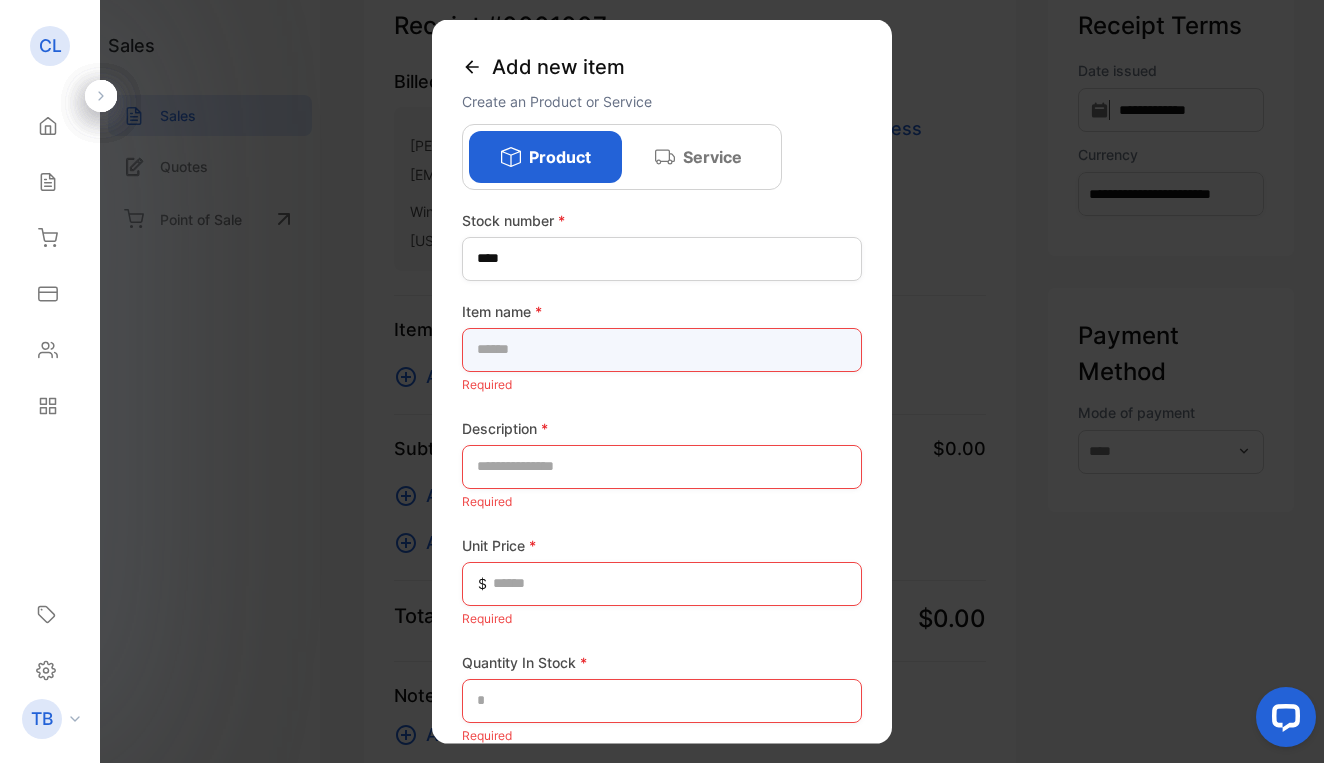 click at bounding box center [662, 349] 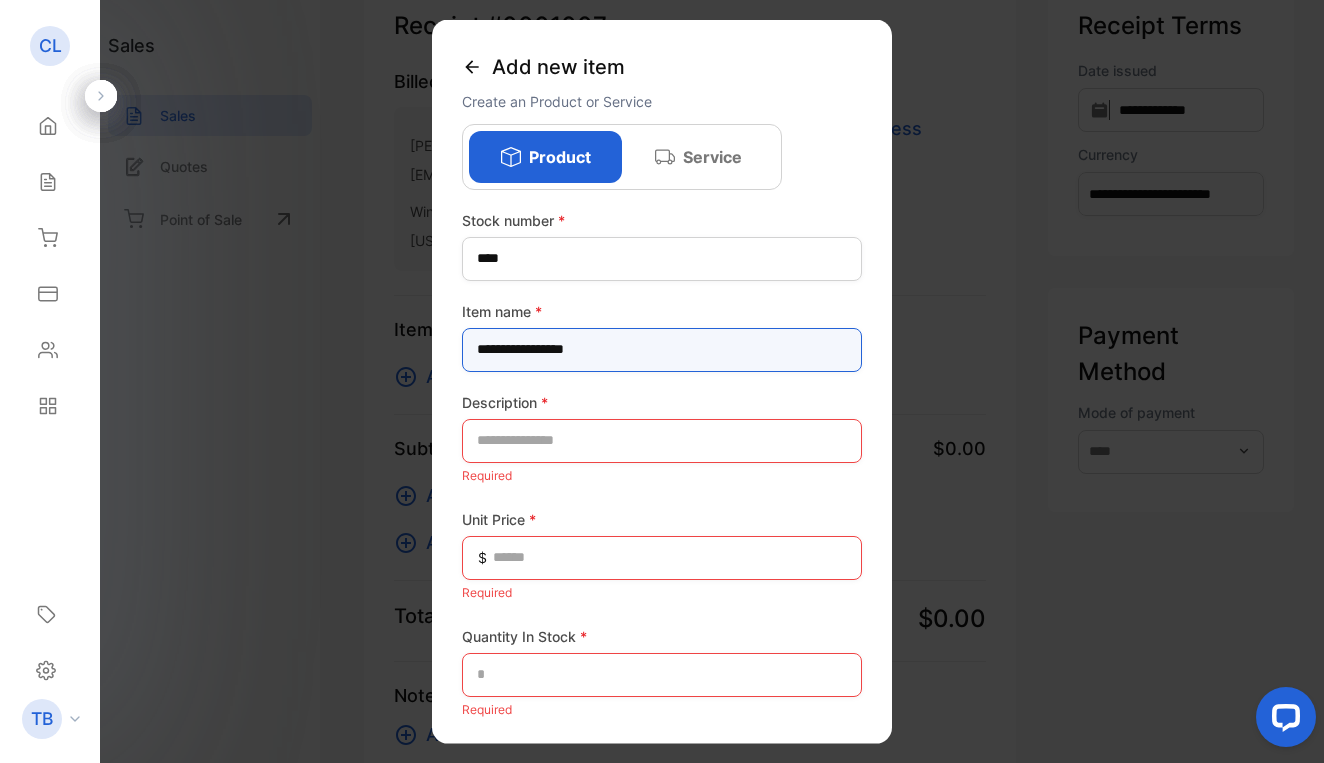 type on "**********" 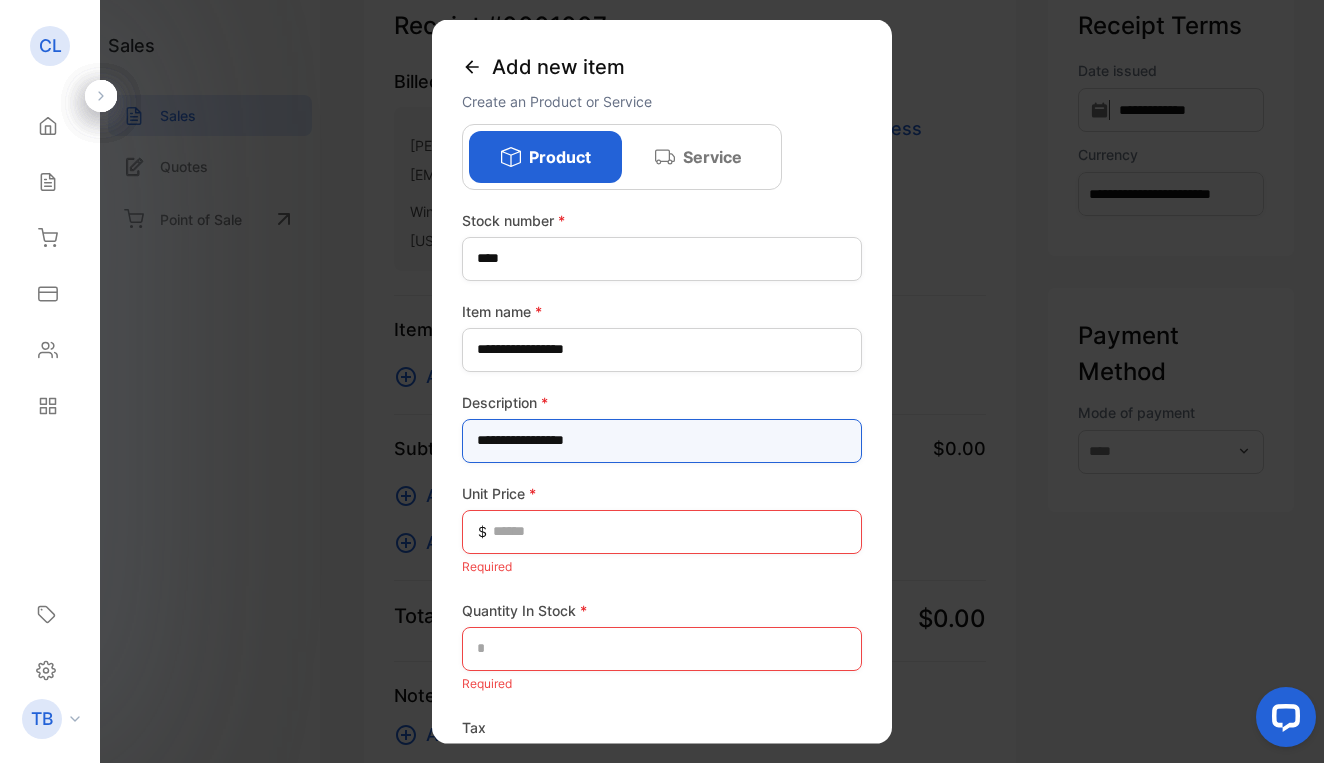 type on "**********" 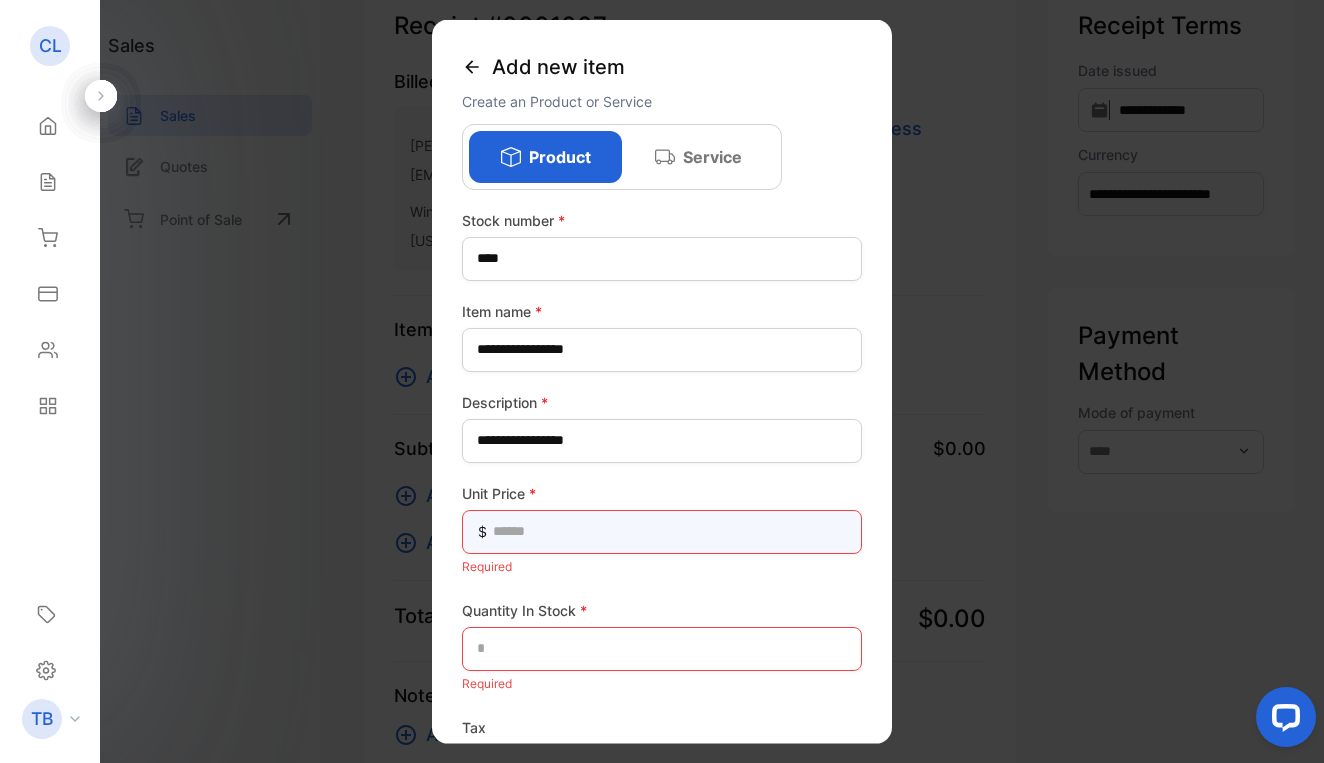 click at bounding box center (662, 531) 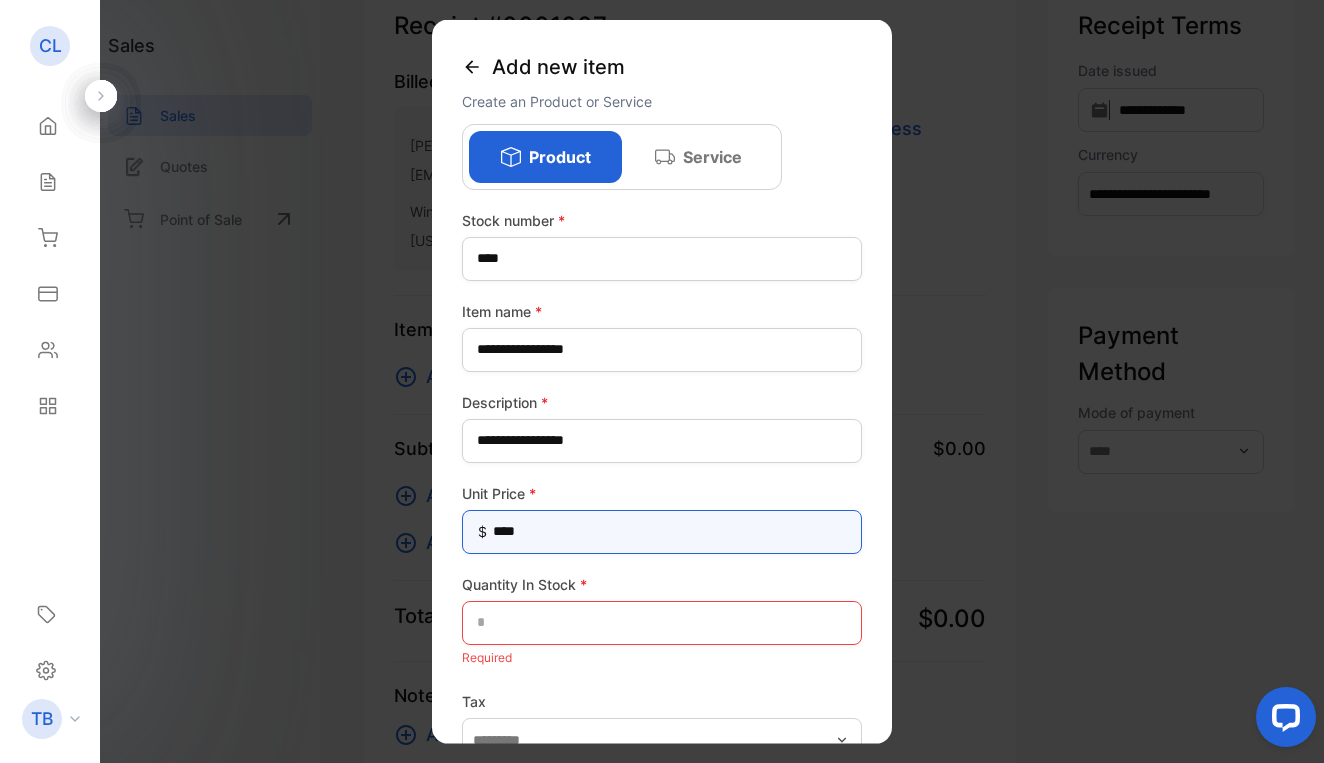 type on "*****" 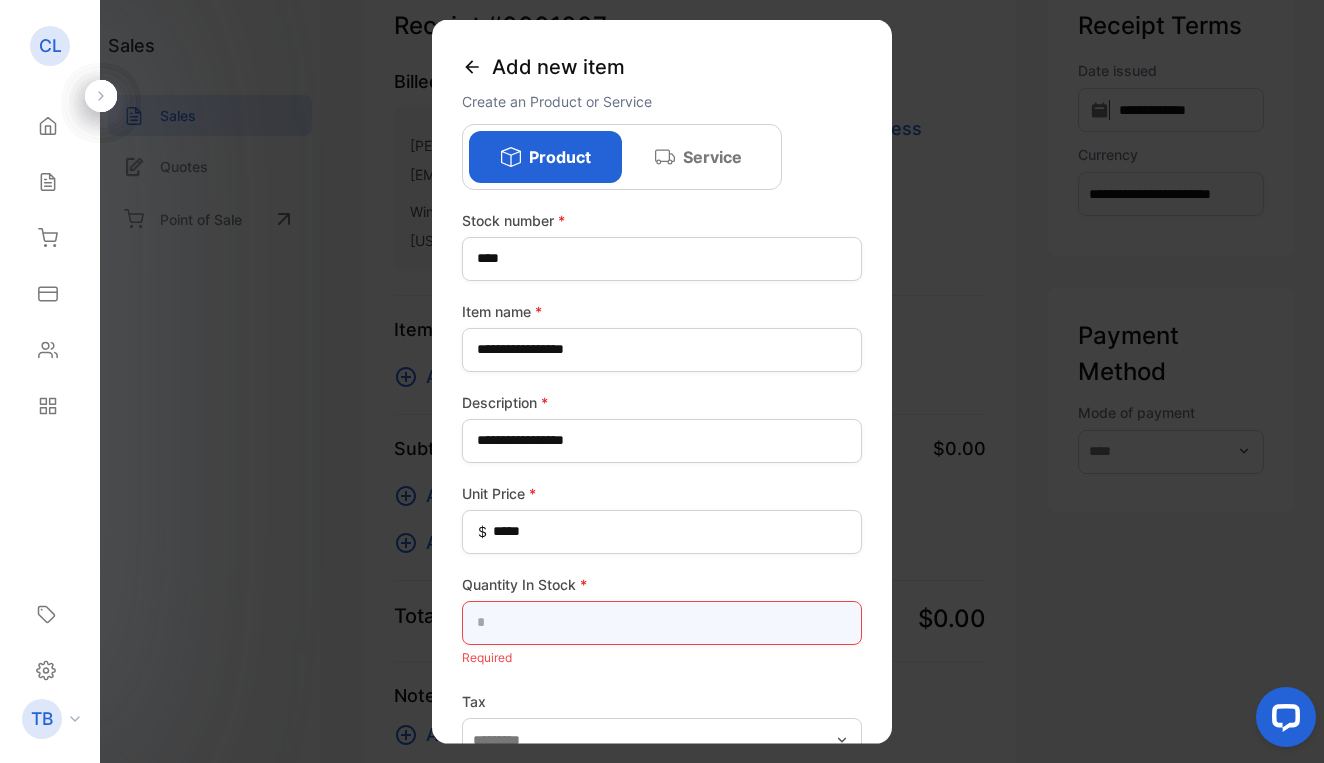 click at bounding box center (662, 622) 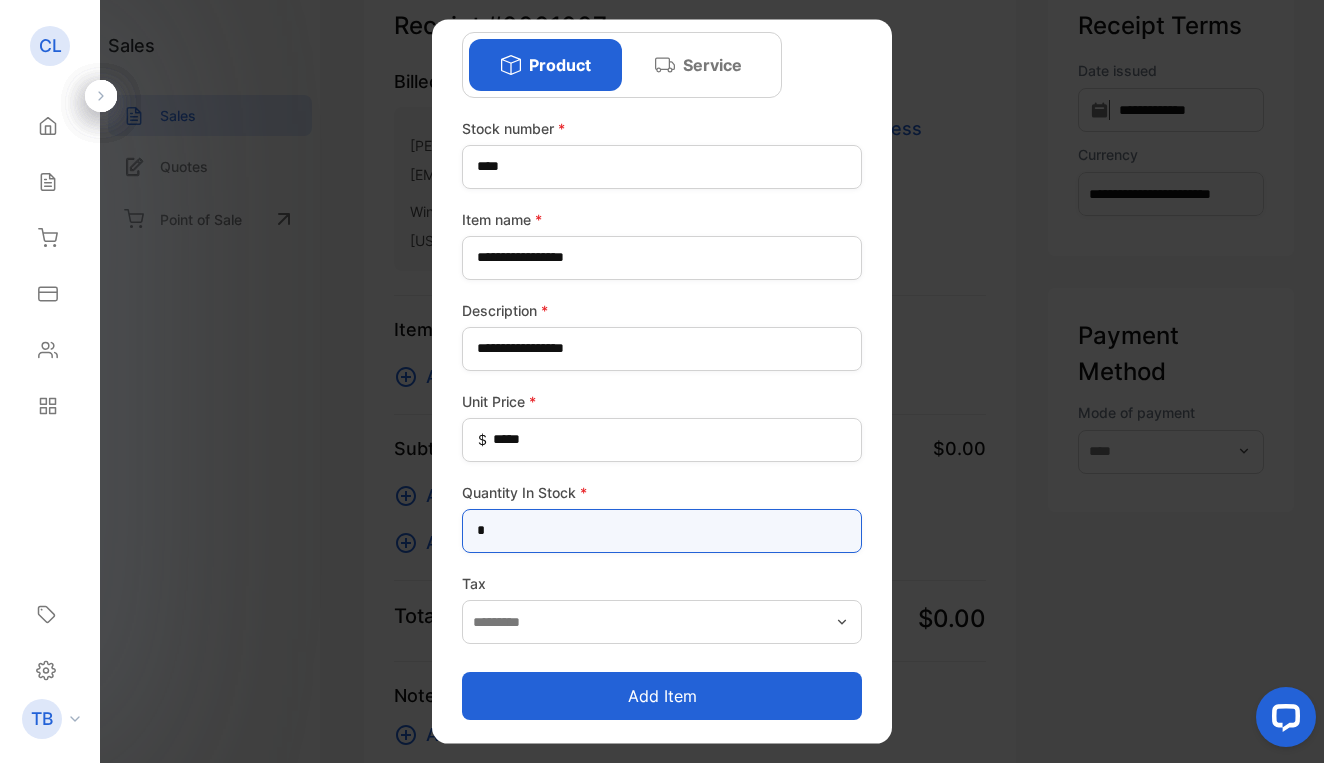 scroll, scrollTop: 92, scrollLeft: 0, axis: vertical 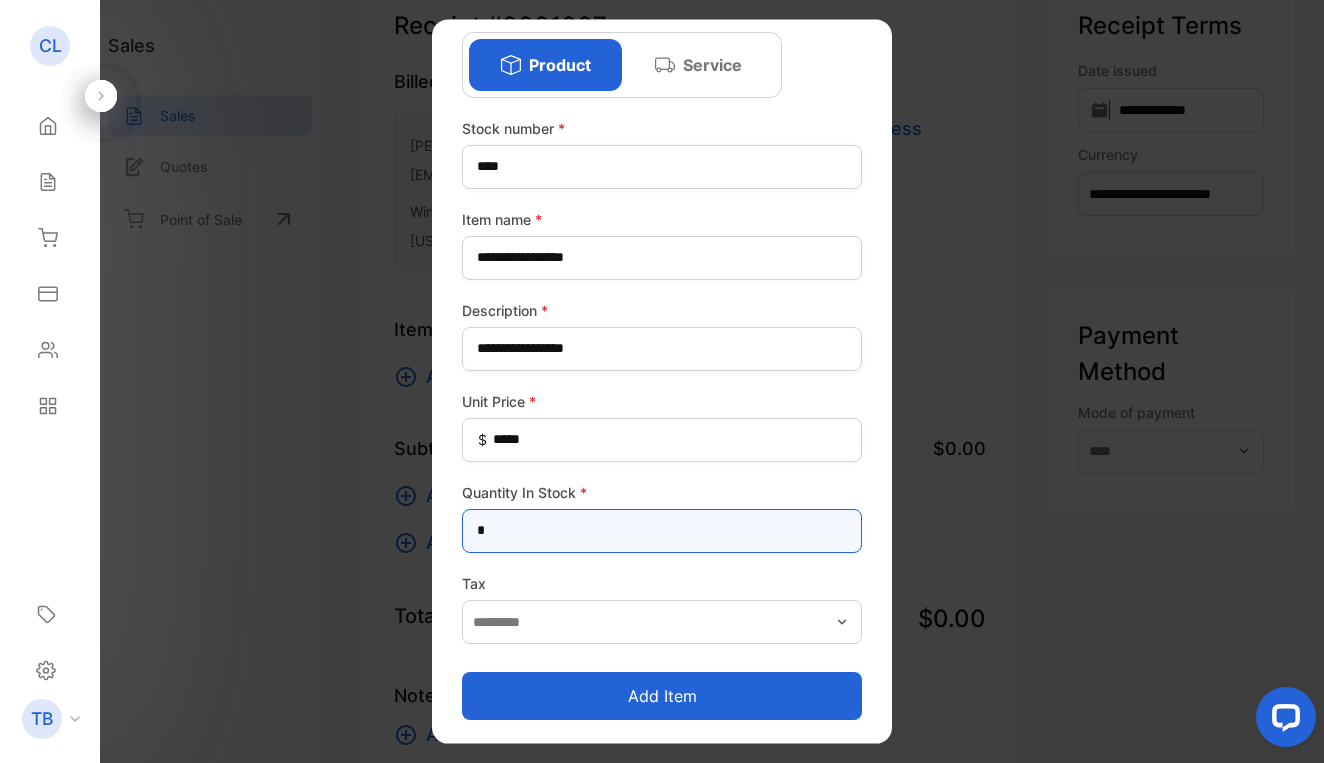 type on "*" 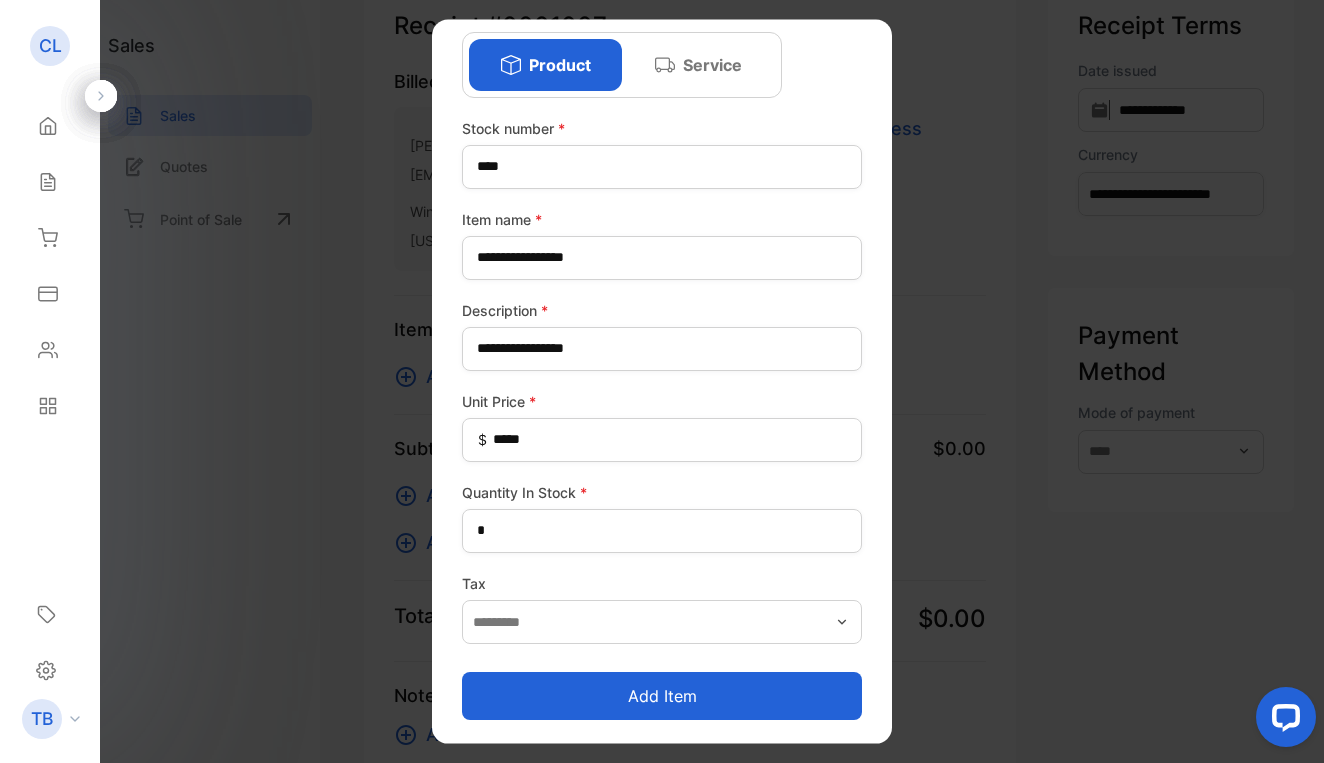 click on "Add item" at bounding box center [662, 696] 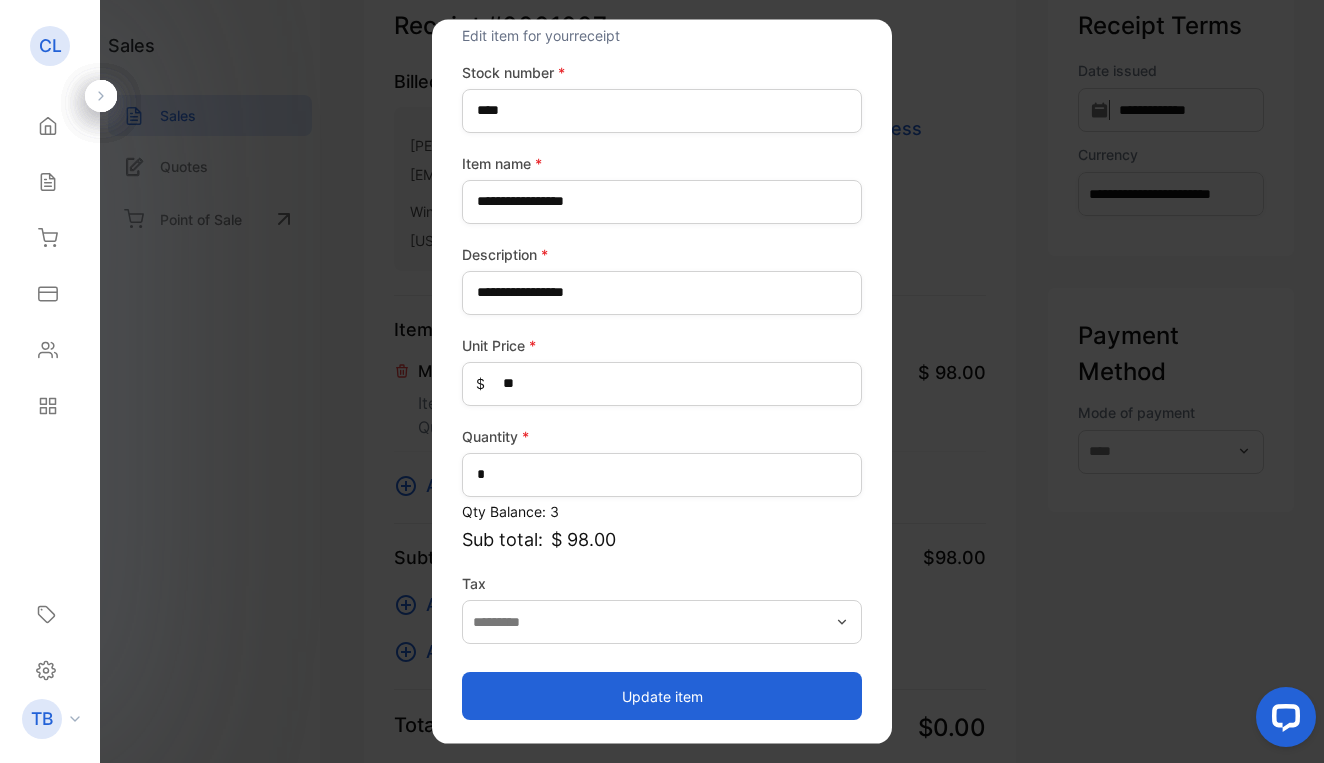 scroll, scrollTop: 66, scrollLeft: 0, axis: vertical 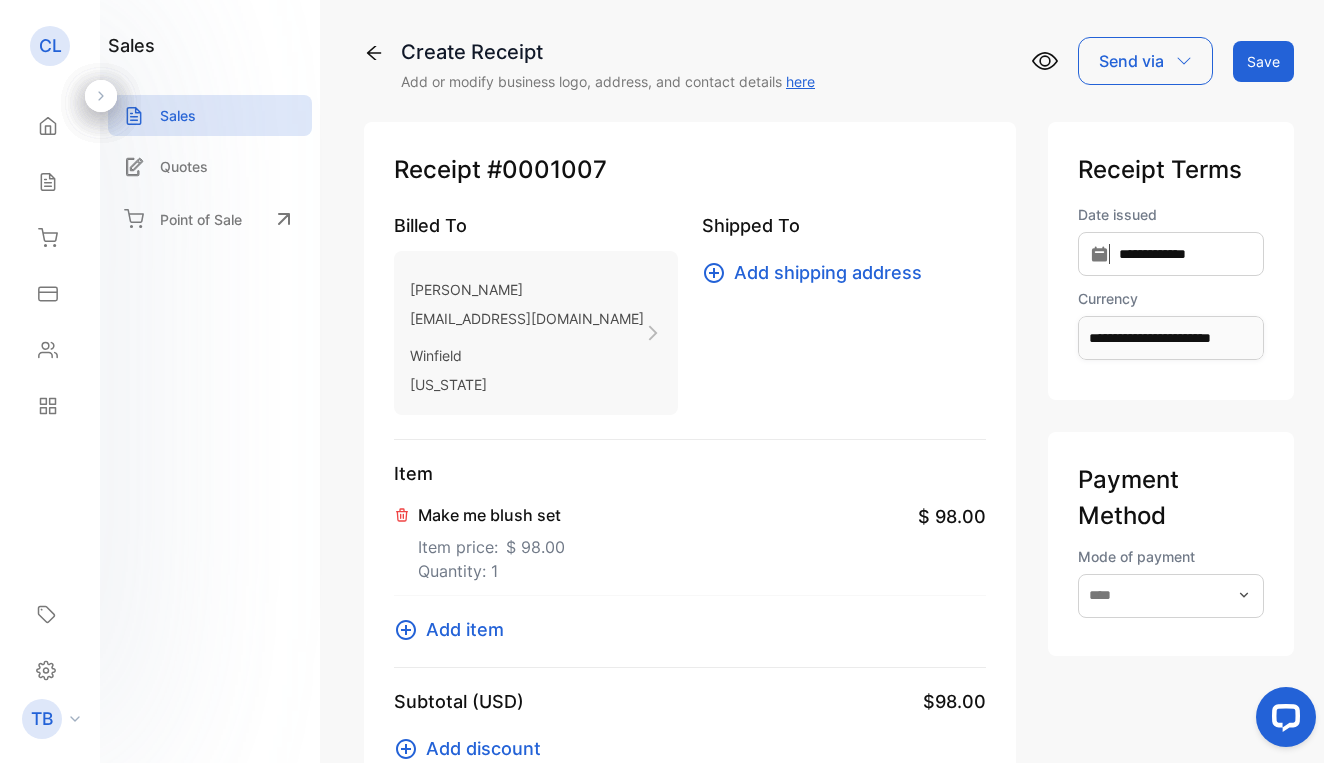 click on "Save" at bounding box center (1263, 61) 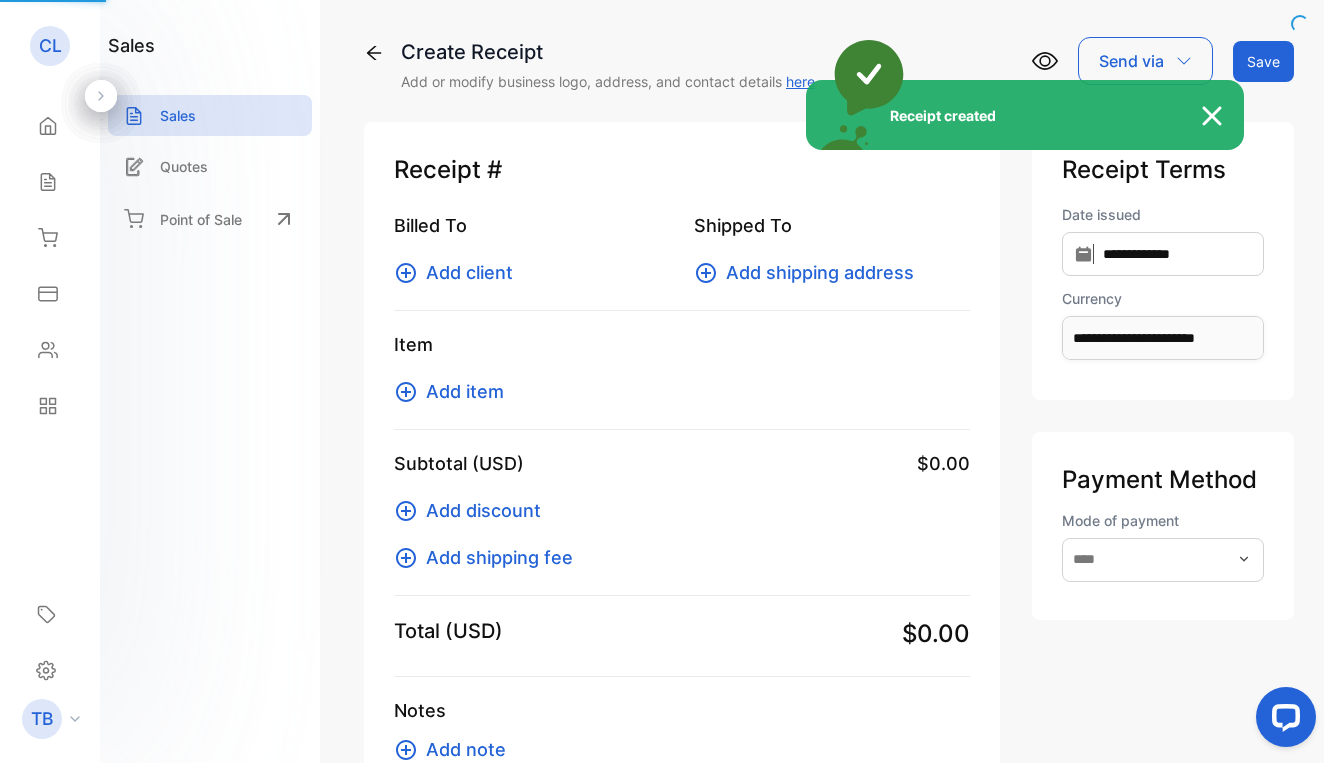 type 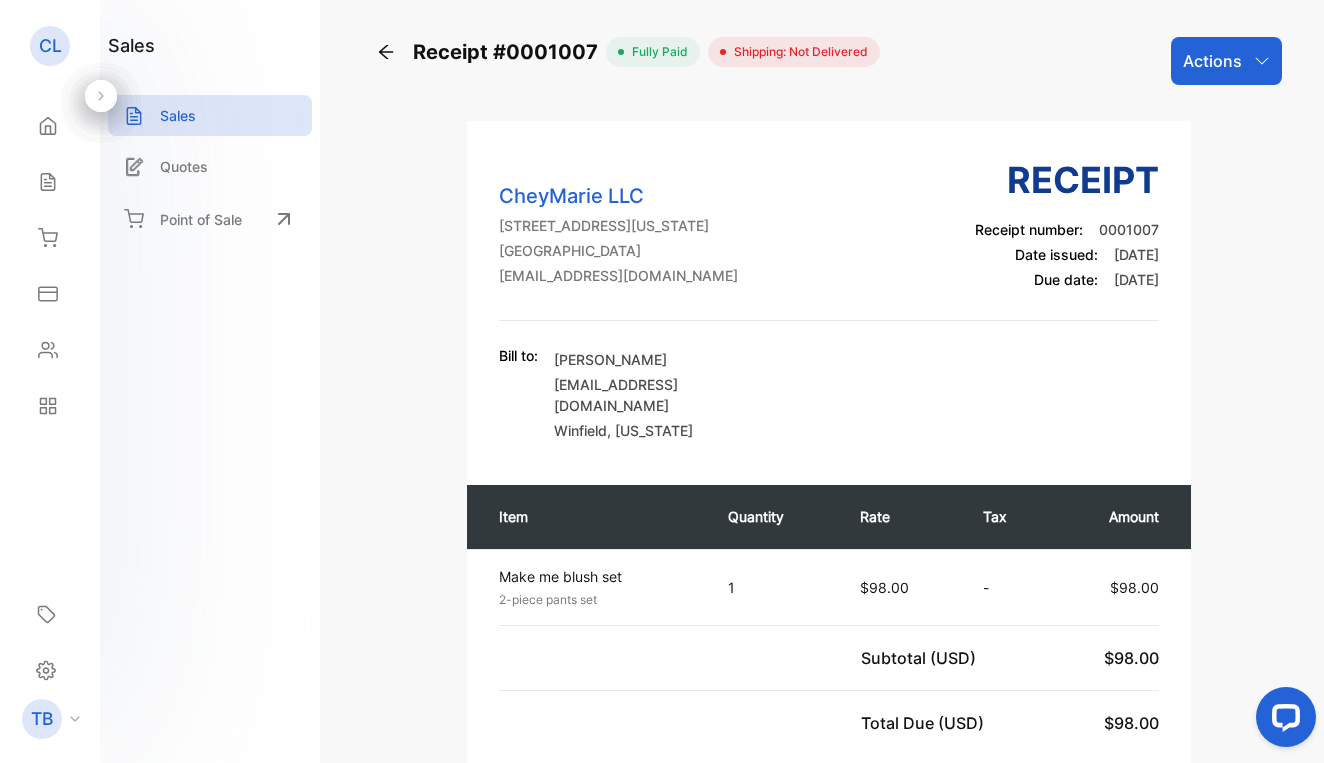 click 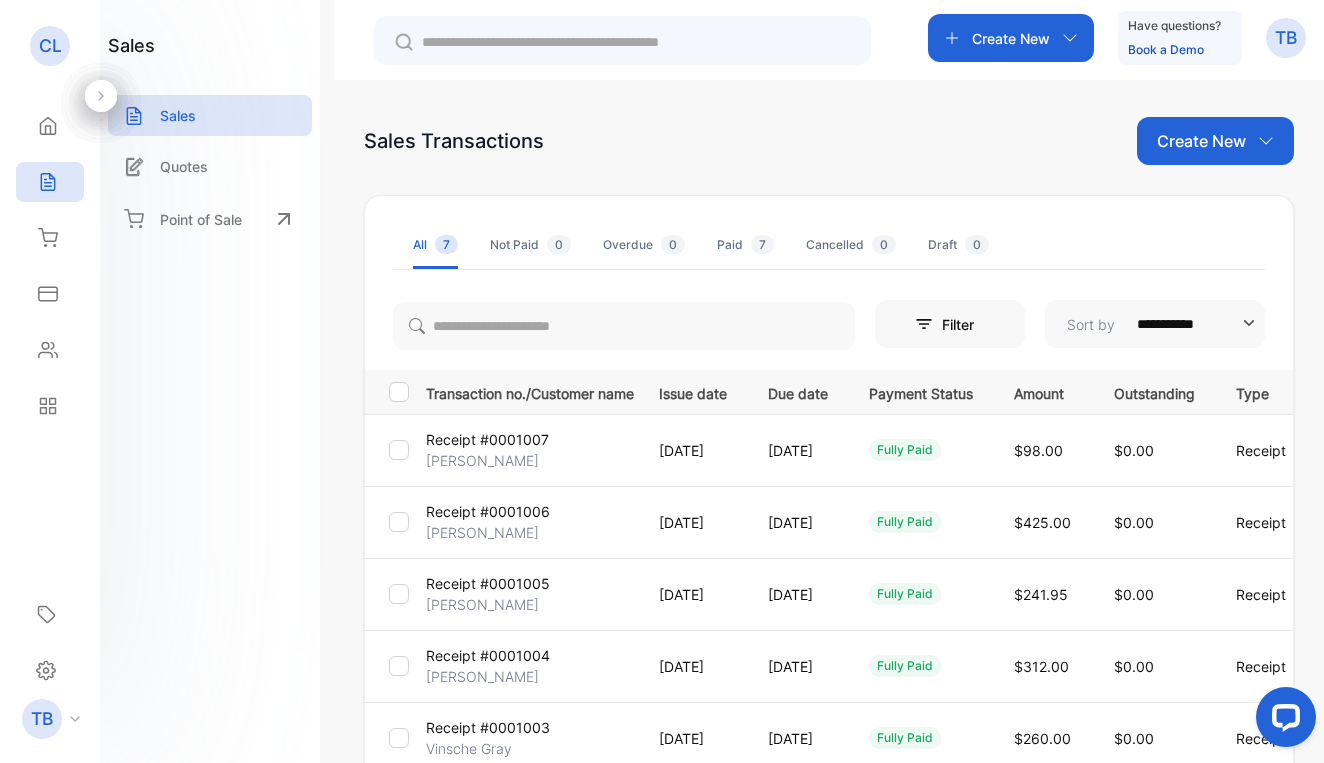 click on "Create New" at bounding box center (1201, 141) 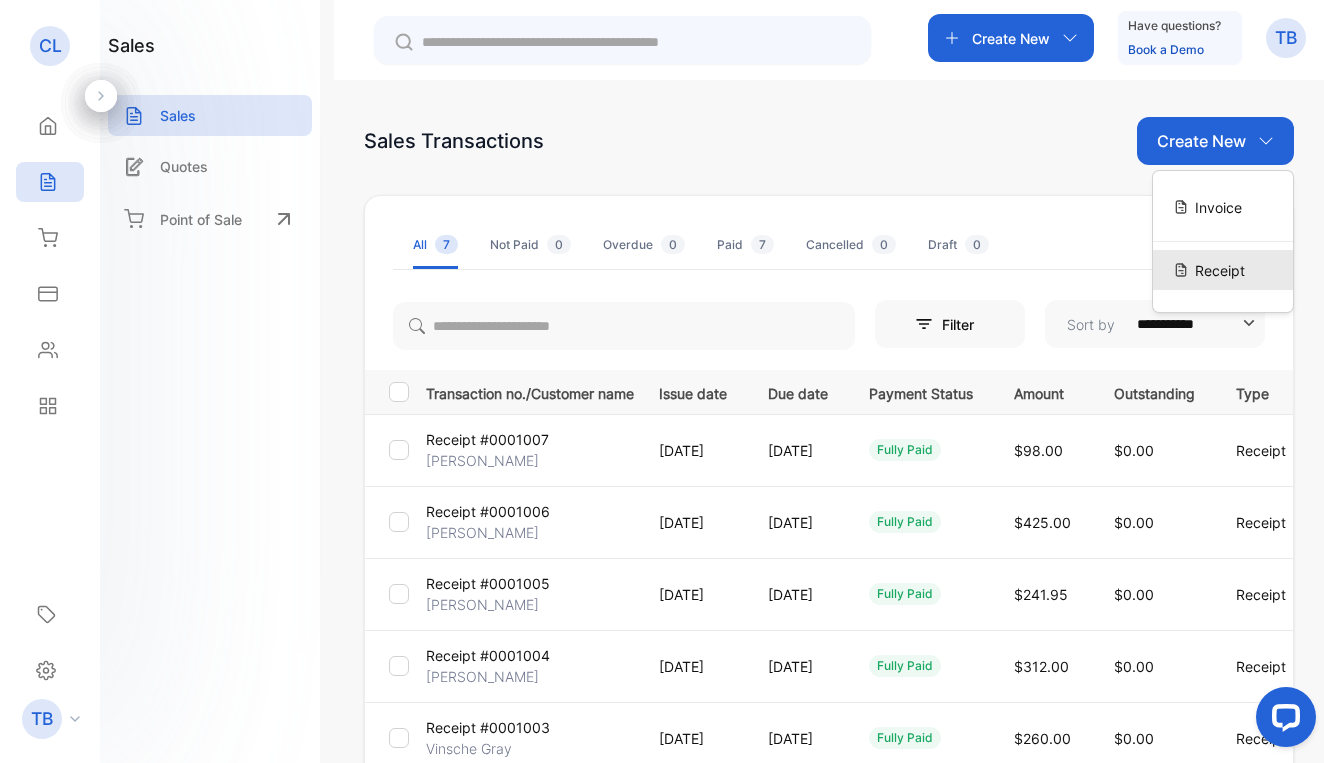 click on "Receipt" at bounding box center (1220, 270) 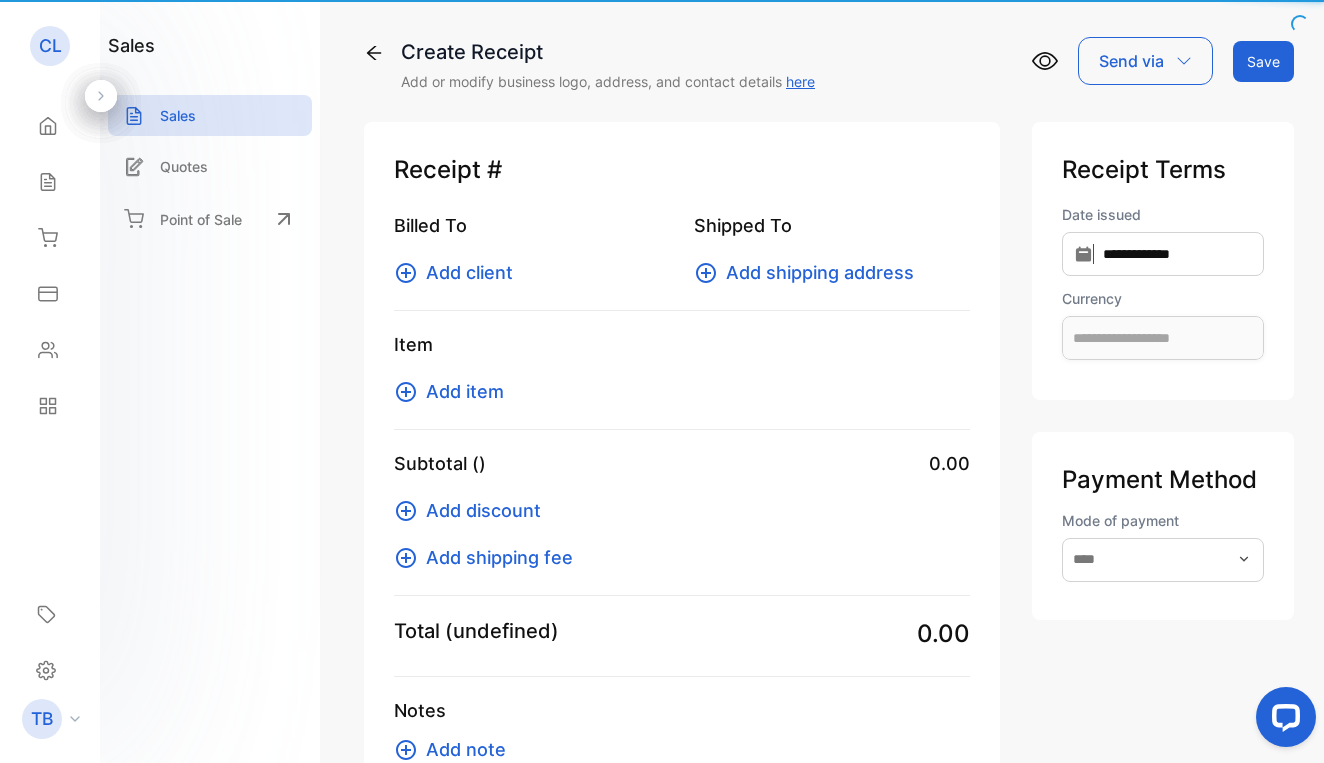 type on "**********" 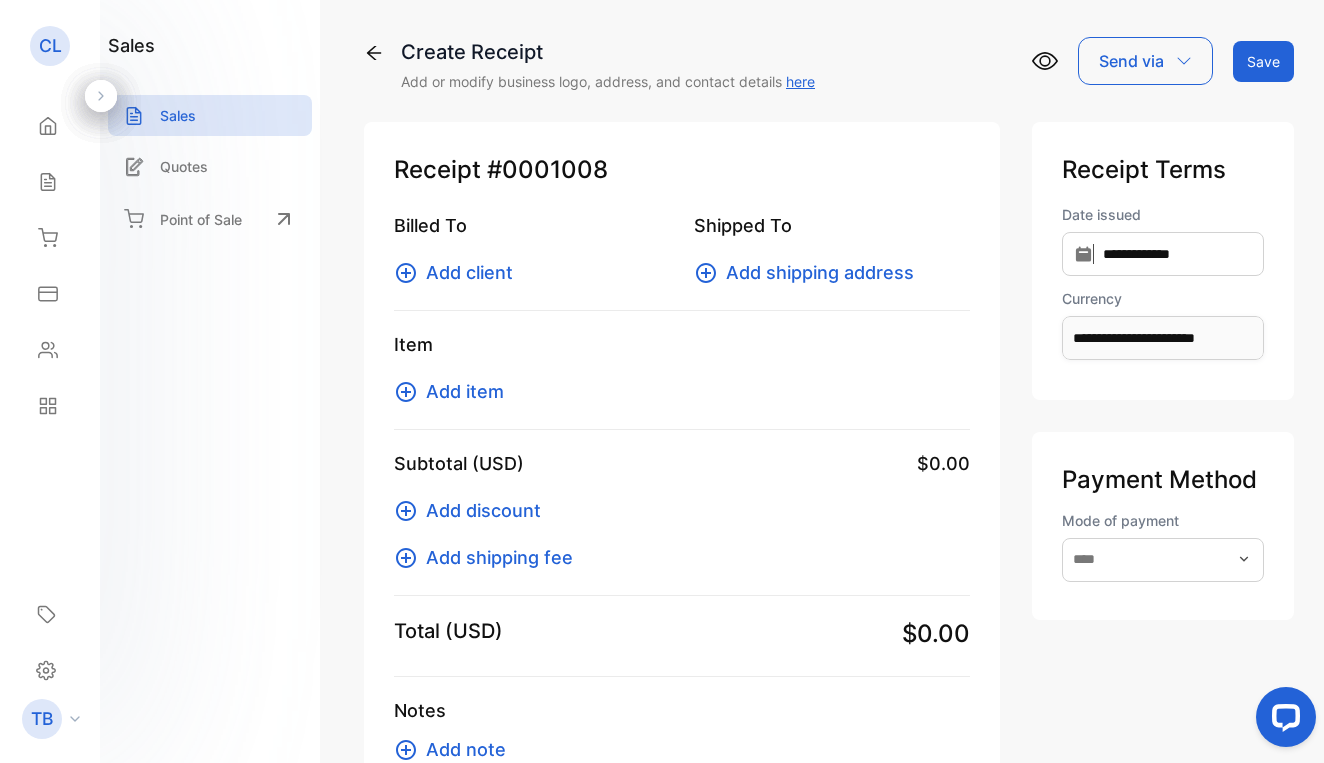 click on "Add client" at bounding box center [469, 272] 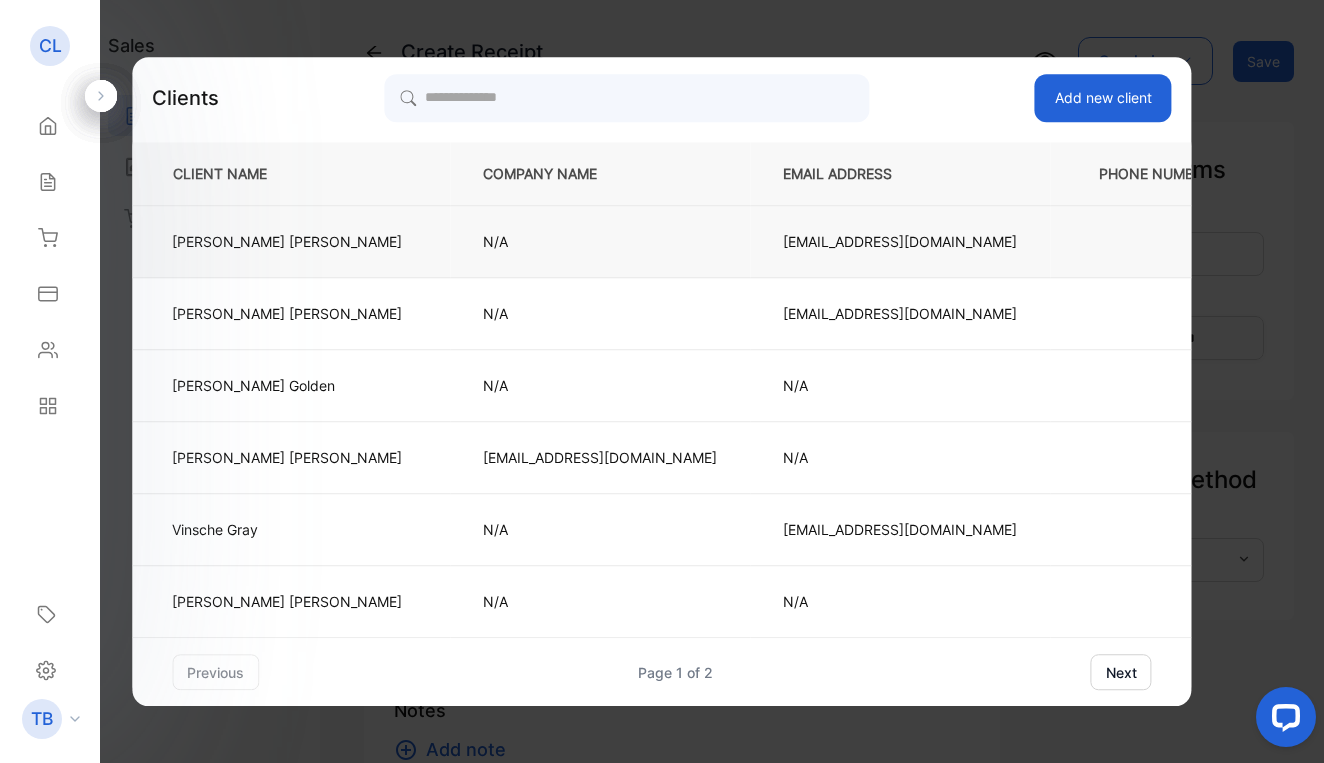 click on "N/A" at bounding box center (600, 241) 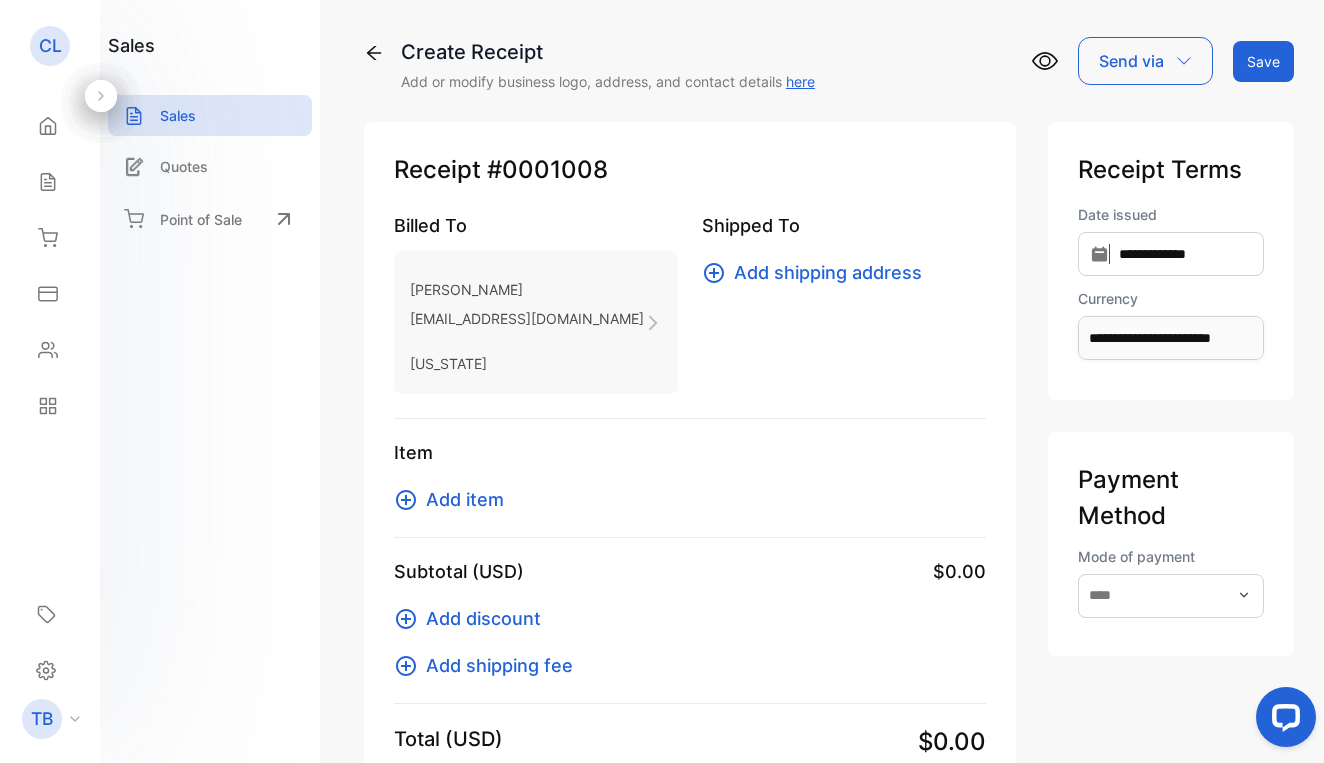 click on "Add item" at bounding box center [465, 499] 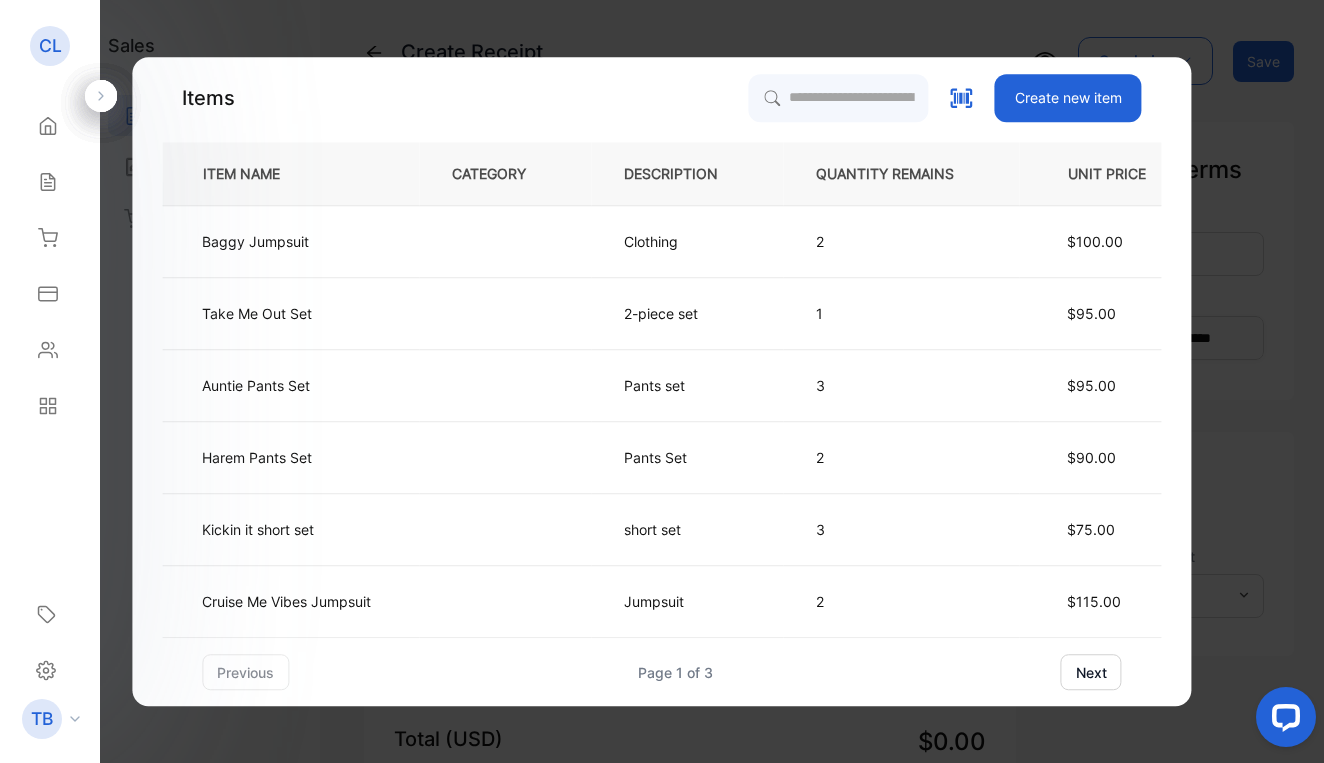 click on "Create new item" at bounding box center (1068, 98) 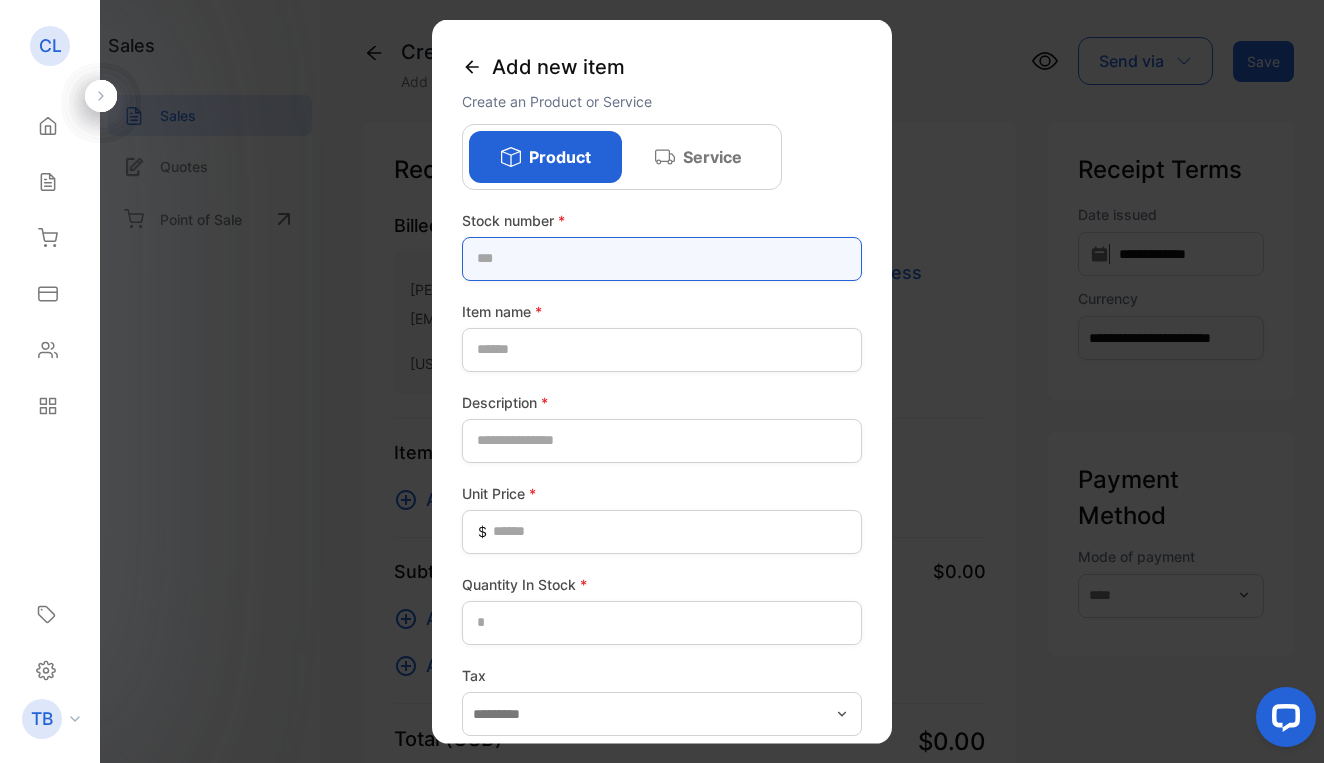 click at bounding box center (662, 258) 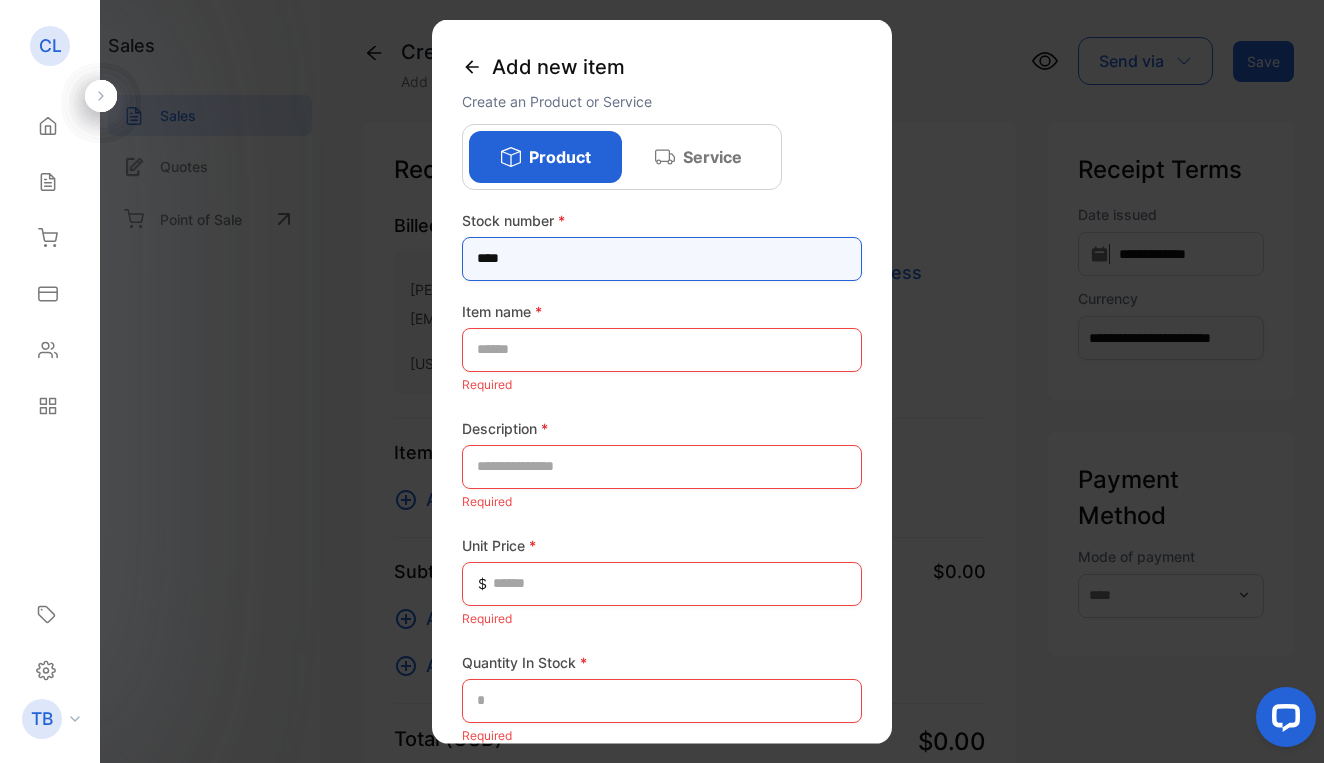 type on "****" 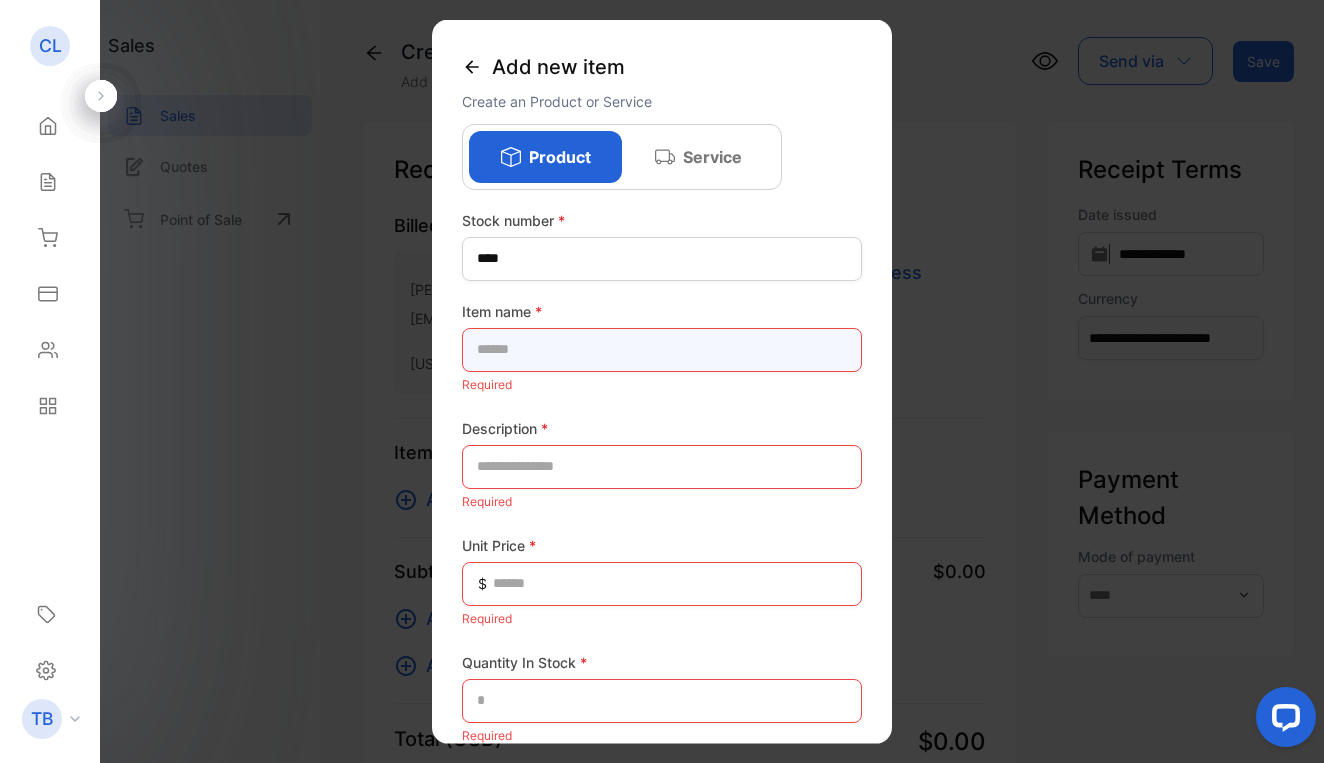 click at bounding box center [662, 349] 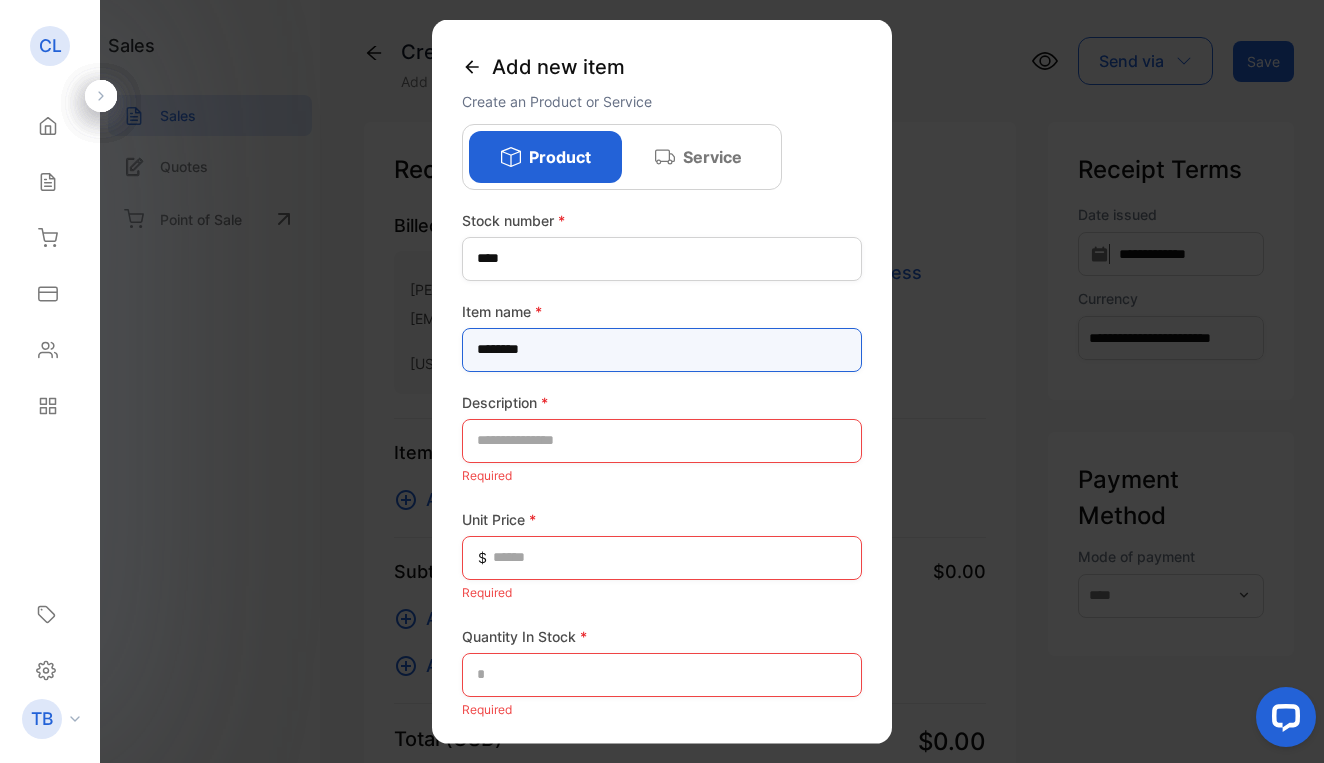 type on "********" 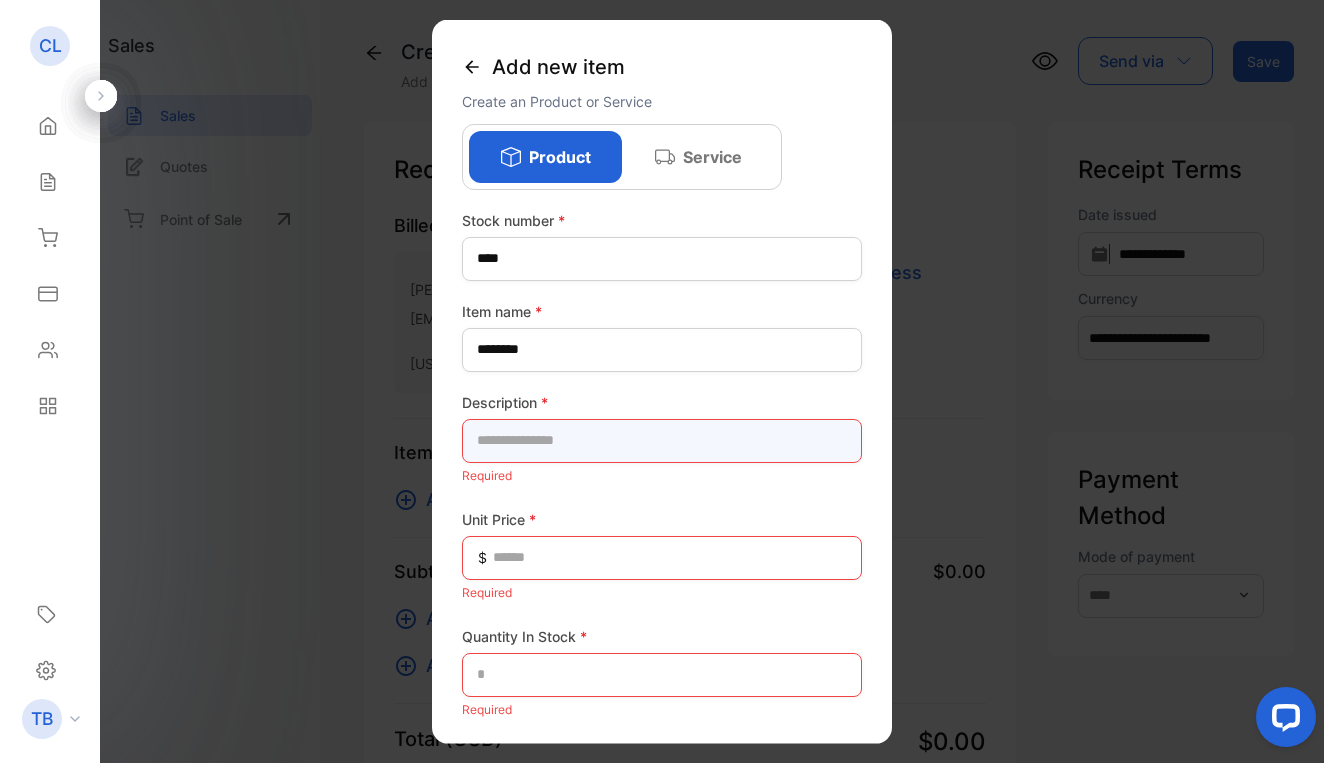 click at bounding box center (662, 440) 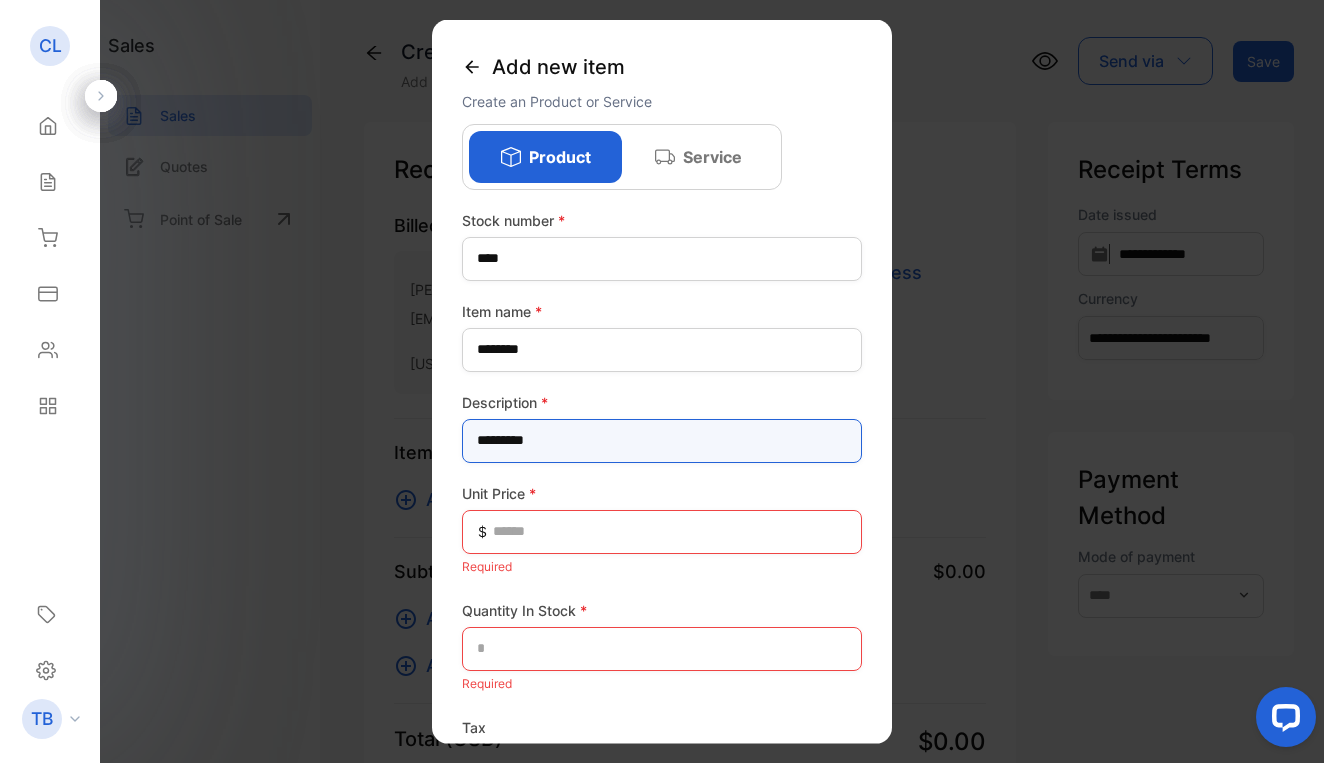 type on "*********" 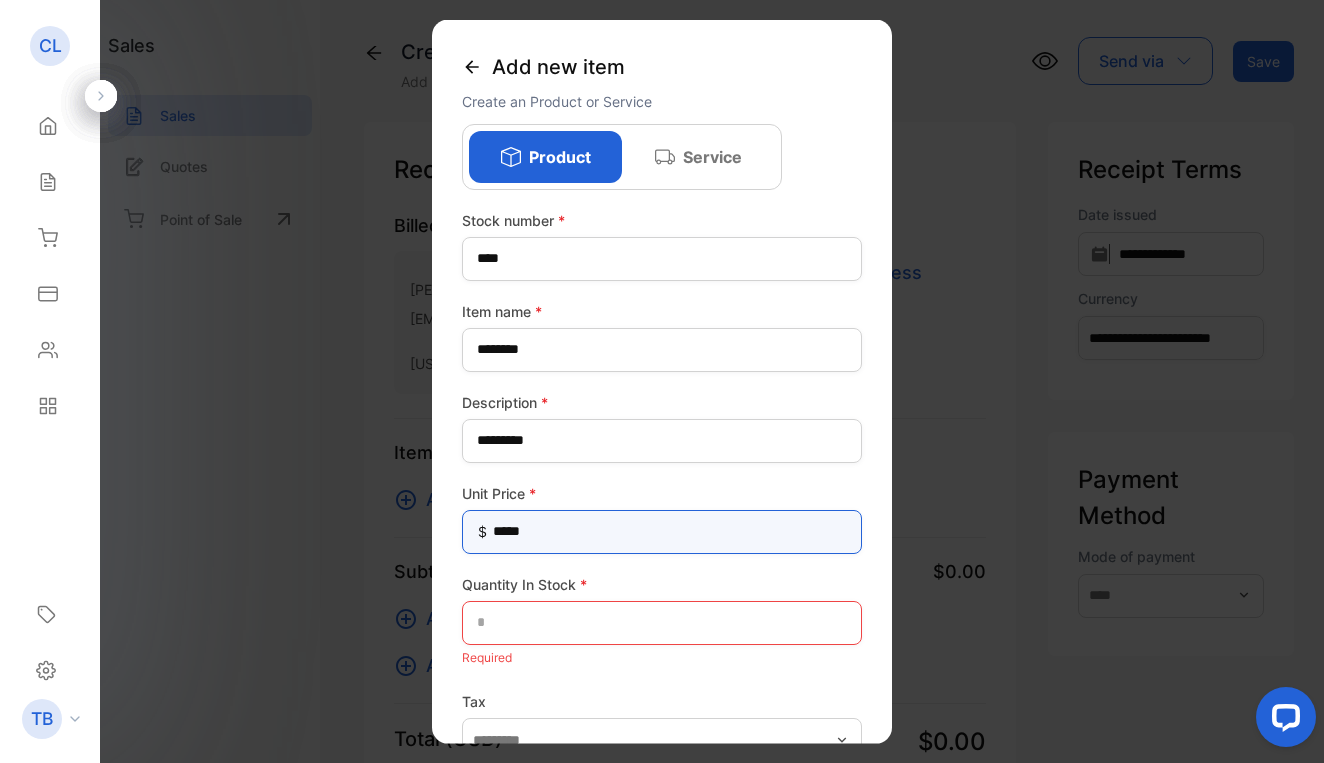 type on "******" 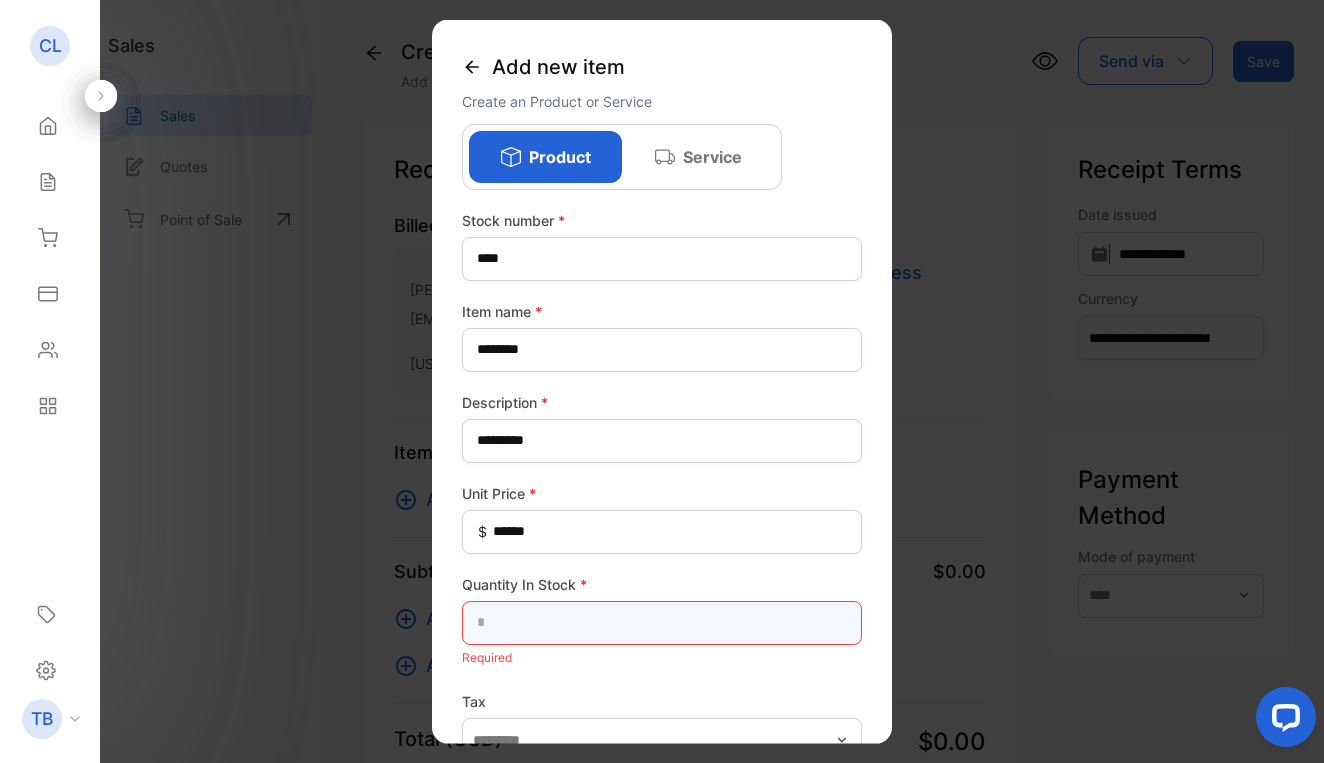 click at bounding box center [662, 622] 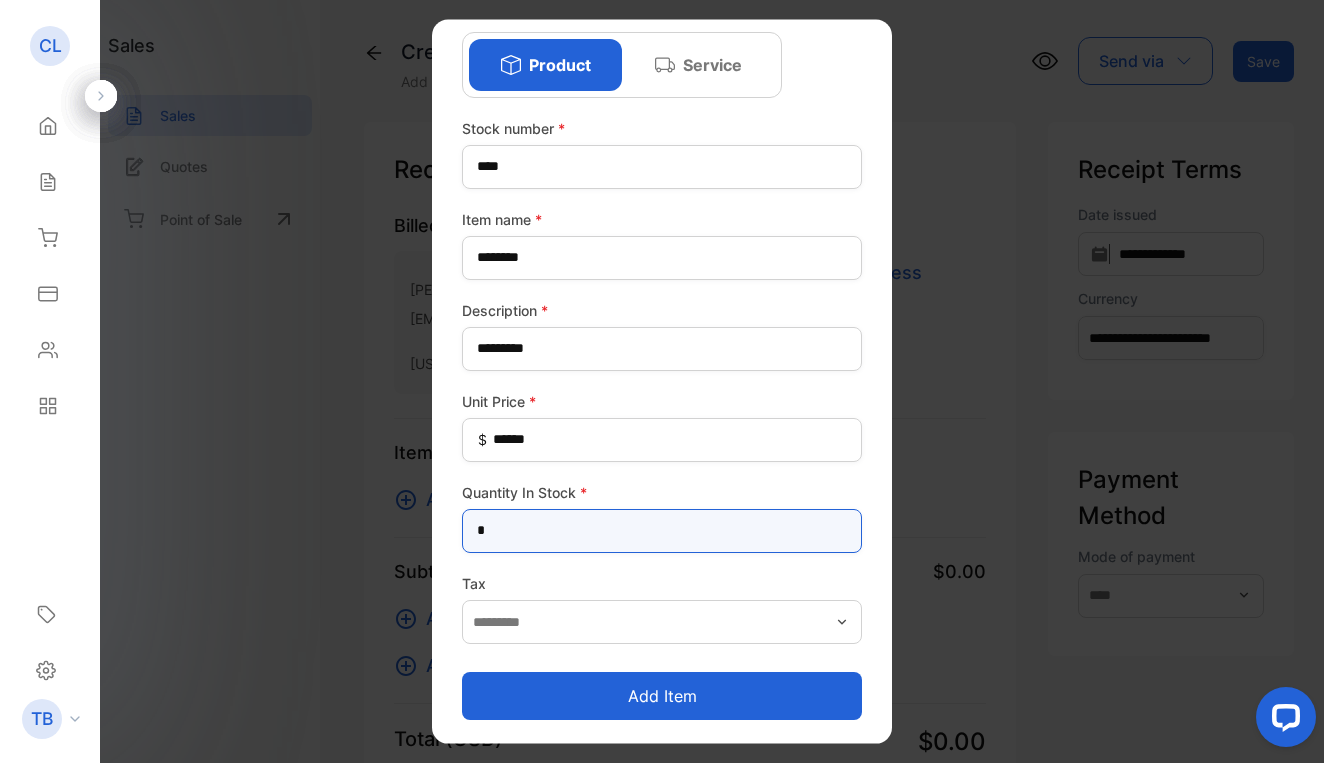 scroll, scrollTop: 92, scrollLeft: 0, axis: vertical 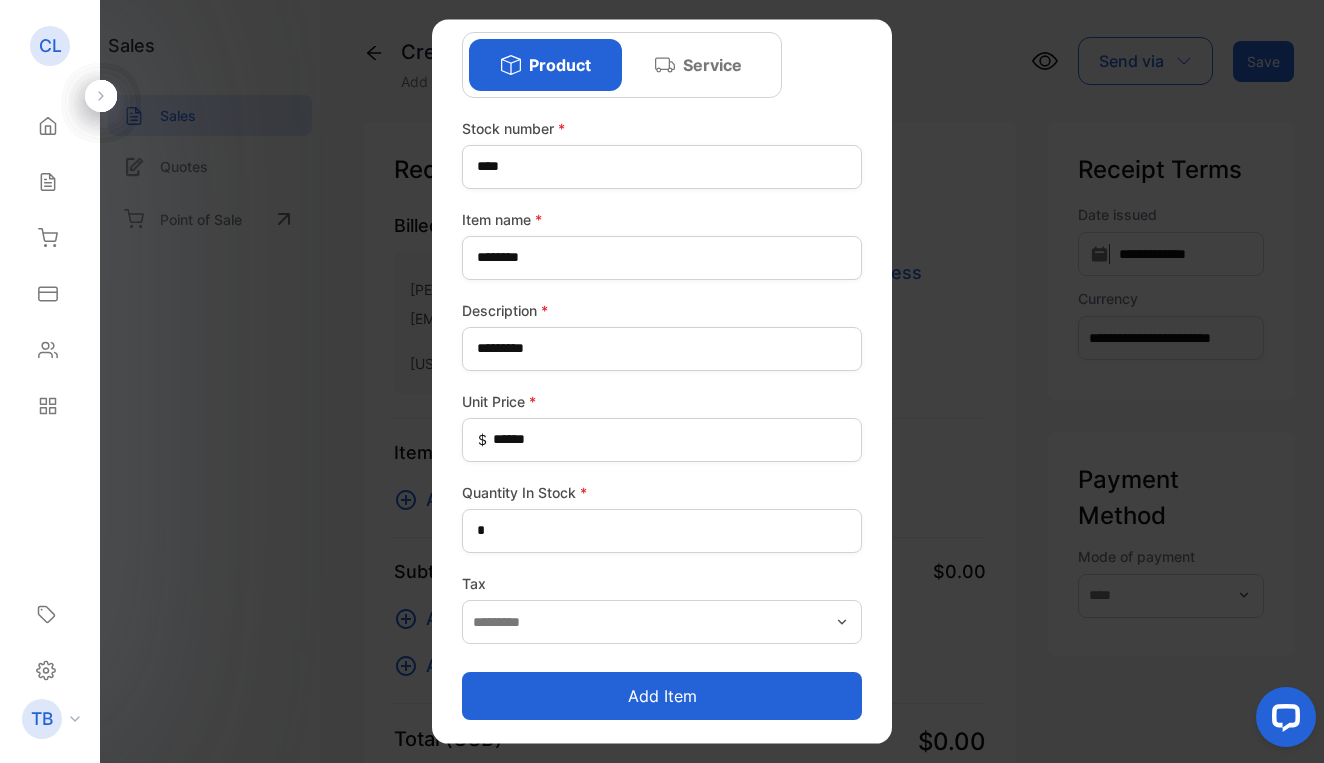 click on "Add item" at bounding box center (662, 696) 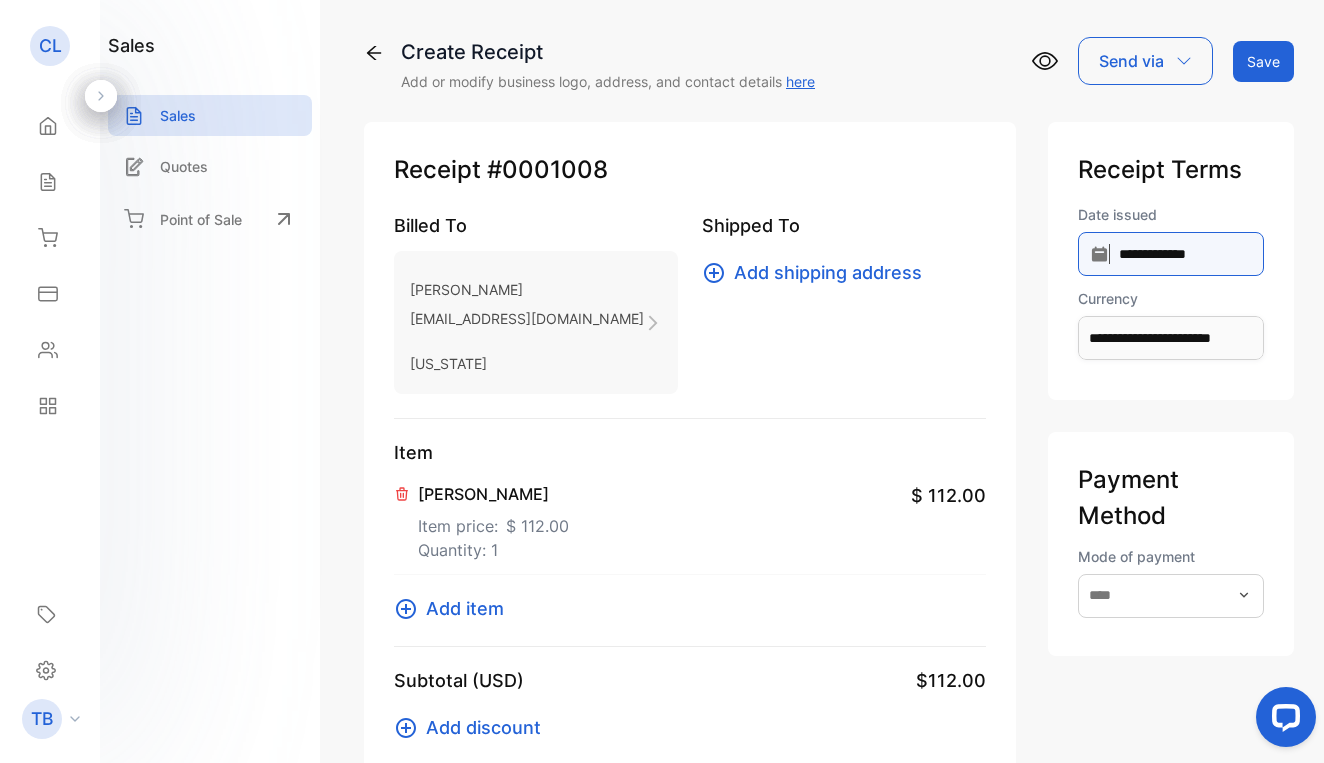click on "**********" at bounding box center [1171, 254] 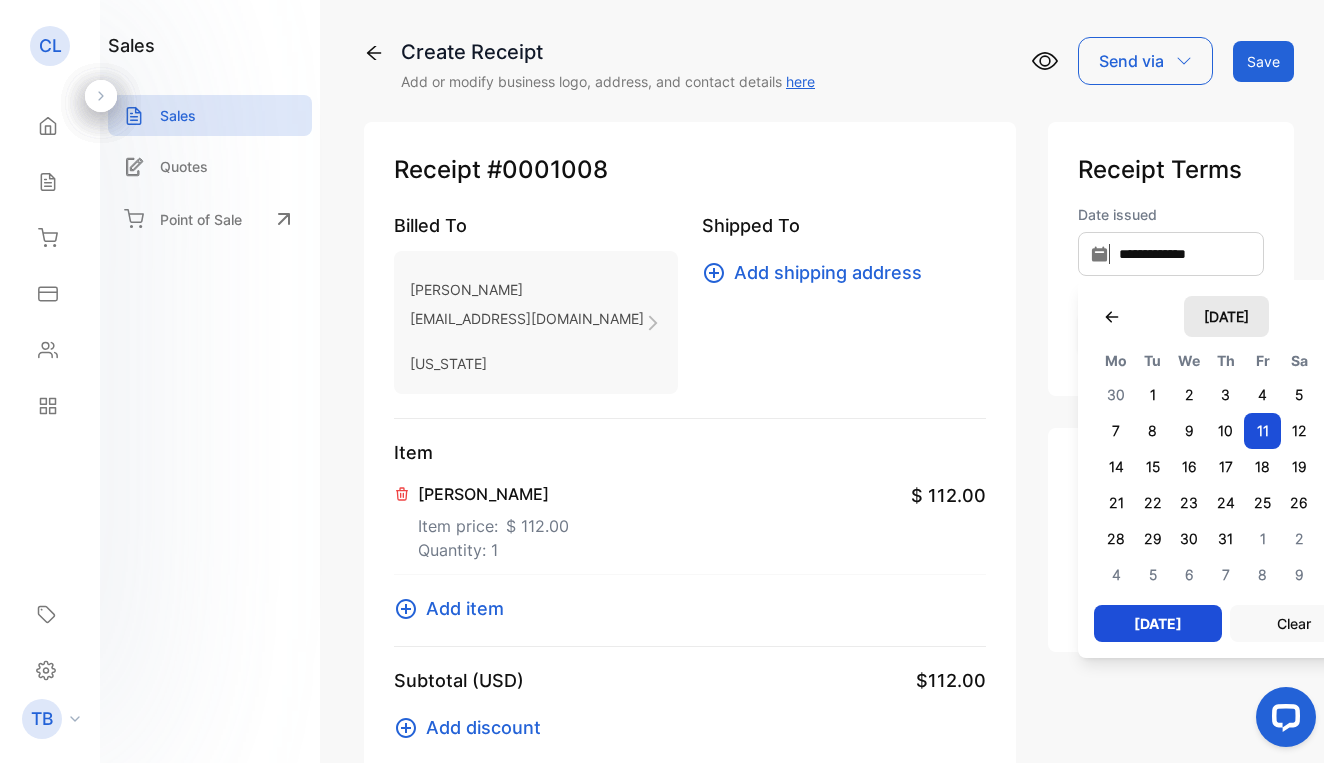 click on "July 2025" at bounding box center [1226, 316] 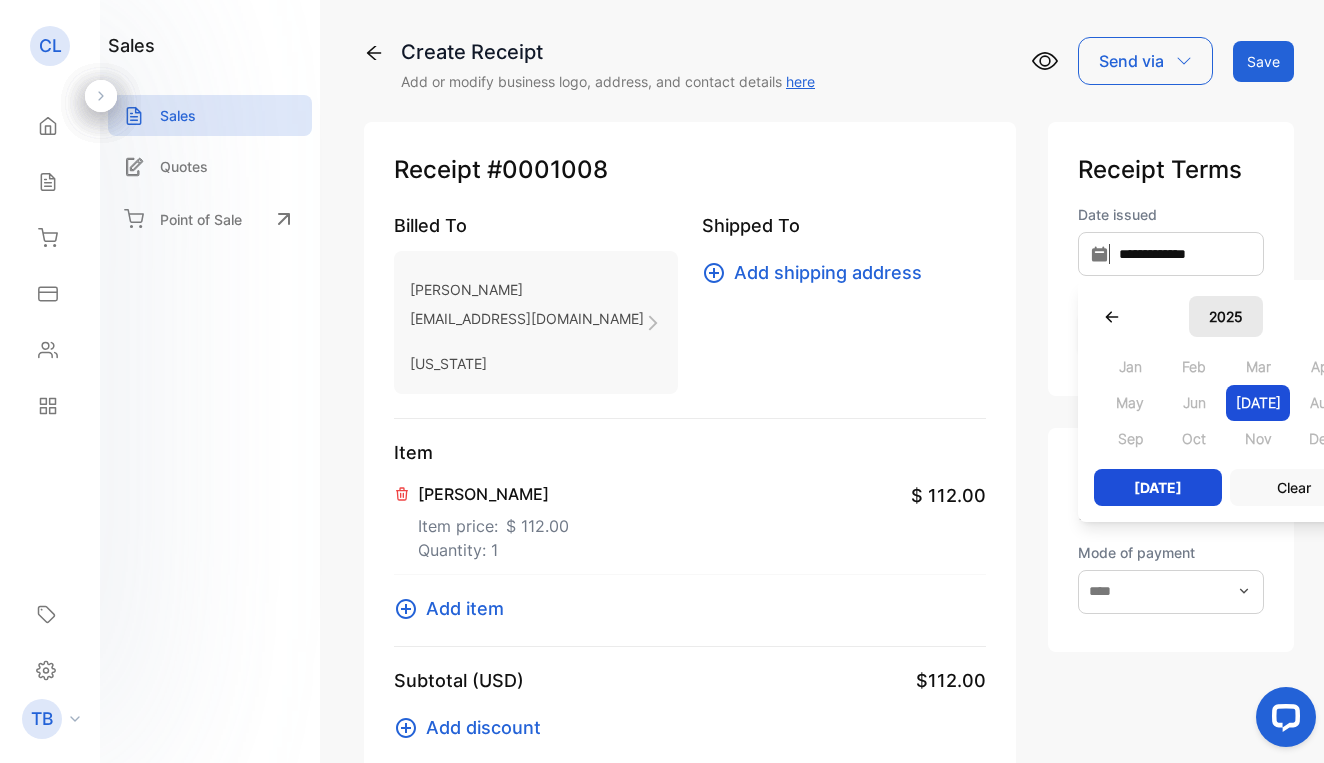 click on "2025" at bounding box center [1226, 316] 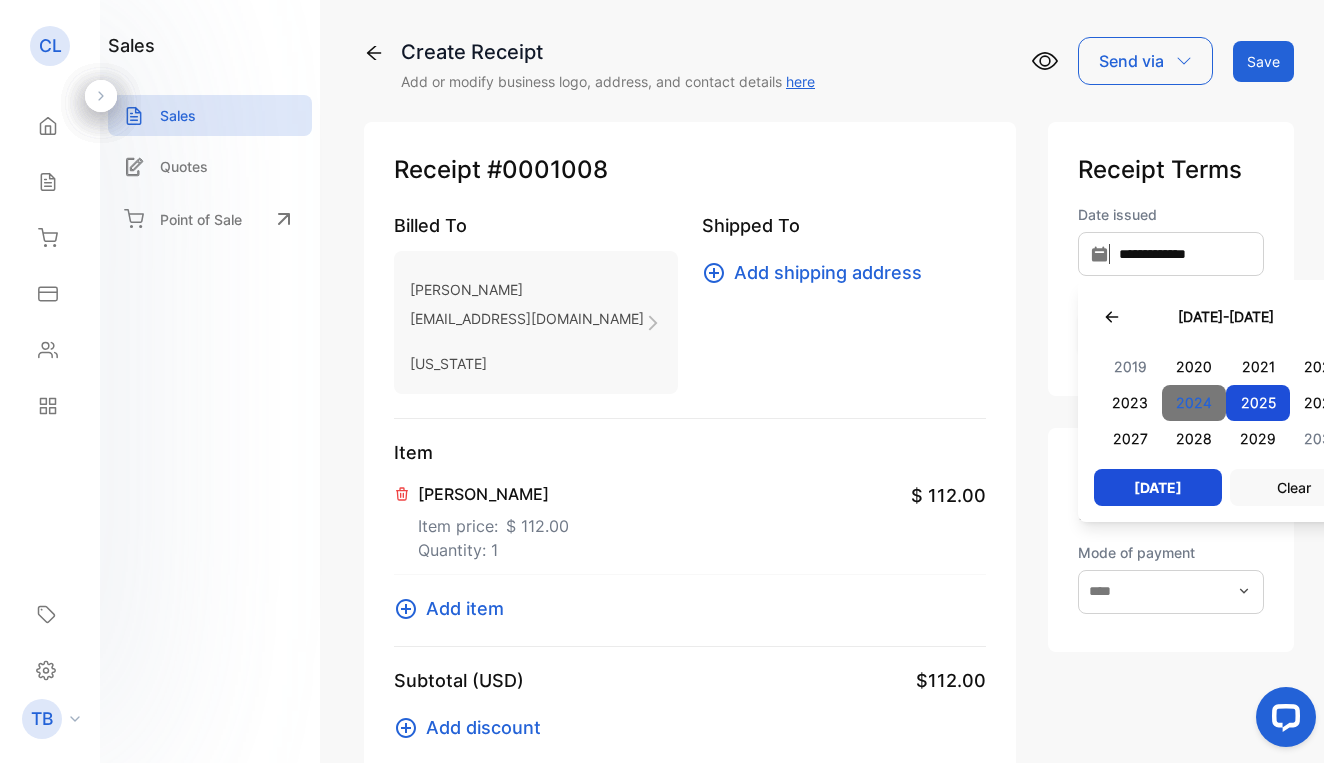 click on "2024" at bounding box center (1194, 403) 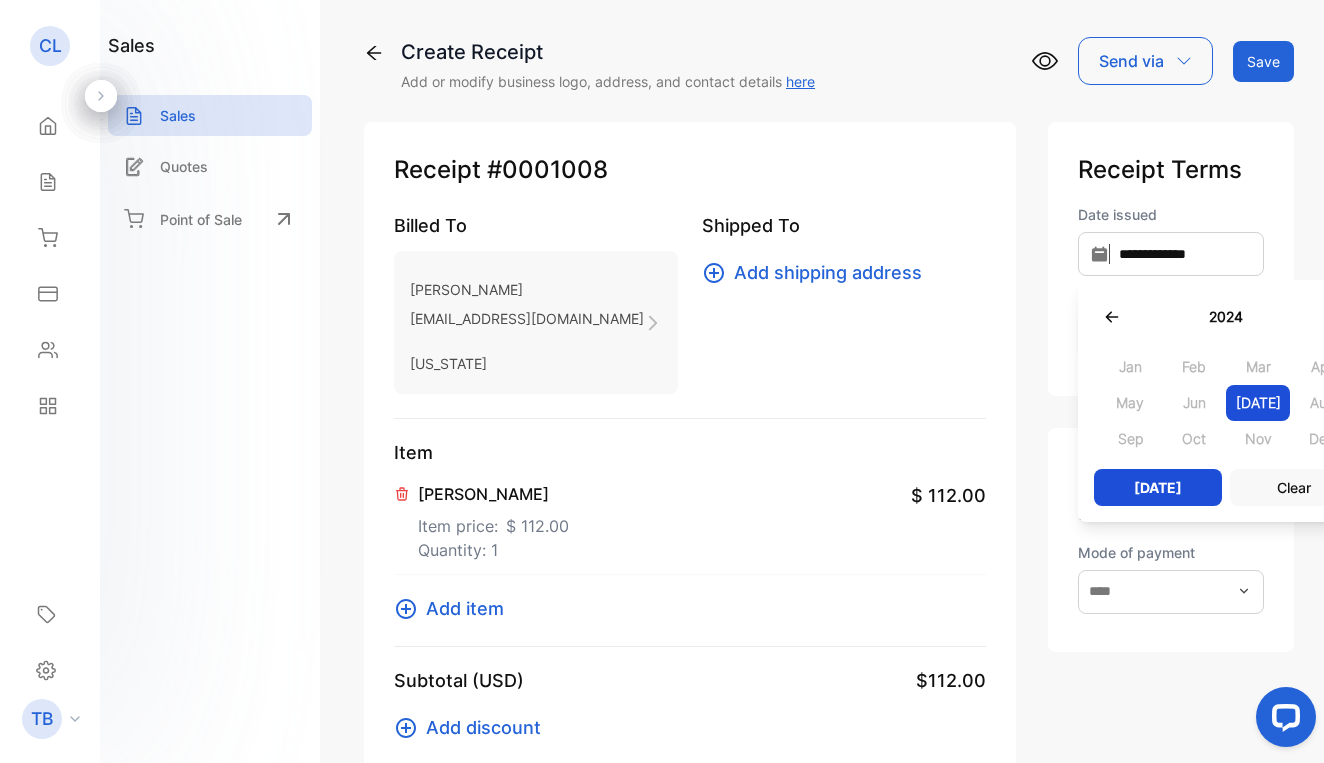 click on "Jun" at bounding box center (1194, 403) 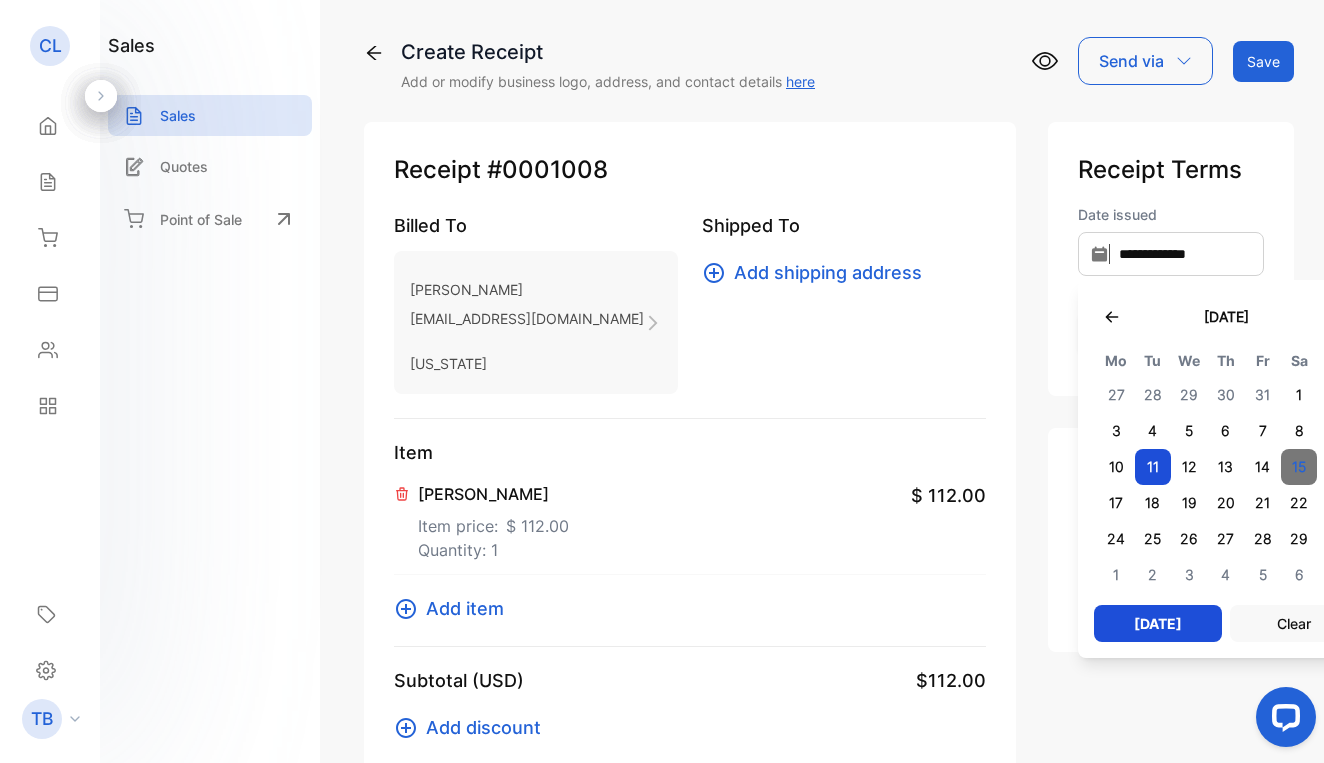 click on "15" at bounding box center (1299, 467) 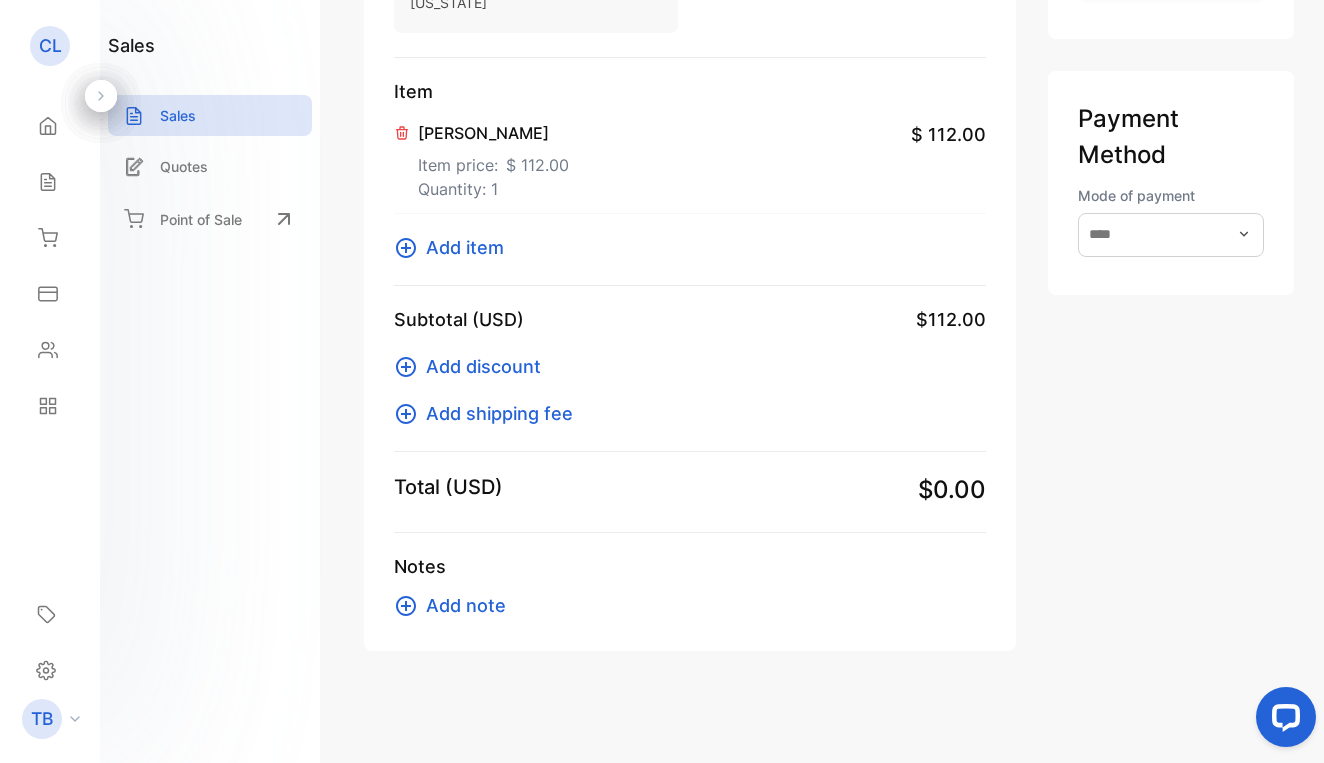 scroll, scrollTop: 361, scrollLeft: 0, axis: vertical 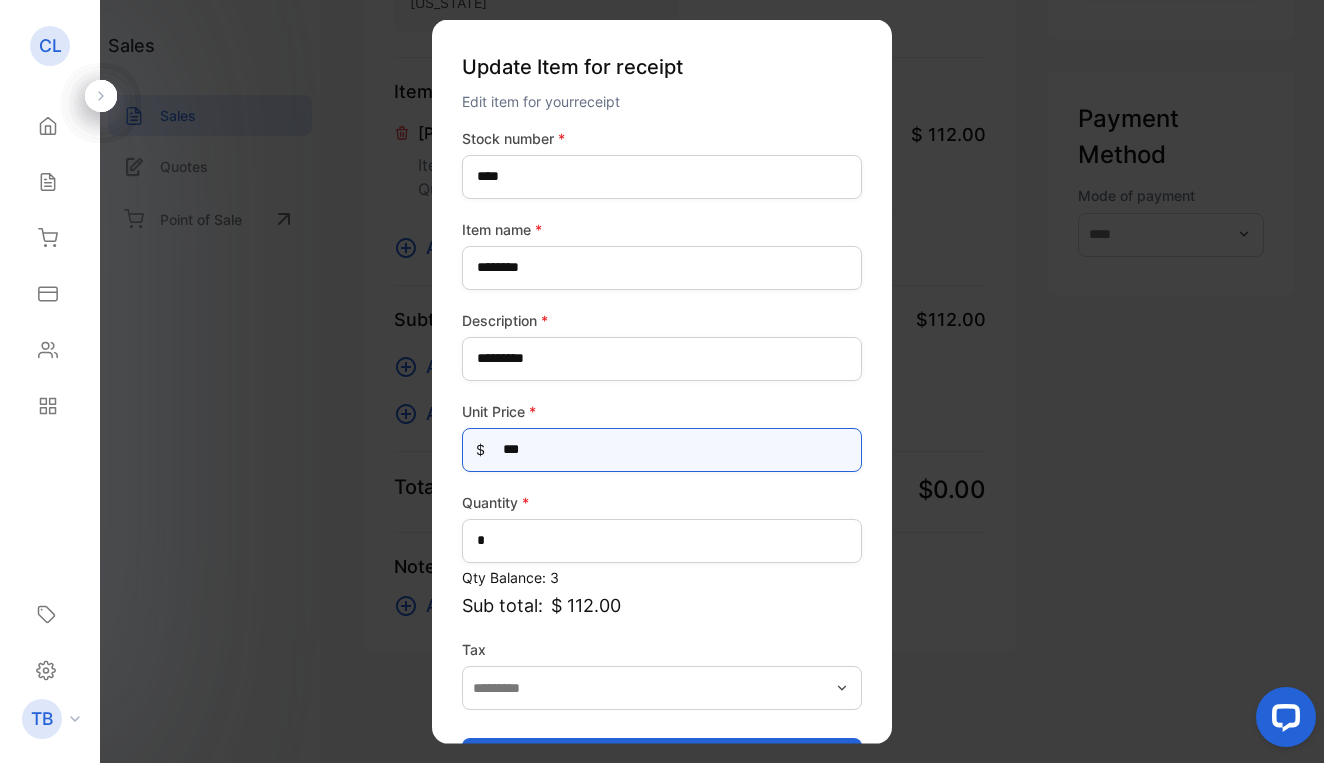 click on "***" at bounding box center [662, 449] 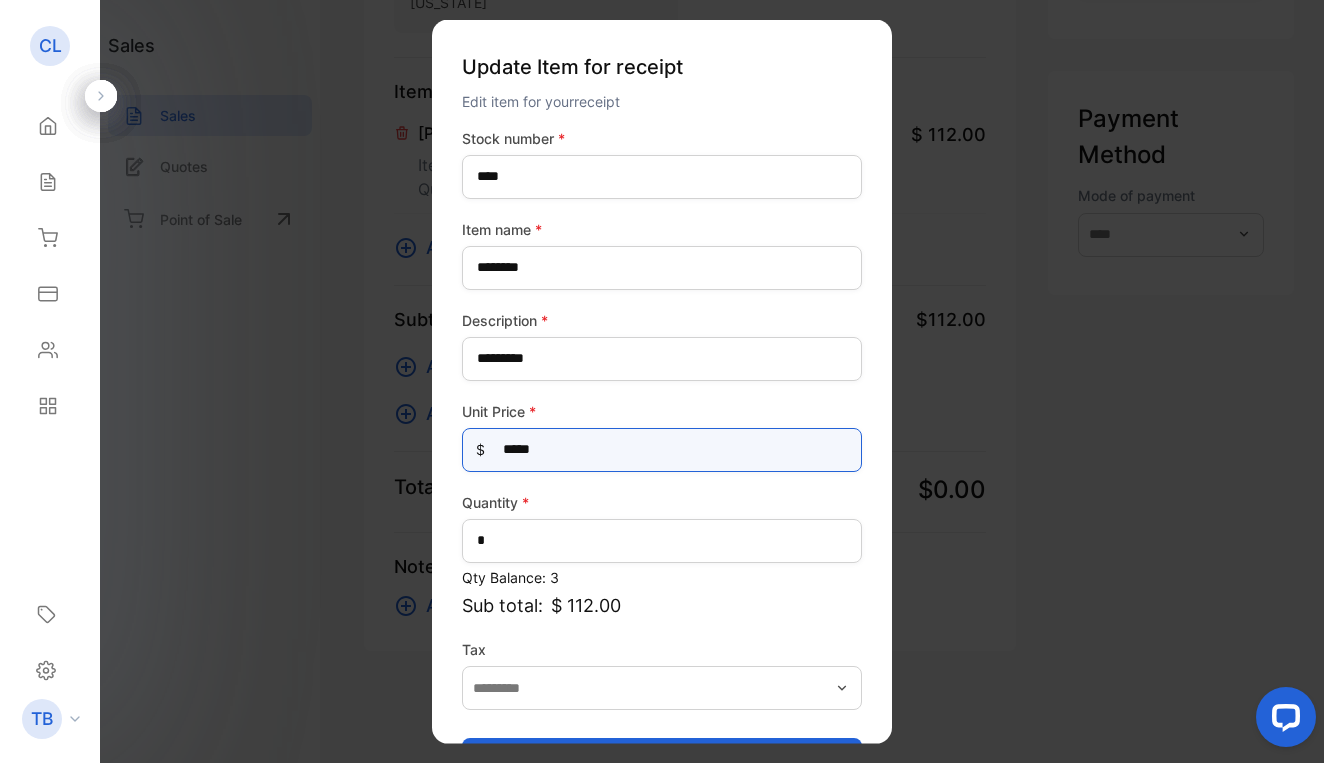 type on "******" 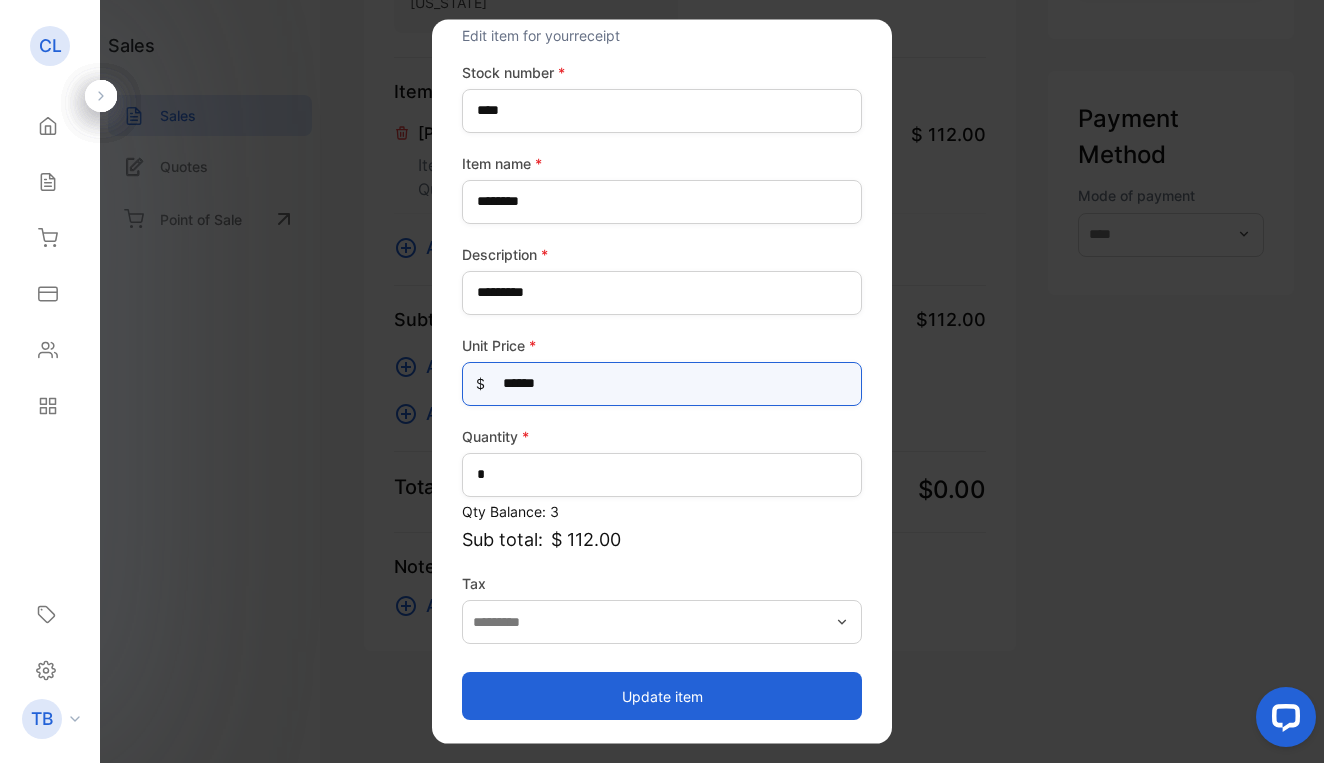 scroll, scrollTop: 66, scrollLeft: 0, axis: vertical 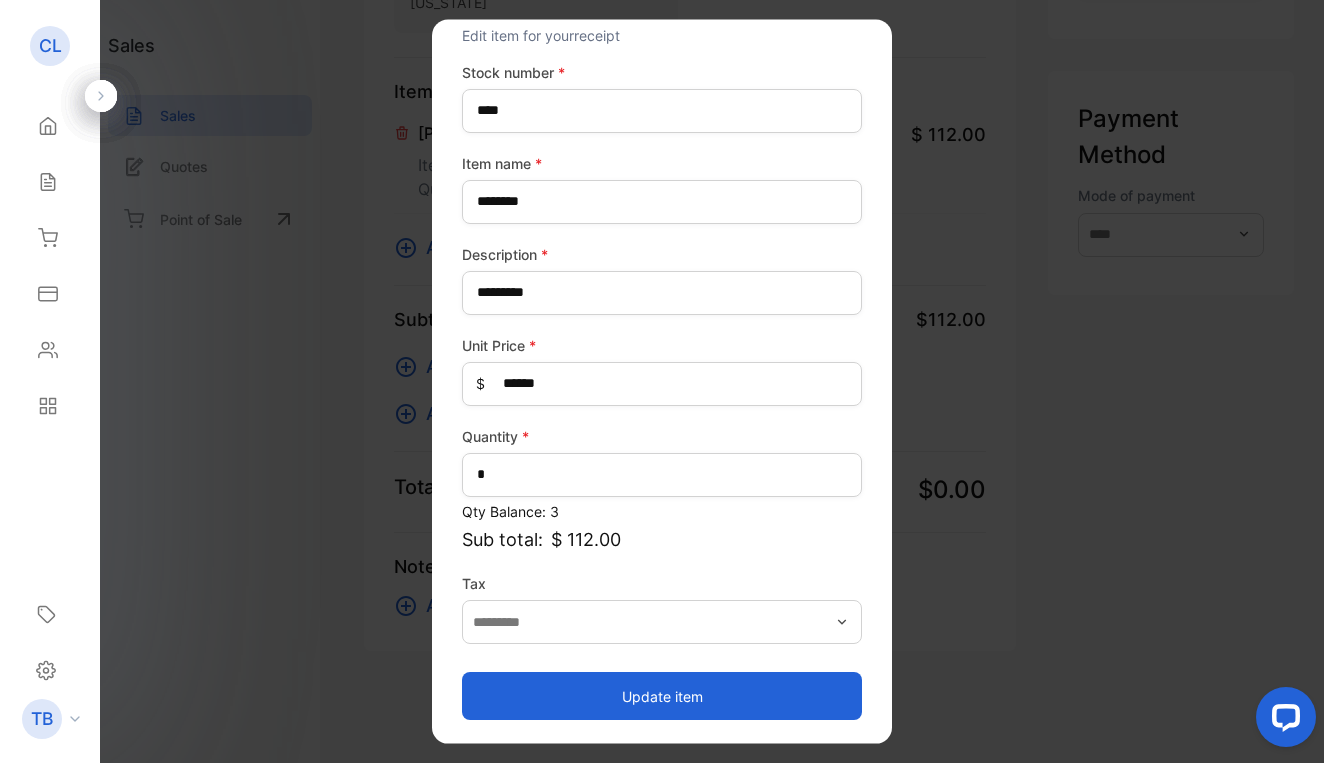 click on "Update item" at bounding box center [662, 696] 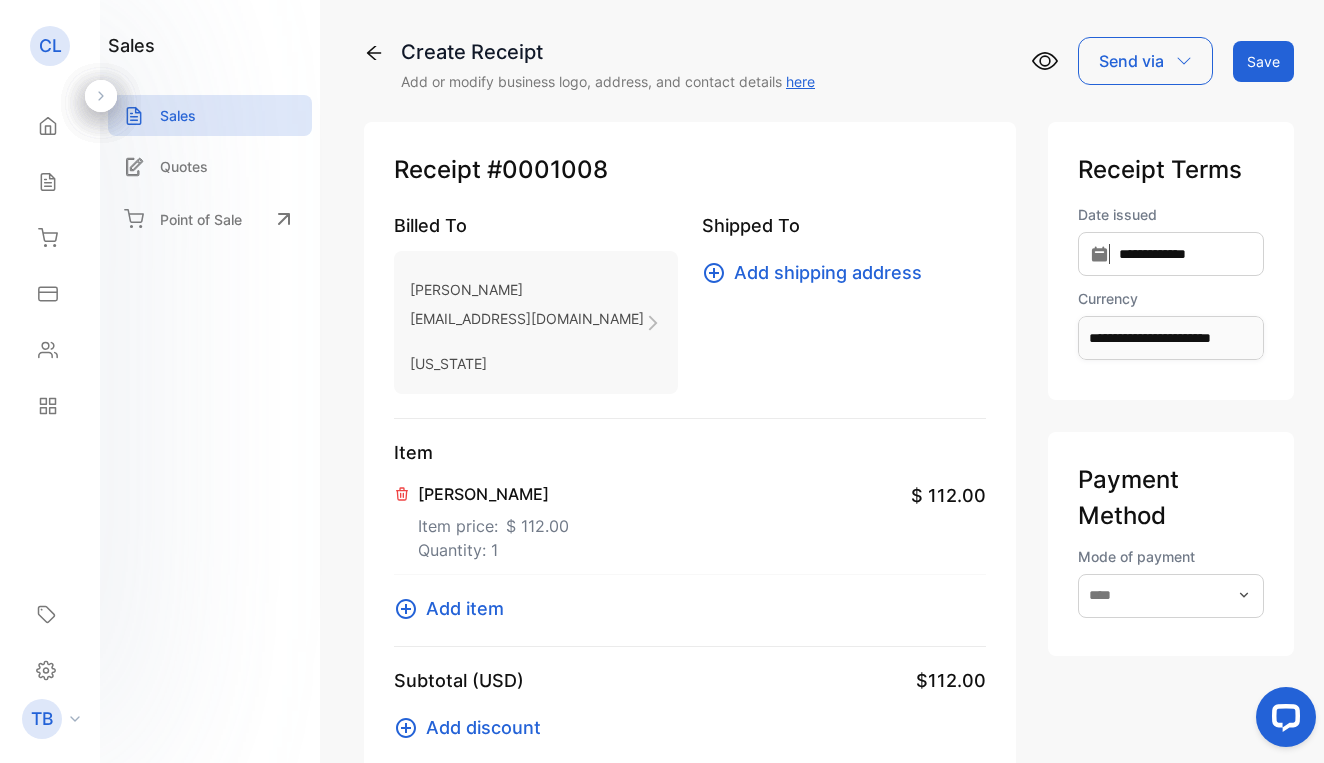 scroll, scrollTop: 0, scrollLeft: 0, axis: both 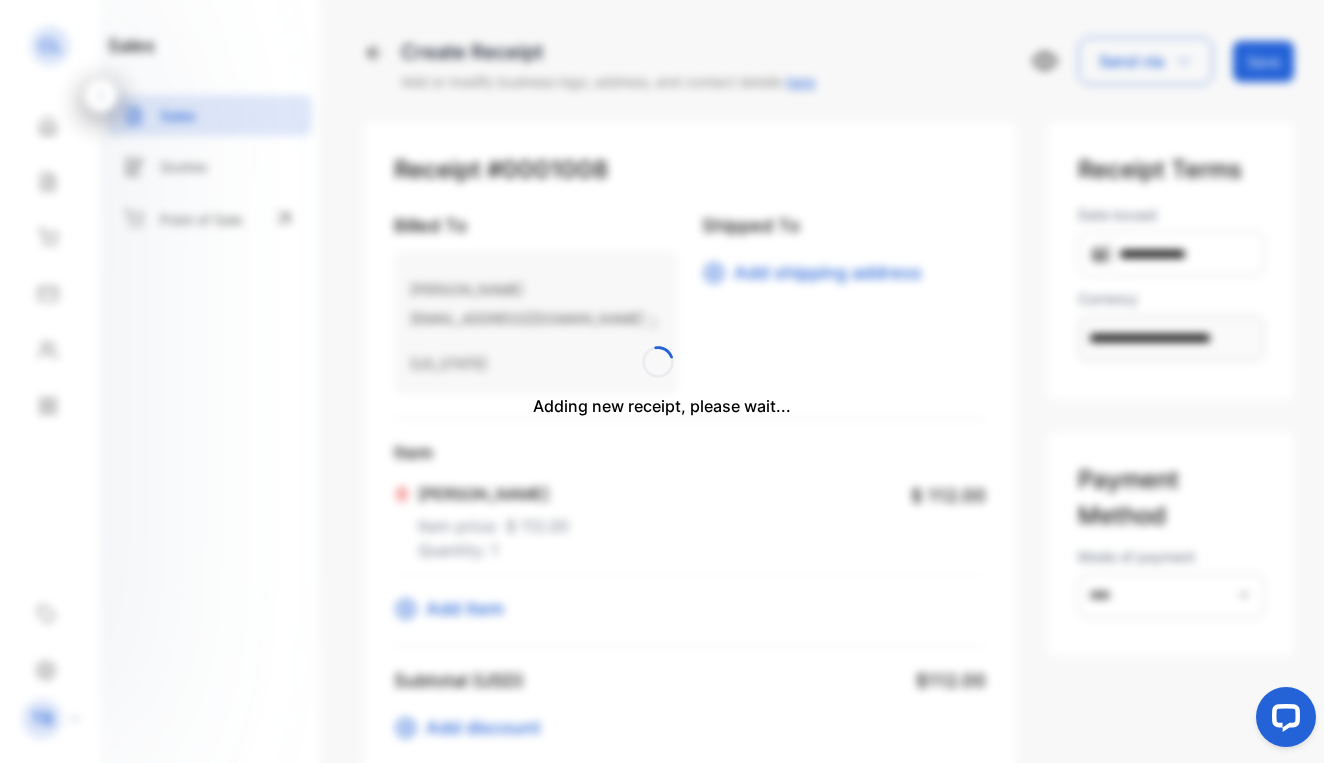 type 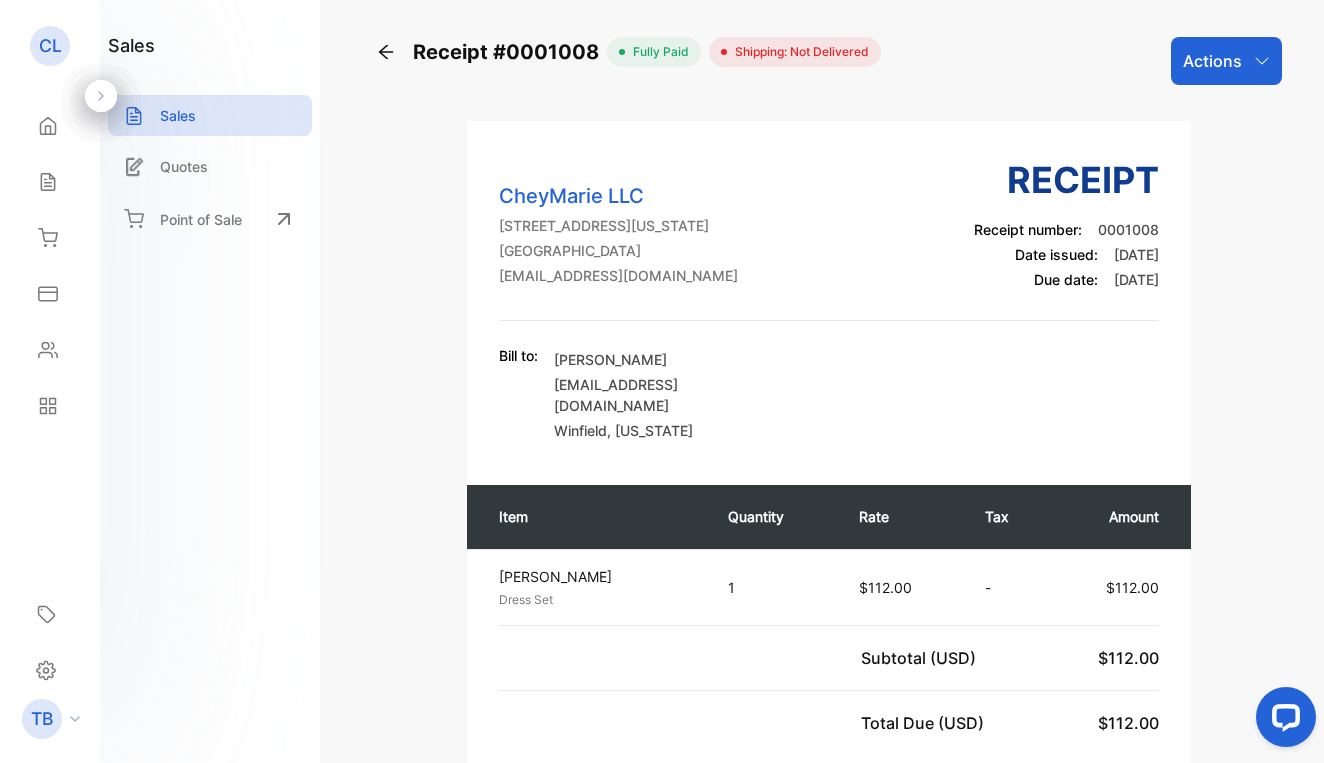 click 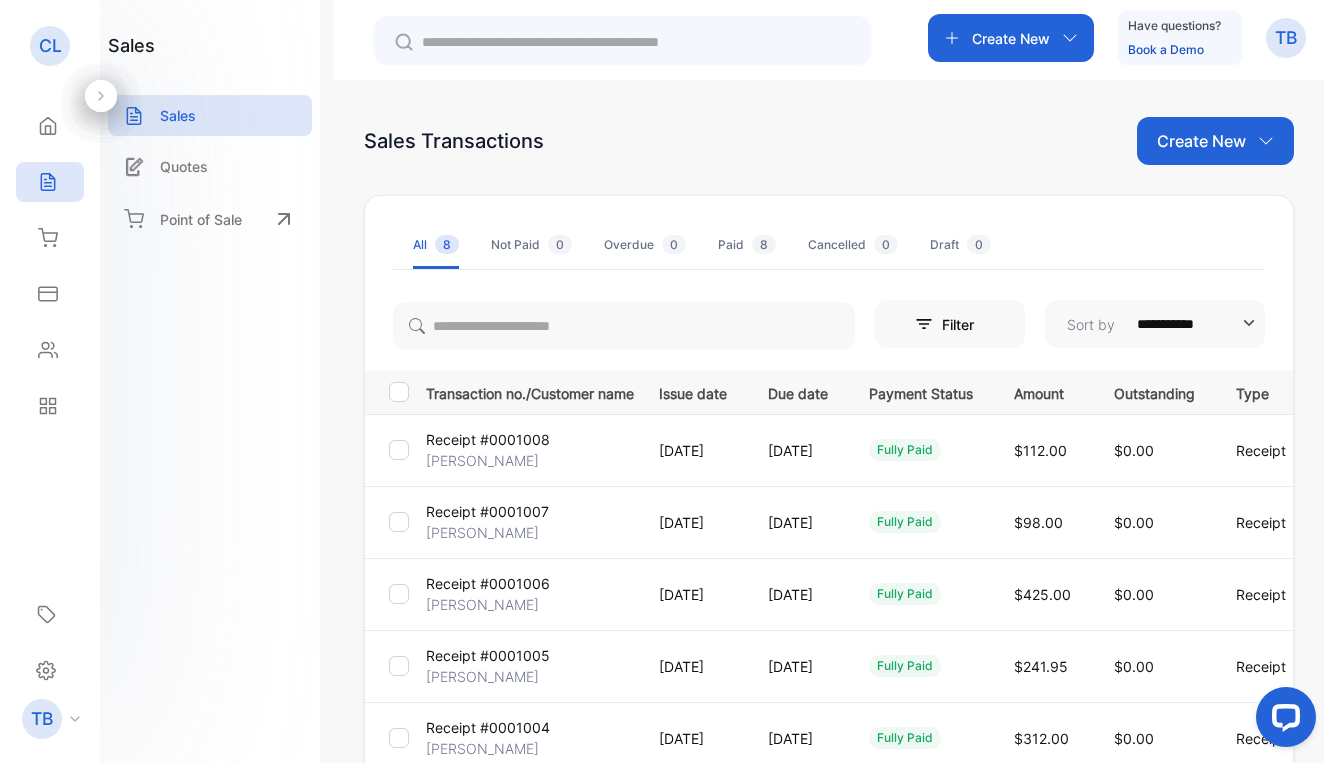 scroll, scrollTop: 0, scrollLeft: 0, axis: both 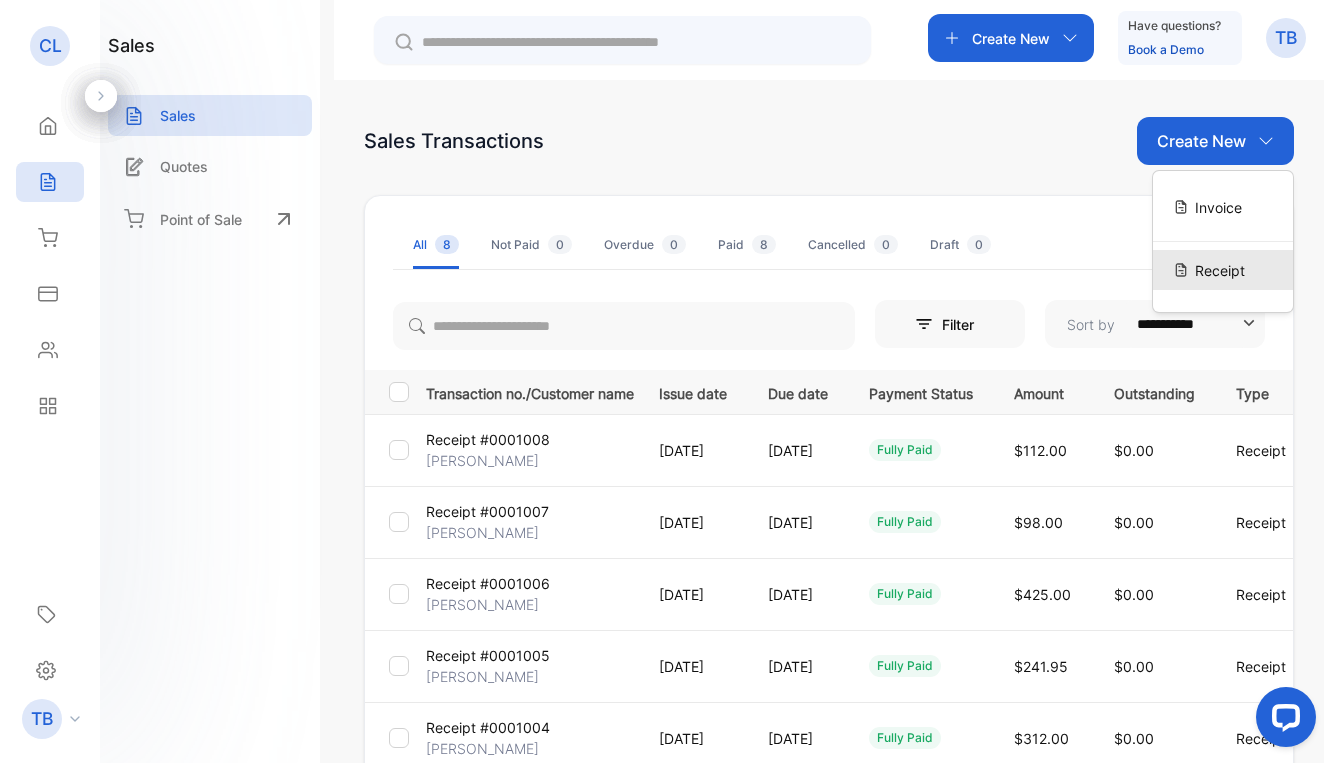 click on "Receipt" at bounding box center (1223, 270) 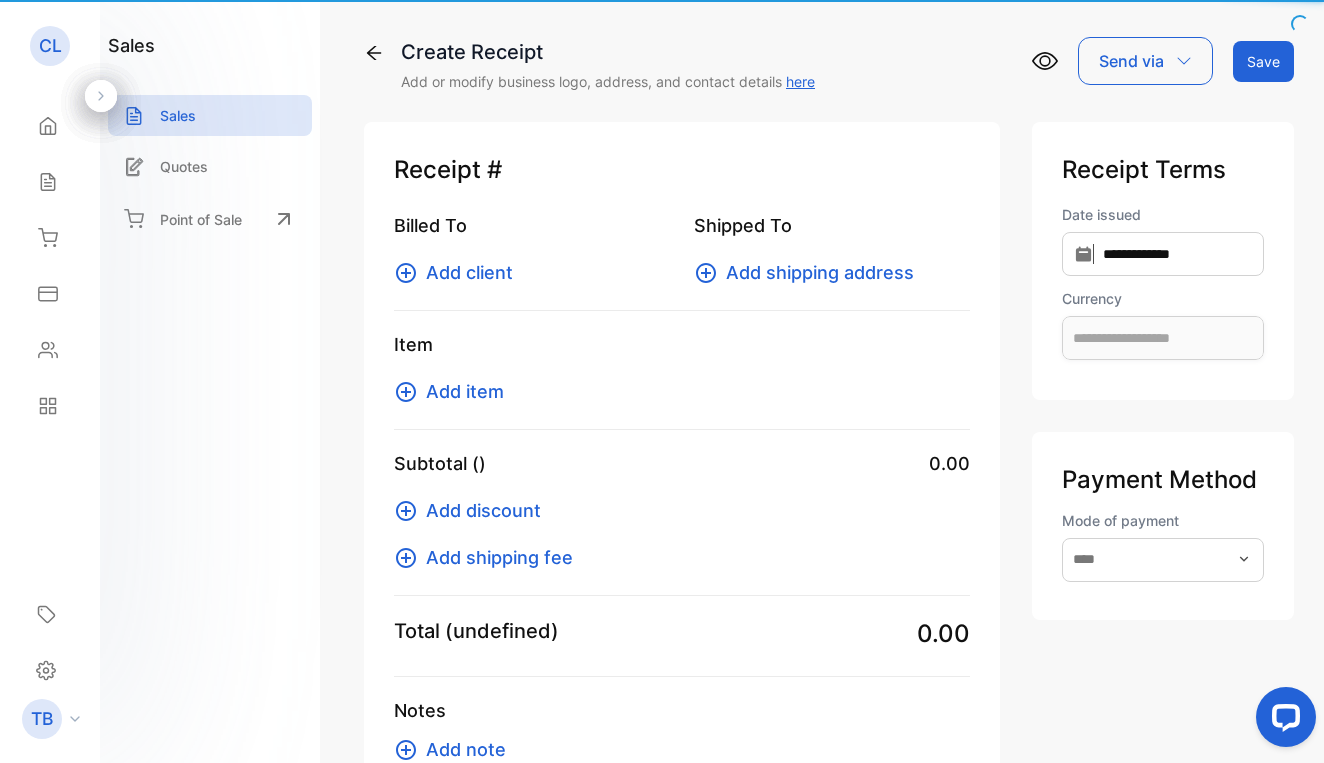 type on "**********" 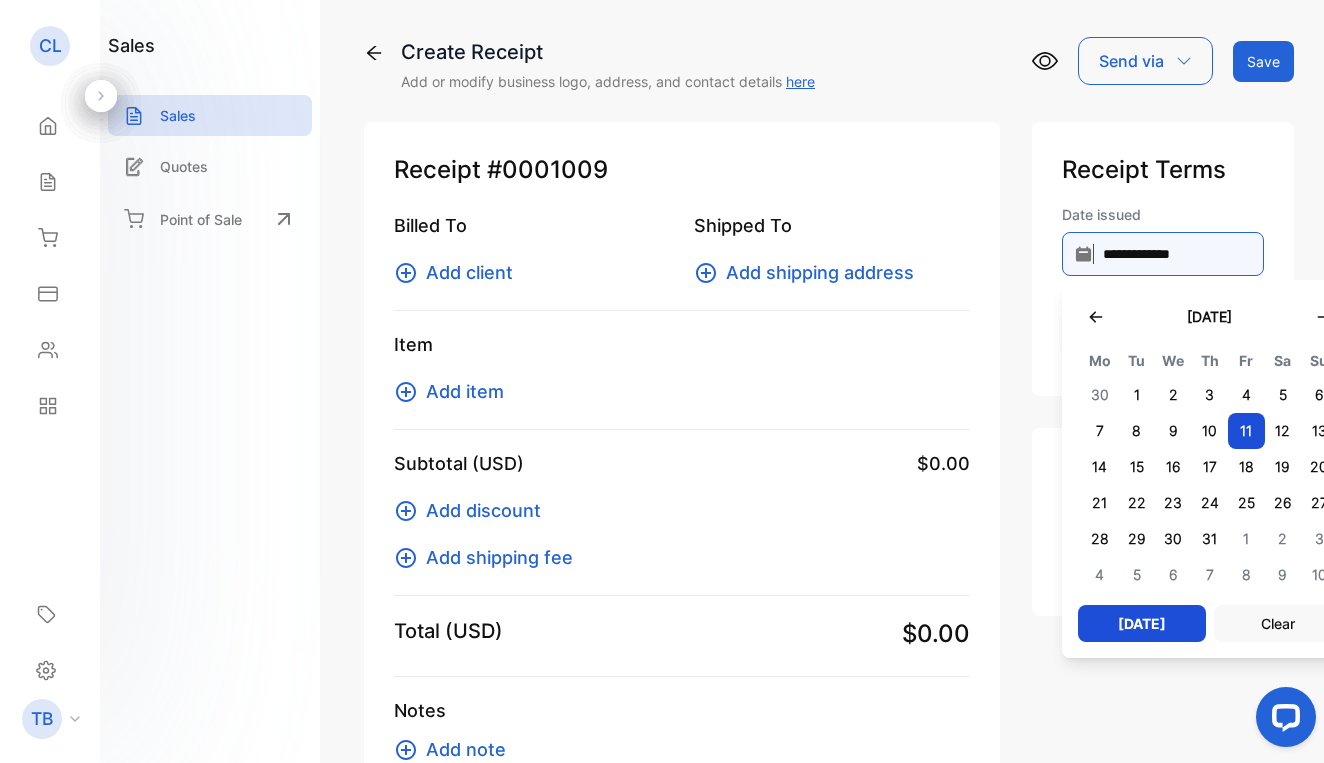 click on "**********" at bounding box center (1163, 254) 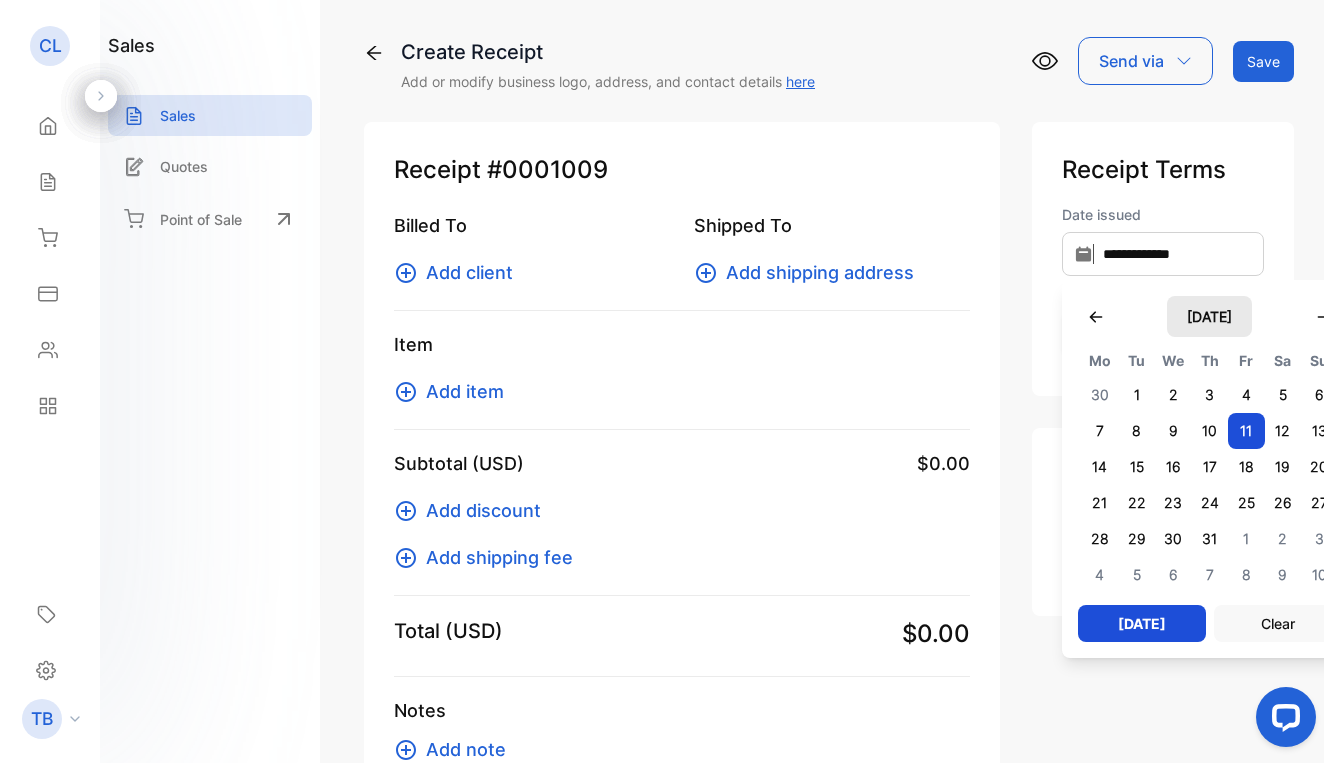 click on "July 2025" at bounding box center (1209, 316) 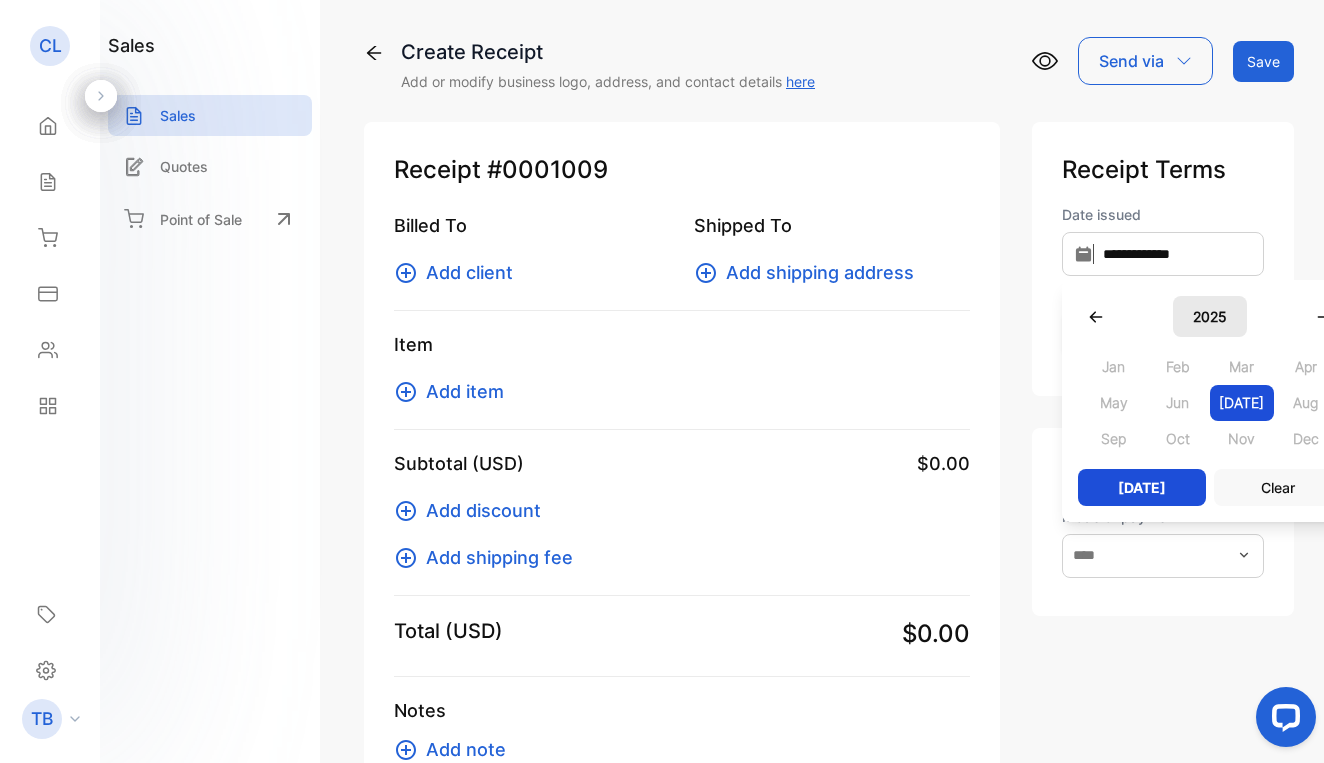 click on "2025" at bounding box center (1210, 316) 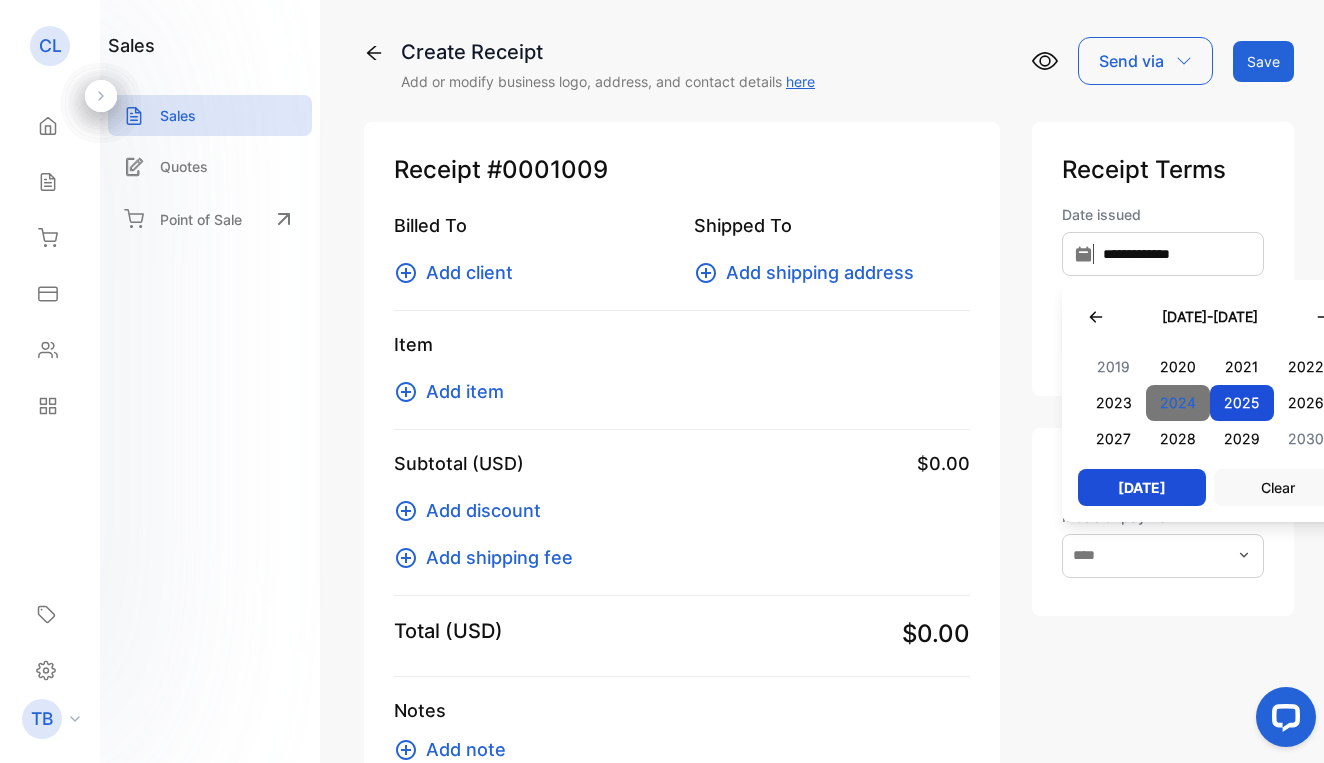 click on "2024" at bounding box center [1178, 403] 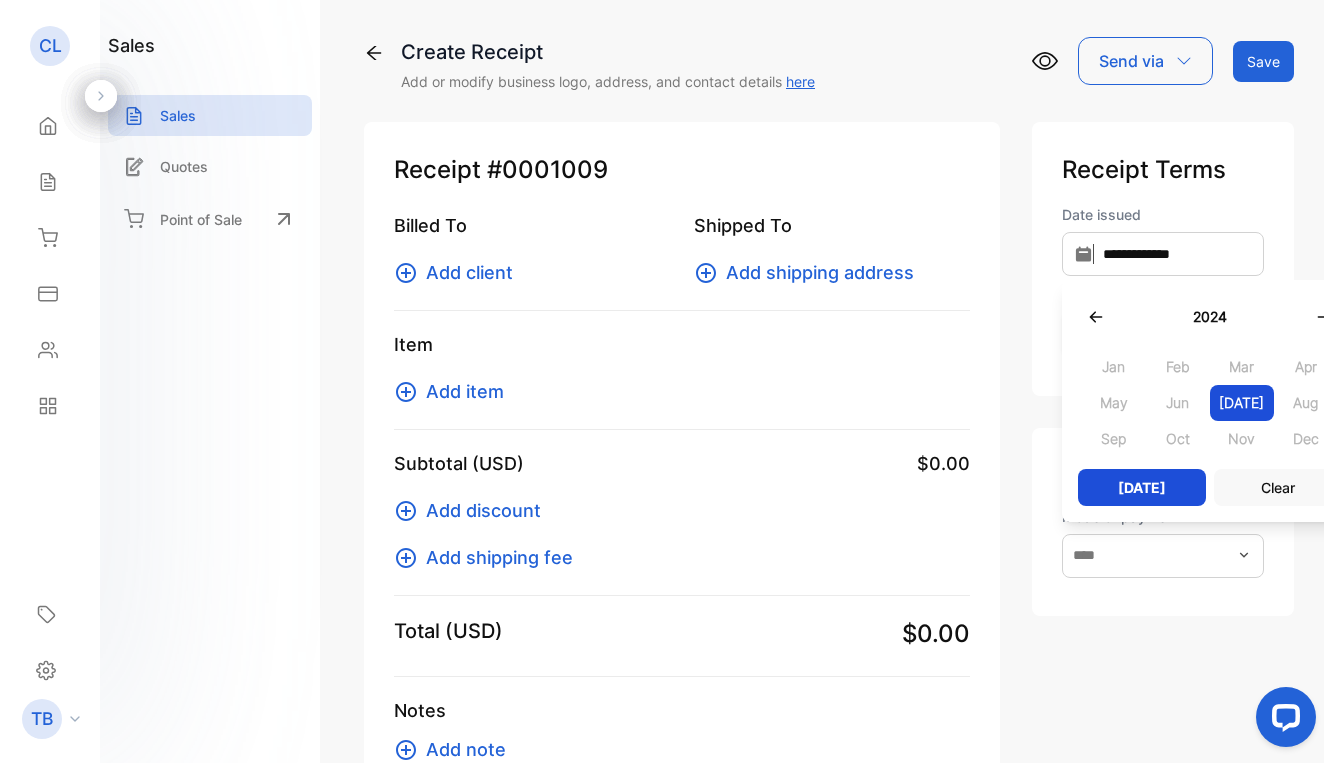 click on "Jun" at bounding box center [1178, 403] 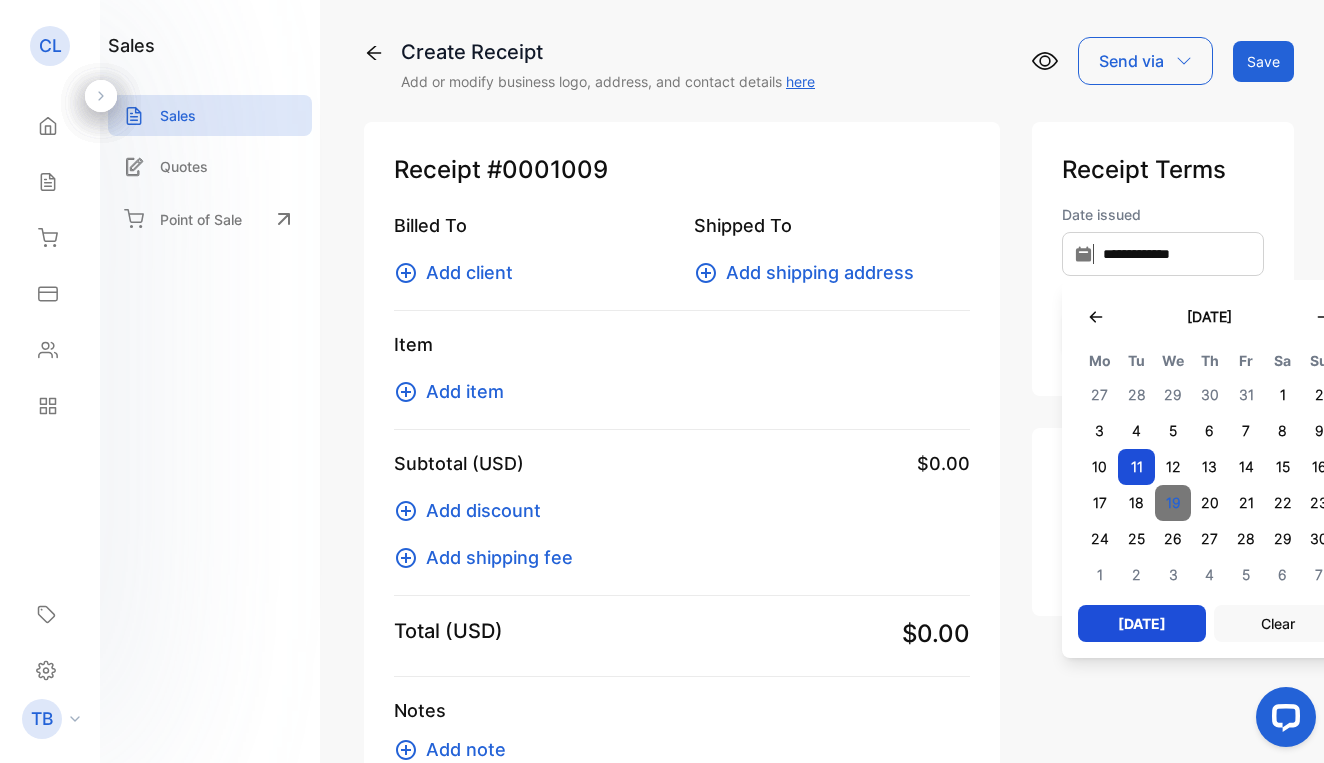 click on "19" at bounding box center [1173, 503] 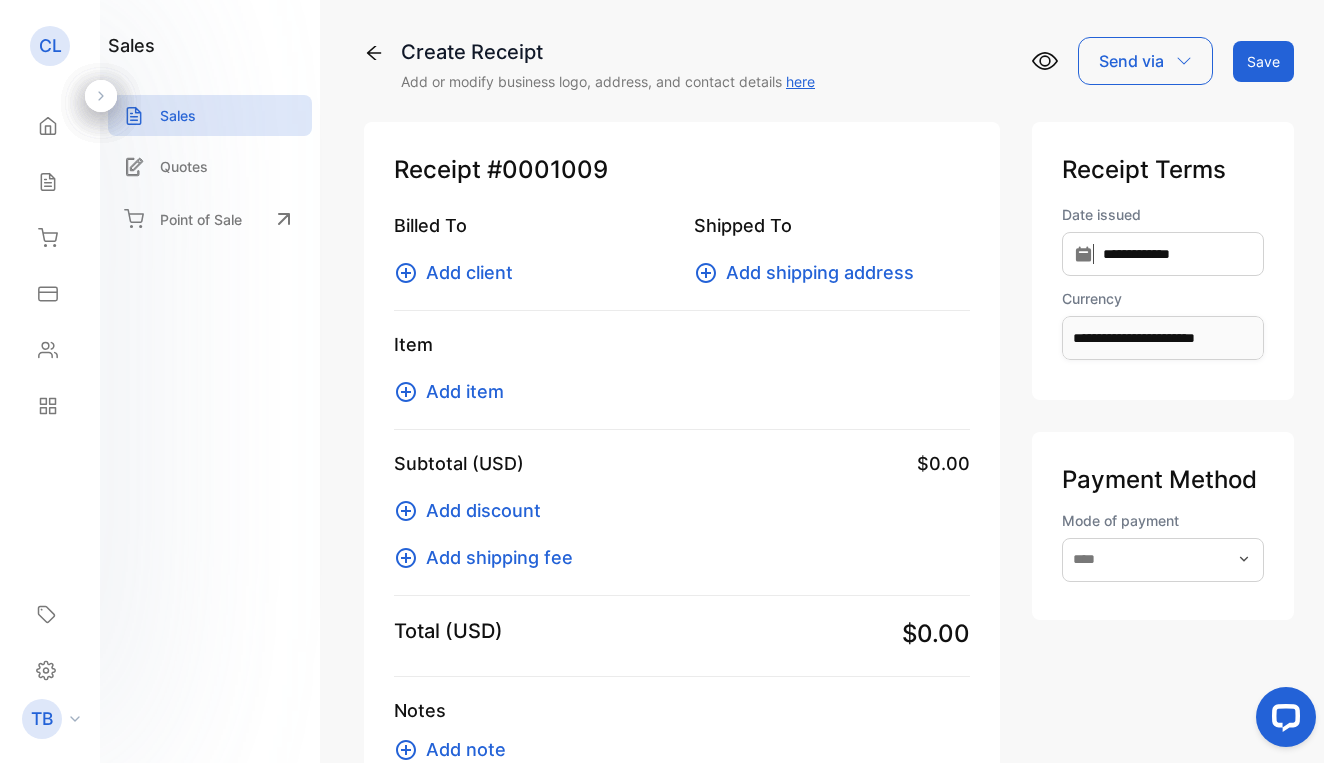 click on "Add client" at bounding box center [469, 272] 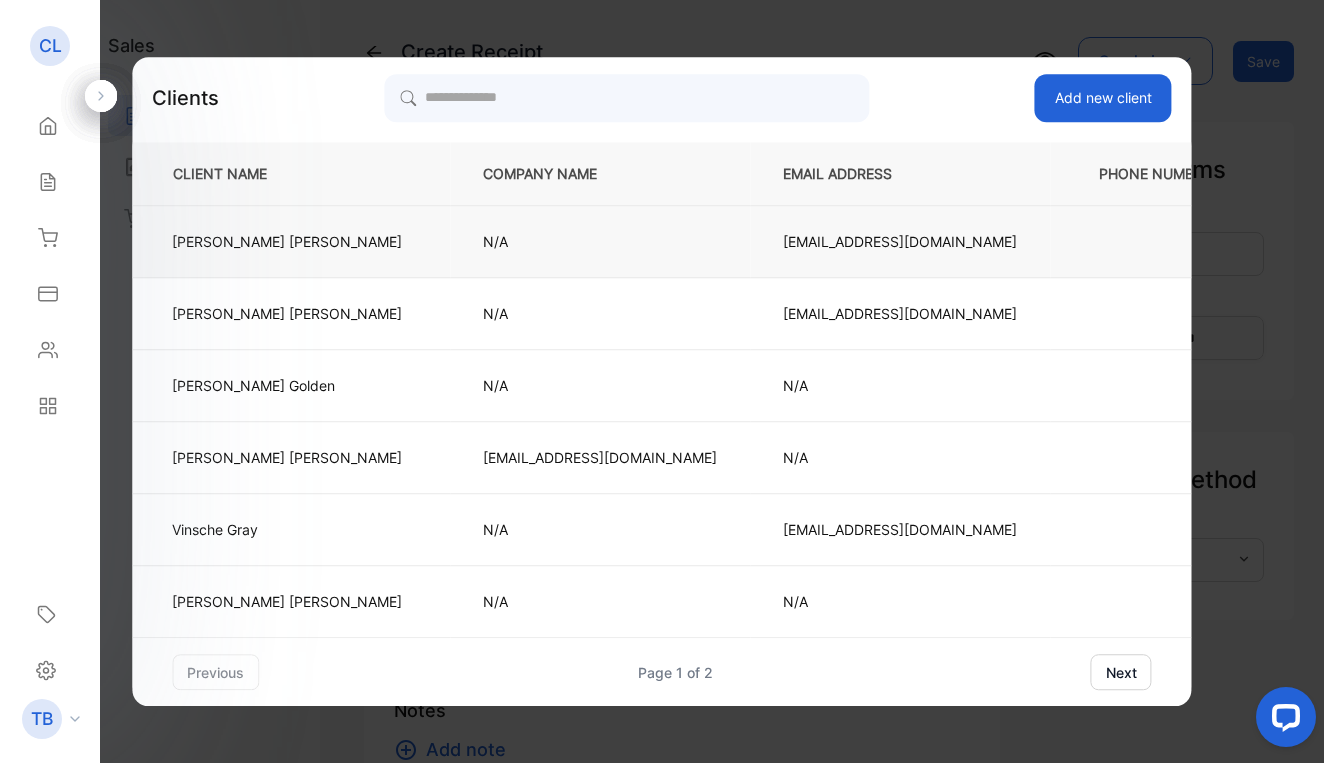 click on "Michelle   Beard" at bounding box center [287, 241] 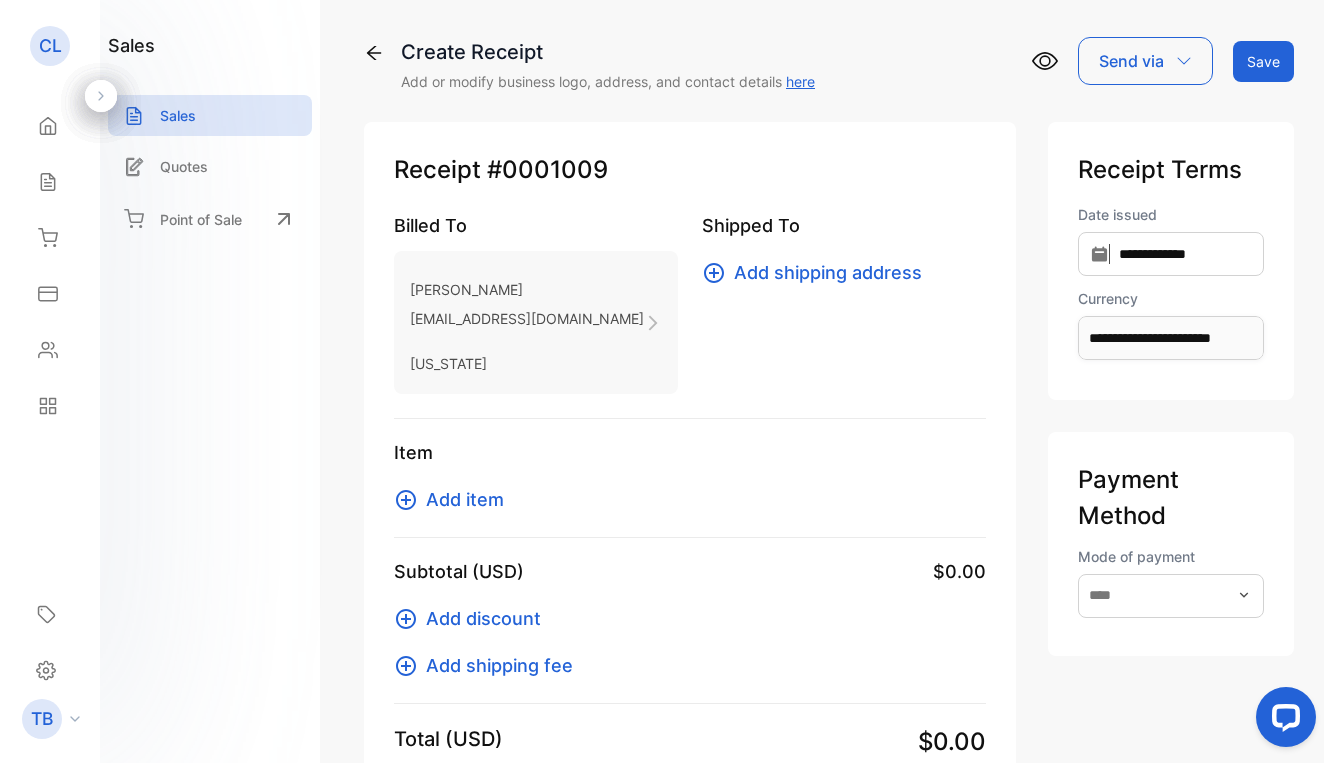 click on "Add item" at bounding box center [465, 499] 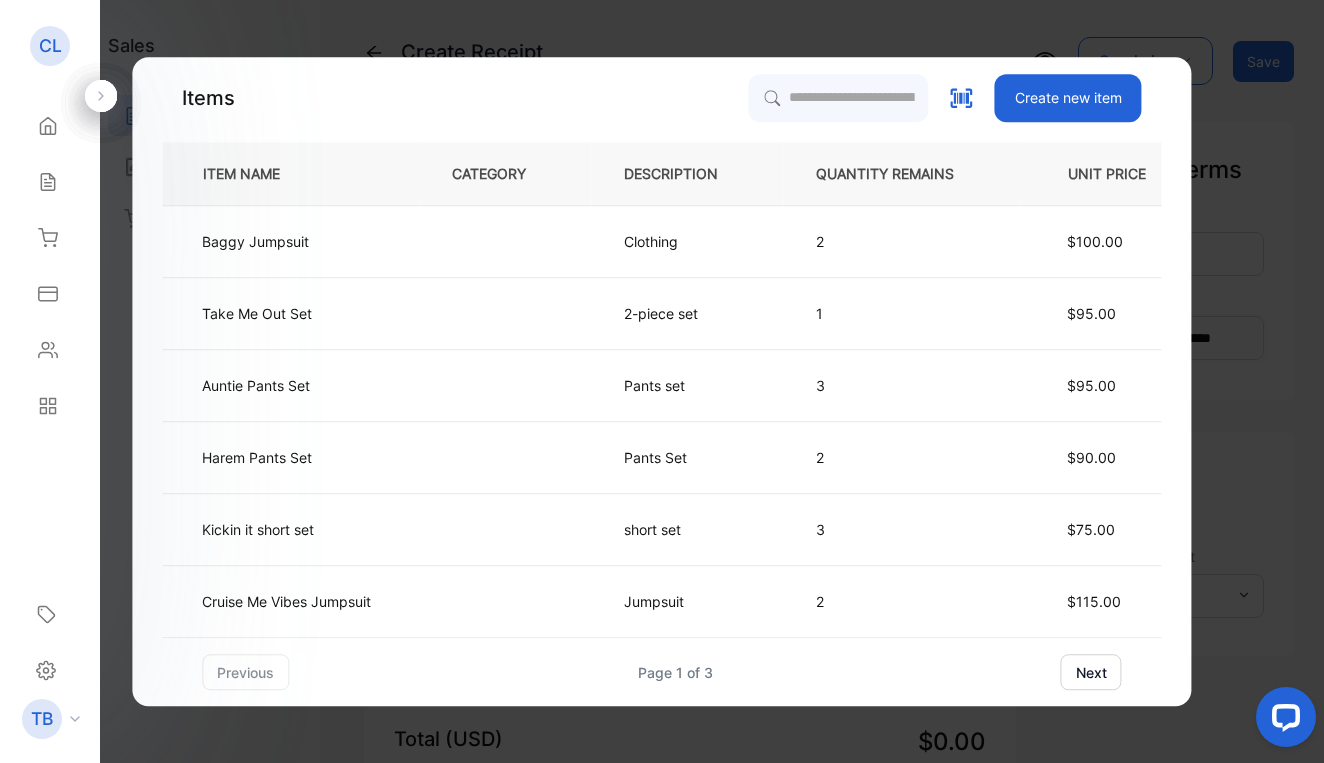 click on "Create new item" at bounding box center [1068, 98] 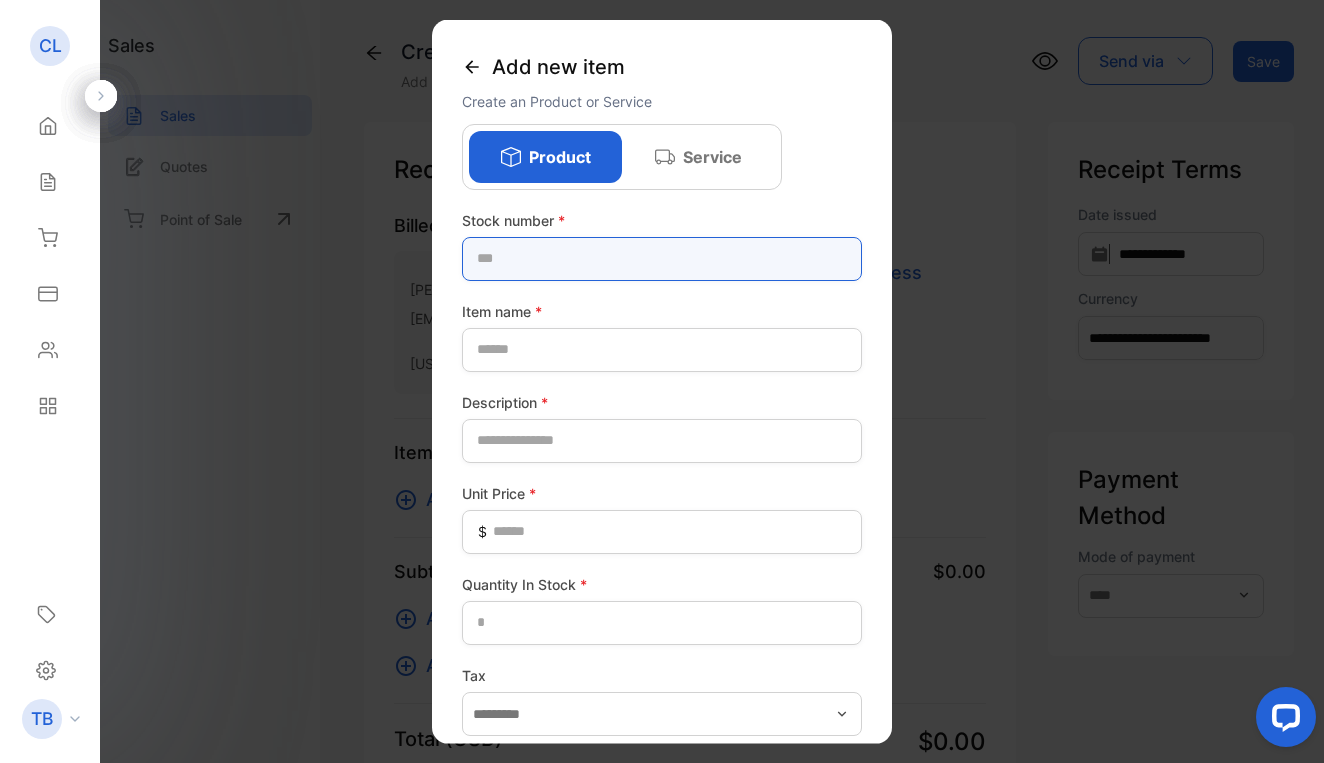 click at bounding box center [662, 258] 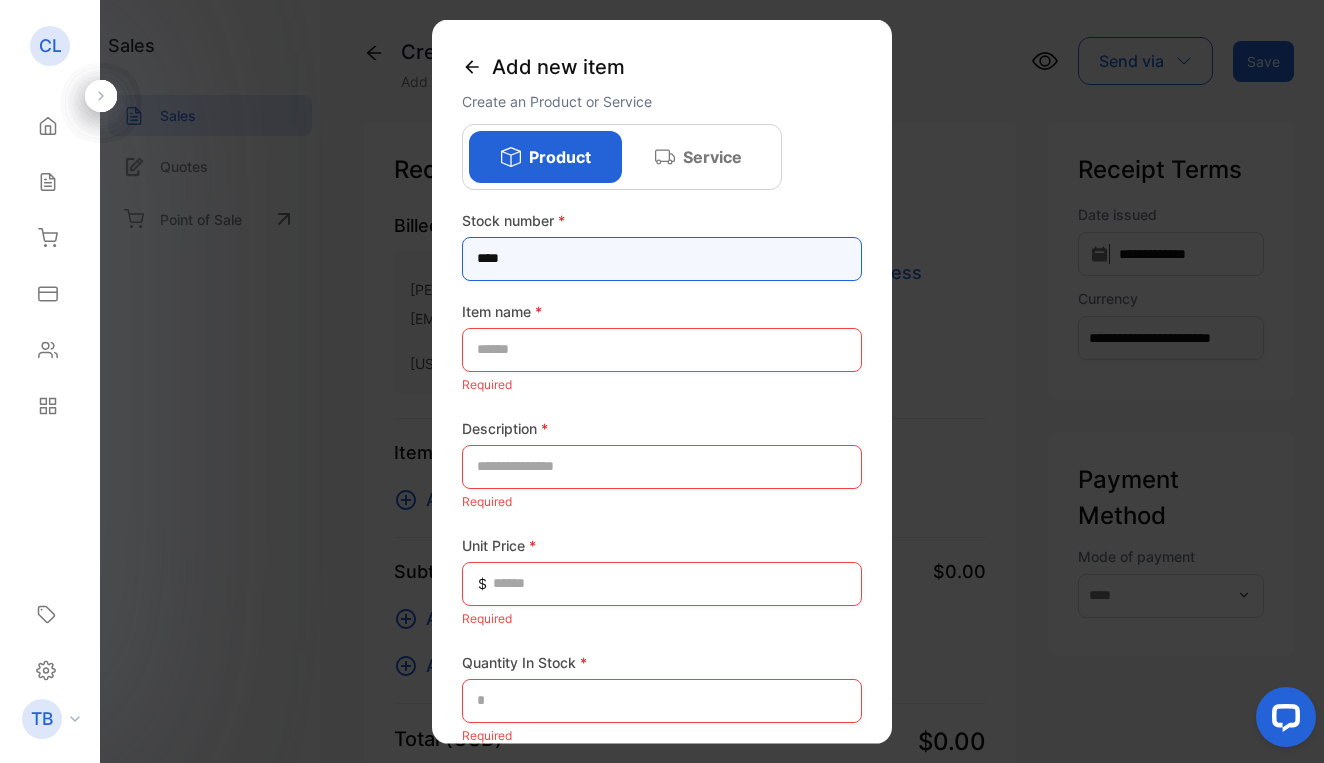 type on "****" 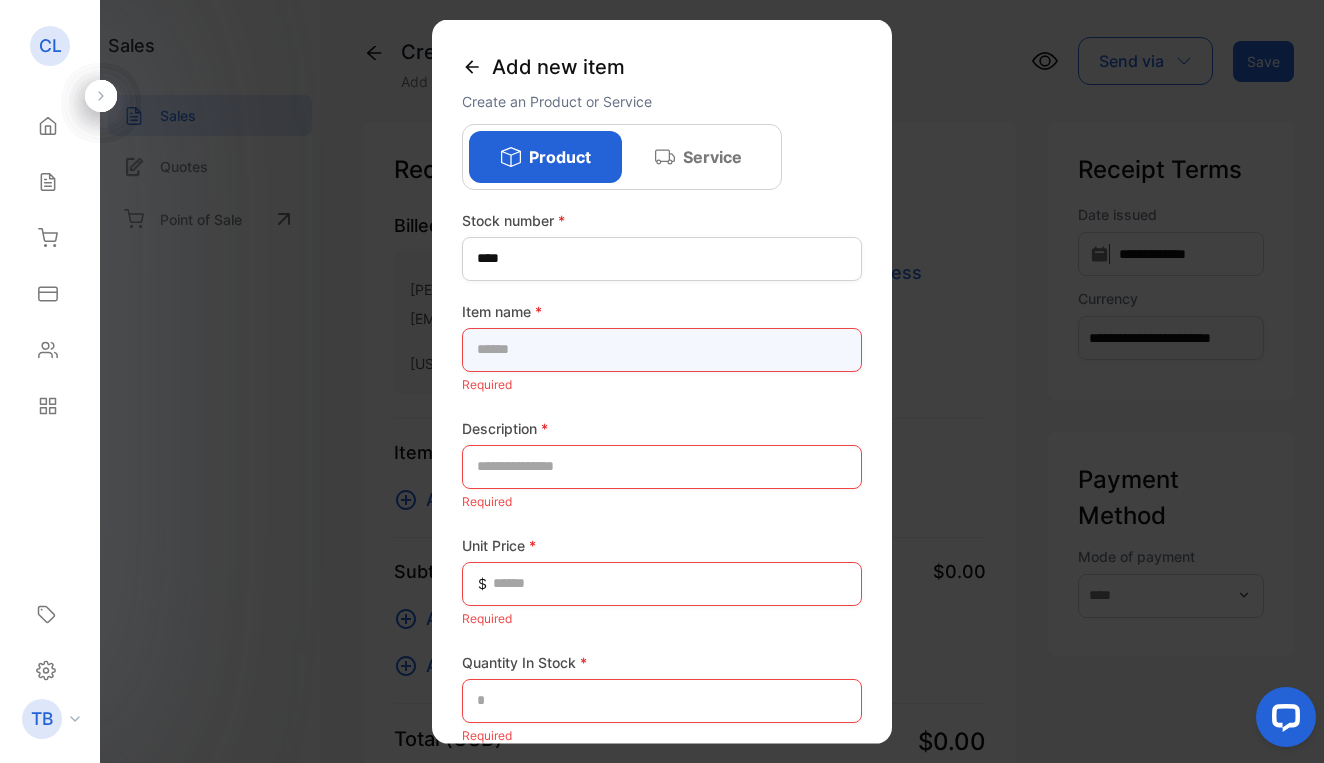 click at bounding box center (662, 349) 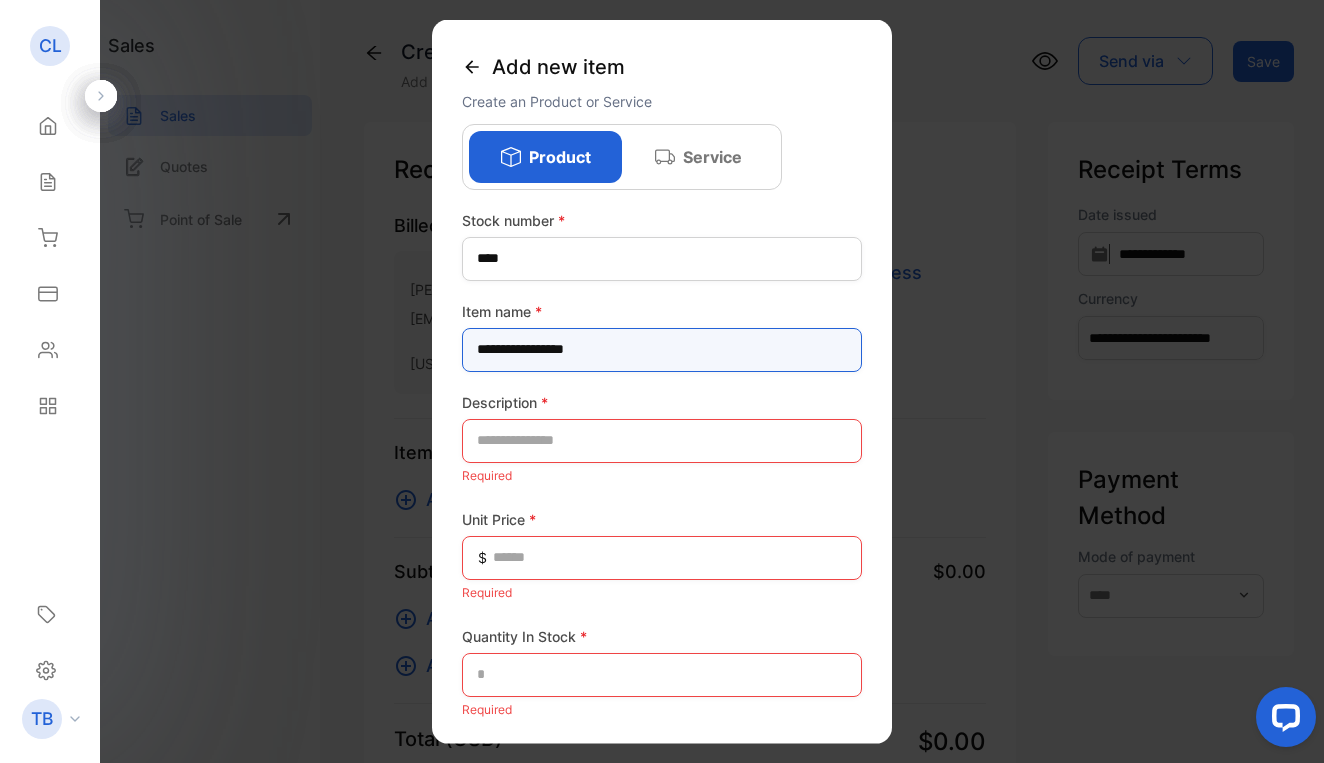 type on "**********" 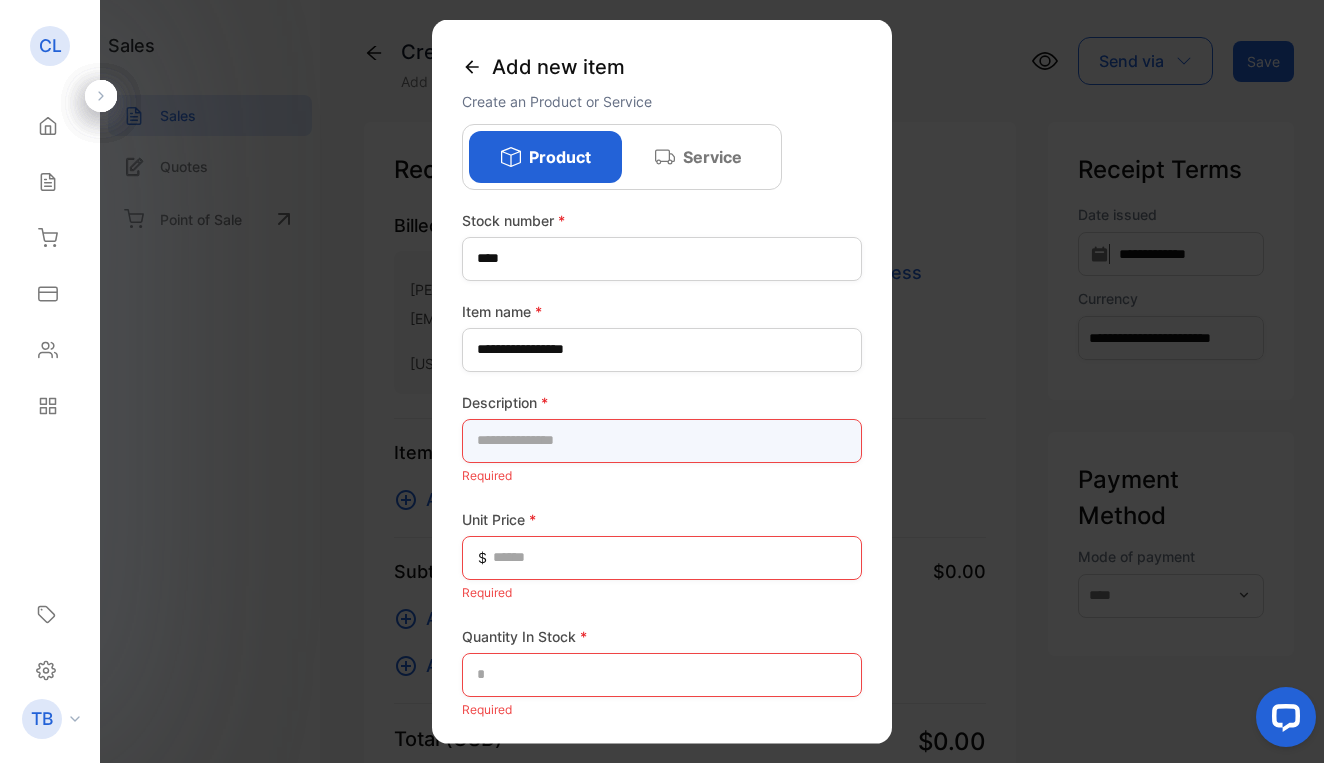 click at bounding box center (662, 440) 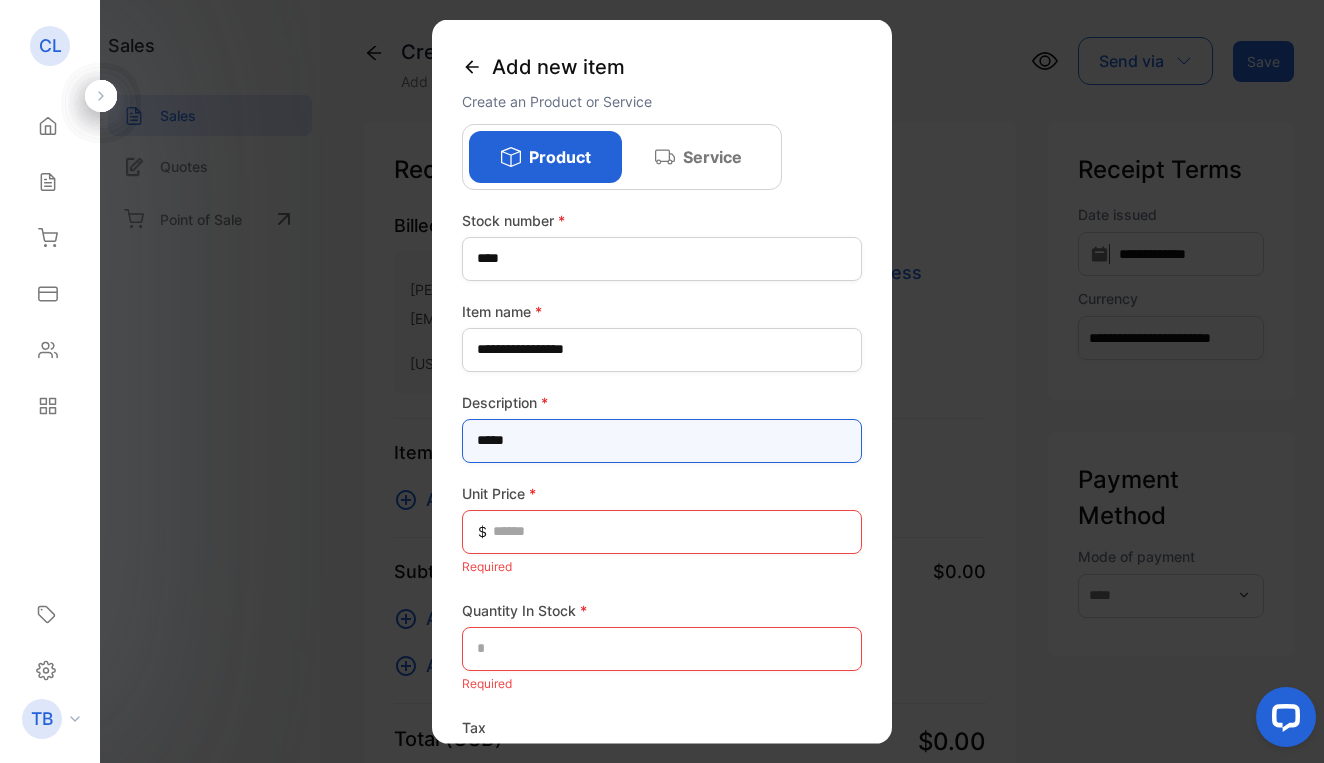 type on "*****" 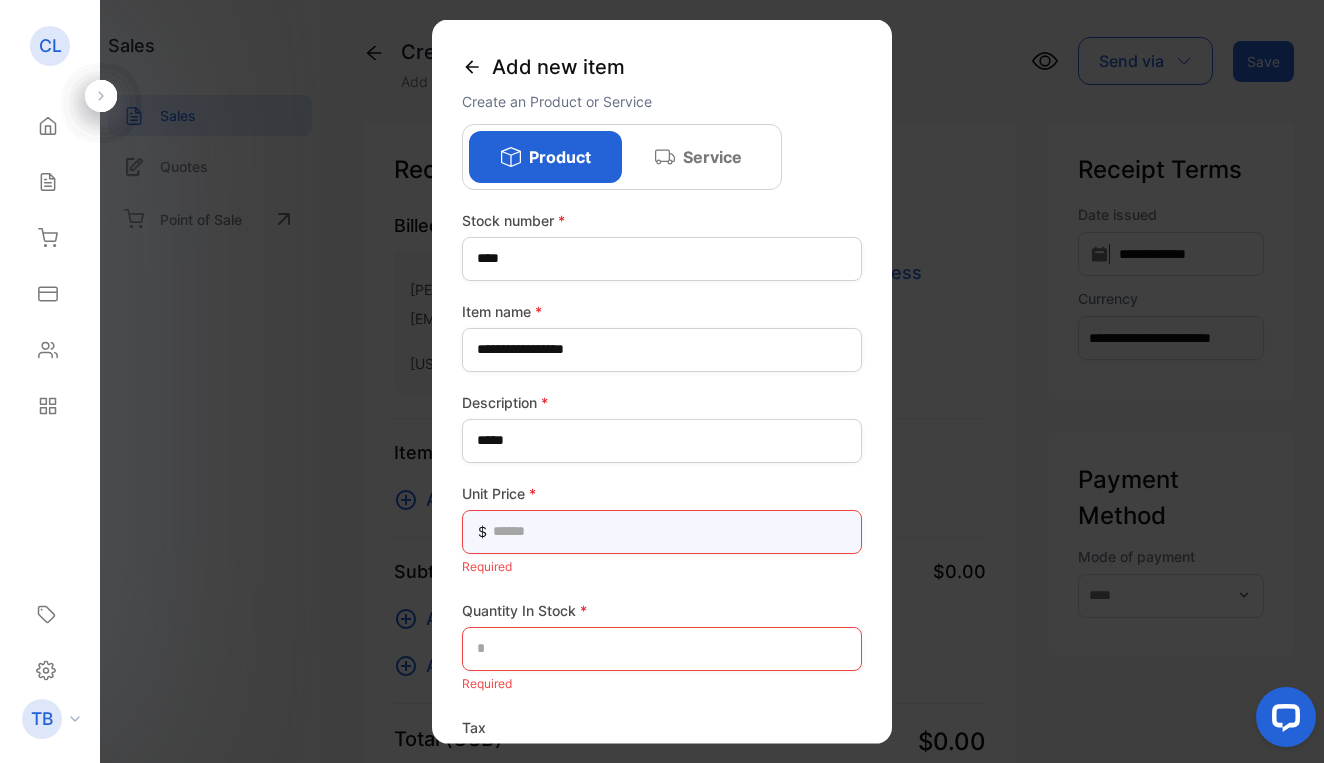 click at bounding box center (662, 531) 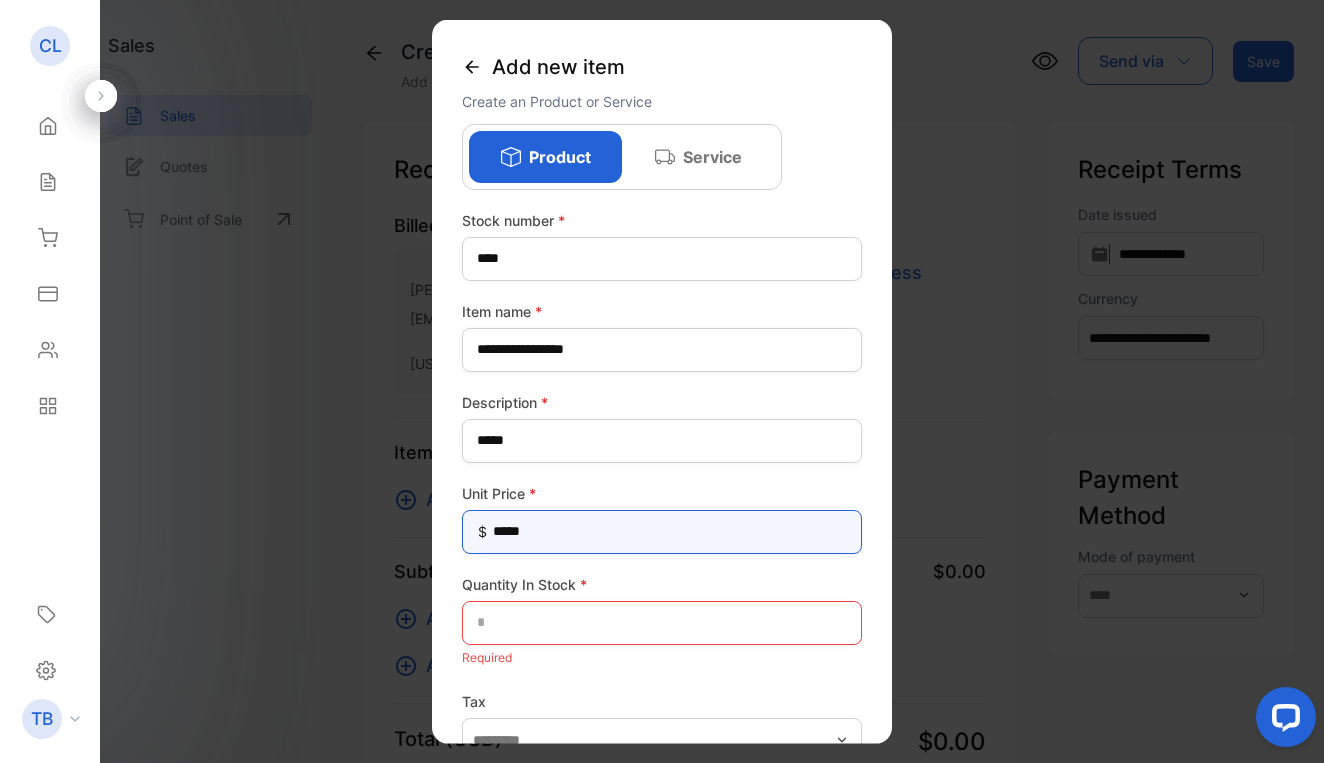 type on "******" 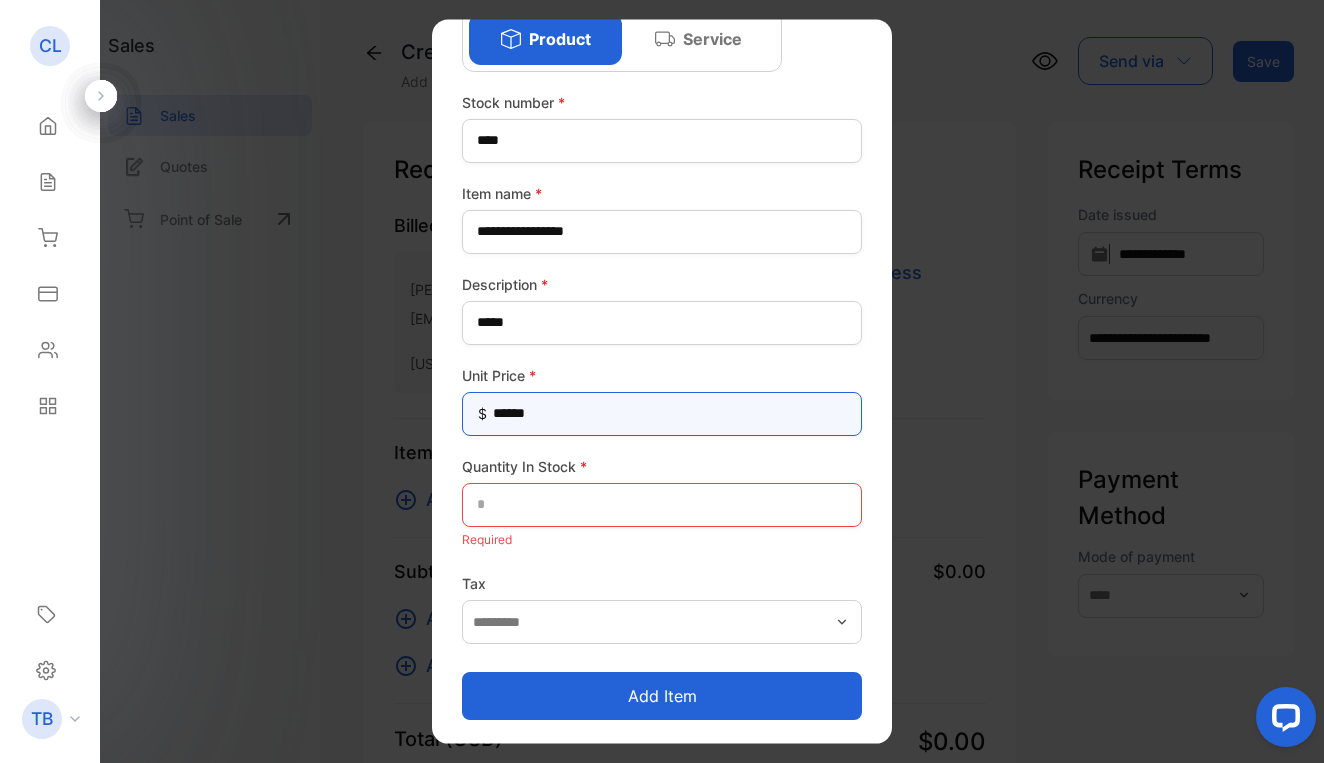 scroll, scrollTop: 118, scrollLeft: 0, axis: vertical 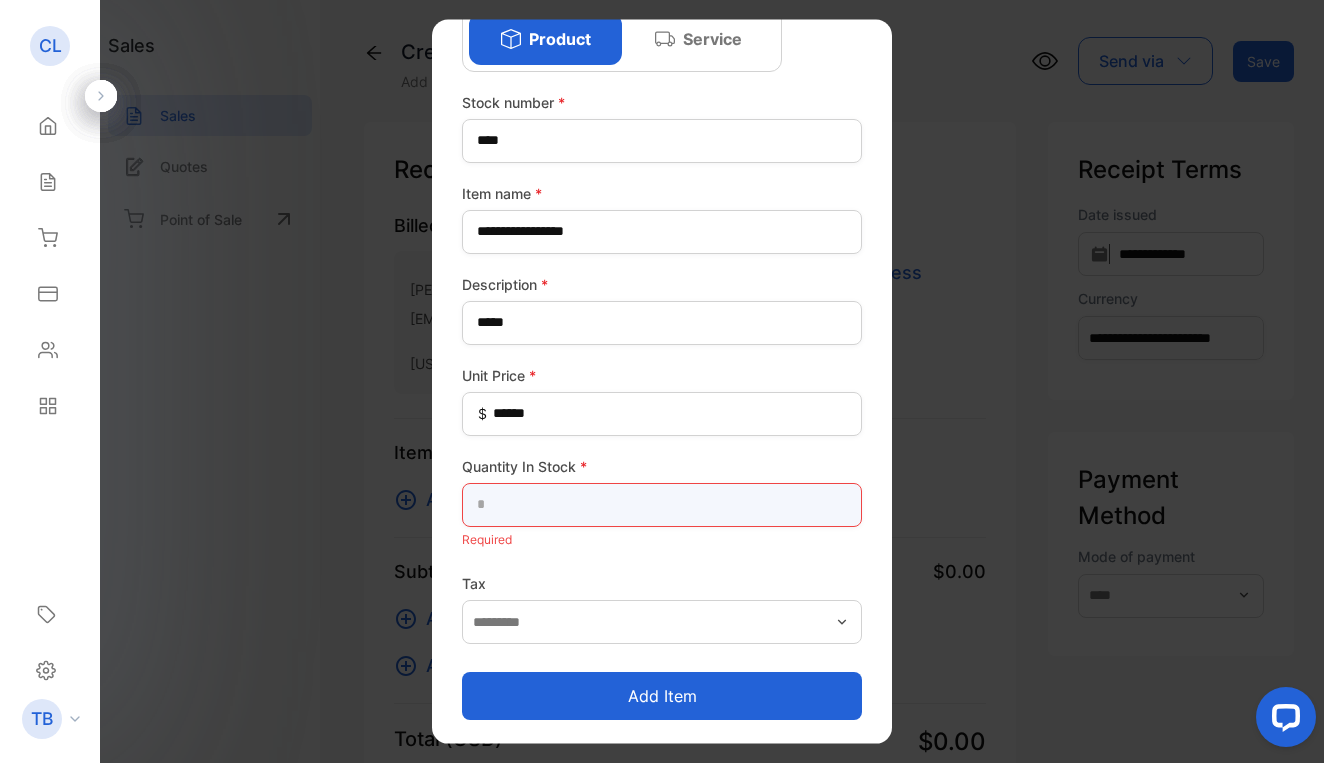 click at bounding box center [662, 504] 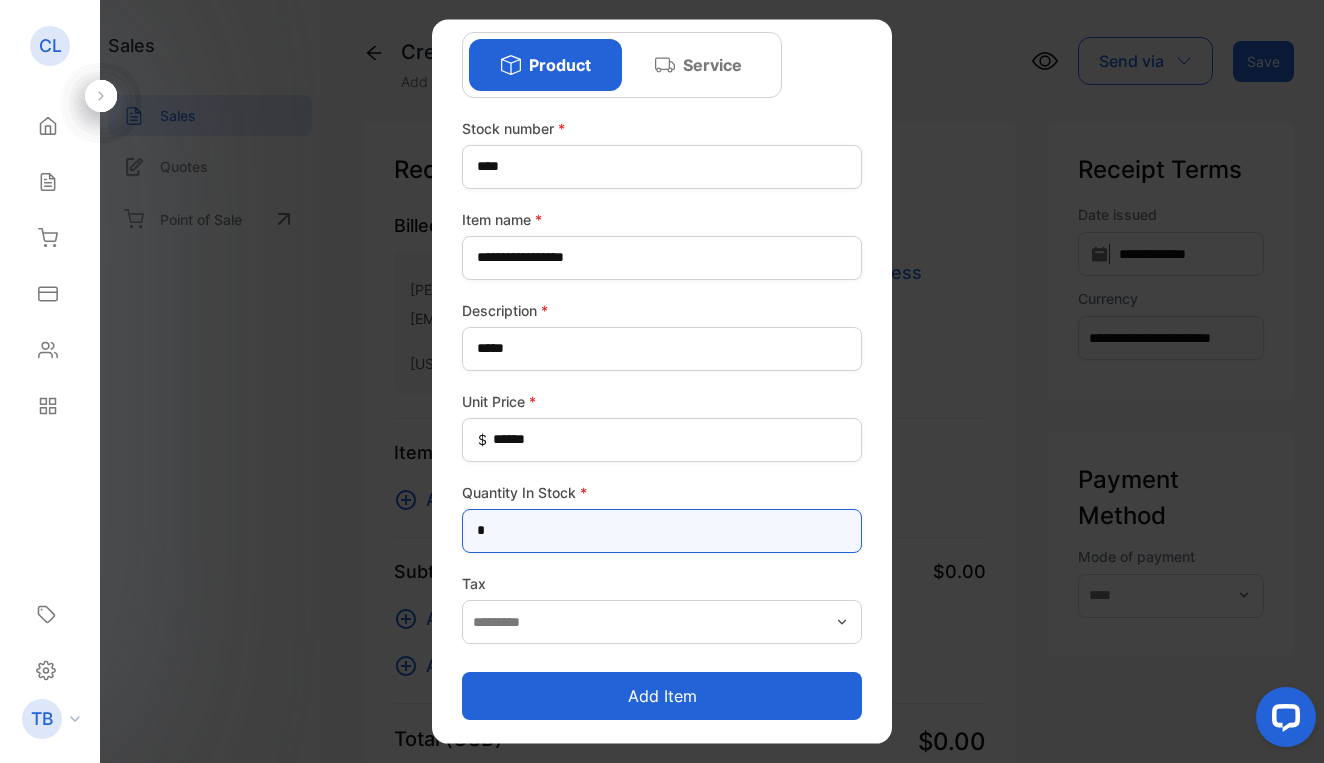 scroll, scrollTop: 92, scrollLeft: 0, axis: vertical 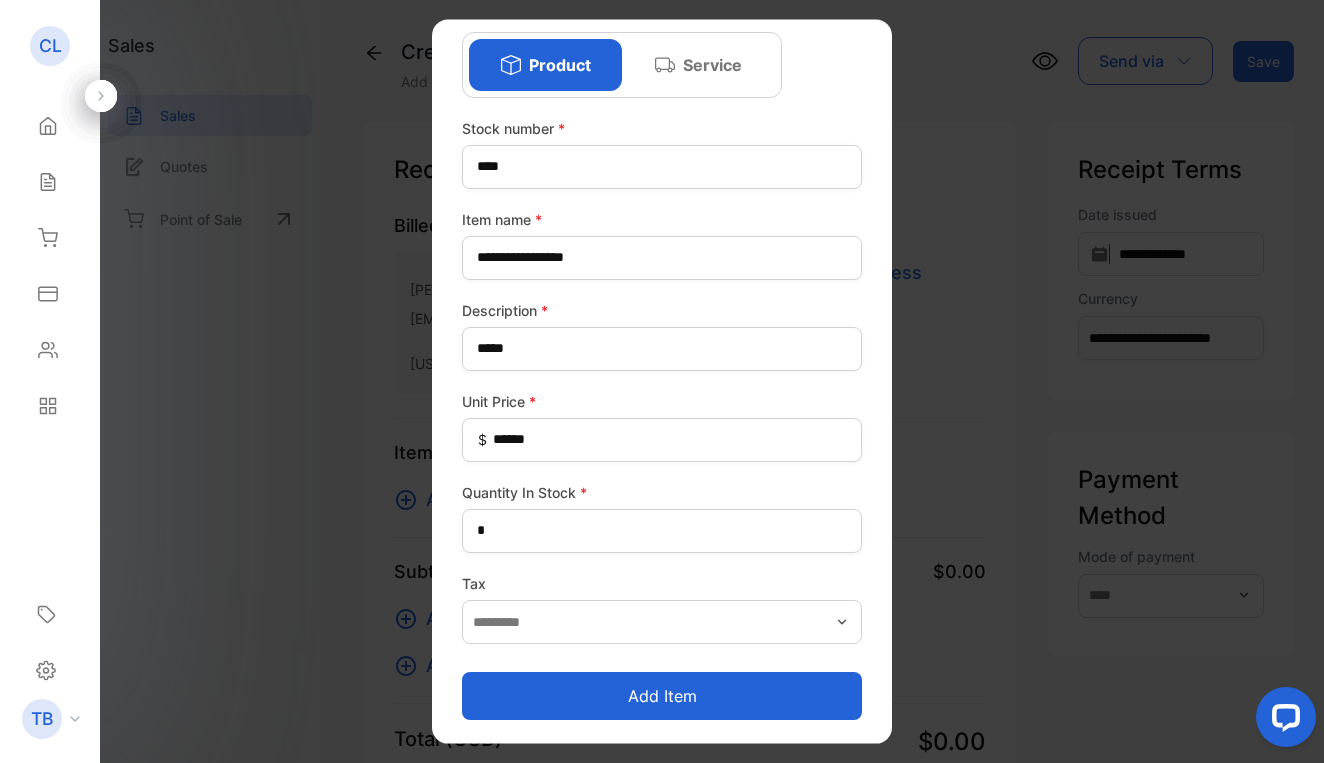 click on "Add item" at bounding box center (662, 696) 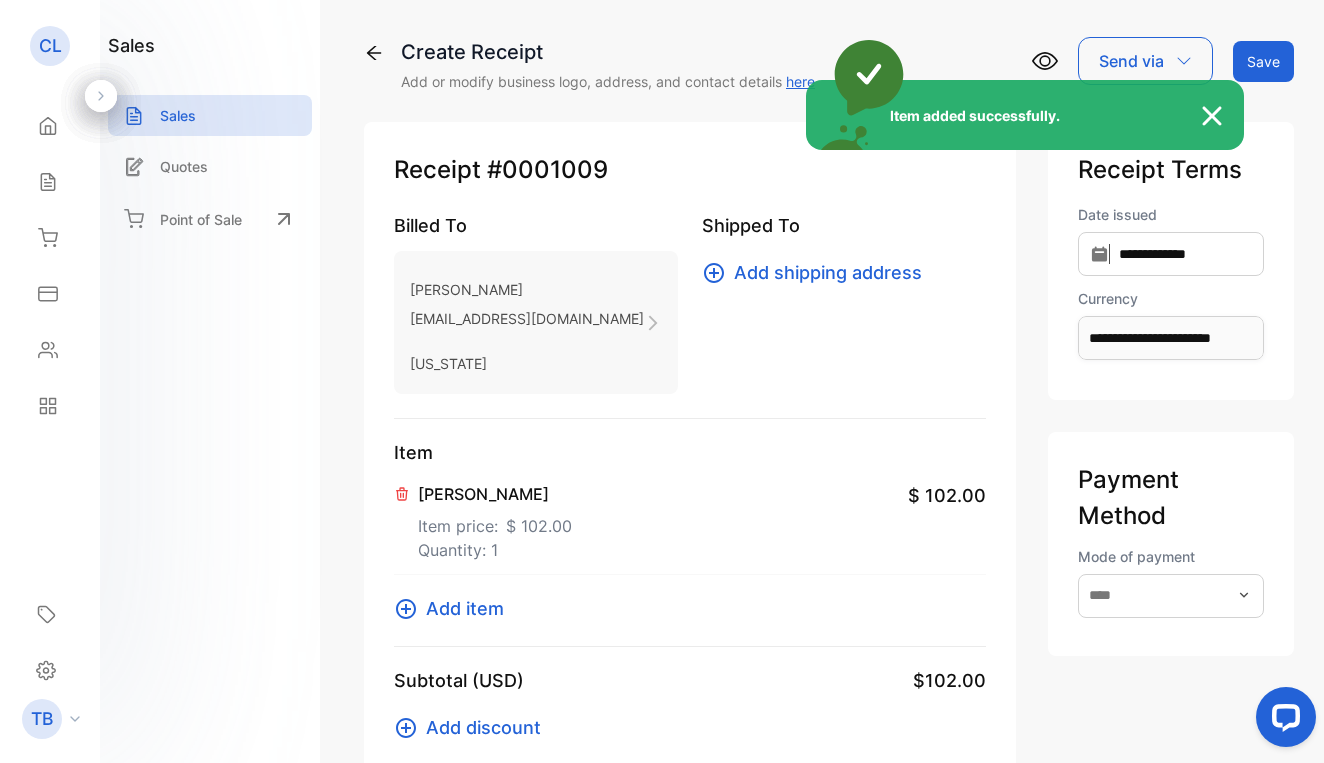 click on "Item added successfully." at bounding box center (662, 381) 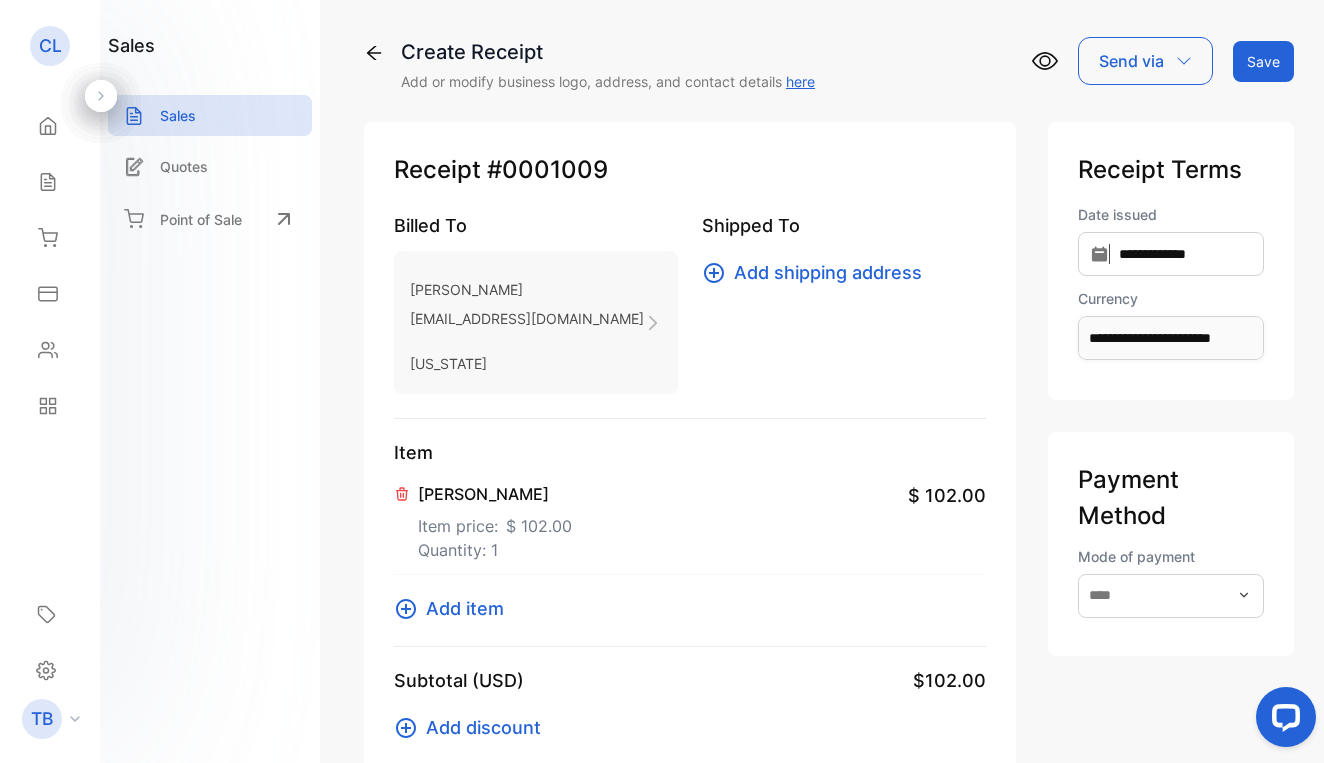 click on "White Denis Dress" at bounding box center [495, 494] 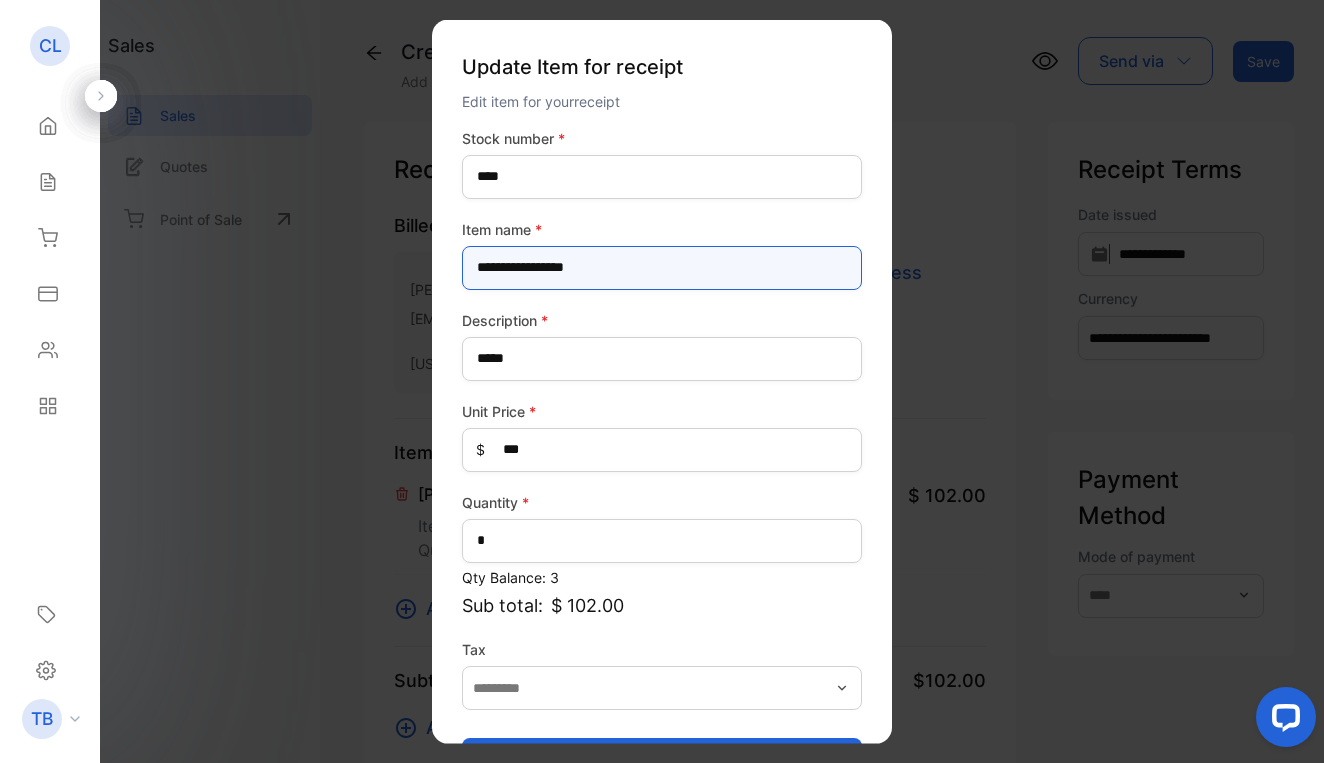 click on "**********" at bounding box center [662, 267] 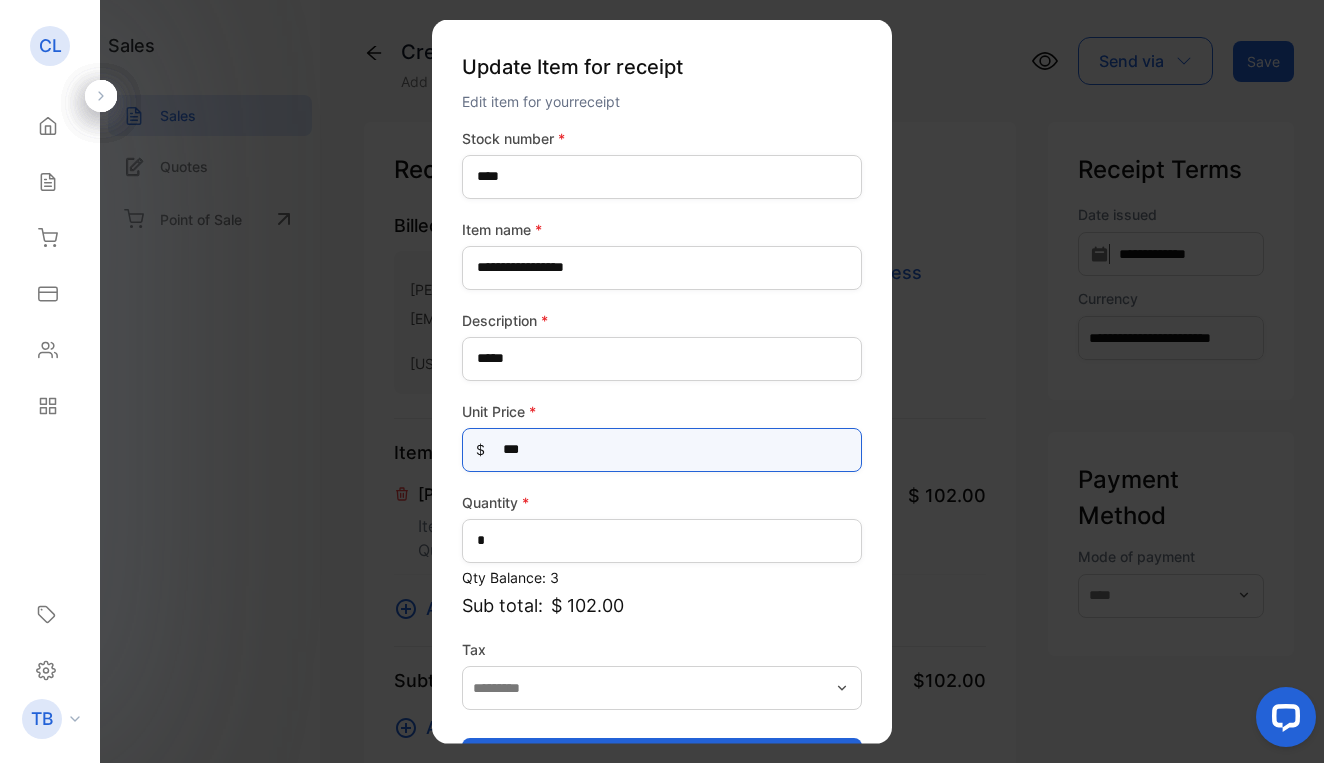 click on "***" at bounding box center [662, 449] 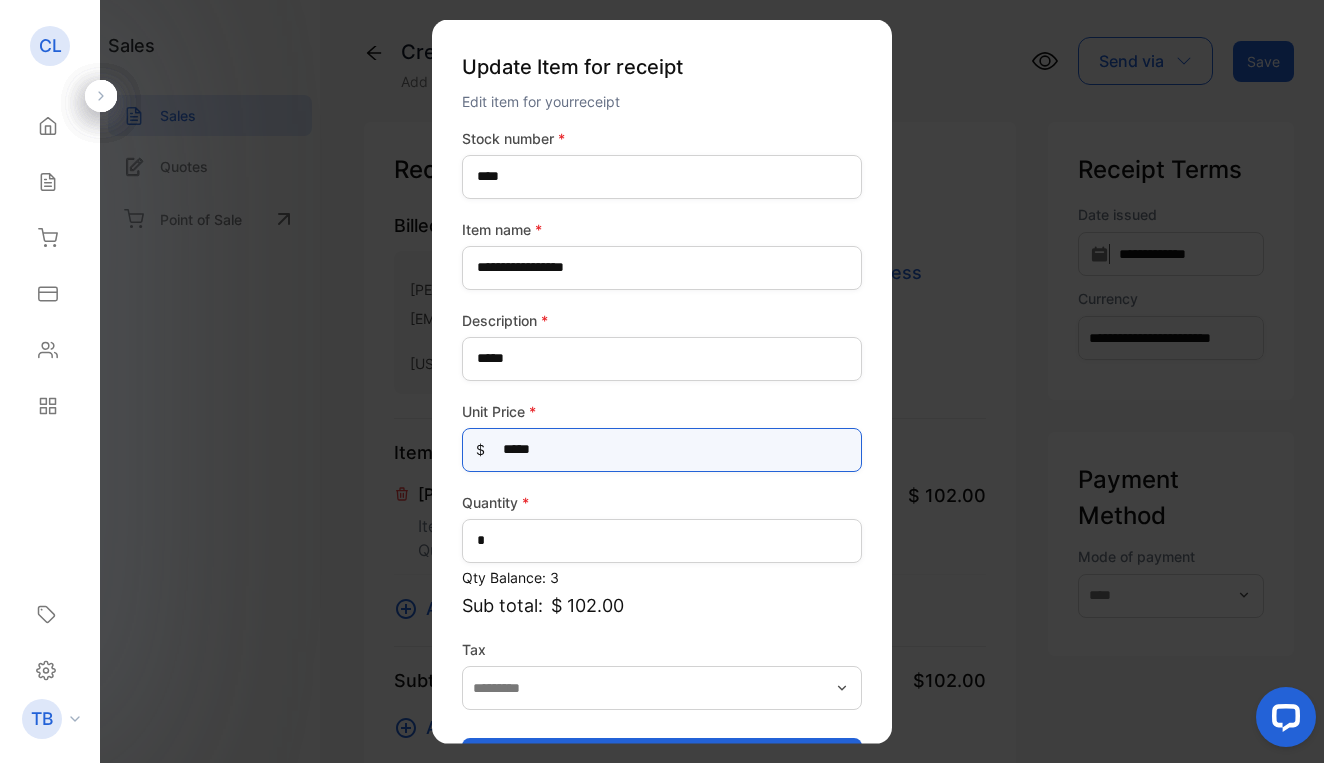 type on "******" 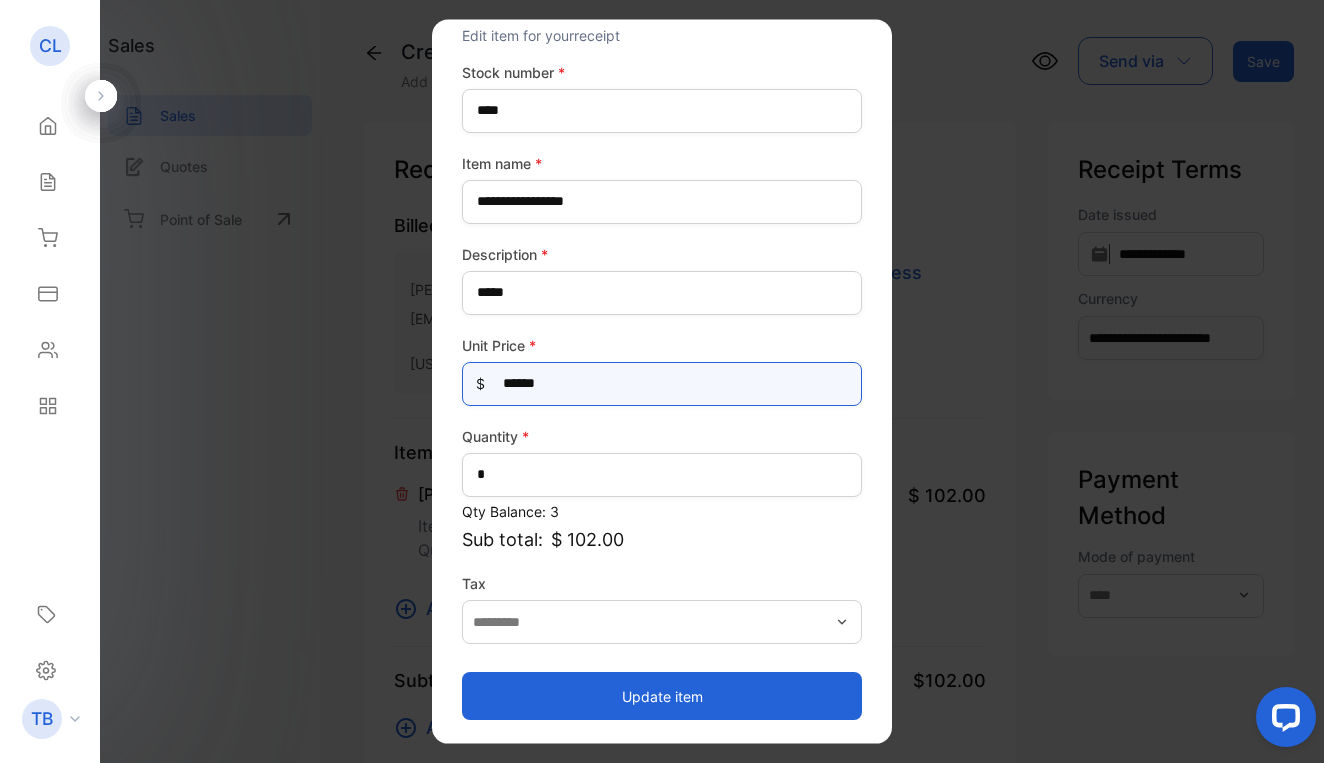 scroll, scrollTop: 66, scrollLeft: 0, axis: vertical 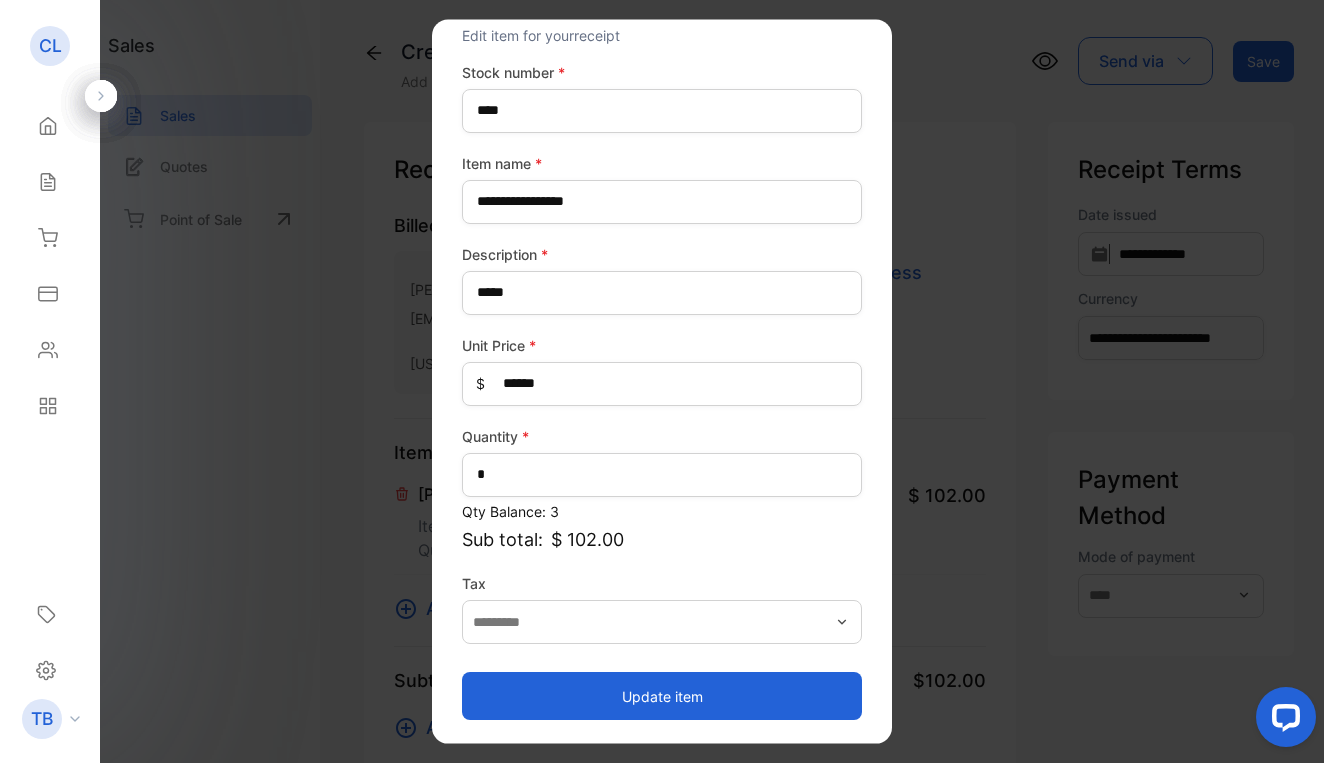 click on "Update item" at bounding box center (662, 696) 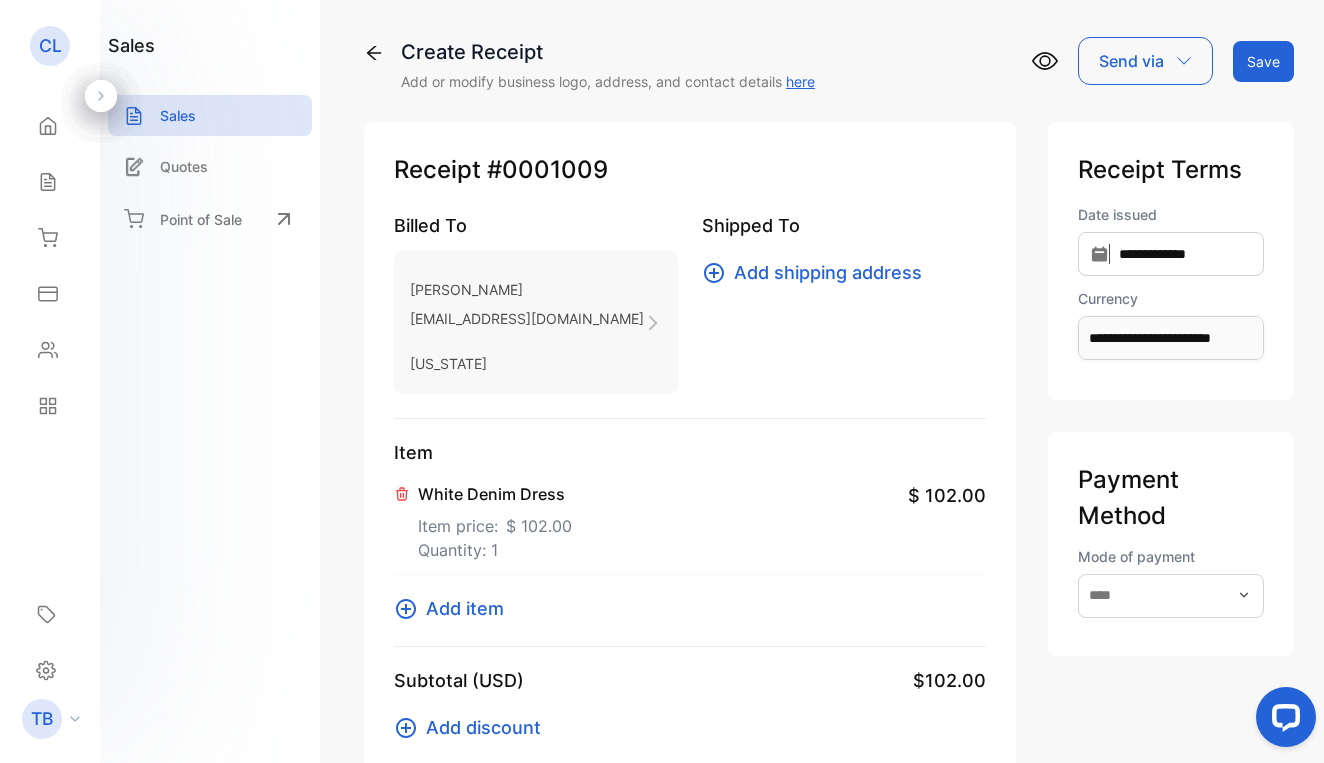 scroll, scrollTop: 0, scrollLeft: 0, axis: both 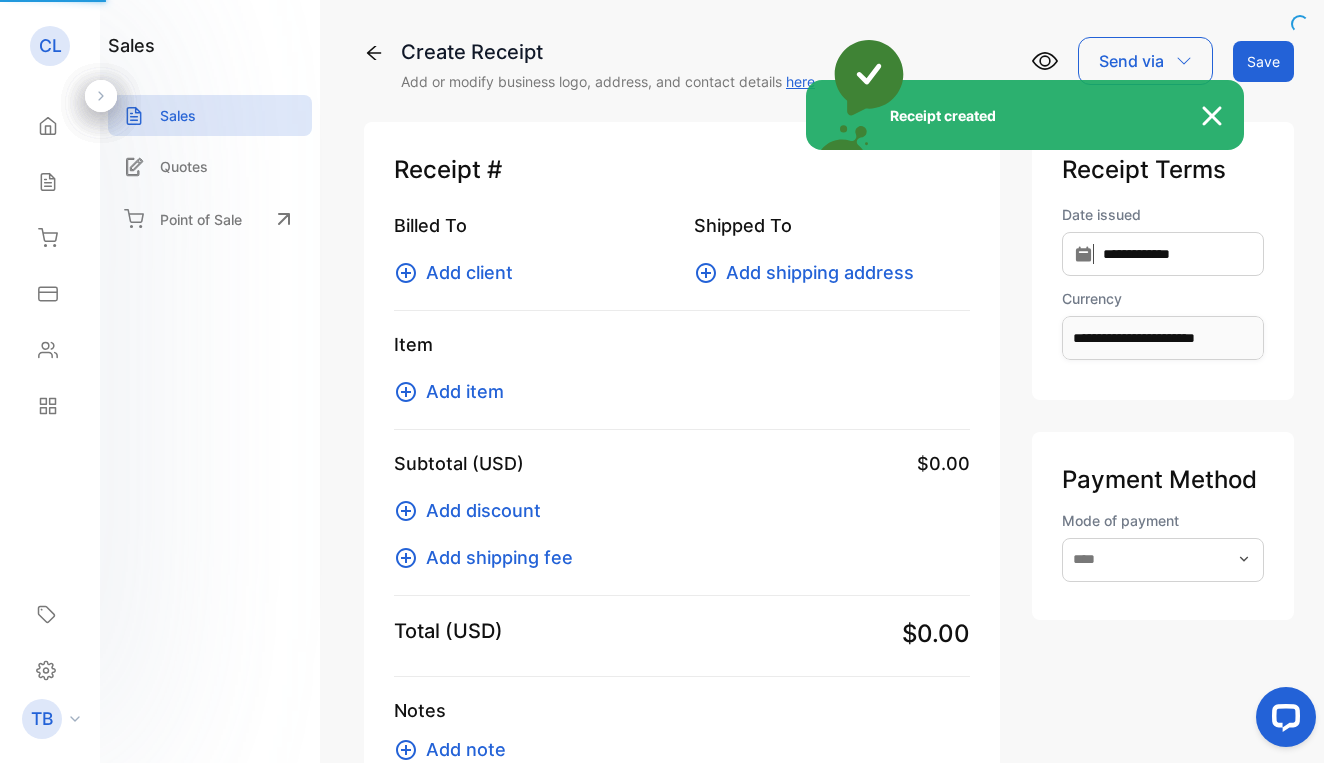 type 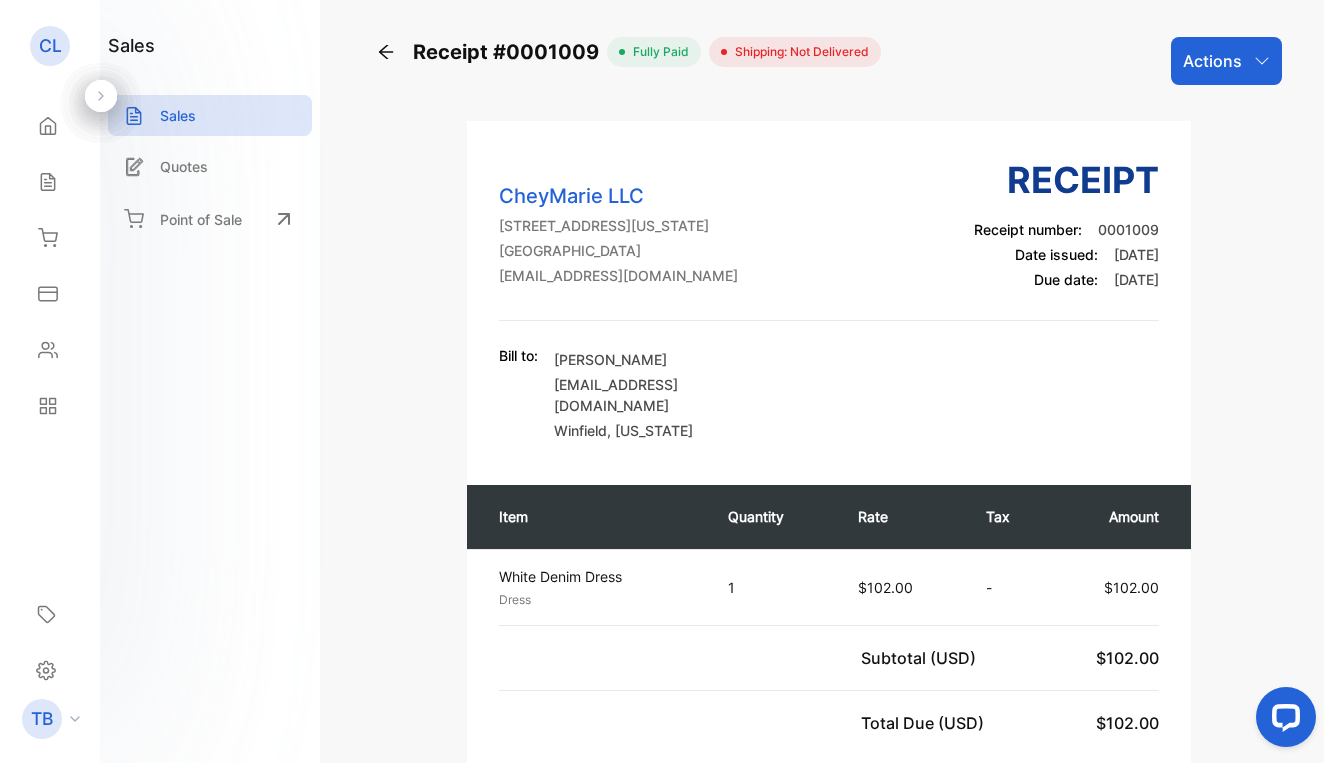 click 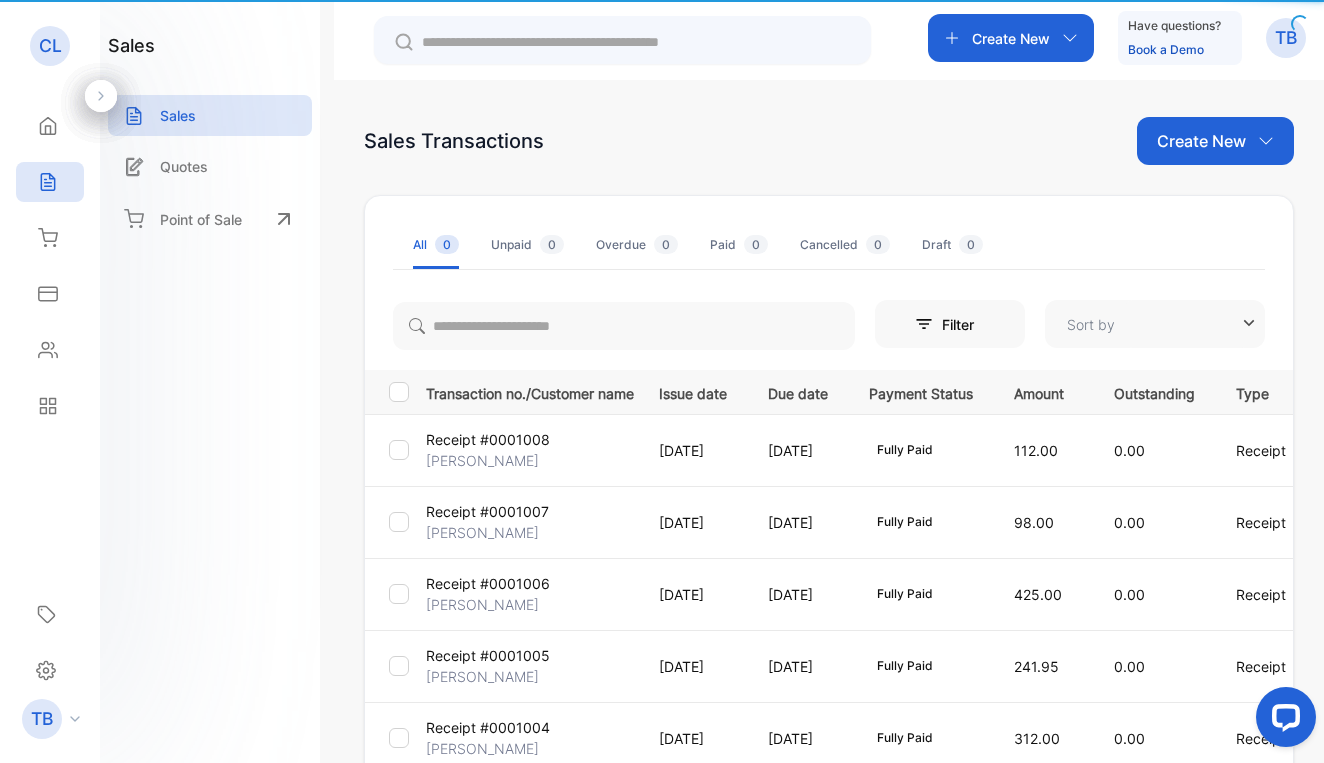 type on "**********" 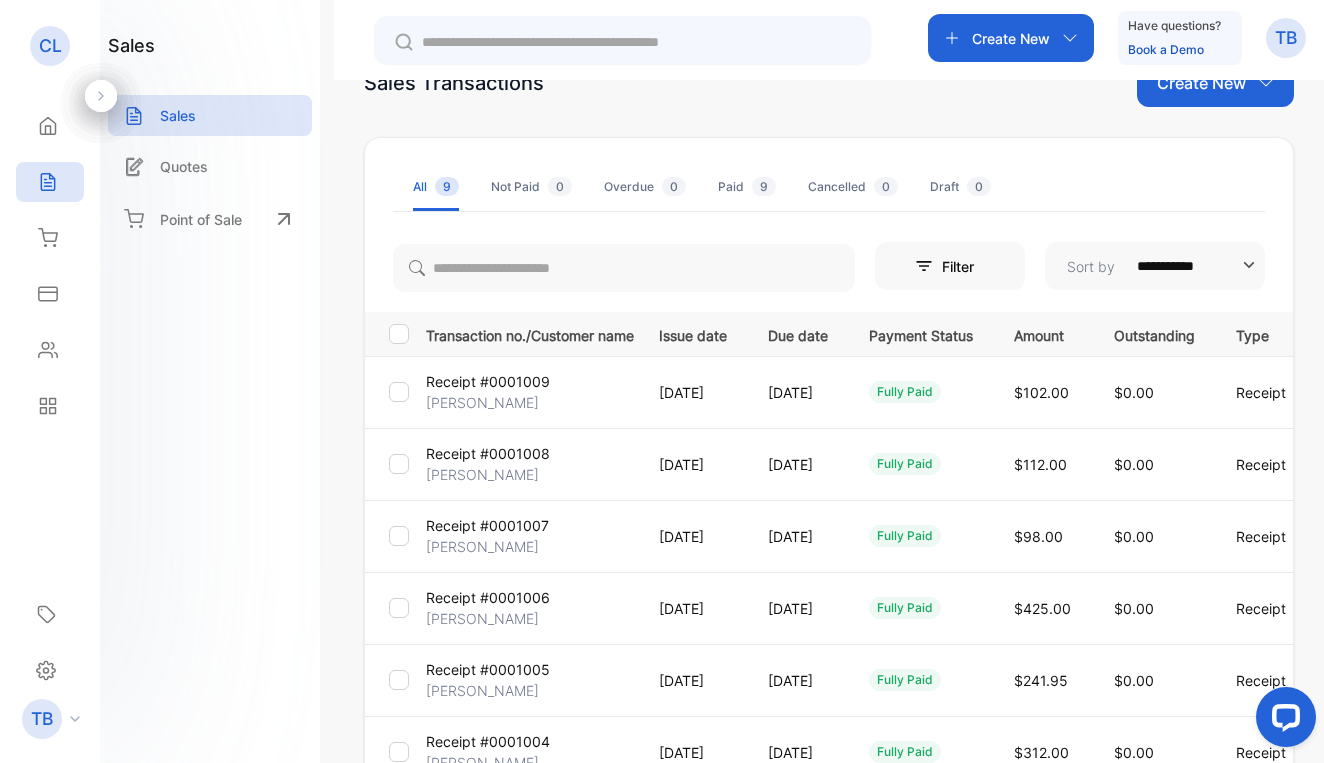 scroll, scrollTop: 57, scrollLeft: 0, axis: vertical 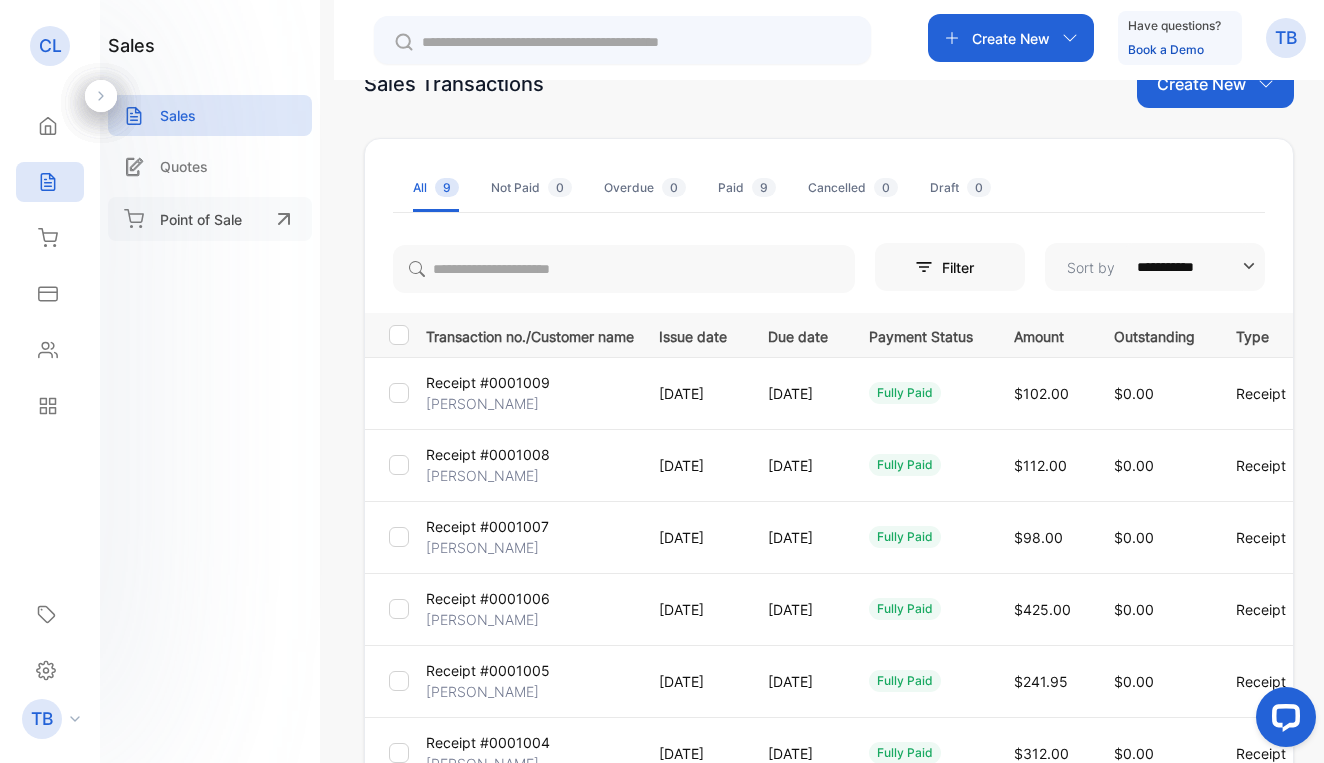 click 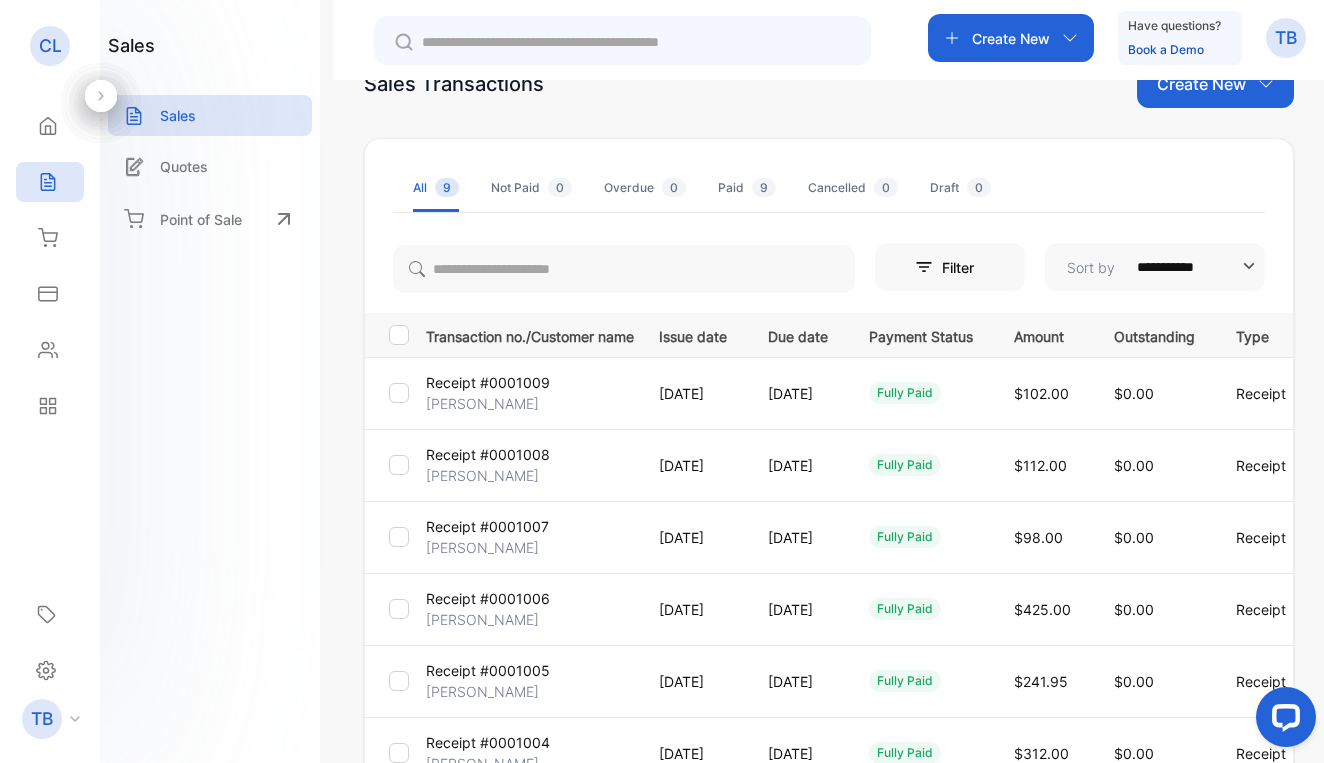 click on "**********" at bounding box center (829, 605) 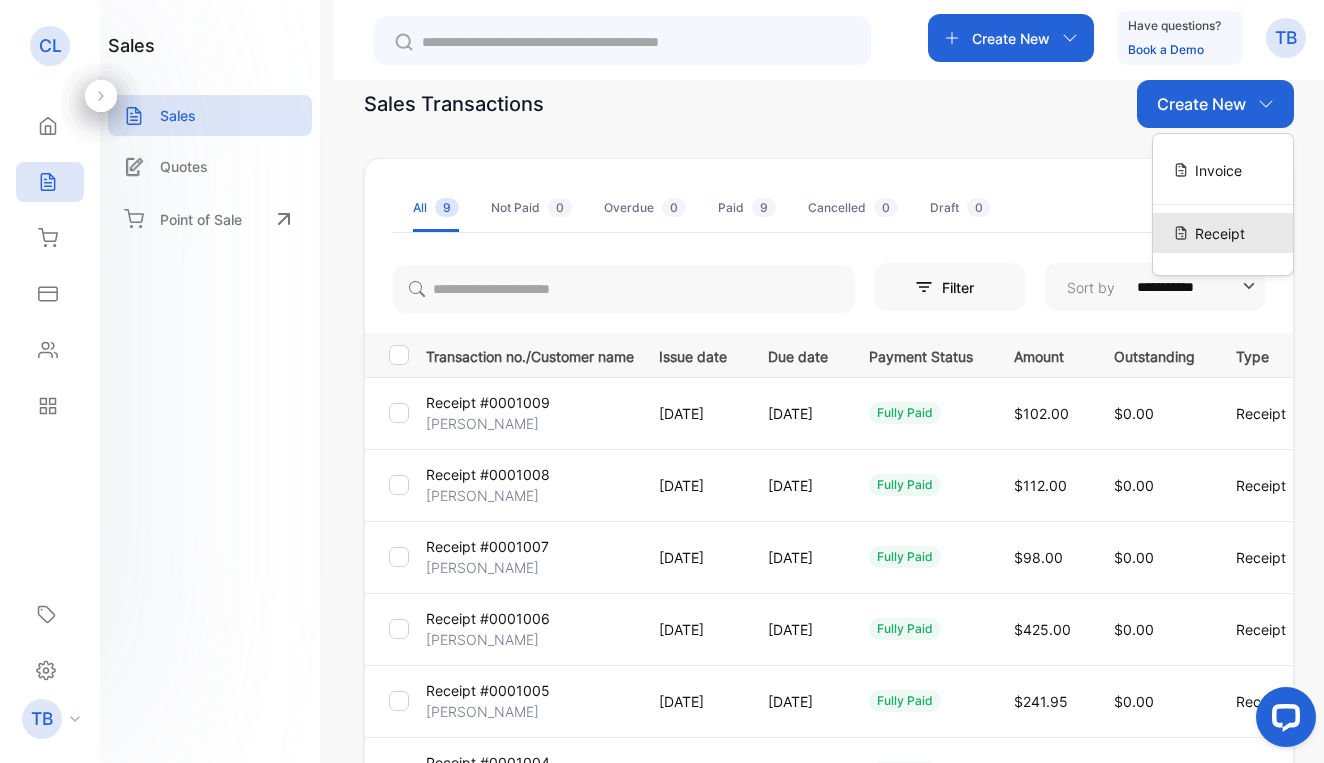click on "Receipt" at bounding box center [1223, 233] 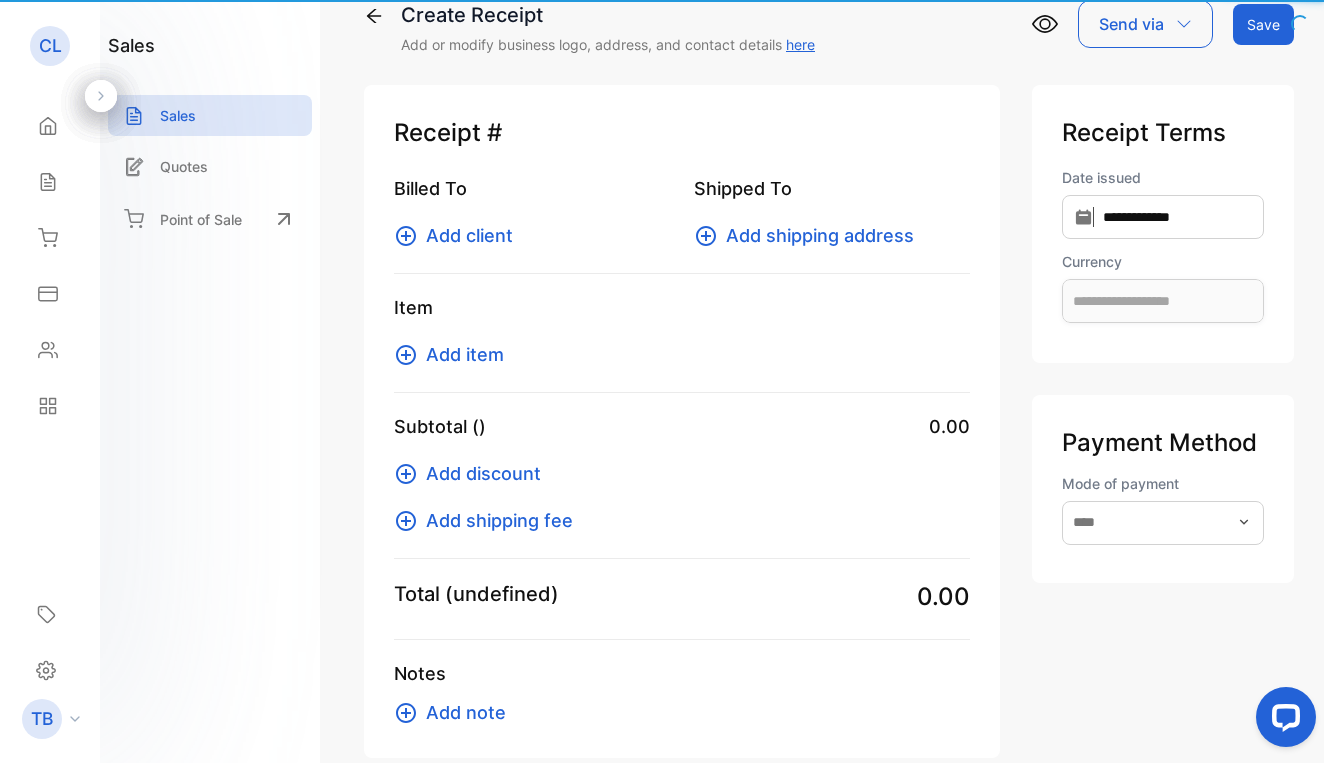 type on "**********" 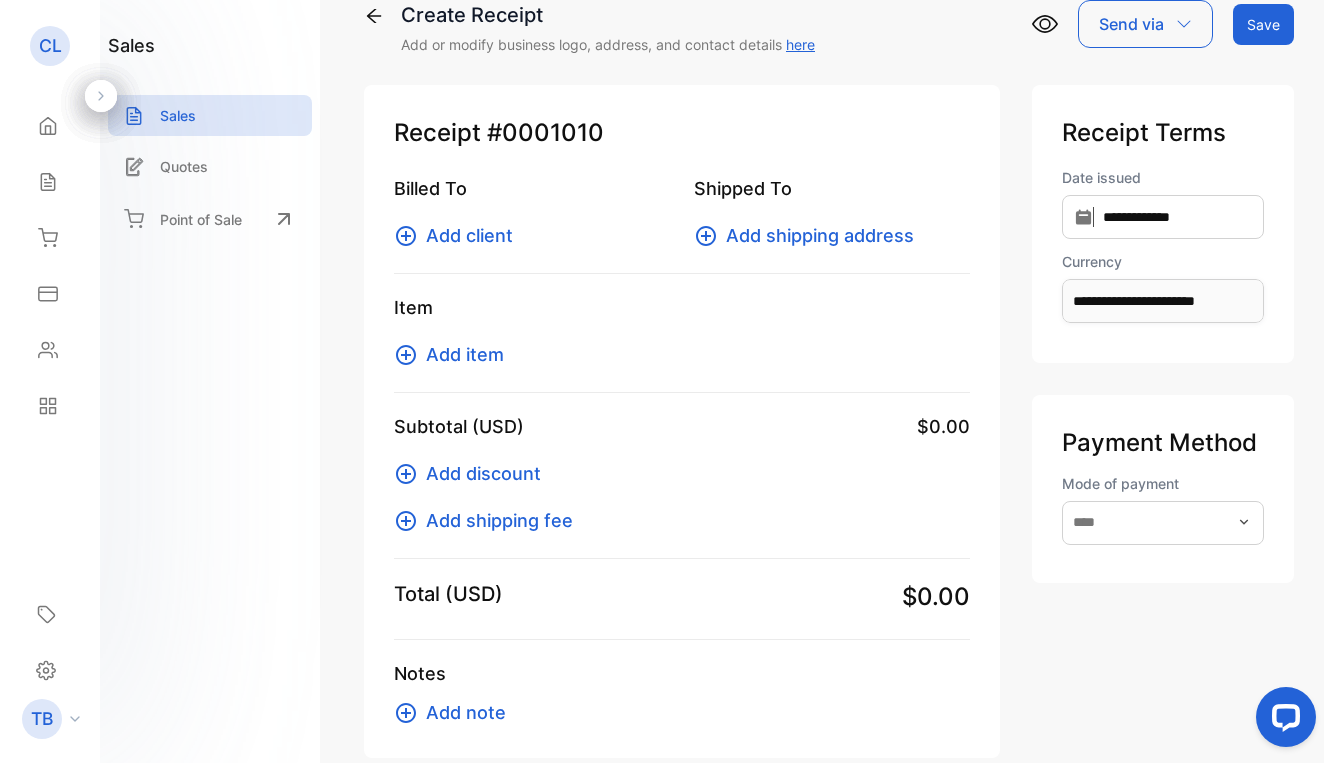 click on "Add client" at bounding box center (469, 235) 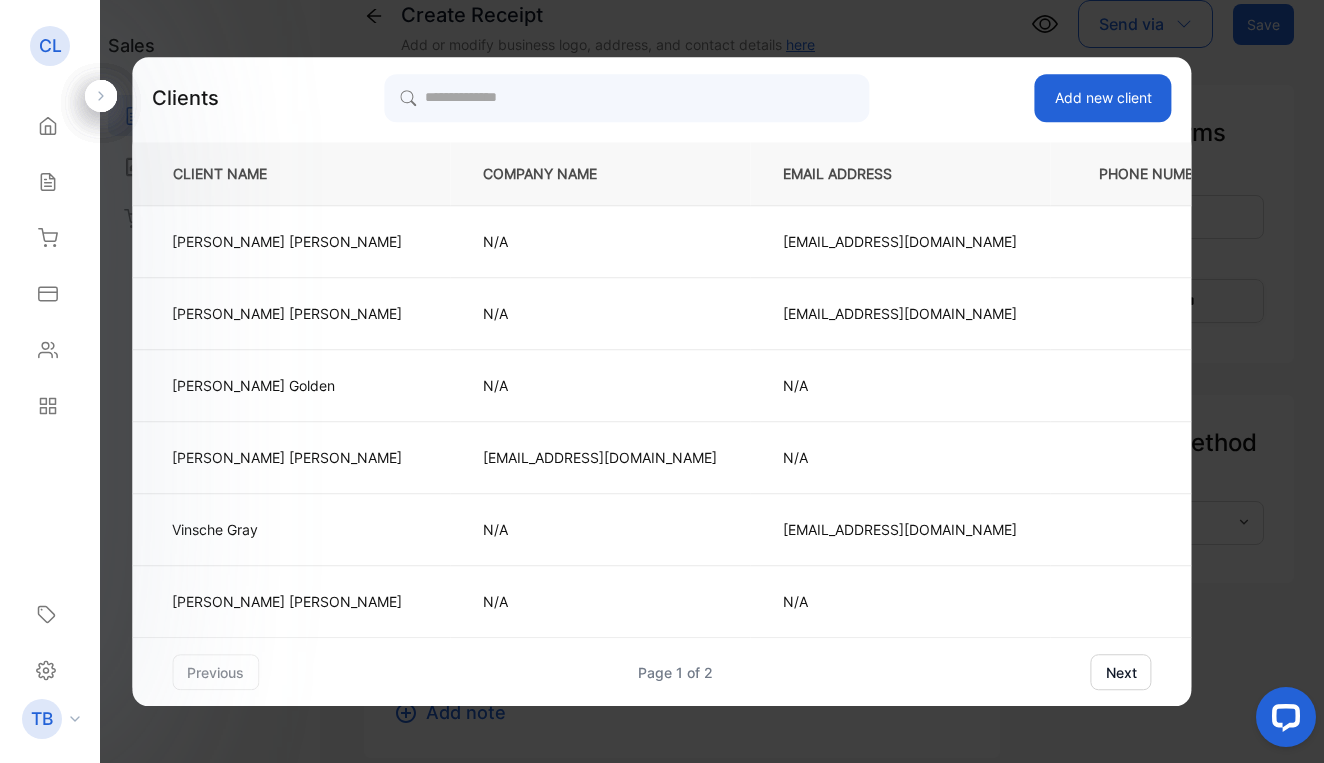 click on "Add new client" at bounding box center [1103, 98] 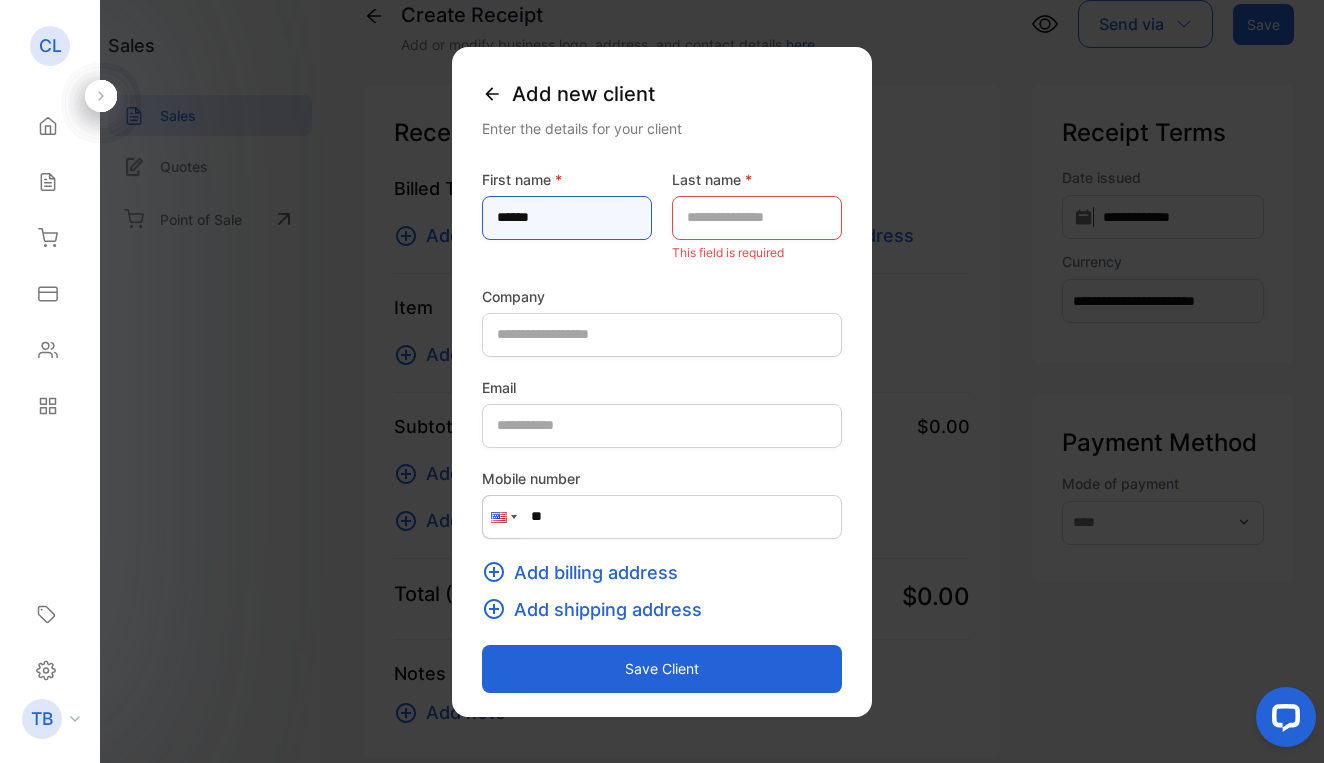 type on "******" 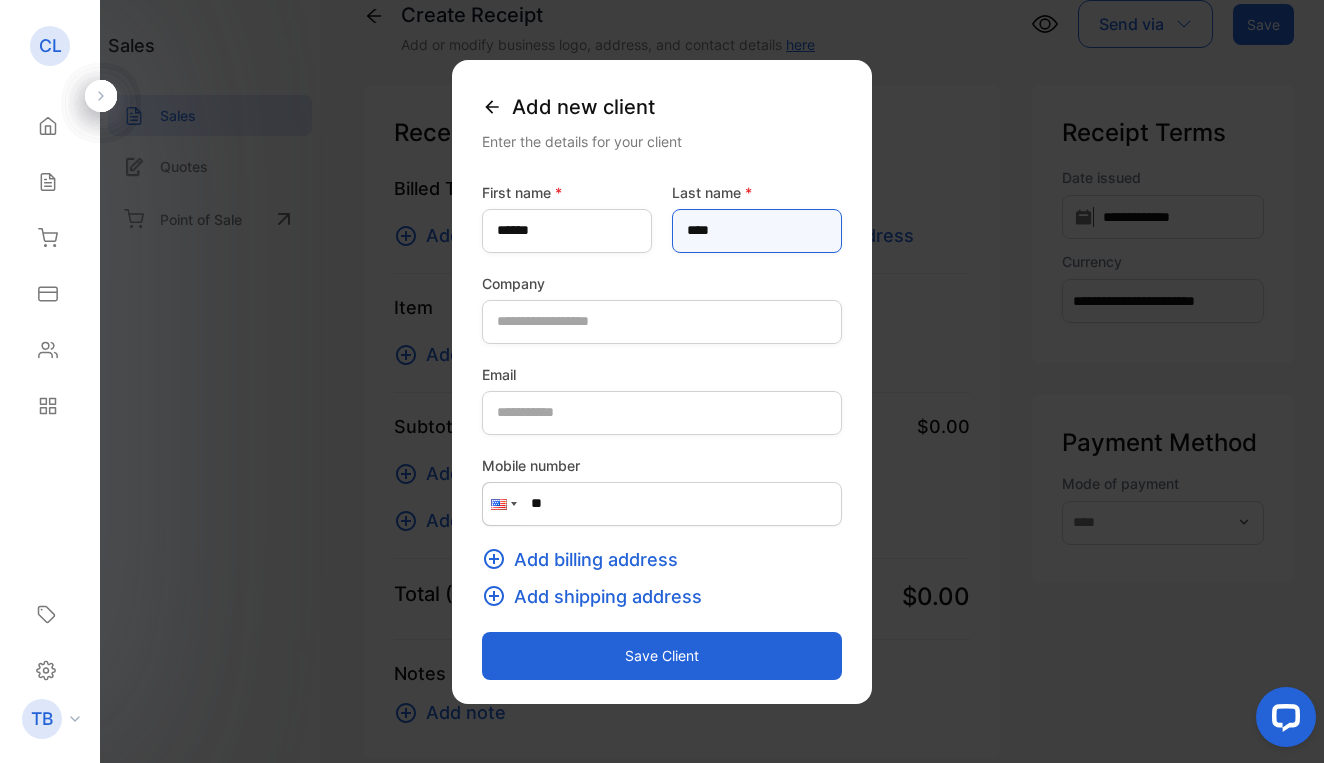 type on "****" 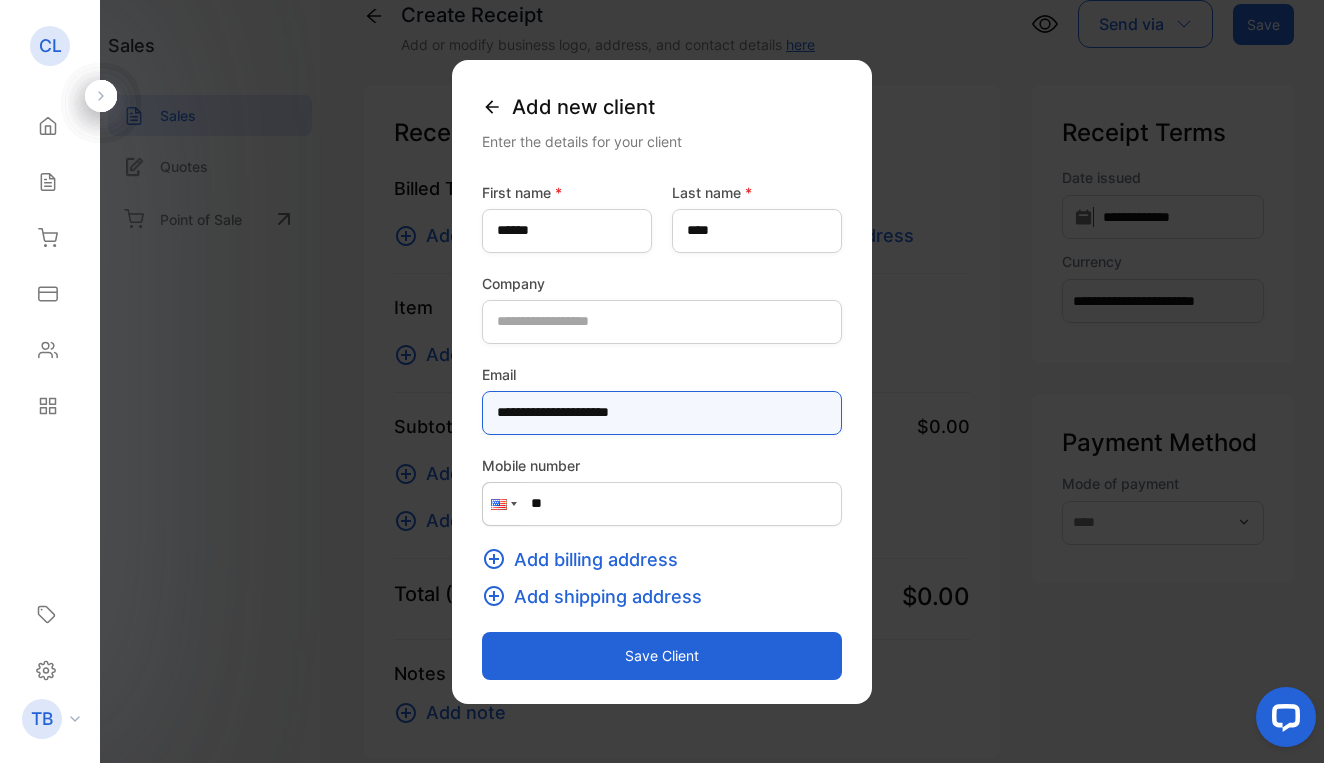 type on "**********" 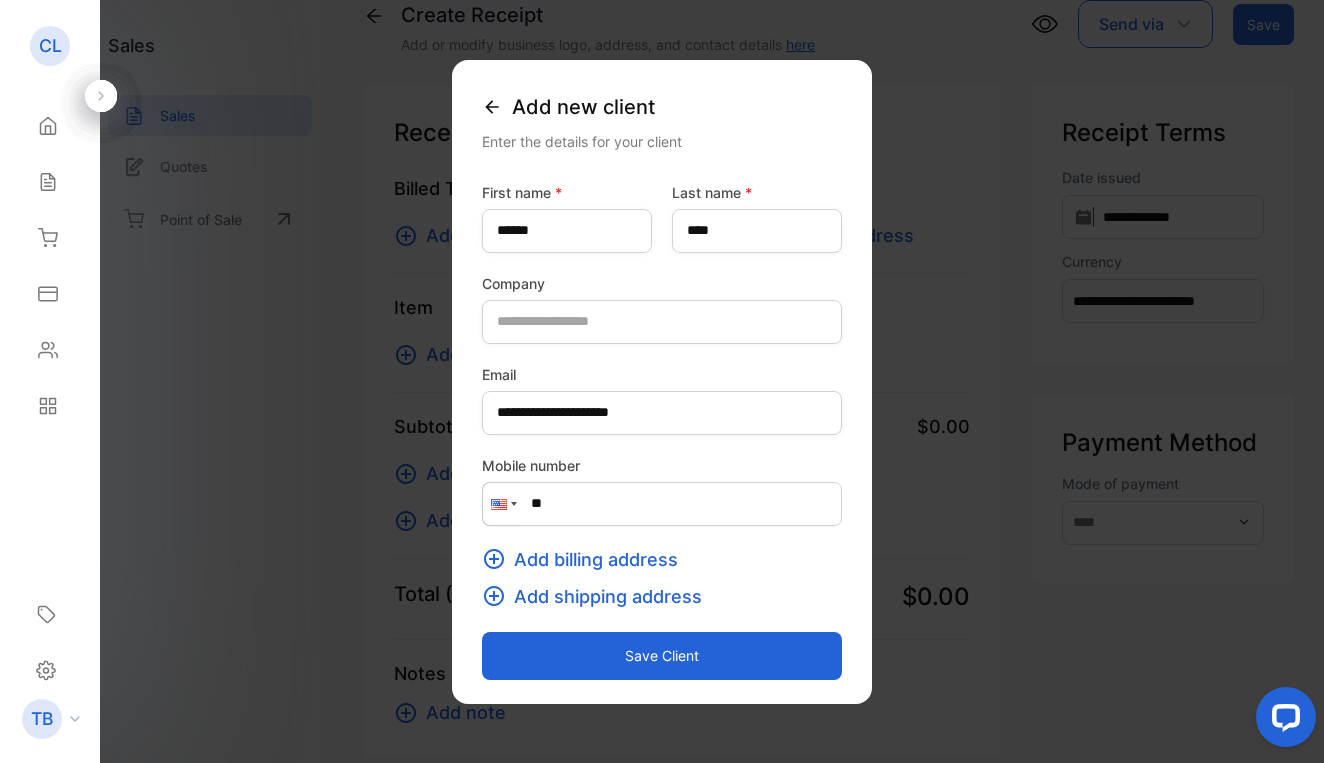click on "Add billing address" at bounding box center [596, 559] 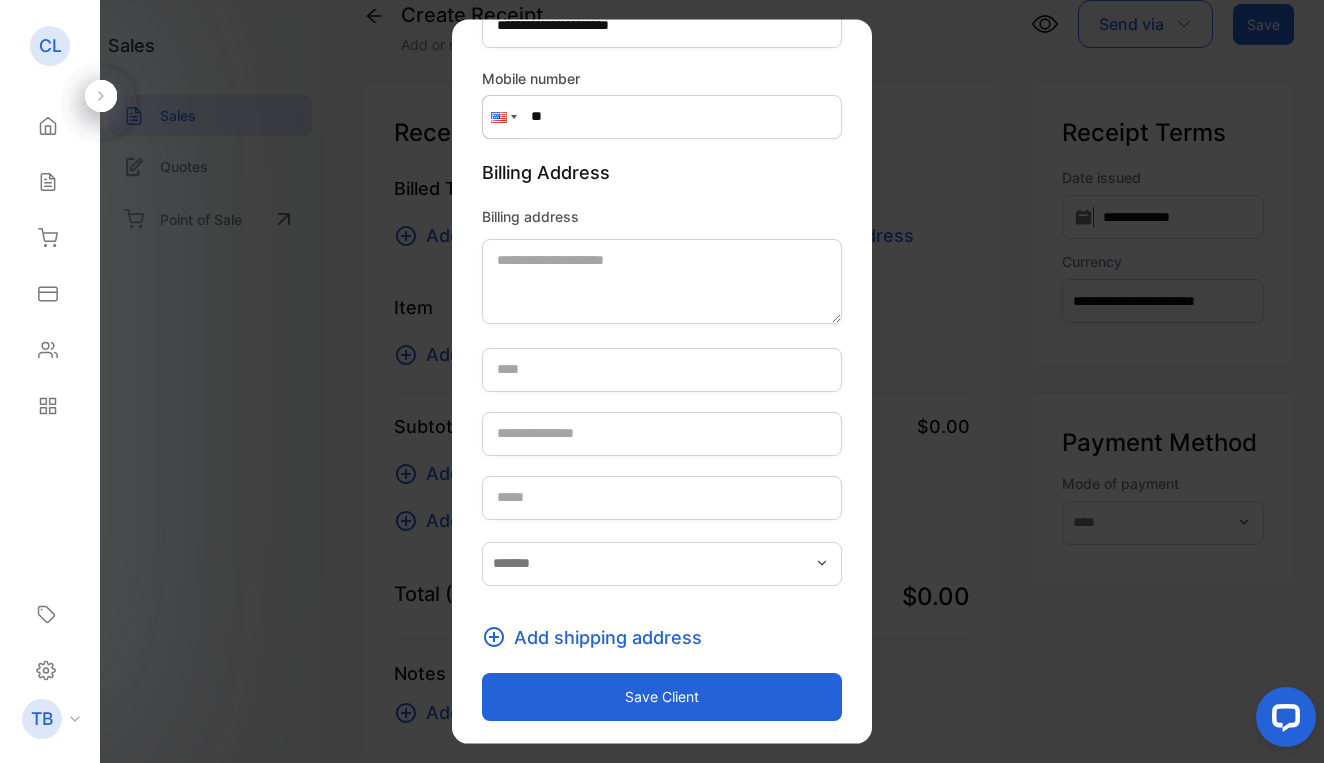 scroll, scrollTop: 347, scrollLeft: 0, axis: vertical 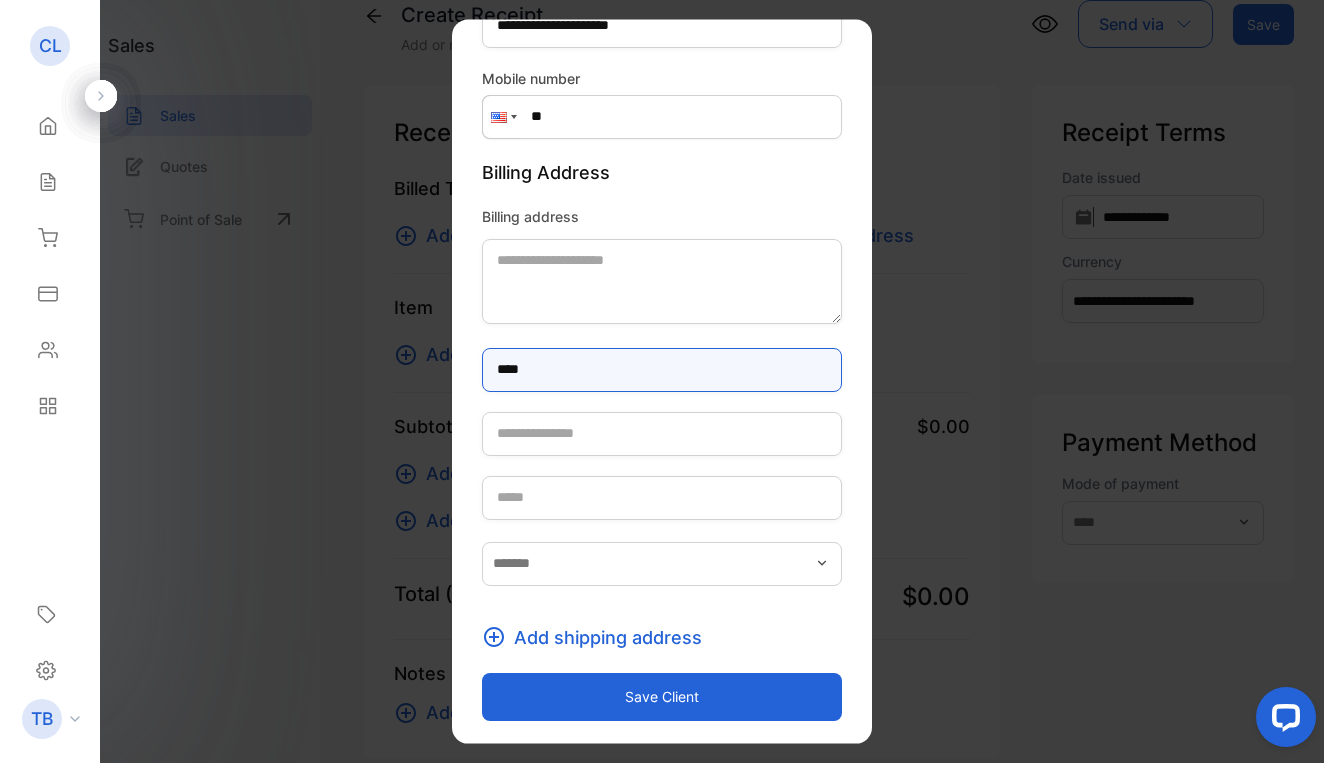 type on "****" 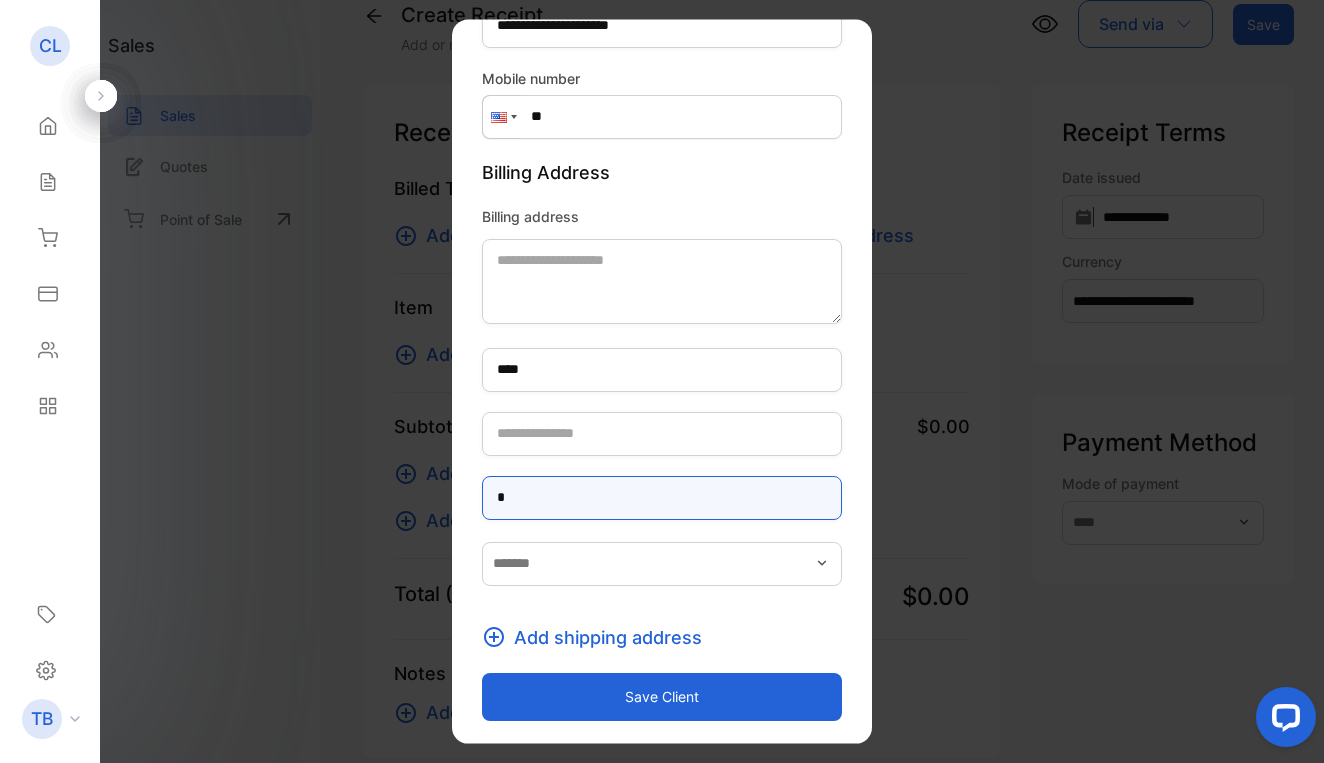 type on "**" 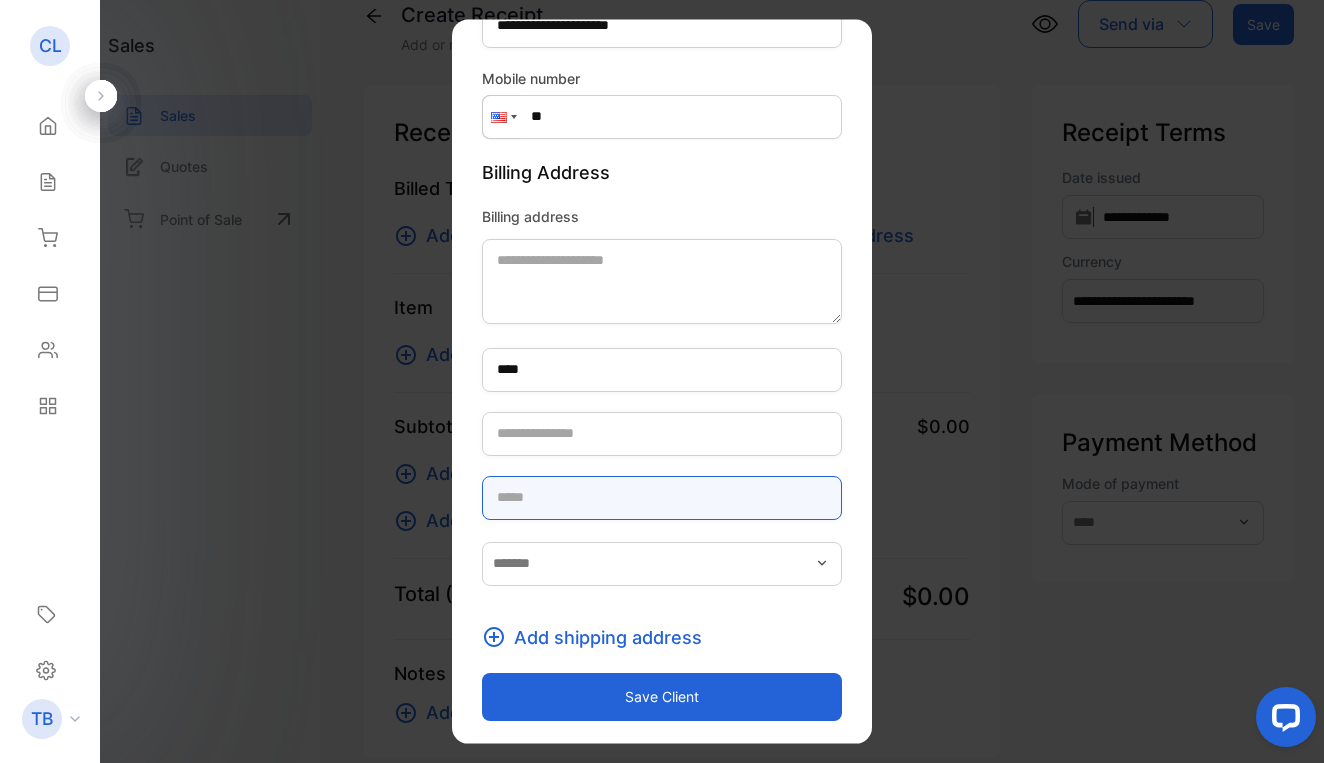 type on "**" 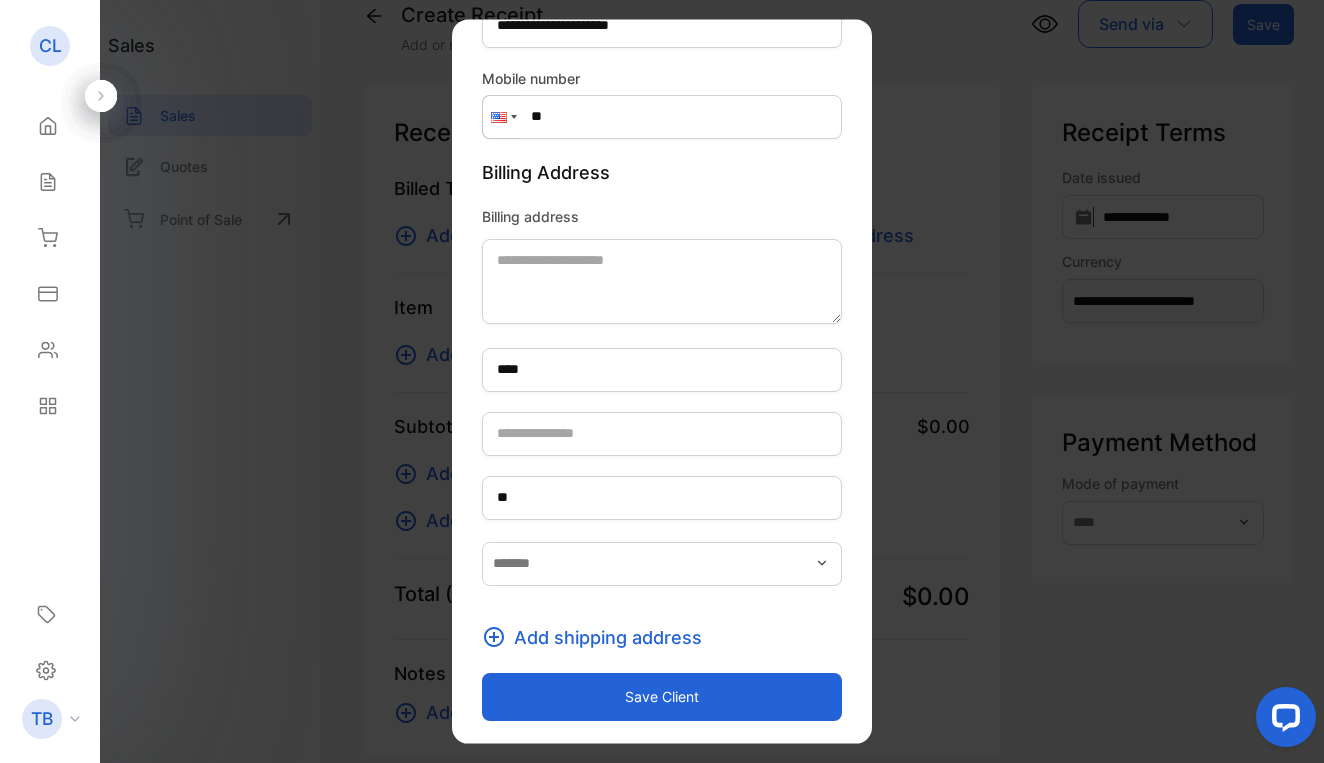 click on "Save client" at bounding box center (662, 696) 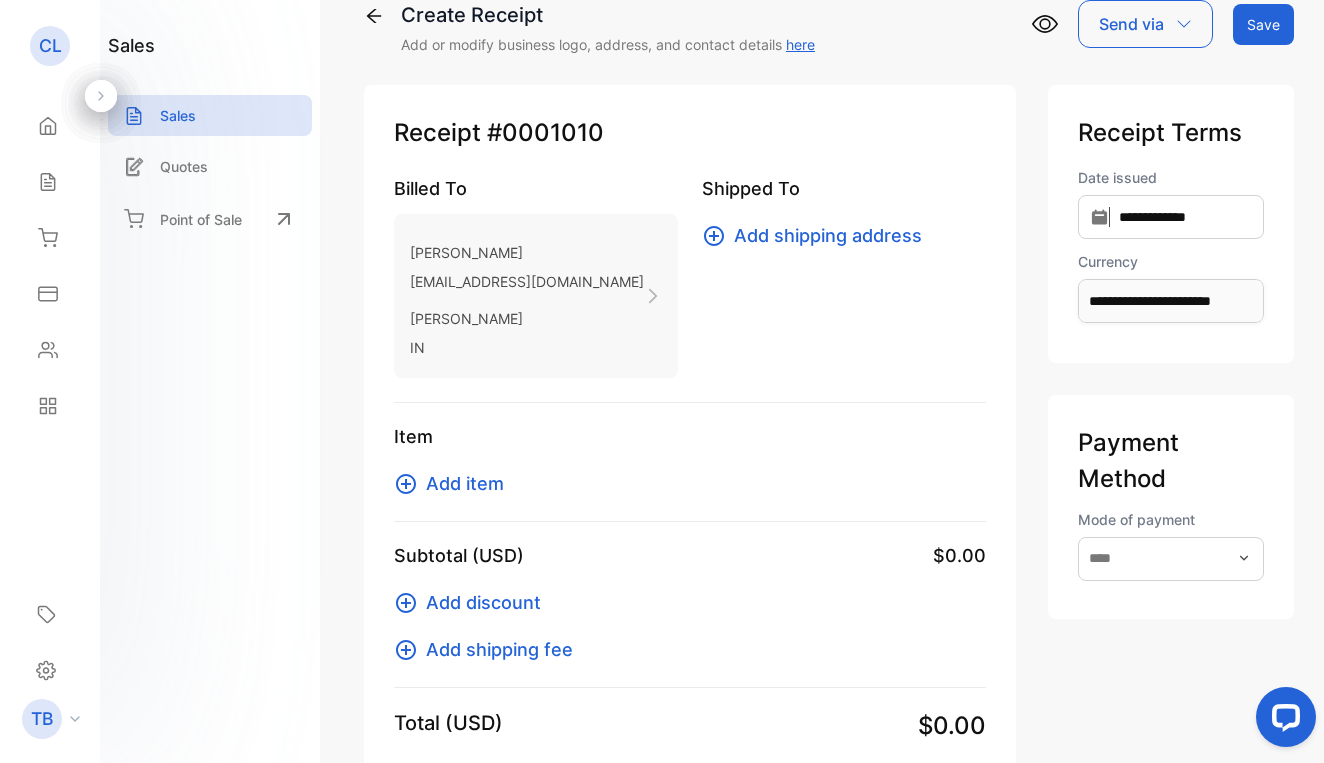 click on "Add item" at bounding box center [465, 483] 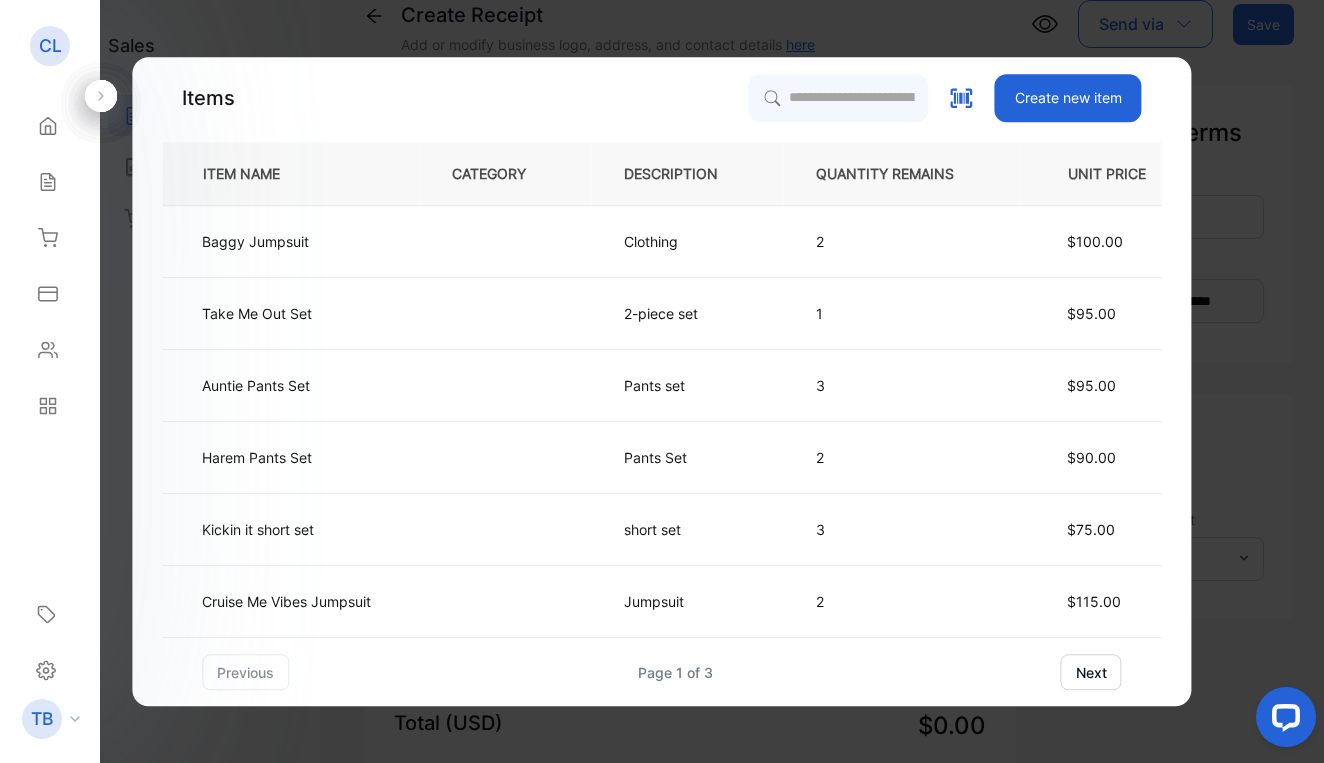 click on "Create new item" at bounding box center [1068, 98] 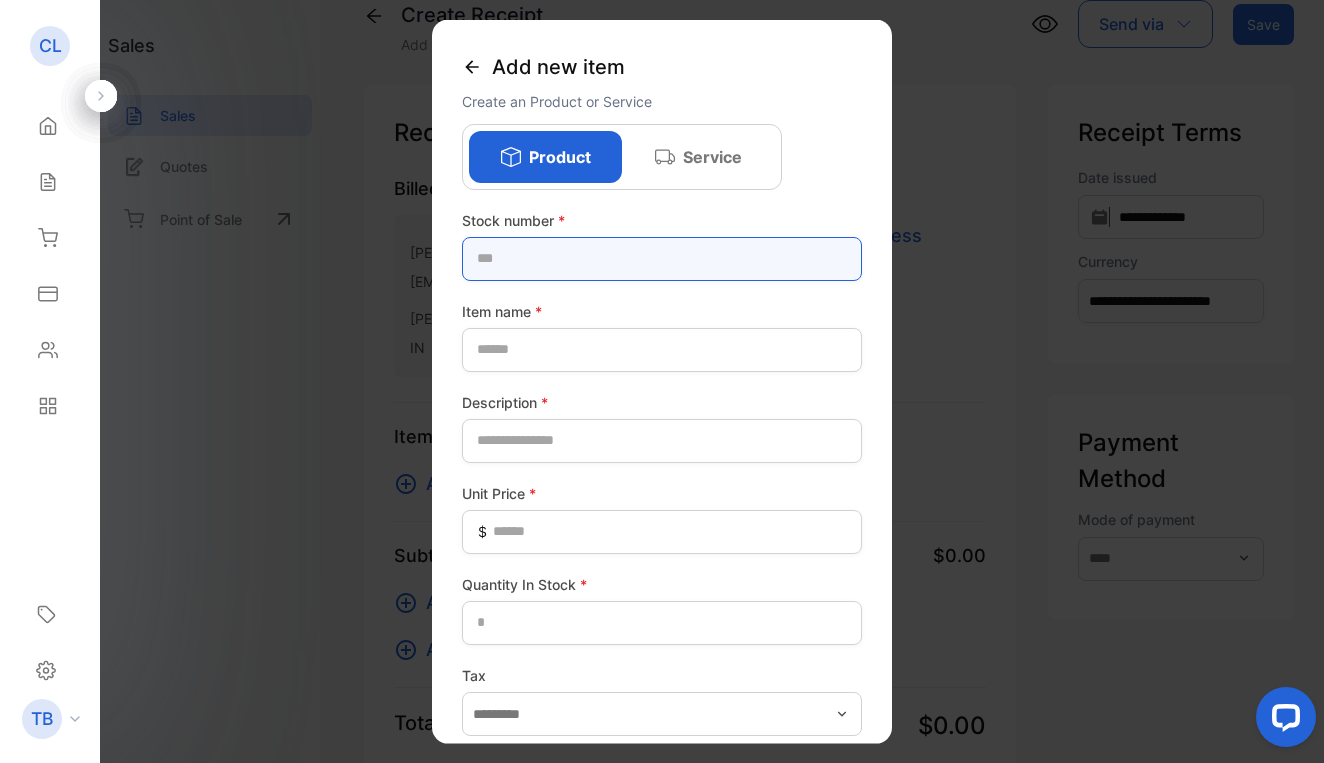 click at bounding box center (662, 258) 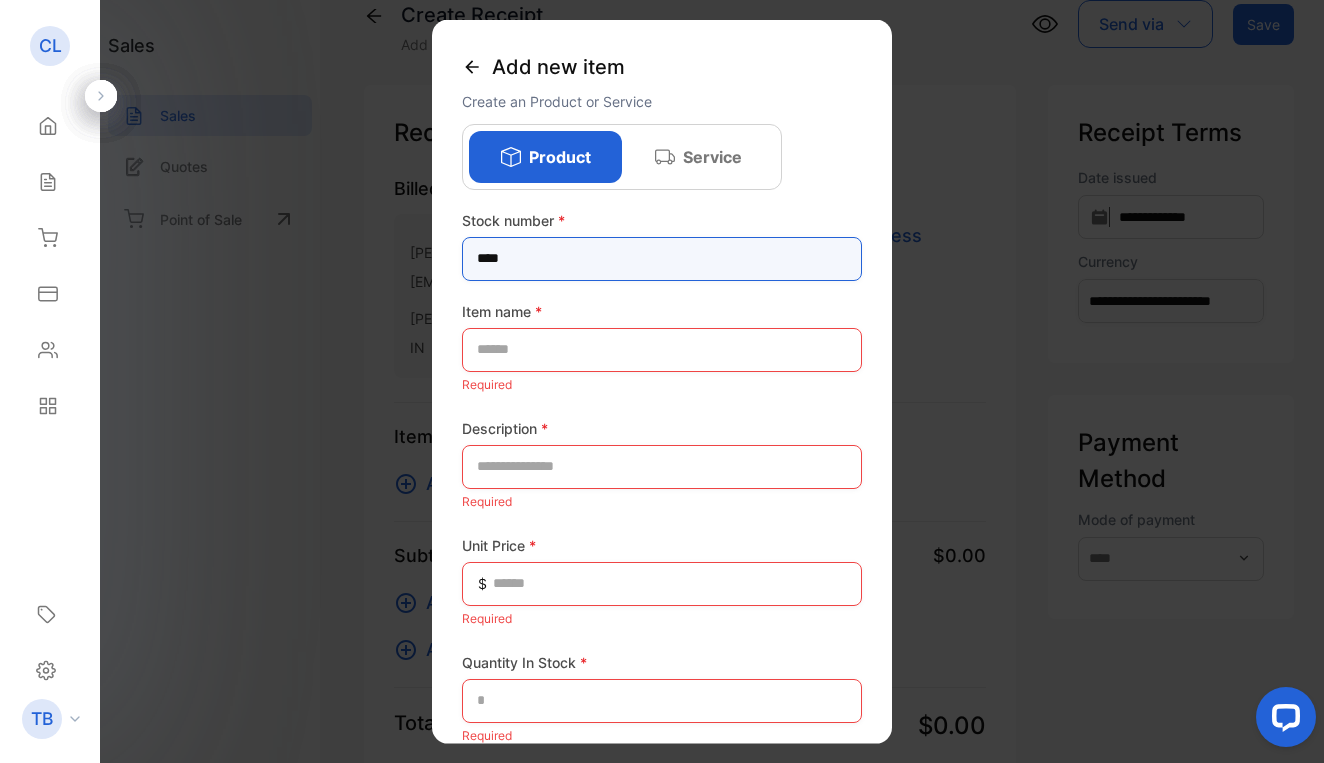type on "****" 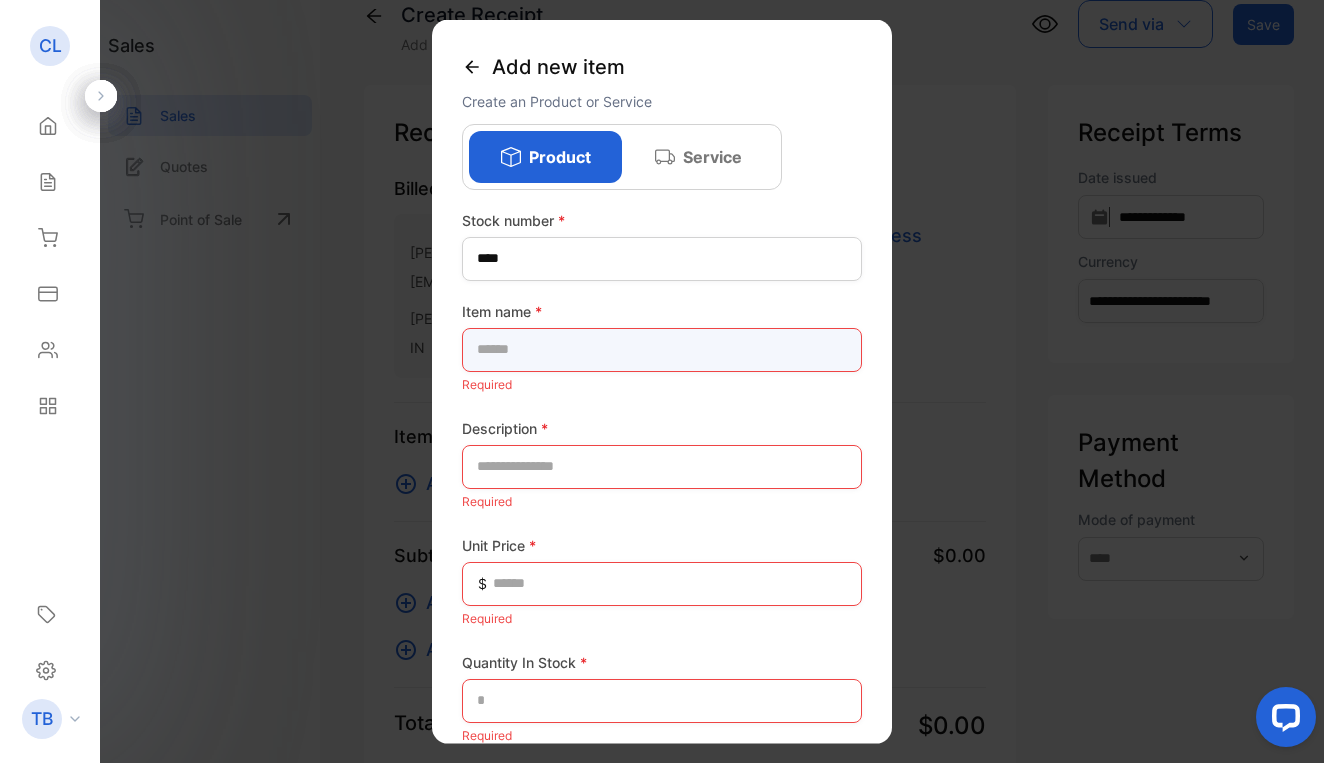 click at bounding box center (662, 349) 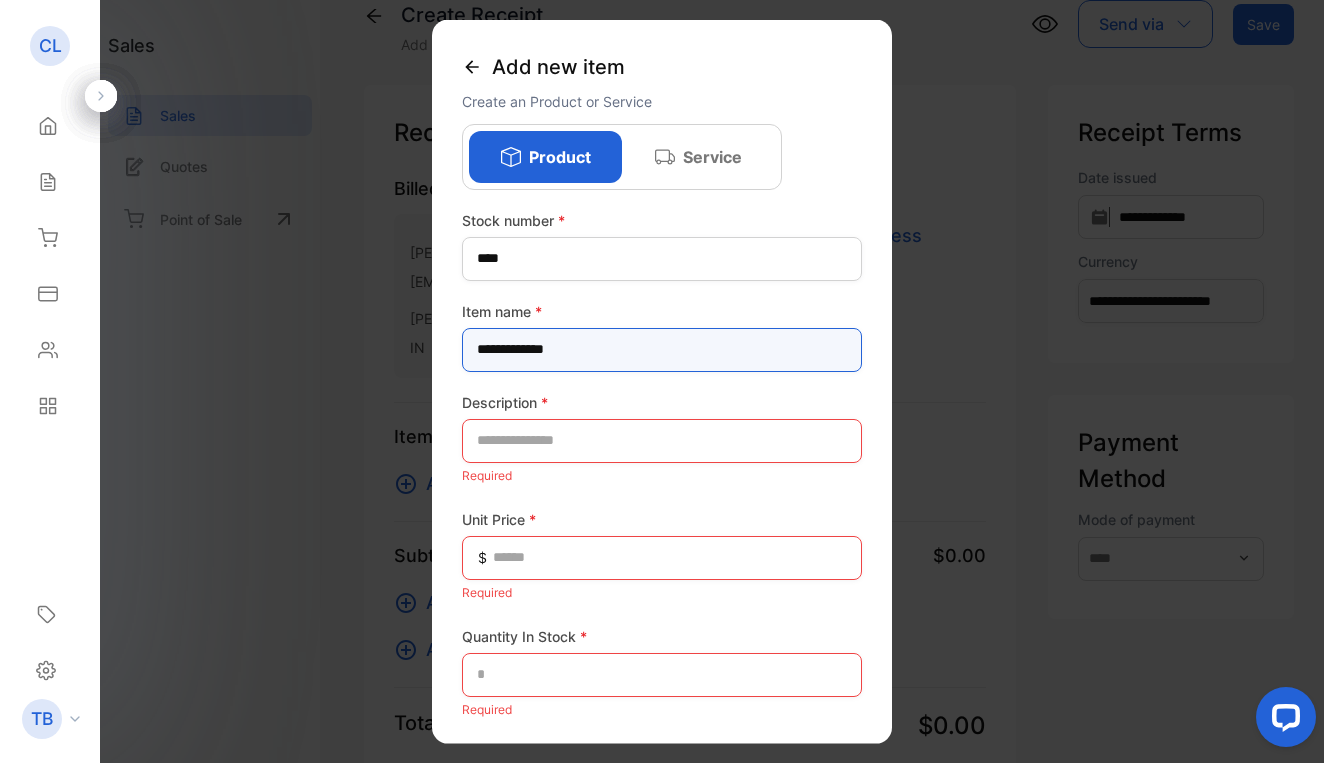 type on "**********" 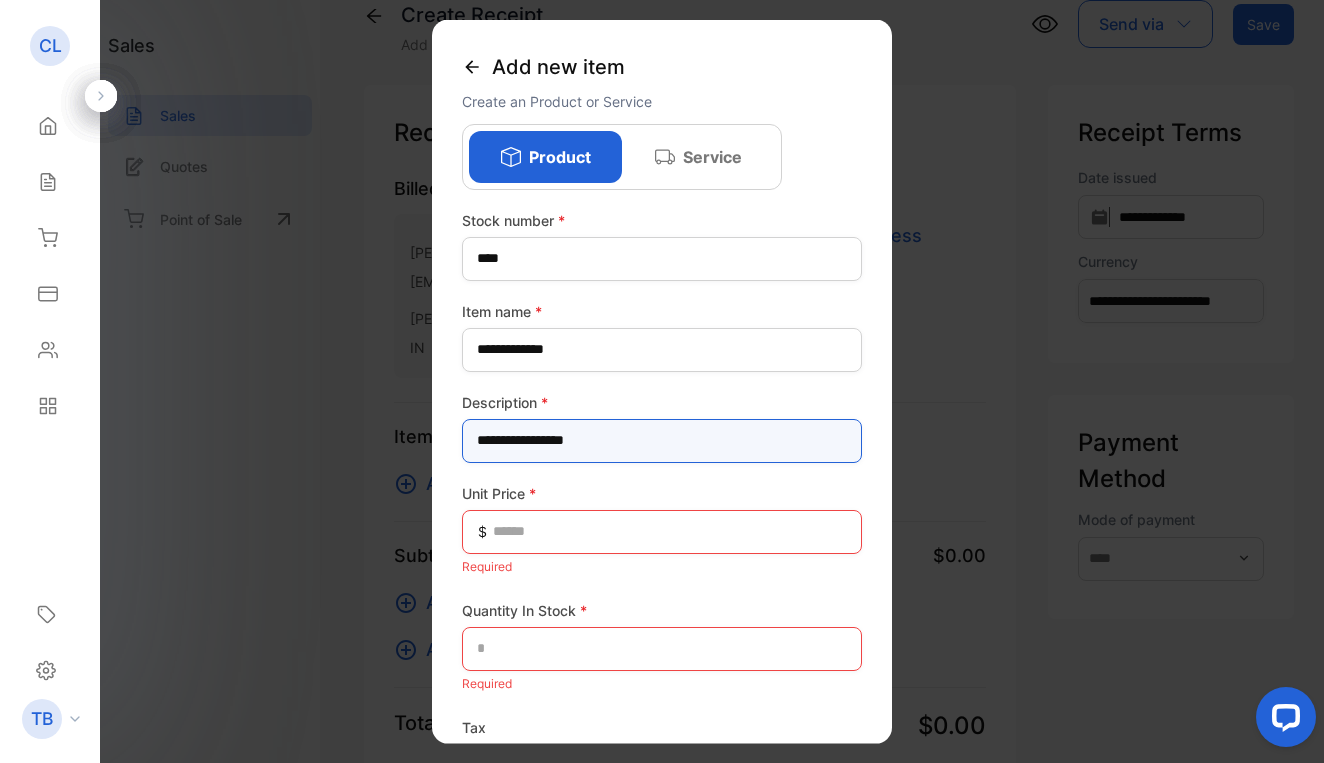 type on "**********" 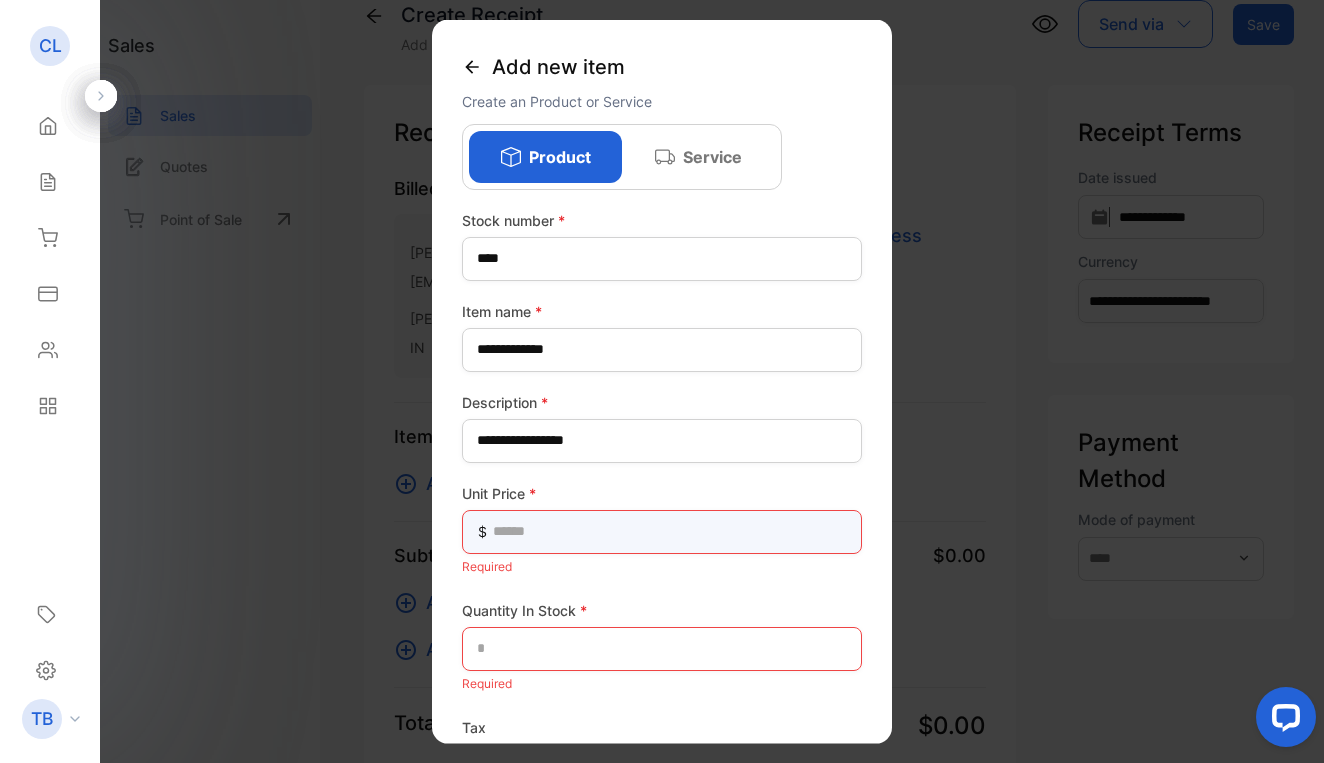 click at bounding box center (662, 531) 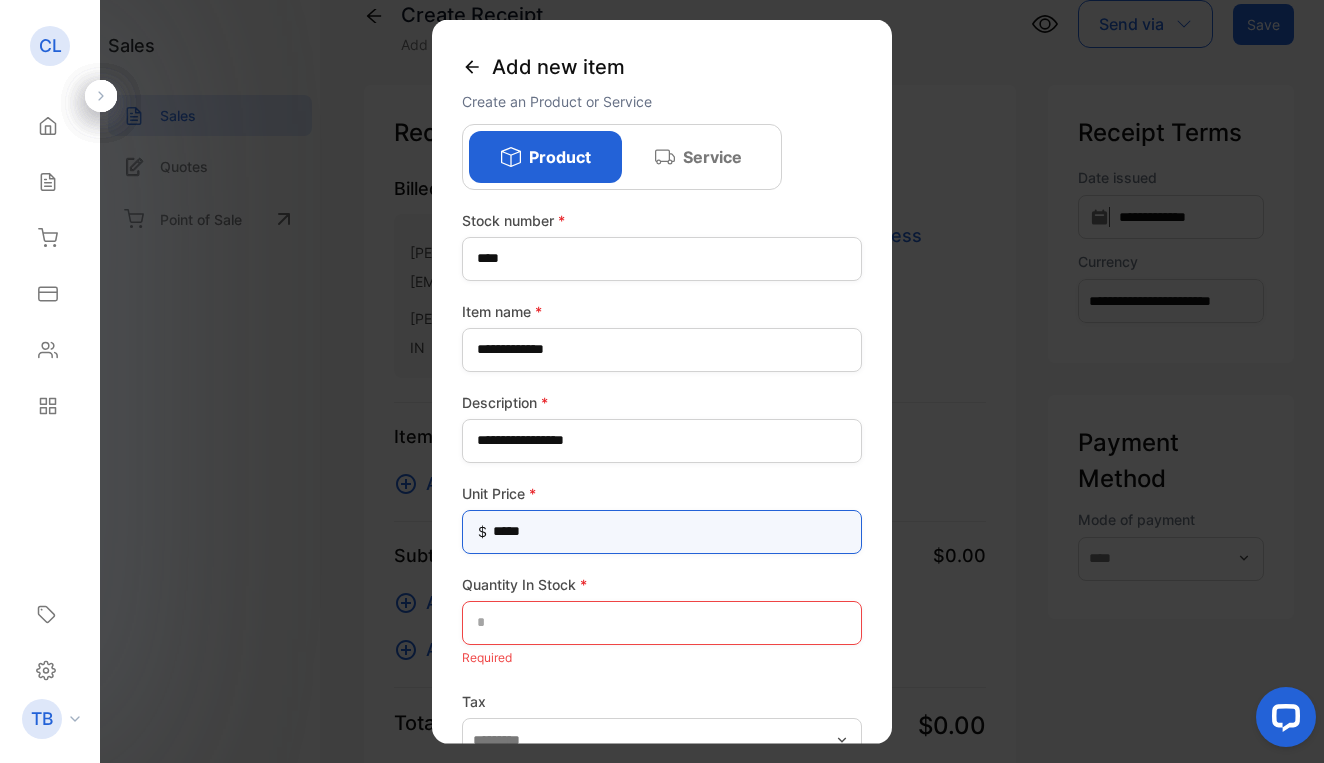 type on "******" 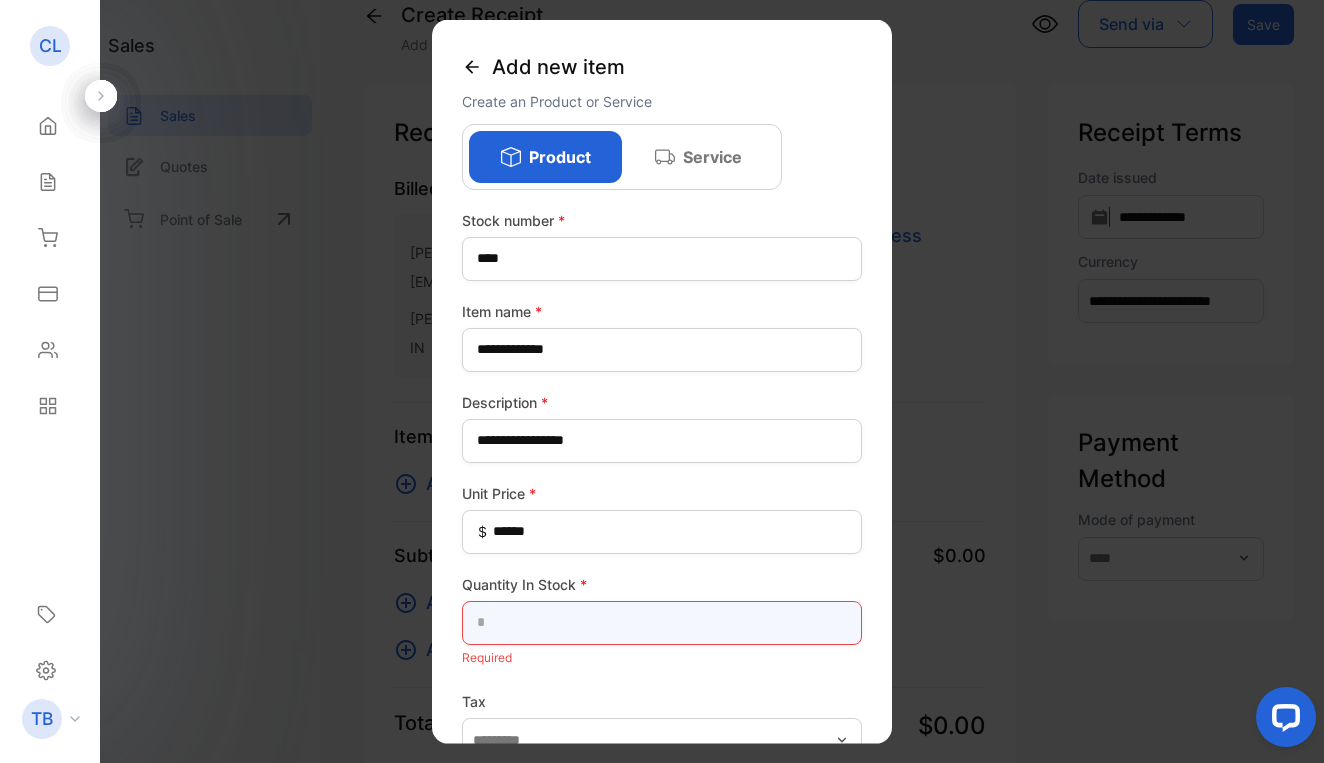 click at bounding box center [662, 622] 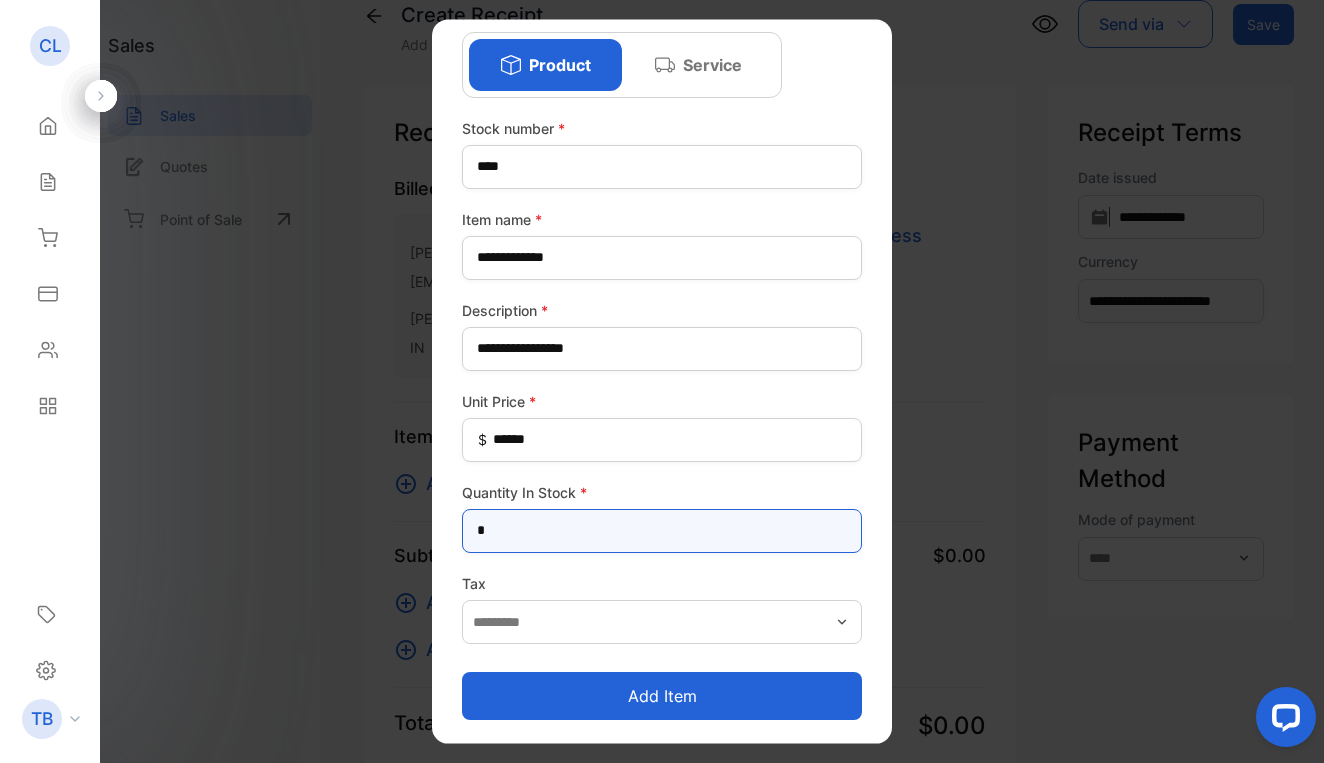 scroll, scrollTop: 92, scrollLeft: 0, axis: vertical 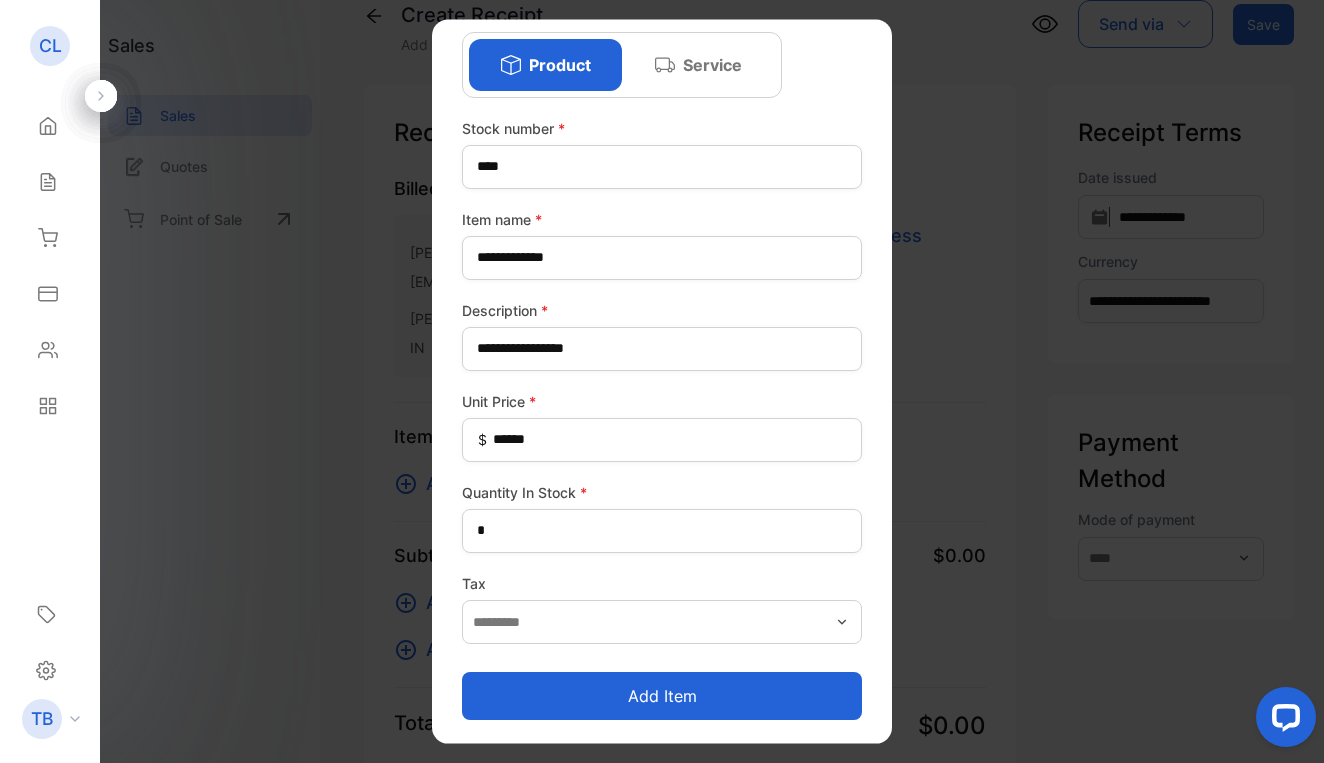 click on "Add item" at bounding box center (662, 696) 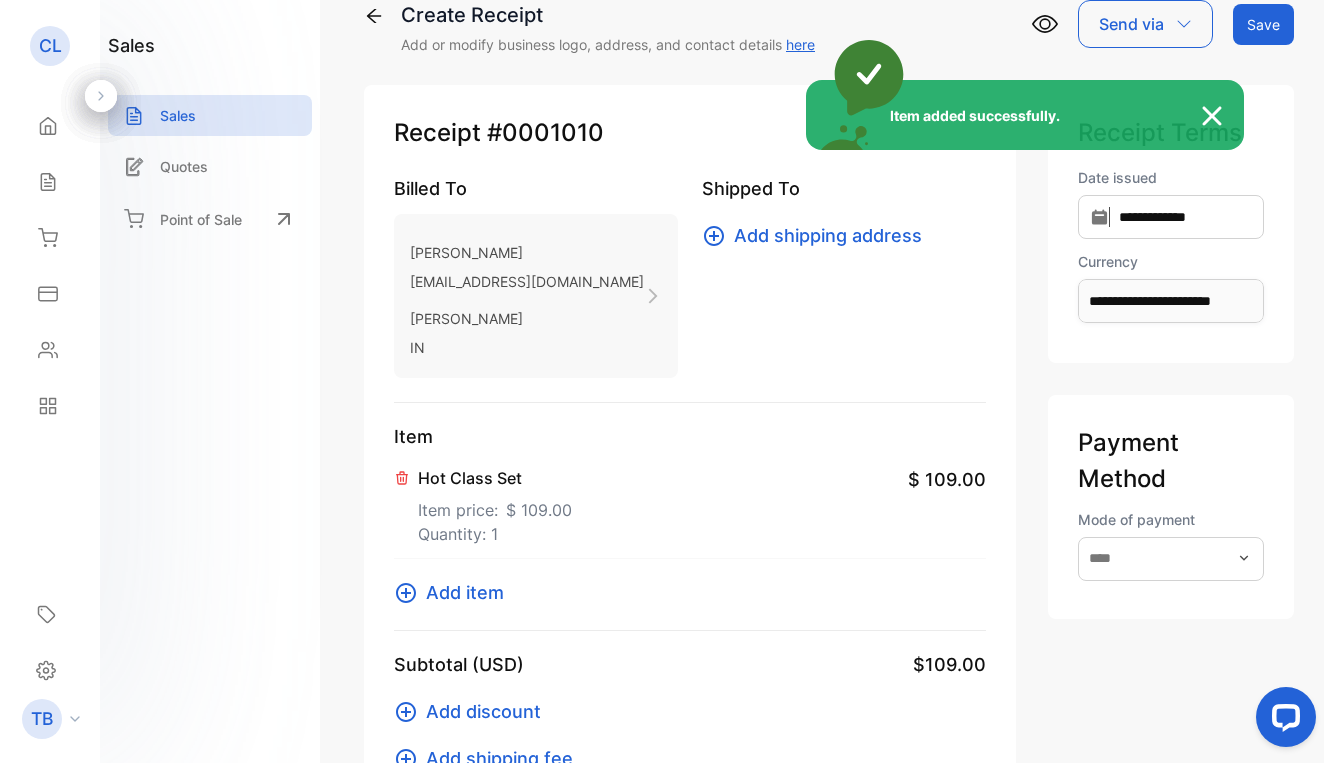 click on "Item added successfully." at bounding box center (662, 381) 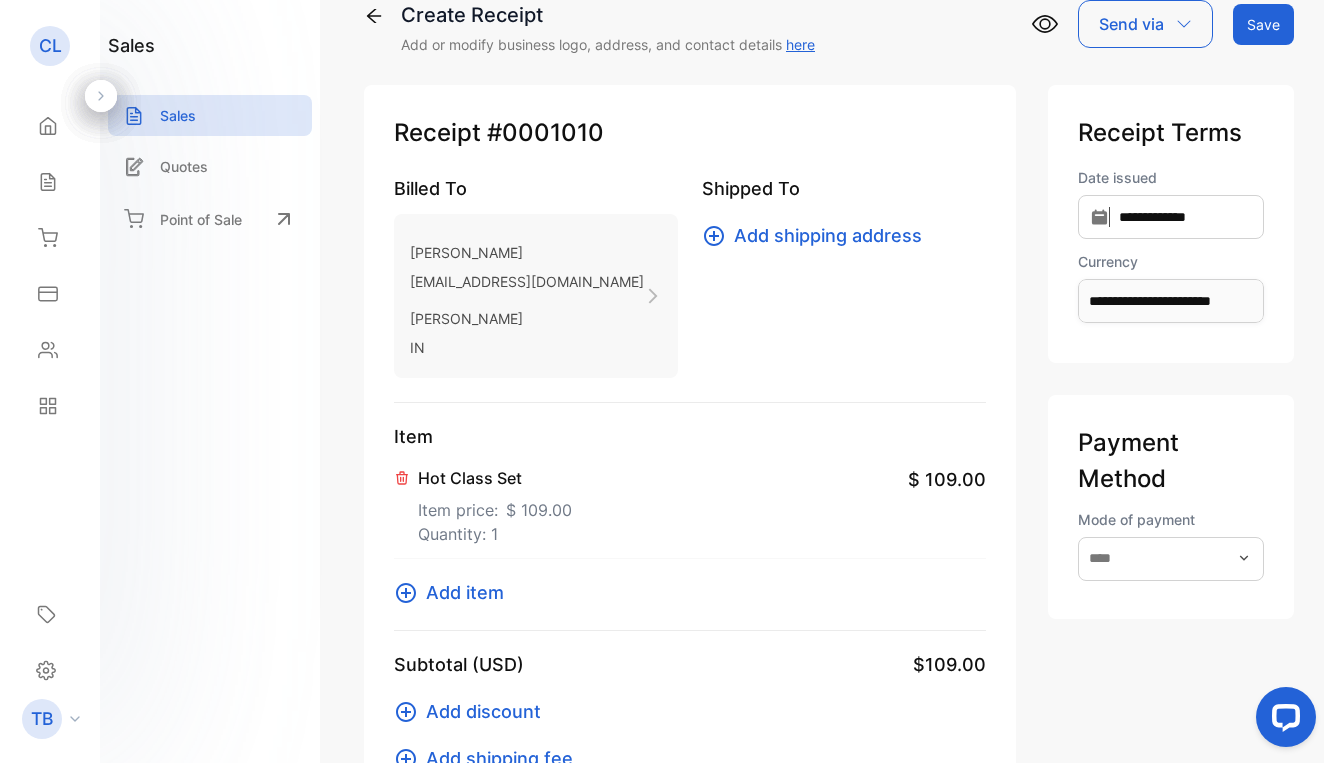 click on "Hot Class Set" at bounding box center [495, 478] 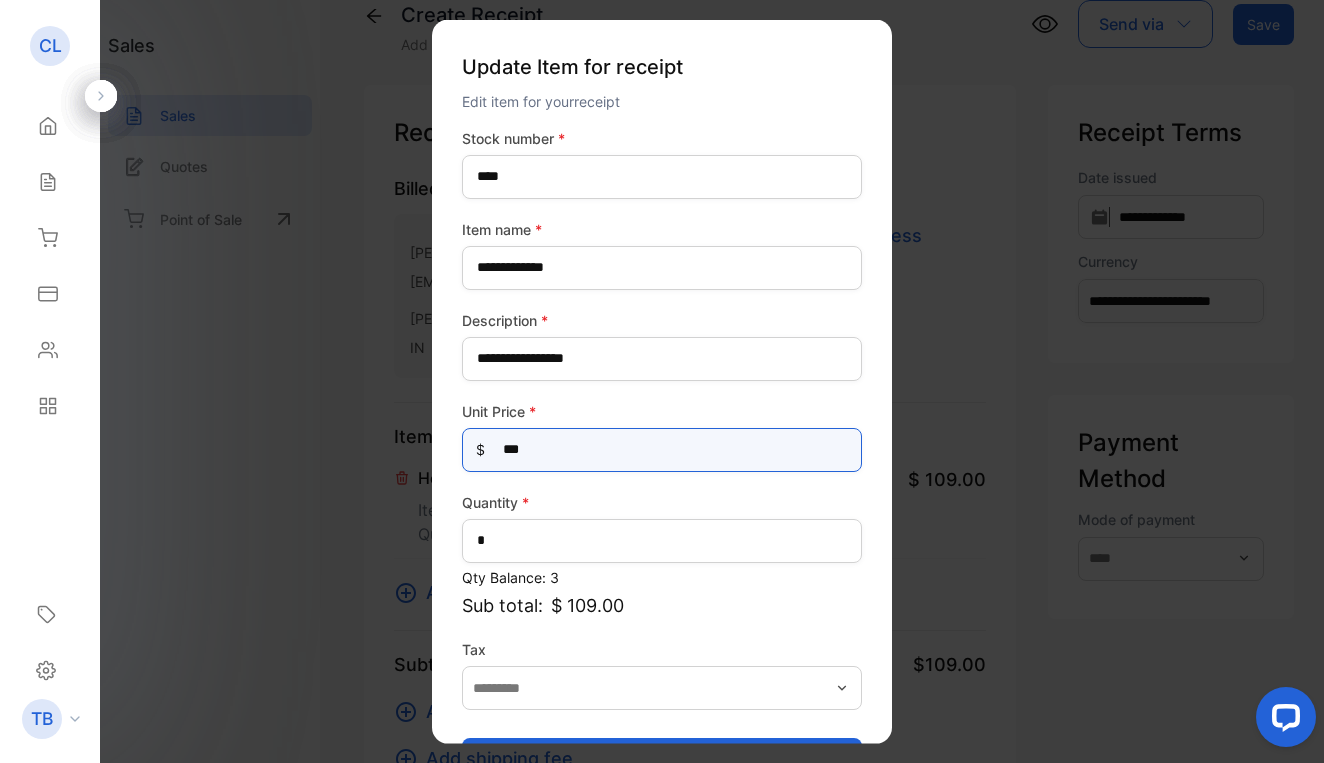 click on "***" at bounding box center [662, 449] 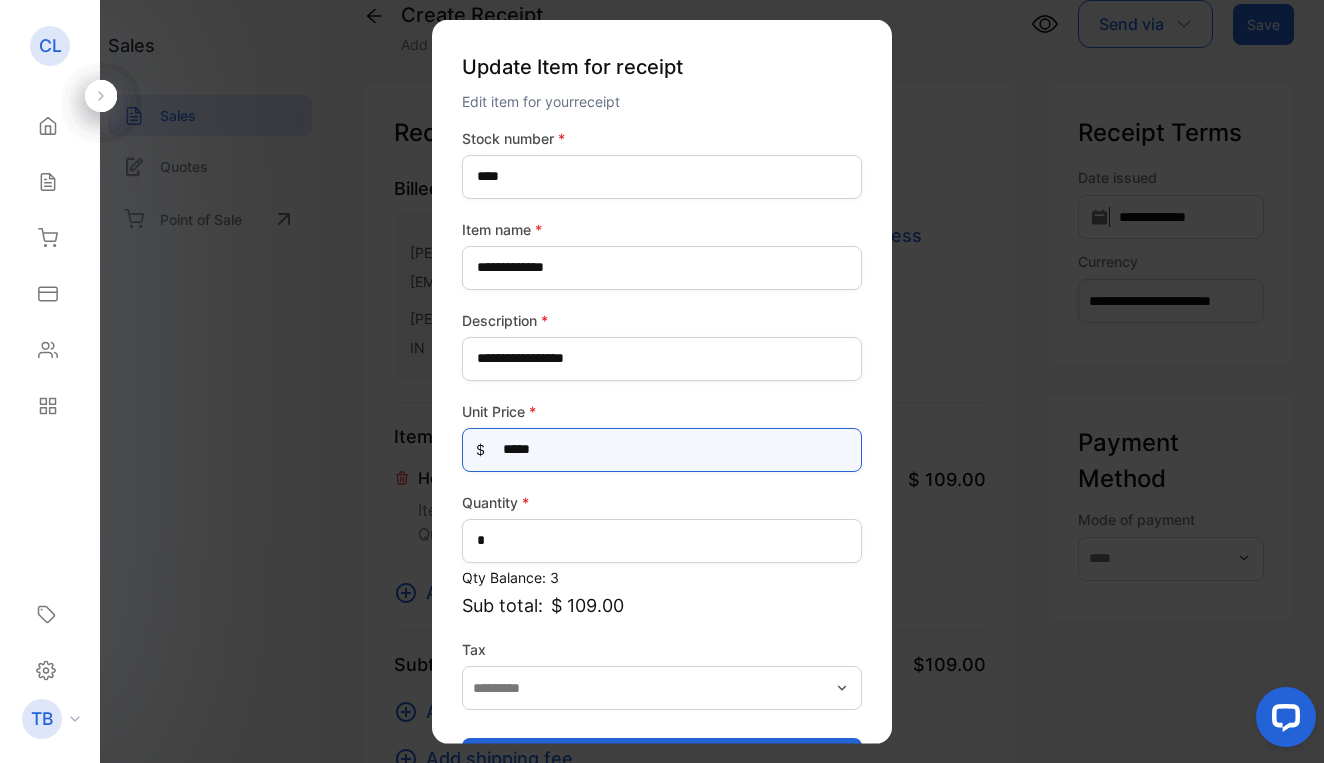 type on "******" 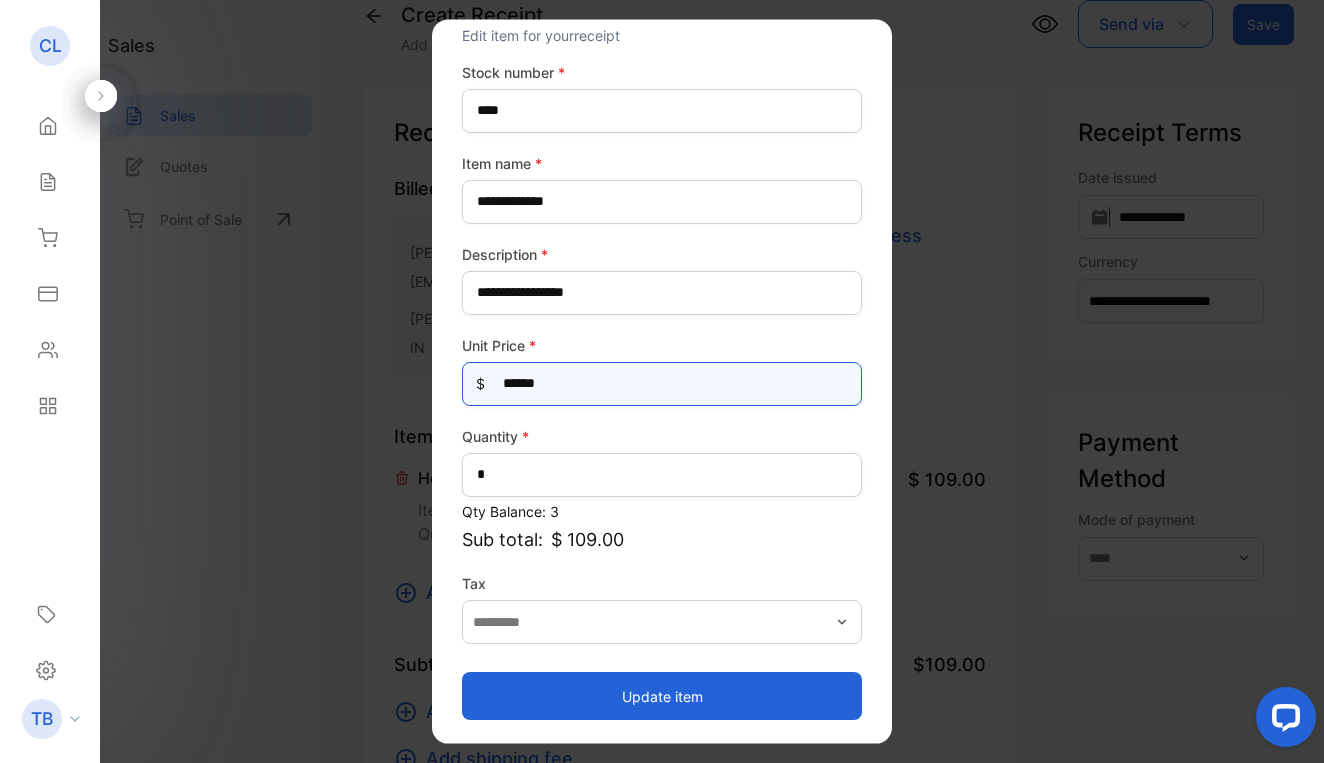 scroll, scrollTop: 66, scrollLeft: 0, axis: vertical 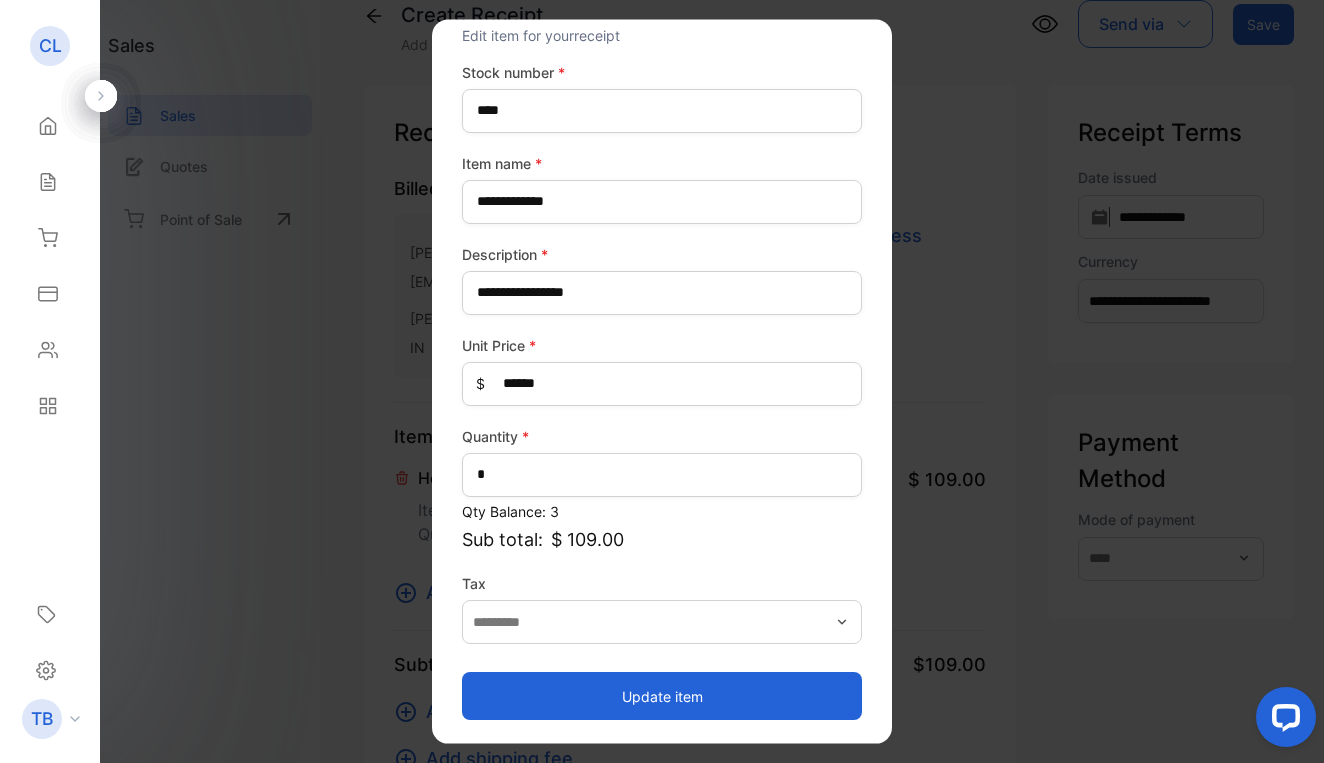 click on "Update item" at bounding box center (662, 696) 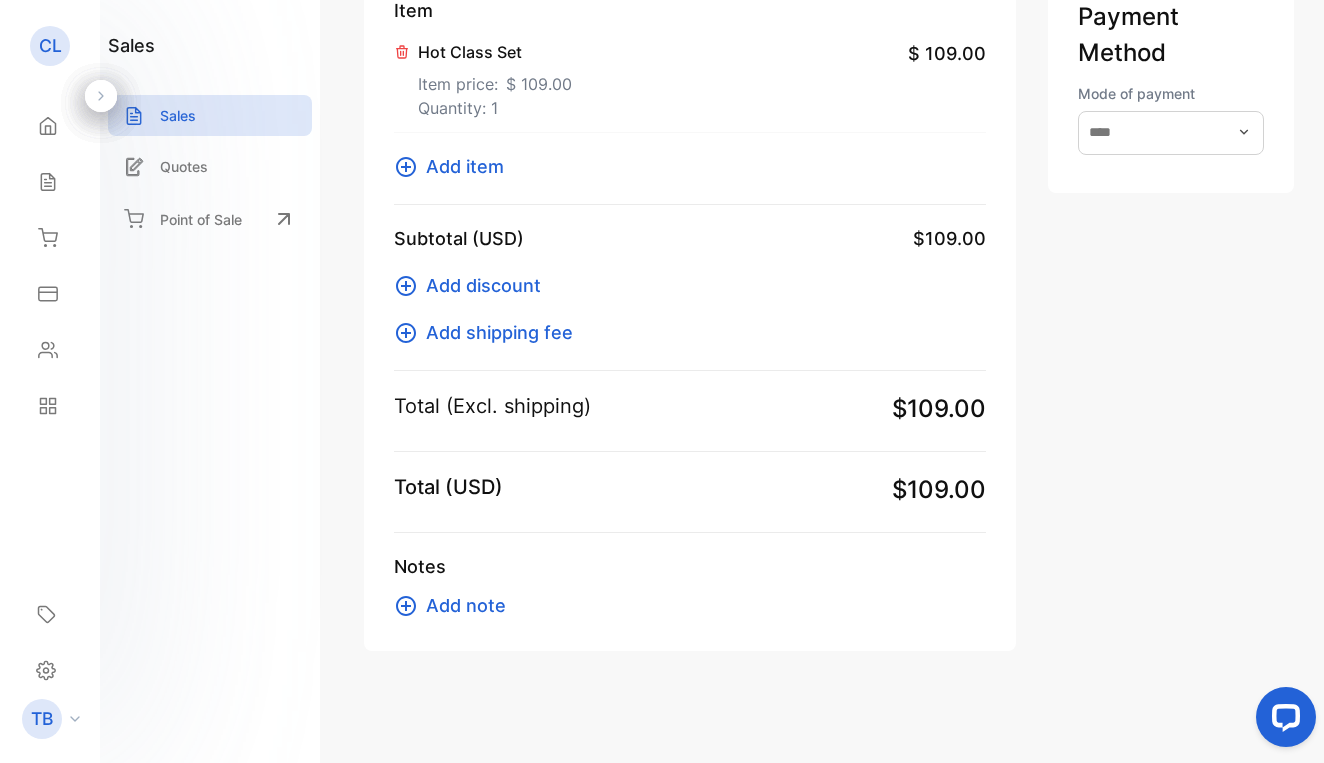 scroll, scrollTop: 463, scrollLeft: 0, axis: vertical 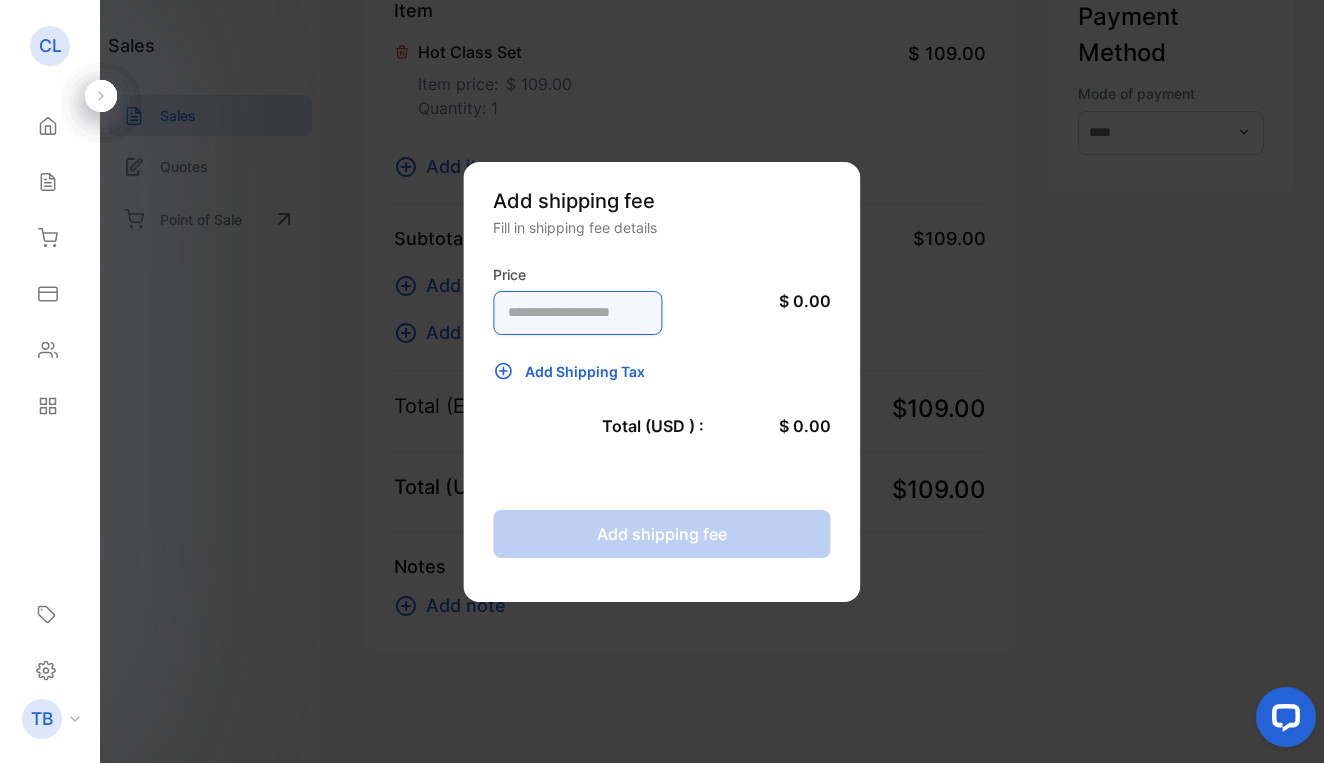 click at bounding box center [577, 313] 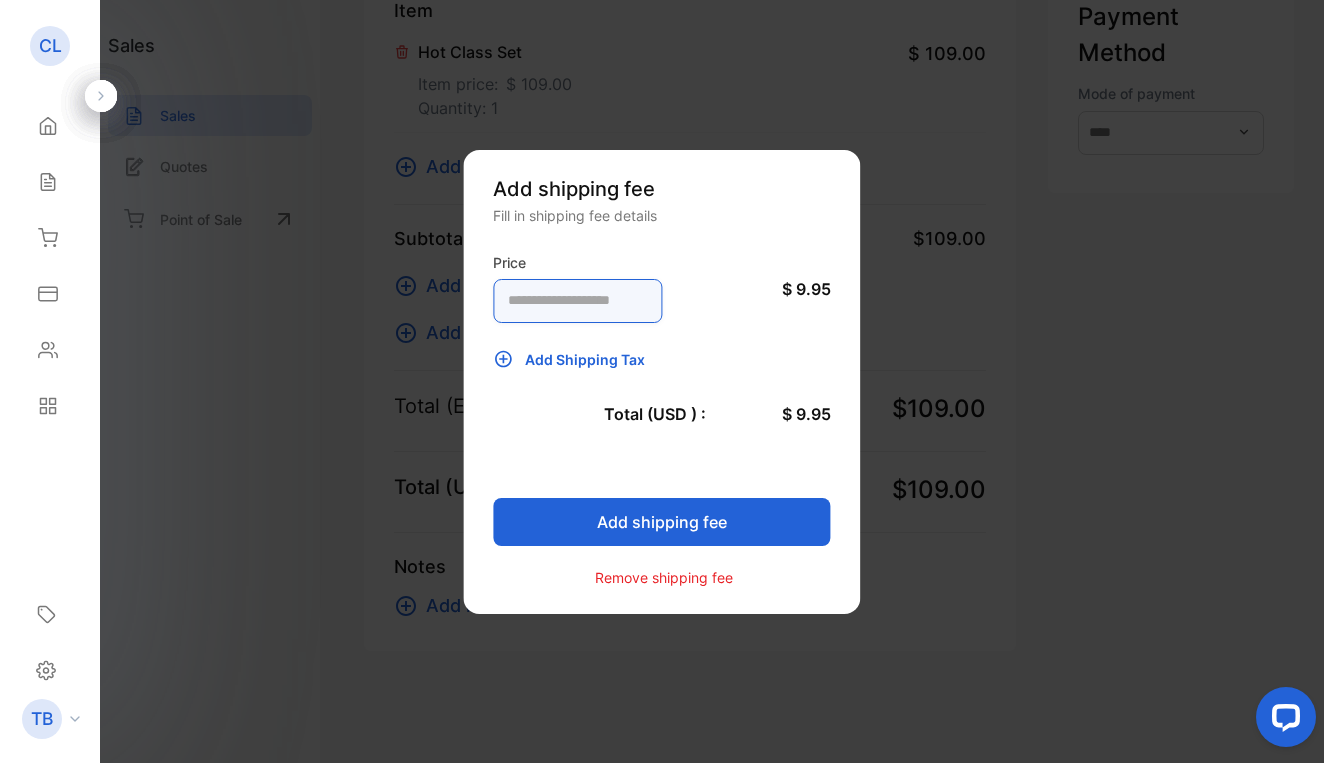 type on "****" 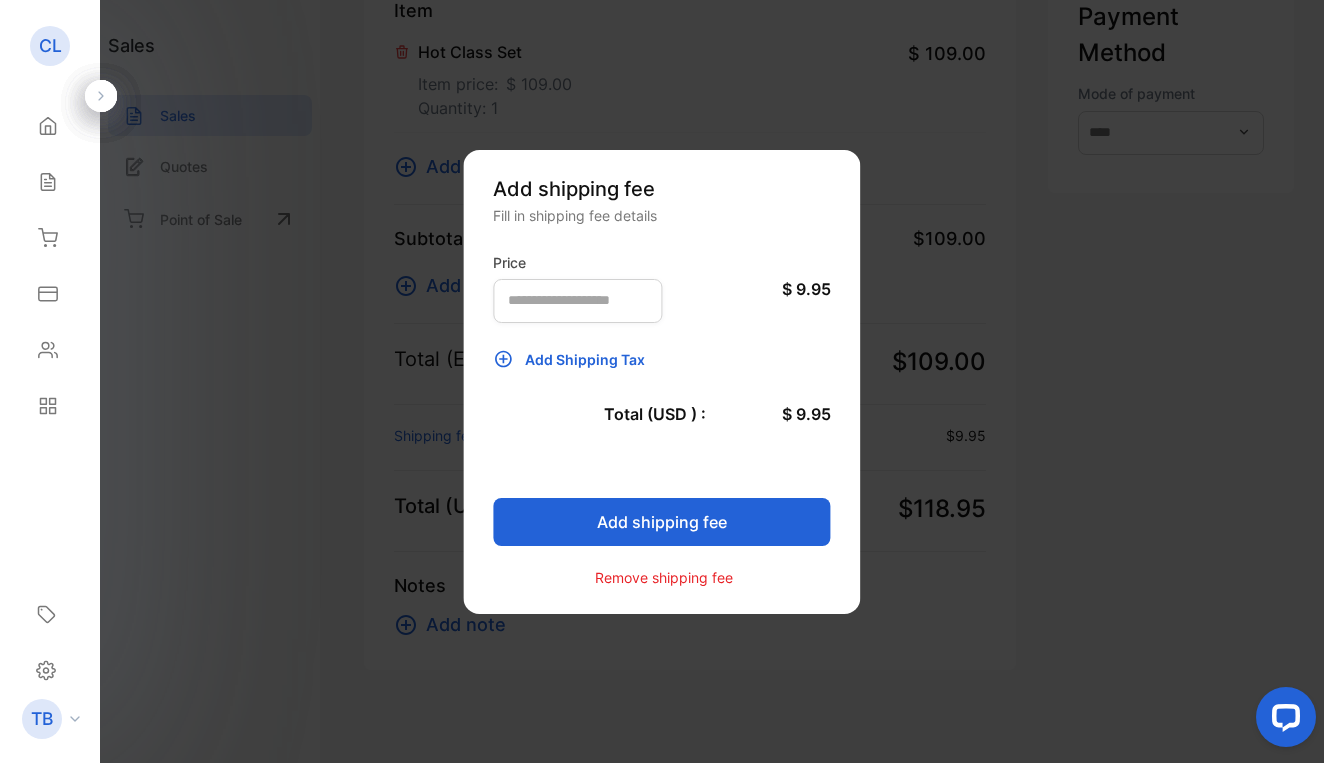 click on "Add shipping fee" at bounding box center [661, 522] 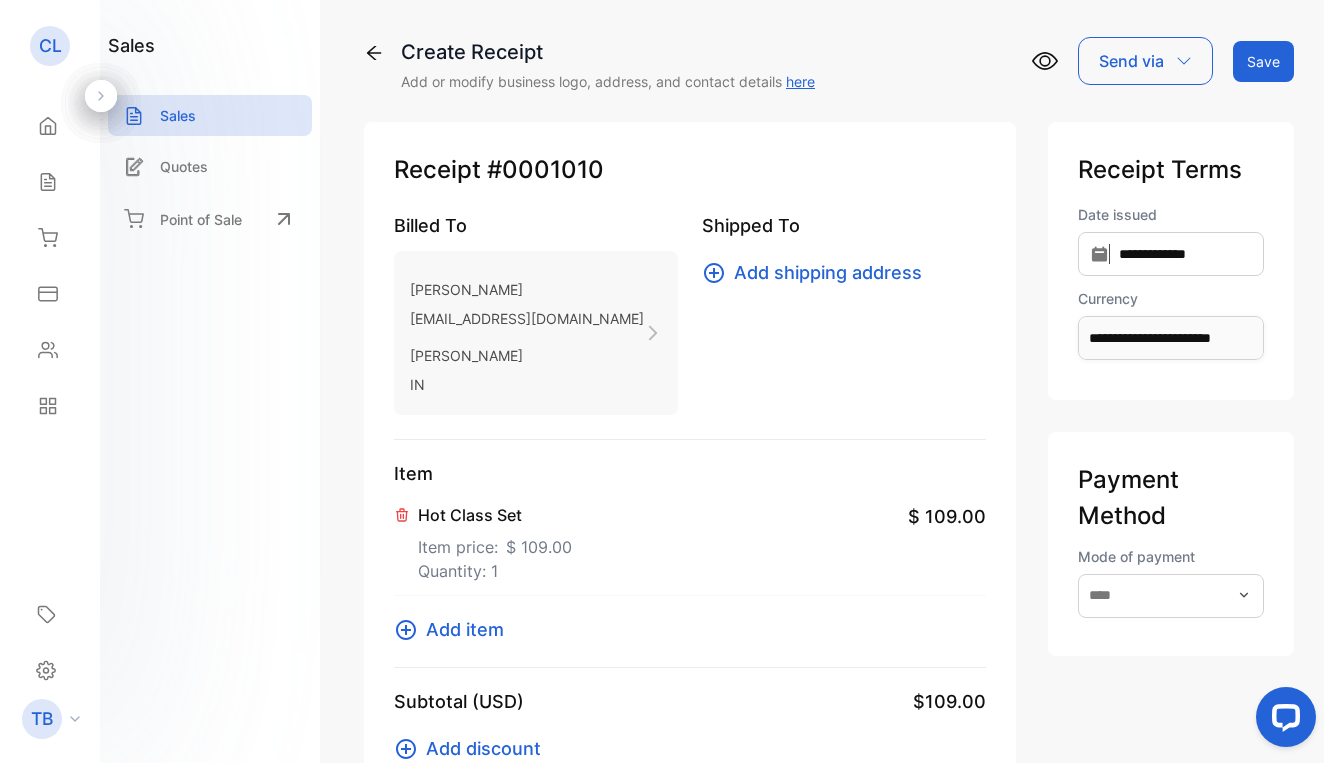 scroll, scrollTop: 0, scrollLeft: 0, axis: both 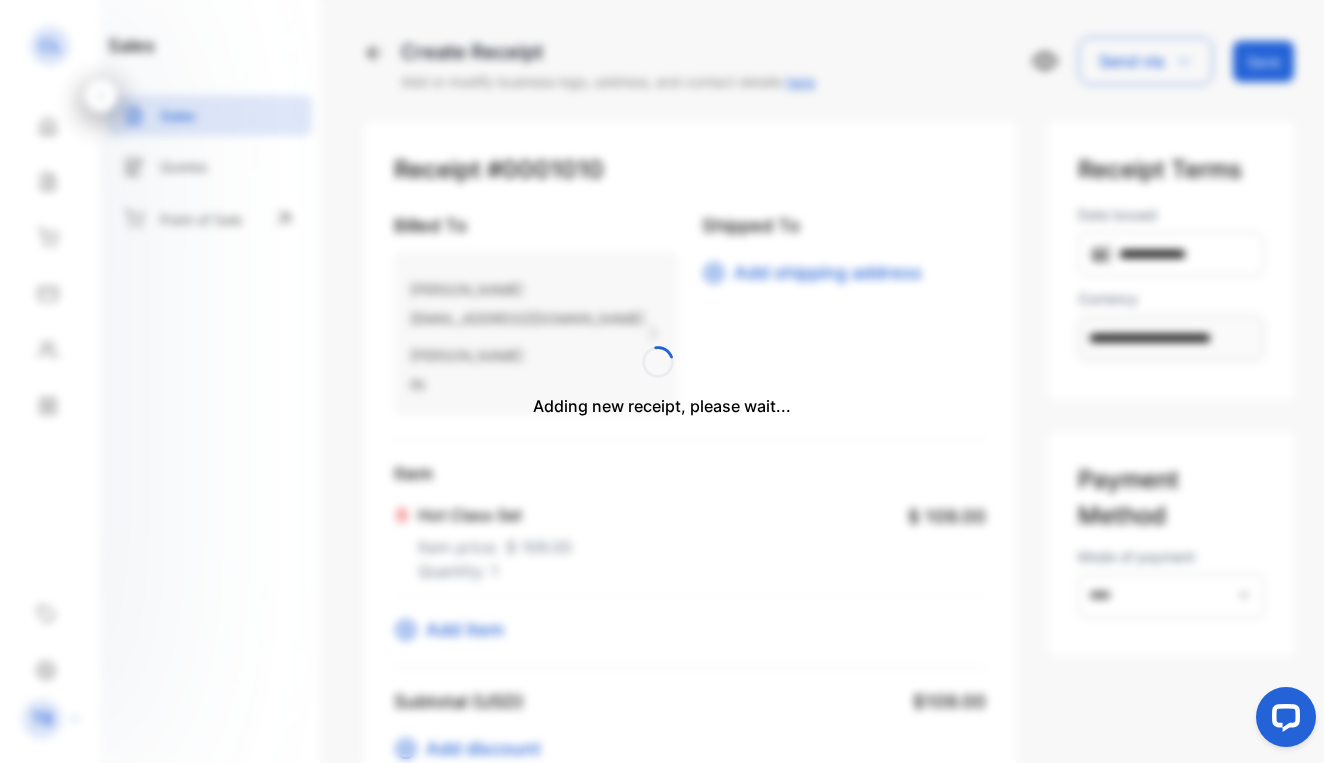 type 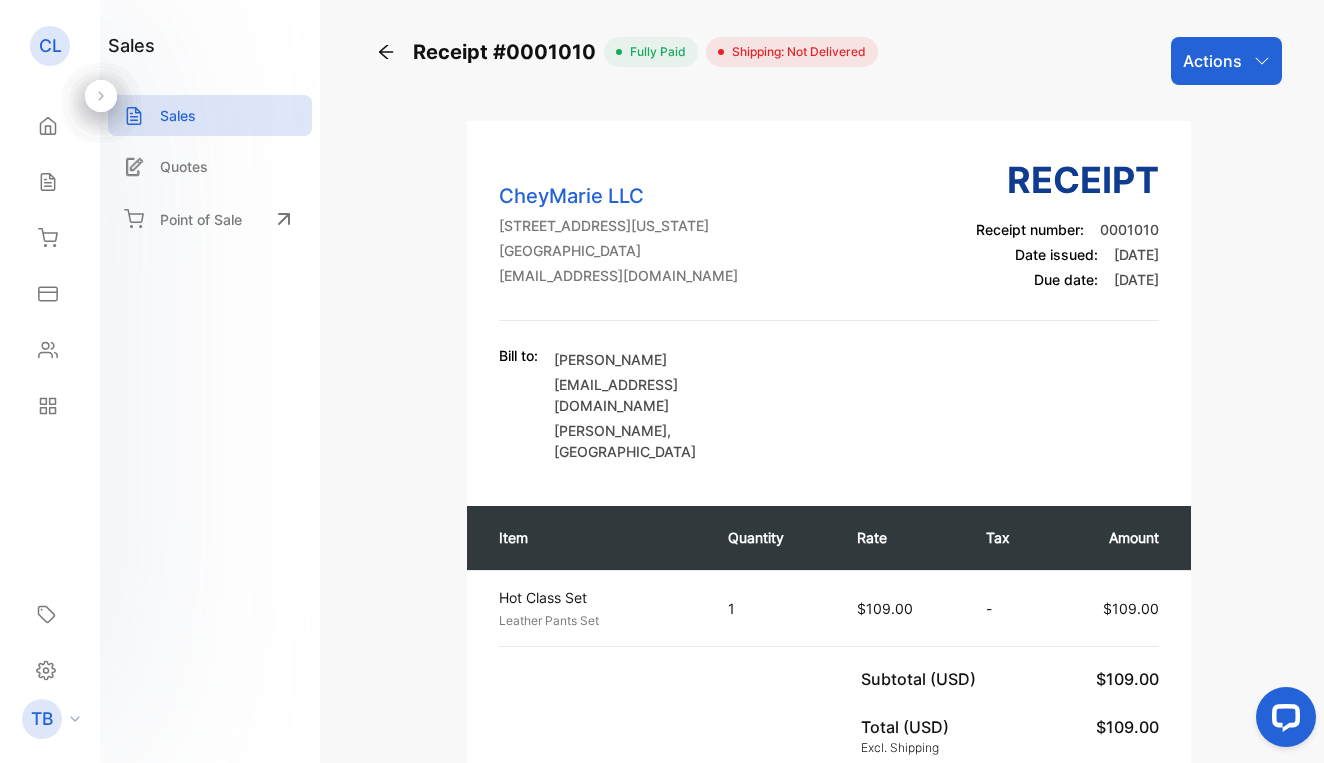 scroll, scrollTop: 0, scrollLeft: 0, axis: both 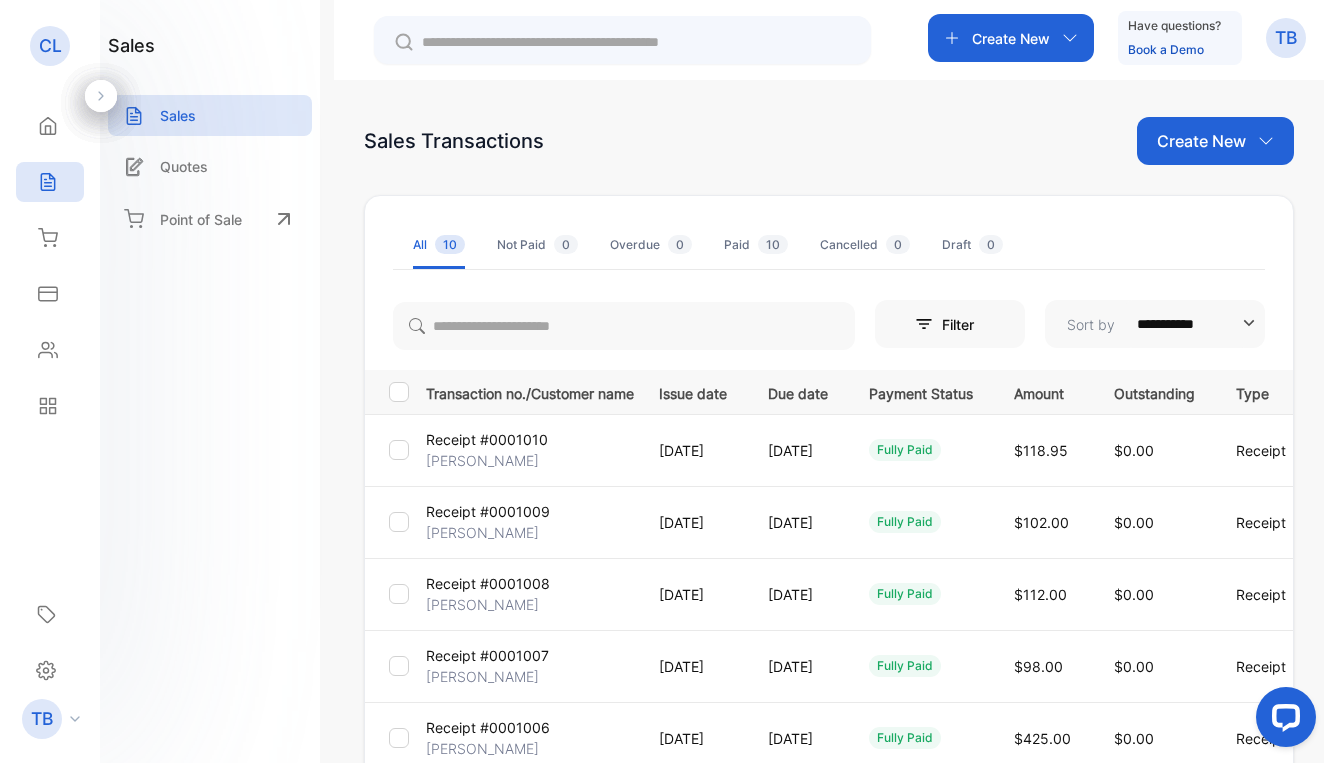 click on "Create New" at bounding box center [1215, 141] 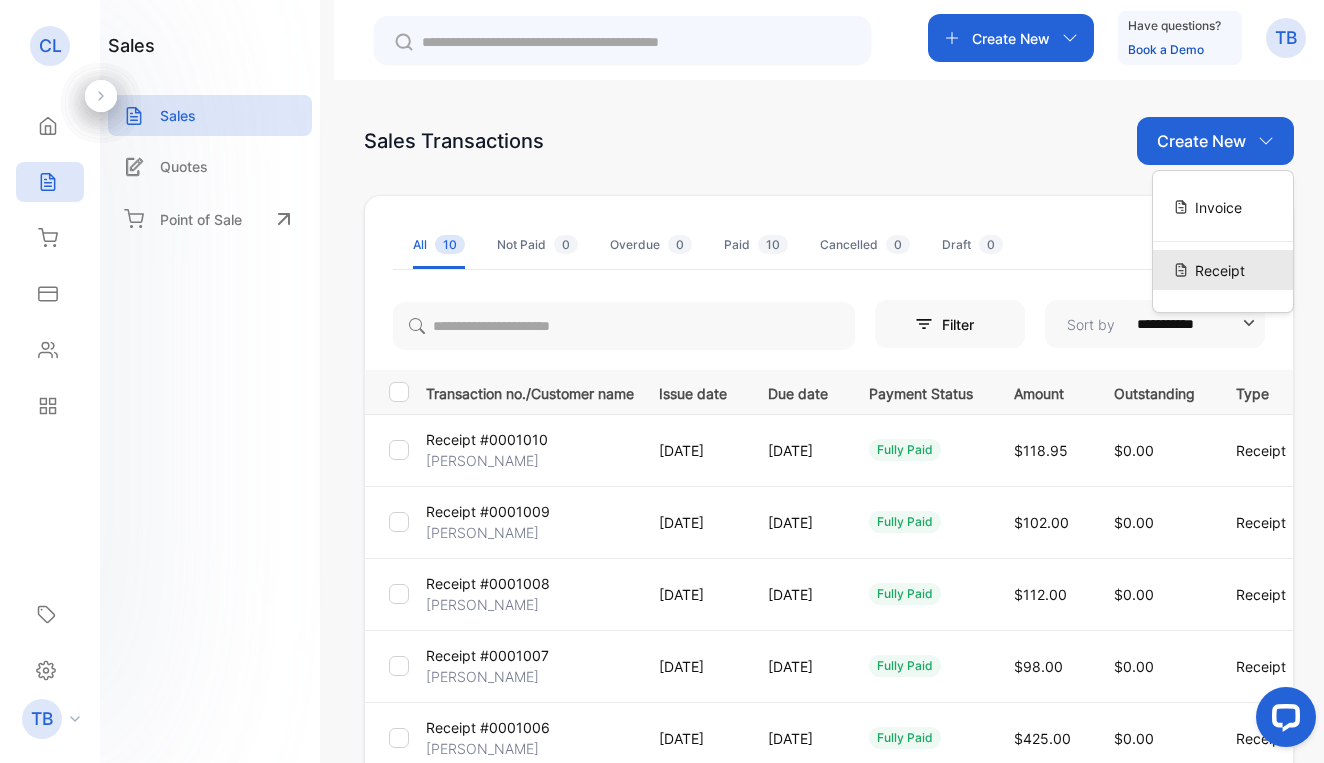 click on "Receipt" at bounding box center [1220, 270] 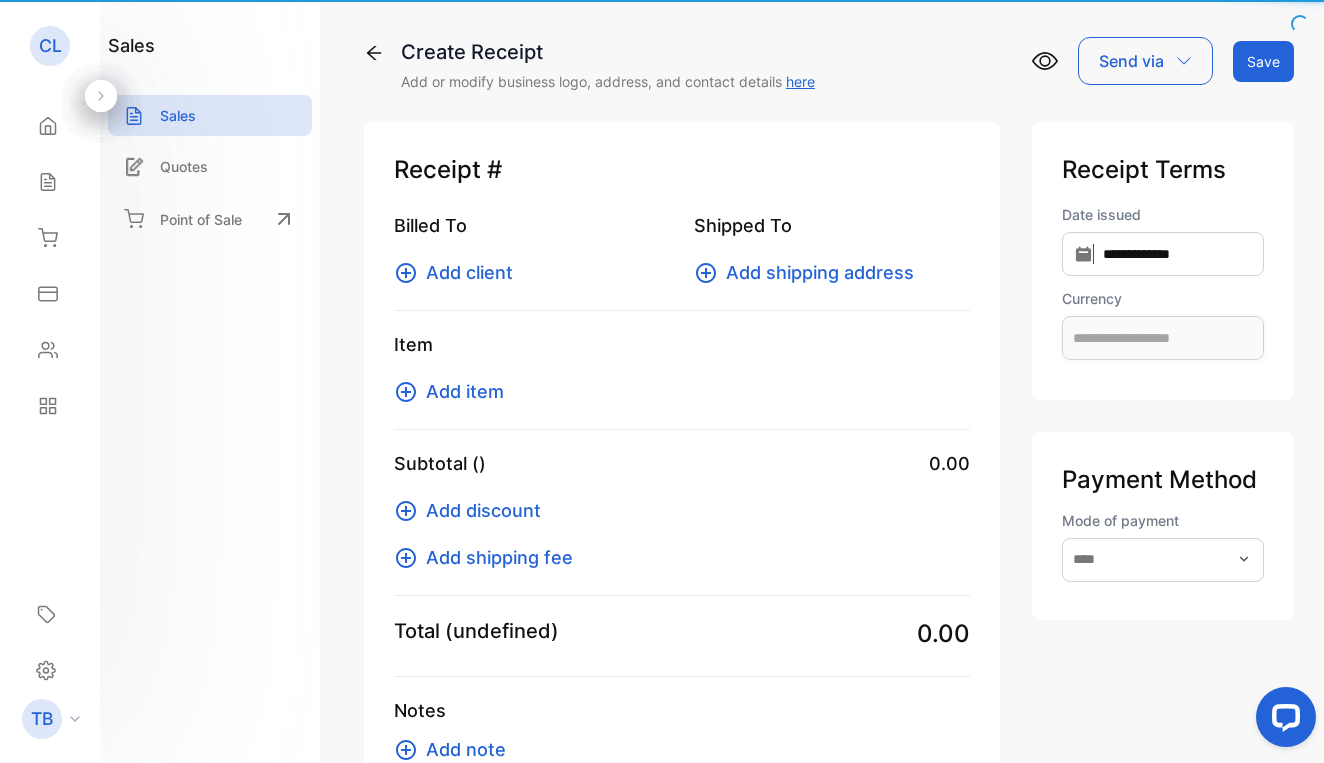 type on "**********" 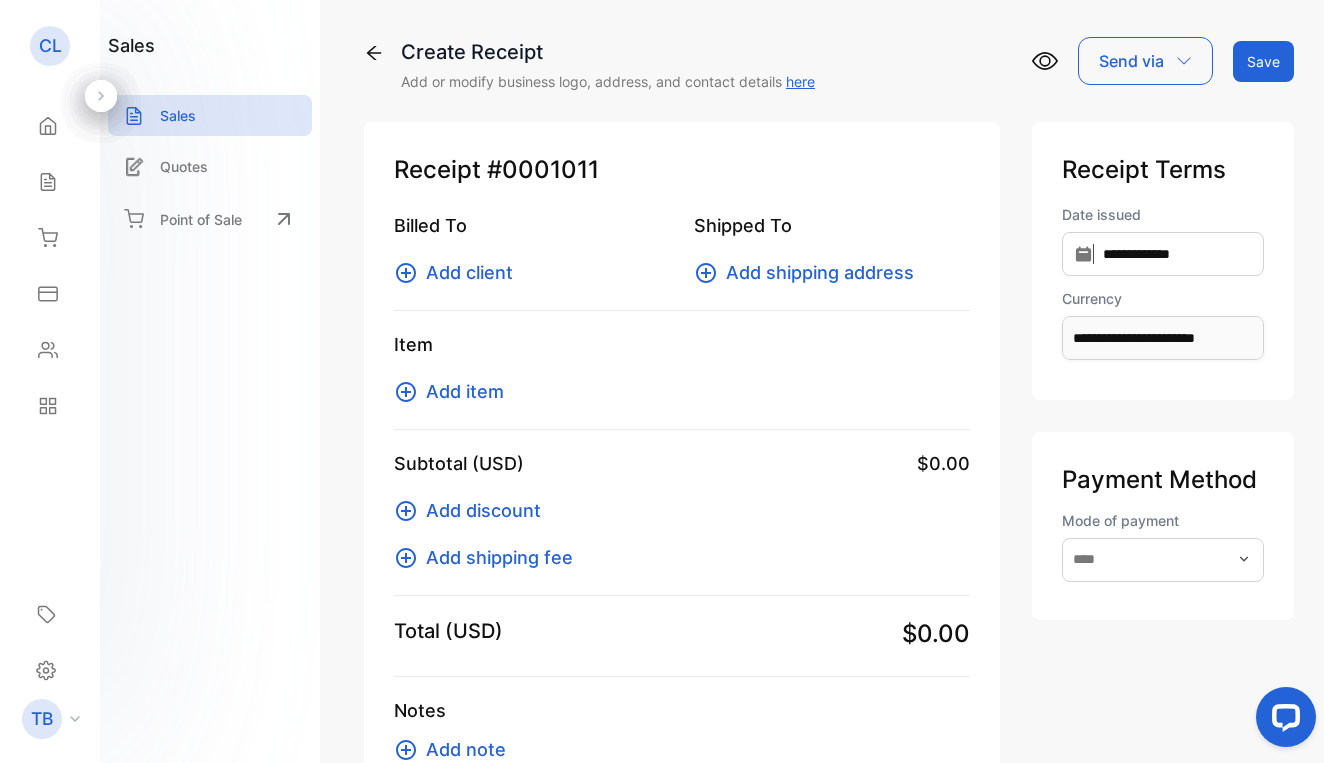 click on "Add client" at bounding box center [469, 272] 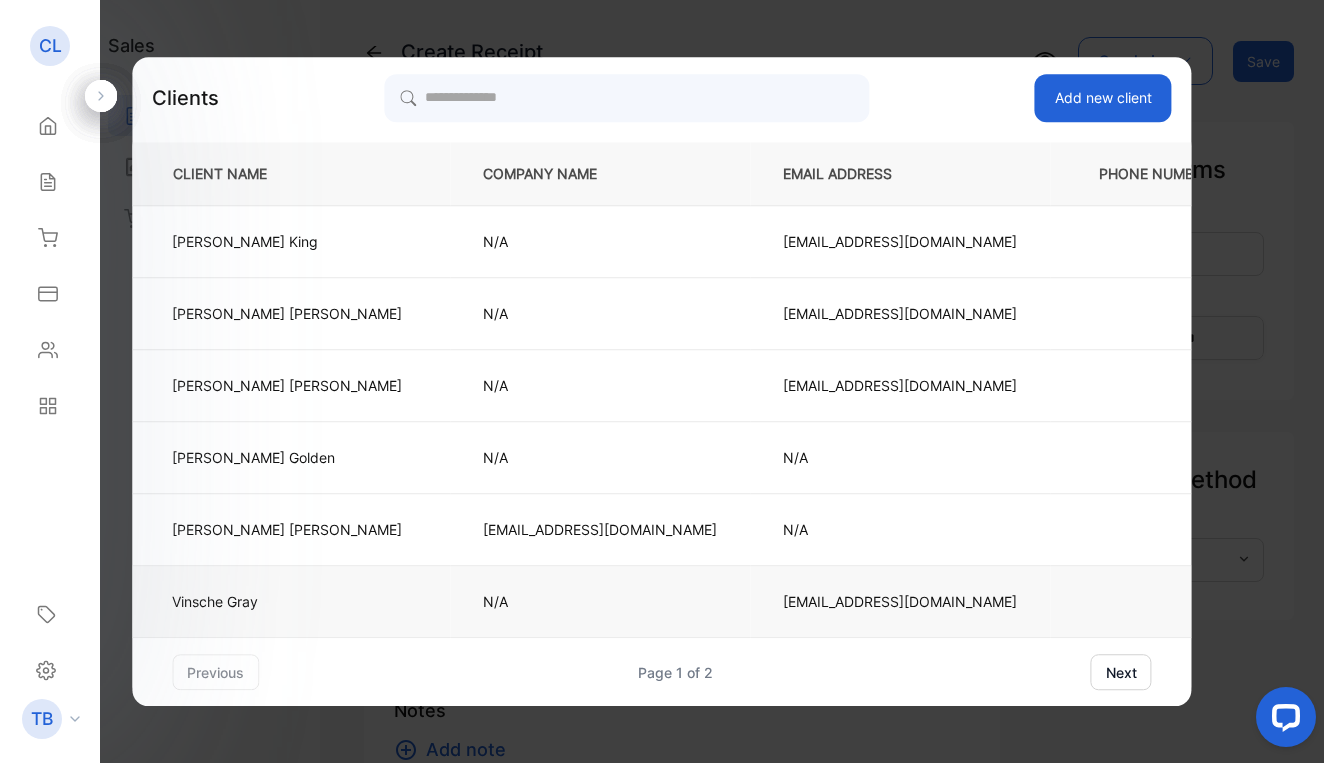 click on "vinschegray@gmail.com" at bounding box center (900, 601) 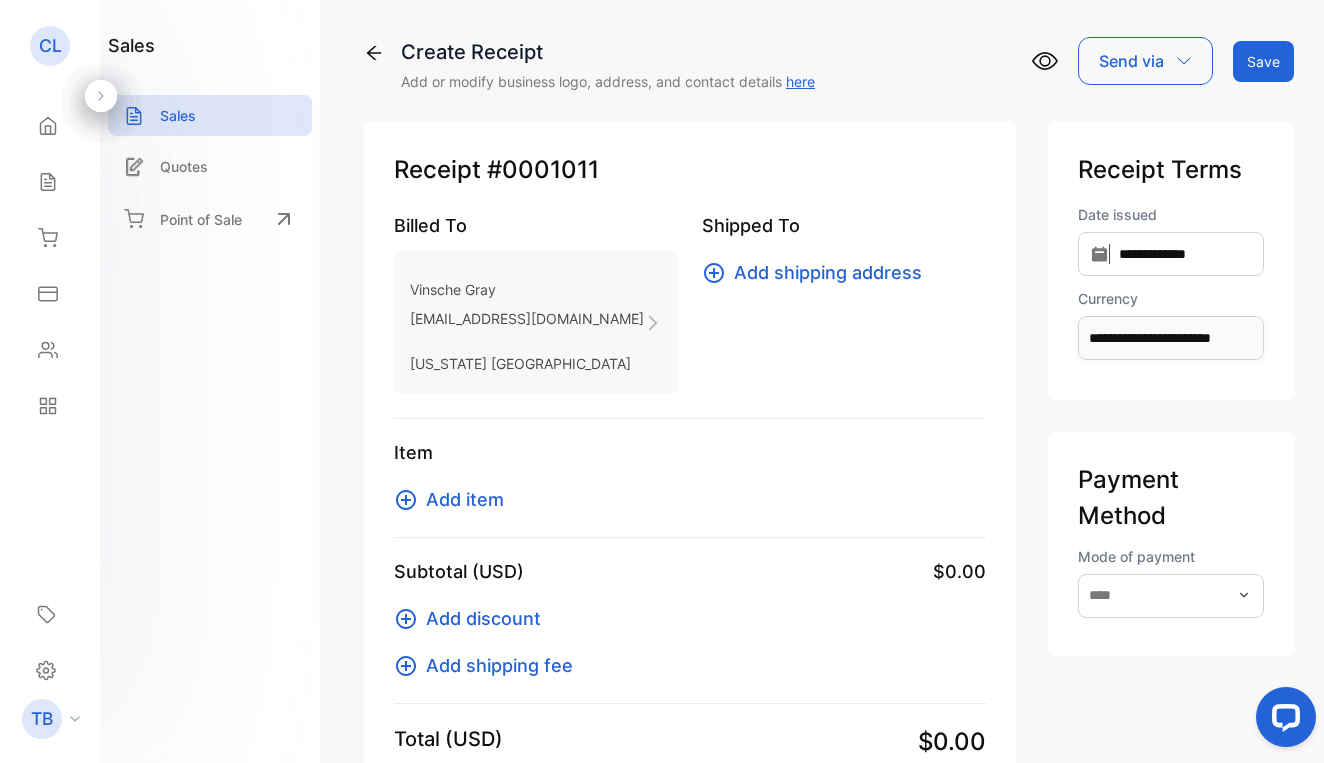click on "Add item" at bounding box center (465, 499) 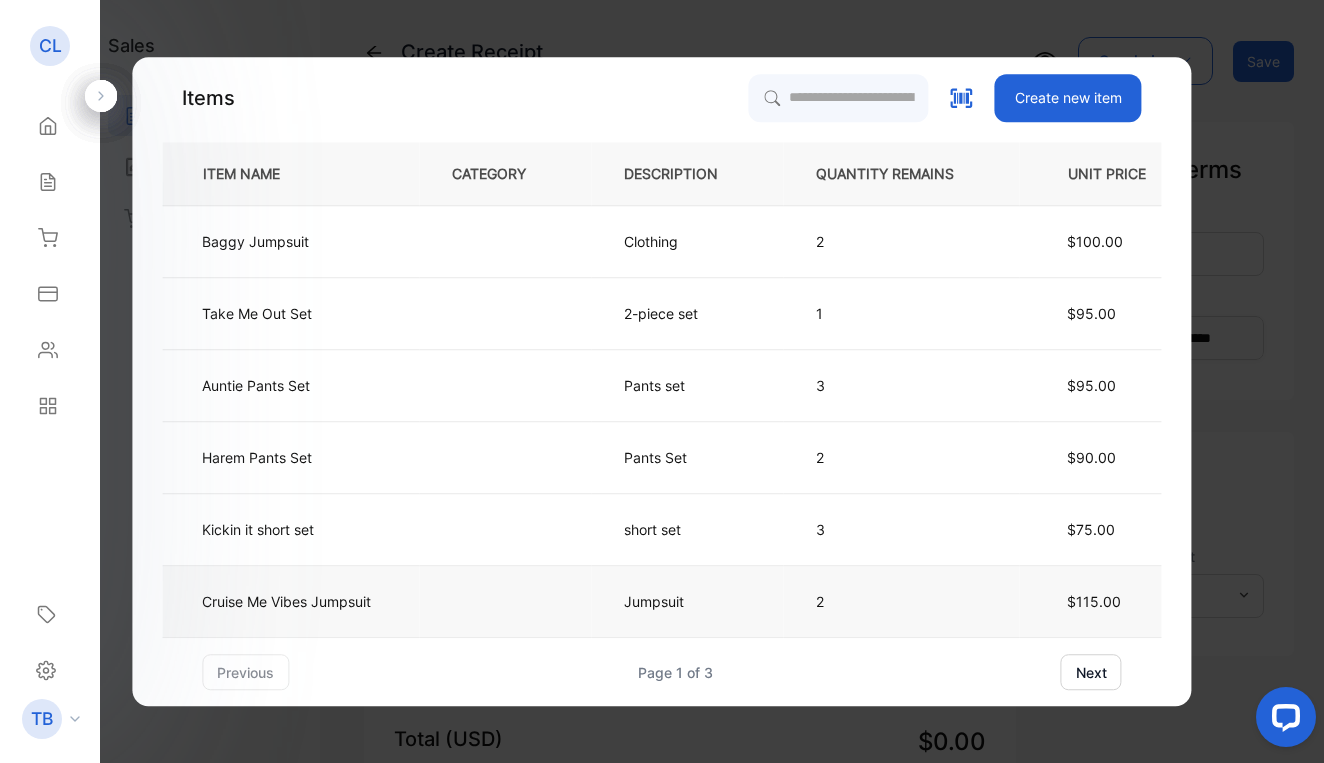 click on "Cruise Me Vibes Jumpsuit" at bounding box center [286, 601] 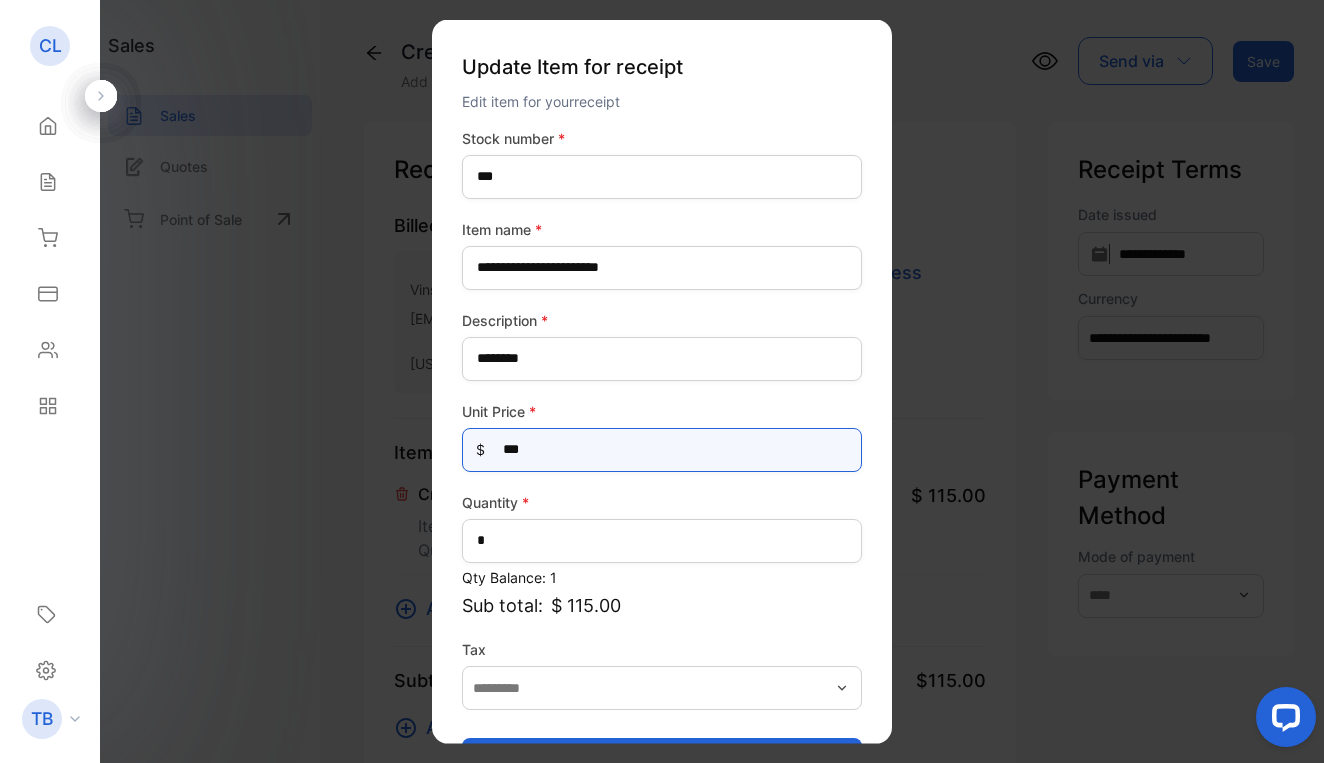 click on "***" at bounding box center (662, 449) 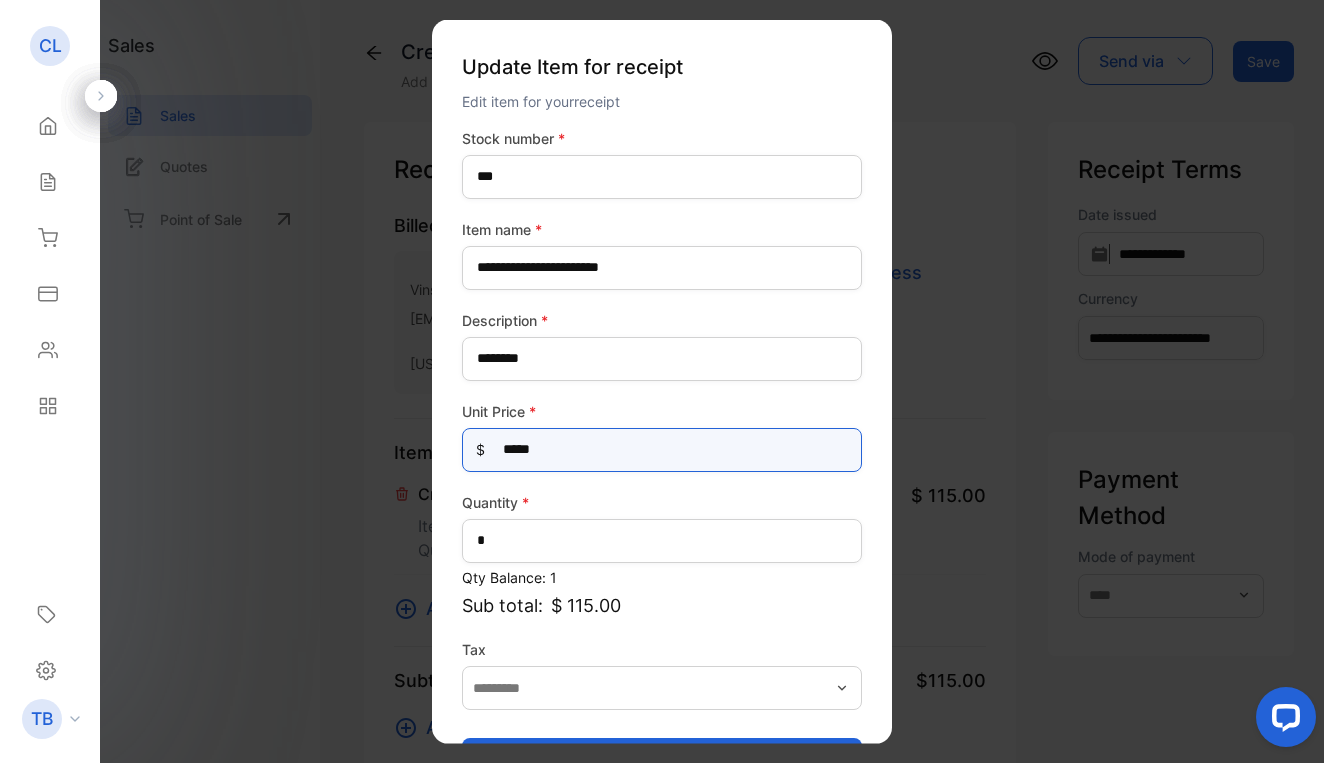 type on "******" 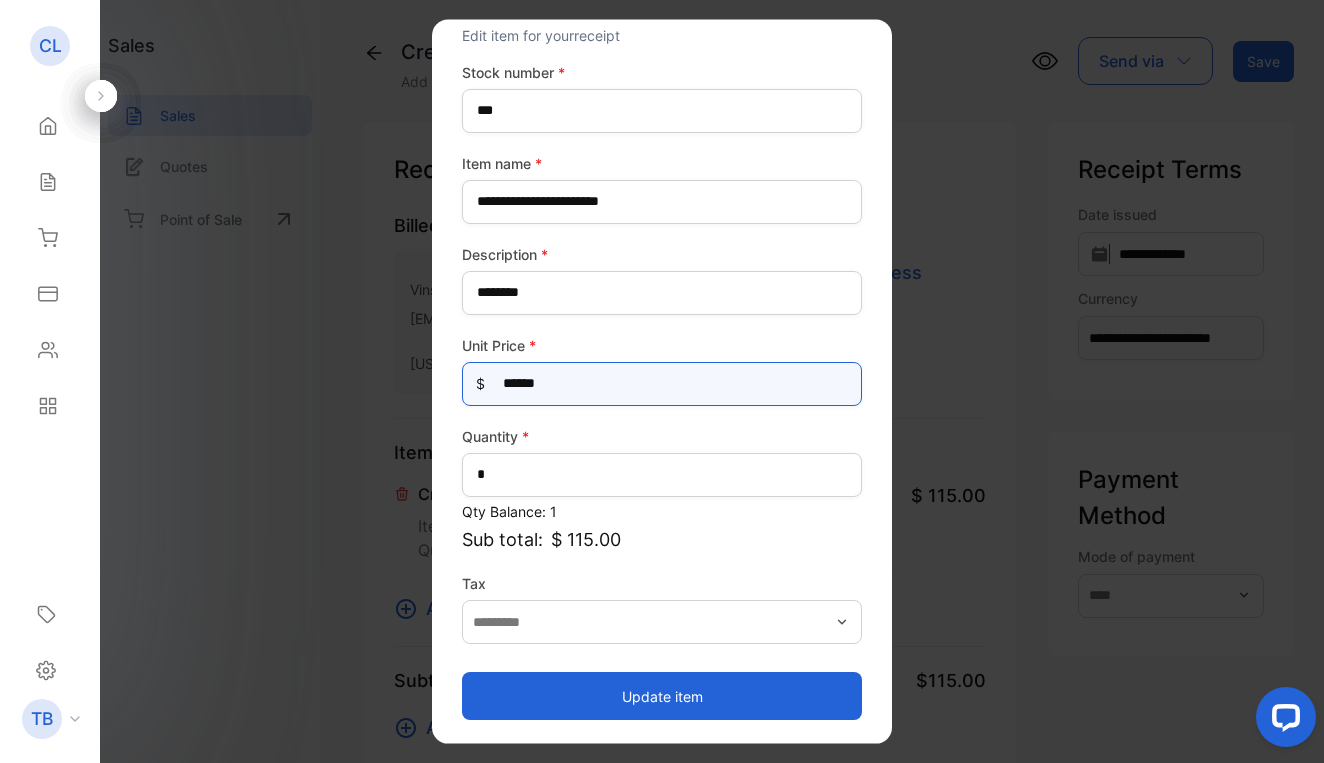 scroll, scrollTop: 66, scrollLeft: 0, axis: vertical 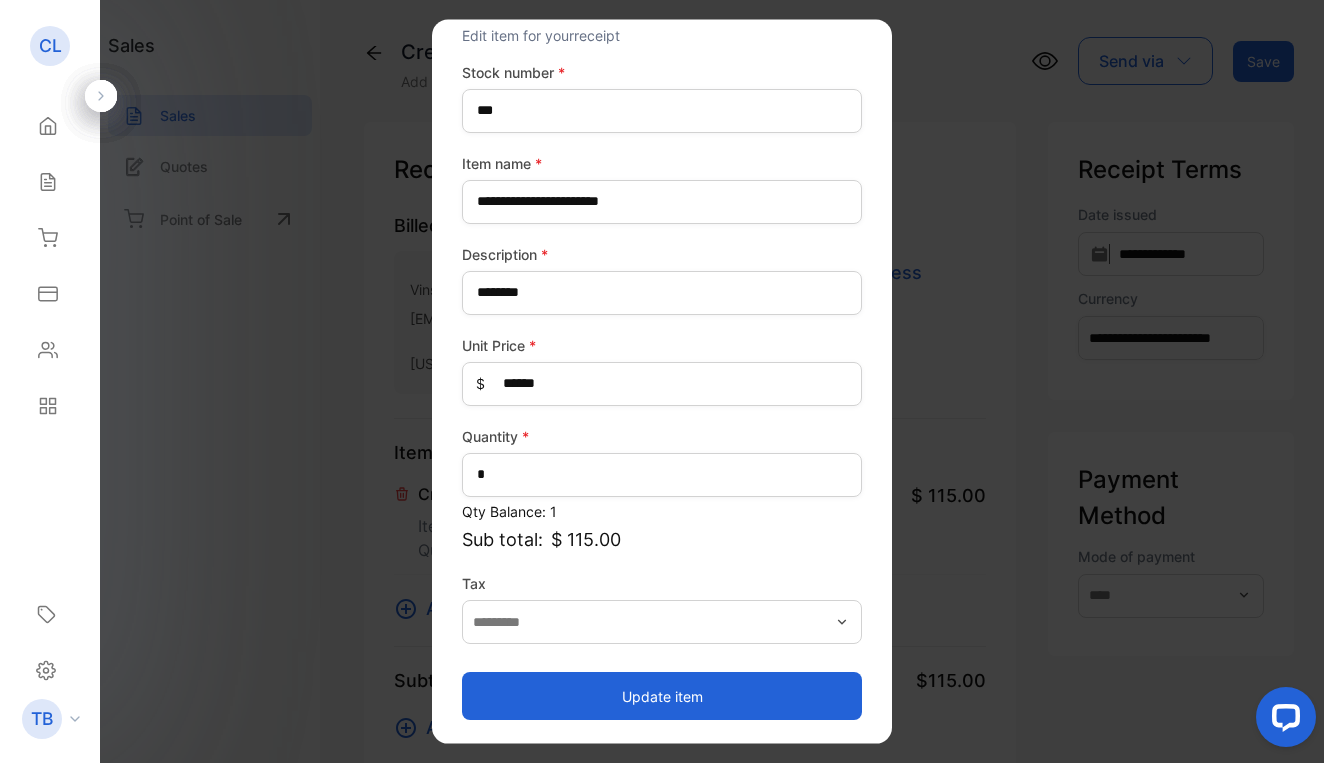click on "Update item" at bounding box center [662, 696] 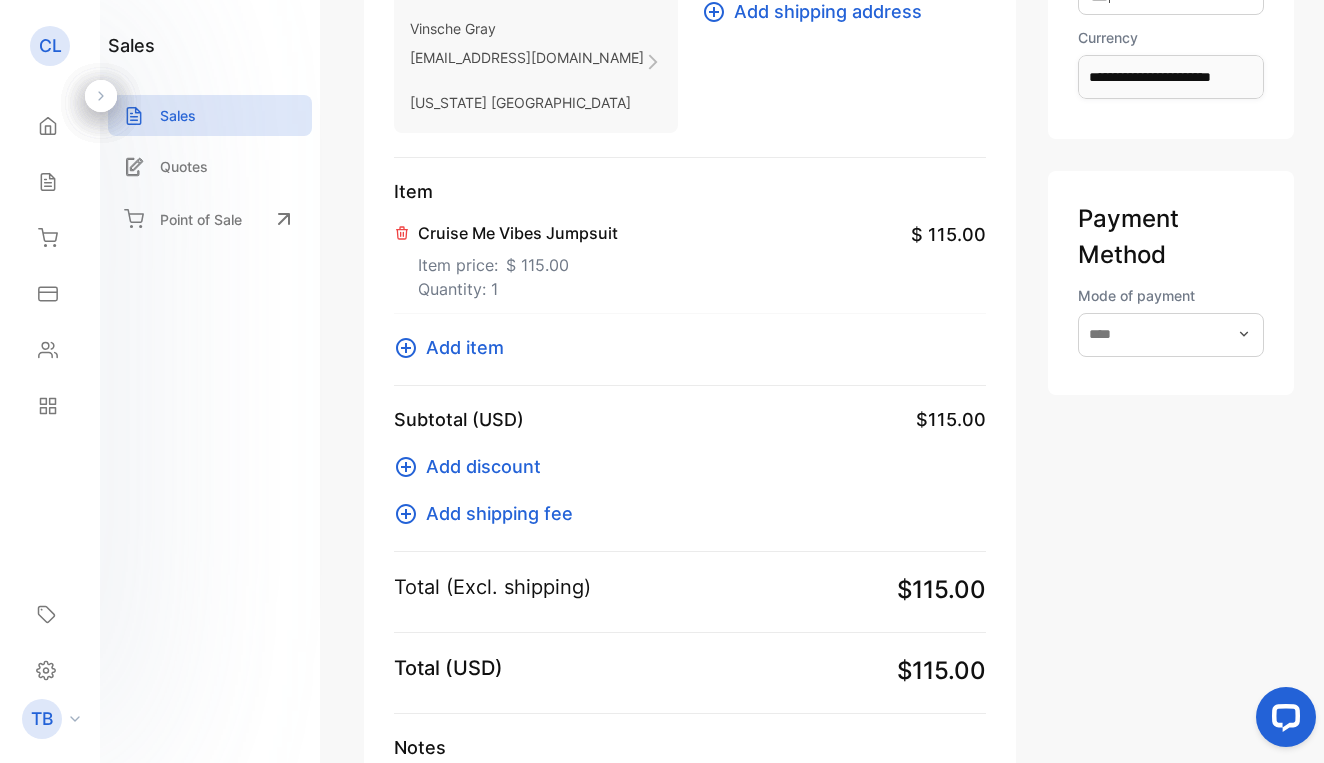 scroll, scrollTop: 264, scrollLeft: 0, axis: vertical 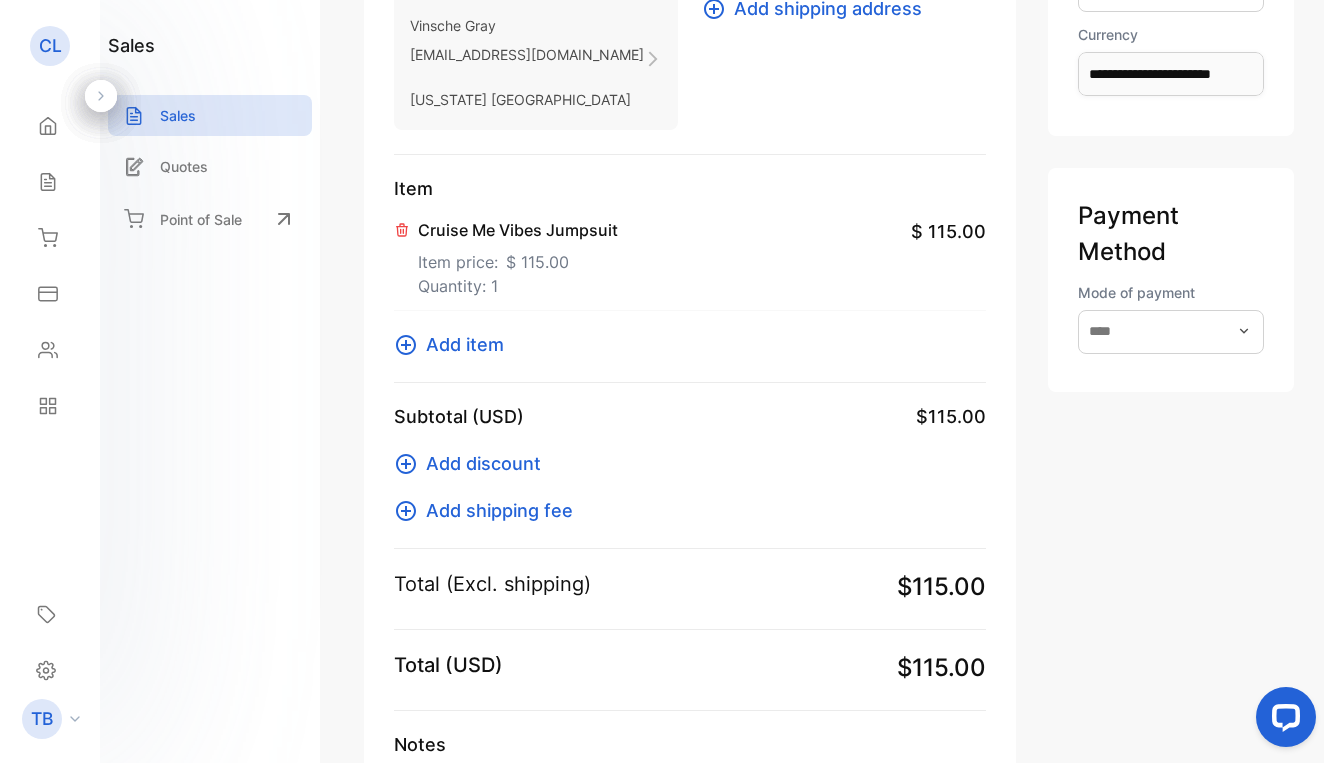 click on "Add shipping fee" at bounding box center (499, 510) 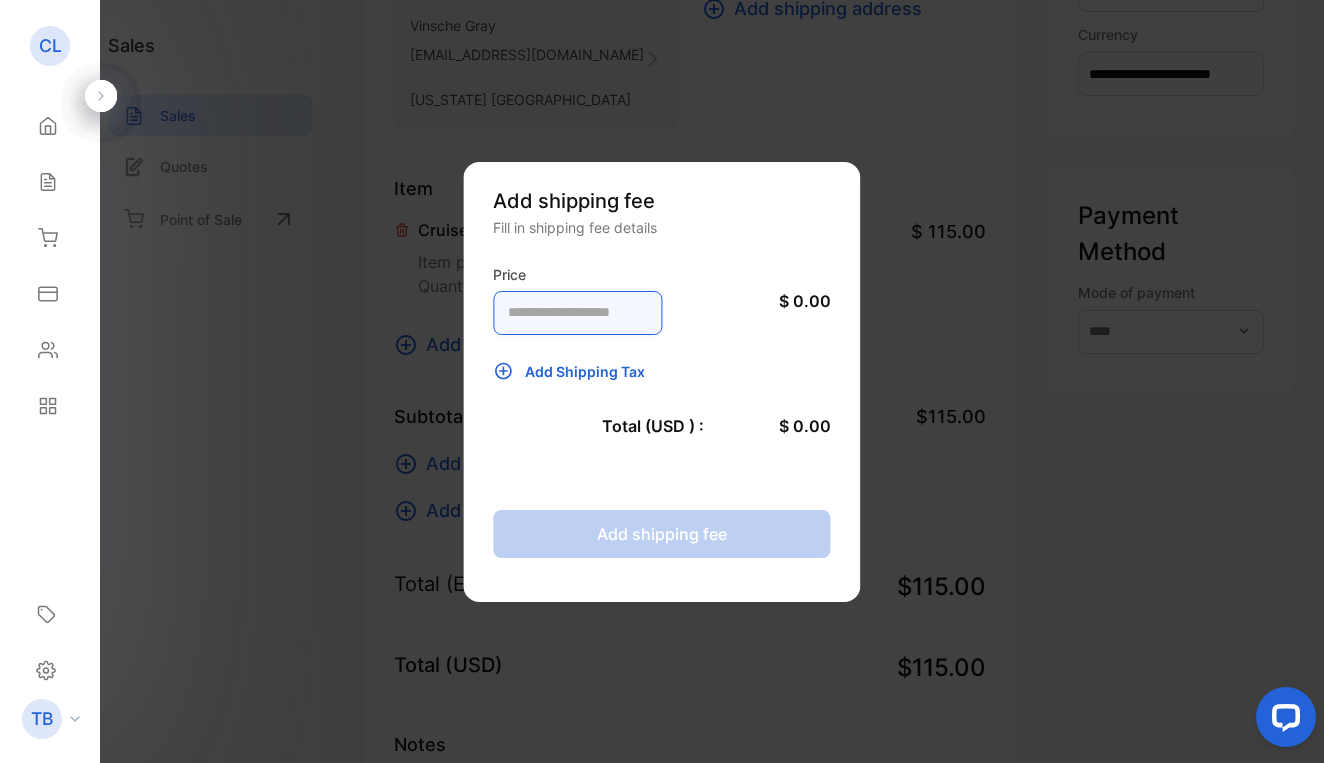 click at bounding box center (577, 313) 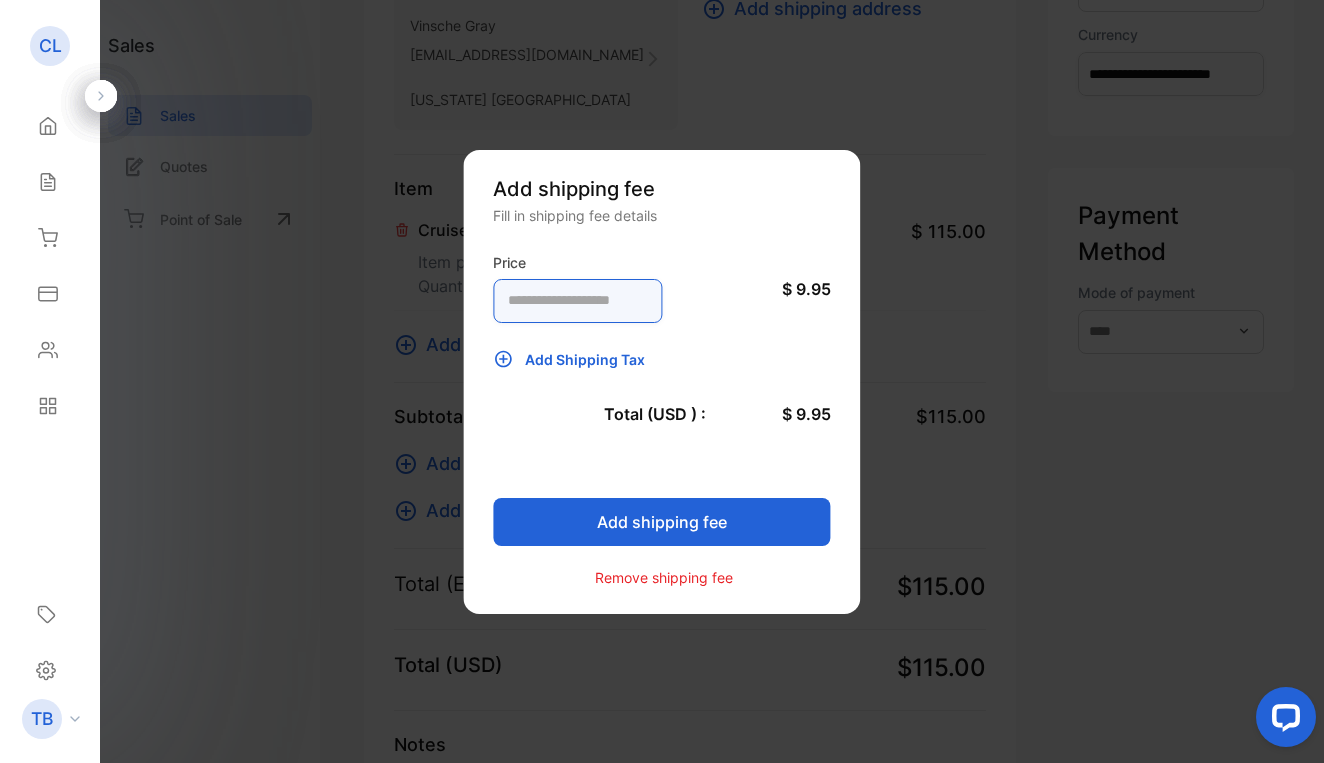 type on "****" 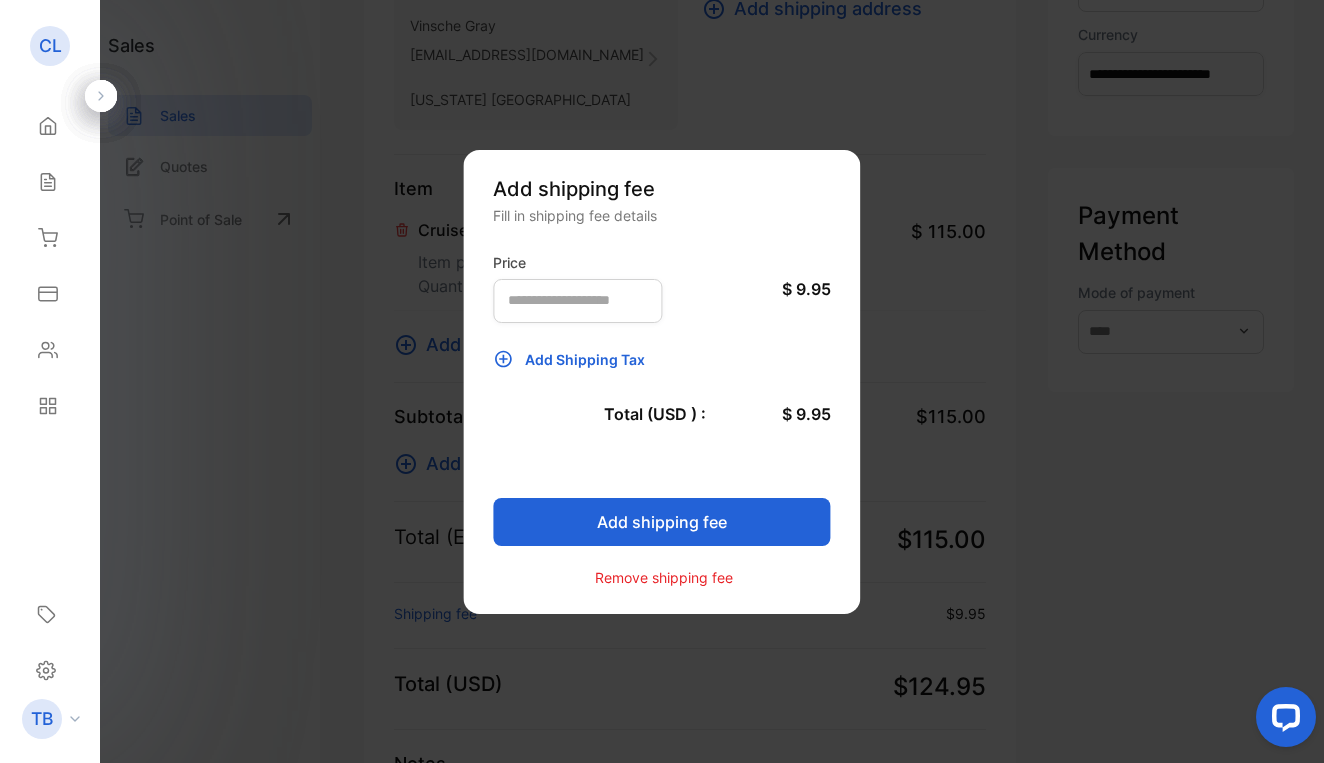 click on "Add shipping fee" at bounding box center (661, 522) 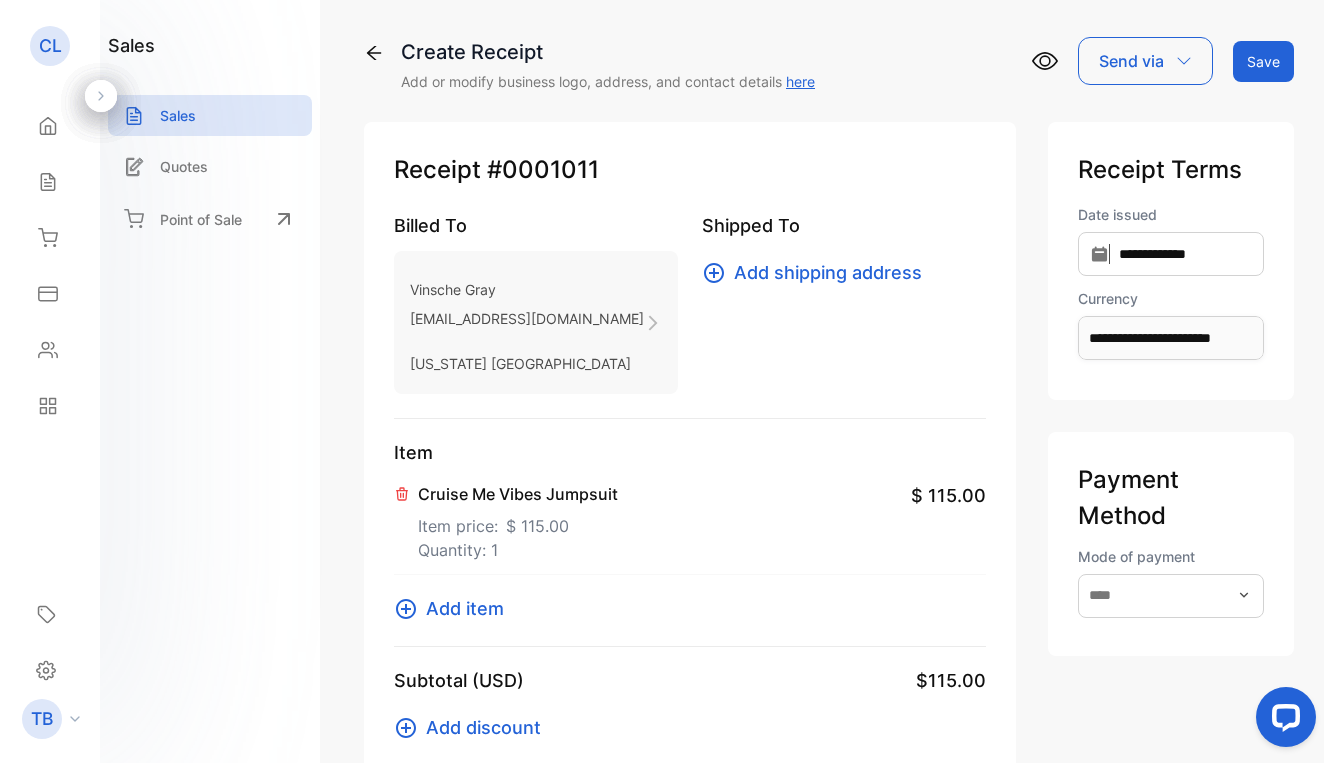 scroll, scrollTop: 0, scrollLeft: 0, axis: both 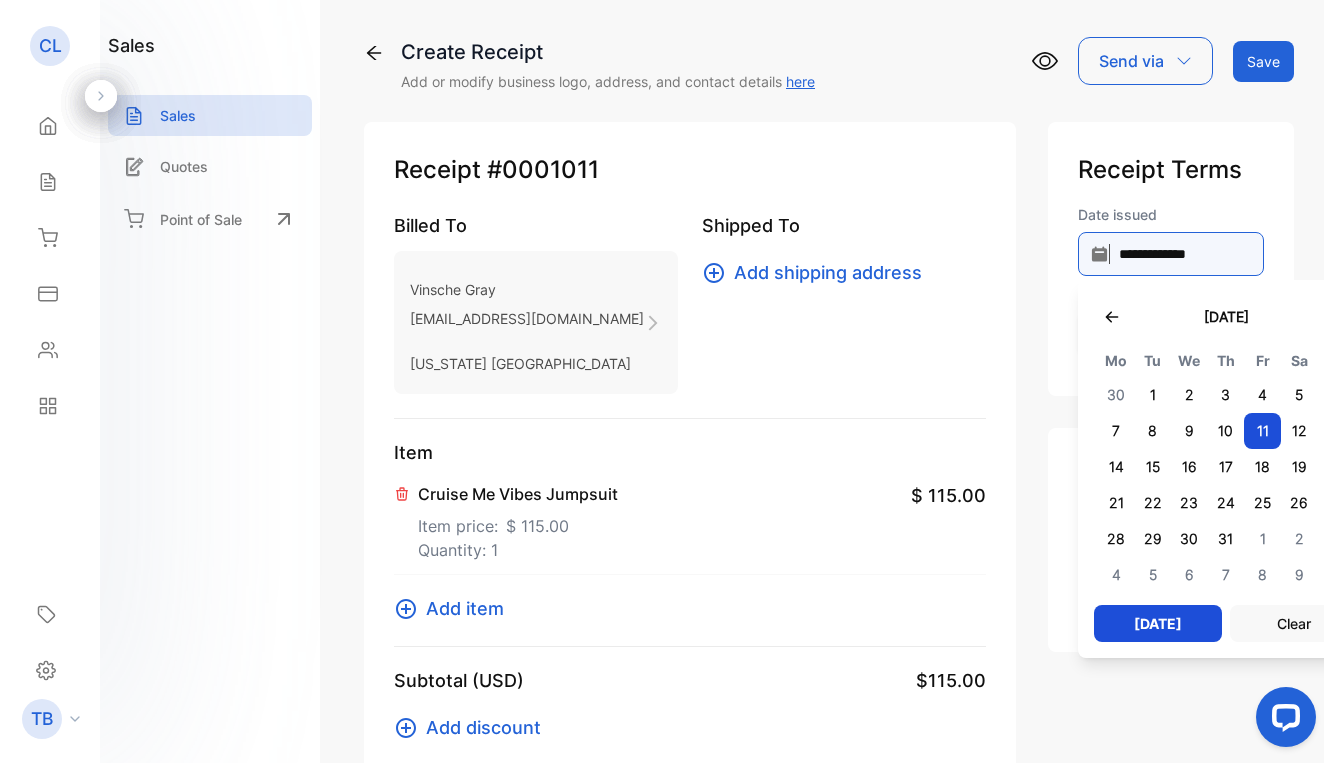 click on "**********" at bounding box center (1171, 254) 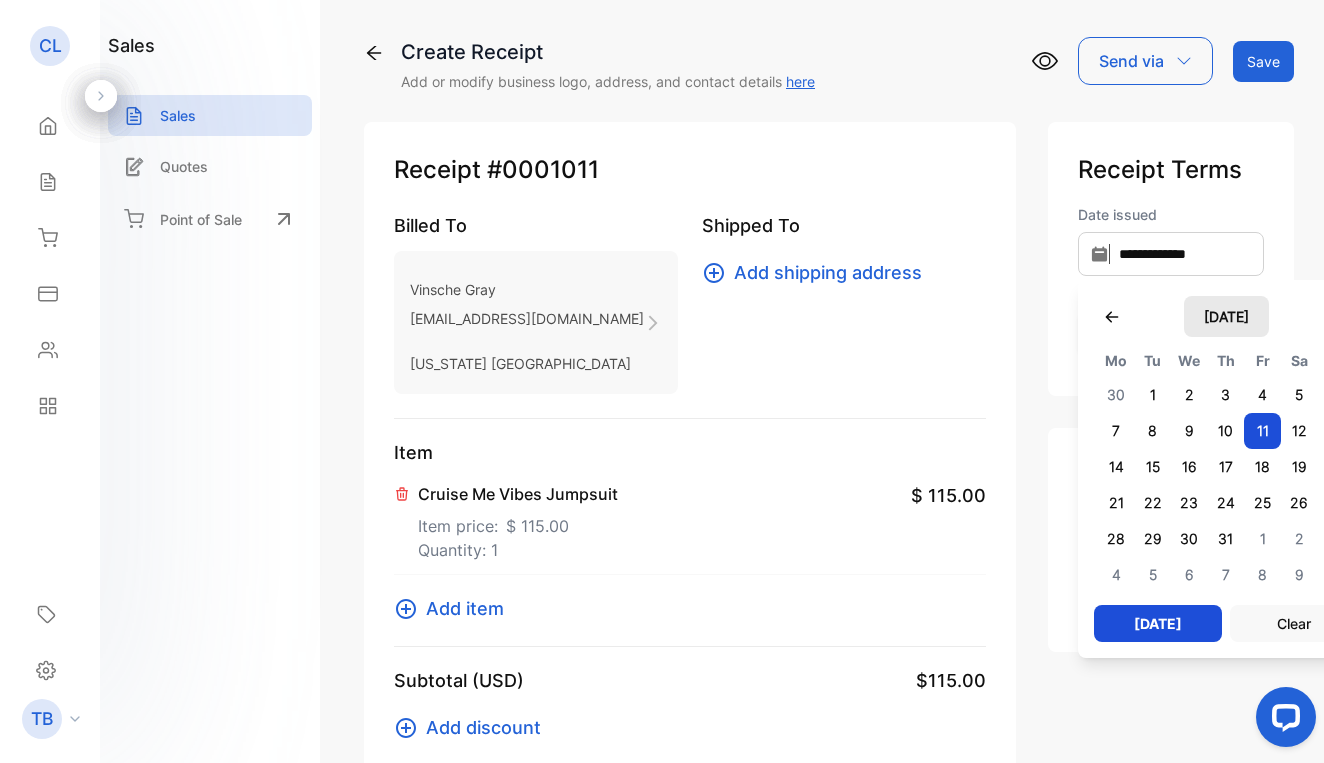 click on "July 2025" at bounding box center [1226, 316] 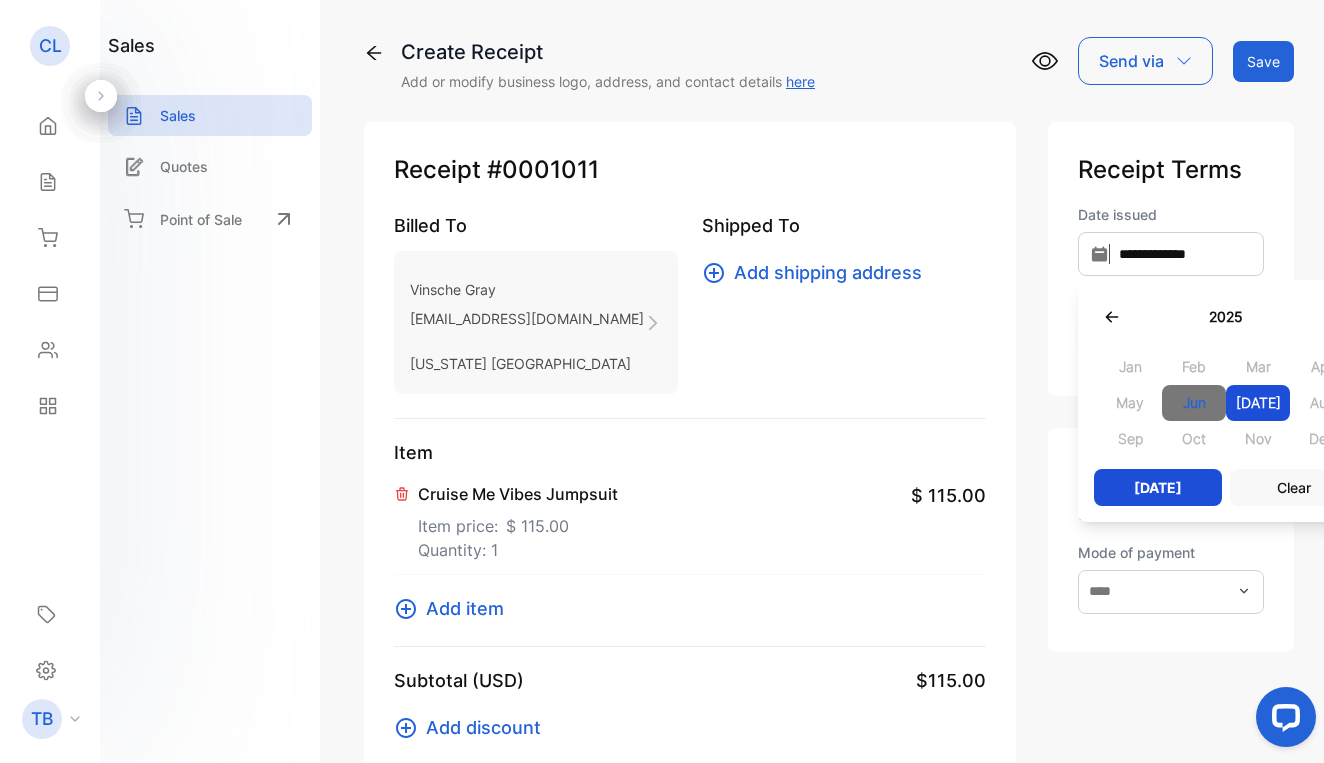 click on "Jun" at bounding box center (1194, 403) 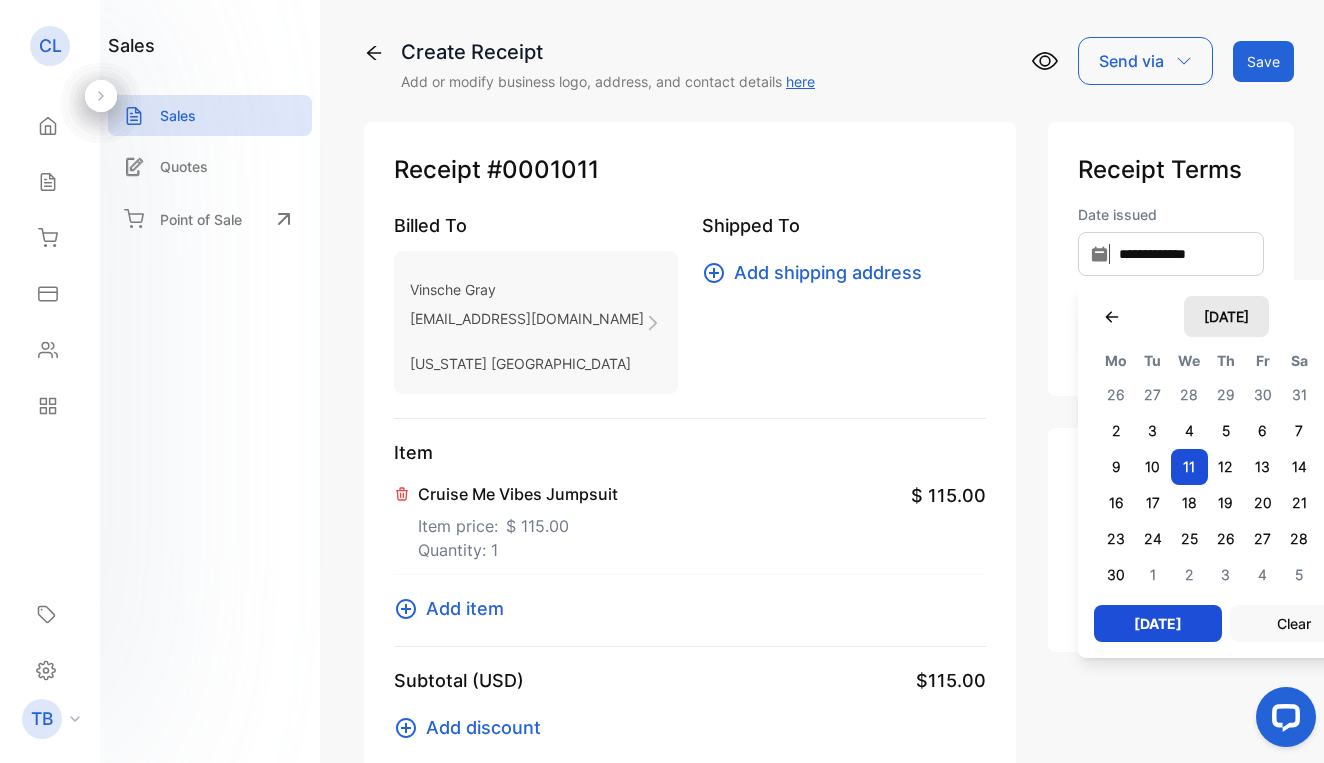 click on "June 2025" at bounding box center [1226, 316] 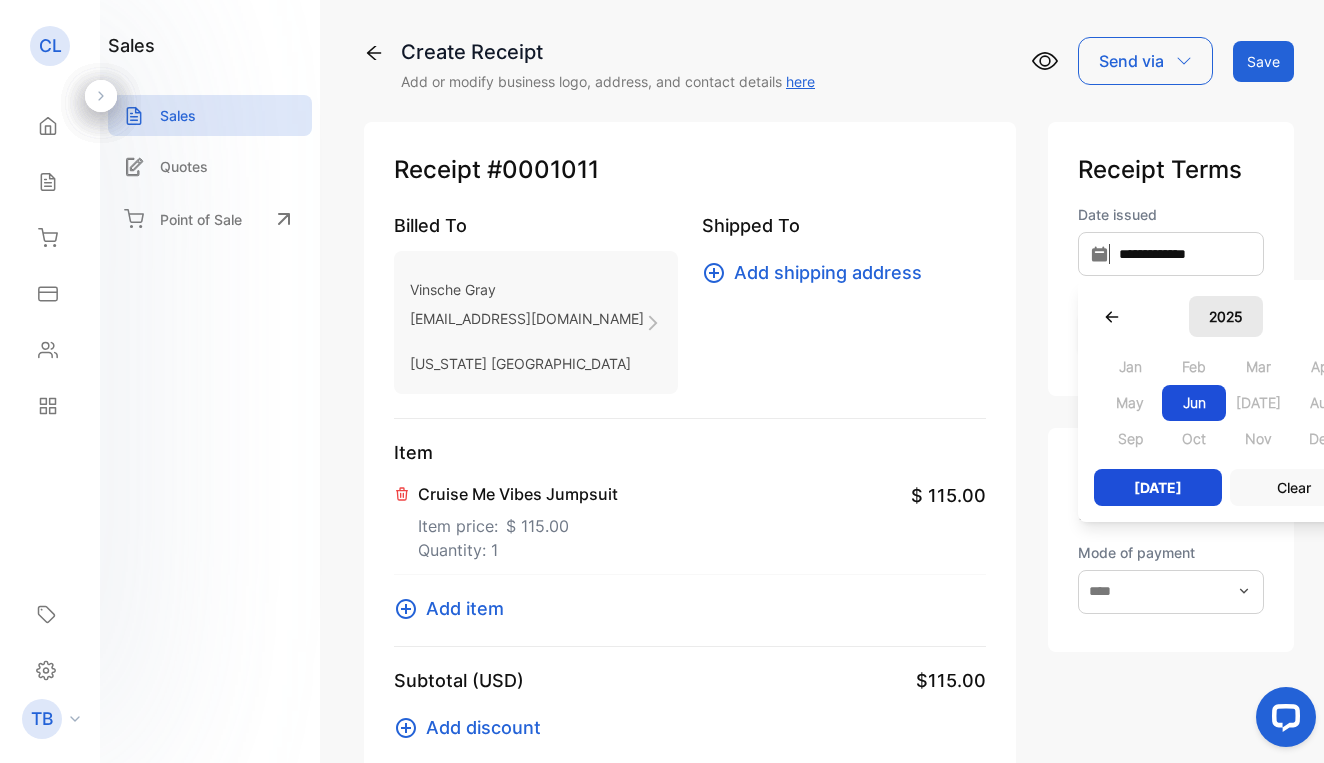 click on "2025" at bounding box center (1226, 316) 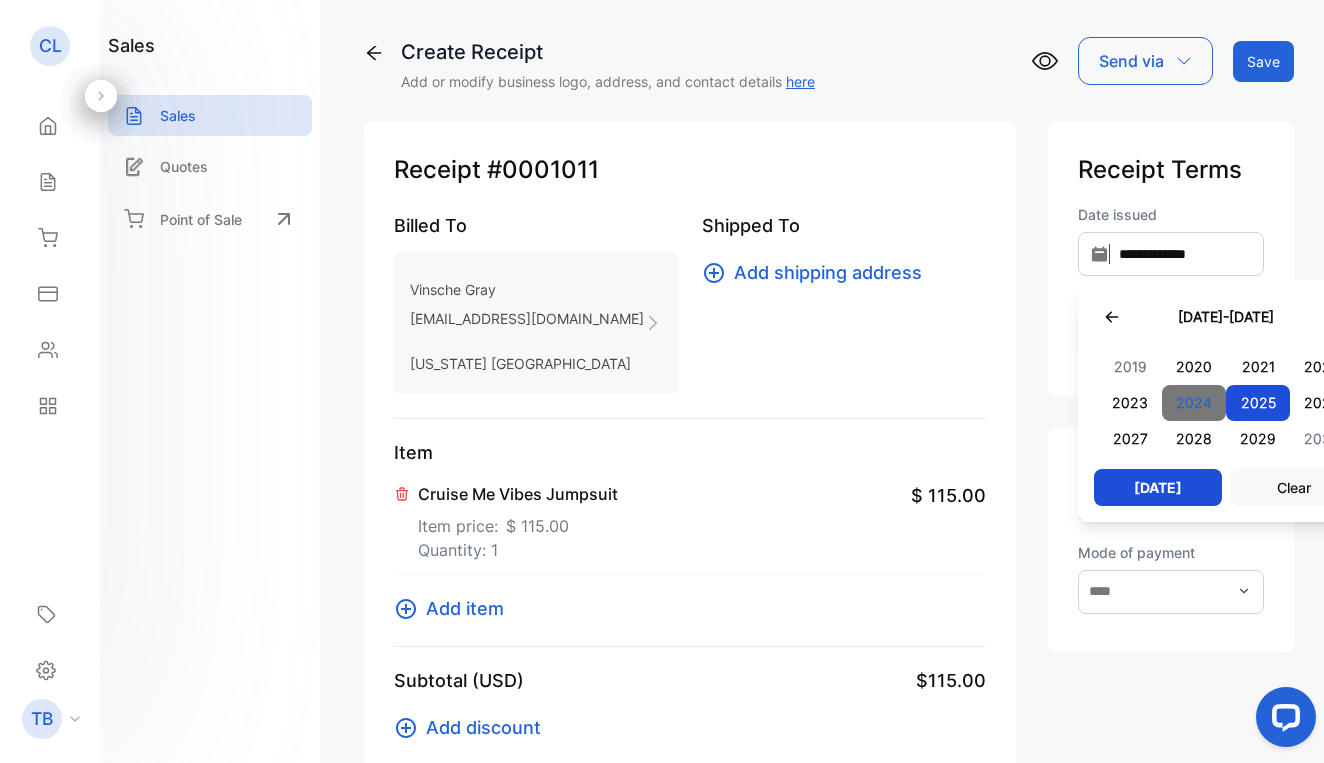 click on "2024" at bounding box center (1194, 403) 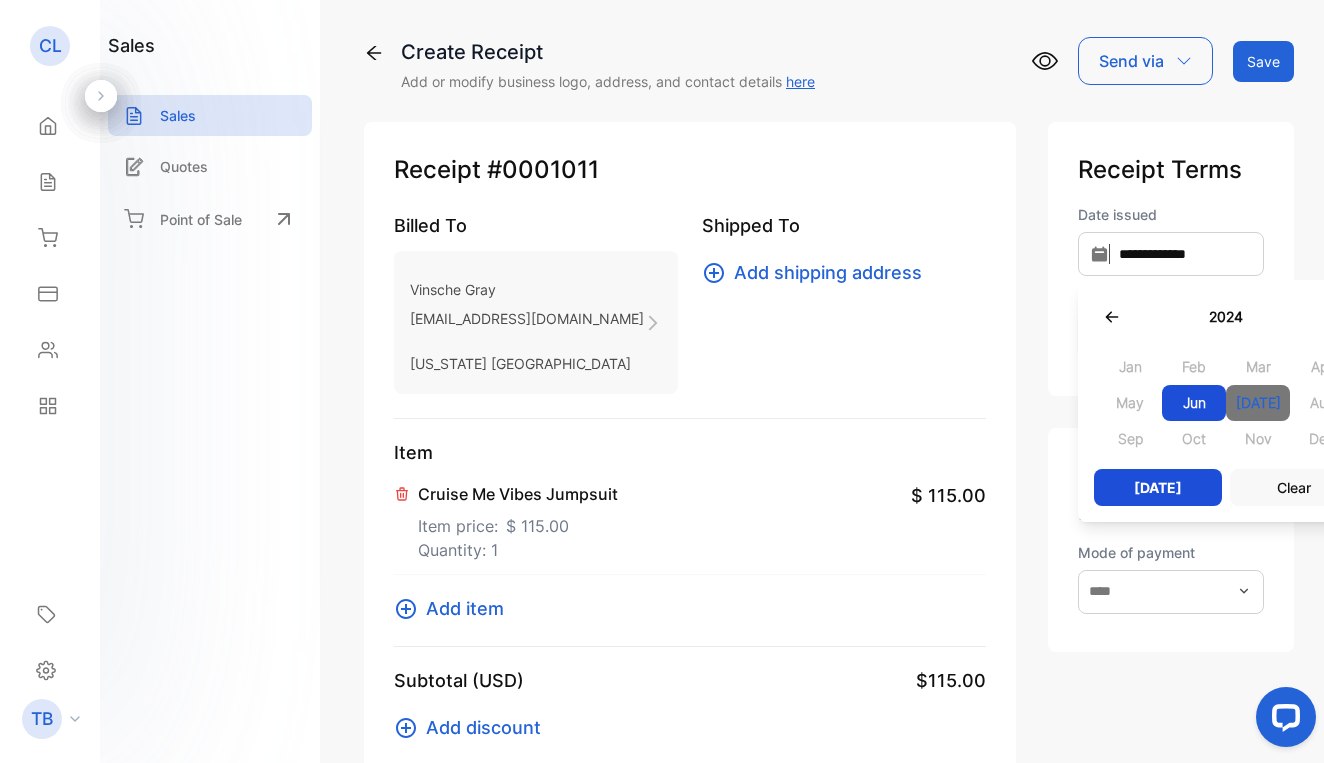 click on "Jul" at bounding box center [1258, 403] 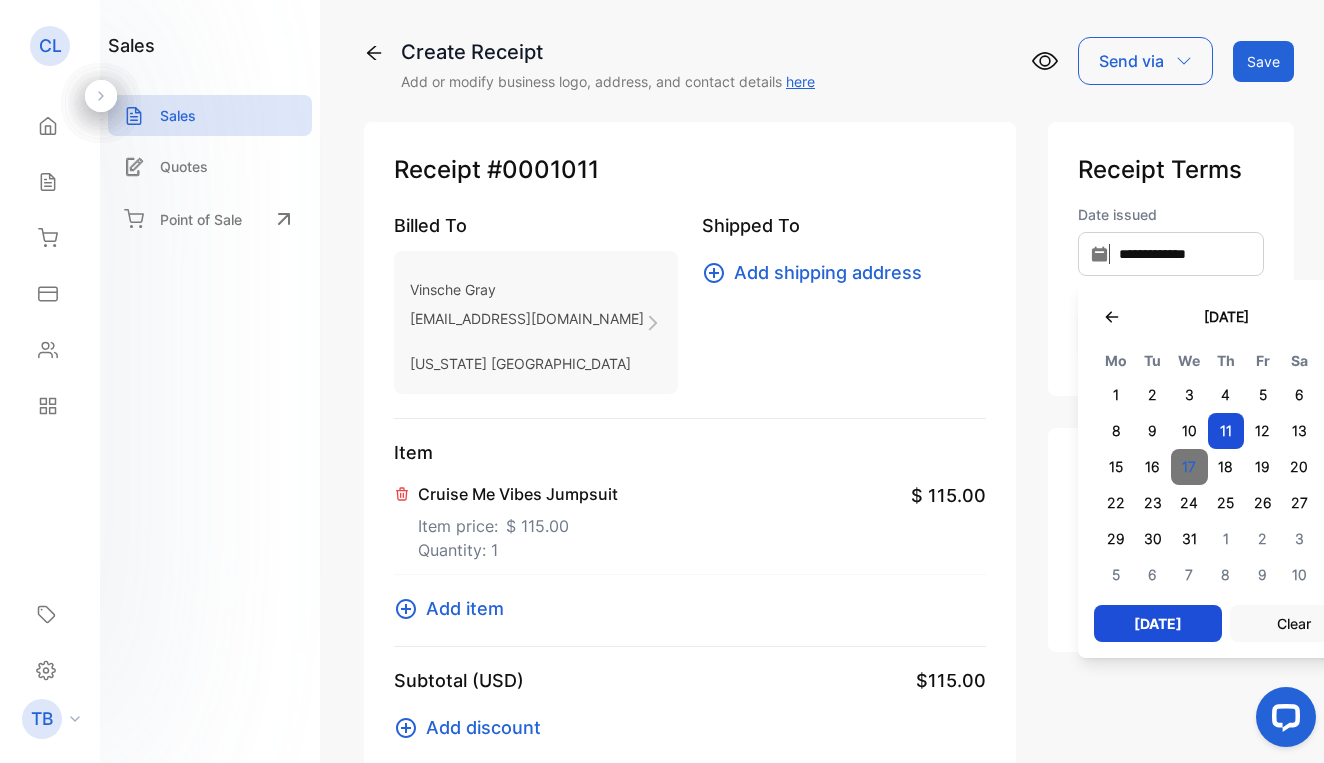 click on "17" at bounding box center [1189, 467] 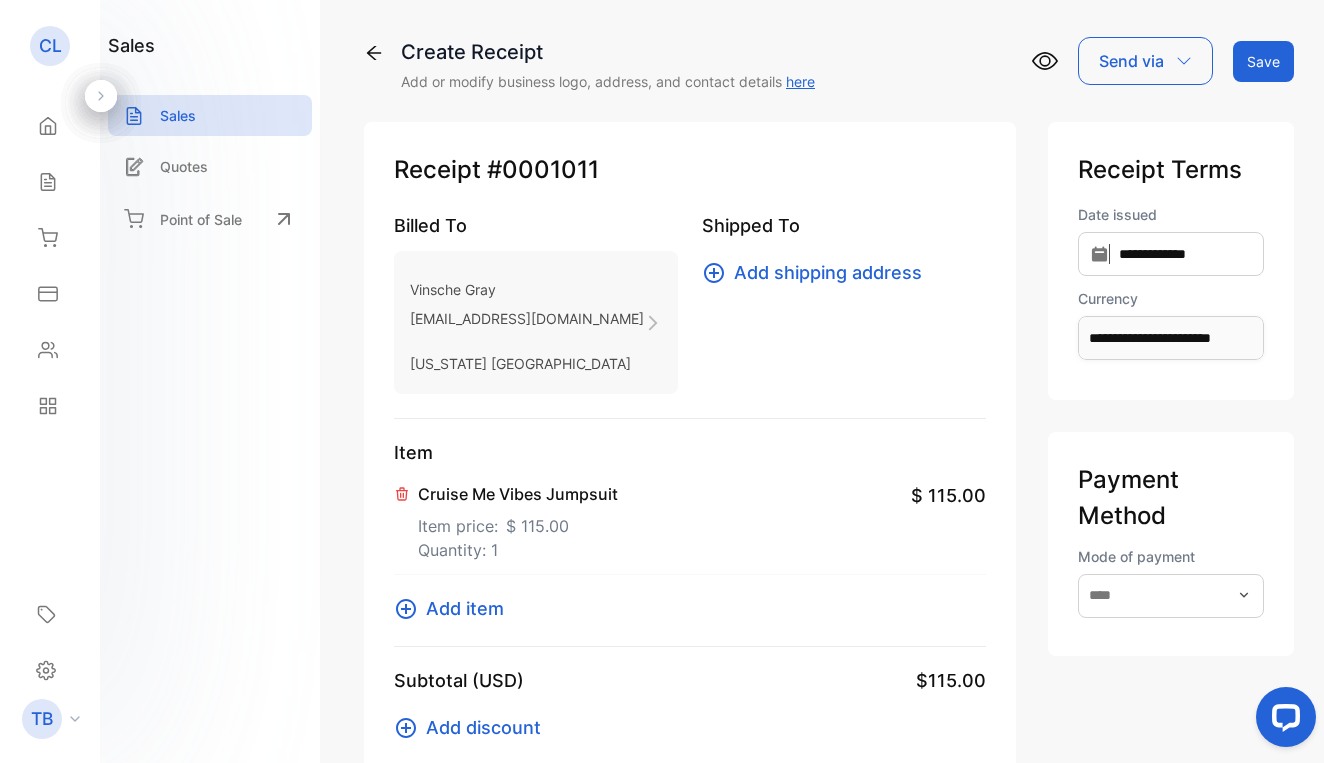 scroll, scrollTop: 0, scrollLeft: 0, axis: both 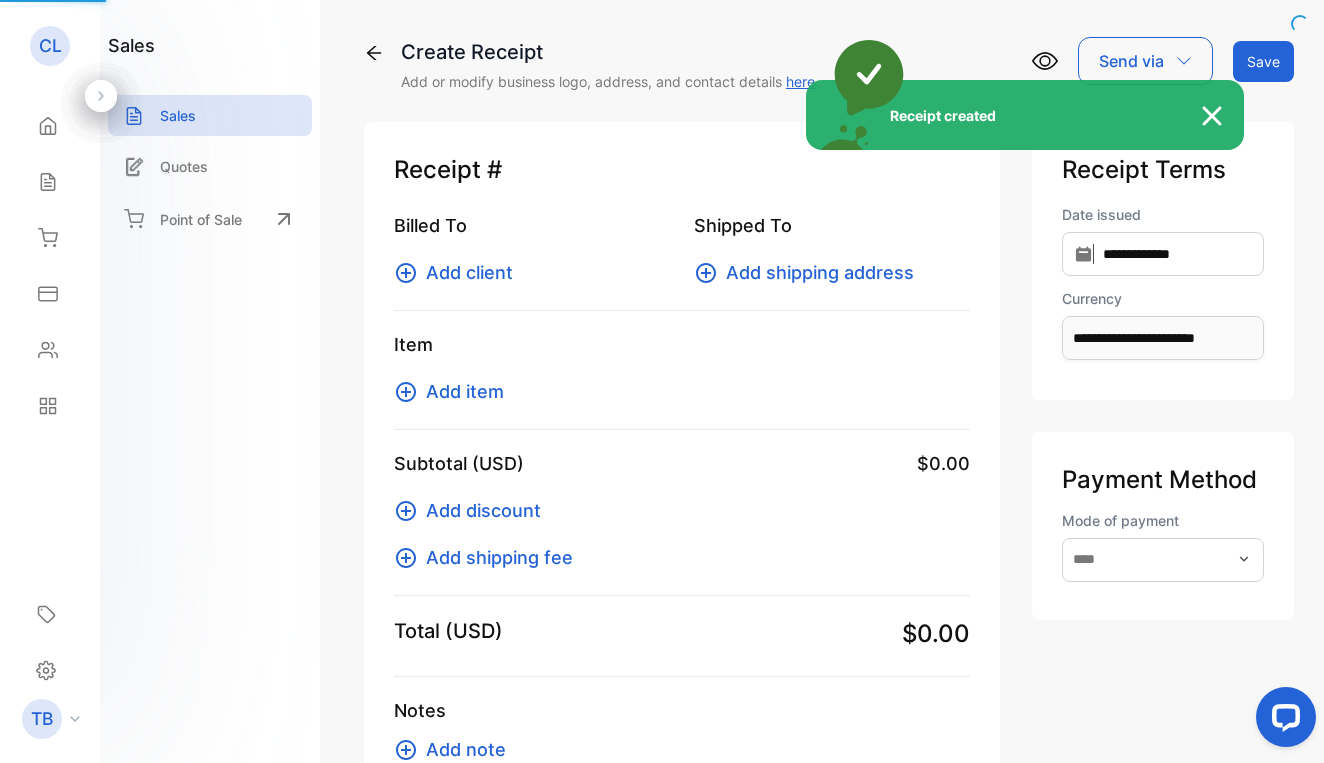 type 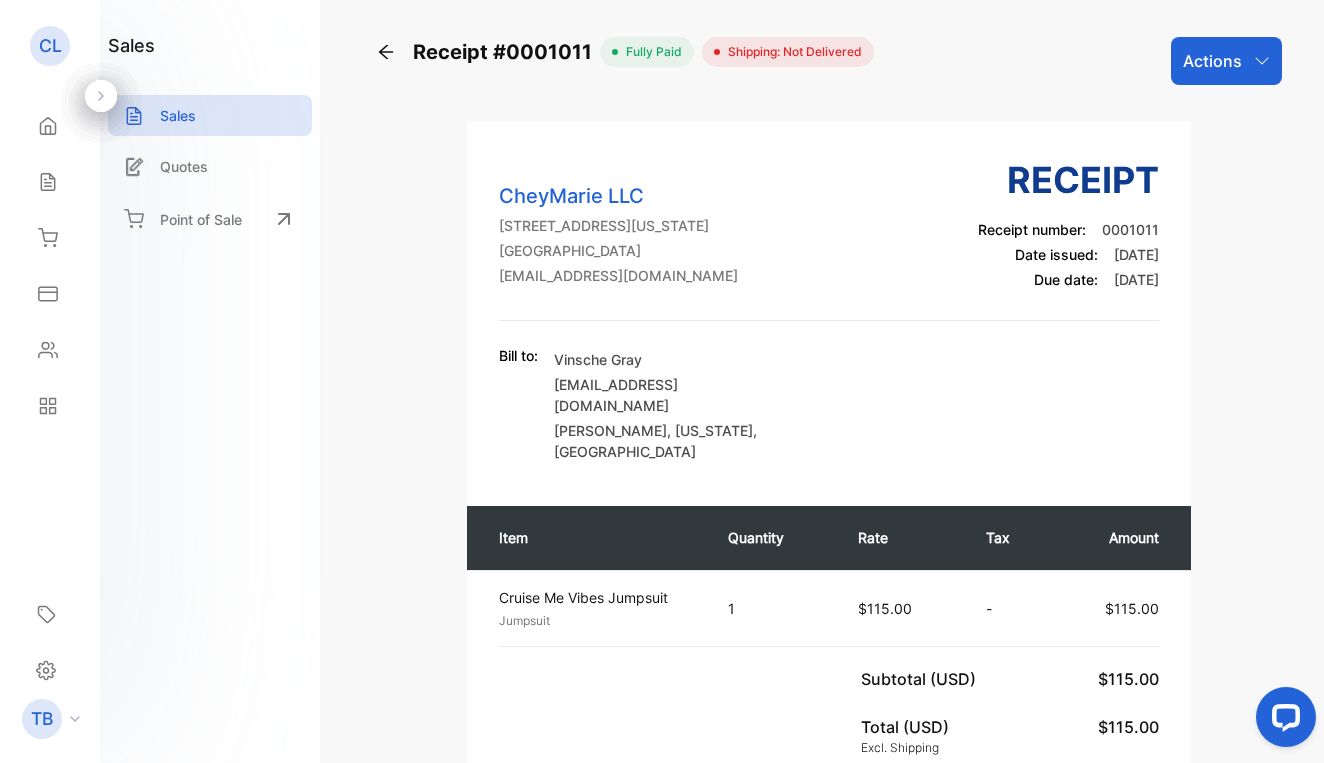 click 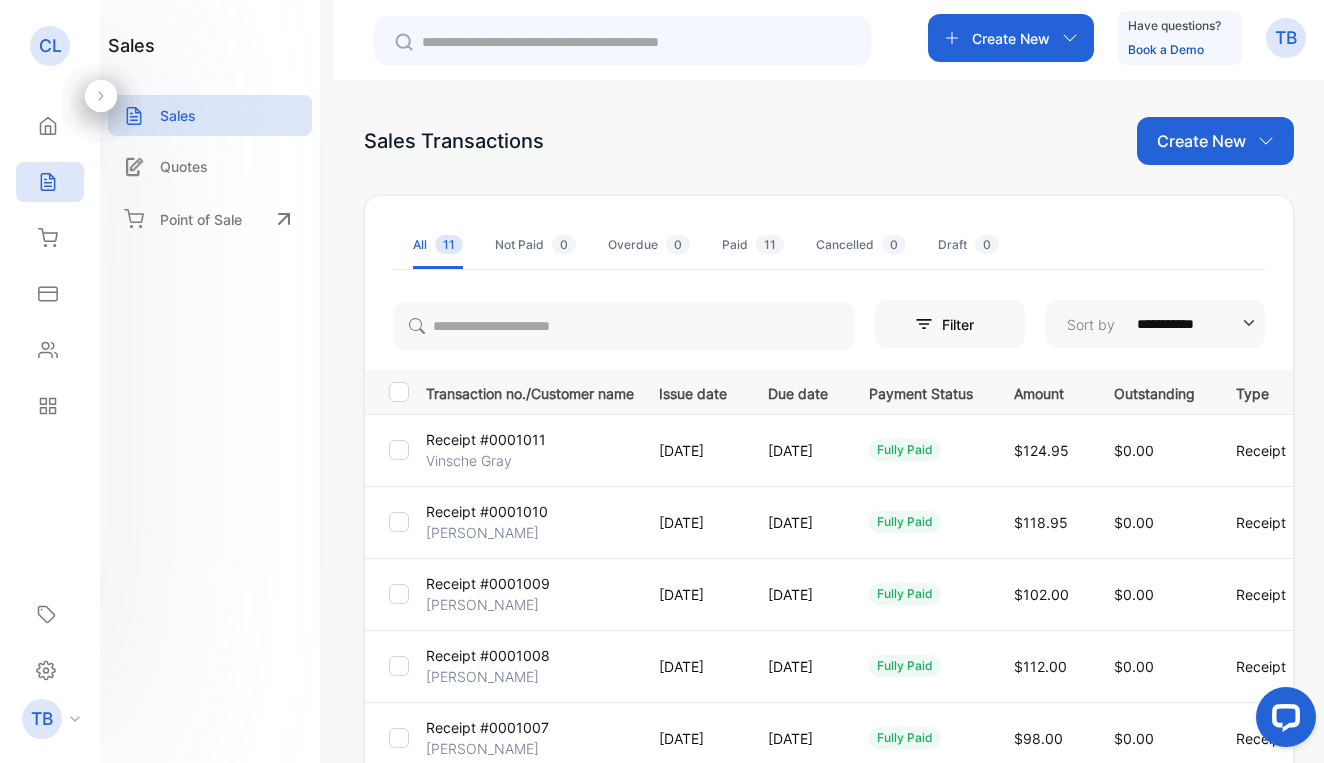 click on "Create New" at bounding box center [1201, 141] 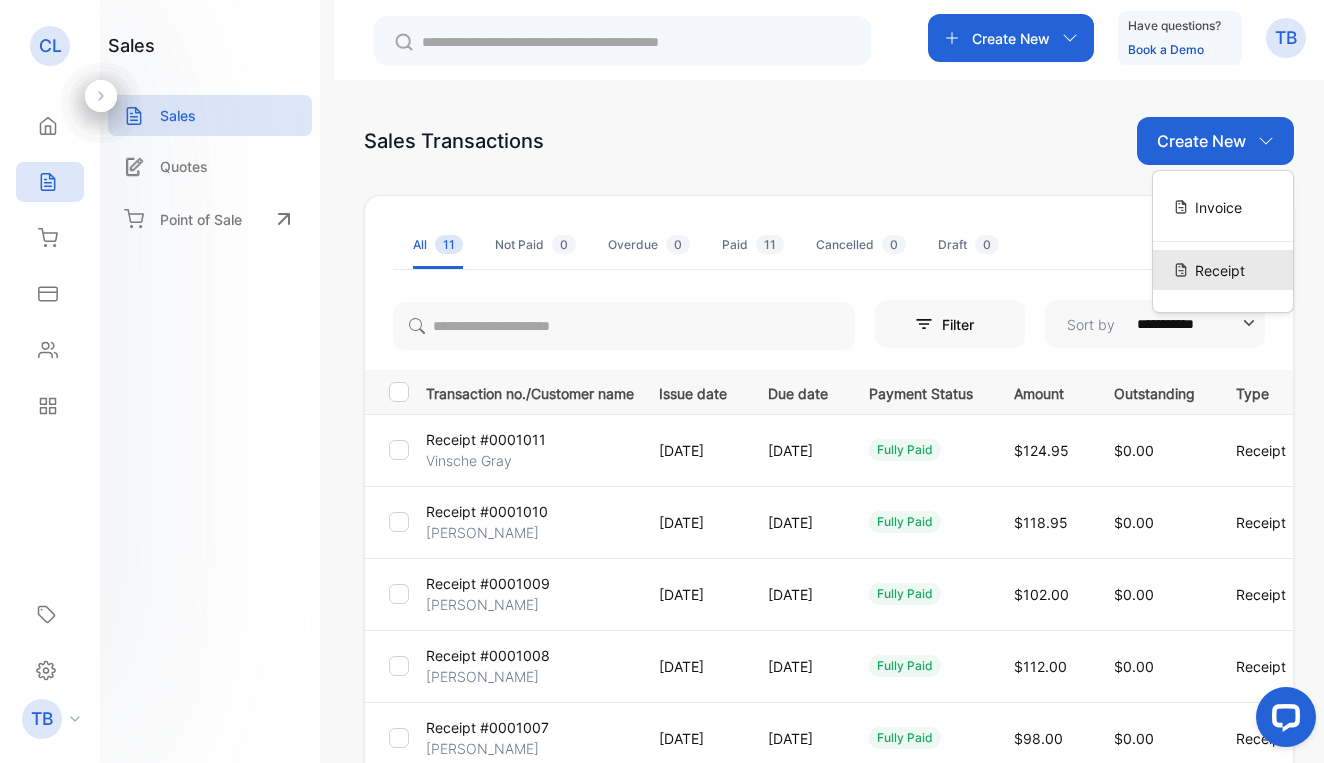 click on "Receipt" at bounding box center [1223, 270] 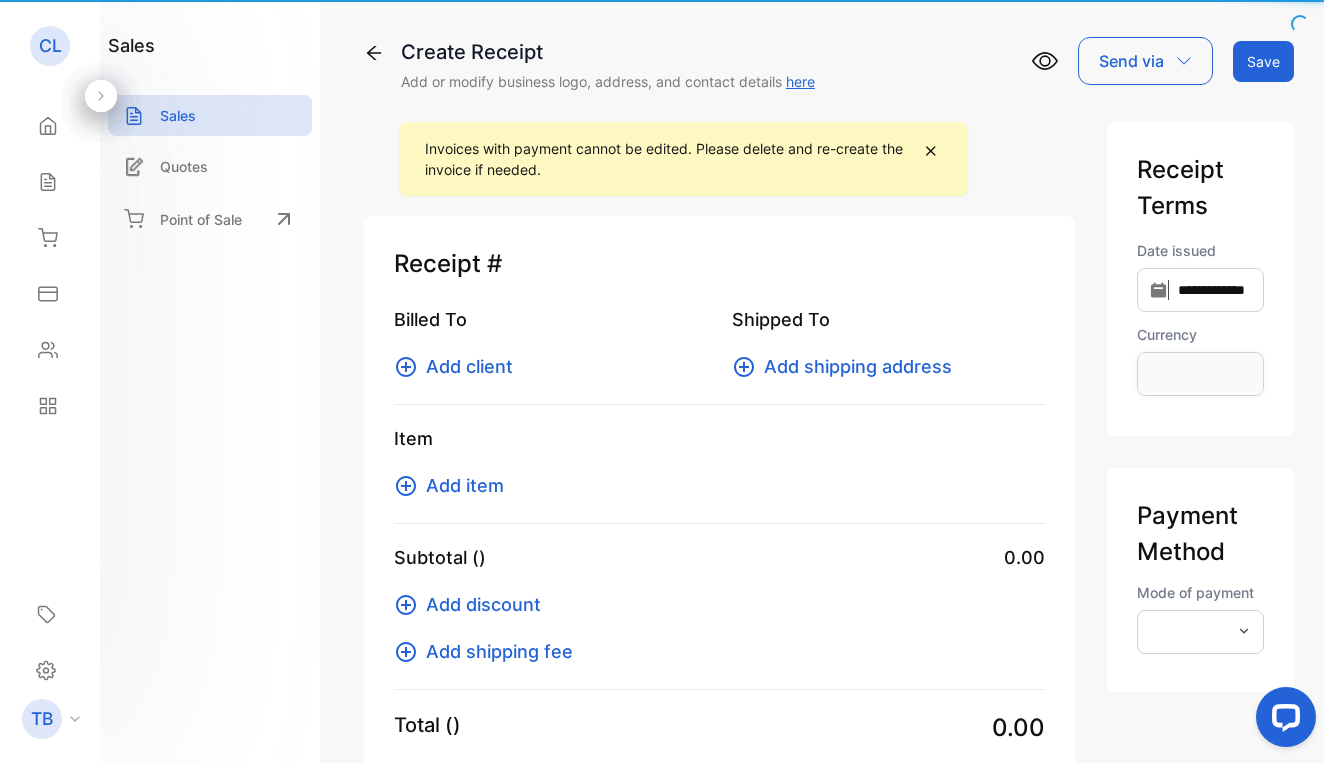 type on "**********" 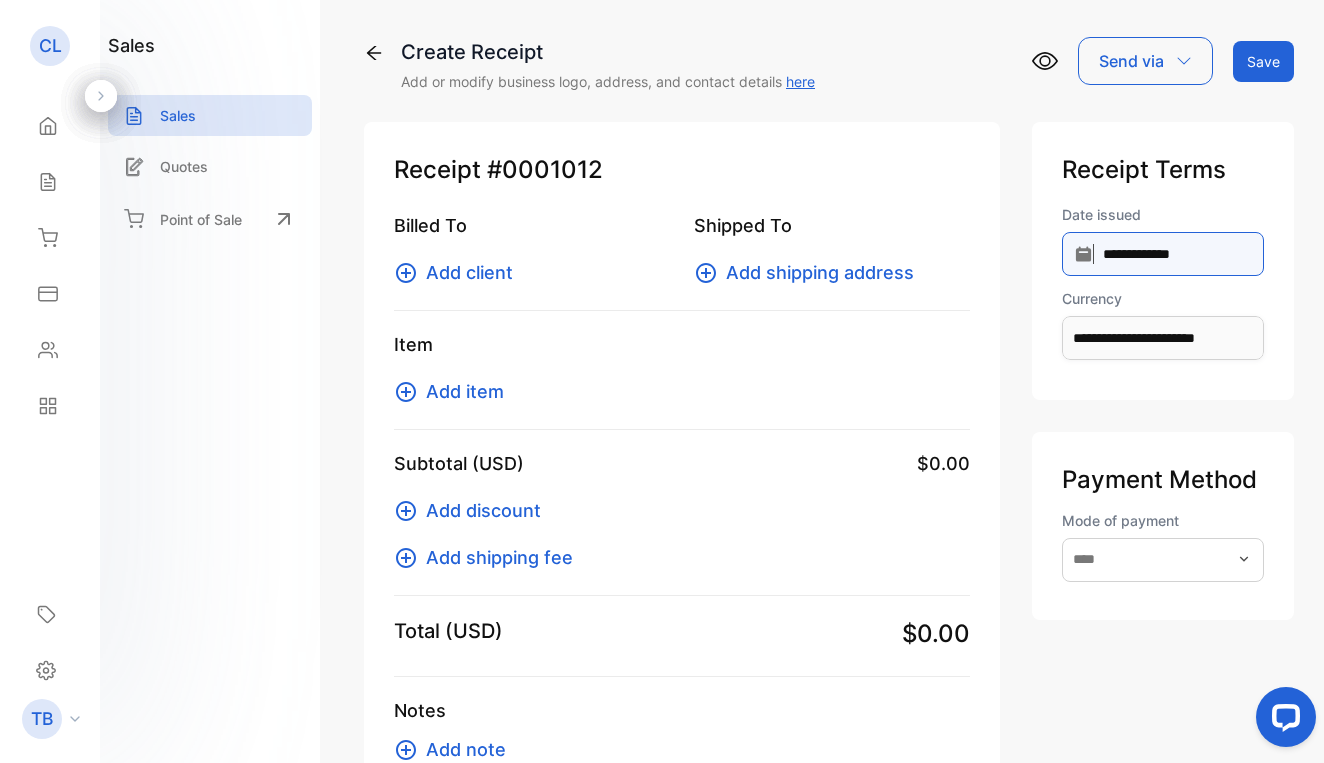 click on "**********" at bounding box center (1163, 254) 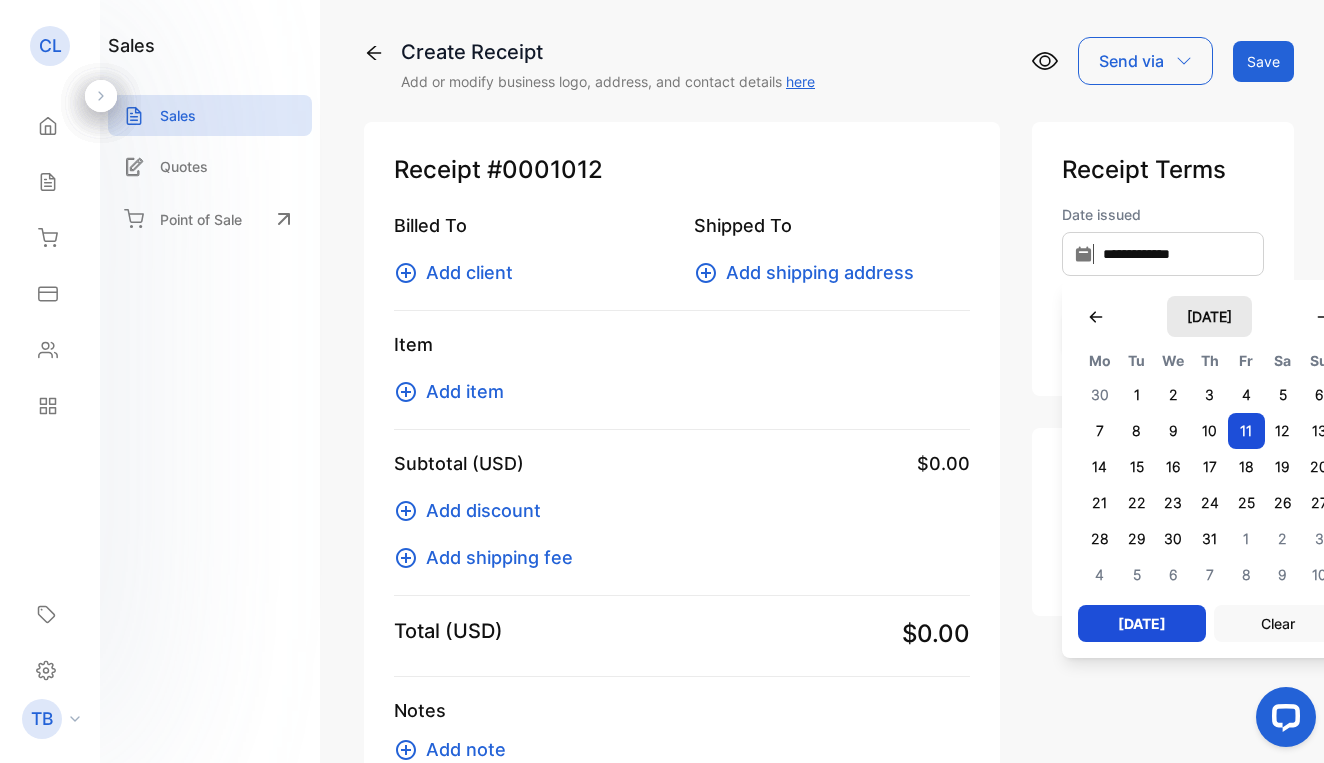 click on "July 2025" at bounding box center [1209, 316] 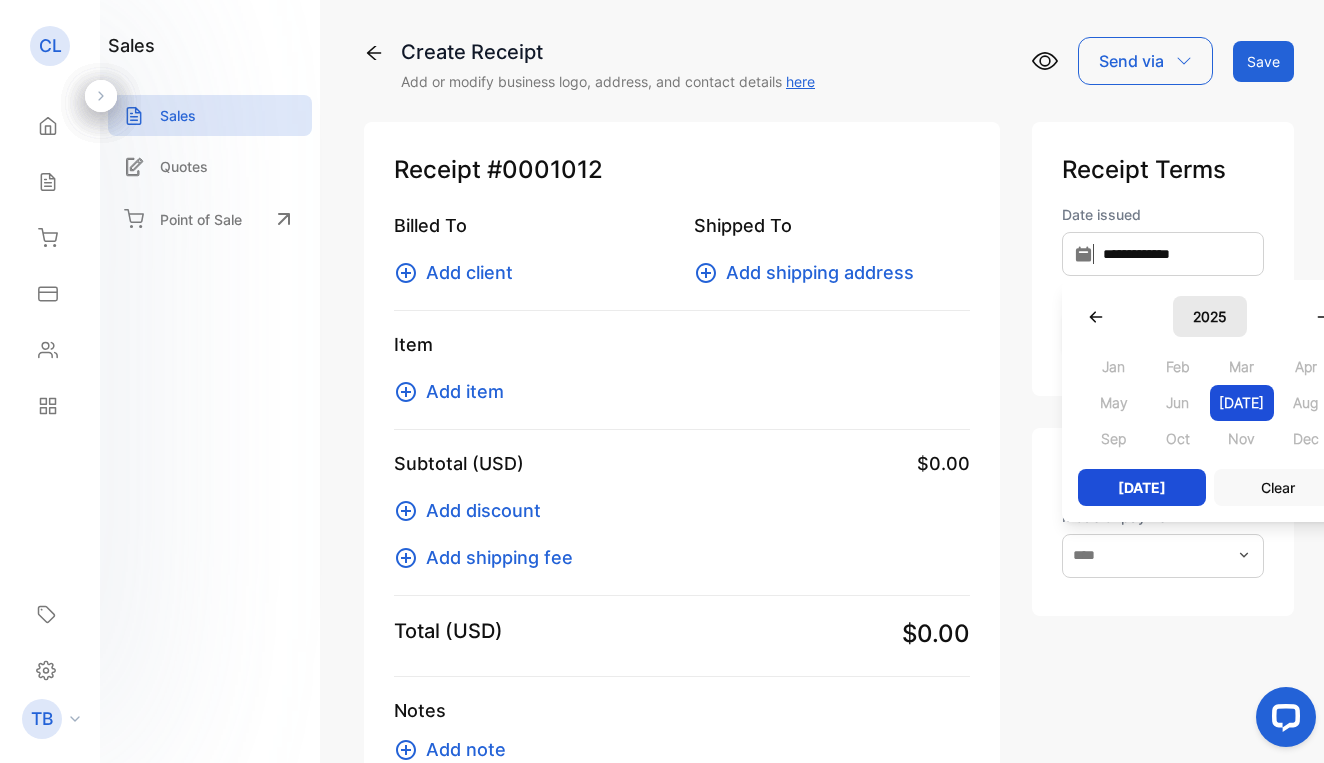 click on "2025" at bounding box center [1210, 316] 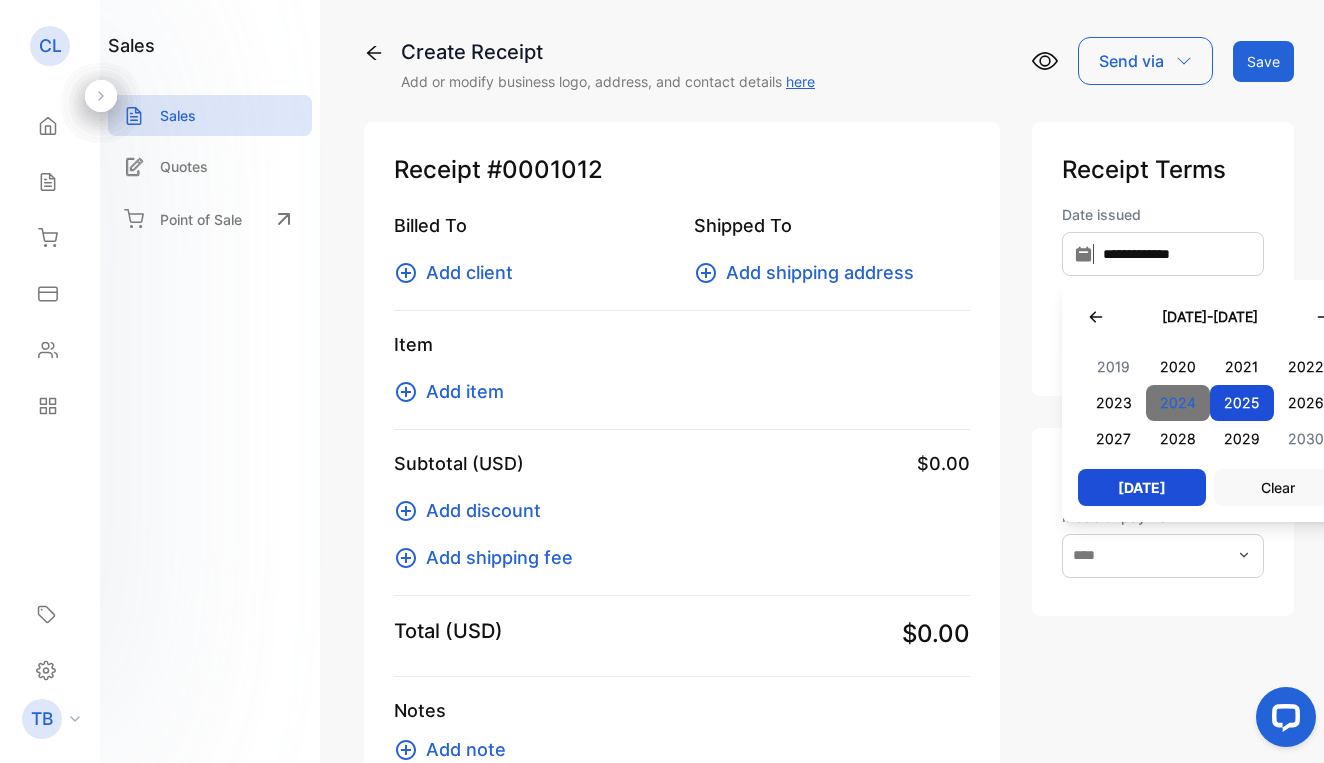 click on "2024" at bounding box center [1178, 403] 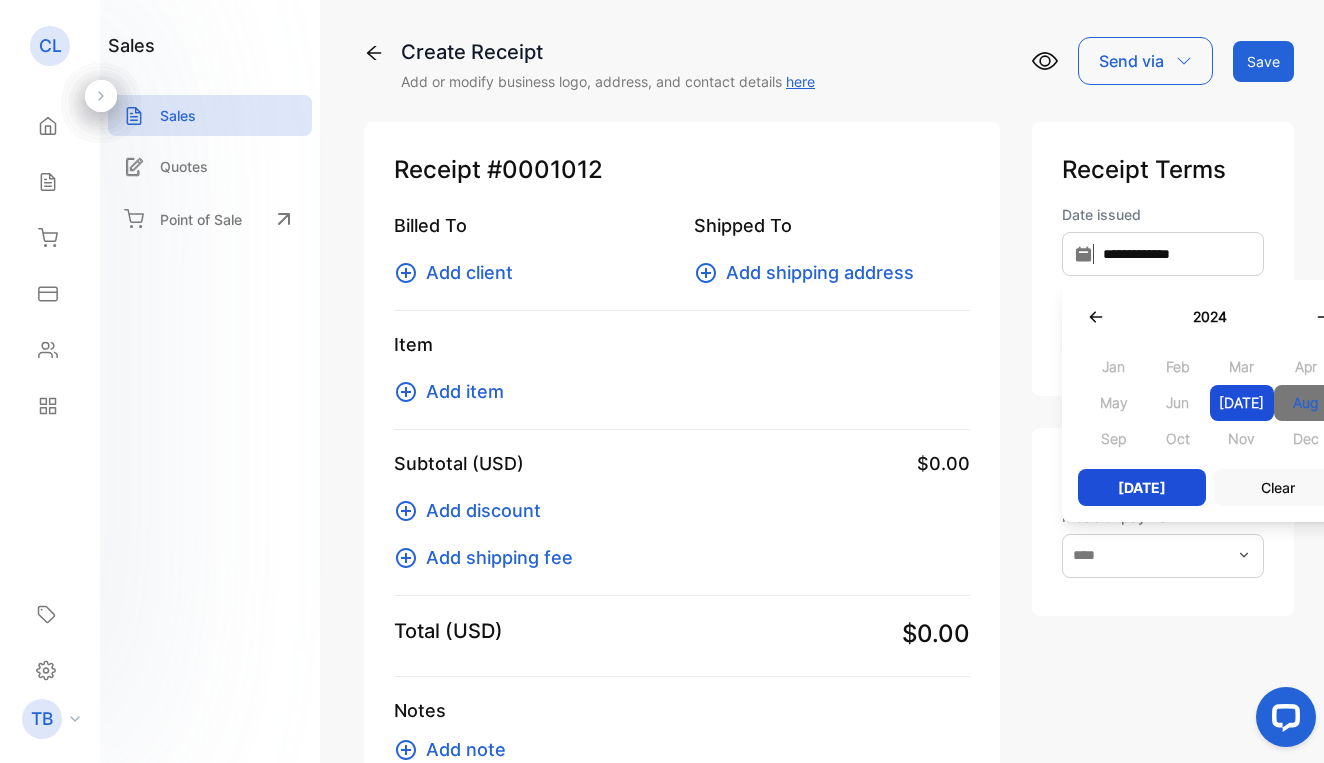click on "Aug" at bounding box center (1306, 403) 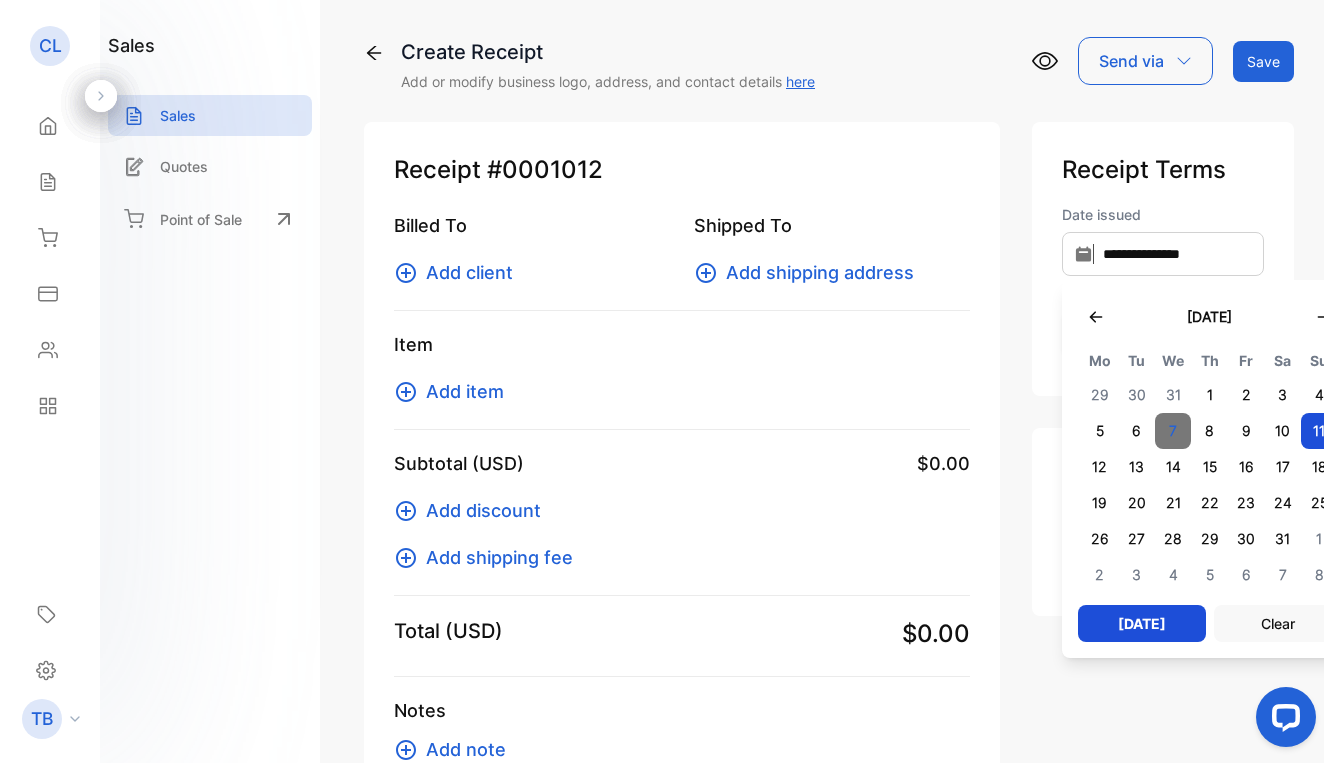 click on "7" at bounding box center [1173, 431] 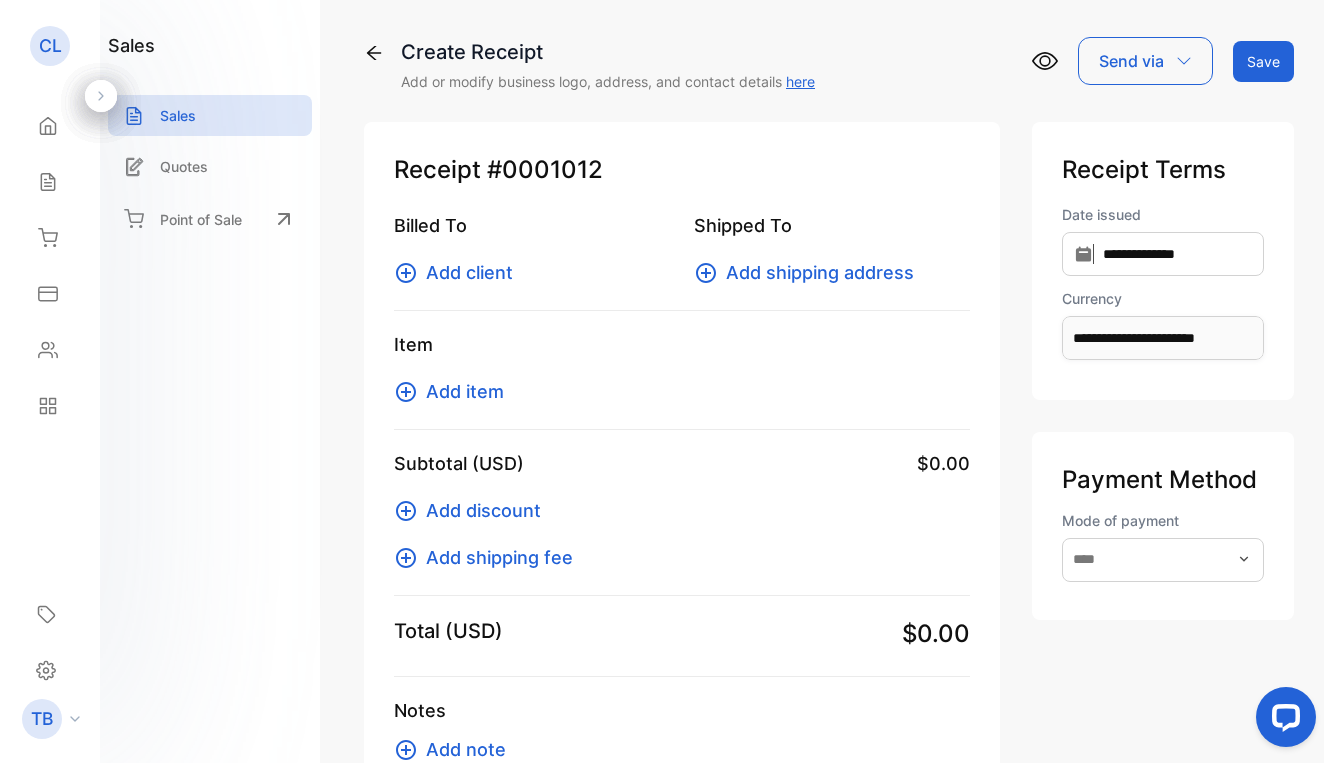 click on "Add client" at bounding box center (469, 272) 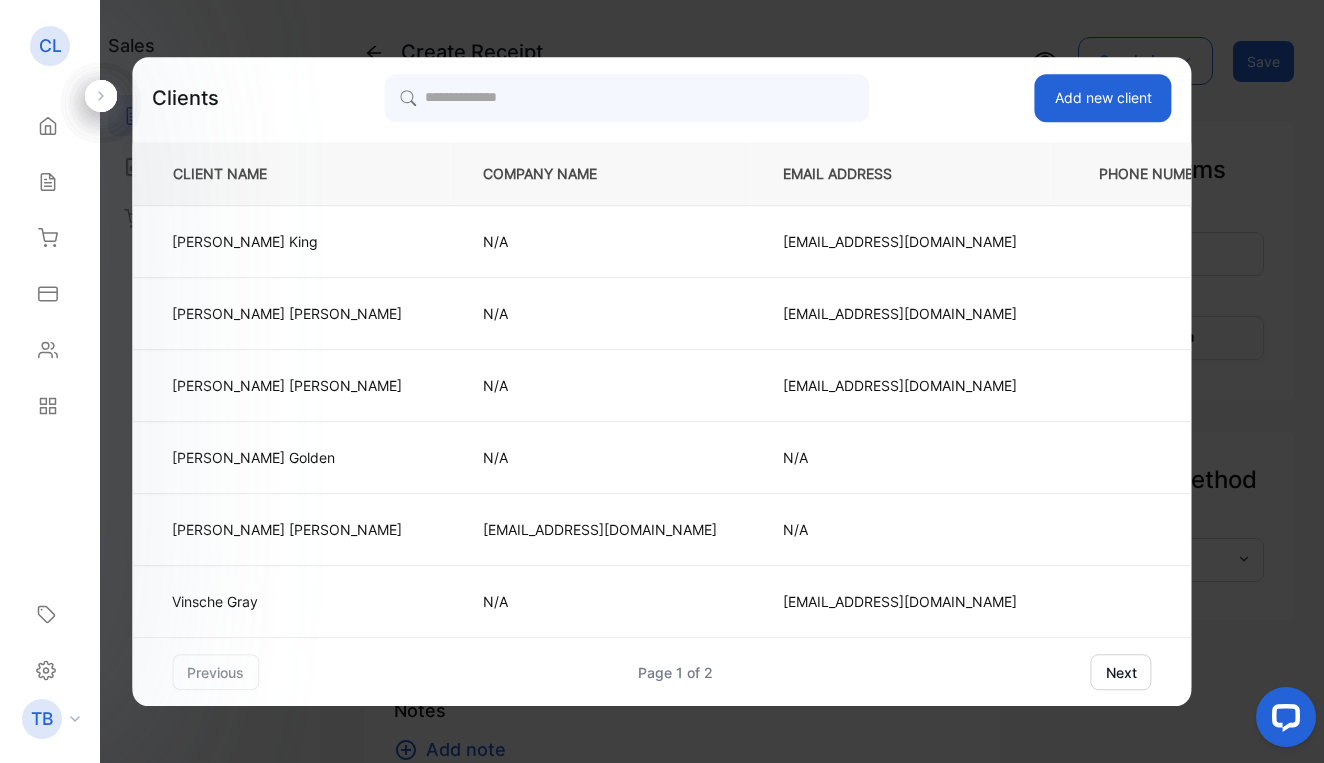 click on "Add new client" at bounding box center (1103, 98) 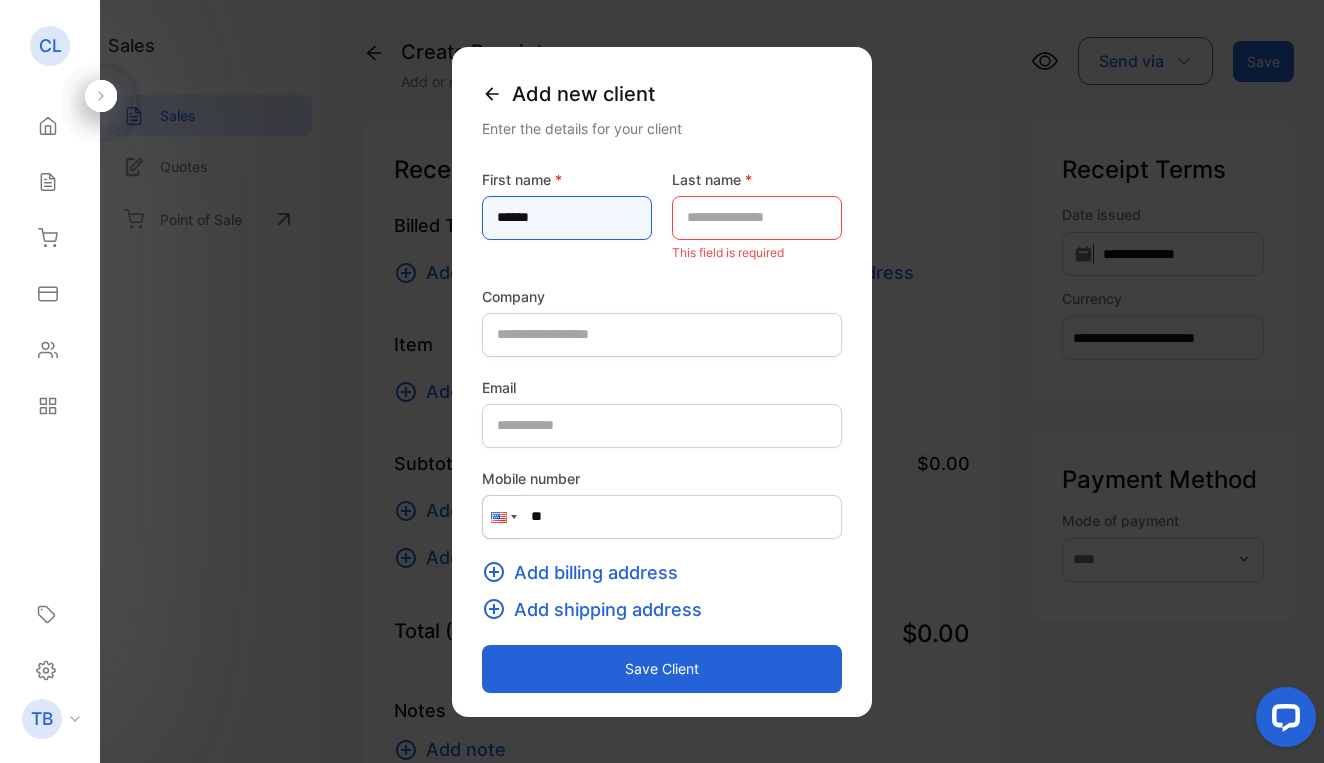 type on "******" 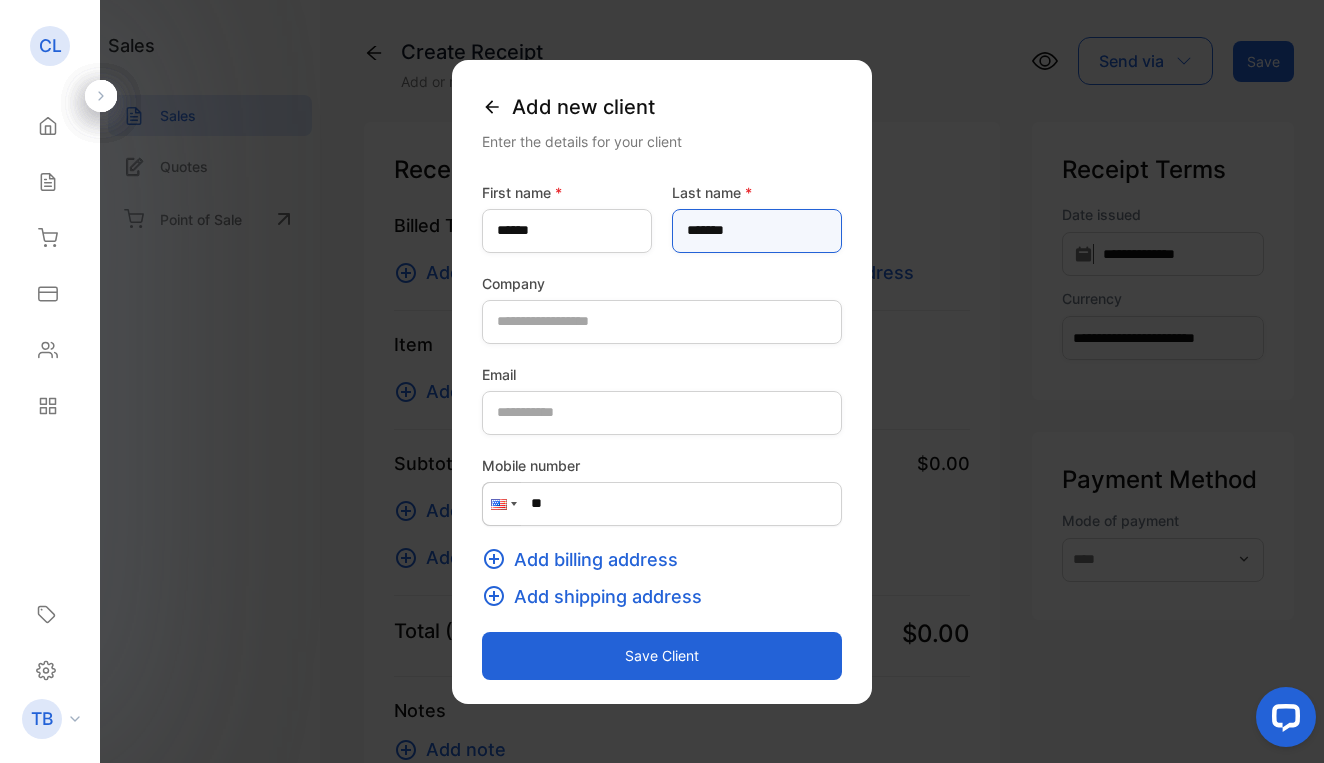 type on "*******" 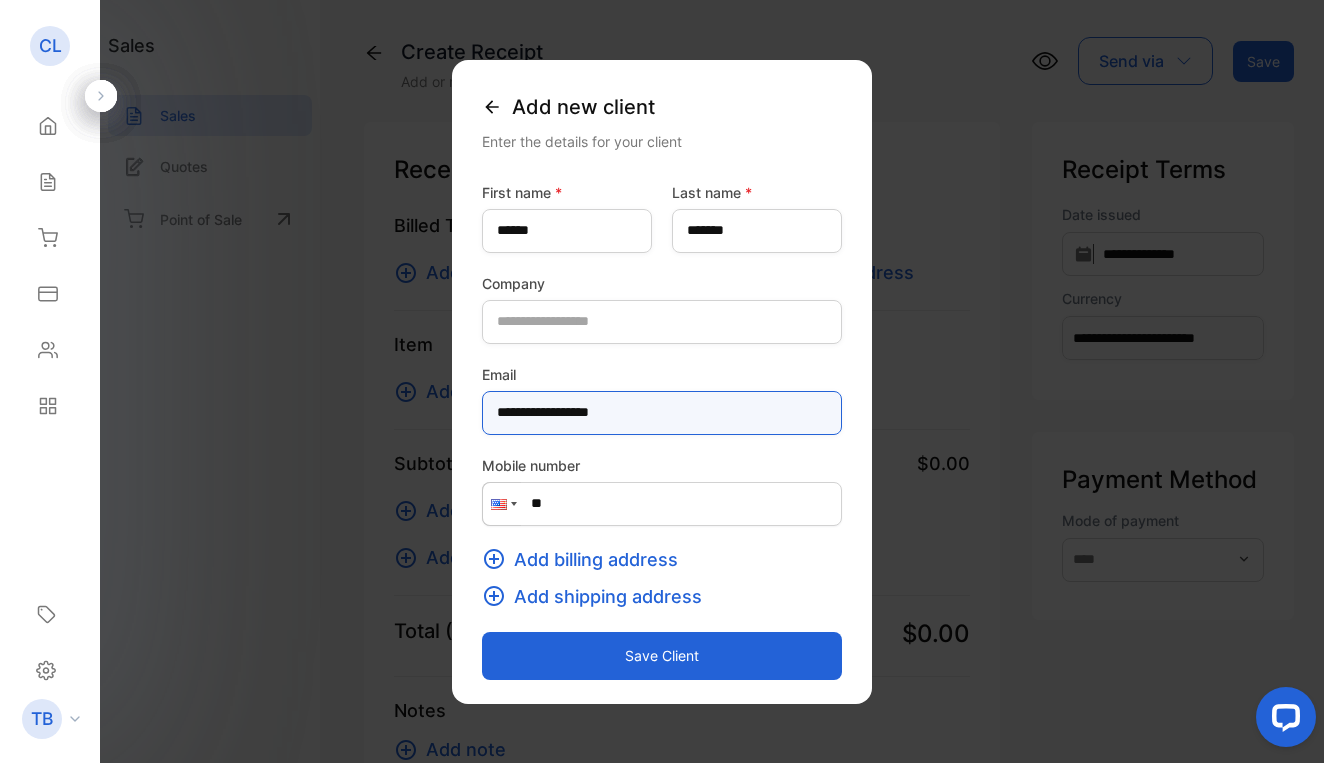 type on "**********" 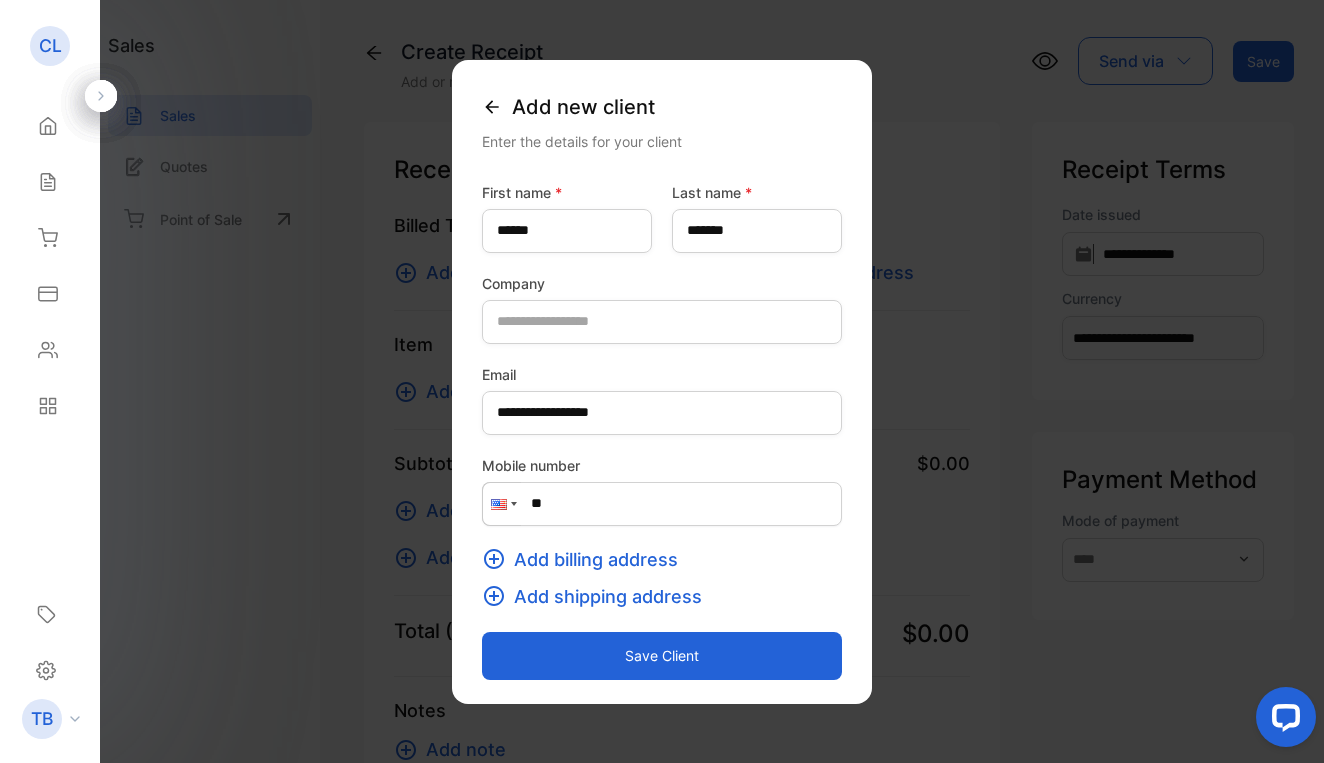 click on "Add billing address" at bounding box center (596, 559) 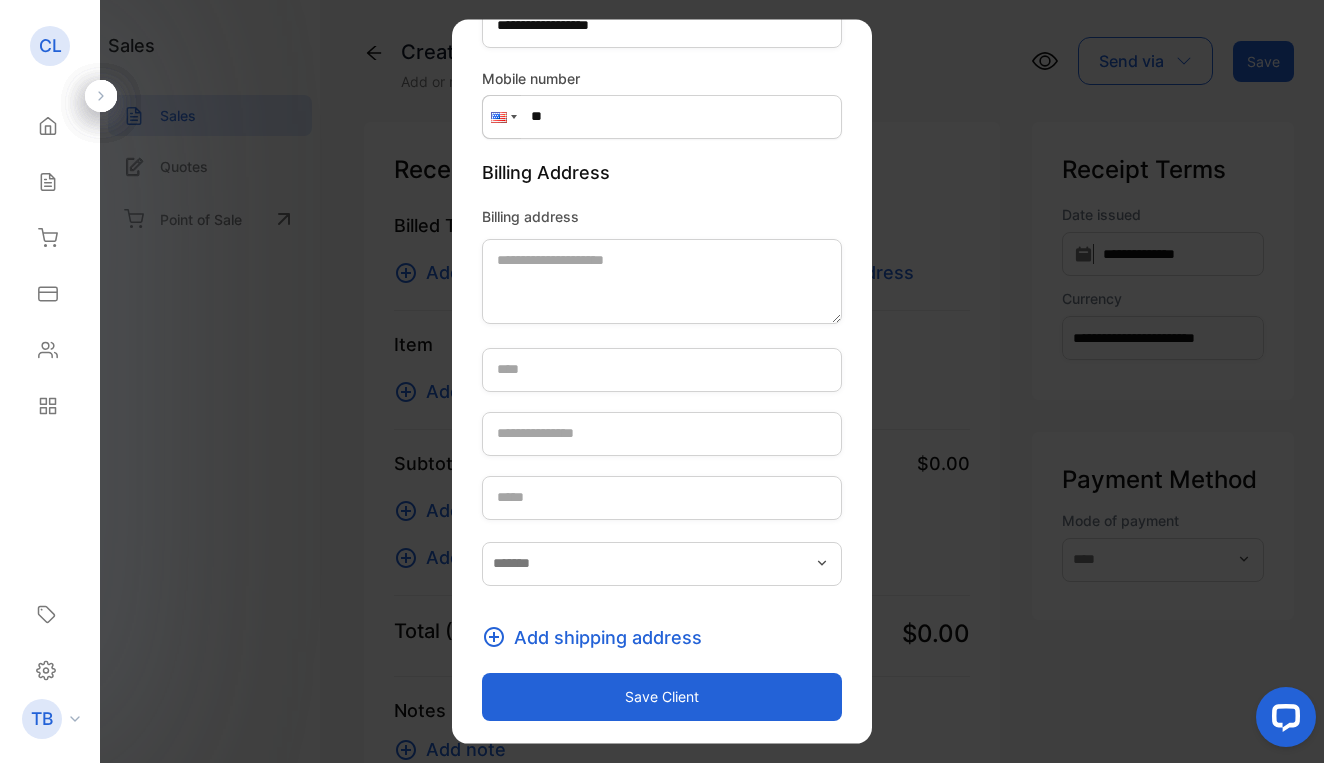 scroll, scrollTop: 347, scrollLeft: 0, axis: vertical 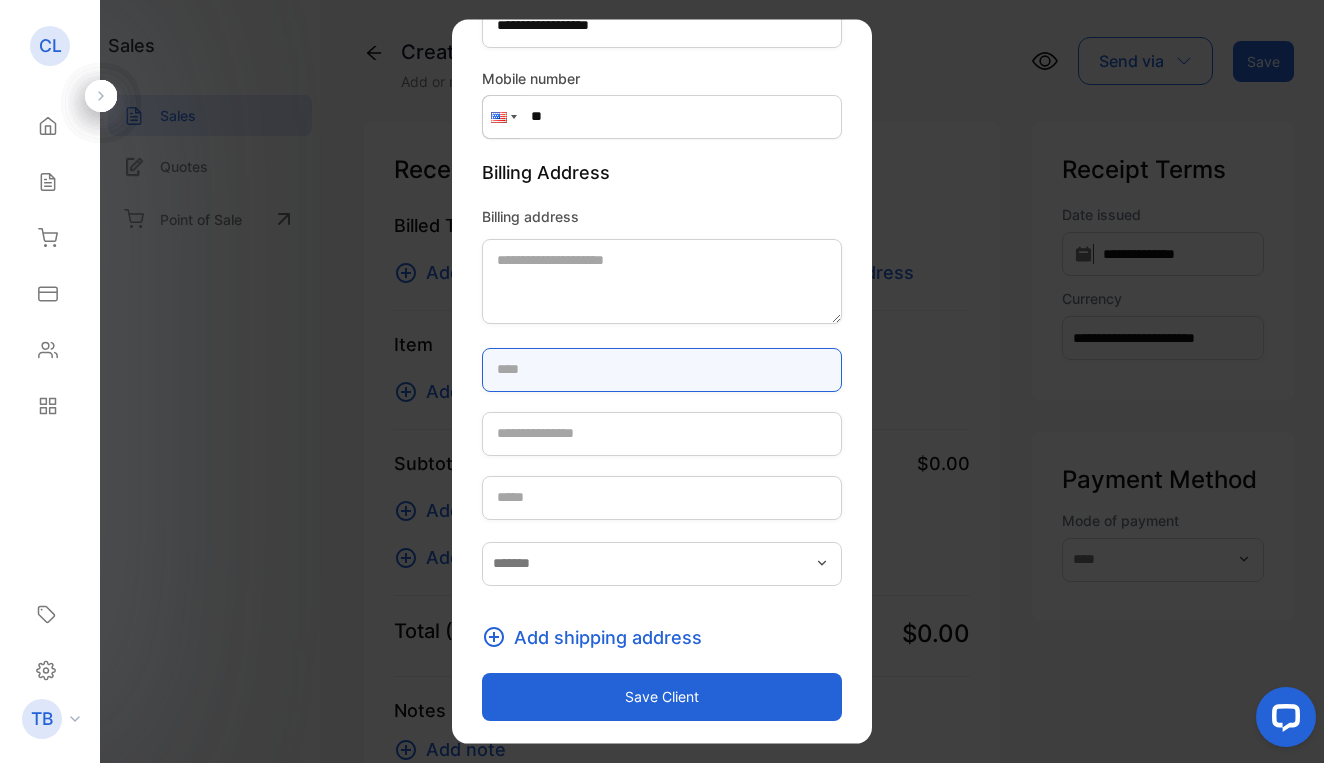 type on "*" 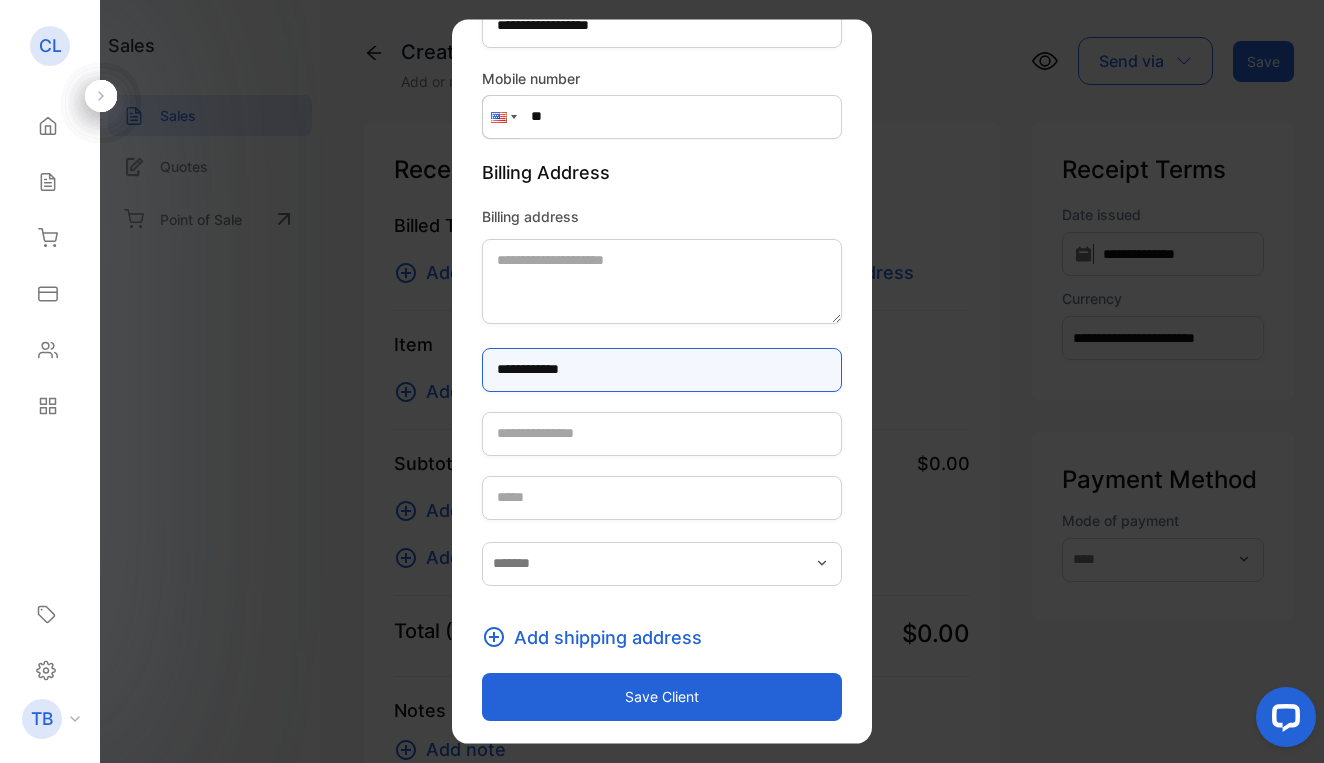 type on "**********" 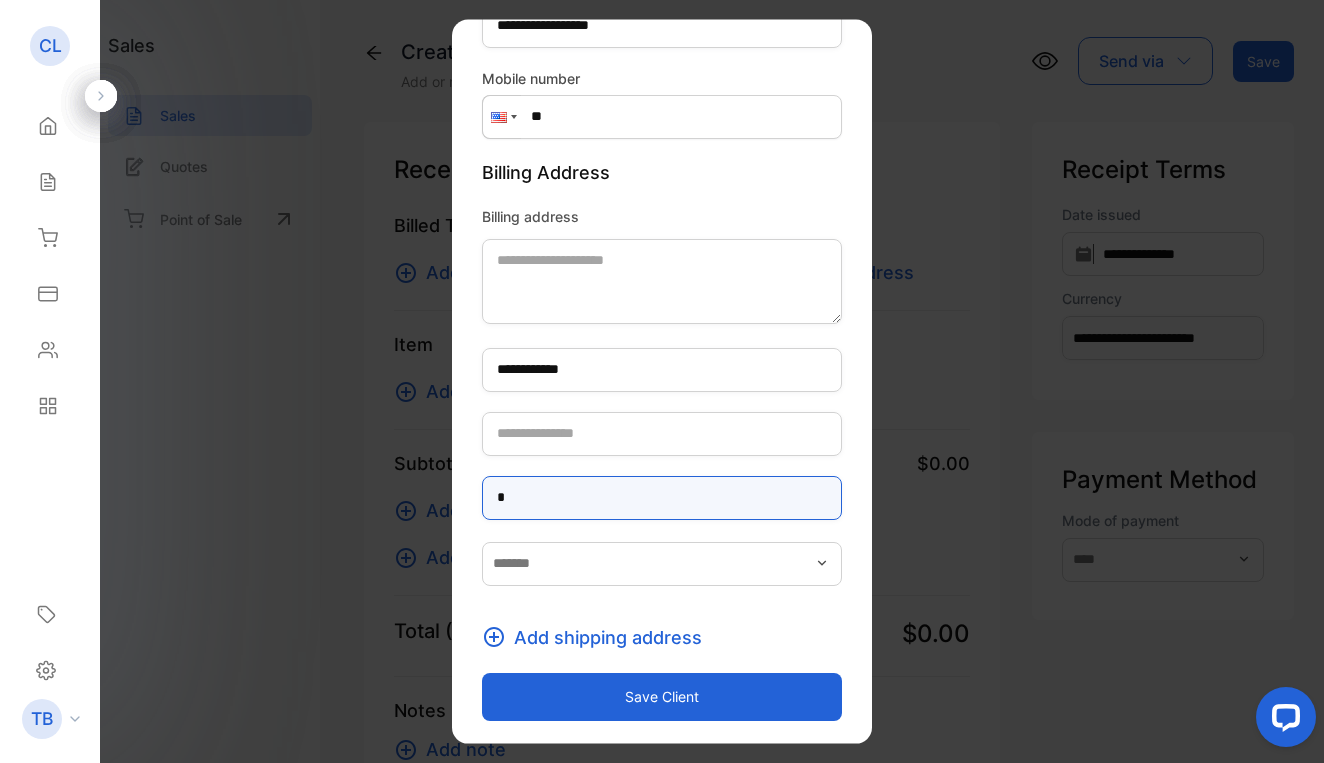 type on "**" 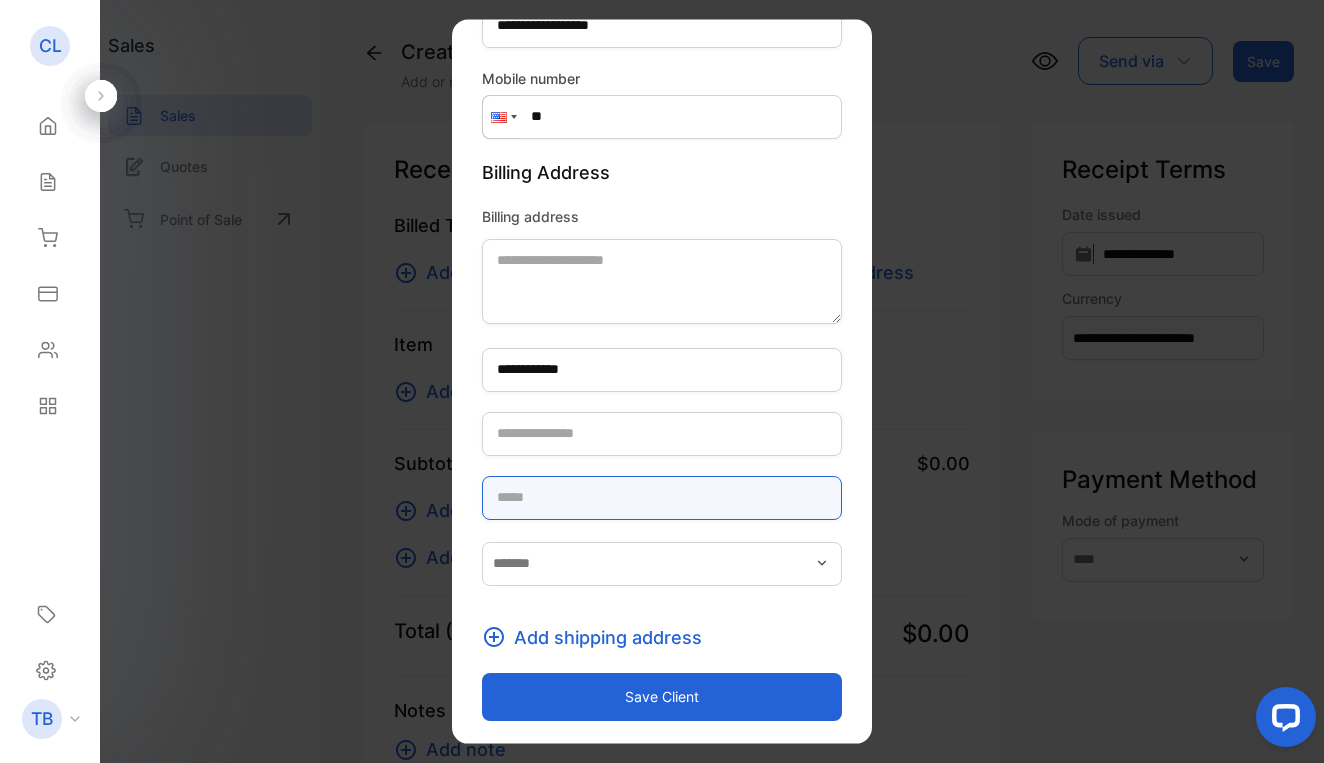type on "**" 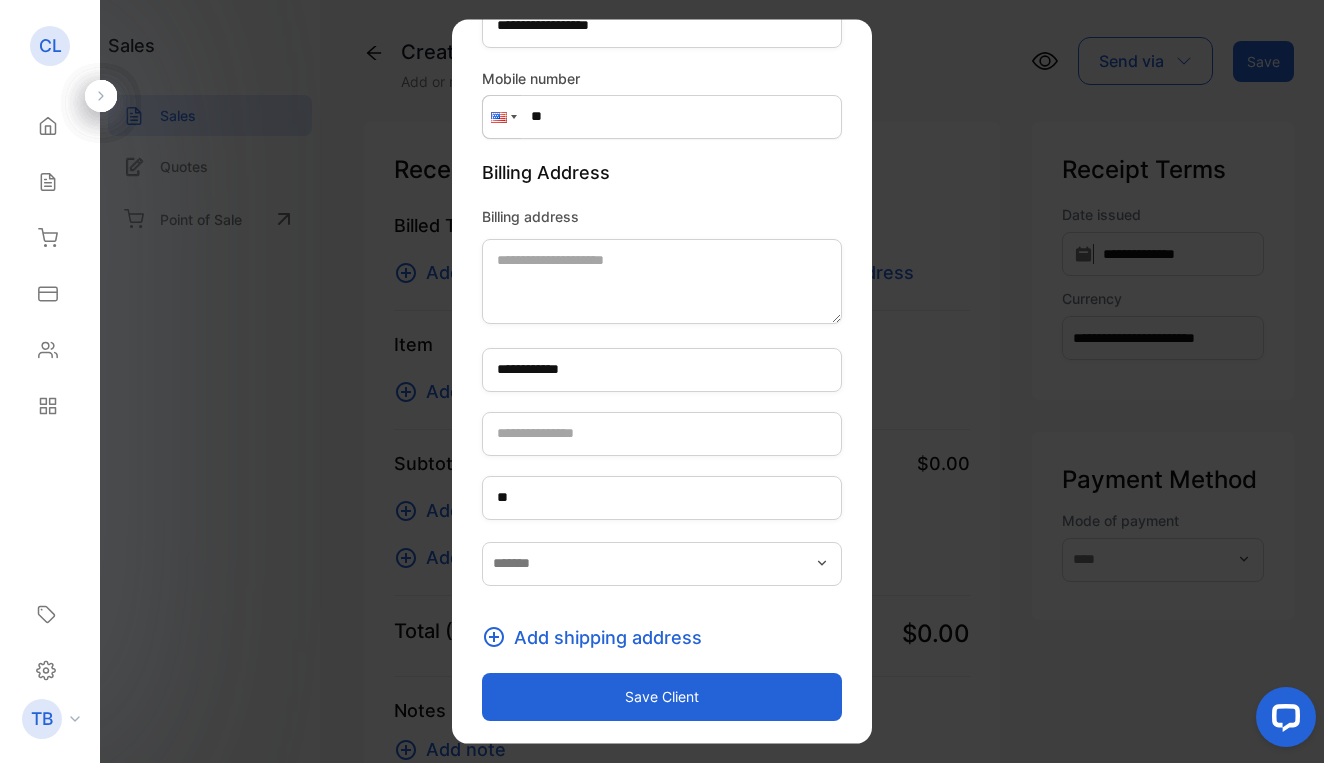 click on "Save client" at bounding box center [662, 696] 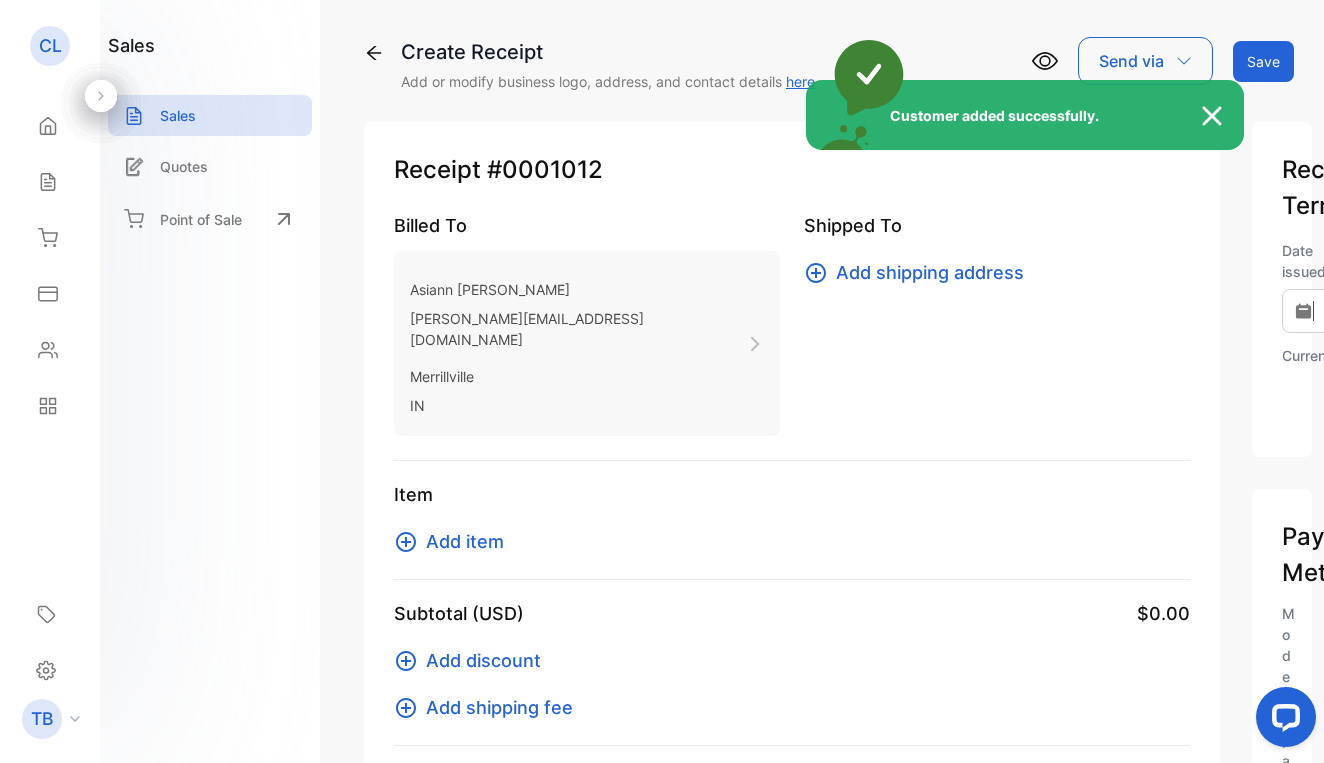 click on "Customer added successfully." at bounding box center (662, 381) 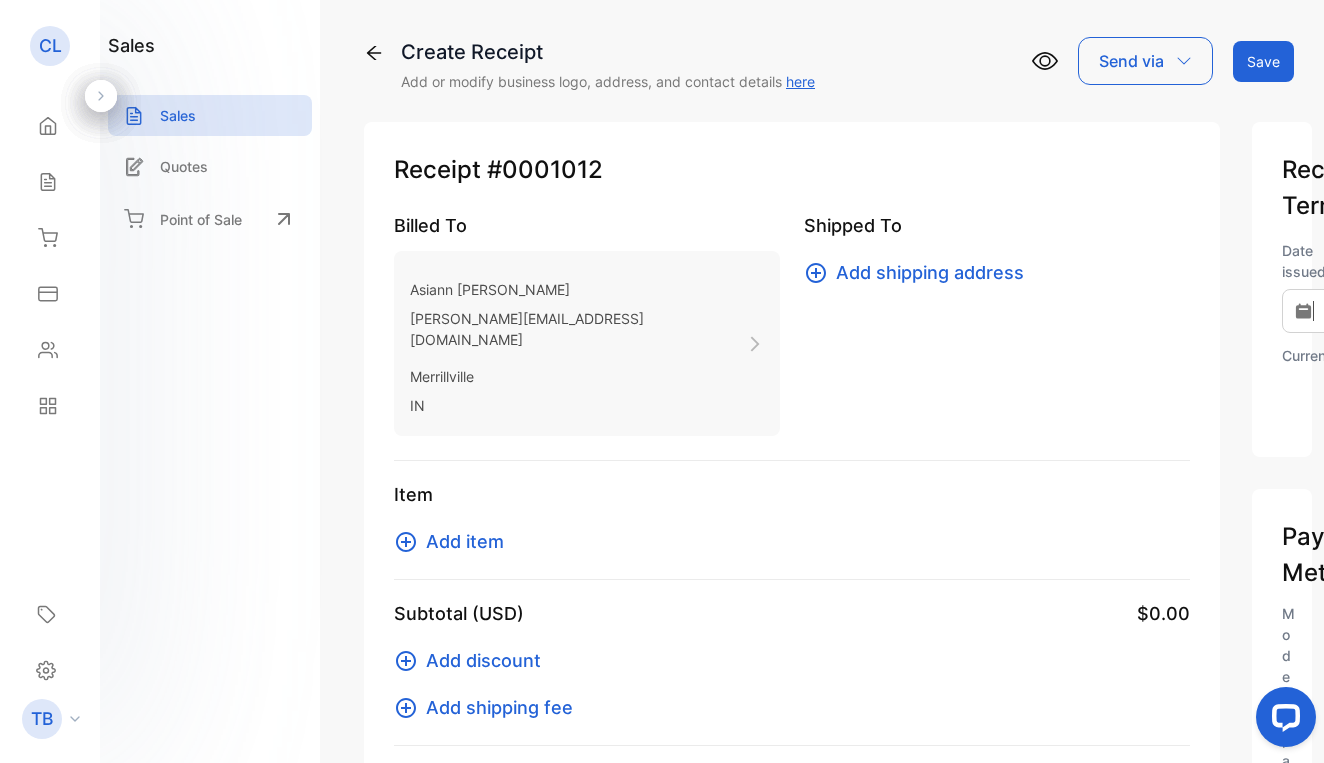 click on "Asiann Jackson sudberry@yahoo.com  Merrillville IN" at bounding box center [587, 343] 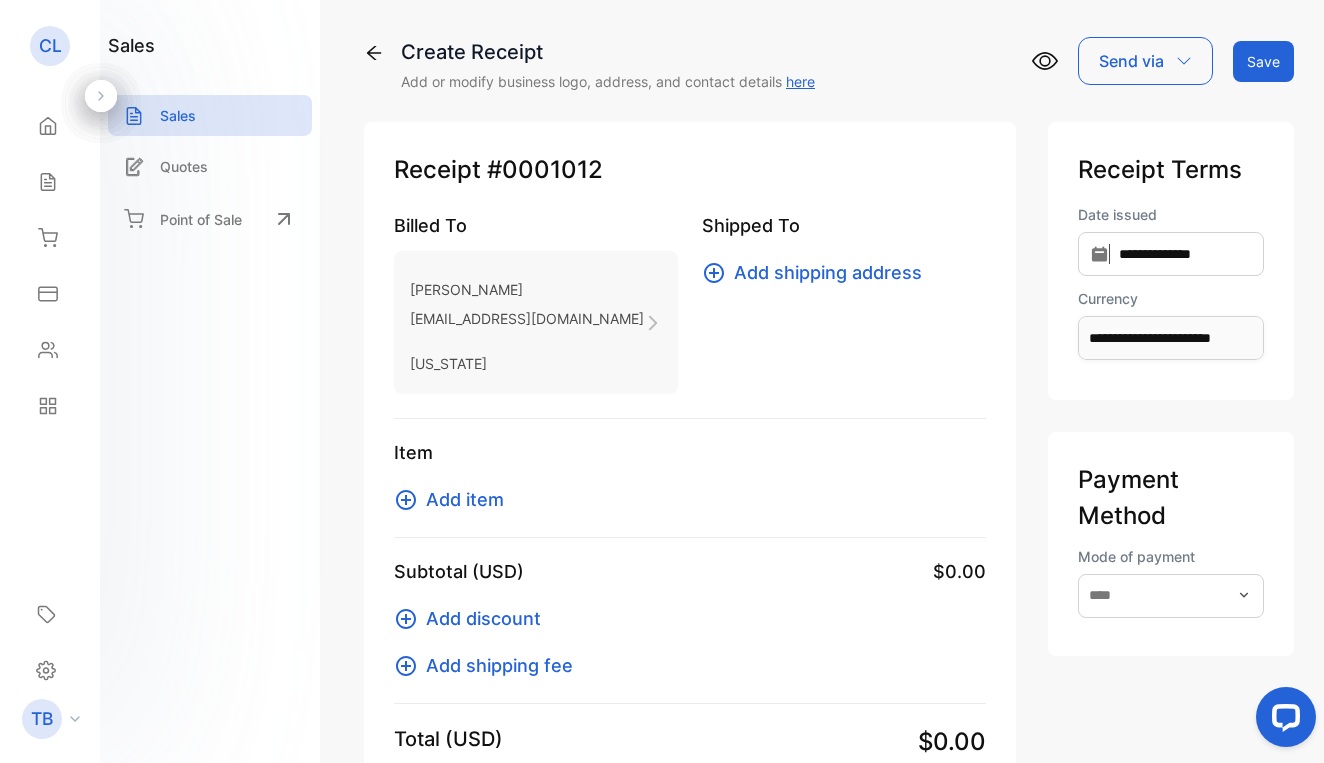 click on "Michelle Beard mdbeard12@yahoo.com   Indiana" at bounding box center (536, 322) 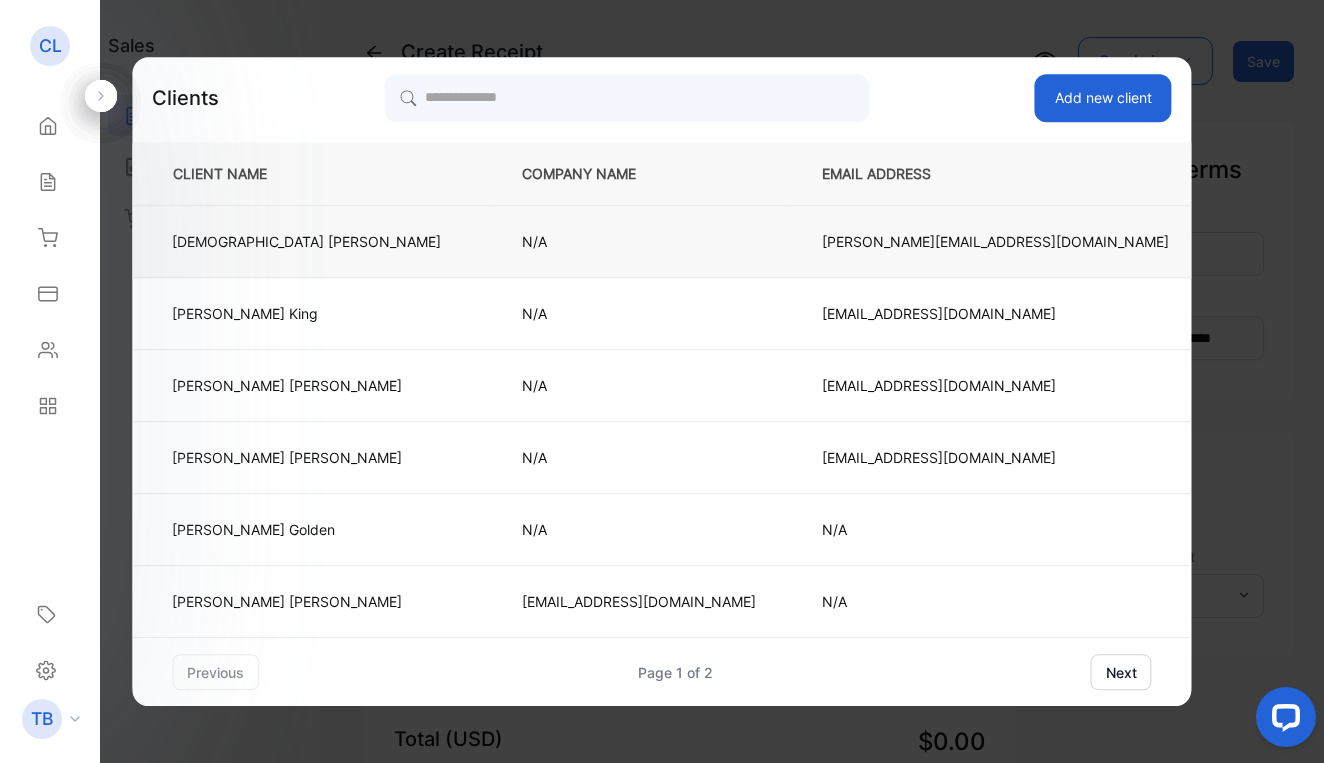 click on "Asiann   Jackson" at bounding box center (306, 241) 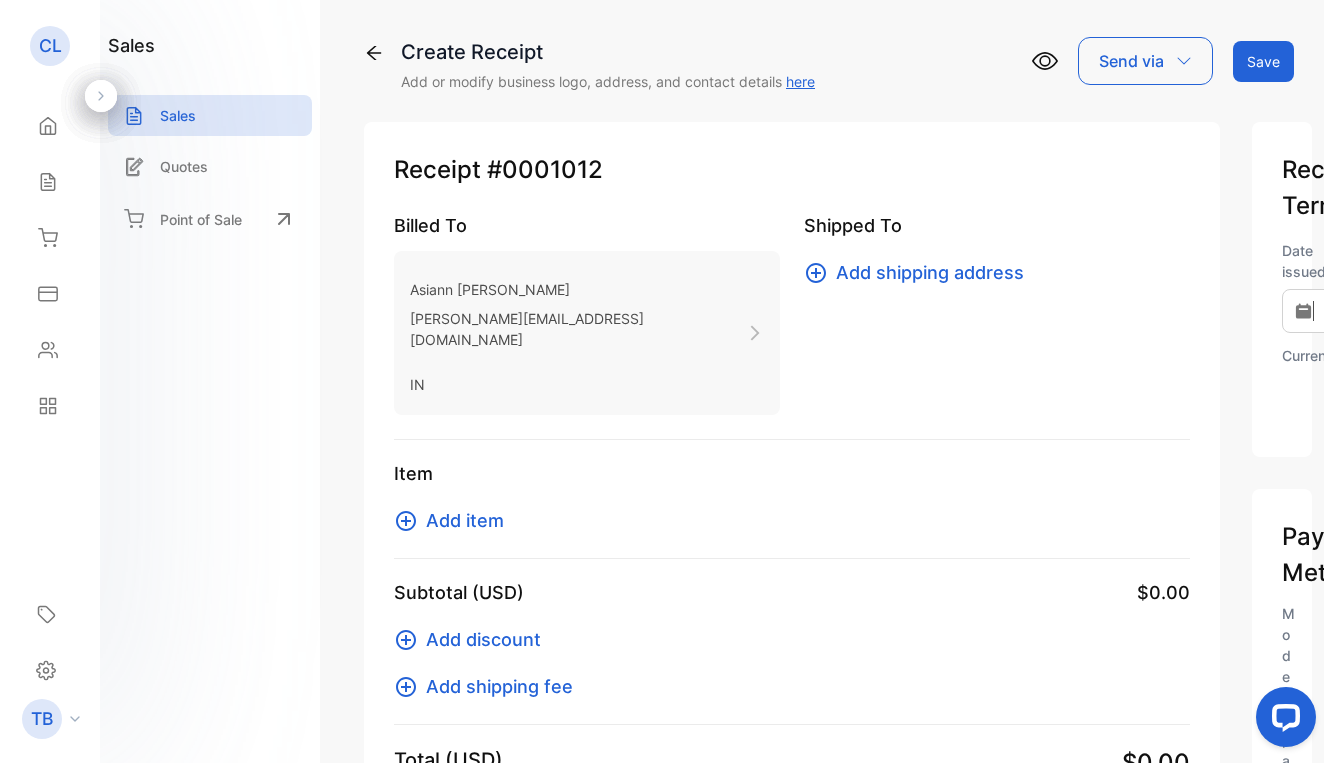click on "Add item" at bounding box center (465, 520) 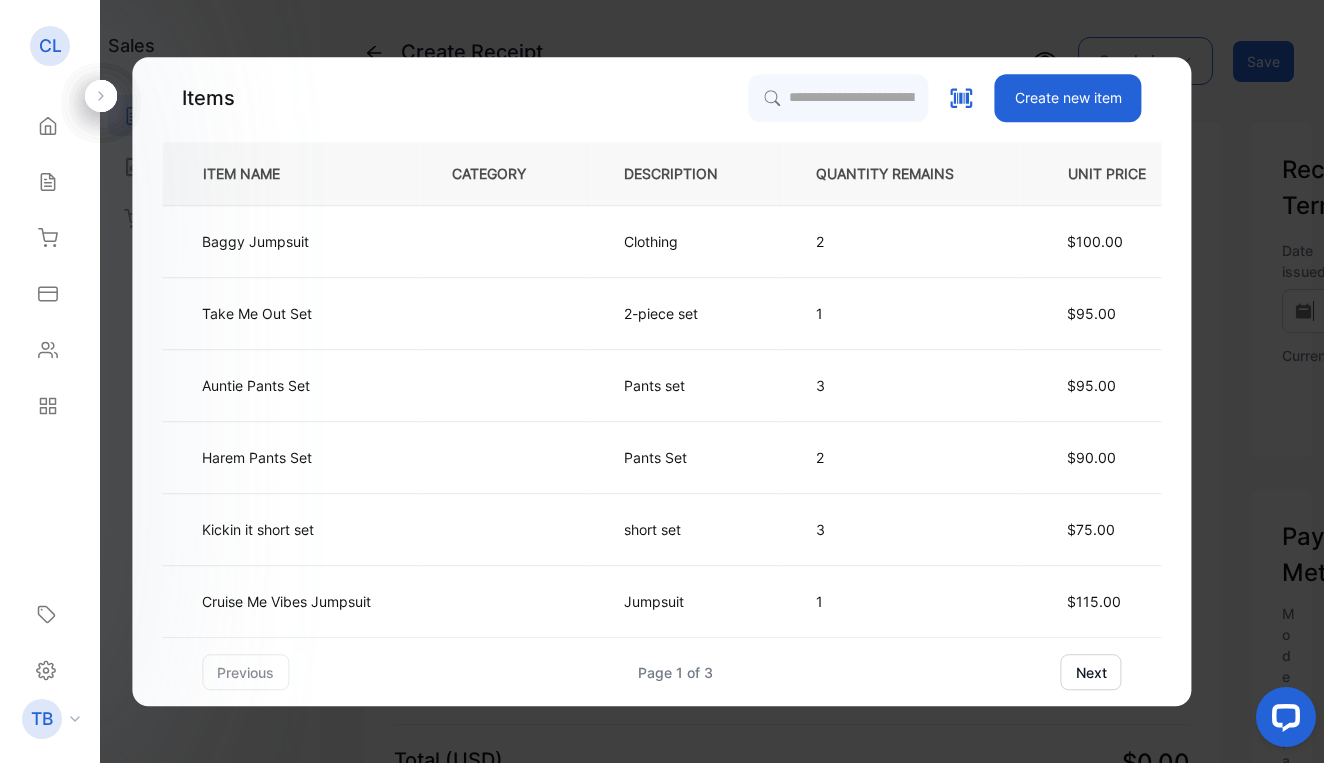 click on "Create new item" at bounding box center (1068, 98) 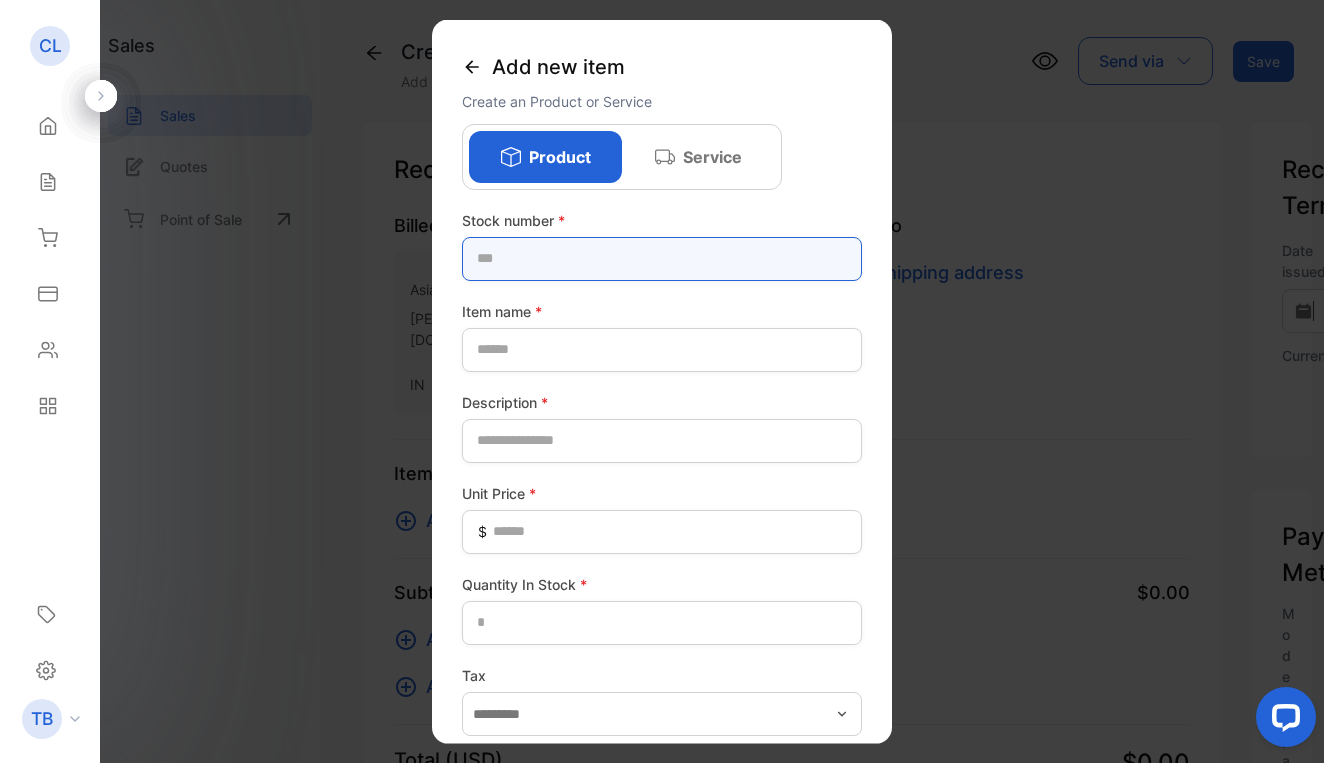 click at bounding box center (662, 258) 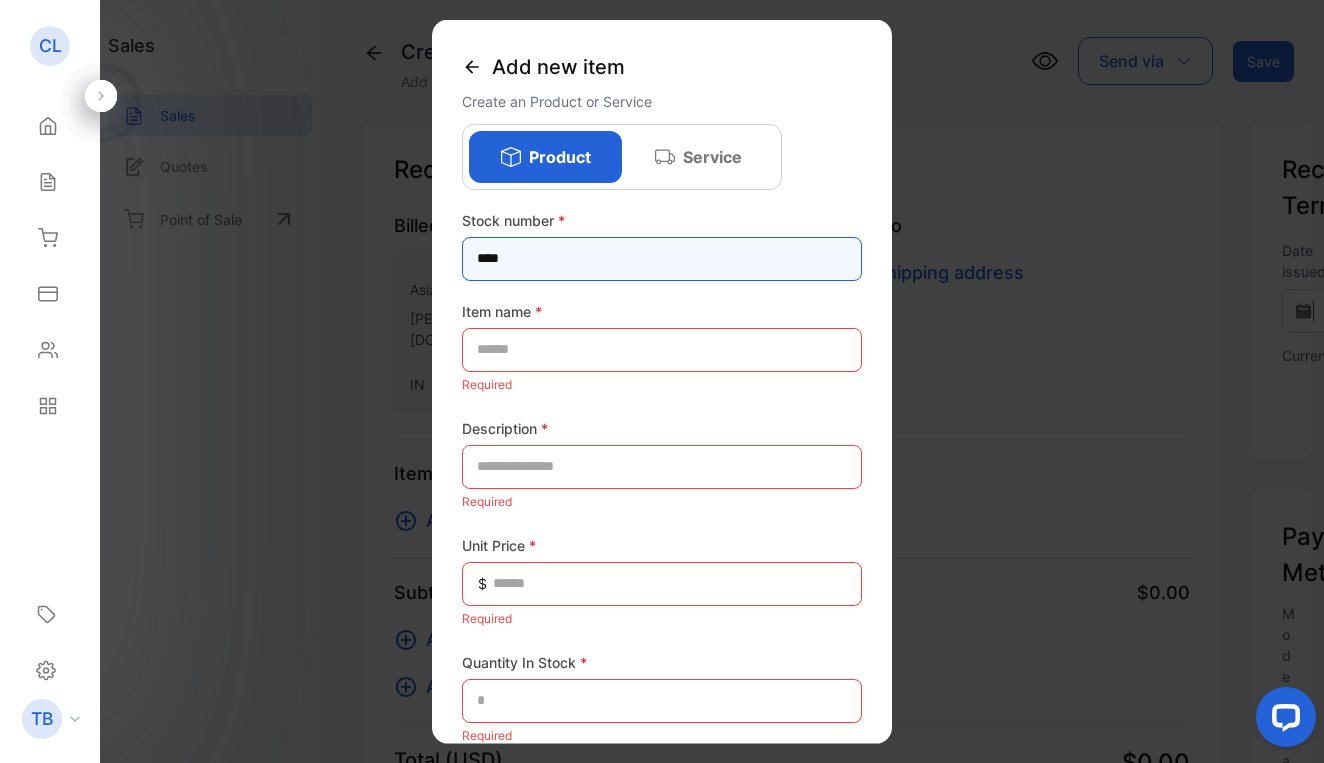 type on "****" 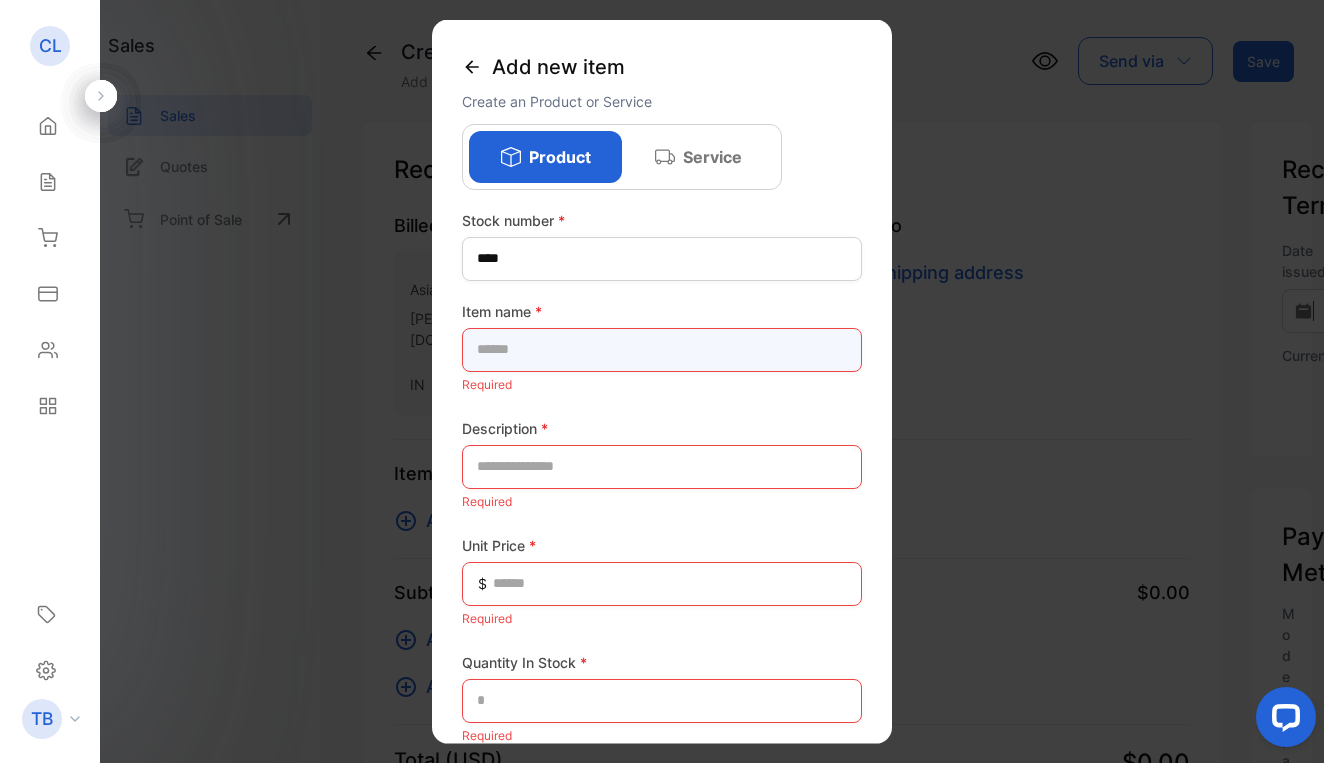 click at bounding box center [662, 349] 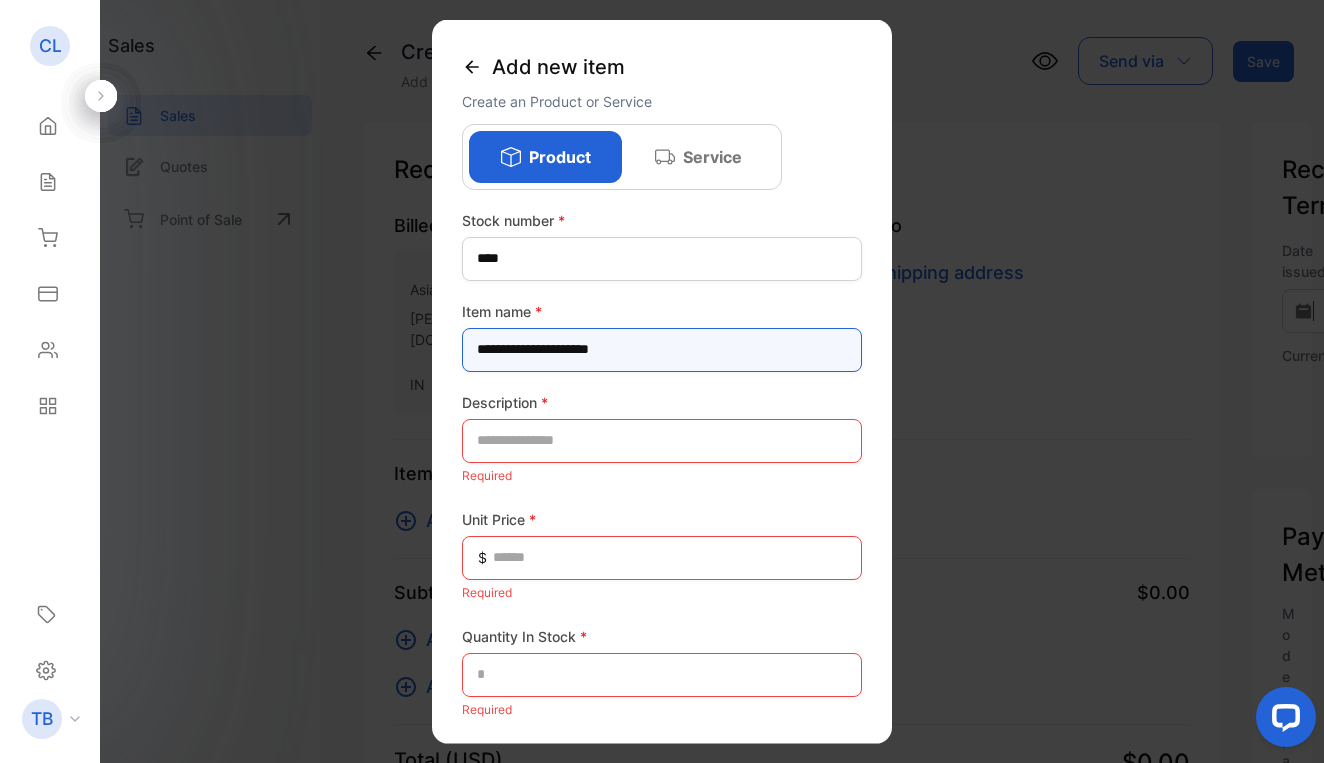type on "**********" 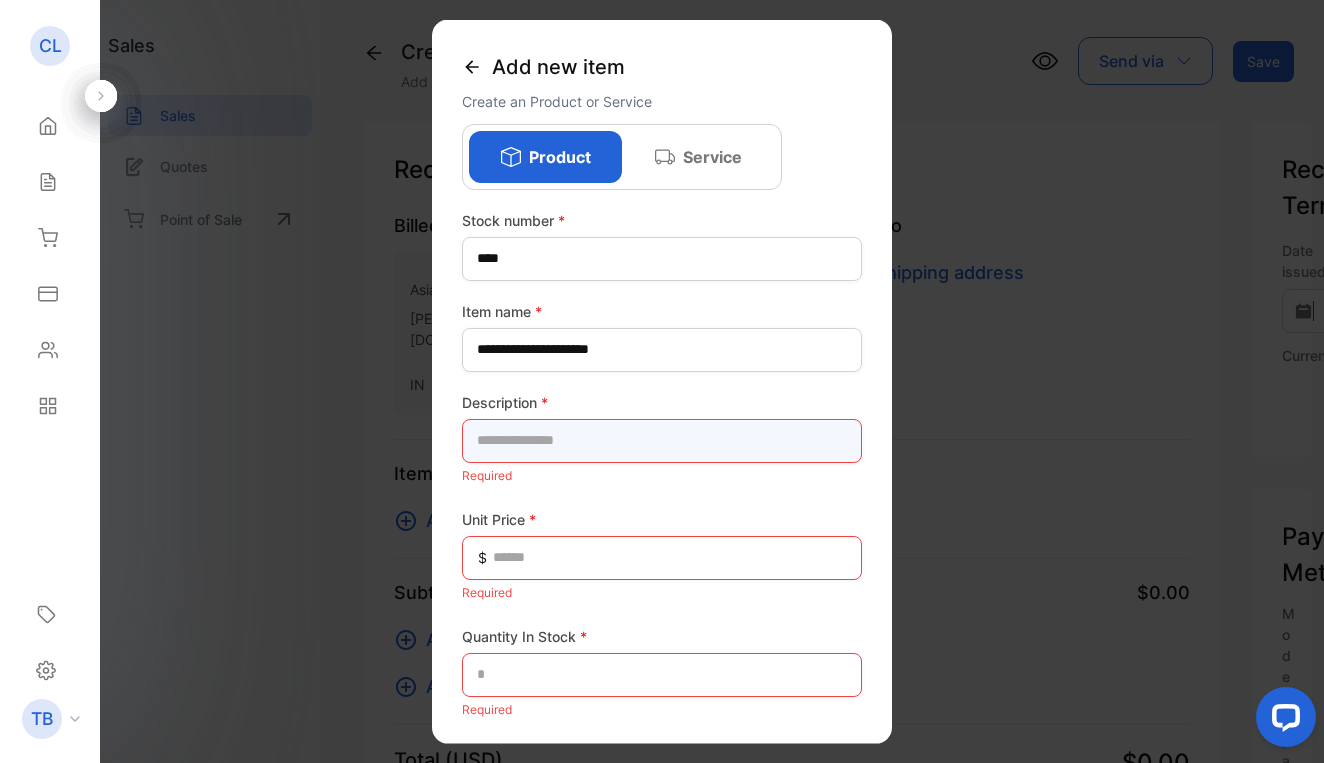 click at bounding box center [662, 440] 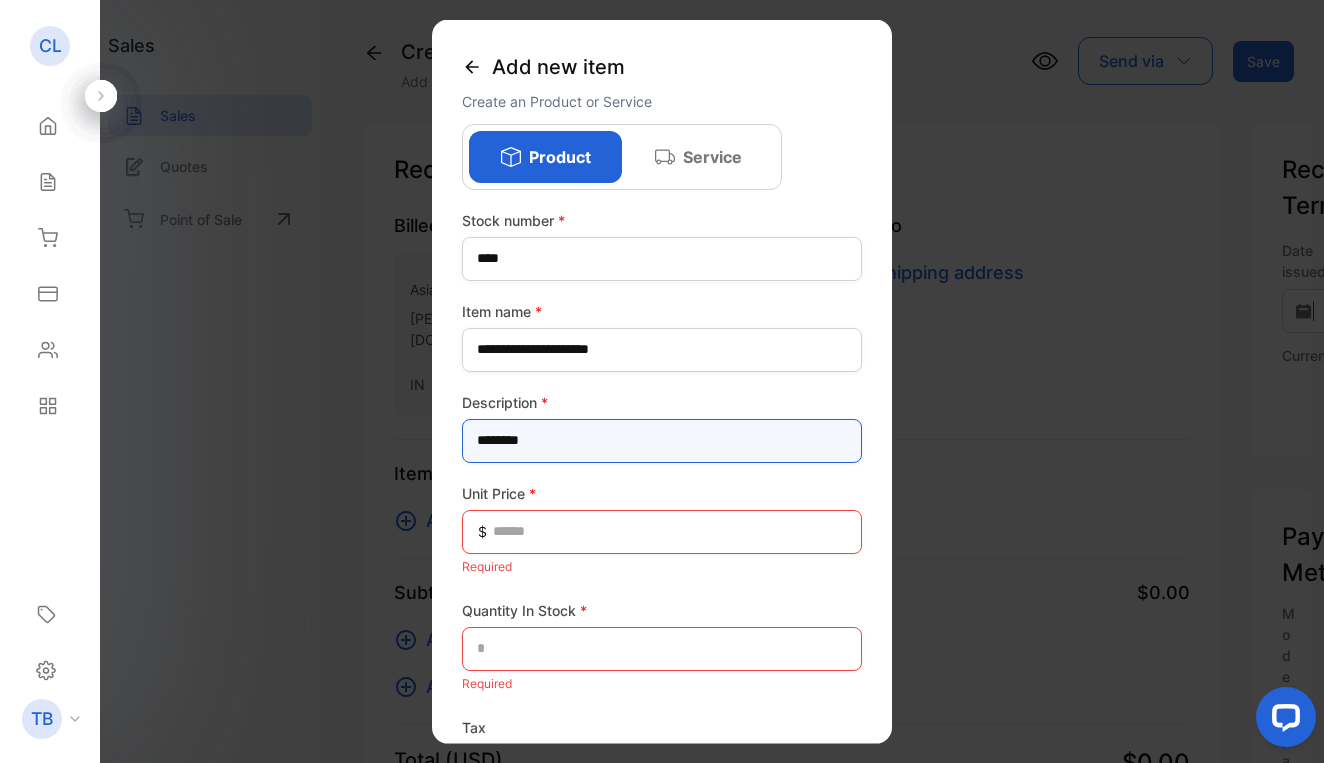 type on "********" 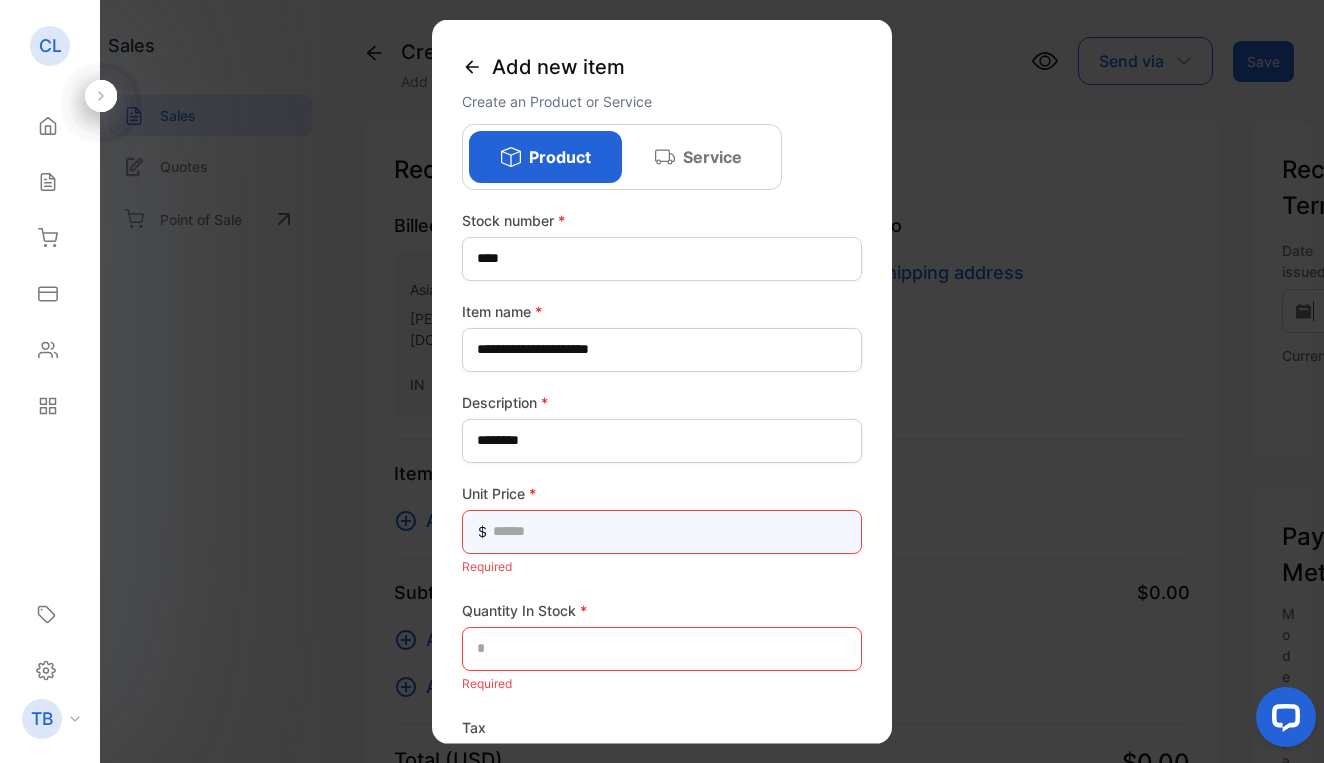 click at bounding box center [662, 531] 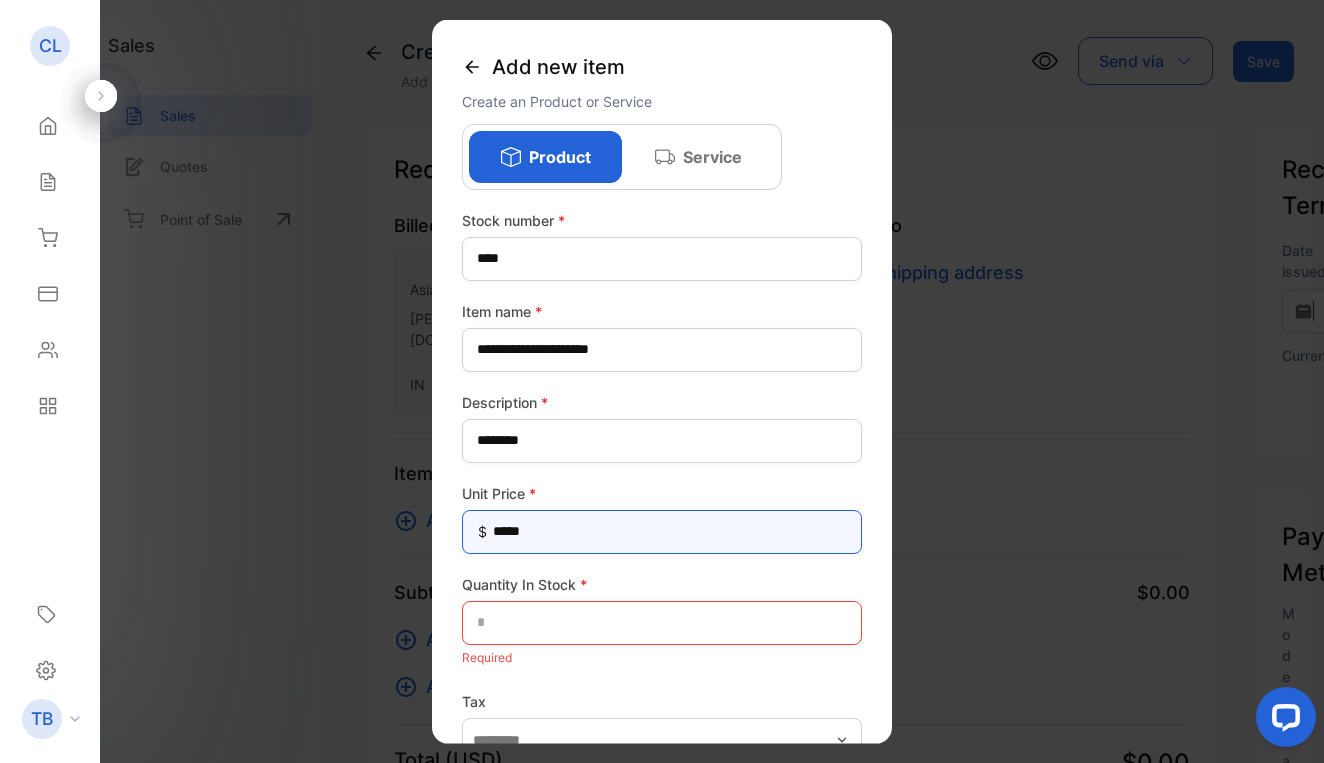 type on "******" 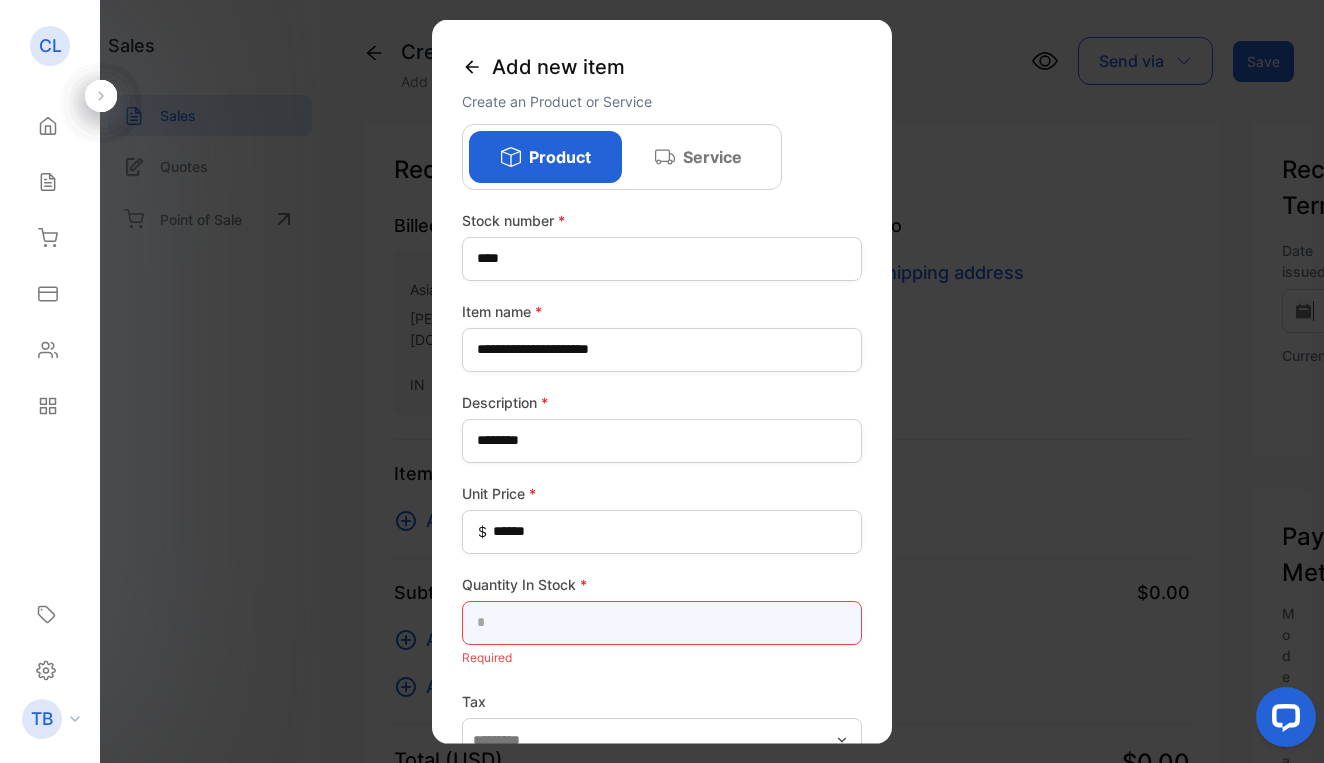 click at bounding box center [662, 622] 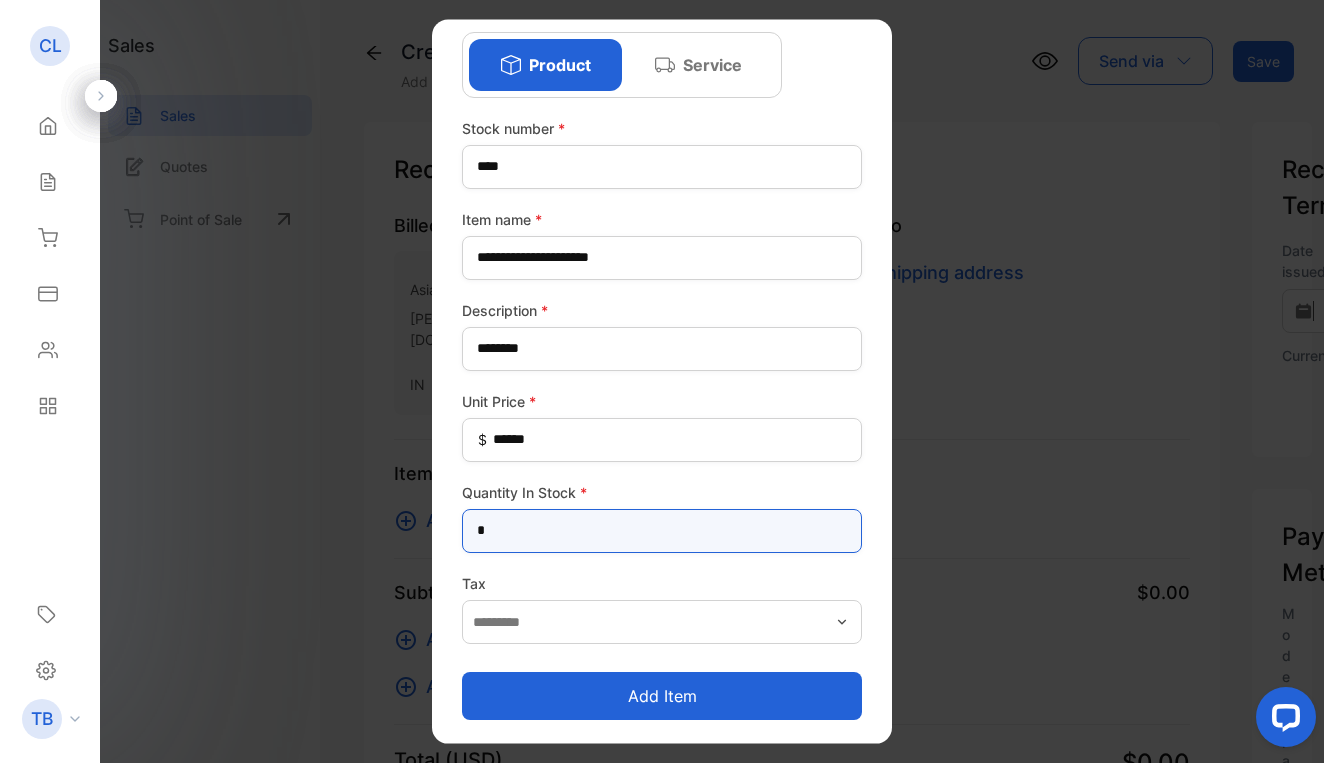 scroll, scrollTop: 92, scrollLeft: 0, axis: vertical 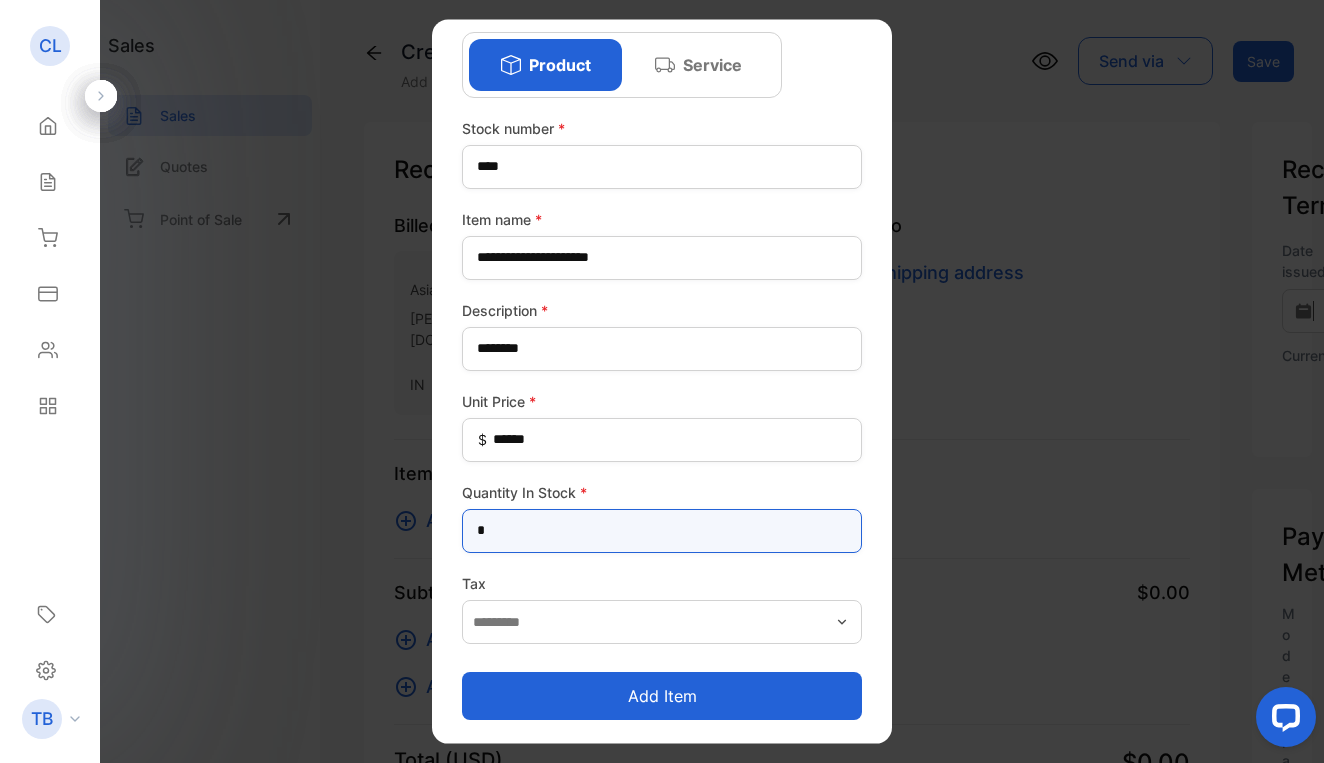 type on "*" 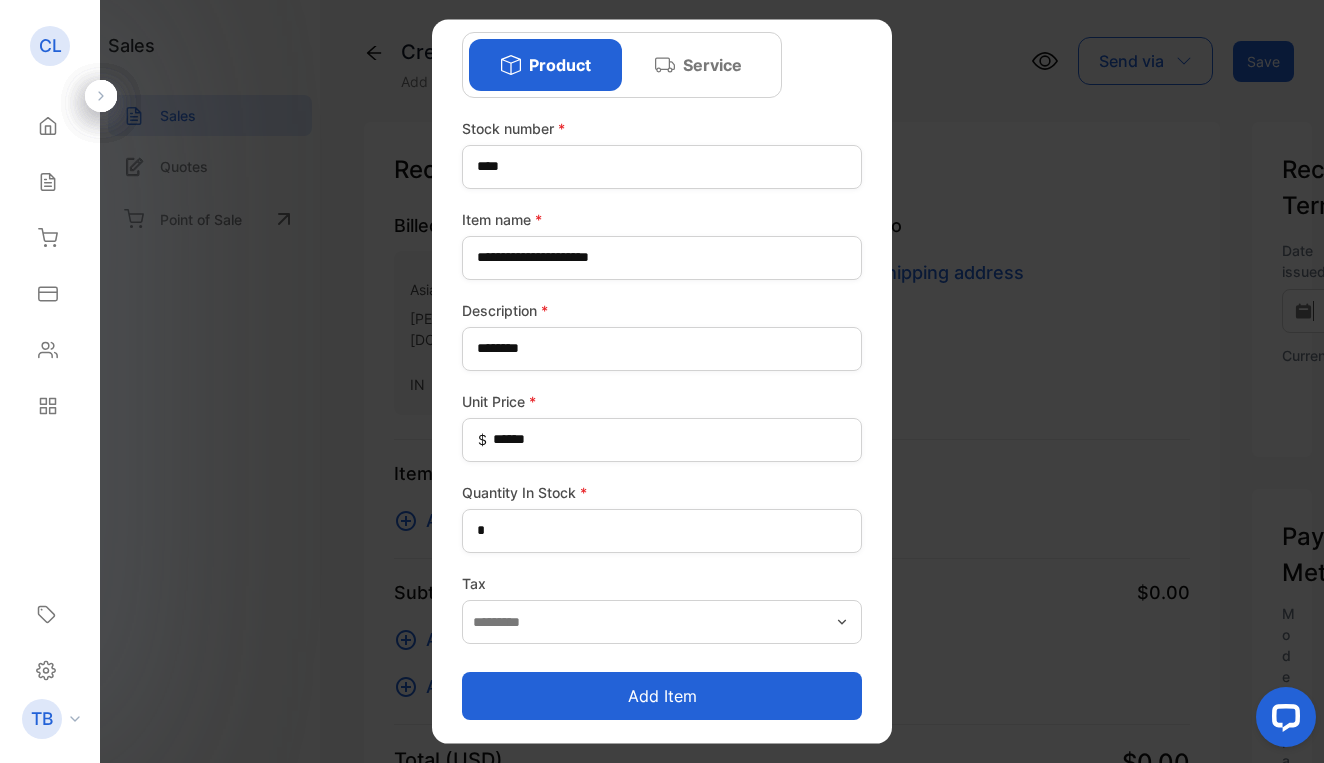 click on "Add item" at bounding box center [662, 696] 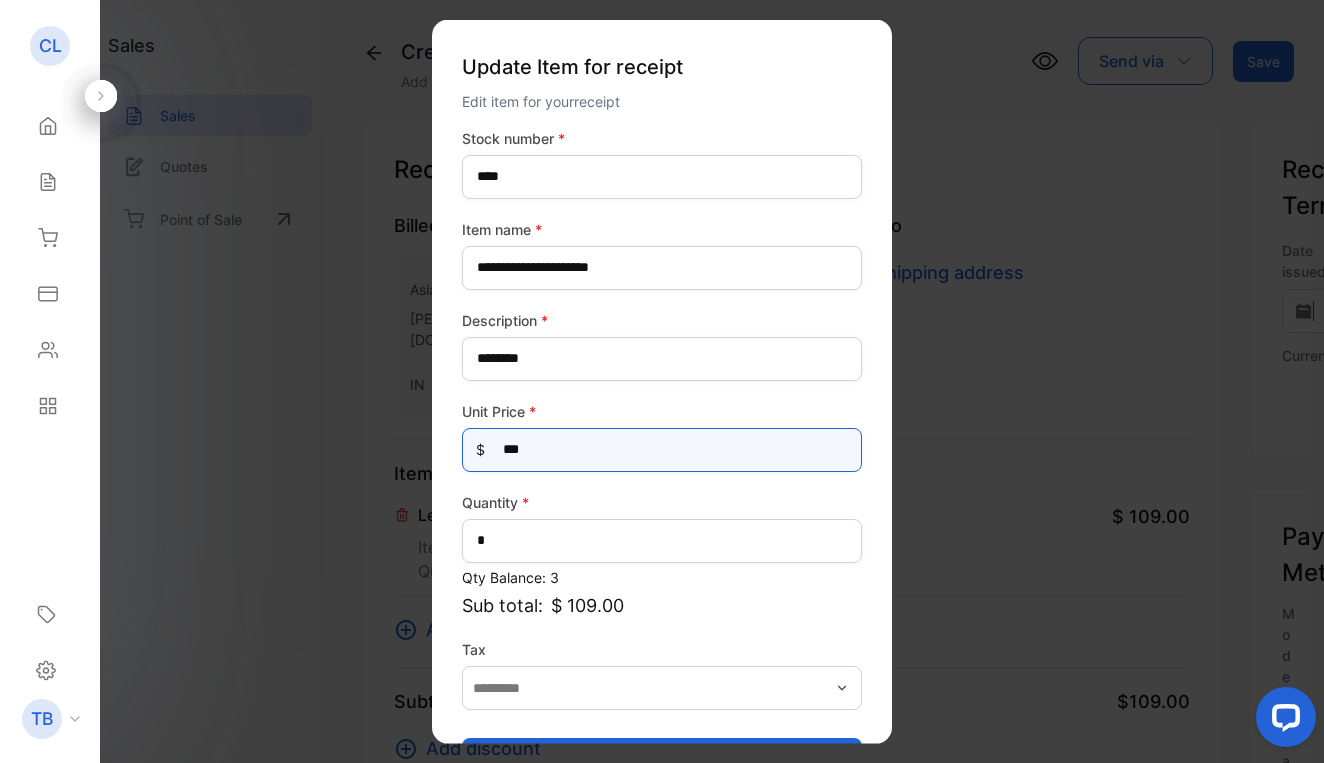click on "***" at bounding box center (662, 449) 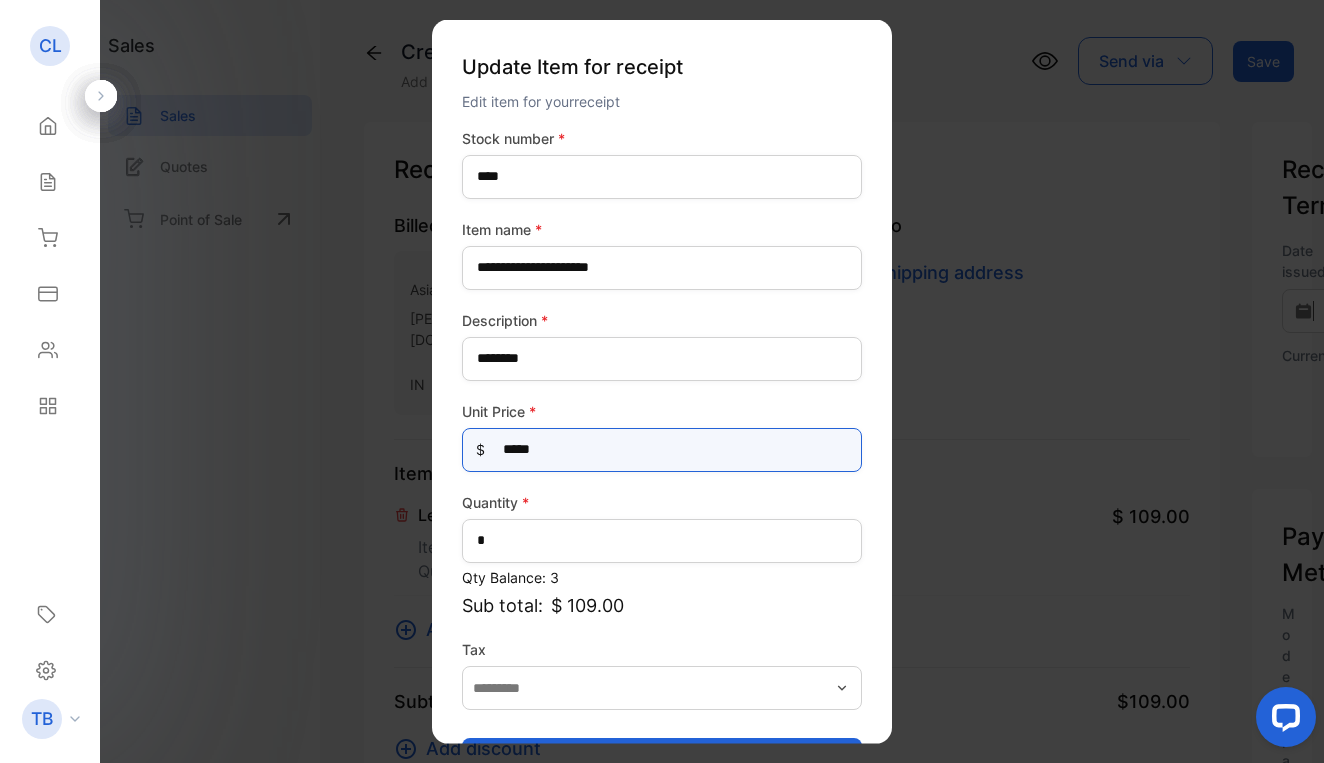 type on "******" 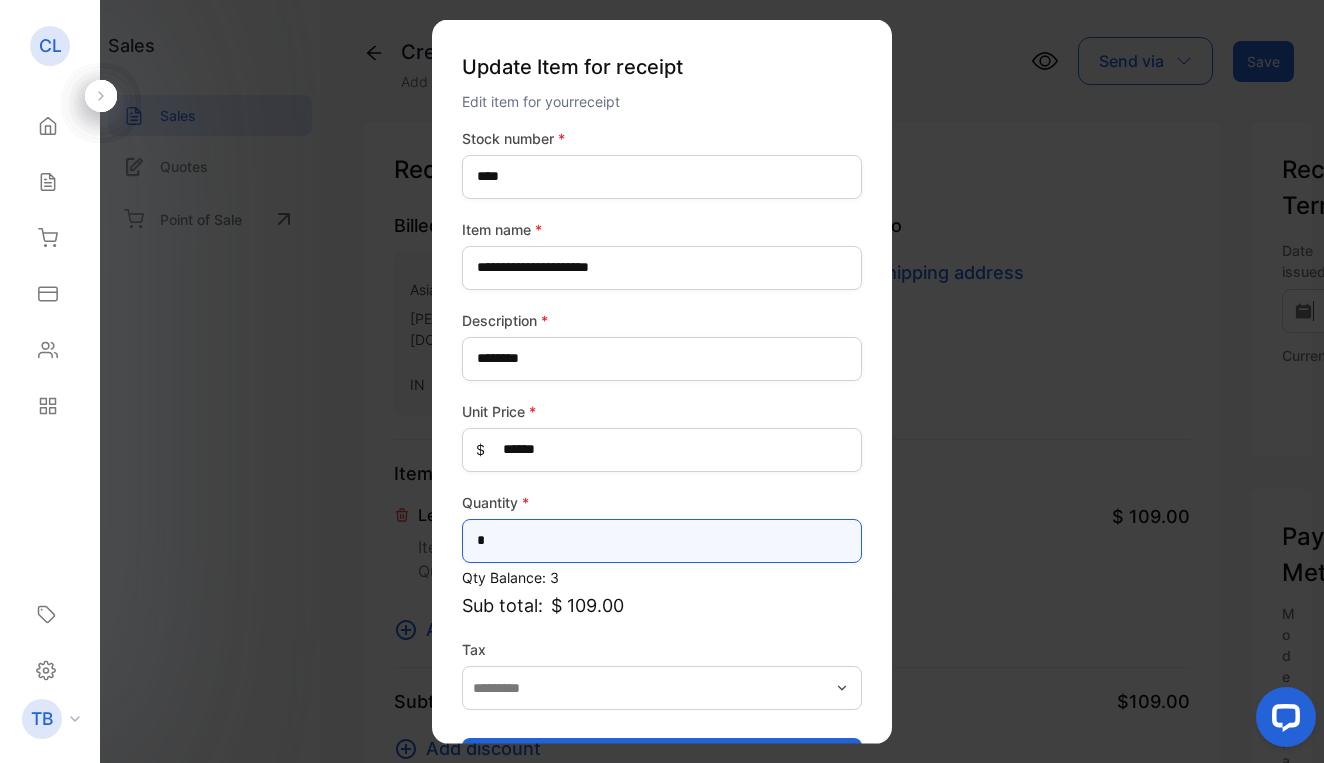 click on "*" at bounding box center [662, 540] 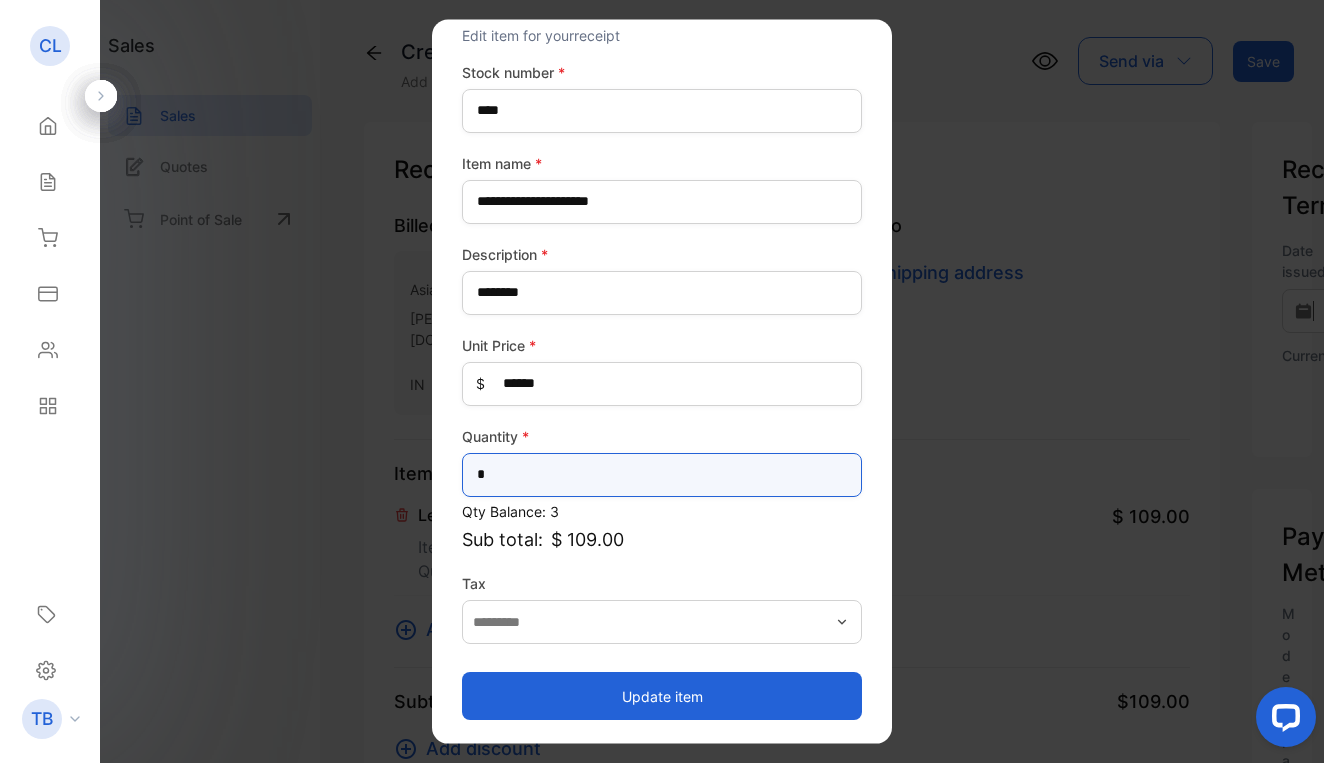 scroll, scrollTop: 66, scrollLeft: 0, axis: vertical 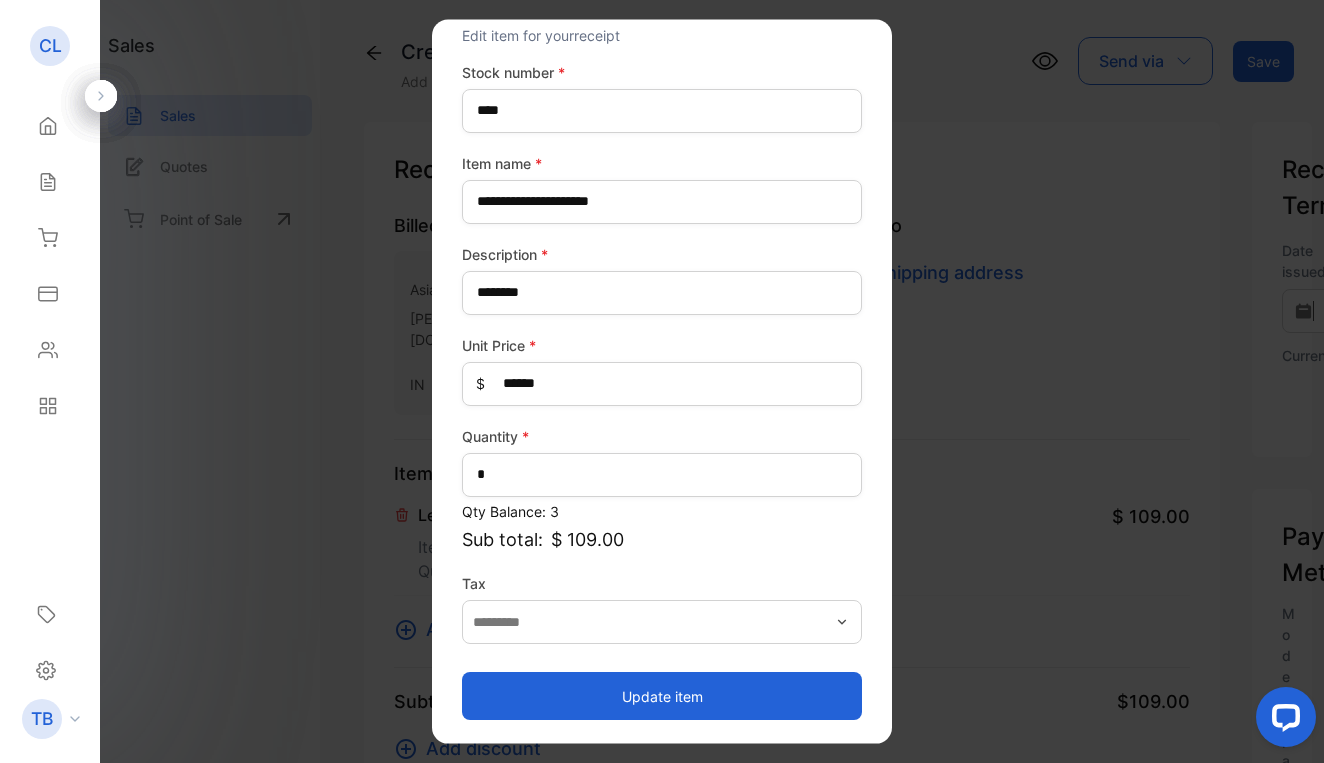 click on "Update item" at bounding box center [662, 696] 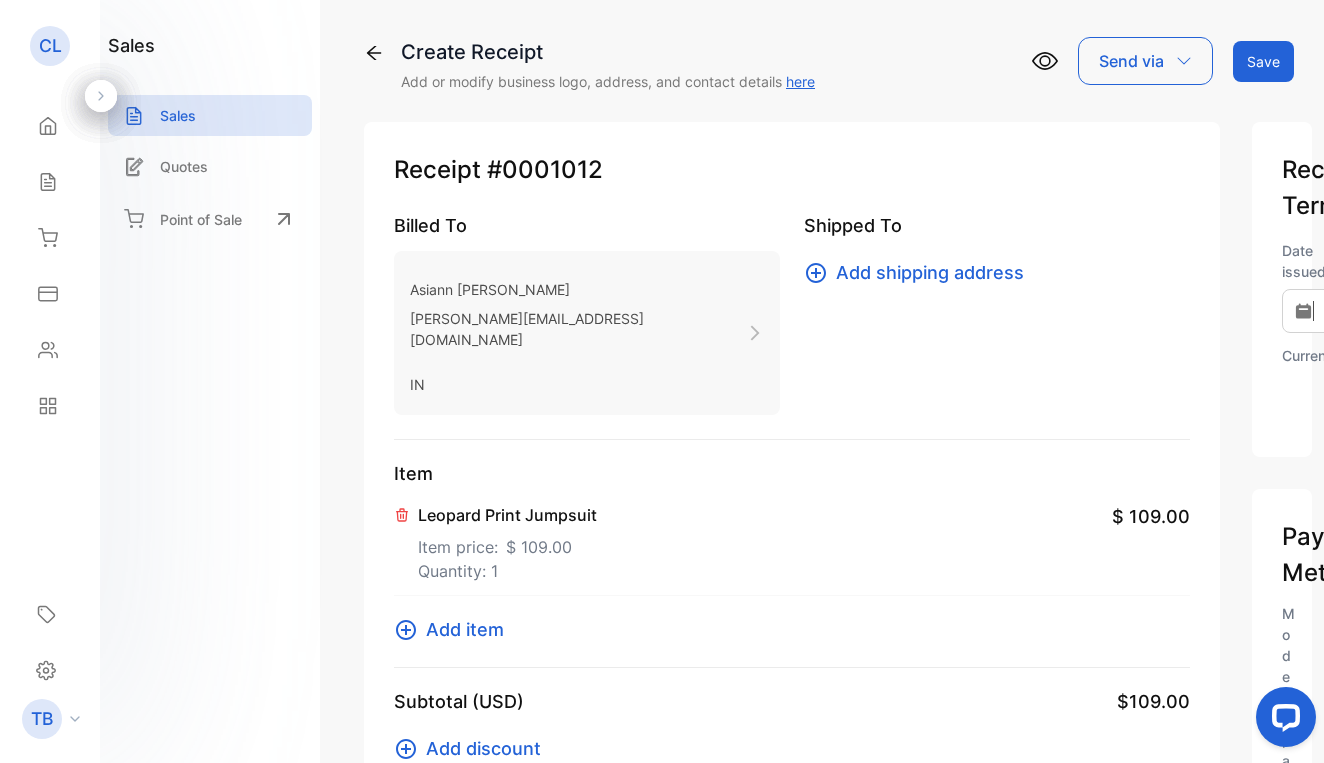 scroll, scrollTop: 0, scrollLeft: 0, axis: both 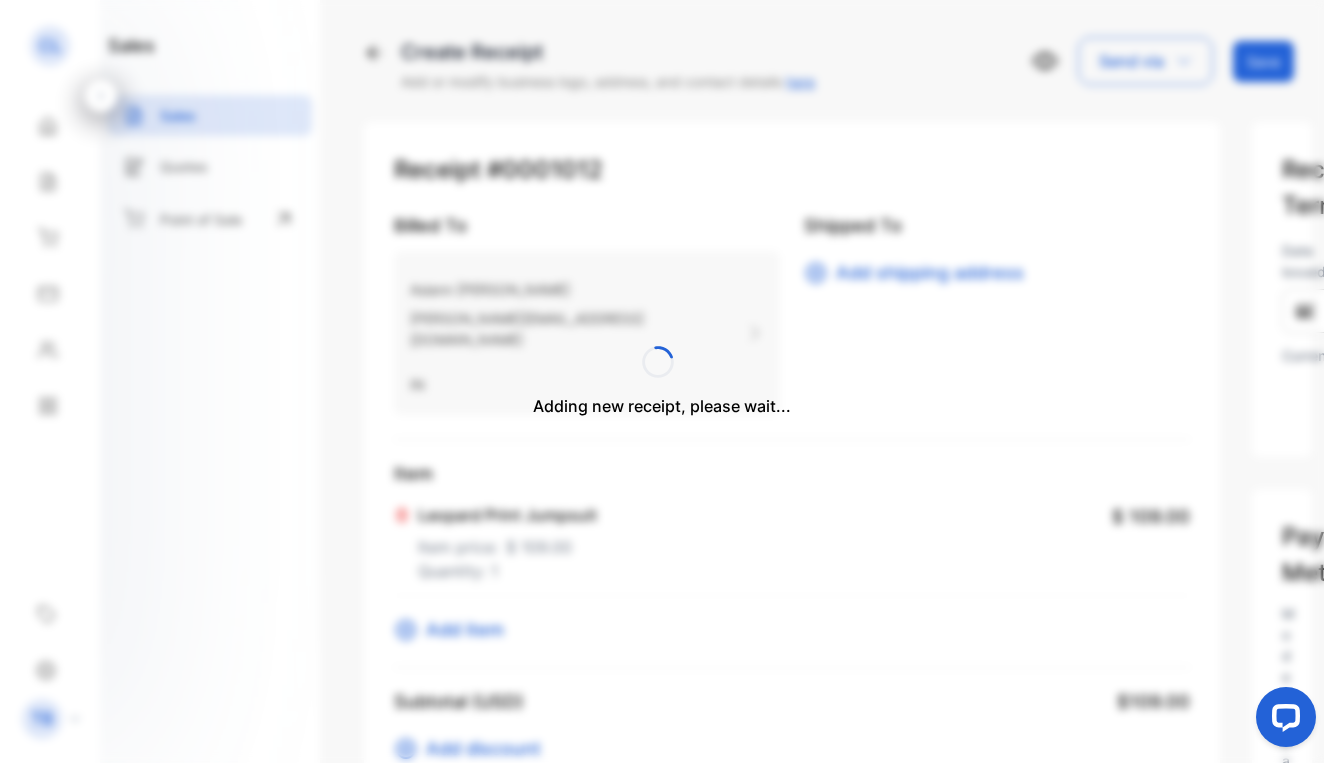 type 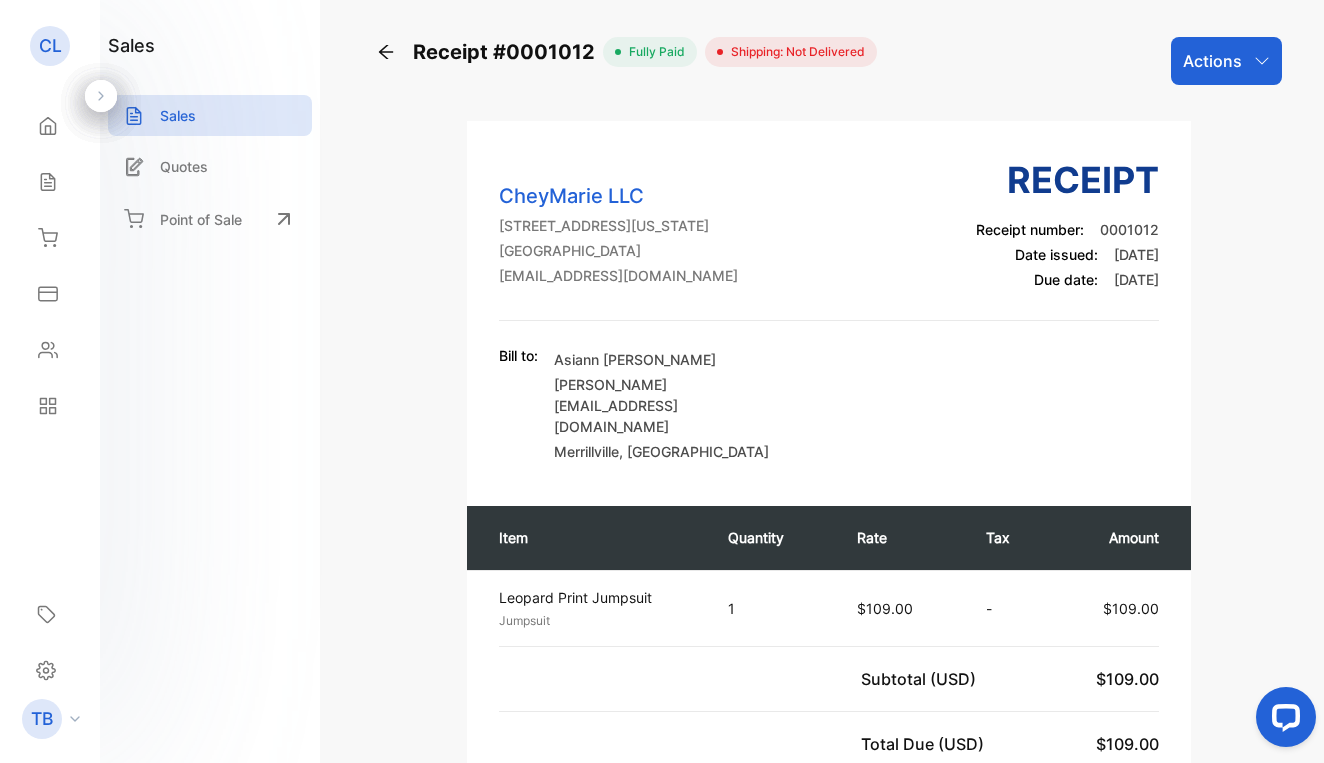 click 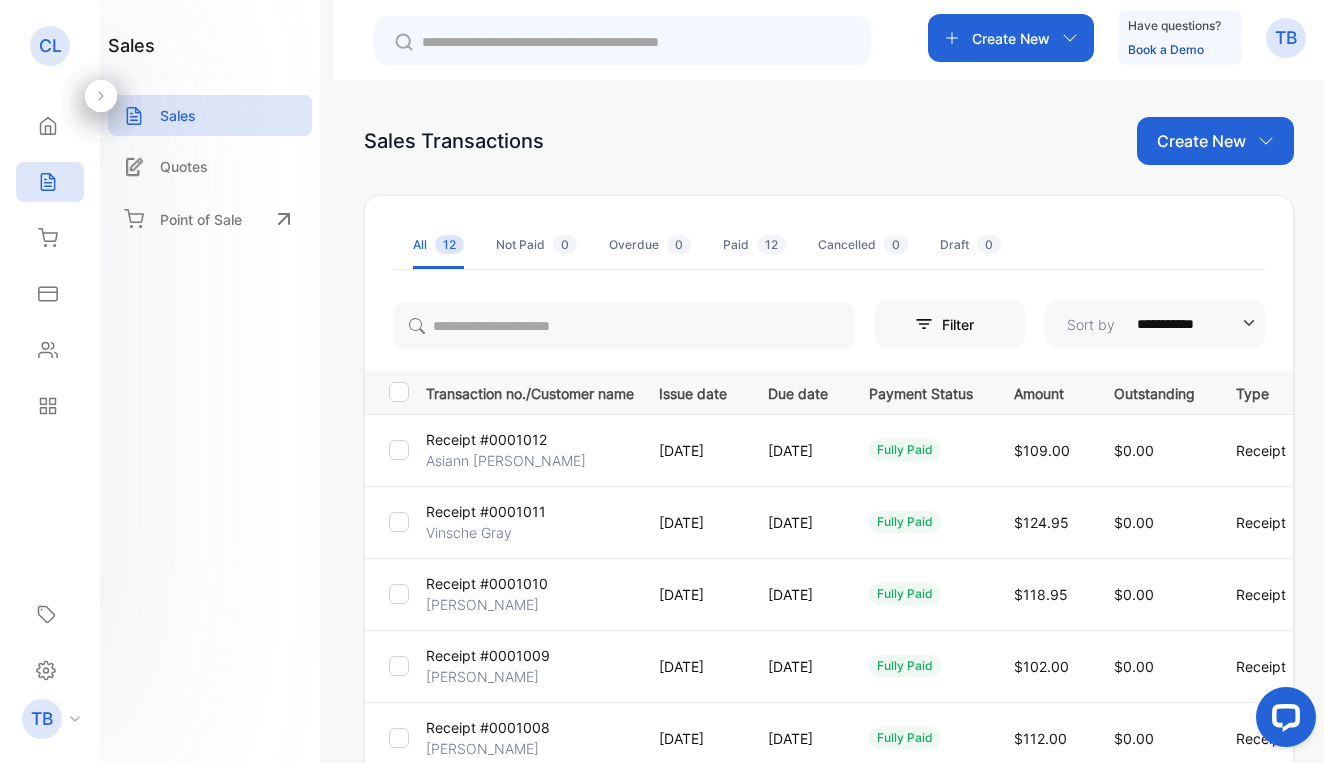 click on "Create New" at bounding box center (1201, 141) 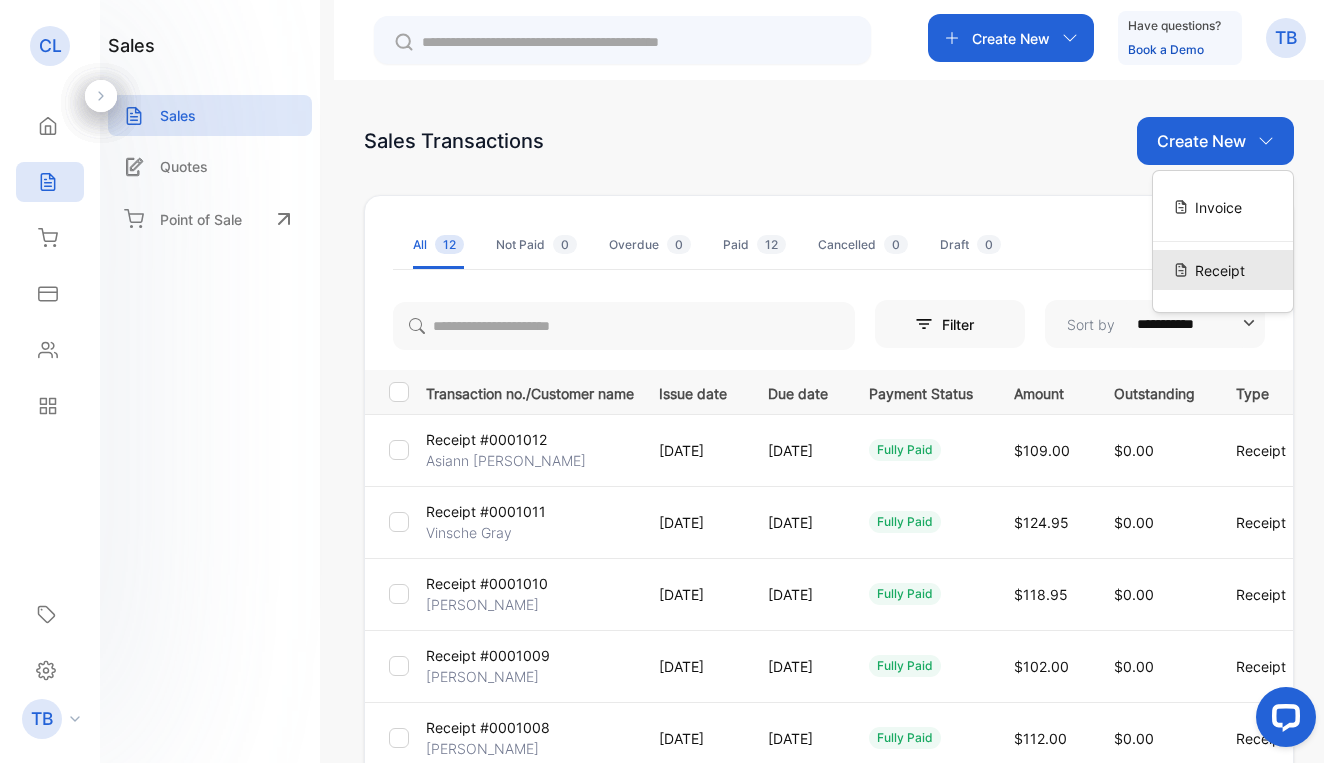 click on "Receipt" at bounding box center [1223, 270] 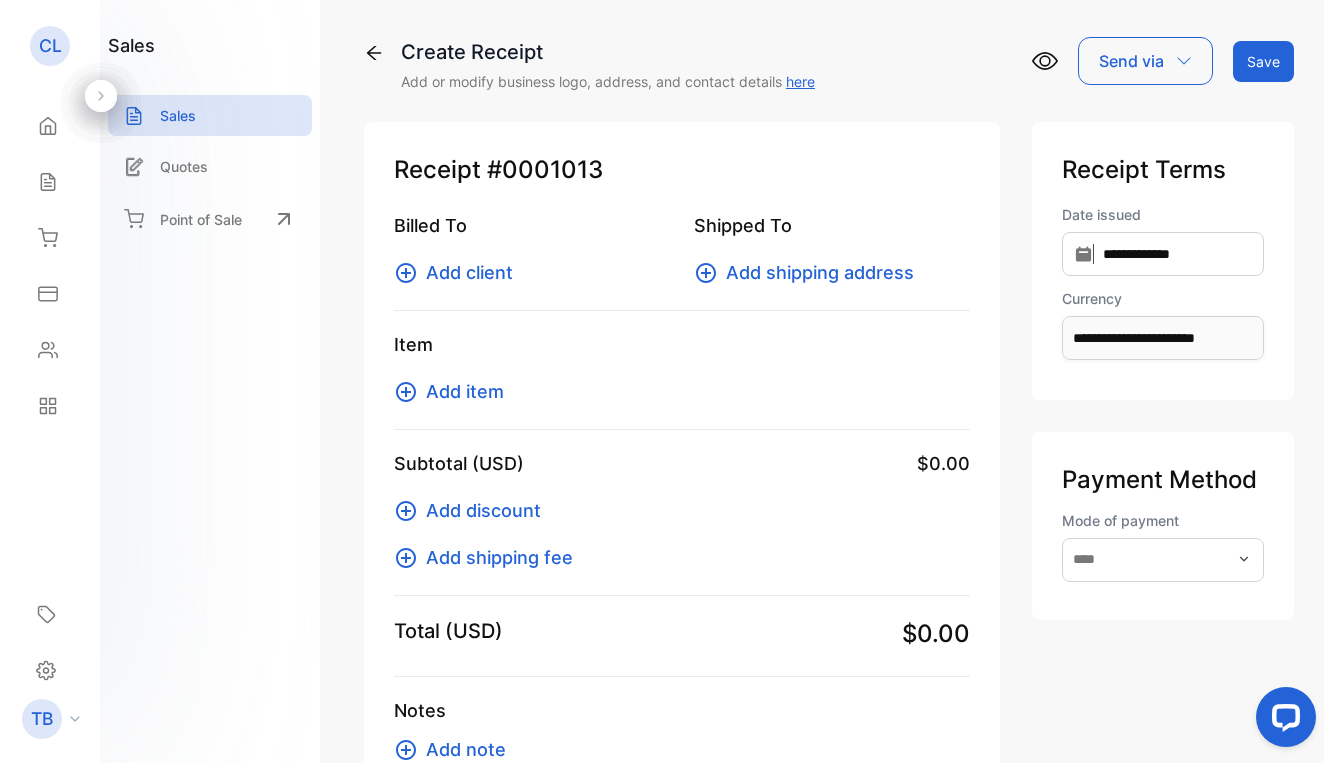 click on "Add client" at bounding box center [469, 272] 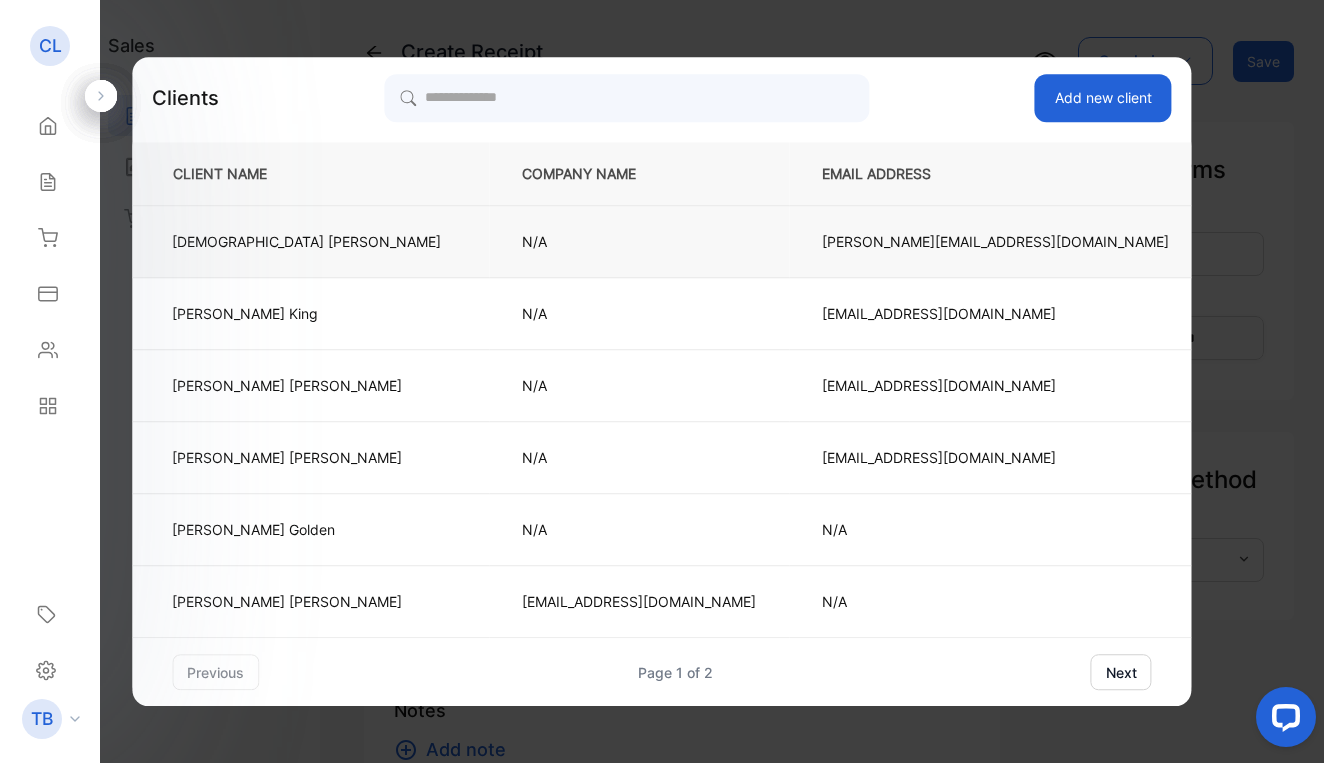 click on "Asiann   Jackson" at bounding box center [306, 241] 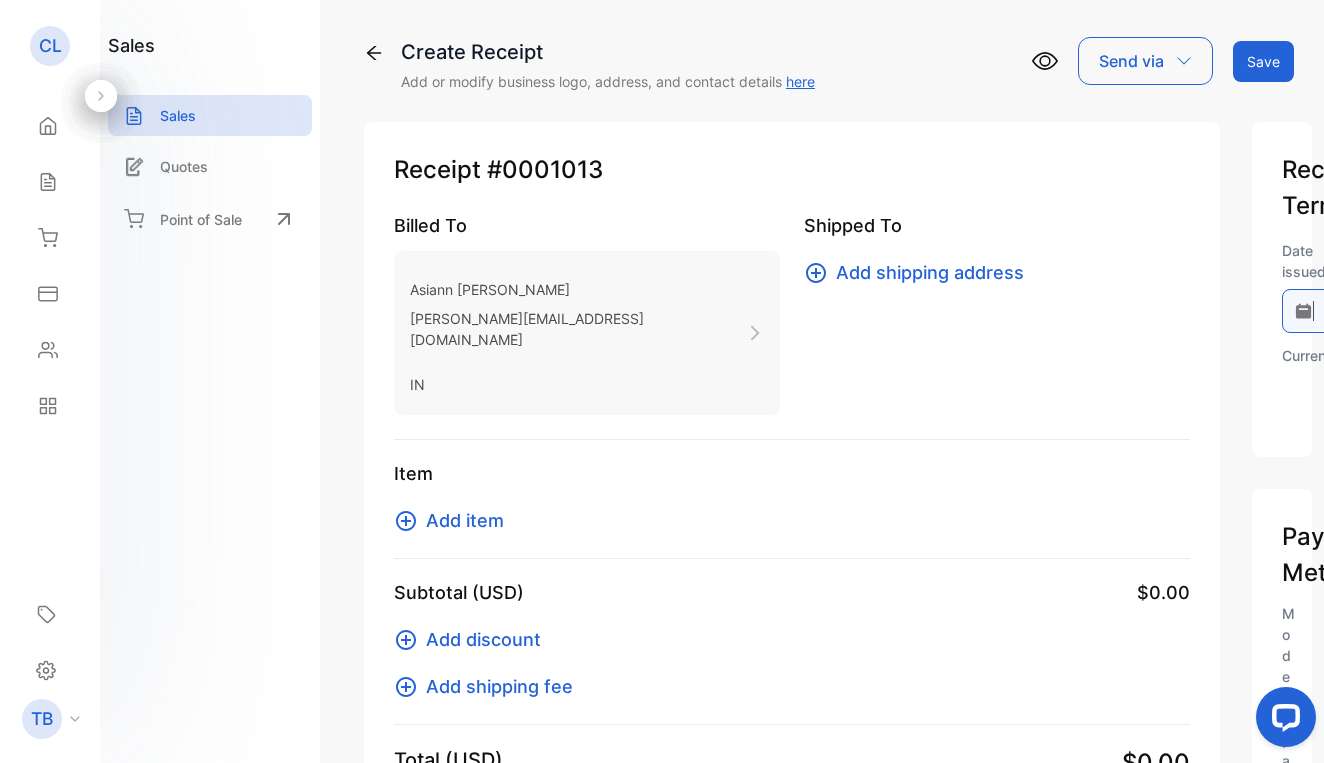 click on "**********" at bounding box center [1308, 311] 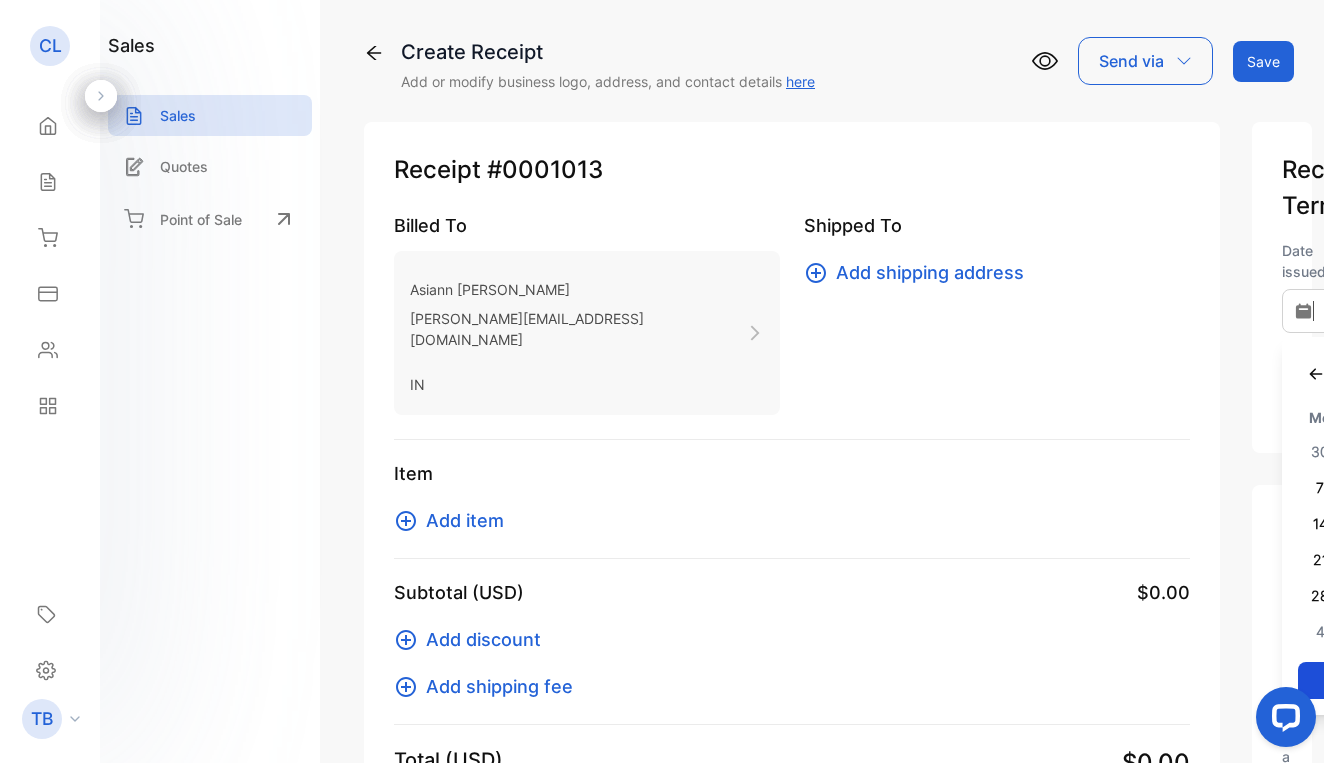 click on "July 2025" at bounding box center [1430, 373] 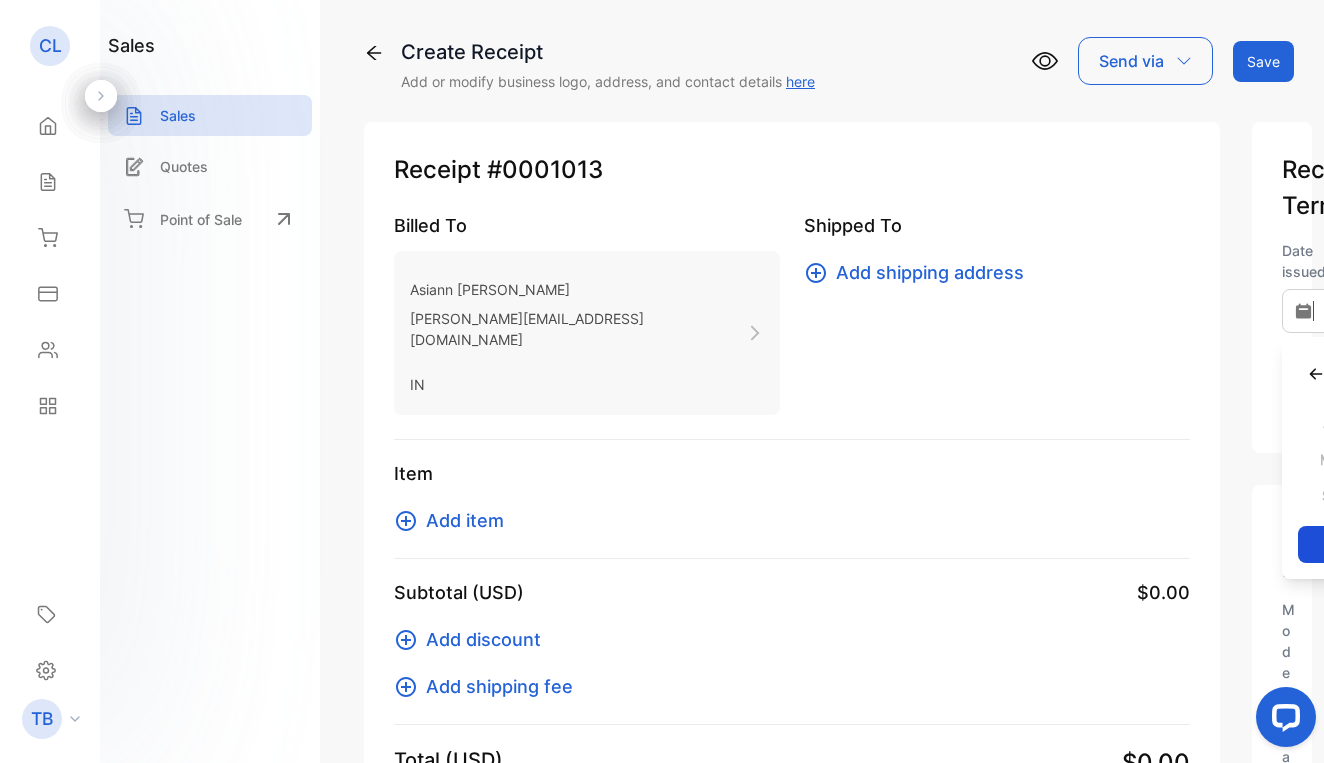 click on "2025" at bounding box center [1430, 373] 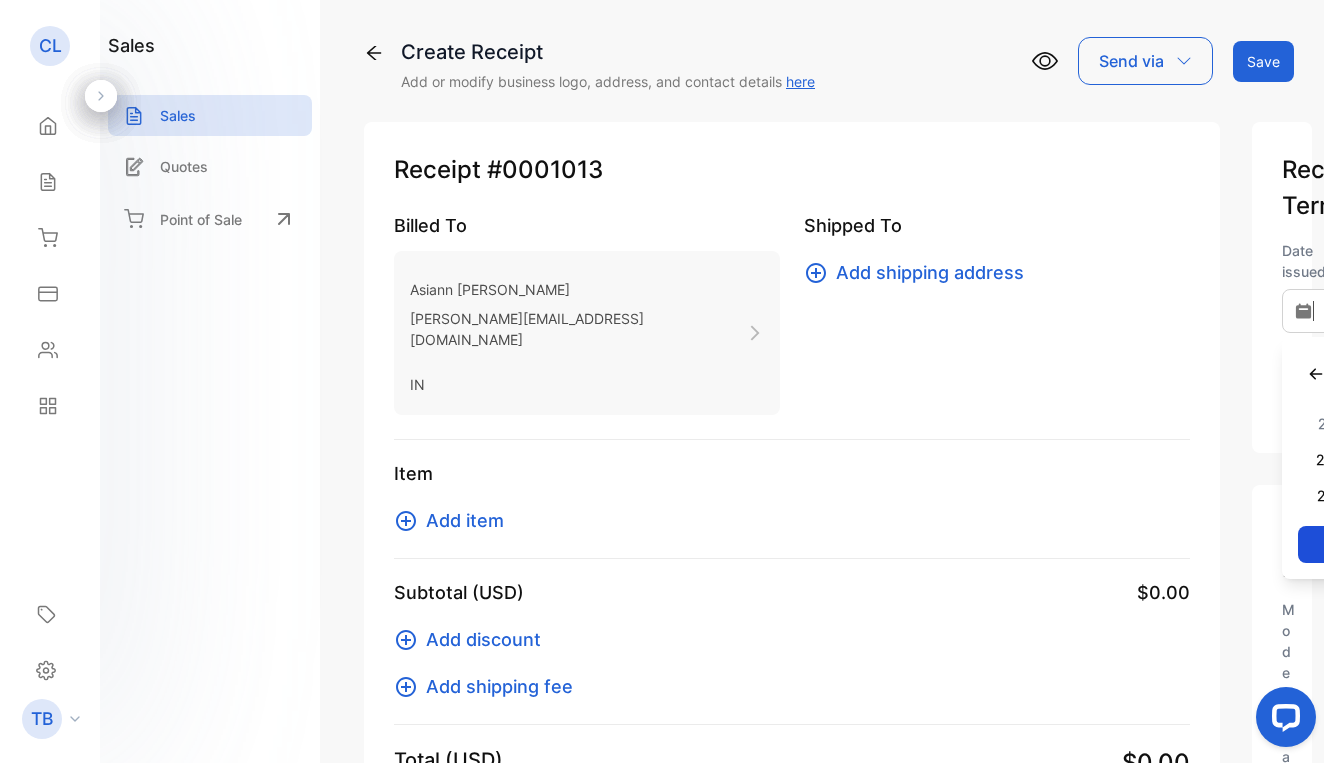 click on "2024" at bounding box center [1398, 460] 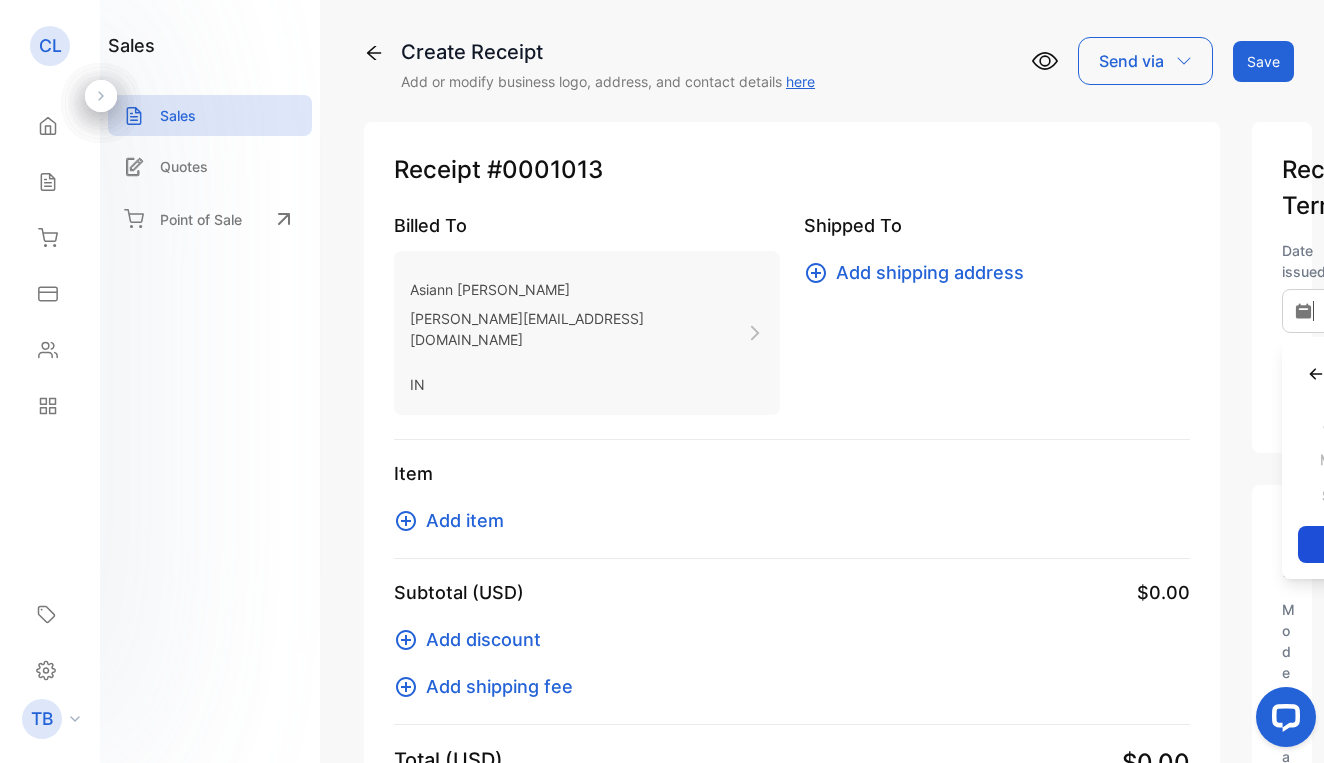 click on "Aug" at bounding box center (1526, 460) 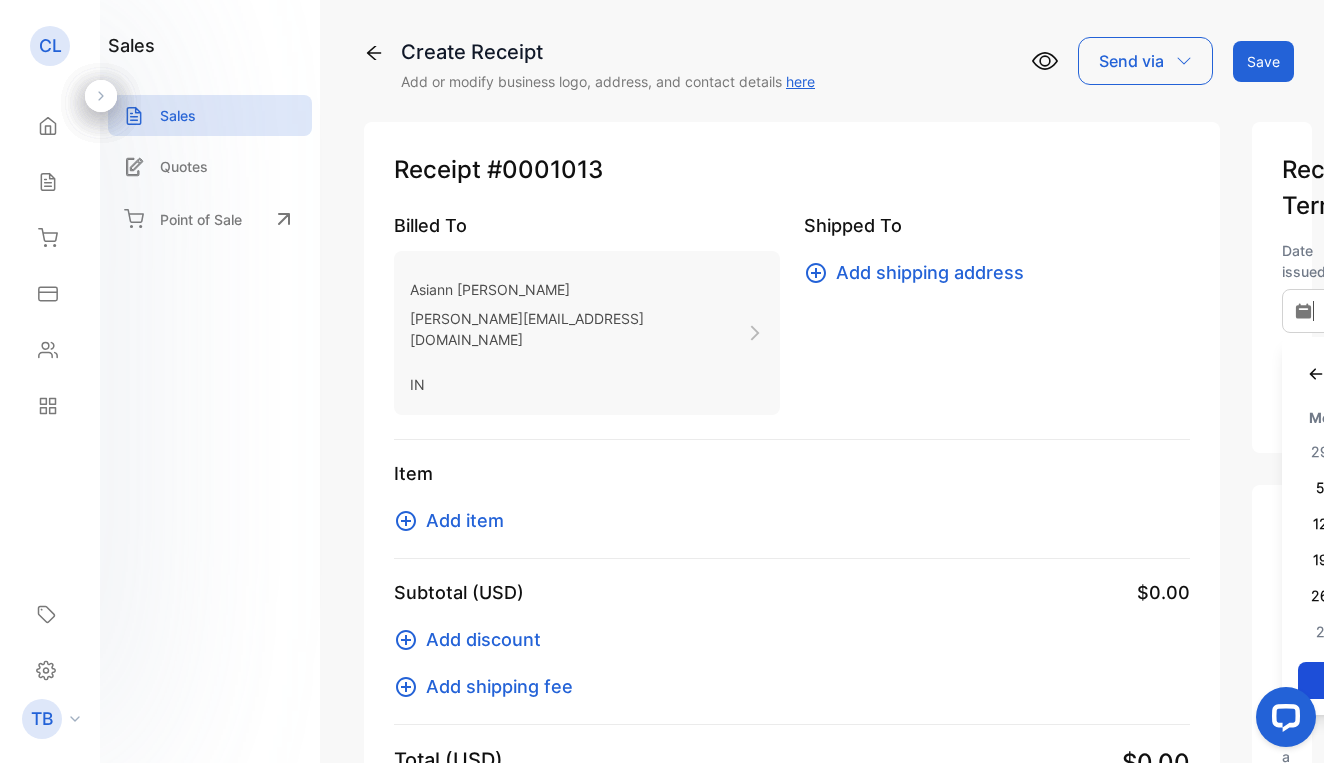 click on "1" at bounding box center (1430, 452) 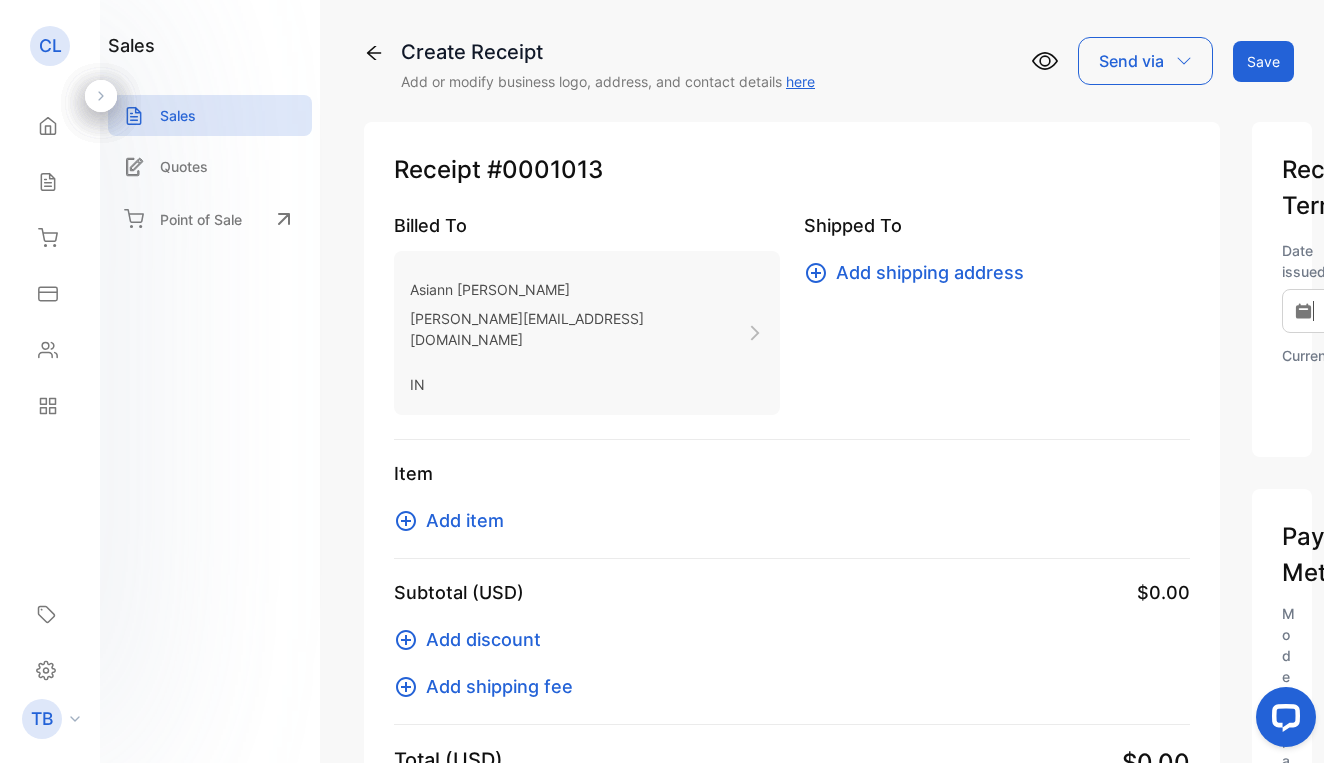 click on "Add item" at bounding box center (465, 520) 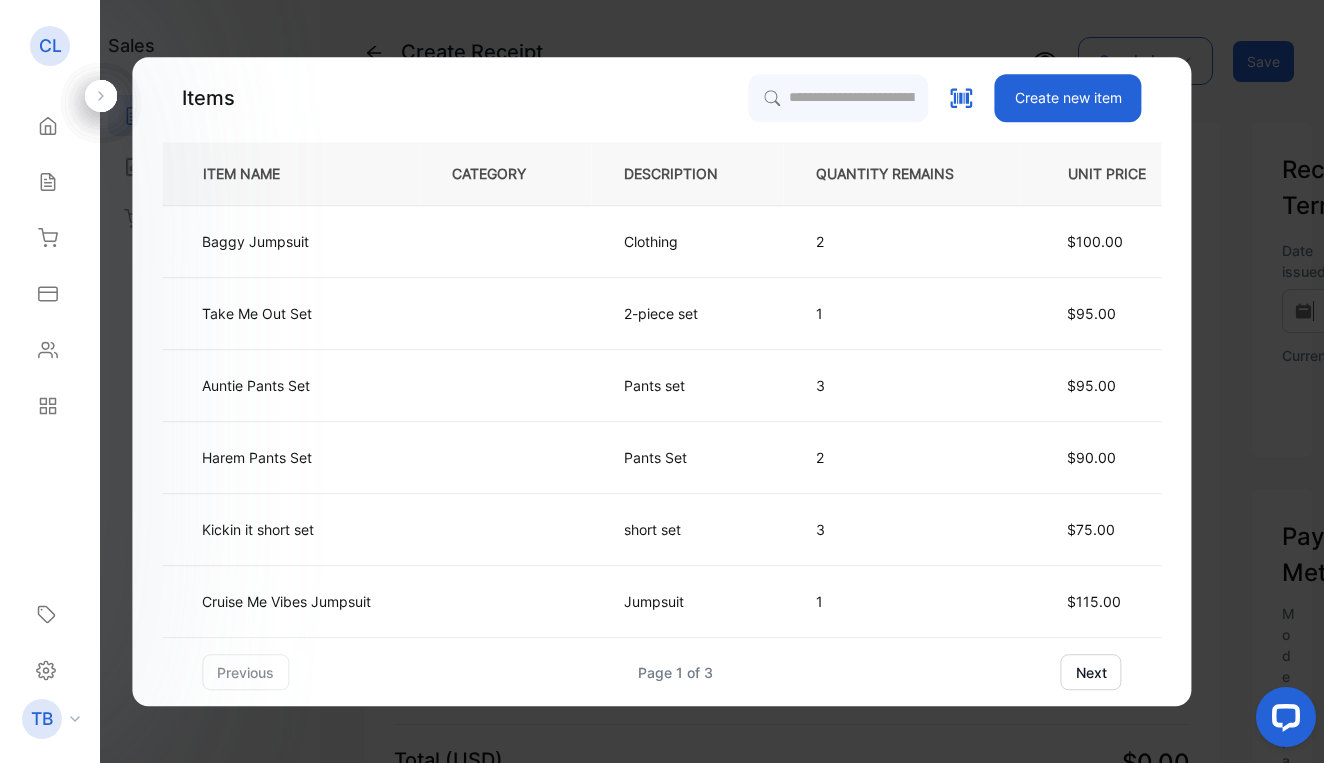 click on "Create new item" at bounding box center [1068, 98] 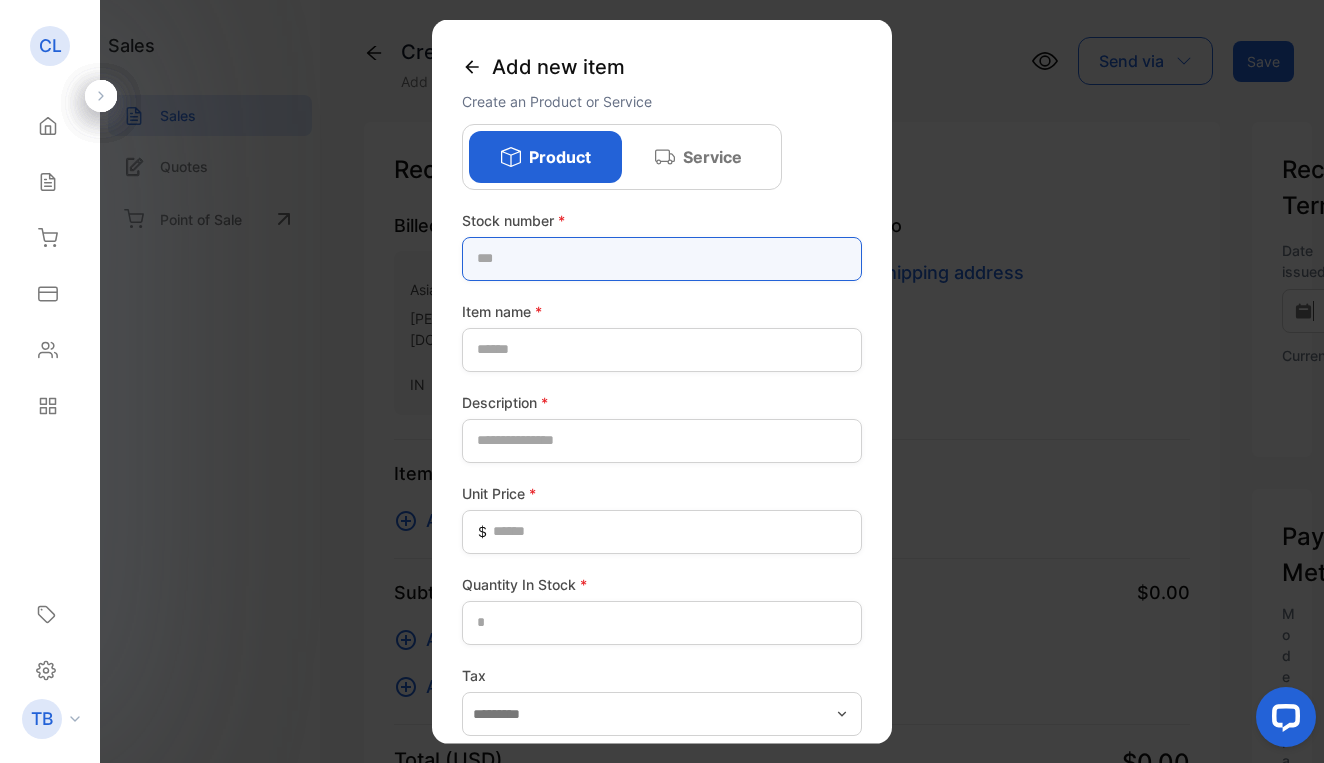 click at bounding box center [662, 258] 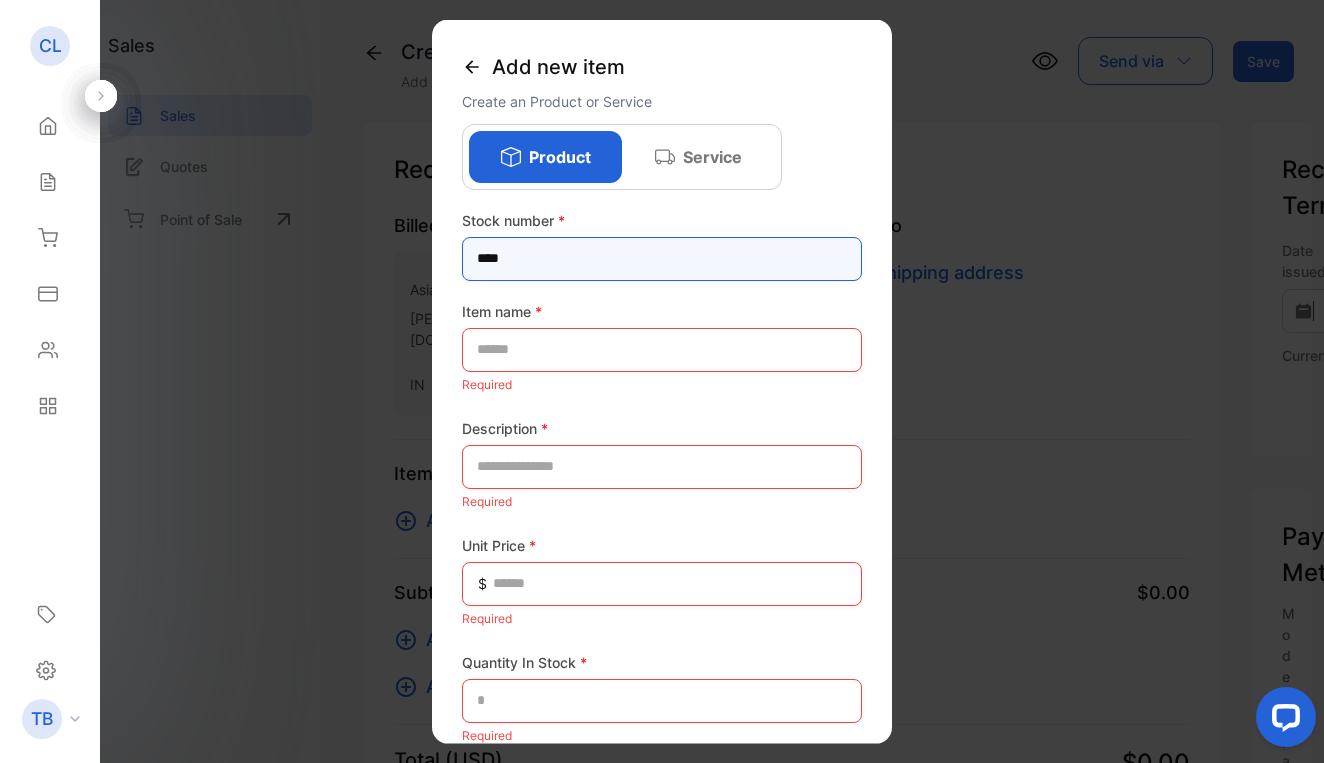 type 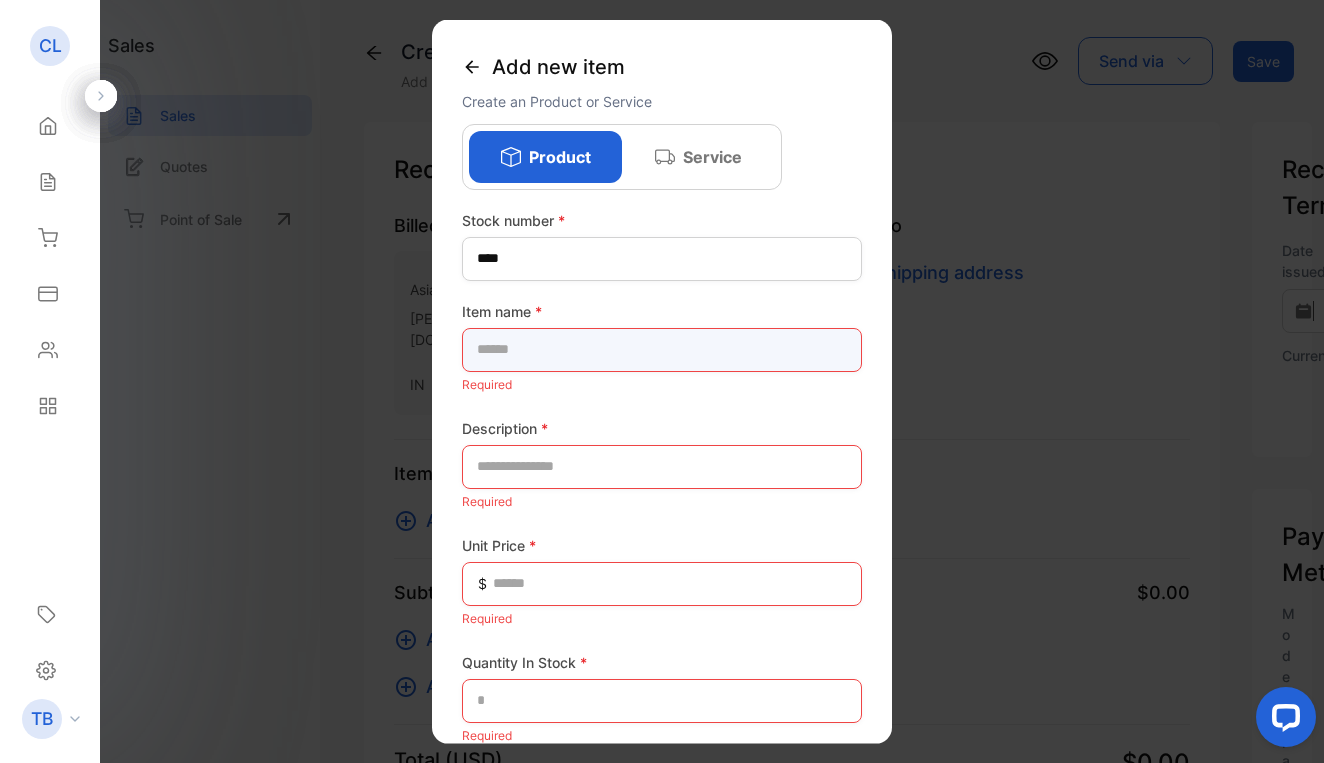 click at bounding box center (662, 349) 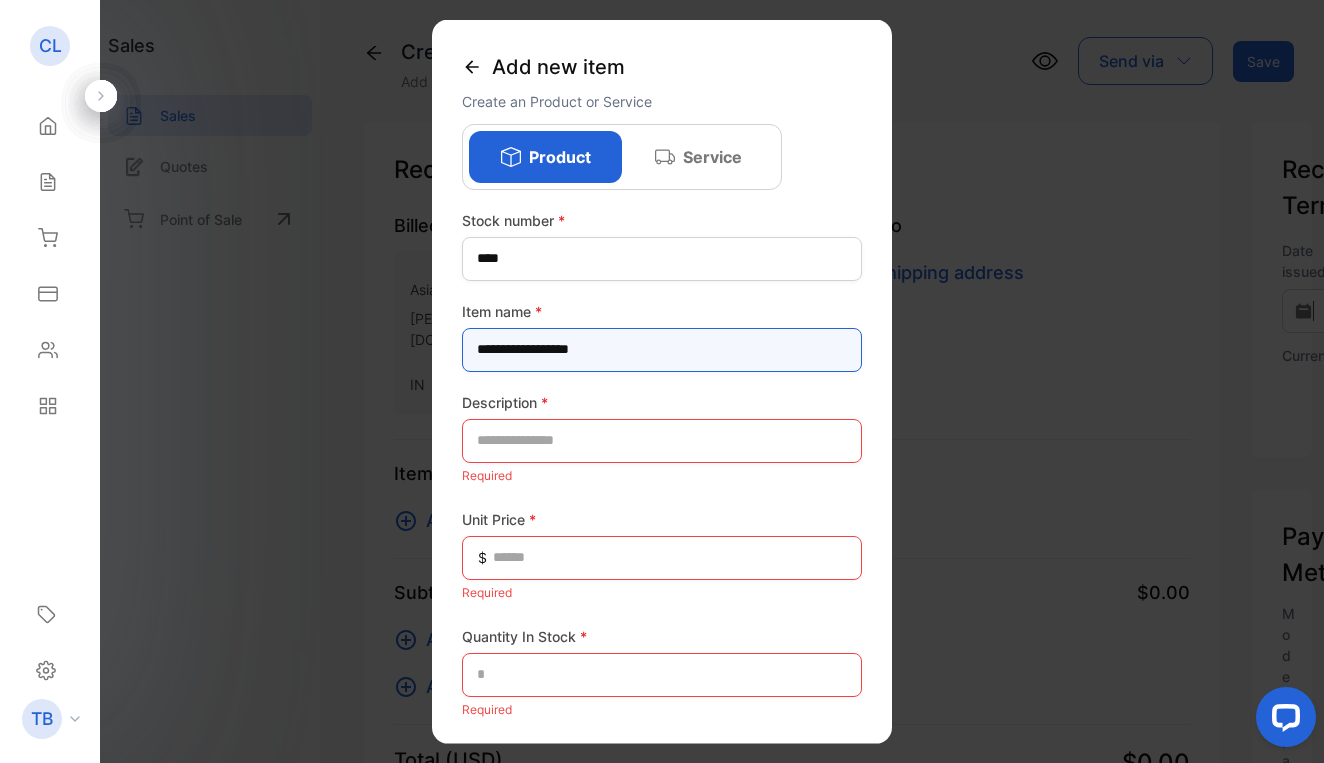 click on "**********" at bounding box center [662, 349] 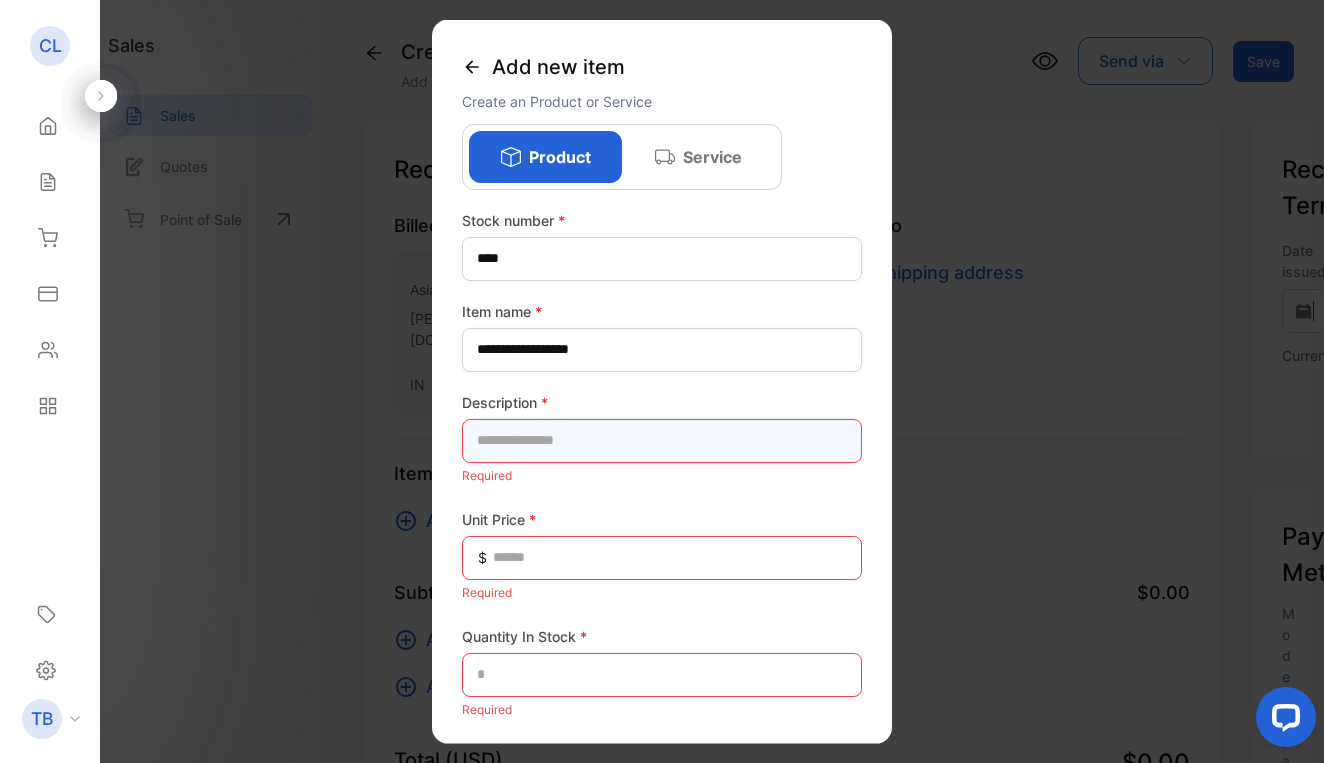 click at bounding box center [662, 440] 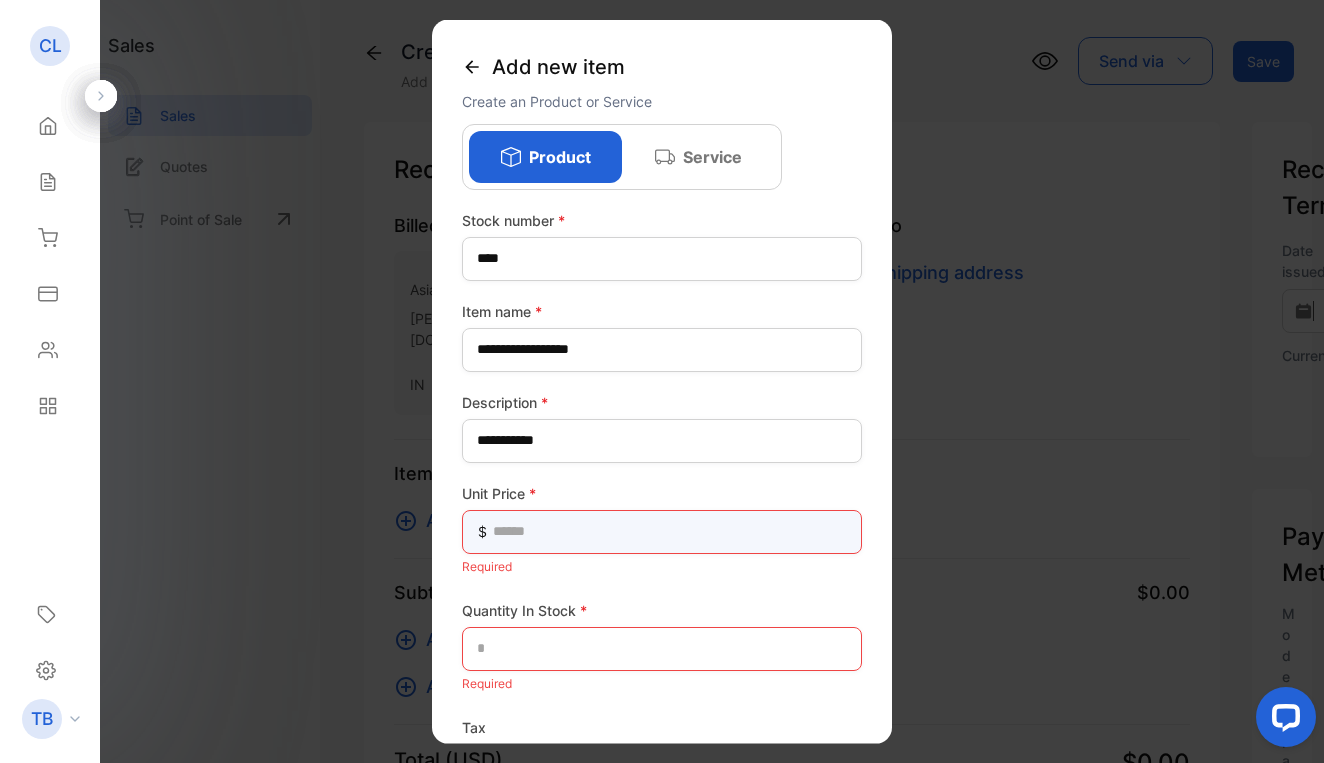 click at bounding box center [662, 531] 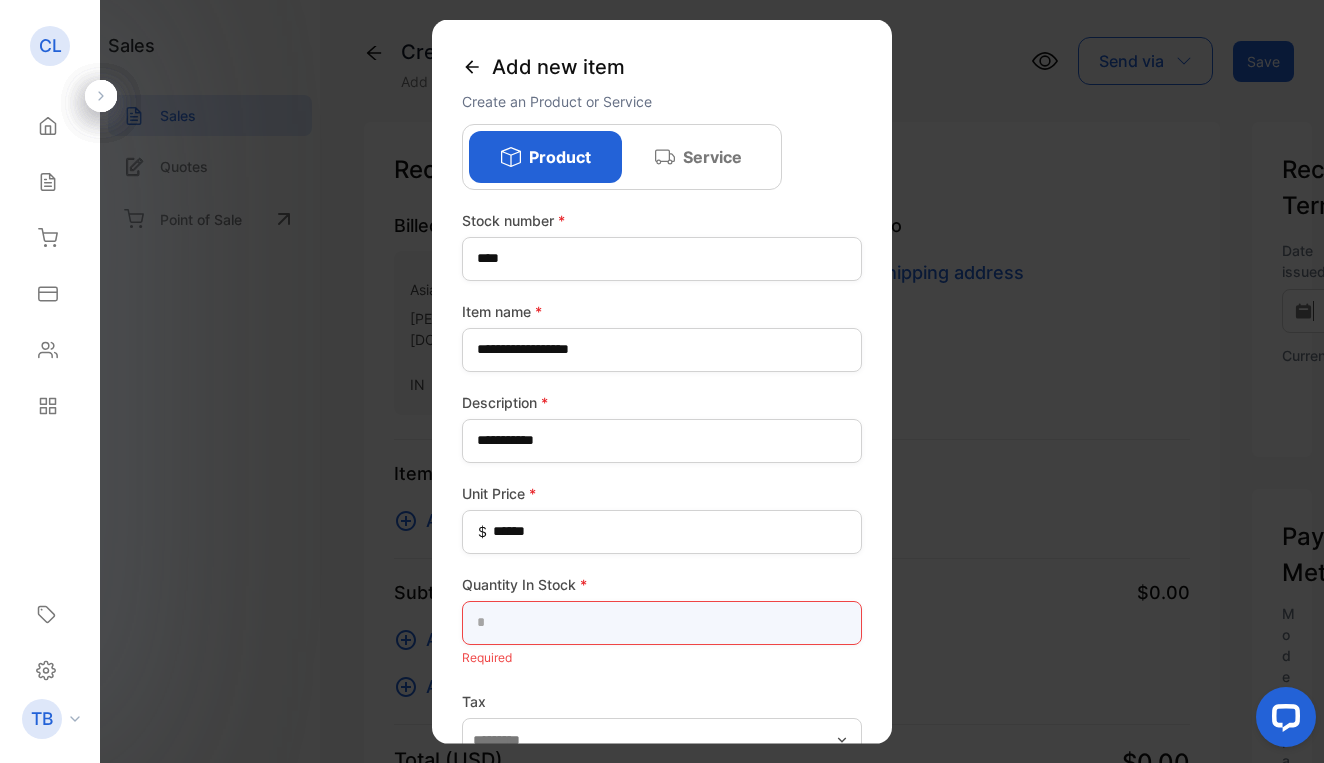 click at bounding box center [662, 622] 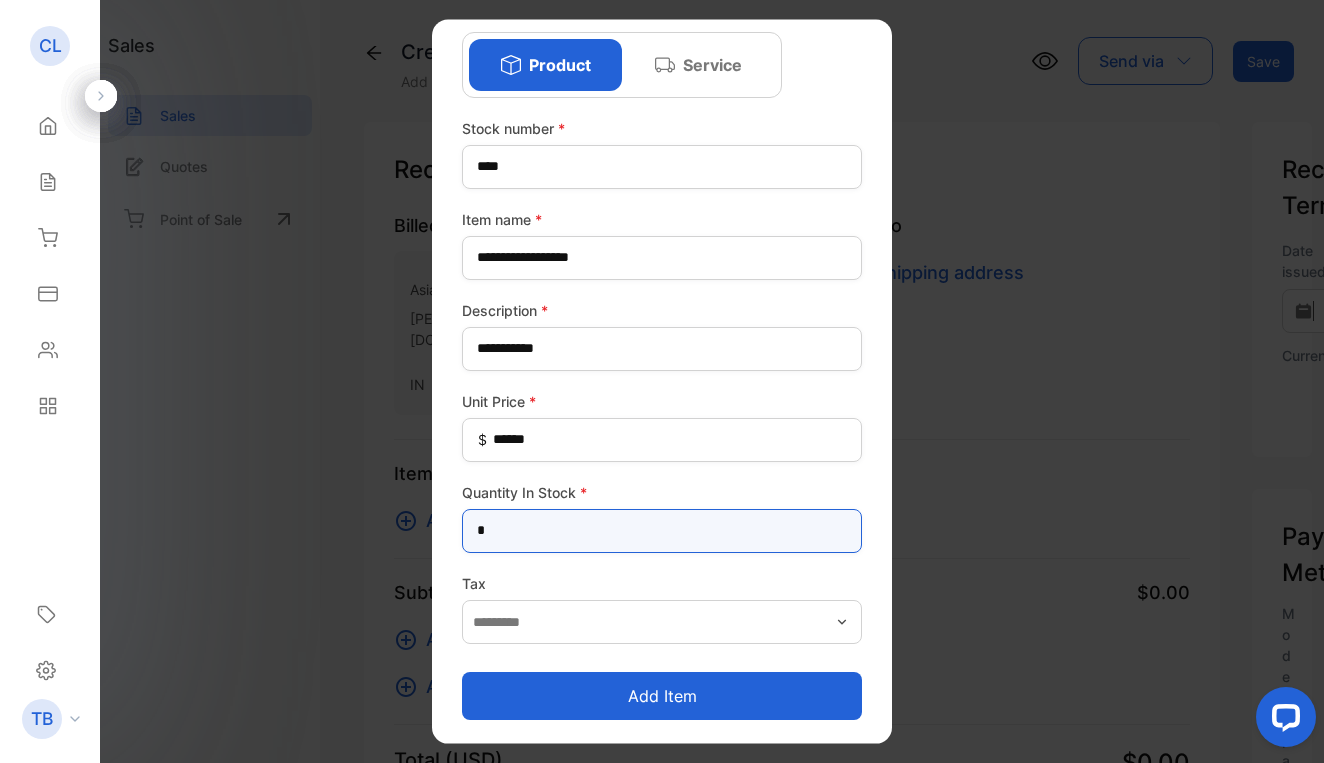 scroll, scrollTop: 92, scrollLeft: 0, axis: vertical 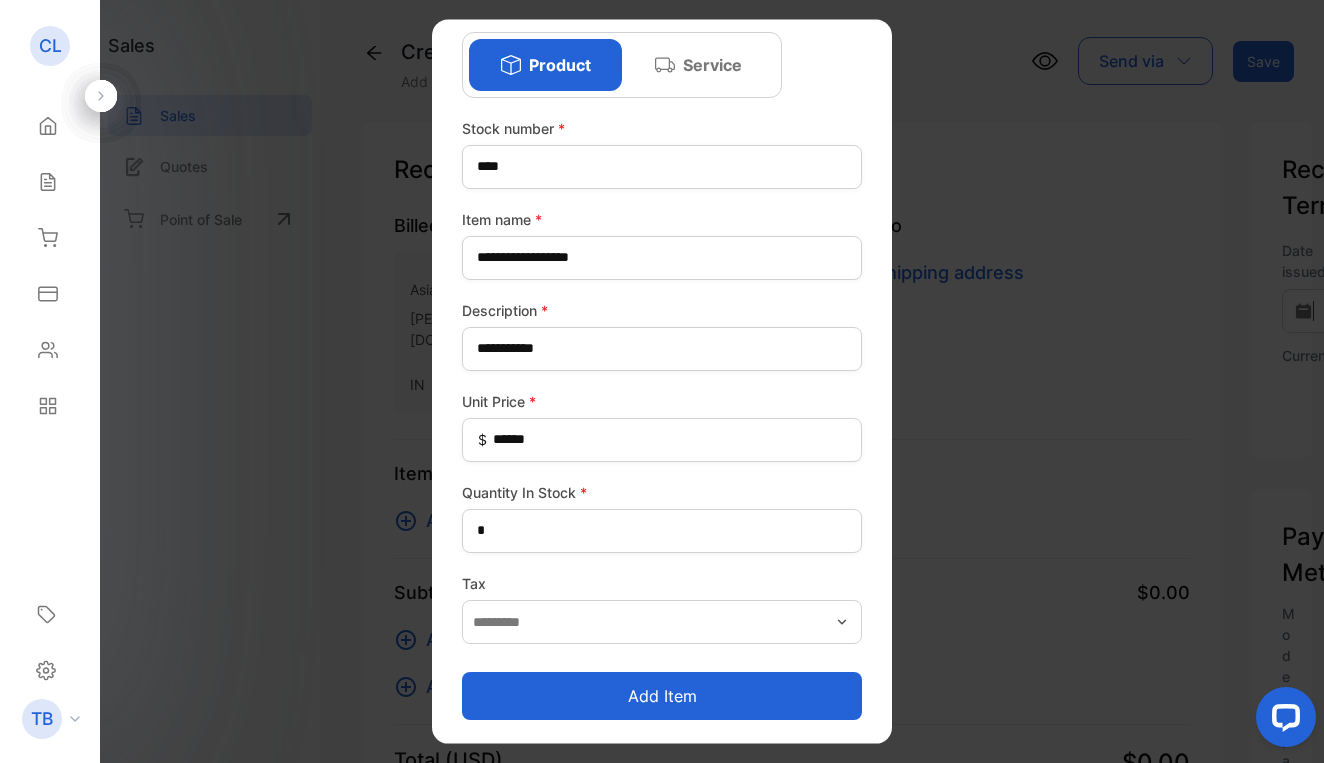click on "Add item" at bounding box center (662, 696) 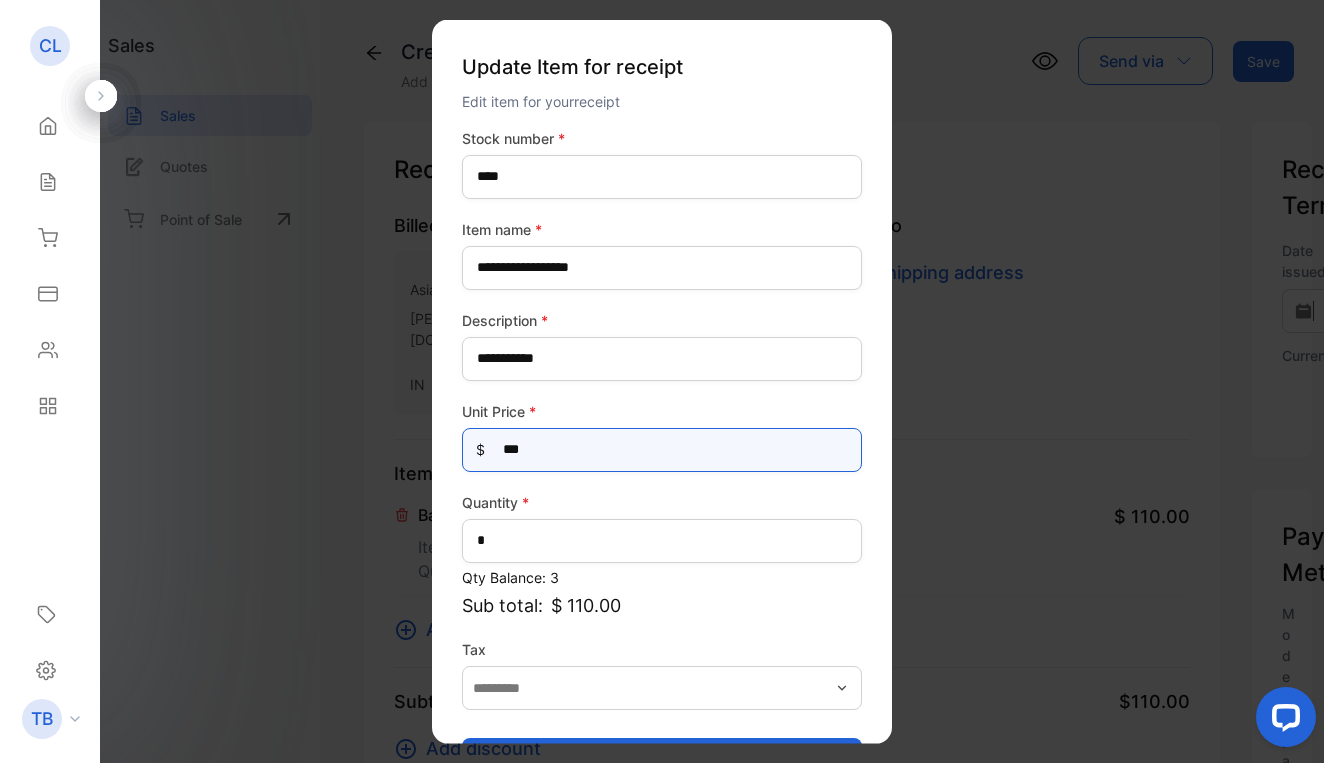 click on "***" at bounding box center (662, 449) 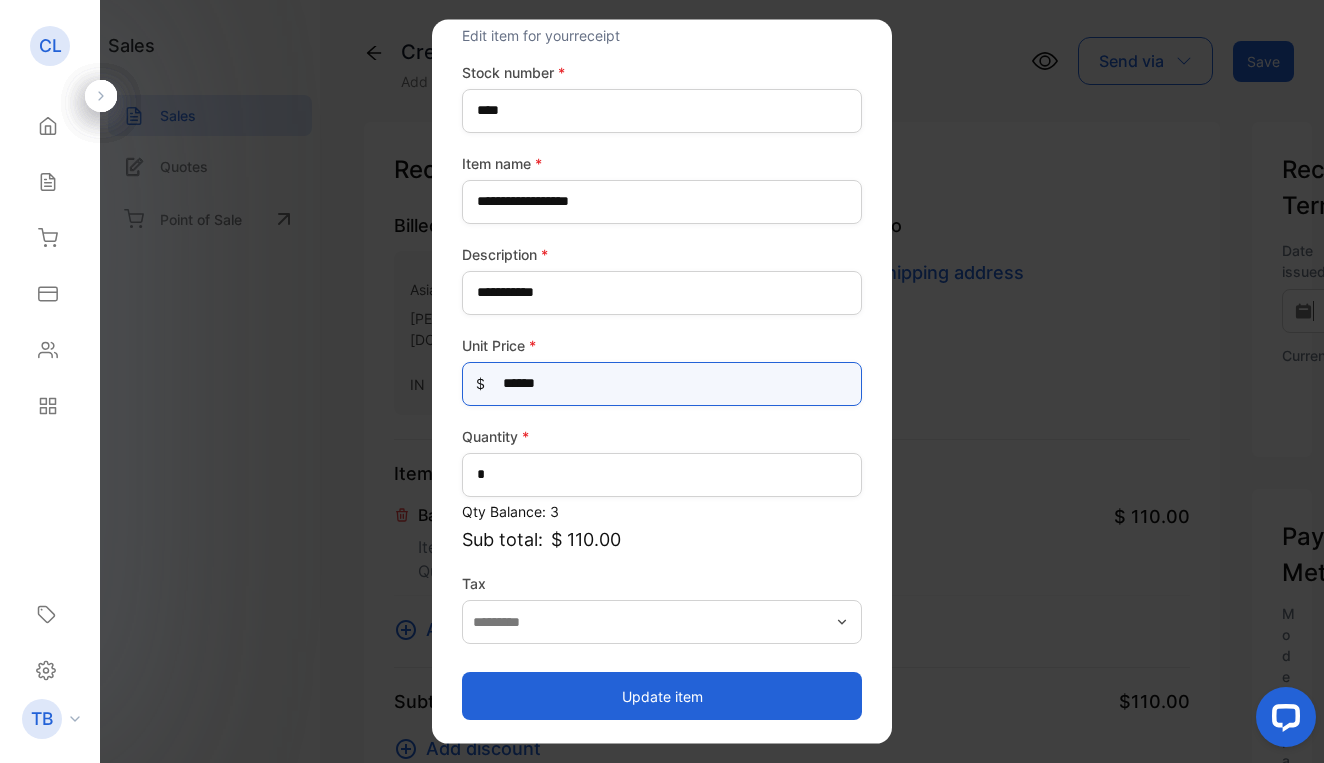scroll, scrollTop: 66, scrollLeft: 0, axis: vertical 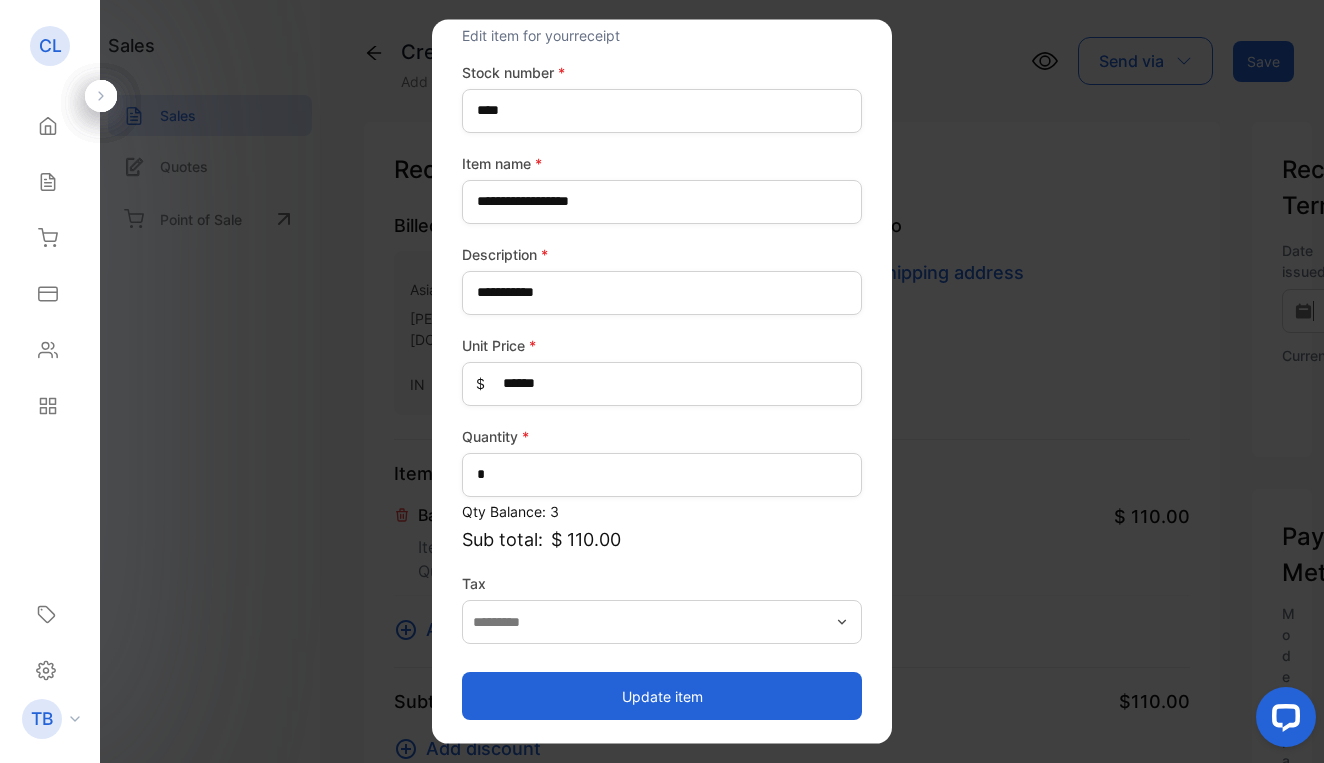 click on "Update item" at bounding box center [662, 696] 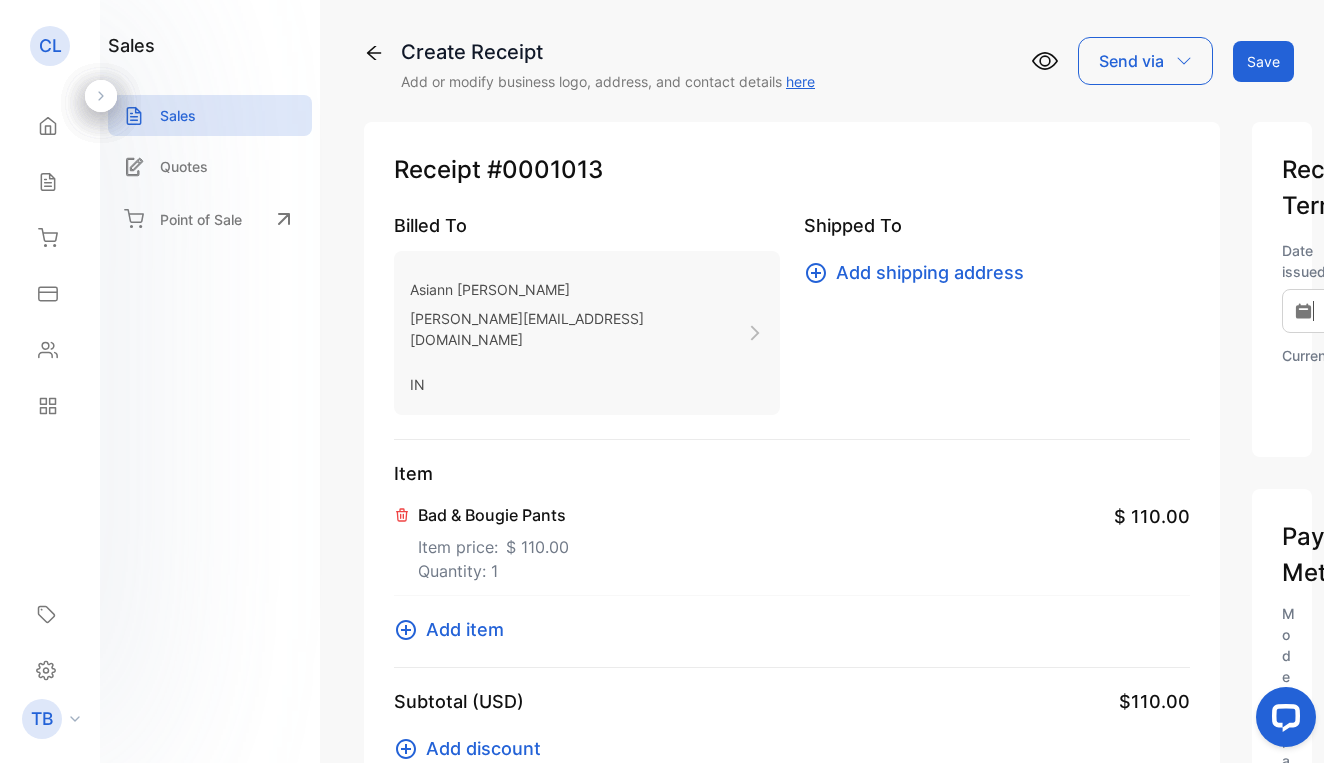 scroll, scrollTop: 0, scrollLeft: 0, axis: both 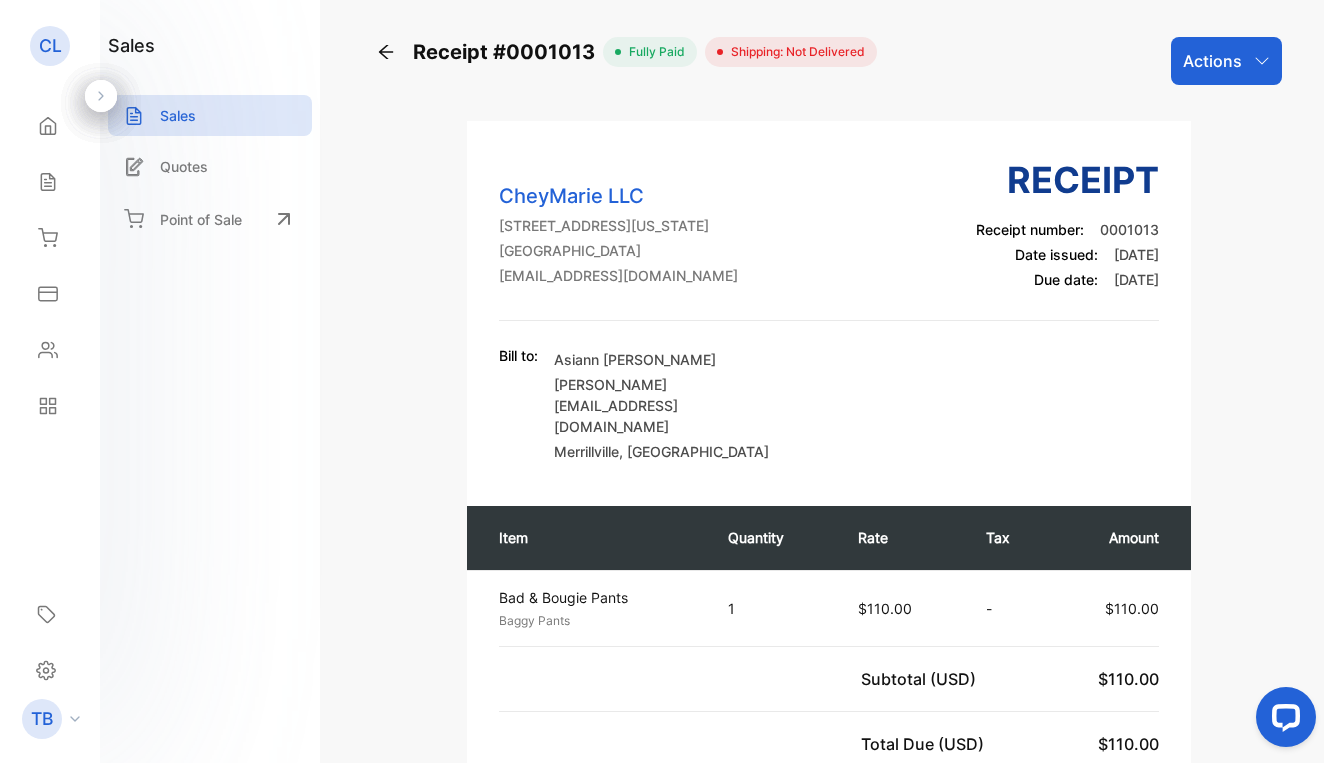 click 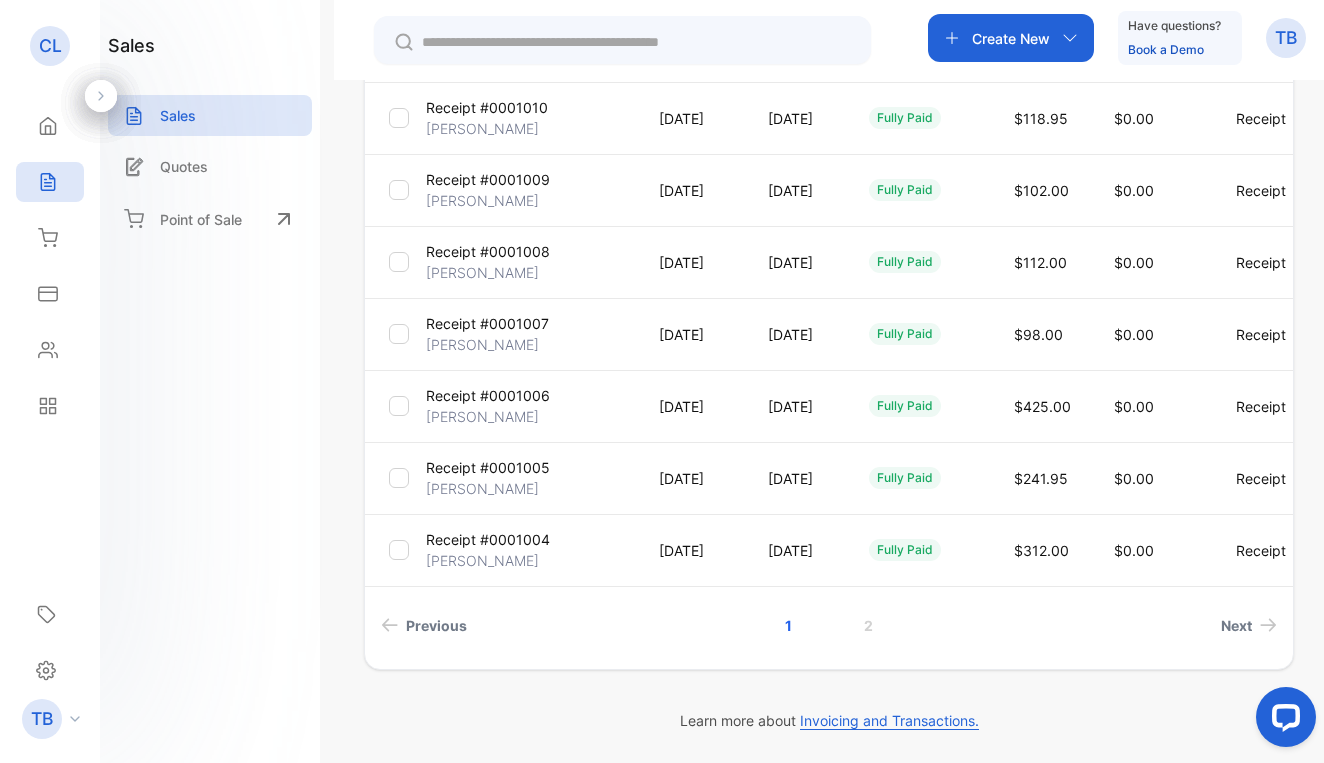 scroll, scrollTop: 548, scrollLeft: 0, axis: vertical 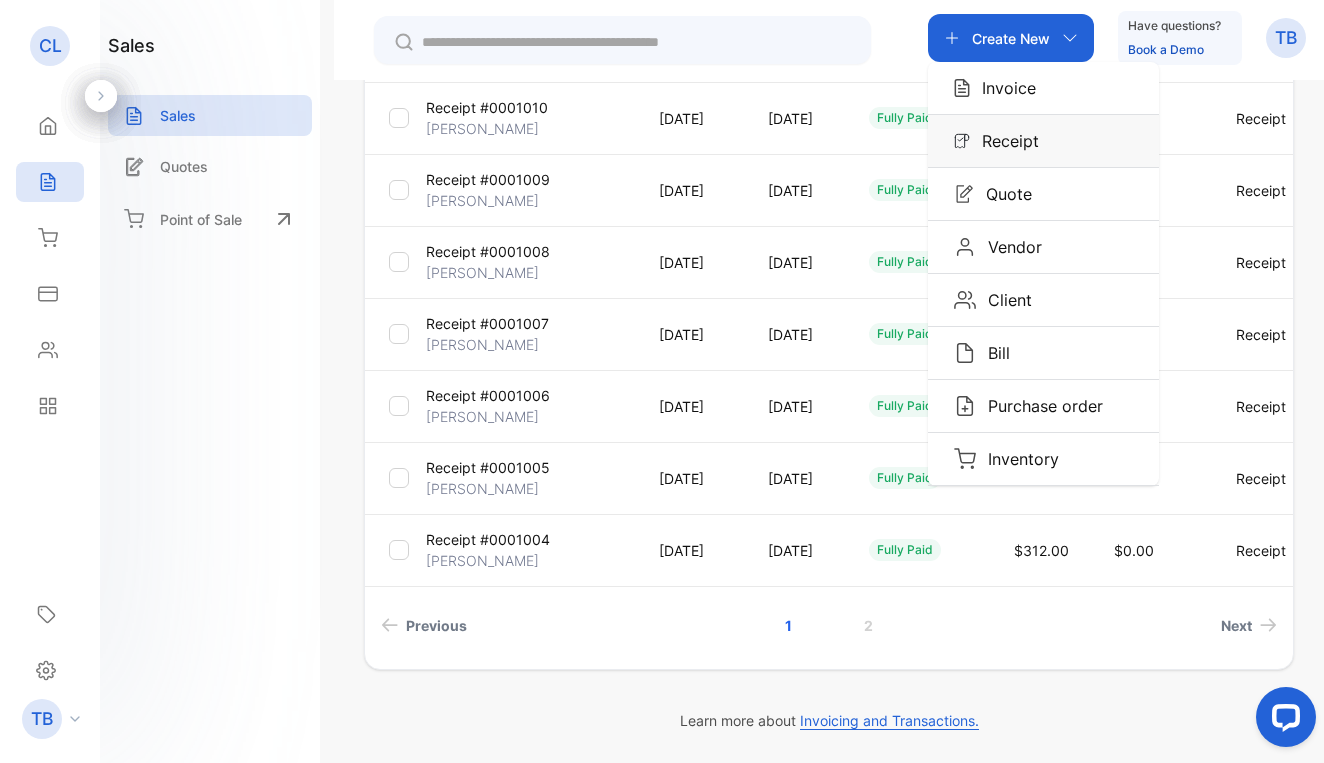 click on "Receipt" at bounding box center [1004, 141] 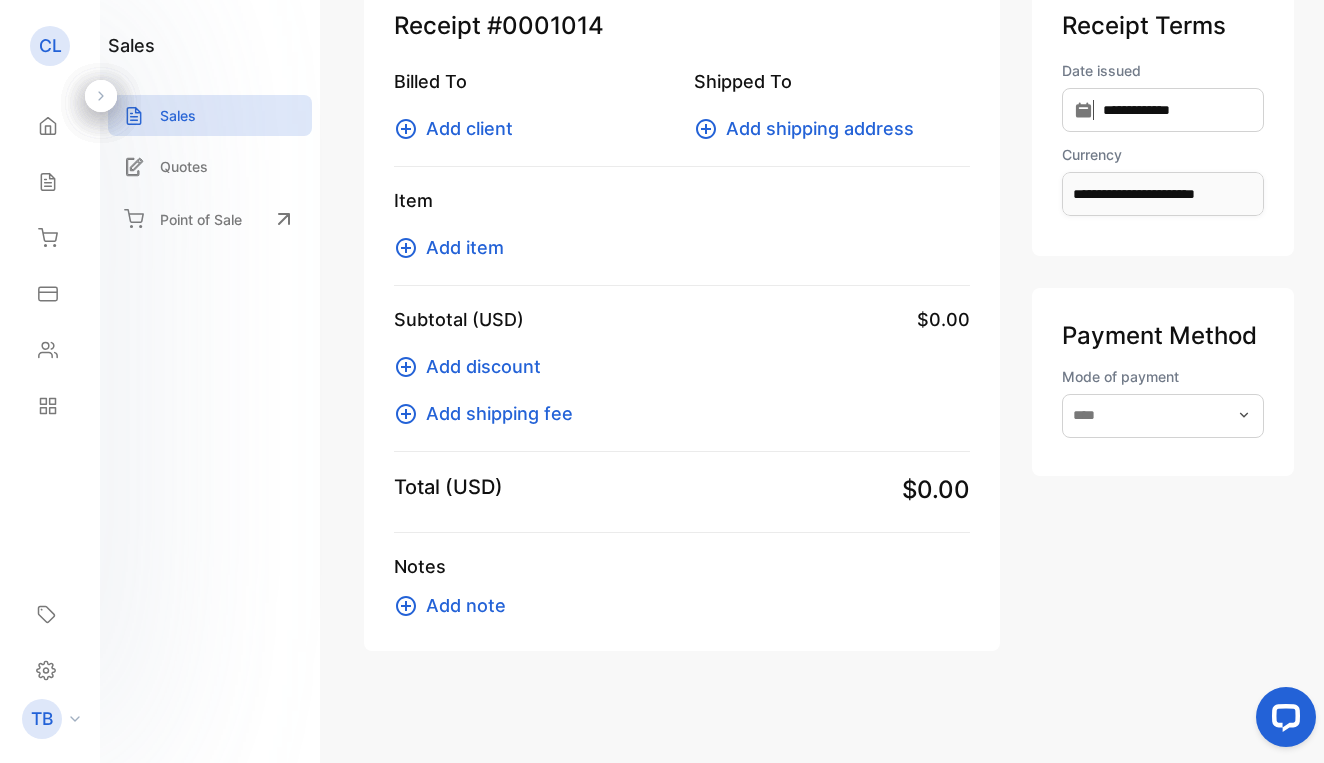 click on "Add client" at bounding box center (469, 128) 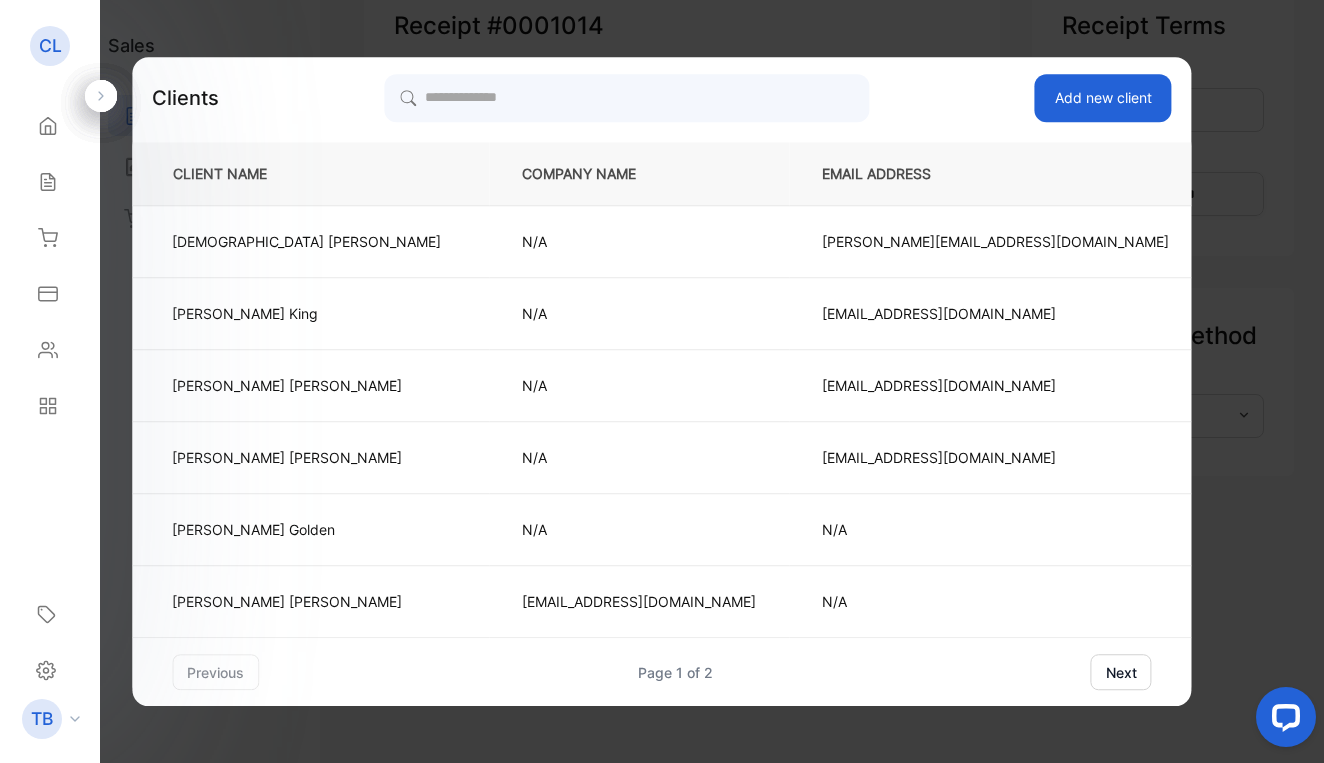 click on "Add new client" at bounding box center (1103, 98) 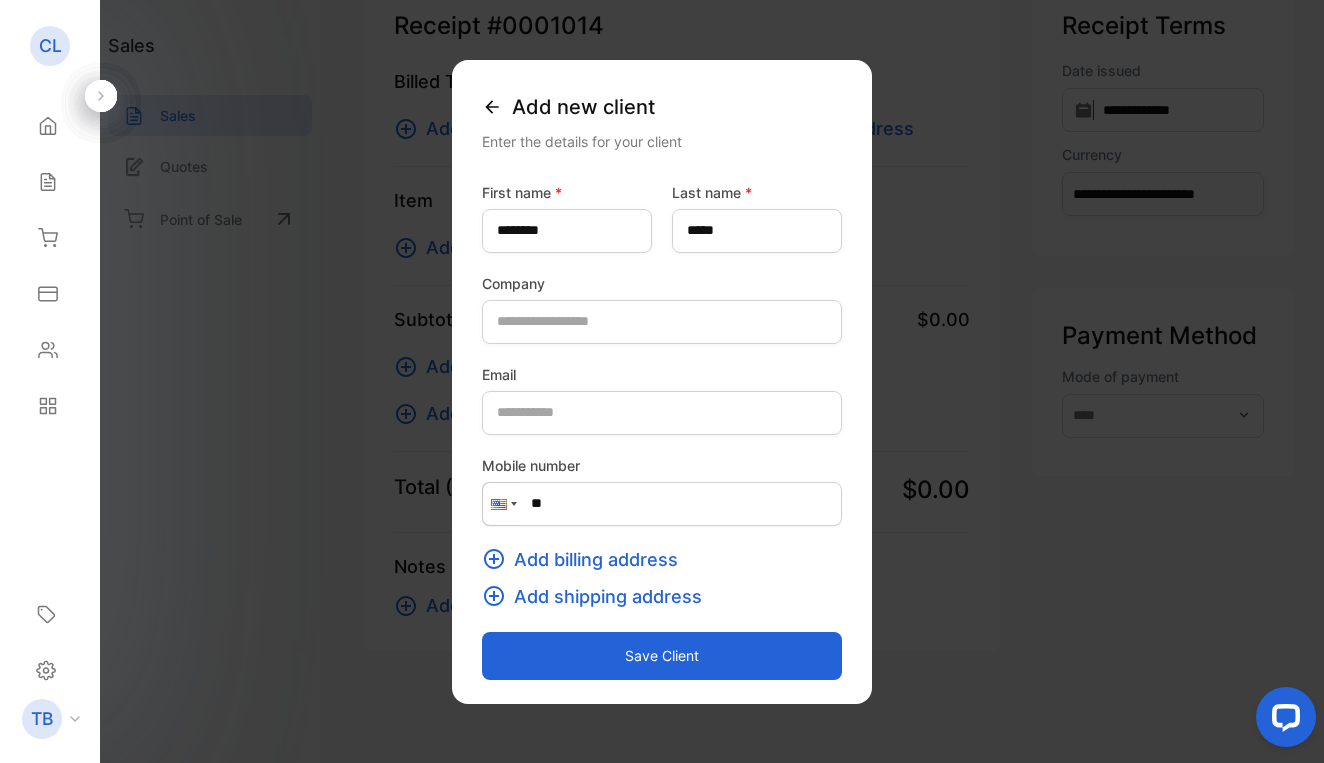 click on "Add billing address" at bounding box center [596, 559] 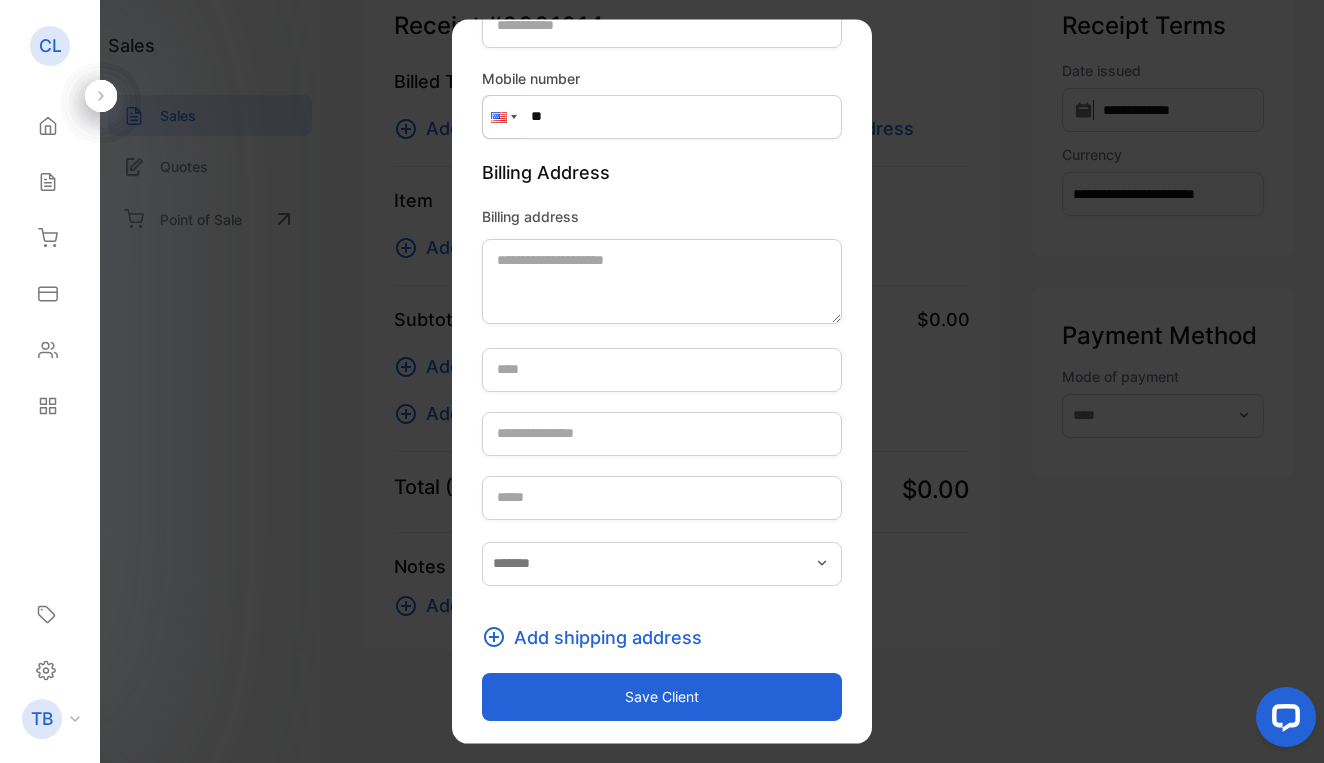 scroll, scrollTop: 347, scrollLeft: 0, axis: vertical 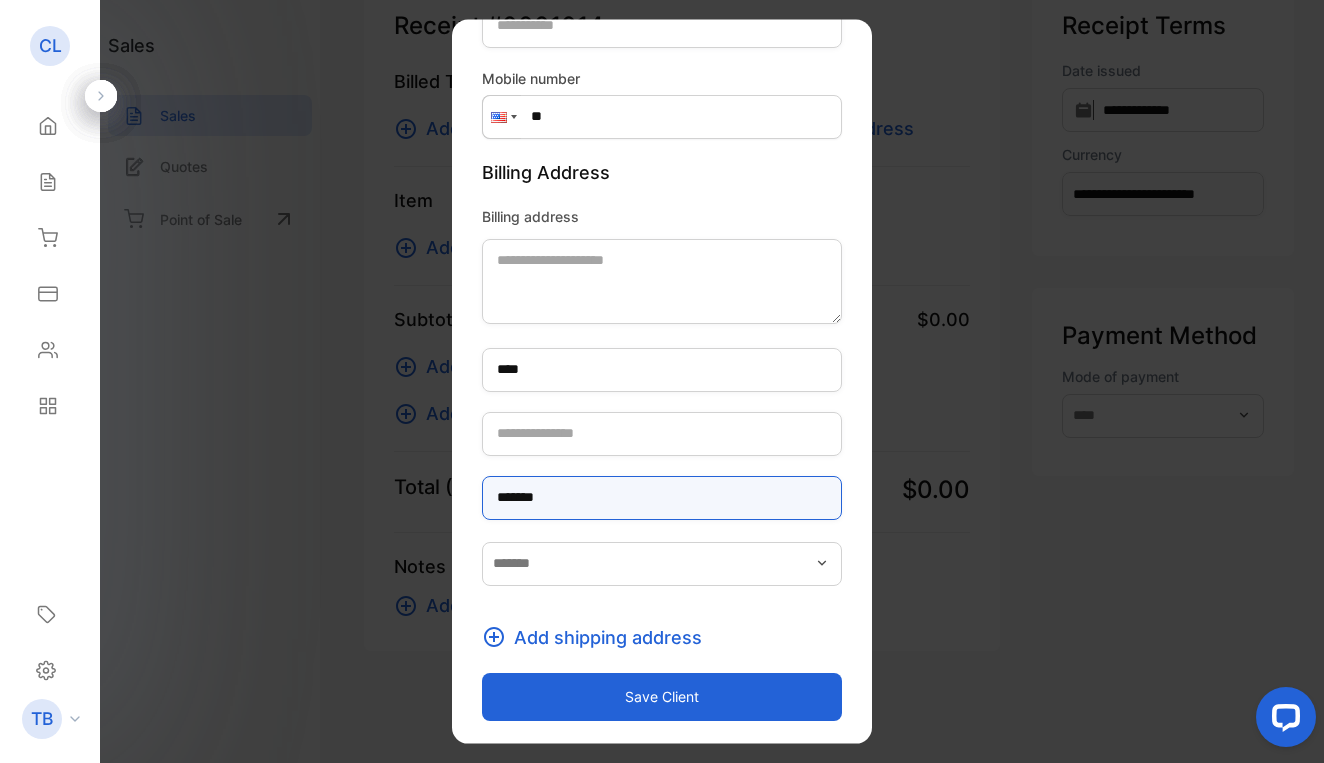 click on "Save client" at bounding box center [662, 696] 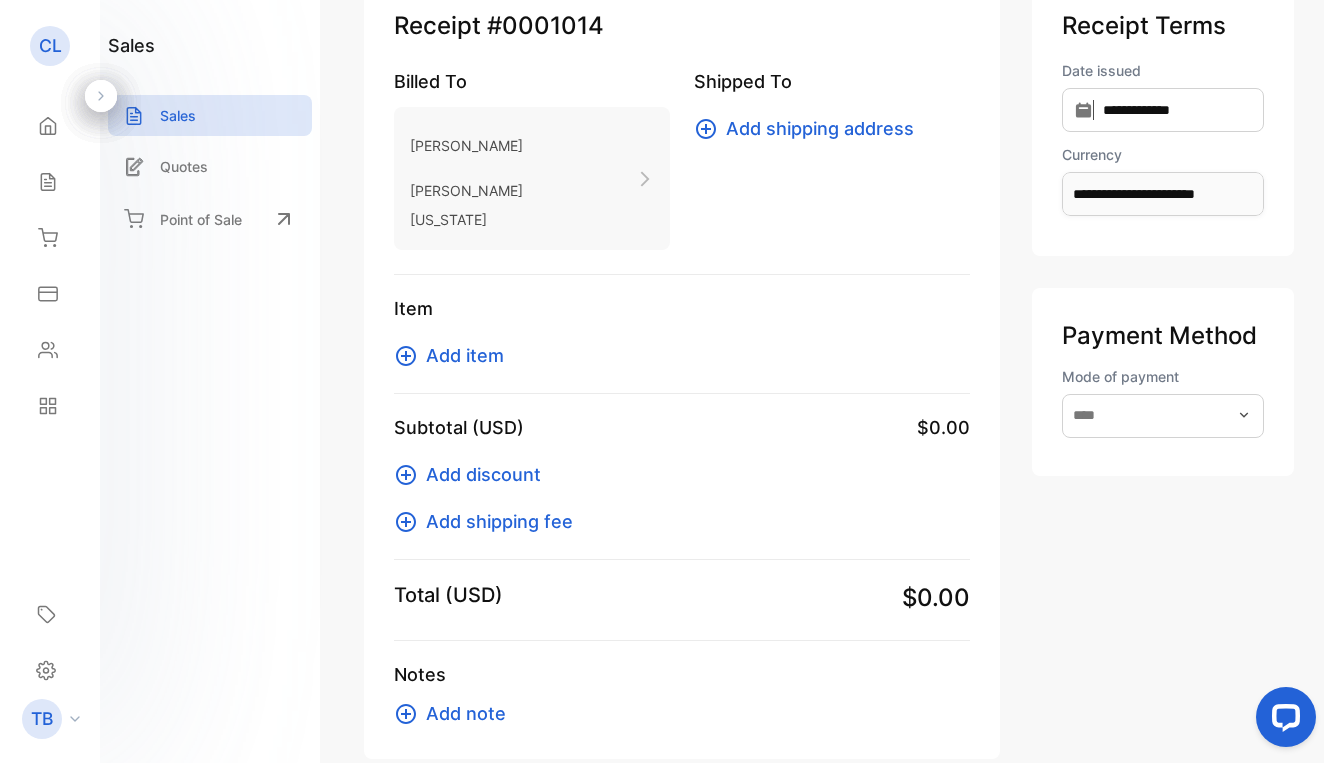 click on "Billed To" at bounding box center (532, 81) 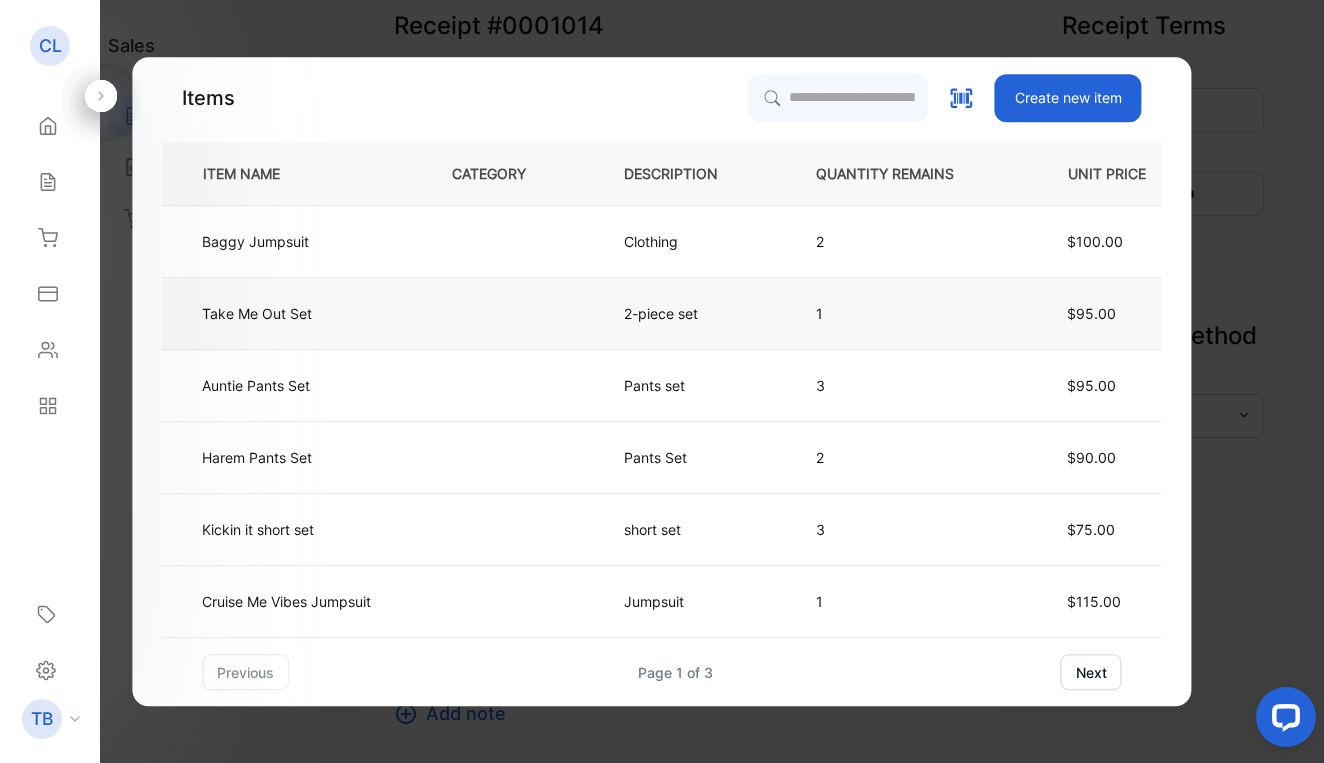 click on "Take Me Out Set" at bounding box center (257, 313) 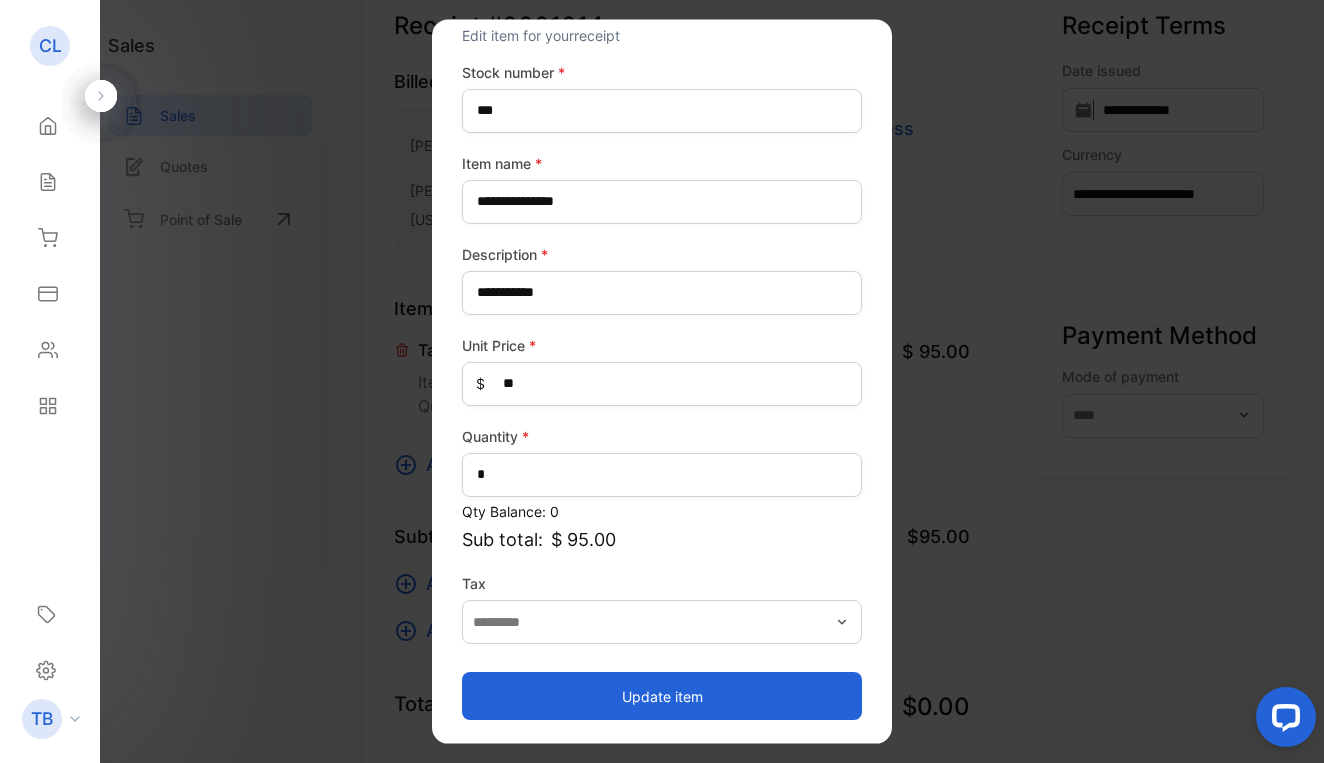 scroll, scrollTop: 66, scrollLeft: 0, axis: vertical 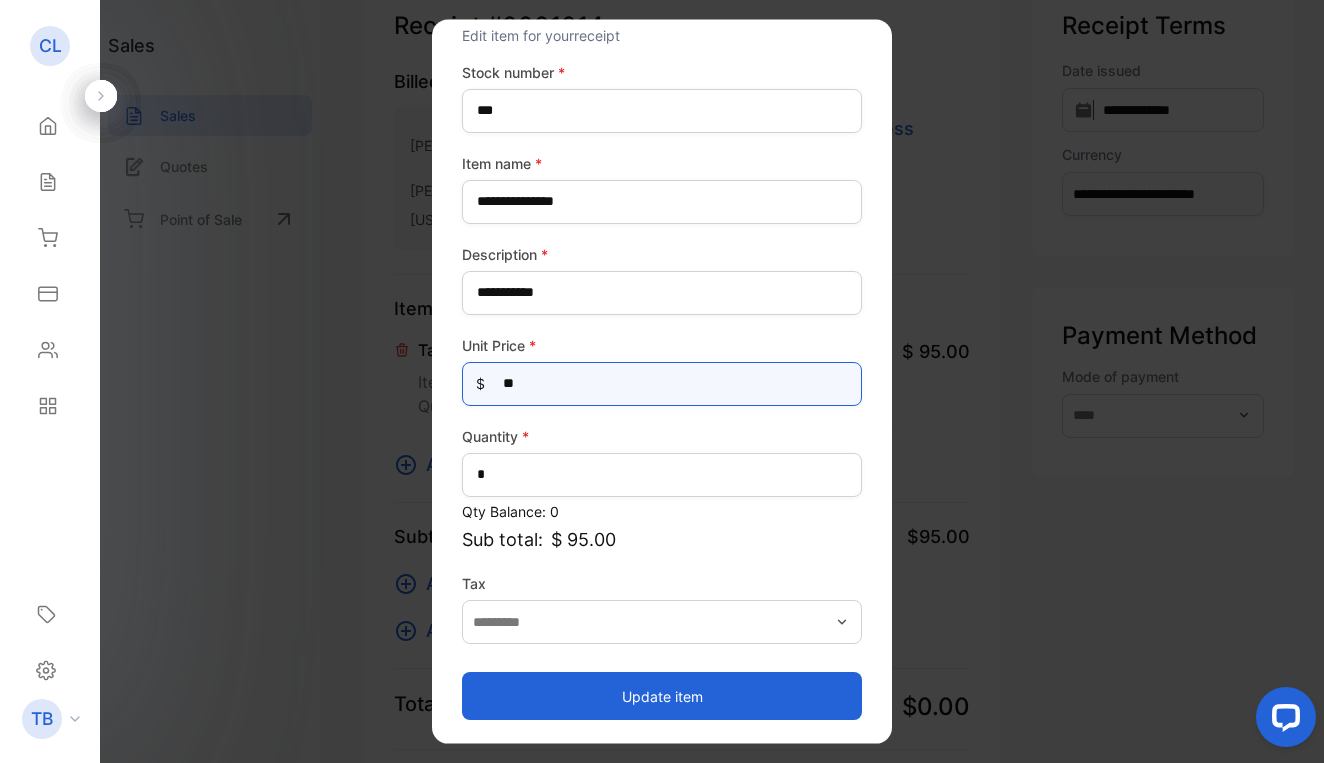 click on "**" at bounding box center (662, 383) 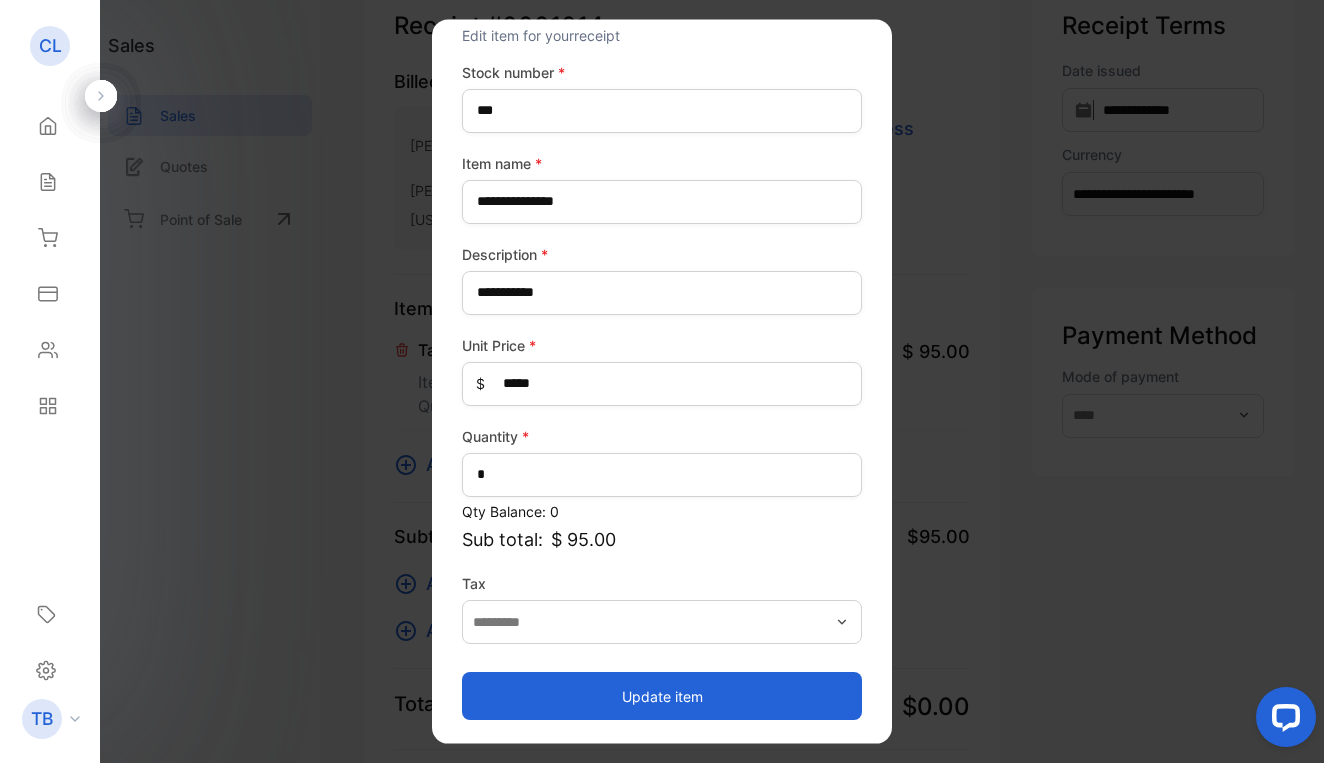 click on "Update item" at bounding box center [662, 696] 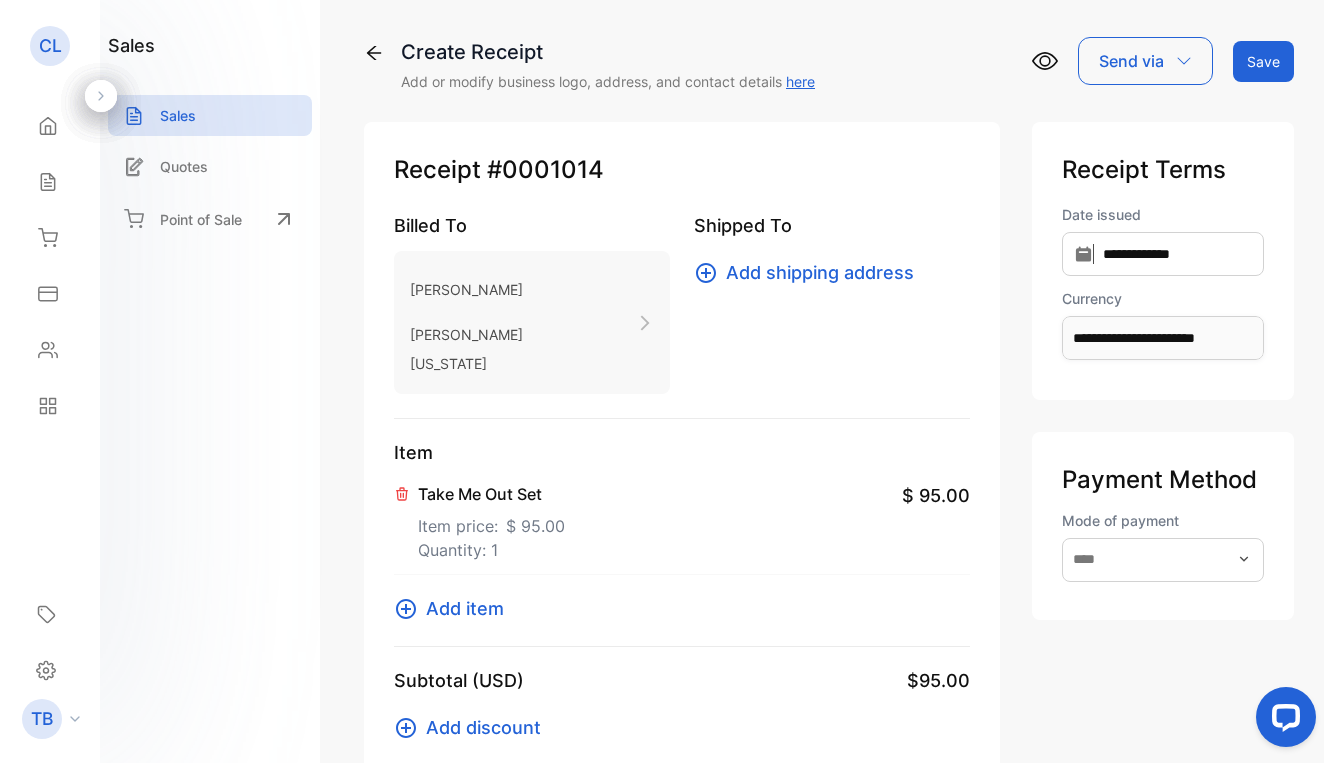 scroll, scrollTop: 0, scrollLeft: 0, axis: both 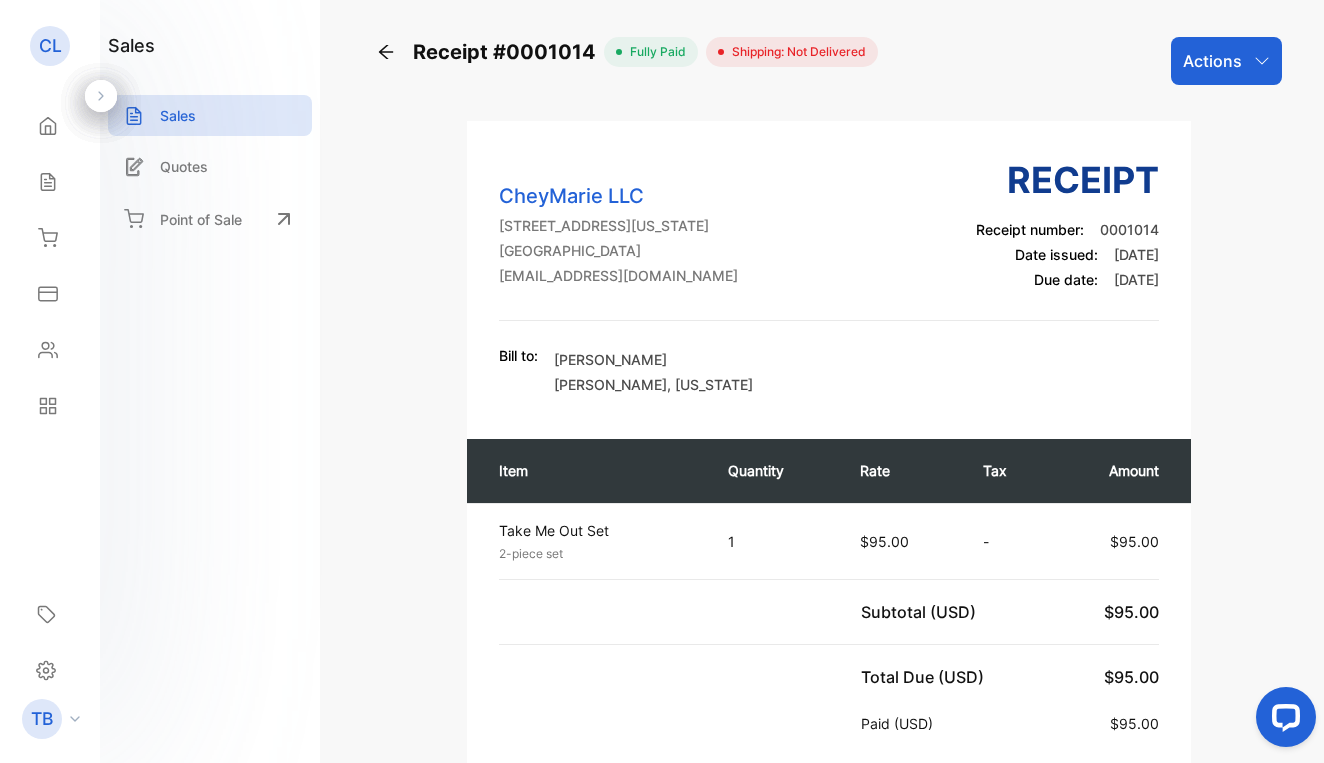 click 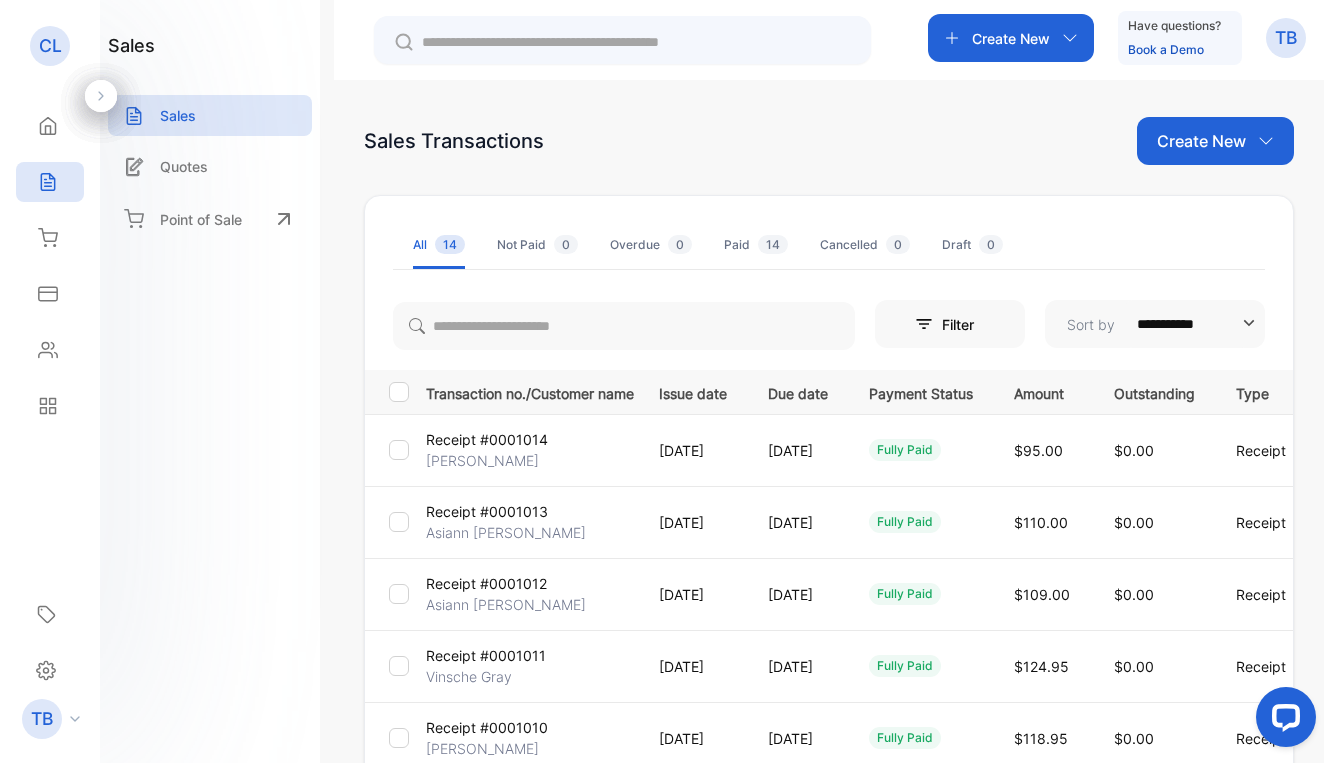 click on "Create New" at bounding box center (1201, 141) 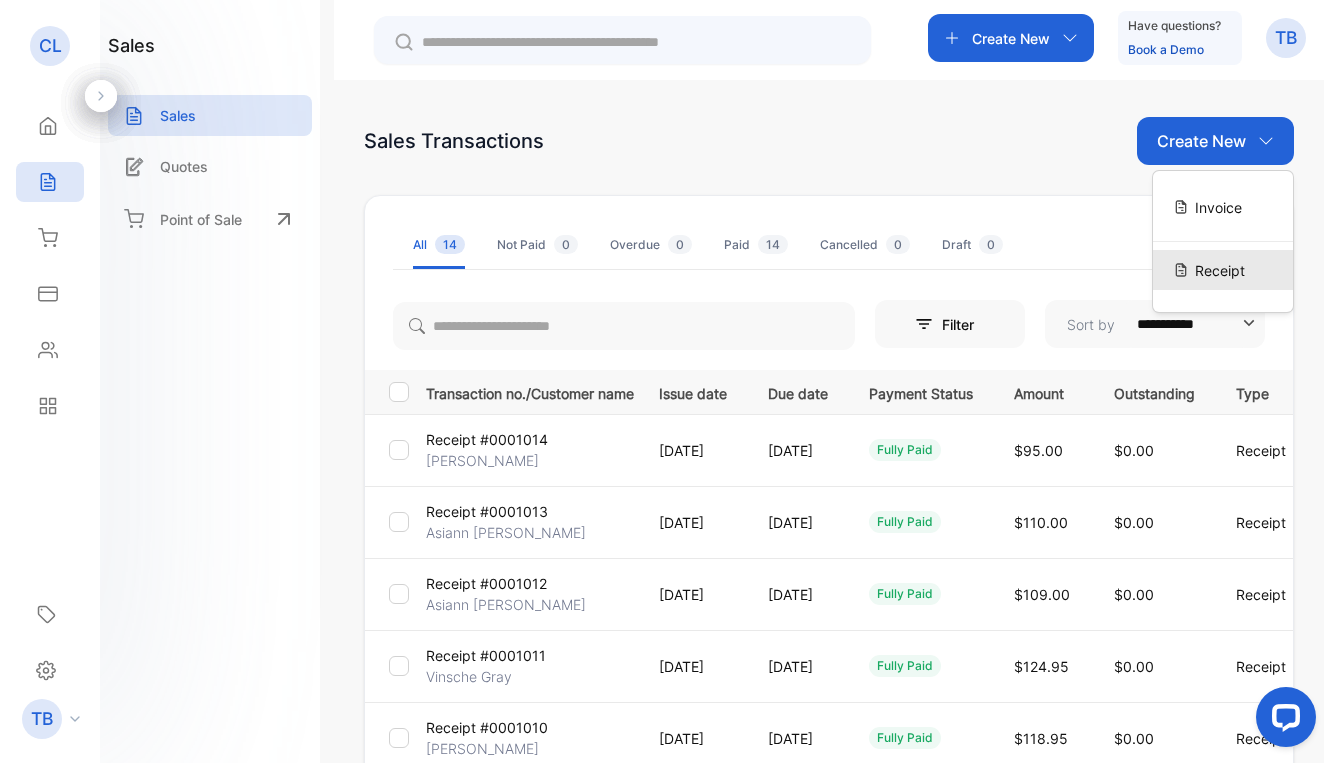 click on "Receipt" at bounding box center (1223, 270) 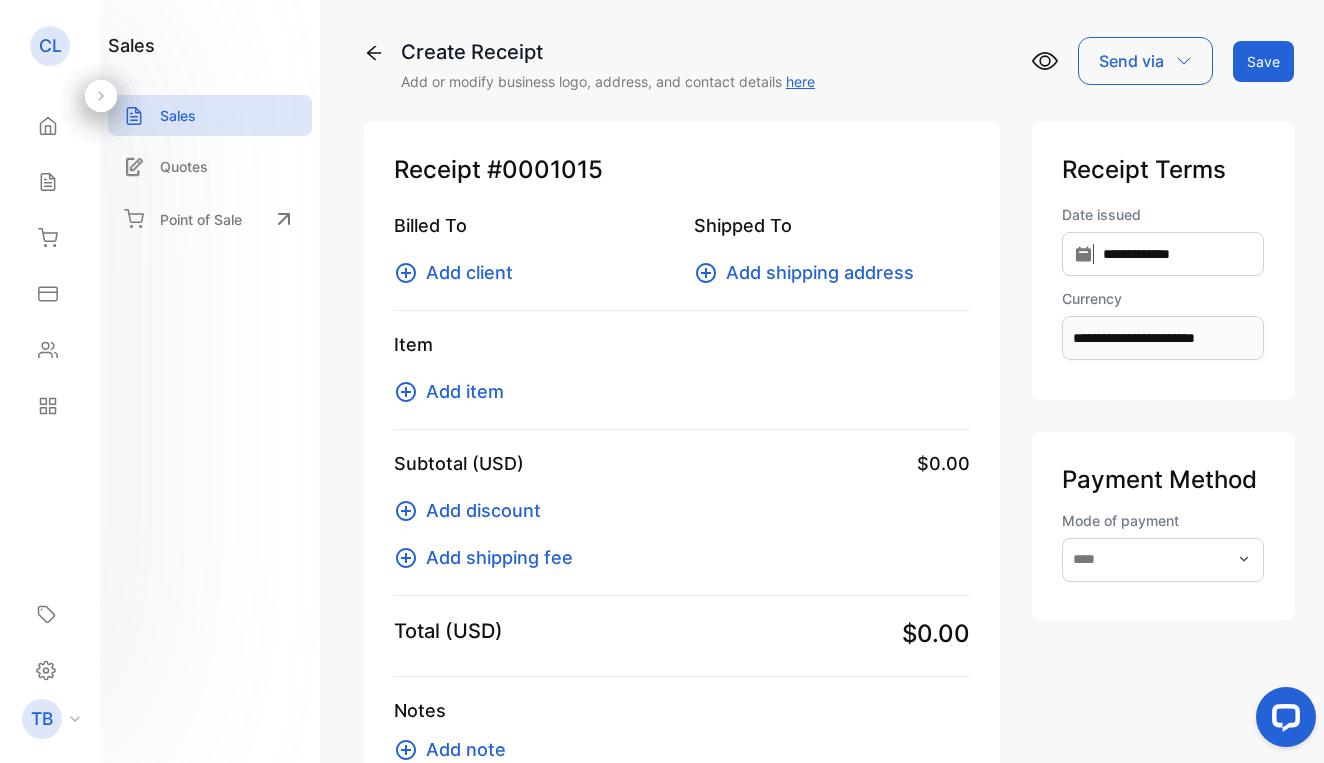 click on "Add client" at bounding box center [469, 272] 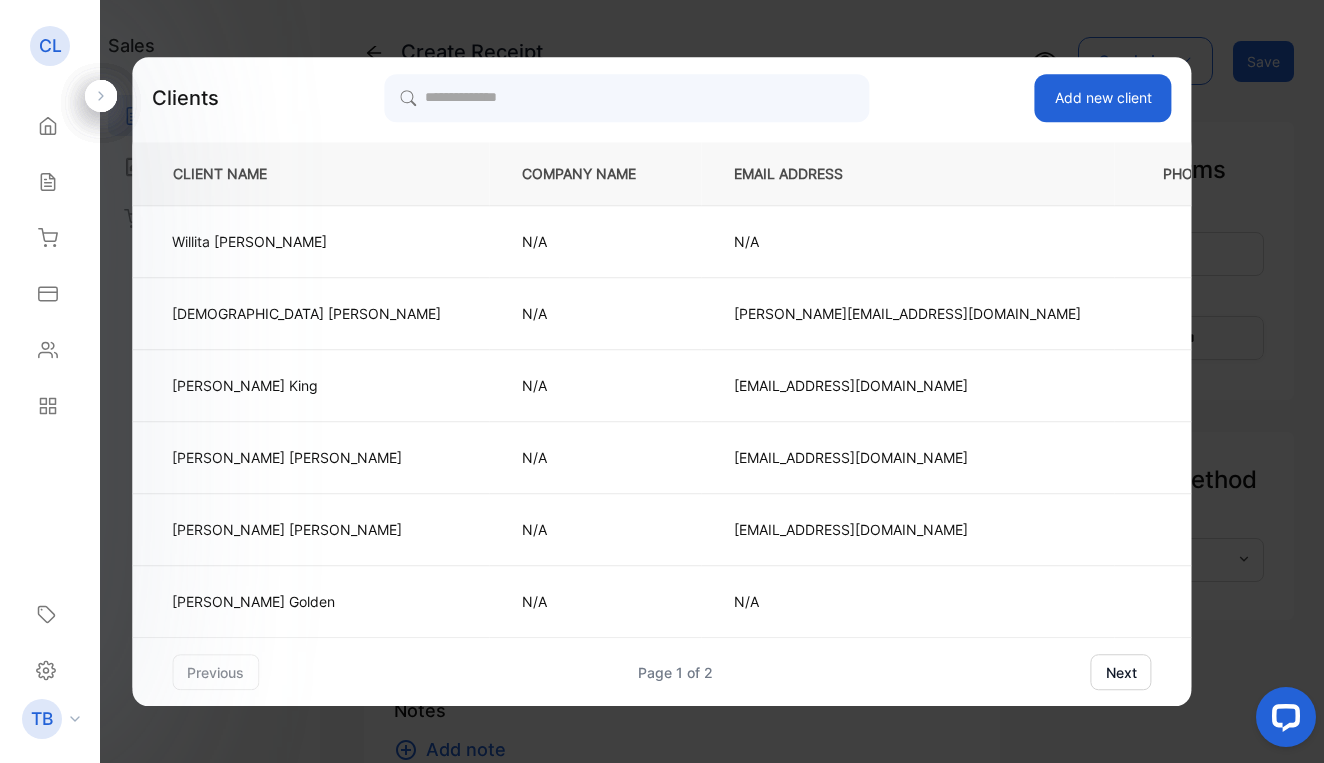 click on "Add new client" at bounding box center (1103, 98) 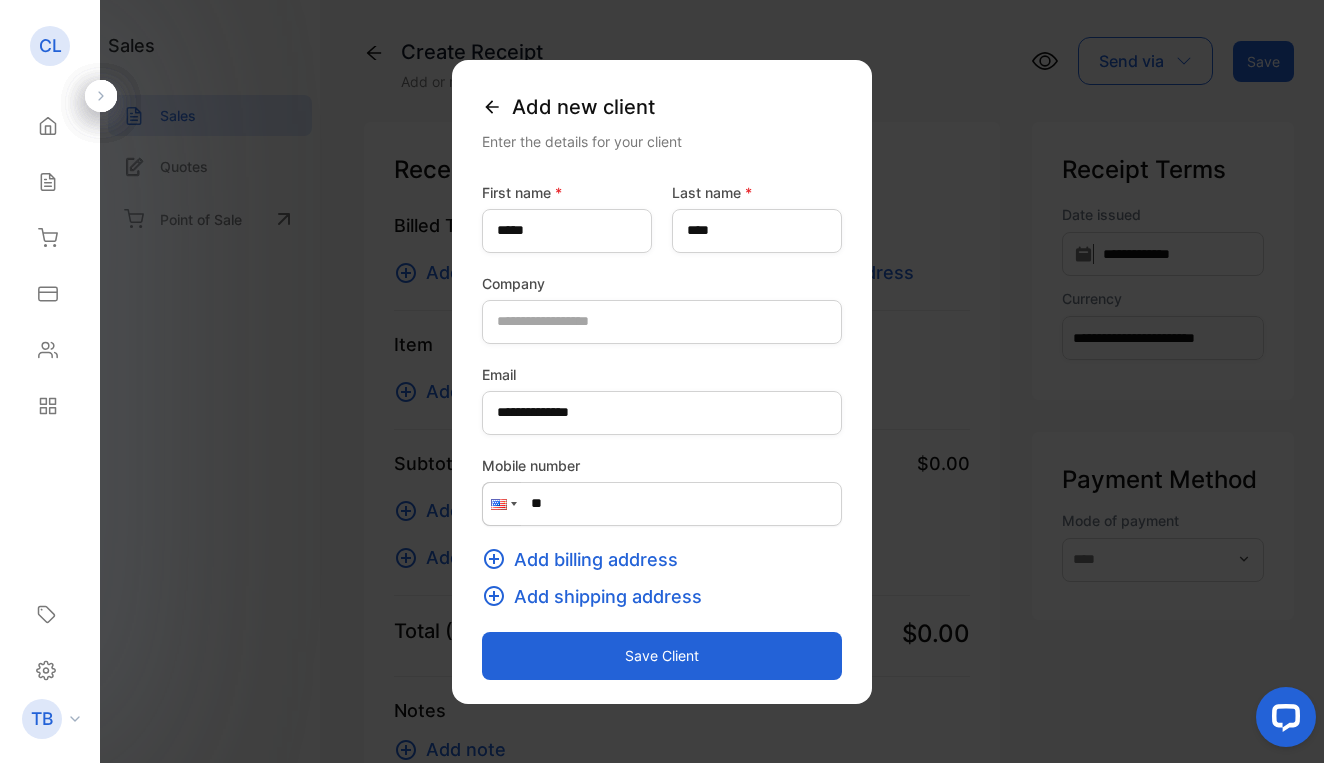 click on "Add billing address" at bounding box center [596, 559] 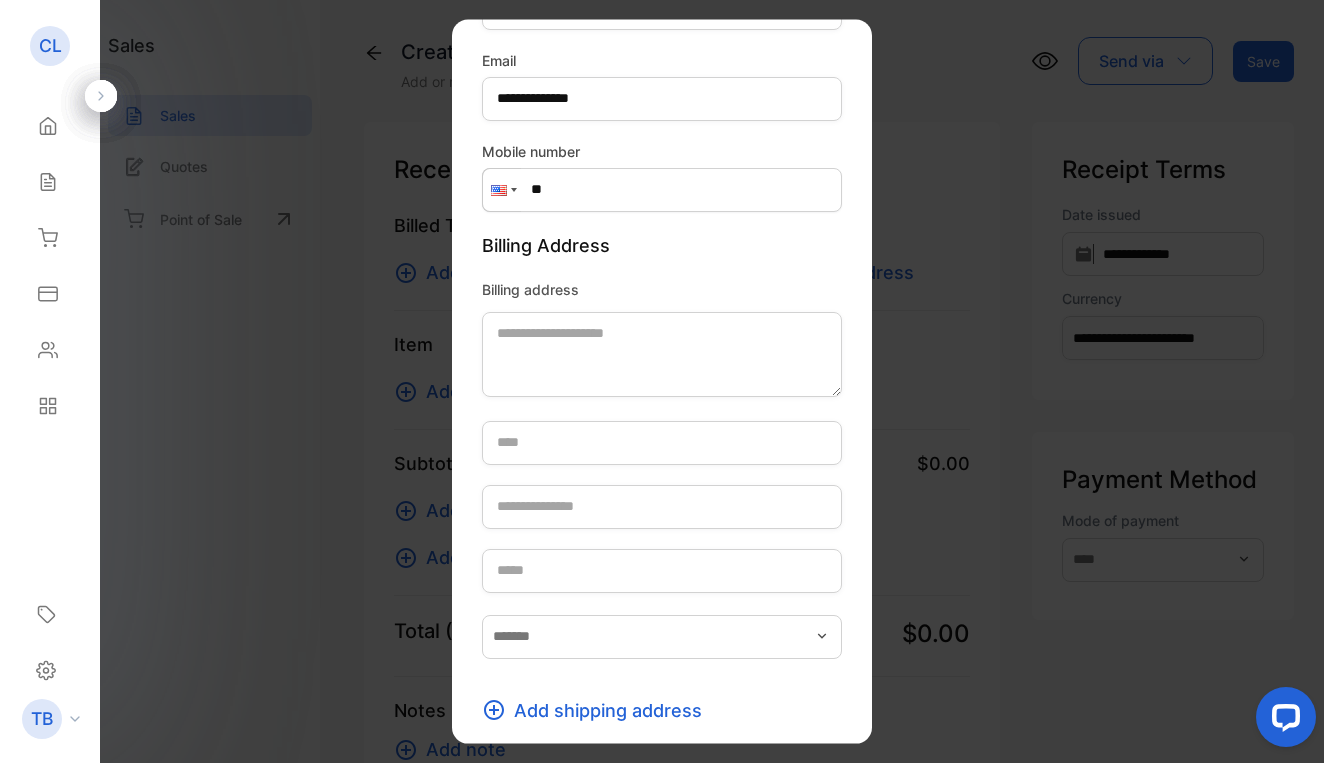 scroll, scrollTop: 283, scrollLeft: 0, axis: vertical 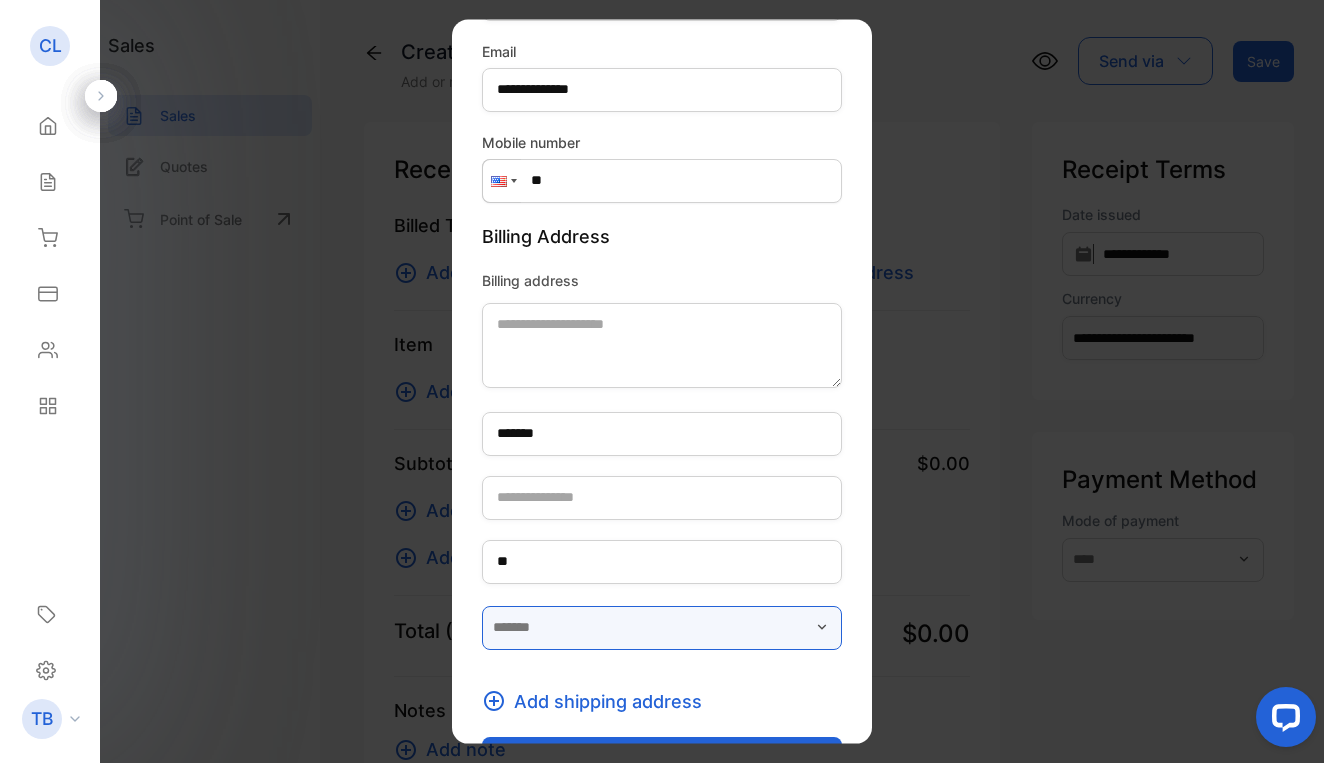 click at bounding box center (662, 627) 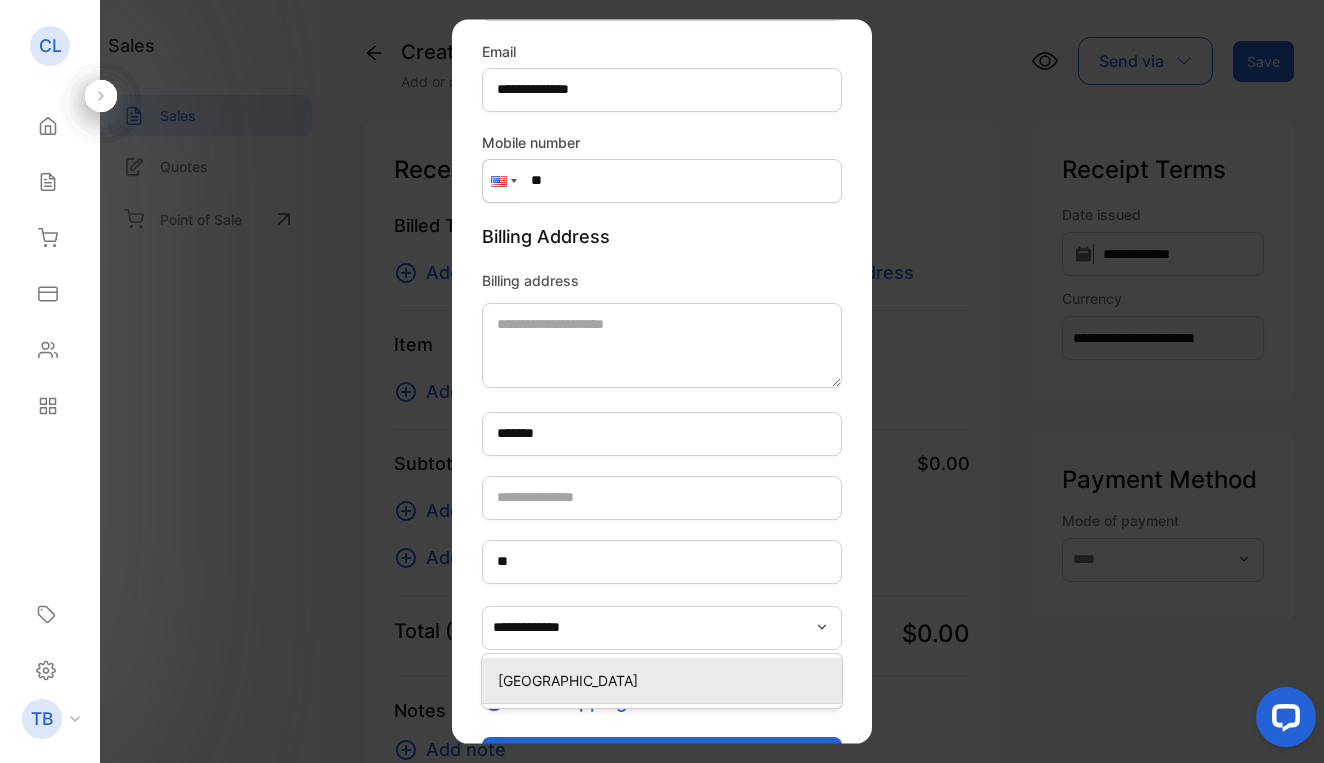 click on "United States of America" at bounding box center [666, 679] 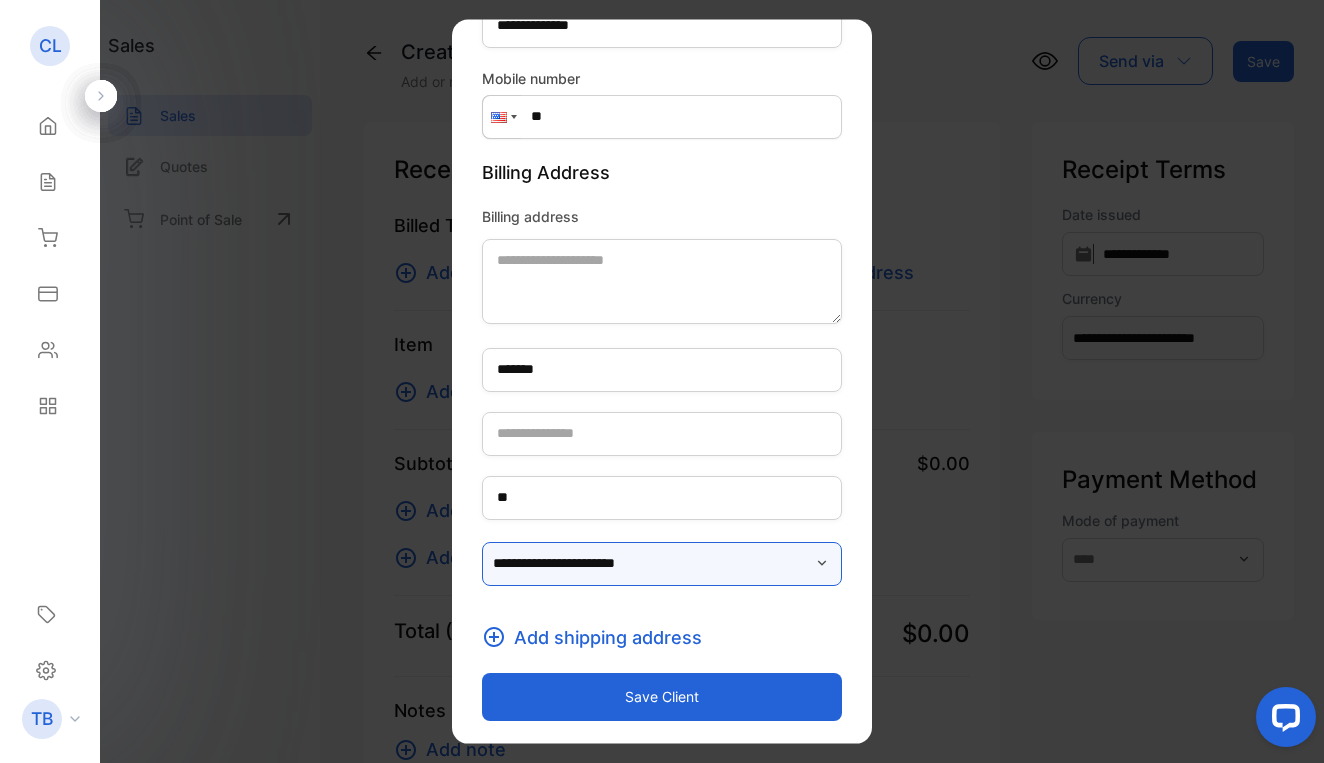 scroll, scrollTop: 347, scrollLeft: 0, axis: vertical 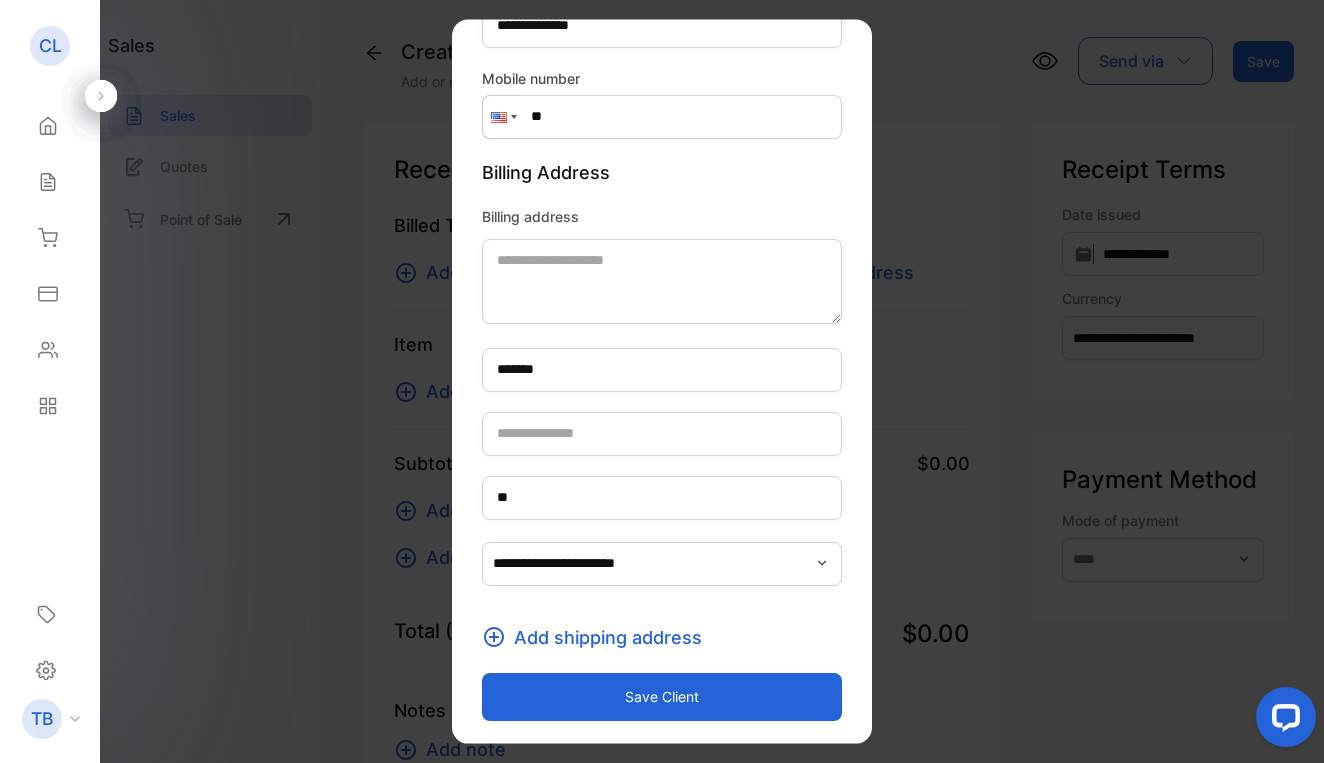 click on "Save client" at bounding box center [662, 696] 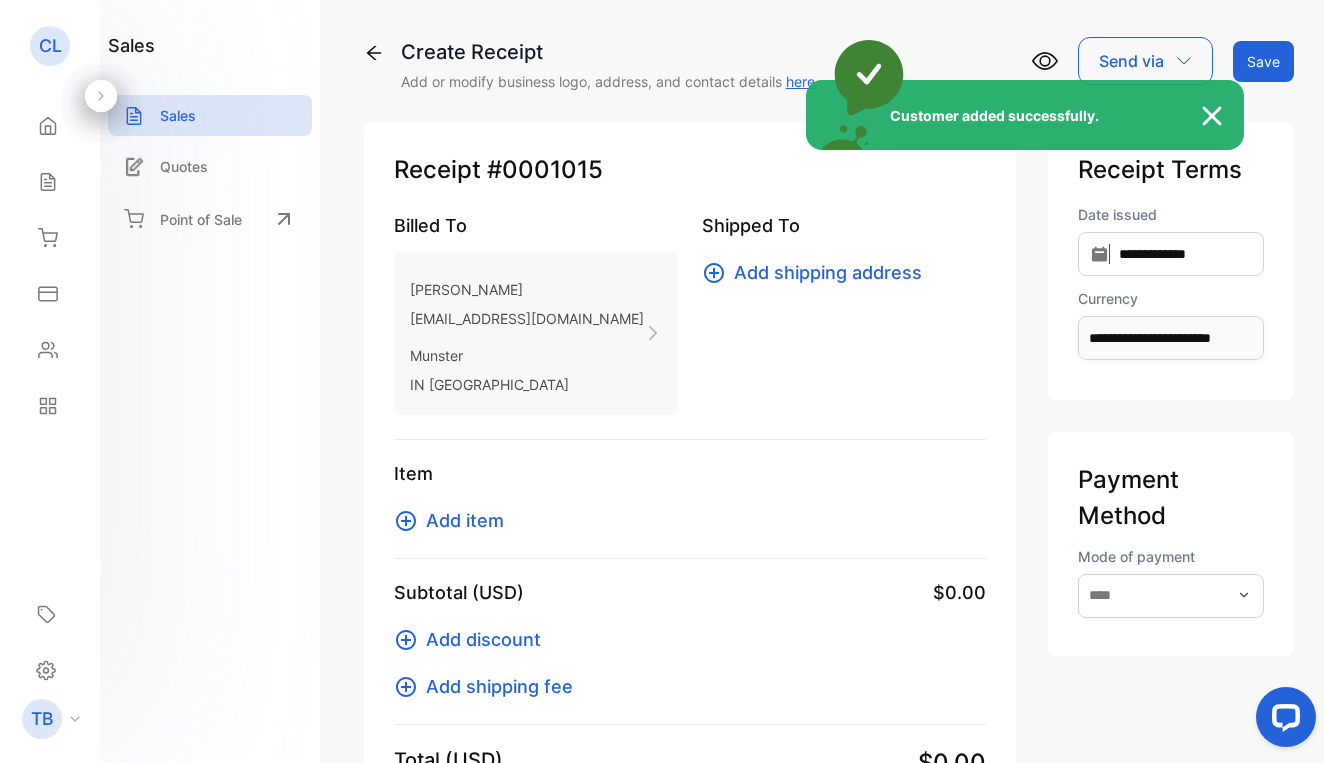 click on "Customer added successfully." at bounding box center (662, 381) 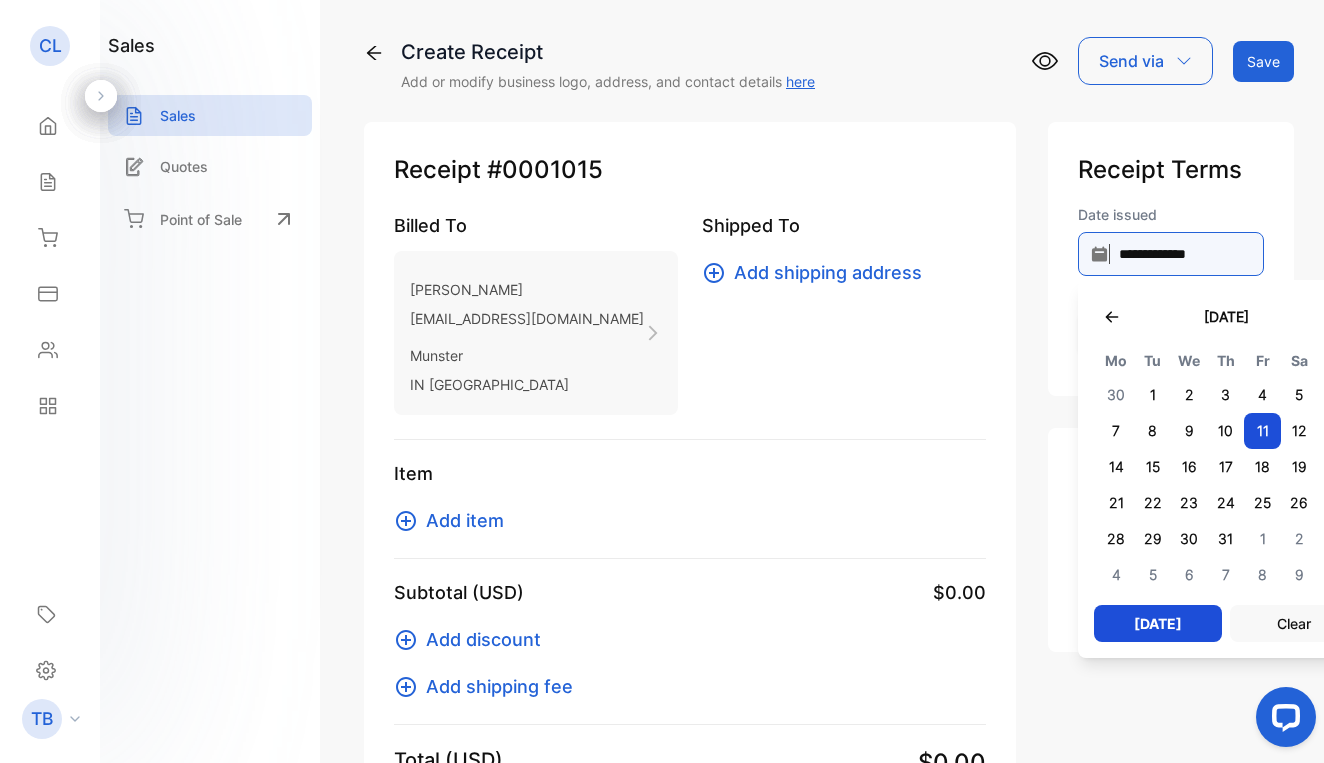 click on "**********" at bounding box center [1171, 254] 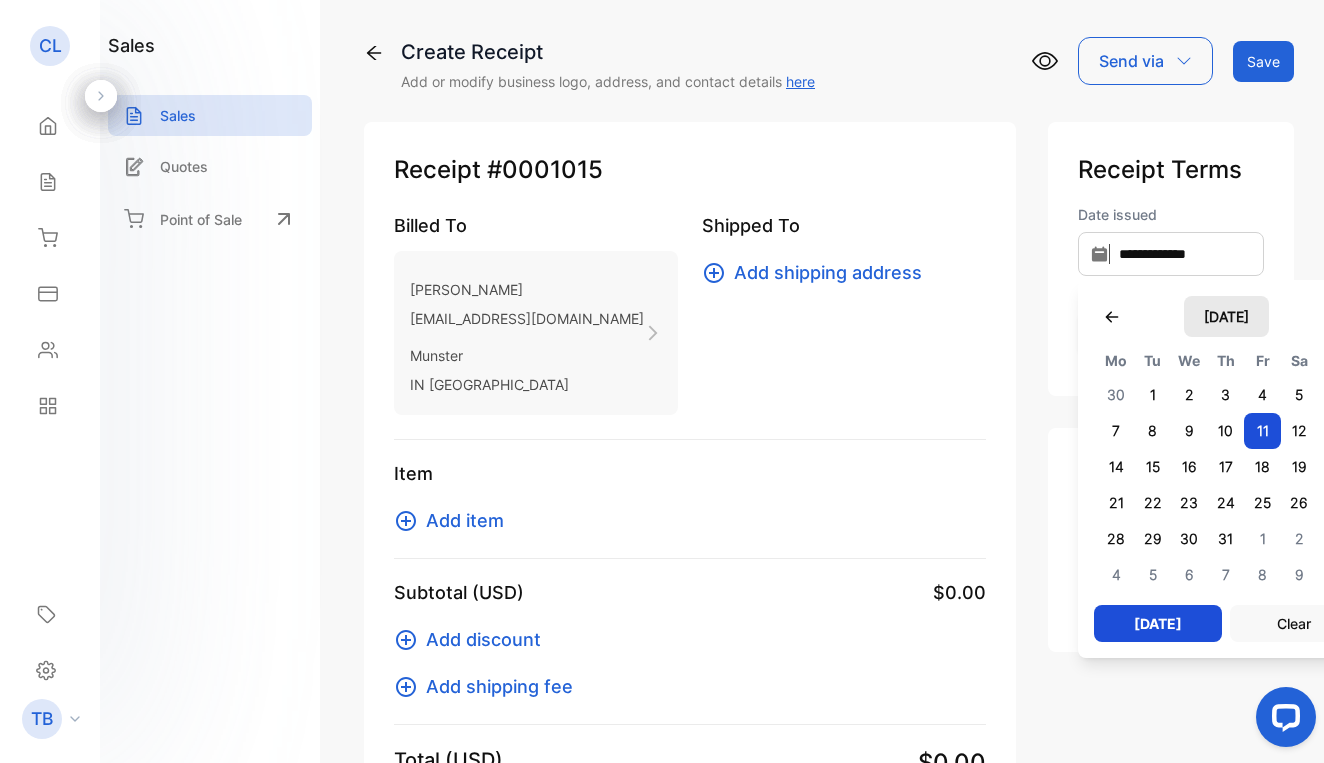 click on "July 2025" at bounding box center (1226, 316) 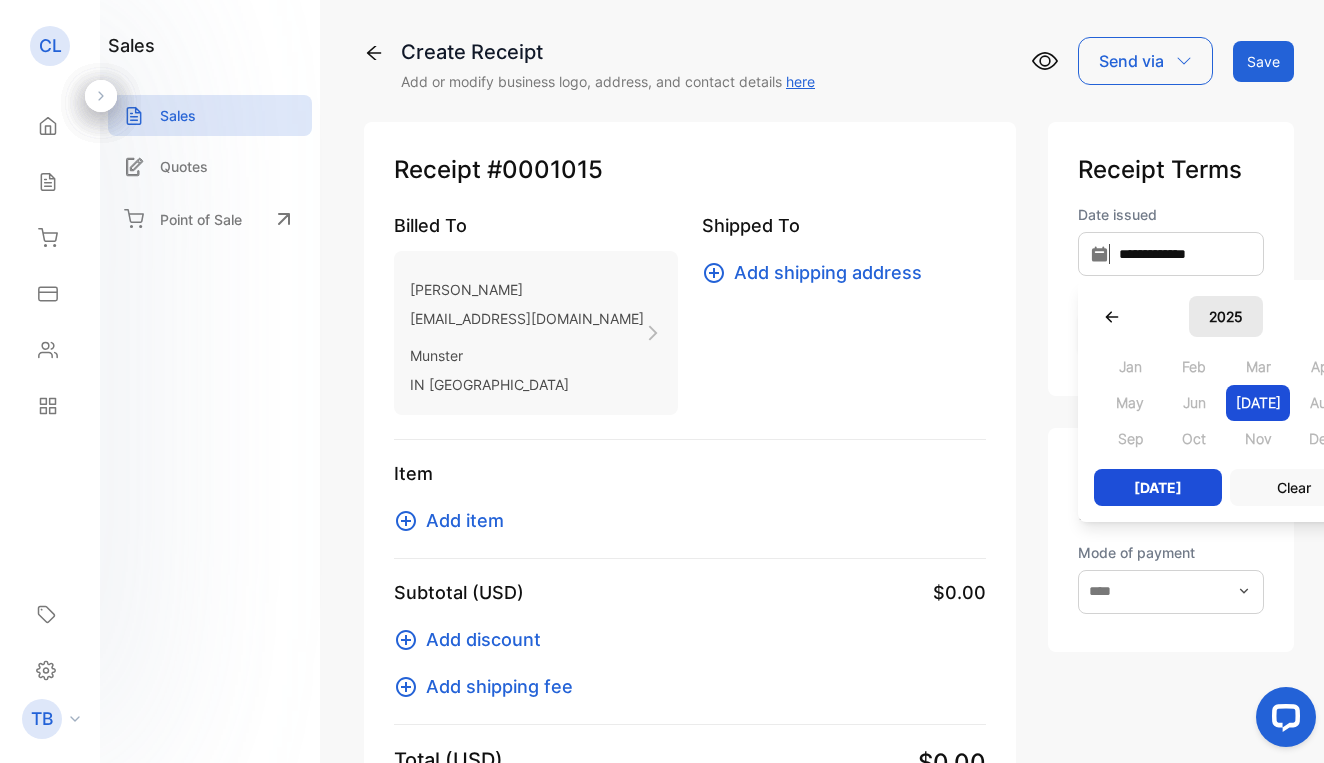 click on "2025" at bounding box center (1226, 316) 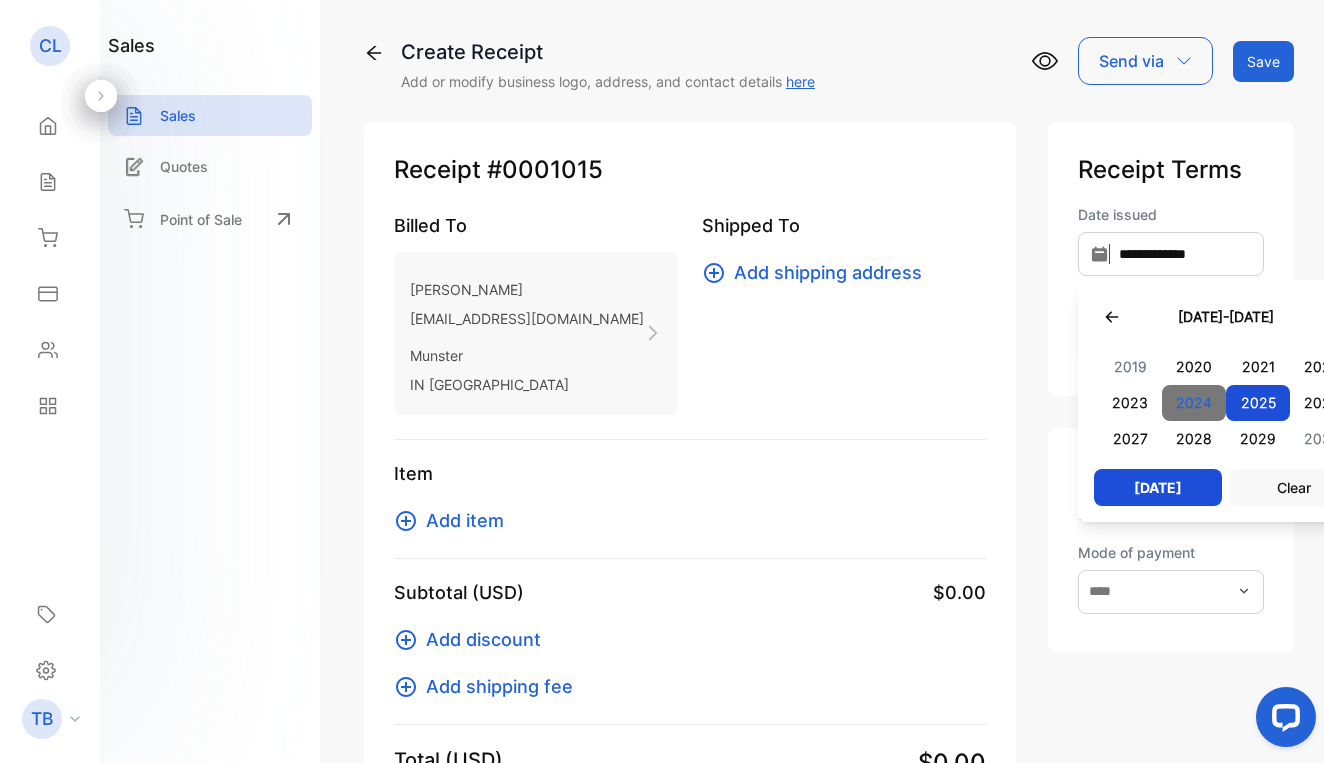 click on "2024" at bounding box center (1194, 403) 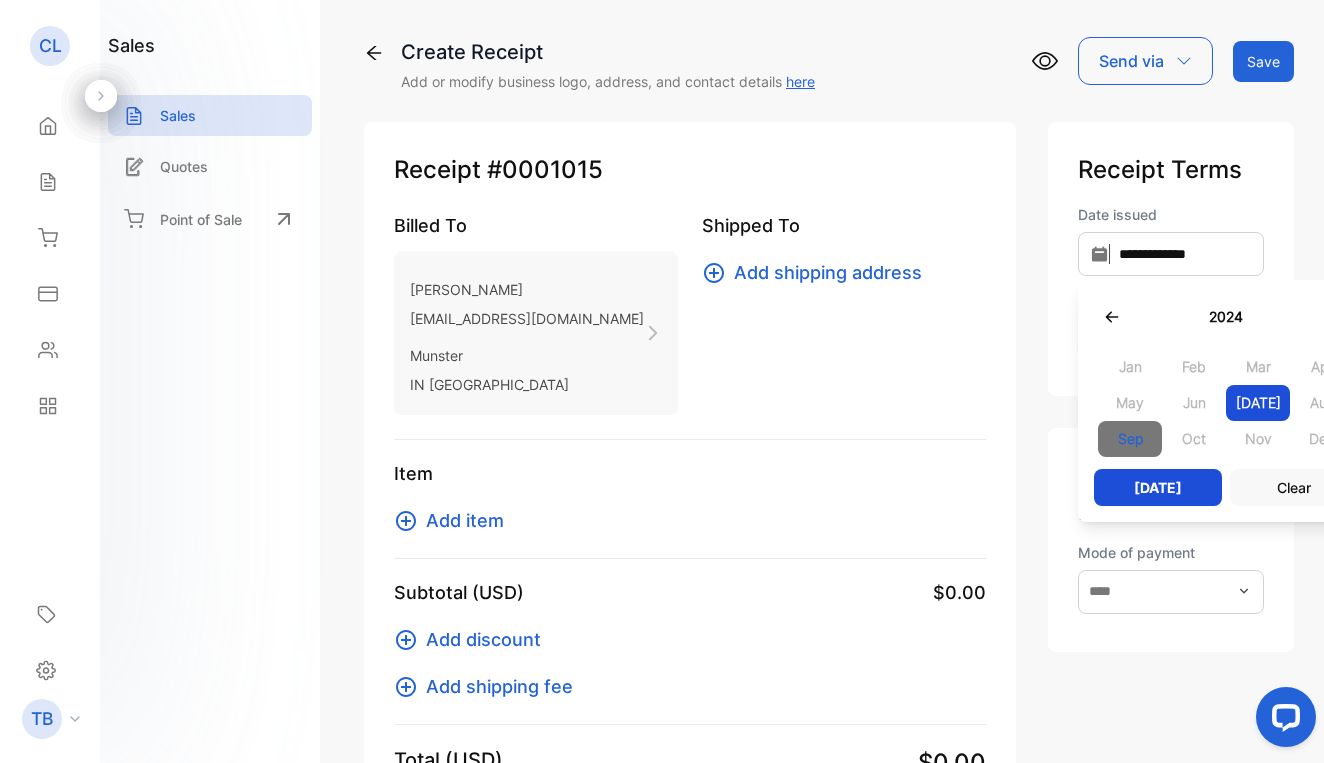 click on "Sep" at bounding box center [1130, 439] 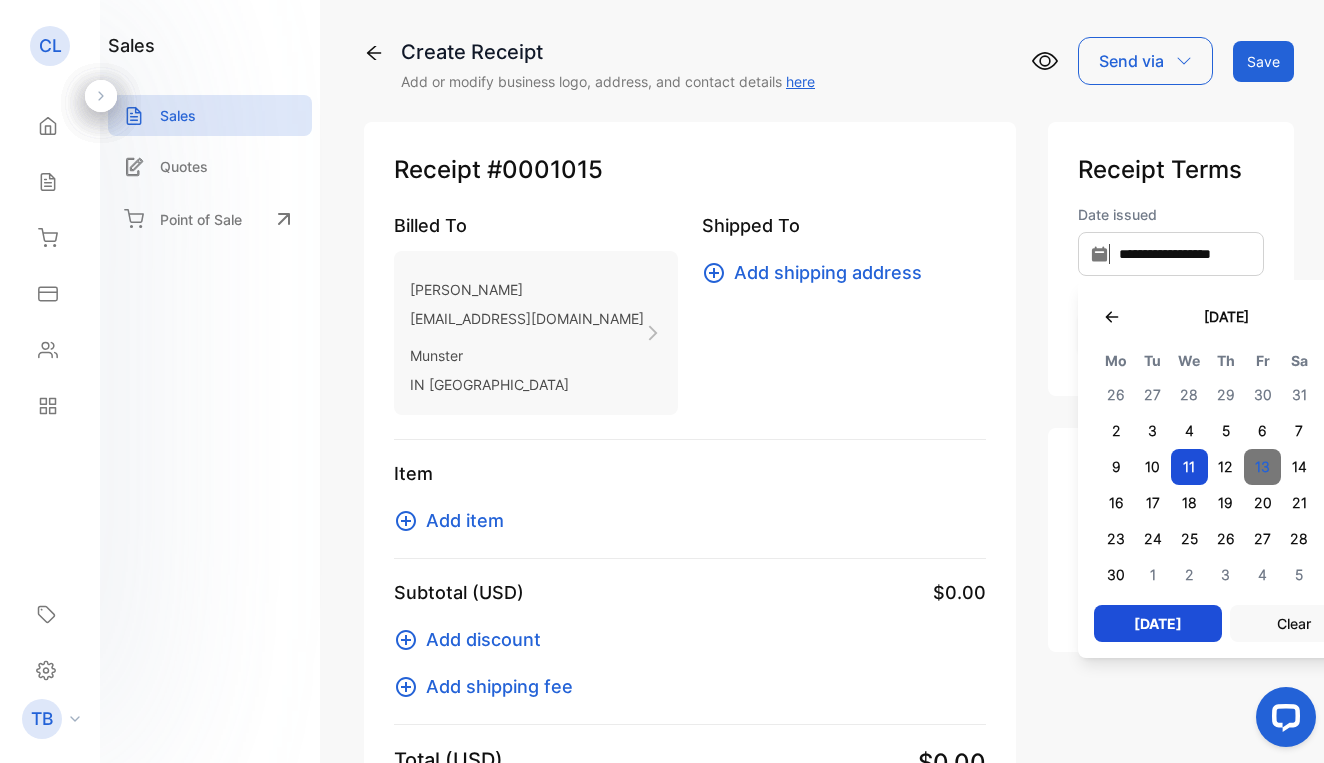click on "13" at bounding box center [1262, 467] 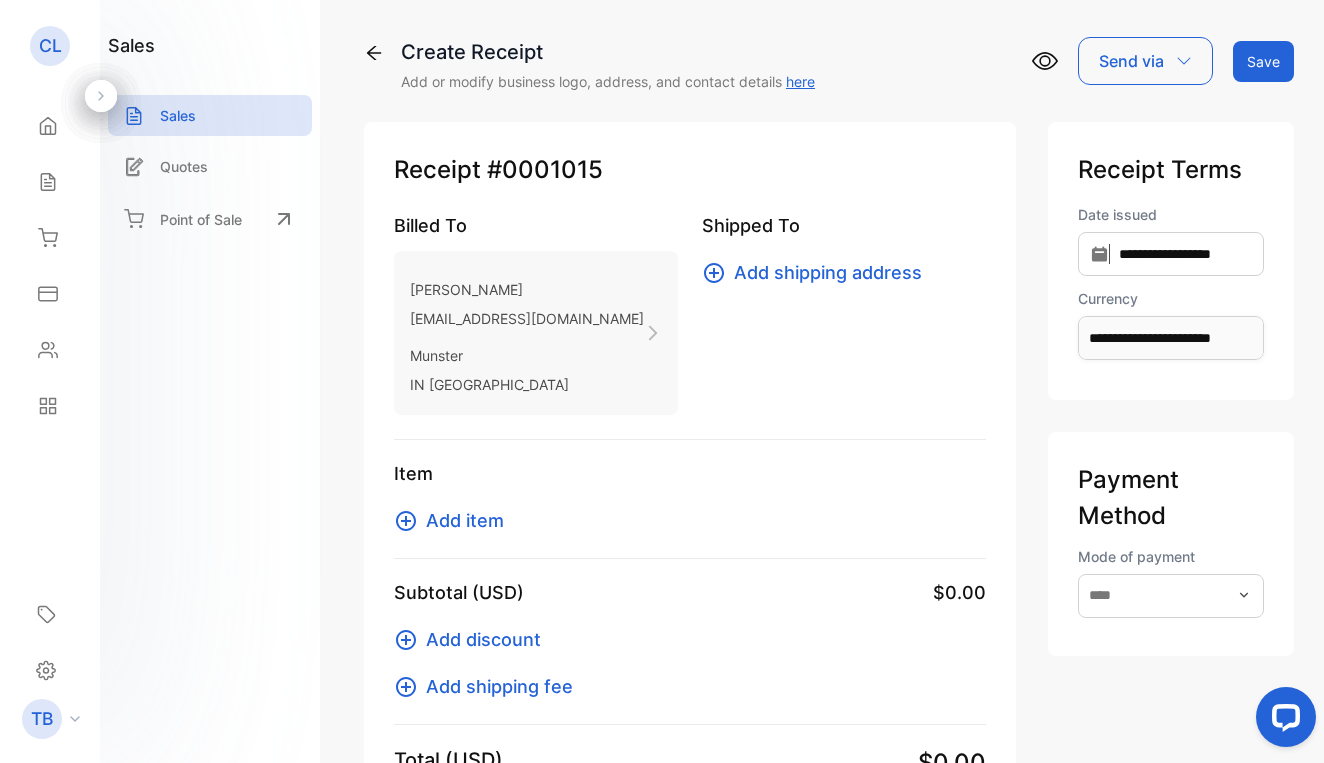 click on "Add item" at bounding box center [465, 520] 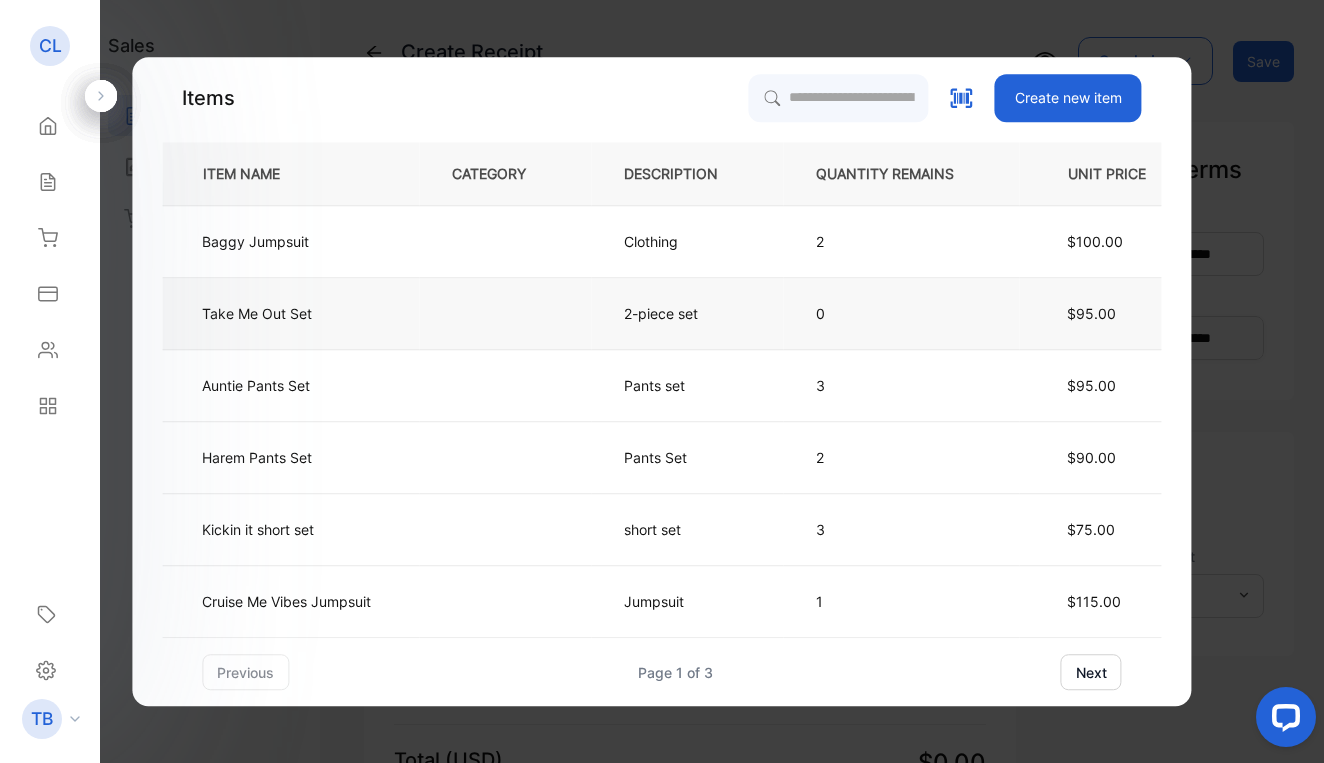 click on "Take Me Out Set" at bounding box center (290, 314) 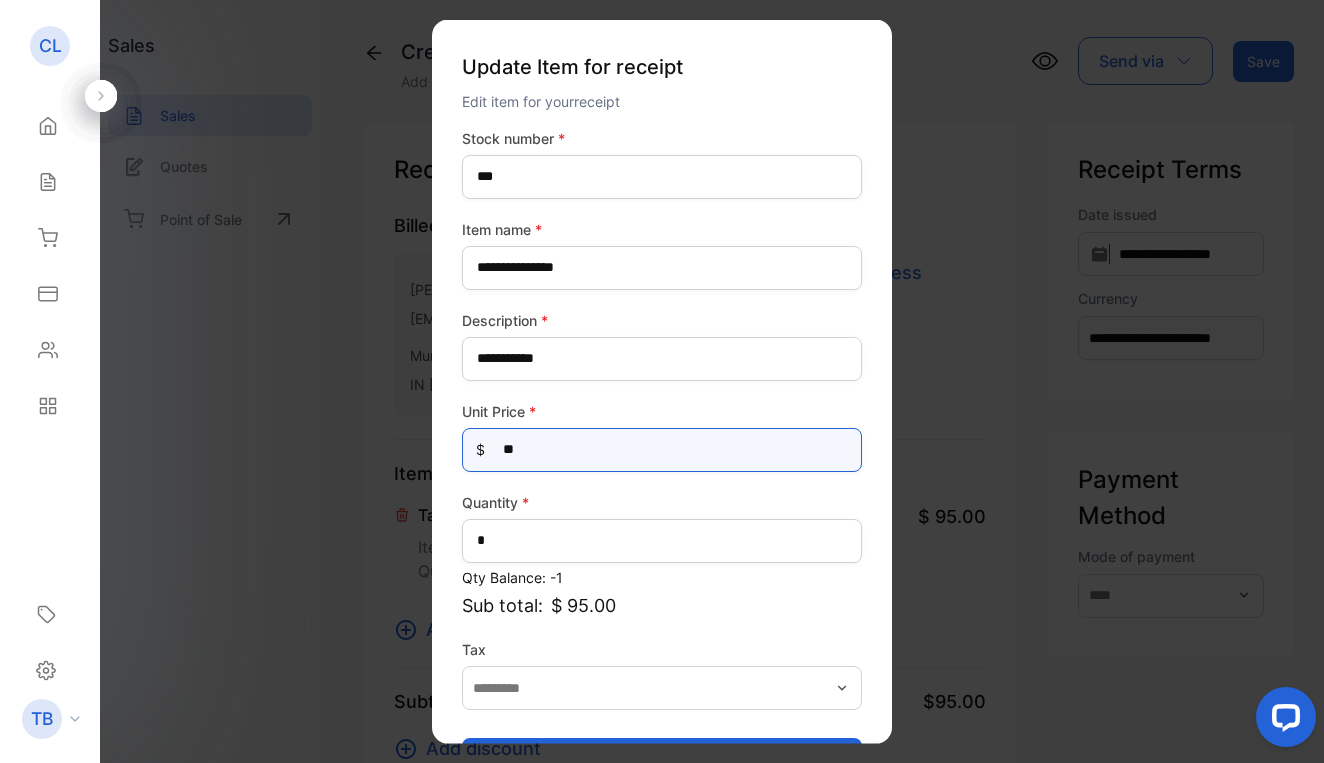 click on "**" at bounding box center (662, 449) 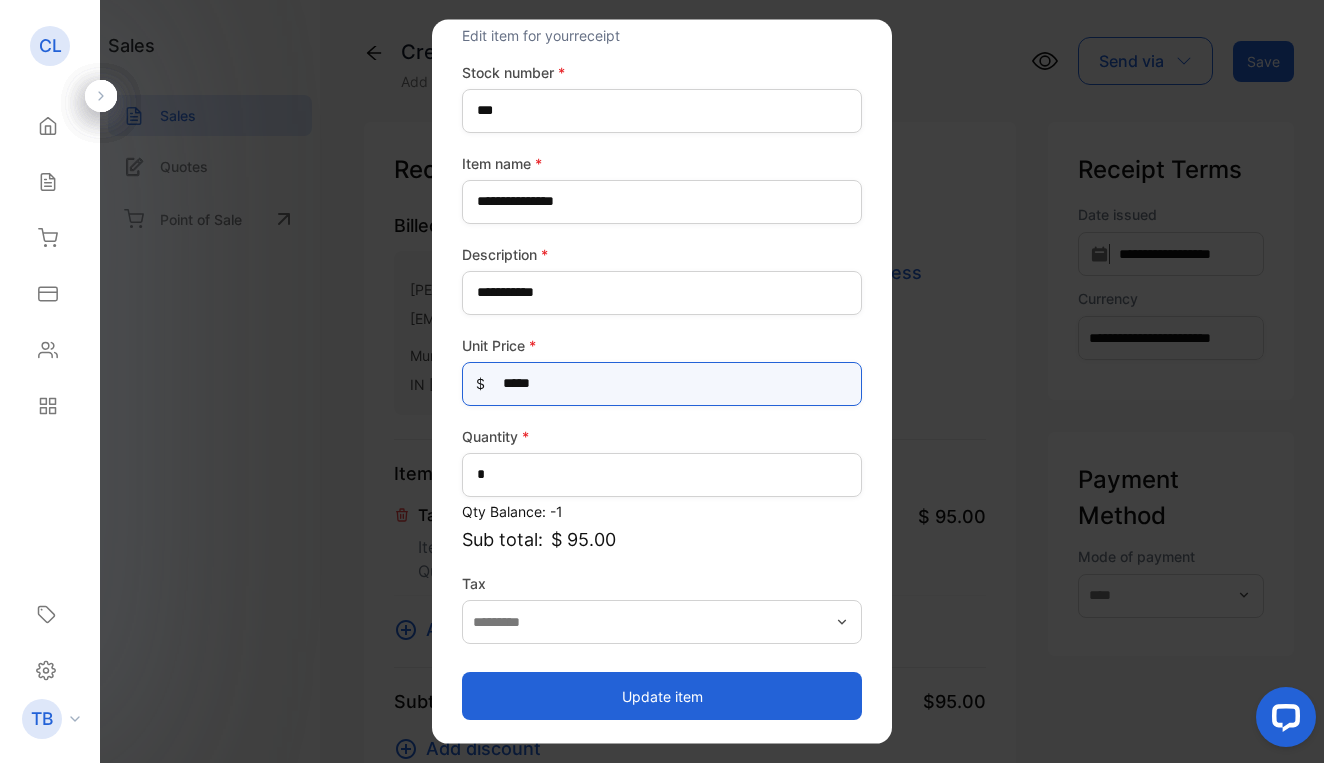 scroll, scrollTop: 66, scrollLeft: 0, axis: vertical 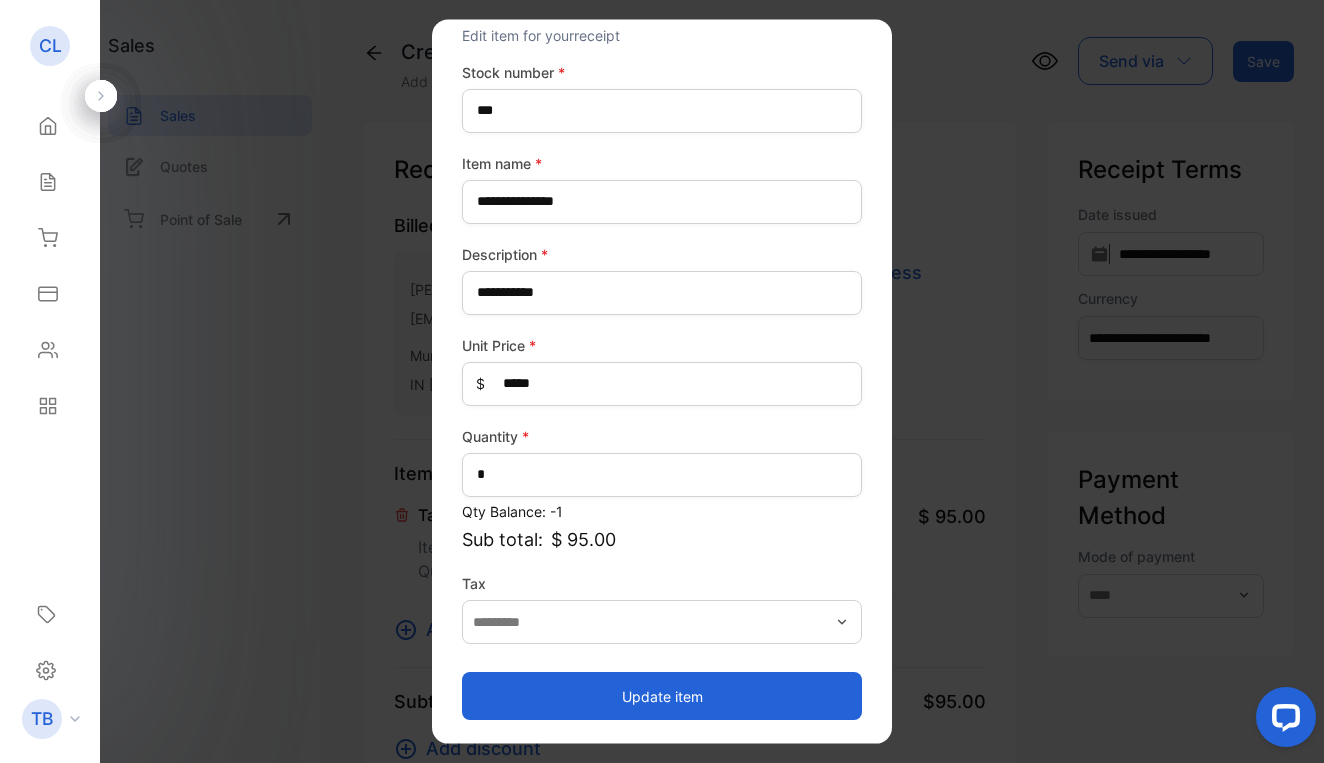 click on "Update item" at bounding box center (662, 696) 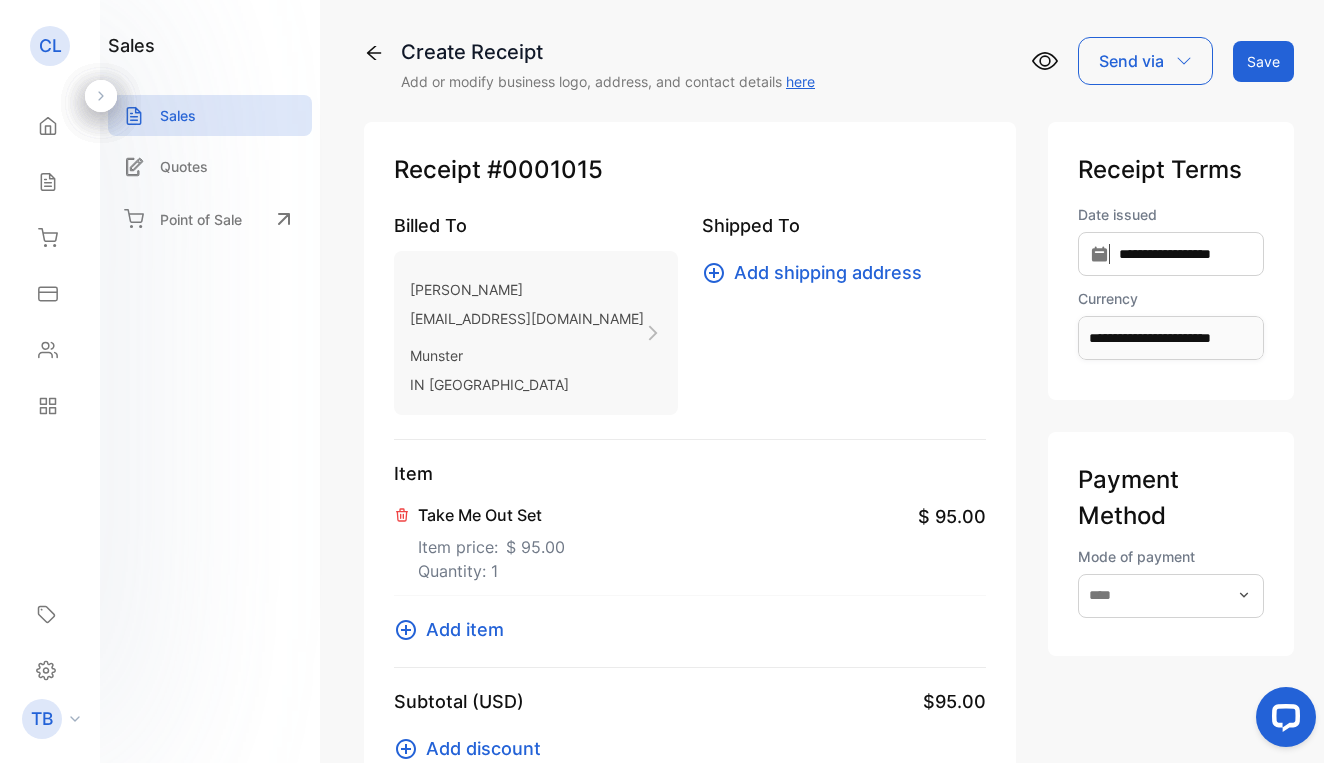 scroll, scrollTop: 0, scrollLeft: 0, axis: both 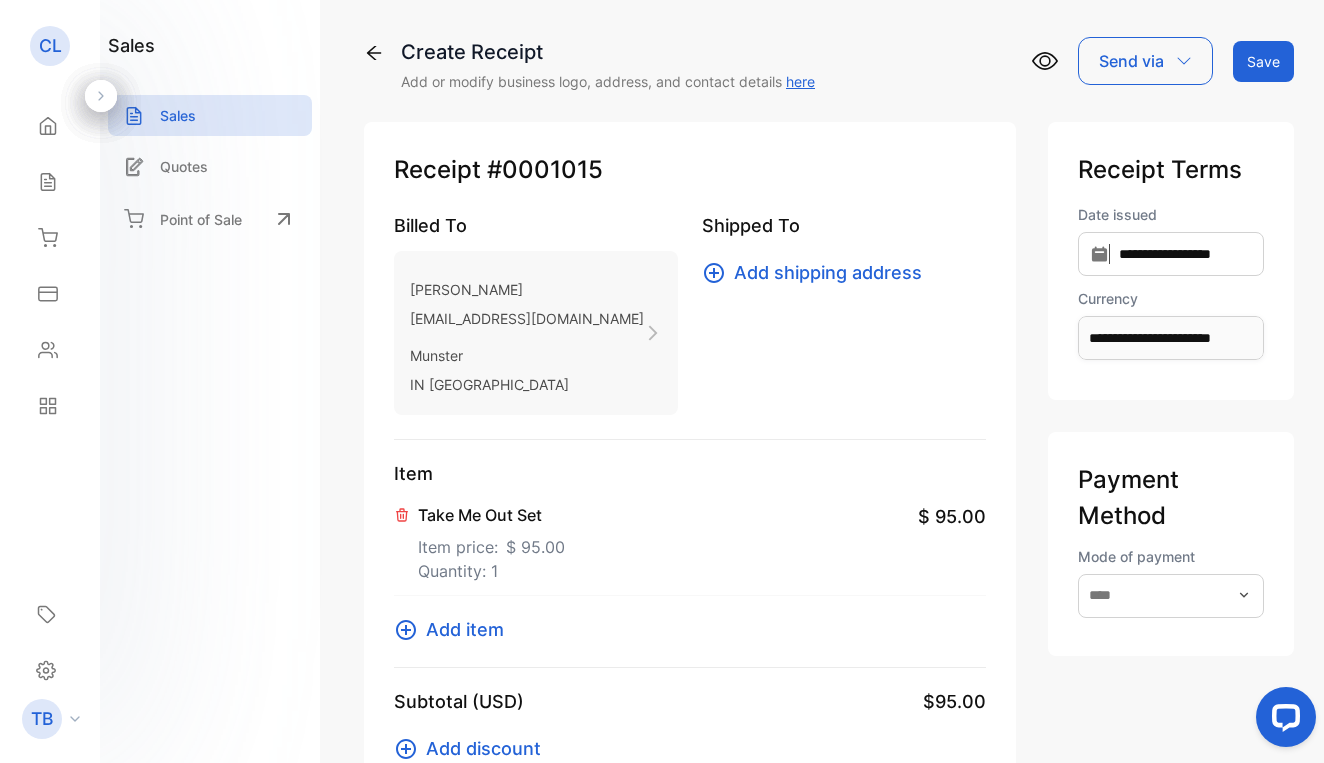 click on "Save" at bounding box center (1263, 61) 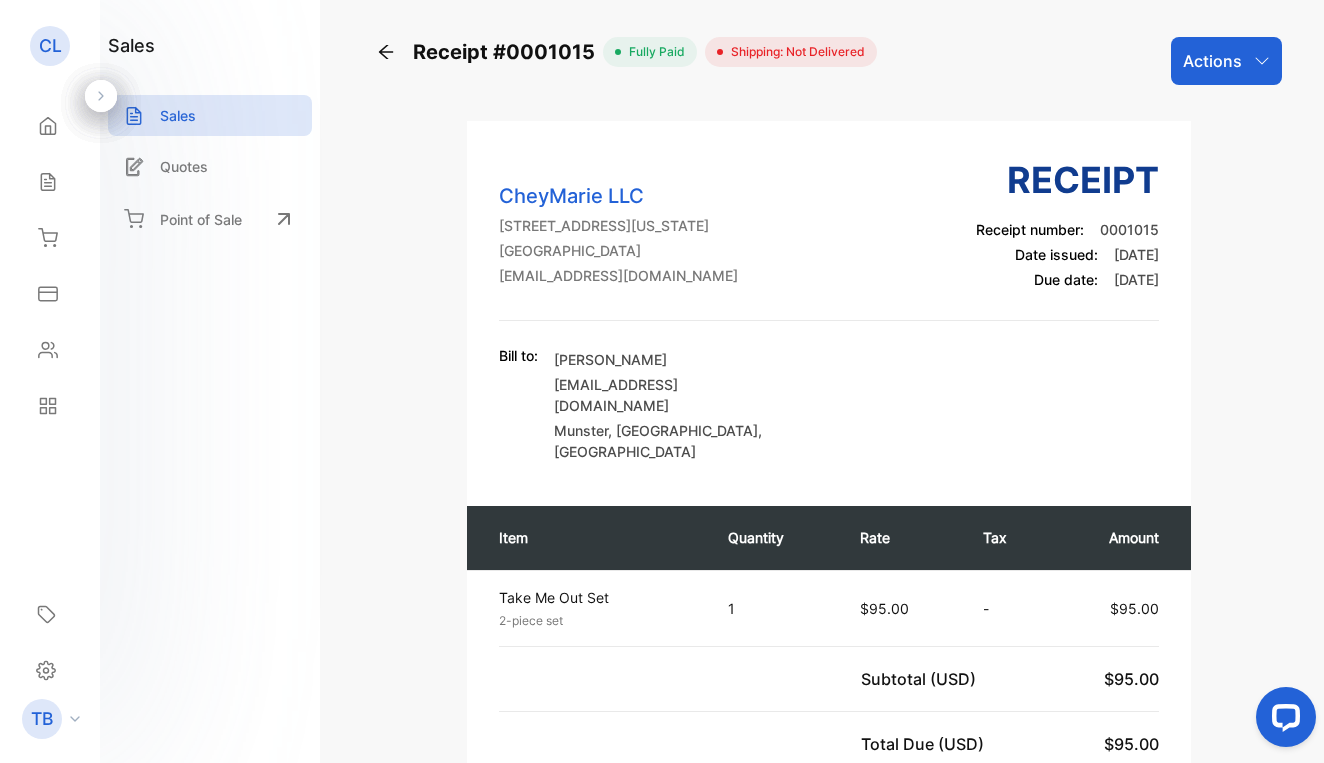 click 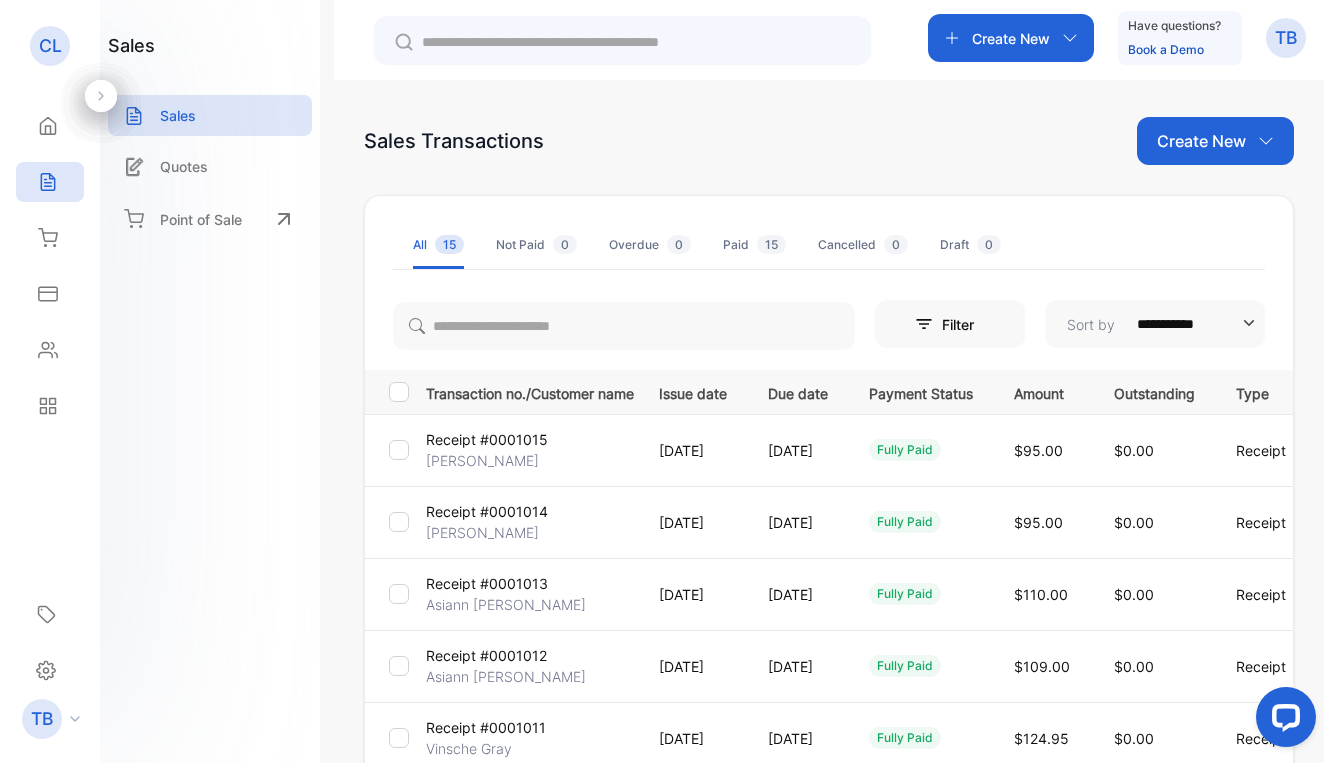 click on "Create New" at bounding box center [1201, 141] 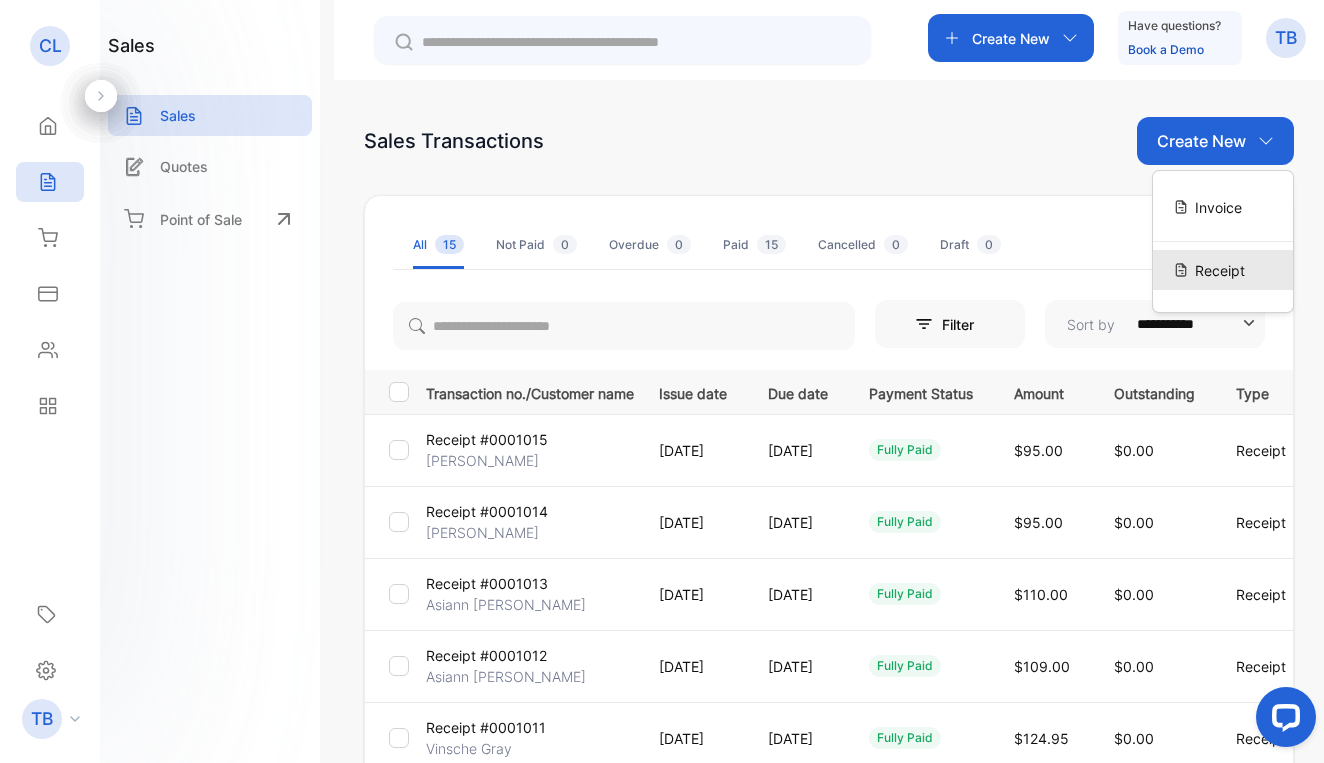click on "Receipt" at bounding box center (1220, 270) 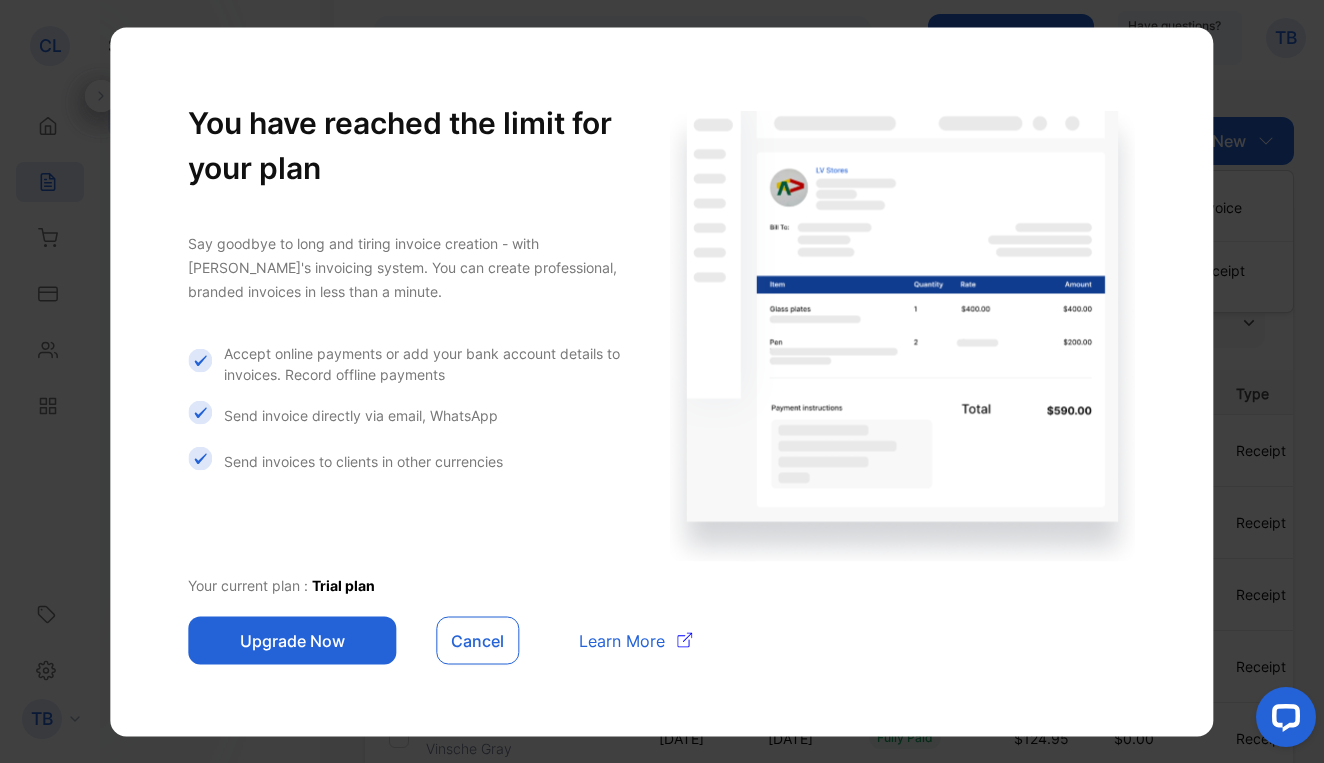 click on "Cancel" at bounding box center [477, 640] 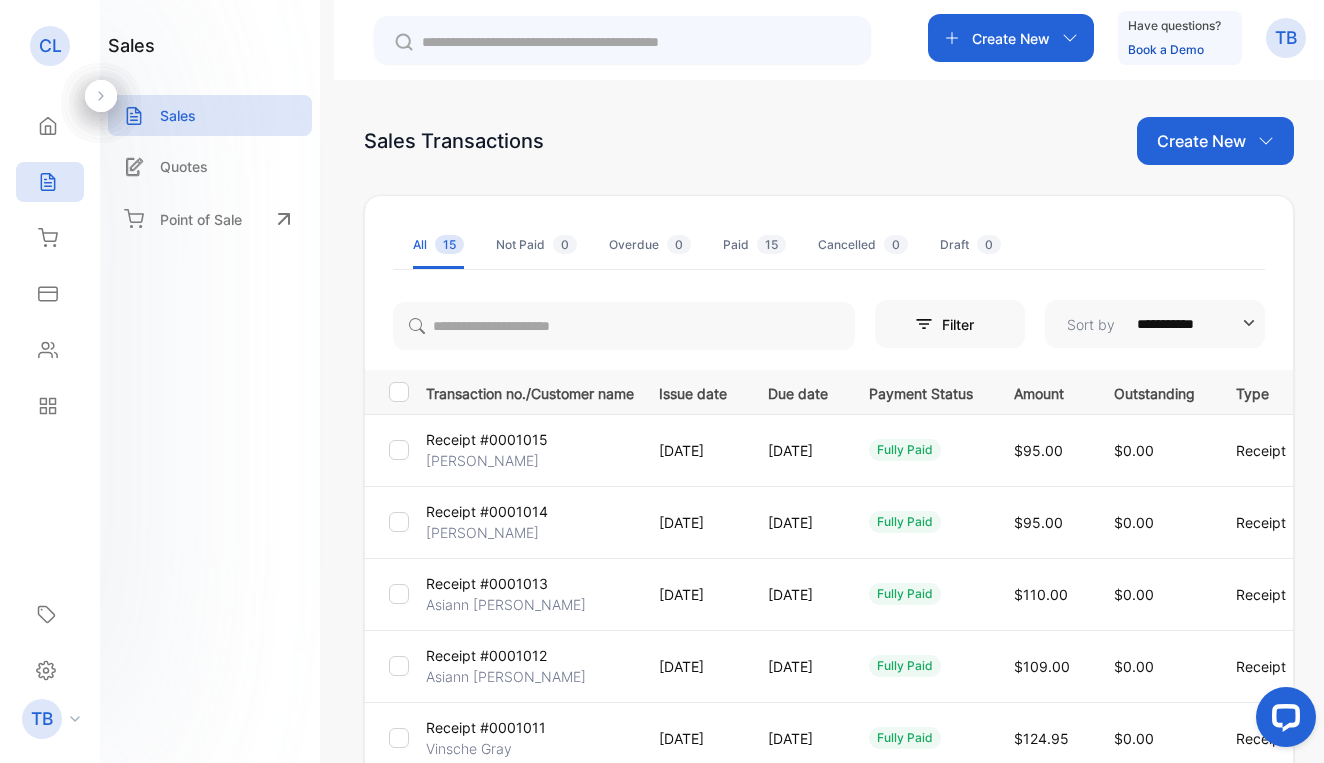 click on "Receipt #0001015" at bounding box center [487, 439] 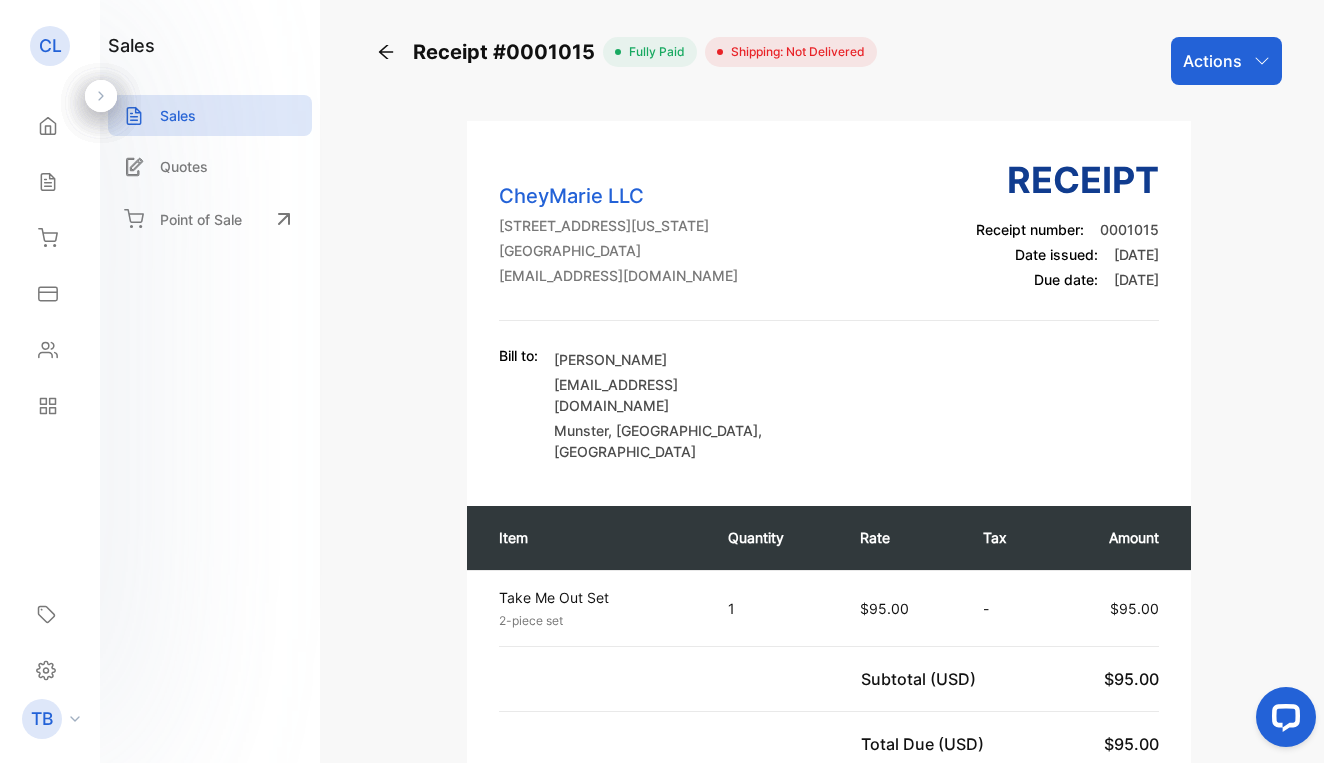 click on "Actions" at bounding box center [1212, 61] 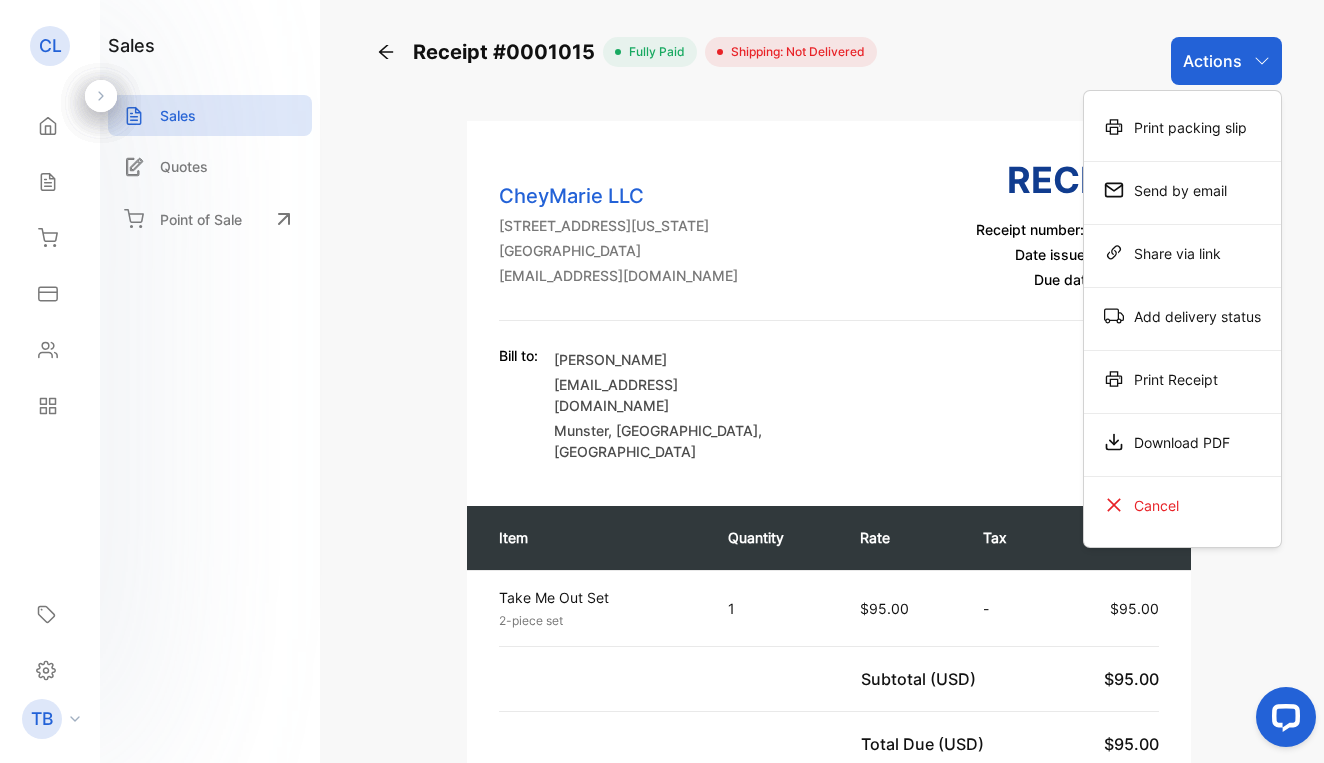 click on "CheyMarie LLC 12595 Pennsylvania St,   United States of America tmswope08@gmail.com Receipt Receipt number:  0001015 Date issued:  13 Sep, 2024 Due date:  13 Sep, 2024" at bounding box center (829, 237) 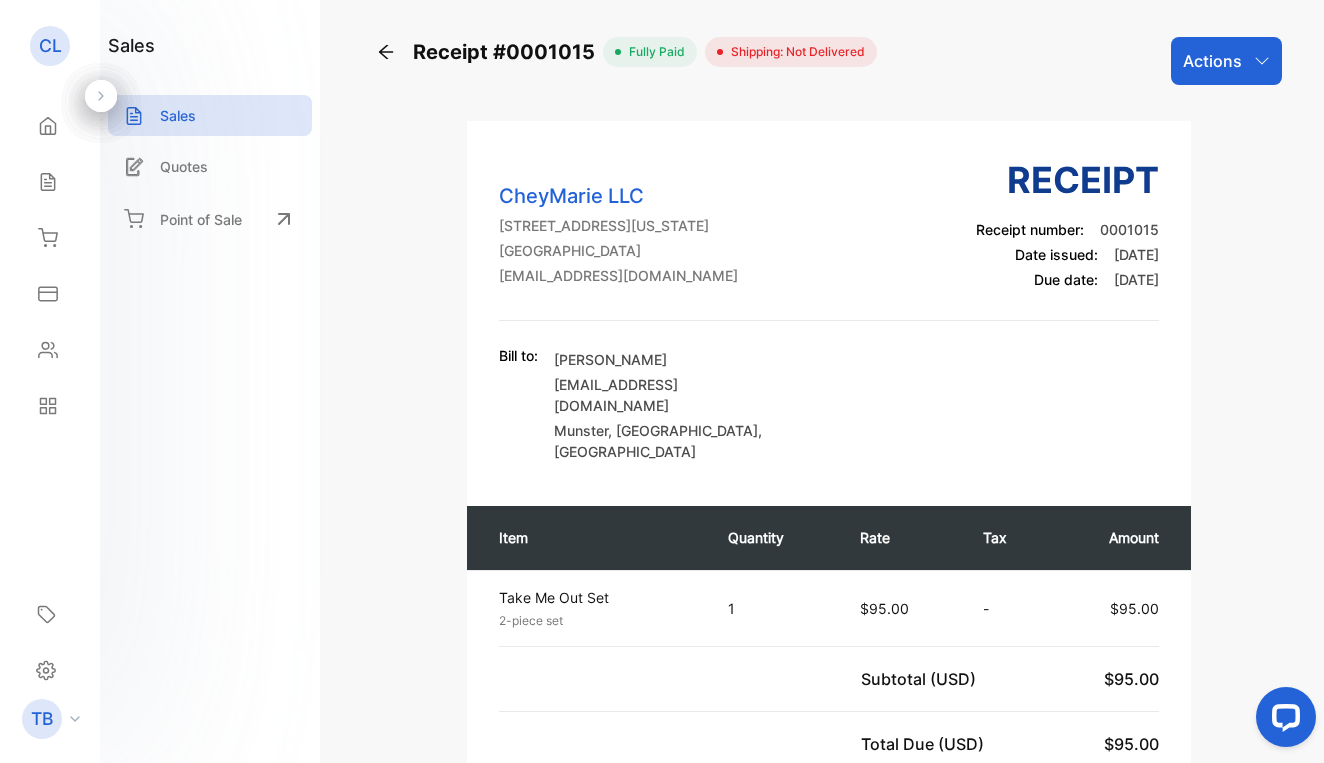 scroll, scrollTop: 0, scrollLeft: 0, axis: both 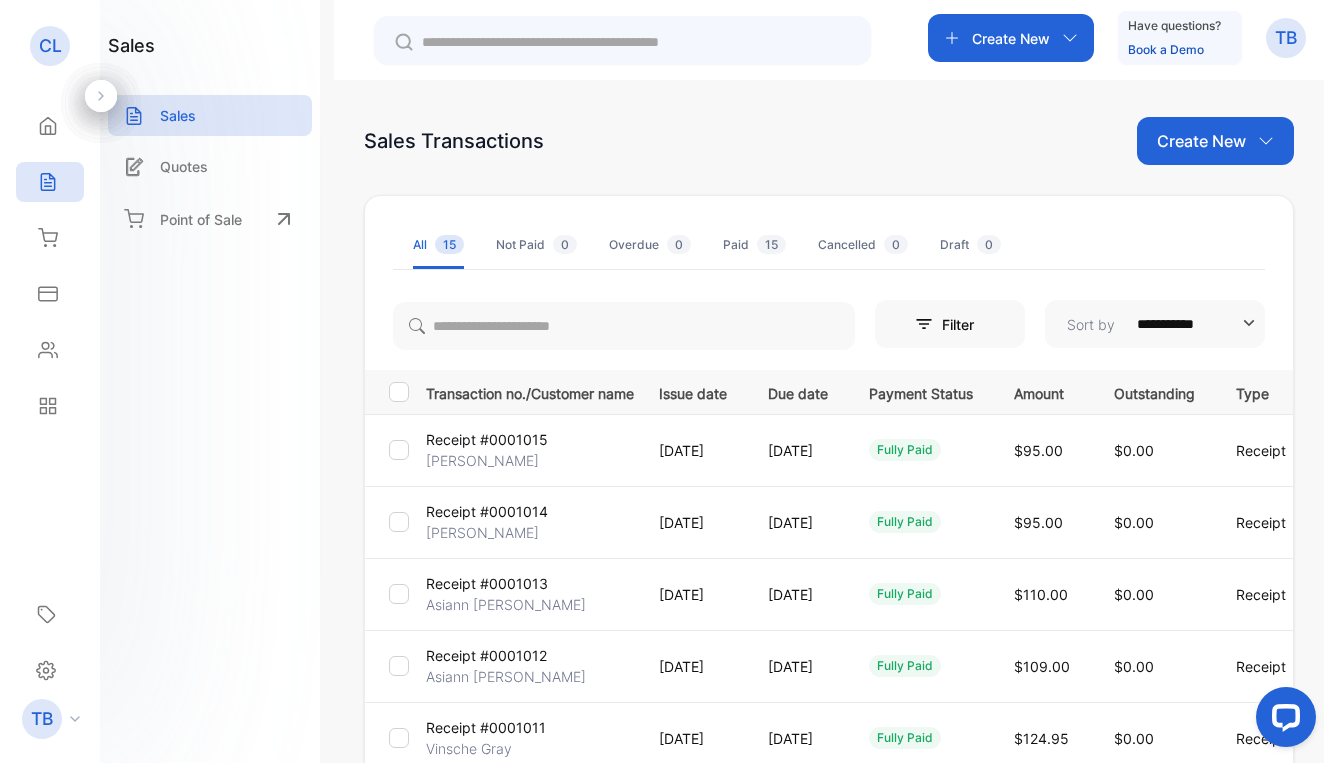 click on "Create New" at bounding box center [1215, 141] 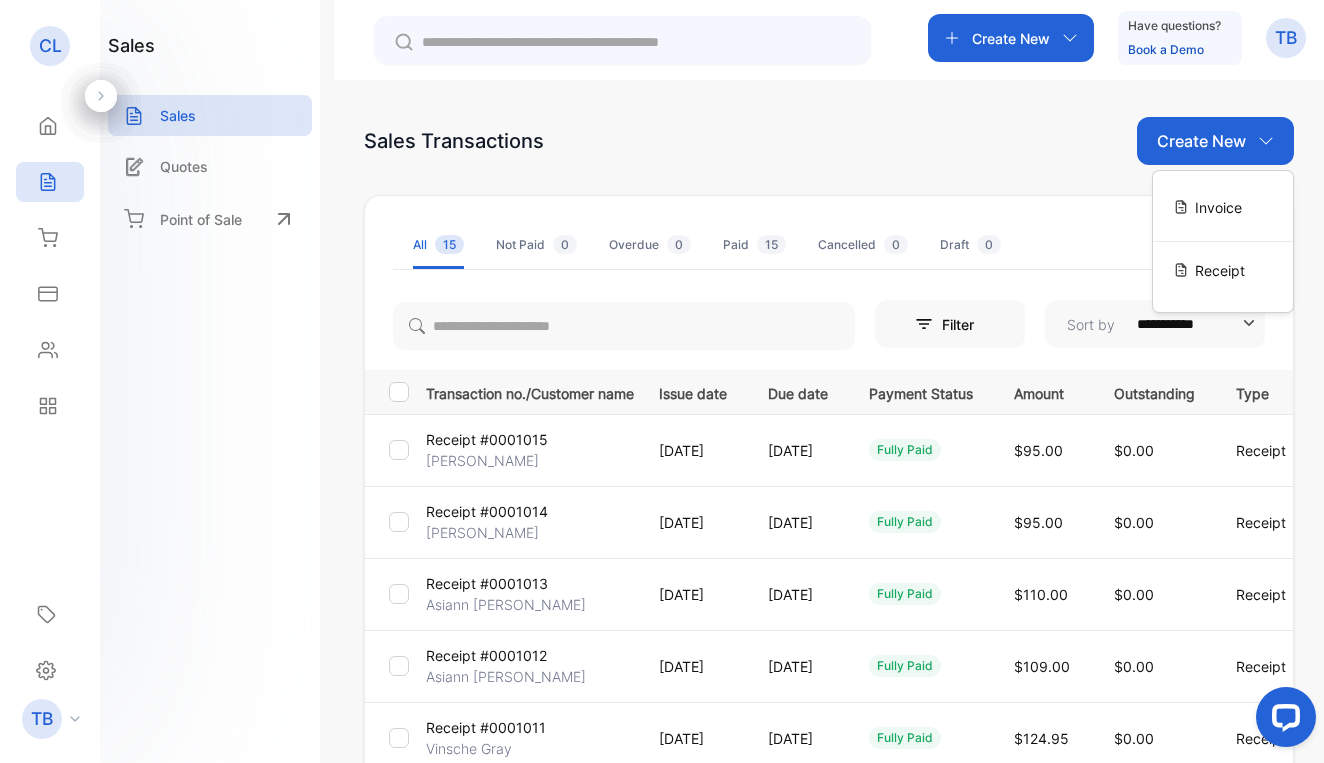 click on "Sales Transactions     Create New   Invoice   Receipt" at bounding box center (829, 141) 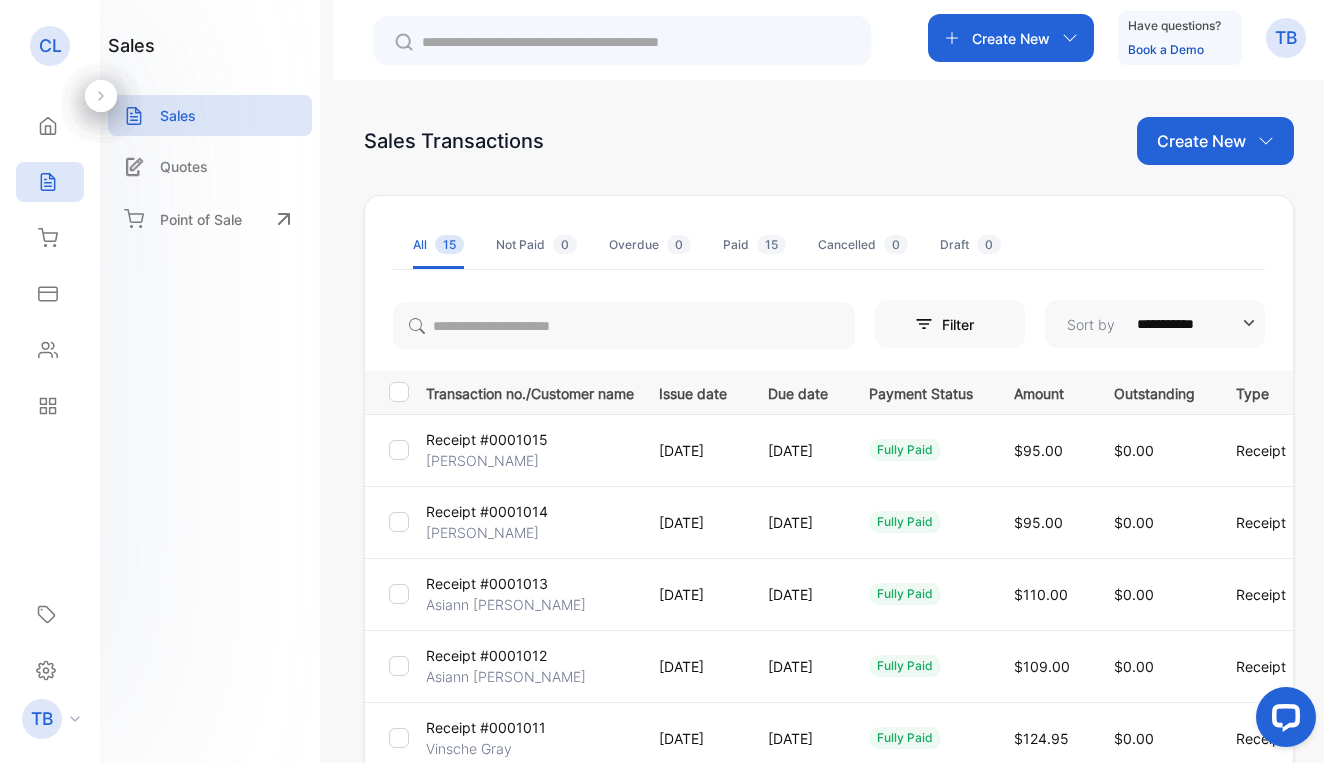 click on "Receipt #0001015" at bounding box center [487, 439] 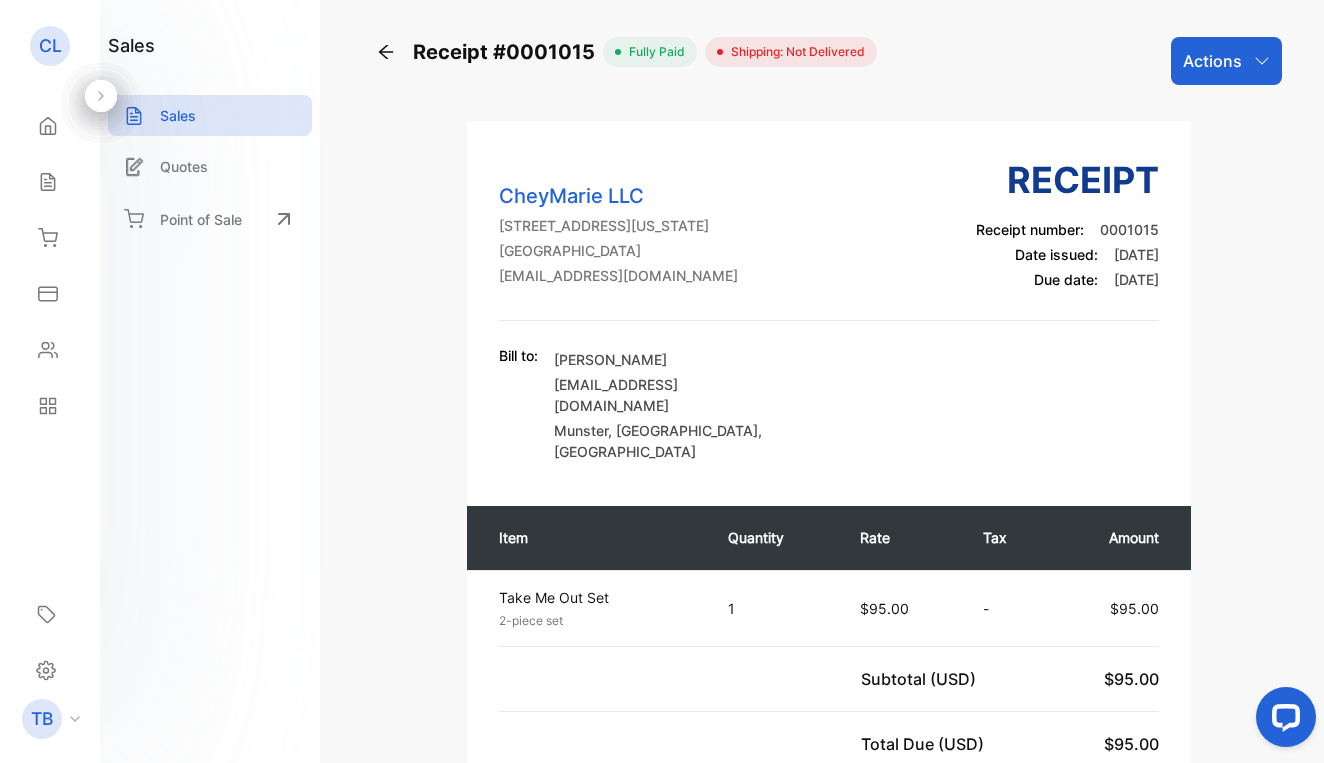 click on "Actions" at bounding box center [1226, 61] 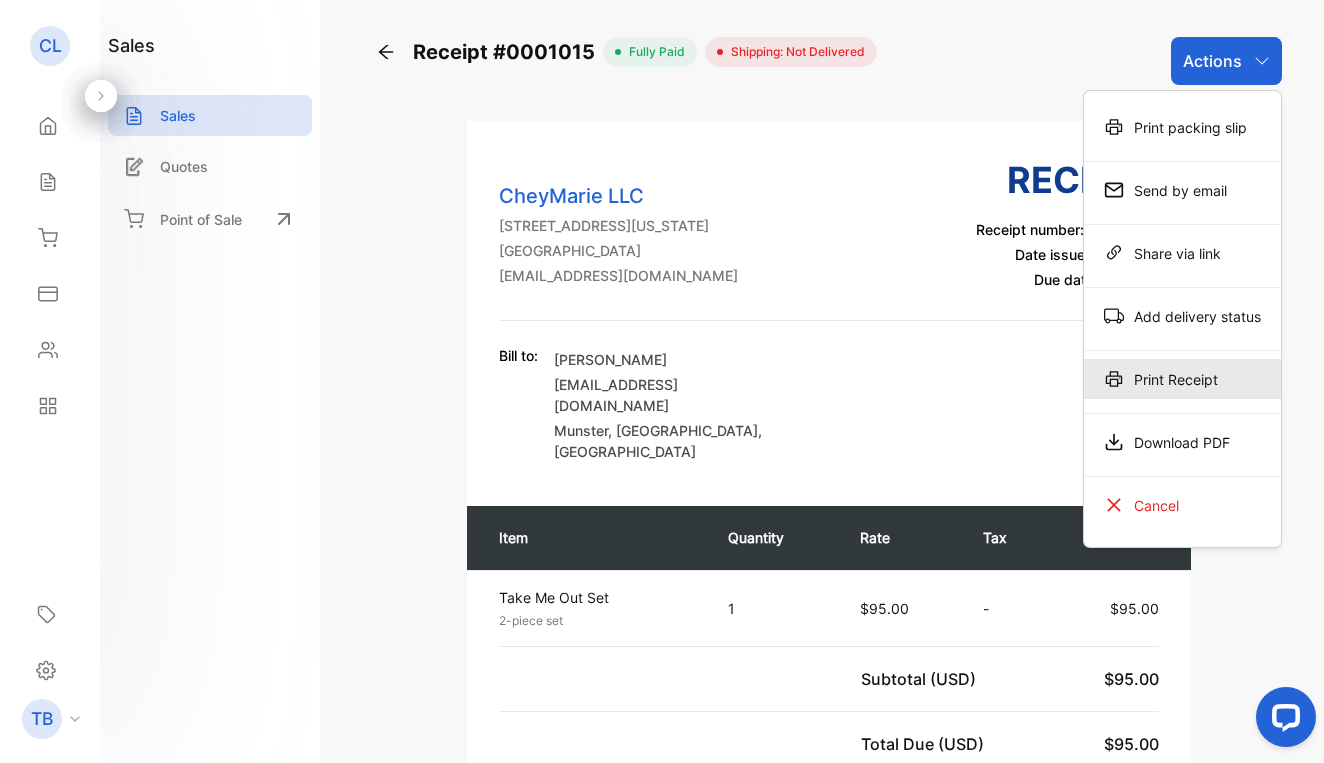 click on "Print Receipt" at bounding box center (1182, 379) 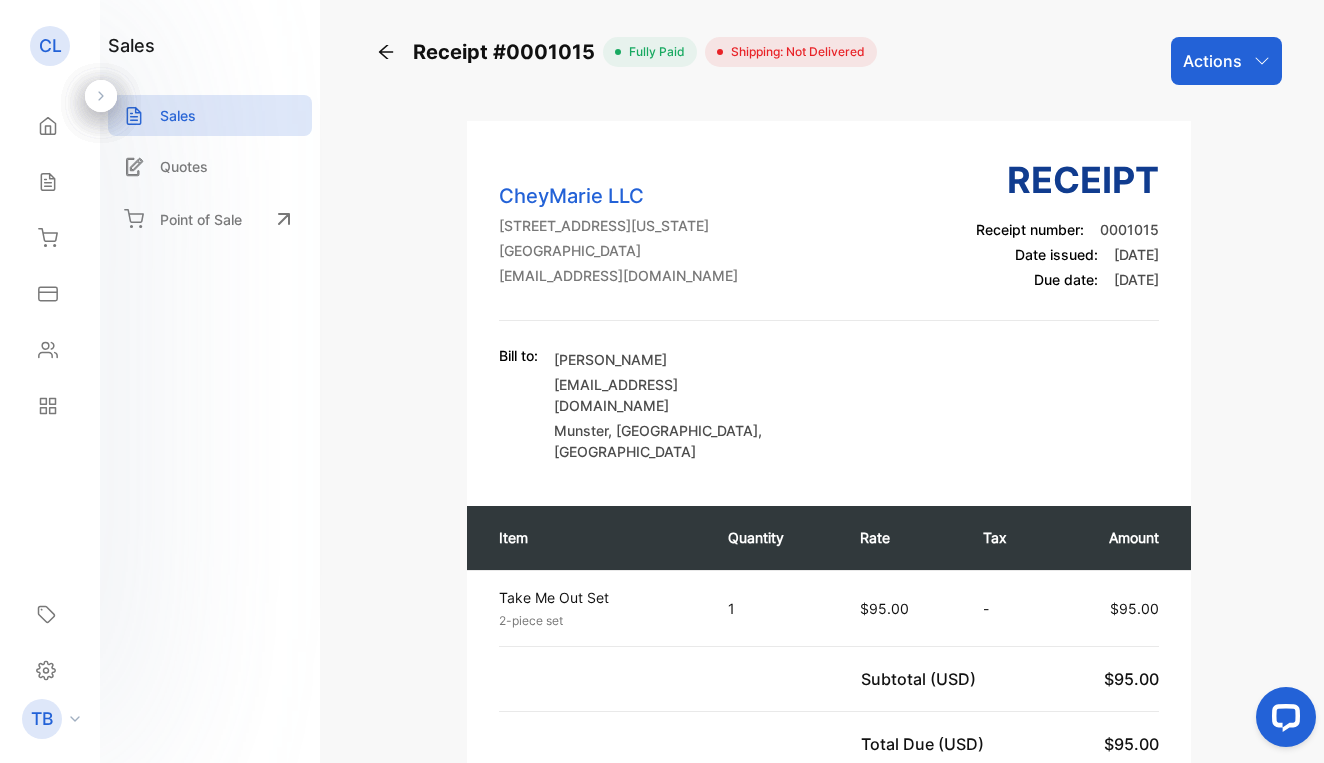 click 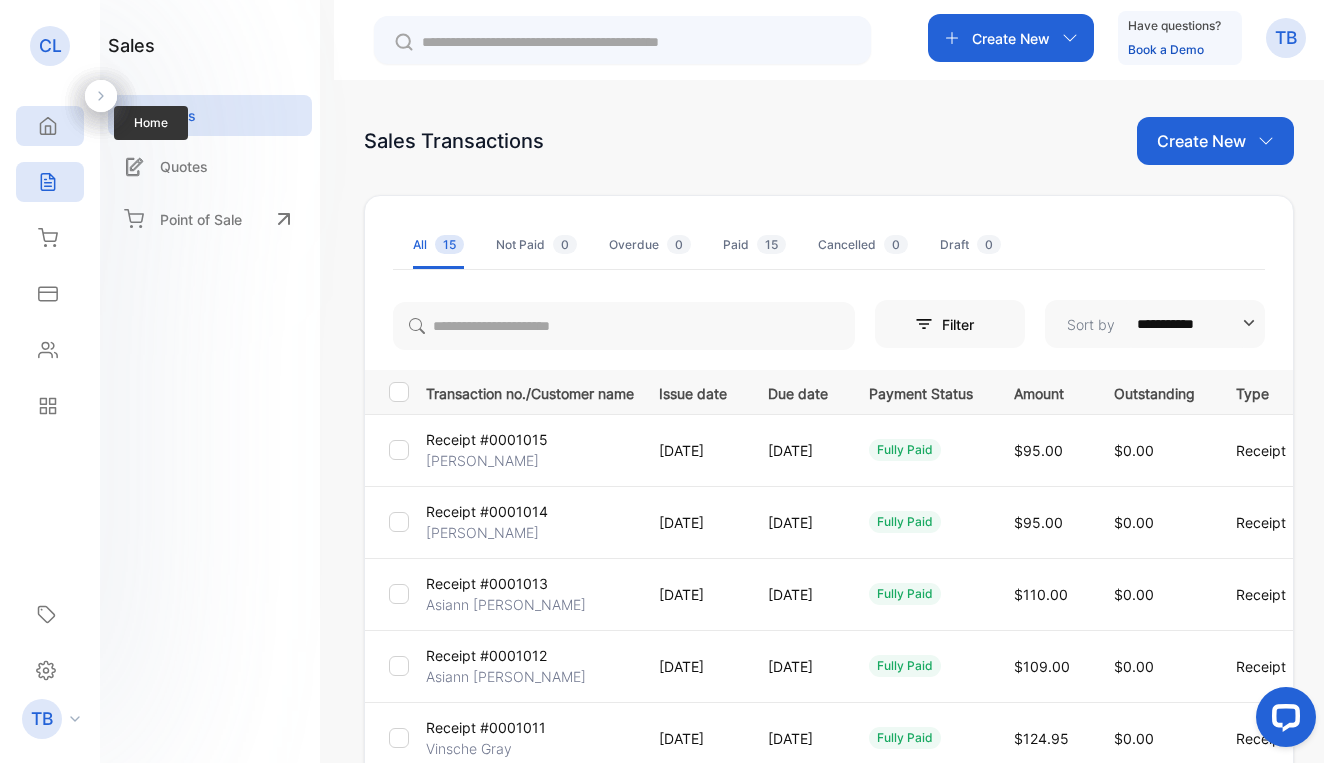 click 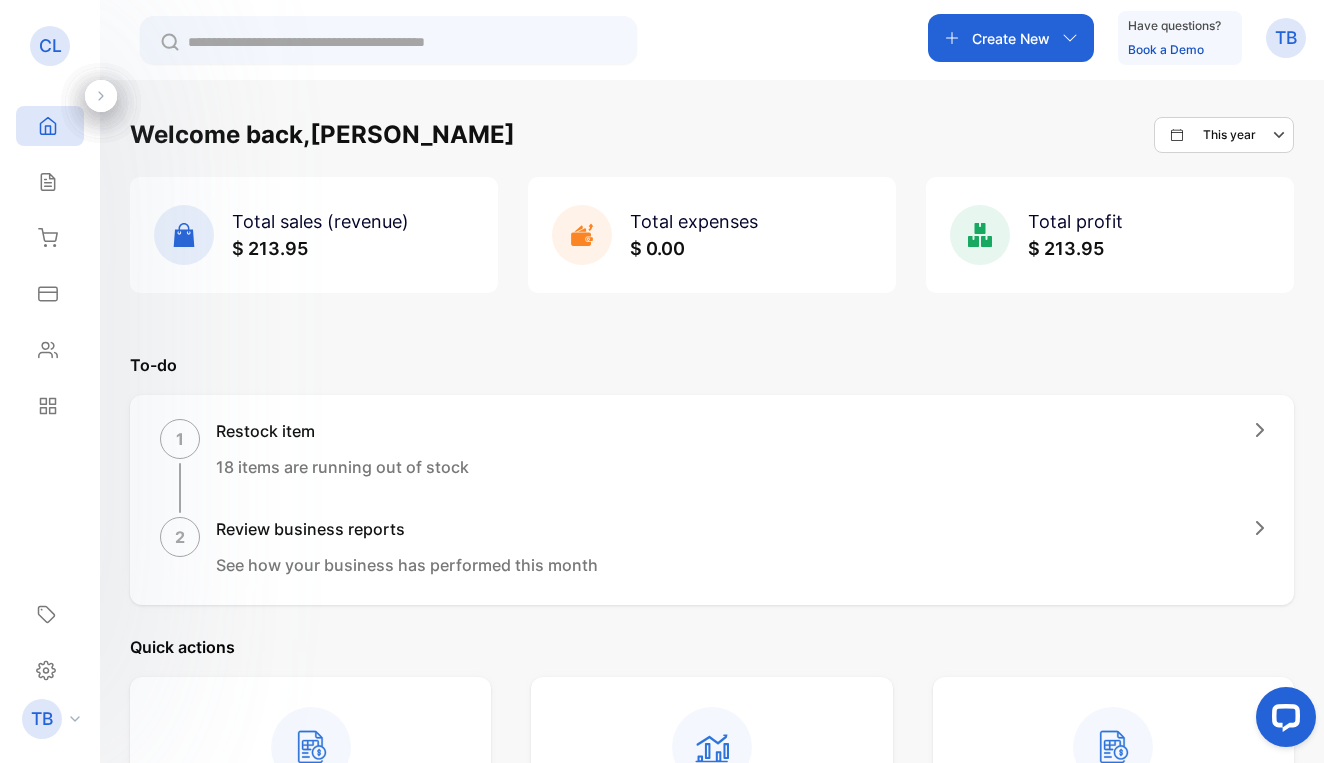 scroll, scrollTop: 0, scrollLeft: 0, axis: both 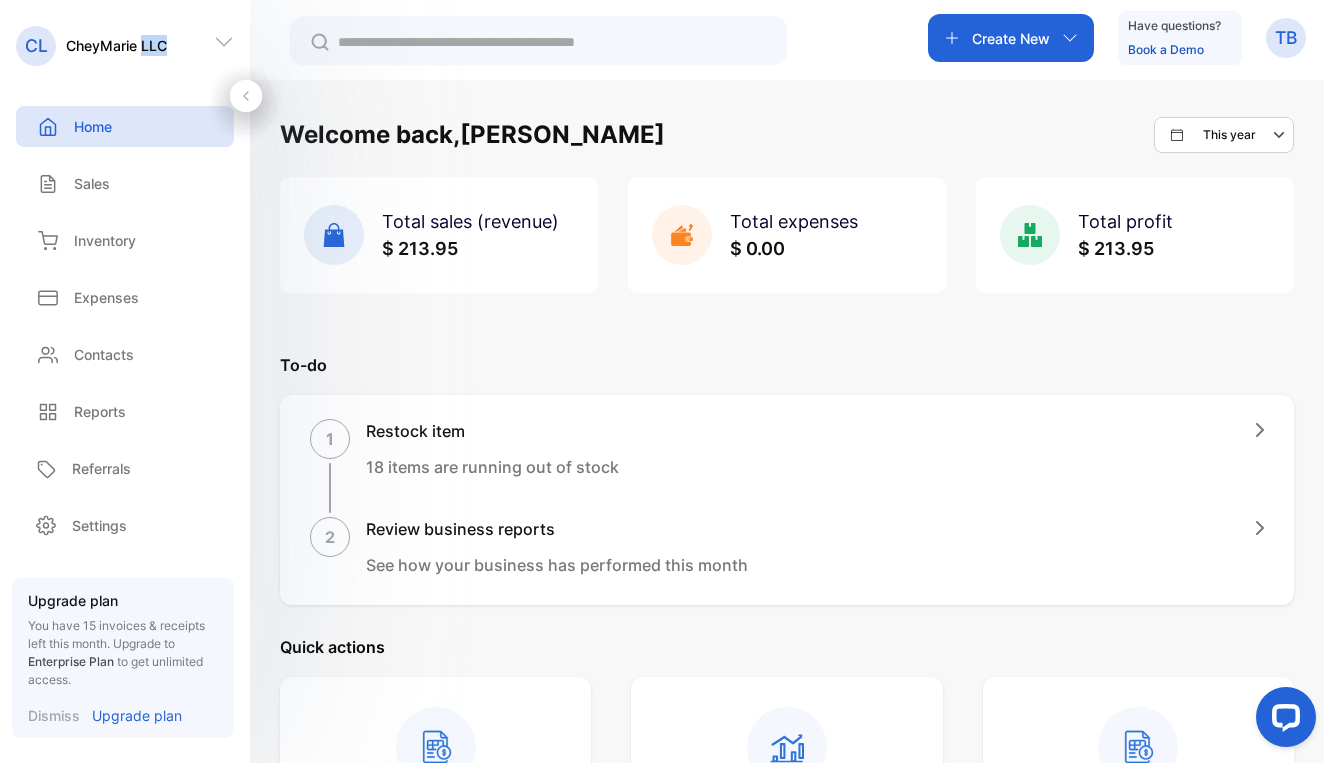 click on "CheyMarie LLC" at bounding box center [116, 45] 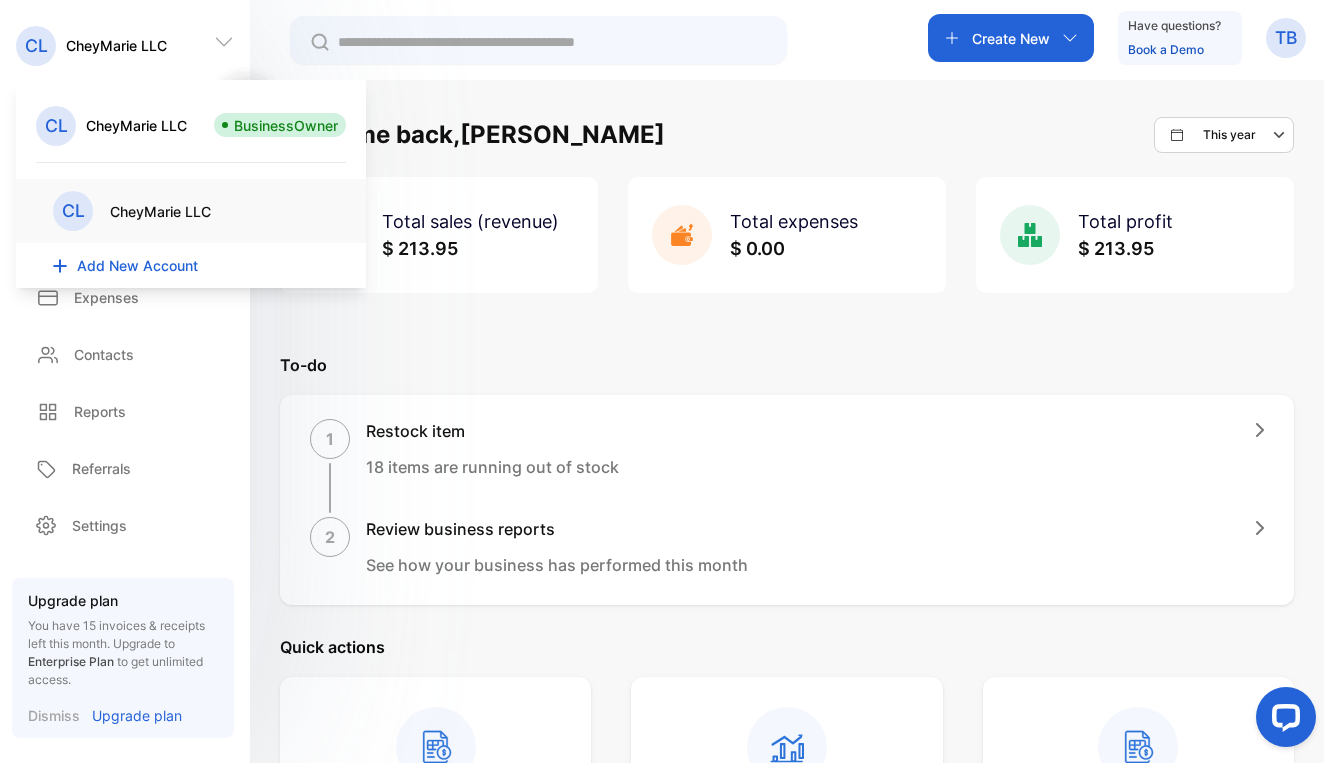 click on "CheyMarie LLC" at bounding box center (160, 211) 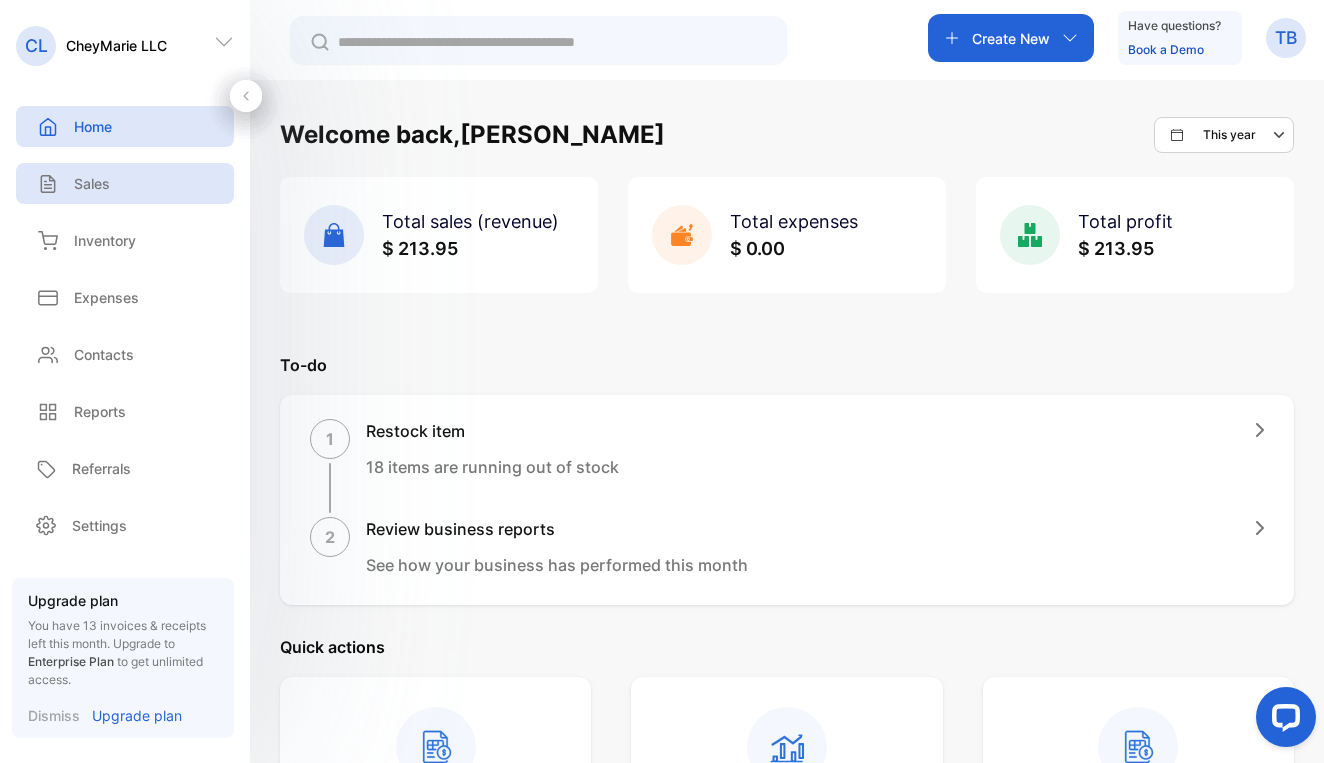 click on "Sales" at bounding box center (125, 183) 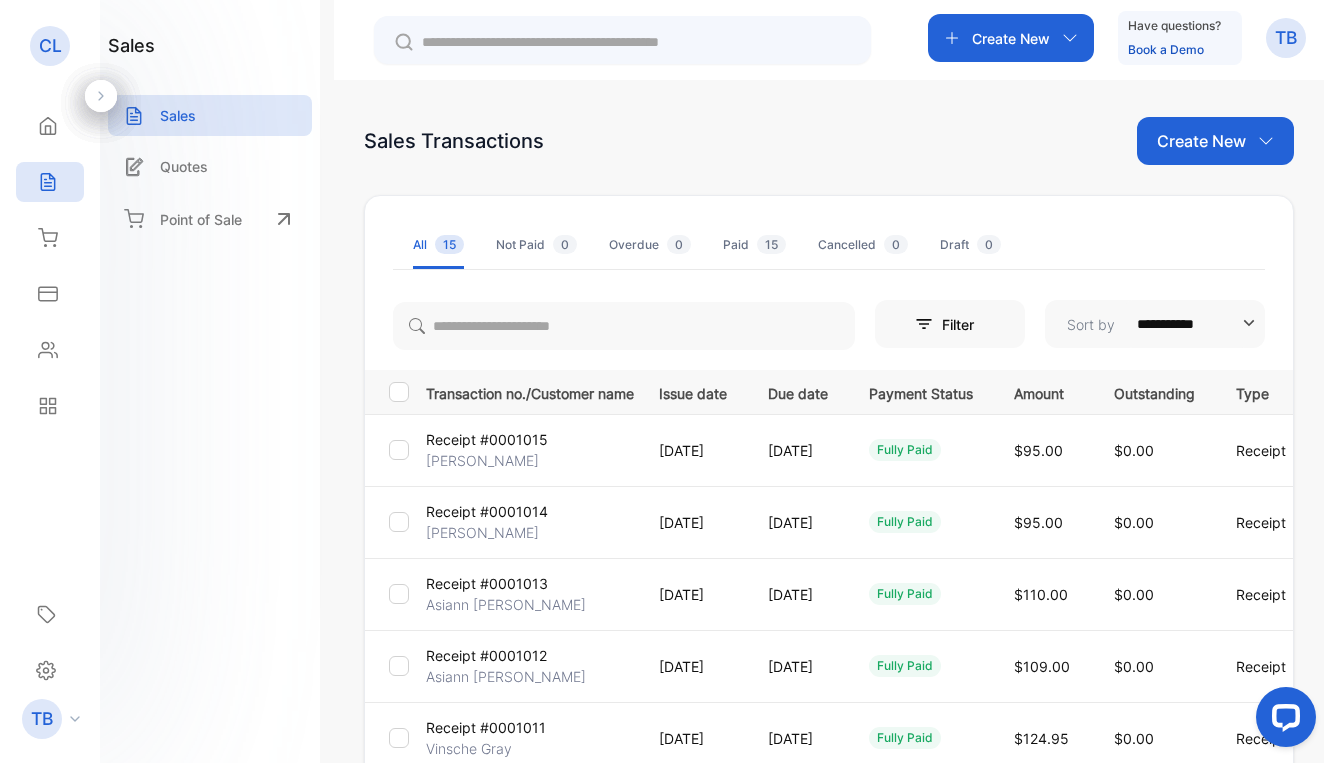 click on "Receipt #0001015" at bounding box center [487, 439] 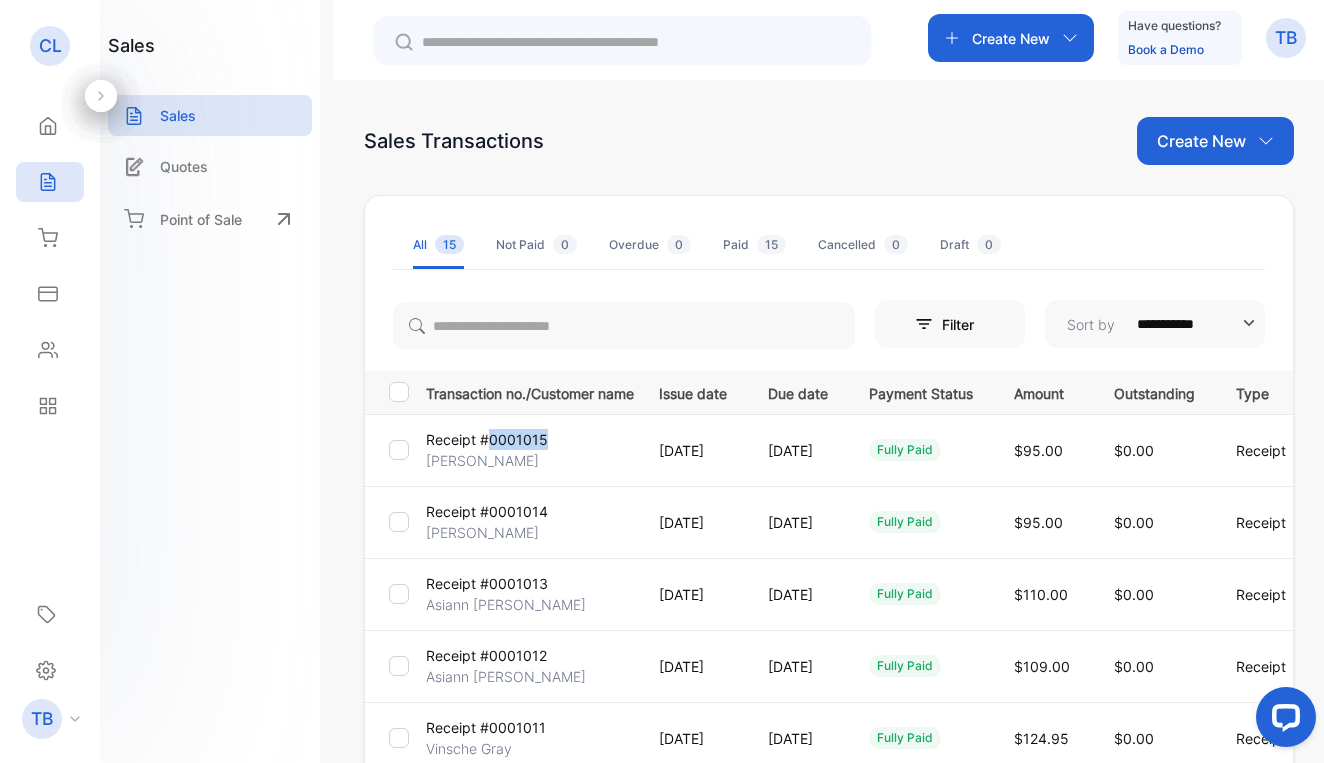 click on "Receipt #0001015" at bounding box center (487, 439) 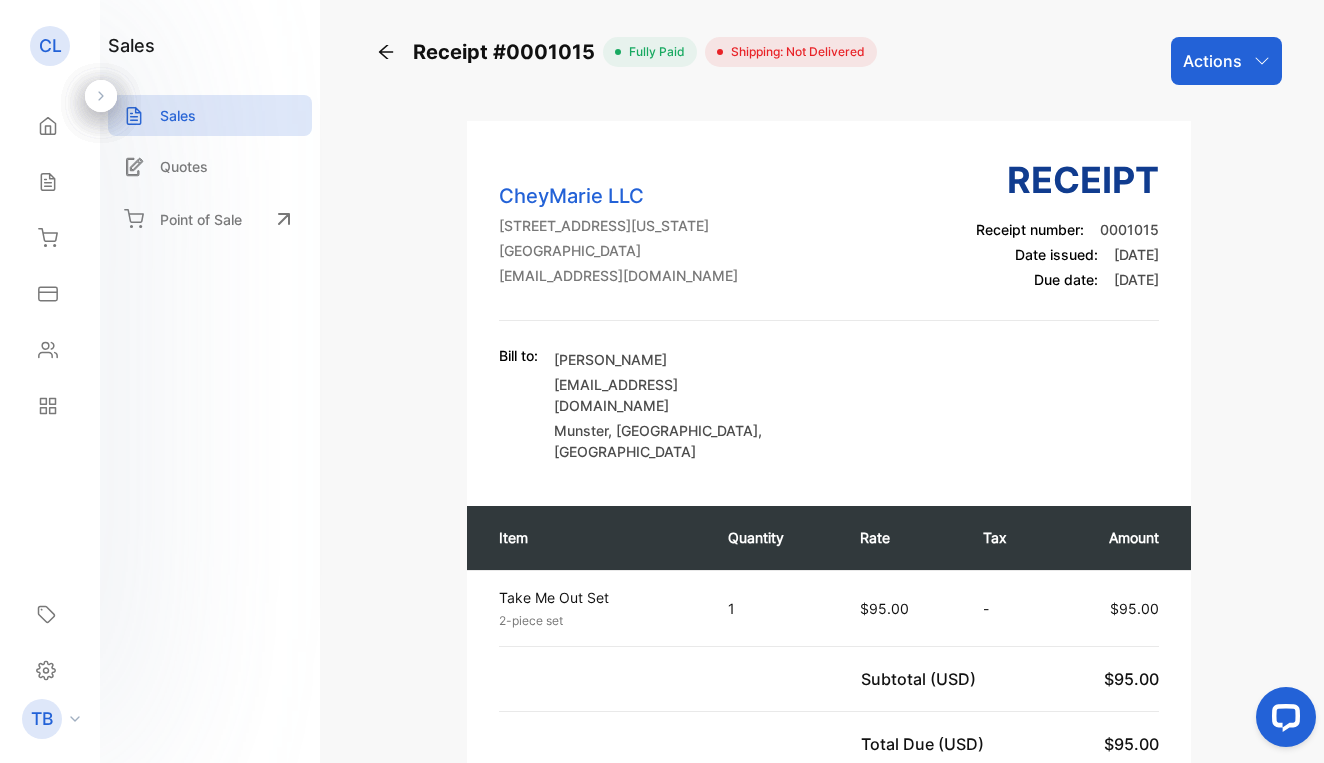 click on "TB" at bounding box center [42, 719] 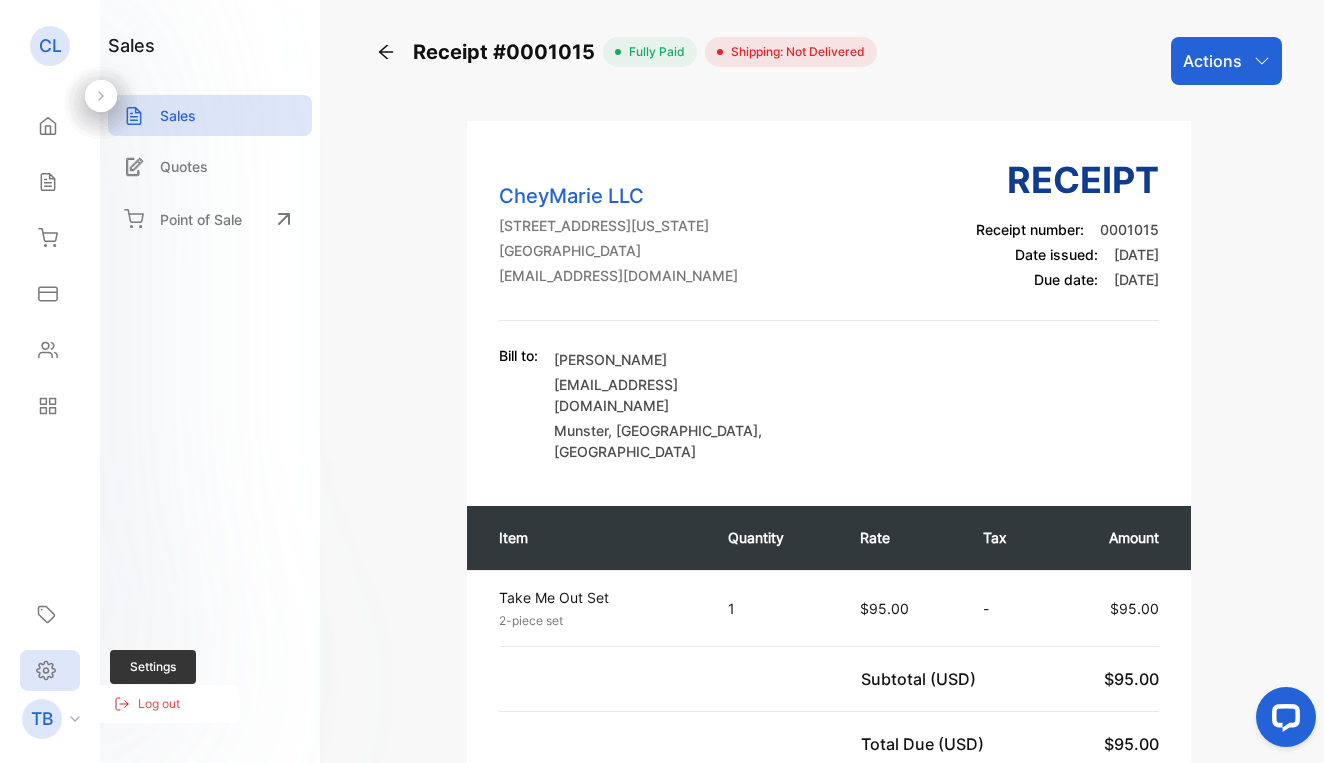 click 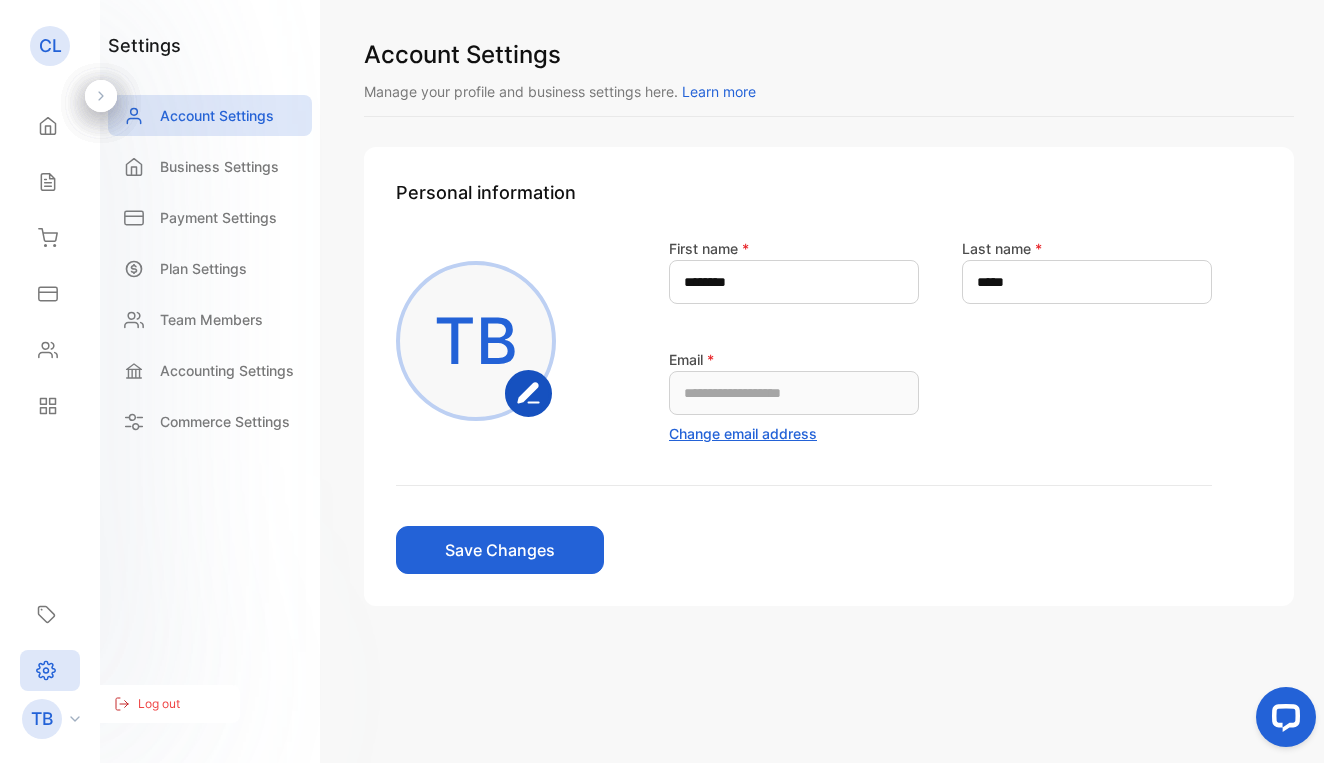 click 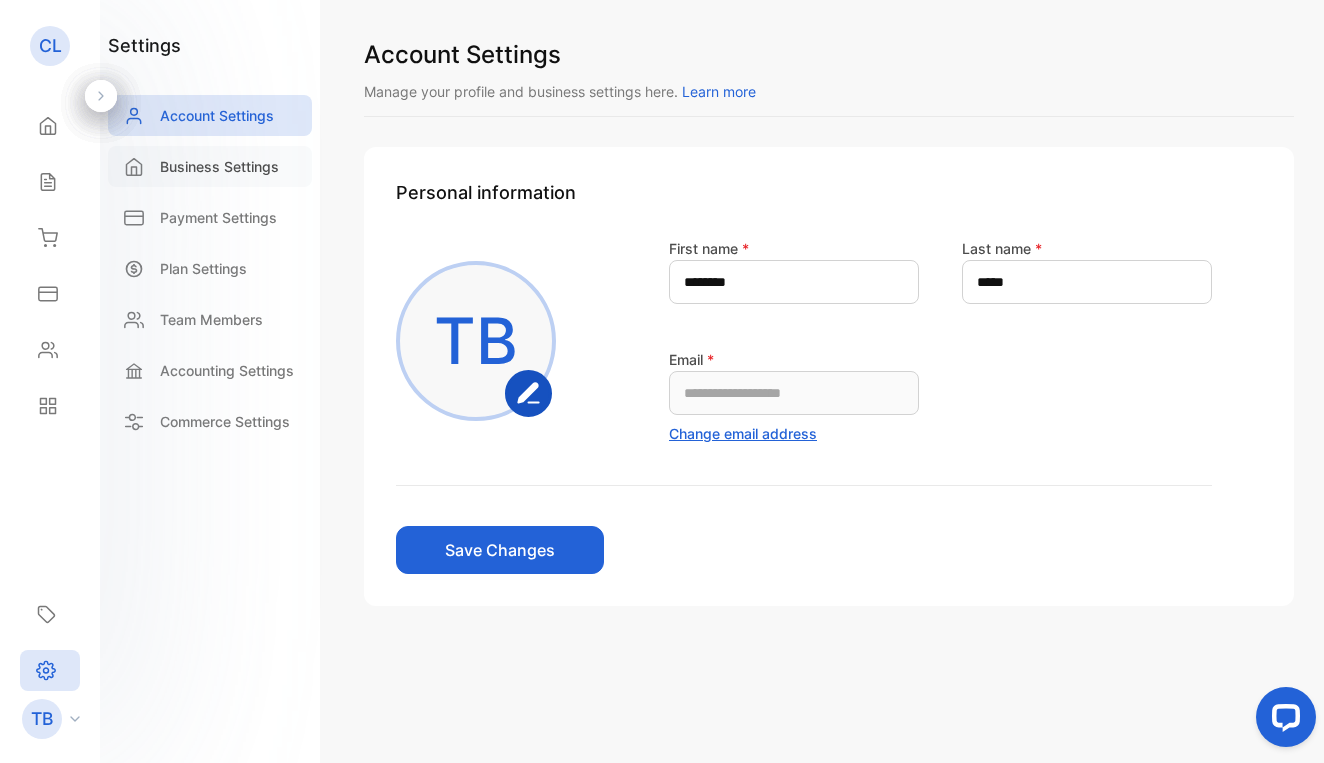 click on "Business Settings" at bounding box center [219, 166] 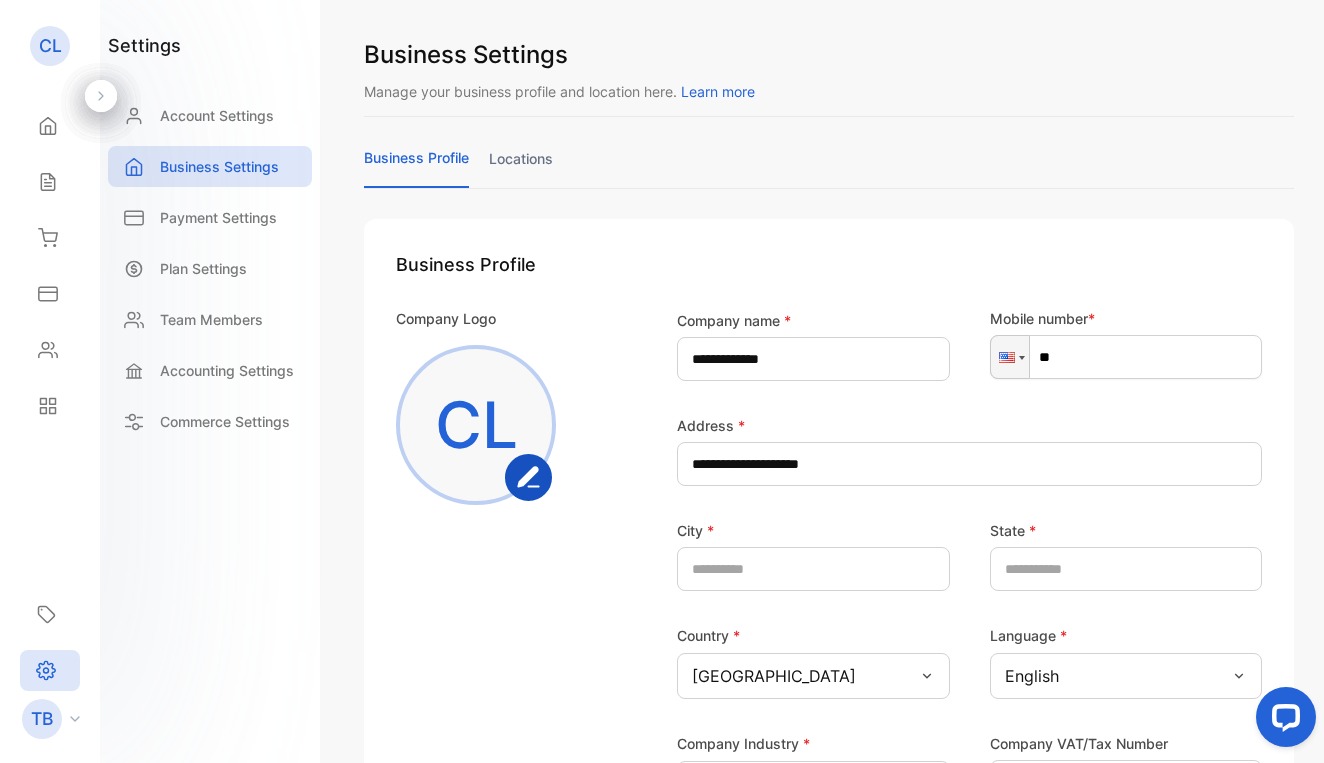 click 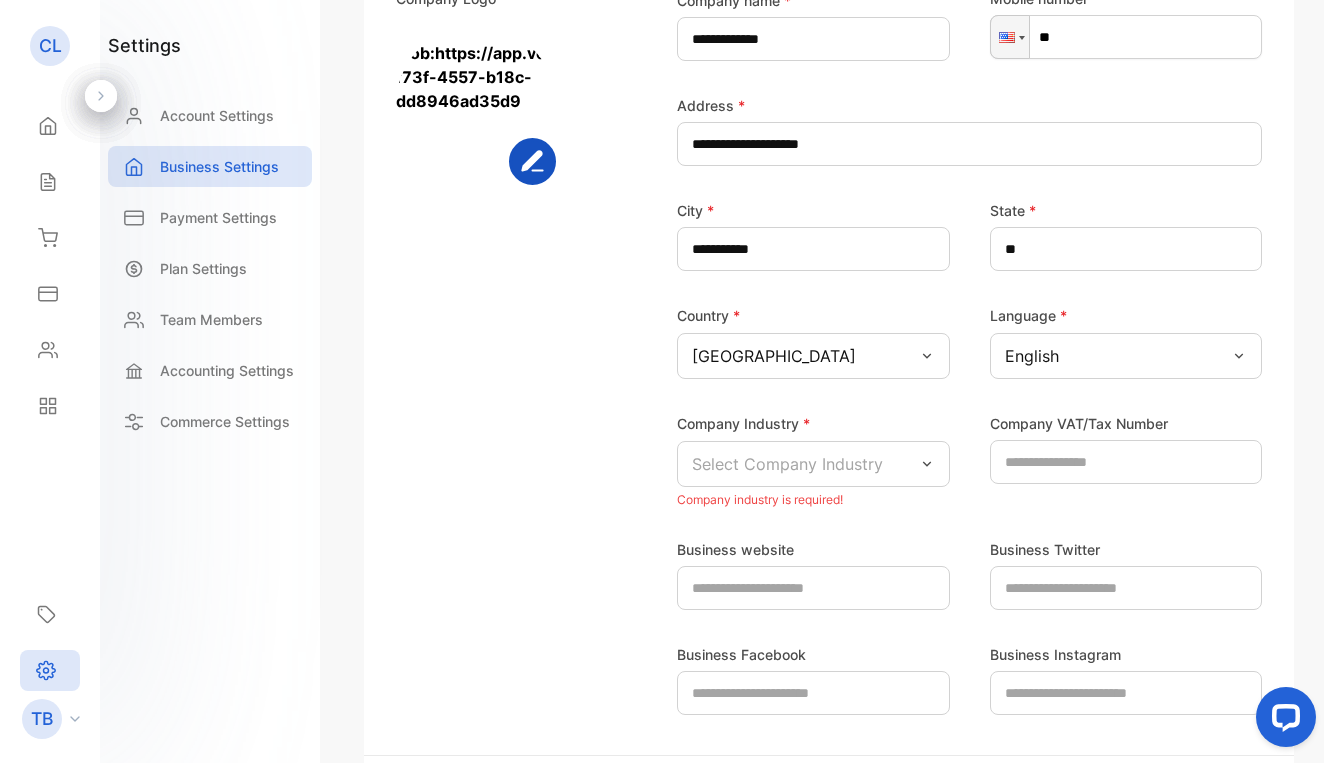 scroll, scrollTop: 322, scrollLeft: 0, axis: vertical 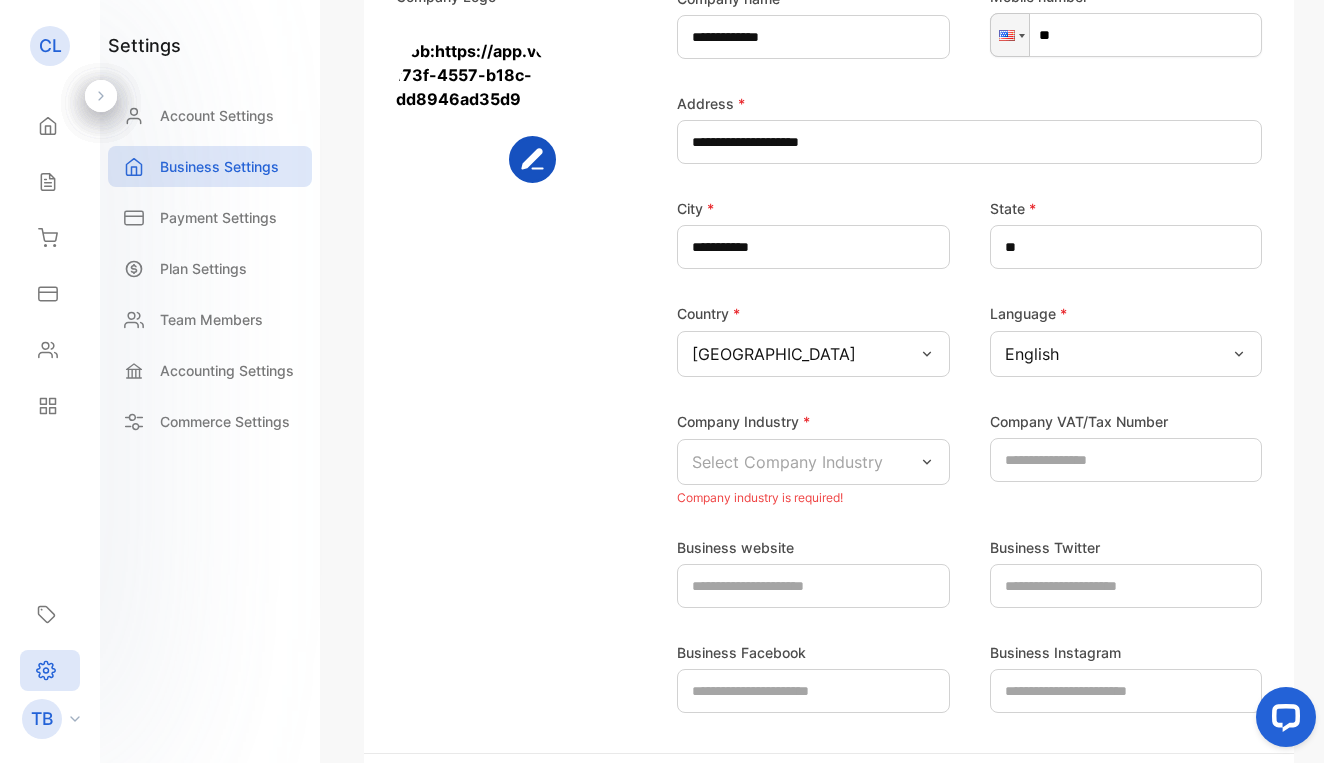 click on "Select Company Industry" at bounding box center [787, 462] 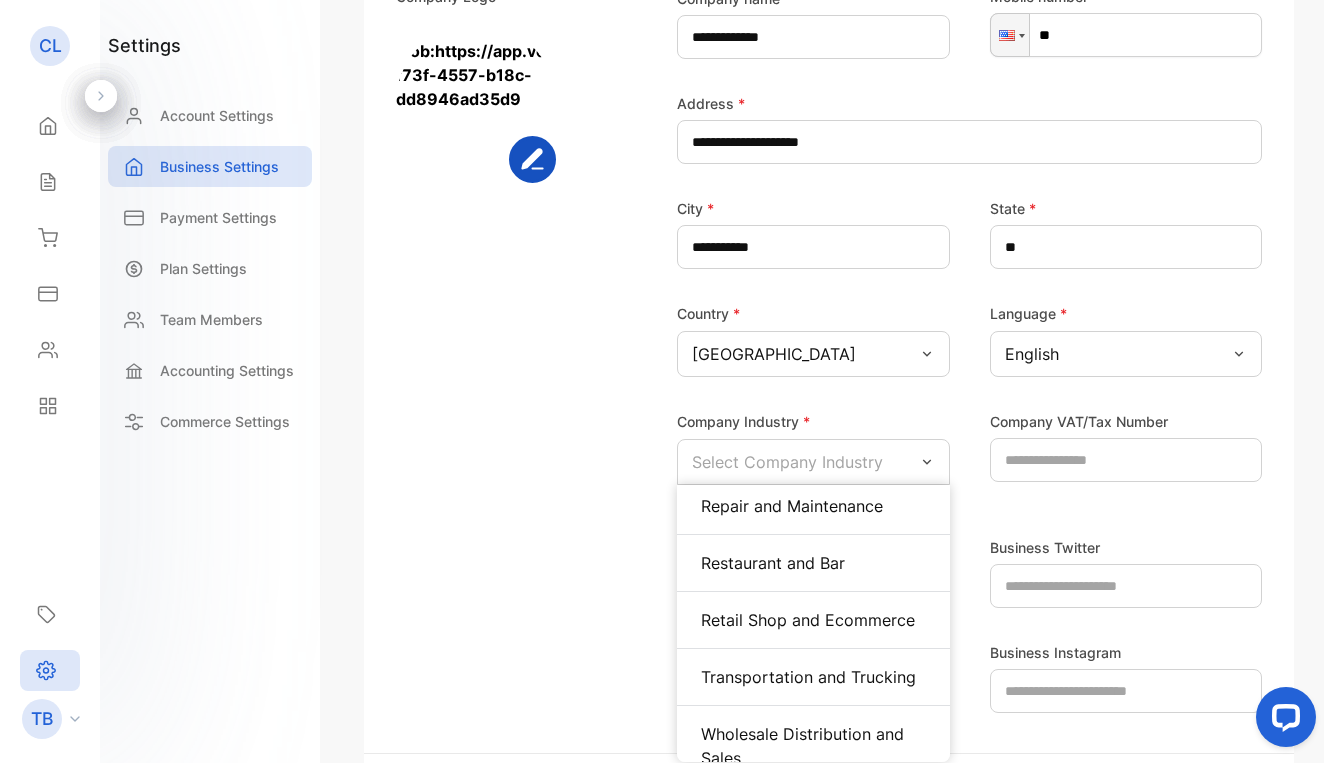 scroll, scrollTop: 1033, scrollLeft: 0, axis: vertical 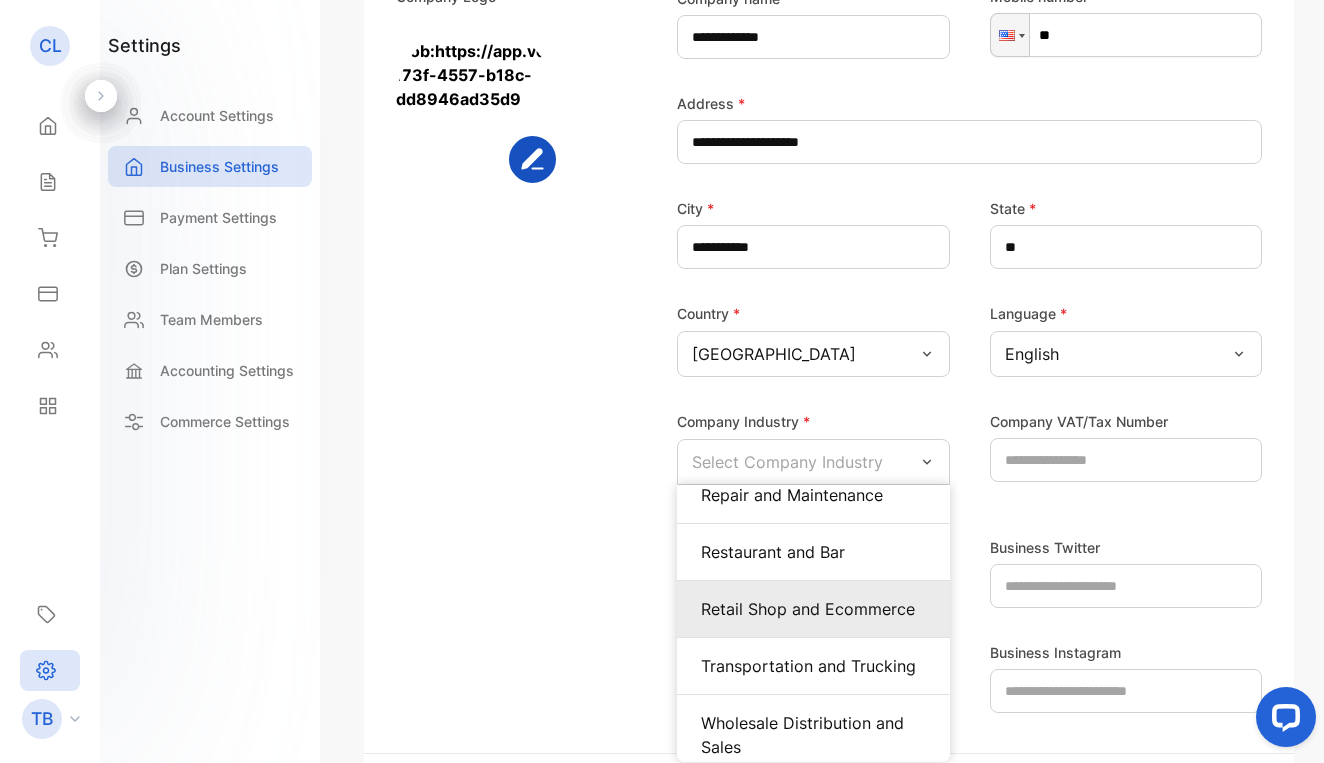 click on "Retail Shop and Ecommerce" at bounding box center (813, 609) 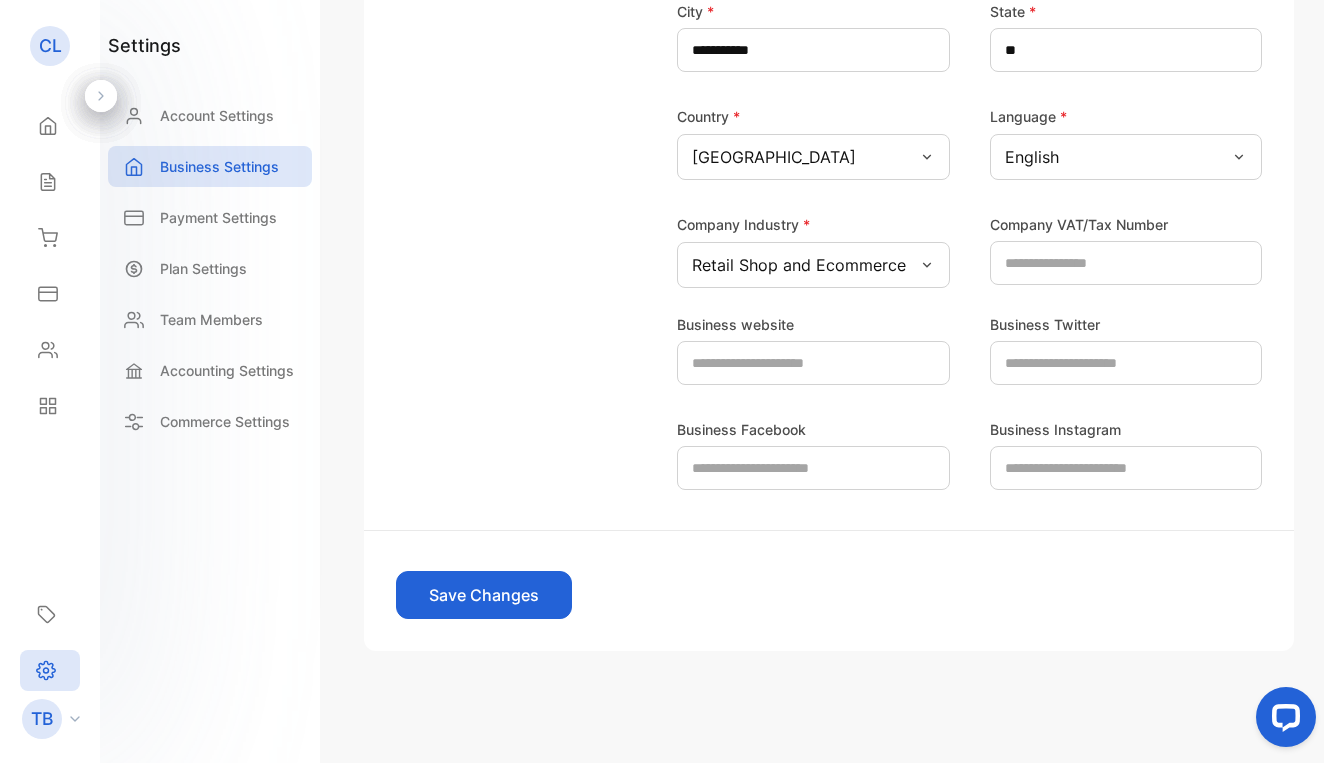 scroll, scrollTop: 519, scrollLeft: 0, axis: vertical 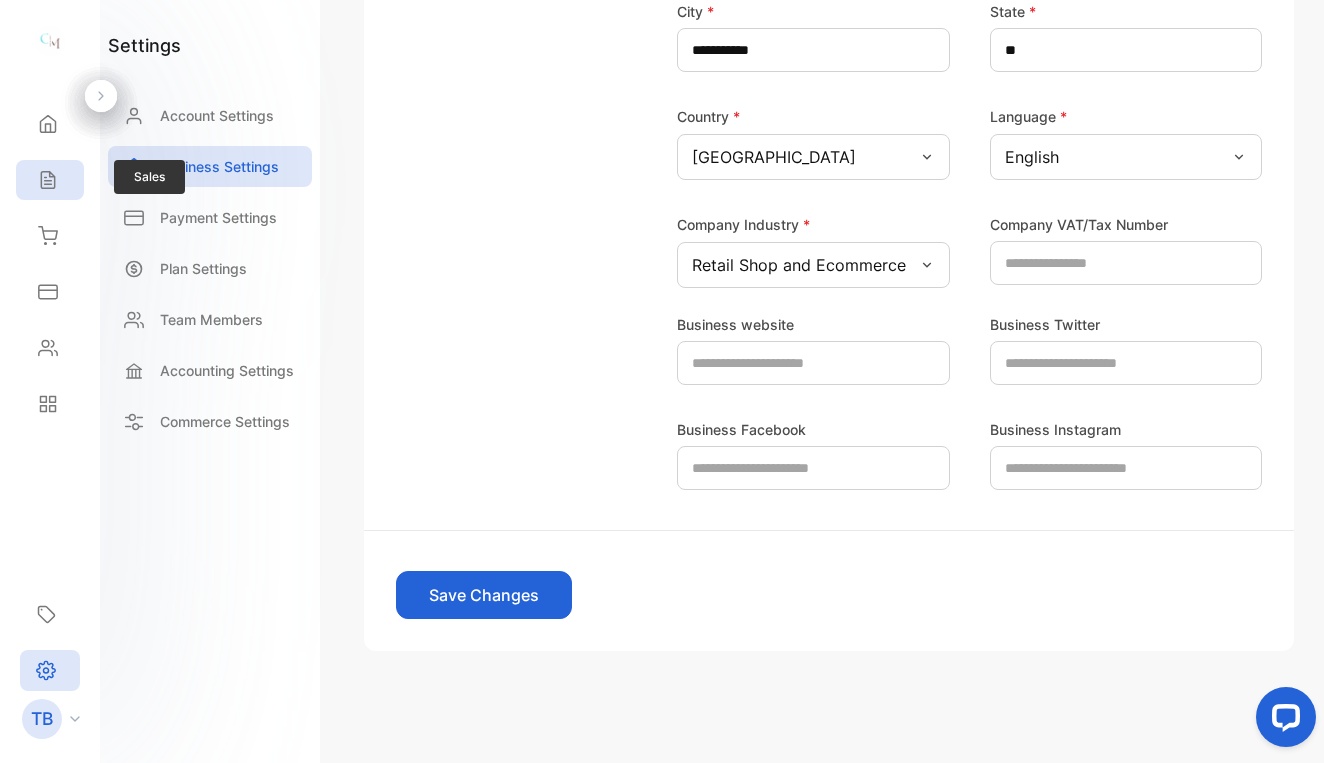 click 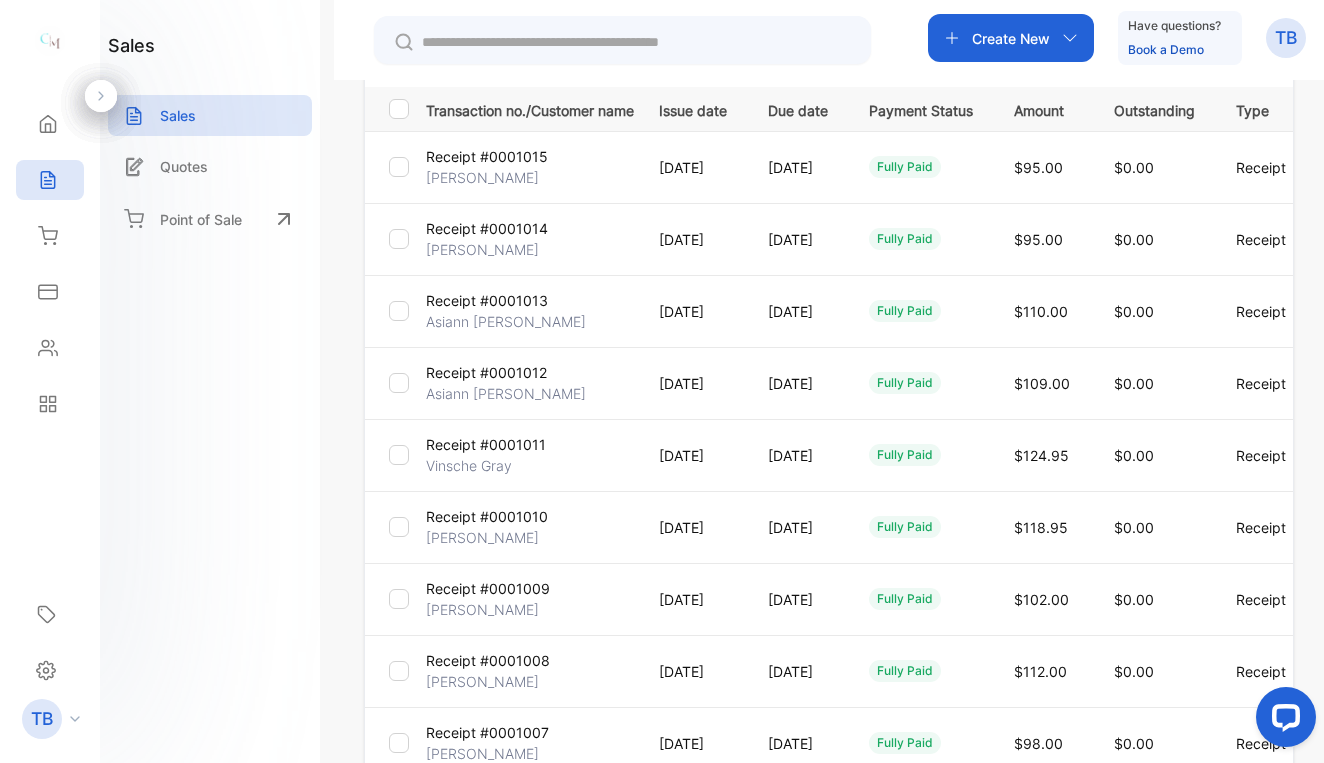 scroll, scrollTop: 282, scrollLeft: 0, axis: vertical 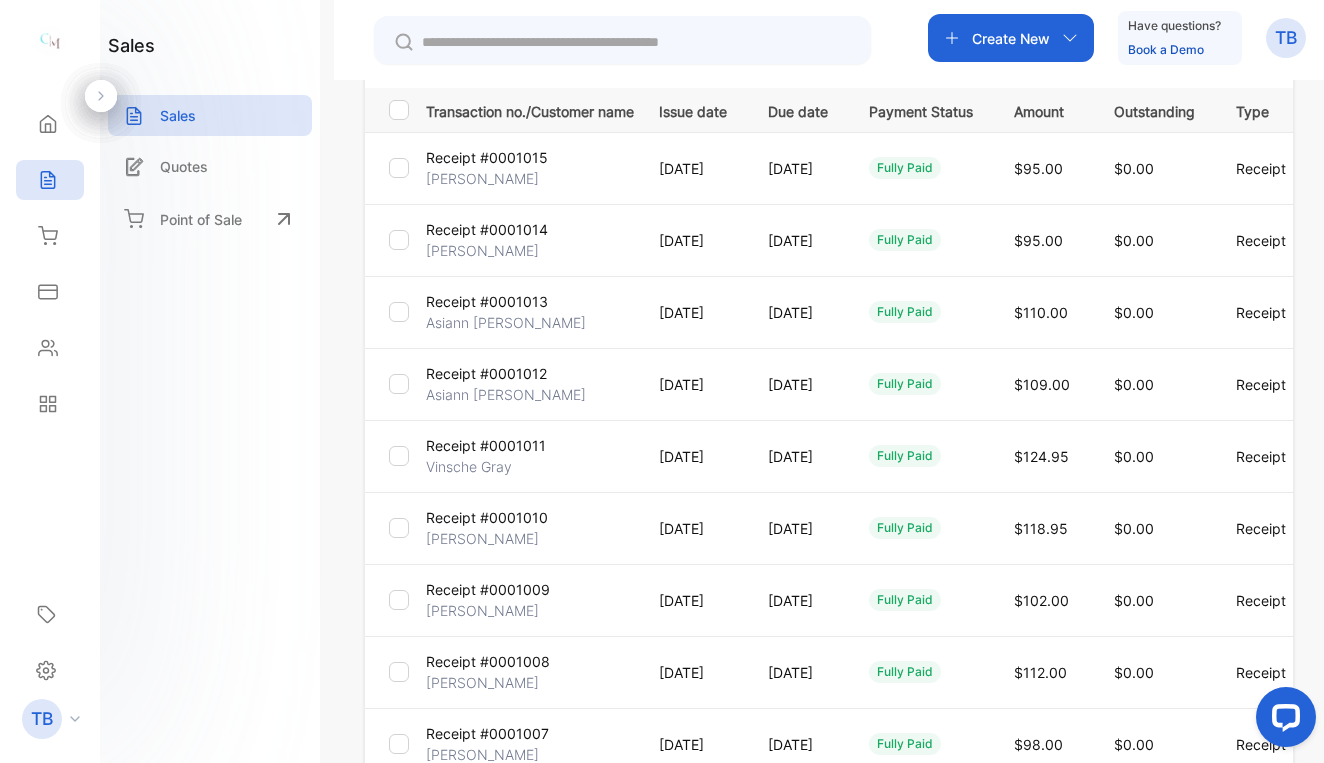 click on "Receipt #0001015" at bounding box center (487, 157) 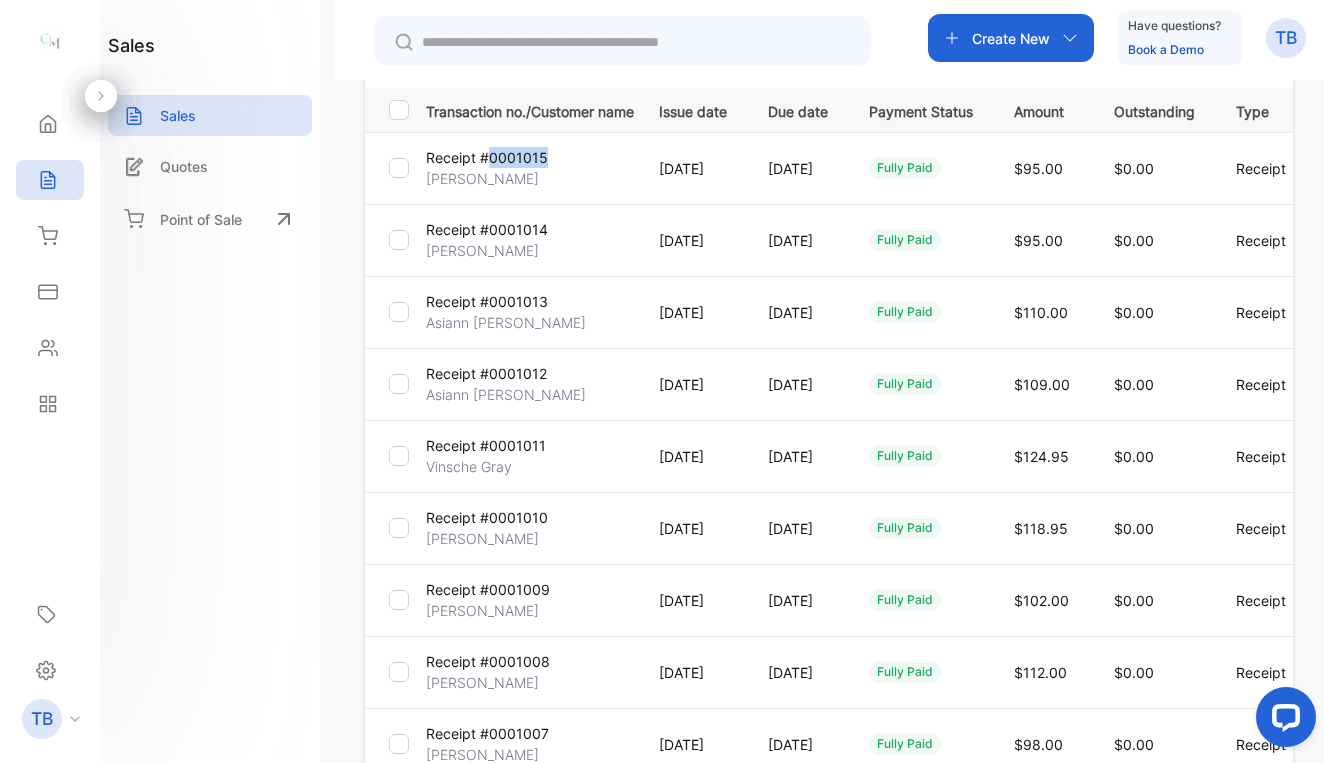 click on "Receipt #0001015" at bounding box center [487, 157] 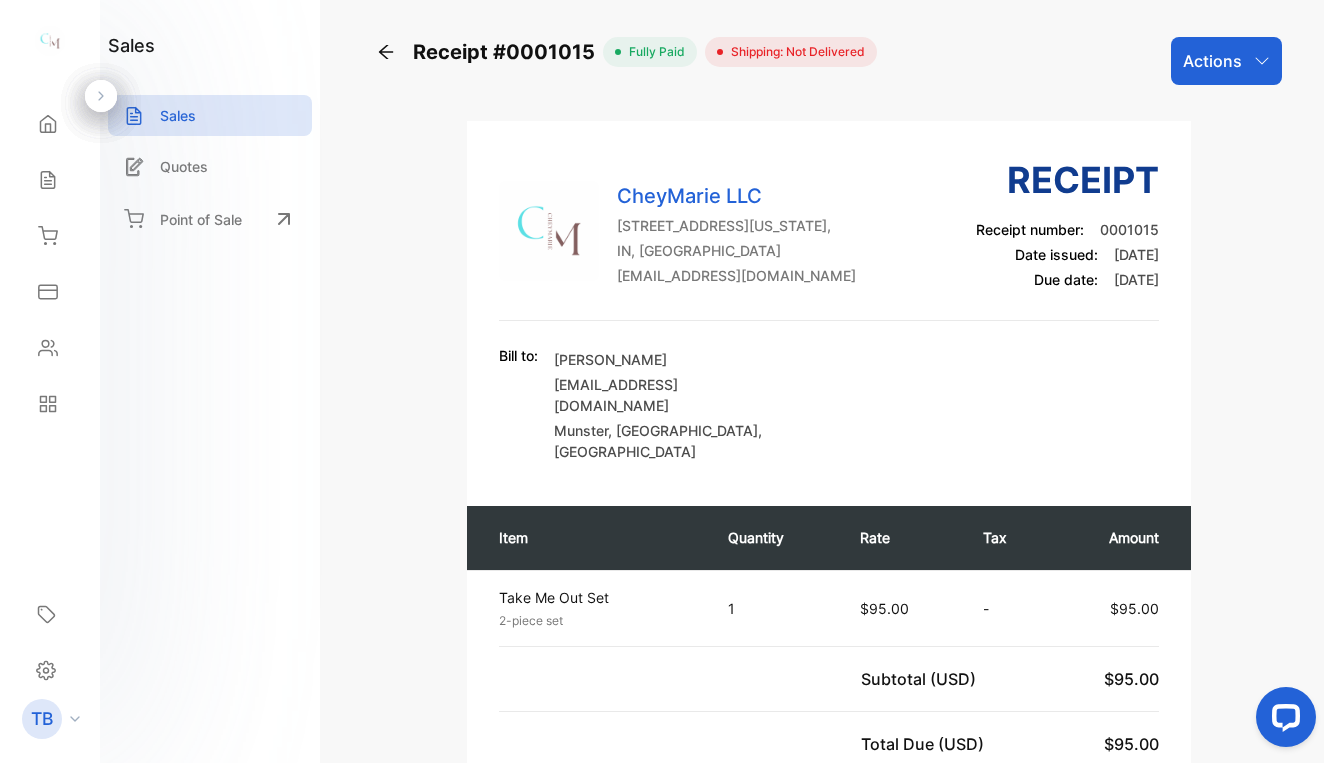 scroll, scrollTop: 0, scrollLeft: 0, axis: both 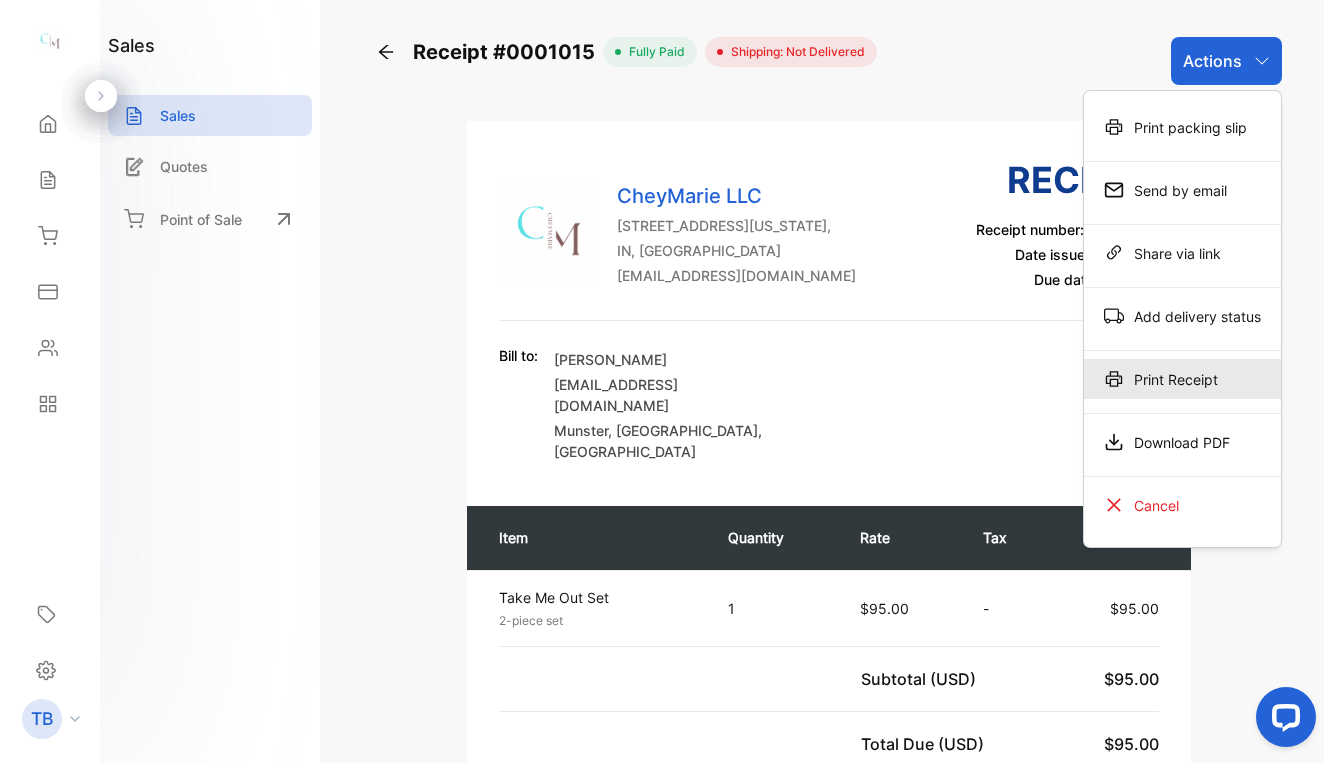 click on "Print Receipt" at bounding box center (1182, 379) 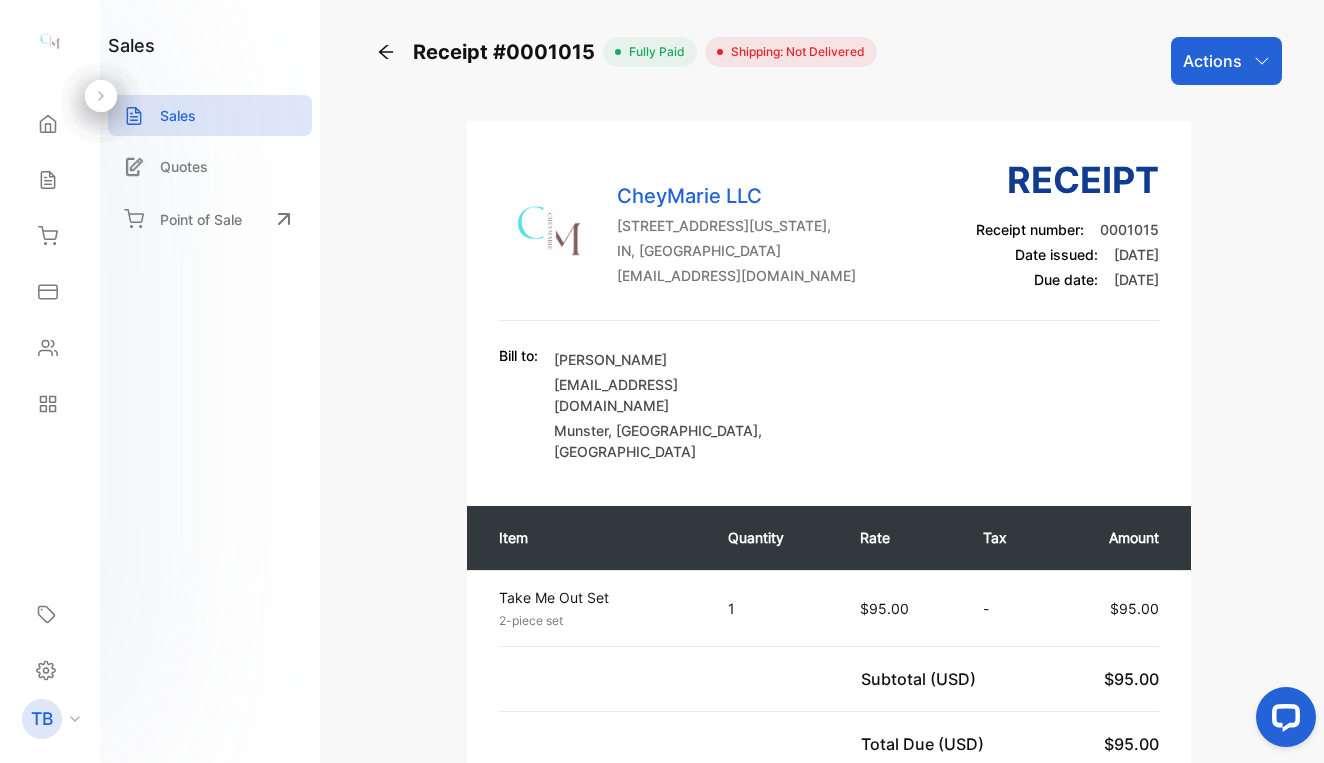 click 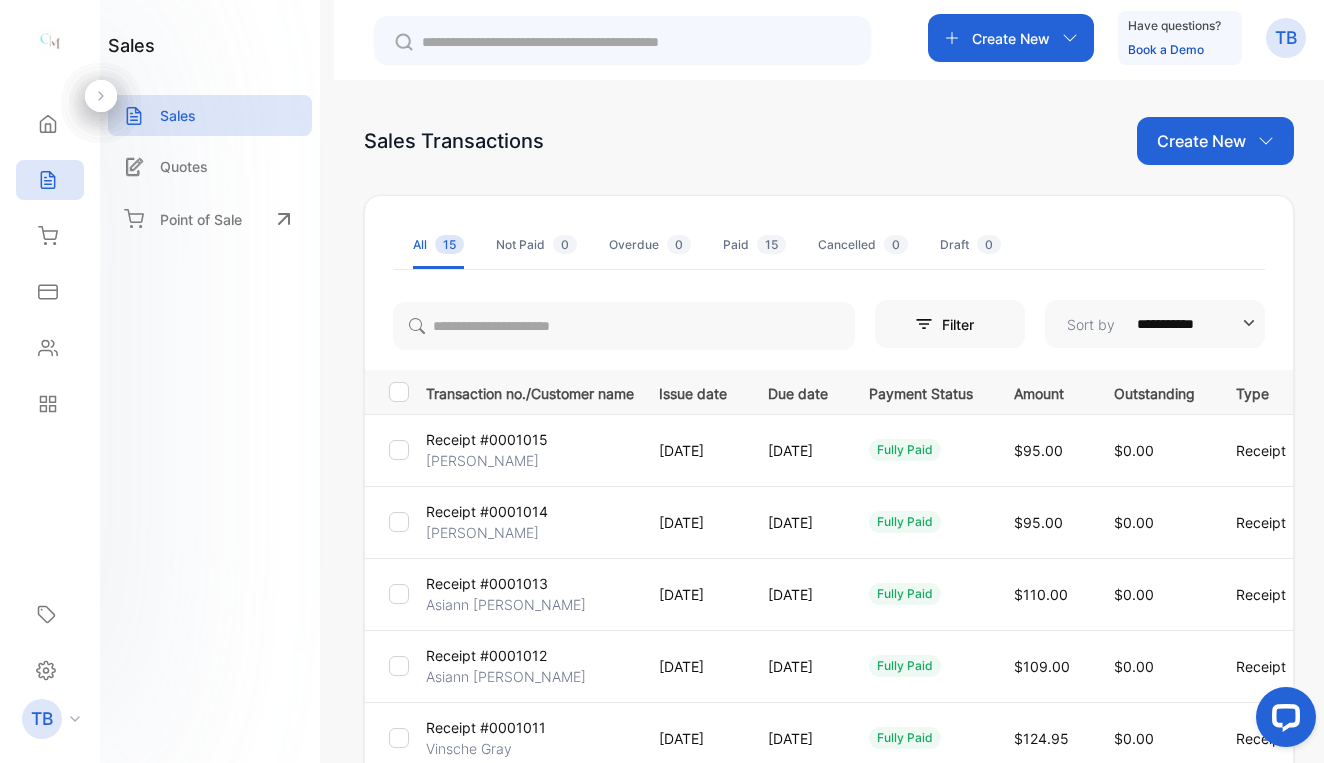 click on "Receipt #0001014" at bounding box center (487, 511) 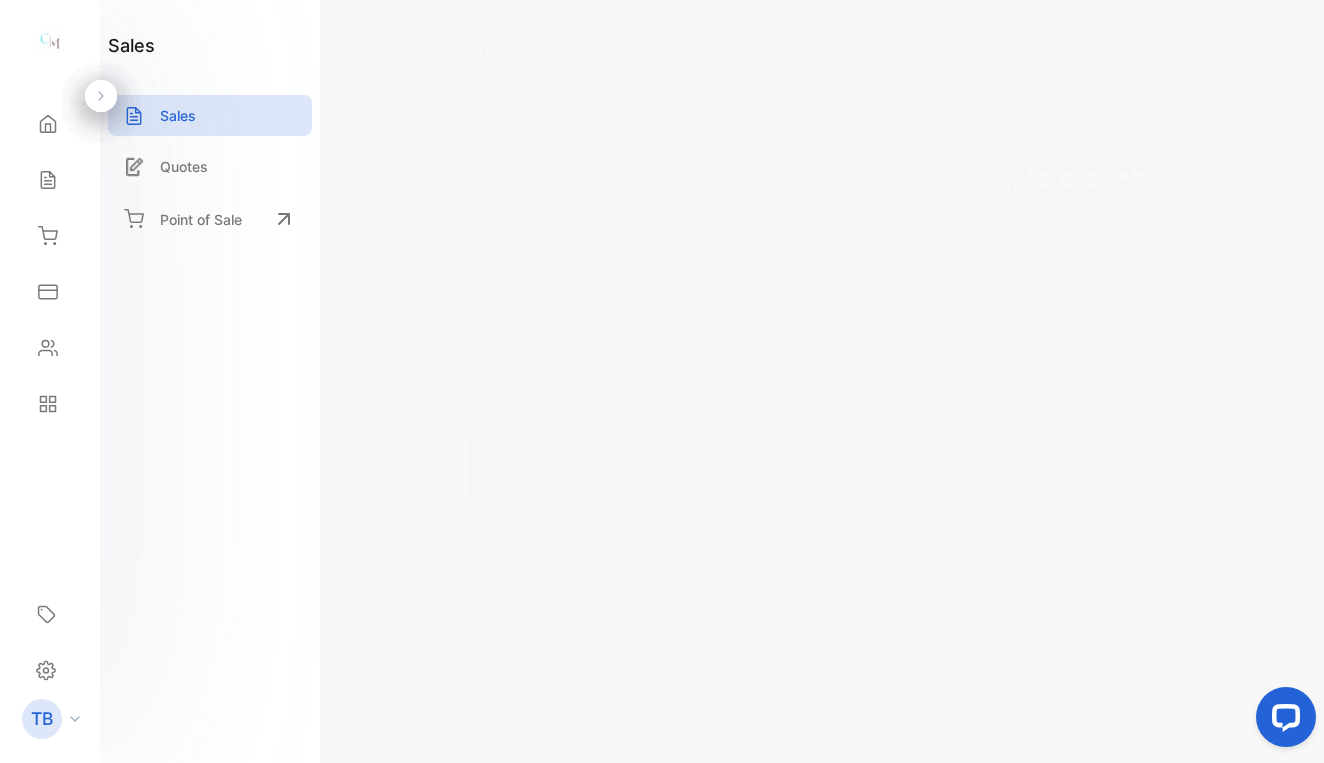 click on "Actions" at bounding box center (1212, 61) 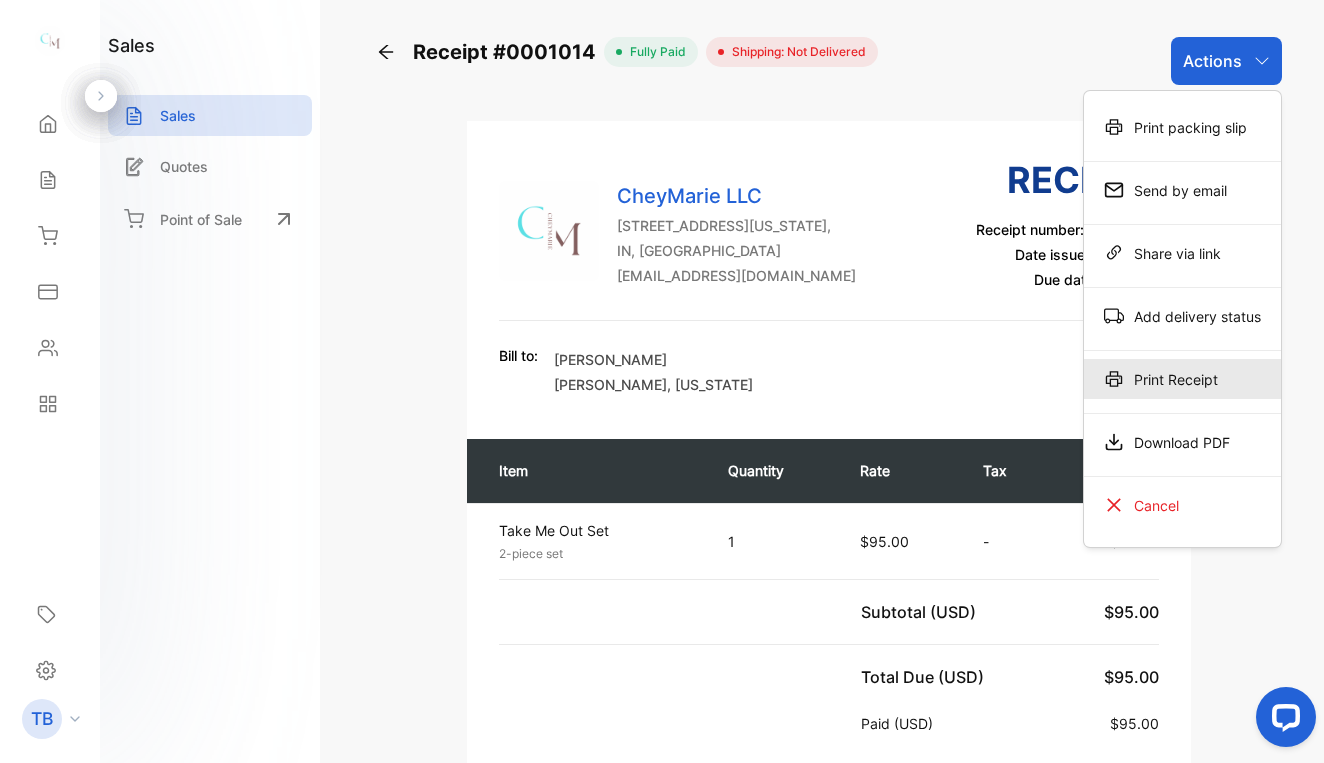 click on "Print Receipt" at bounding box center (1182, 379) 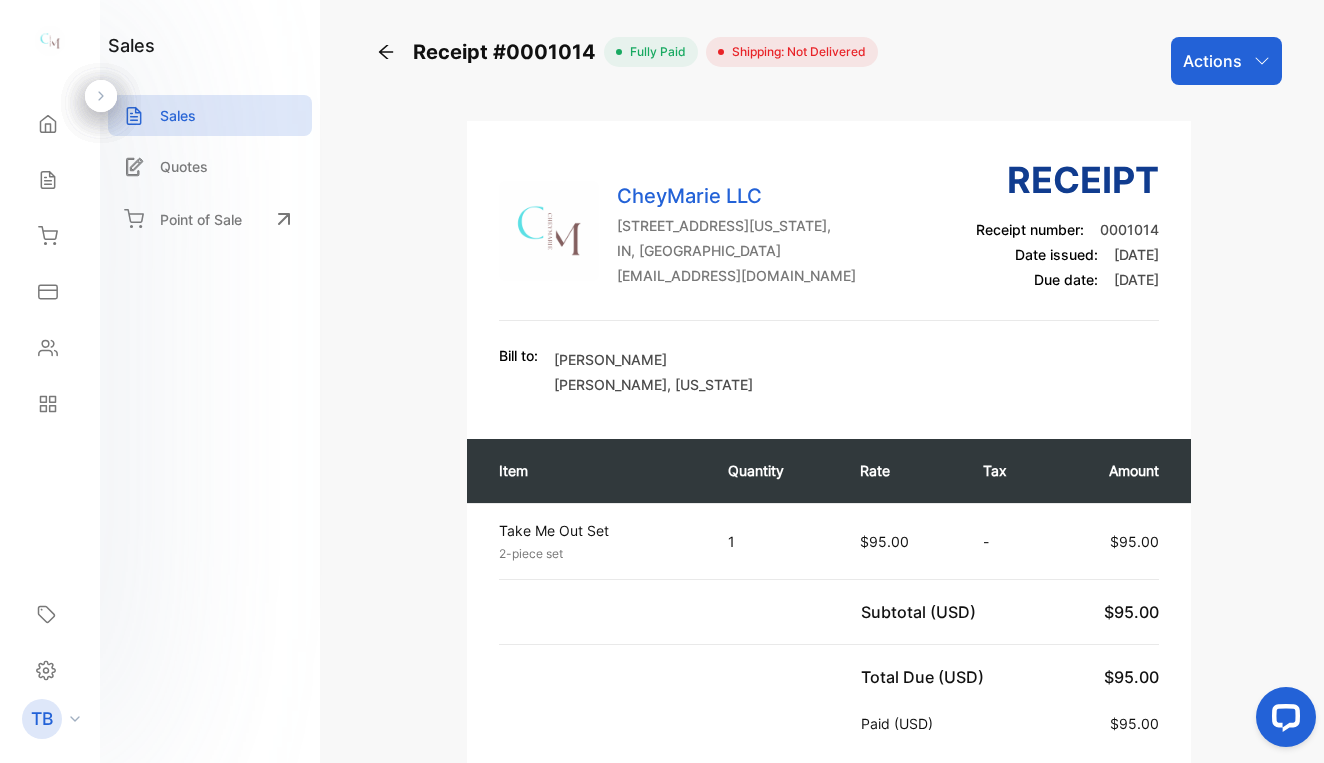 scroll, scrollTop: 0, scrollLeft: 0, axis: both 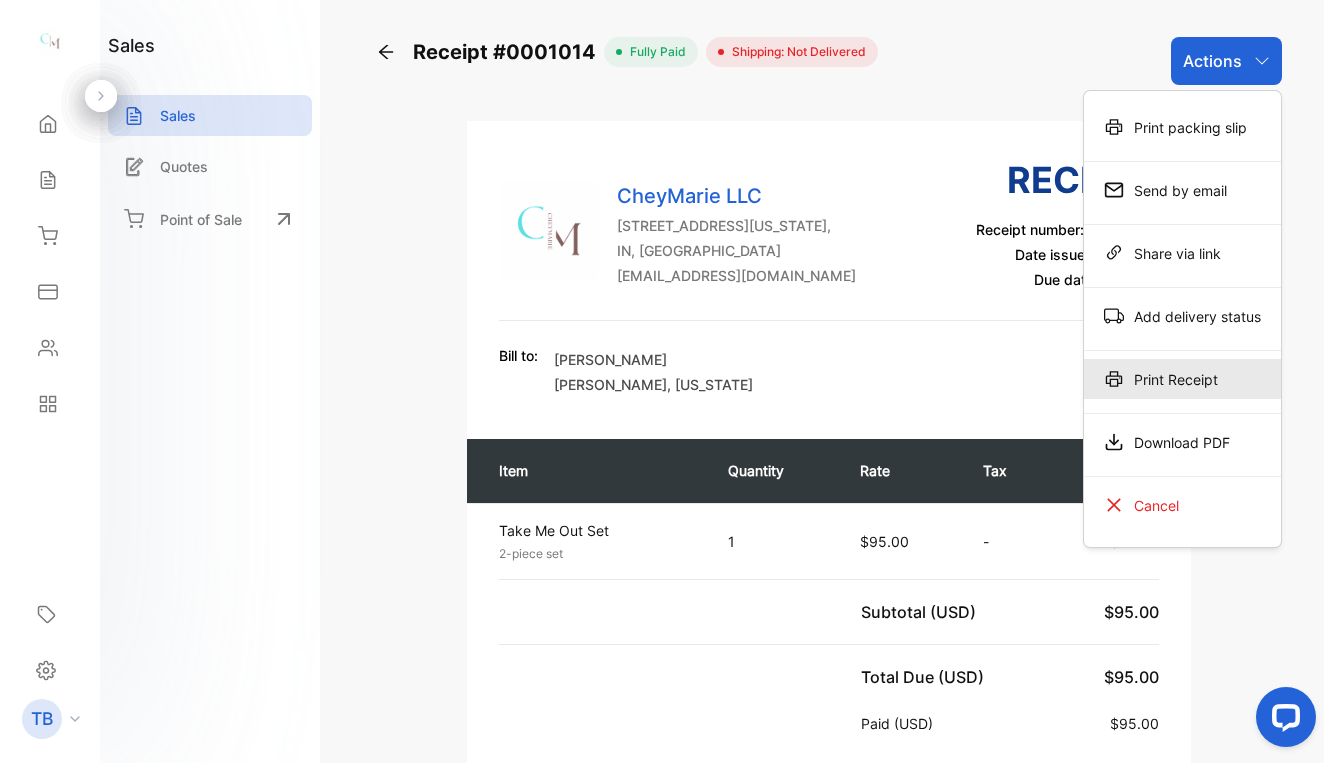 click on "Print Receipt" at bounding box center (1182, 379) 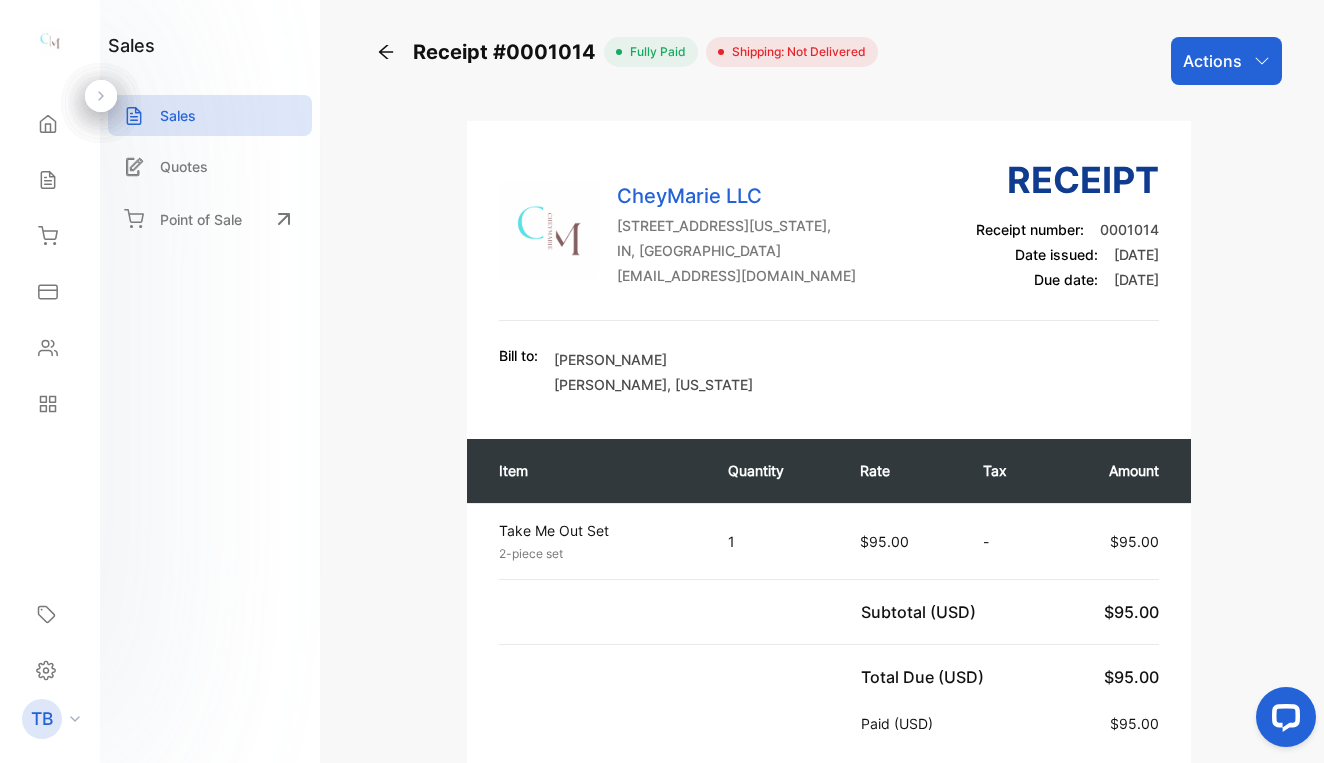 click 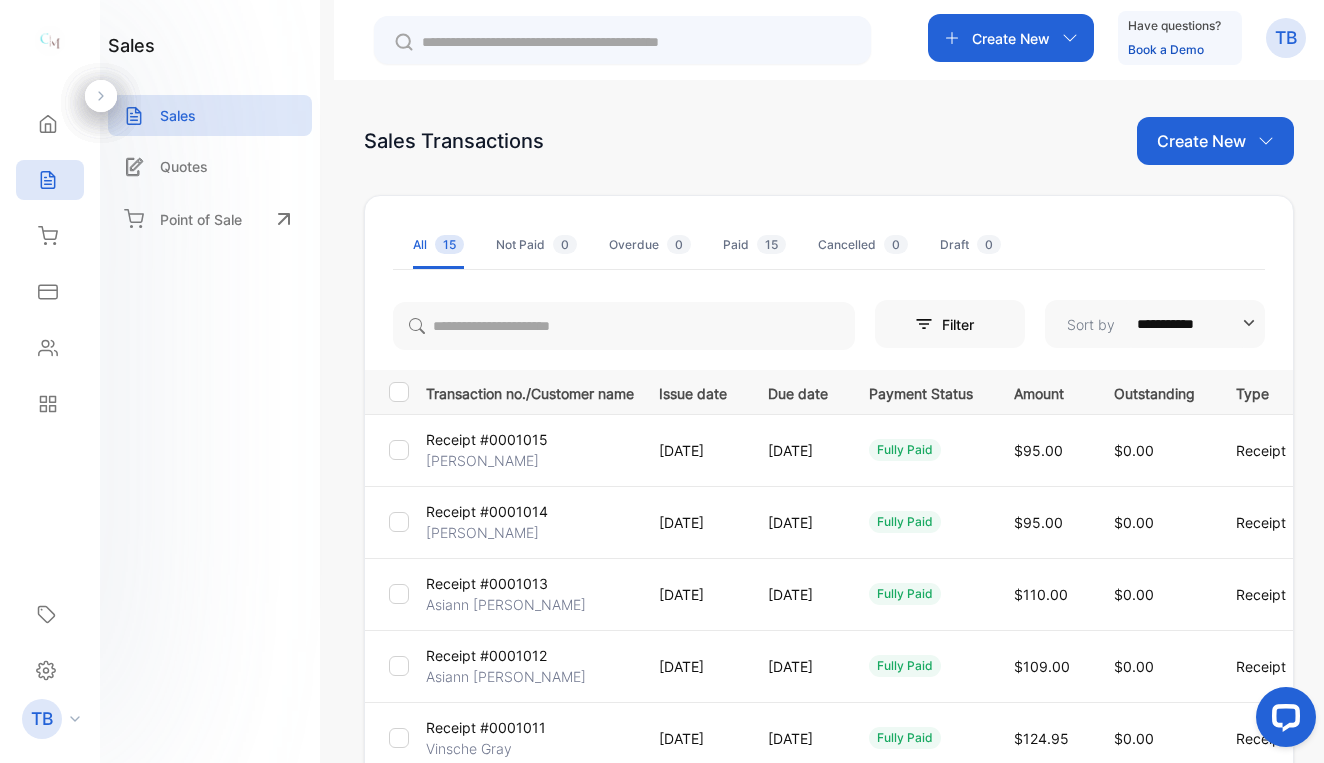 click on "Asiann [PERSON_NAME]" at bounding box center (506, 604) 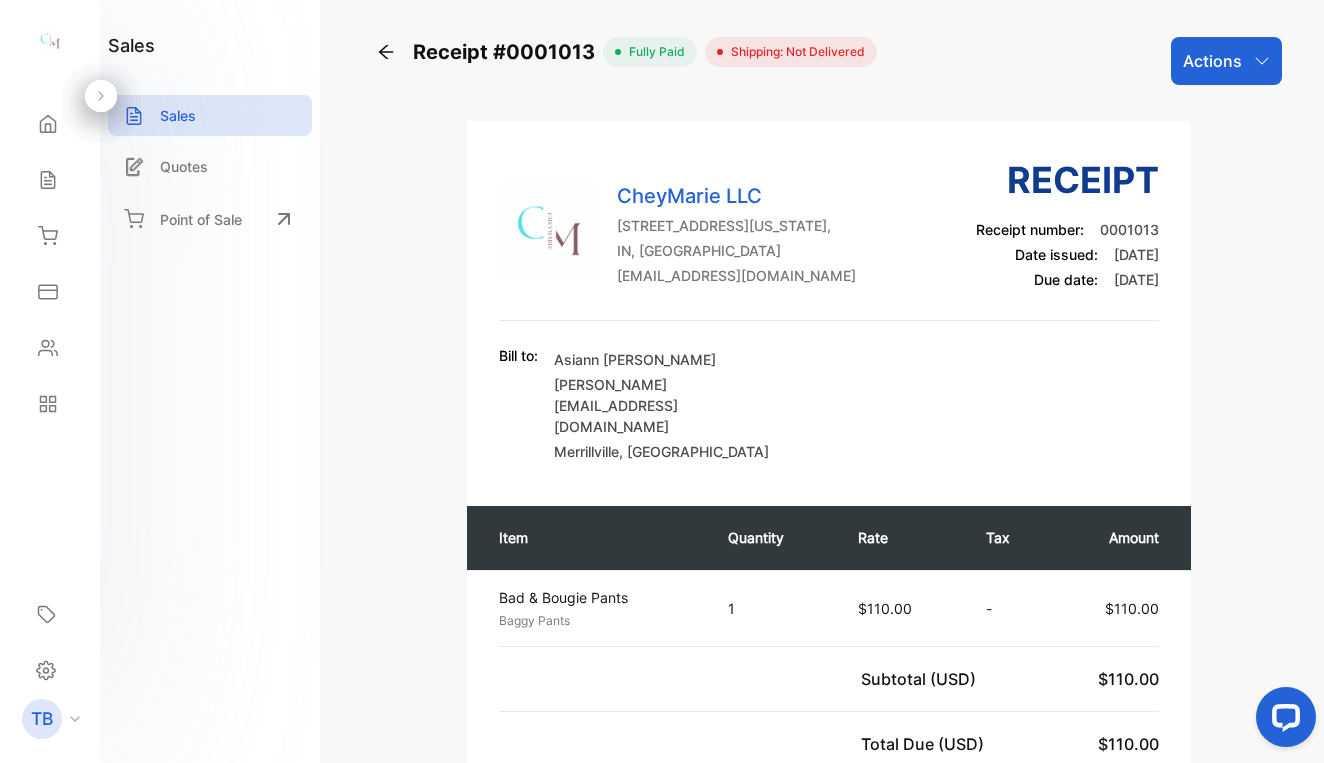 click on "Actions" at bounding box center (1212, 61) 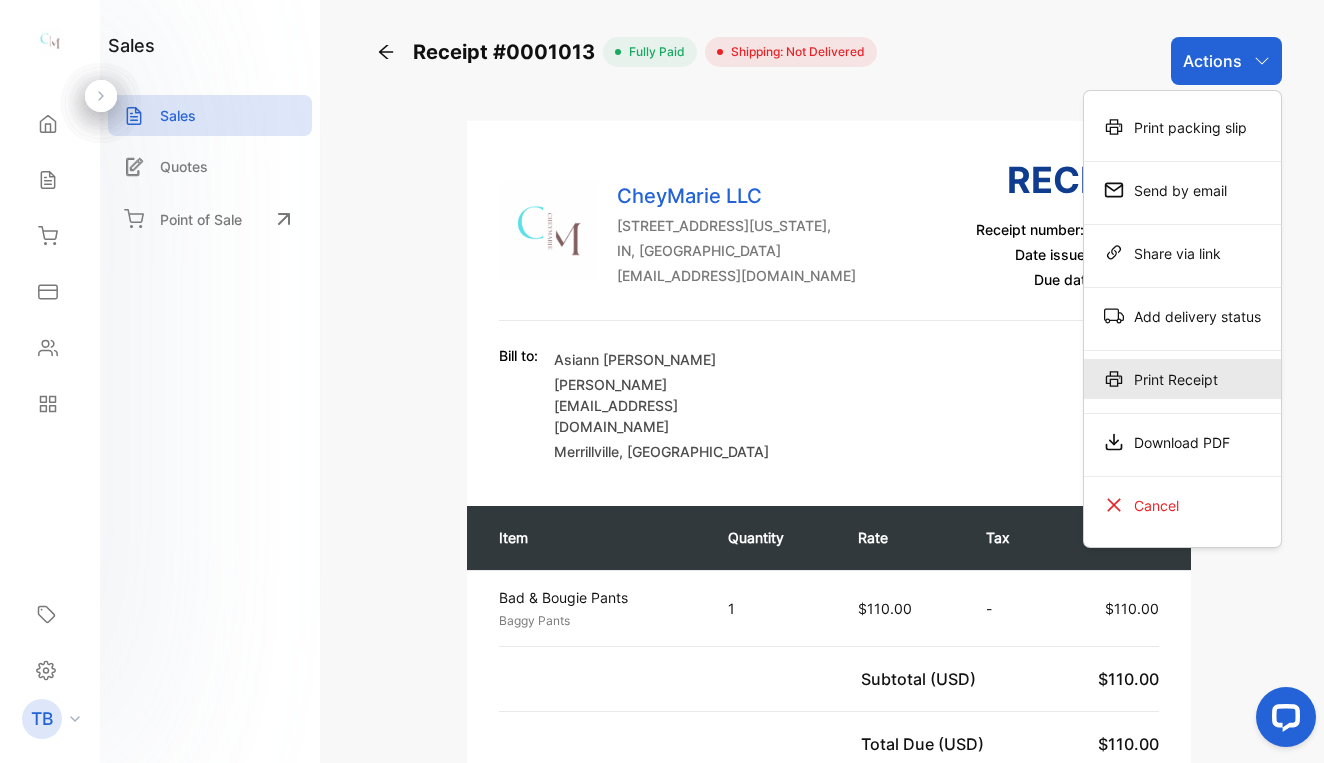 click on "Print Receipt" at bounding box center [1182, 379] 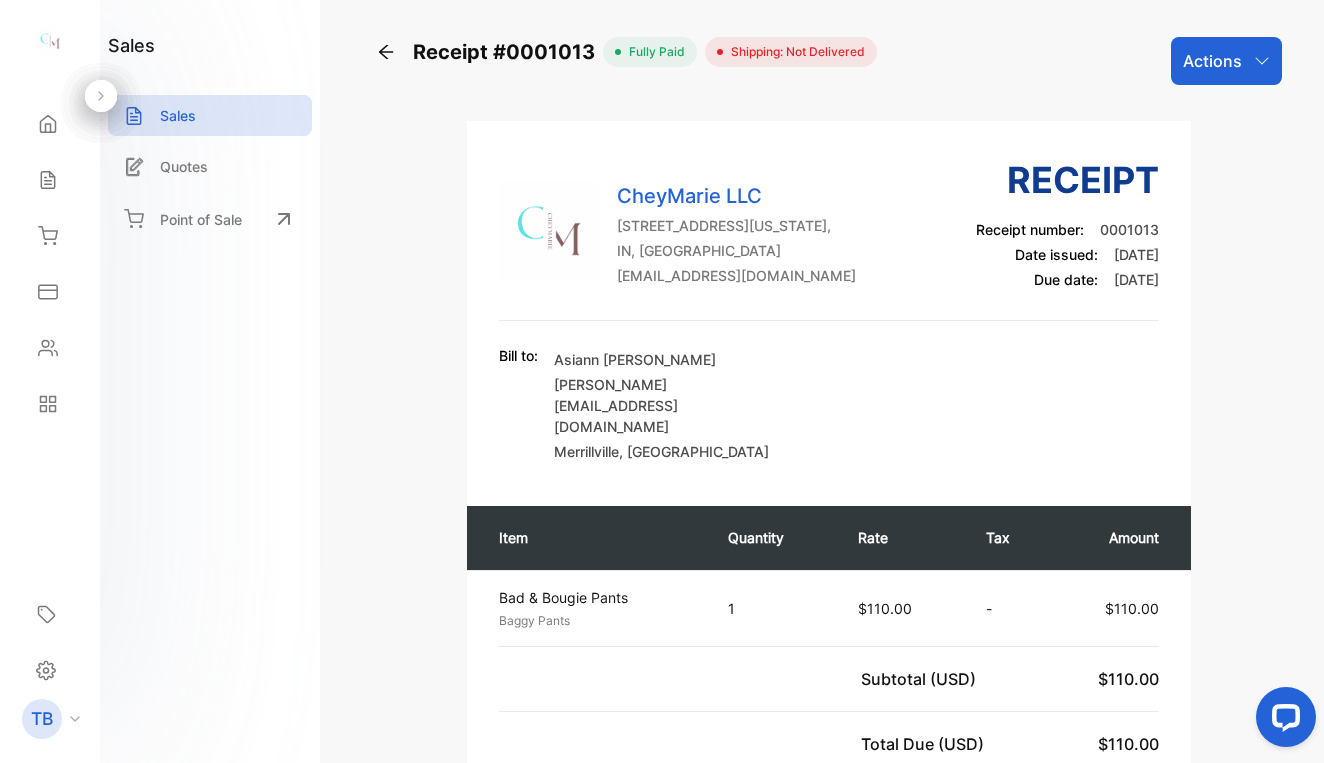click 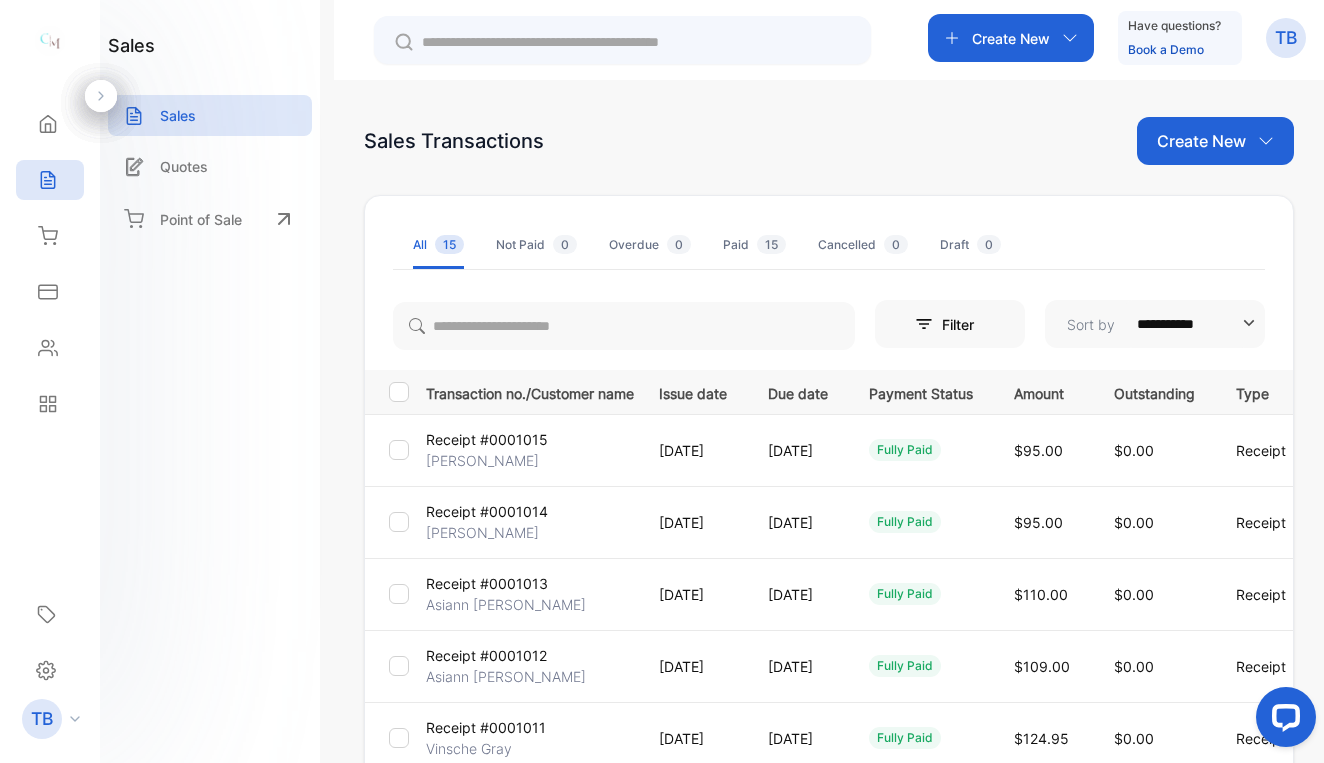 click on "Receipt #0001012" at bounding box center (486, 655) 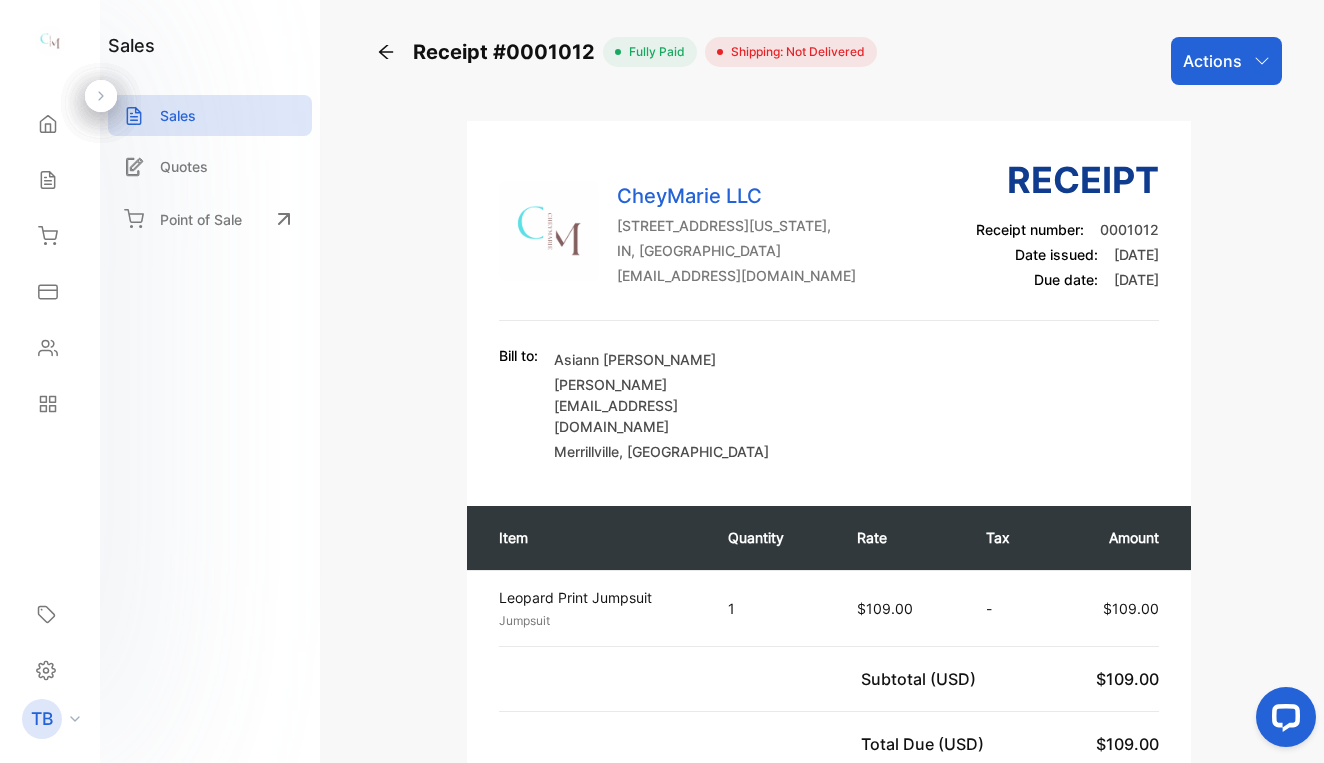 click on "Actions" at bounding box center (1226, 61) 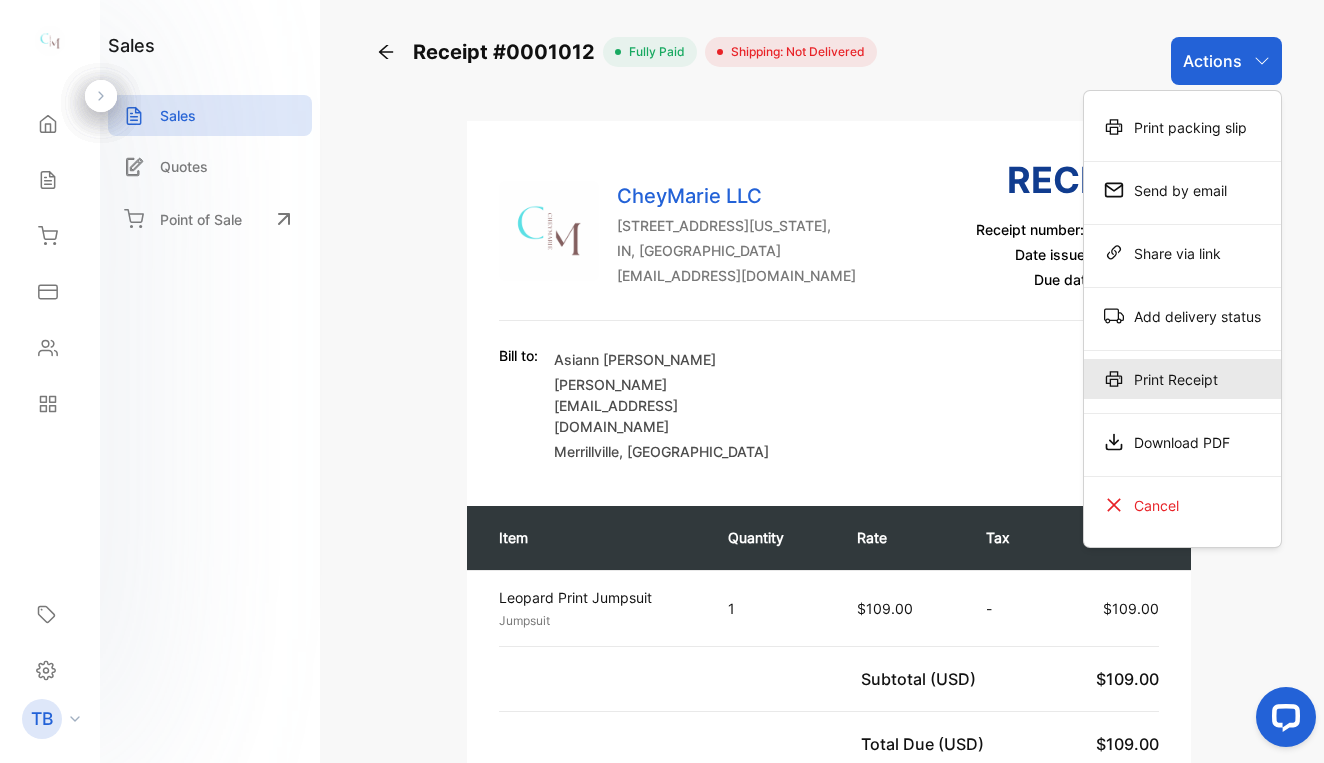 click on "Print Receipt" at bounding box center (1182, 379) 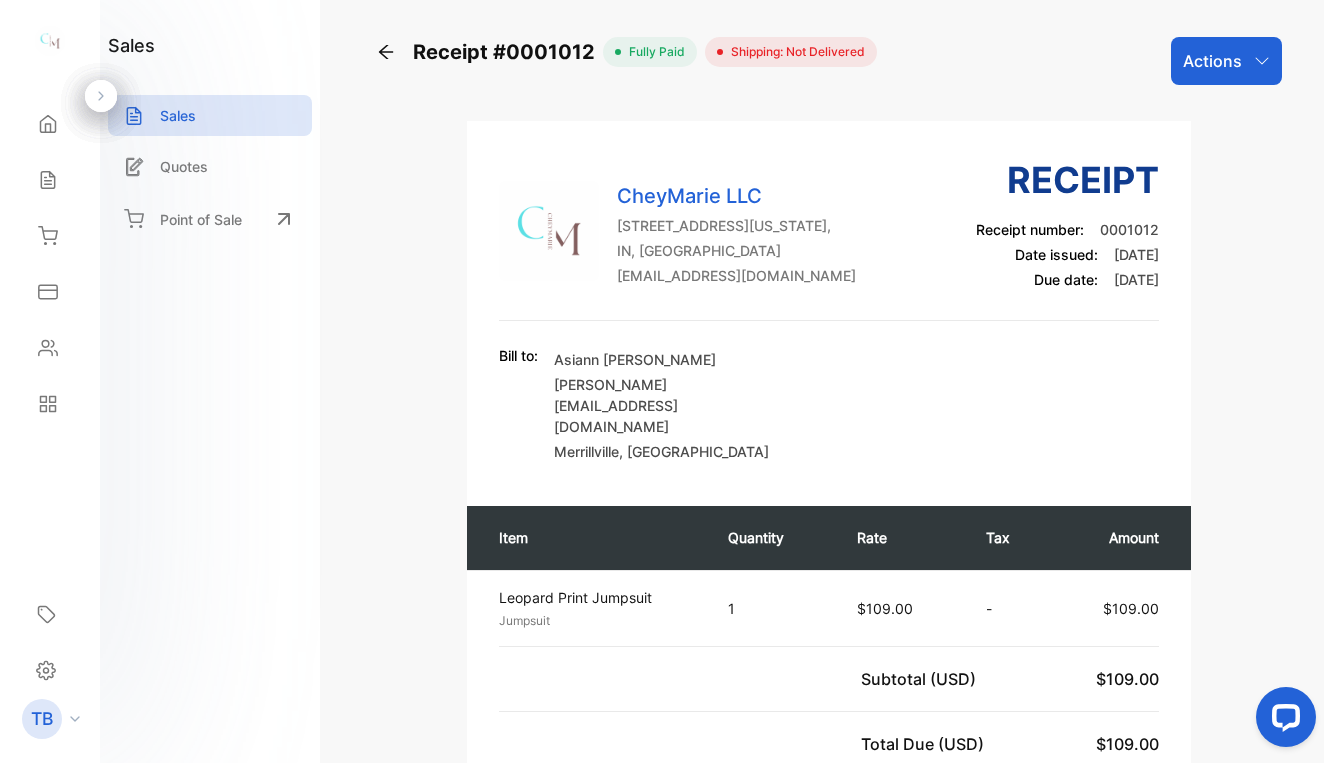 click 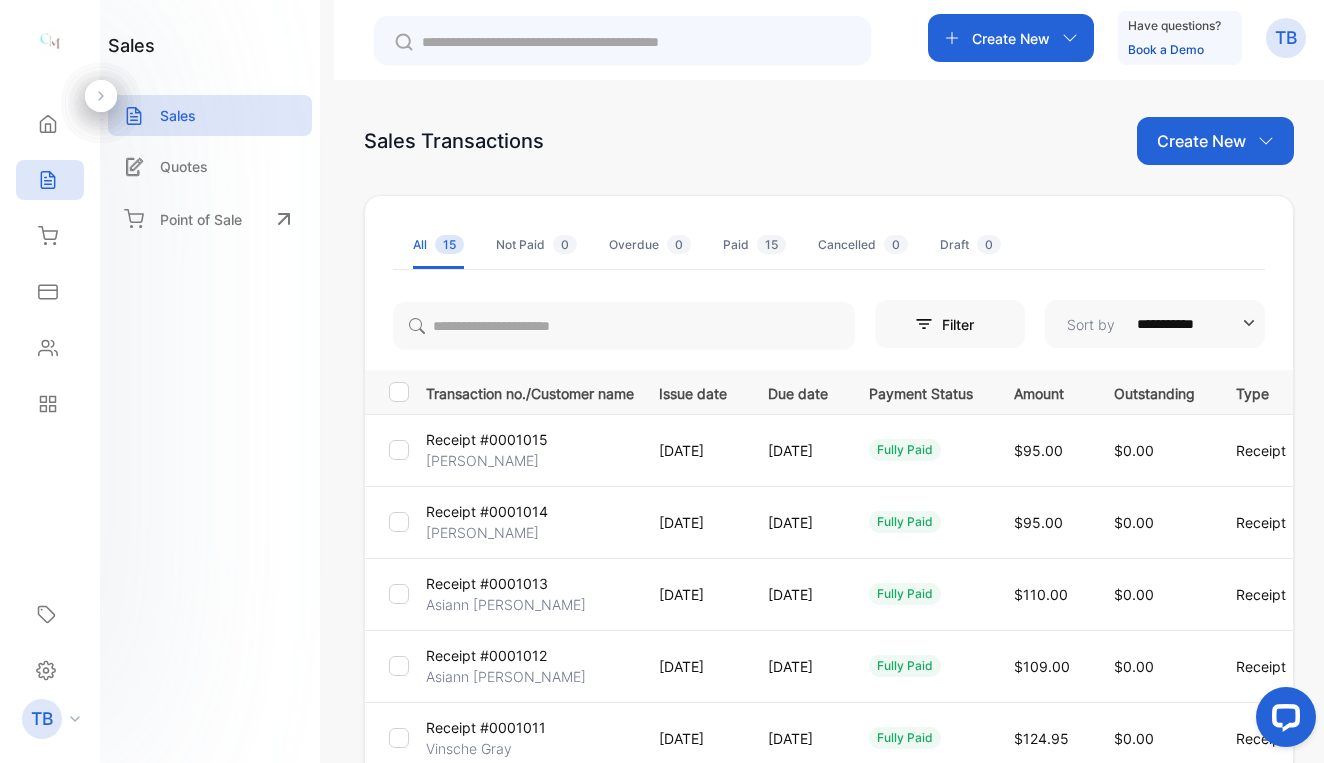 click on "Receipt #0001011" at bounding box center (486, 727) 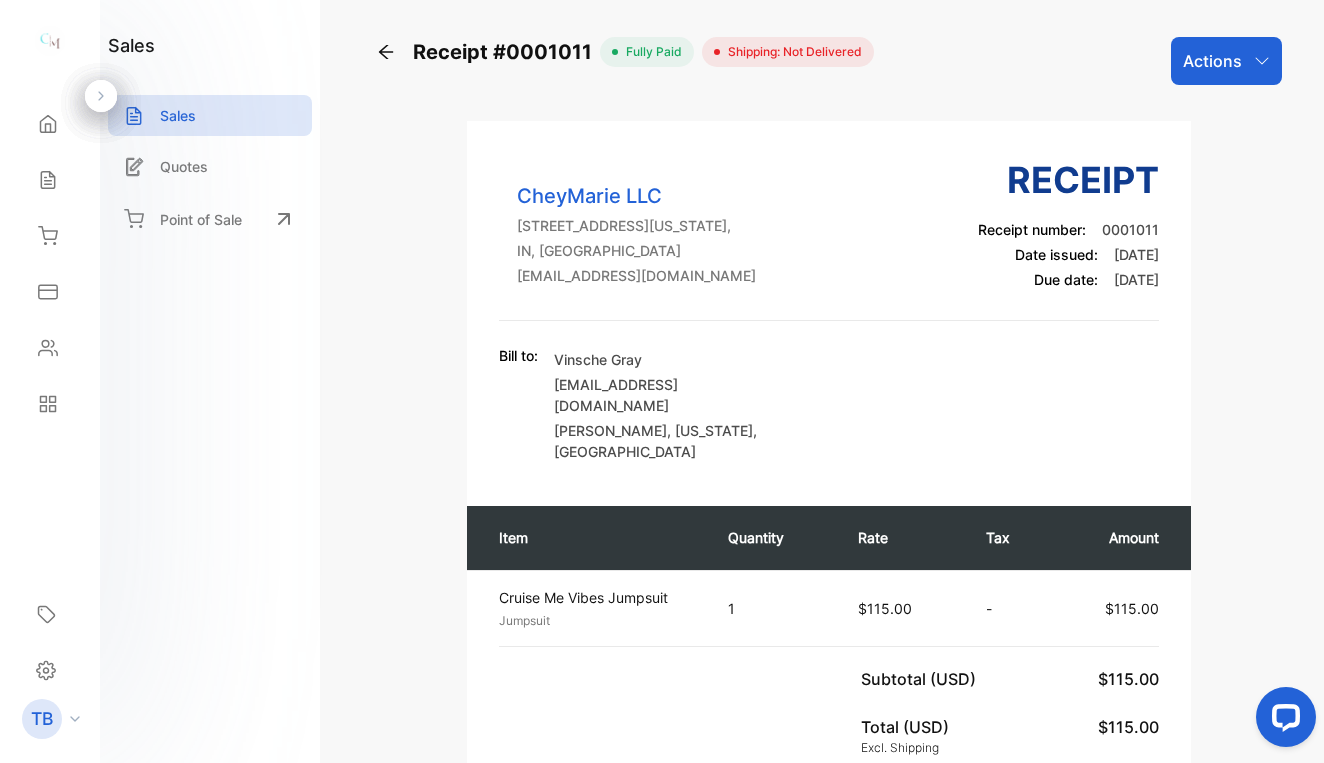 click on "Actions" at bounding box center (1212, 61) 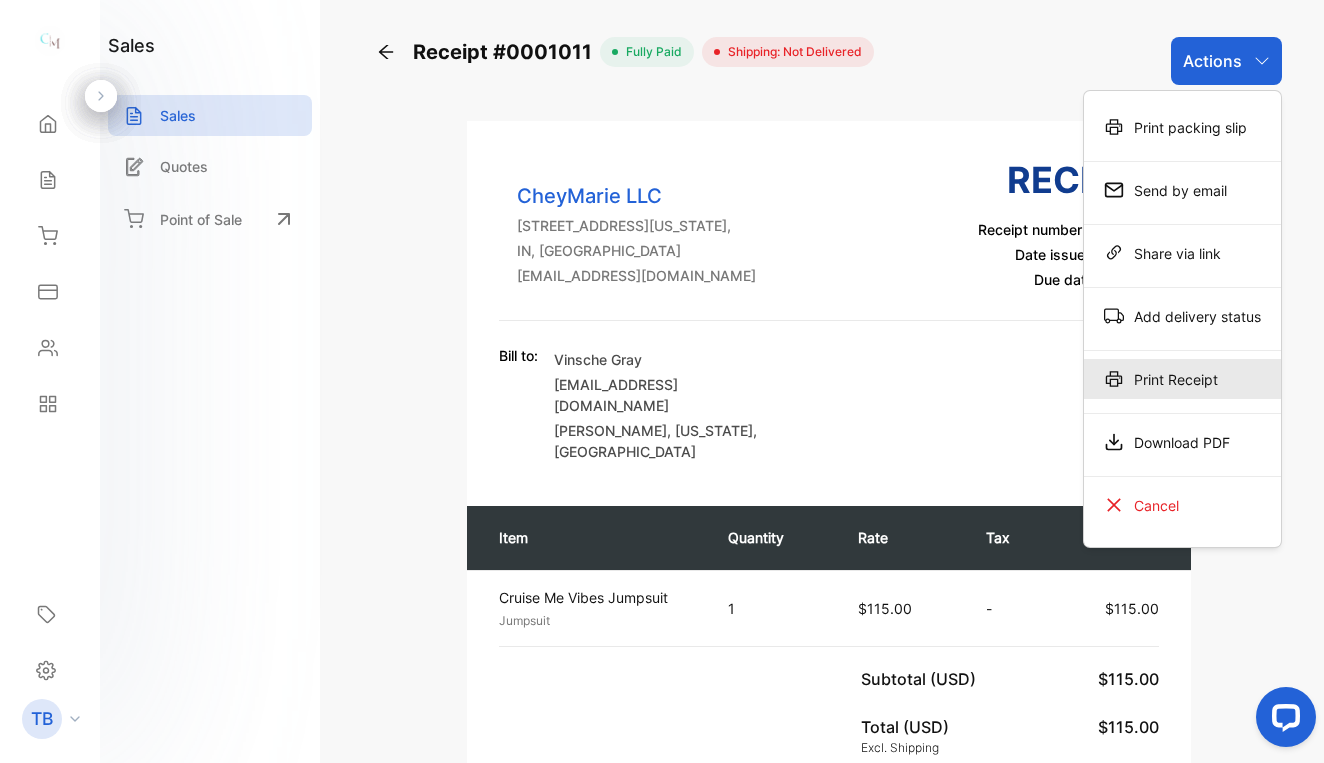 click on "Print Receipt" at bounding box center (1182, 379) 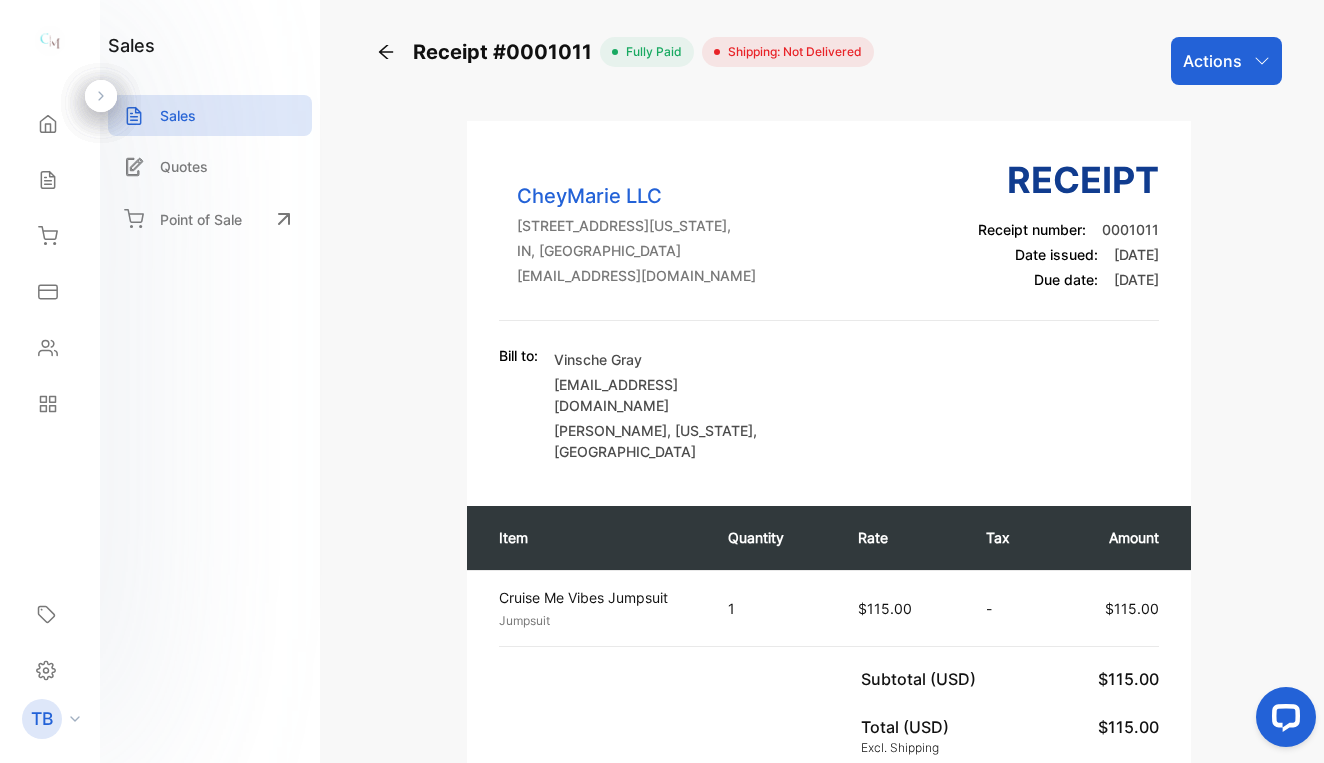 scroll, scrollTop: 0, scrollLeft: 0, axis: both 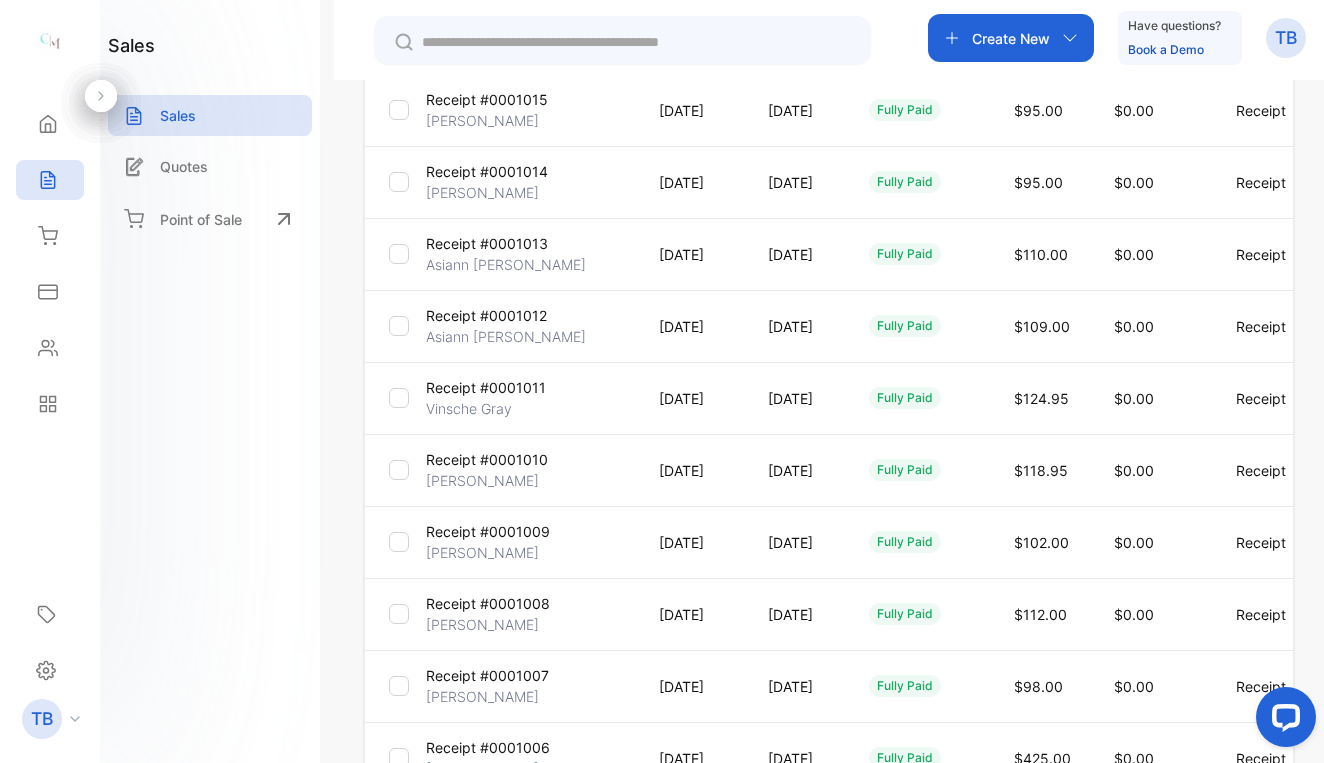 click on "Receipt #0001010" at bounding box center (487, 459) 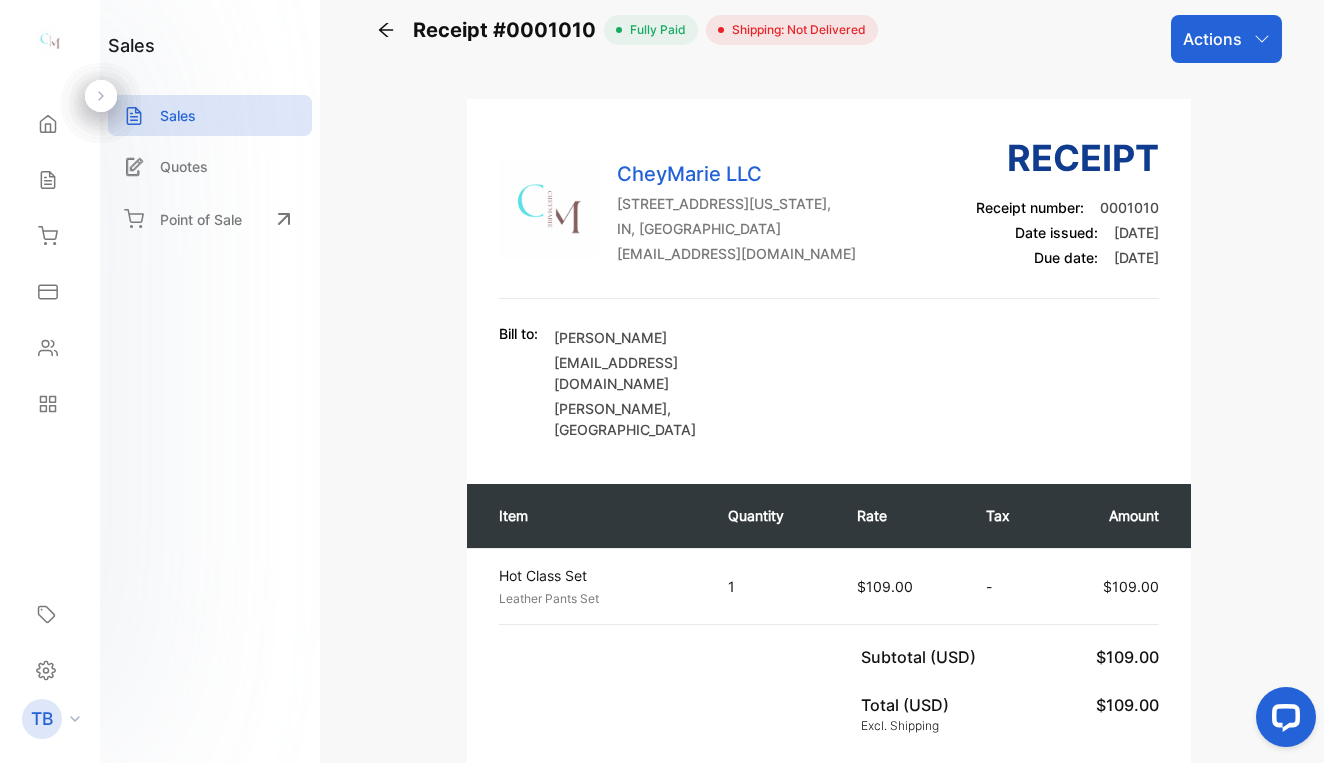 scroll, scrollTop: 21, scrollLeft: 0, axis: vertical 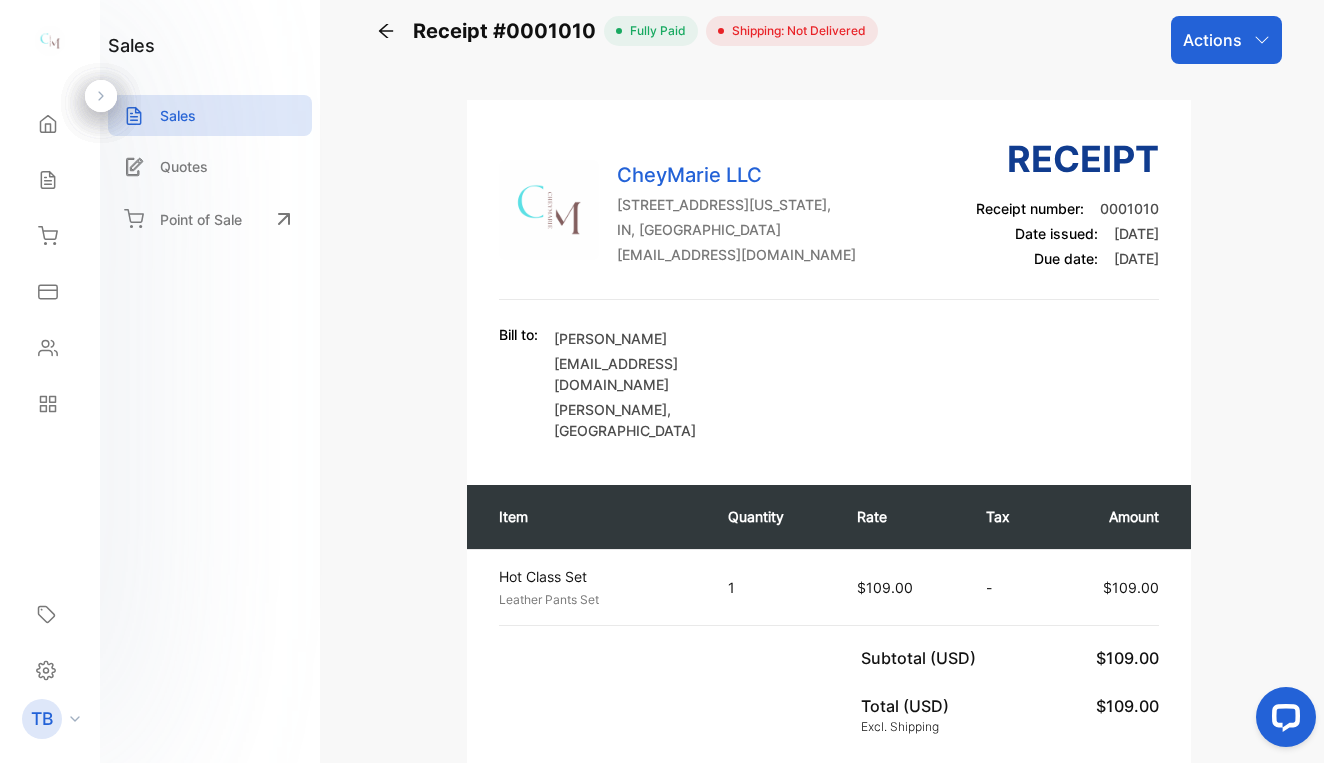 click on "Actions" at bounding box center [1212, 40] 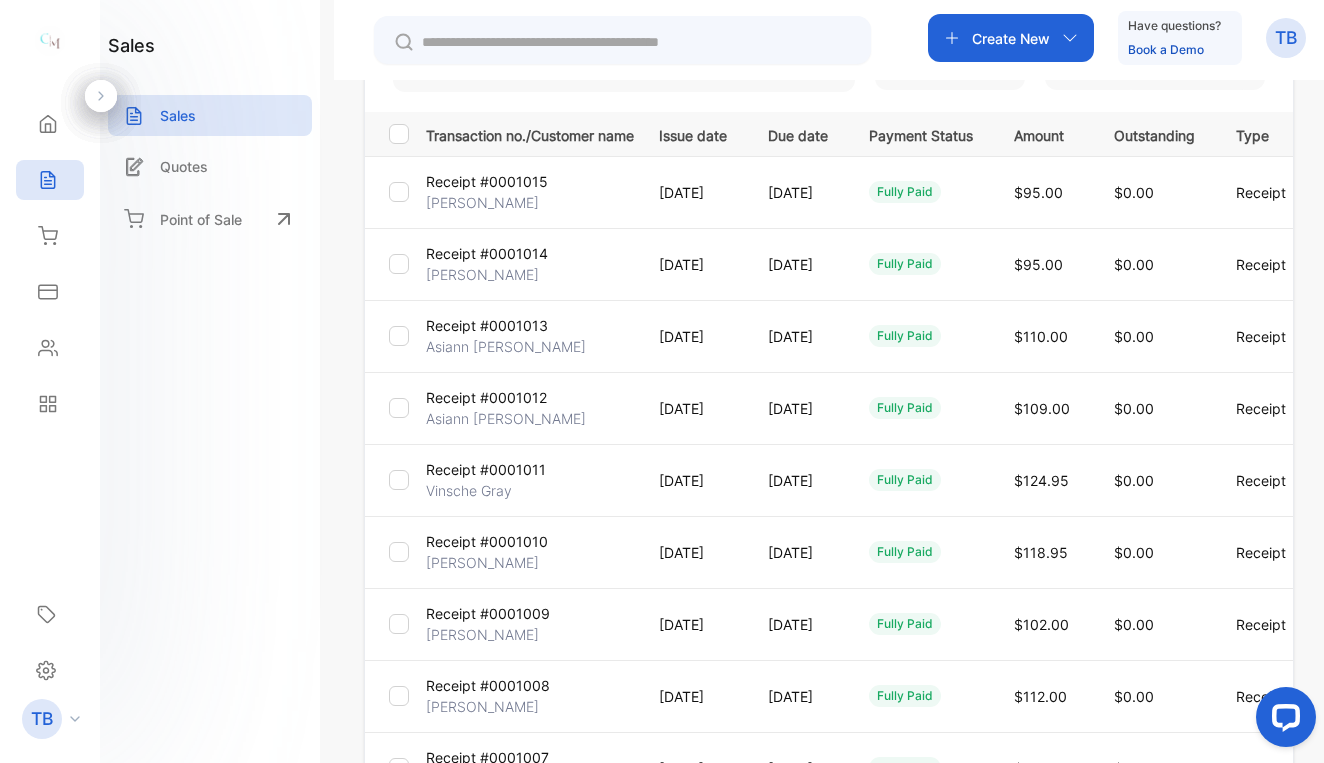 scroll, scrollTop: 252, scrollLeft: 0, axis: vertical 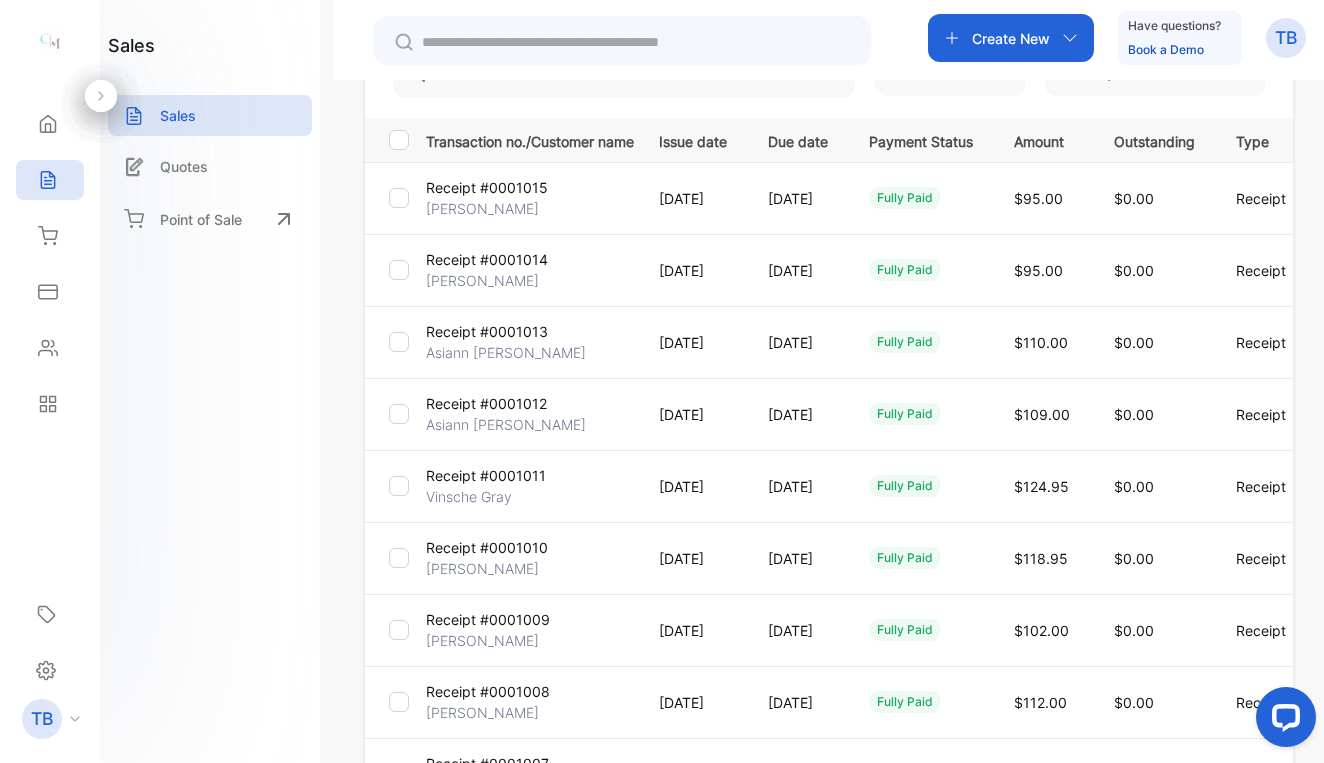 click on "Receipt #0001014" at bounding box center [487, 259] 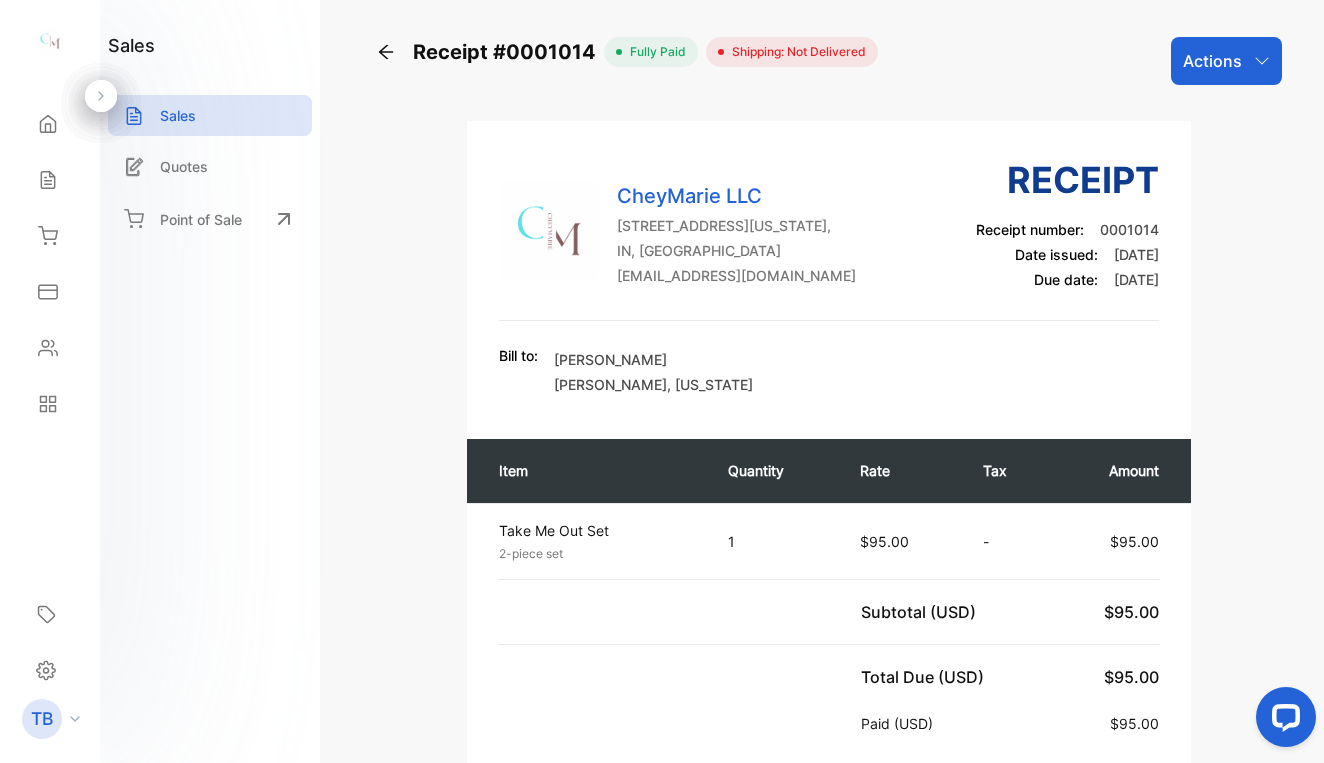 scroll, scrollTop: 0, scrollLeft: 0, axis: both 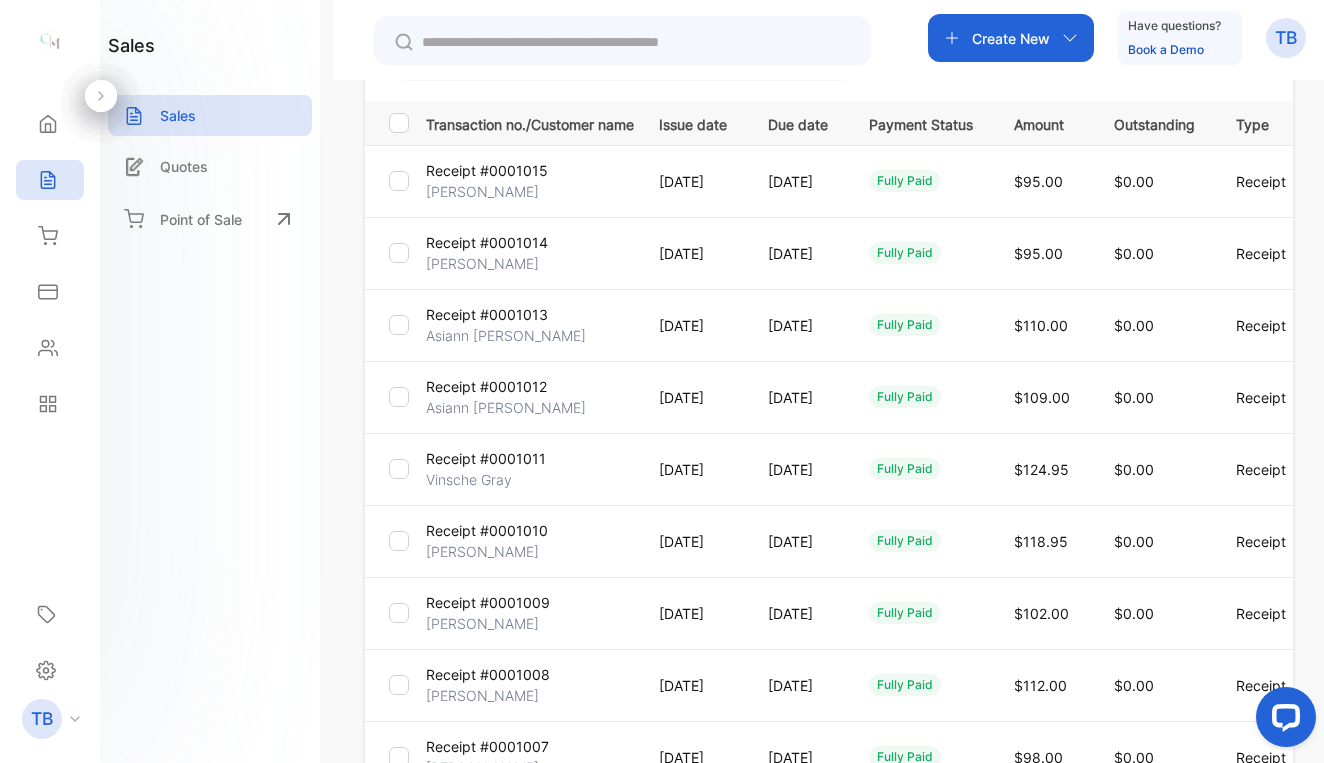 click on "fully paid" at bounding box center (905, 469) 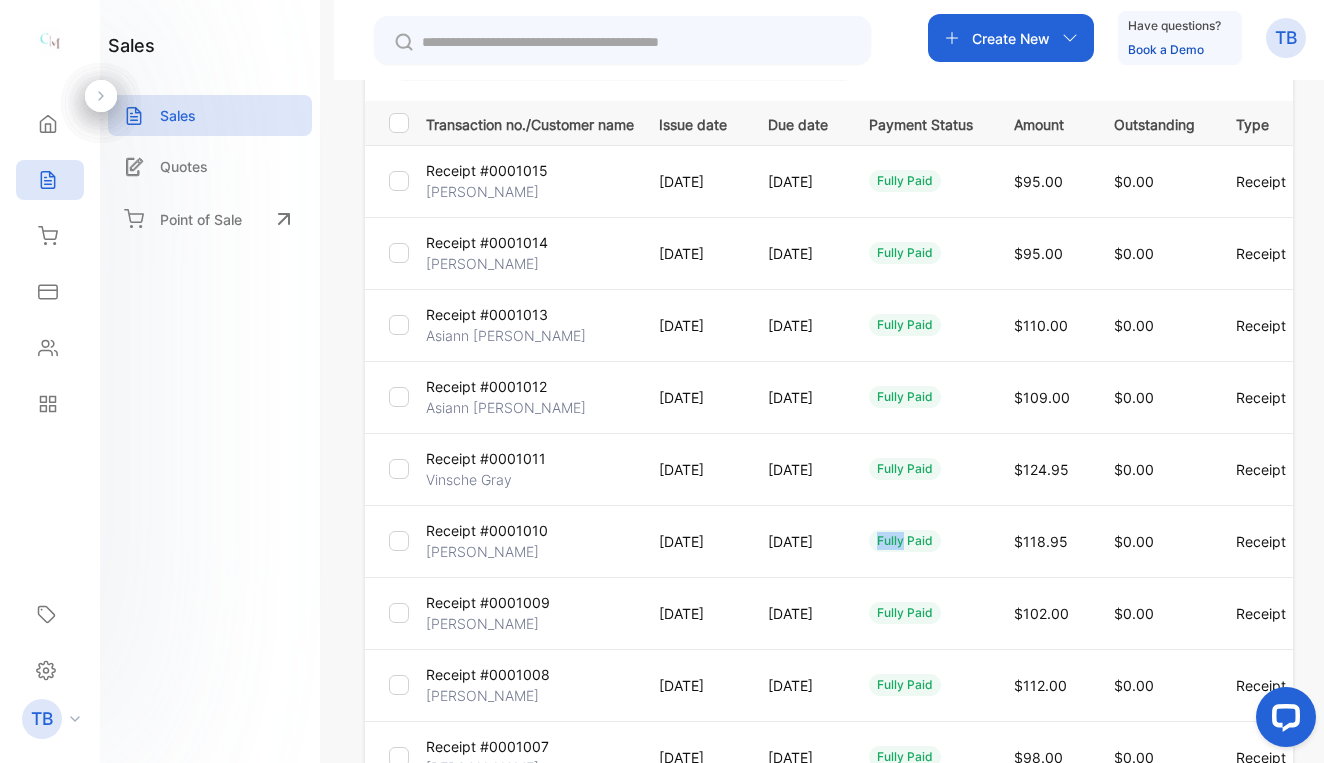 click on "fully paid" at bounding box center (905, 541) 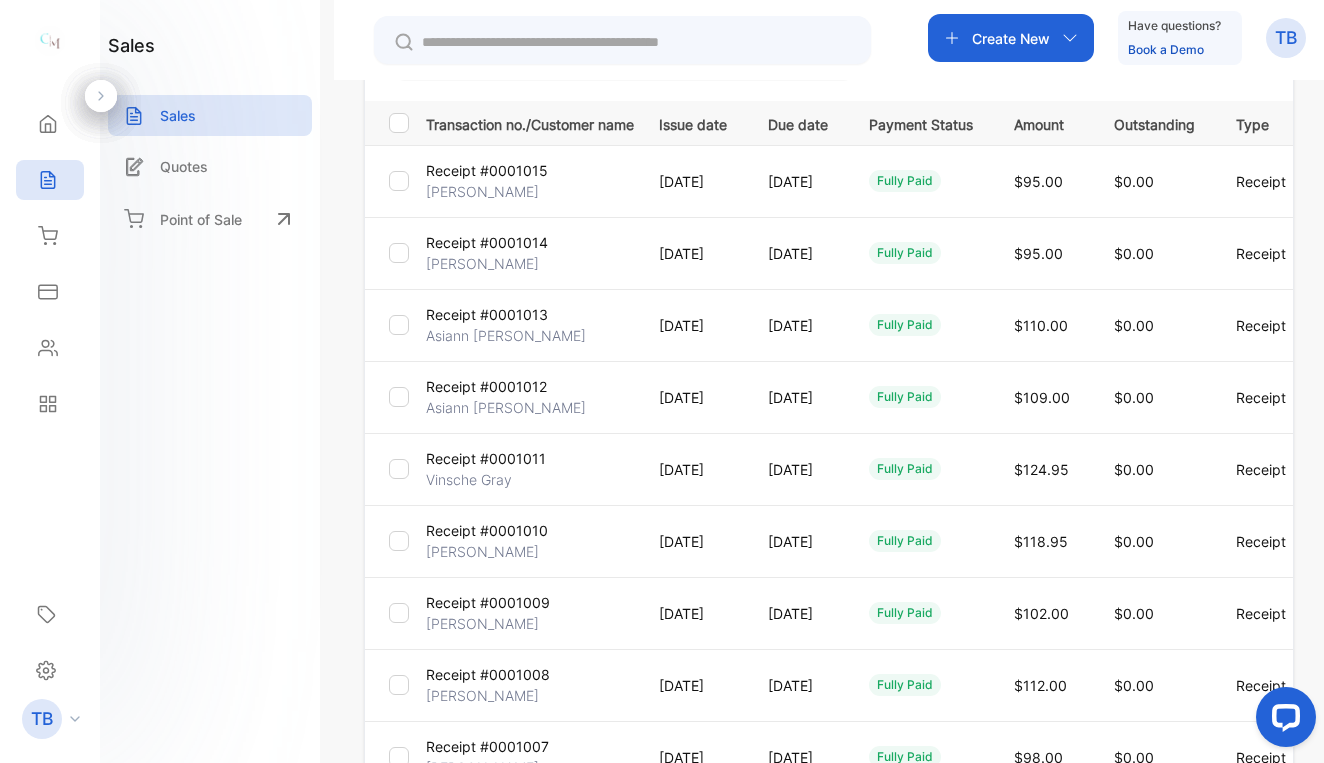 click on "[DATE]" at bounding box center [798, 541] 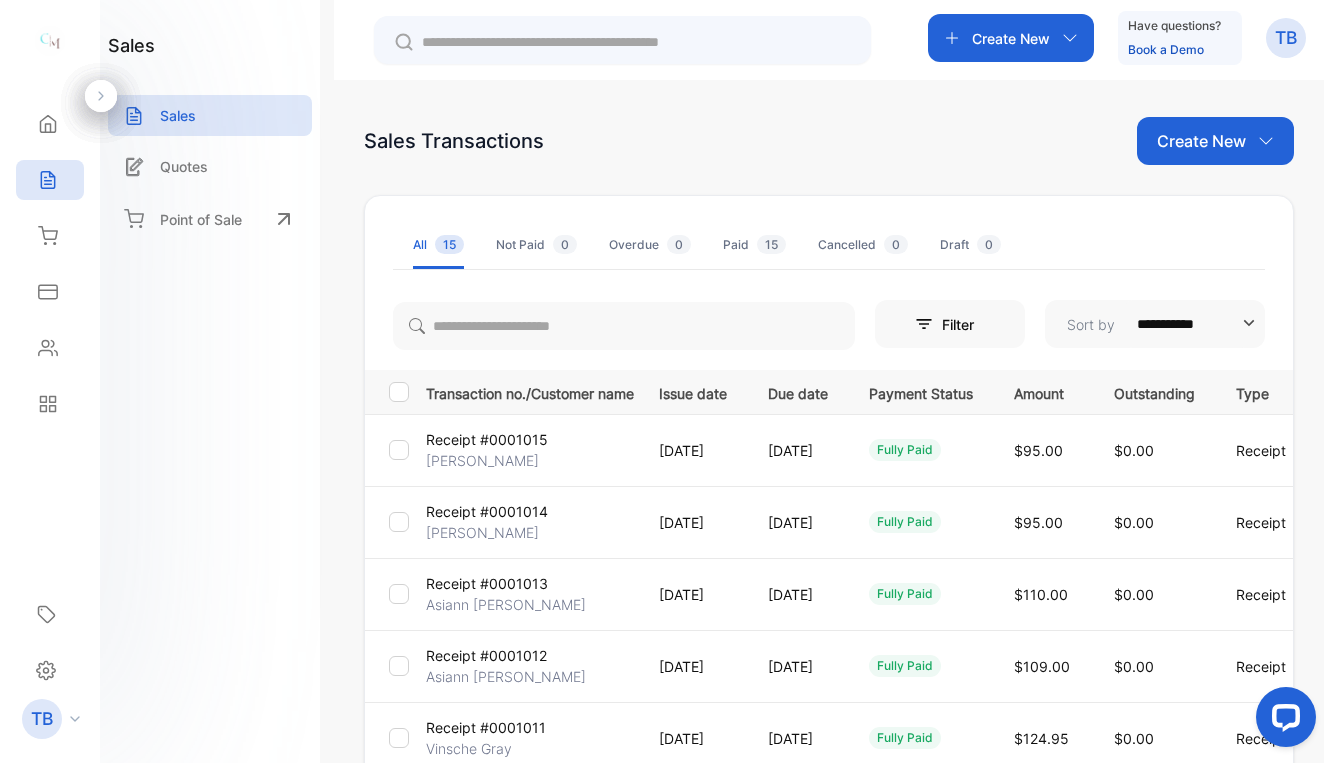 scroll, scrollTop: 0, scrollLeft: 0, axis: both 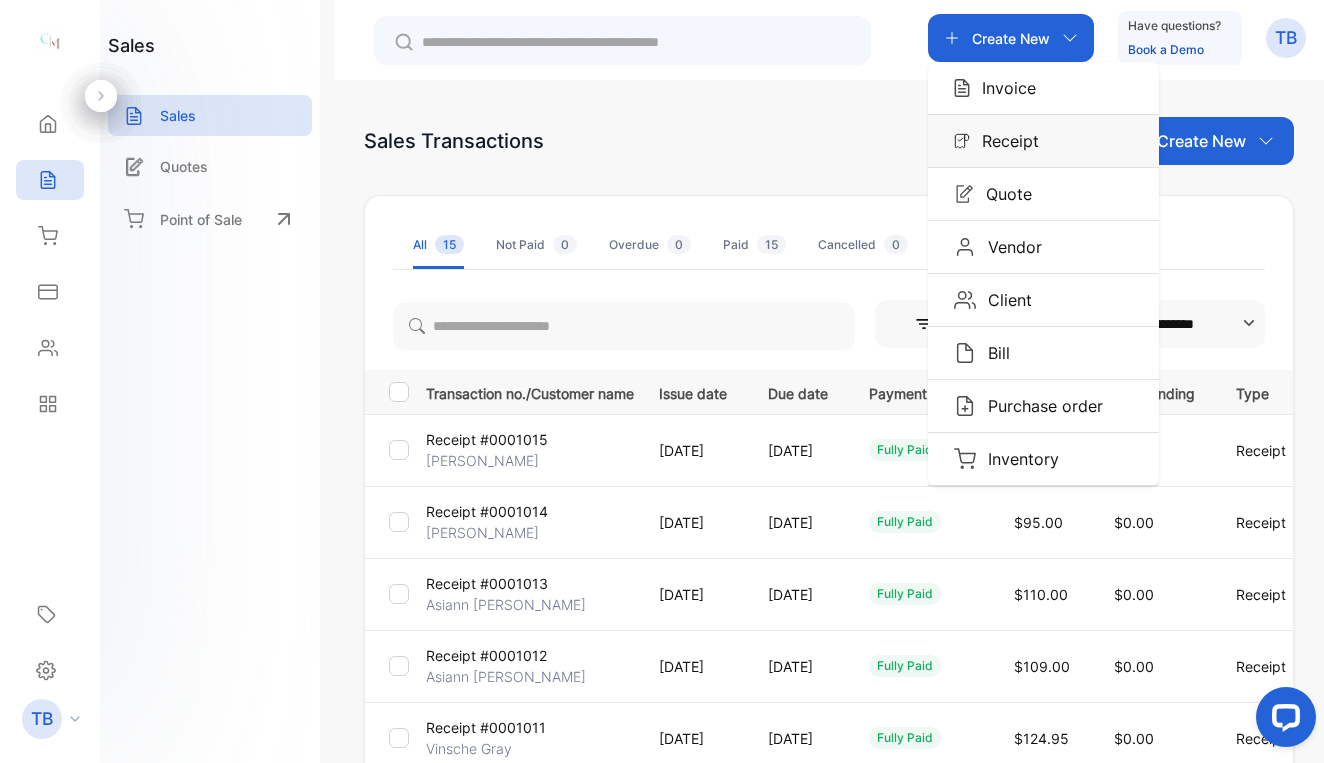 click on "Receipt" at bounding box center (1004, 141) 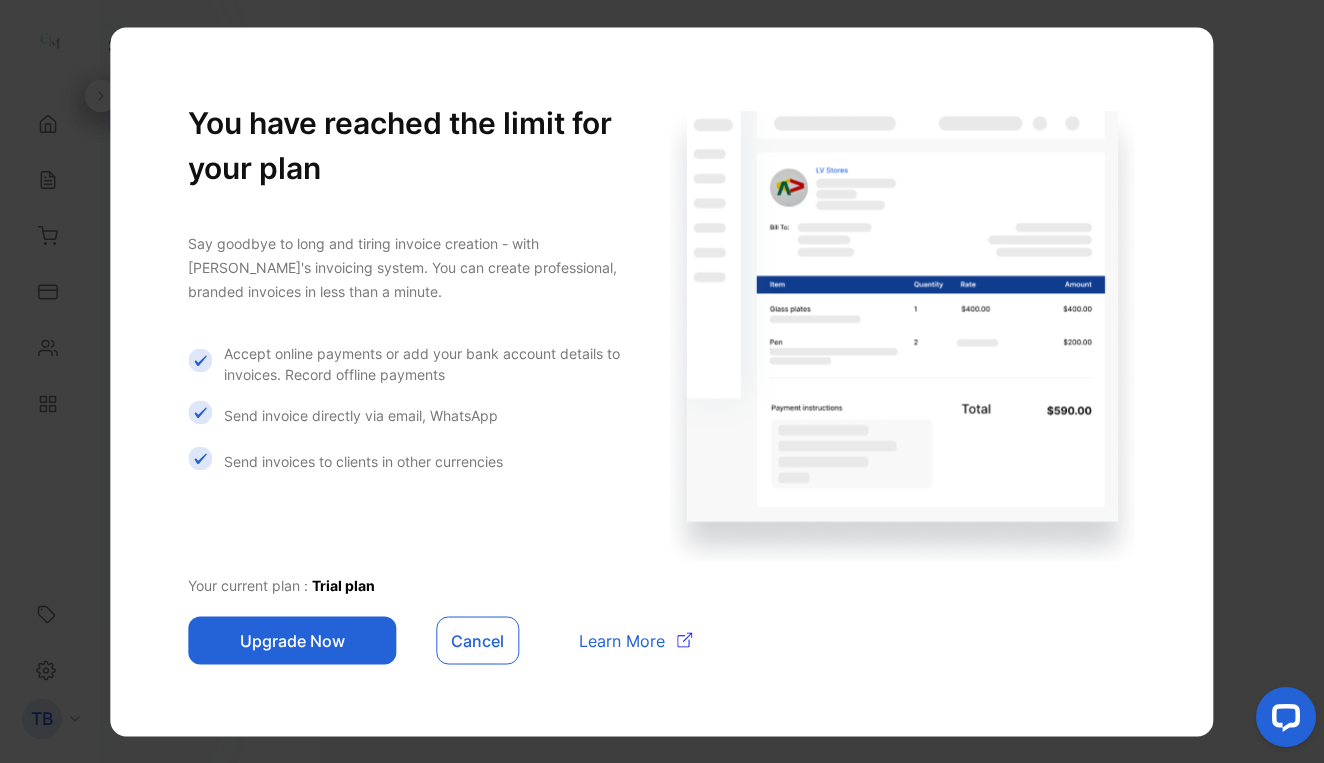 click on "Cancel" at bounding box center (477, 640) 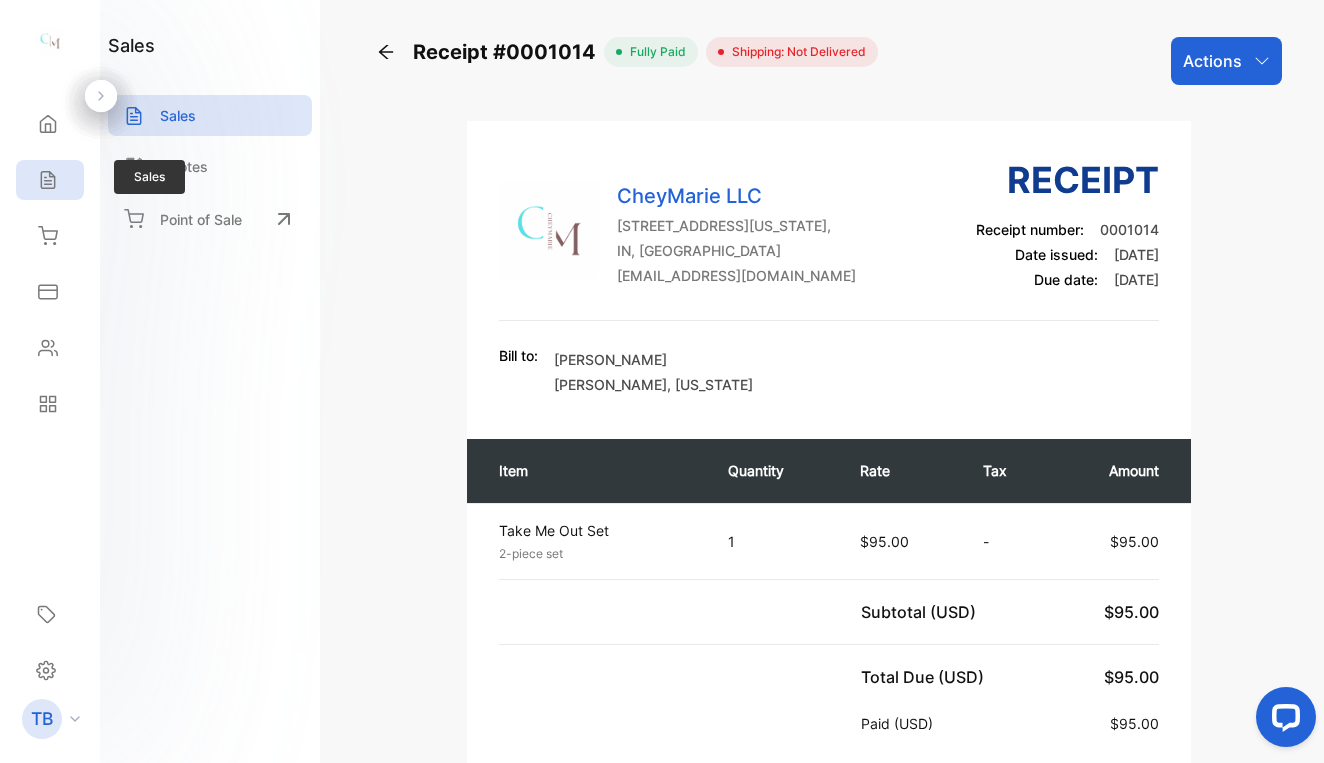 click on "Sales" at bounding box center [50, 180] 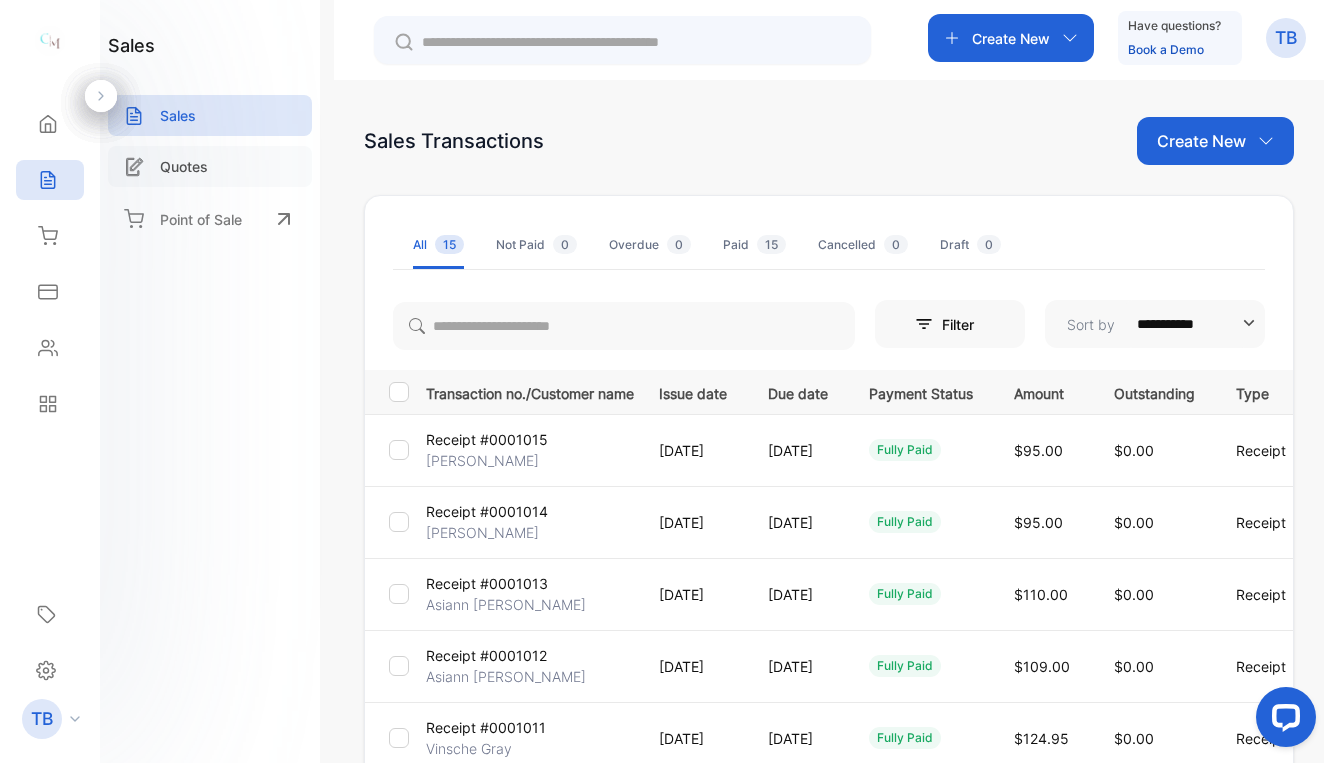 click on "Quotes" at bounding box center (210, 166) 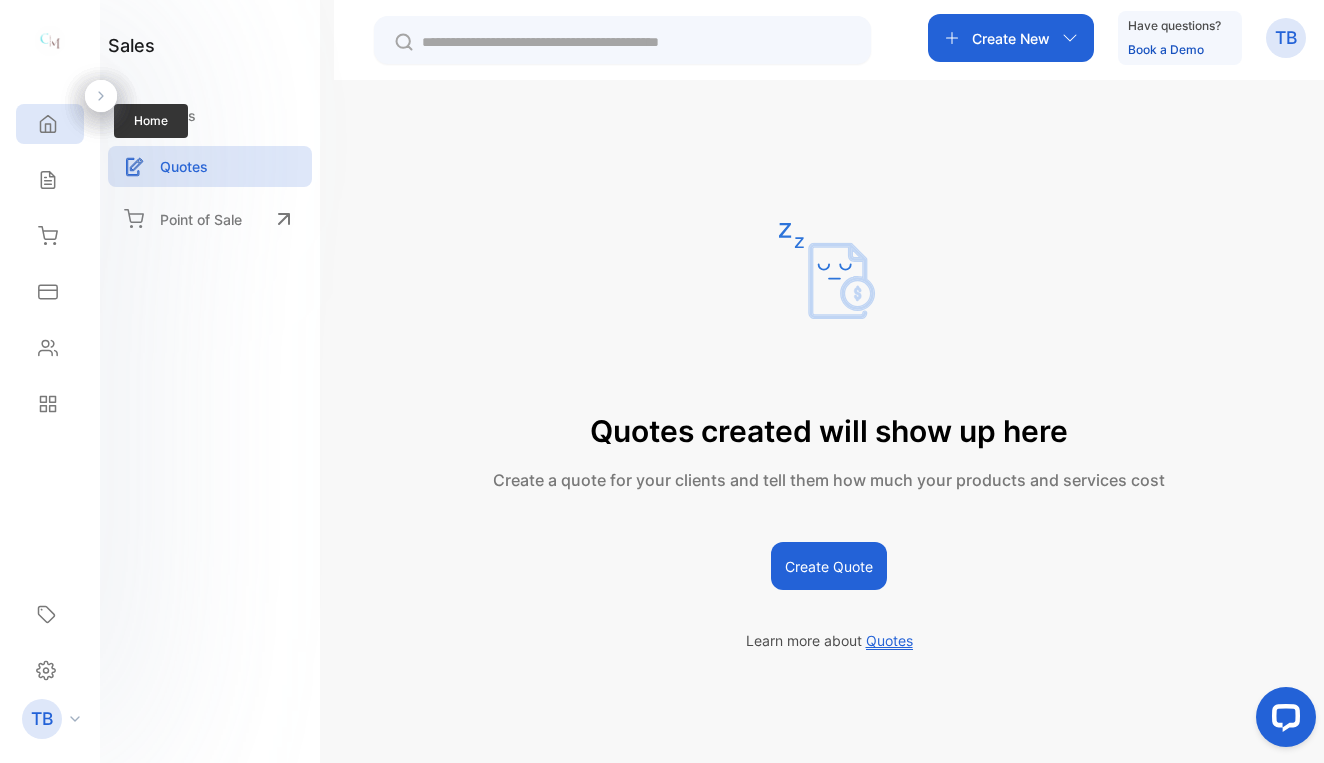 click 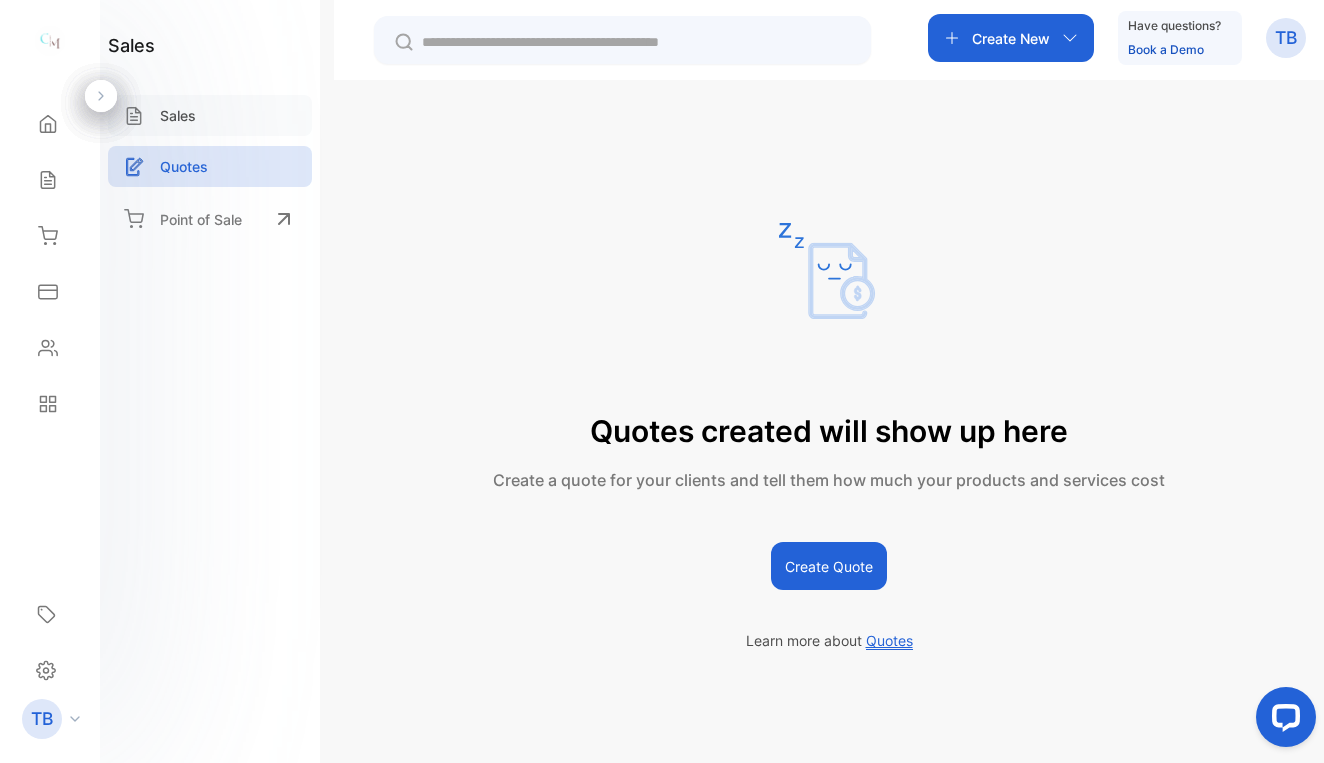 click on "Sales" at bounding box center [210, 120] 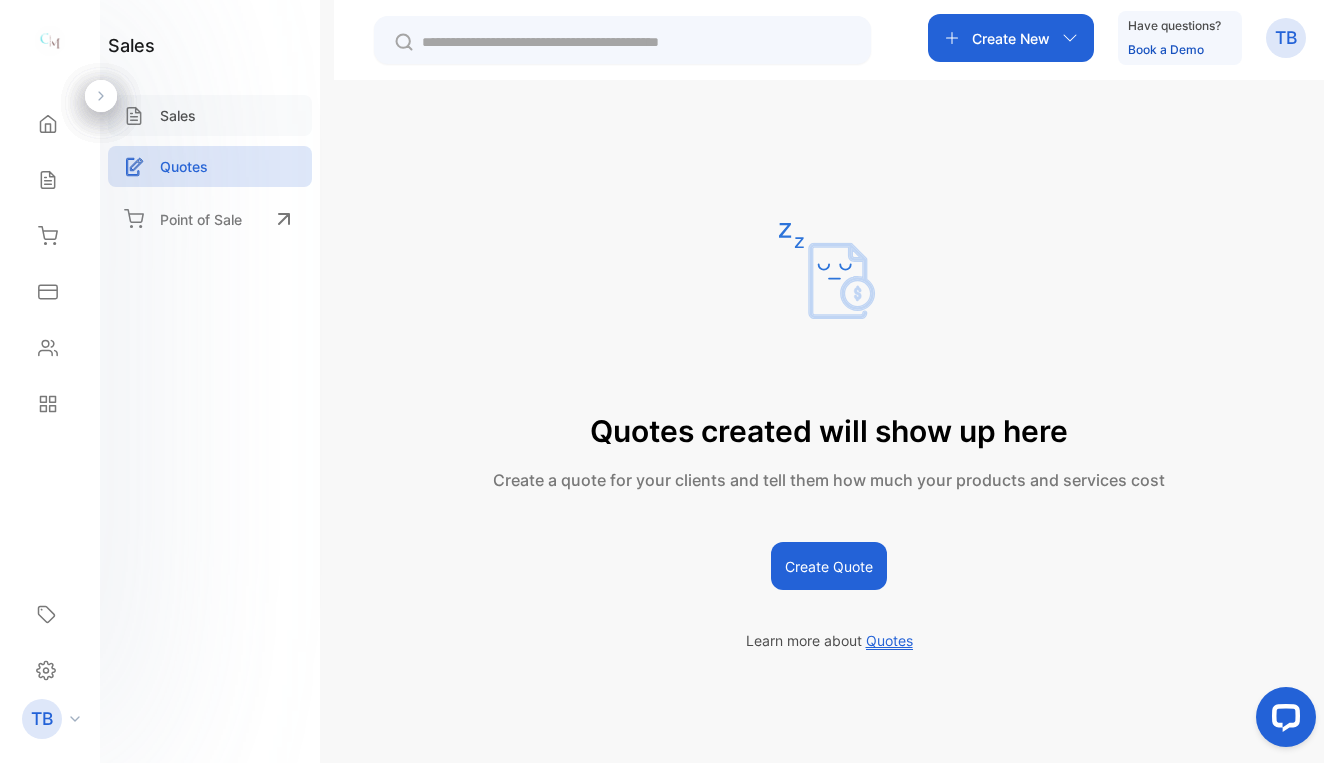 click on "Sales" at bounding box center (210, 115) 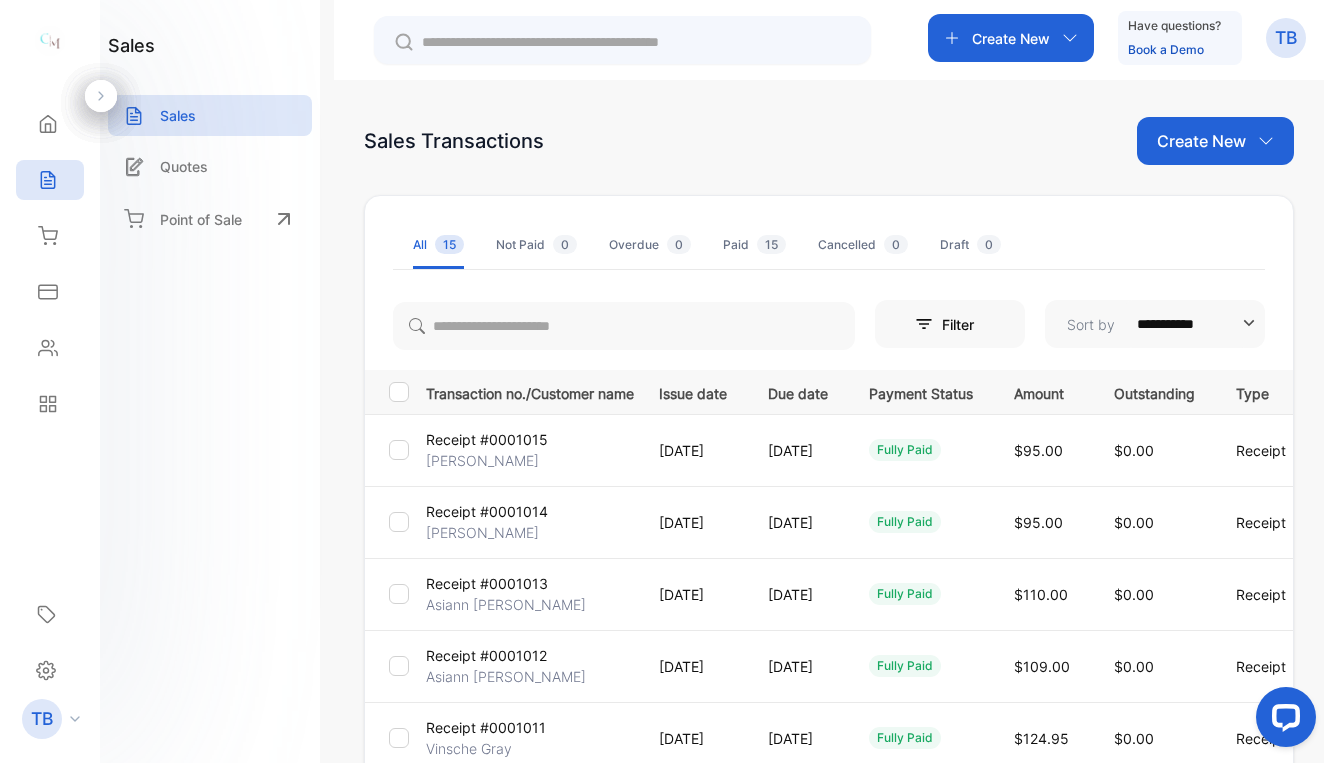 click on "Create New" at bounding box center (1011, 38) 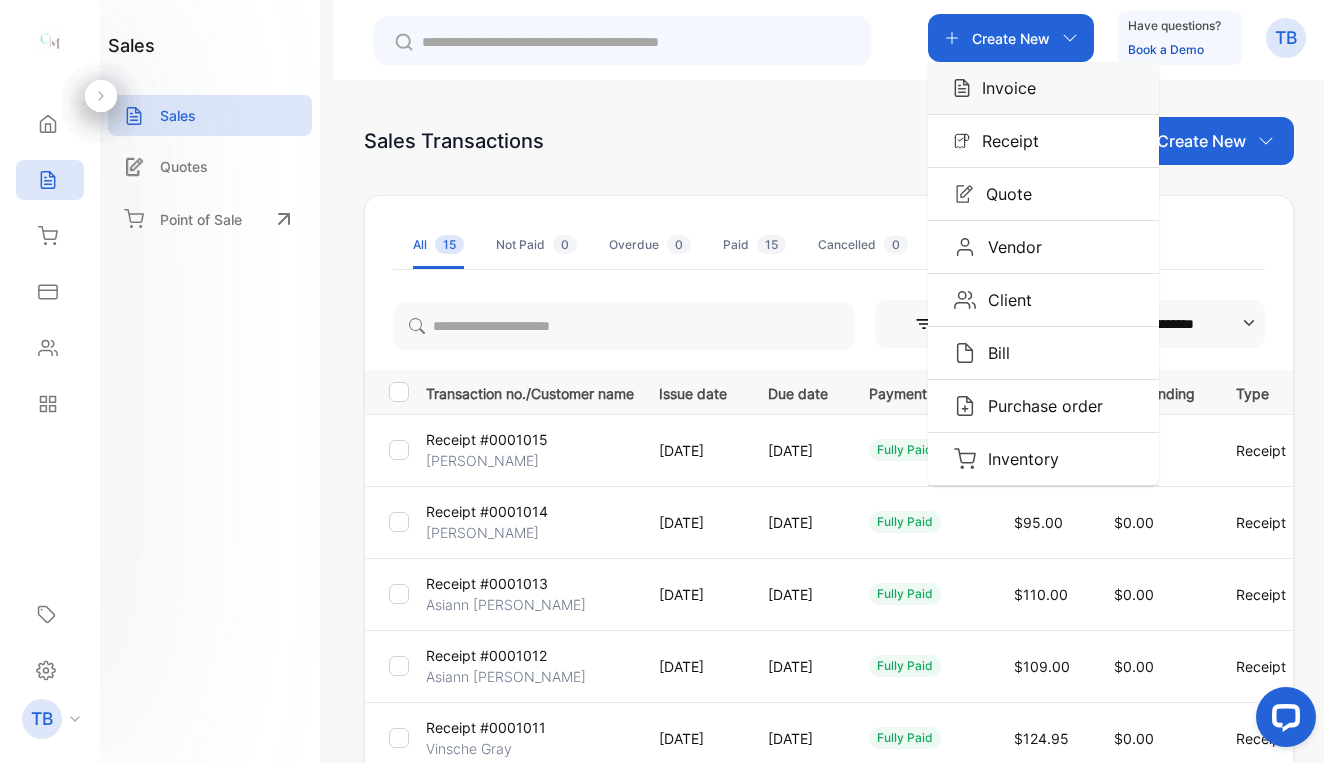 click on "Invoice" at bounding box center (1003, 88) 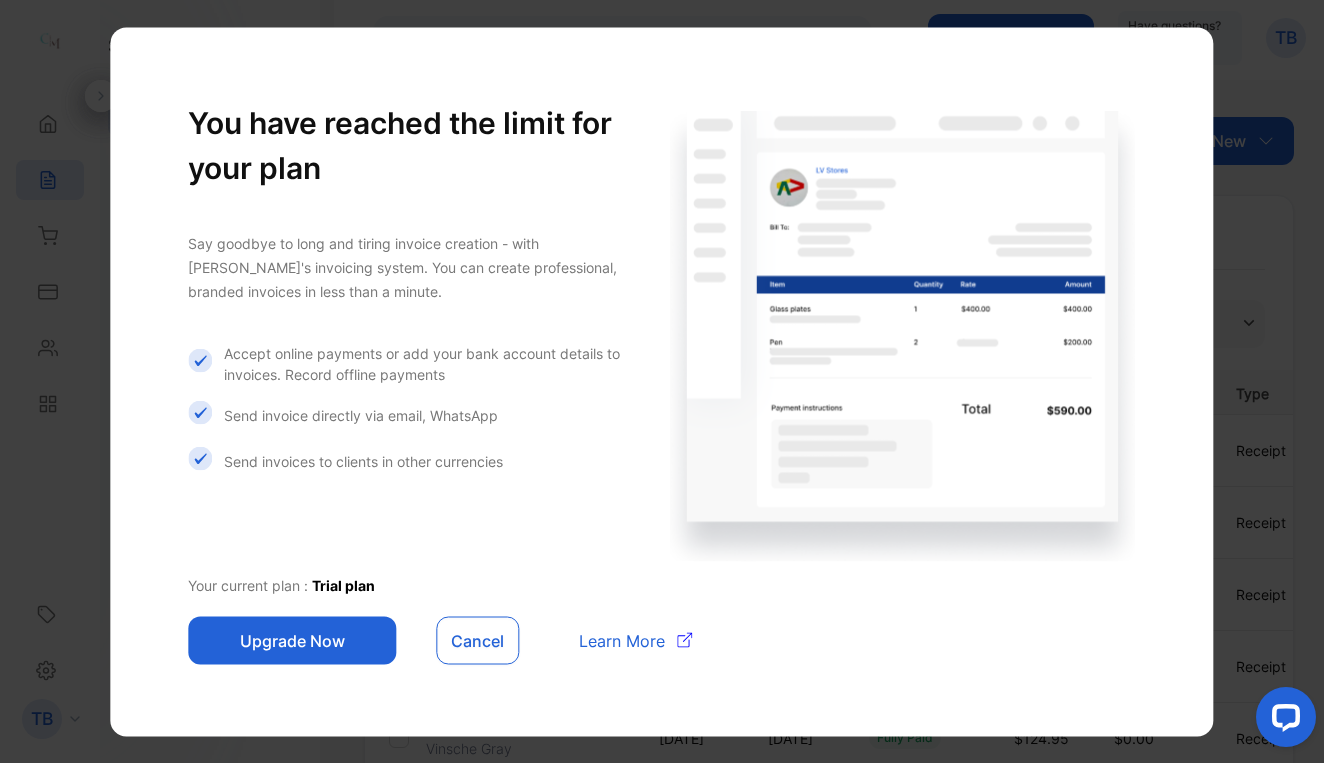 click on "Upgrade Now" at bounding box center [292, 640] 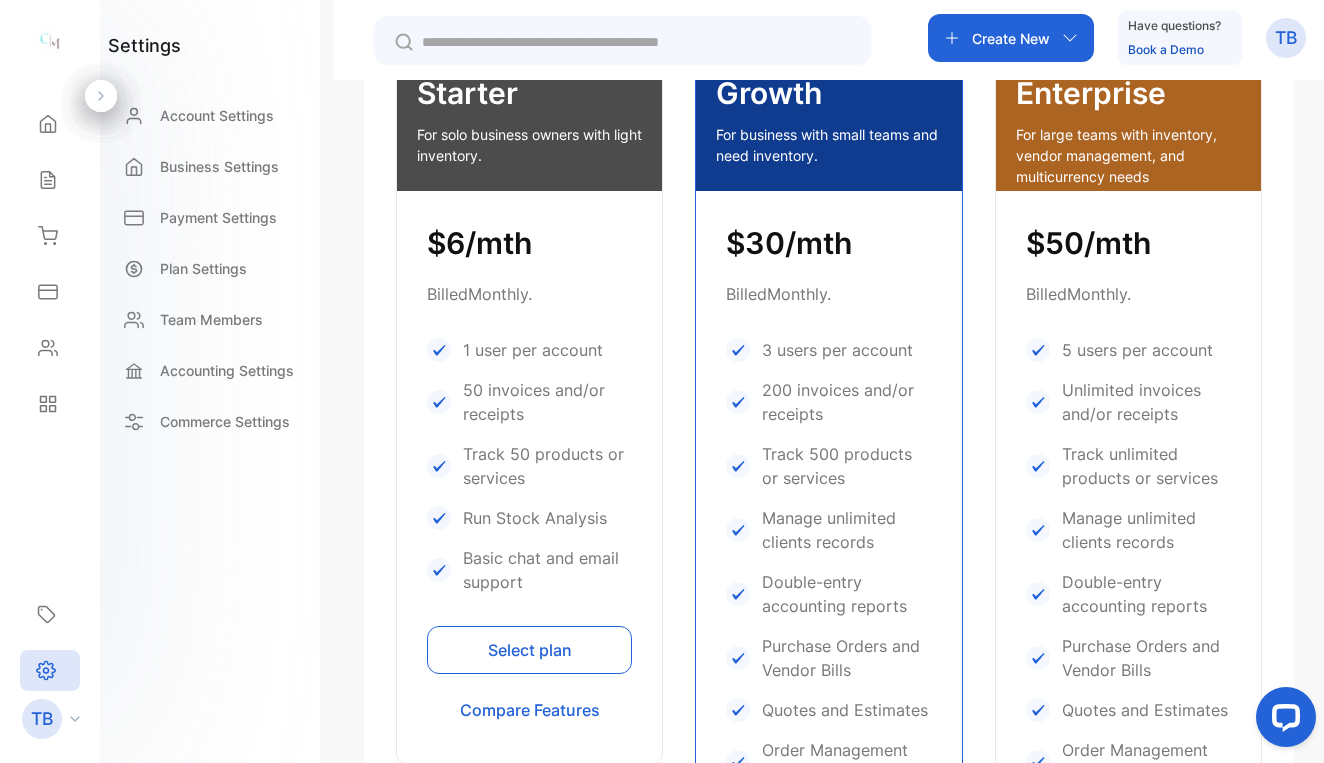 scroll, scrollTop: 533, scrollLeft: 0, axis: vertical 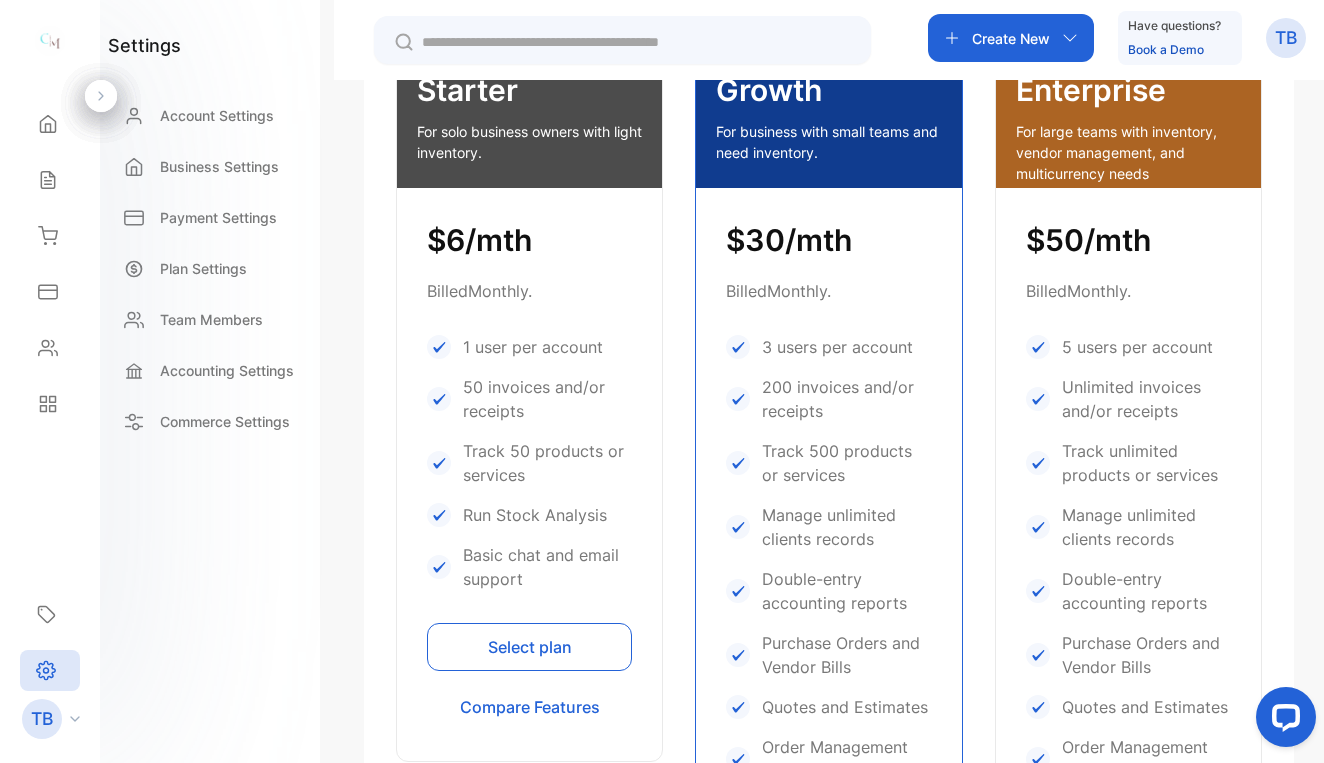click on "Select plan" at bounding box center (529, 647) 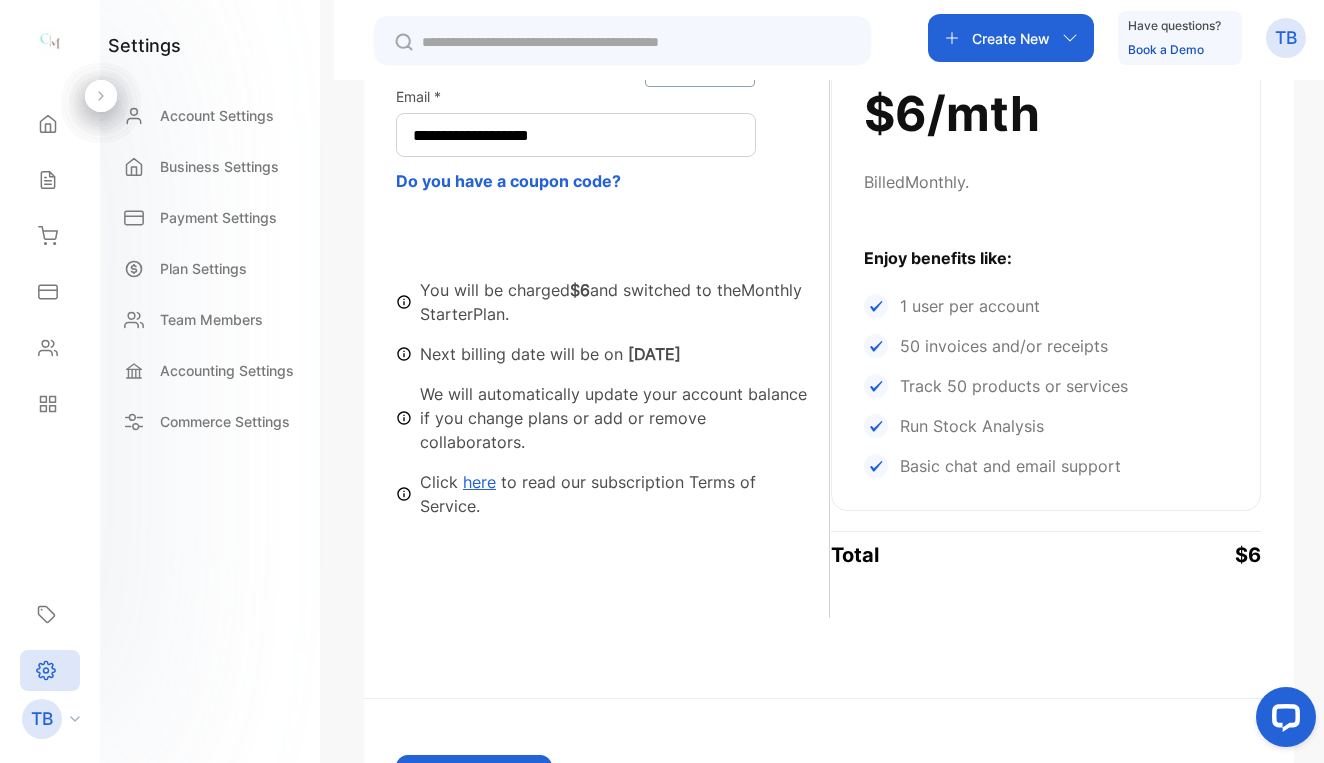 scroll, scrollTop: 415, scrollLeft: 0, axis: vertical 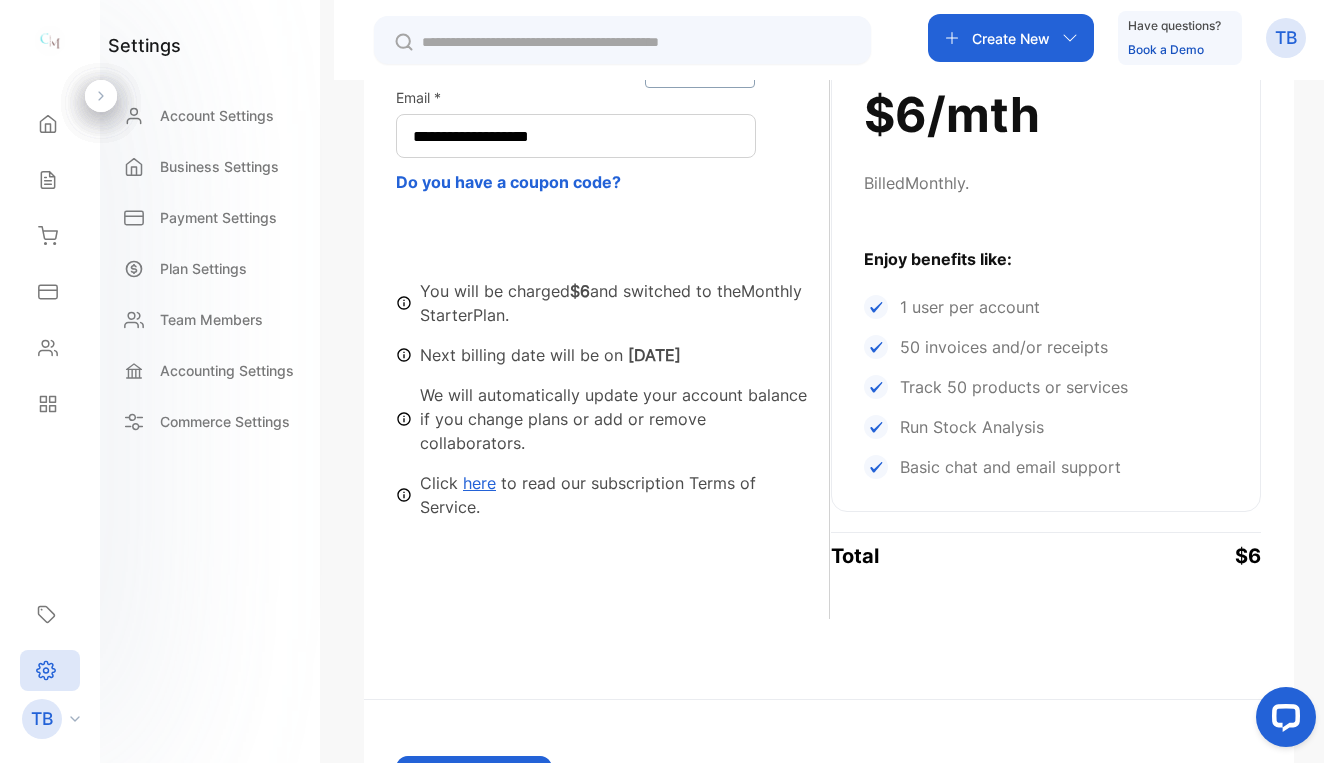 click on "here" at bounding box center (479, 483) 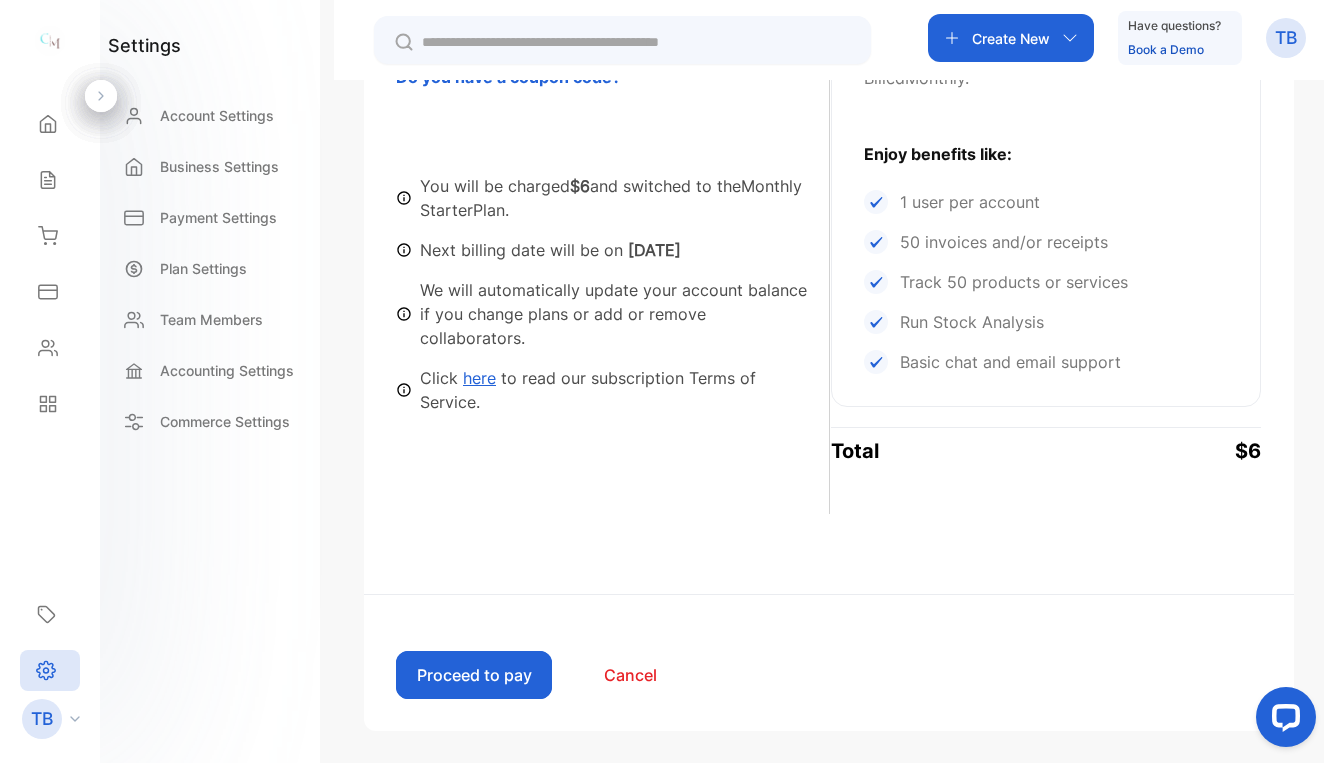 scroll, scrollTop: 520, scrollLeft: 0, axis: vertical 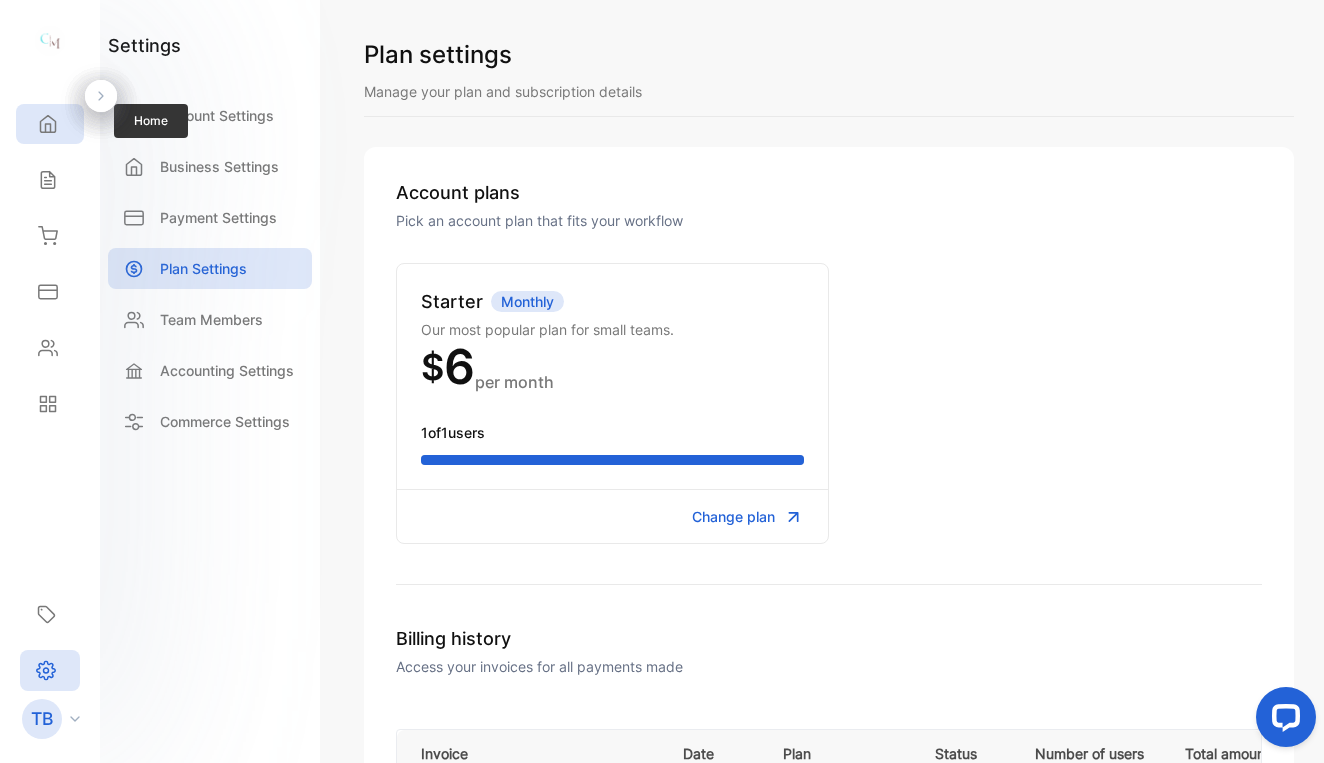 click 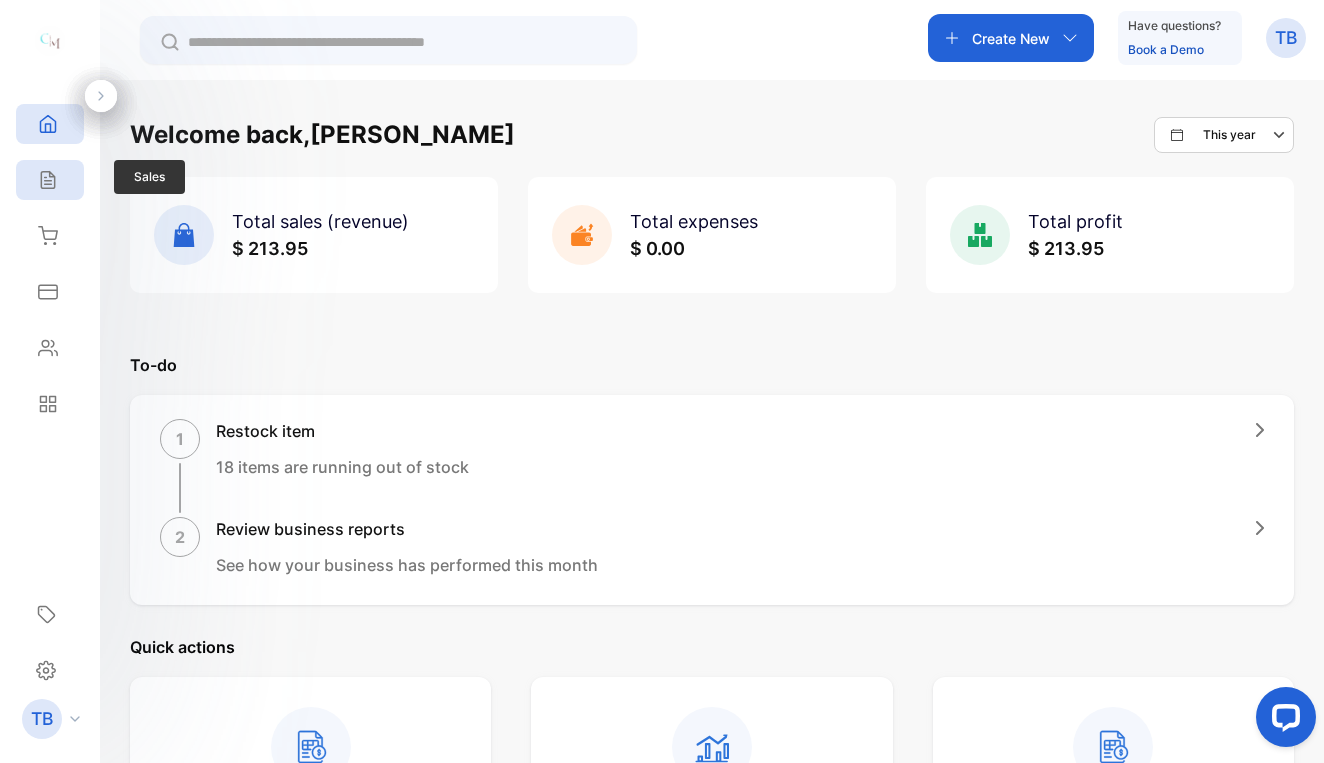 click 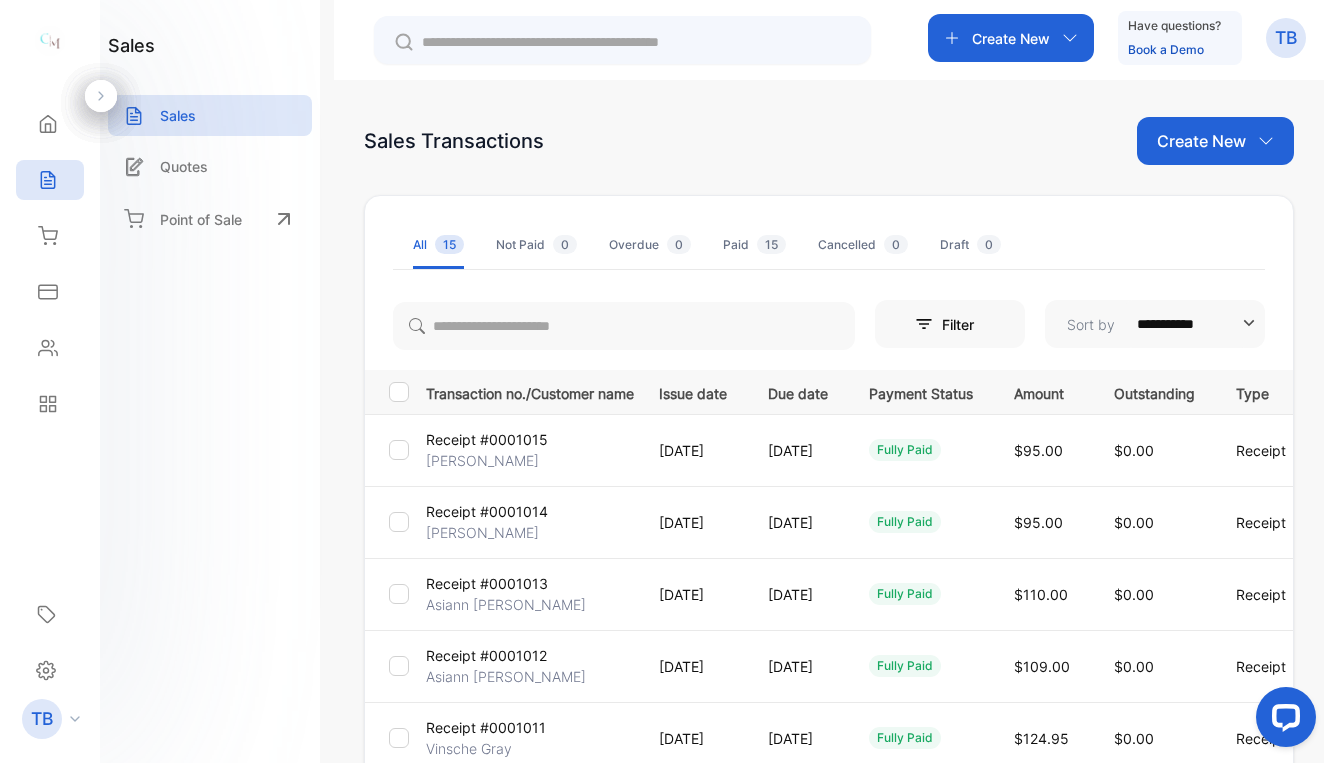click on "Create New" at bounding box center [1201, 141] 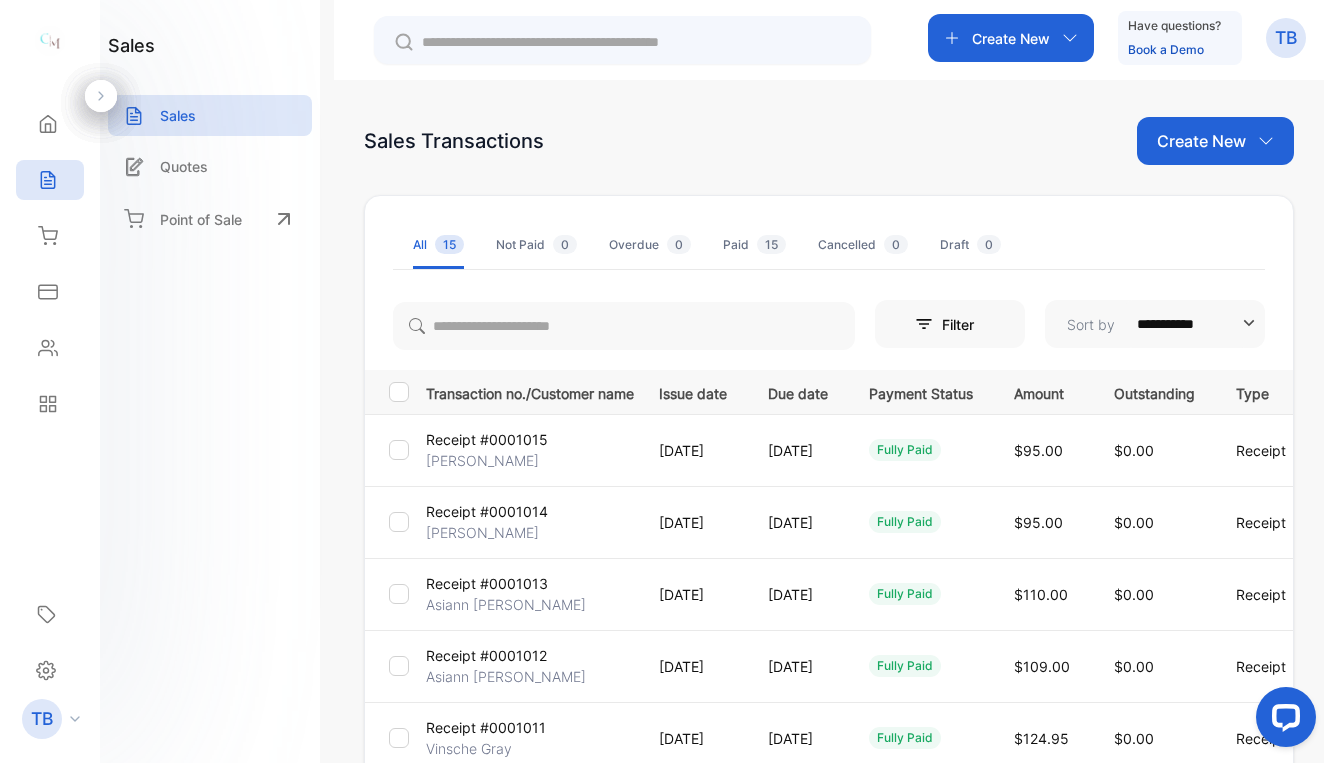 click on "Receipt #0001014" at bounding box center [487, 511] 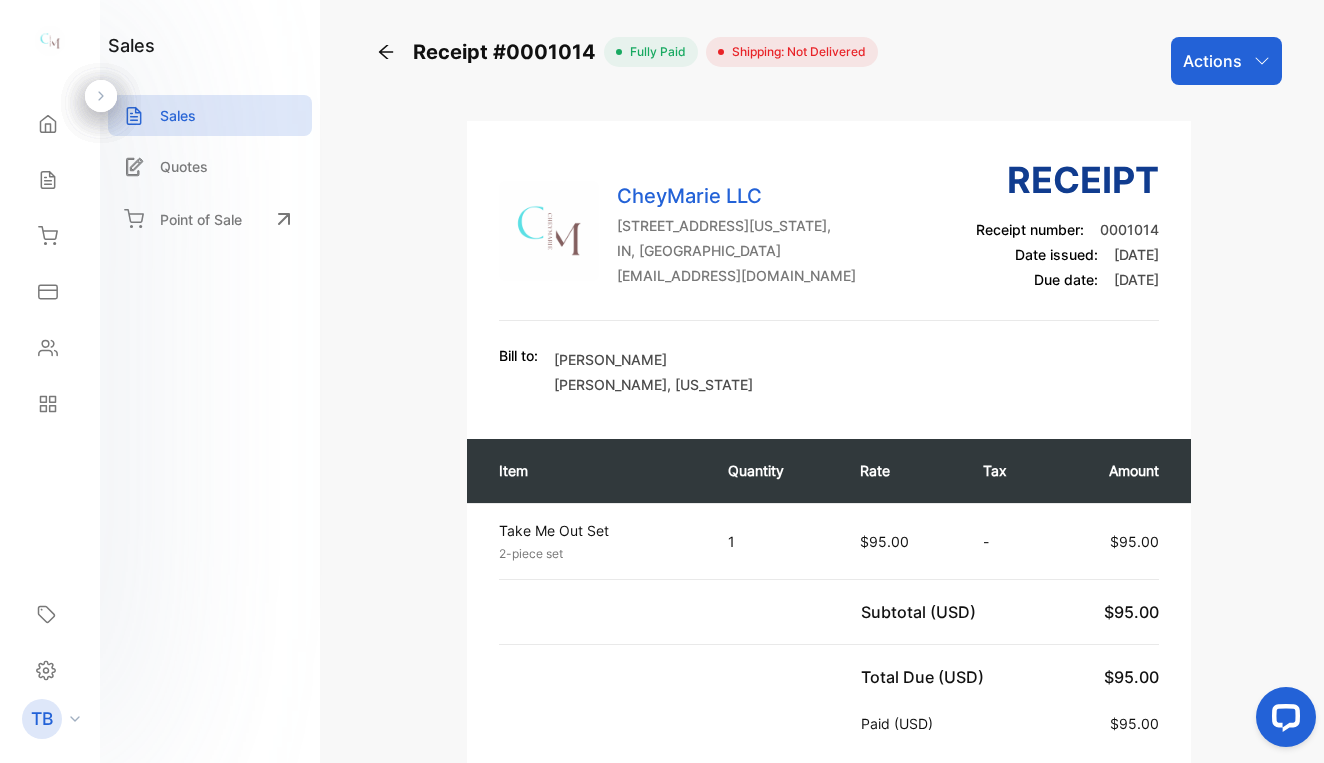 click on "Actions" at bounding box center [1212, 61] 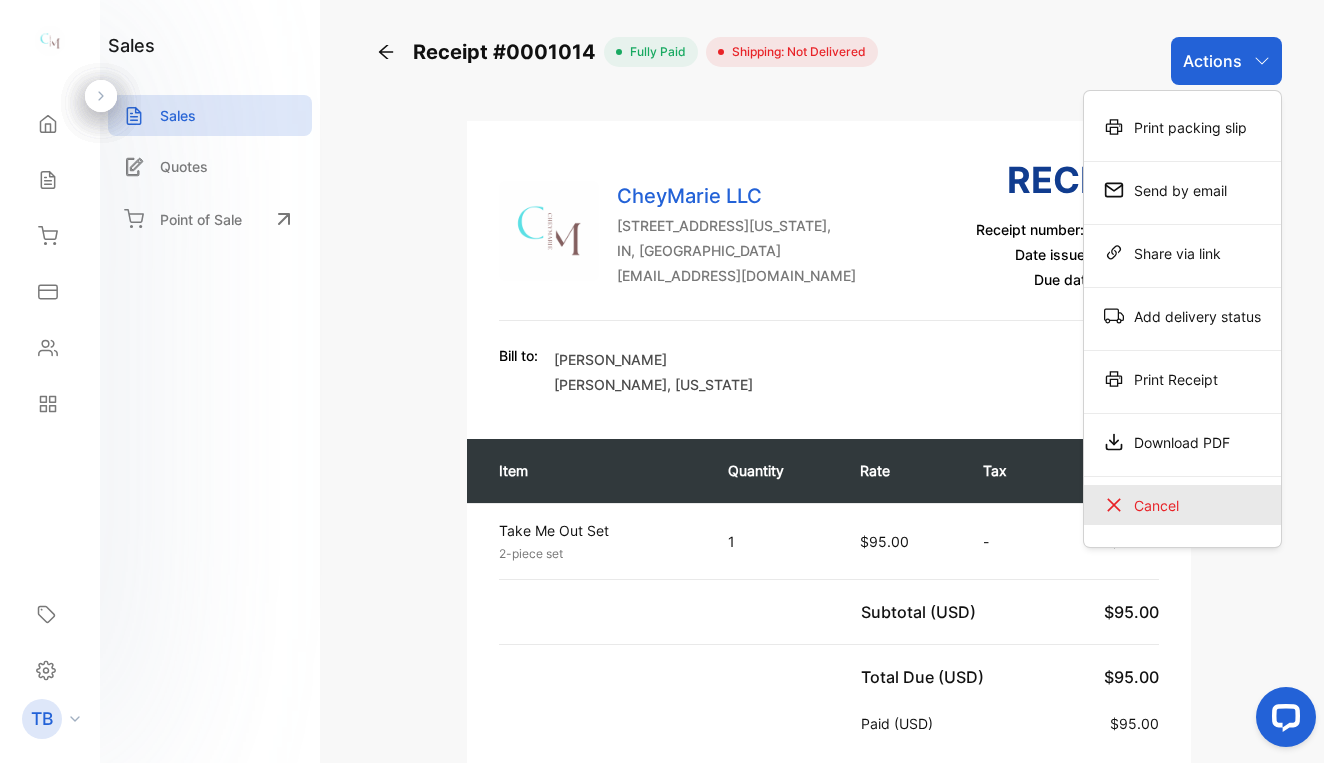 click on "Cancel" at bounding box center [1182, 505] 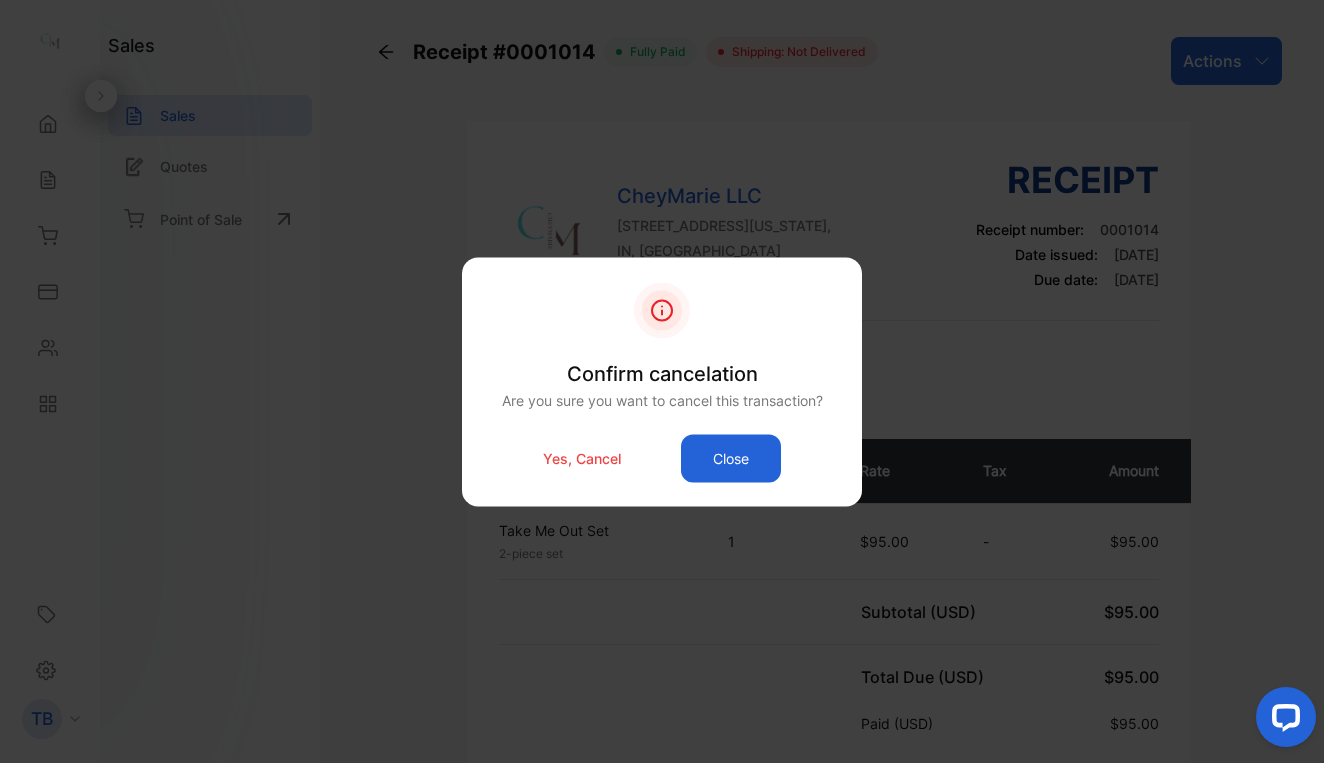click on "Close" at bounding box center (731, 458) 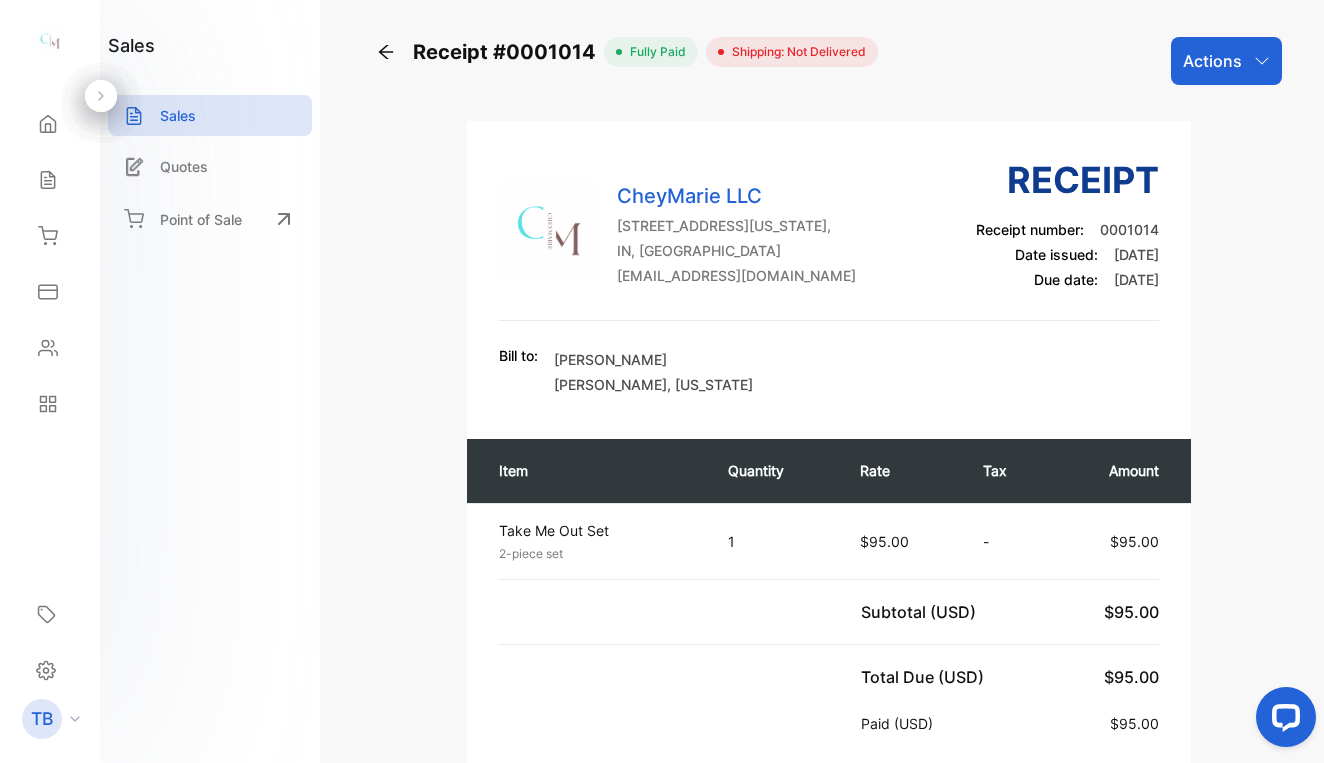 click on "Receipt #0001014" at bounding box center (490, 52) 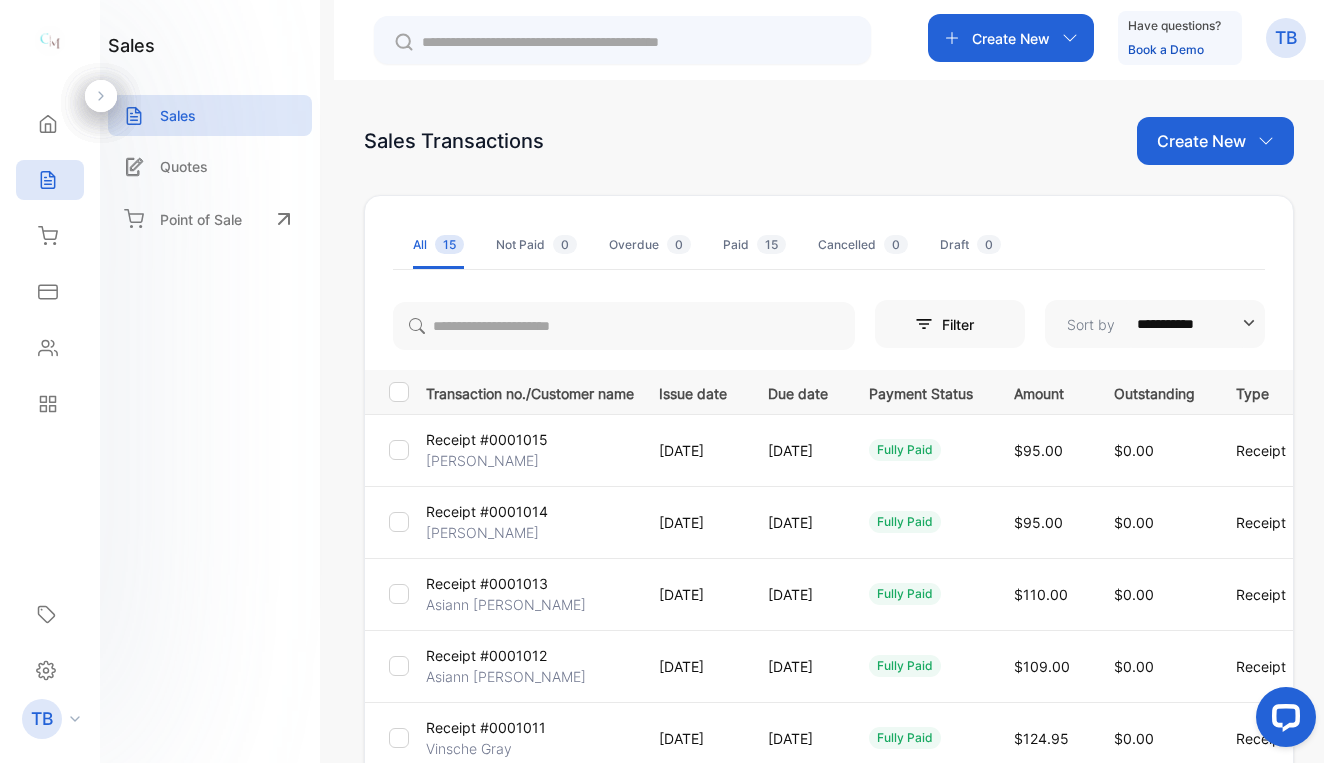 click on "Create New" at bounding box center [1201, 141] 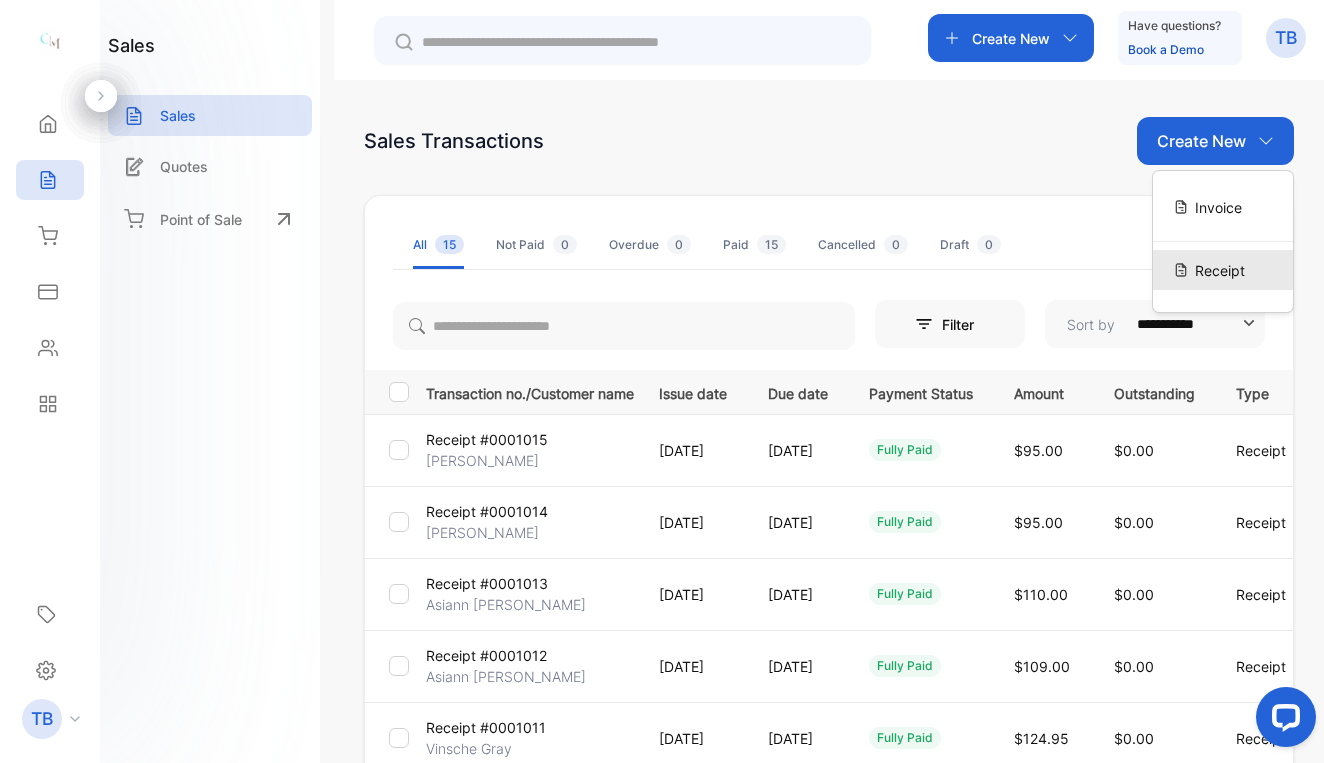 click on "Receipt" at bounding box center [1220, 270] 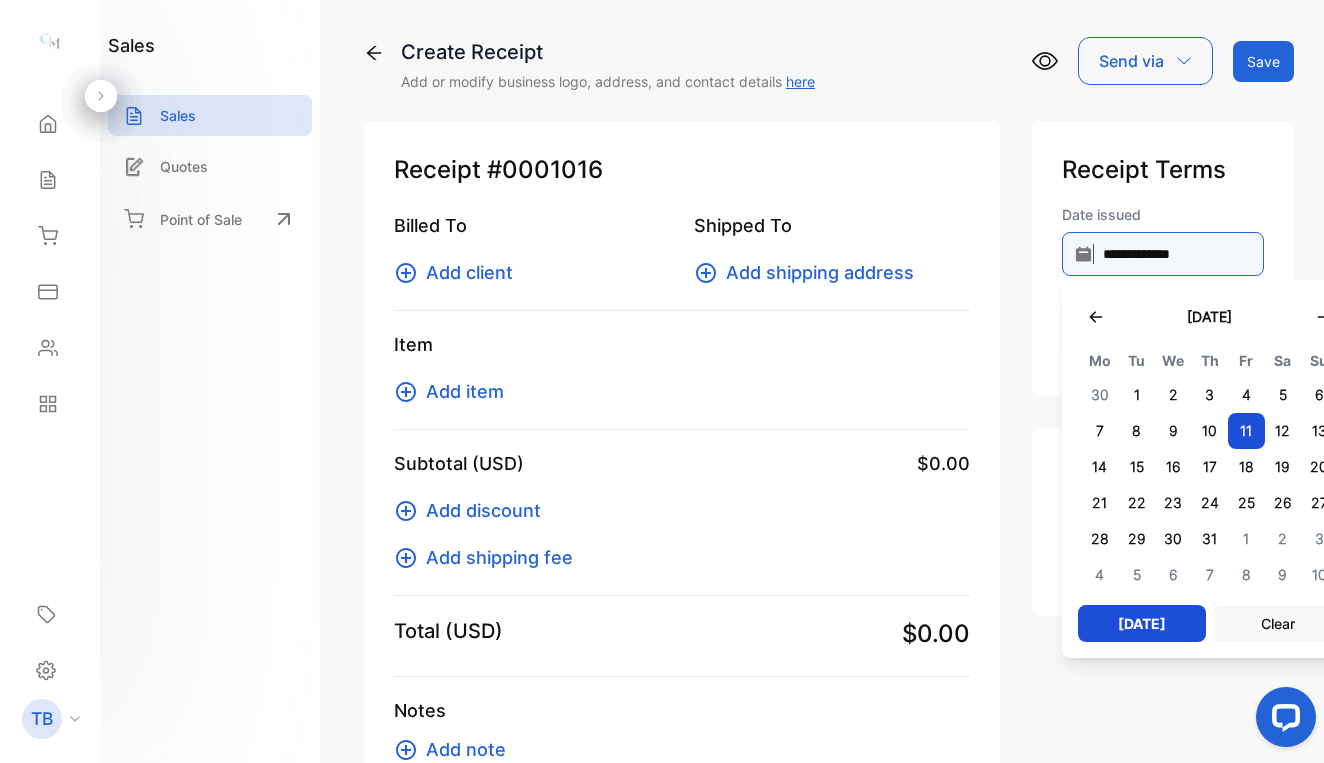 click on "**********" at bounding box center (1163, 254) 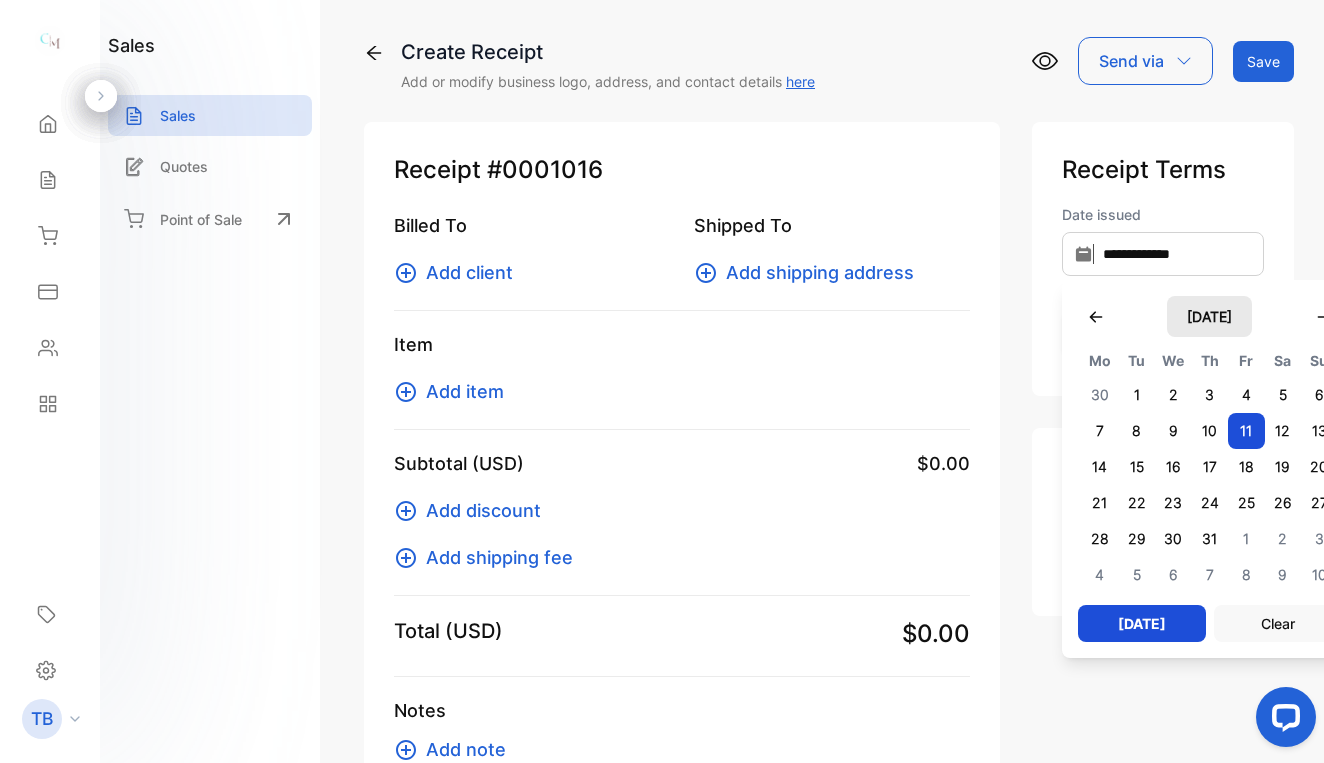 click on "July 2025" at bounding box center [1209, 316] 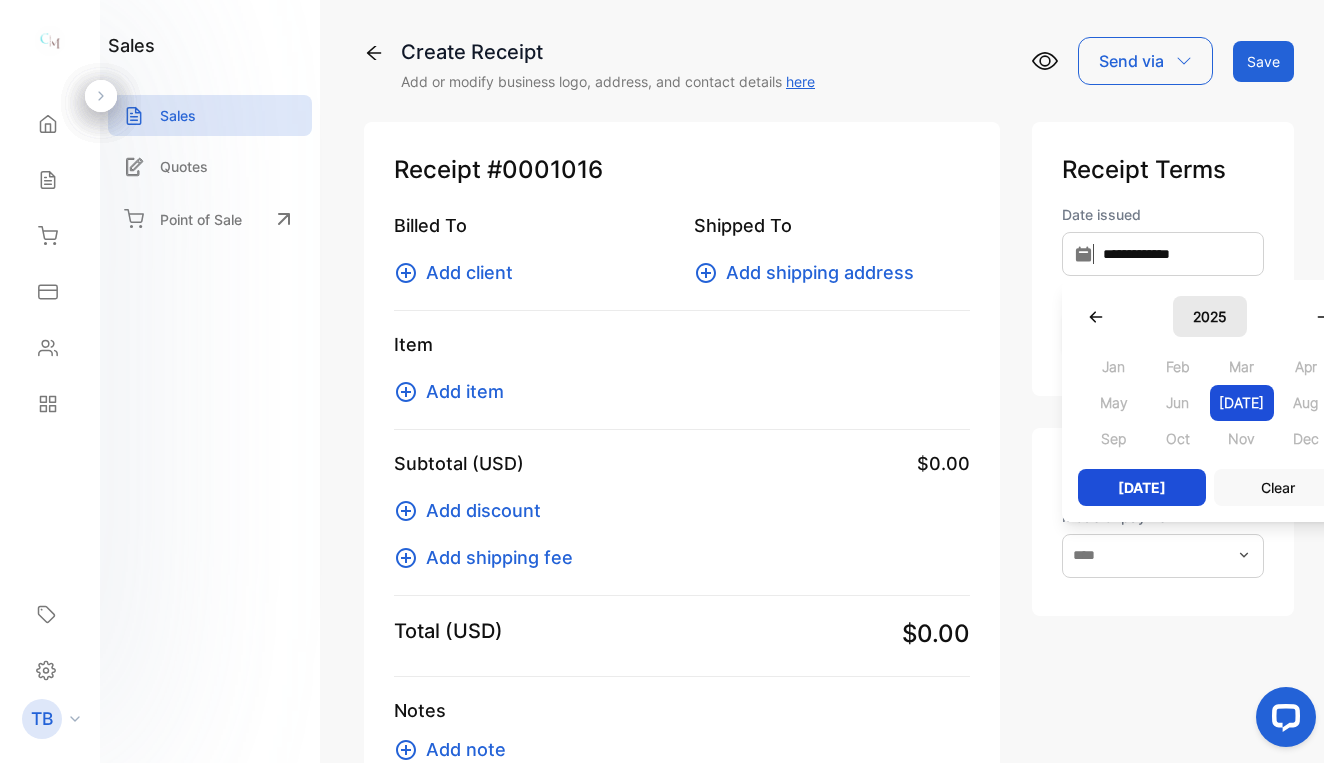 click on "2025" at bounding box center (1210, 316) 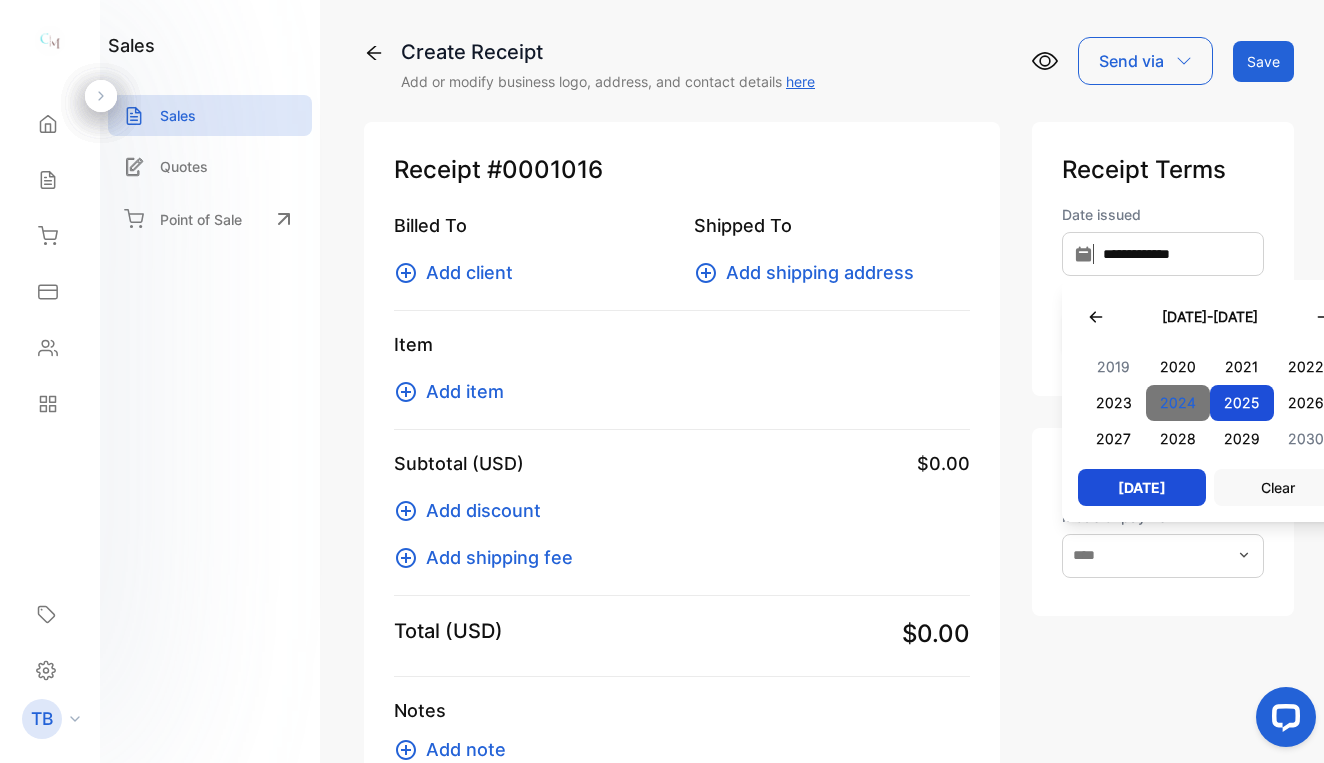 click on "2024" at bounding box center [1178, 403] 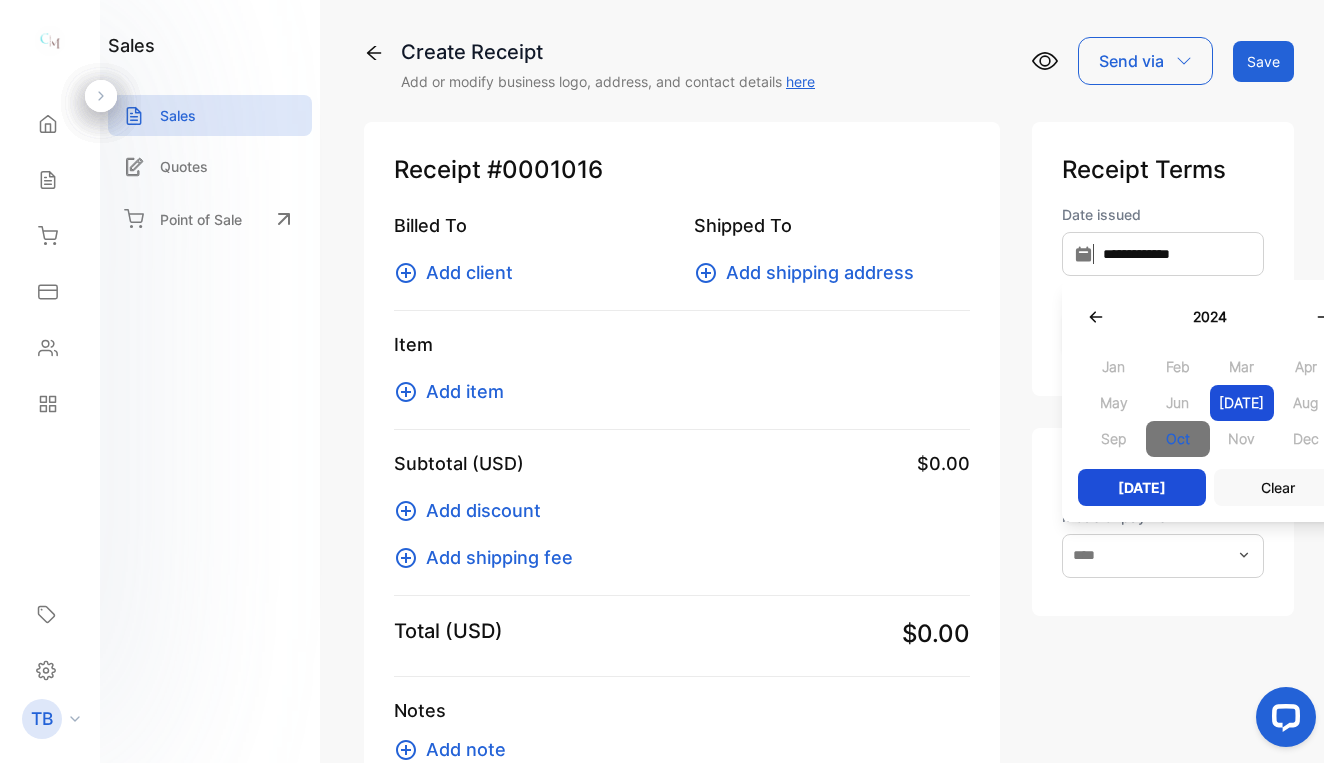 click on "Oct" at bounding box center (1178, 439) 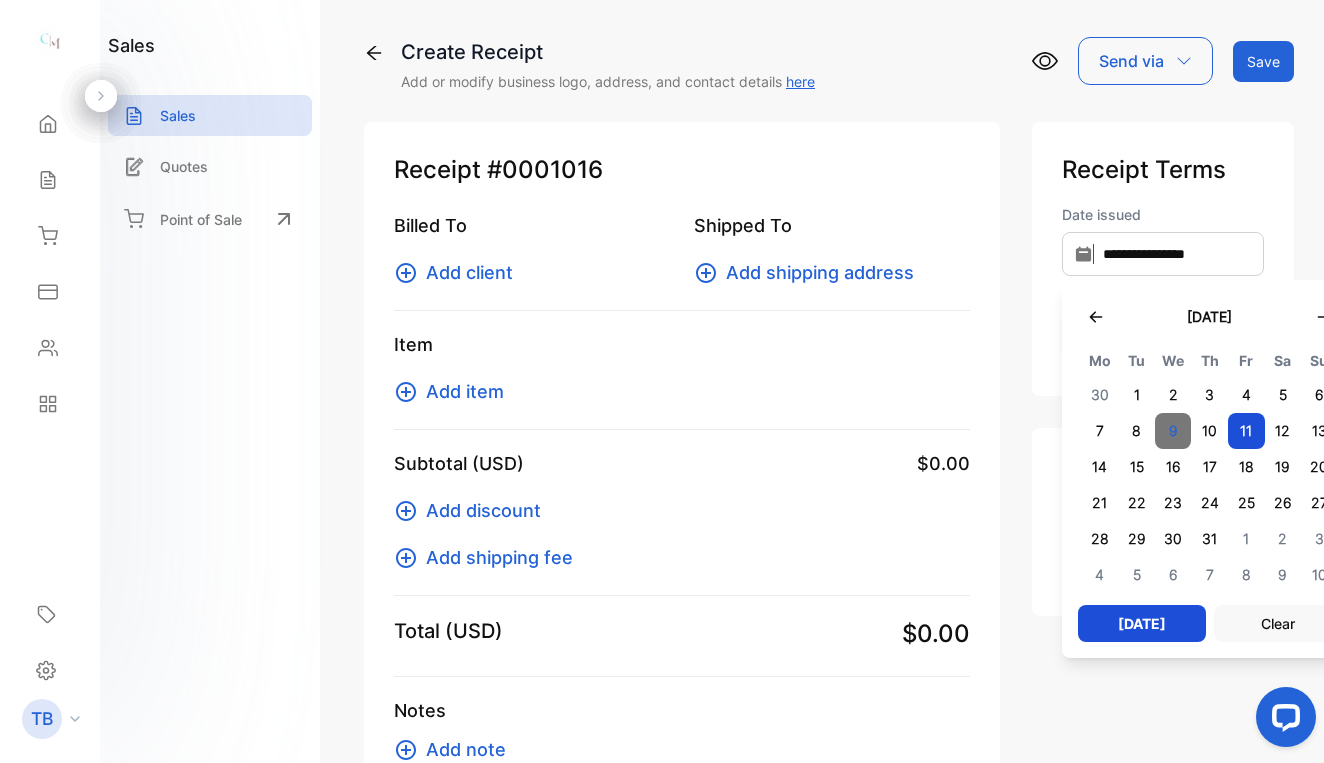 click on "9" at bounding box center (1173, 431) 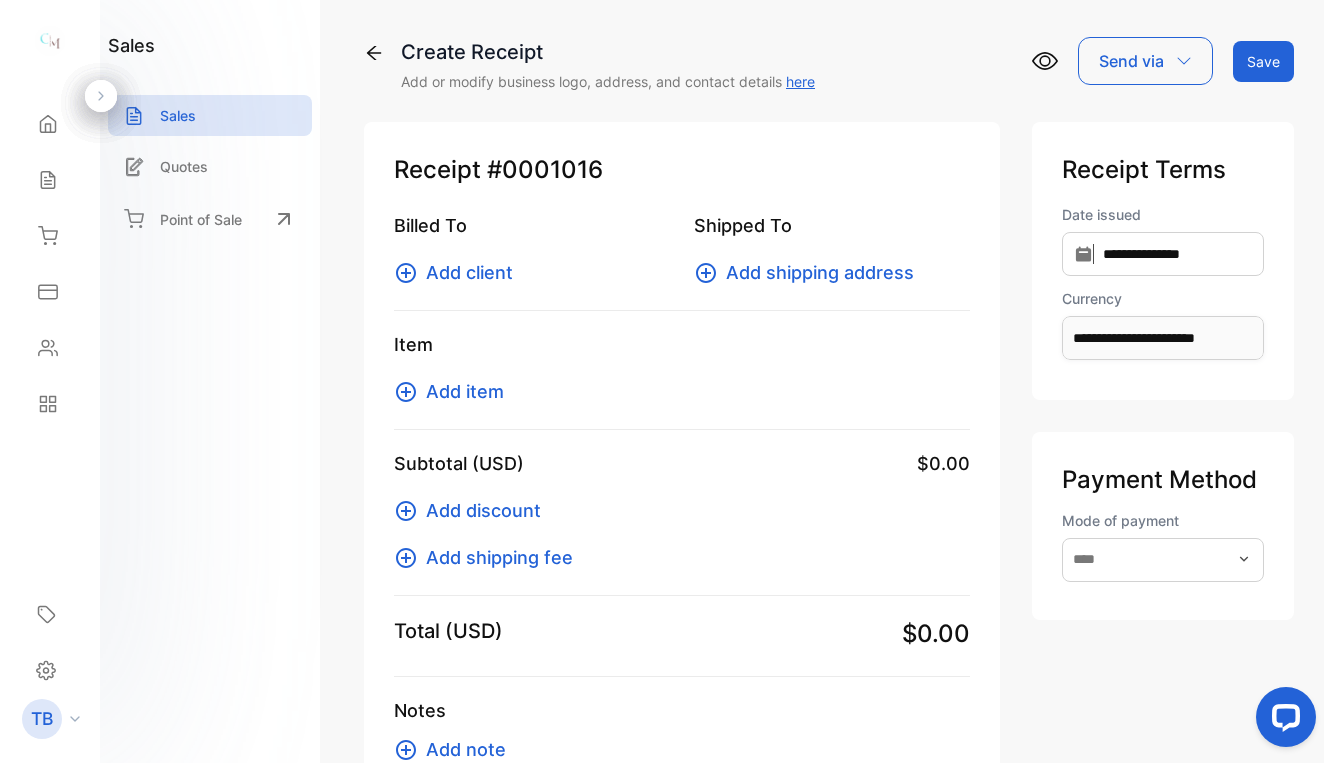 click on "Add client" at bounding box center [469, 272] 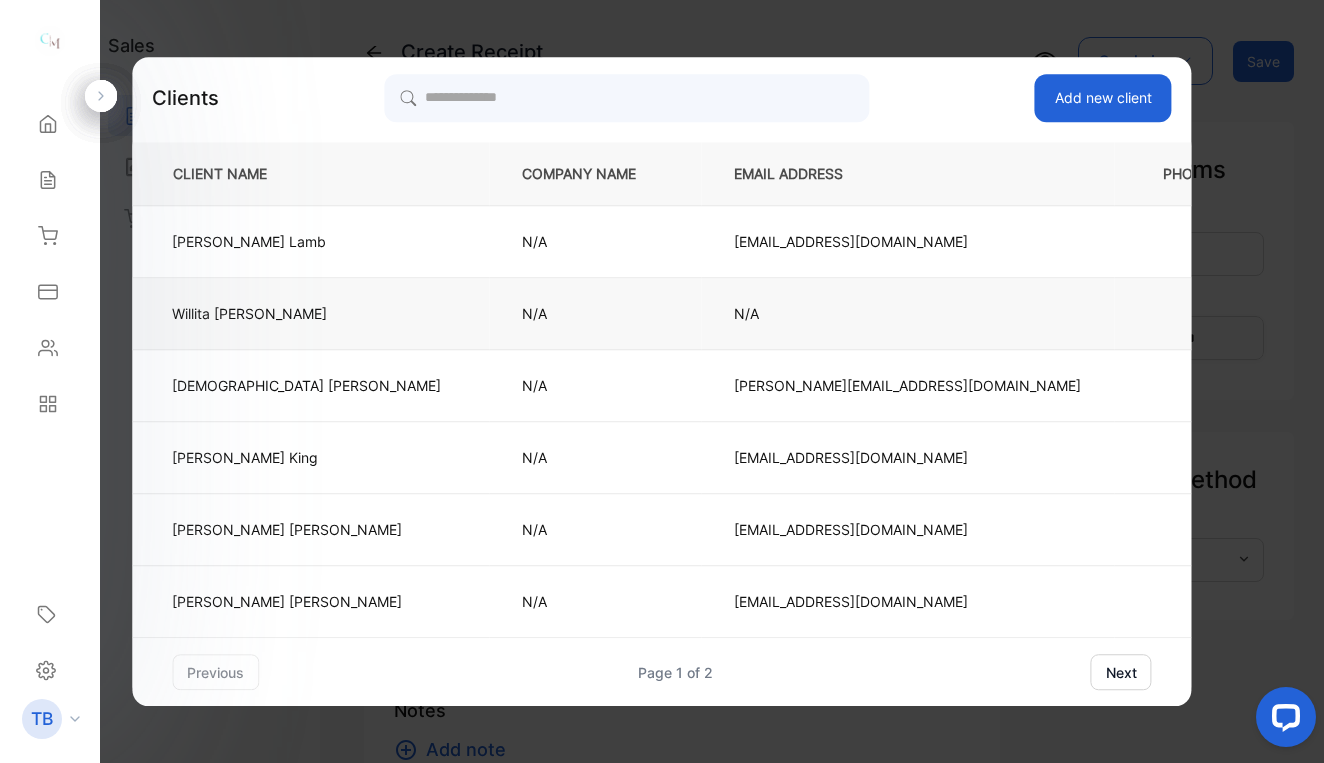 click on "N/A" at bounding box center [595, 313] 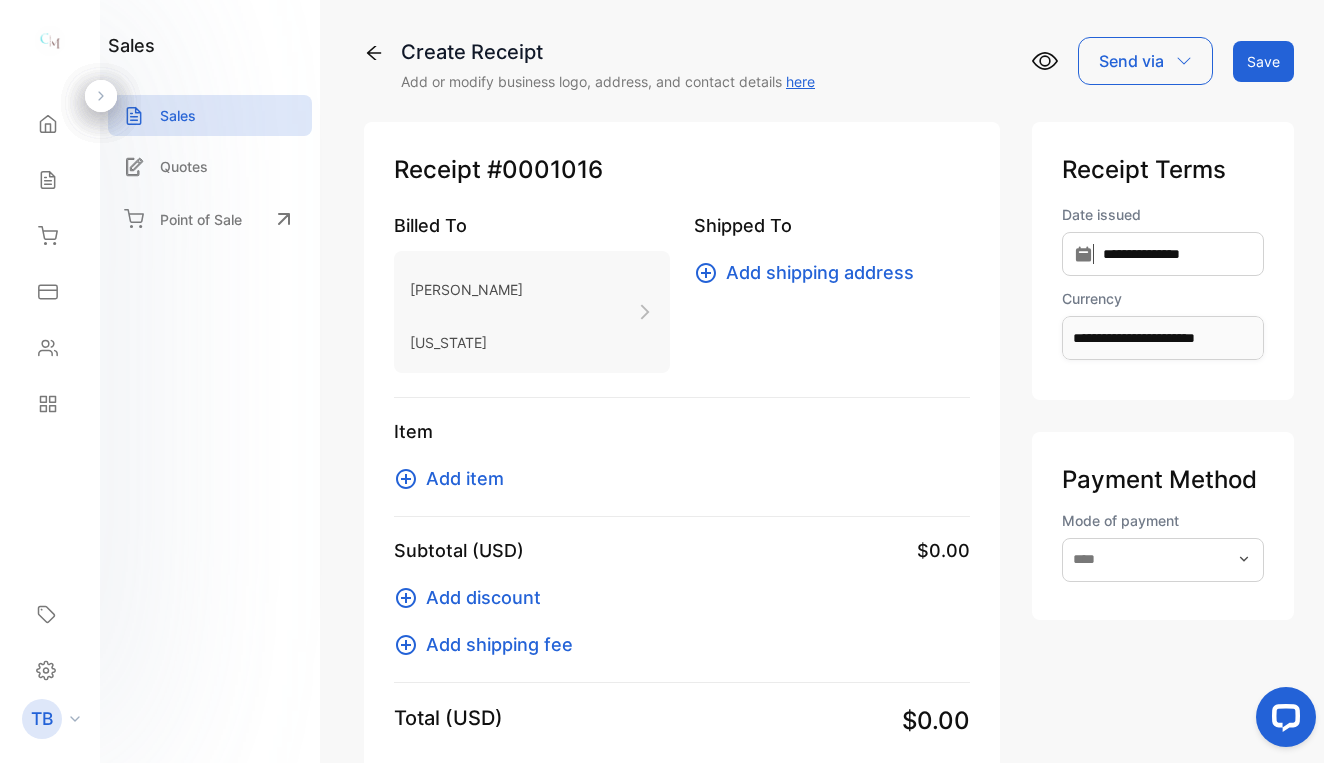 click on "Add item" at bounding box center [465, 478] 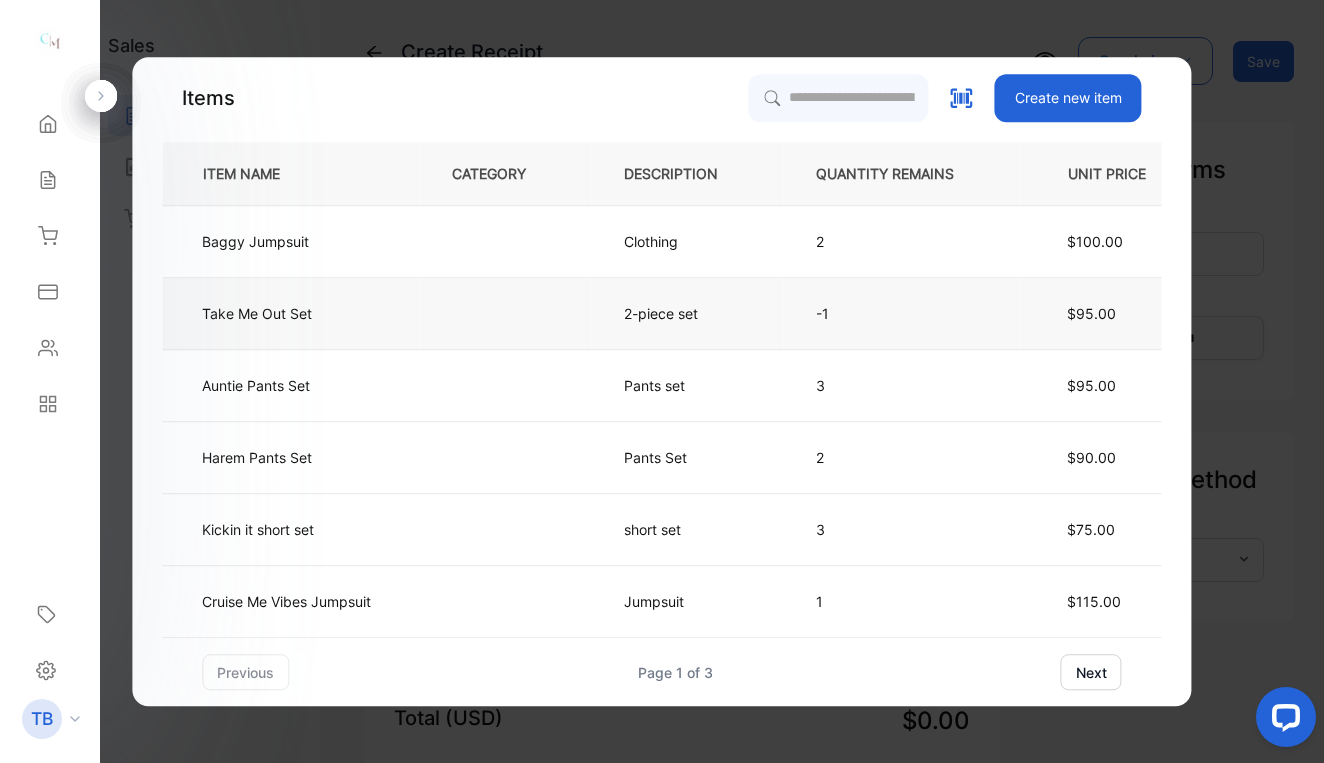 click on "Take Me Out Set" at bounding box center [290, 314] 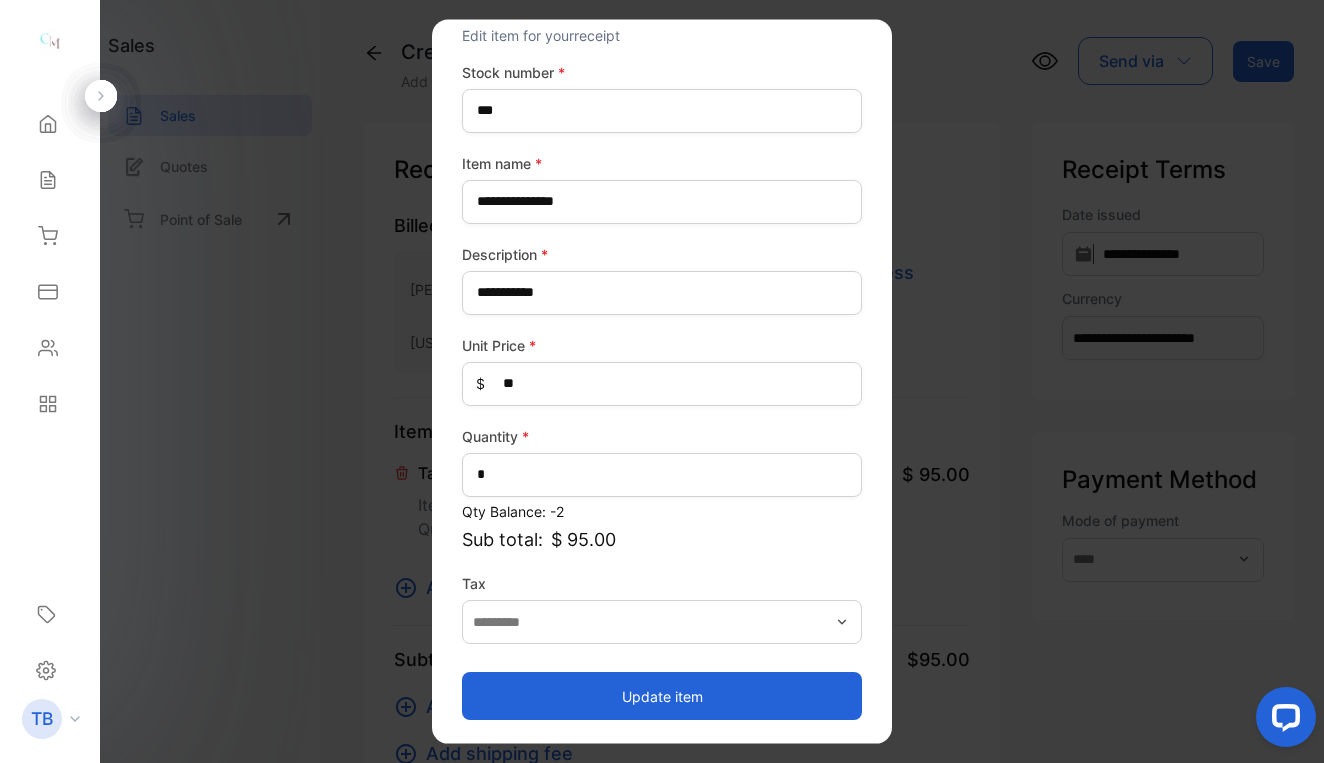 scroll, scrollTop: 66, scrollLeft: 0, axis: vertical 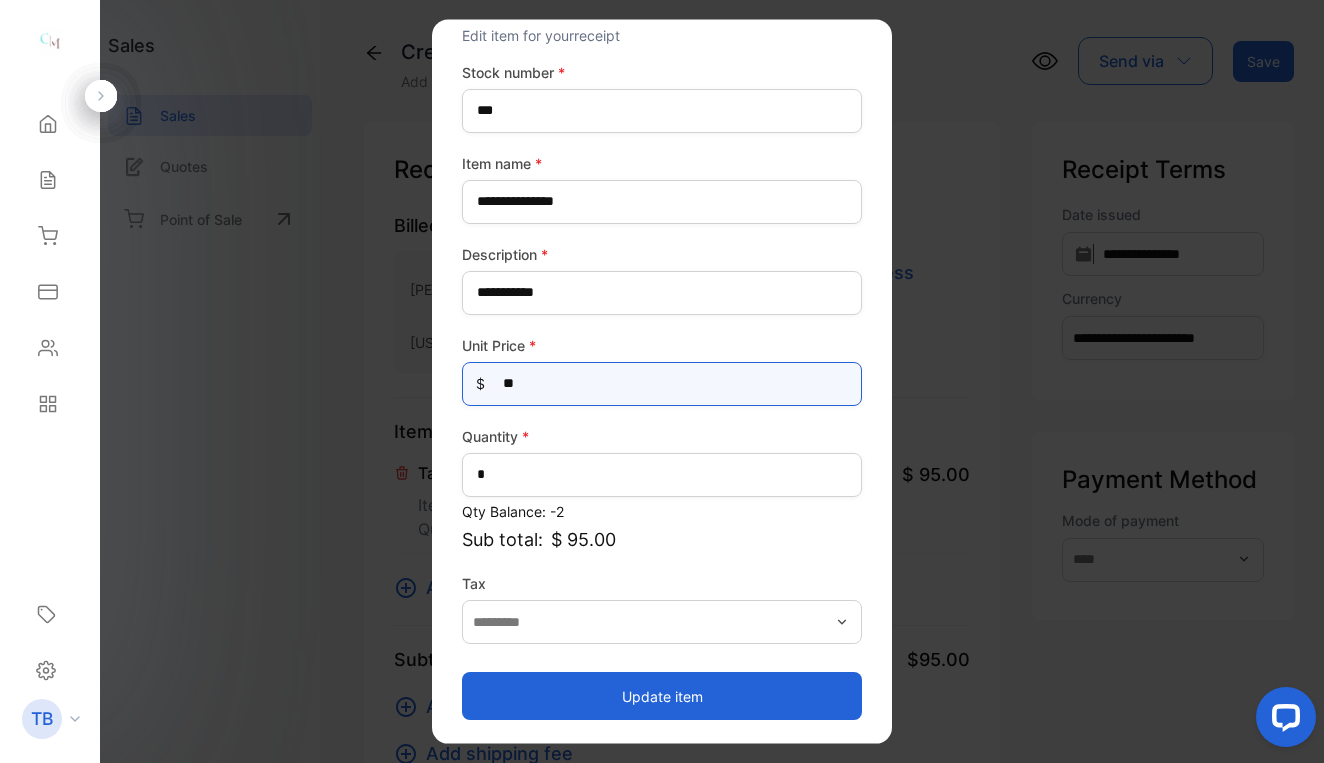click on "**" at bounding box center [662, 383] 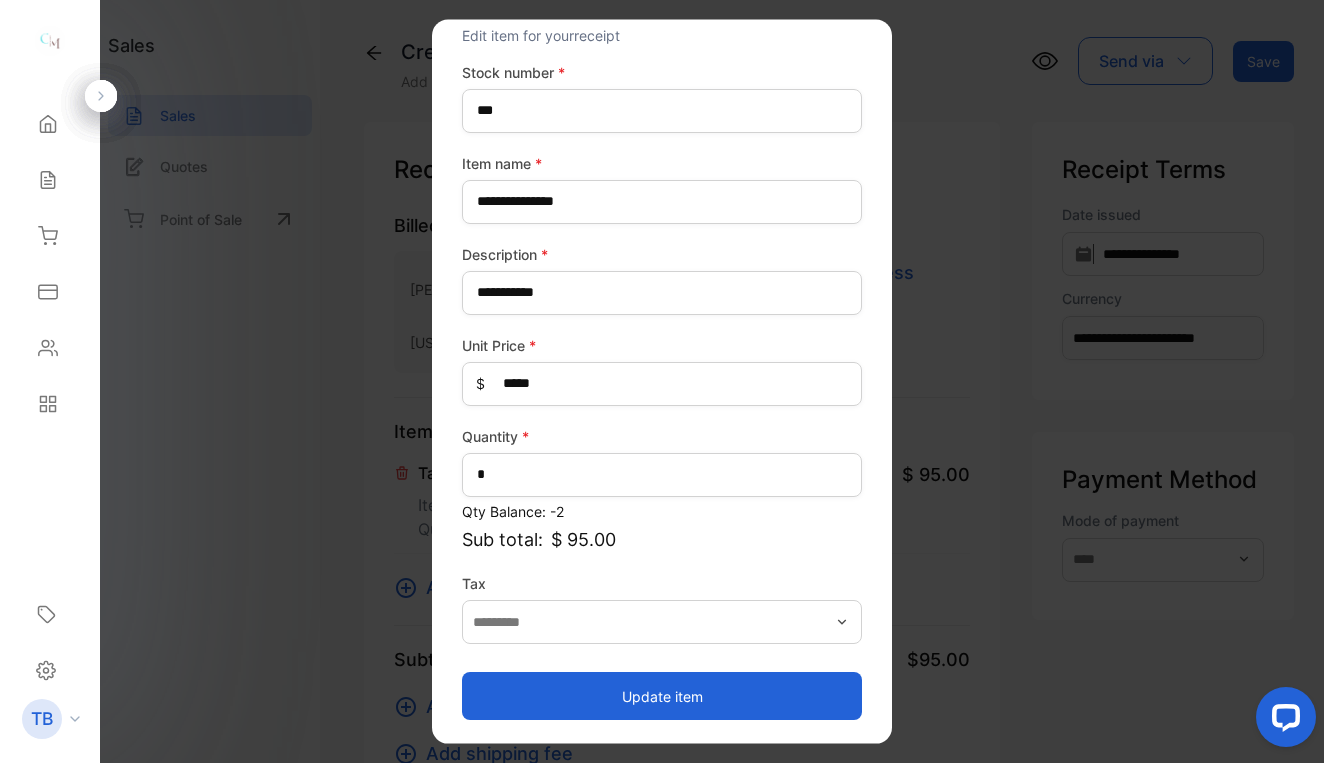 click on "Update item" at bounding box center [662, 696] 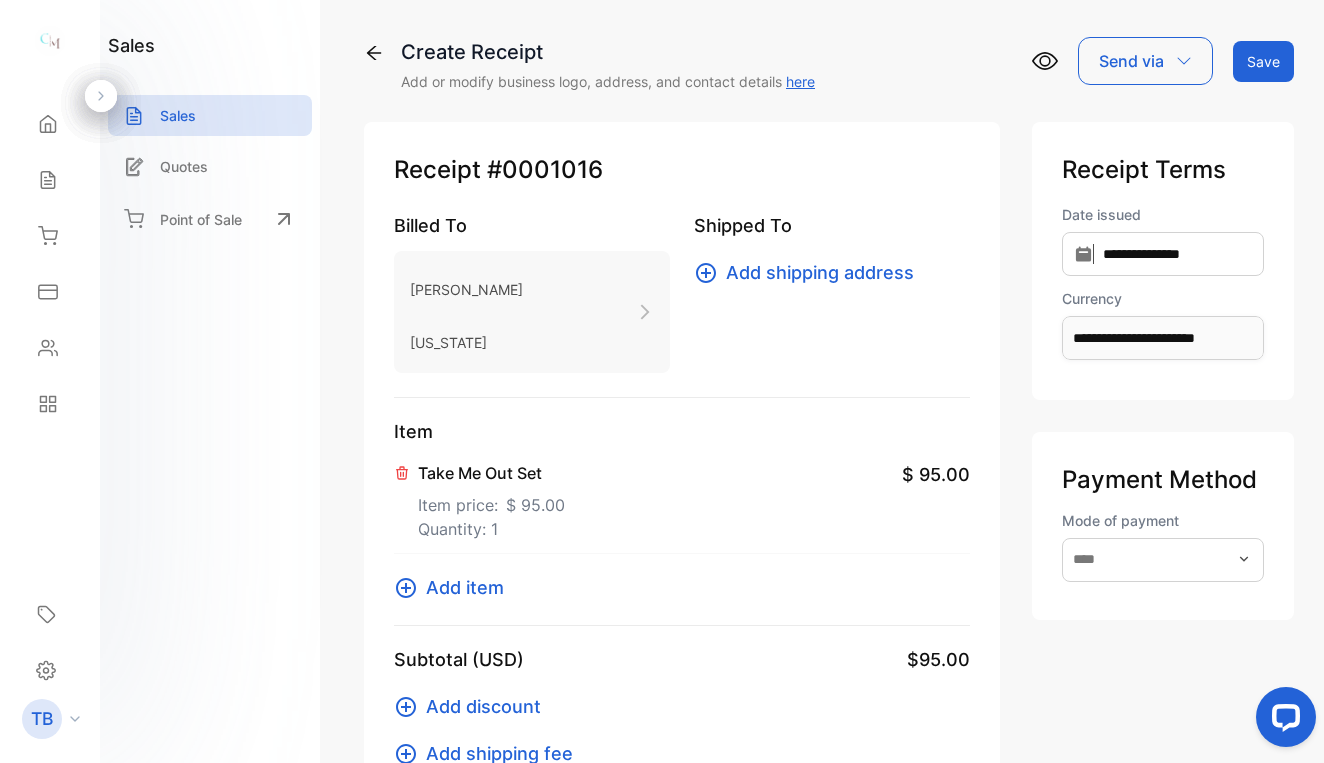 scroll, scrollTop: 0, scrollLeft: 0, axis: both 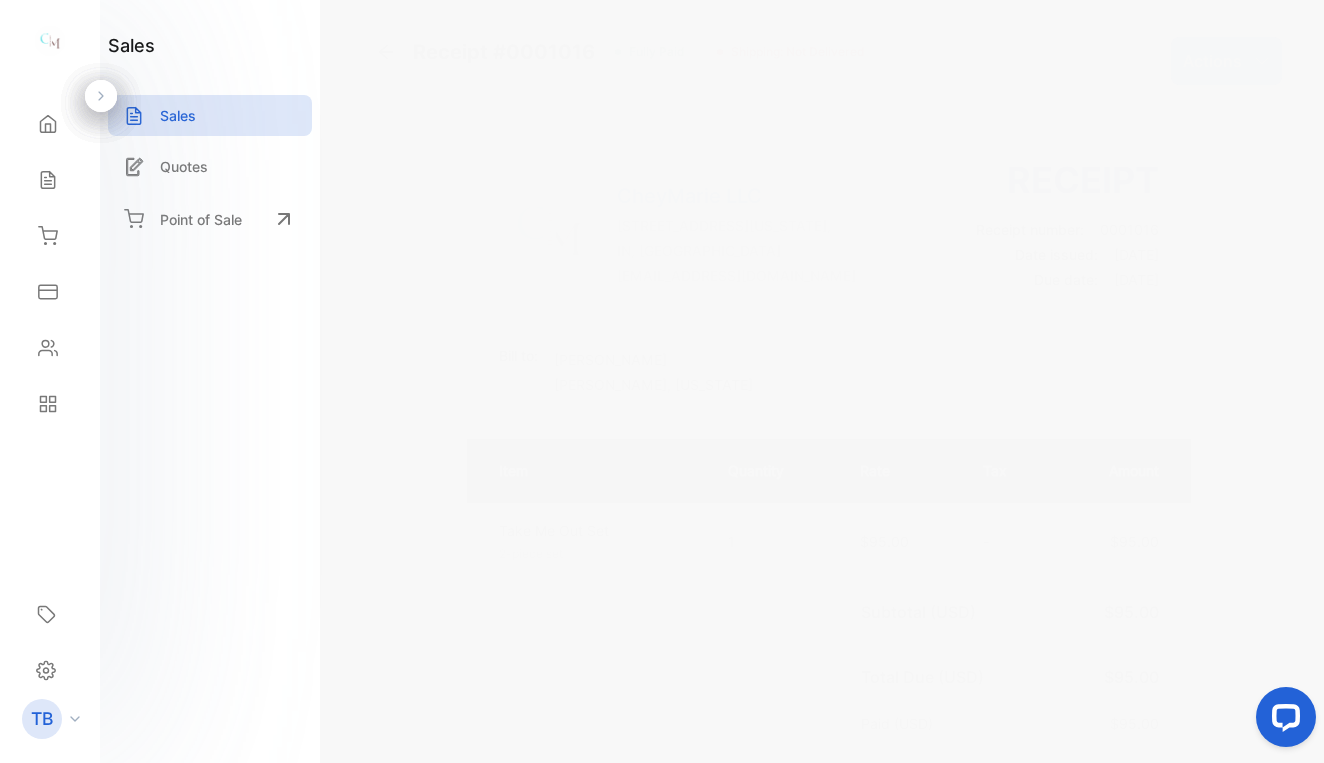 click on "Receipt #0001016" at bounding box center (489, 52) 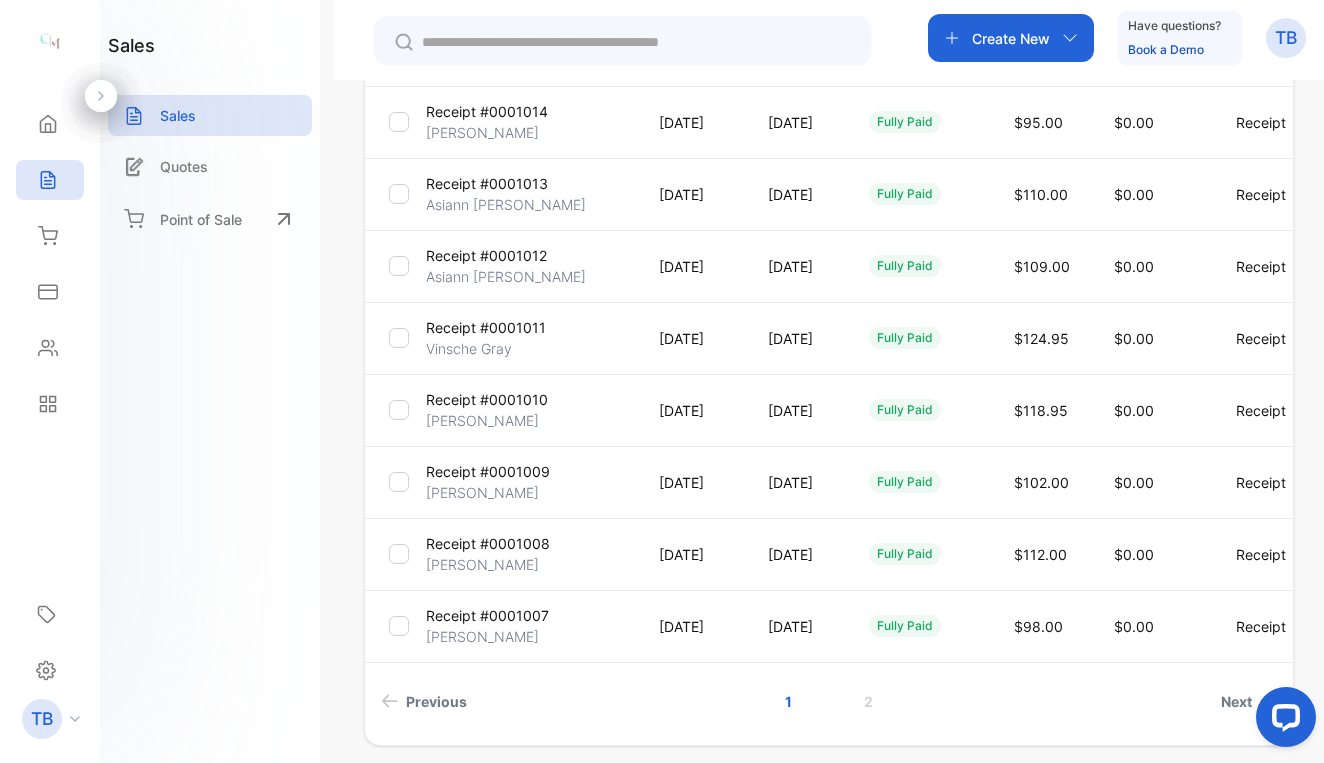 scroll, scrollTop: 479, scrollLeft: 0, axis: vertical 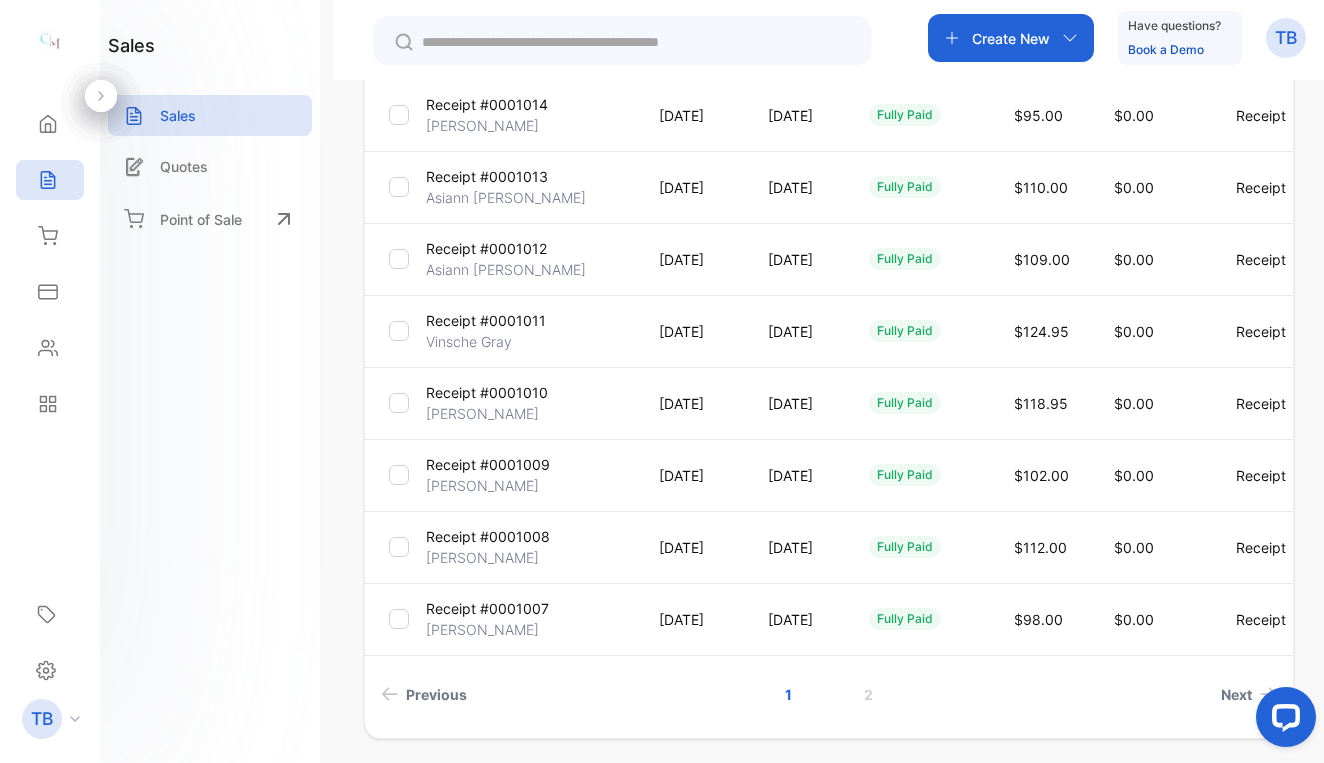 click on "[DATE]" at bounding box center (693, 403) 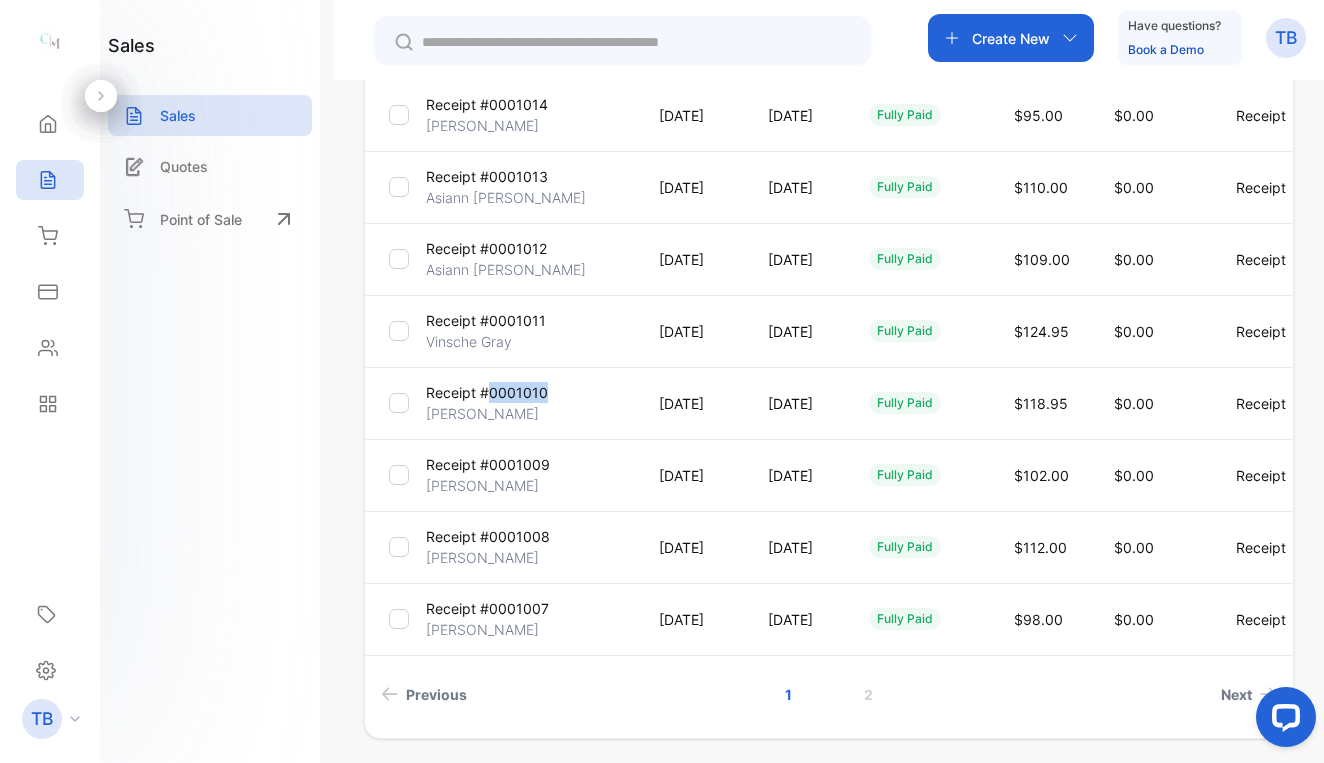 click on "Receipt #0001010" at bounding box center (487, 392) 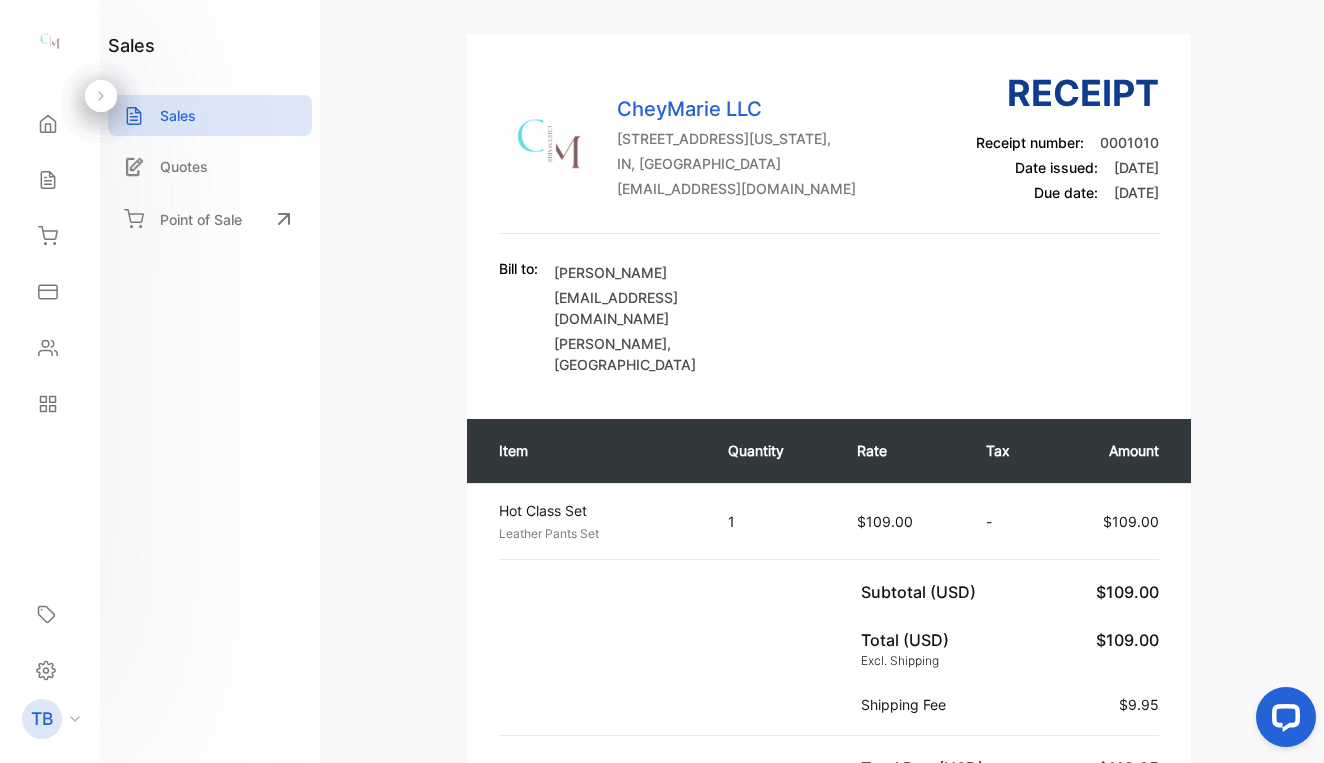 scroll, scrollTop: 40, scrollLeft: 0, axis: vertical 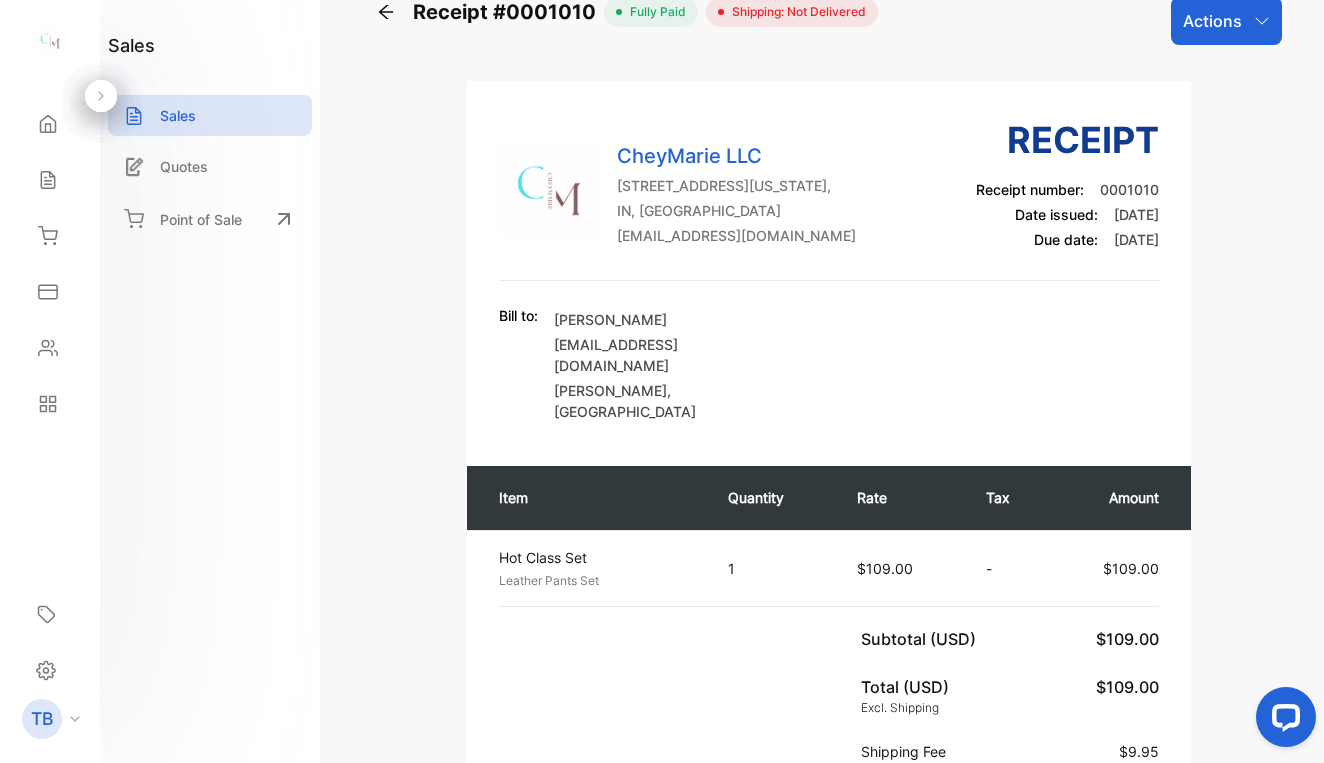 click 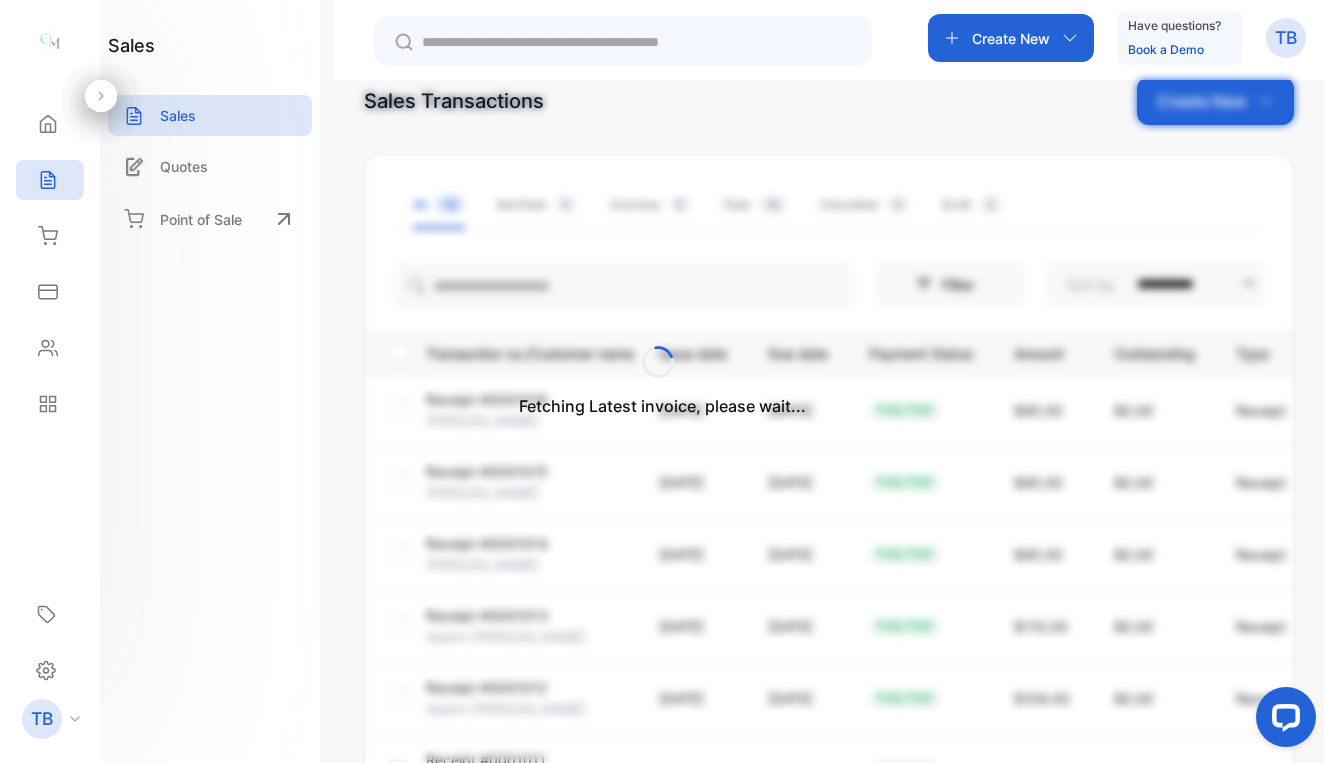 click on "Fetching Latest invoice, please wait..." at bounding box center (662, 381) 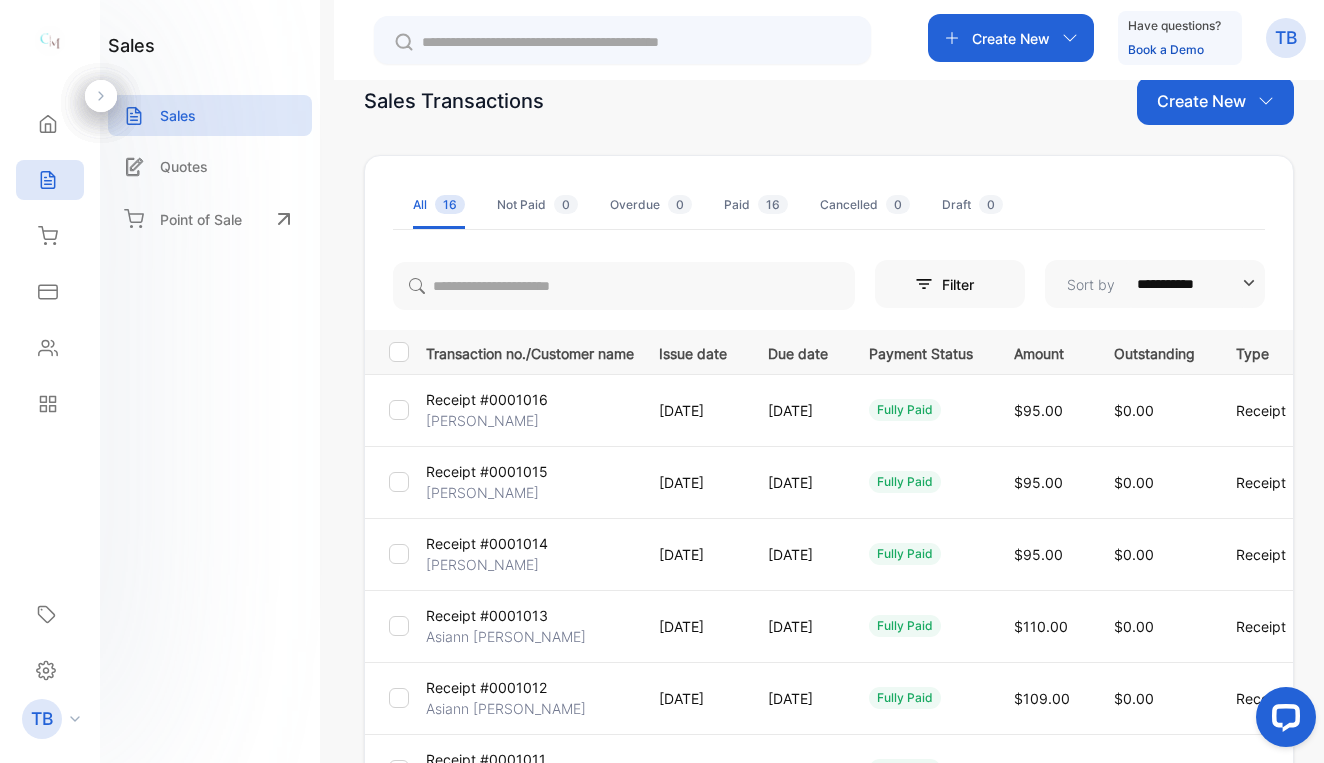 click on "Create New" at bounding box center [1201, 101] 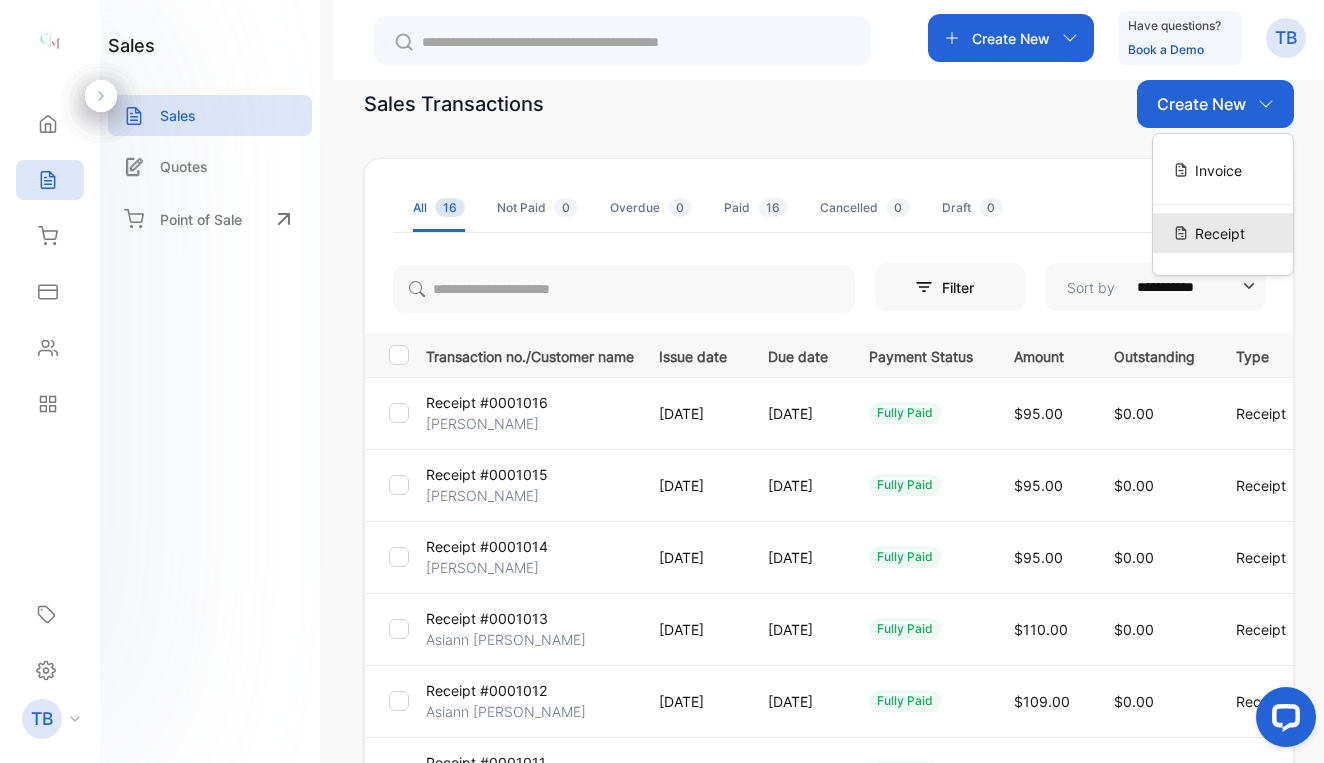 click on "Receipt" at bounding box center [1220, 233] 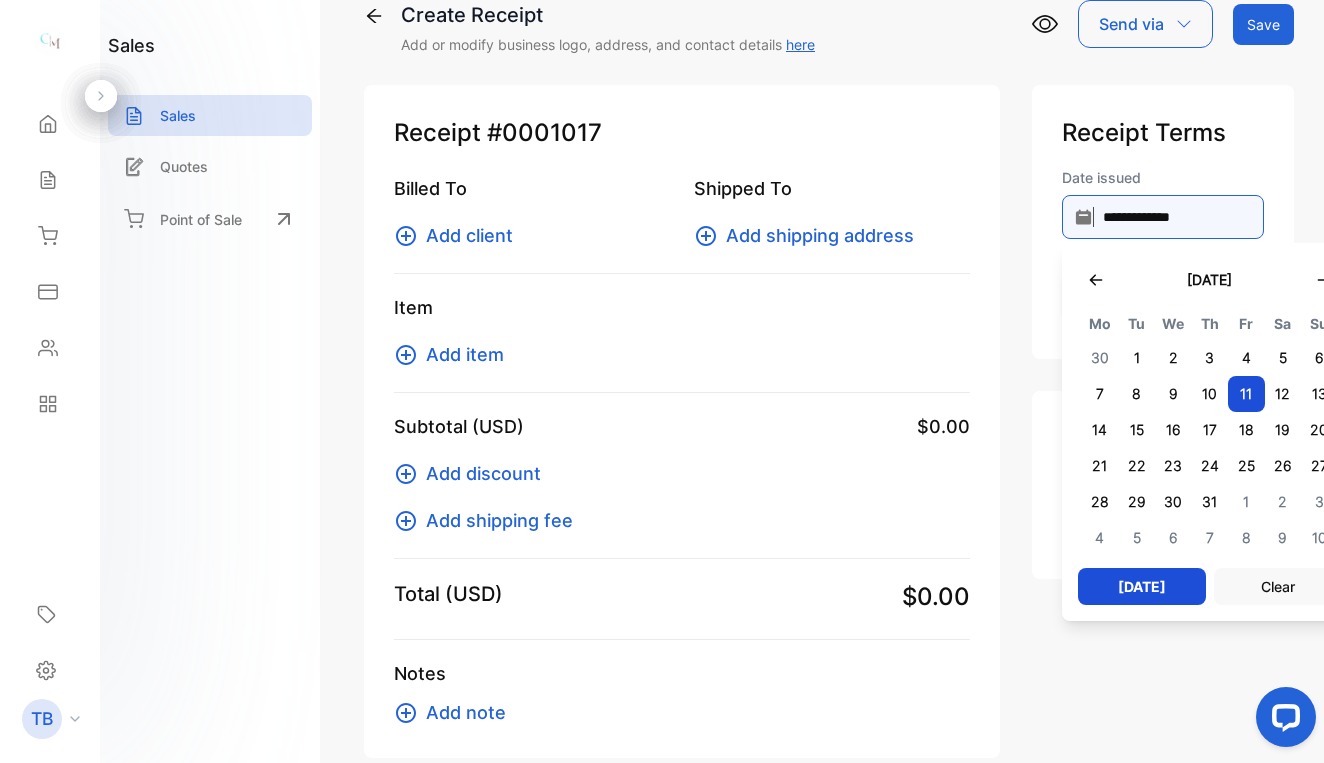 click on "**********" at bounding box center [1163, 217] 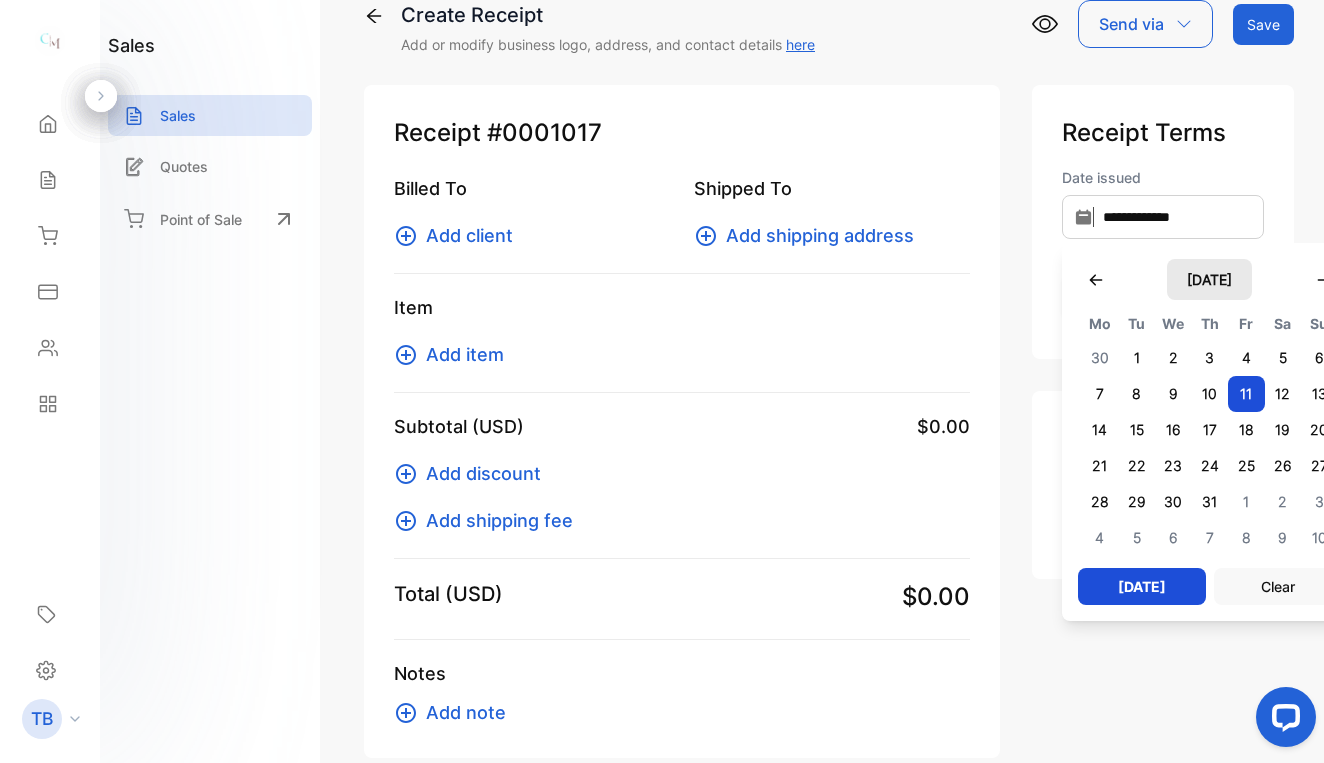 click on "July 2025" at bounding box center [1209, 279] 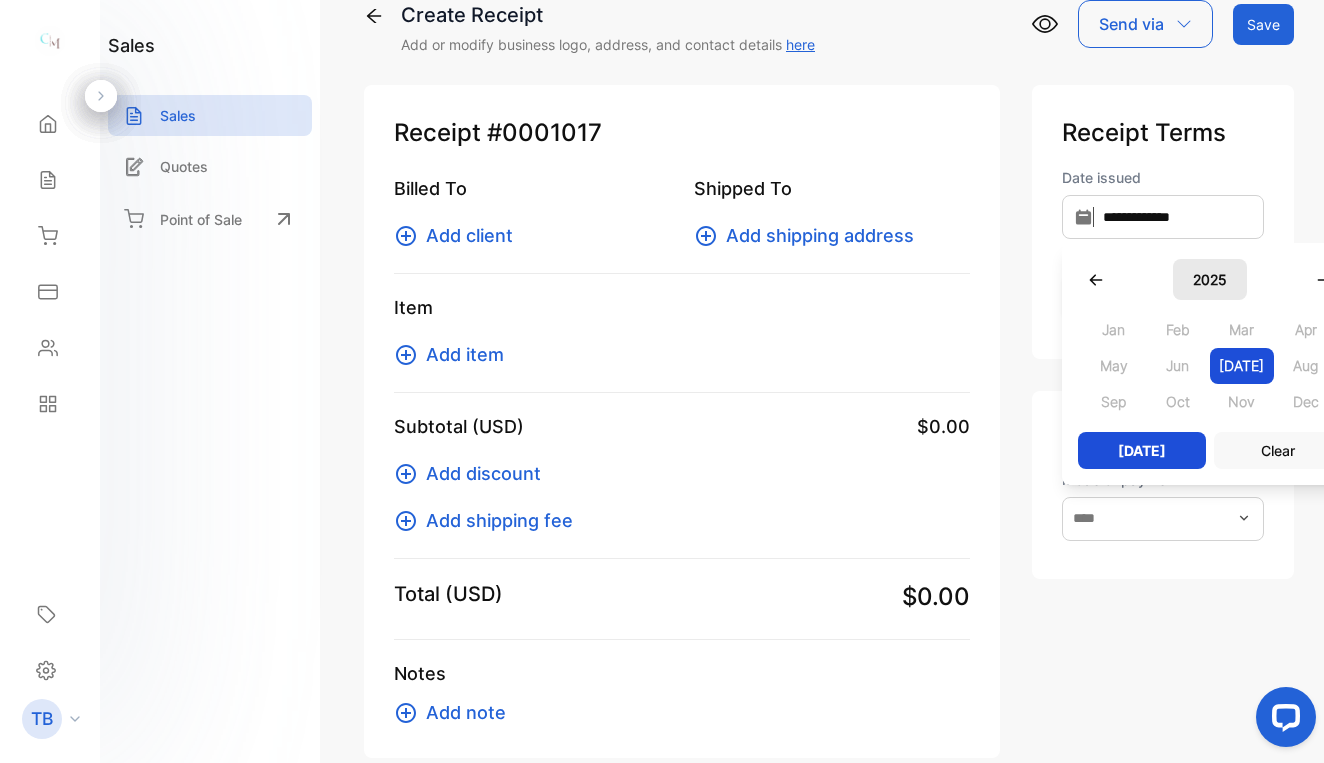 click on "2025" at bounding box center [1210, 279] 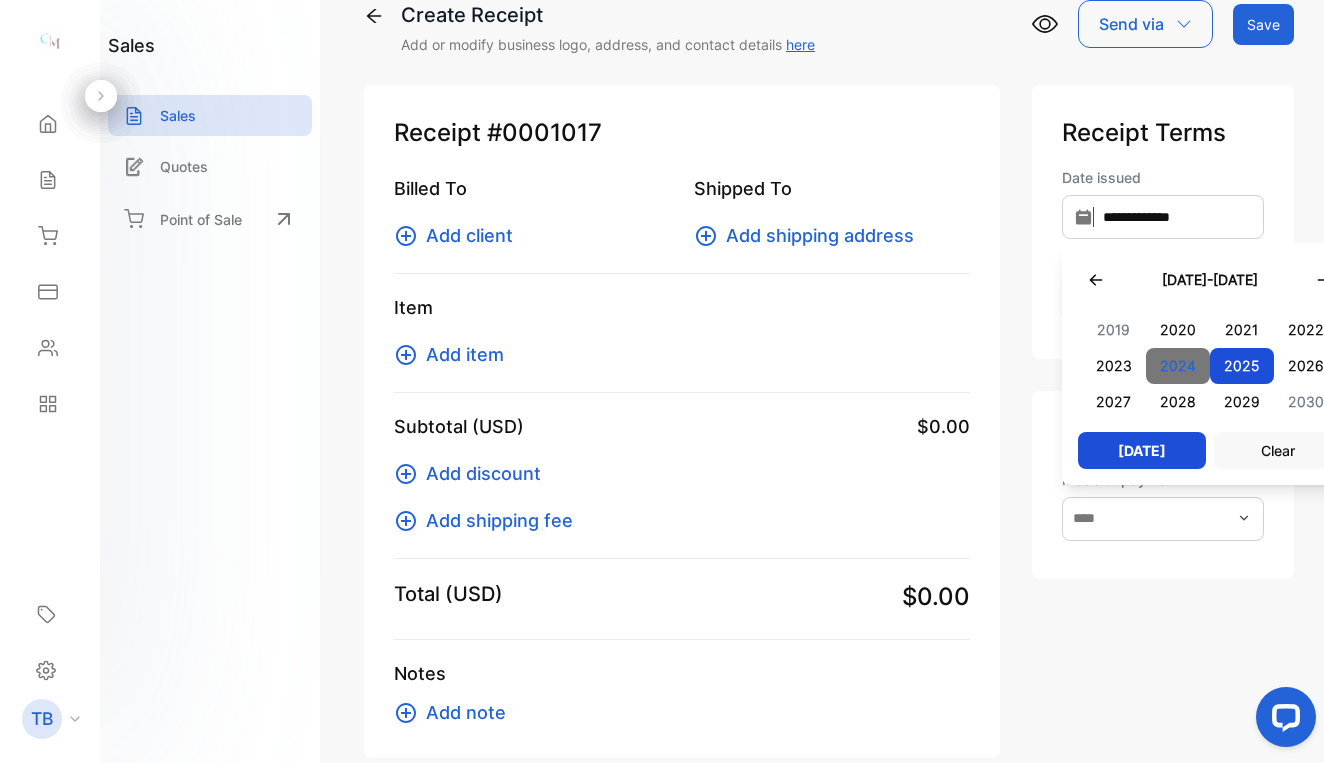click on "2024" at bounding box center [1178, 366] 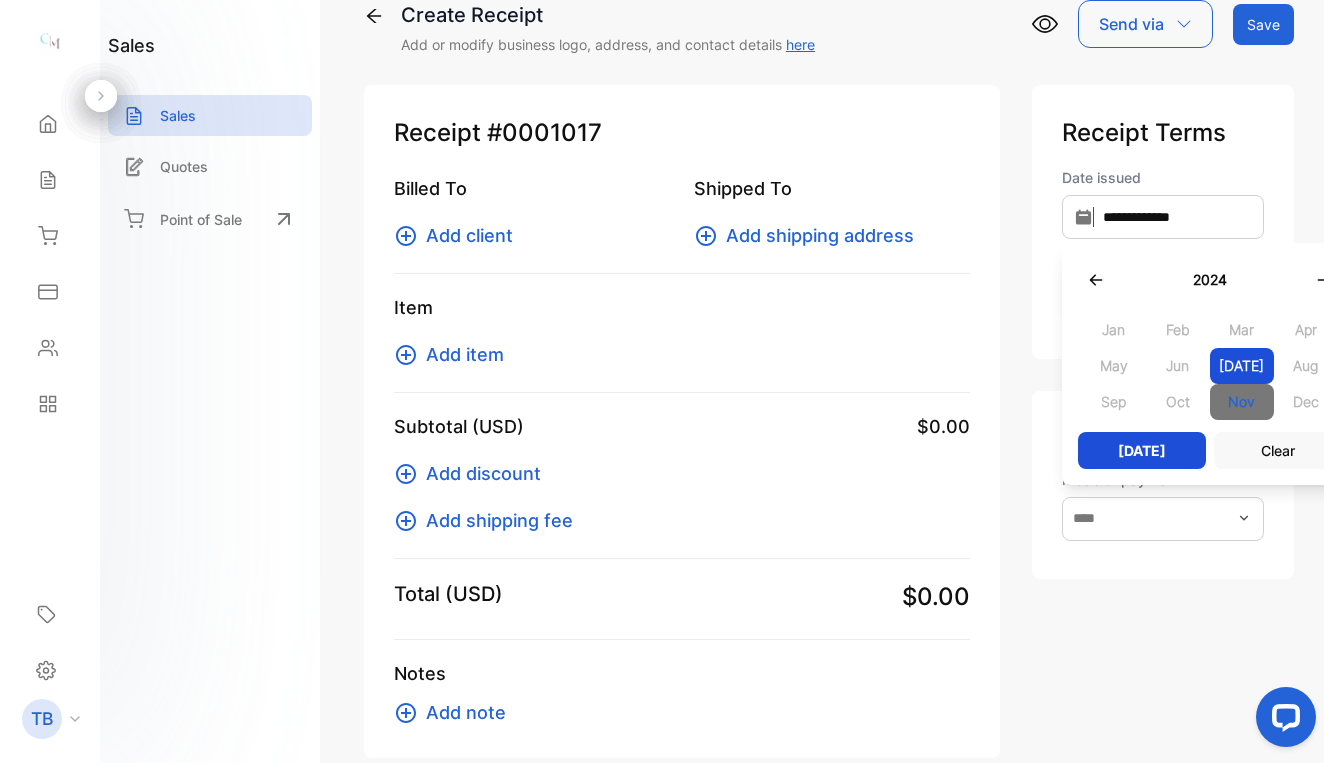 click on "Nov" at bounding box center [1242, 402] 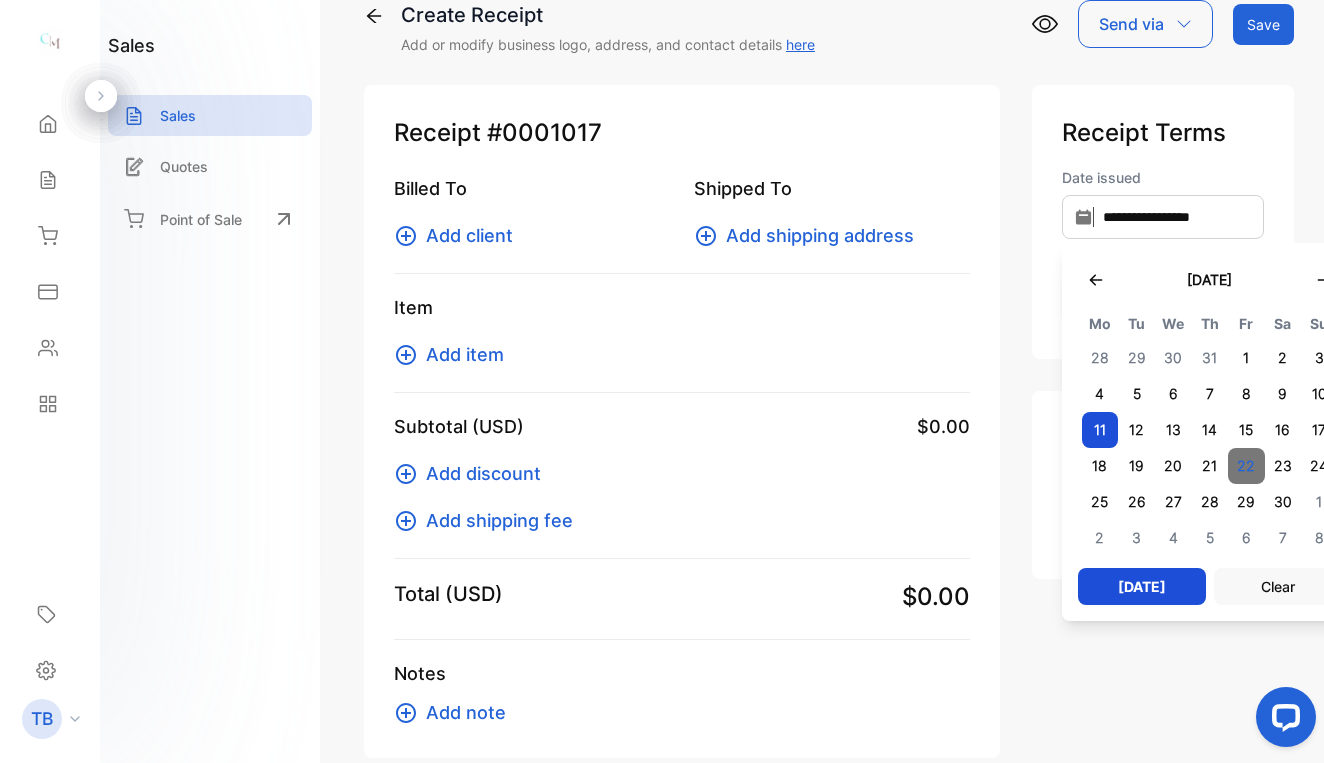 click on "22" at bounding box center (1246, 466) 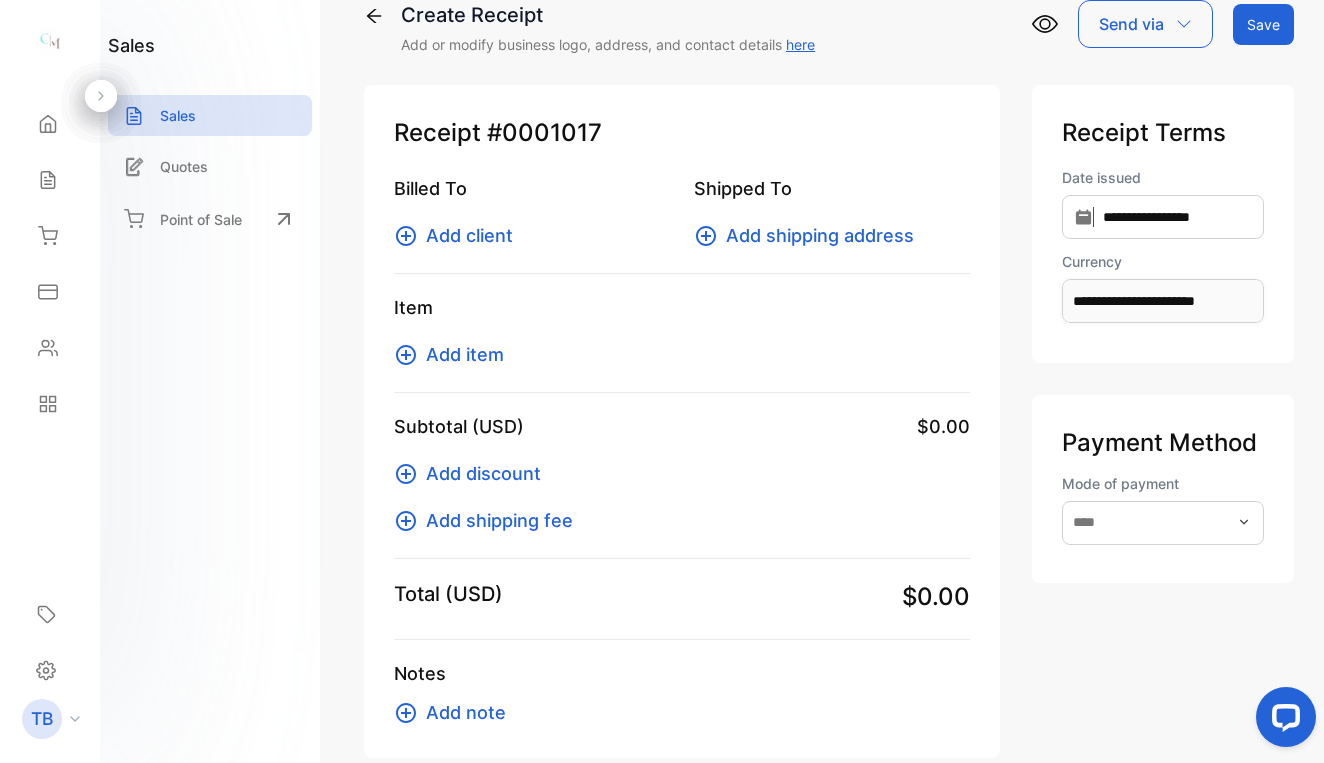 click on "Add client" at bounding box center (469, 235) 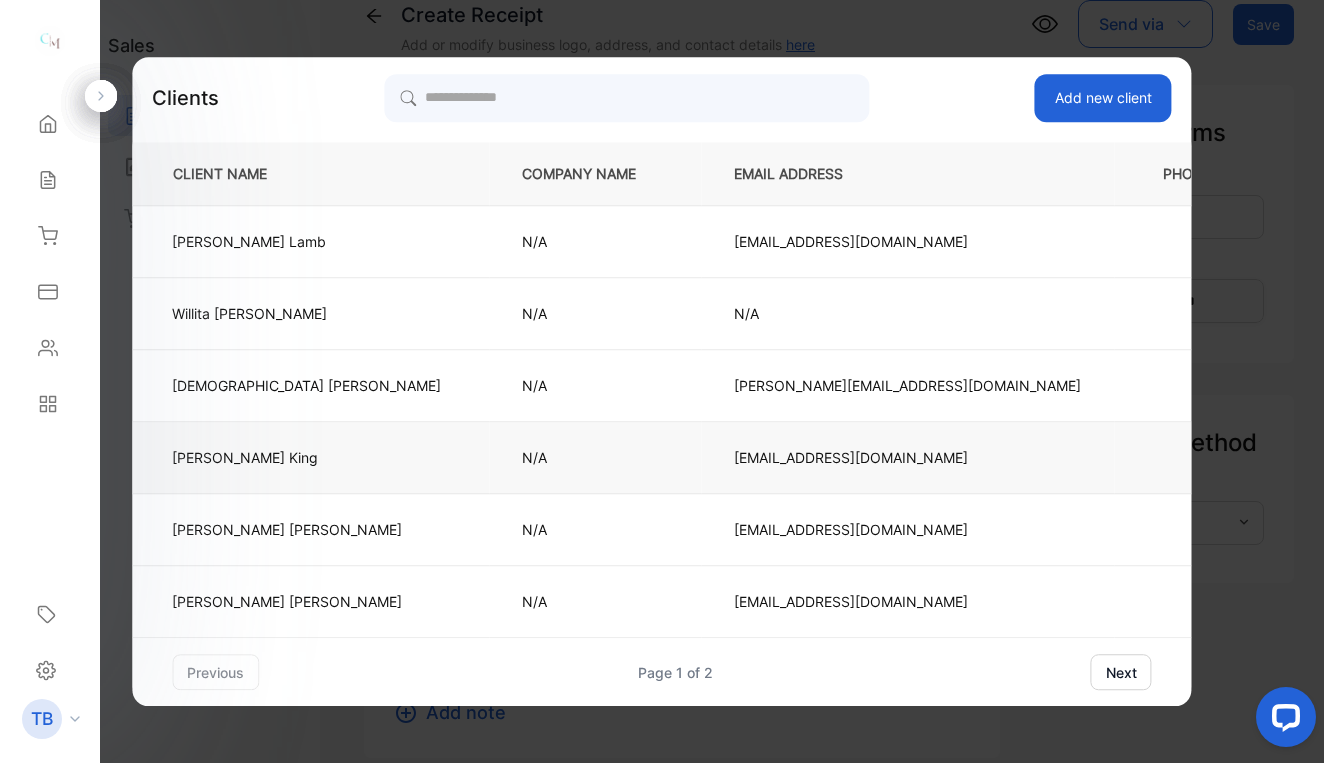 click on "Justin   King" at bounding box center [310, 458] 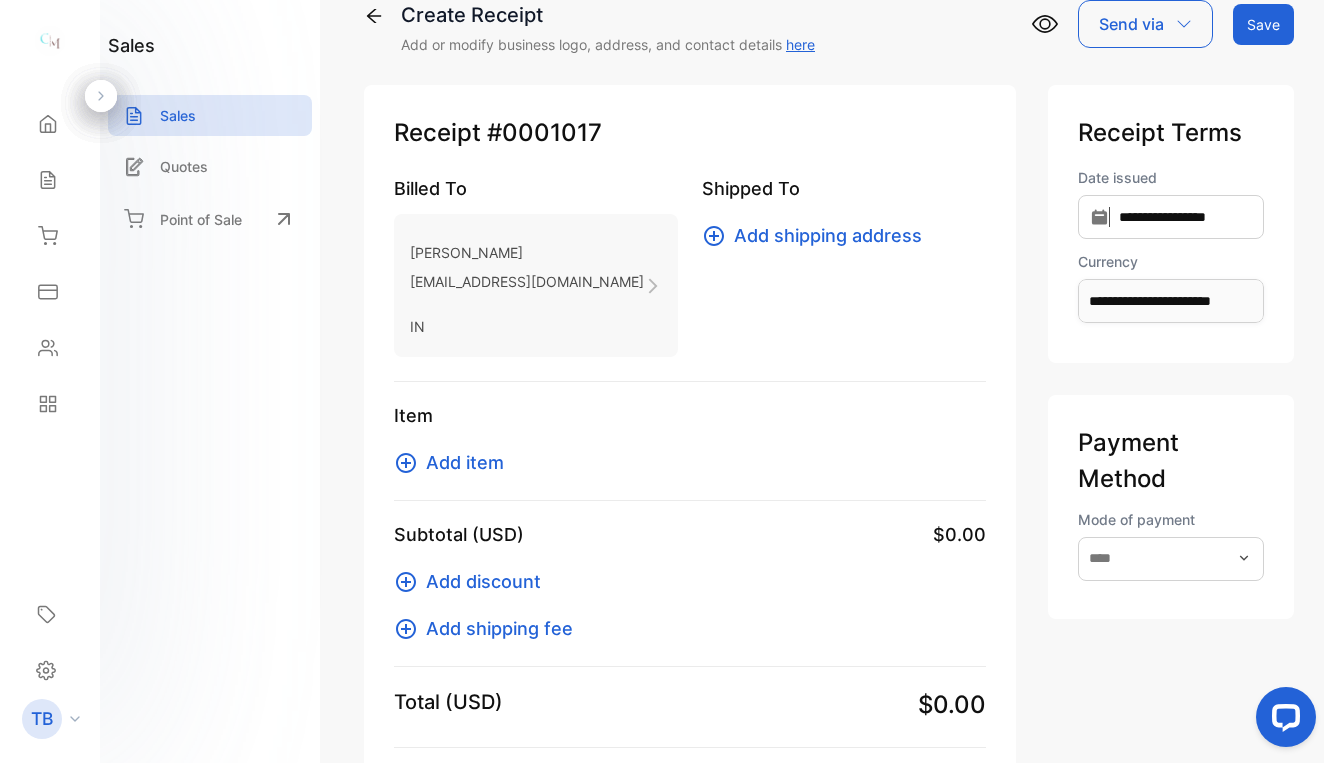 click on "Add item" at bounding box center (465, 462) 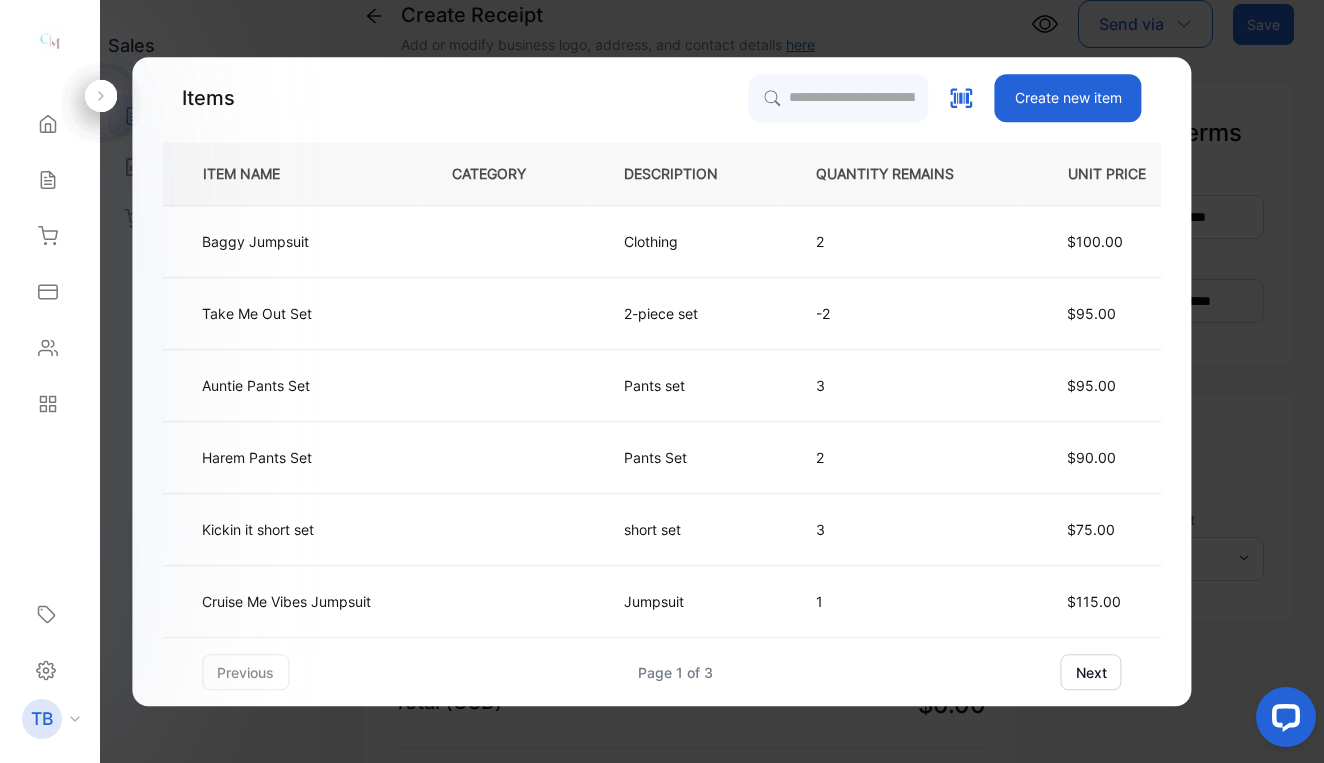 click on "next" at bounding box center (1091, 672) 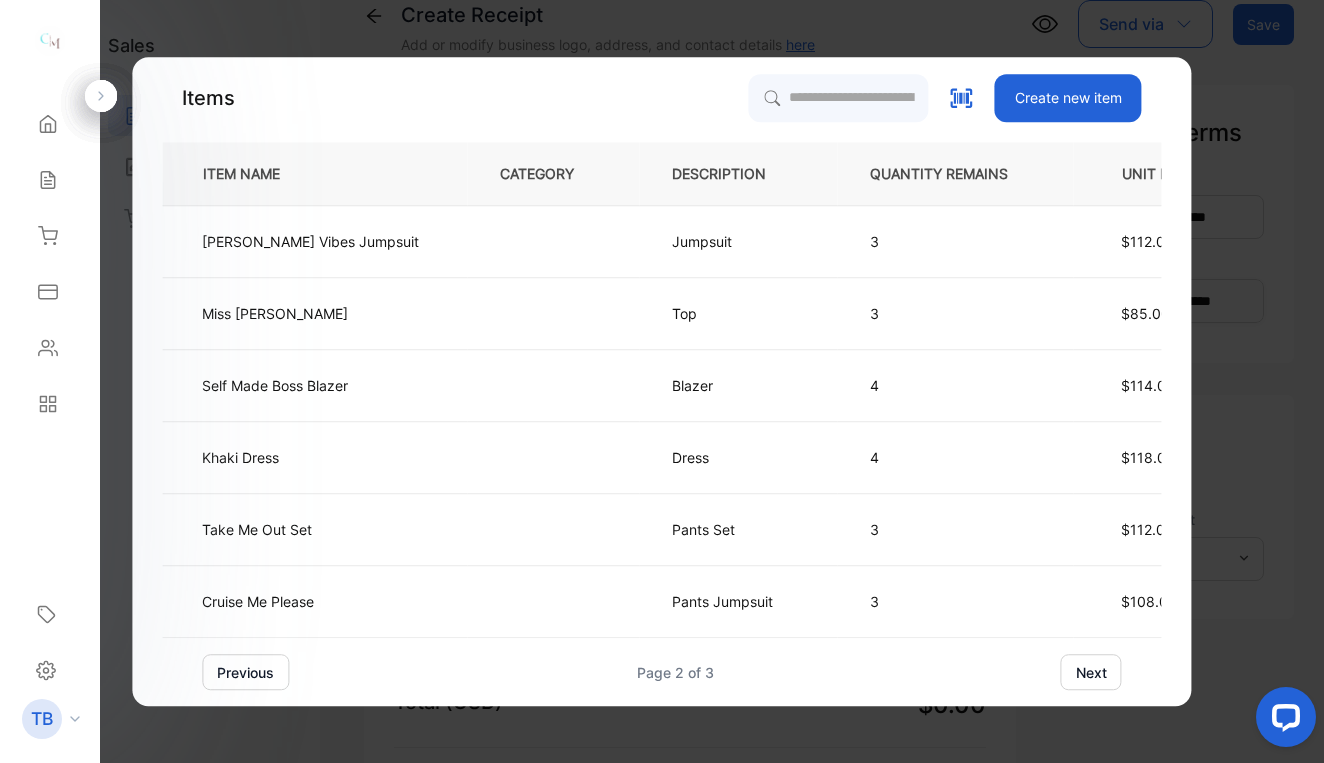 click on "next" at bounding box center (1091, 672) 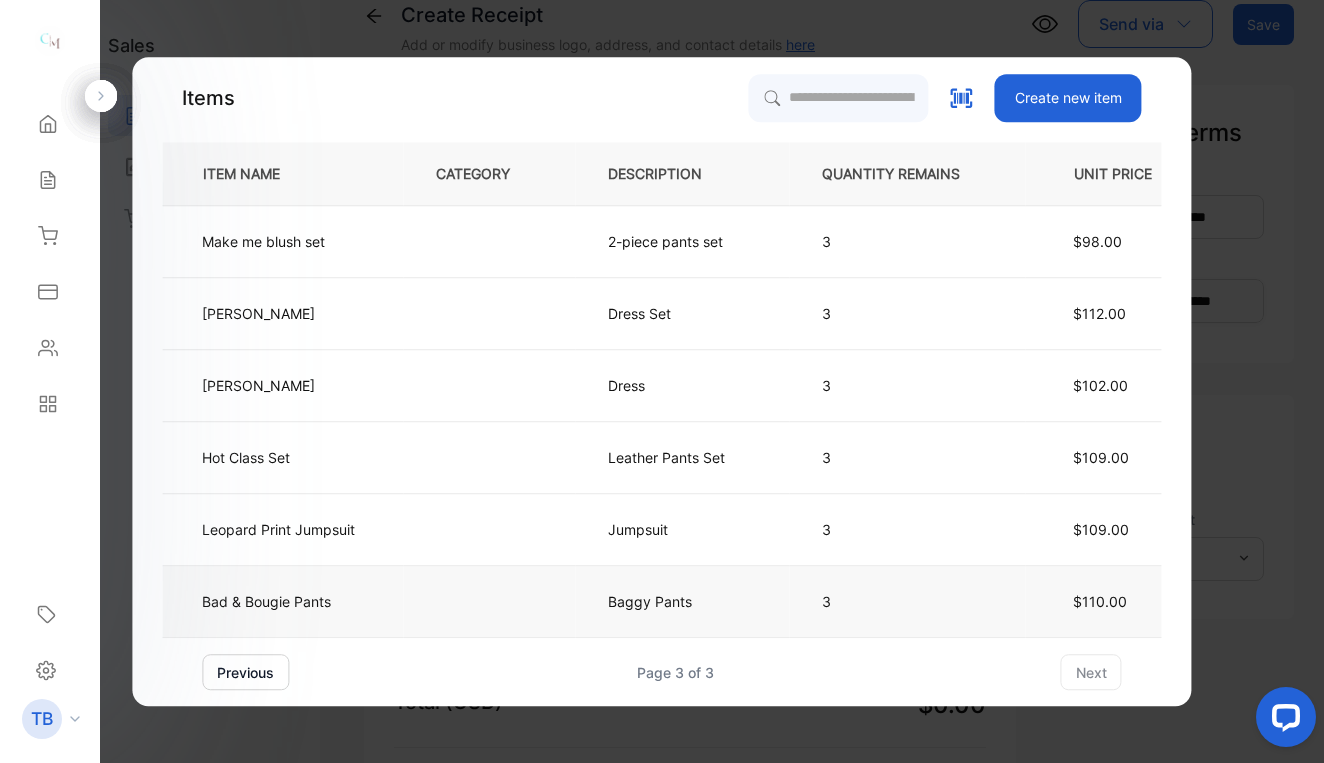 click on "Bad & Bougie Pants" at bounding box center [266, 601] 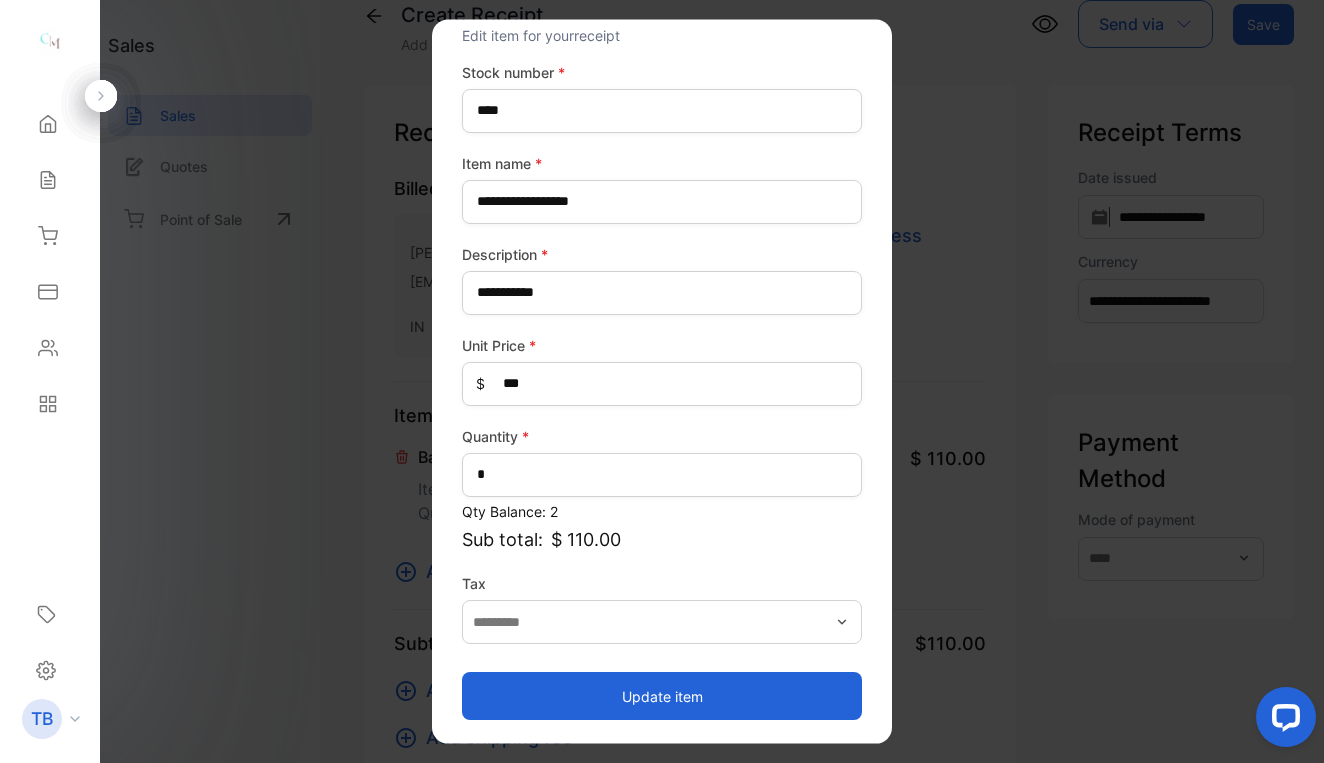 scroll, scrollTop: 66, scrollLeft: 0, axis: vertical 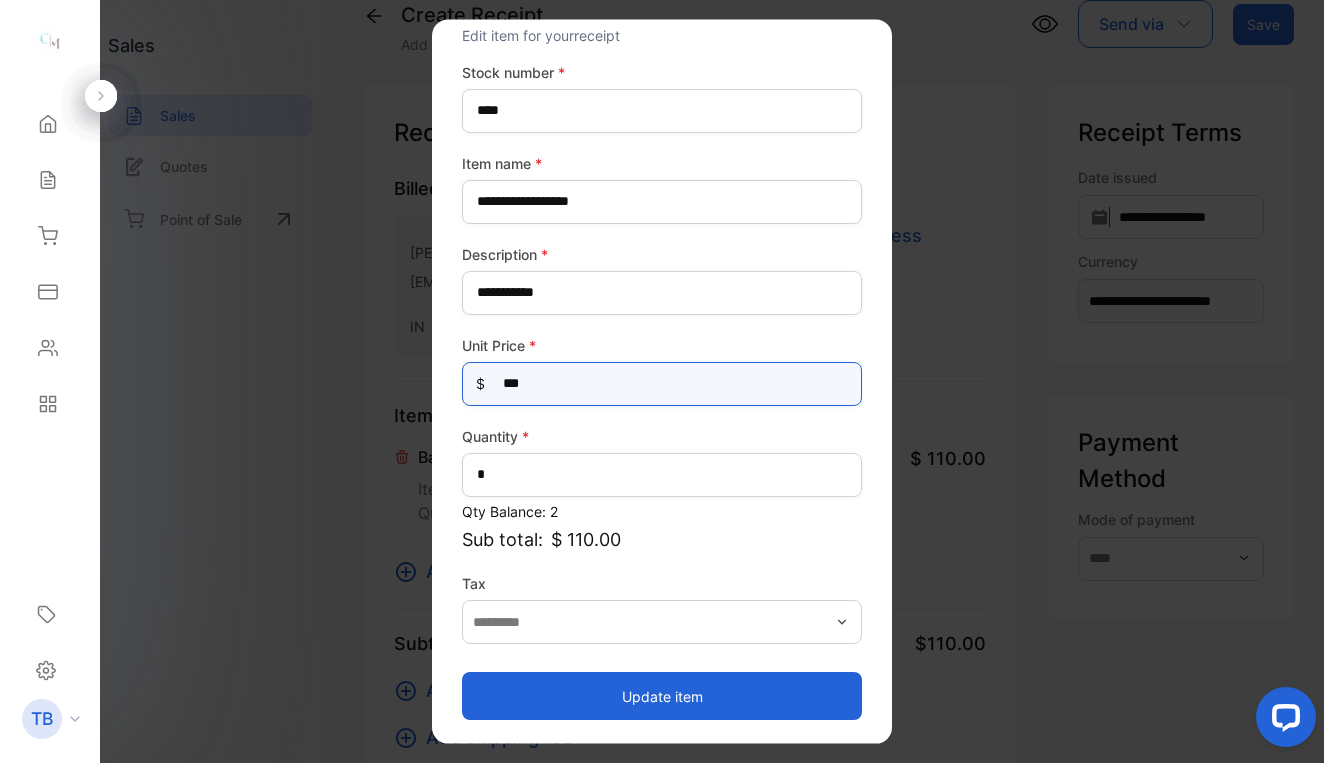 click on "***" at bounding box center [662, 383] 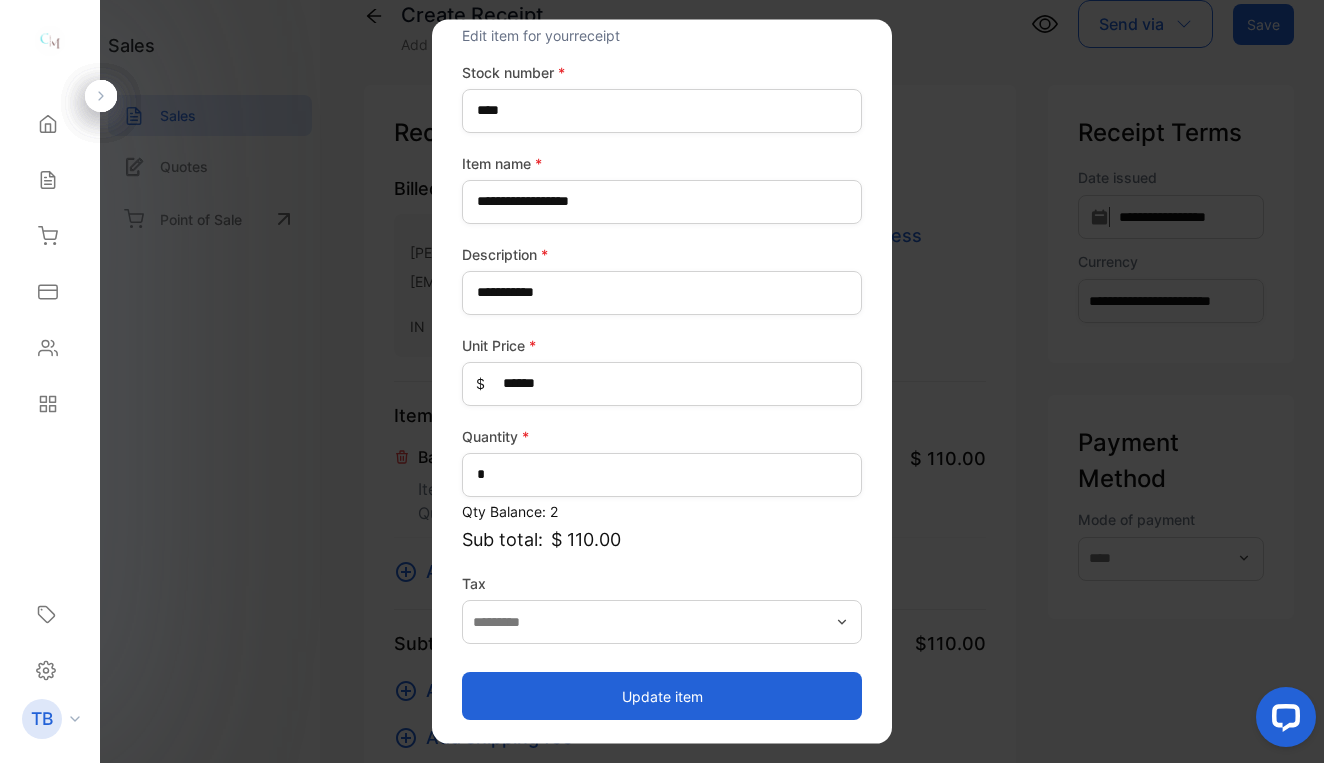 click on "Update item" at bounding box center (662, 696) 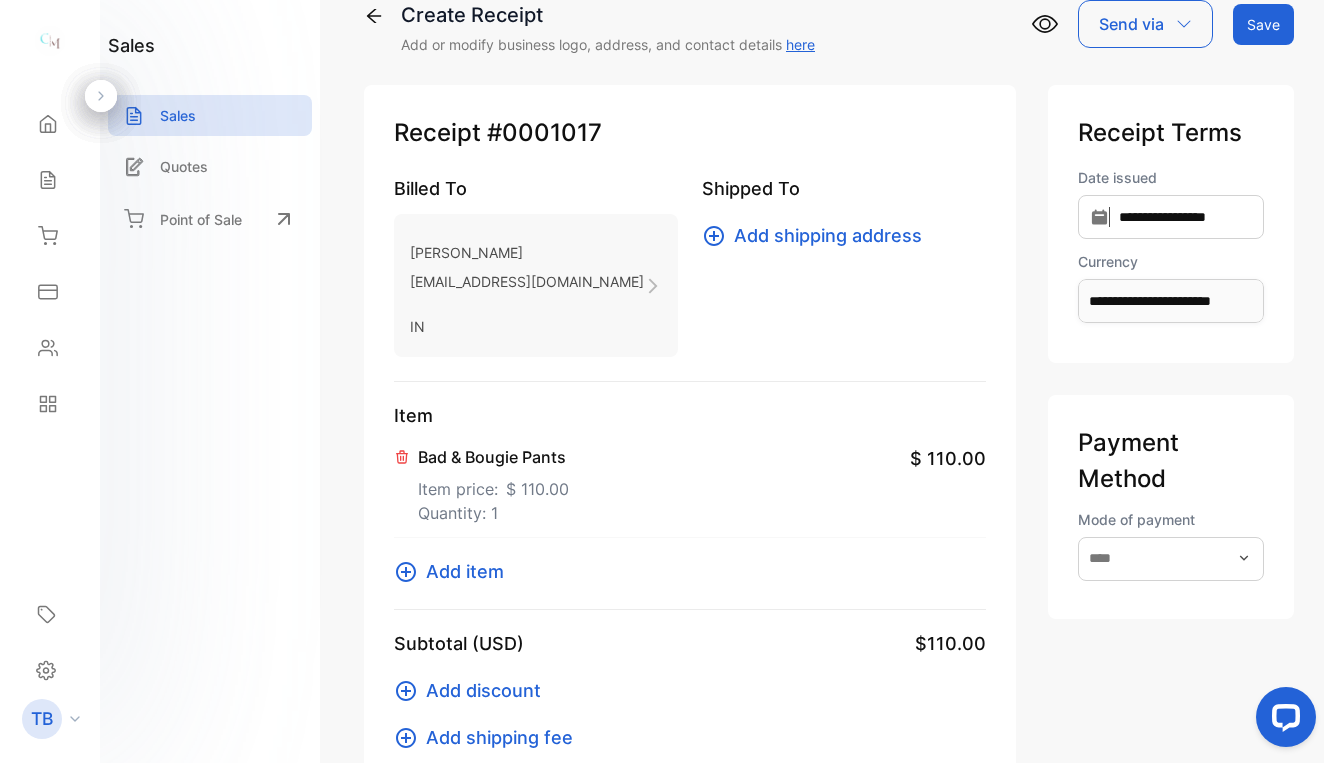 click on "Add discount" at bounding box center [483, 690] 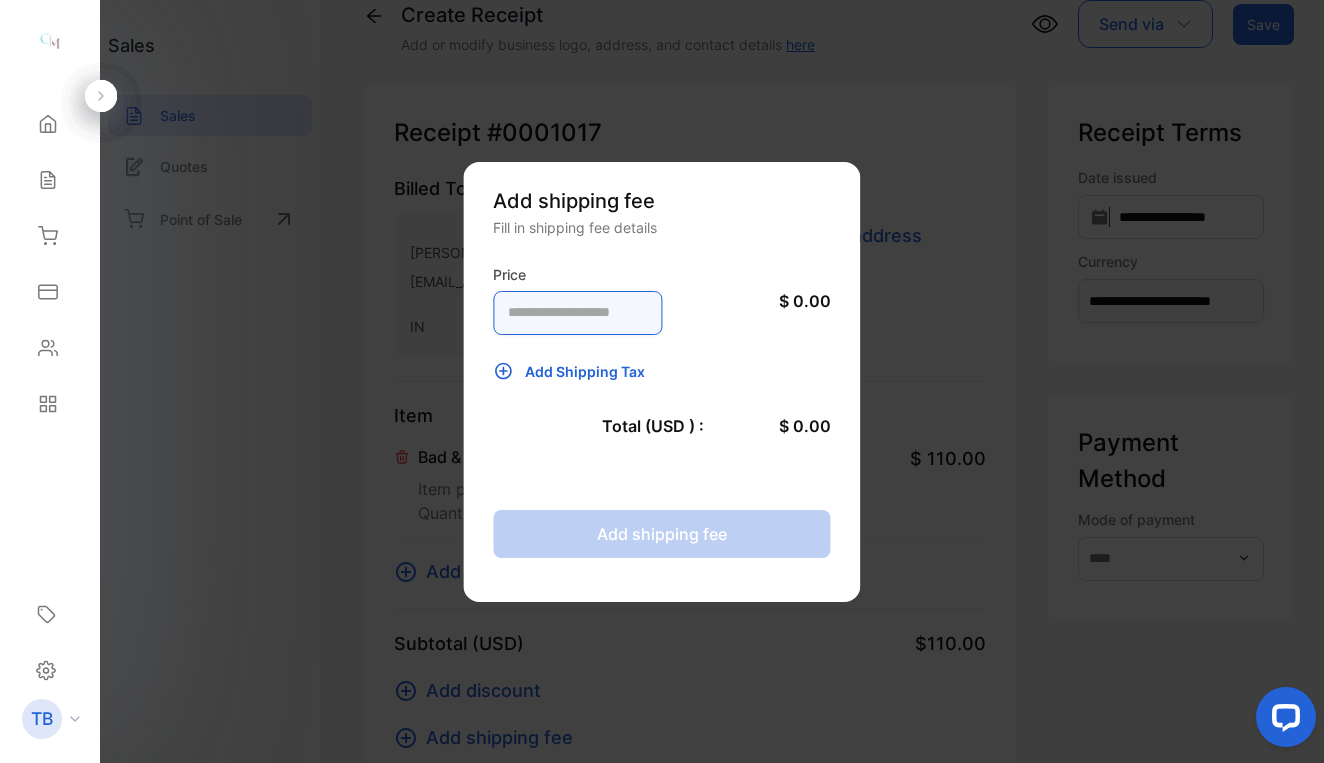 click at bounding box center [577, 313] 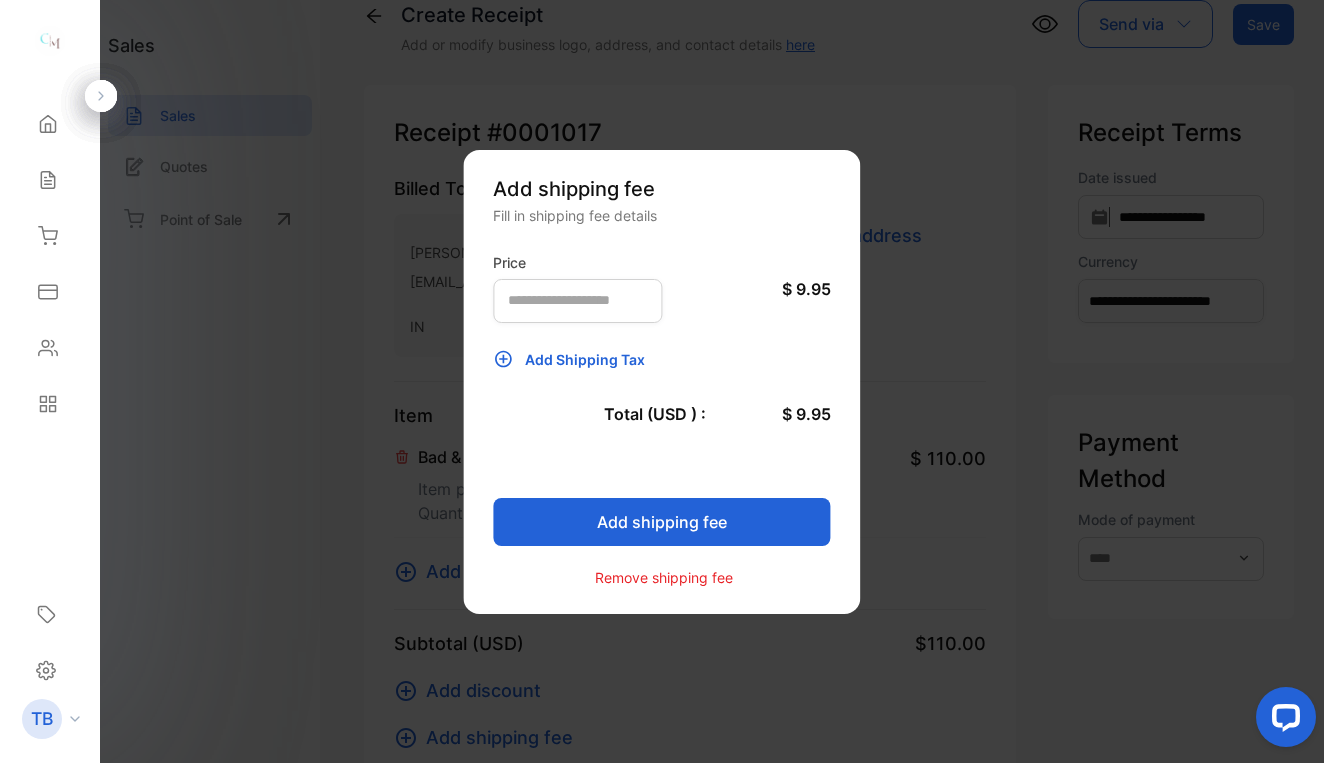 click on "Add shipping fee" at bounding box center [661, 522] 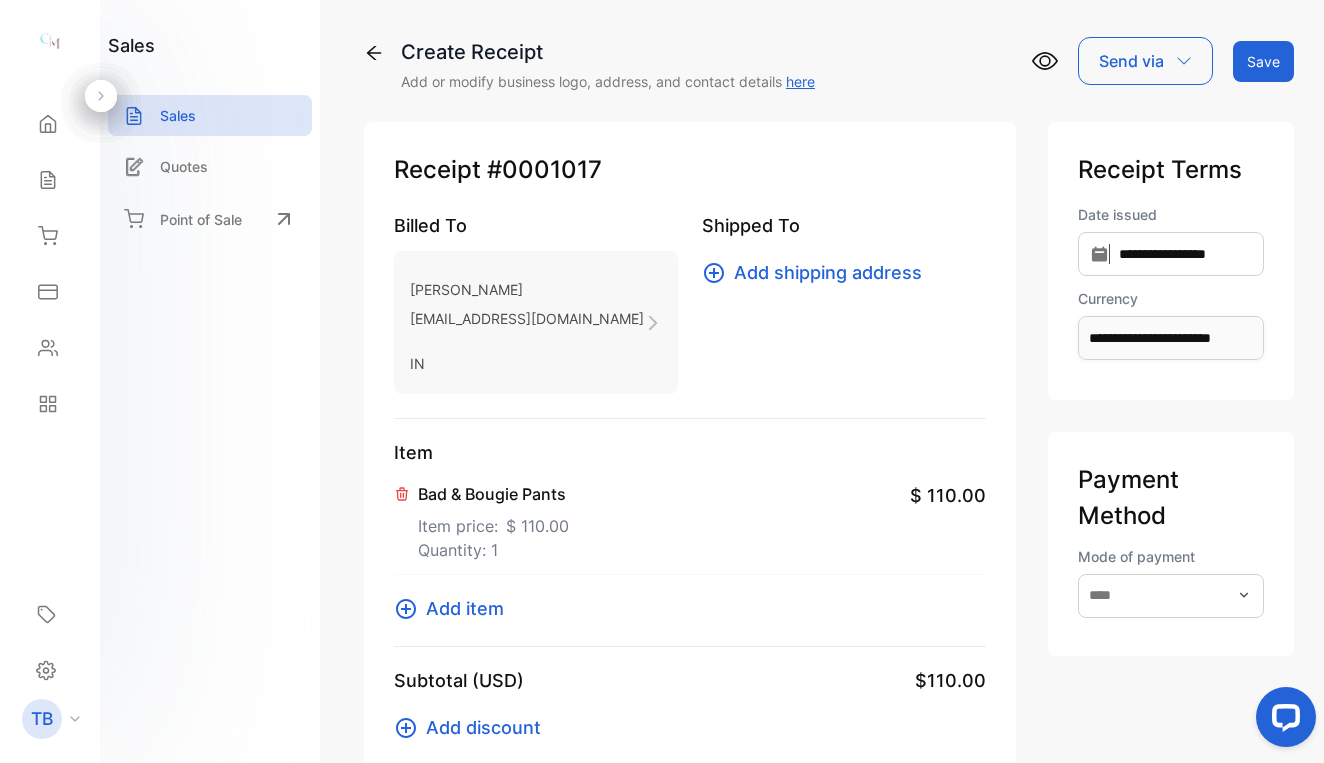 scroll, scrollTop: 0, scrollLeft: 0, axis: both 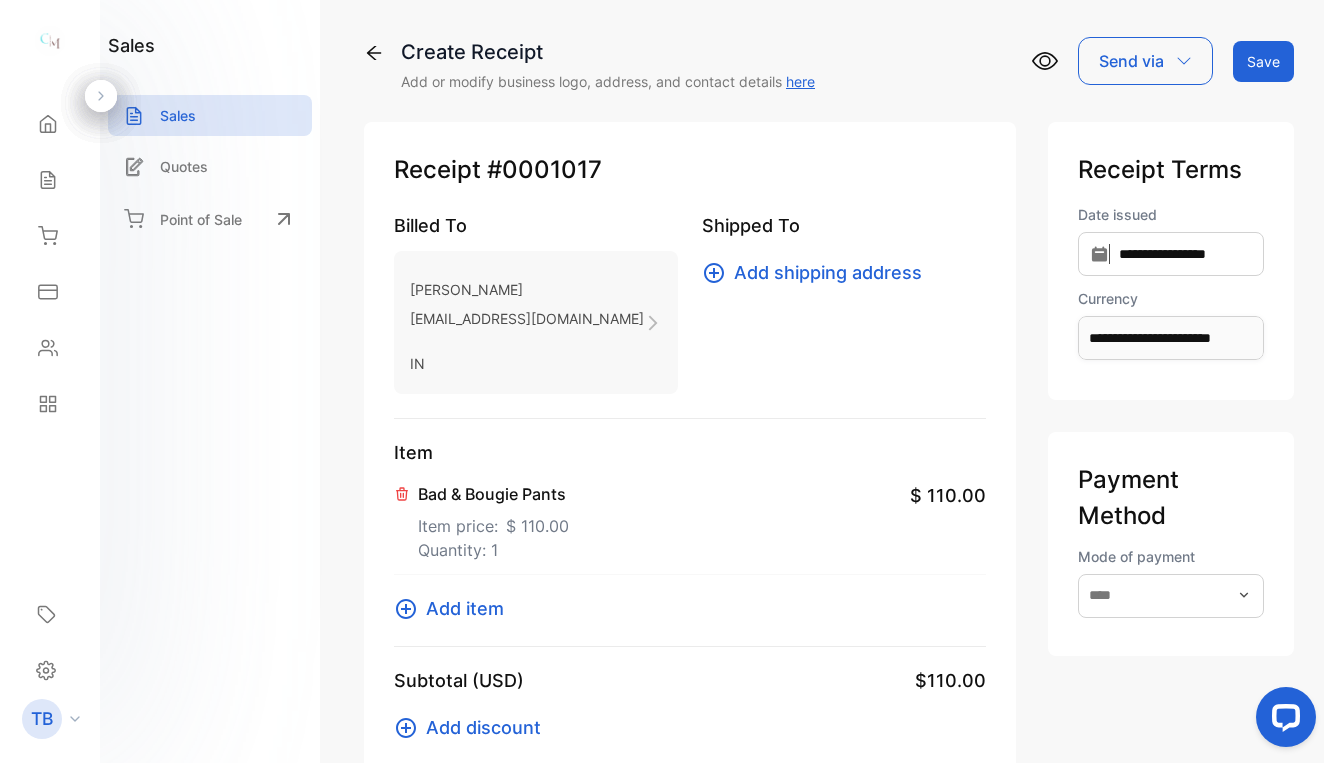 click on "Save" at bounding box center (1263, 61) 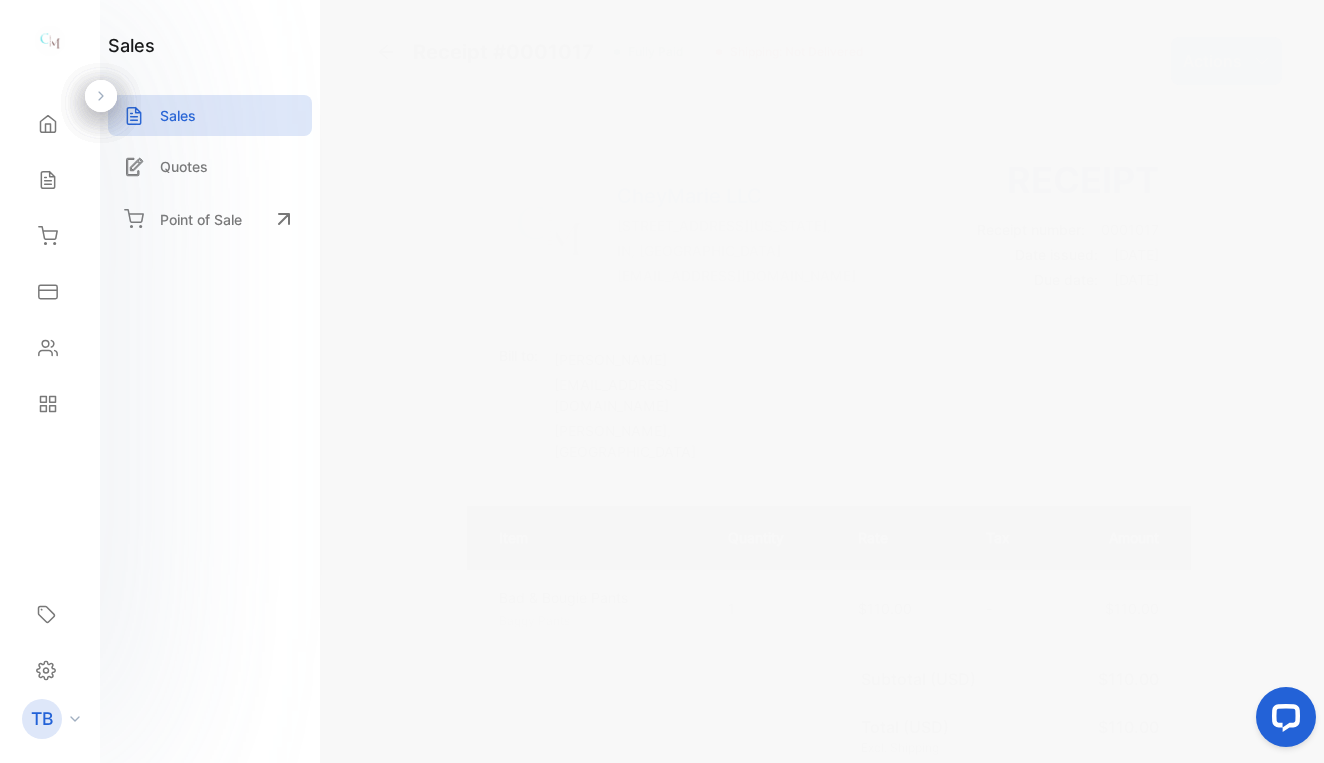 click 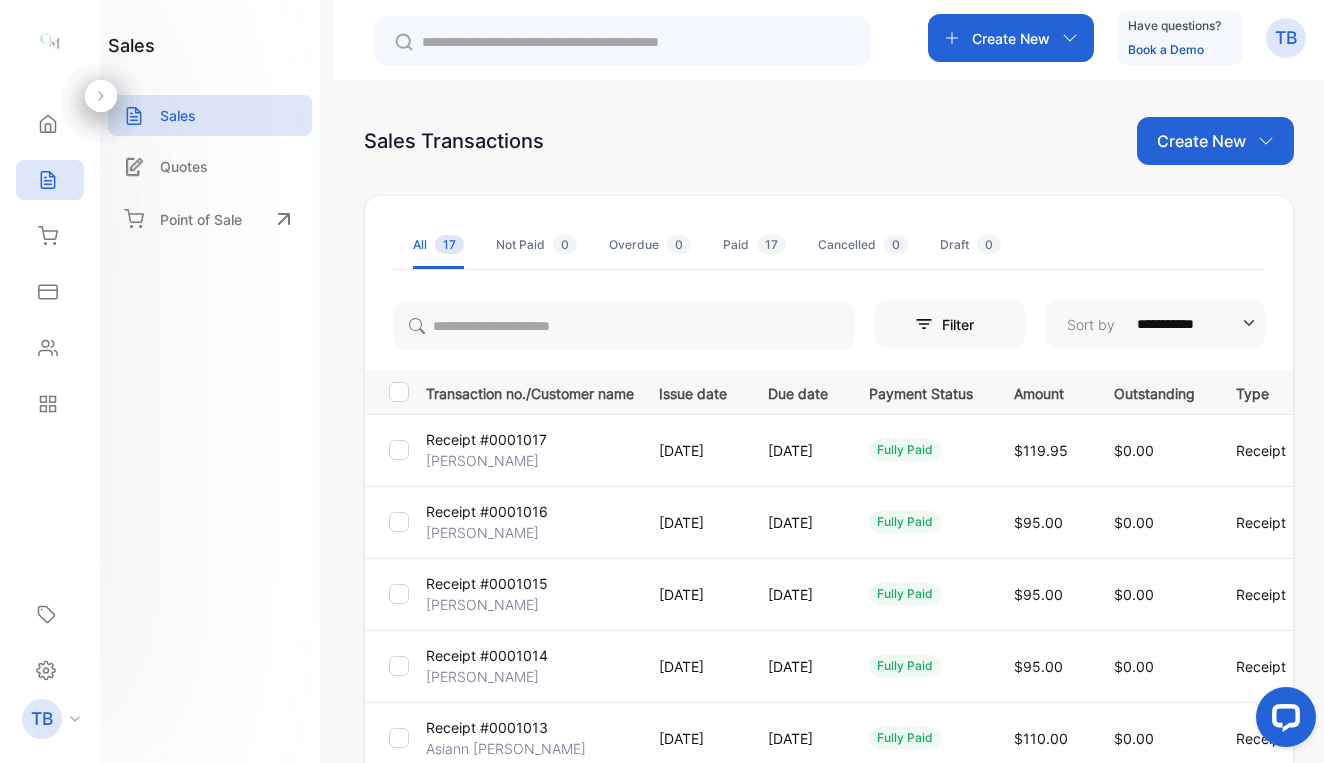 click on "Create New" at bounding box center (1201, 141) 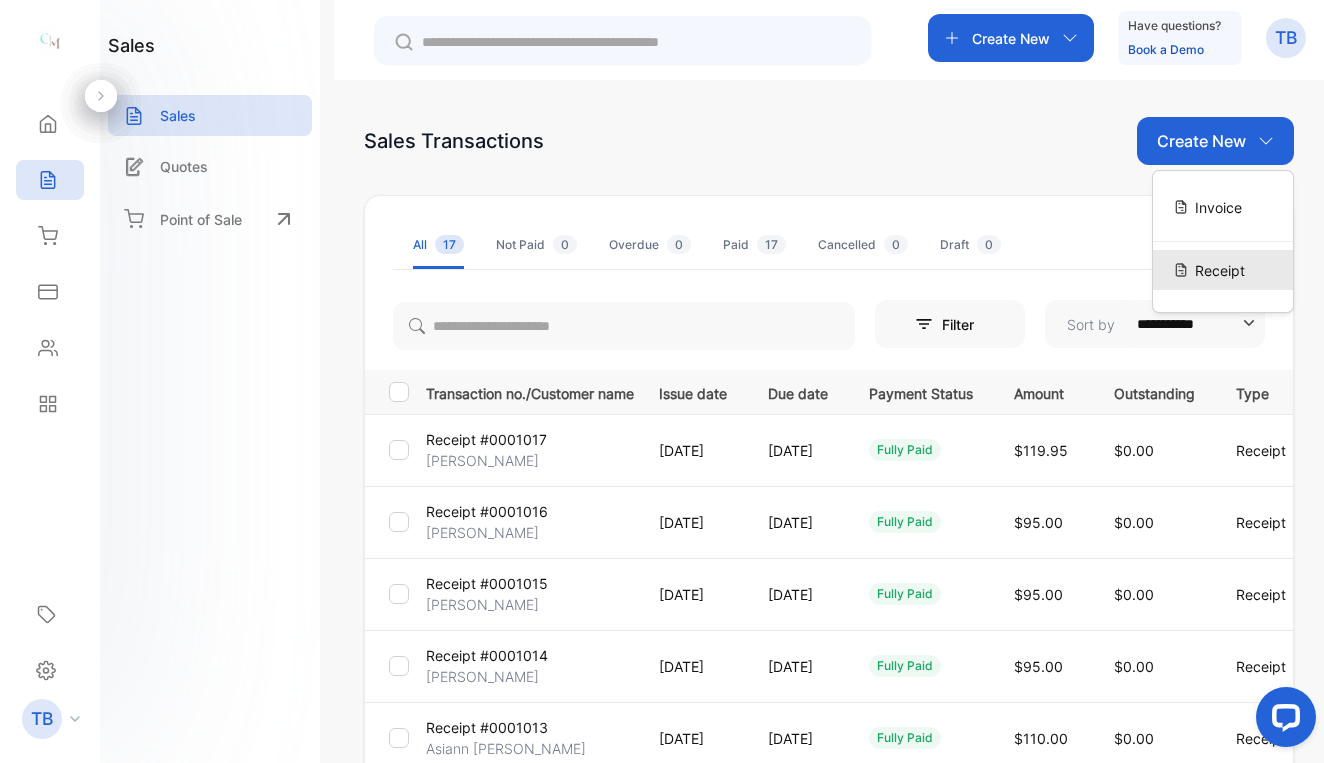 click on "Receipt" at bounding box center [1223, 270] 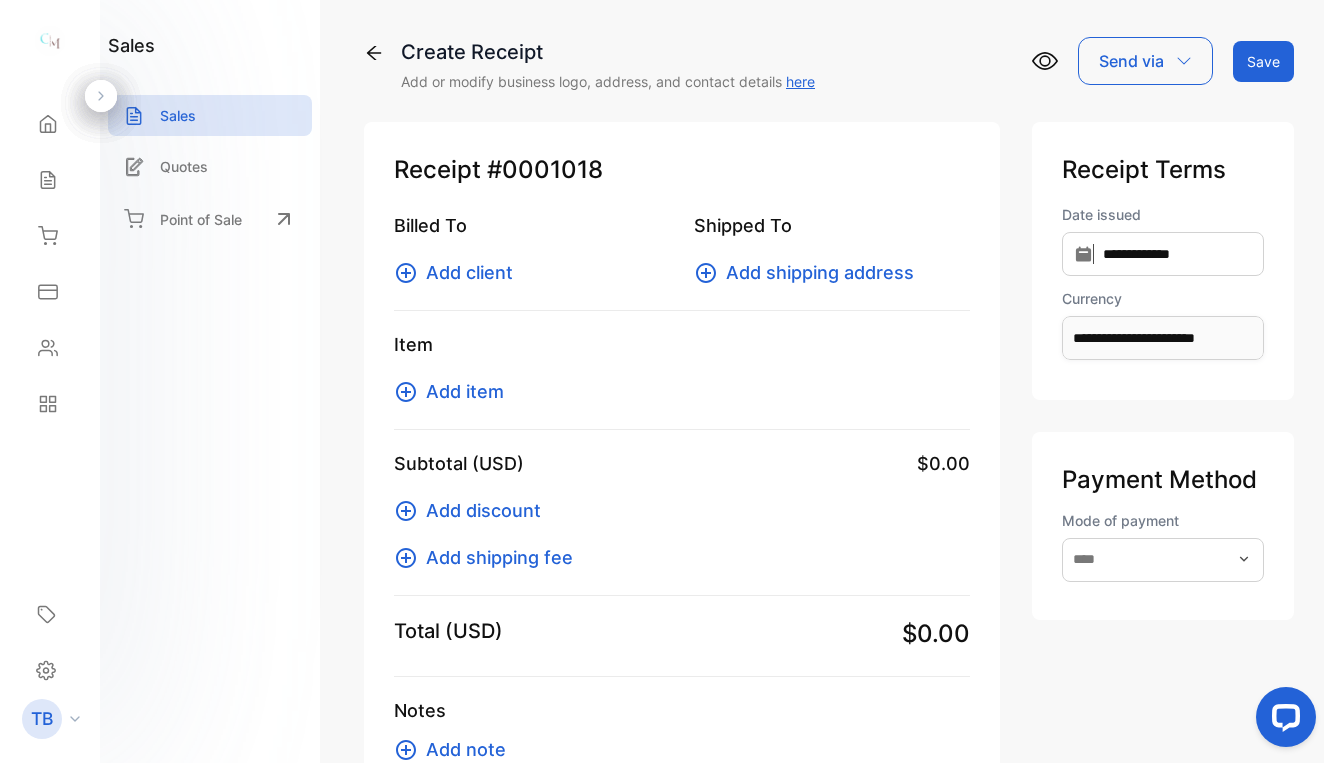 click on "Add client" at bounding box center [469, 272] 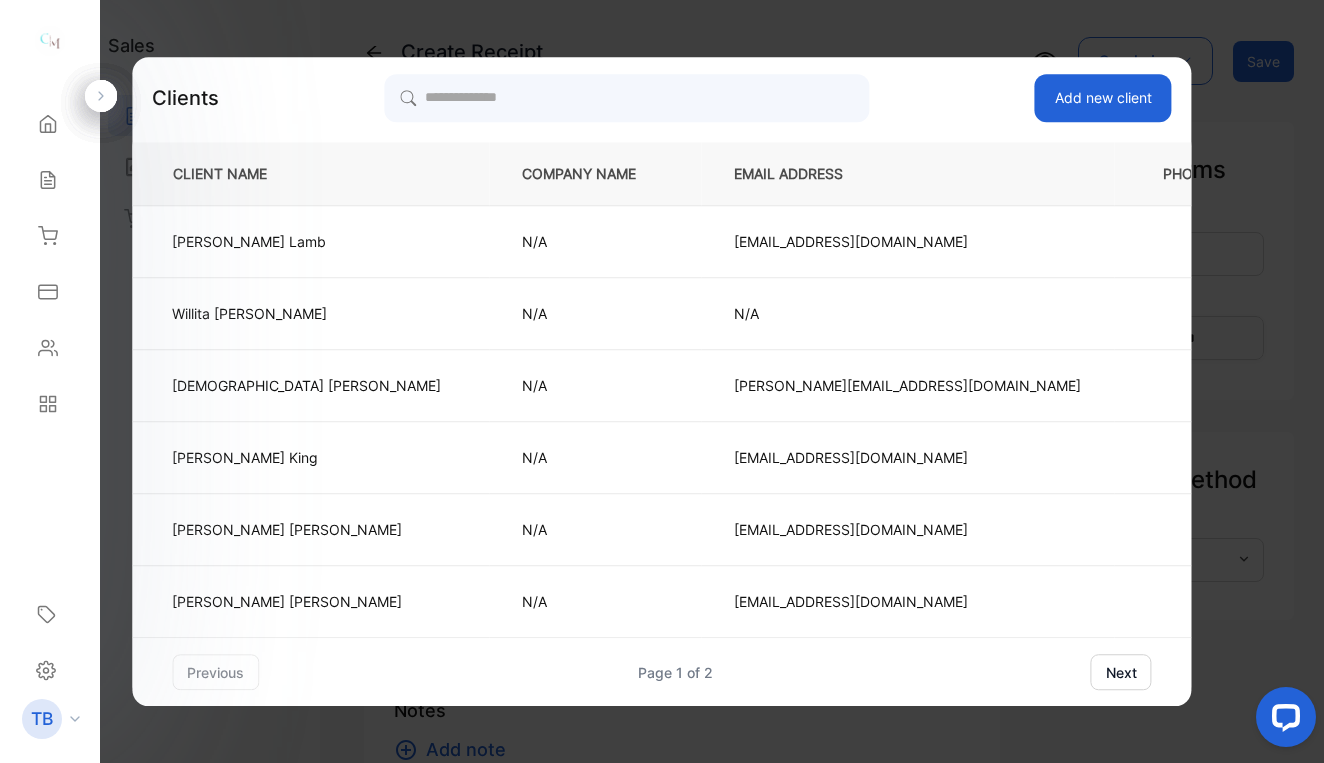click on "Add new client" at bounding box center [1103, 98] 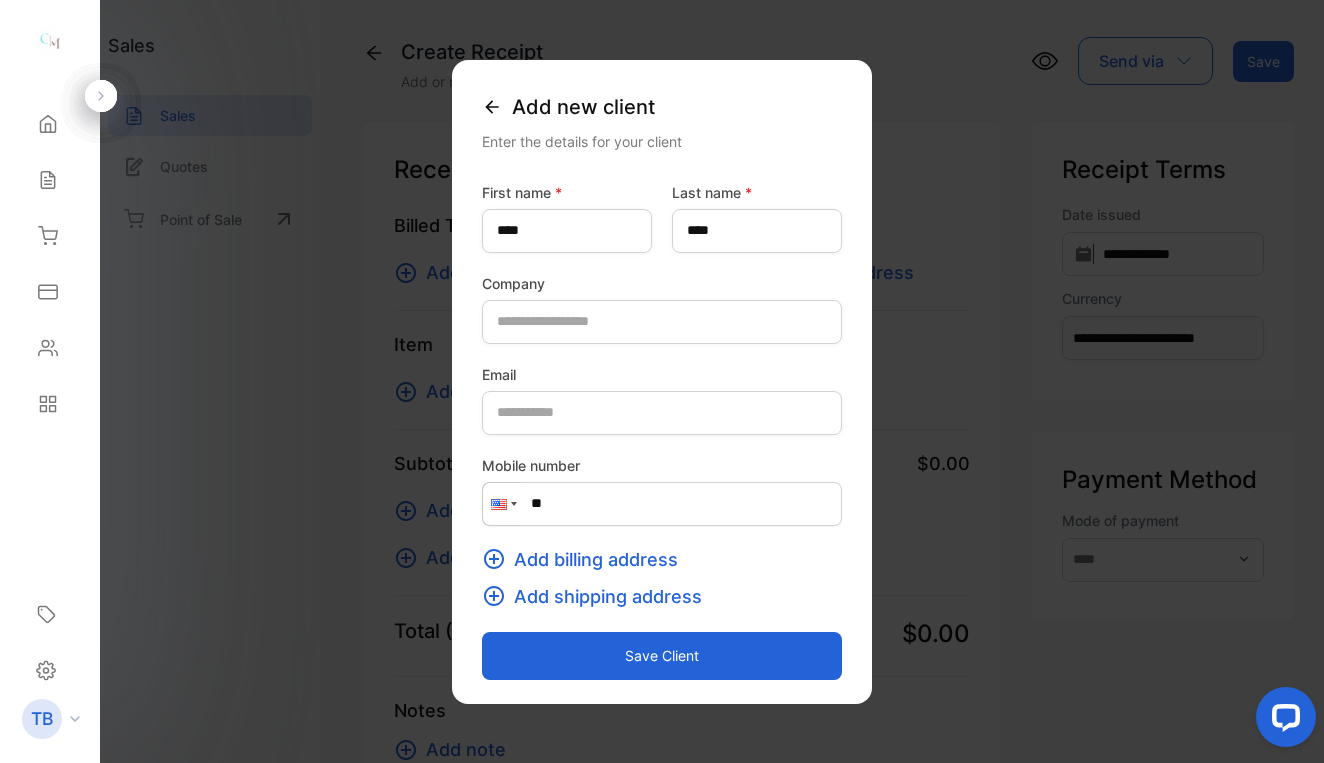 click on "Add billing address" at bounding box center [596, 559] 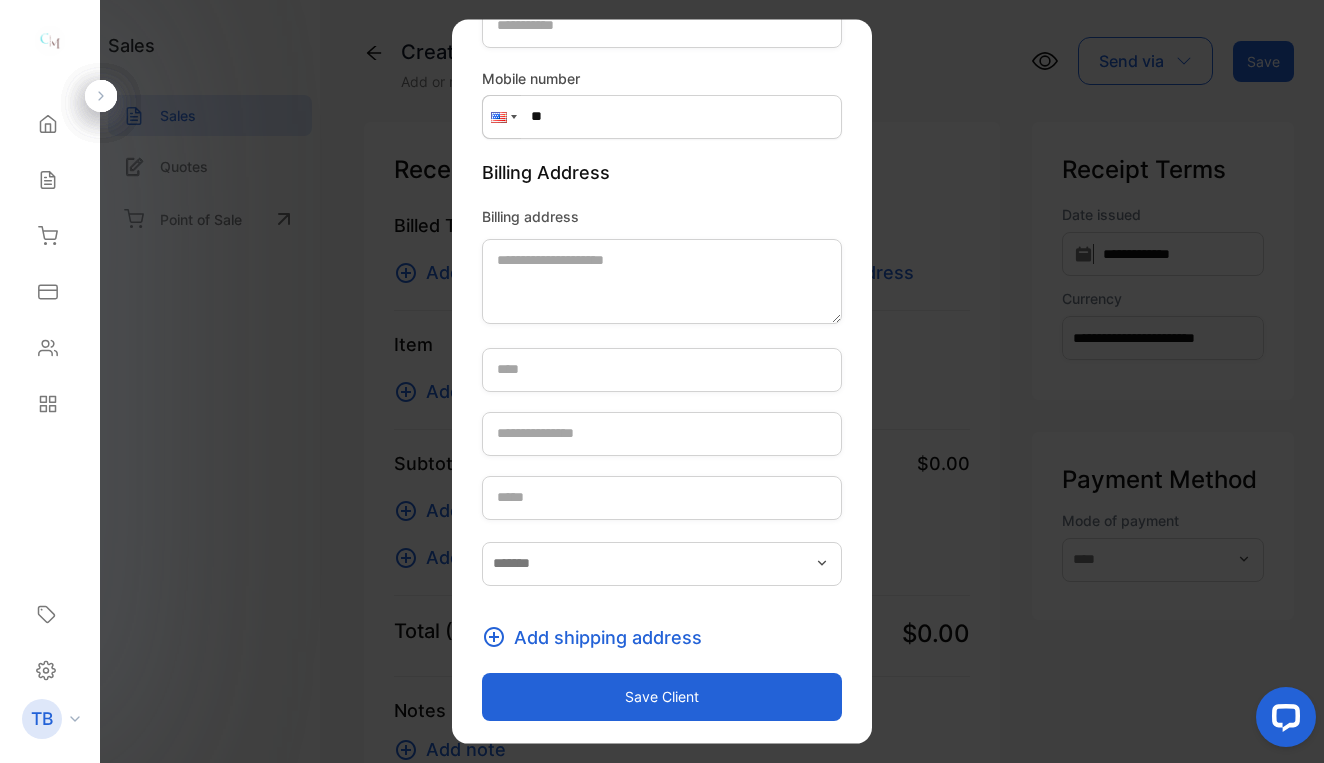 scroll, scrollTop: 347, scrollLeft: 0, axis: vertical 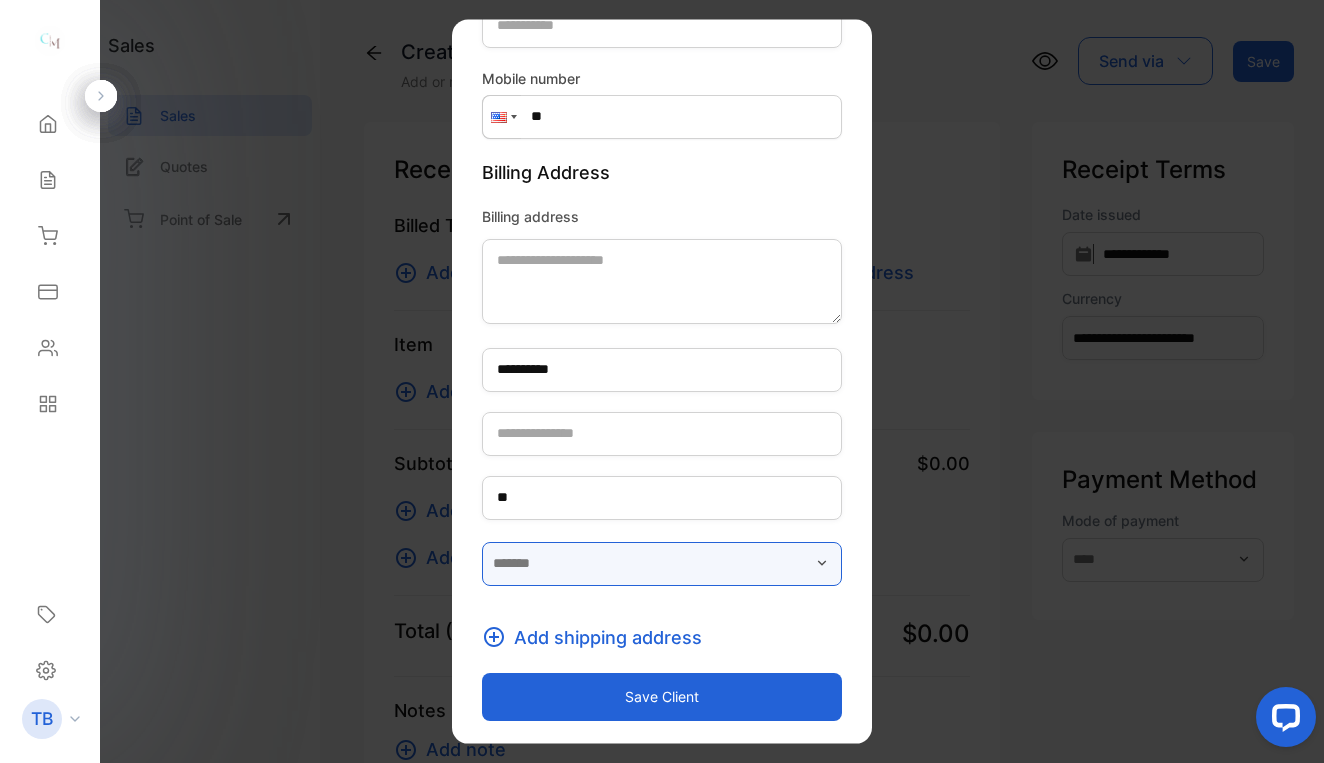 click at bounding box center [662, 563] 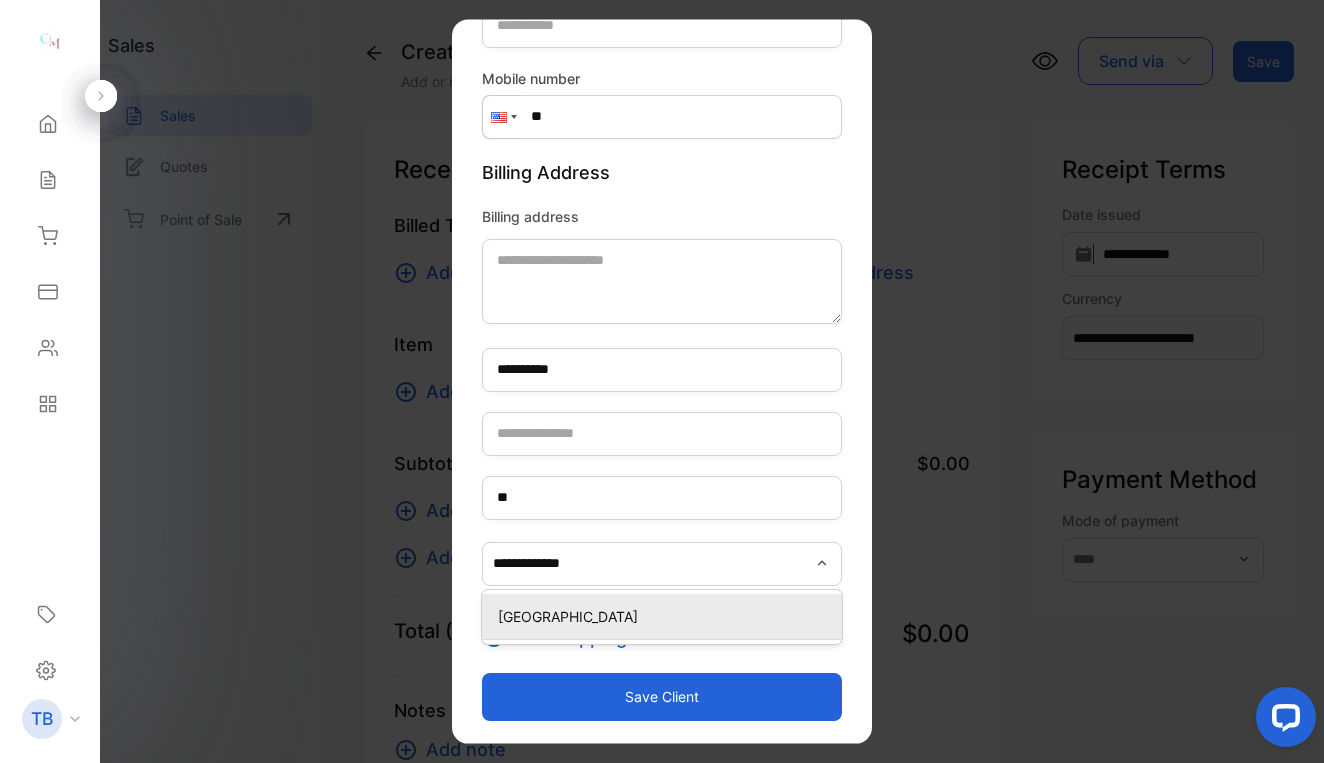 click on "United States of America" at bounding box center [666, 615] 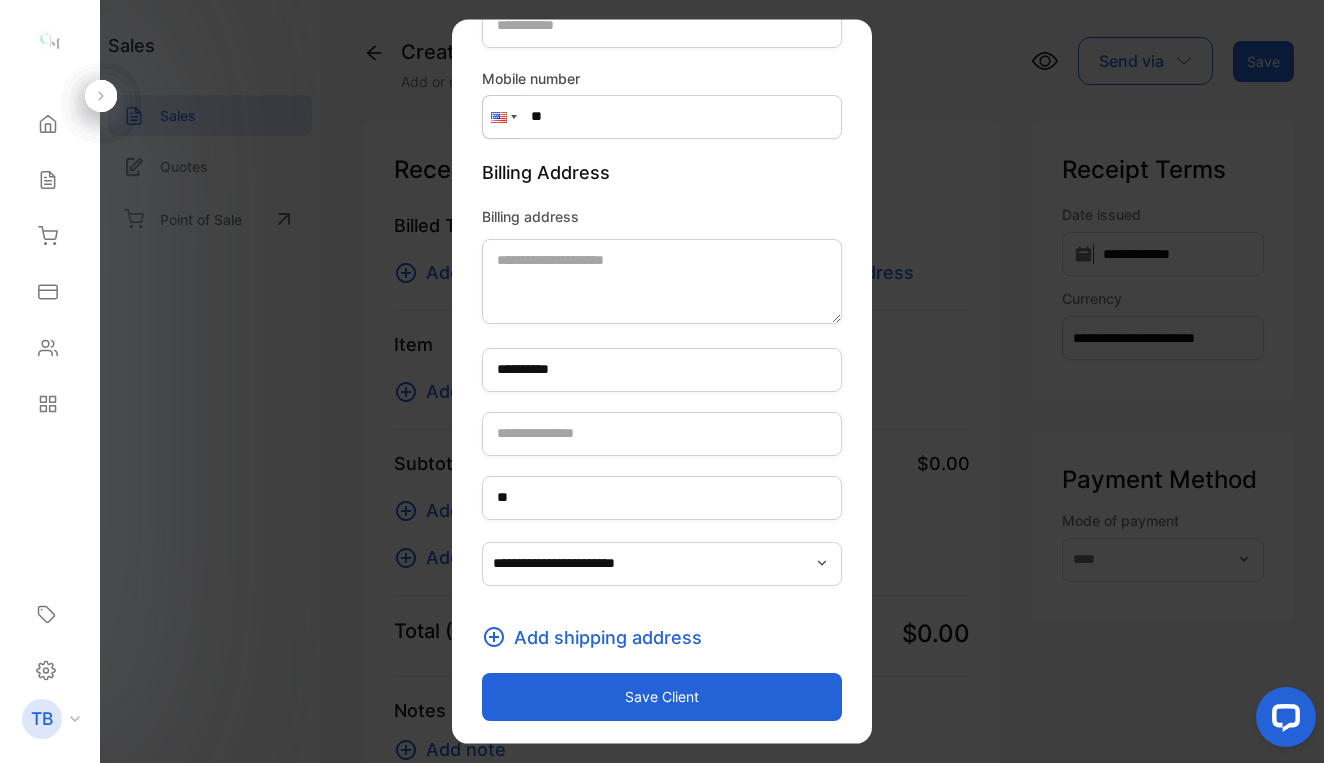 click on "Save client" at bounding box center [662, 696] 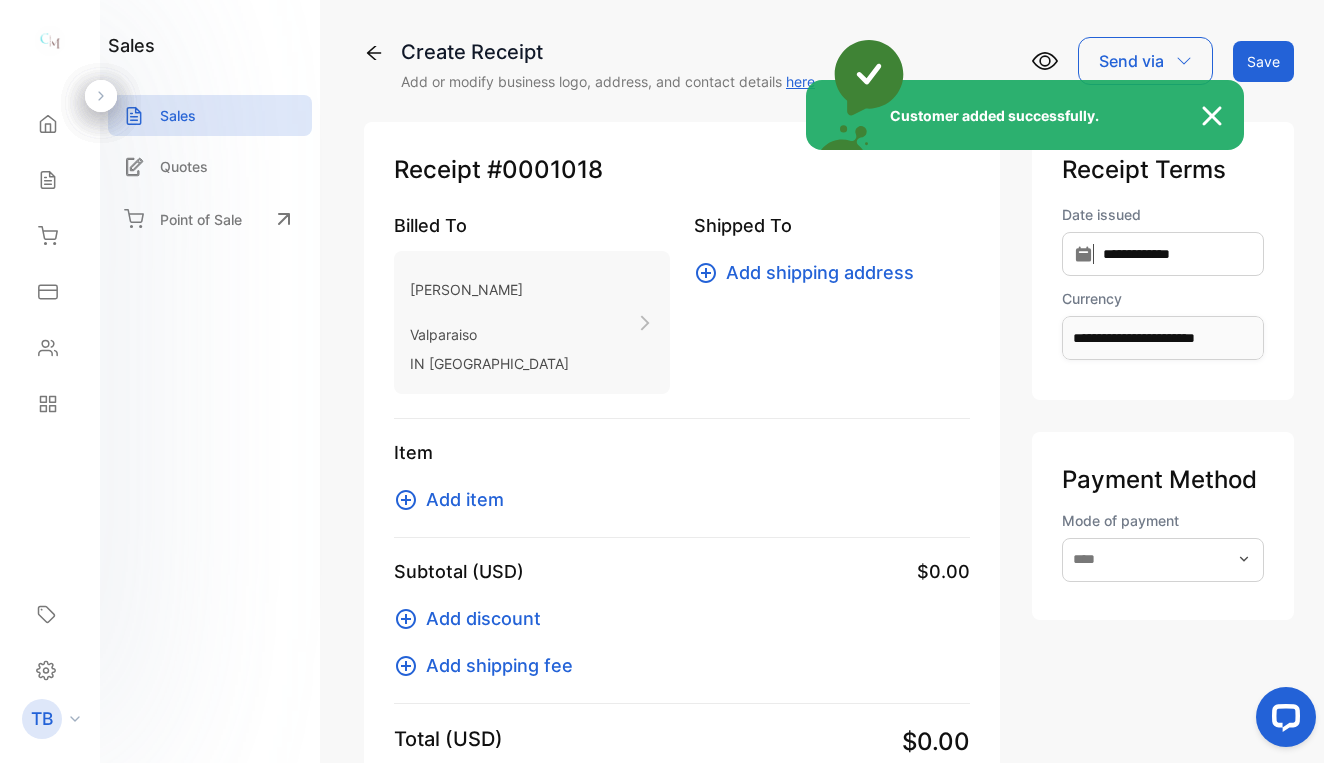 click on "Customer added successfully." at bounding box center (662, 381) 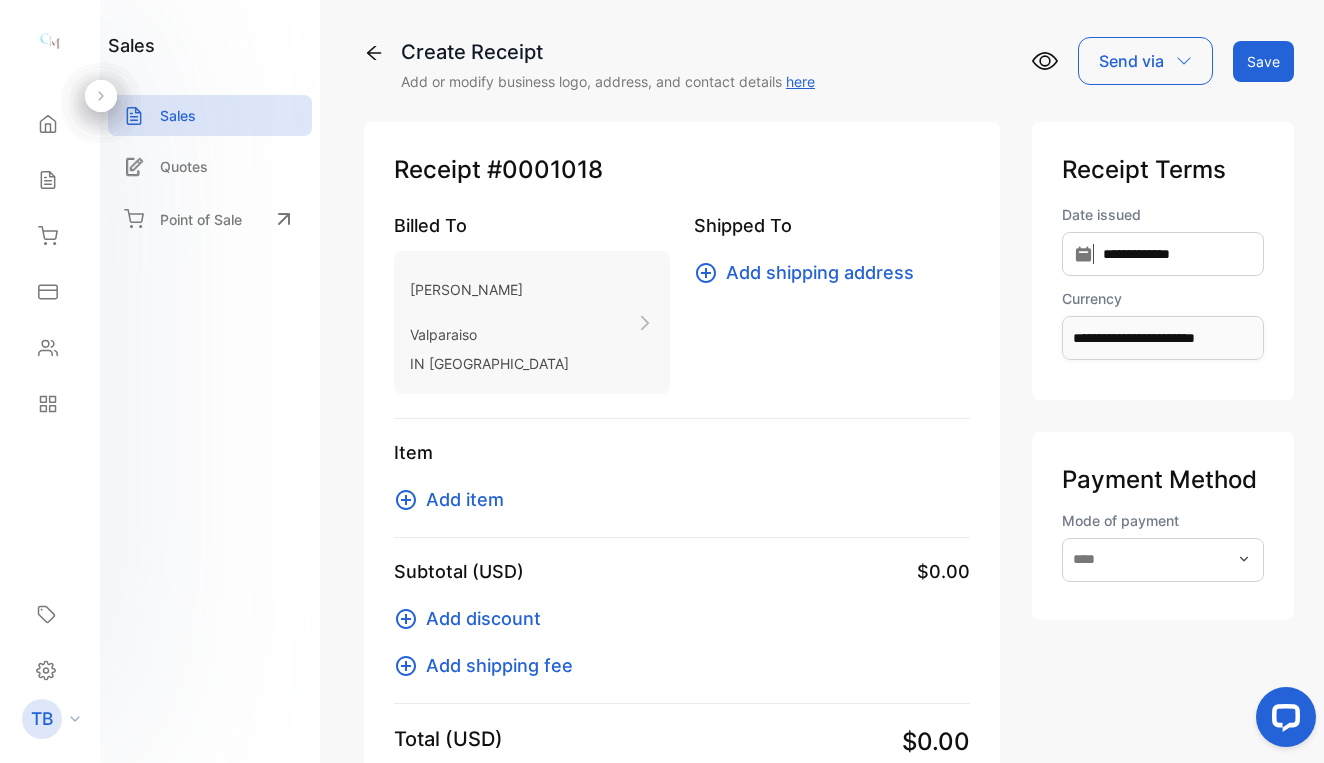 click on "Add item" at bounding box center [465, 499] 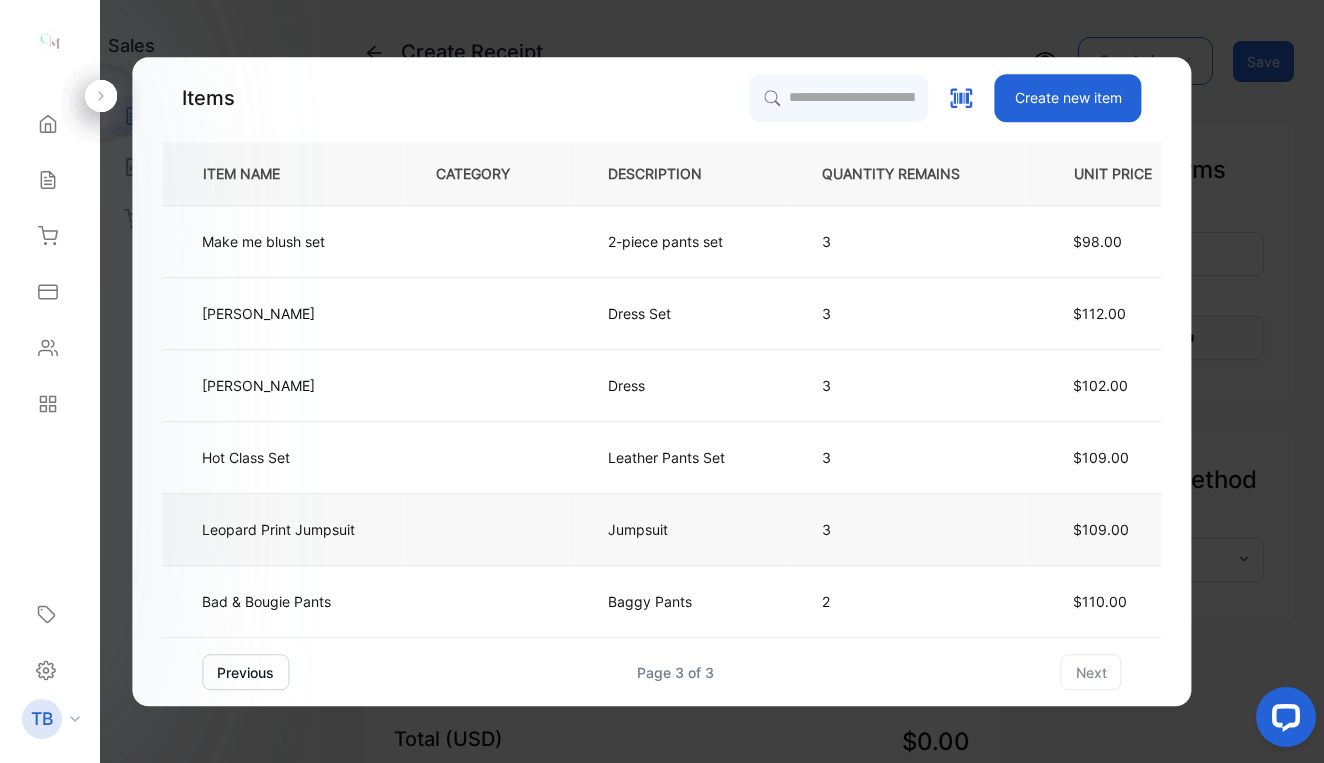 click on "Jumpsuit" at bounding box center [682, 530] 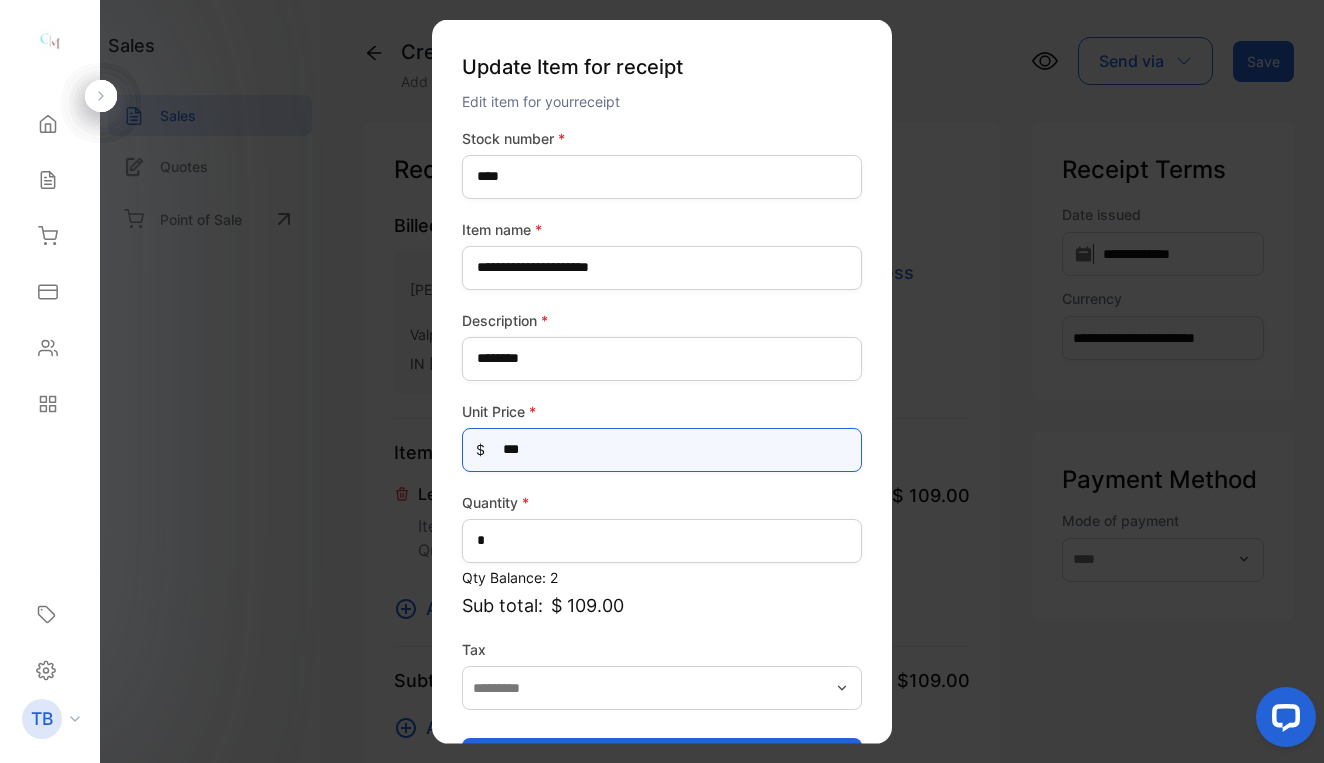 click on "***" at bounding box center [662, 449] 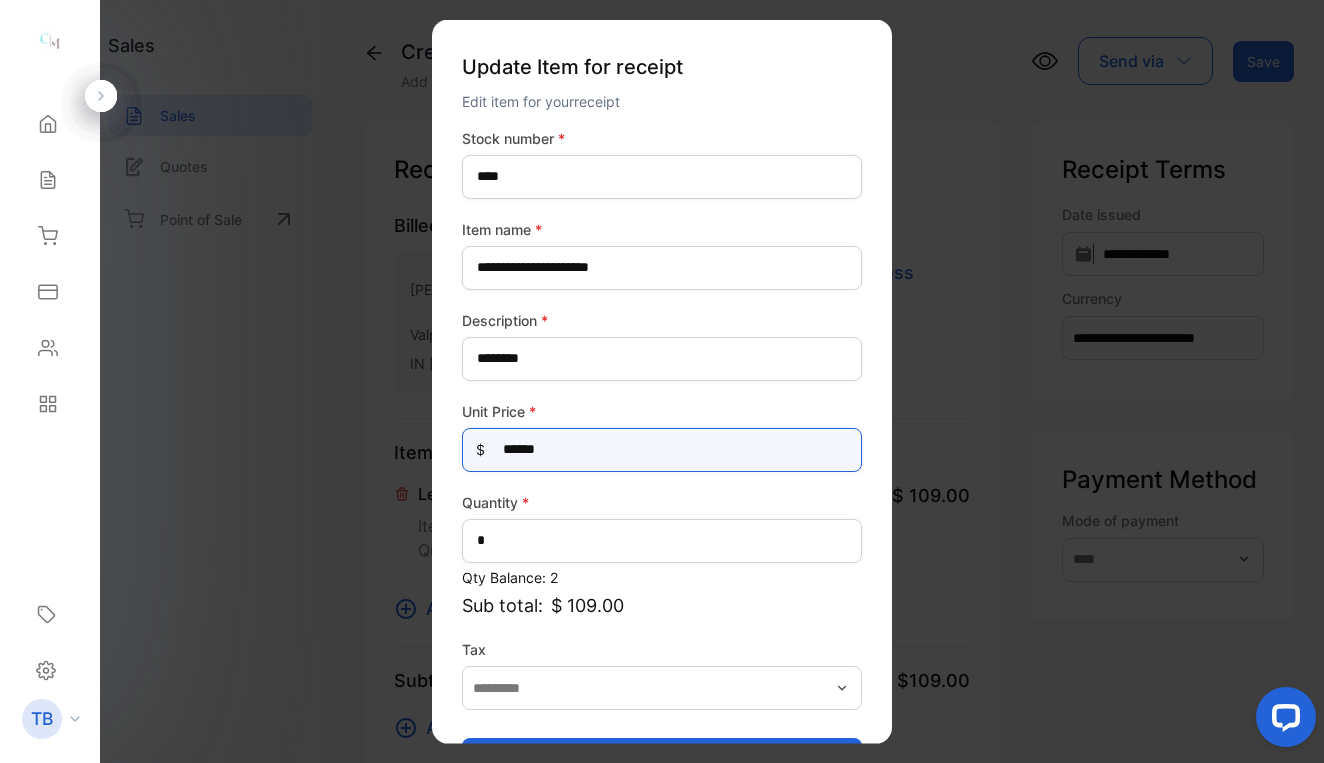 scroll, scrollTop: 66, scrollLeft: 0, axis: vertical 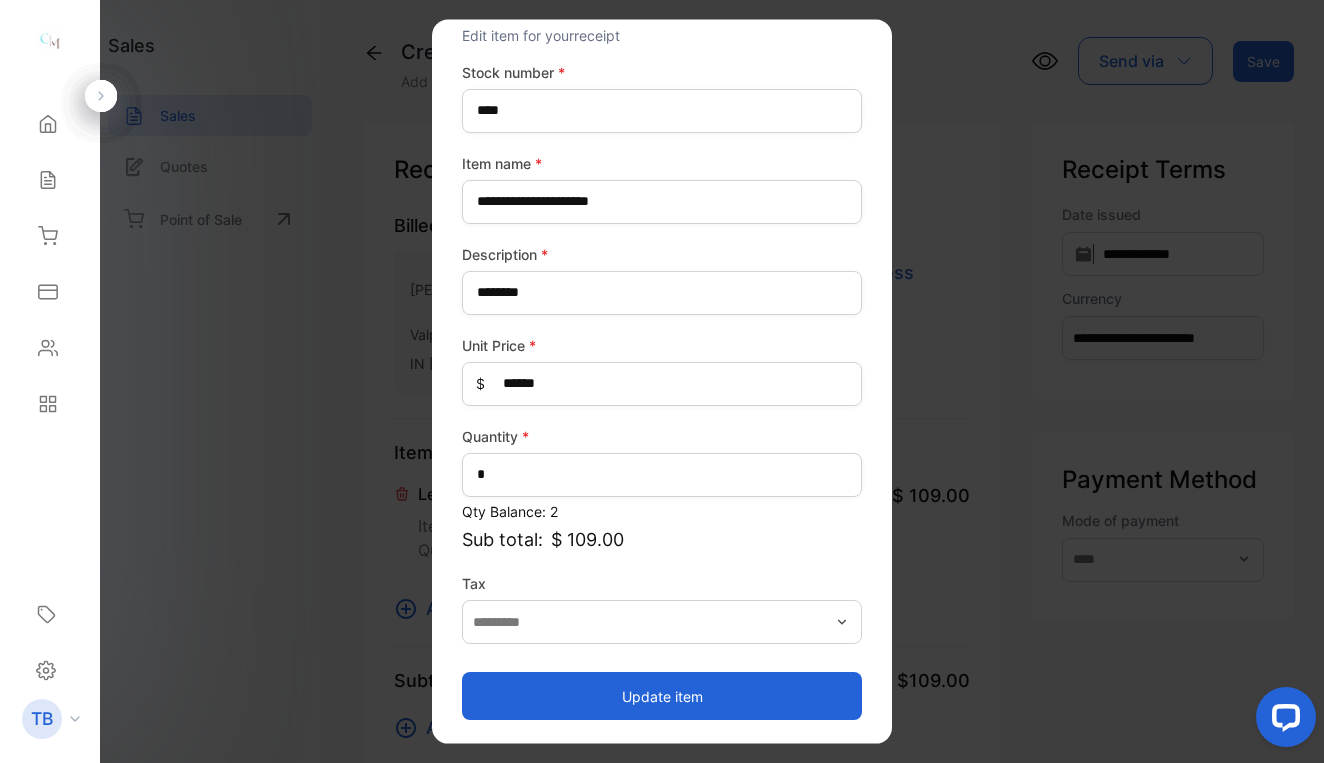 click on "Update item" at bounding box center [662, 696] 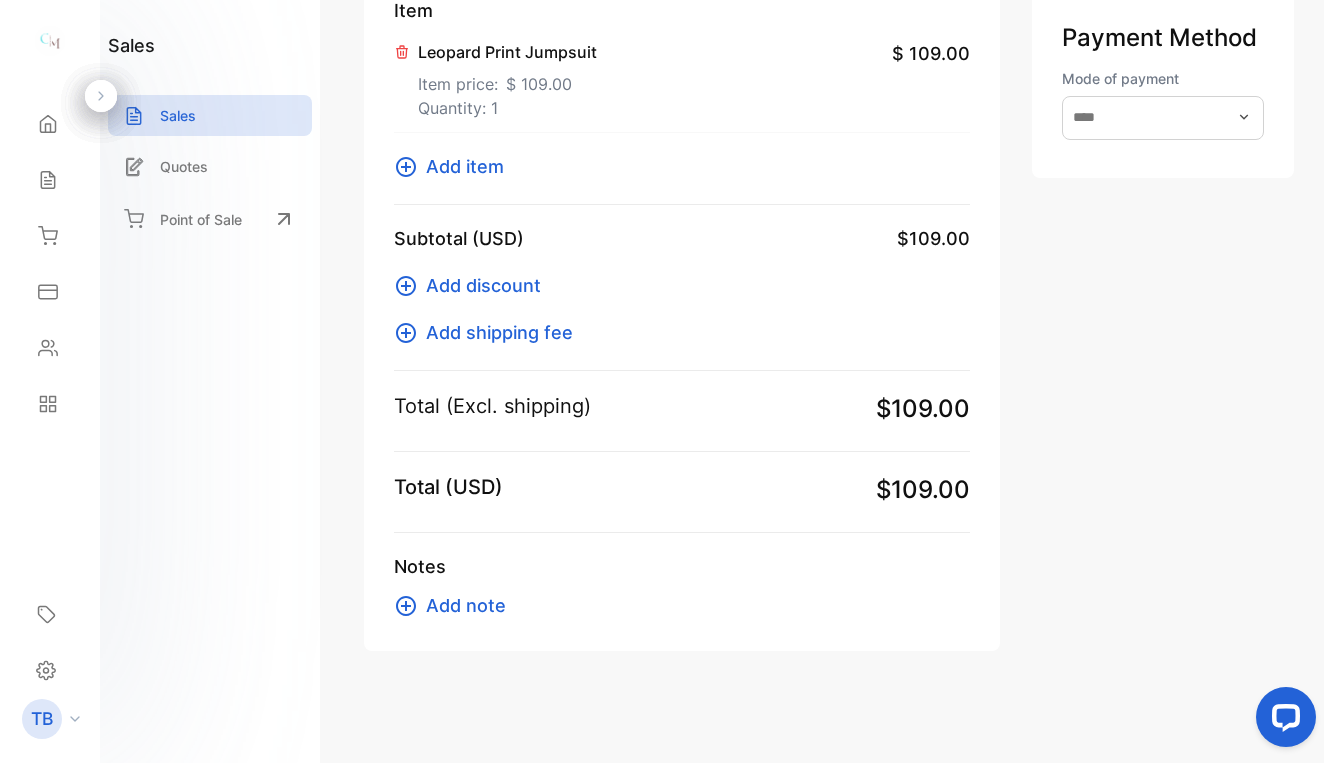 scroll, scrollTop: 442, scrollLeft: 0, axis: vertical 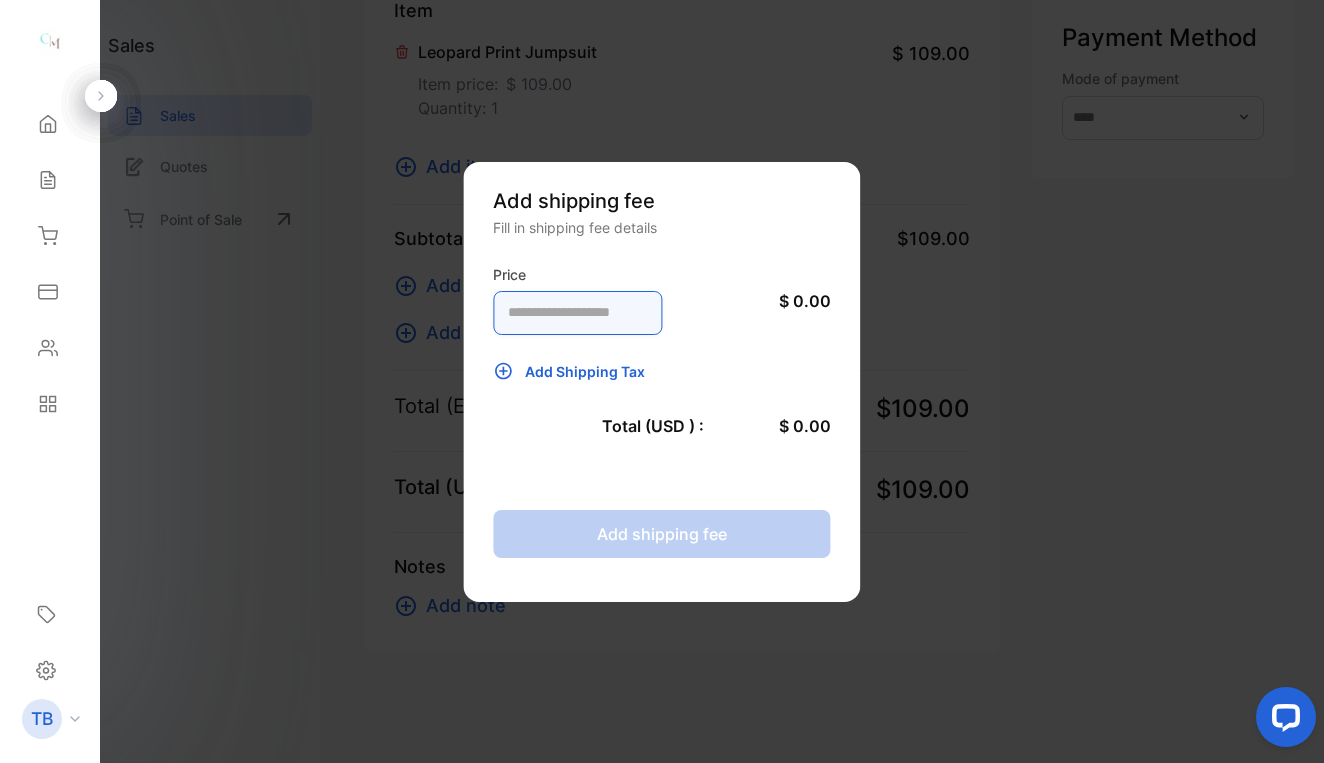 click at bounding box center (577, 313) 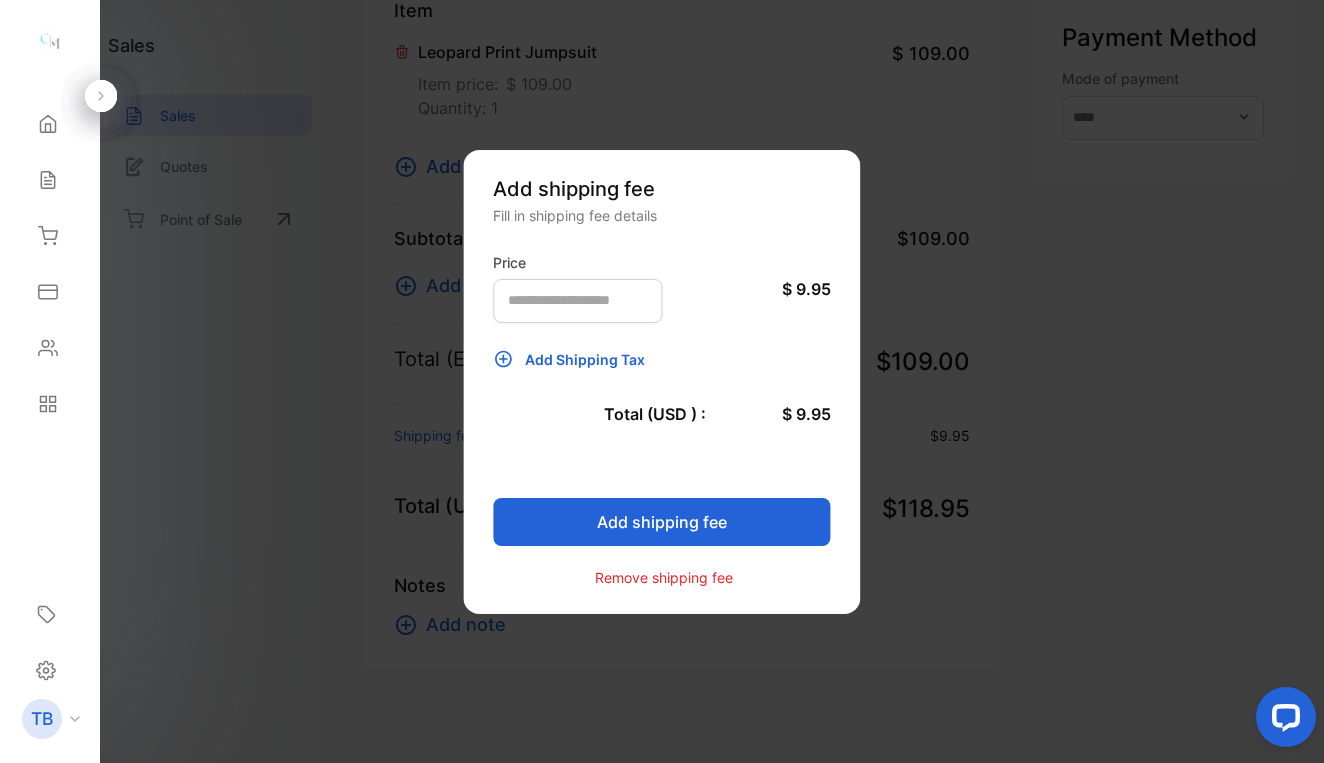click on "Add shipping fee" at bounding box center [661, 522] 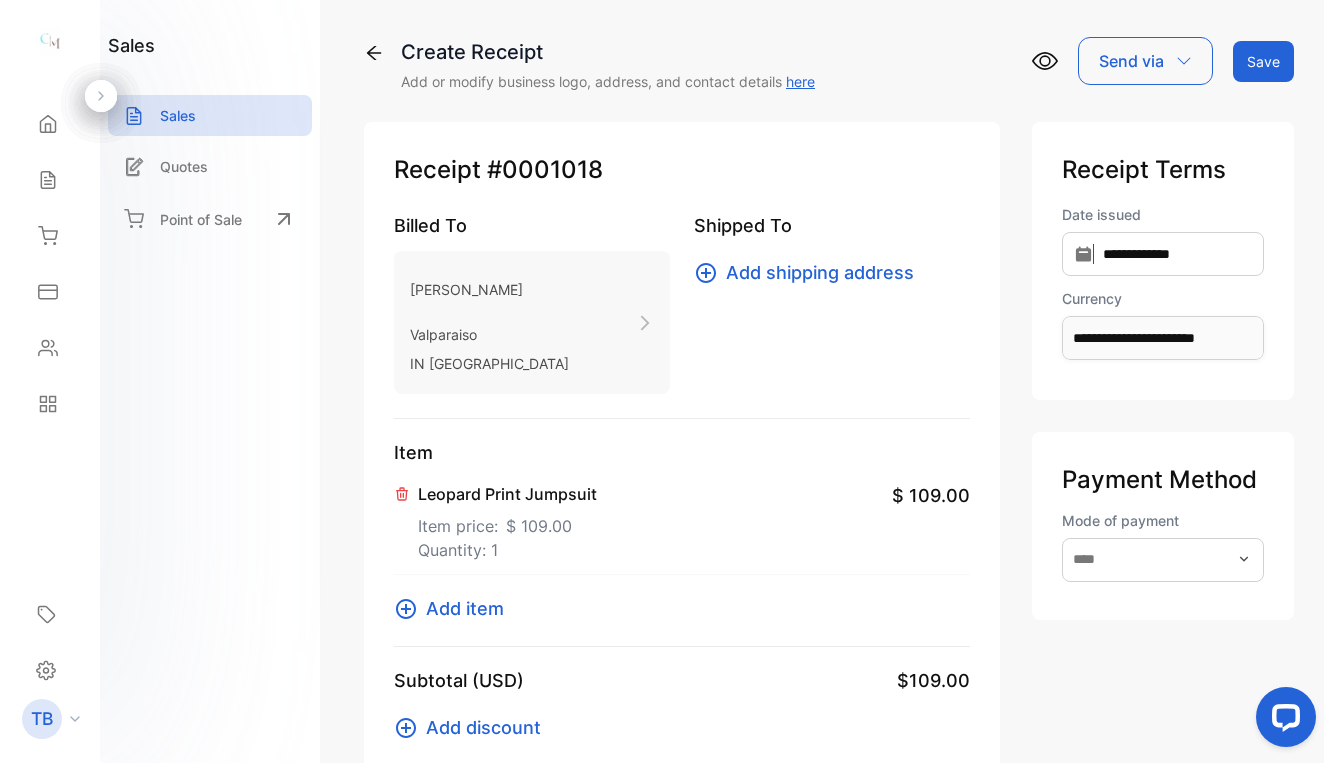scroll, scrollTop: 0, scrollLeft: 0, axis: both 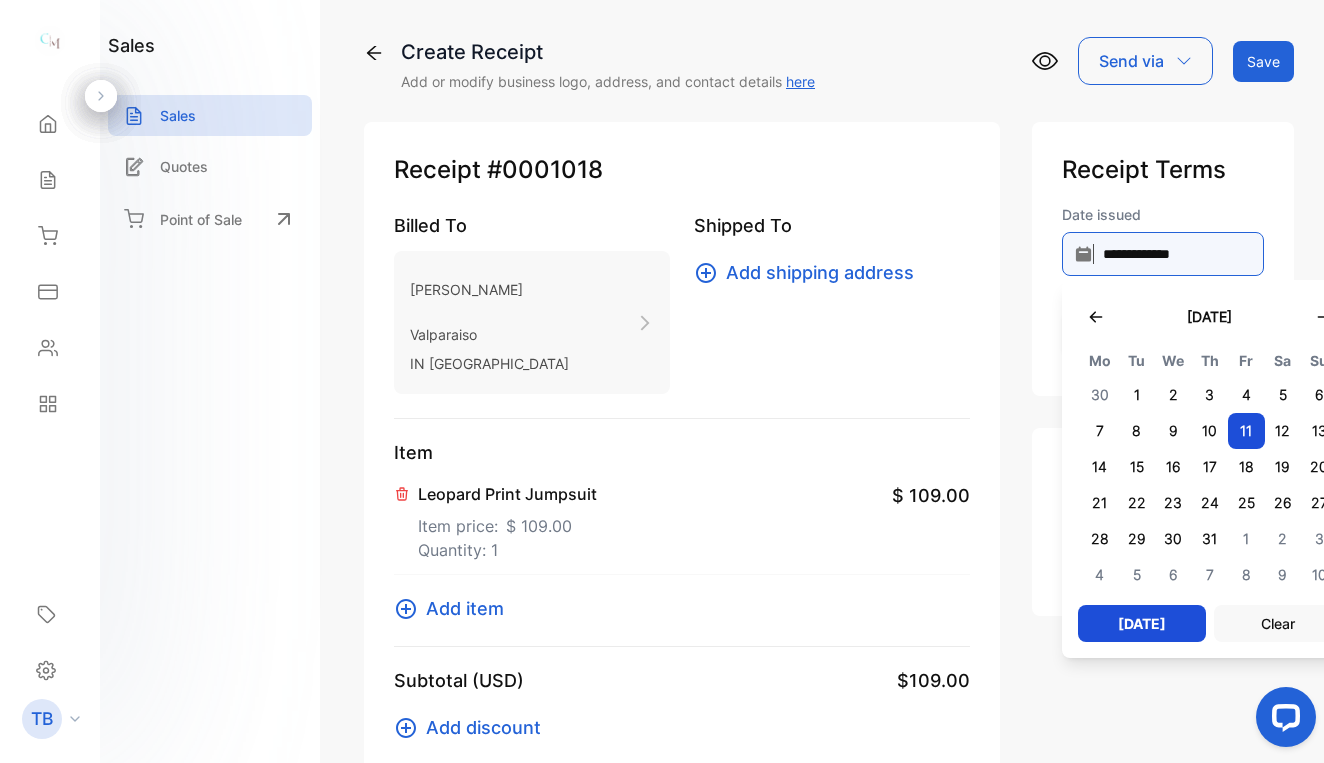 click on "**********" at bounding box center (1163, 254) 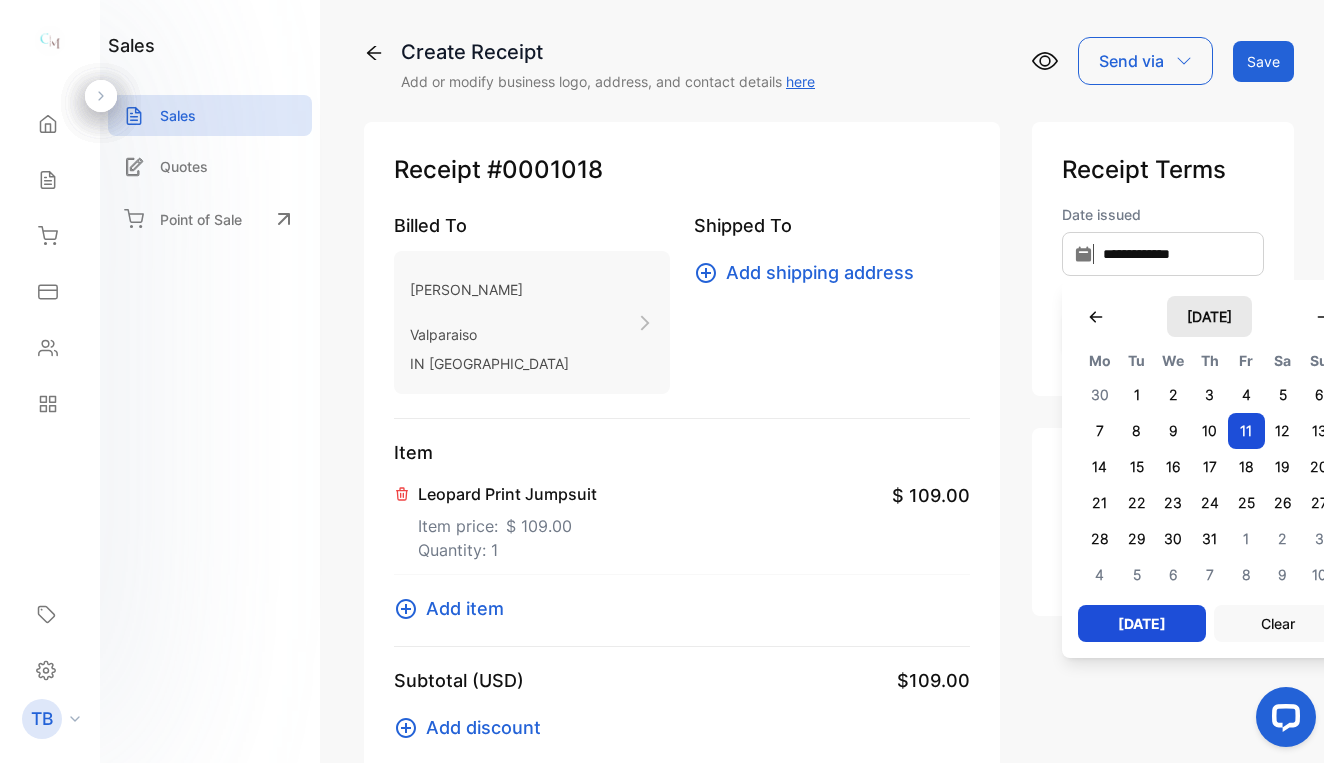 click on "July 2025" at bounding box center [1209, 316] 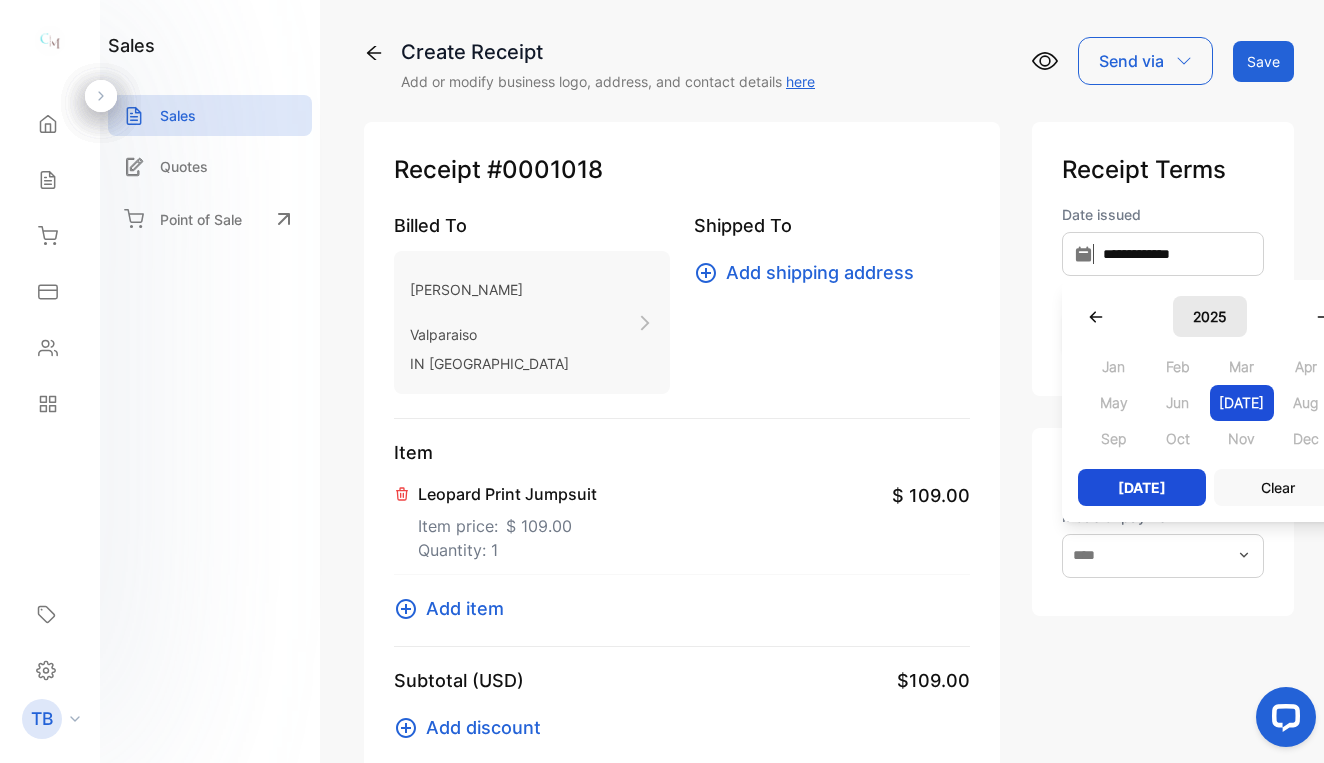 click on "2025" at bounding box center (1210, 316) 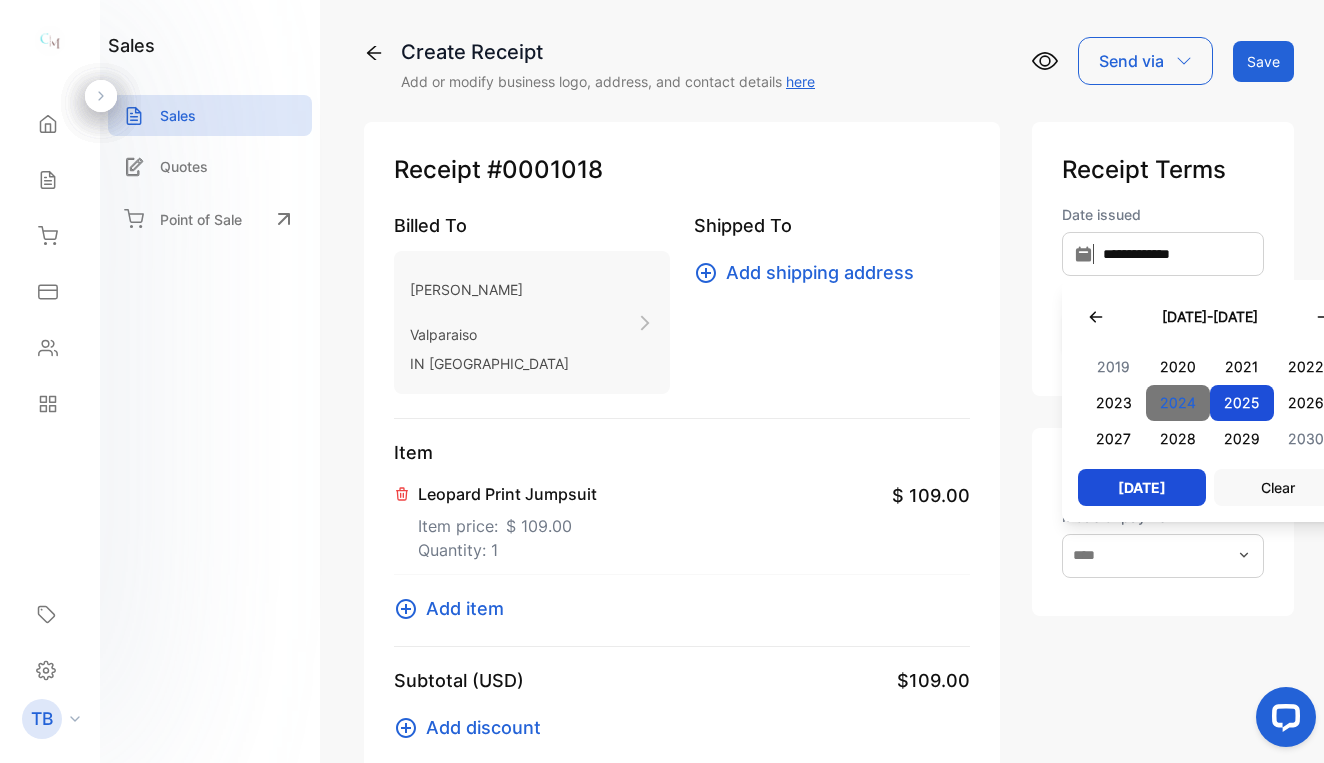 click on "2024" at bounding box center [1178, 403] 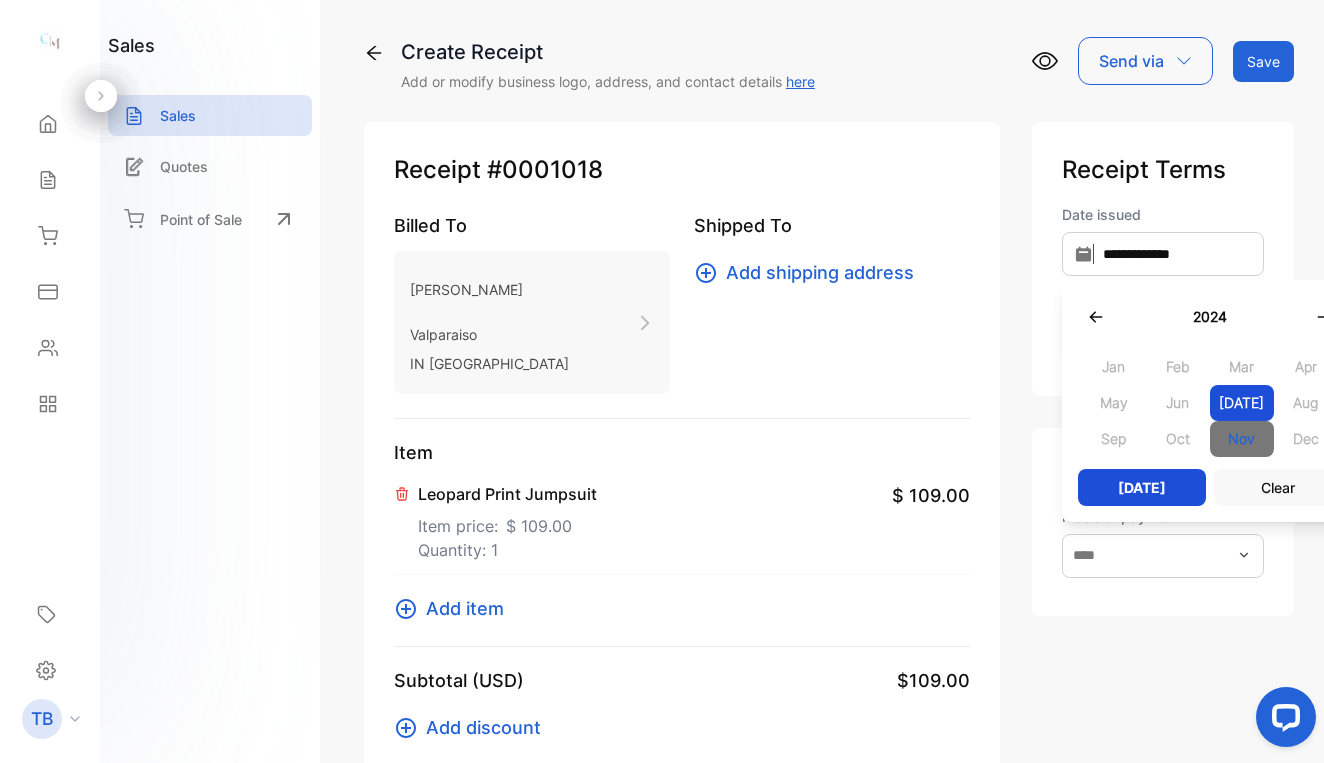 click on "Nov" at bounding box center (1242, 439) 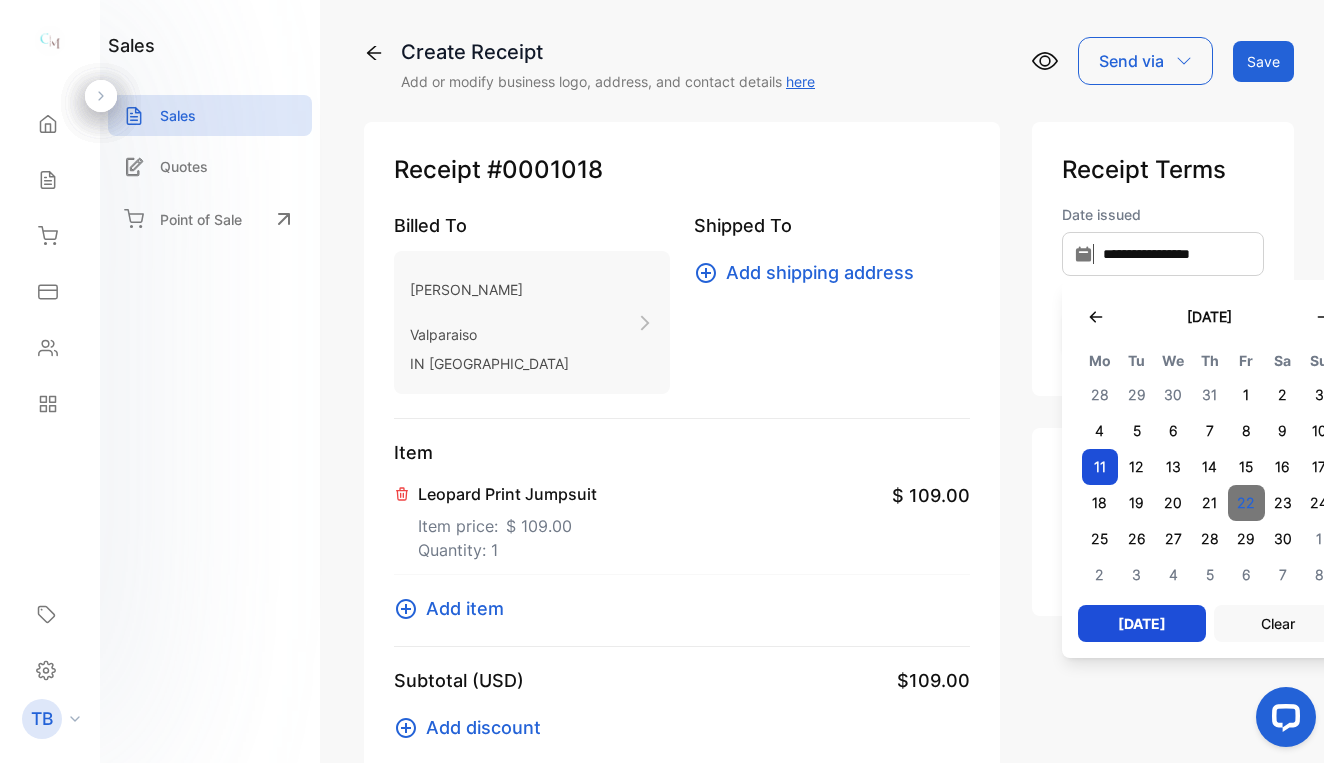 click on "22" at bounding box center [1246, 503] 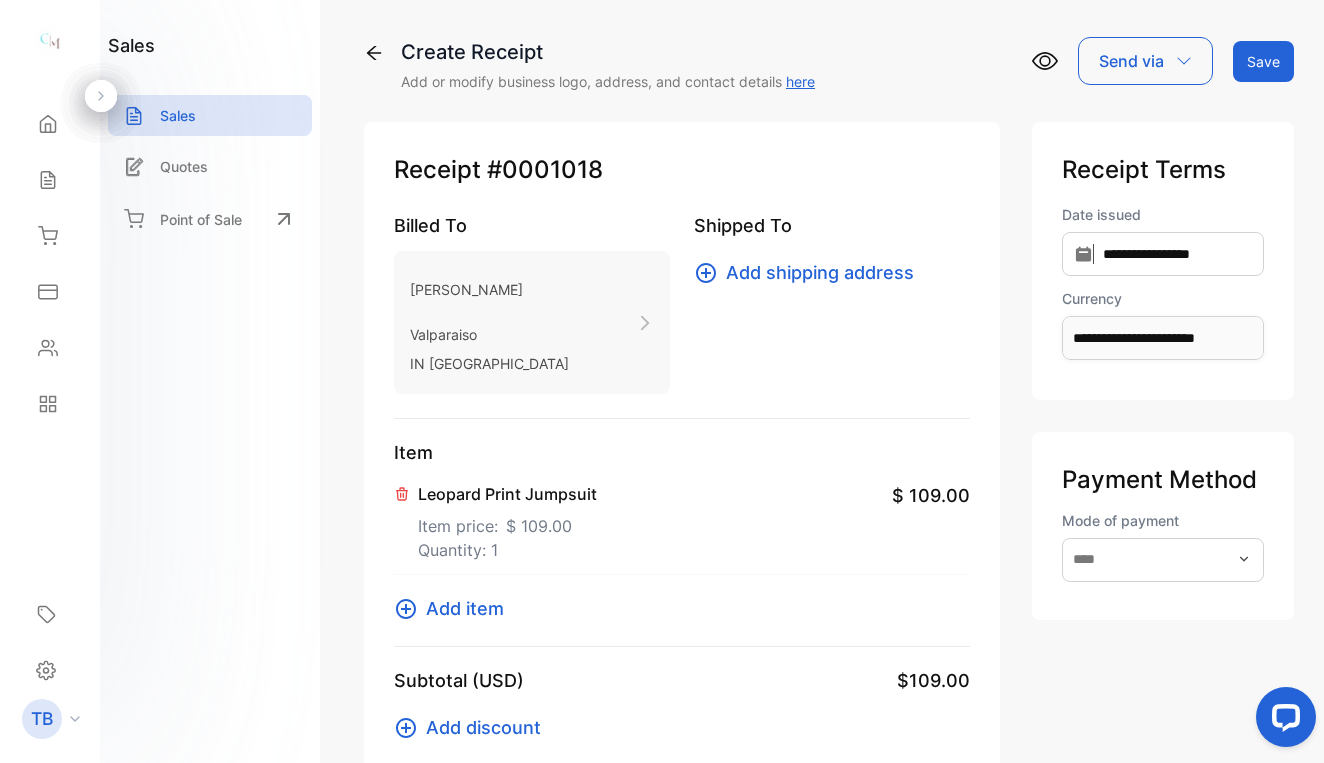 scroll, scrollTop: 0, scrollLeft: 0, axis: both 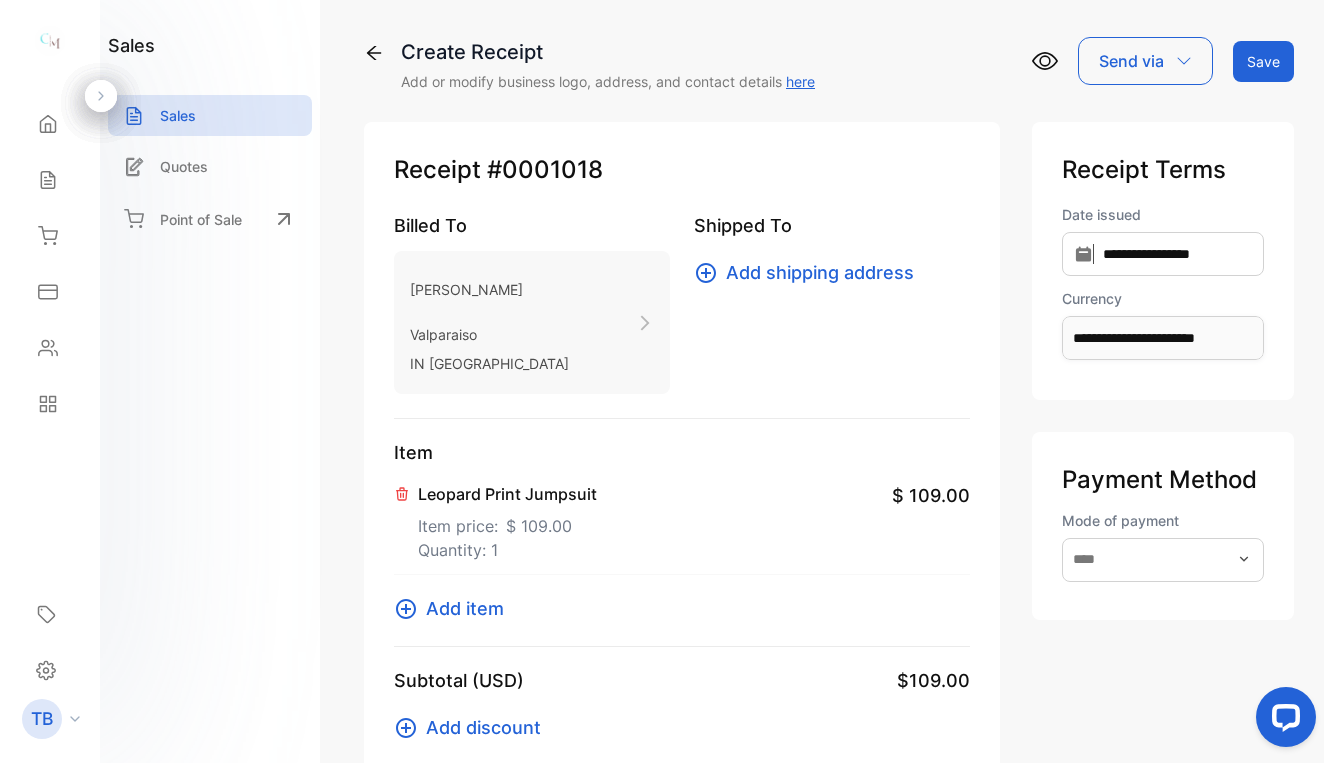 click on "Save" at bounding box center (1263, 61) 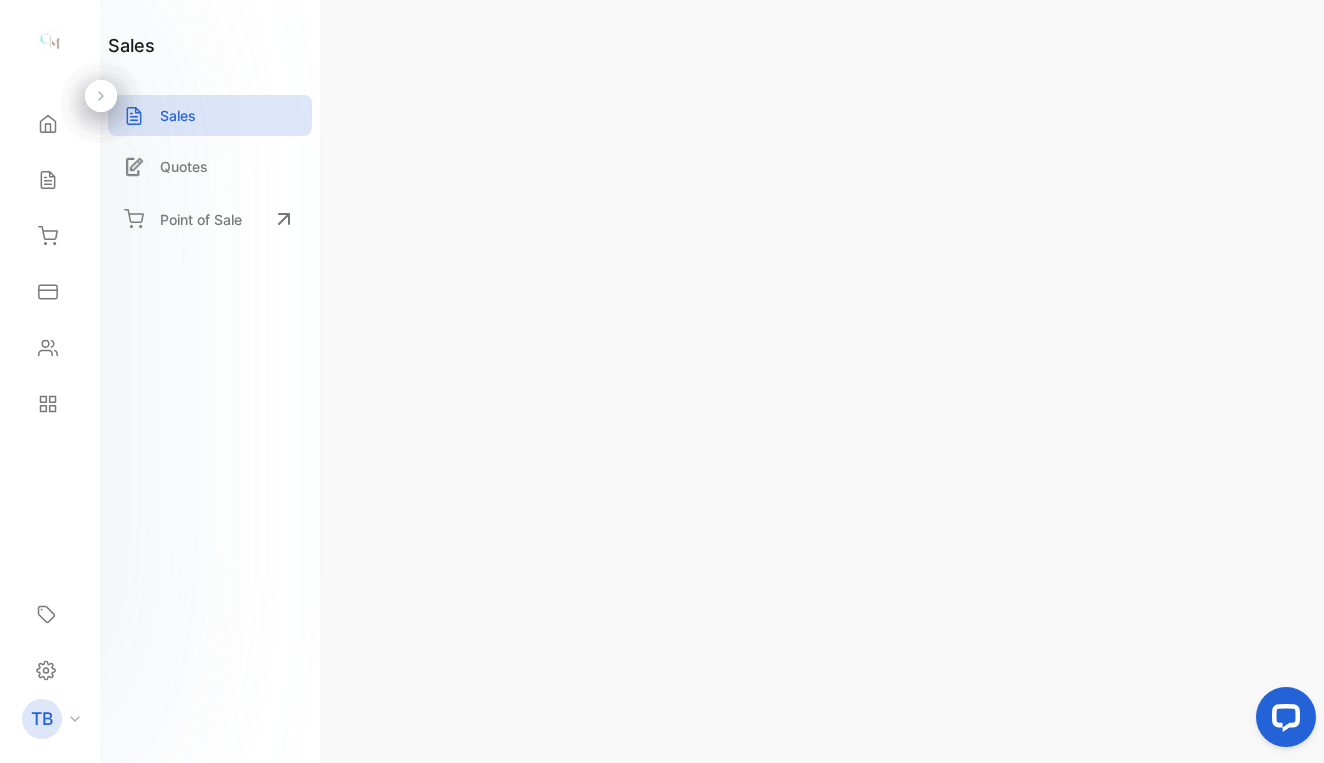 click 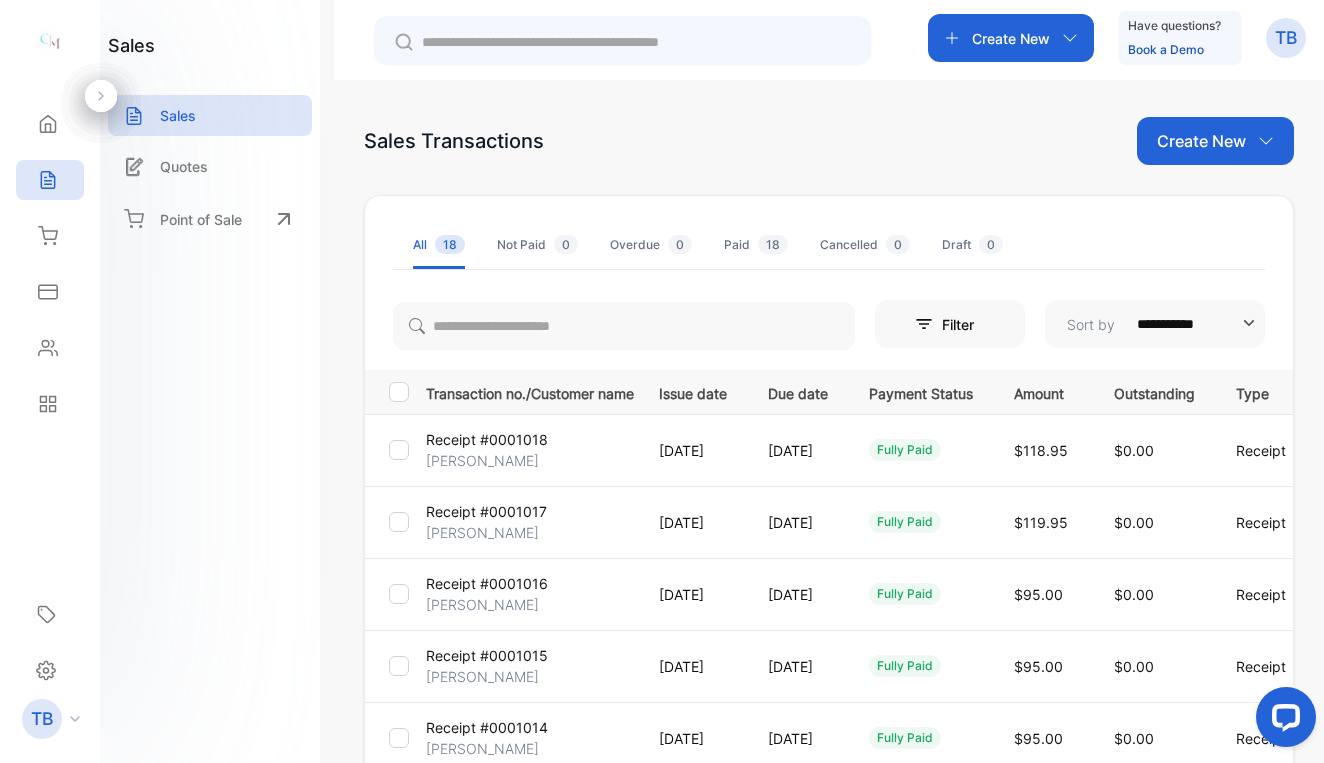 click on "Receipt #0001018" at bounding box center [487, 439] 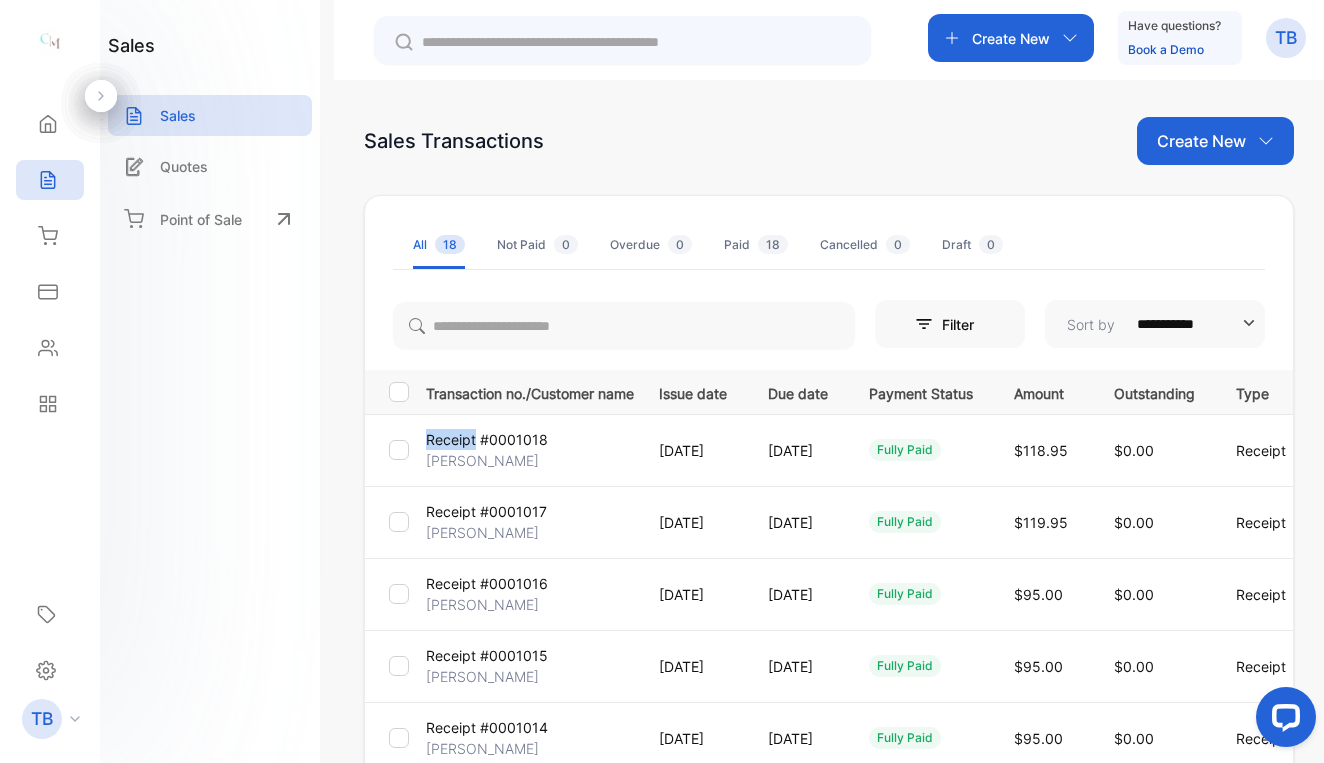 click on "Receipt #0001018" at bounding box center (487, 439) 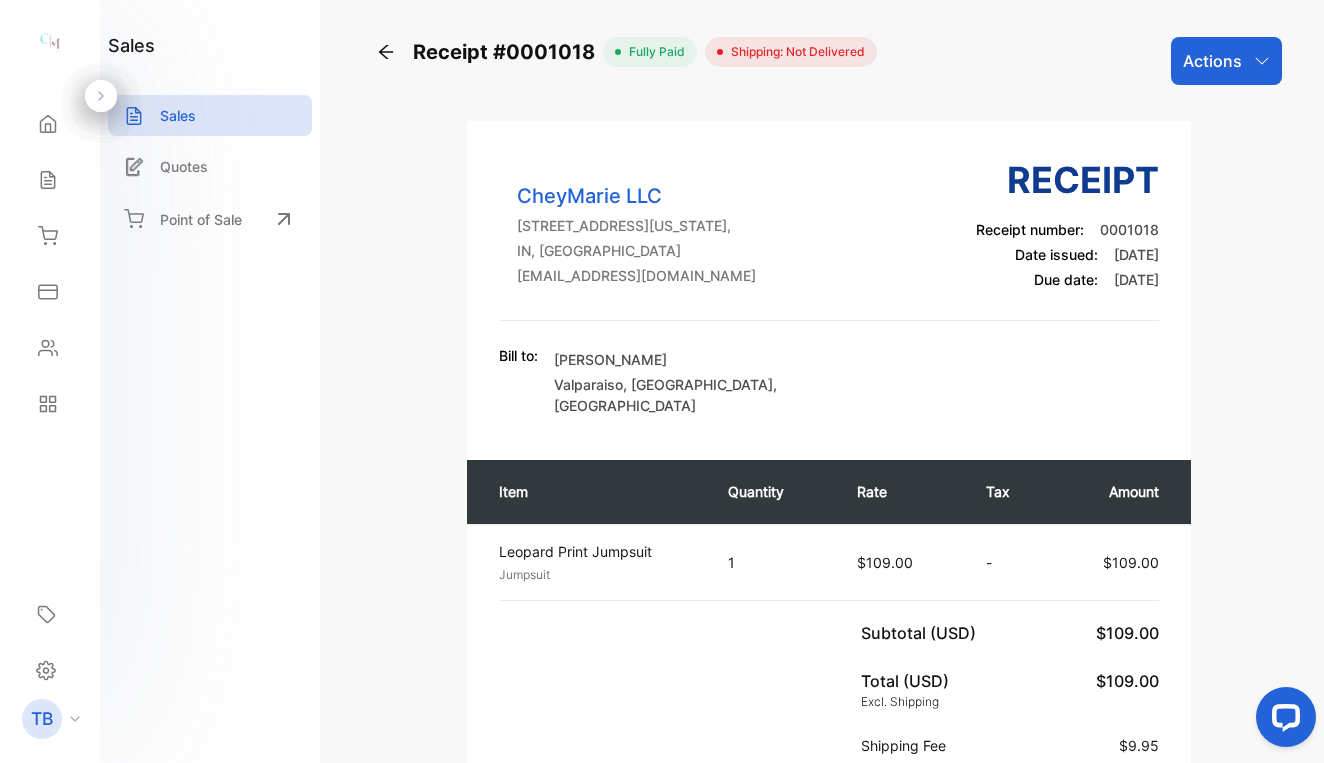 click on "Actions" at bounding box center (1212, 61) 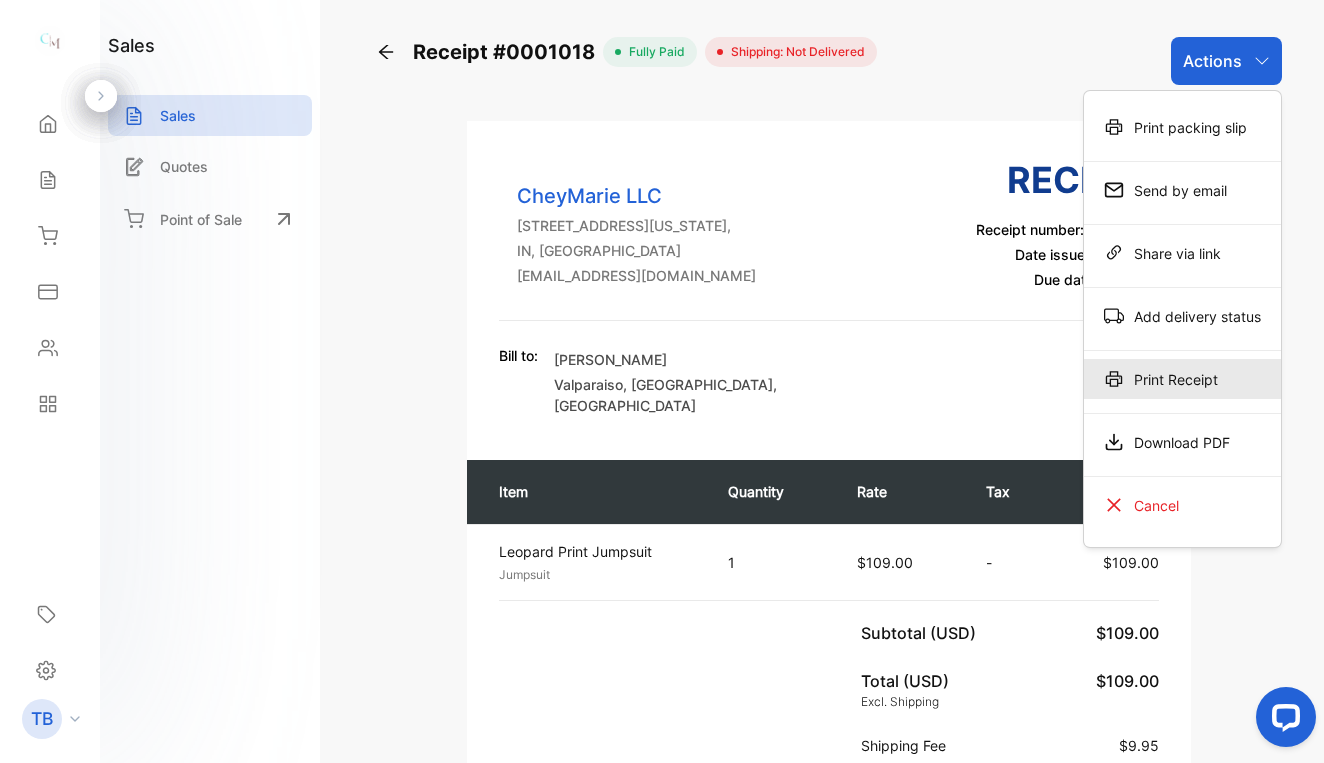 click on "Print Receipt" at bounding box center [1182, 379] 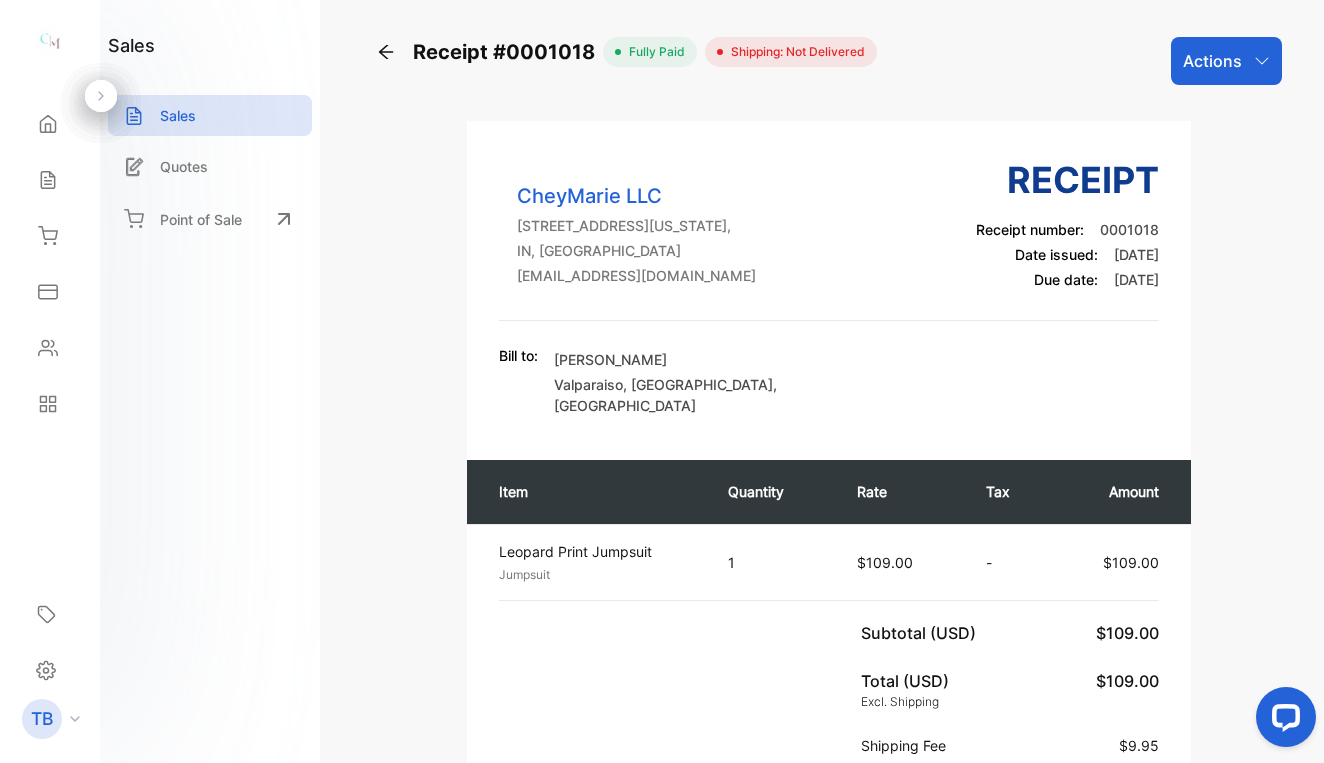 scroll, scrollTop: 0, scrollLeft: 0, axis: both 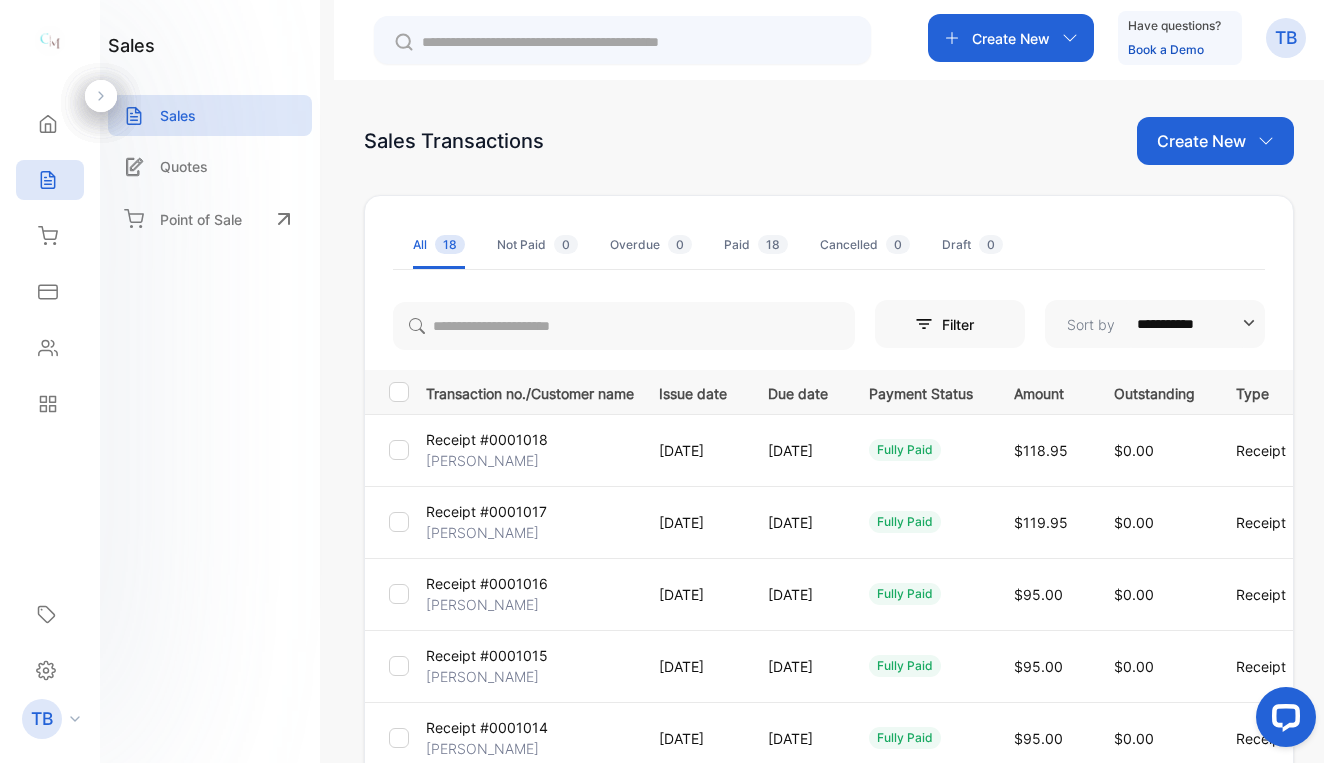 click on "Receipt #0001017" at bounding box center [486, 511] 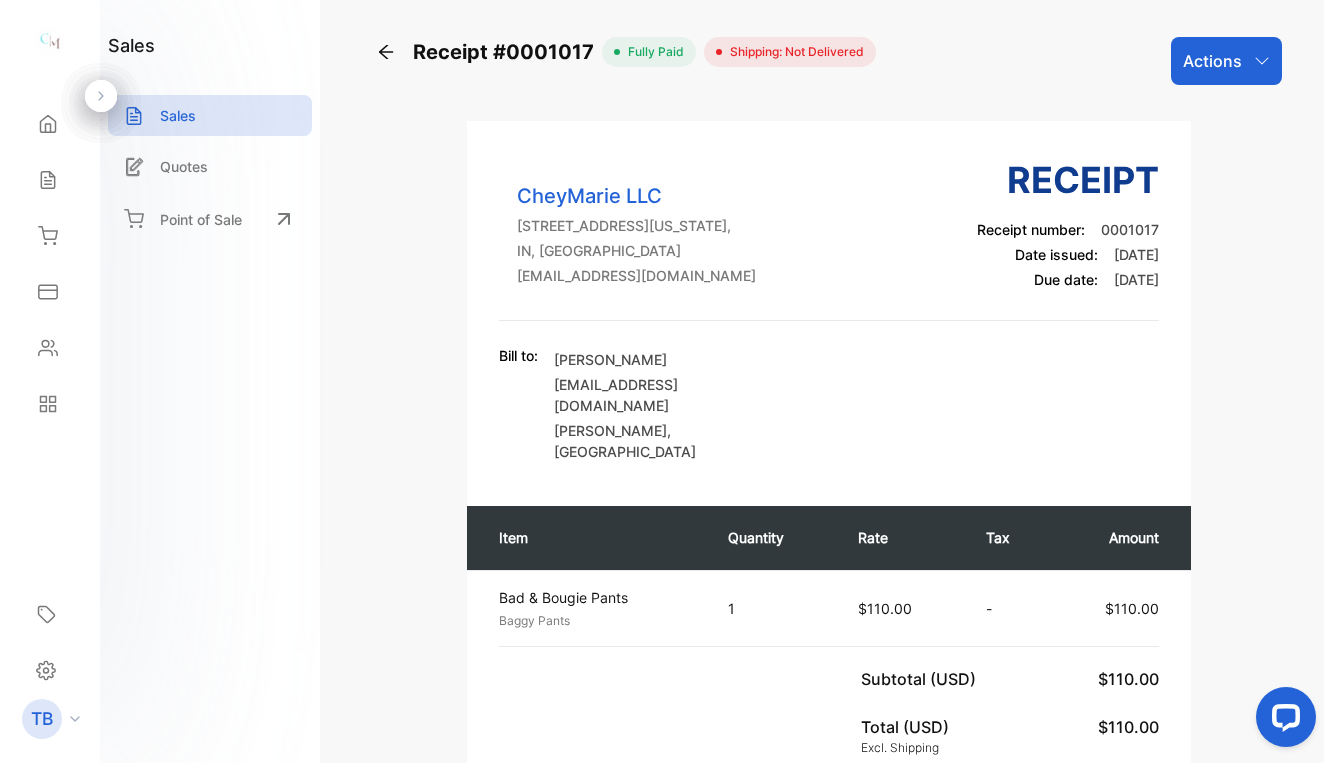 click on "Actions" at bounding box center (1212, 61) 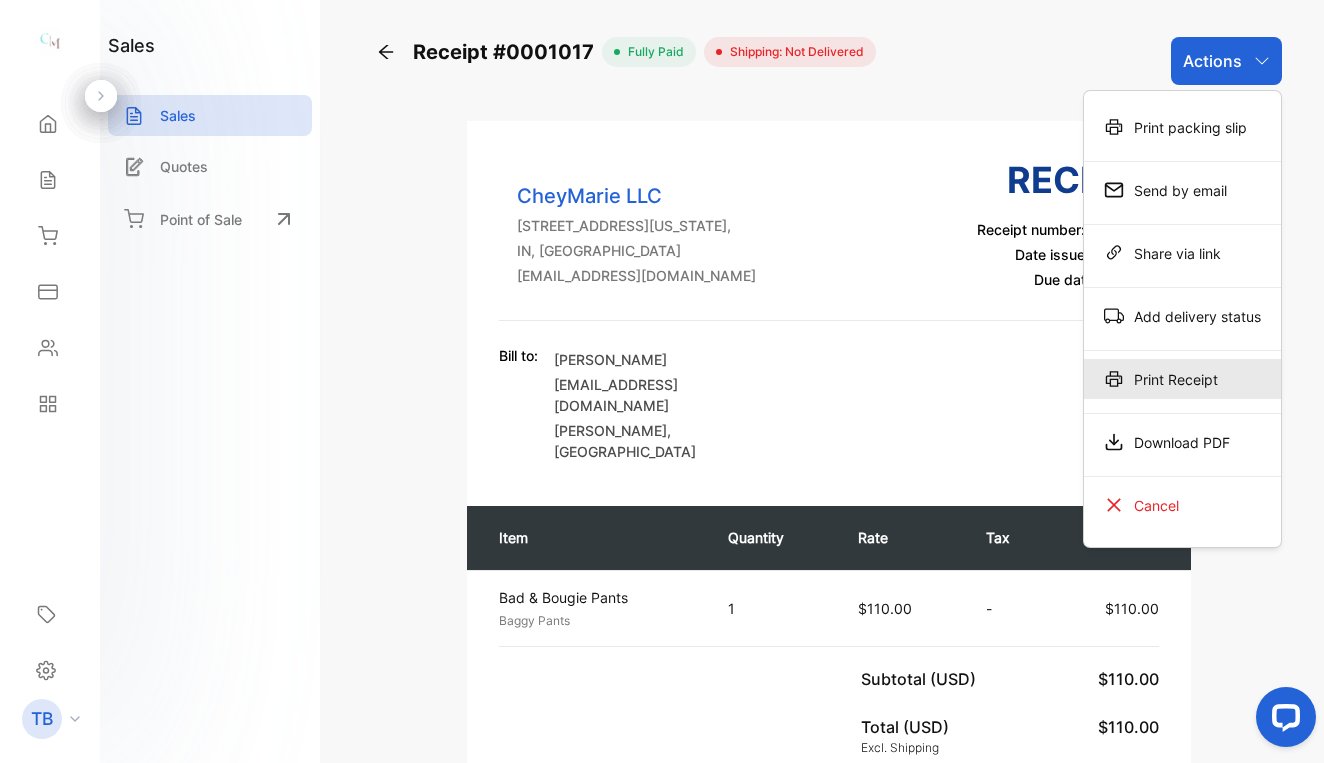 click on "Print Receipt" at bounding box center [1182, 379] 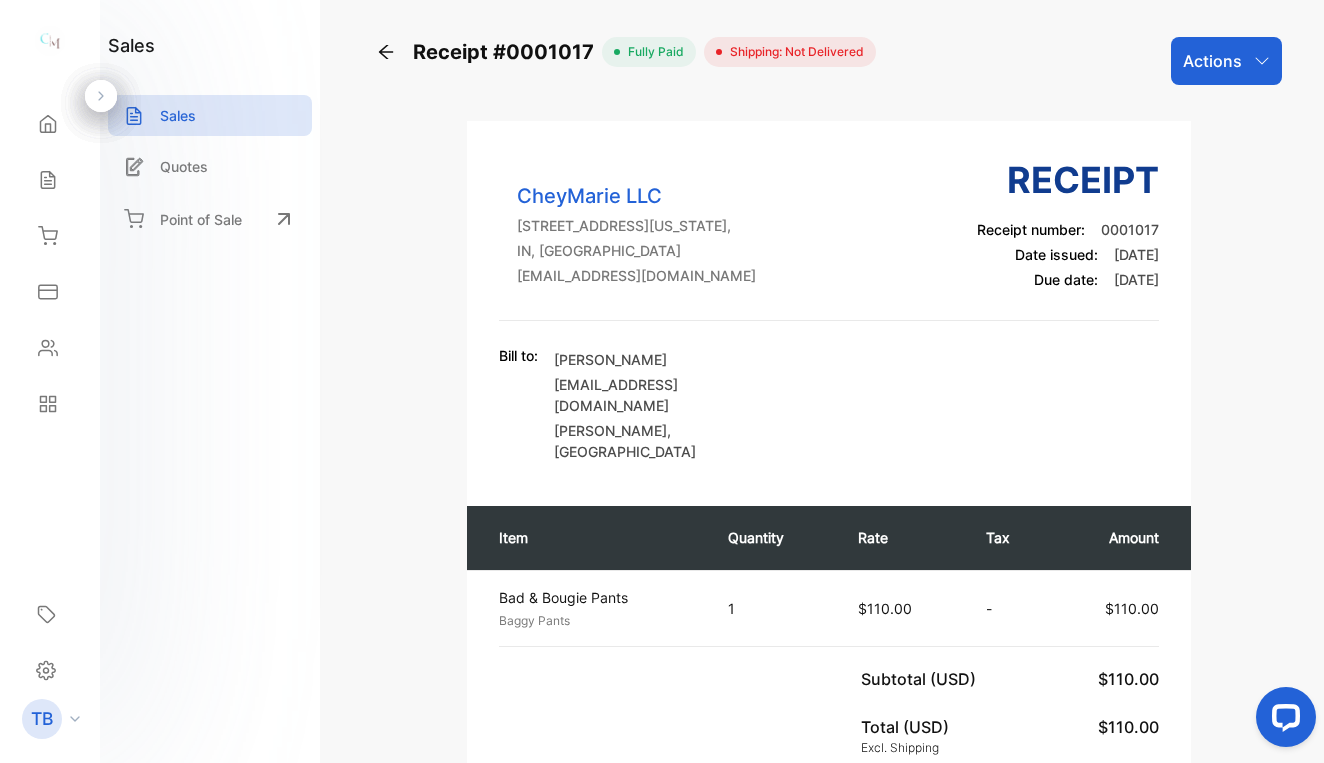 click 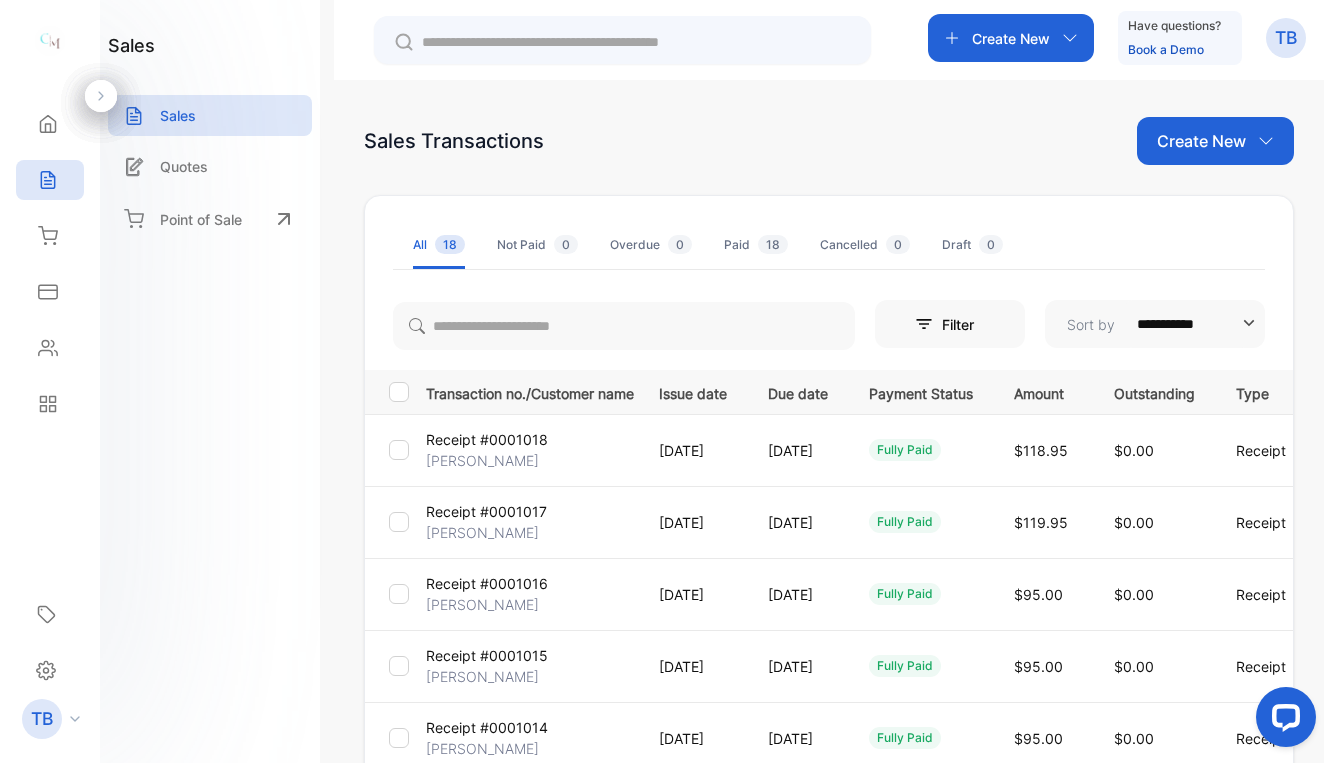 click on "Receipt #0001016" at bounding box center (487, 583) 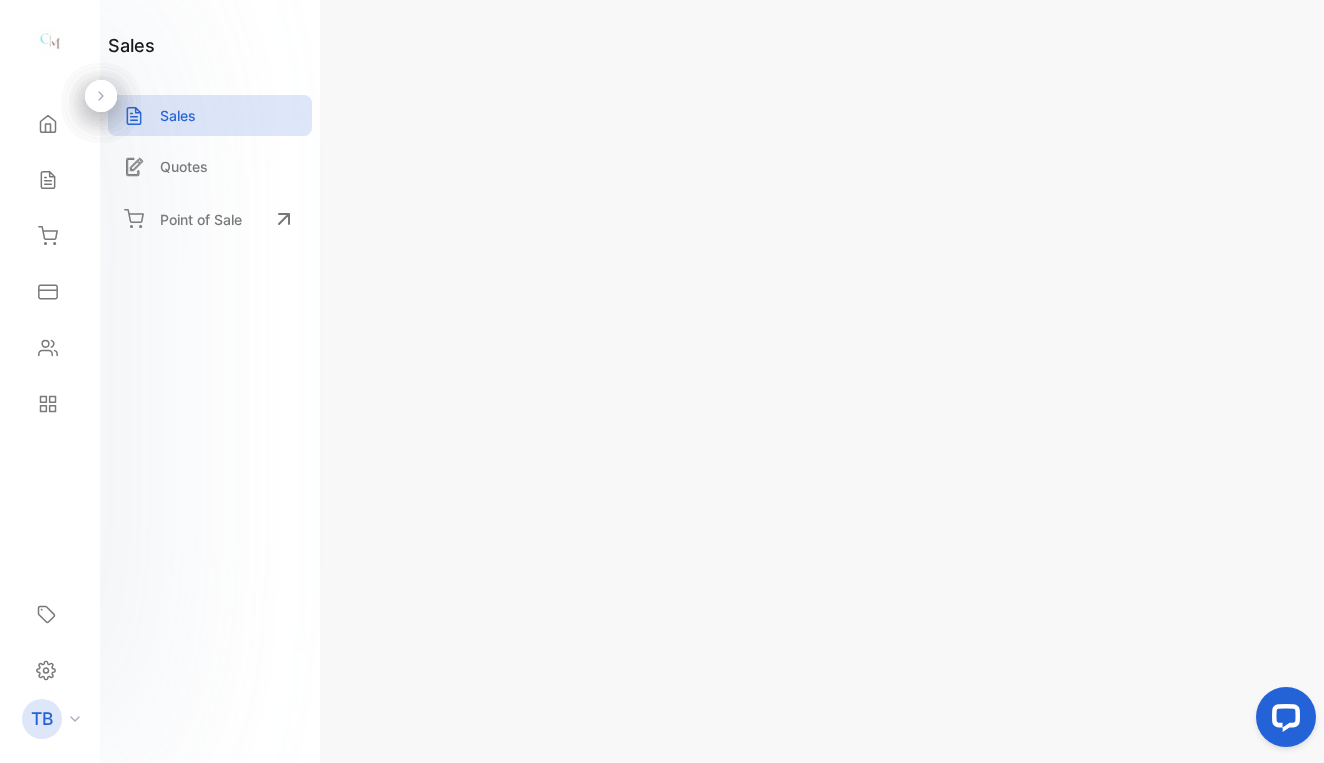 click on "Actions" at bounding box center [1212, 61] 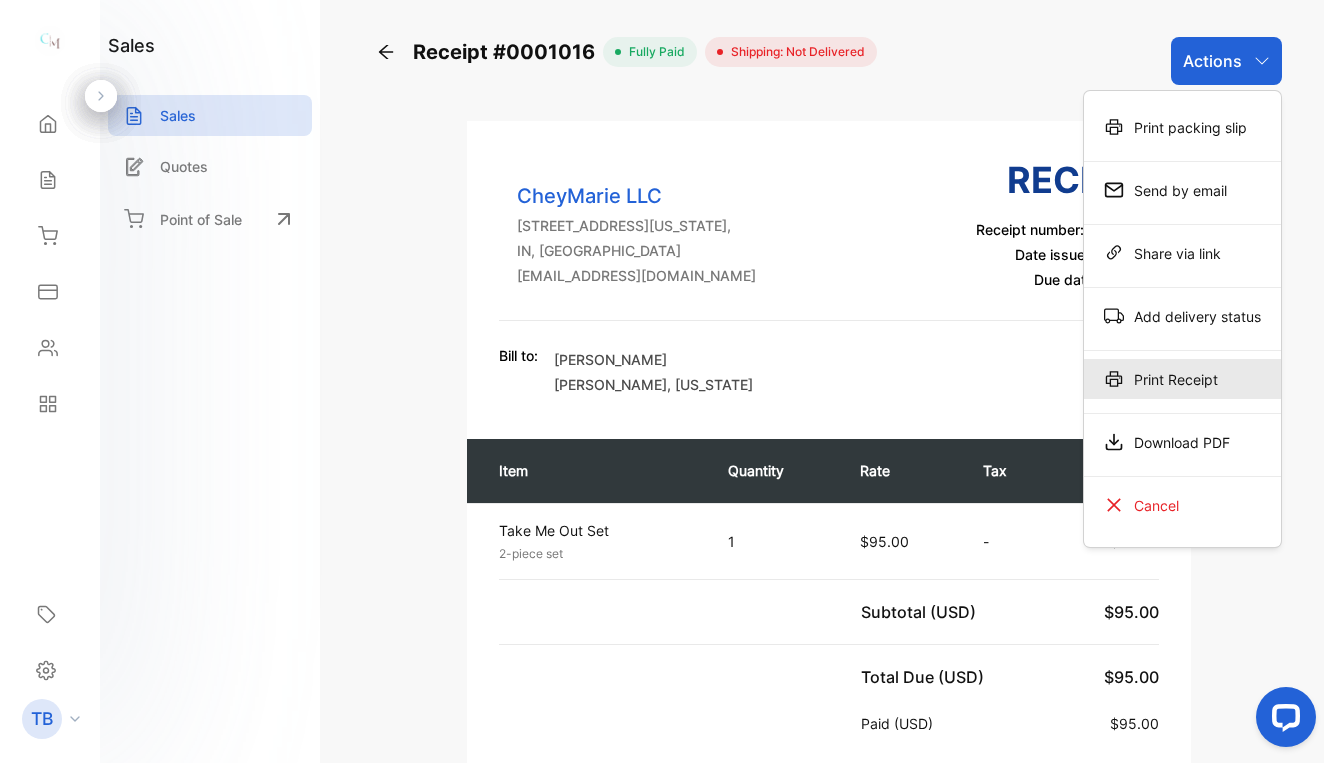click on "Print Receipt" at bounding box center (1182, 379) 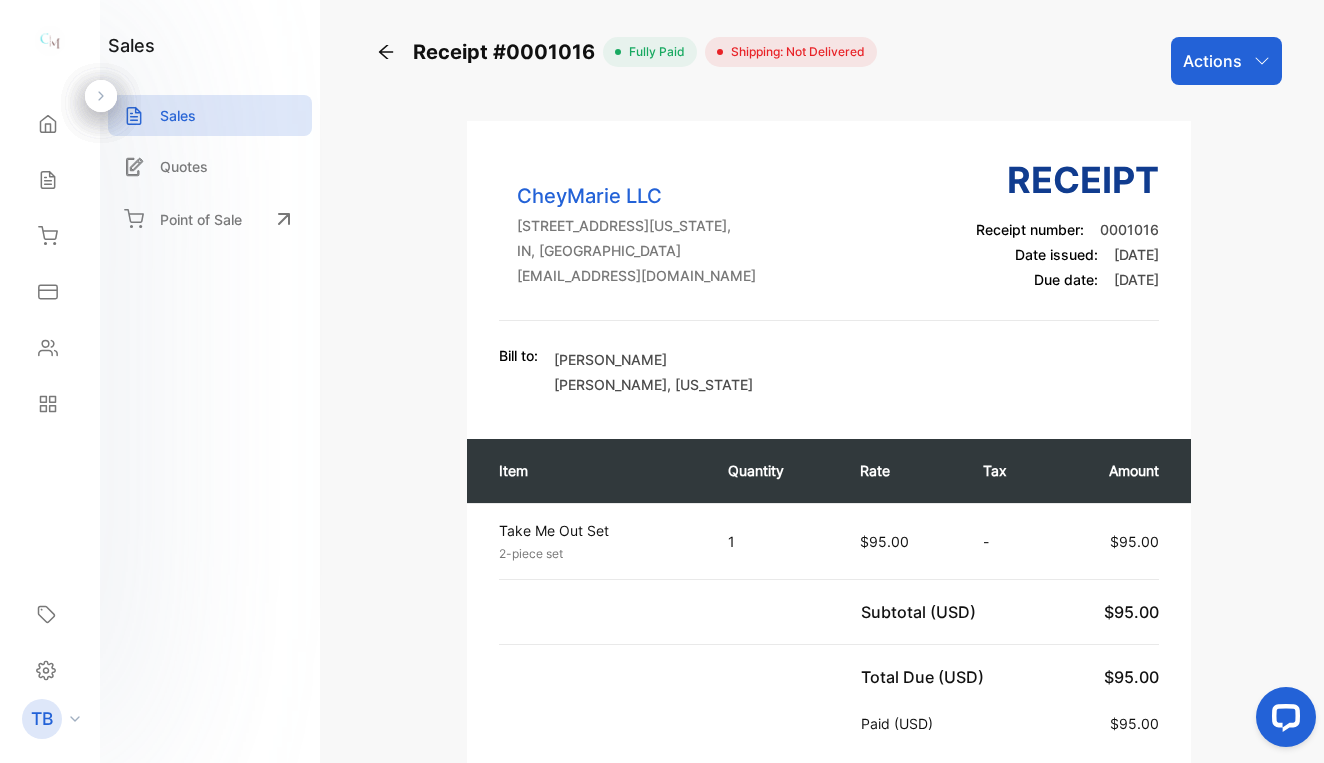 scroll, scrollTop: 0, scrollLeft: 0, axis: both 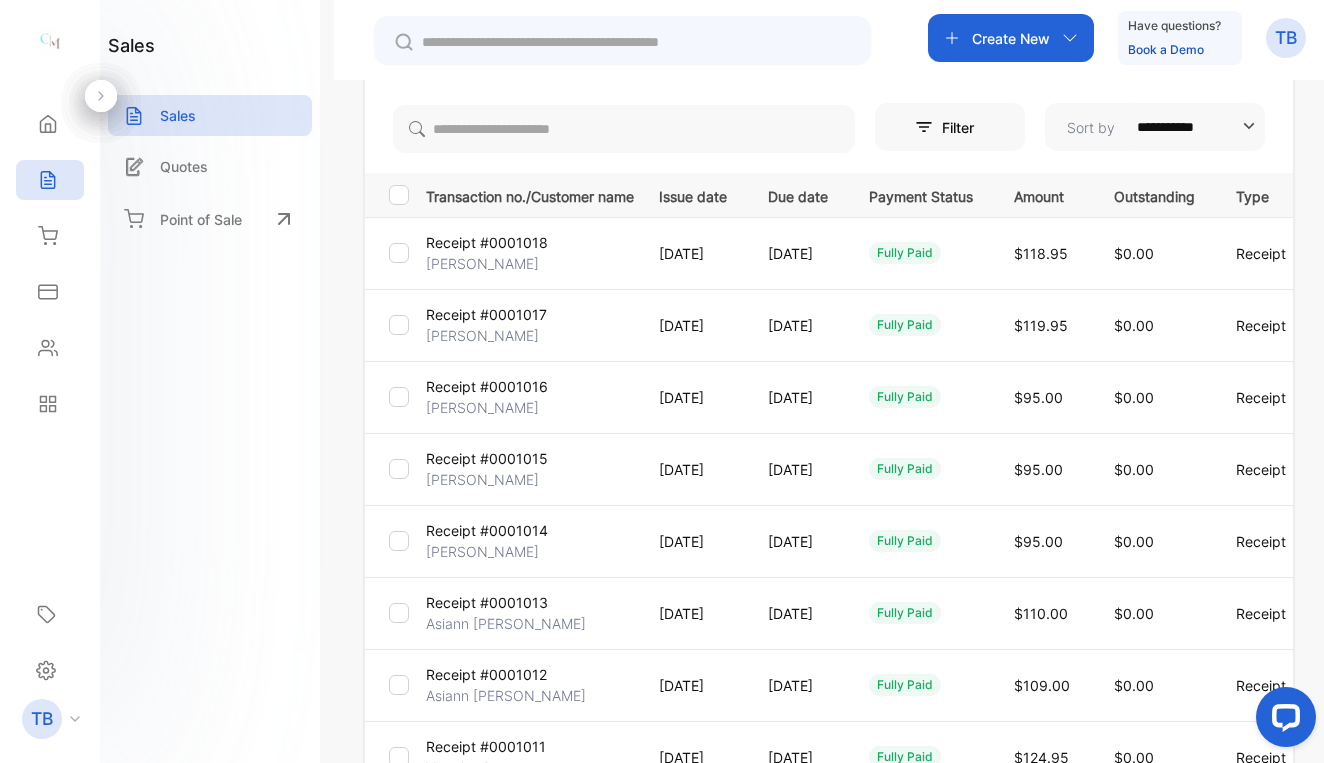 click on "Receipt #0001013" at bounding box center [487, 602] 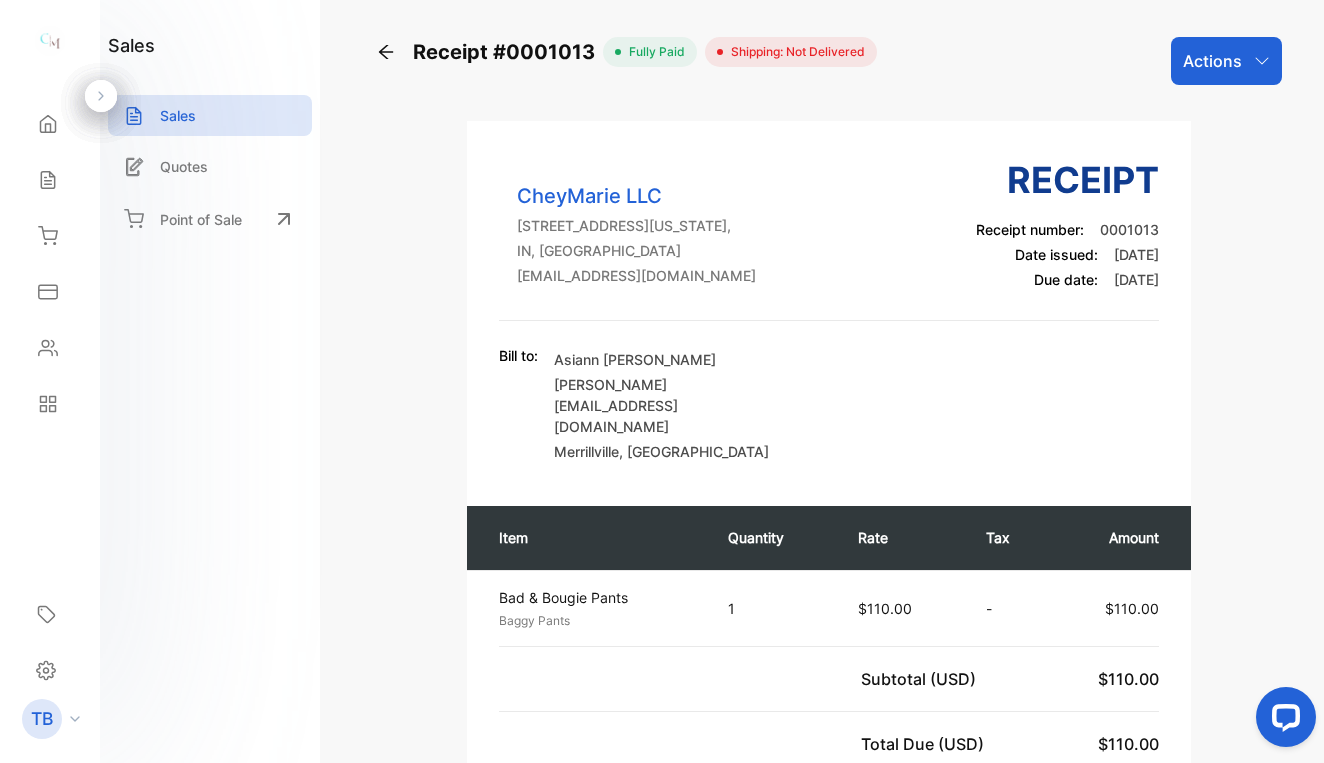 scroll, scrollTop: 0, scrollLeft: 0, axis: both 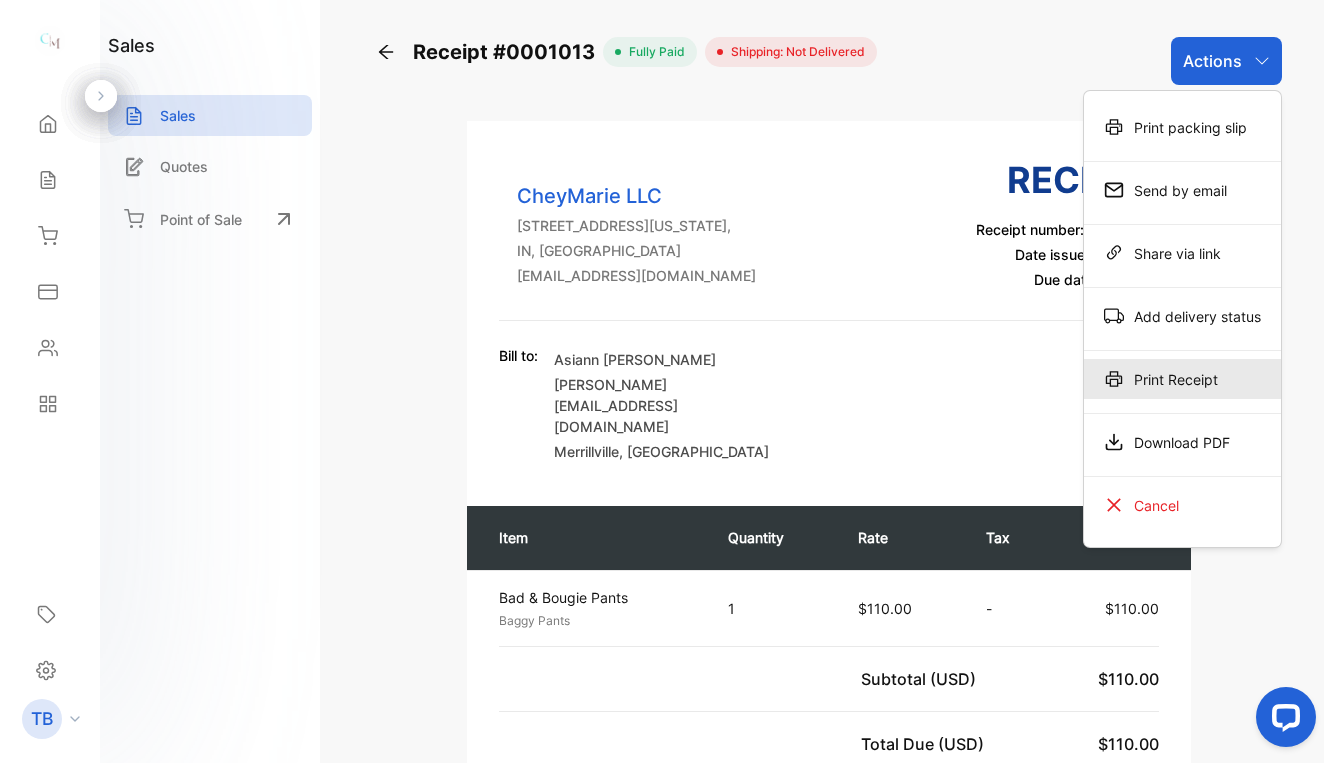 click on "Print Receipt" at bounding box center [1182, 379] 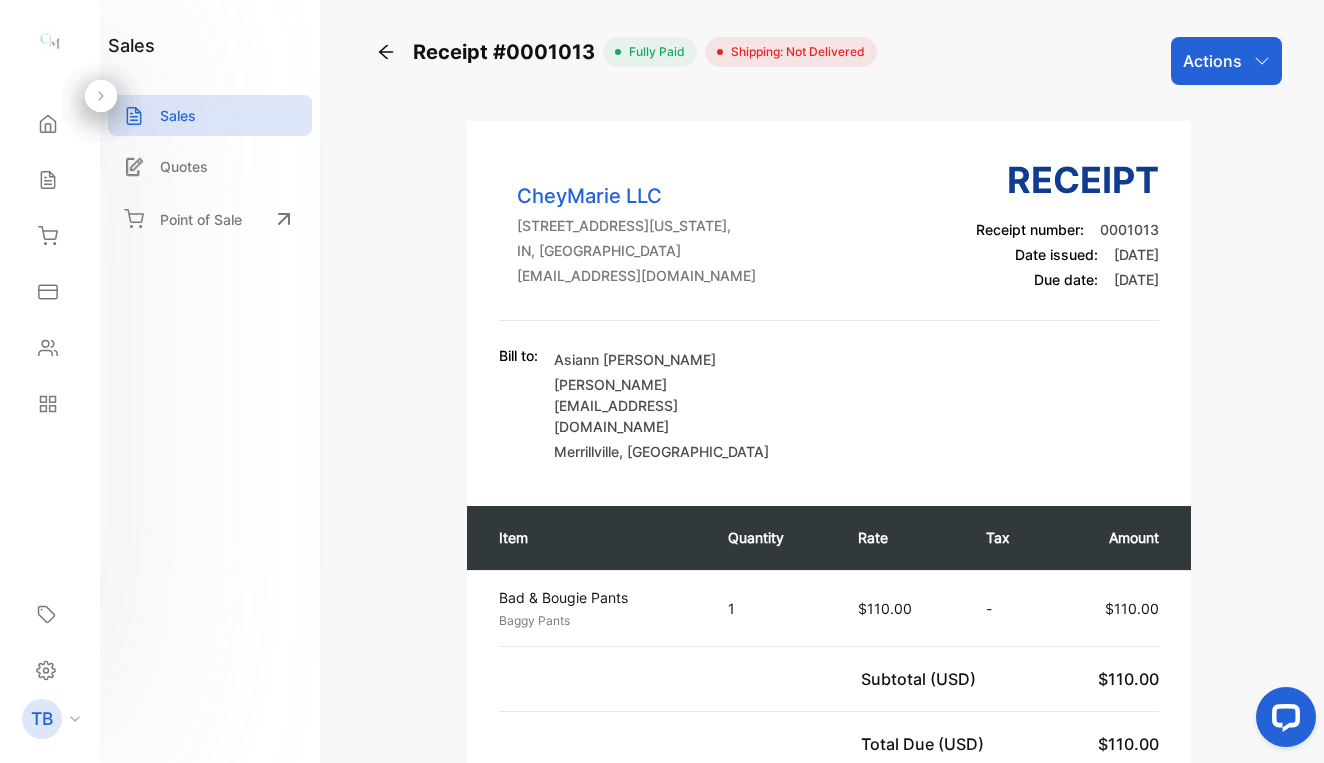 scroll, scrollTop: 0, scrollLeft: 0, axis: both 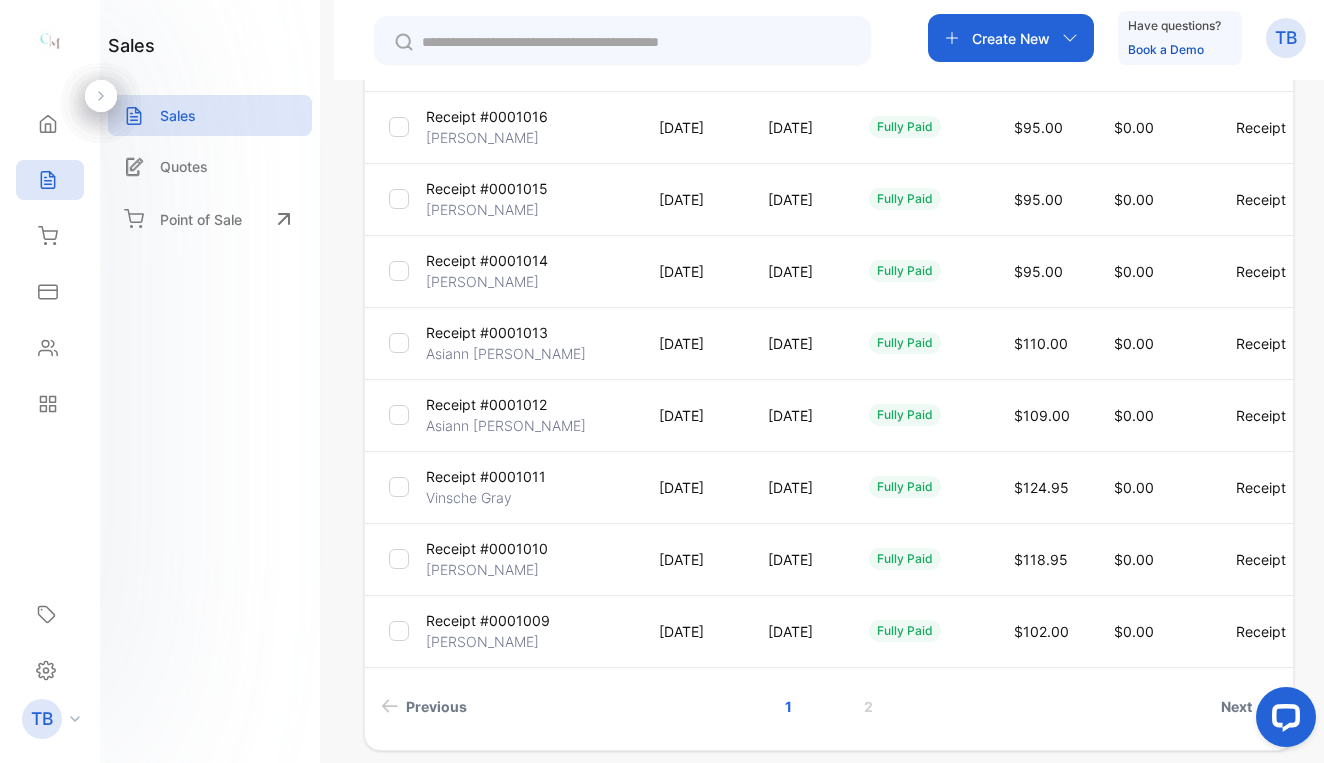 click on "Receipt #0001012" at bounding box center (486, 404) 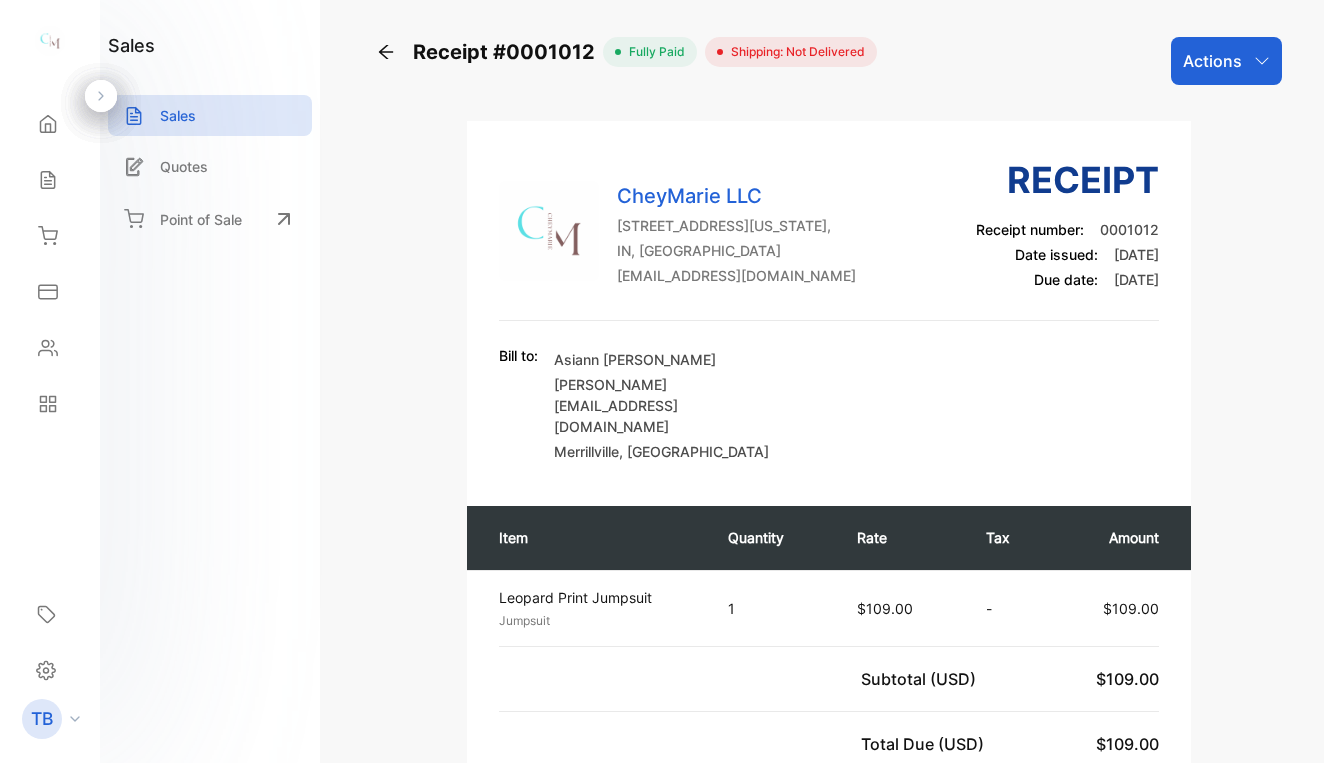 scroll, scrollTop: 0, scrollLeft: 0, axis: both 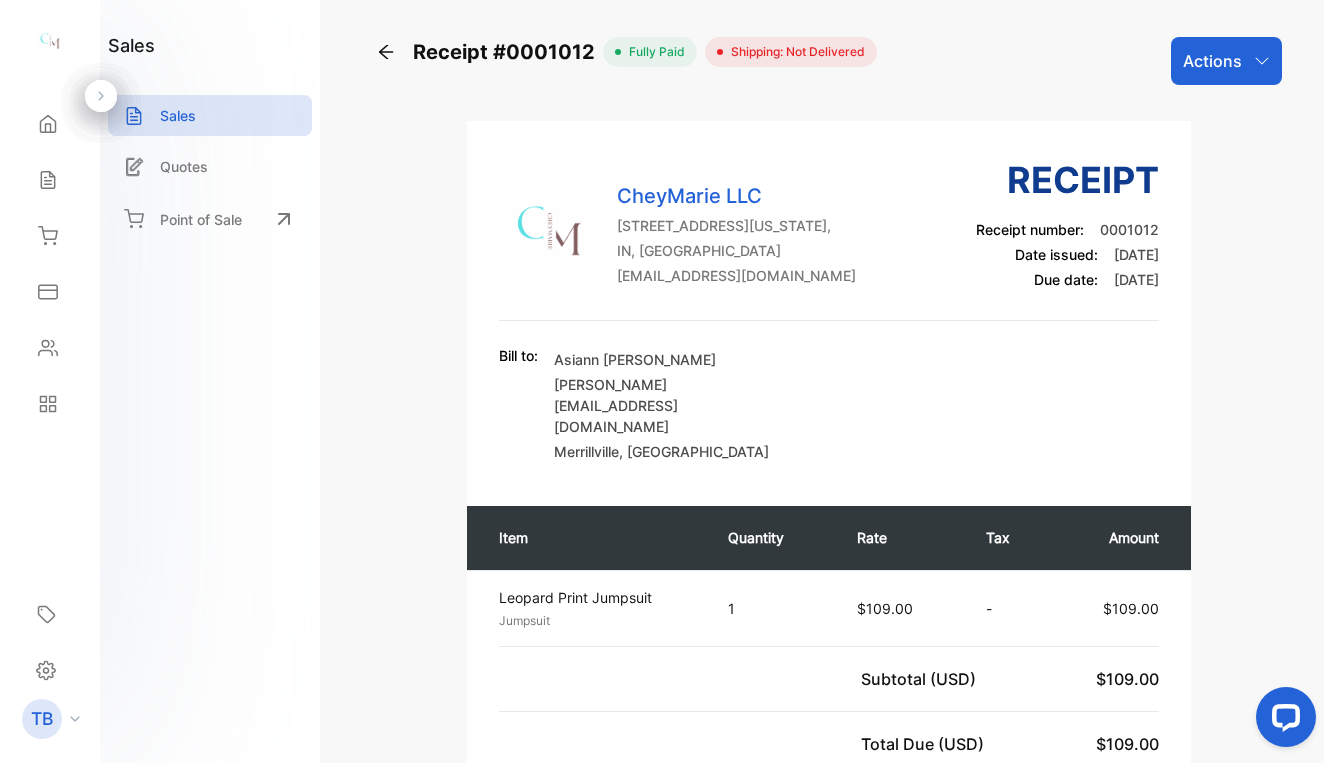 click on "Actions" at bounding box center [1212, 61] 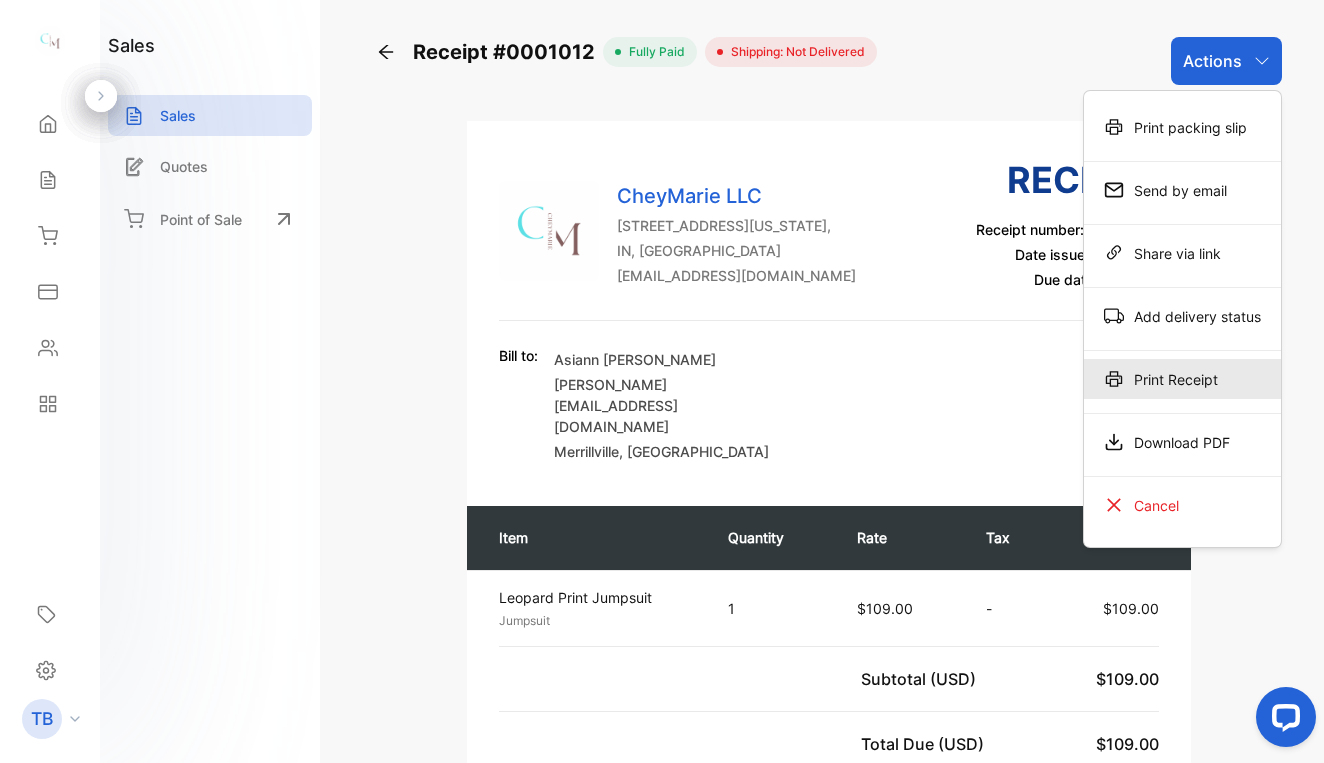 click on "Print Receipt" at bounding box center [1182, 379] 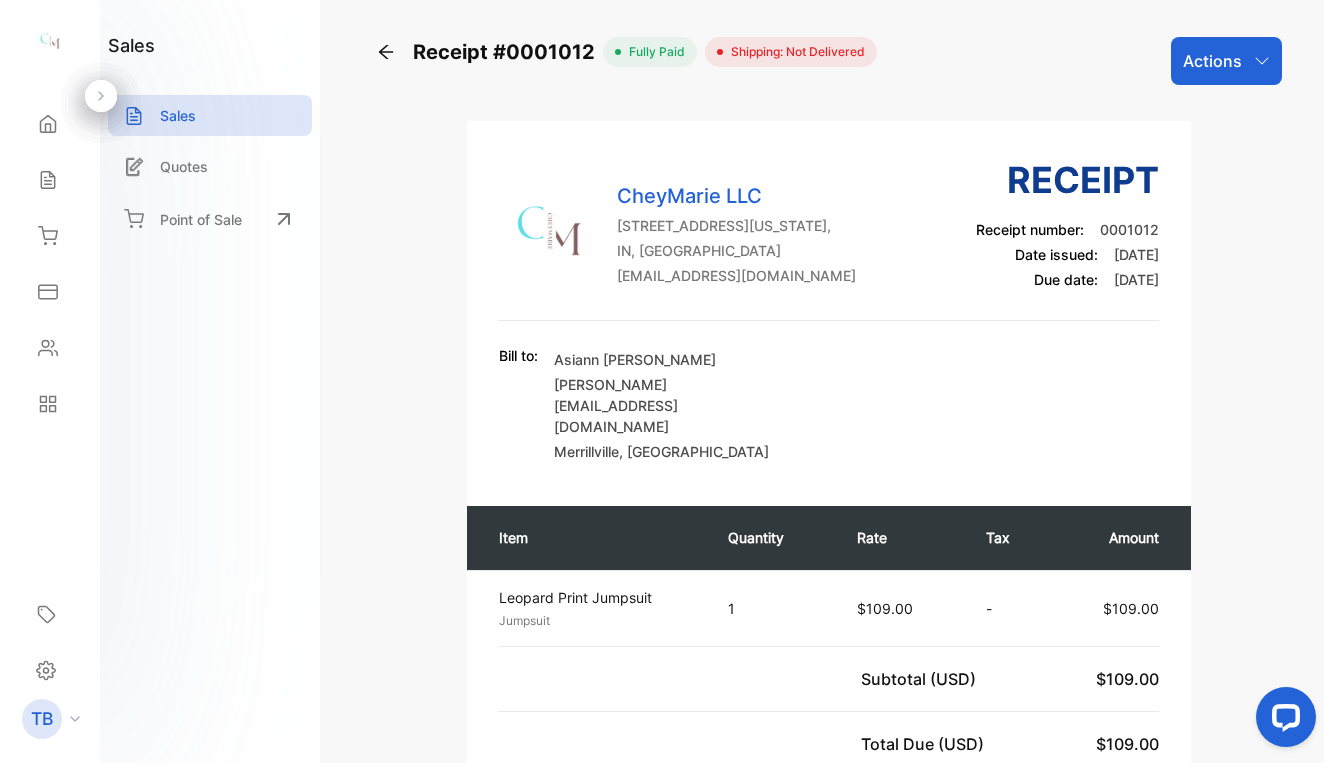 click 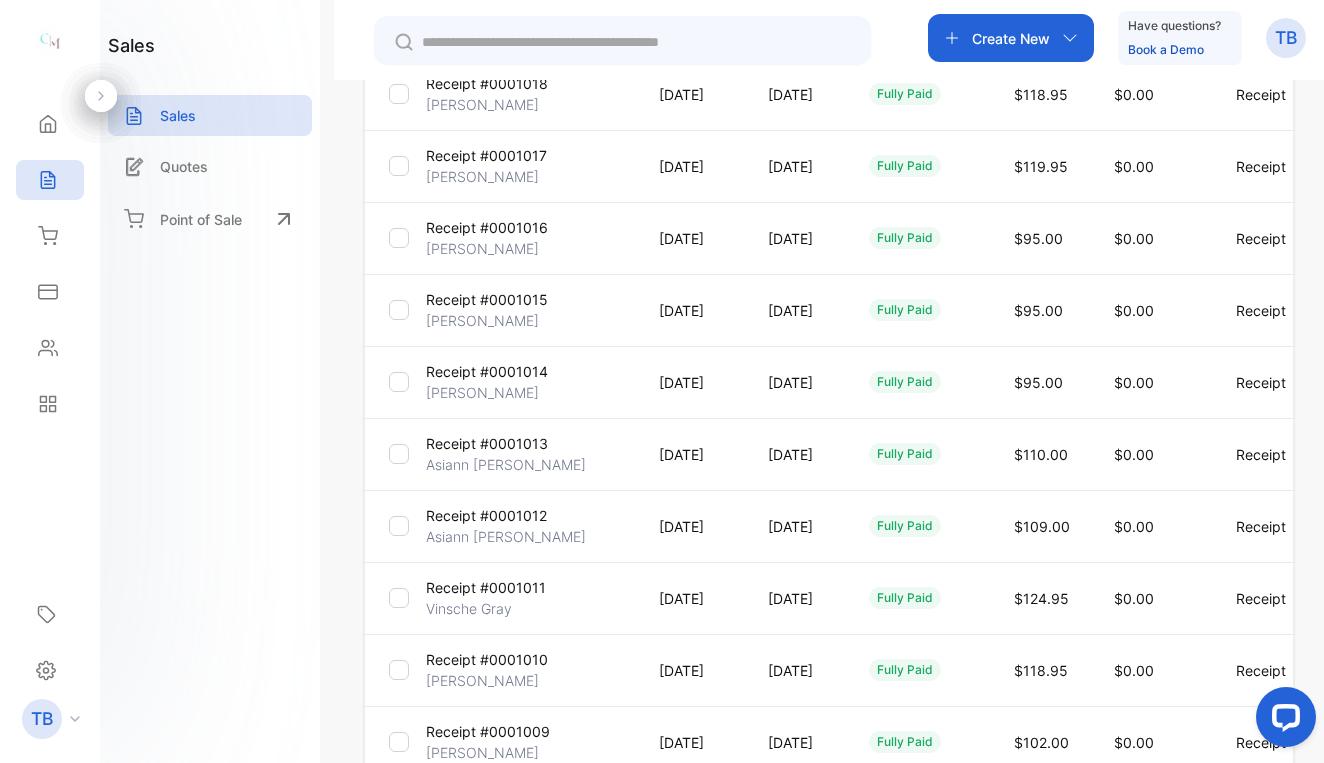 scroll, scrollTop: 357, scrollLeft: 0, axis: vertical 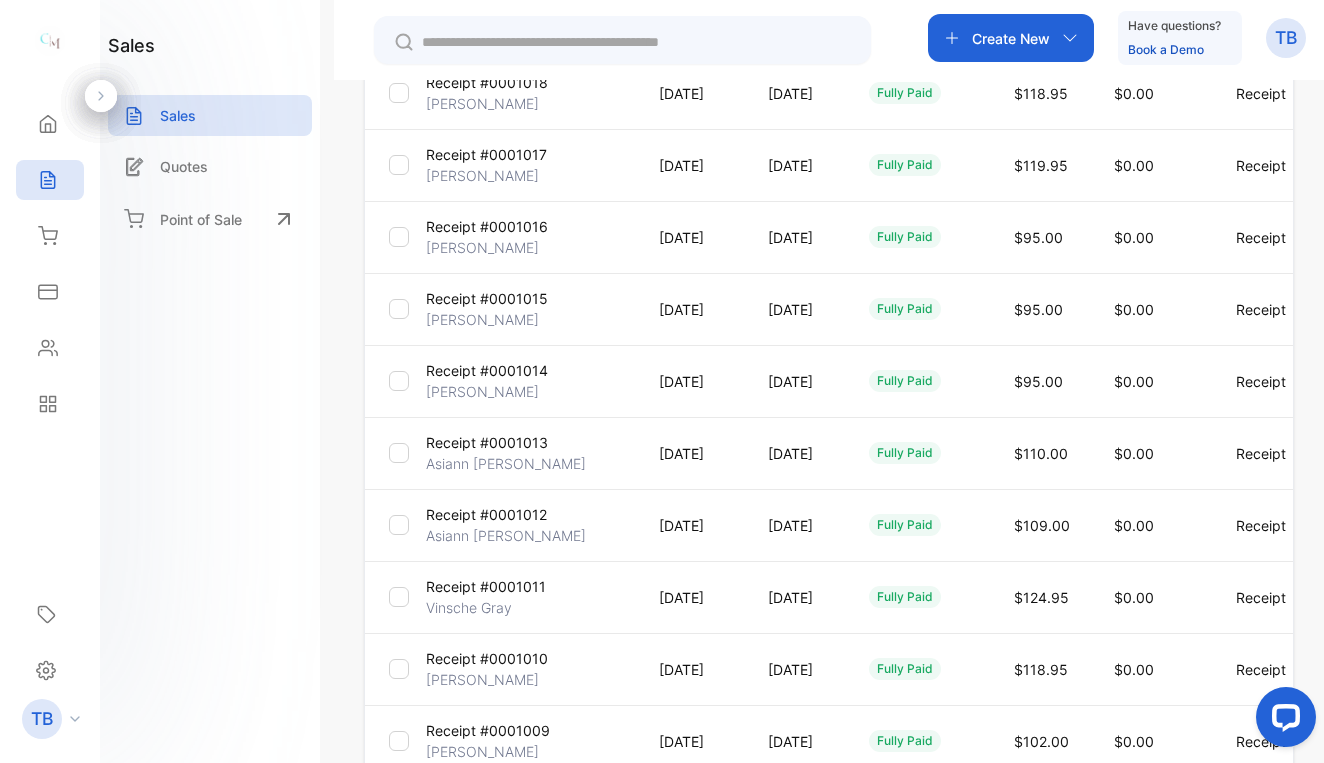 click on "Vinsche Gray" at bounding box center (469, 607) 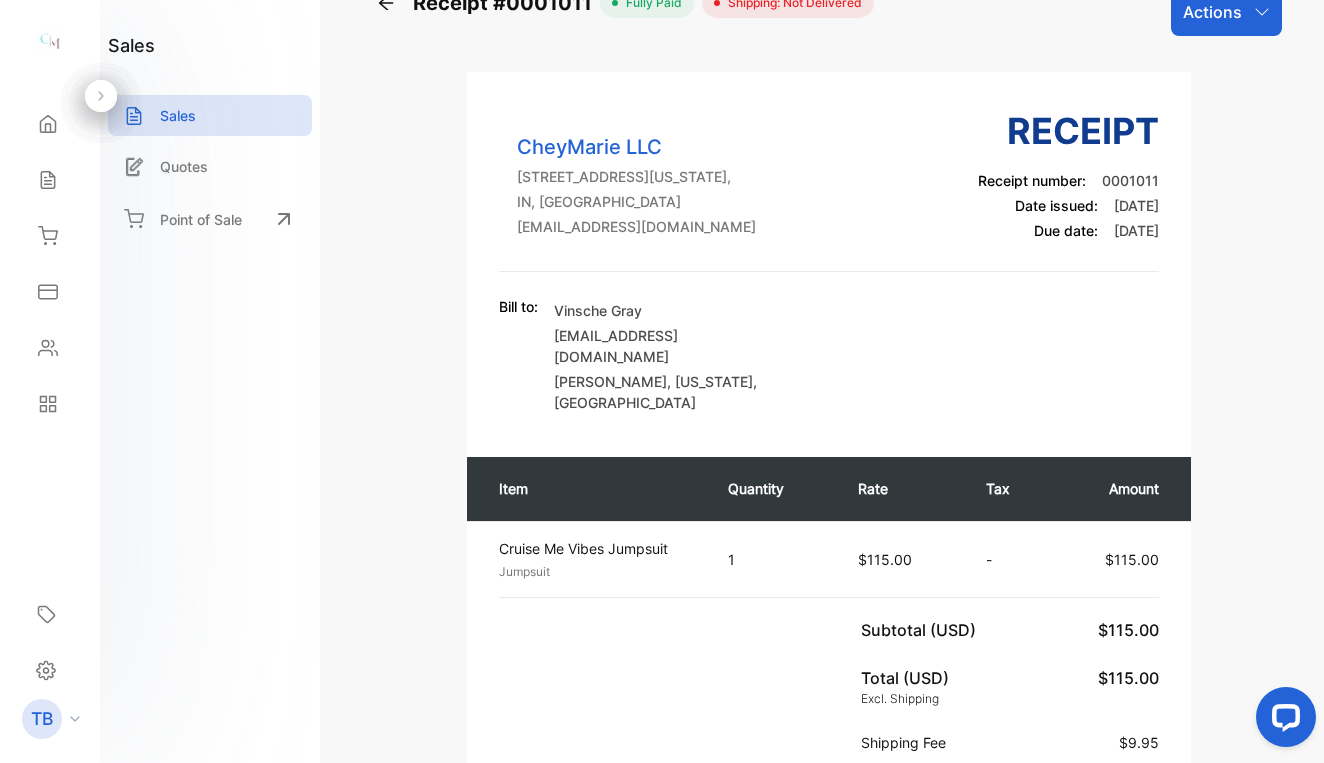 scroll, scrollTop: 0, scrollLeft: 0, axis: both 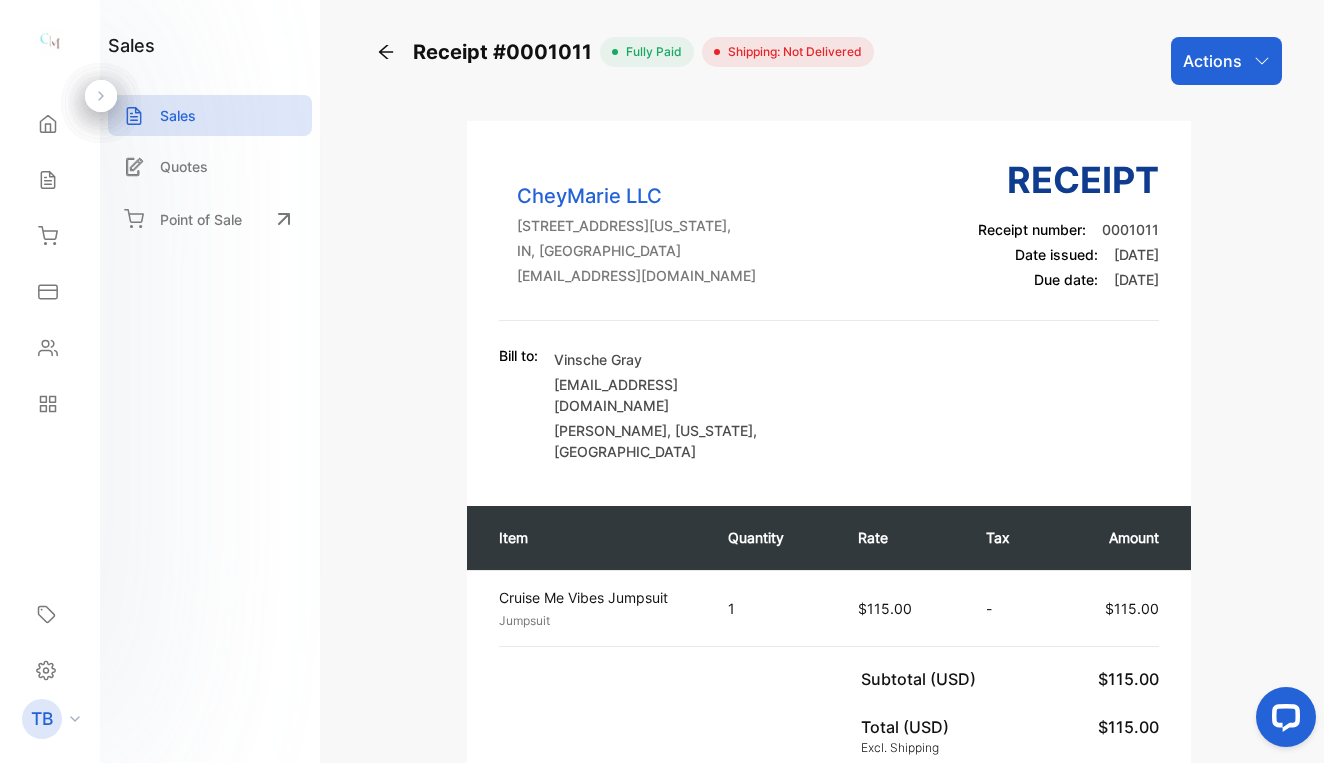 click on "Actions" at bounding box center [1212, 61] 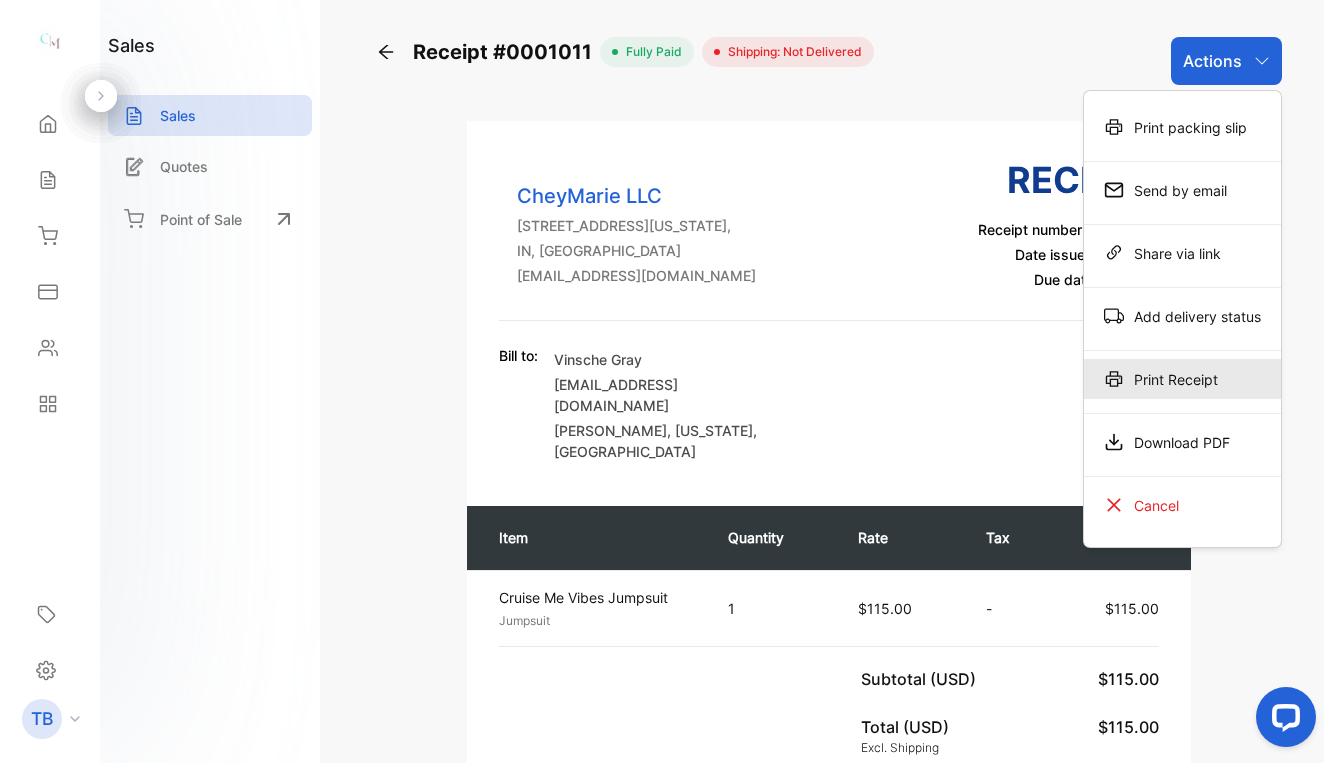 click on "Print Receipt" at bounding box center (1182, 379) 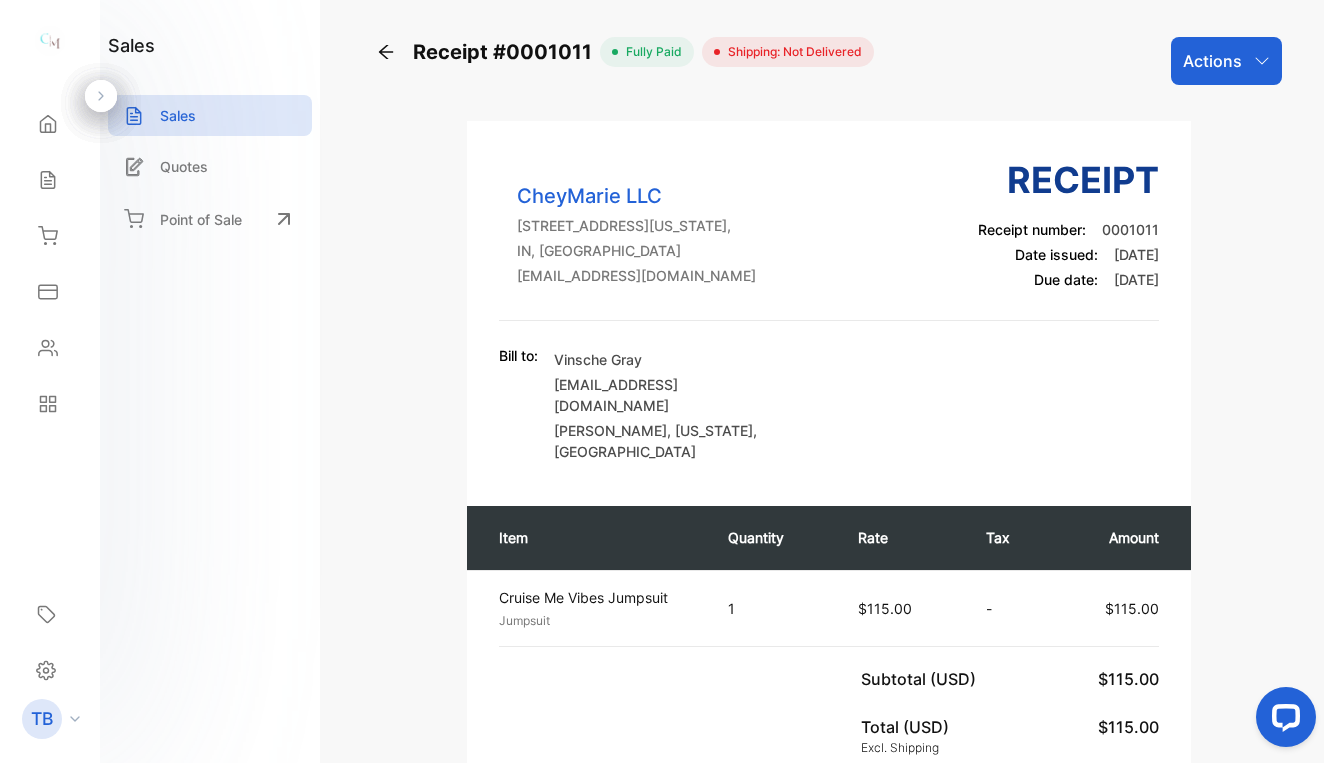 scroll, scrollTop: 0, scrollLeft: 0, axis: both 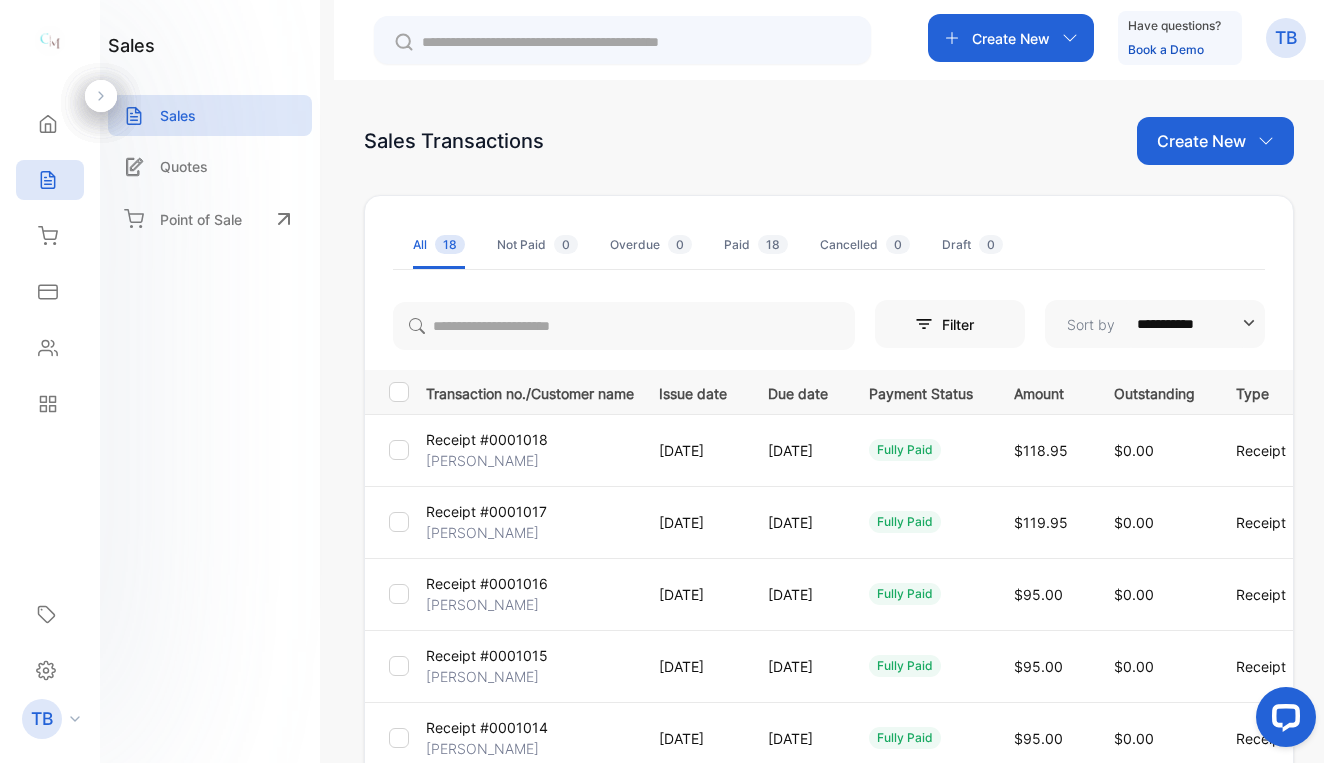 click on "Create New" at bounding box center [1201, 141] 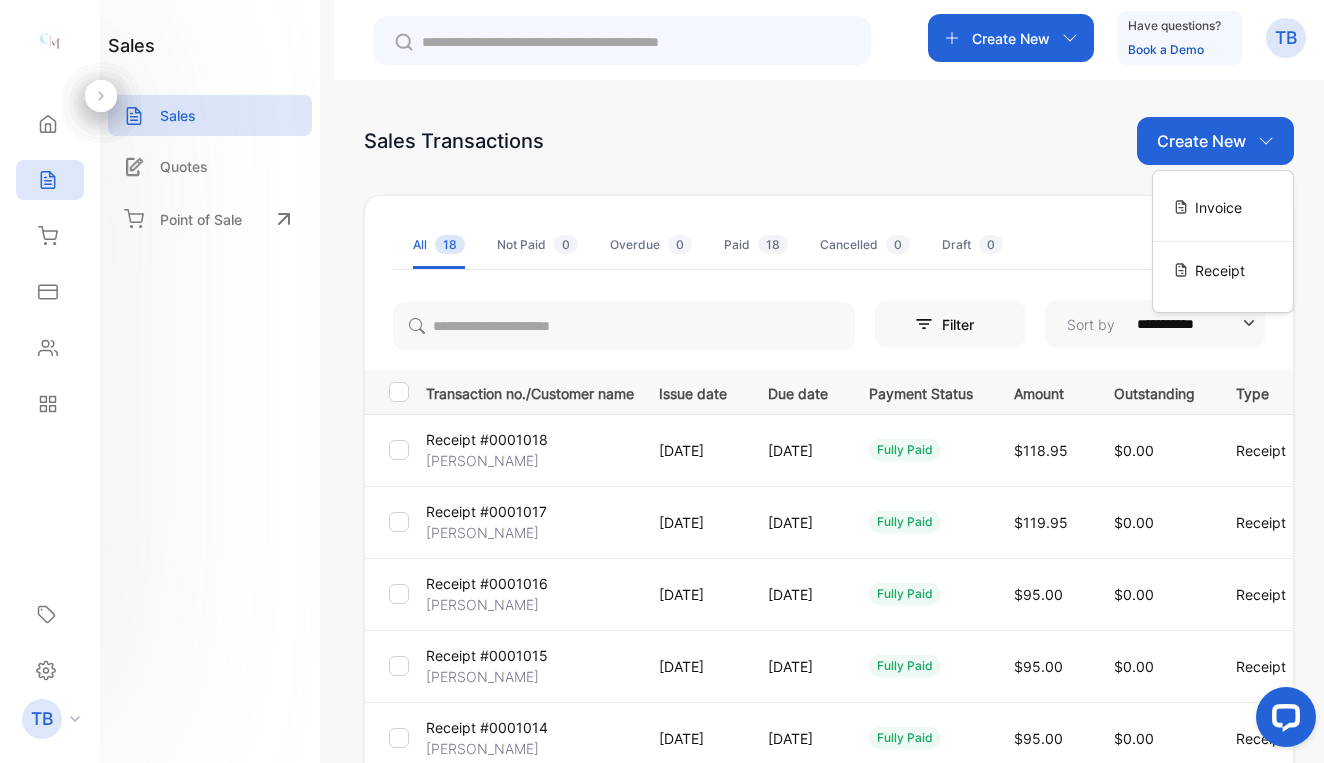 click on "Sales Transactions     Create New   Invoice   Receipt" at bounding box center [829, 141] 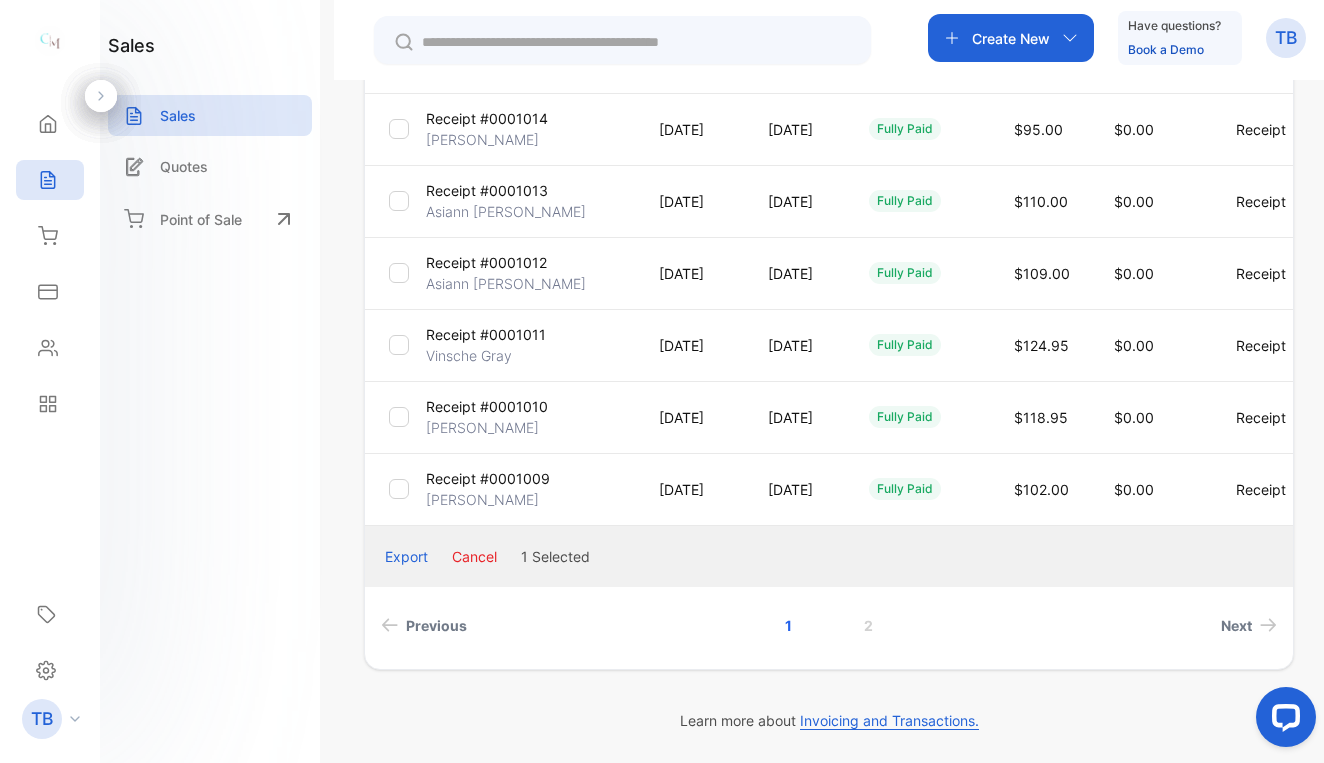 scroll, scrollTop: 609, scrollLeft: 0, axis: vertical 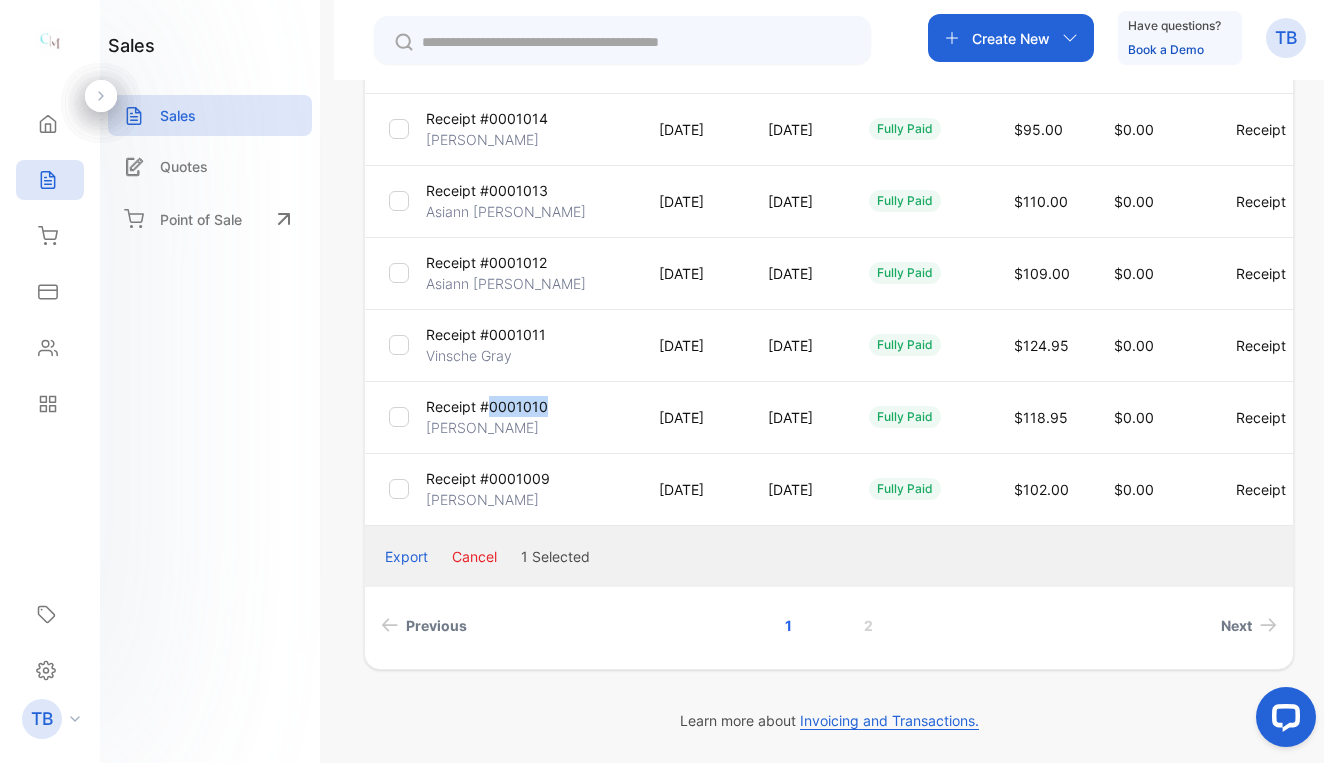 click on "Receipt #0001010" at bounding box center (487, 406) 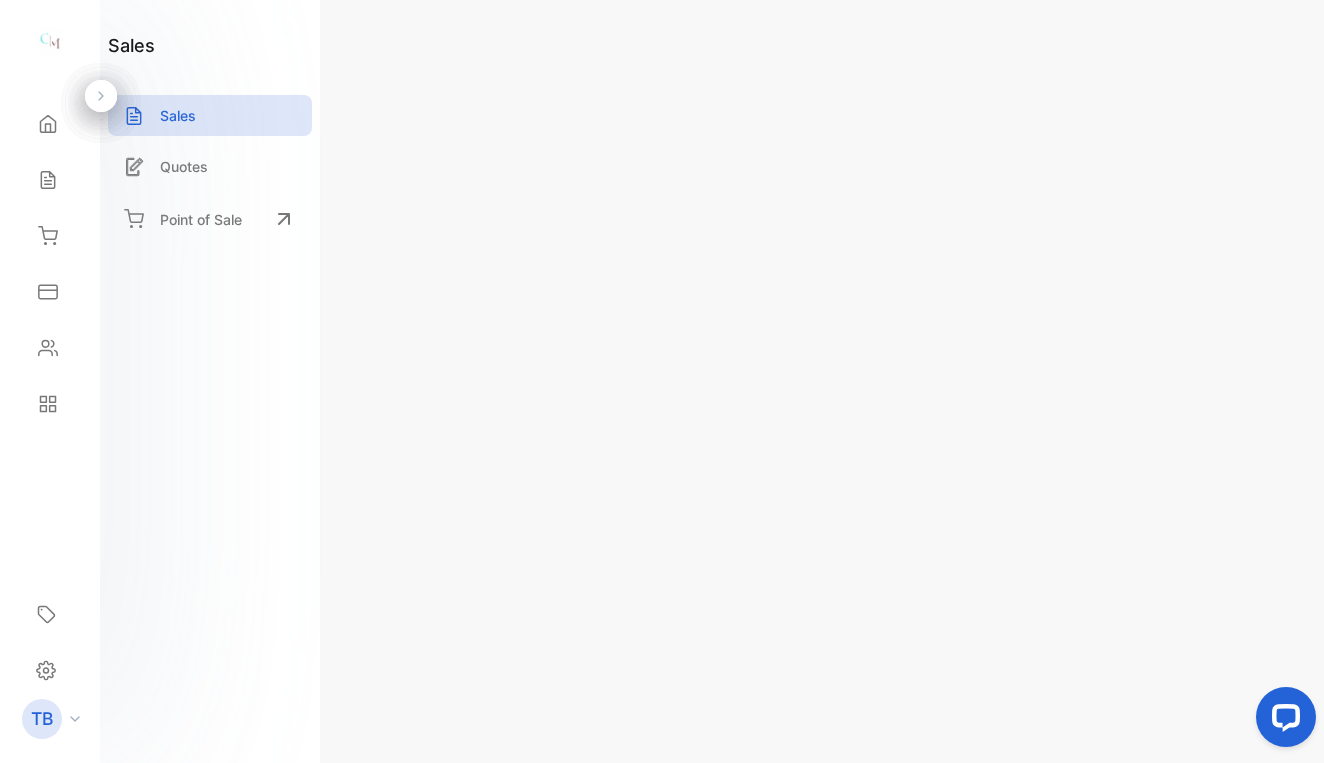 scroll, scrollTop: 0, scrollLeft: 0, axis: both 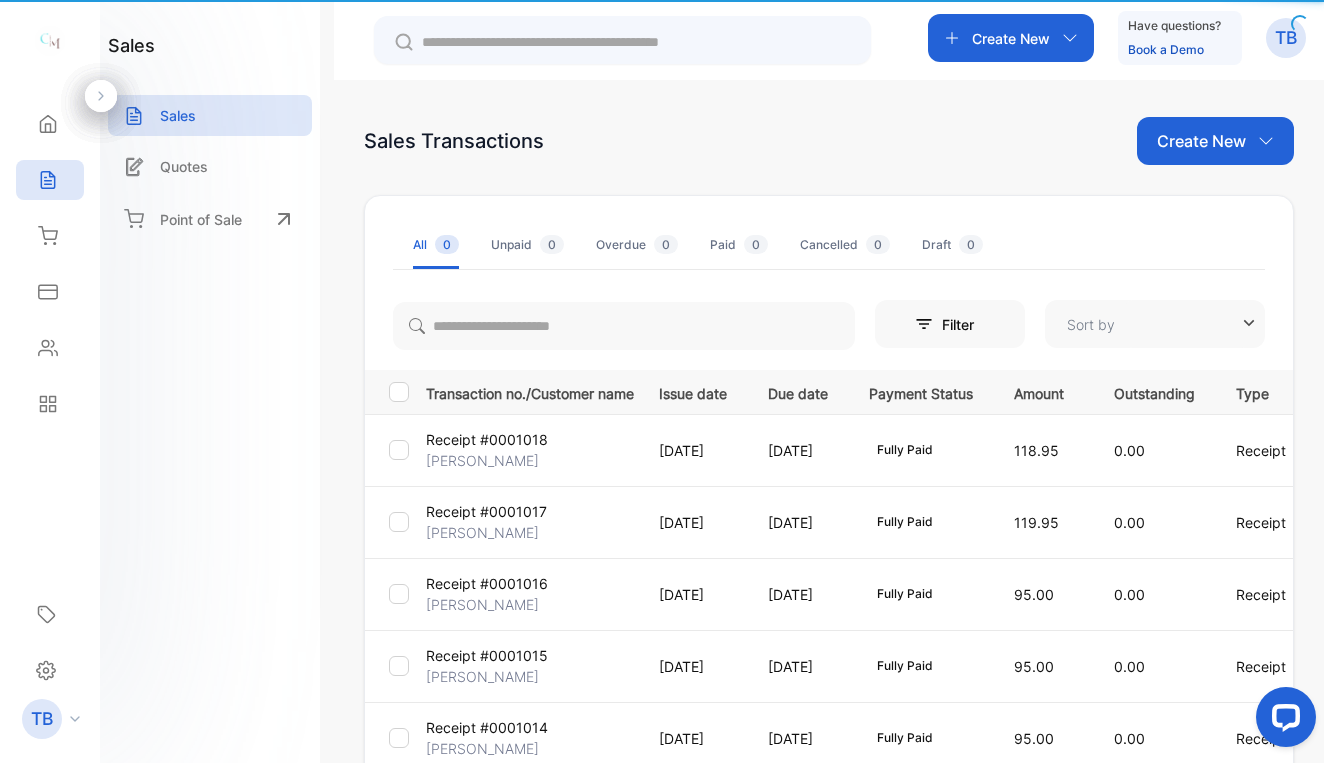 type on "**********" 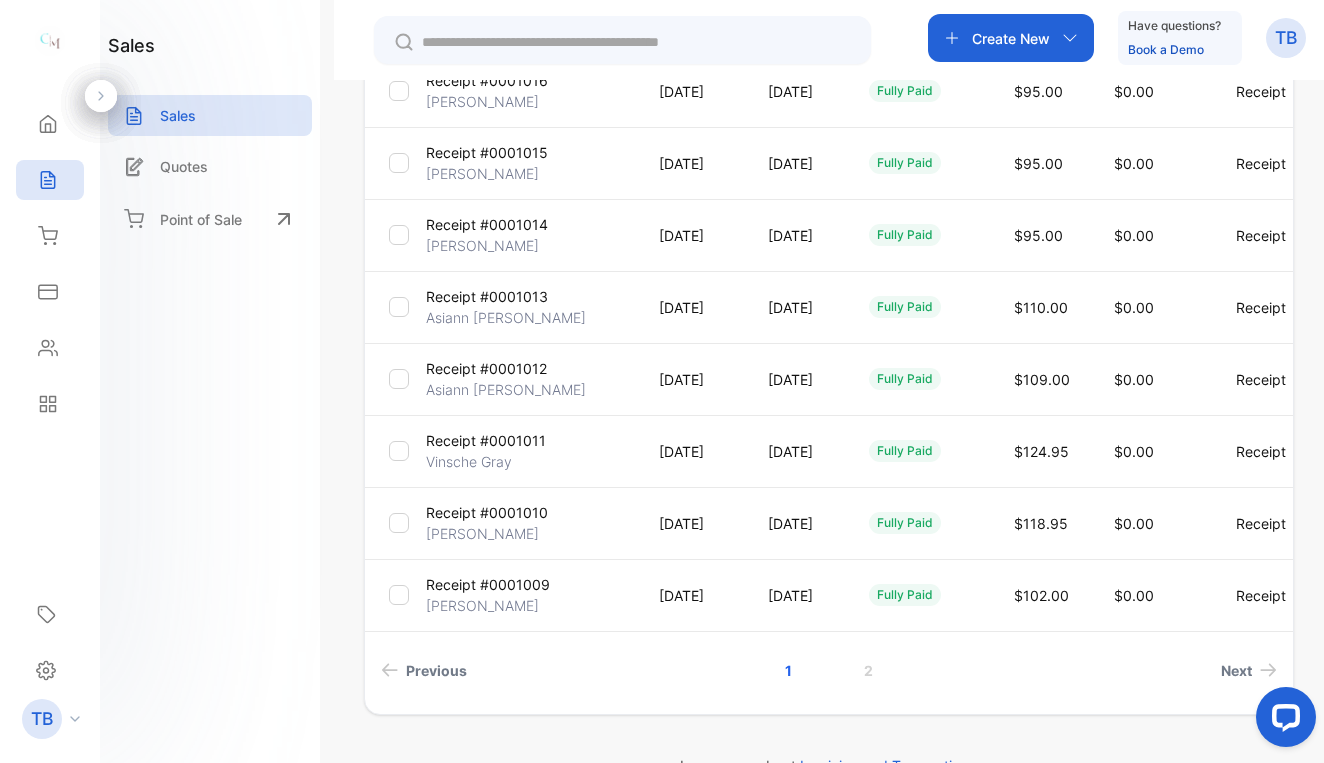 scroll, scrollTop: 548, scrollLeft: 0, axis: vertical 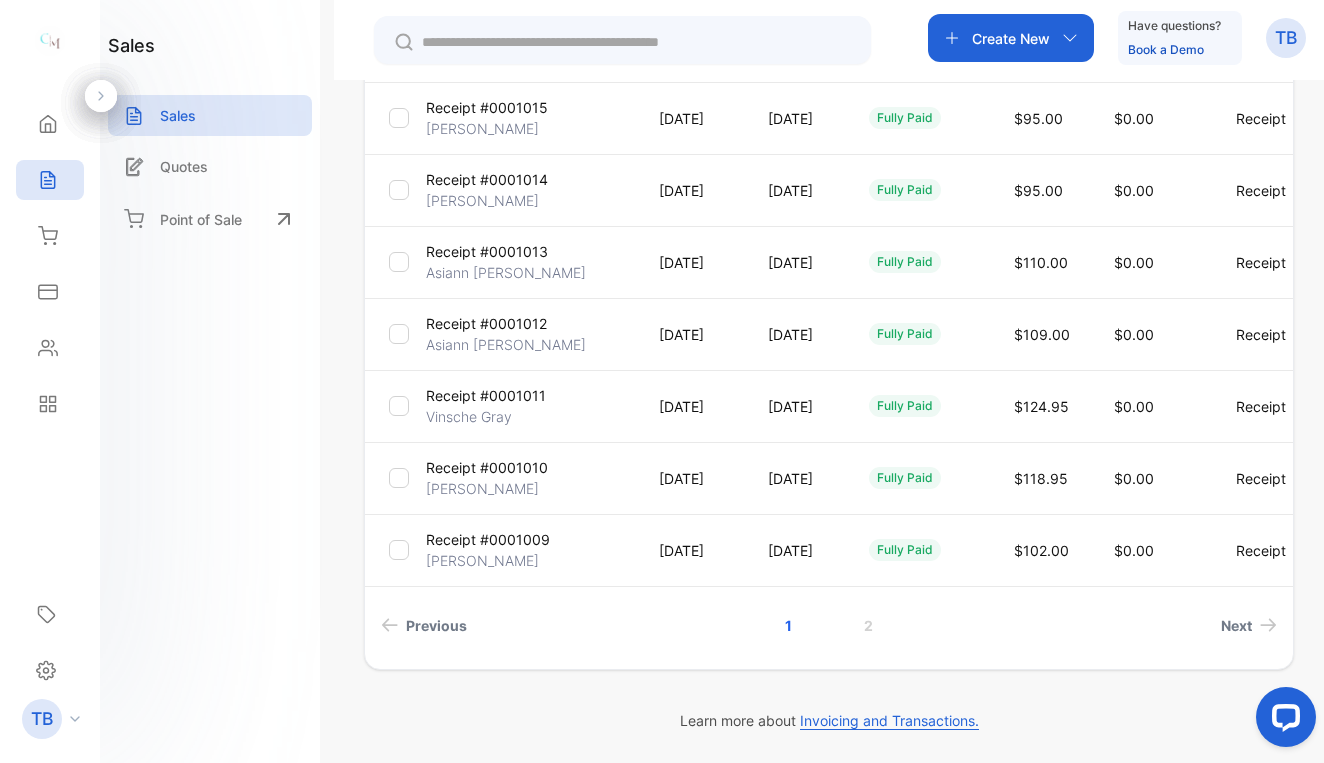 click on "Receipt #0001009" at bounding box center [488, 539] 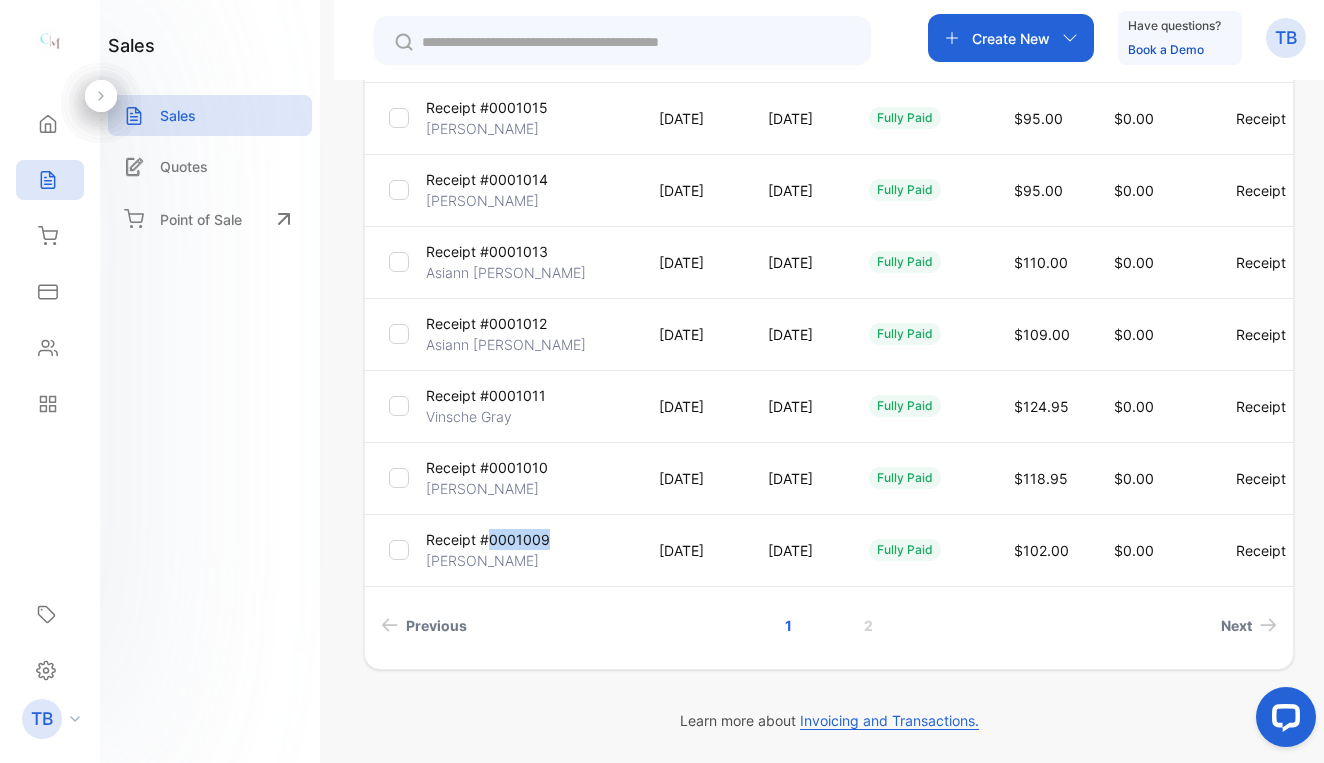 click on "Receipt #0001009" at bounding box center [488, 539] 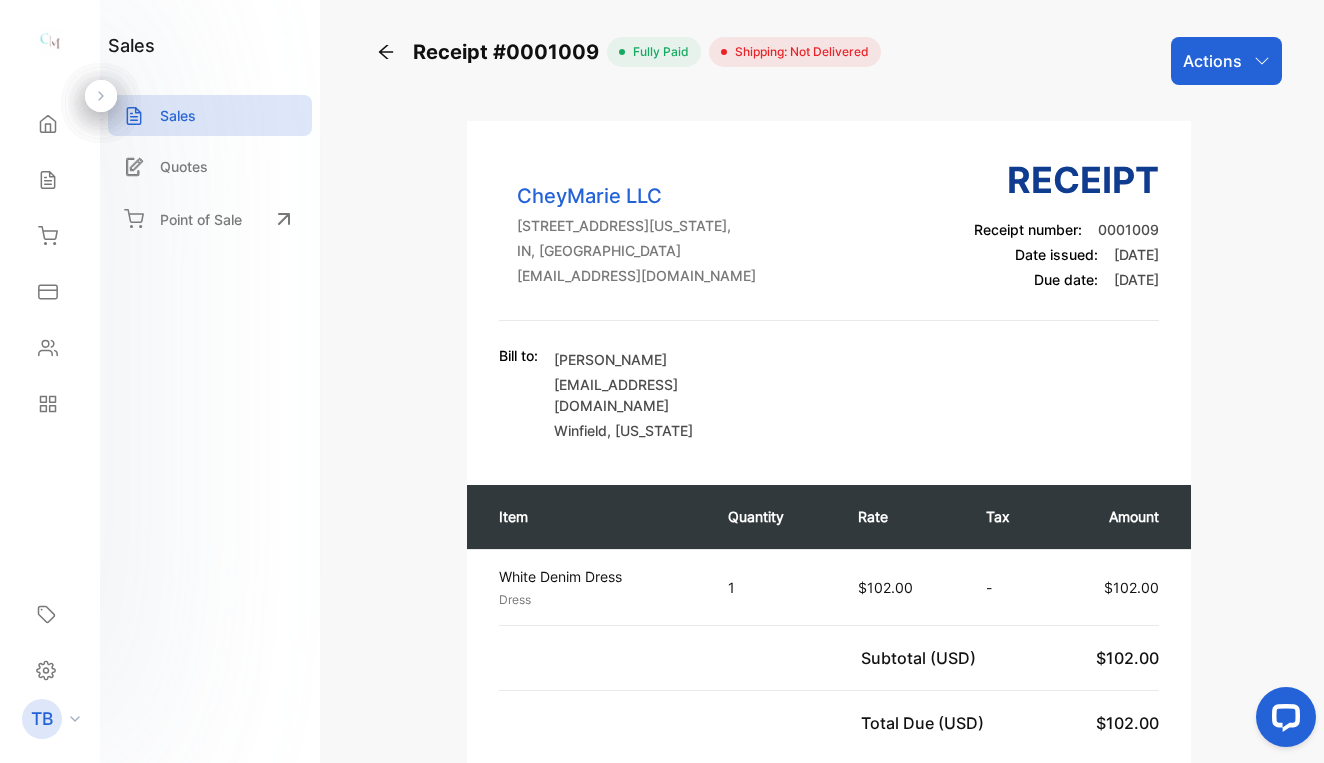 scroll, scrollTop: 0, scrollLeft: 0, axis: both 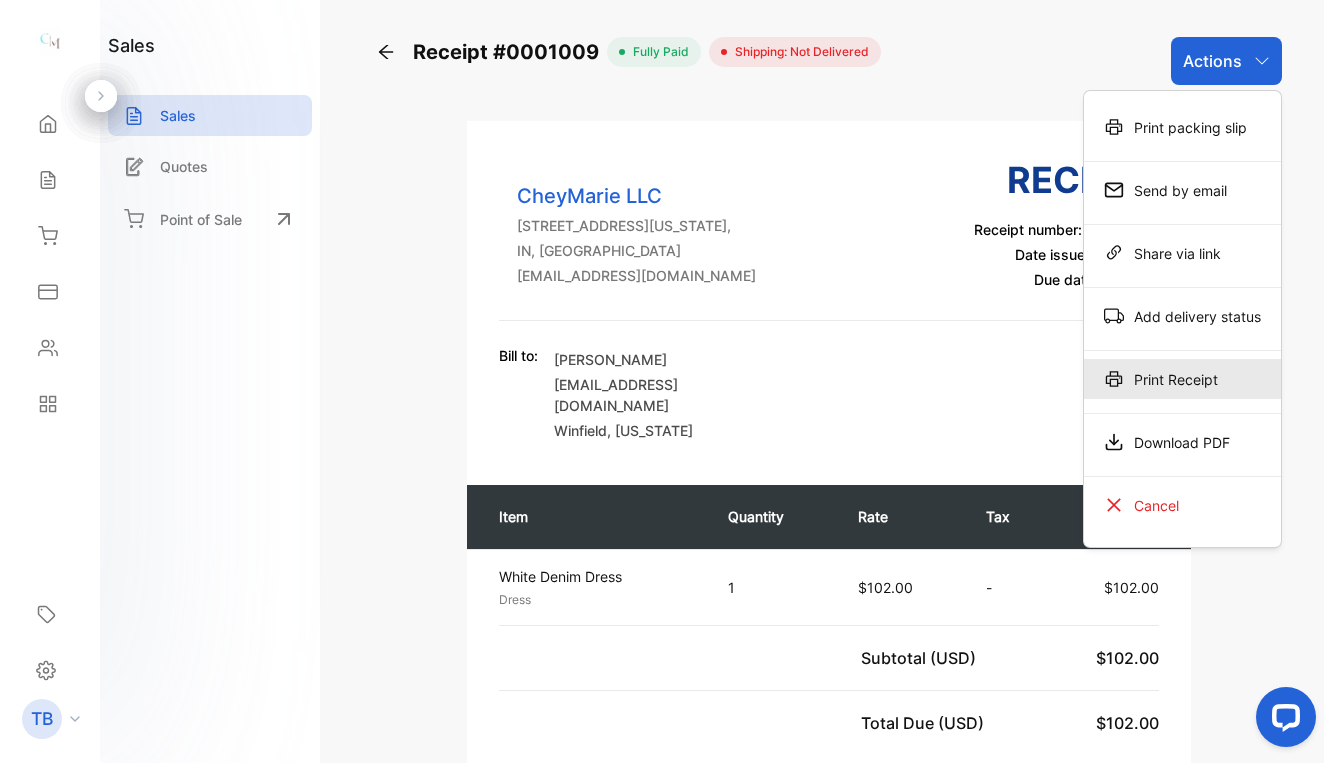 click on "Print Receipt" at bounding box center (1182, 379) 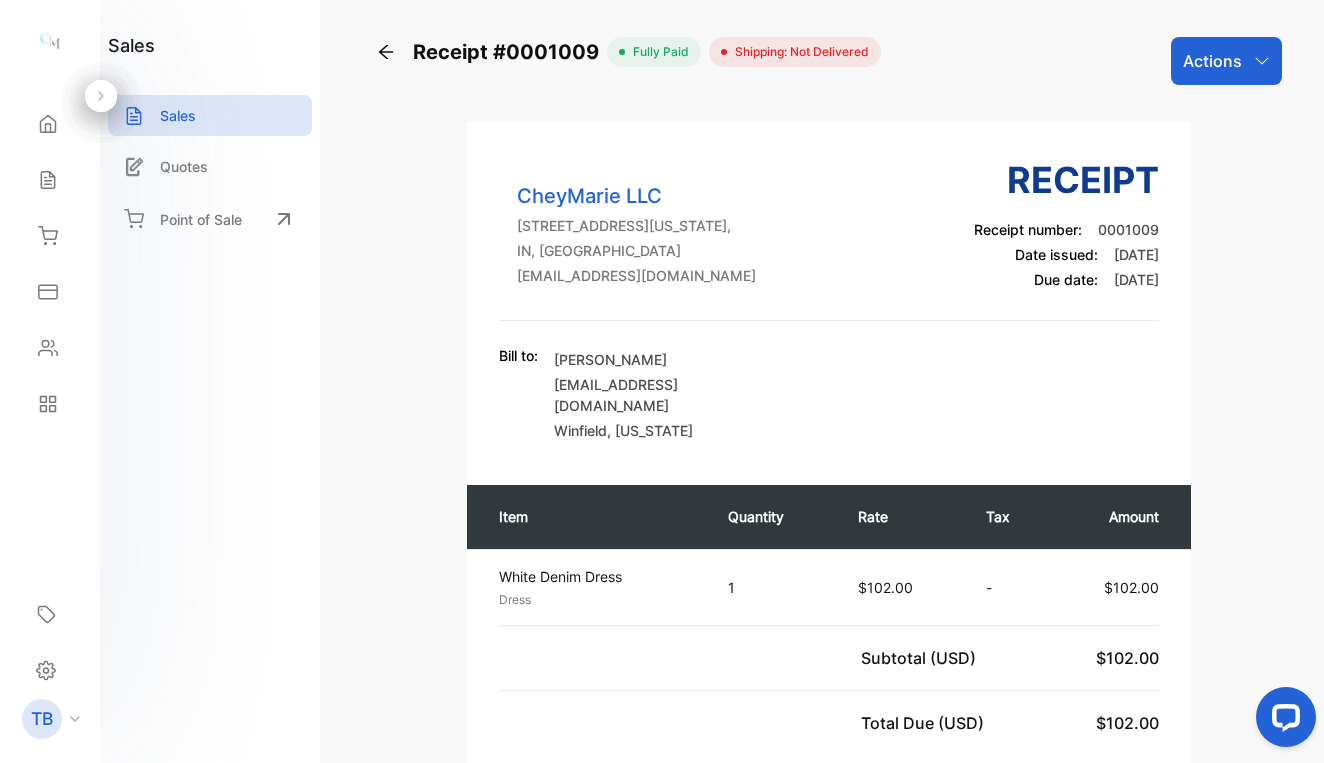 click 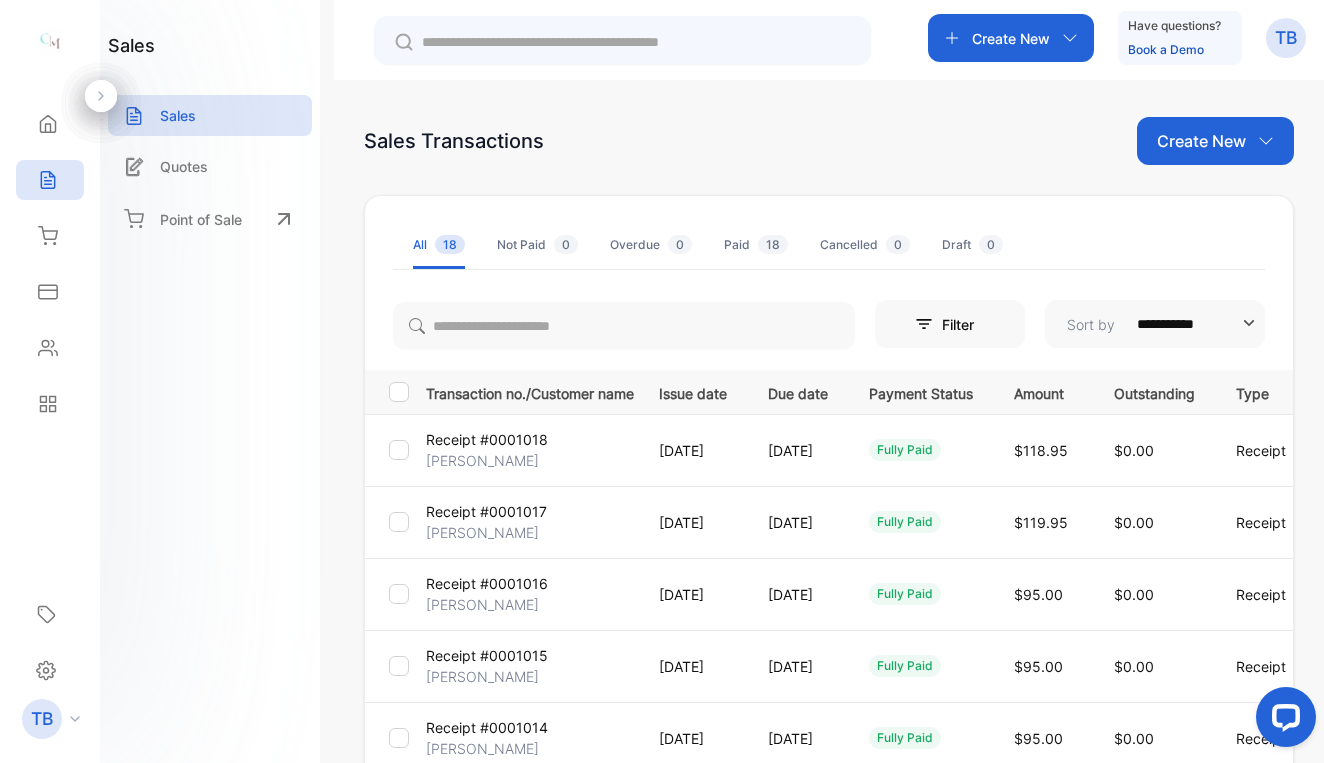 scroll, scrollTop: 548, scrollLeft: 0, axis: vertical 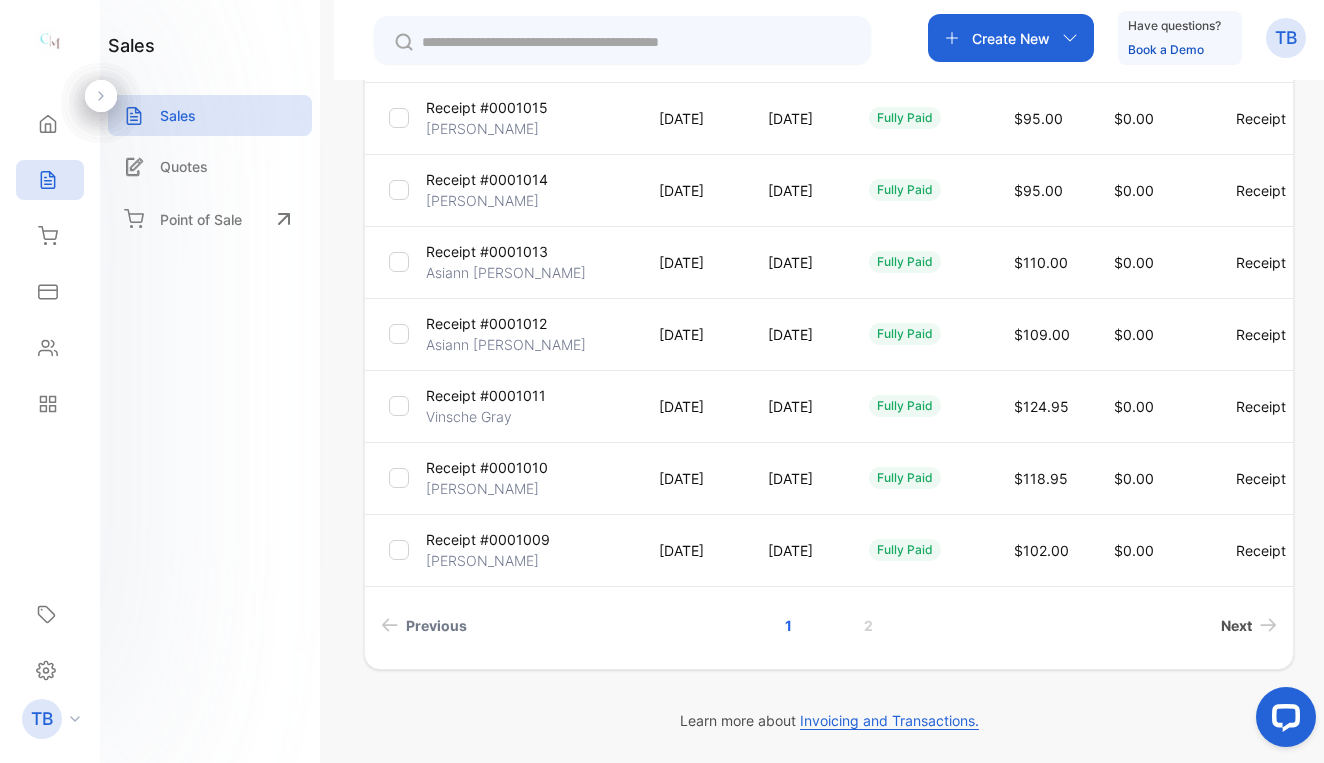click on "Next" at bounding box center (1236, 625) 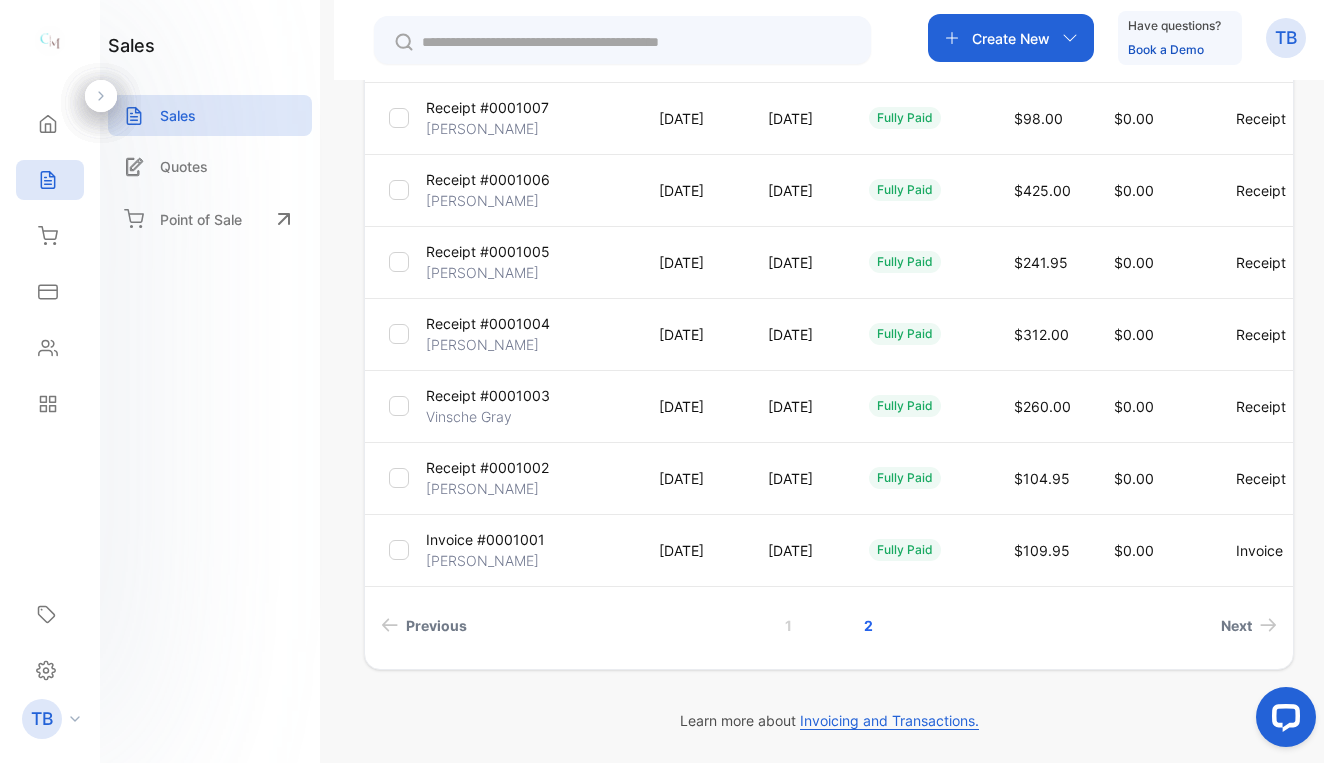 click on "Receipt #0001005" at bounding box center (488, 251) 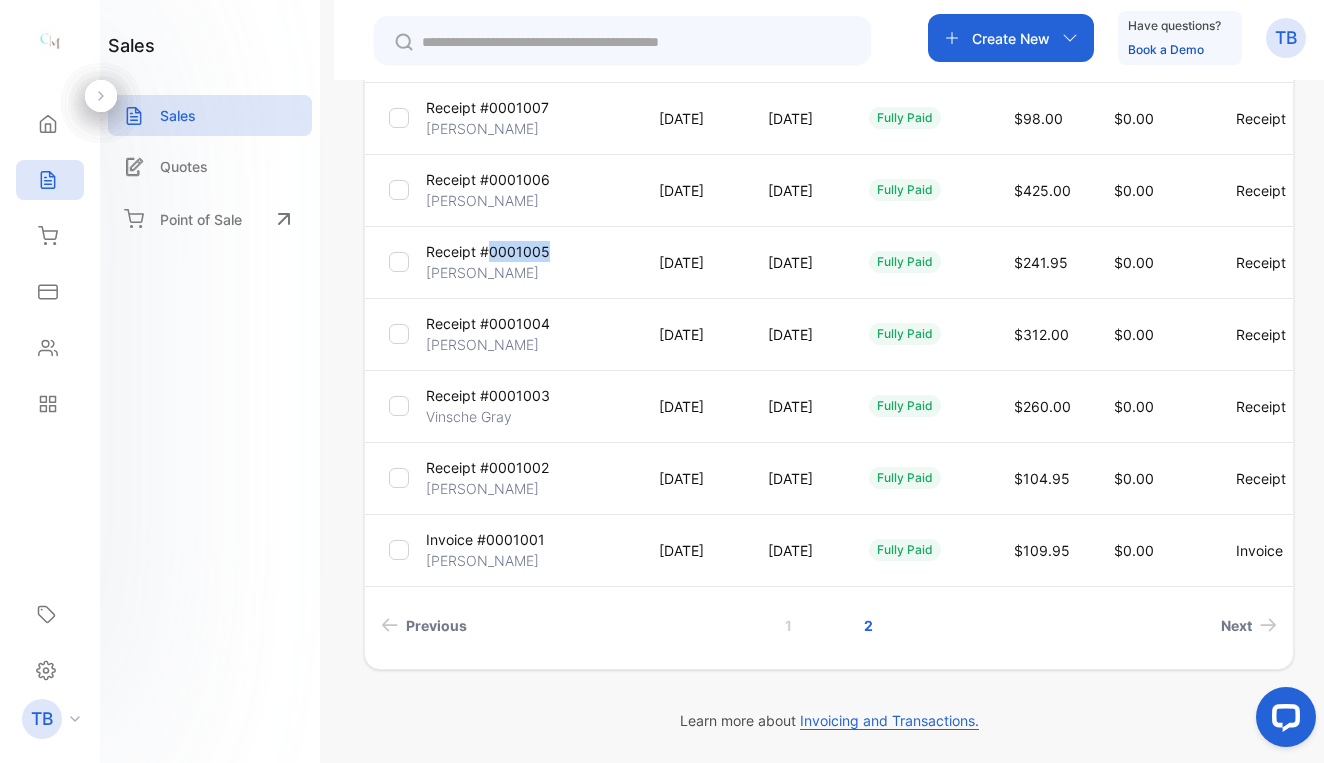 click on "Receipt #0001005" at bounding box center [488, 251] 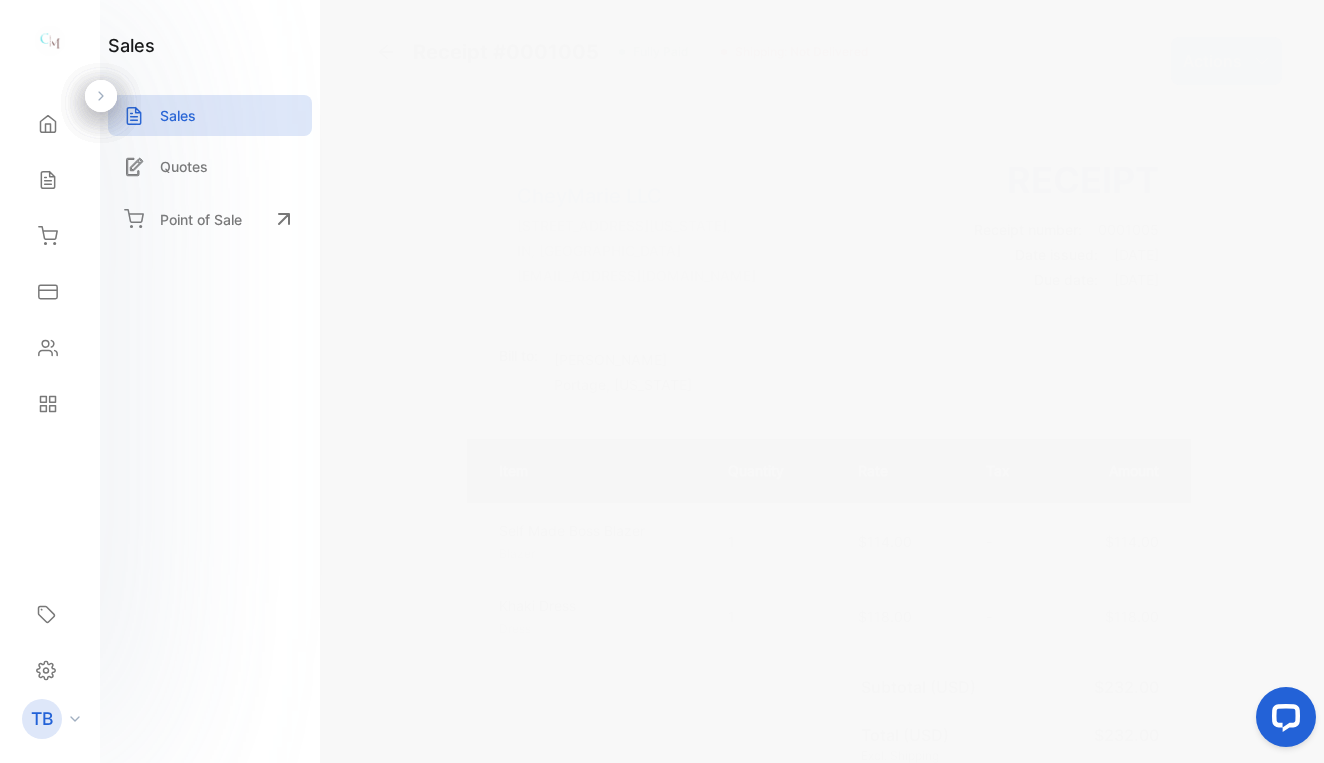 scroll, scrollTop: 0, scrollLeft: 0, axis: both 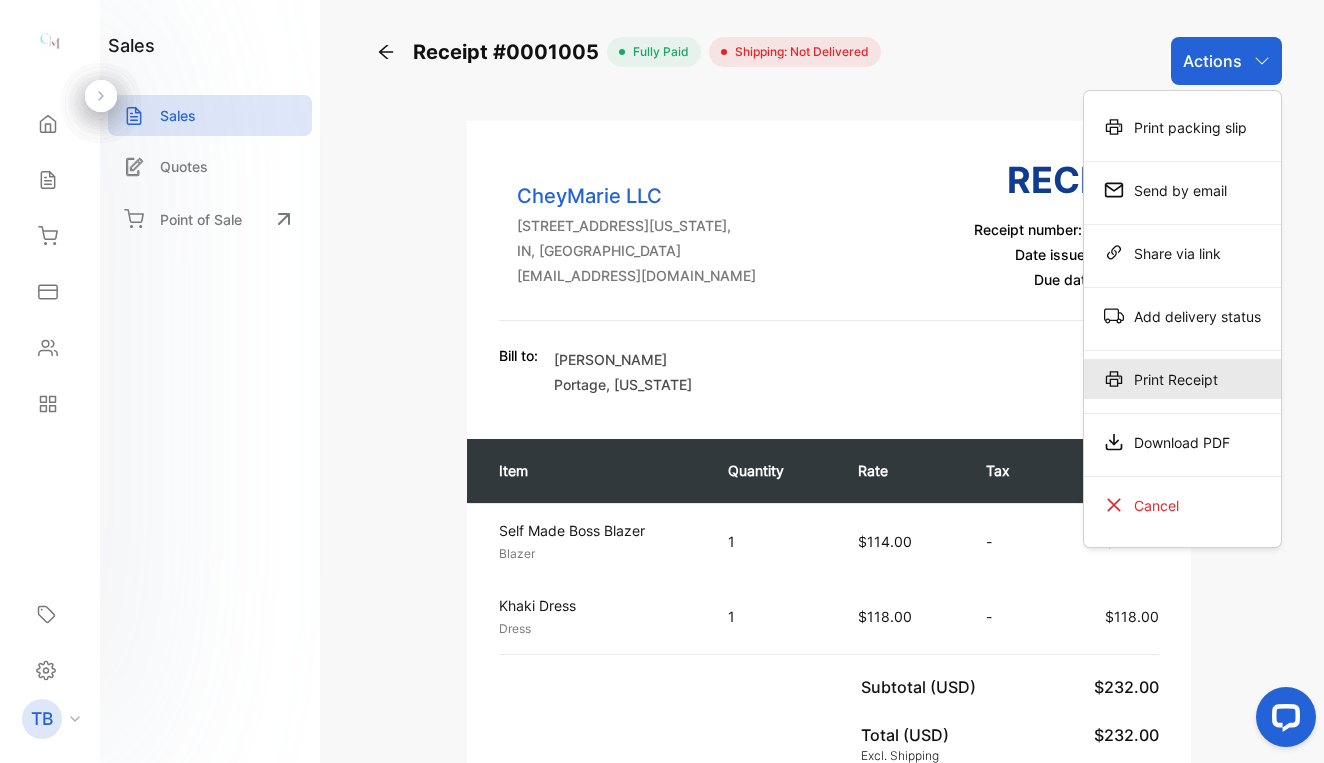 click on "Print Receipt" at bounding box center [1182, 379] 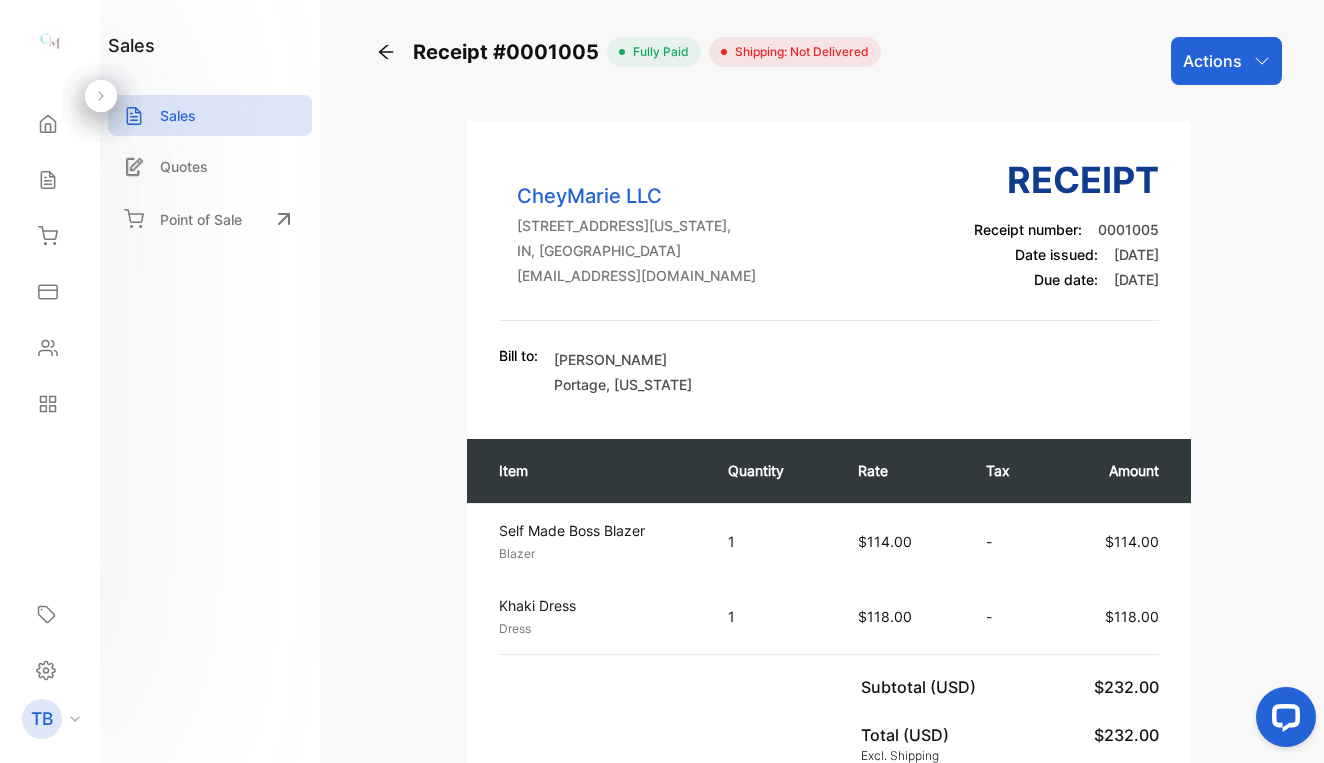 scroll, scrollTop: 0, scrollLeft: 0, axis: both 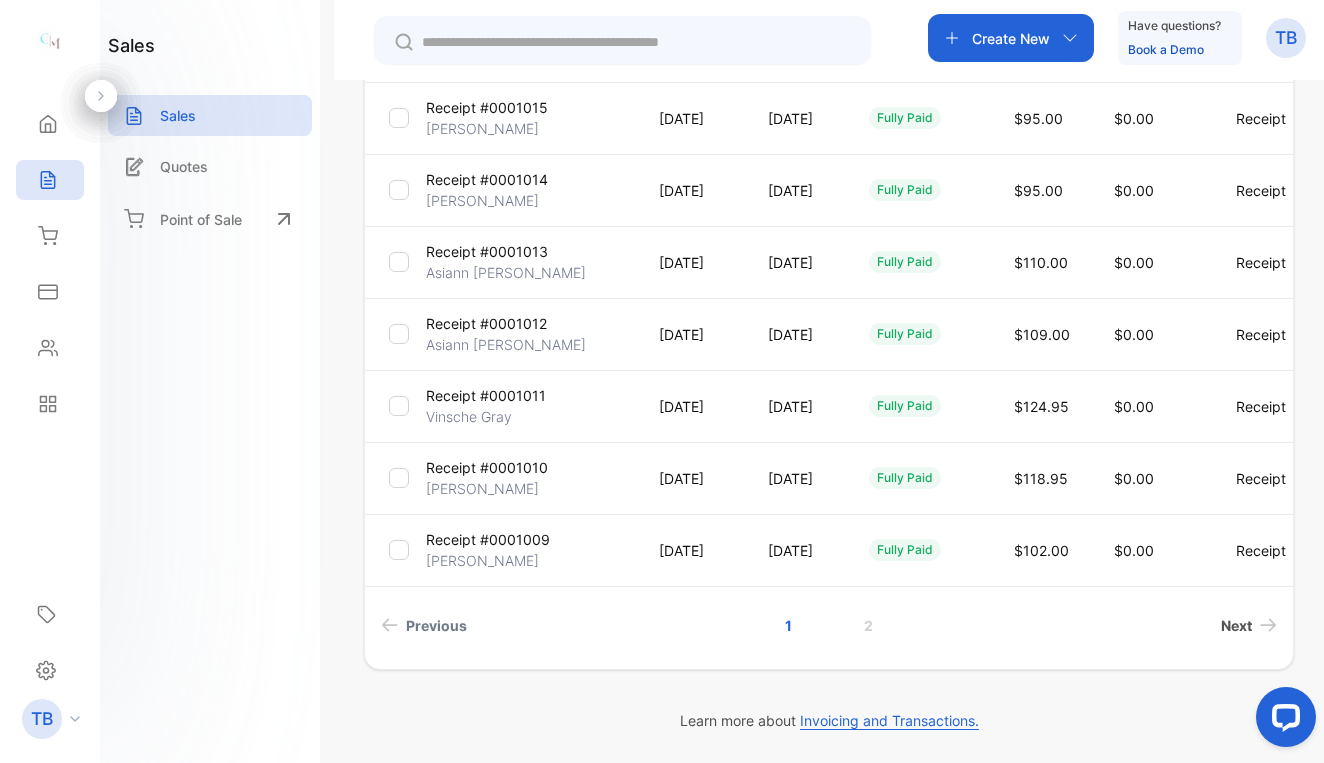 click on "Next" at bounding box center (1236, 625) 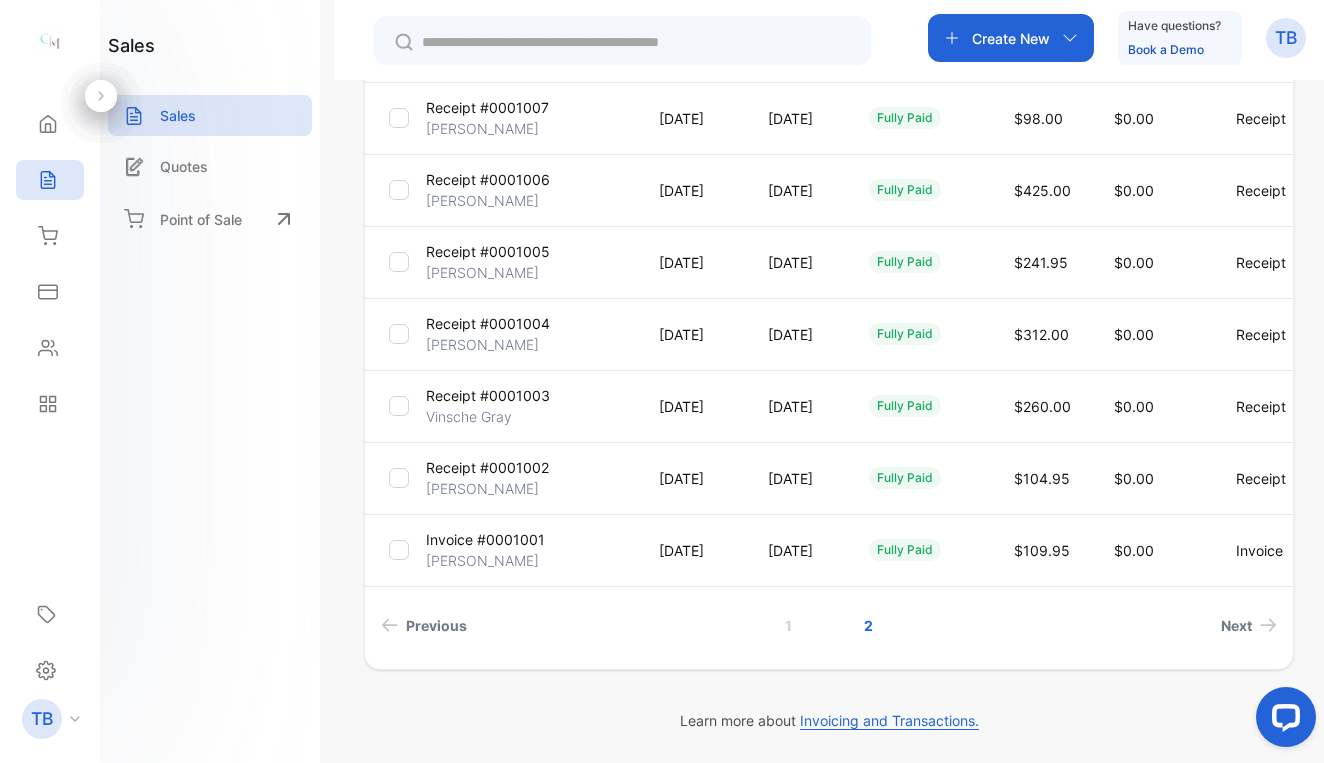 scroll, scrollTop: 404, scrollLeft: 0, axis: vertical 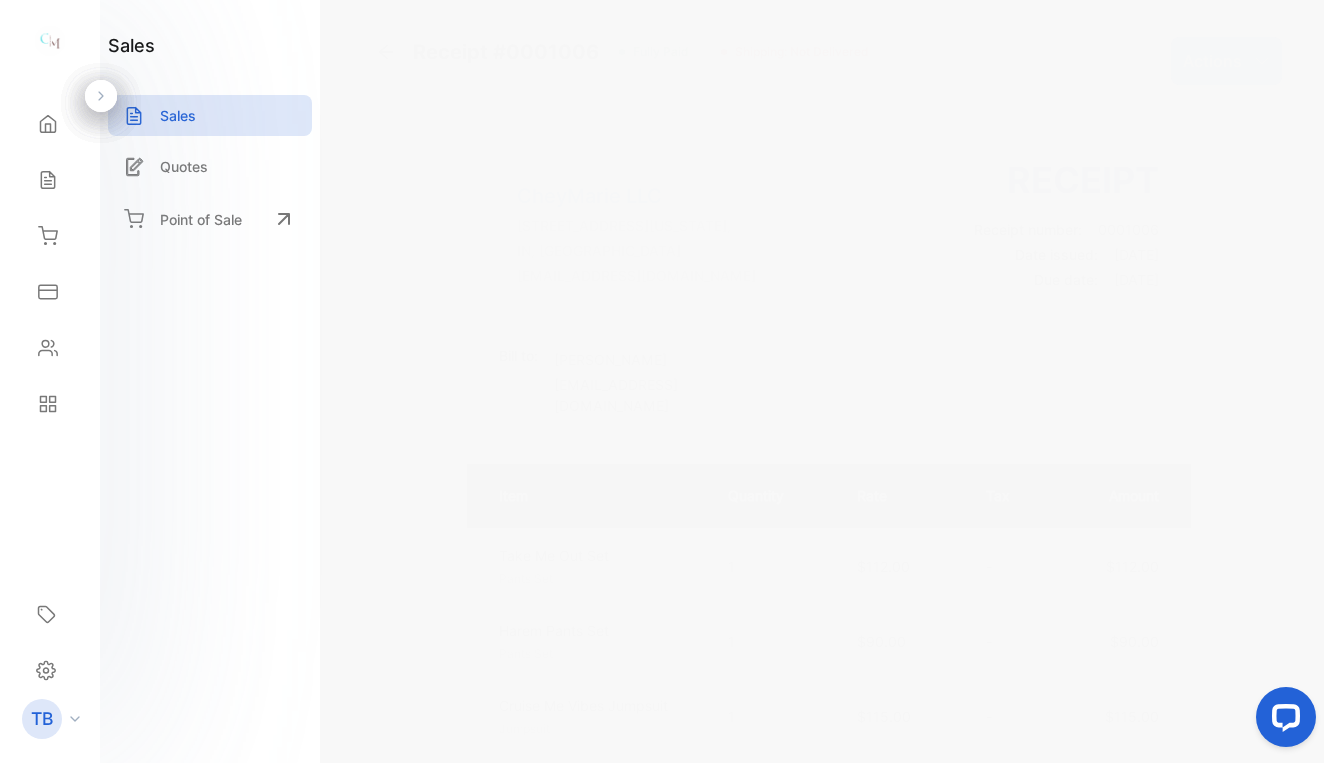 click on "Actions" at bounding box center [1226, 61] 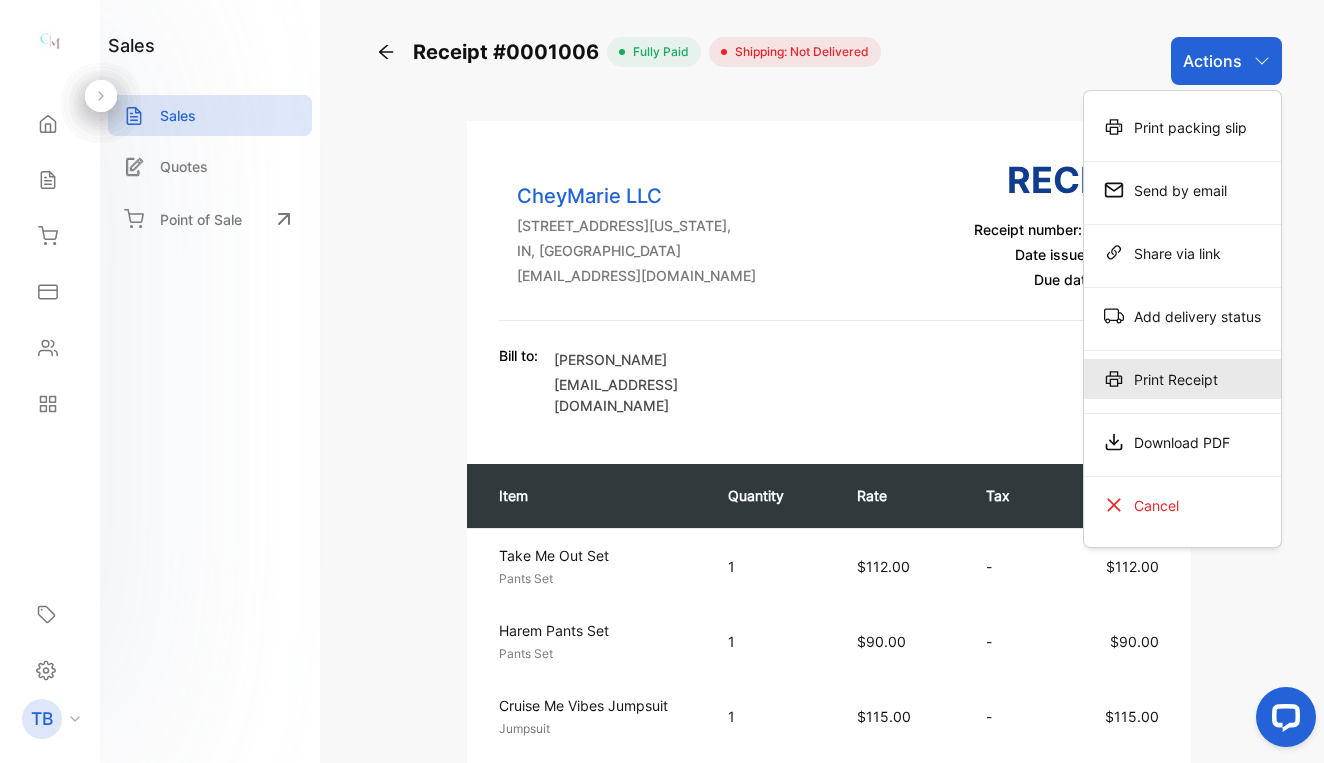 click on "Print Receipt" at bounding box center (1182, 379) 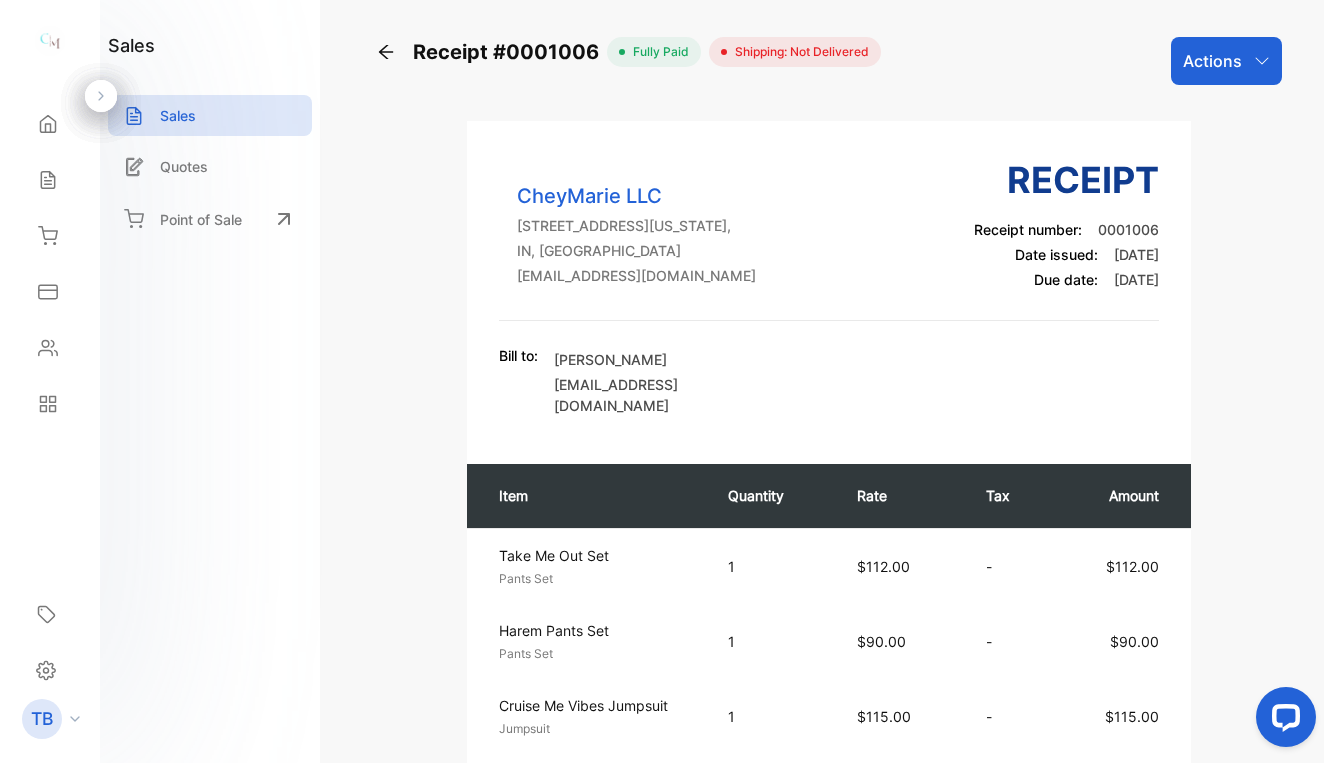 click 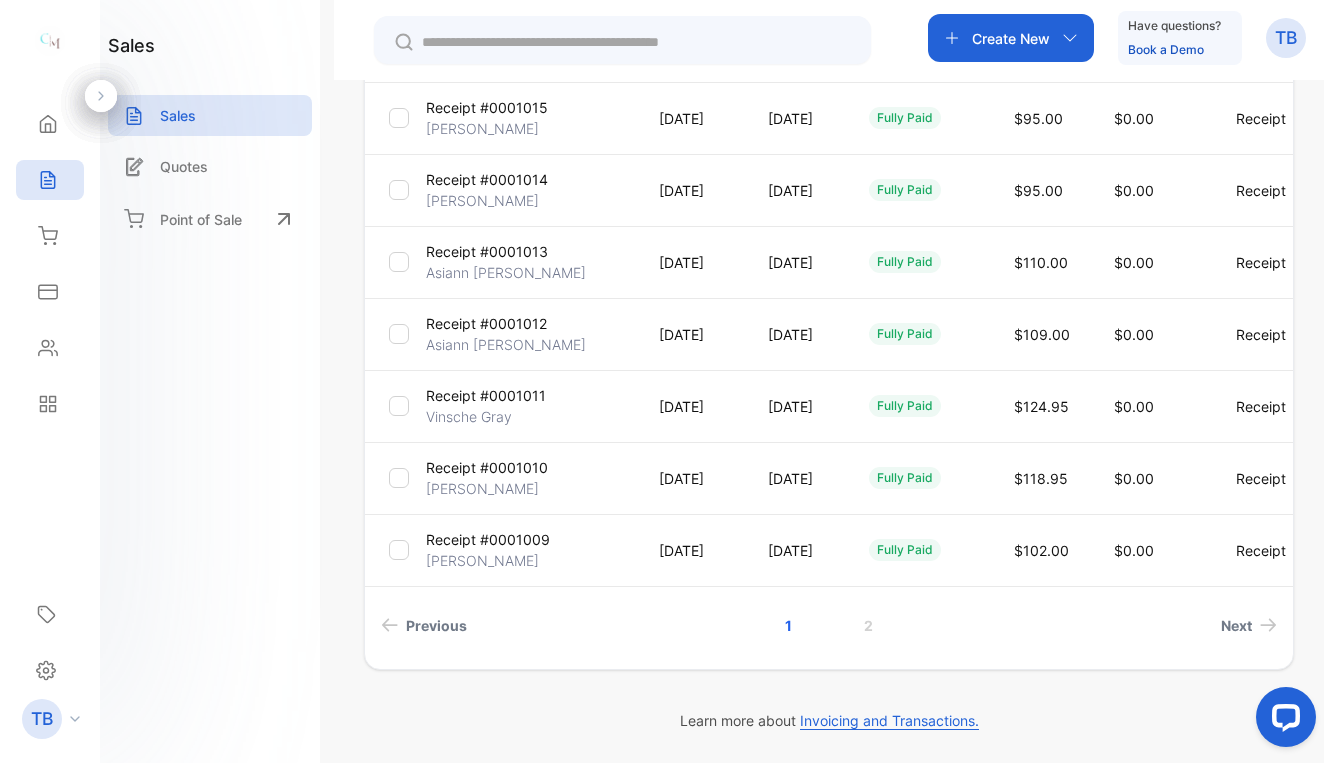 scroll, scrollTop: 548, scrollLeft: 0, axis: vertical 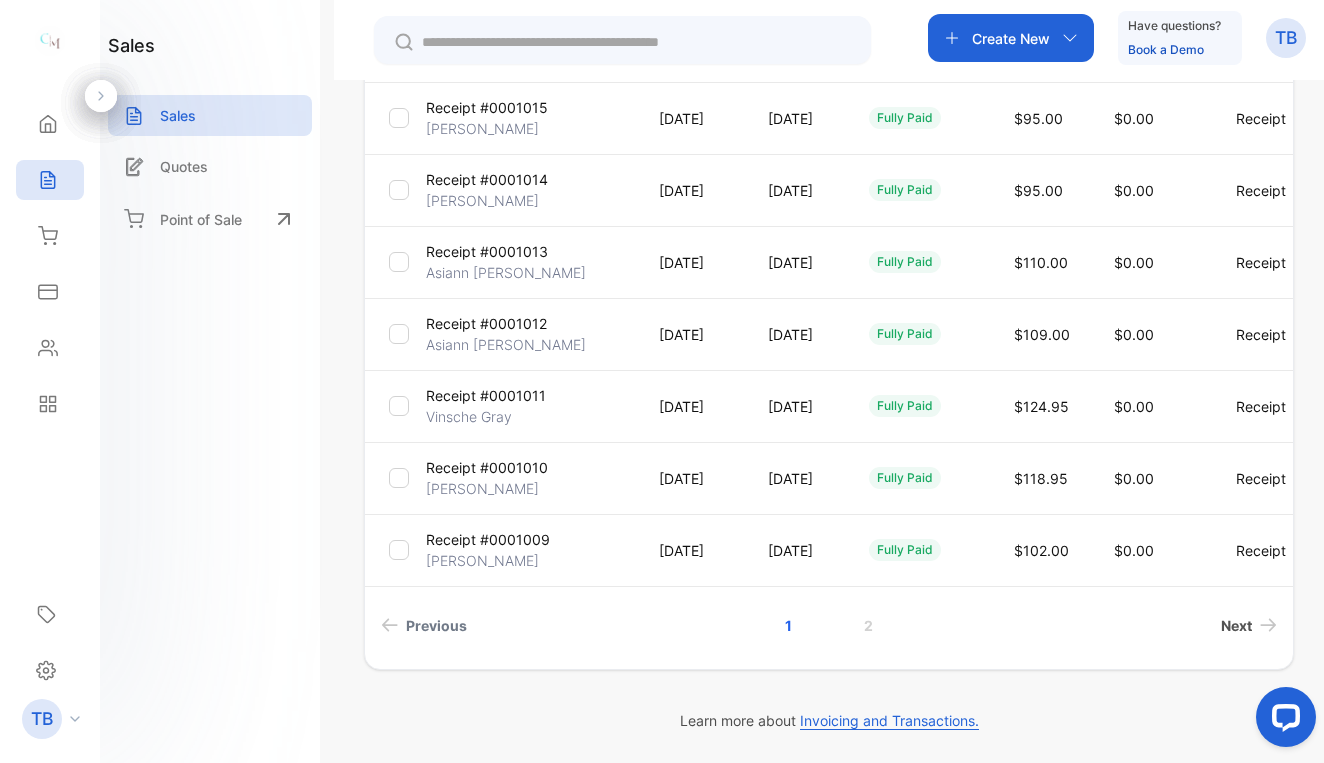 click on "Next" at bounding box center [1236, 625] 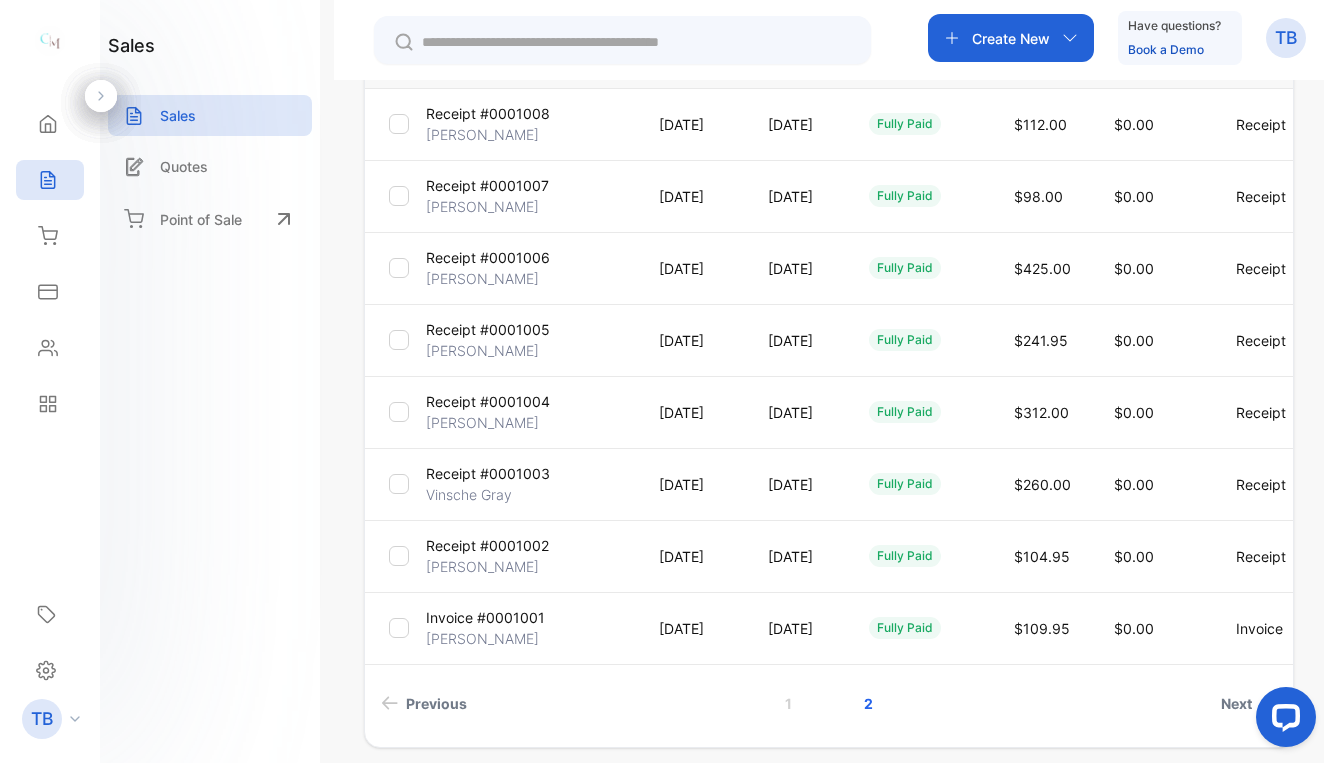 scroll, scrollTop: 340, scrollLeft: 0, axis: vertical 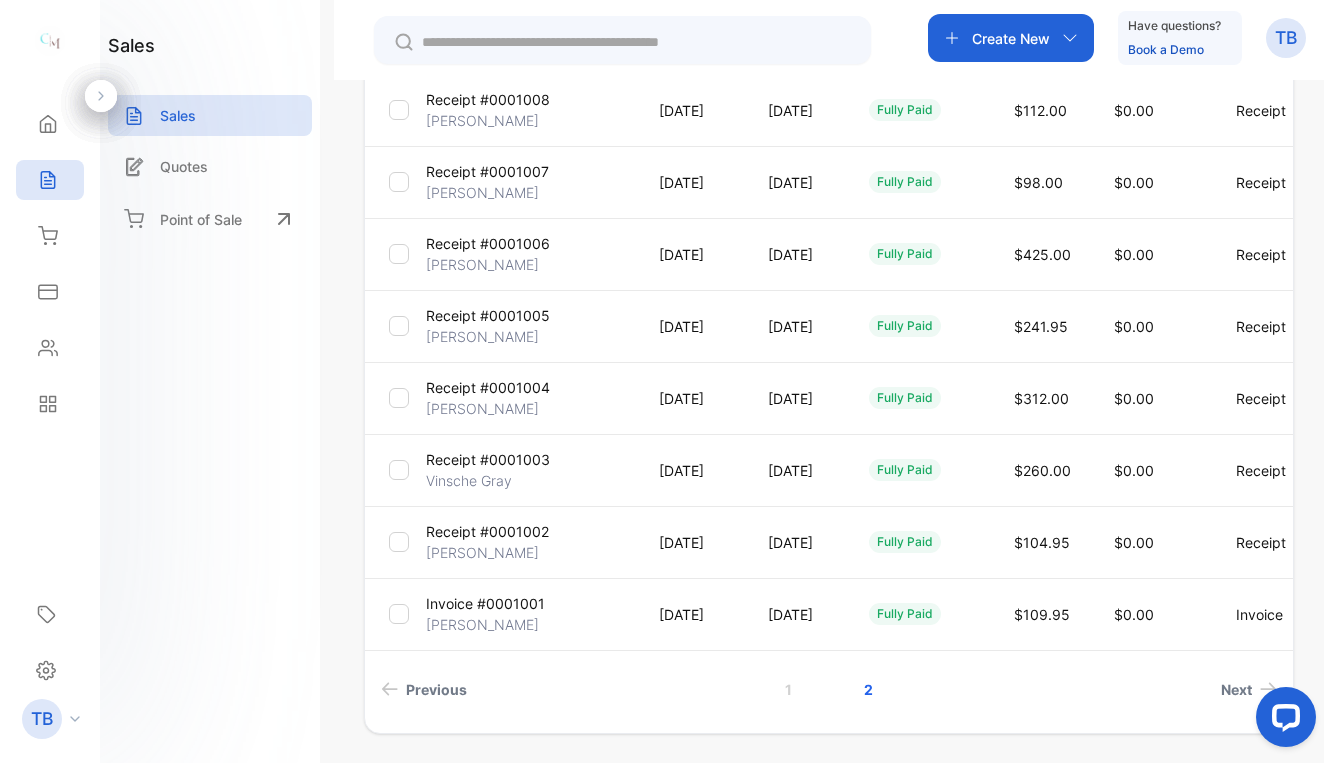 click on "Receipt #0001004" at bounding box center (488, 387) 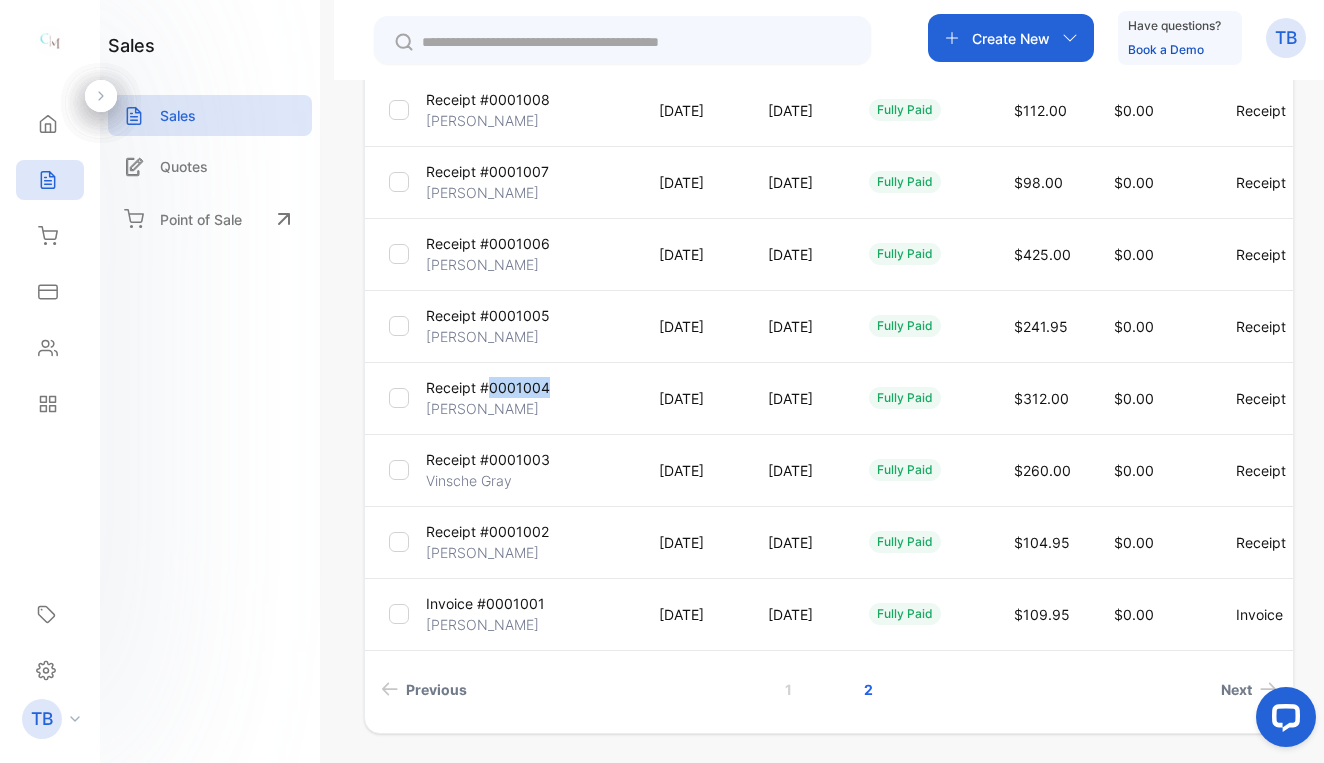 click on "Receipt #0001004" at bounding box center [488, 387] 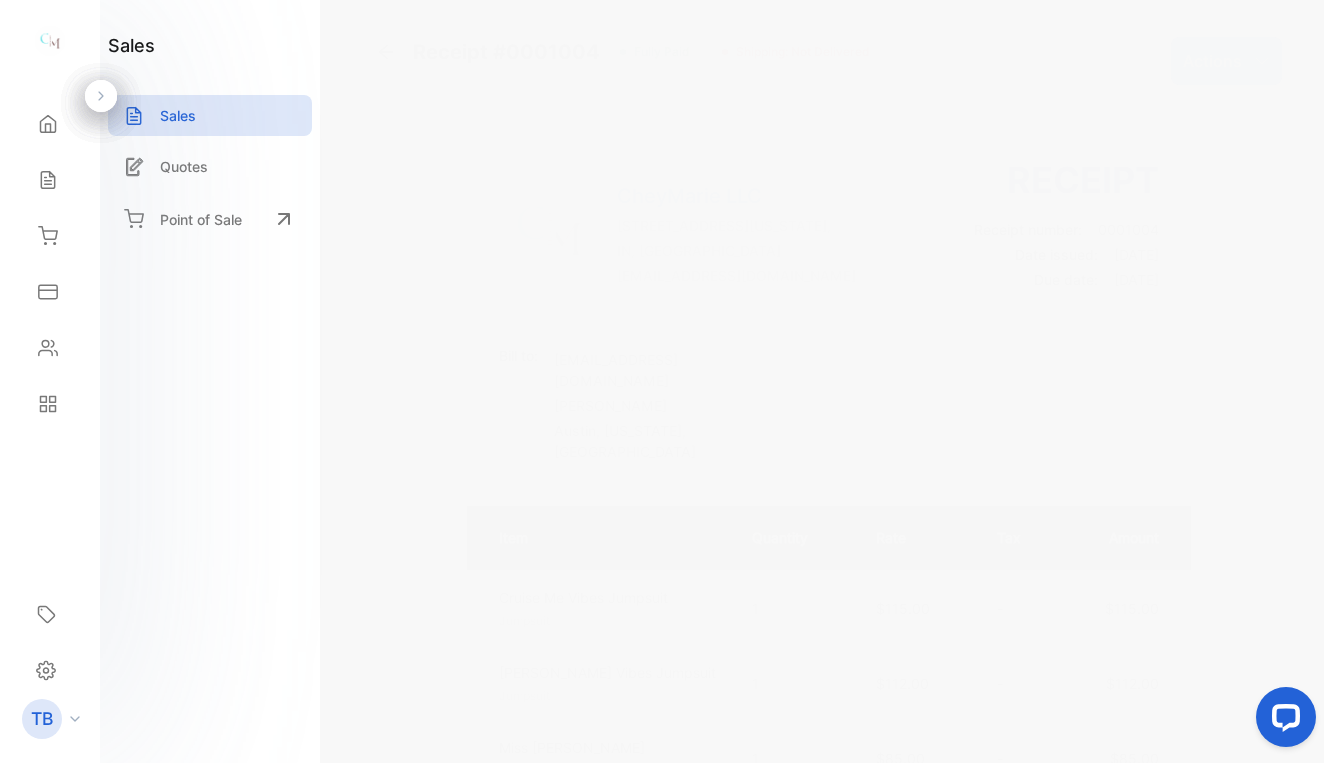 scroll, scrollTop: 0, scrollLeft: 0, axis: both 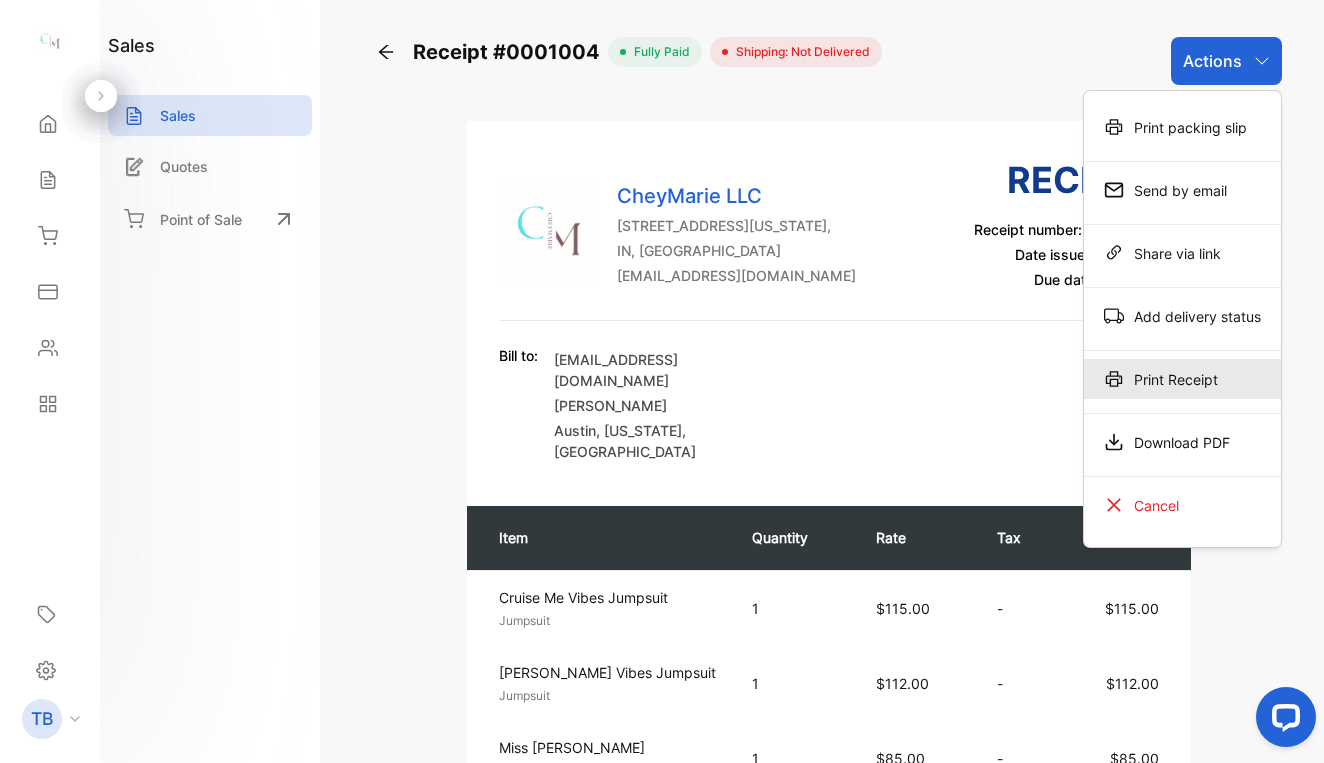 click on "Print Receipt" at bounding box center (1182, 379) 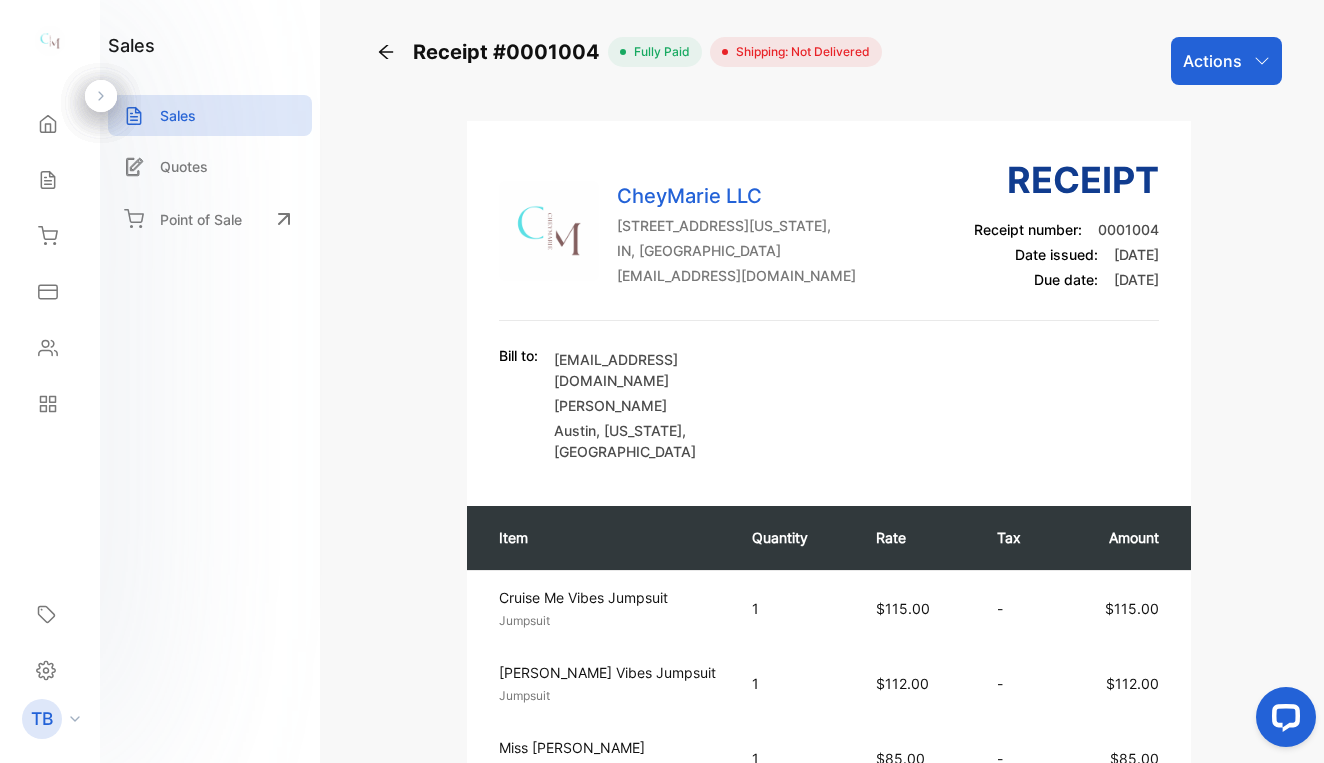 click 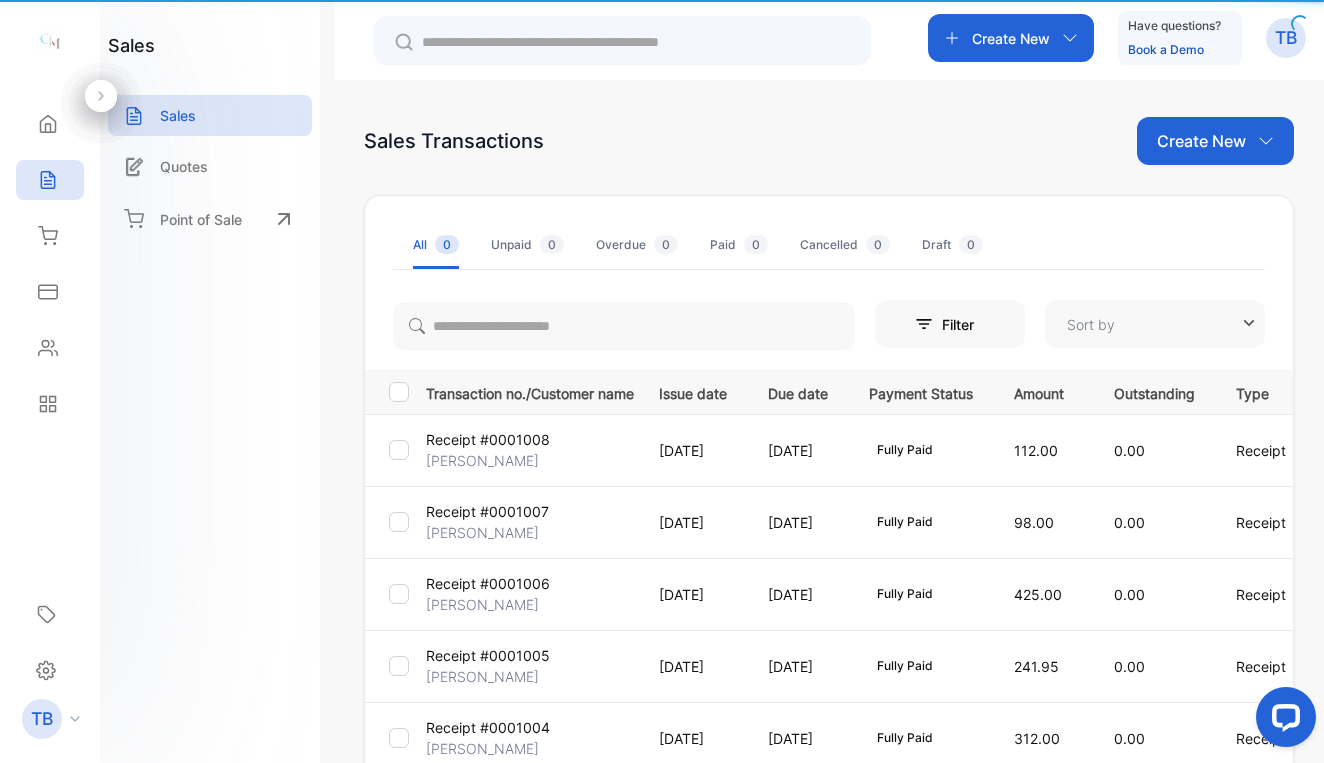 type on "**********" 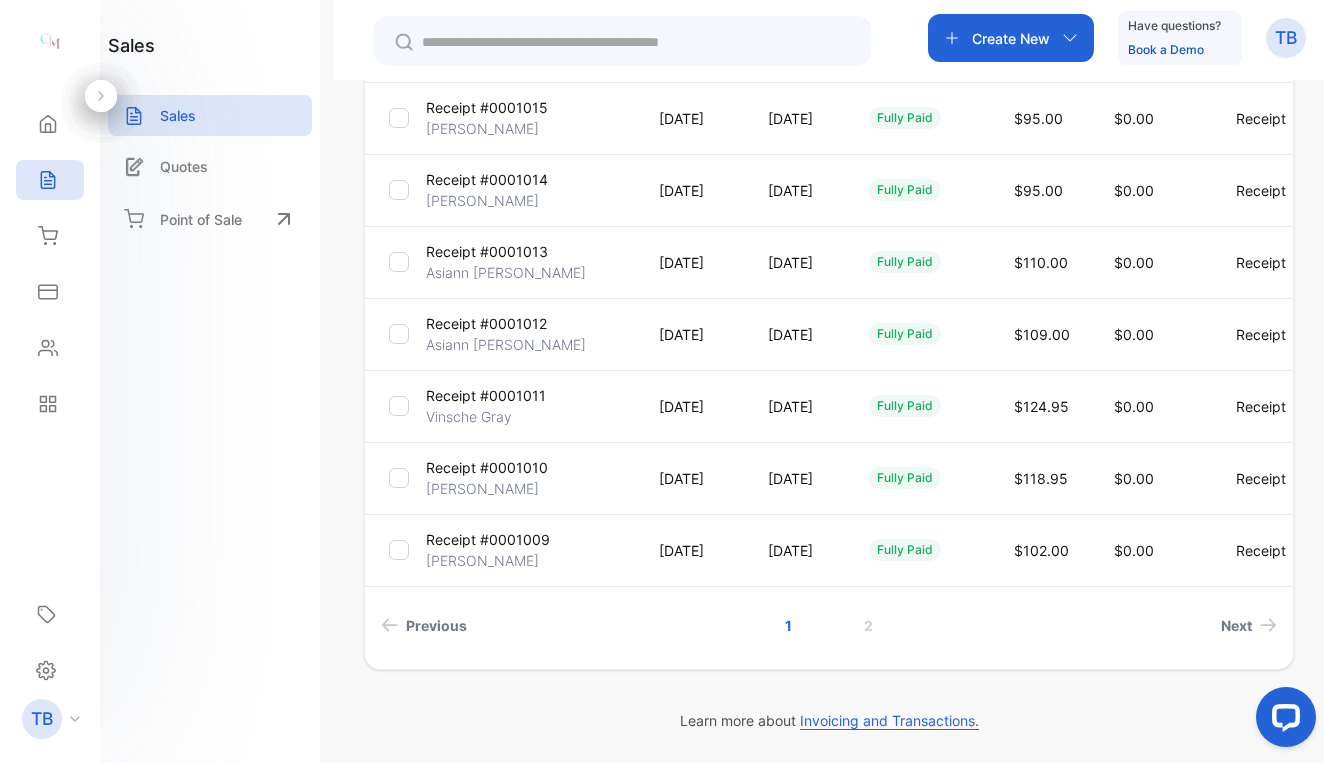 scroll, scrollTop: 548, scrollLeft: 0, axis: vertical 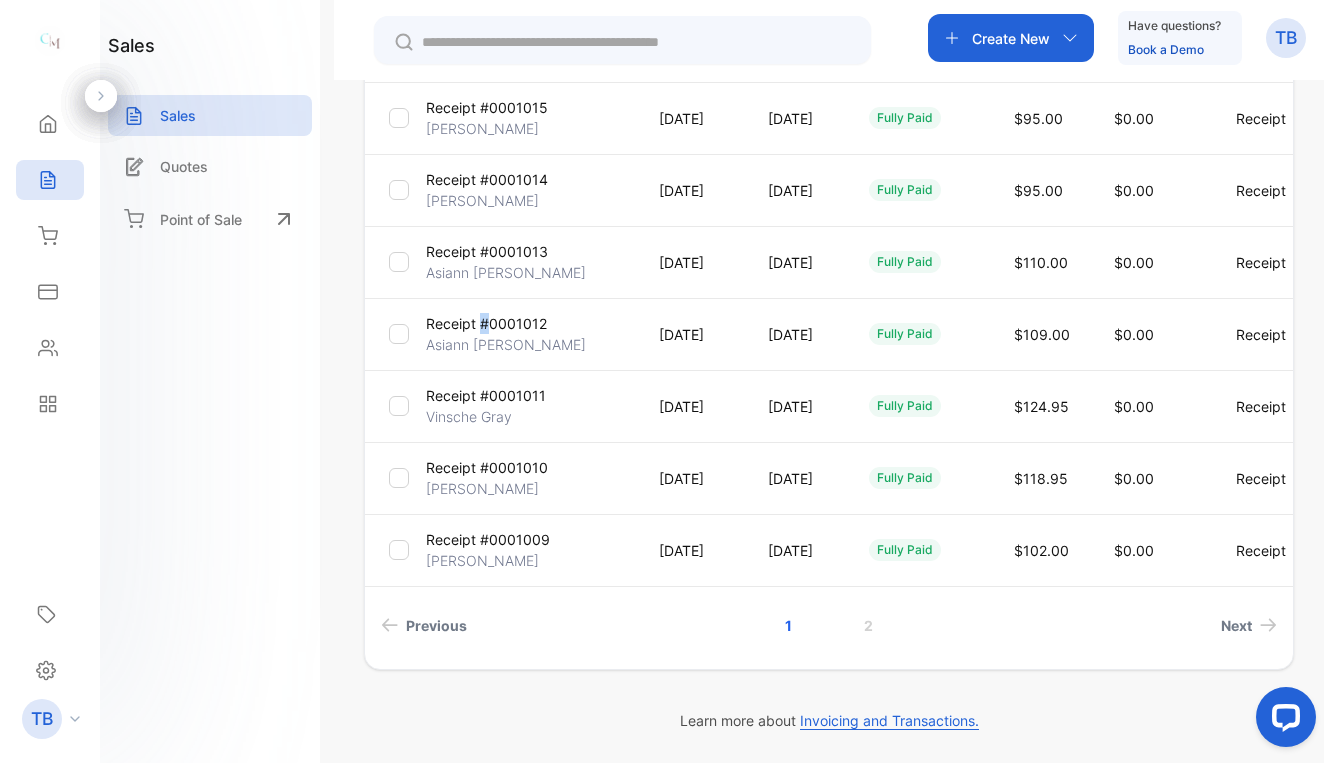 click on "Receipt #0001012" at bounding box center (486, 323) 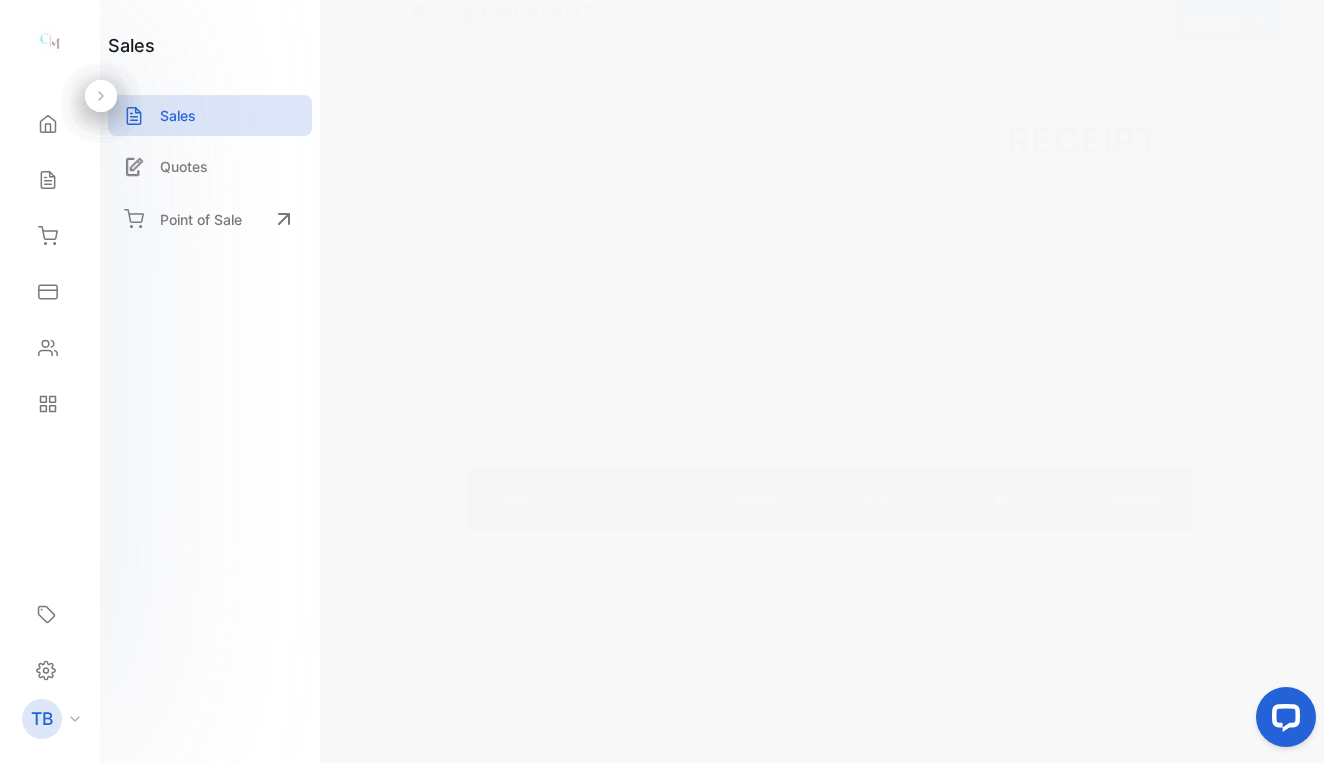 scroll, scrollTop: 30, scrollLeft: 0, axis: vertical 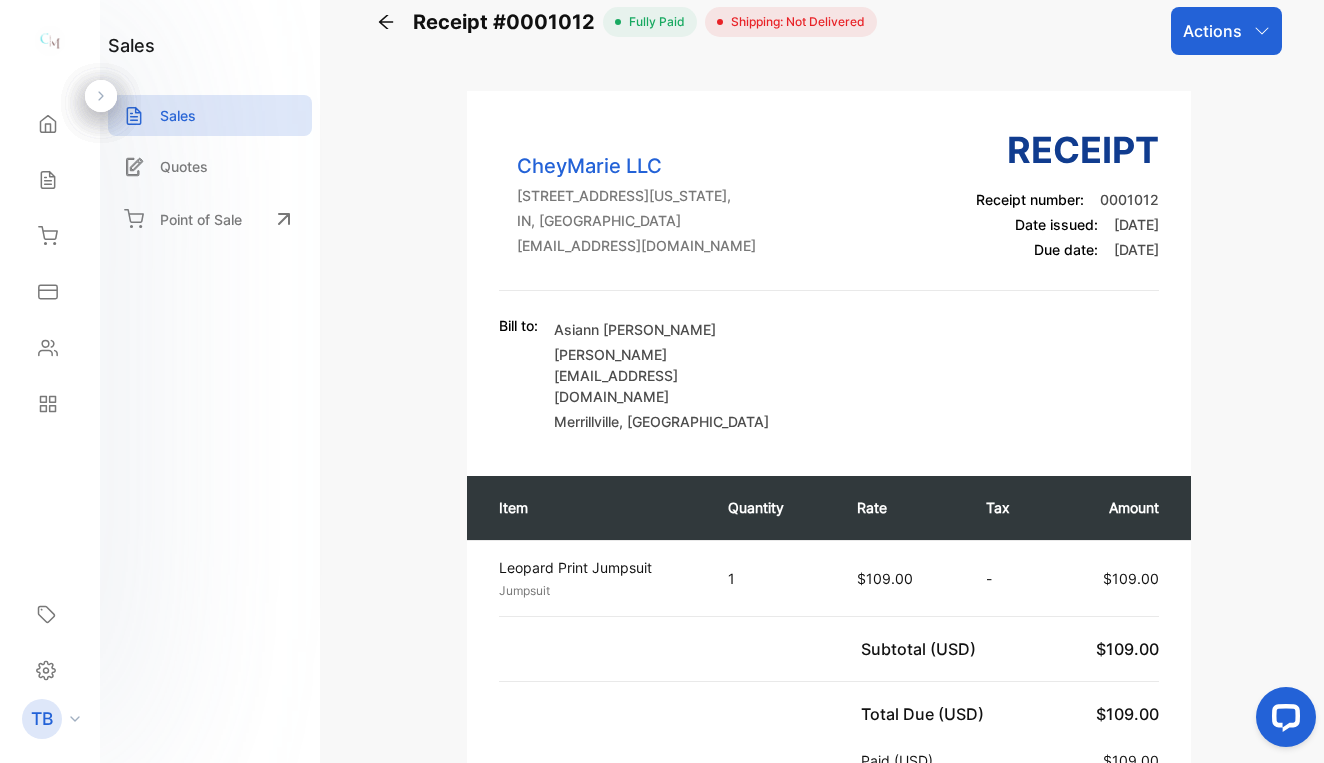 click on "Actions" at bounding box center [1226, 31] 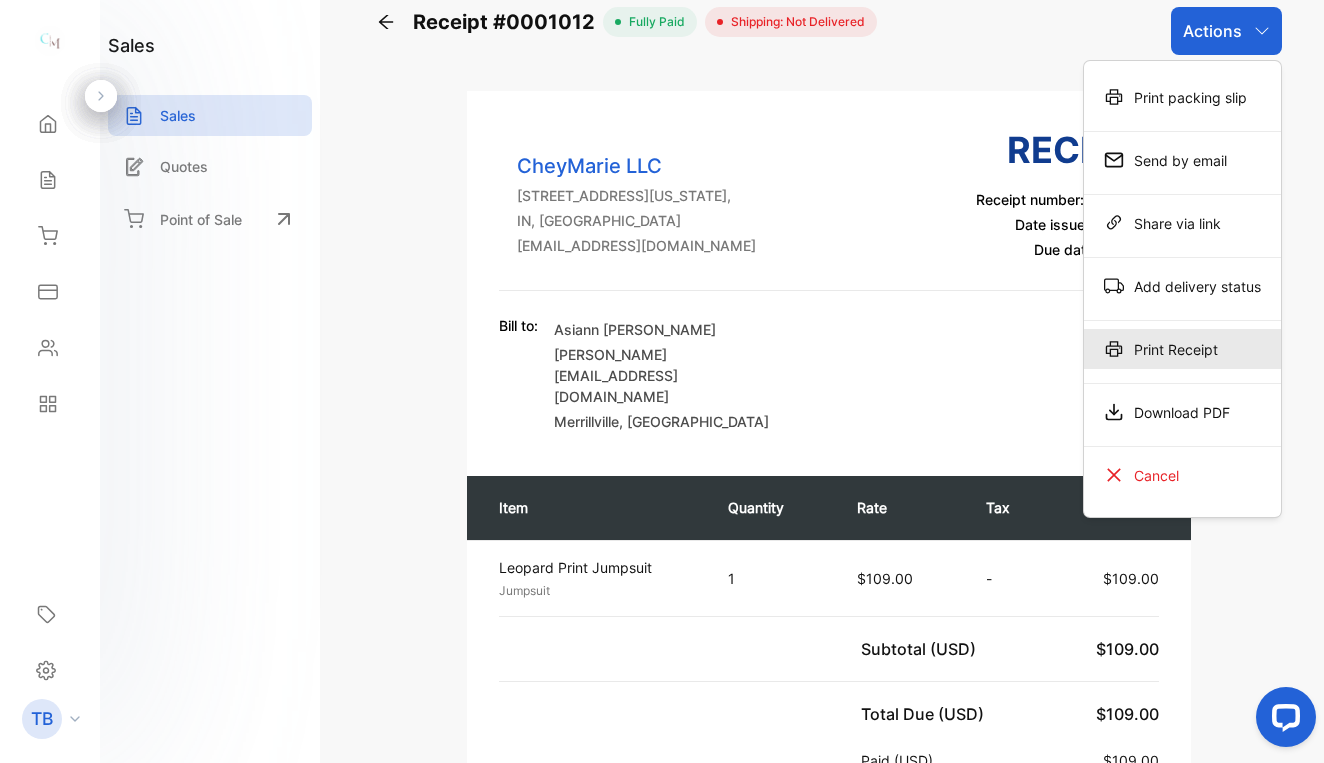 click on "Print Receipt" at bounding box center (1182, 349) 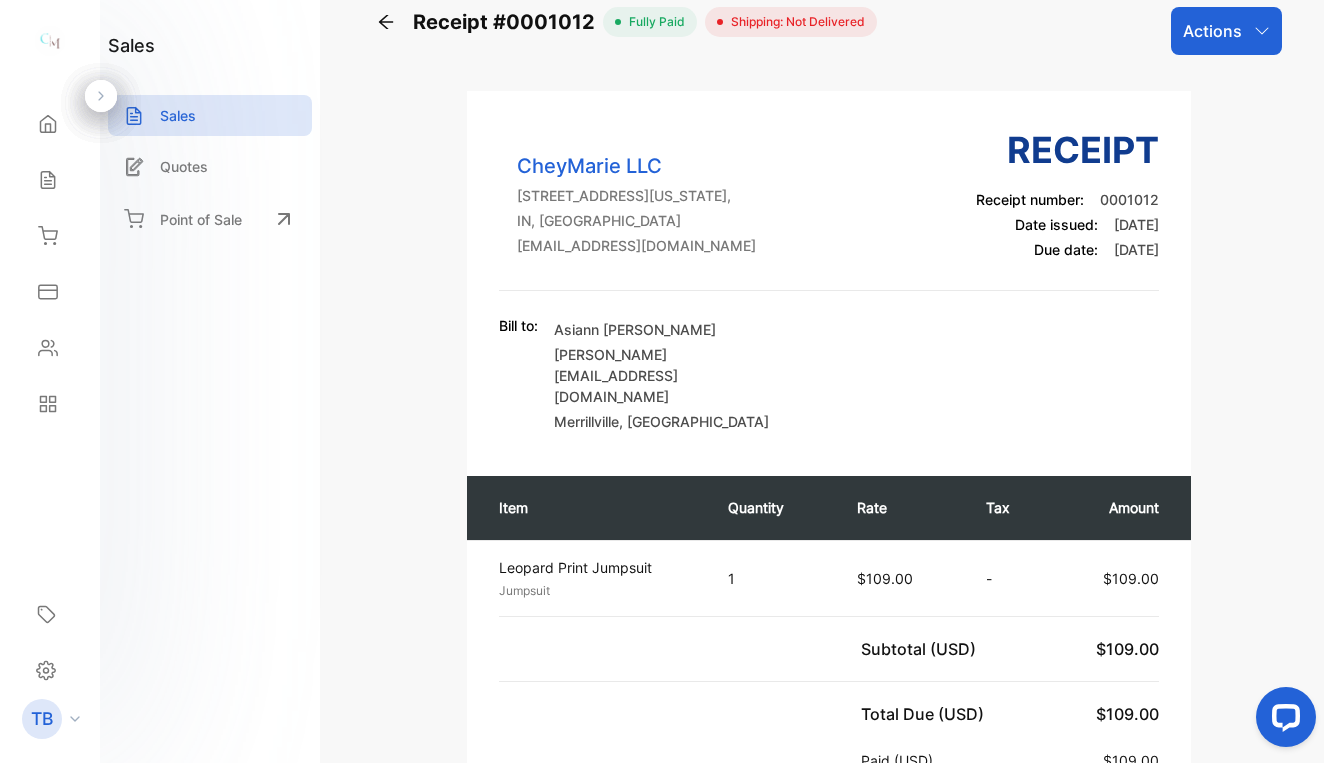 click on "Receipt #0001012" at bounding box center [508, 22] 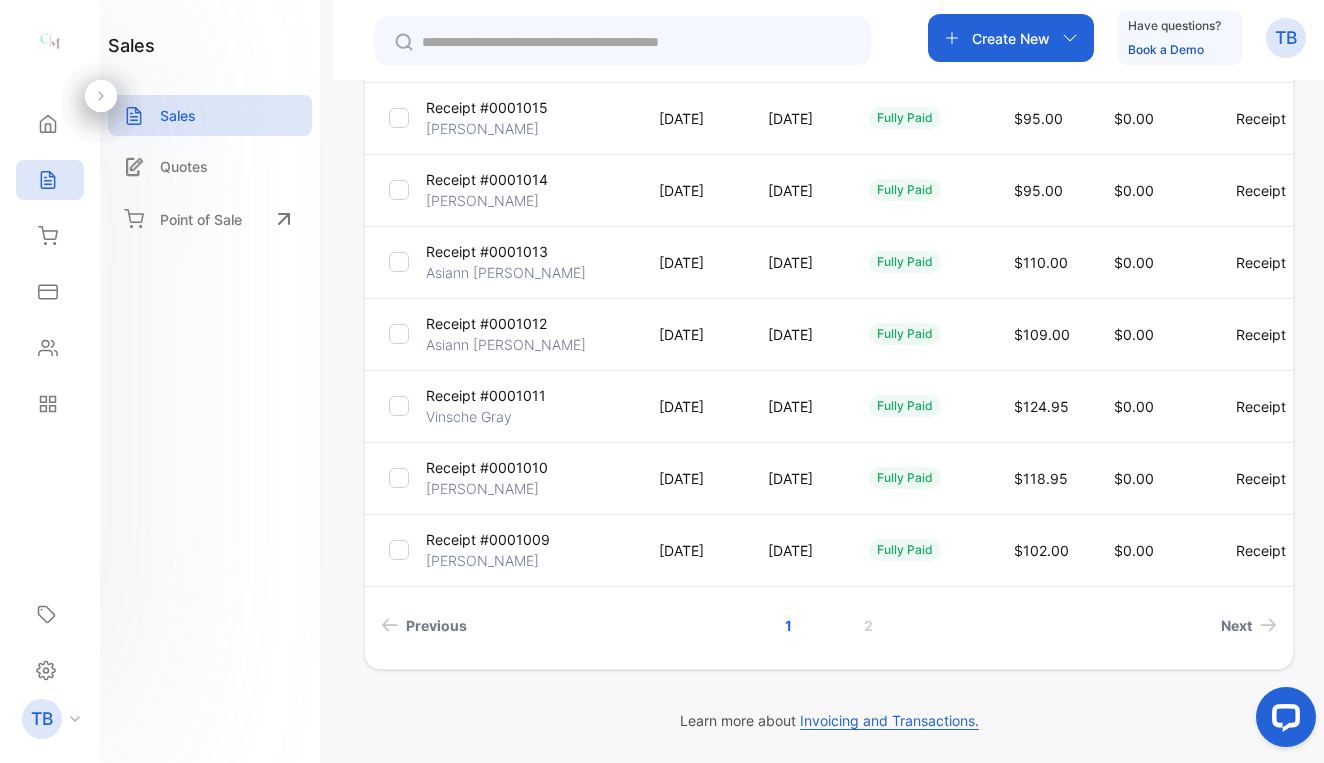 scroll, scrollTop: 548, scrollLeft: 0, axis: vertical 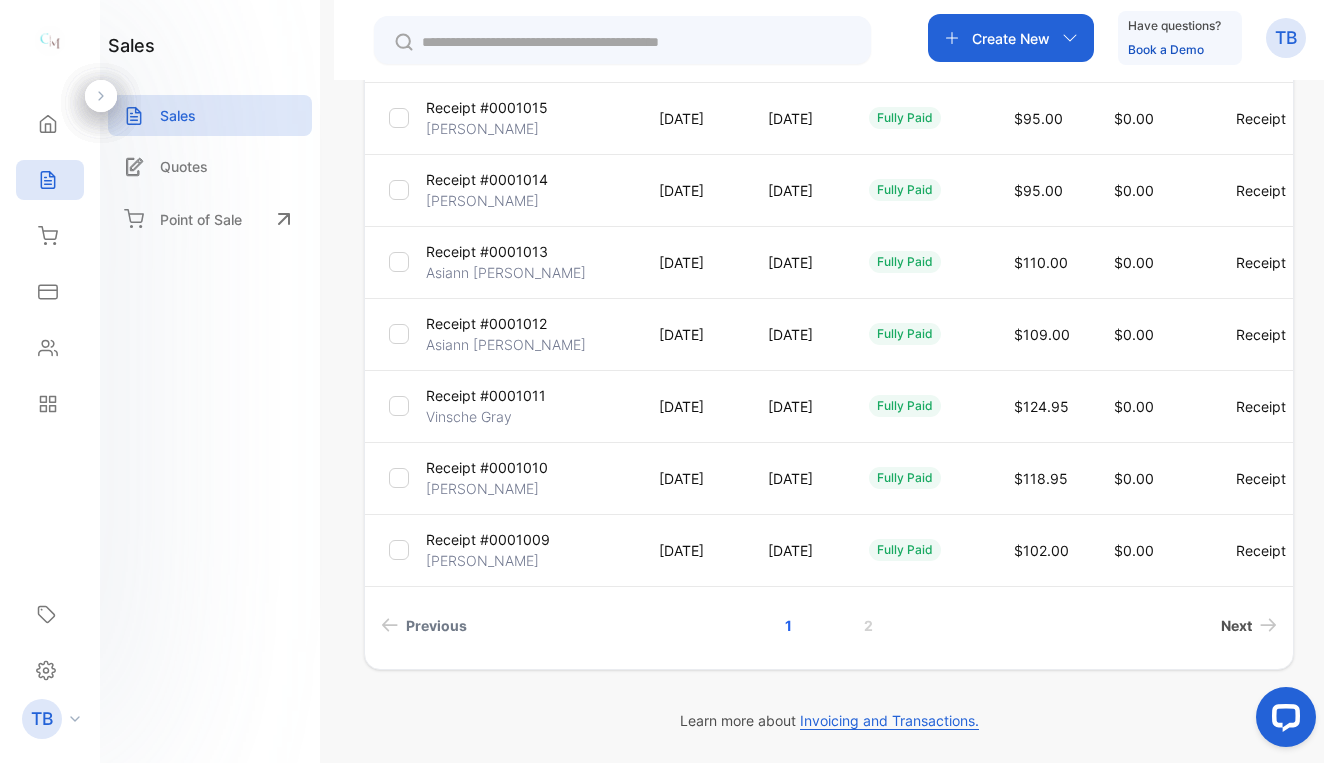 click on "Next" at bounding box center [1249, 625] 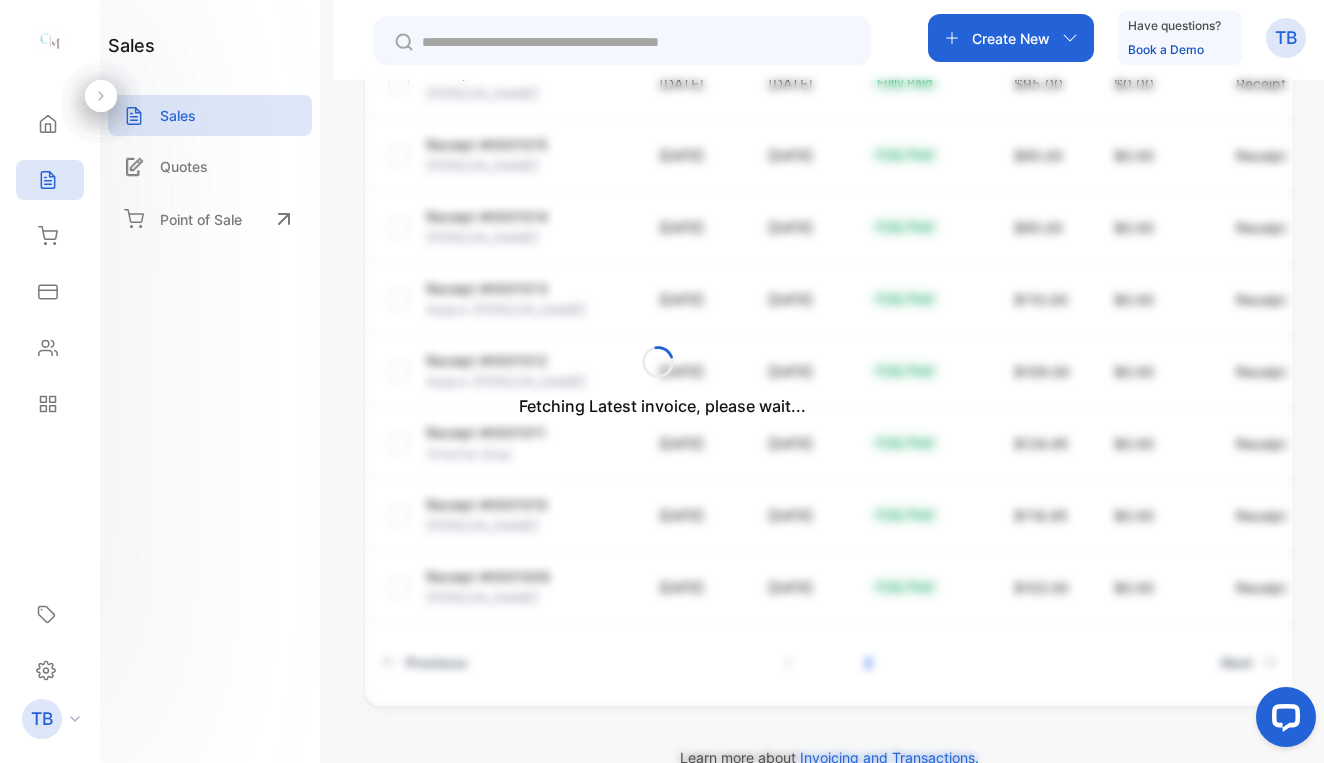 scroll, scrollTop: 404, scrollLeft: 0, axis: vertical 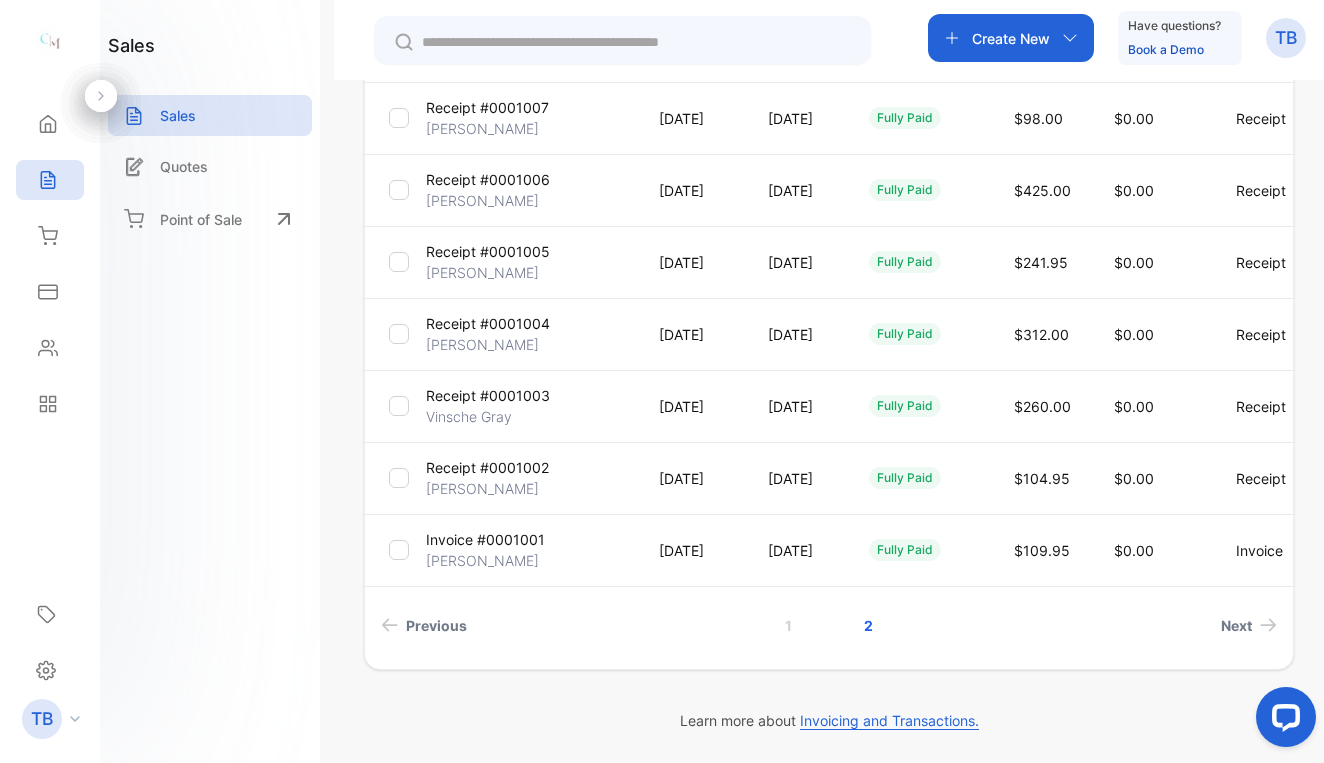 click on "Receipt #0001003" at bounding box center [488, 395] 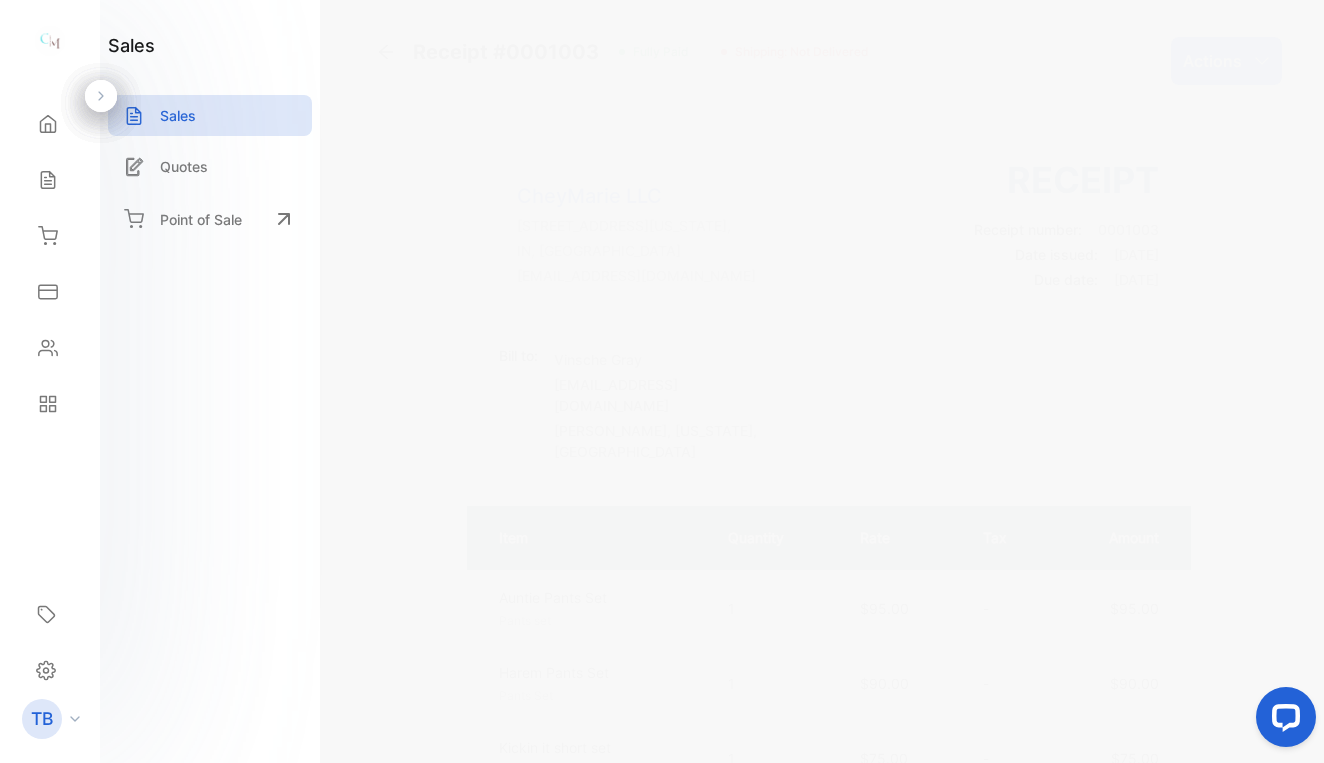scroll, scrollTop: 0, scrollLeft: 0, axis: both 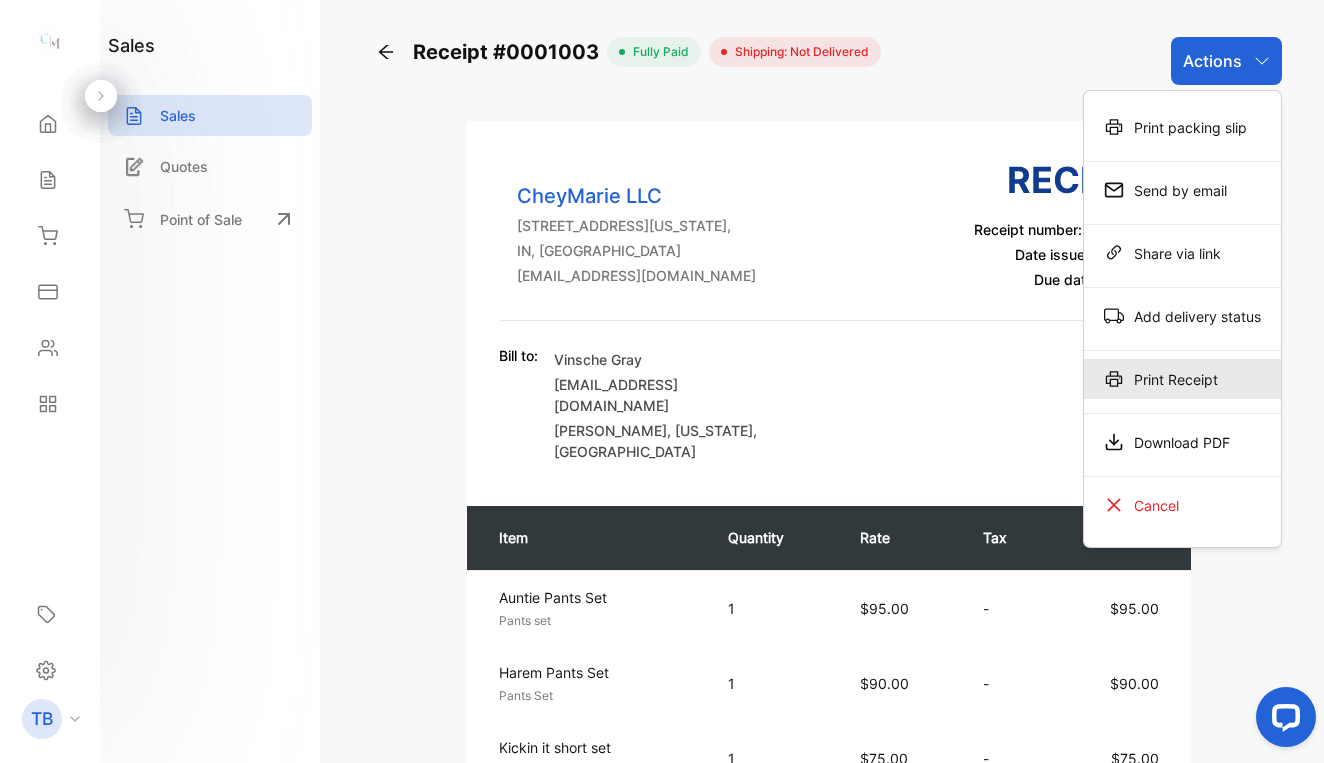 click on "Print Receipt" at bounding box center (1182, 379) 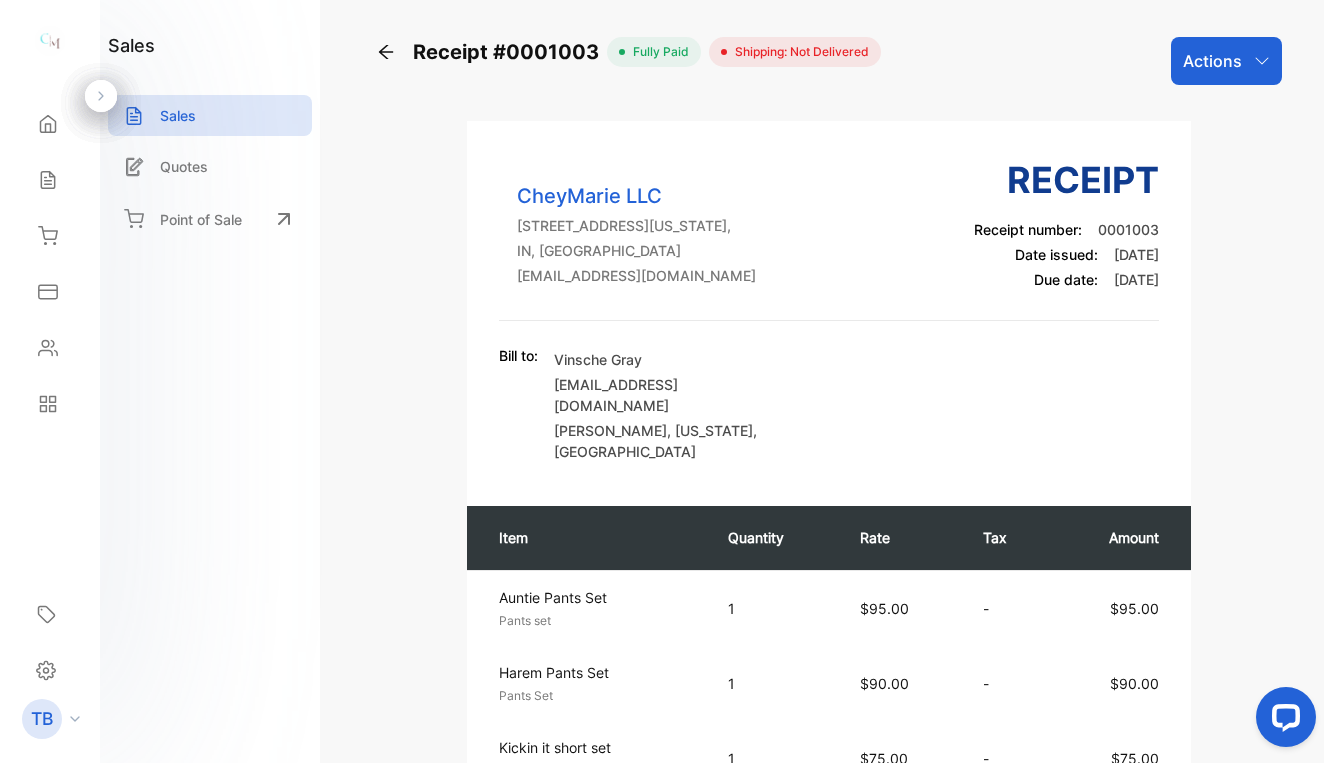 click 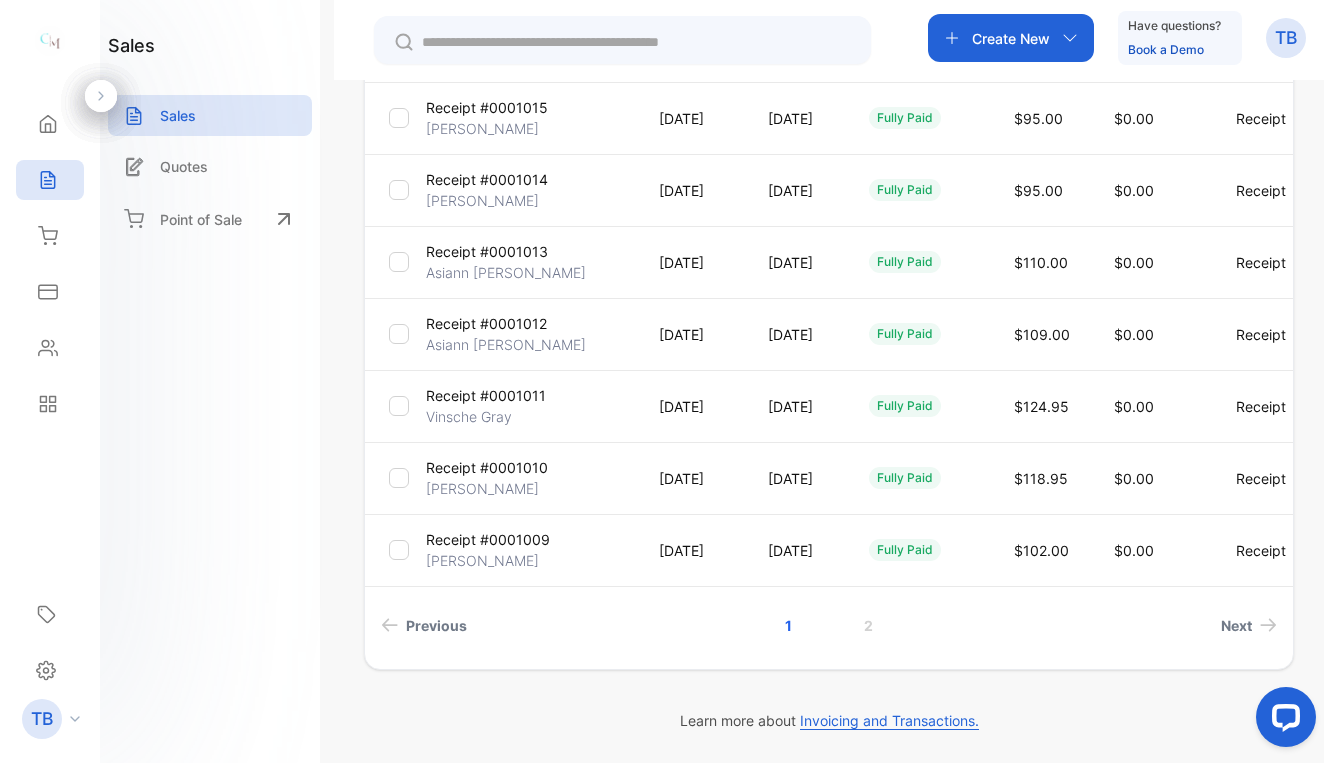 scroll, scrollTop: 548, scrollLeft: 0, axis: vertical 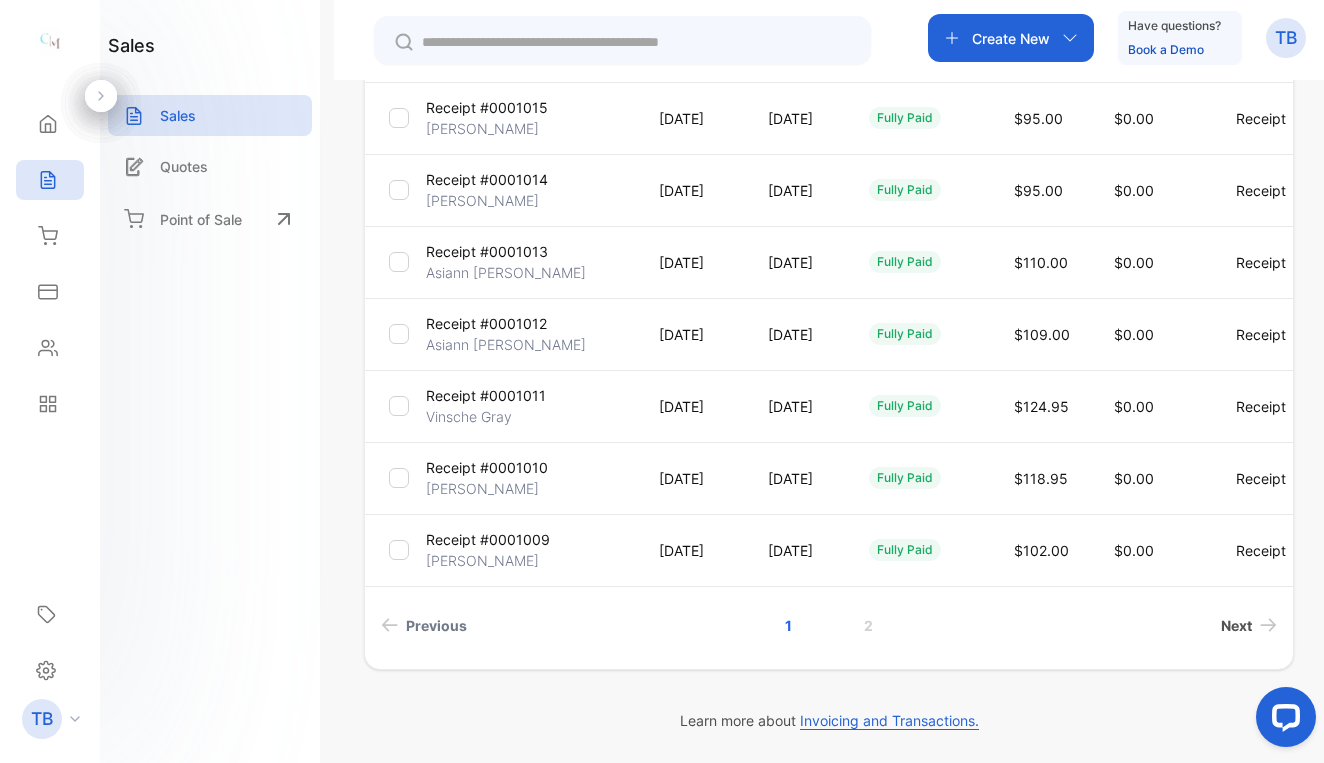 click on "Next" at bounding box center (1236, 625) 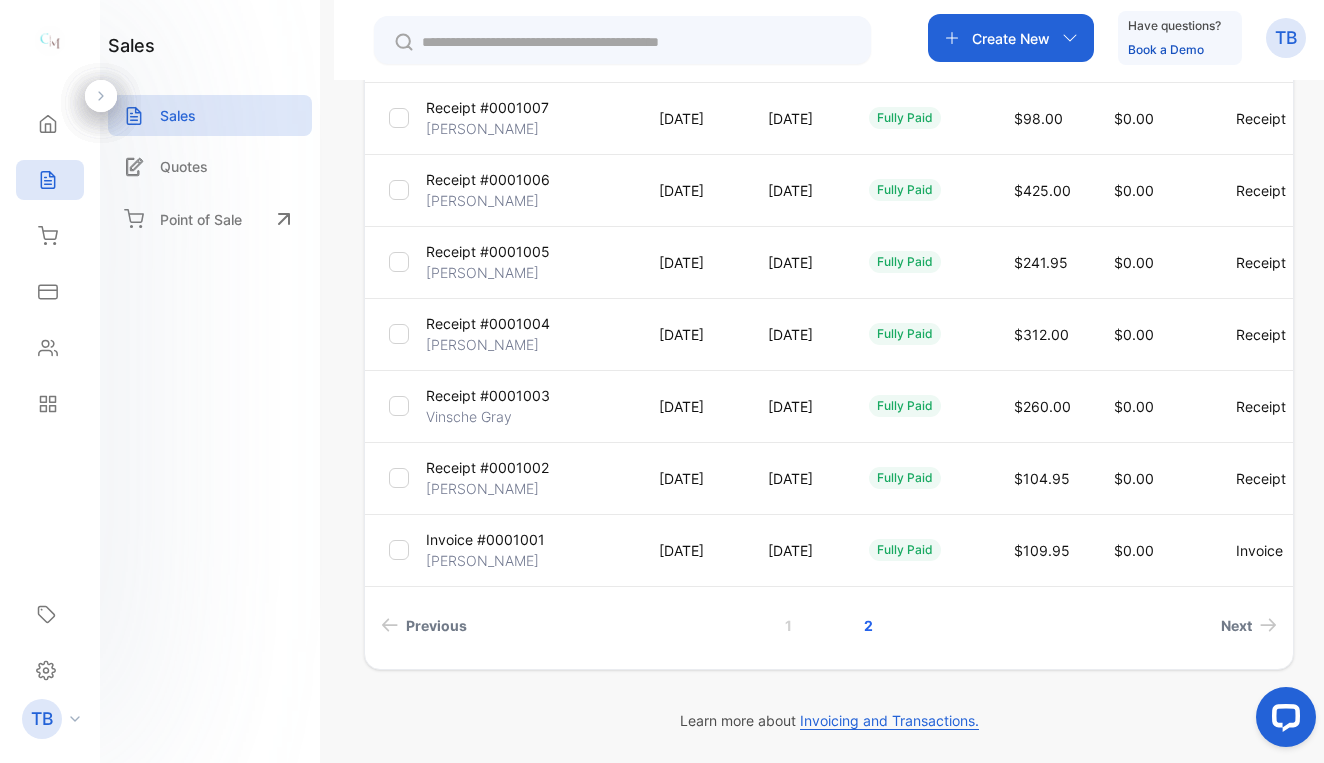 scroll, scrollTop: 404, scrollLeft: 0, axis: vertical 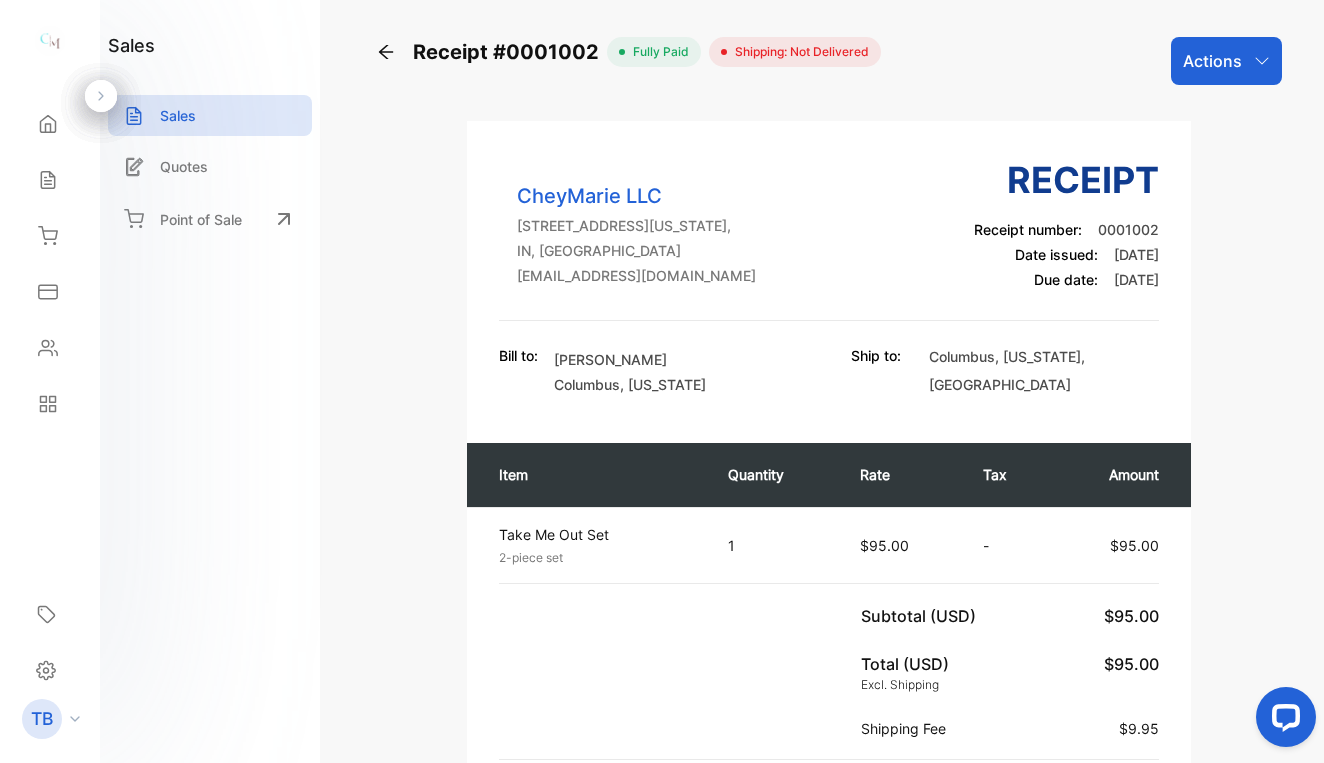 click on "Actions" at bounding box center [1226, 61] 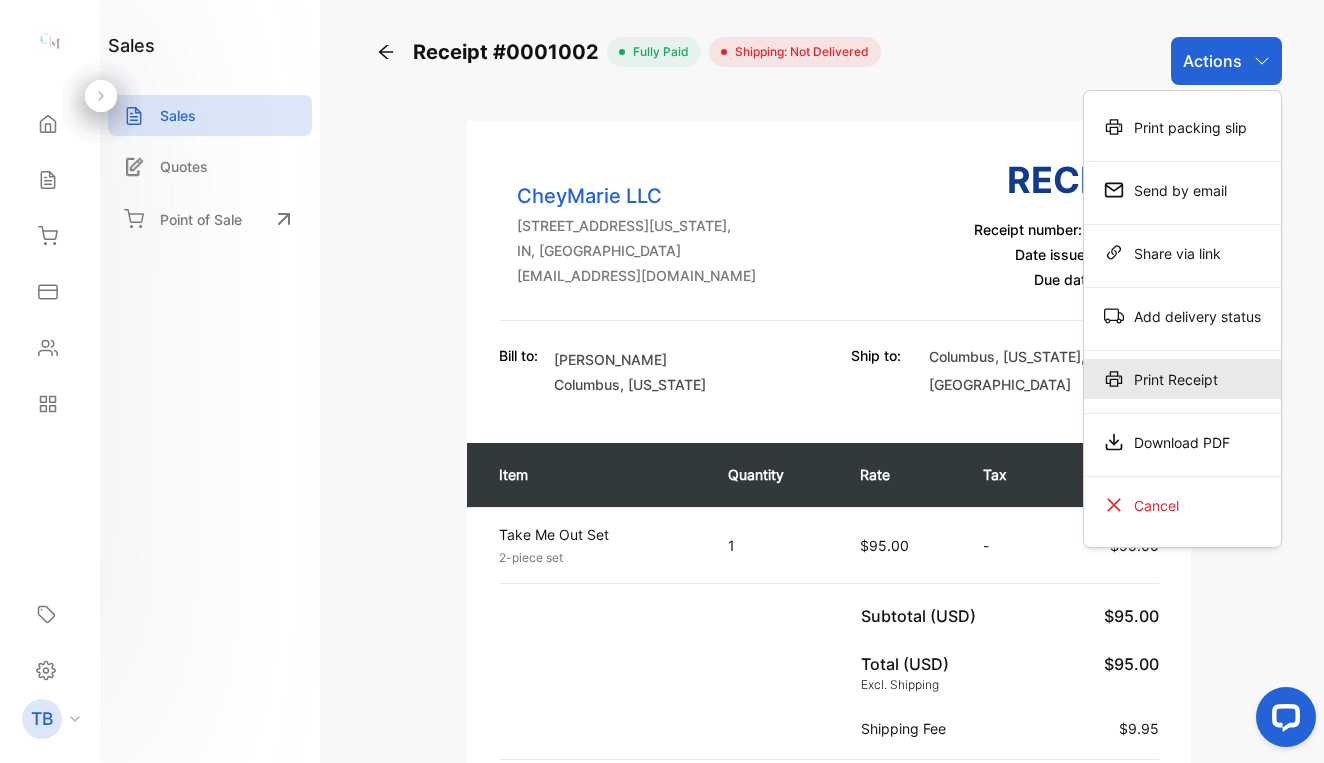 click on "Print Receipt" at bounding box center (1182, 379) 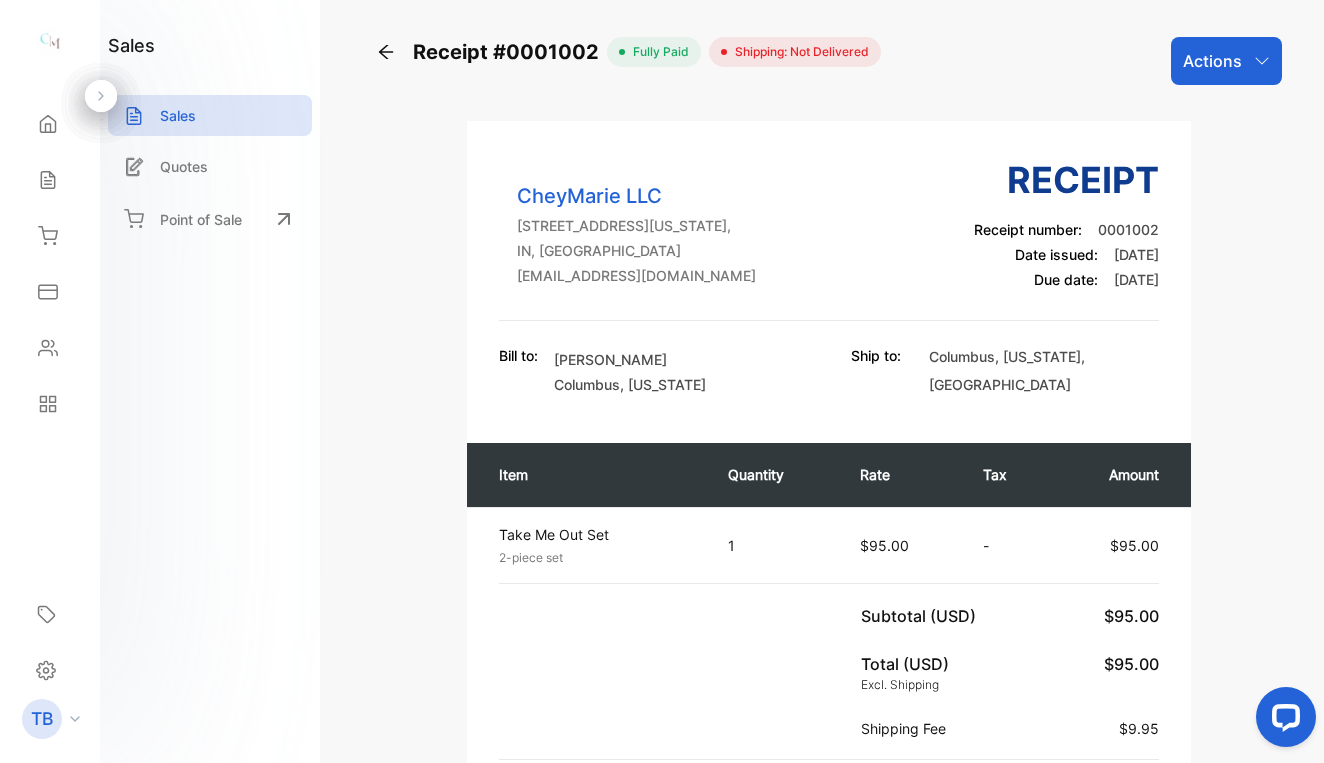 scroll, scrollTop: 0, scrollLeft: 0, axis: both 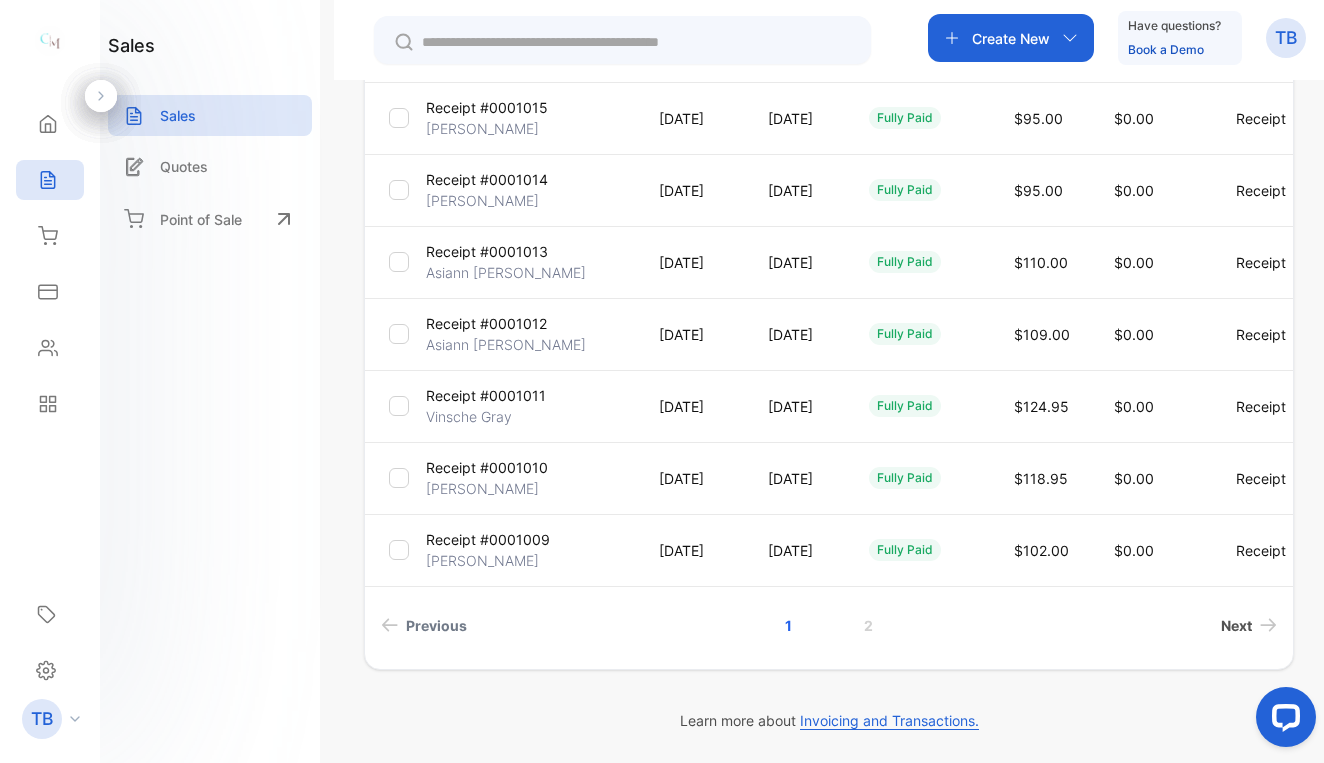 click on "Next" at bounding box center (1236, 625) 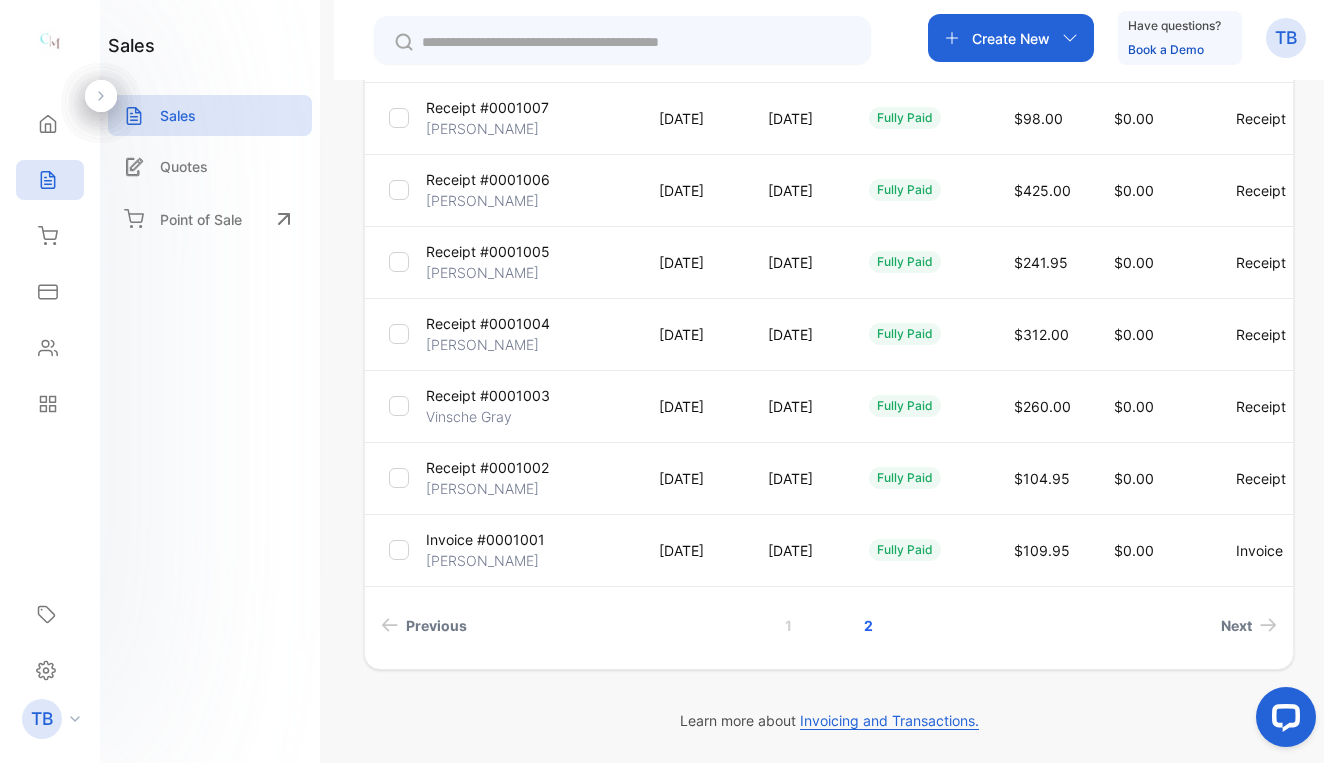 scroll, scrollTop: 404, scrollLeft: 0, axis: vertical 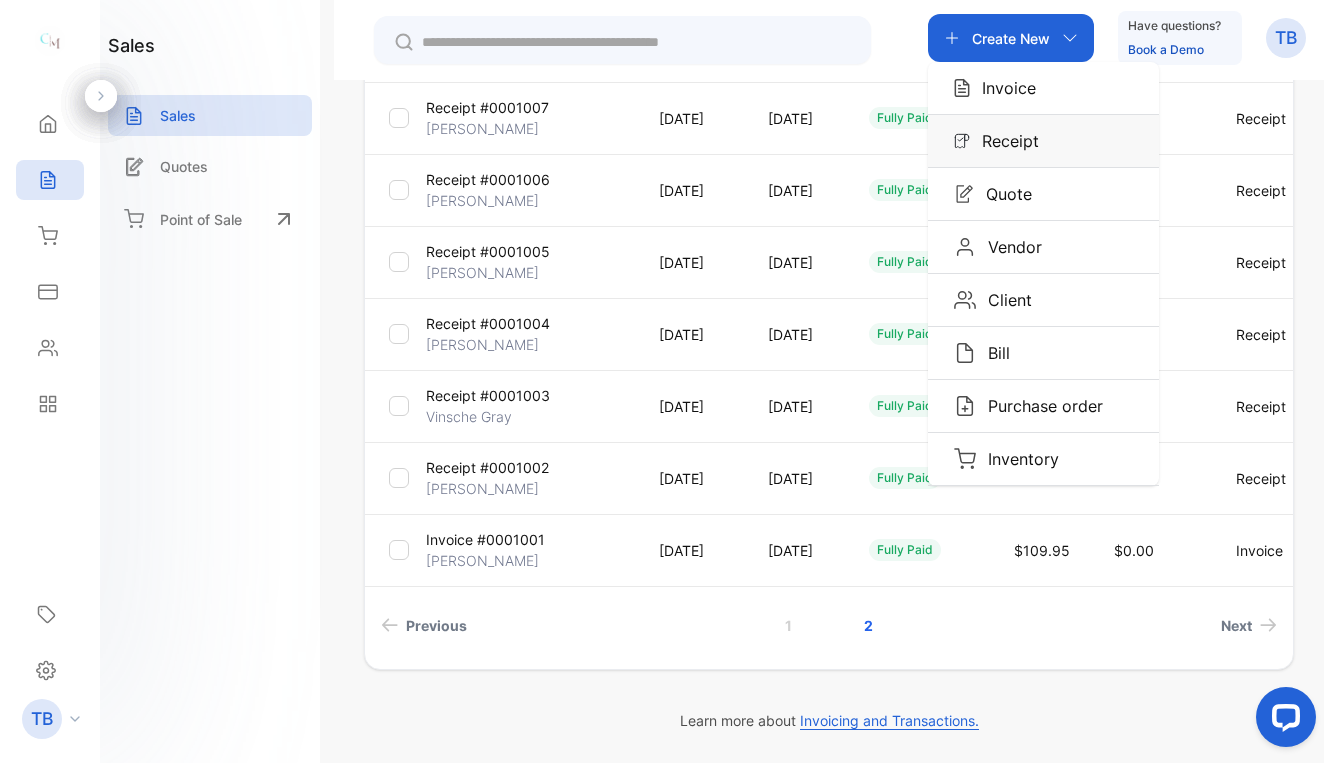 click on "Receipt" at bounding box center [1004, 141] 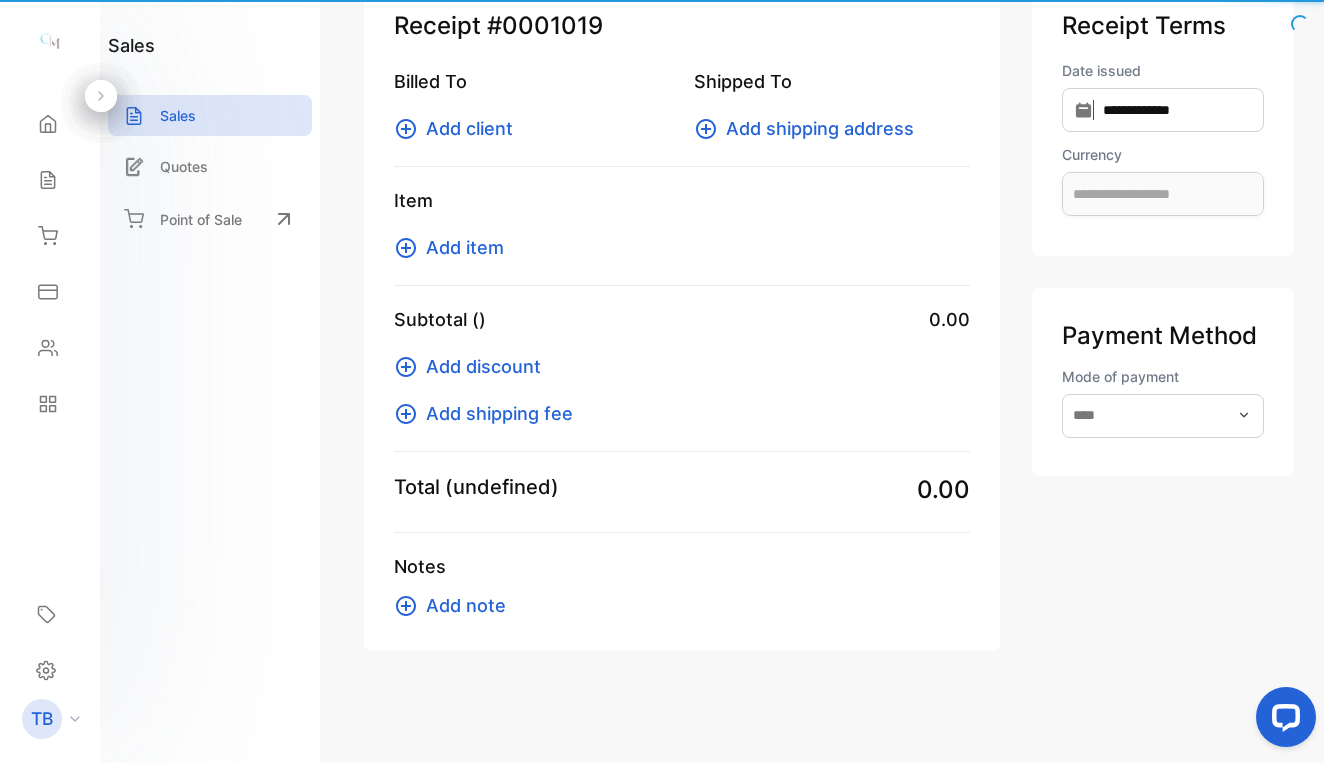 type on "**********" 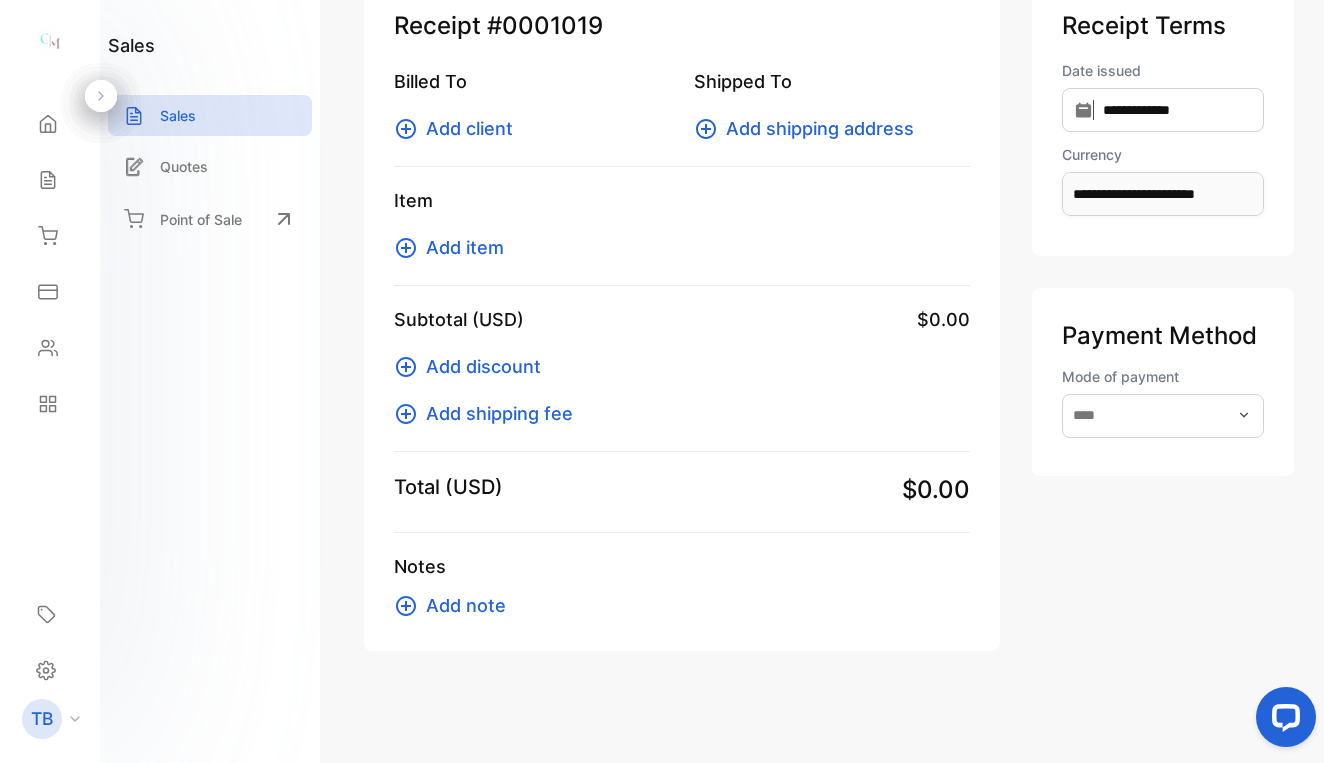 click on "Add client" at bounding box center (469, 128) 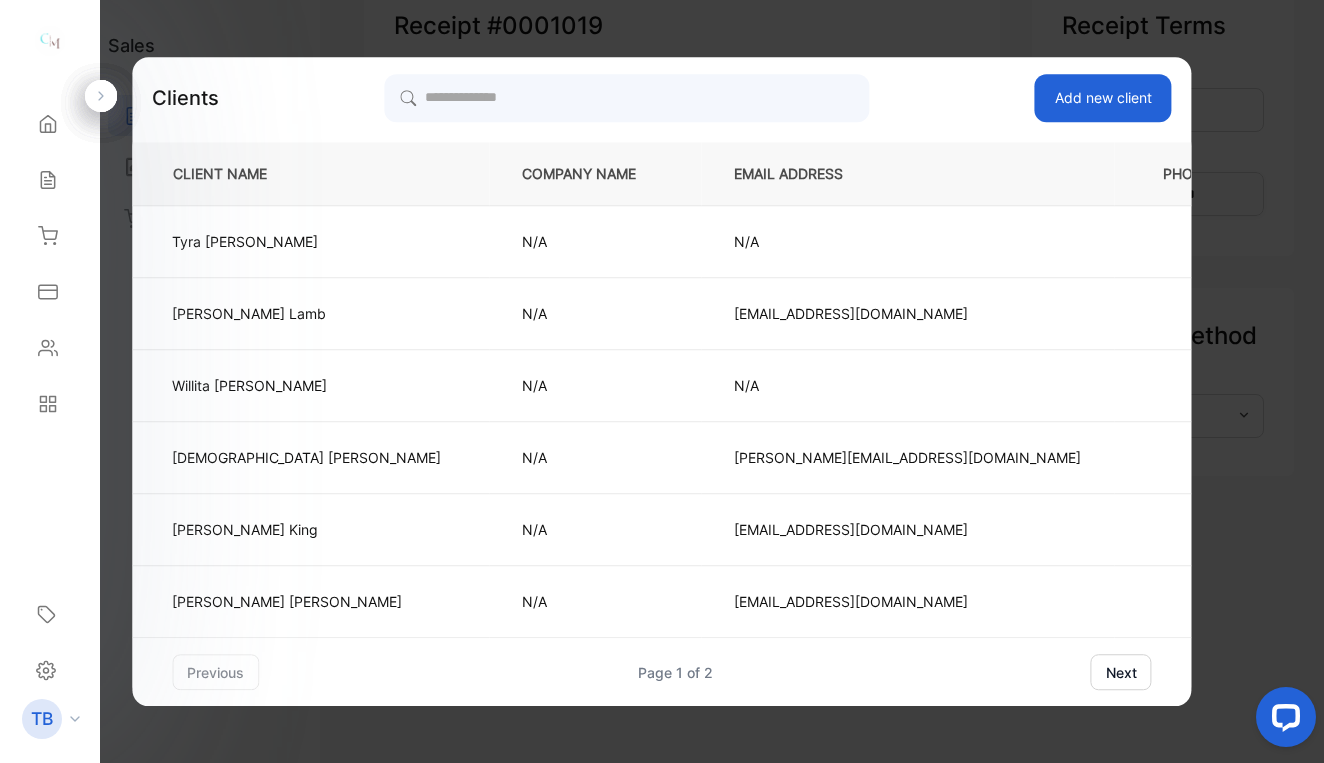 click on "next" at bounding box center (1121, 672) 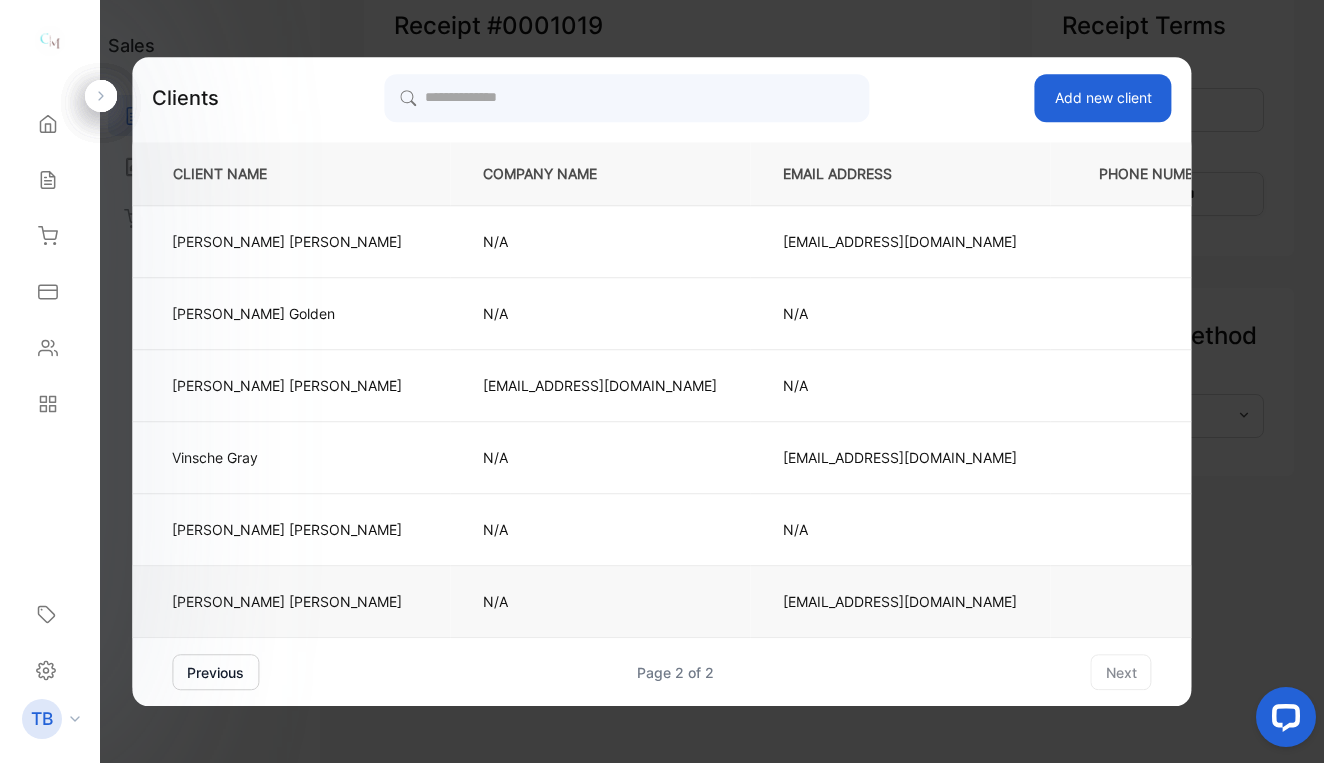 click on "Brenda   Whitehead" at bounding box center (287, 601) 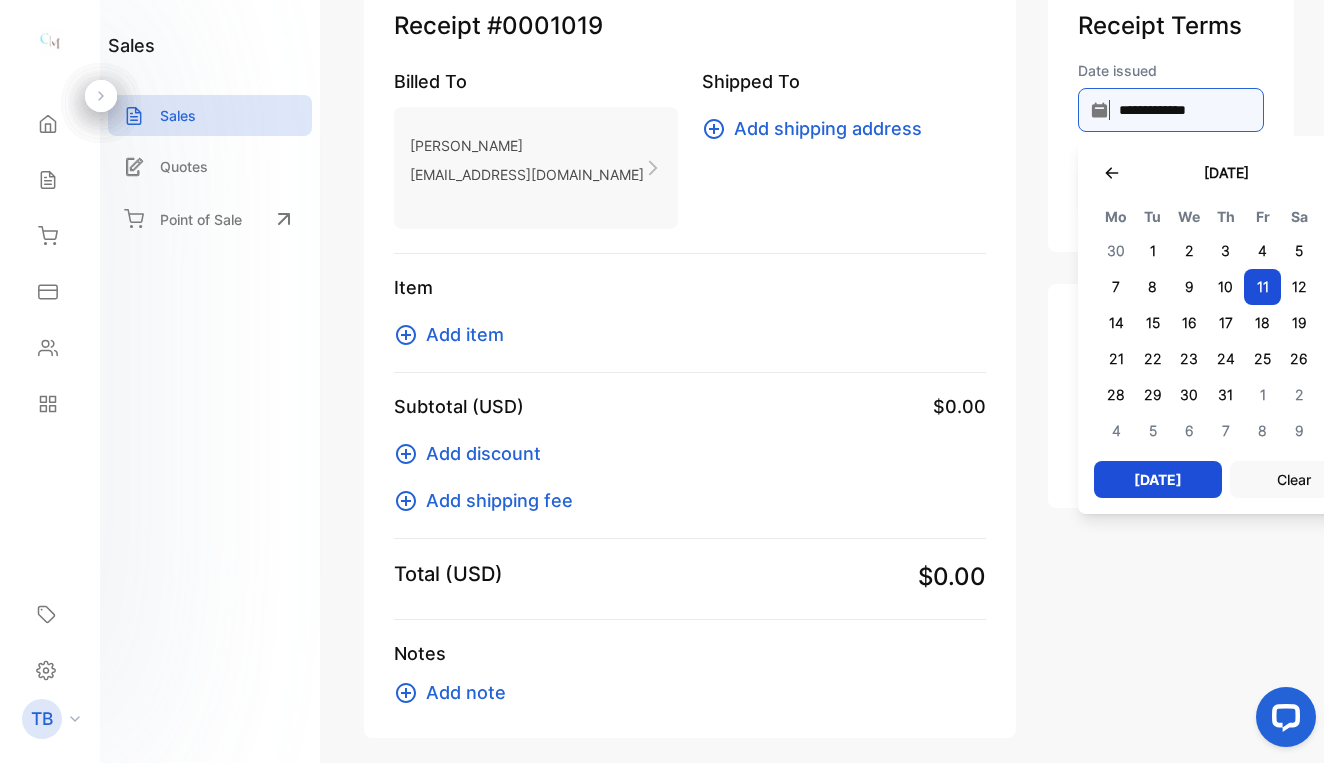 click on "**********" at bounding box center (1171, 110) 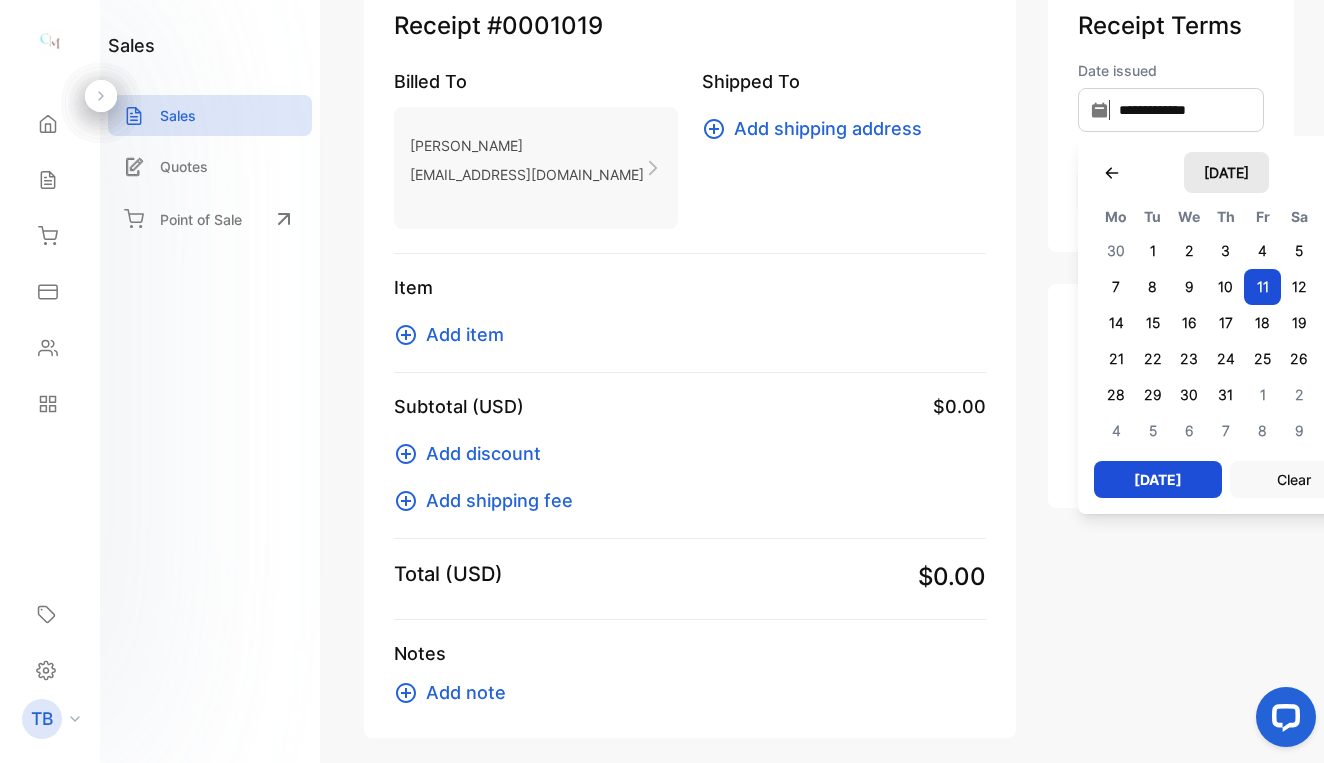 click on "[DATE]" at bounding box center [1226, 172] 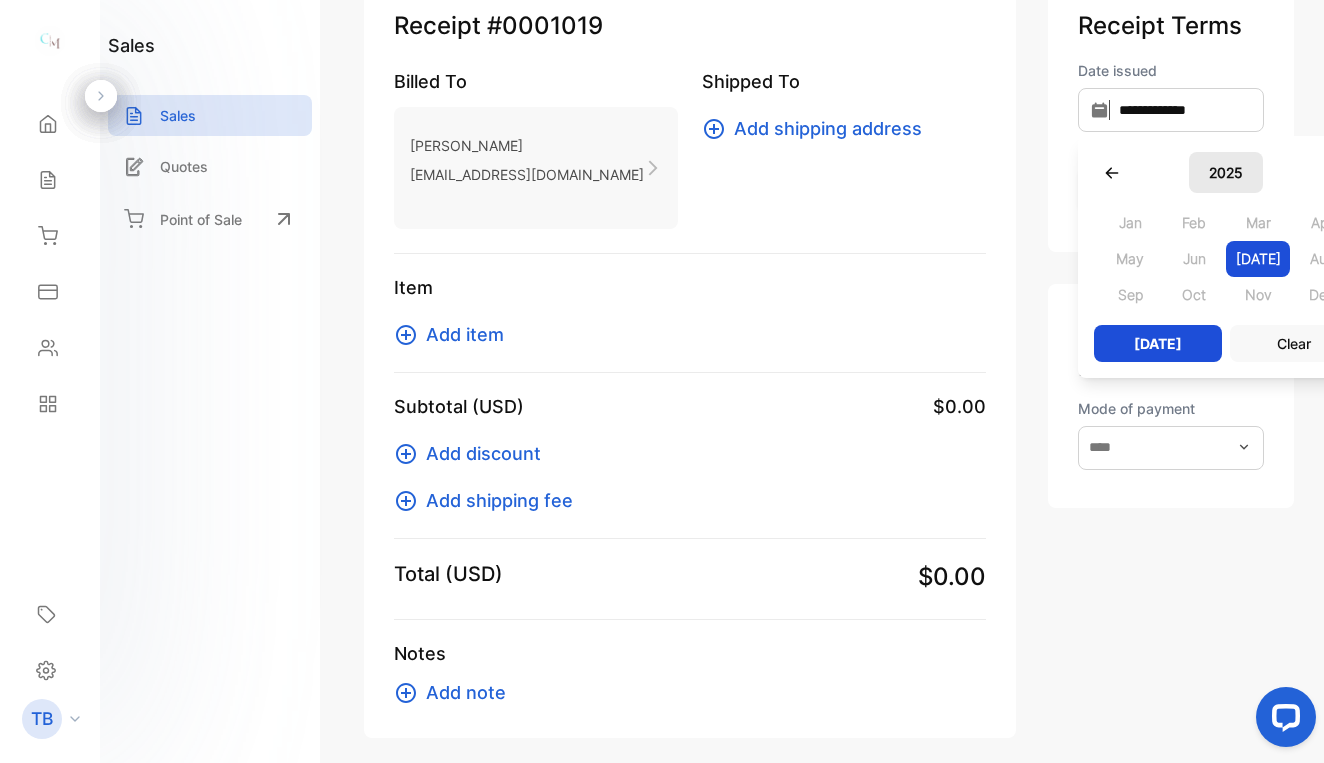 click on "2025" at bounding box center [1226, 172] 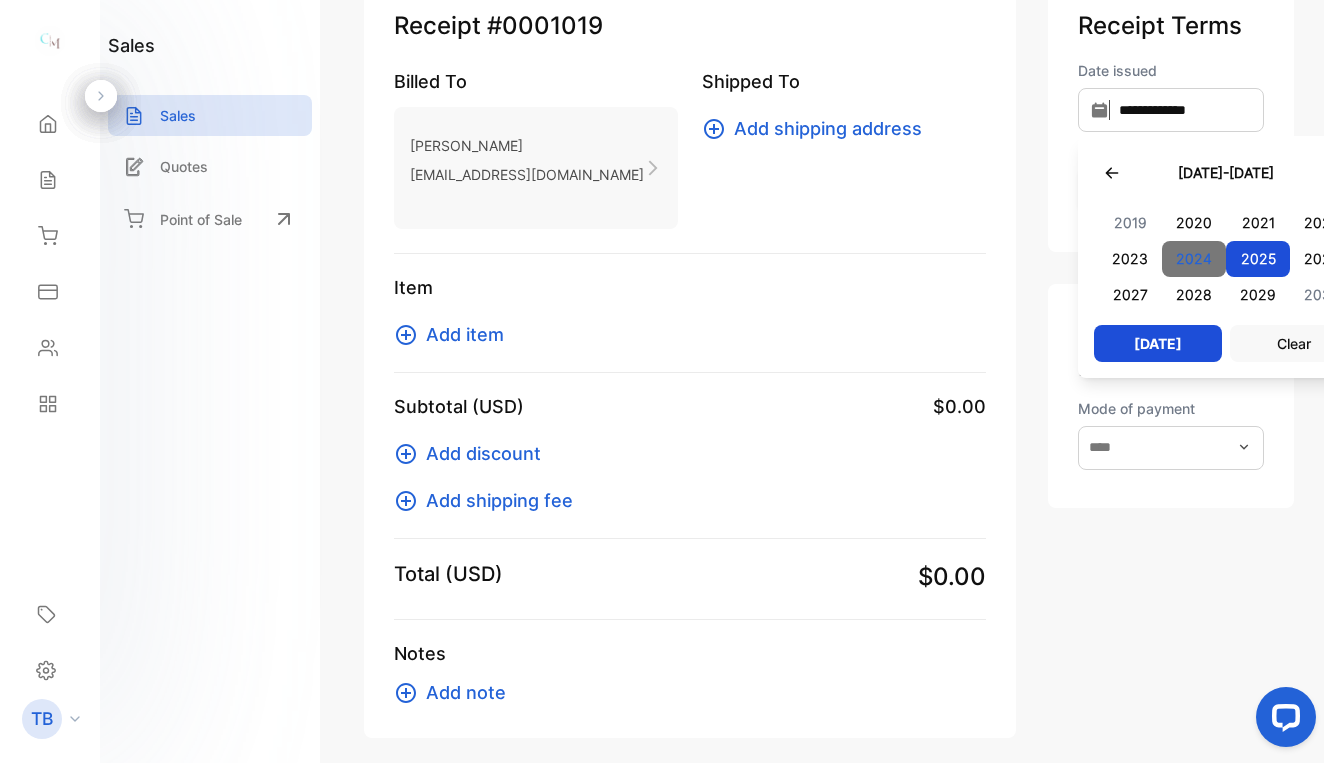 click on "2024" at bounding box center (1194, 259) 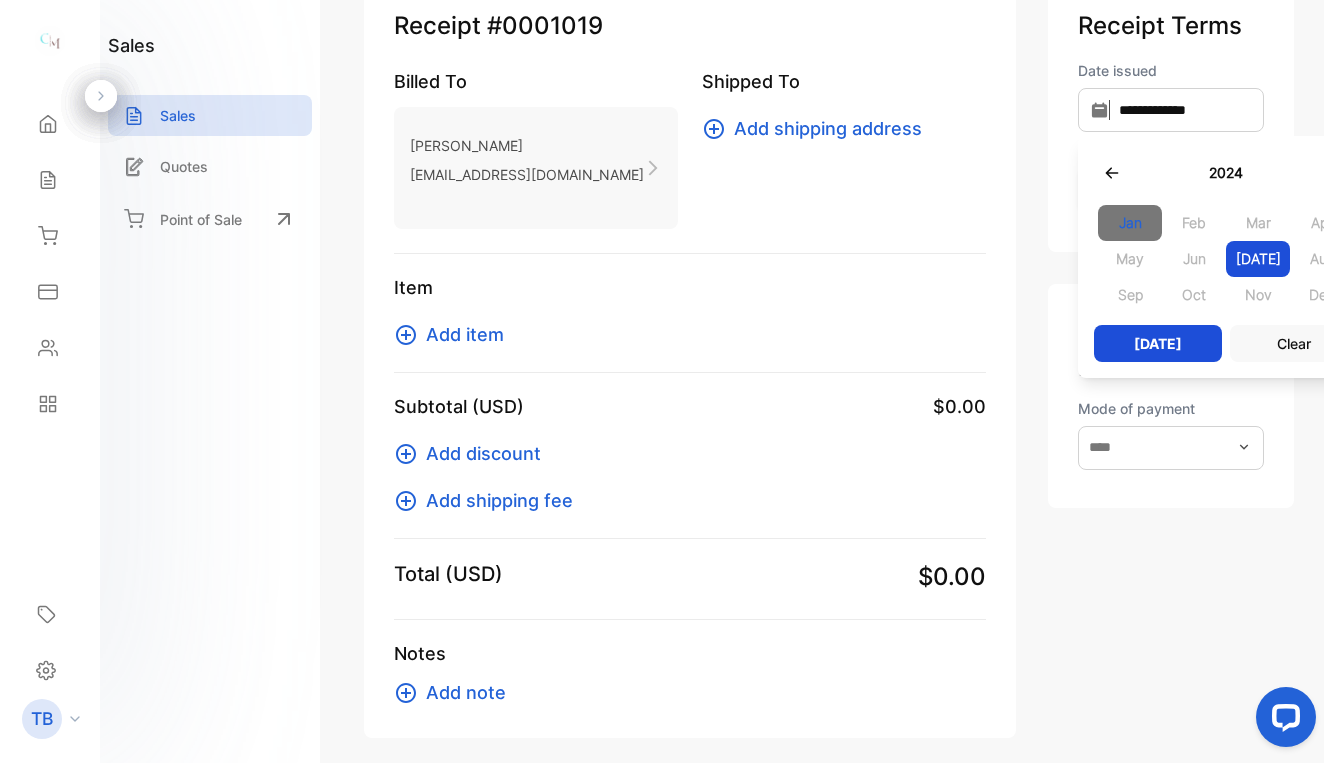 click on "Jan" at bounding box center (1130, 223) 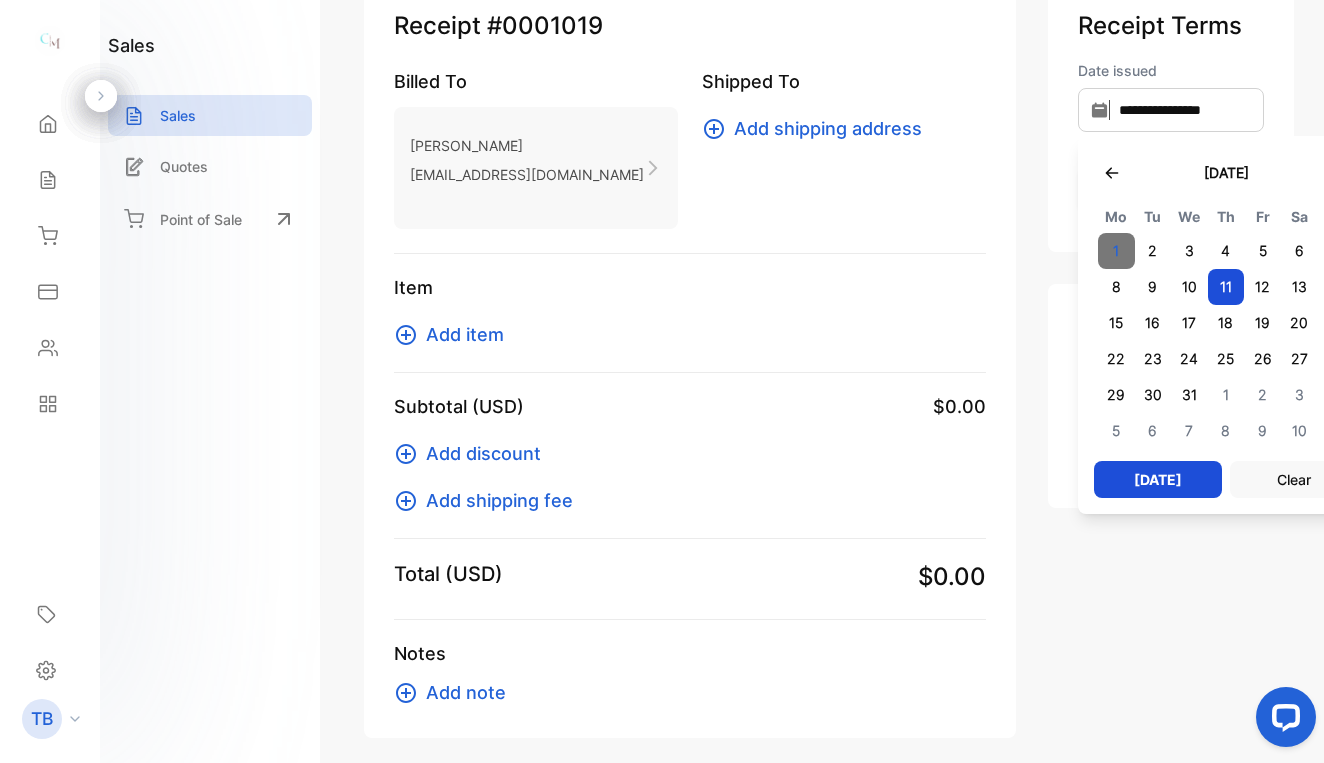 click on "1" at bounding box center (1116, 251) 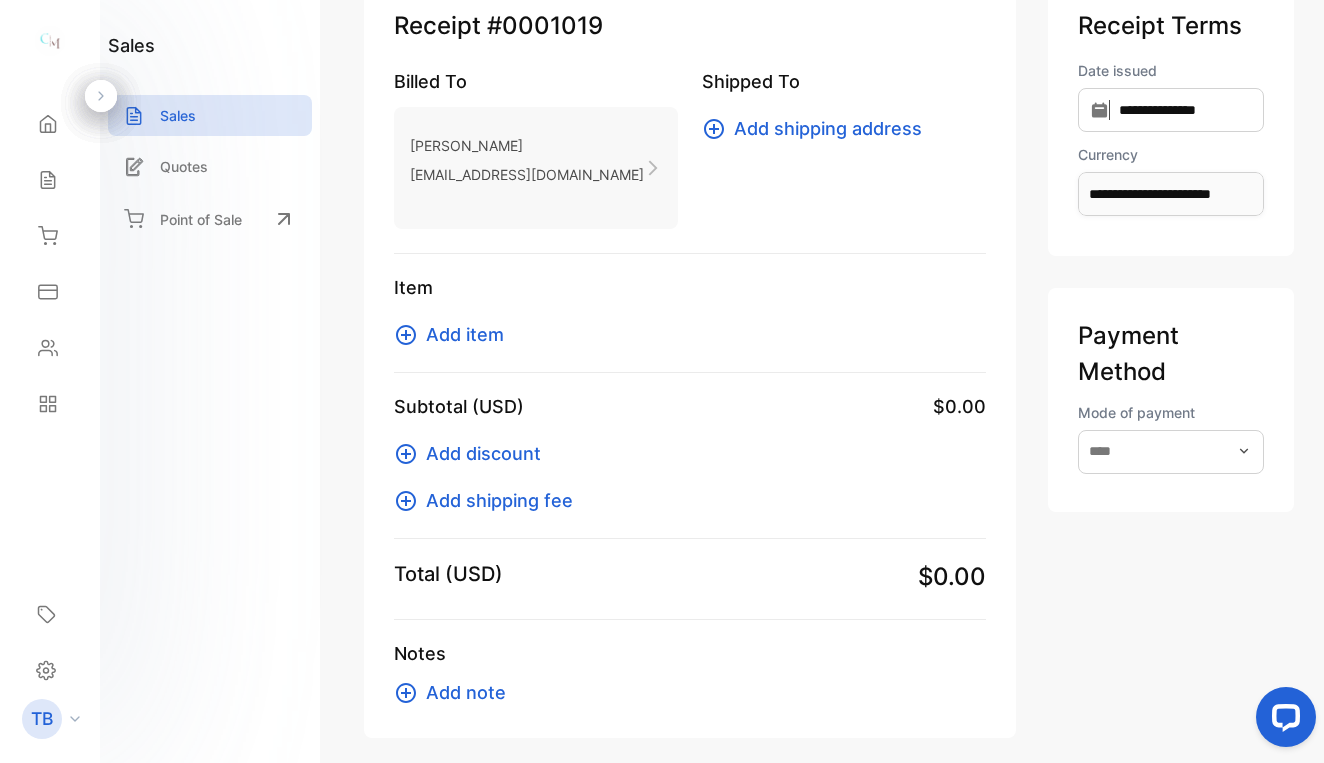 click on "Add item" at bounding box center [465, 334] 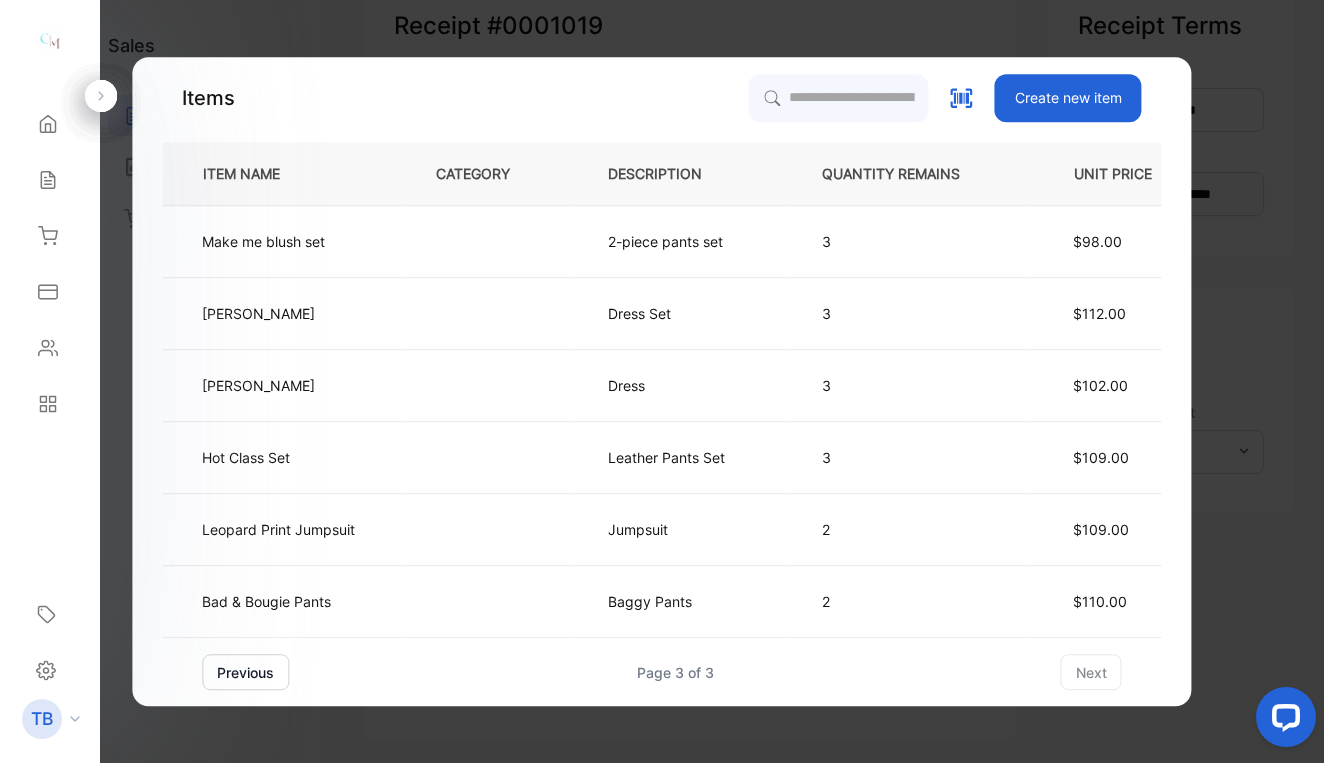 click on "previous" at bounding box center [245, 672] 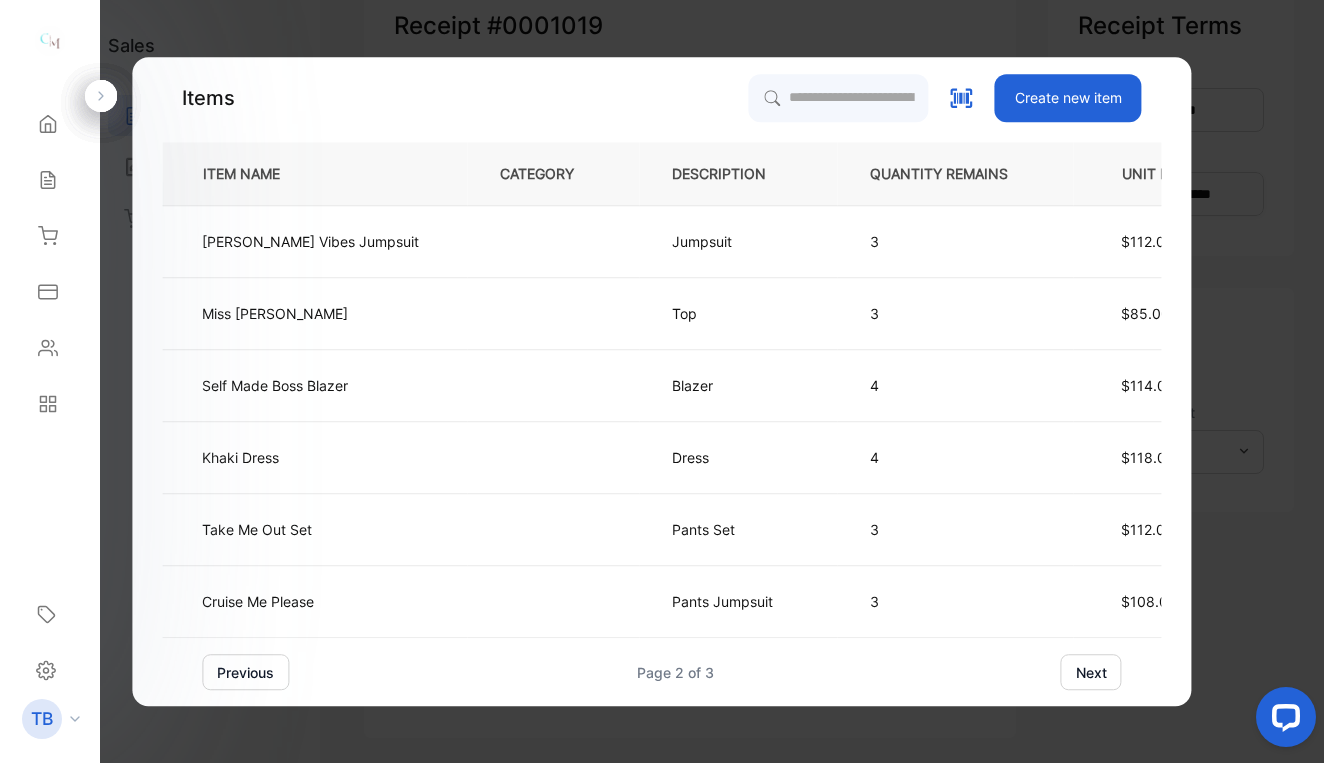 click on "previous" at bounding box center (245, 672) 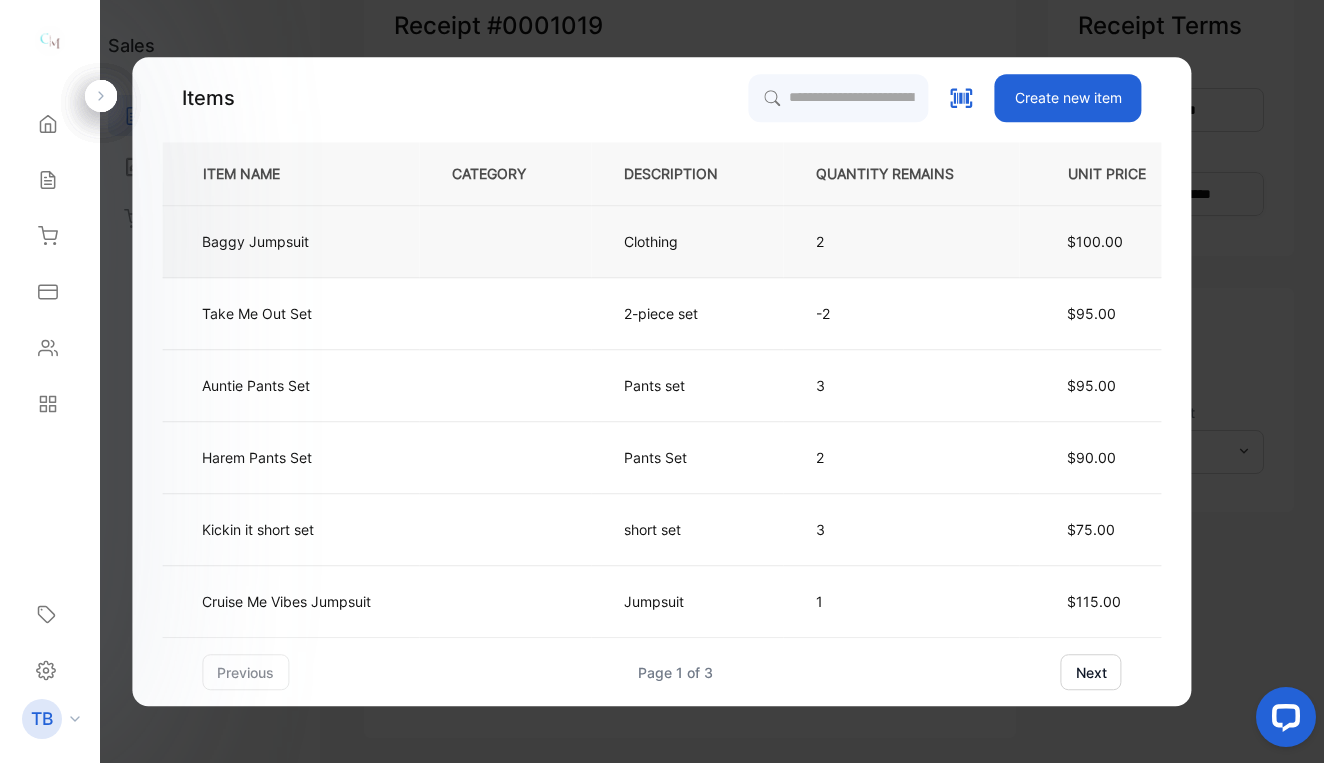 click on "Baggy Jumpsuit" at bounding box center (255, 241) 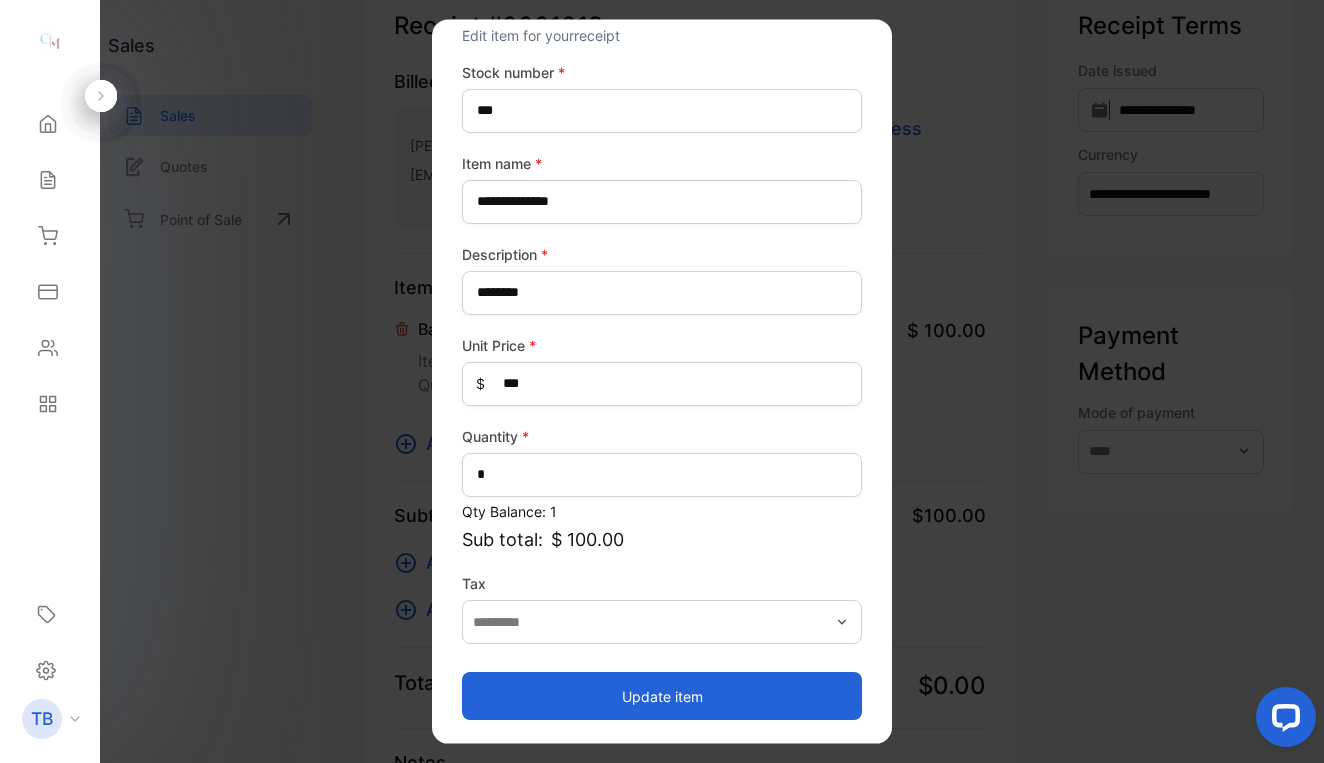 scroll, scrollTop: 66, scrollLeft: 0, axis: vertical 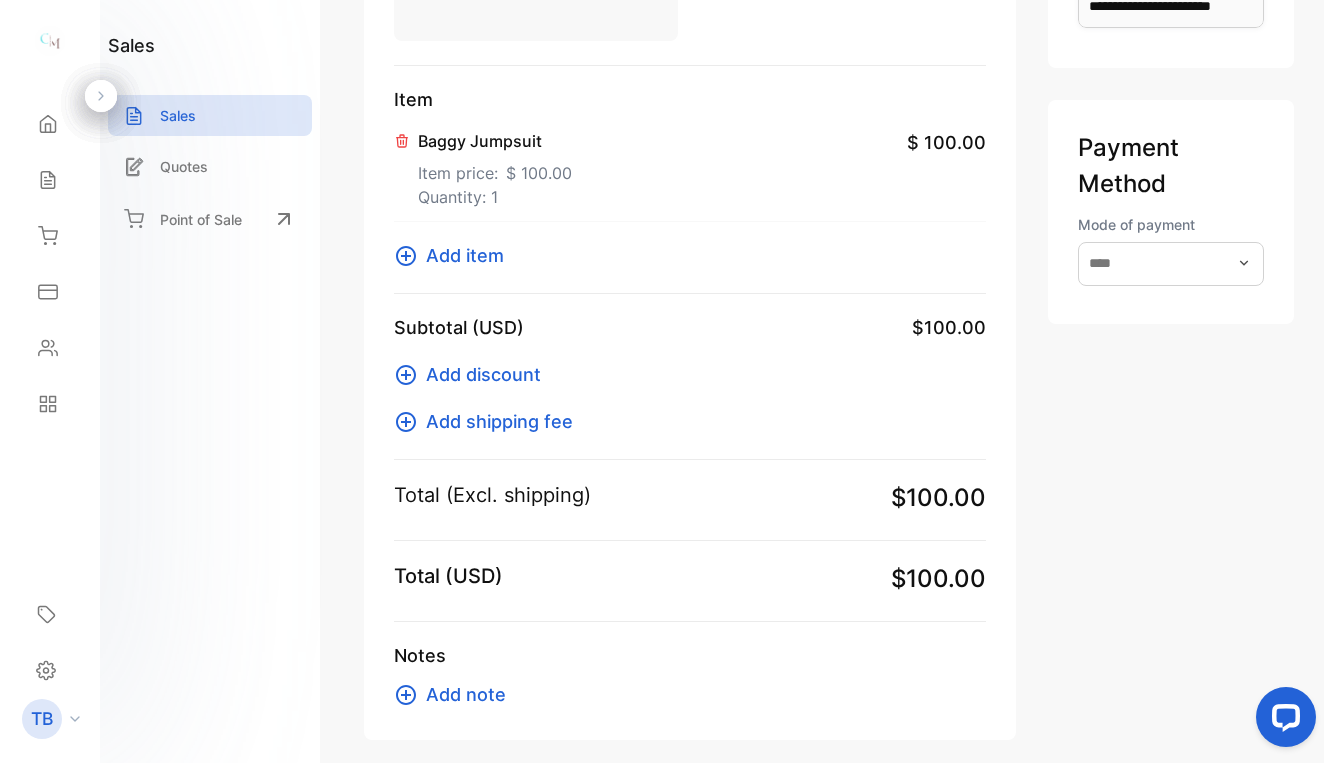 click on "Add shipping fee" at bounding box center [499, 421] 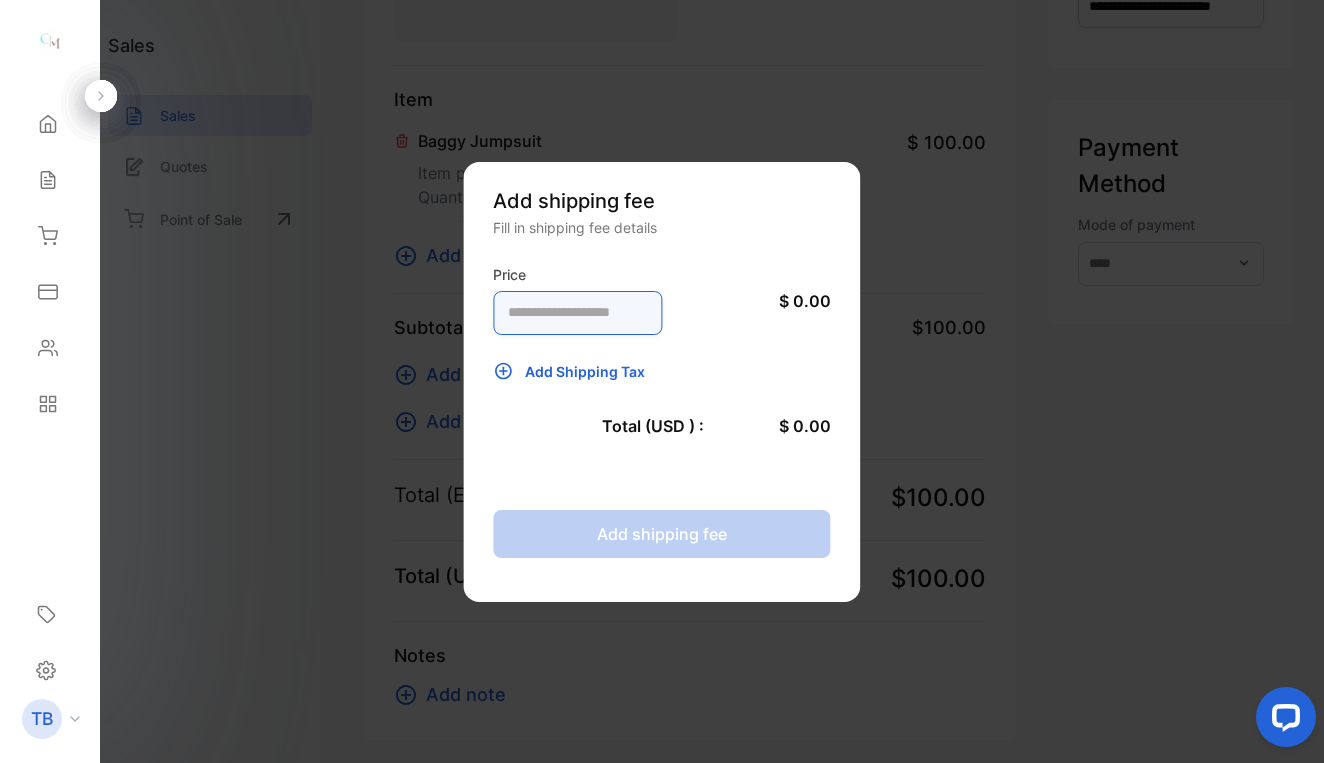 click at bounding box center [577, 313] 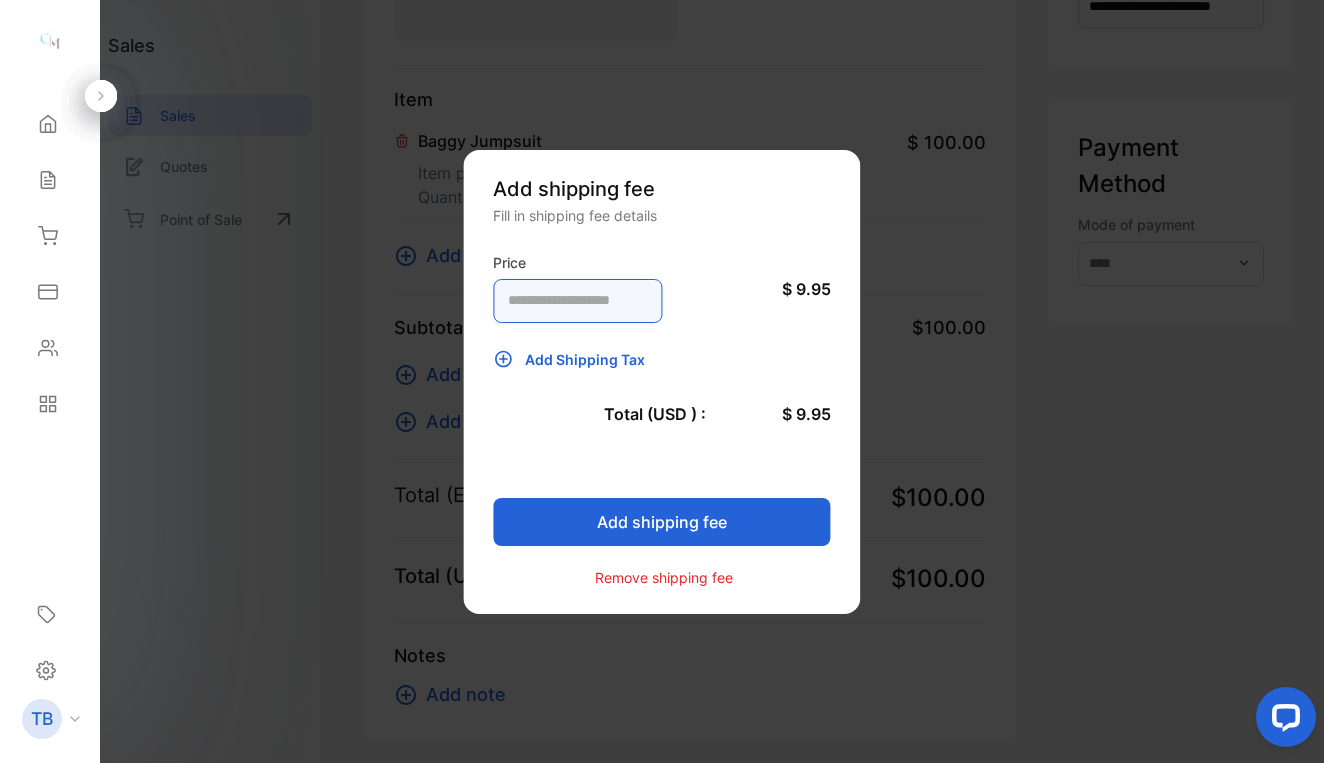 type on "****" 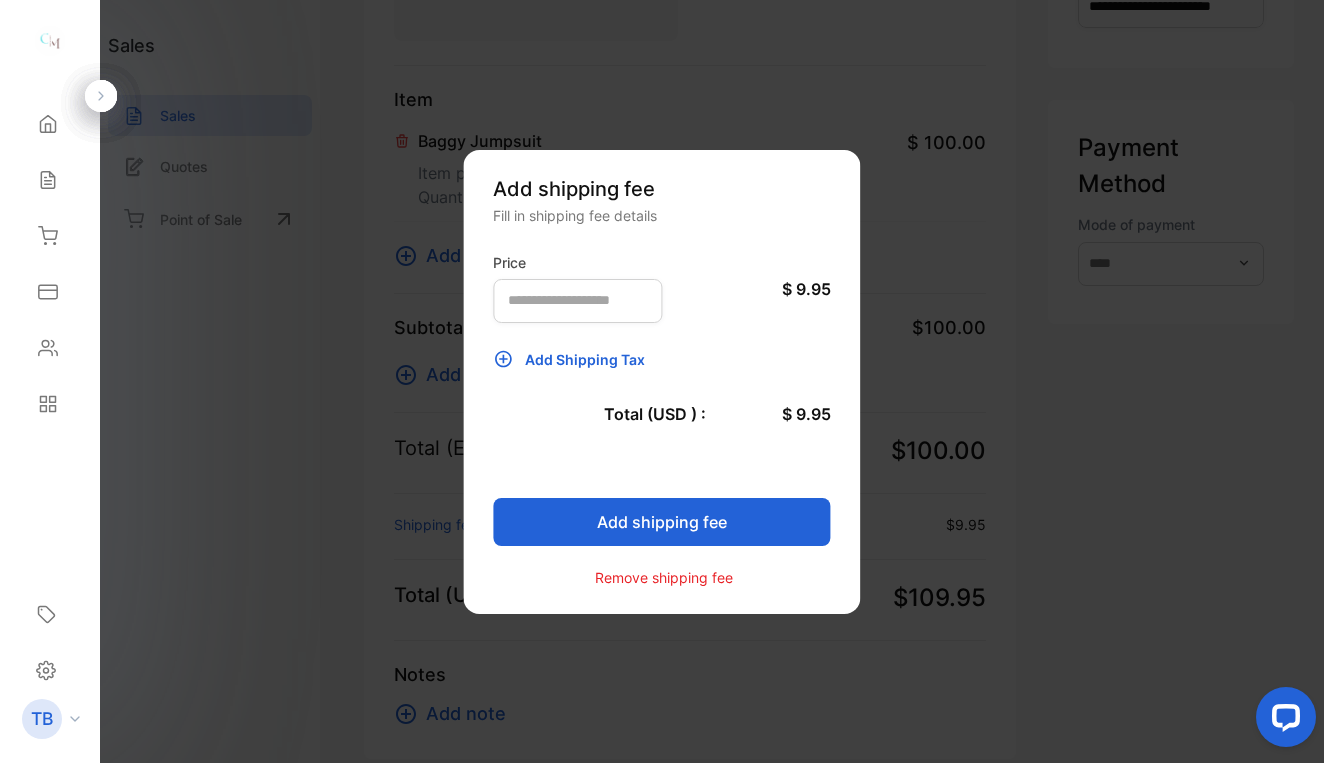 click on "Add shipping fee" at bounding box center [661, 522] 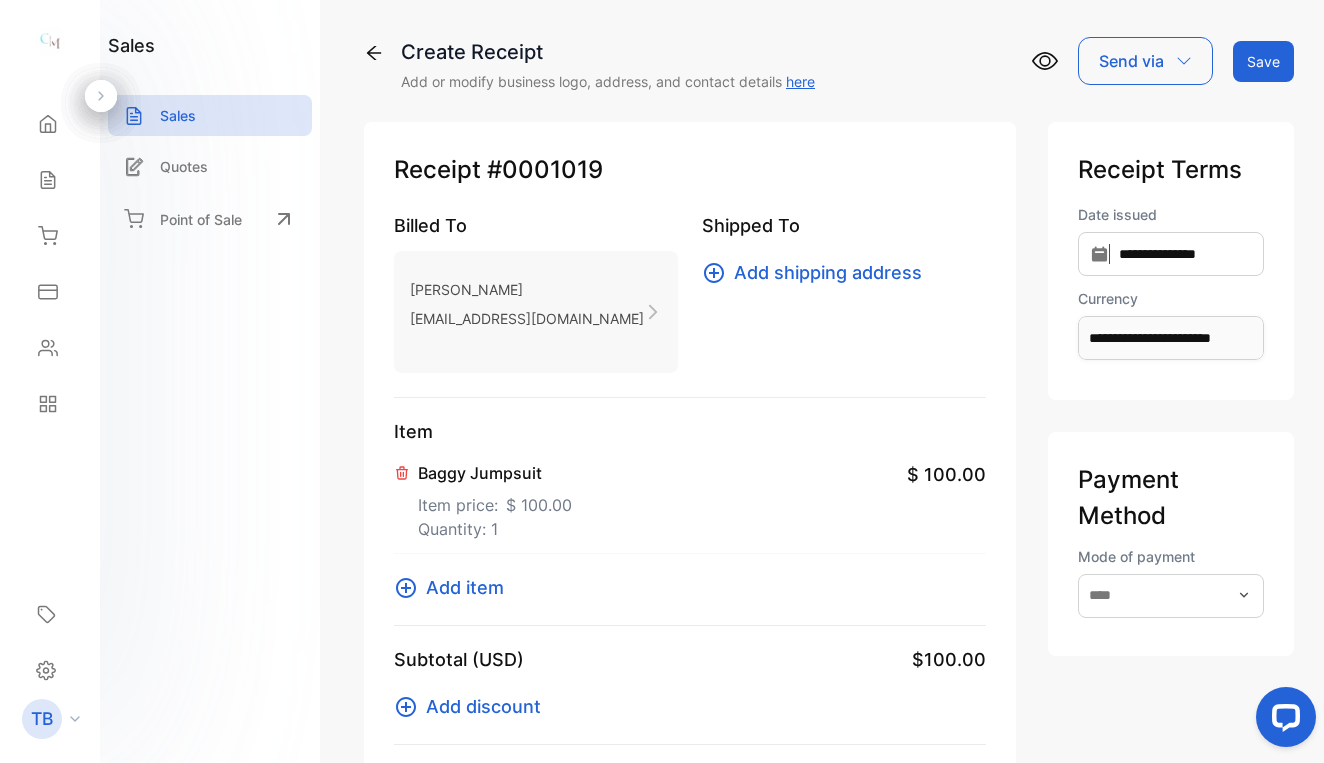 scroll, scrollTop: 0, scrollLeft: 0, axis: both 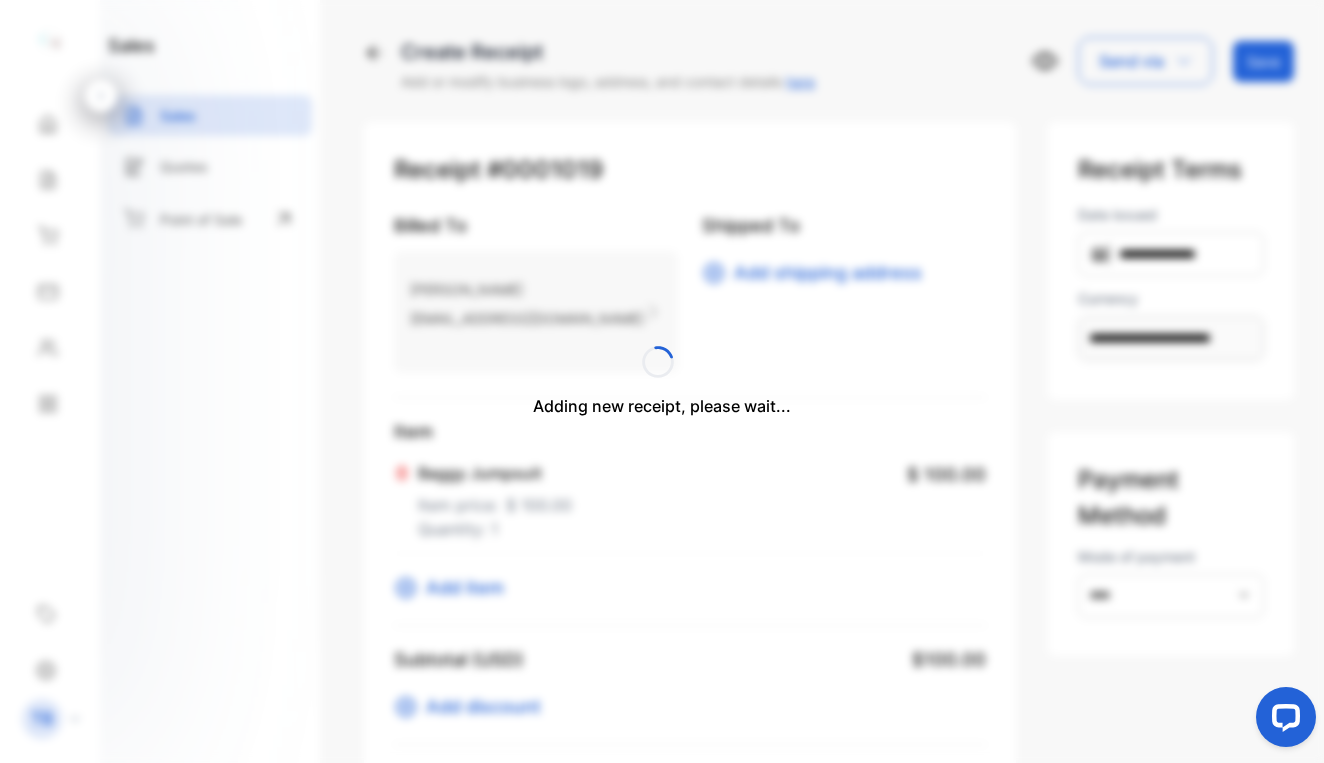 type 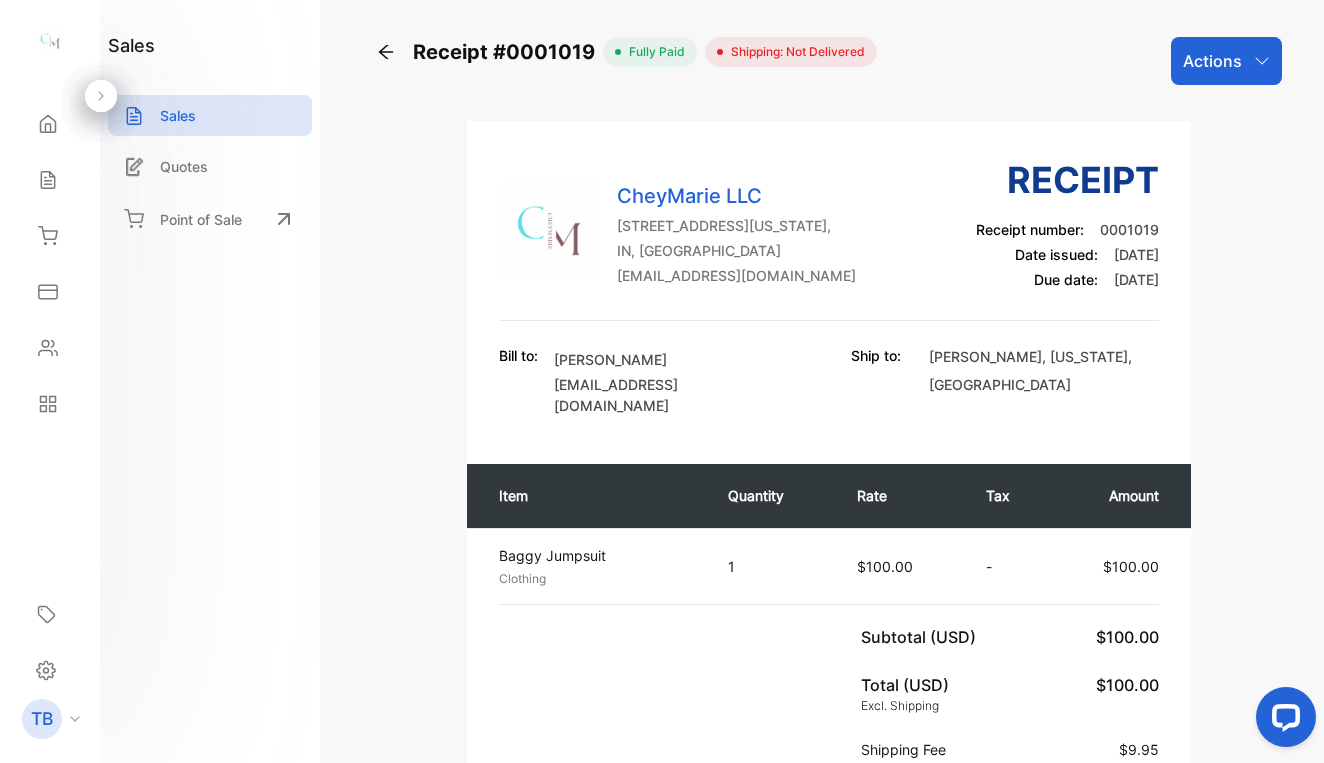 click on "Actions" at bounding box center (1212, 61) 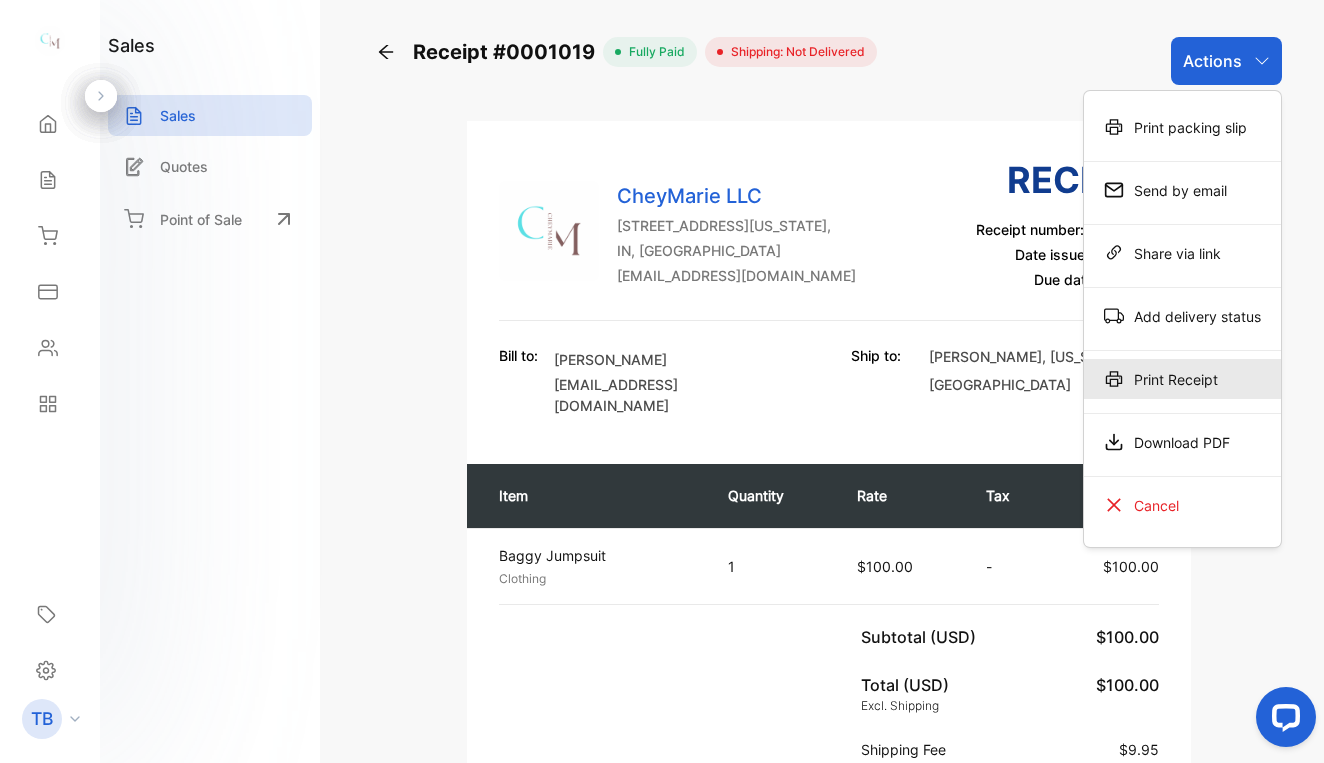 click on "Print Receipt" at bounding box center (1182, 379) 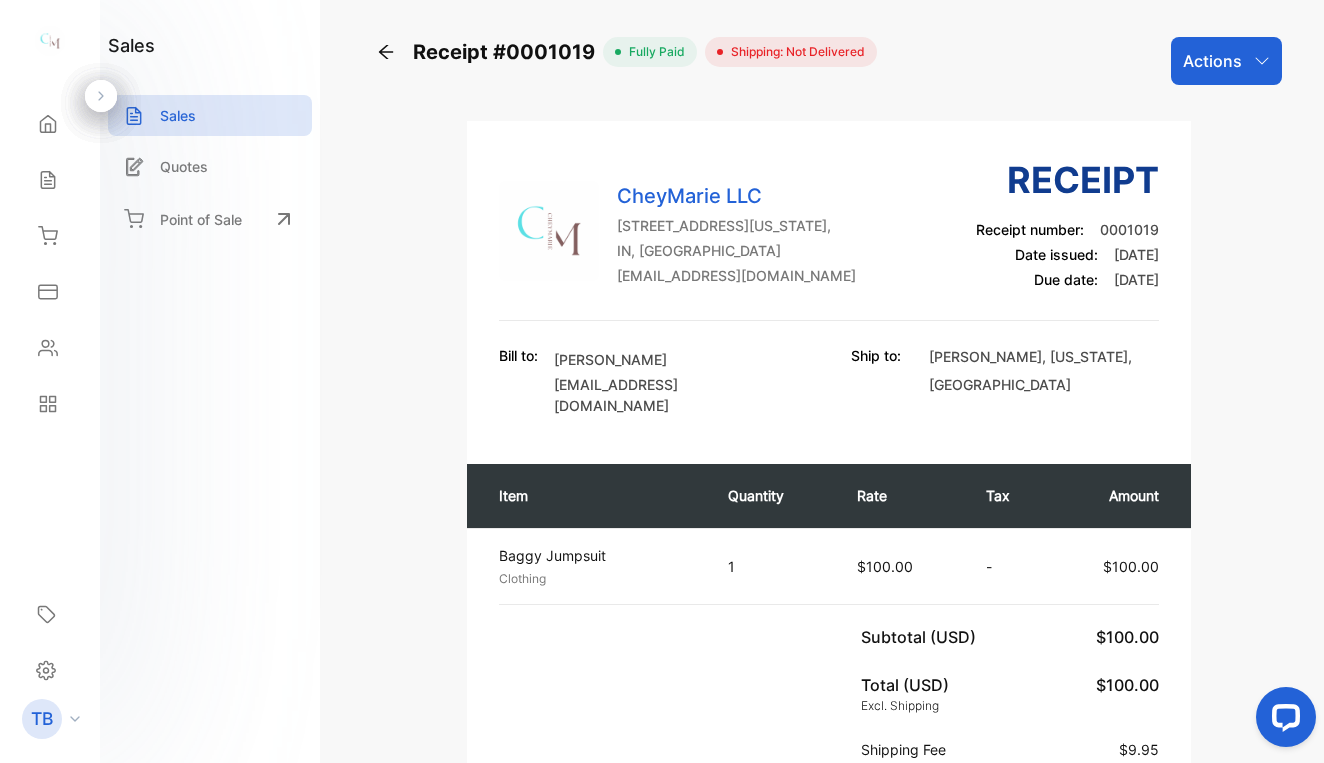 click 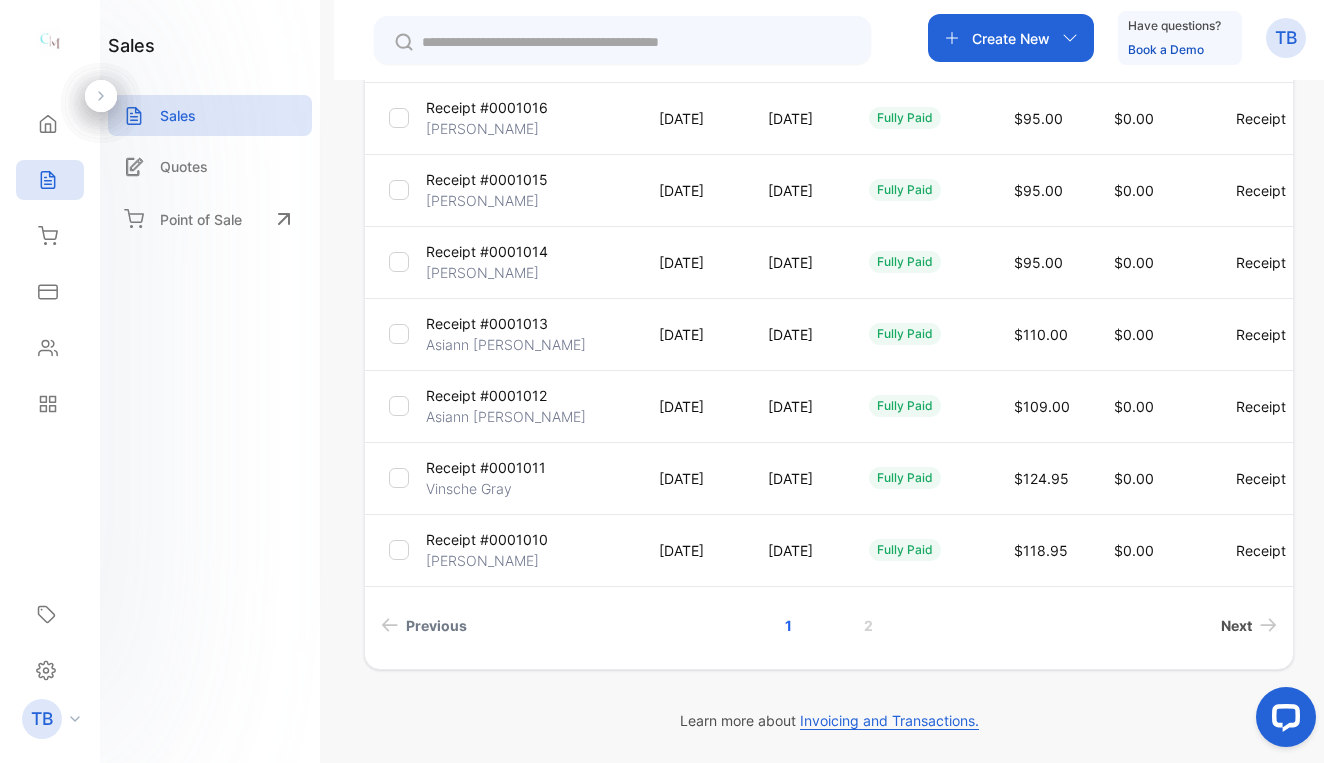 scroll, scrollTop: 548, scrollLeft: 0, axis: vertical 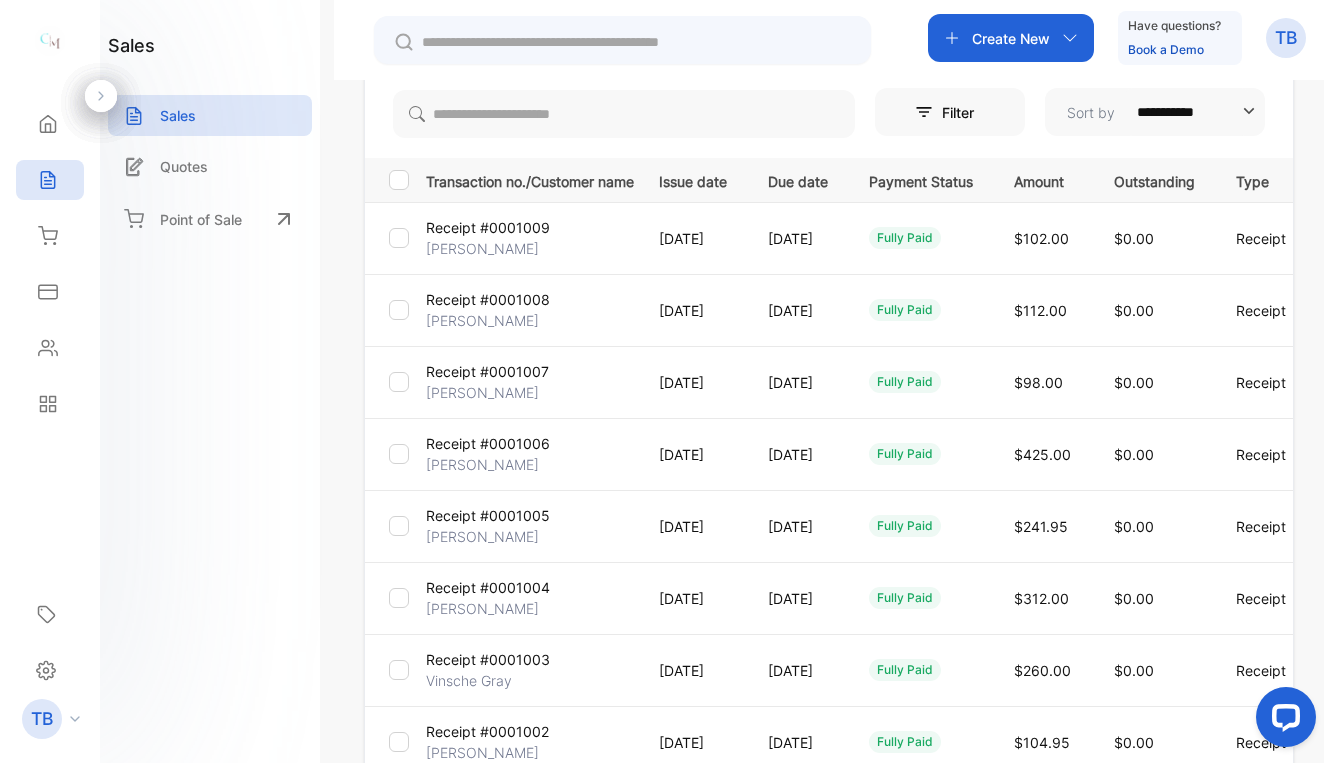click on "Create New" at bounding box center [1011, 38] 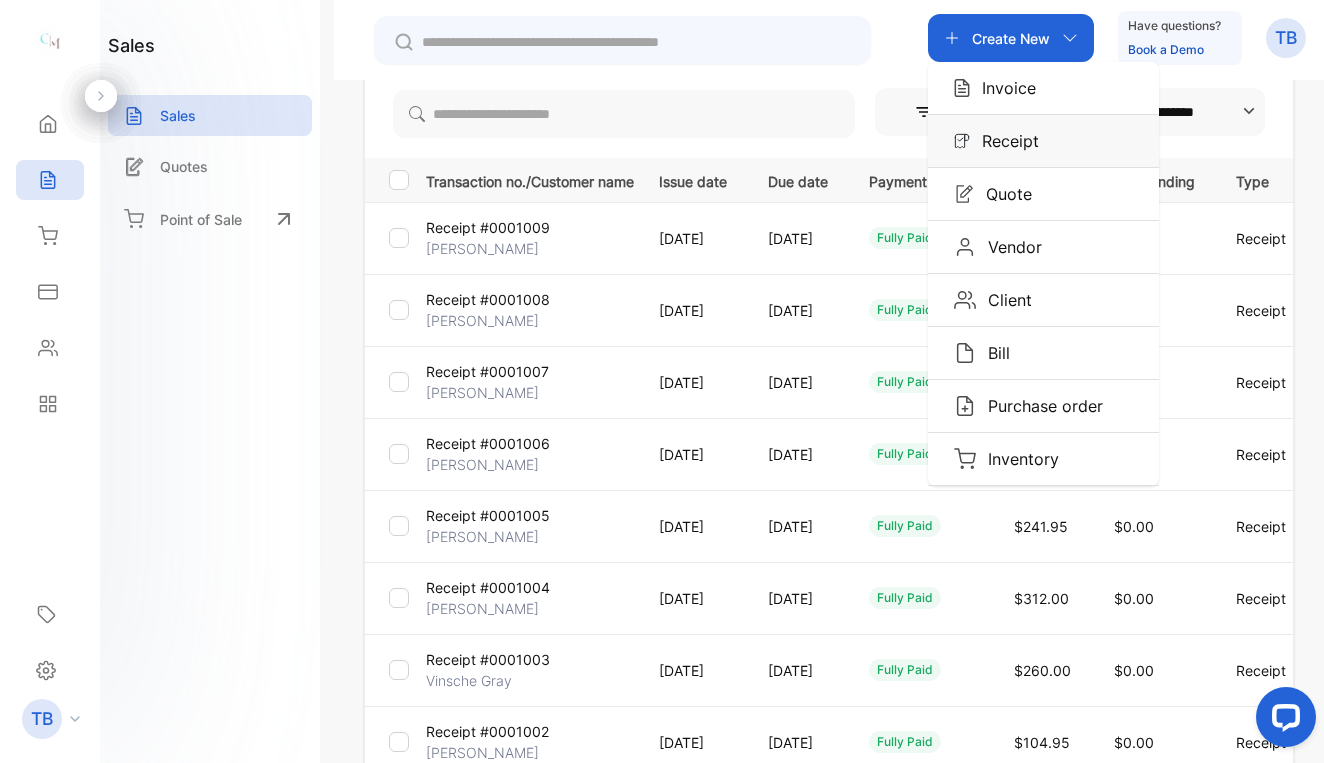 click on "Receipt" at bounding box center (1043, 141) 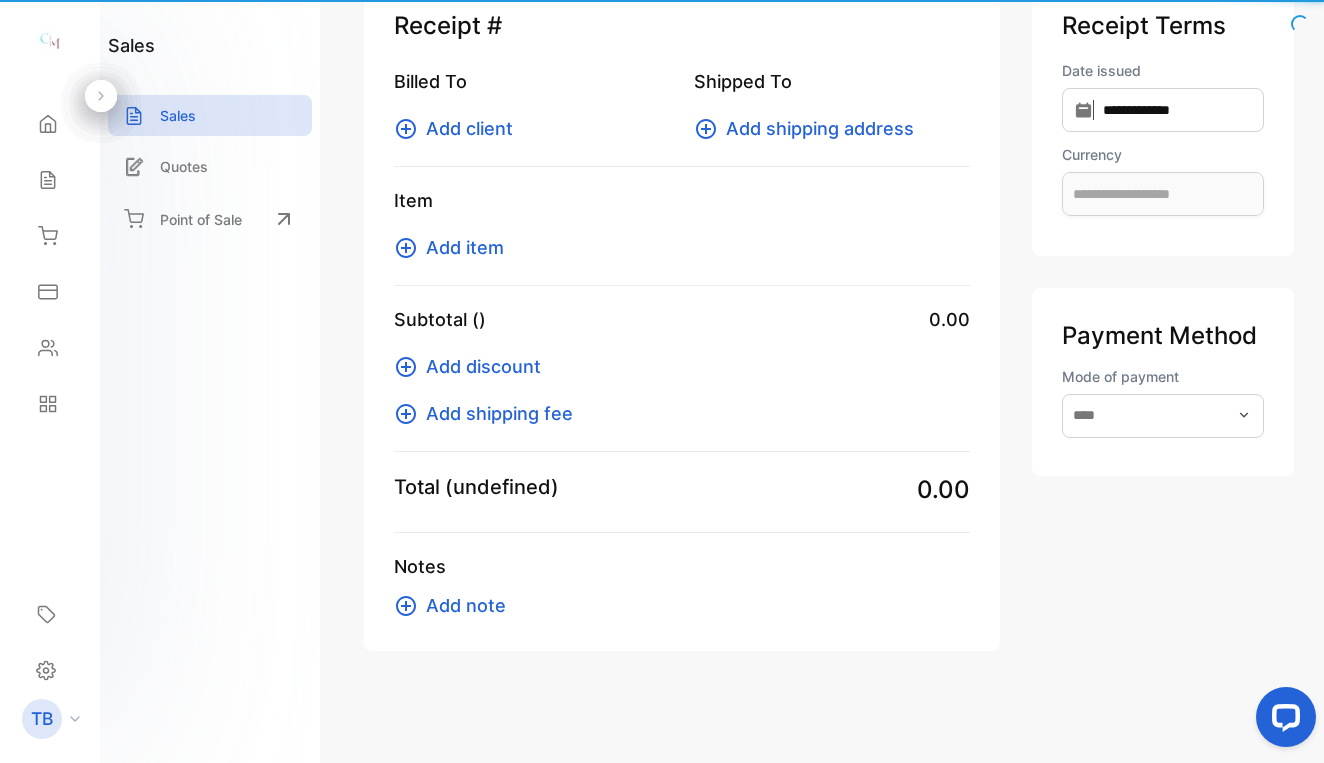 scroll, scrollTop: 144, scrollLeft: 0, axis: vertical 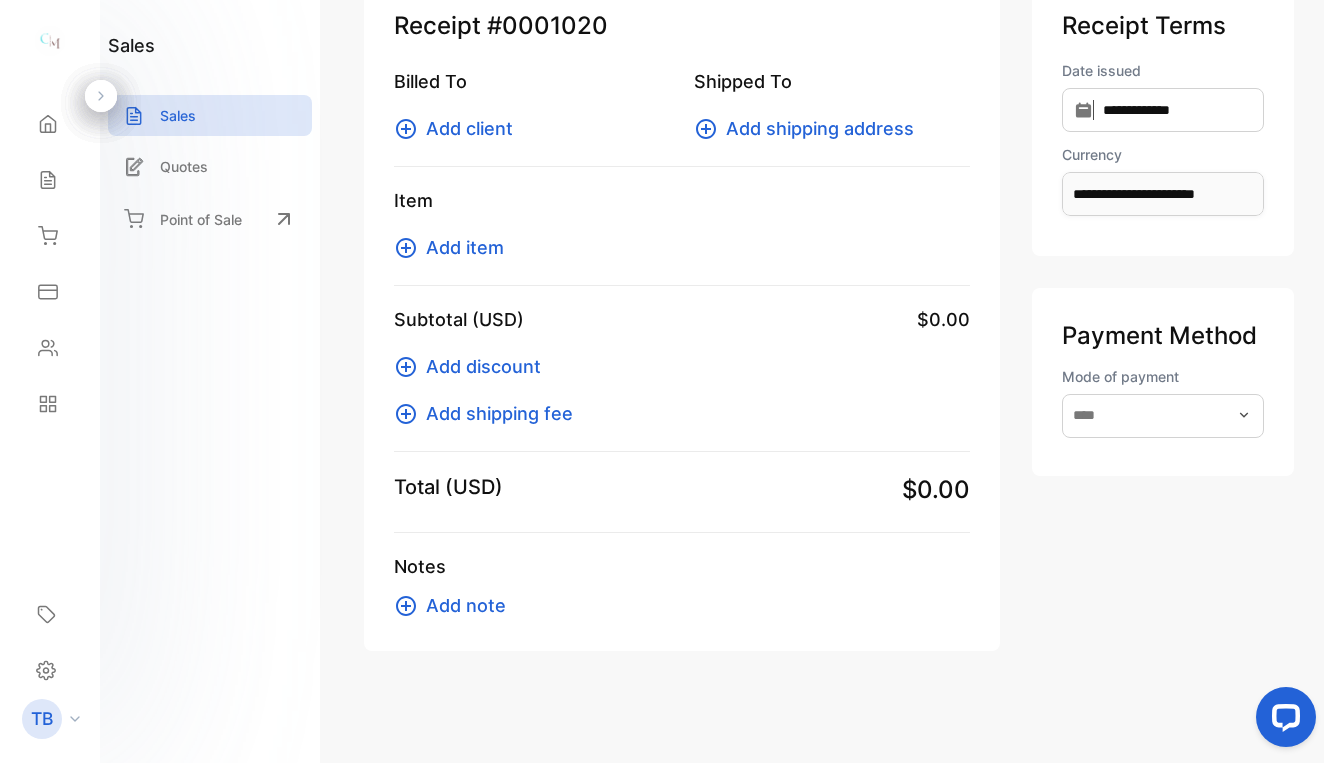 click on "Add client" at bounding box center (469, 128) 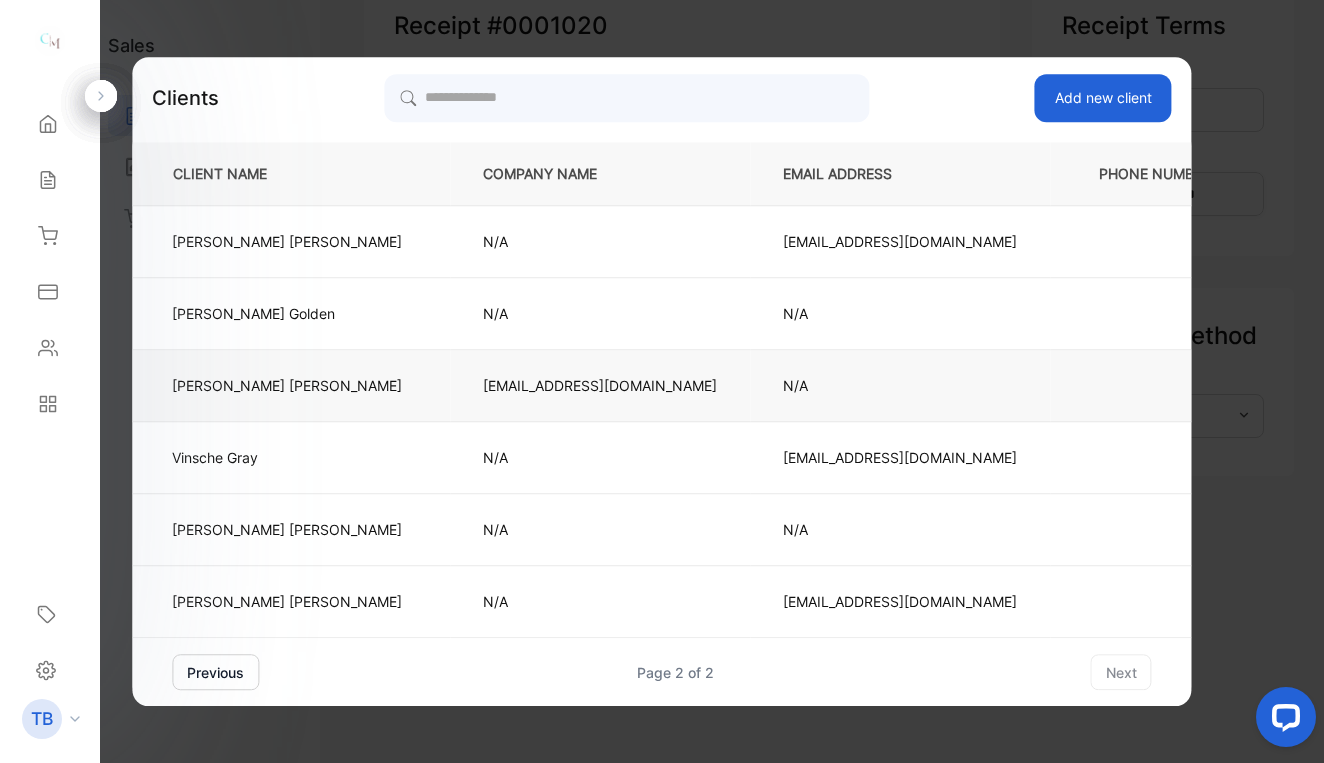 click on "[EMAIL_ADDRESS][DOMAIN_NAME]" at bounding box center [600, 385] 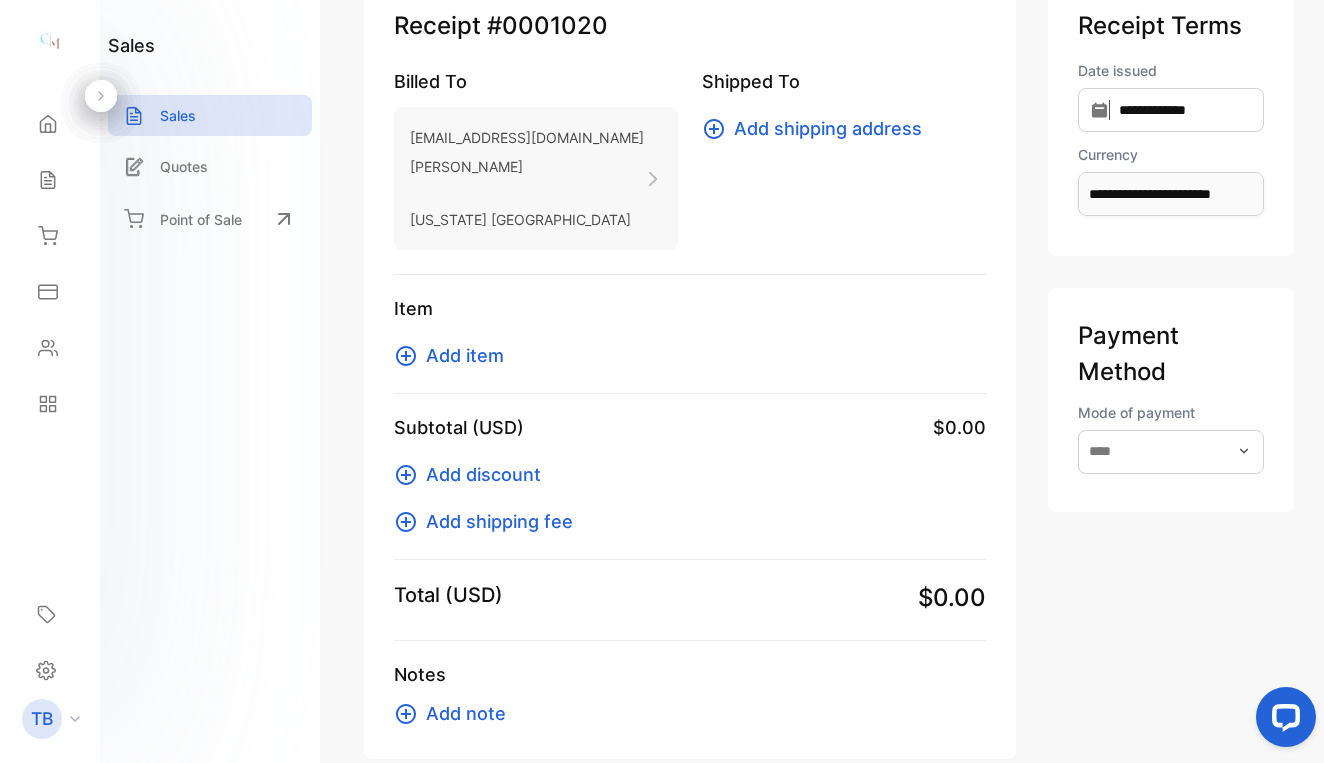 click on "Add item" at bounding box center [465, 355] 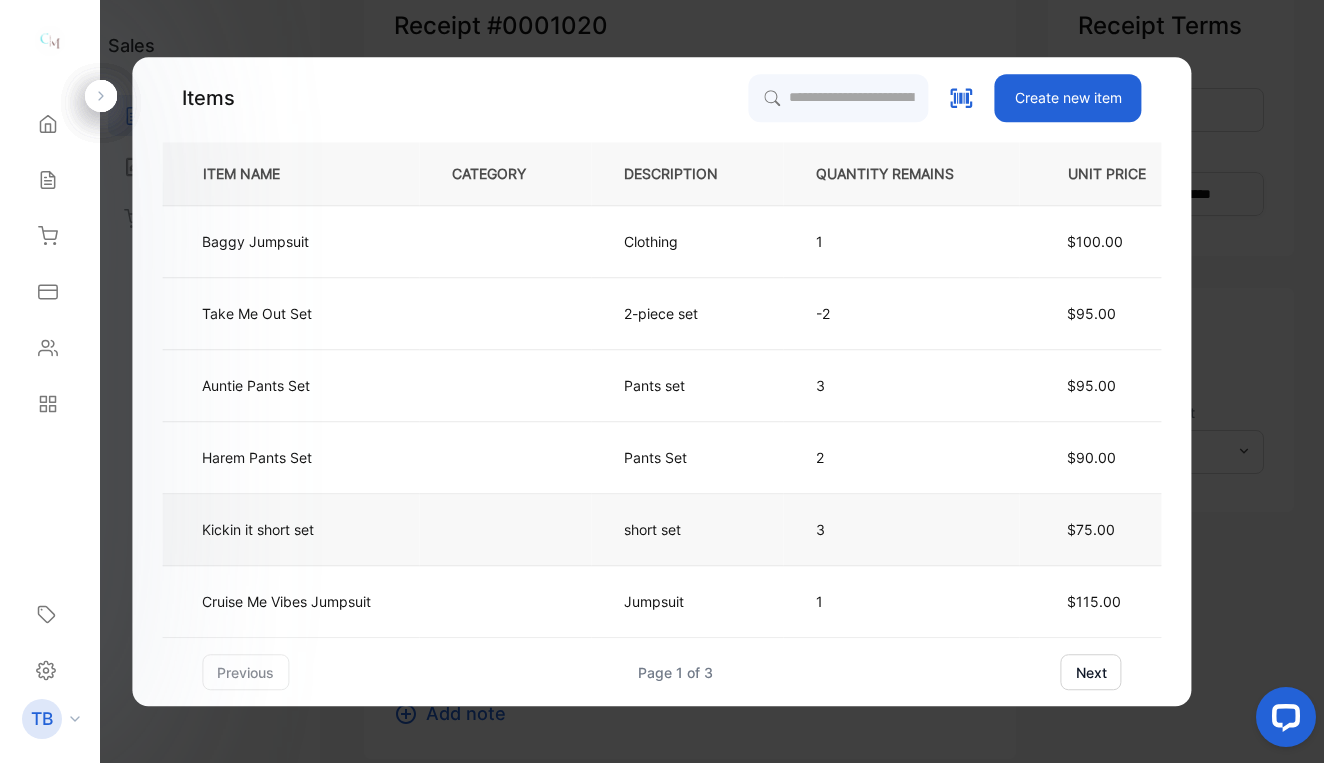 click on "short set" at bounding box center [652, 529] 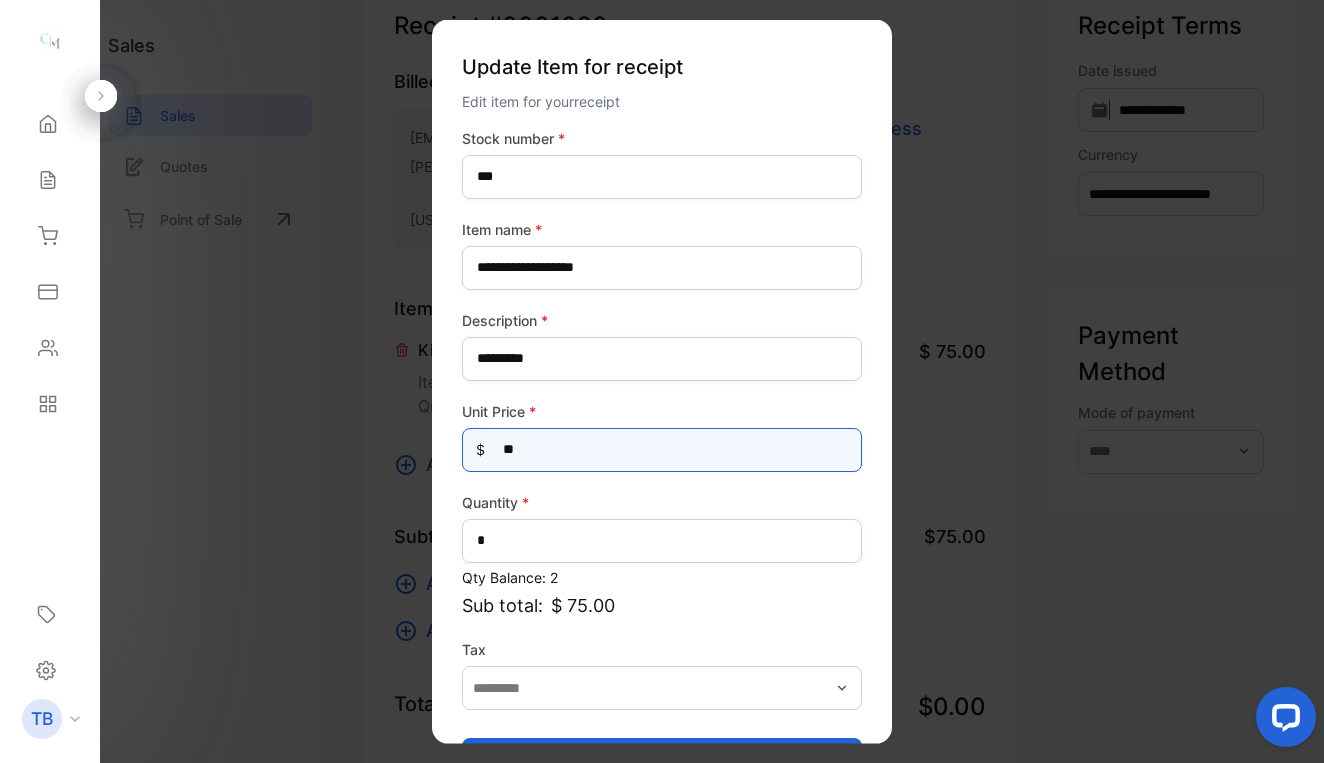 click on "**" at bounding box center [662, 449] 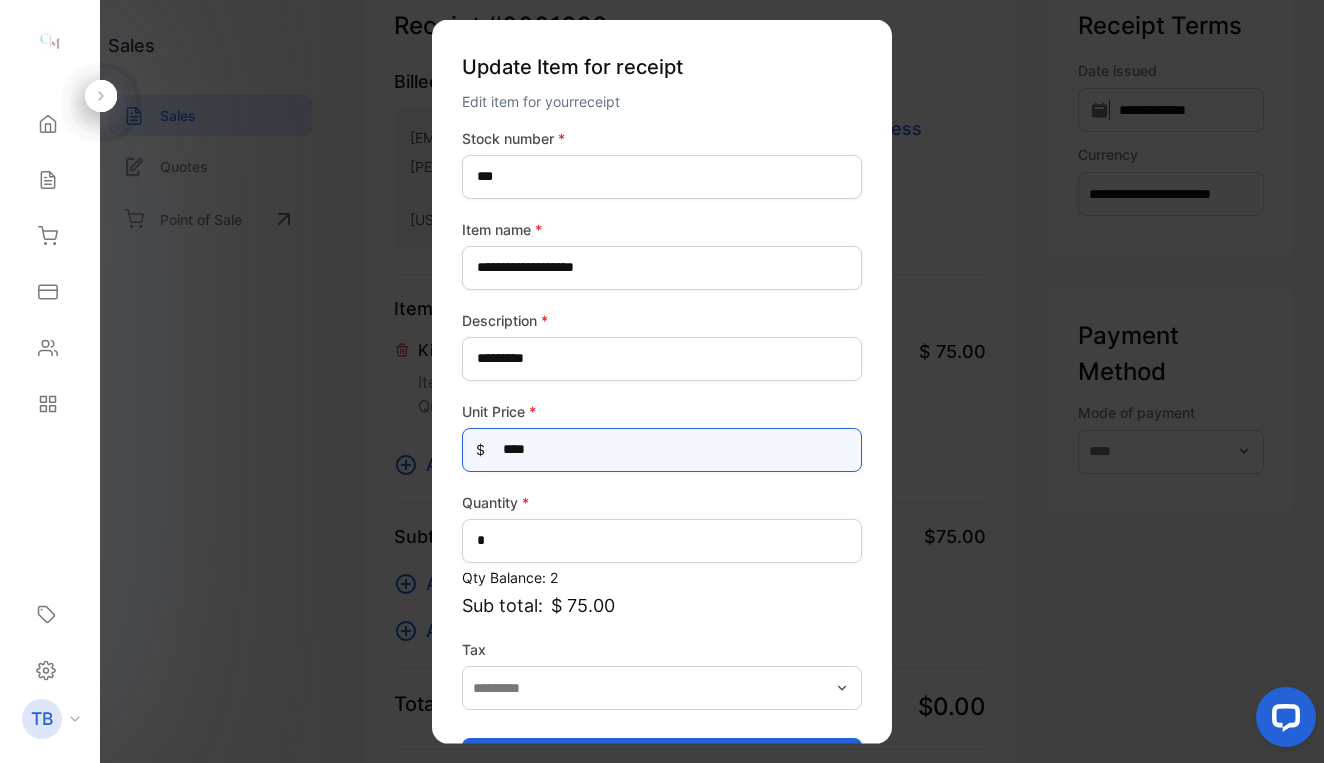 type on "*****" 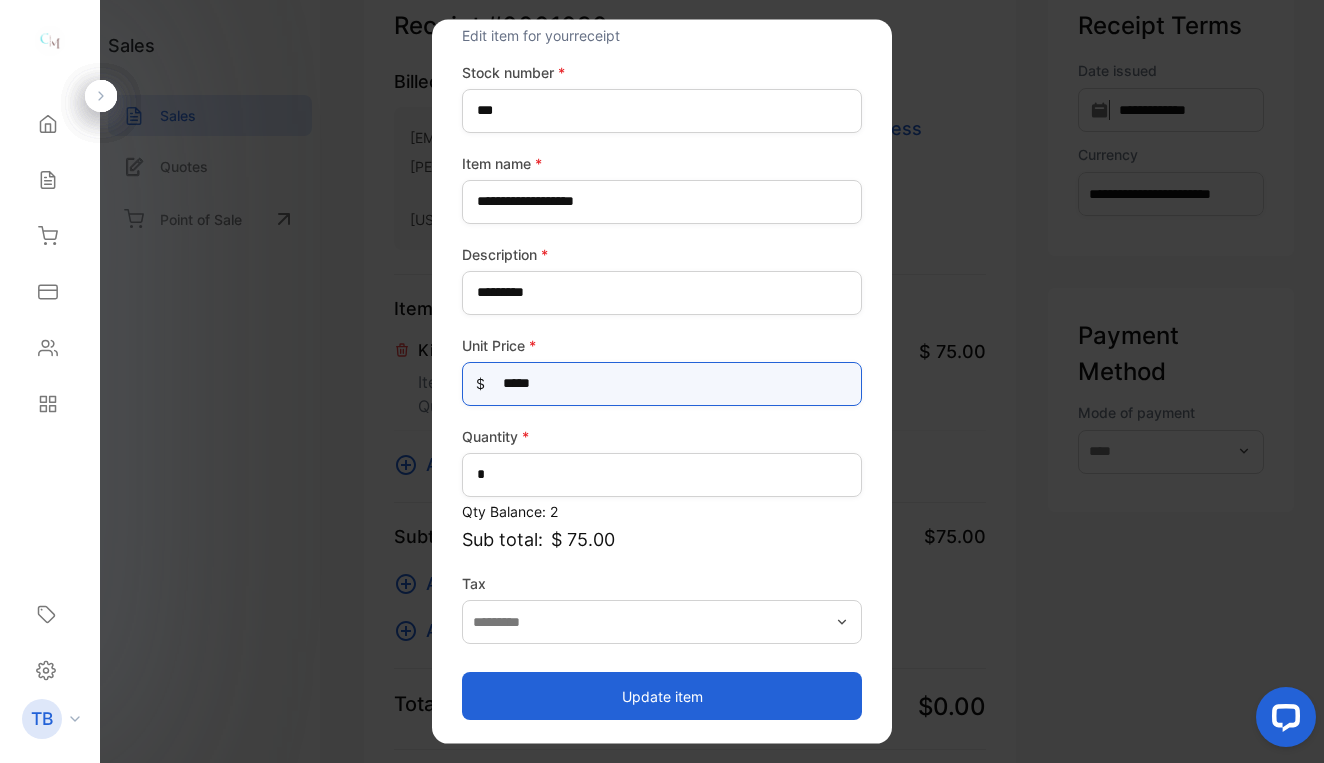 scroll, scrollTop: 66, scrollLeft: 0, axis: vertical 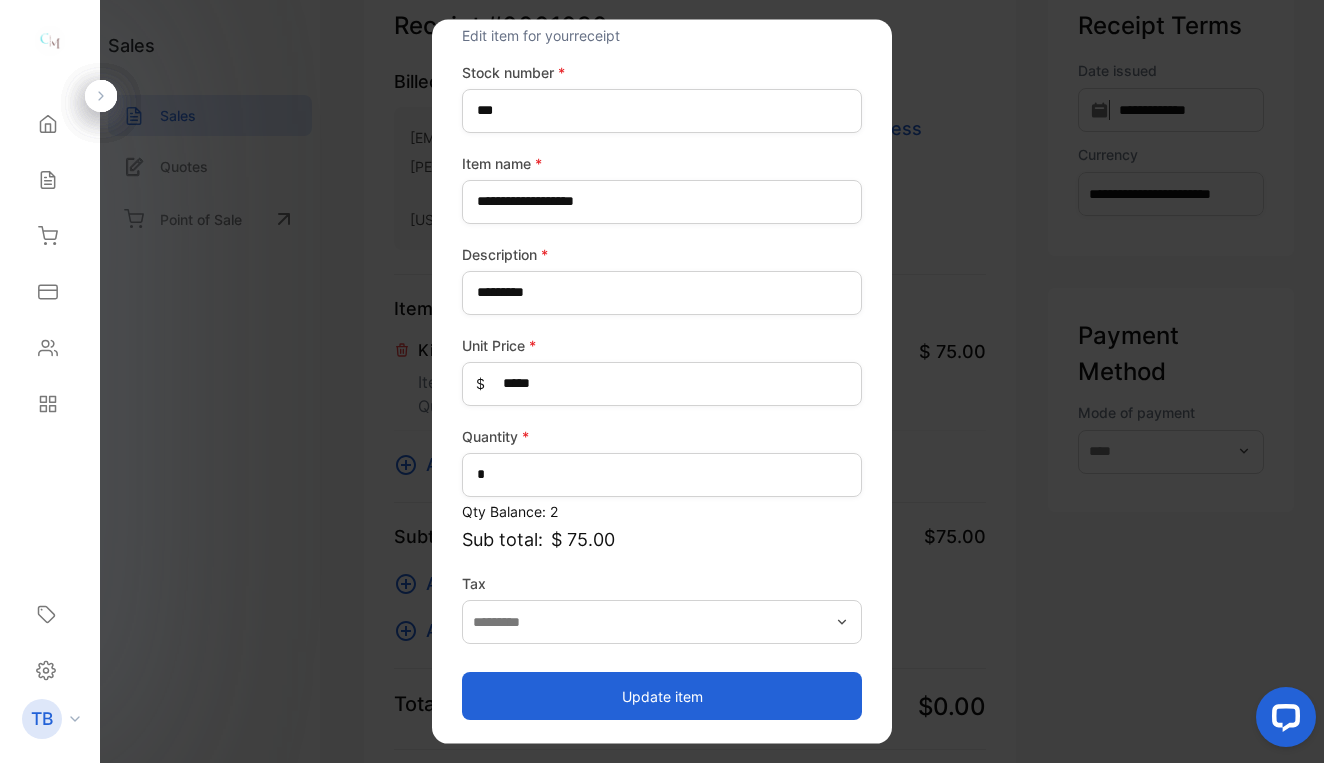click on "Update item" at bounding box center [662, 696] 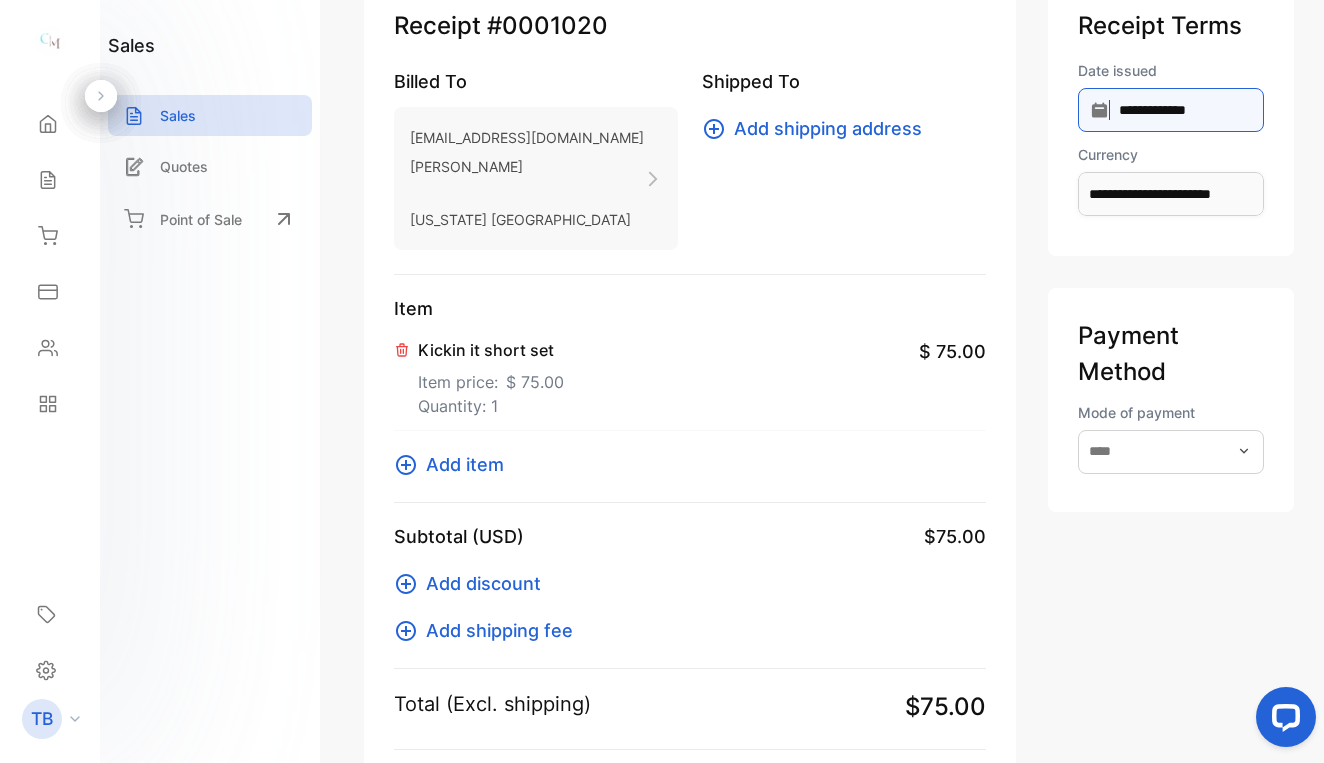 click on "**********" at bounding box center [1171, 110] 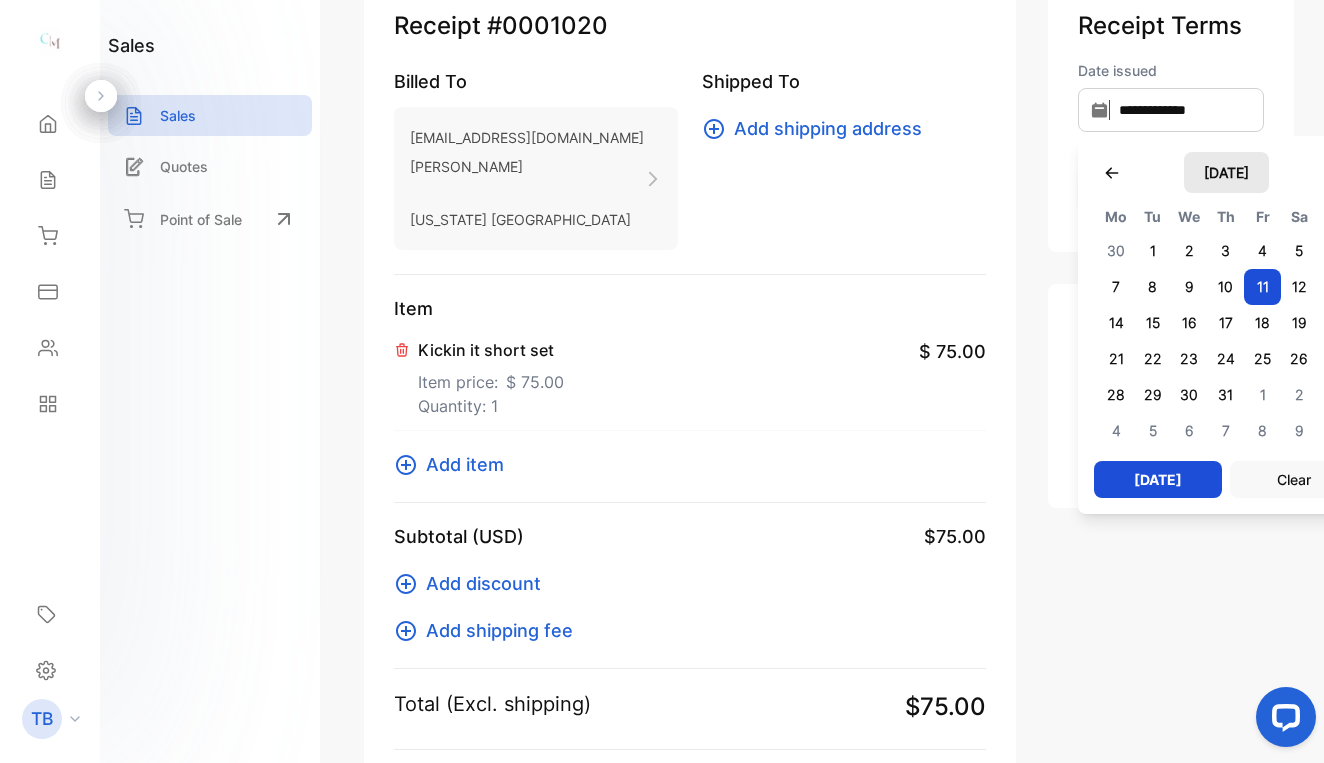 click on "[DATE]" at bounding box center (1226, 172) 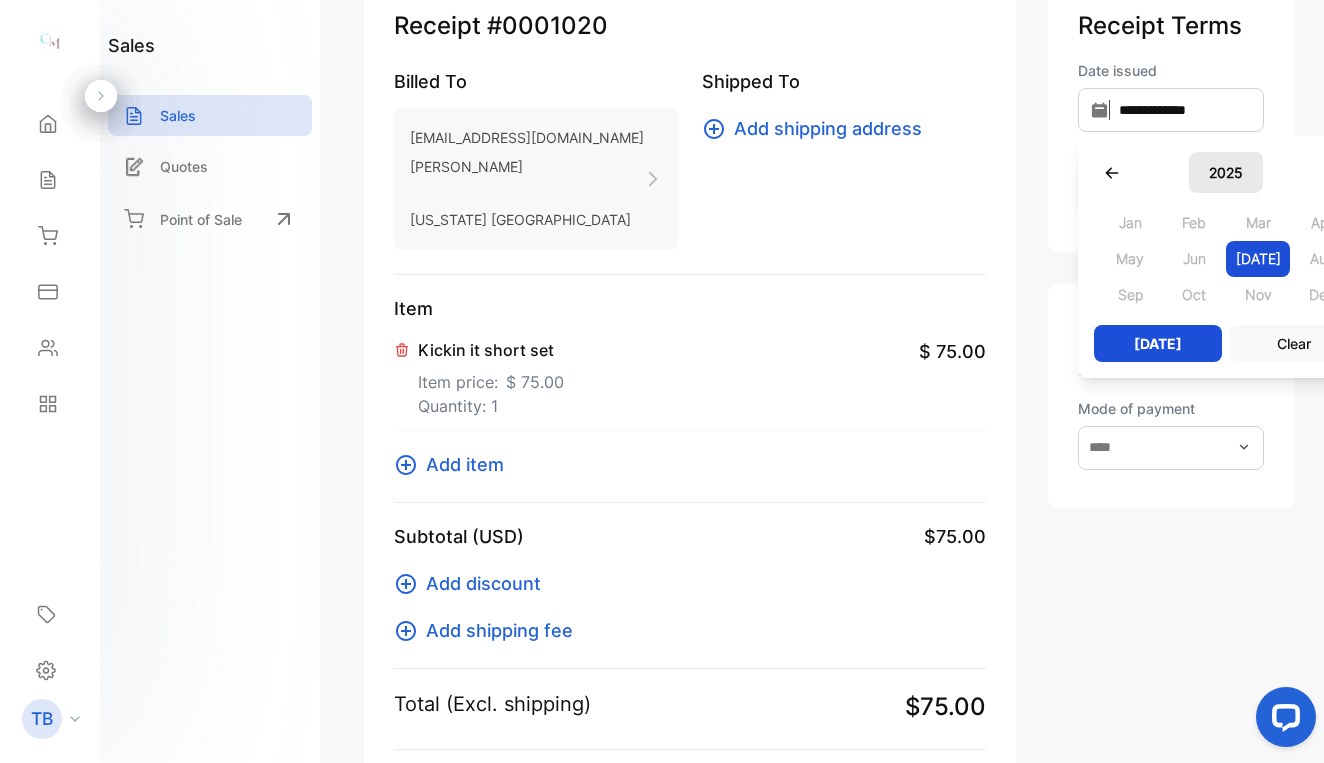 click on "2025" at bounding box center (1226, 172) 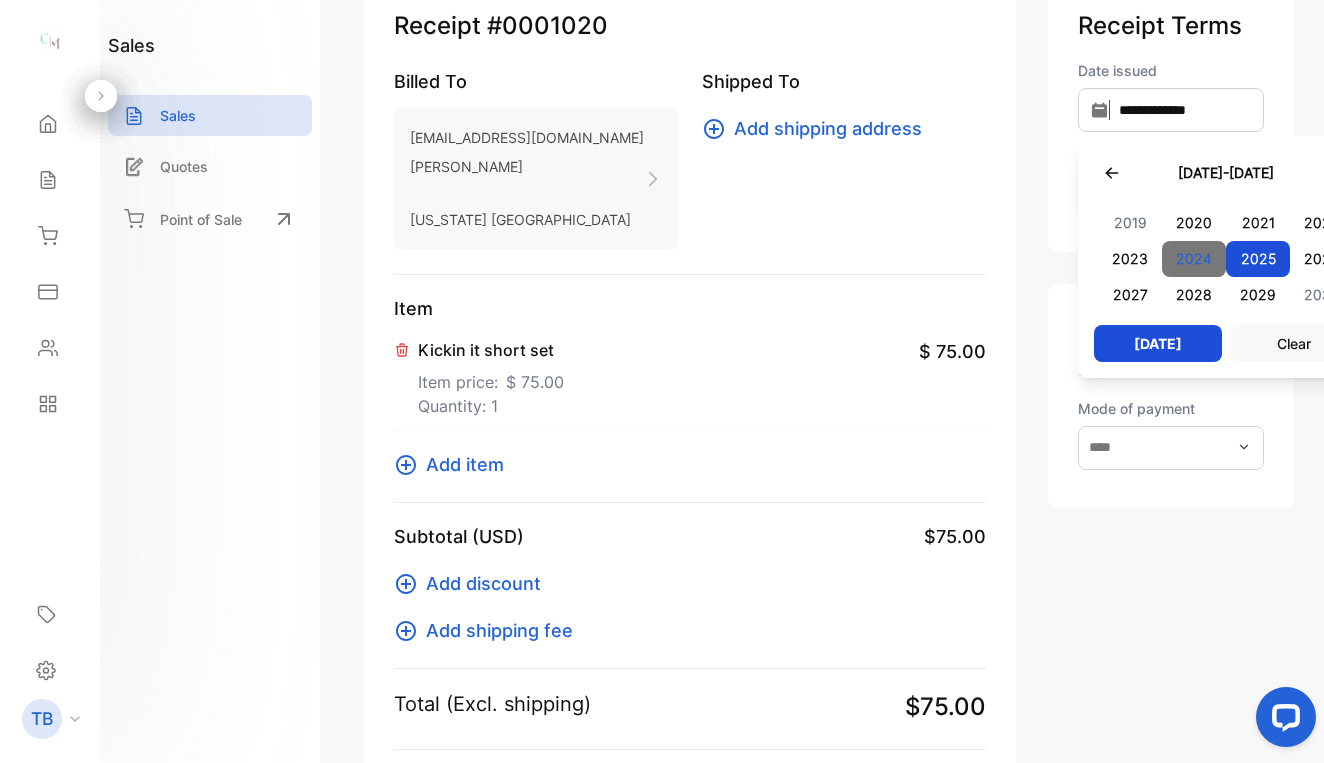 click on "2024" at bounding box center (1194, 259) 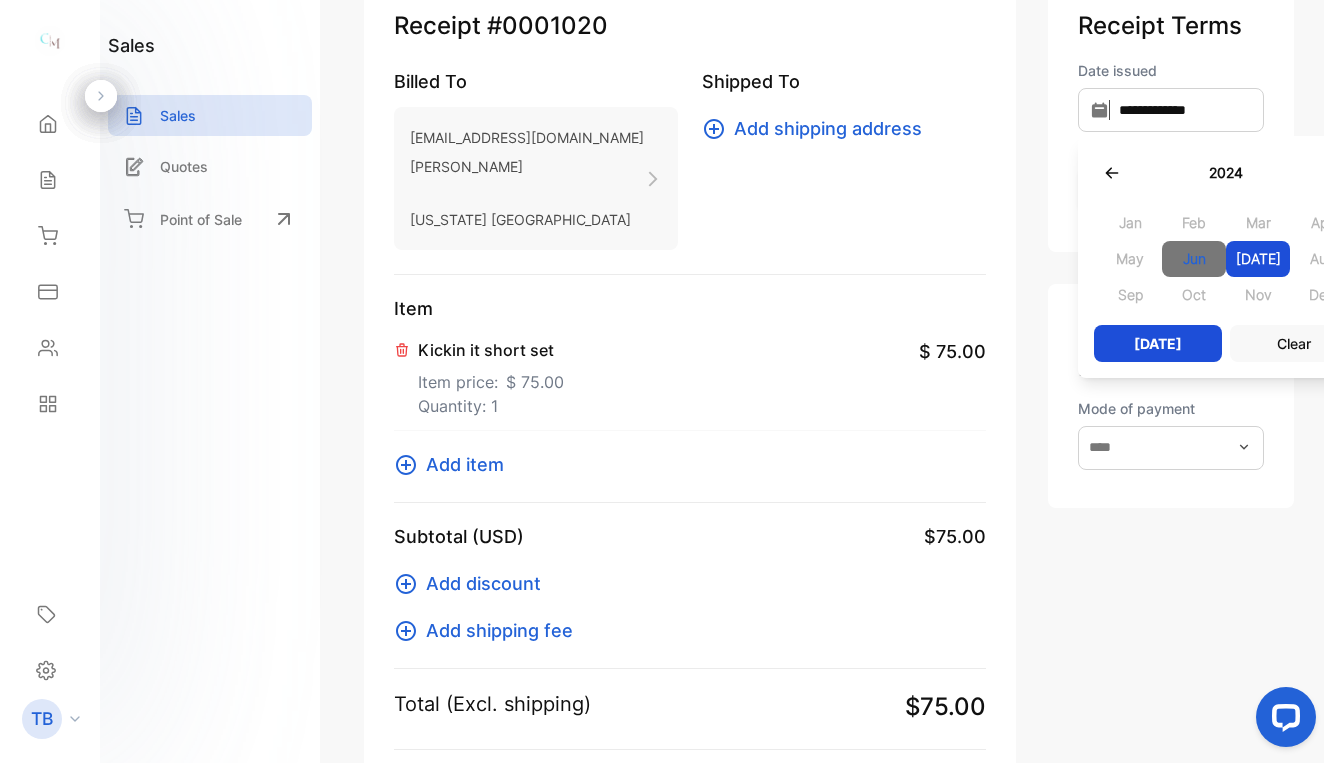 click on "Jun" at bounding box center (1194, 259) 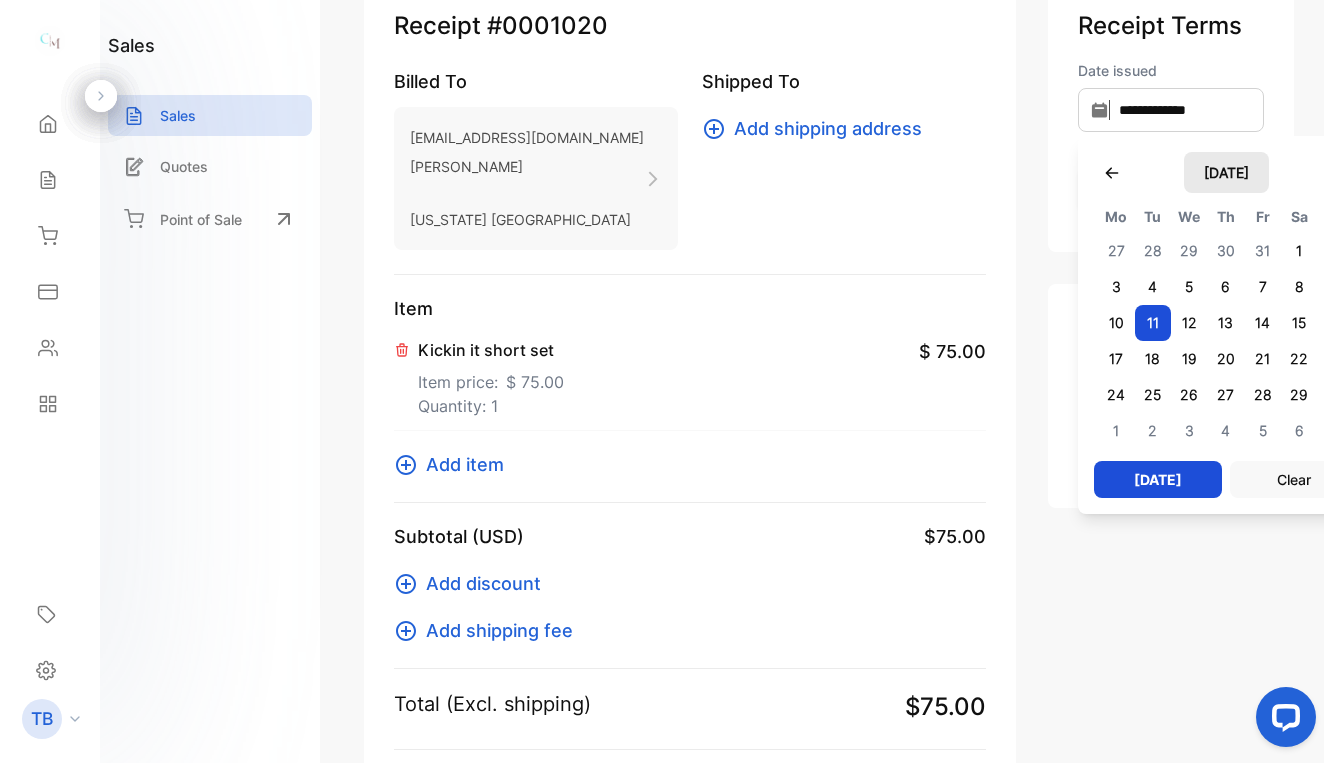 click on "[DATE]" at bounding box center (1226, 172) 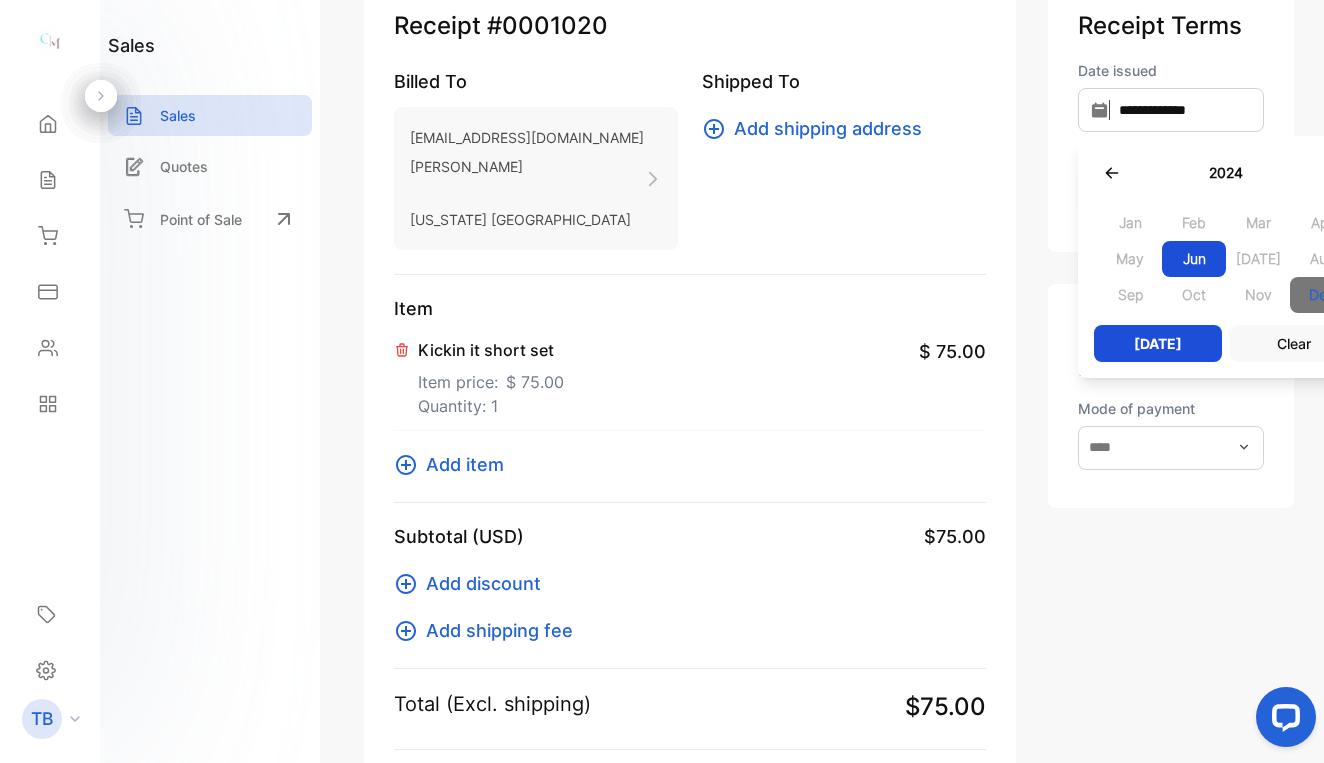 click on "Dec" at bounding box center (1322, 295) 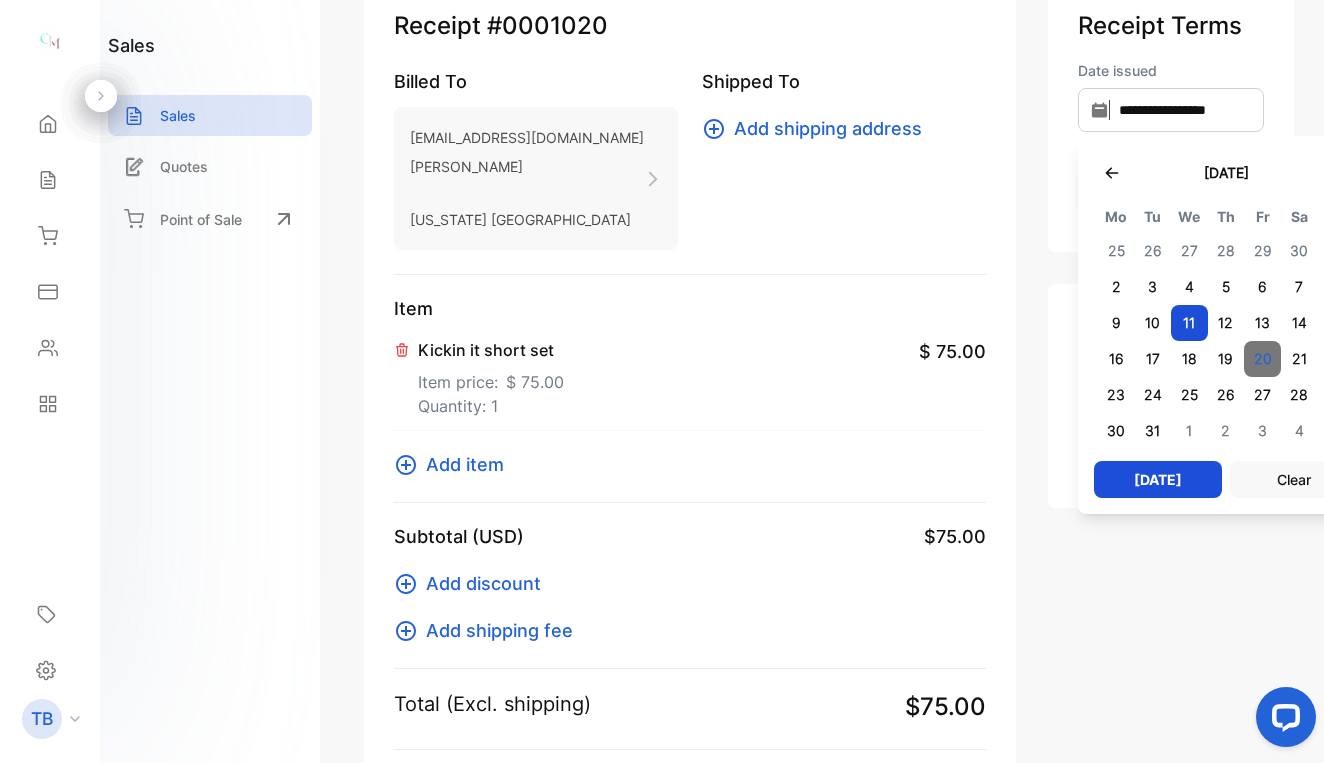 click on "20" at bounding box center (1262, 359) 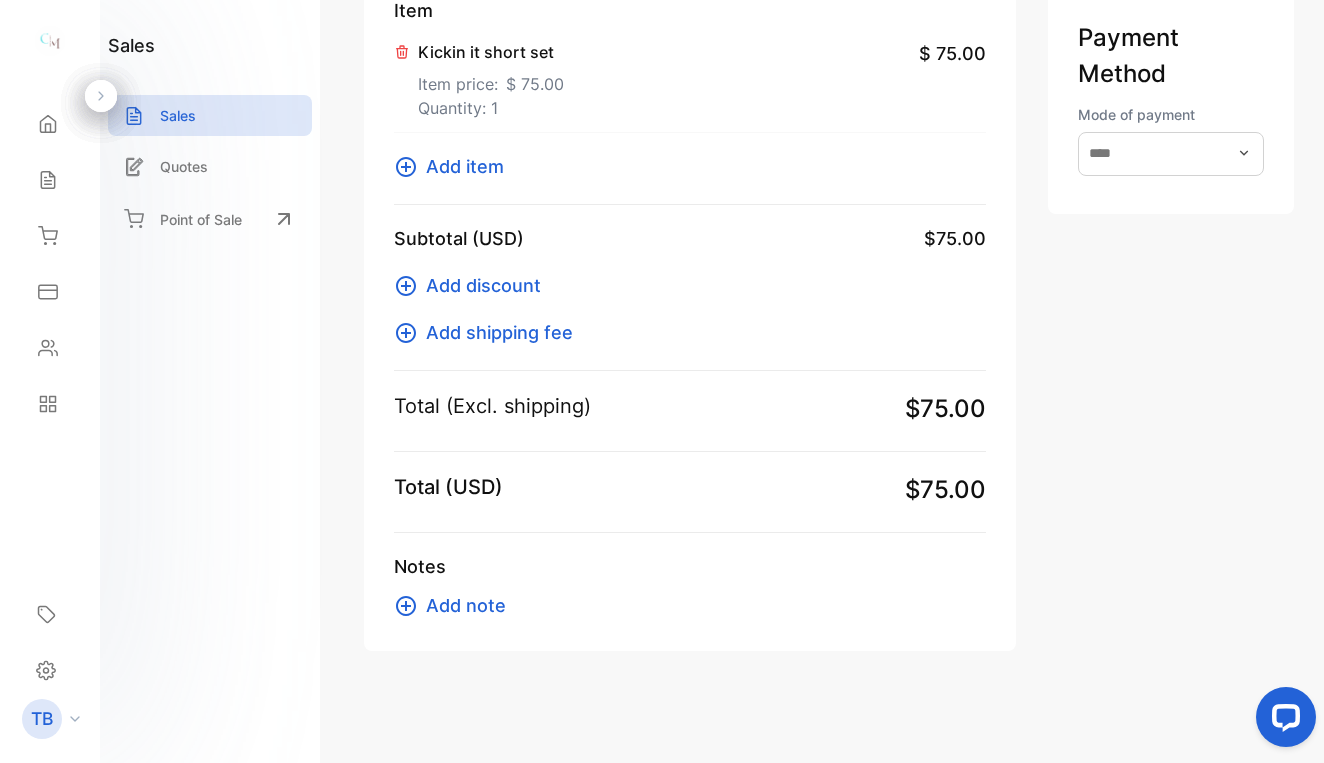 scroll, scrollTop: 442, scrollLeft: 0, axis: vertical 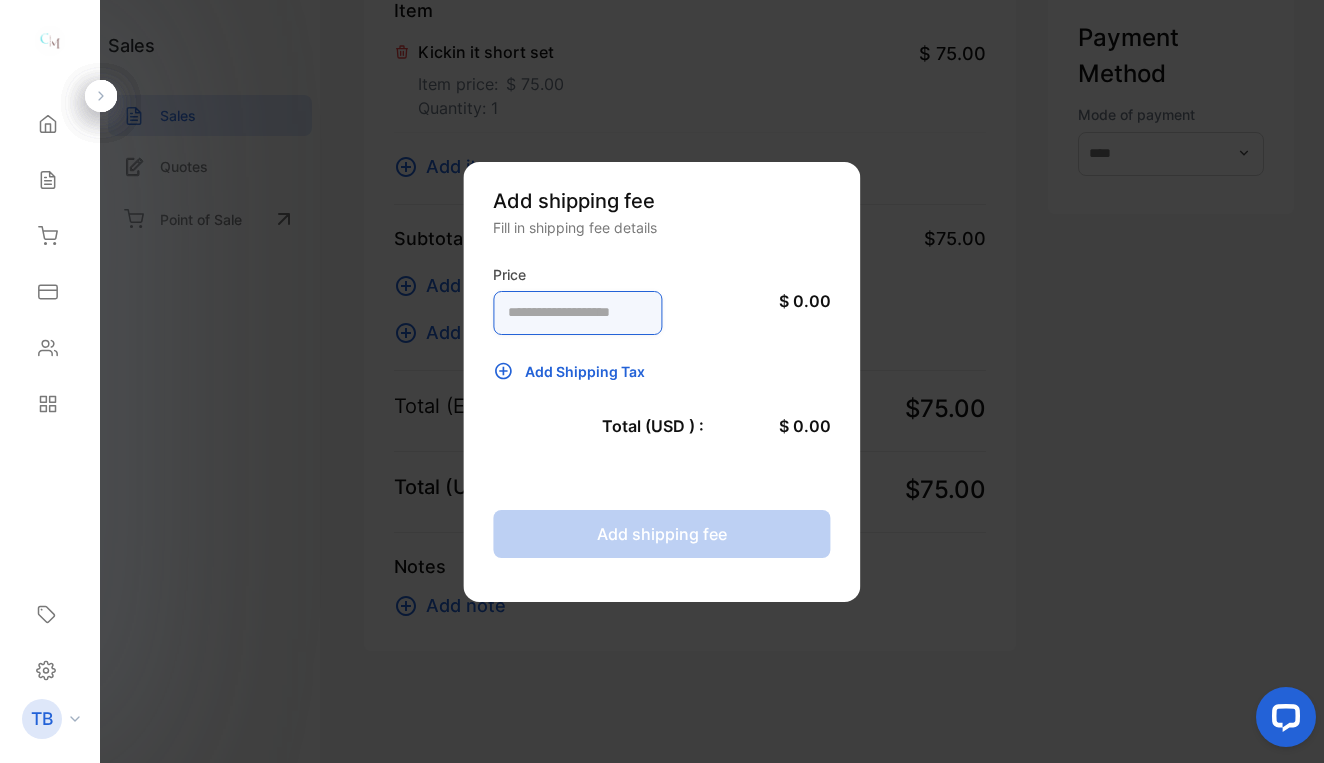 click at bounding box center (577, 313) 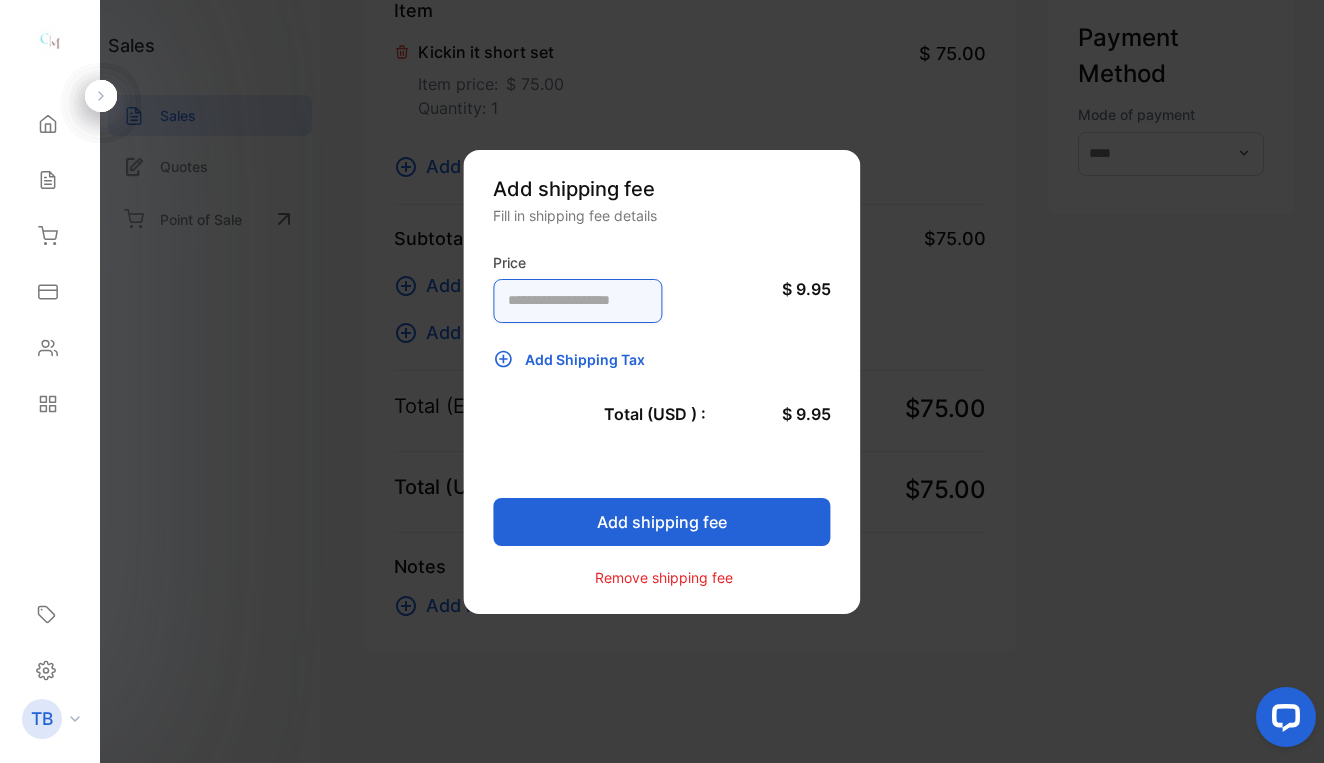 type on "****" 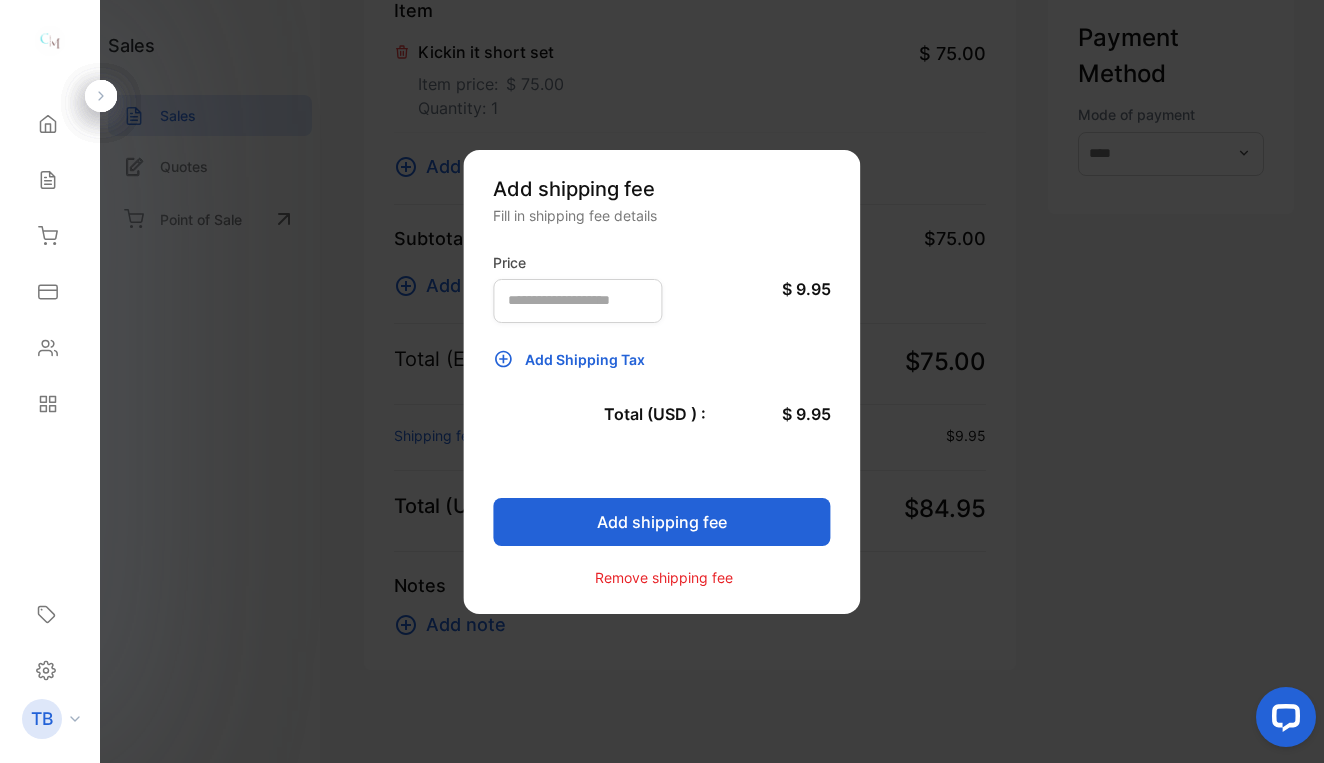 click on "Add shipping fee" at bounding box center [661, 522] 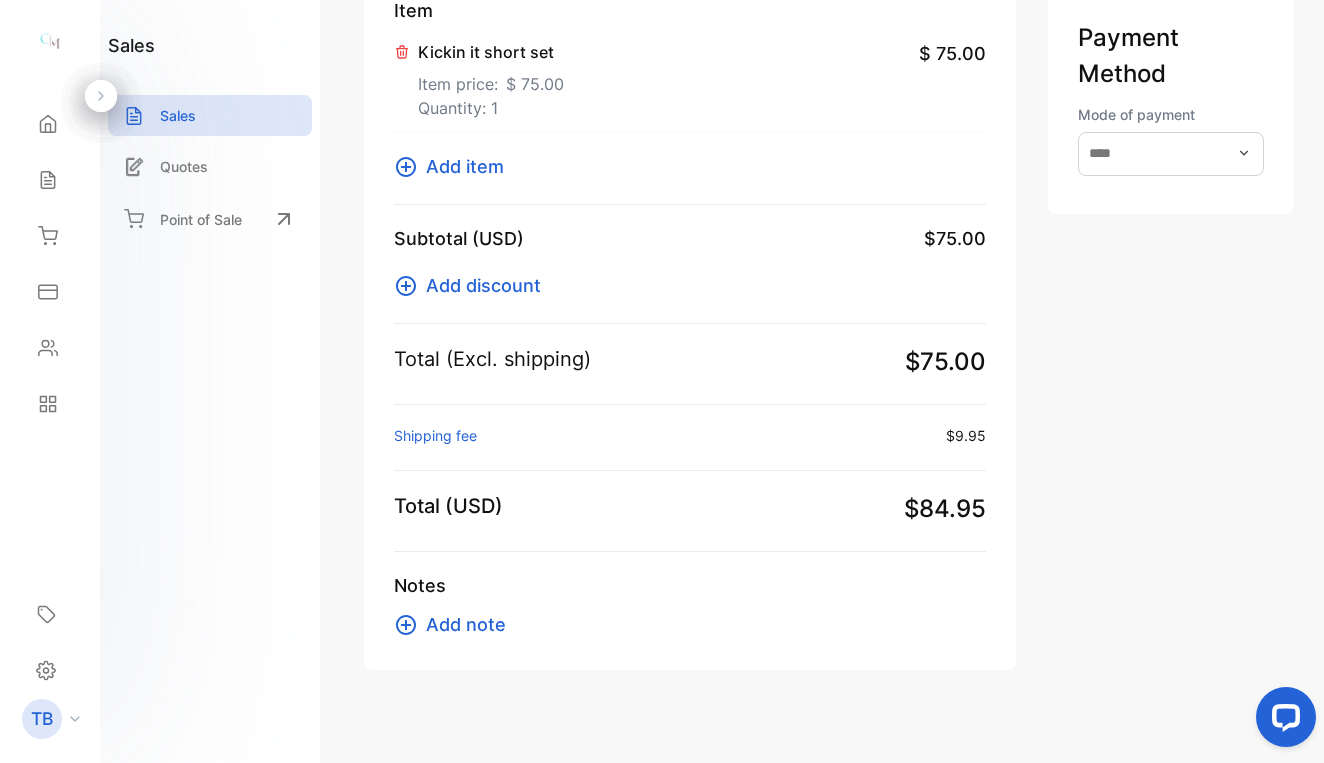 click on "**********" at bounding box center [1171, 175] 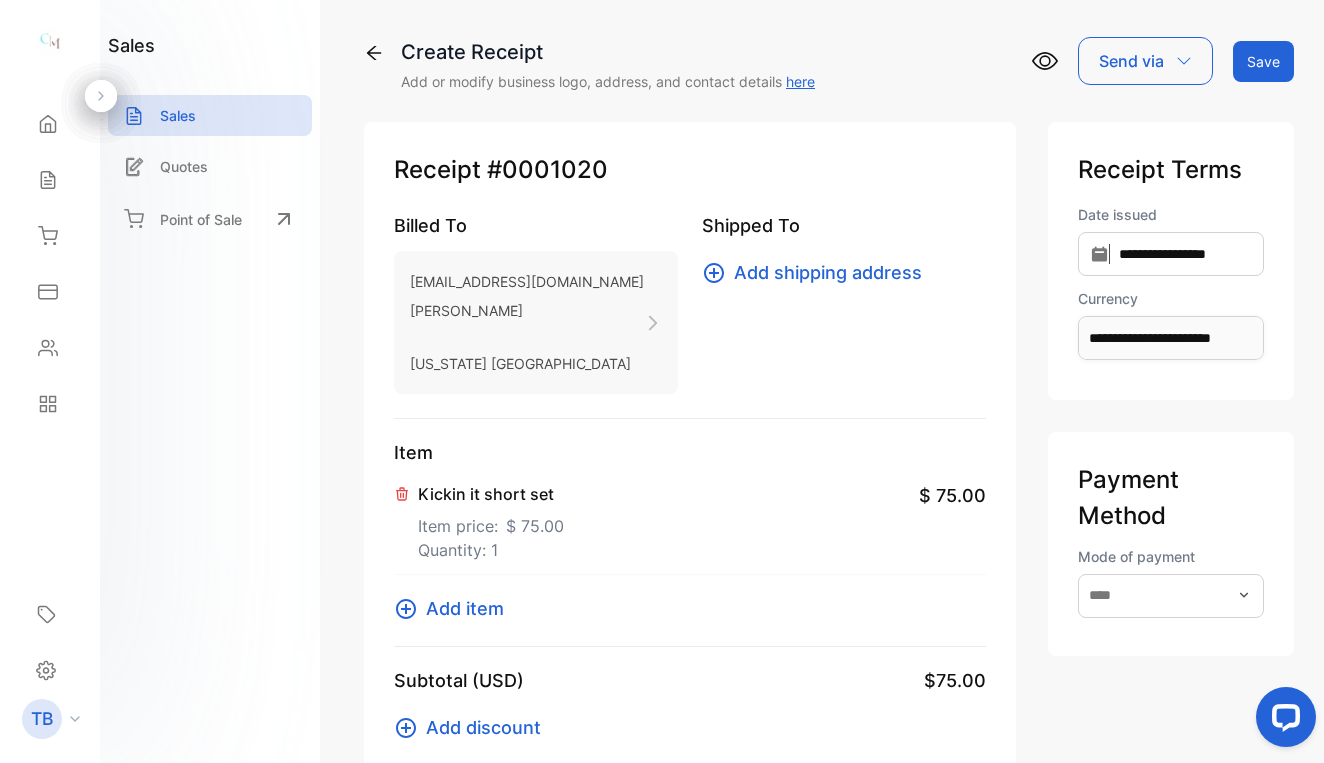 scroll, scrollTop: 0, scrollLeft: 0, axis: both 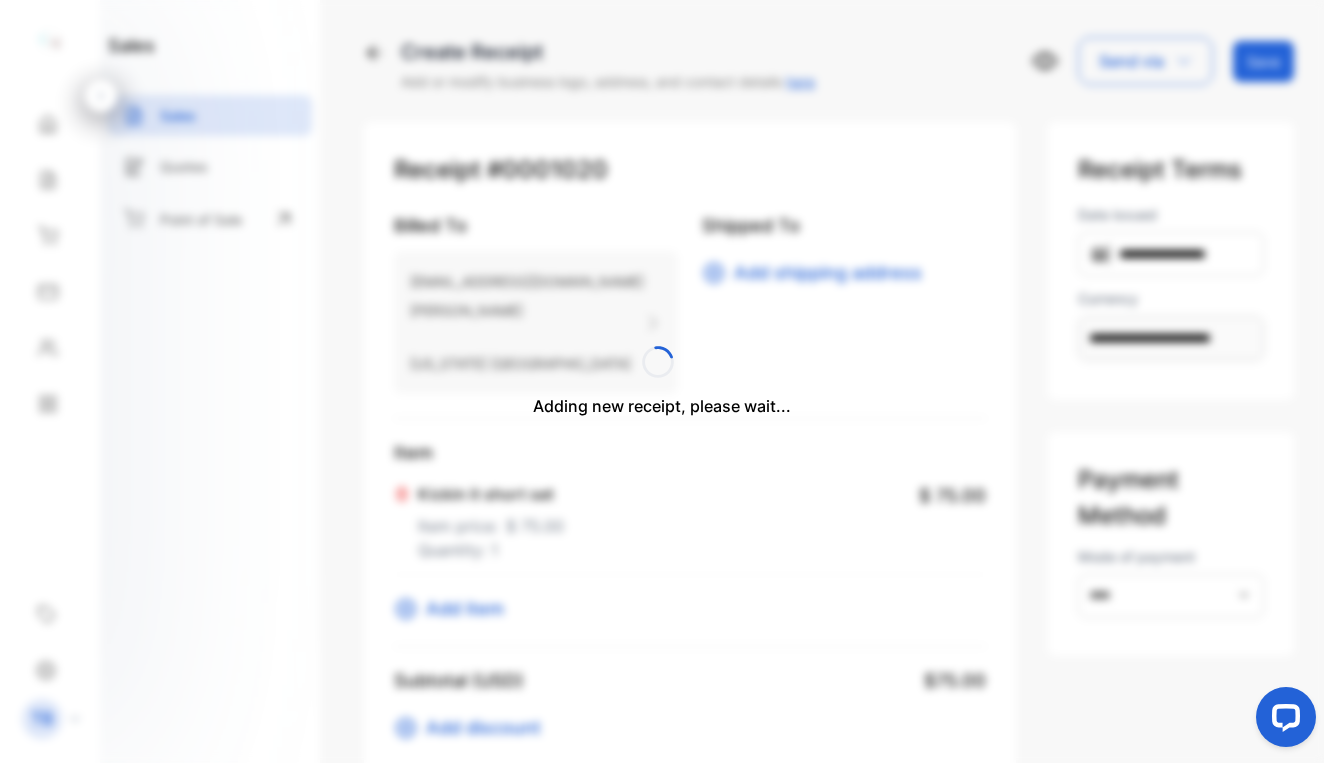 type 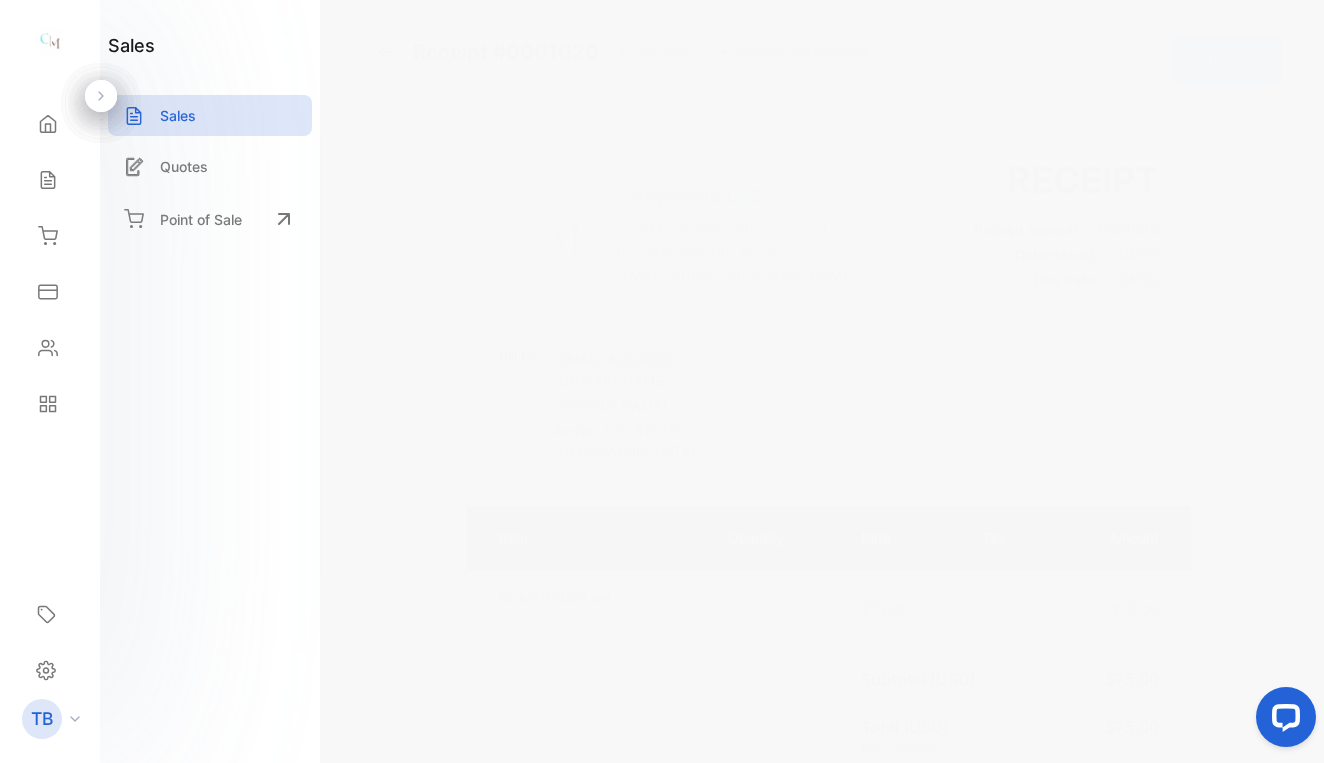 click on "Actions" at bounding box center [1212, 61] 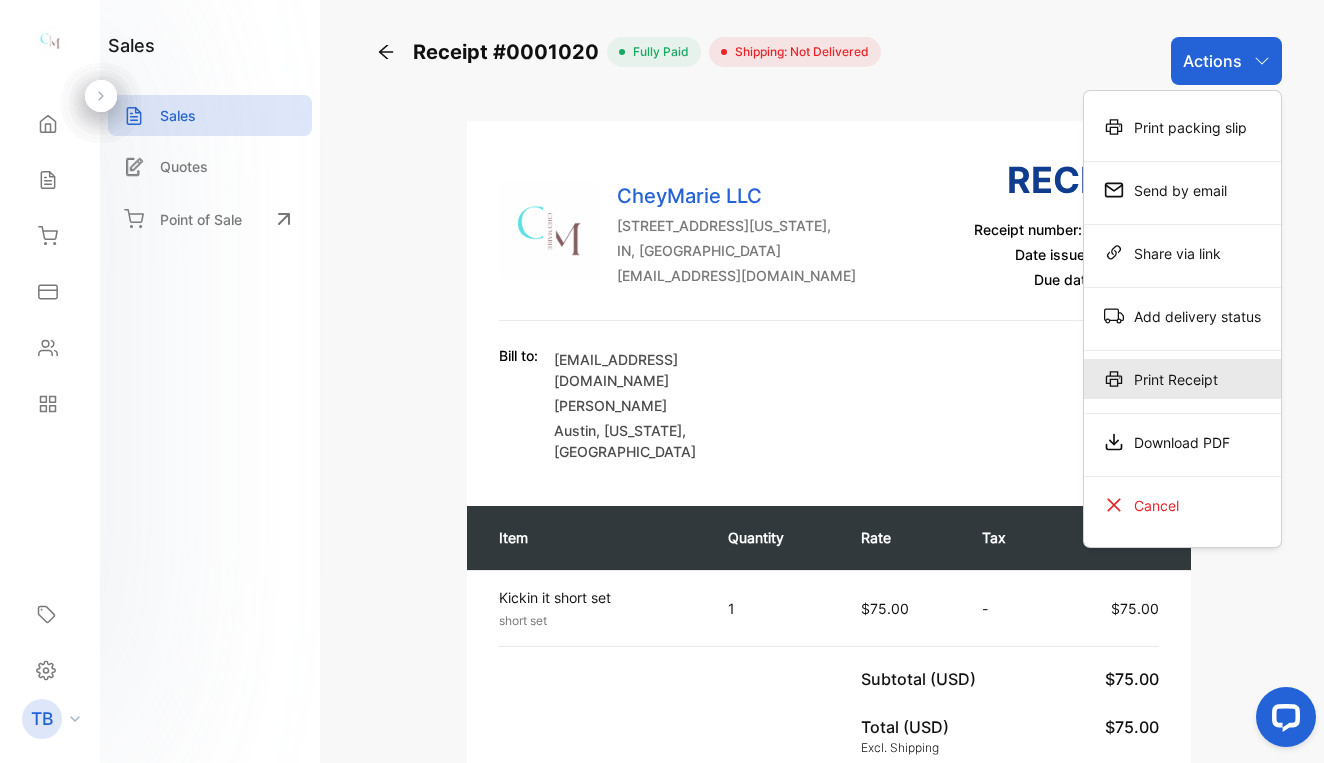 click on "Print Receipt" at bounding box center (1182, 379) 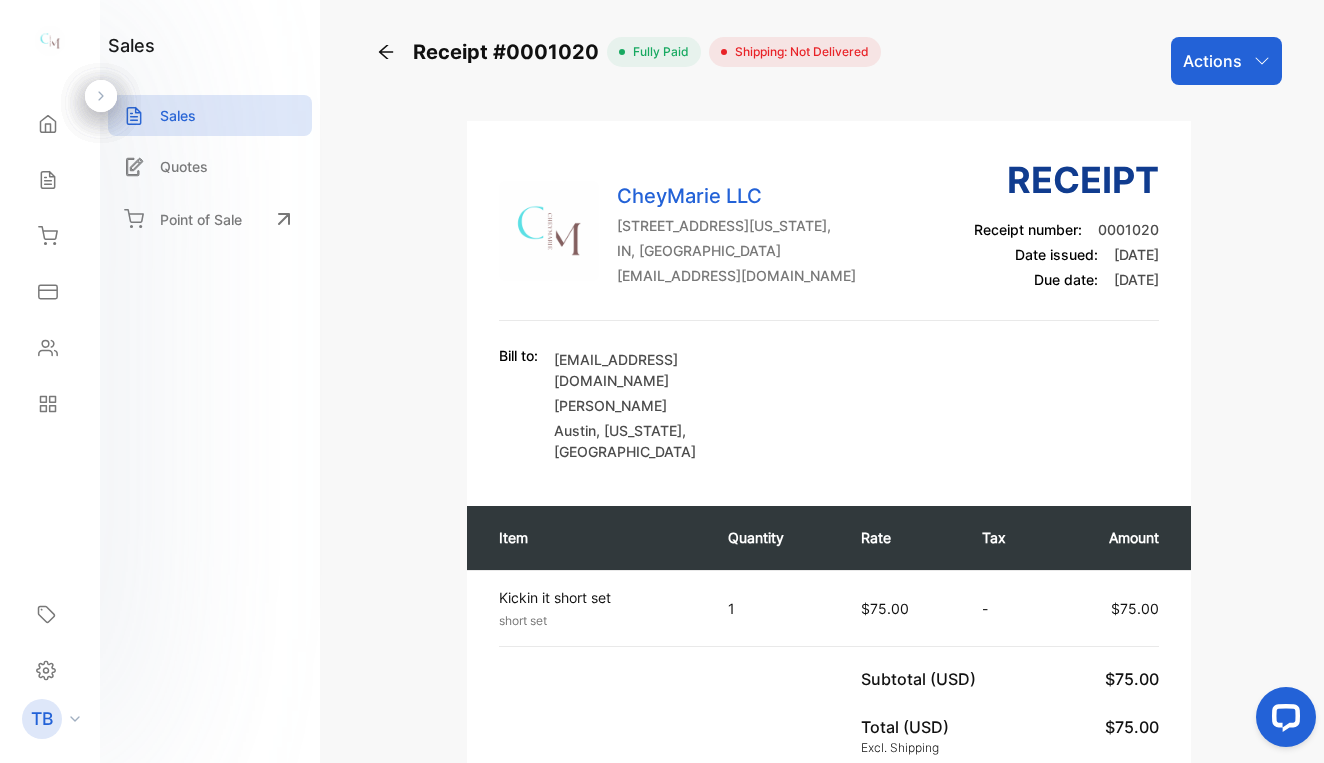 click 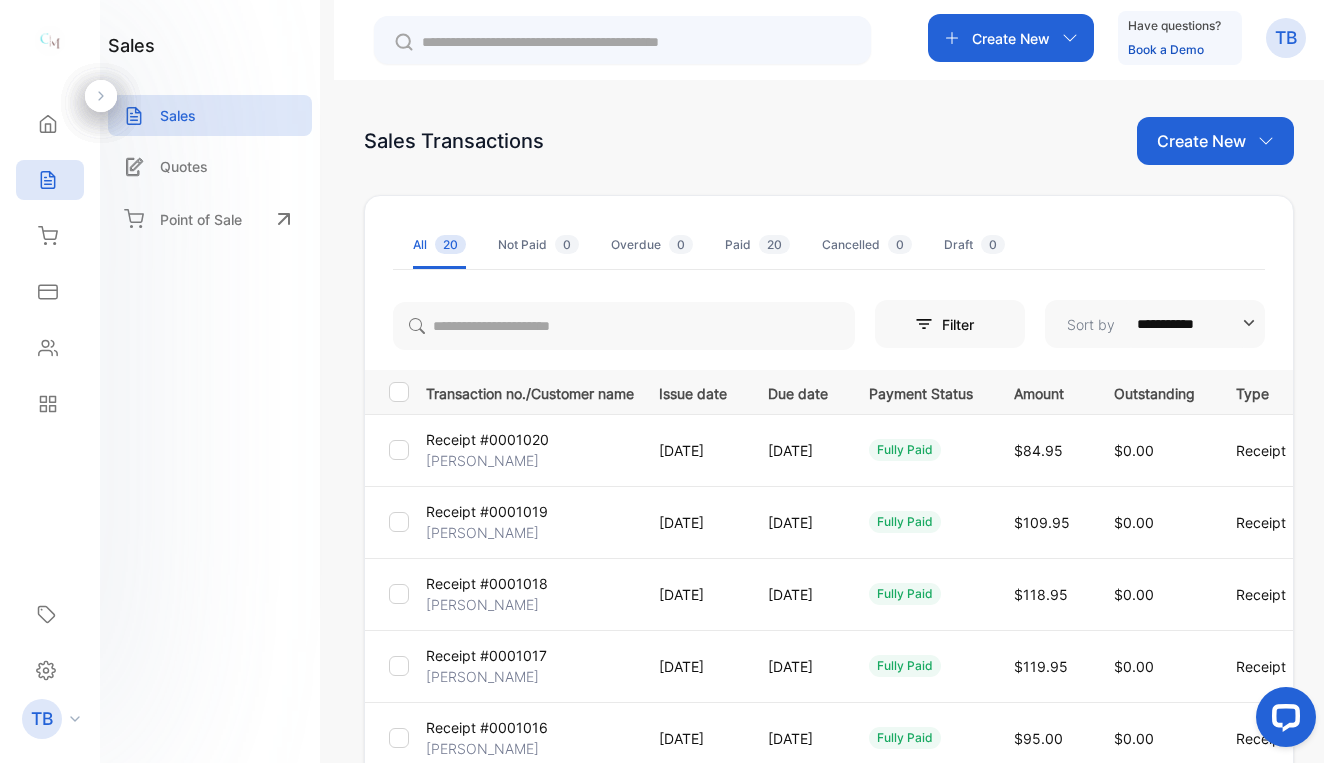click on "Receipt #0001018" at bounding box center (487, 583) 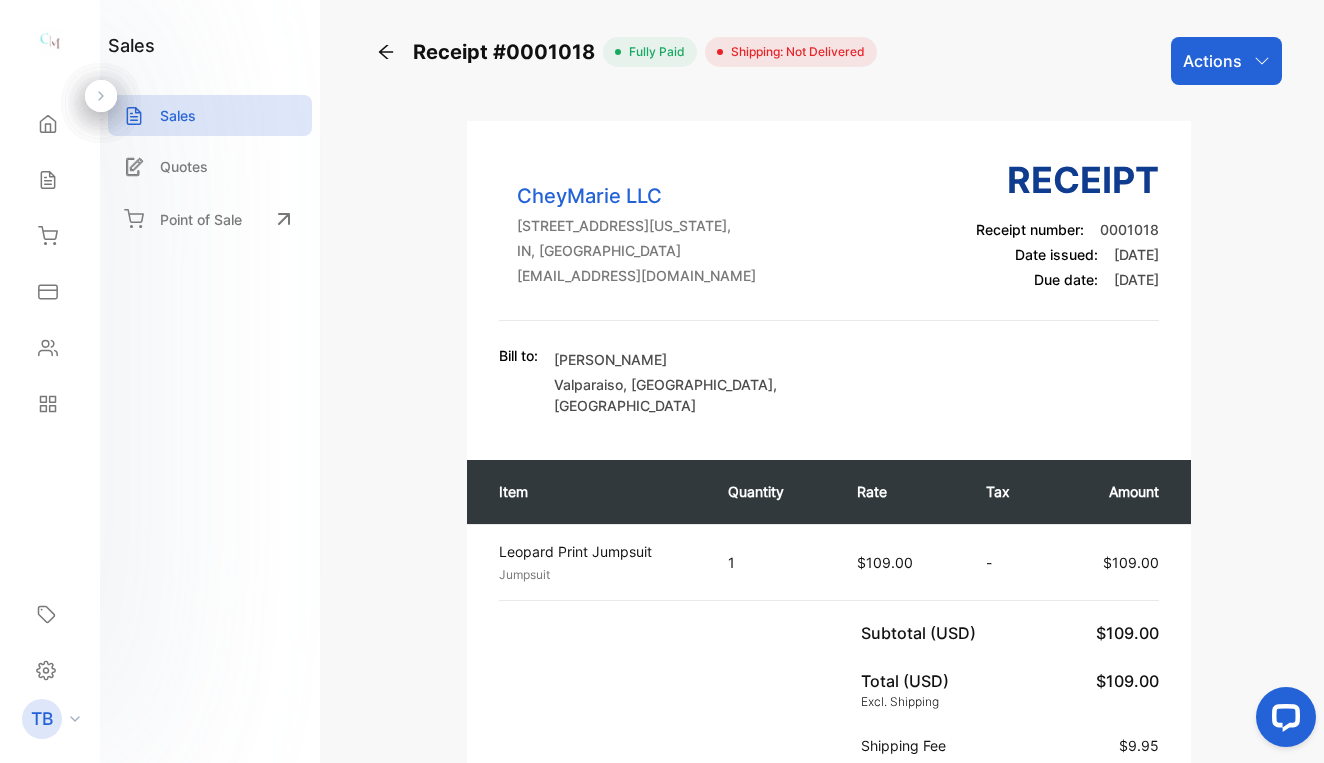click 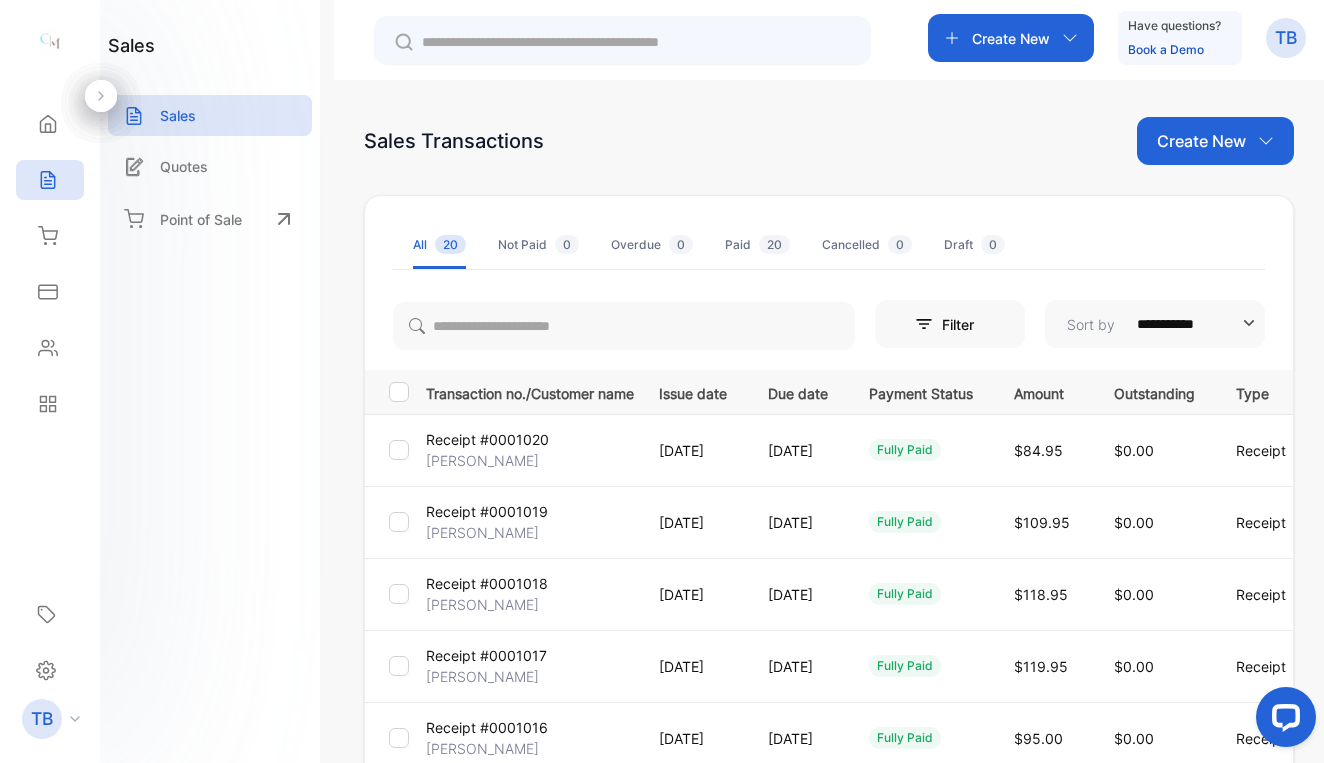 click on "Create New" at bounding box center [1215, 141] 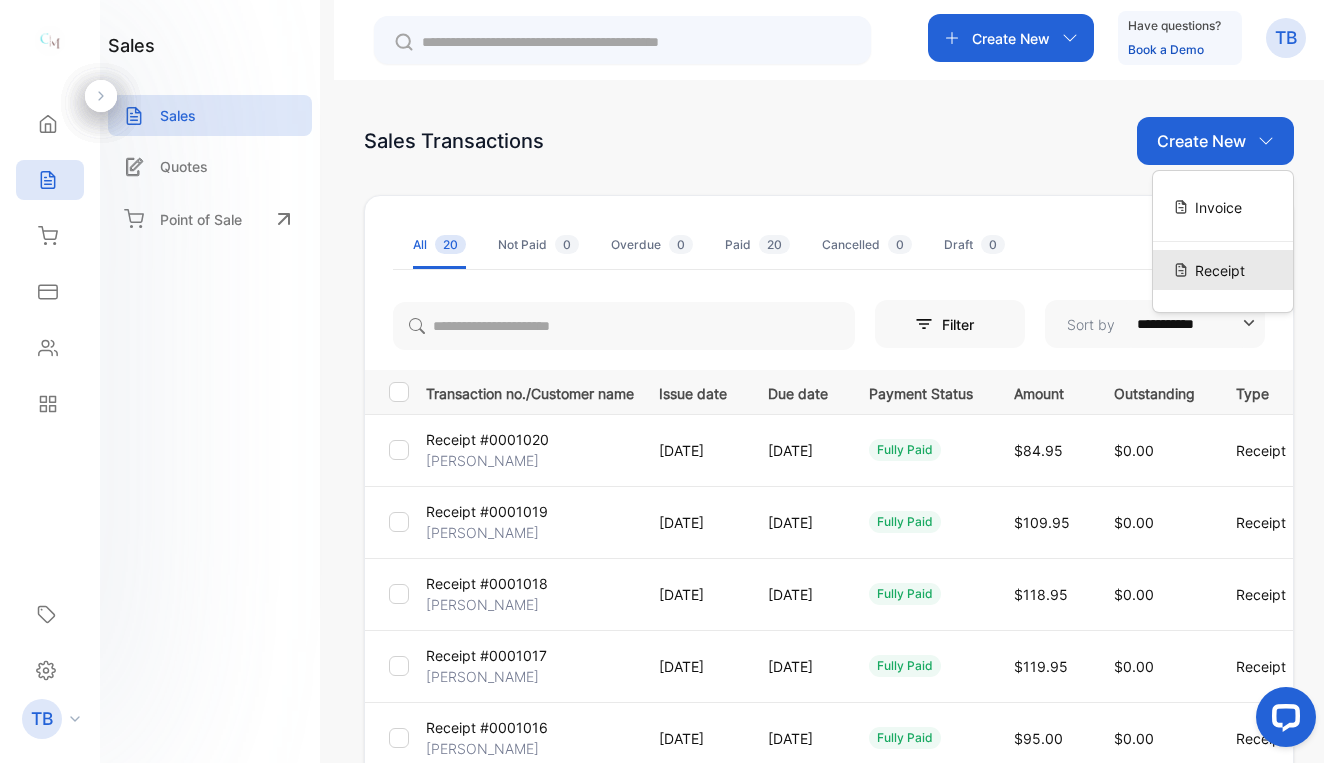 click on "Receipt" at bounding box center (1220, 270) 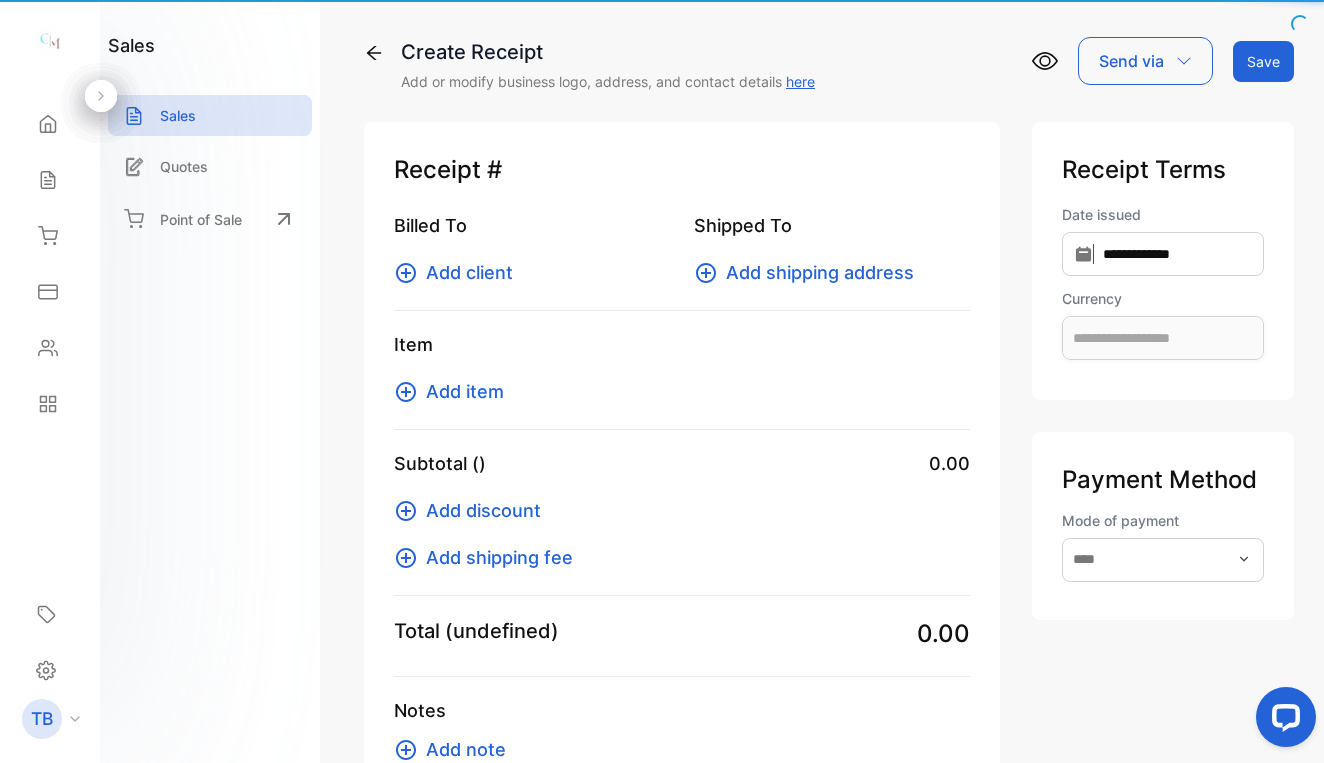 type on "**********" 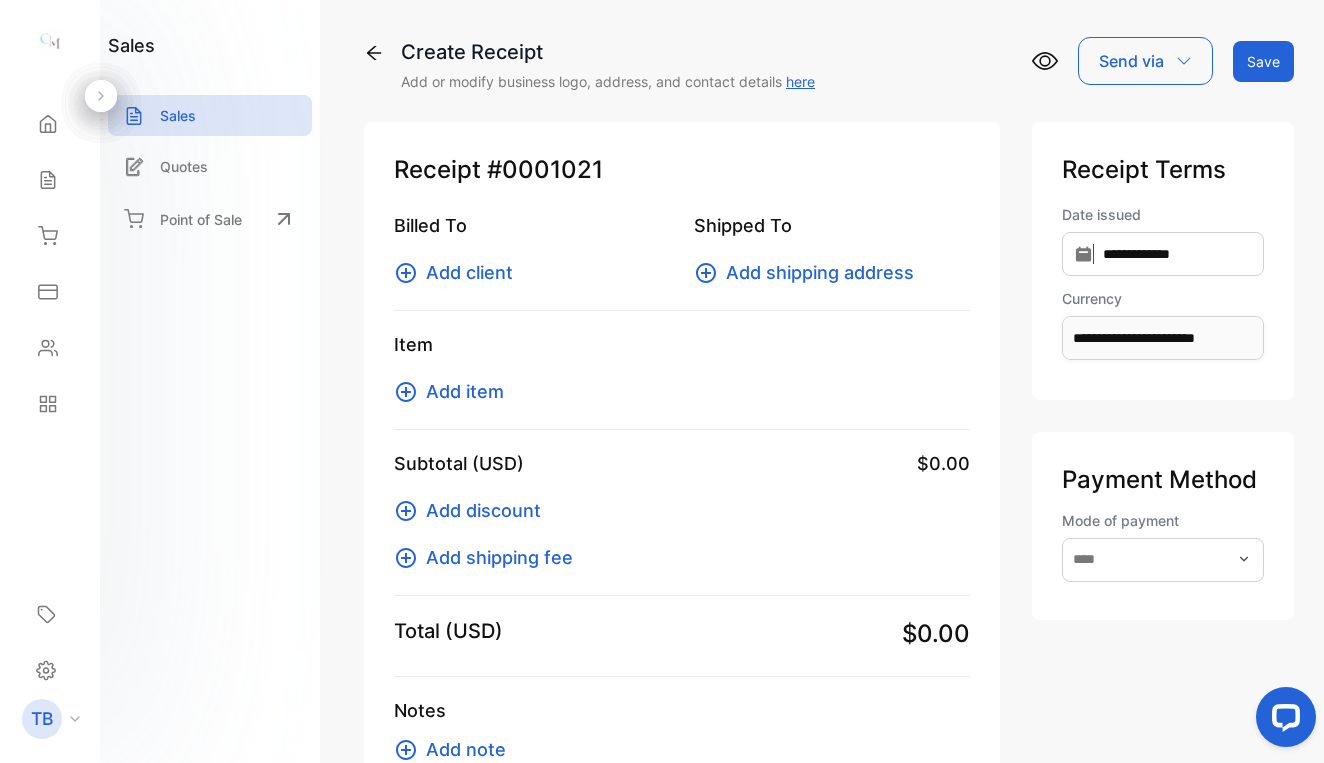 click on "Add client" at bounding box center [469, 272] 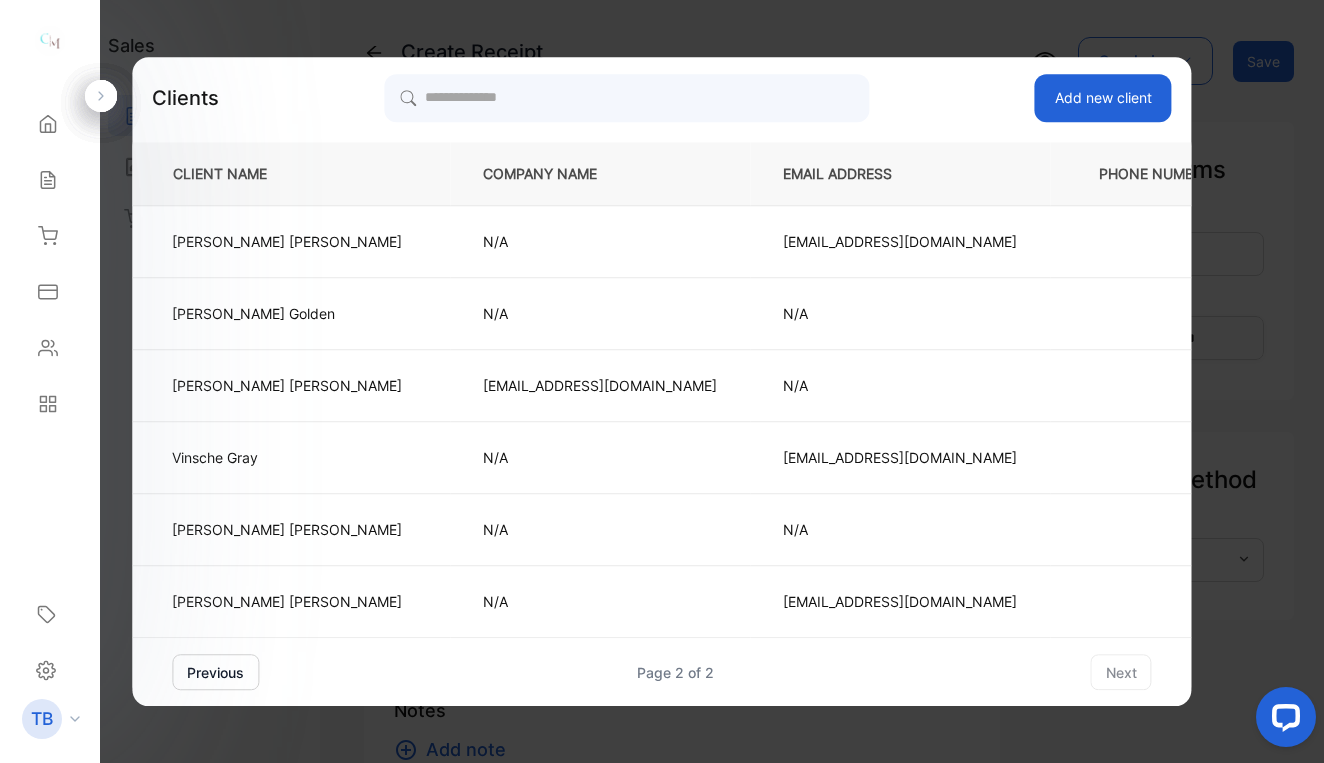 click on "previous" at bounding box center (215, 672) 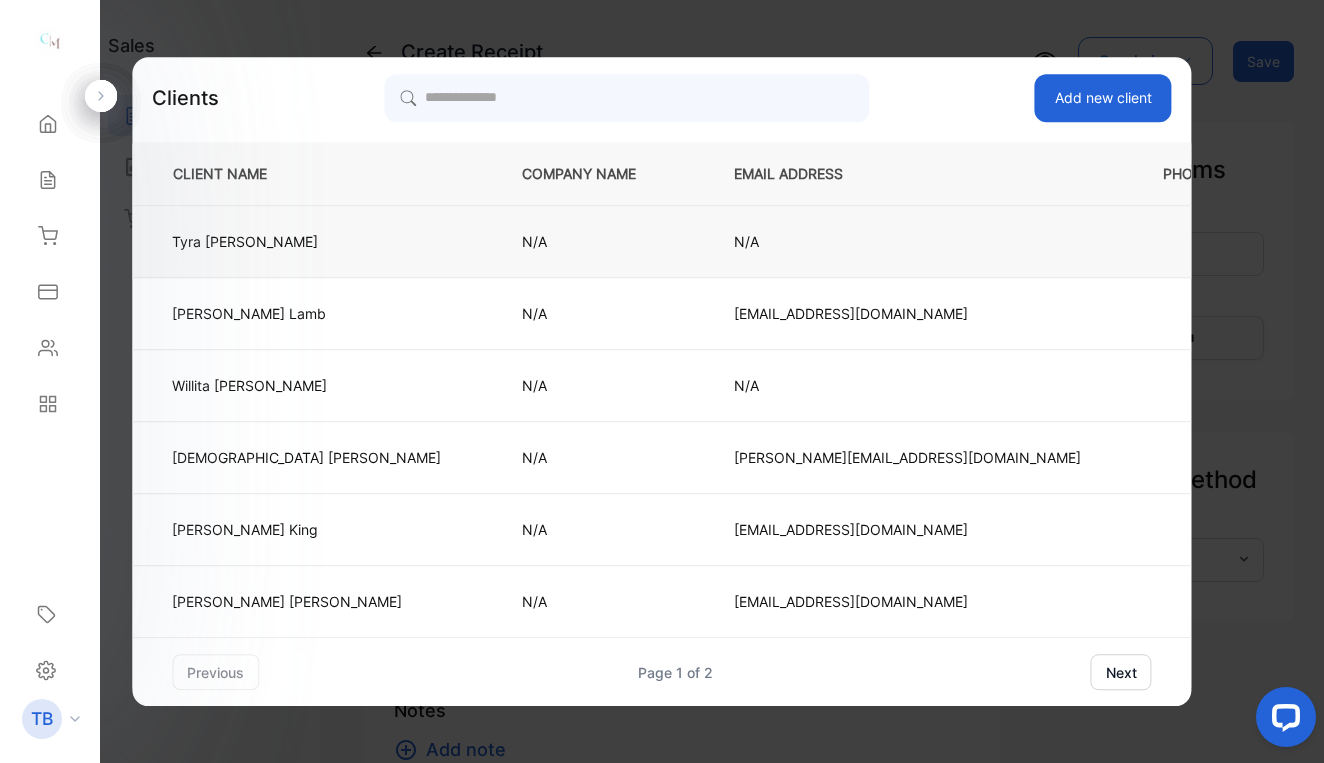 click on "Tyra   Arce" at bounding box center [306, 241] 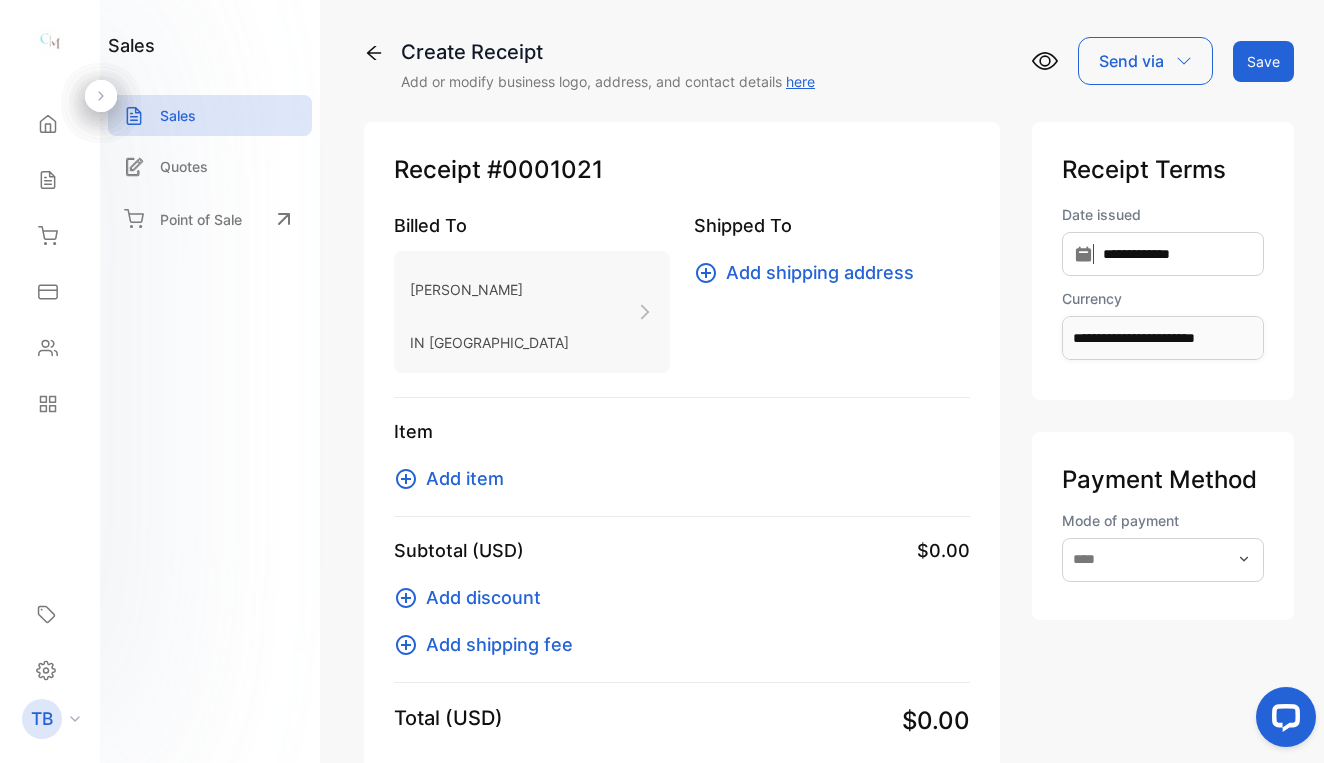 click on "Add item" at bounding box center [465, 478] 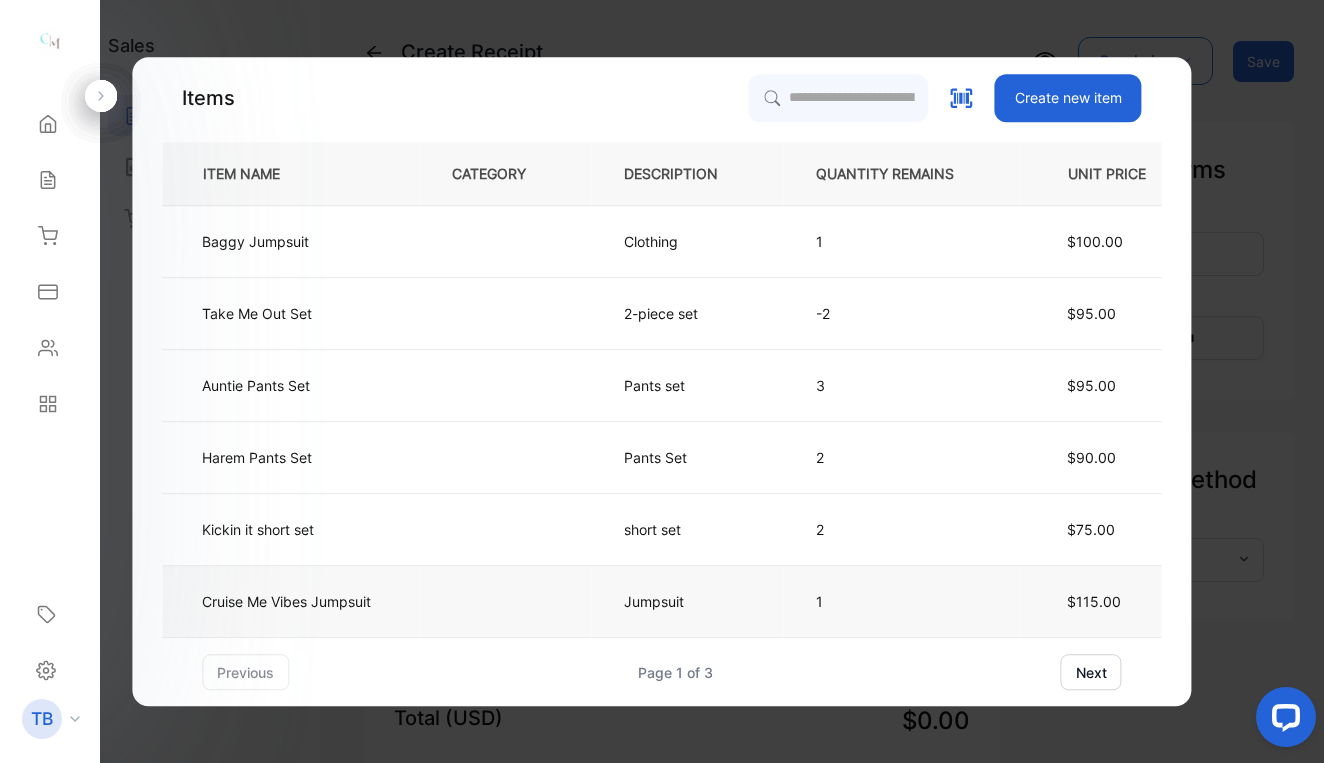 click on "Jumpsuit" at bounding box center [654, 601] 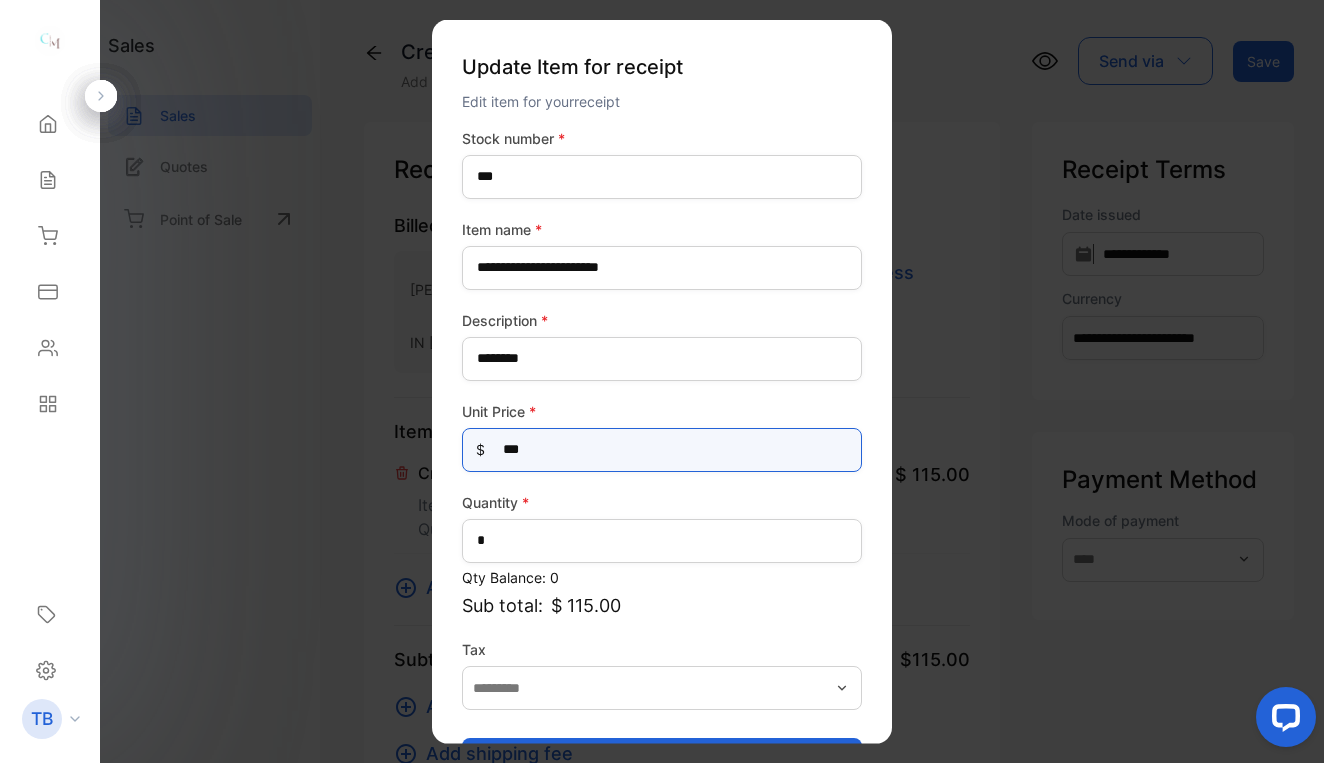 click on "***" at bounding box center (662, 449) 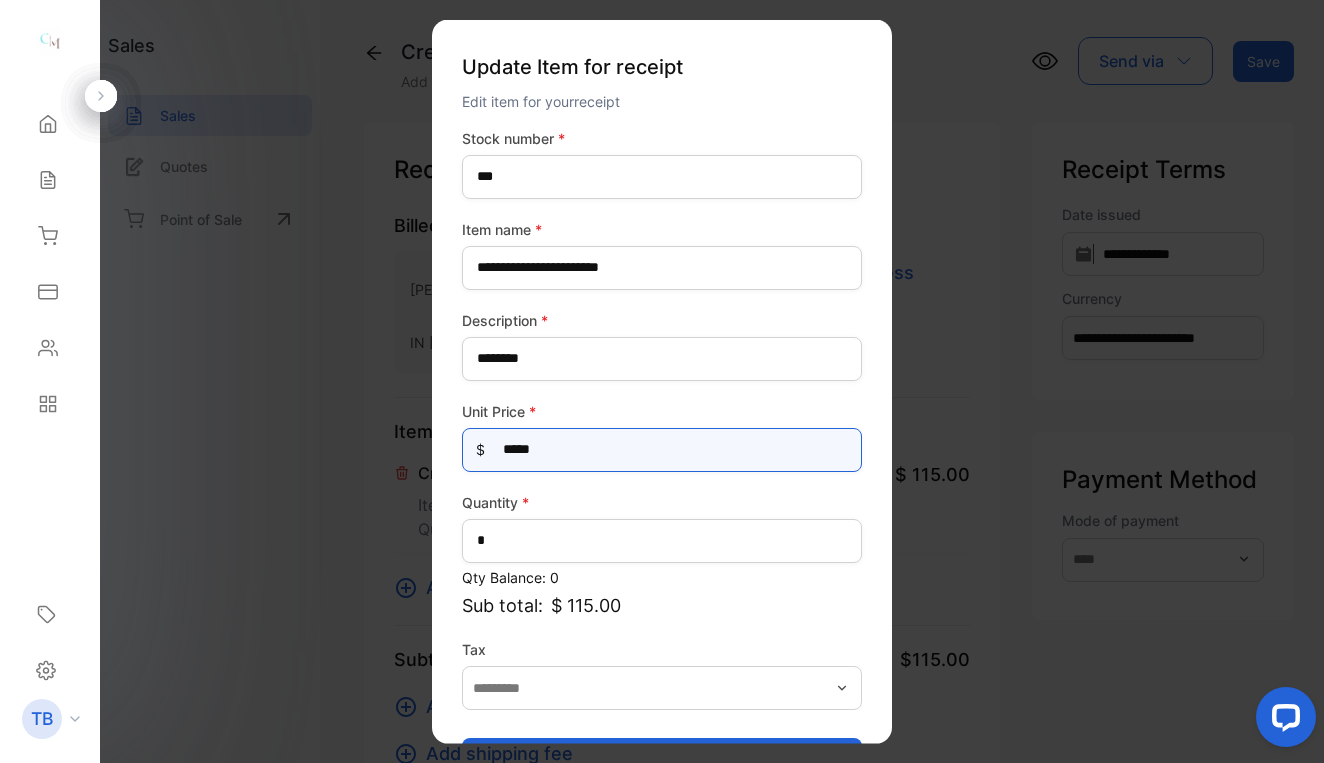 type on "******" 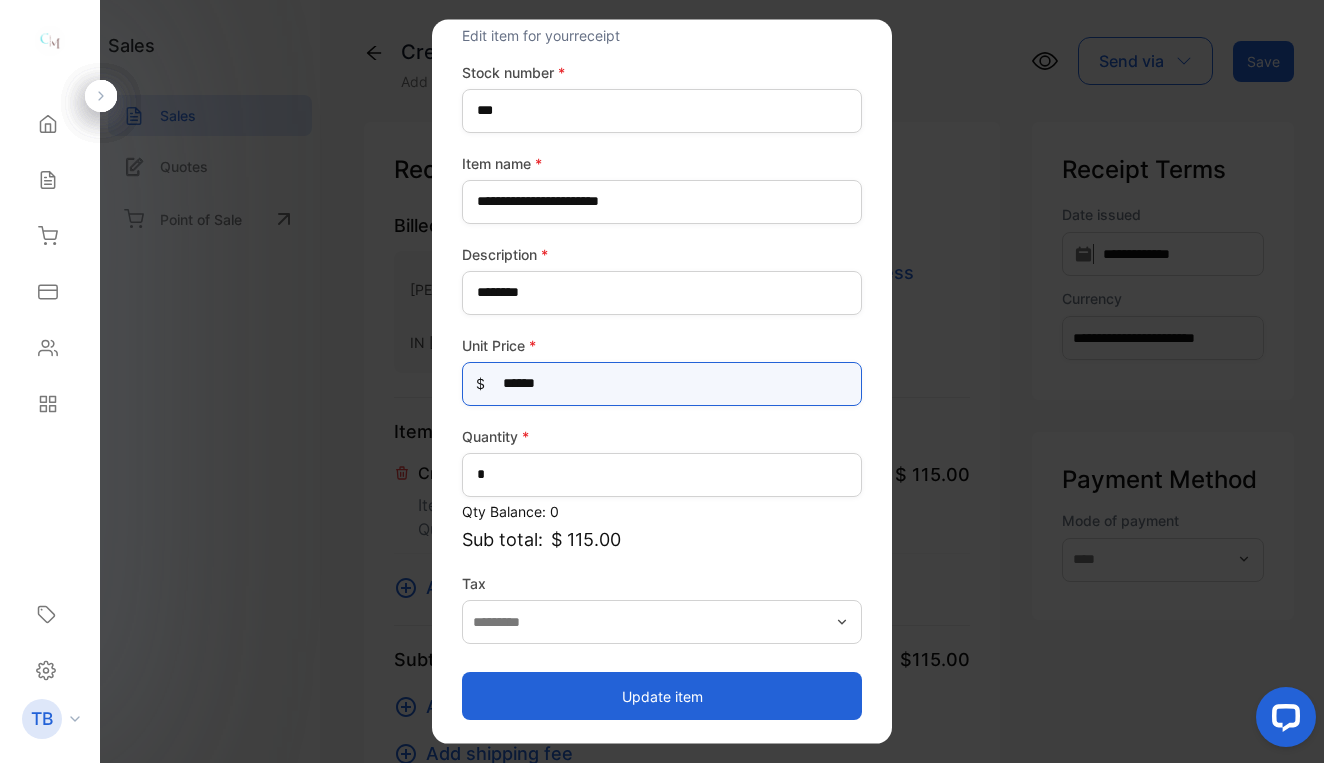 scroll, scrollTop: 66, scrollLeft: 0, axis: vertical 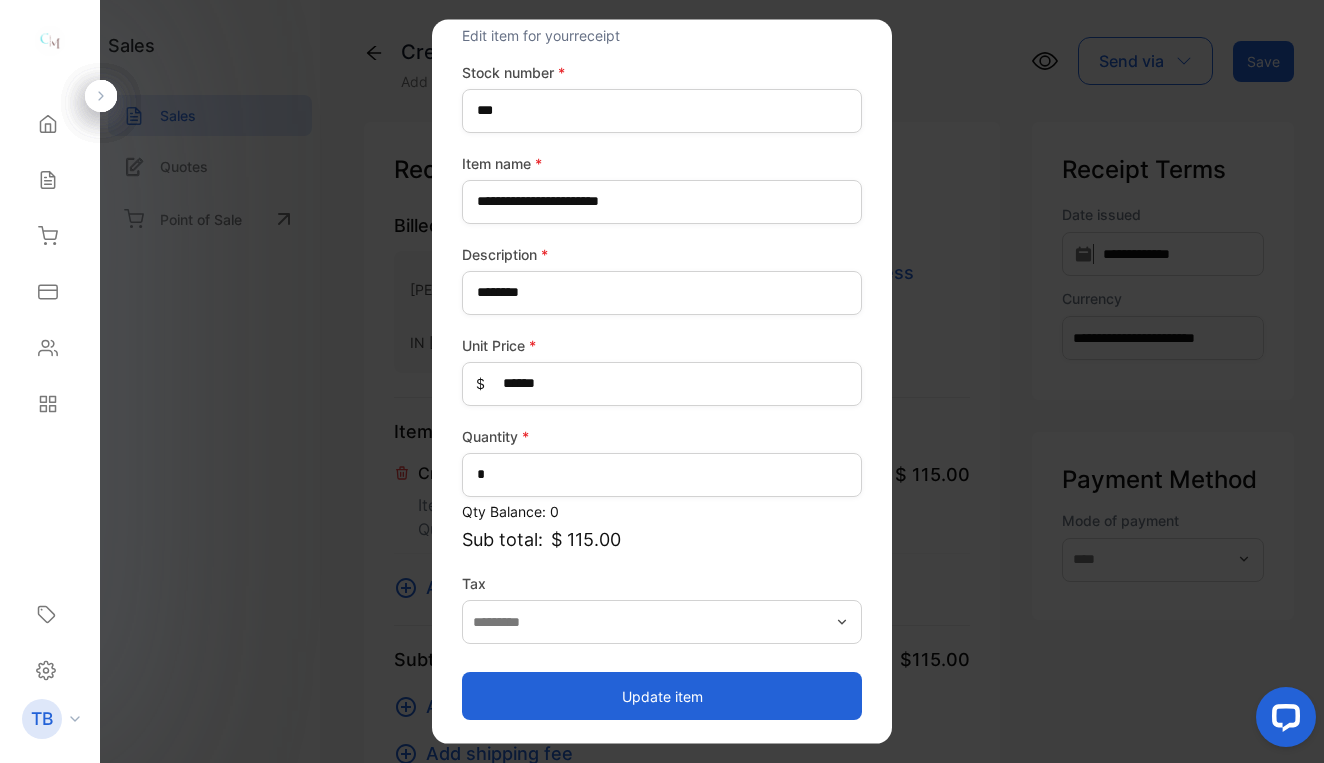click on "Update item" at bounding box center [662, 696] 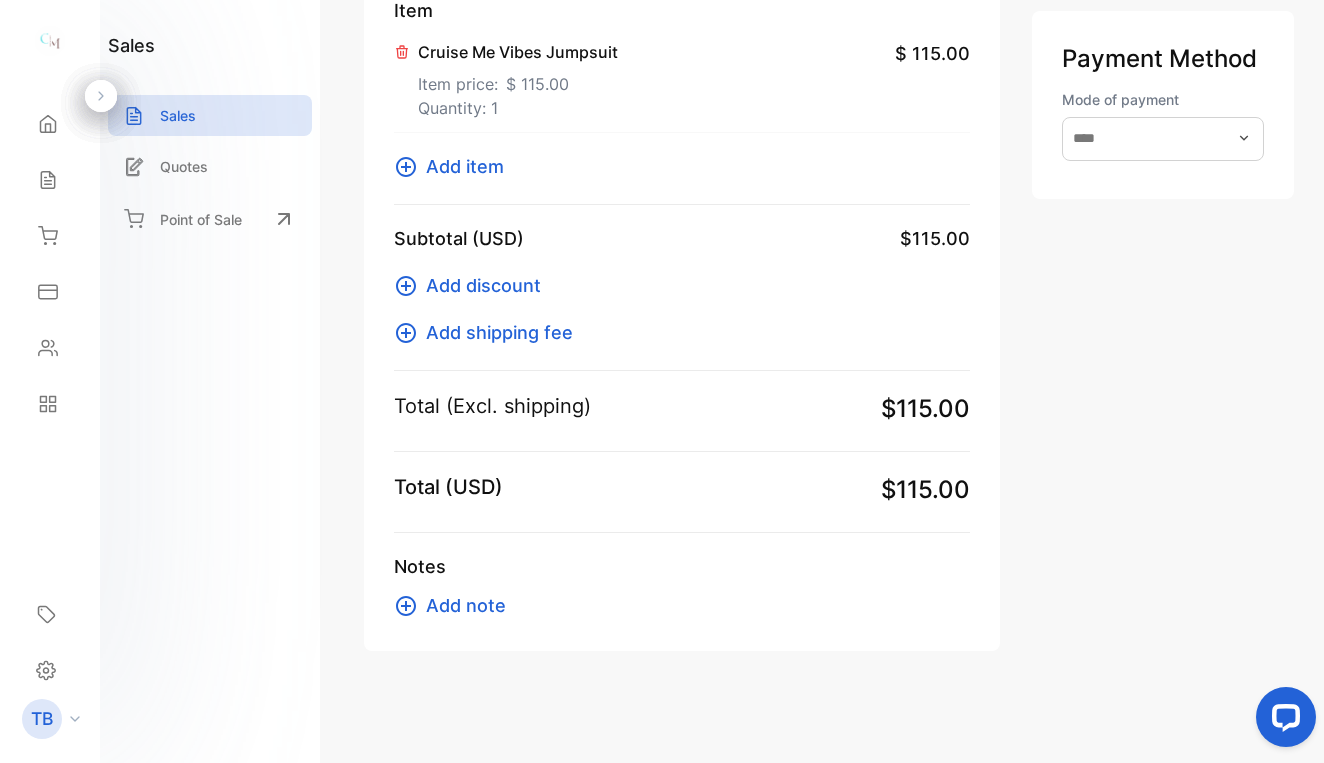 scroll, scrollTop: 421, scrollLeft: 0, axis: vertical 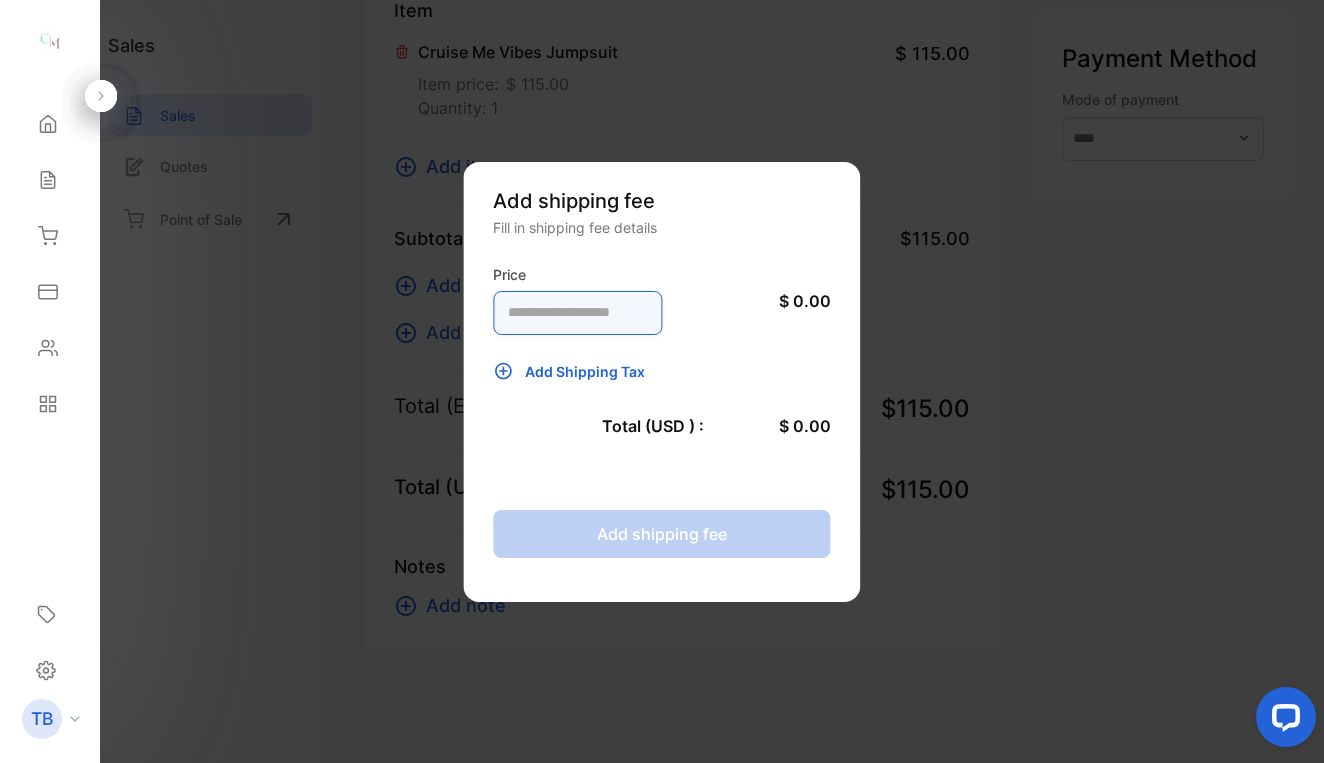click at bounding box center (577, 313) 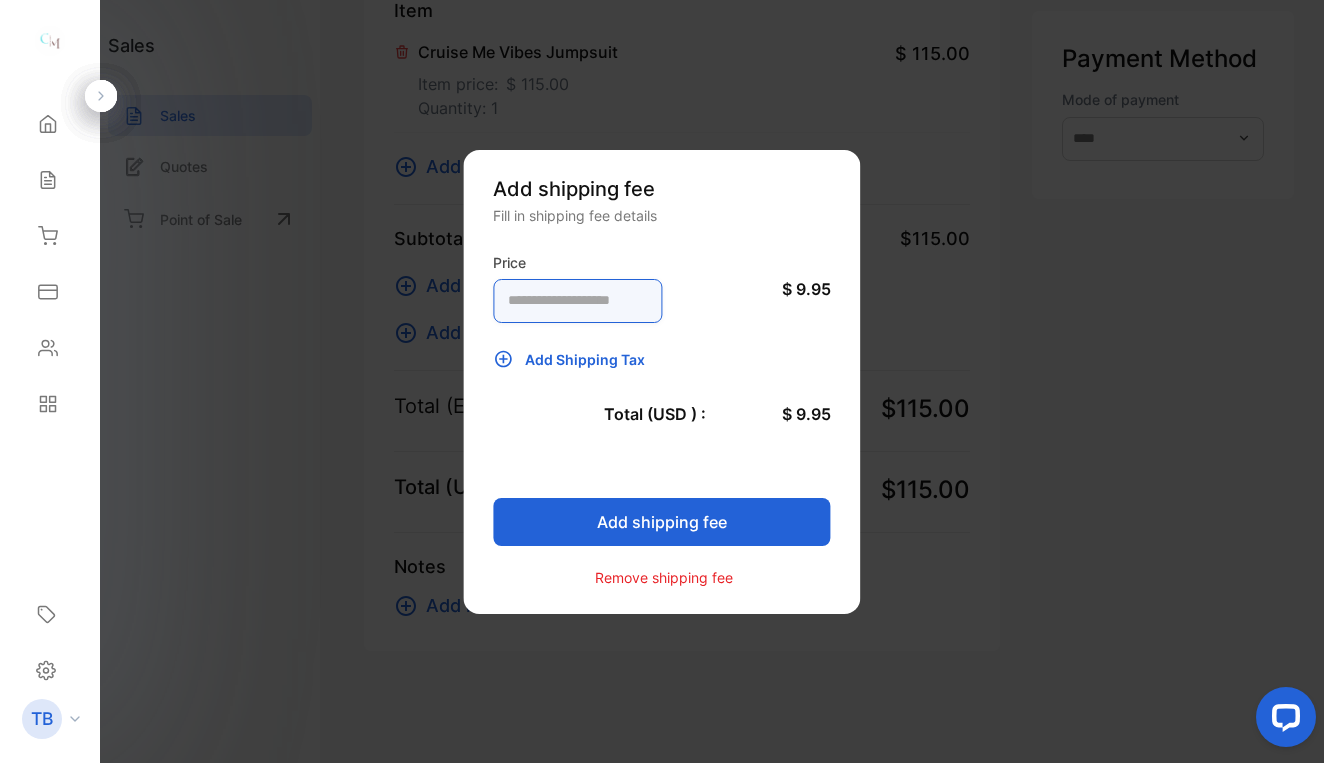 type on "****" 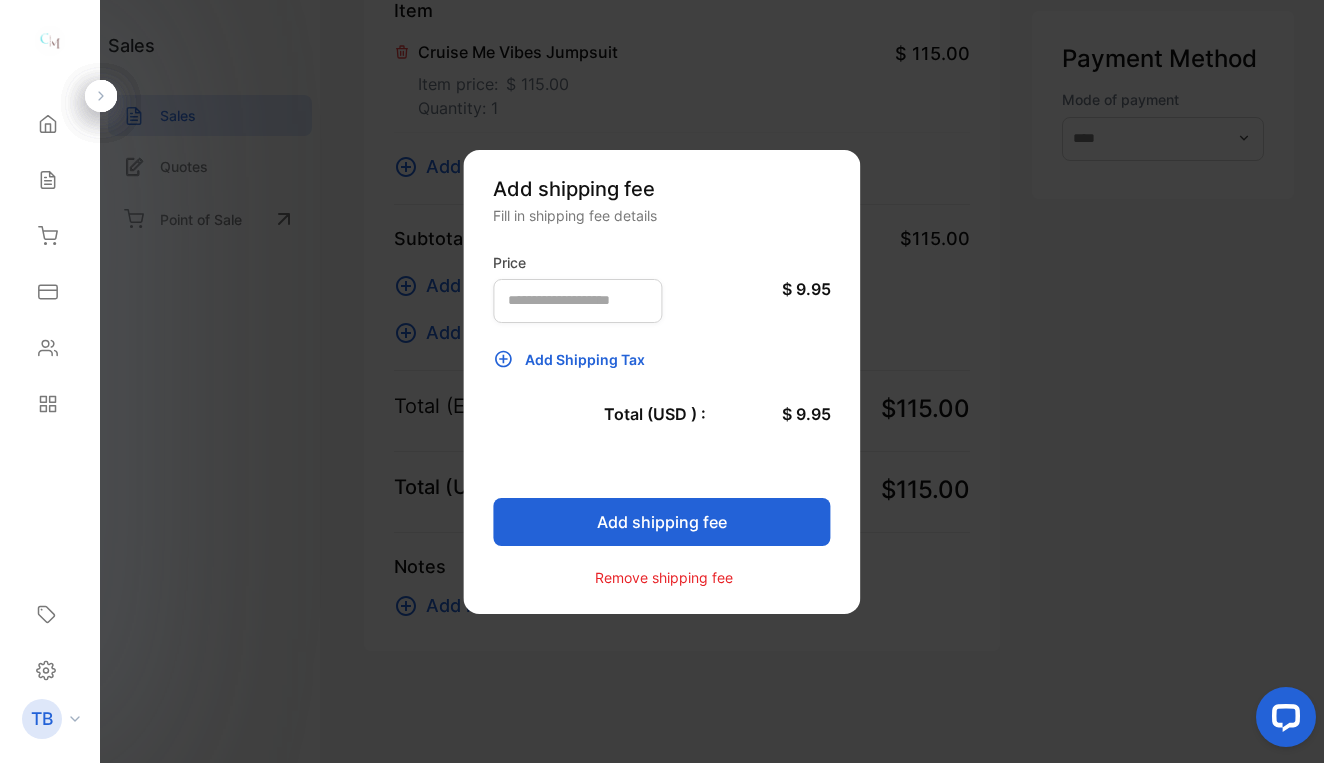 click on "Add shipping fee" at bounding box center [661, 522] 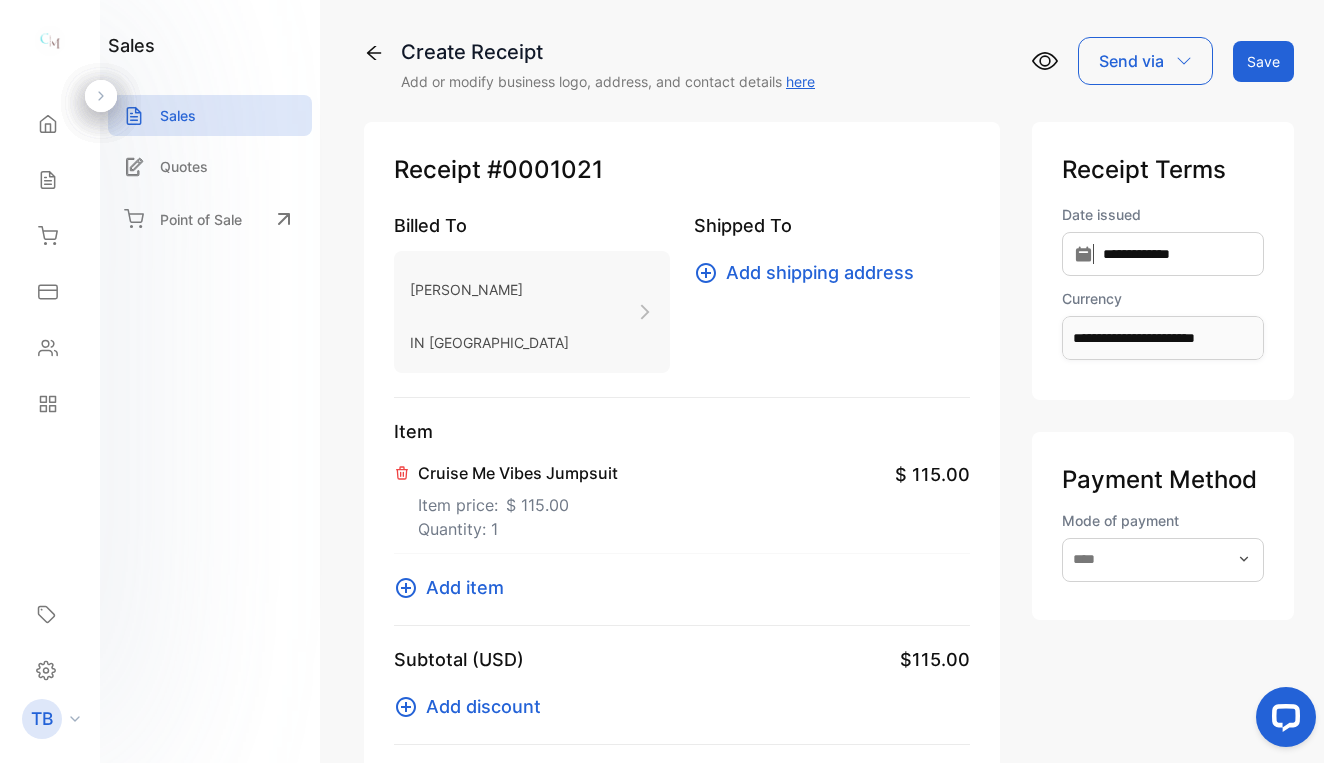 scroll, scrollTop: 0, scrollLeft: 0, axis: both 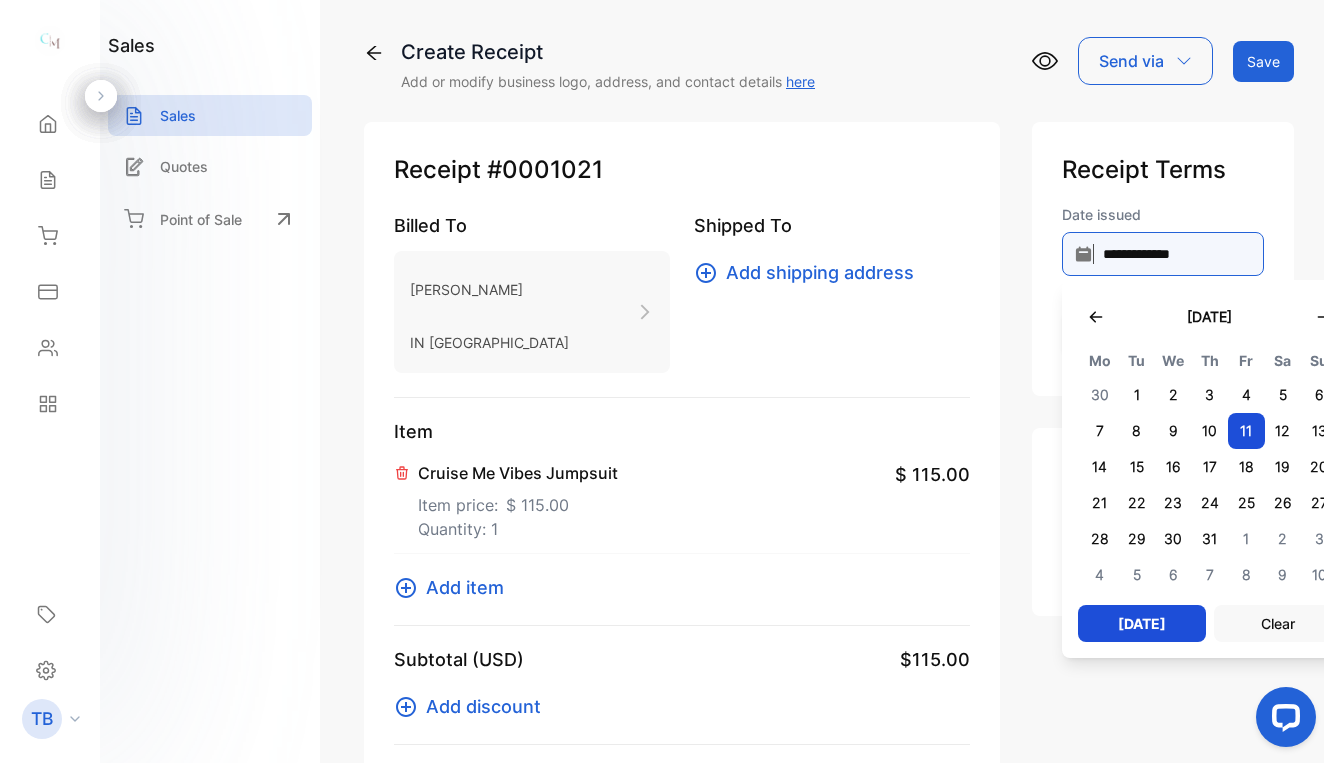 click on "**********" at bounding box center [1163, 254] 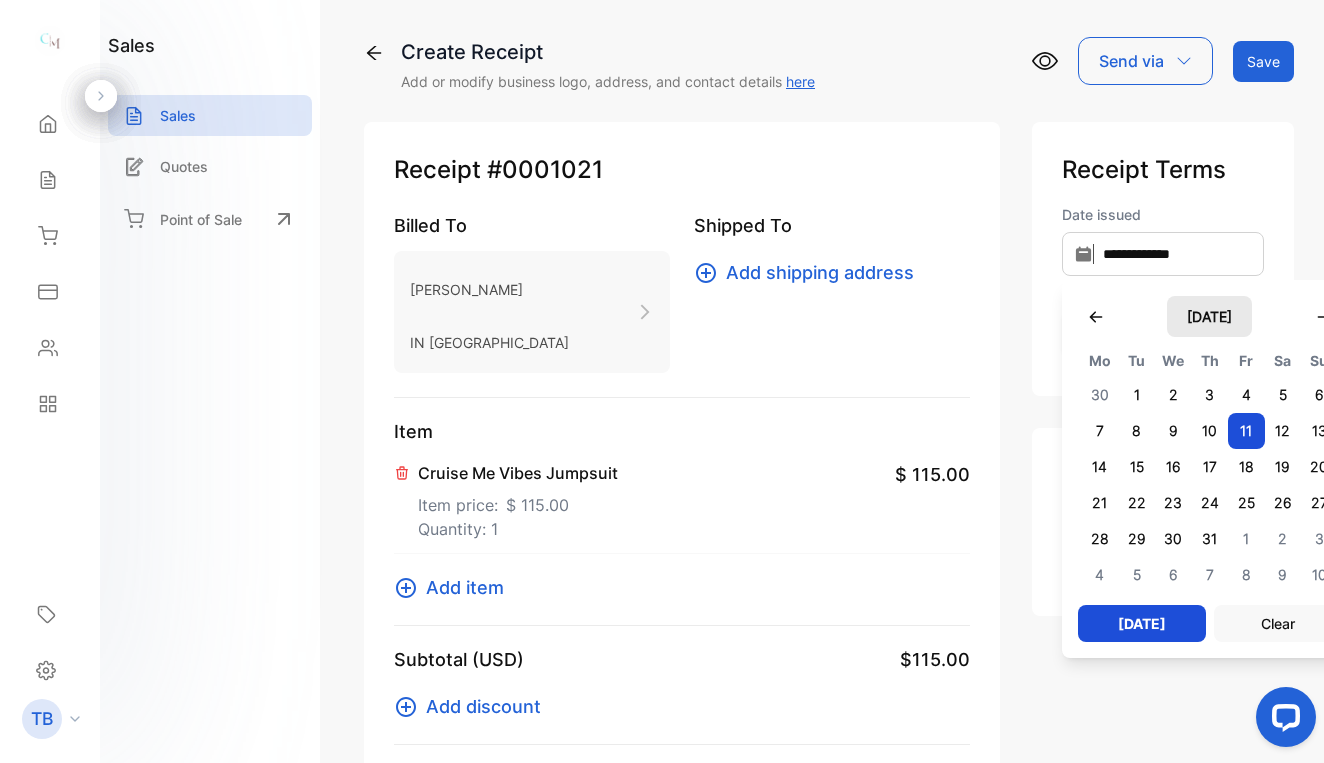 click on "July 2025" at bounding box center (1209, 316) 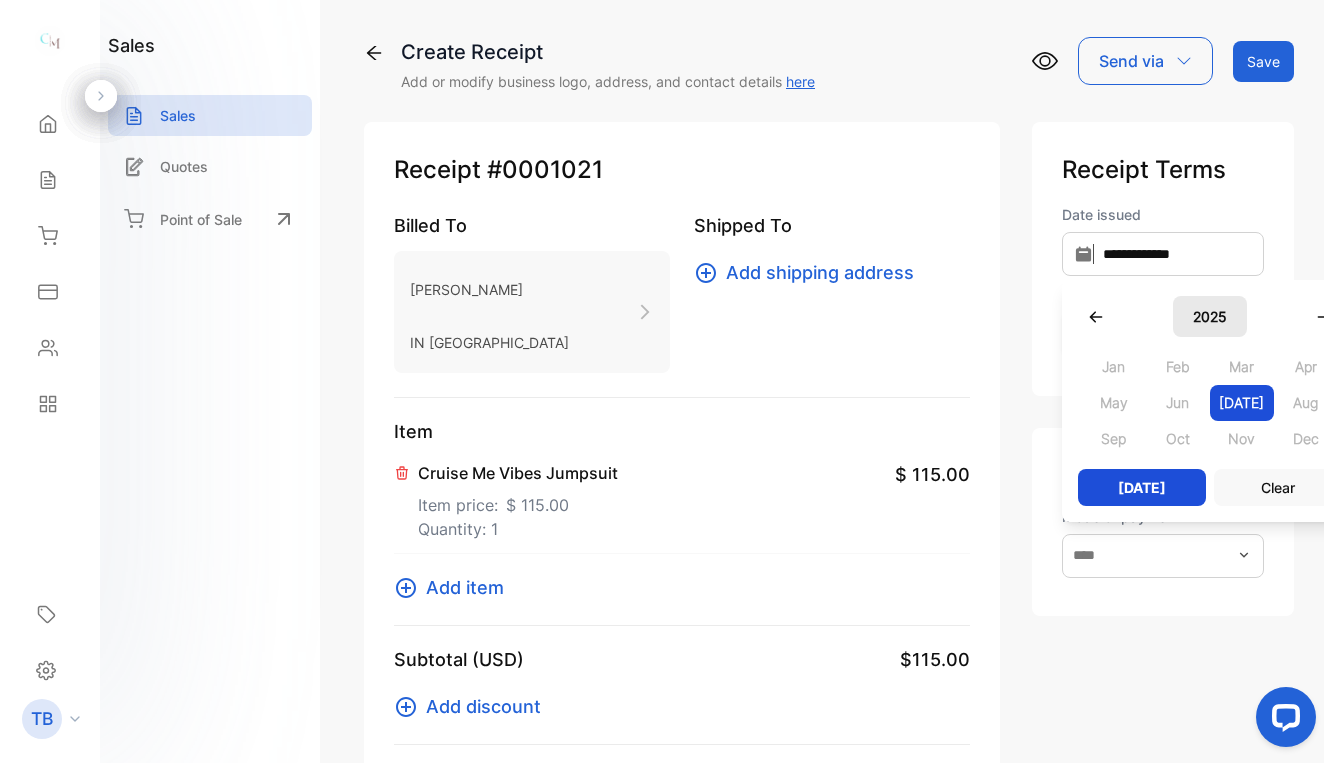 click on "2025" at bounding box center [1210, 316] 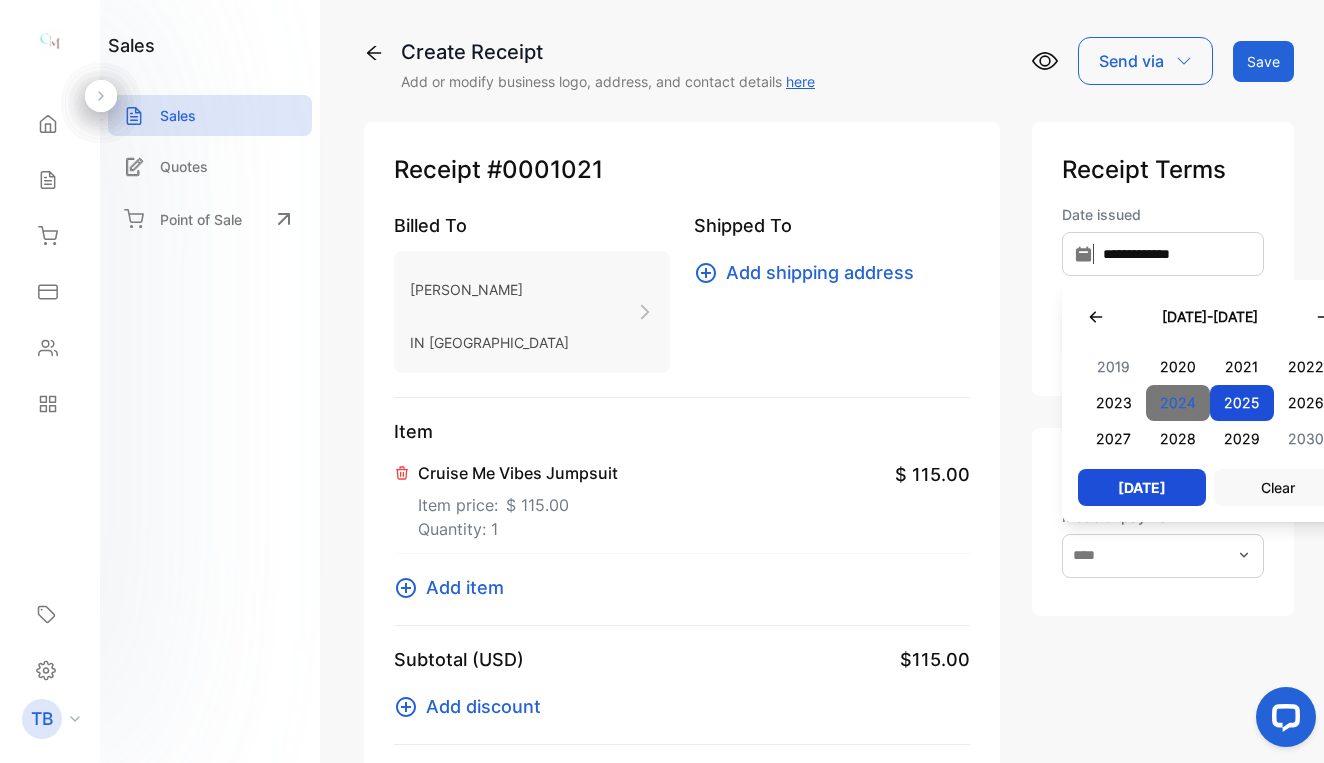 click on "2024" at bounding box center (1178, 403) 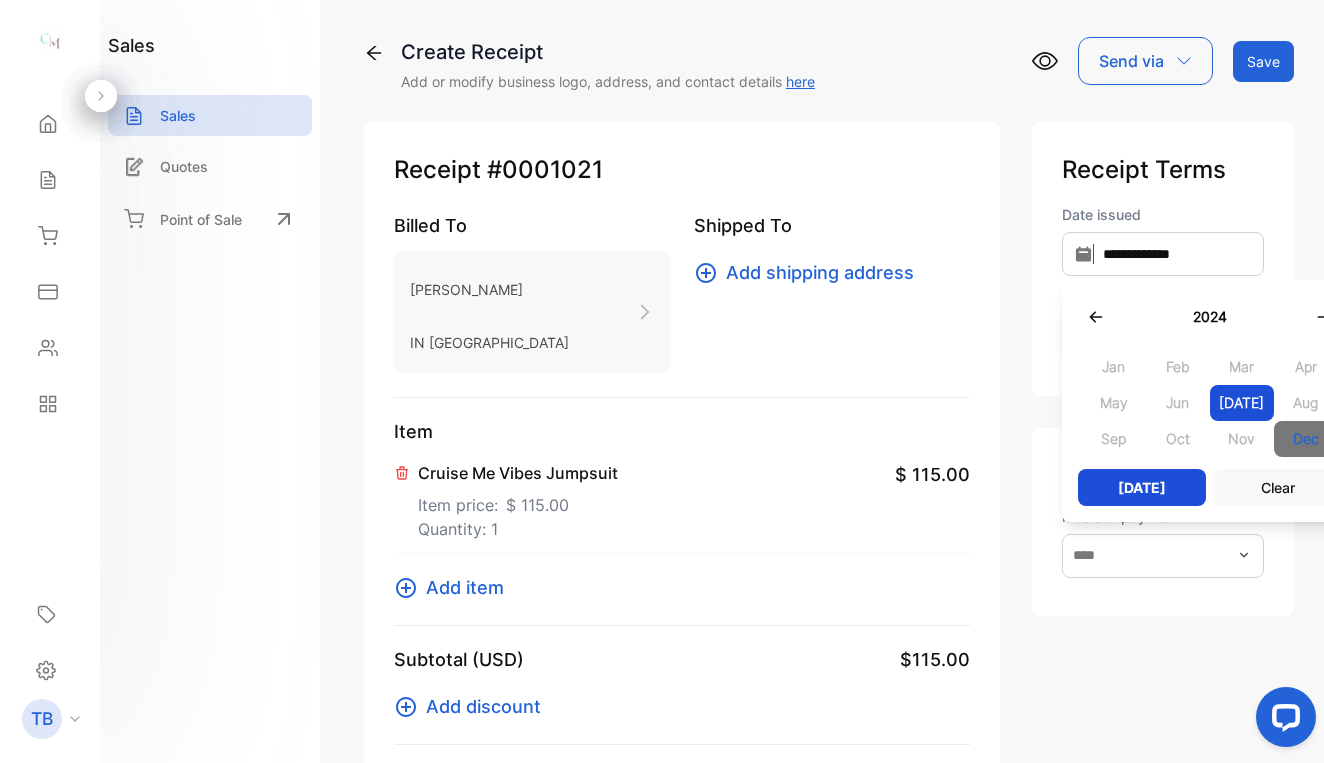 click on "Dec" at bounding box center [1306, 439] 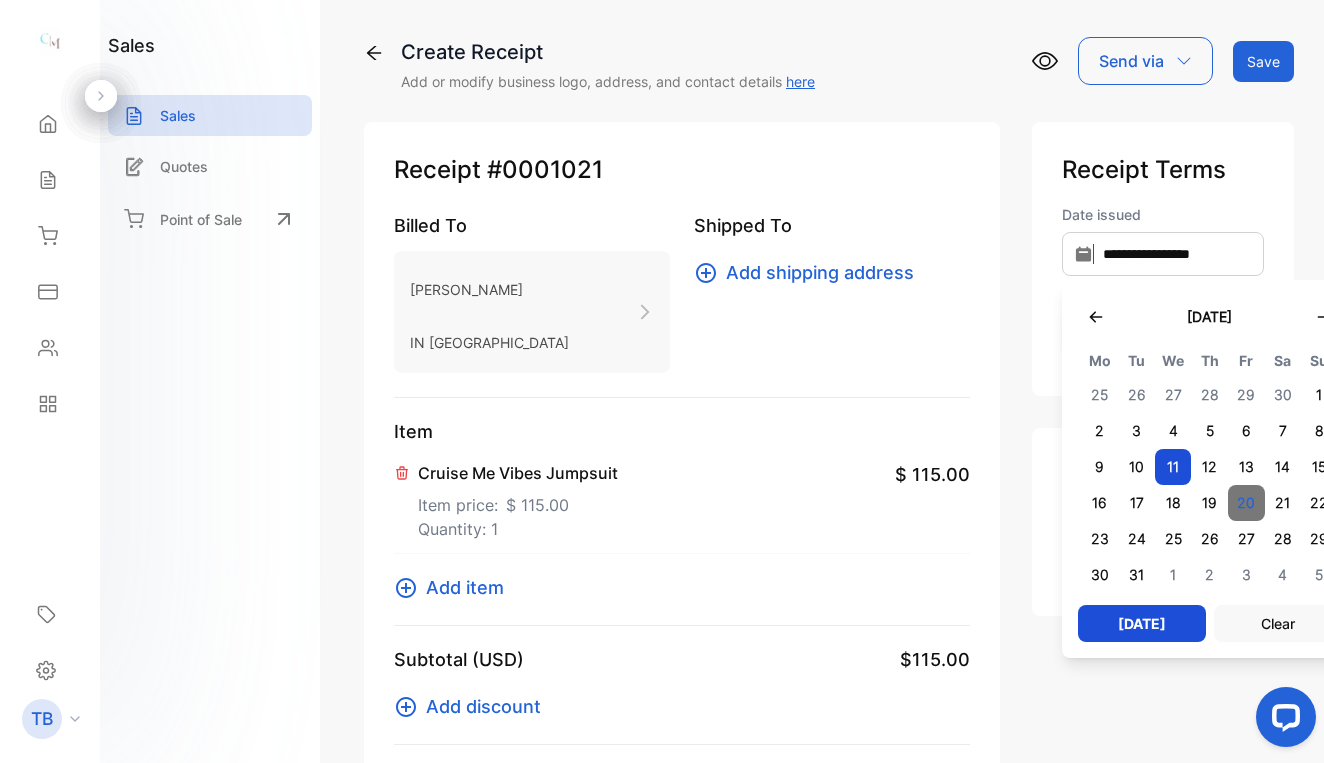 click on "20" at bounding box center [1246, 503] 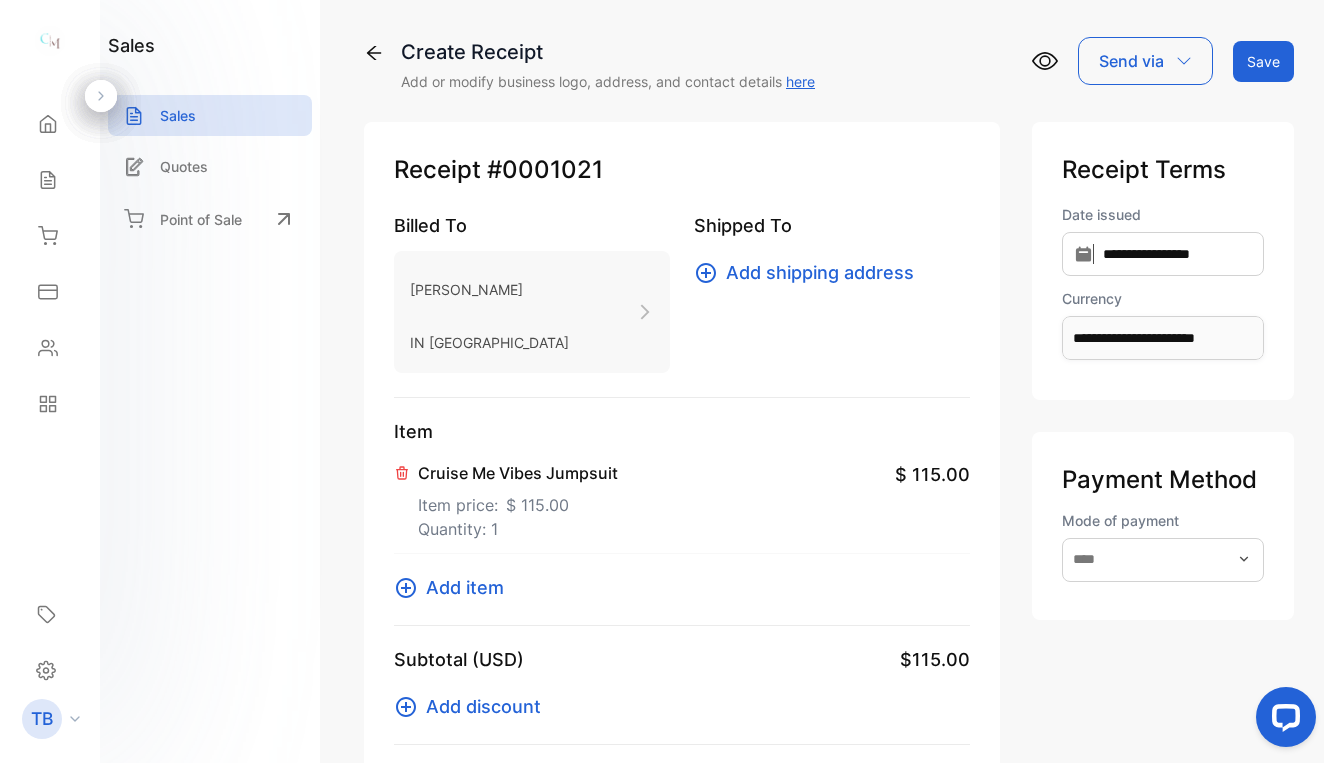 type on "**********" 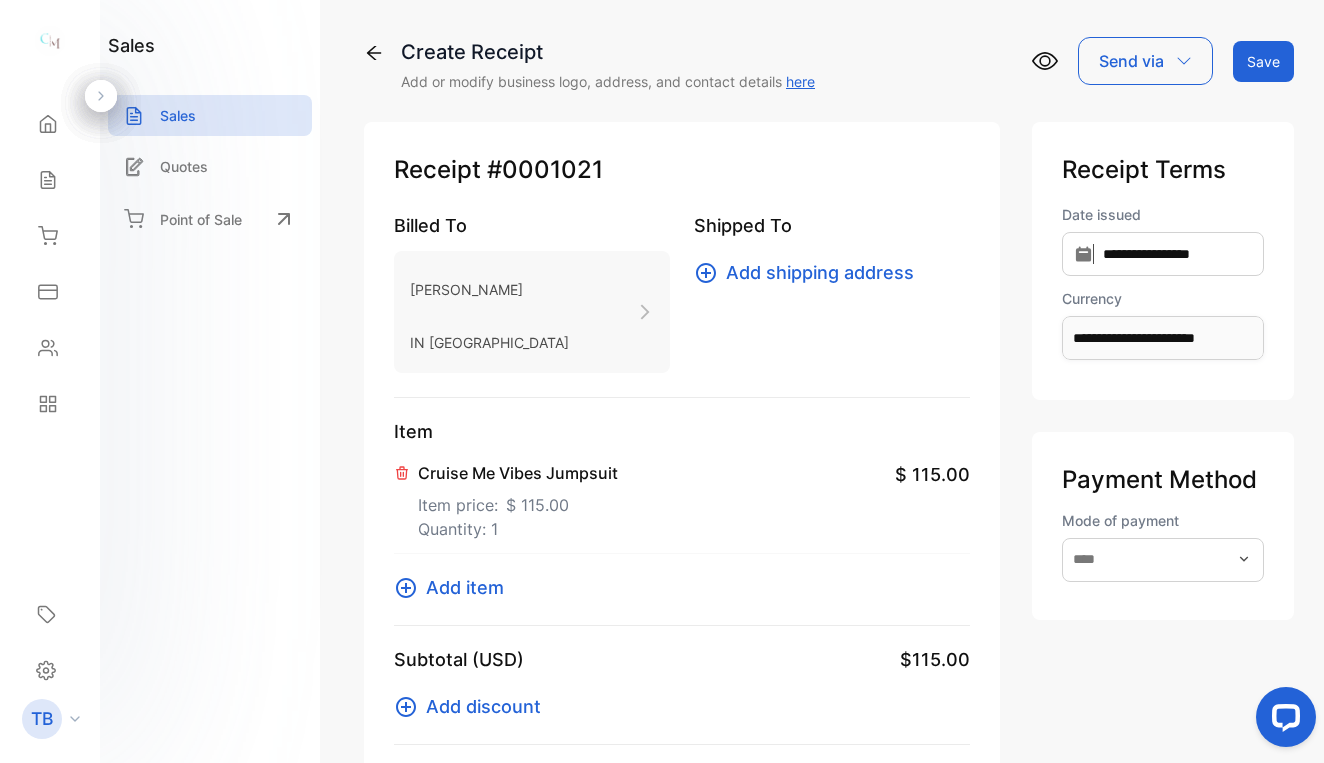 scroll, scrollTop: 0, scrollLeft: 0, axis: both 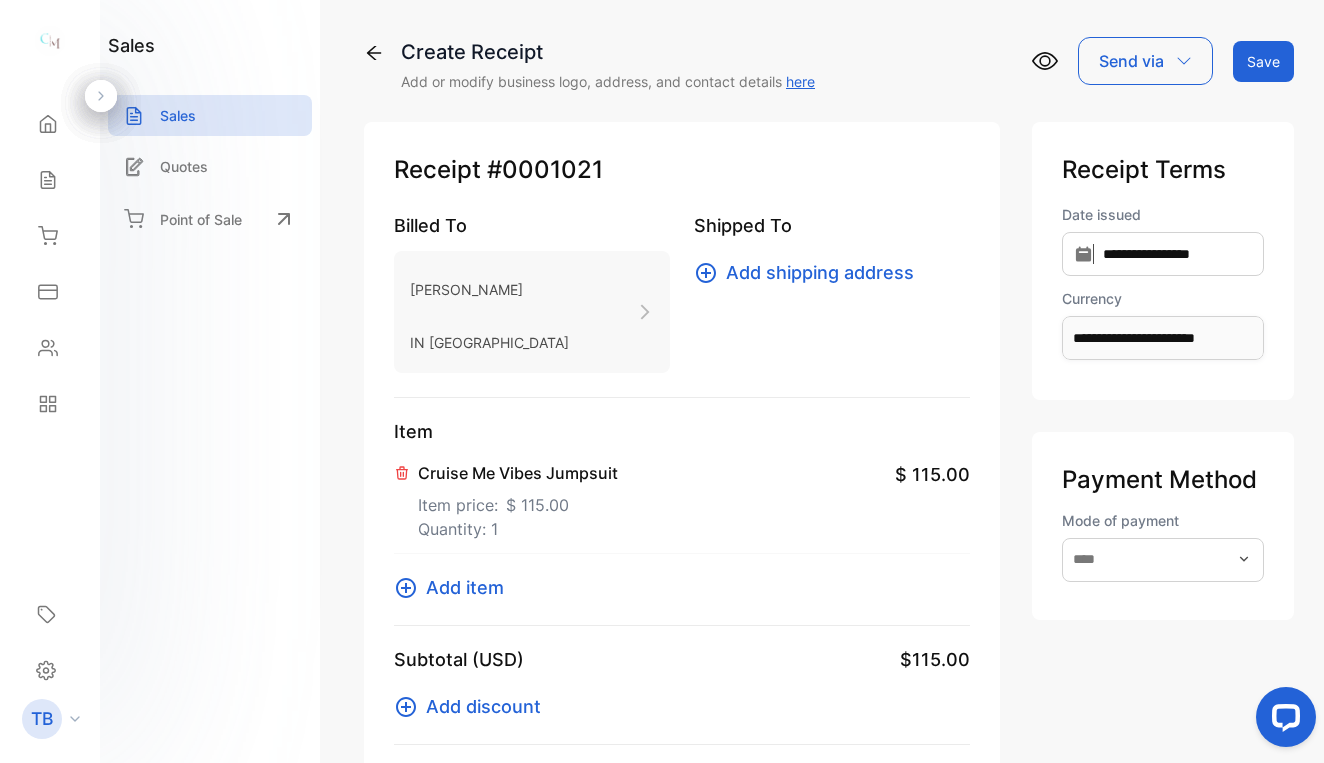 click on "Save" at bounding box center (1263, 61) 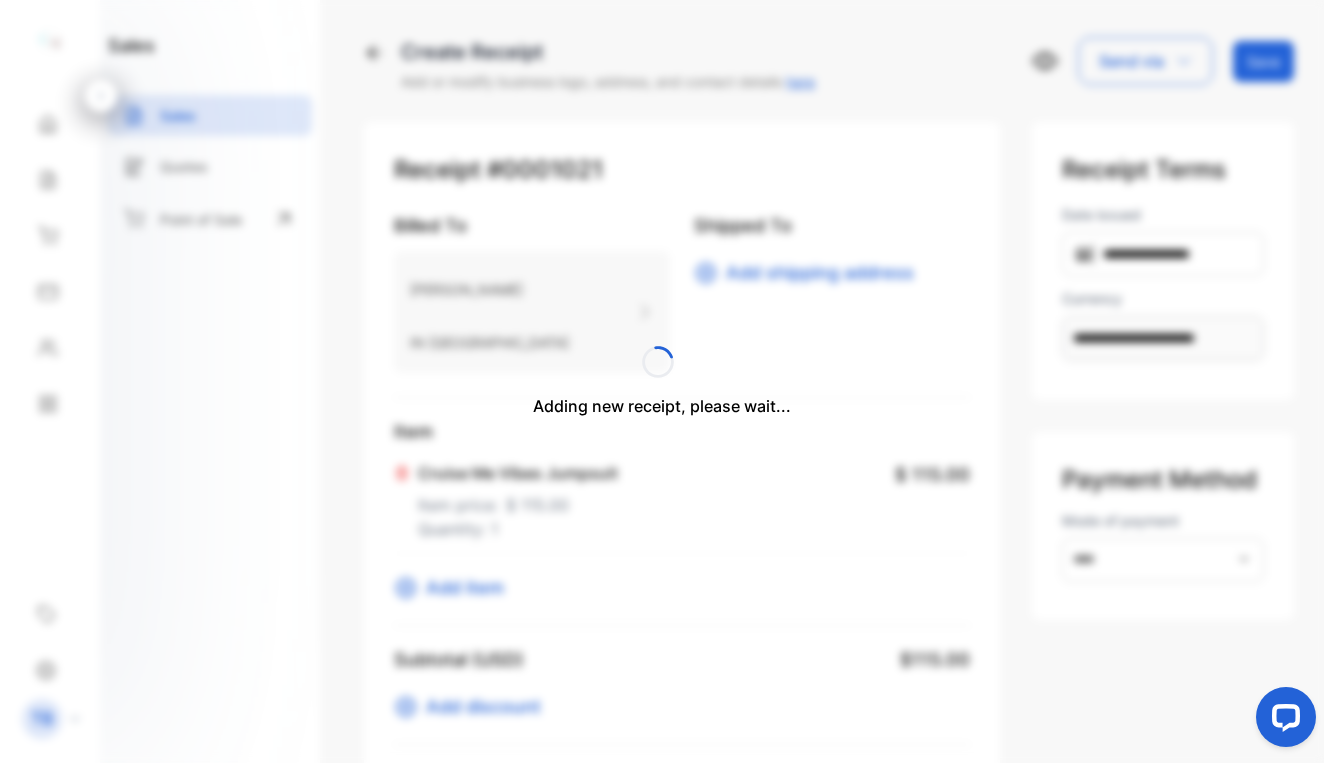 type 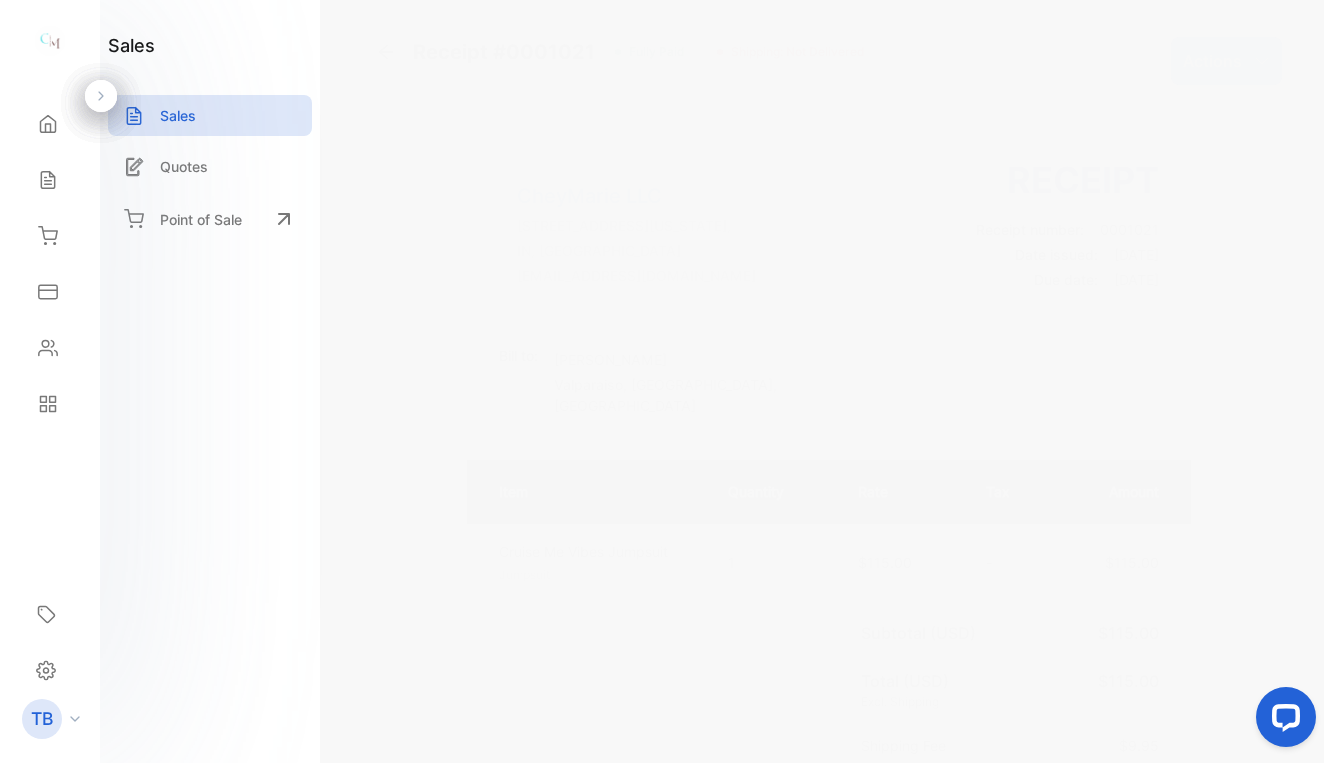 click on "Actions" at bounding box center (1212, 61) 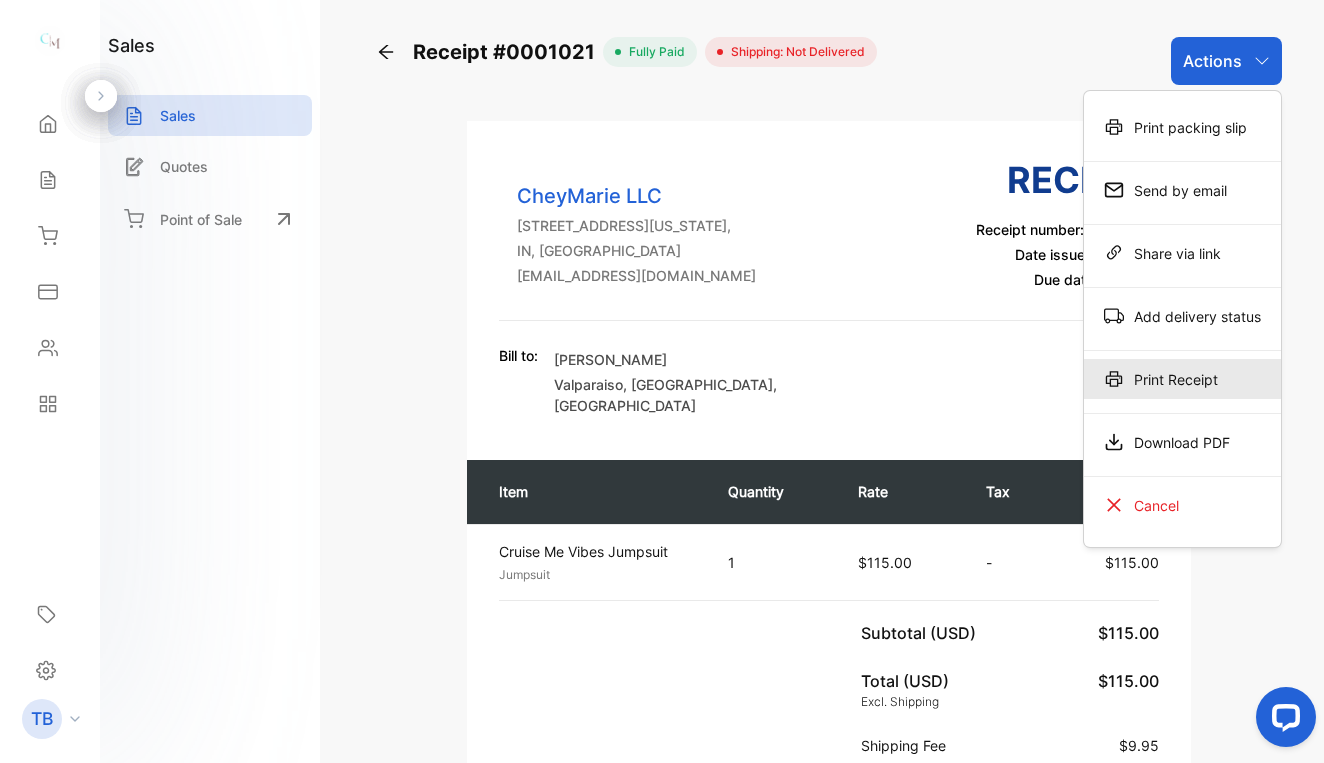 click on "Print Receipt" at bounding box center [1182, 379] 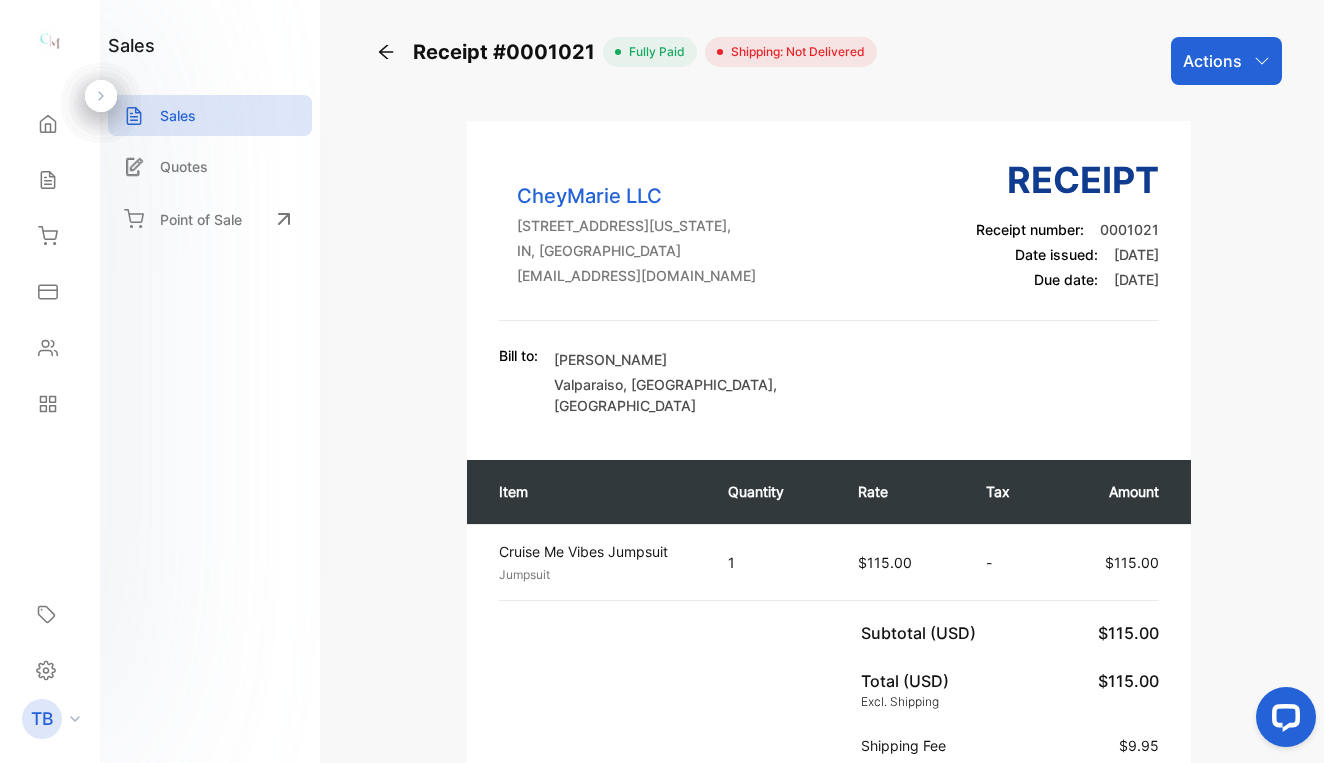 click 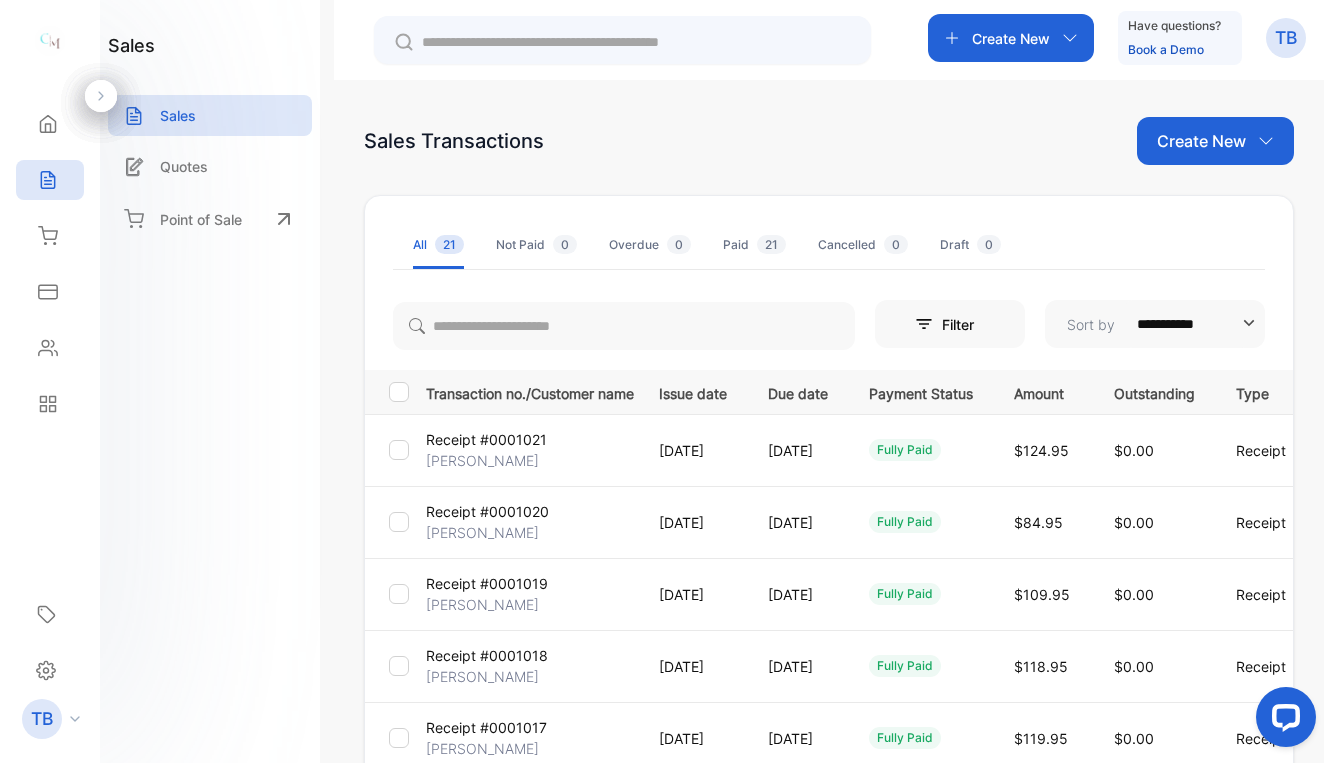 click on "Create New" at bounding box center (1201, 141) 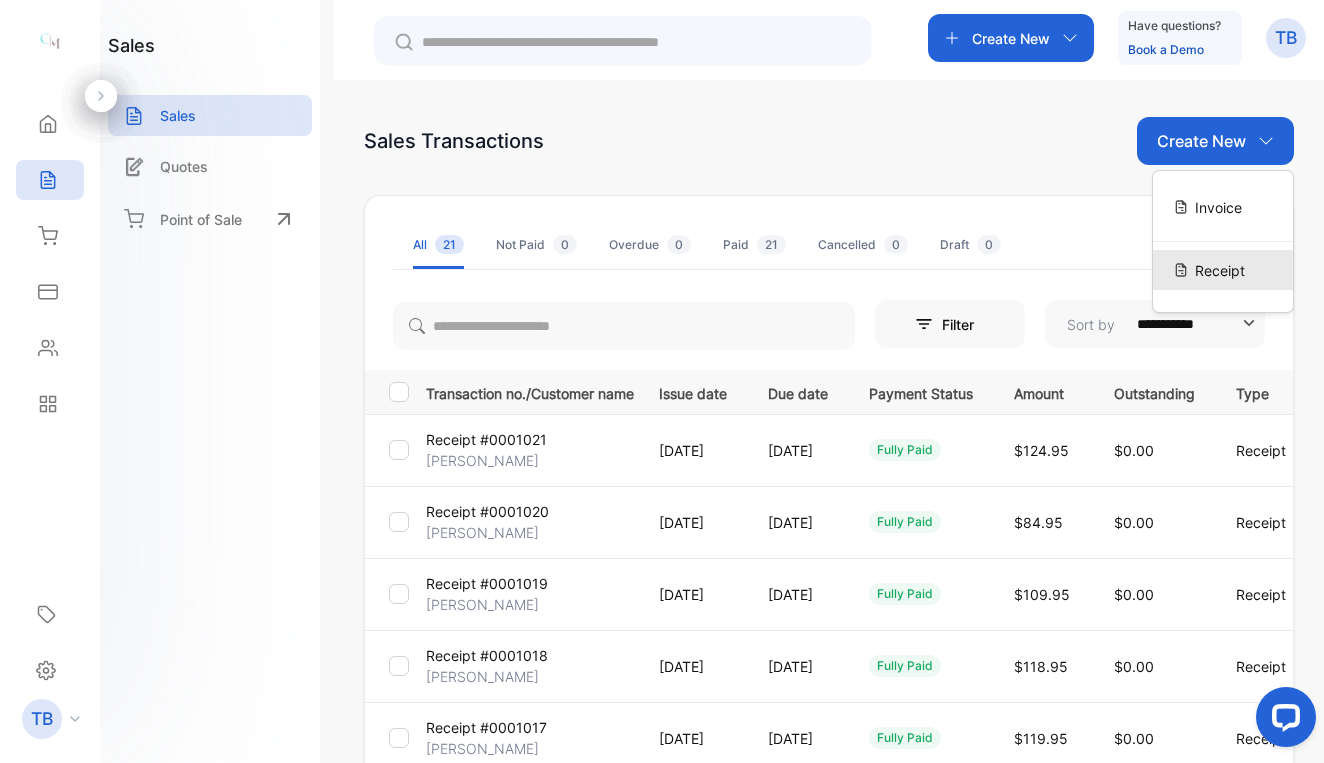 click on "Receipt" at bounding box center [1220, 270] 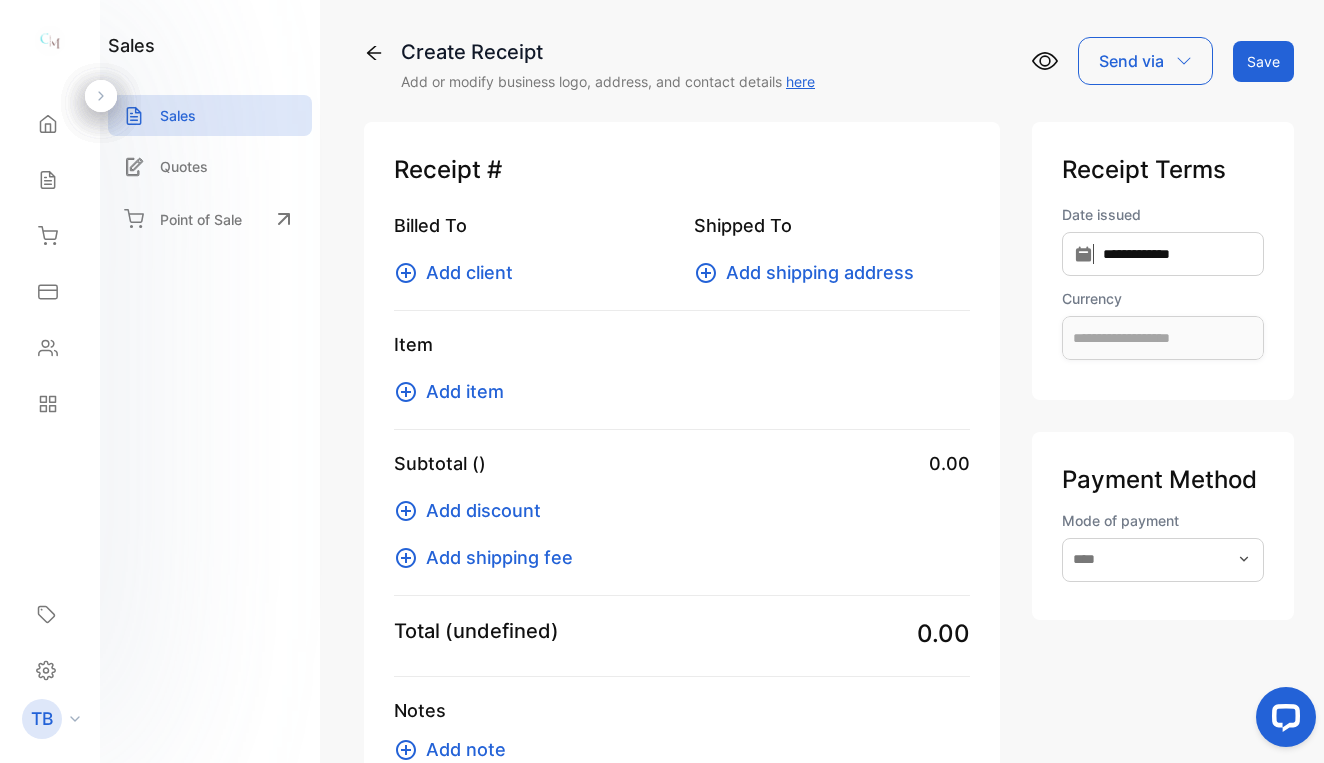 type on "**********" 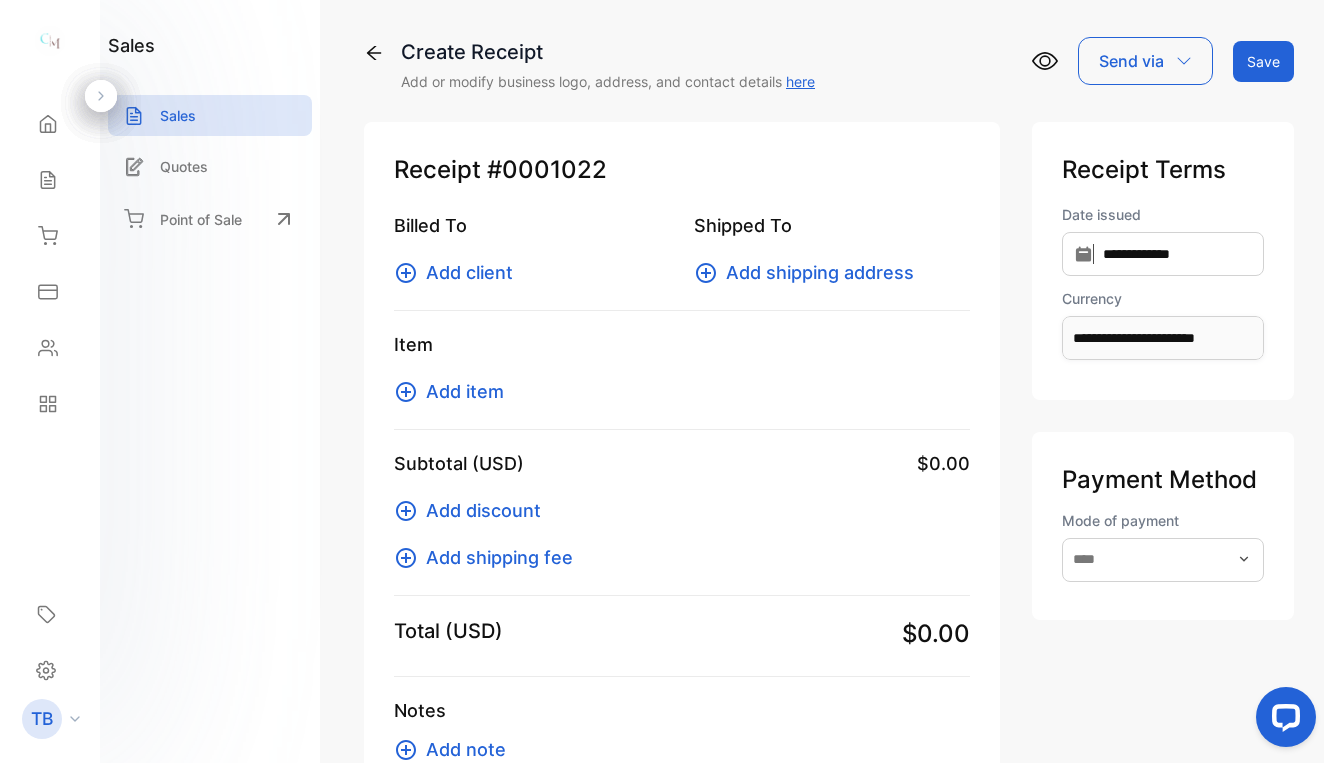 click on "Add client" at bounding box center [469, 272] 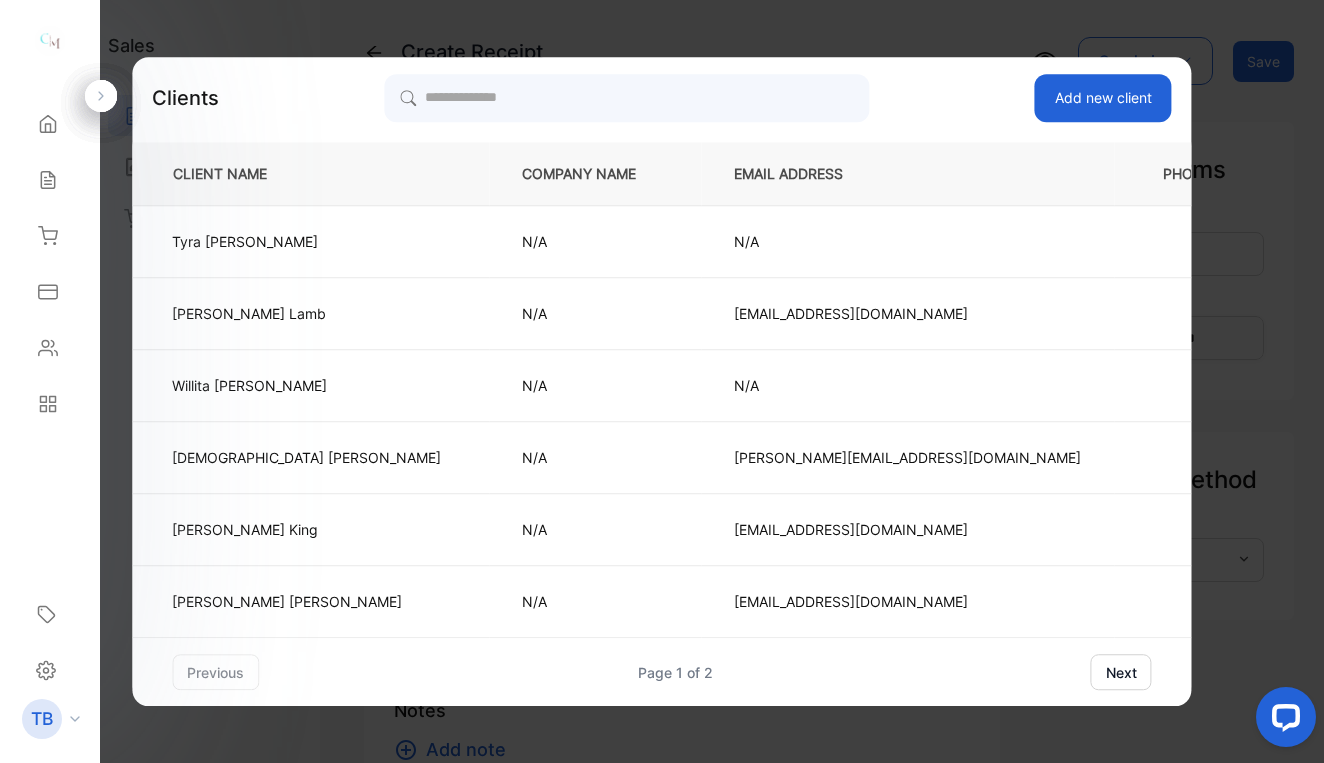 click on "next" at bounding box center [1121, 672] 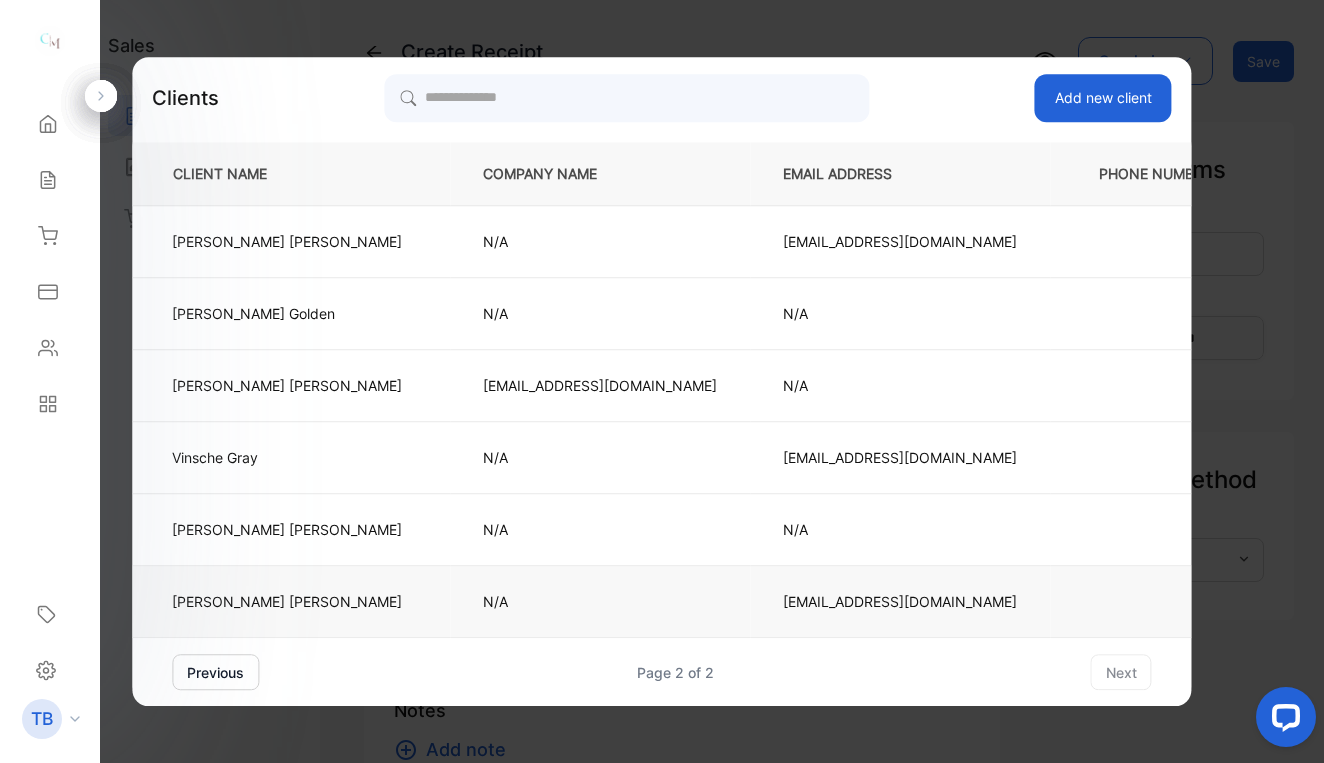 click on "N/A" at bounding box center [600, 601] 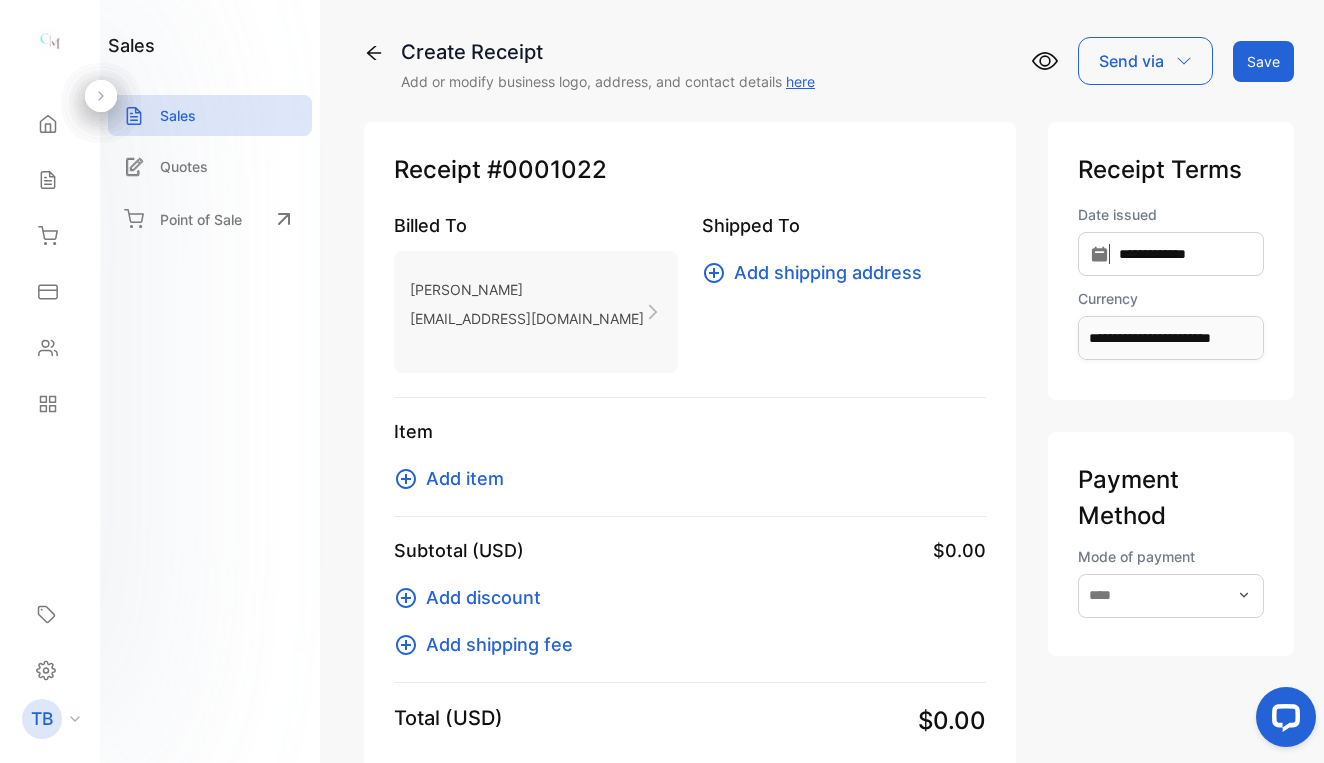 click on "Add item" at bounding box center [465, 478] 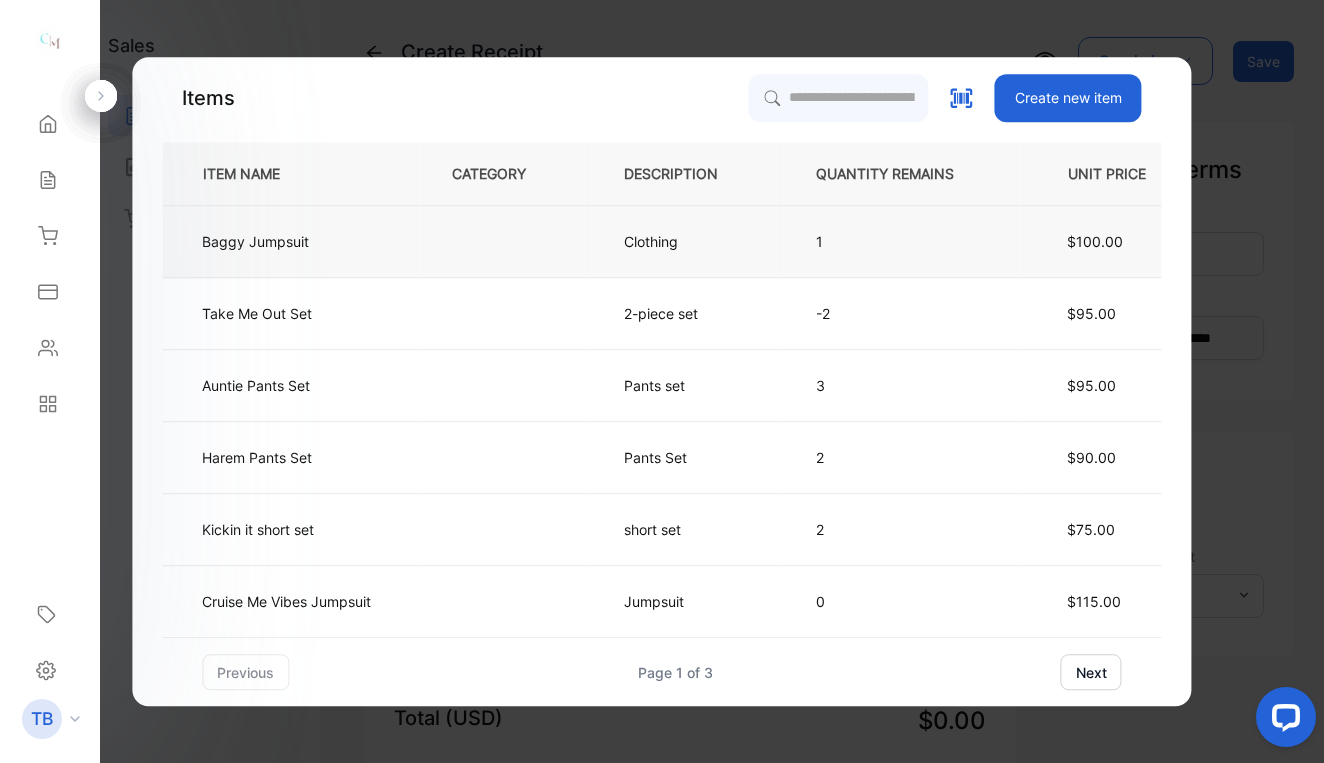 click on "Clothing" at bounding box center (651, 241) 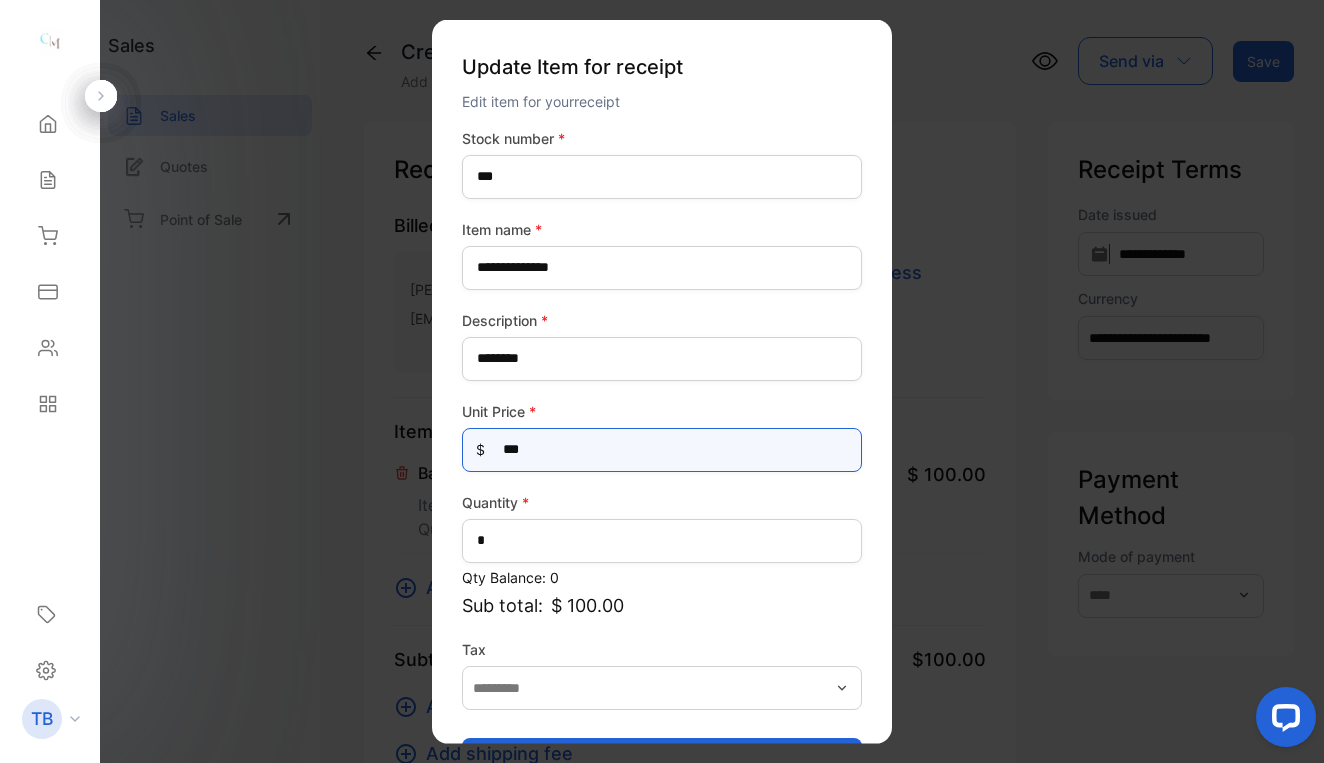 click on "***" at bounding box center [662, 449] 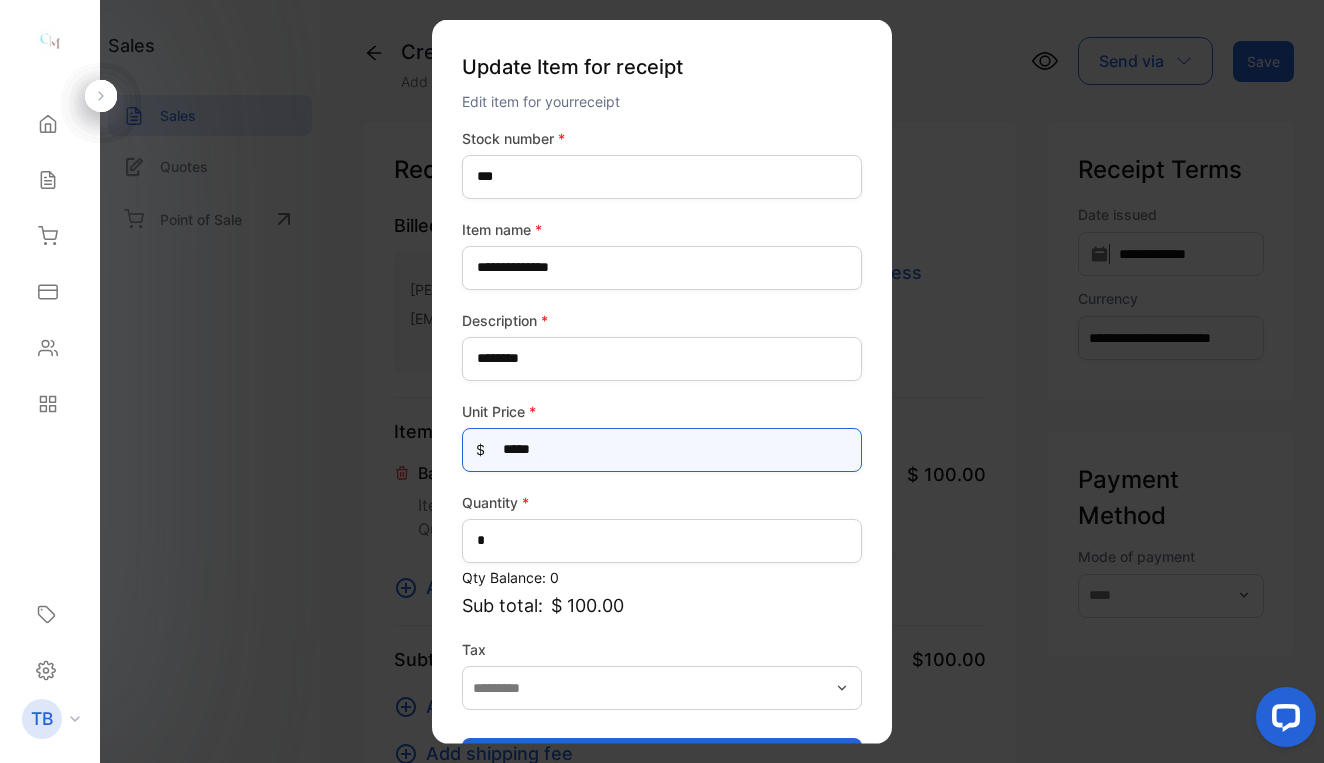 type on "******" 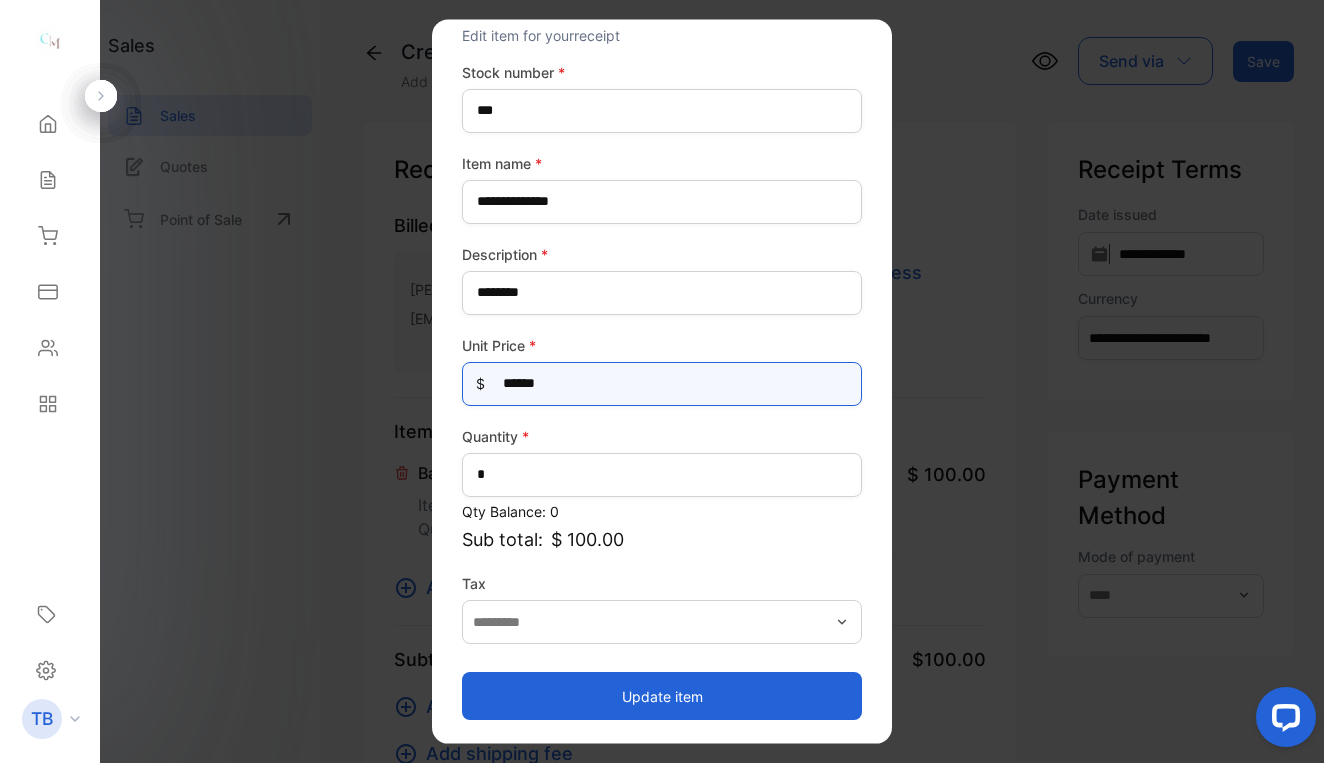 scroll, scrollTop: 66, scrollLeft: 0, axis: vertical 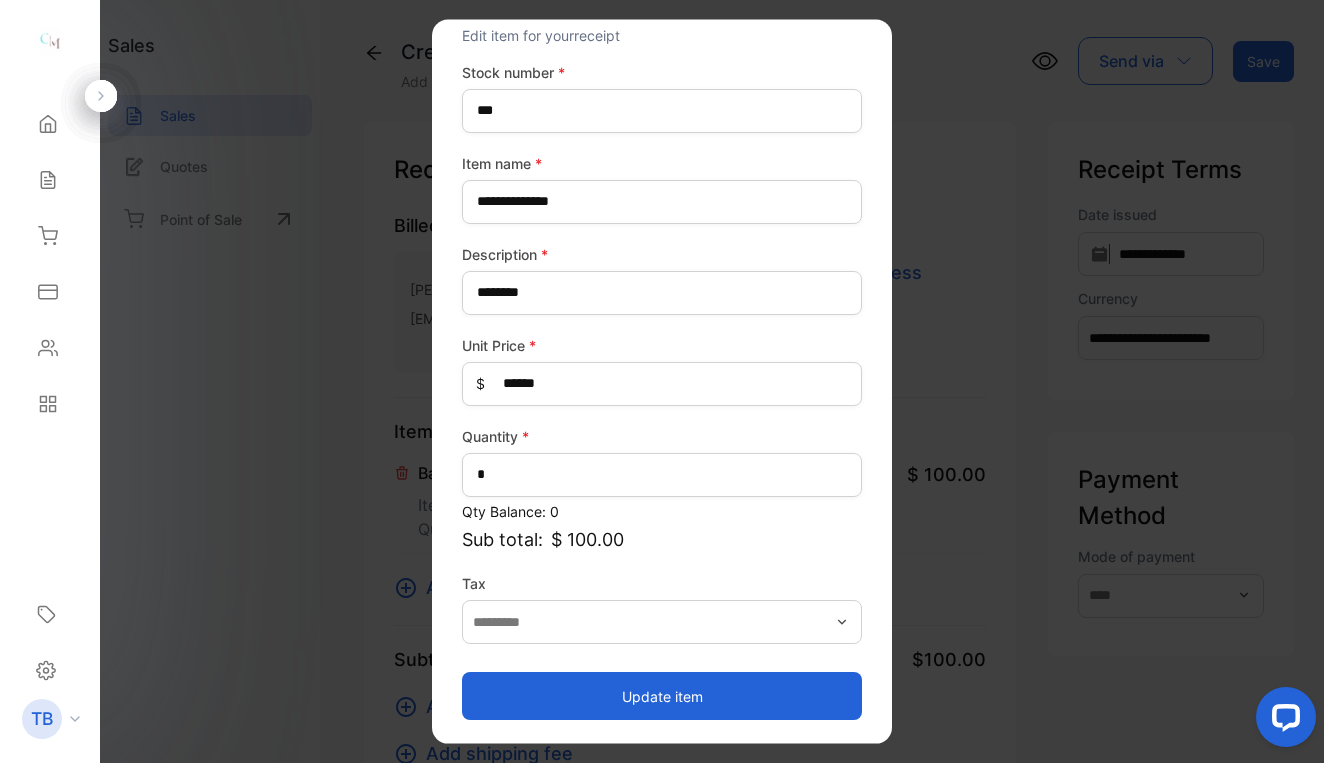 click on "Update item" at bounding box center (662, 696) 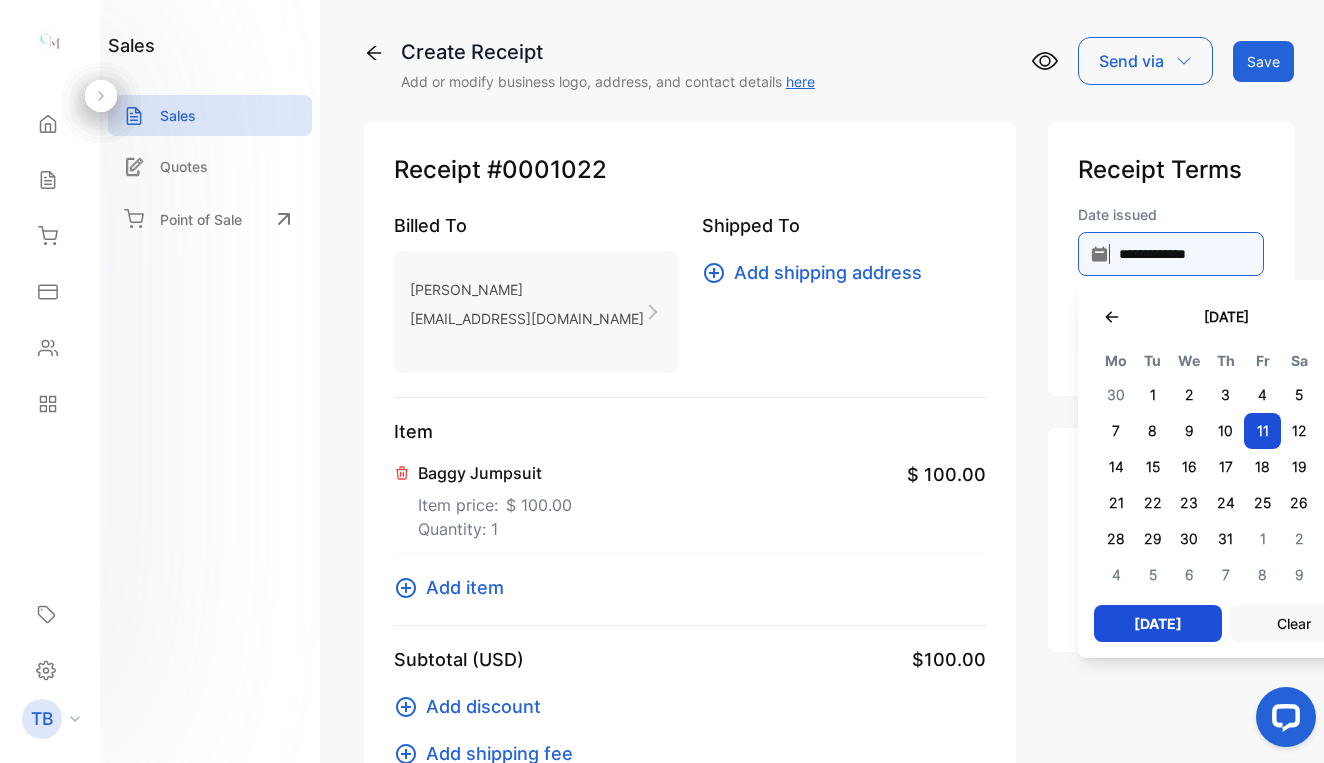 click on "**********" at bounding box center [1171, 254] 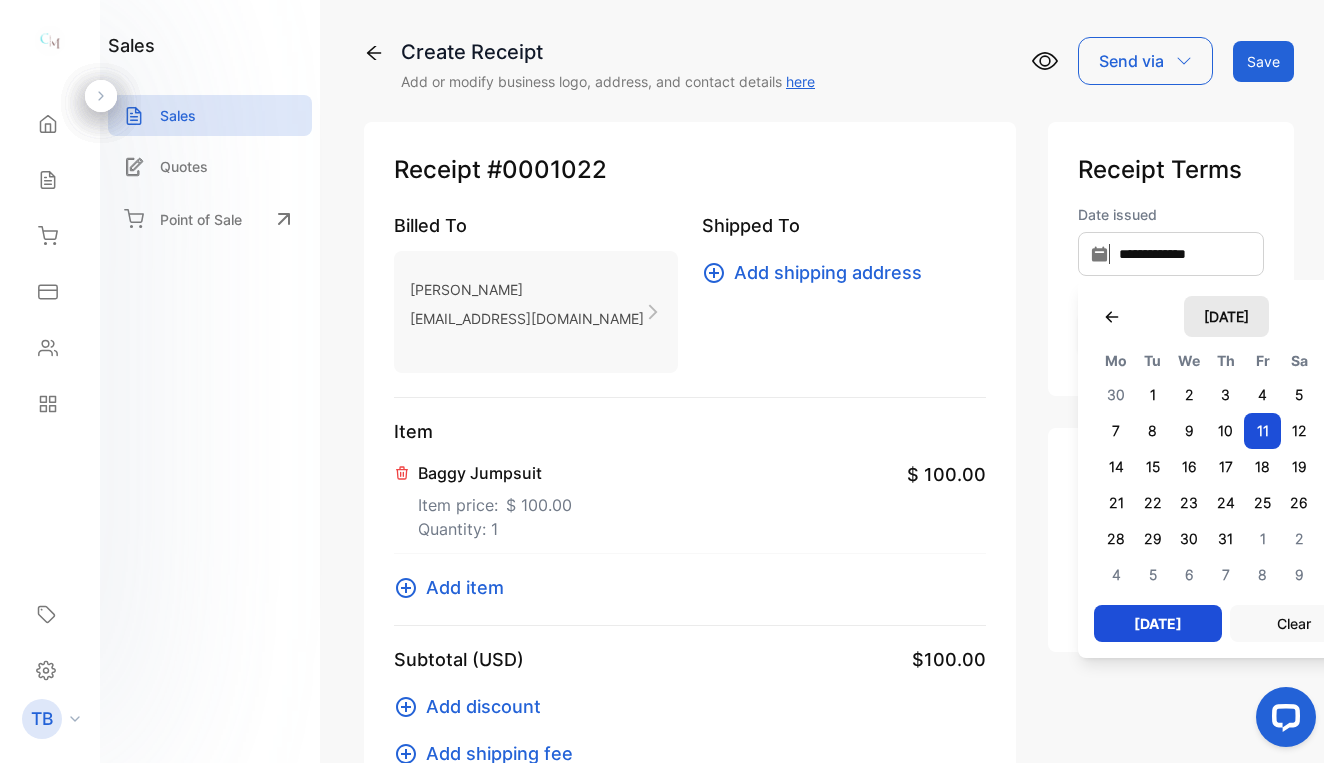 click on "July 2025" at bounding box center (1226, 316) 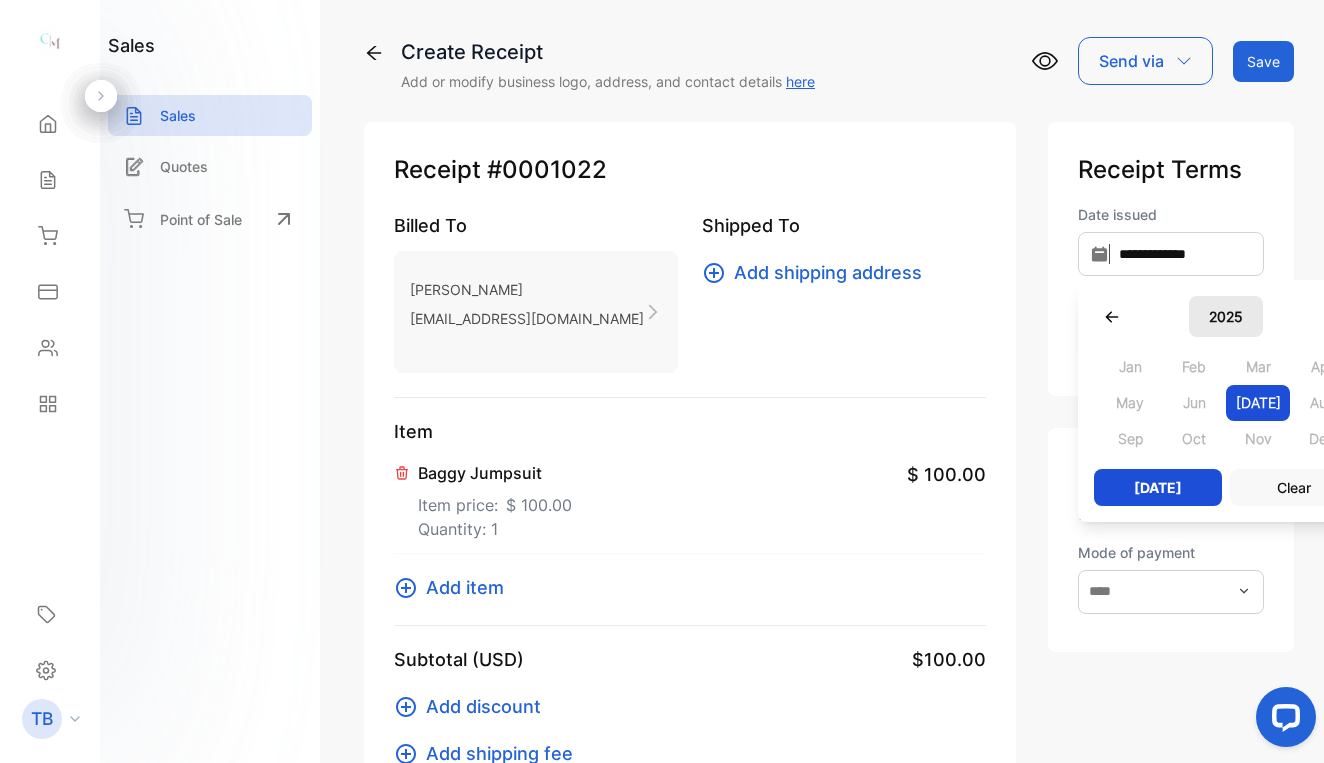click on "2025" at bounding box center (1226, 316) 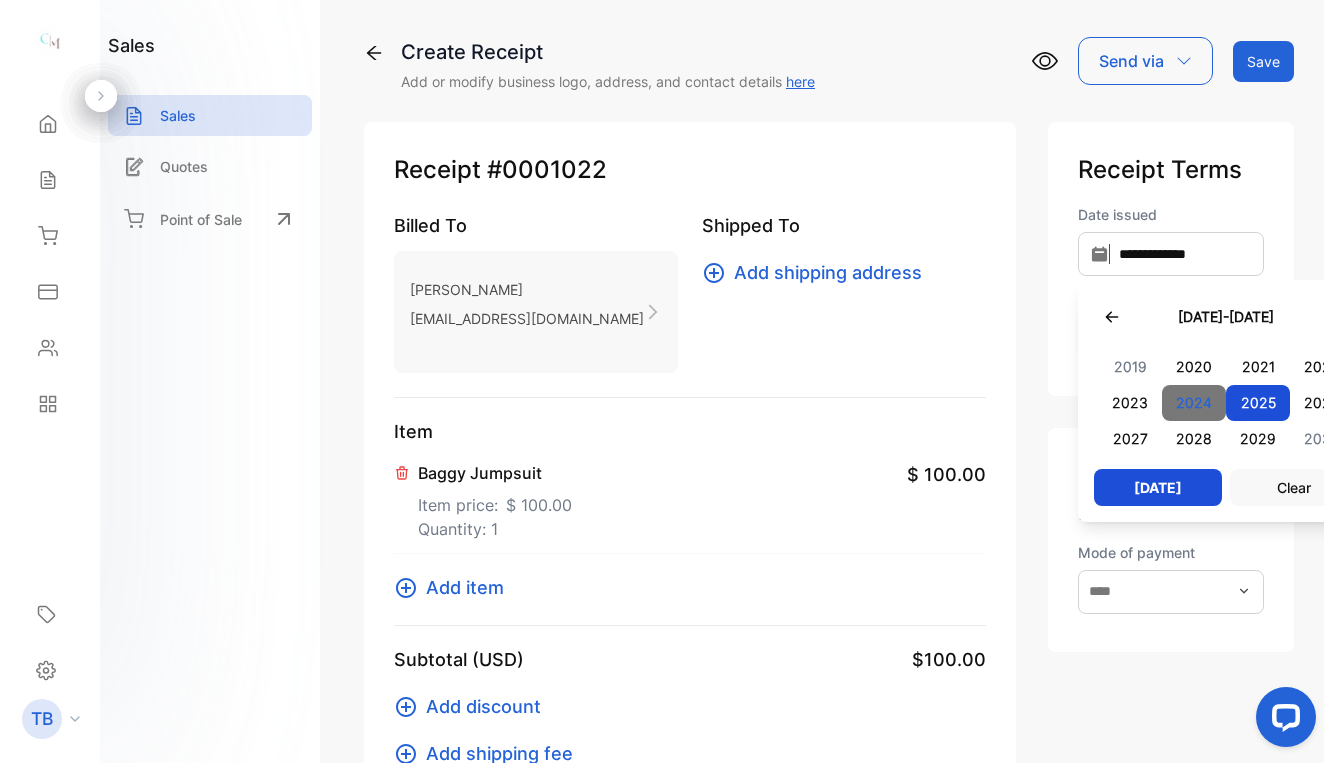 click on "2024" at bounding box center (1194, 403) 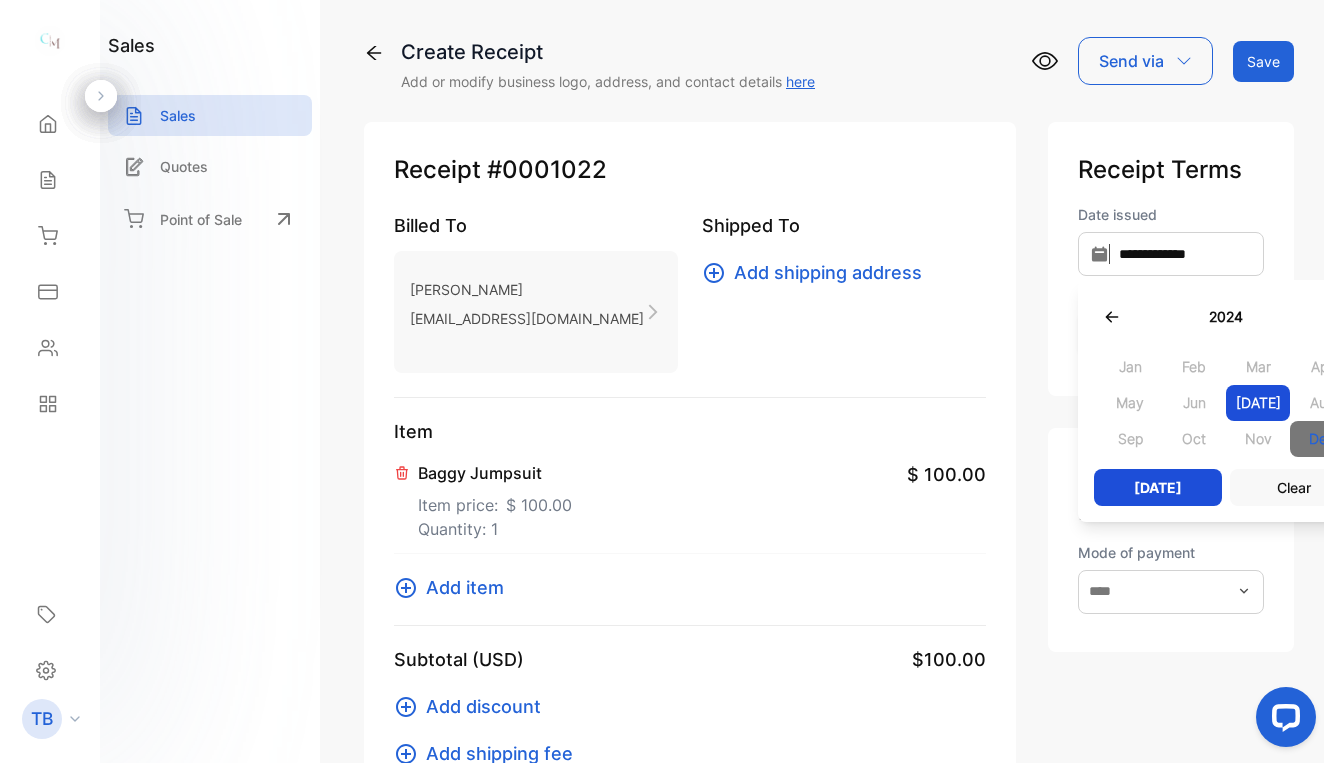 click on "Dec" at bounding box center [1322, 439] 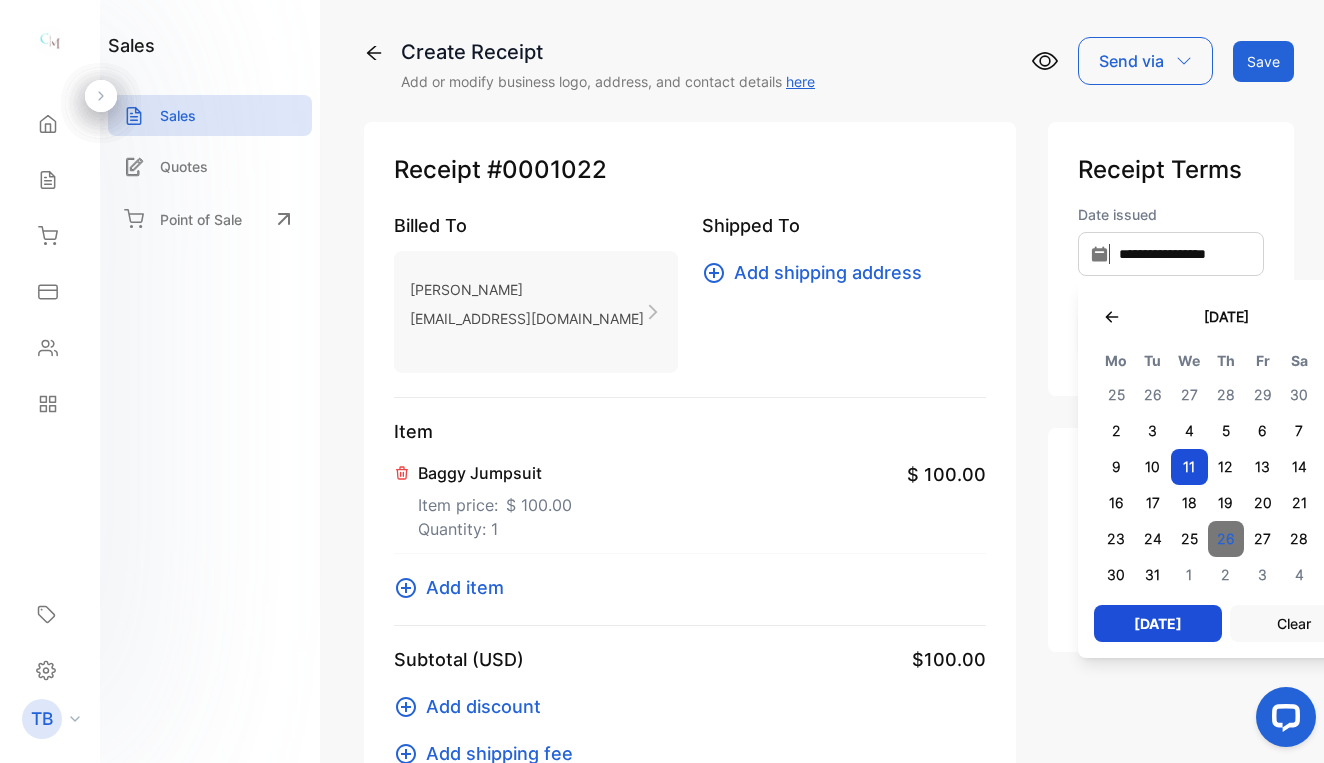 click on "26" at bounding box center [1226, 539] 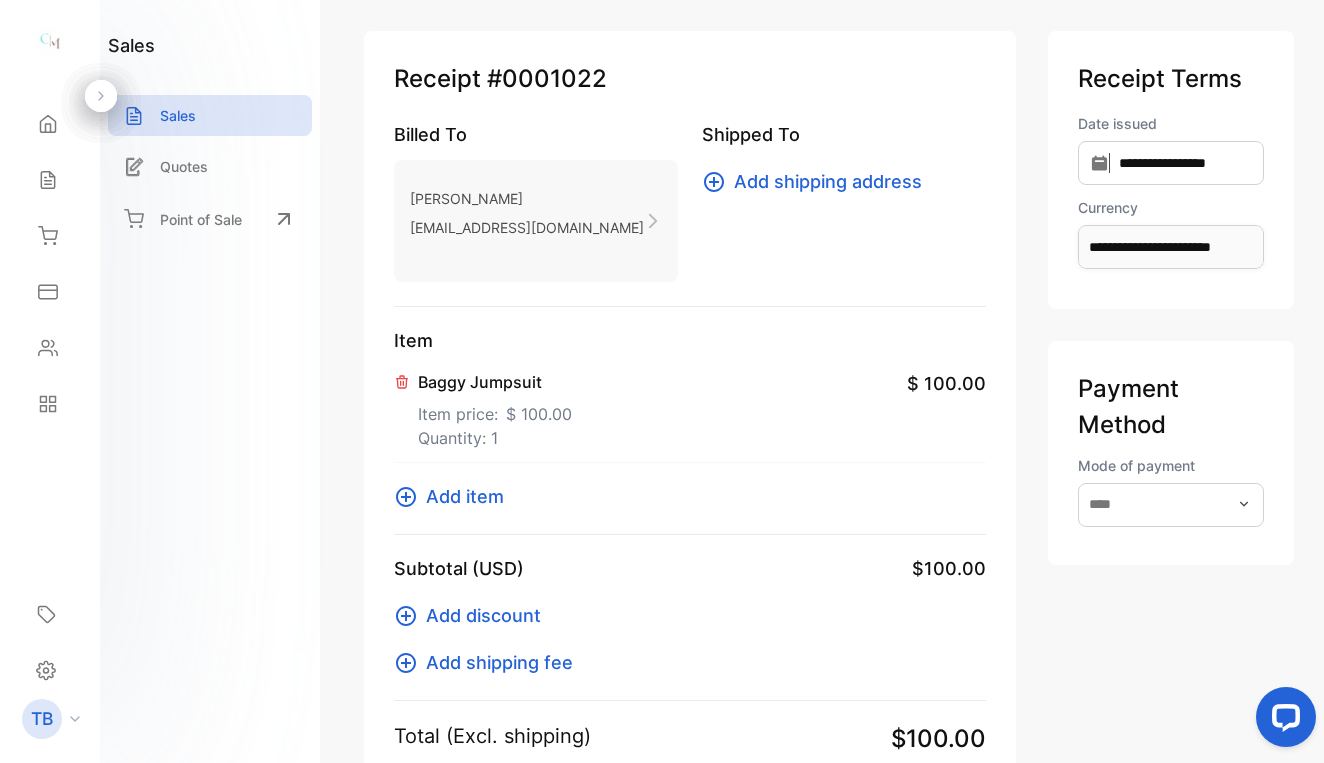 scroll, scrollTop: 87, scrollLeft: 0, axis: vertical 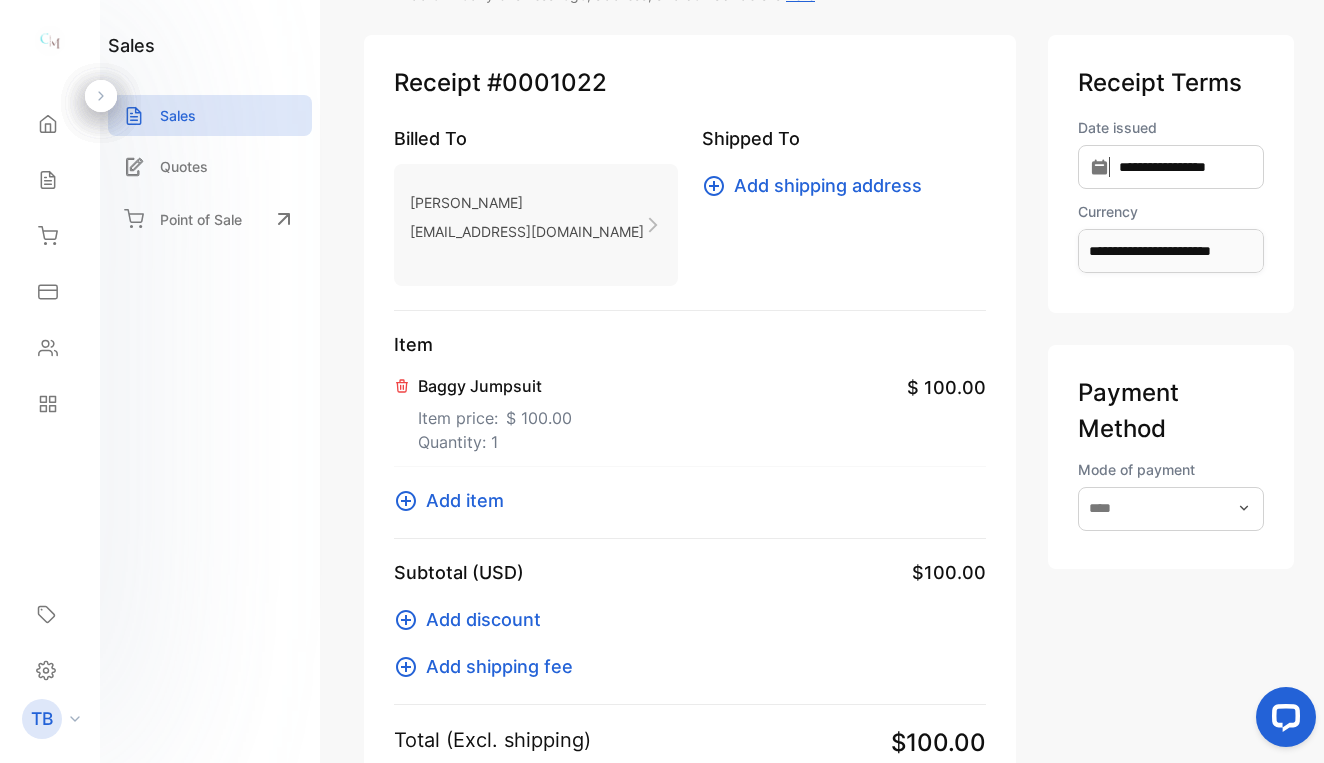 click on "Add shipping fee" at bounding box center [499, 666] 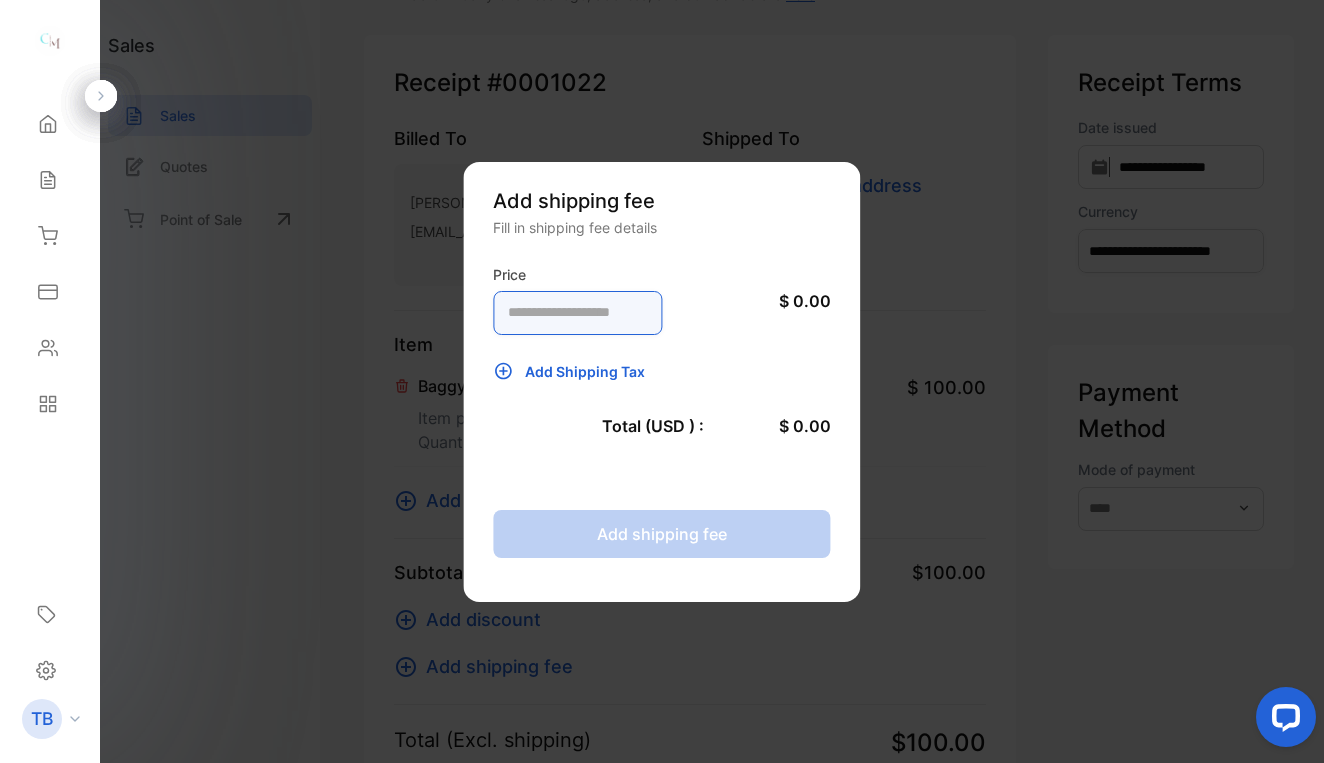 click at bounding box center [577, 313] 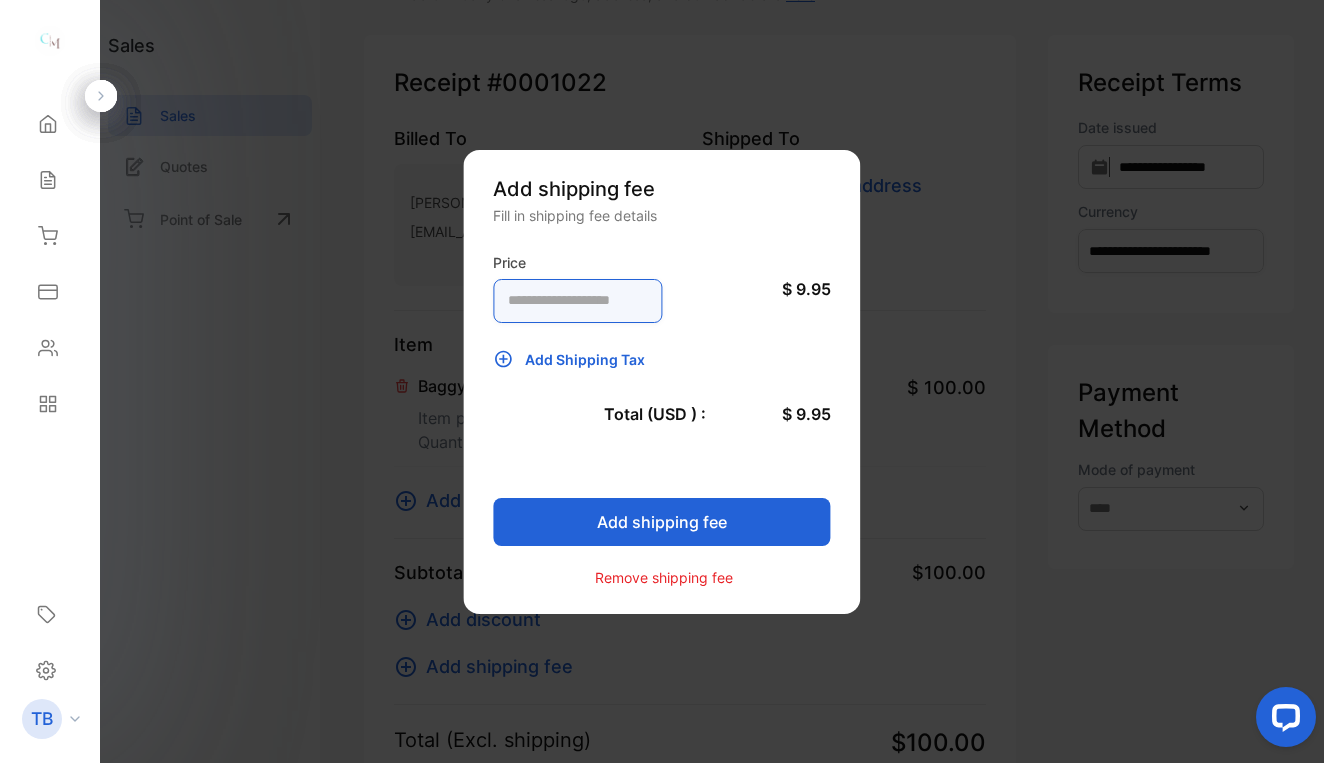 type on "****" 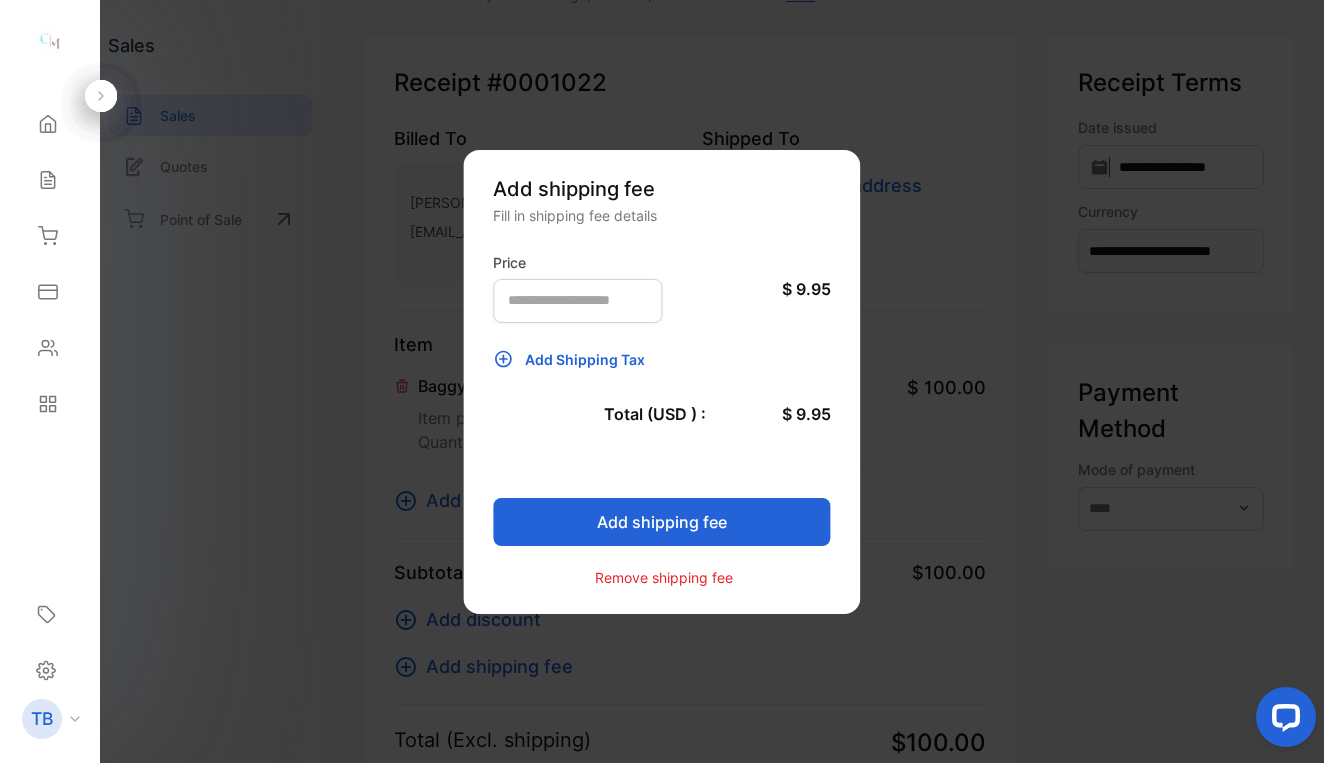 click on "Add shipping fee" at bounding box center (661, 522) 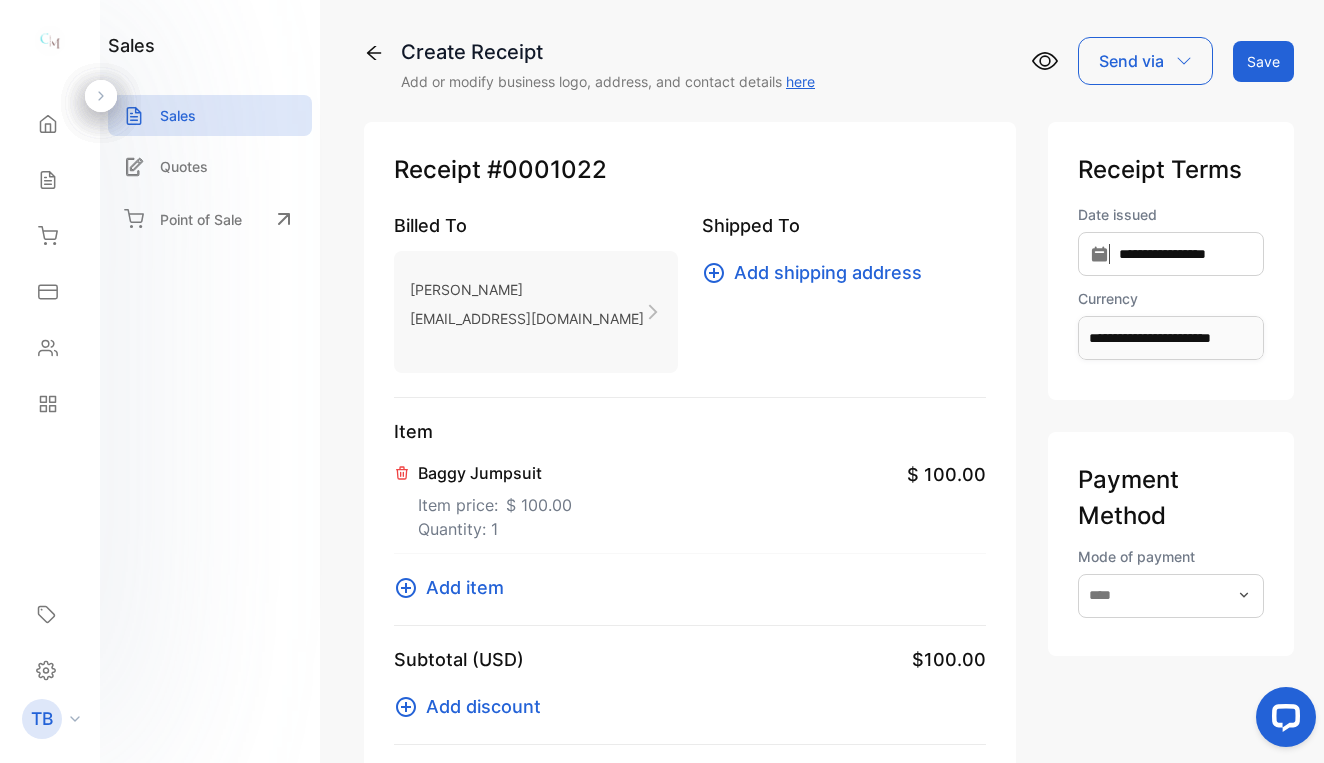 scroll, scrollTop: 0, scrollLeft: 0, axis: both 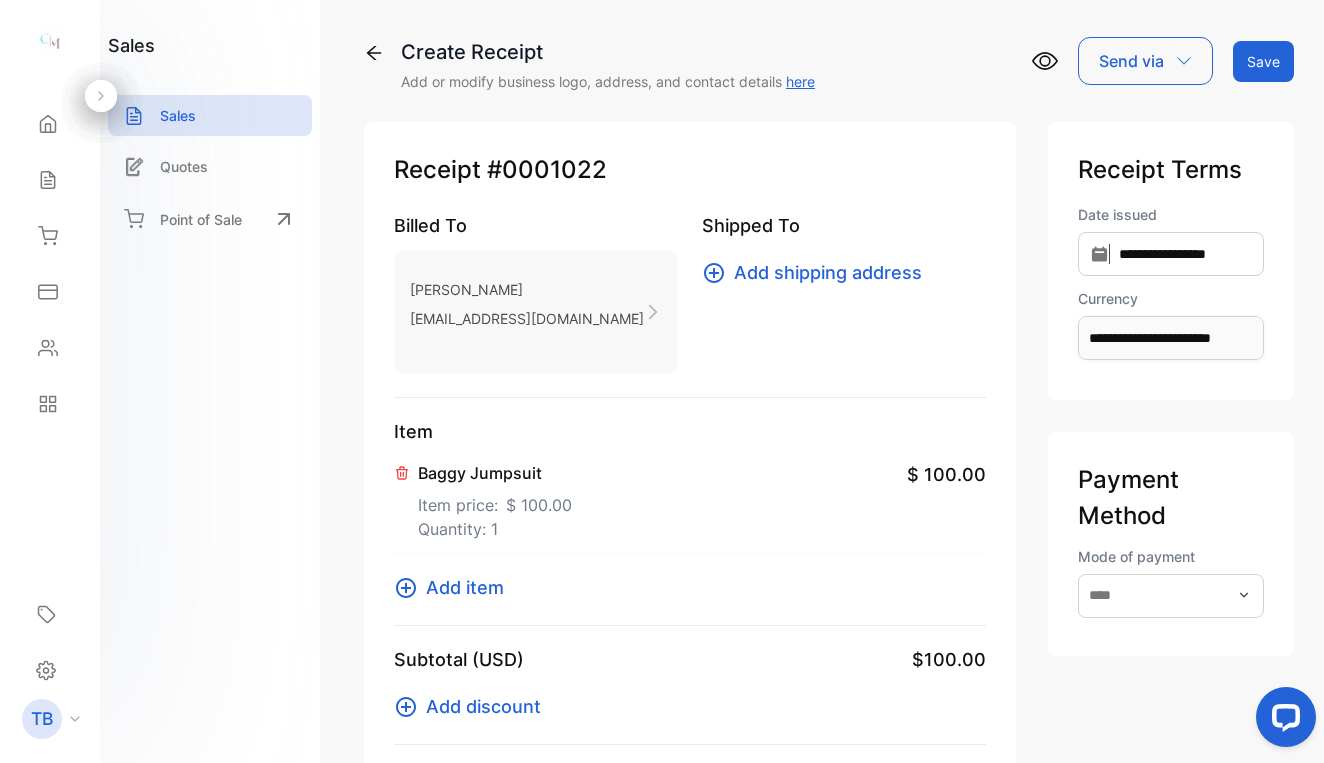 click on "Save" at bounding box center (1263, 61) 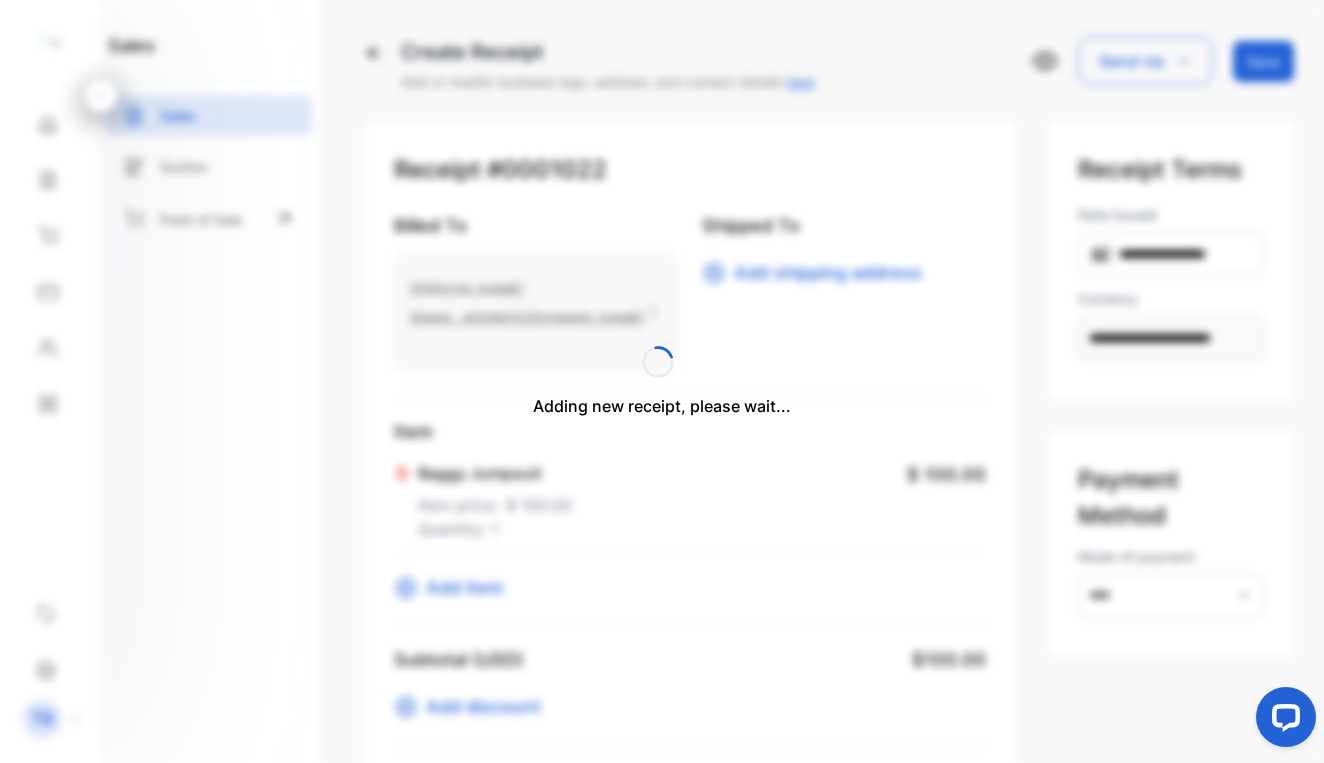 type 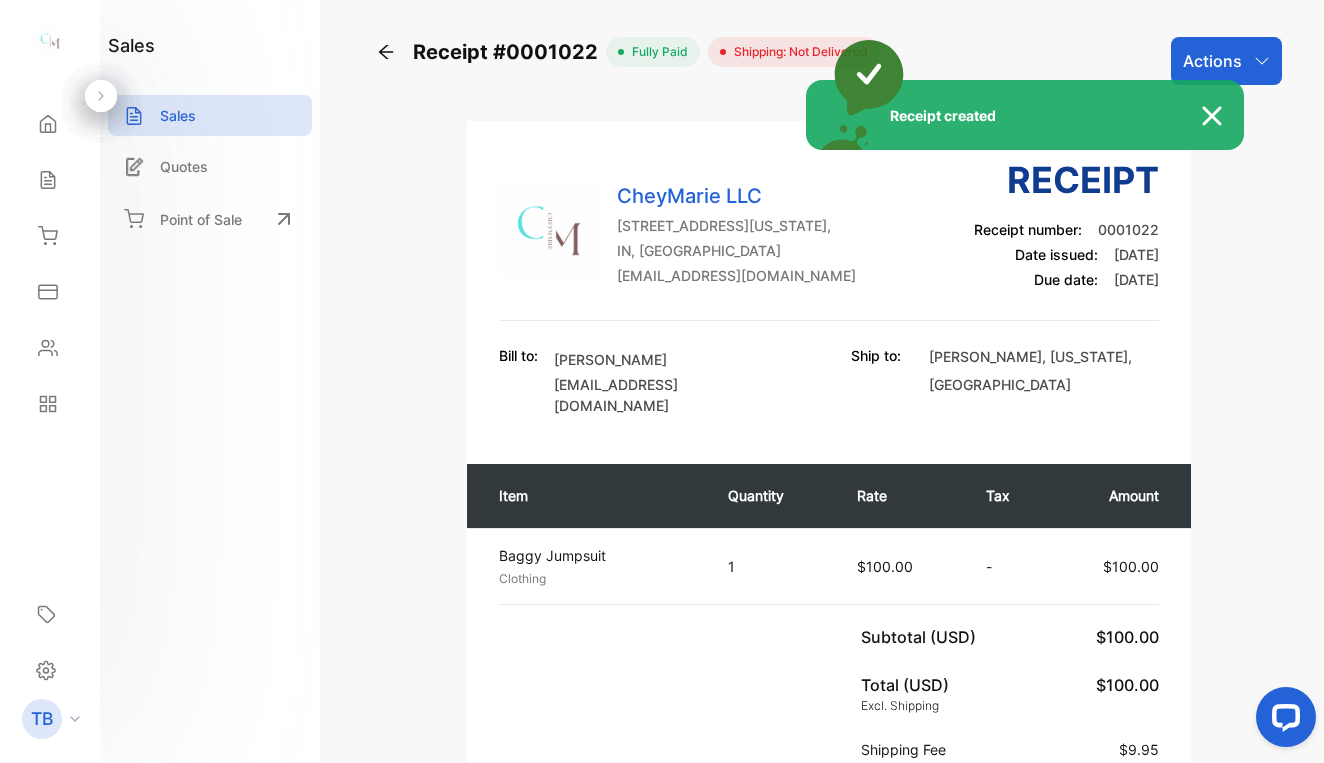 click at bounding box center (1222, 116) 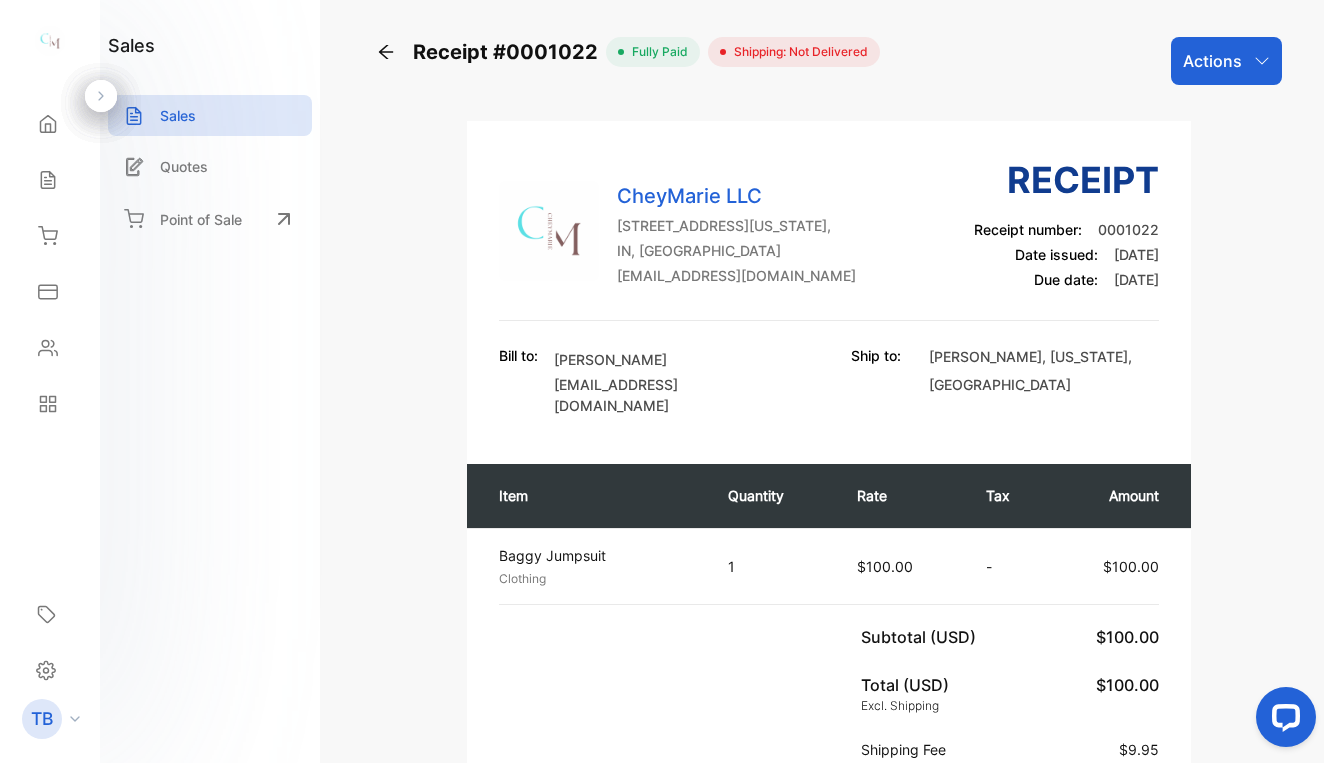 click on "Actions" at bounding box center [1212, 61] 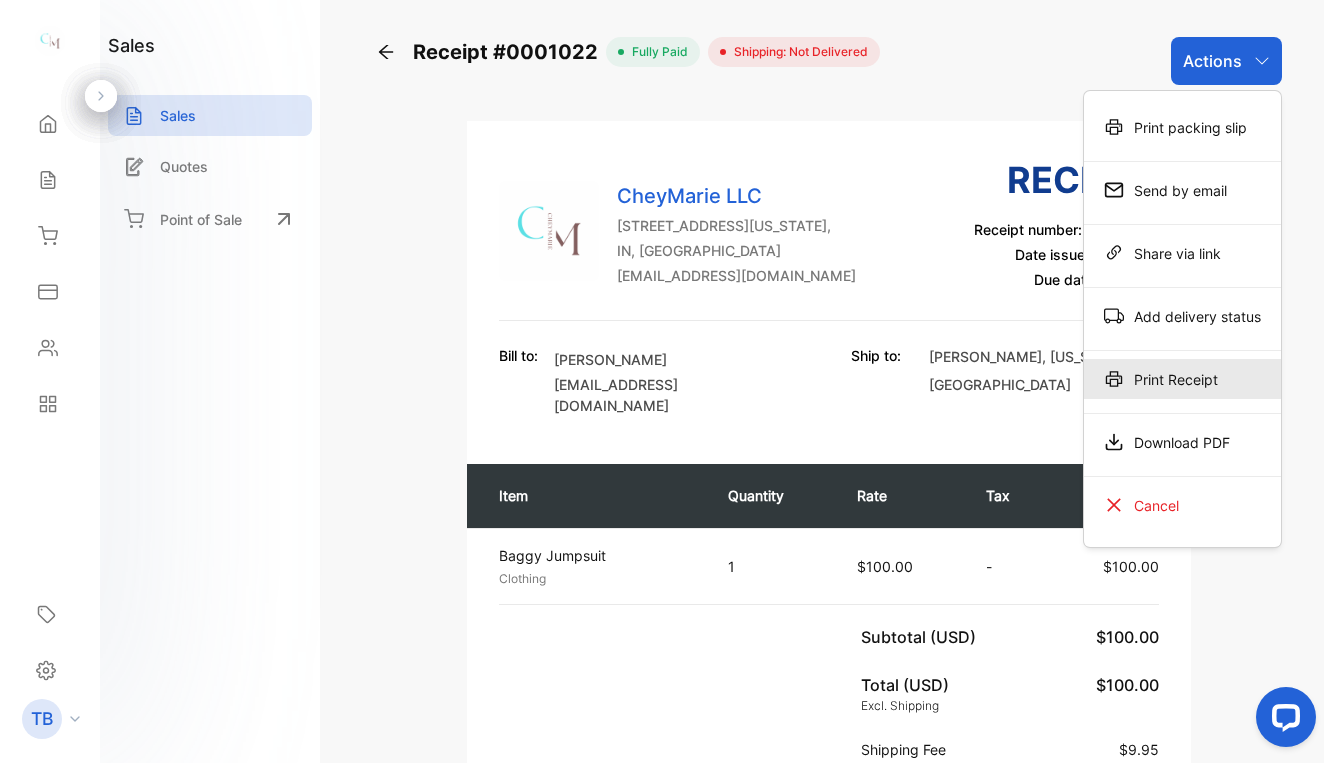 click on "Print Receipt" at bounding box center (1182, 379) 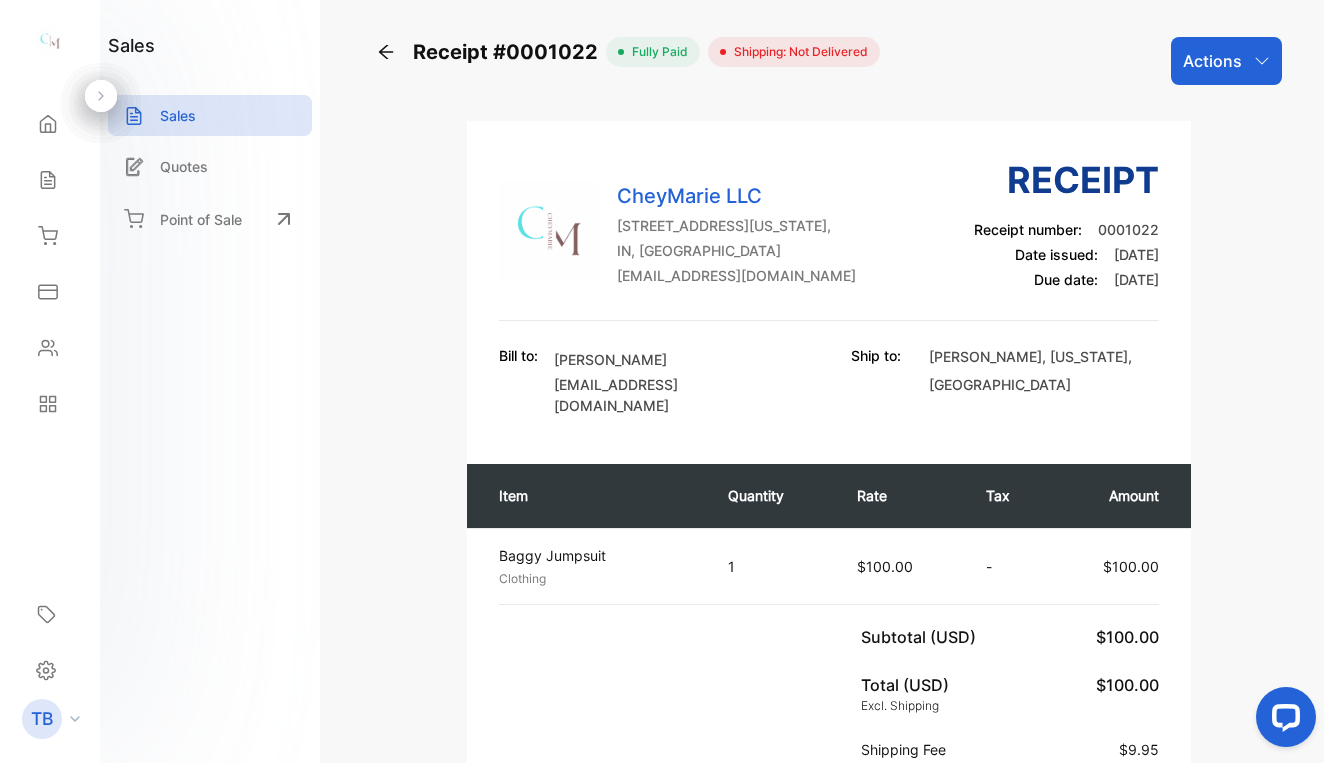 click 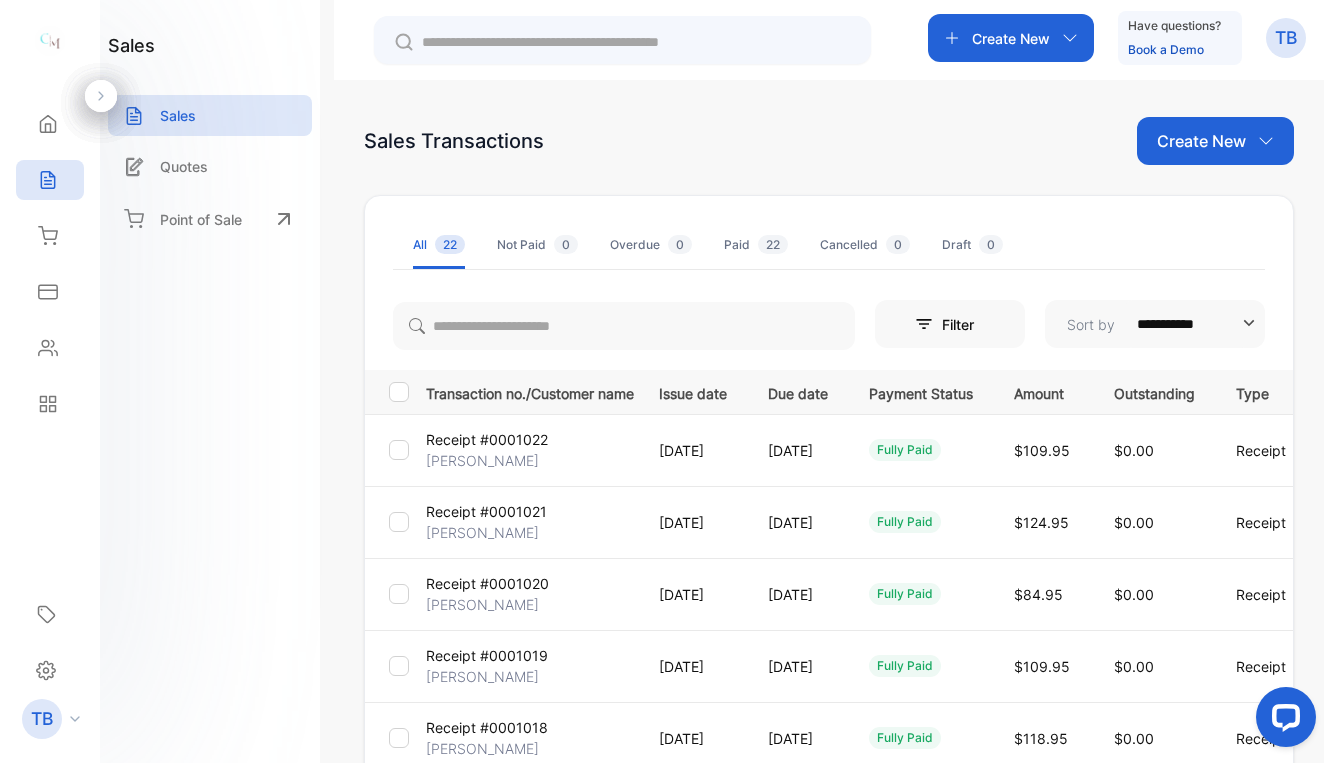 click on "Receipt #0001022" at bounding box center [487, 439] 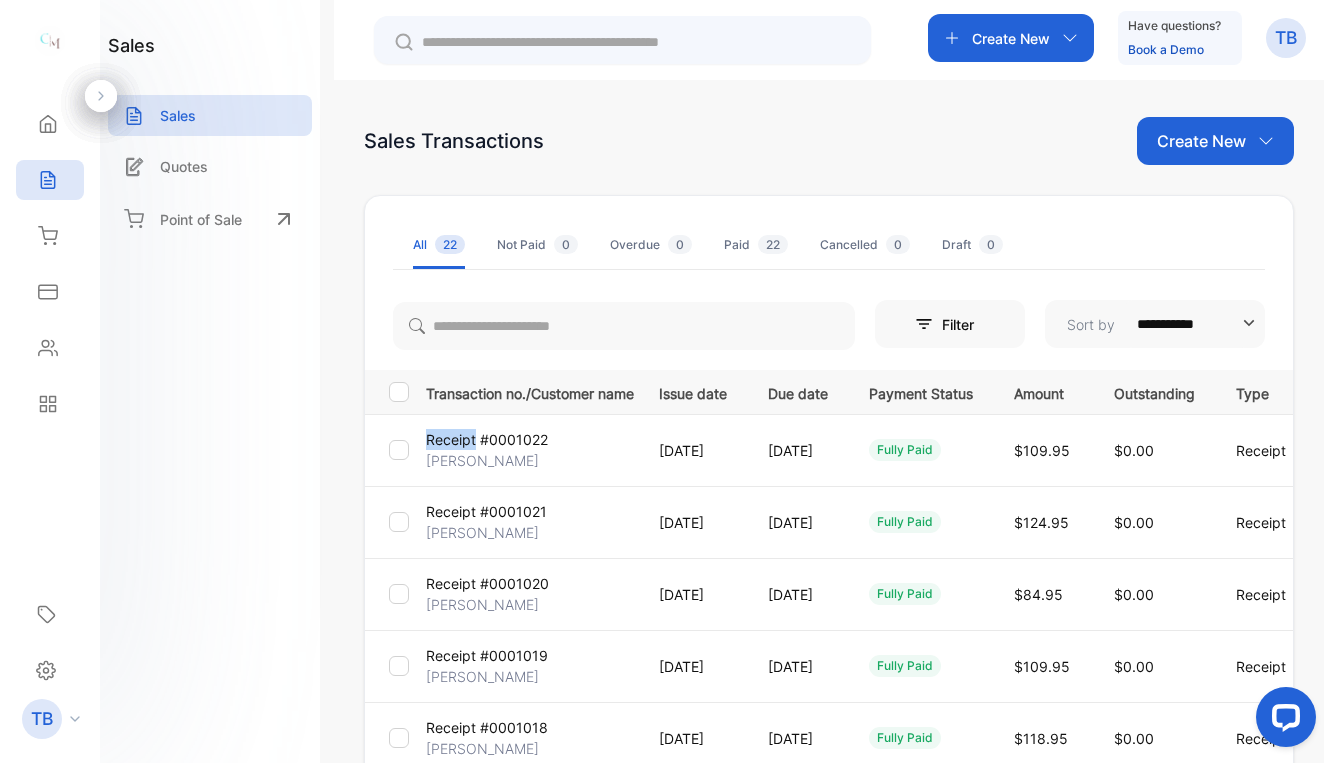 click on "Receipt #0001022" at bounding box center (487, 439) 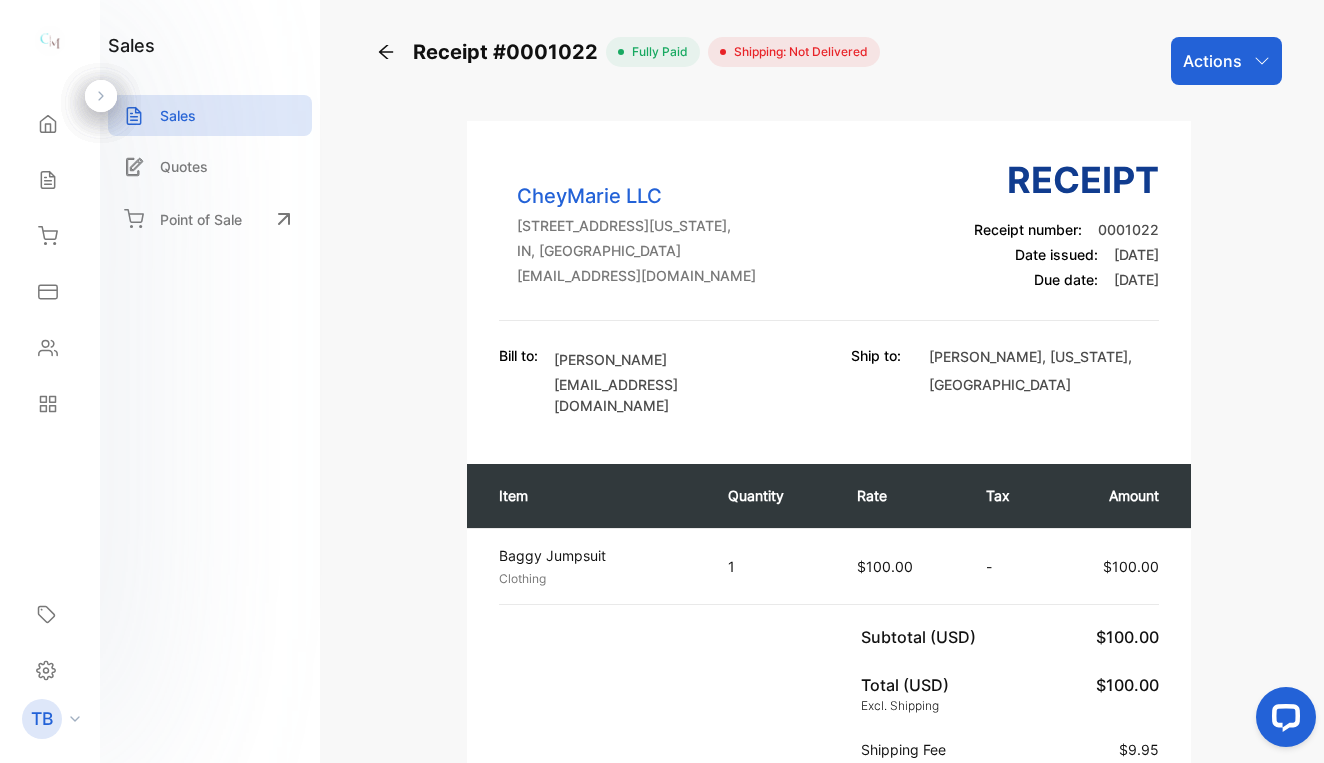 click on "Actions" at bounding box center [1212, 61] 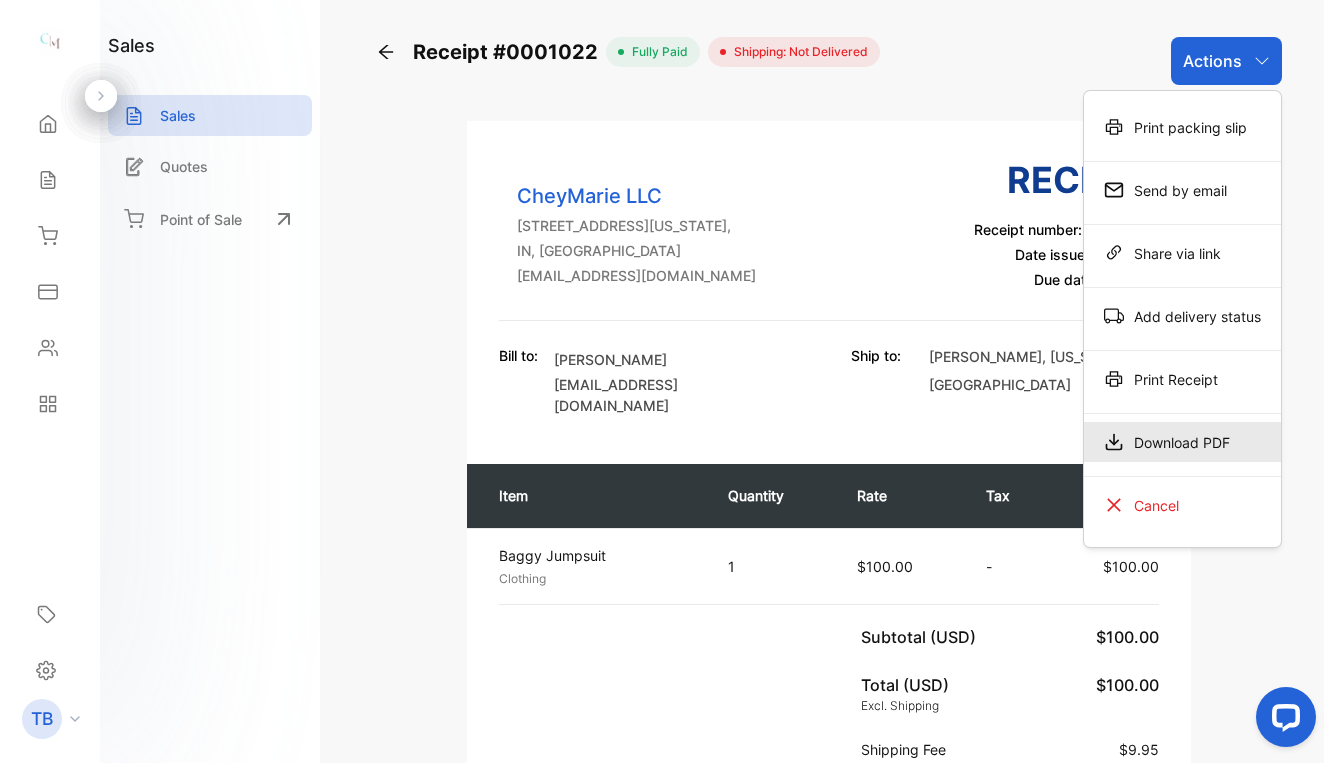 click on "Download PDF" at bounding box center (1182, 442) 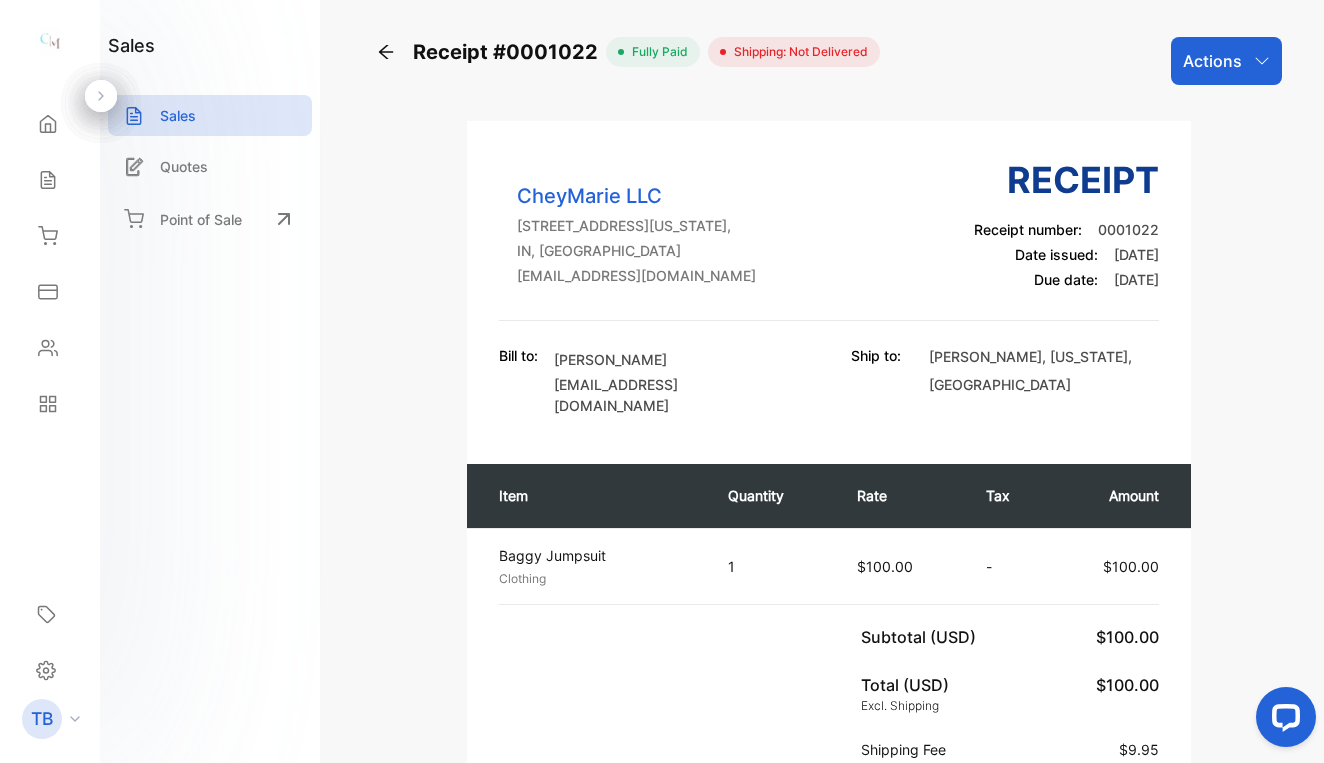 click 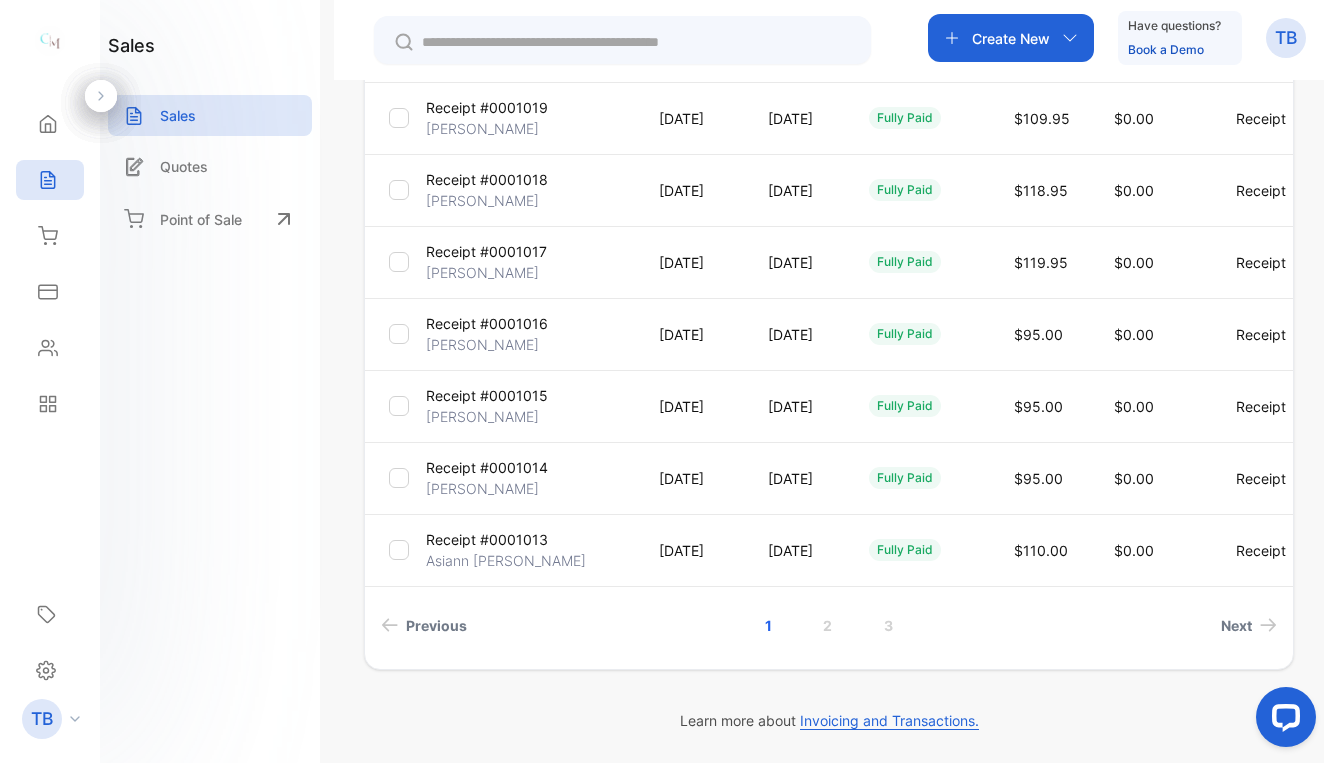 scroll, scrollTop: 548, scrollLeft: 0, axis: vertical 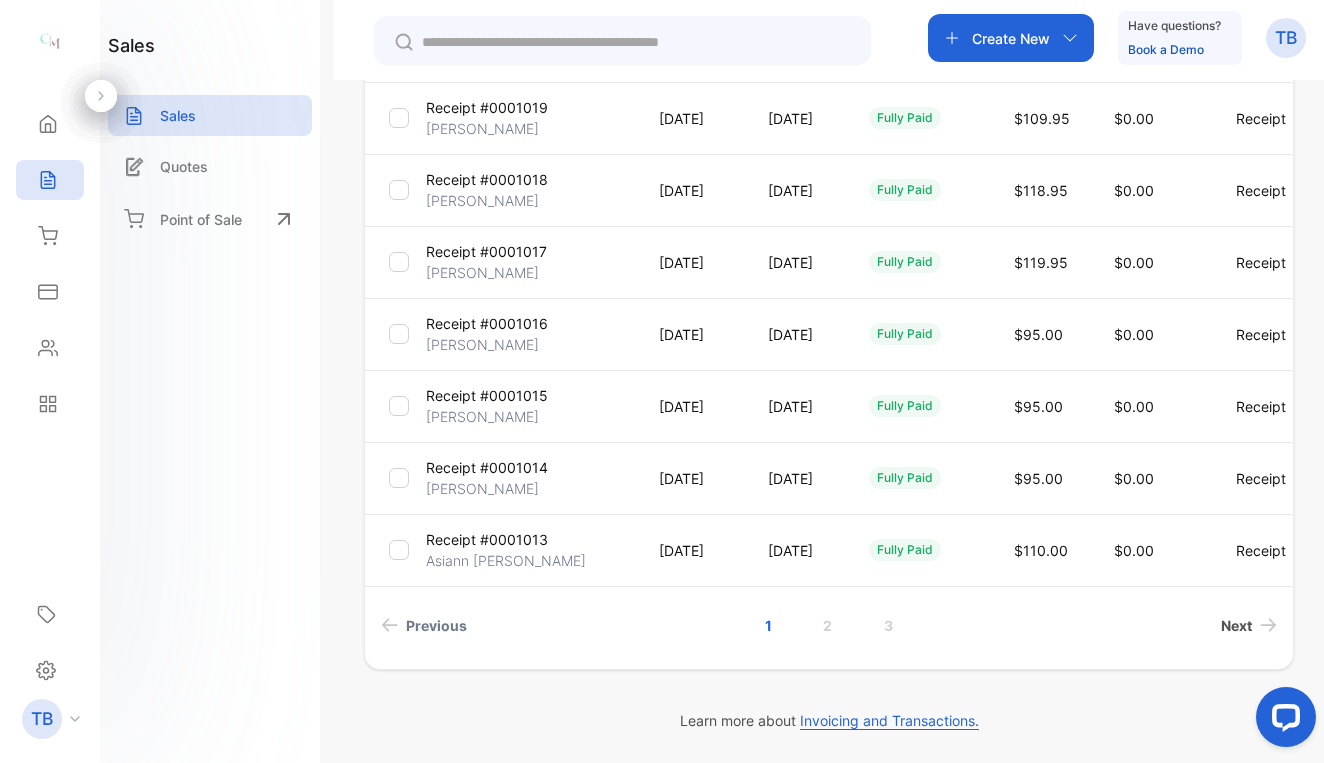 click on "Next" at bounding box center [1236, 625] 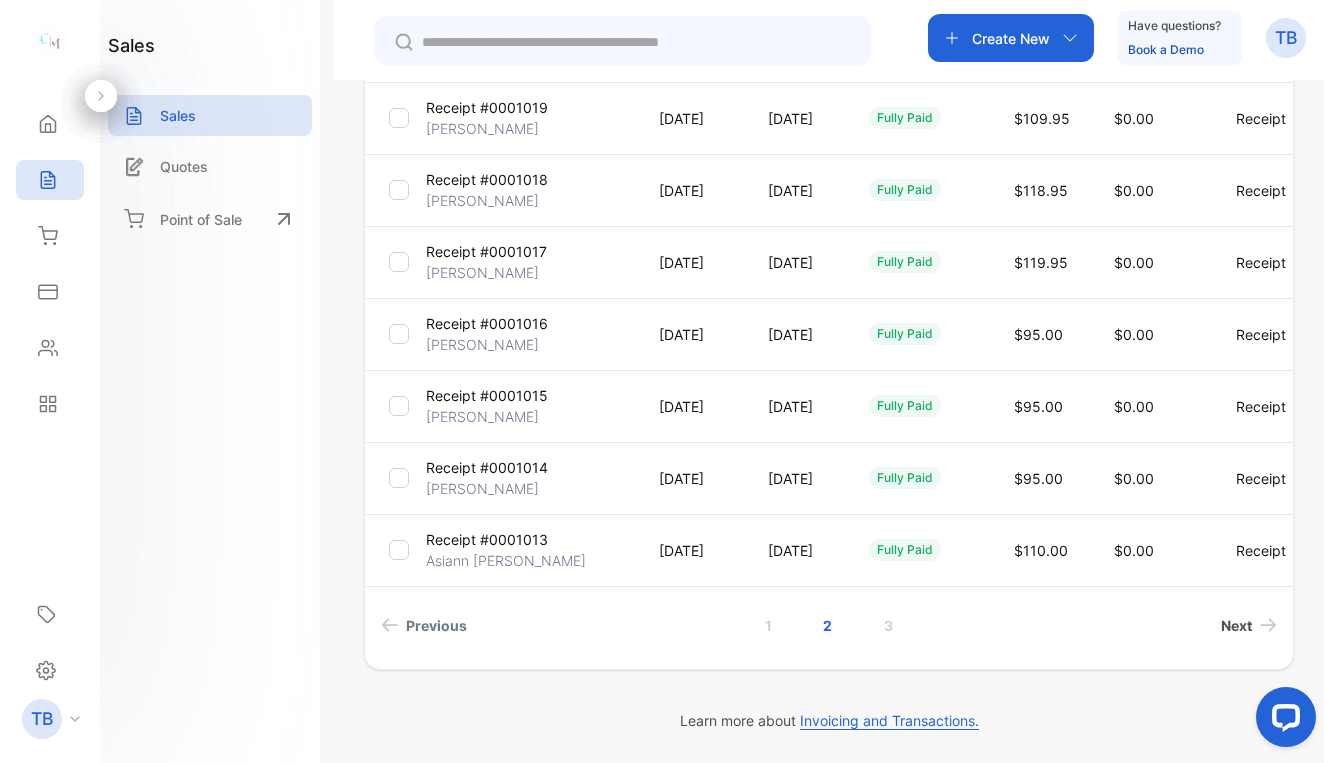 scroll, scrollTop: 511, scrollLeft: 0, axis: vertical 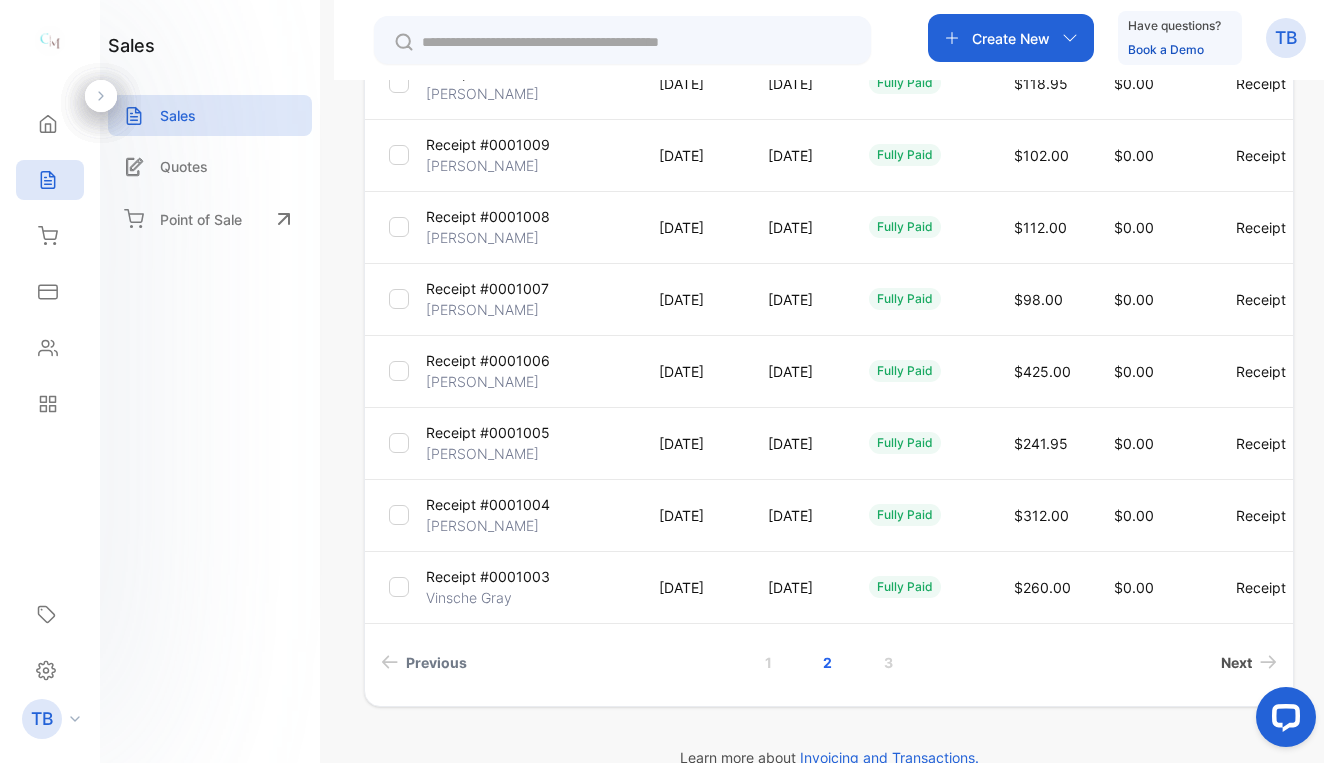click on "Next" at bounding box center (1236, 662) 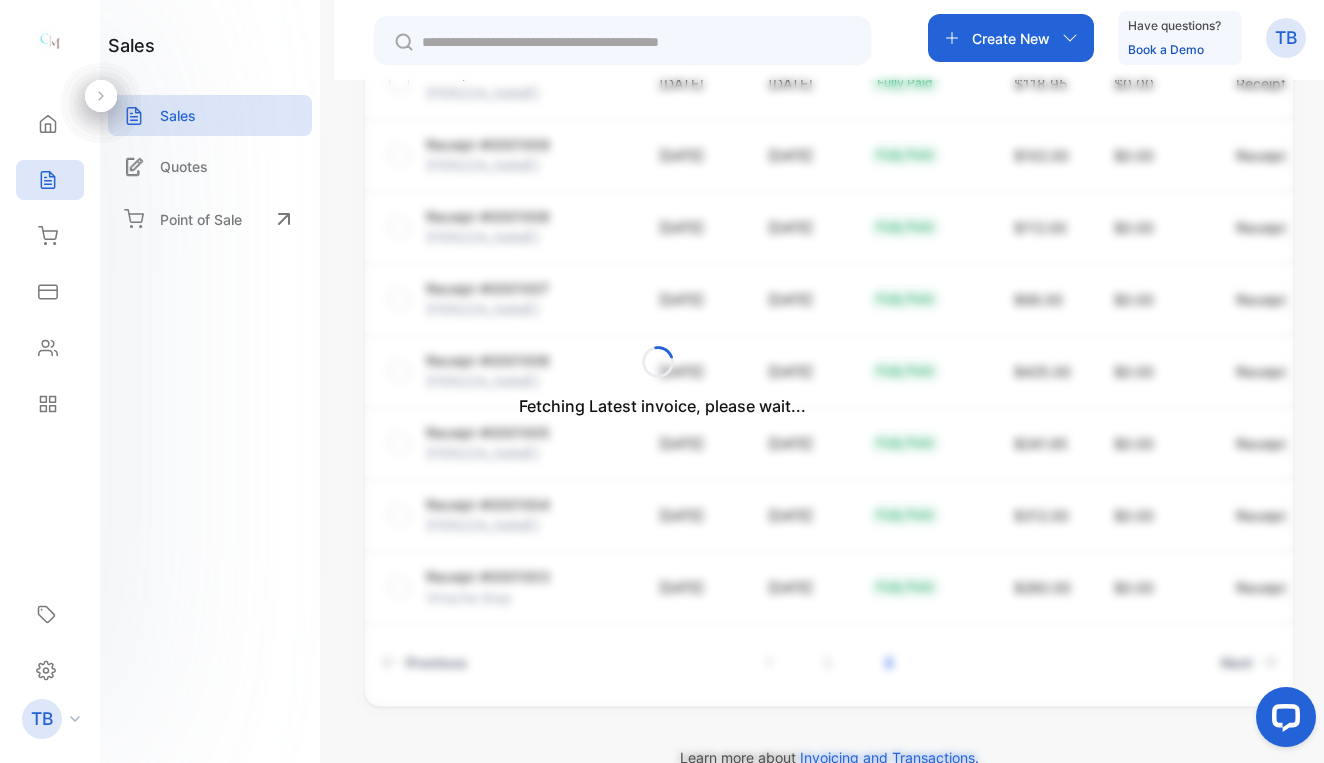 scroll, scrollTop: 0, scrollLeft: 0, axis: both 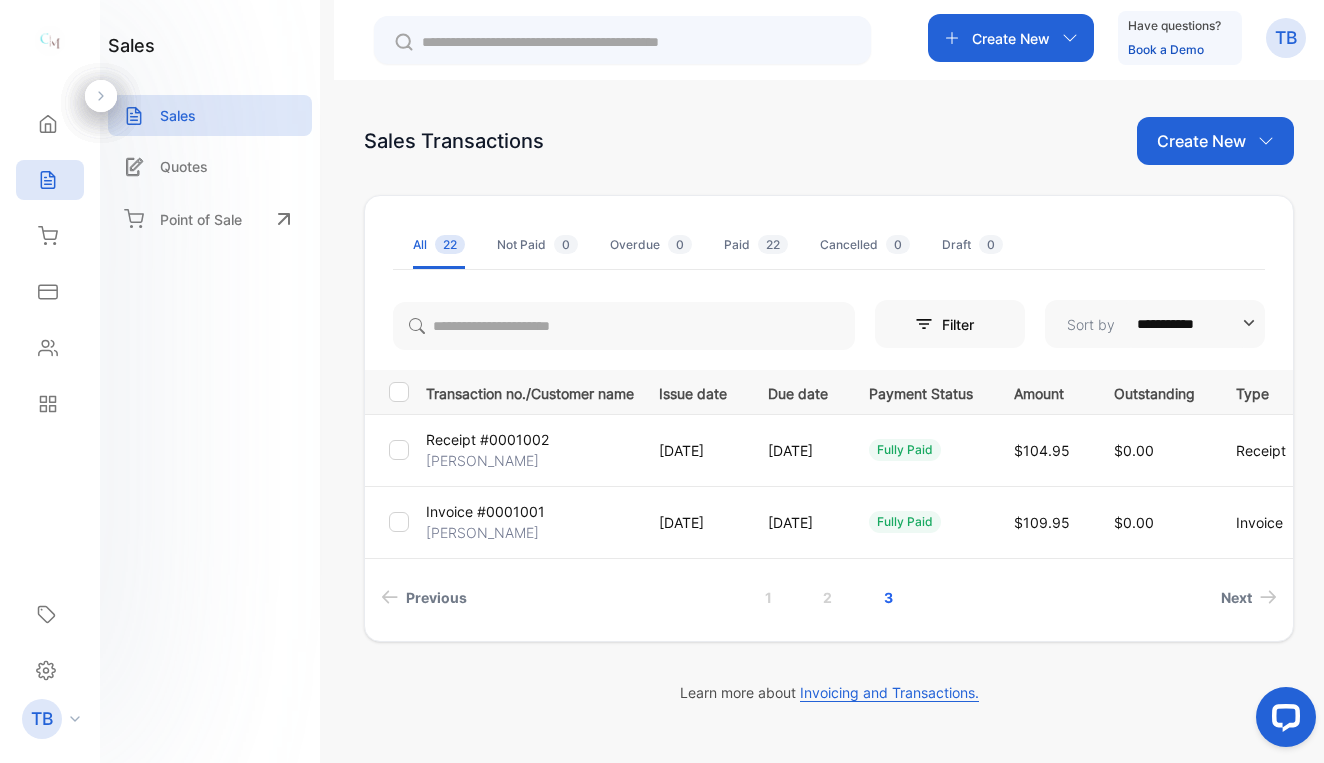 click on "Invoice #0001001" at bounding box center (485, 511) 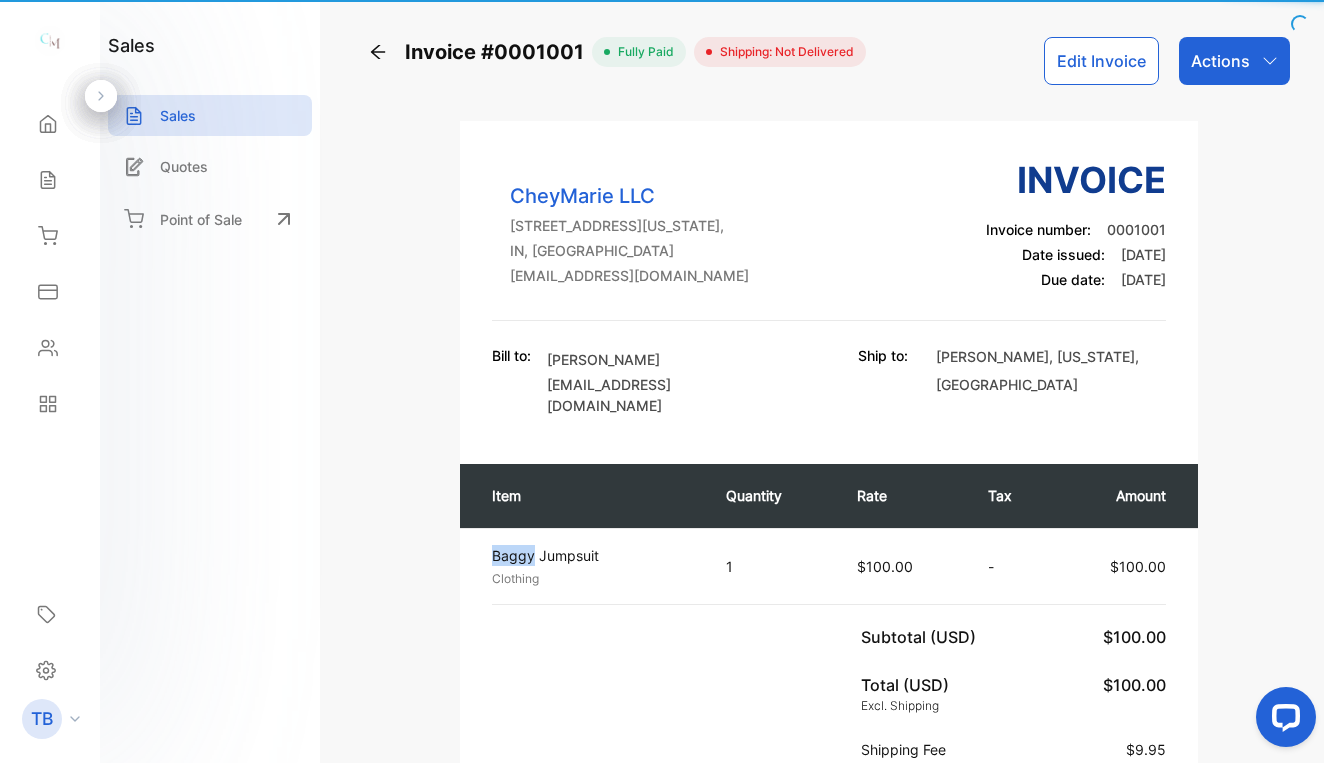 click on "Baggy Jumpsuit Clothing Unit price:    $100.00" at bounding box center (583, 566) 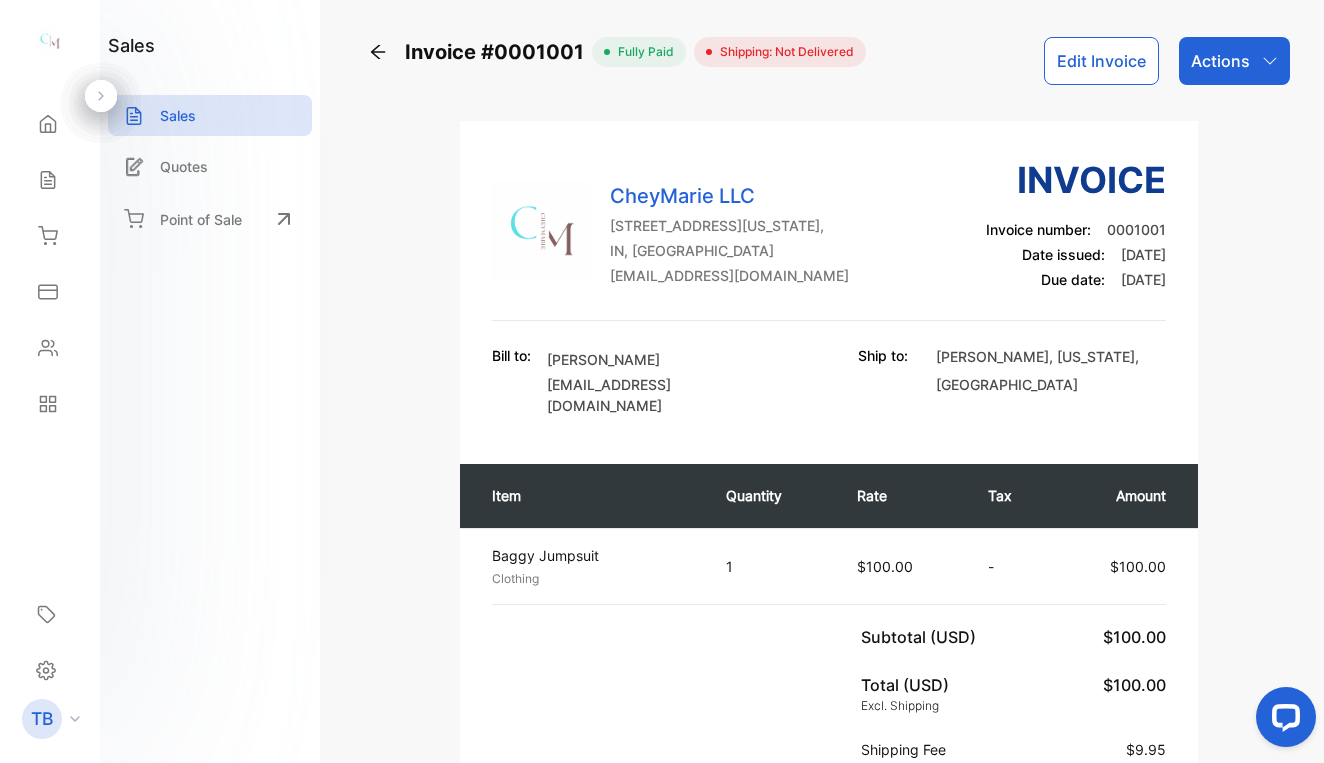 click 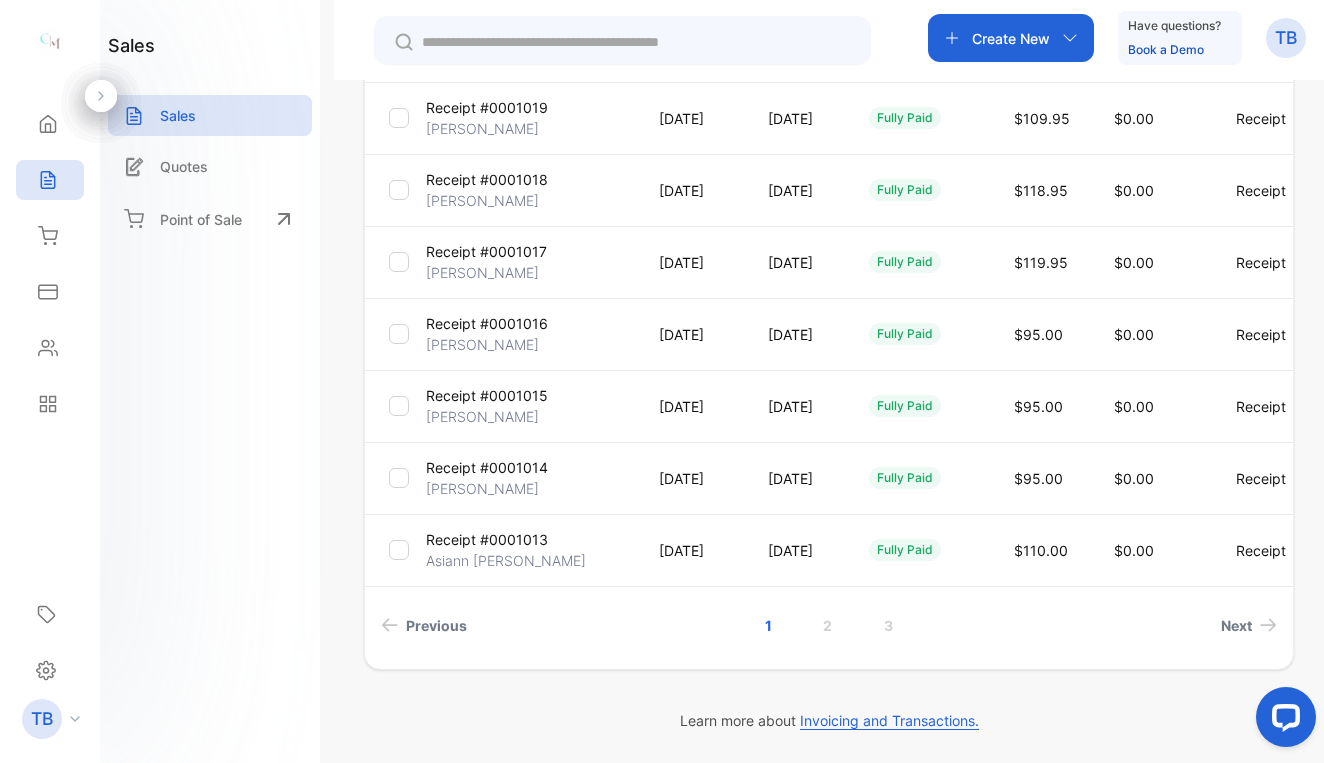 scroll, scrollTop: 548, scrollLeft: 0, axis: vertical 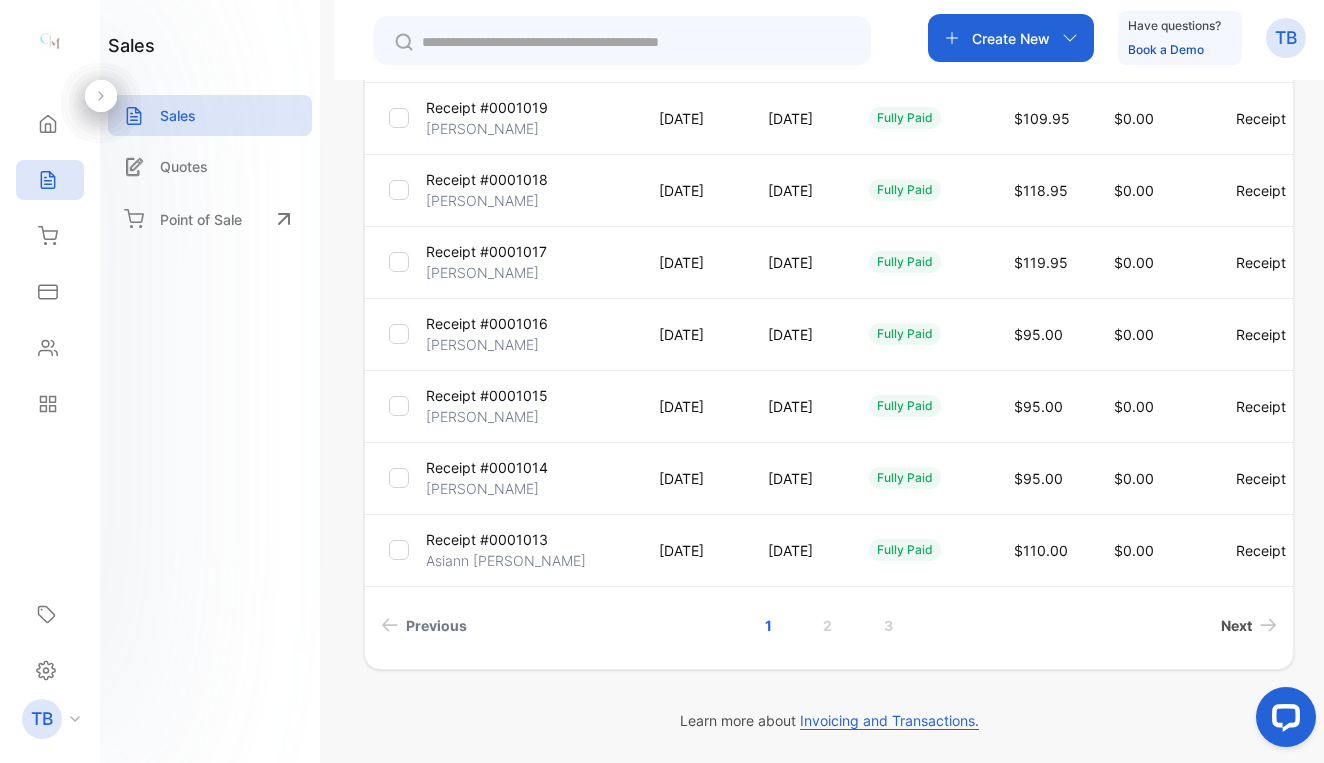 click on "Next" at bounding box center [1236, 625] 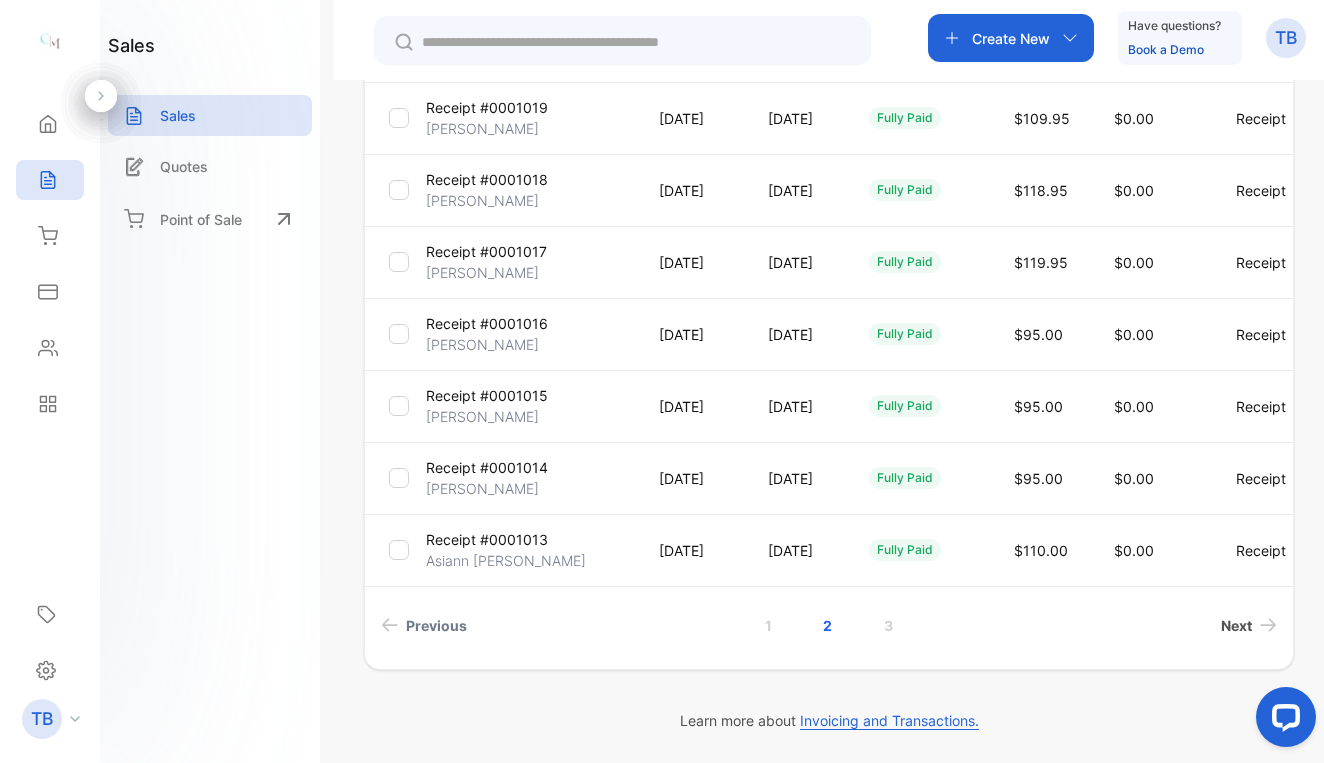 scroll, scrollTop: 511, scrollLeft: 0, axis: vertical 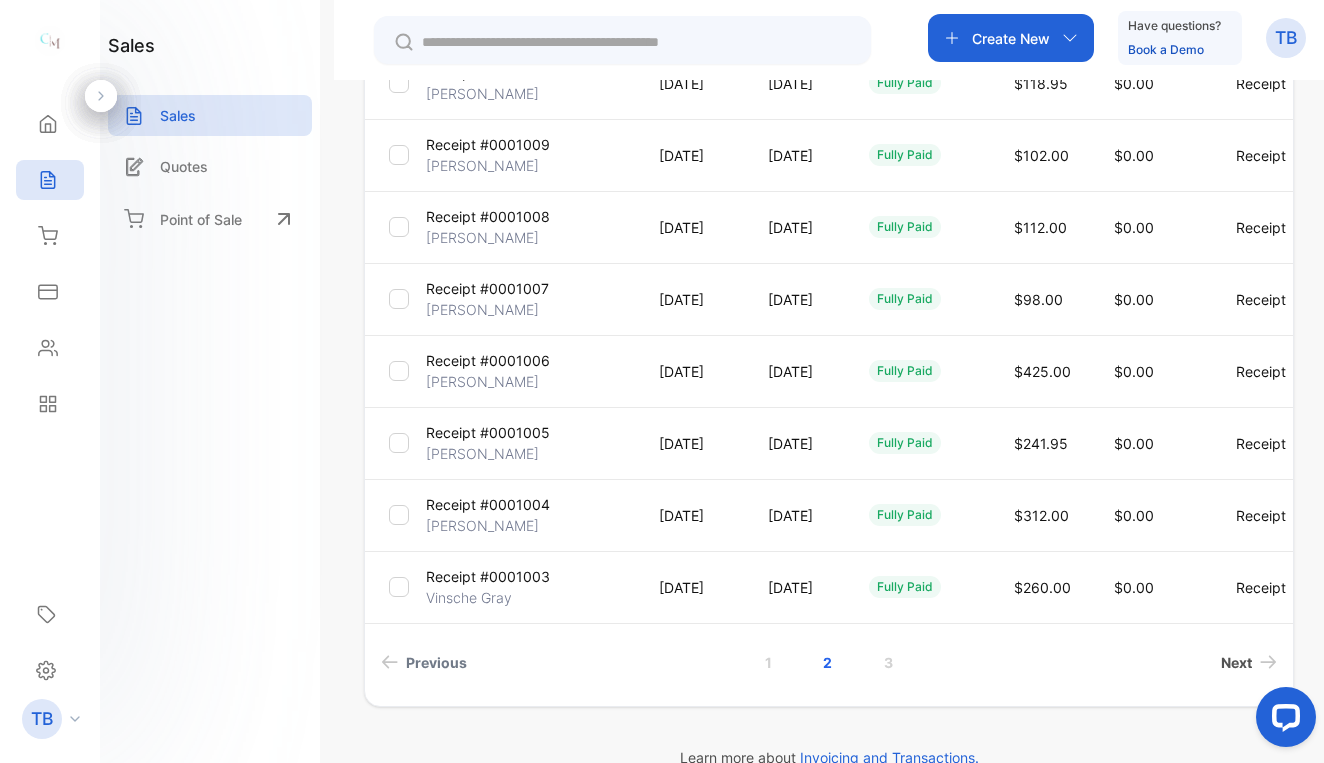 click on "Next" at bounding box center (1236, 662) 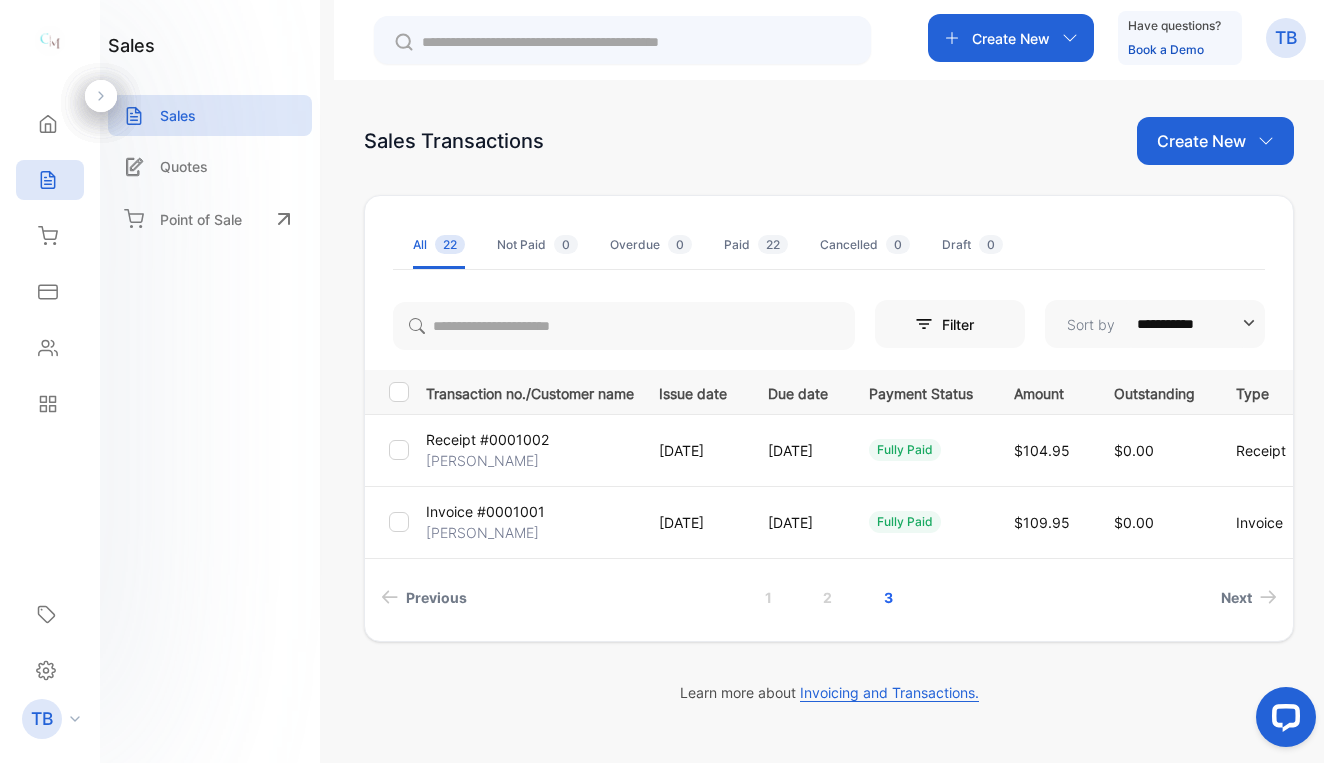 scroll, scrollTop: 0, scrollLeft: 0, axis: both 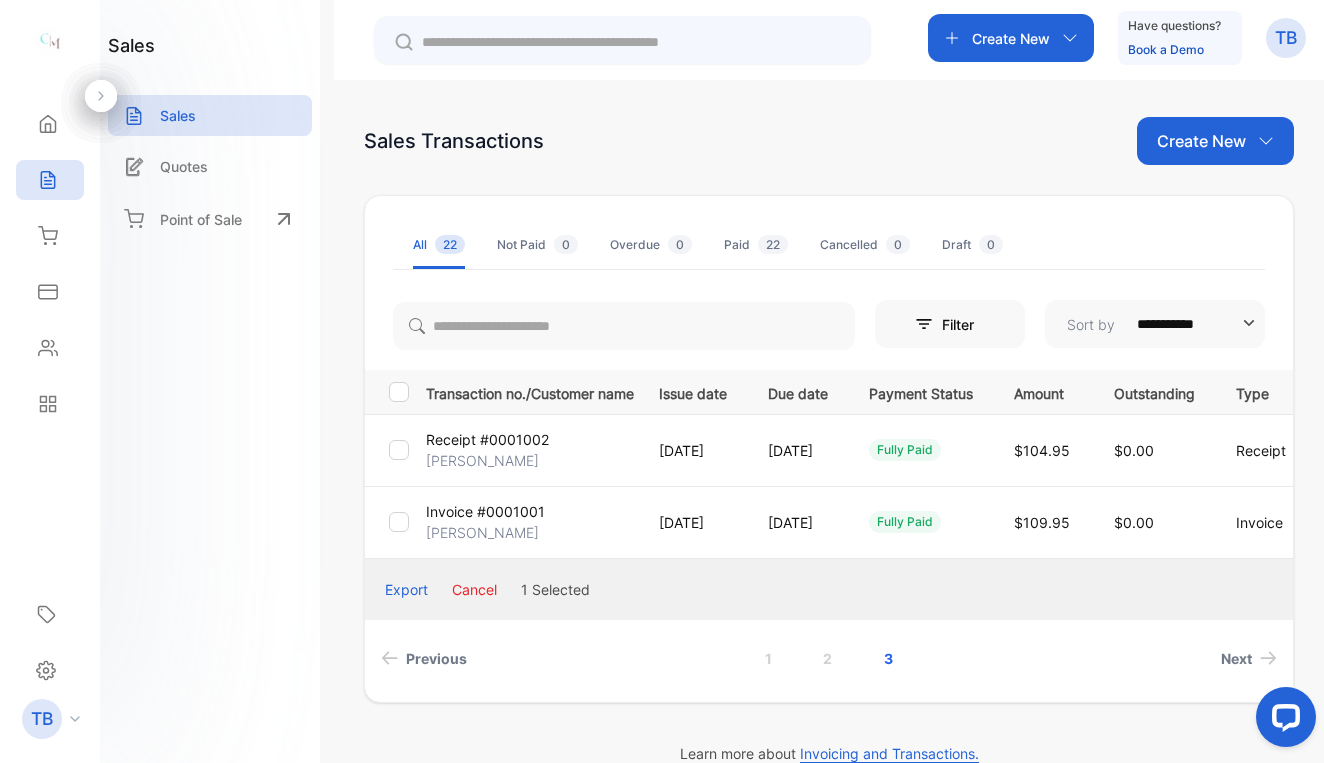 click on "Receipt #0001002" at bounding box center (487, 439) 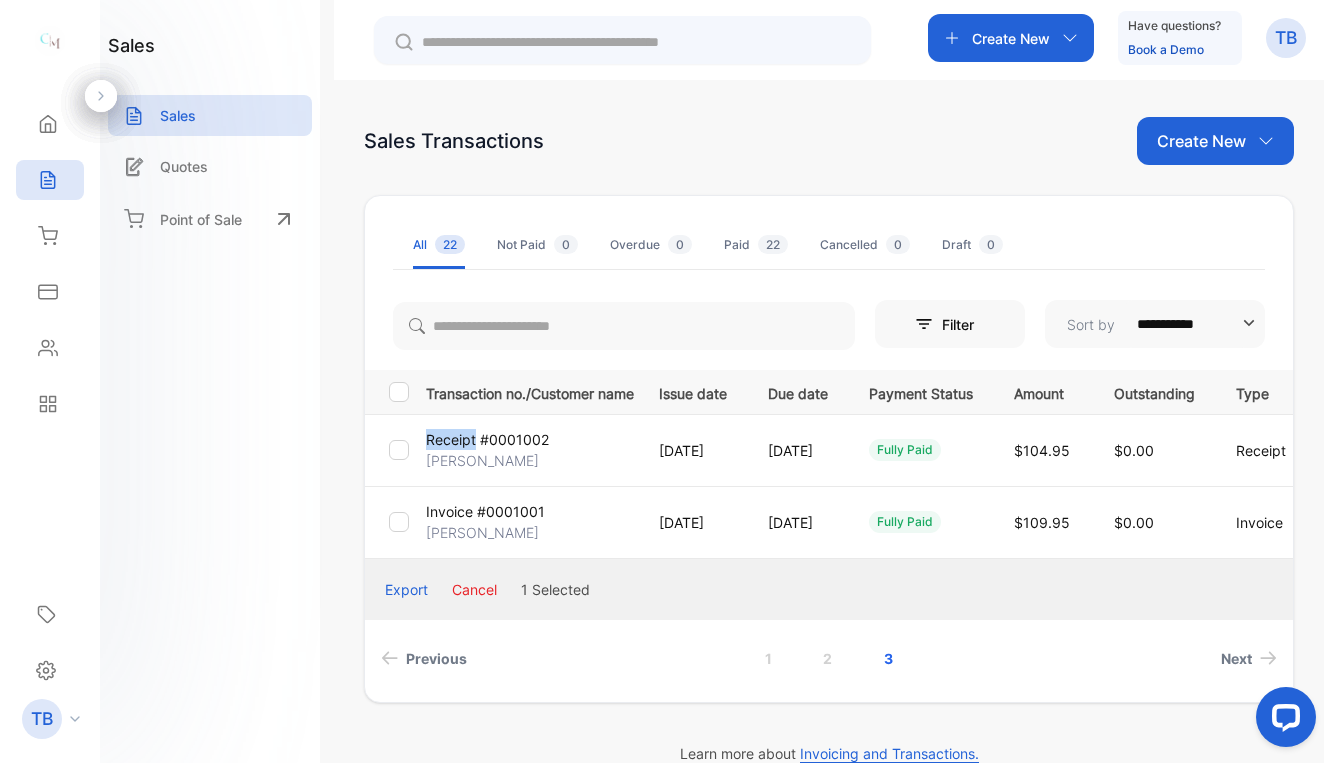 click on "Receipt #0001002" at bounding box center [487, 439] 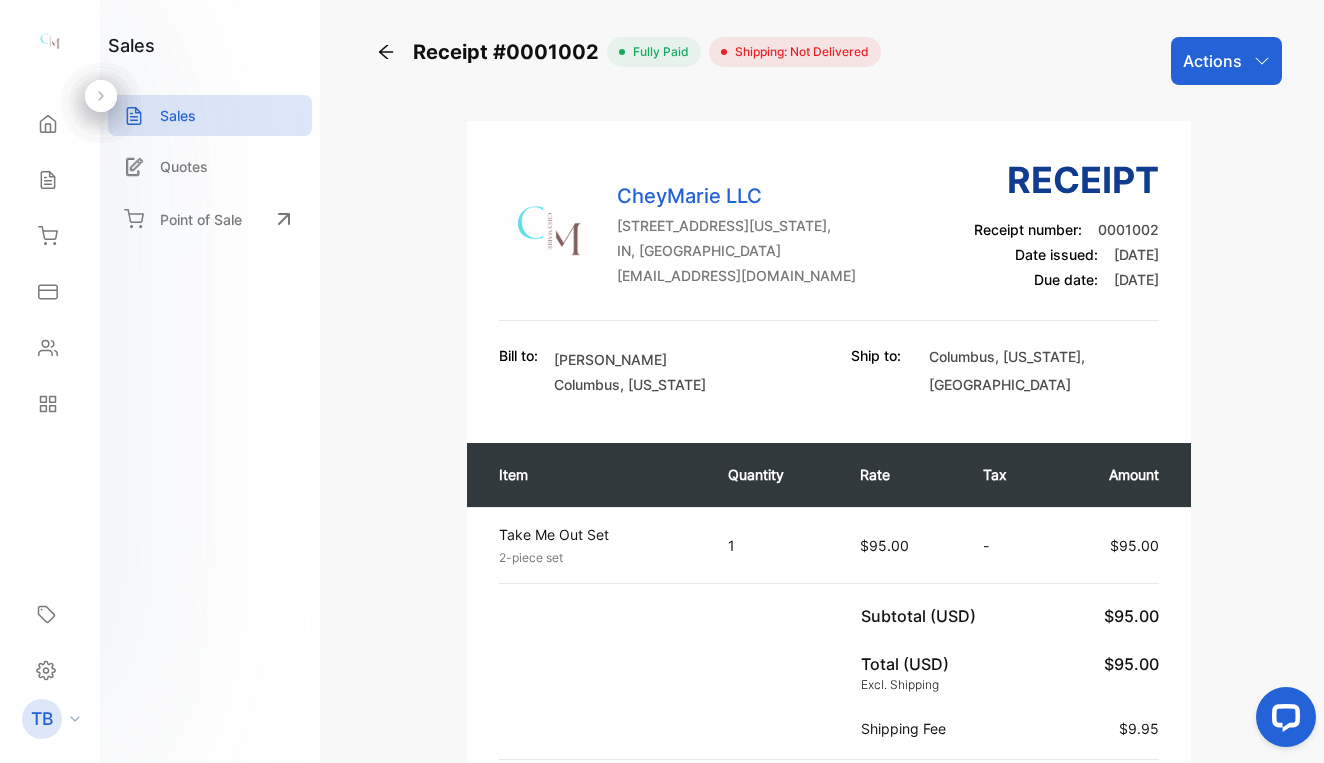click on "Actions" at bounding box center (1212, 61) 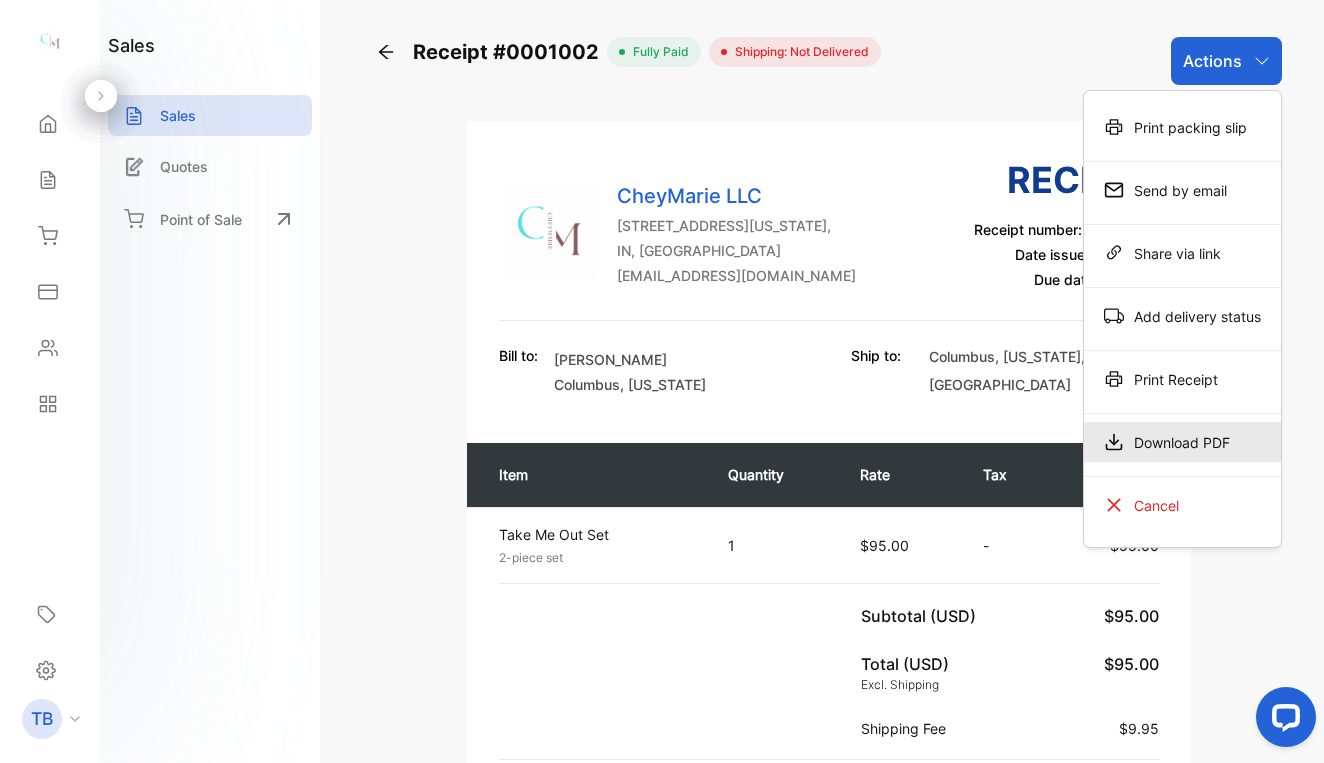 click on "Download PDF" at bounding box center (1182, 442) 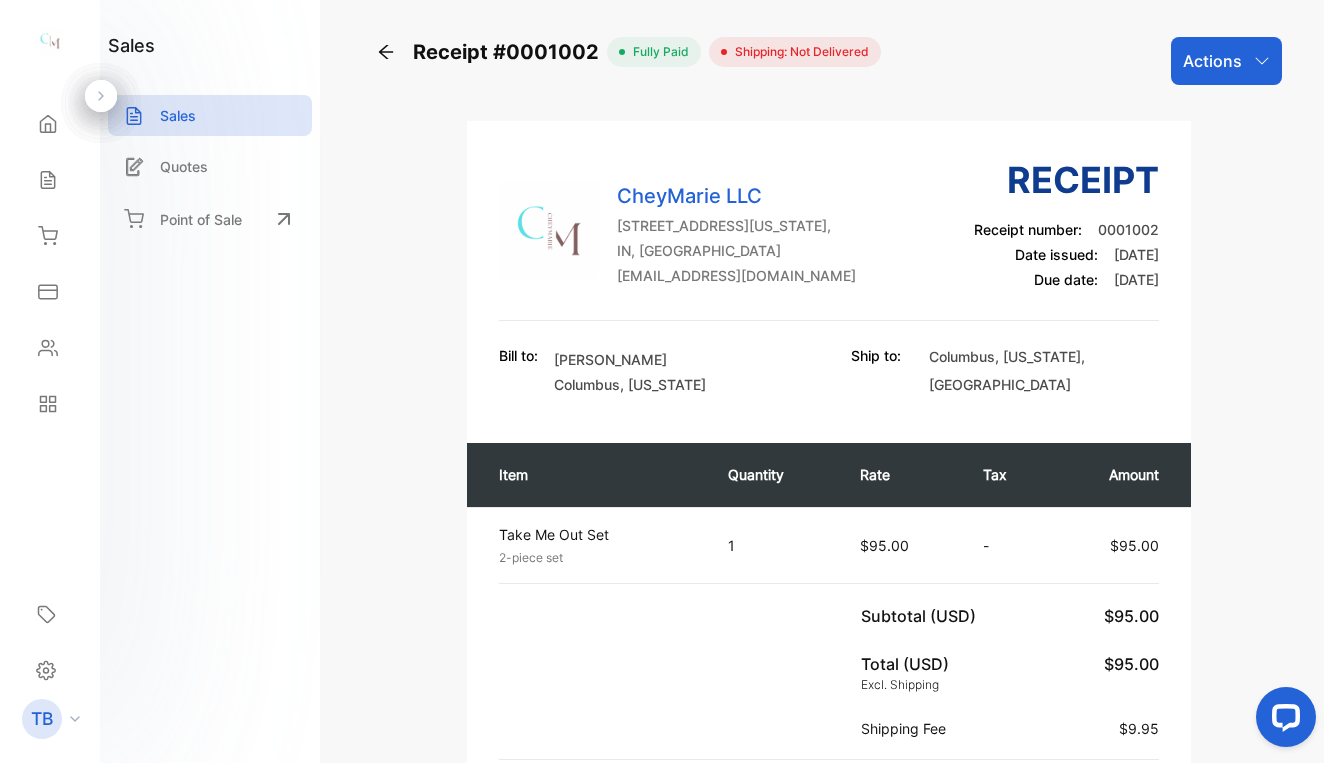 click 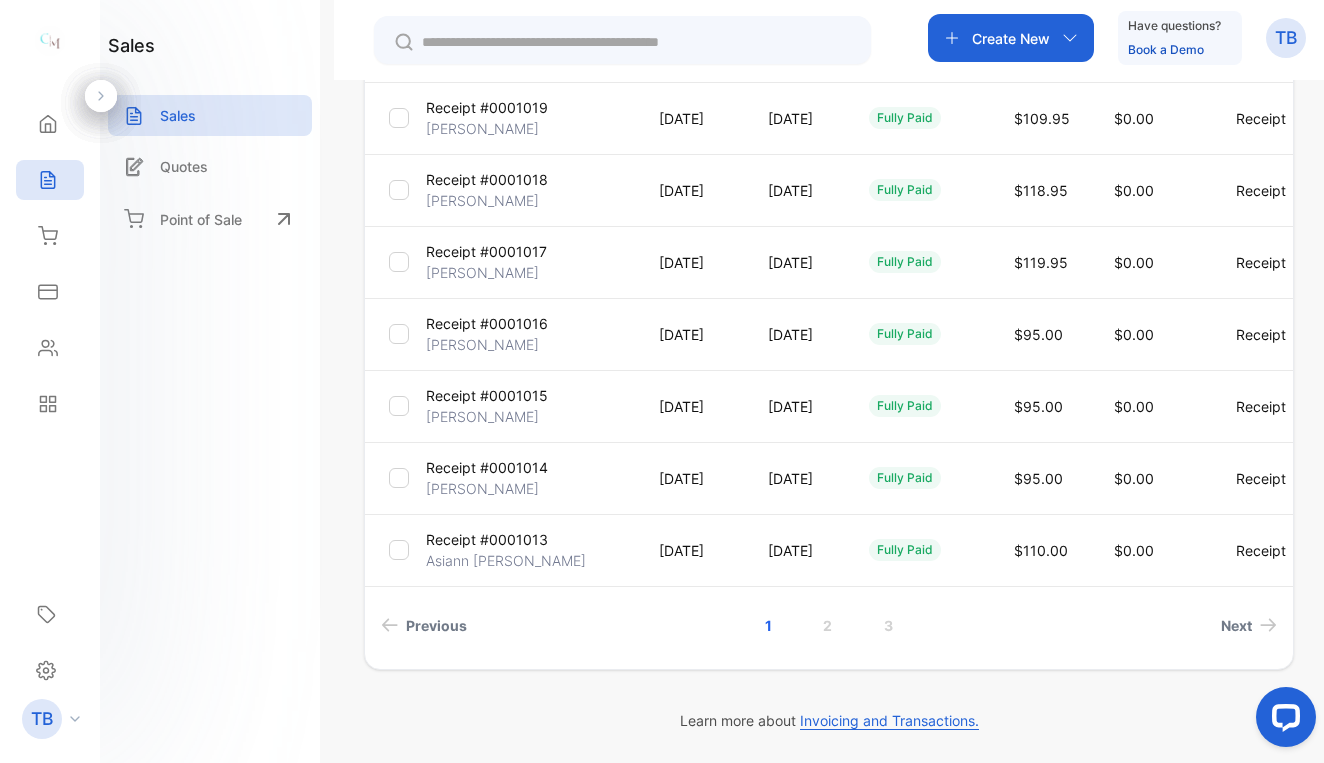 scroll, scrollTop: 548, scrollLeft: 0, axis: vertical 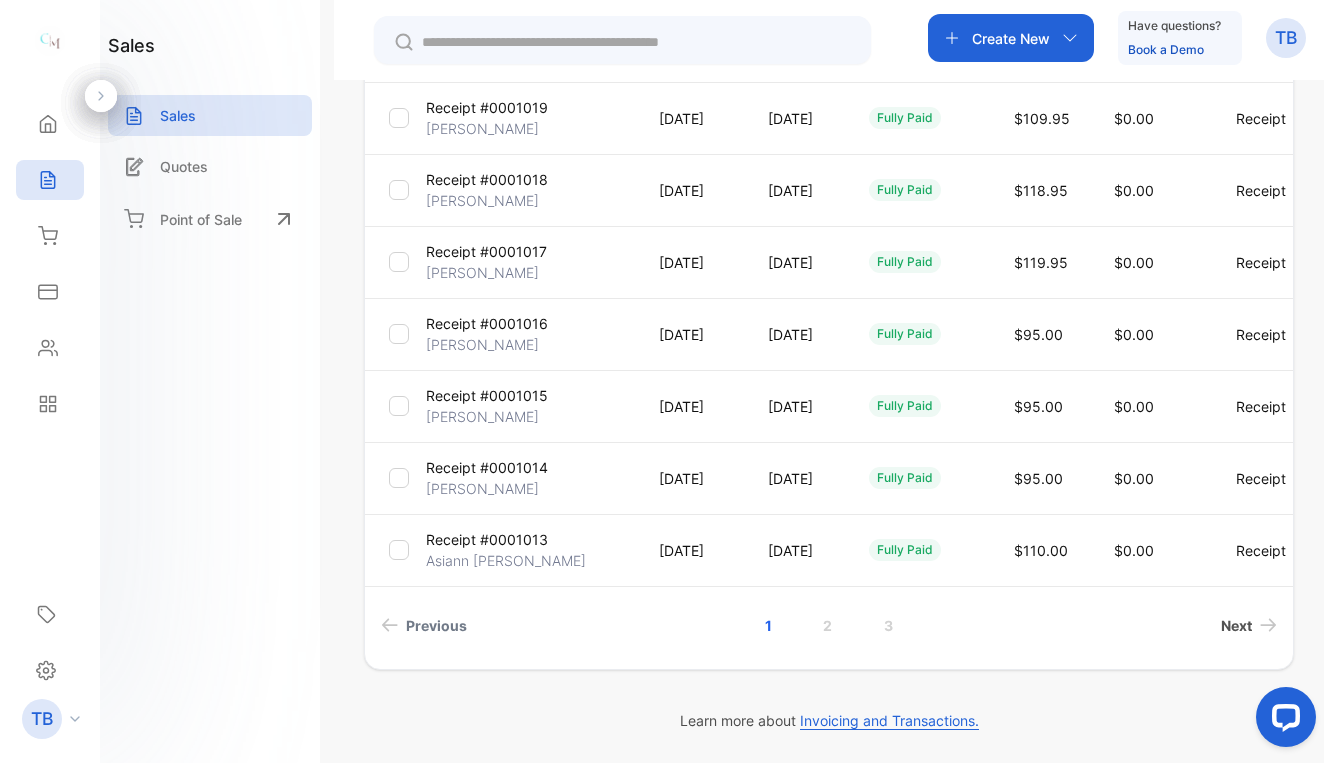 click on "Next" at bounding box center [1236, 625] 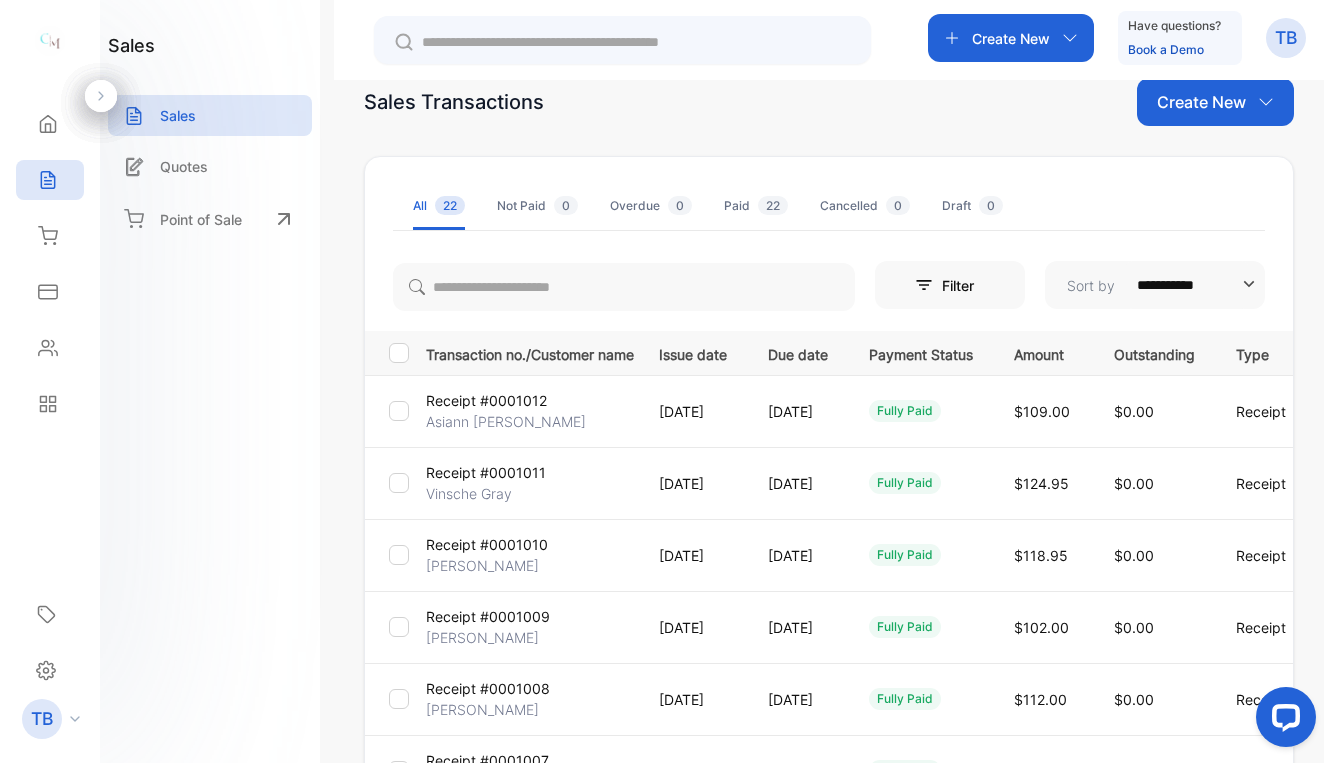 scroll, scrollTop: 38, scrollLeft: 0, axis: vertical 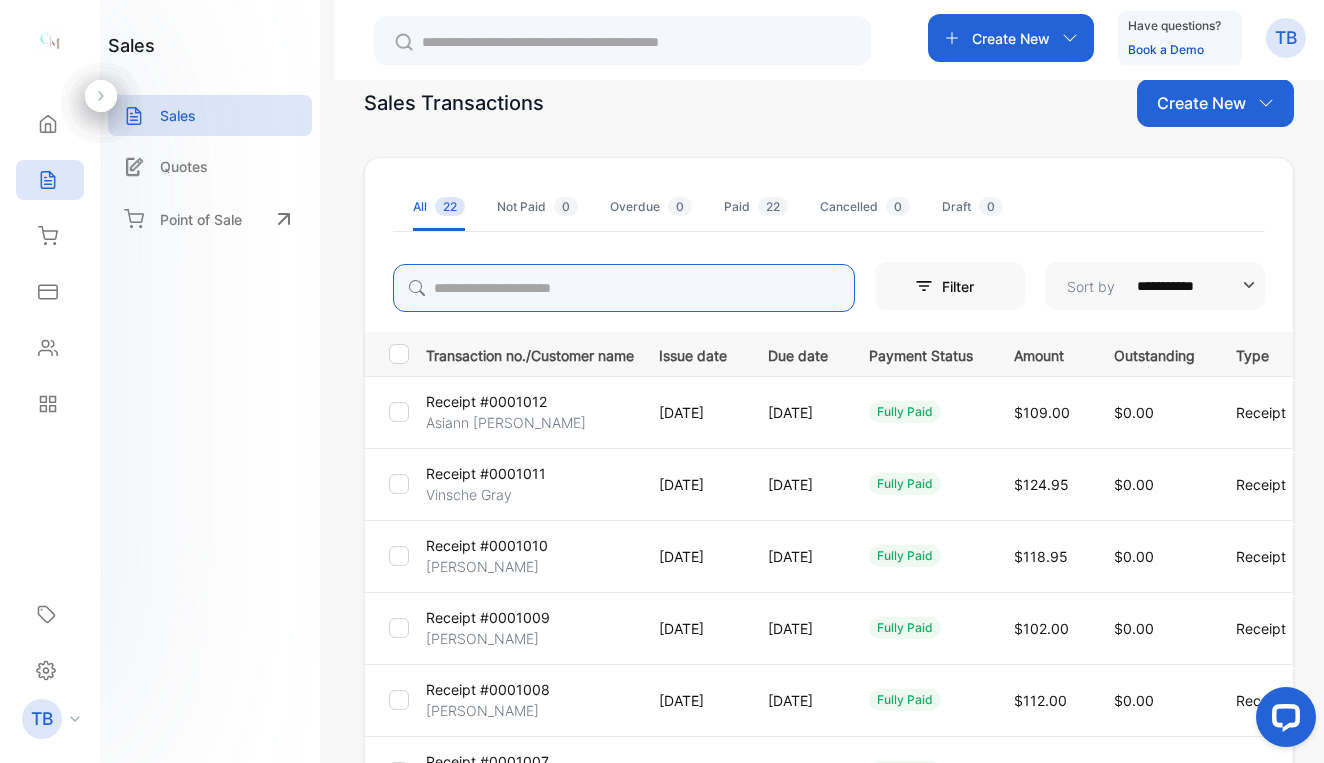 click at bounding box center (624, 288) 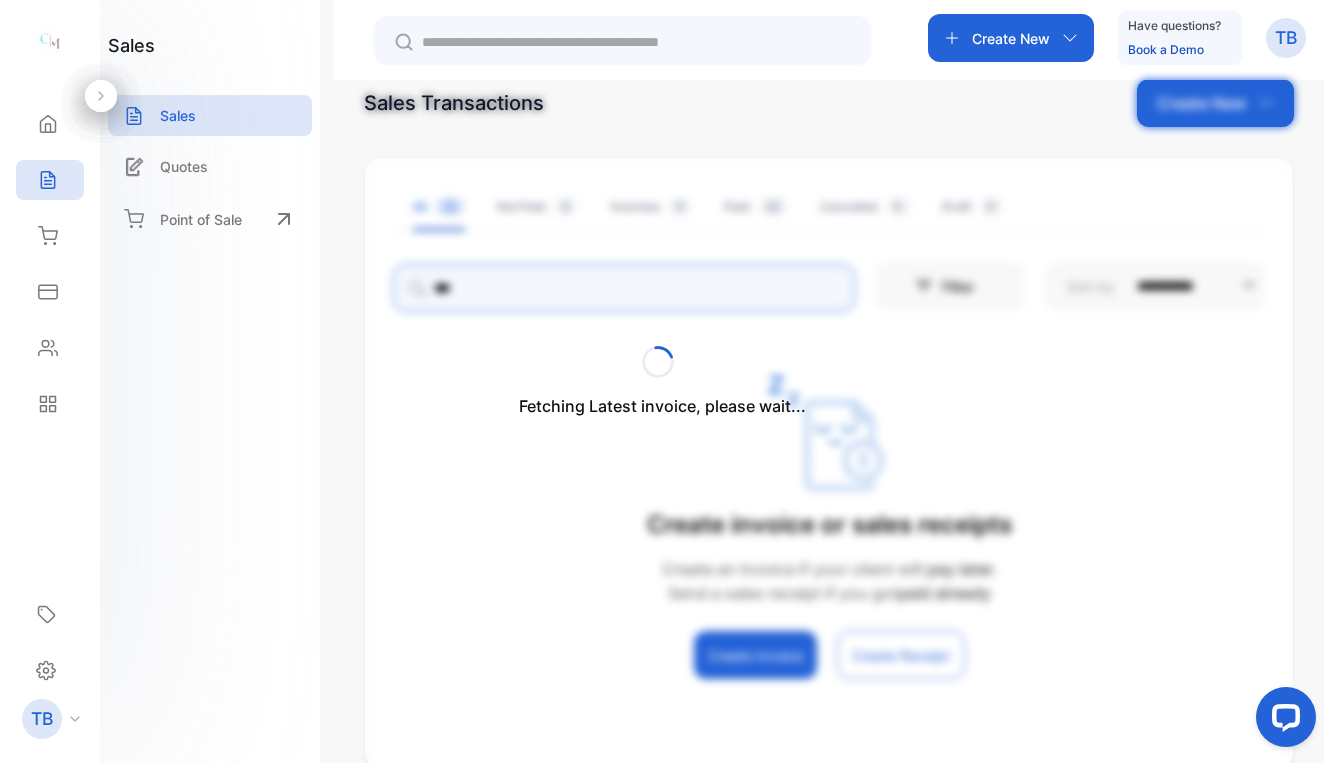 scroll, scrollTop: 0, scrollLeft: 0, axis: both 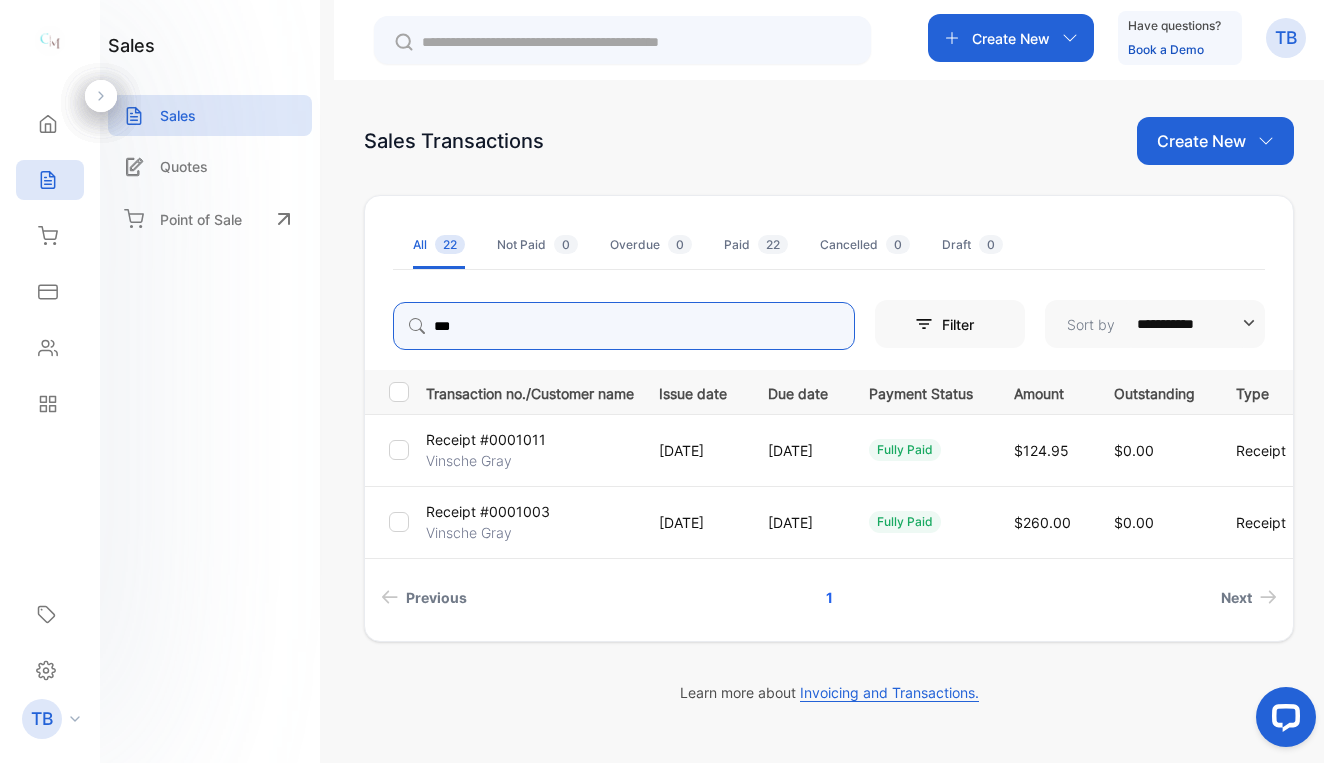 type on "***" 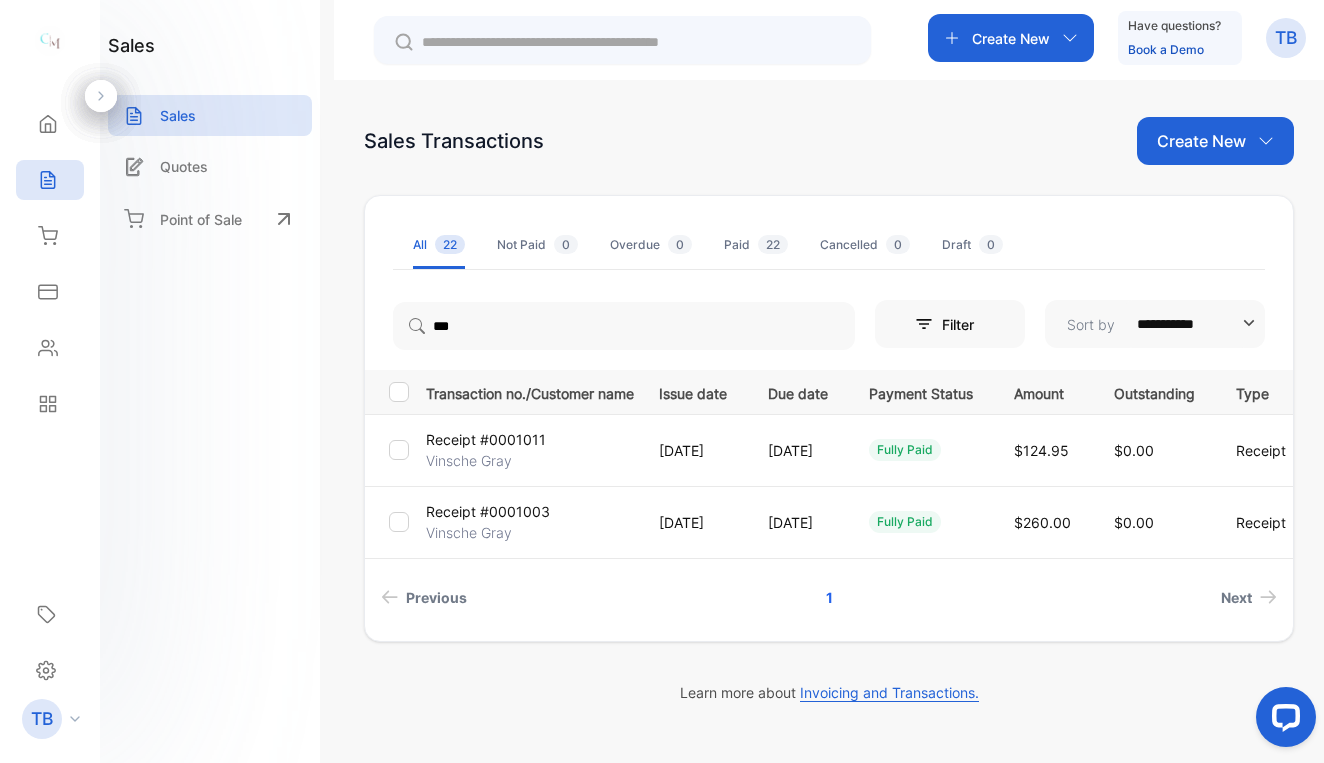 click on "Vinsche Gray" at bounding box center [469, 532] 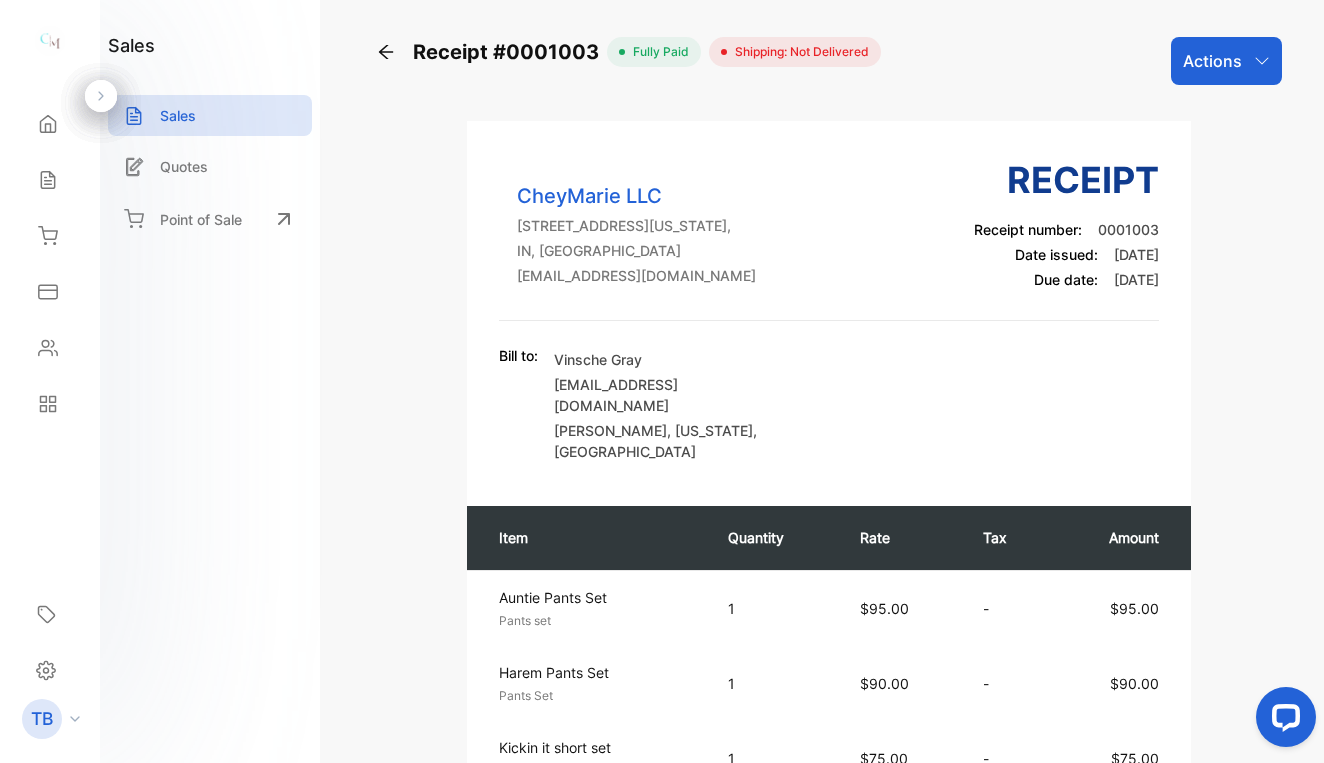 click 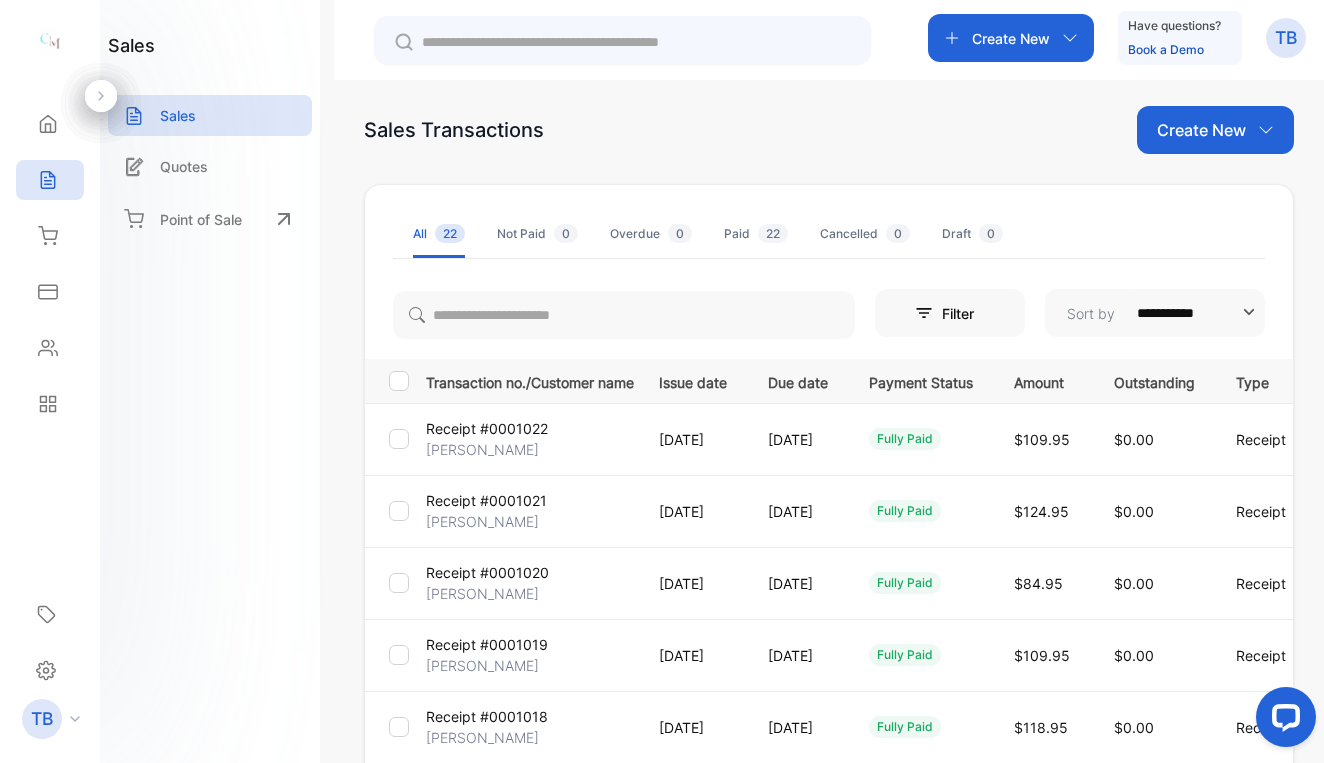 scroll, scrollTop: 17, scrollLeft: 0, axis: vertical 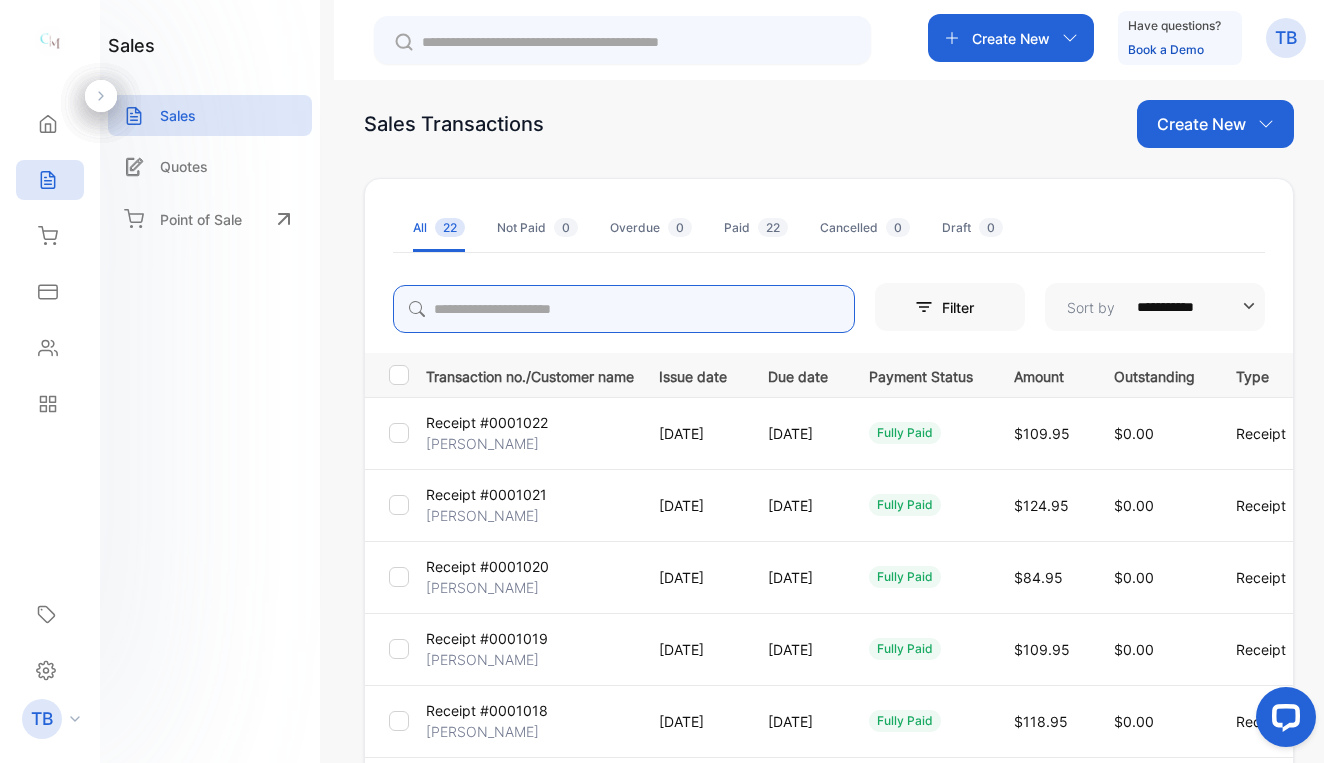click at bounding box center (624, 309) 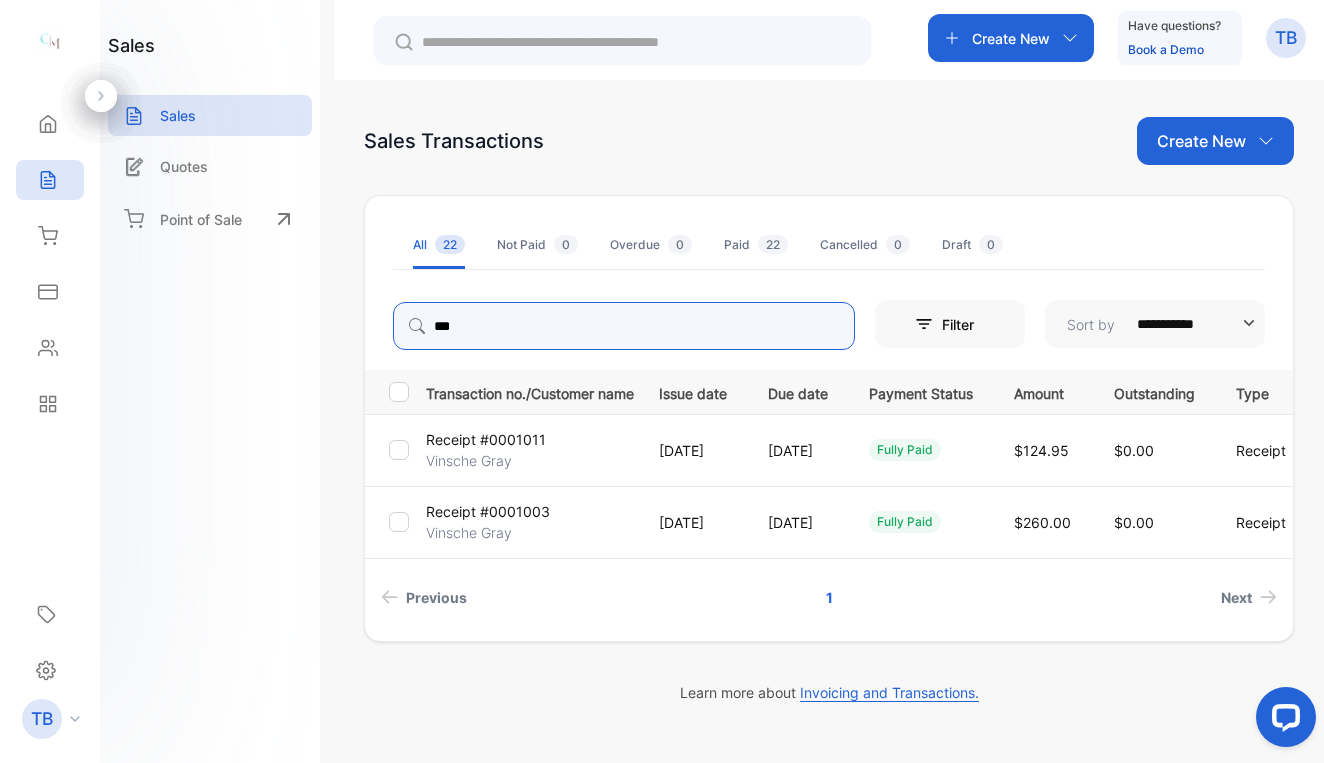 scroll, scrollTop: 0, scrollLeft: 0, axis: both 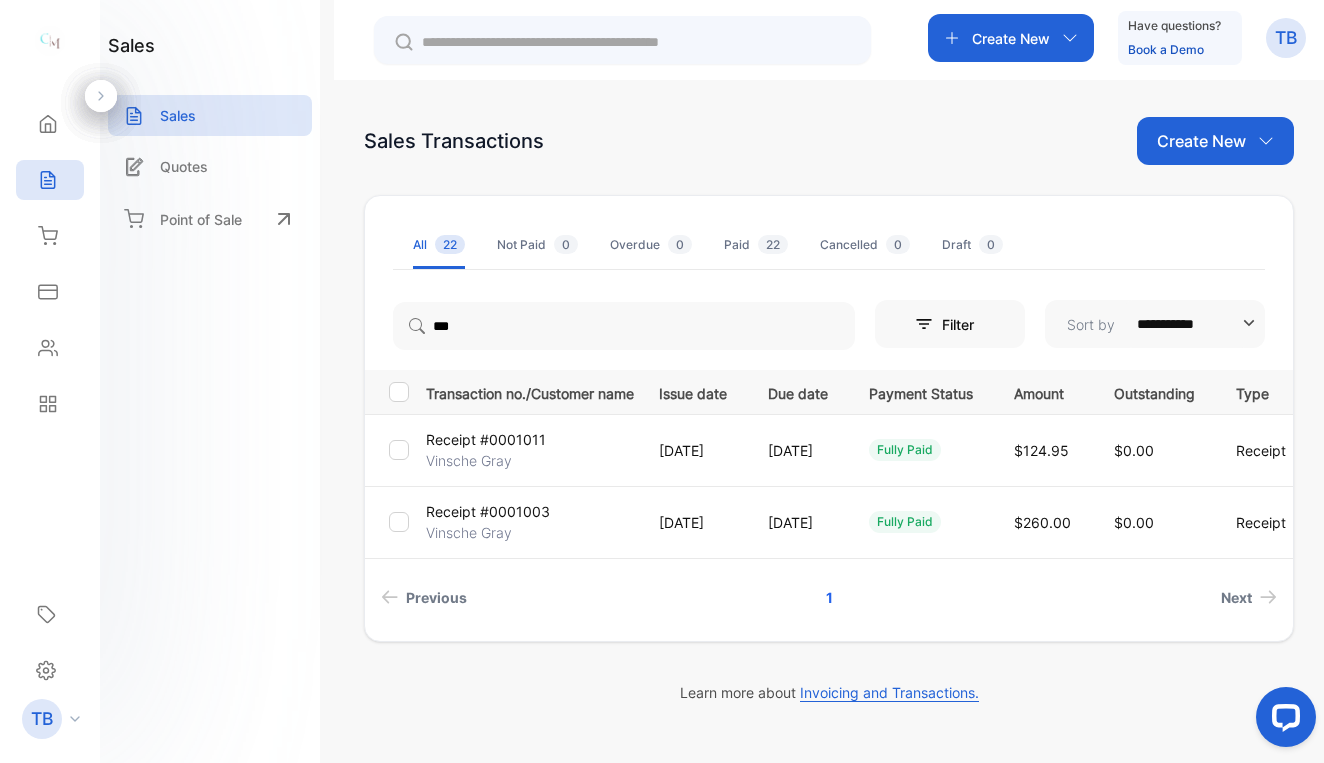 click on "Receipt #0001003" at bounding box center [488, 511] 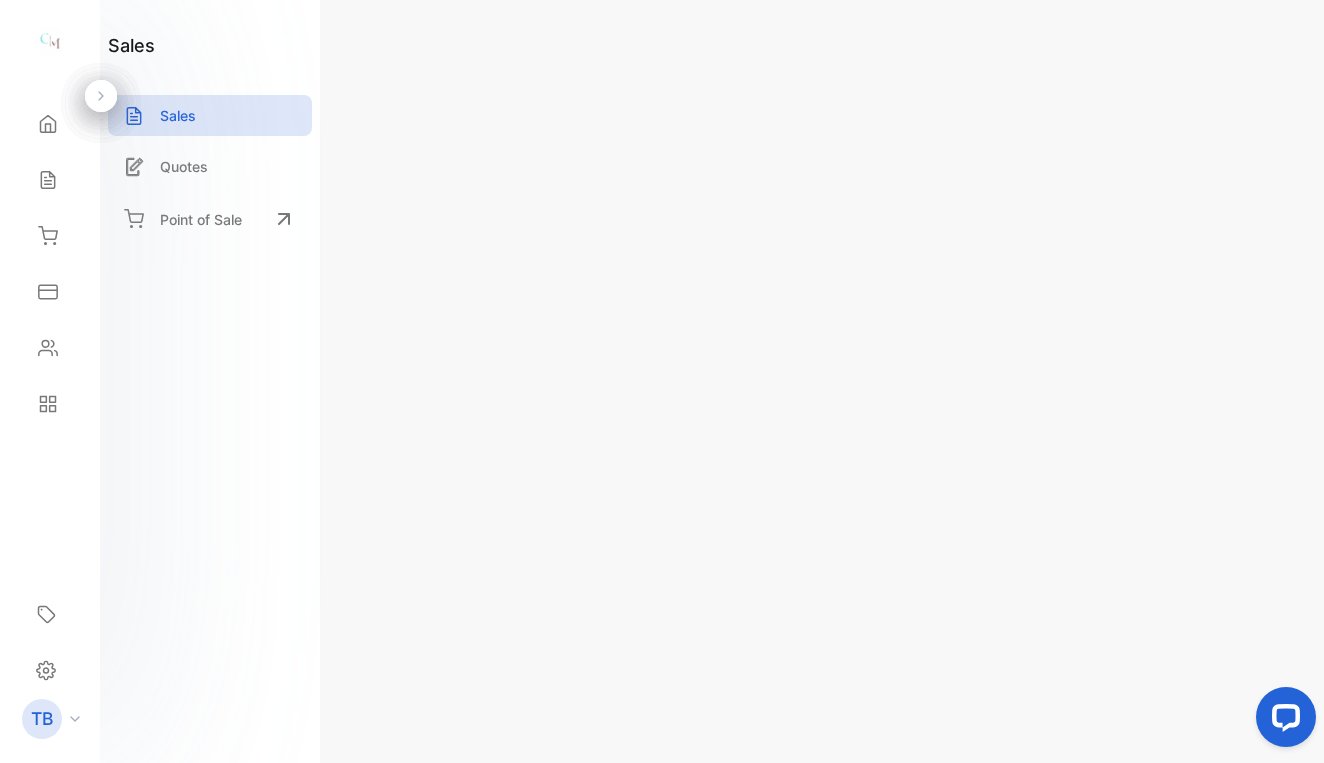click on "Actions" at bounding box center (1226, 61) 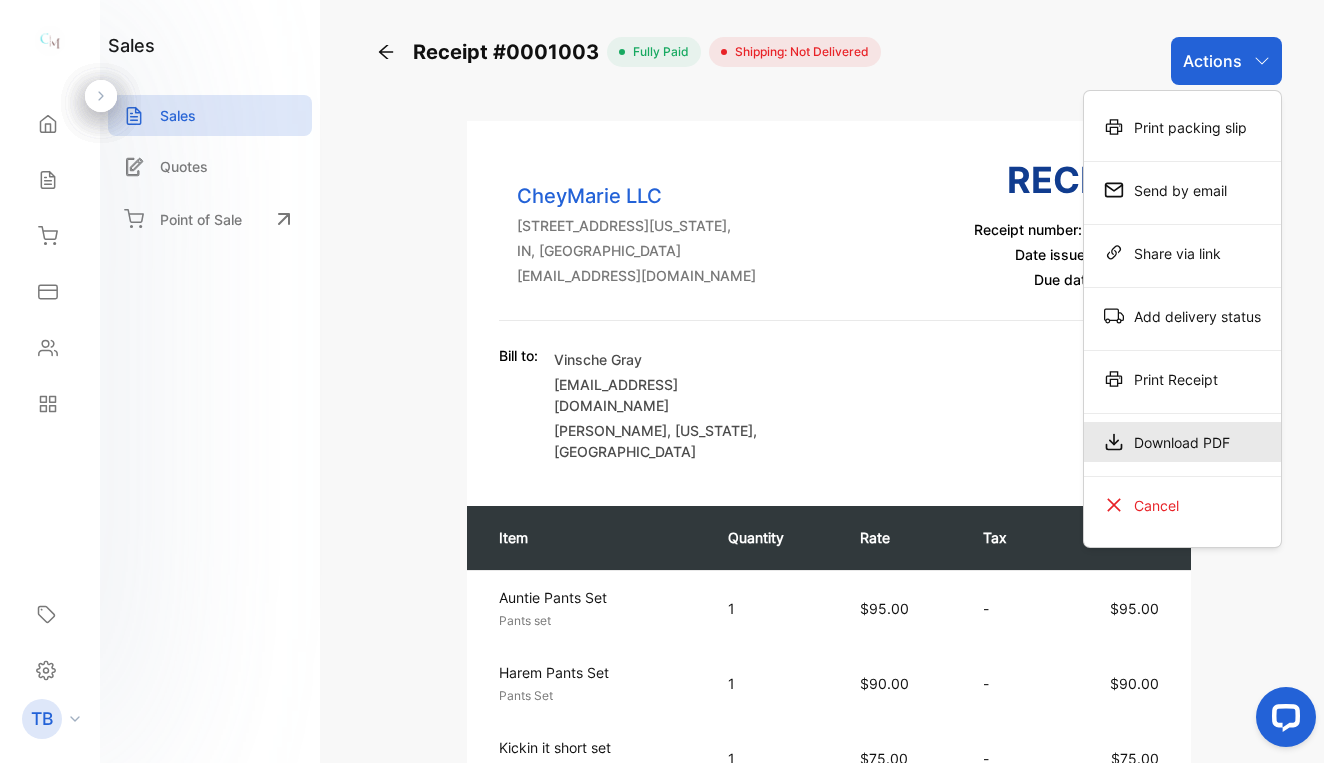 click on "Download PDF" at bounding box center (1182, 442) 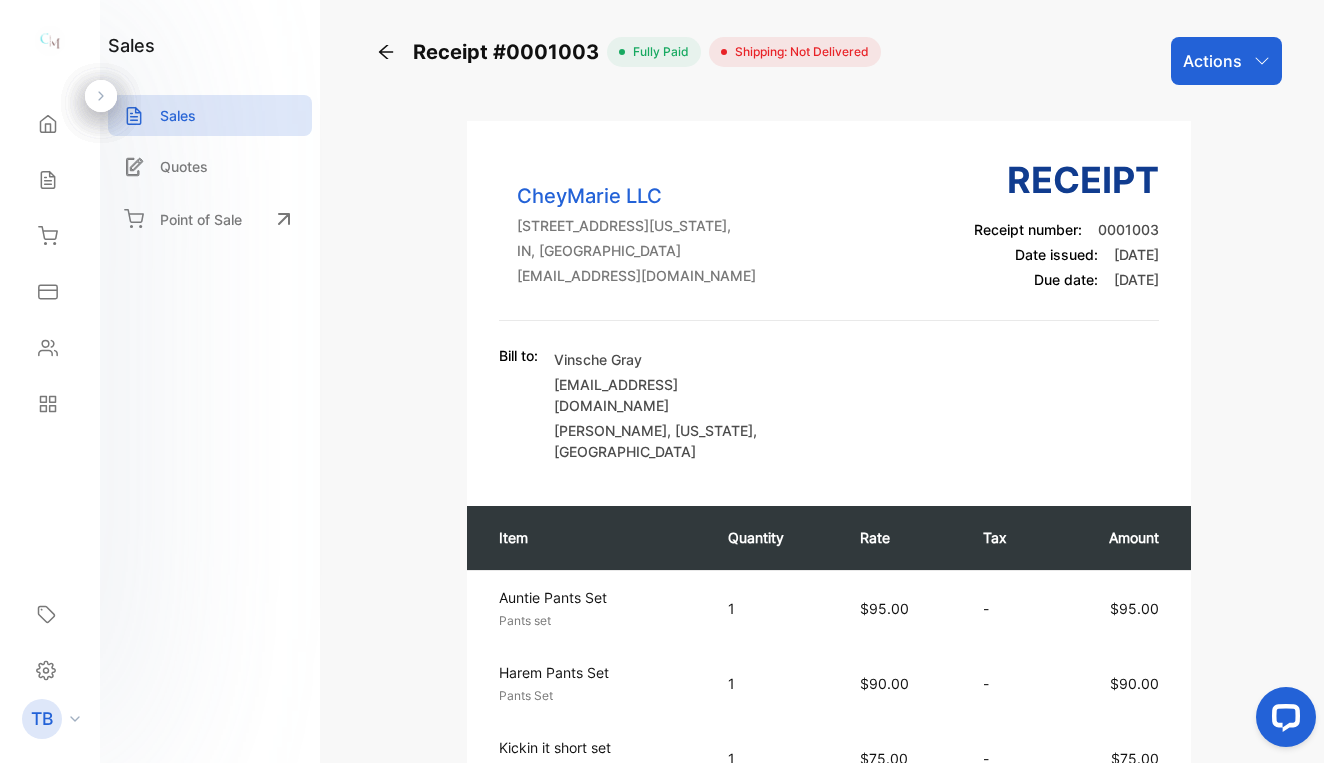 click 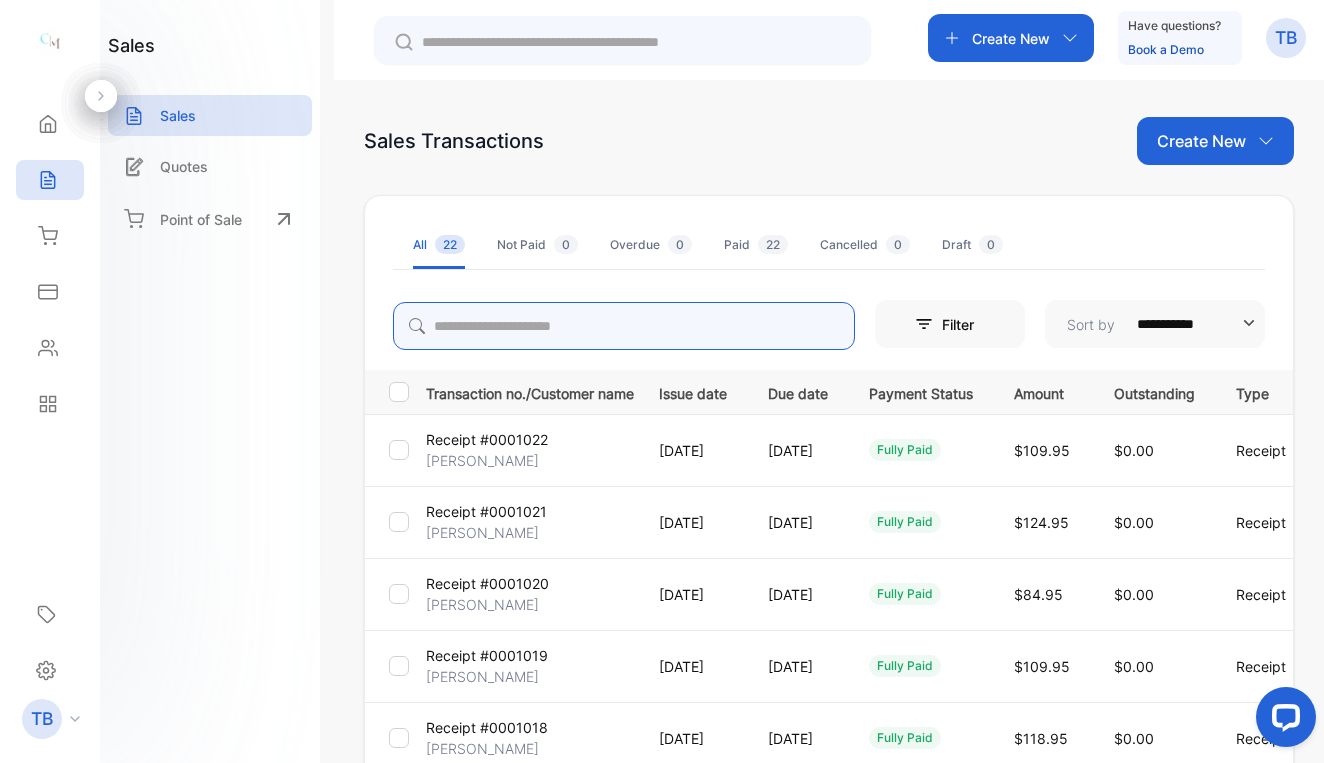 click at bounding box center [624, 326] 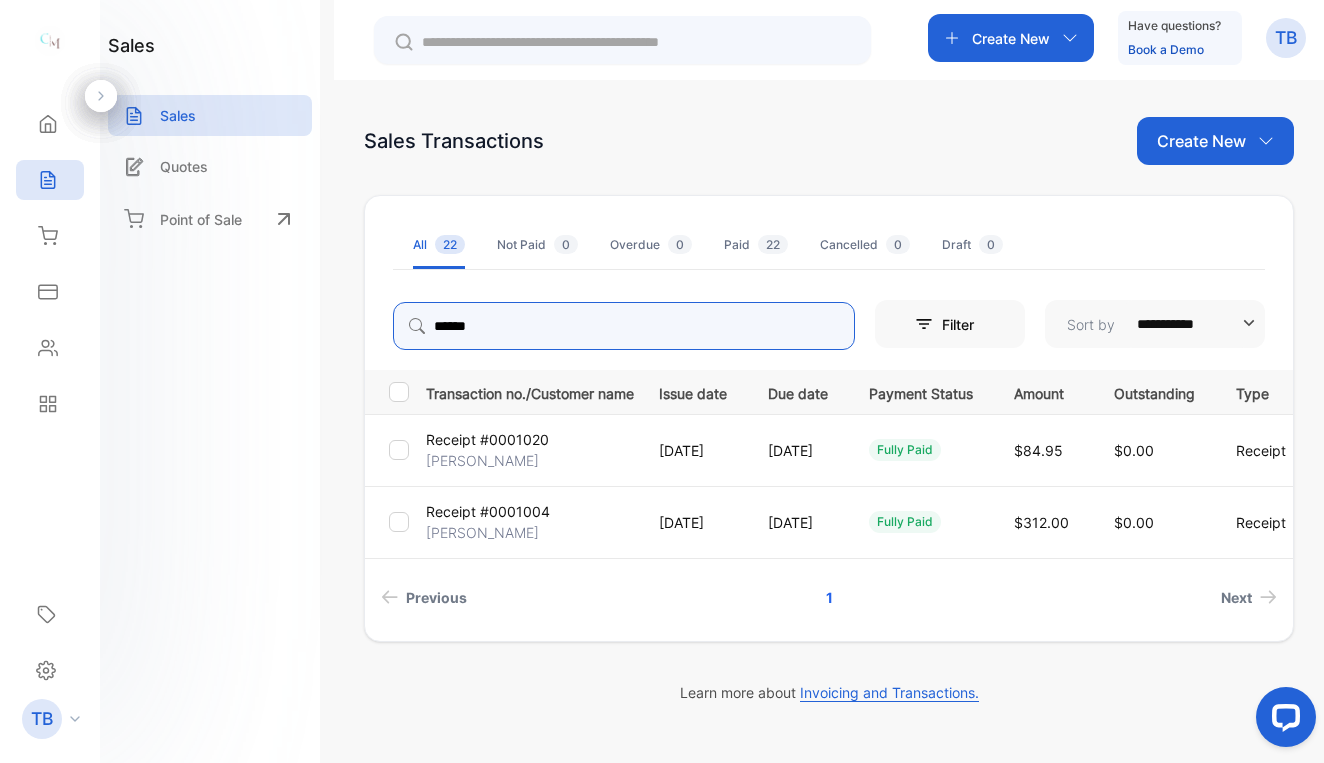 type on "******" 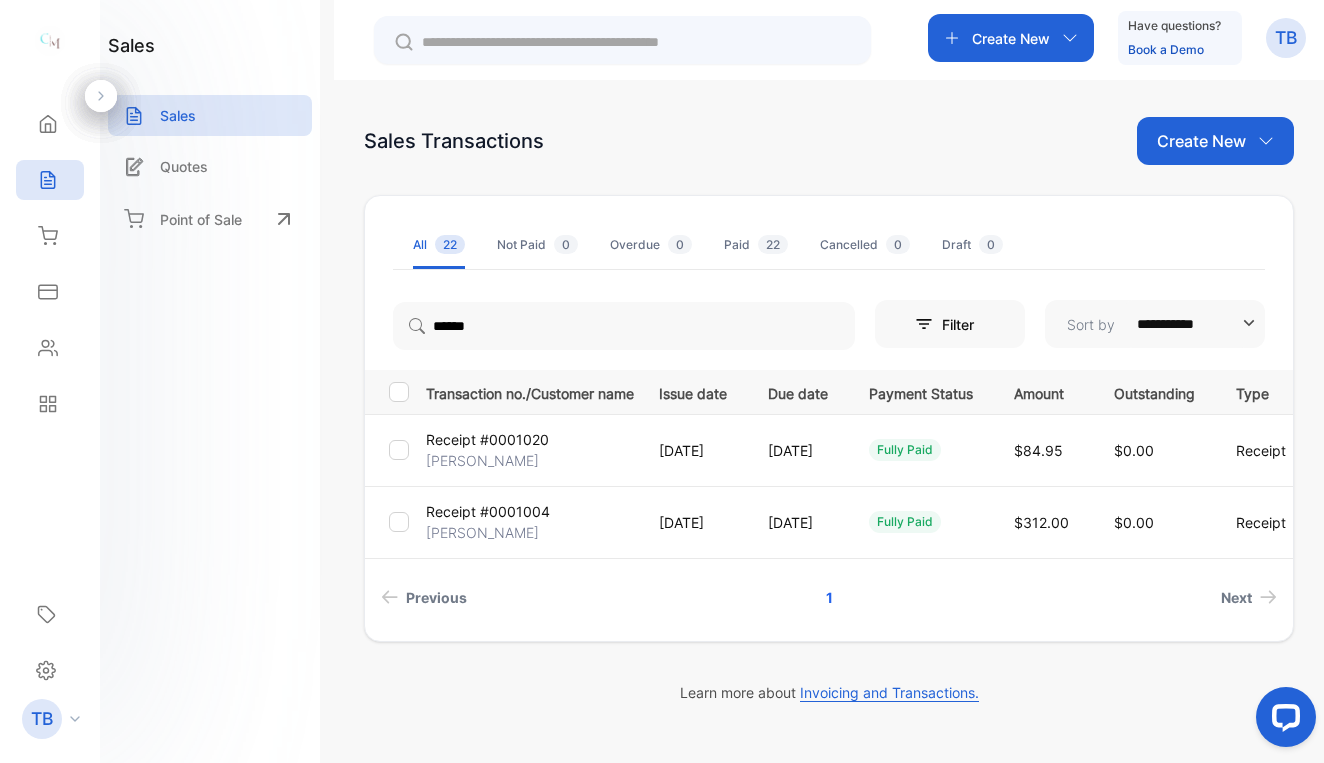 click on "Receipt #0001004 Renada Tyson" at bounding box center [526, 522] 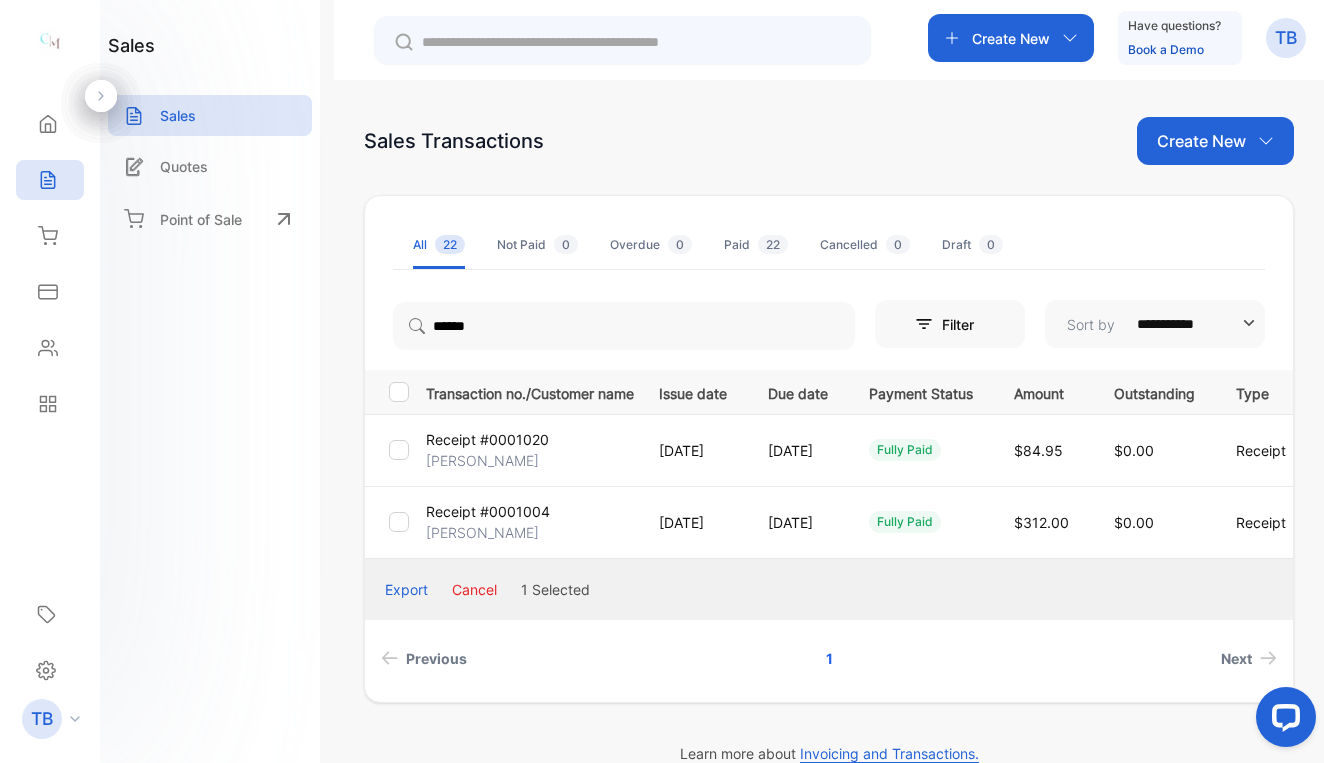 click at bounding box center [399, 522] 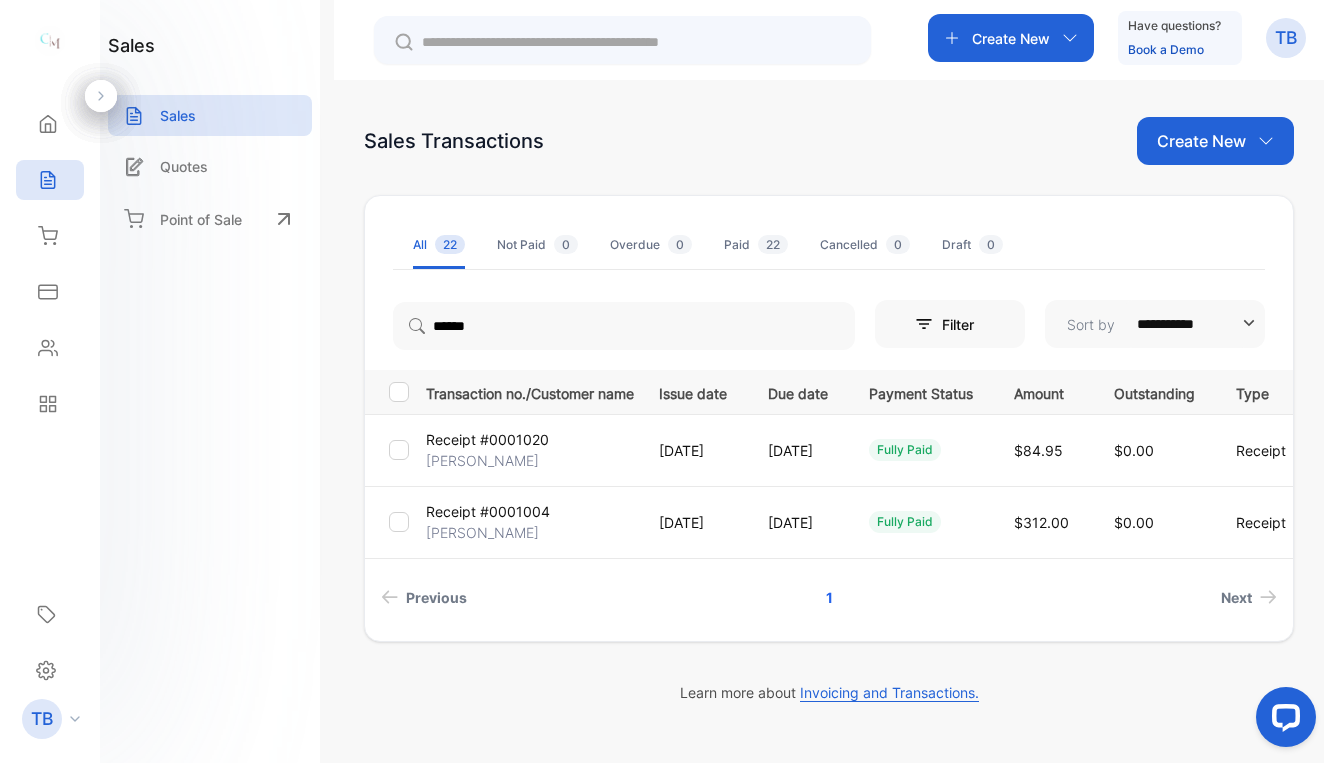 click on "Receipt #0001004 Renada Tyson" at bounding box center (526, 522) 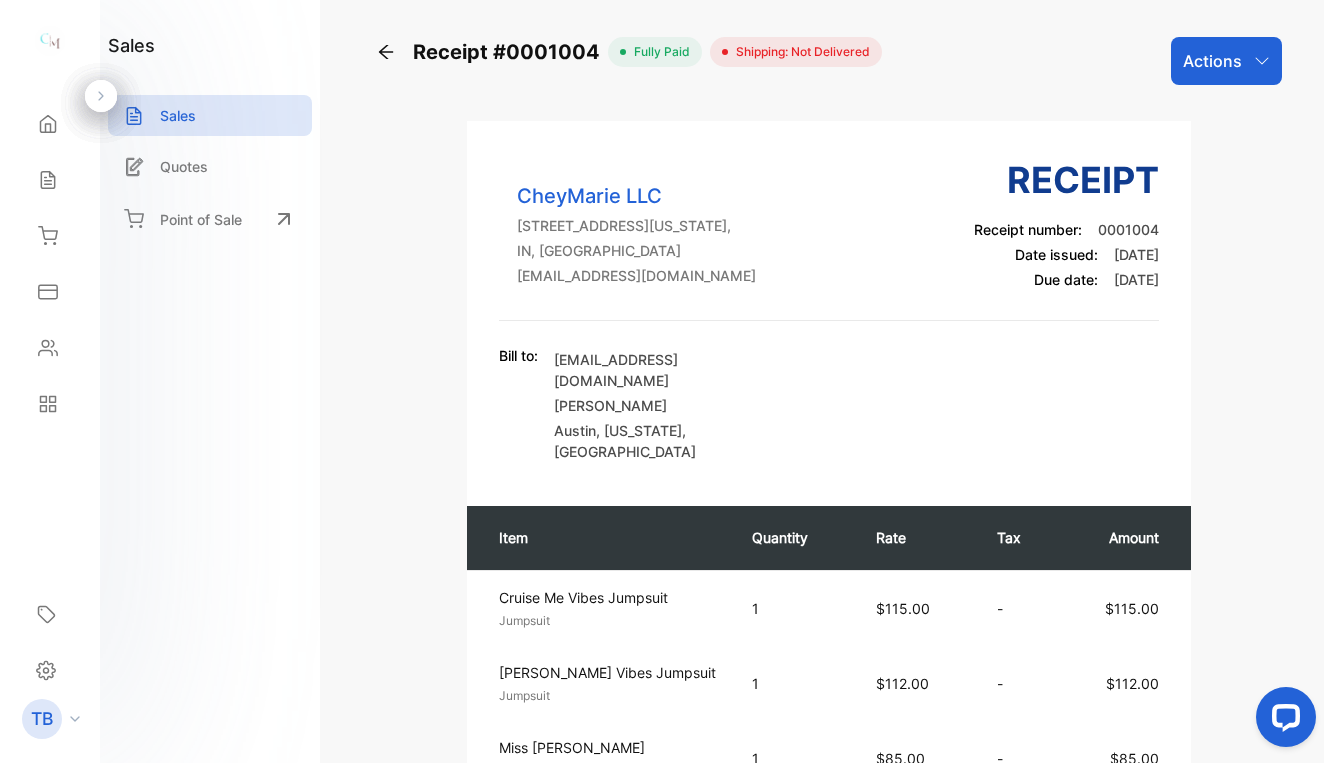 click on "Actions" at bounding box center [1226, 61] 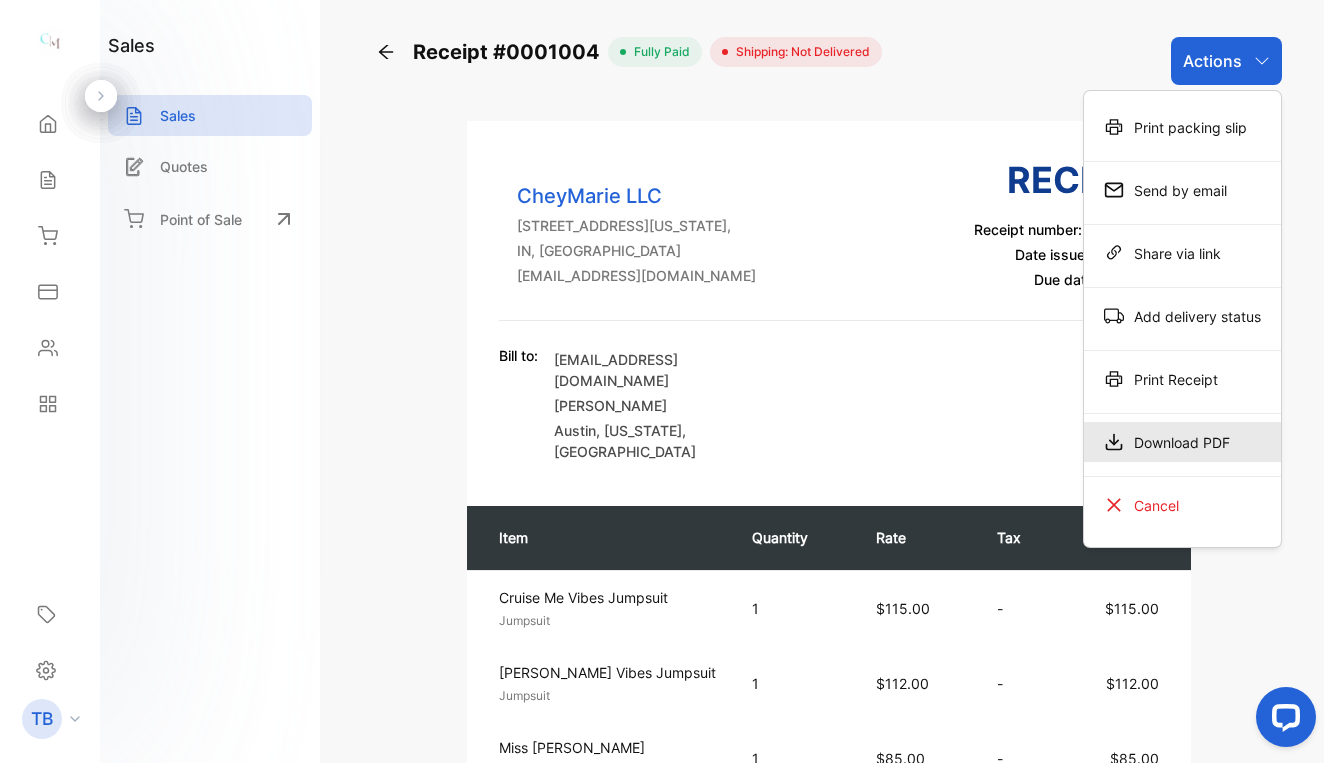 click on "Download PDF" at bounding box center (1182, 442) 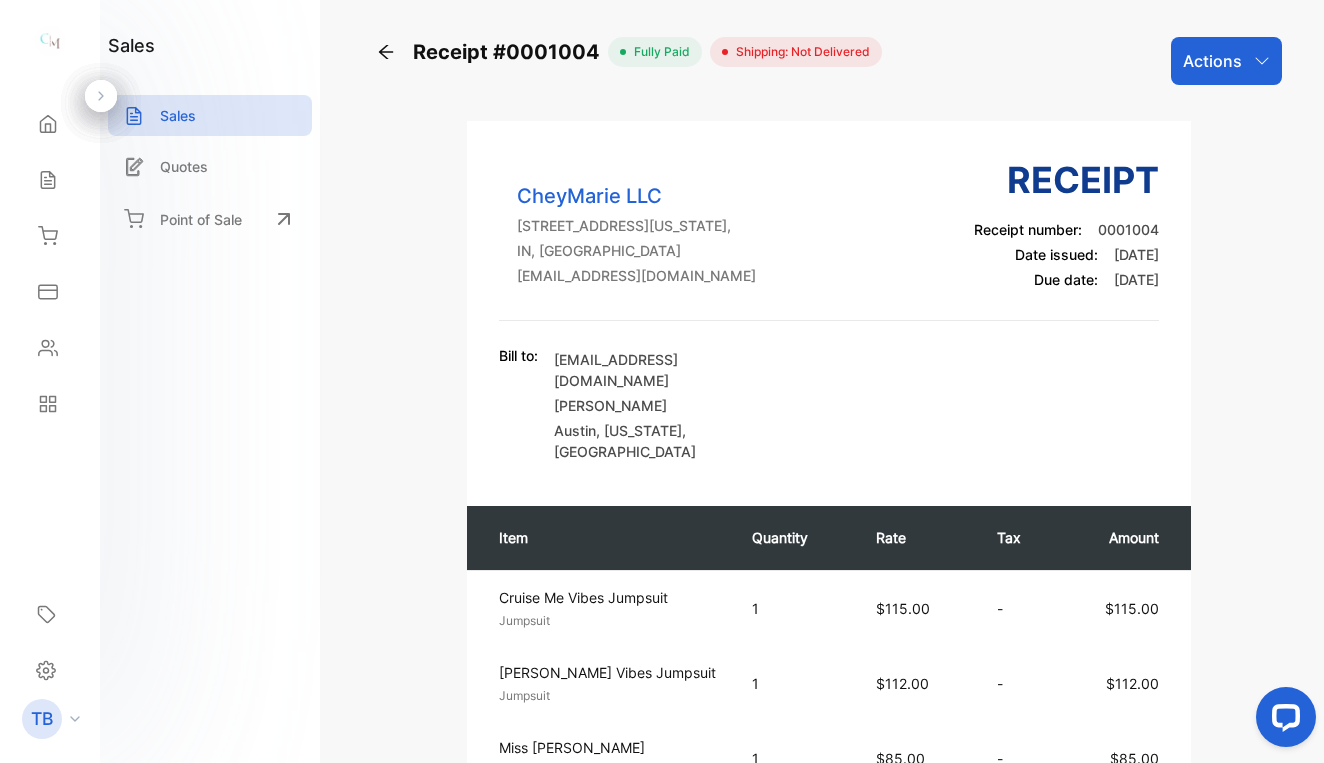 click 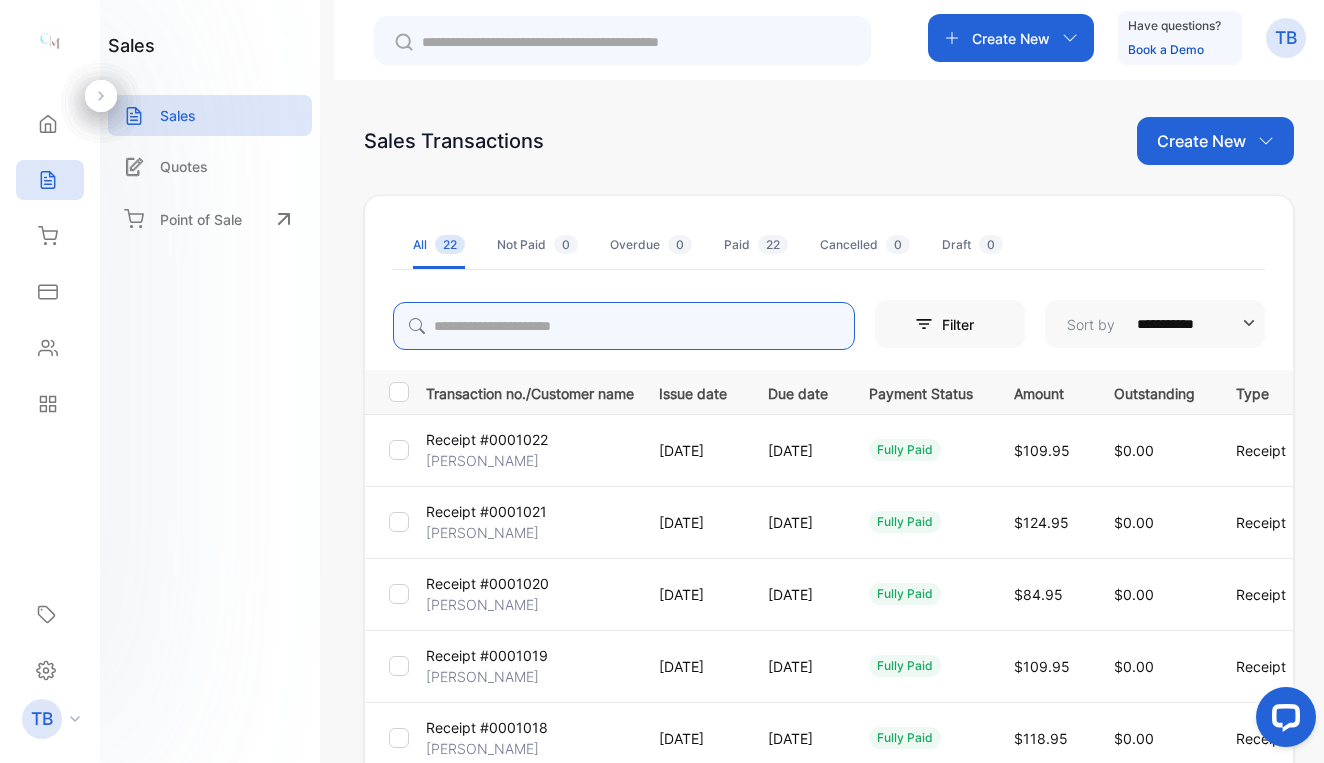 click at bounding box center (624, 326) 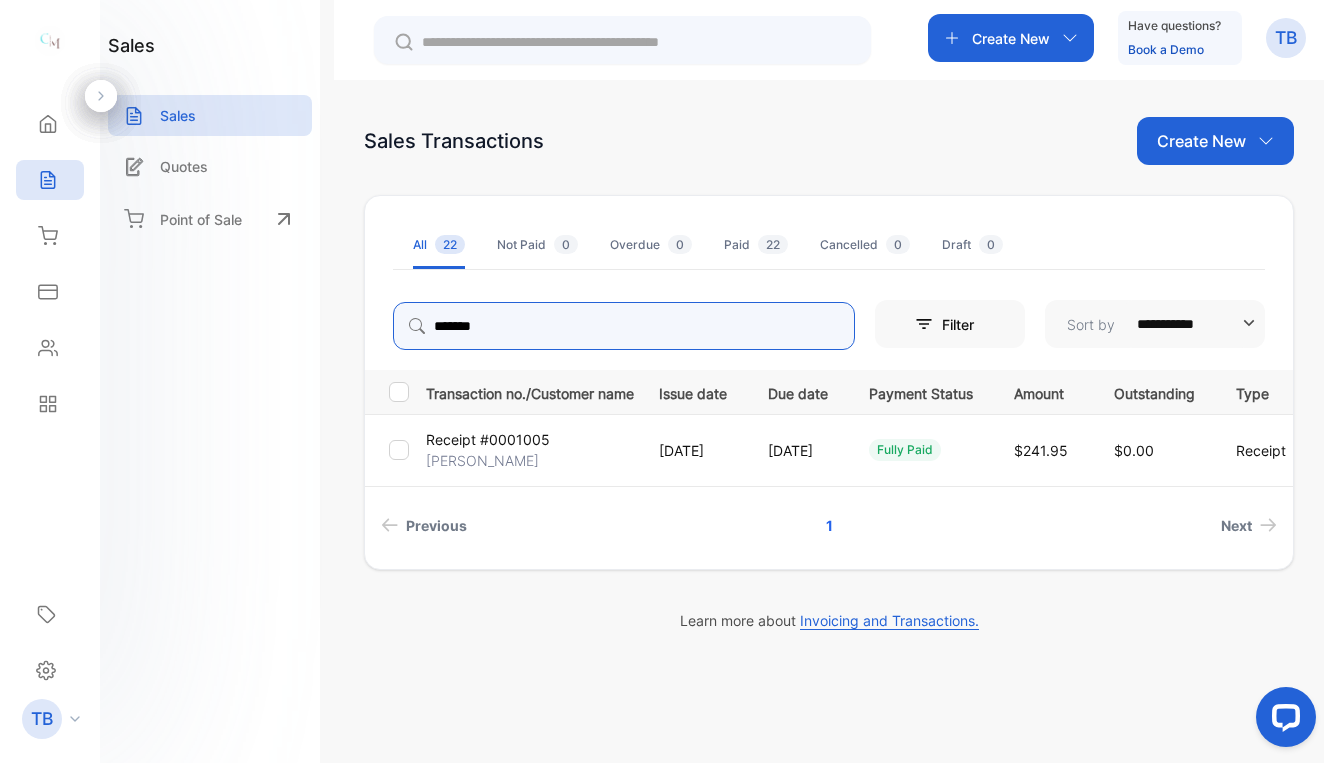type on "*******" 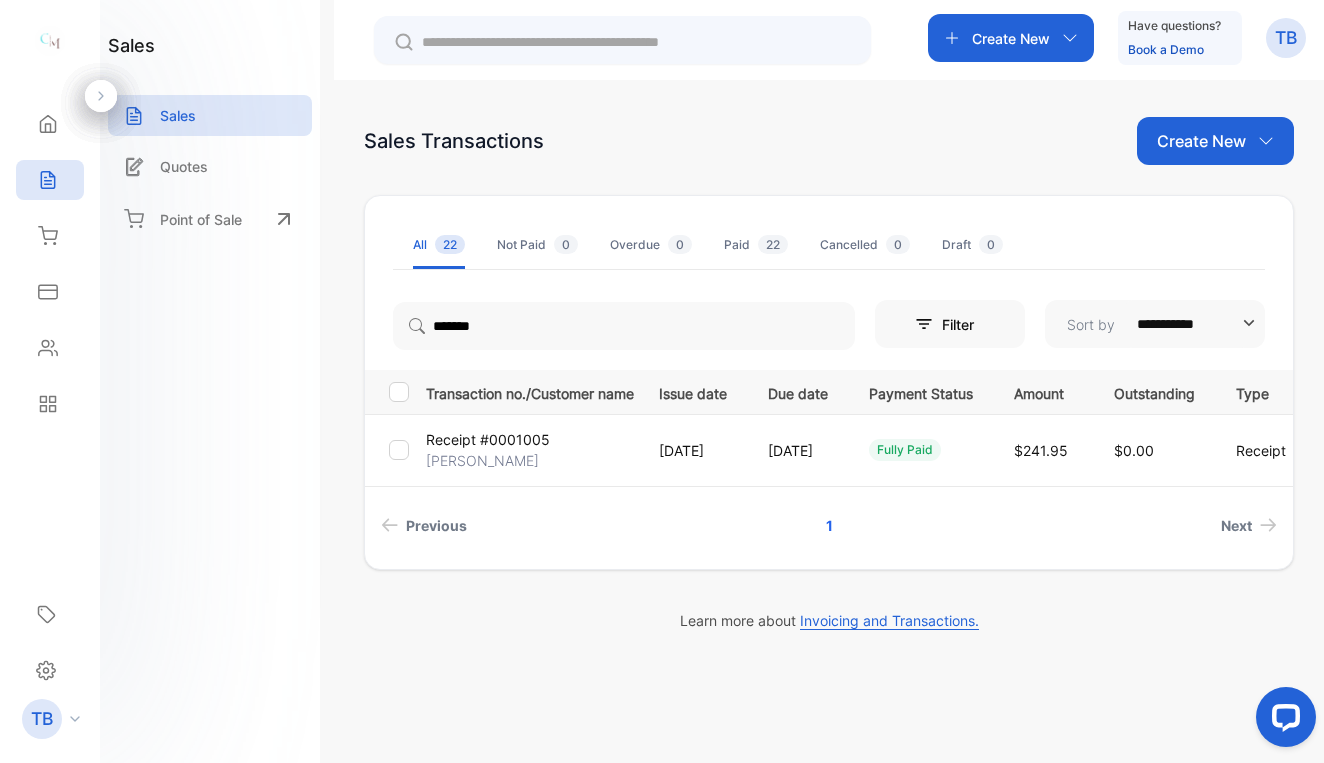 click on "Receipt #0001005" at bounding box center (488, 439) 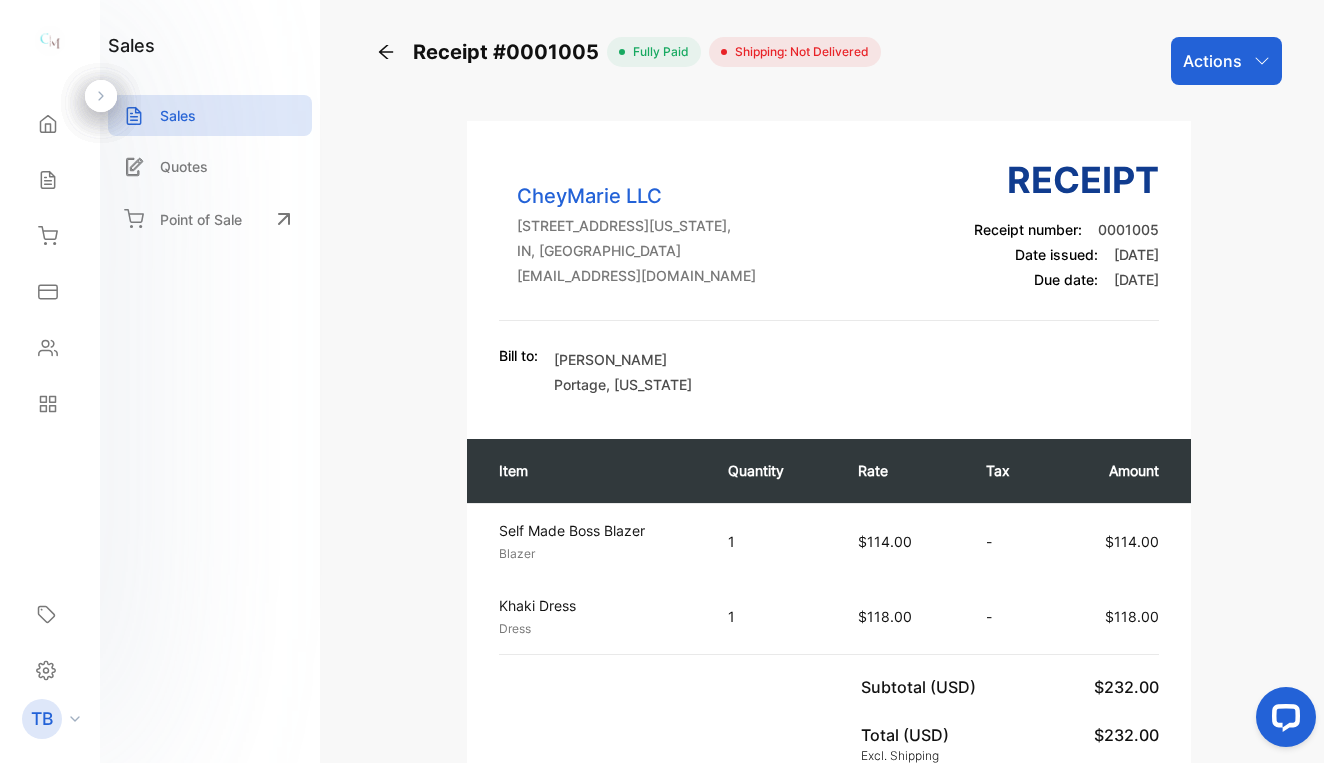 click on "Actions" at bounding box center (1226, 61) 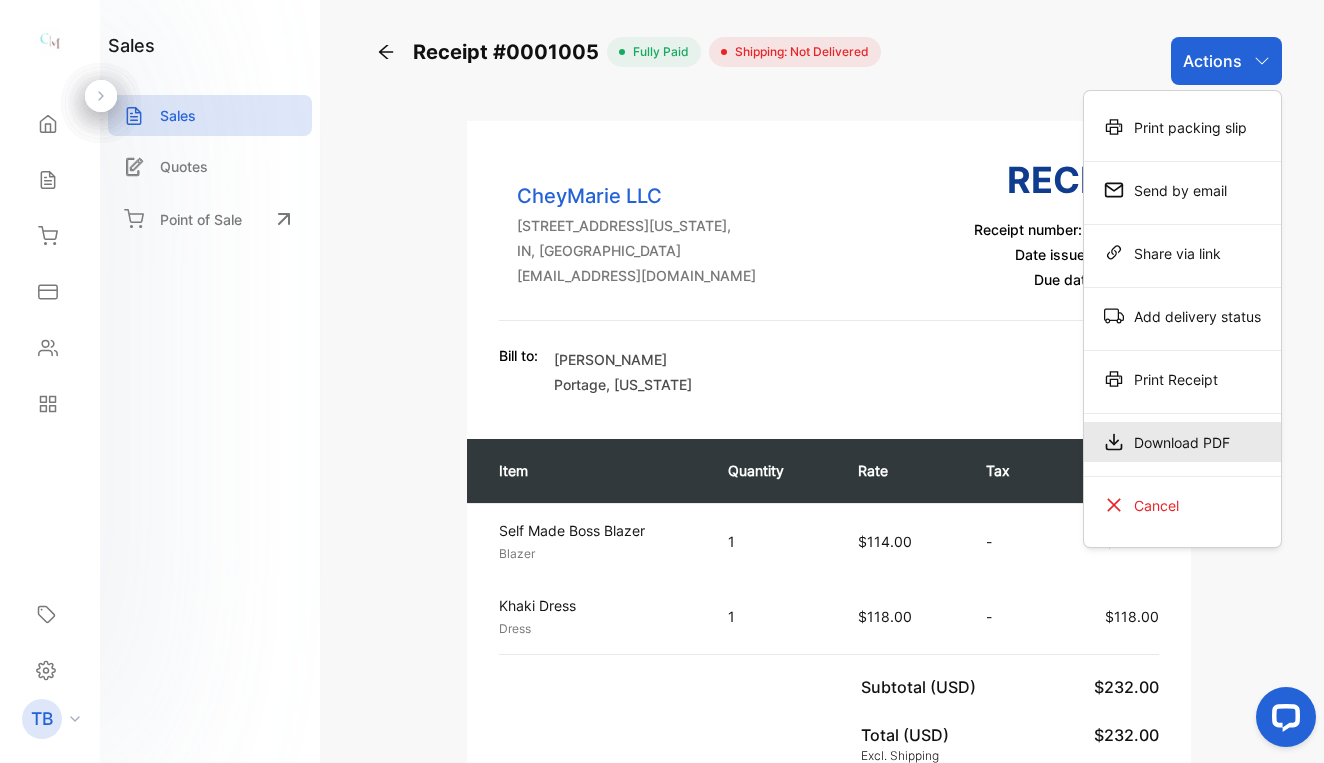 click on "Download PDF" at bounding box center [1182, 442] 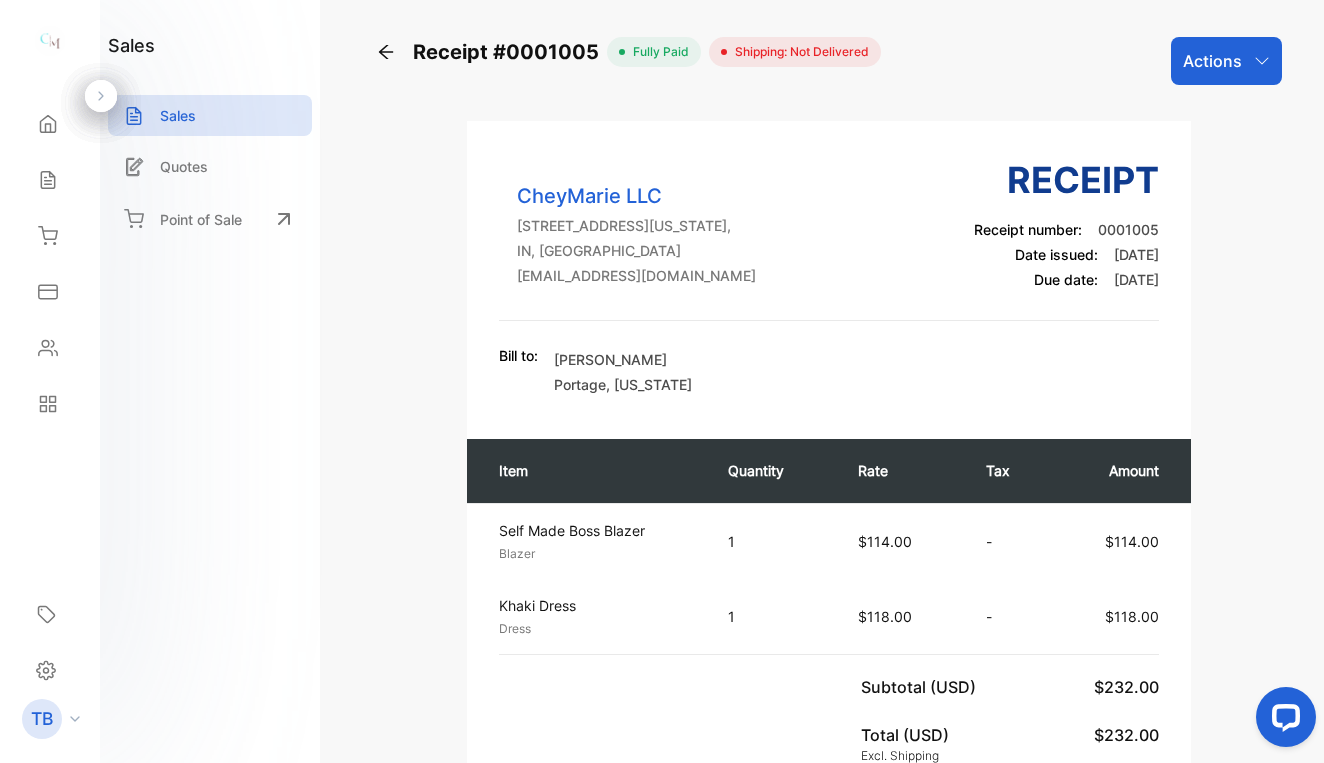 click 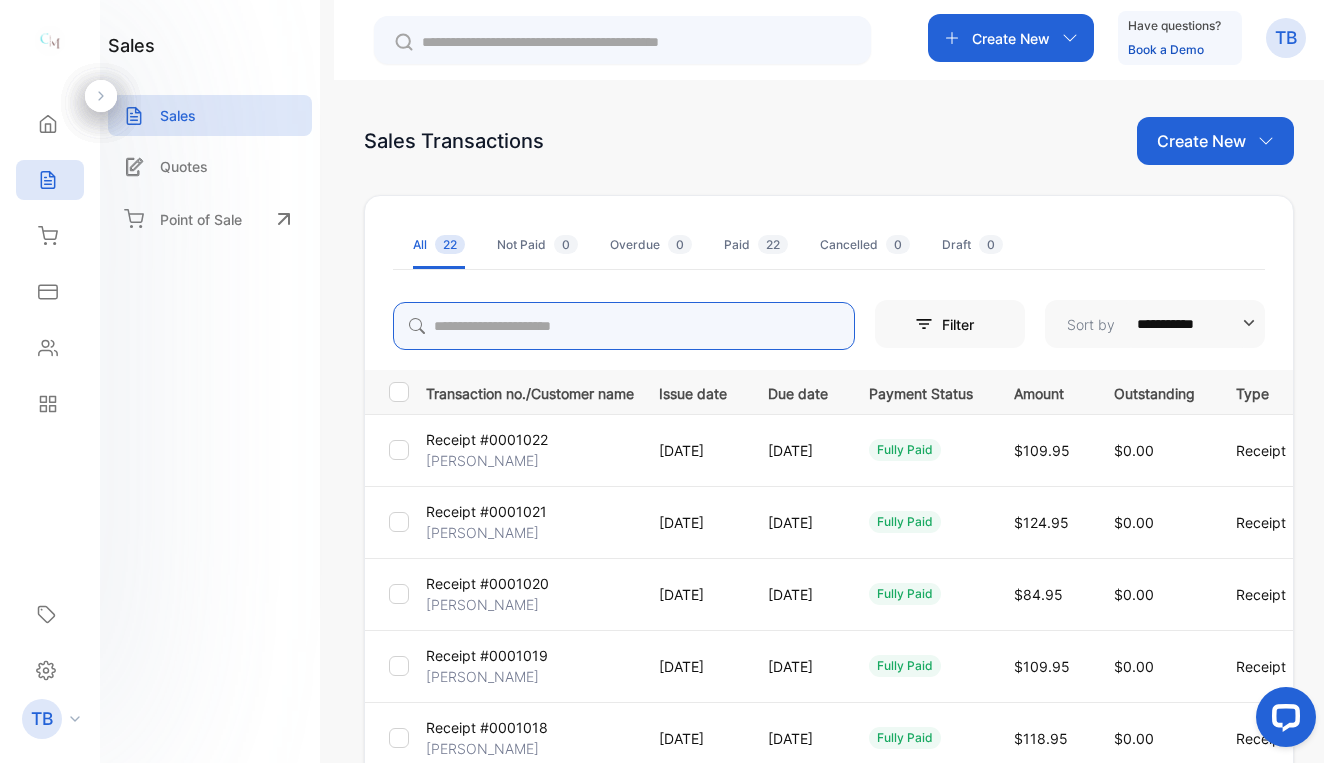 click at bounding box center (624, 326) 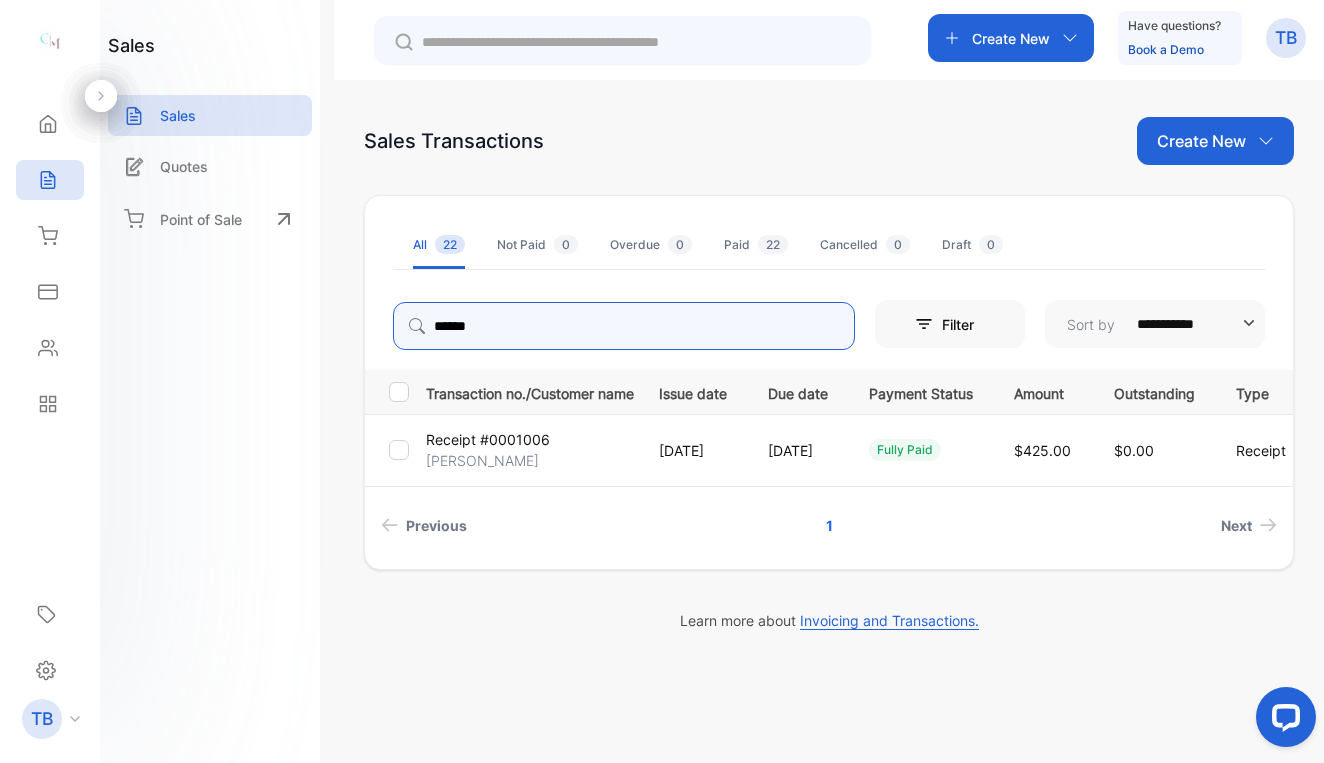 type on "******" 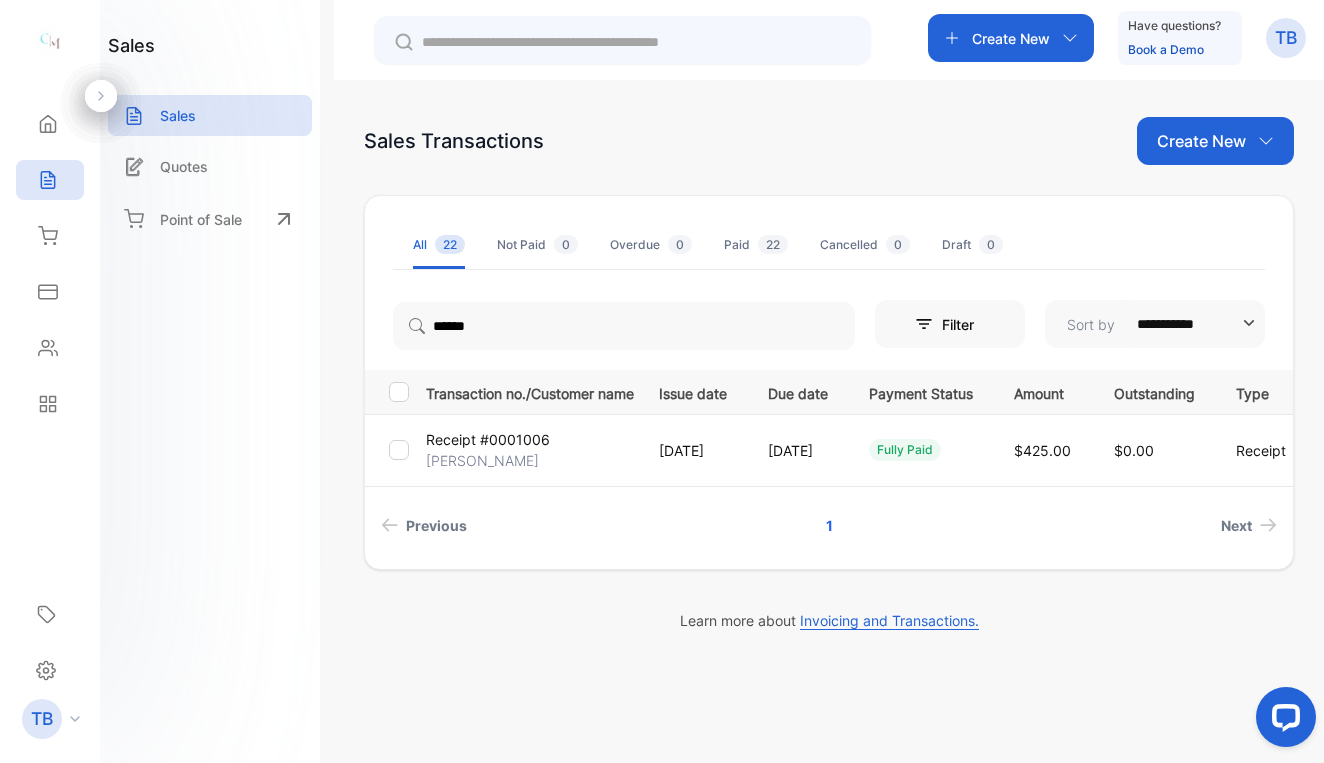 click on "Receipt #0001006 Pamela McKinney" at bounding box center (526, 450) 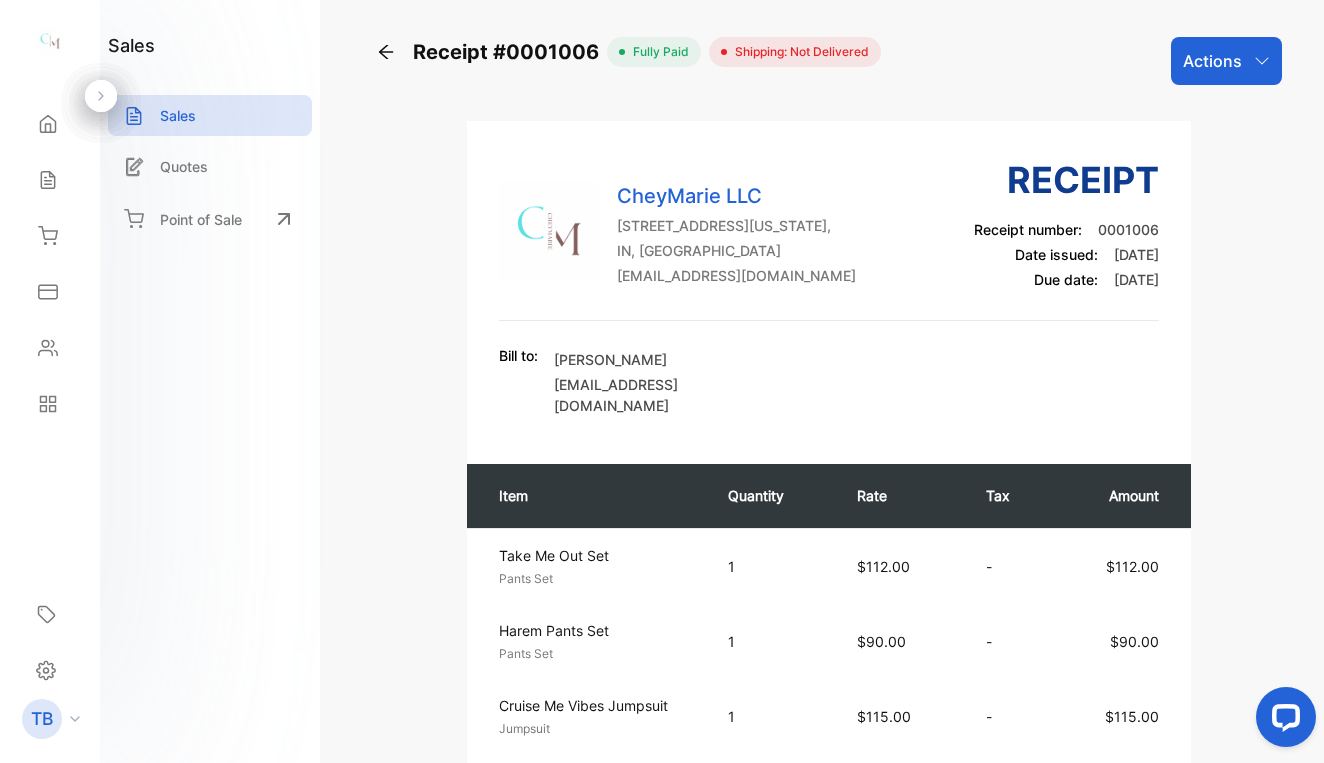click on "Actions" at bounding box center [1226, 61] 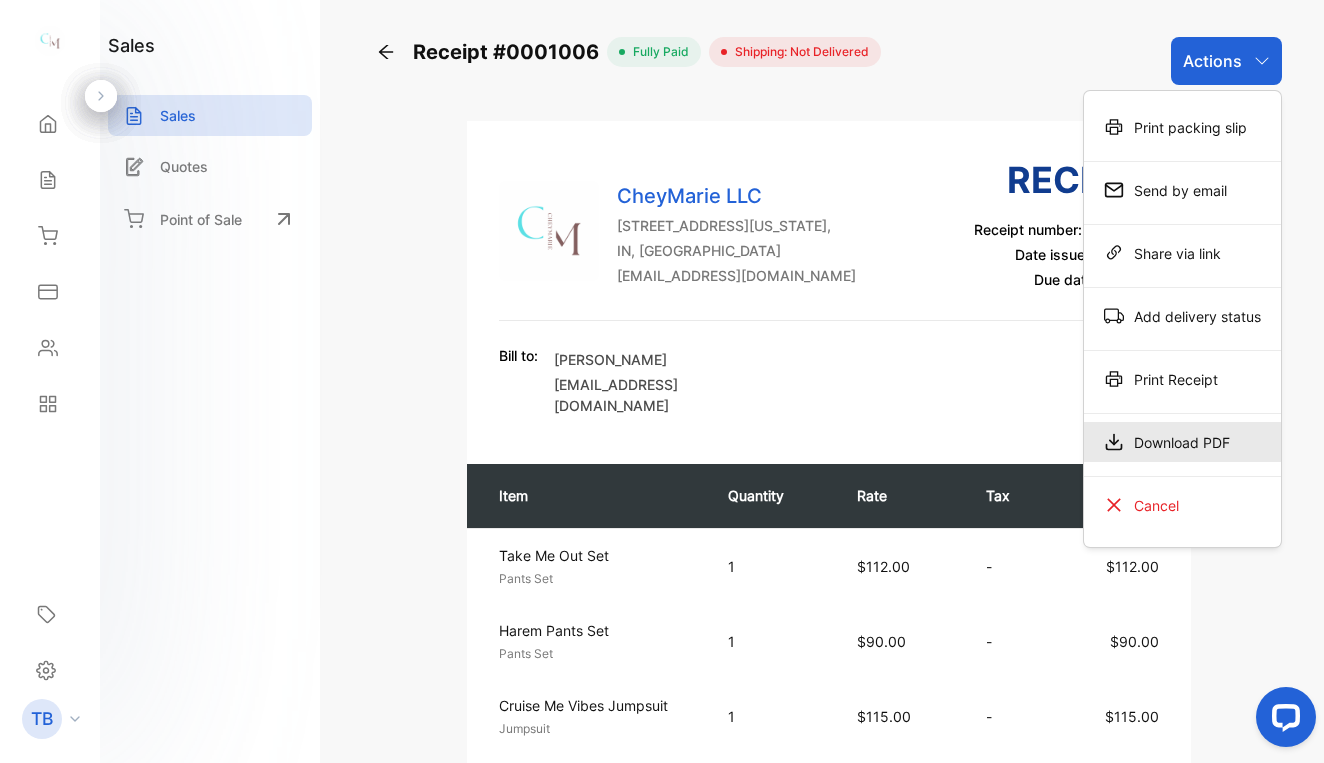 click on "Download PDF" at bounding box center (1182, 442) 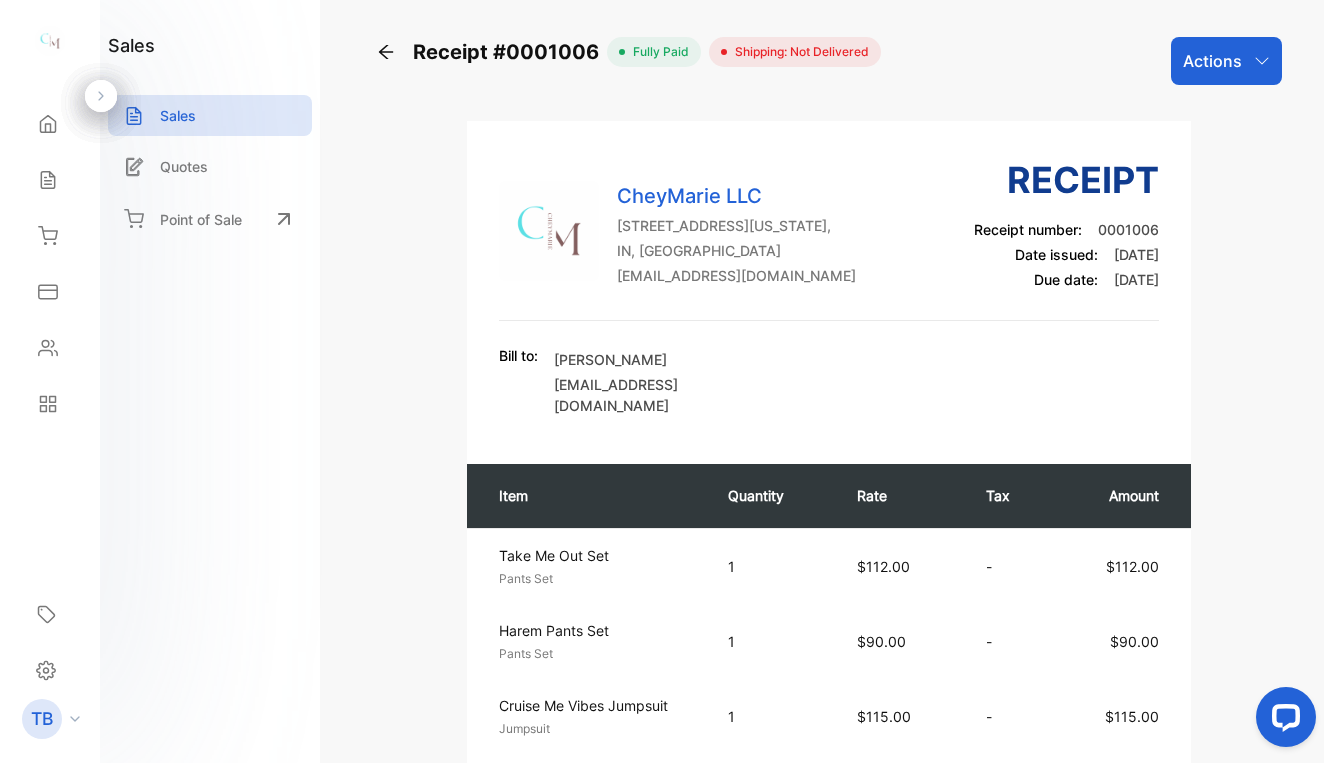 click 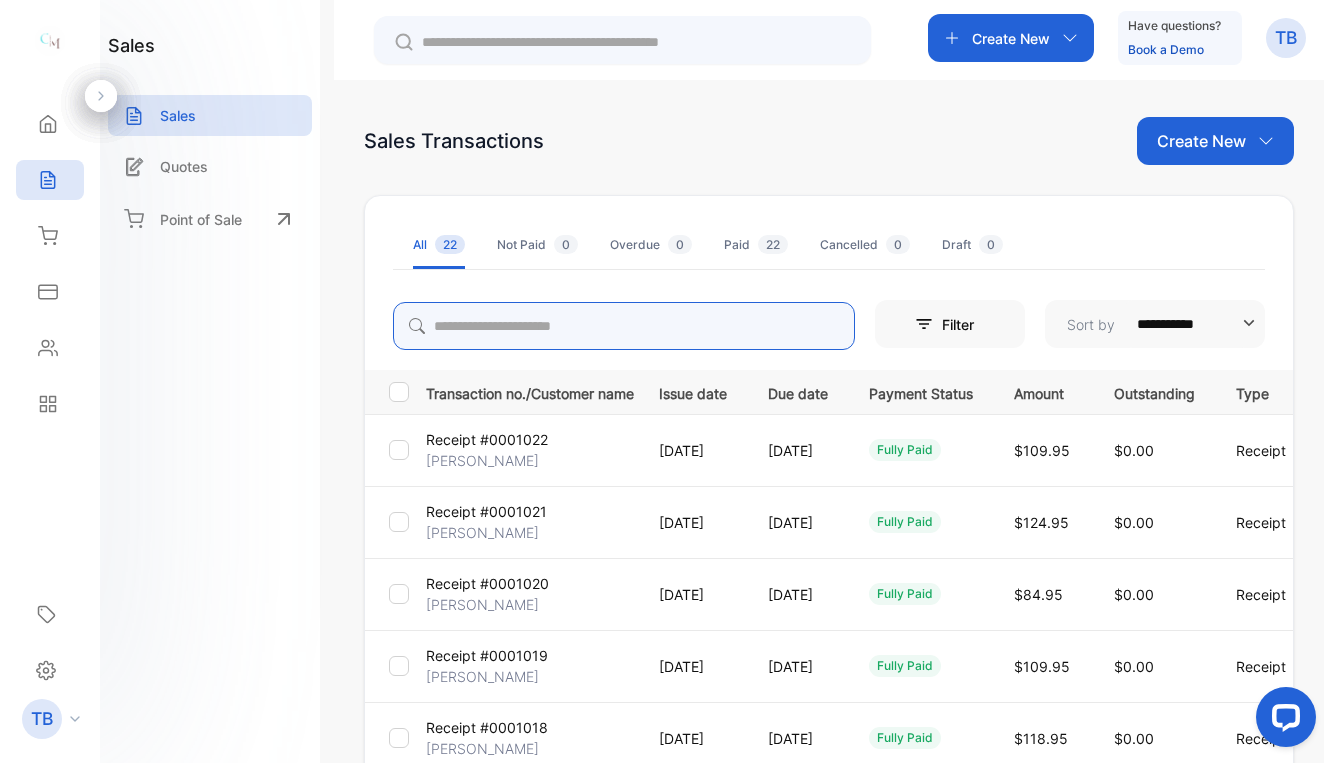 click at bounding box center (624, 326) 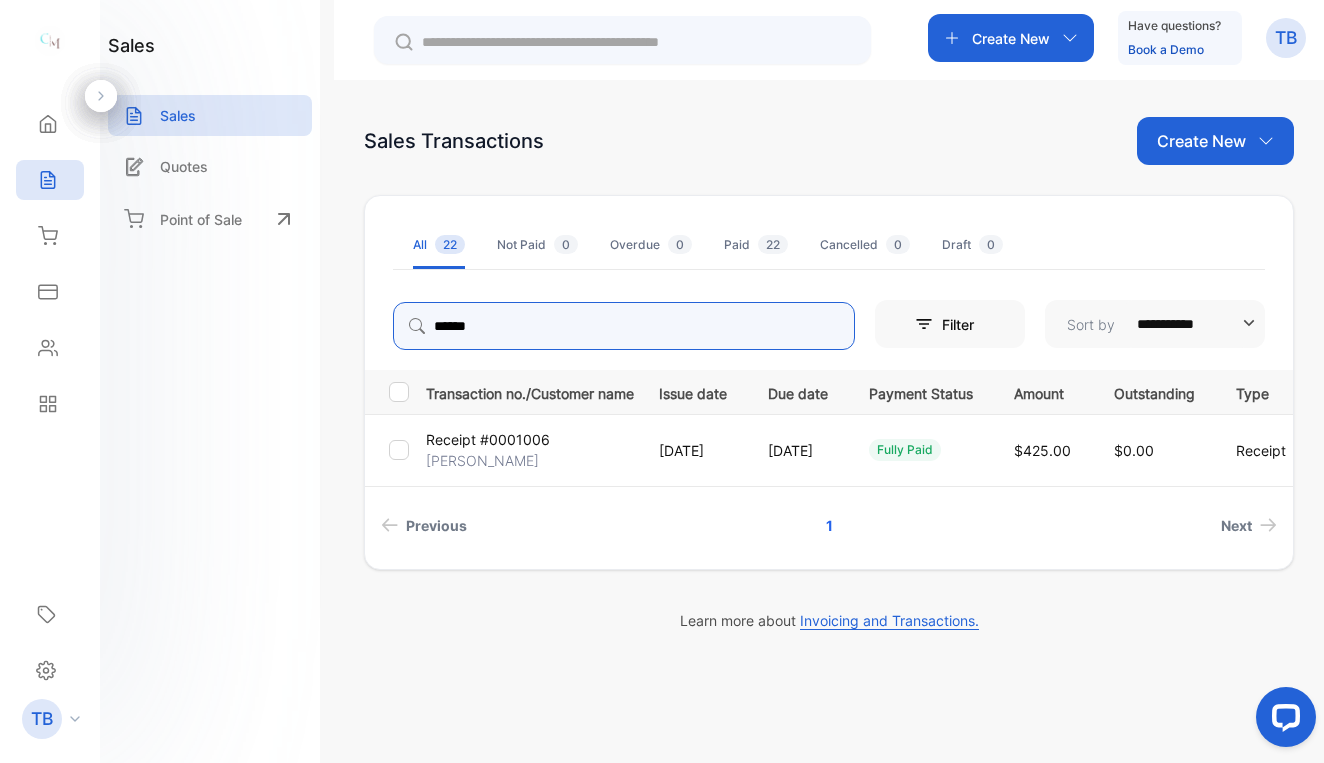 type on "******" 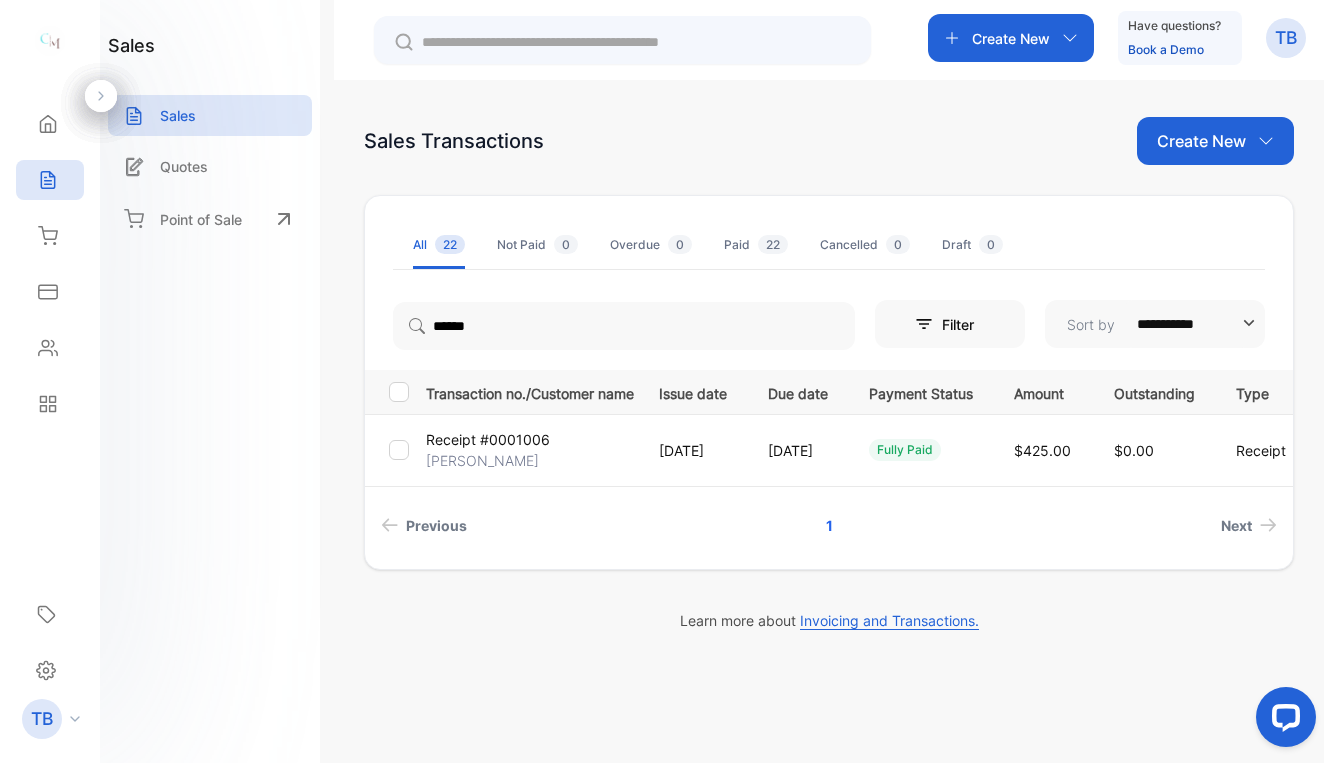 click on "Receipt #0001006" at bounding box center [488, 439] 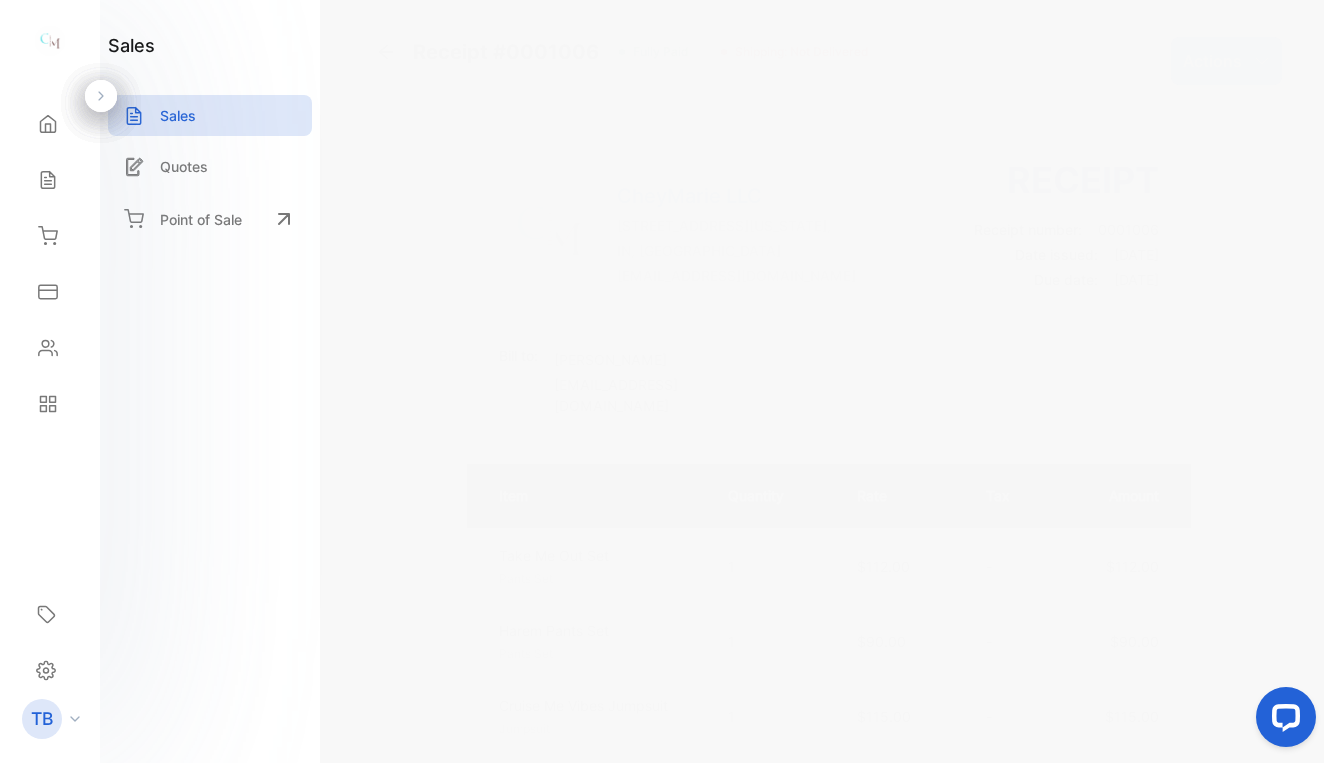 scroll, scrollTop: 0, scrollLeft: 0, axis: both 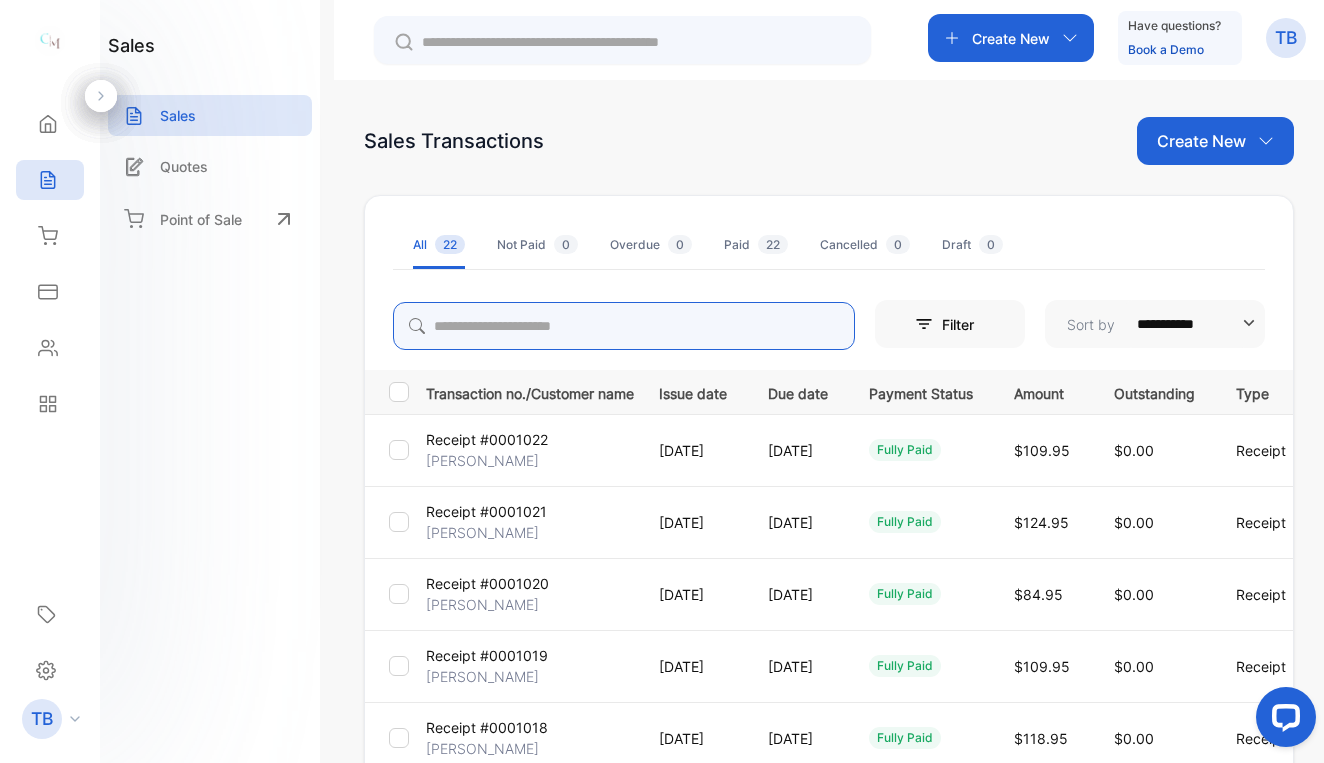click at bounding box center (624, 326) 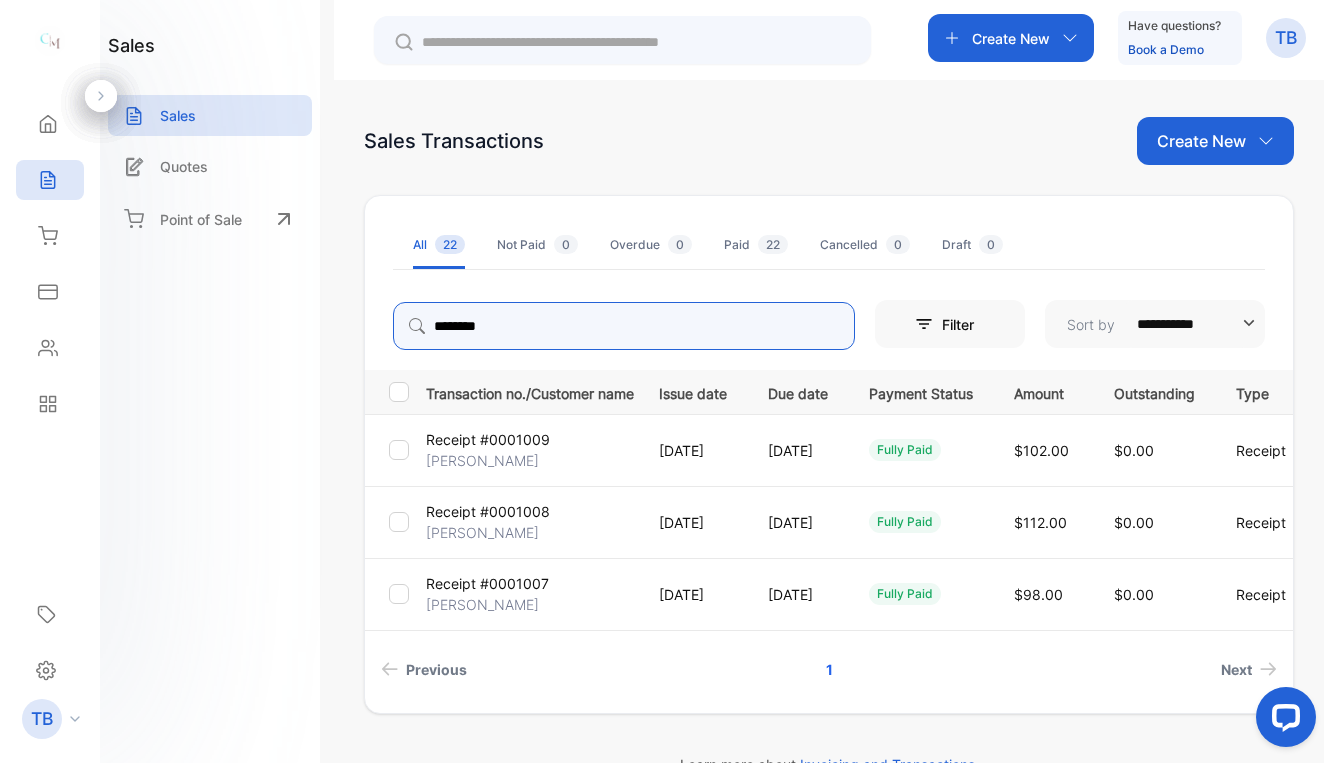 type on "********" 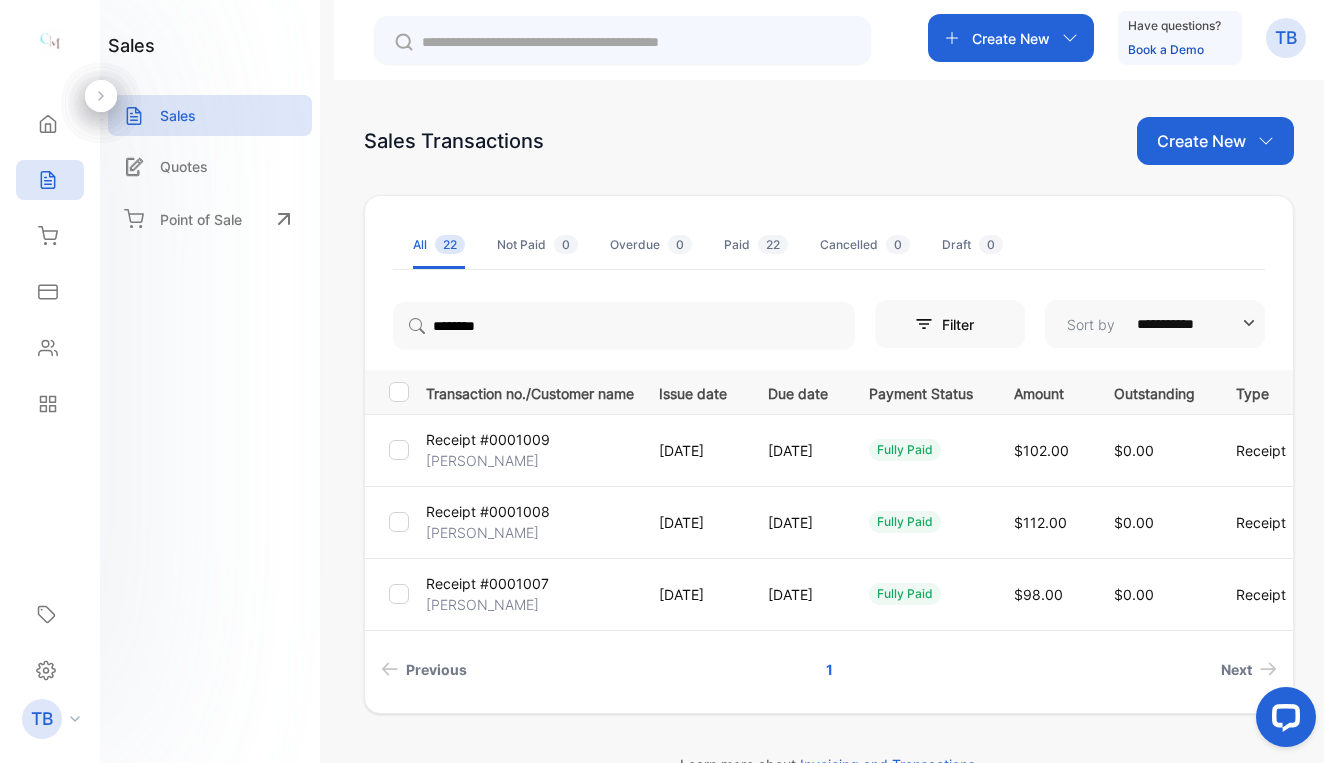 drag, startPoint x: 549, startPoint y: 323, endPoint x: 518, endPoint y: 443, distance: 123.9395 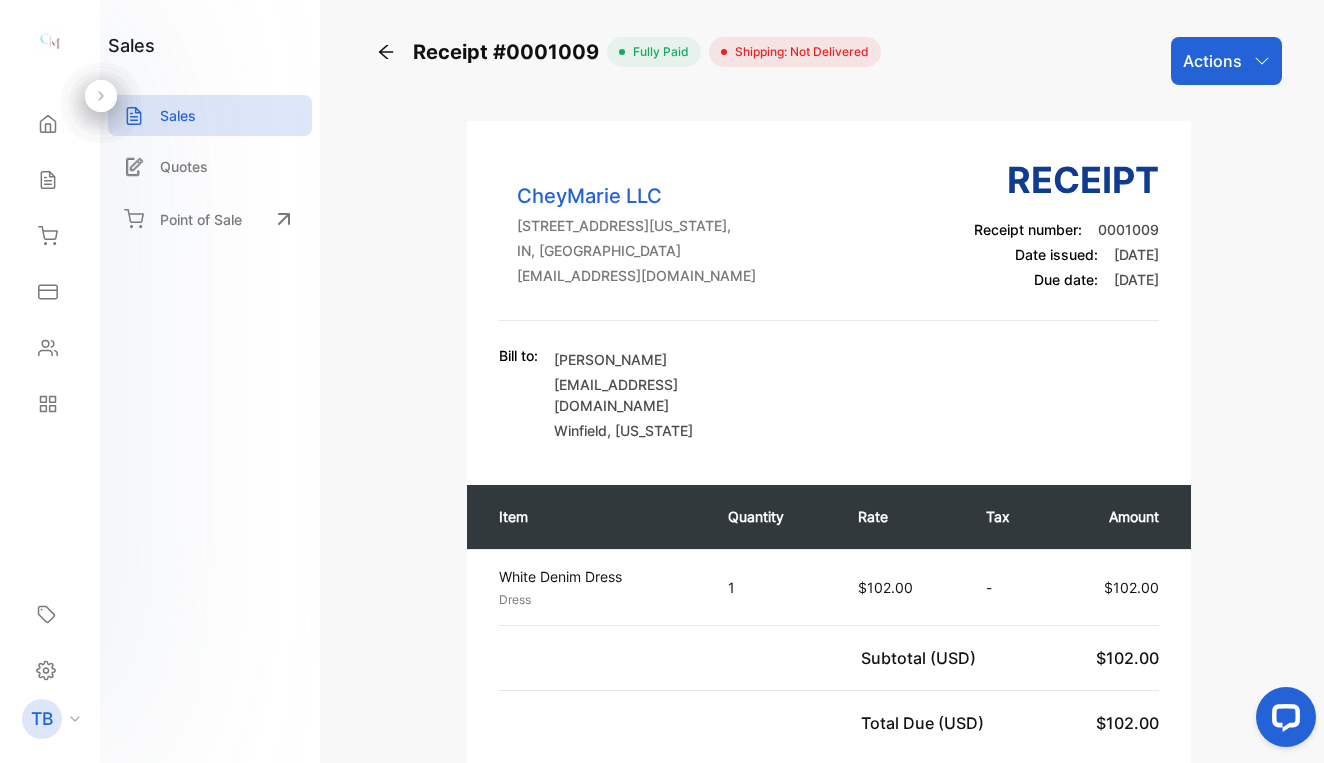 click on "Actions" at bounding box center (1212, 61) 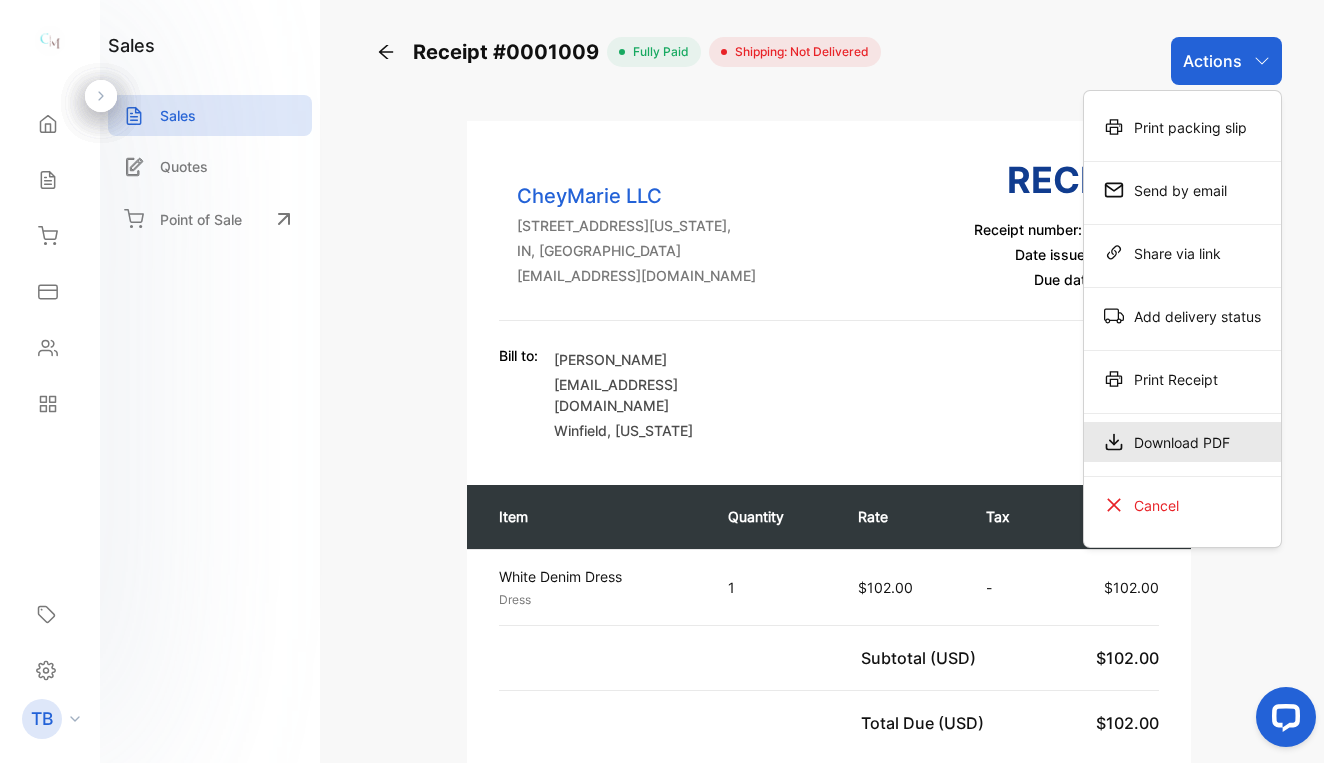 click on "Download PDF" at bounding box center (1182, 442) 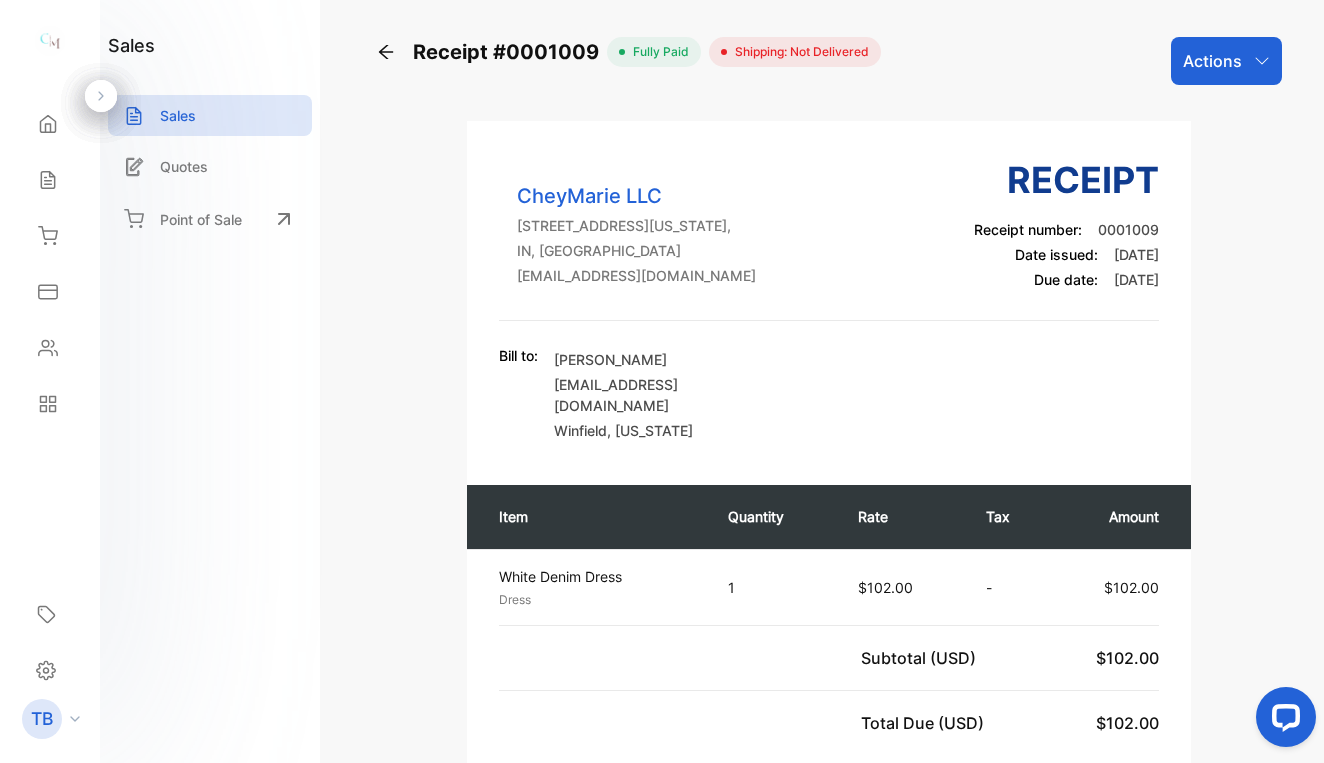 click 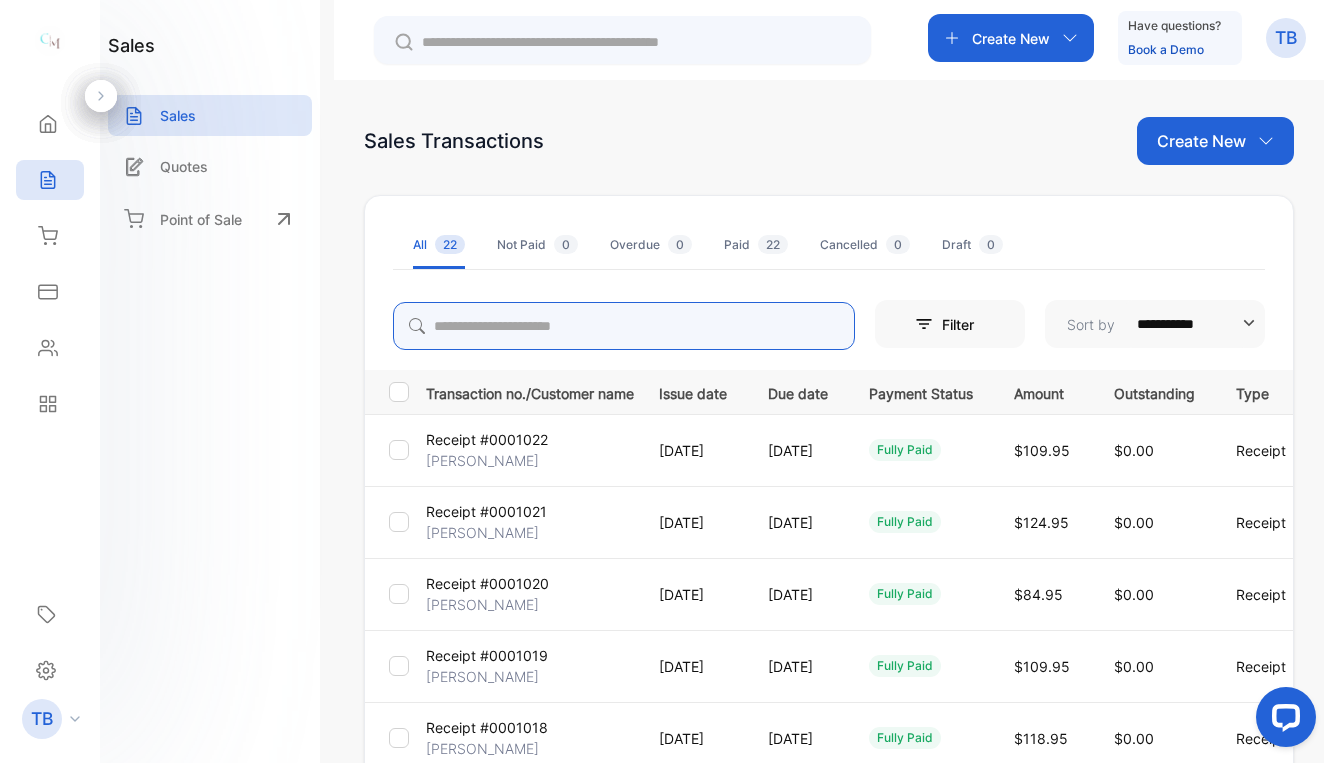 click at bounding box center [624, 326] 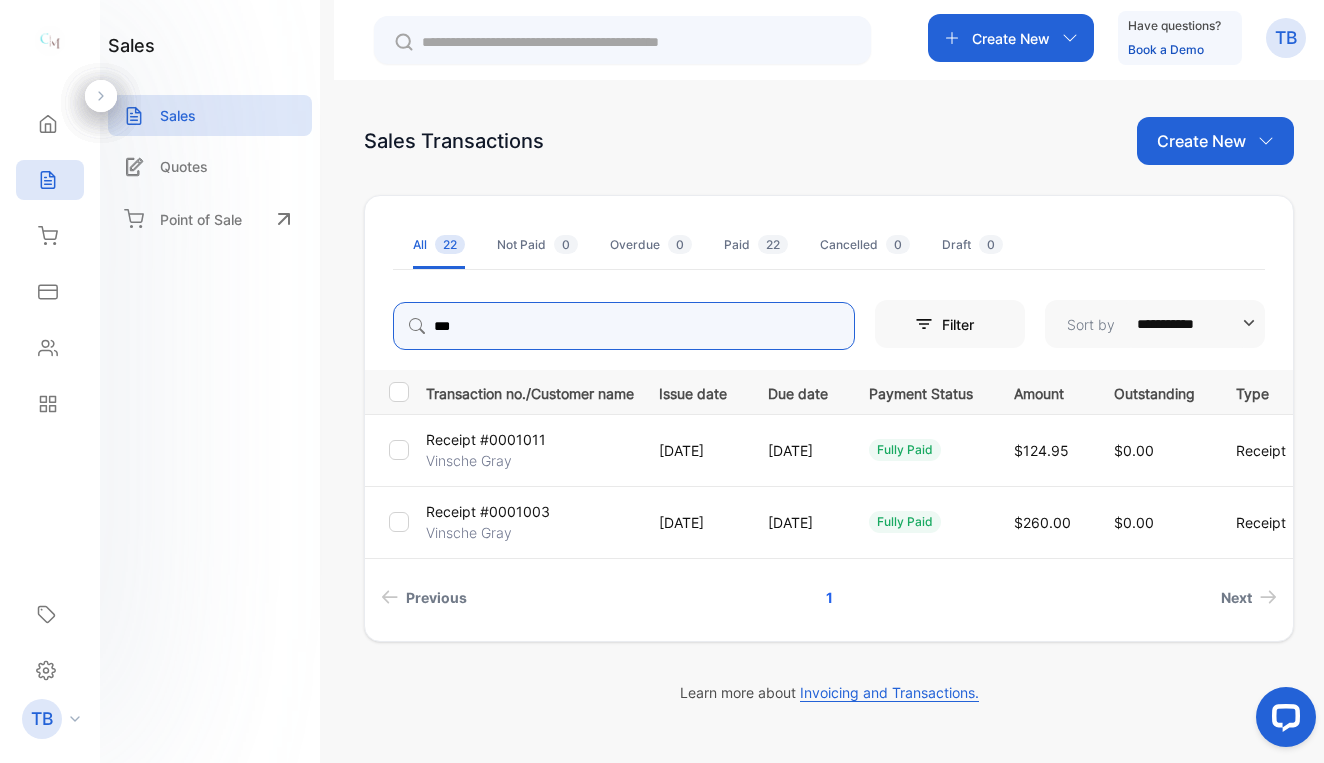 type on "***" 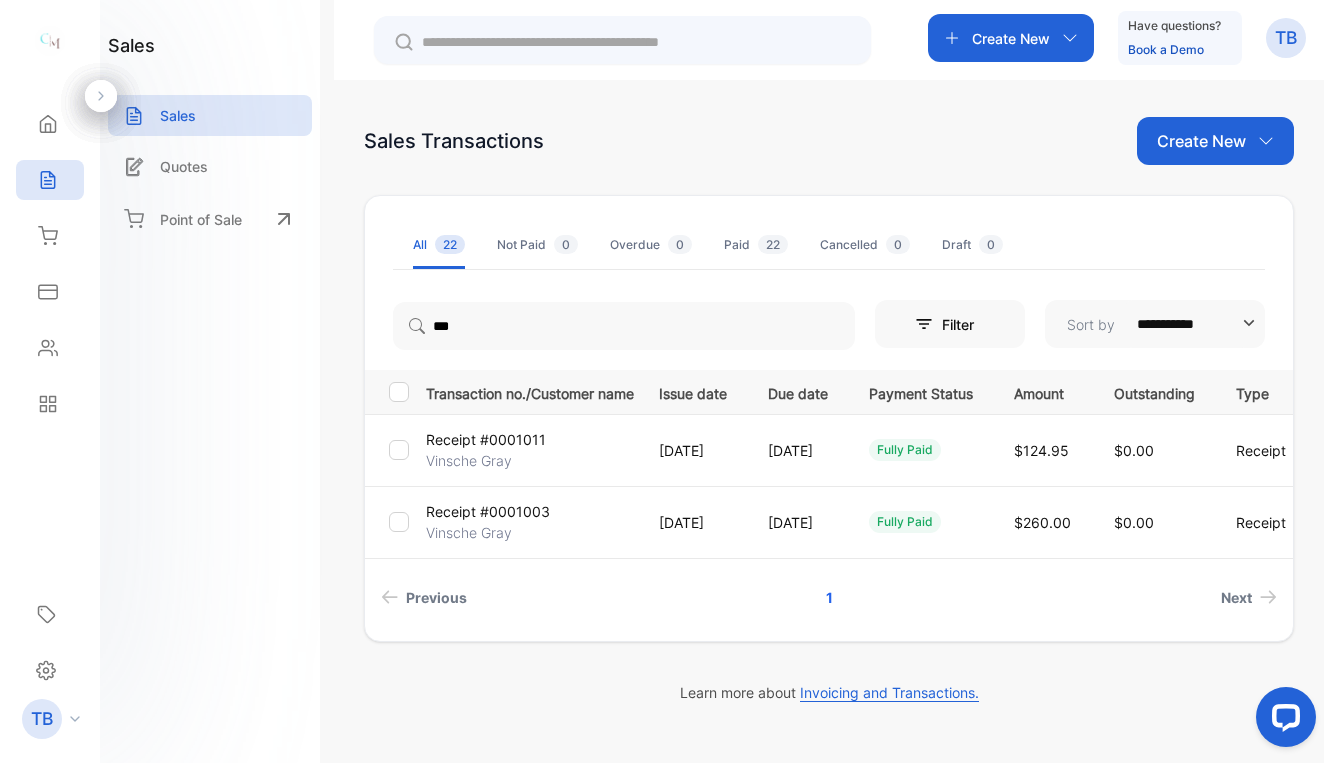 click on "Vinsche Gray" at bounding box center [469, 460] 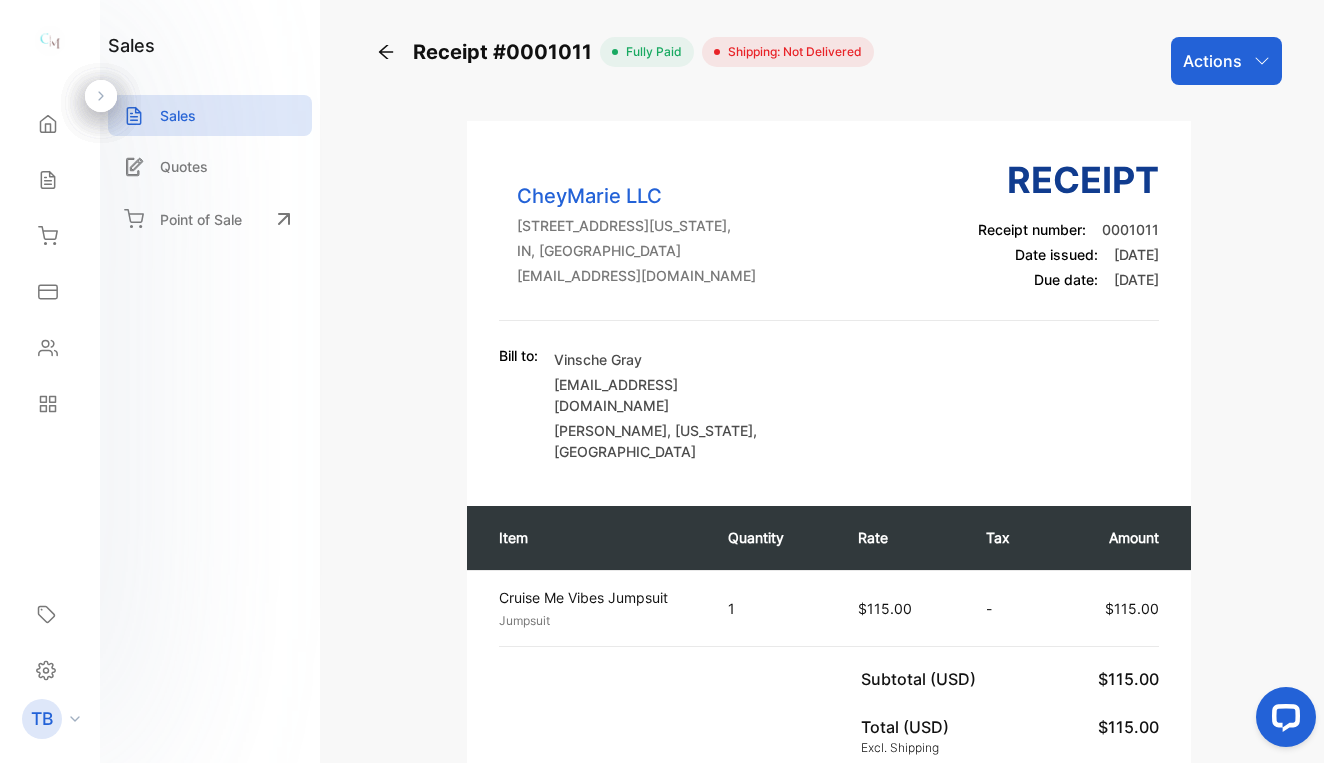 click on "Actions" at bounding box center [1226, 61] 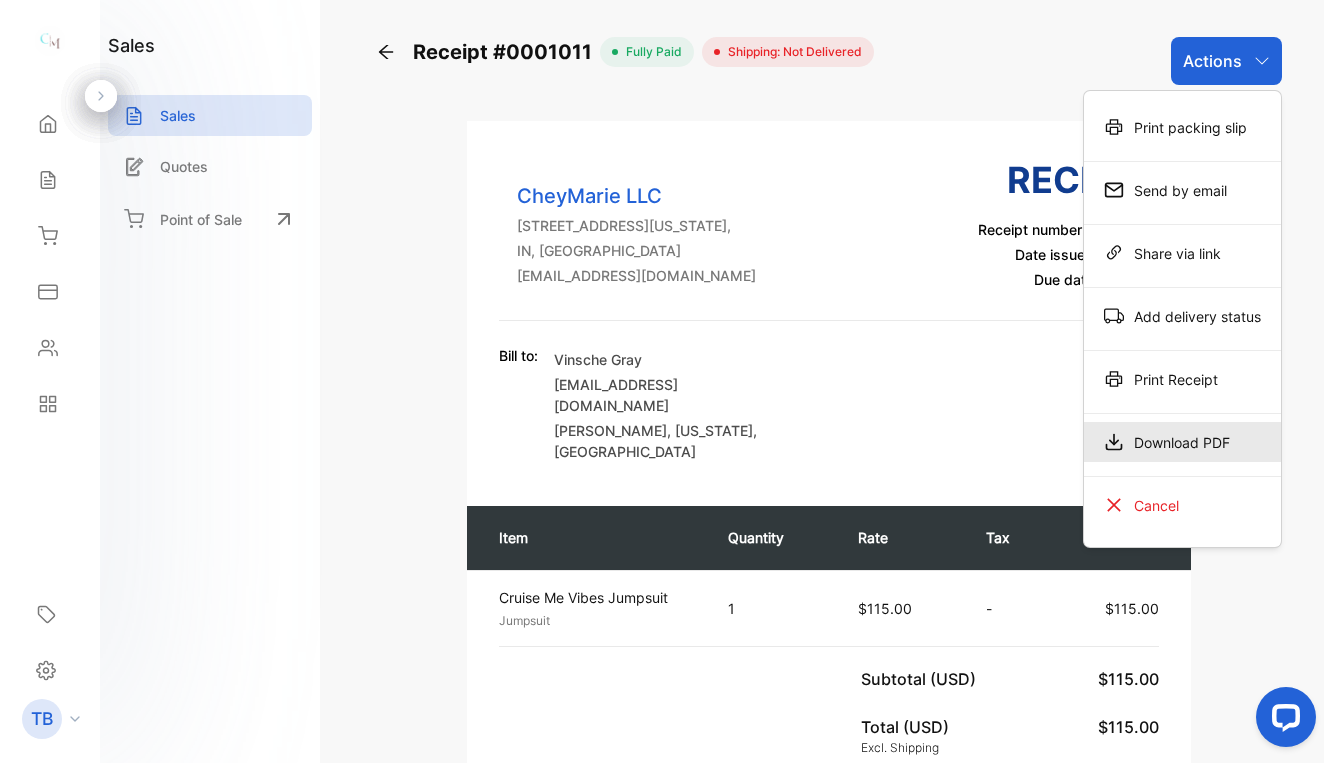 click on "Download PDF" at bounding box center (1182, 442) 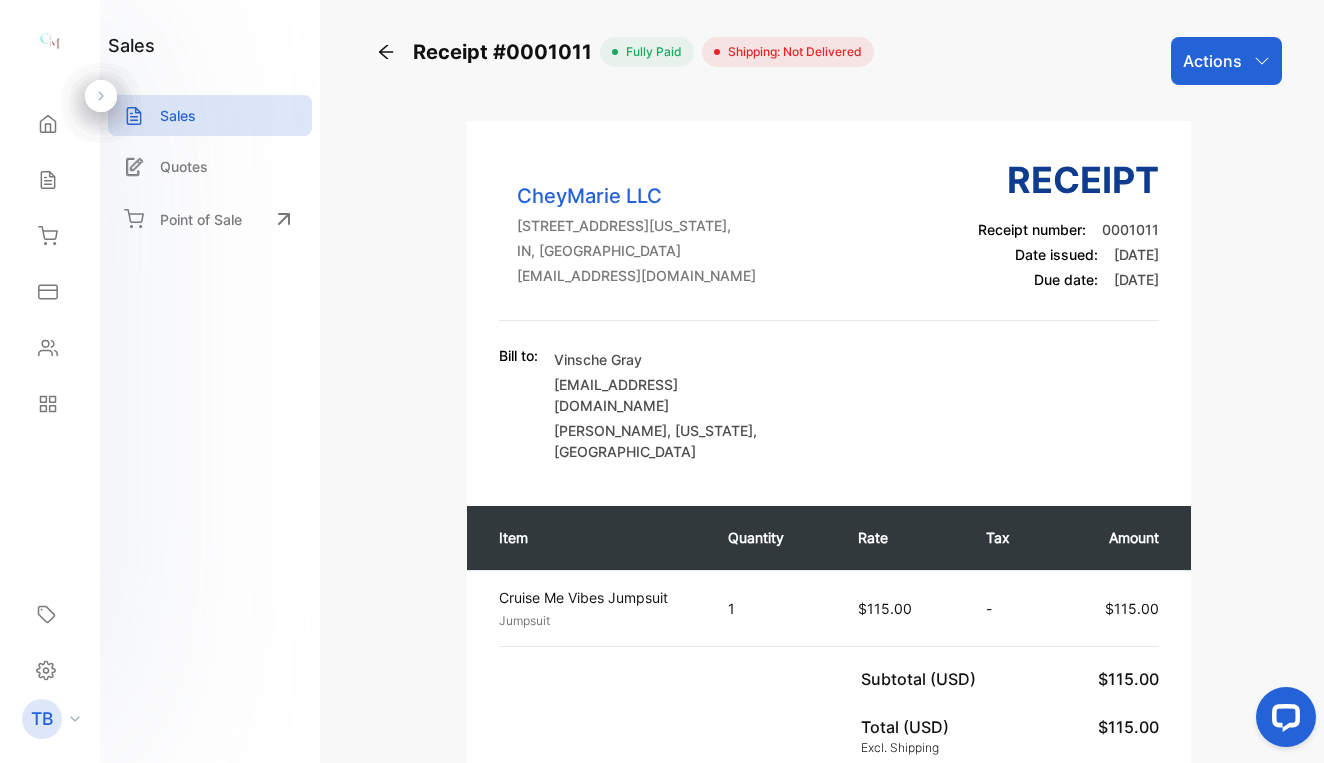 click 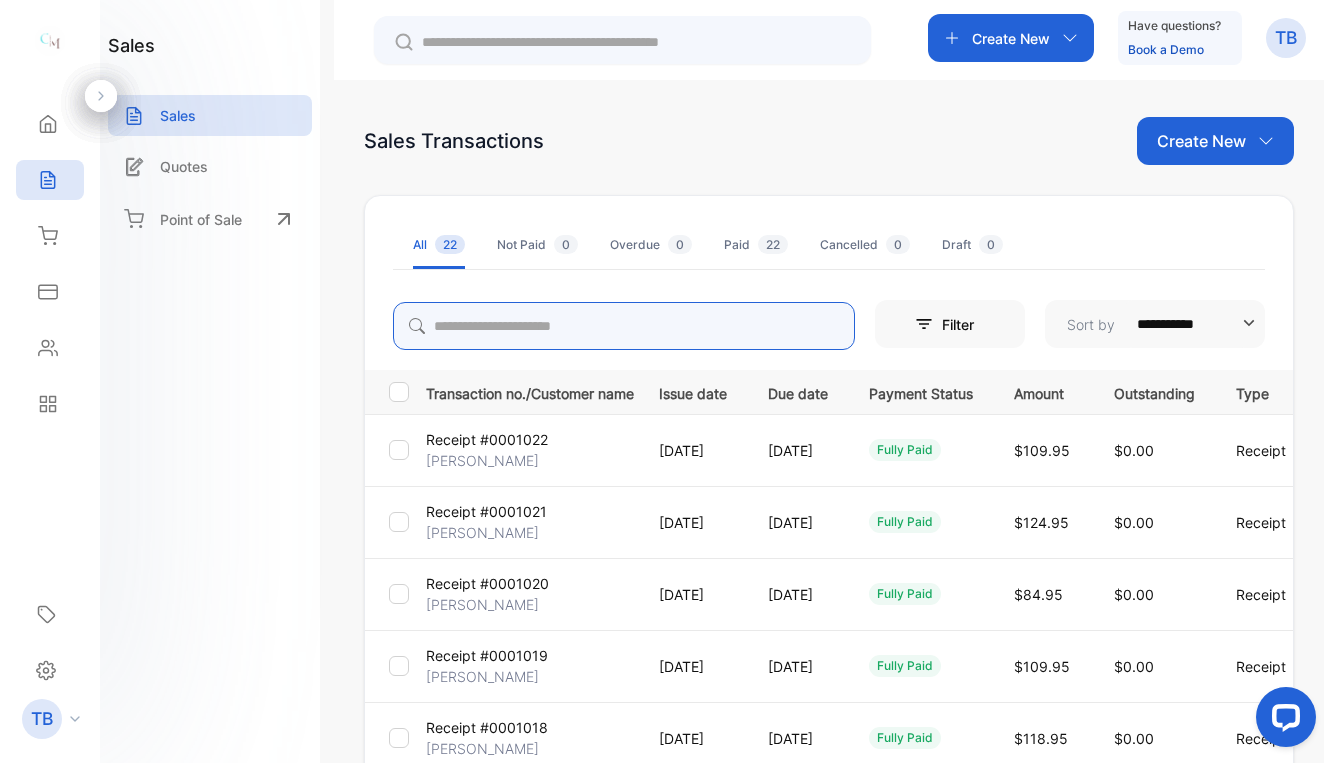 click at bounding box center (624, 326) 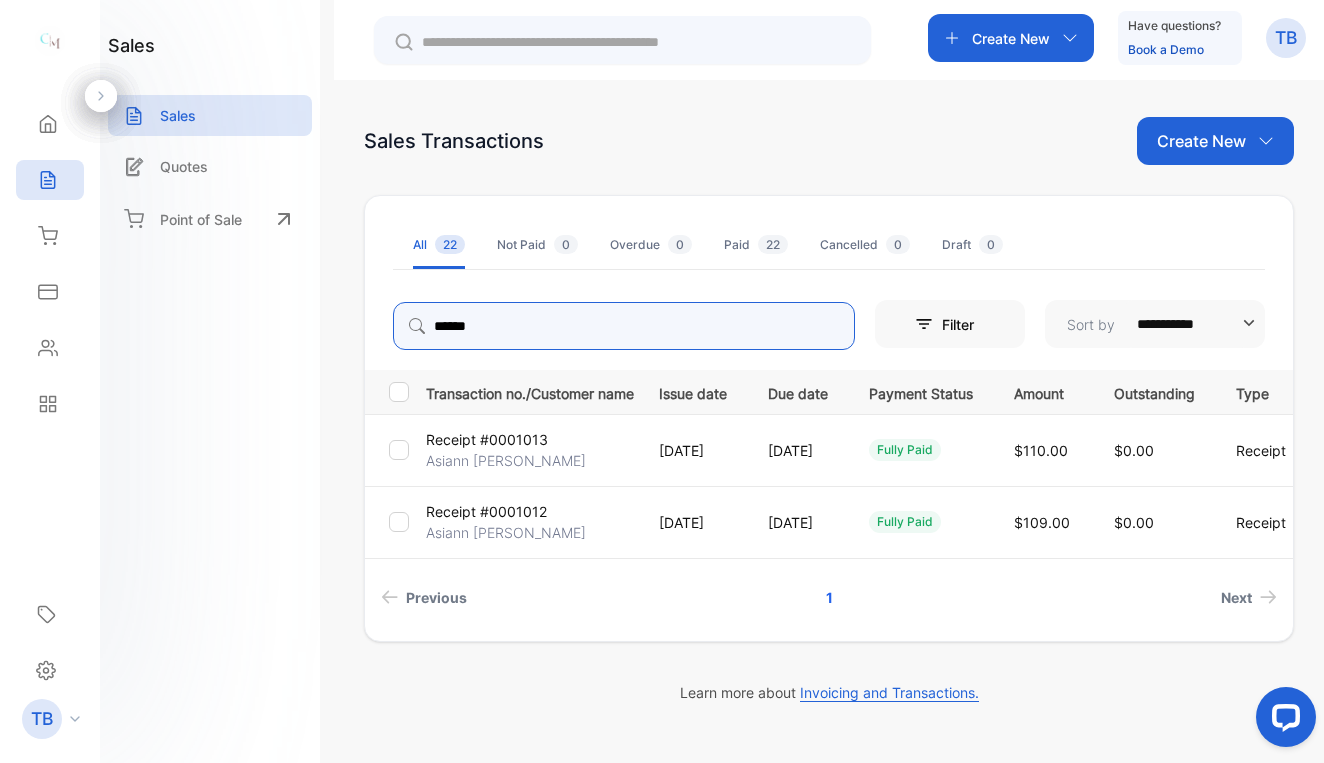type on "*****" 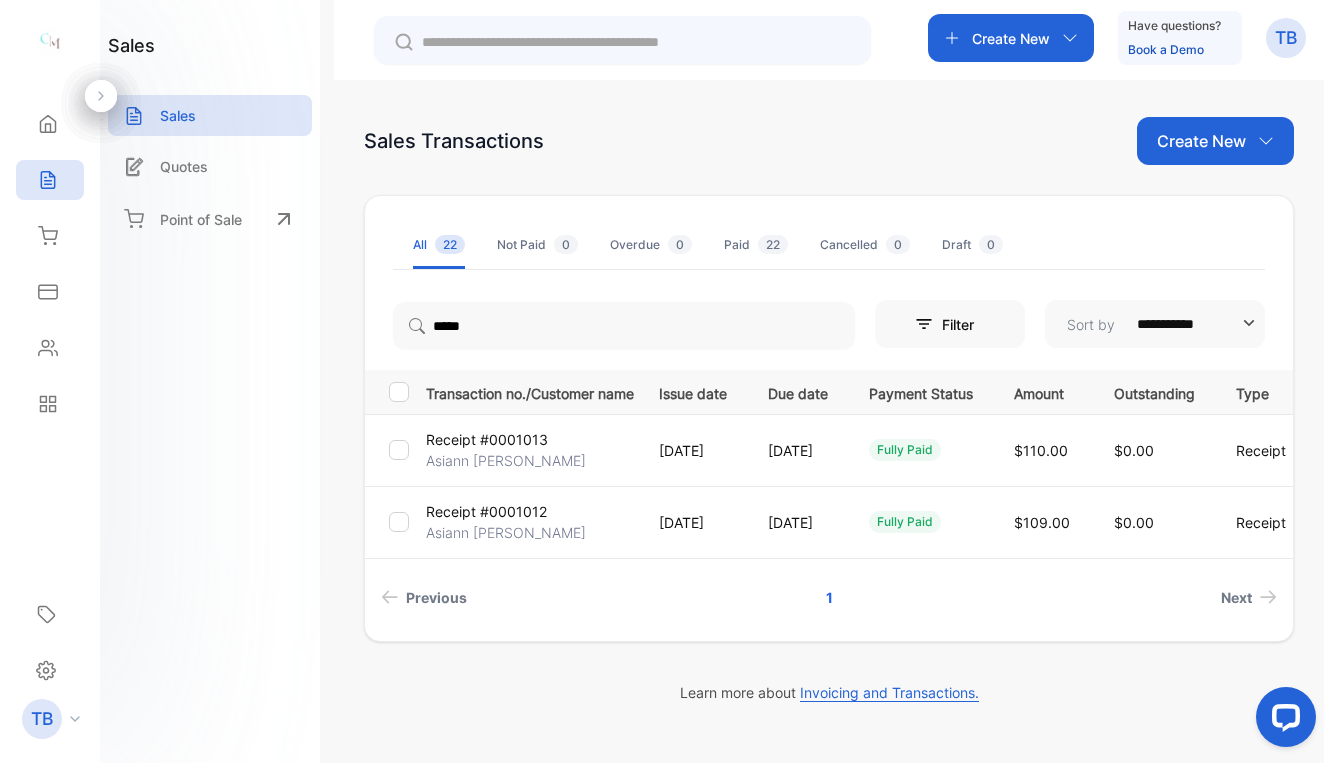 drag, startPoint x: 494, startPoint y: 317, endPoint x: 487, endPoint y: 521, distance: 204.12006 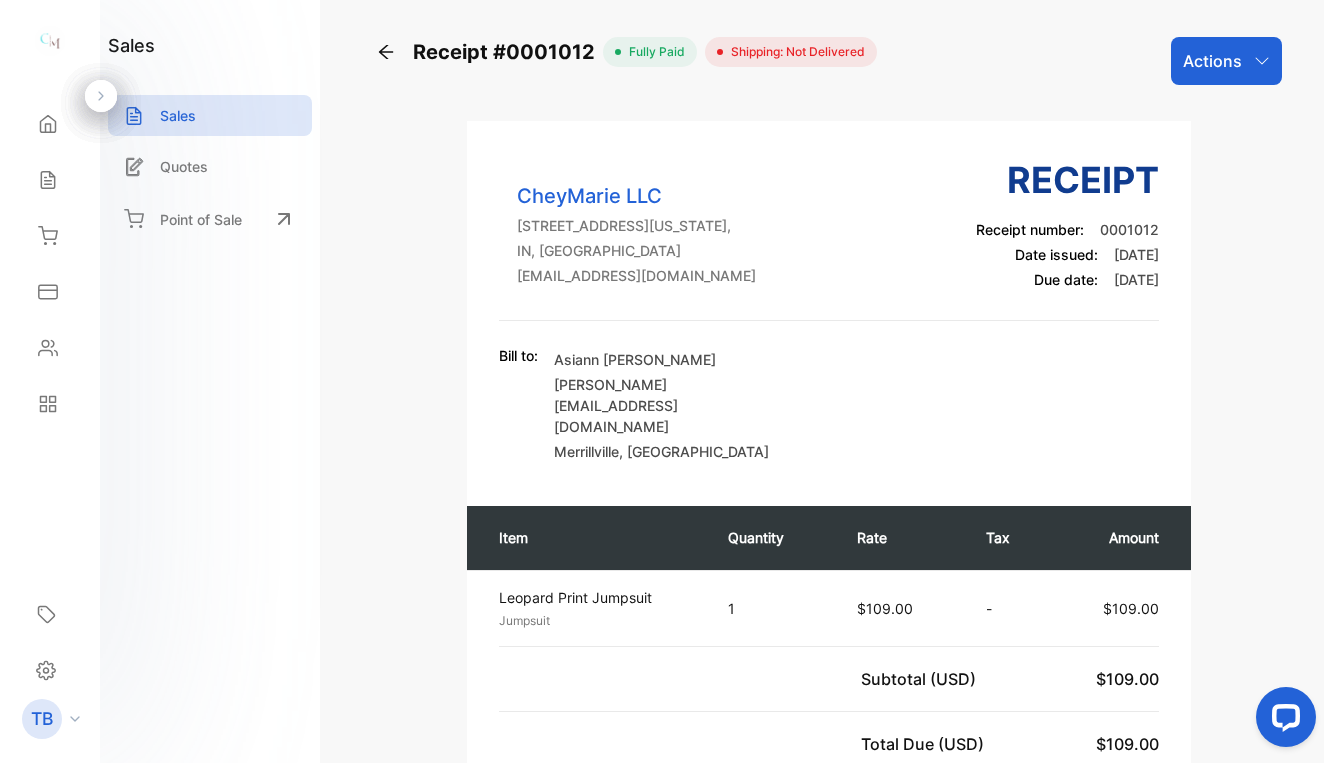 click on "Actions" at bounding box center [1212, 61] 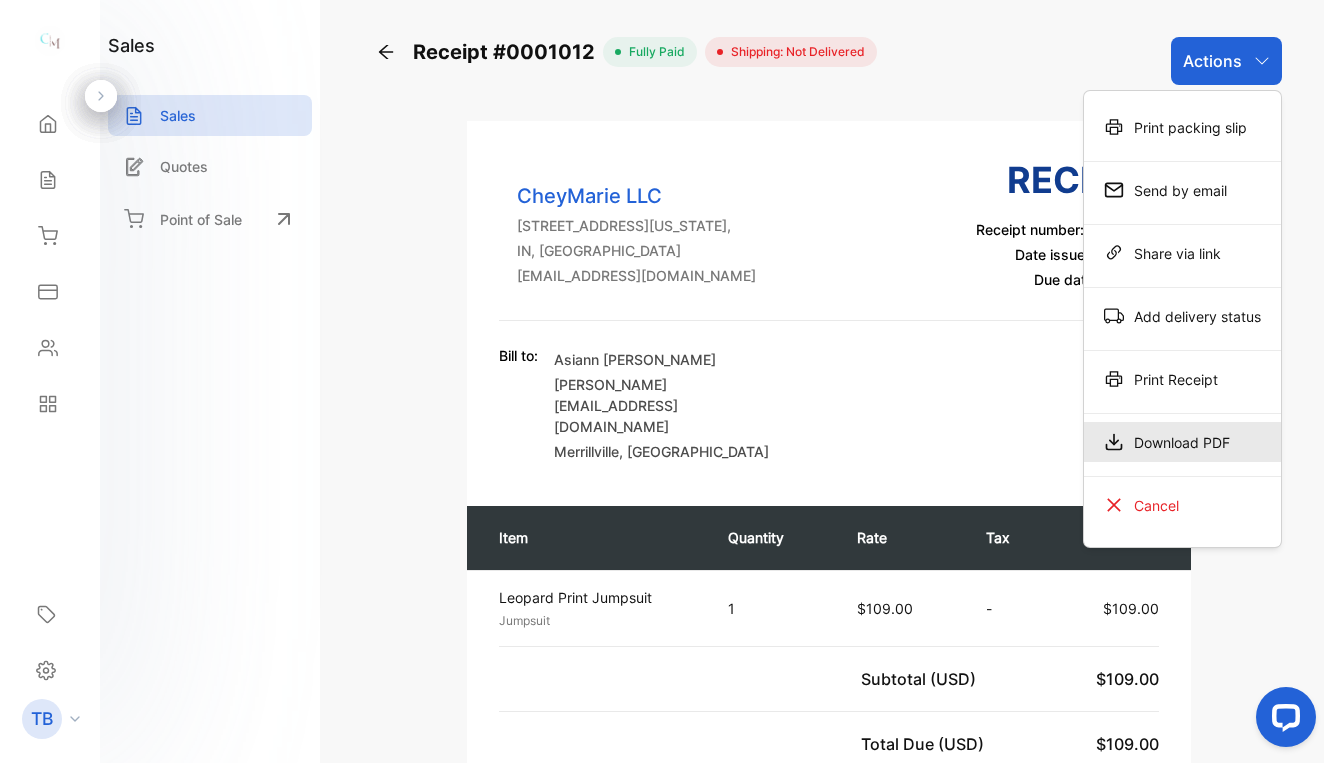 click on "Download PDF" at bounding box center (1182, 442) 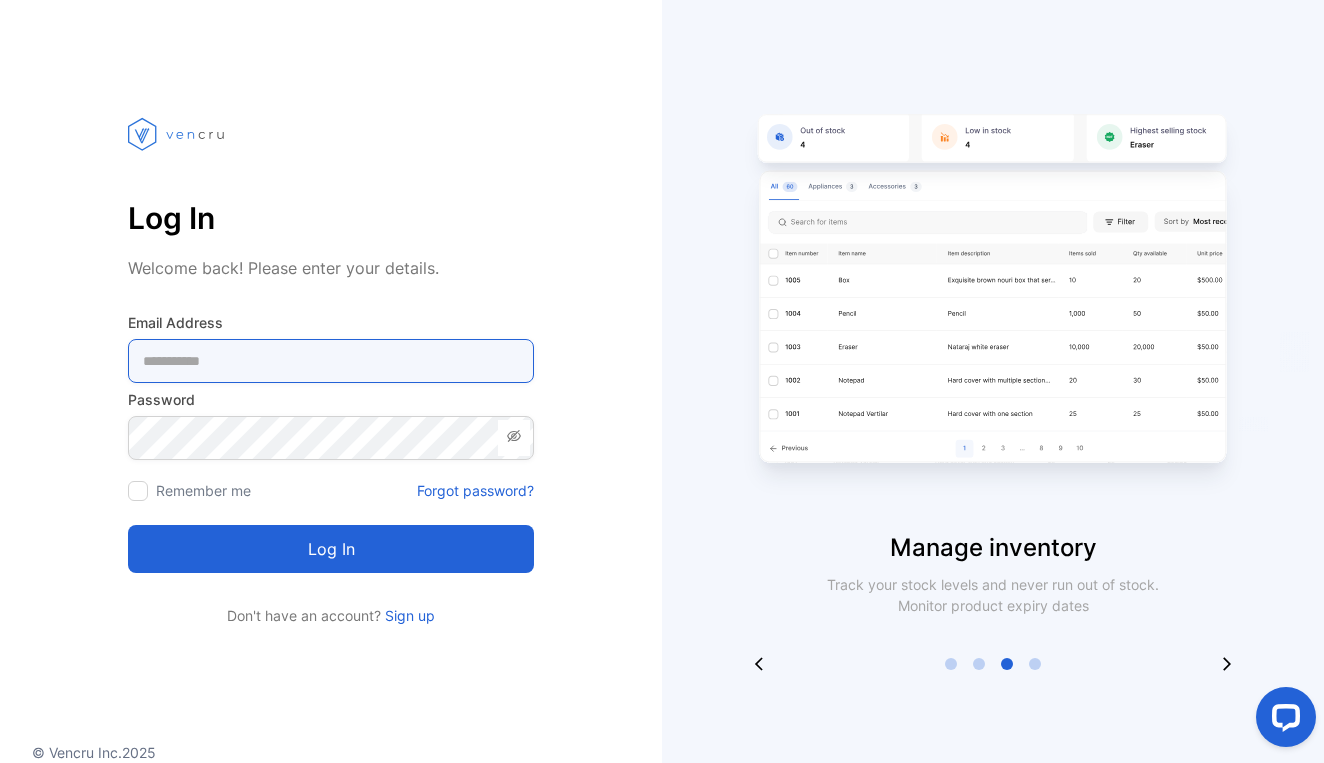 type on "**********" 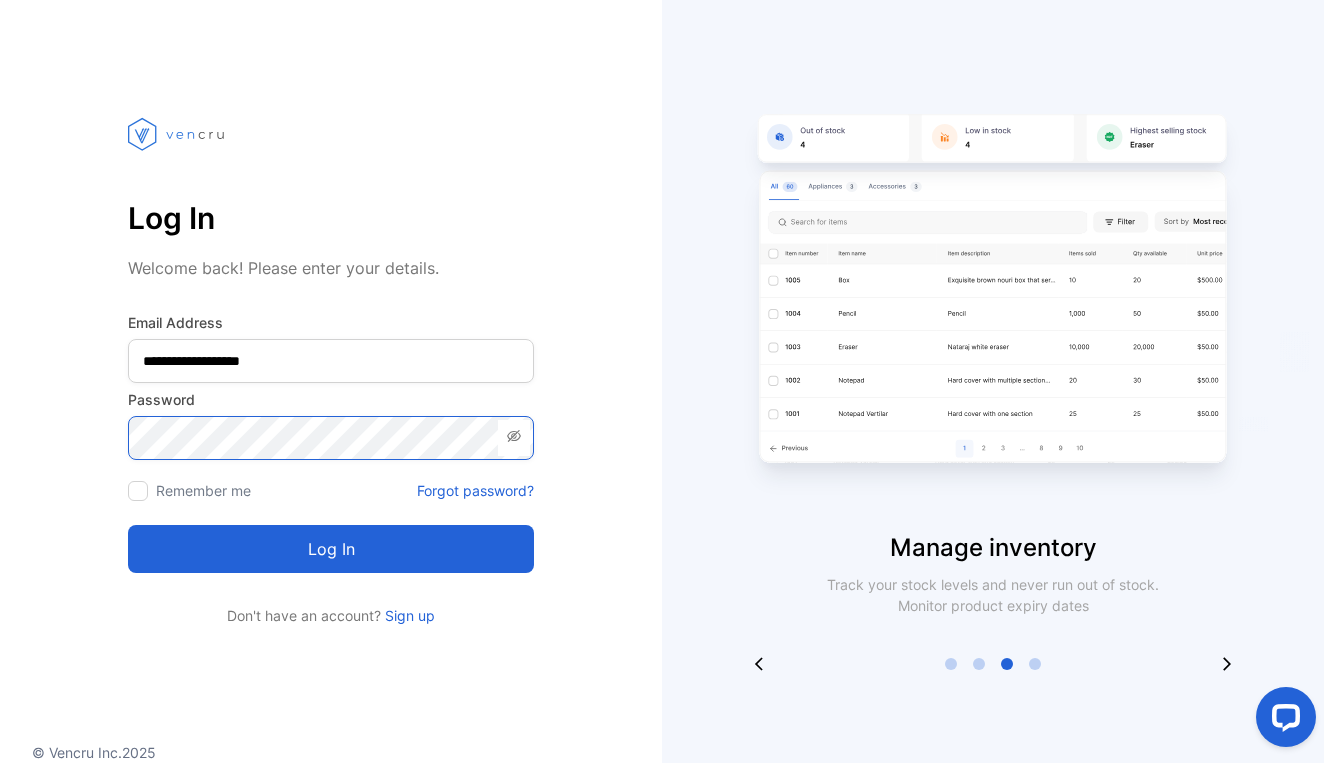 click on "Log in" at bounding box center (331, 549) 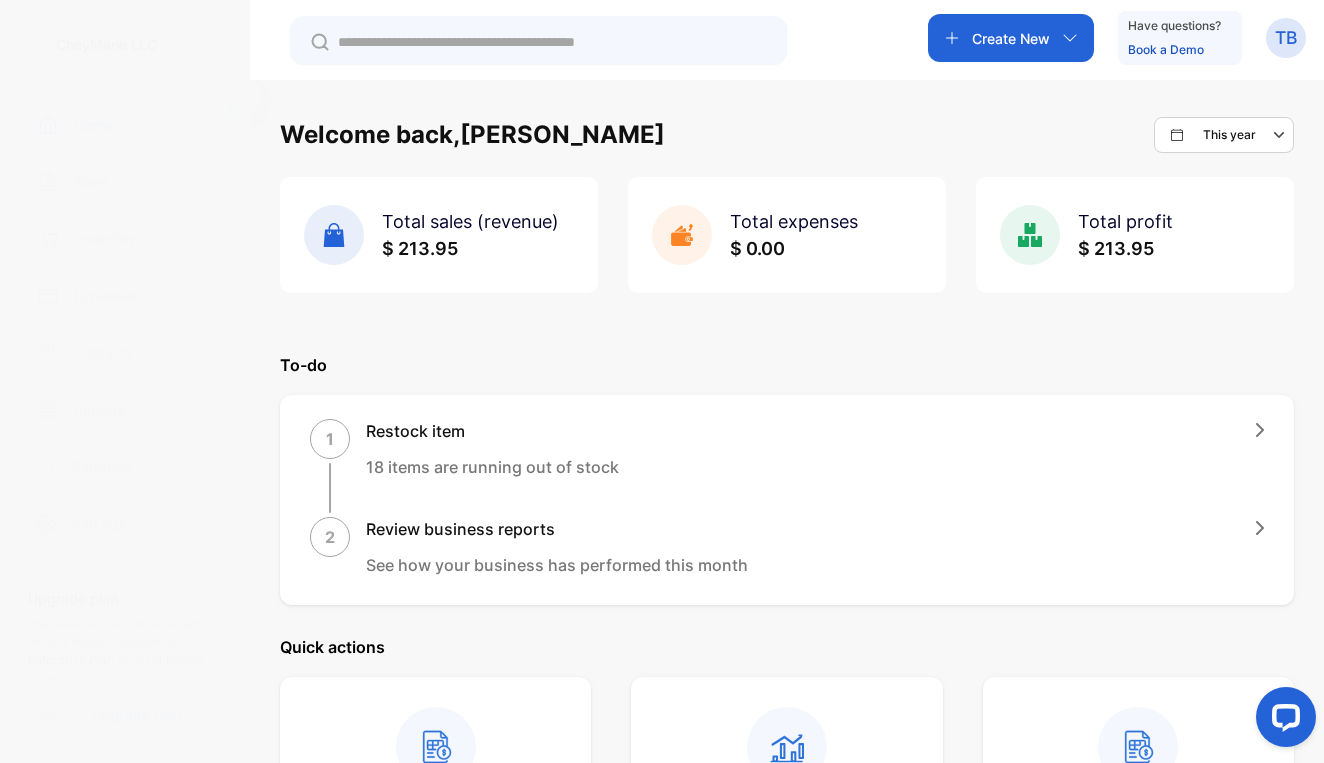 click on "Sales" at bounding box center [92, 181] 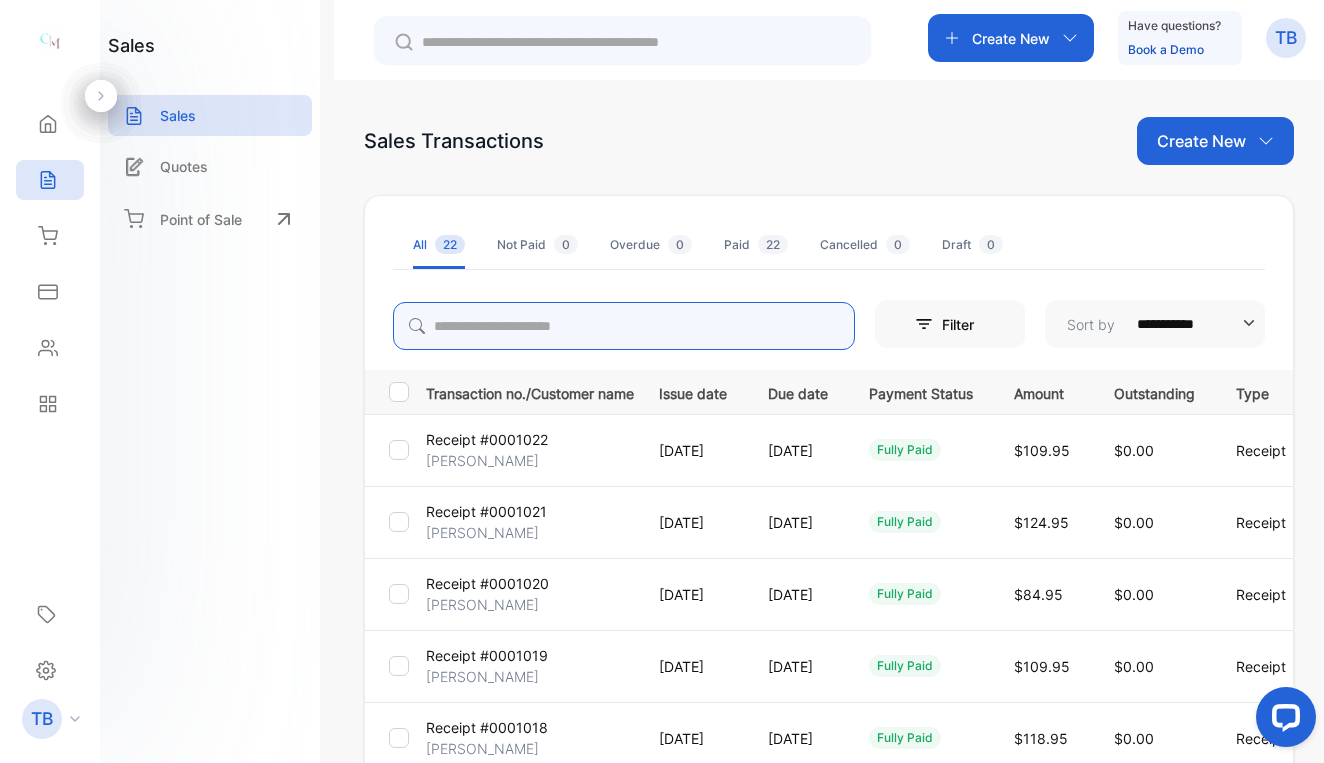 click at bounding box center (624, 326) 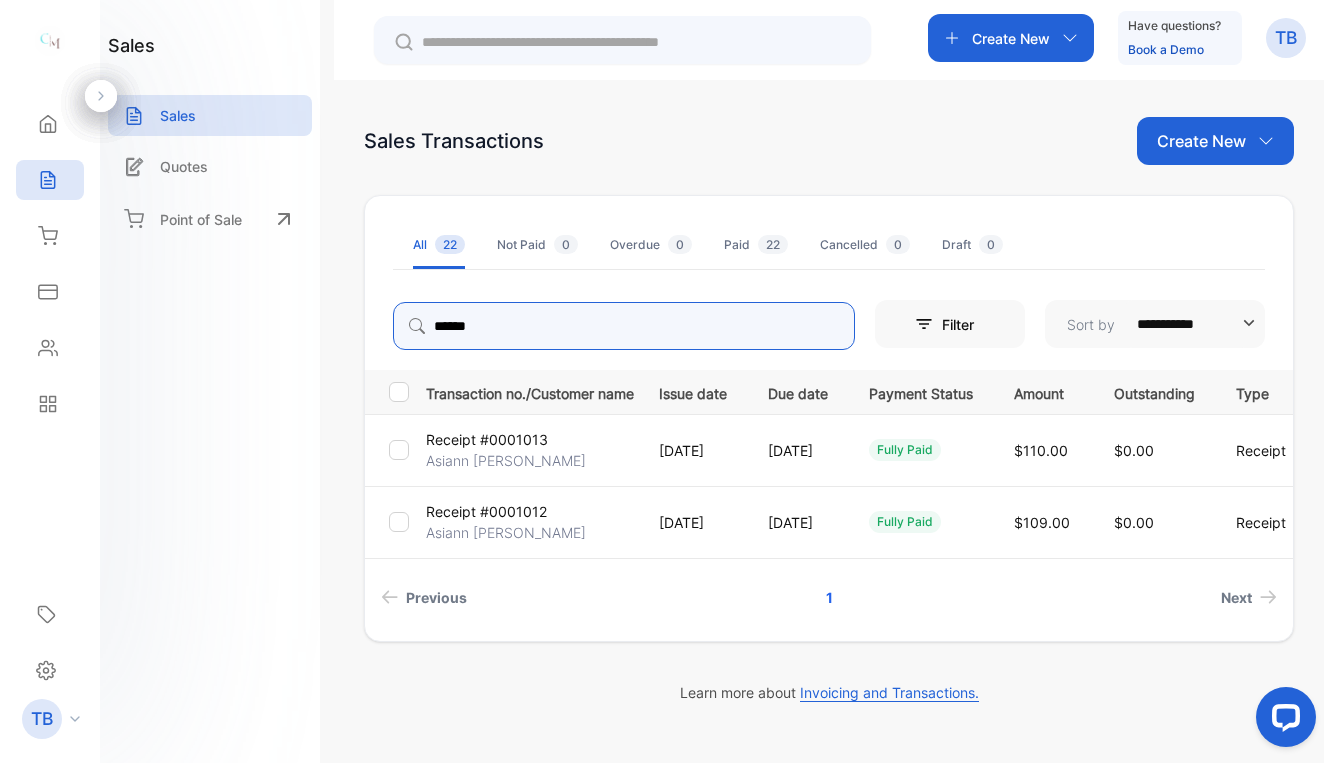 type on "******" 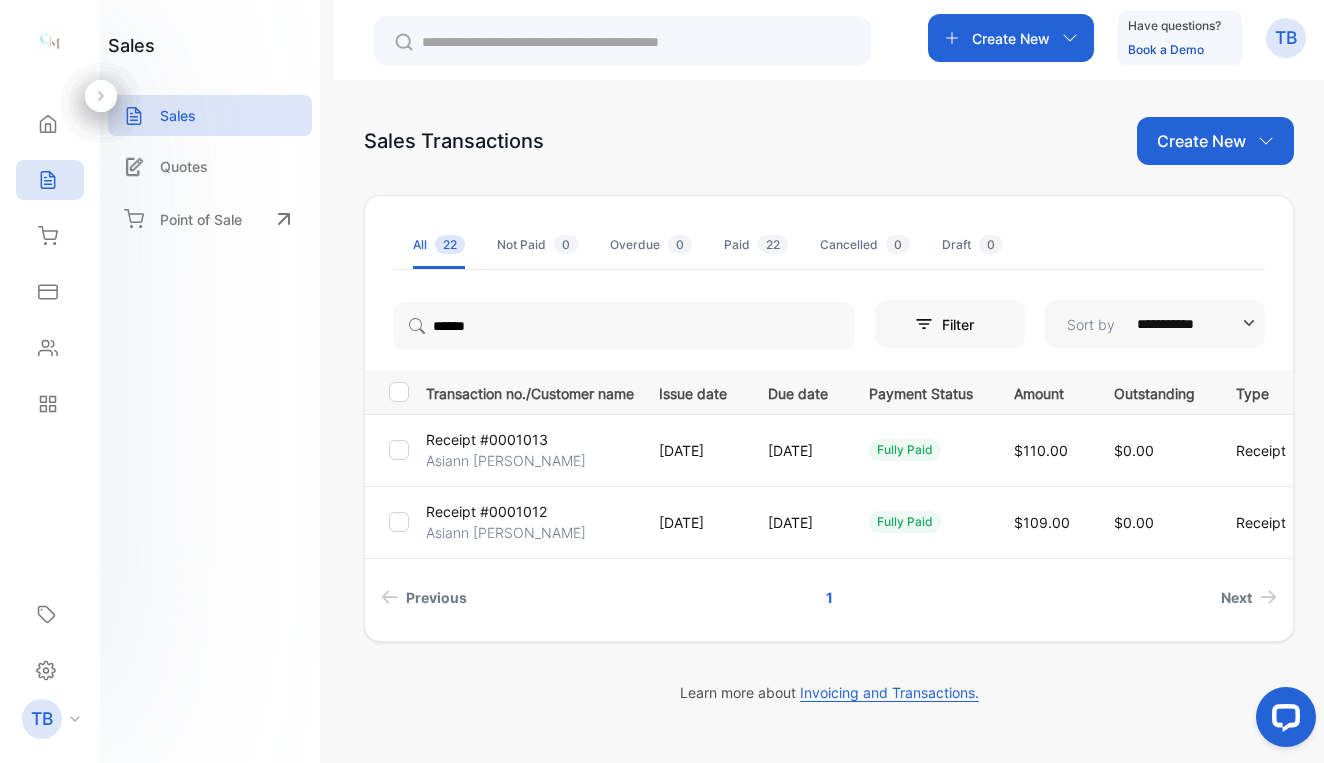 click on "Receipt #0001012" at bounding box center (486, 511) 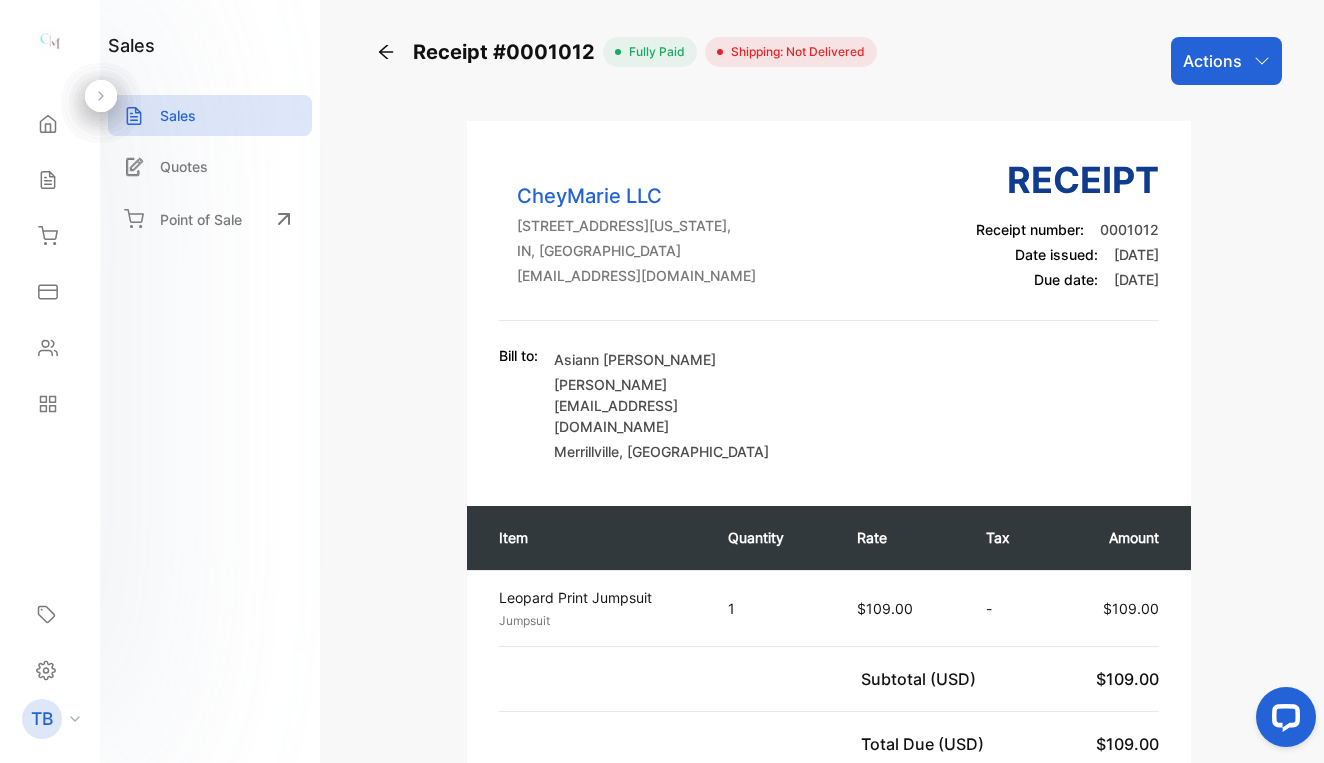 click on "Actions" at bounding box center [1226, 61] 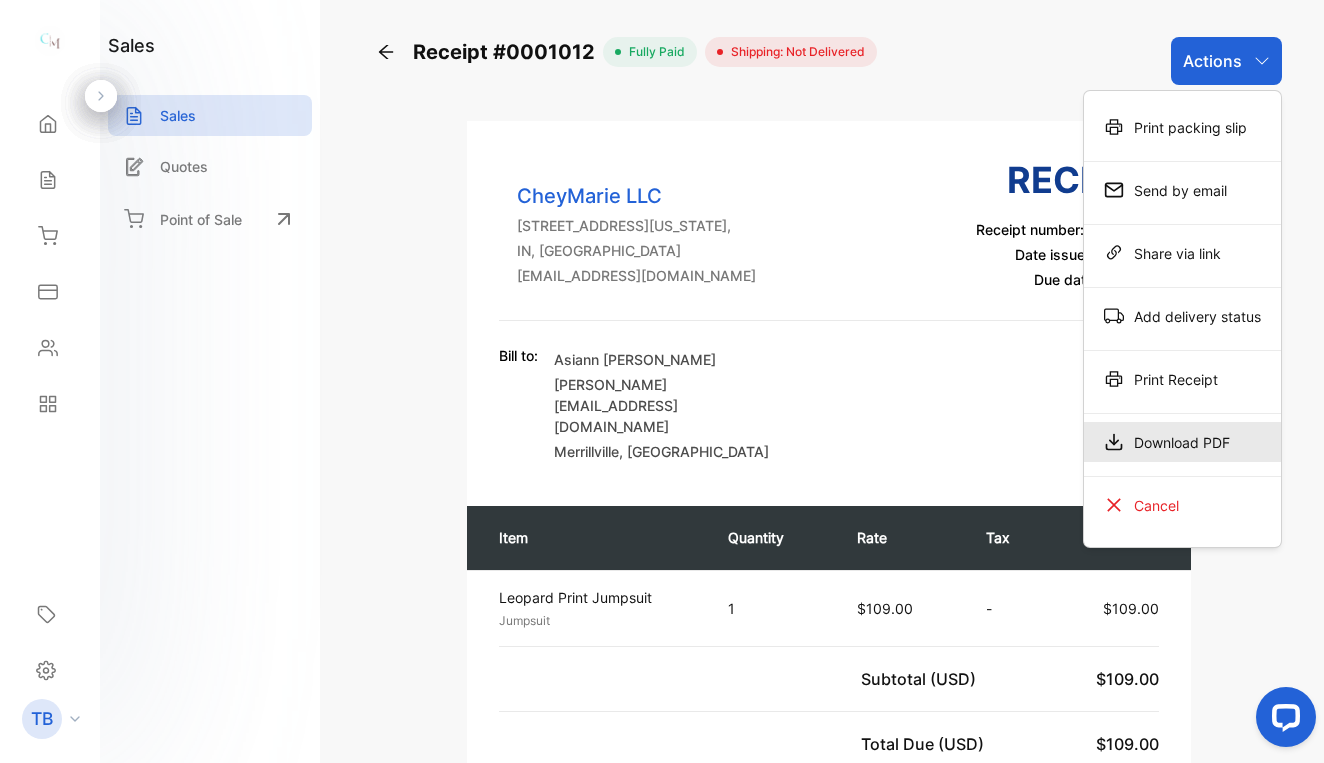 click on "Download PDF" at bounding box center [1182, 442] 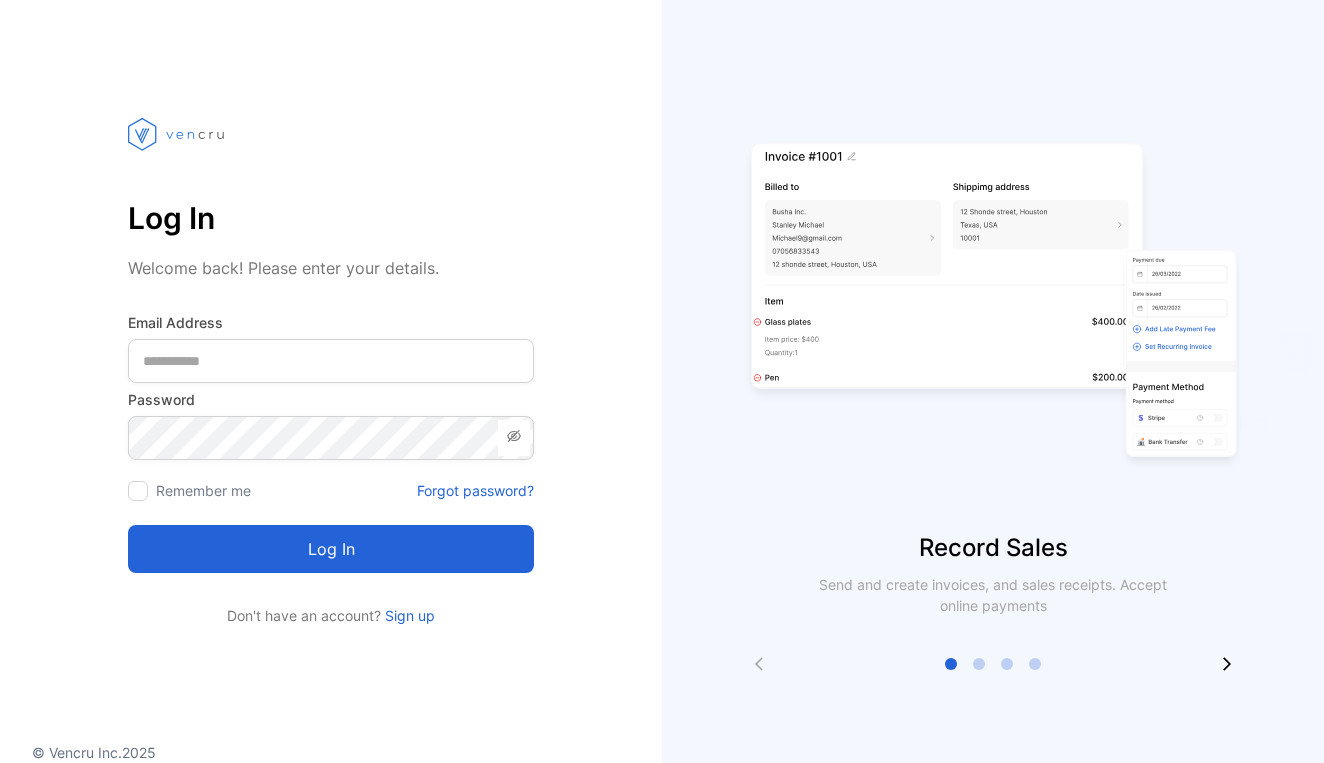 scroll, scrollTop: 0, scrollLeft: 0, axis: both 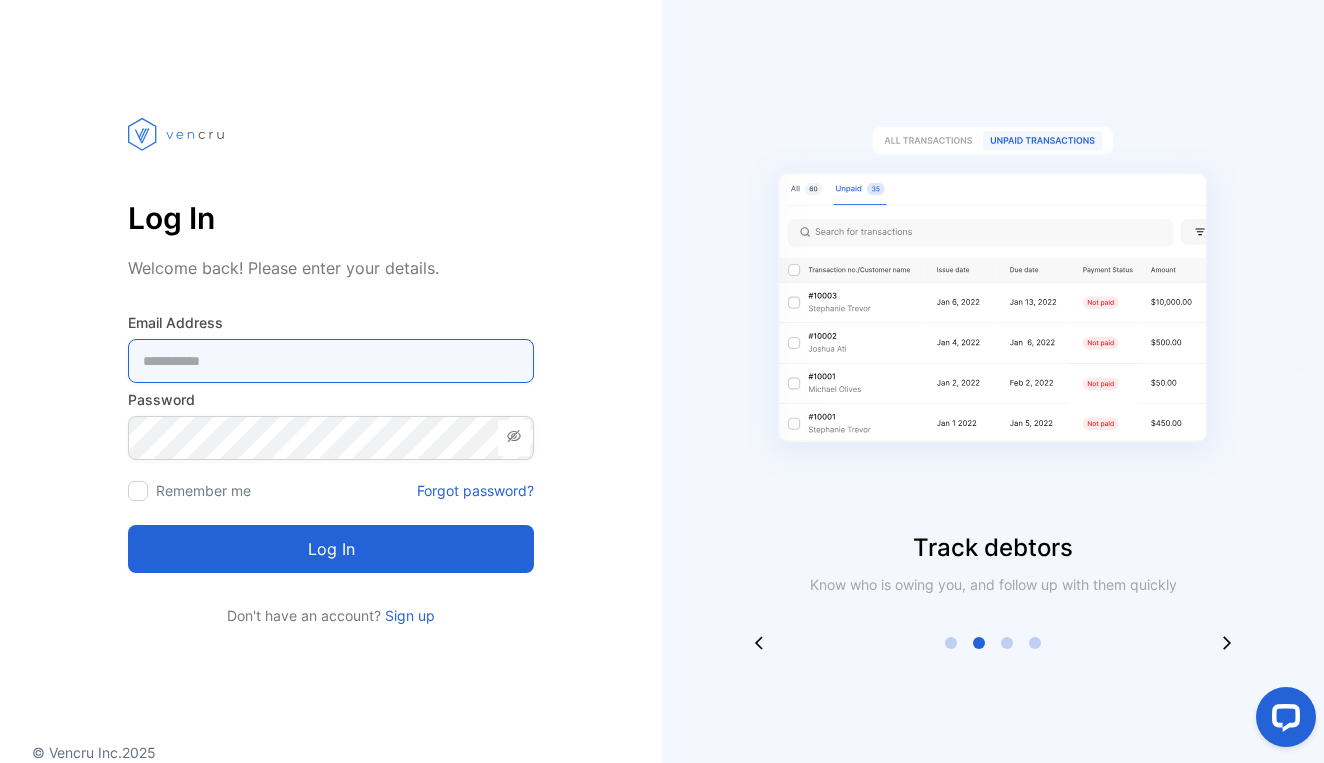 type on "**********" 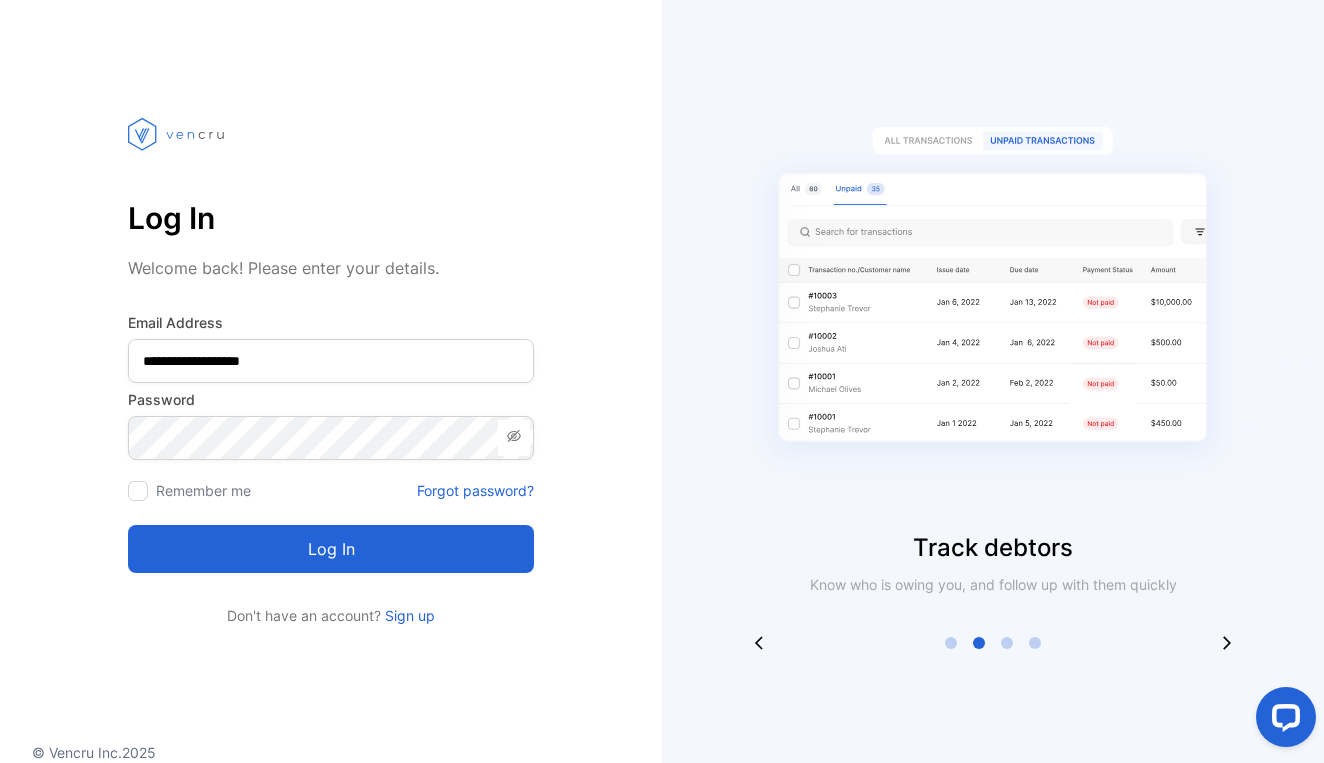 click on "Log in" at bounding box center (331, 549) 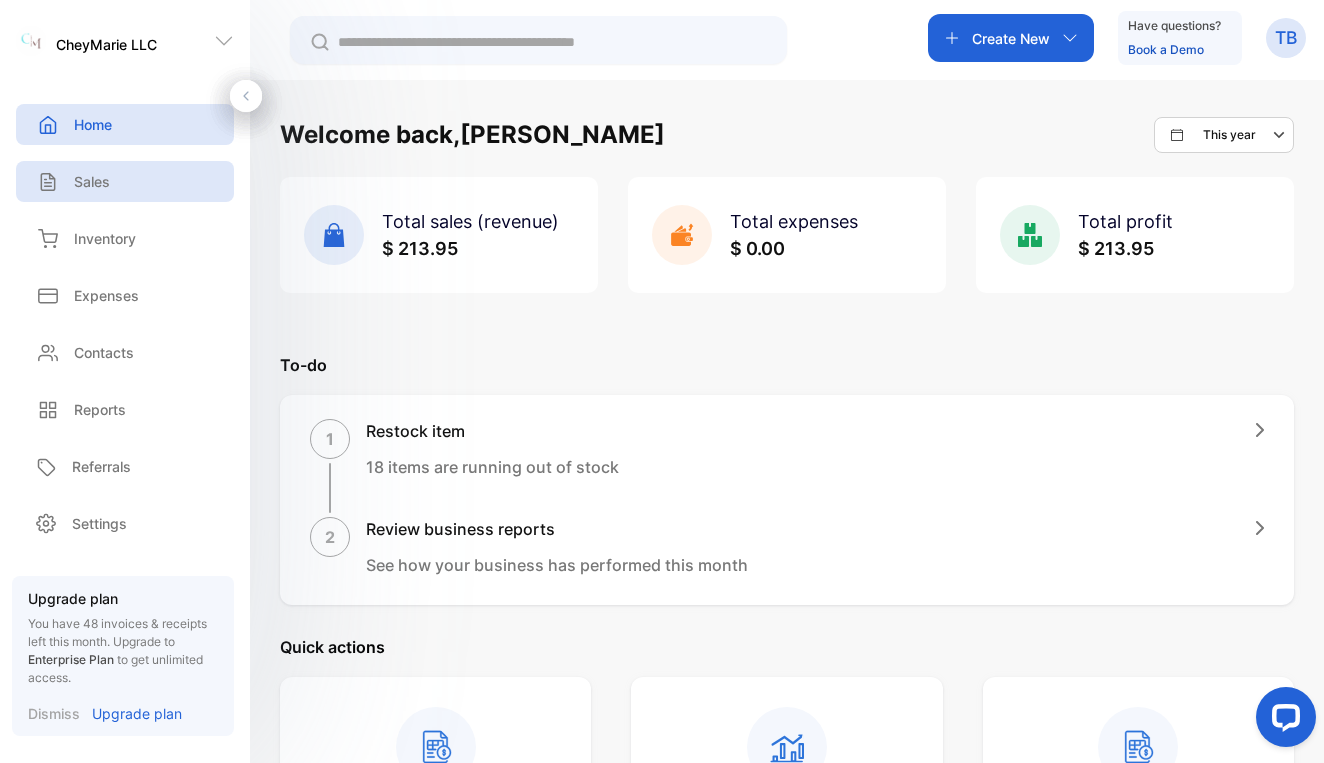 click on "Sales" at bounding box center (125, 181) 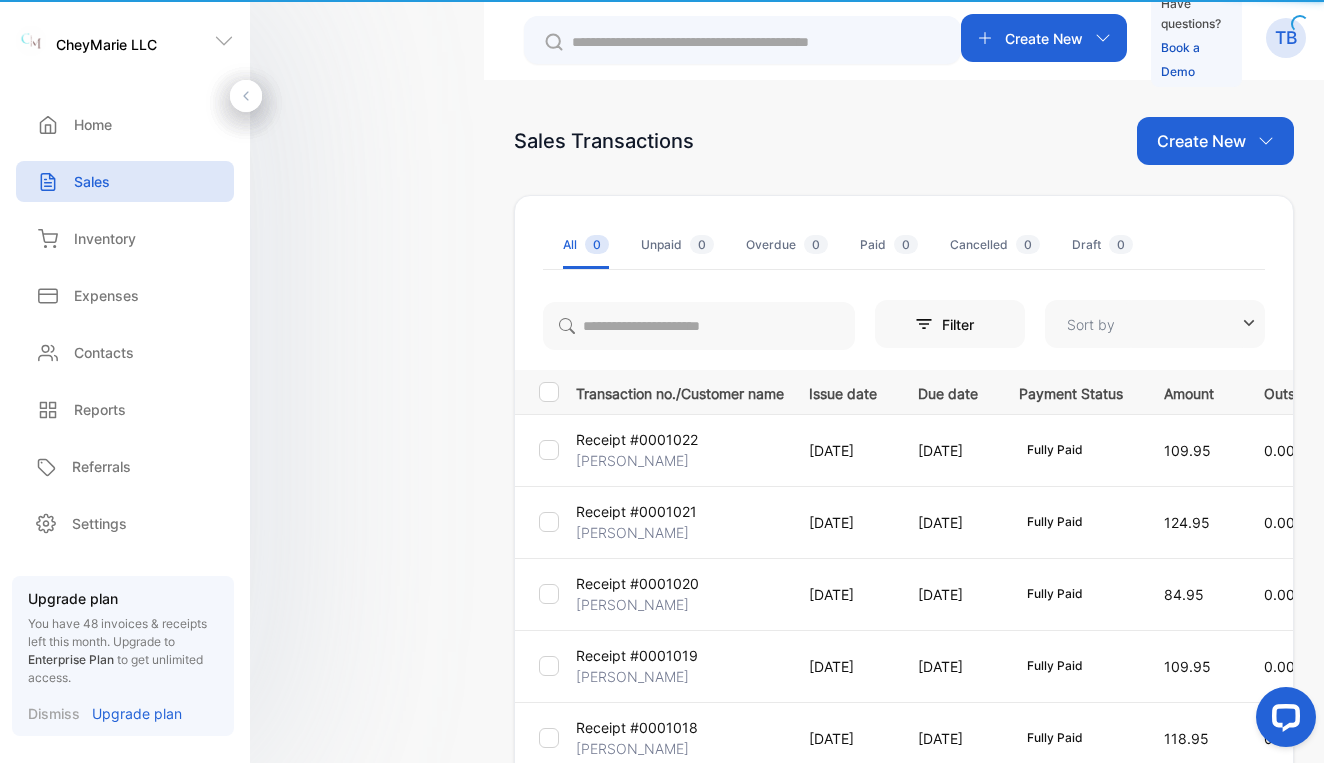 type on "**********" 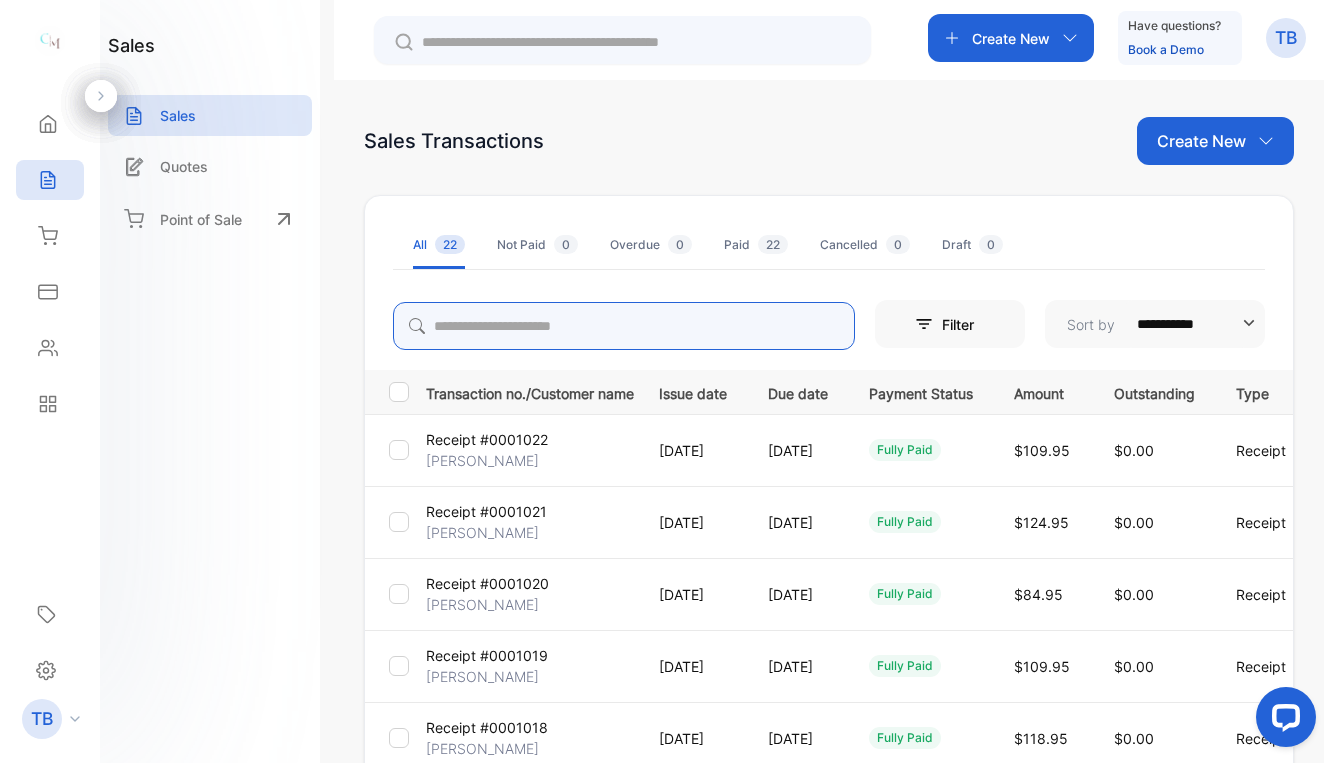 click at bounding box center [624, 326] 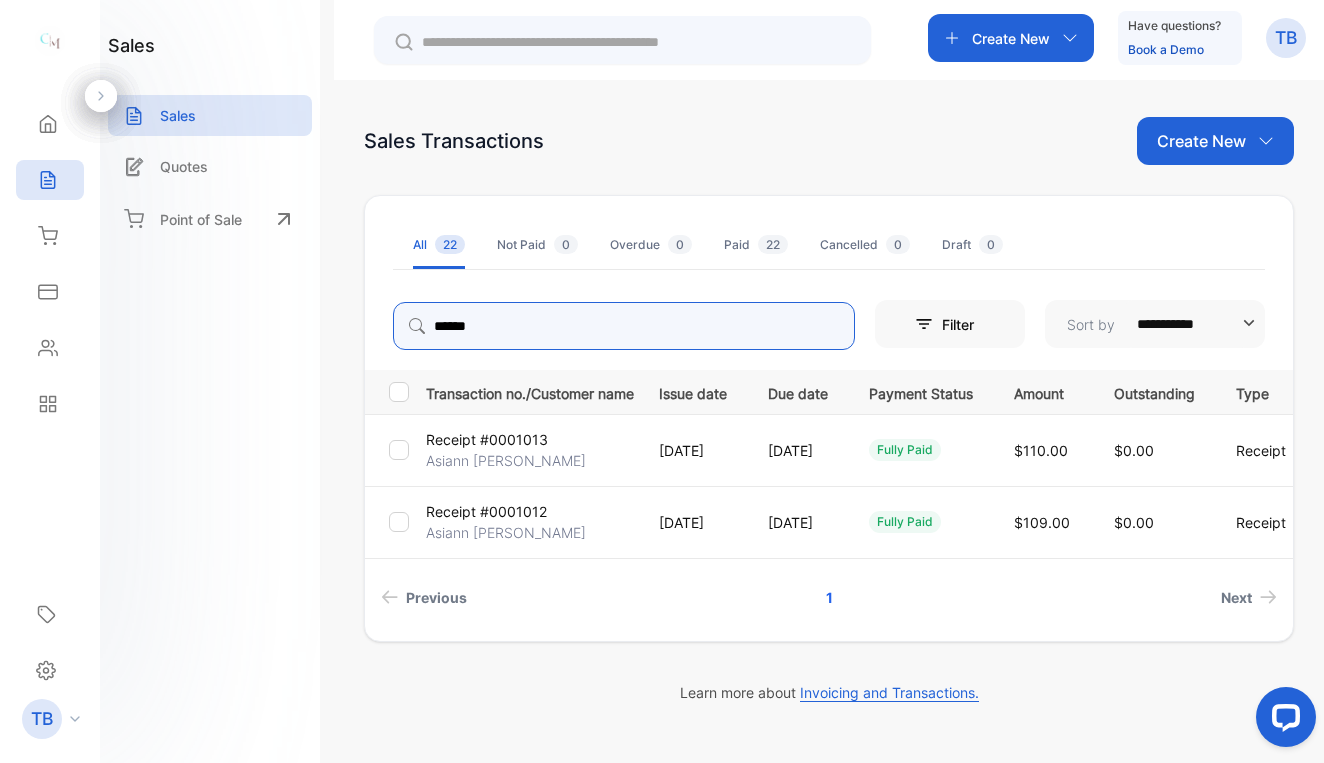 type on "******" 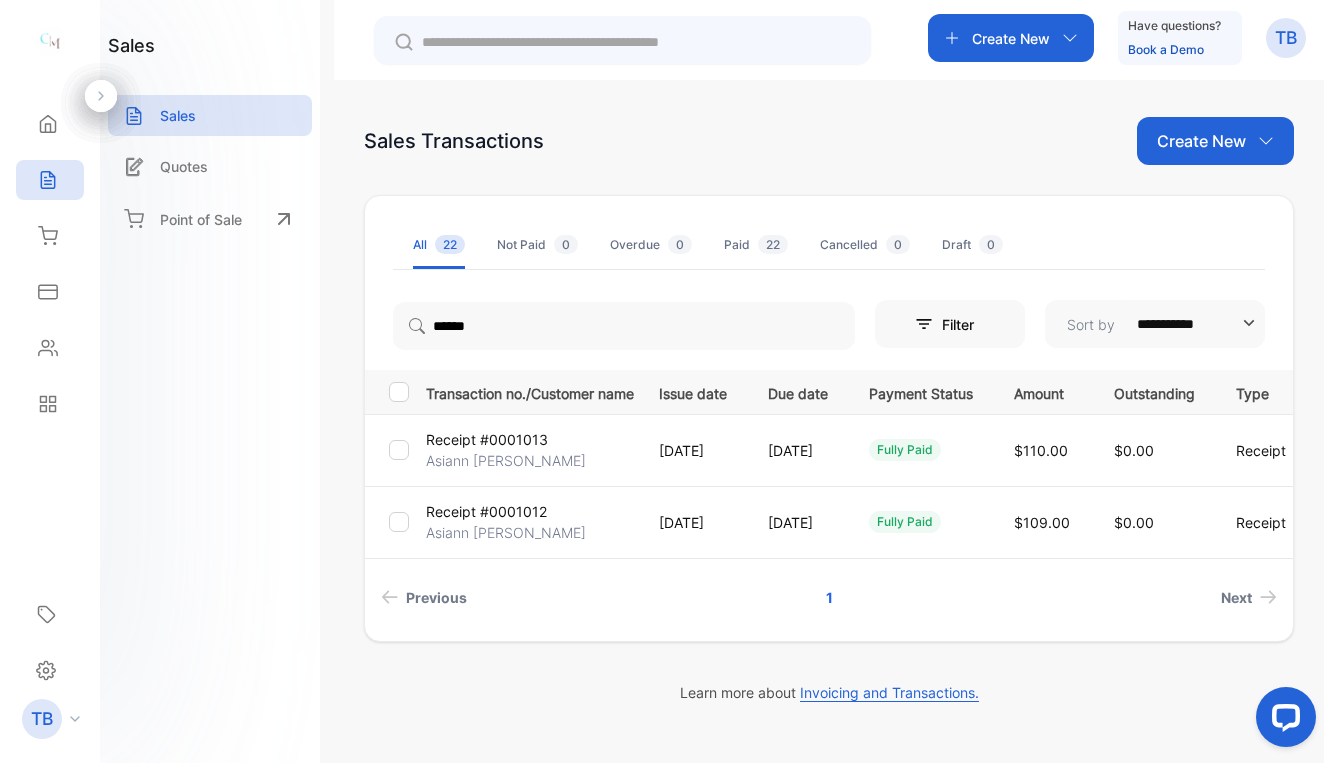 click on "Receipt #0001012" at bounding box center (486, 511) 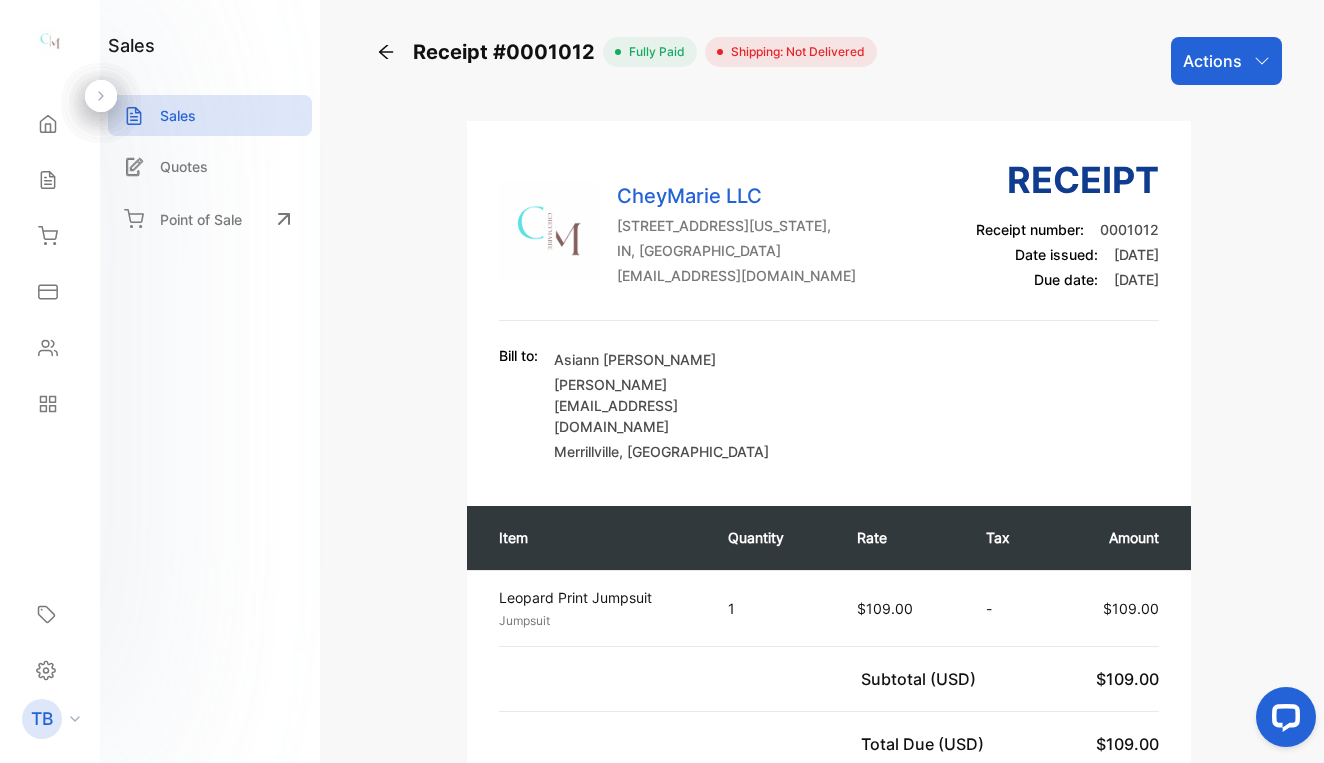 click on "Actions" at bounding box center [1226, 61] 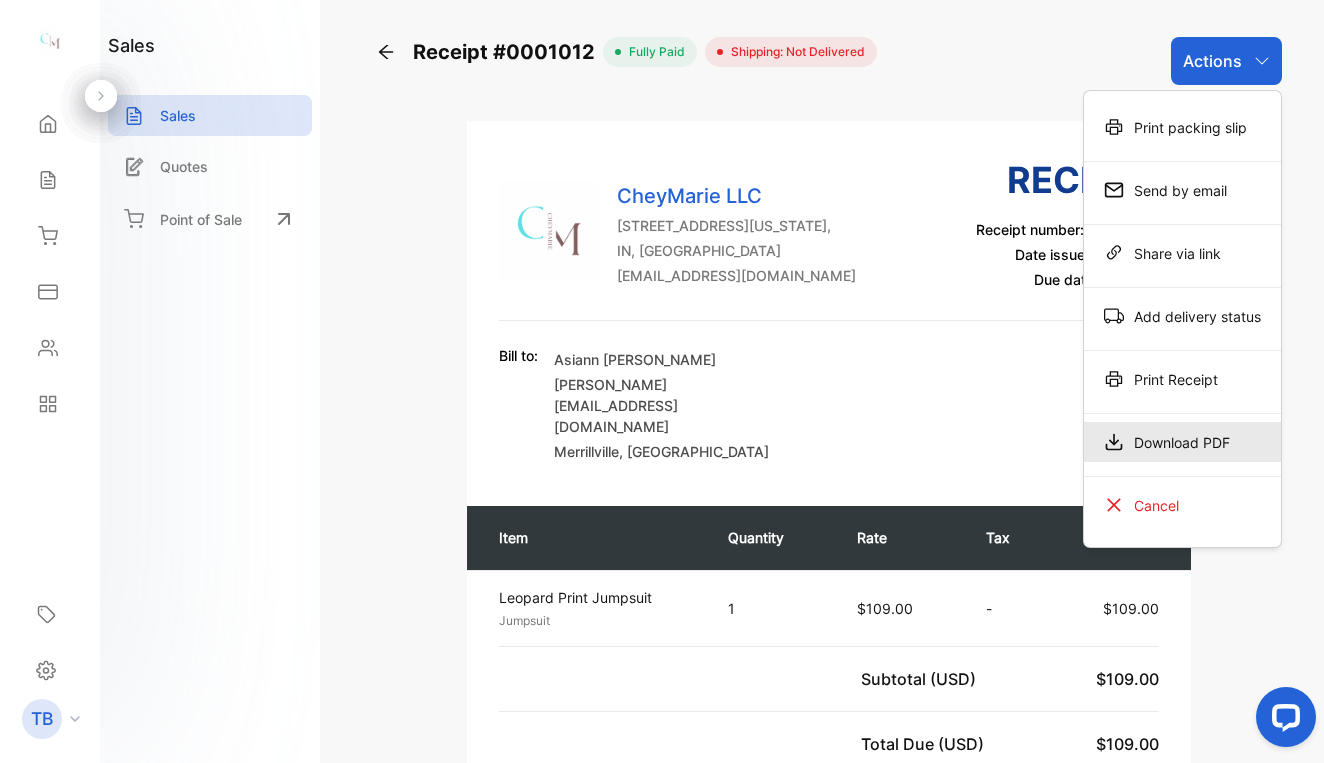 click on "Download PDF" at bounding box center [1182, 442] 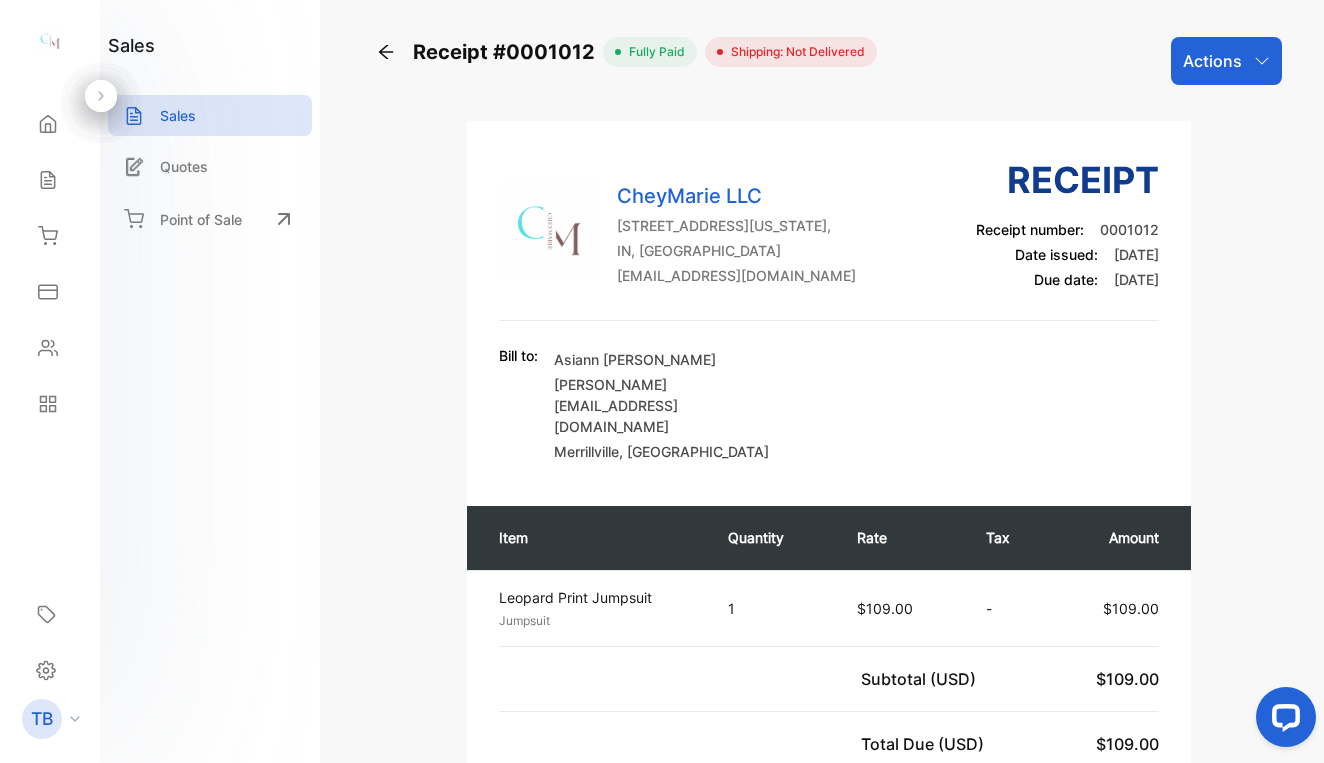 click 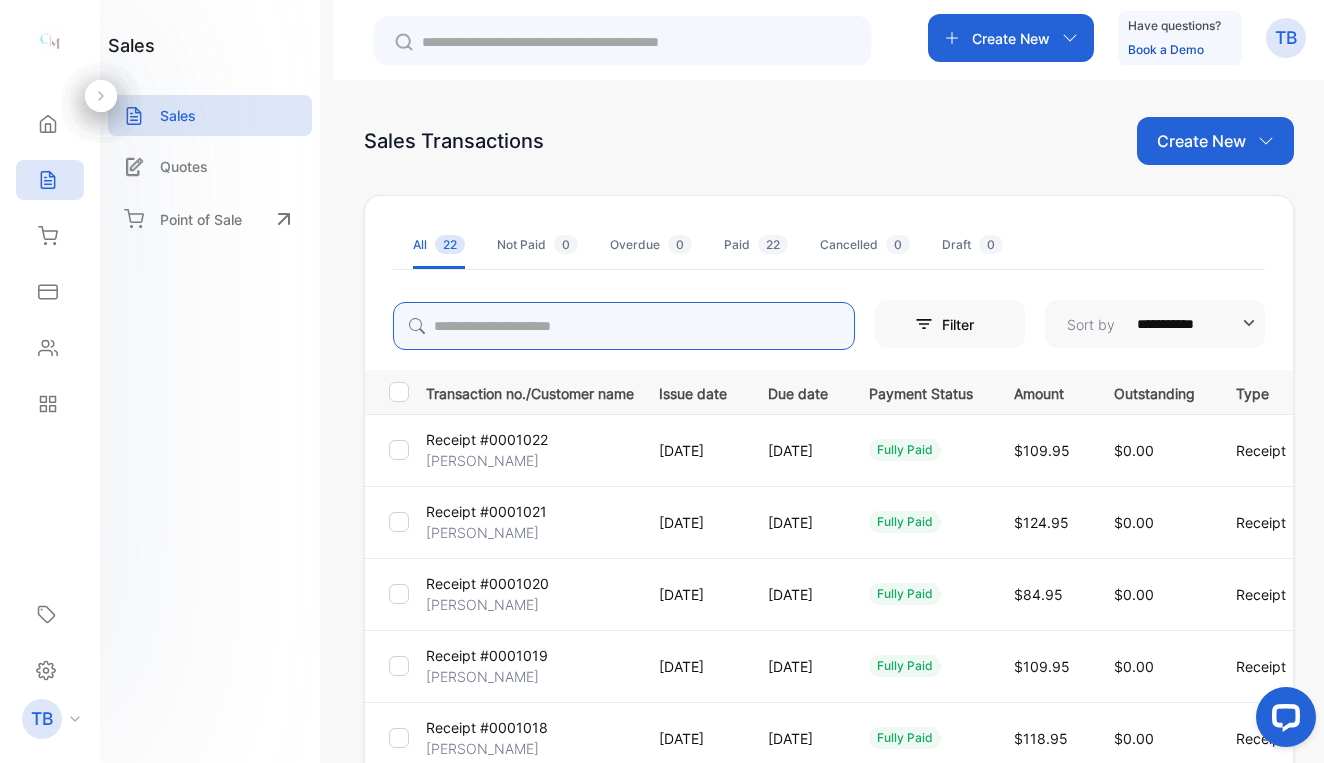 click at bounding box center [624, 326] 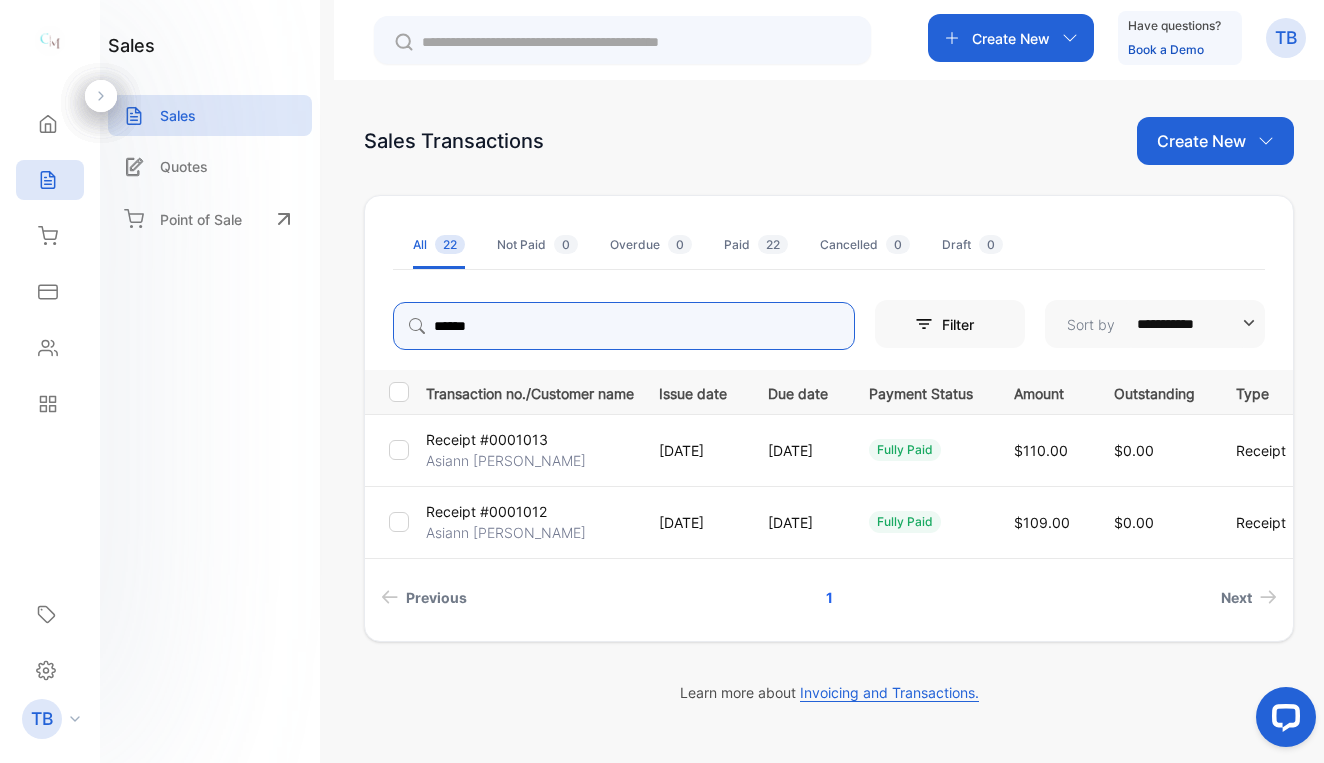 type on "******" 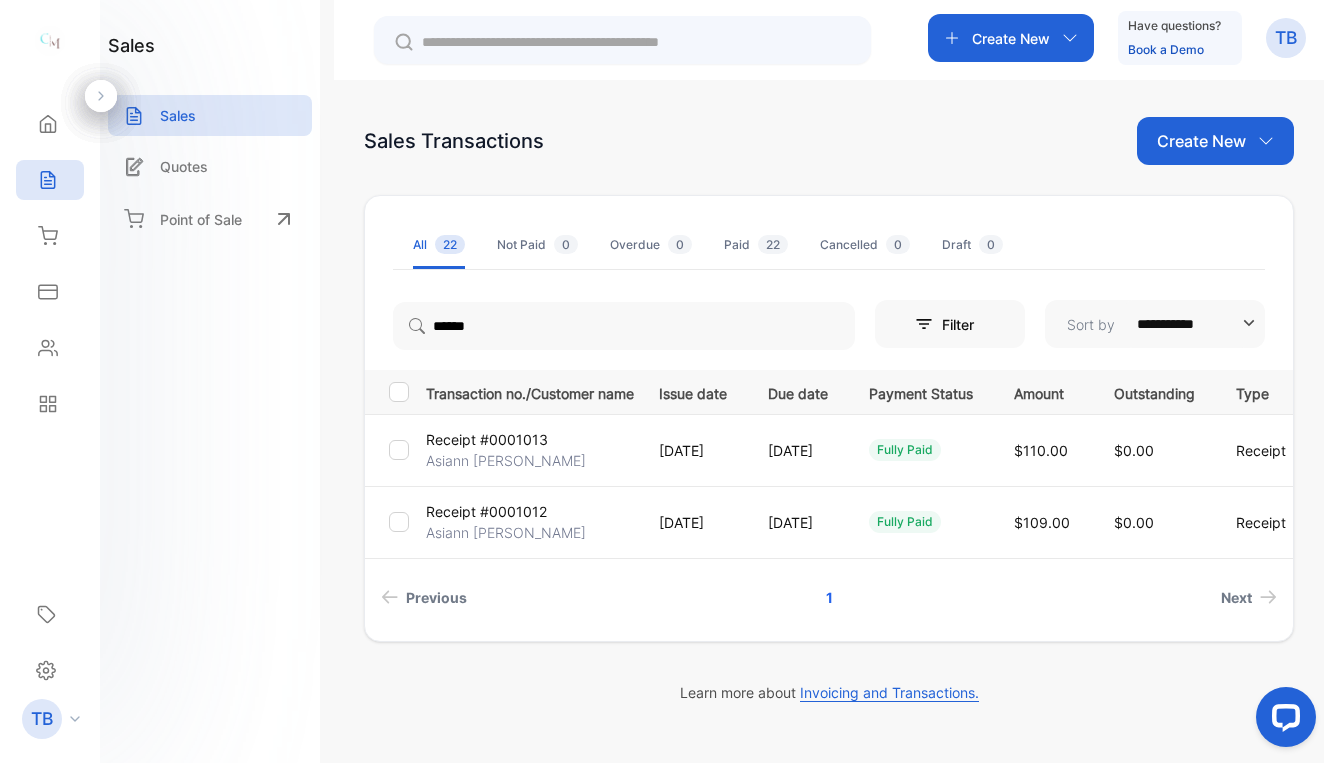 click on "Receipt #0001013" at bounding box center (487, 439) 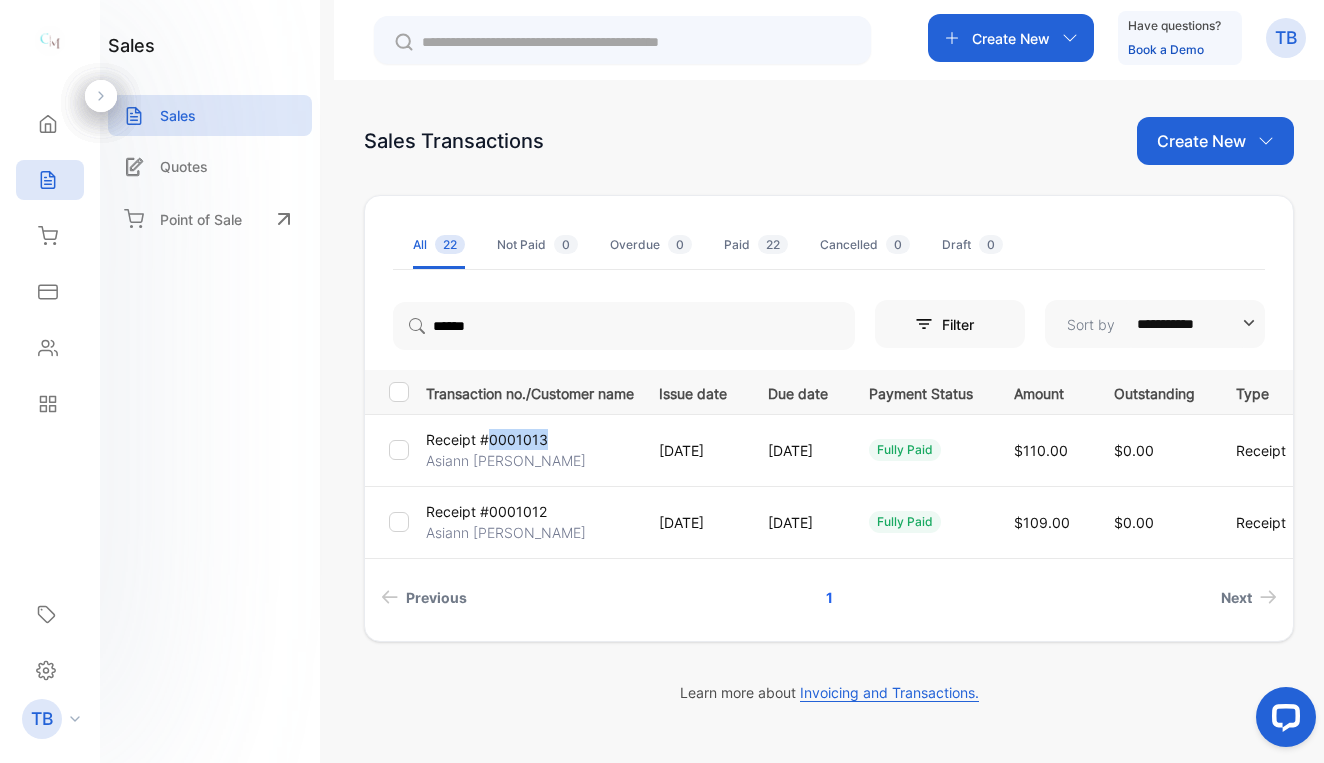 click on "Receipt #0001013" at bounding box center (487, 439) 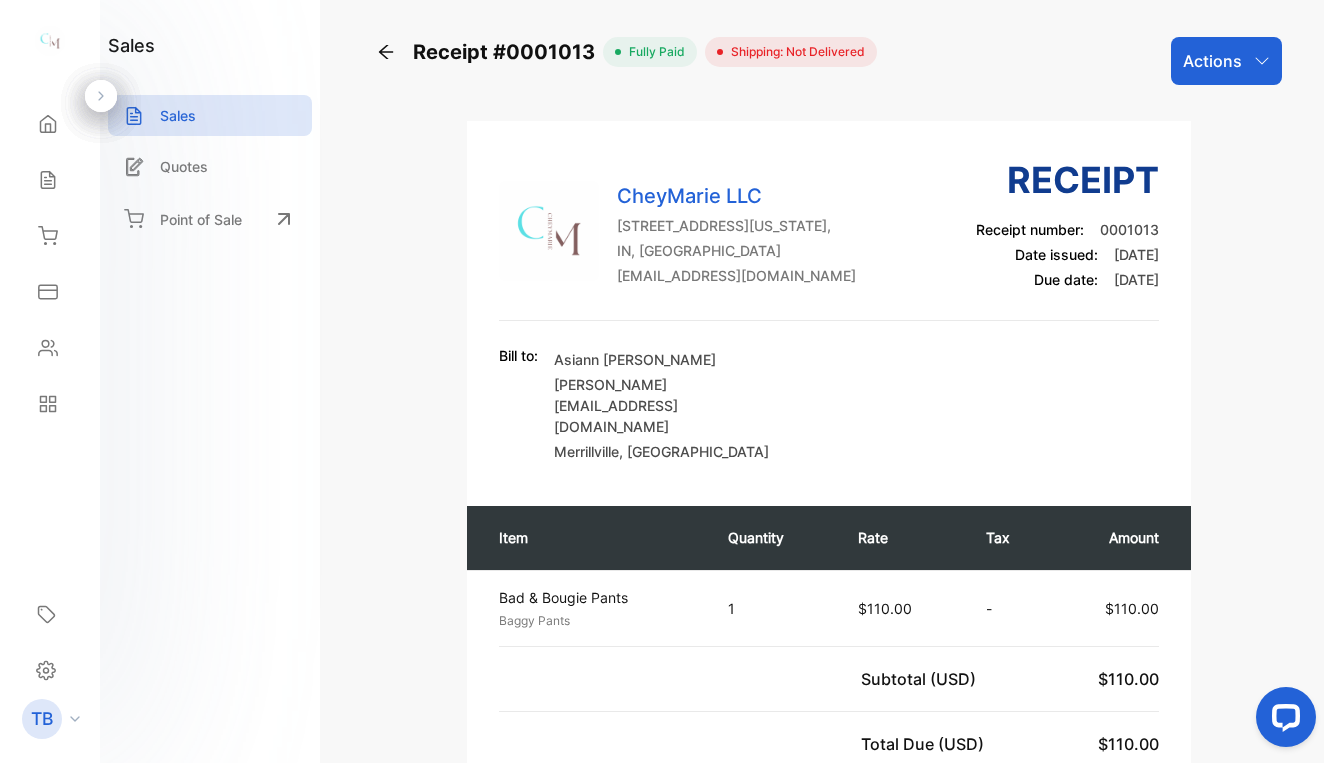 click on "Actions" at bounding box center [1212, 61] 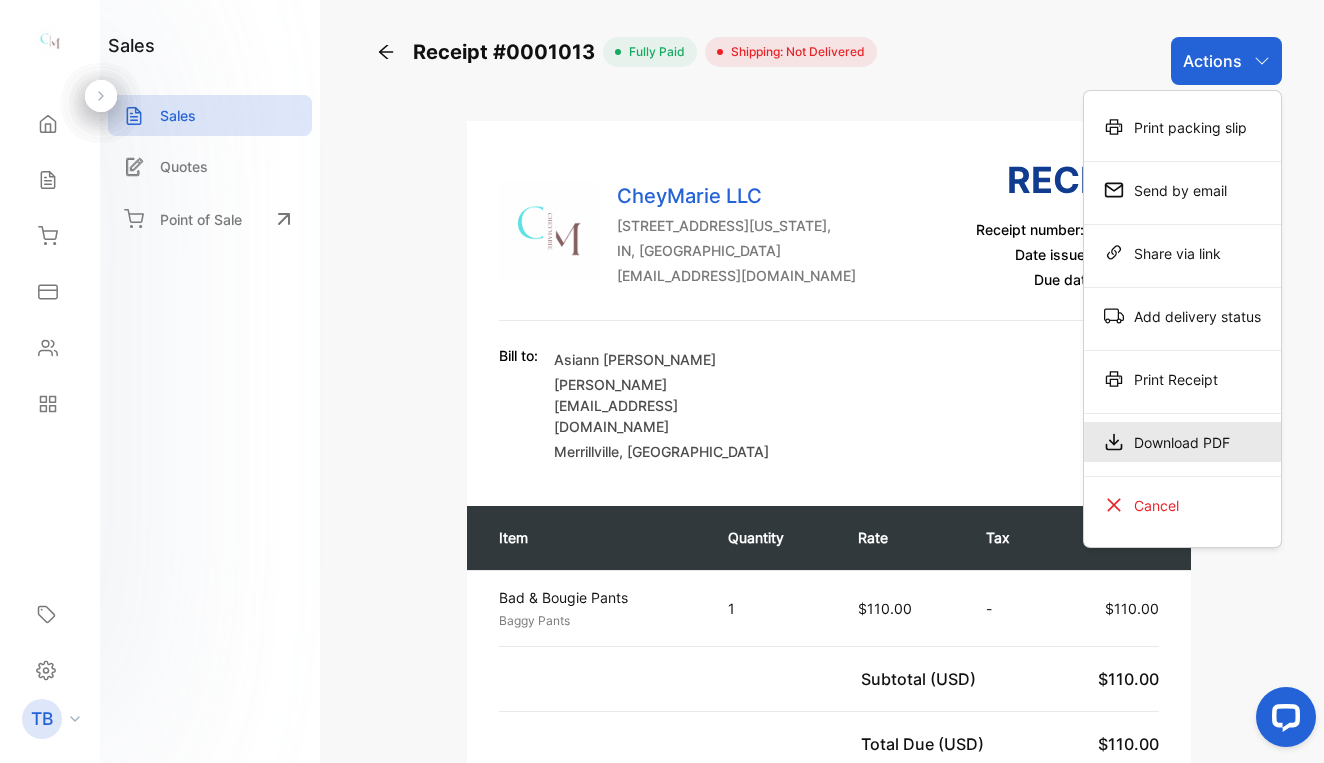 click on "Download PDF" at bounding box center (1182, 442) 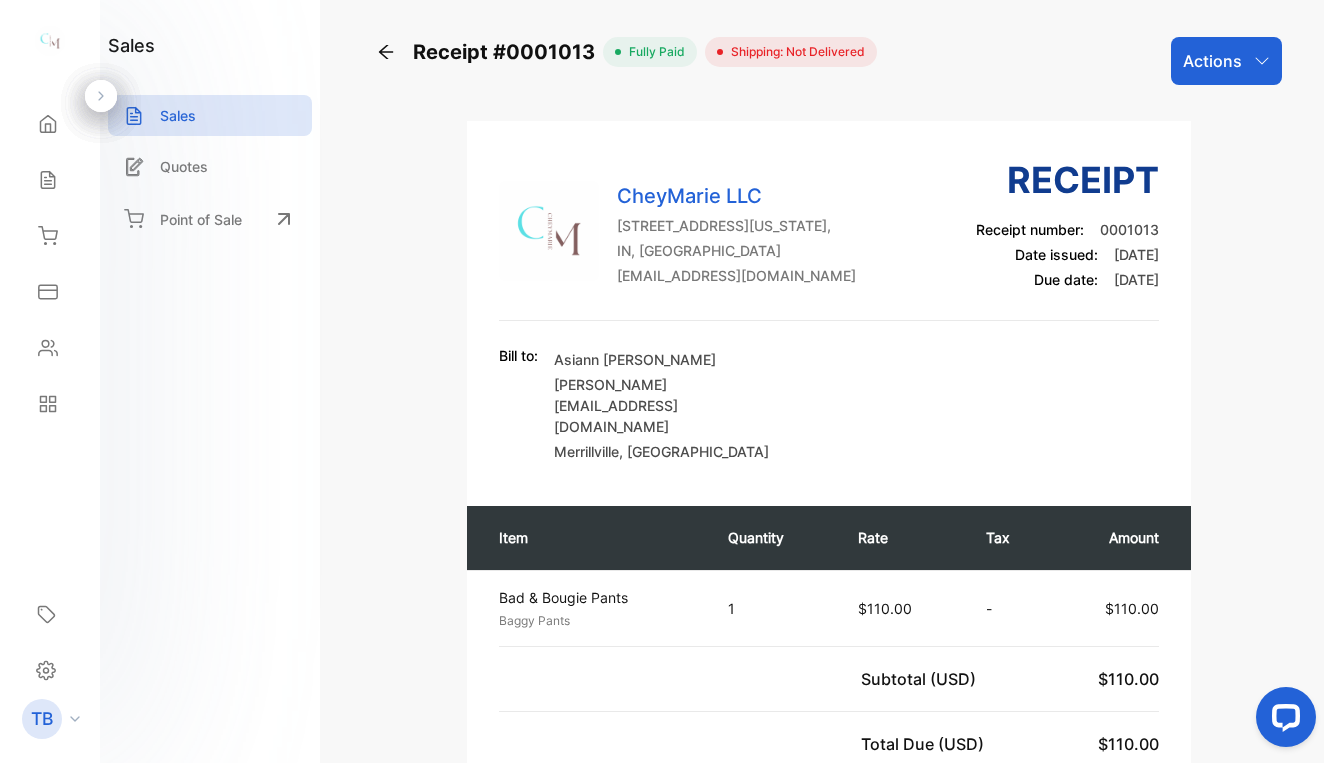 click 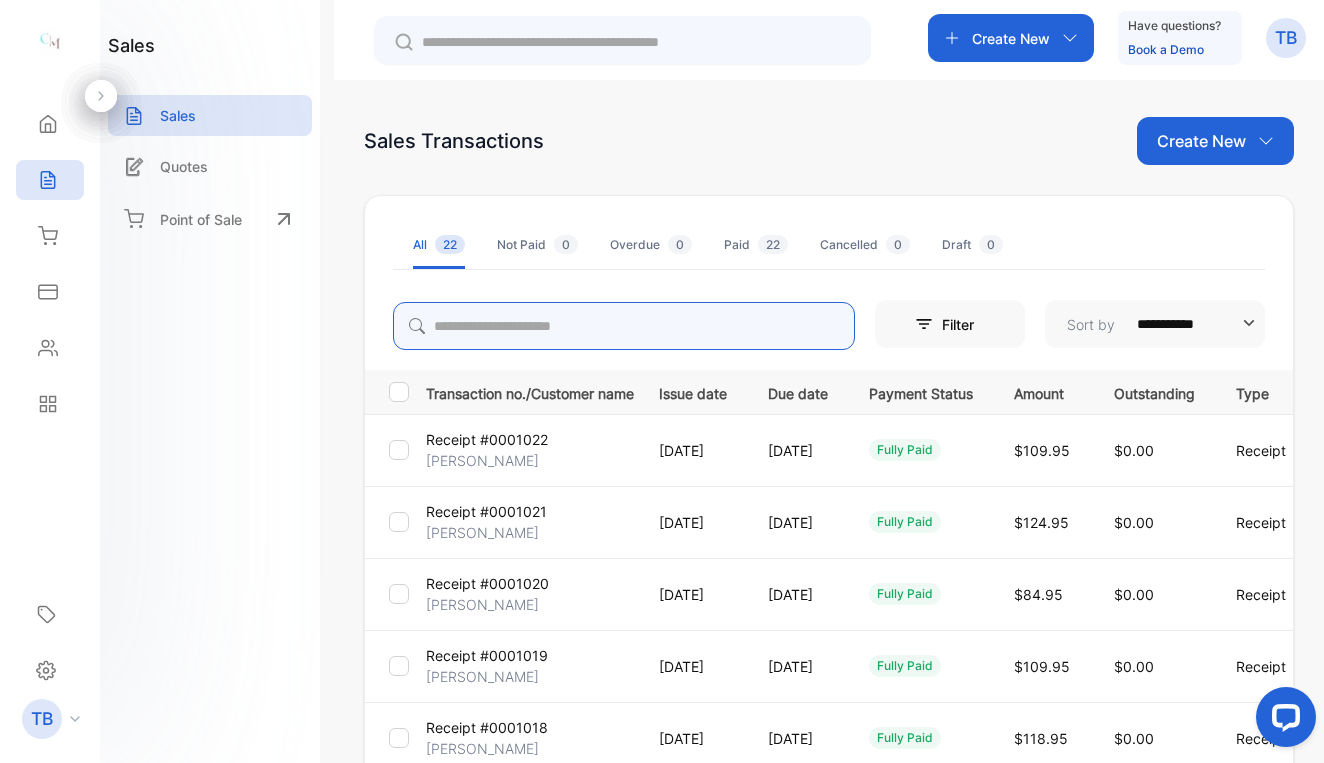 click at bounding box center [624, 326] 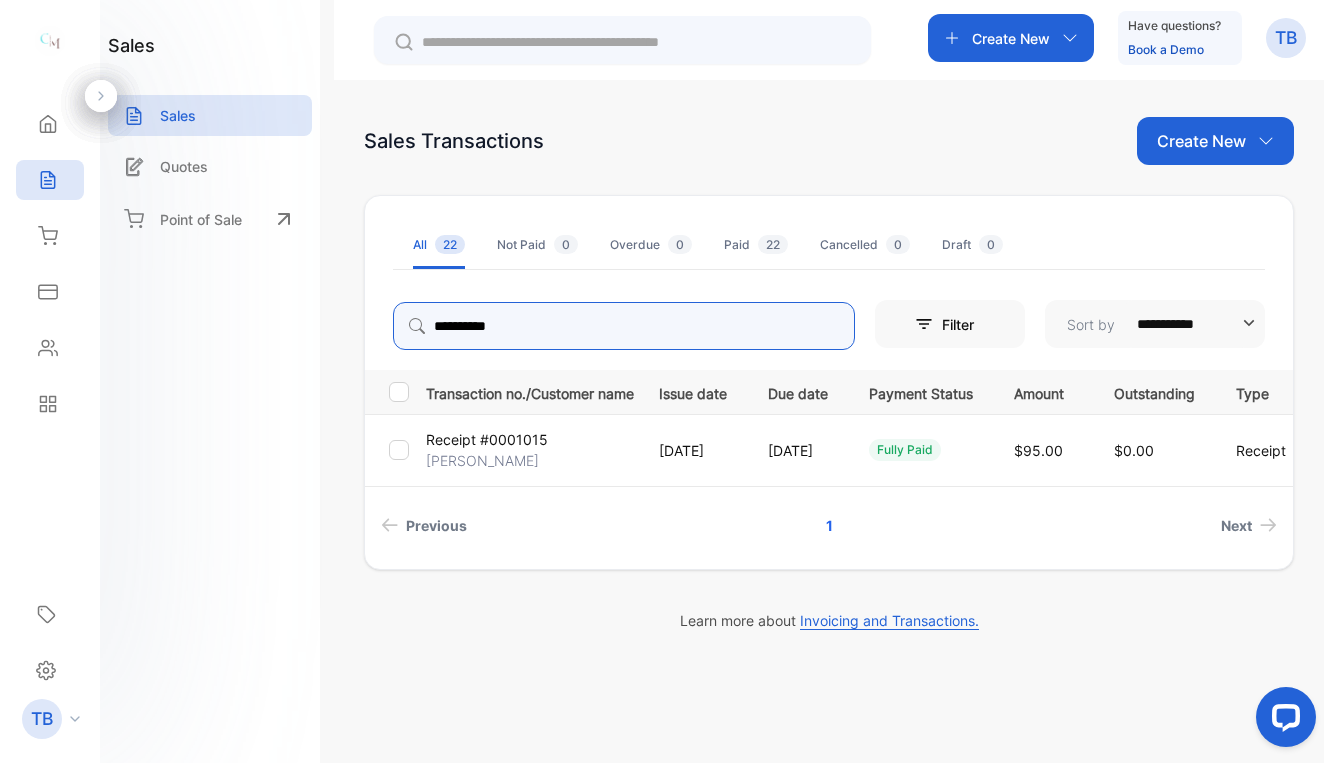 type on "**********" 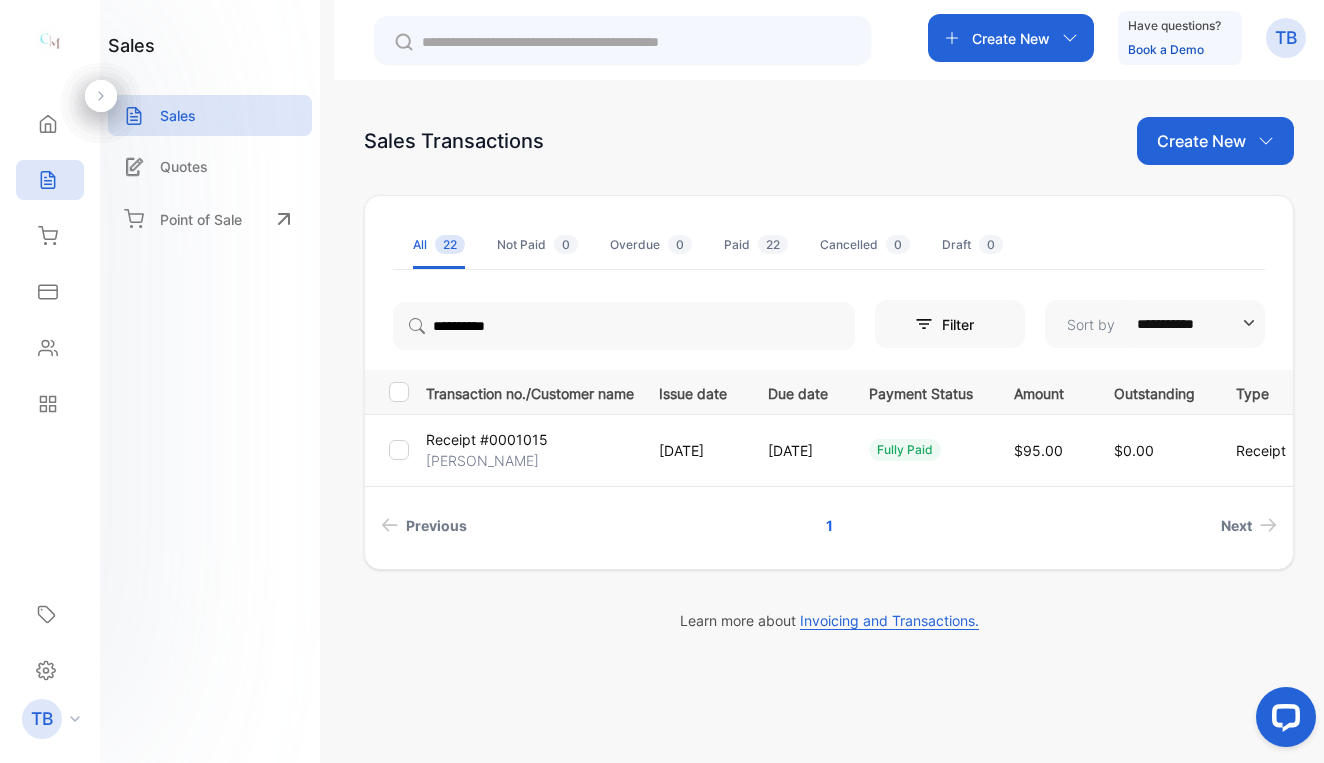 click on "Receipt #0001015" at bounding box center [487, 439] 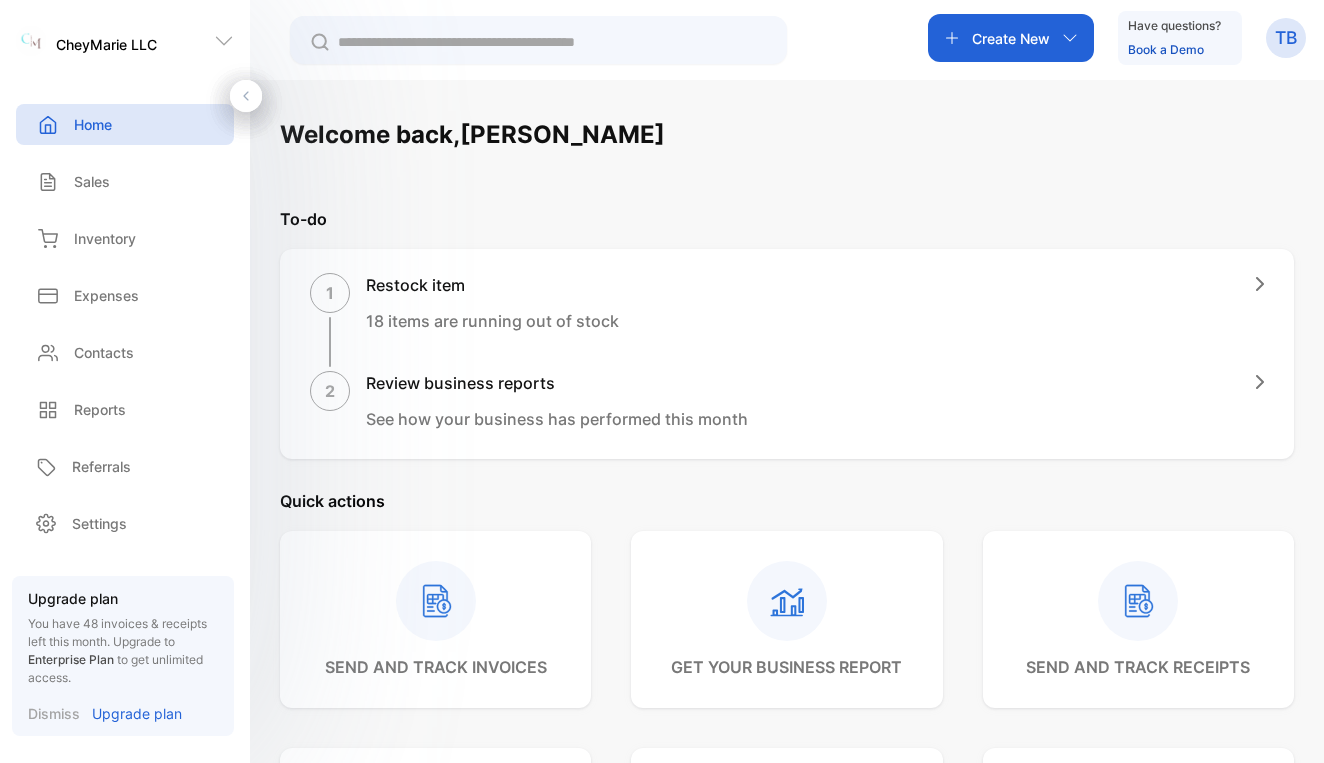 scroll, scrollTop: 0, scrollLeft: 0, axis: both 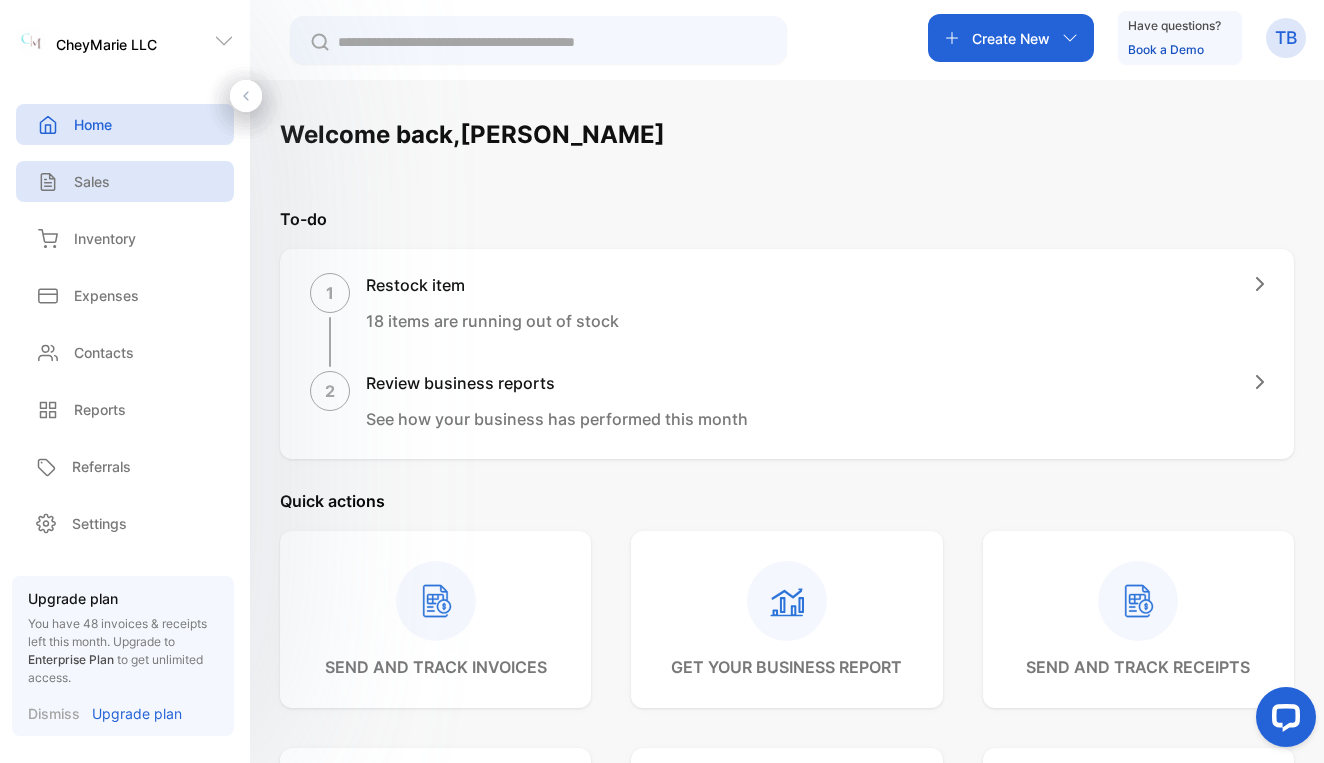 click on "Sales" at bounding box center (125, 181) 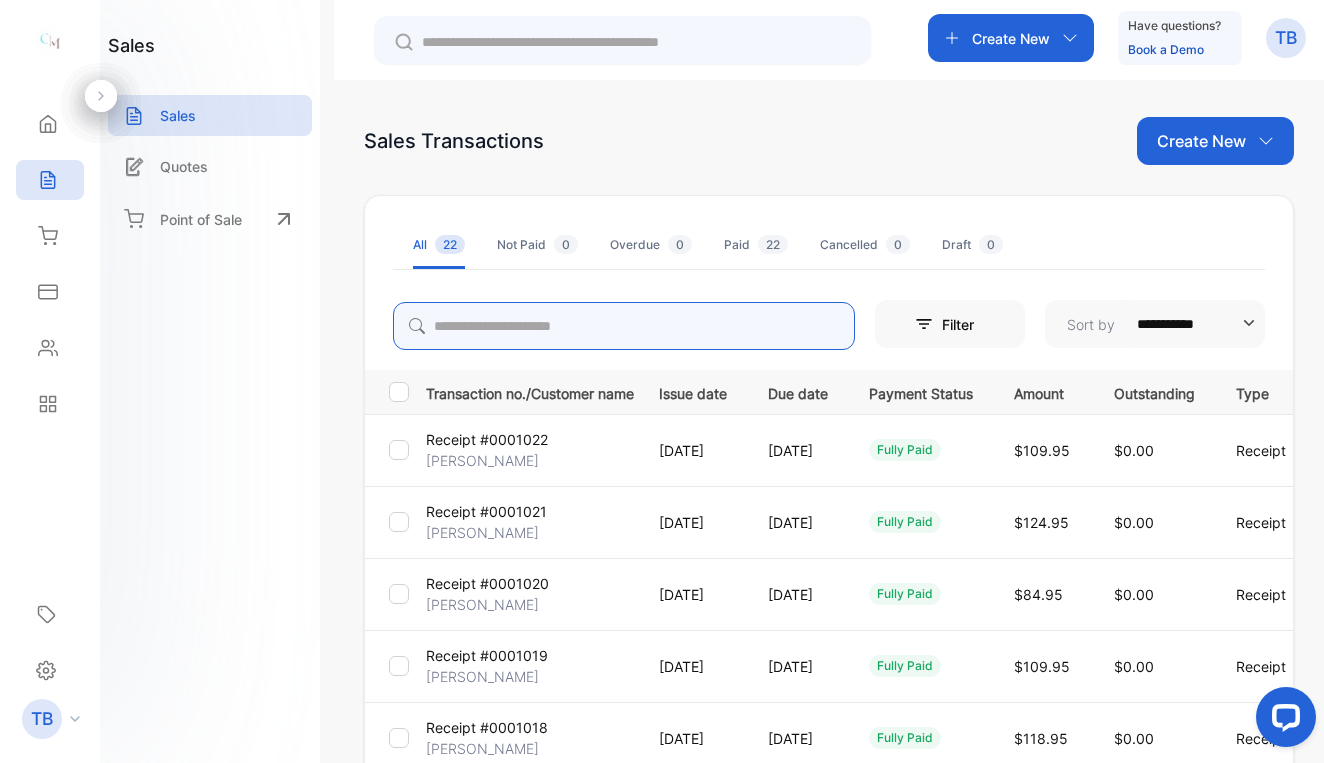click at bounding box center [624, 326] 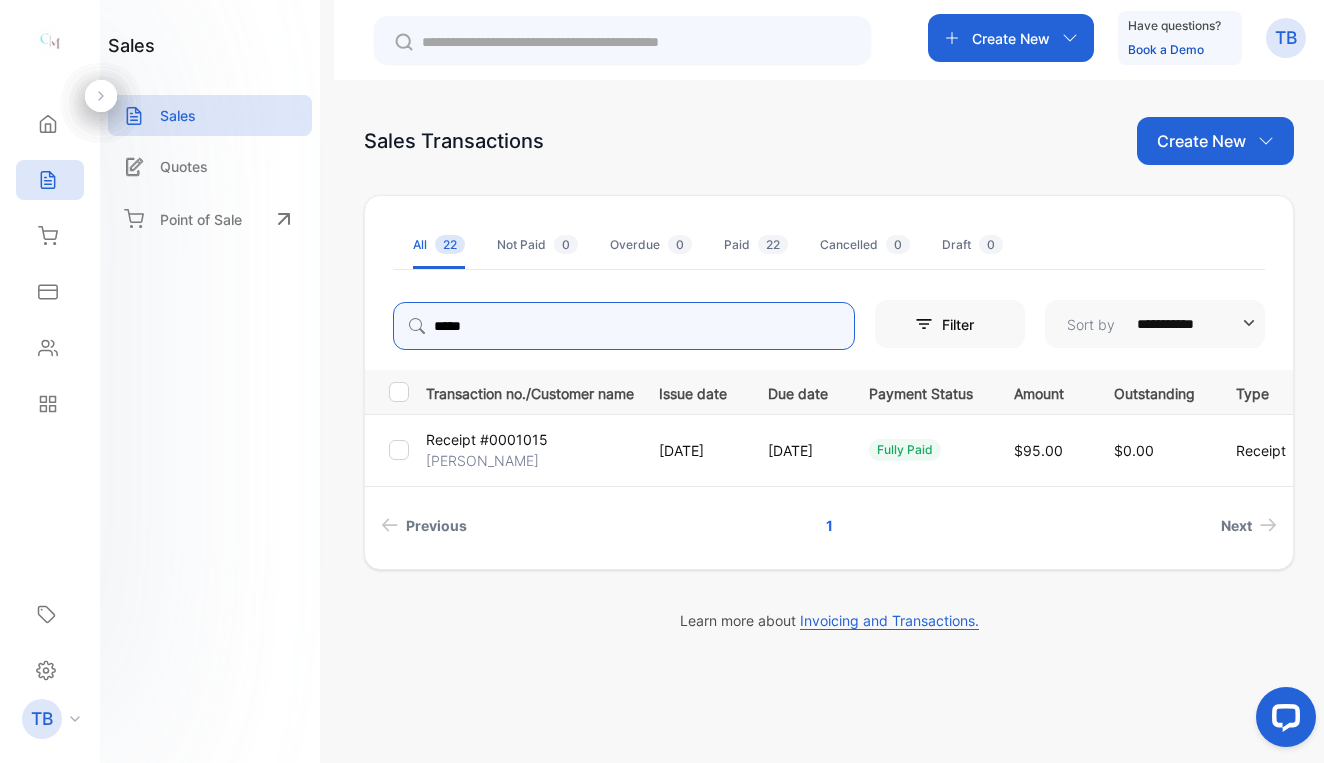 type on "*****" 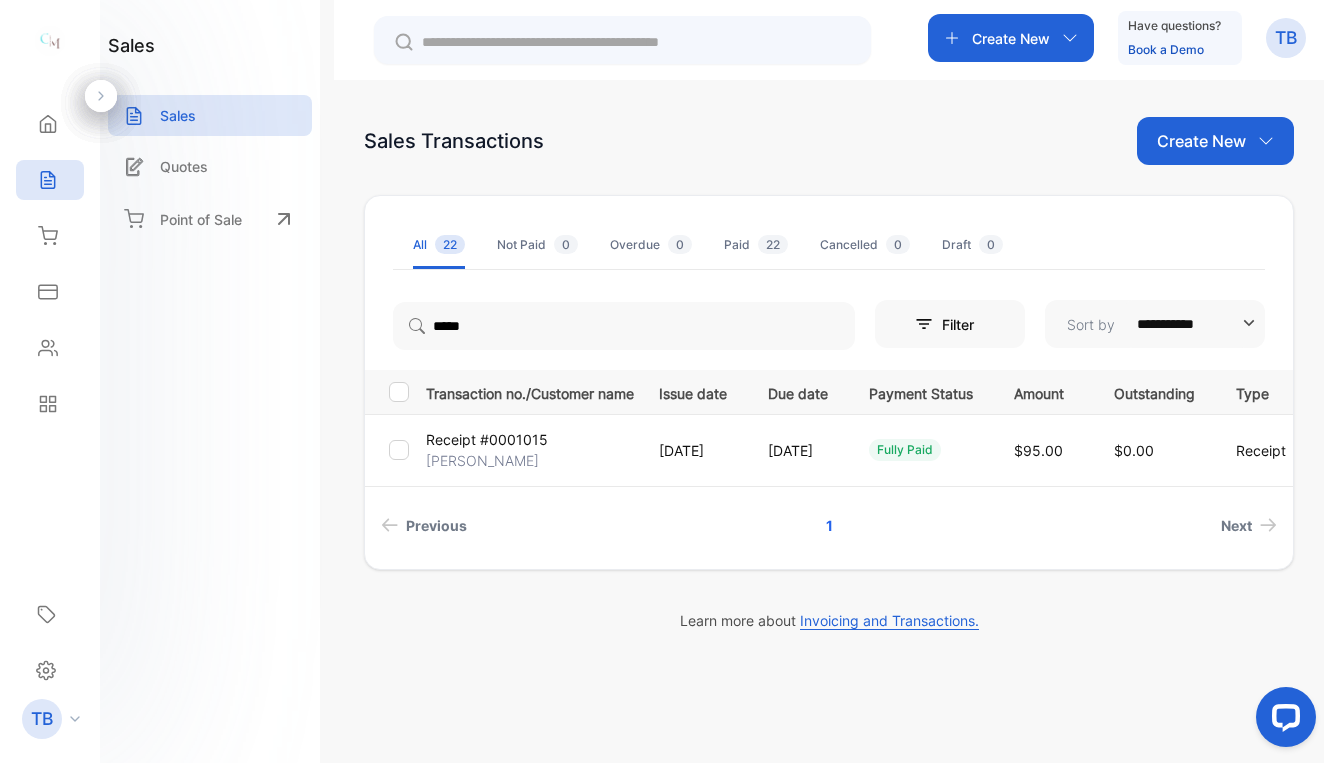 drag, startPoint x: 487, startPoint y: 365, endPoint x: 473, endPoint y: 437, distance: 73.34848 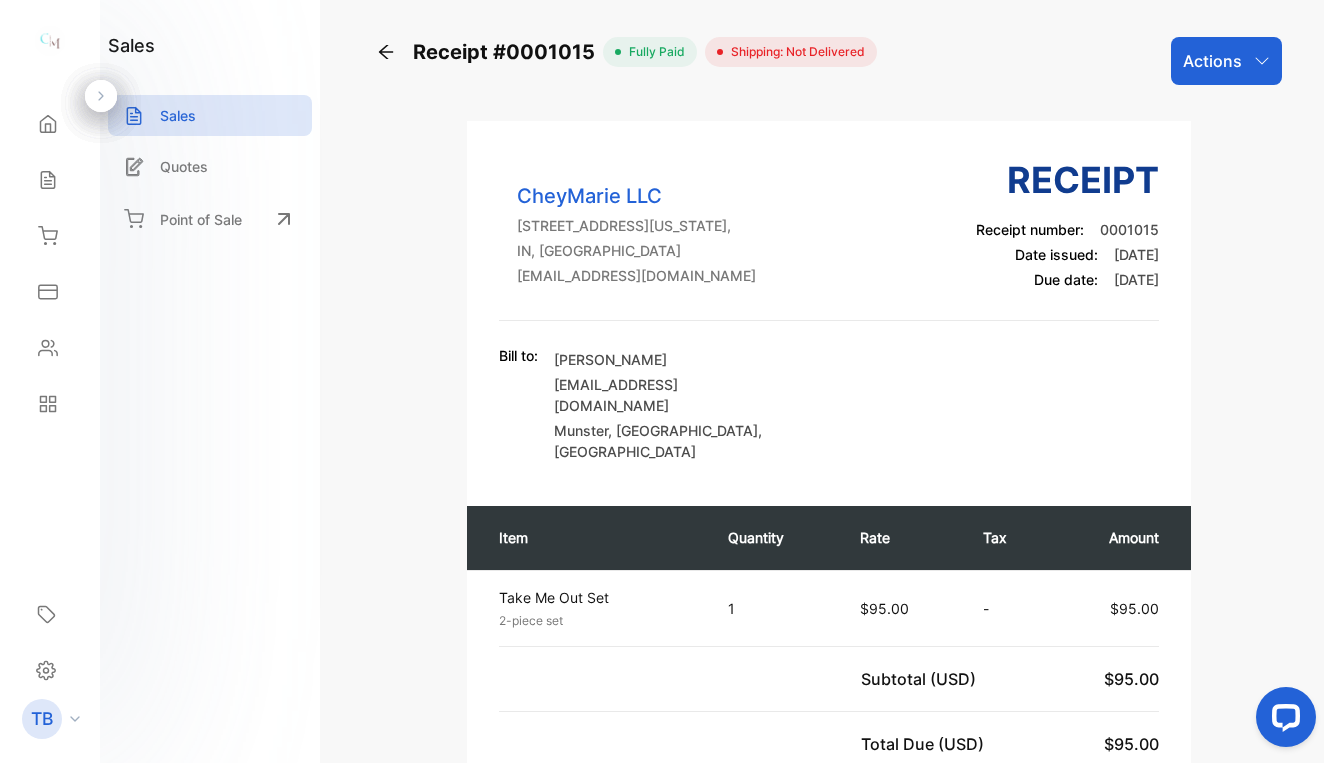 click on "Actions" at bounding box center (1226, 61) 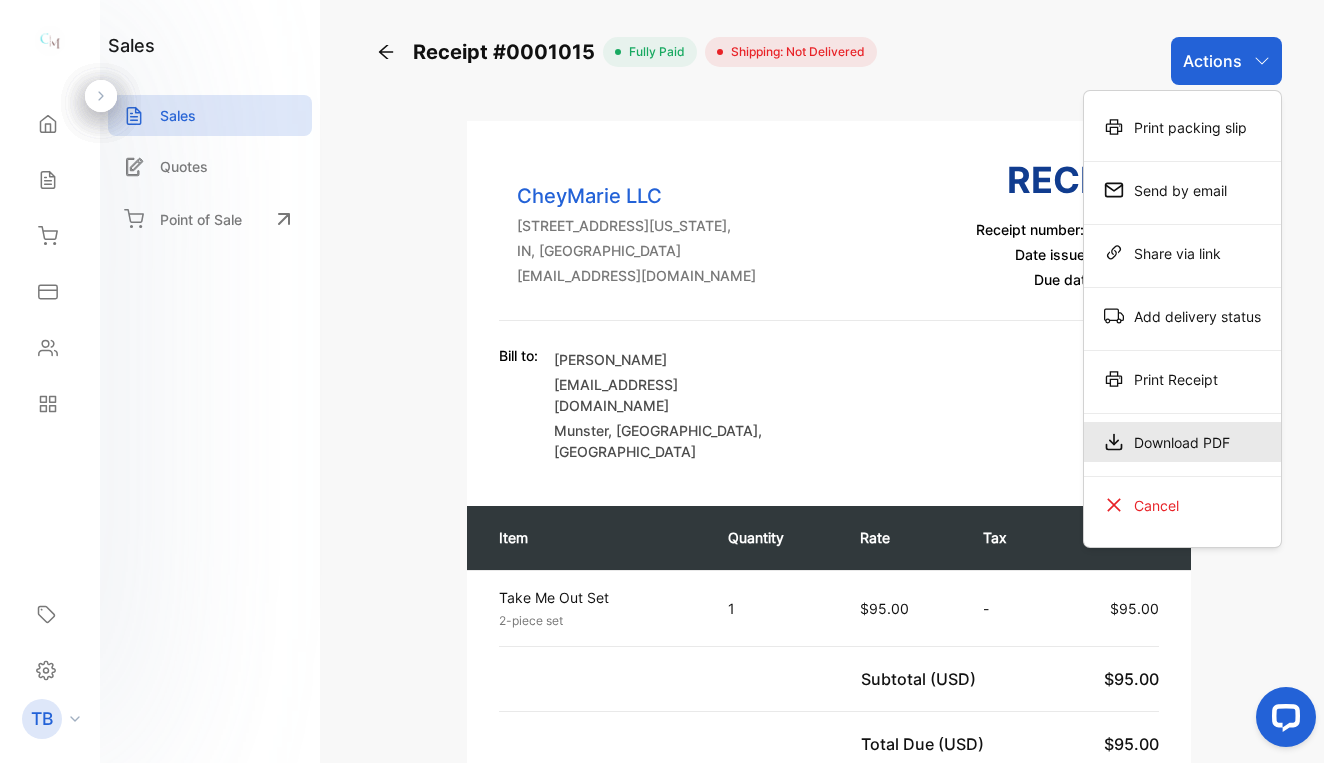 click on "Download PDF" at bounding box center [1182, 442] 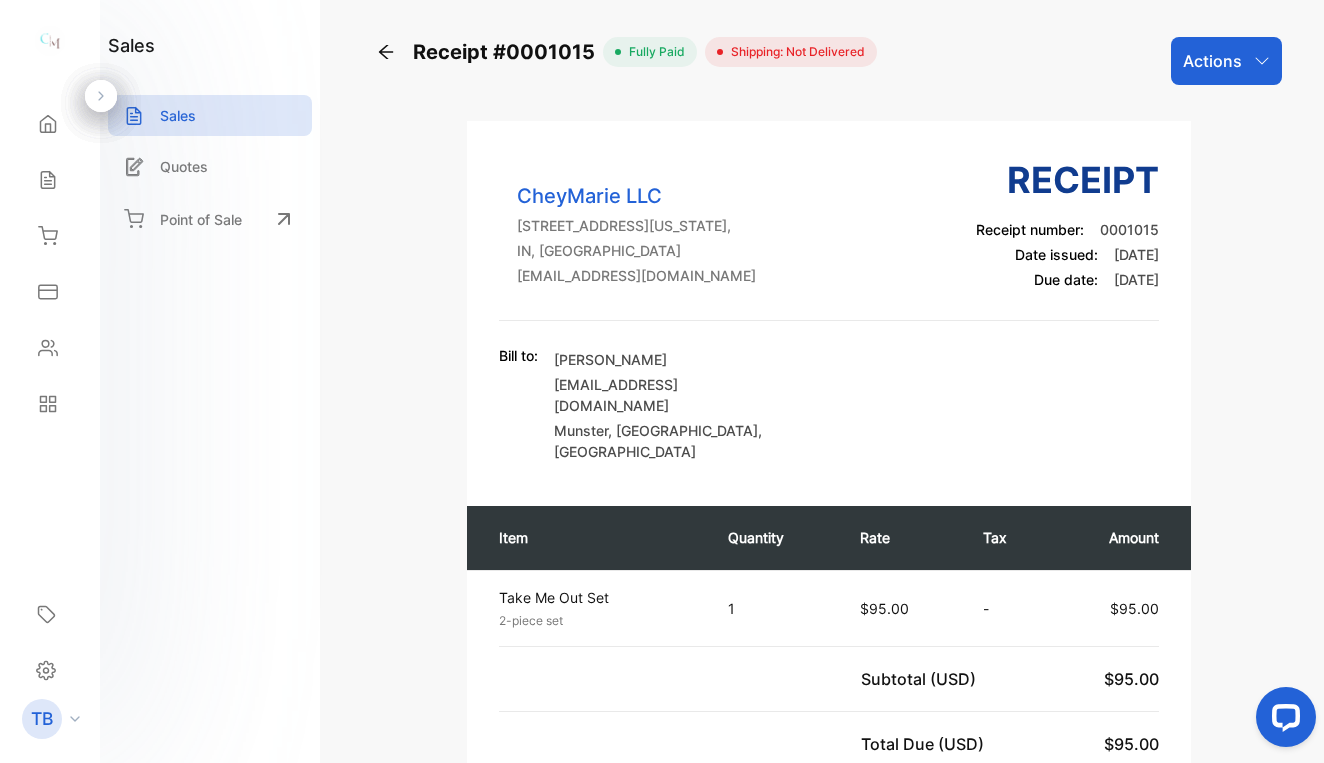click on "Receipt #0001015   fully paid Shipping:   Not Delivered   Actions CheyMarie LLC [STREET_ADDRESS][US_STATE] [EMAIL_ADDRESS][DOMAIN_NAME] Receipt Receipt number:  0001015 Date issued:  [DATE] Due date:  [DATE] Bill to: [PERSON_NAME] [EMAIL_ADDRESS][DOMAIN_NAME] [GEOGRAPHIC_DATA] , [GEOGRAPHIC_DATA] , [GEOGRAPHIC_DATA] Item Quantity Rate Tax Amount Take Me Out Set 2-piece set Unit price:    $95.00 1 $95.00 - $95.00 Subtotal (USD) $95.00 Total Due (USD) $95.00 Paid (USD) $95.00 Balance (USD) $0.00 Payment History for Receipt #0001015 Date Mode of Payment Channel Amount Payment Status [DATE] Cash Vencru $ 95.00 Paid Powered by  Track your business profits, store your clients information, manage your inventory, send invoices, get paid - all on Vencru" at bounding box center [829, 700] 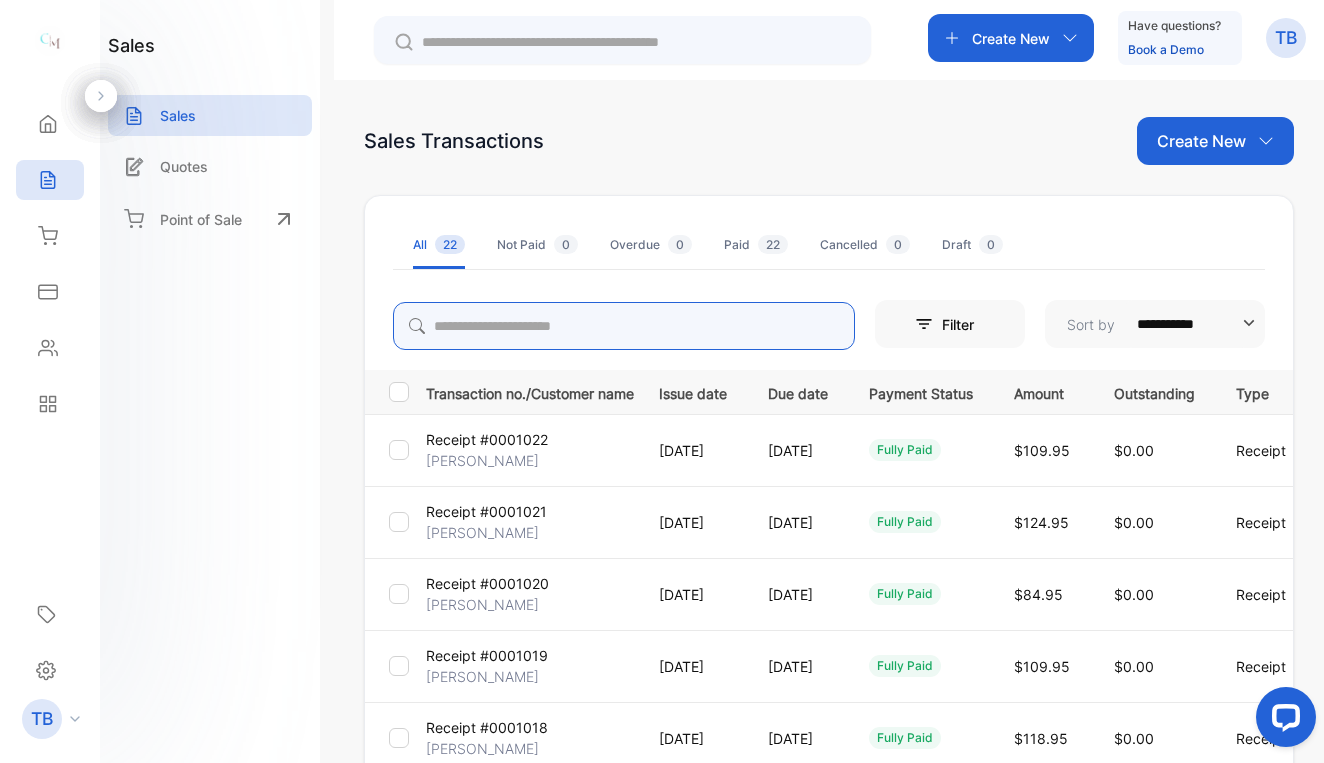 click at bounding box center (624, 326) 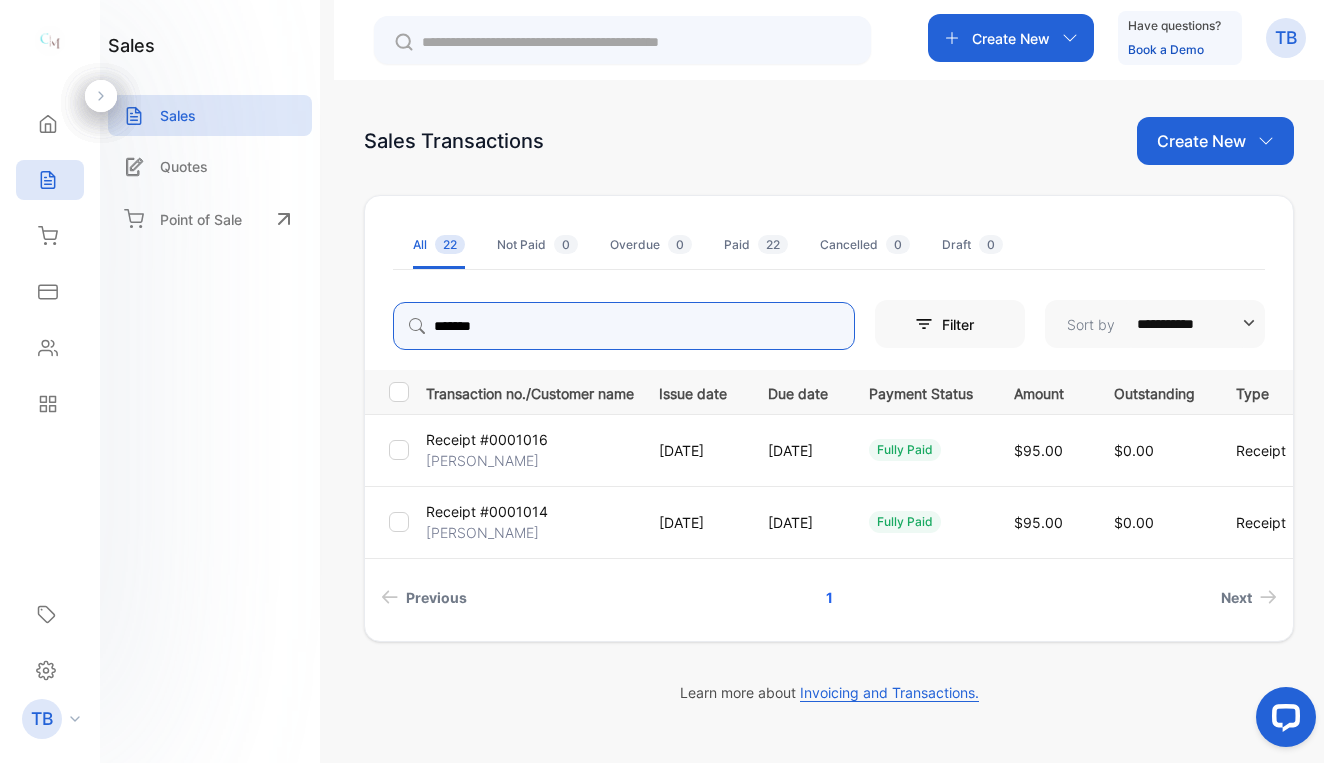 type on "*******" 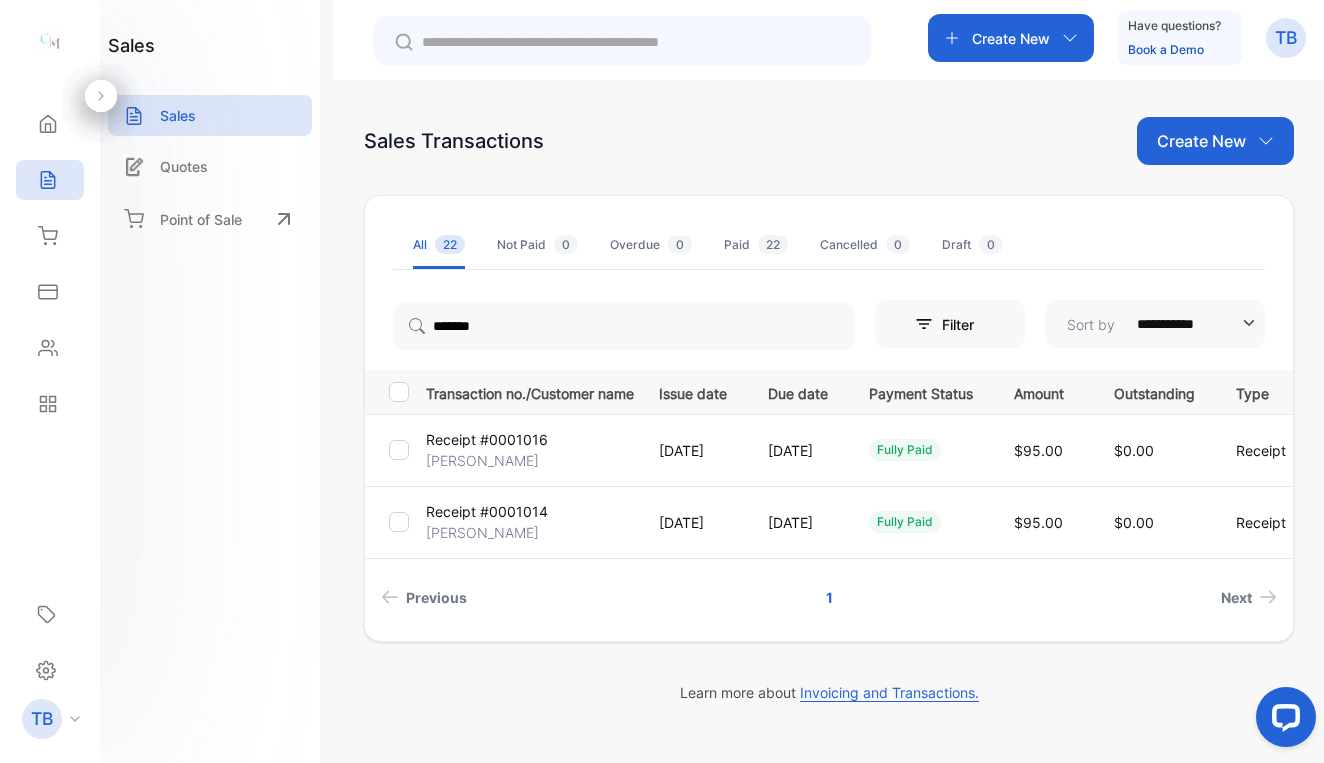 drag, startPoint x: 676, startPoint y: 173, endPoint x: 529, endPoint y: 442, distance: 306.54526 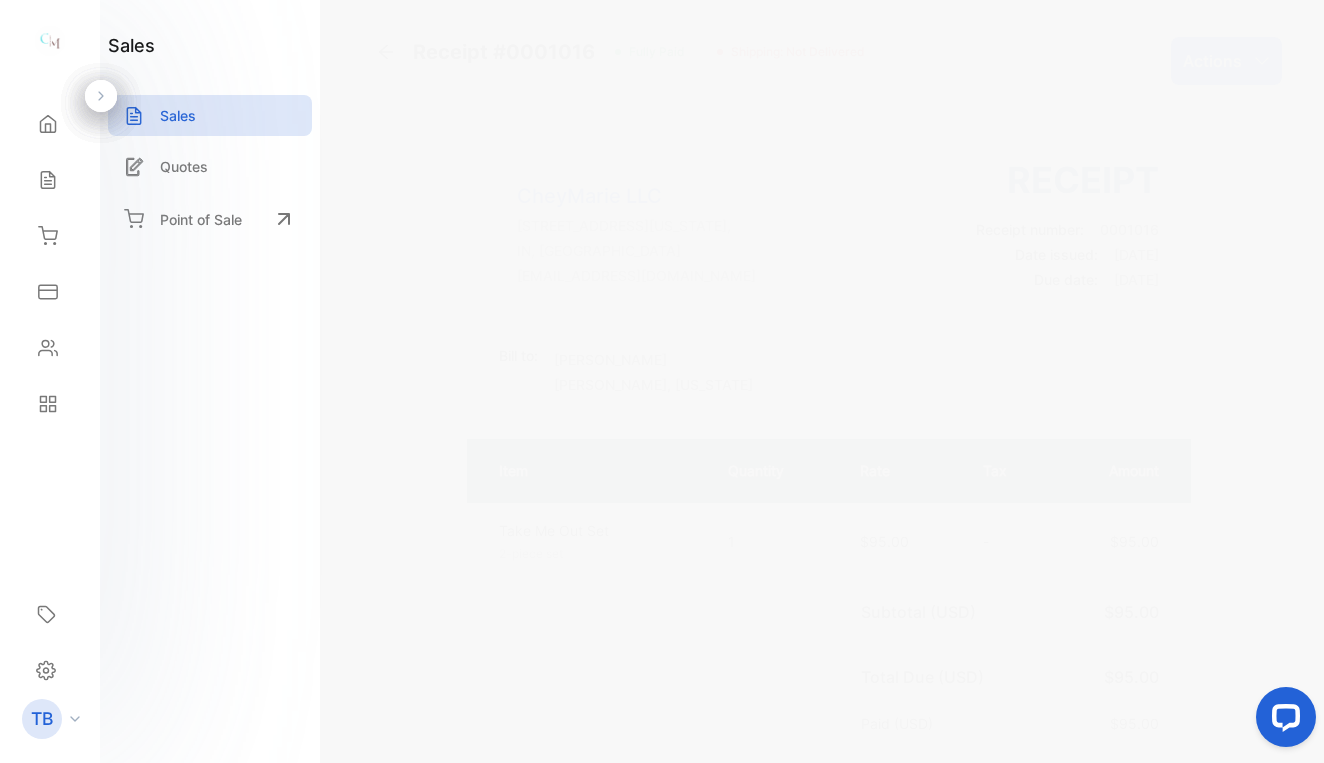 click on "Actions" at bounding box center [1212, 61] 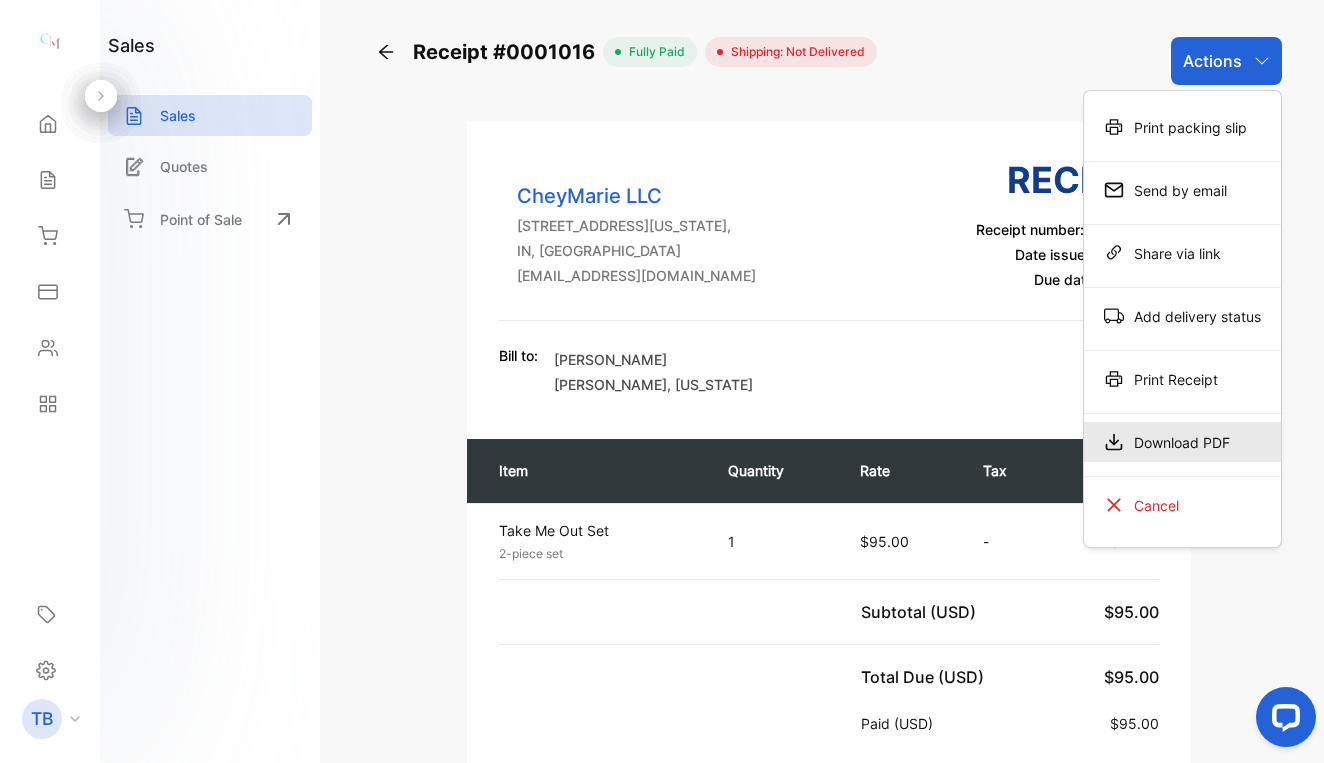 click on "Download PDF" at bounding box center (1182, 442) 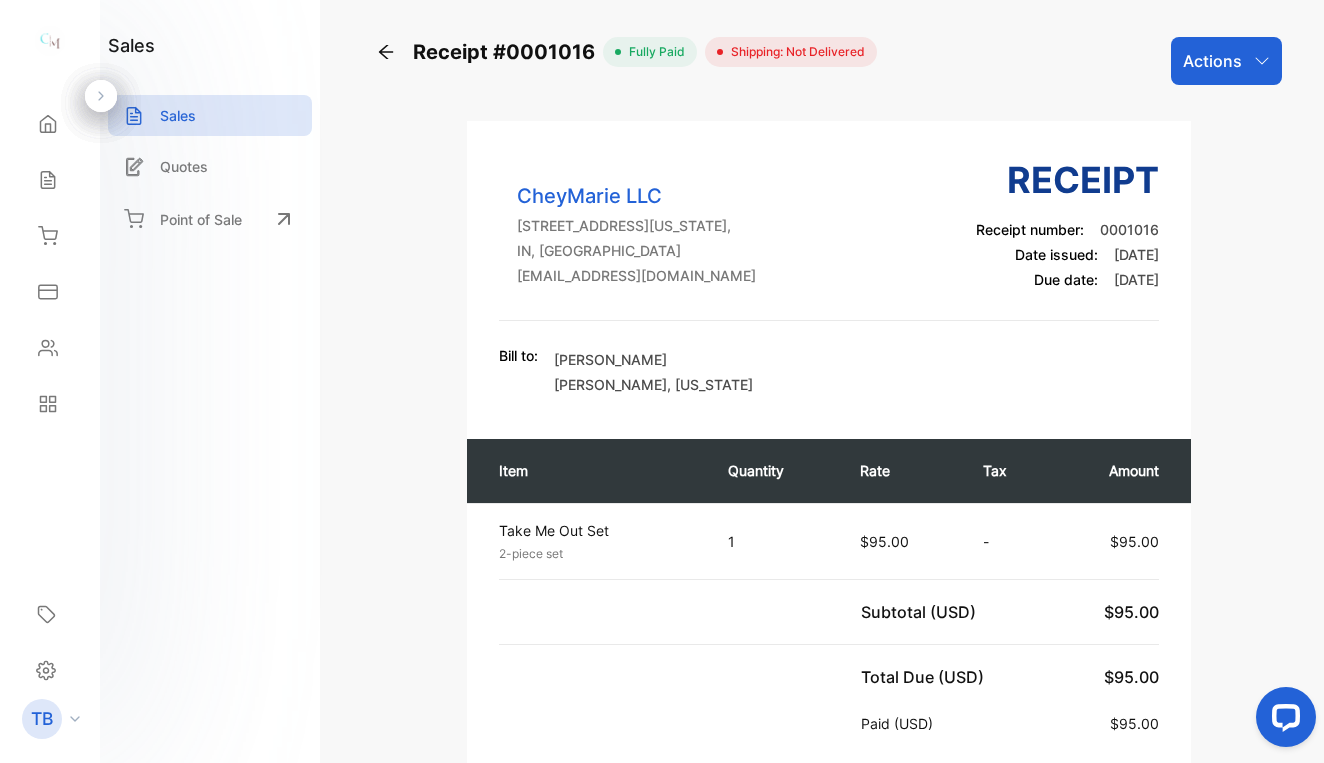 click 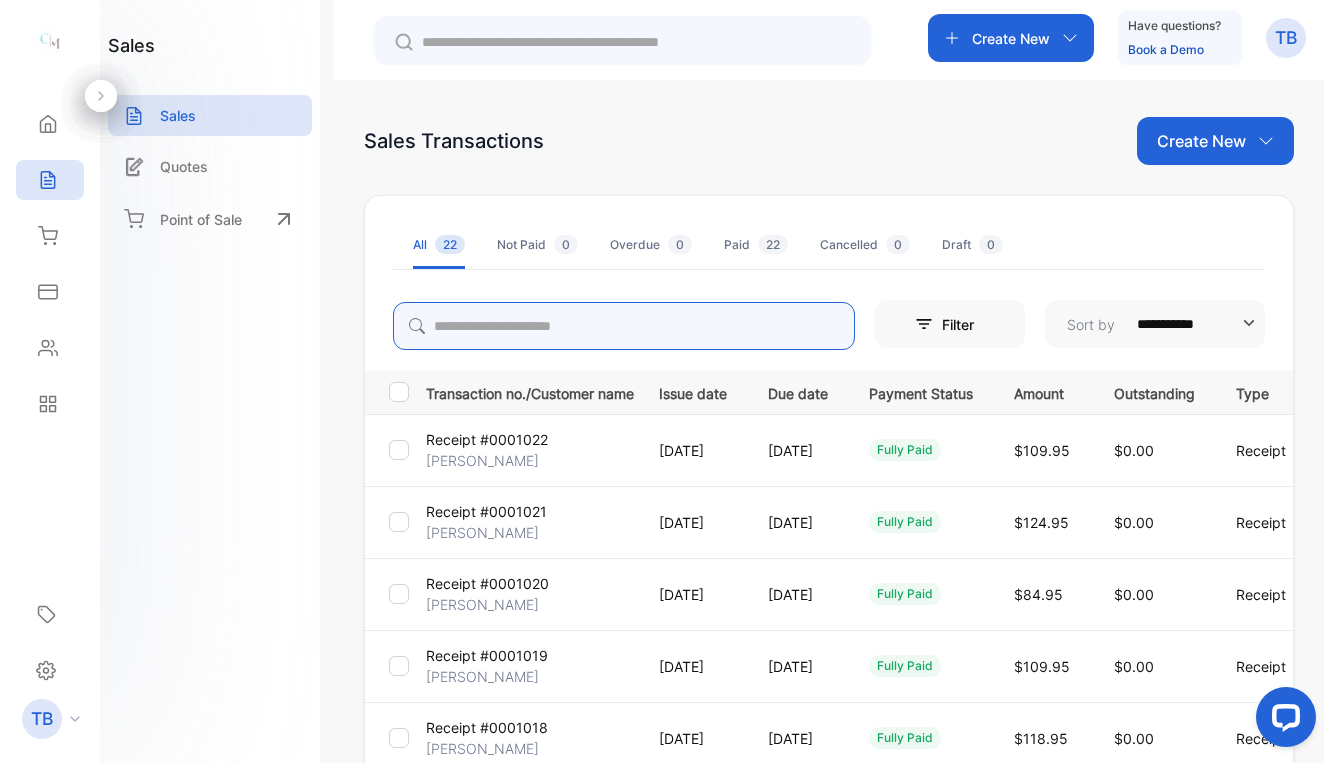 click at bounding box center [624, 326] 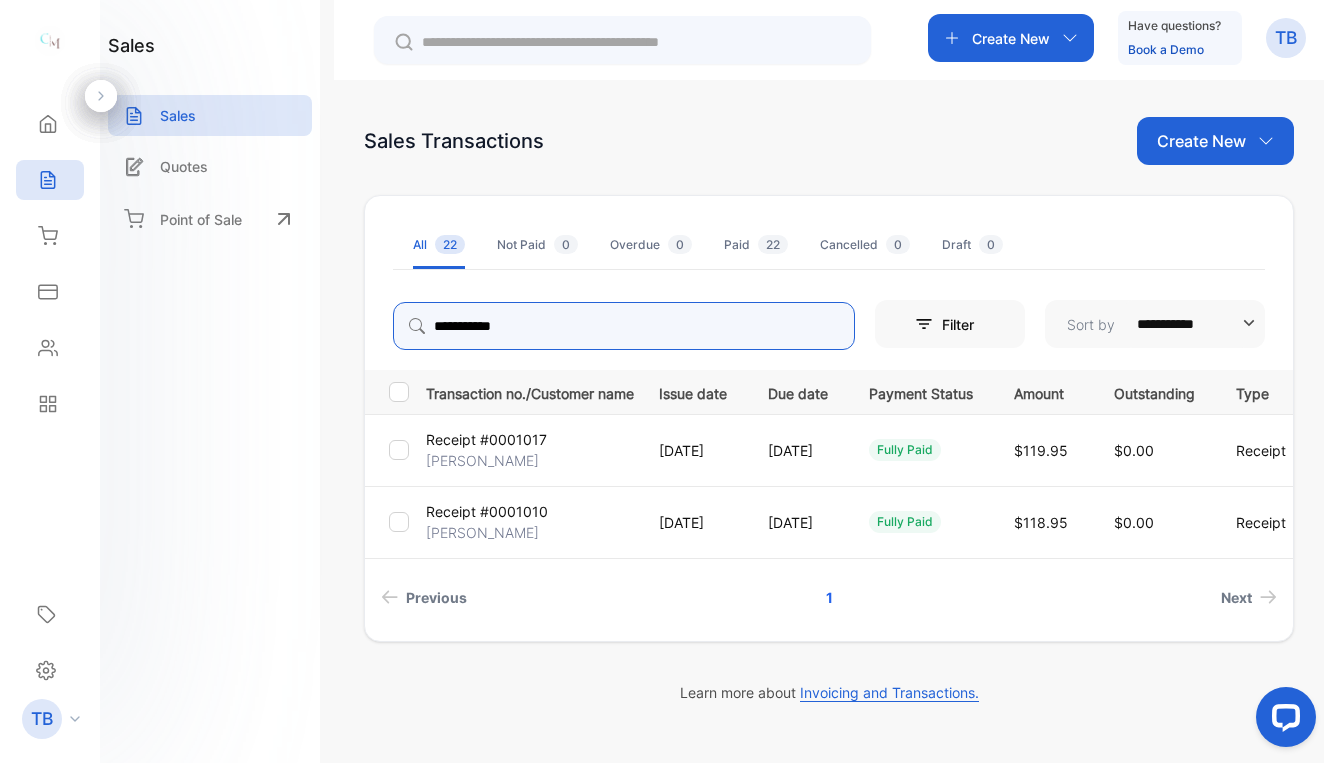 type on "**********" 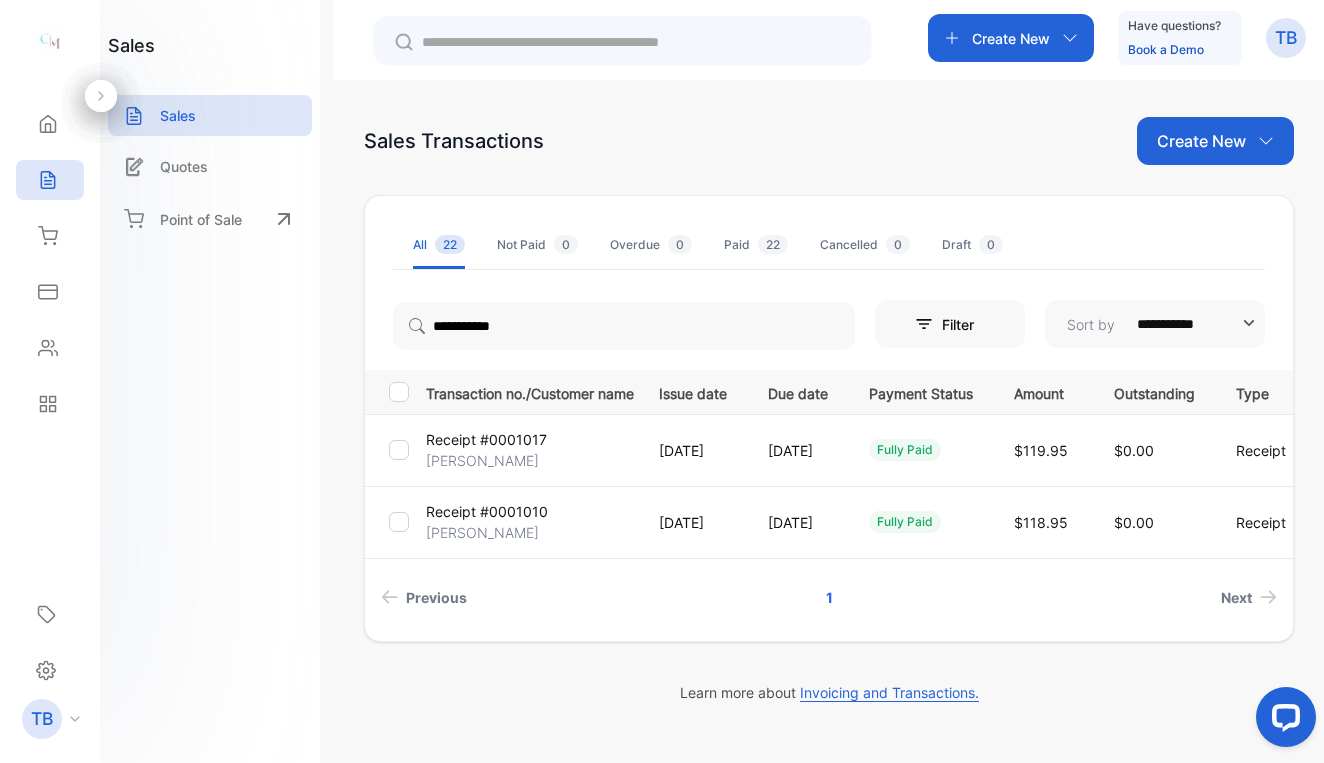 click on "Receipt #0001017" at bounding box center [486, 439] 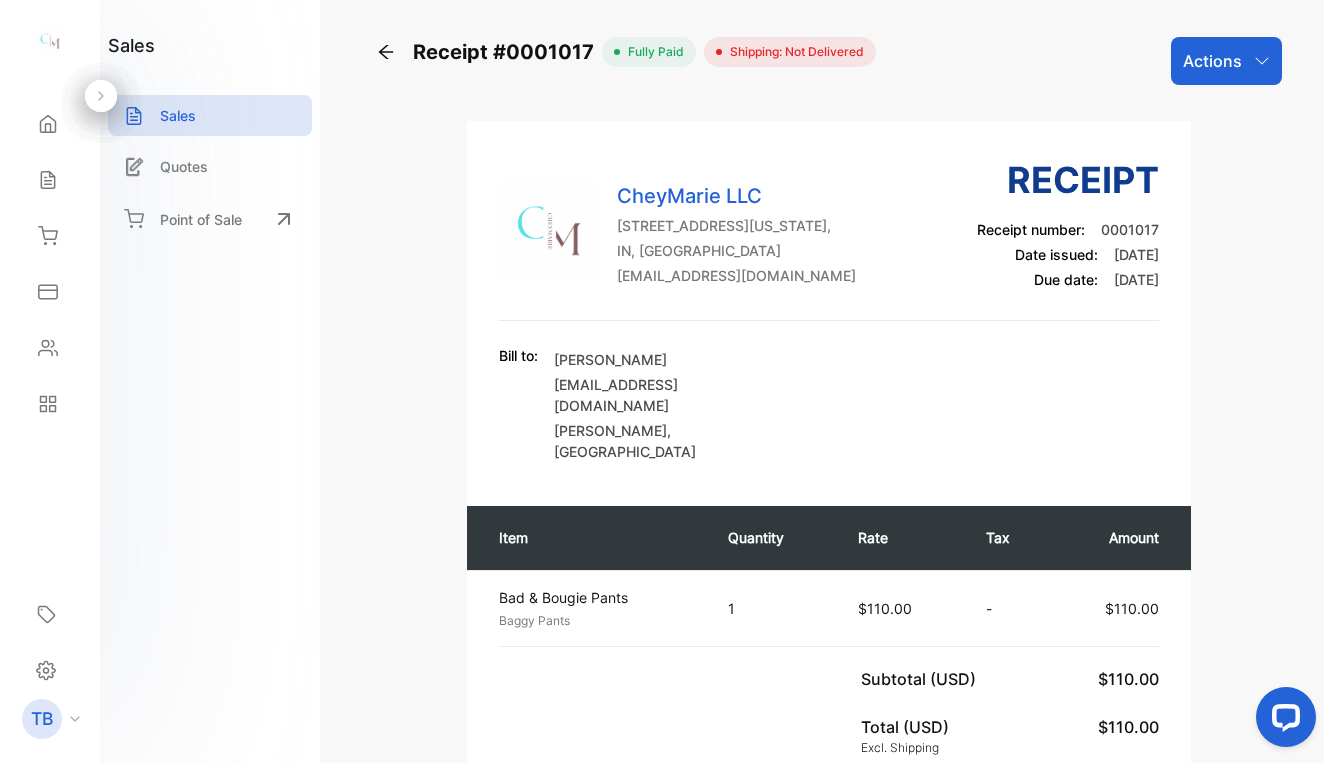 click on "Receipt #0001017   fully paid Shipping:   Not Delivered   Actions" at bounding box center [829, 61] 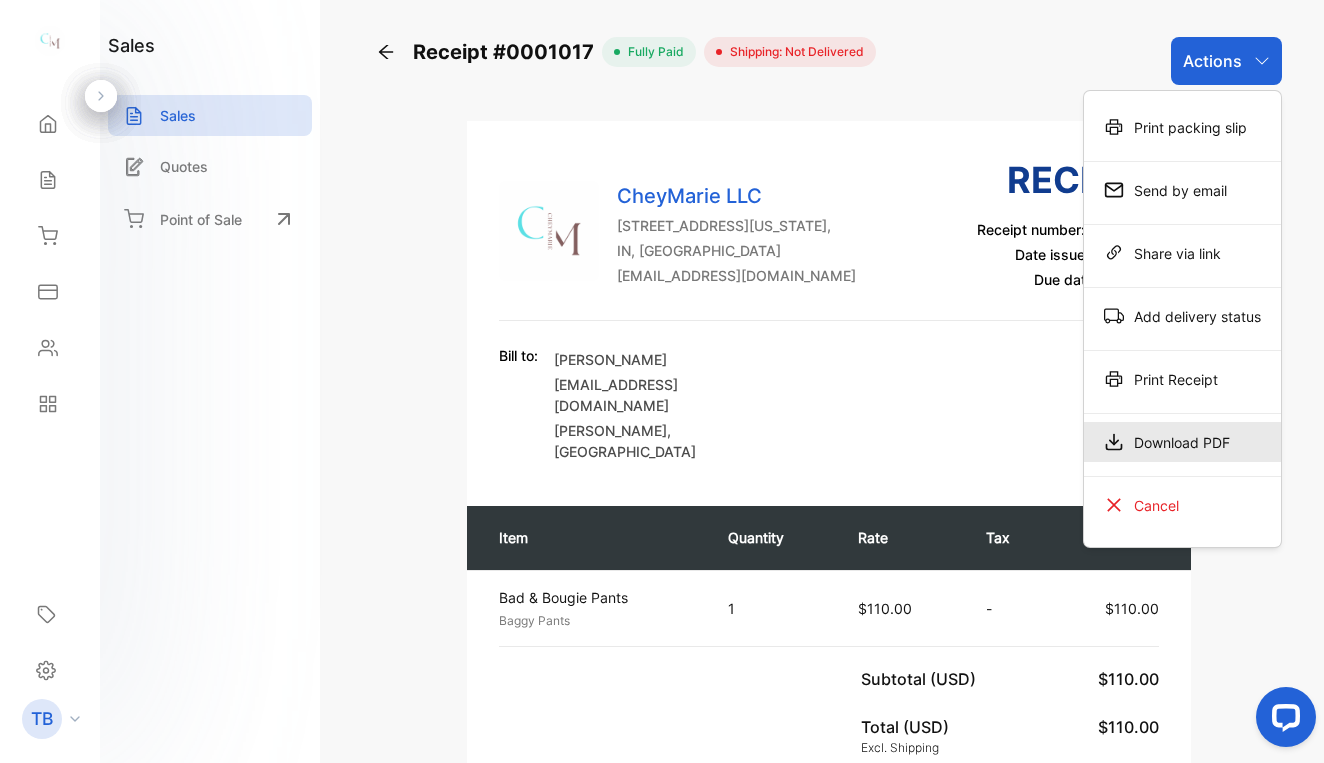 click on "Download PDF" at bounding box center [1182, 442] 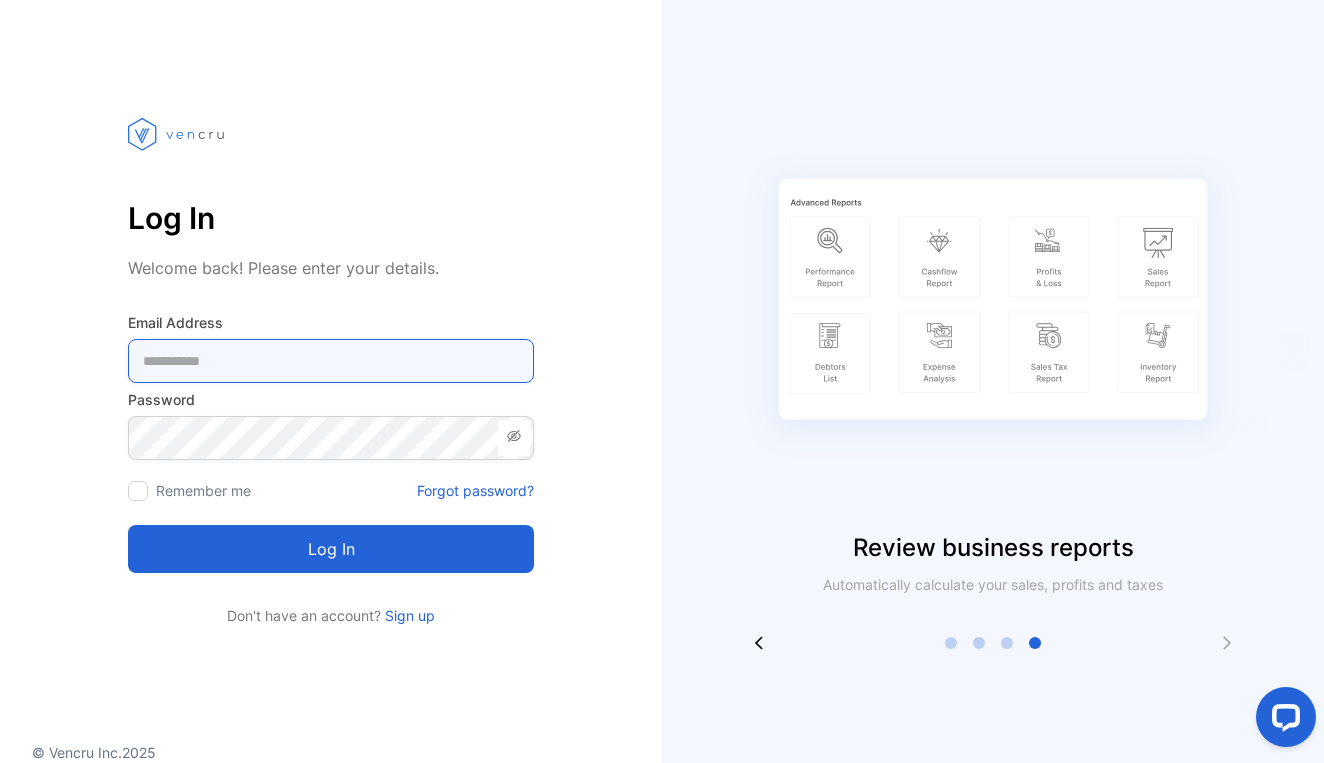 type on "**********" 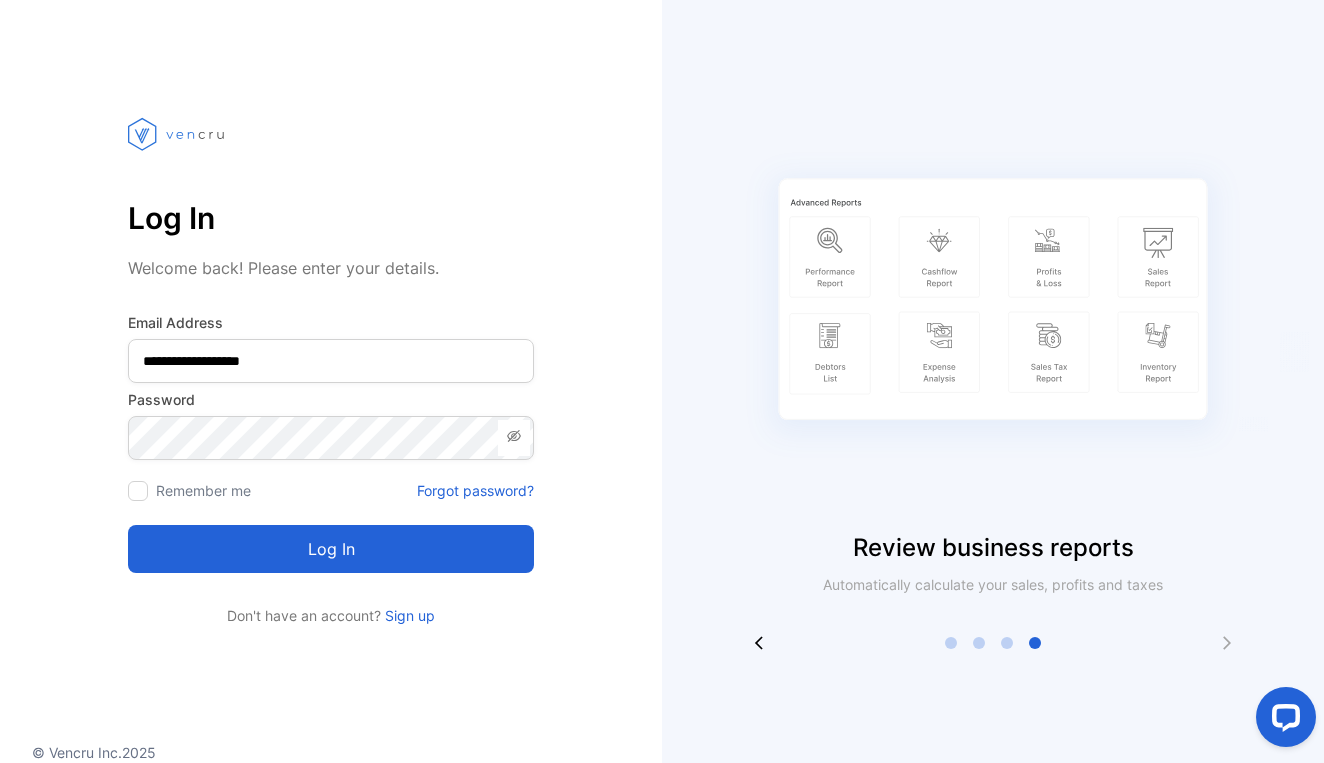 click on "Log in" at bounding box center [331, 549] 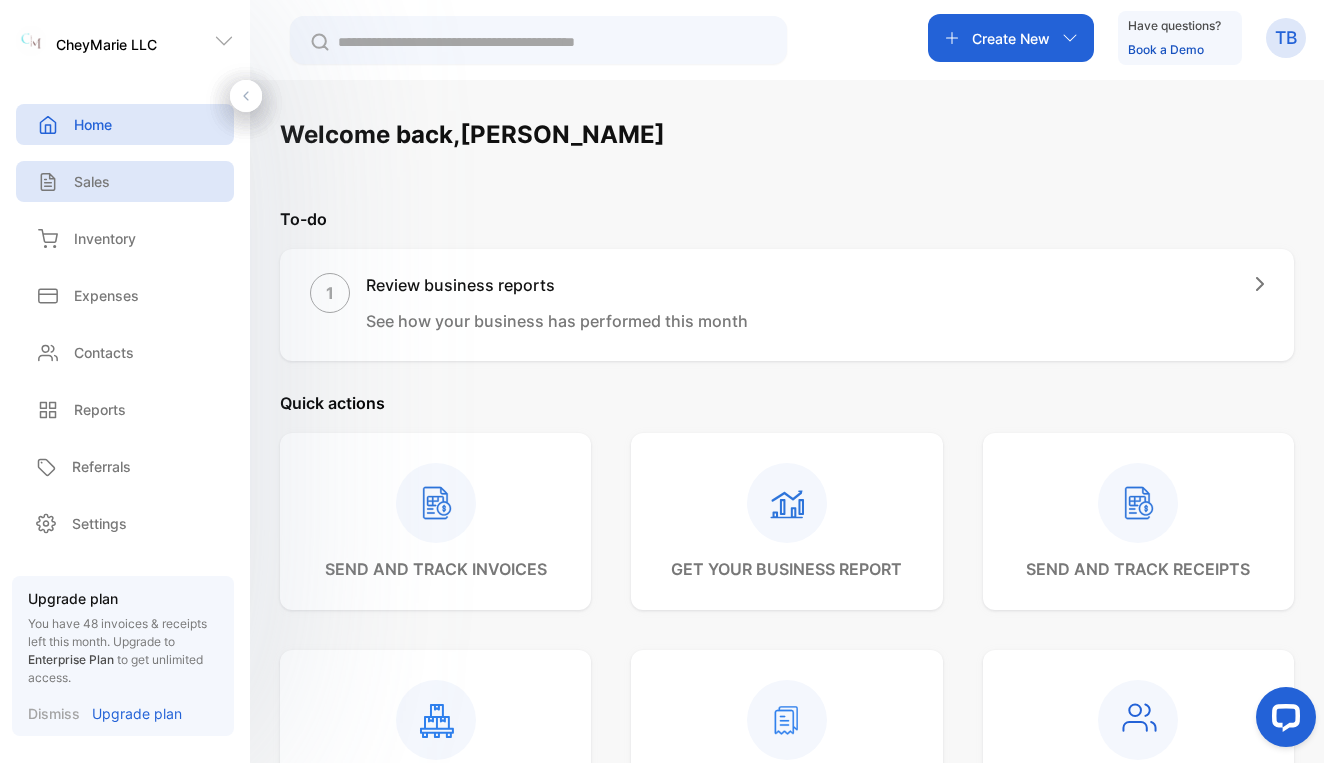 click on "Sales" at bounding box center (125, 181) 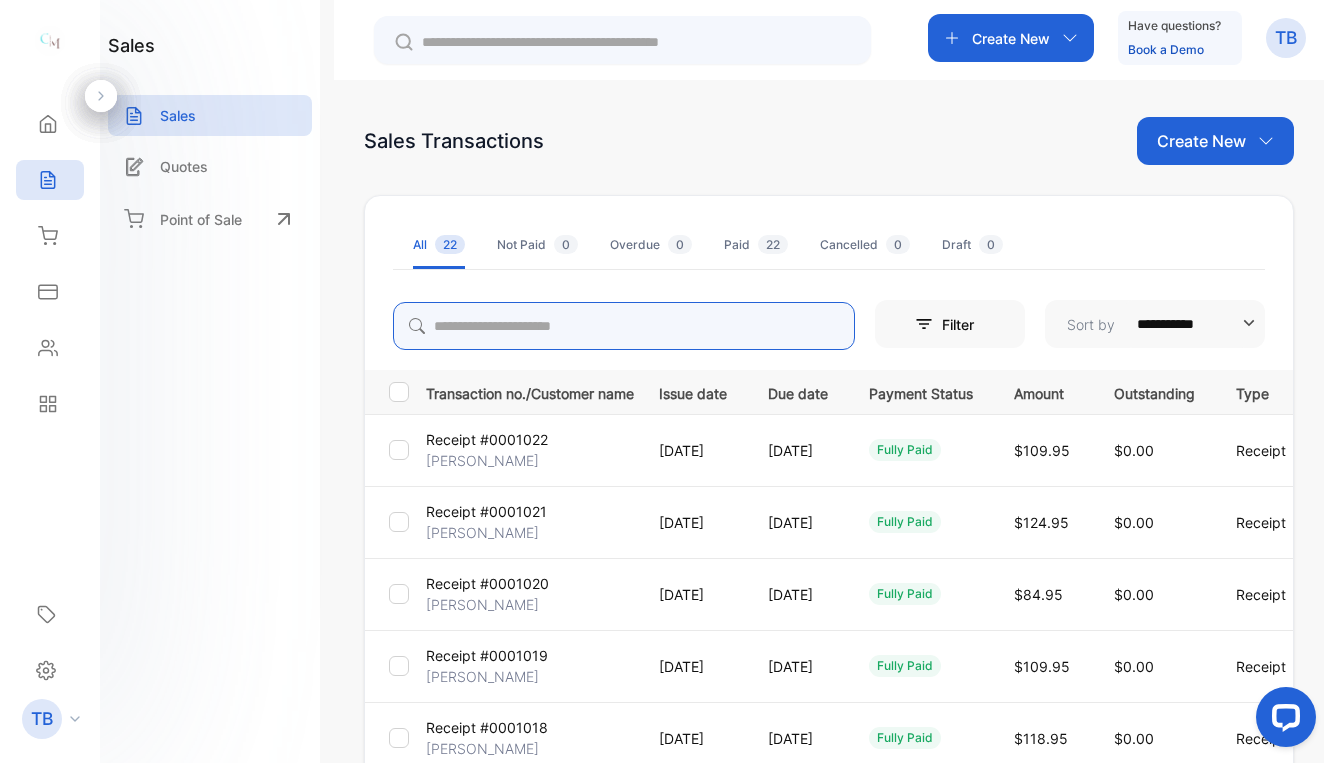 click at bounding box center [624, 326] 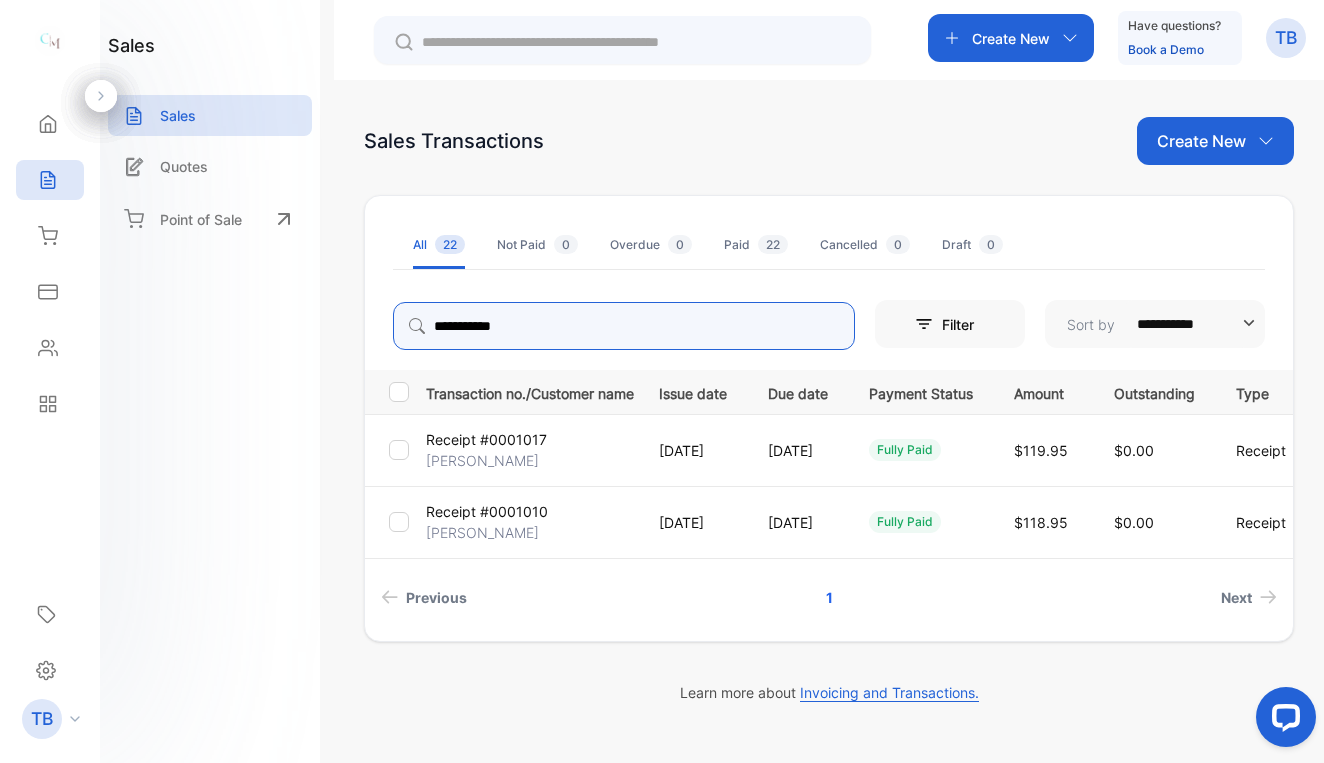type on "**********" 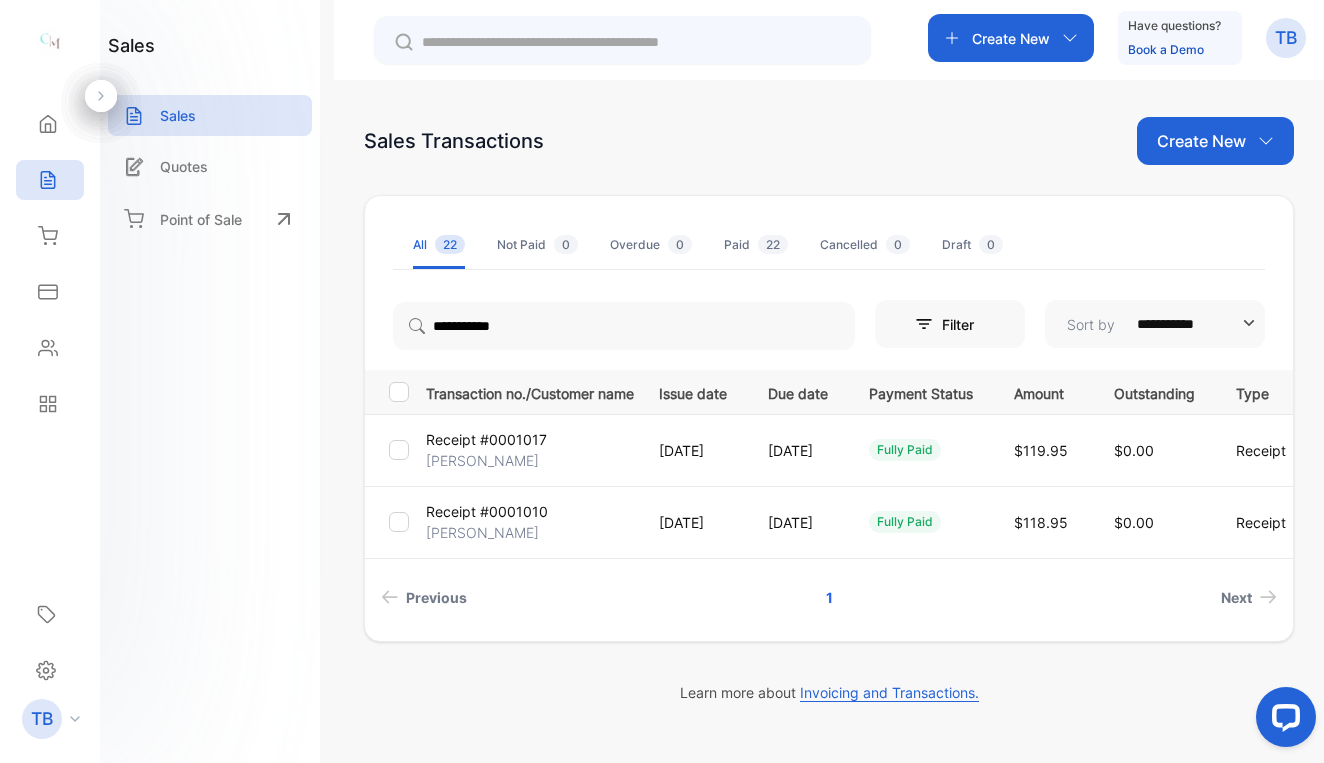 click on "Receipt #0001017" at bounding box center (486, 439) 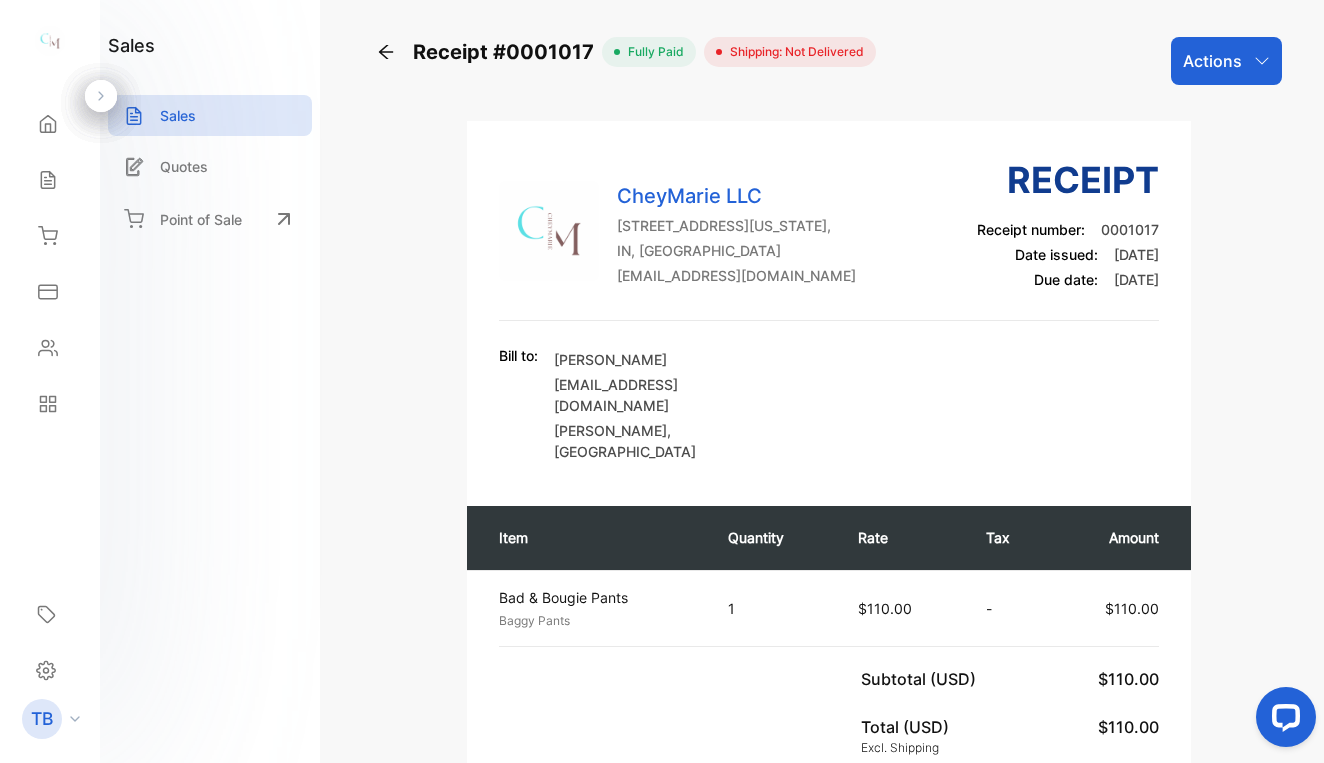 click on "Actions" at bounding box center [1226, 61] 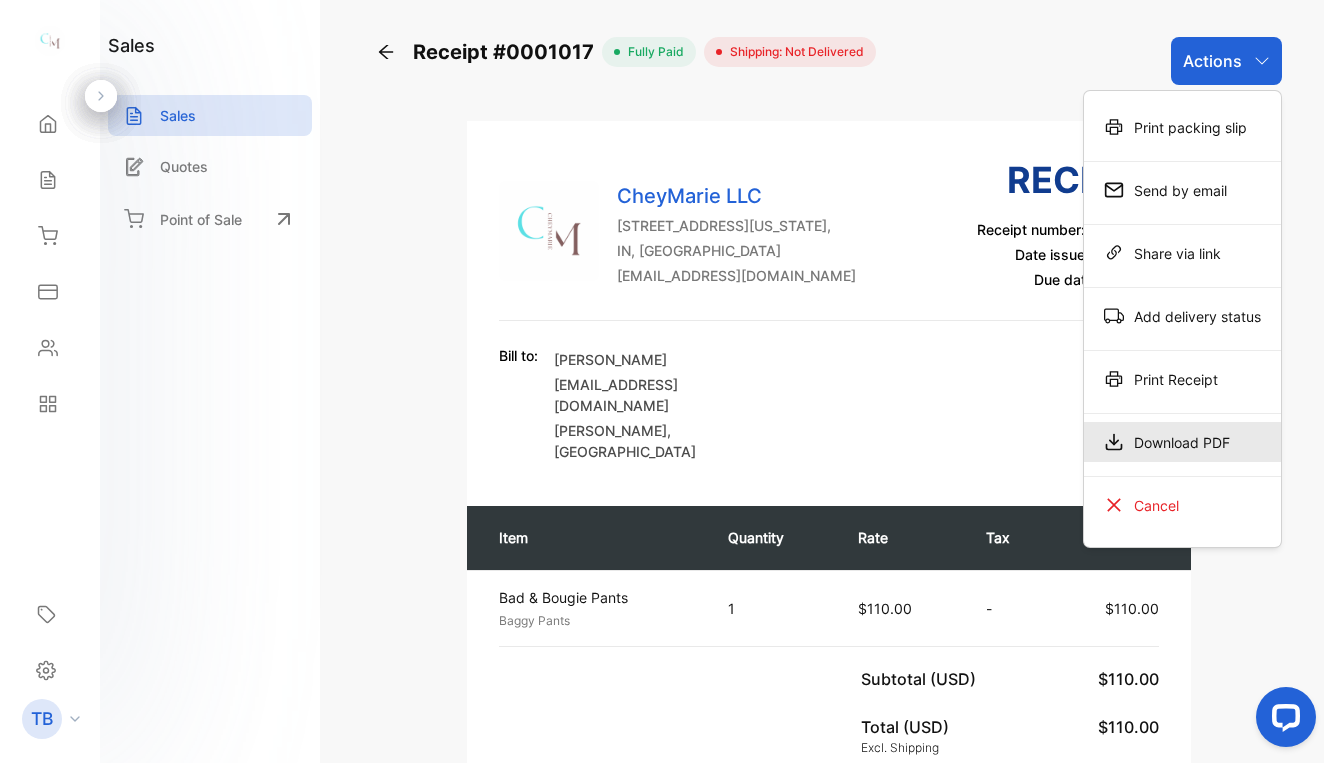 click on "Download PDF" at bounding box center (1182, 442) 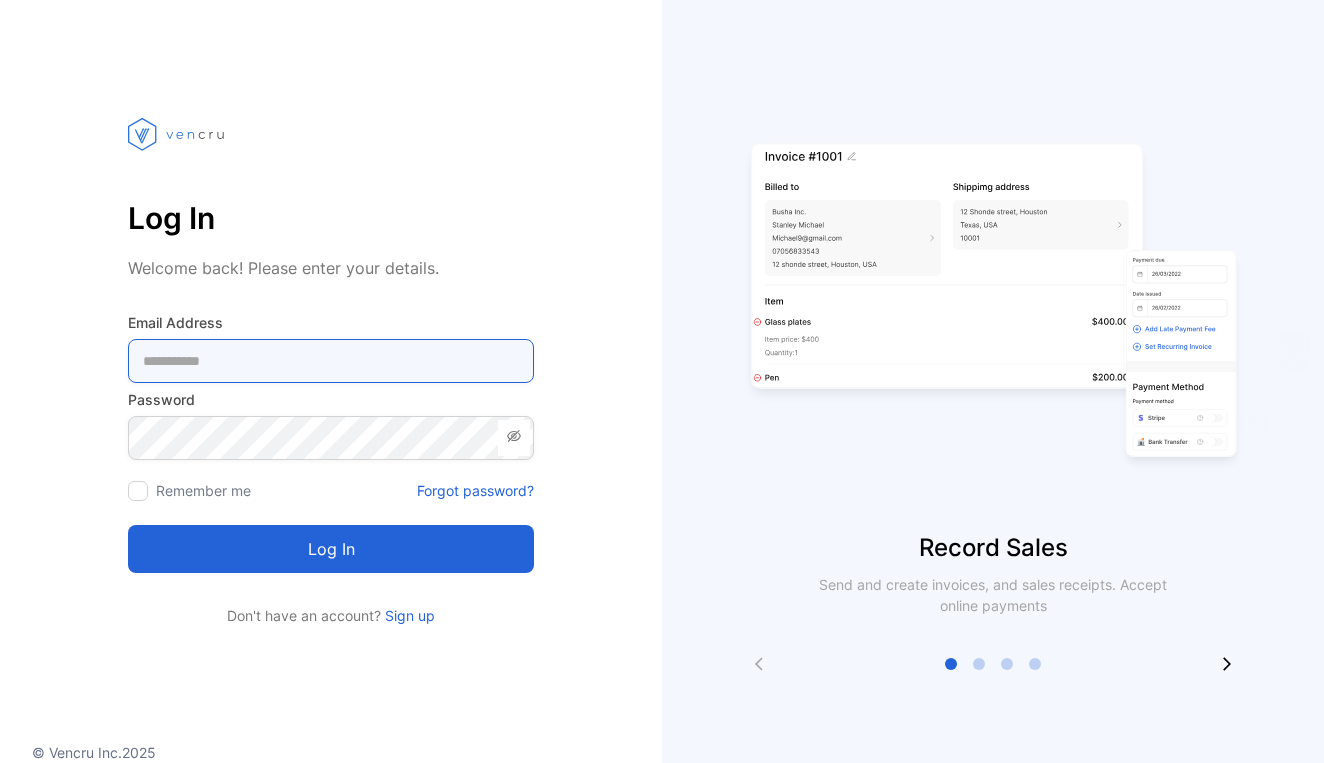 scroll, scrollTop: 0, scrollLeft: 0, axis: both 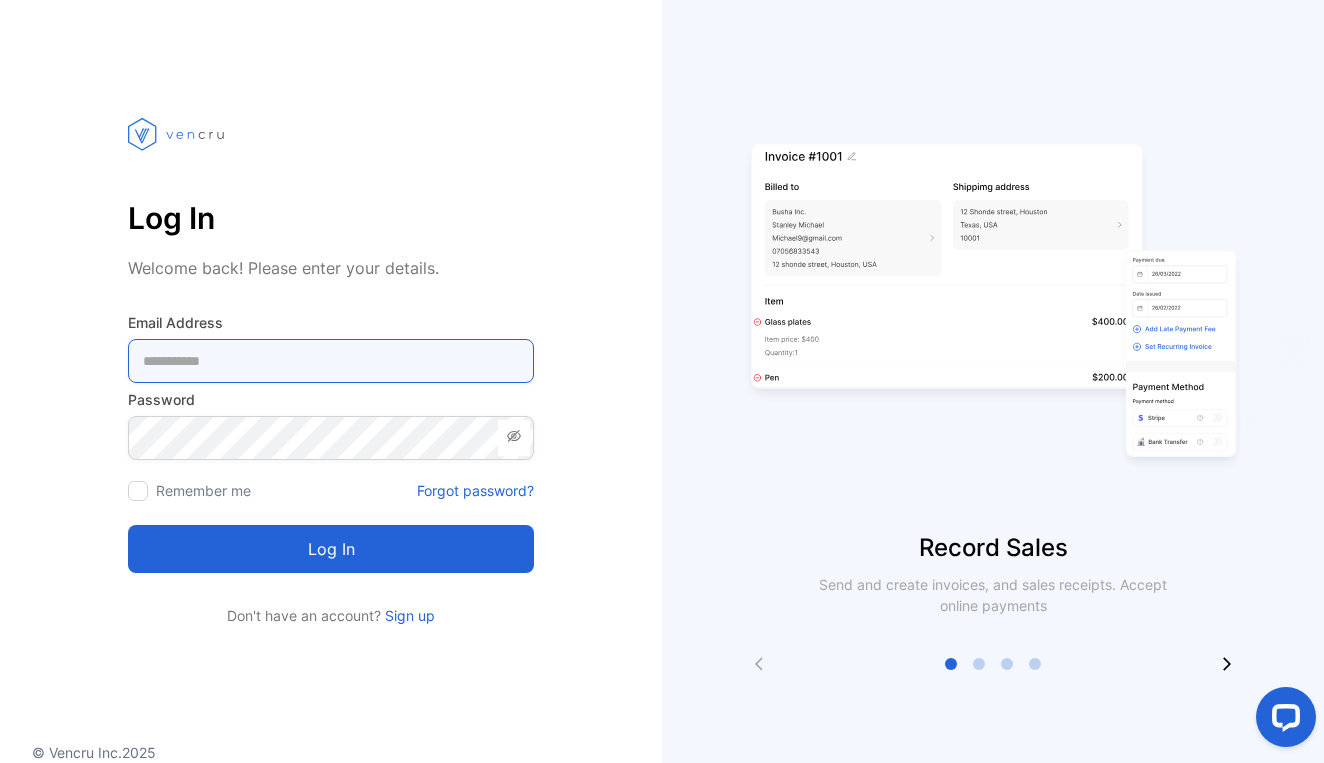 type on "**********" 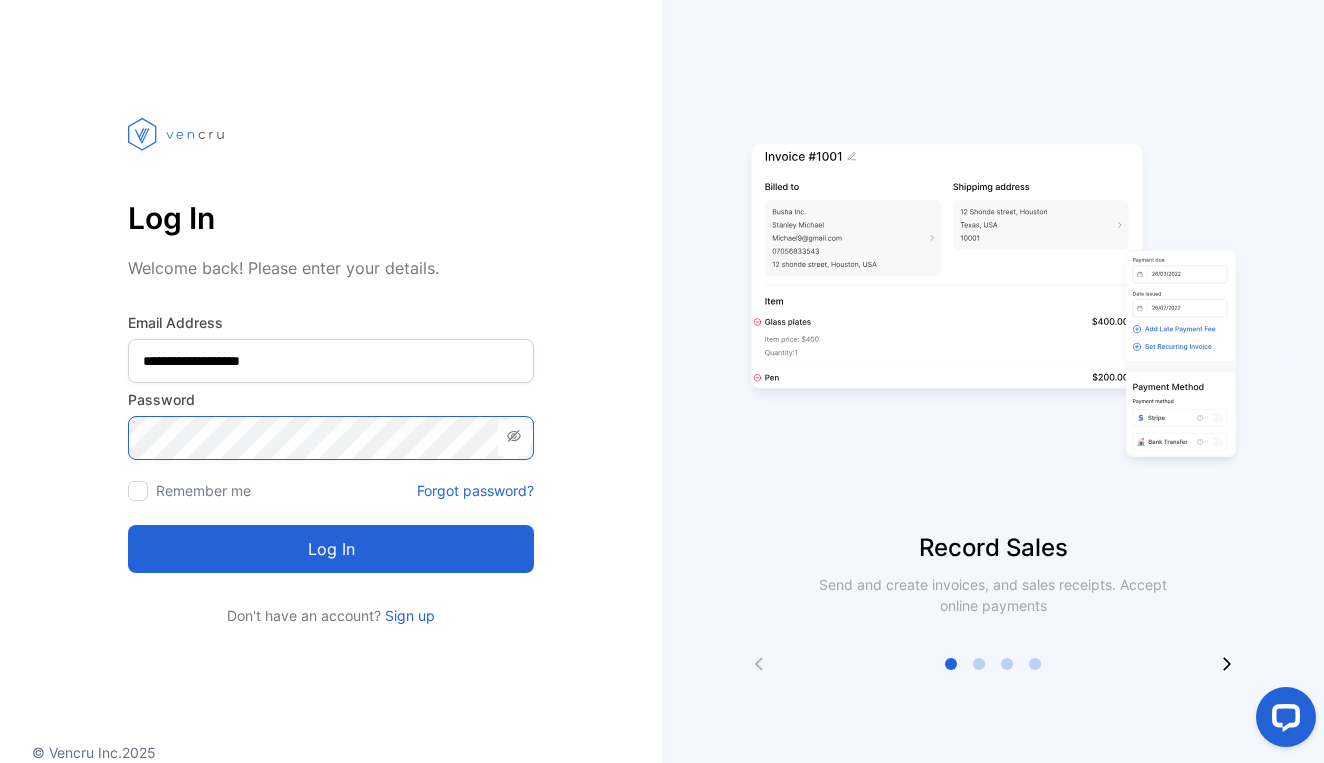 click on "Log in" at bounding box center [331, 549] 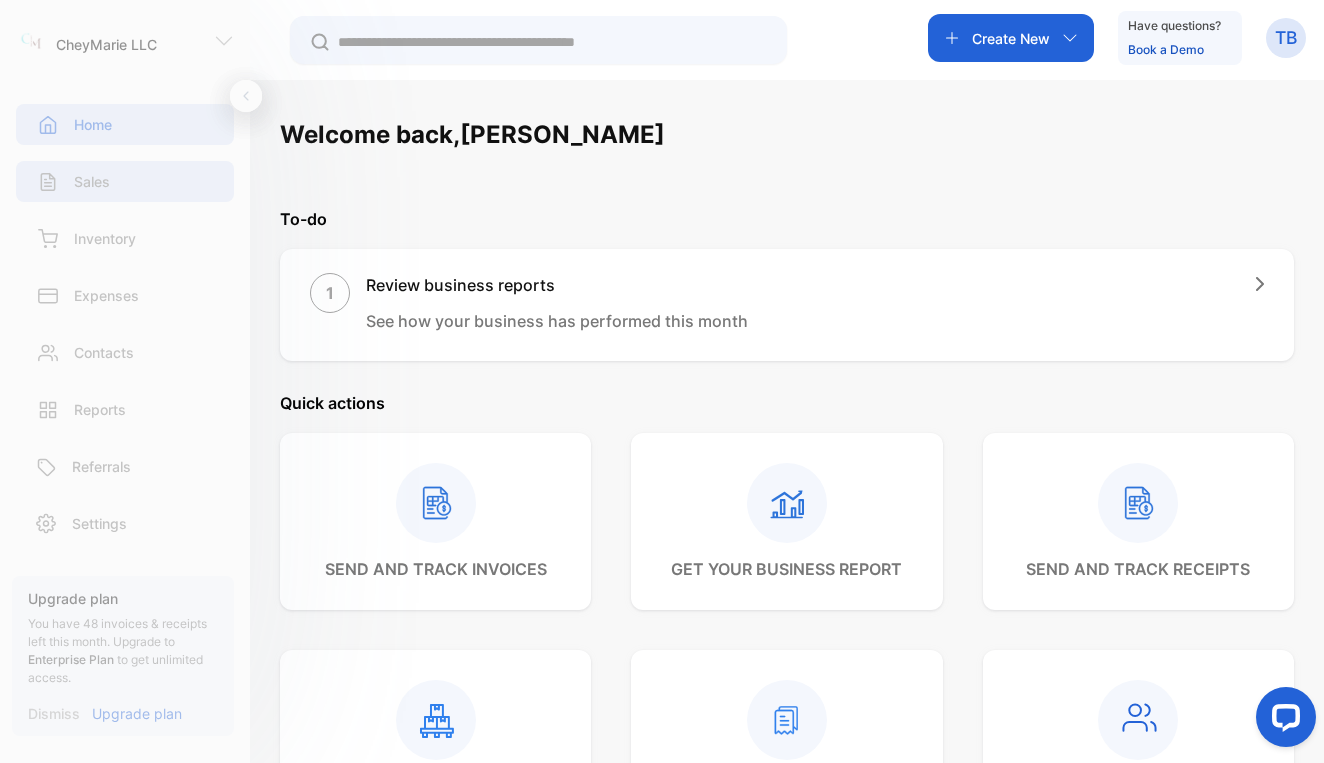 click on "Sales" at bounding box center [125, 181] 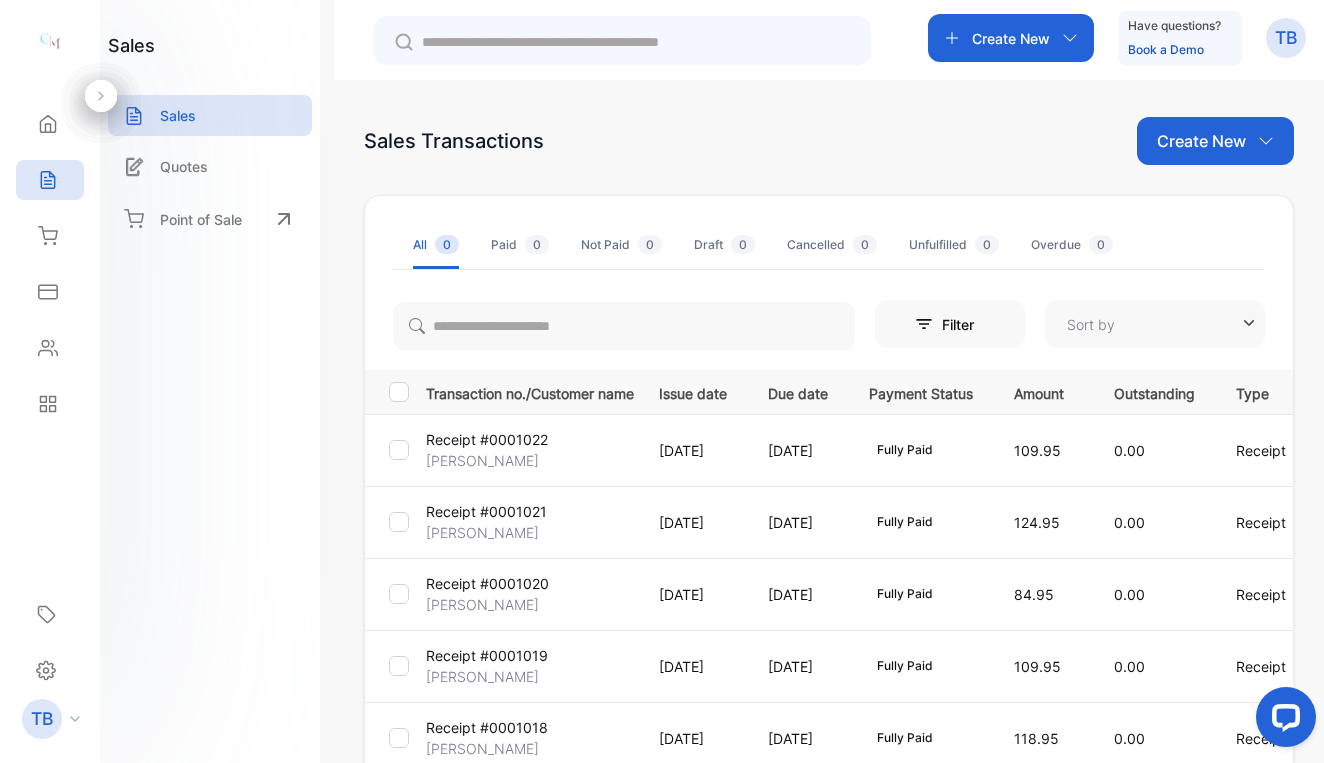 type on "**********" 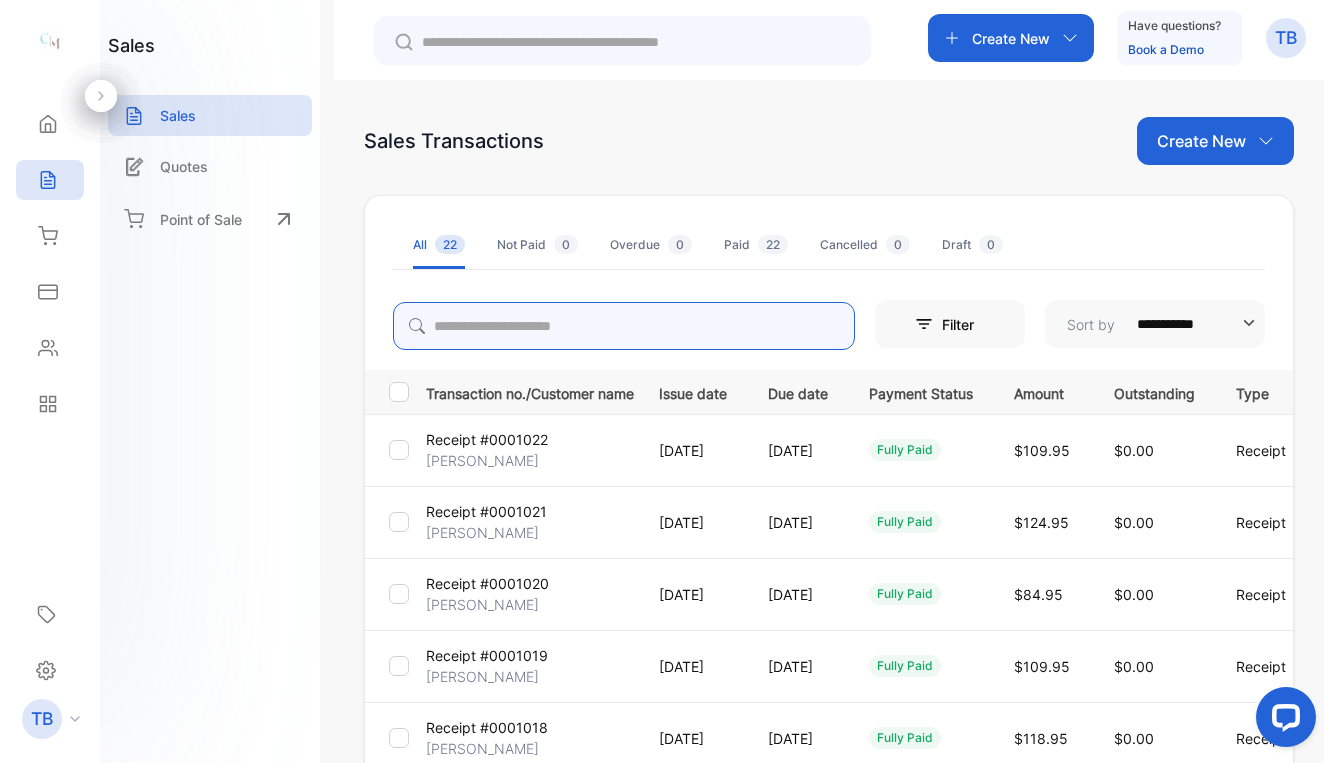 click at bounding box center [624, 326] 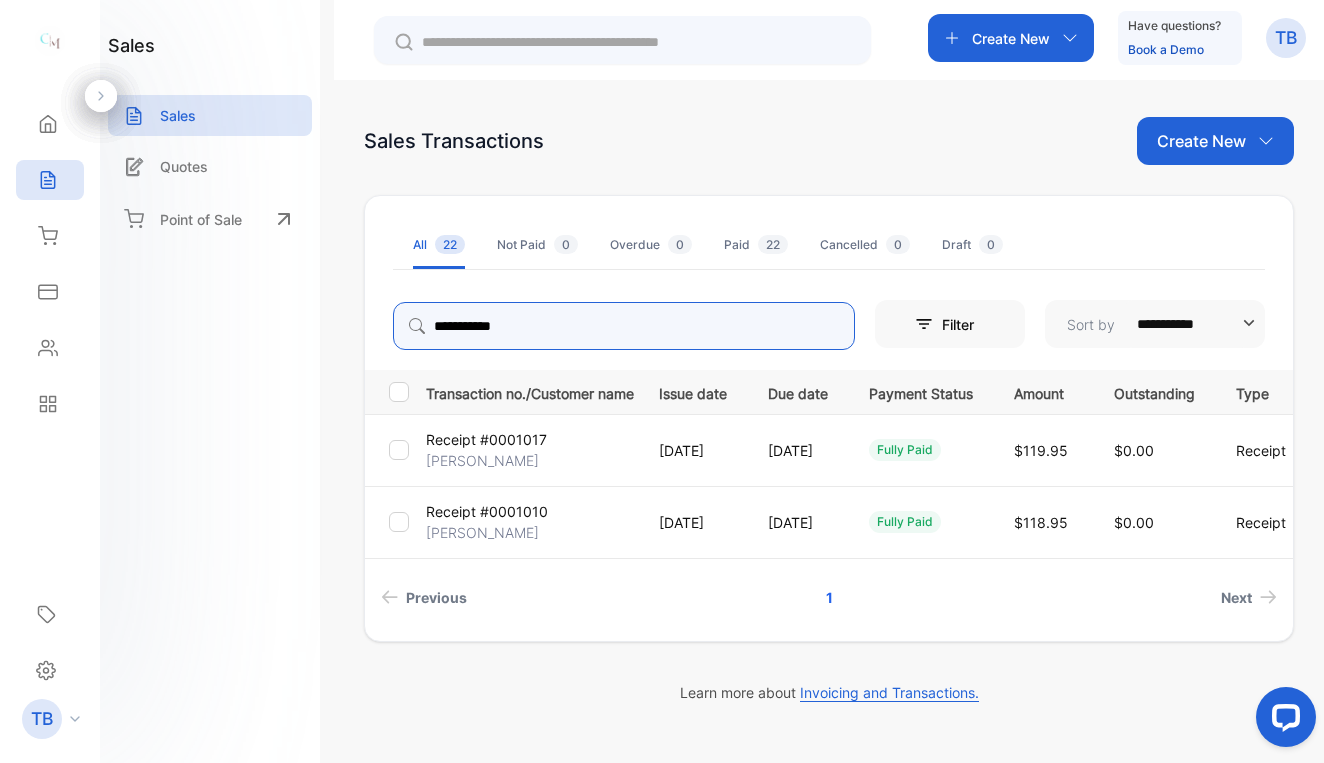 type on "**********" 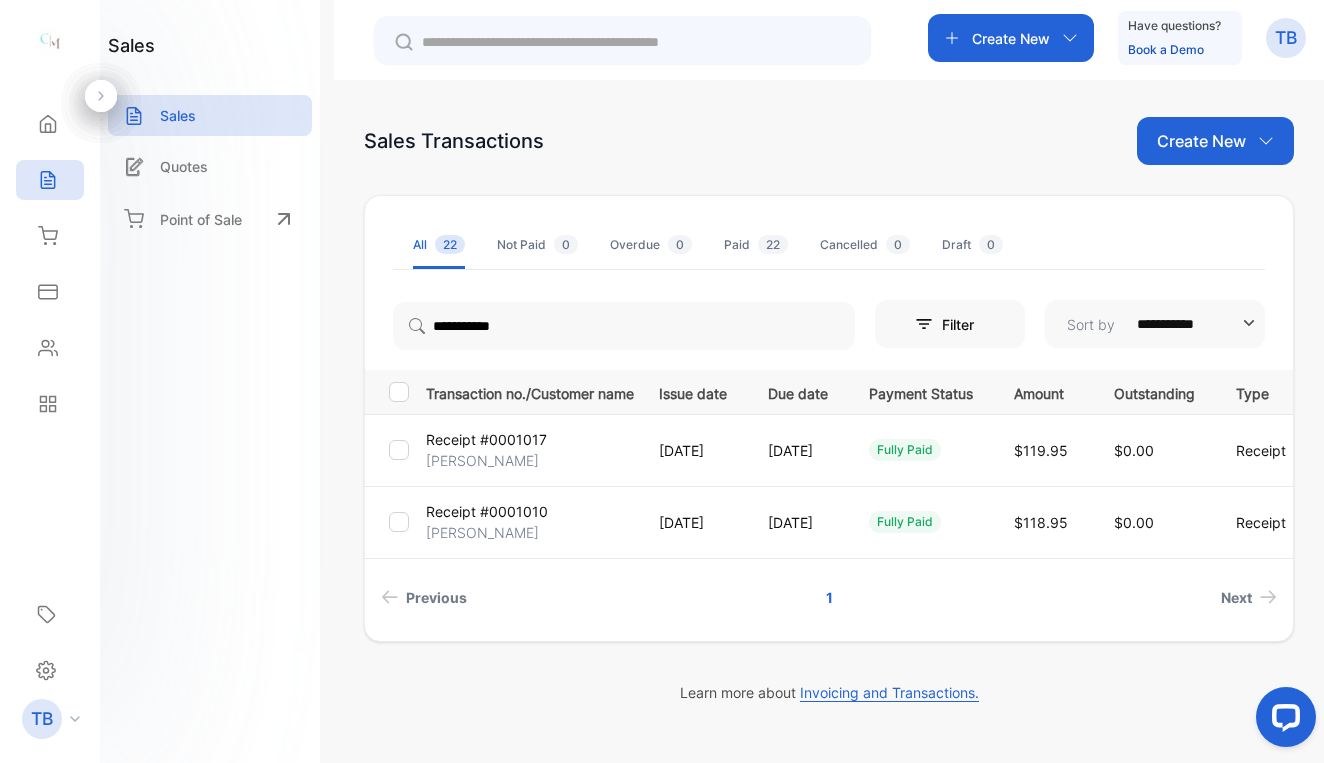click on "Receipt #0001017" at bounding box center (486, 439) 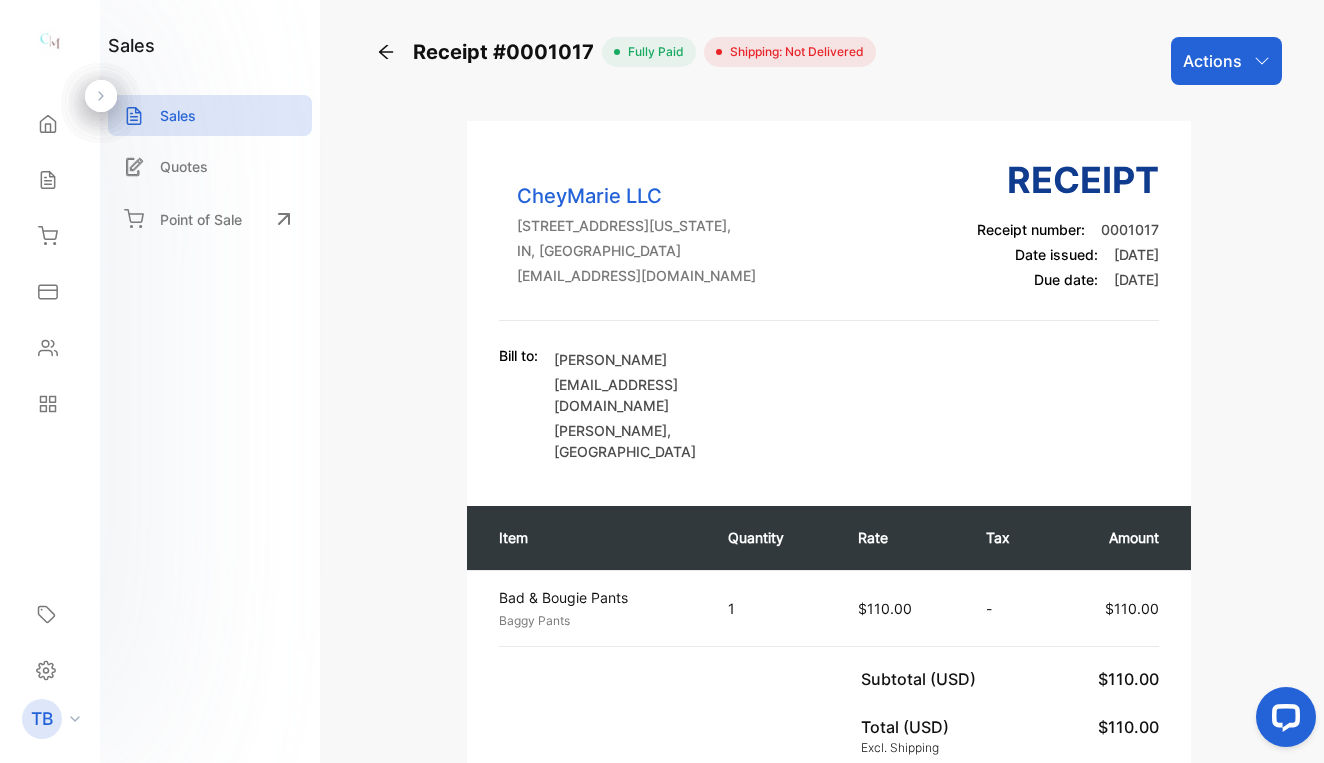 click on "Actions" at bounding box center [1212, 61] 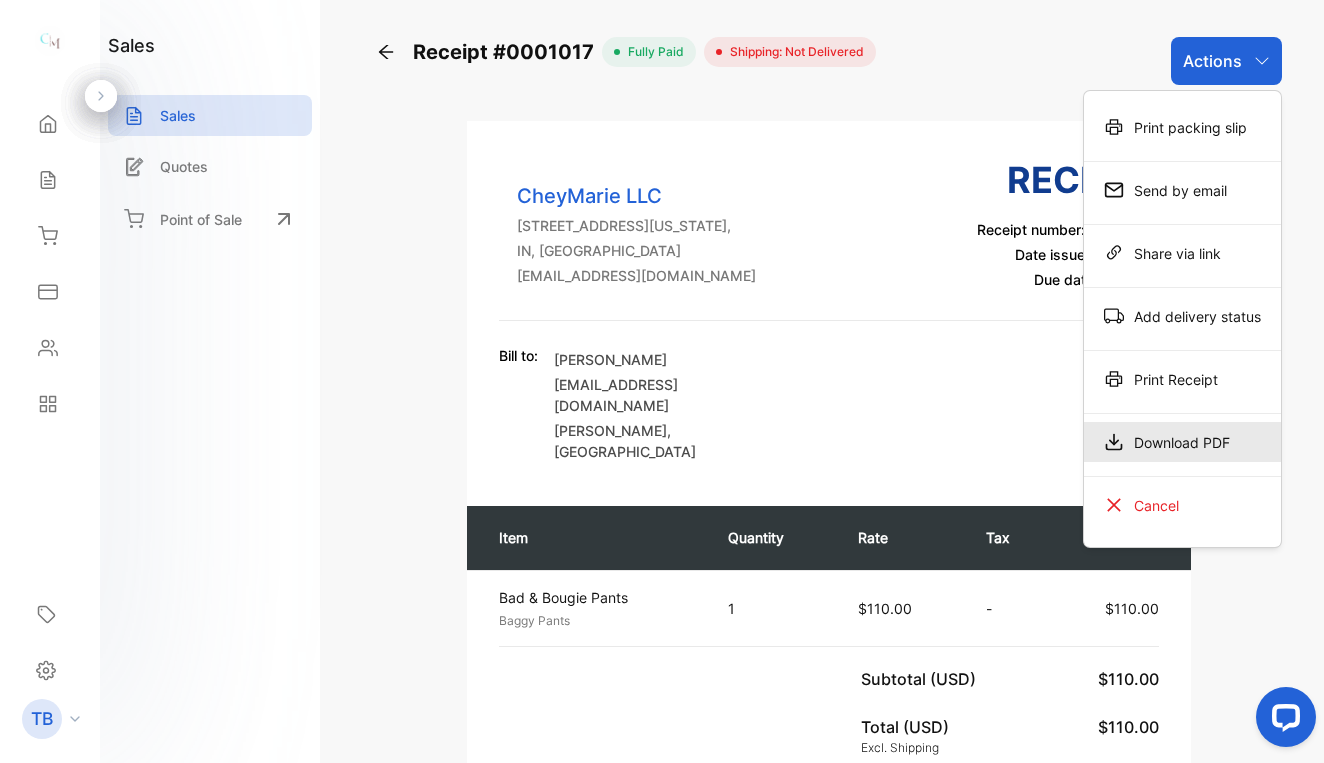 click on "Download PDF" at bounding box center (1182, 442) 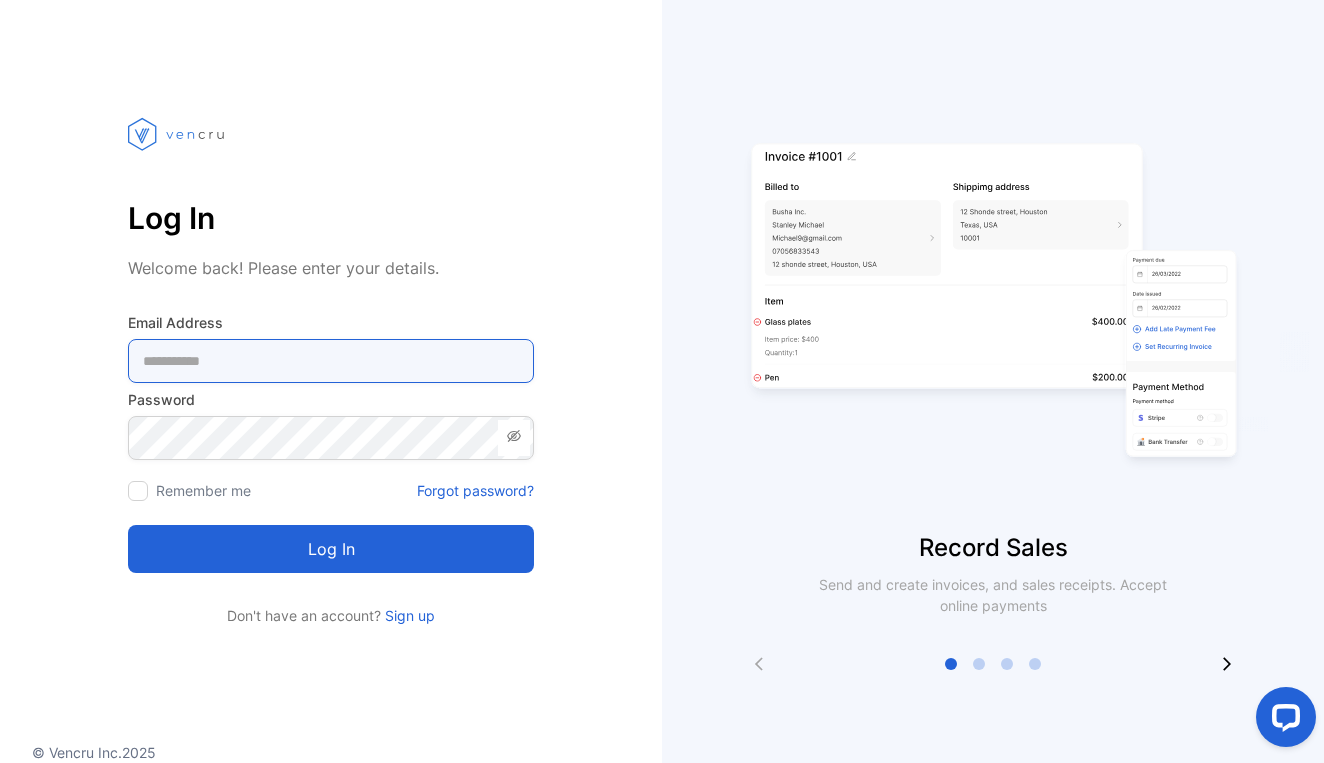 type on "**********" 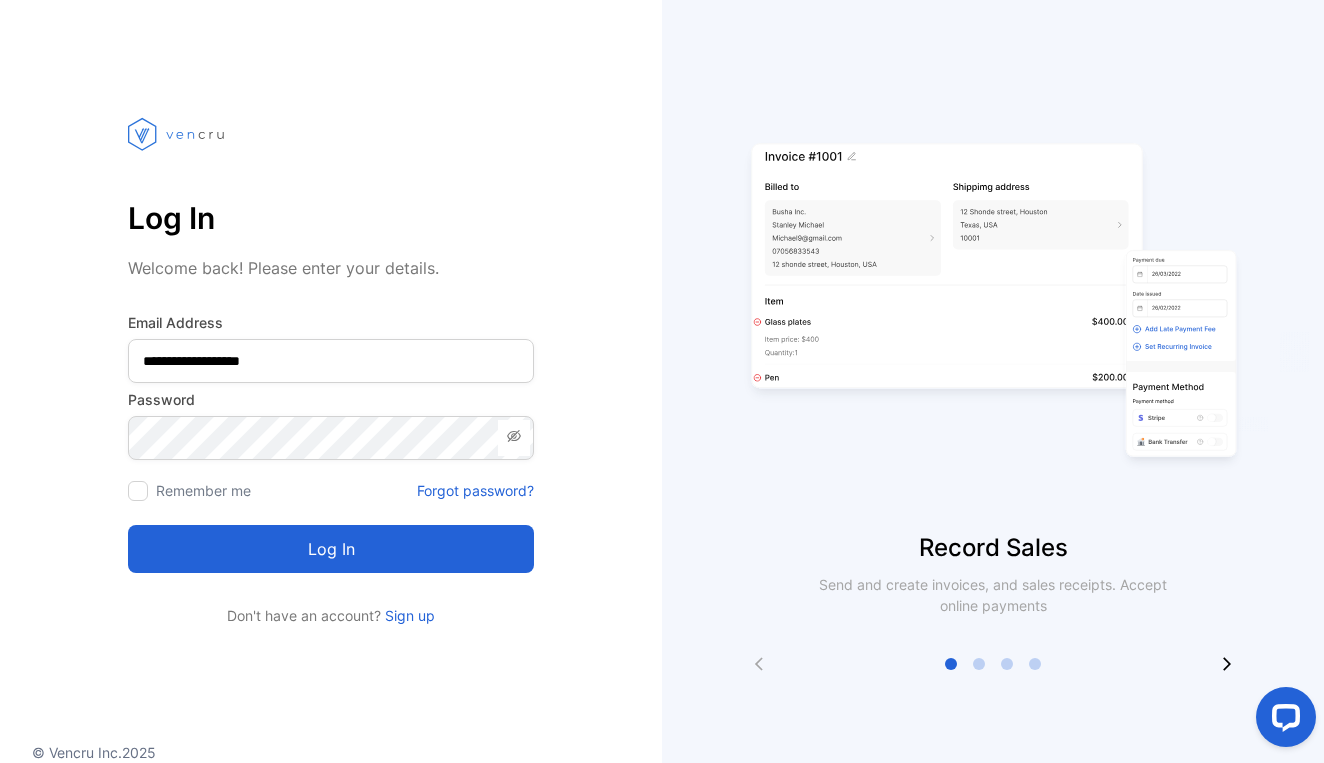 click on "Log in" at bounding box center [331, 549] 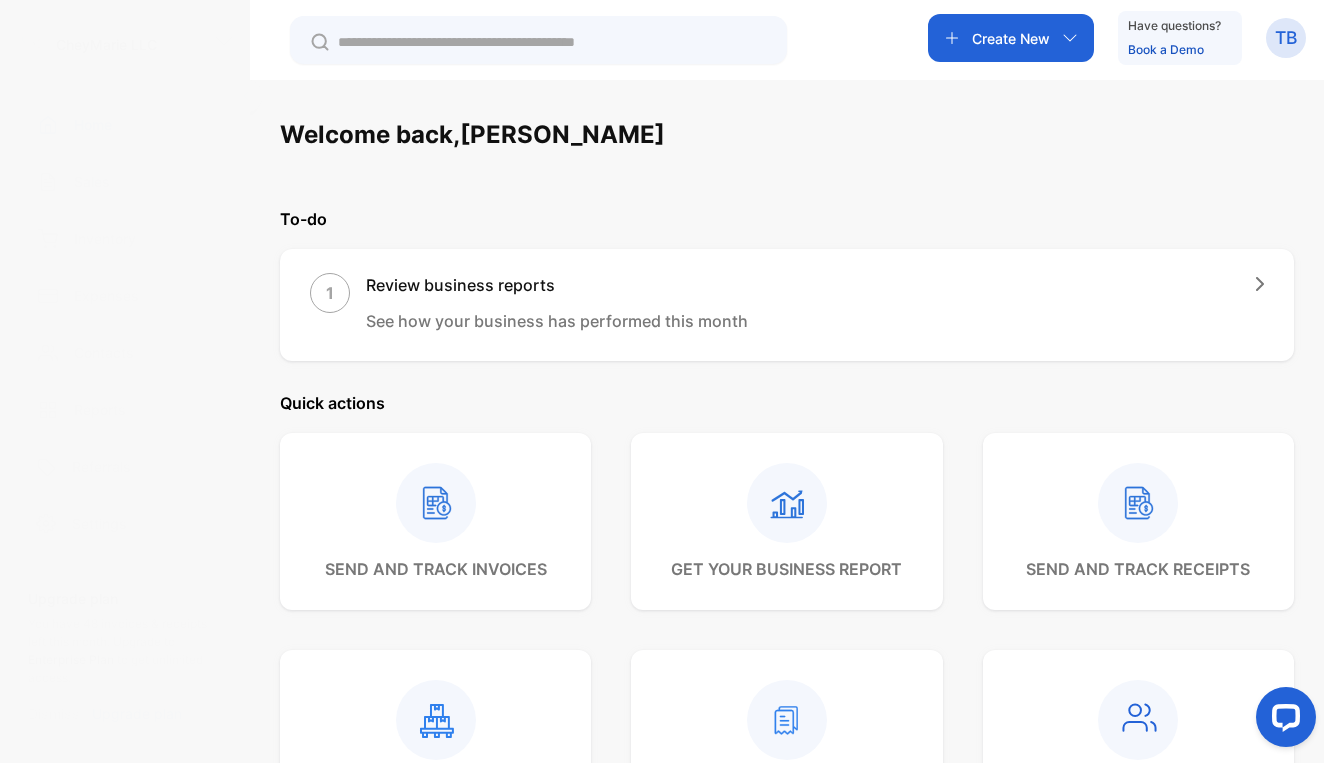 click on "Sales" at bounding box center [125, 181] 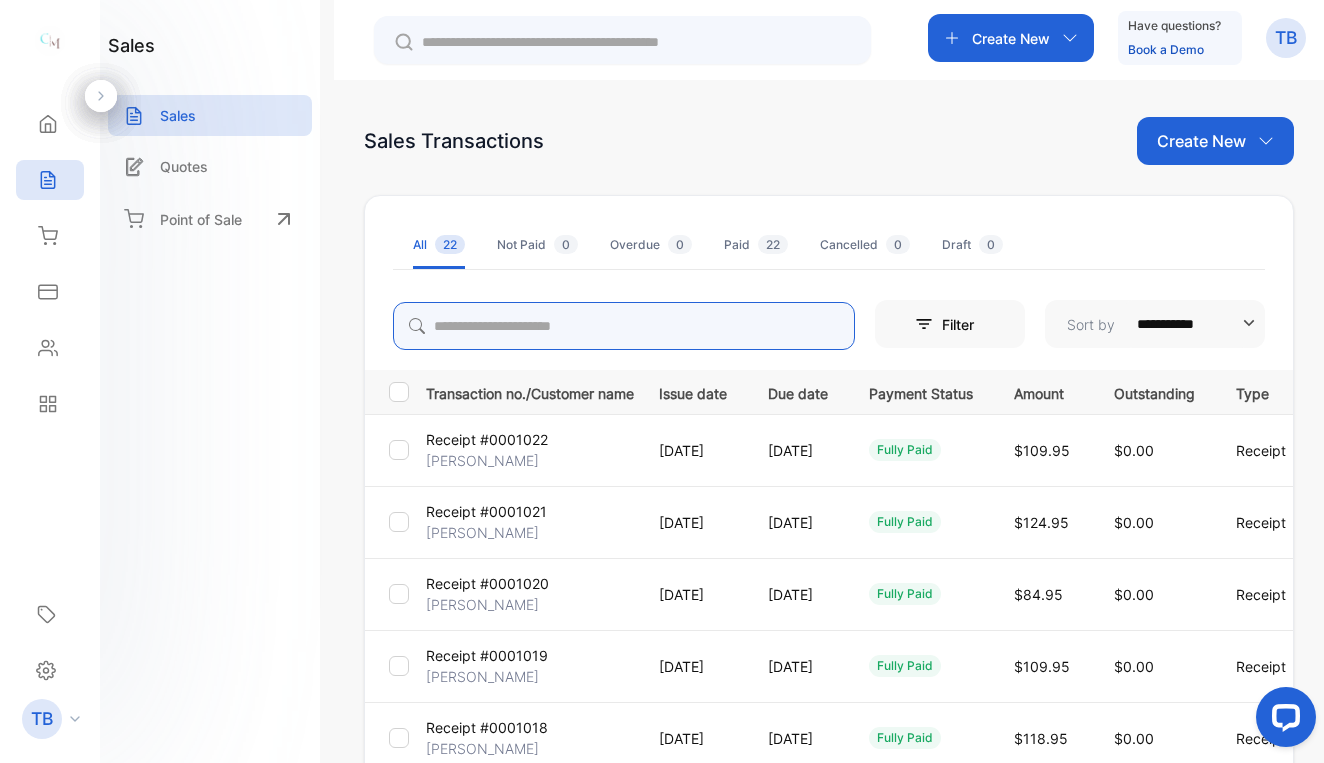 click at bounding box center [624, 326] 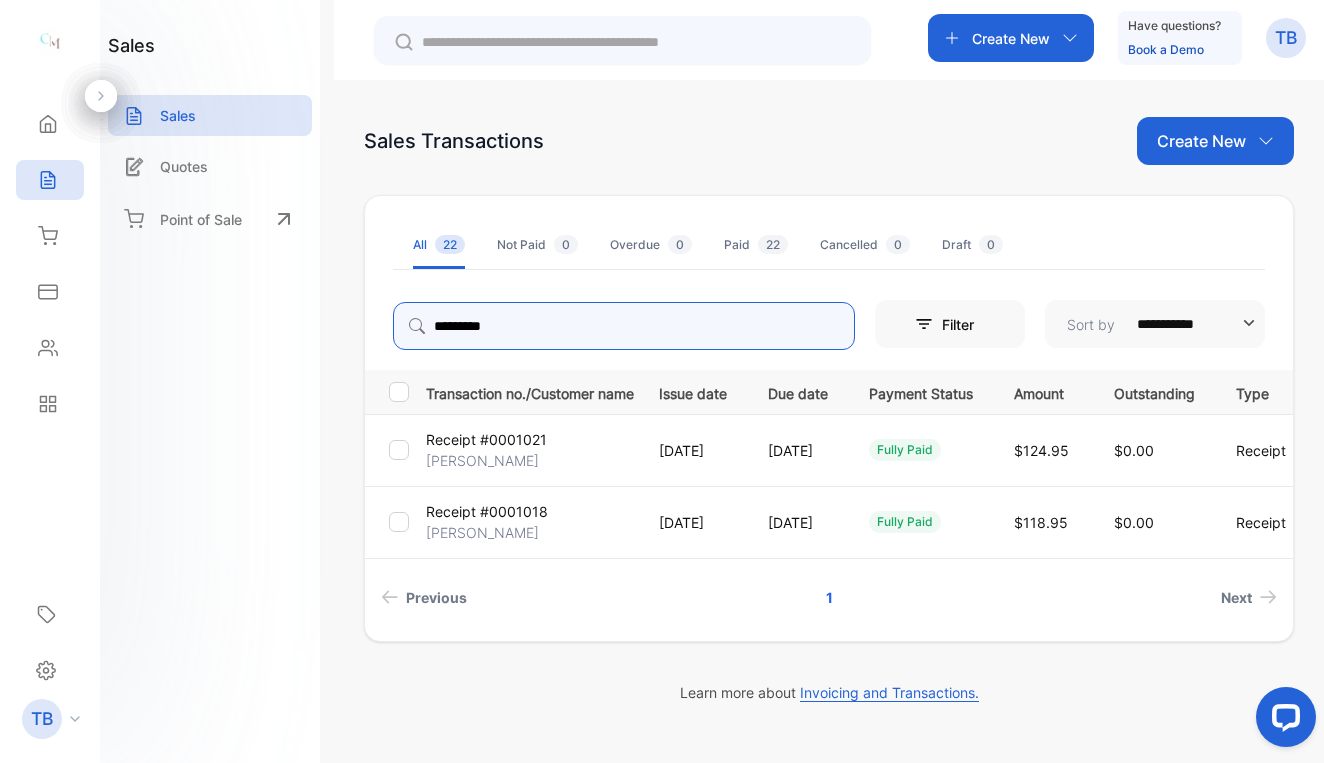 type on "*********" 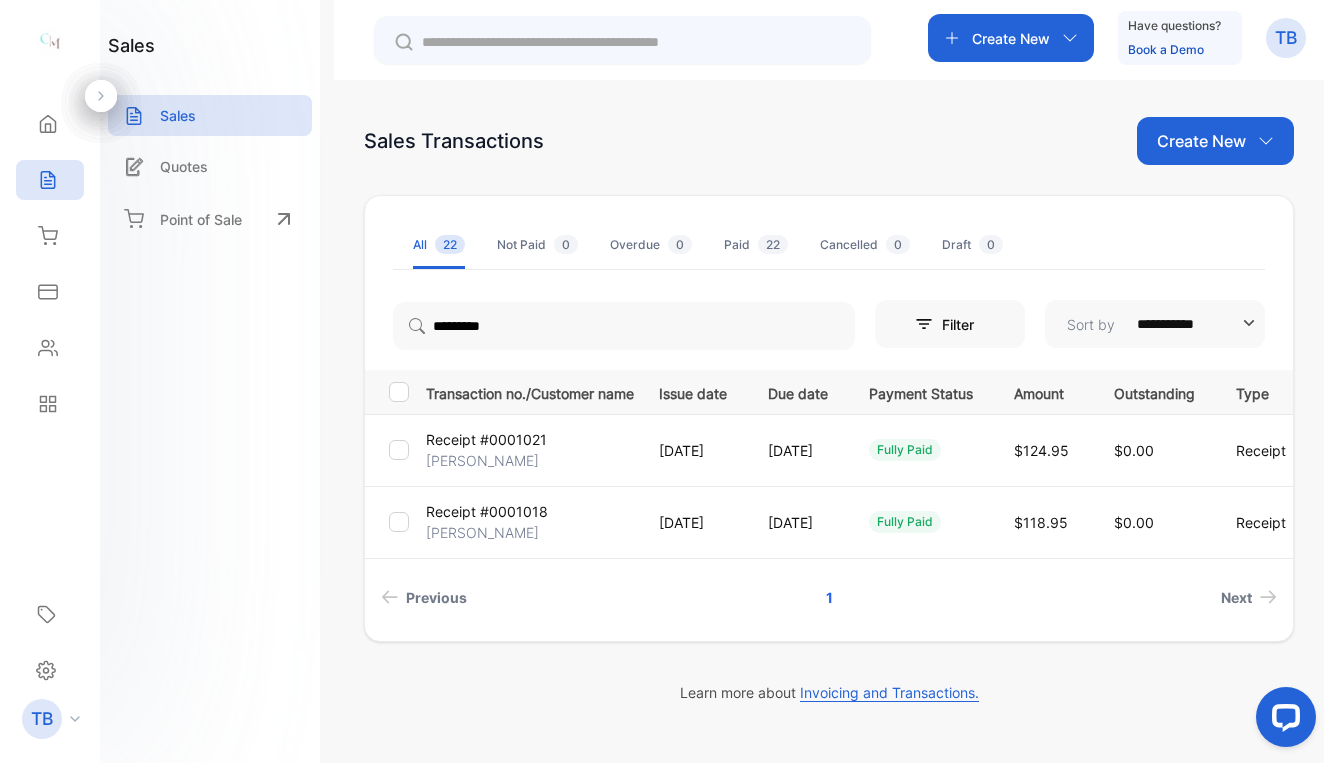 click on "Receipt #0001018" at bounding box center [487, 511] 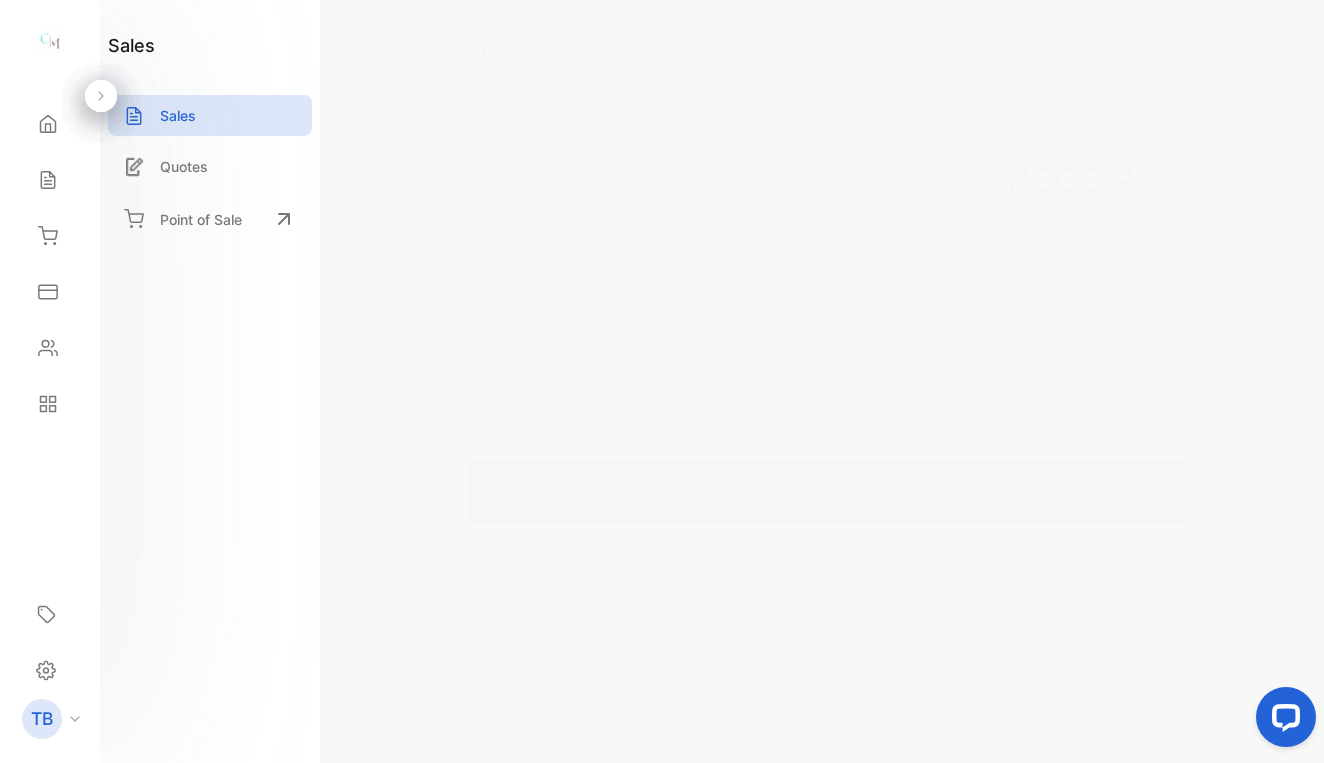 click on "Actions" at bounding box center (1226, 61) 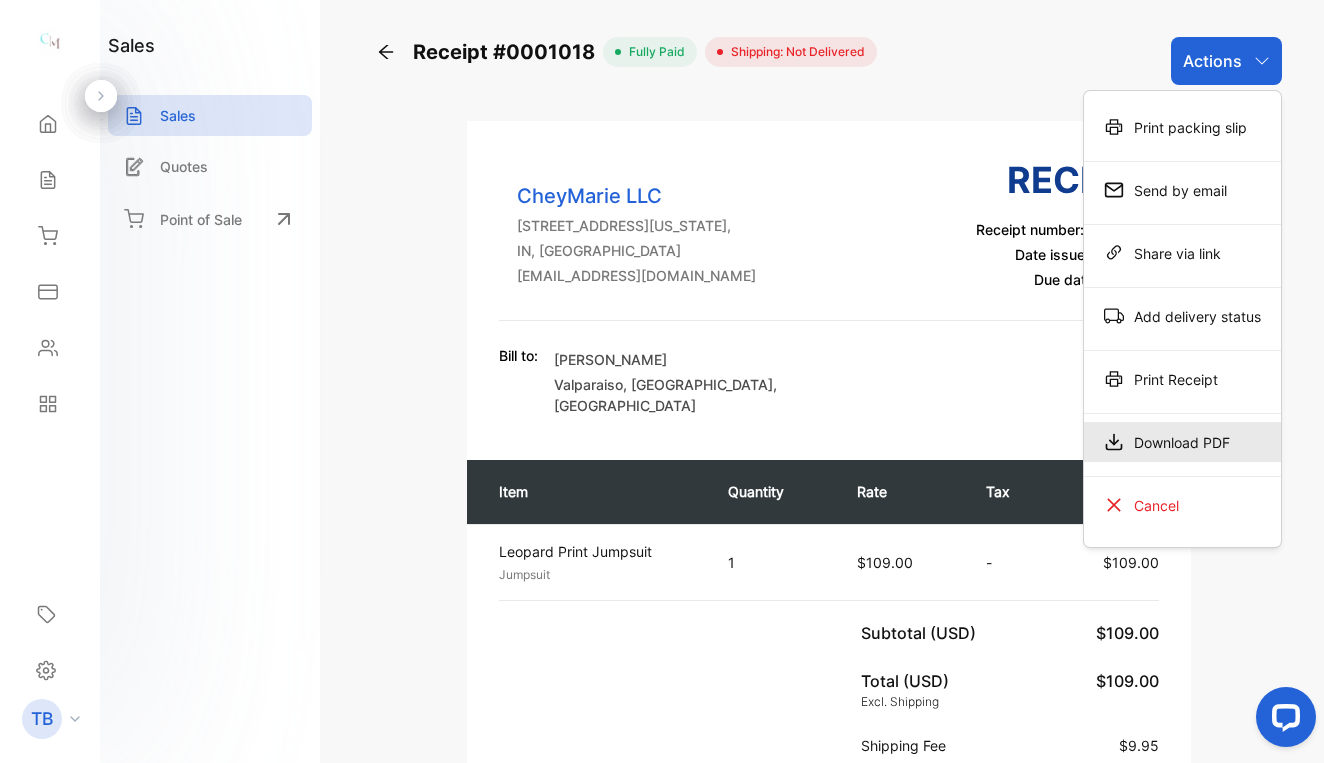 click on "Download PDF" at bounding box center [1182, 442] 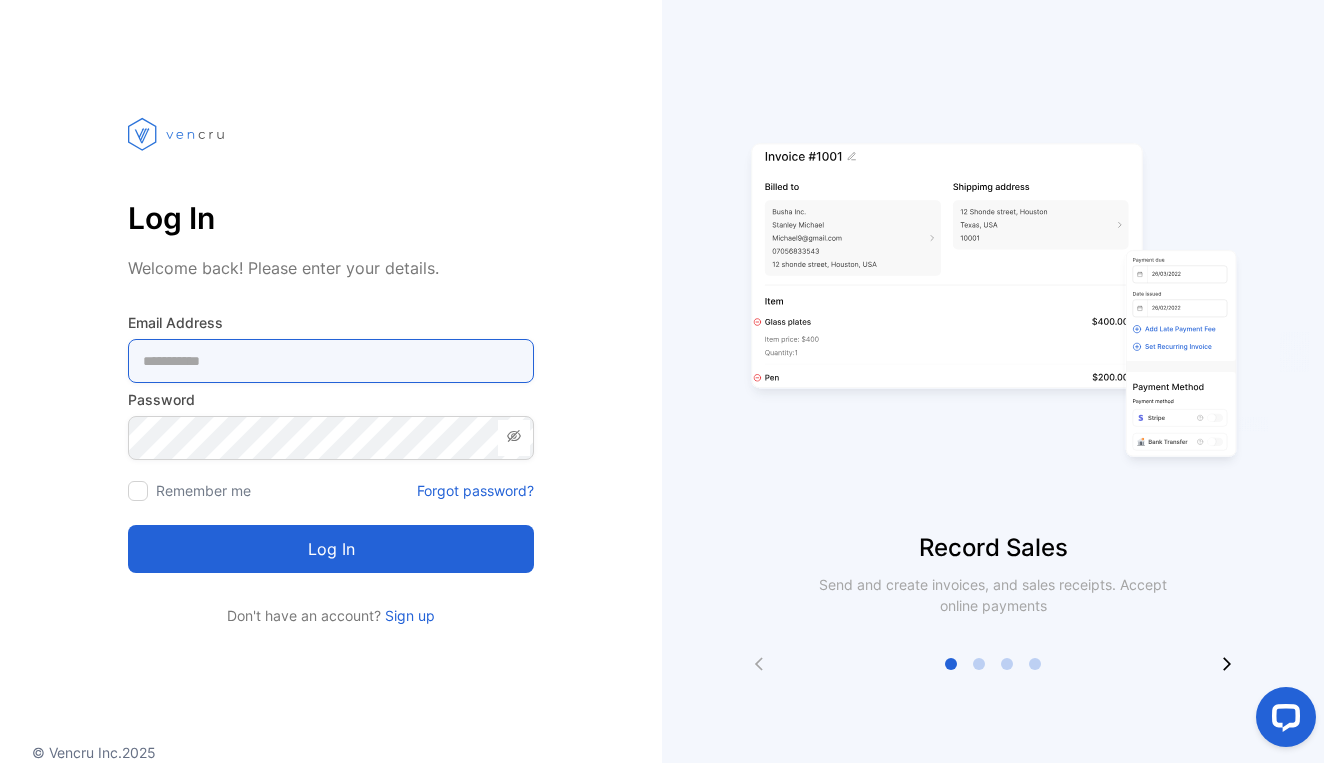 type on "**********" 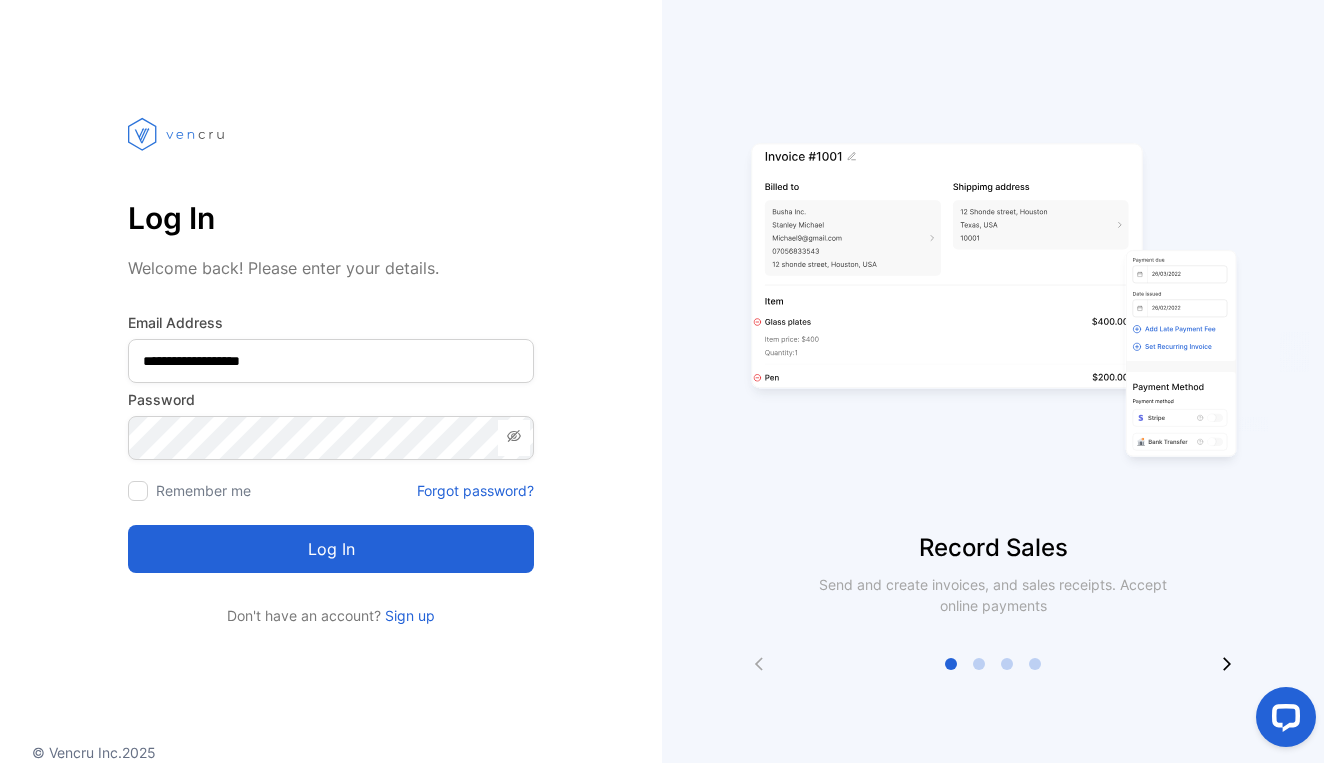 click on "Log in" at bounding box center (331, 549) 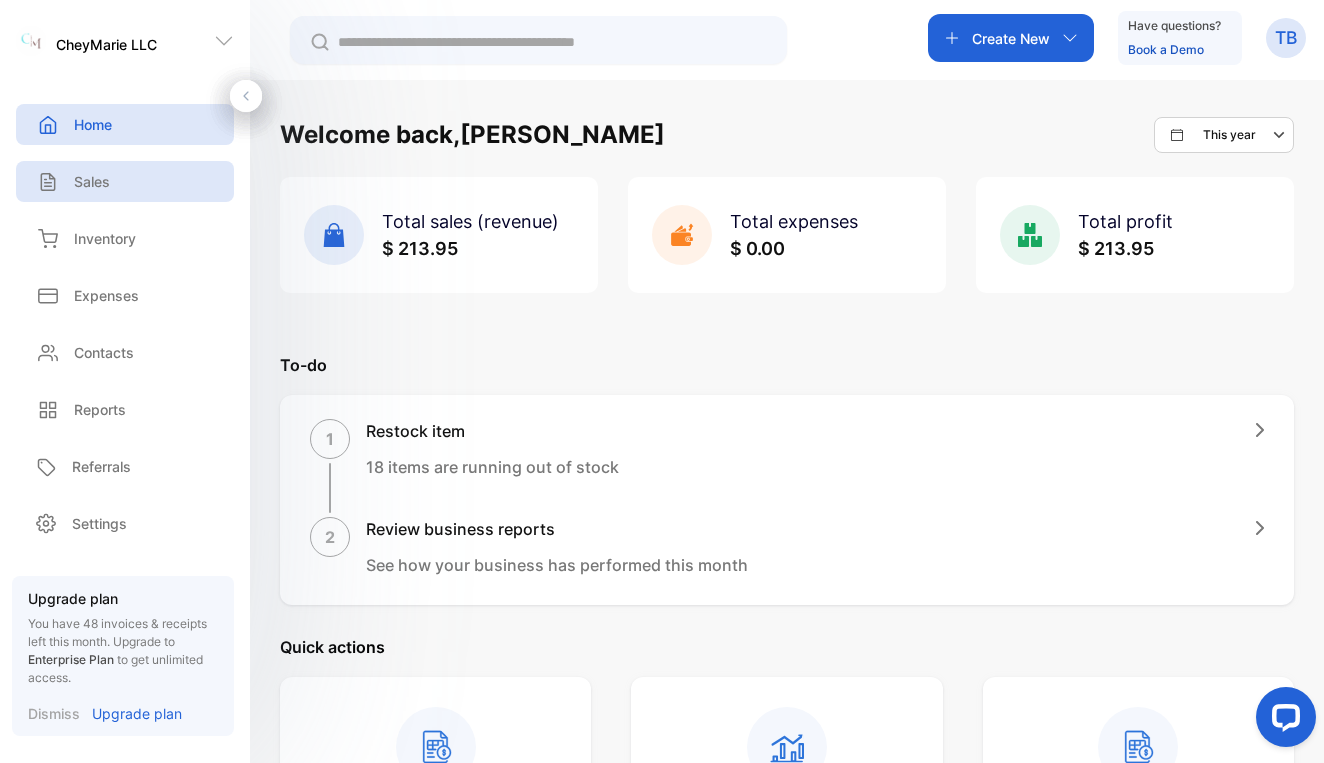 click on "Sales" at bounding box center (92, 181) 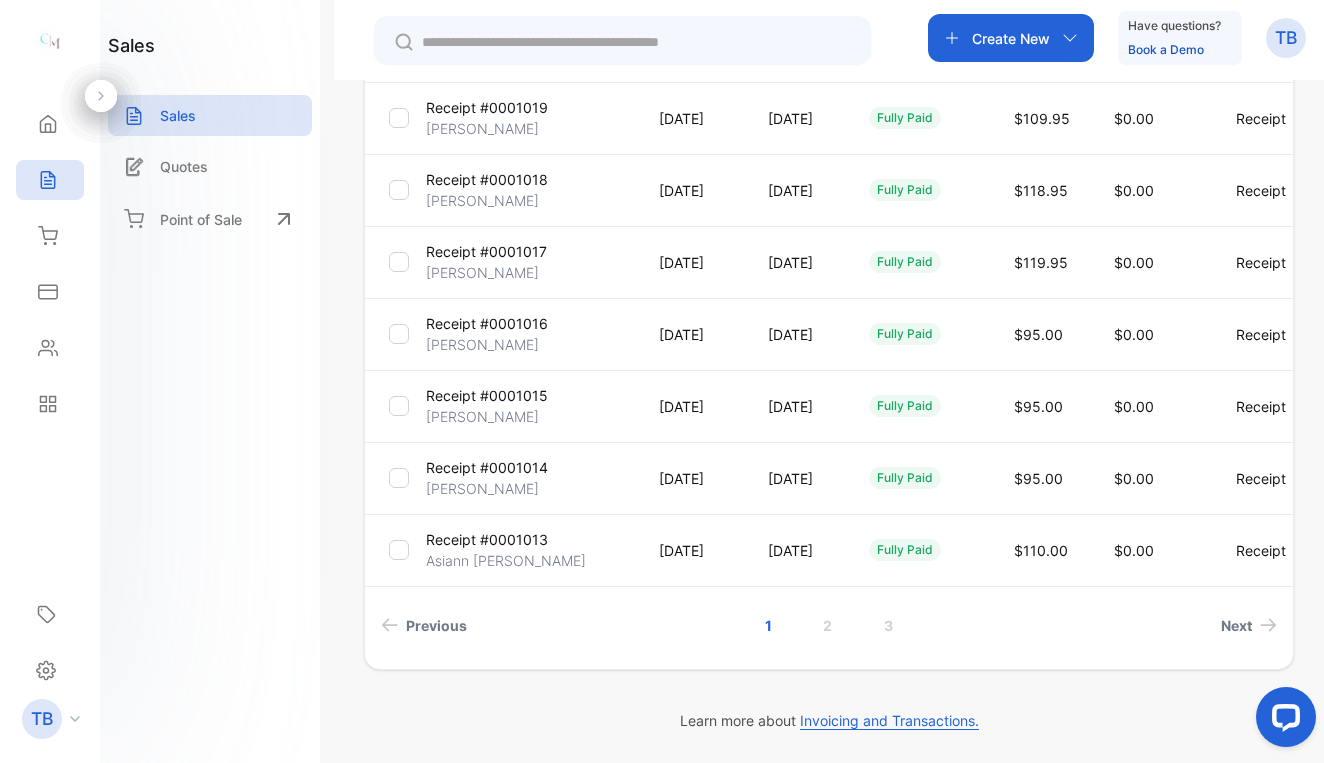 scroll, scrollTop: 548, scrollLeft: 0, axis: vertical 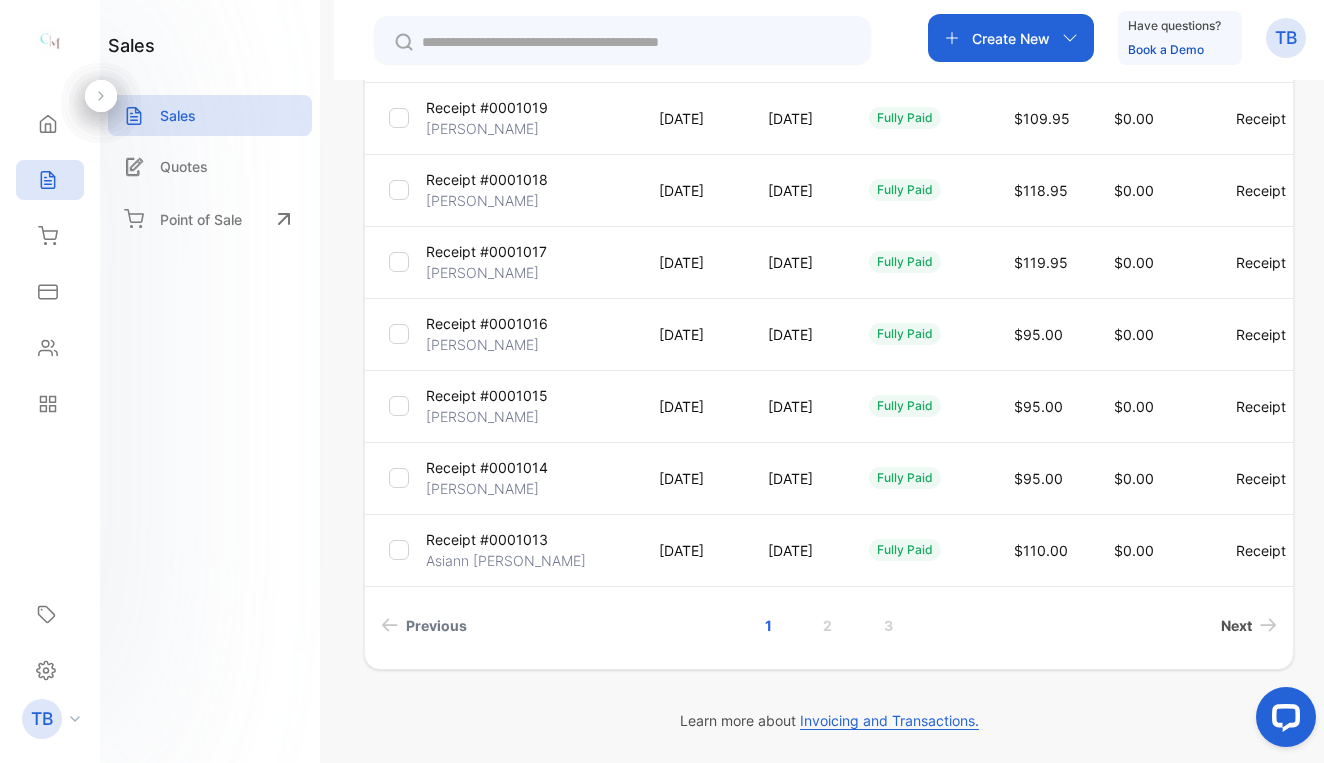 click on "Next" at bounding box center (1249, 625) 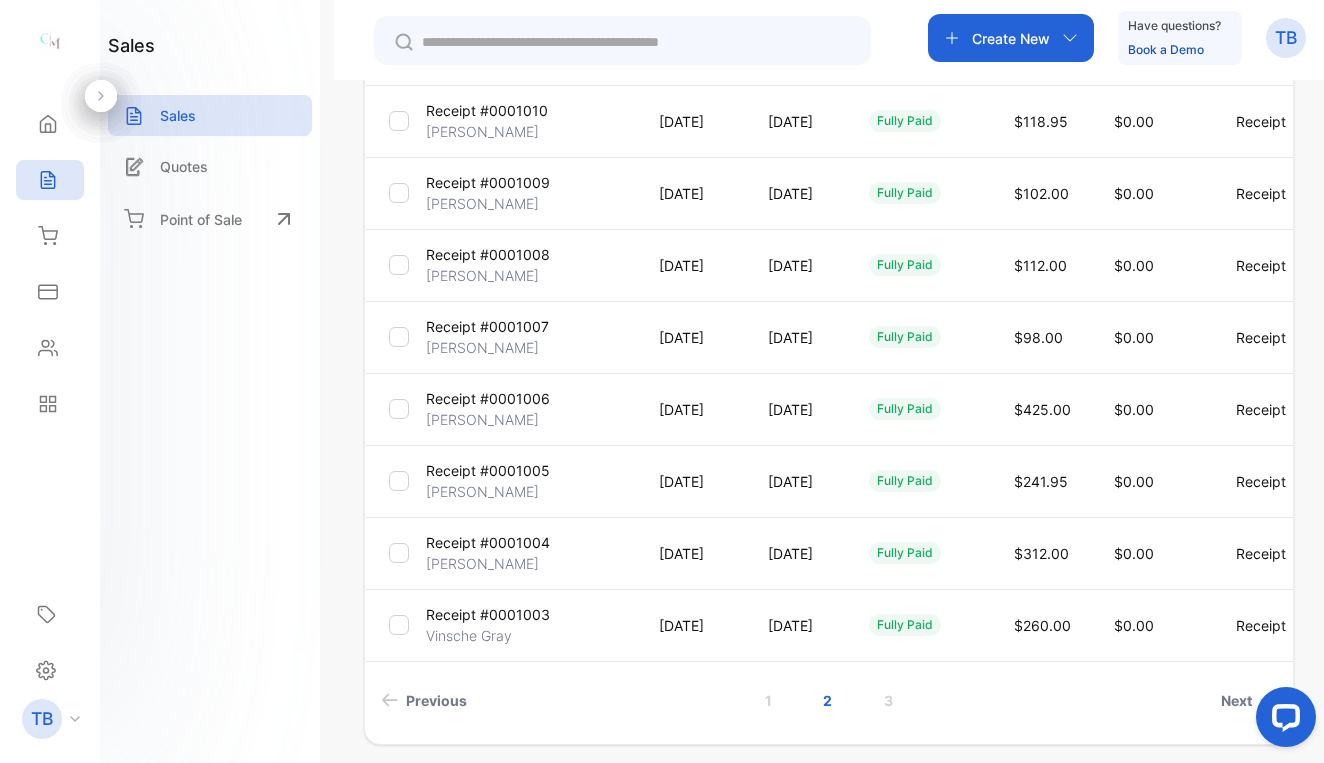 scroll, scrollTop: 453, scrollLeft: 0, axis: vertical 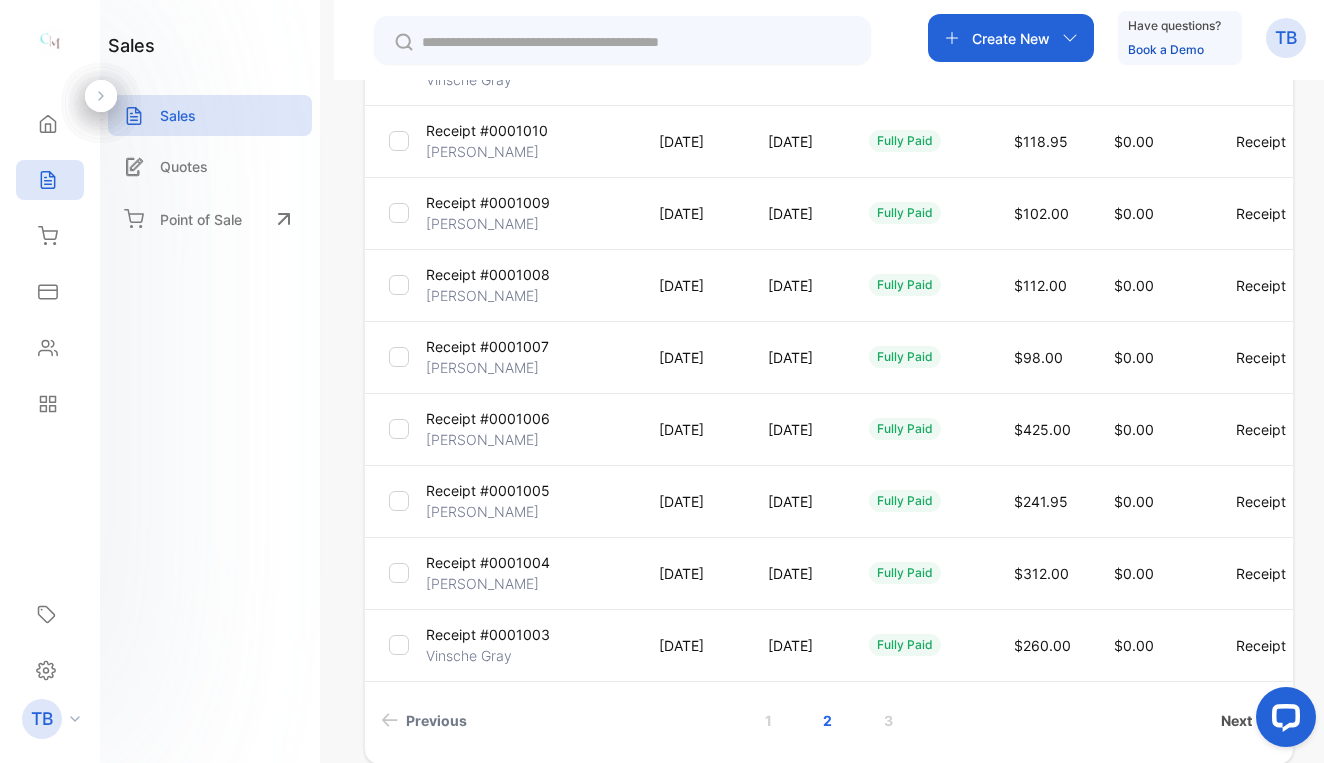 click on "Next" at bounding box center (1236, 720) 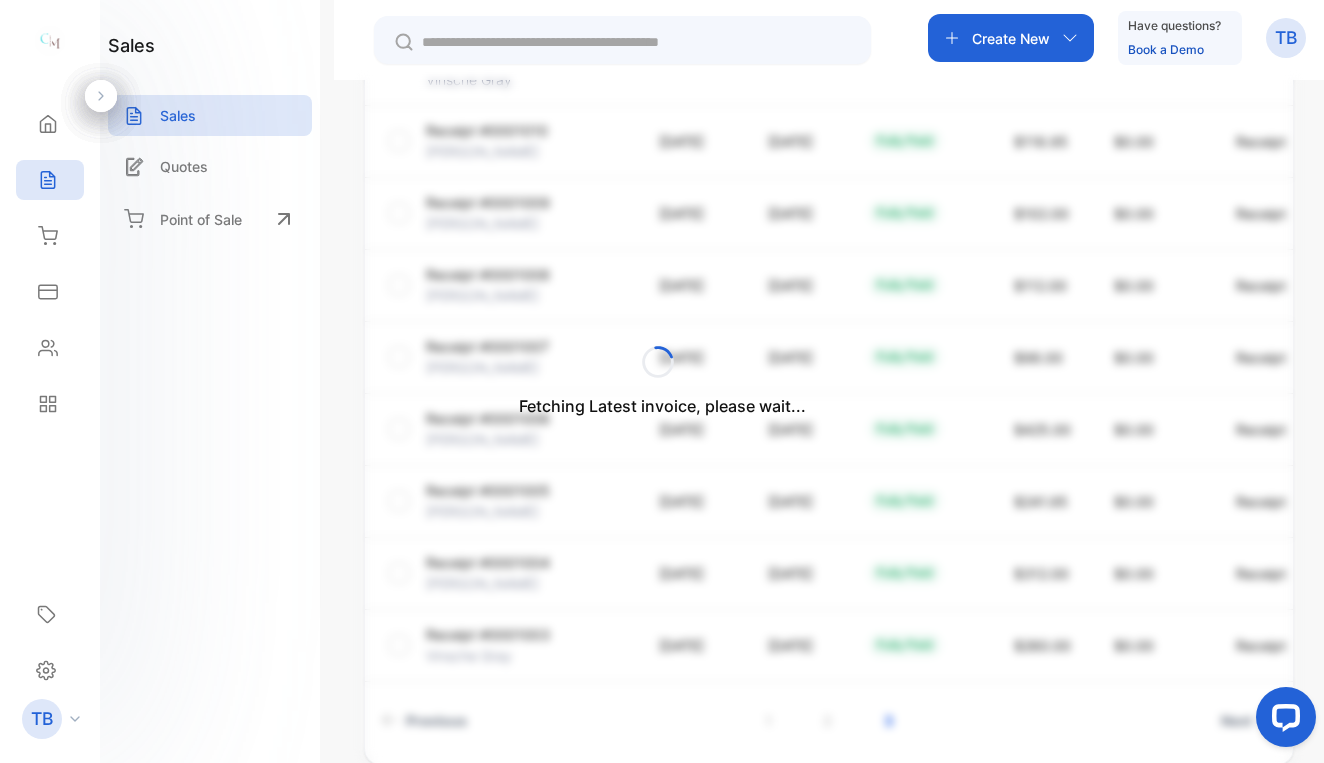 scroll, scrollTop: 0, scrollLeft: 0, axis: both 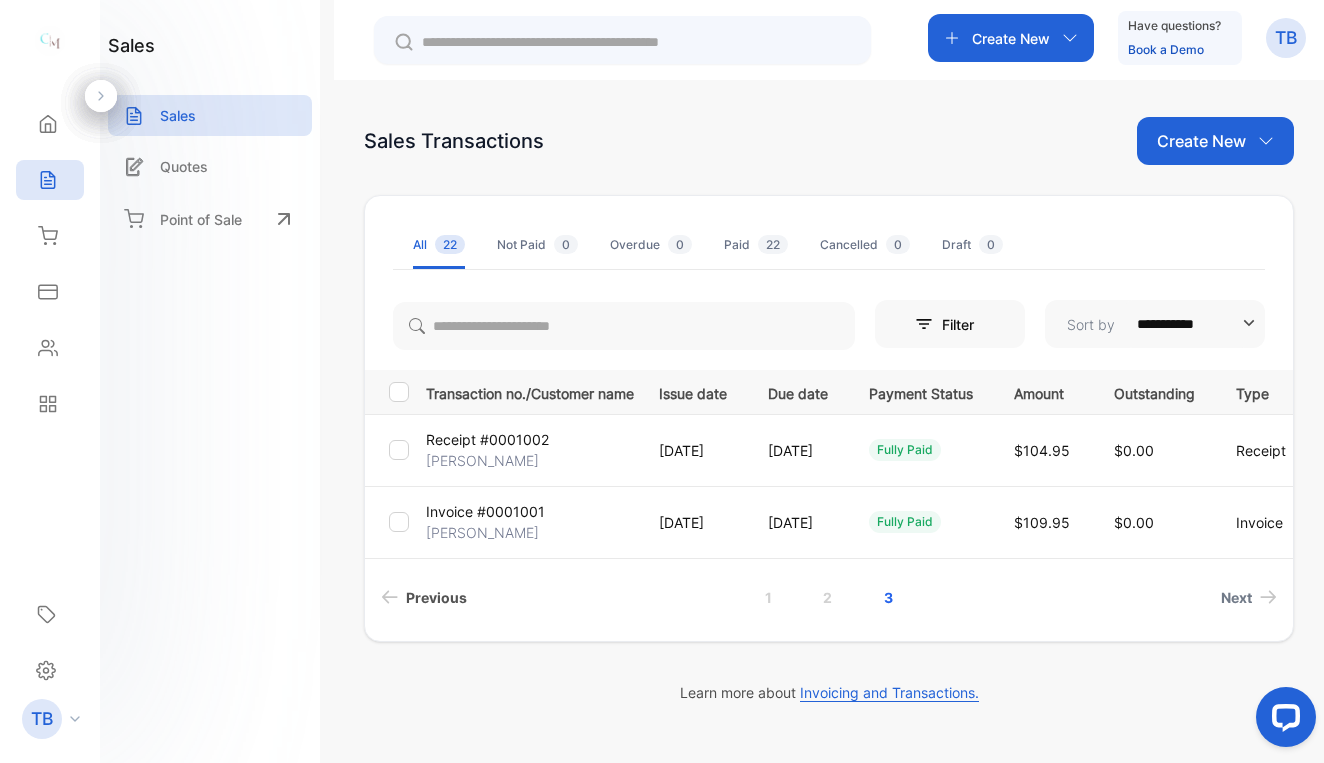 click on "Previous" at bounding box center [436, 597] 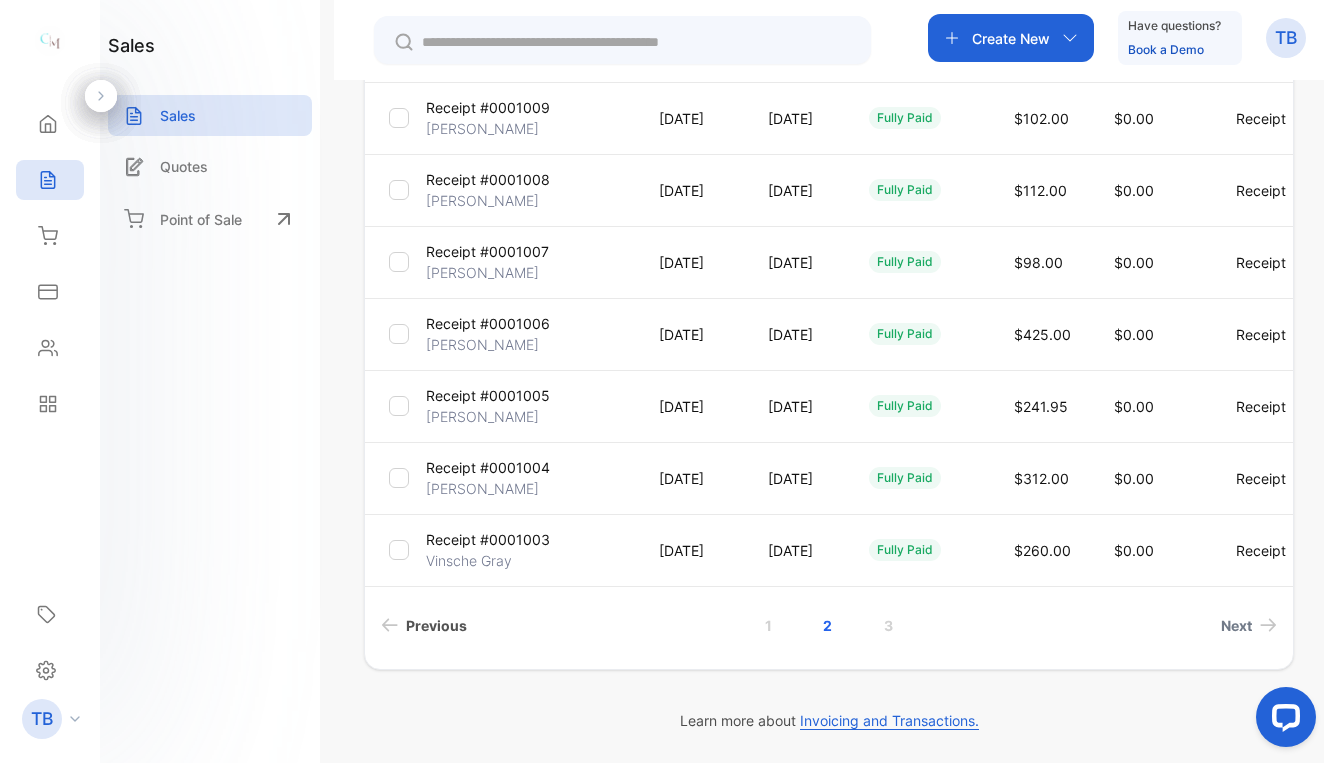 click on "Previous" at bounding box center (436, 625) 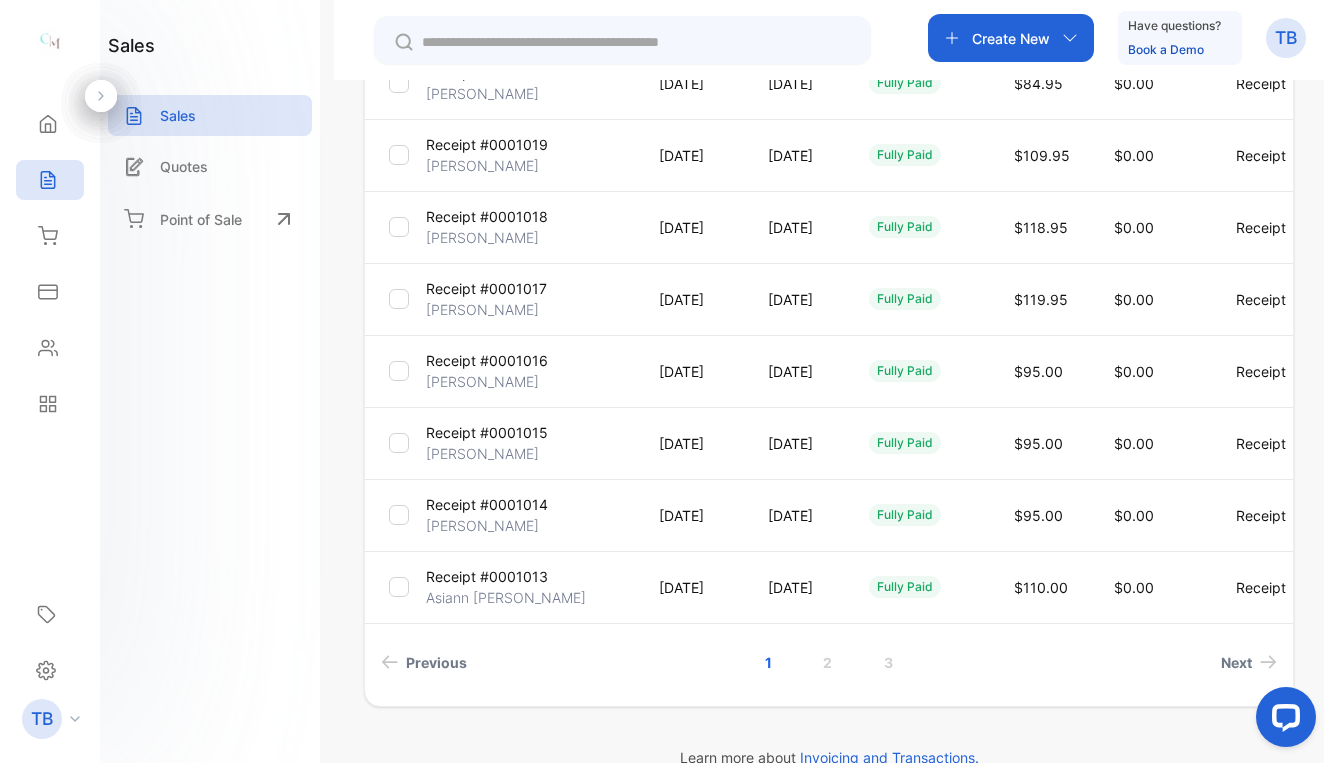 click on "Receipt #0001017" at bounding box center (486, 288) 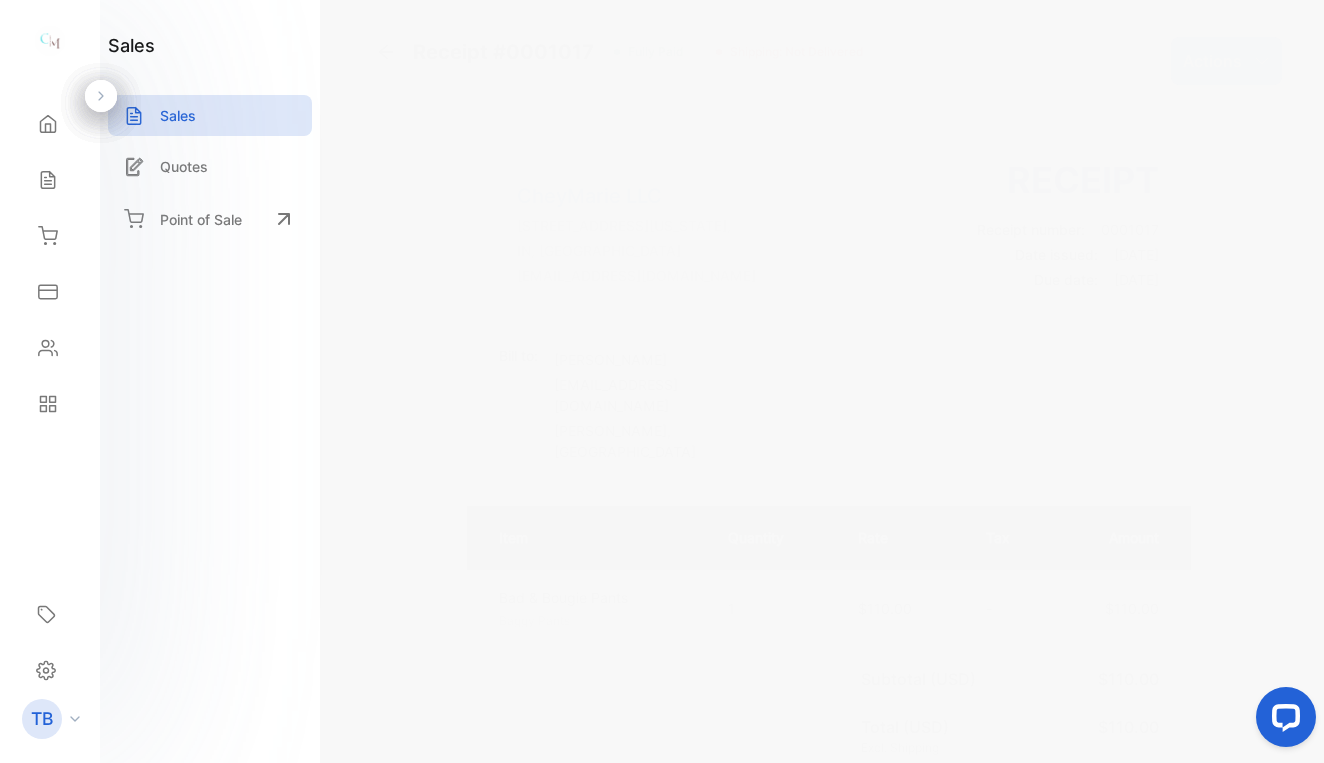 scroll, scrollTop: 0, scrollLeft: 0, axis: both 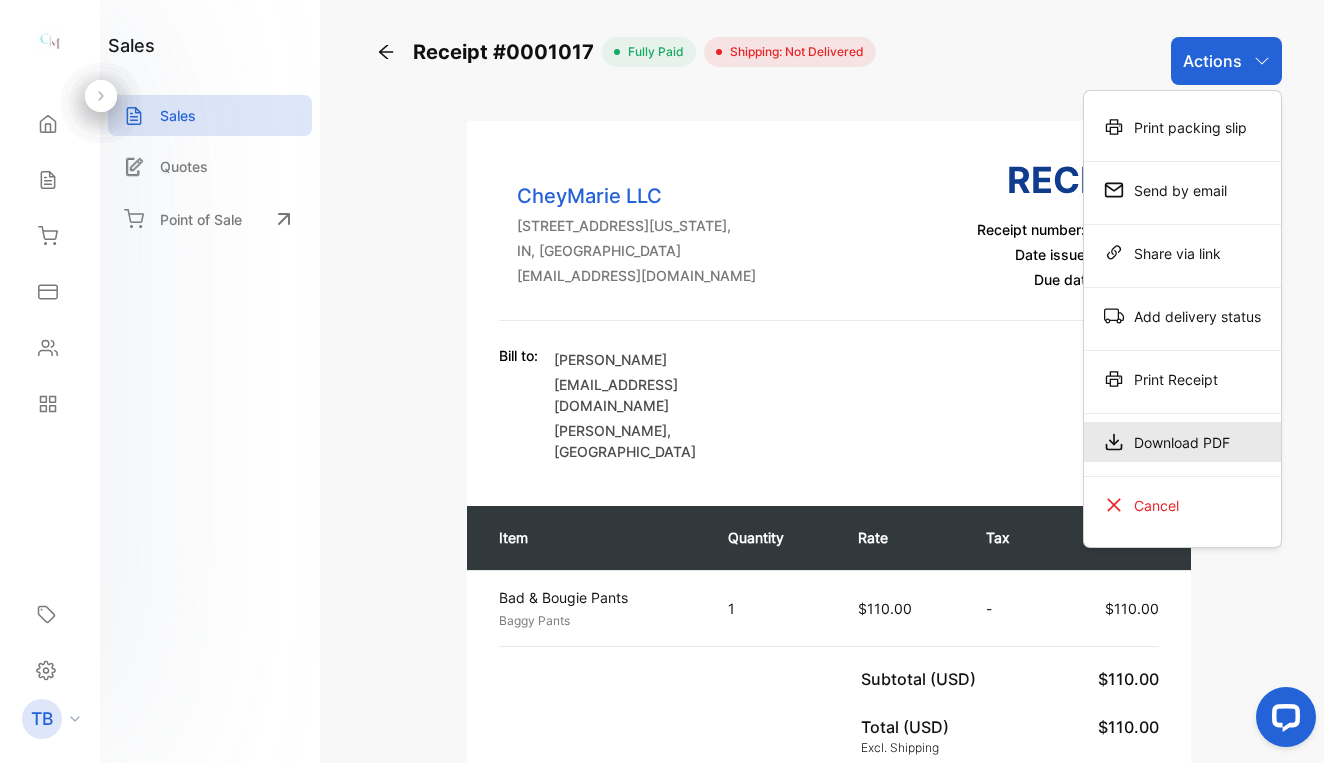 click on "Download PDF" at bounding box center [1182, 442] 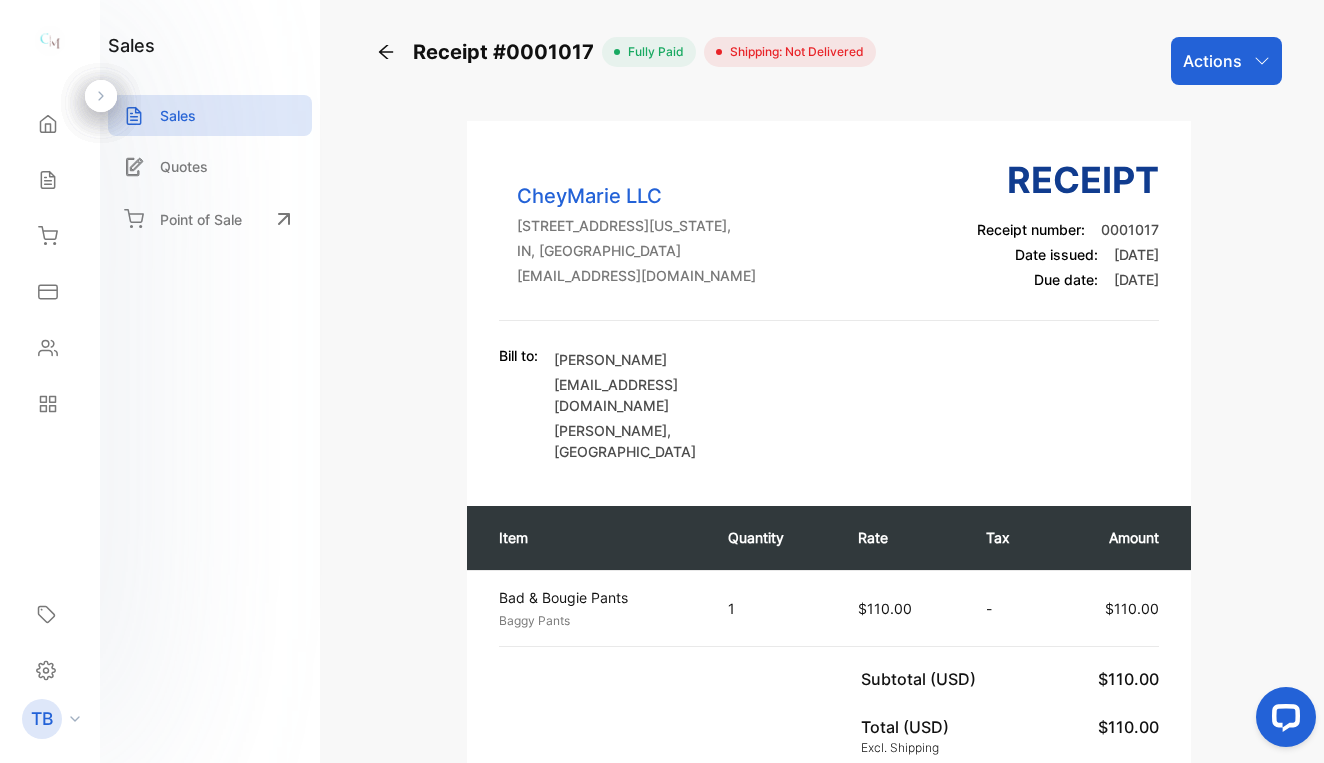 click 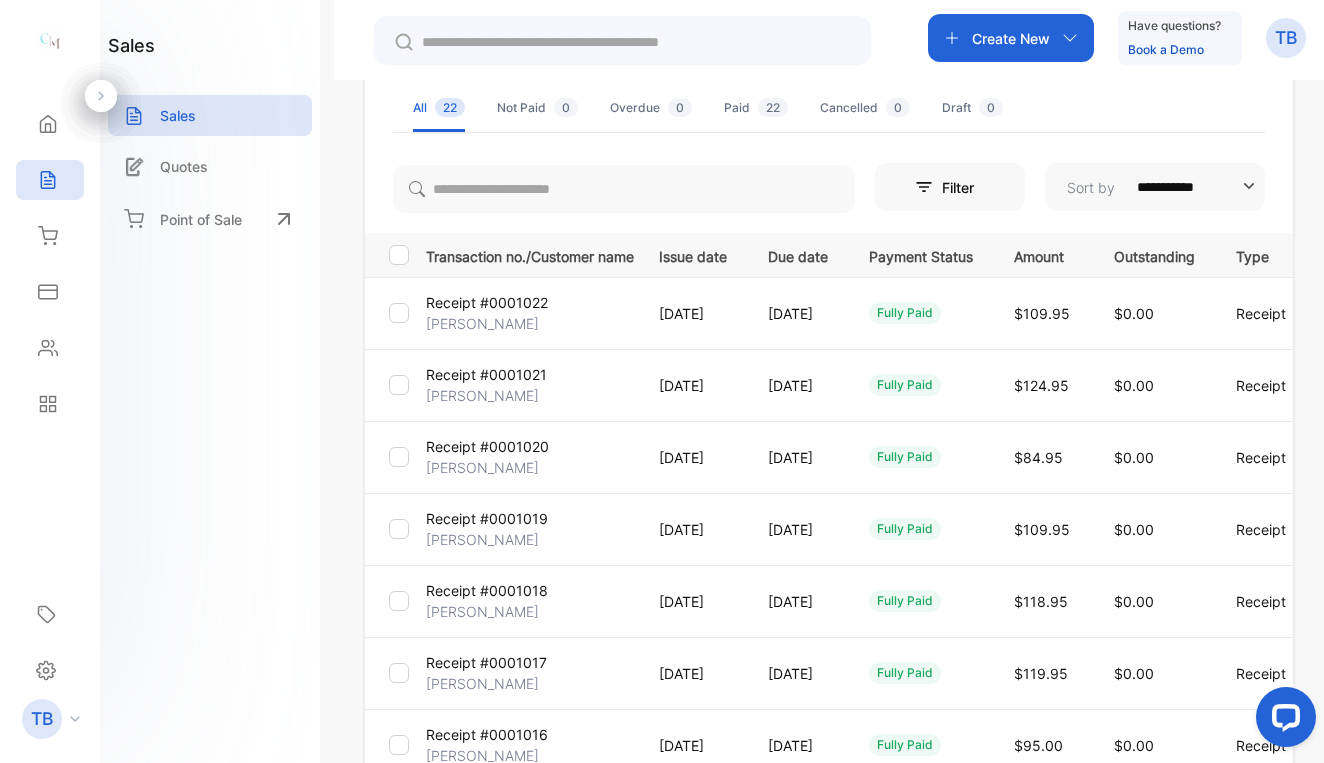 scroll, scrollTop: 219, scrollLeft: 0, axis: vertical 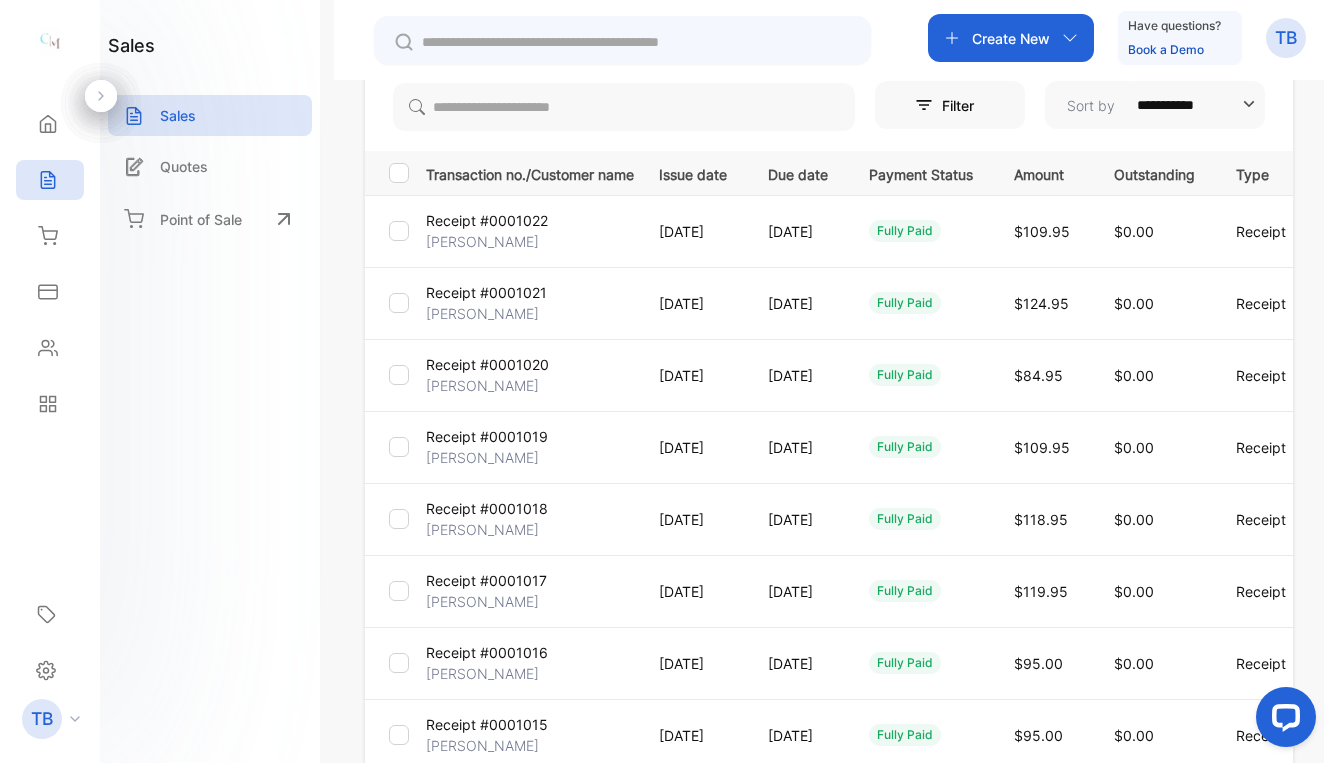 click on "Receipt #0001018 Tyra Arce" at bounding box center (526, 519) 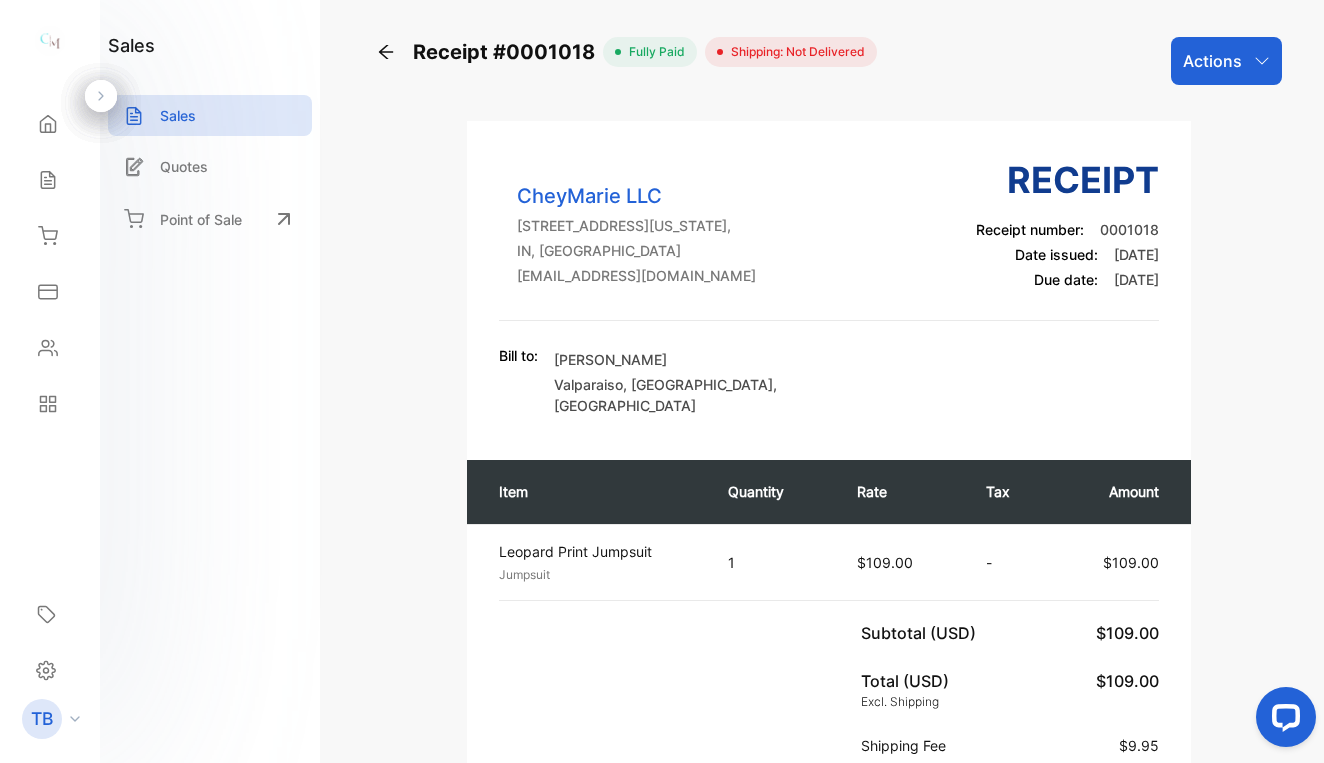 scroll, scrollTop: 0, scrollLeft: 0, axis: both 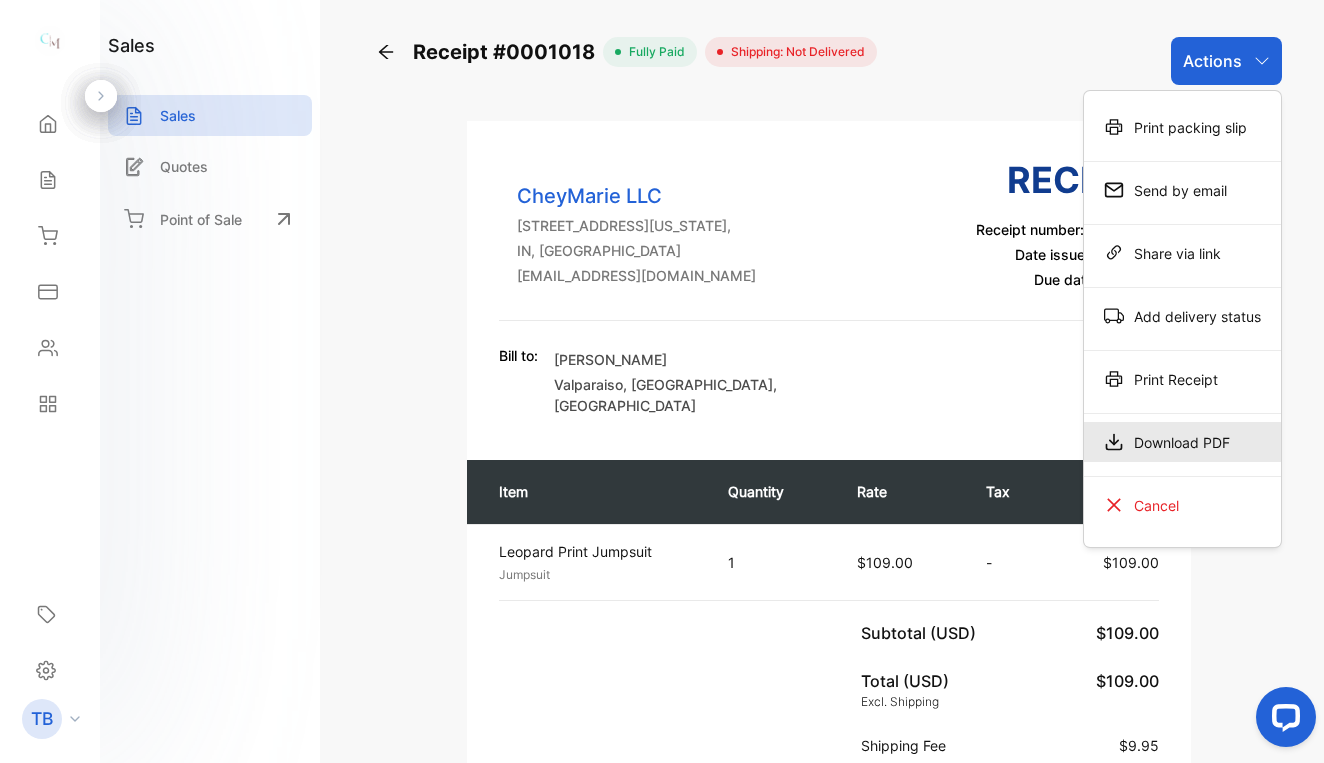 click on "Download PDF" at bounding box center (1182, 442) 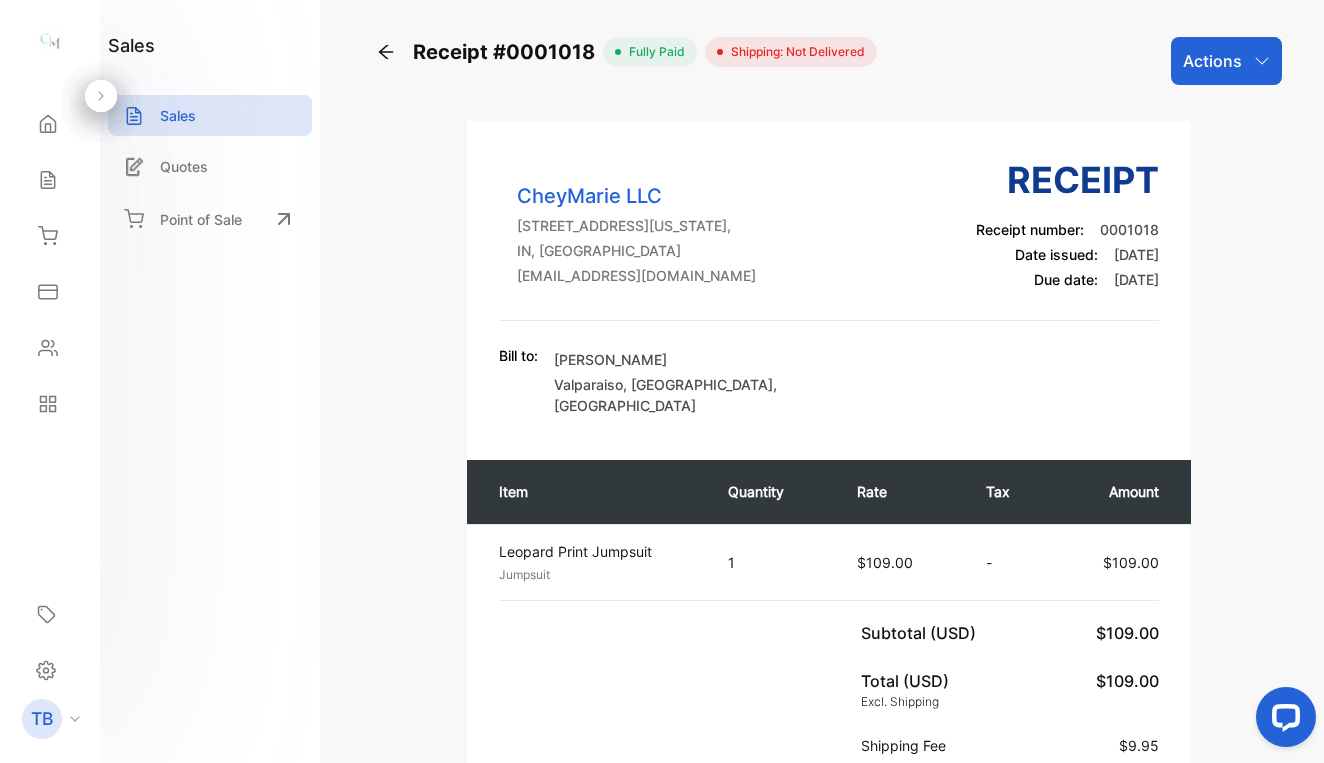 click 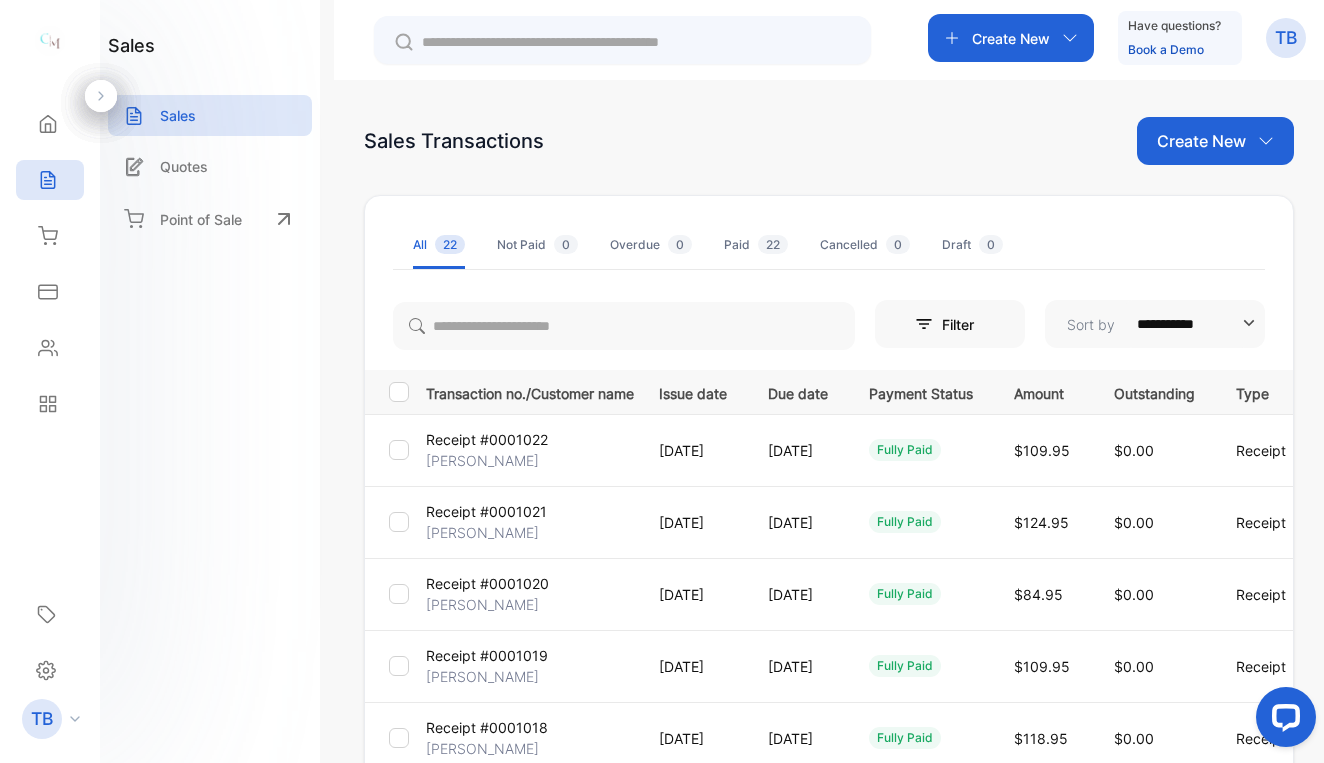 click on "Receipt #0001021 Tyra Arce" at bounding box center (526, 522) 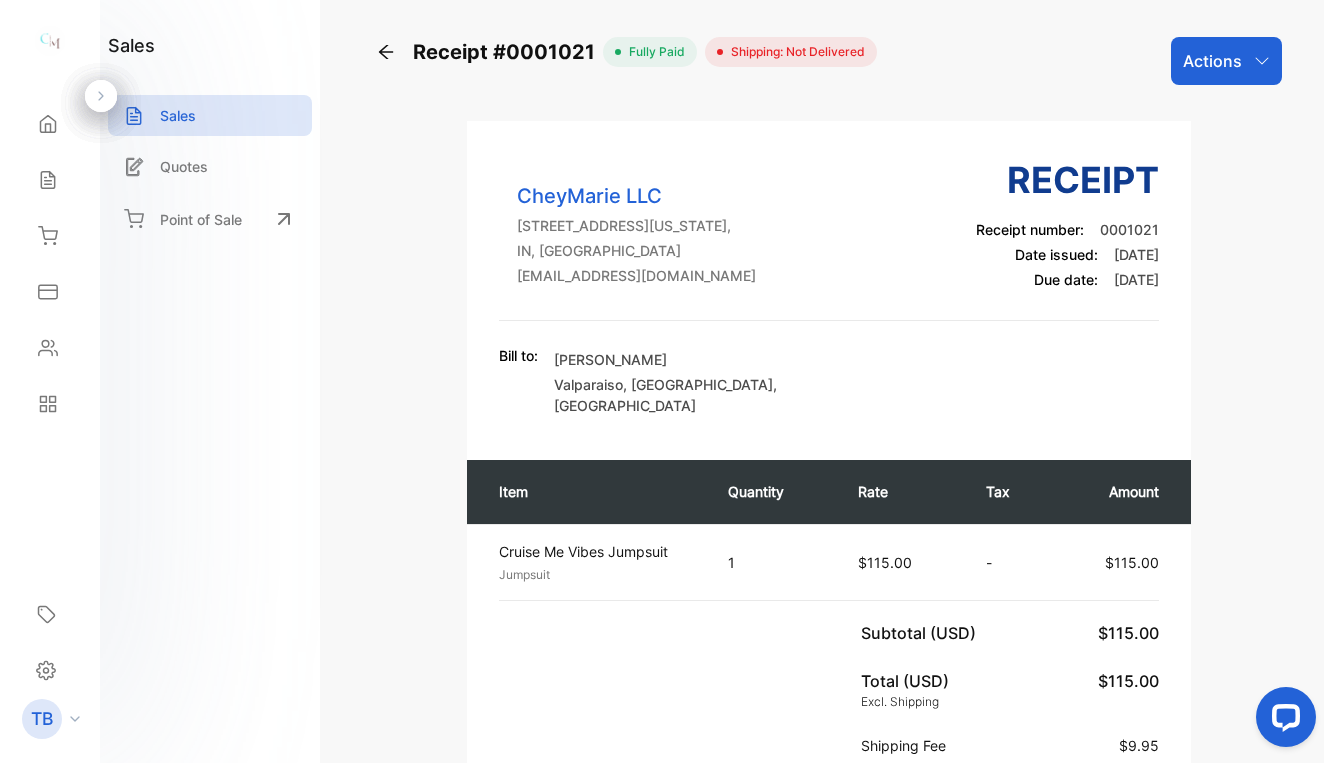 click on "Actions" at bounding box center (1212, 61) 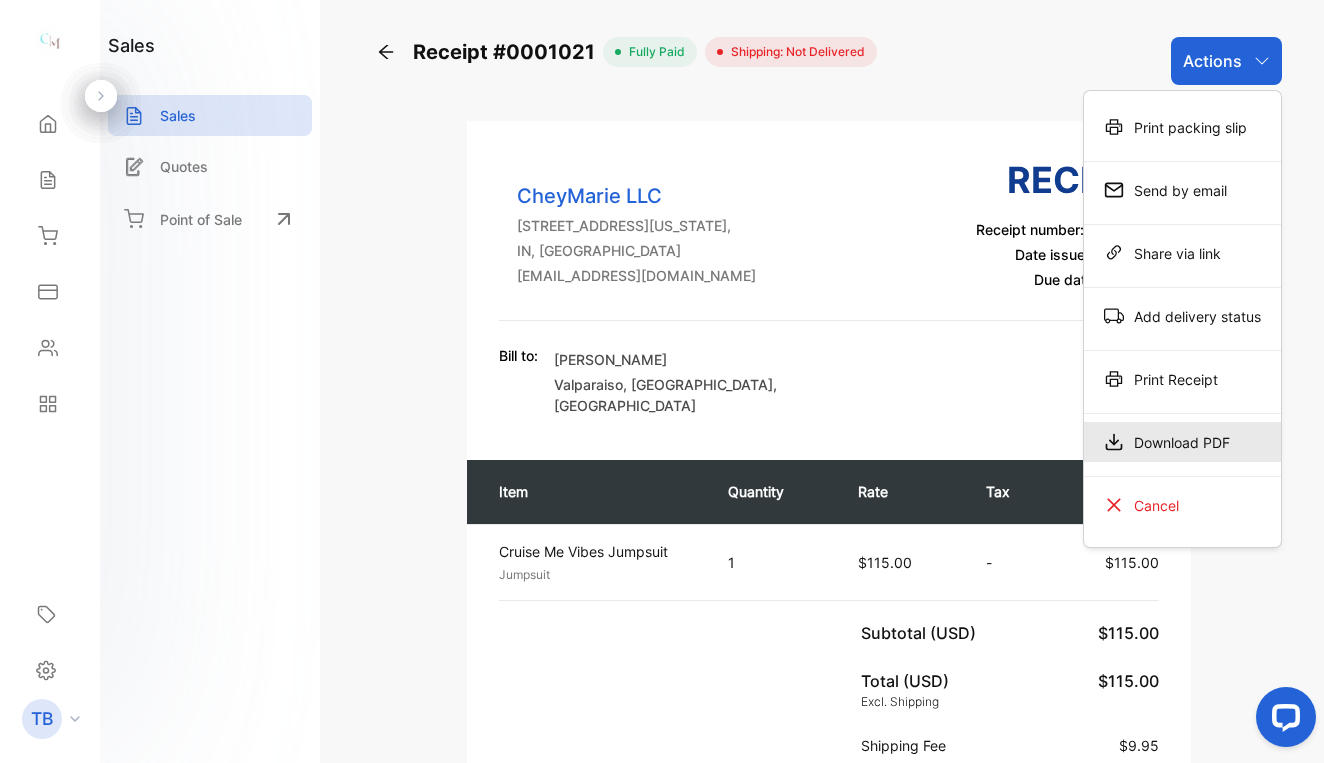 click on "Download PDF" at bounding box center (1182, 442) 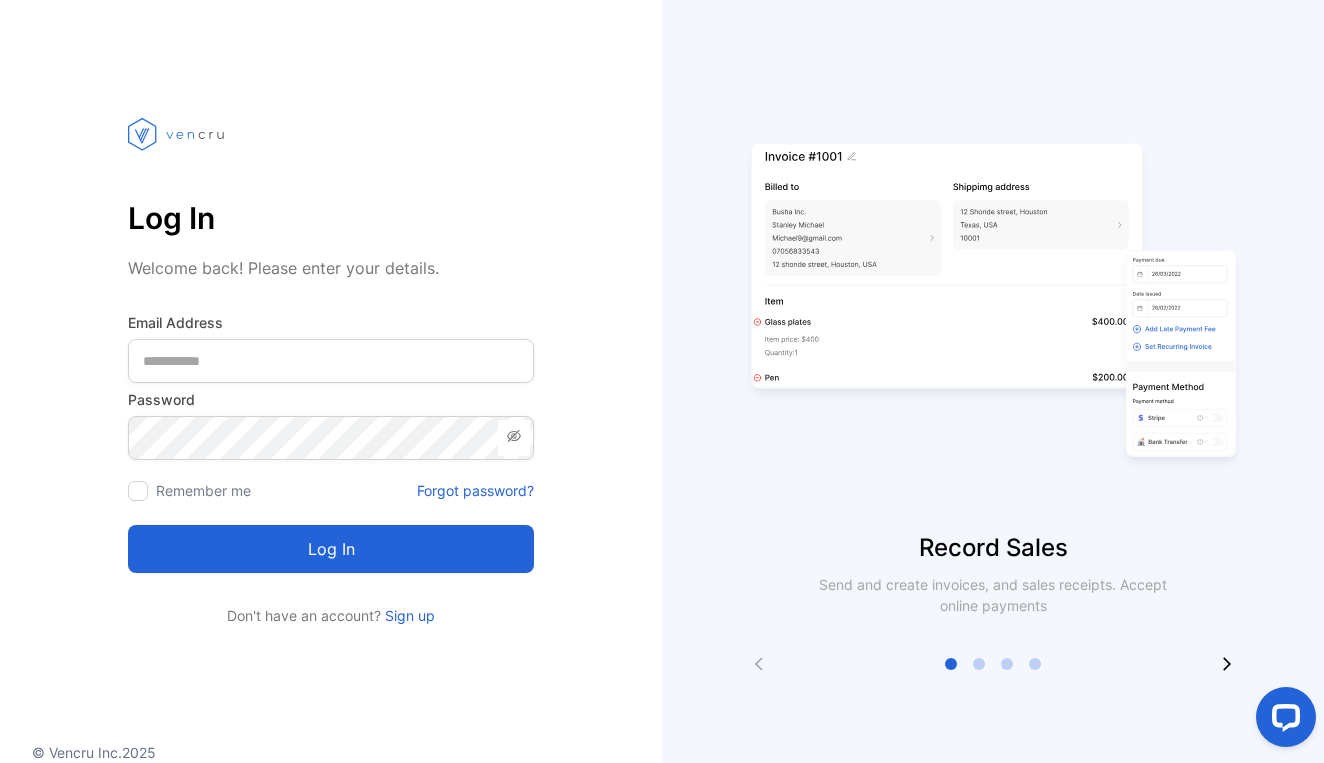 click at bounding box center (331, 361) 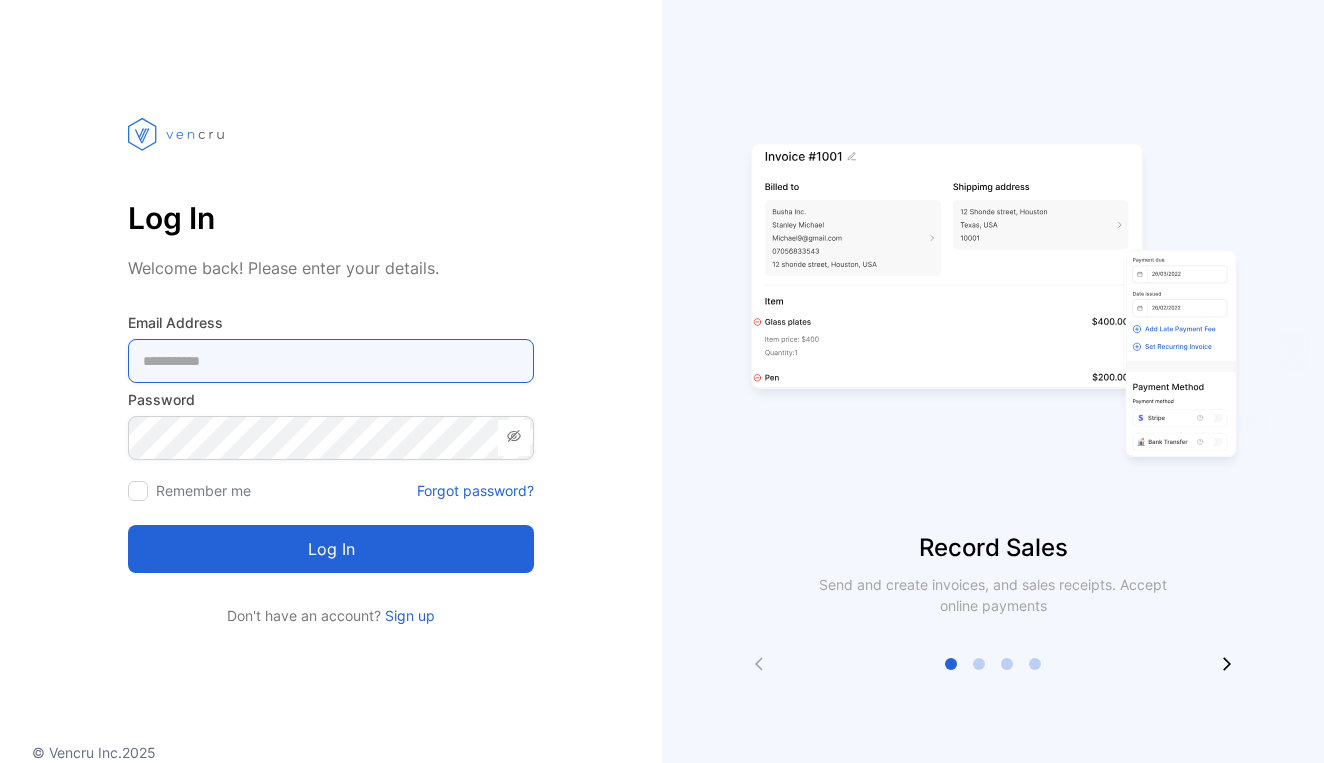 scroll, scrollTop: 0, scrollLeft: 0, axis: both 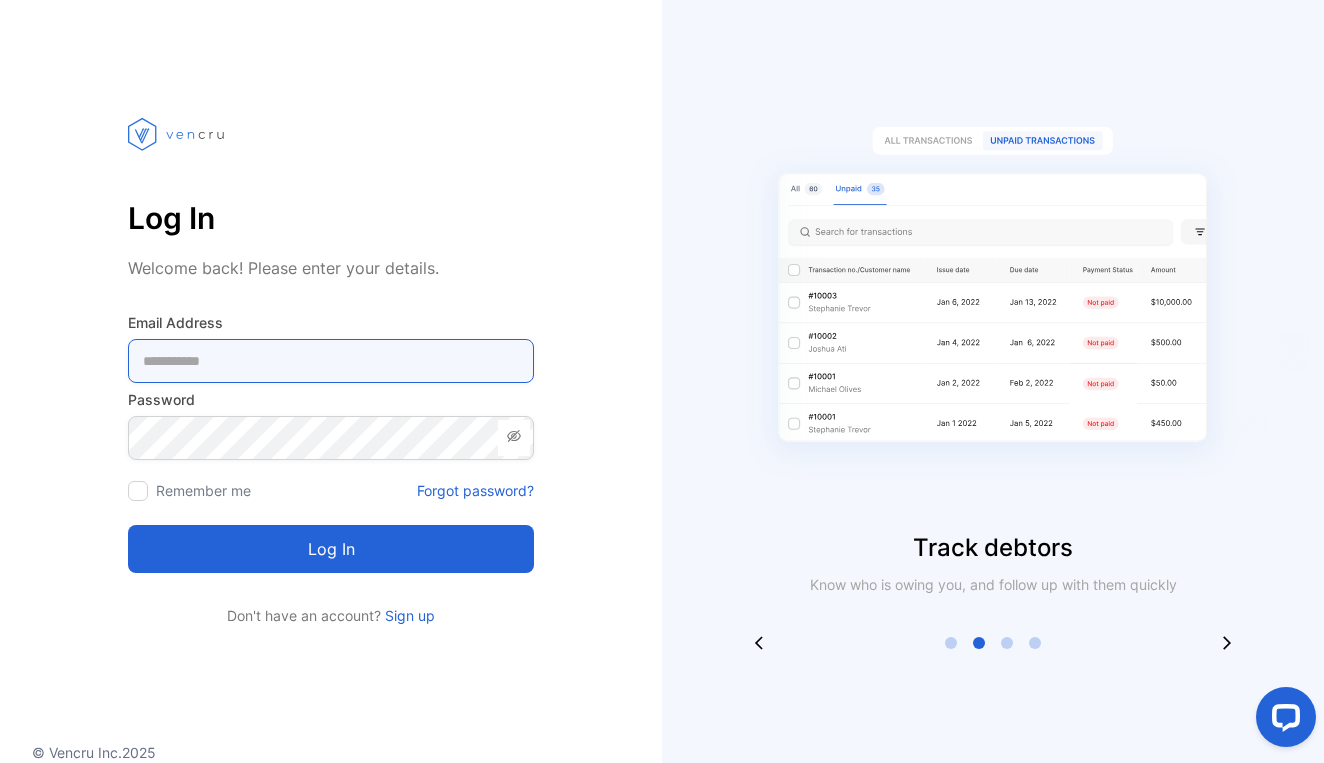 type on "**********" 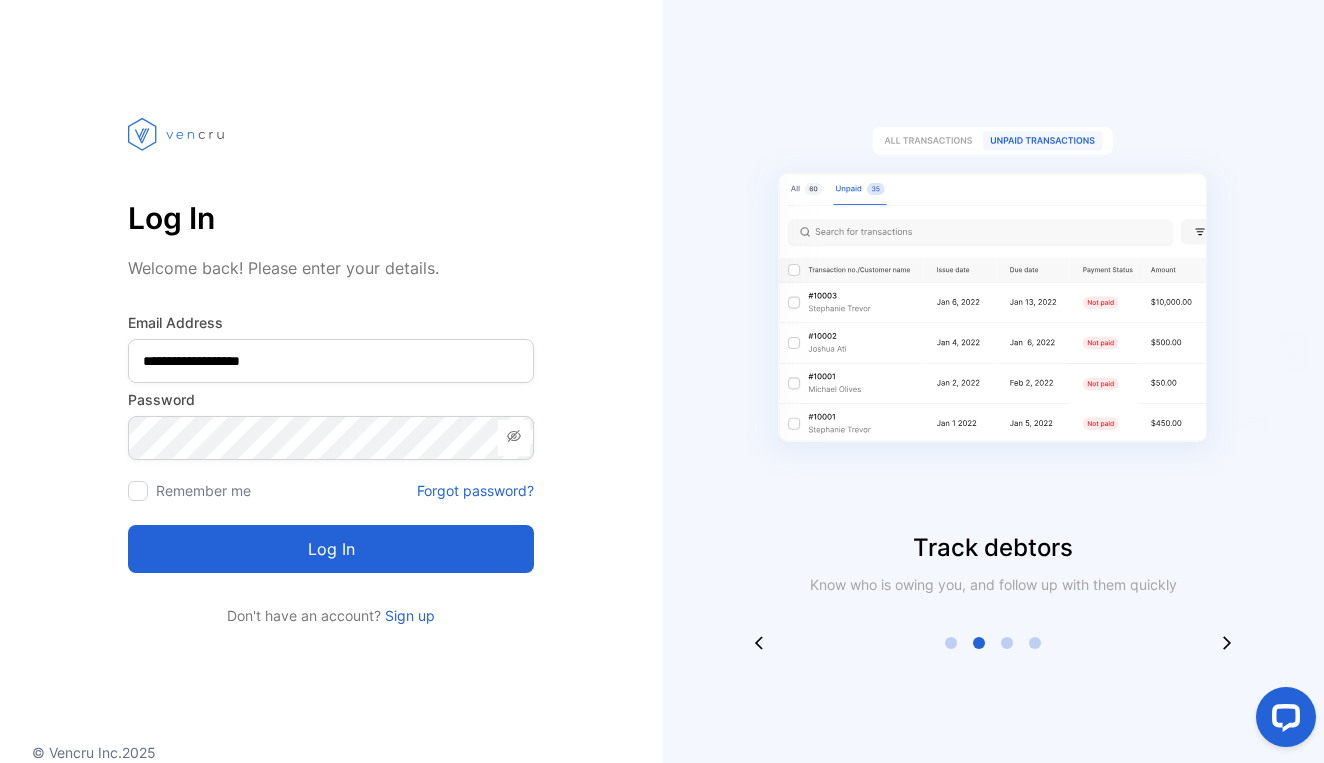 click on "Log in" at bounding box center [331, 549] 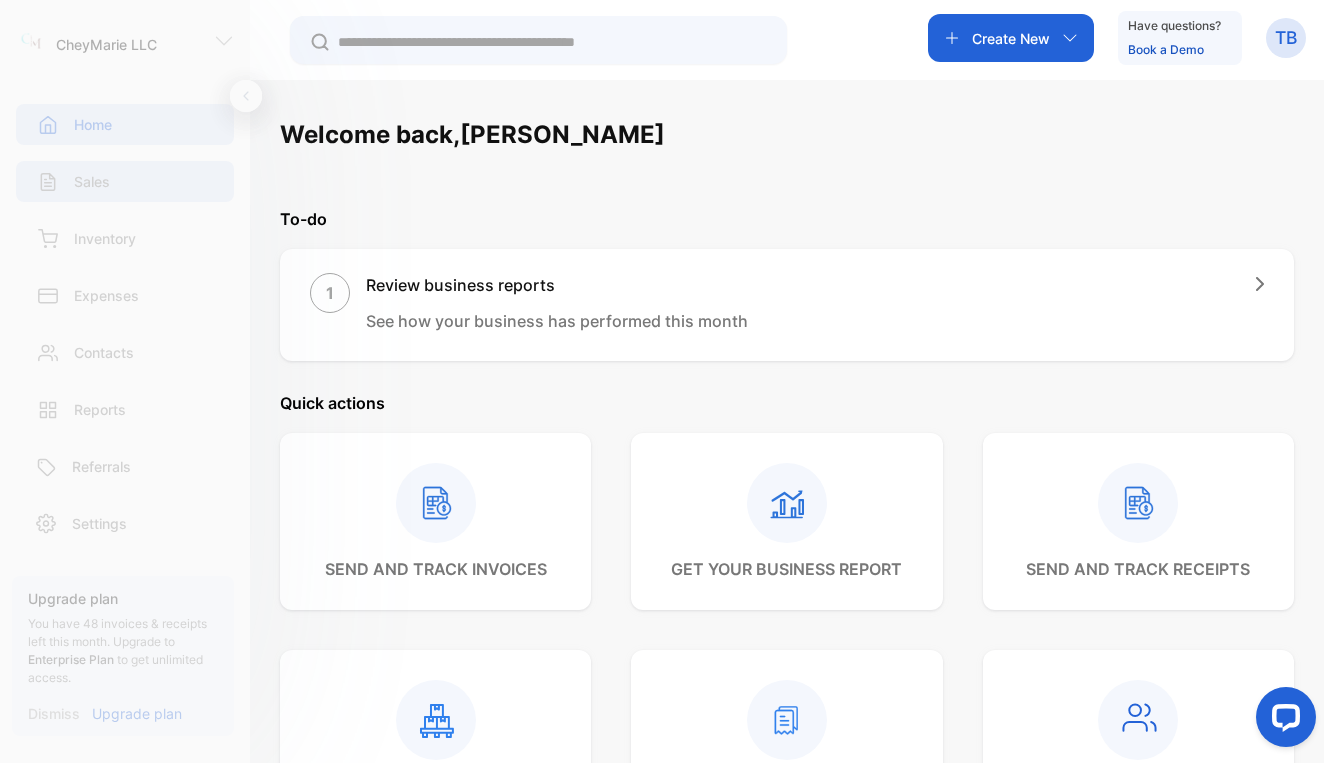click on "Sales" at bounding box center (125, 181) 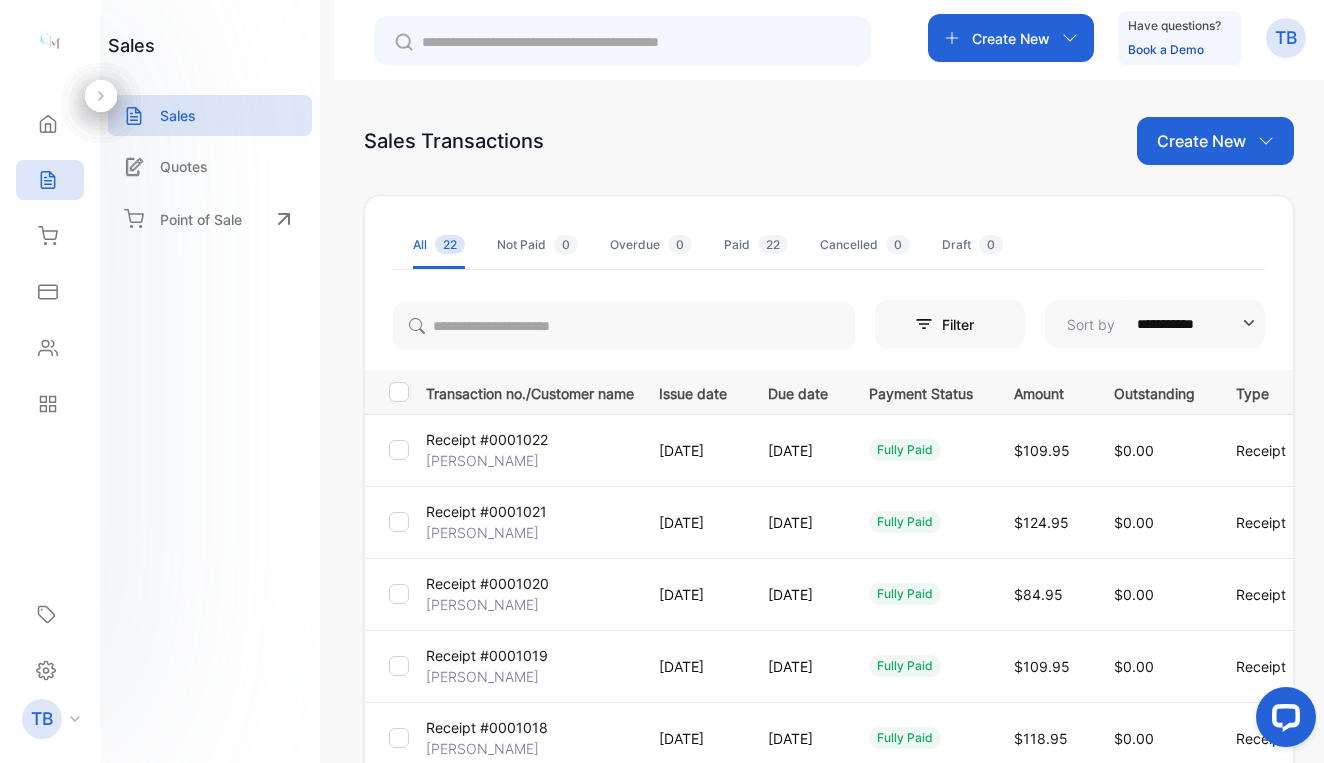 click on "[PERSON_NAME]" at bounding box center [482, 532] 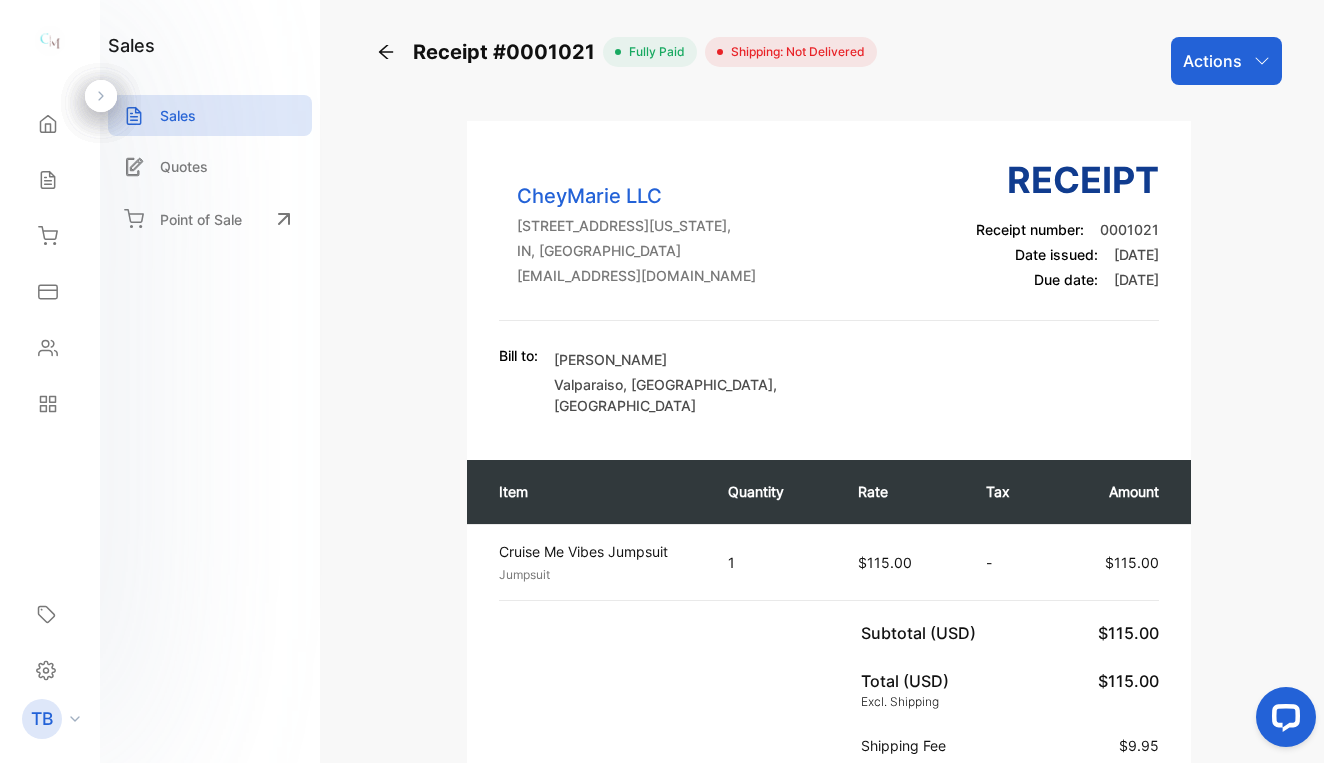 click 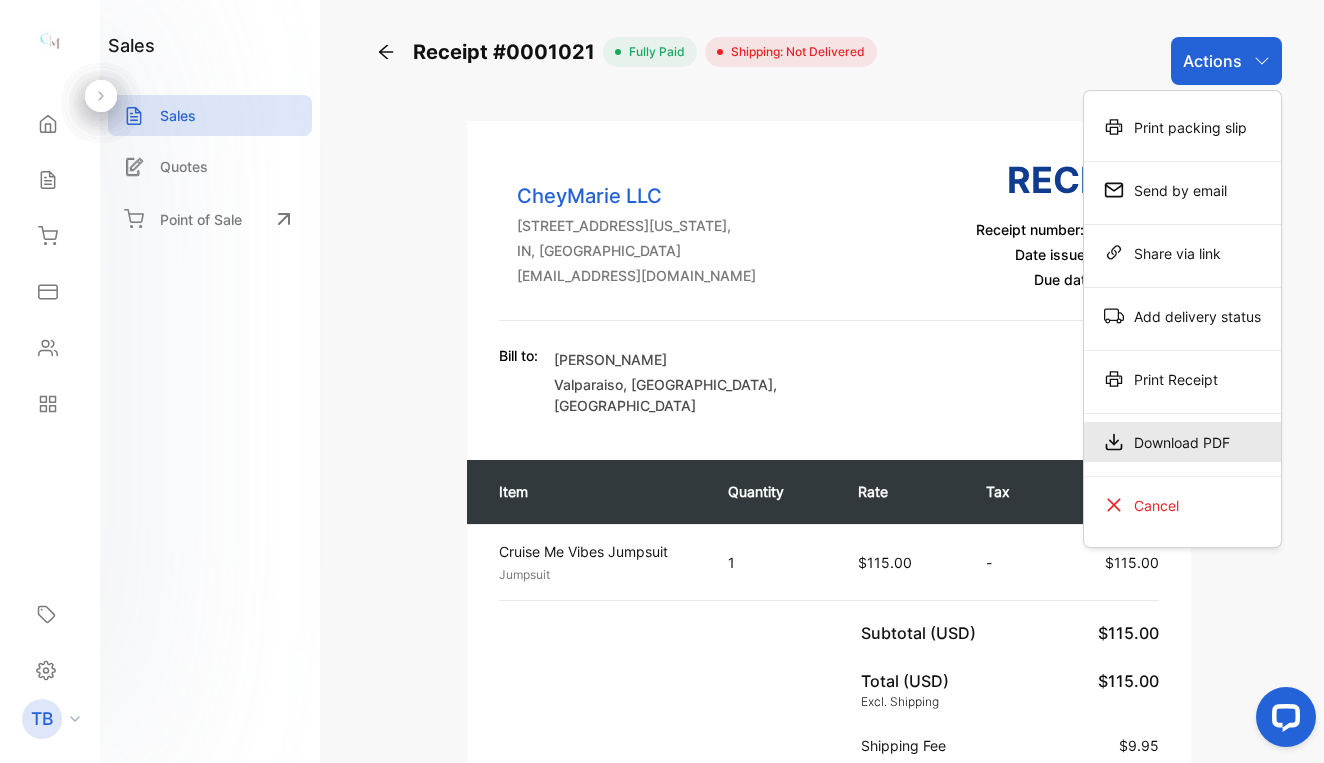 click on "Download PDF" at bounding box center [1182, 442] 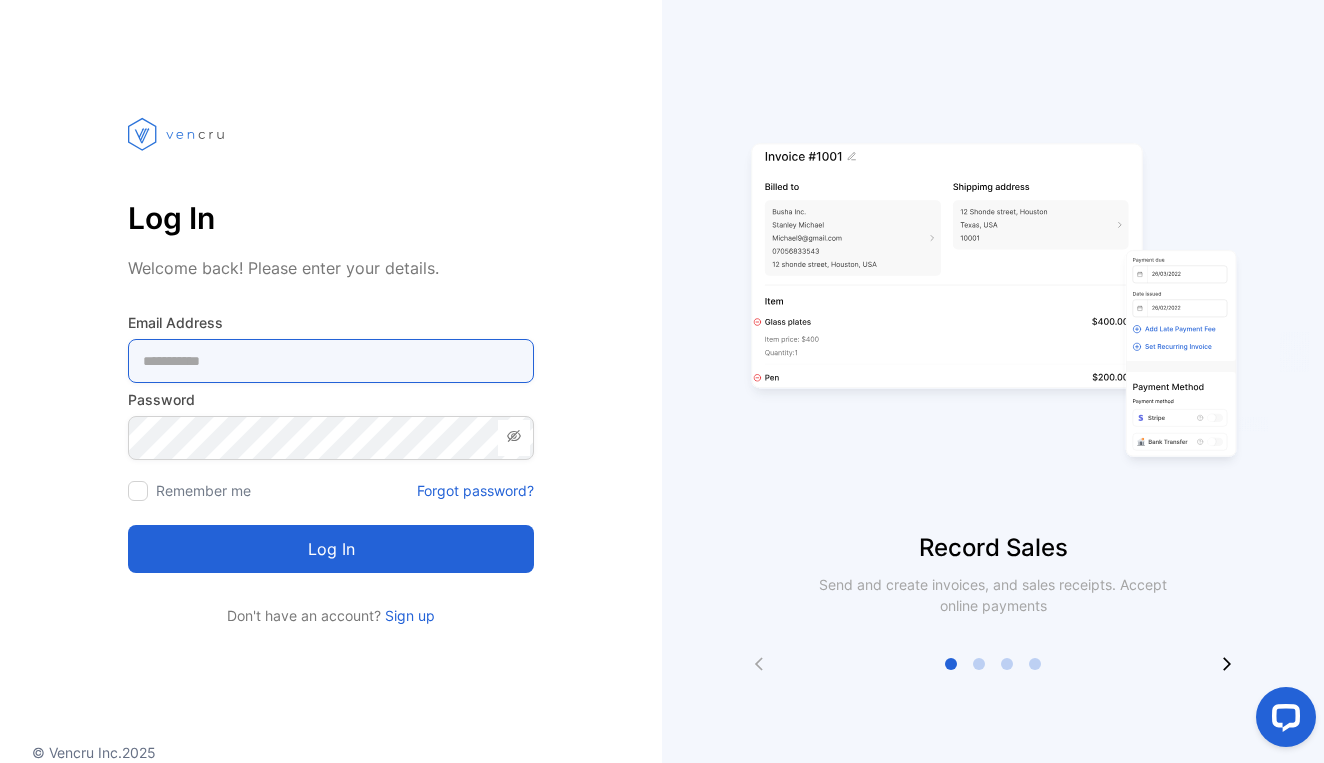type on "**********" 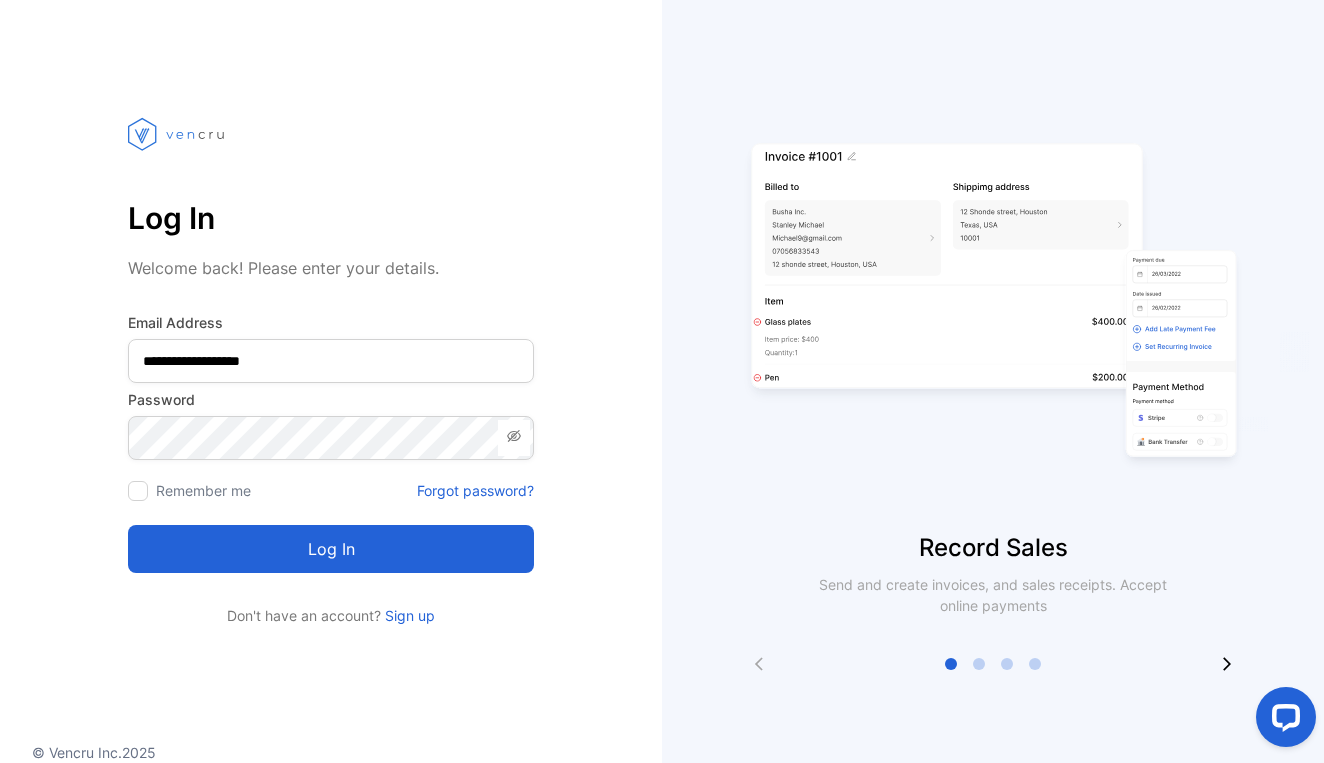 click on "Log in" at bounding box center [331, 549] 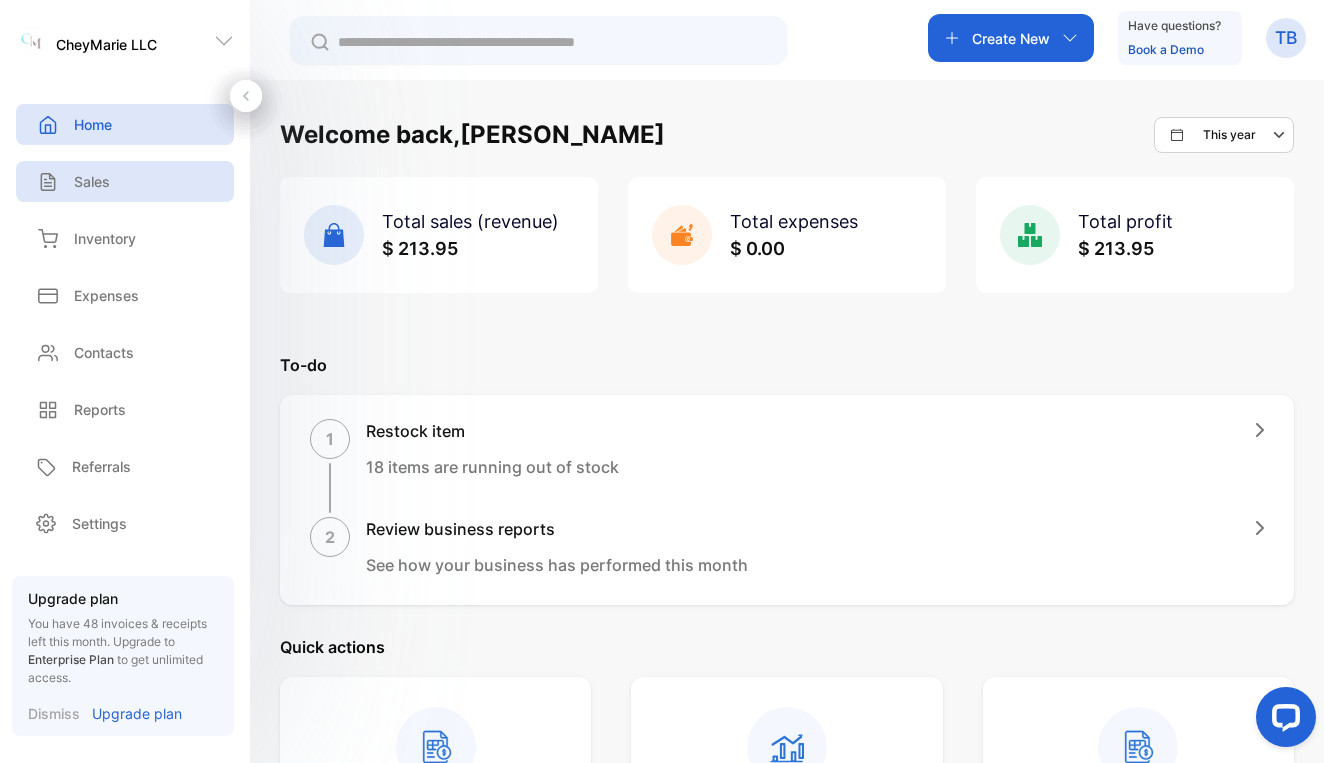 click on "Sales" at bounding box center (92, 181) 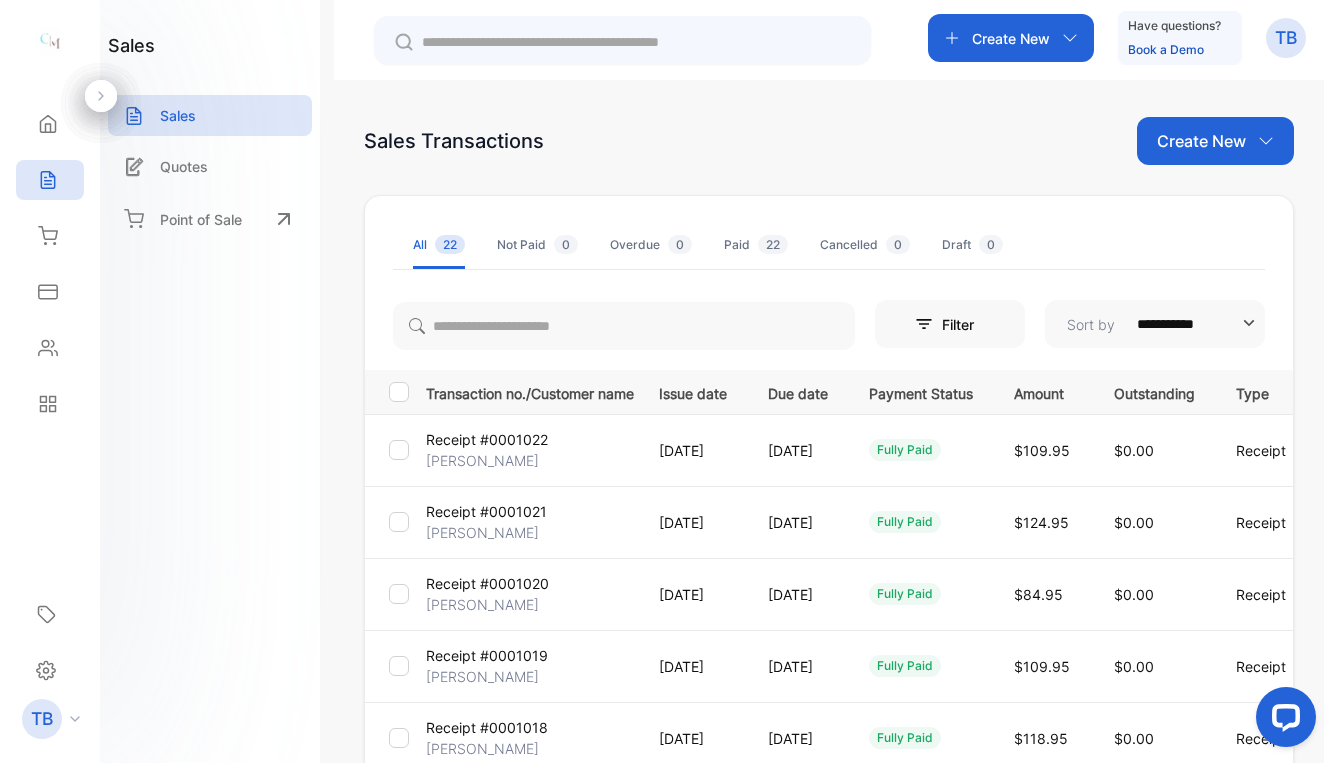 click on "Receipt #0001021" at bounding box center (486, 511) 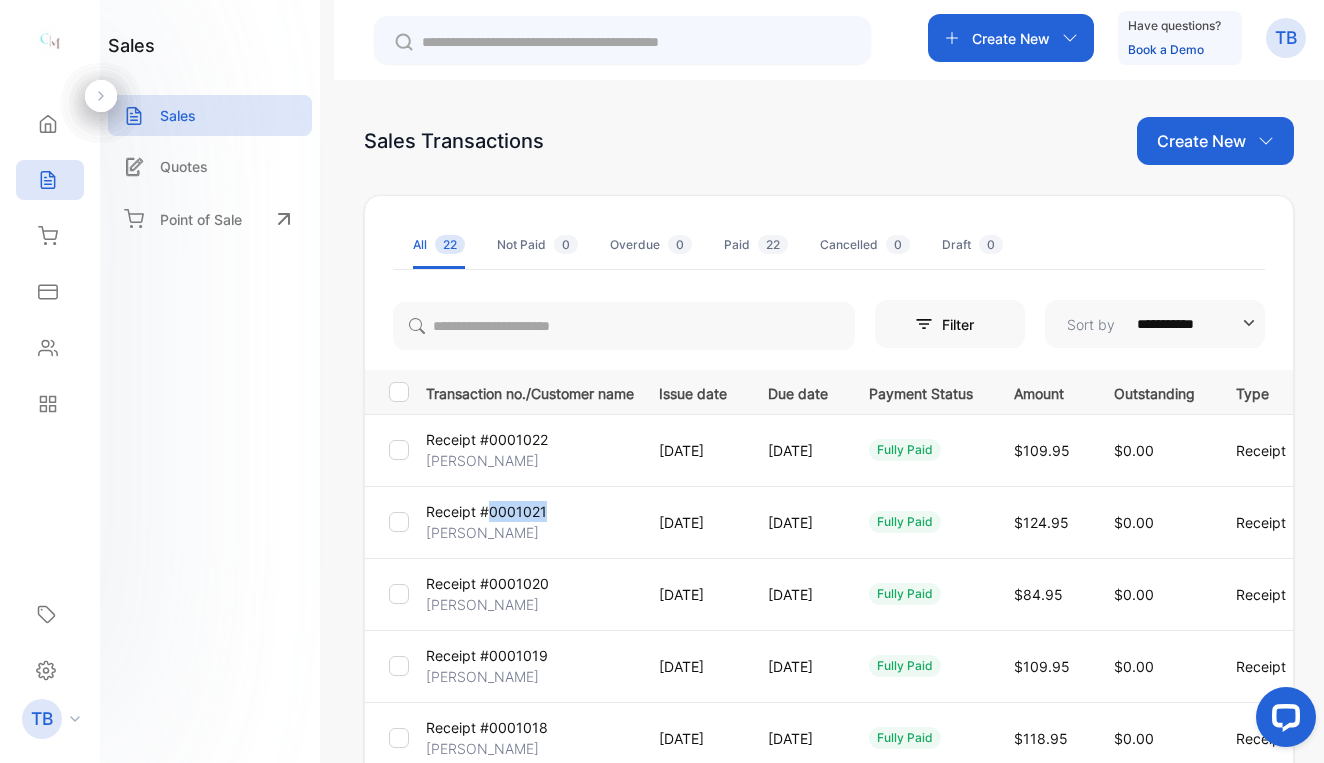 click on "Receipt #0001021" at bounding box center (486, 511) 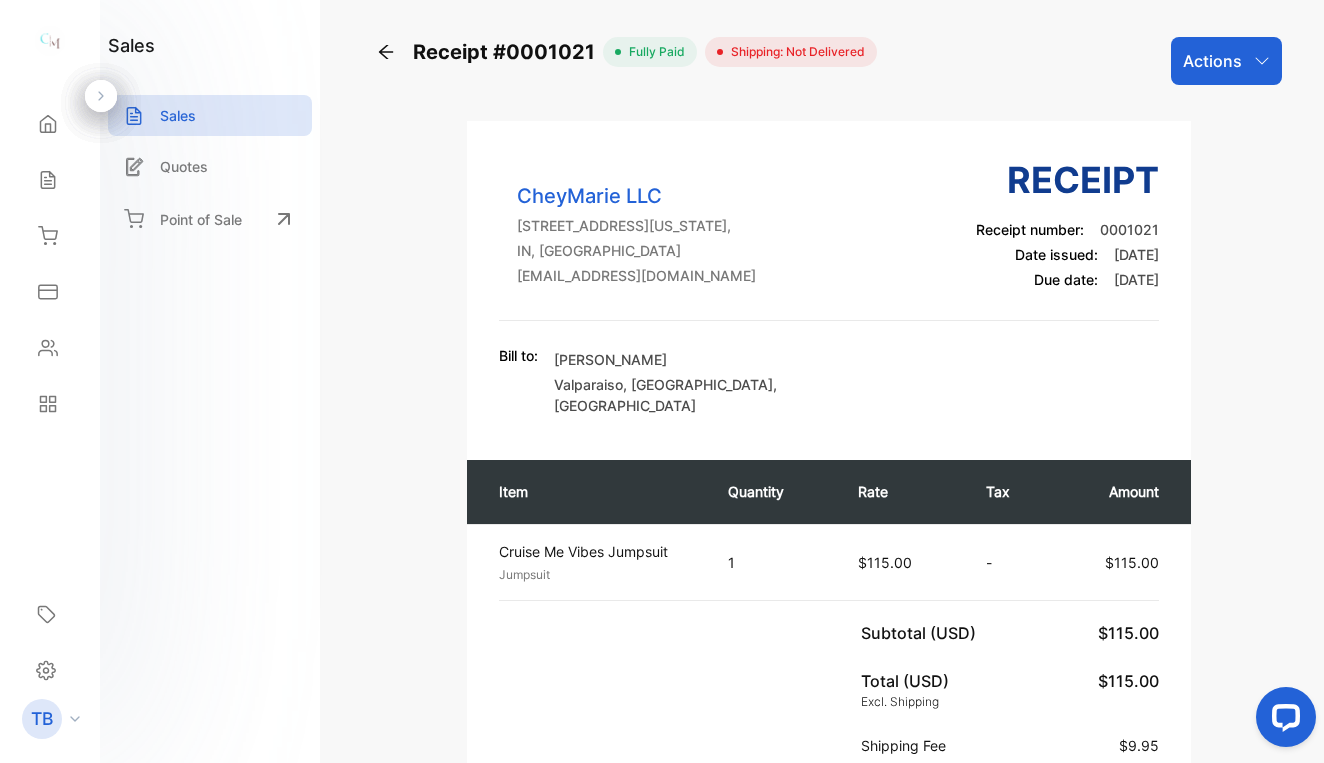 click on "Actions" at bounding box center [1212, 61] 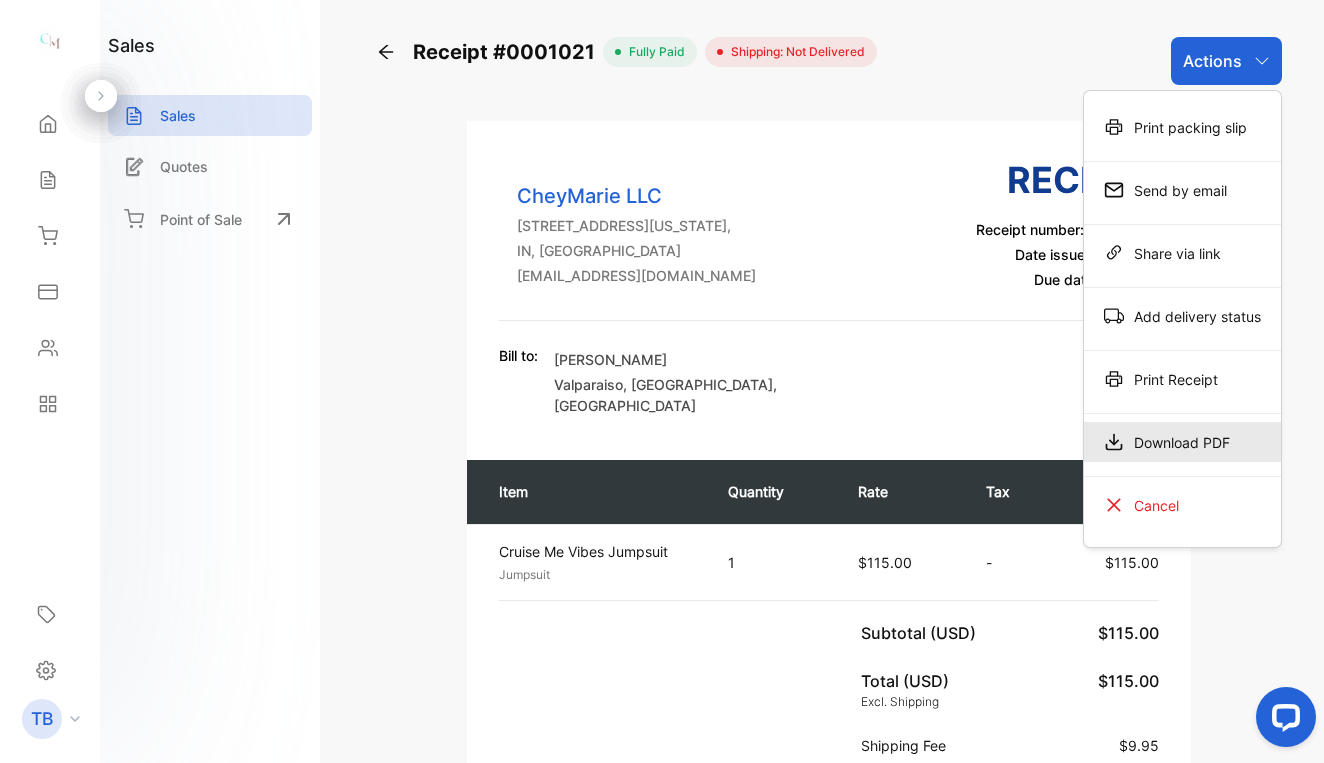 click on "Download PDF" at bounding box center [1182, 442] 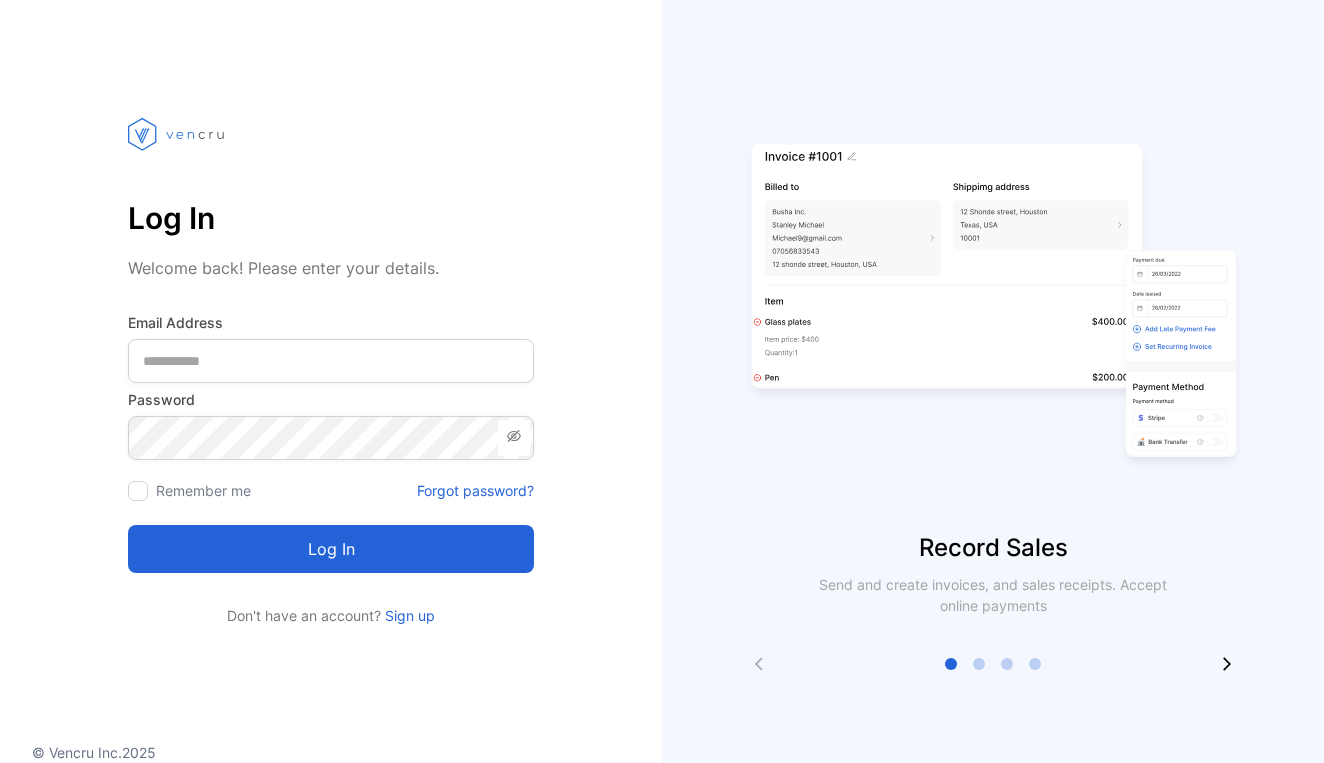 scroll, scrollTop: 0, scrollLeft: 0, axis: both 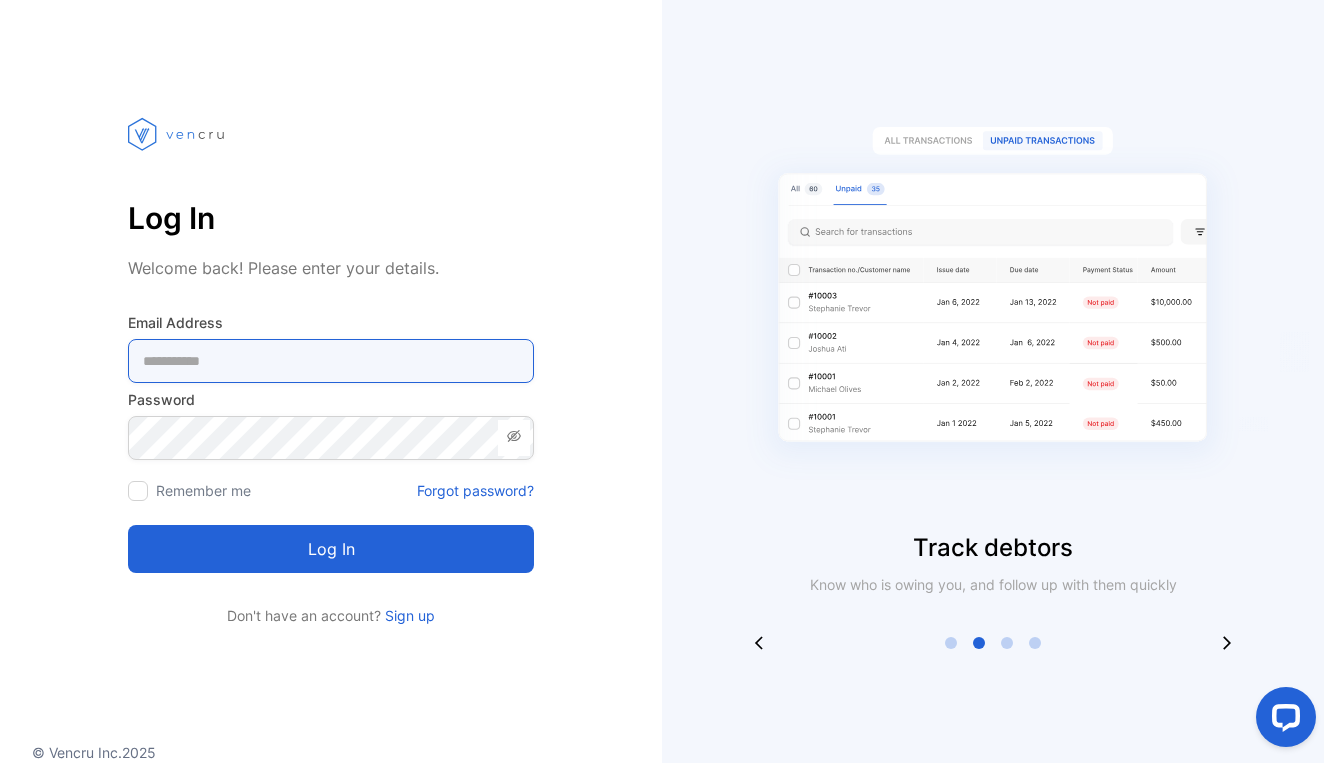 type on "**********" 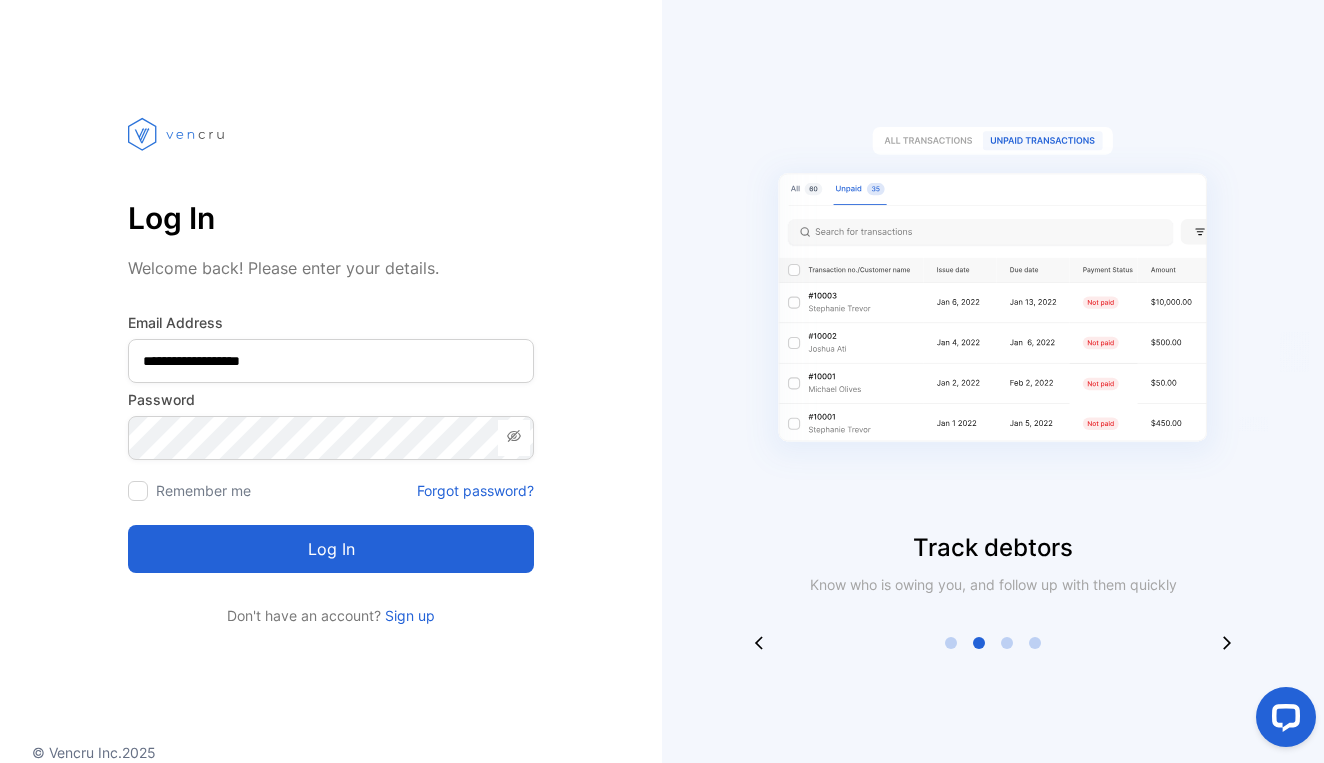 click on "Log in" at bounding box center (331, 549) 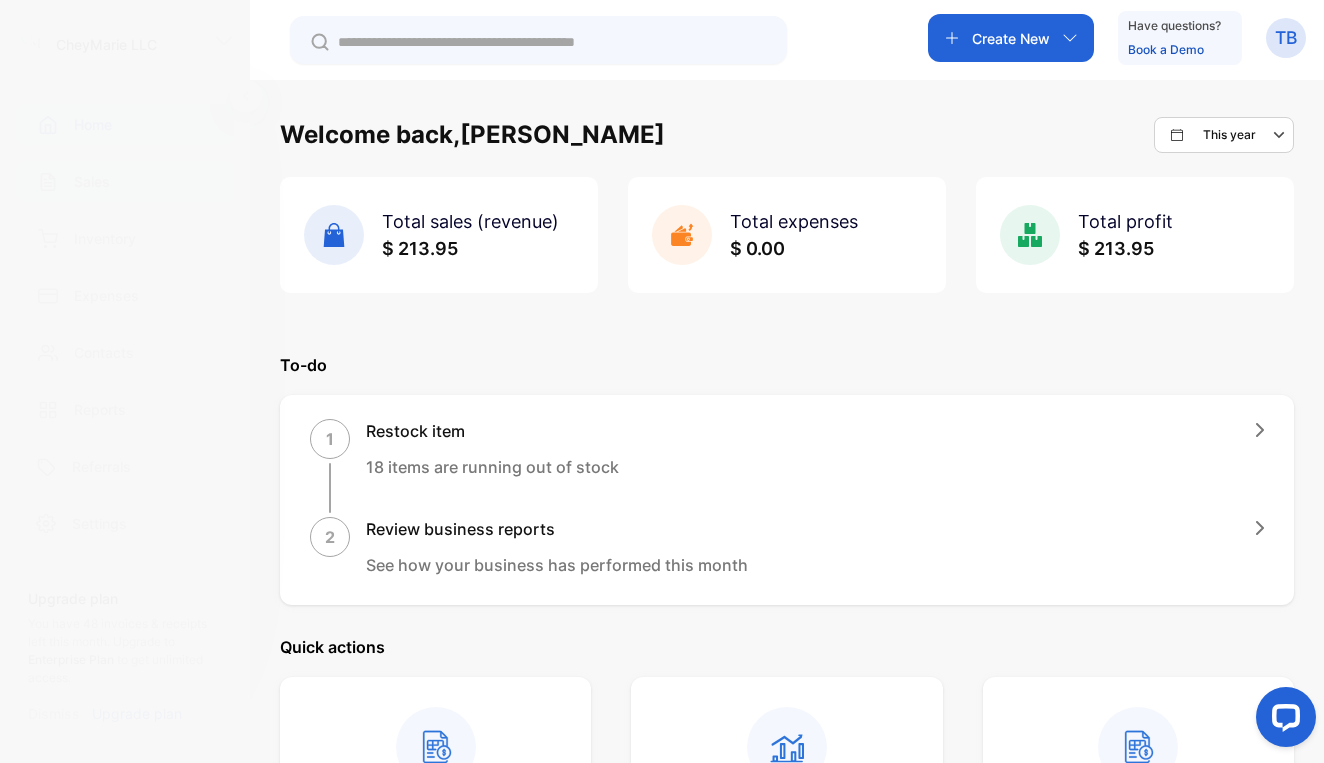 click on "Sales" at bounding box center (125, 181) 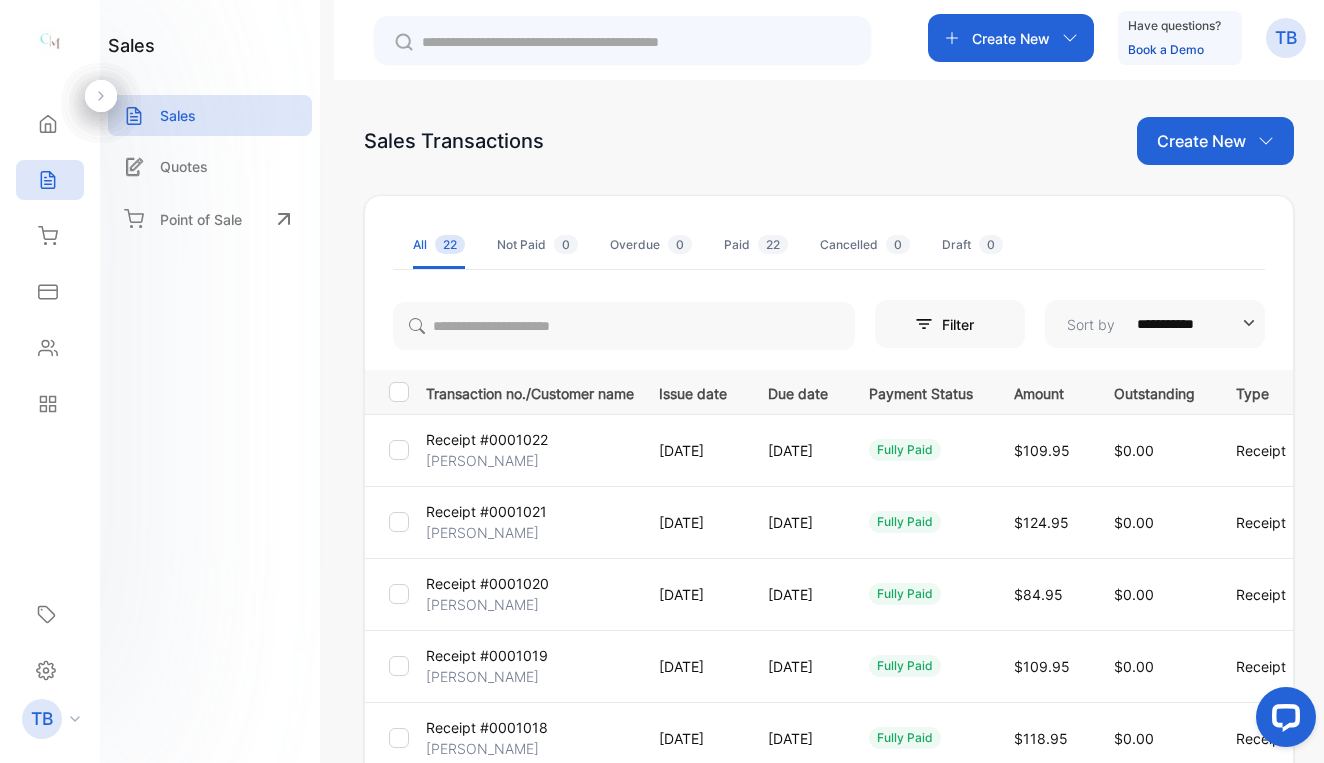 click on "Receipt #0001021" at bounding box center (486, 511) 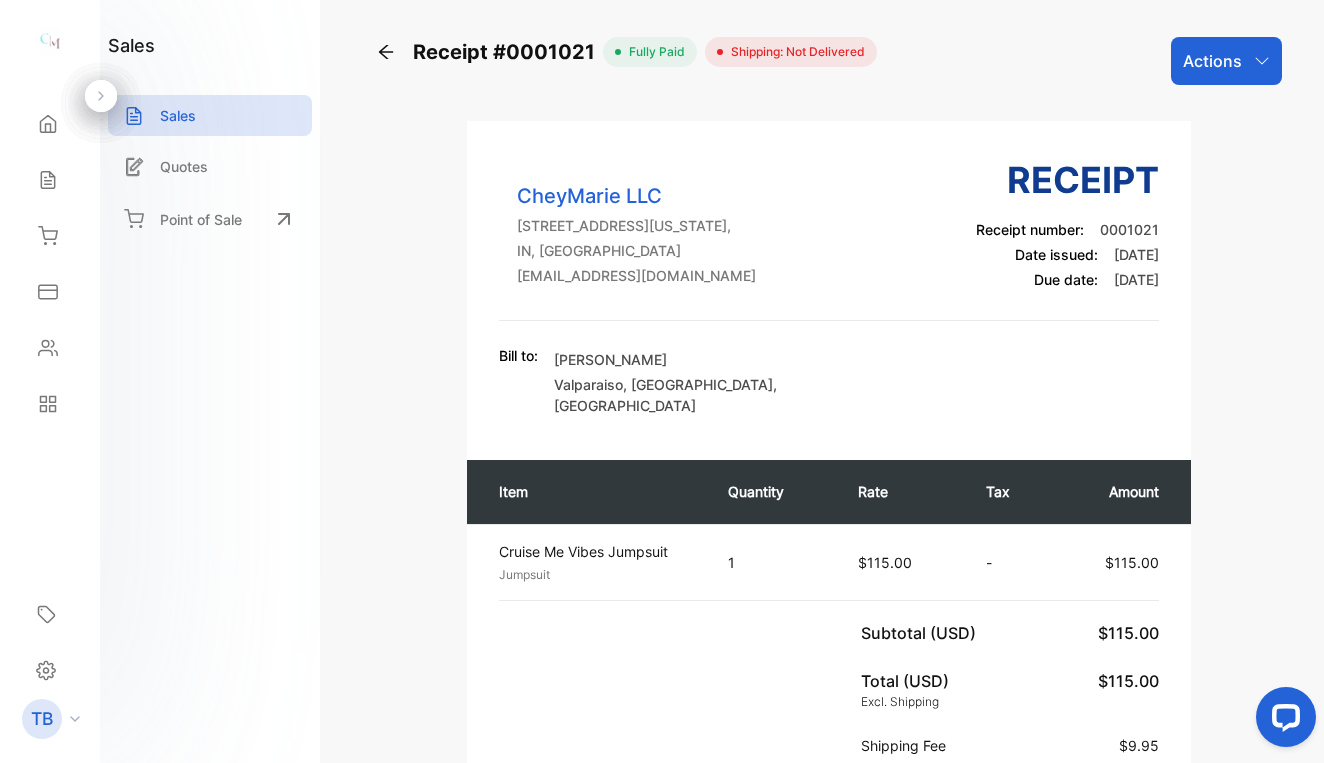 click on "Actions" at bounding box center [1212, 61] 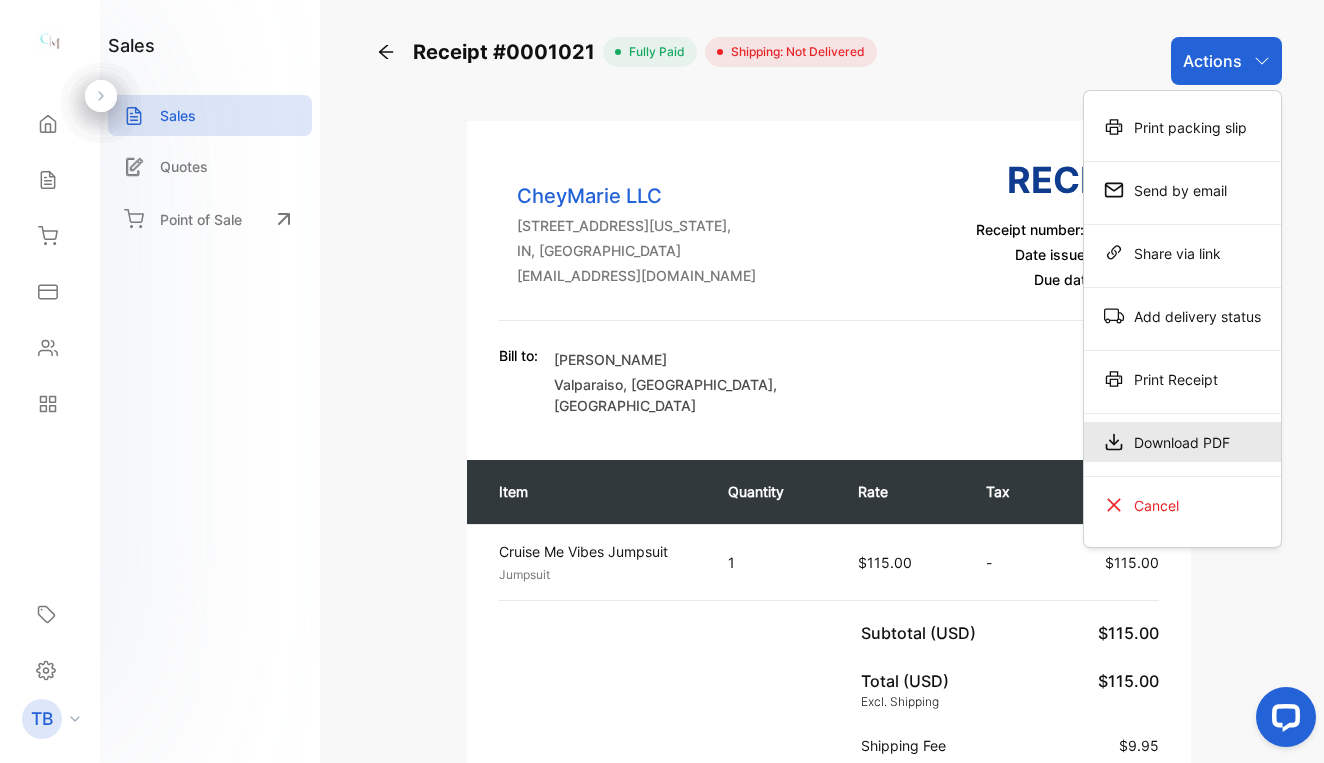 click on "Download PDF" at bounding box center (1182, 442) 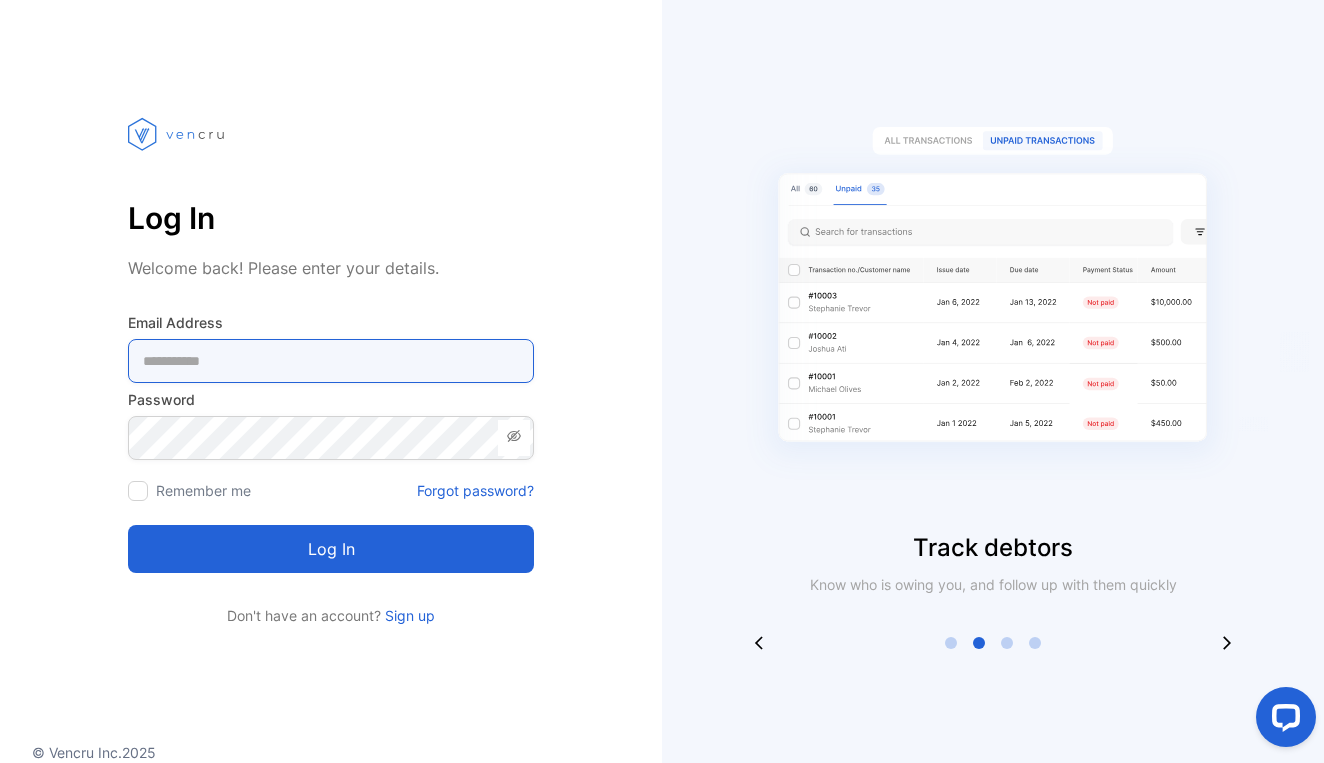 type on "**********" 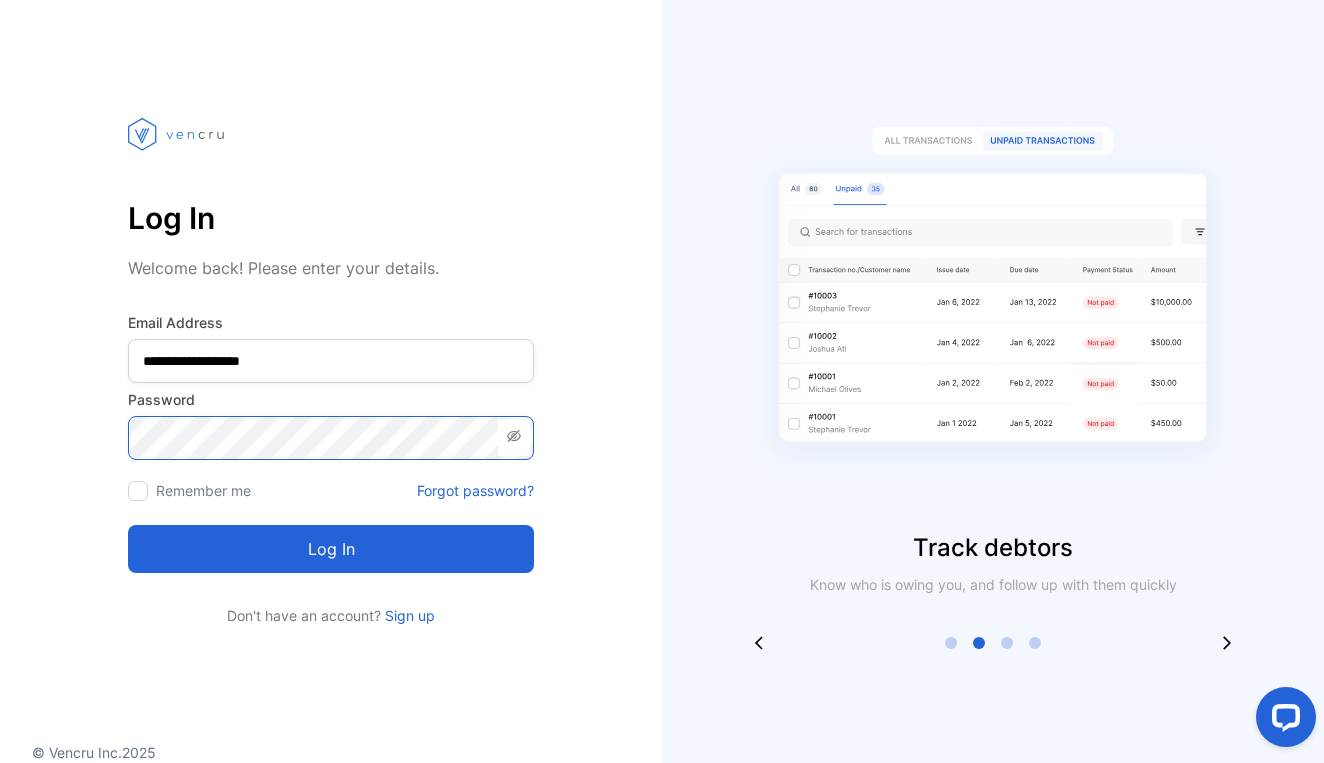 click on "Log in" at bounding box center (331, 549) 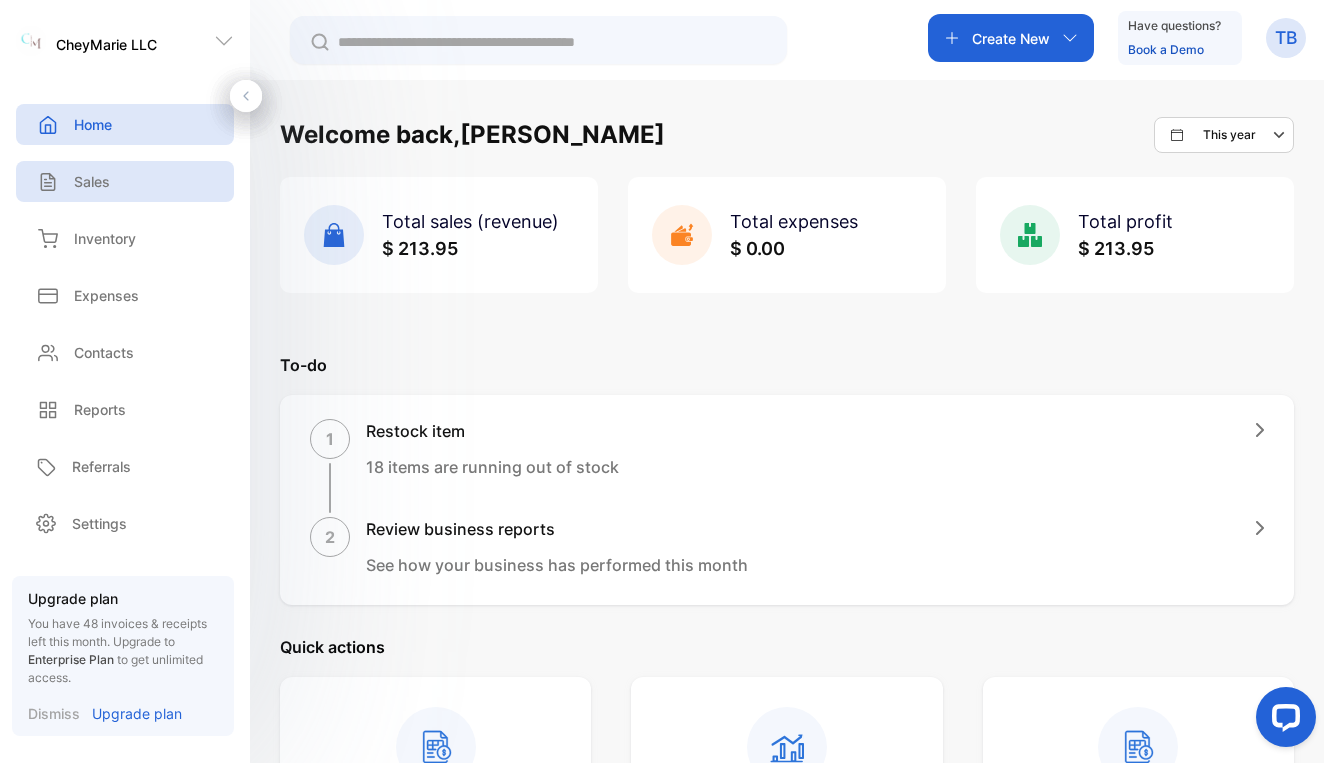 click on "Sales" at bounding box center (125, 181) 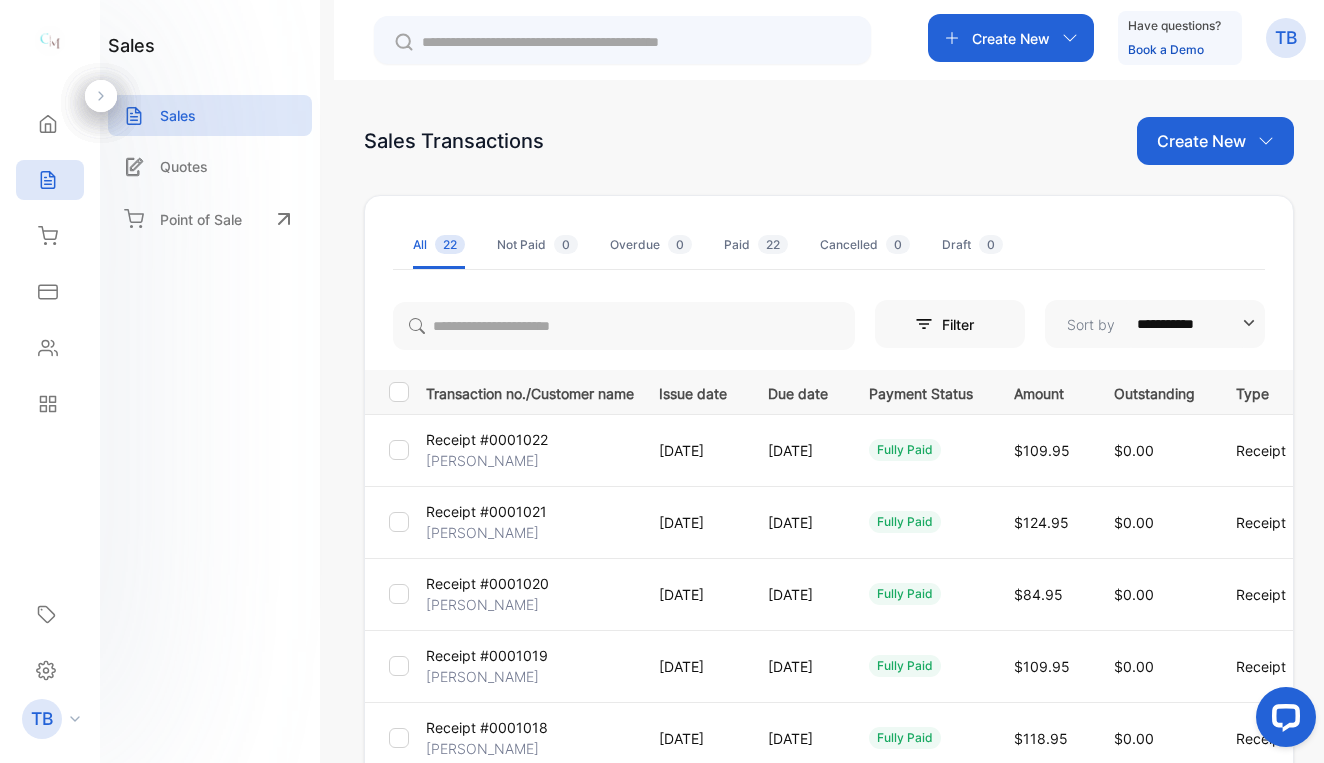 click on "Receipt #0001021" at bounding box center [486, 511] 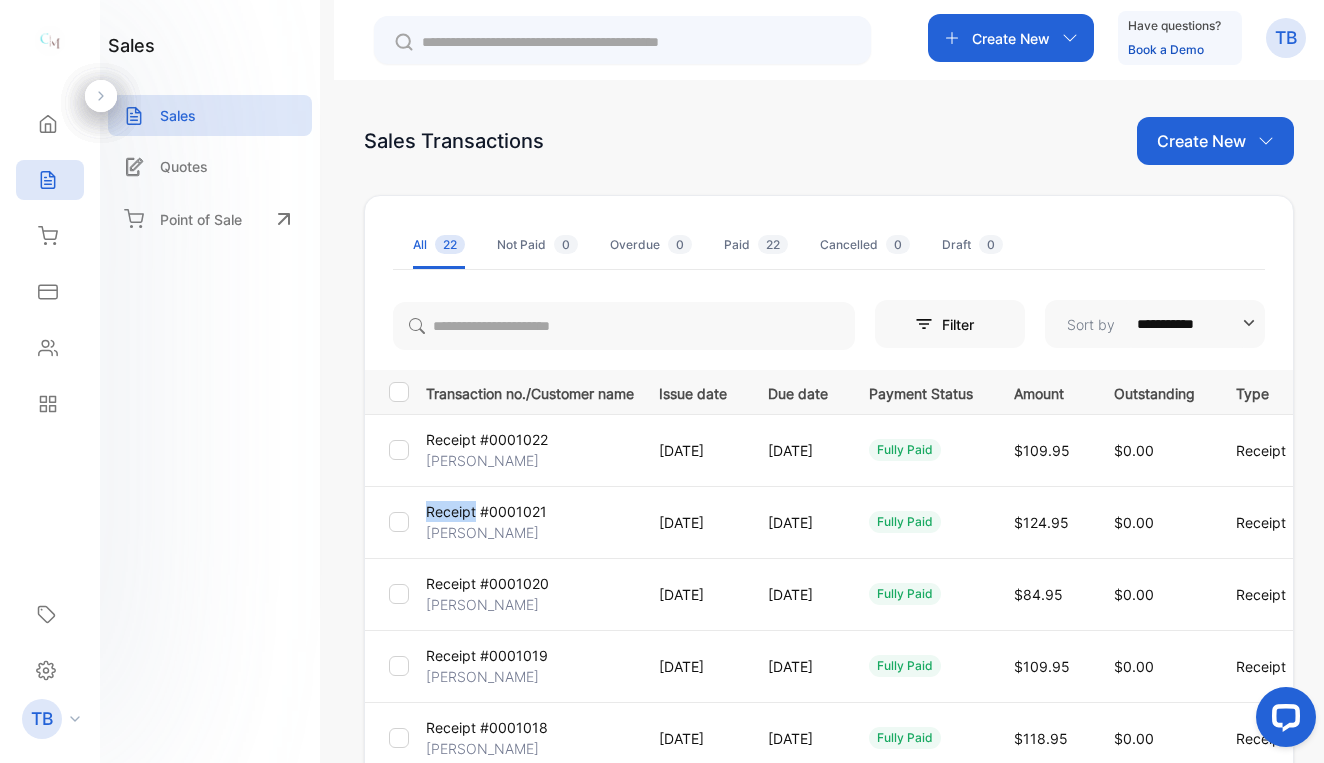 click on "Receipt #0001021" at bounding box center [486, 511] 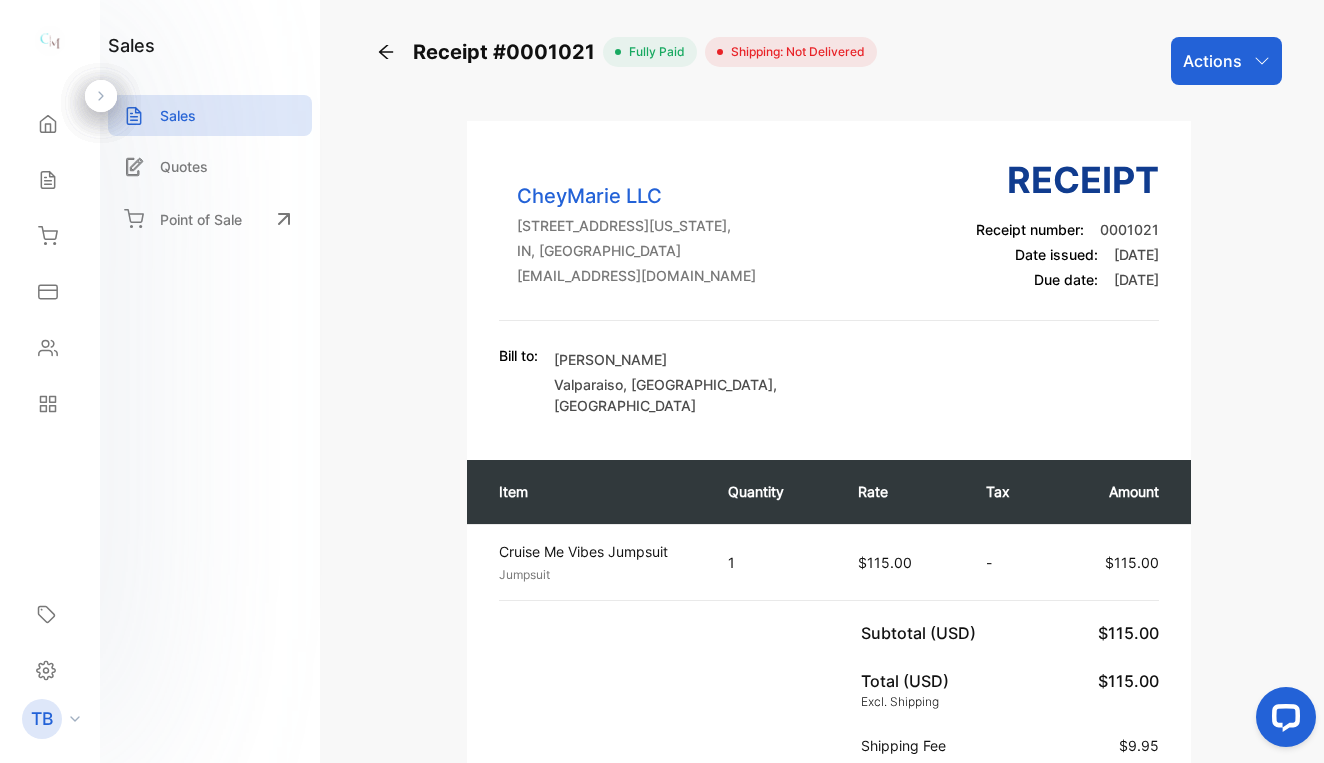 click on "CheyMarie LLC 12595 Pennsylvania St, Crown Point, IN, United States of America tmswope08@gmail.com Receipt Receipt number:  0001021 Date issued:  20 Dec, 2024 Due date:  20 Dec, 2024 Bill to: Tyra Arce Valparaiso , IN , United States of America" at bounding box center [829, 284] 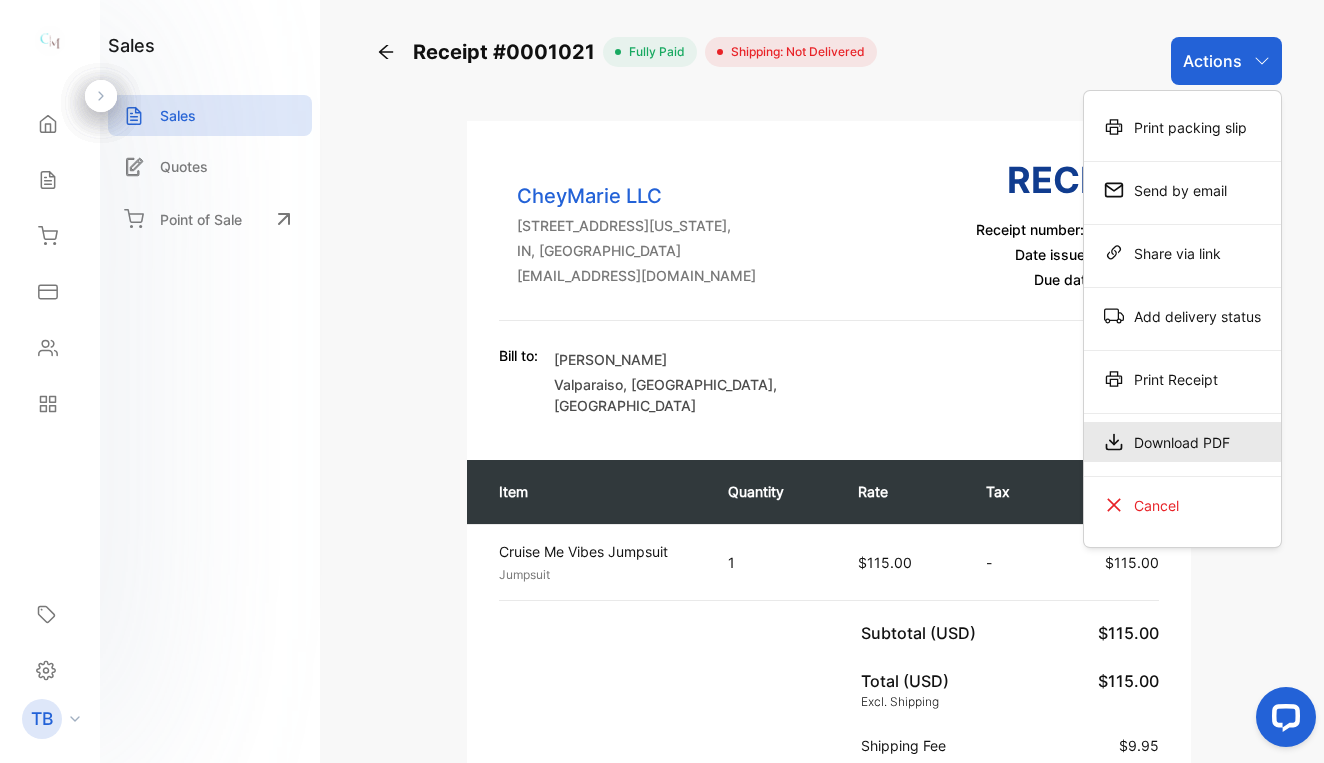 click on "Download PDF" at bounding box center [1182, 442] 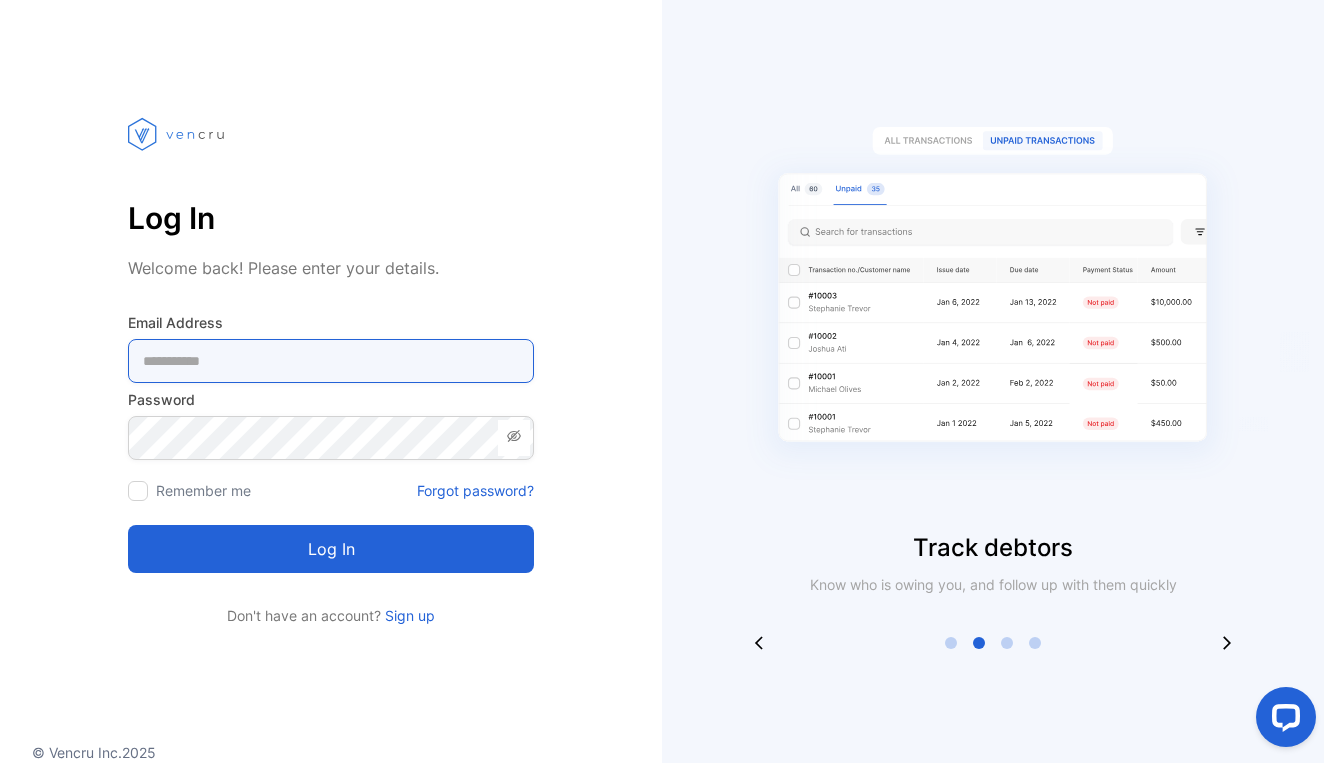 type on "**********" 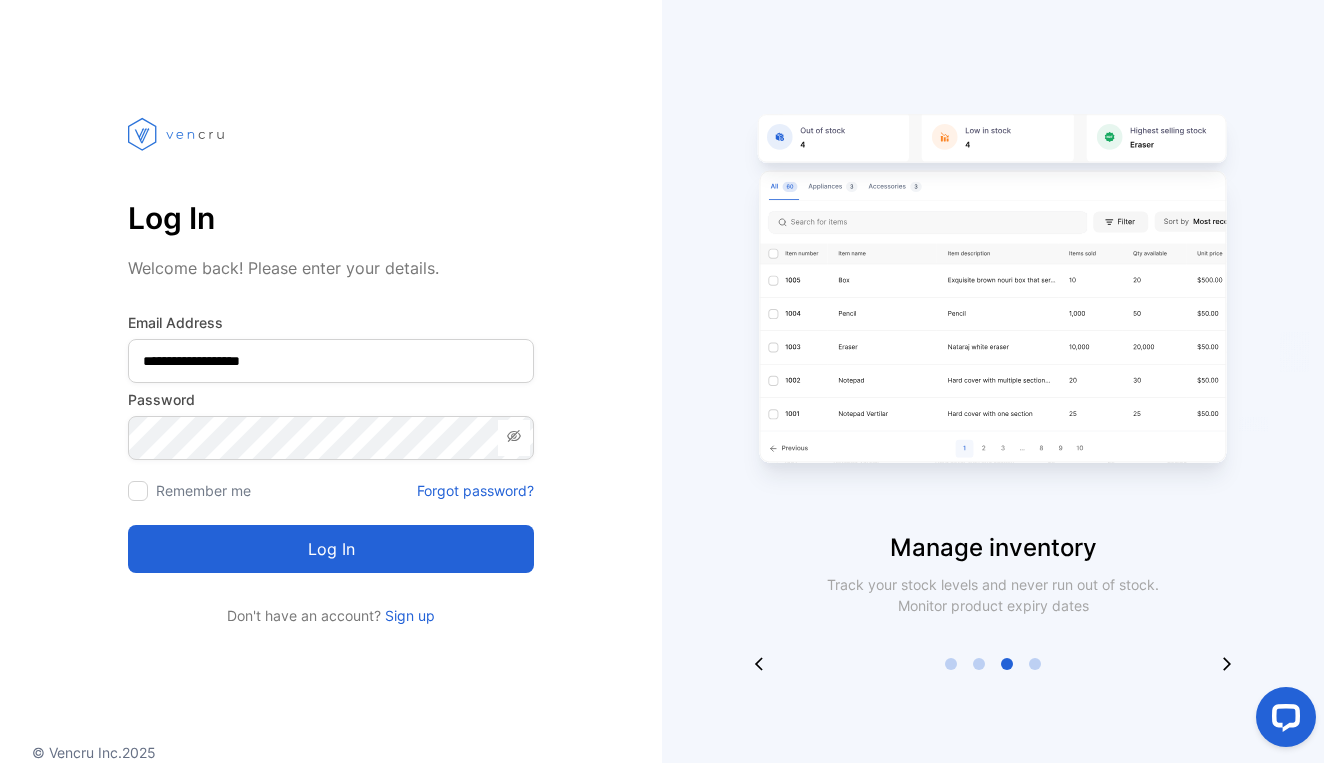 click on "Log in" at bounding box center (331, 549) 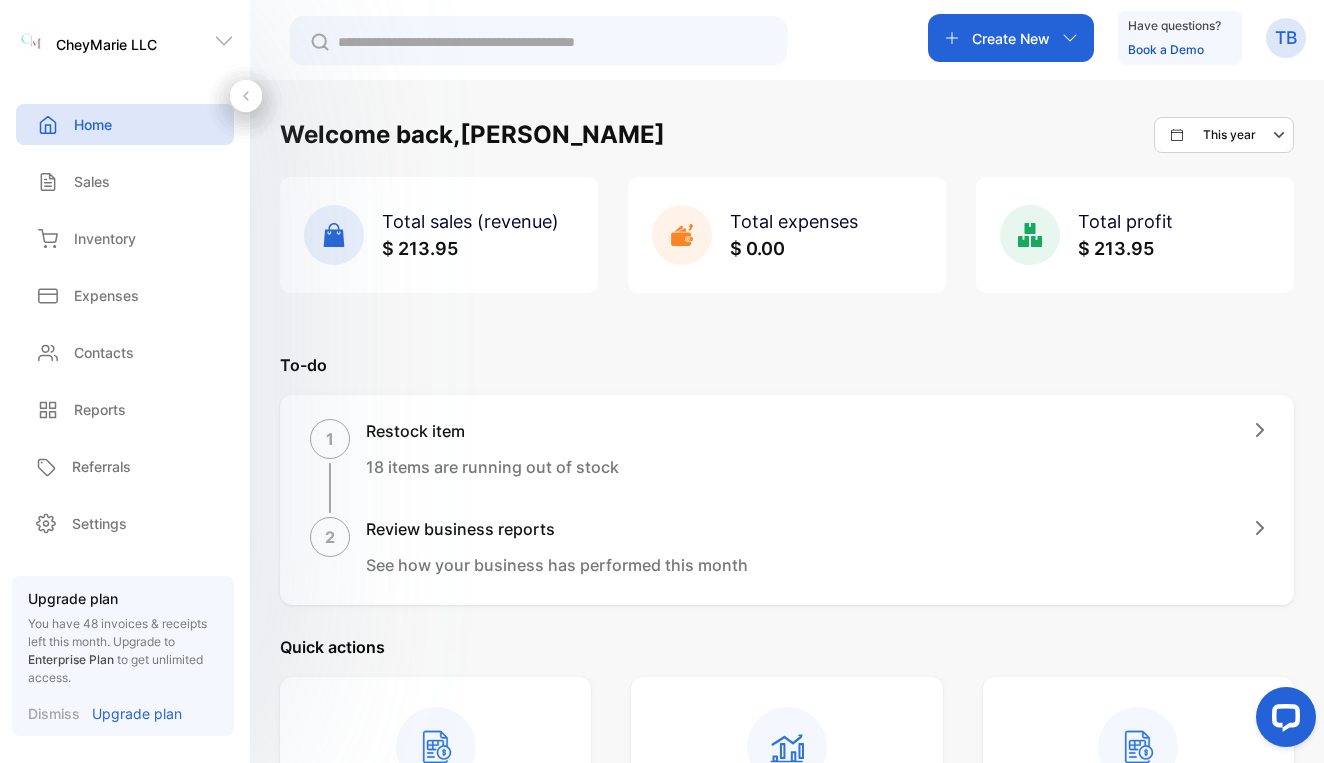 click on "Sales" at bounding box center (125, 181) 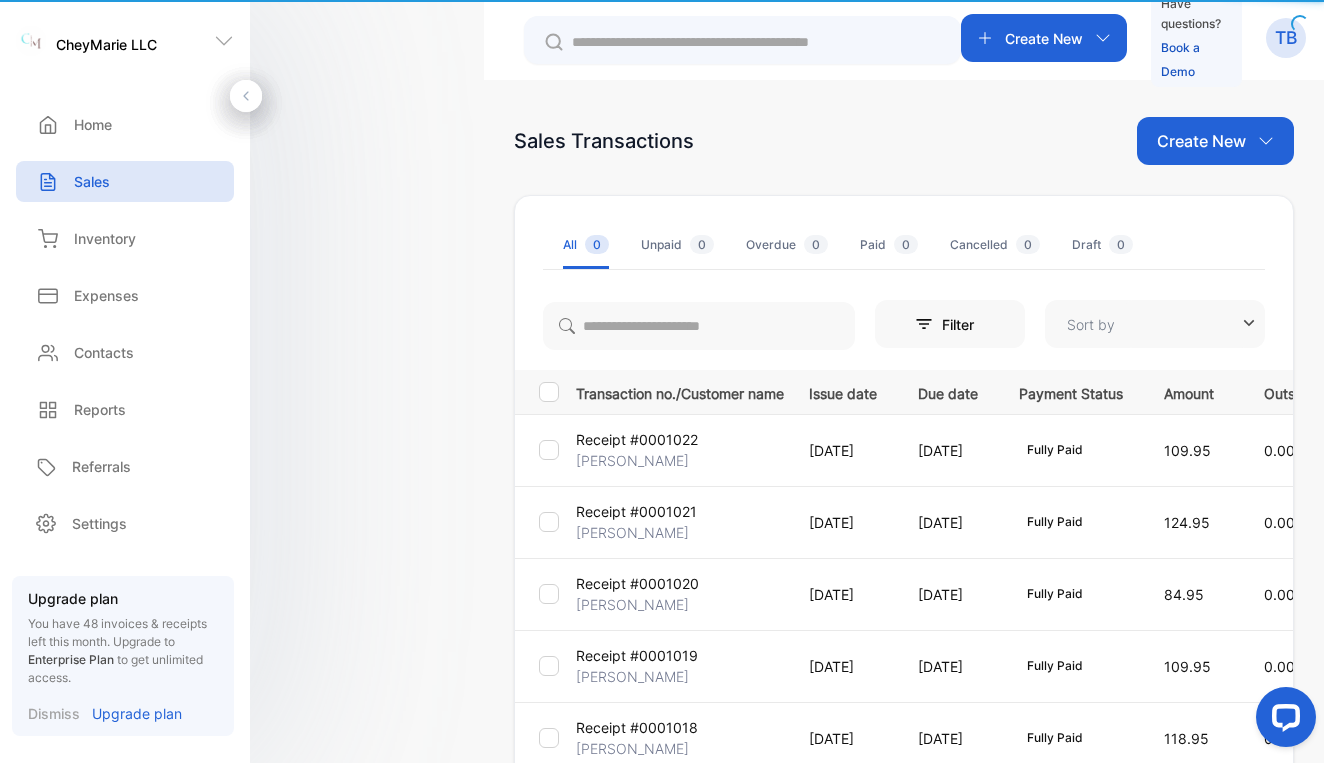 type on "**********" 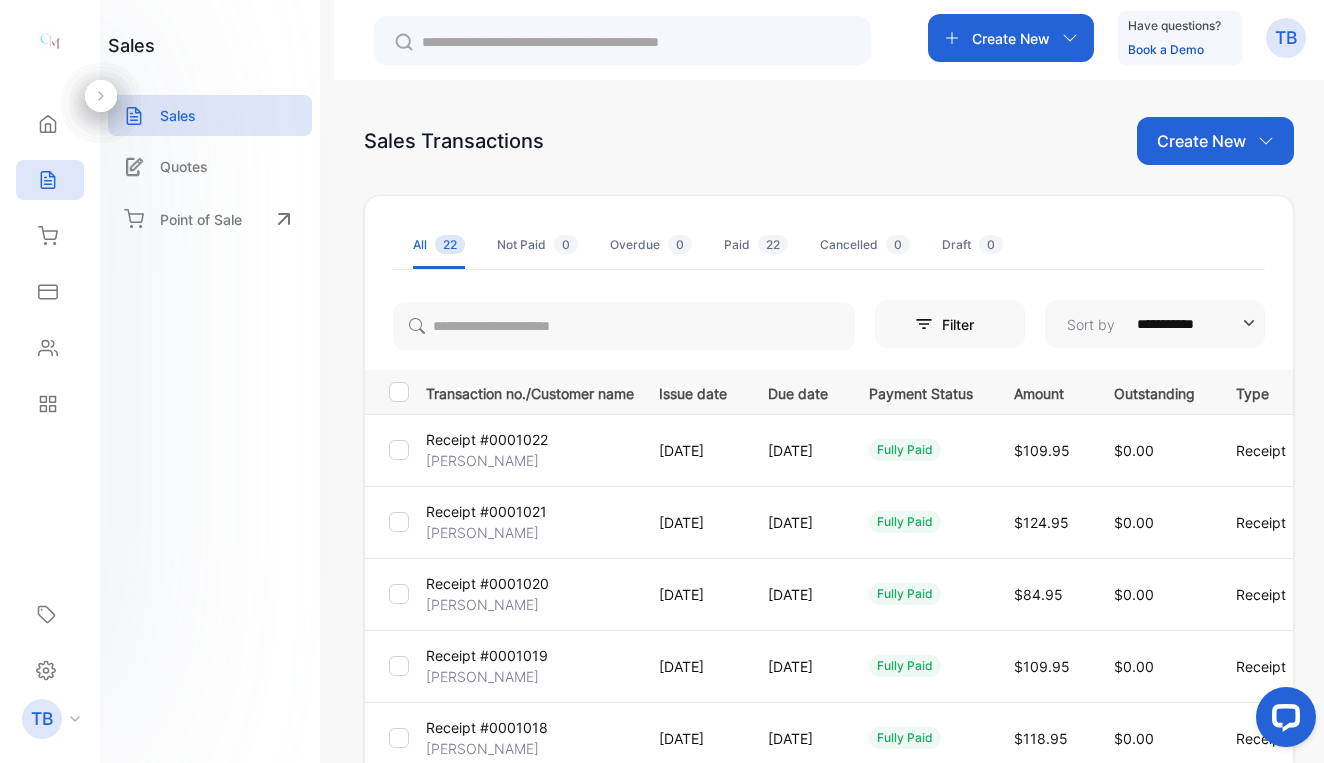click on "Receipt #0001021" at bounding box center [486, 511] 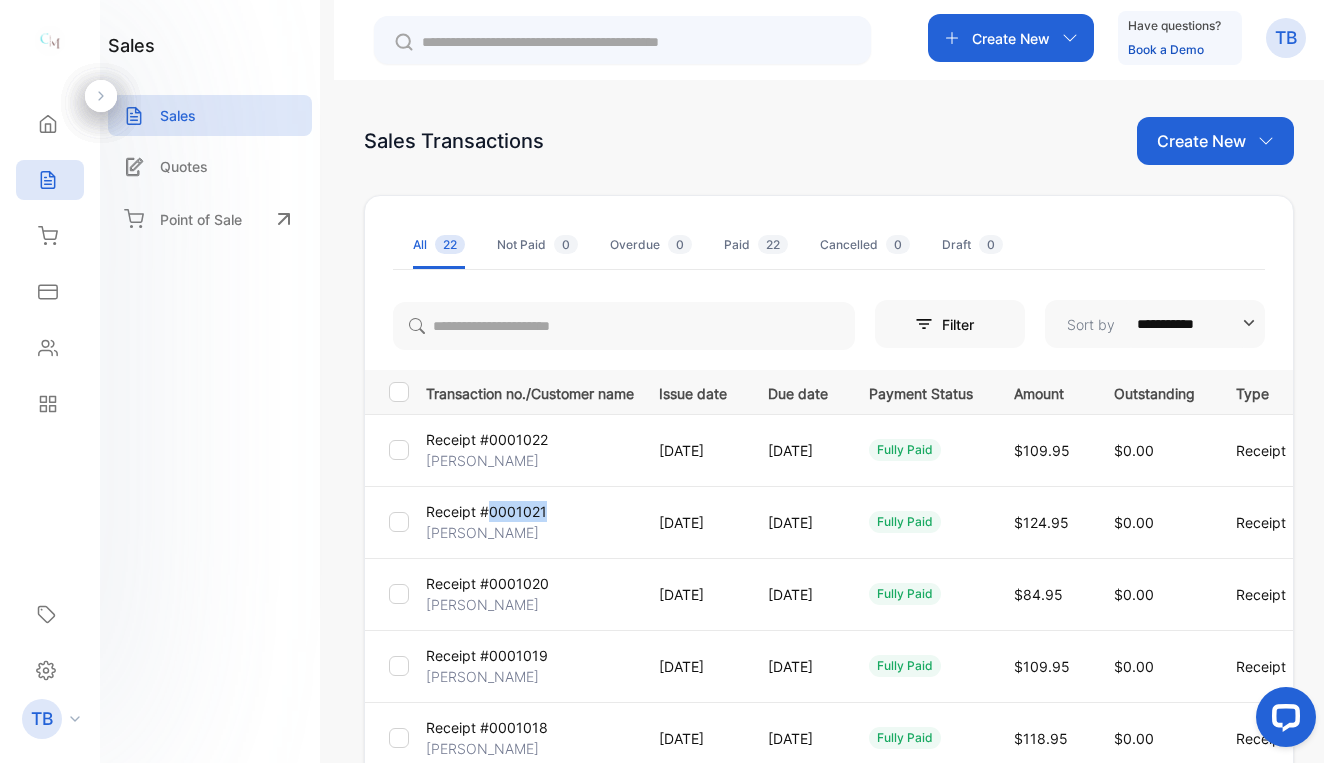 click on "Receipt #0001021" at bounding box center [486, 511] 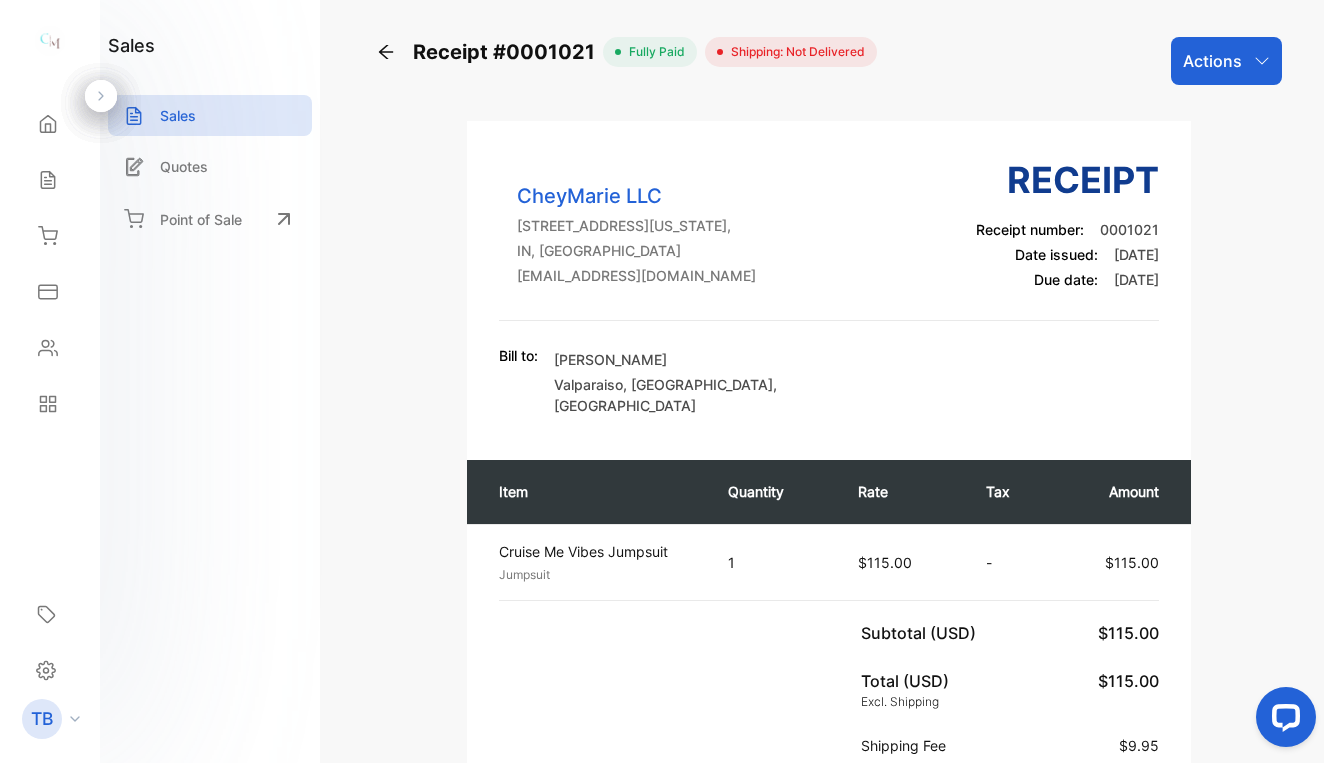 click on "Actions" at bounding box center (1212, 61) 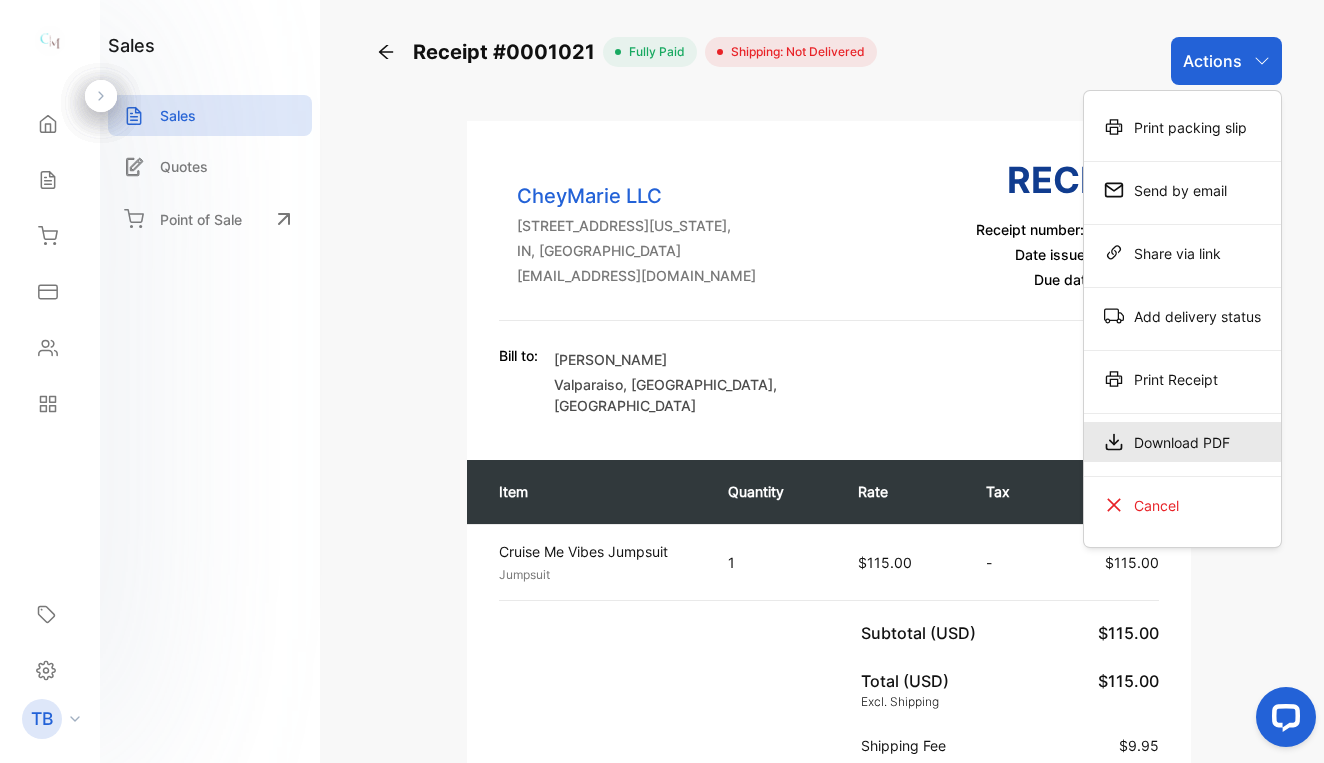 click on "Download PDF" at bounding box center [1182, 442] 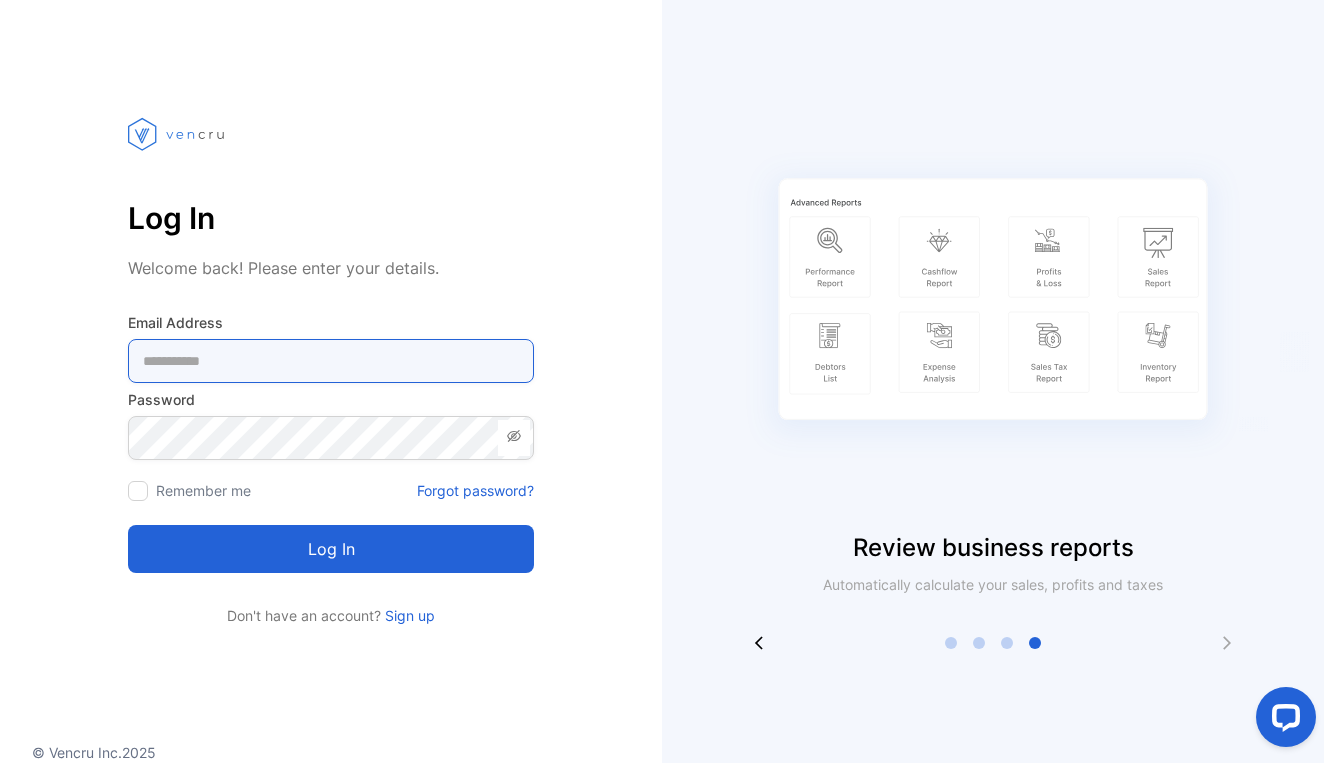 type on "**********" 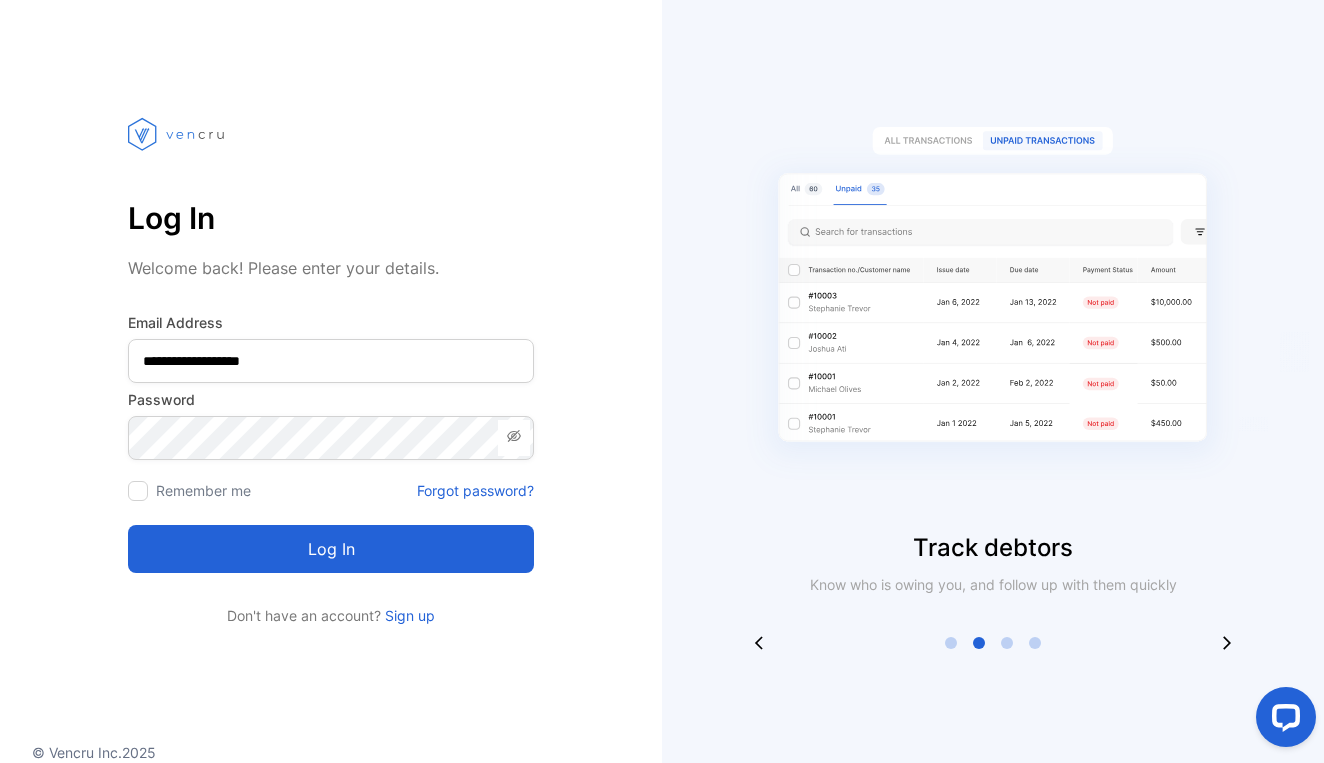 click on "Log in" at bounding box center (331, 549) 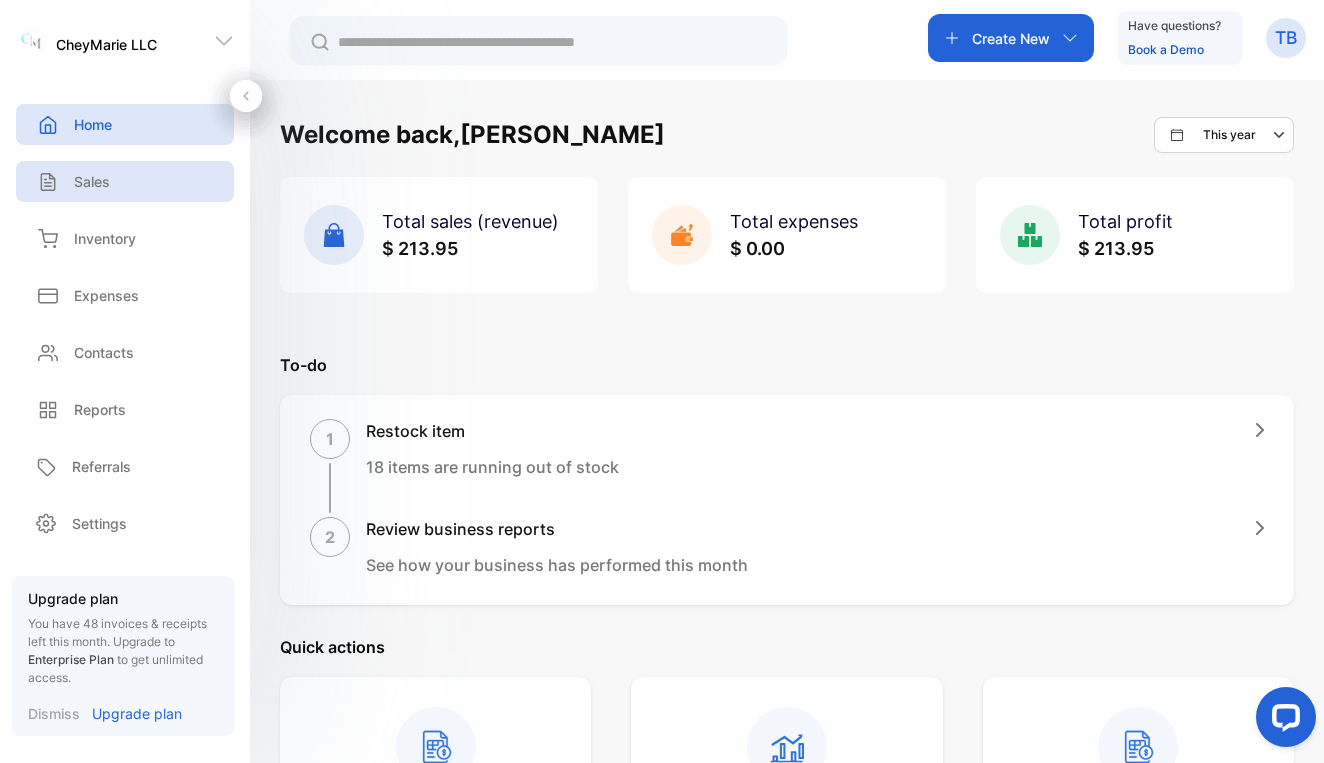 click on "Sales" at bounding box center [125, 181] 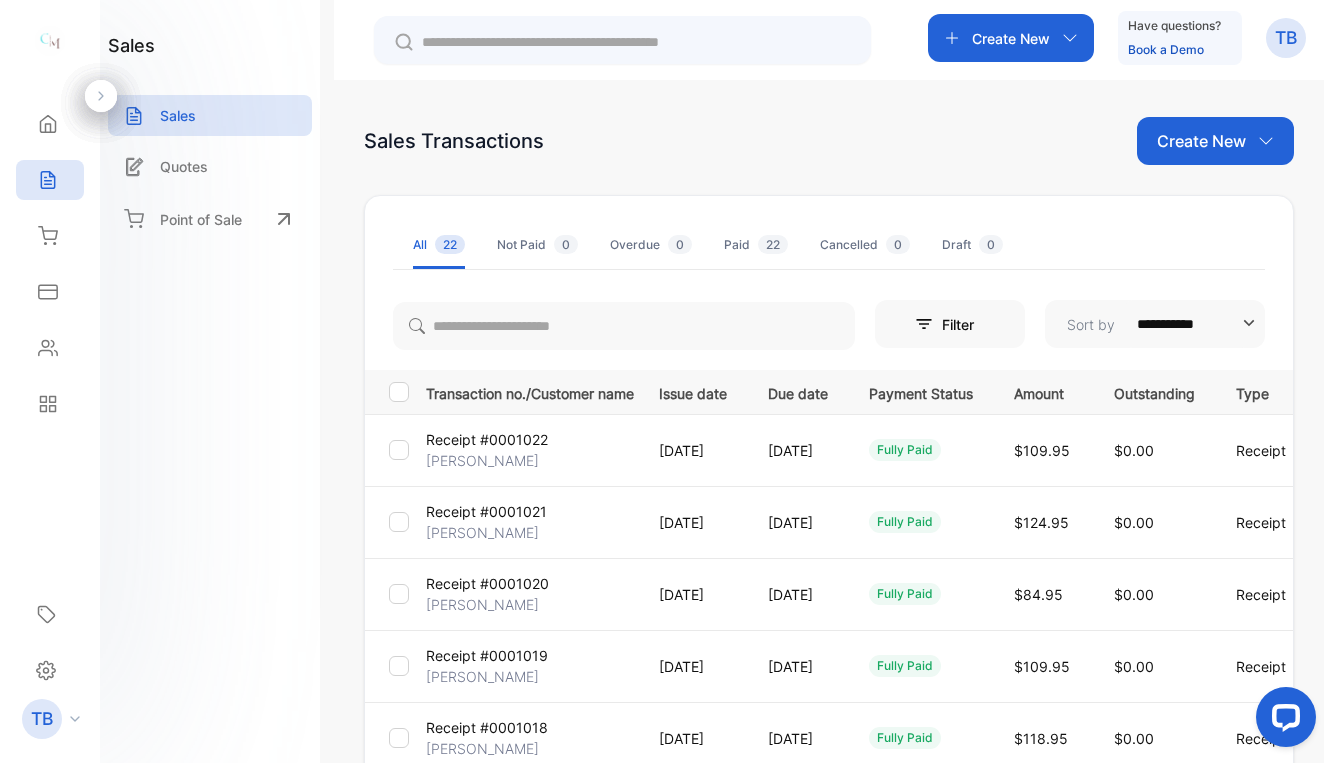 click on "Receipt #0001021" at bounding box center (486, 511) 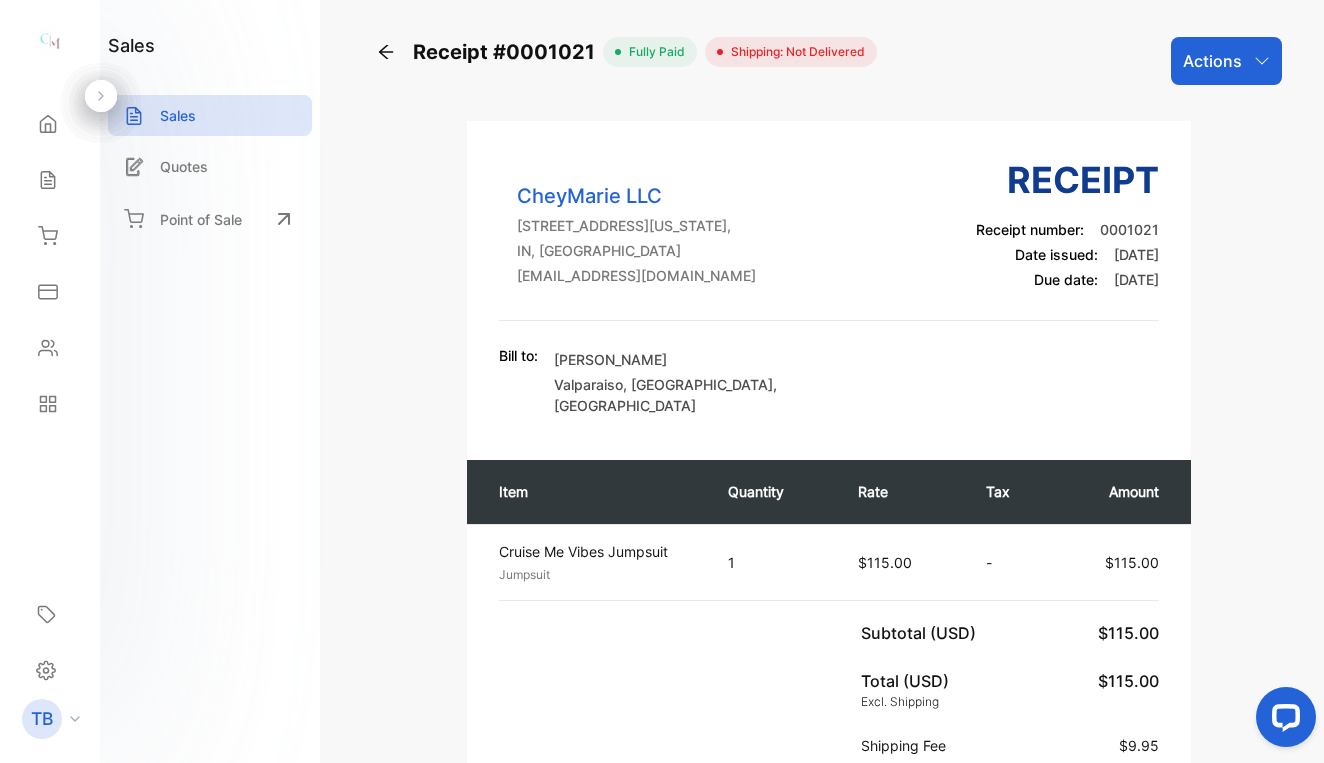 click on "Actions" at bounding box center [1212, 61] 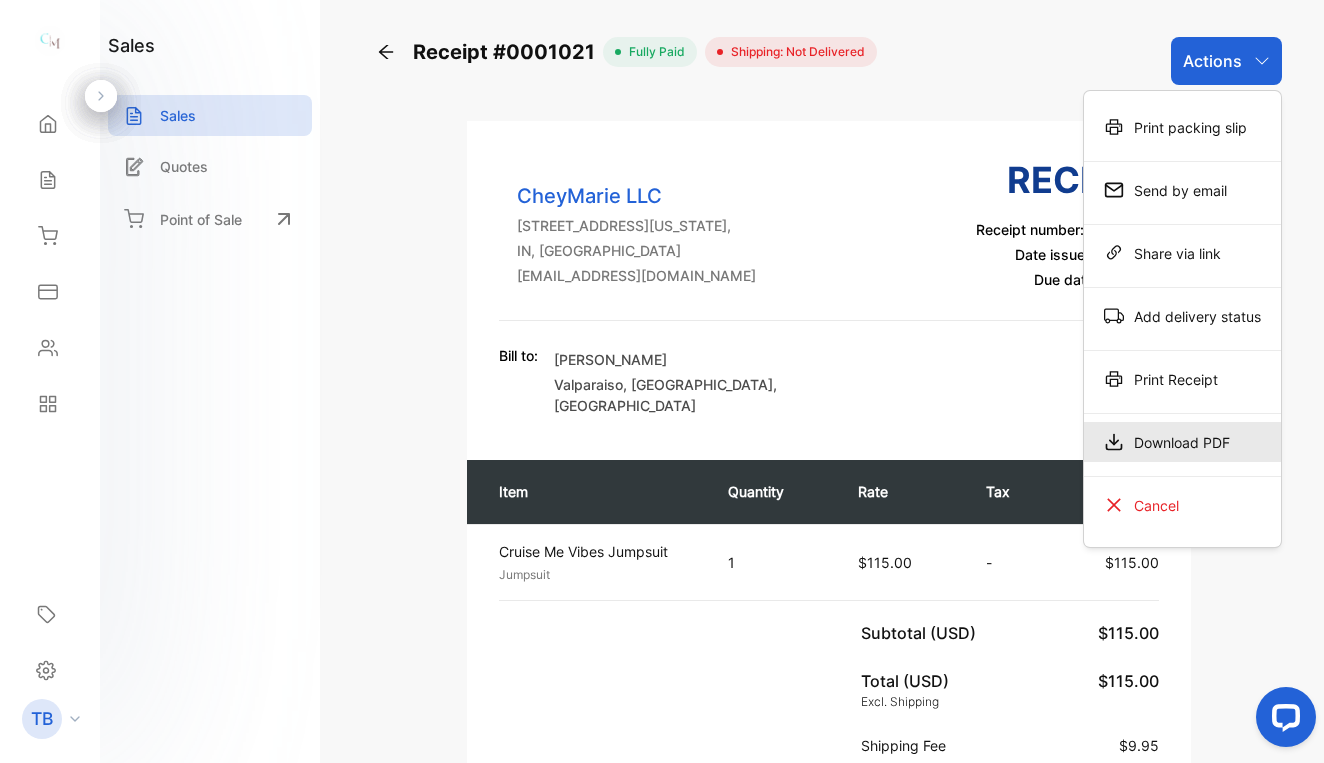 click on "Download PDF" at bounding box center (1182, 442) 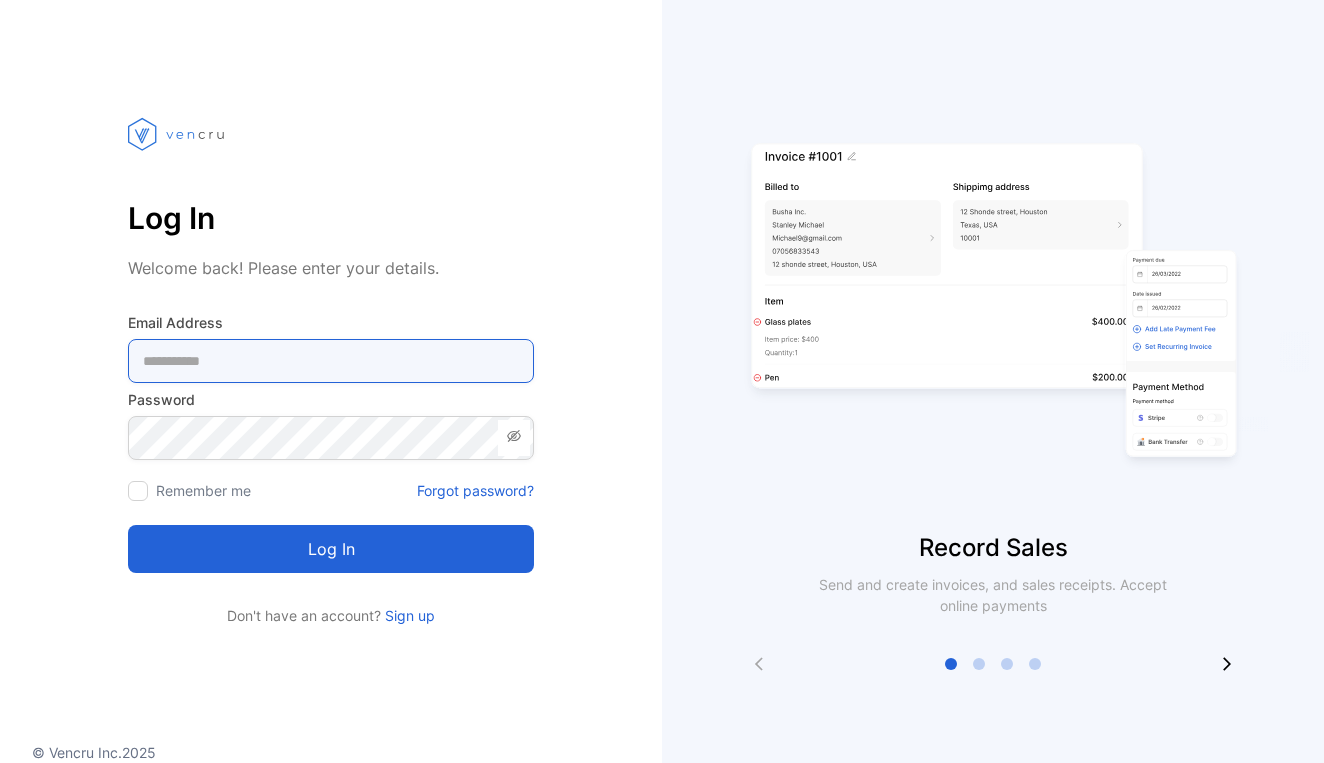 scroll, scrollTop: 0, scrollLeft: 0, axis: both 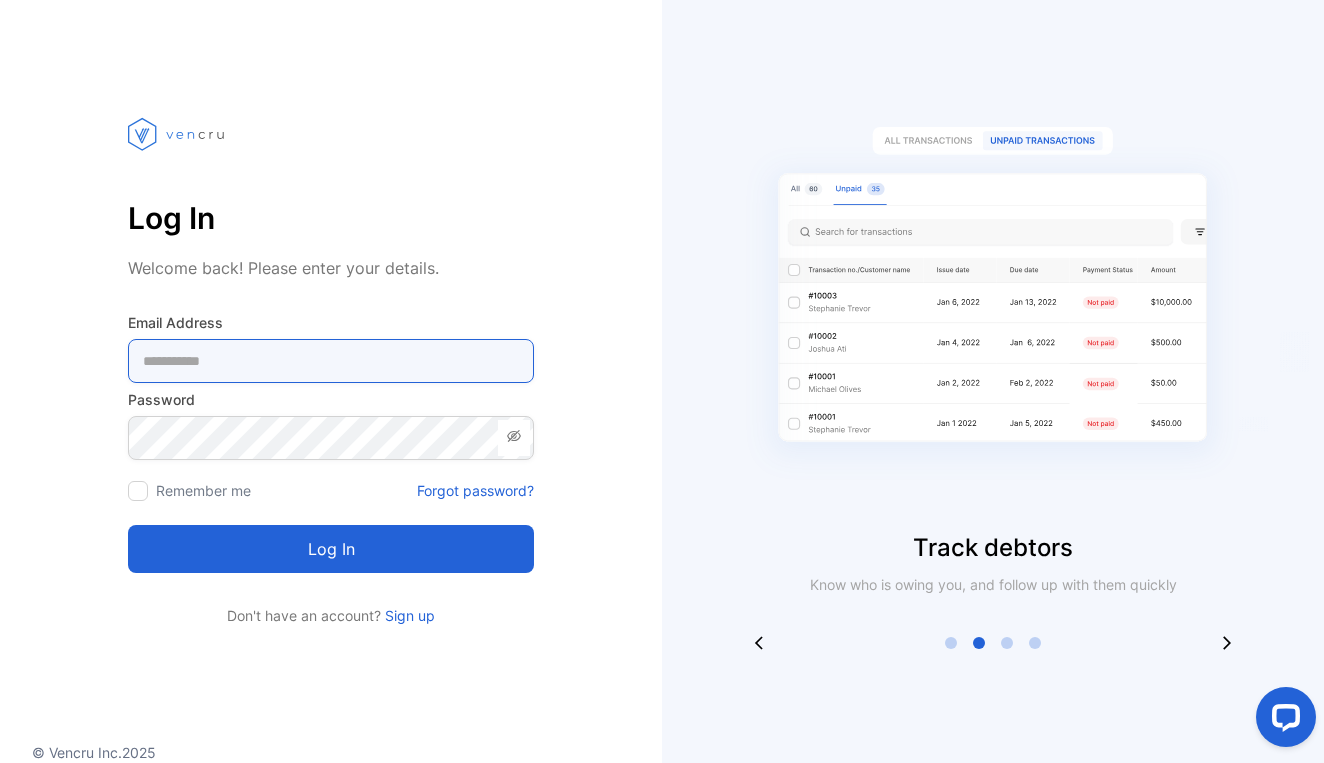type on "**********" 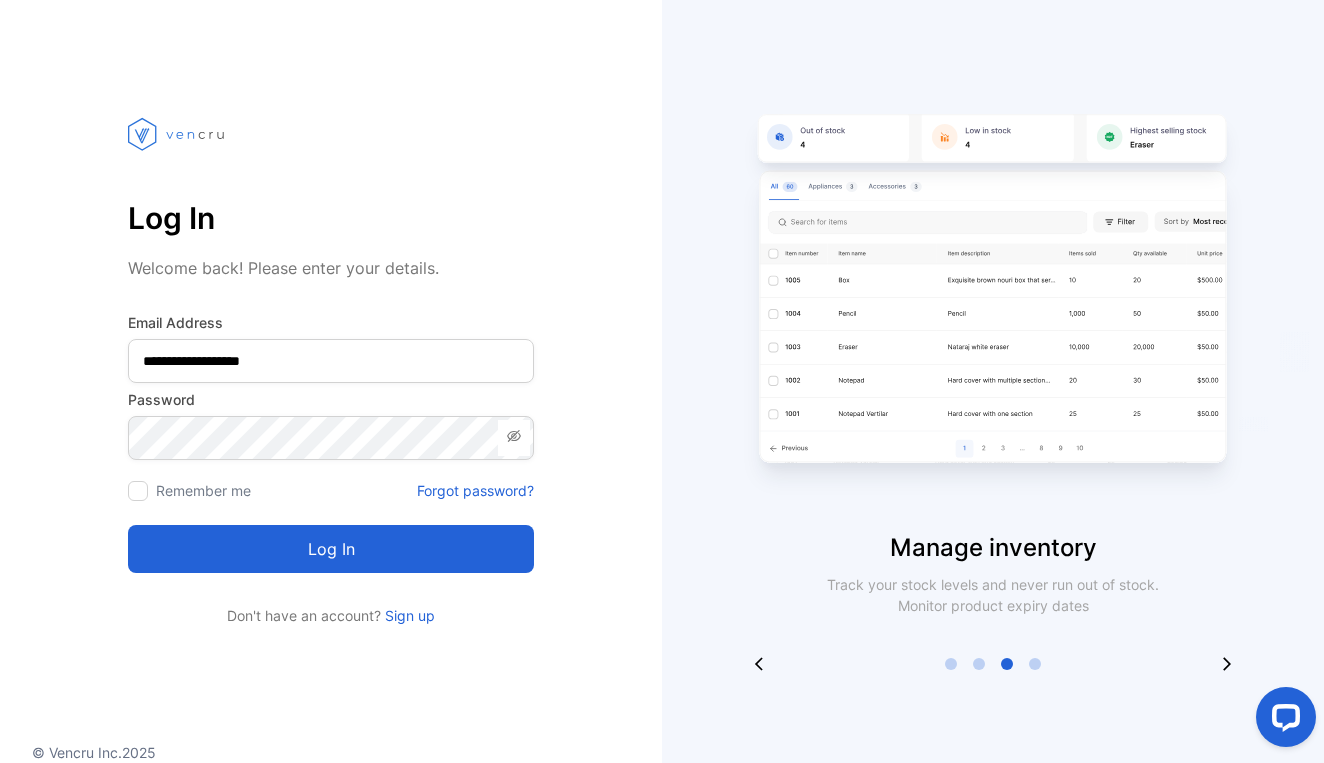 click on "Log in" at bounding box center (331, 549) 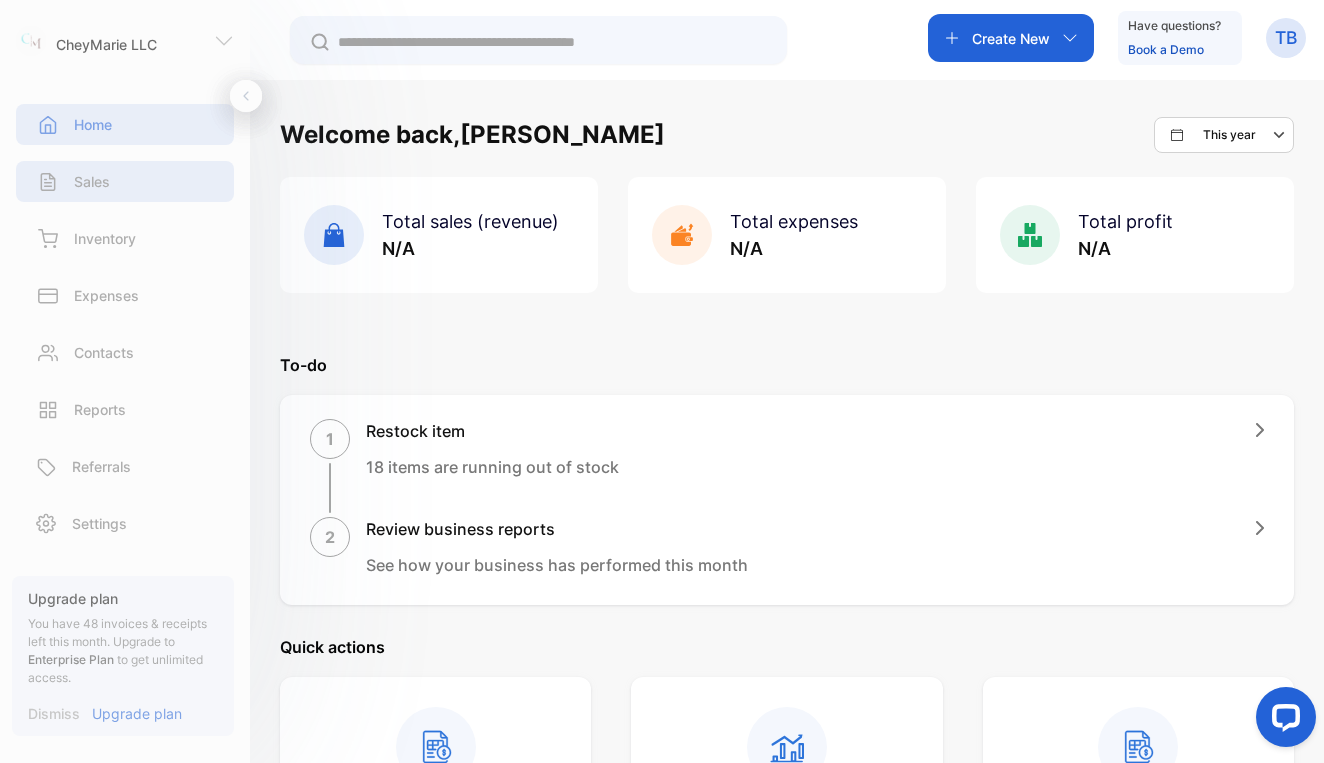 click on "Sales" at bounding box center (125, 181) 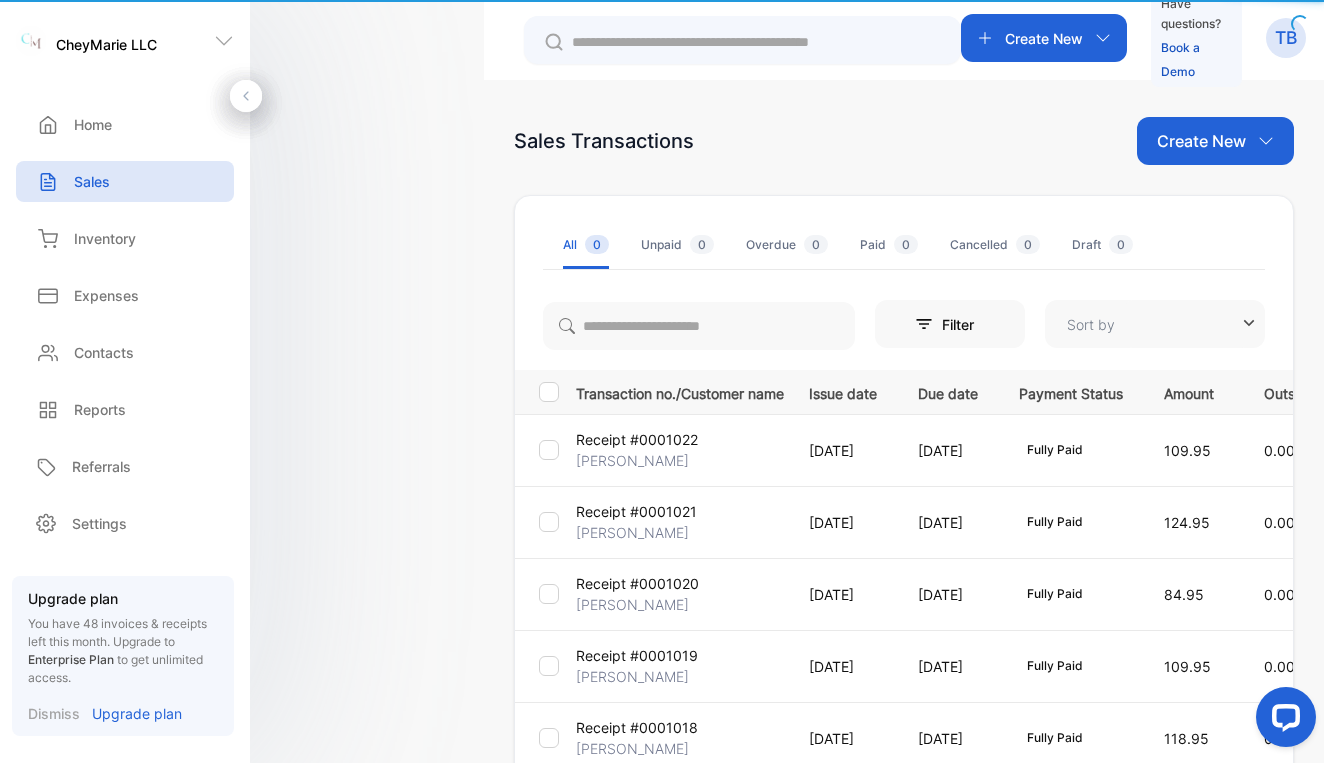 type on "**********" 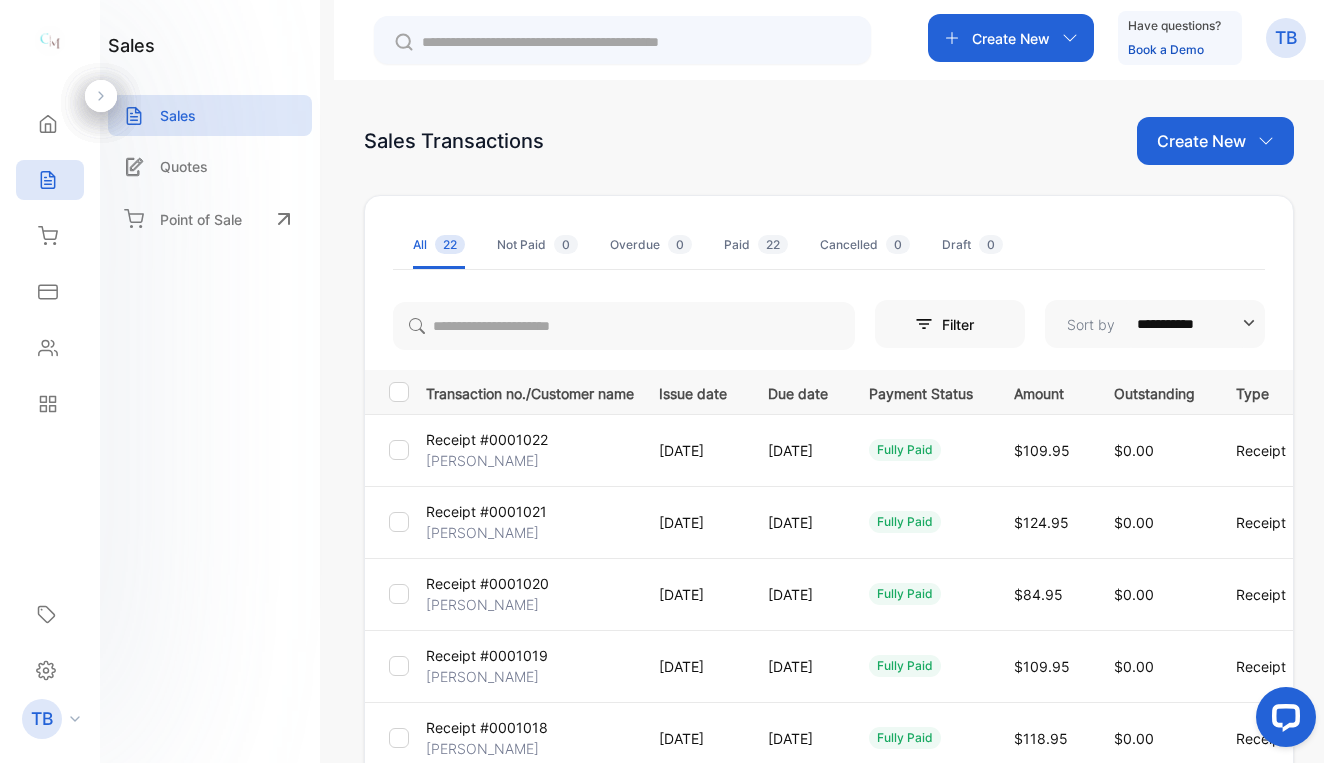 click on "Receipt #0001021" at bounding box center [486, 511] 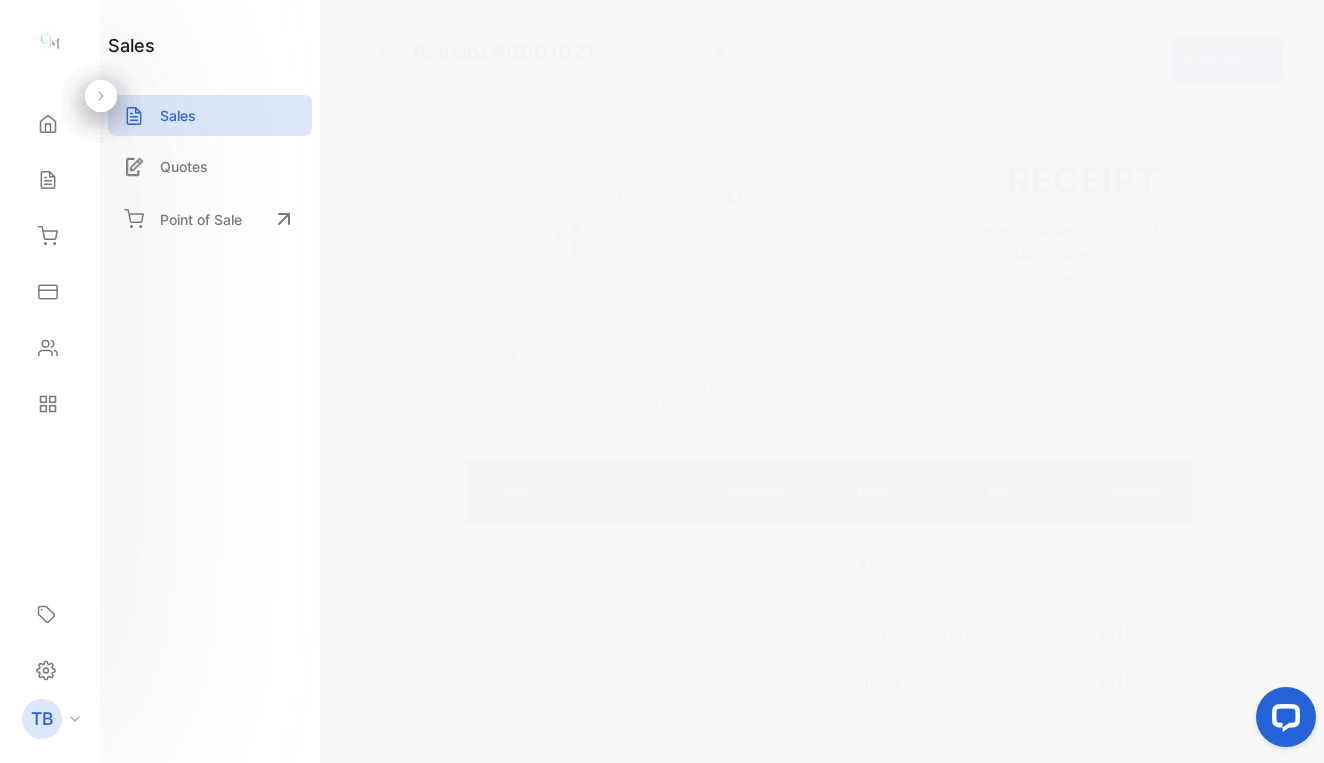 click on "Actions" at bounding box center [1212, 61] 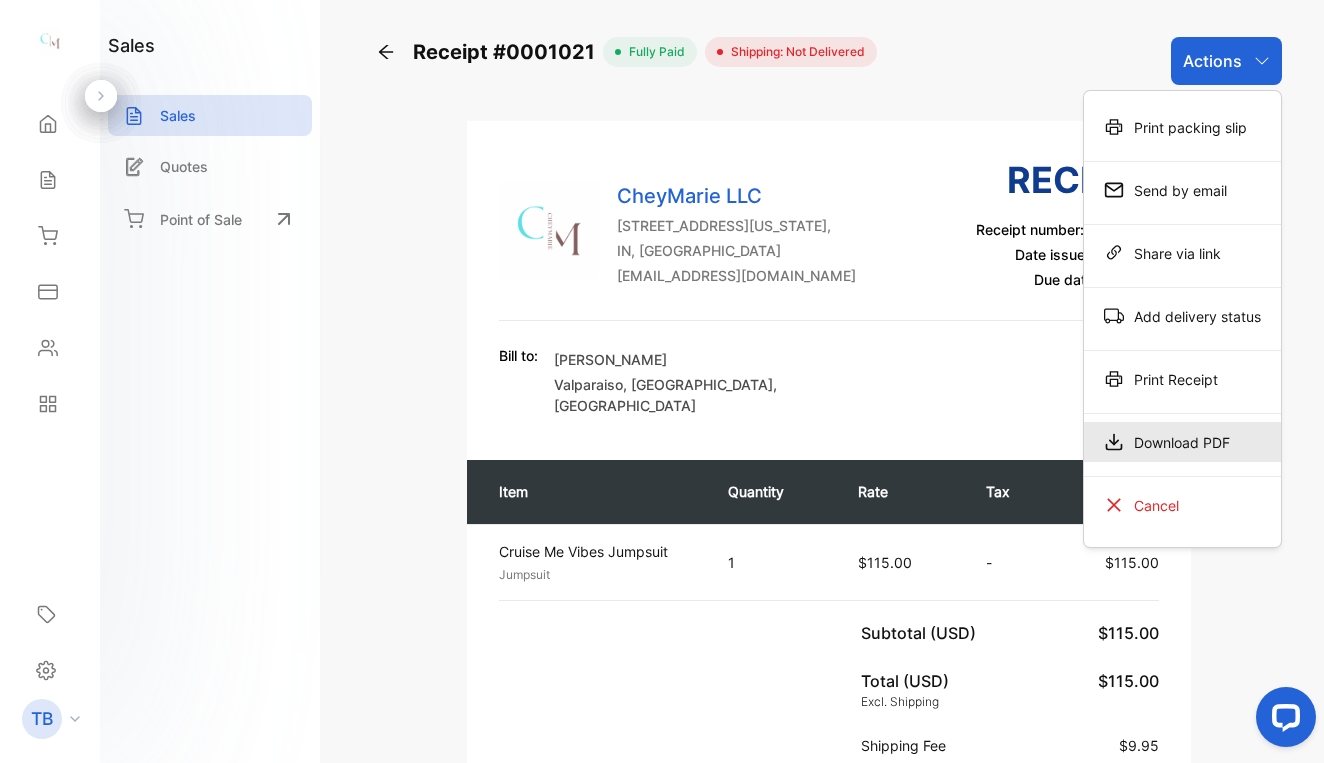 click on "Download PDF" at bounding box center [1182, 442] 